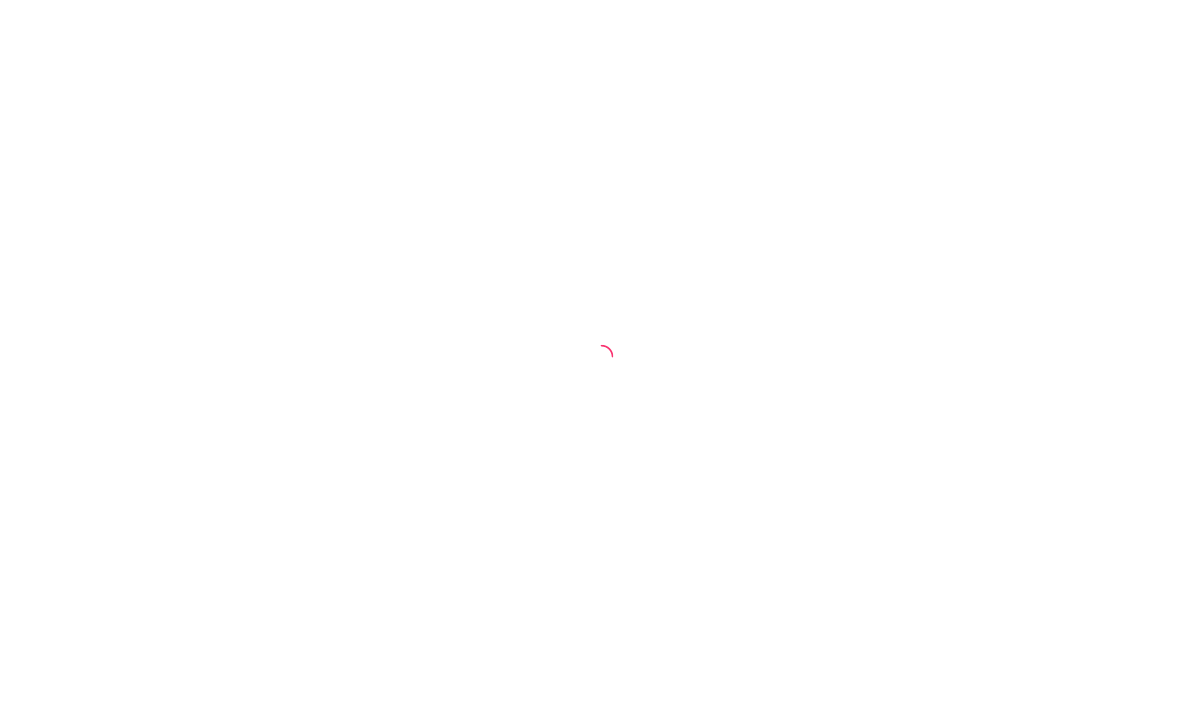 scroll, scrollTop: 0, scrollLeft: 0, axis: both 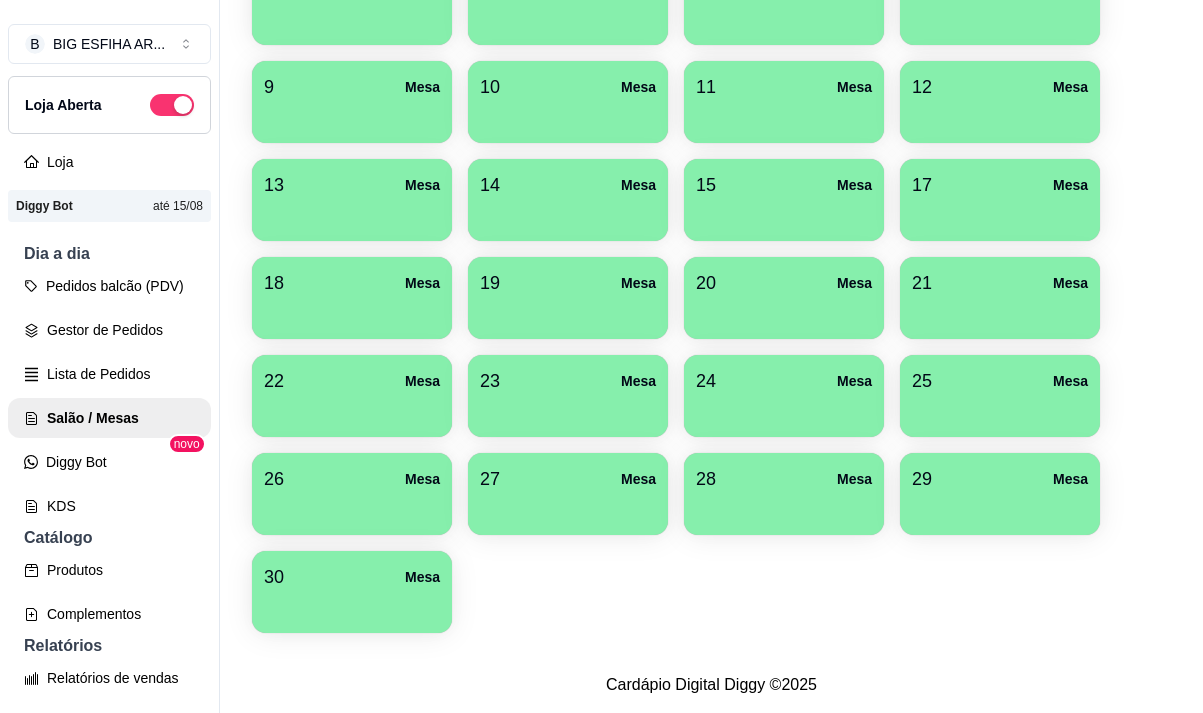 click at bounding box center [352, 606] 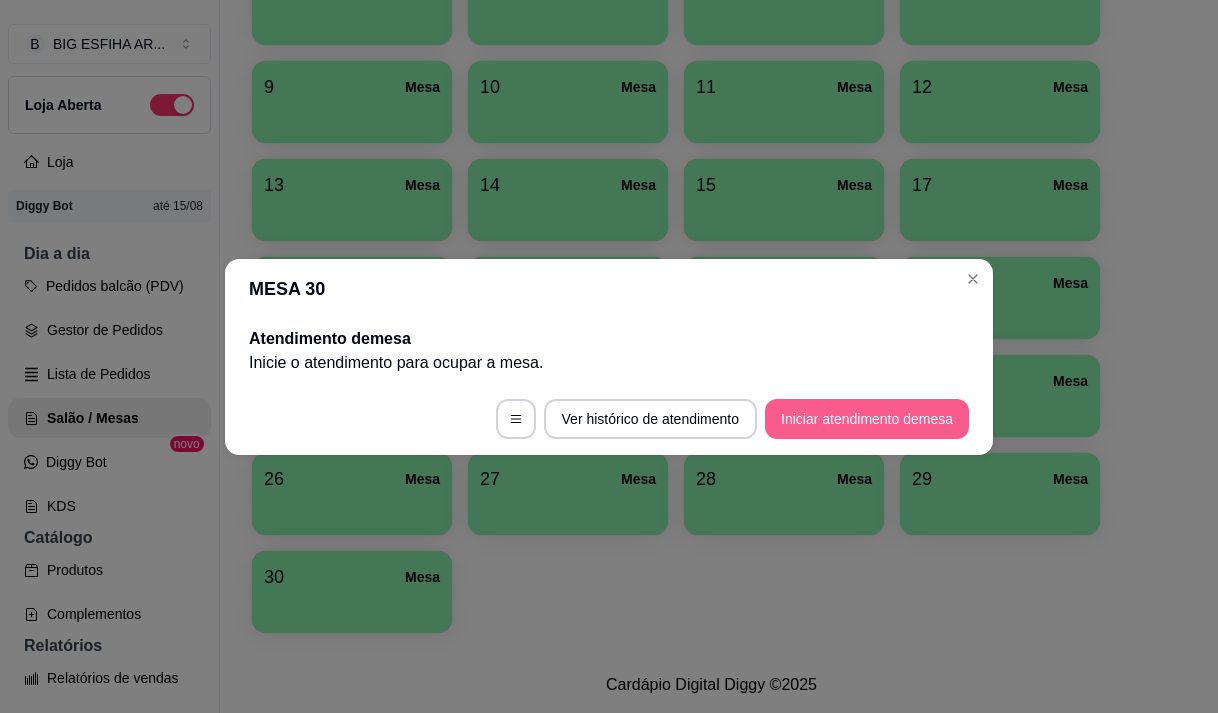 click on "Iniciar atendimento de  mesa" at bounding box center (867, 419) 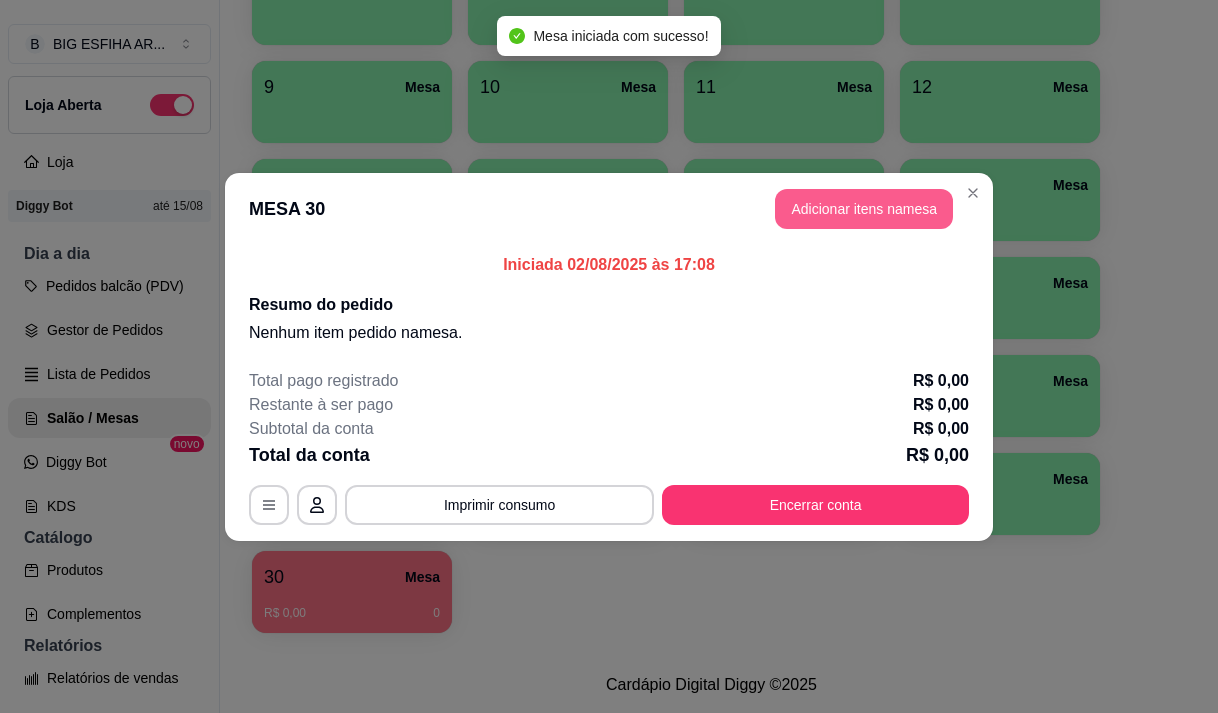 click on "Adicionar itens na  mesa" at bounding box center [864, 209] 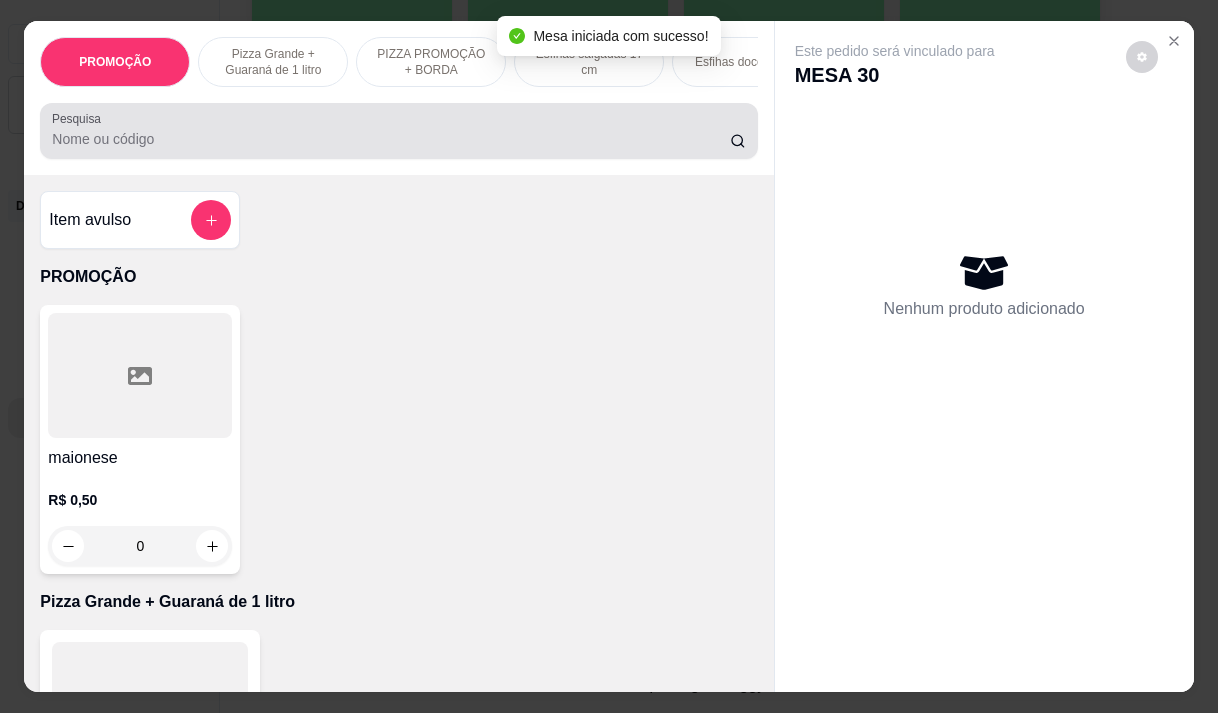 click on "Pesquisa" at bounding box center [391, 139] 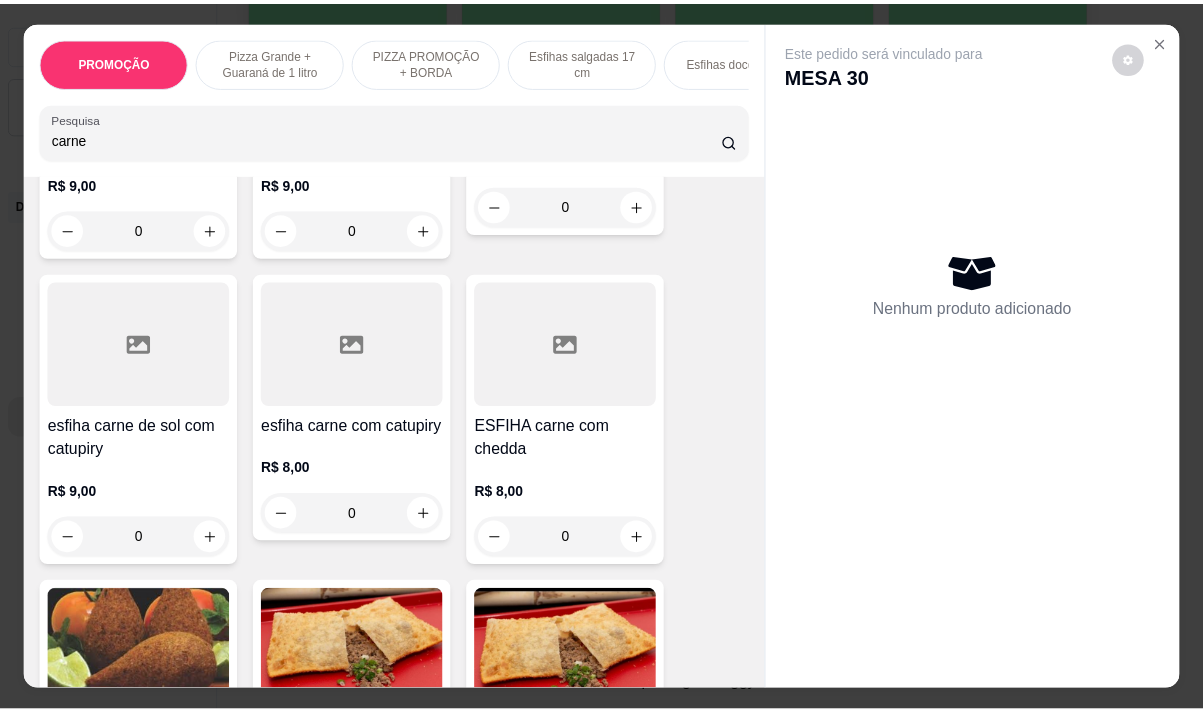 scroll, scrollTop: 800, scrollLeft: 0, axis: vertical 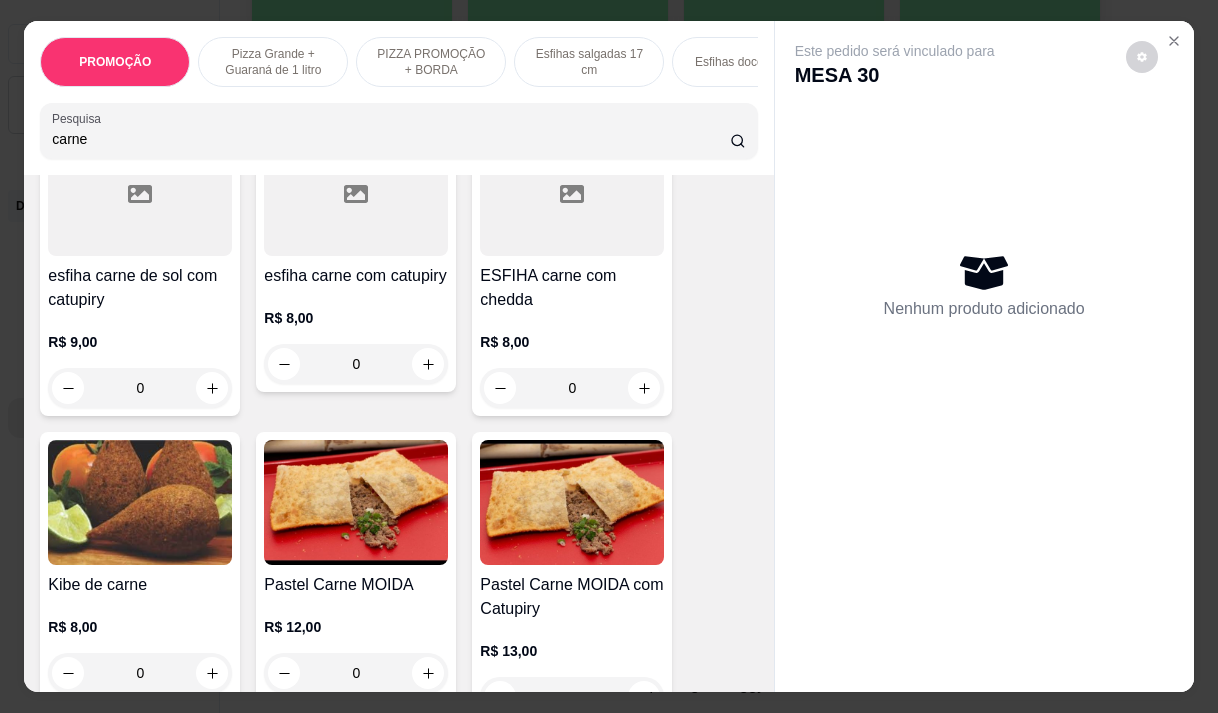 type on "carne" 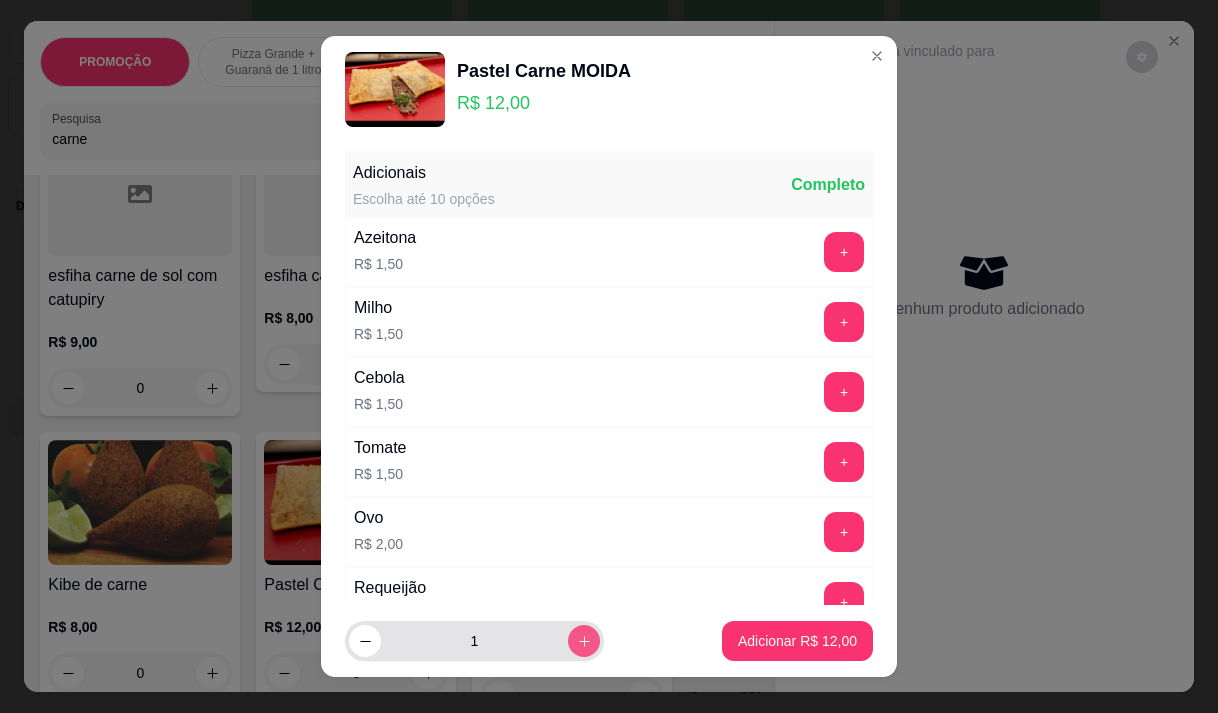 click 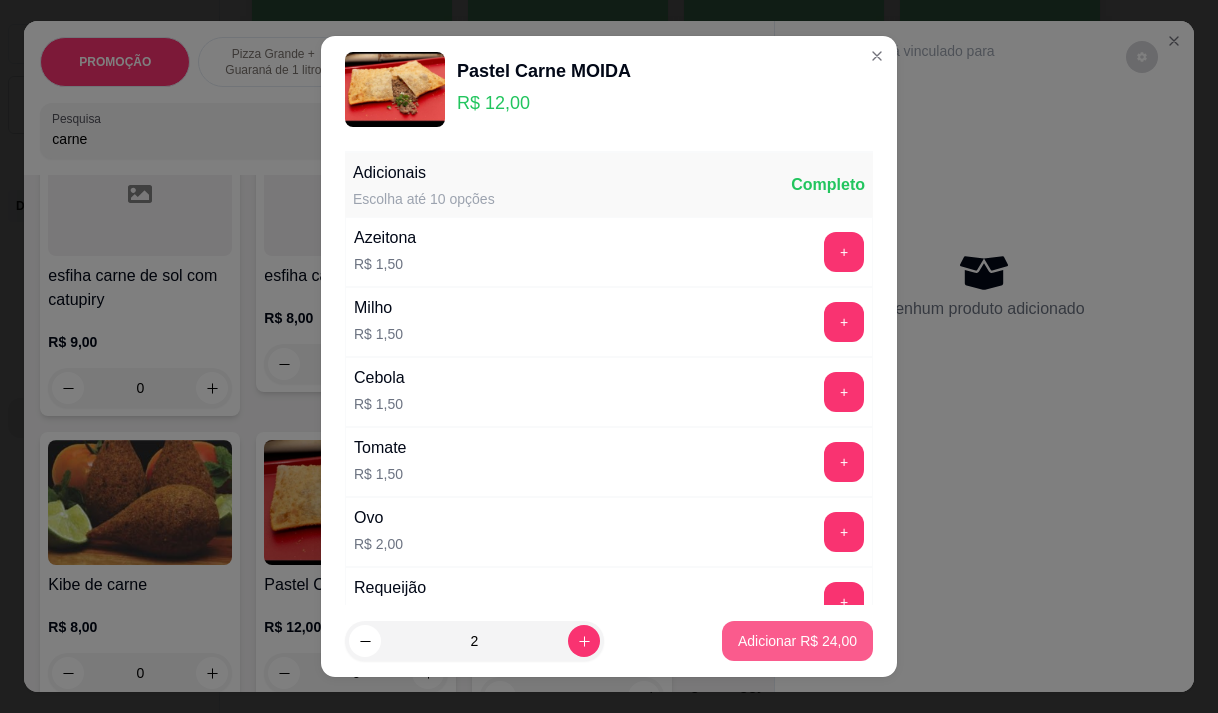 click on "Adicionar   R$ 24,00" at bounding box center [797, 641] 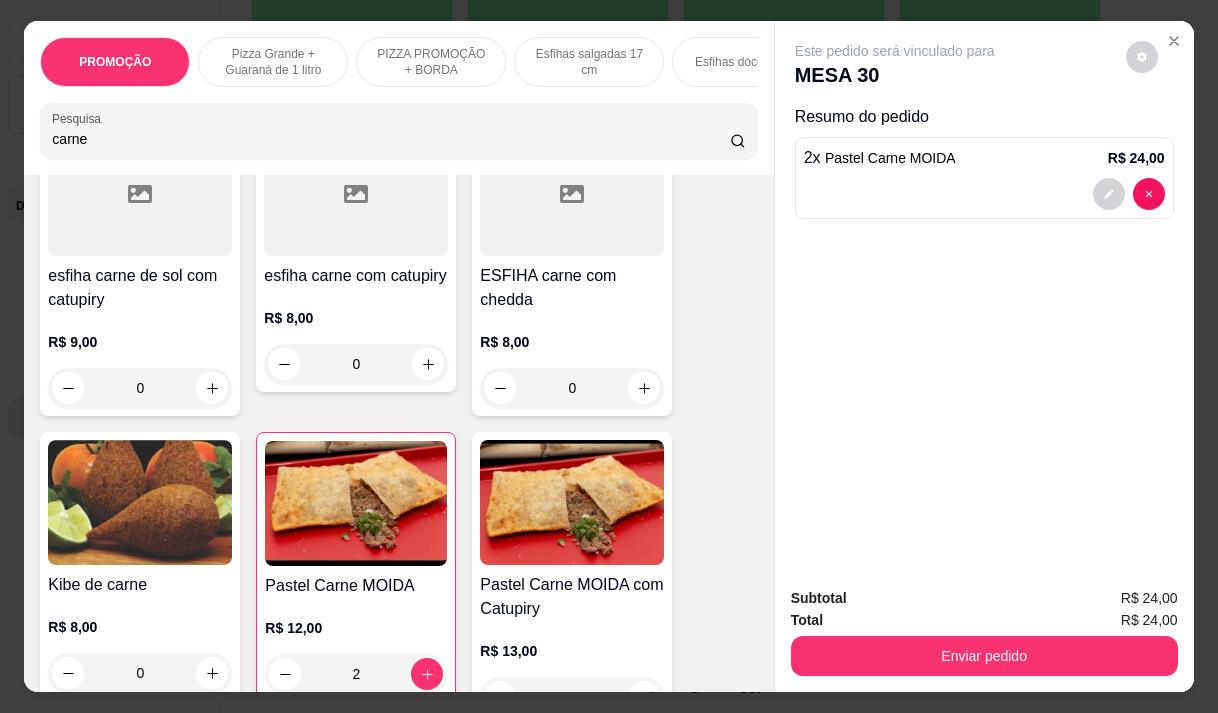 type on "2" 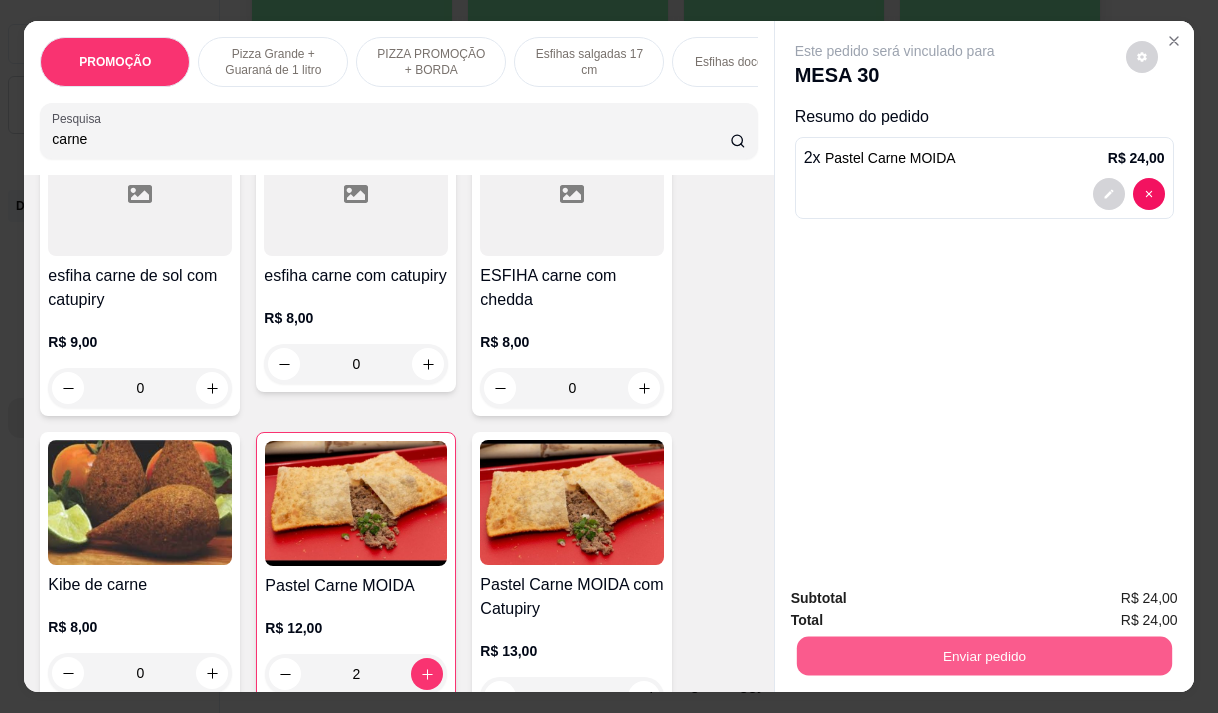 click on "Enviar pedido" at bounding box center [983, 655] 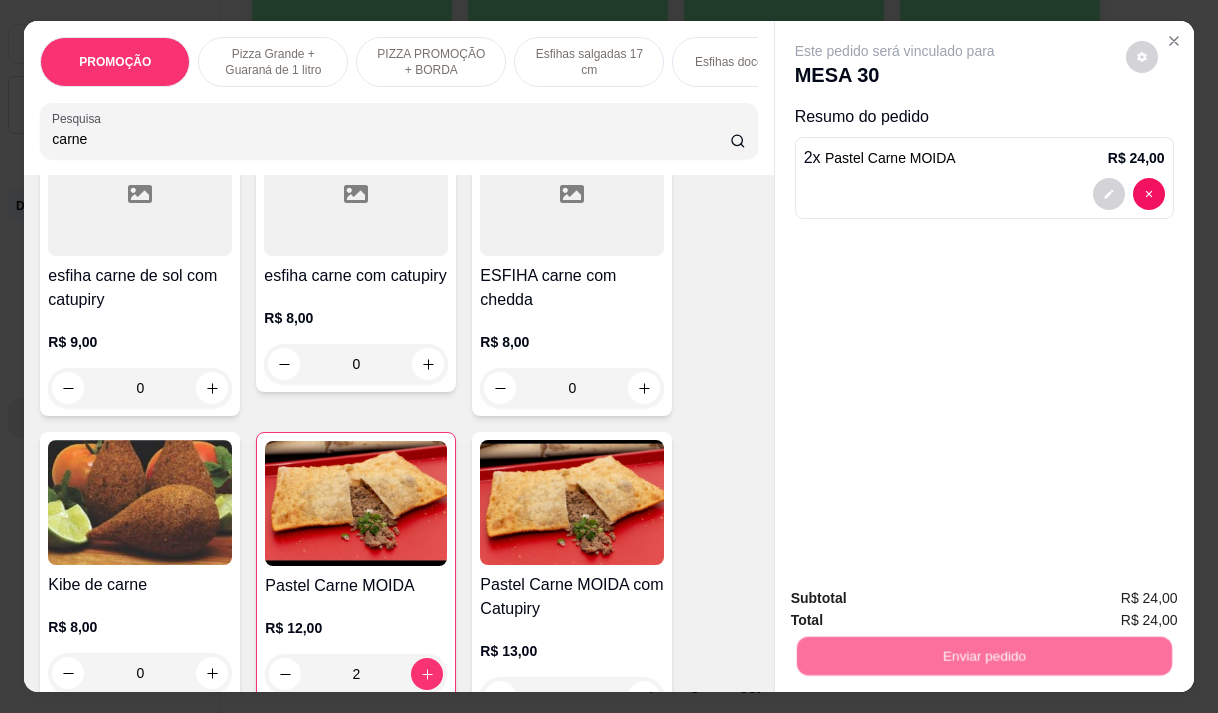 click on "Não registrar e enviar pedido" at bounding box center [918, 599] 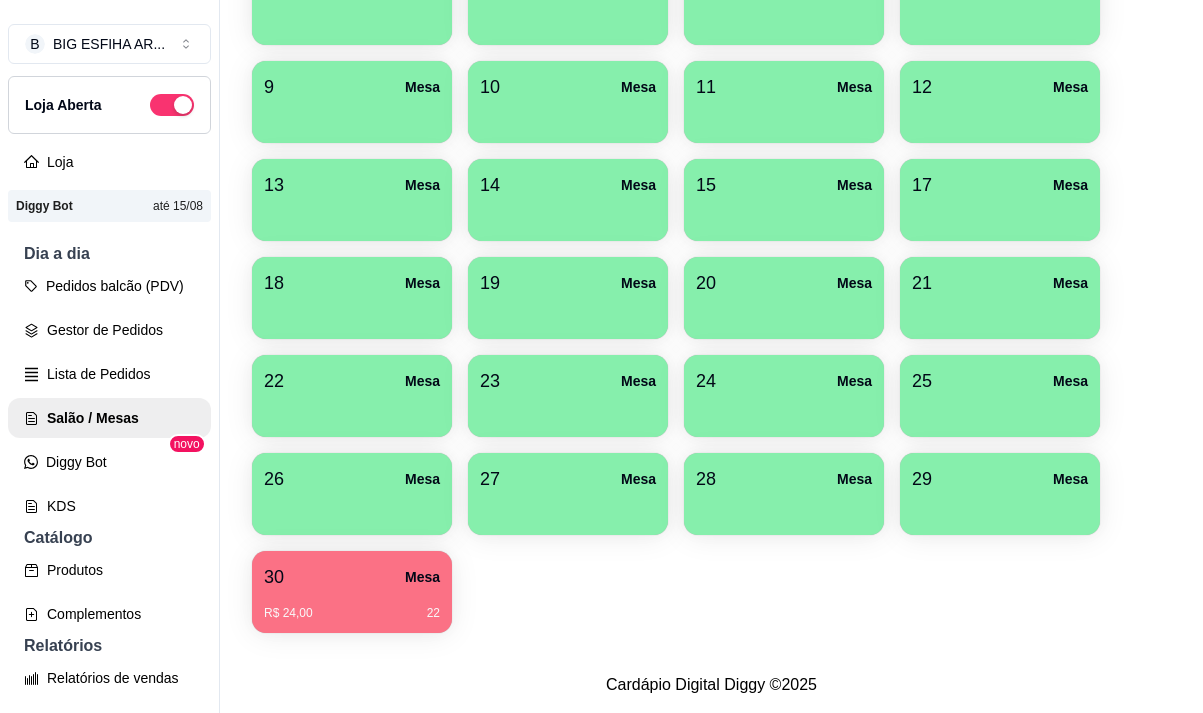 scroll, scrollTop: 100, scrollLeft: 0, axis: vertical 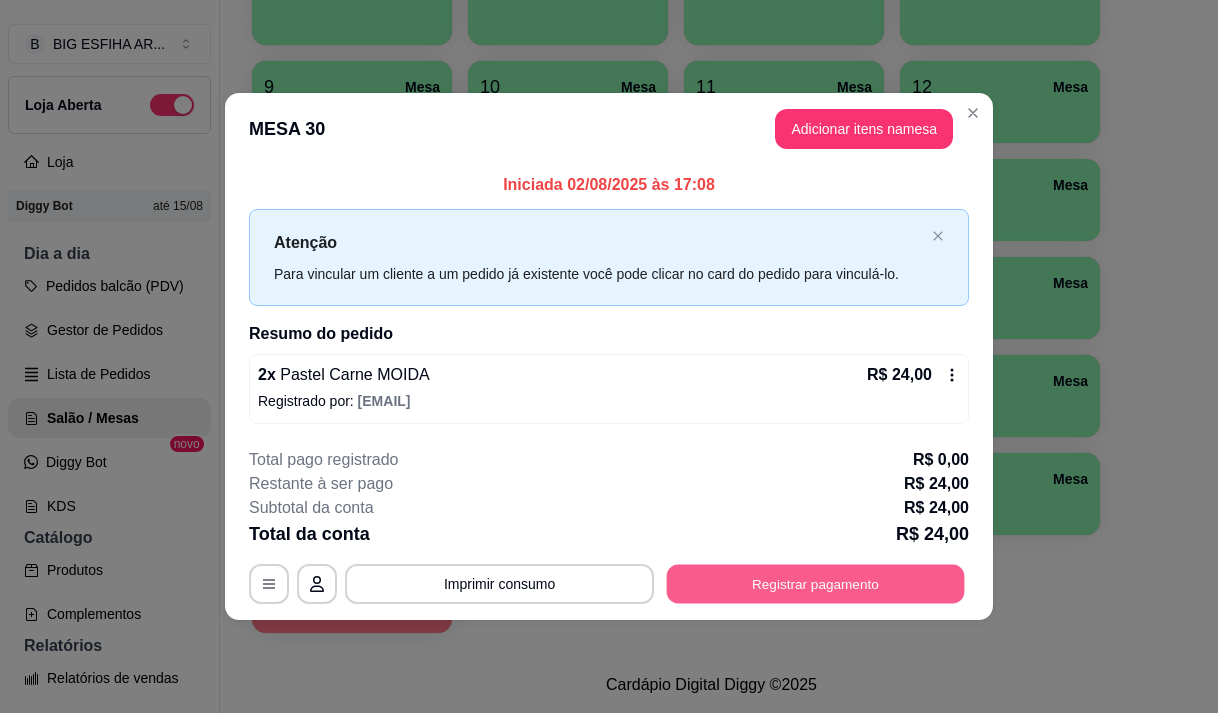 click on "Registrar pagamento" at bounding box center [816, 584] 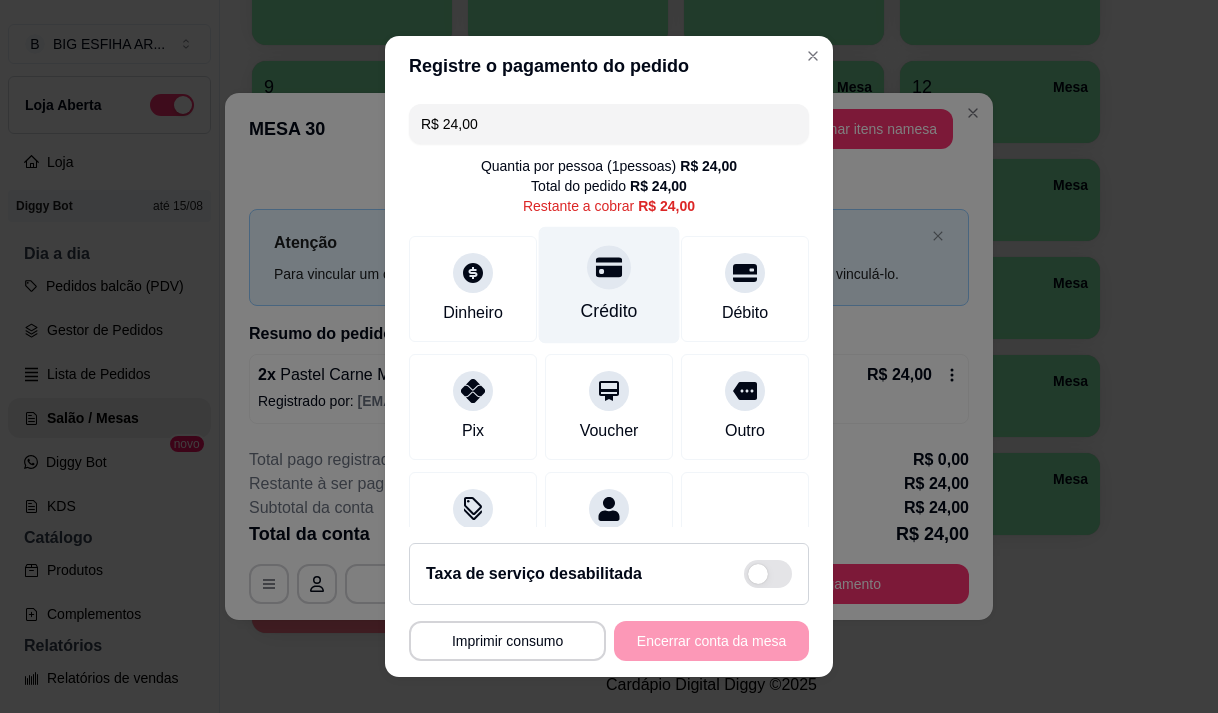 click on "Crédito" at bounding box center (609, 311) 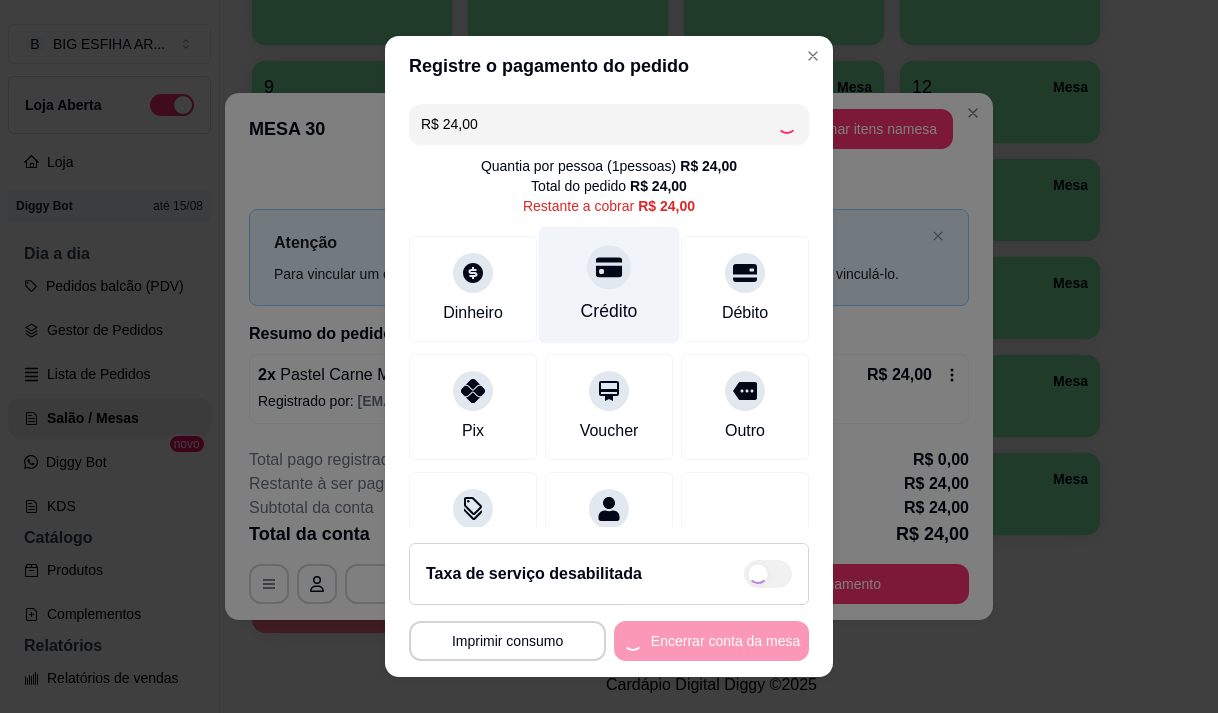 type on "R$ 0,00" 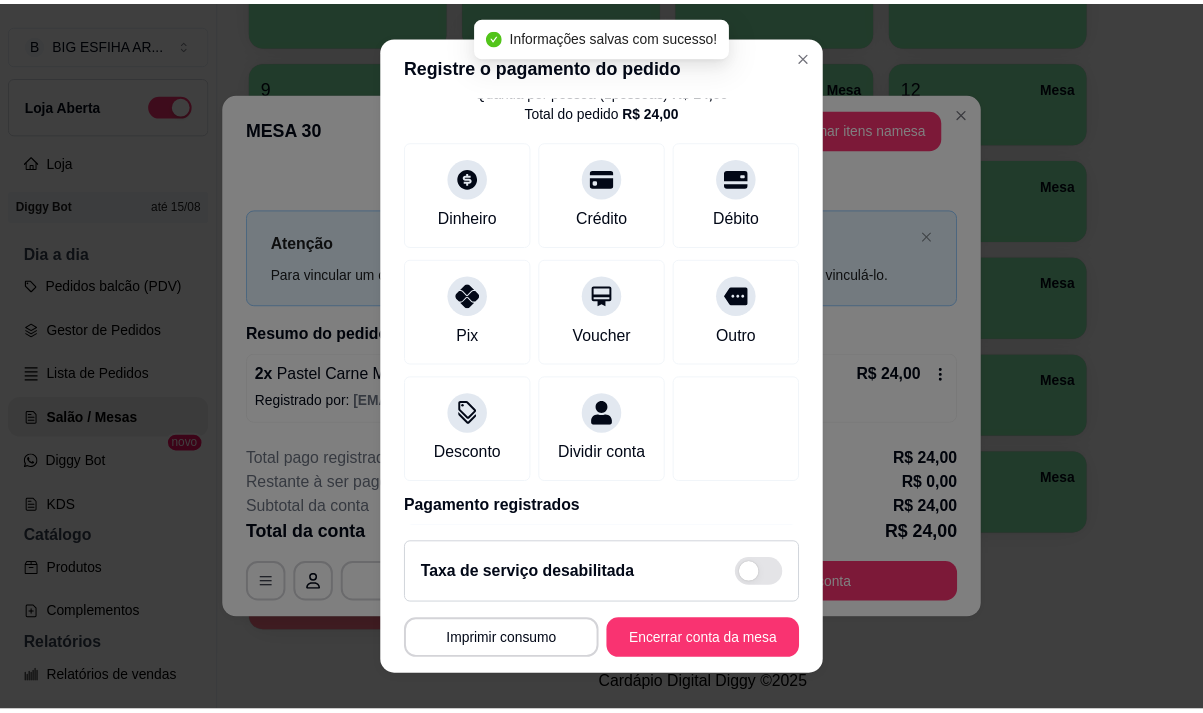 scroll, scrollTop: 166, scrollLeft: 0, axis: vertical 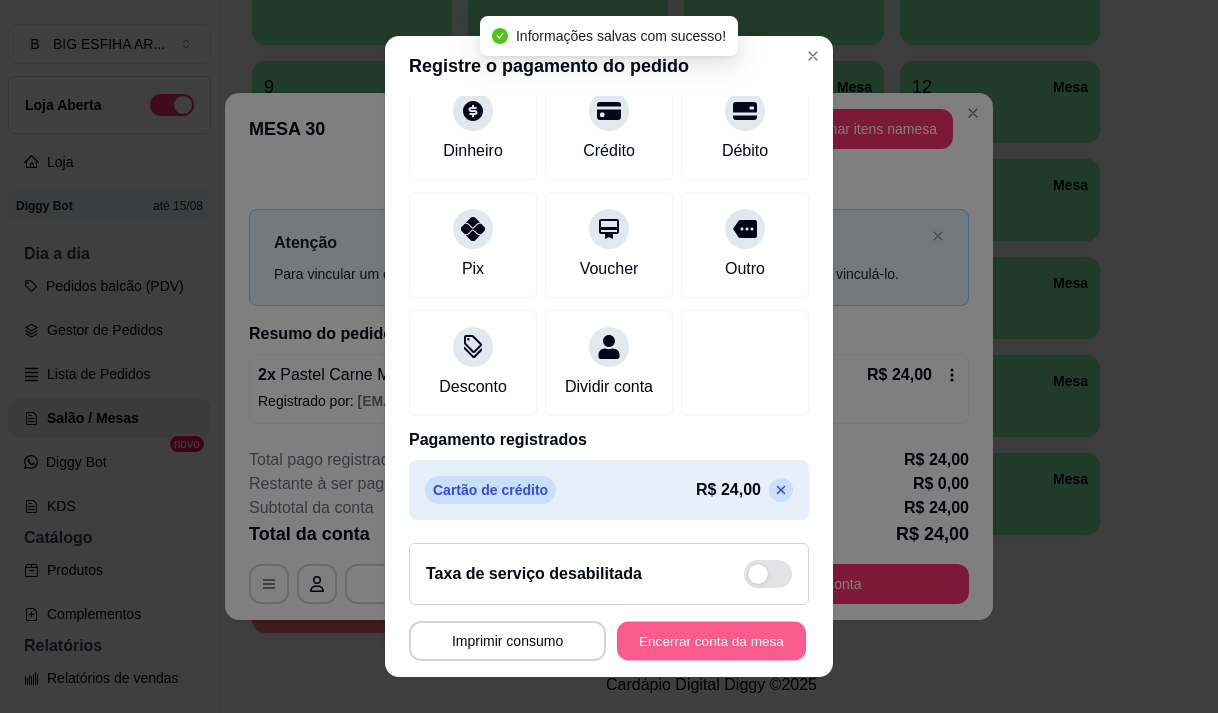 click on "Encerrar conta da mesa" at bounding box center [711, 641] 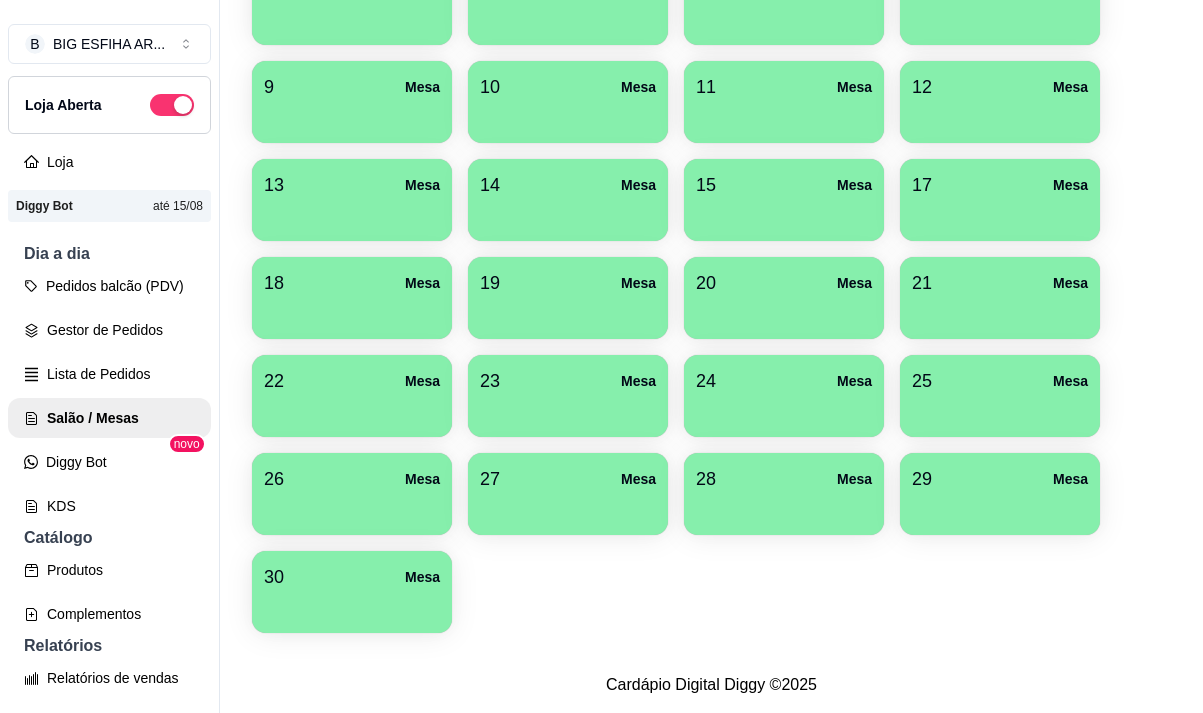 scroll, scrollTop: 208, scrollLeft: 0, axis: vertical 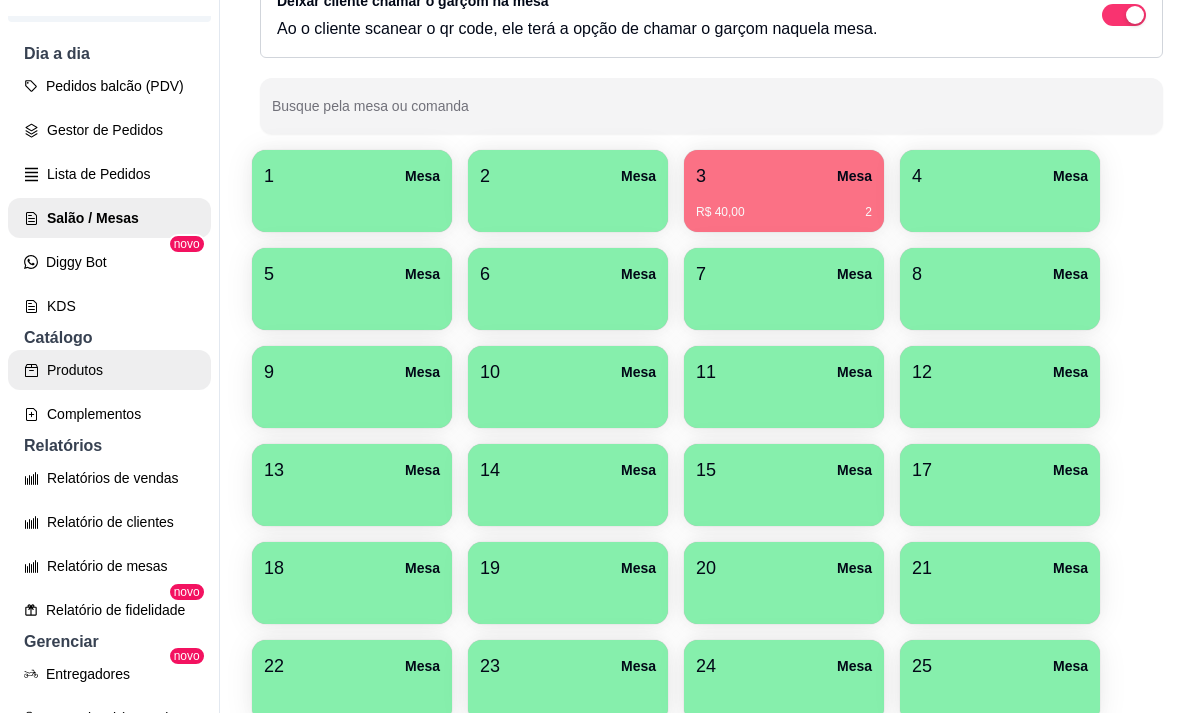click on "Produtos" at bounding box center [109, 370] 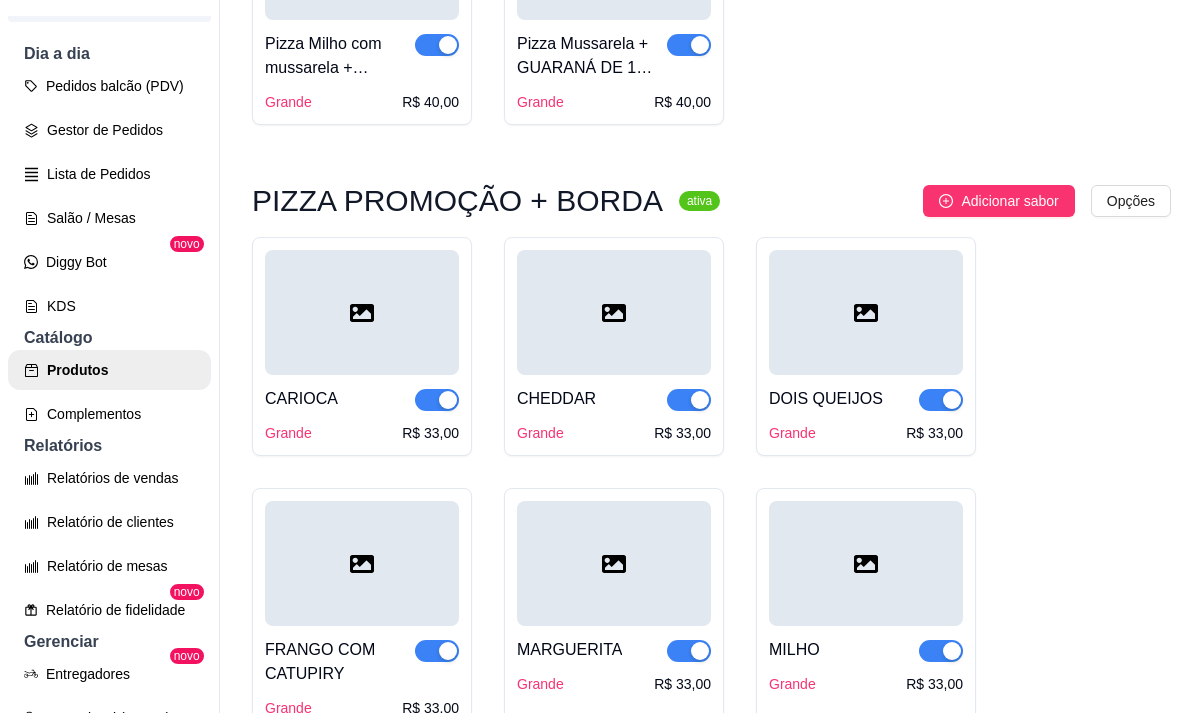 scroll, scrollTop: 1600, scrollLeft: 0, axis: vertical 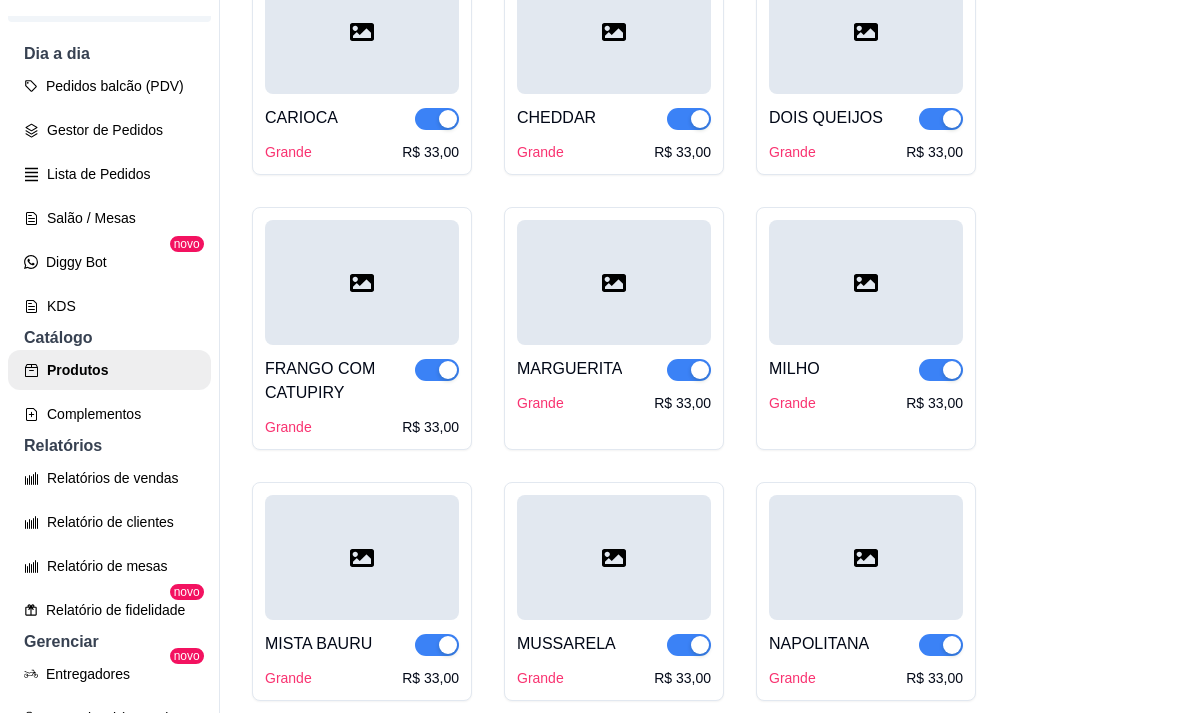 click at bounding box center (437, 119) 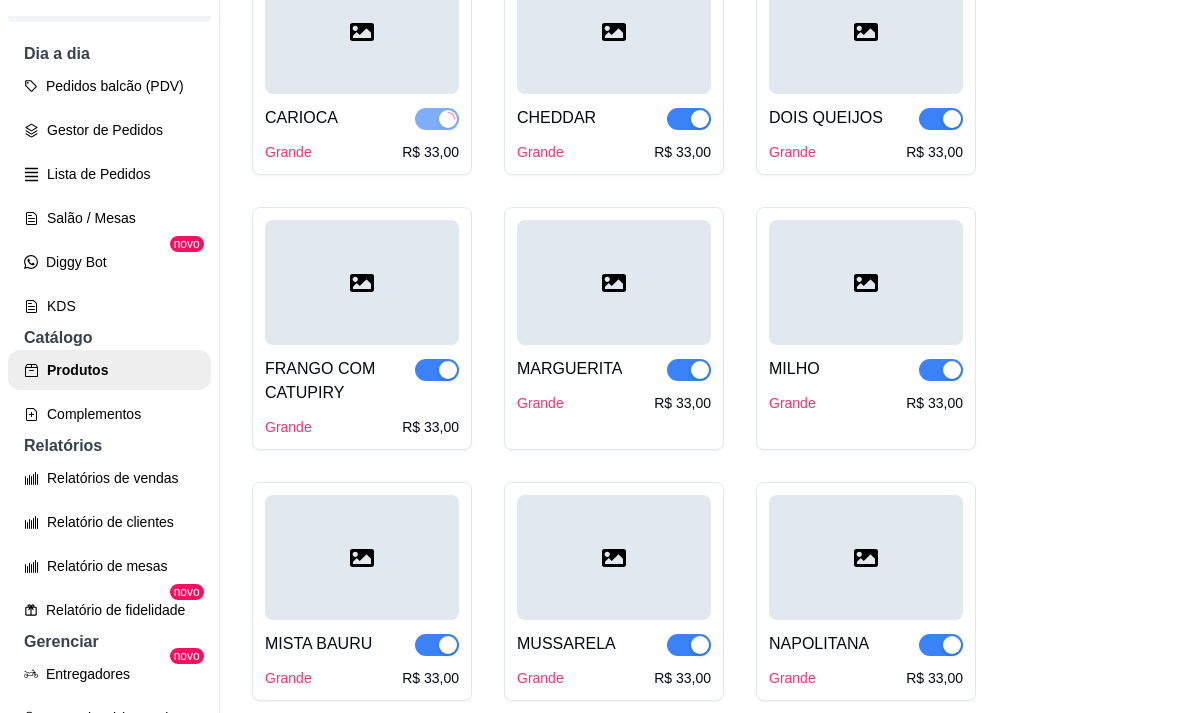 click at bounding box center [689, 119] 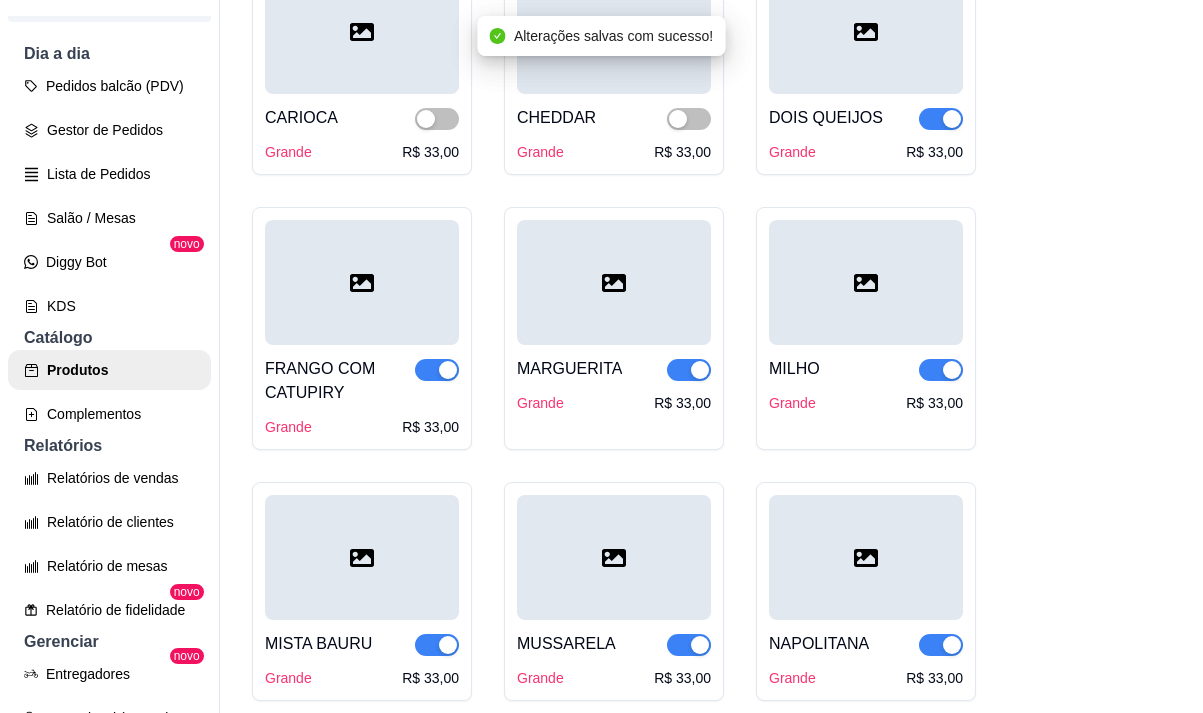 click at bounding box center (941, 119) 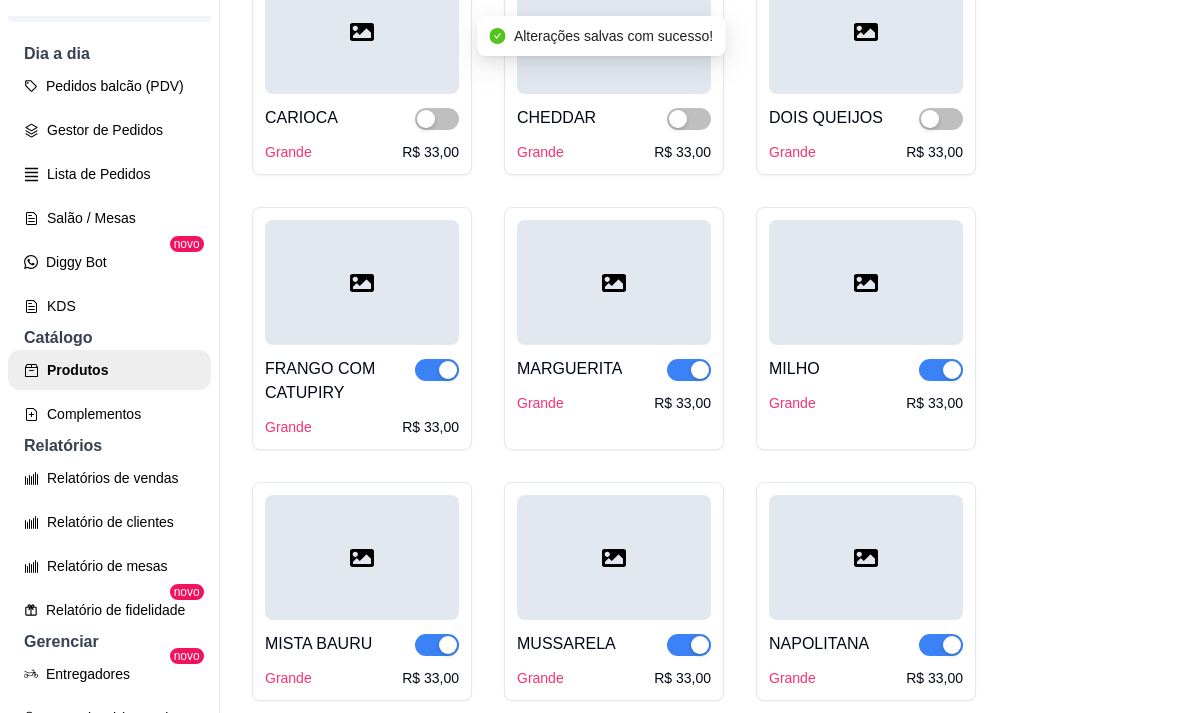 click at bounding box center [952, 370] 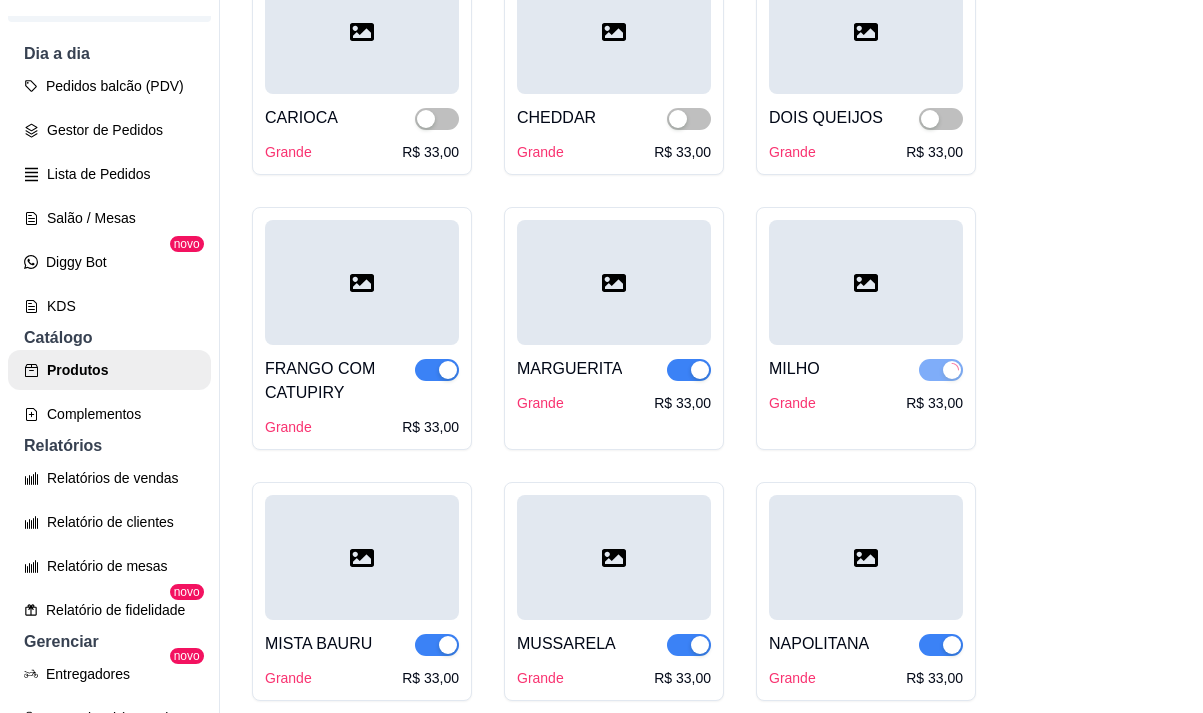 click at bounding box center [689, 370] 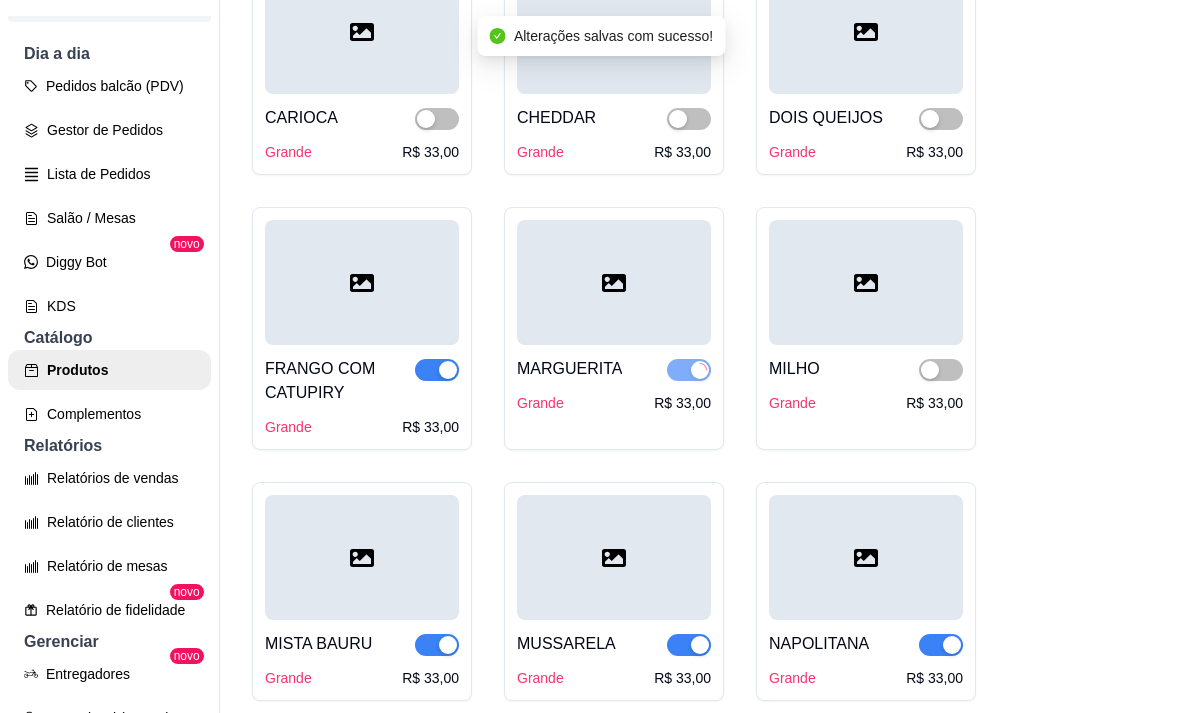 click at bounding box center (437, 370) 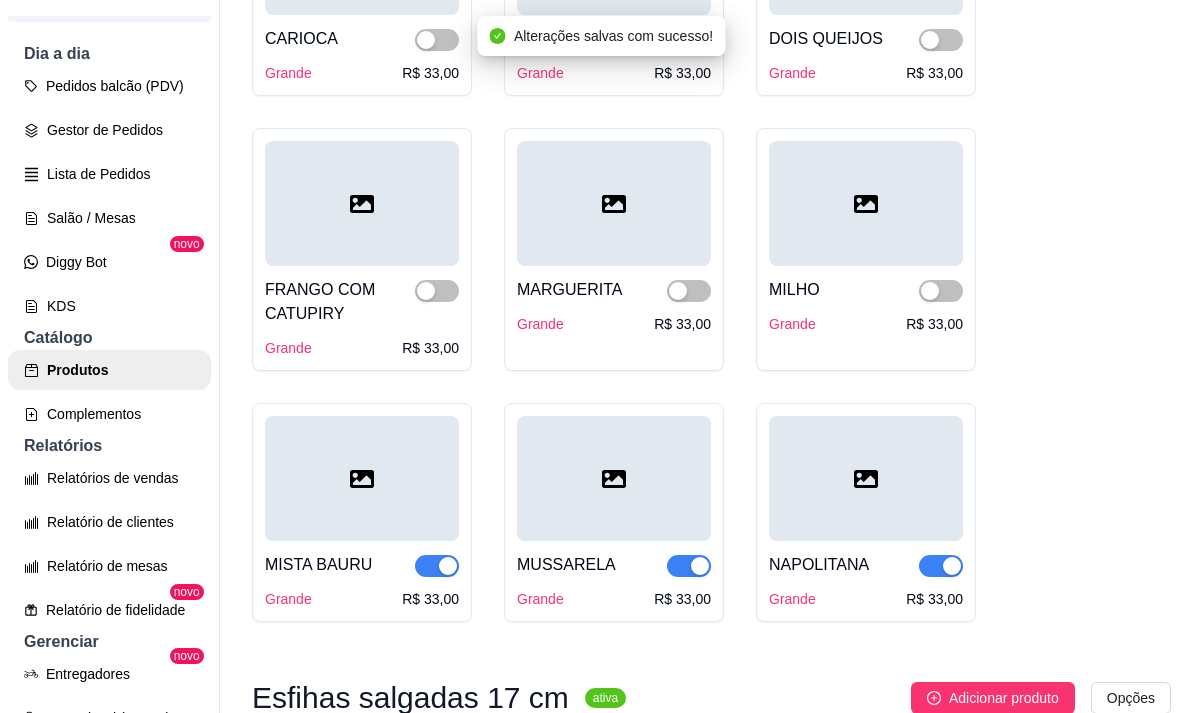 scroll, scrollTop: 1800, scrollLeft: 0, axis: vertical 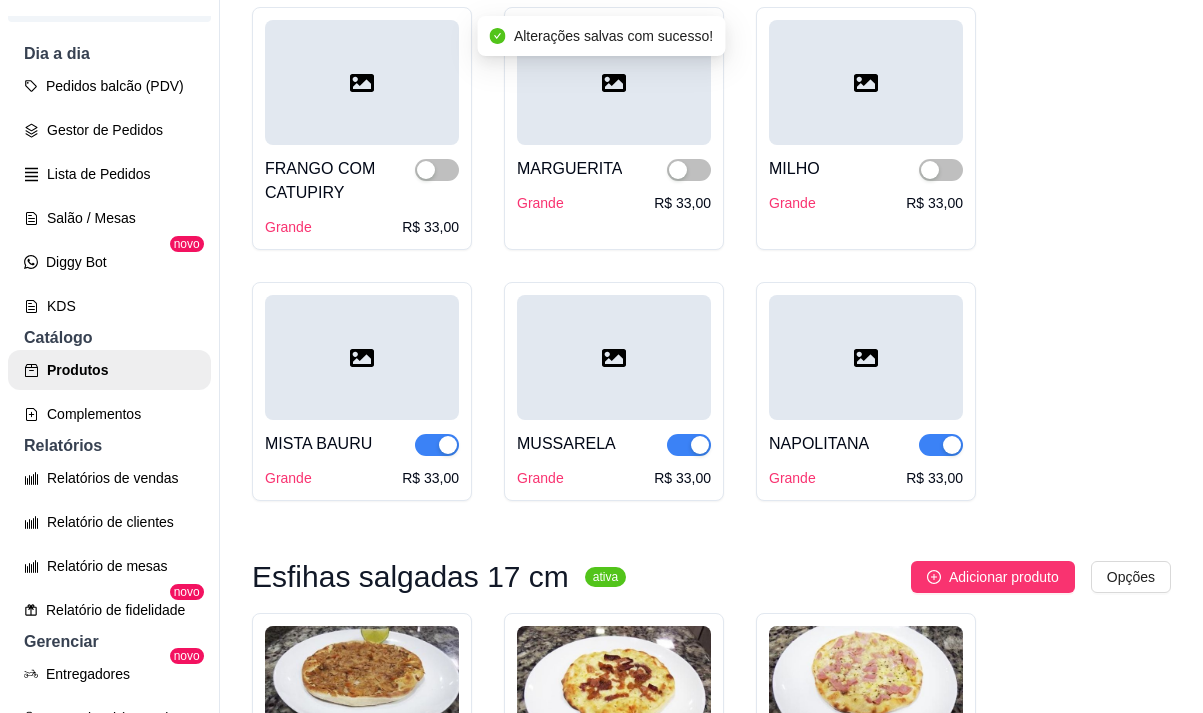 click at bounding box center (437, 445) 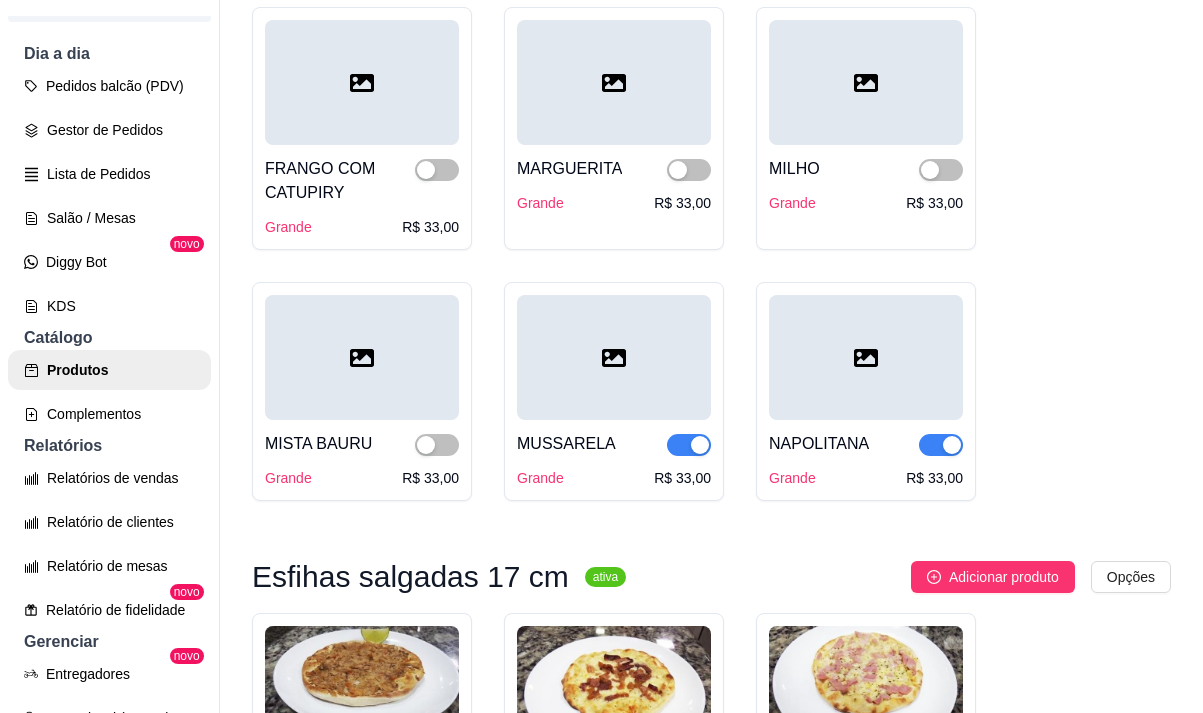 click at bounding box center [689, 445] 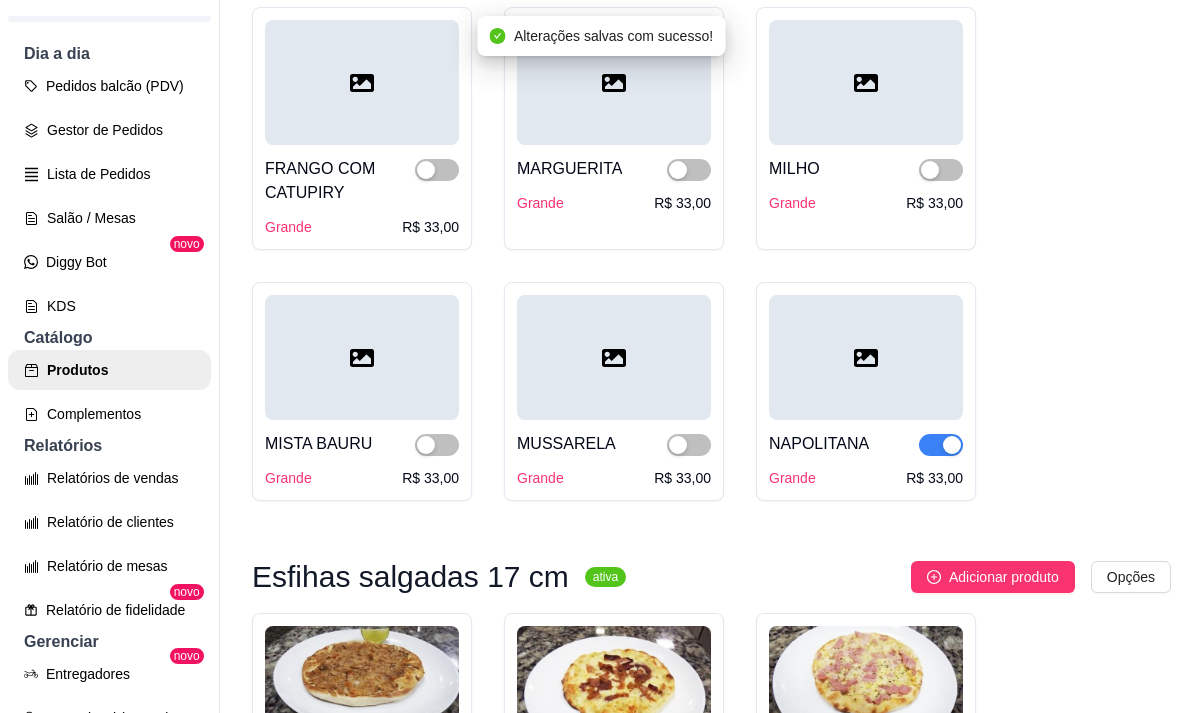 click at bounding box center (941, 445) 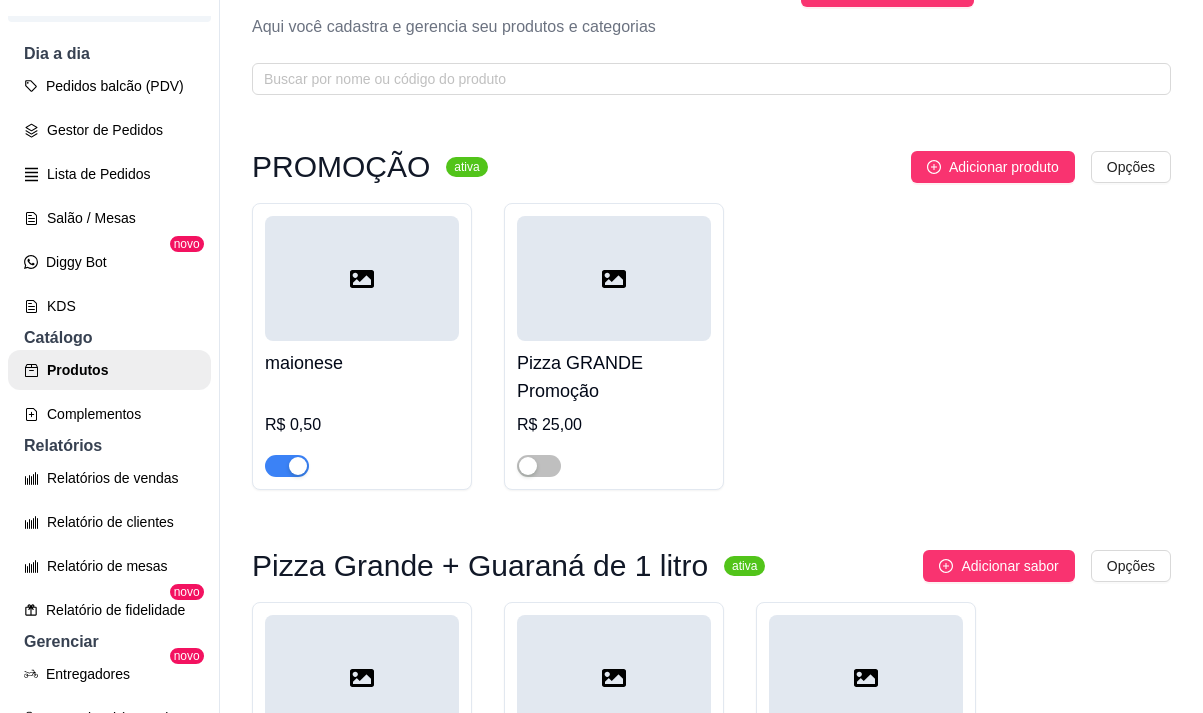 scroll, scrollTop: 0, scrollLeft: 0, axis: both 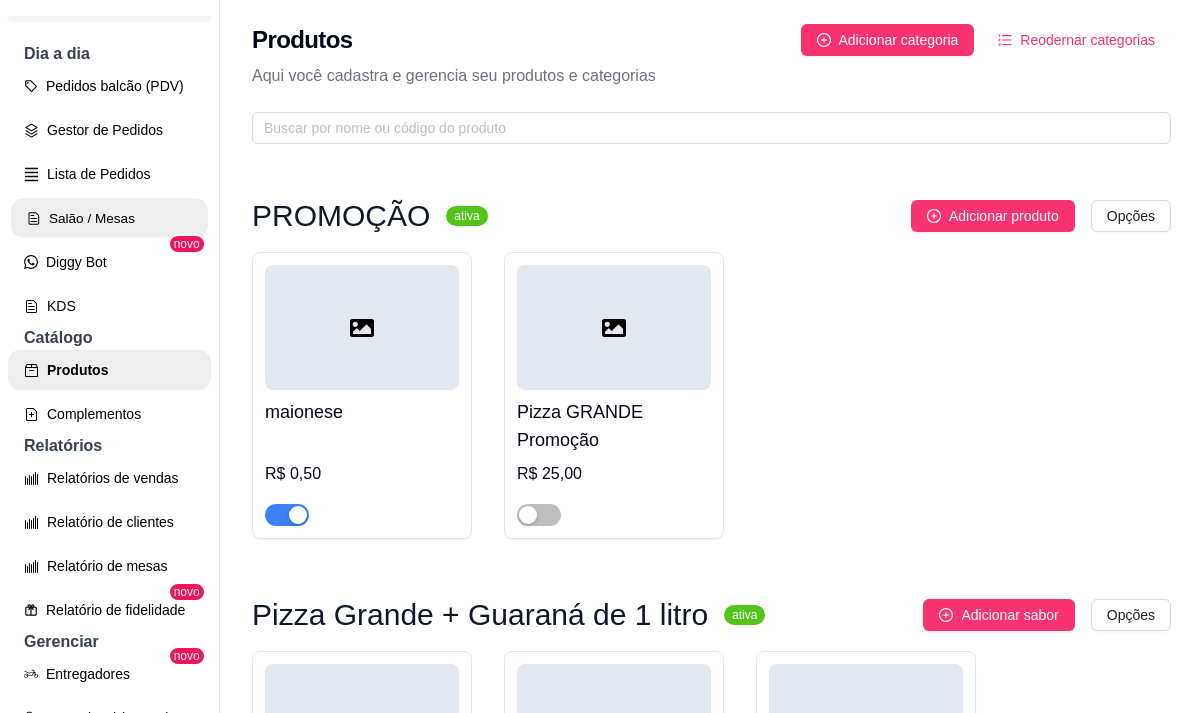 click on "Salão / Mesas" at bounding box center (109, 218) 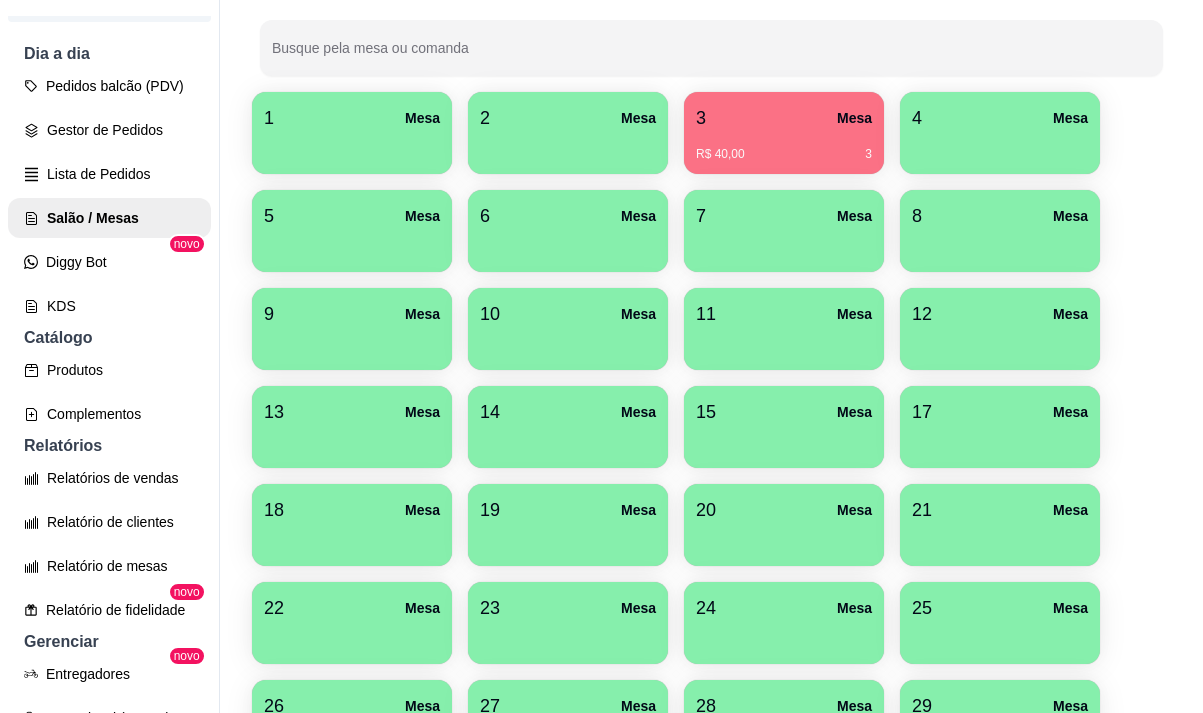 scroll, scrollTop: 300, scrollLeft: 0, axis: vertical 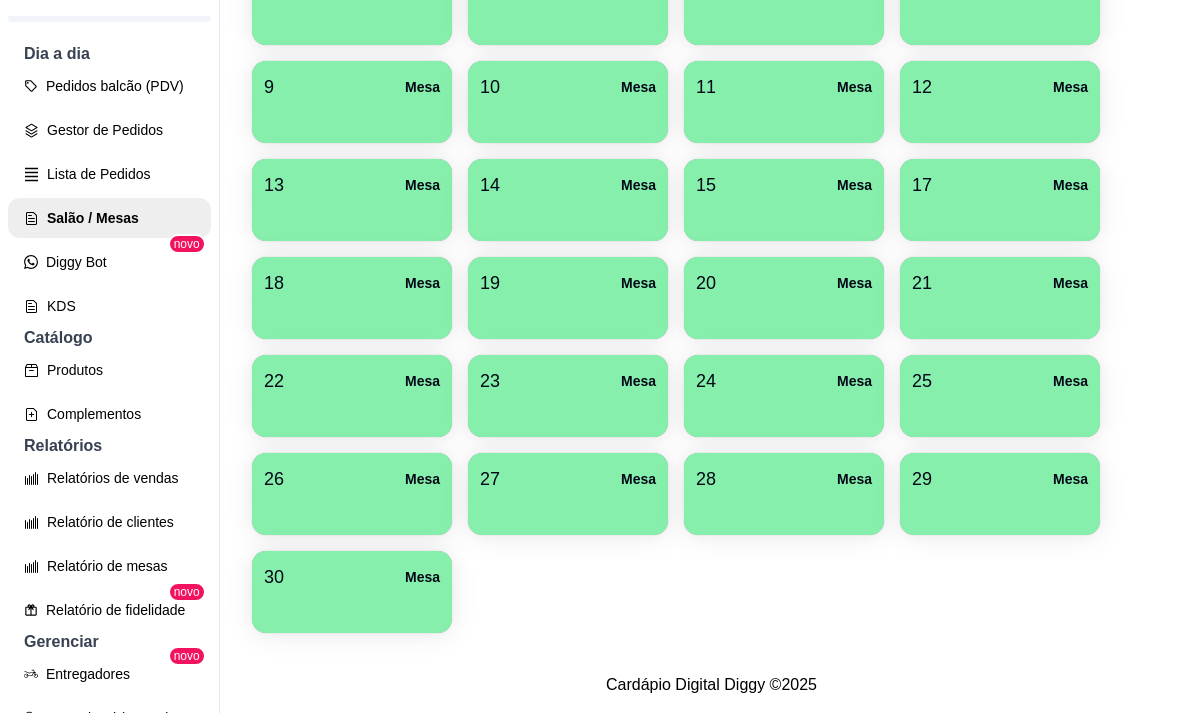 click at bounding box center (568, 508) 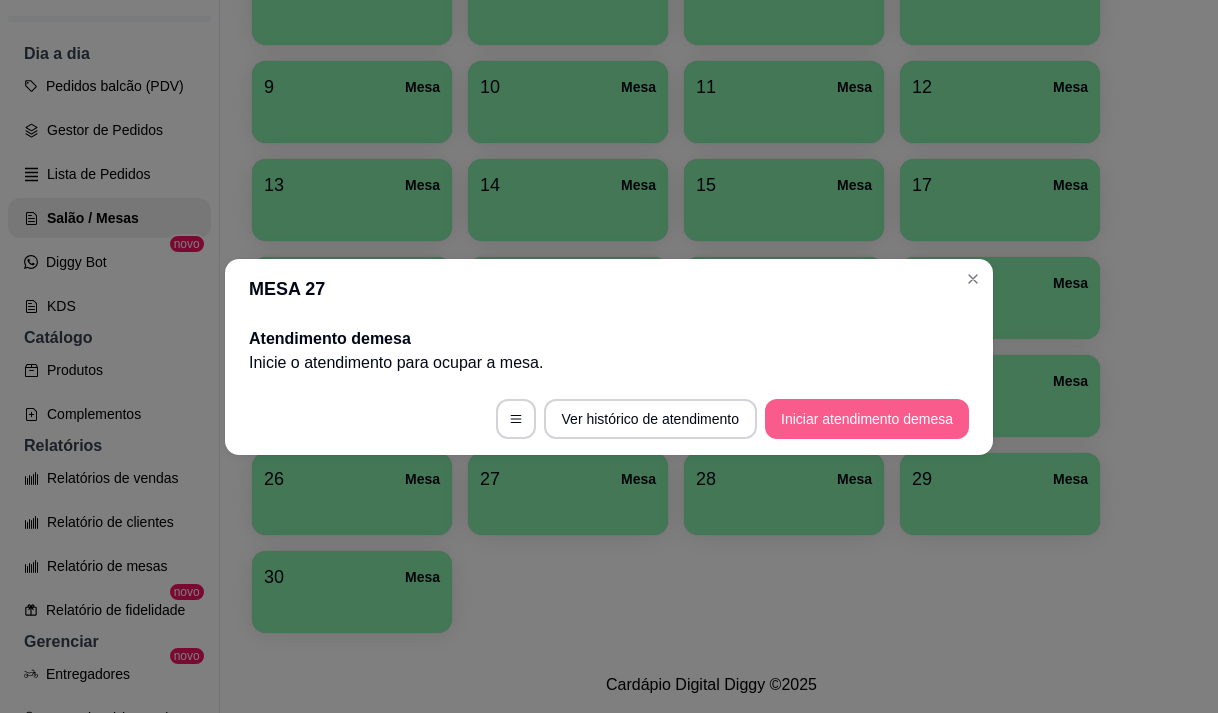 click on "Iniciar atendimento de  mesa" at bounding box center (867, 419) 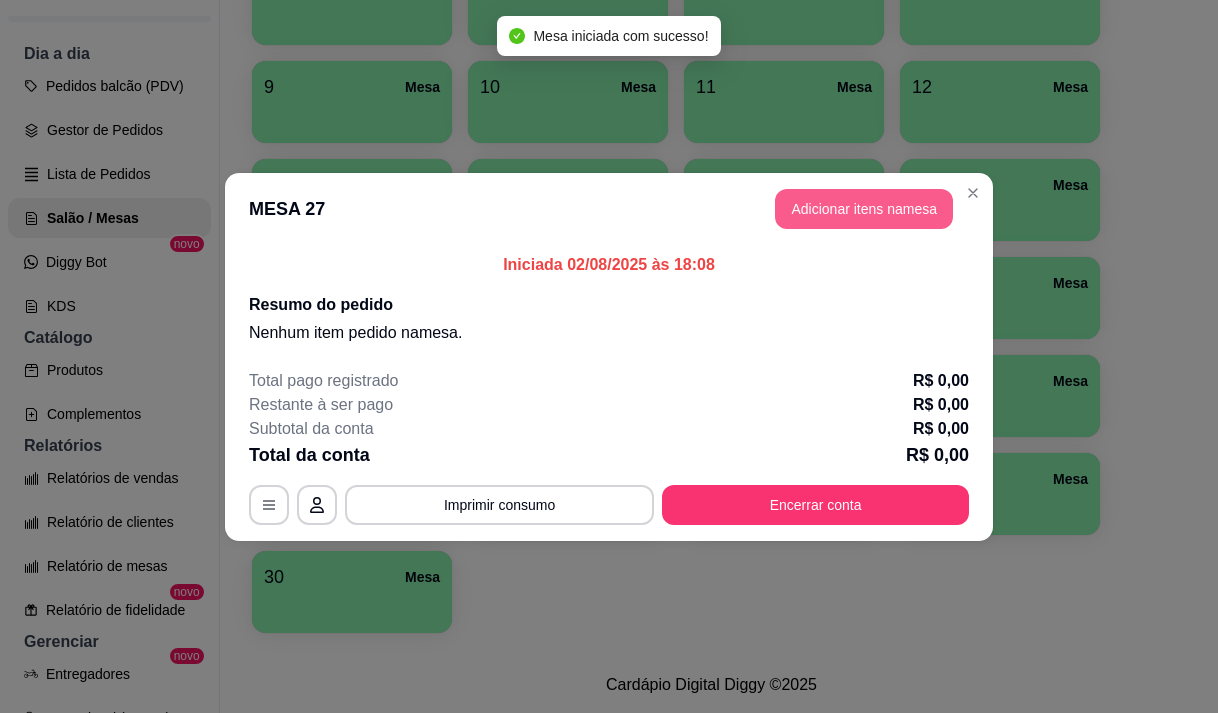 click on "Adicionar itens na  mesa" at bounding box center [864, 209] 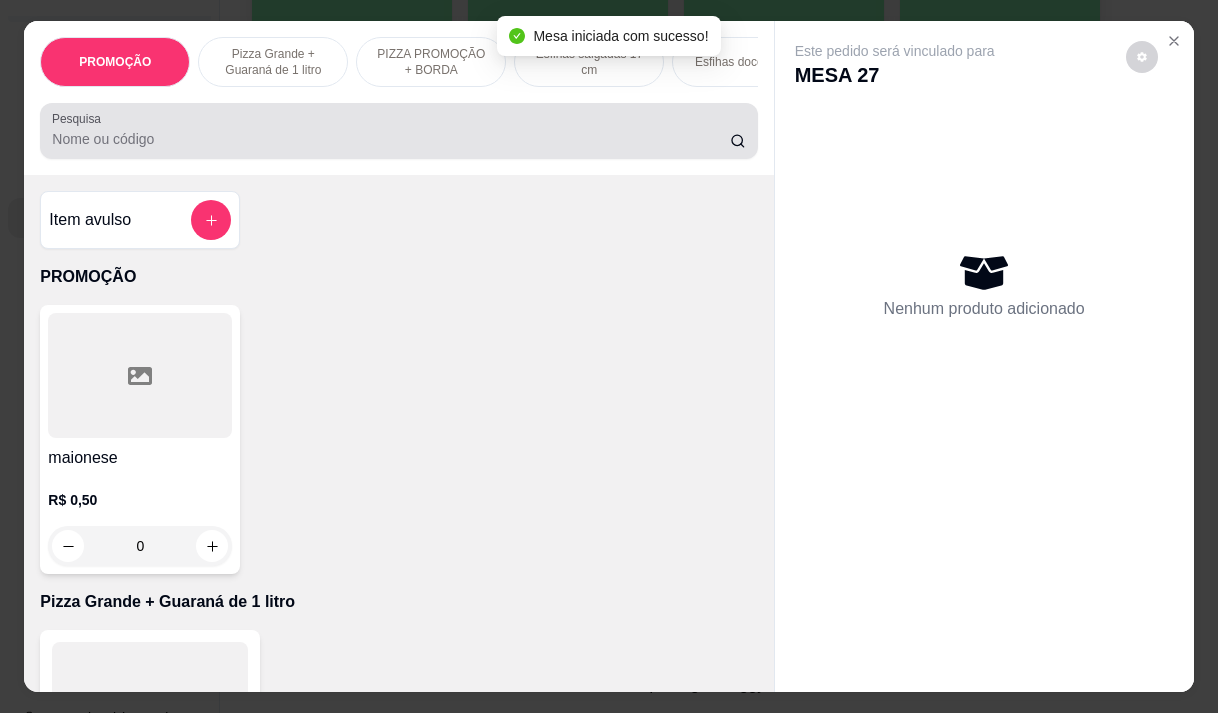 click on "Pesquisa" at bounding box center [391, 139] 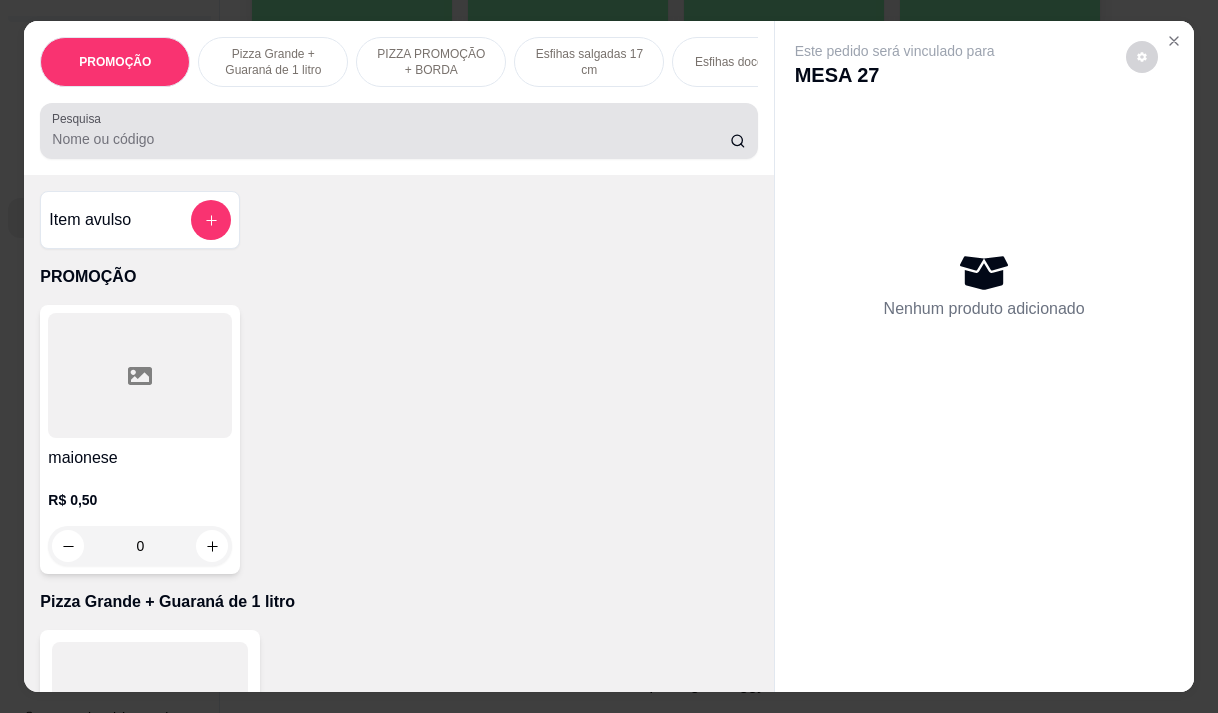 click on "Pesquisa" at bounding box center [391, 139] 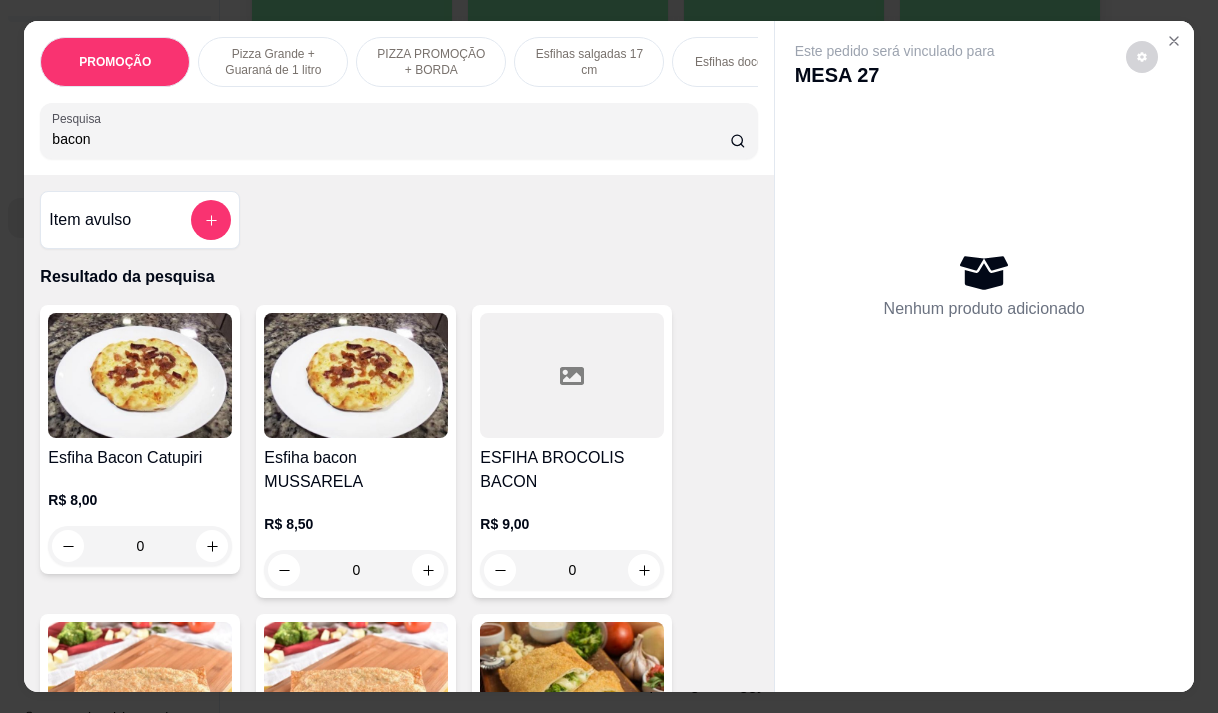 scroll, scrollTop: 50, scrollLeft: 0, axis: vertical 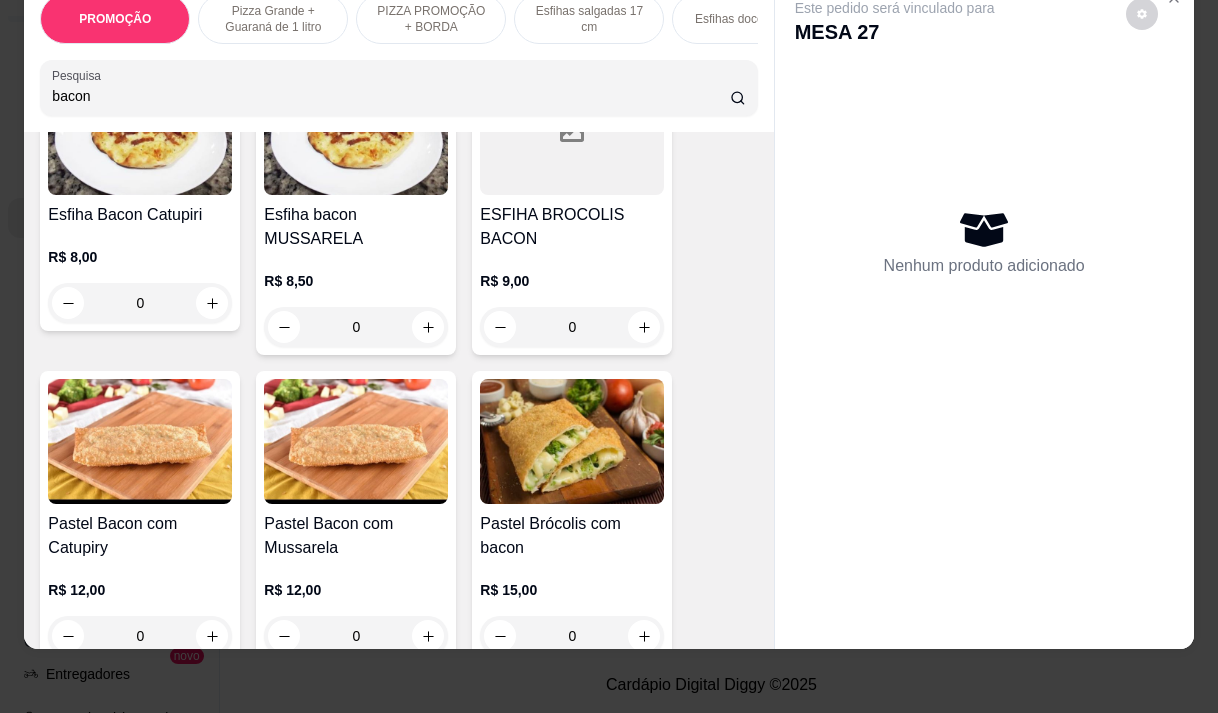 click at bounding box center (356, 441) 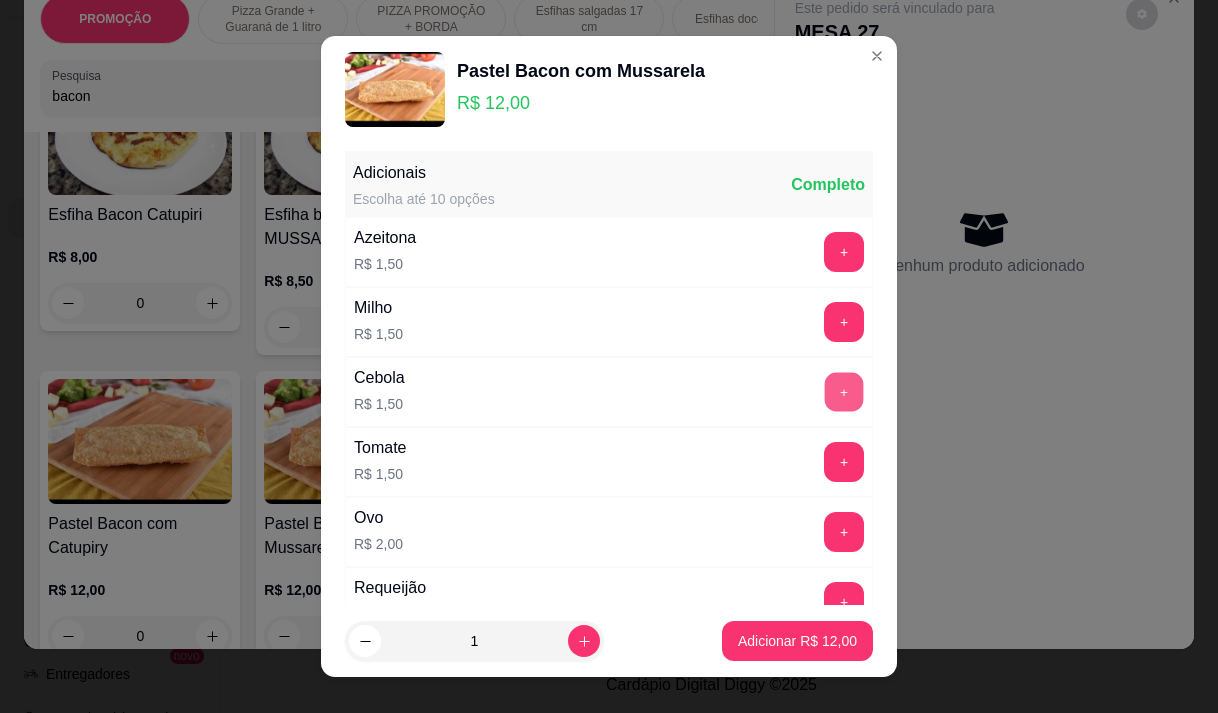 click on "+" at bounding box center (844, 391) 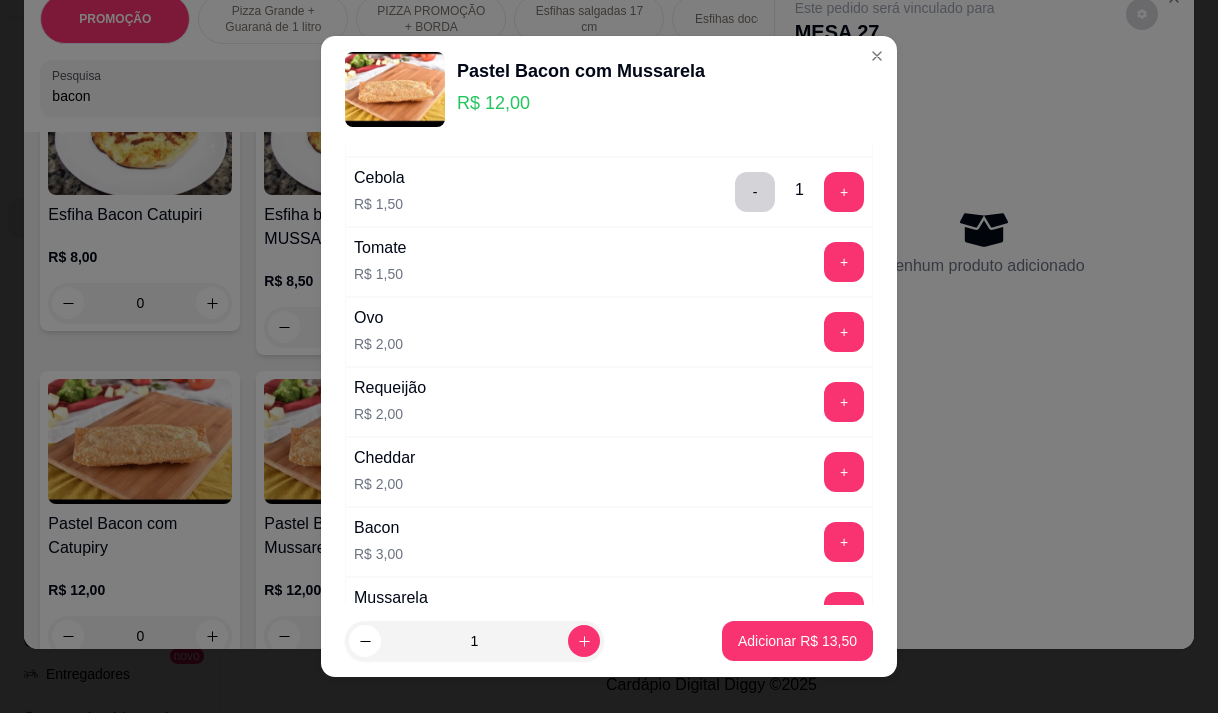 scroll, scrollTop: 400, scrollLeft: 0, axis: vertical 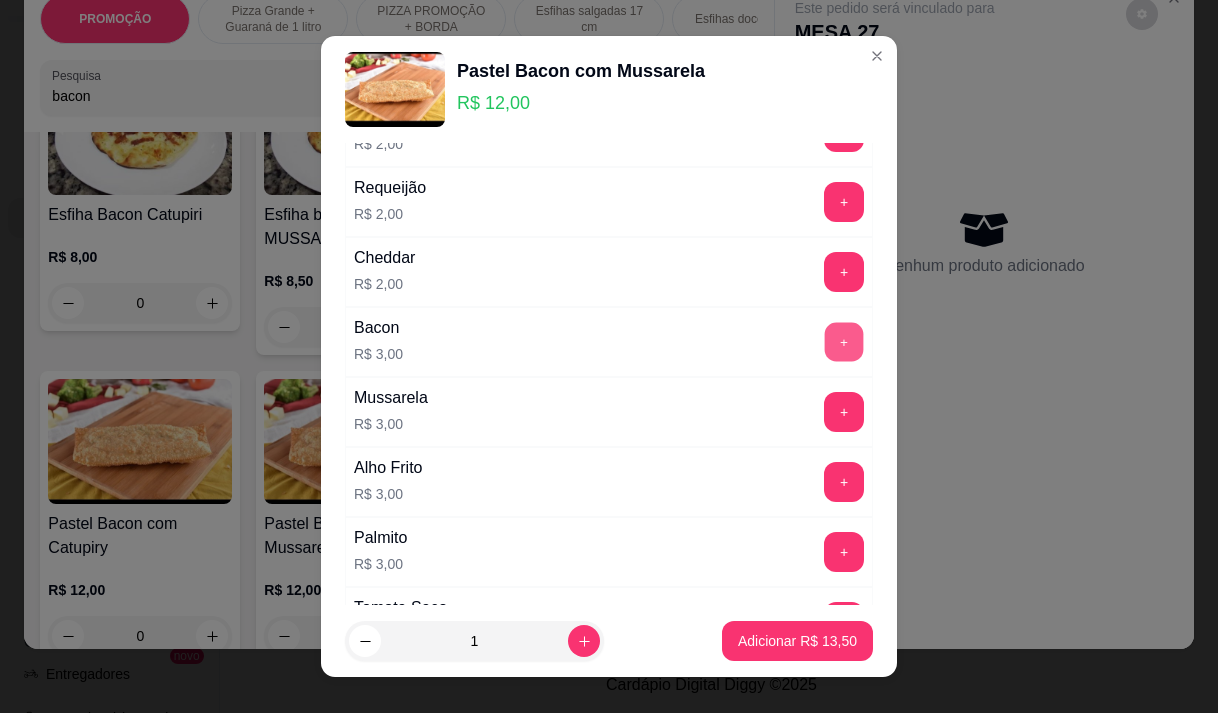 click on "+" at bounding box center (844, 341) 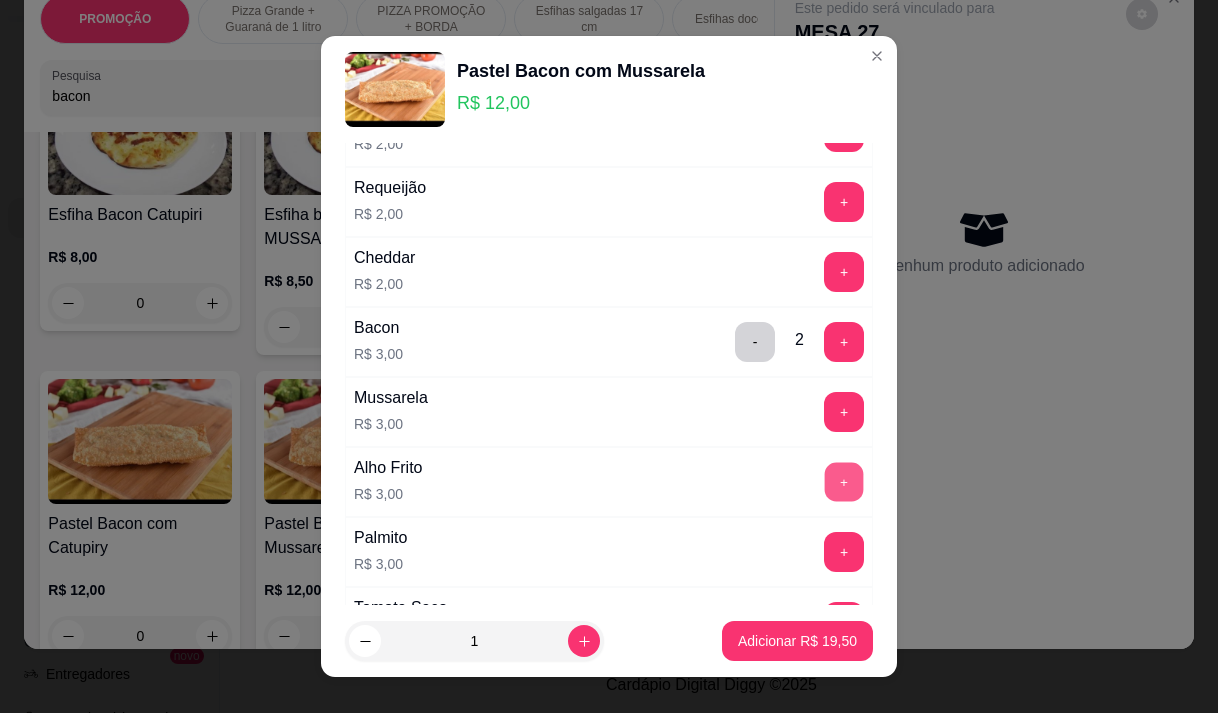 click on "+" at bounding box center [844, 481] 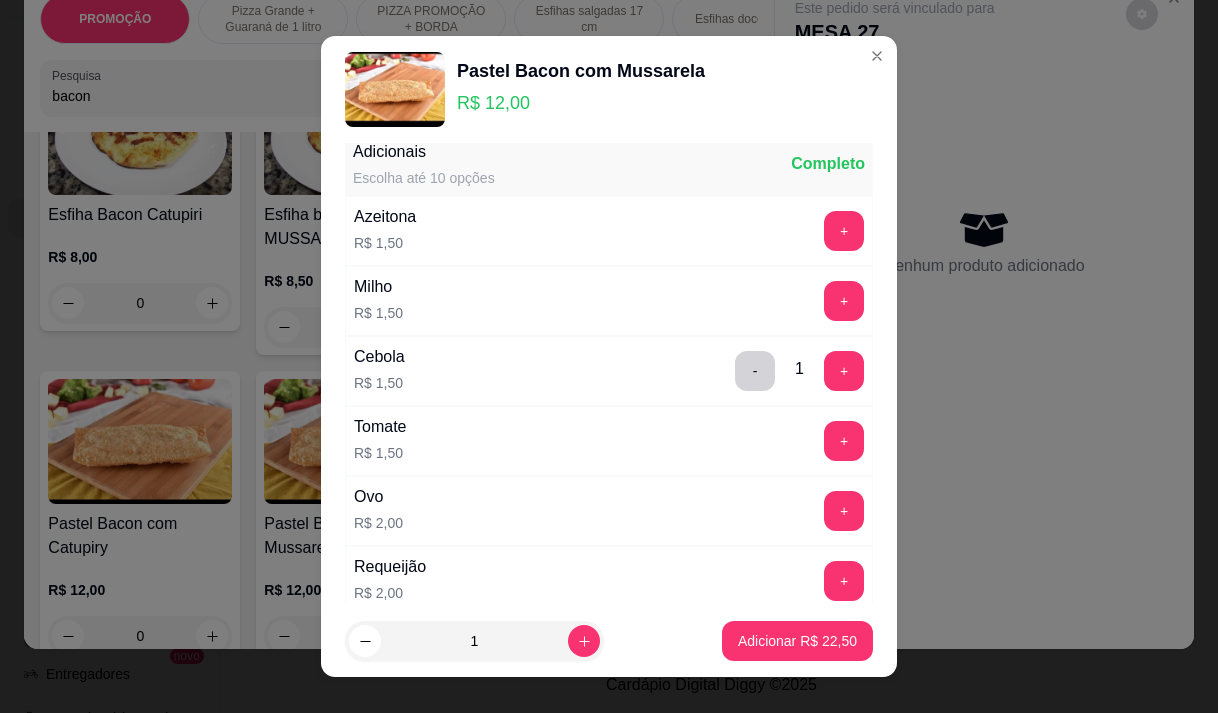 scroll, scrollTop: 0, scrollLeft: 0, axis: both 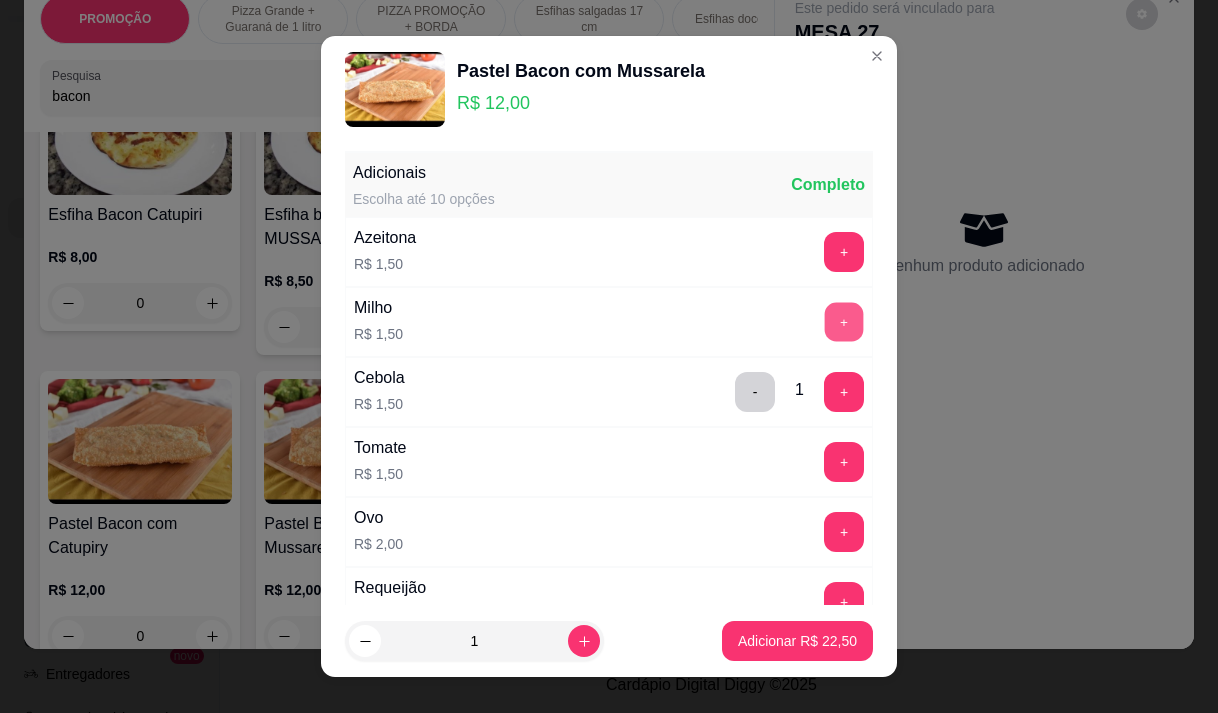 click on "+" at bounding box center [844, 321] 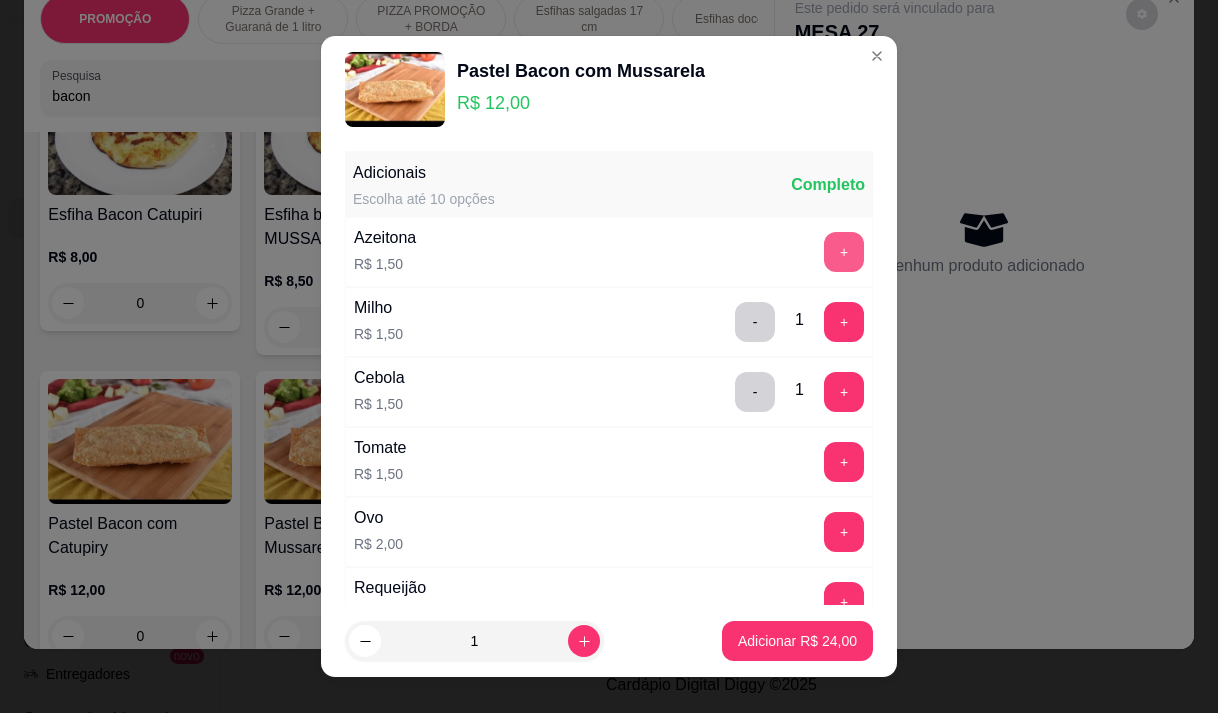 click on "+" at bounding box center [844, 252] 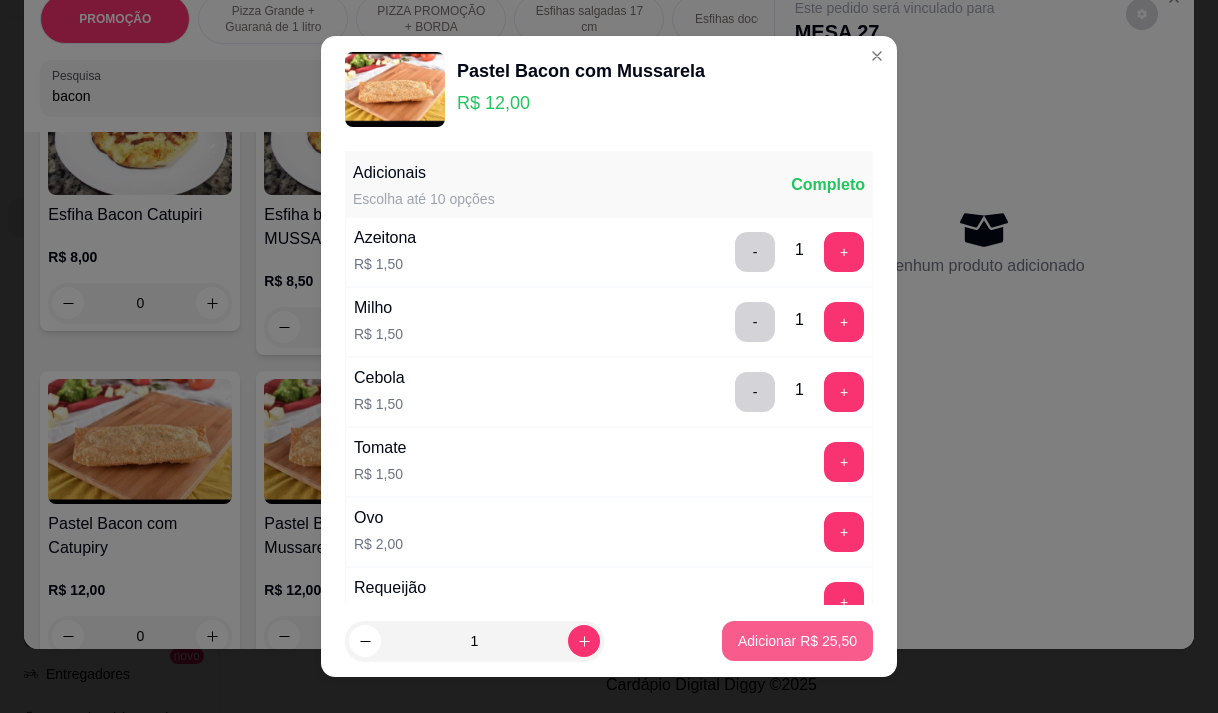 click on "Adicionar   R$ 25,50" at bounding box center [797, 641] 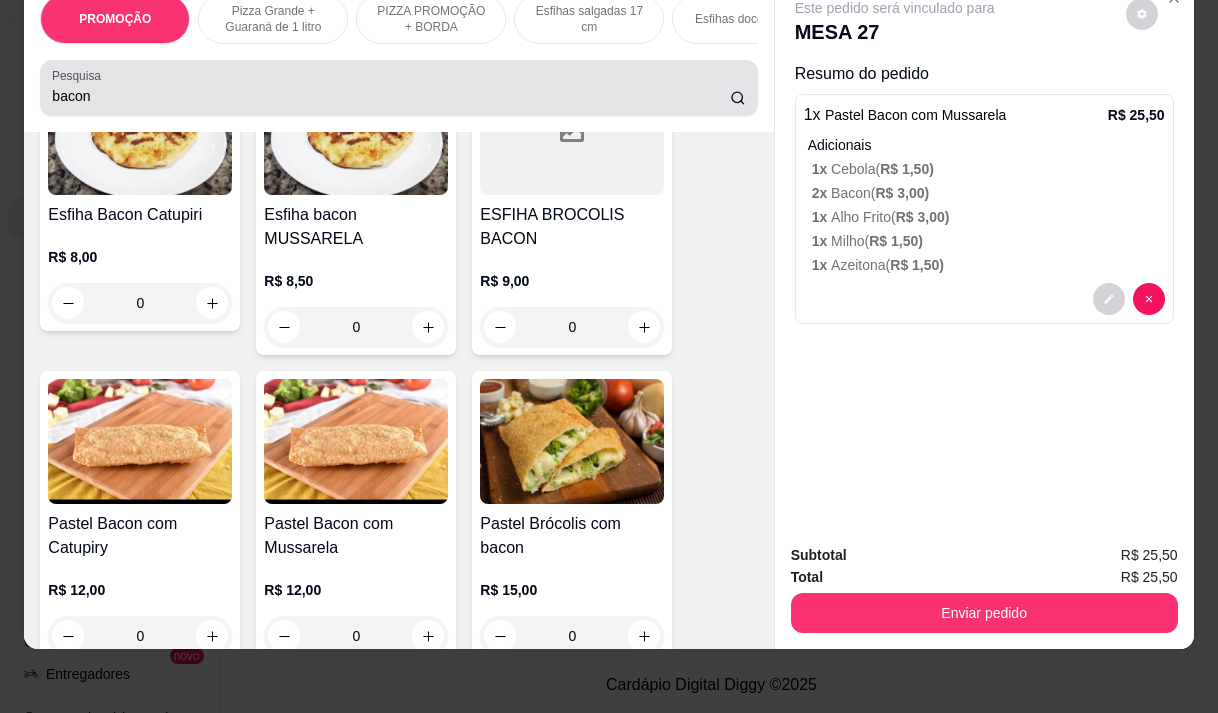click on "bacon" at bounding box center [391, 96] 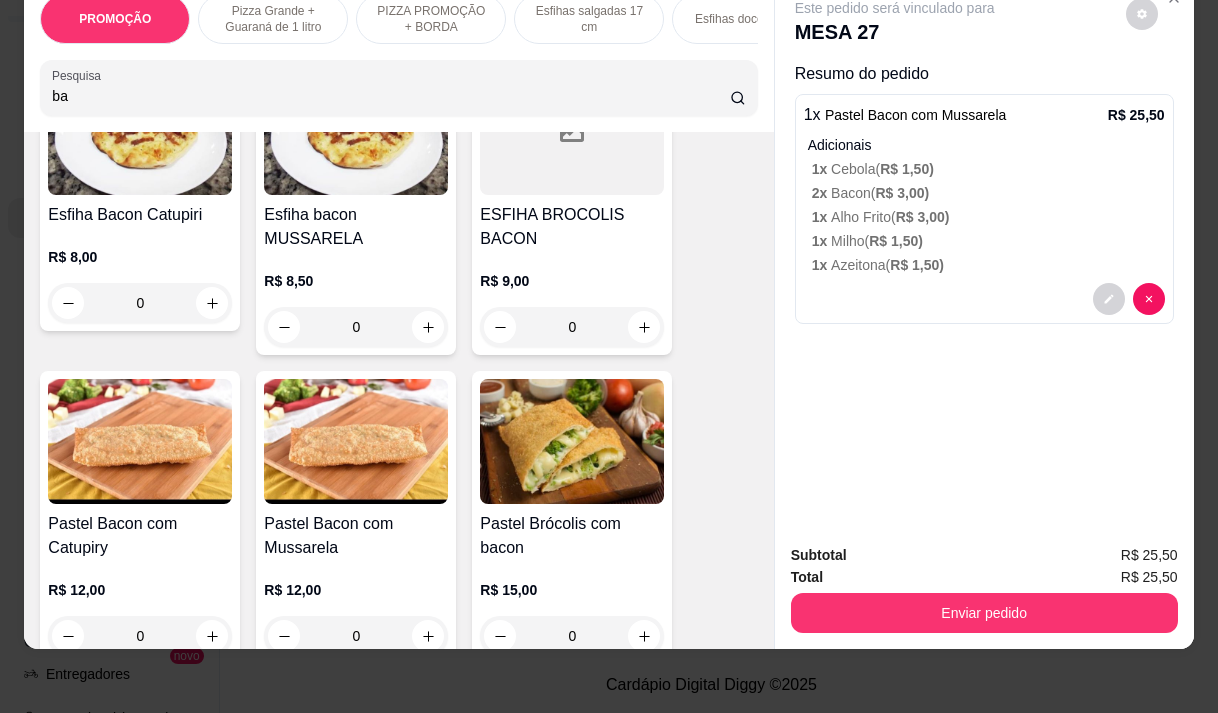 type on "b" 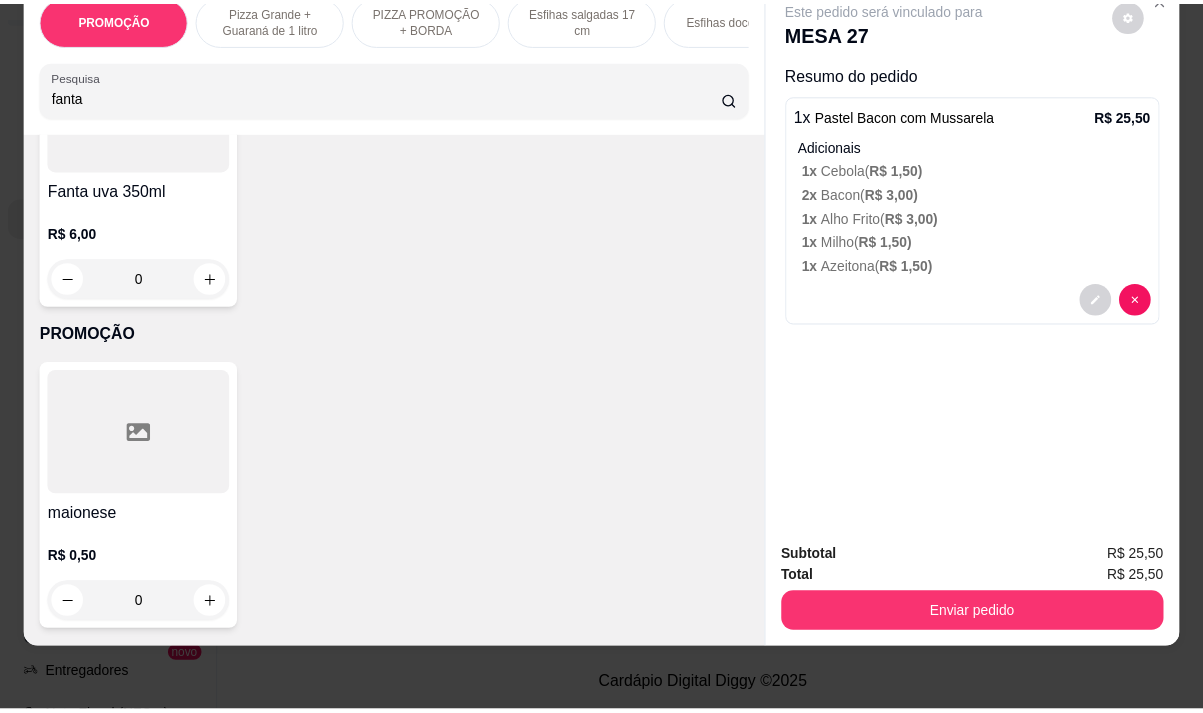 scroll, scrollTop: 0, scrollLeft: 0, axis: both 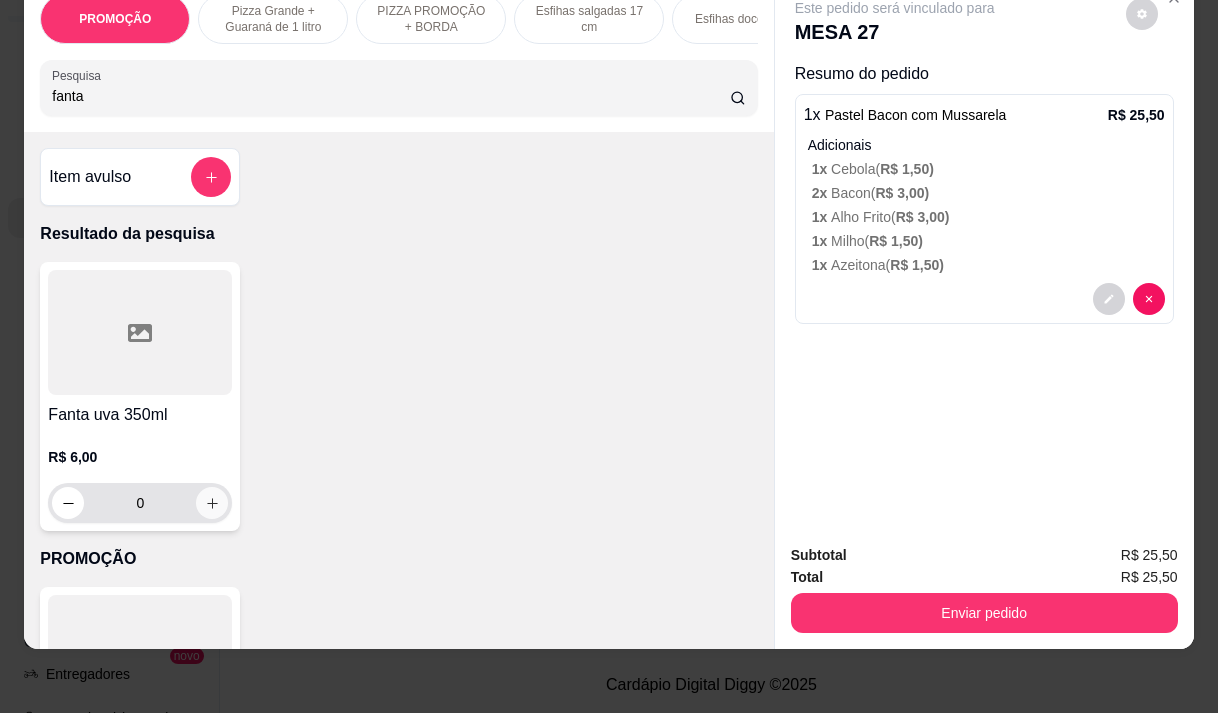 type on "fanta" 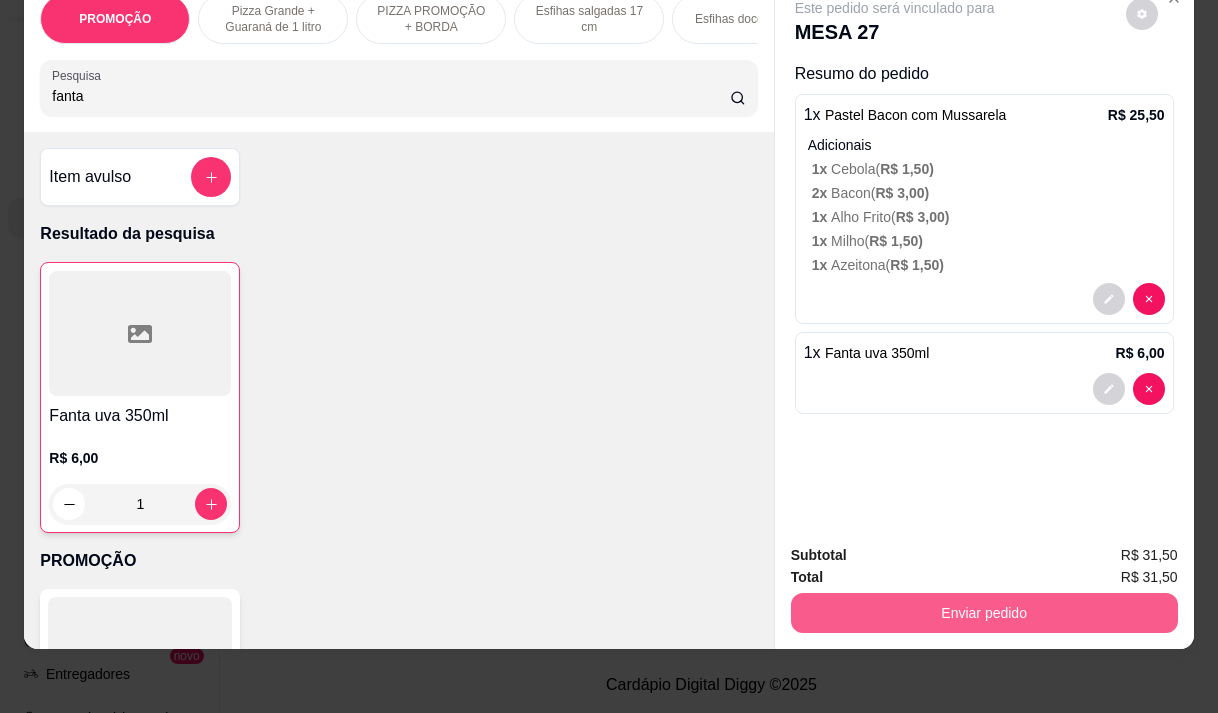 click on "Enviar pedido" at bounding box center (984, 613) 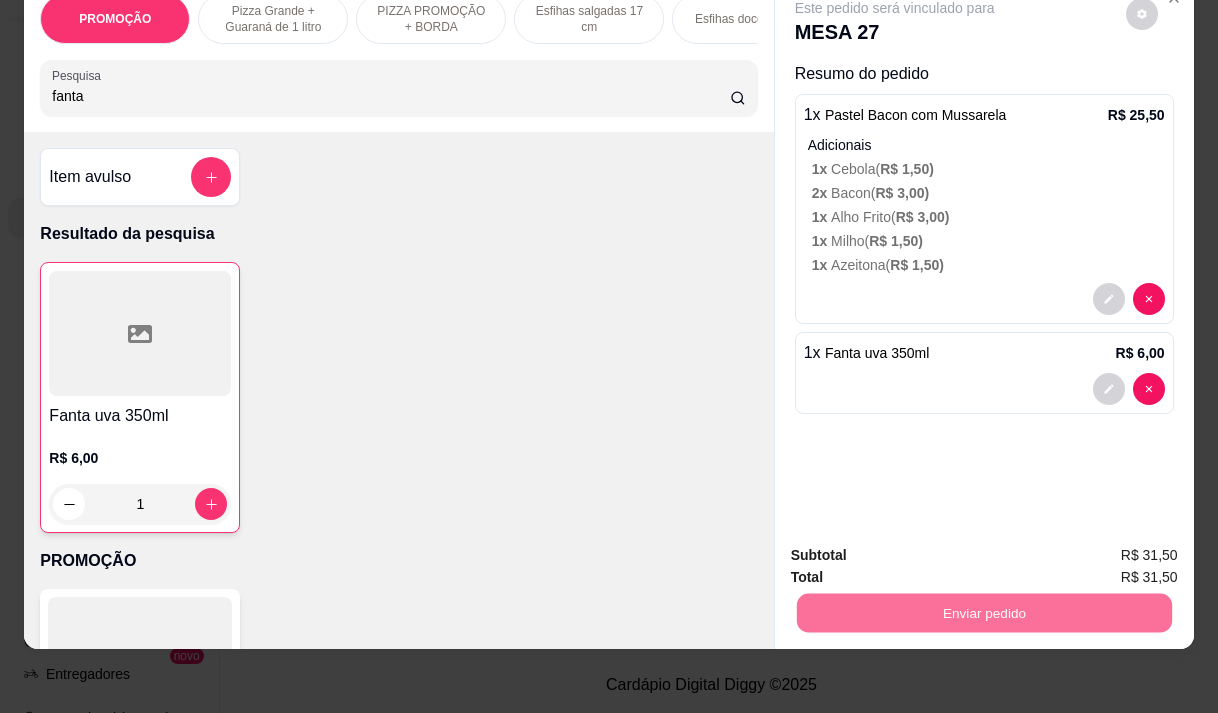 click on "Não registrar e enviar pedido" at bounding box center (918, 549) 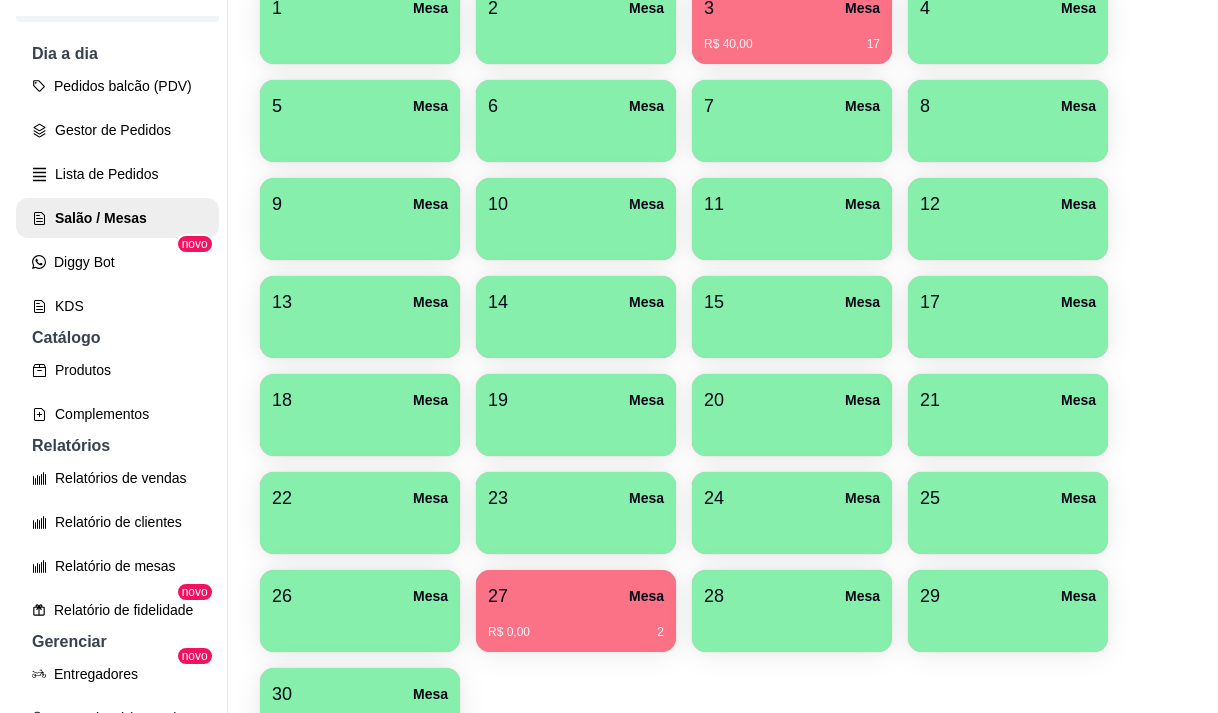 scroll, scrollTop: 300, scrollLeft: 0, axis: vertical 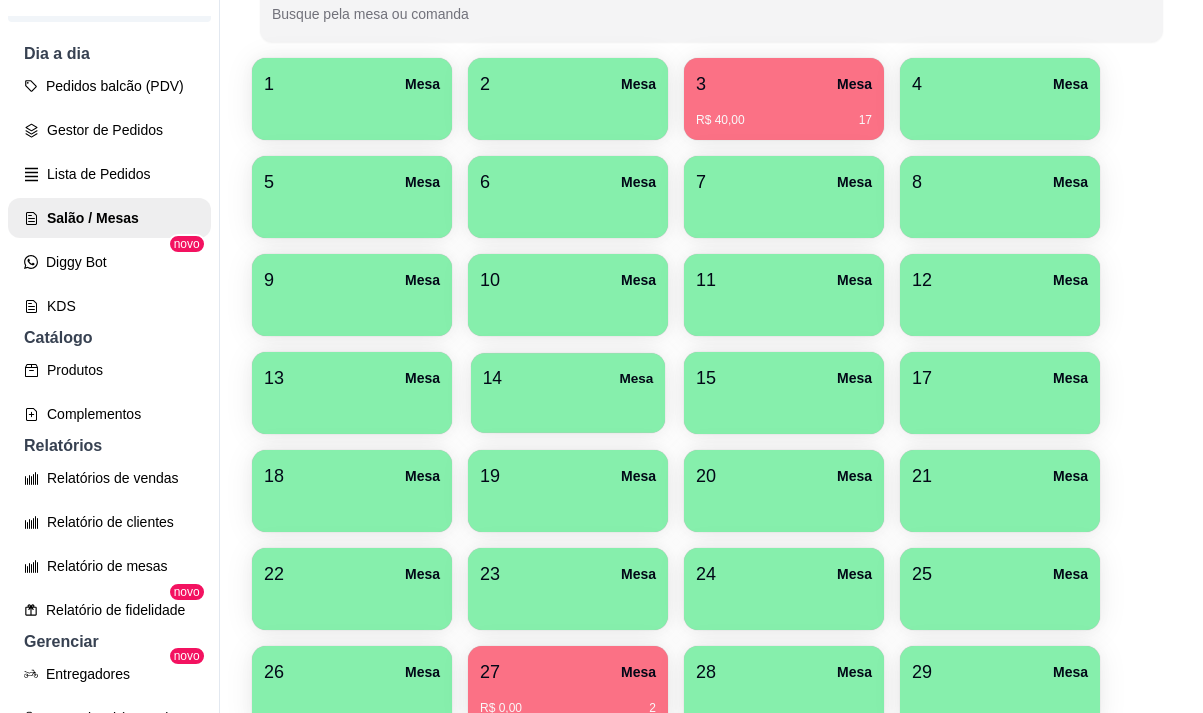 click at bounding box center (568, 406) 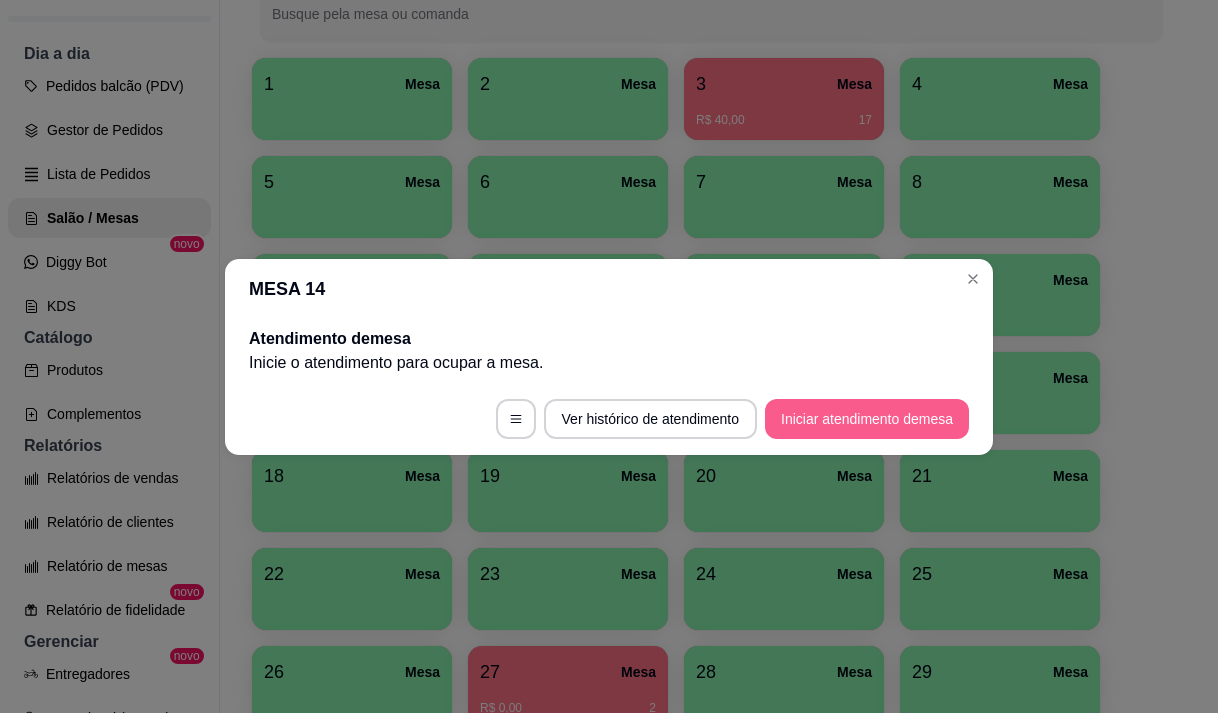 click on "Iniciar atendimento de  mesa" at bounding box center [867, 419] 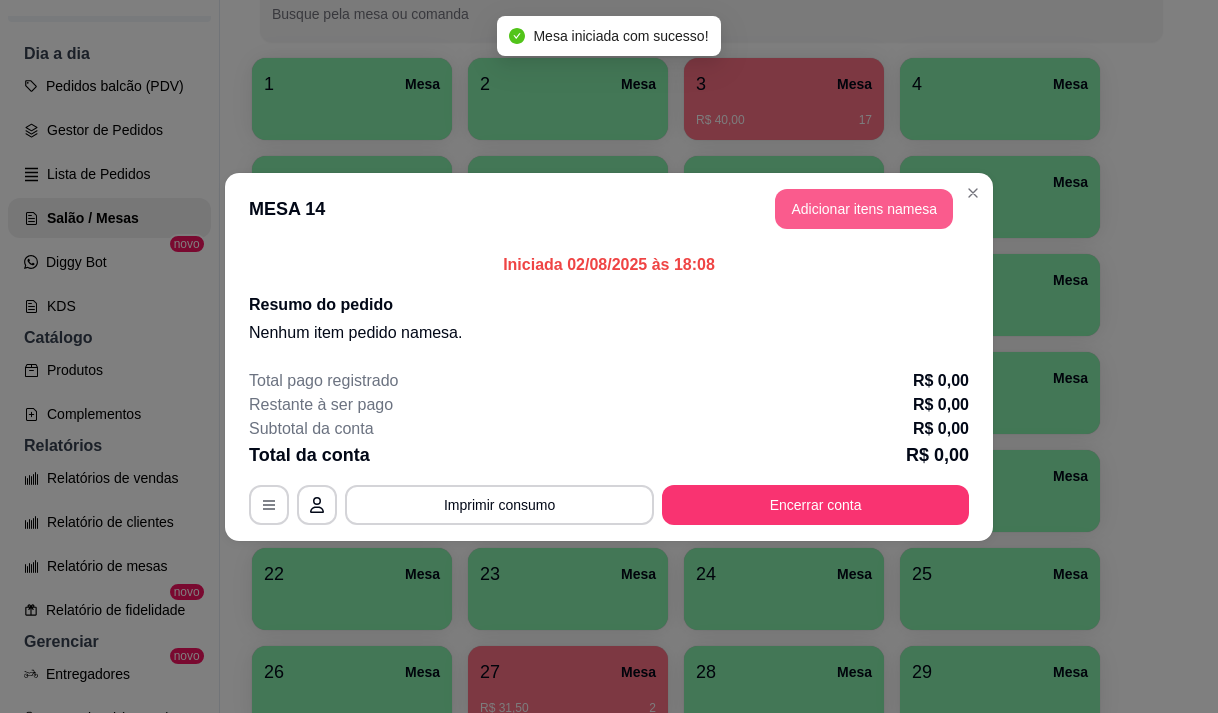 click on "Adicionar itens na  mesa" at bounding box center (864, 209) 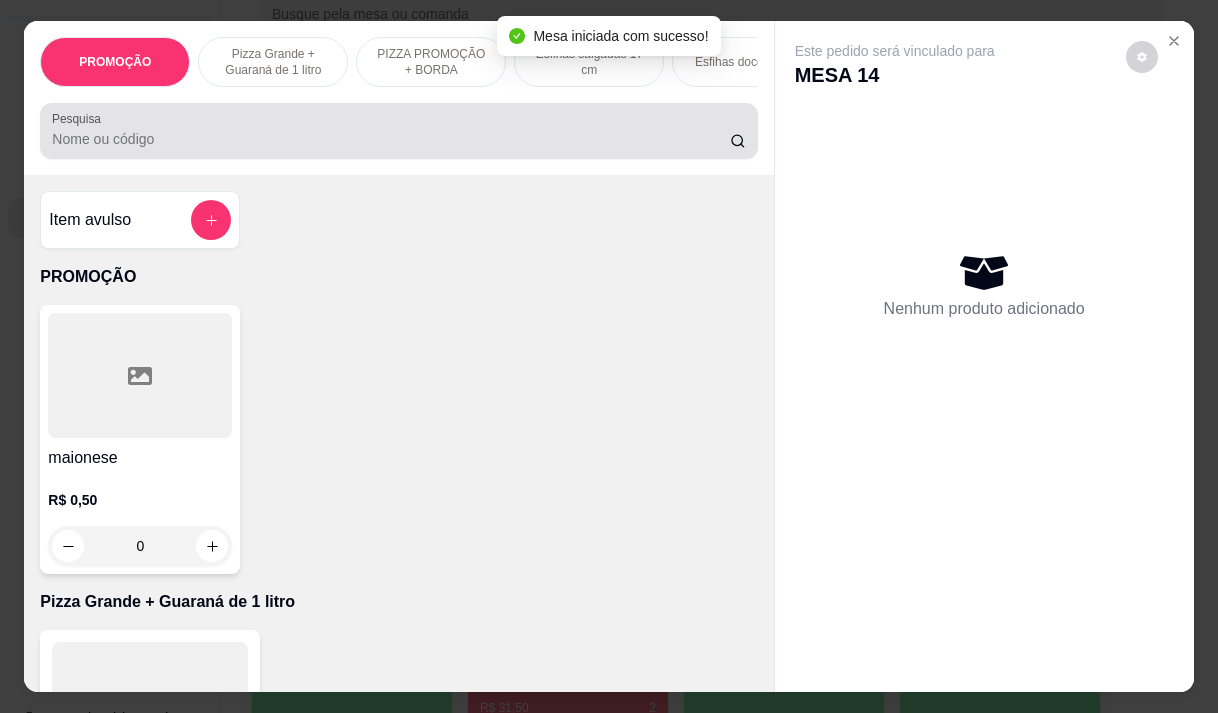 click on "Pesquisa" at bounding box center (391, 139) 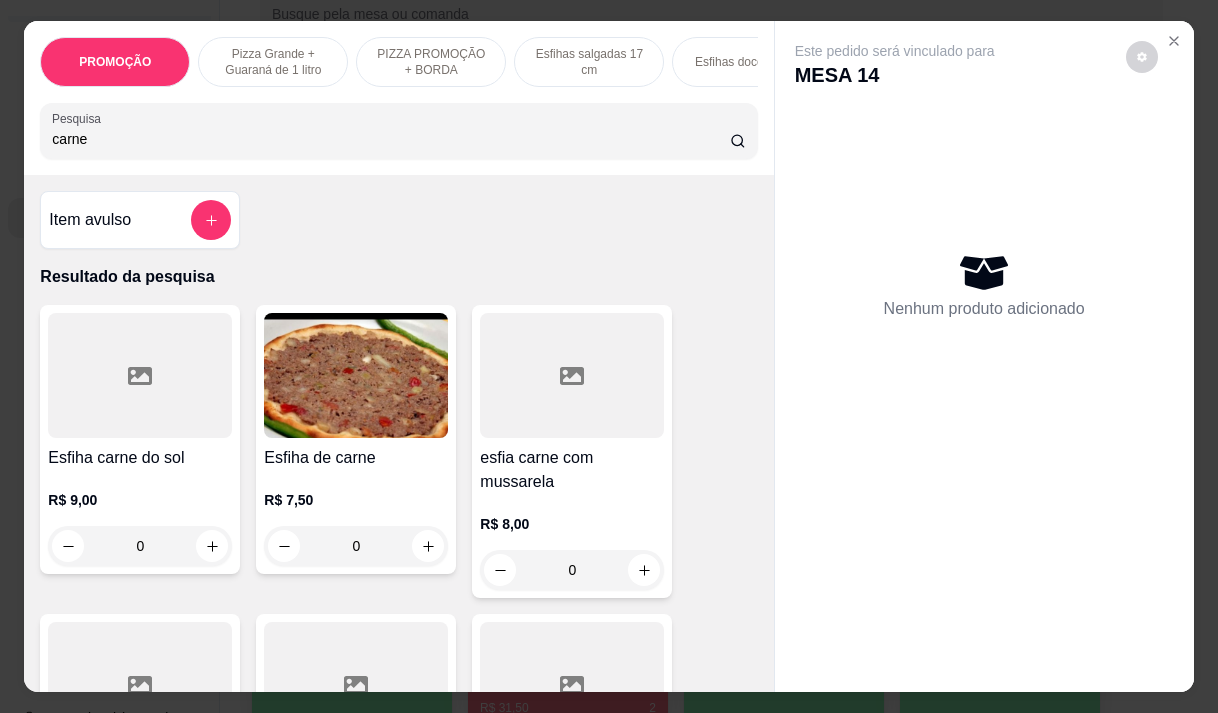 click on "carne" at bounding box center (391, 139) 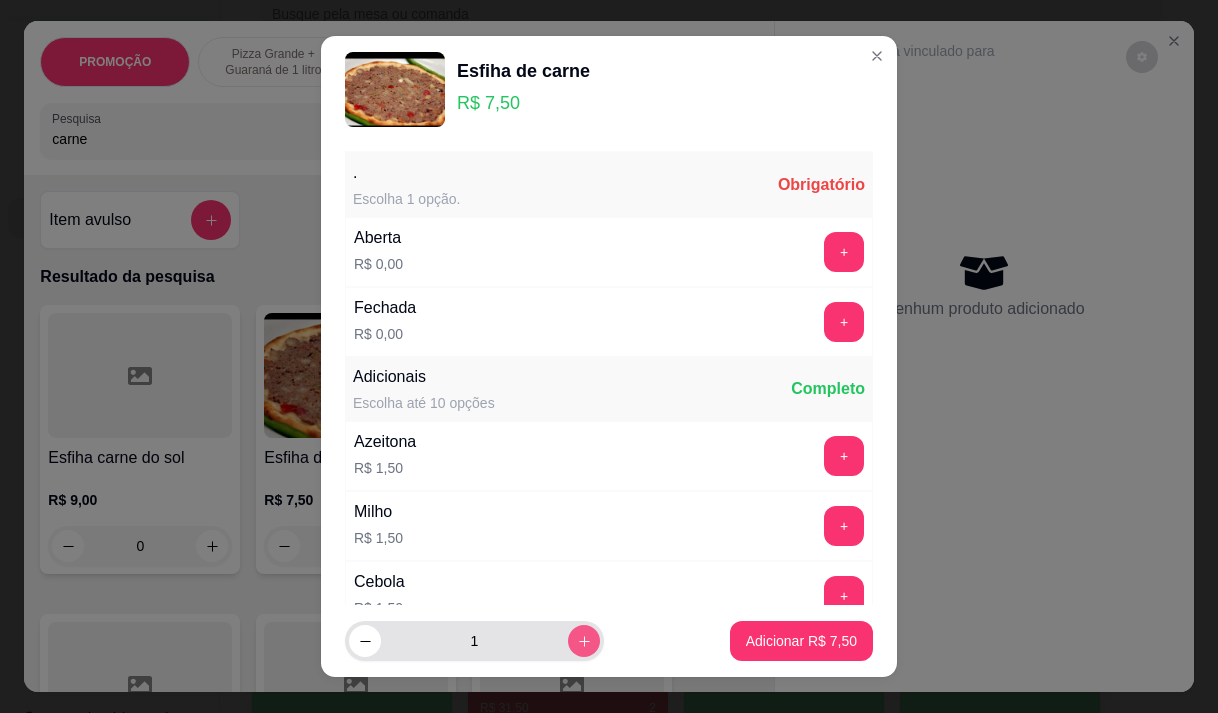 click 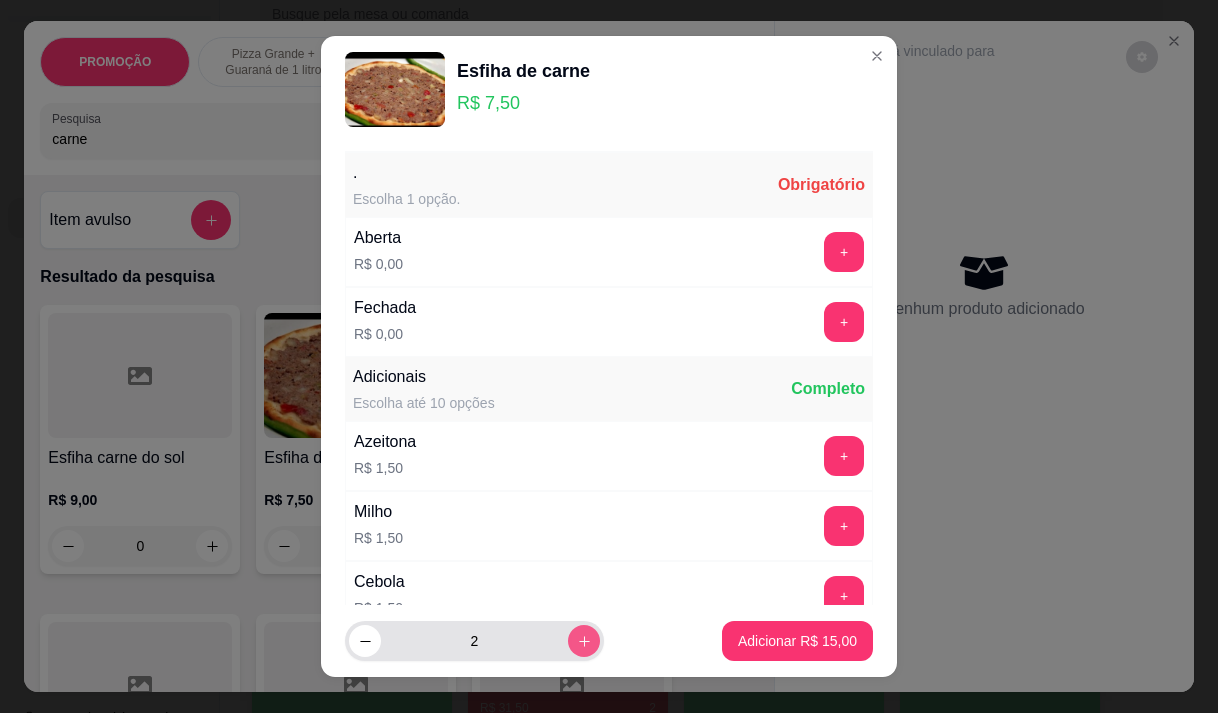 type on "2" 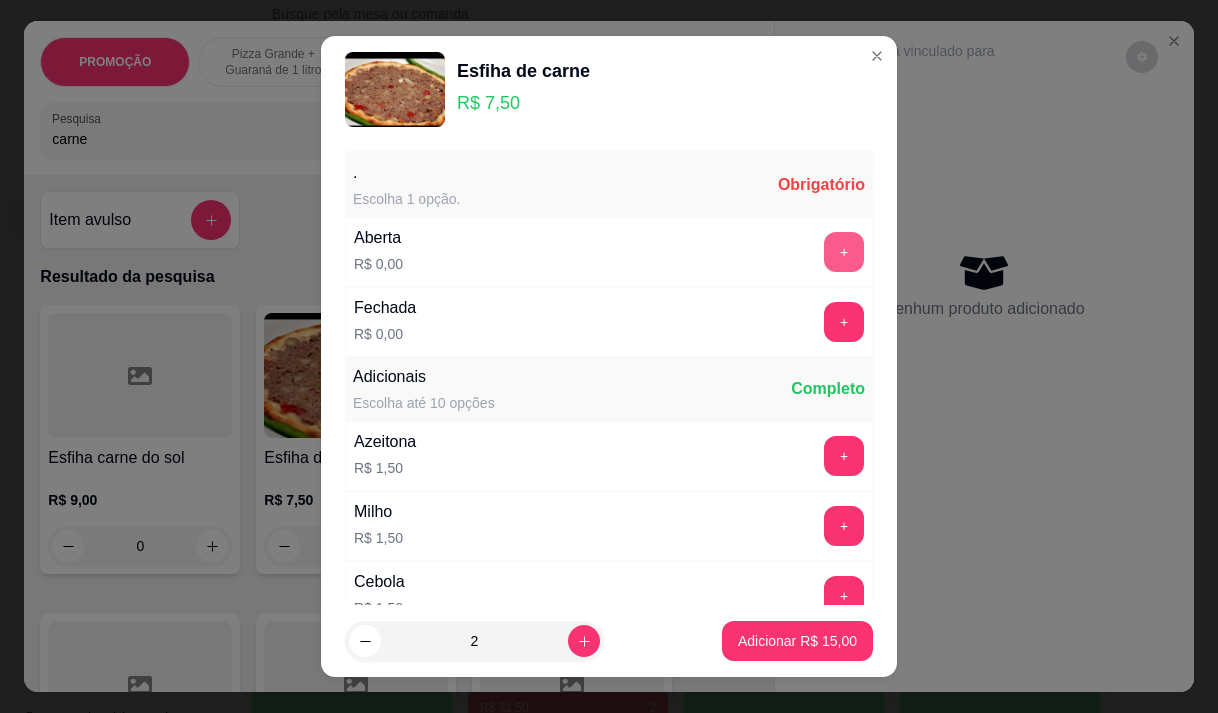click on "+" at bounding box center [844, 252] 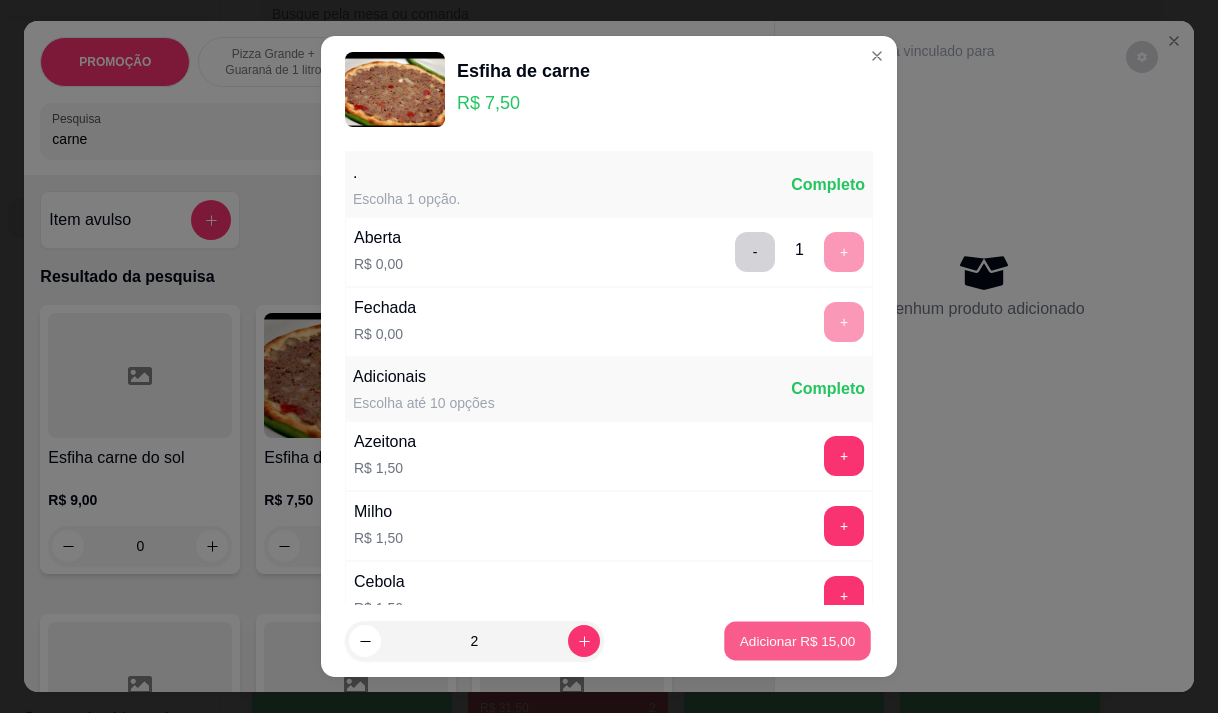 click on "Adicionar   R$ 15,00" at bounding box center (798, 641) 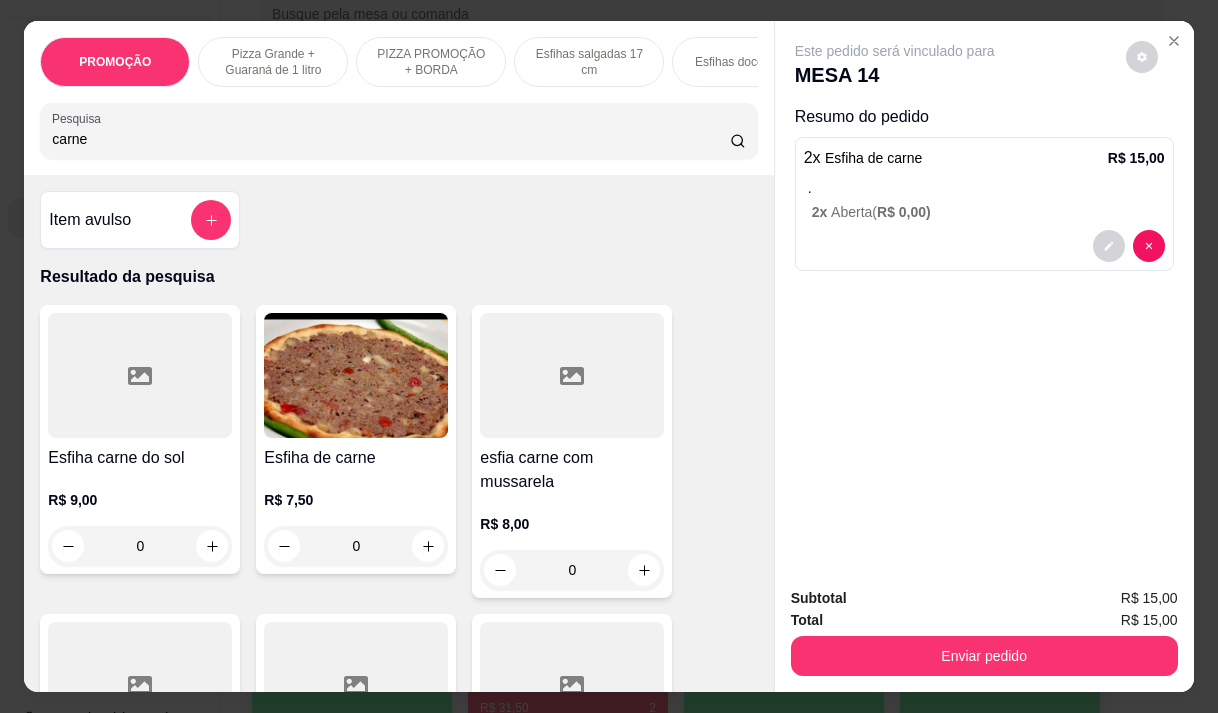 click on "carne" at bounding box center [391, 139] 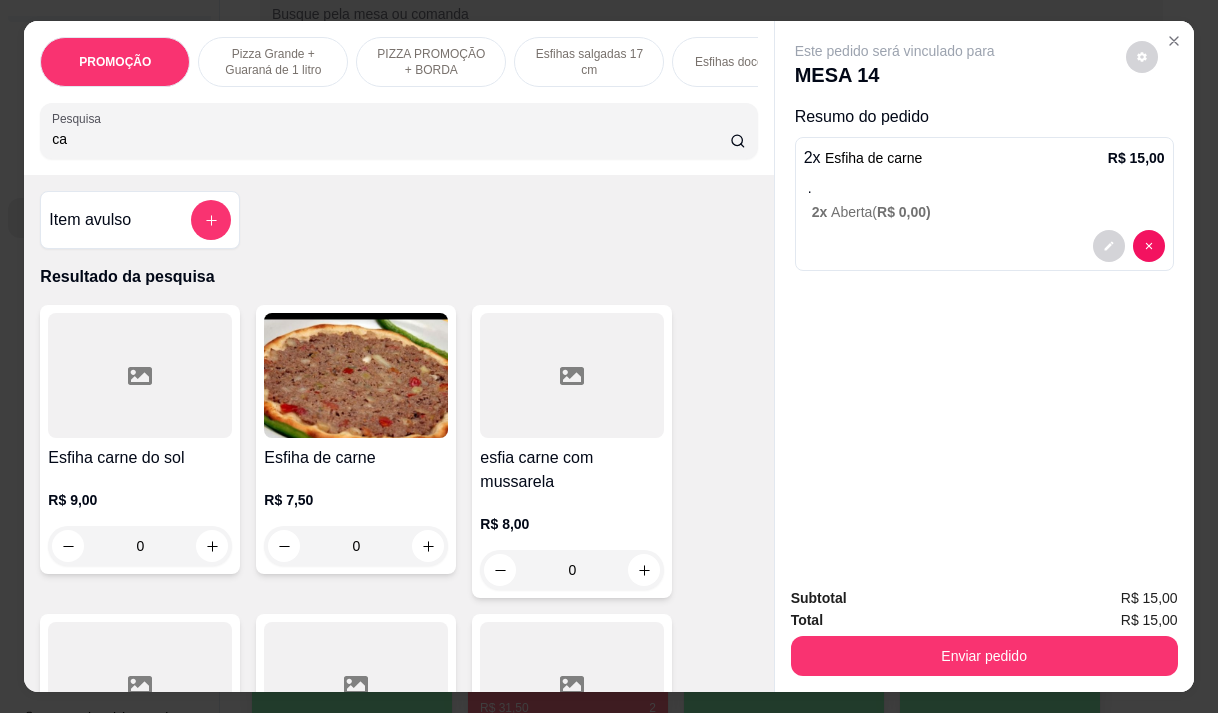 type on "c" 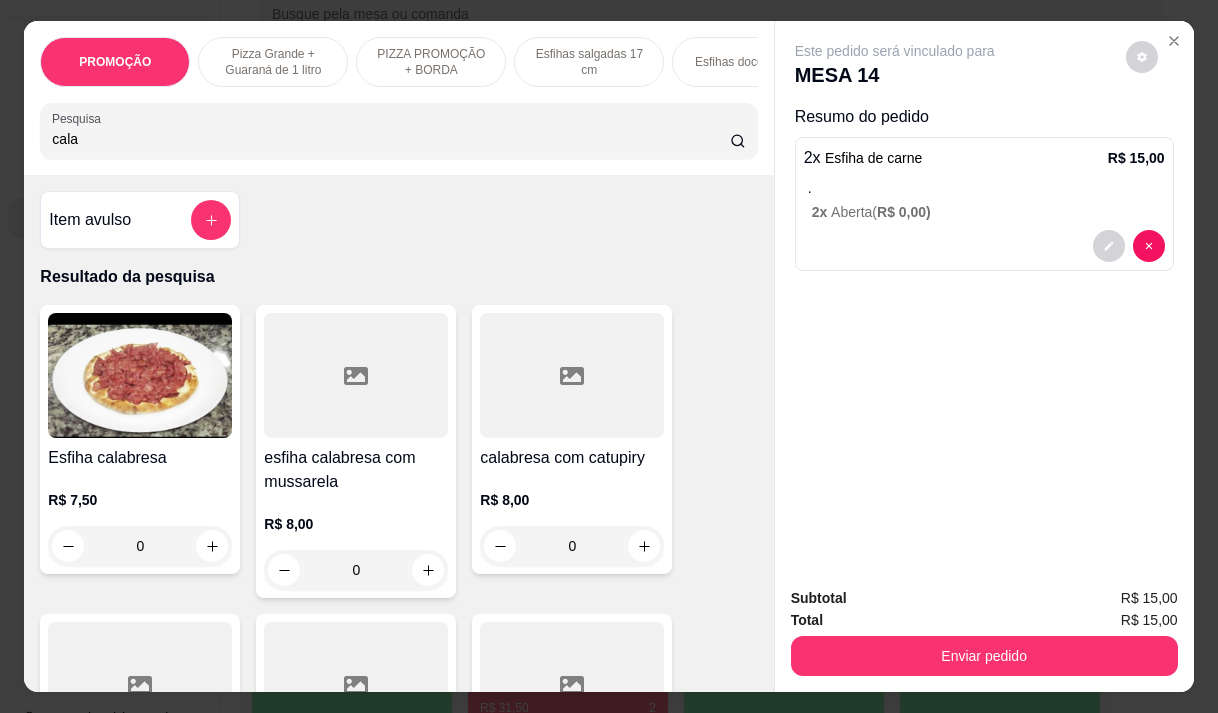 type on "cala" 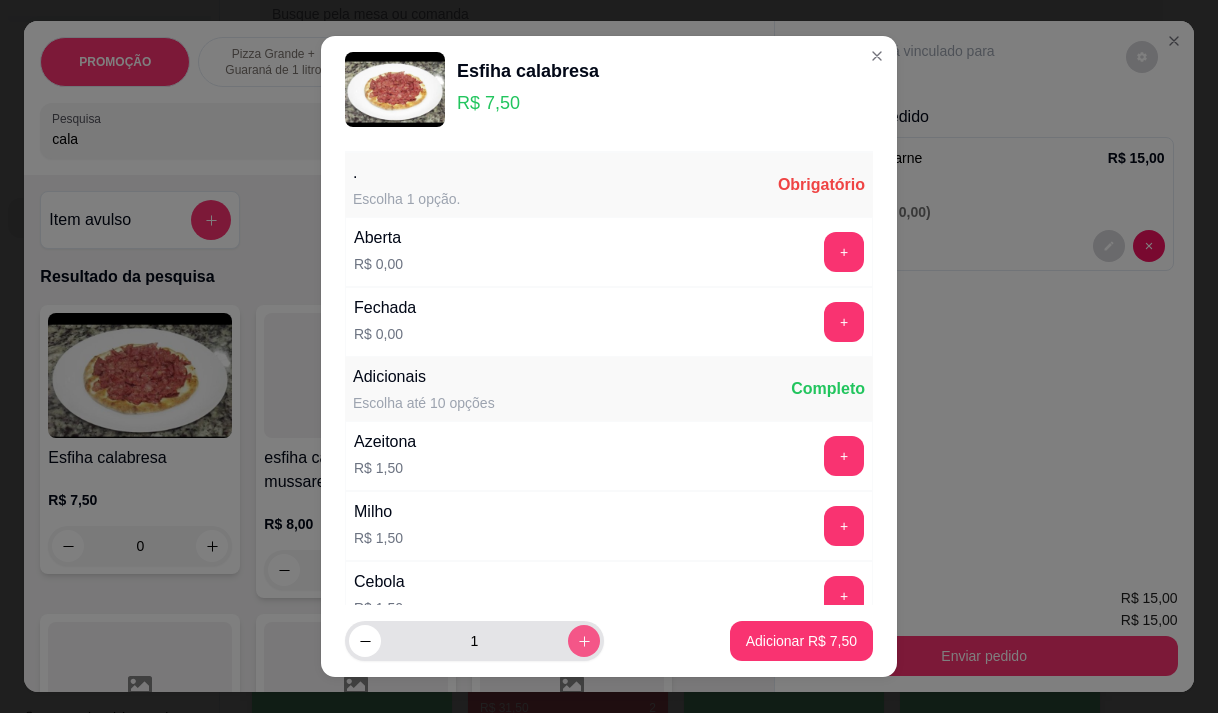 click 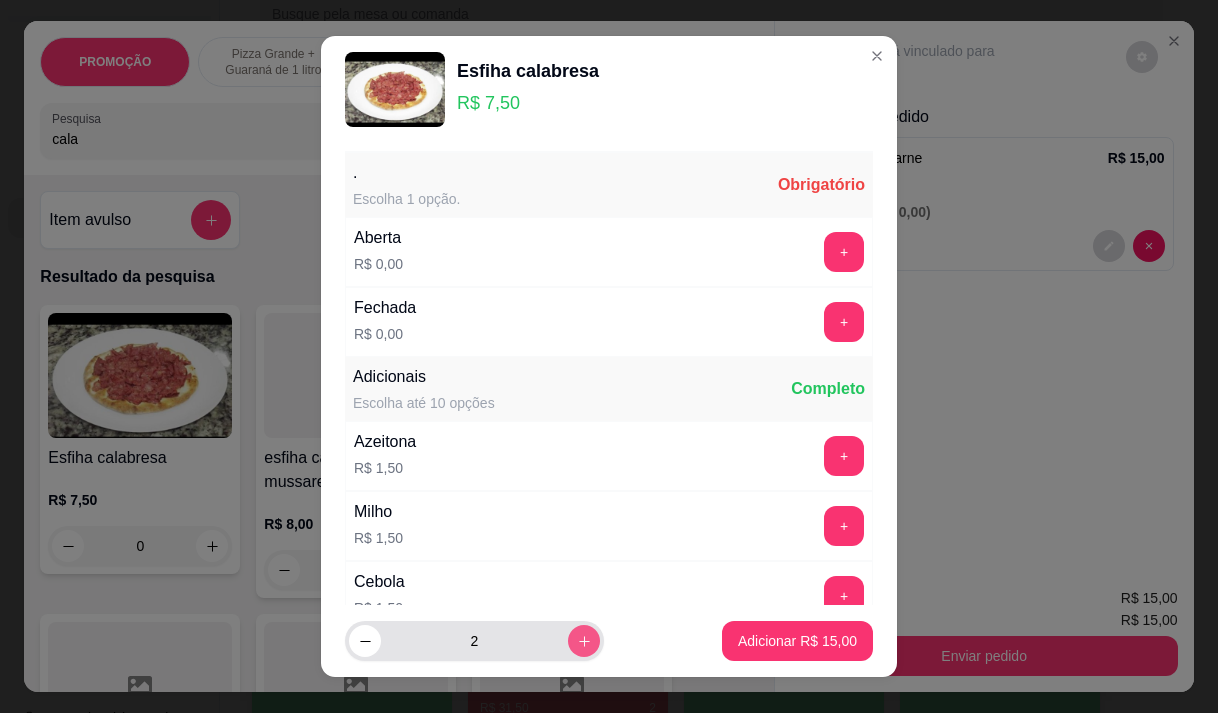 type on "2" 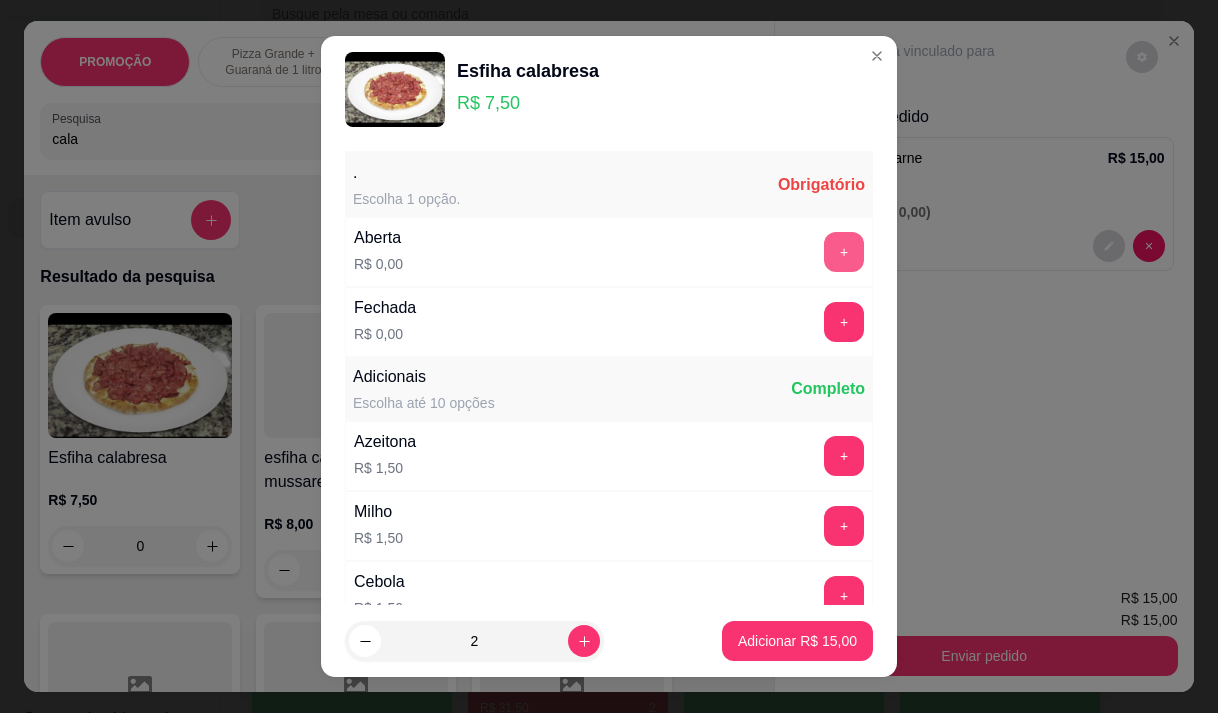 click on "+" at bounding box center [844, 252] 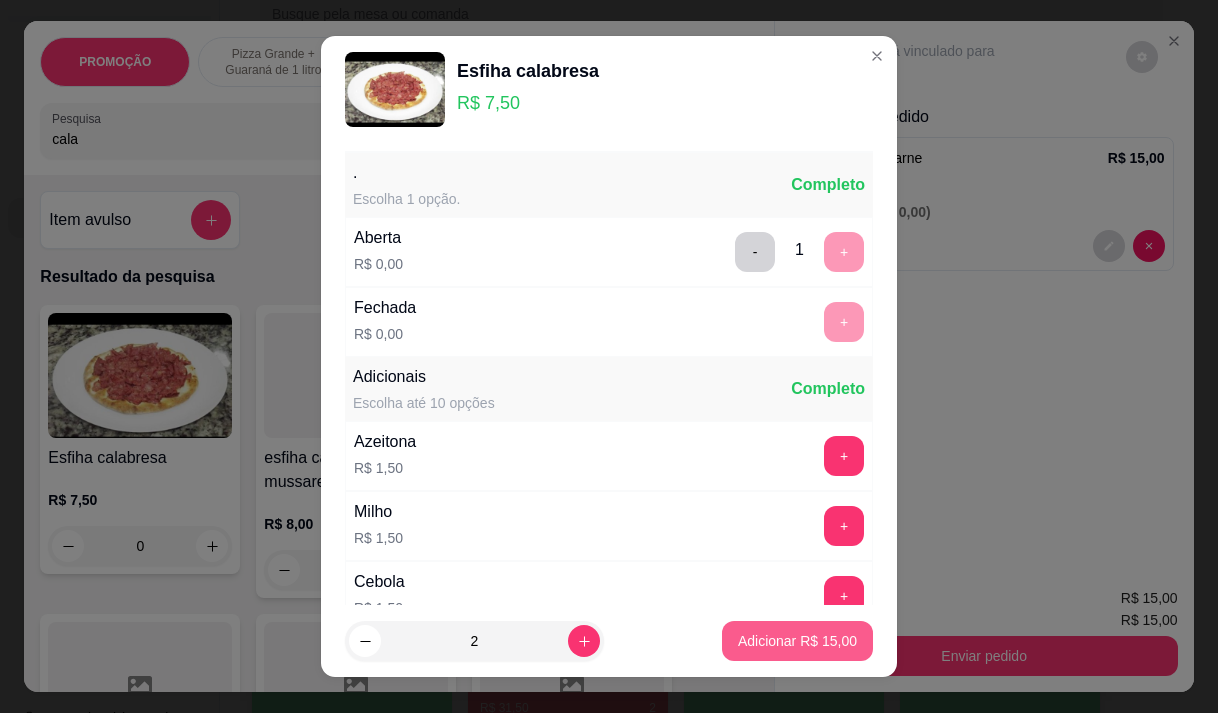 click on "Adicionar   R$ 15,00" at bounding box center (797, 641) 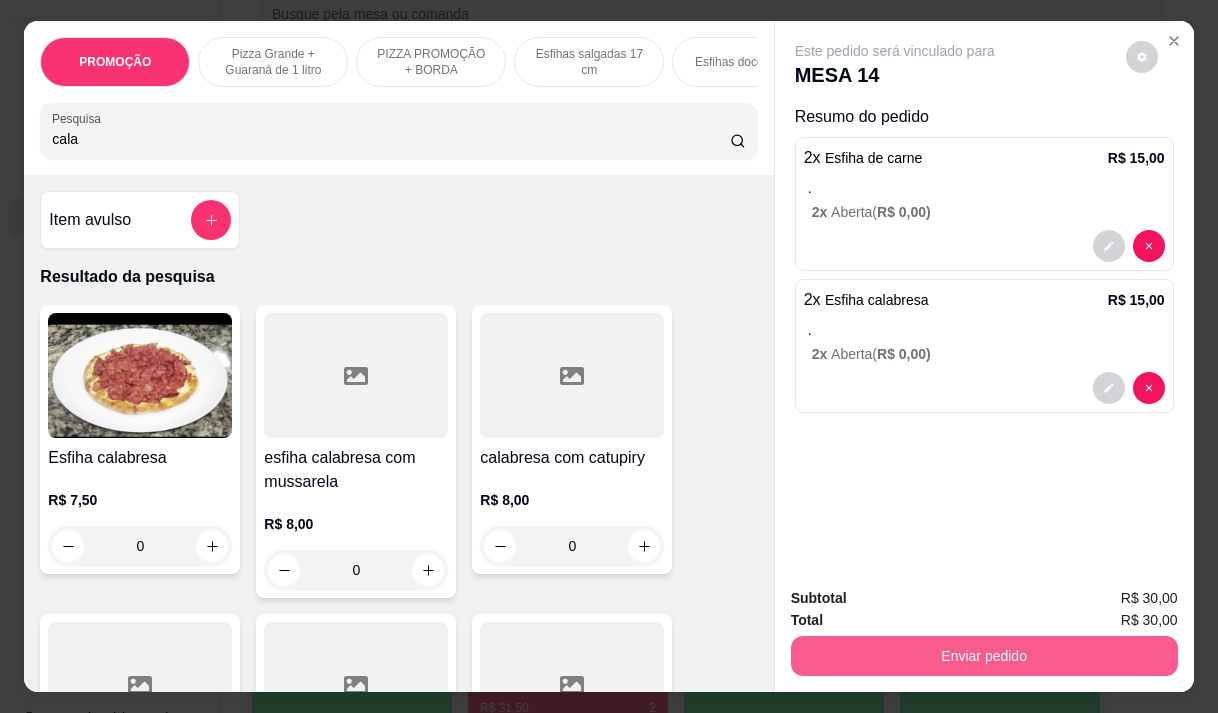 click on "Enviar pedido" at bounding box center [984, 656] 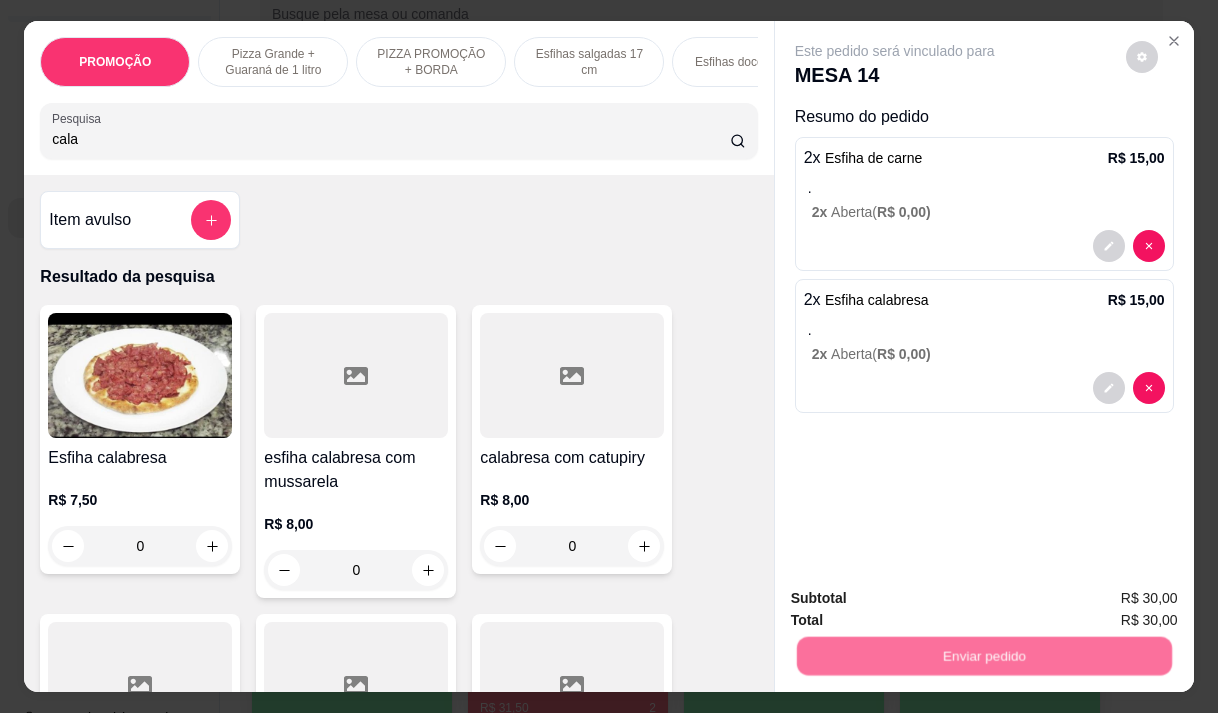 click on "Não registrar e enviar pedido" at bounding box center (918, 599) 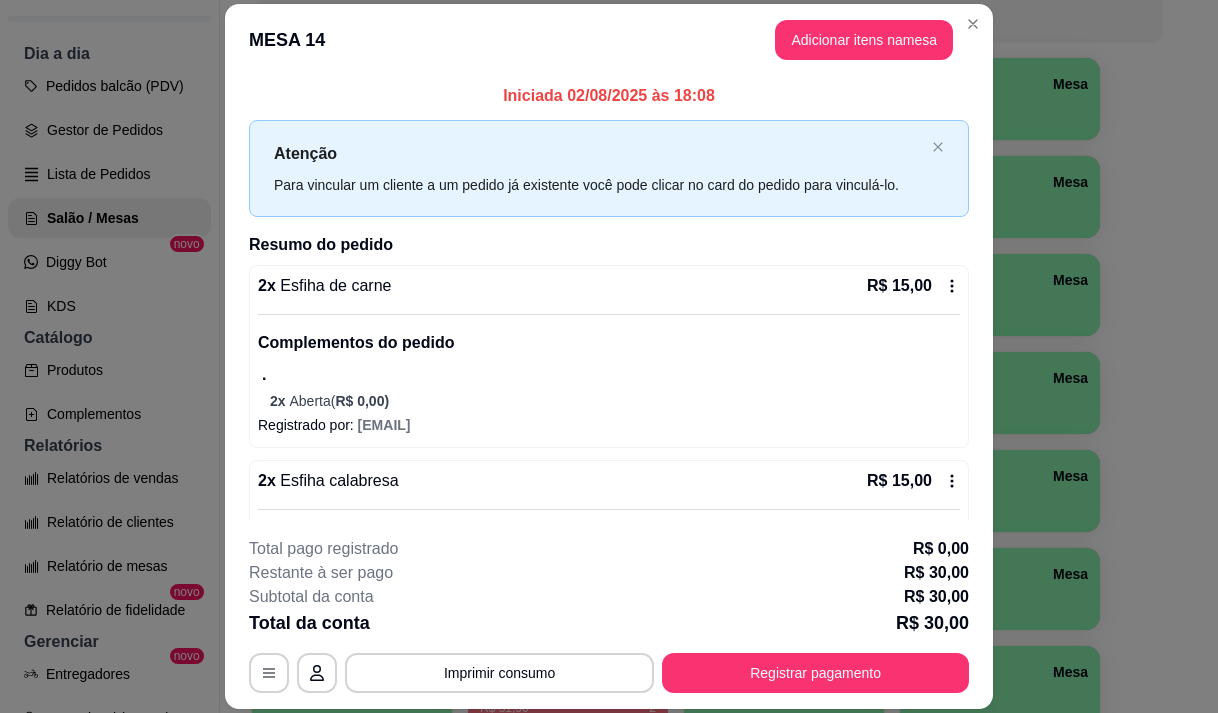 type 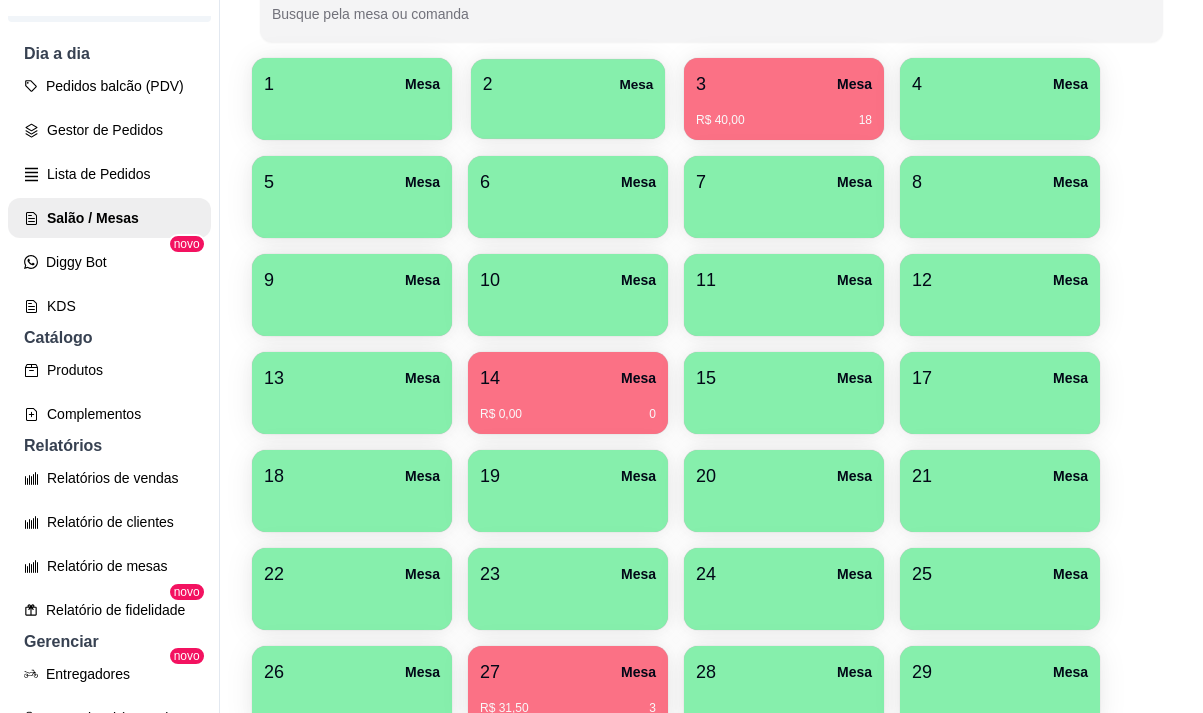 click at bounding box center [568, 112] 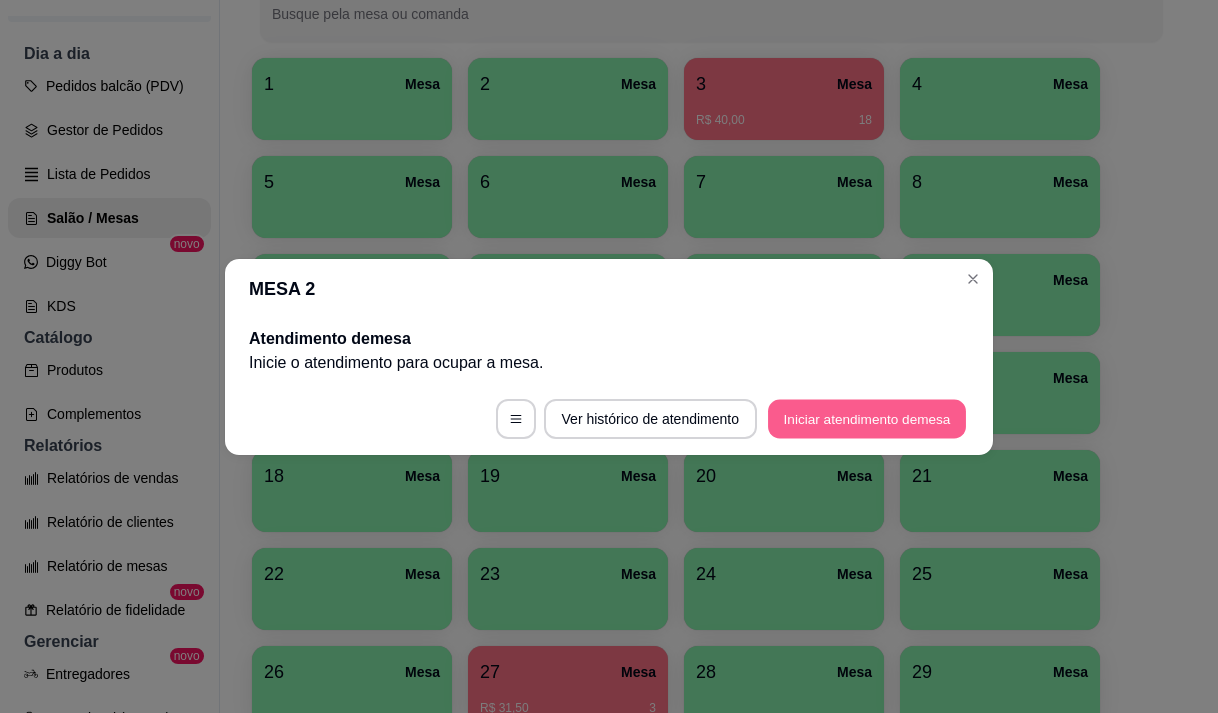 click on "Iniciar atendimento de  mesa" at bounding box center (867, 418) 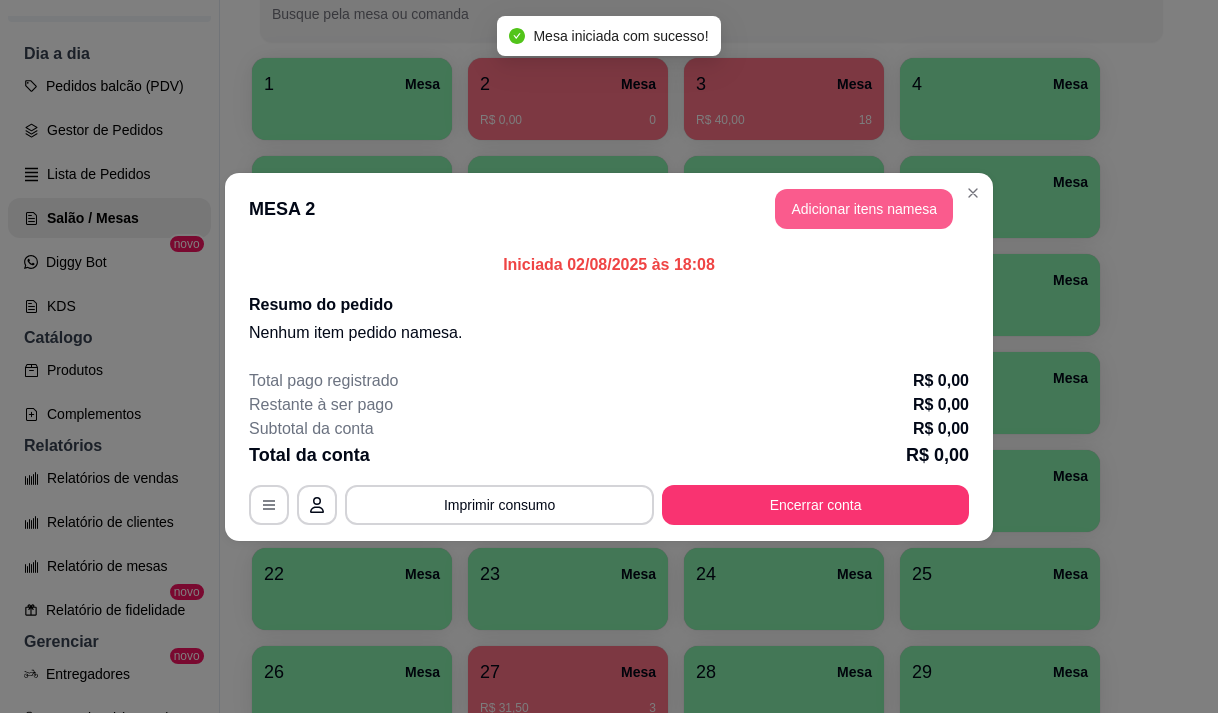 click on "Adicionar itens na  mesa" at bounding box center [864, 209] 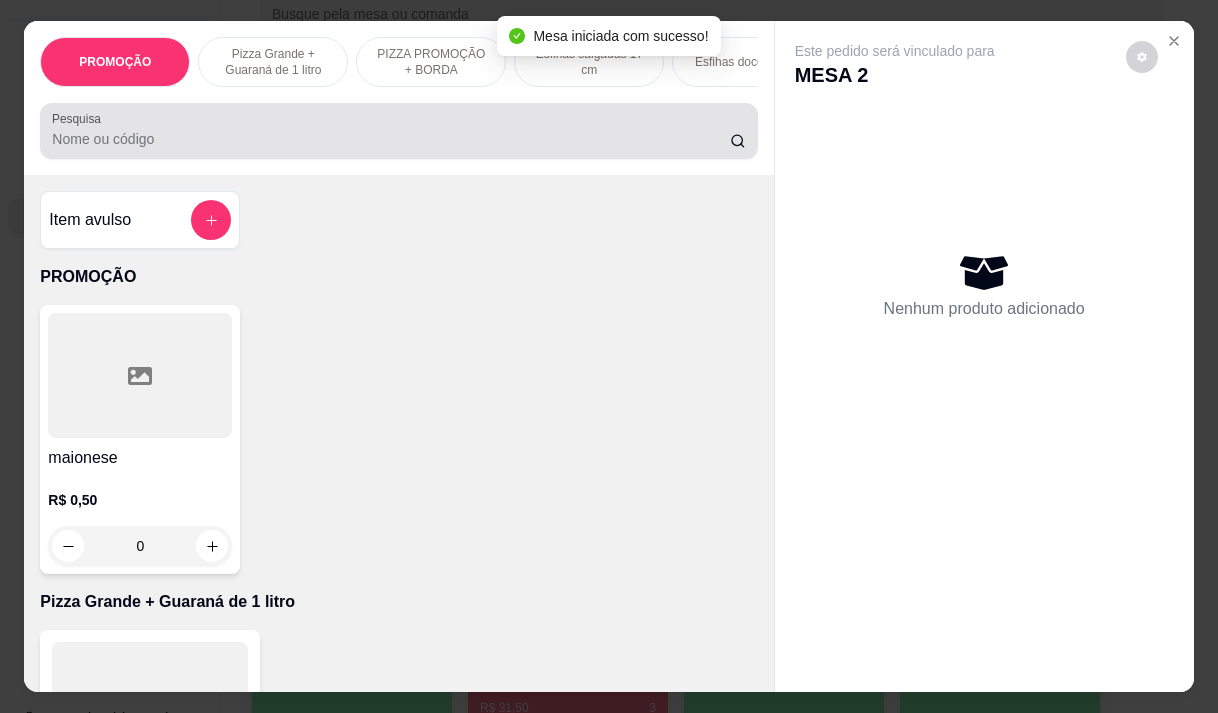 click on "Pesquisa" at bounding box center (391, 139) 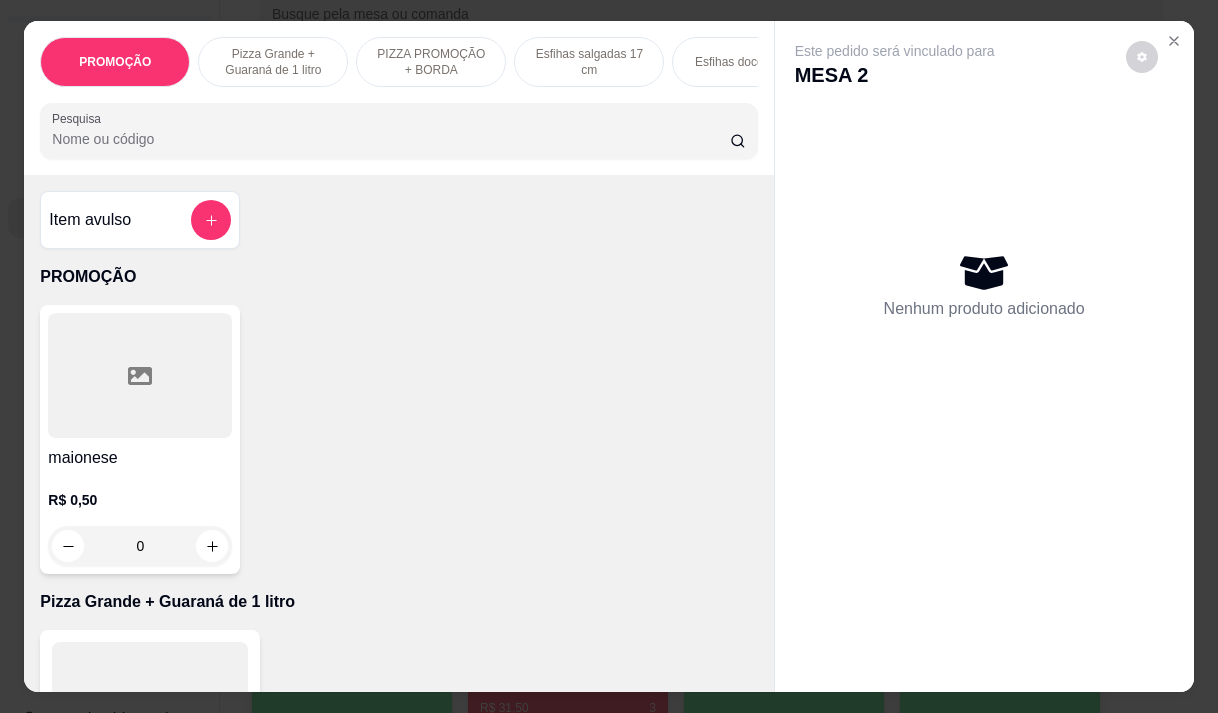 type on "q" 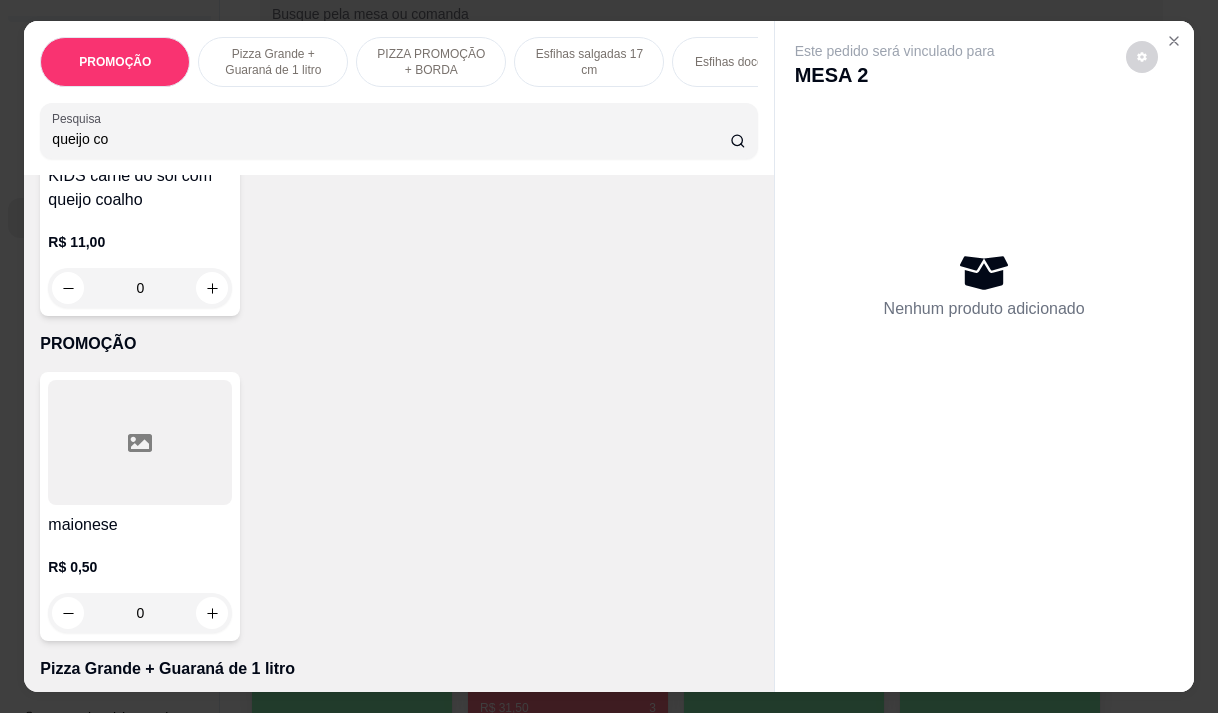 scroll, scrollTop: 306, scrollLeft: 0, axis: vertical 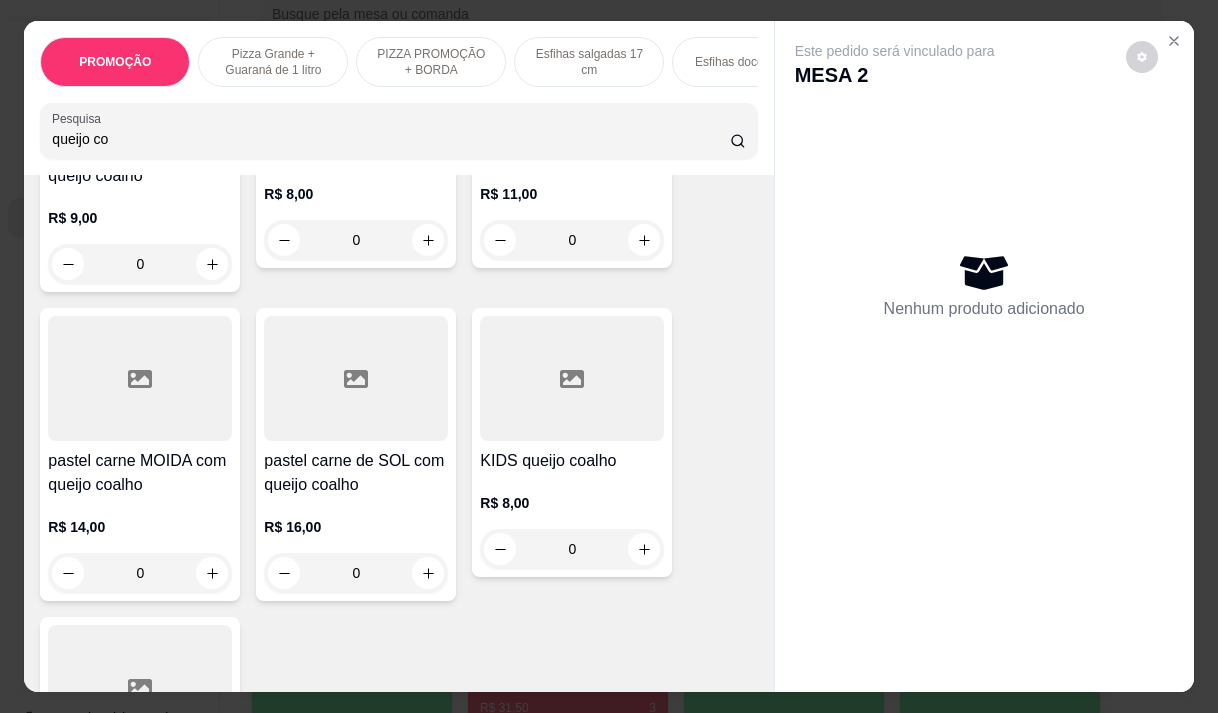 type on "queijo co" 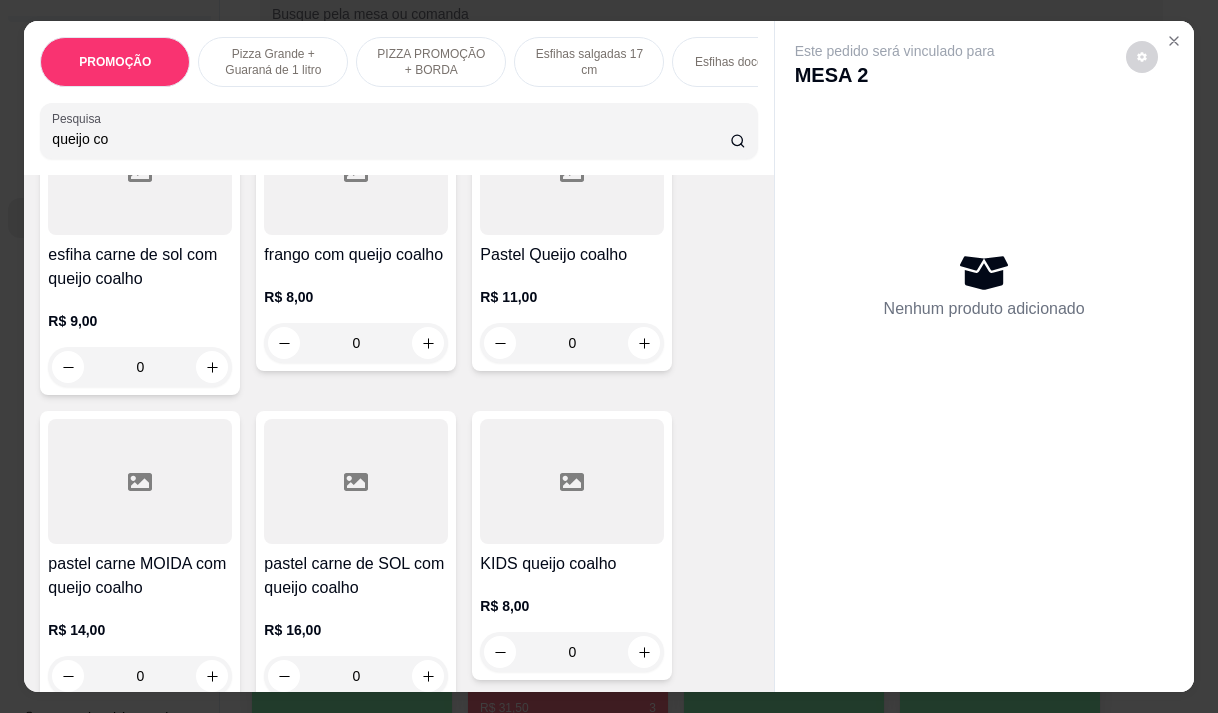 scroll, scrollTop: 200, scrollLeft: 0, axis: vertical 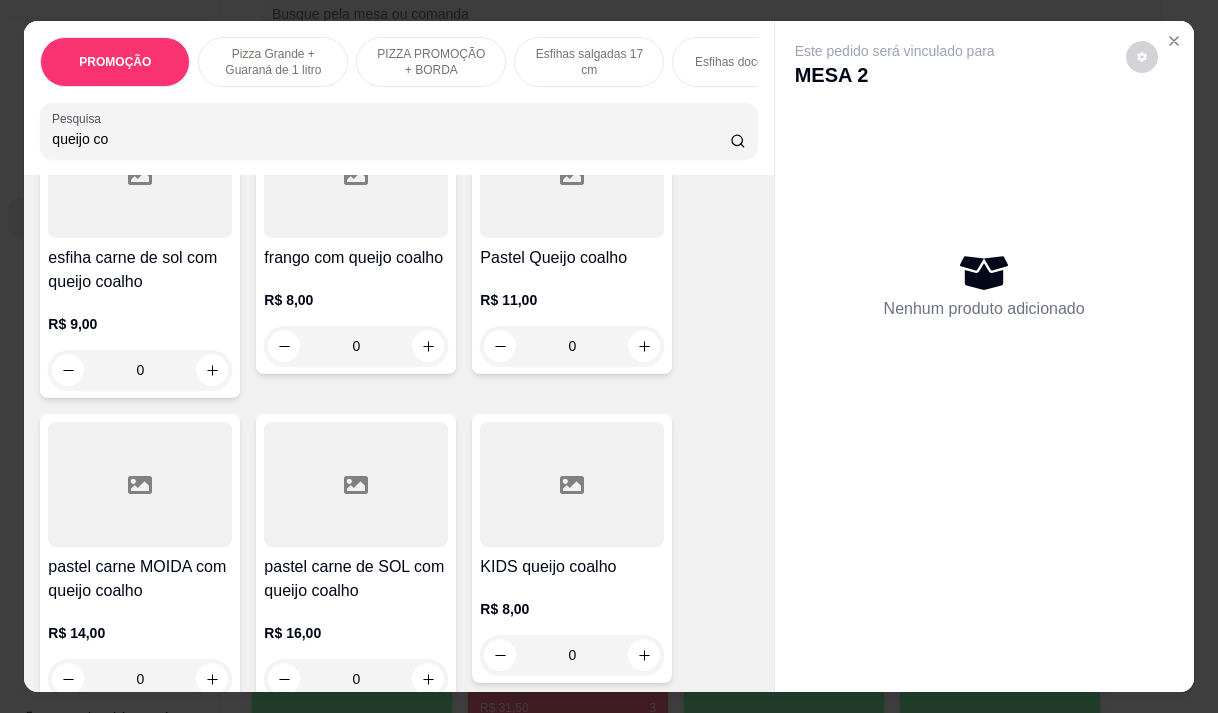 click on "[PRODUCT]" at bounding box center (572, 258) 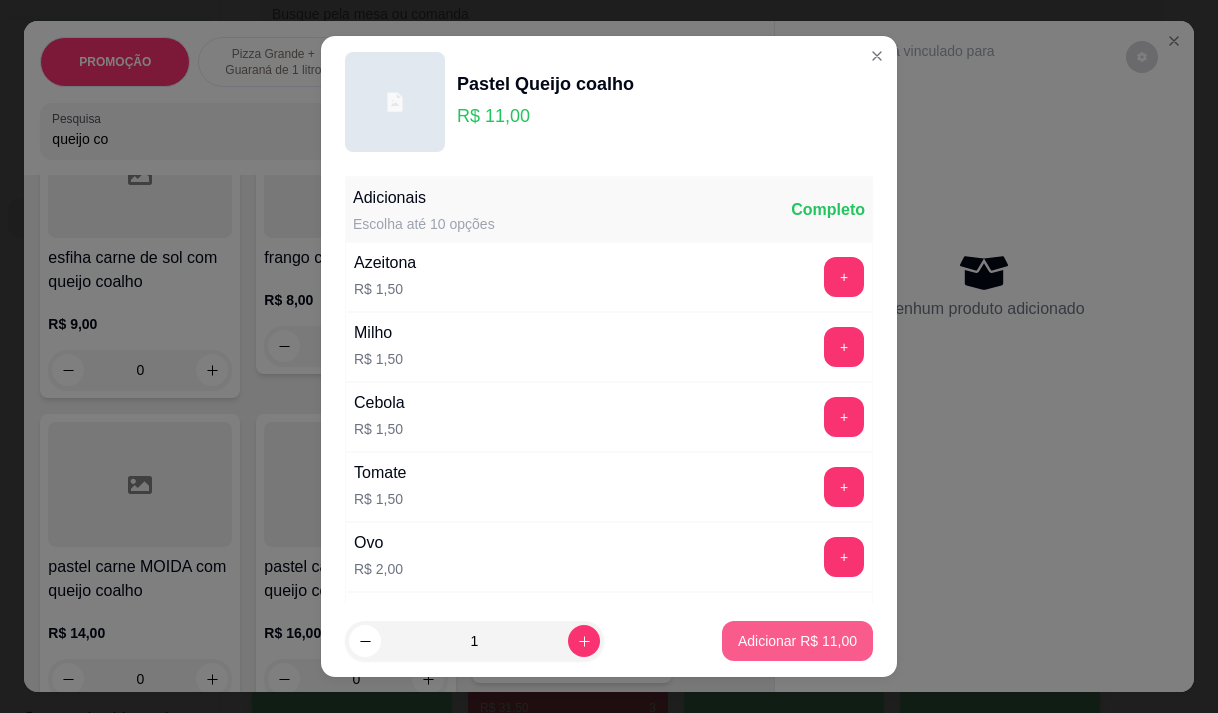 click on "Adicionar   R$ 11,00" at bounding box center [797, 641] 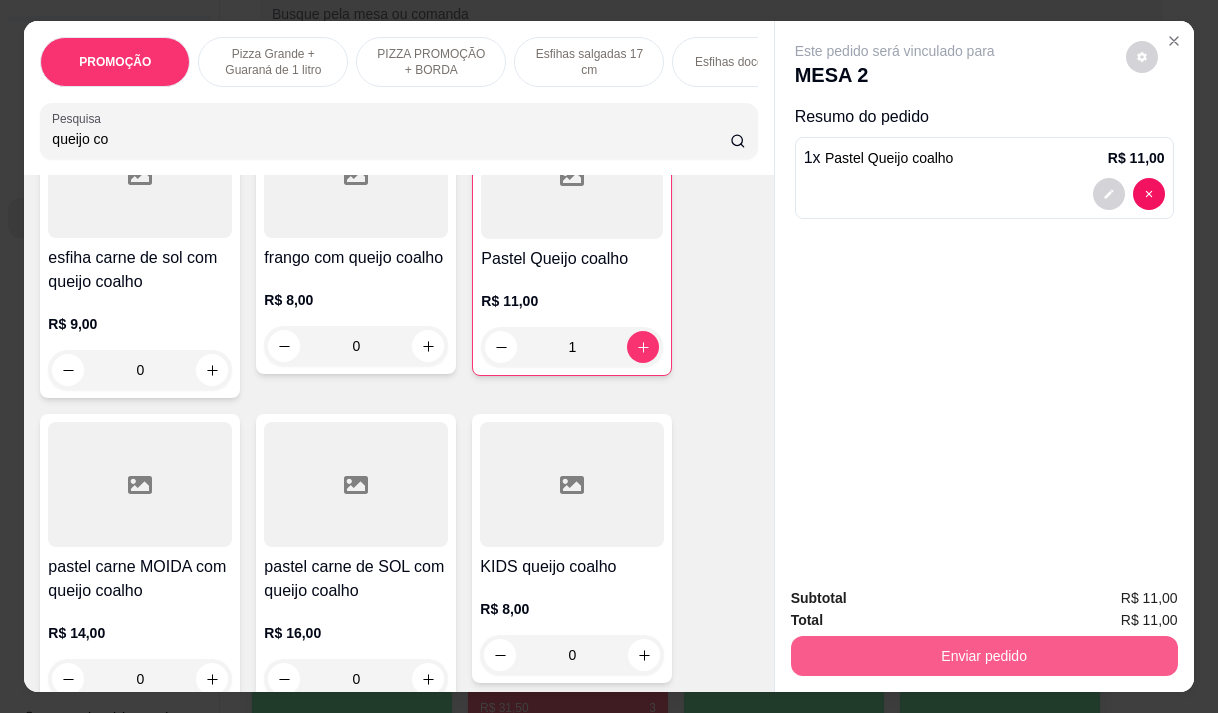 click on "Enviar pedido" at bounding box center [984, 656] 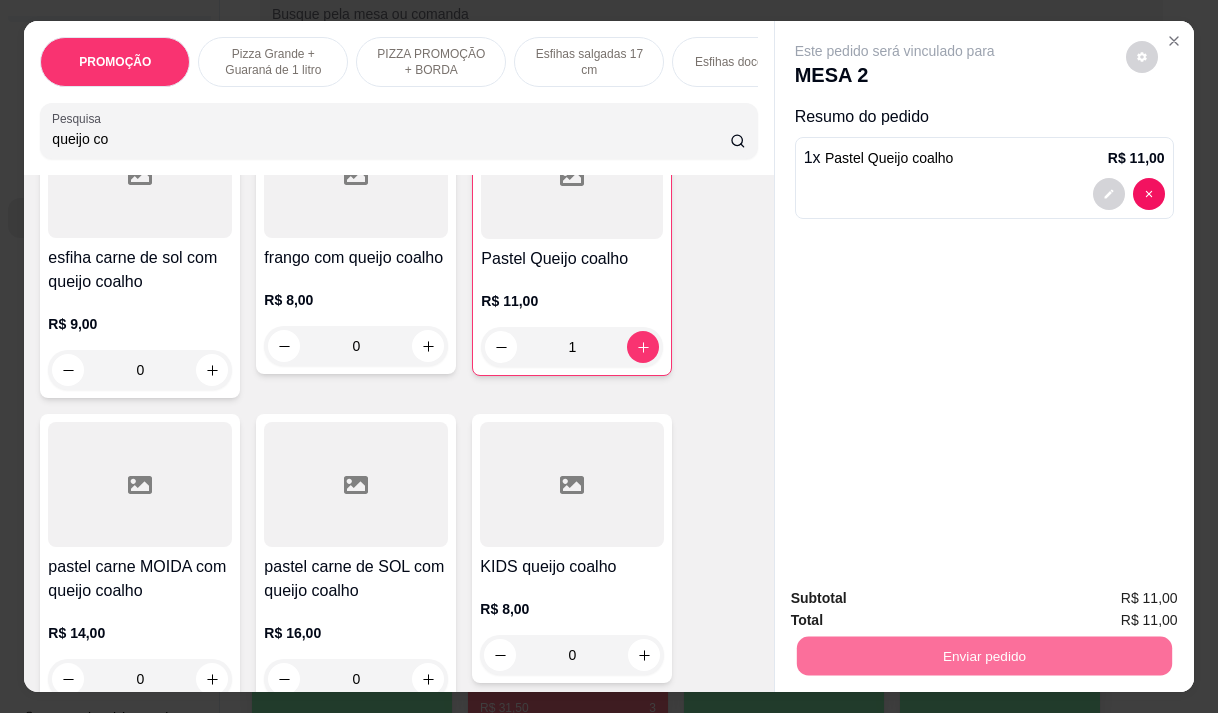 click on "Não registrar e enviar pedido" at bounding box center [918, 598] 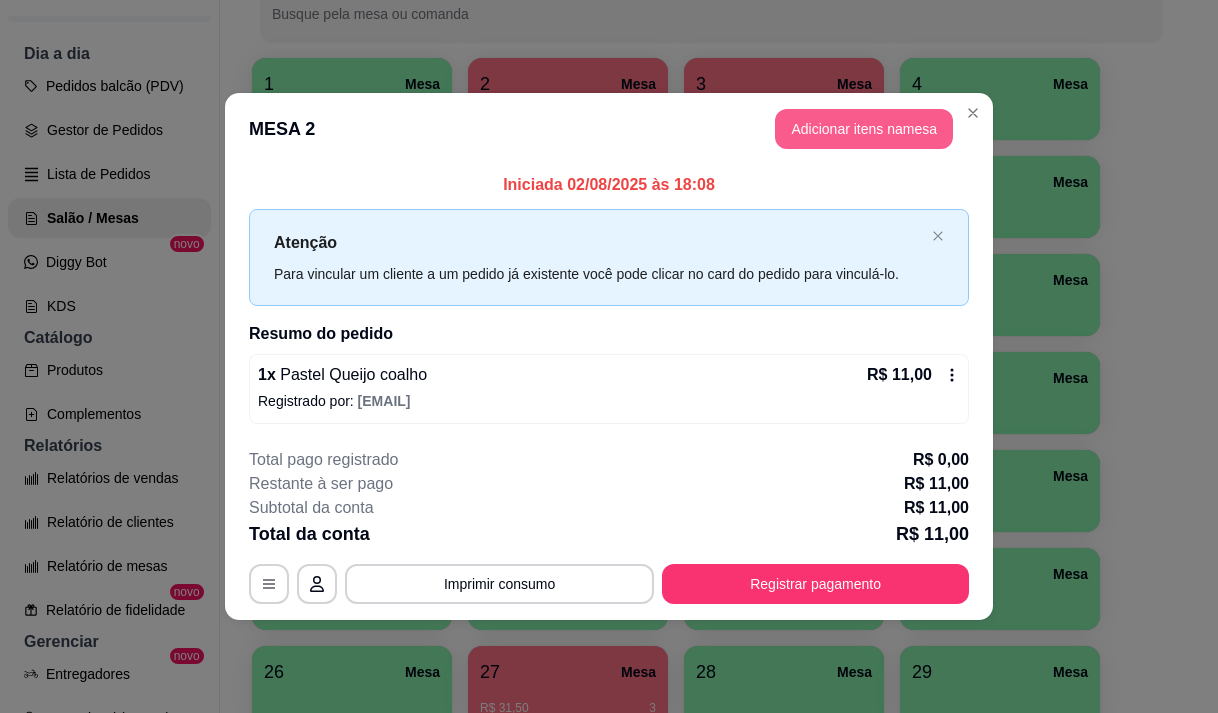 click on "Adicionar itens na  mesa" at bounding box center (864, 129) 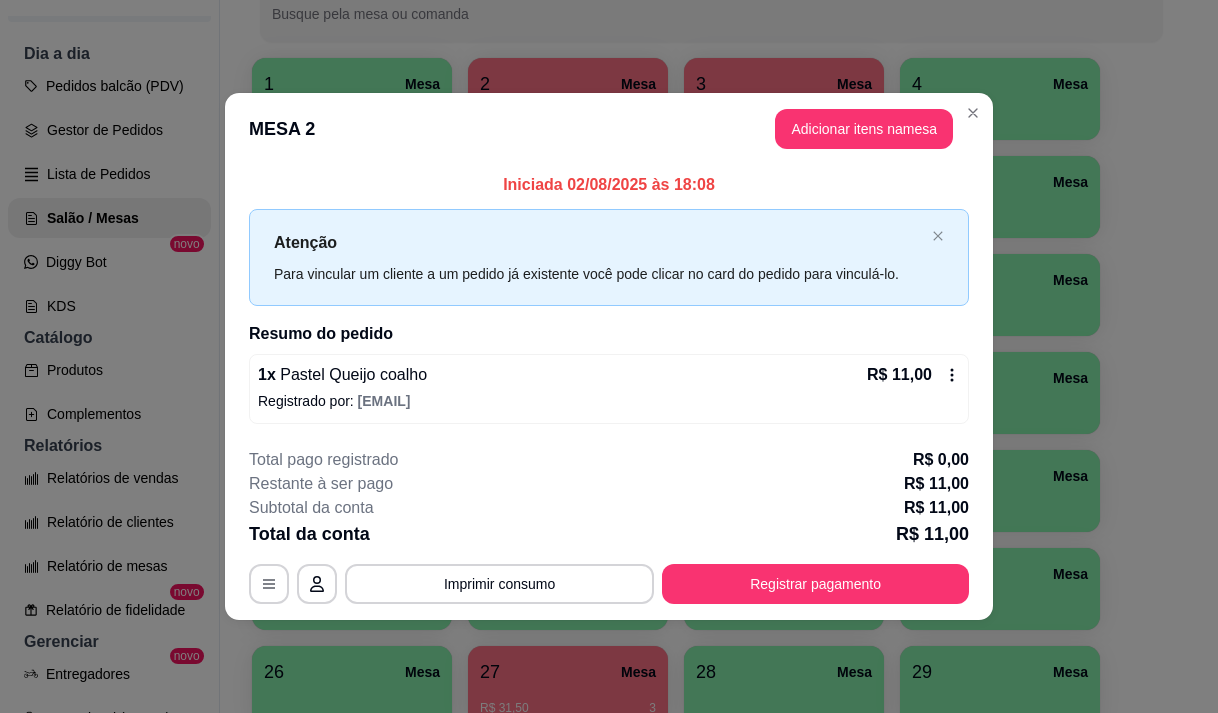 click at bounding box center [398, 131] 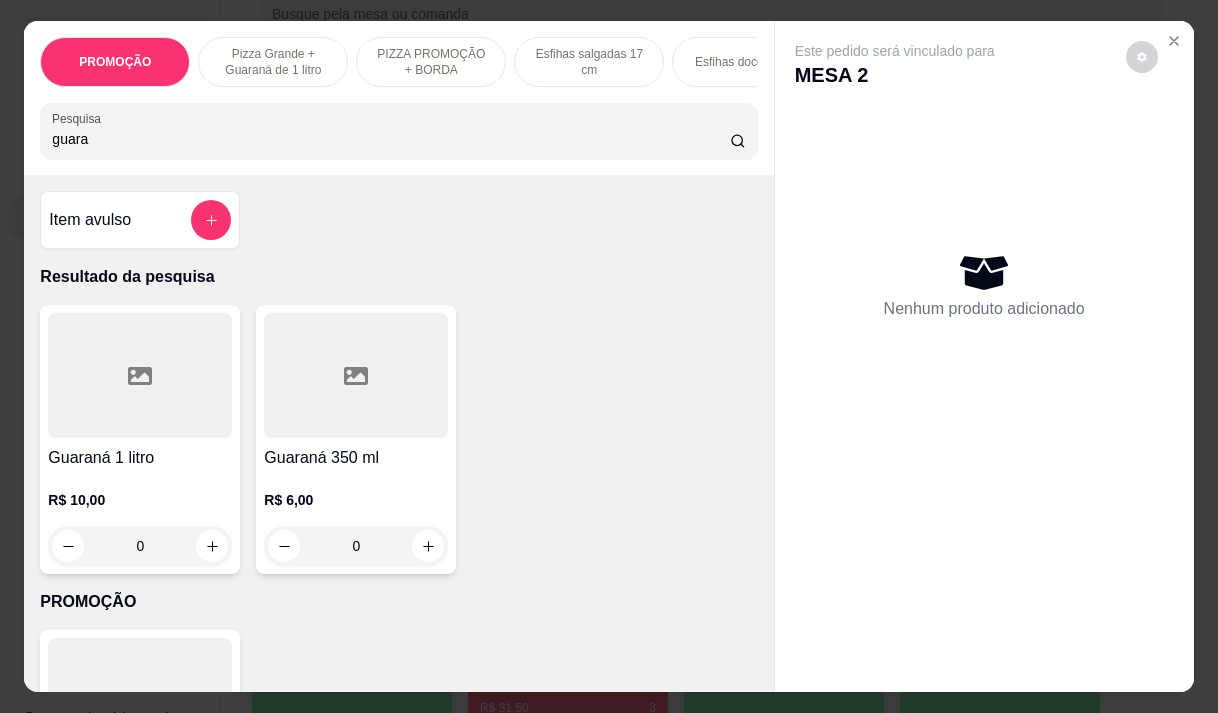 type on "guara" 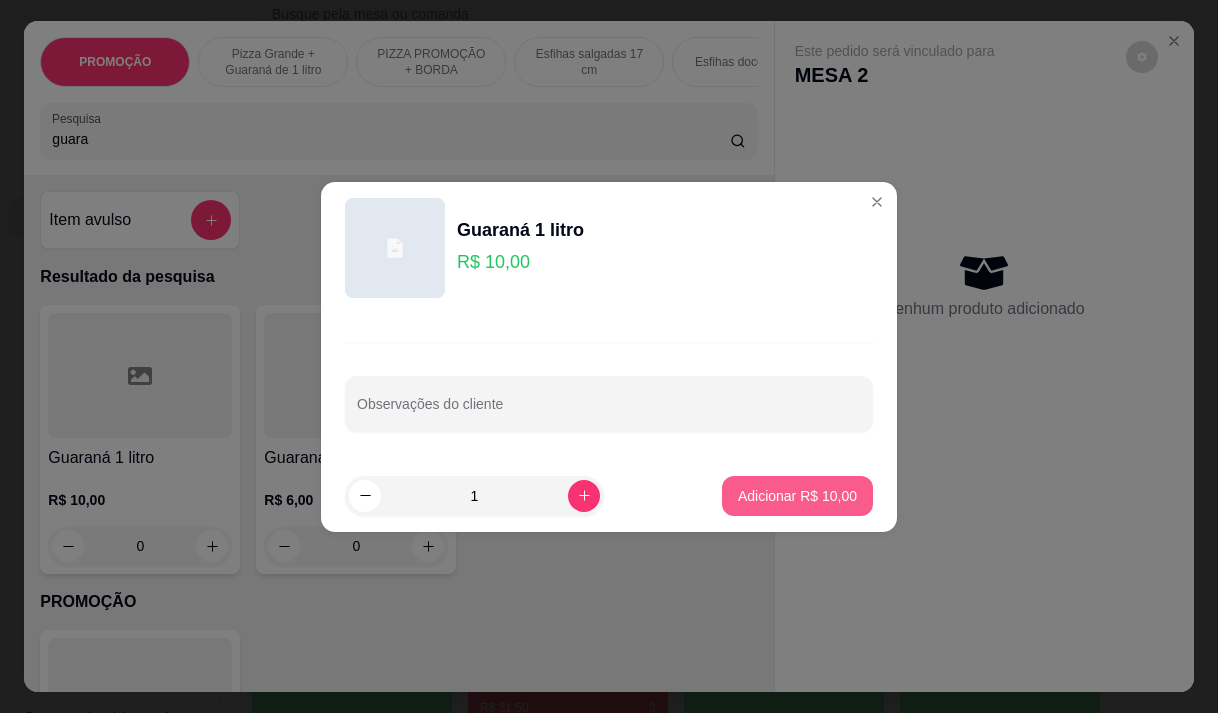 click on "Adicionar   R$ 10,00" at bounding box center (797, 496) 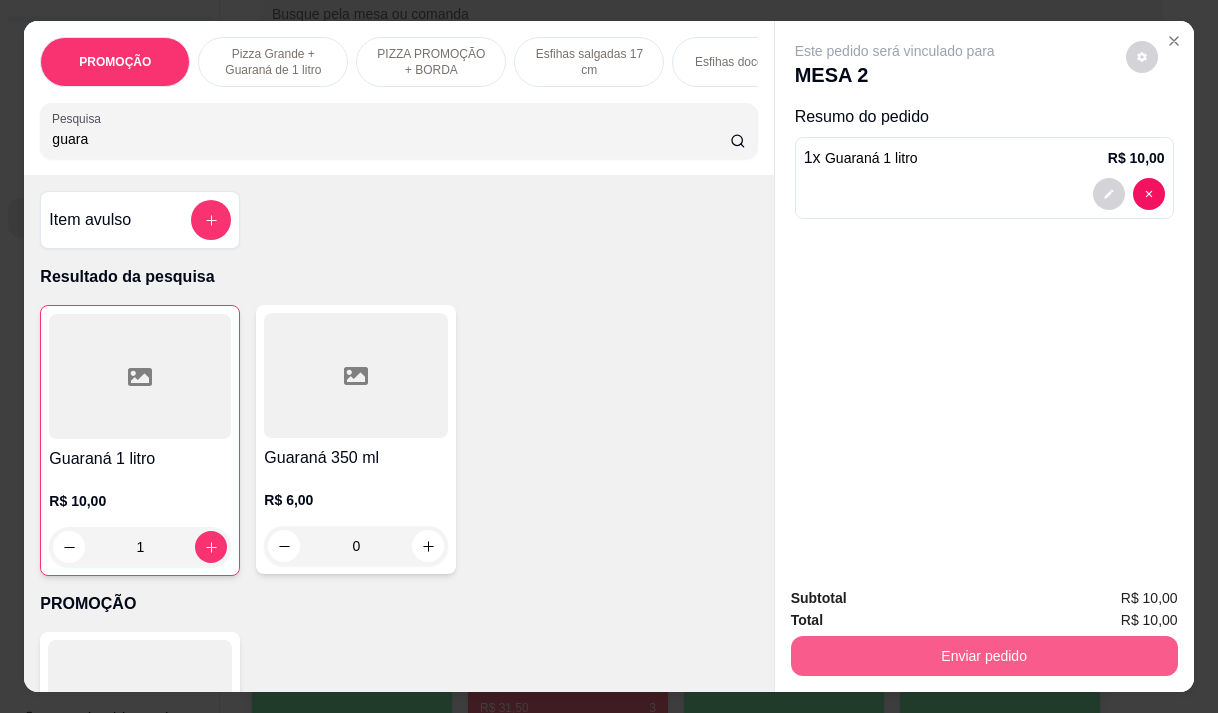 click on "Enviar pedido" at bounding box center [984, 656] 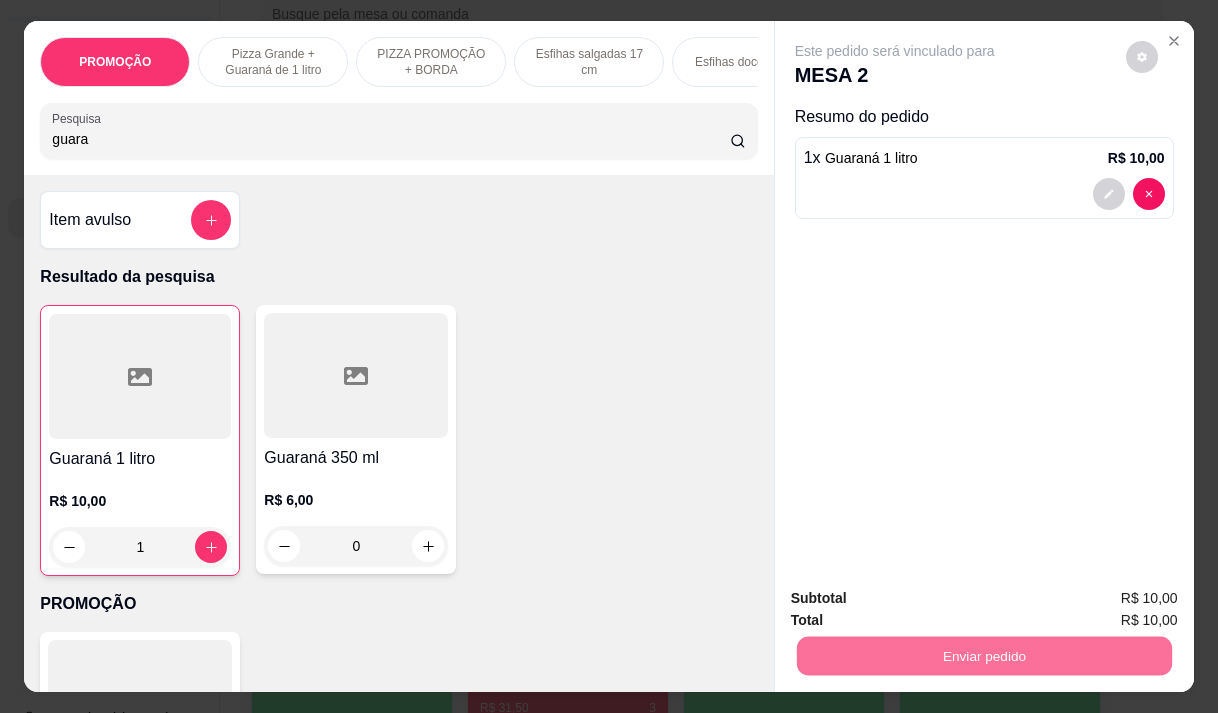click on "Não registrar e enviar pedido" at bounding box center [918, 598] 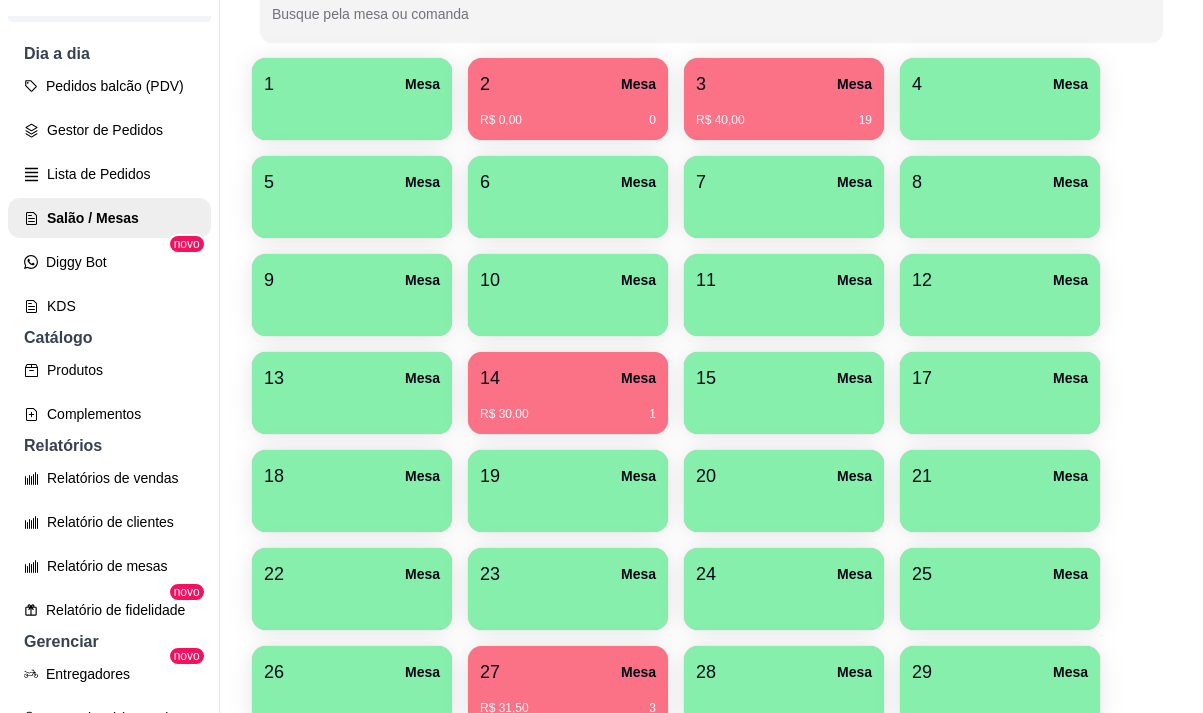 click on "14 Mesa R$ 30,00 1" at bounding box center (568, 393) 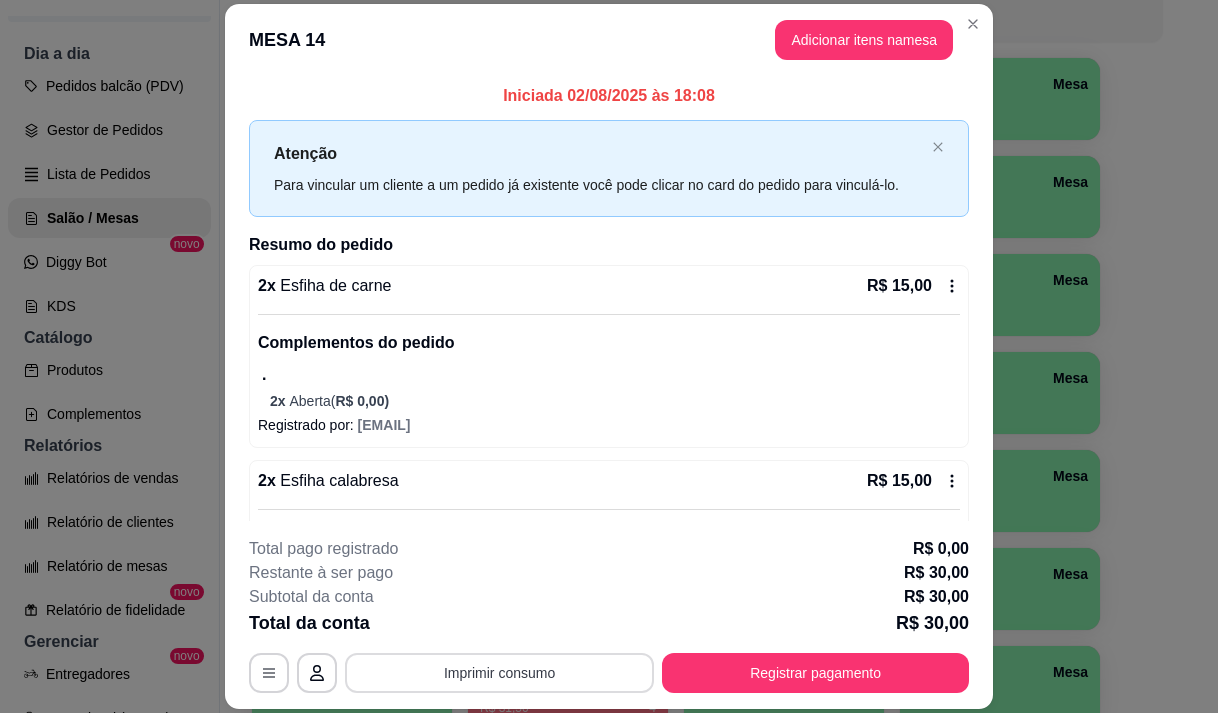 click on "Imprimir consumo" at bounding box center [499, 673] 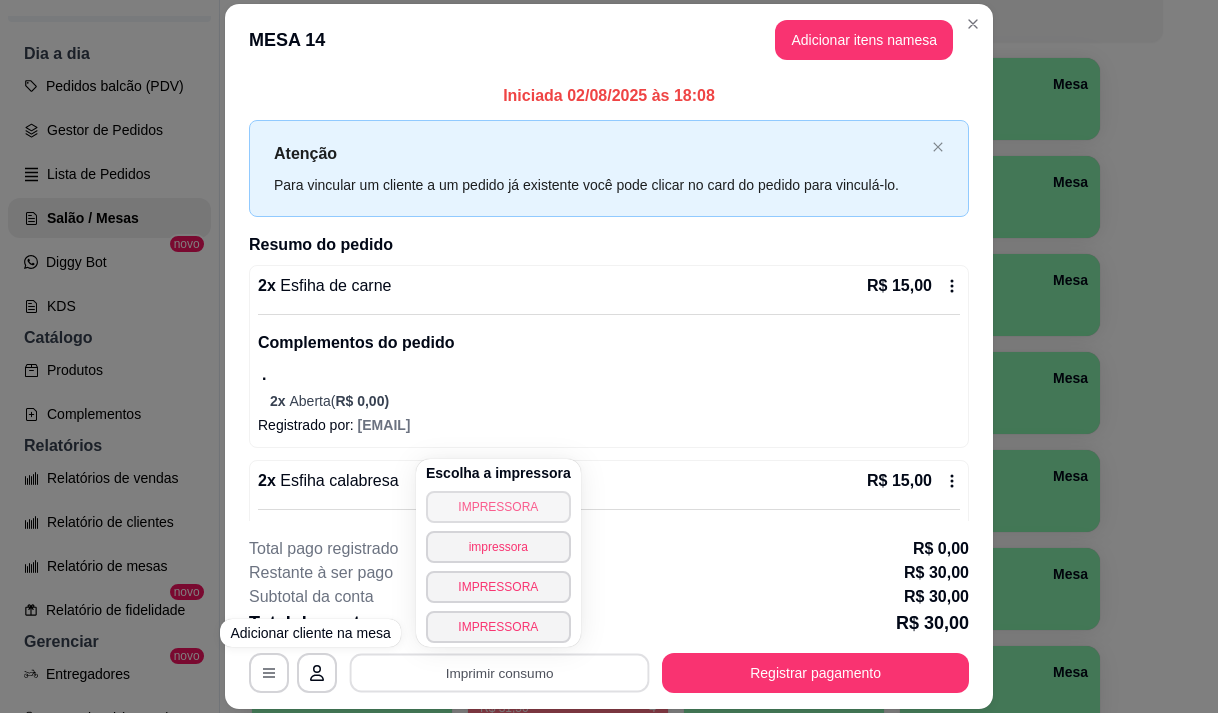 click on "IMPRESSORA" at bounding box center [498, 507] 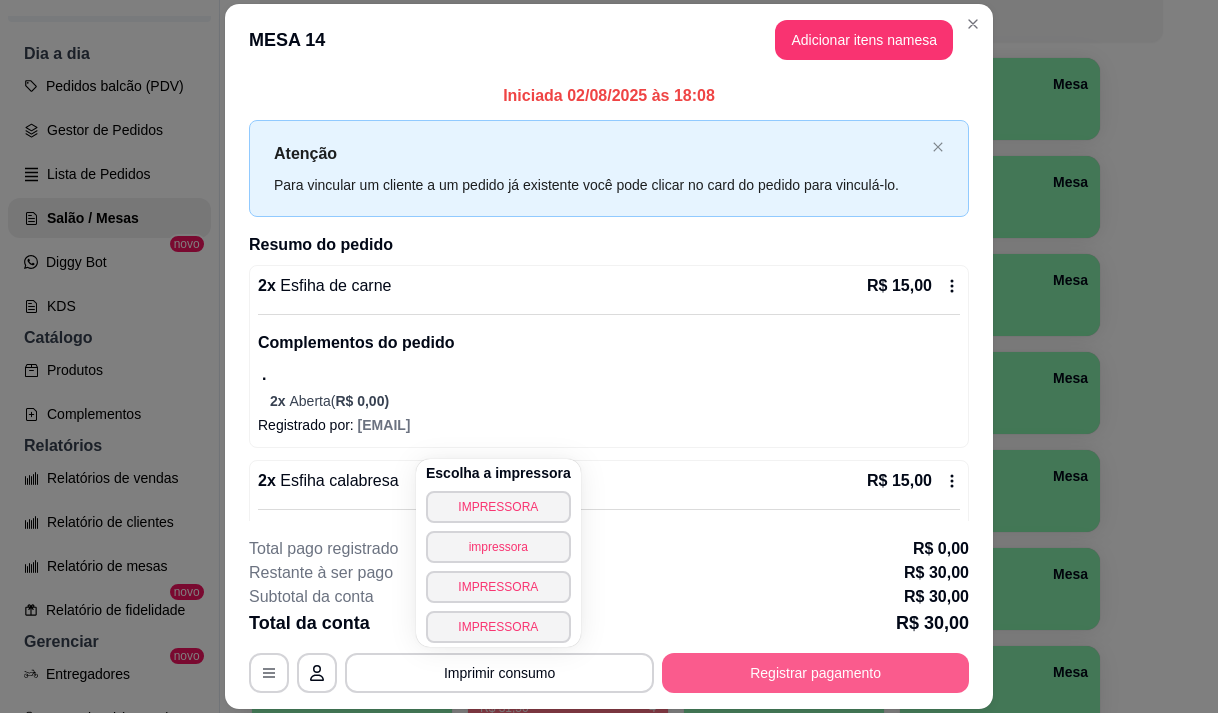 click on "Registrar pagamento" at bounding box center (815, 673) 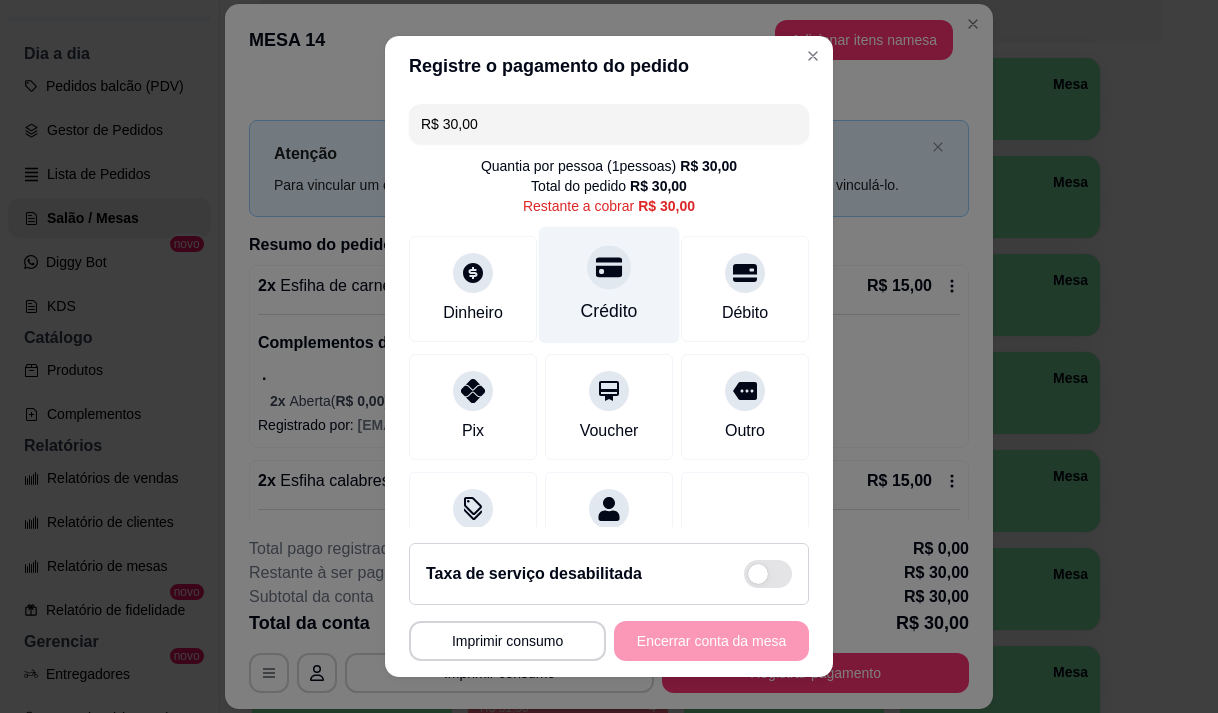 click on "Crédito" at bounding box center [609, 284] 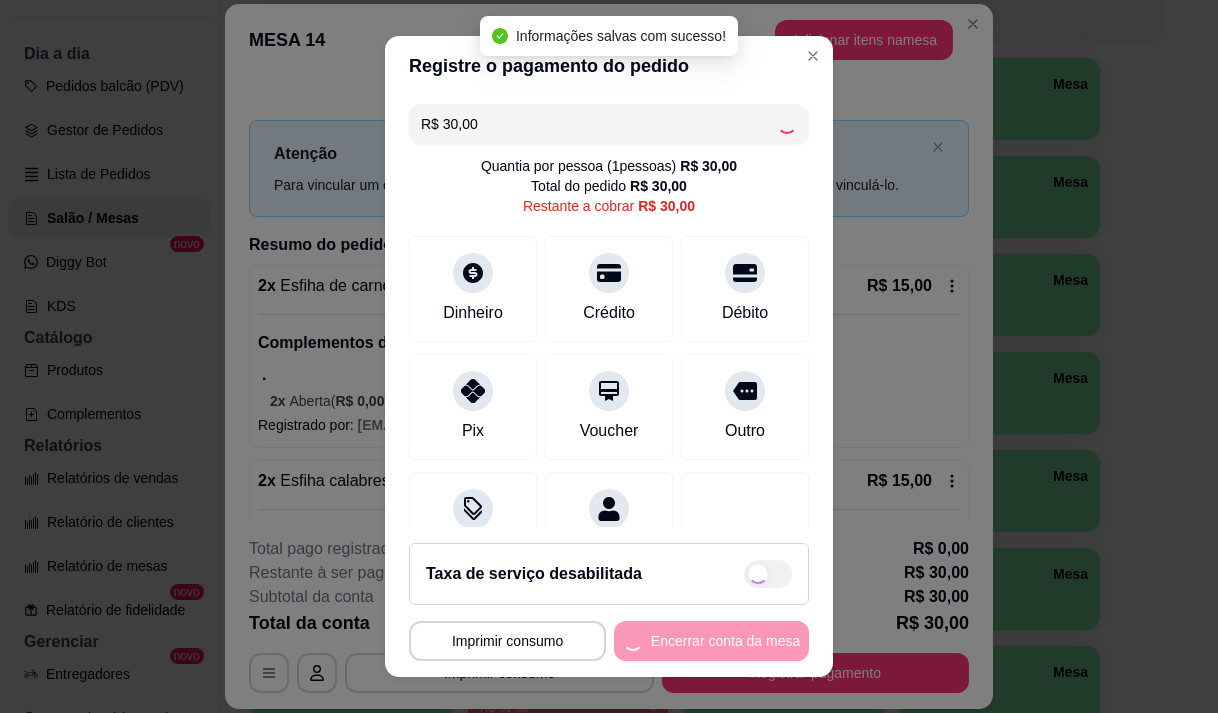 type on "R$ 0,00" 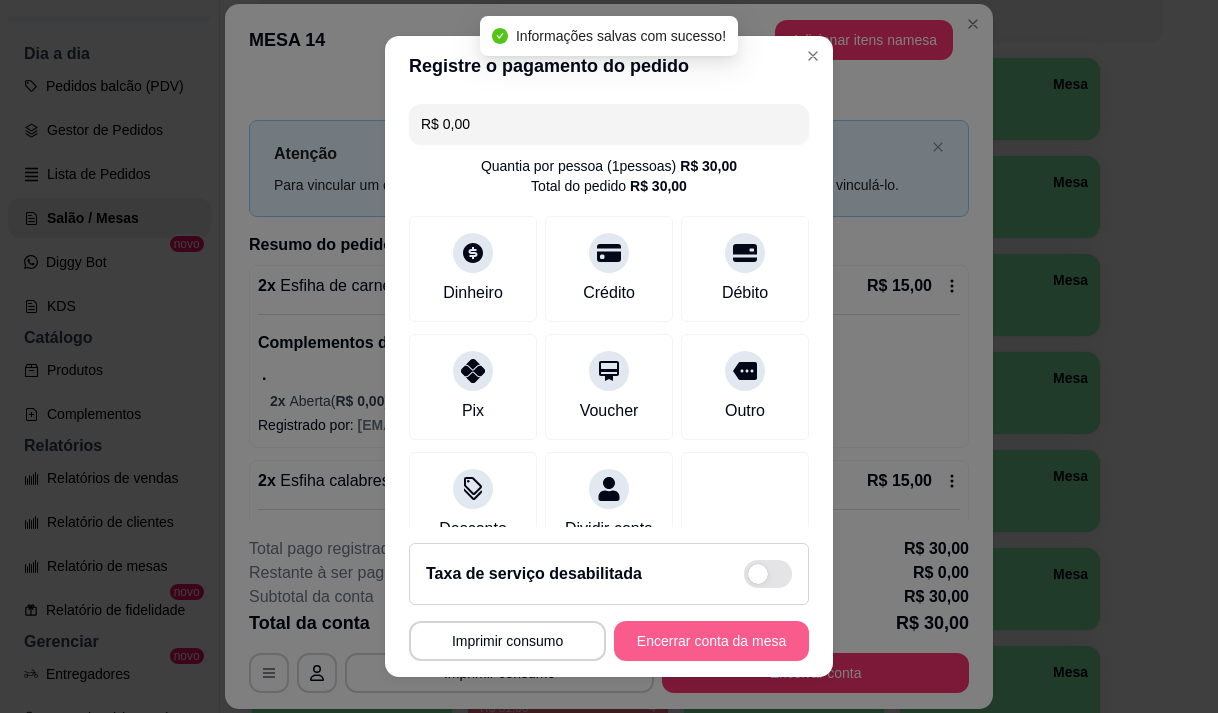 click on "Encerrar conta da mesa" at bounding box center [711, 641] 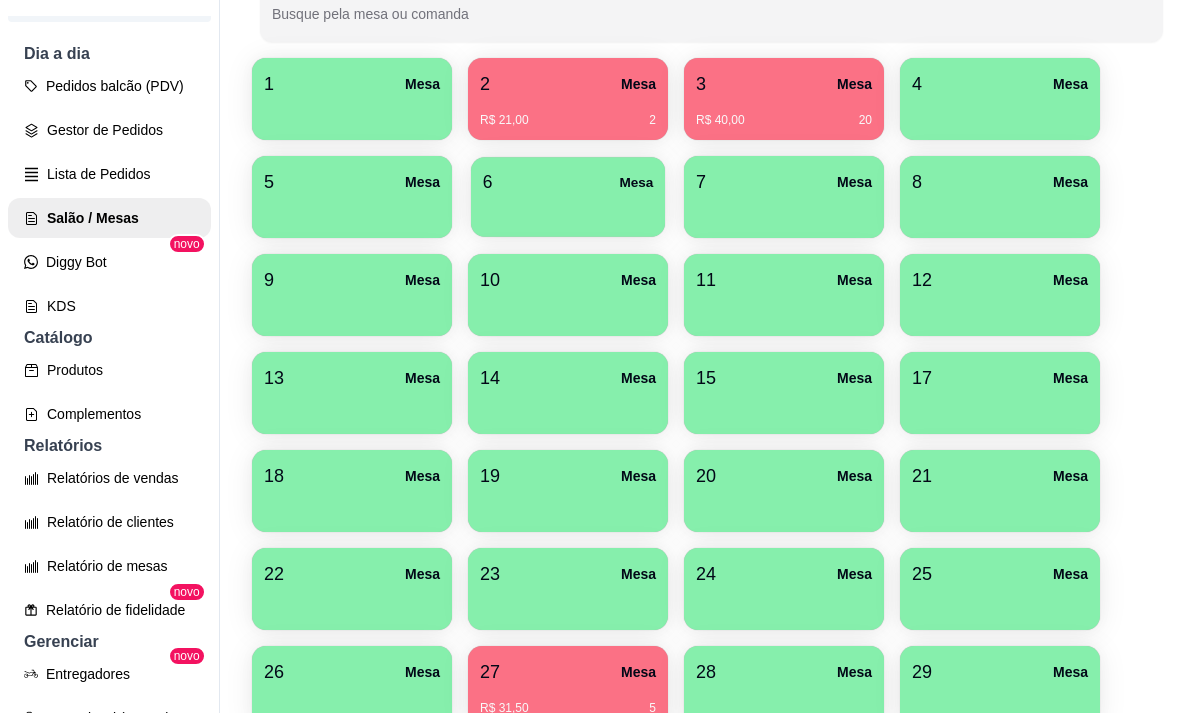 click at bounding box center [568, 210] 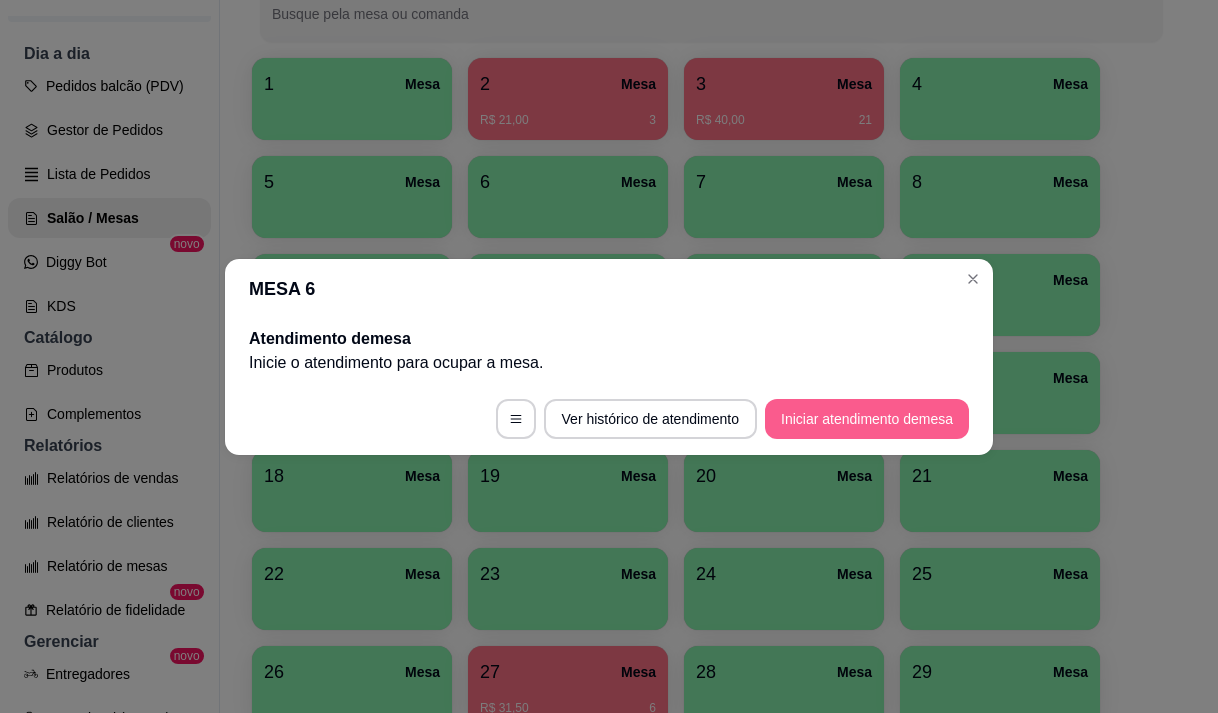 click on "Iniciar atendimento de  mesa" at bounding box center (867, 419) 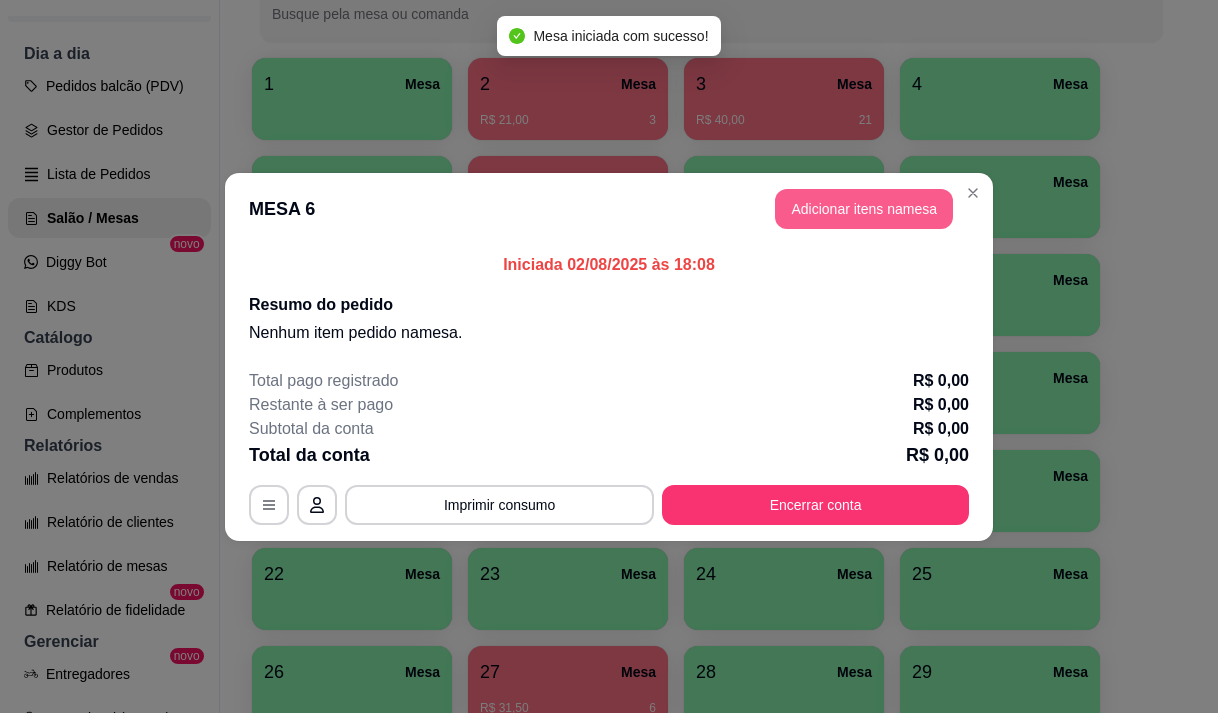 click on "Adicionar itens na  mesa" at bounding box center [864, 209] 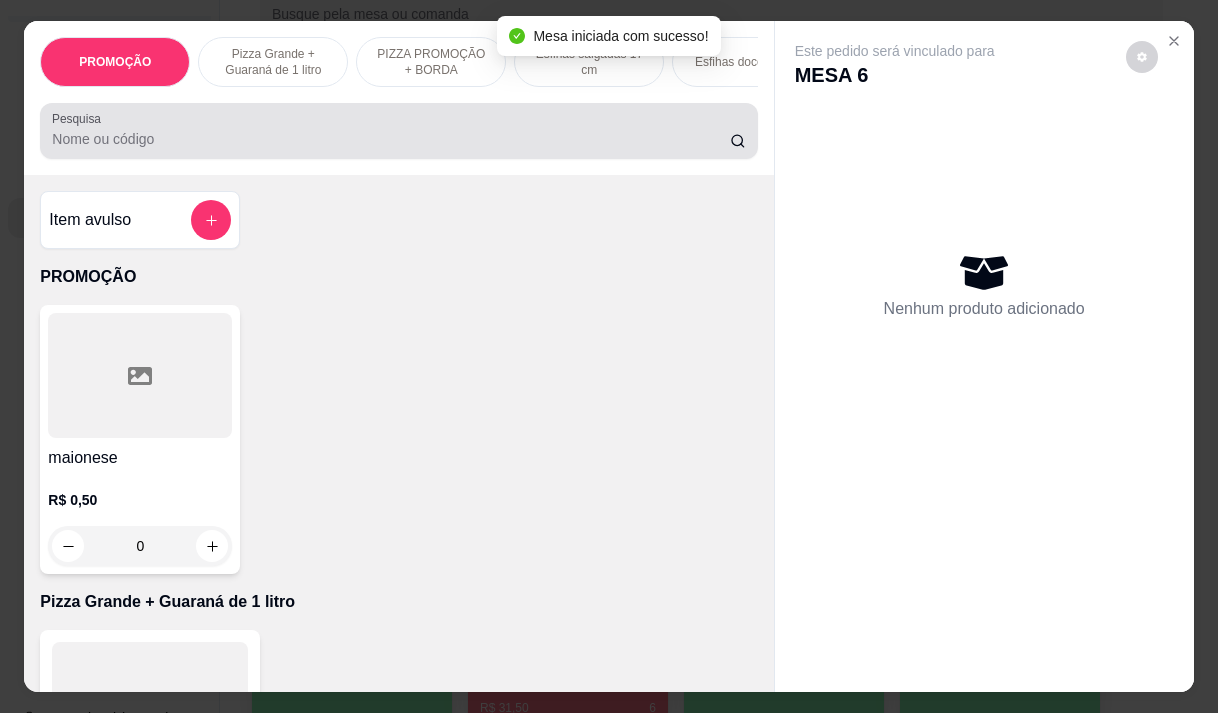 click at bounding box center (398, 131) 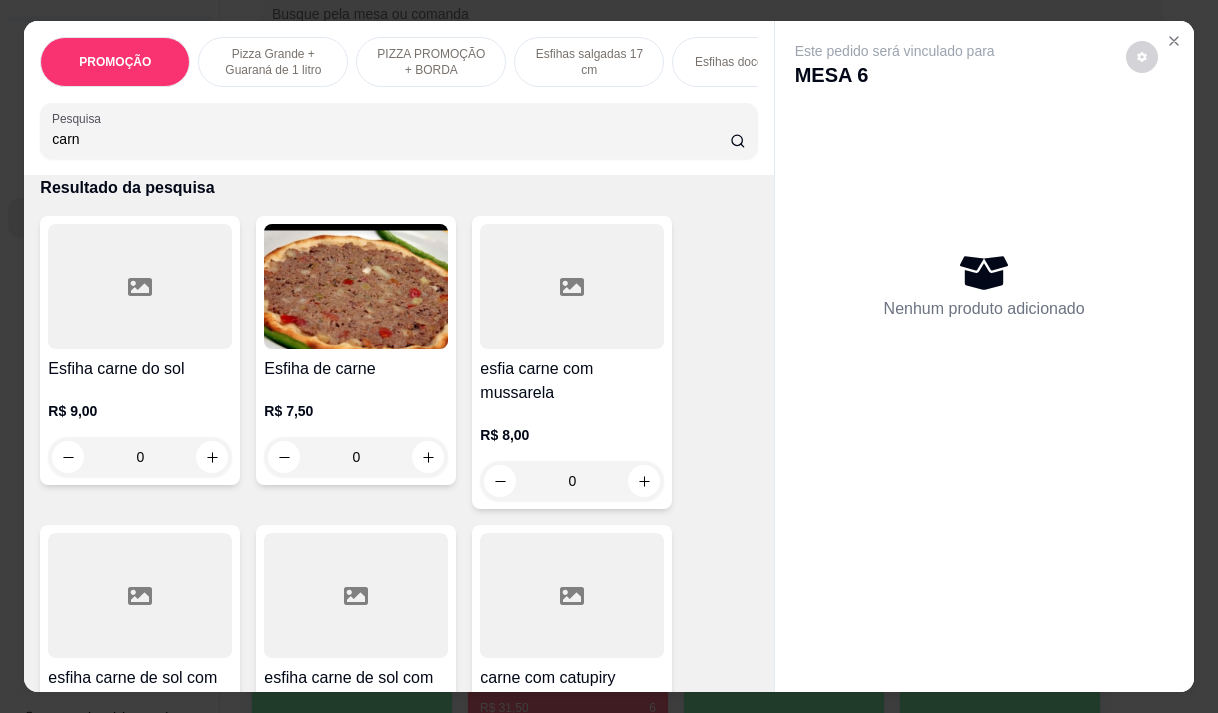 scroll, scrollTop: 200, scrollLeft: 0, axis: vertical 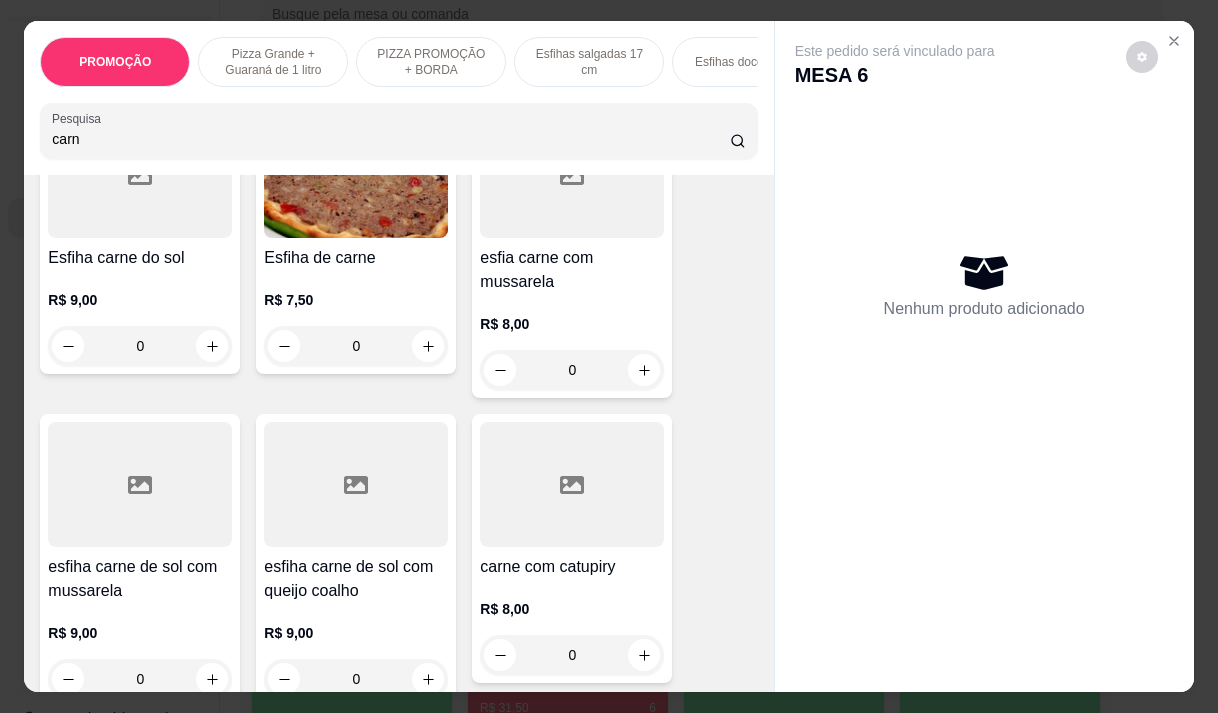 type on "carn" 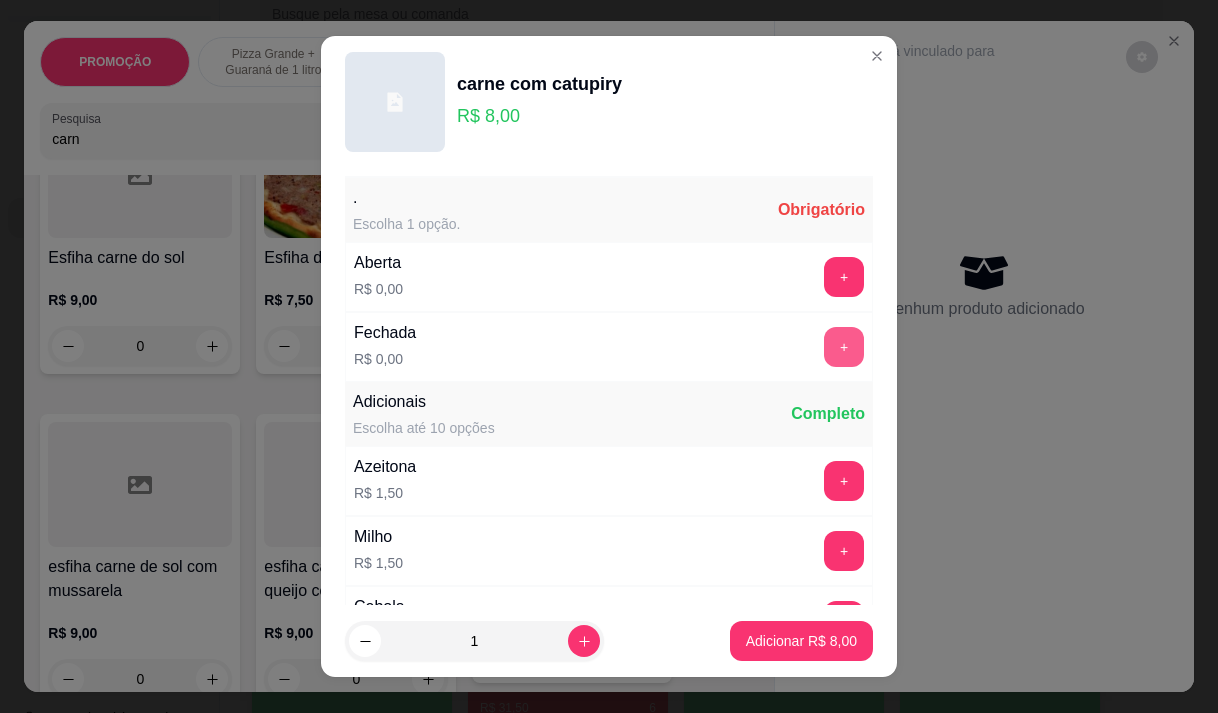 click on "+" at bounding box center [844, 347] 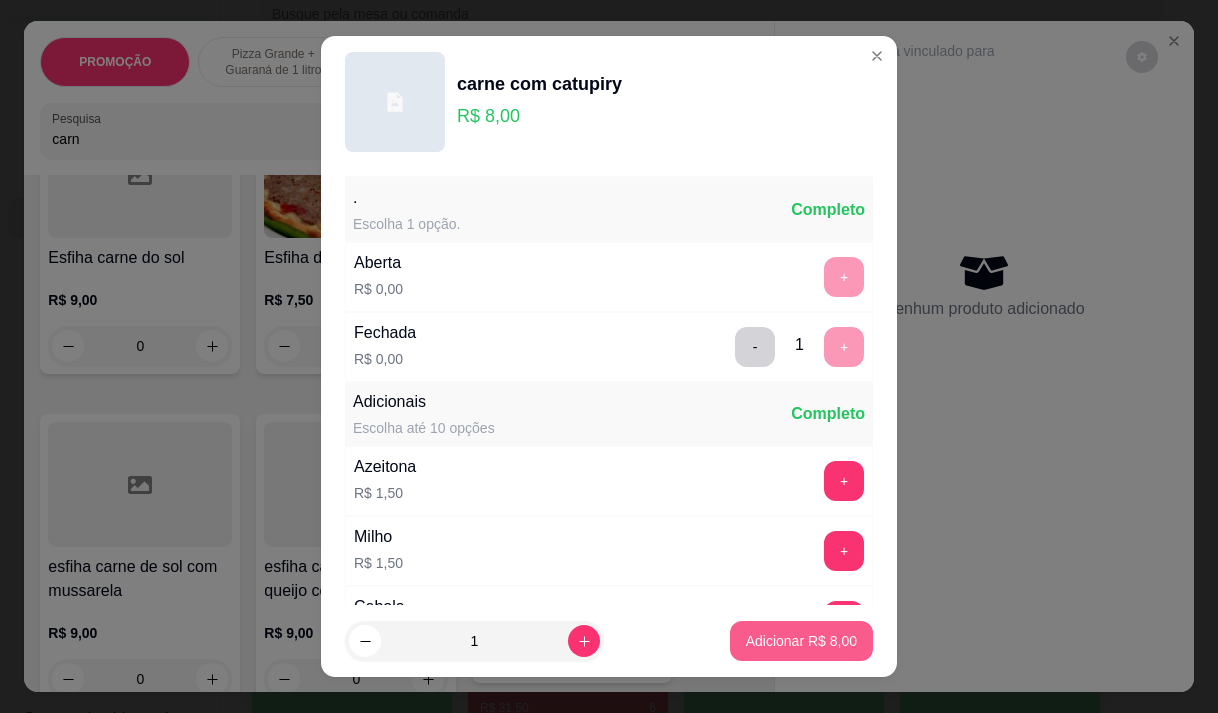 click on "Adicionar   R$ 8,00" at bounding box center [801, 641] 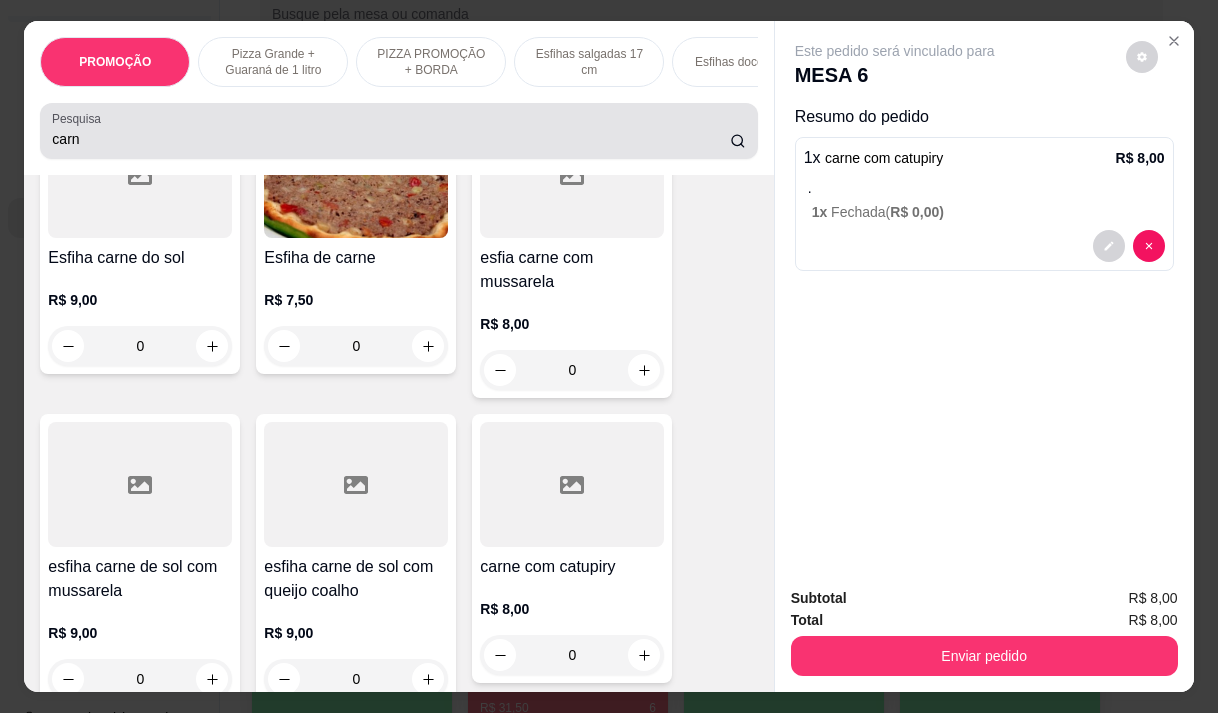 click on "carn" at bounding box center (391, 139) 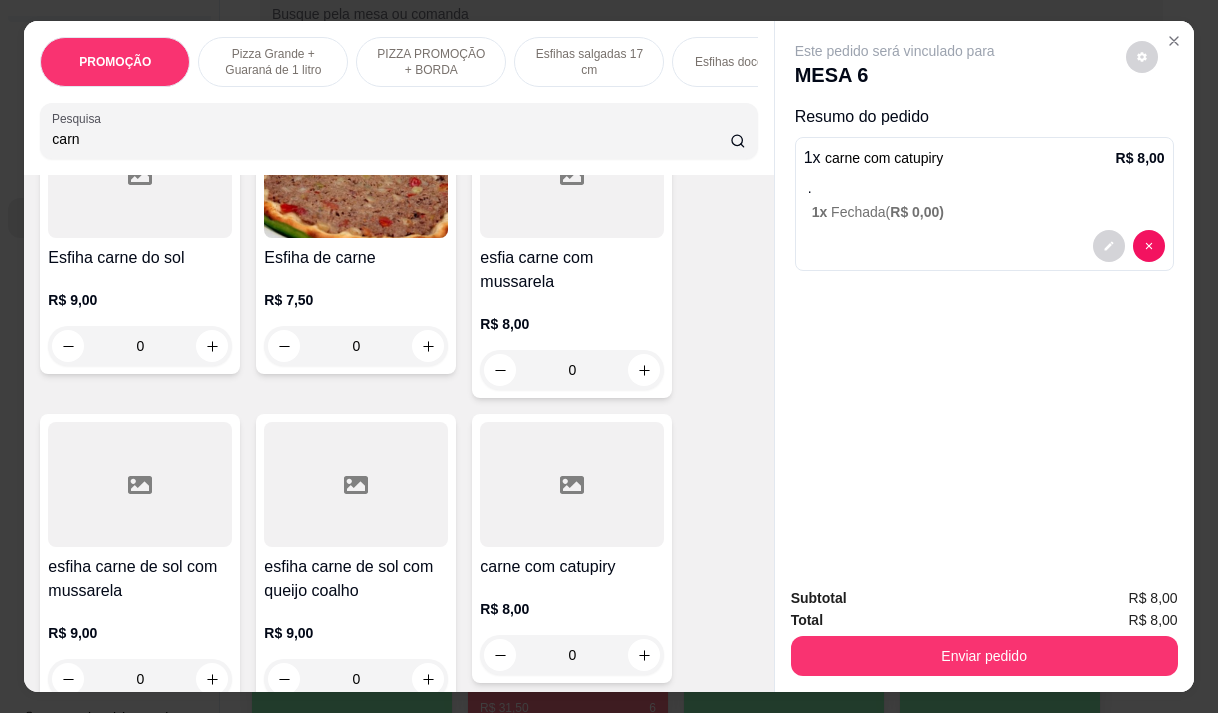 click on "carn" at bounding box center [391, 139] 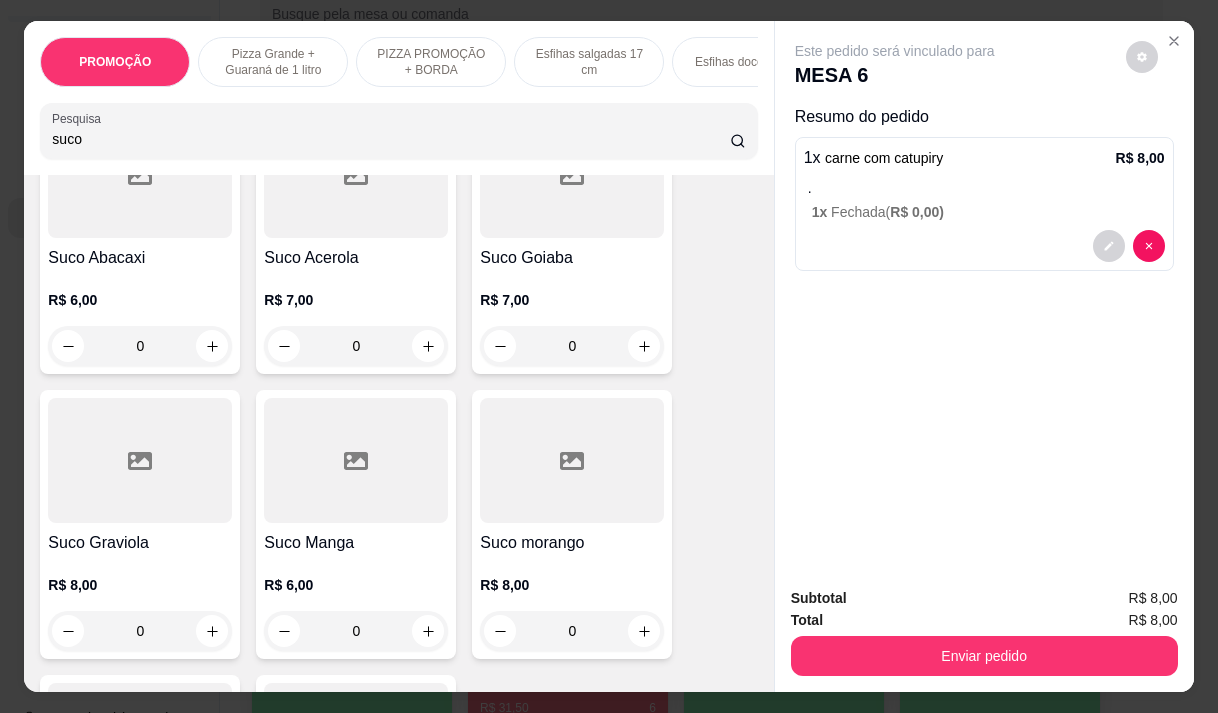 scroll, scrollTop: 1095, scrollLeft: 0, axis: vertical 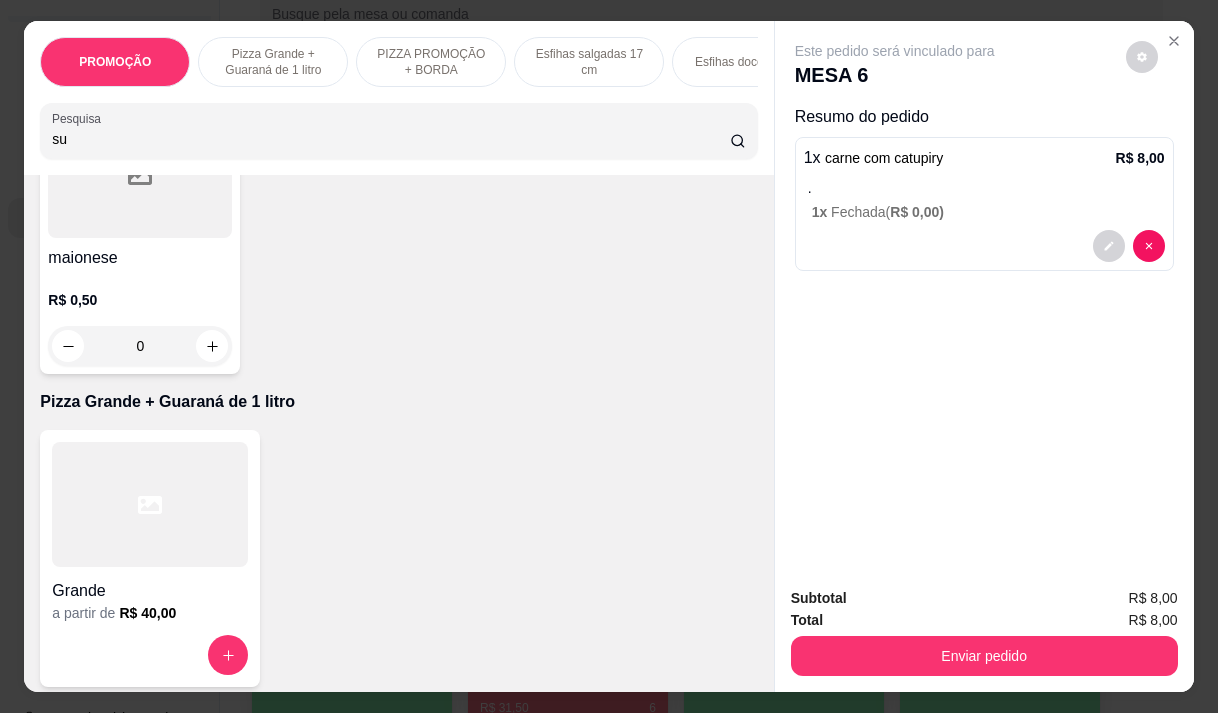 type on "s" 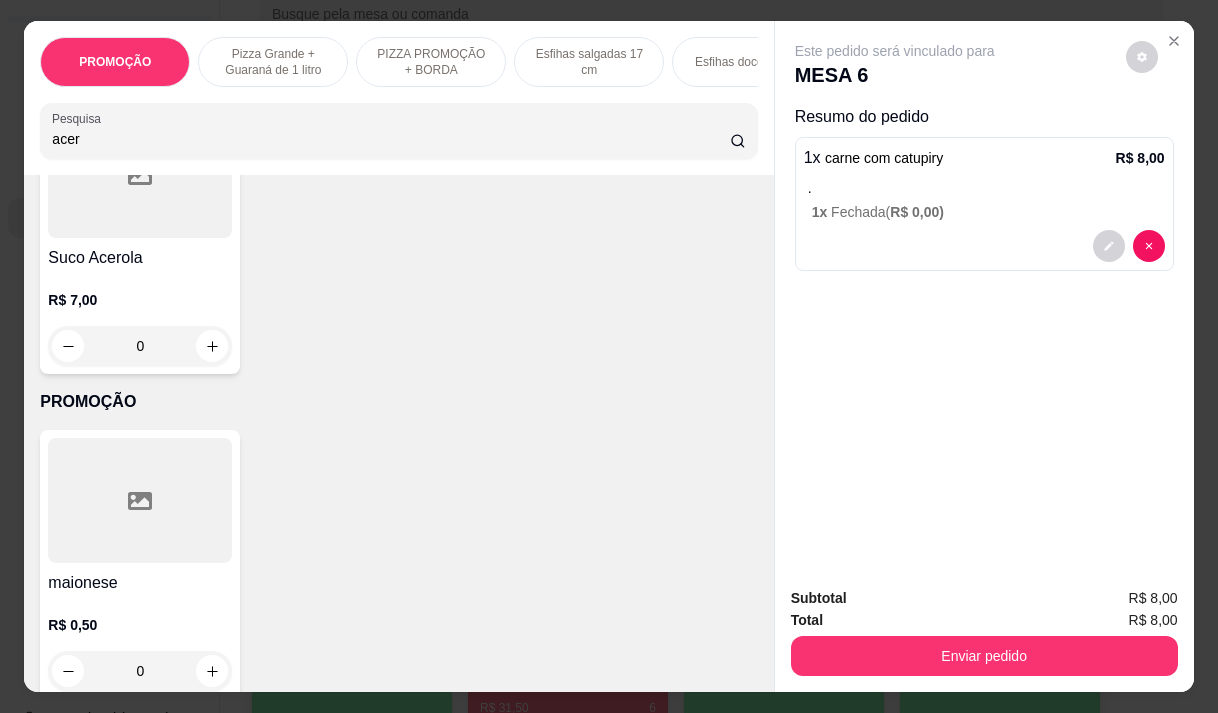 scroll, scrollTop: 525, scrollLeft: 0, axis: vertical 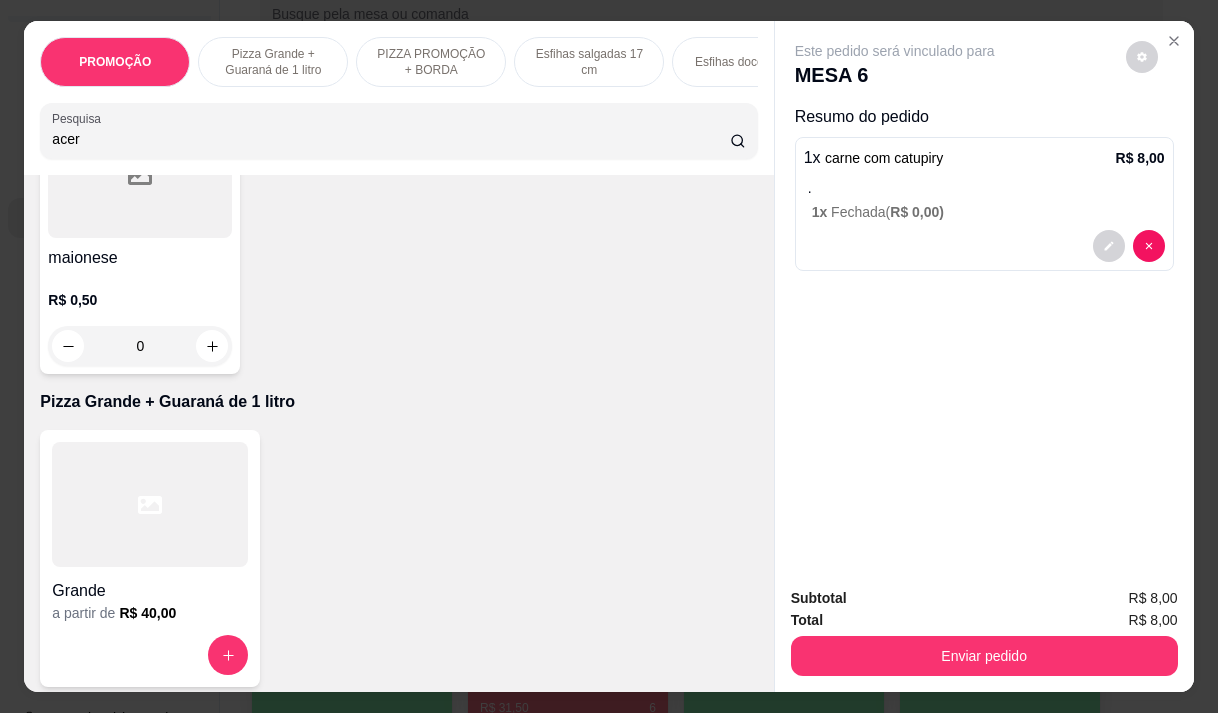type on "acer" 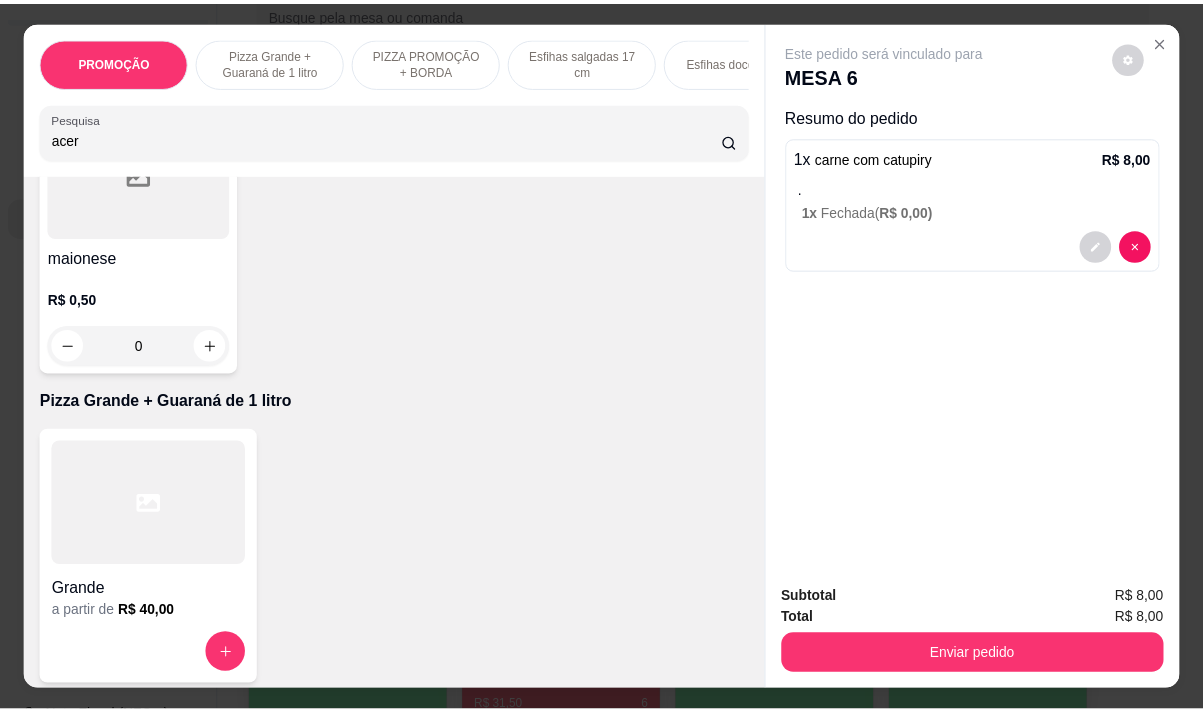 scroll, scrollTop: 0, scrollLeft: 0, axis: both 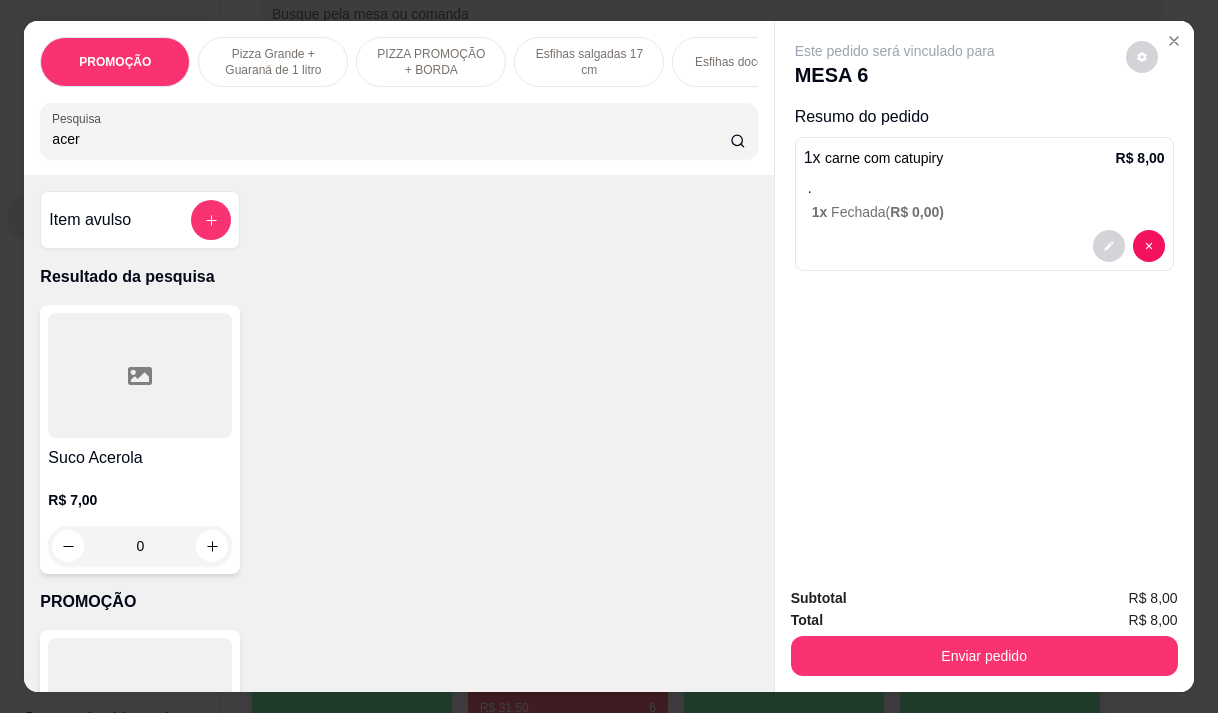 click on "Suco Acerola" at bounding box center [140, 458] 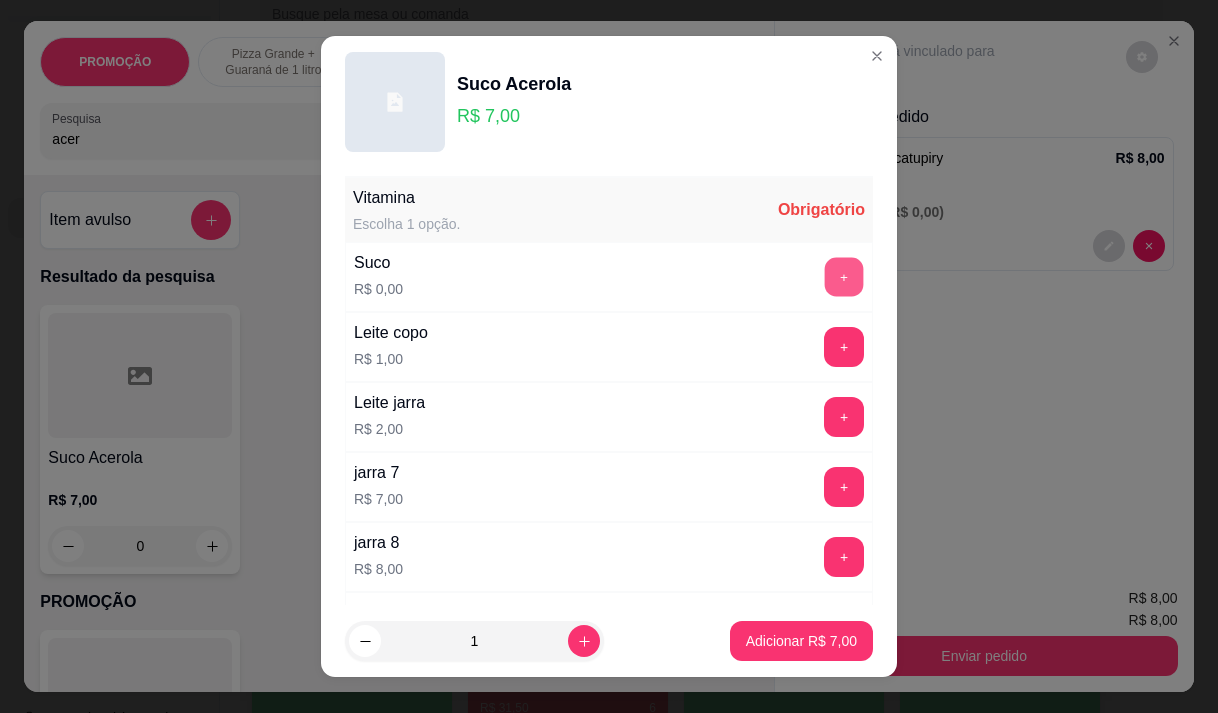 click on "+" at bounding box center (844, 276) 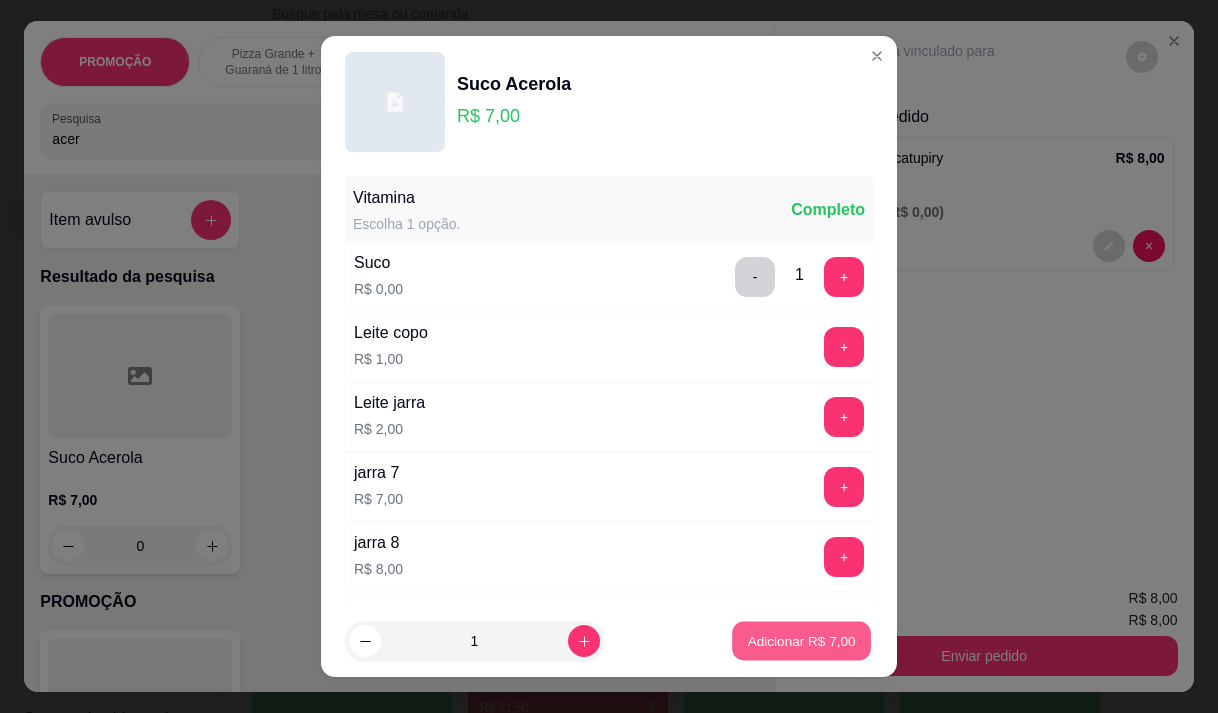 click on "Adicionar   R$ 7,00" at bounding box center [801, 641] 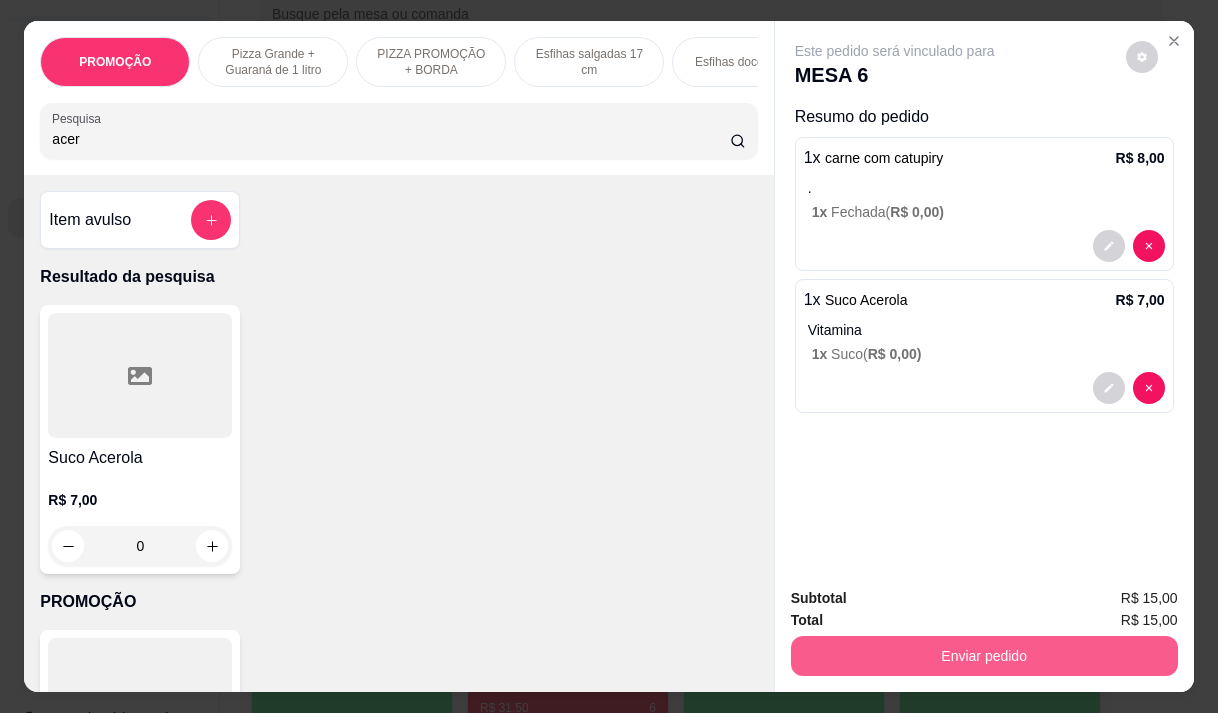click on "Enviar pedido" at bounding box center (984, 656) 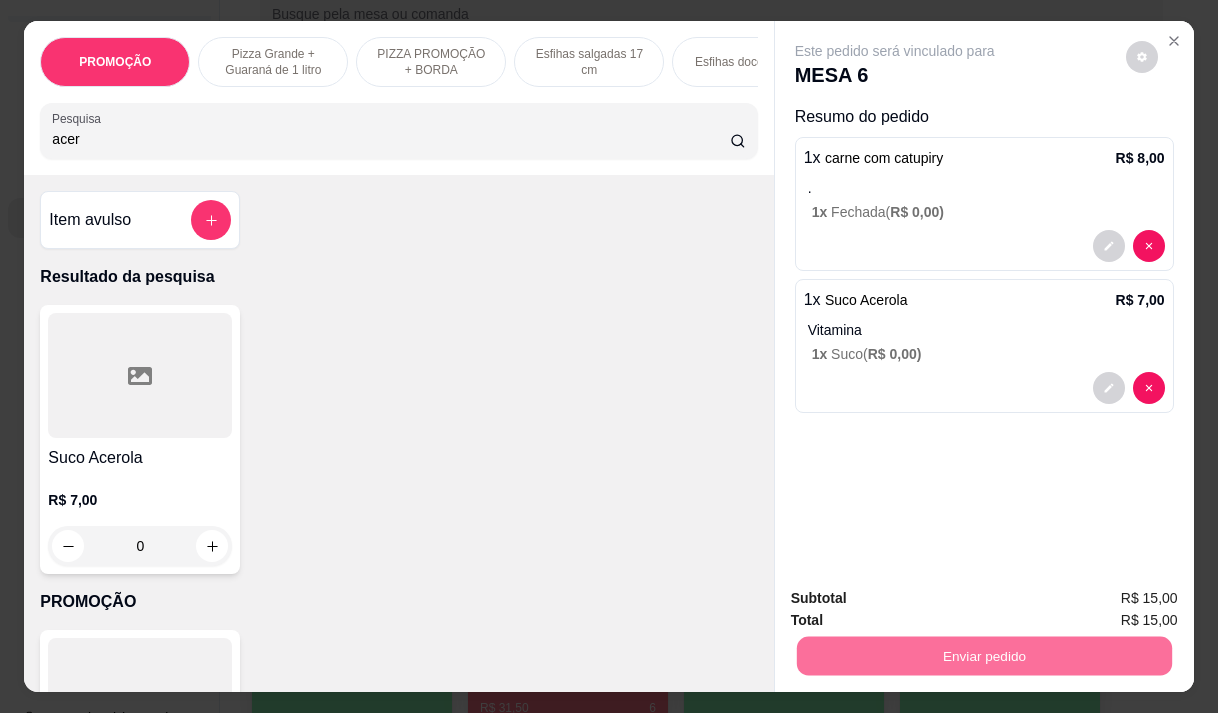 click on "Não registrar e enviar pedido" at bounding box center [918, 598] 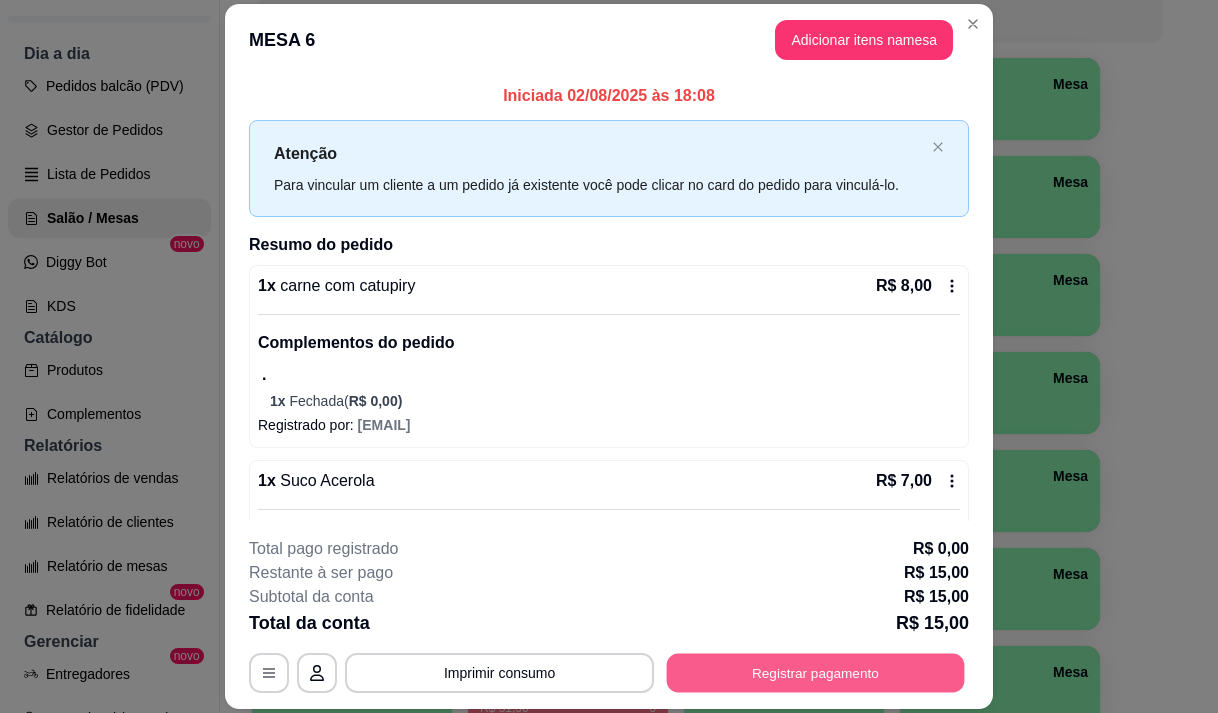 click on "Registrar pagamento" at bounding box center [816, 673] 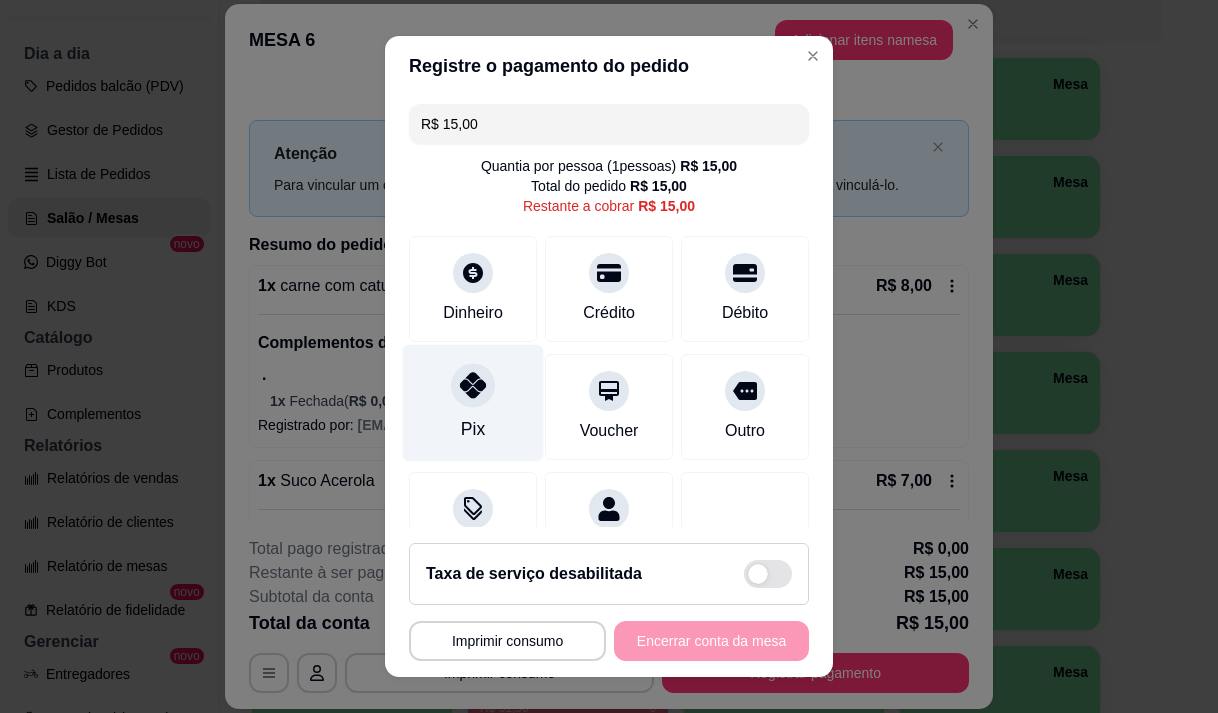 click on "Pix" at bounding box center (473, 402) 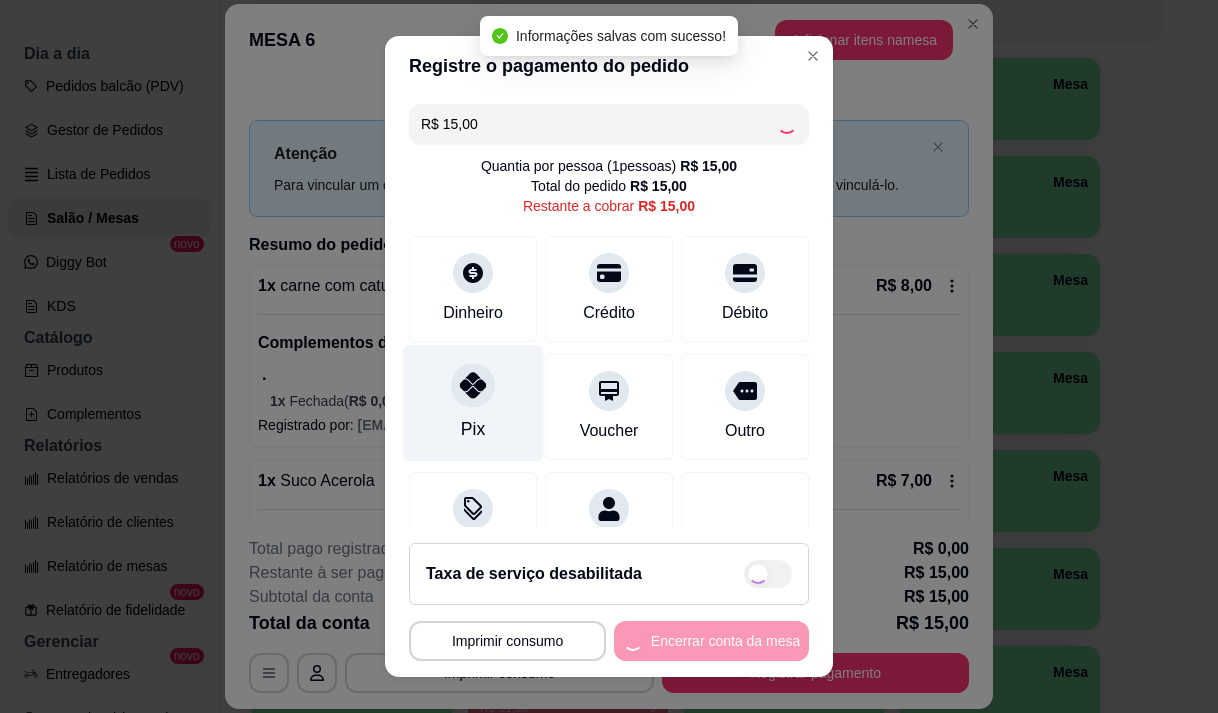 type on "R$ 0,00" 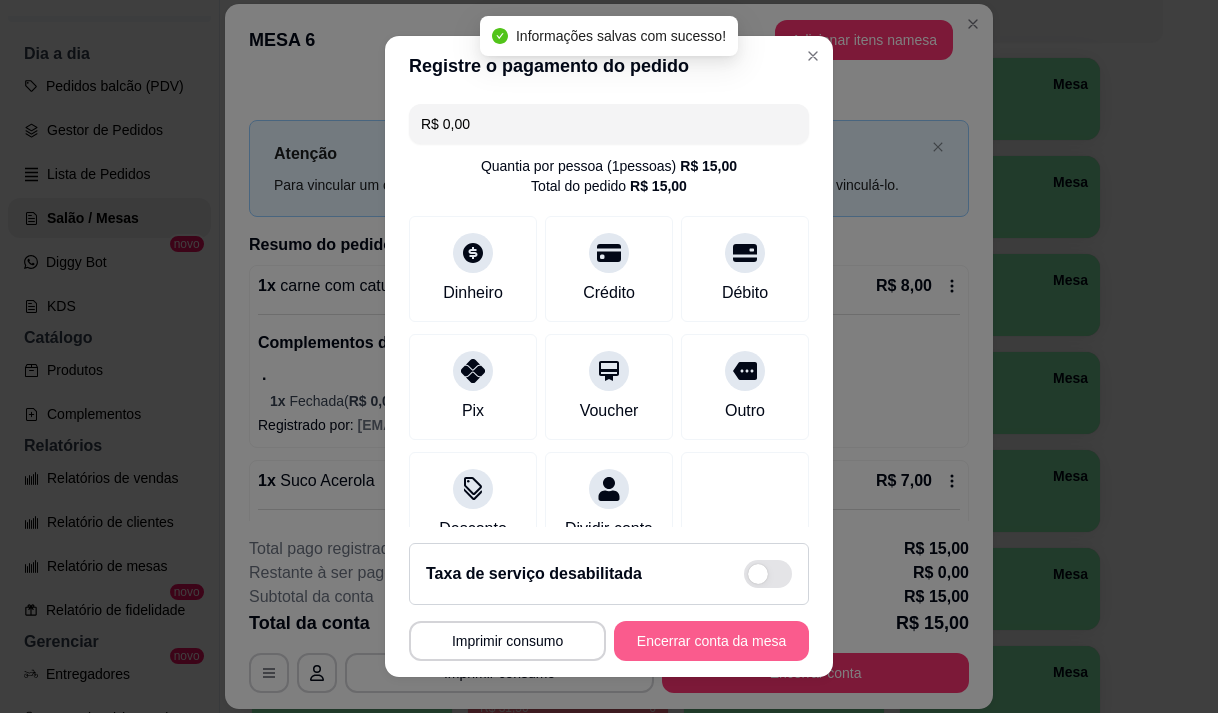 click on "Encerrar conta da mesa" at bounding box center [711, 641] 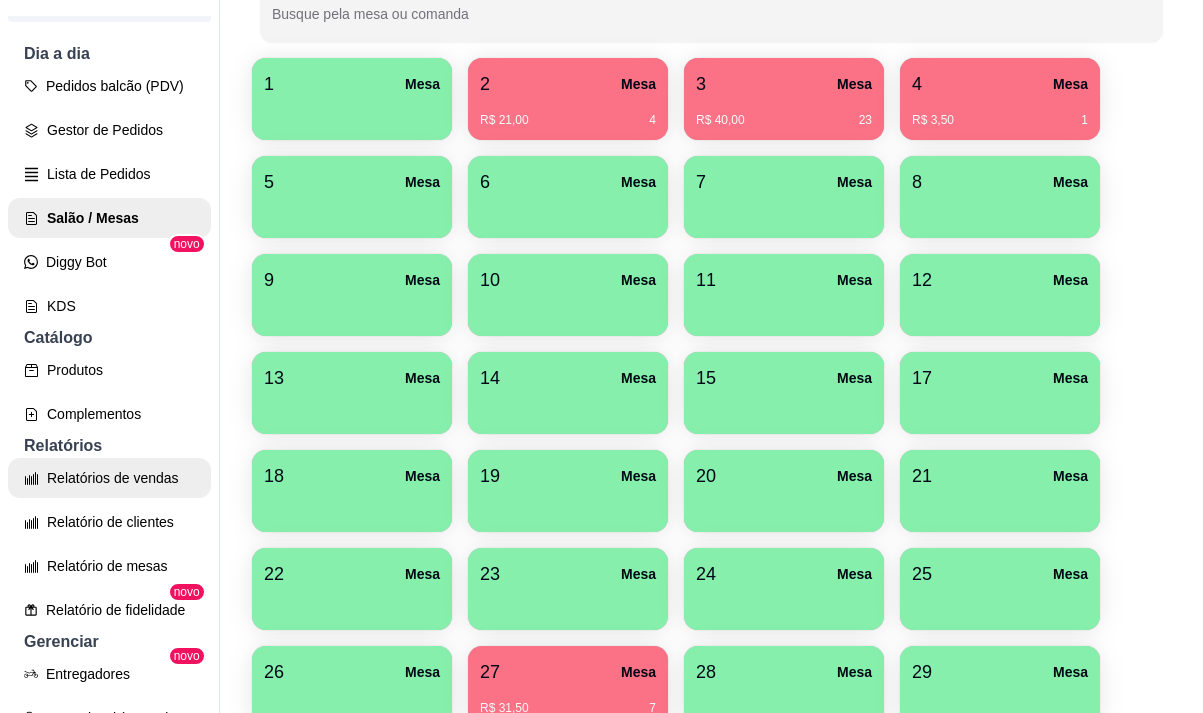 click on "Relatórios de vendas" at bounding box center [109, 478] 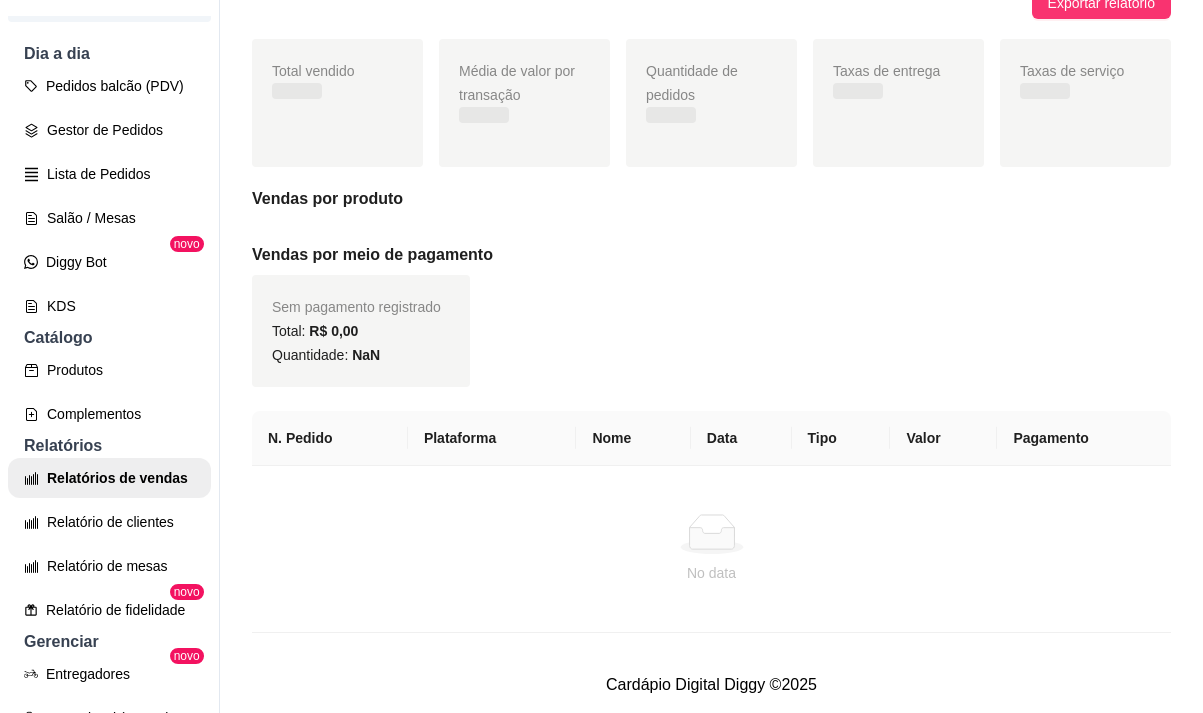 scroll, scrollTop: 0, scrollLeft: 0, axis: both 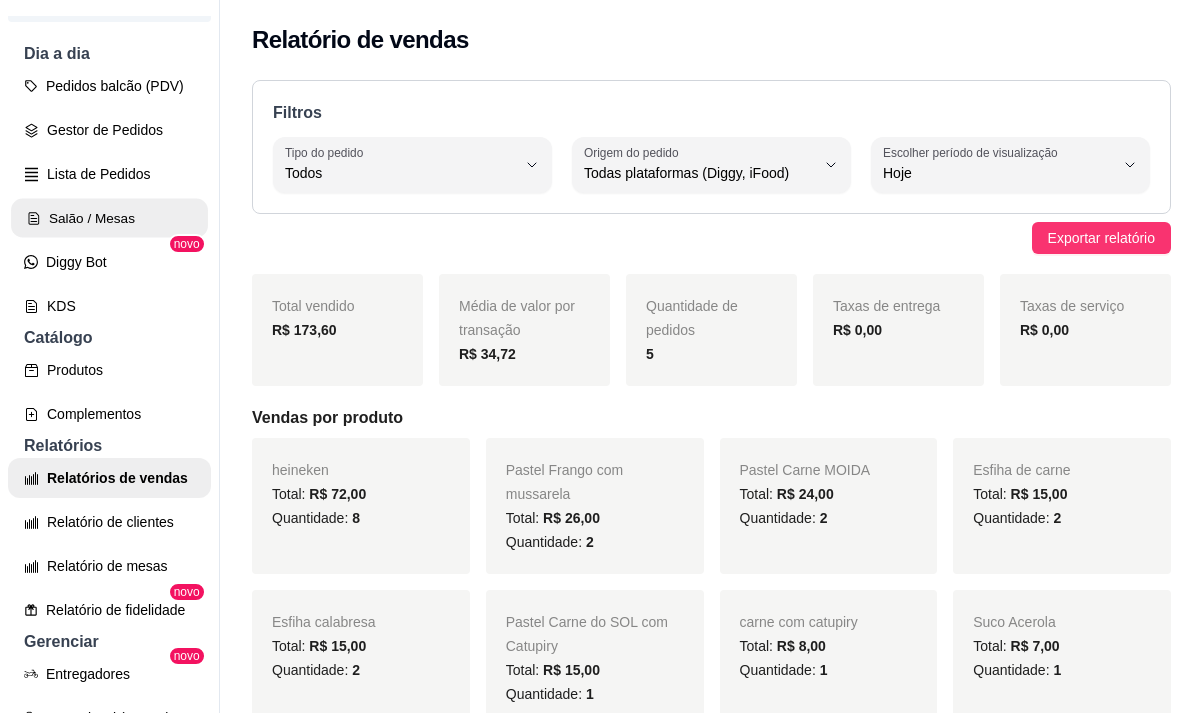 click on "Salão / Mesas" at bounding box center (109, 218) 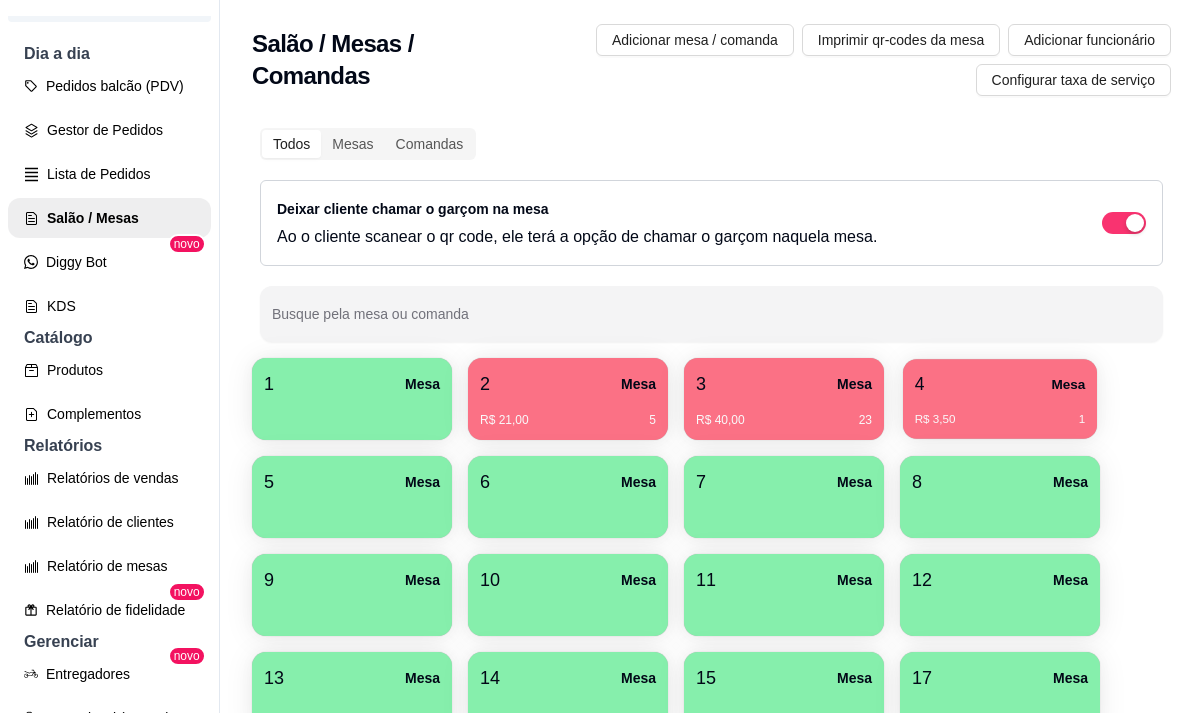 click on "4 Mesa" at bounding box center [1000, 384] 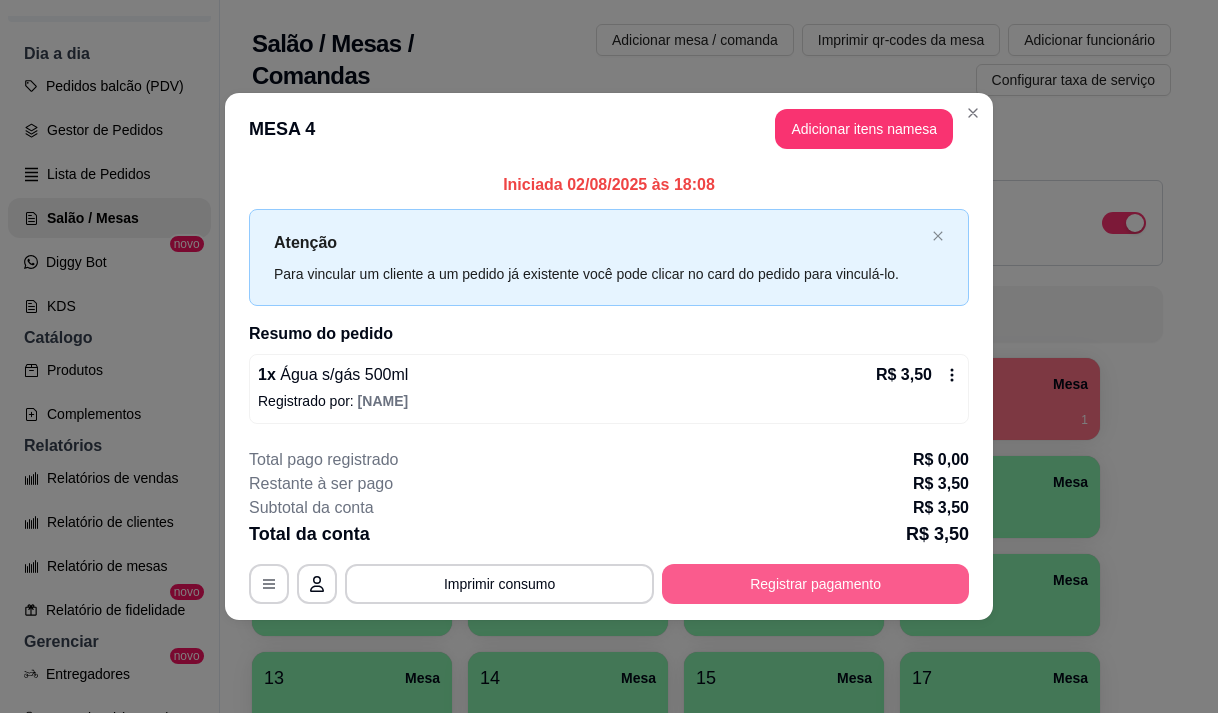 click on "Registrar pagamento" at bounding box center (815, 584) 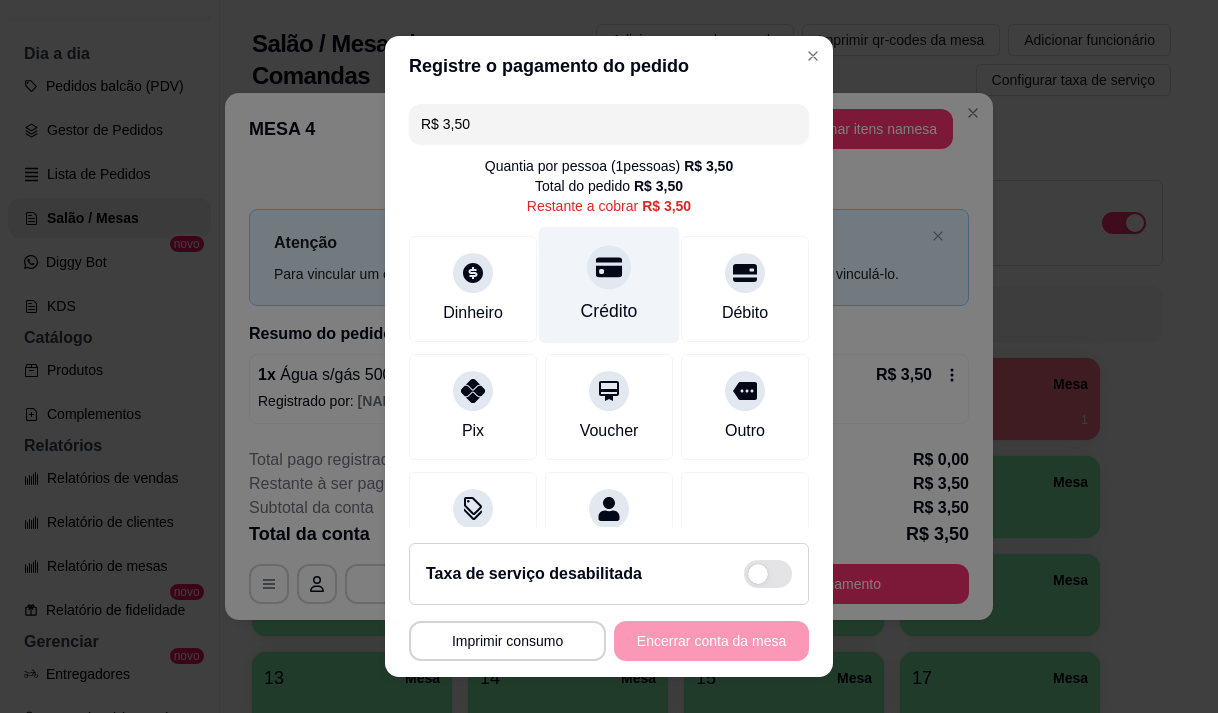 click on "Crédito" at bounding box center (609, 311) 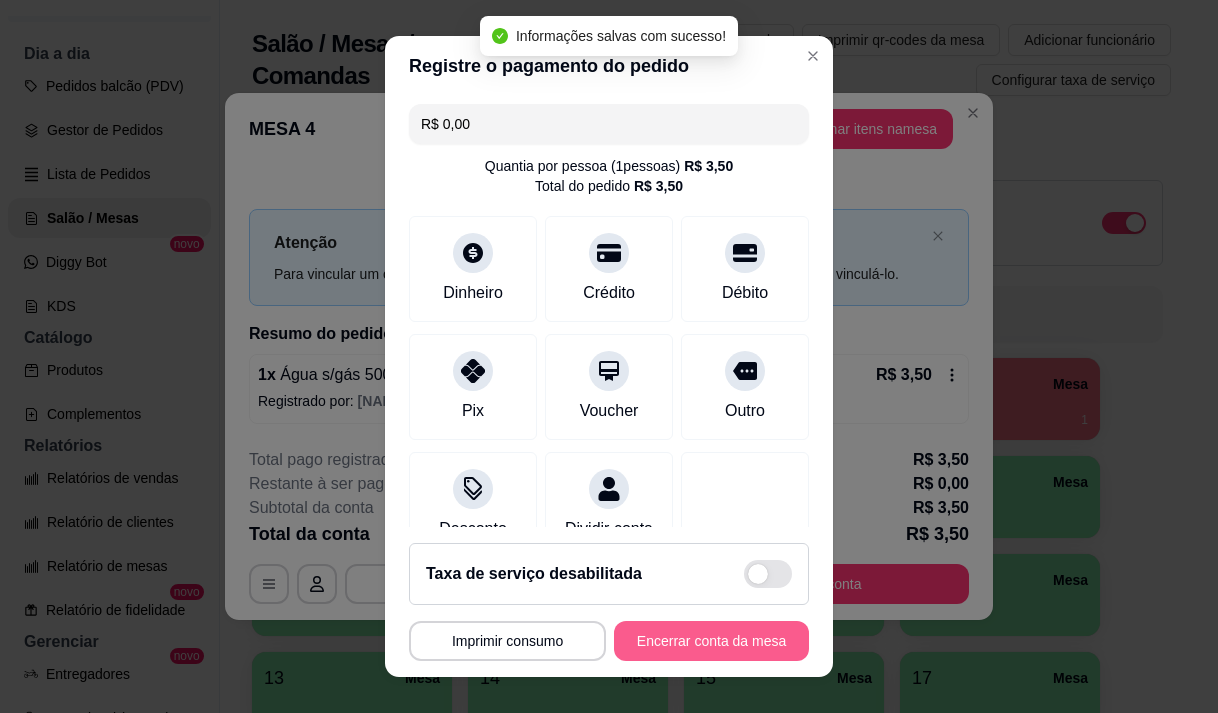 type on "R$ 0,00" 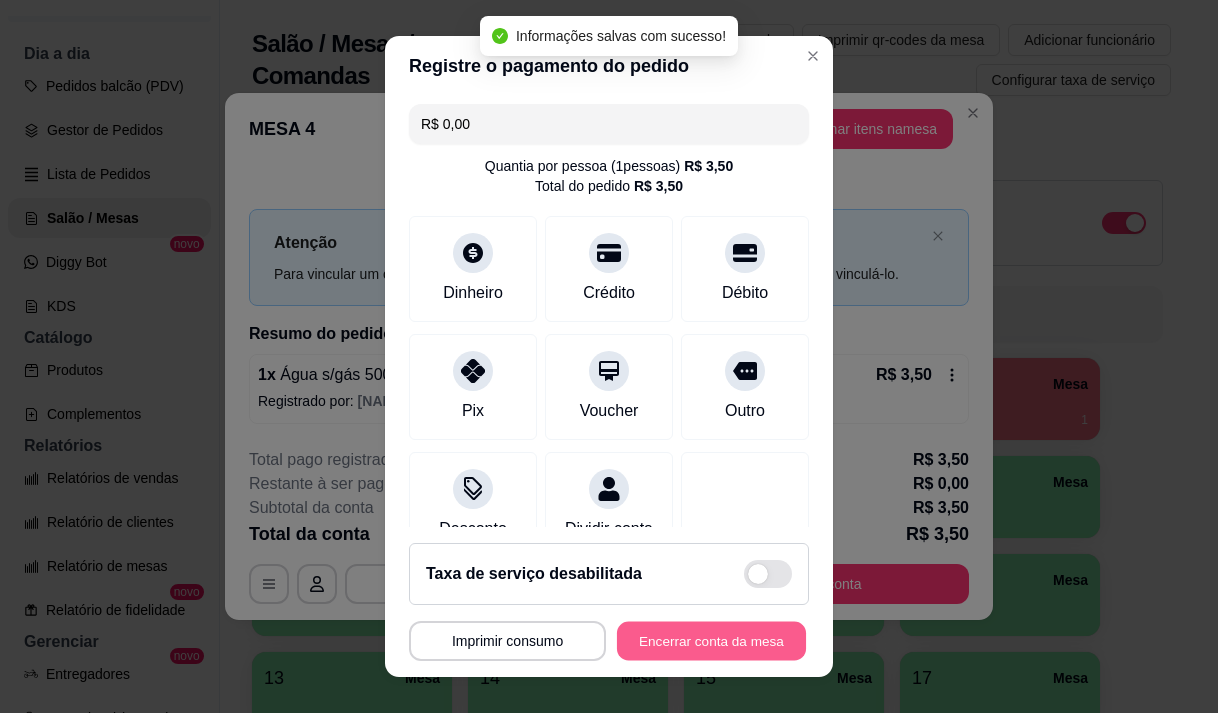 click on "Encerrar conta da mesa" at bounding box center (711, 641) 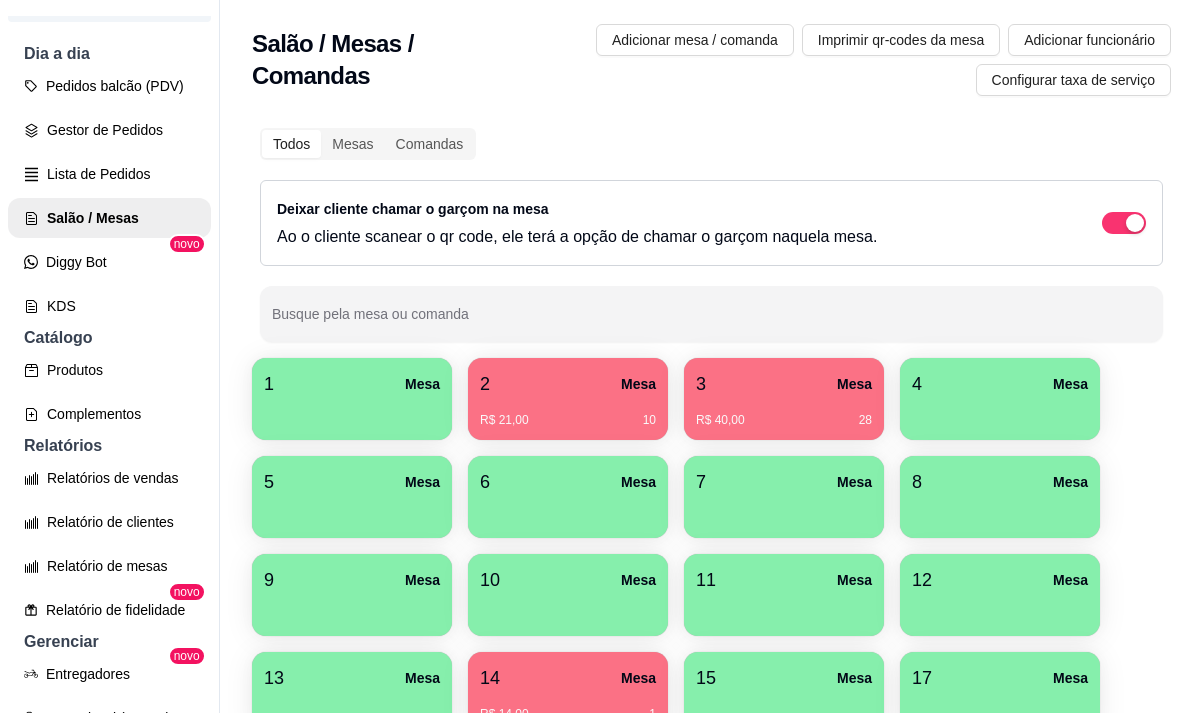 scroll, scrollTop: 400, scrollLeft: 0, axis: vertical 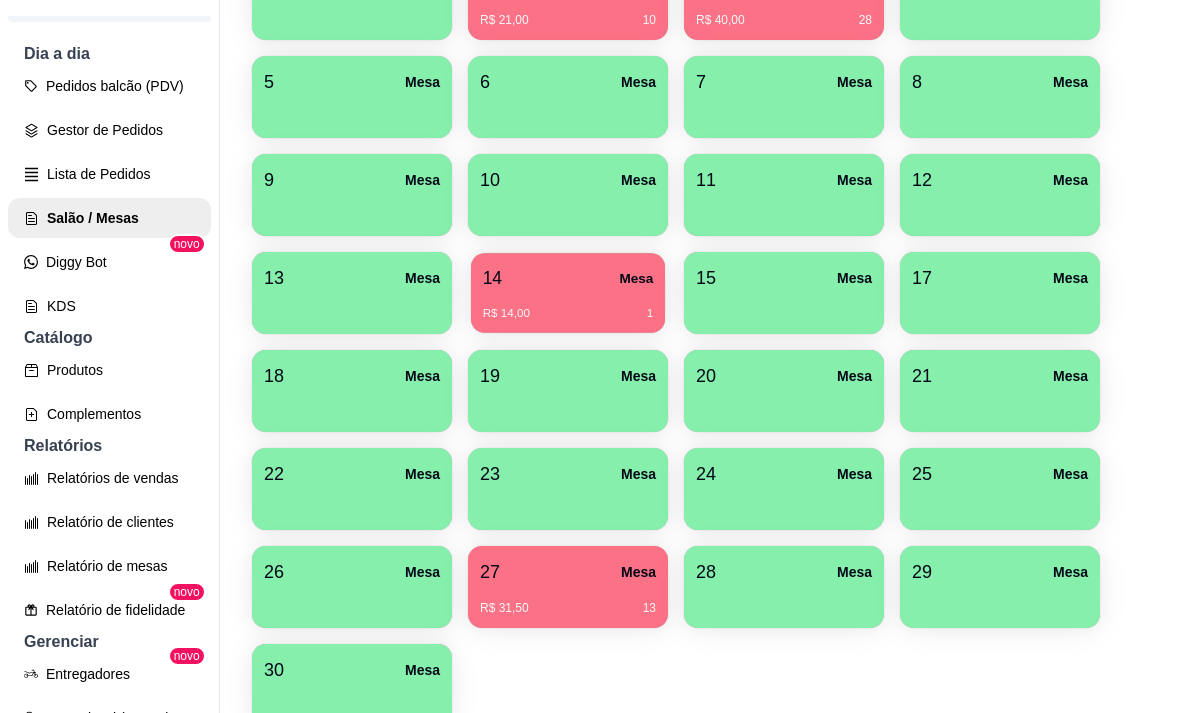 click on "[NUMBER] Mesa" at bounding box center [568, 278] 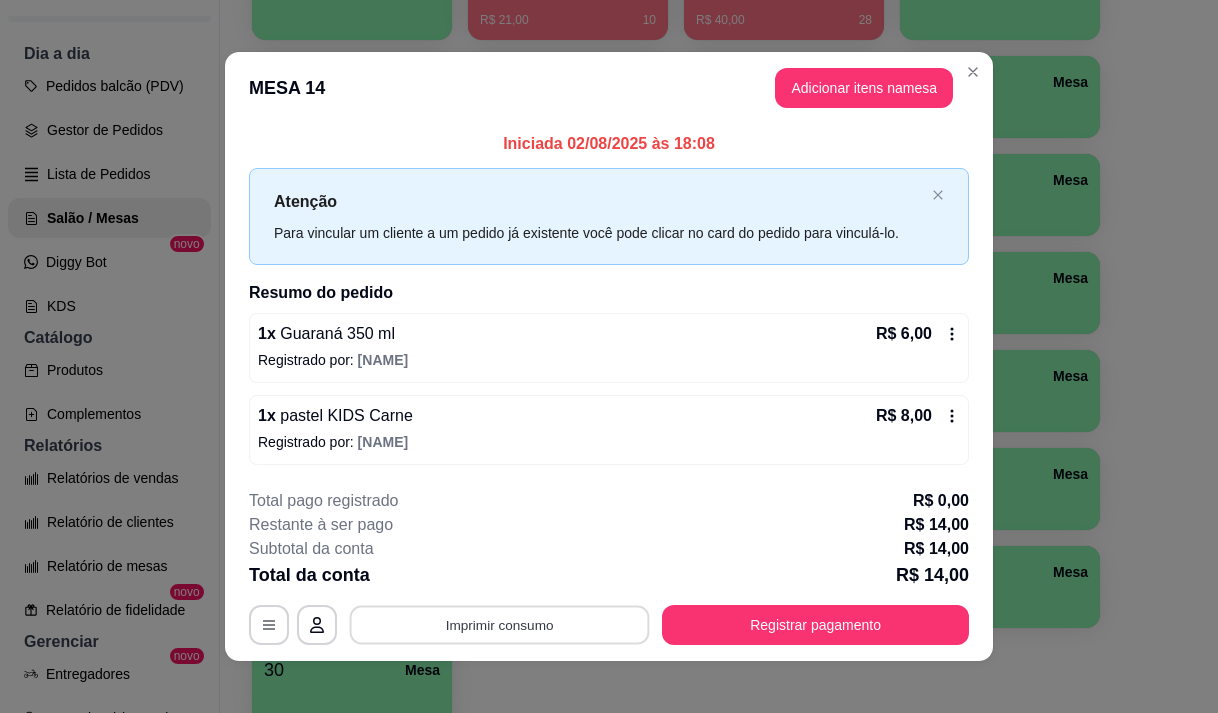 click on "Imprimir consumo" at bounding box center [500, 625] 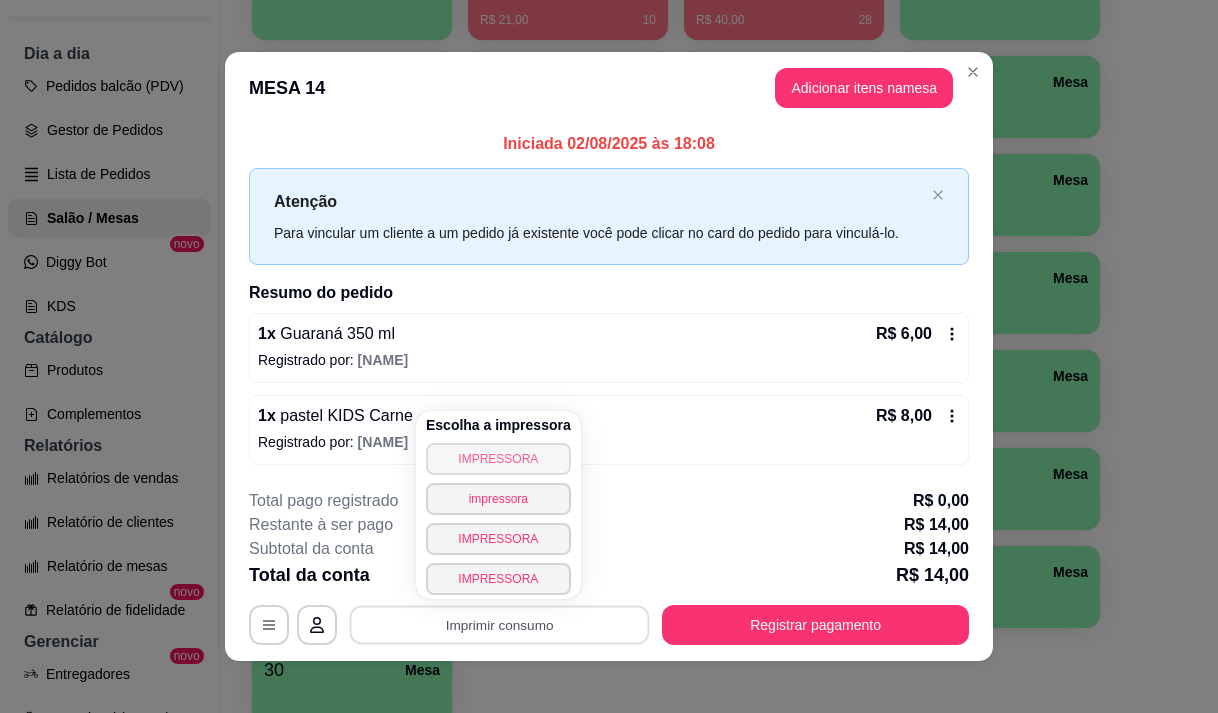 click on "IMPRESSORA" at bounding box center [498, 459] 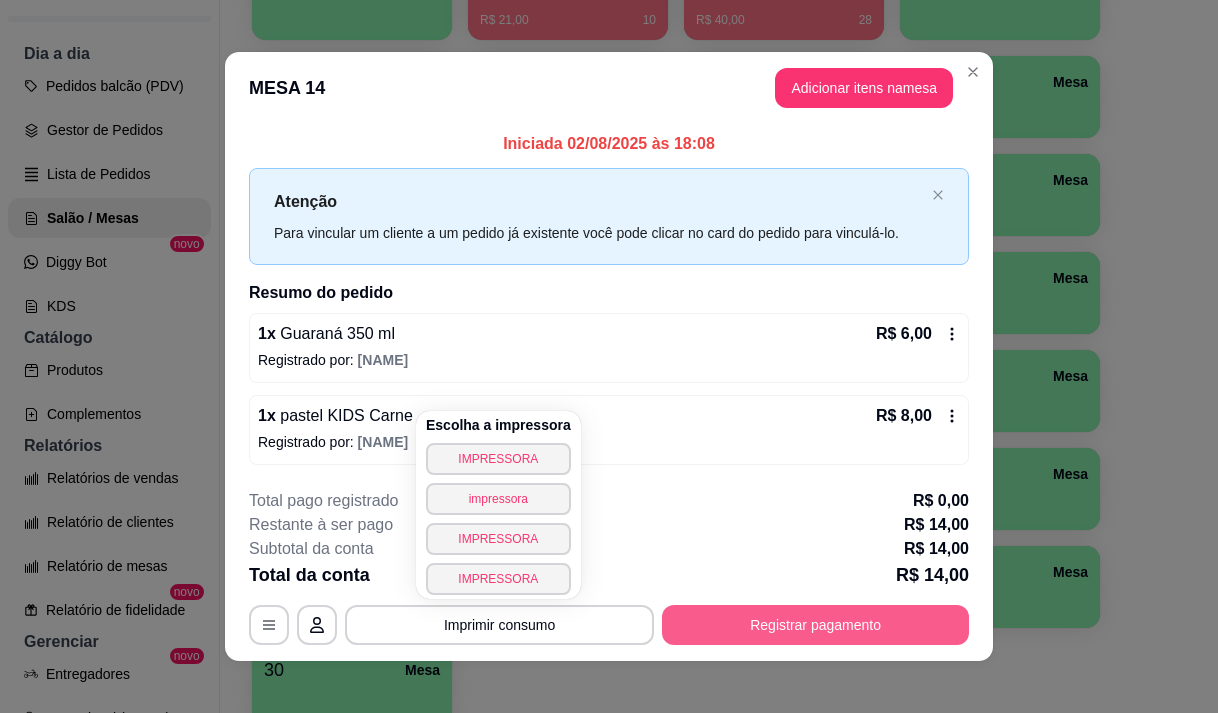 click on "Registrar pagamento" at bounding box center (815, 625) 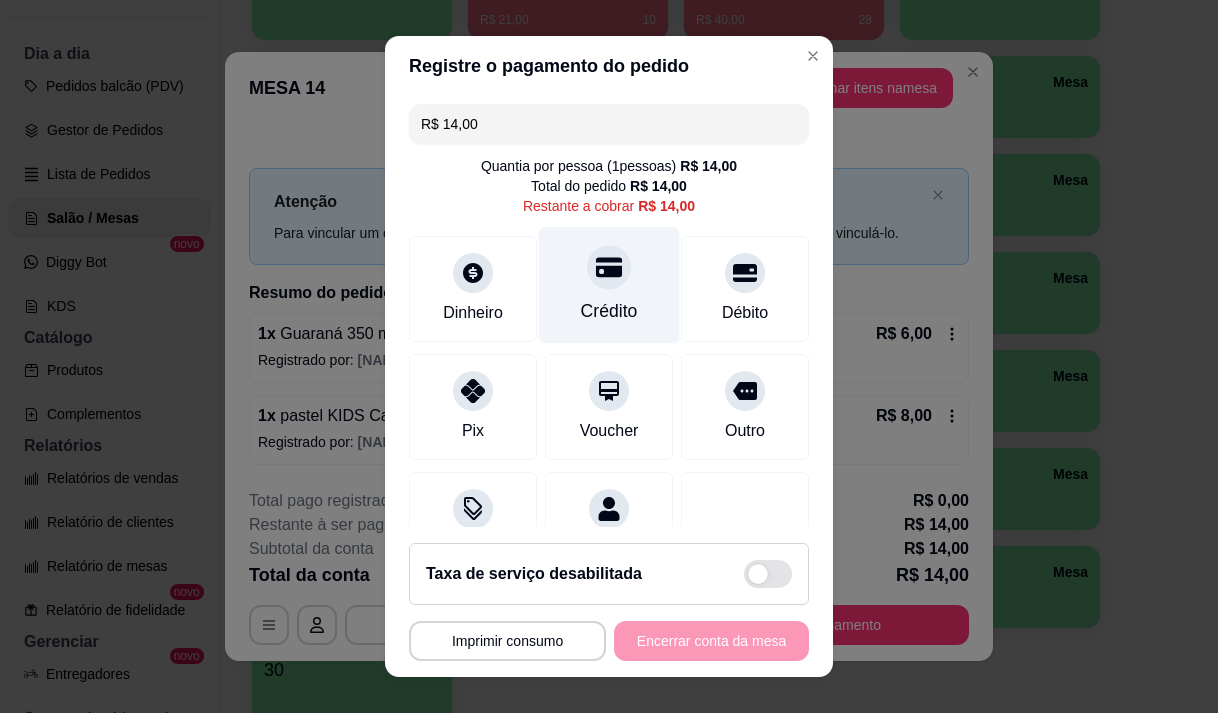click on "Crédito" at bounding box center [609, 284] 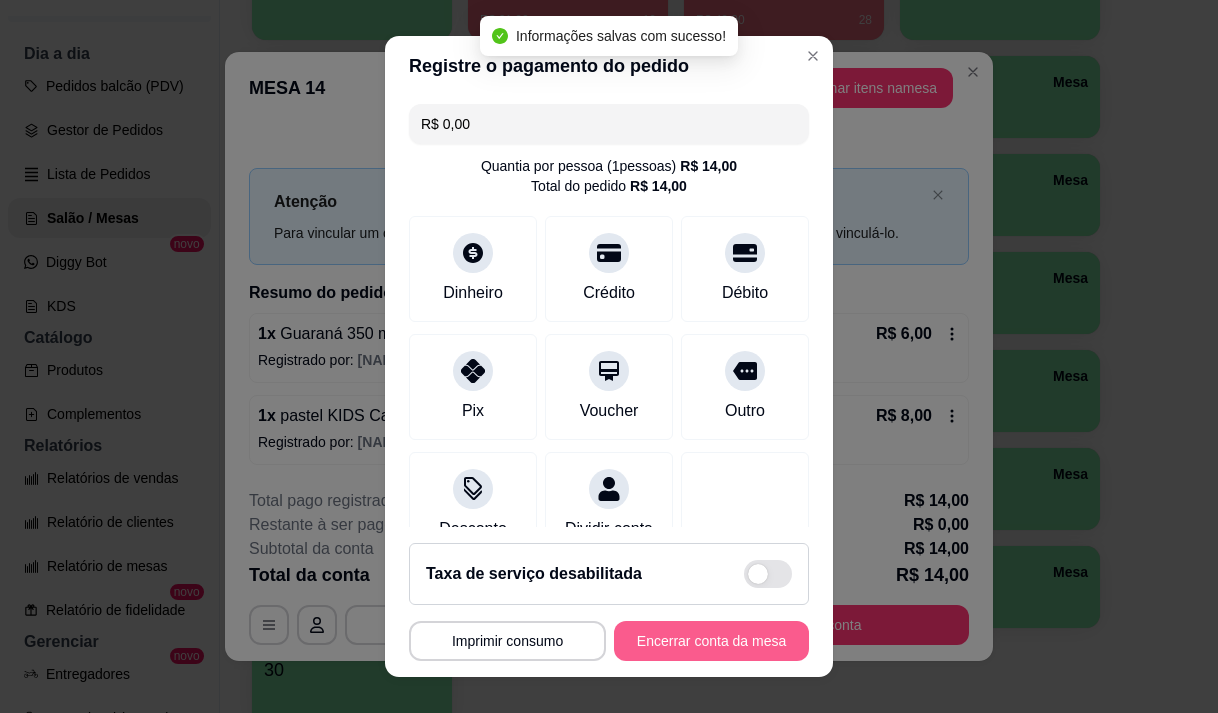 type on "R$ 0,00" 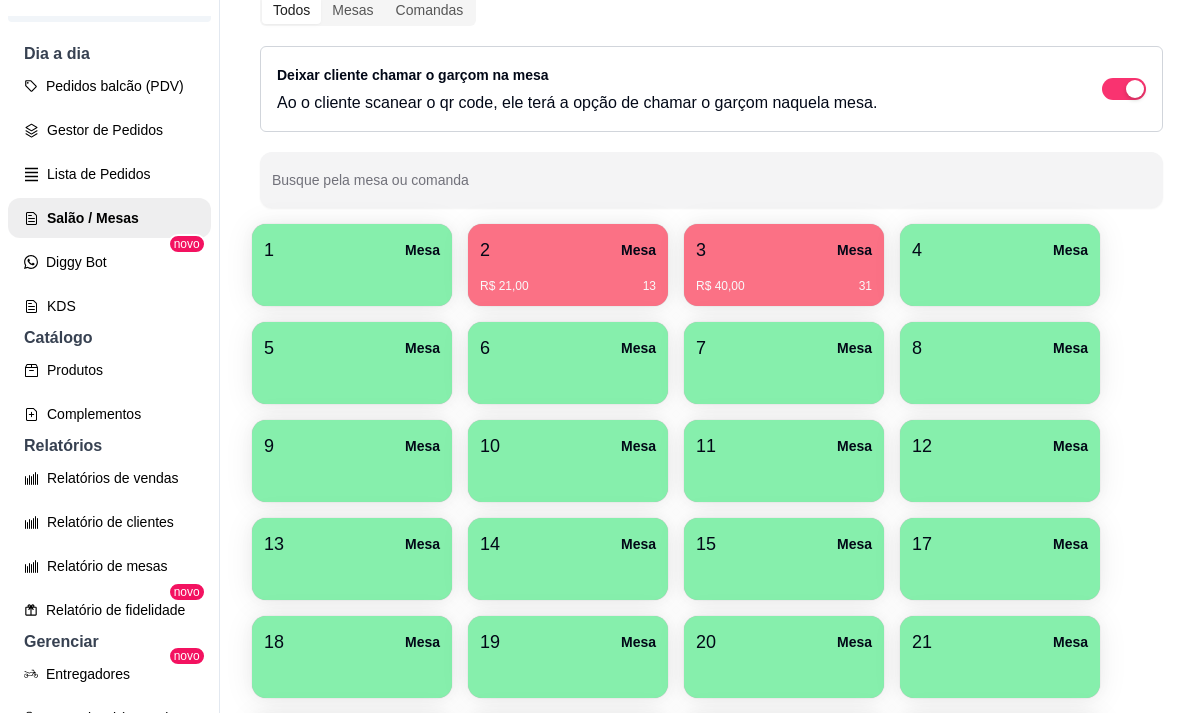 scroll, scrollTop: 0, scrollLeft: 0, axis: both 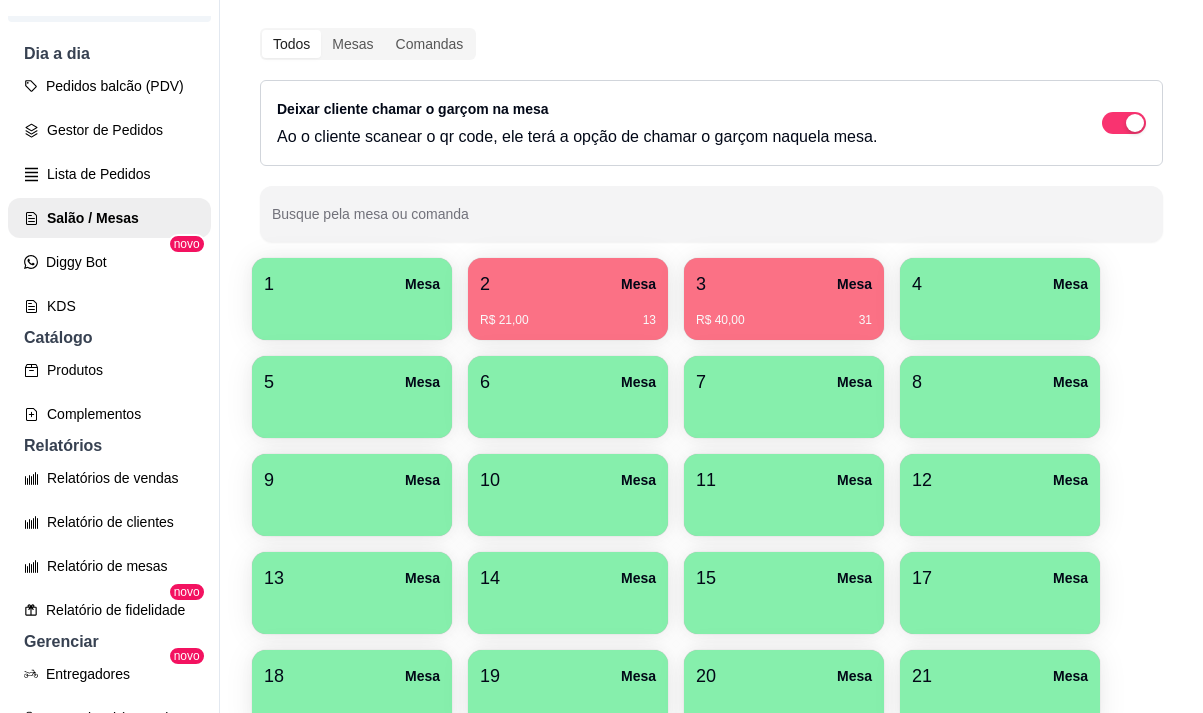 click on "3 Mesa" at bounding box center [784, 284] 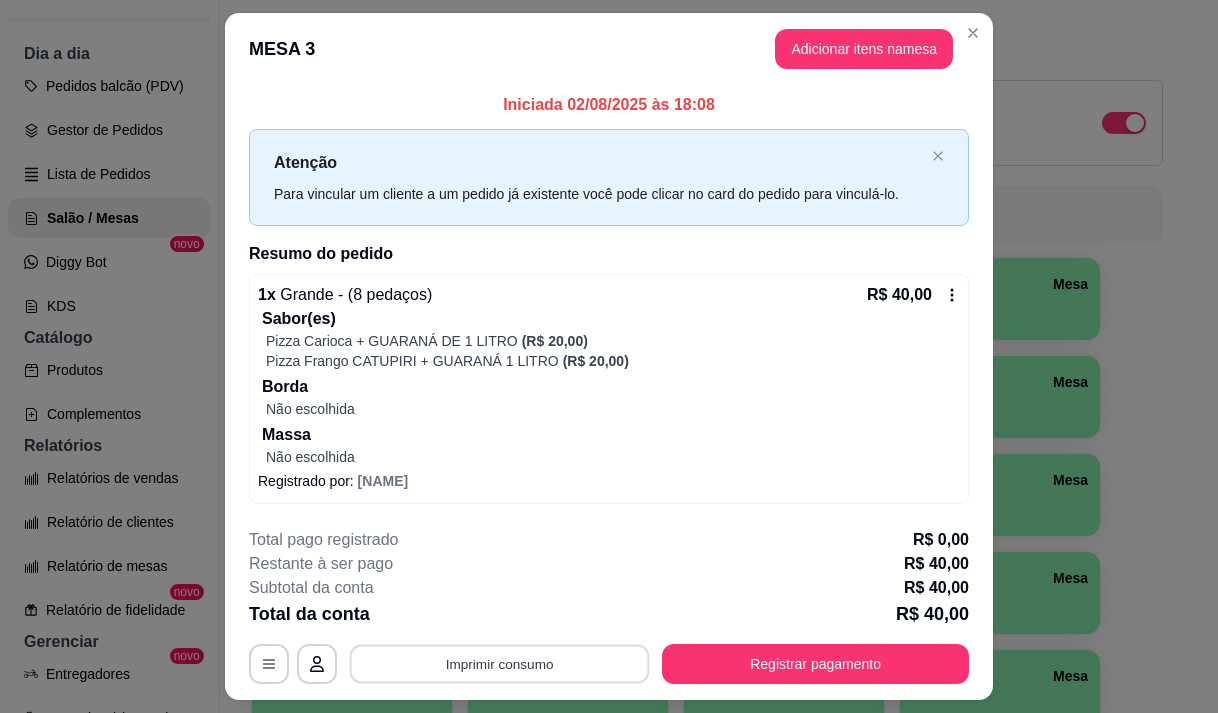 click on "Imprimir consumo" at bounding box center (500, 664) 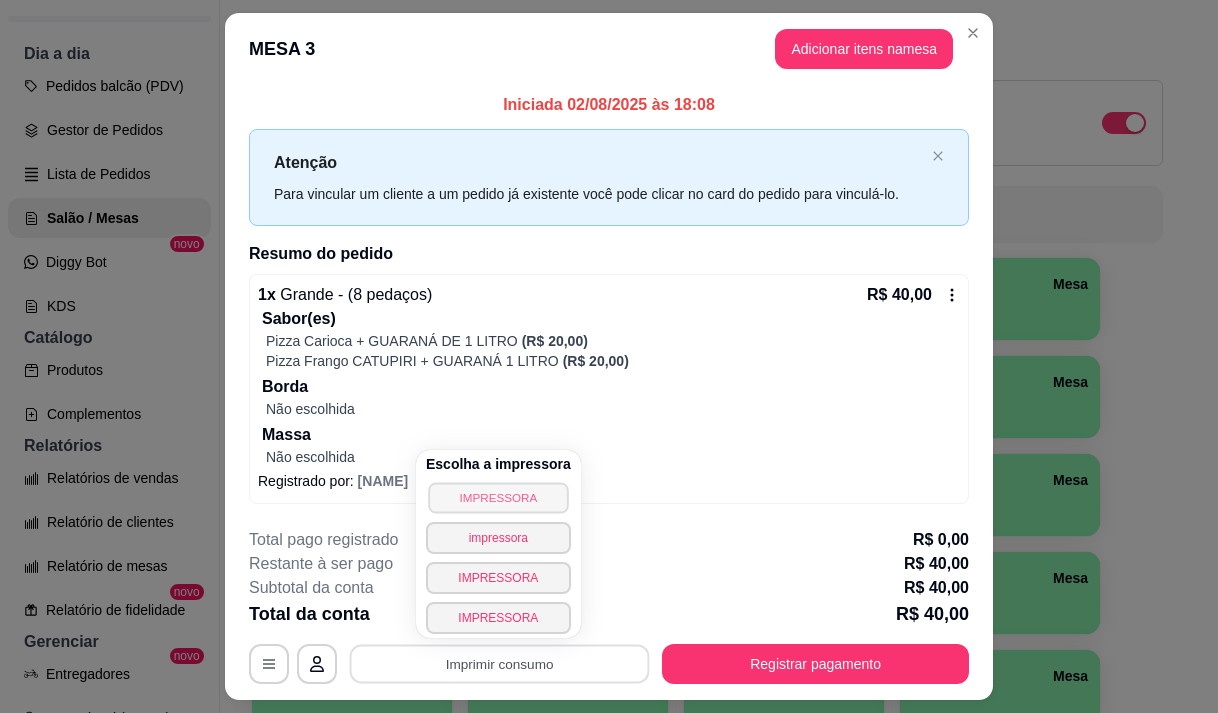 click on "IMPRESSORA" at bounding box center [498, 497] 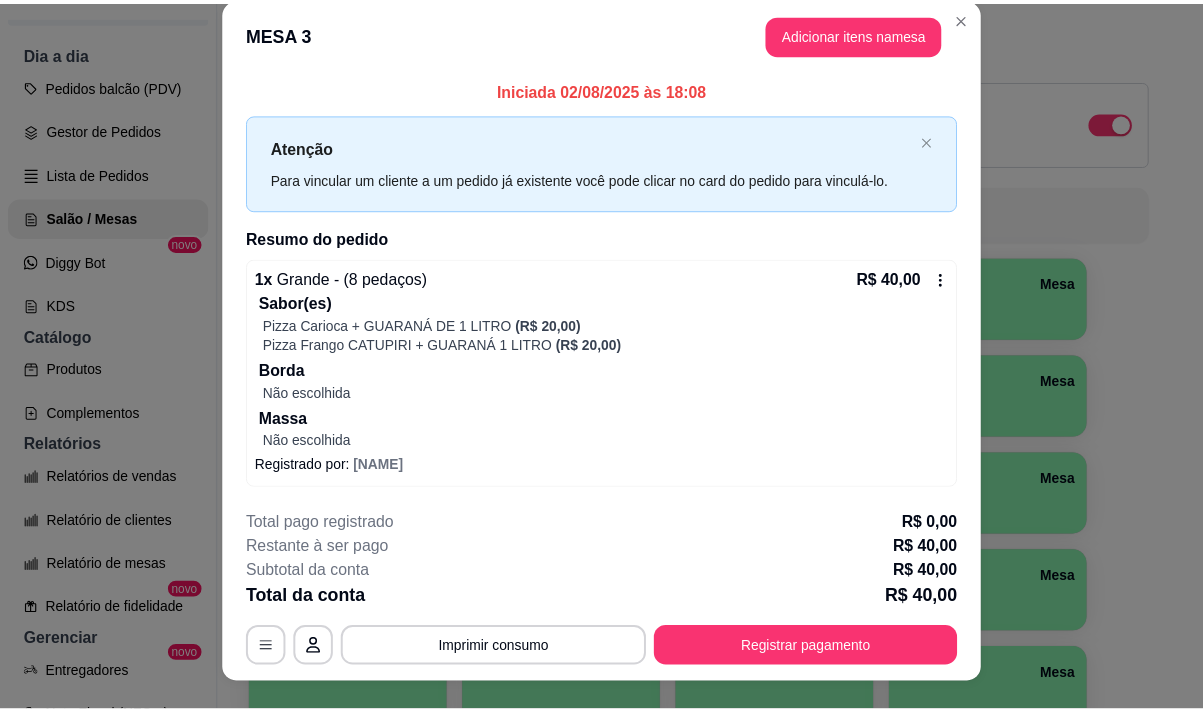 scroll, scrollTop: 0, scrollLeft: 0, axis: both 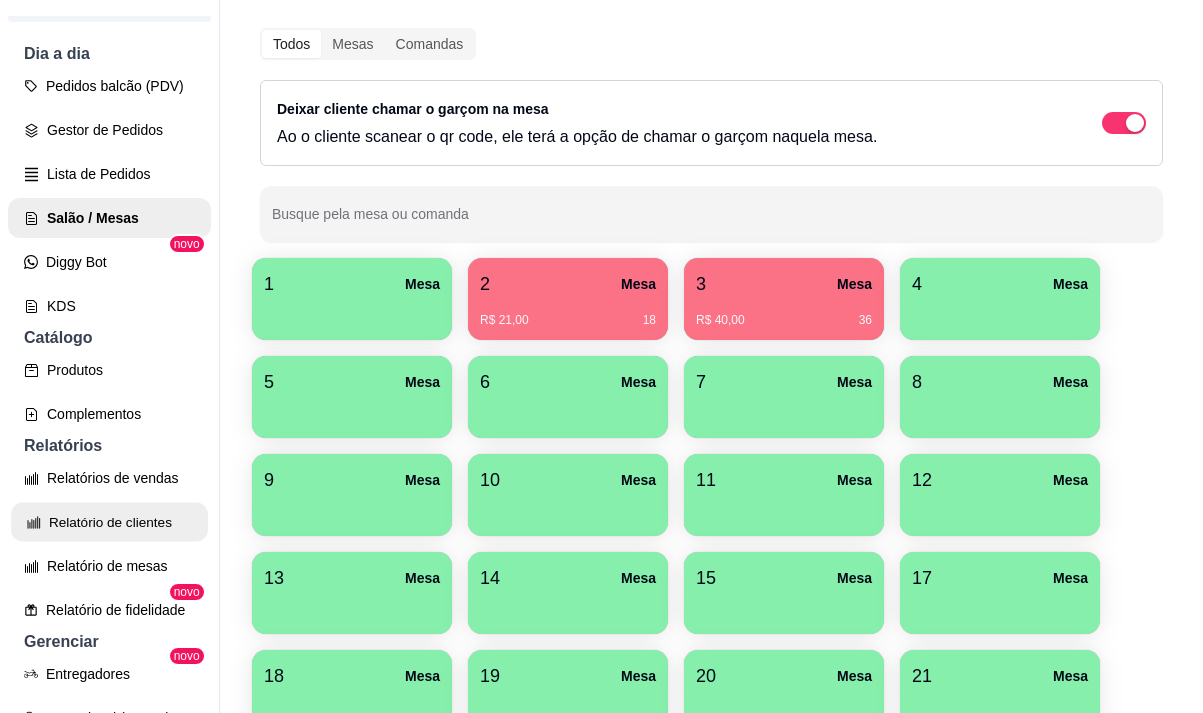 click on "Relatório de clientes" at bounding box center [109, 522] 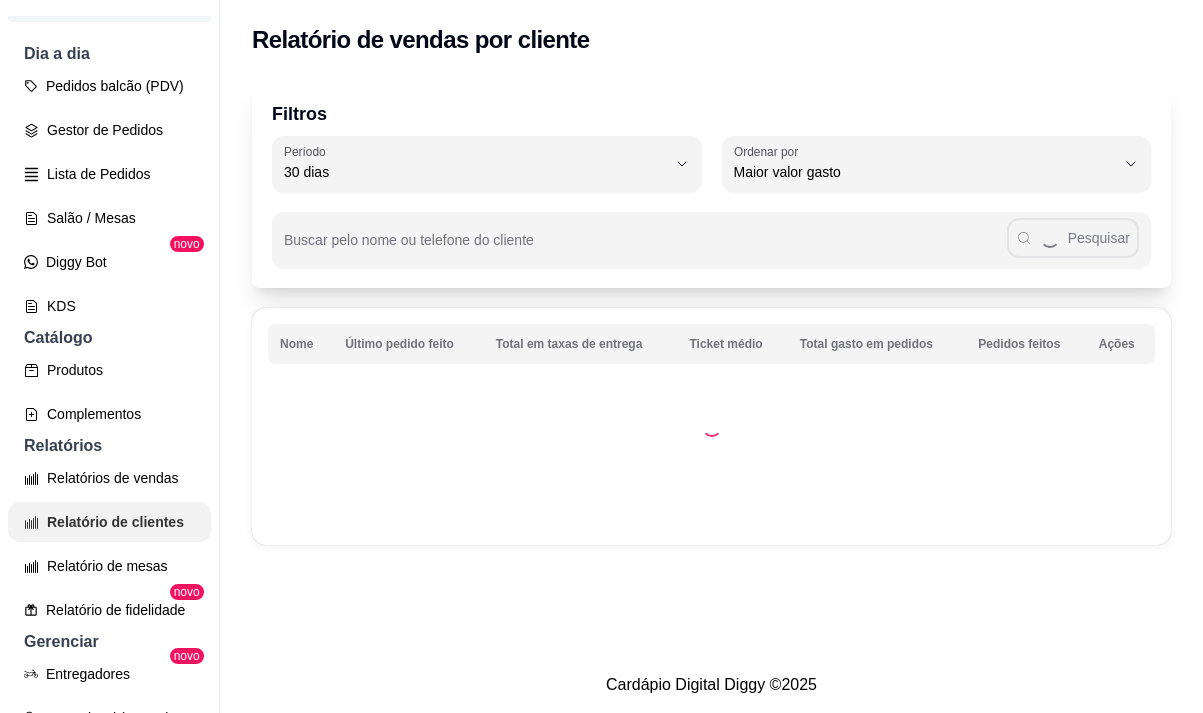 scroll, scrollTop: 0, scrollLeft: 0, axis: both 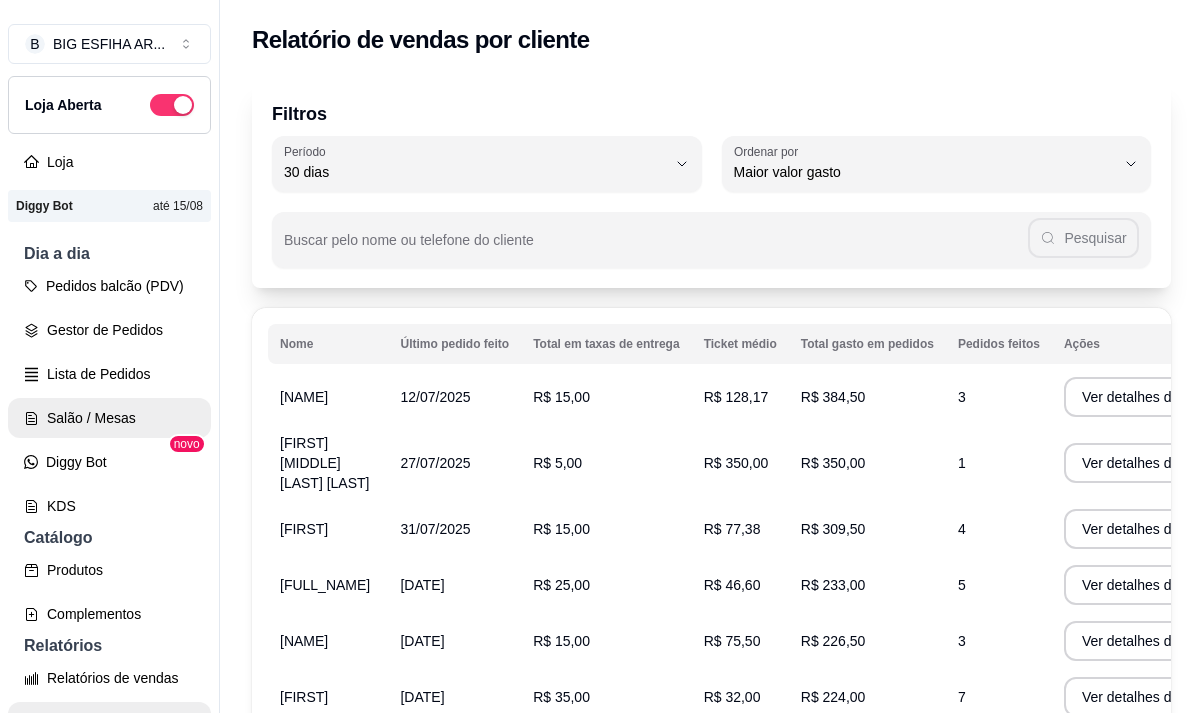 click on "Salão / Mesas" at bounding box center (109, 418) 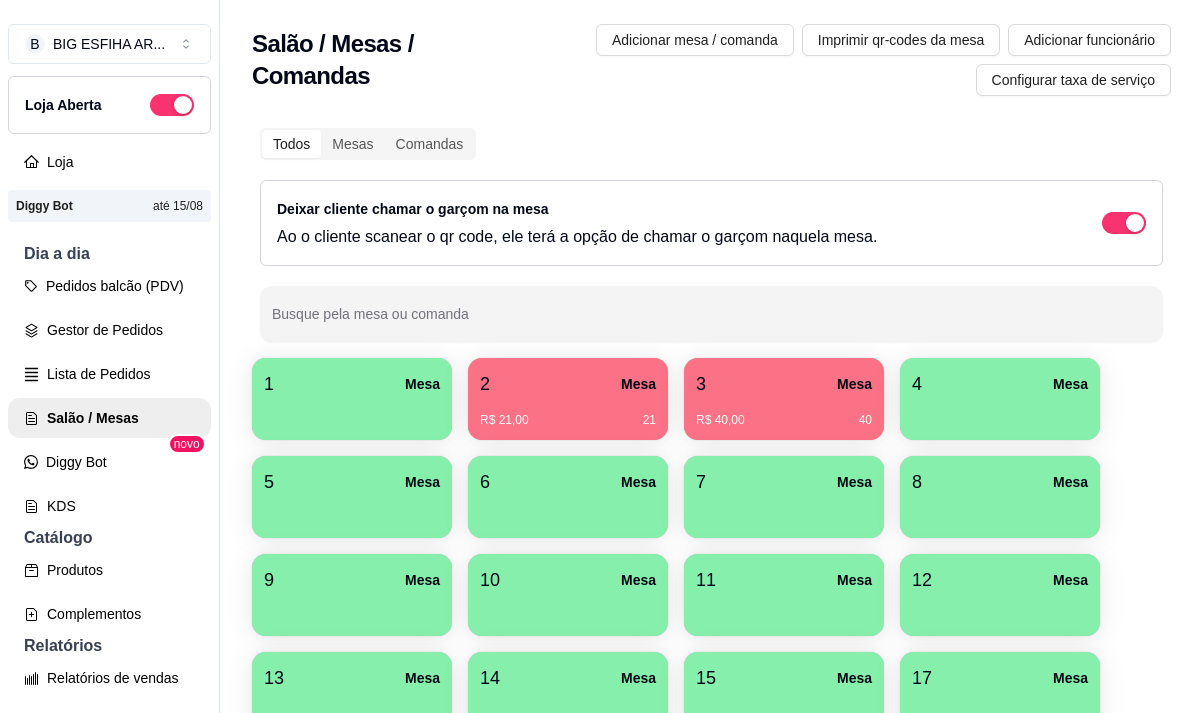 click on "3 Mesa" at bounding box center [784, 384] 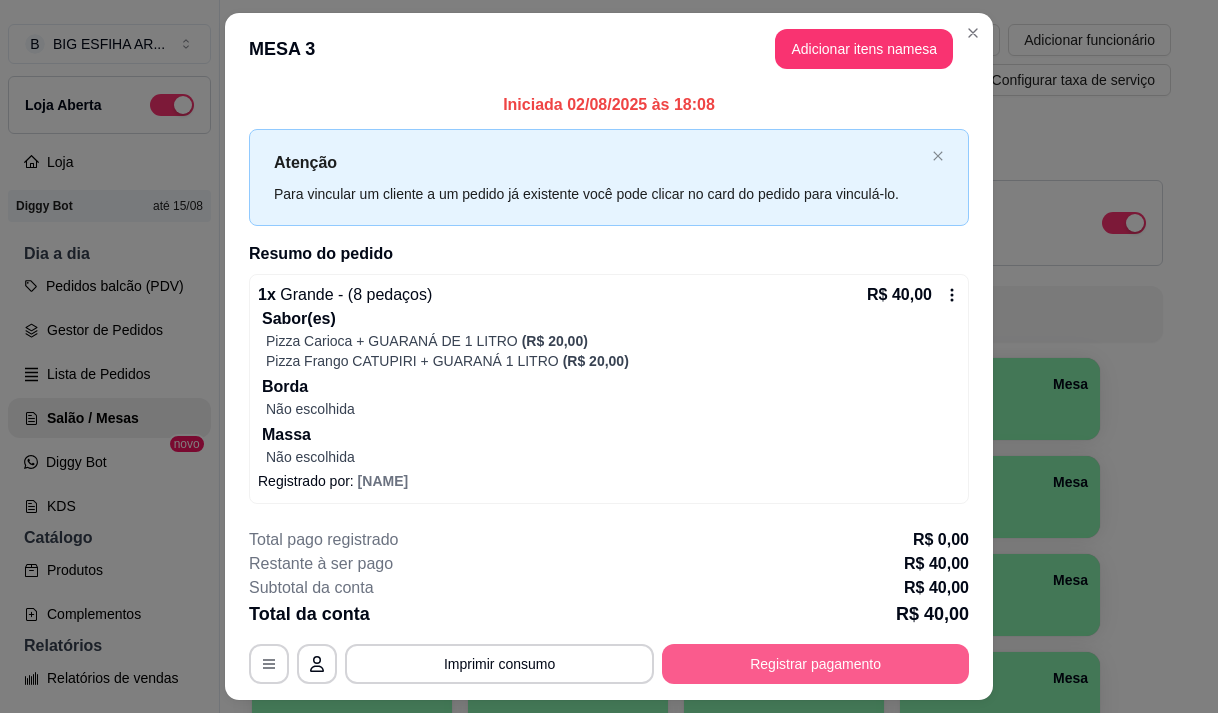 click on "Registrar pagamento" at bounding box center [815, 664] 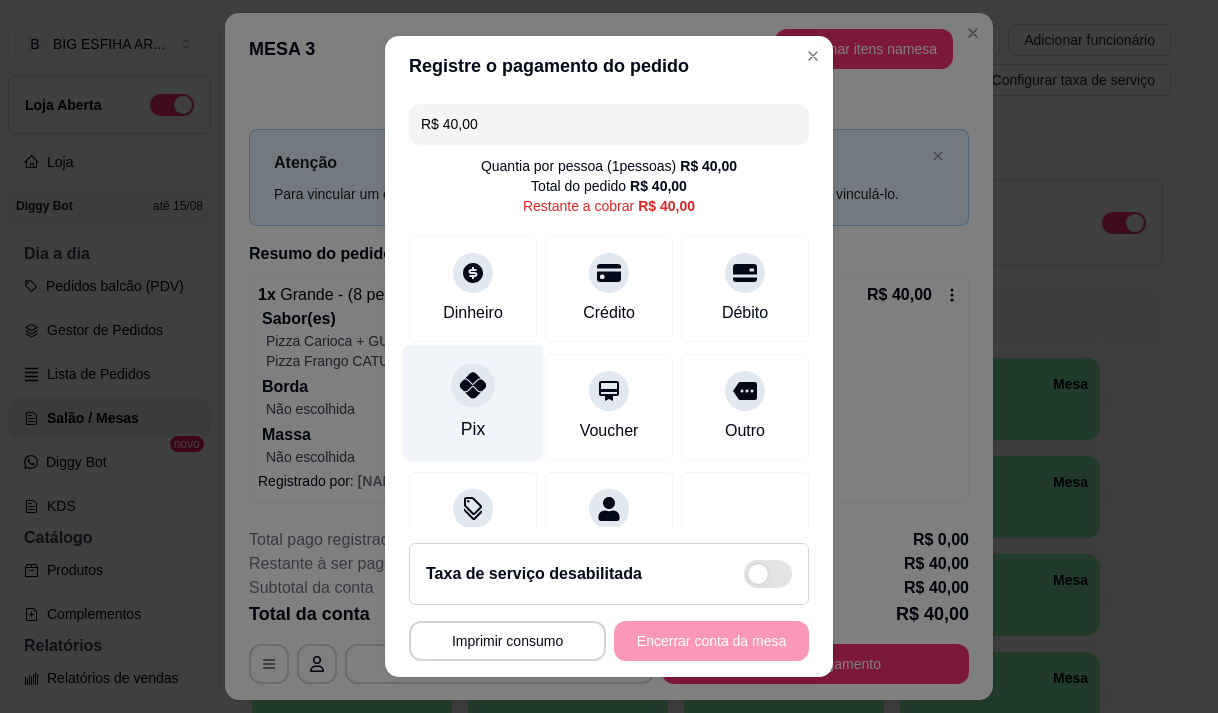 click on "Pix" at bounding box center (473, 402) 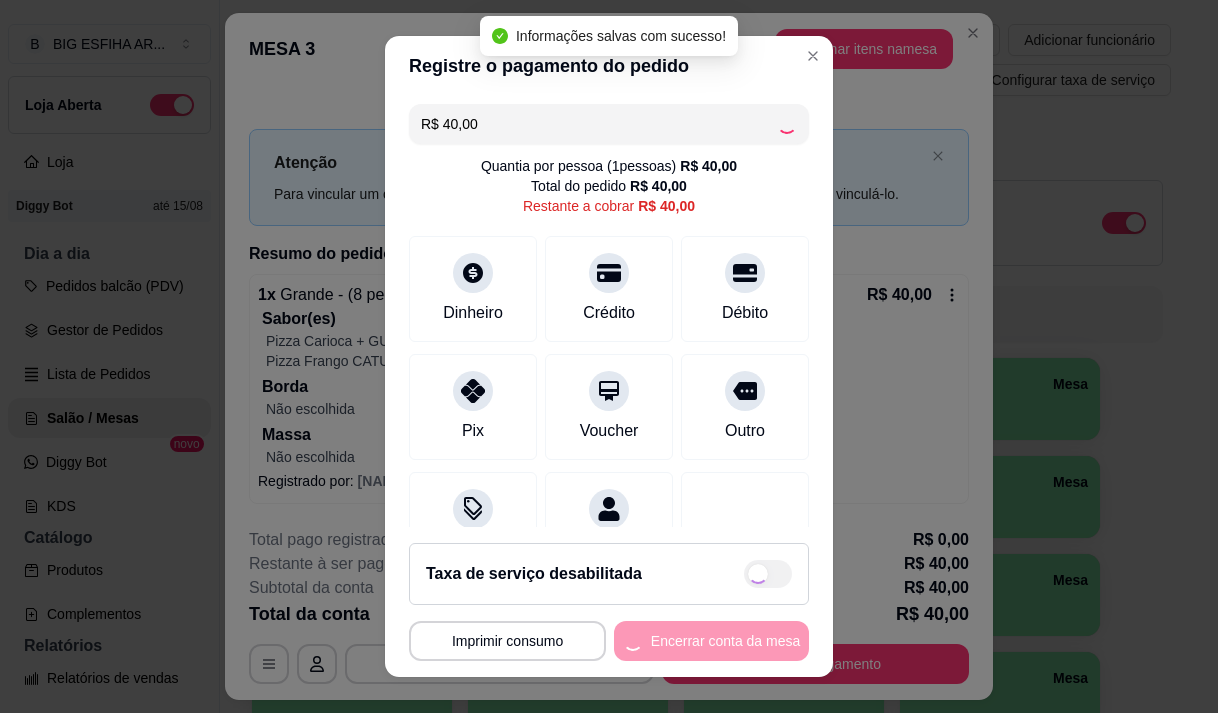 type on "R$ 0,00" 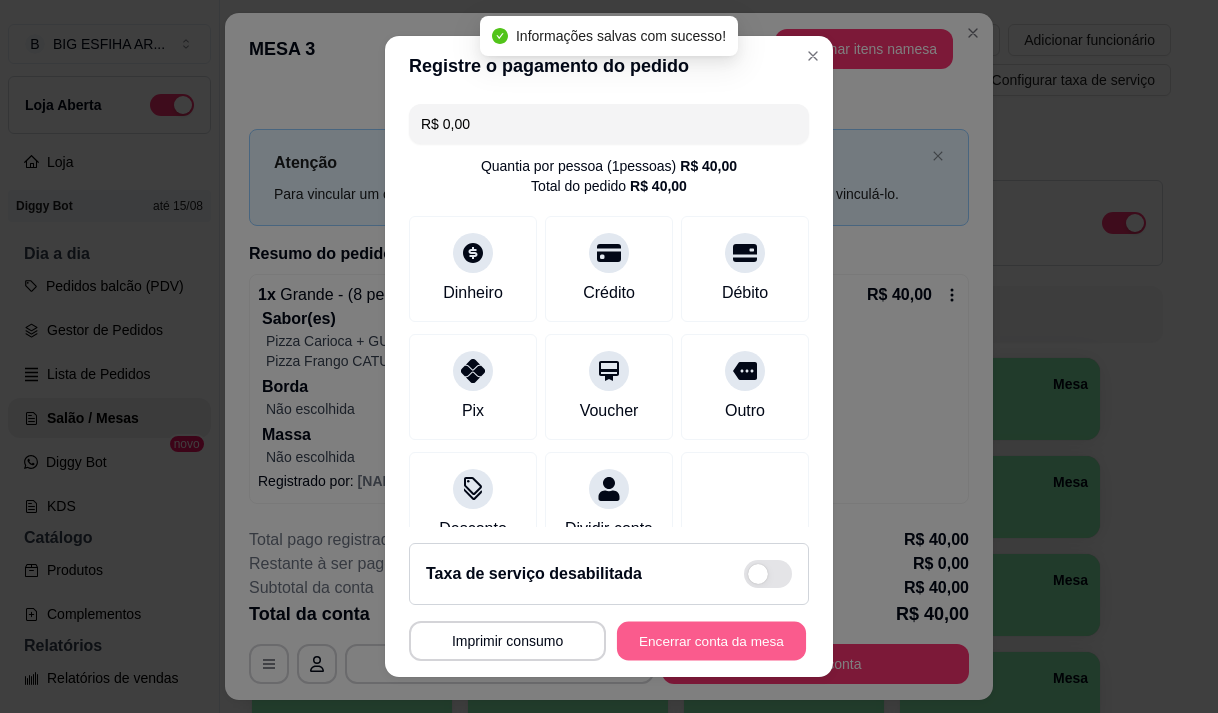 click on "Encerrar conta da mesa" at bounding box center [711, 641] 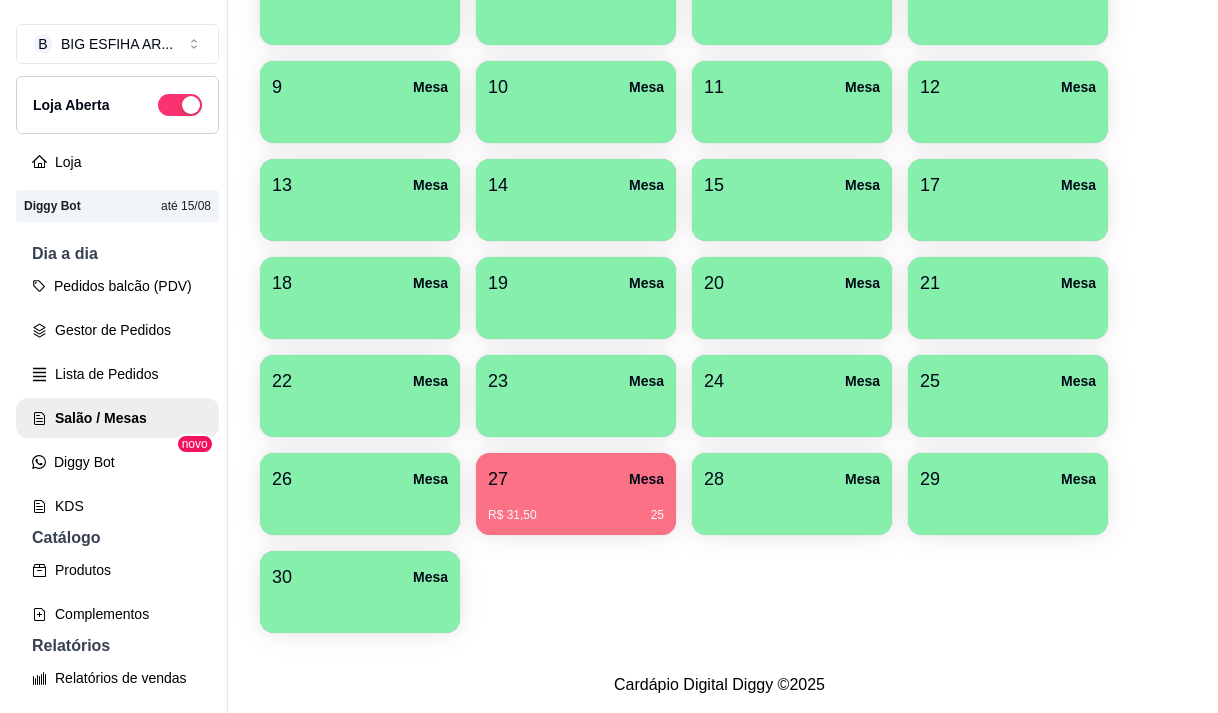 scroll, scrollTop: 508, scrollLeft: 0, axis: vertical 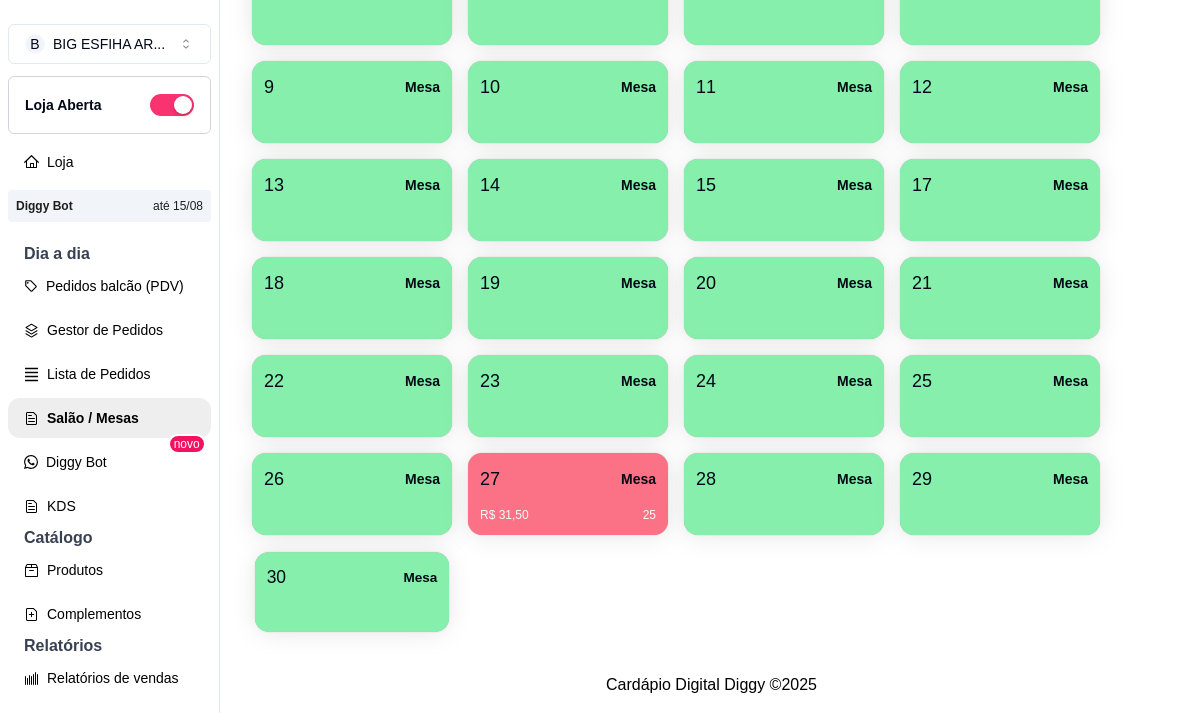 click on "[NUMBER] Mesa" at bounding box center [352, 577] 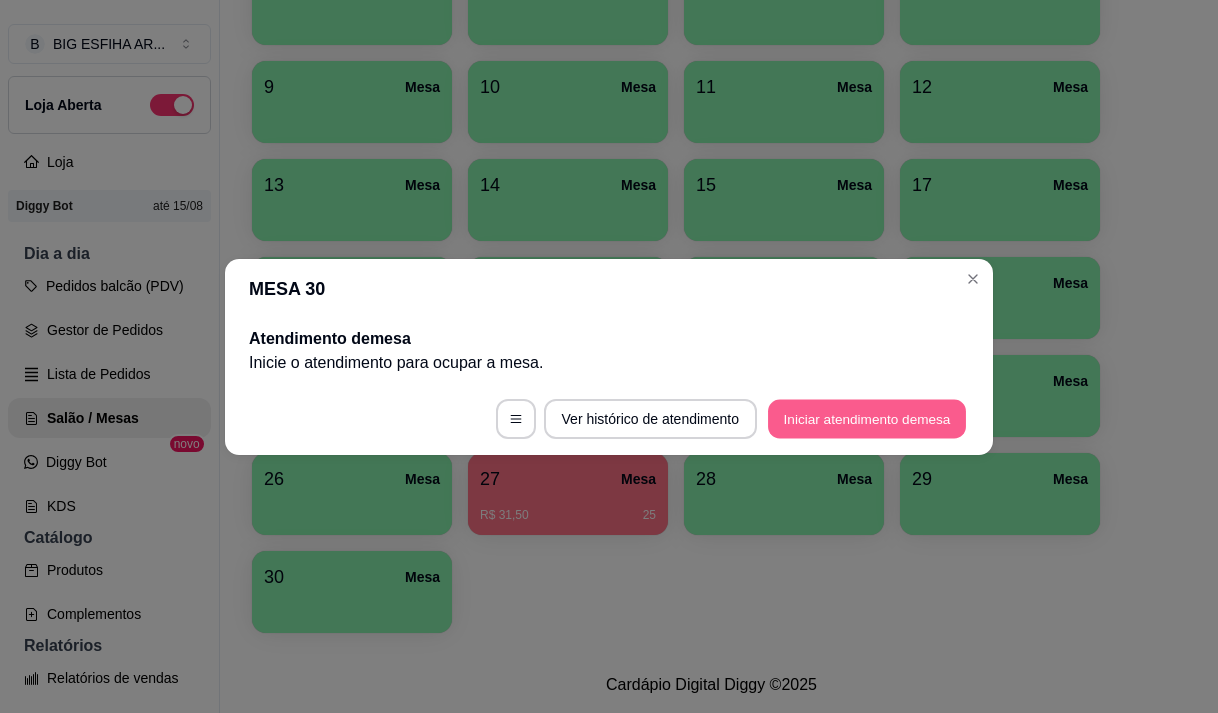 click on "Iniciar atendimento de  mesa" at bounding box center (867, 418) 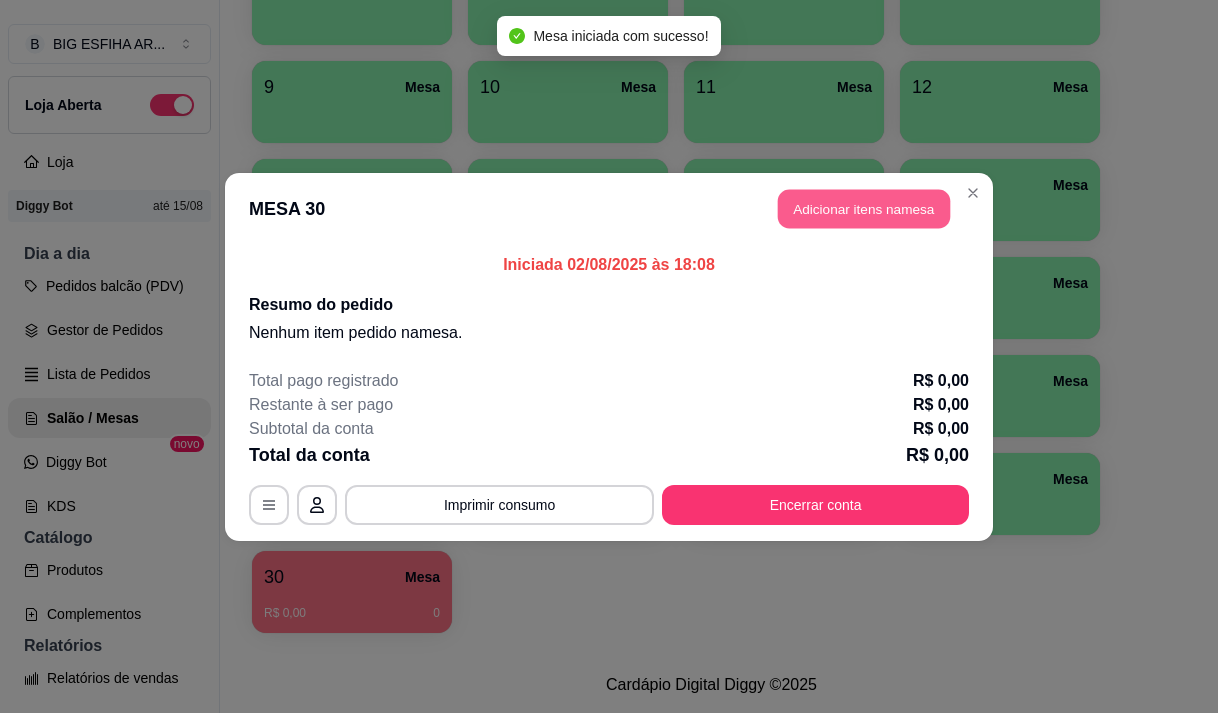 click on "Adicionar itens na  mesa" at bounding box center (864, 208) 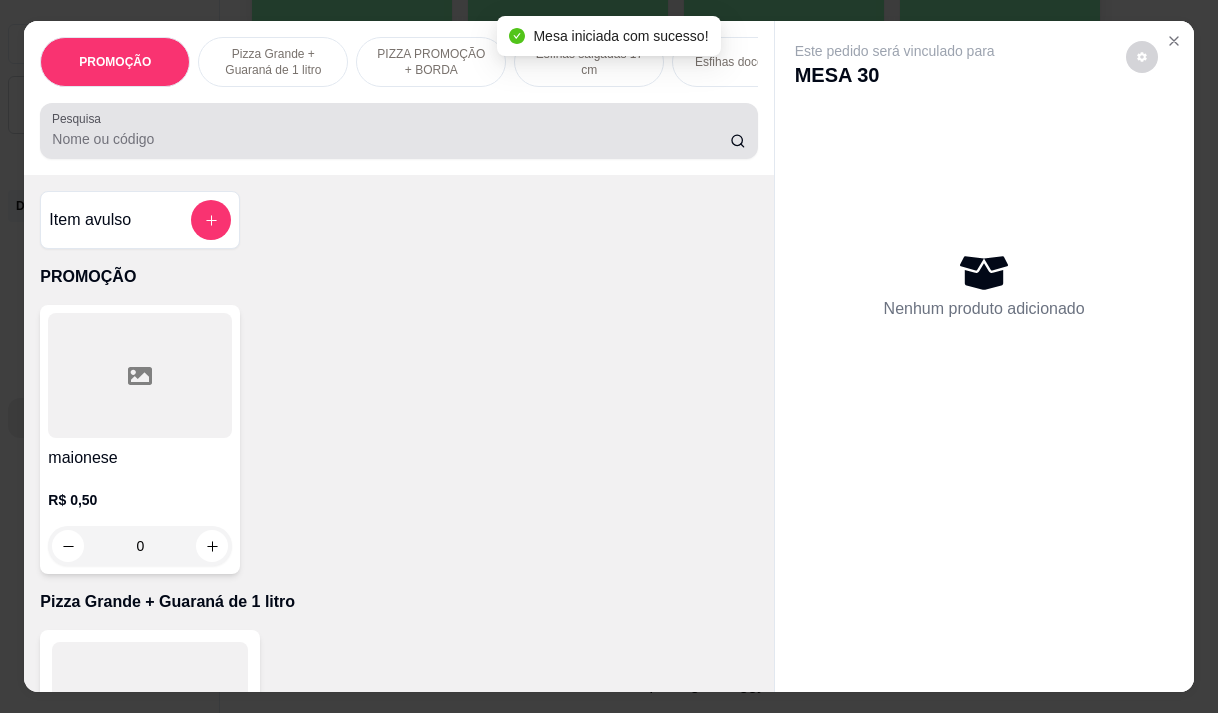 click on "Pesquisa" at bounding box center (391, 139) 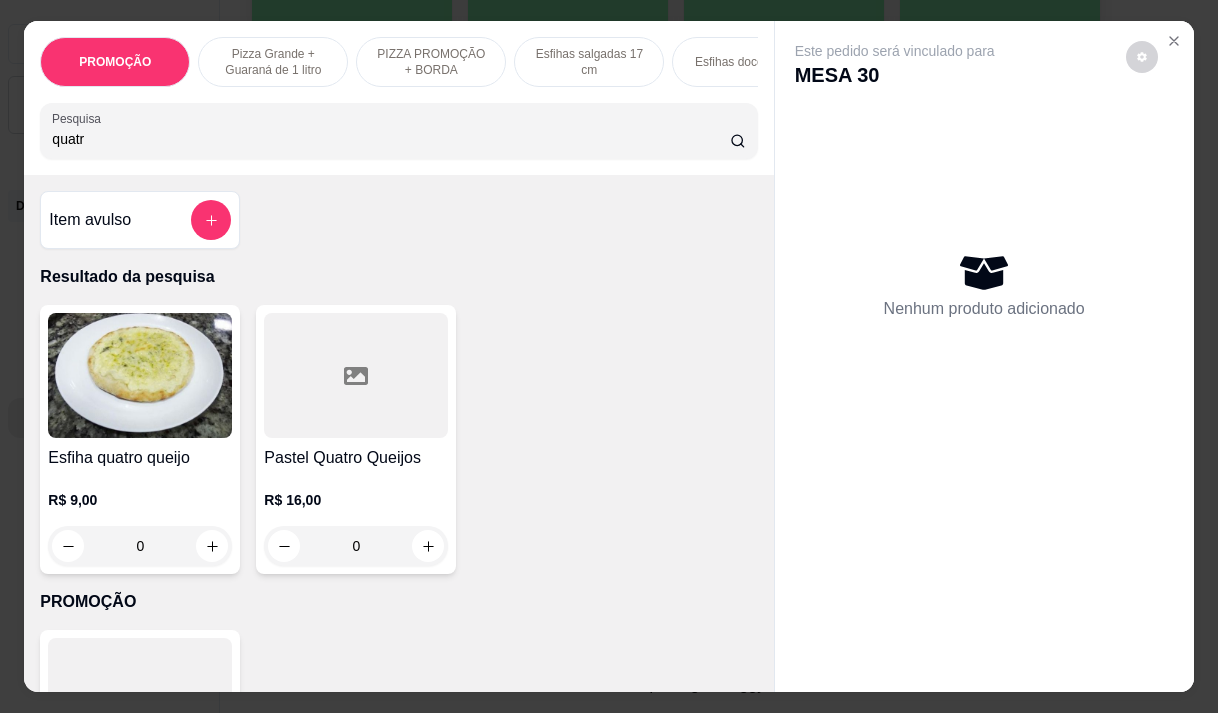 type on "quatr" 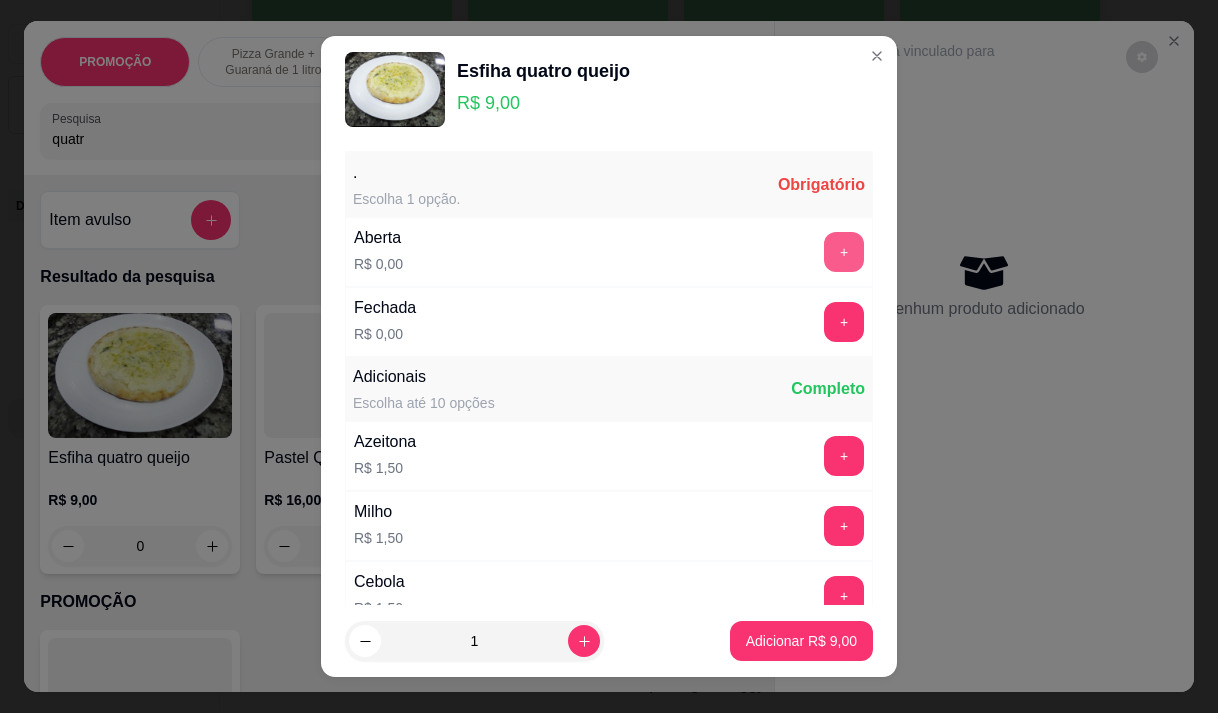 click on "+" at bounding box center [844, 252] 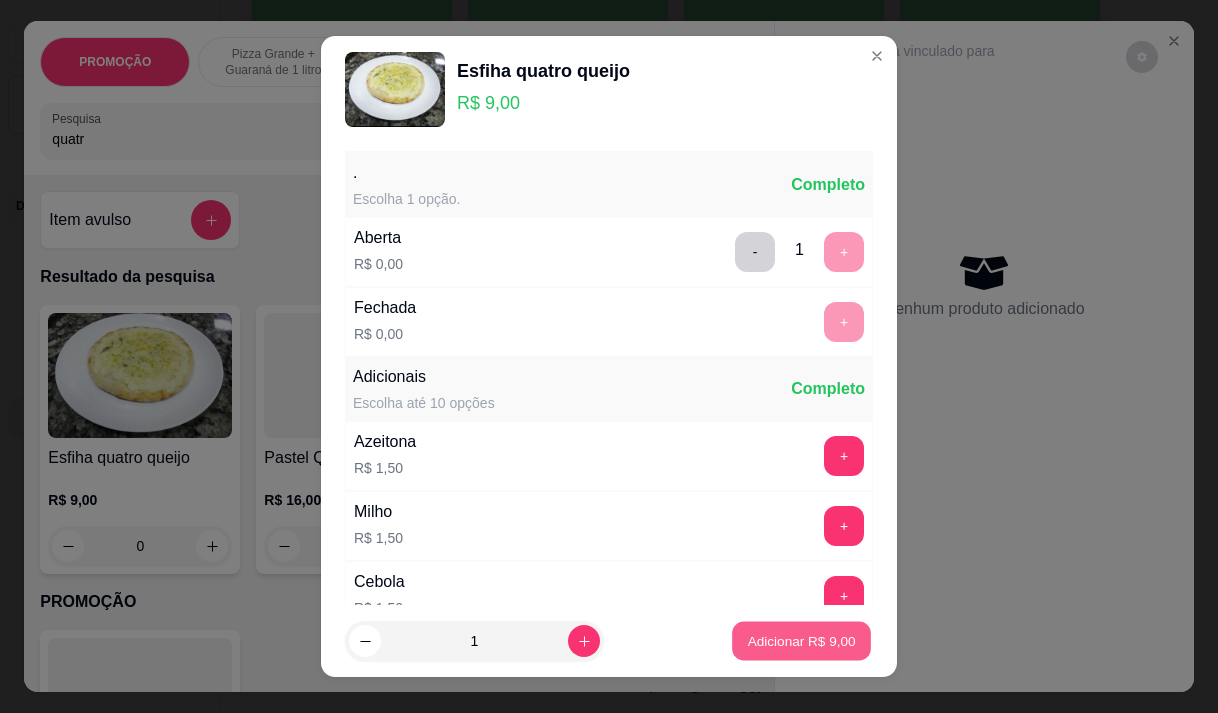 click on "Adicionar   R$ 9,00" at bounding box center (801, 641) 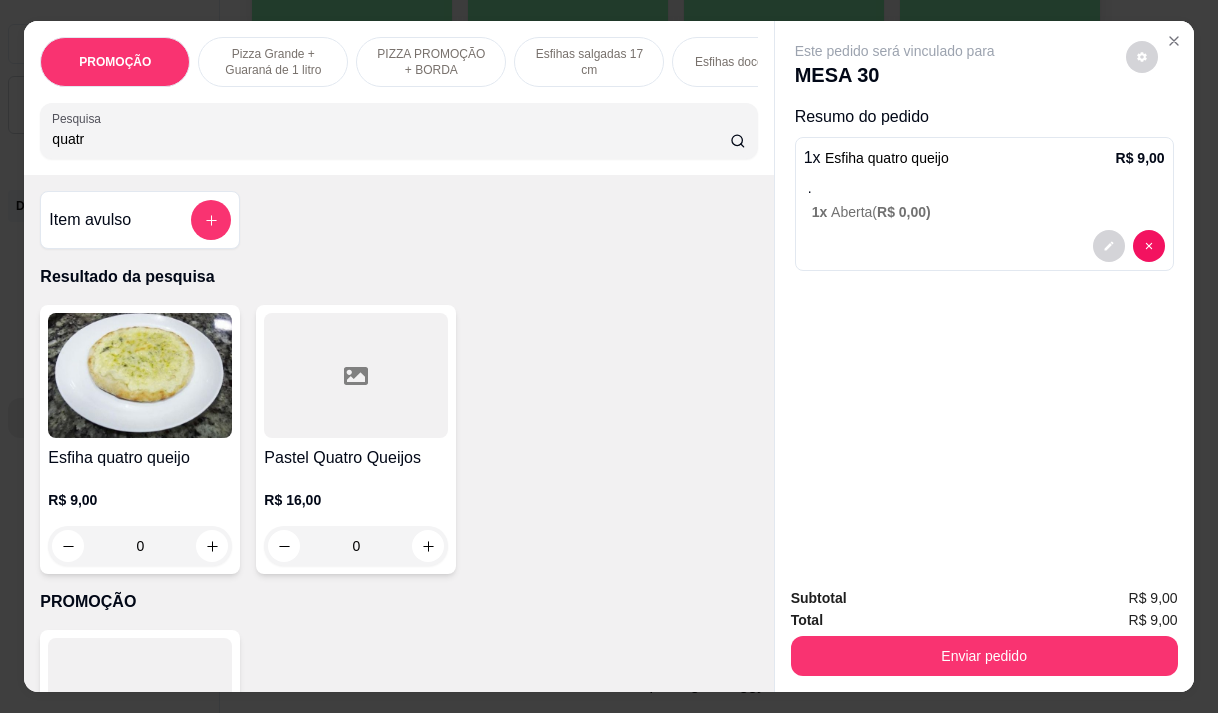 click on "quatr" at bounding box center [391, 139] 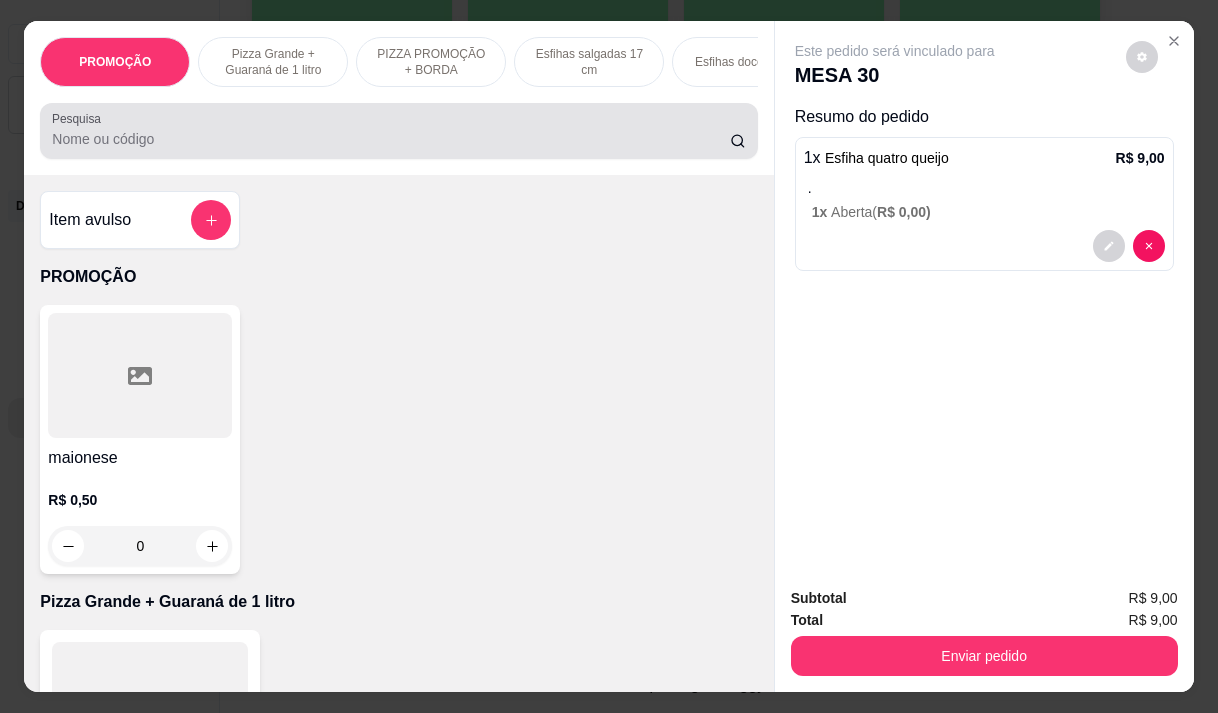 click on "Pesquisa" at bounding box center (391, 139) 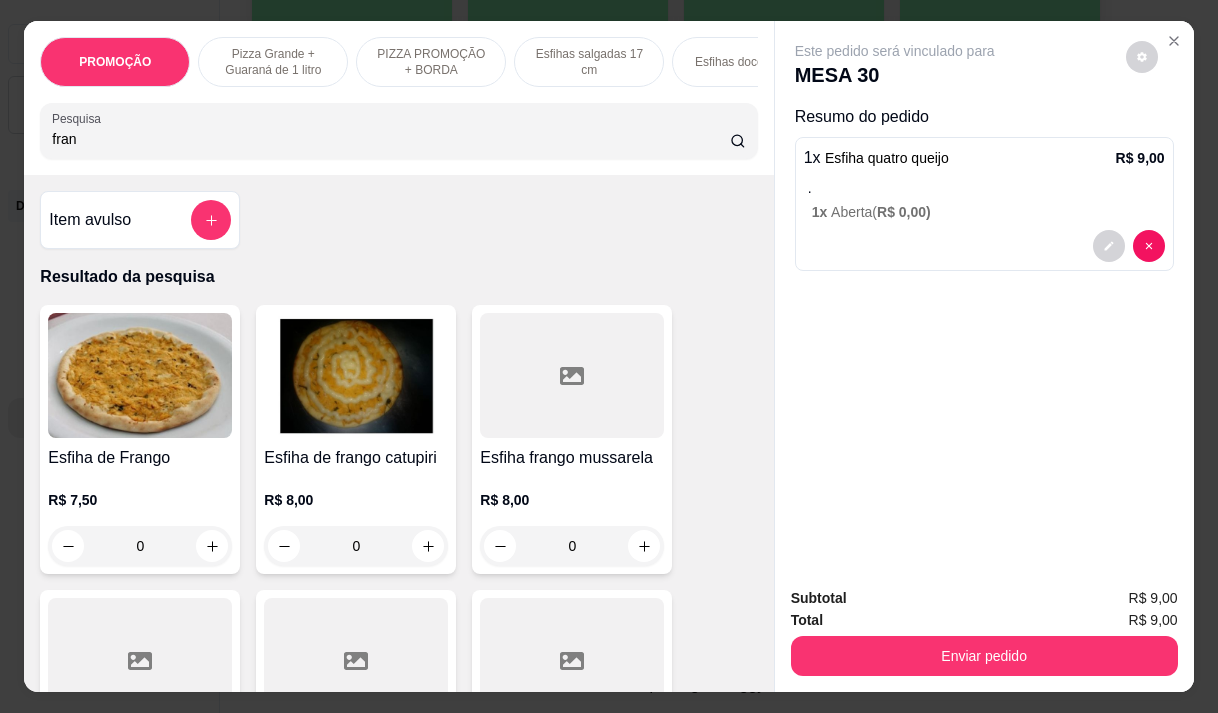 type on "fran" 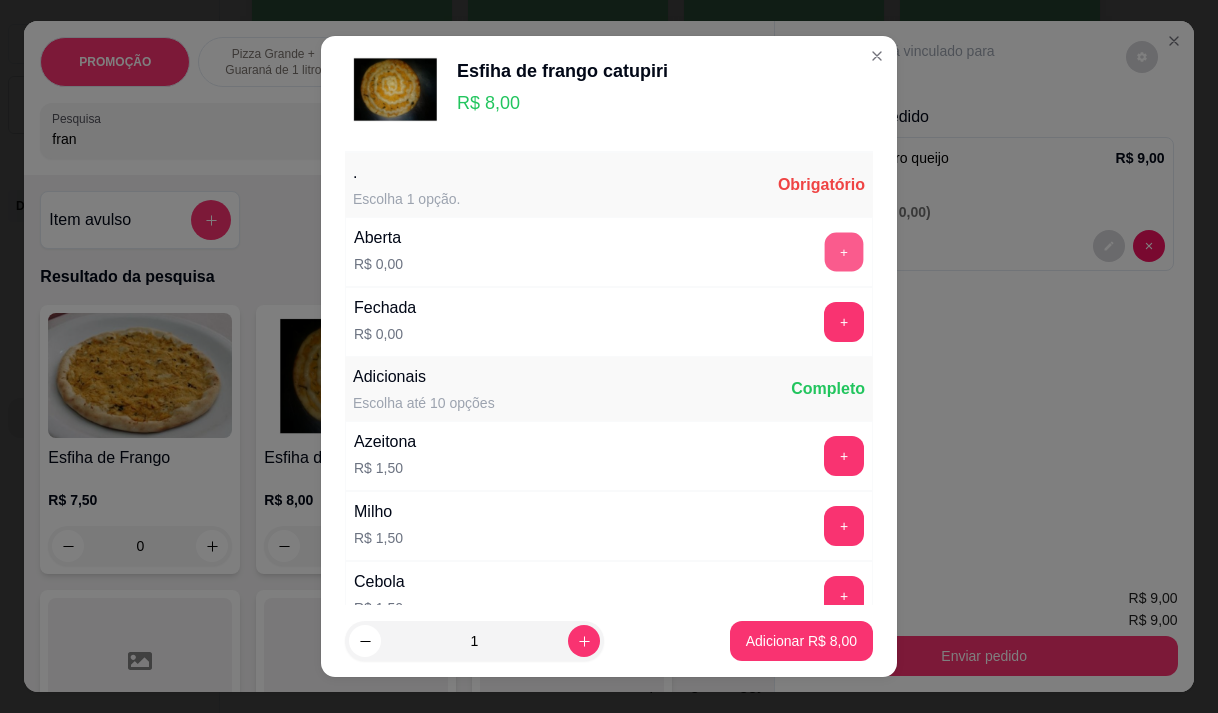 click on "+" at bounding box center [844, 251] 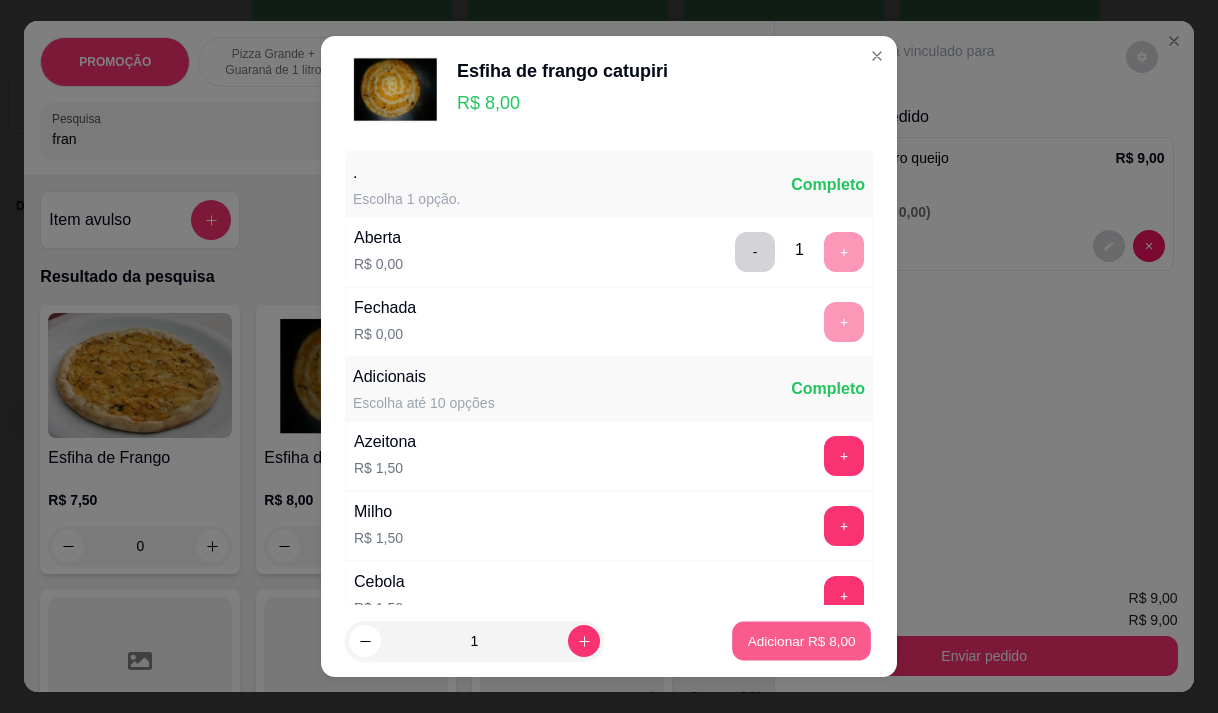 click on "Adicionar   R$ 8,00" at bounding box center [801, 641] 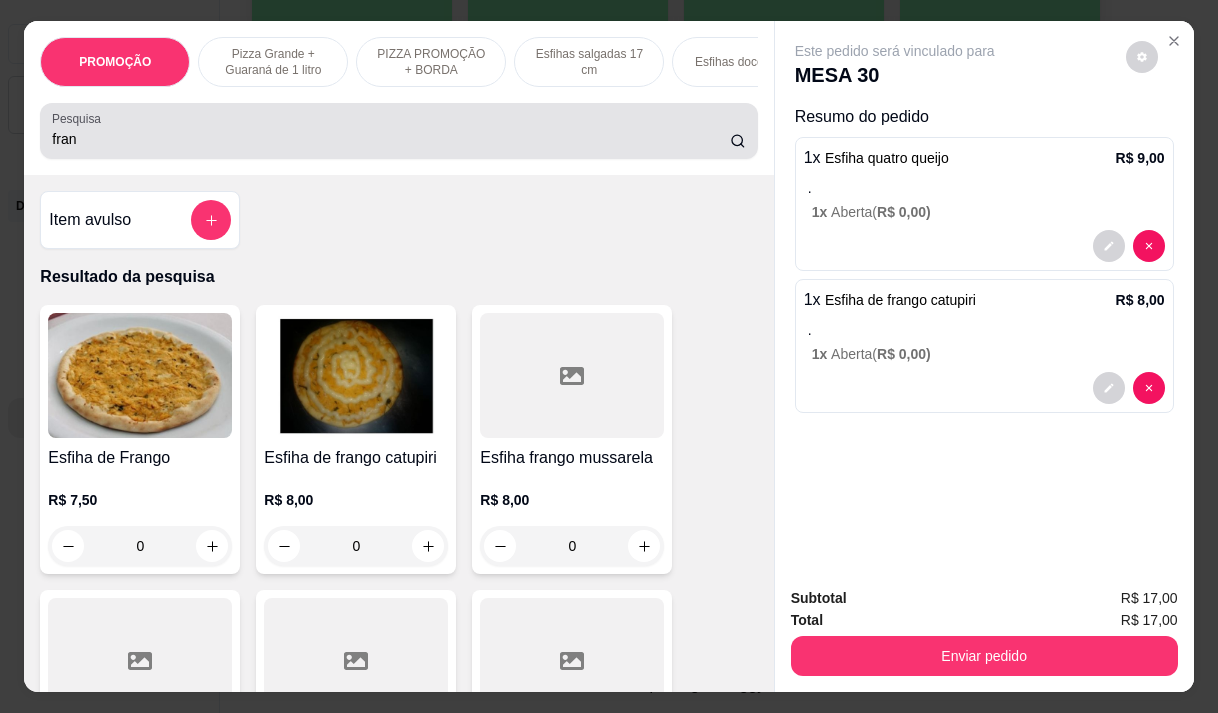 click on "fran" at bounding box center (391, 139) 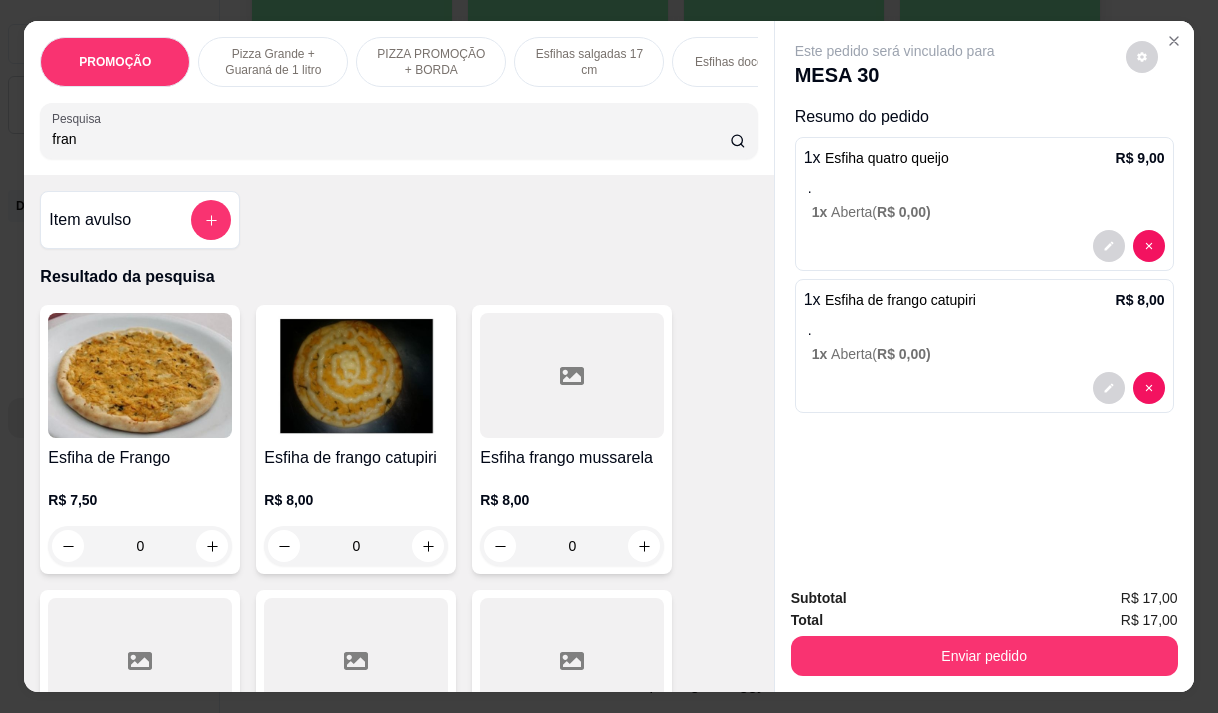 click on "fran" at bounding box center [391, 139] 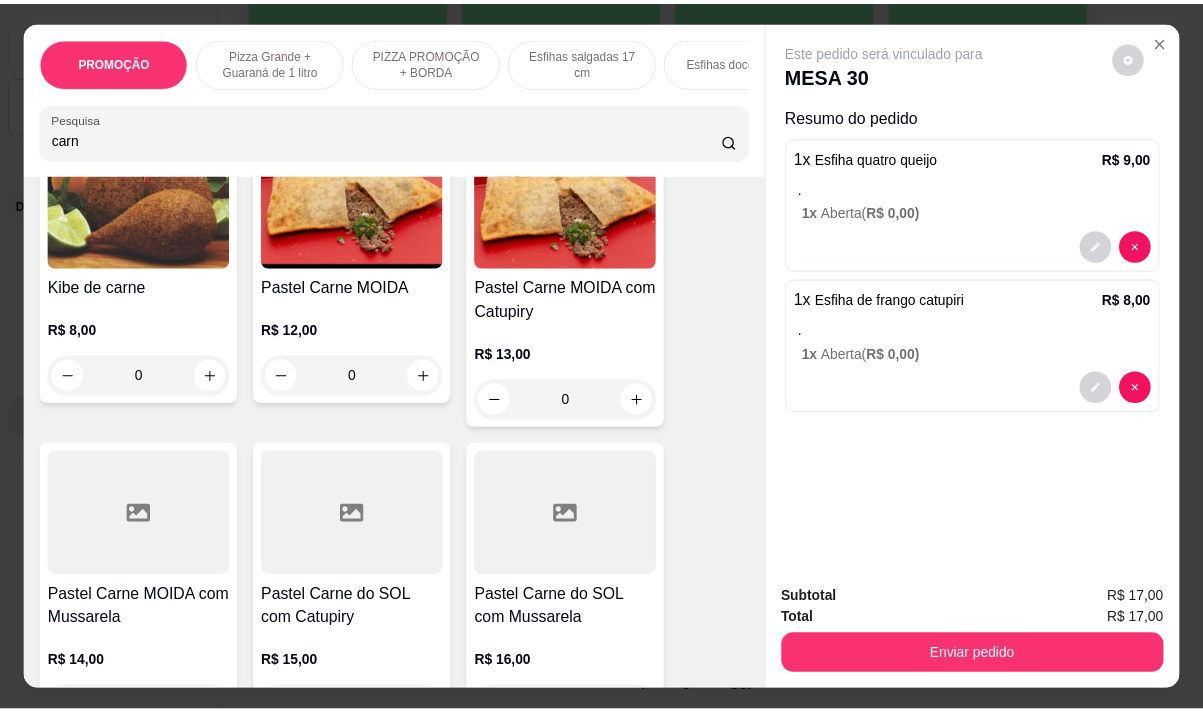 scroll, scrollTop: 1200, scrollLeft: 0, axis: vertical 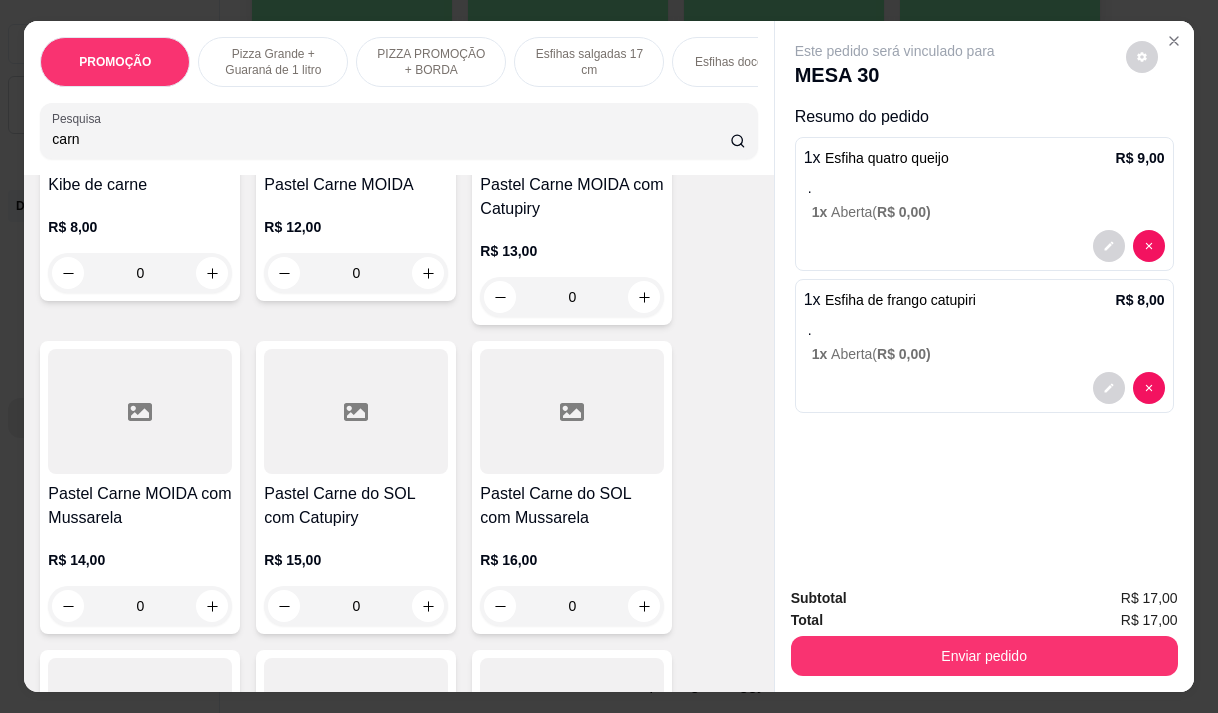type on "carn" 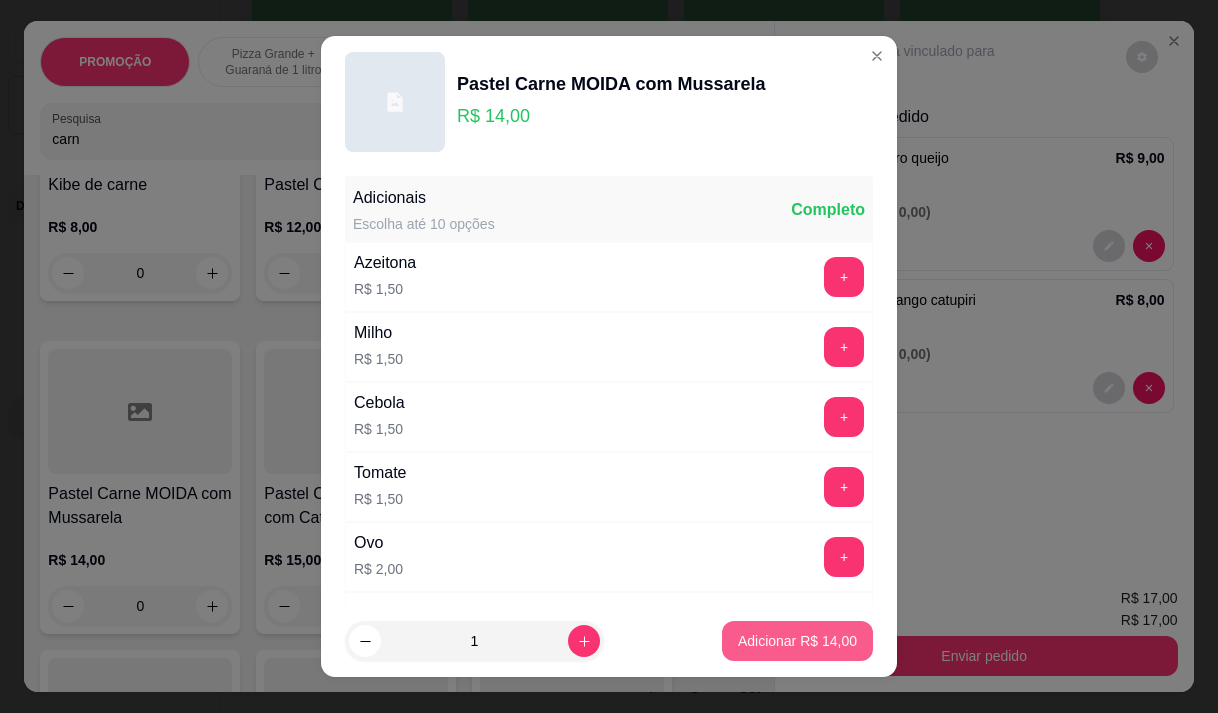 click on "Adicionar   R$ 14,00" at bounding box center (797, 641) 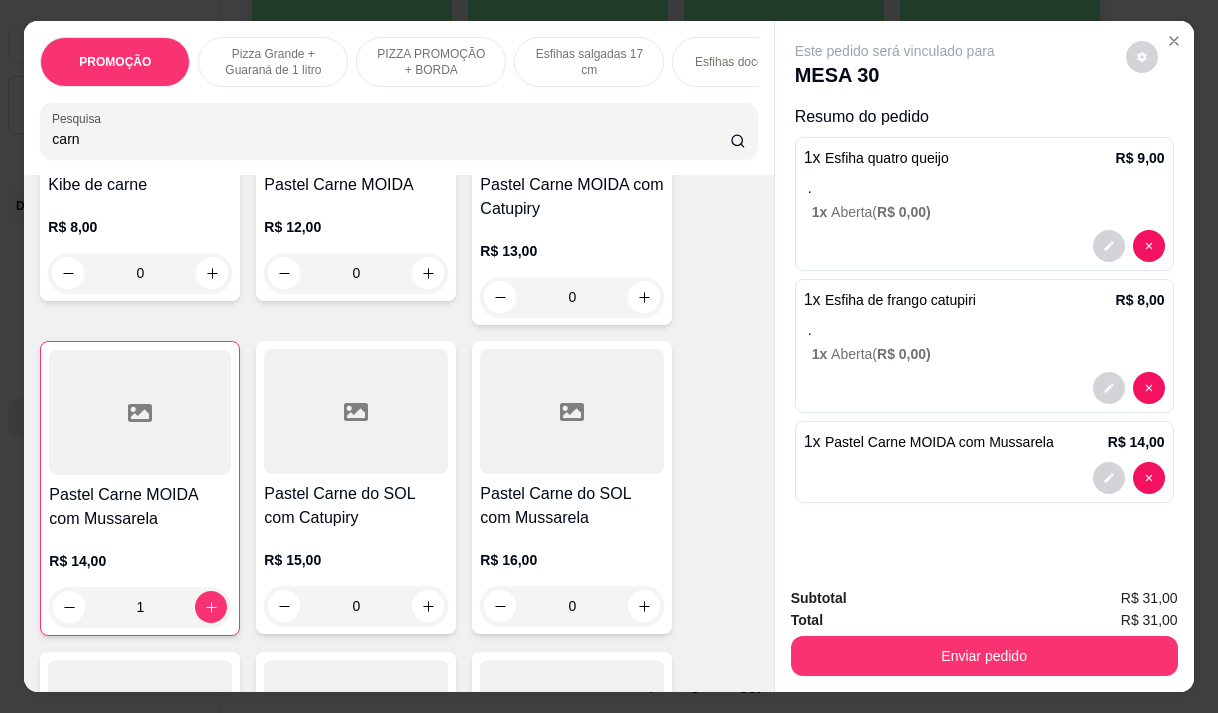 type on "1" 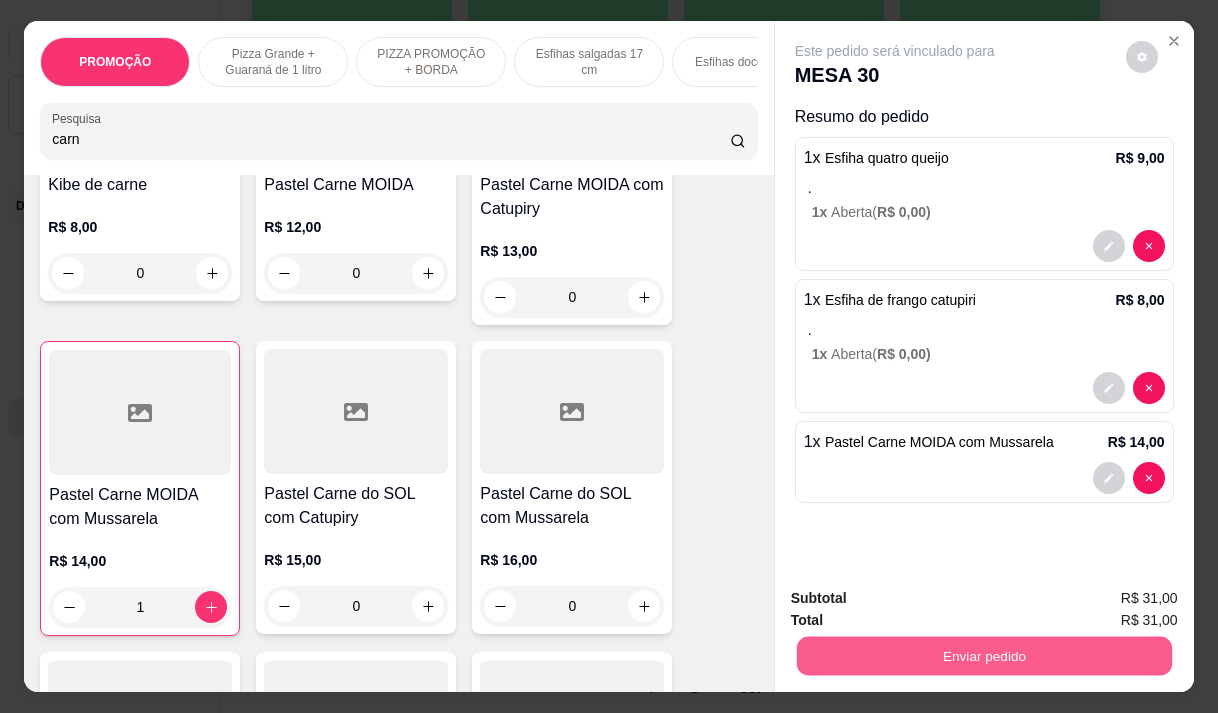 click on "Enviar pedido" at bounding box center [983, 655] 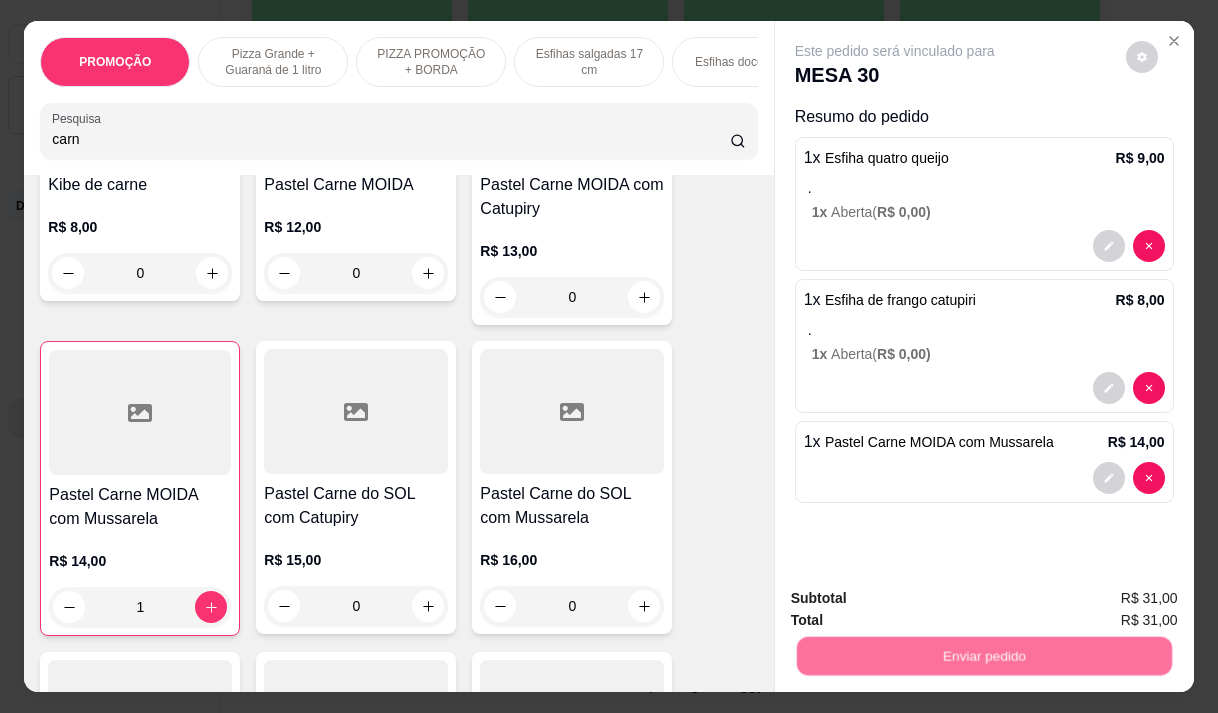 click on "Não registrar e enviar pedido" at bounding box center (918, 599) 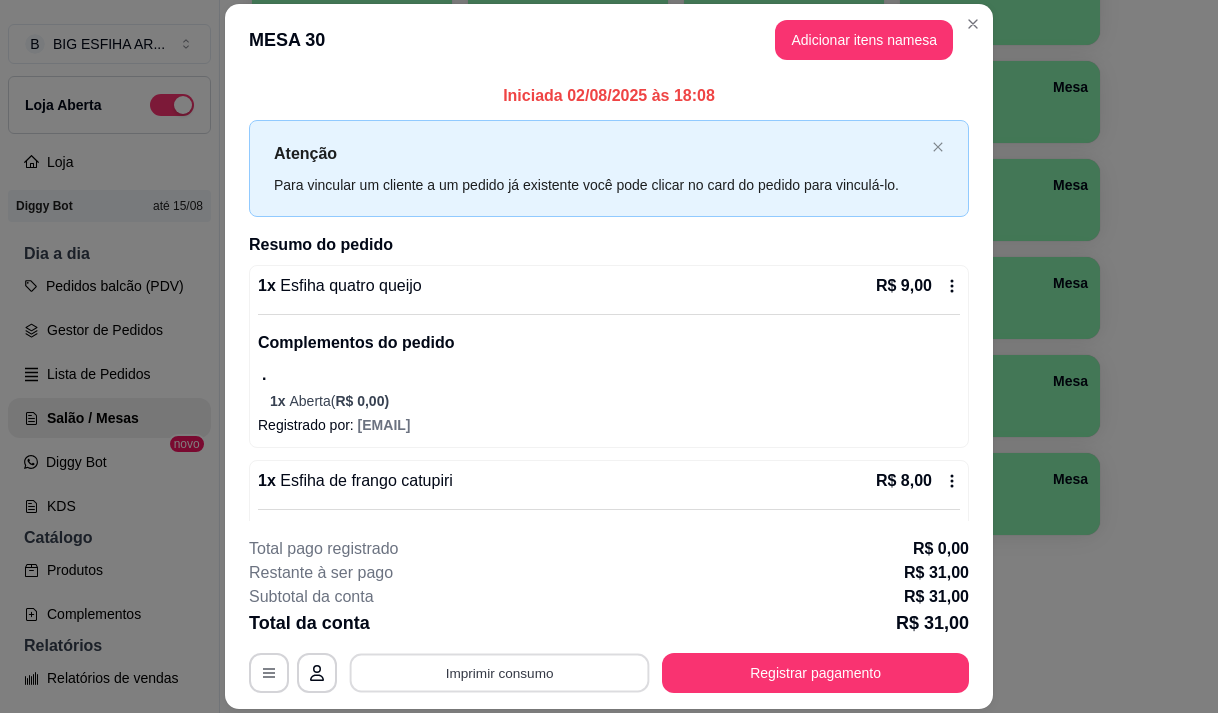 click on "Imprimir consumo" at bounding box center [500, 673] 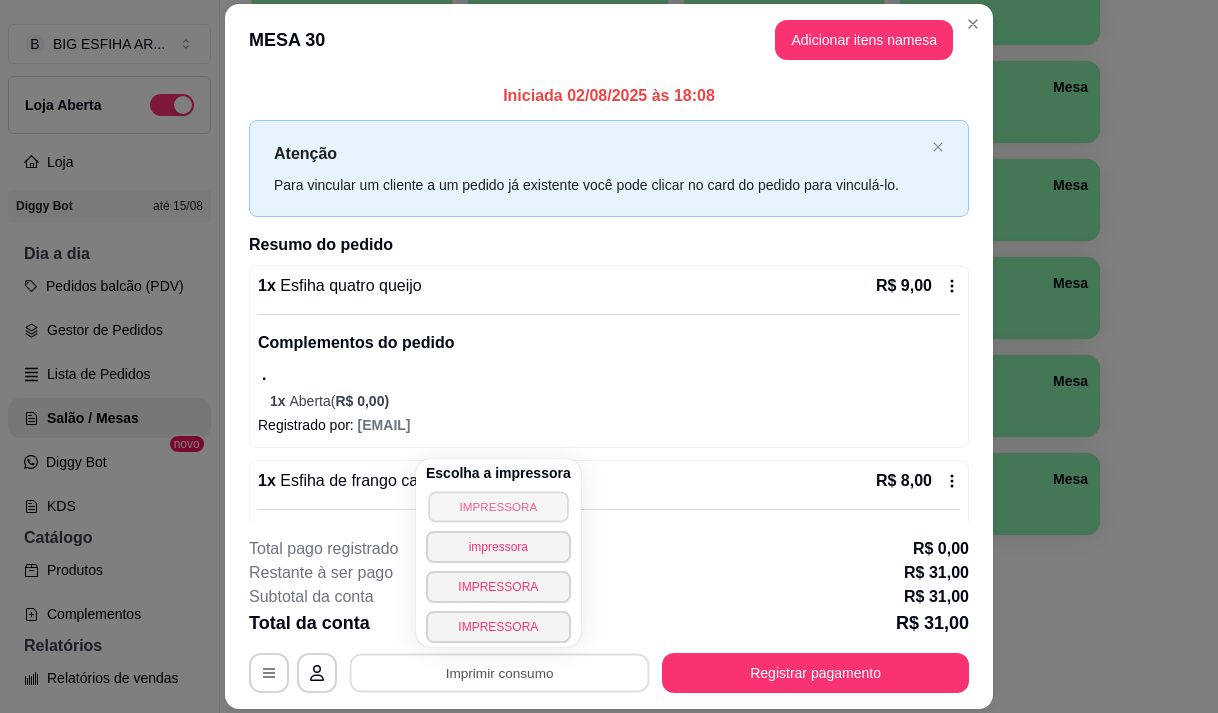 click on "IMPRESSORA" at bounding box center (498, 506) 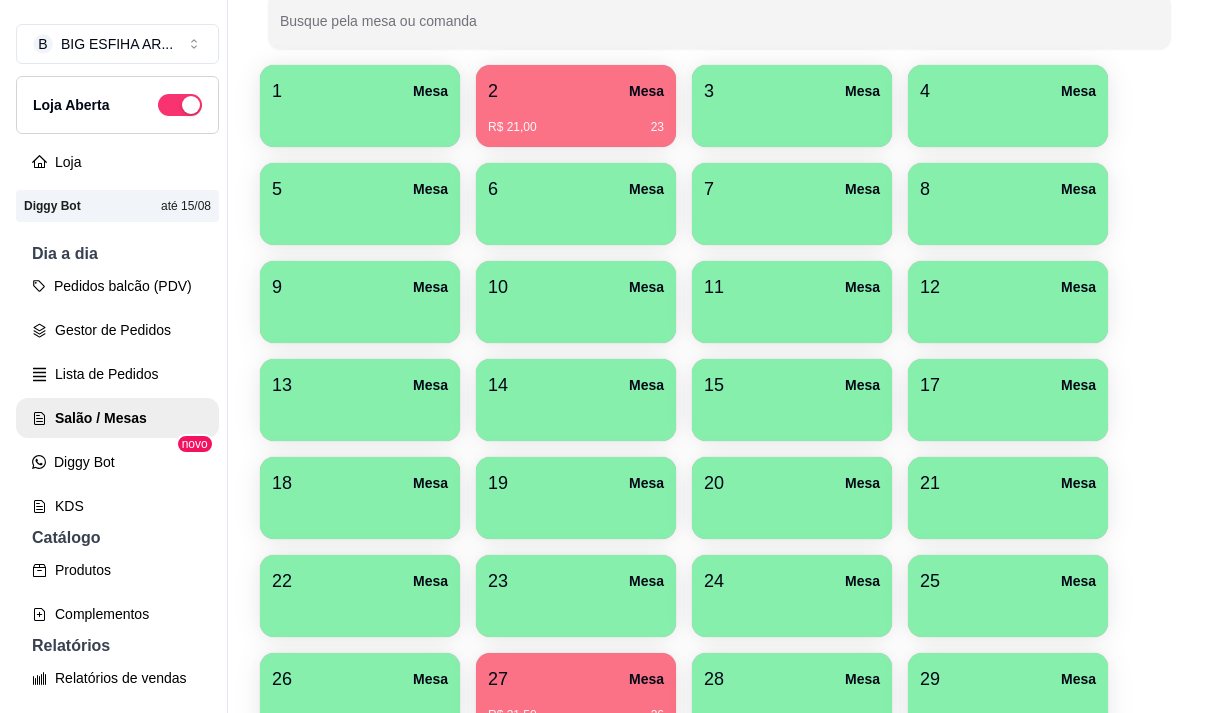 scroll, scrollTop: 208, scrollLeft: 0, axis: vertical 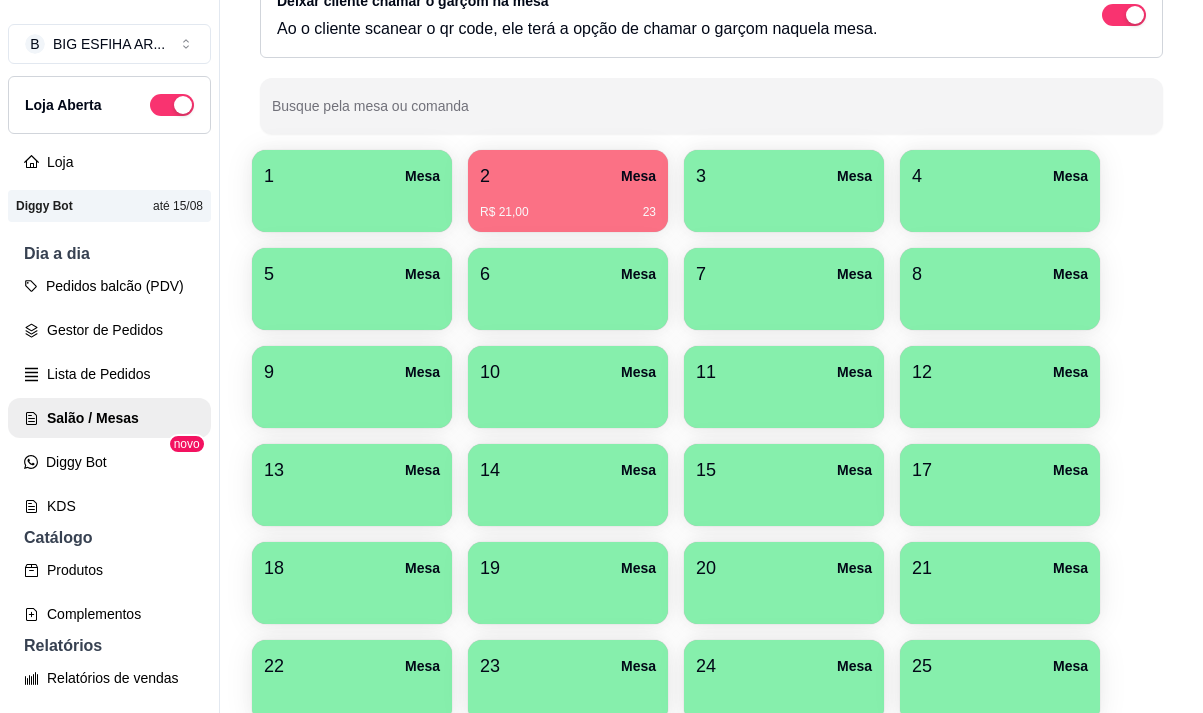click on "R$ 21,00 23" at bounding box center [568, 212] 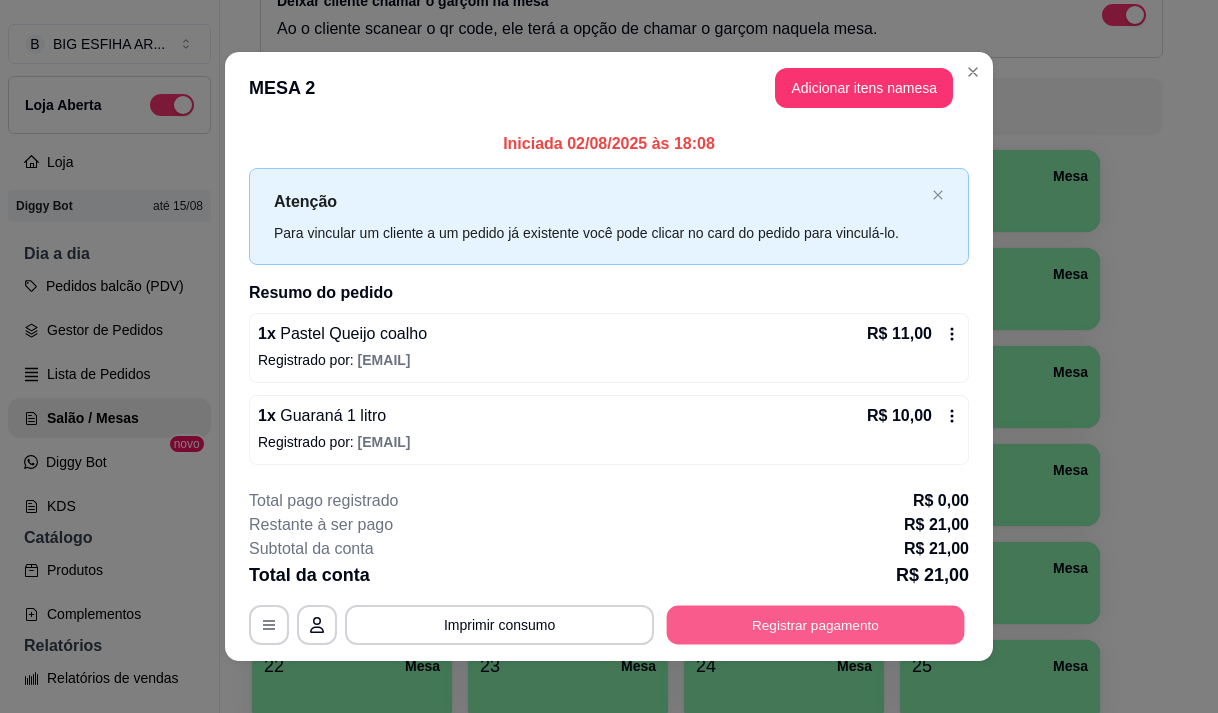 click on "Registrar pagamento" at bounding box center (816, 625) 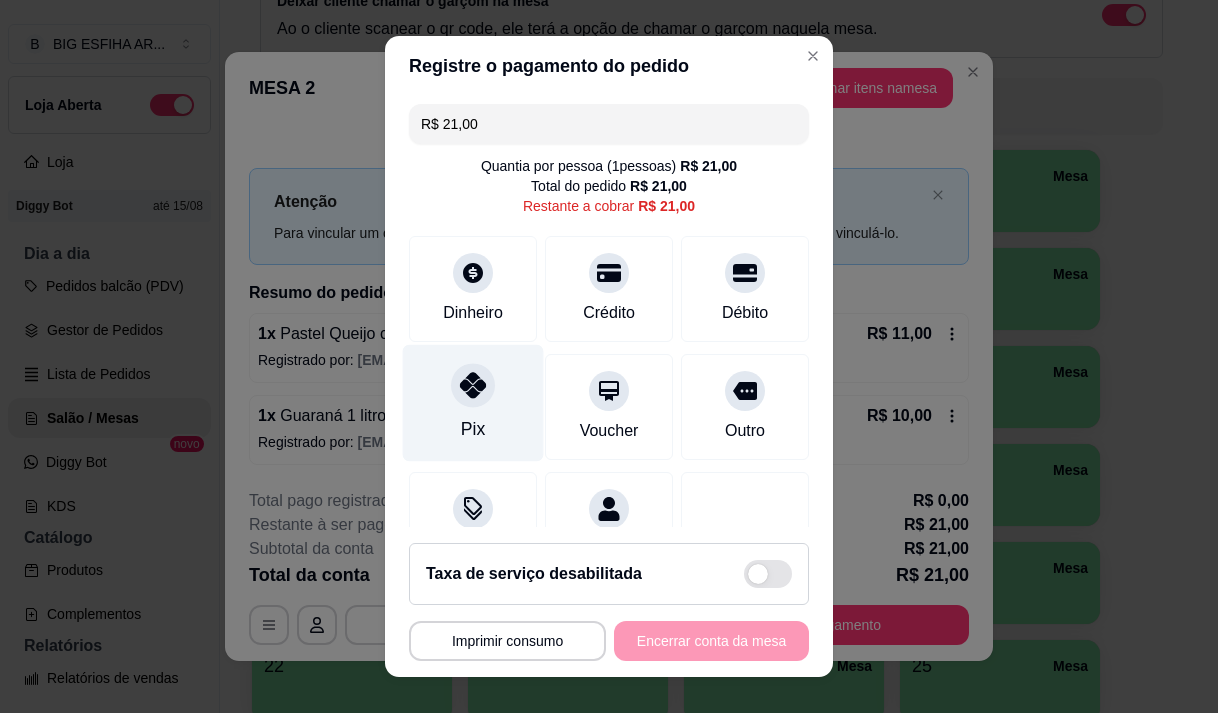 click at bounding box center (473, 385) 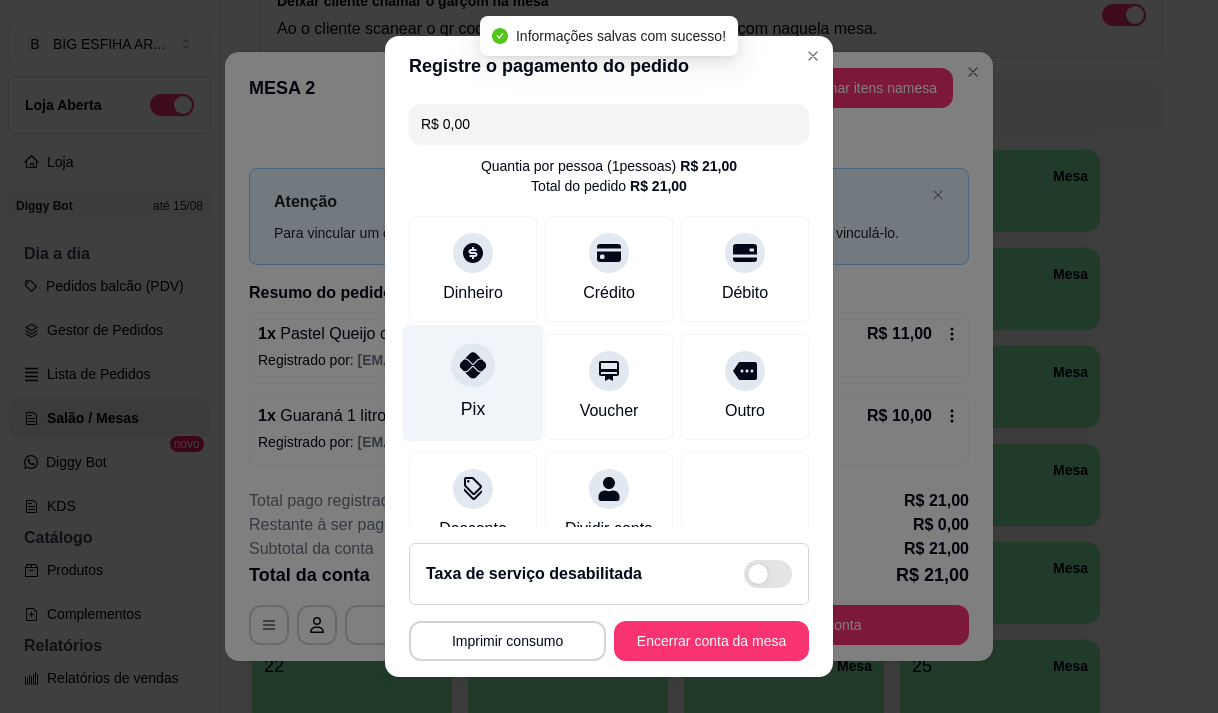type on "R$ 0,00" 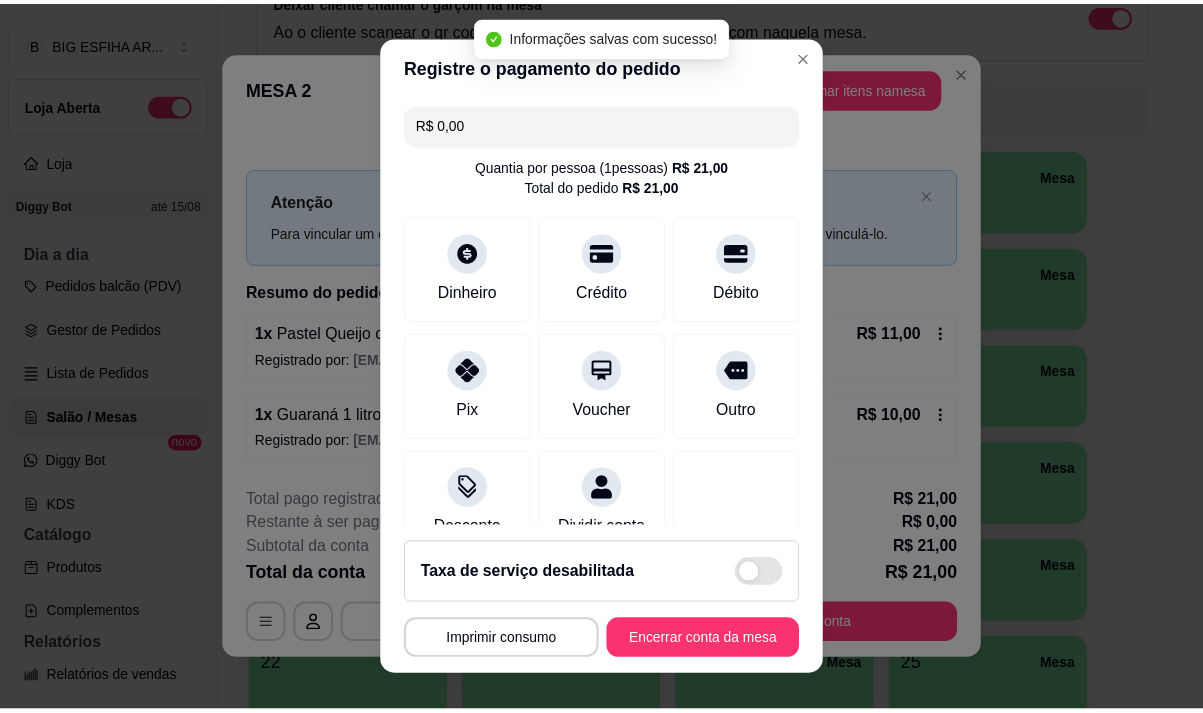 scroll, scrollTop: 166, scrollLeft: 0, axis: vertical 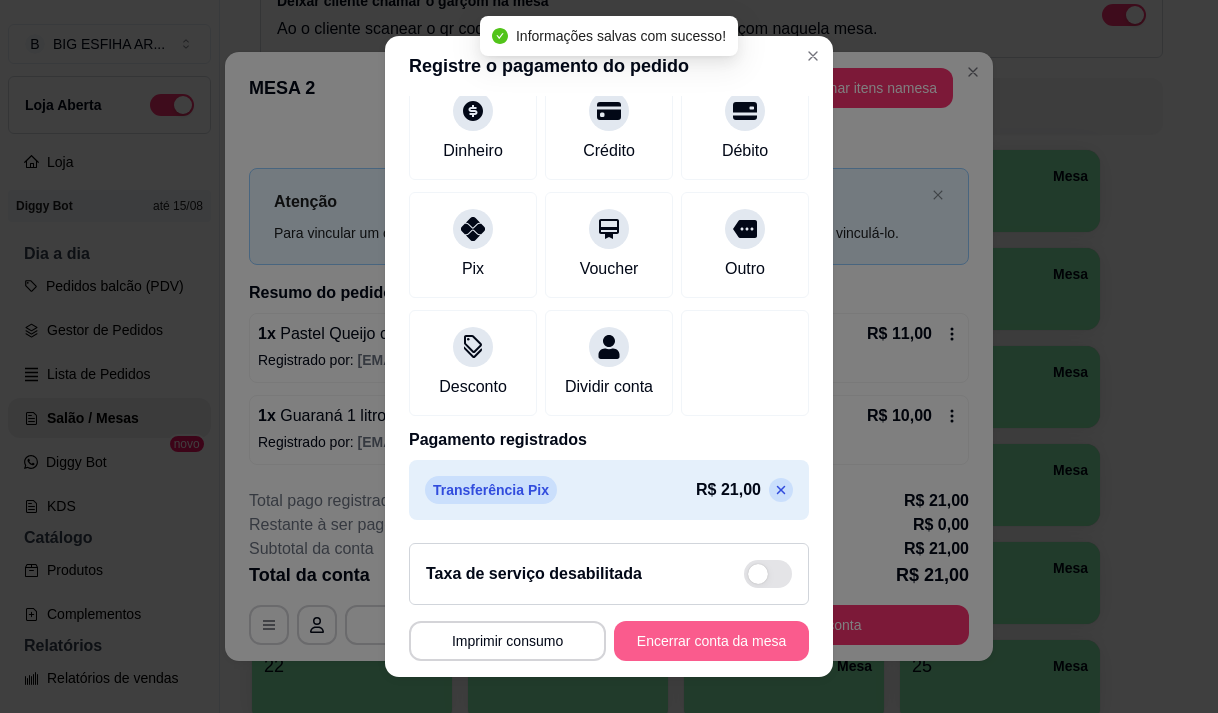 click on "Encerrar conta da mesa" at bounding box center [711, 641] 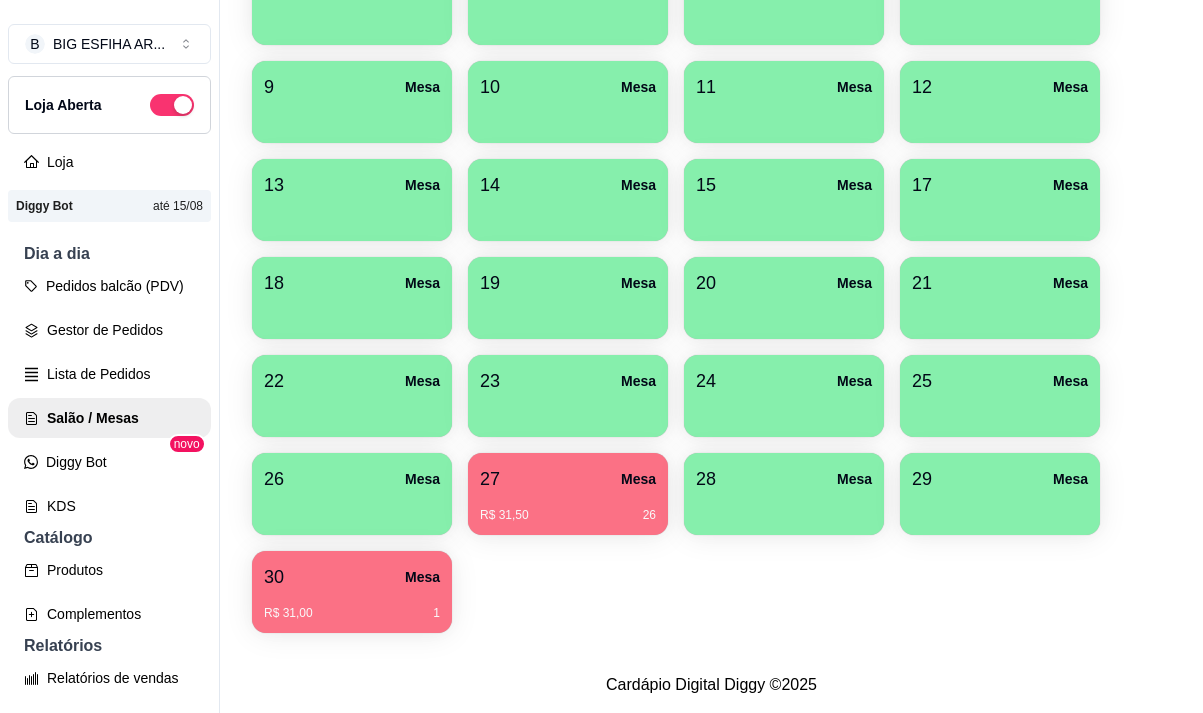 scroll, scrollTop: 508, scrollLeft: 0, axis: vertical 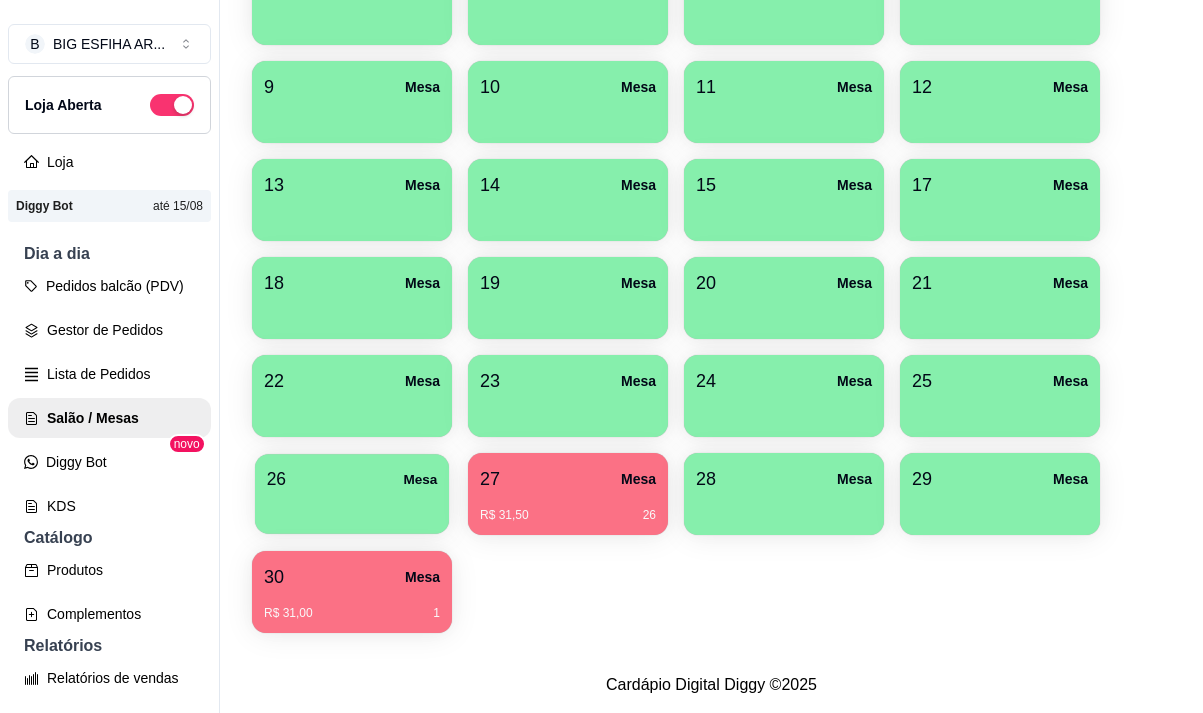 click at bounding box center [352, 507] 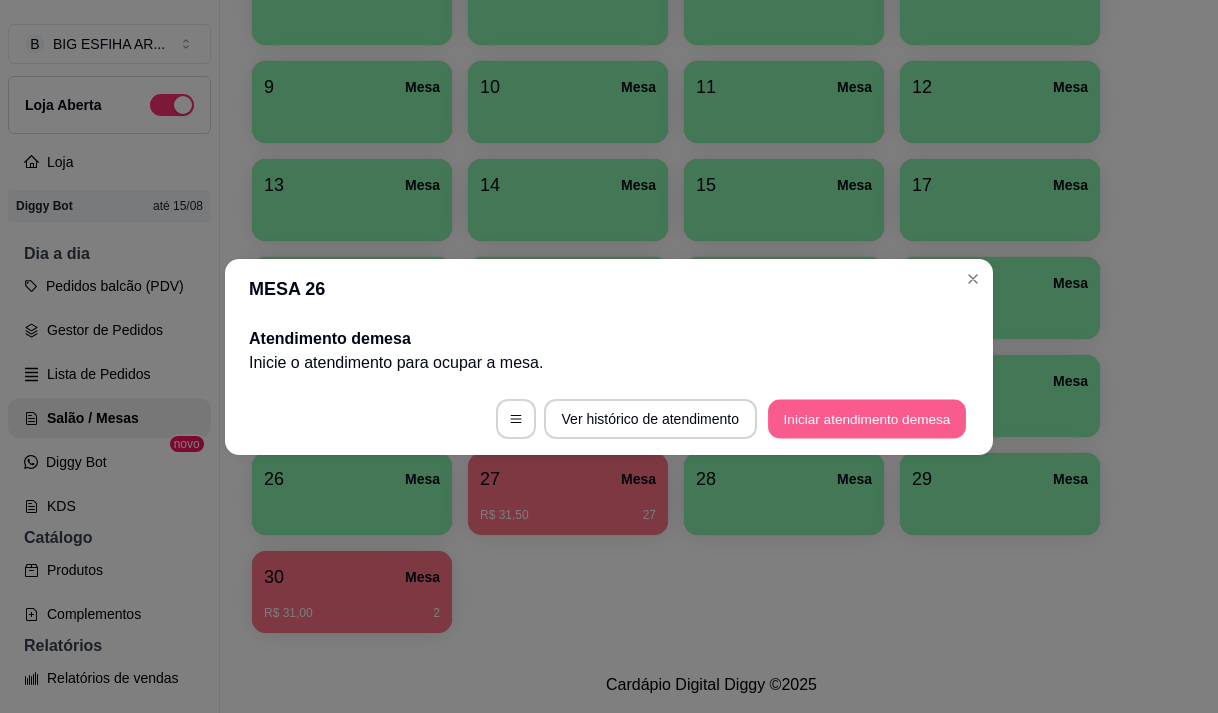 click on "Iniciar atendimento de  mesa" at bounding box center [867, 418] 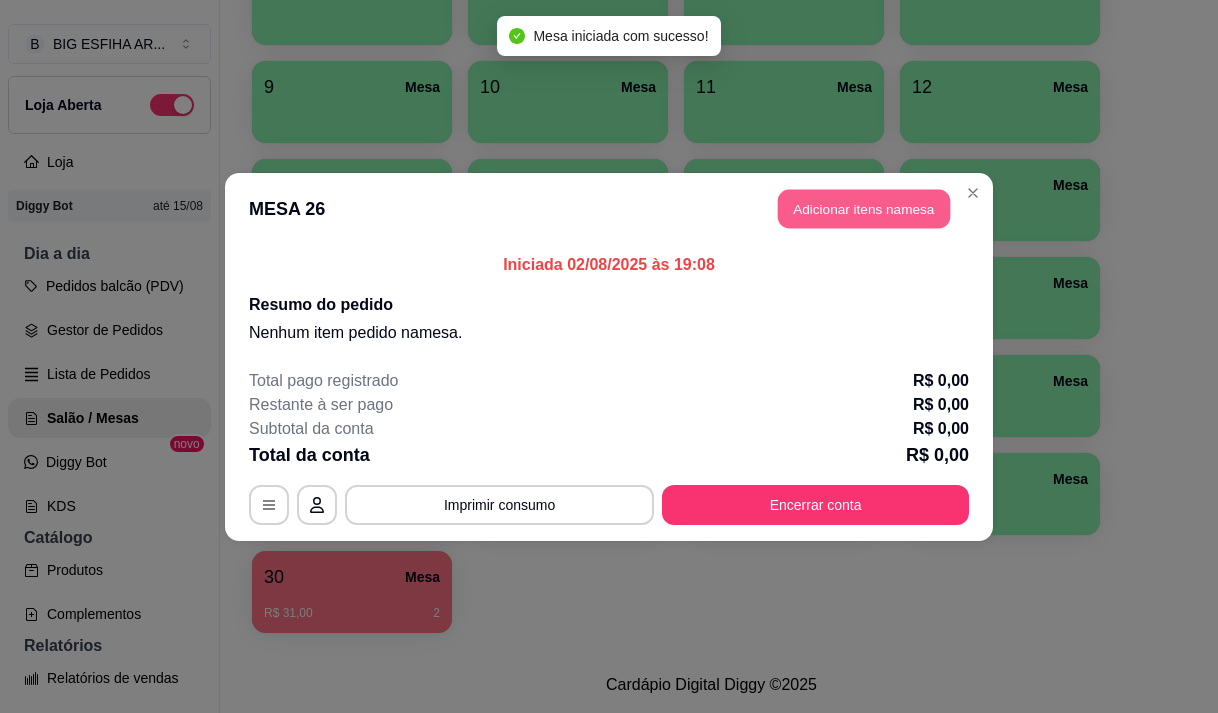 click on "Adicionar itens na  mesa" at bounding box center (864, 208) 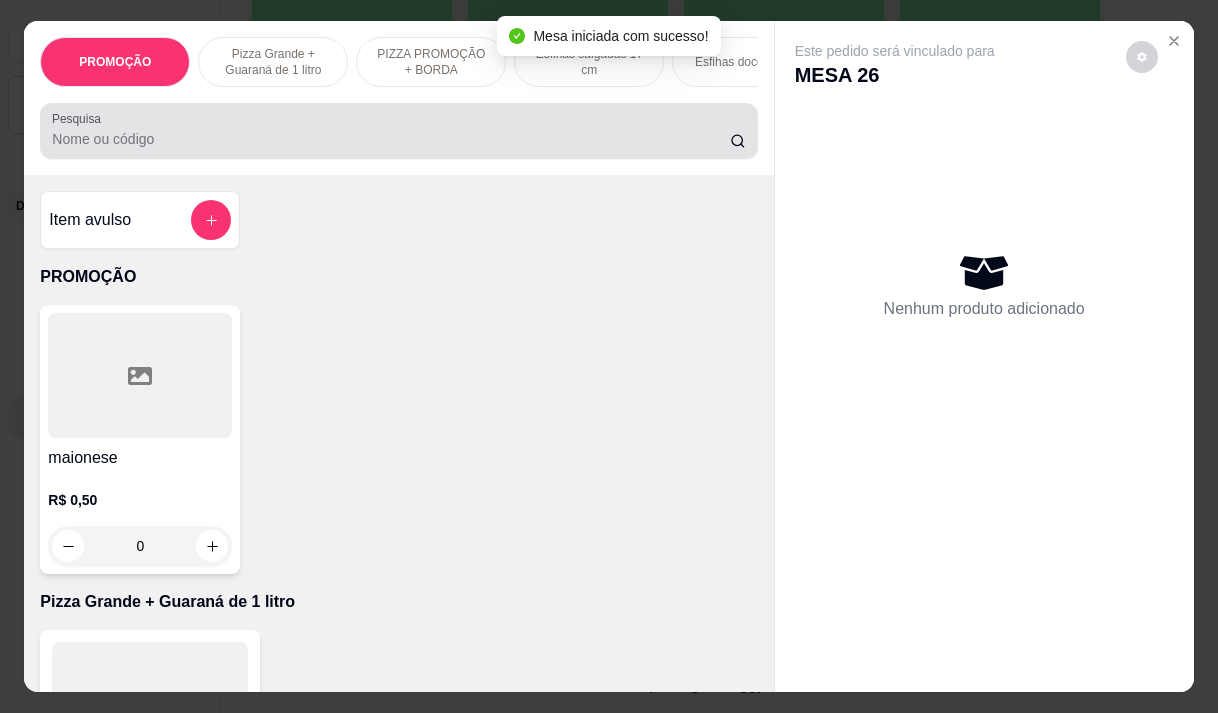 click on "PROMOÇÃO  Pizza Grande + Guaraná de 1 litro  PIZZA PROMOÇÃO + BORDA  Esfihas salgadas 17 cm Esfihas doce 17 cm Kibes Pastéis salgados 27 cm Pastéis doces 27 cm PASTÉIS KIDS Pizza Salgadas Pizzas Doces Beirutes Bebidas Sucos meio adicional  embalagens  Pesquisa" at bounding box center (398, 98) 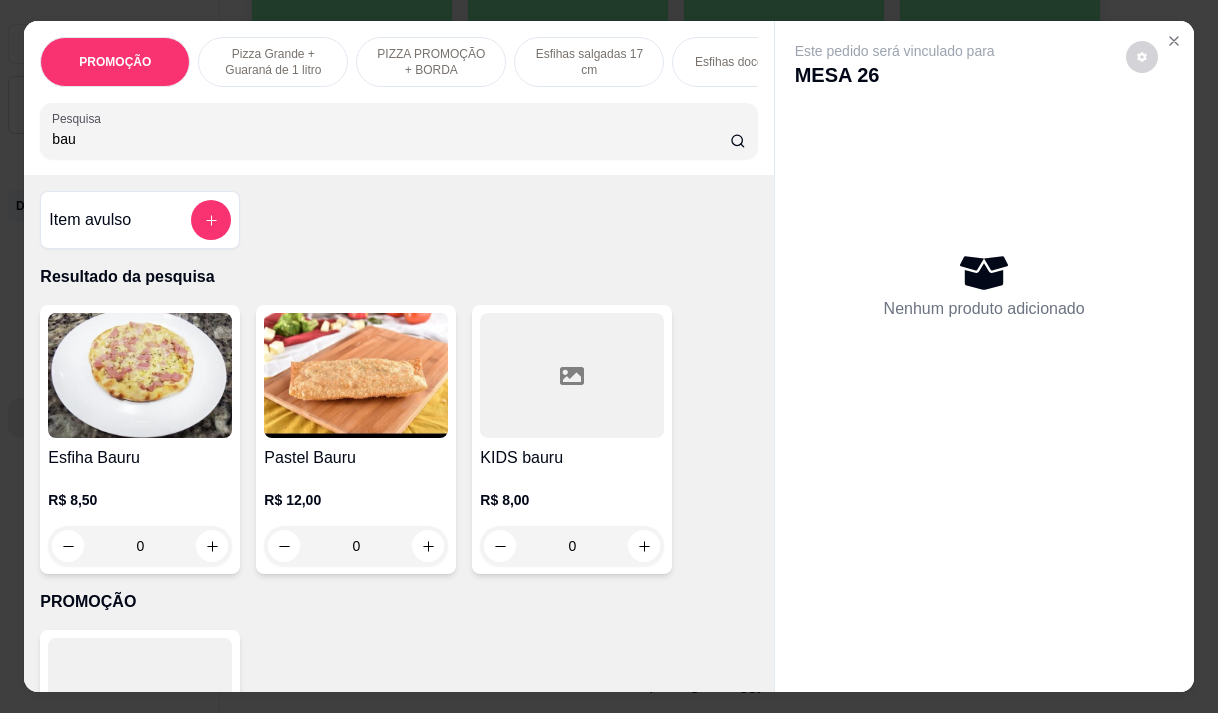 type on "bau" 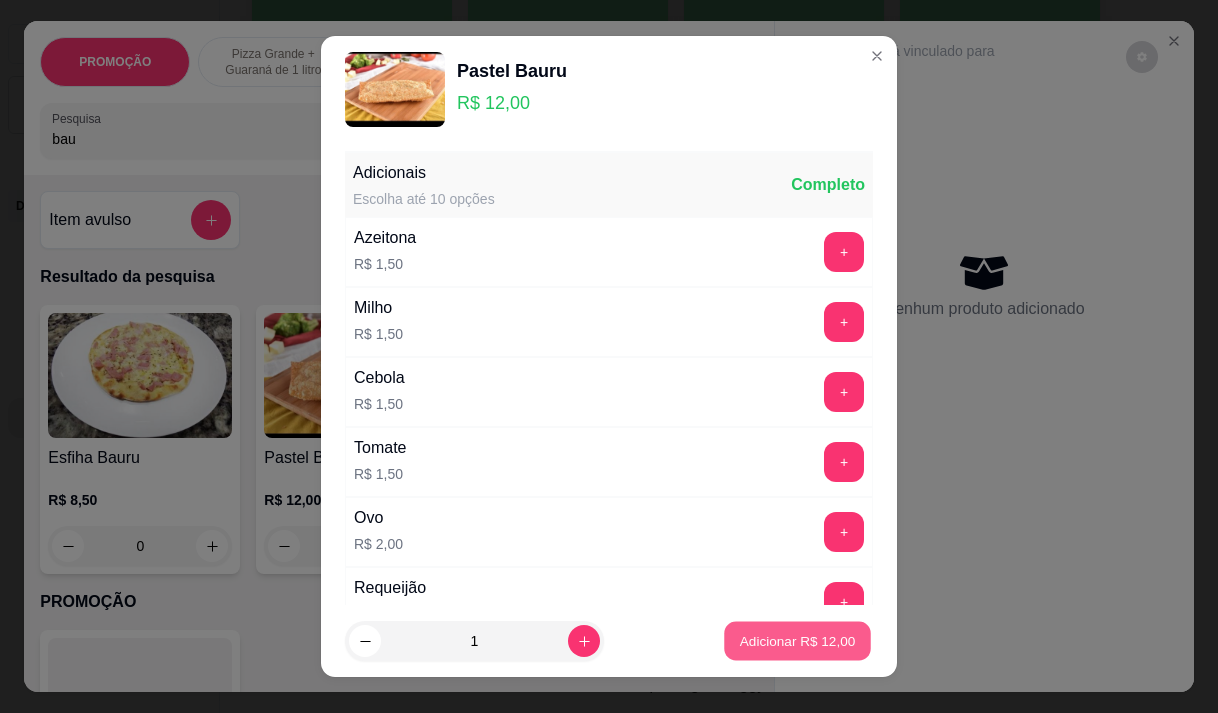 click on "Adicionar   R$ 12,00" at bounding box center [798, 641] 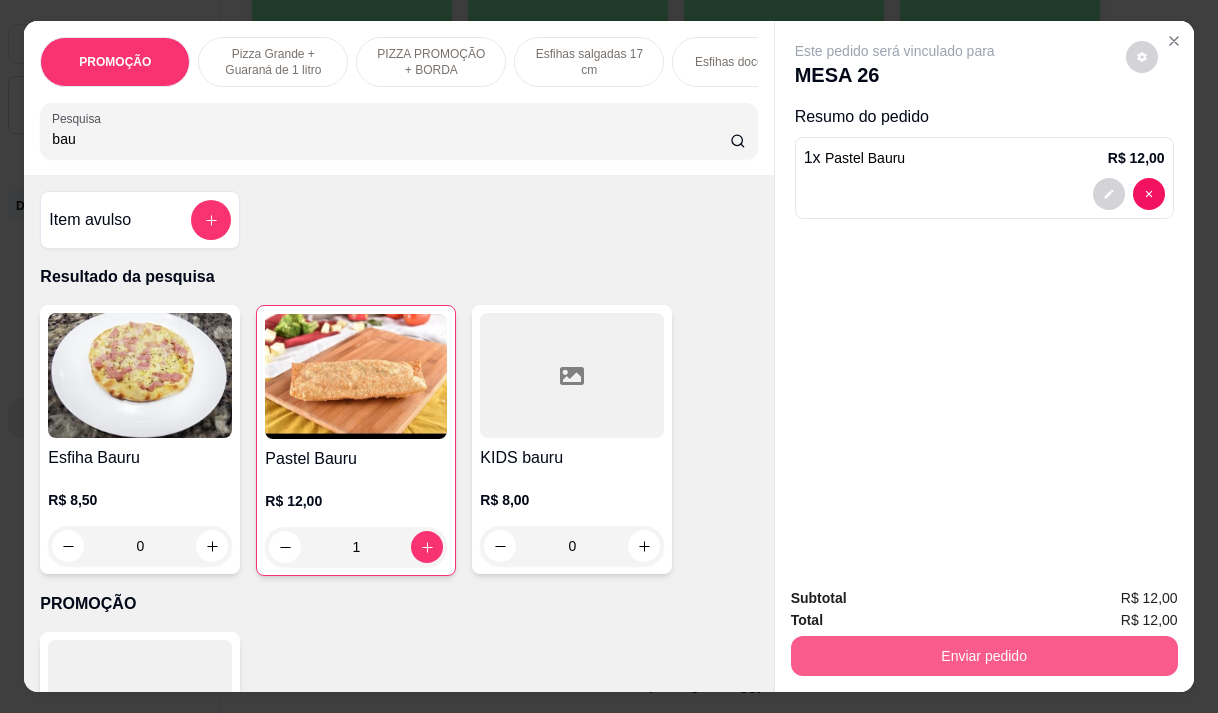 click on "Enviar pedido" at bounding box center [984, 656] 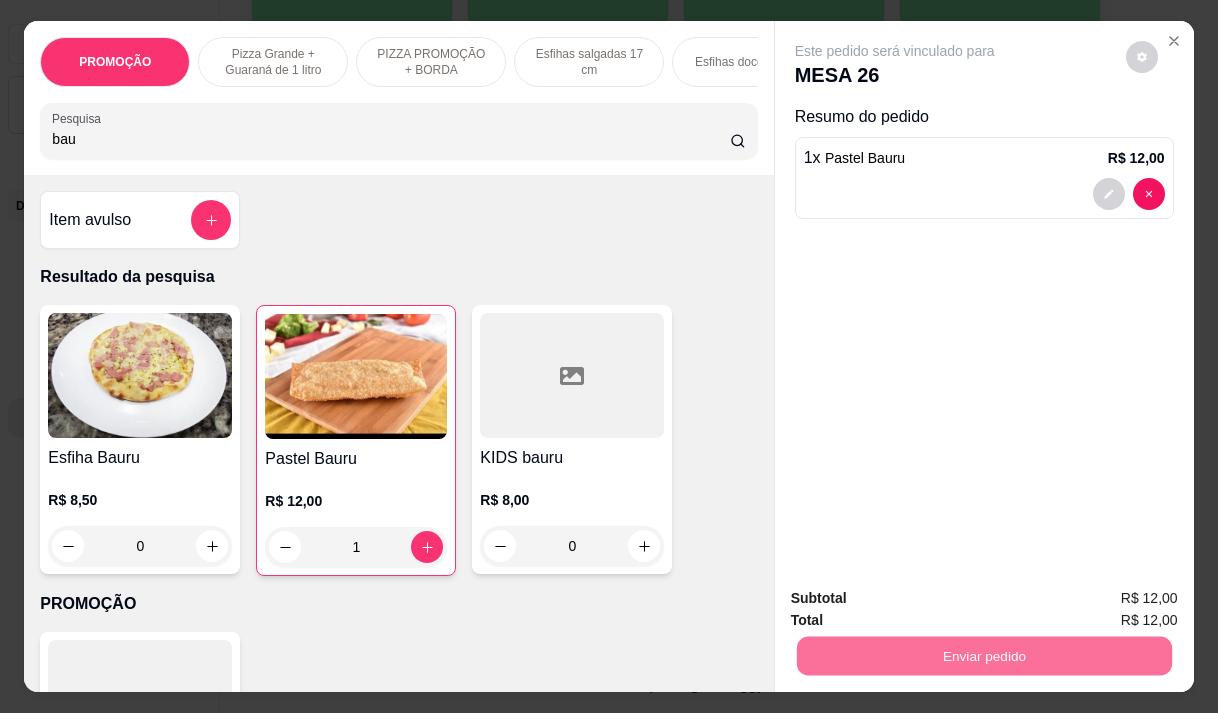 click on "Não registrar e enviar pedido" at bounding box center (918, 599) 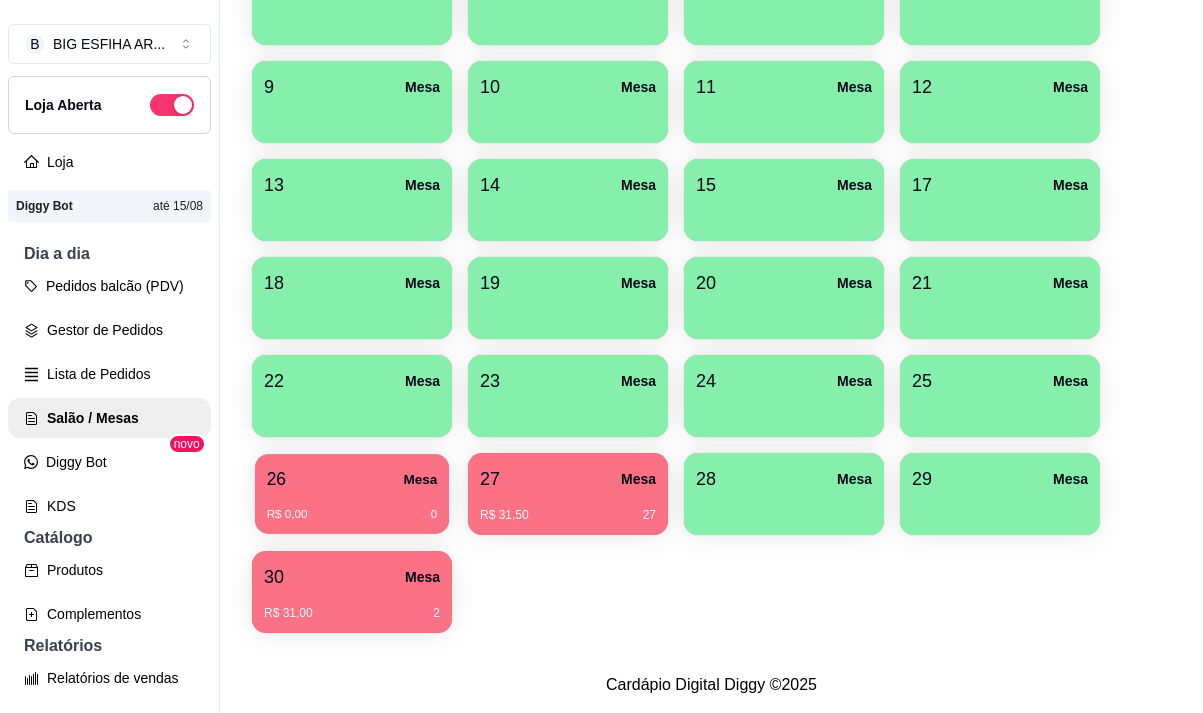 click on "R$ 0,00 0" at bounding box center (352, 507) 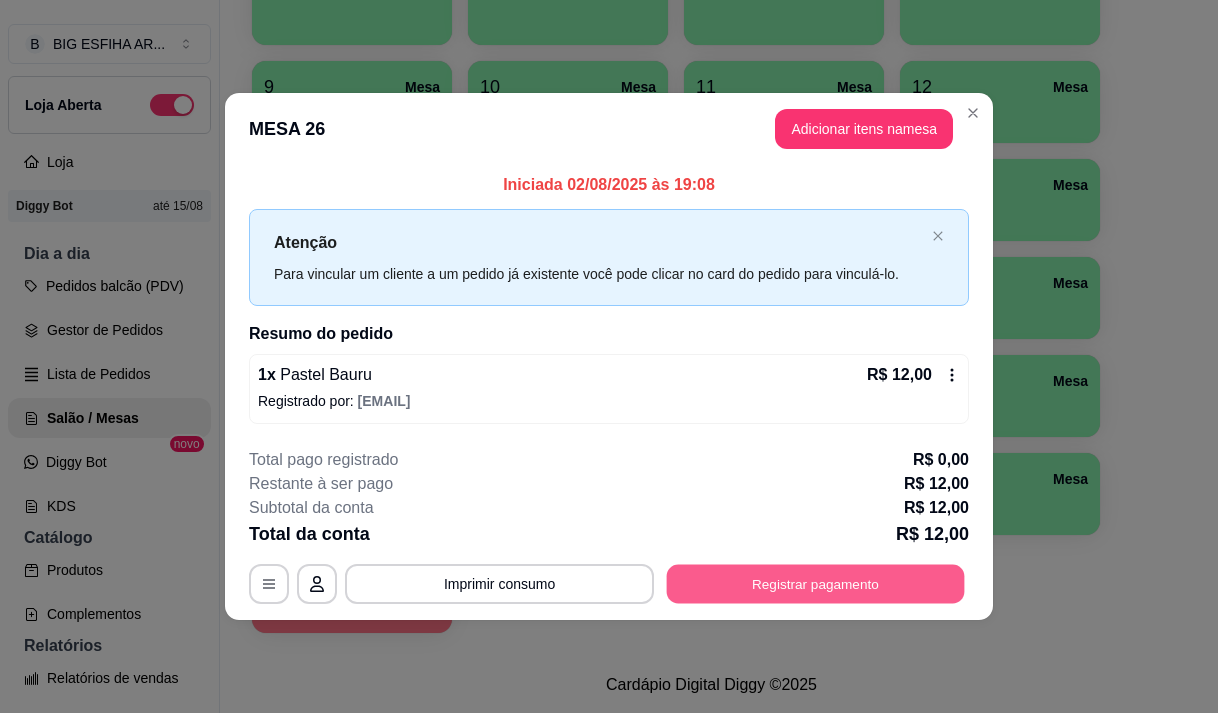 click on "Registrar pagamento" at bounding box center (816, 584) 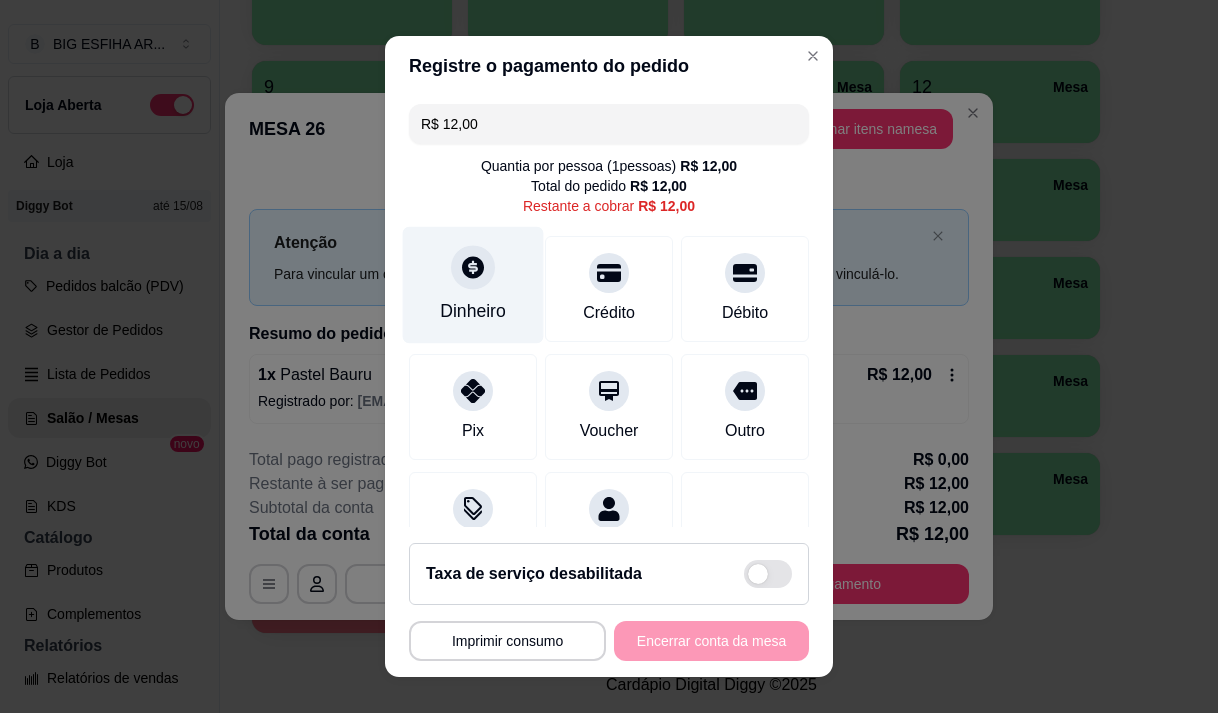 click on "Dinheiro" at bounding box center [473, 311] 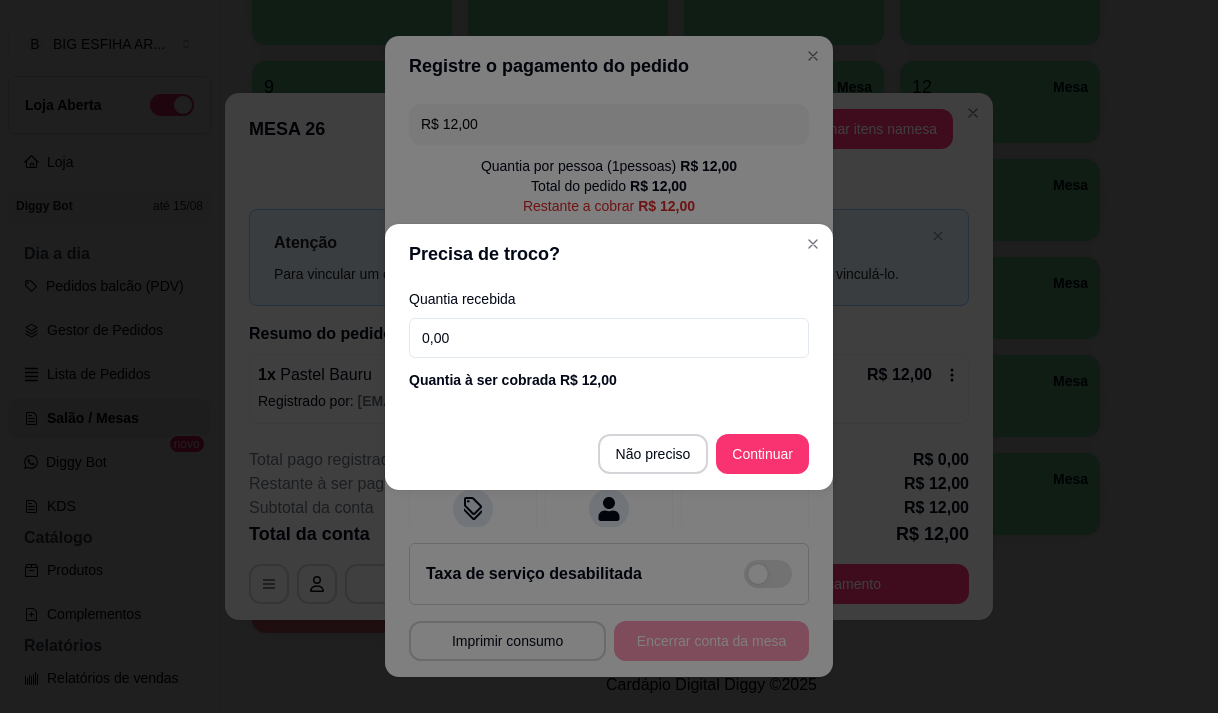 click on "0,00" at bounding box center (609, 338) 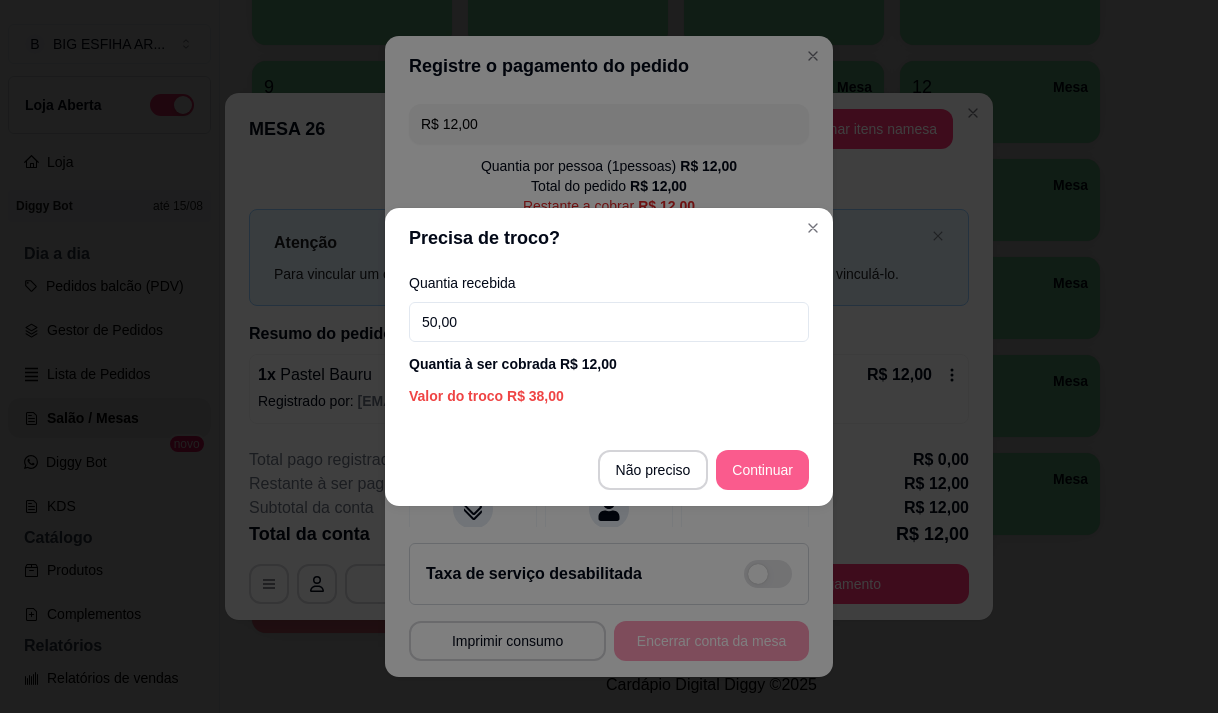 type on "50,00" 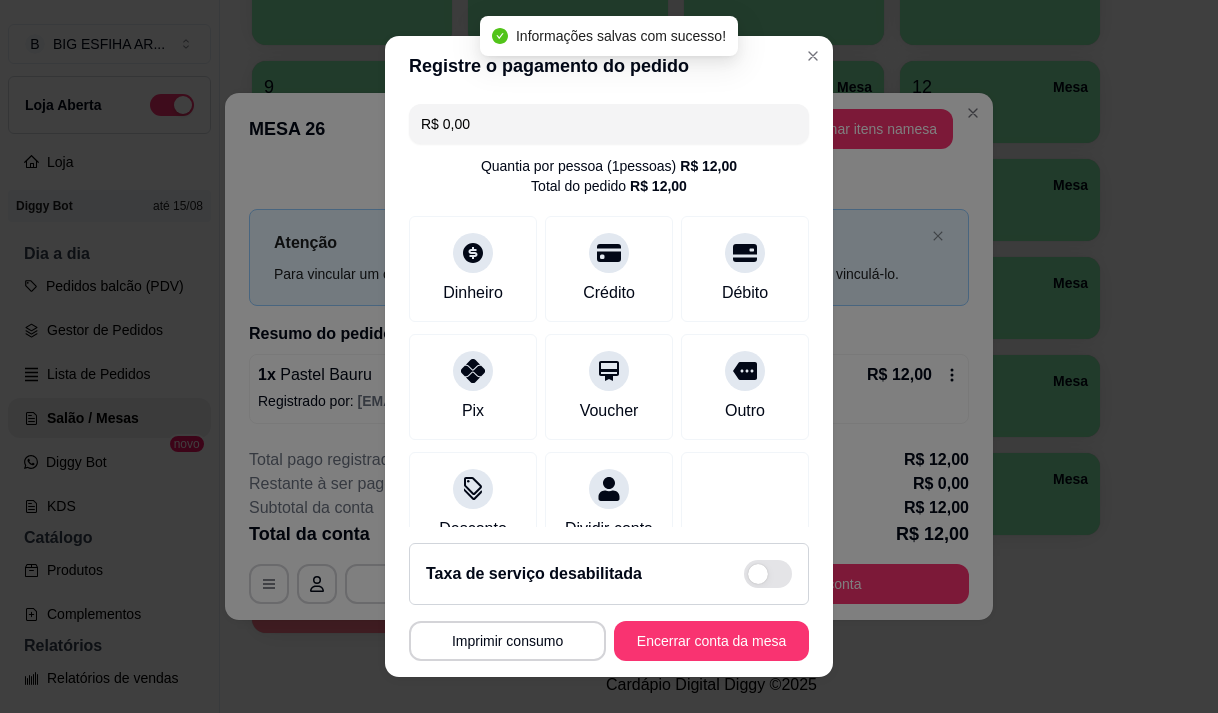 type on "R$ 0,00" 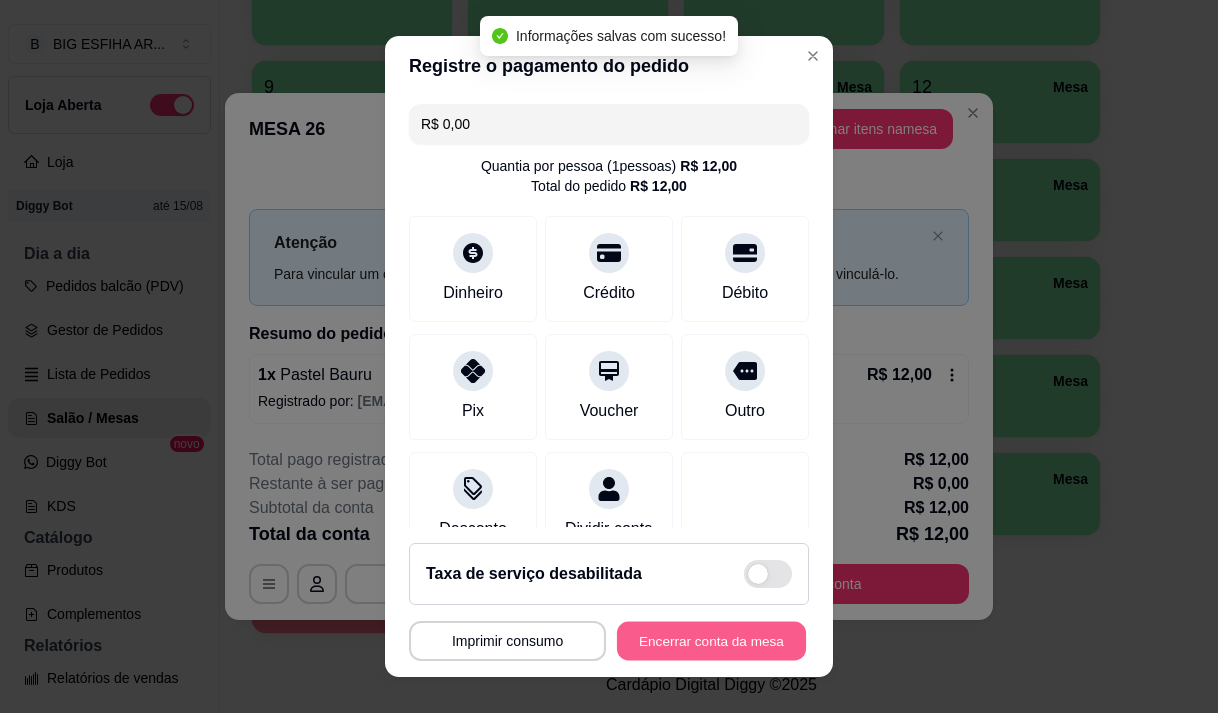 click on "Encerrar conta da mesa" at bounding box center [711, 641] 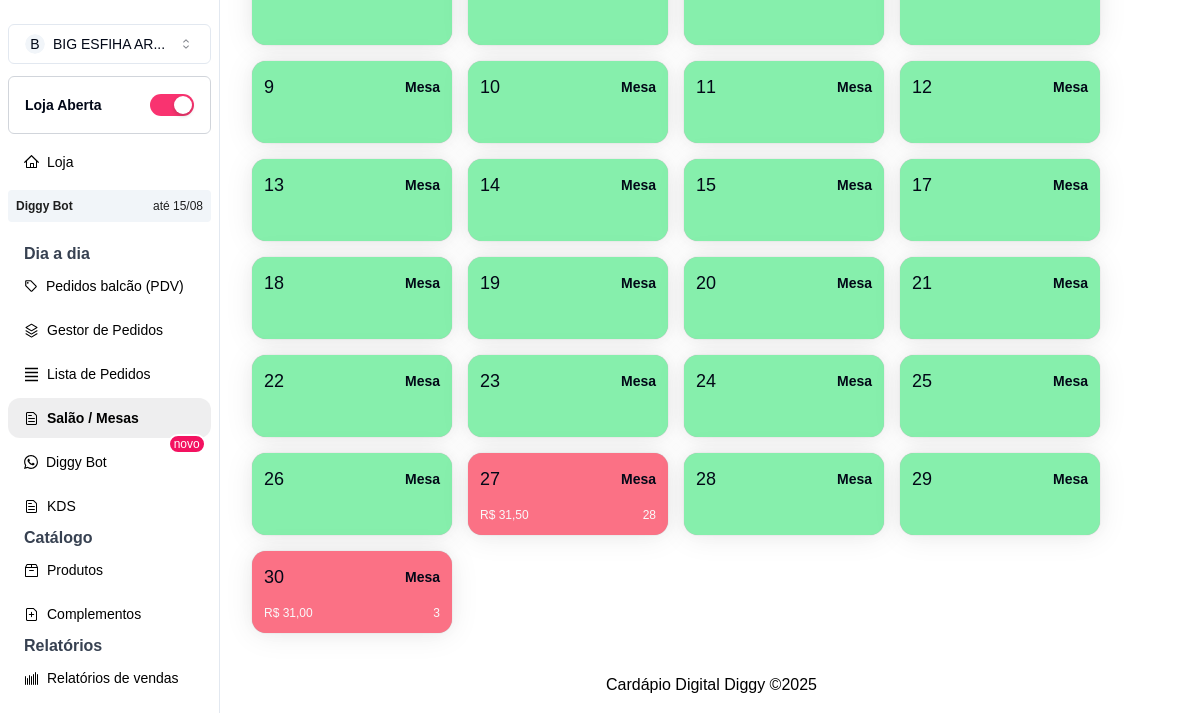 click on "27 Mesa" at bounding box center (568, 479) 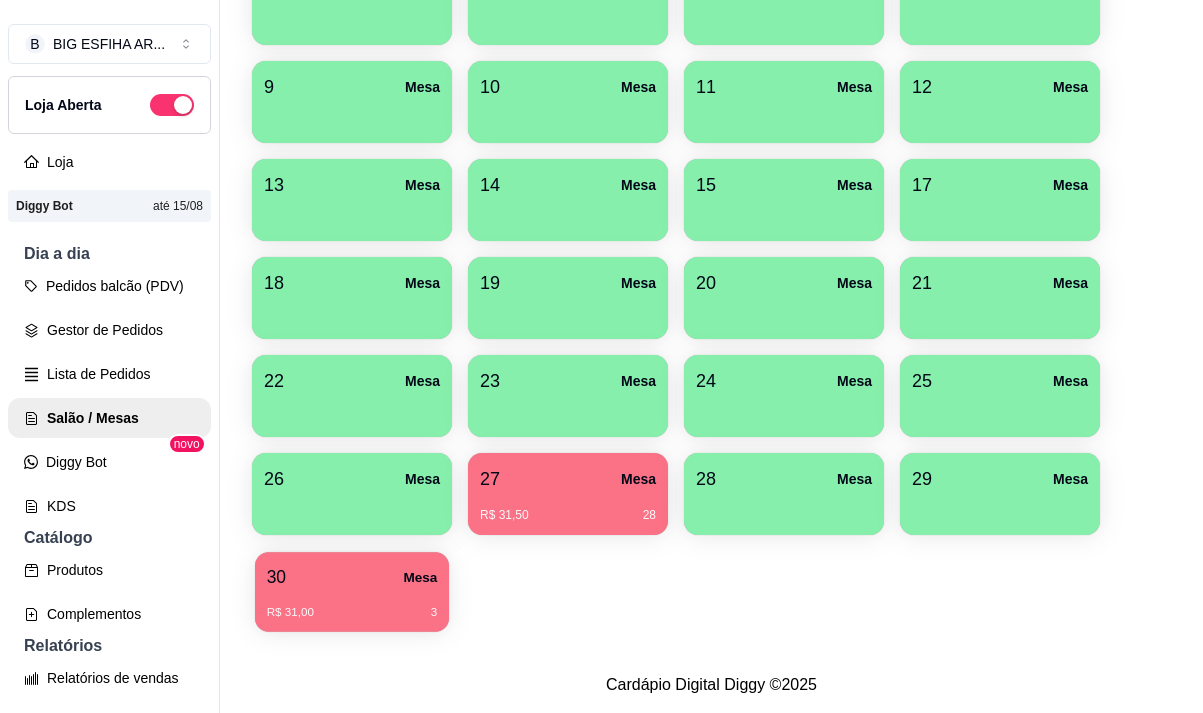 click on "[NUMBER] Mesa" at bounding box center [352, 577] 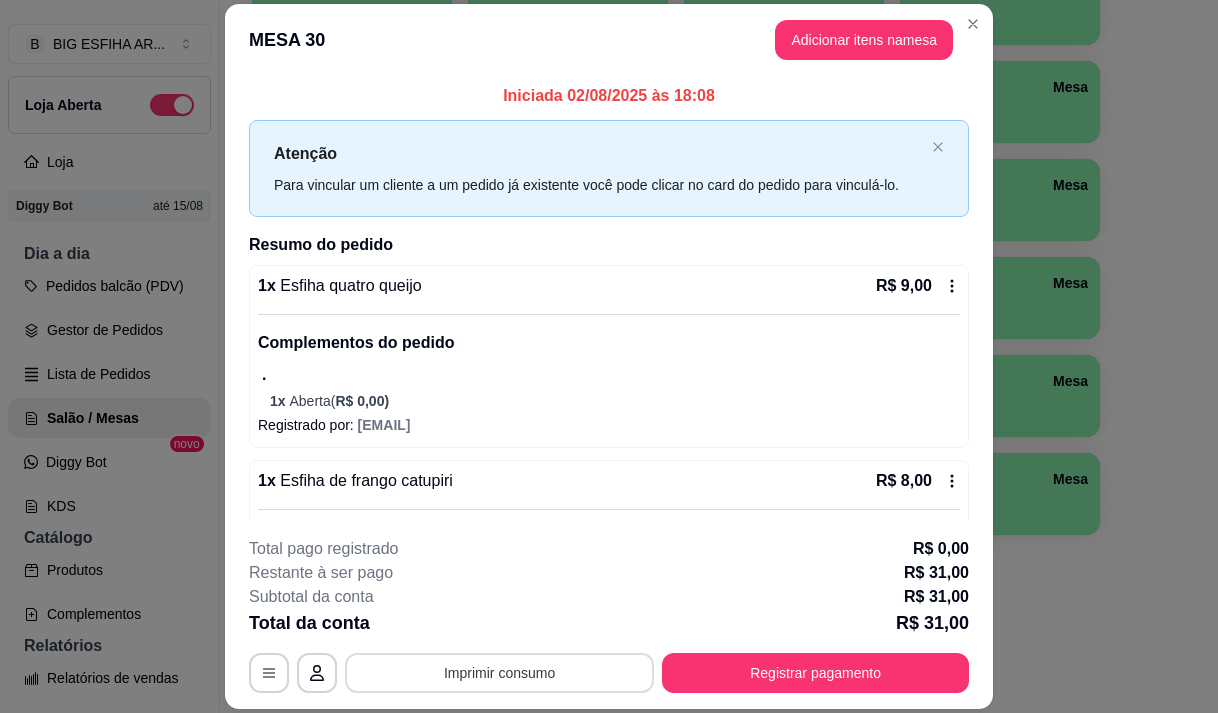 click on "Imprimir consumo" at bounding box center [499, 673] 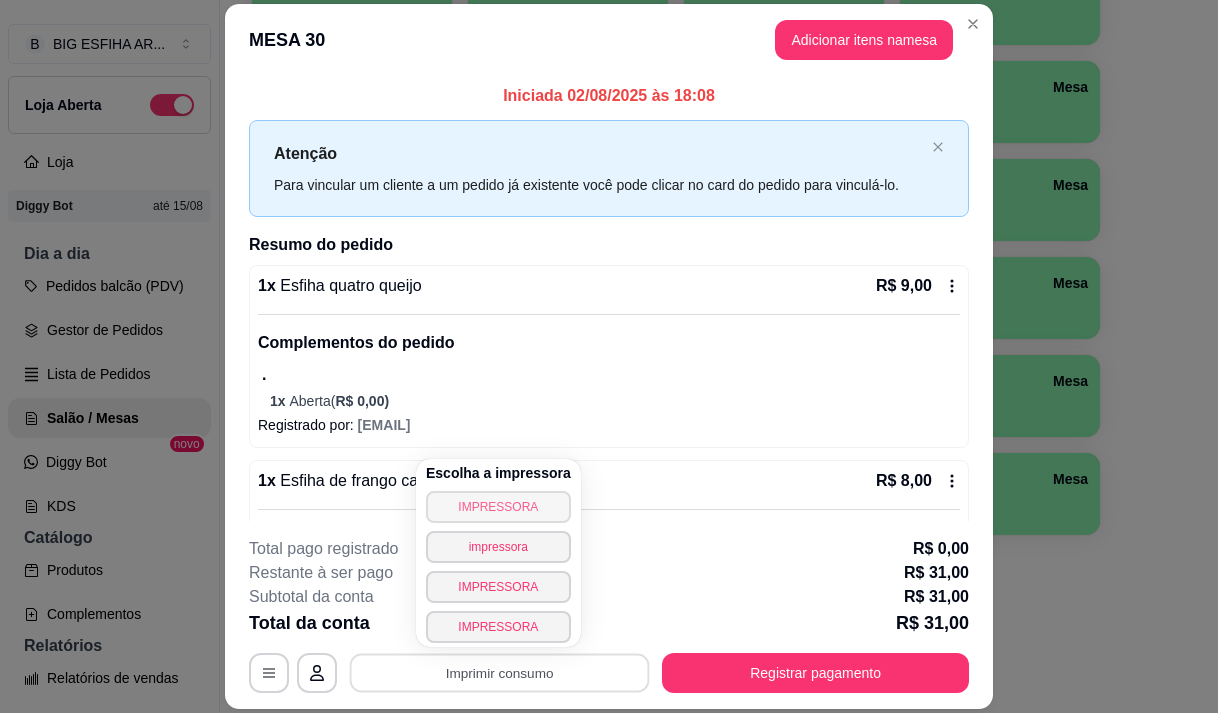 click on "IMPRESSORA" at bounding box center (498, 507) 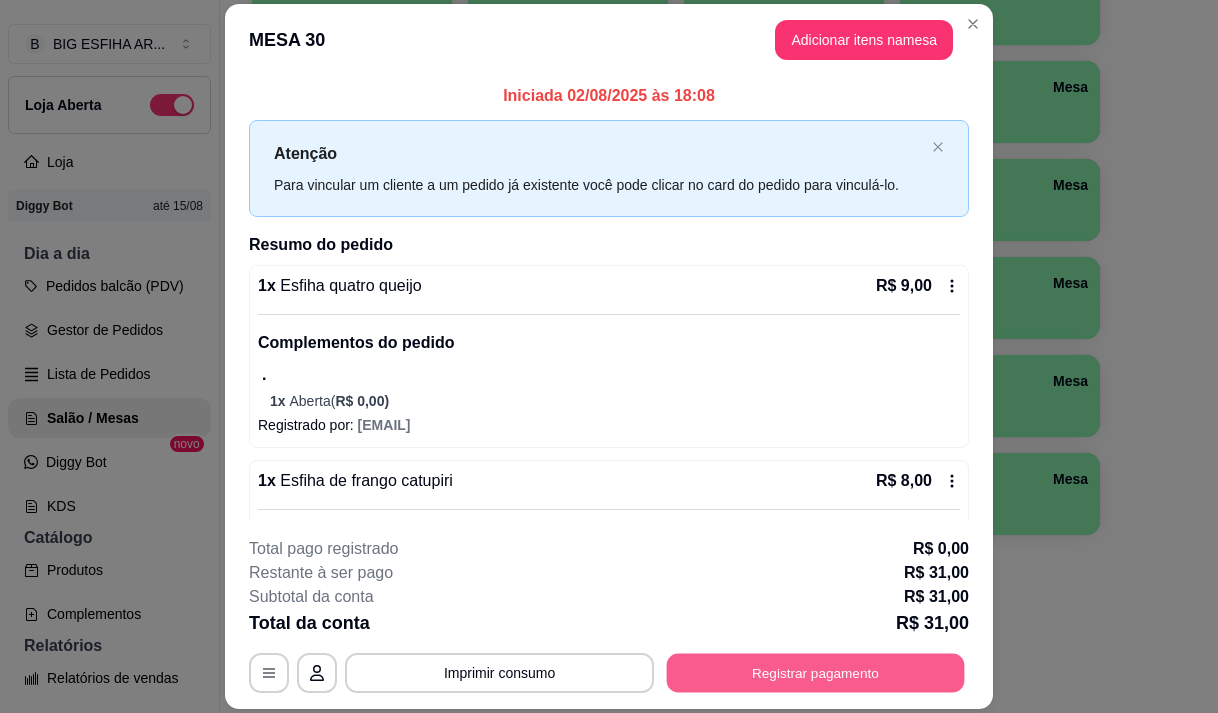 click on "Registrar pagamento" at bounding box center [816, 673] 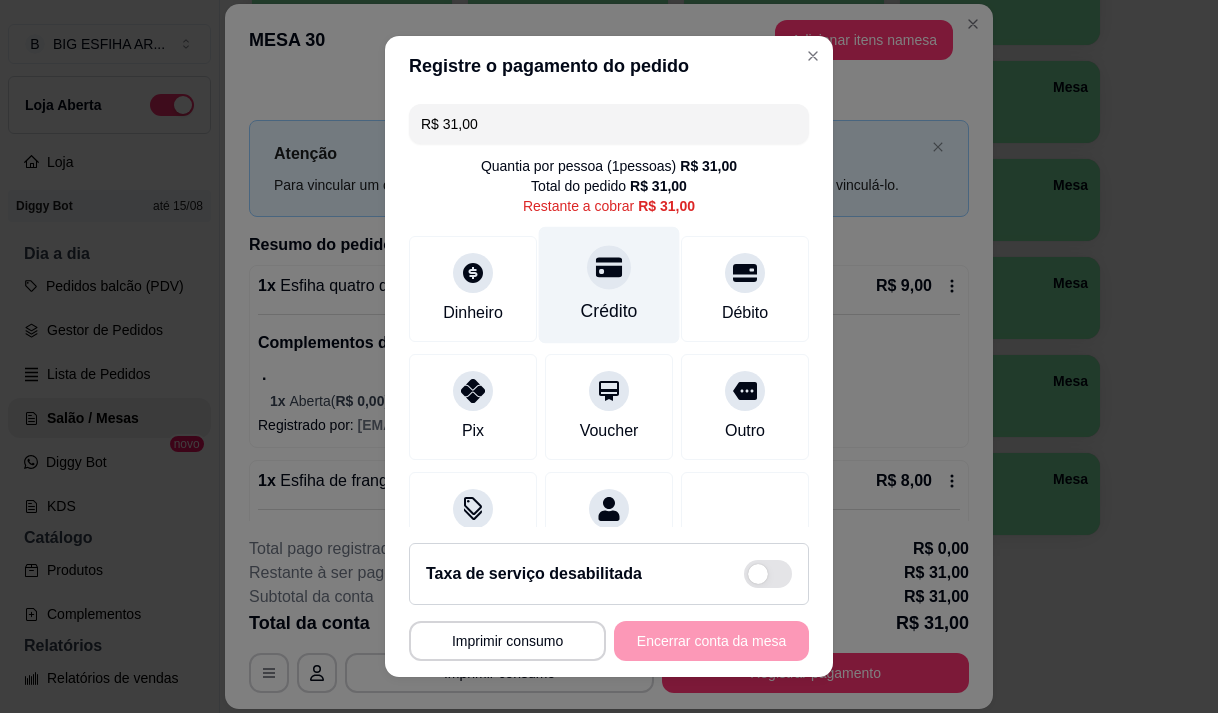 click on "Crédito" at bounding box center (609, 284) 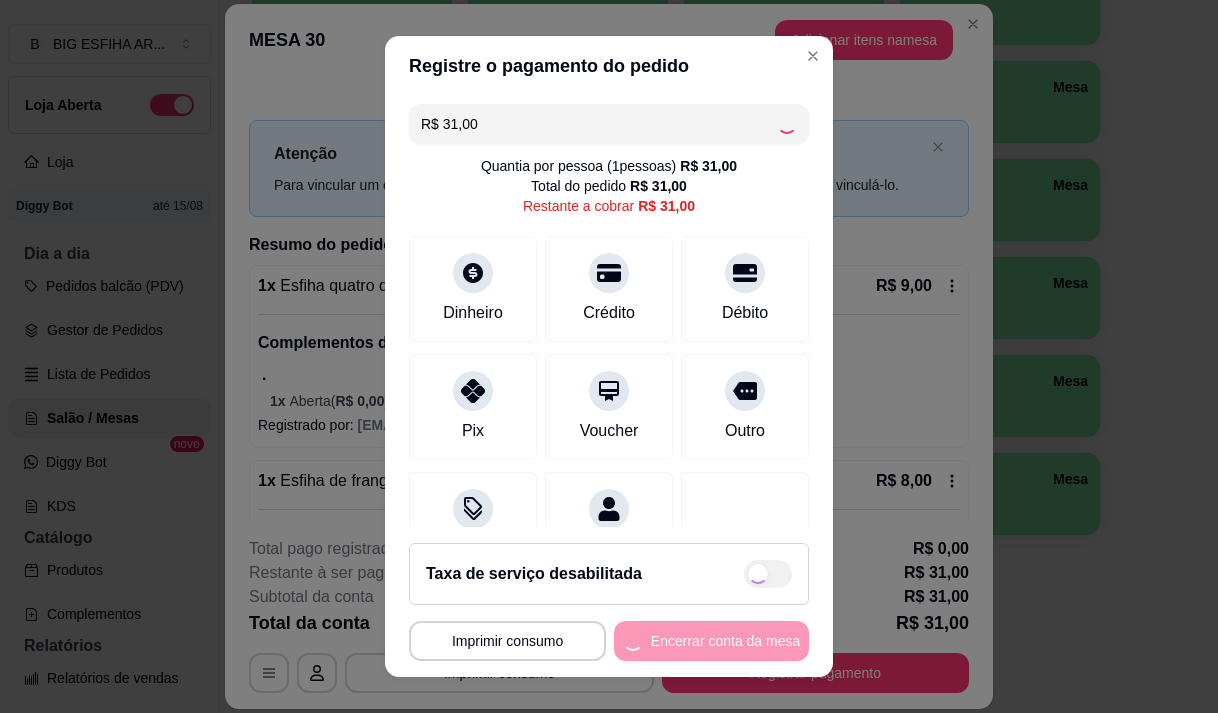 type on "R$ 0,00" 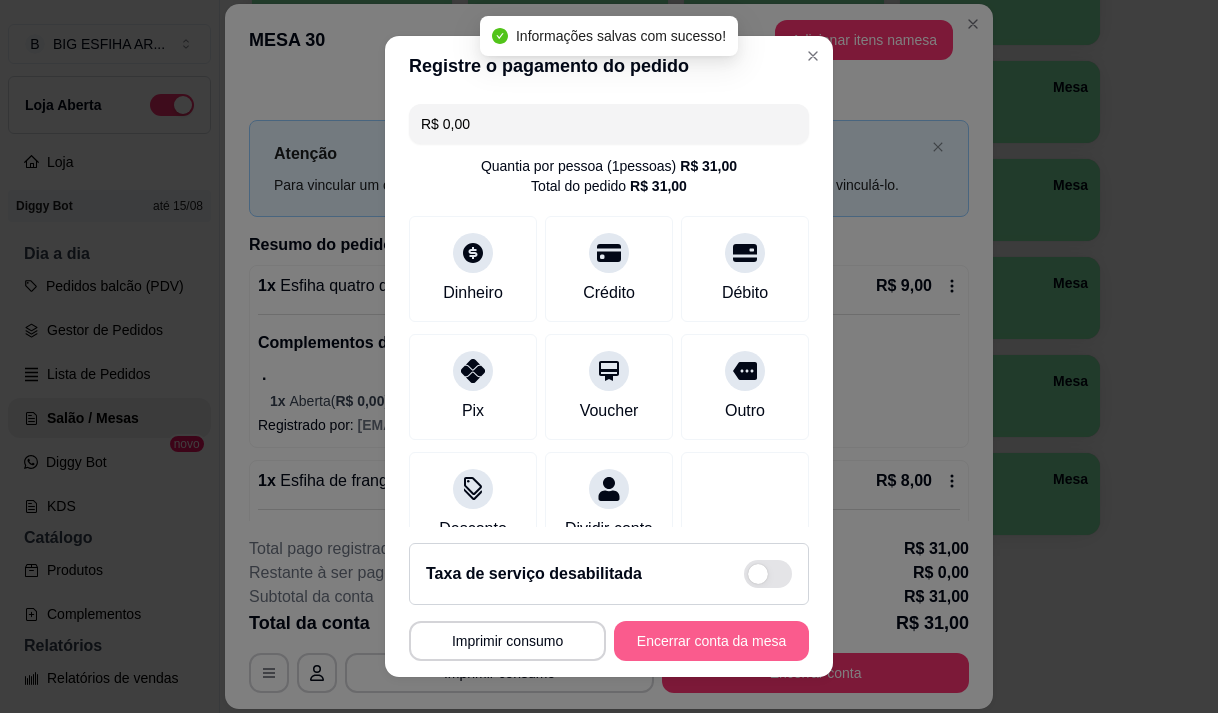 click on "Encerrar conta da mesa" at bounding box center [711, 641] 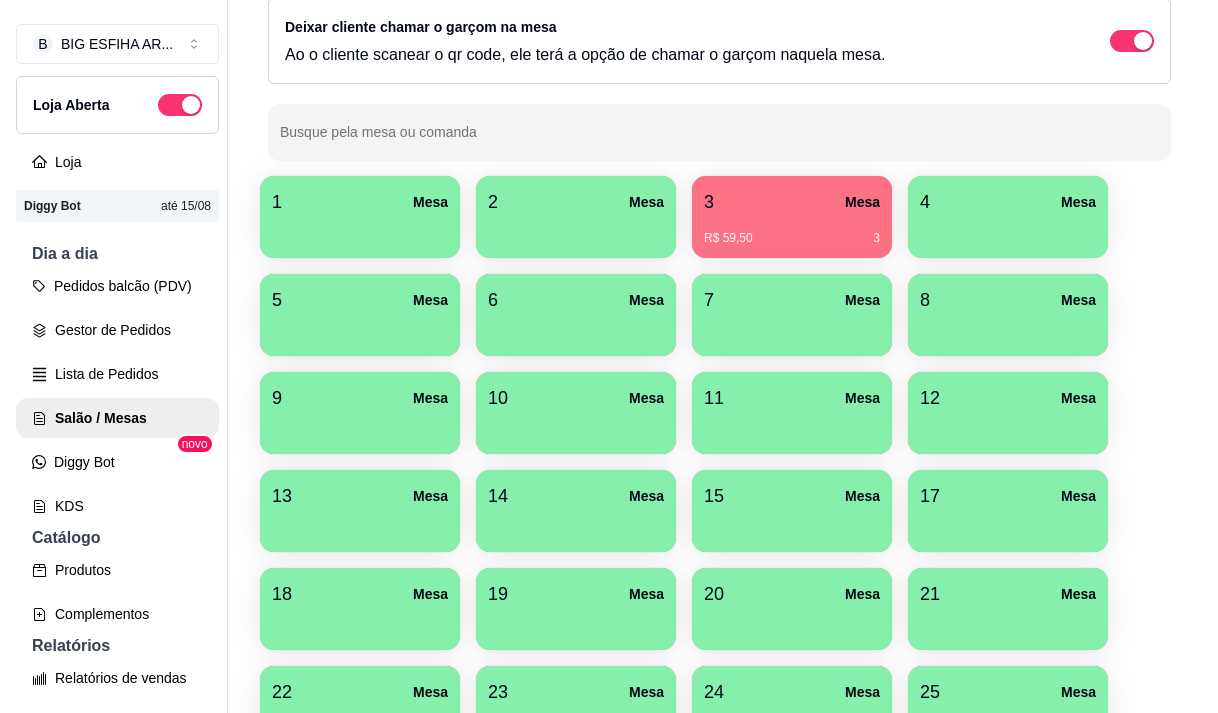 scroll, scrollTop: 108, scrollLeft: 0, axis: vertical 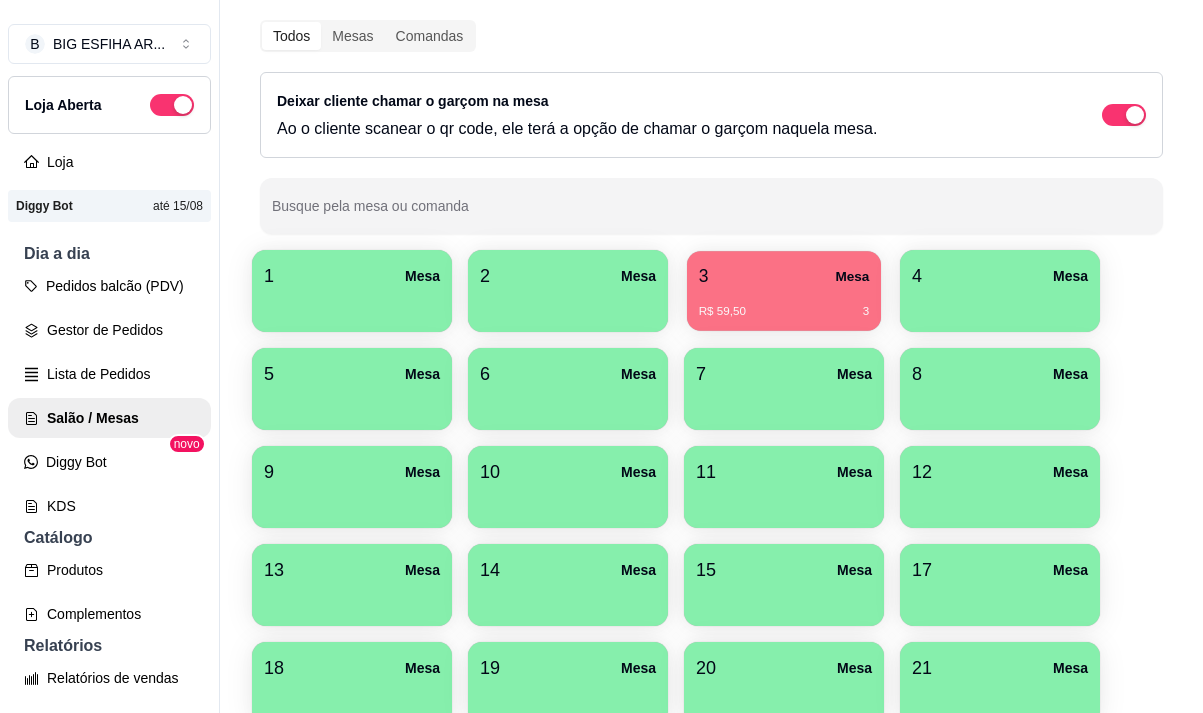 click on "3 Mesa" at bounding box center [784, 276] 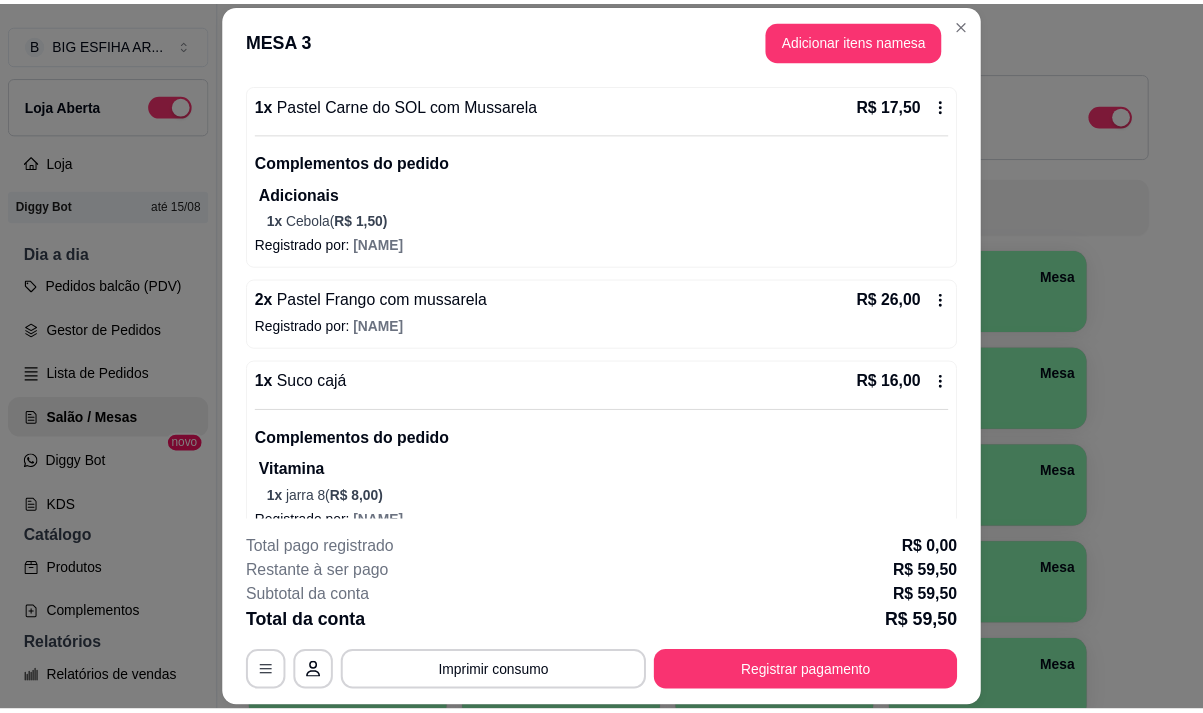 scroll, scrollTop: 211, scrollLeft: 0, axis: vertical 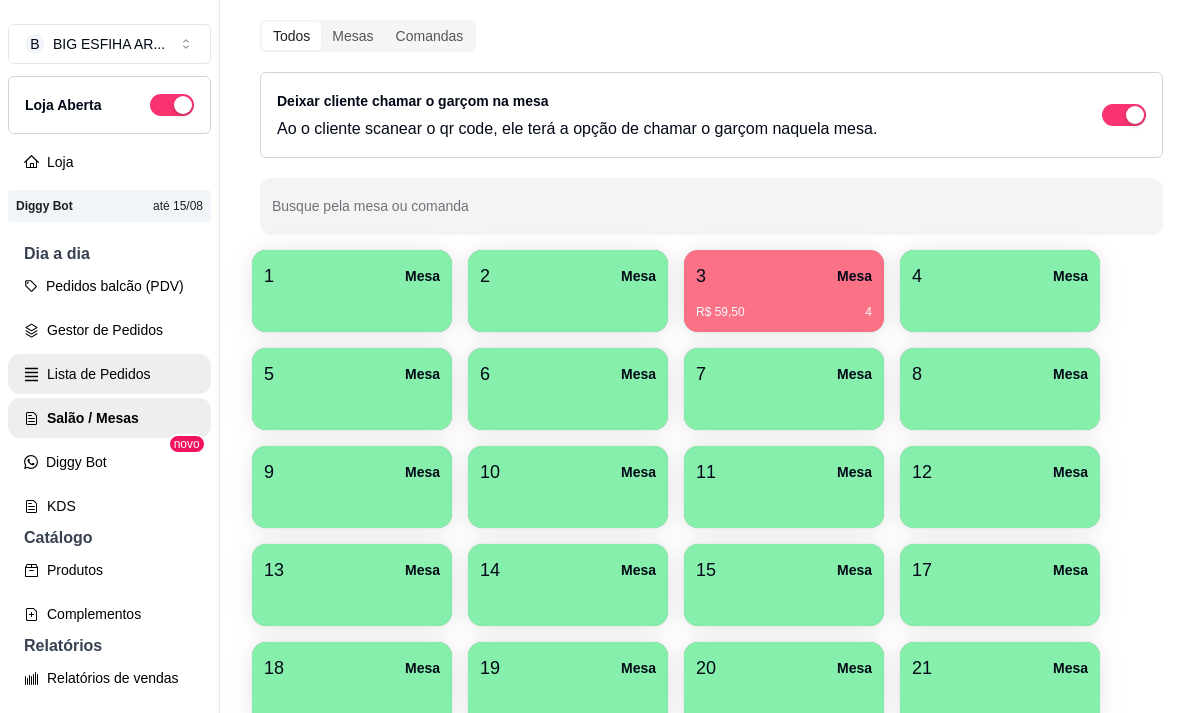 click on "Lista de Pedidos" at bounding box center [109, 374] 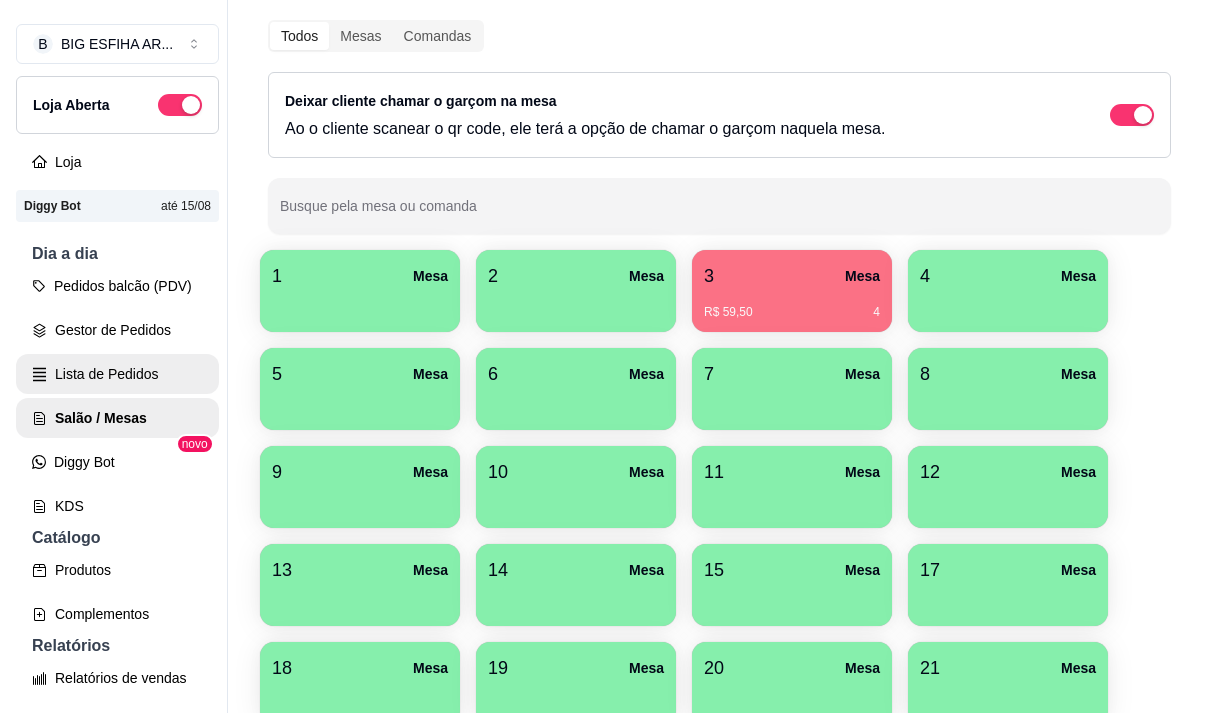scroll, scrollTop: 0, scrollLeft: 0, axis: both 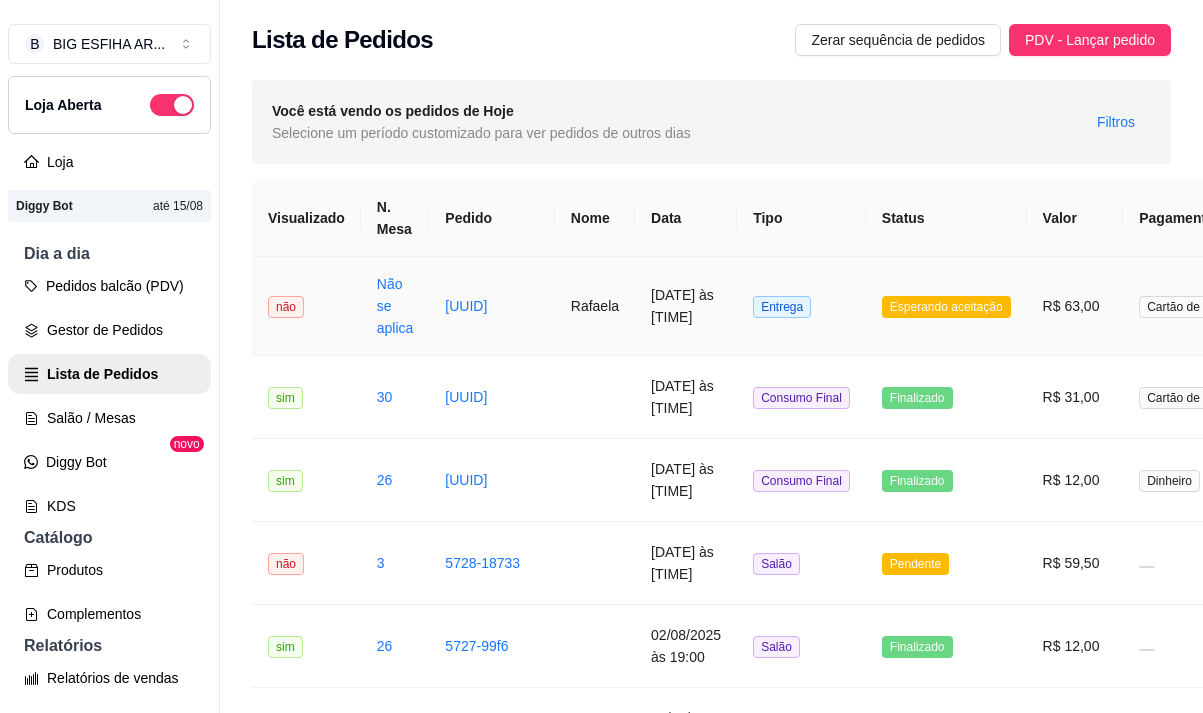 click on "[FIRST]" at bounding box center [595, 306] 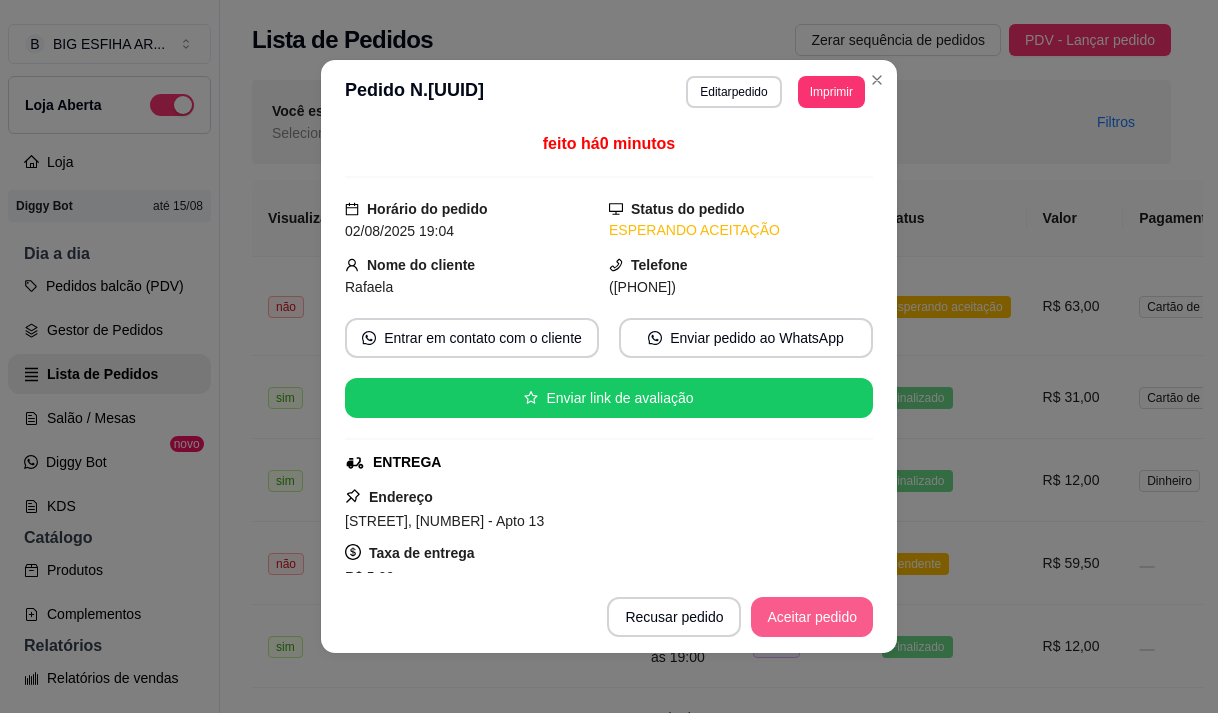 click on "Aceitar pedido" at bounding box center (812, 617) 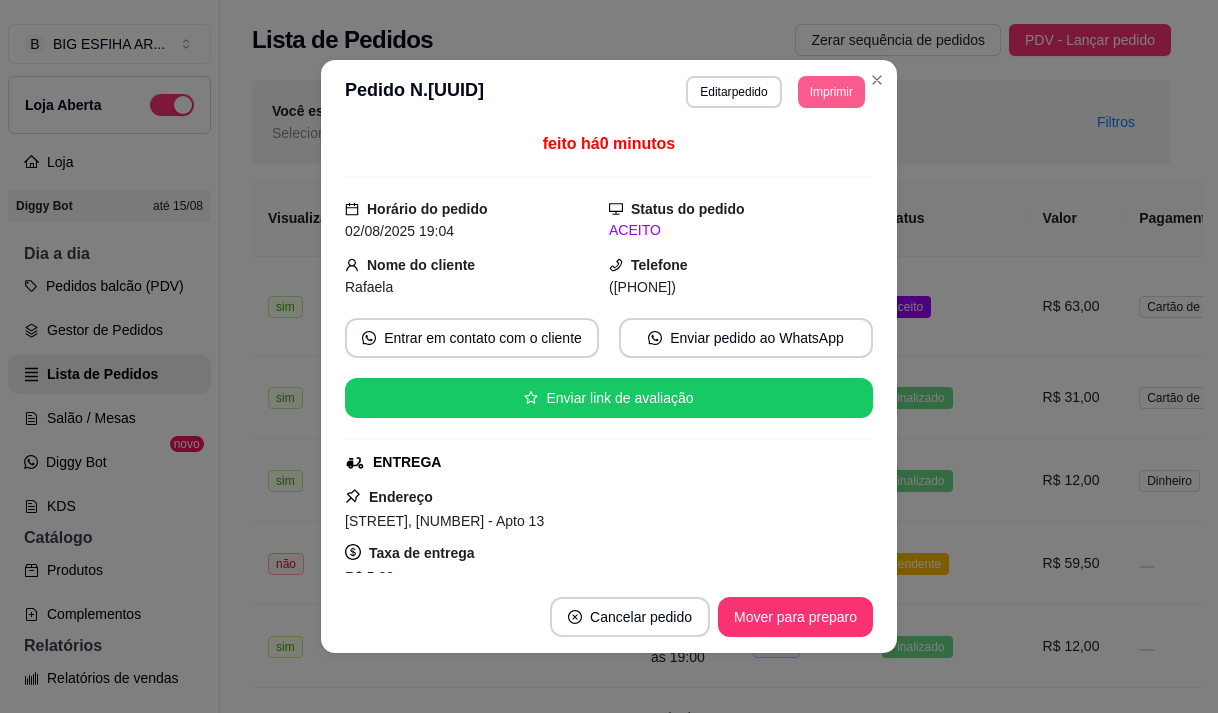 click on "Imprimir" at bounding box center [831, 92] 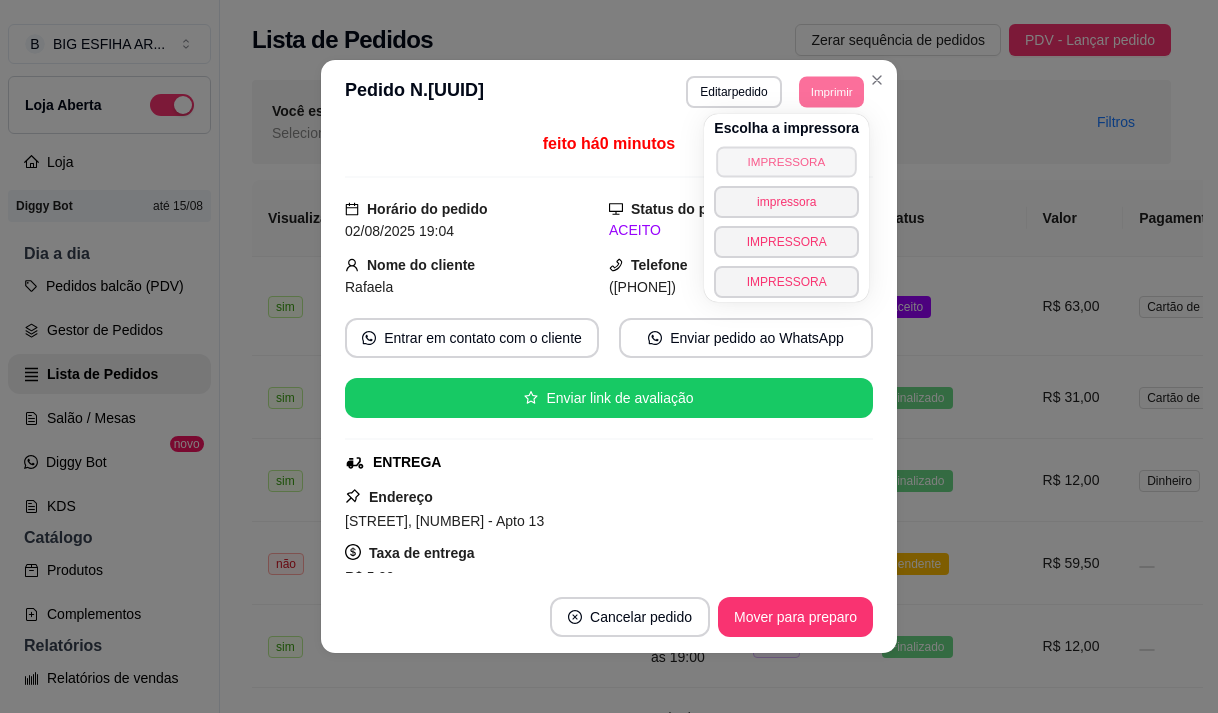 click on "IMPRESSORA" at bounding box center (787, 161) 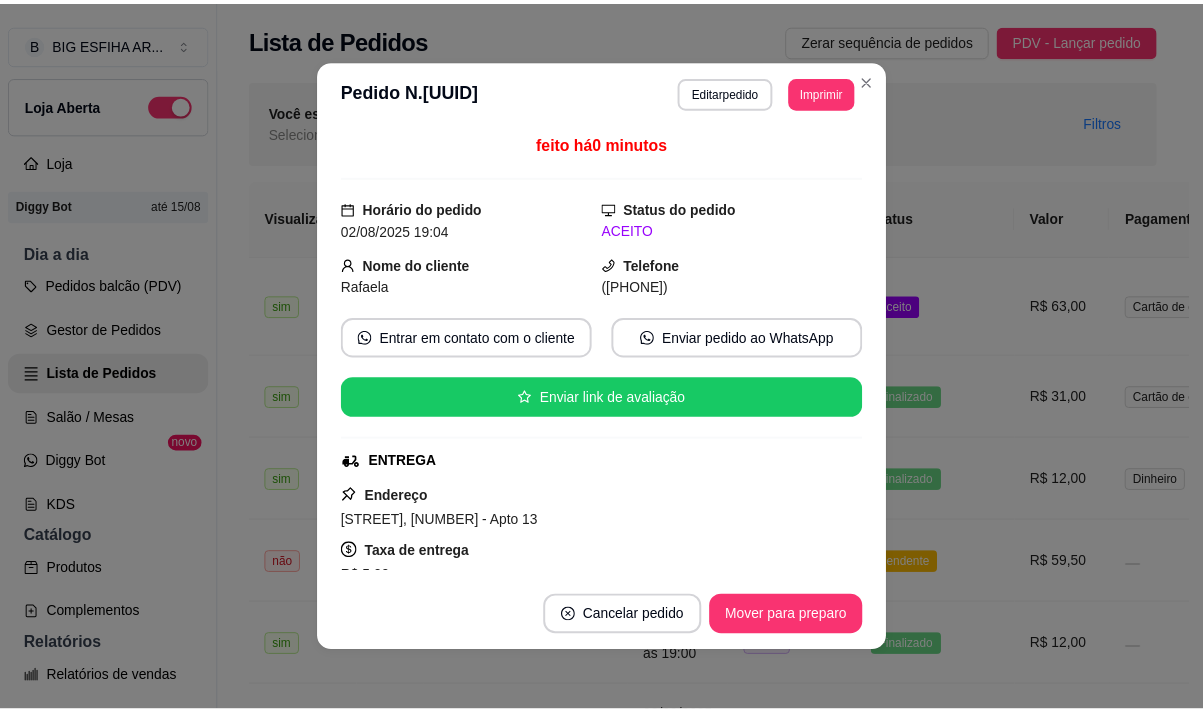 scroll, scrollTop: 4, scrollLeft: 0, axis: vertical 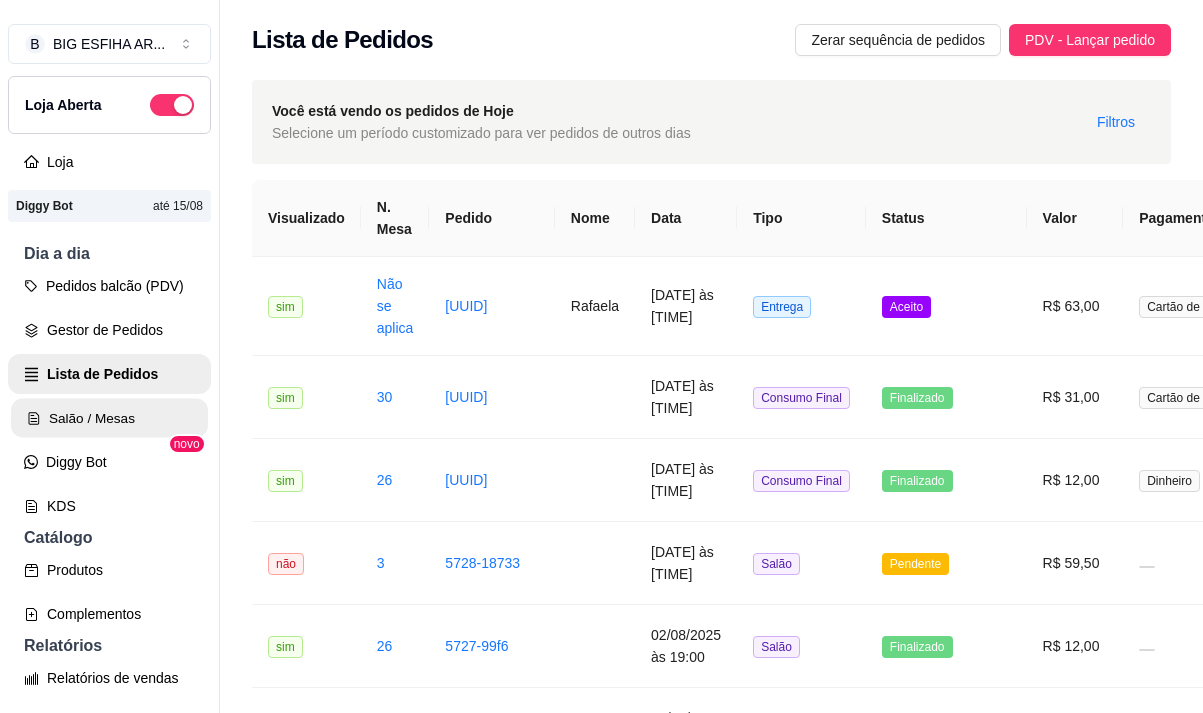 click on "Salão / Mesas" at bounding box center (109, 418) 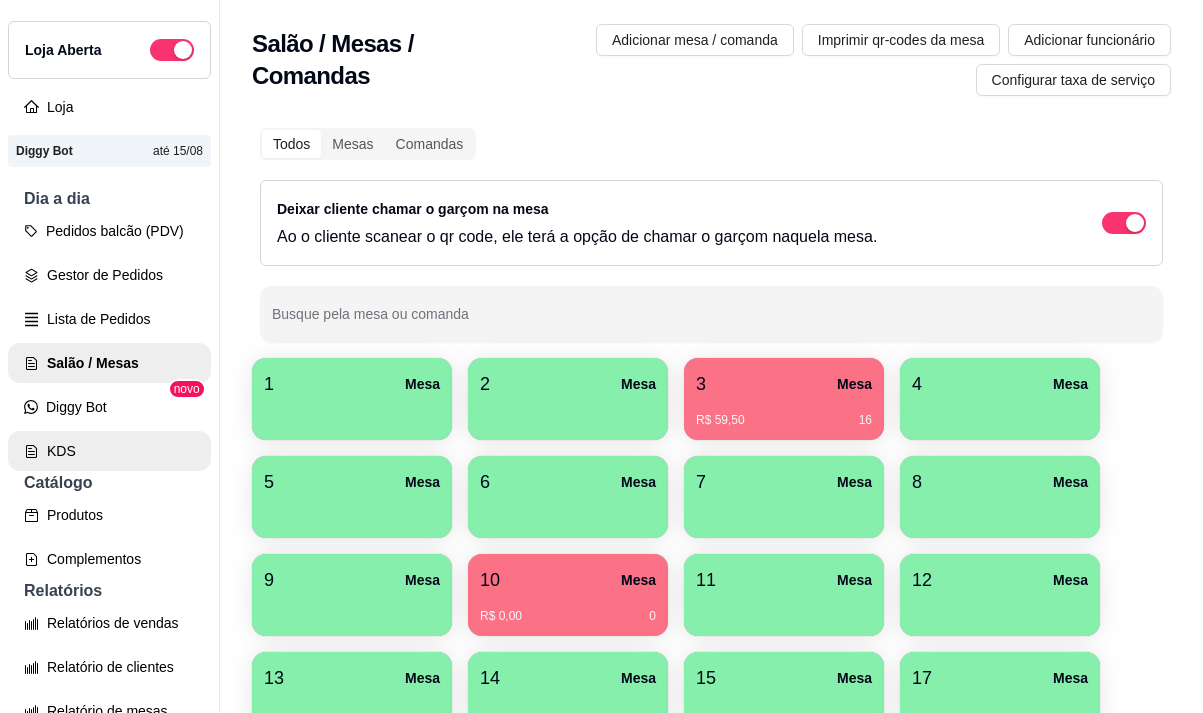 scroll, scrollTop: 100, scrollLeft: 0, axis: vertical 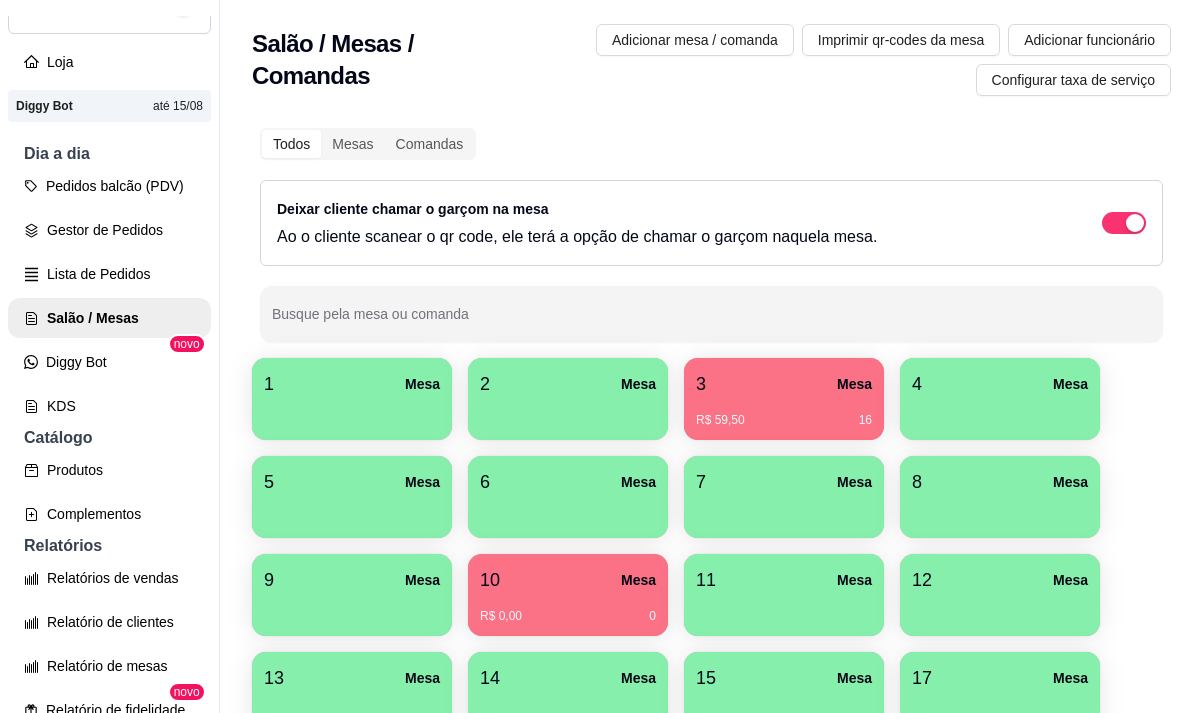 click on "Produtos" at bounding box center [109, 470] 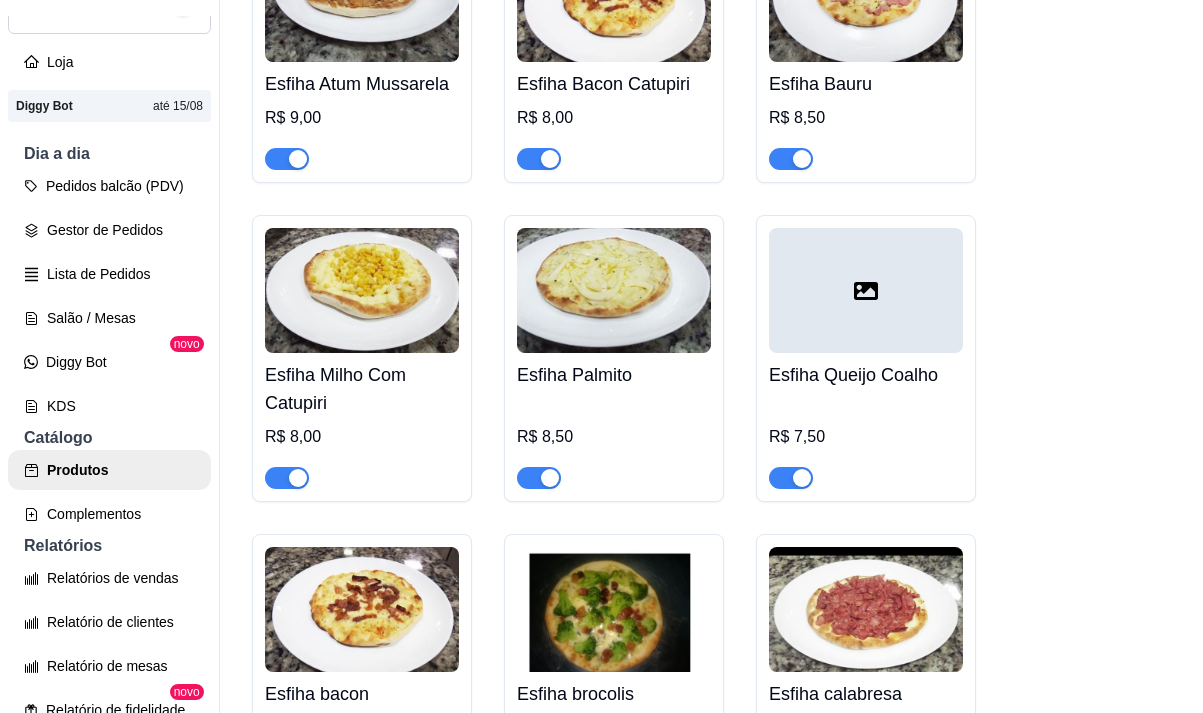 scroll, scrollTop: 2600, scrollLeft: 0, axis: vertical 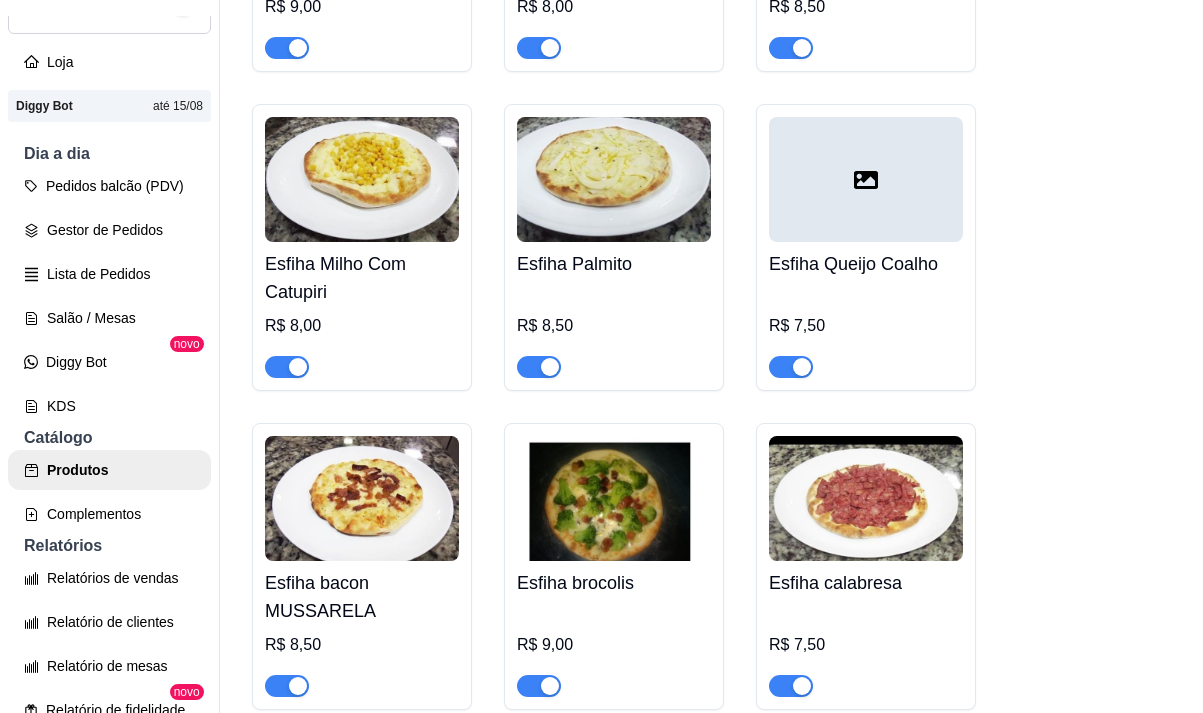 click at bounding box center (539, 367) 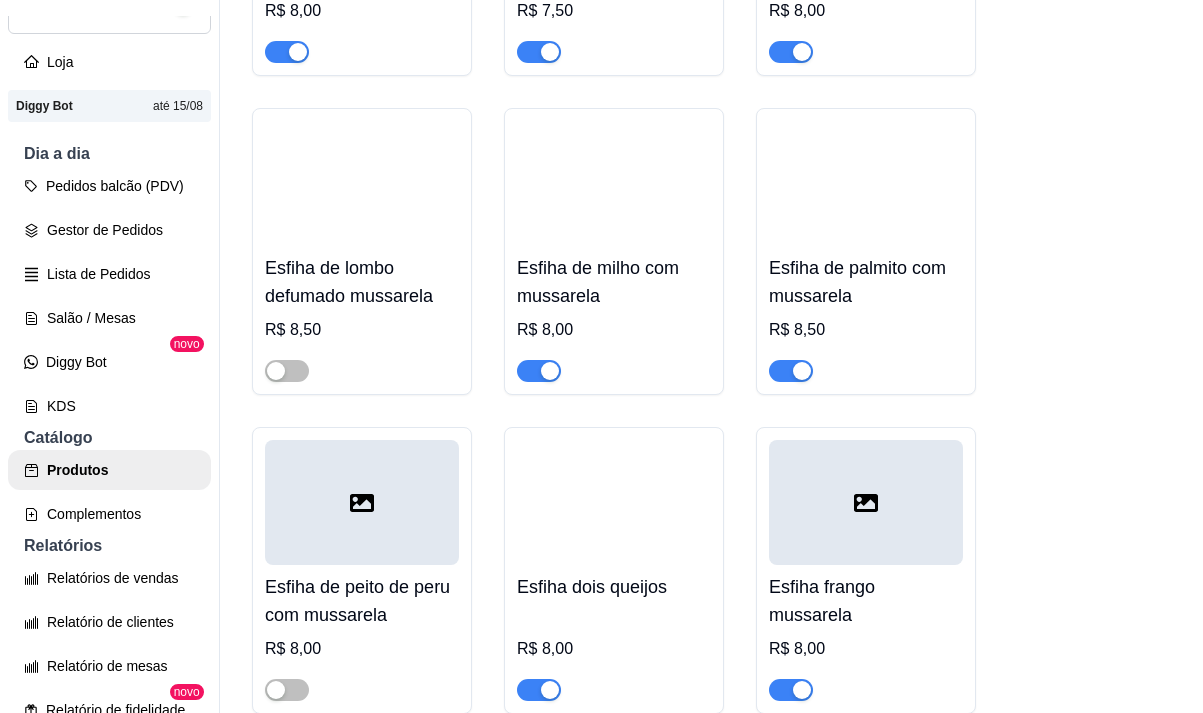 scroll, scrollTop: 3900, scrollLeft: 0, axis: vertical 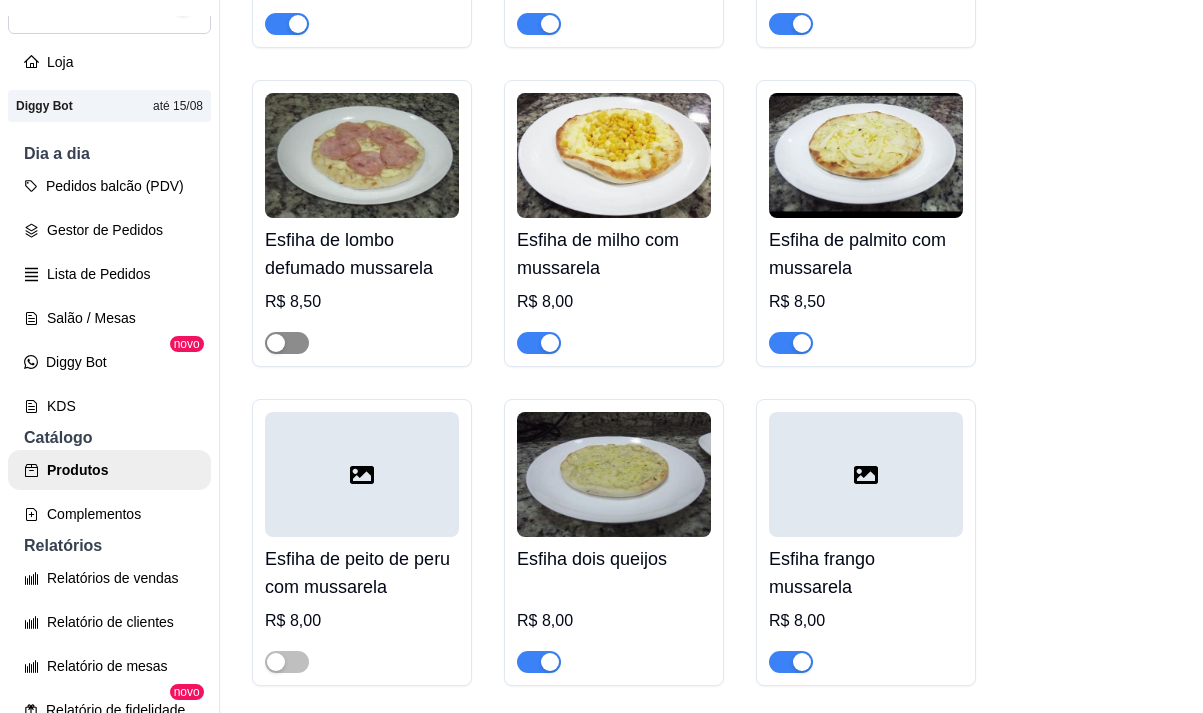 click at bounding box center (287, 343) 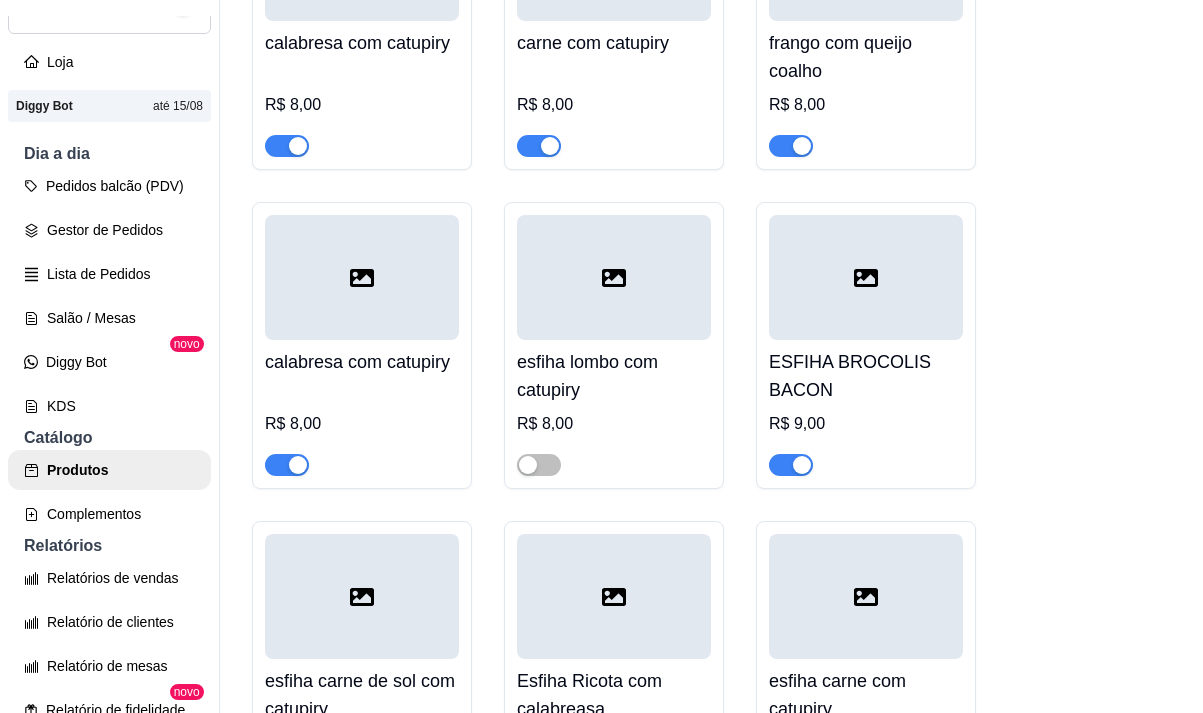 scroll, scrollTop: 6600, scrollLeft: 0, axis: vertical 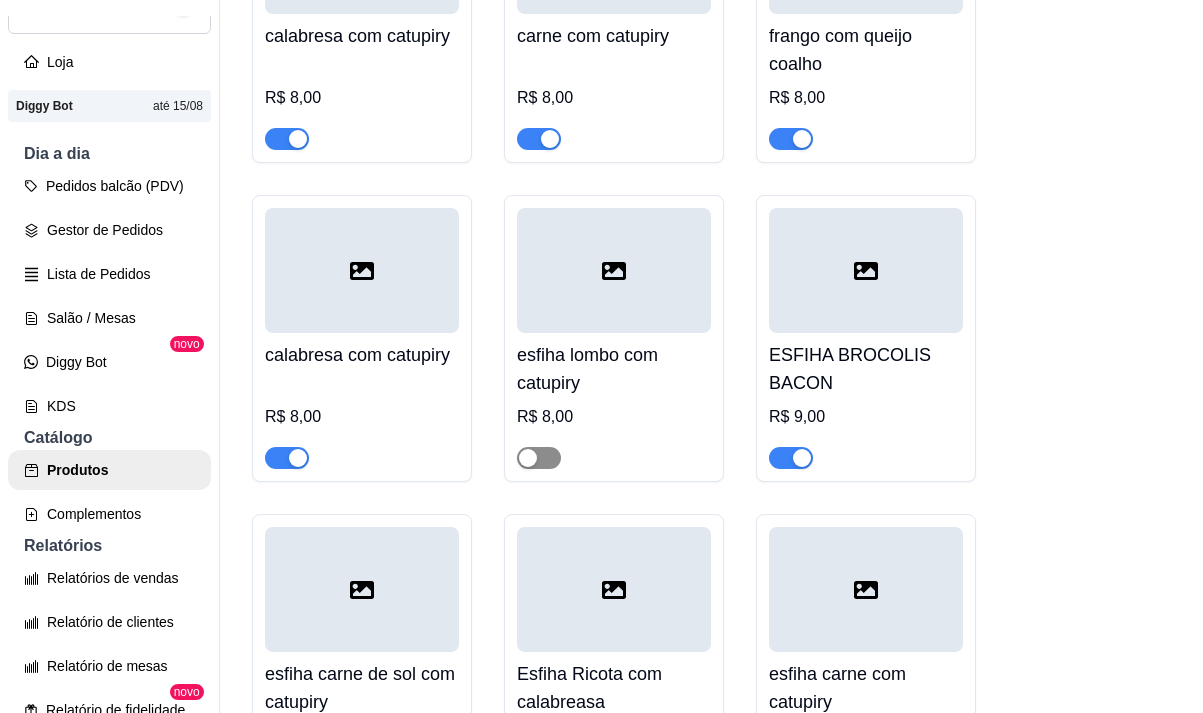 click at bounding box center [539, 458] 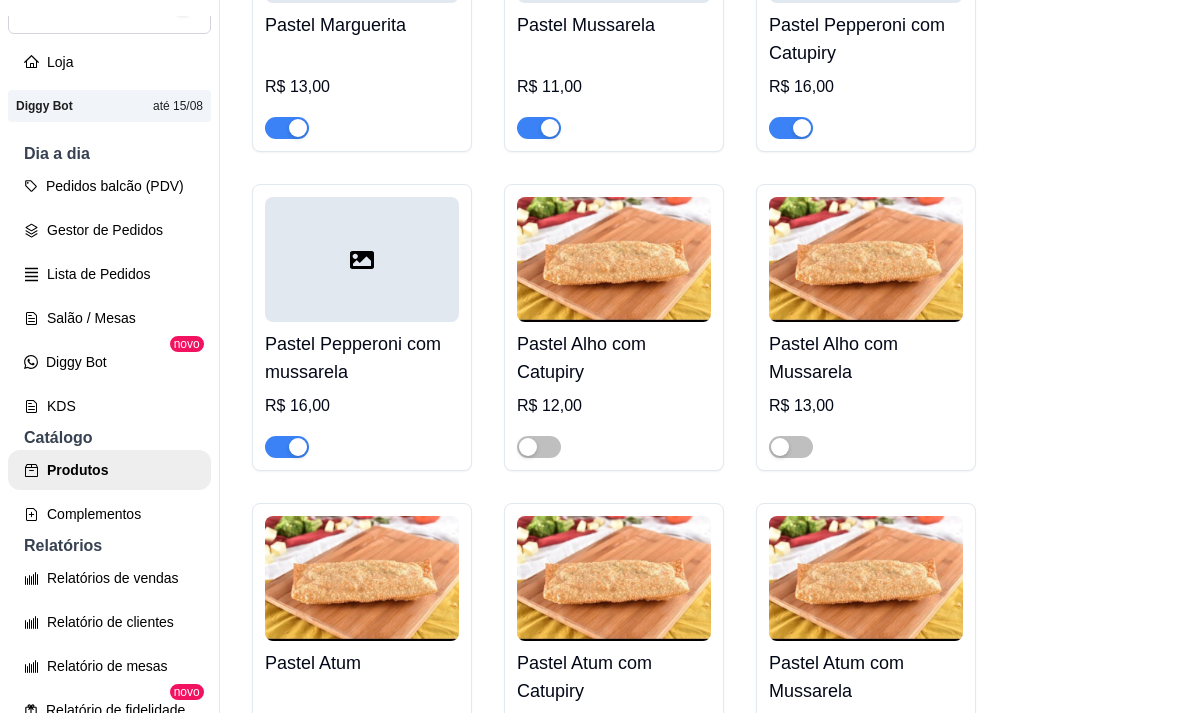 scroll, scrollTop: 9700, scrollLeft: 0, axis: vertical 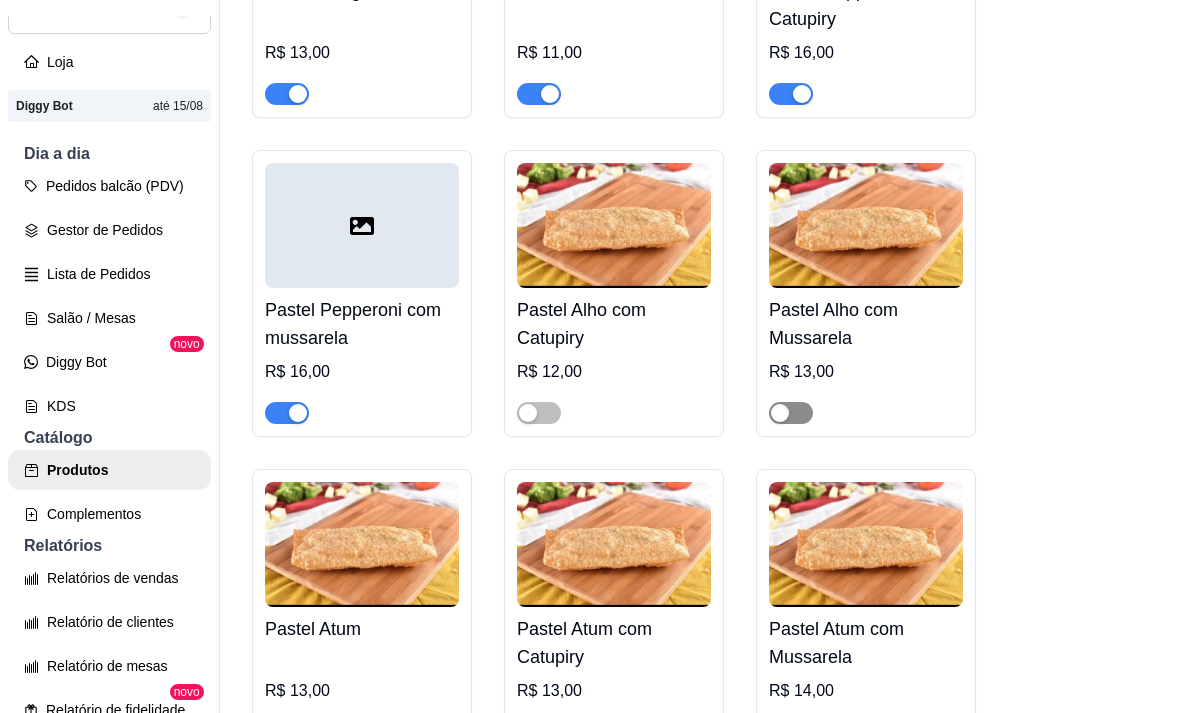 click at bounding box center (791, 413) 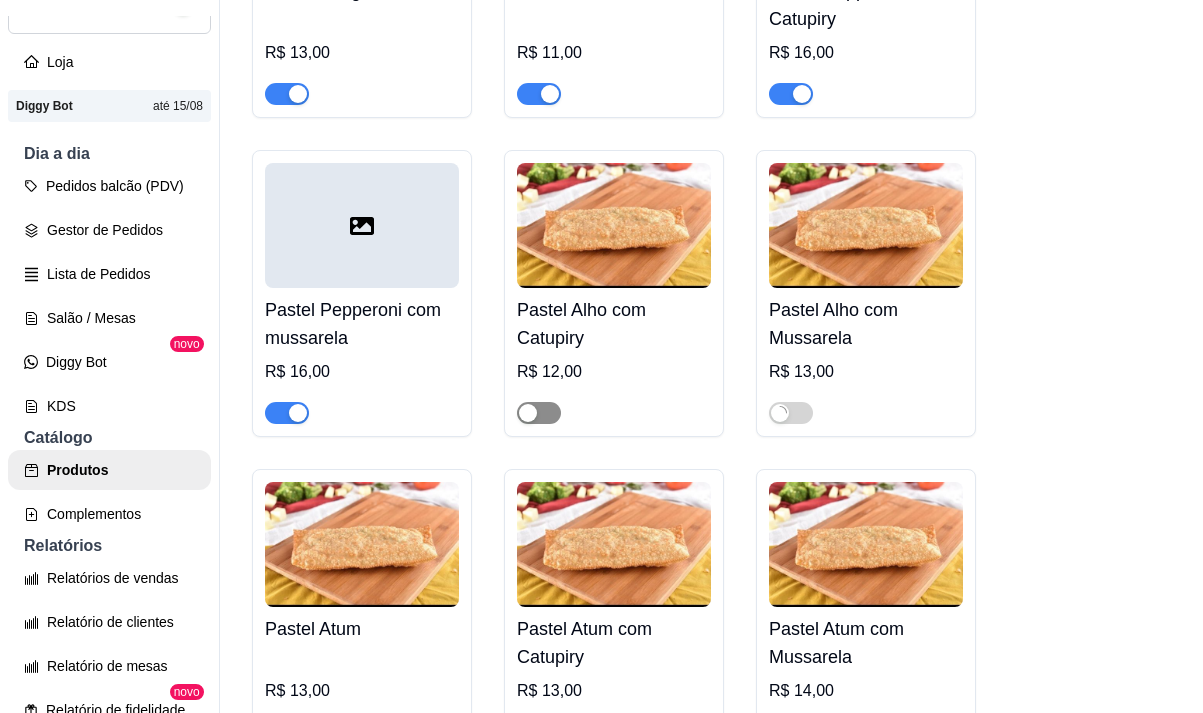 click at bounding box center (539, 413) 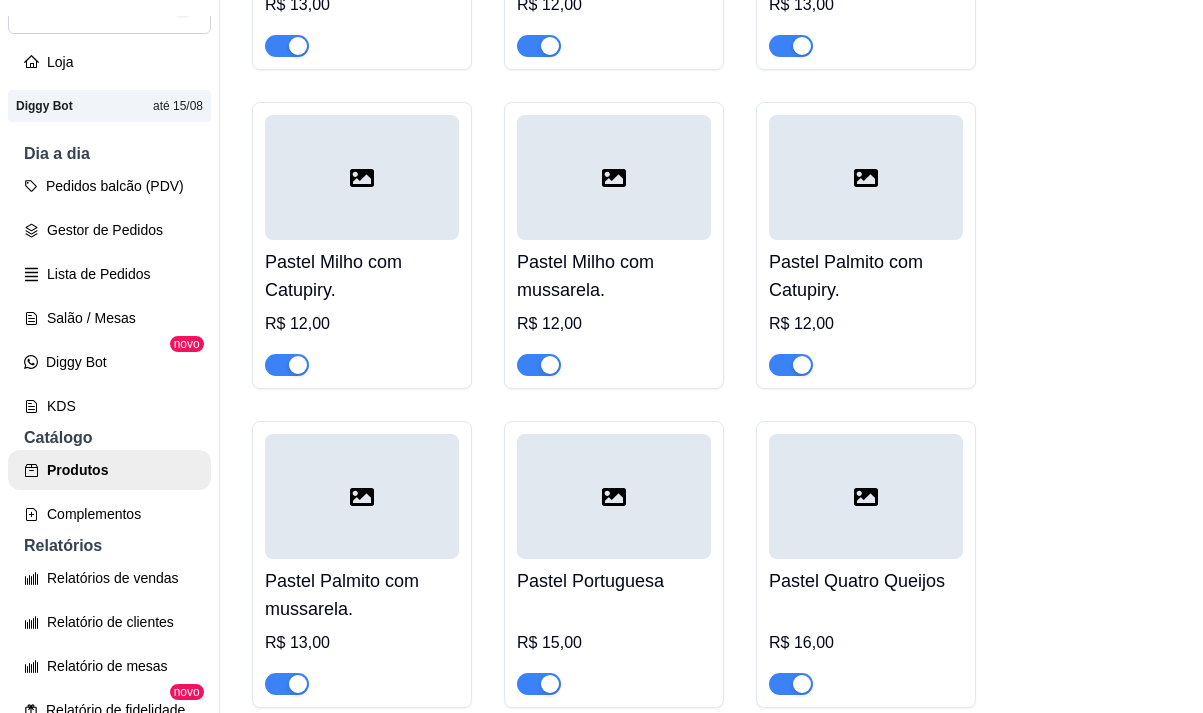 scroll, scrollTop: 12400, scrollLeft: 0, axis: vertical 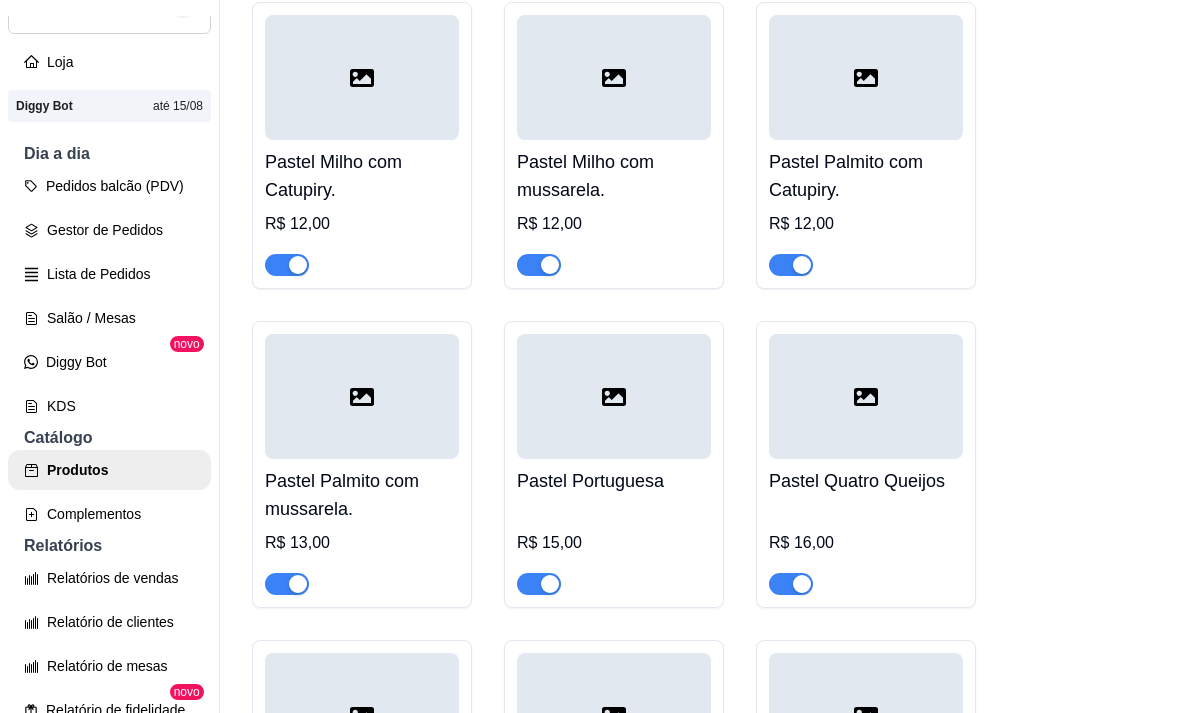 click at bounding box center (791, 265) 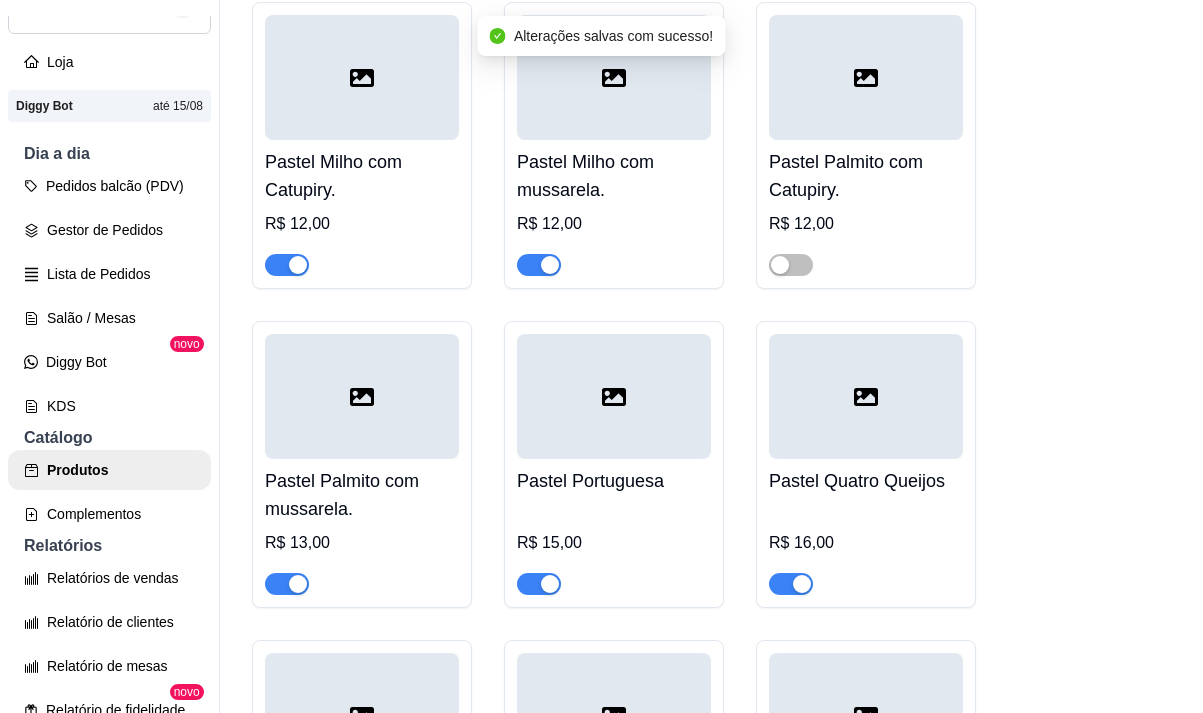click at bounding box center [287, 584] 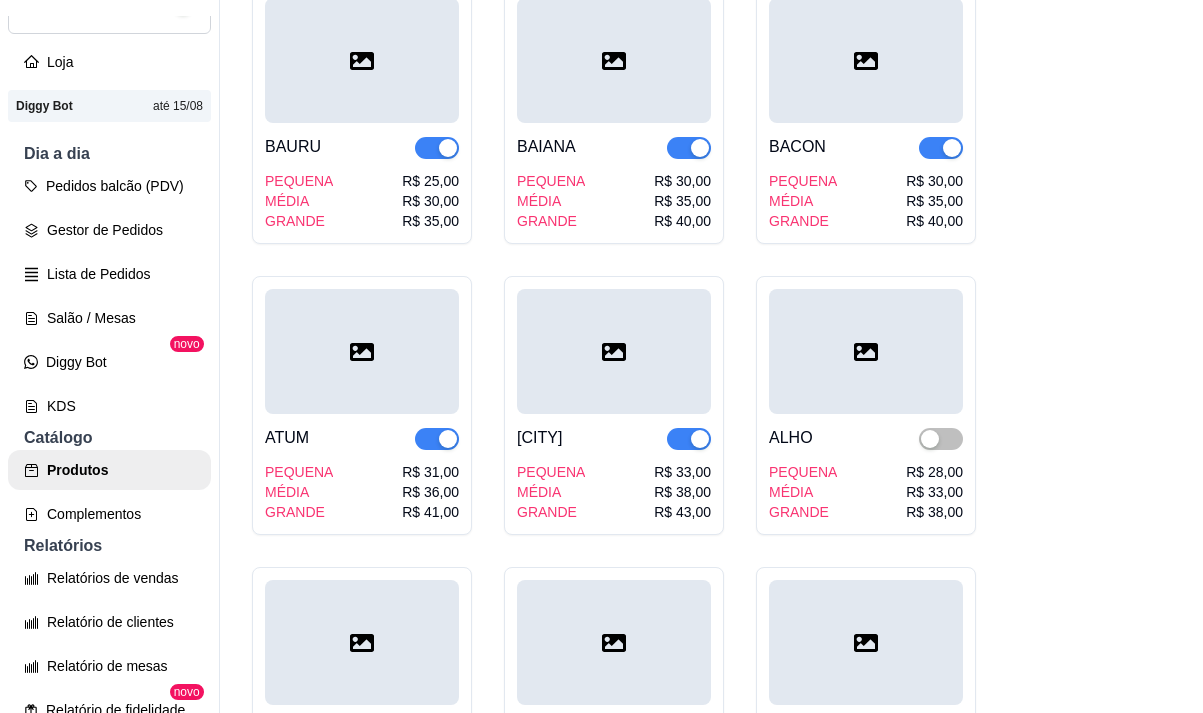 scroll, scrollTop: 20500, scrollLeft: 0, axis: vertical 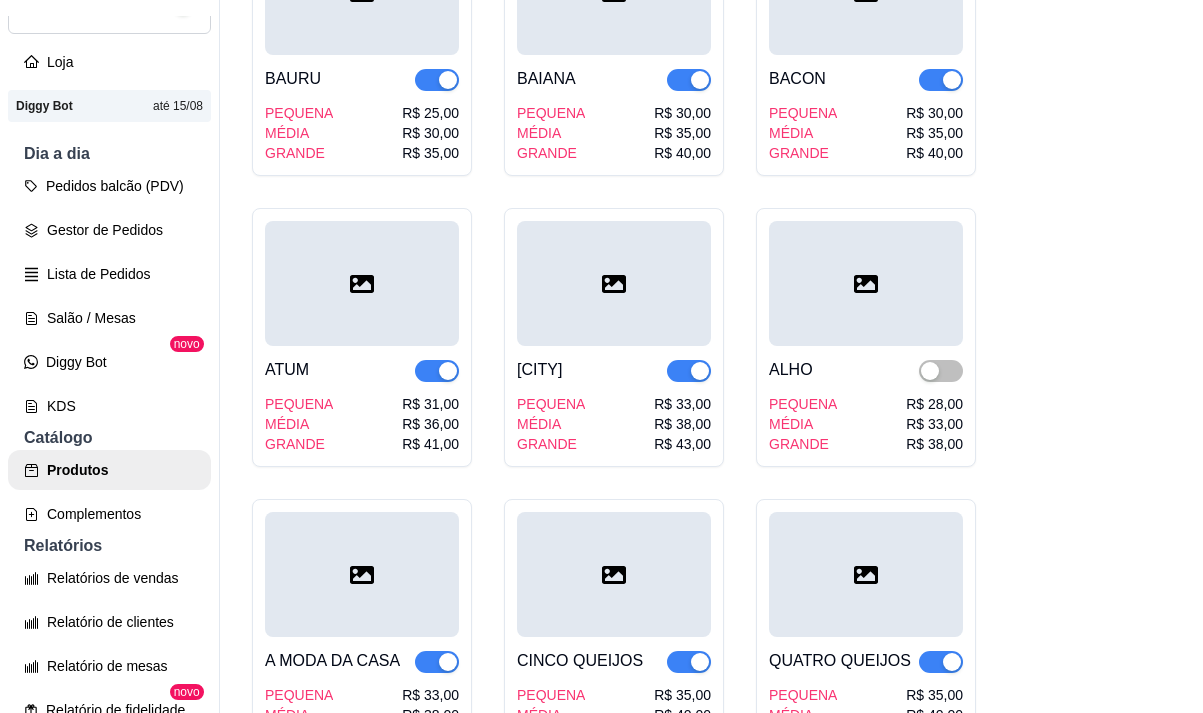 click on "ALHO    PEQUENA MÉDIA GRANDE R$ 28,00 R$ 33,00 R$ 38,00" at bounding box center [866, 400] 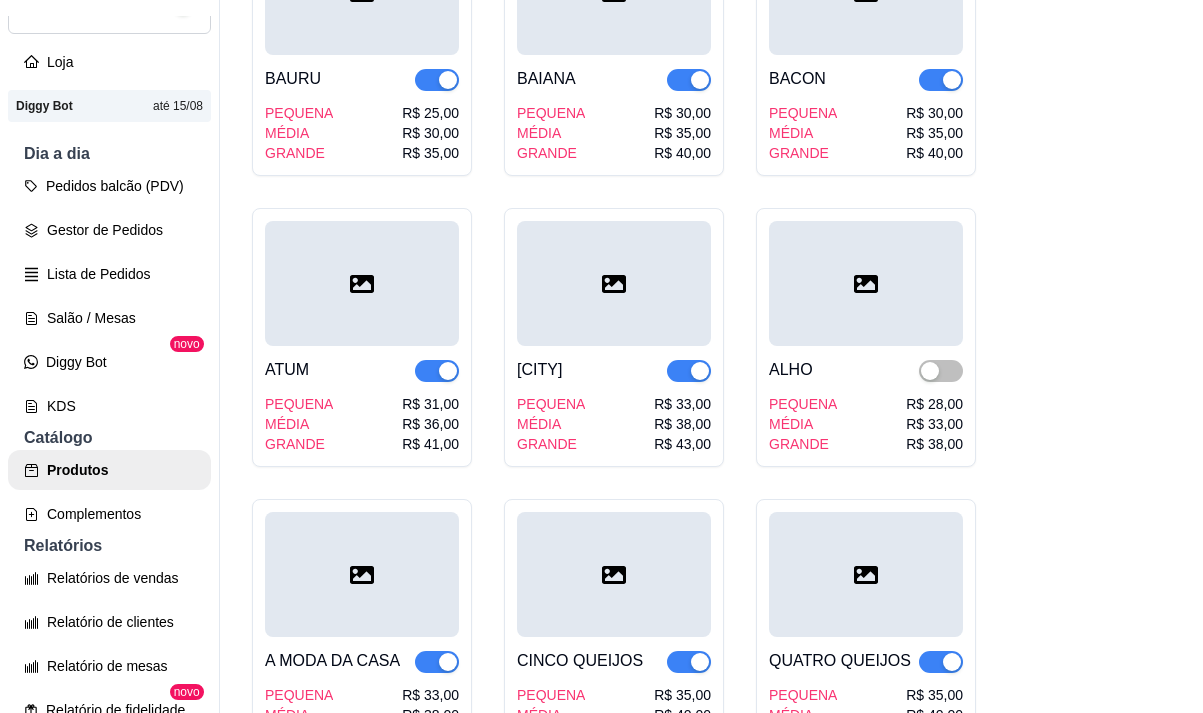 type 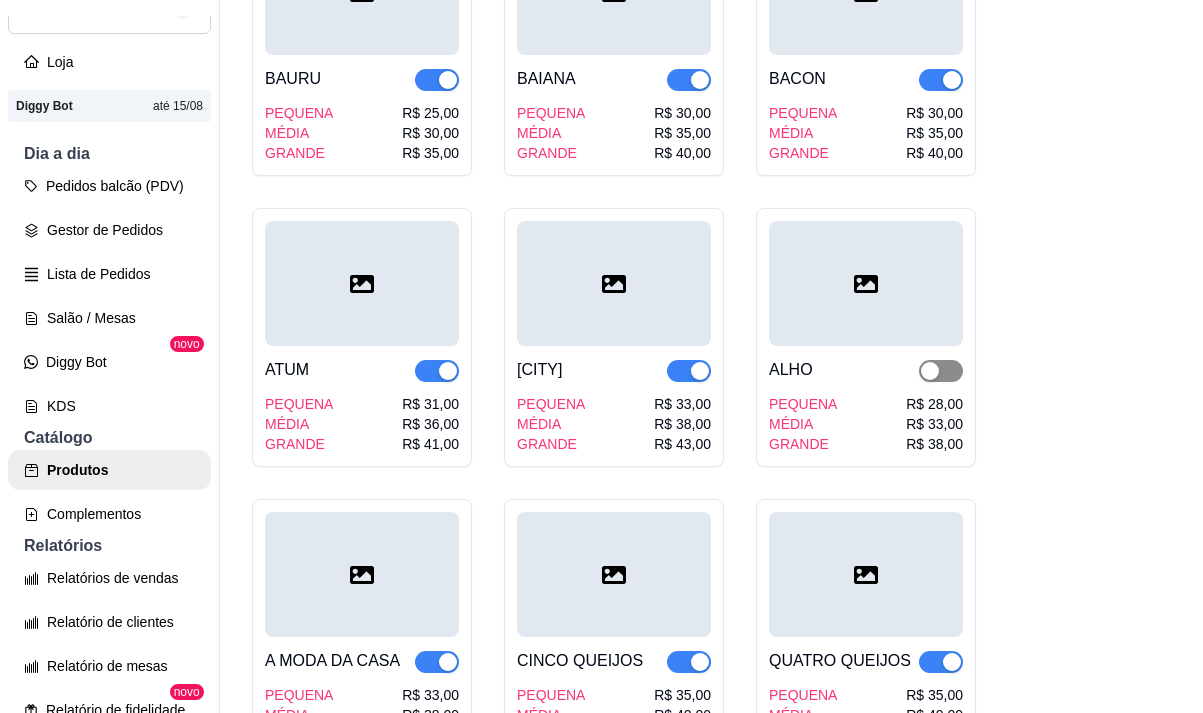 click at bounding box center (941, 371) 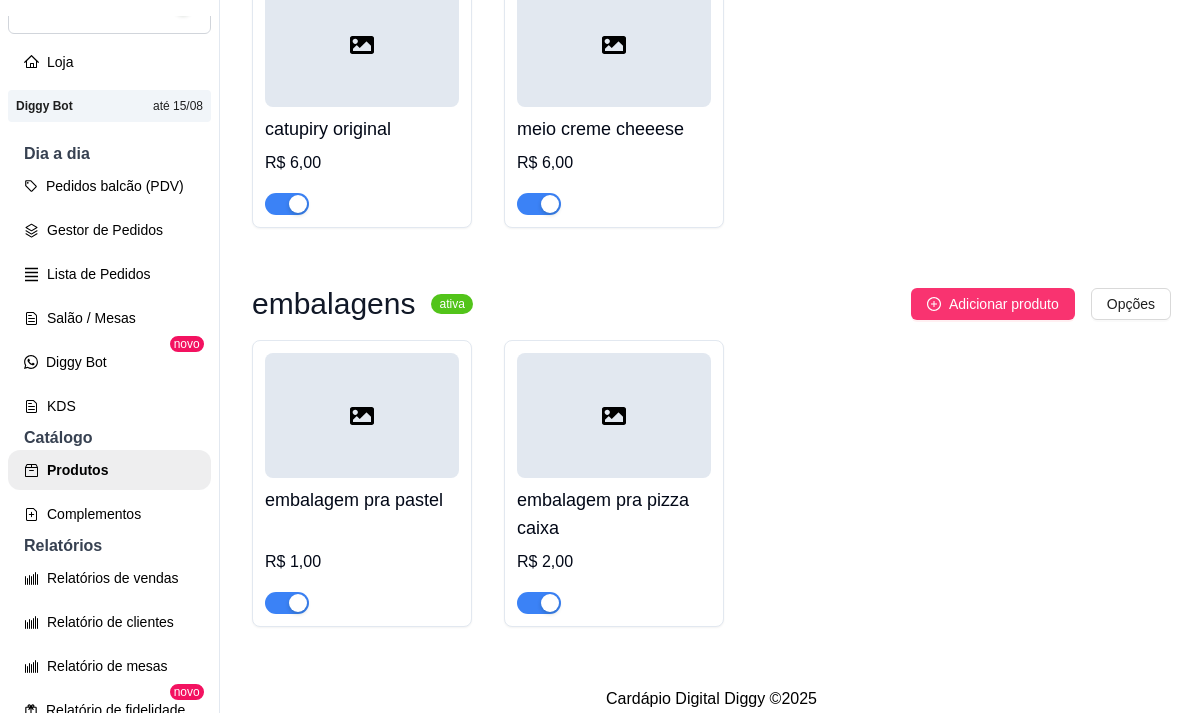 scroll, scrollTop: 27700, scrollLeft: 0, axis: vertical 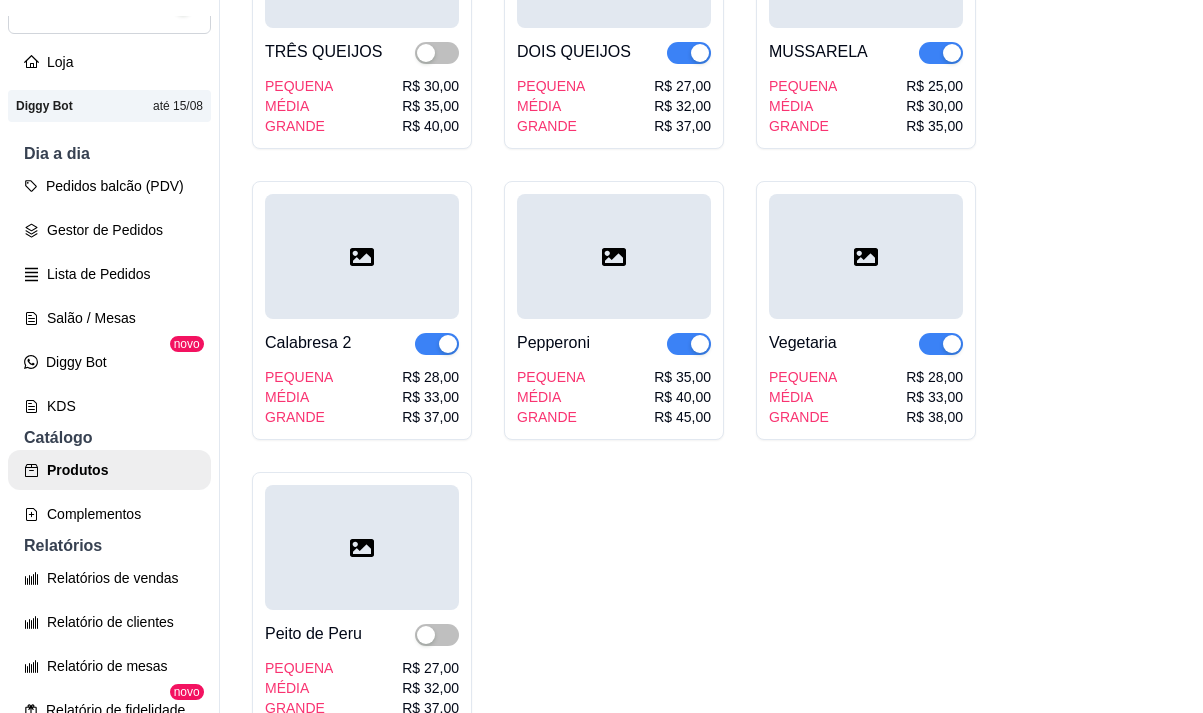 click at bounding box center (941, 344) 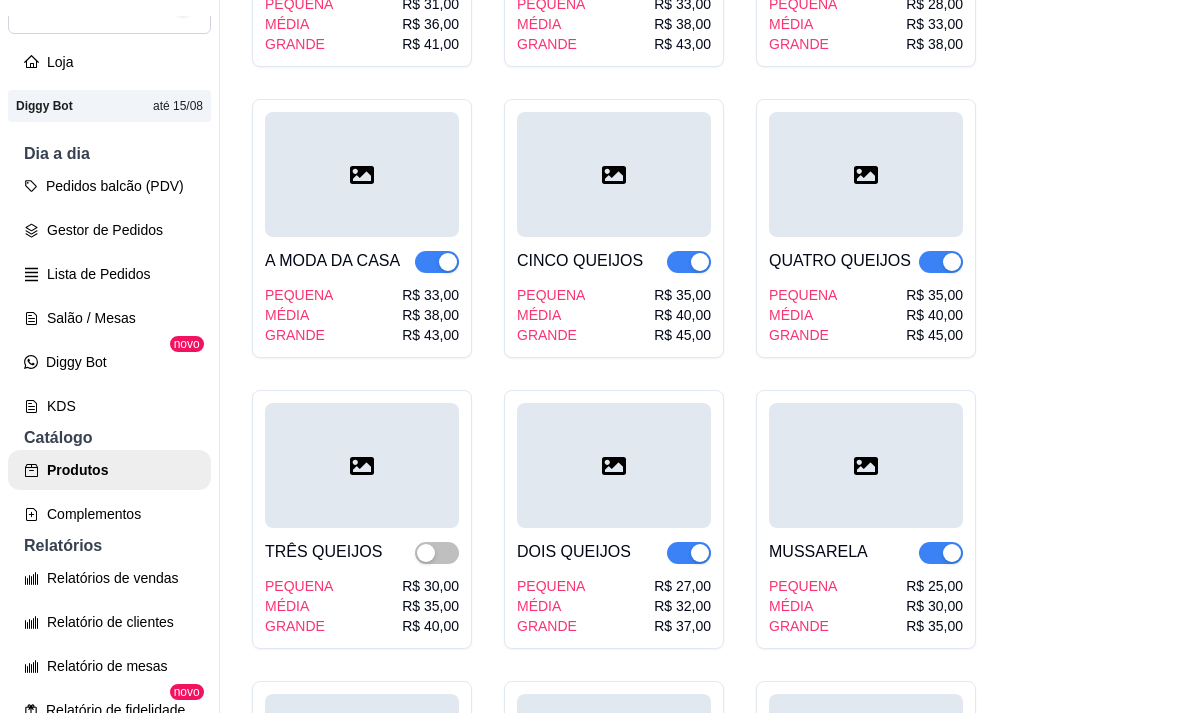 scroll, scrollTop: 20800, scrollLeft: 0, axis: vertical 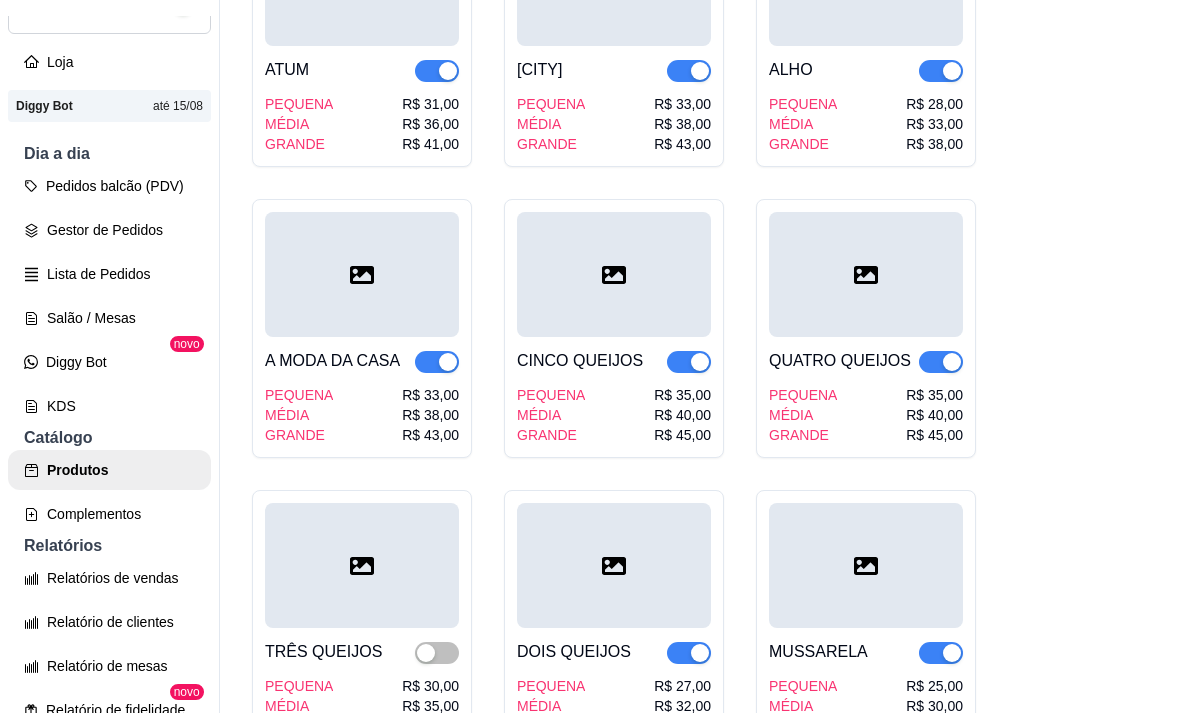 click at bounding box center [689, 71] 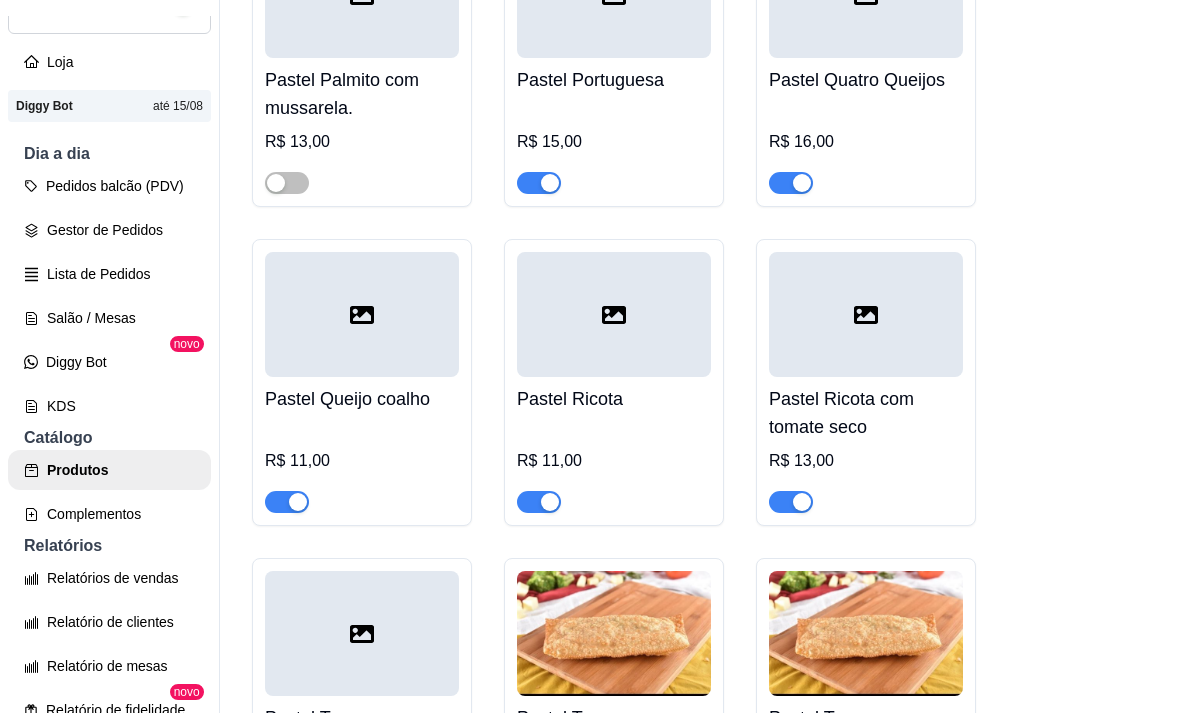 scroll, scrollTop: 12800, scrollLeft: 0, axis: vertical 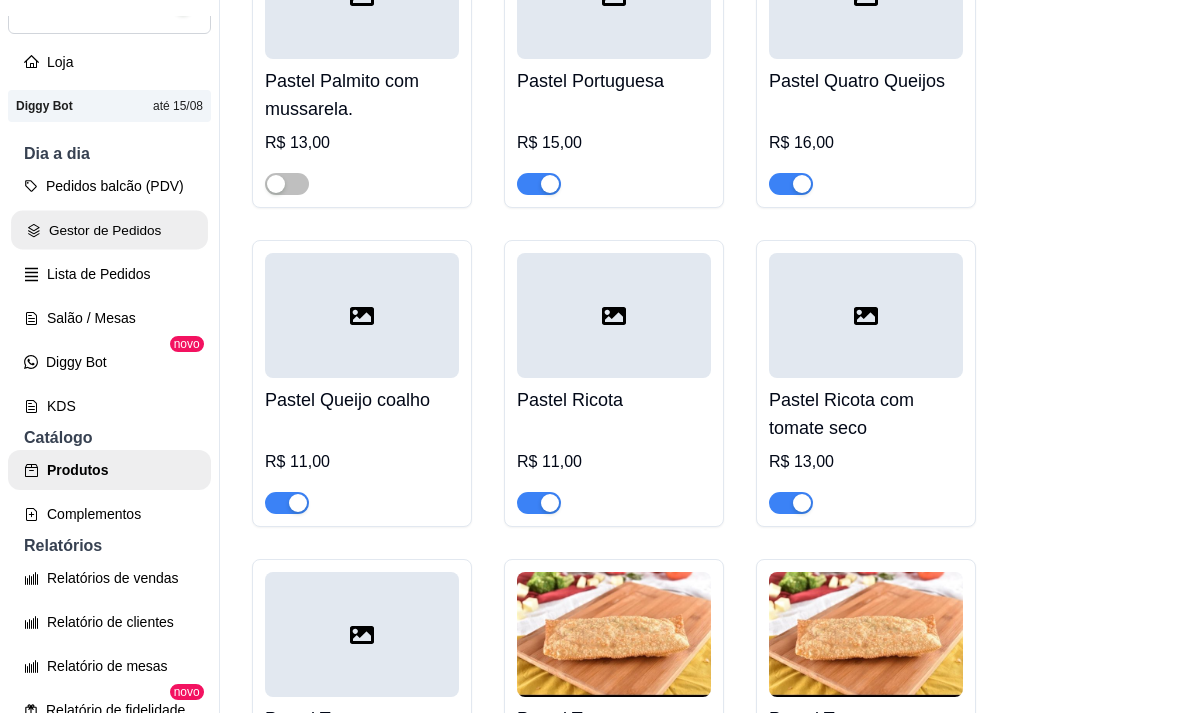 click on "Gestor de Pedidos" at bounding box center [109, 230] 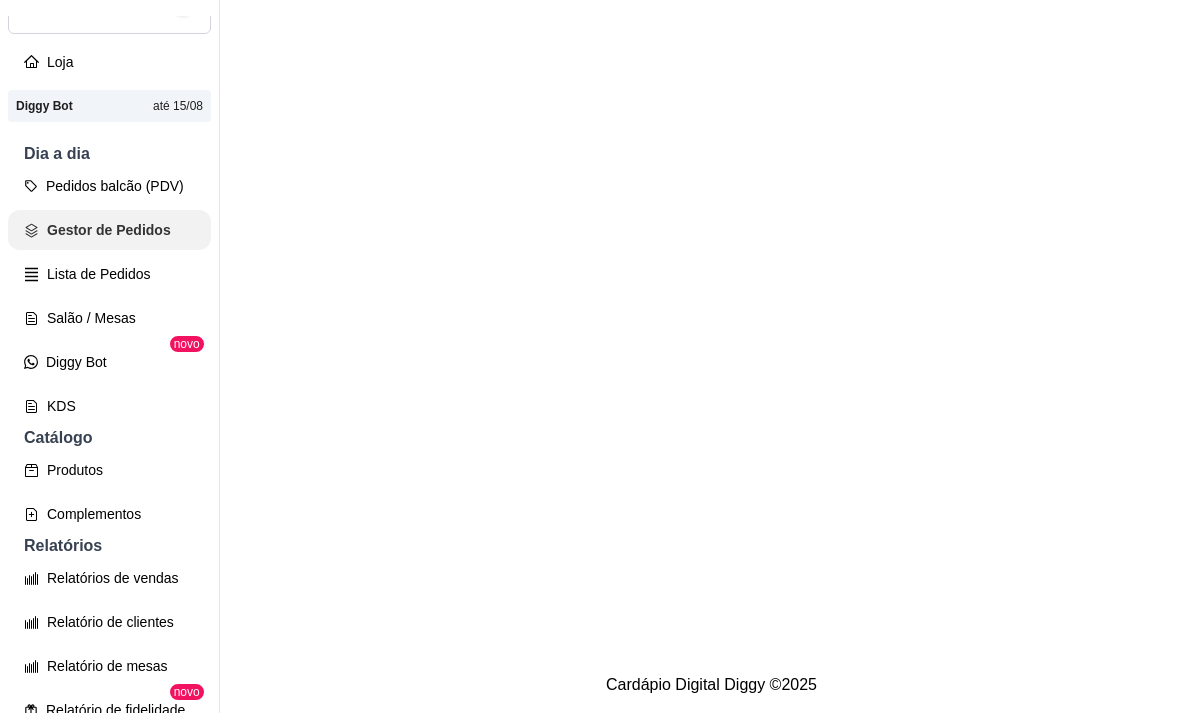 scroll, scrollTop: 0, scrollLeft: 0, axis: both 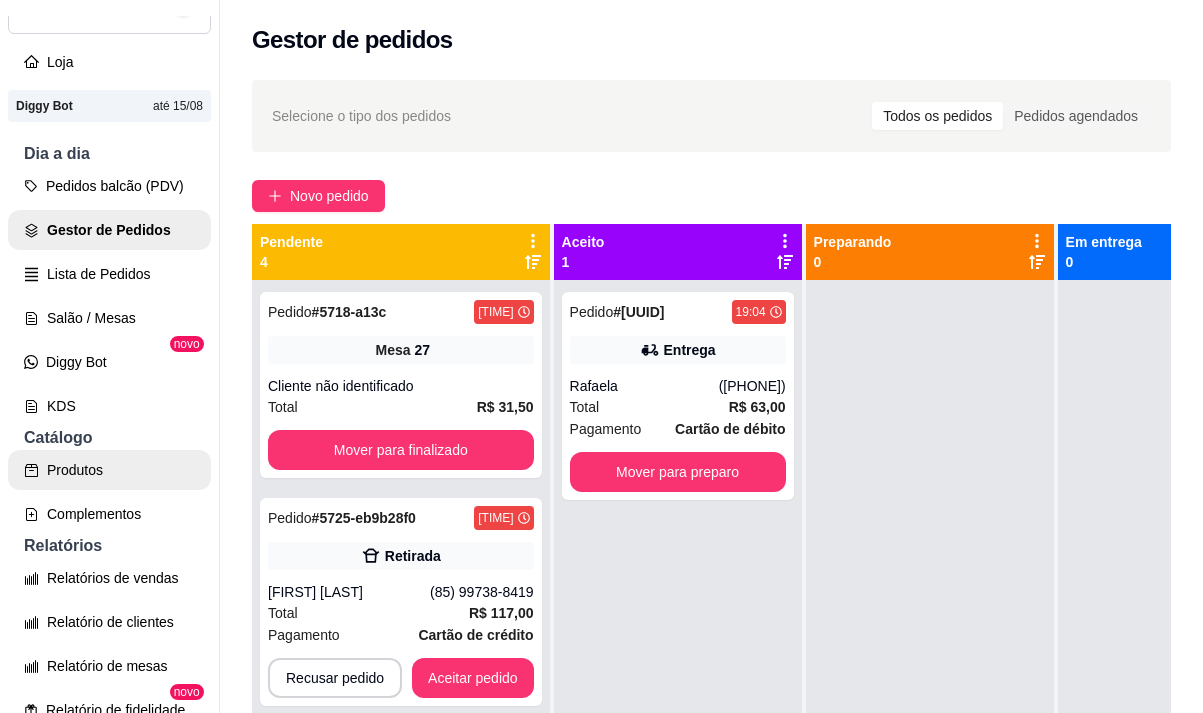 click on "Produtos" at bounding box center [109, 470] 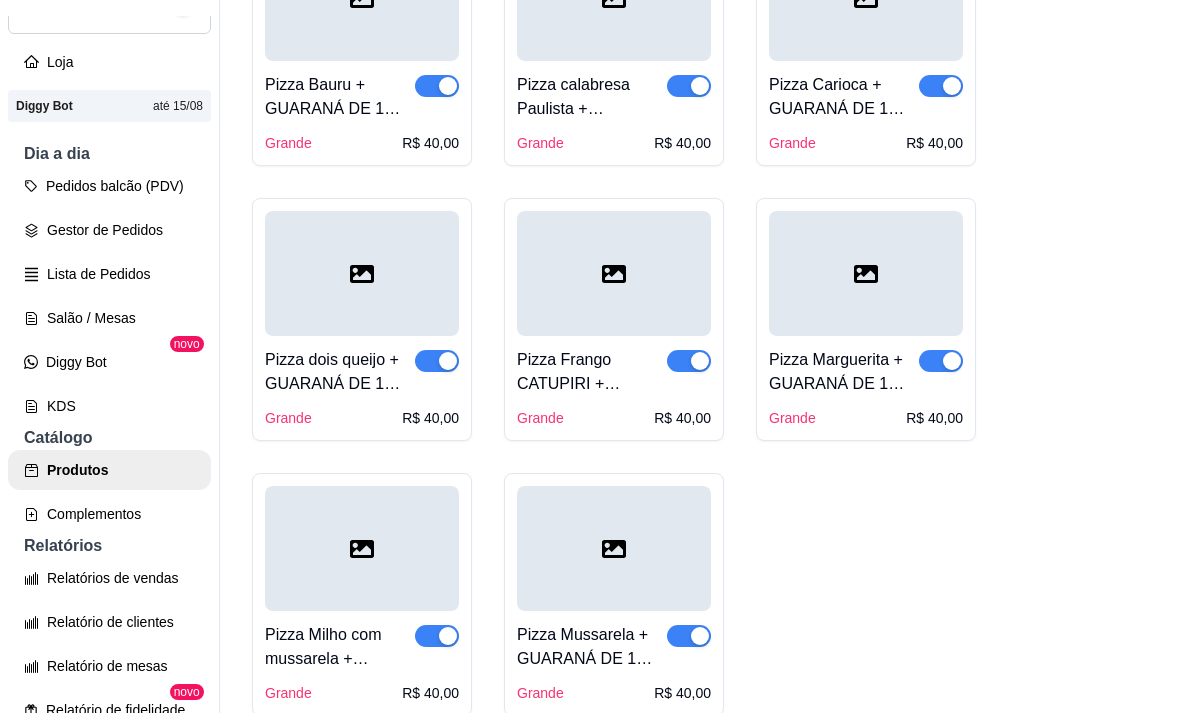 scroll, scrollTop: 800, scrollLeft: 0, axis: vertical 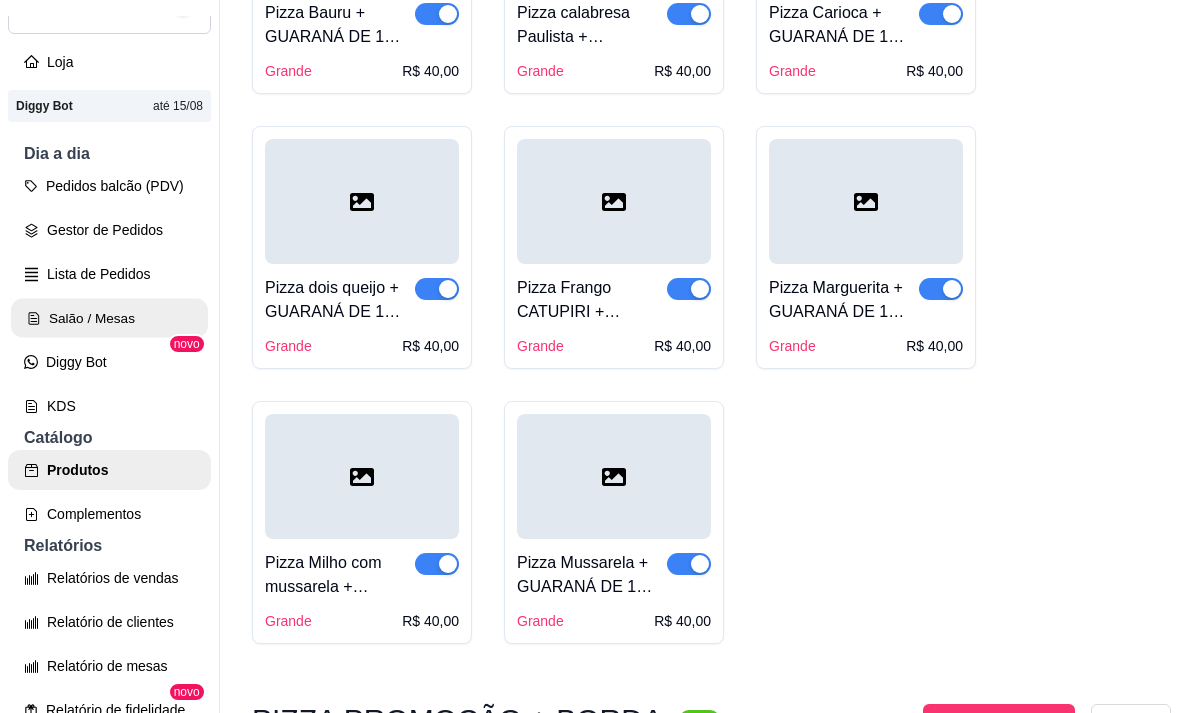 click on "Salão / Mesas" at bounding box center (109, 318) 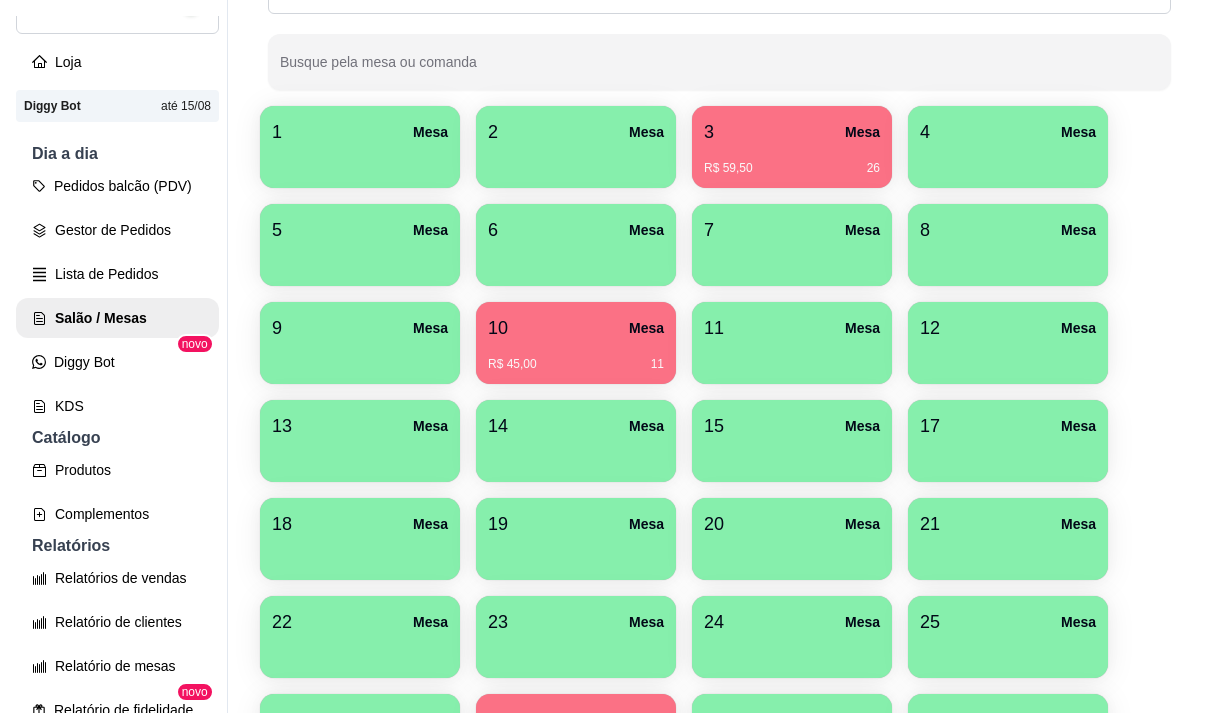 scroll, scrollTop: 300, scrollLeft: 0, axis: vertical 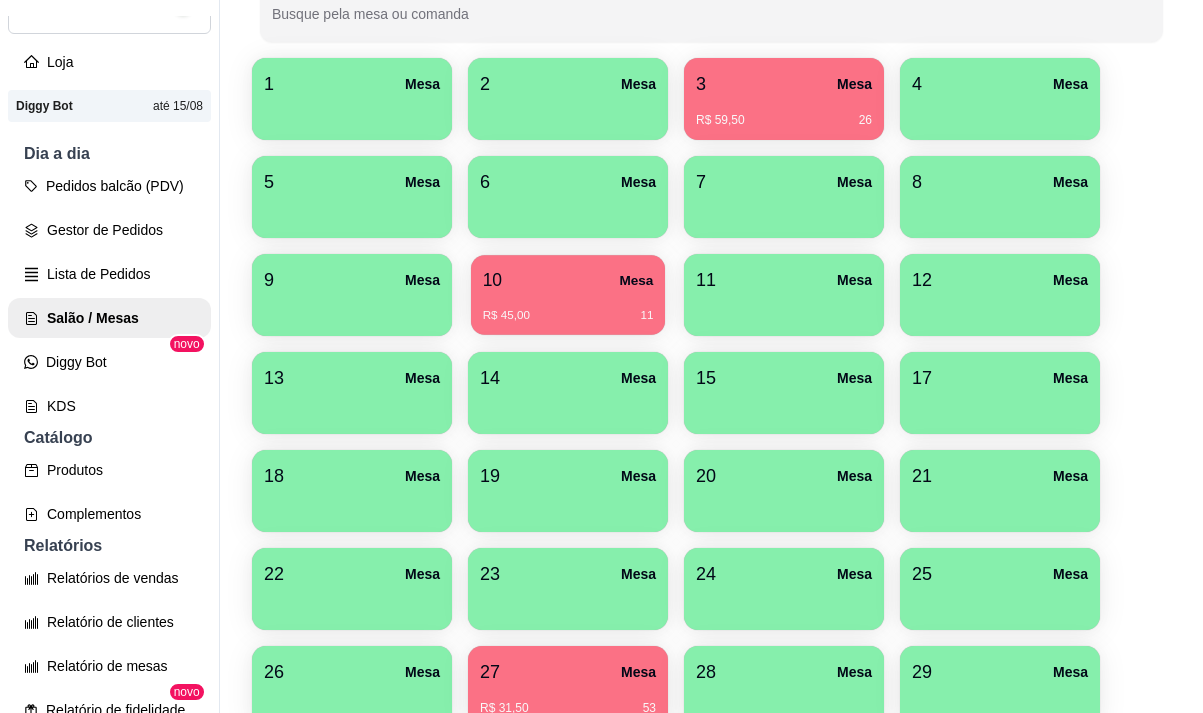 click on "R$ 45,00 11" at bounding box center [568, 316] 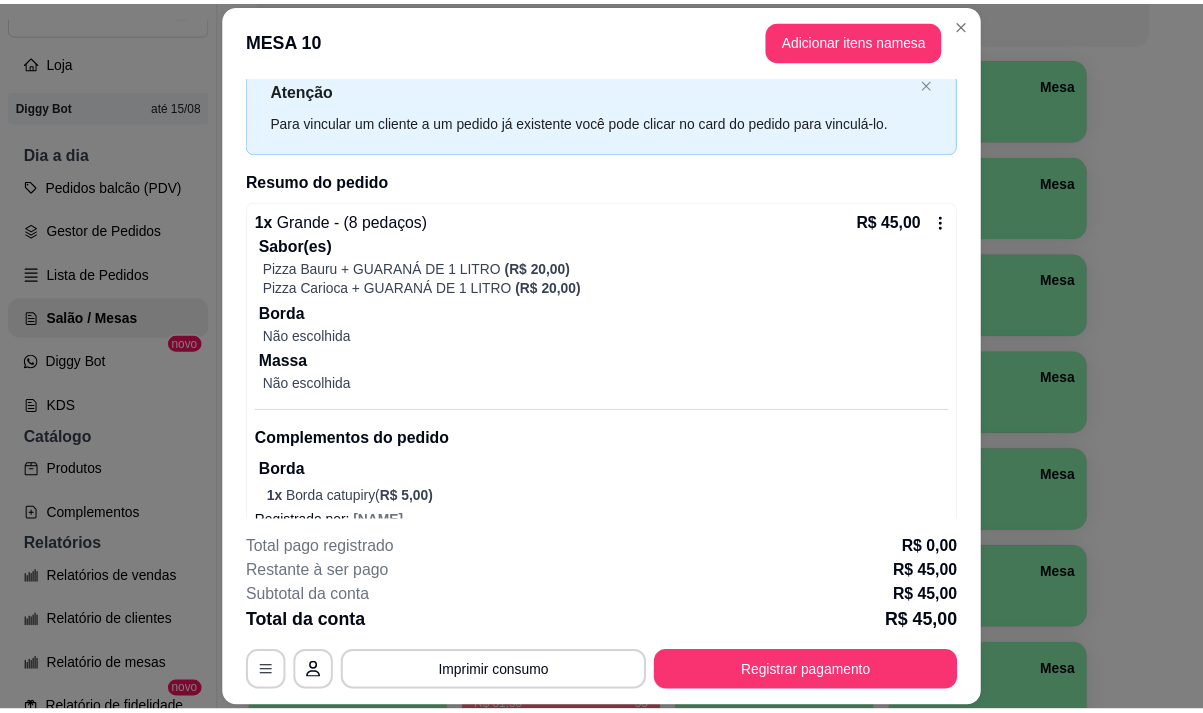 scroll, scrollTop: 94, scrollLeft: 0, axis: vertical 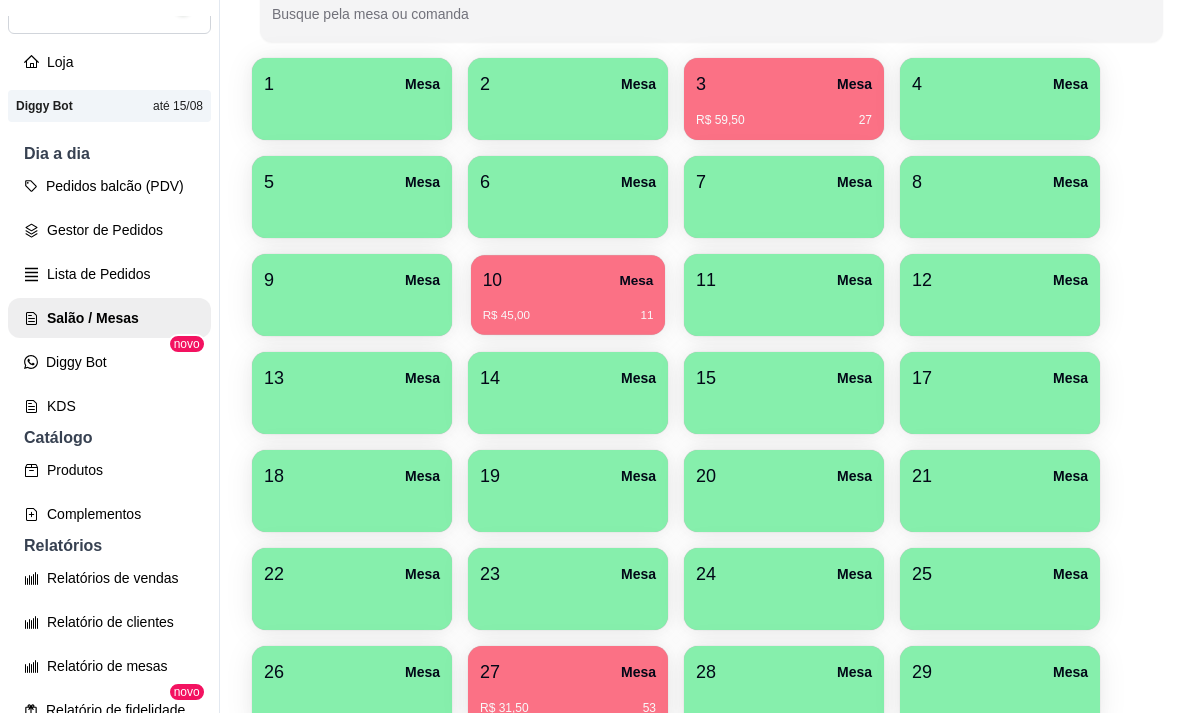 click on "[NUMBER] Mesa" at bounding box center [568, 280] 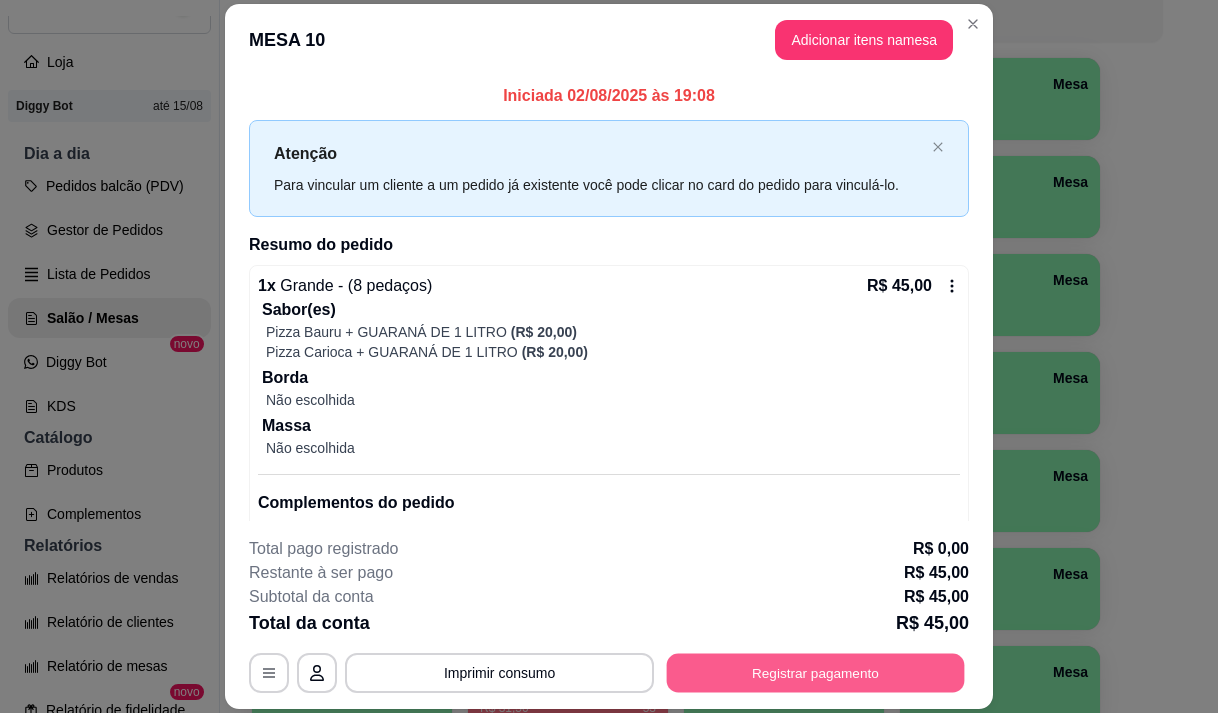 click on "Registrar pagamento" at bounding box center (816, 673) 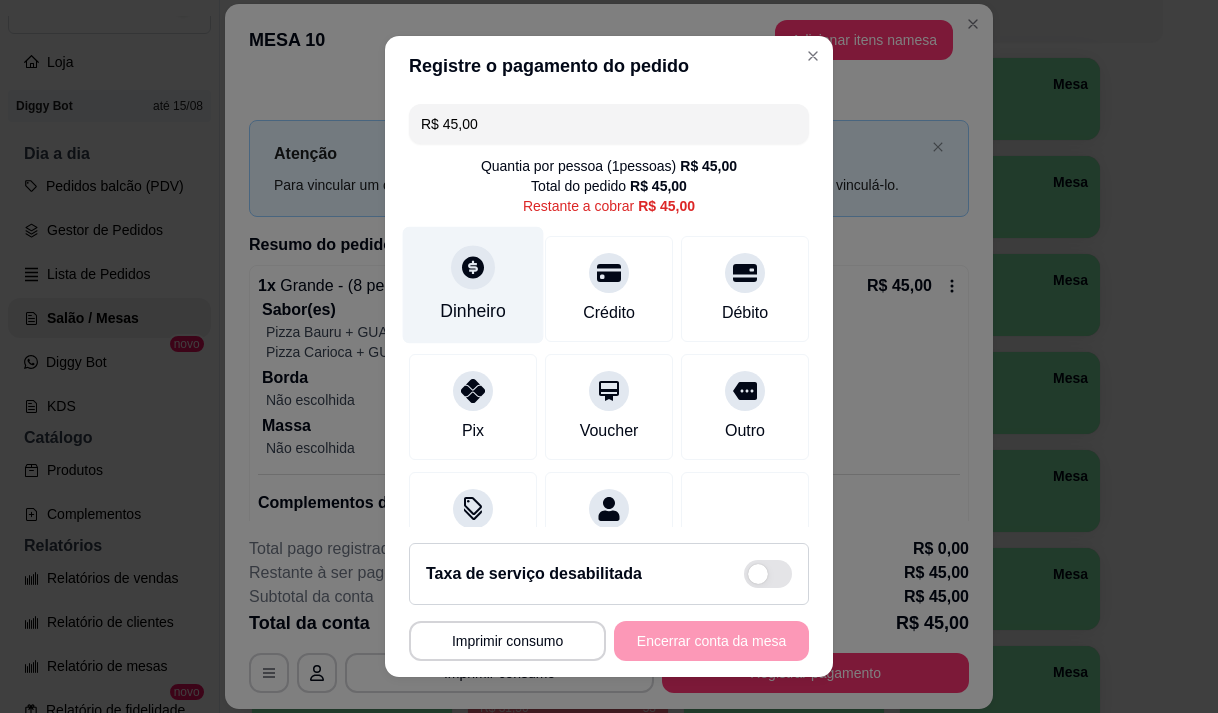 click on "Dinheiro" at bounding box center (473, 284) 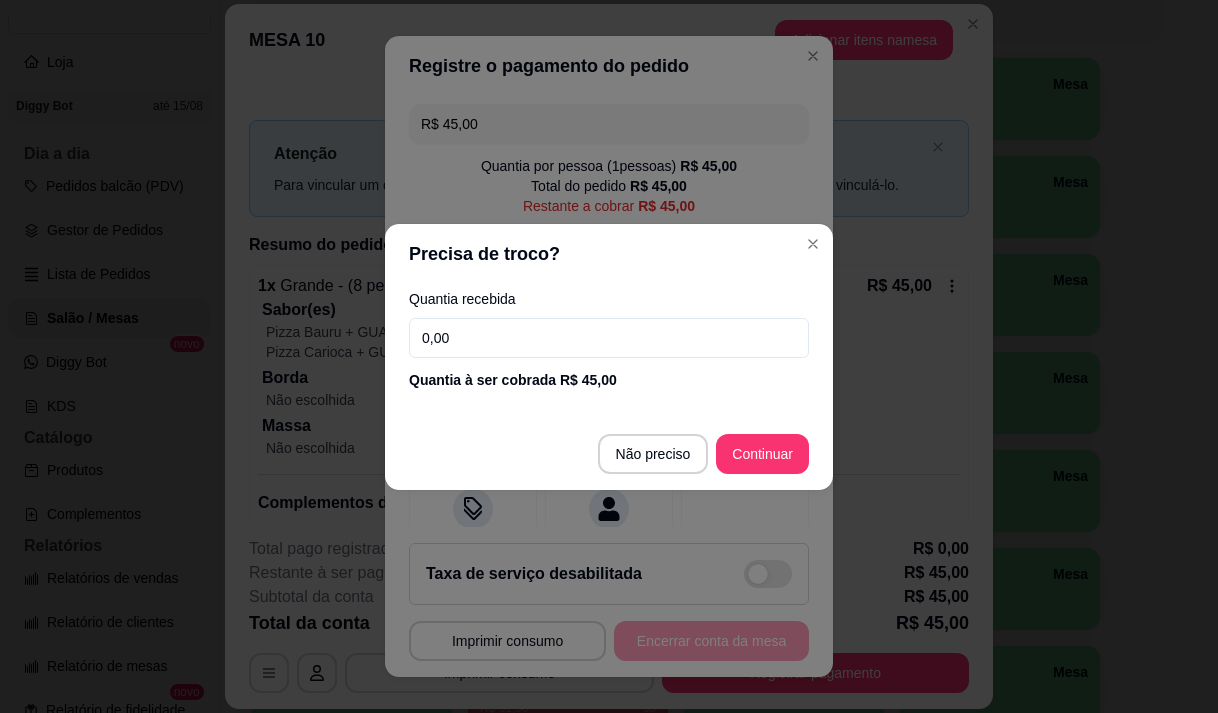 click on "0,00" at bounding box center [609, 338] 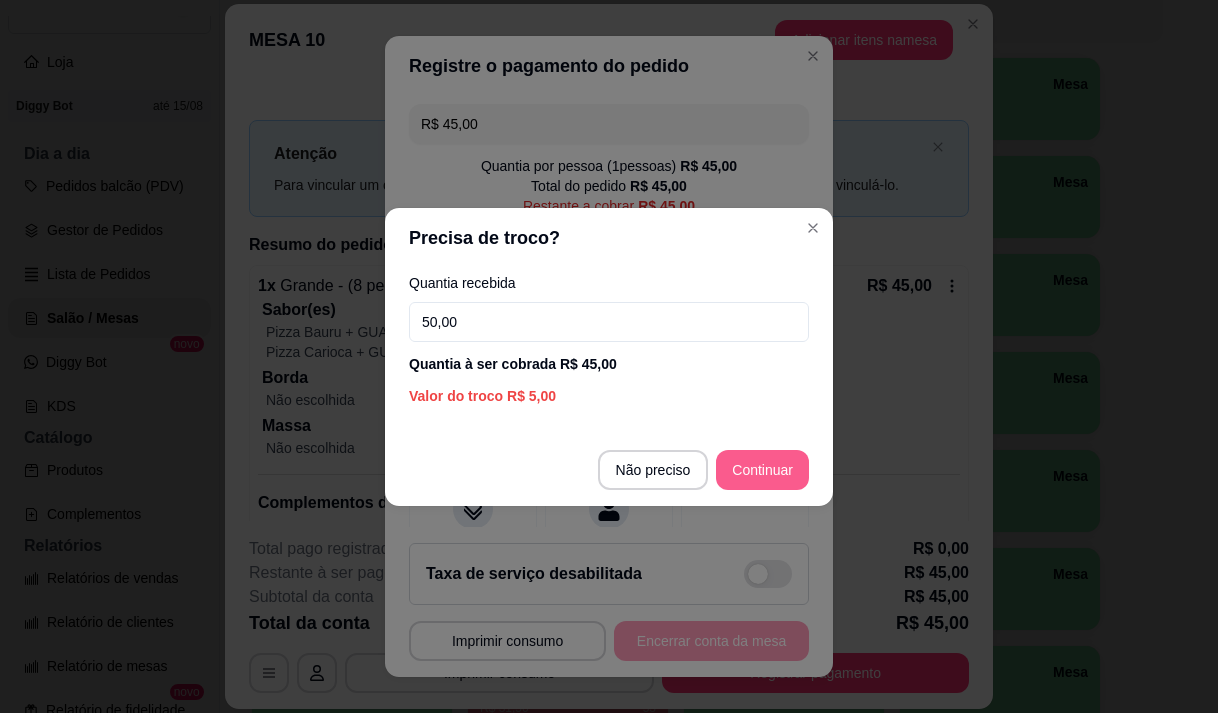 type on "50,00" 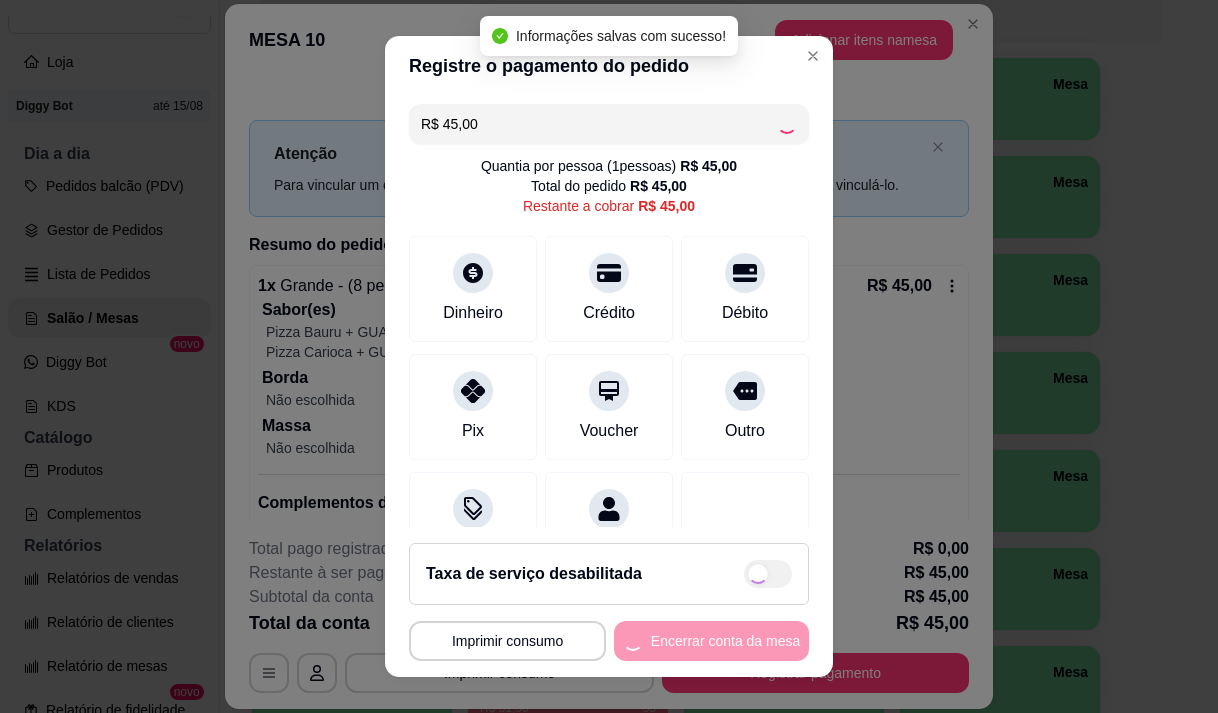 type on "R$ 0,00" 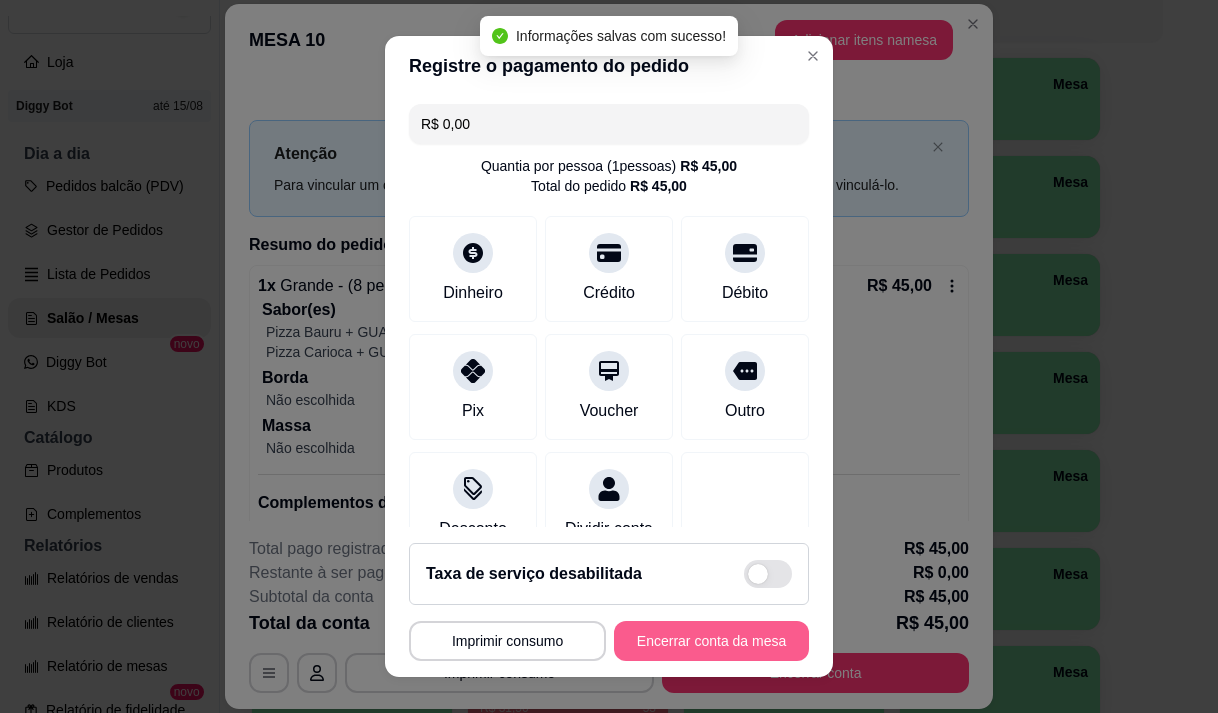 click on "Encerrar conta da mesa" at bounding box center [711, 641] 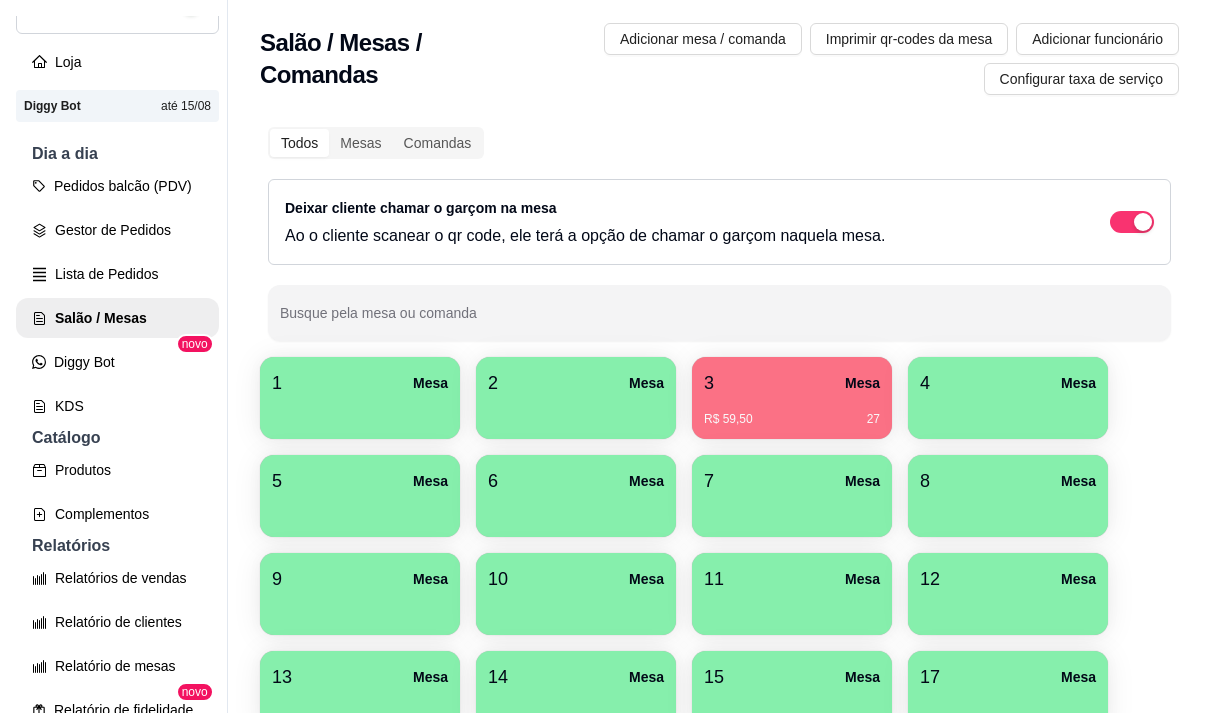scroll, scrollTop: 0, scrollLeft: 0, axis: both 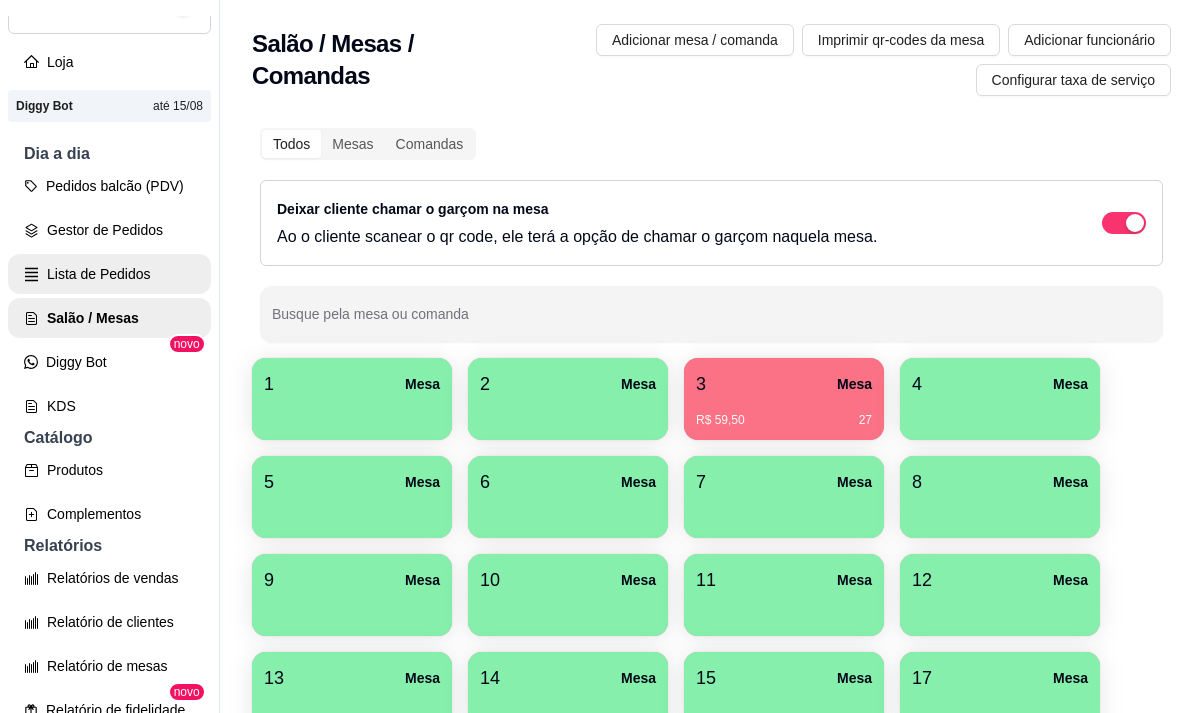 click on "Lista de Pedidos" at bounding box center [109, 274] 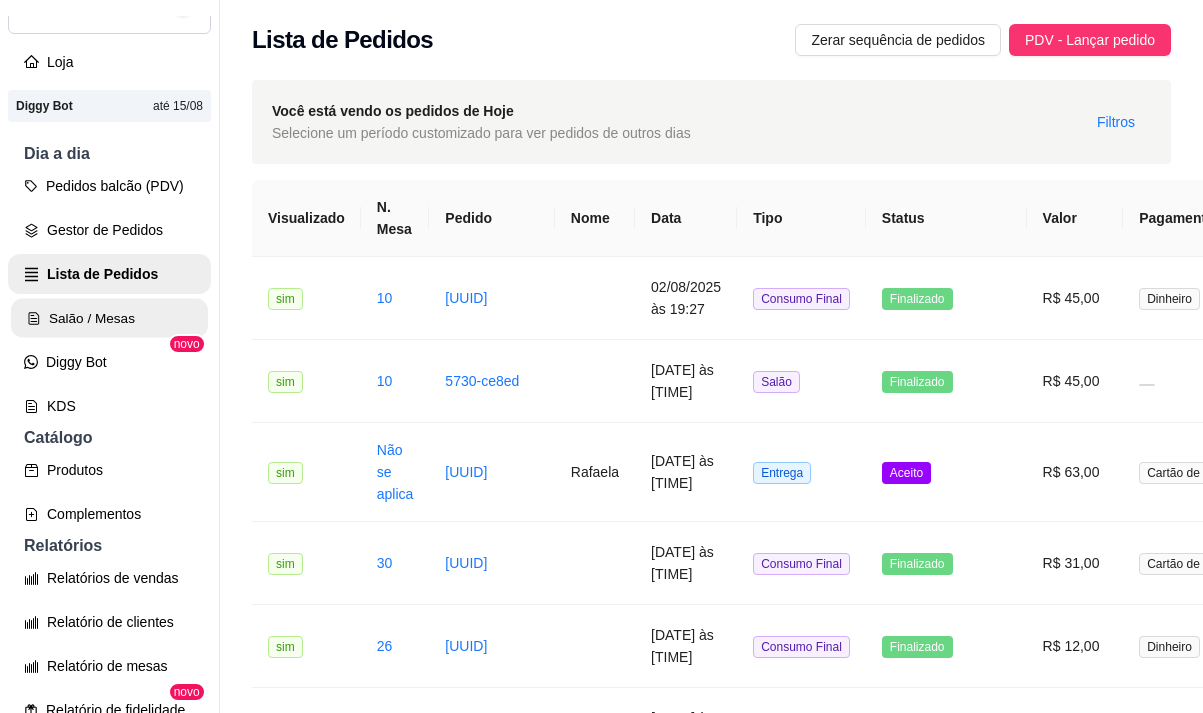 click on "Salão / Mesas" at bounding box center [109, 318] 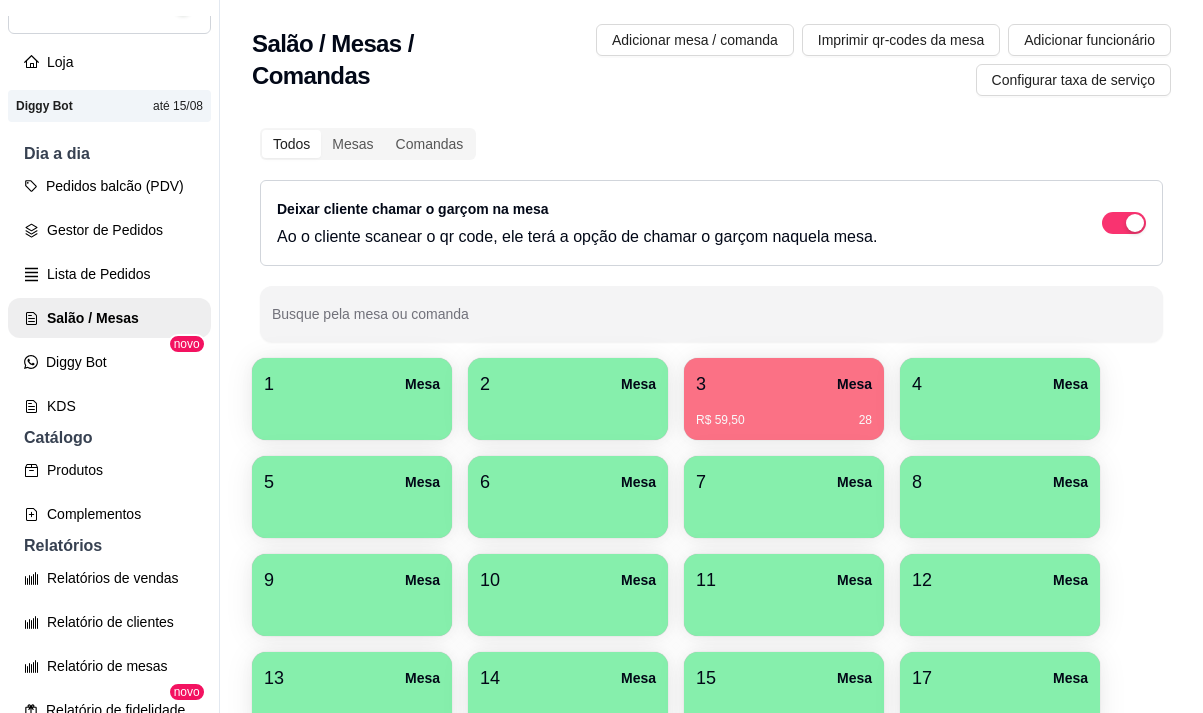 click on "R$ 59,50 28" at bounding box center (784, 413) 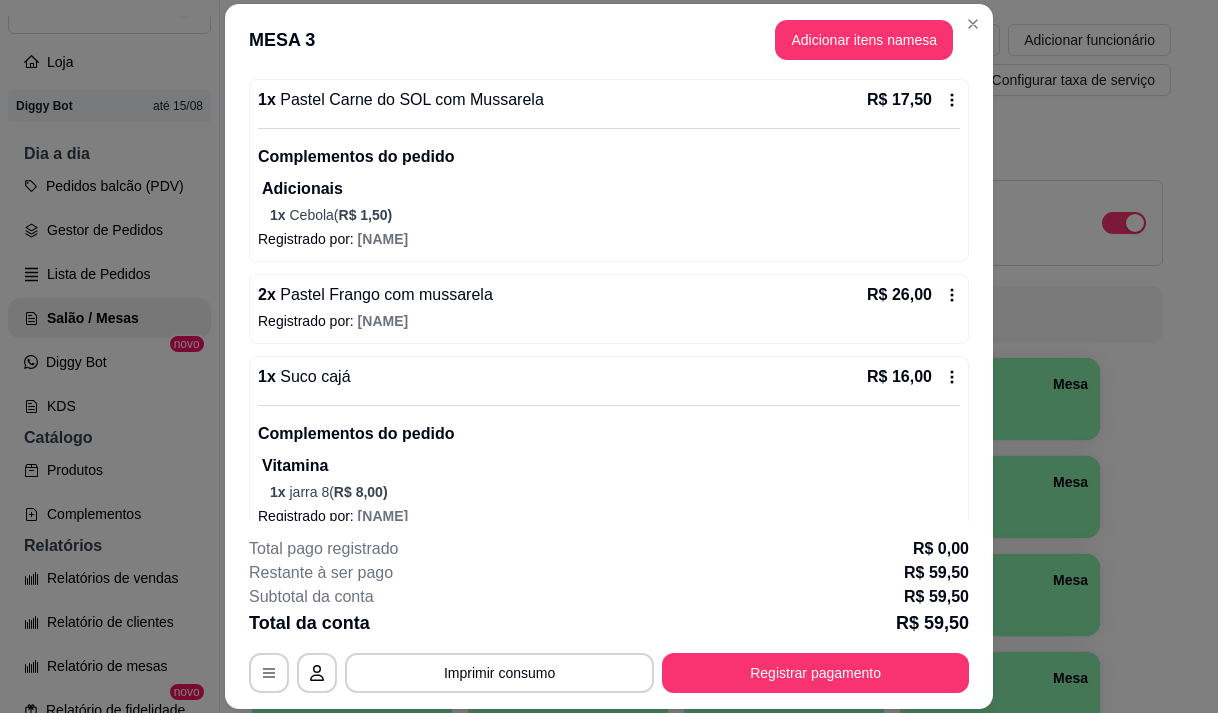 scroll, scrollTop: 211, scrollLeft: 0, axis: vertical 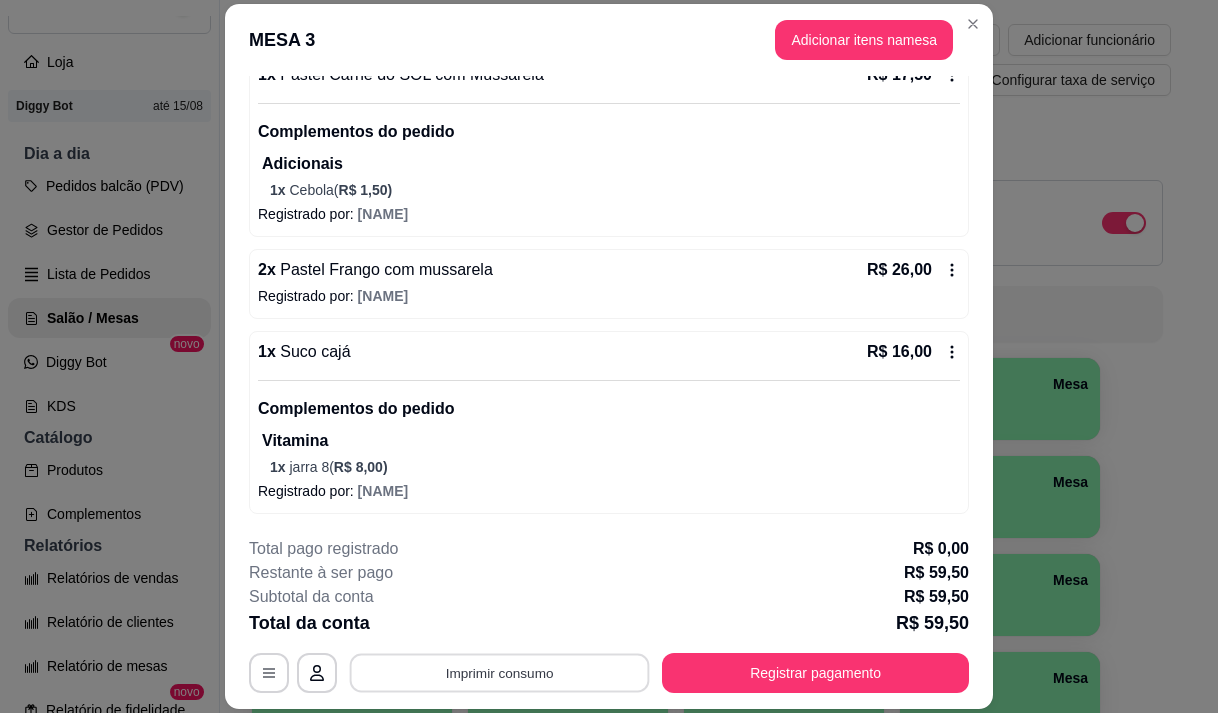 click on "Imprimir consumo" at bounding box center [500, 673] 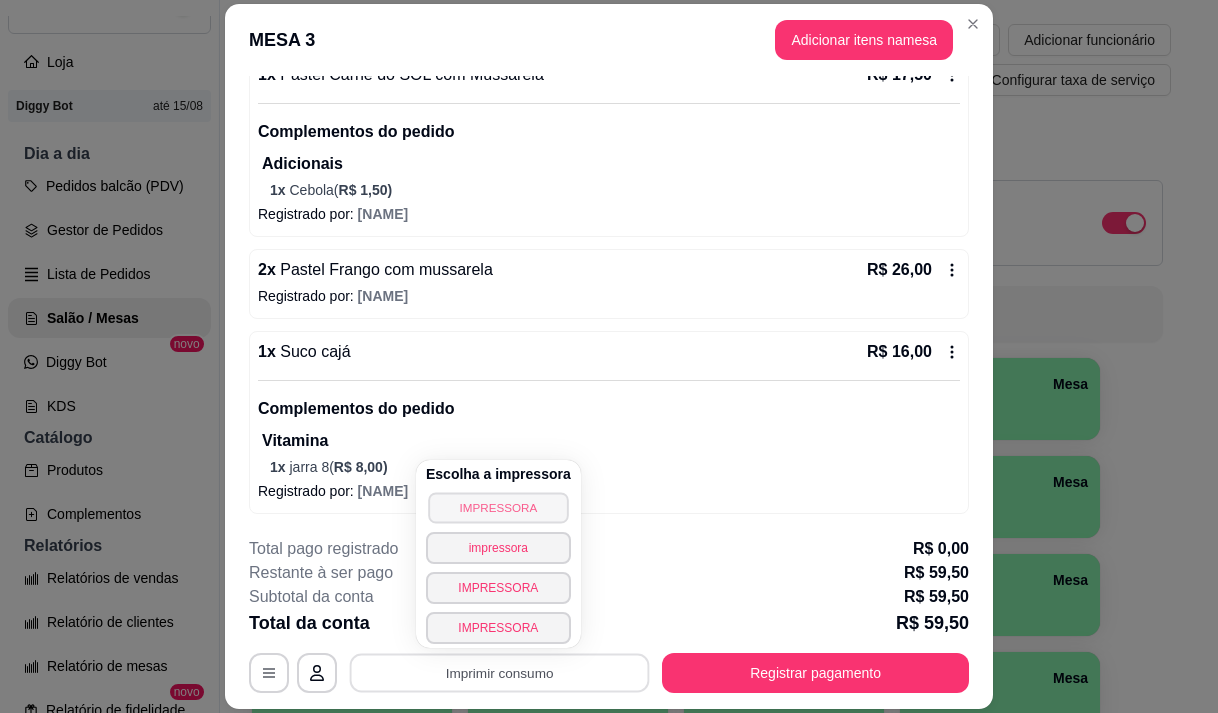 click on "IMPRESSORA" at bounding box center (498, 507) 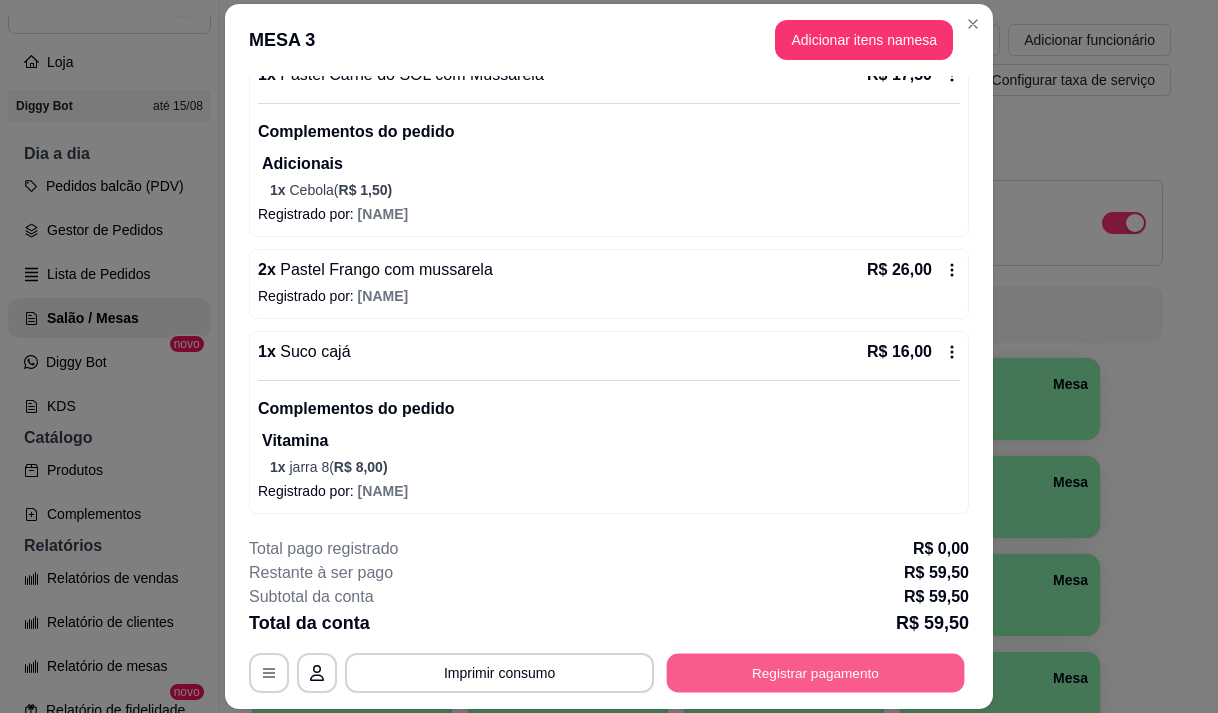 click on "Registrar pagamento" at bounding box center [816, 673] 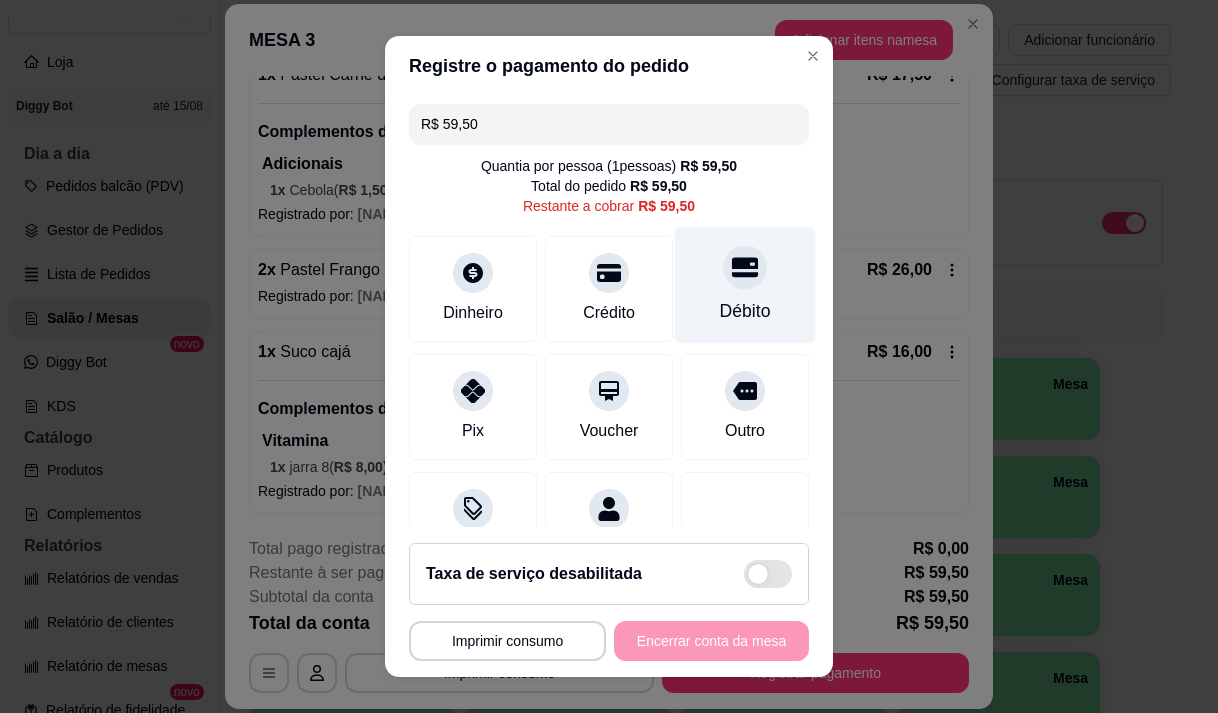 click on "Débito" at bounding box center (745, 284) 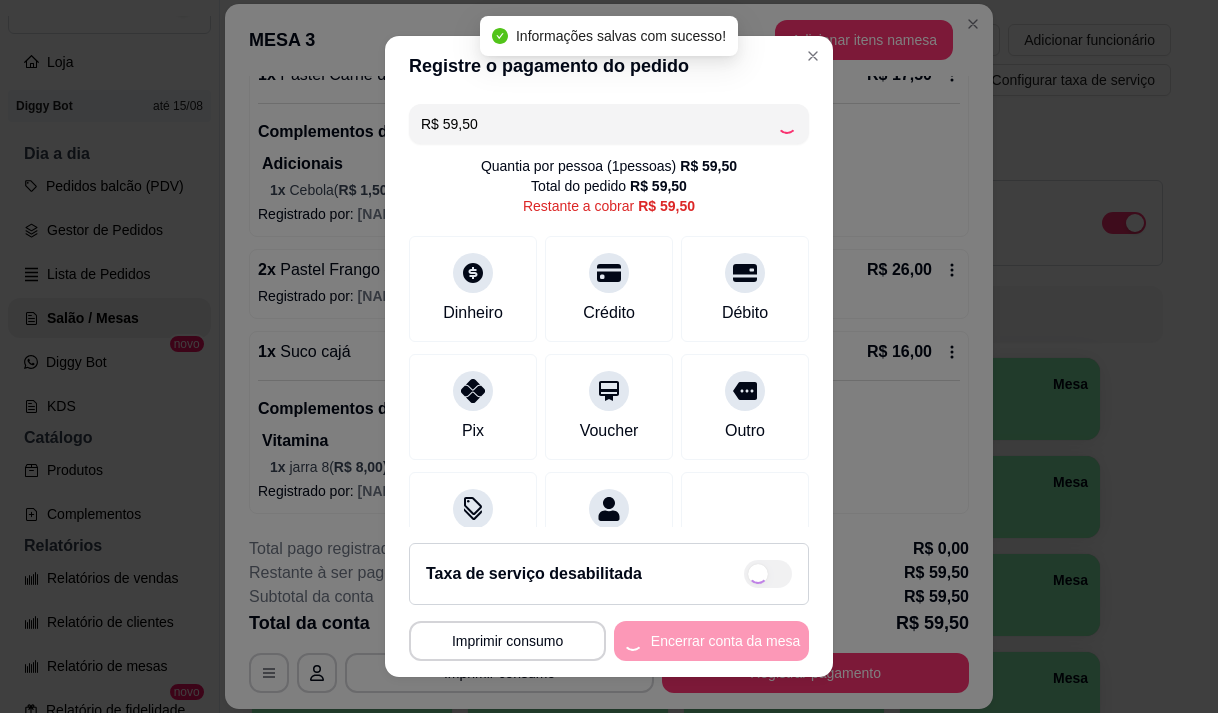 type on "R$ 0,00" 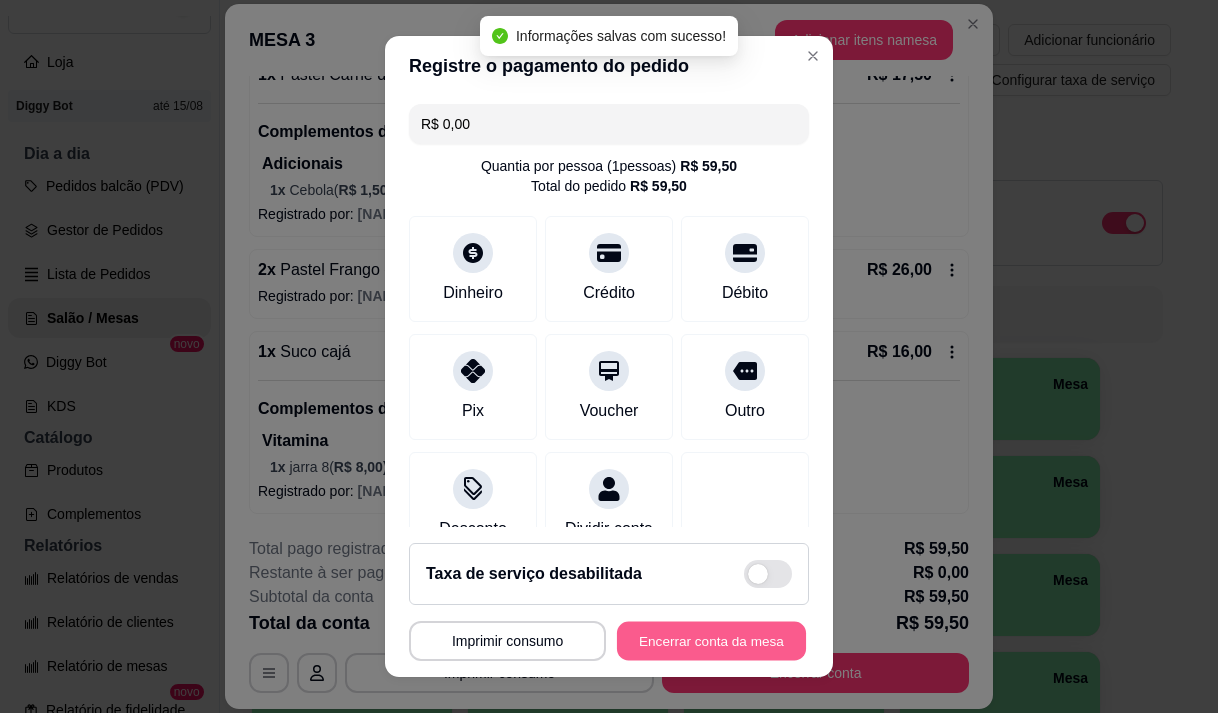 click on "Encerrar conta da mesa" at bounding box center (711, 641) 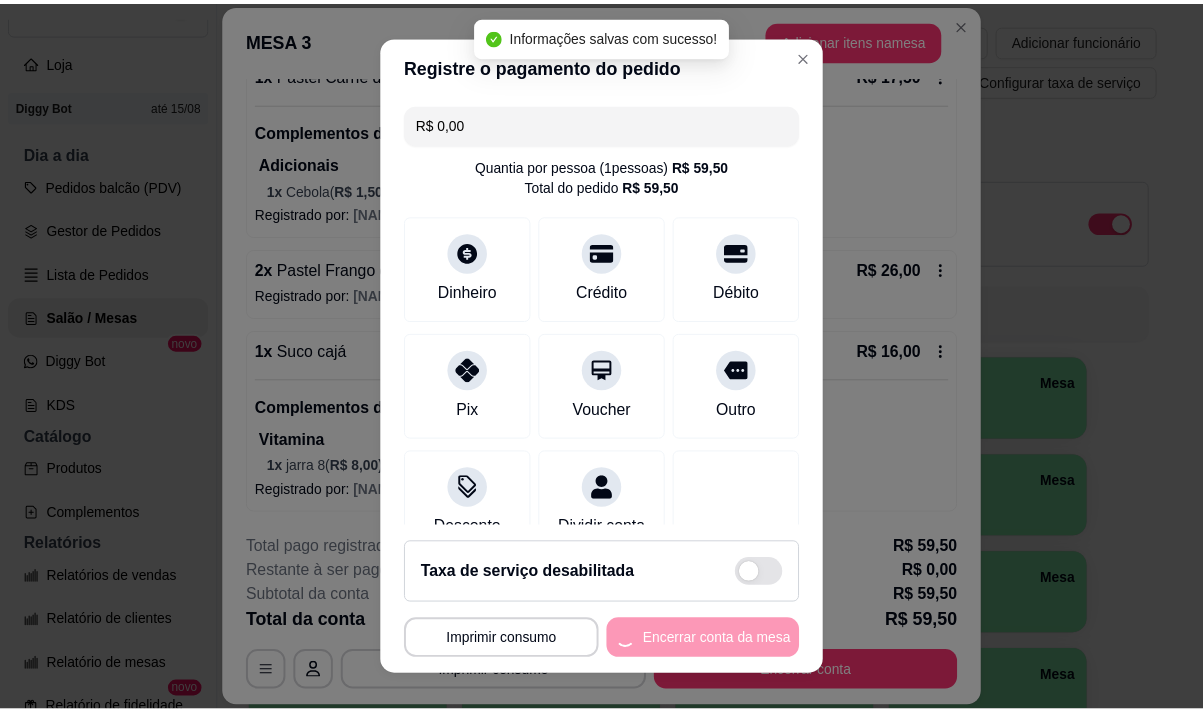scroll, scrollTop: 0, scrollLeft: 0, axis: both 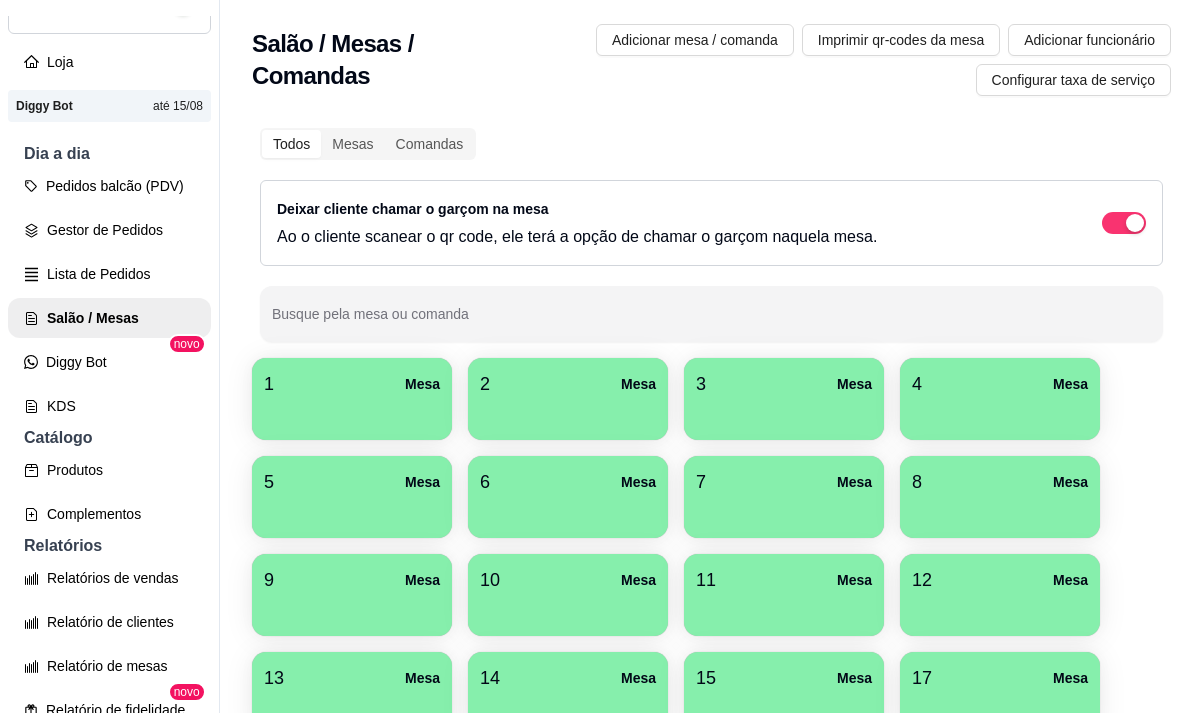 click on "Todos Mesas Comandas Deixar cliente chamar o garçom na mesa Ao o cliente scanear o qr code, ele terá a opção de chamar o garçom naquela mesa. Busque pela mesa ou comanda
1 Mesa 2 Mesa 3 Mesa 4 Mesa 5 Mesa 6 Mesa 7 Mesa 8 Mesa 9 Mesa 10 Mesa 11 Mesa 12 Mesa 13 Mesa 14 Mesa 15 Mesa 17 Mesa 18 Mesa 19 Mesa 20 Mesa 21 Mesa 22 Mesa 23 Mesa 24 Mesa 25 Mesa 26 Mesa 27 Mesa R$ 31,50 56 28 Mesa 29 Mesa 30 Mesa" at bounding box center [711, 629] 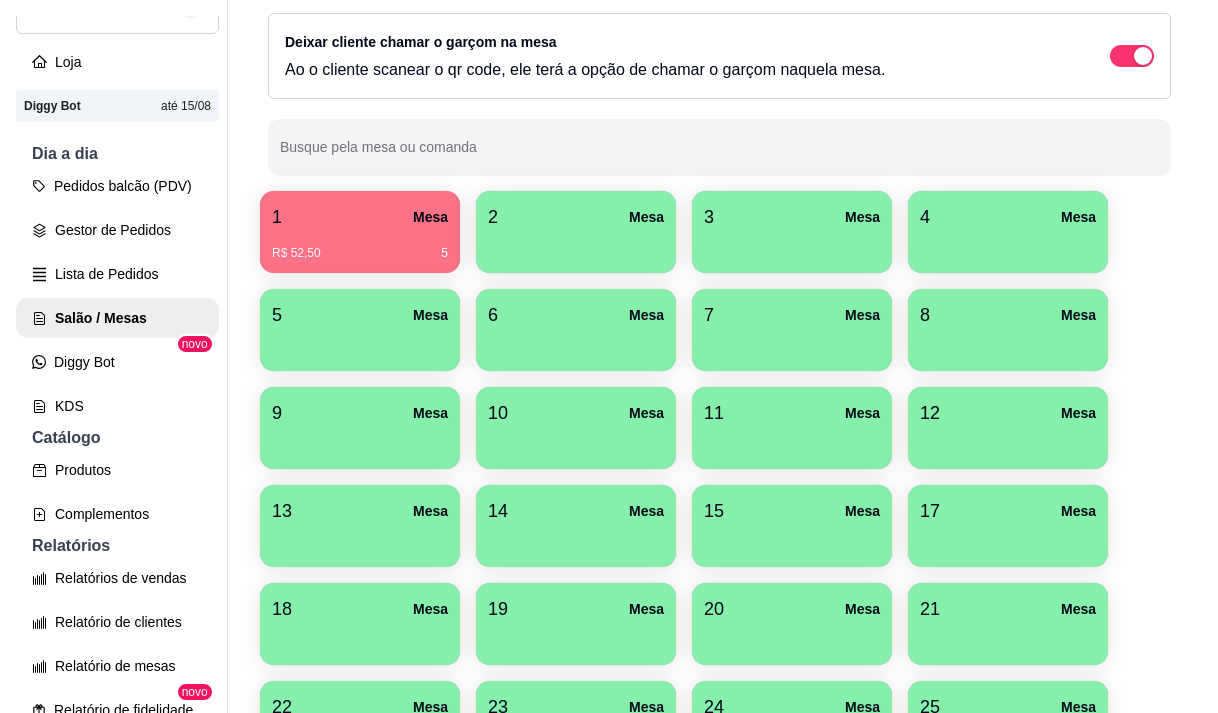 scroll, scrollTop: 100, scrollLeft: 0, axis: vertical 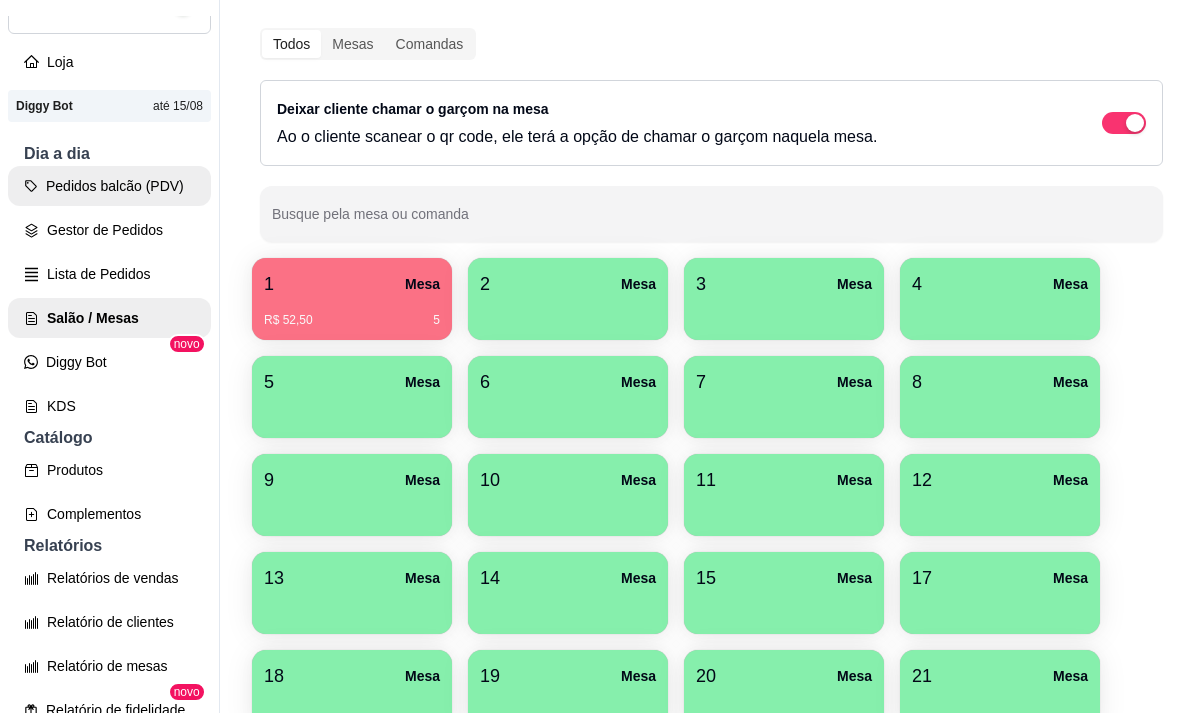 click on "Pedidos balcão (PDV)" at bounding box center [109, 186] 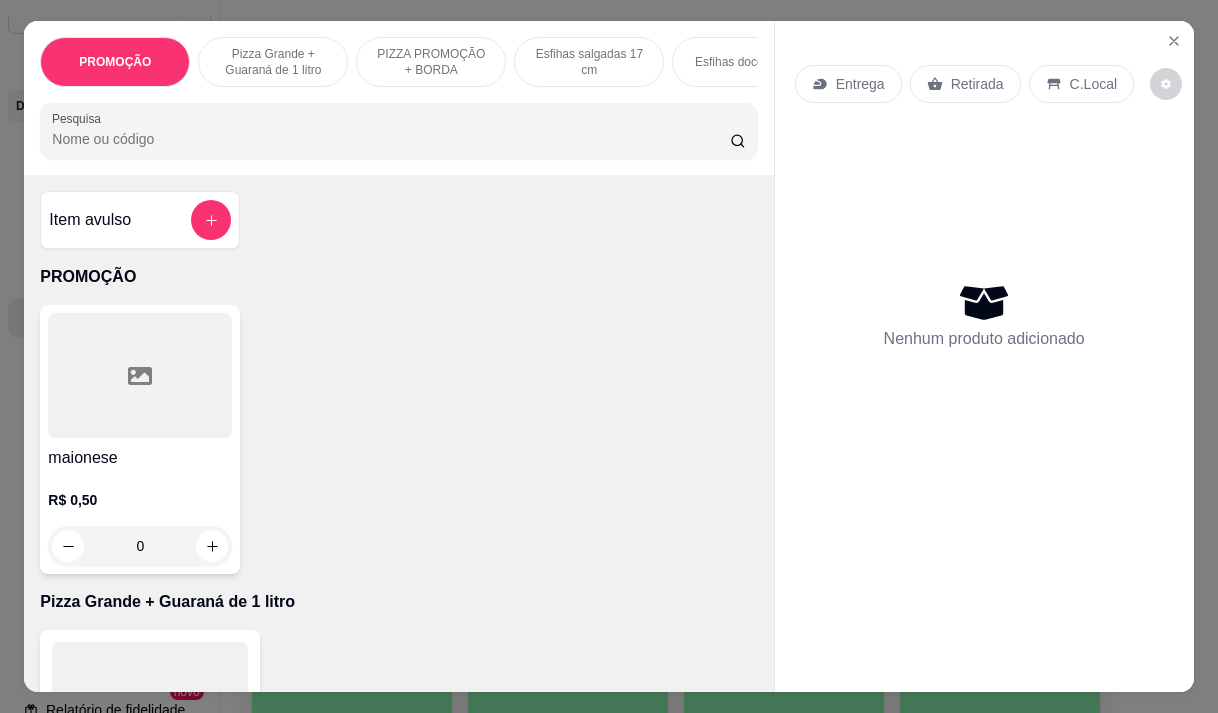 click on "Entrega" at bounding box center [860, 84] 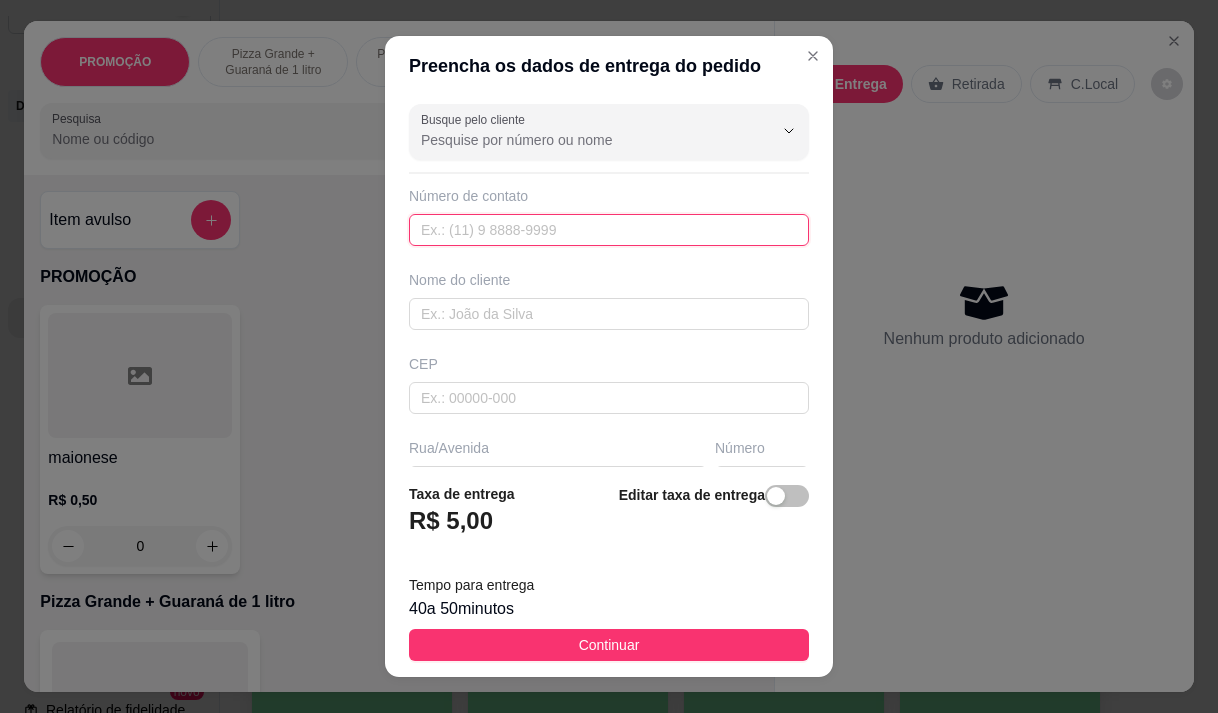 click at bounding box center (609, 230) 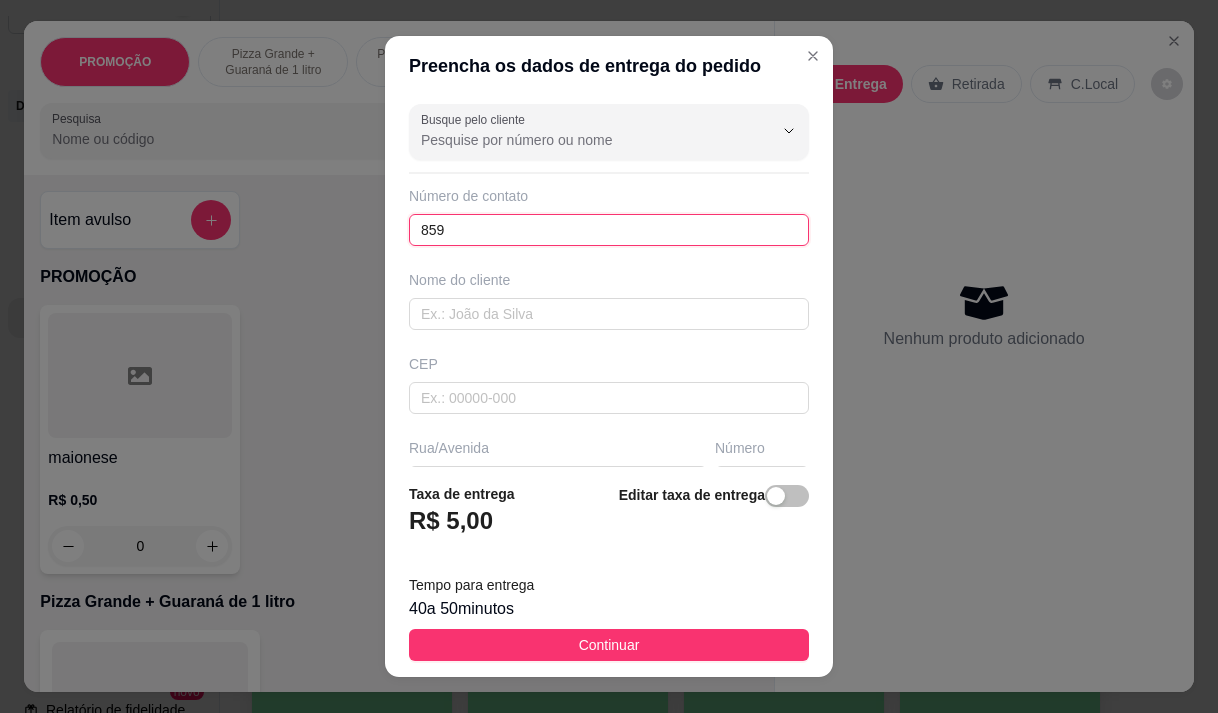 type on "859" 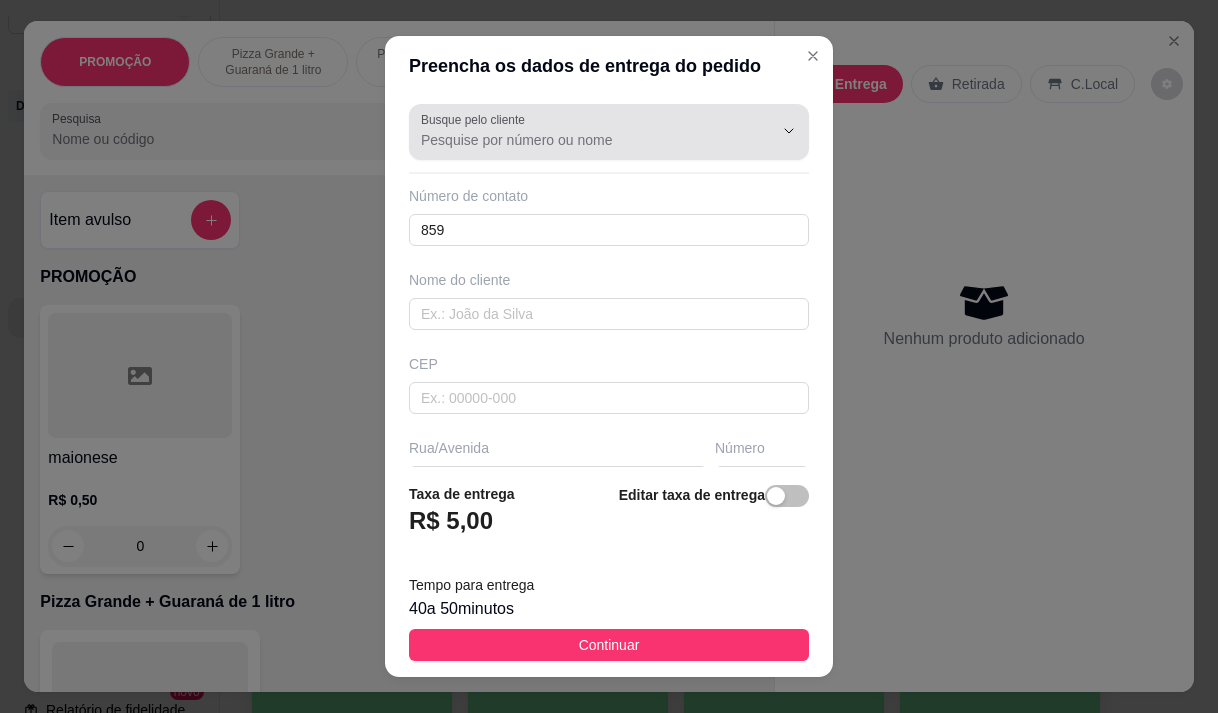 click on "Busque pelo cliente" at bounding box center [581, 140] 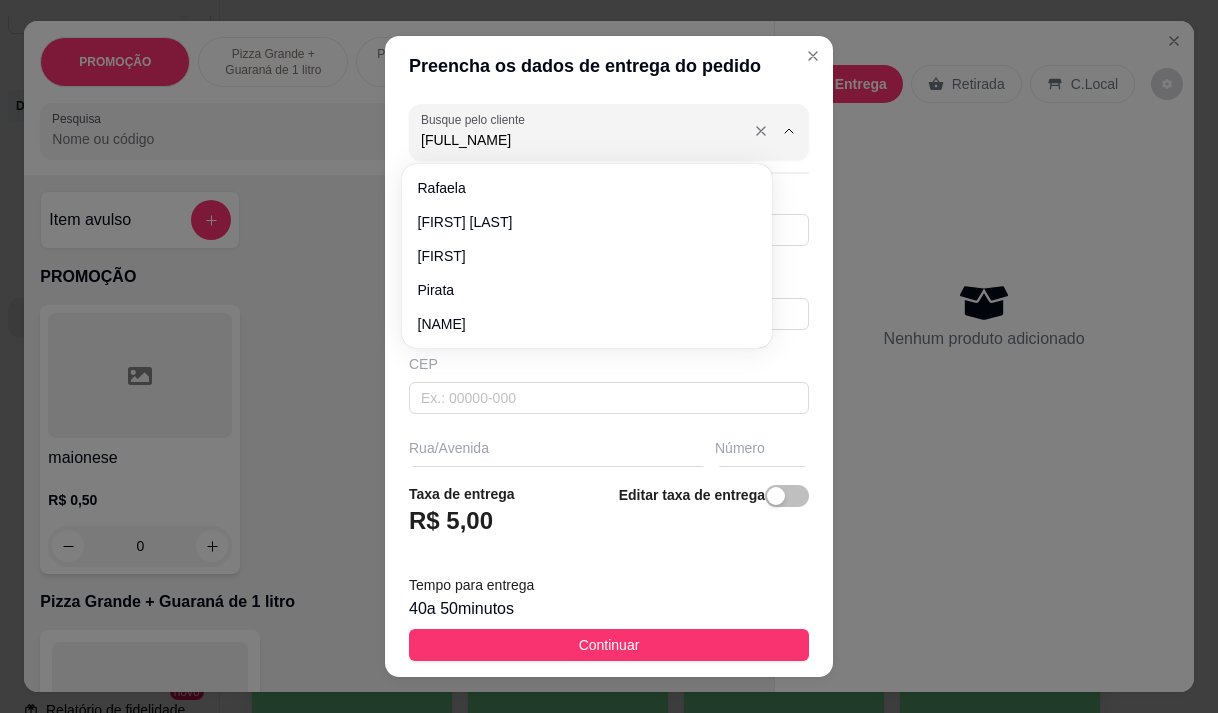 type on "adila" 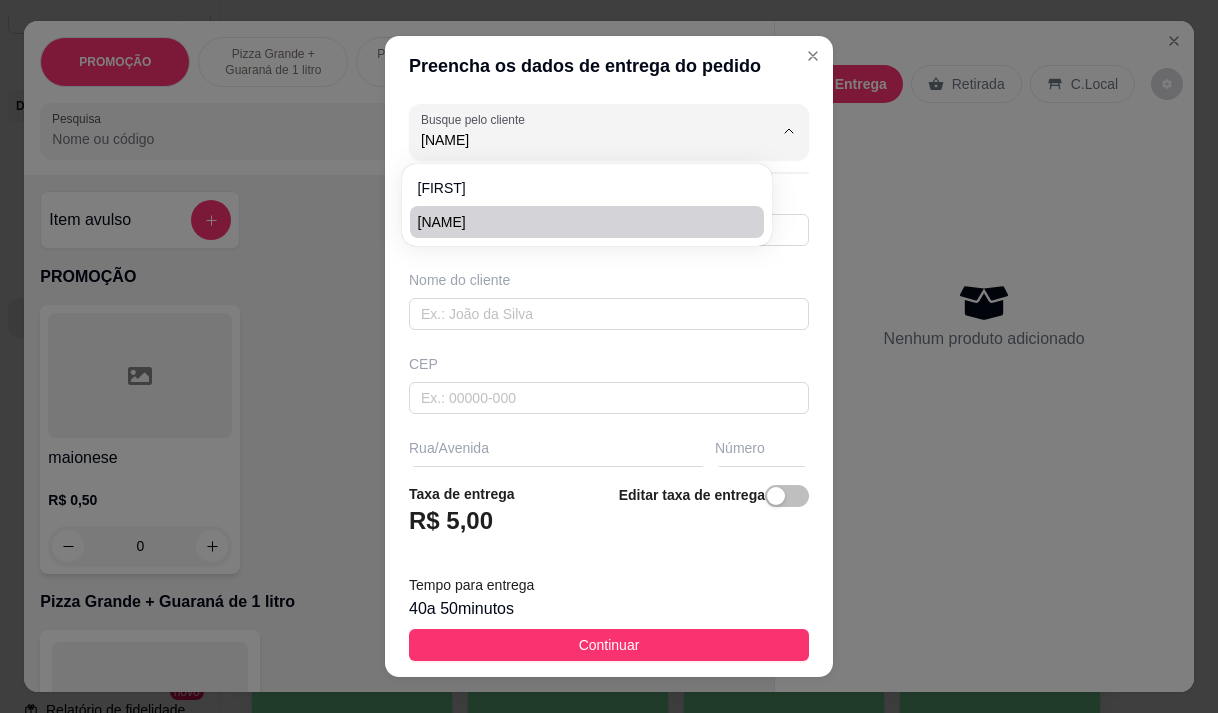 click on "adila" at bounding box center [577, 222] 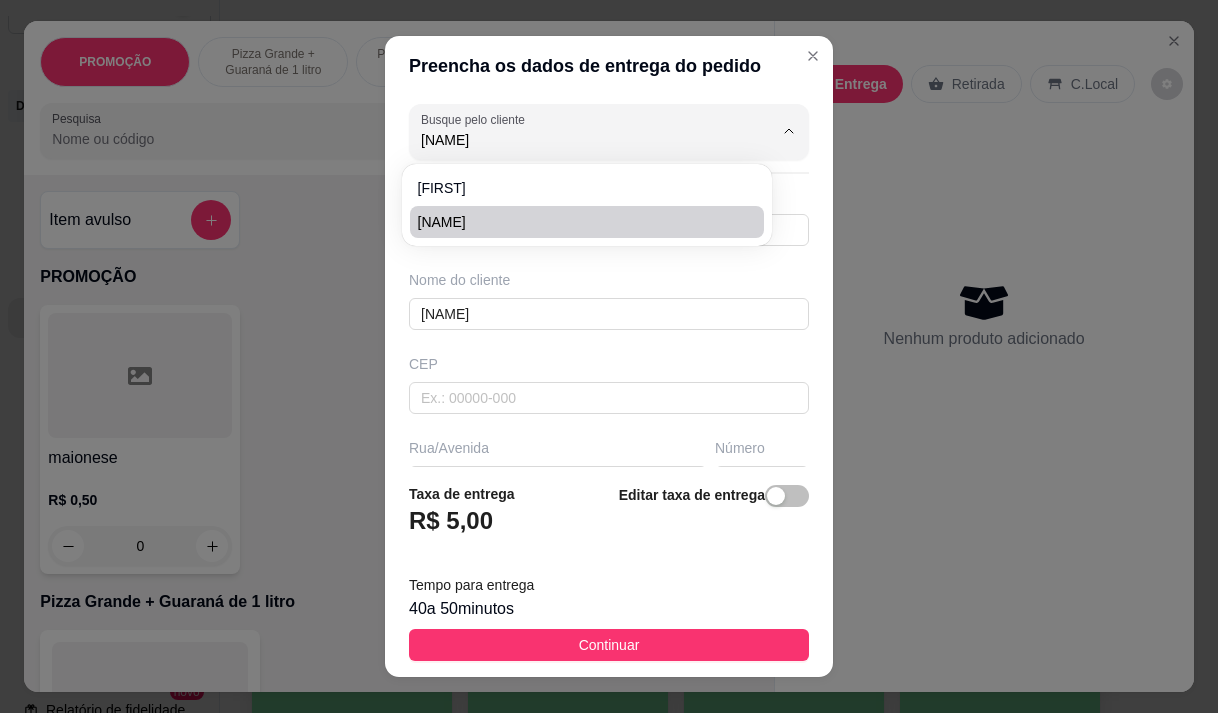 type on "Rua frei marcelino 229" 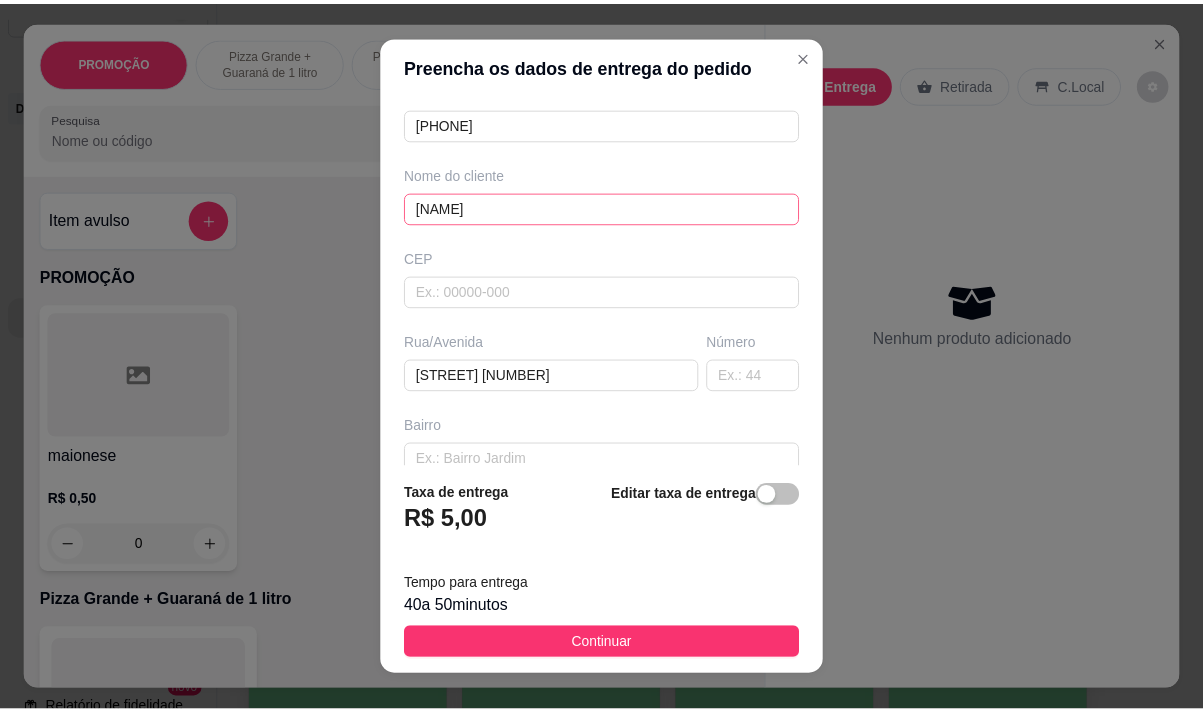 scroll, scrollTop: 200, scrollLeft: 0, axis: vertical 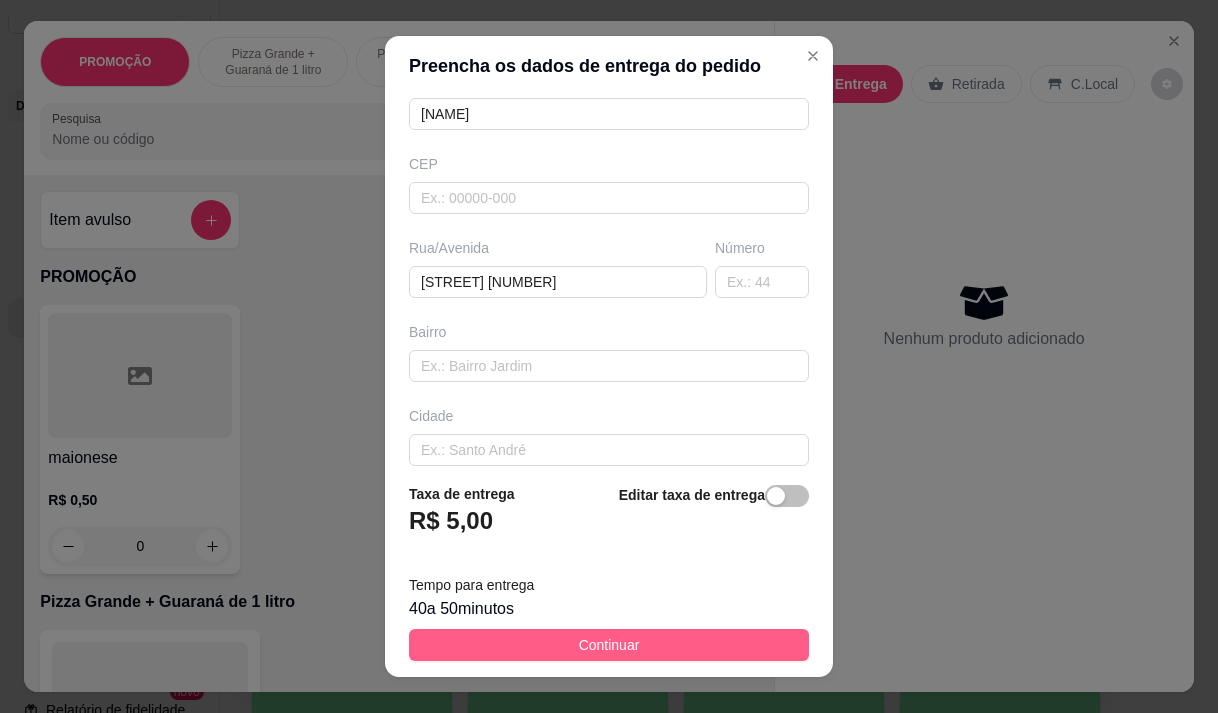 type on "adila" 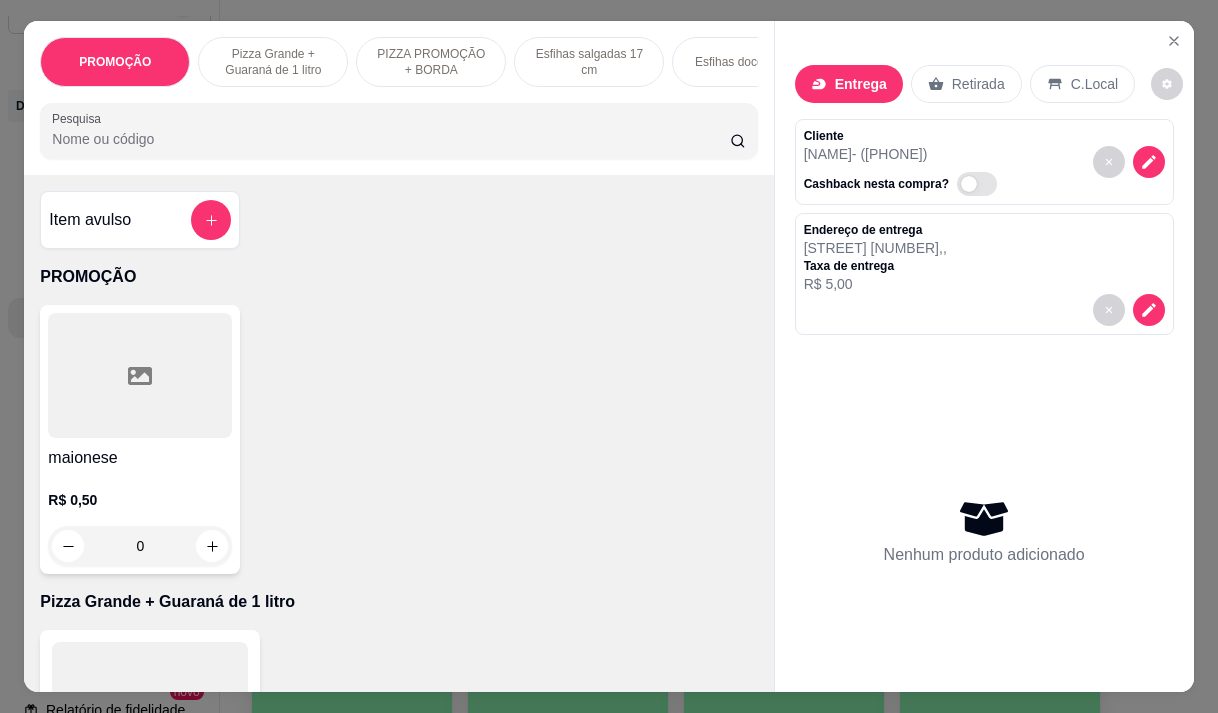 click on "Pesquisa" at bounding box center (391, 139) 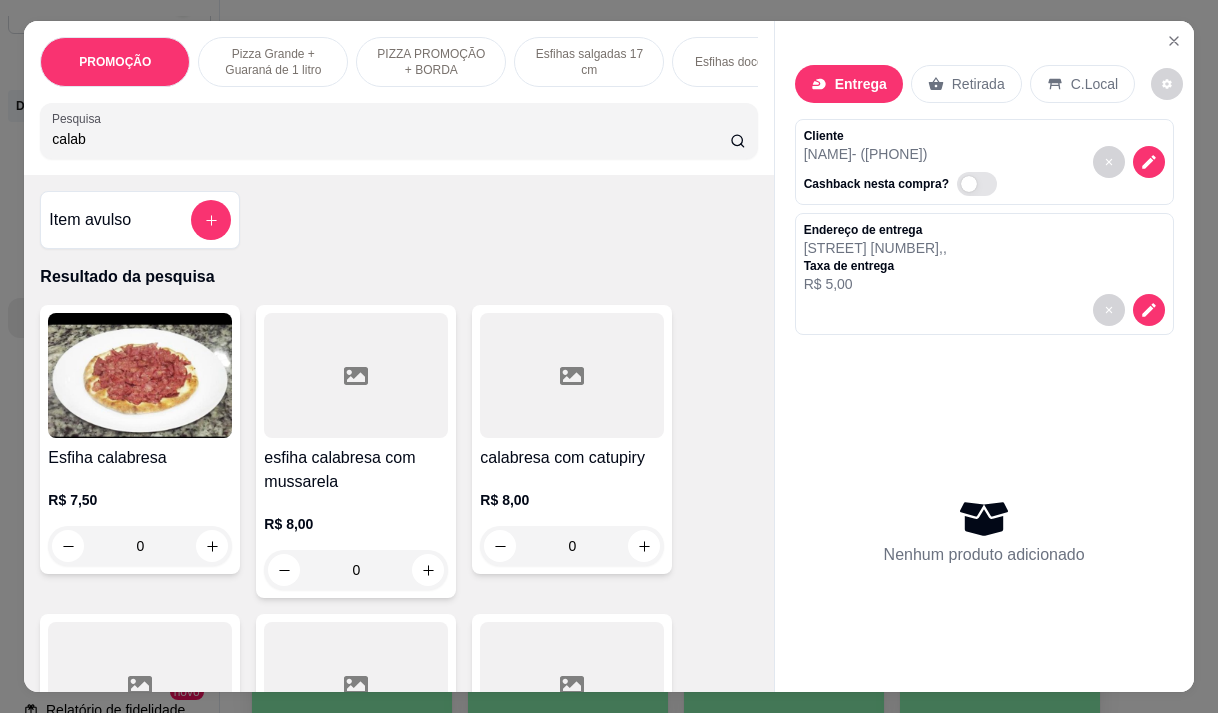 type on "calab" 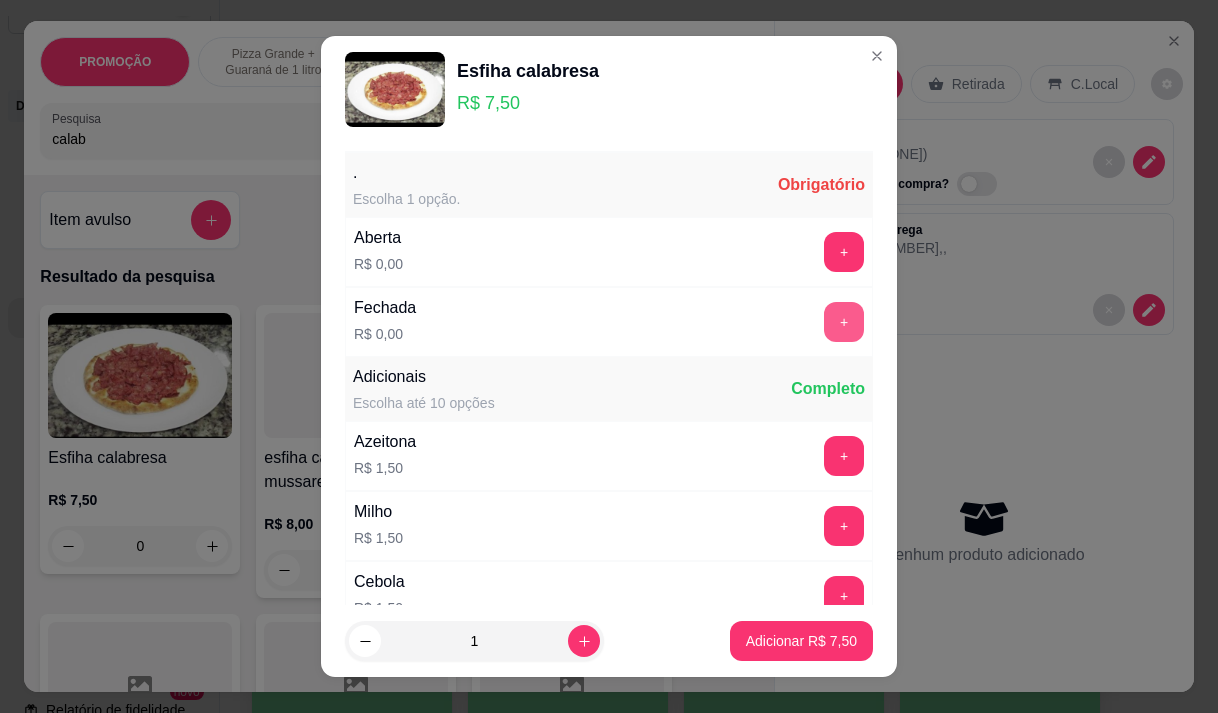 click on "+" at bounding box center [844, 322] 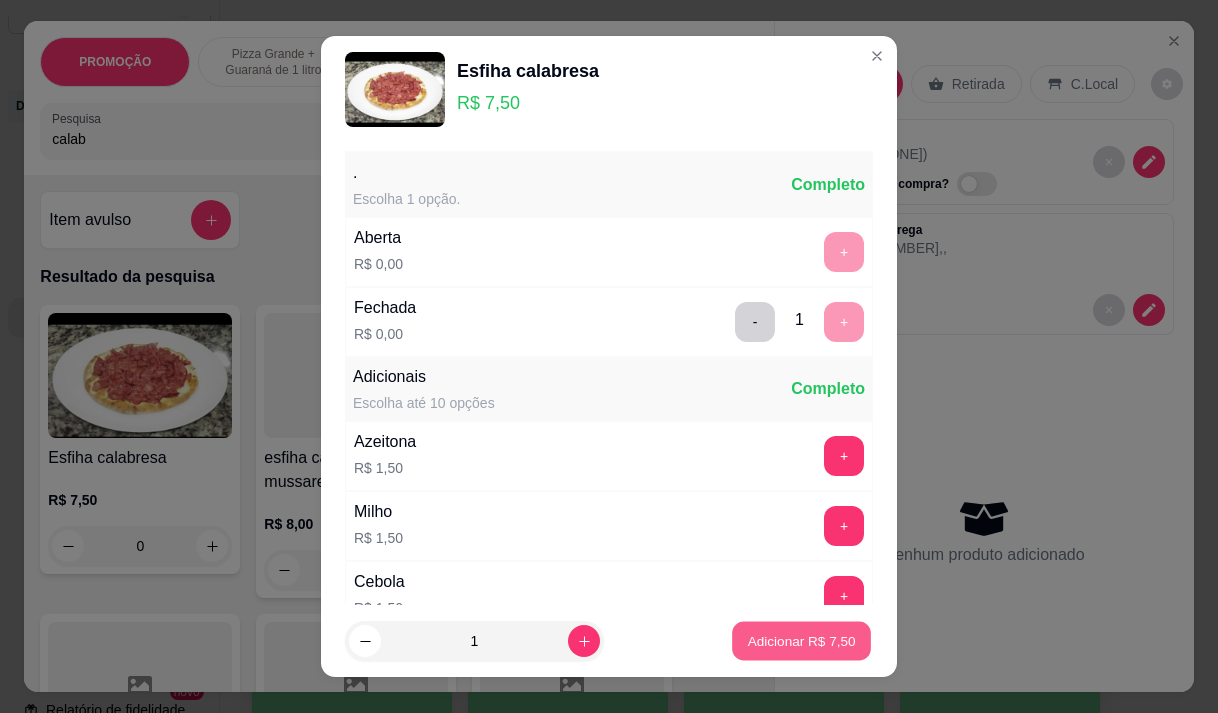 click on "Adicionar   R$ 7,50" at bounding box center [801, 641] 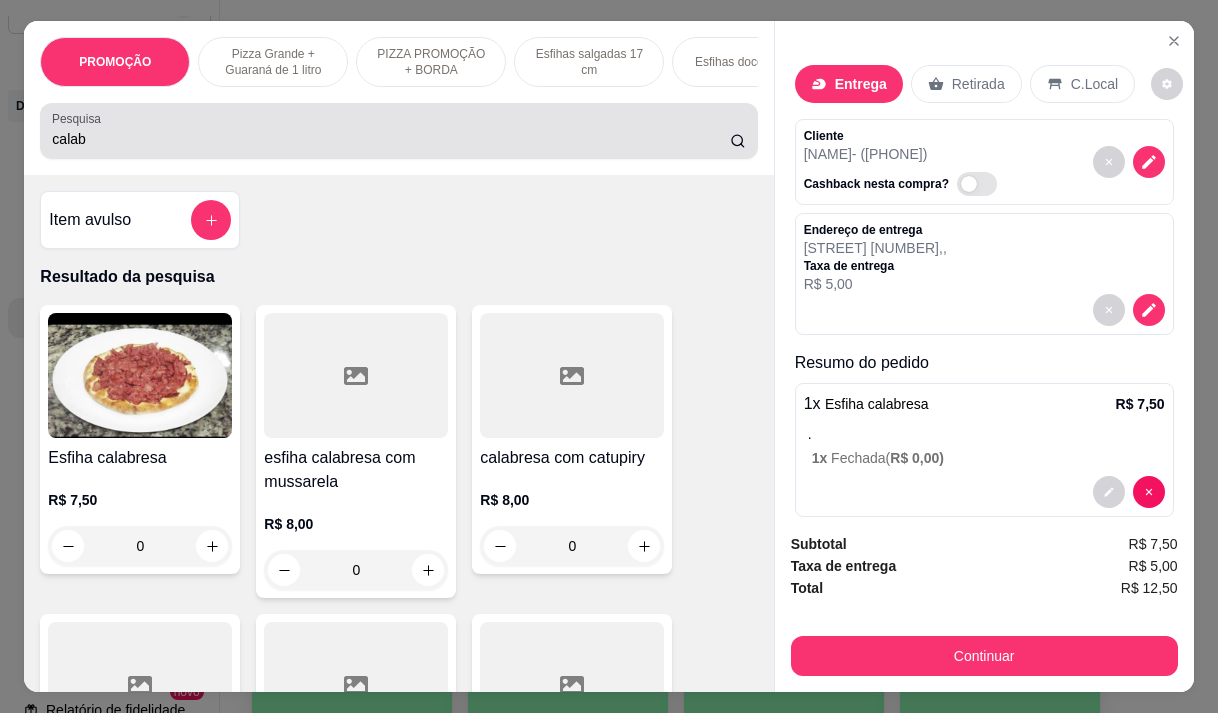 click on "calab" at bounding box center (391, 139) 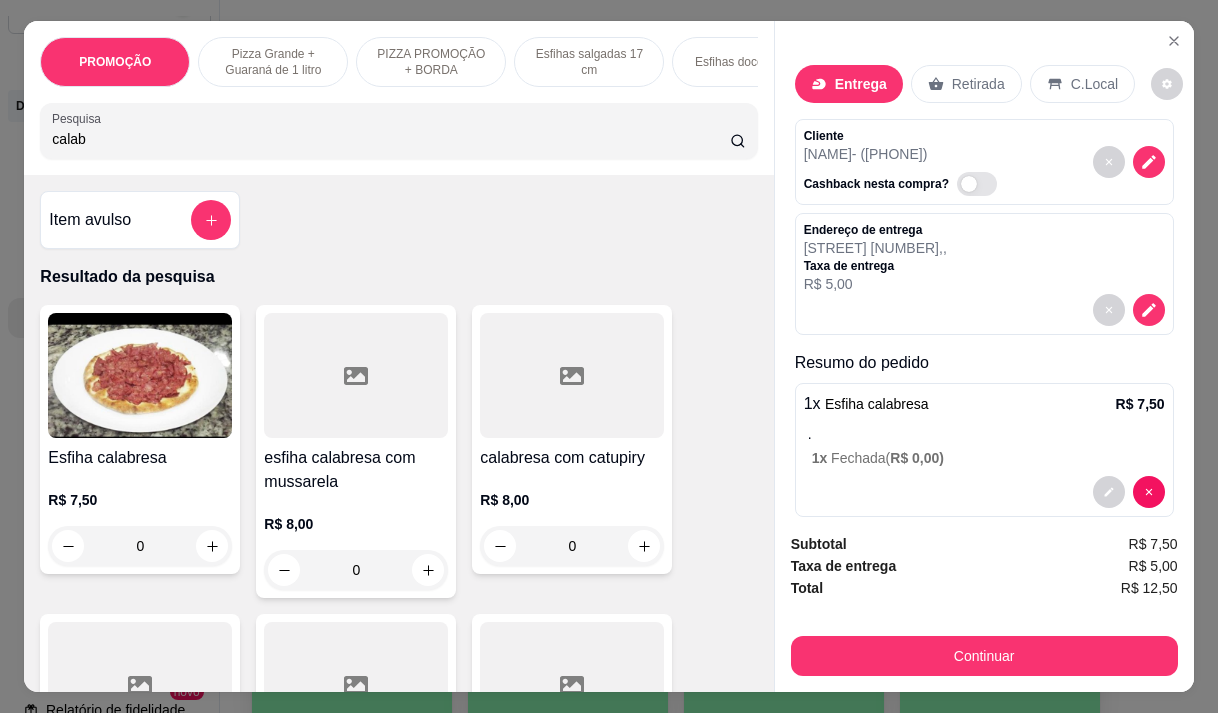 click on "calab" at bounding box center (391, 139) 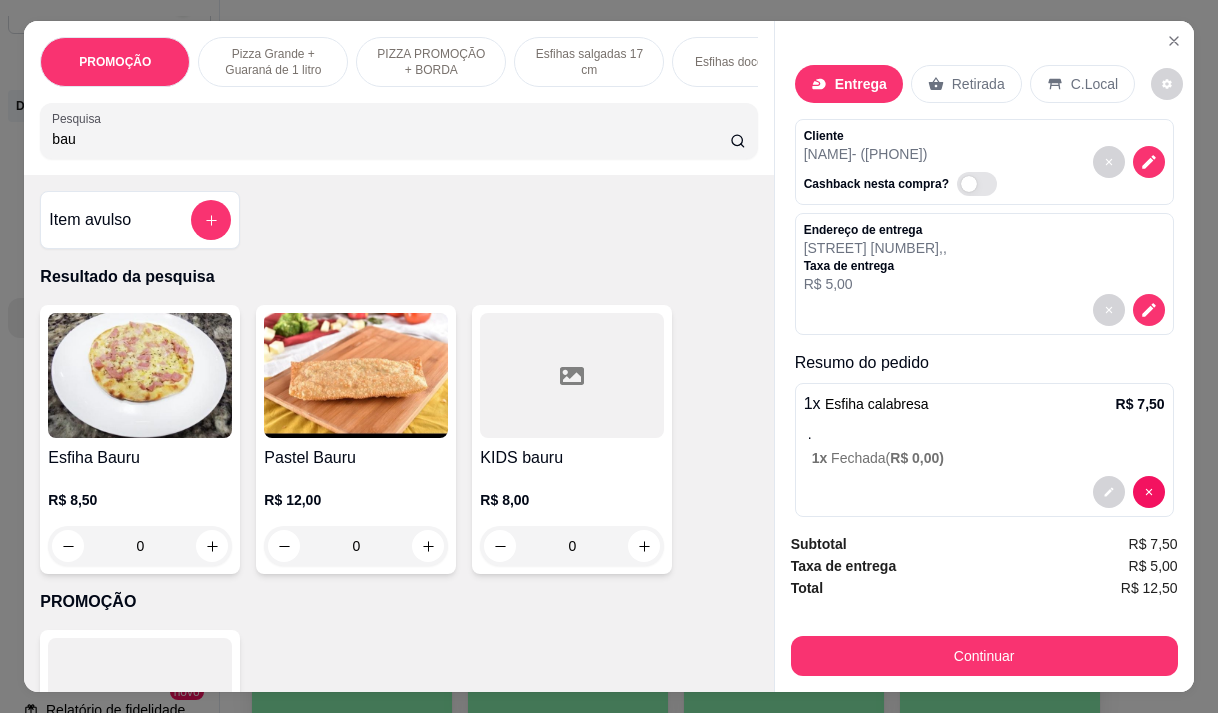 type on "bau" 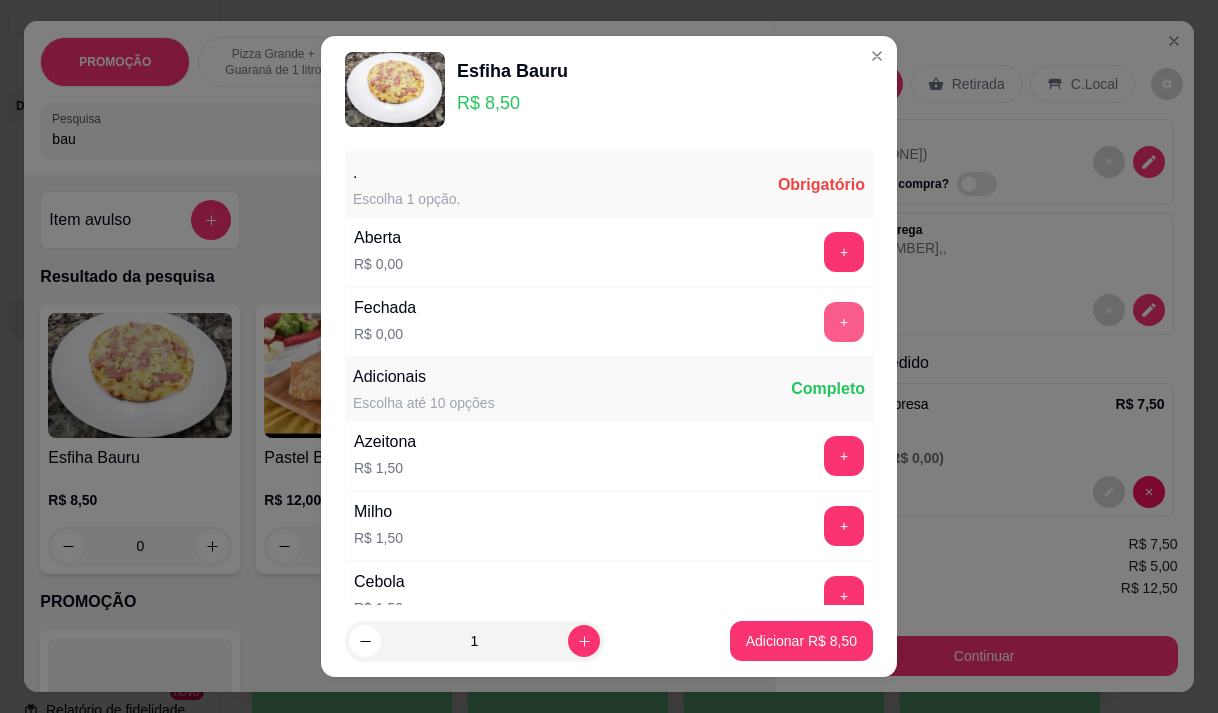 click on "+" at bounding box center (844, 322) 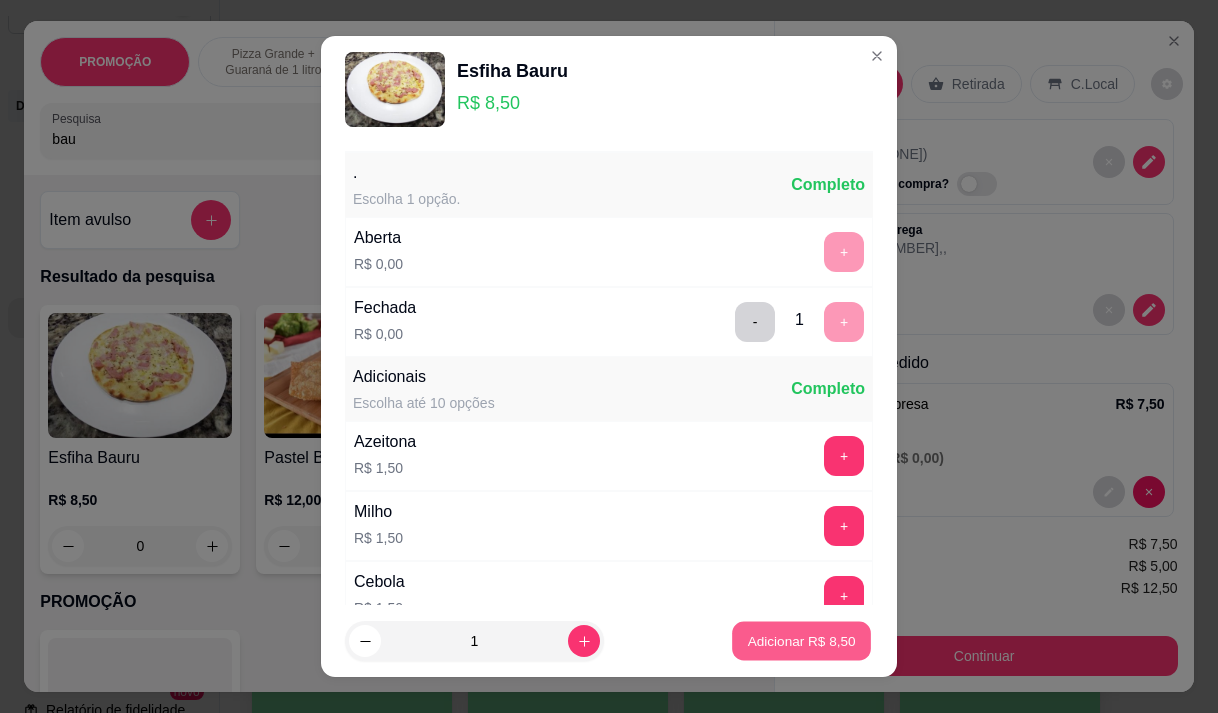 click on "Adicionar   R$ 8,50" at bounding box center (801, 641) 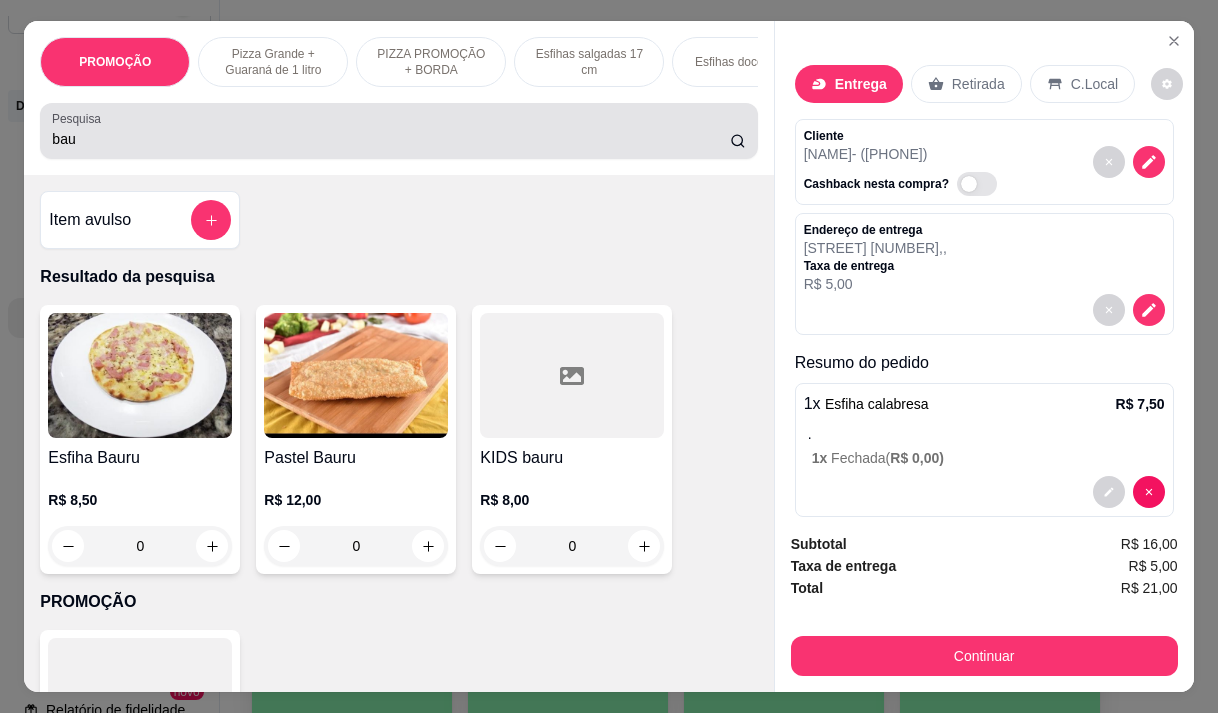 click on "Pesquisa bau" at bounding box center [398, 131] 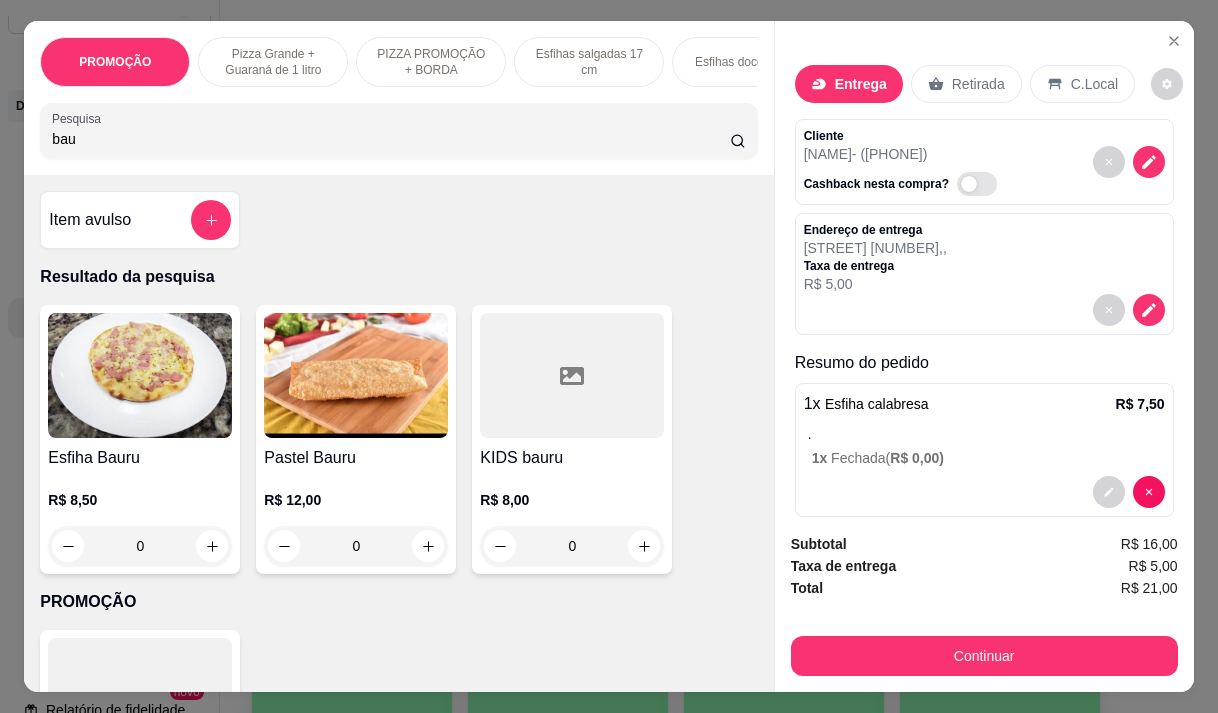 click on "Pesquisa bau" at bounding box center (398, 131) 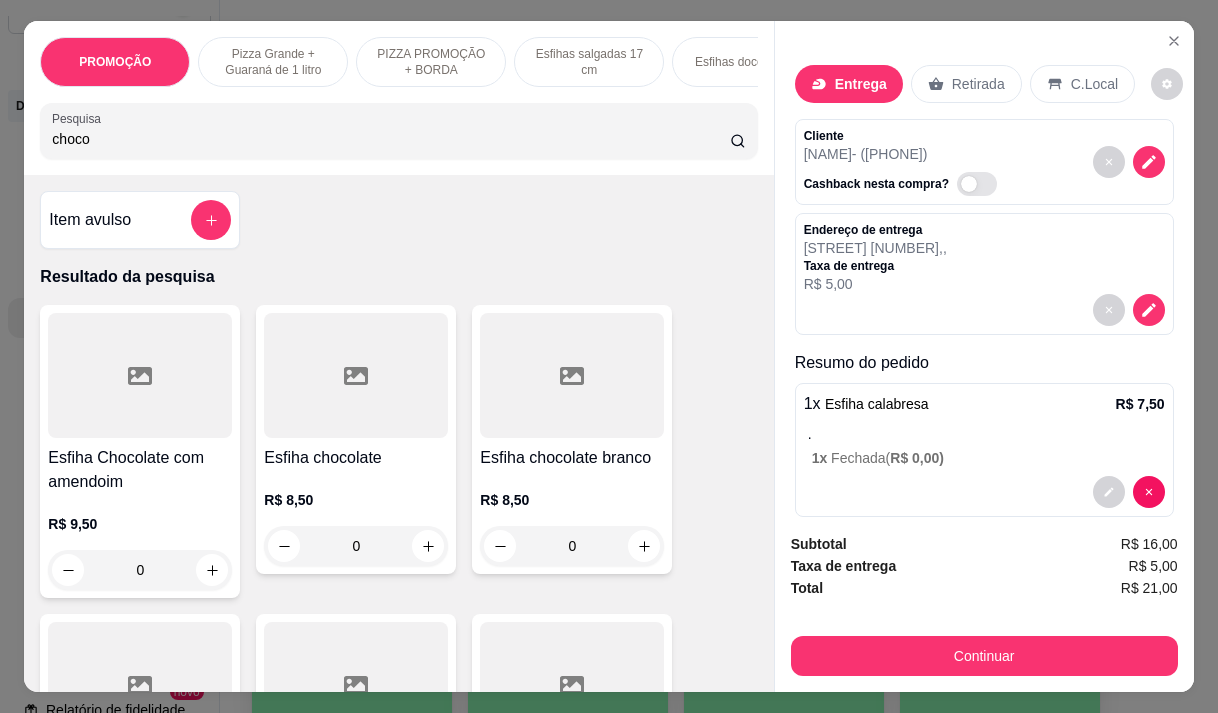 type on "choco" 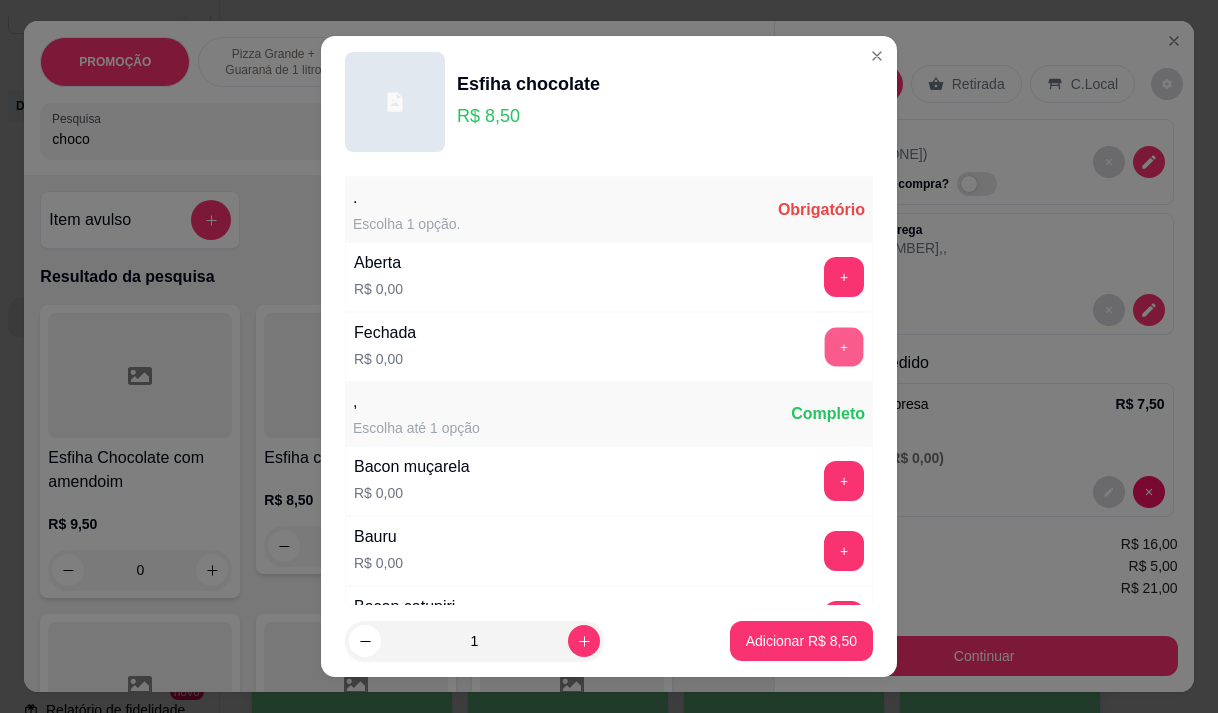 click on "+" at bounding box center (844, 346) 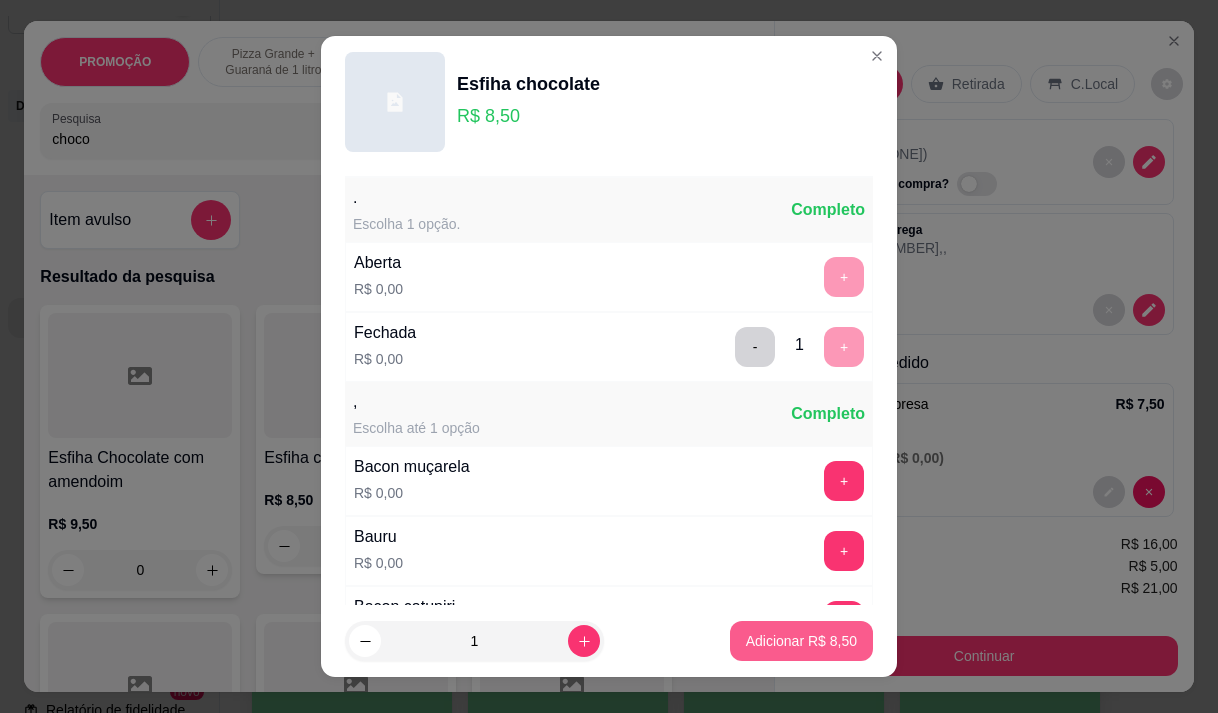 click on "Adicionar   R$ 8,50" at bounding box center (801, 641) 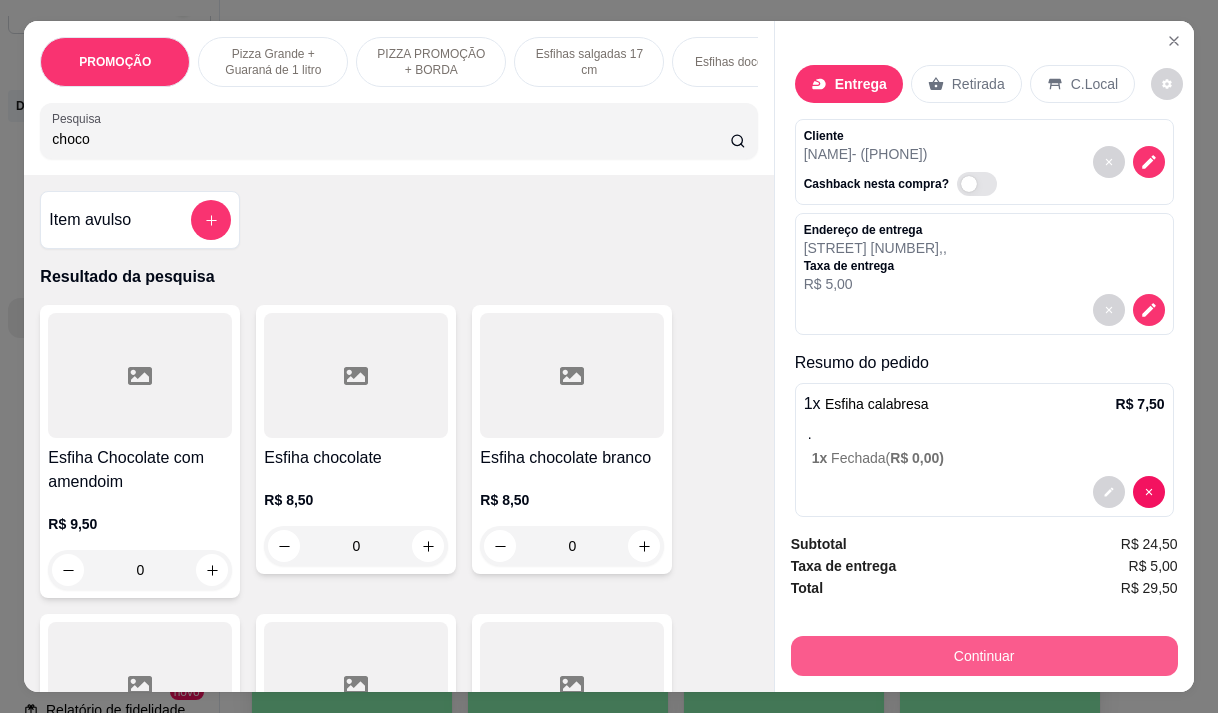 click on "Continuar" at bounding box center [984, 656] 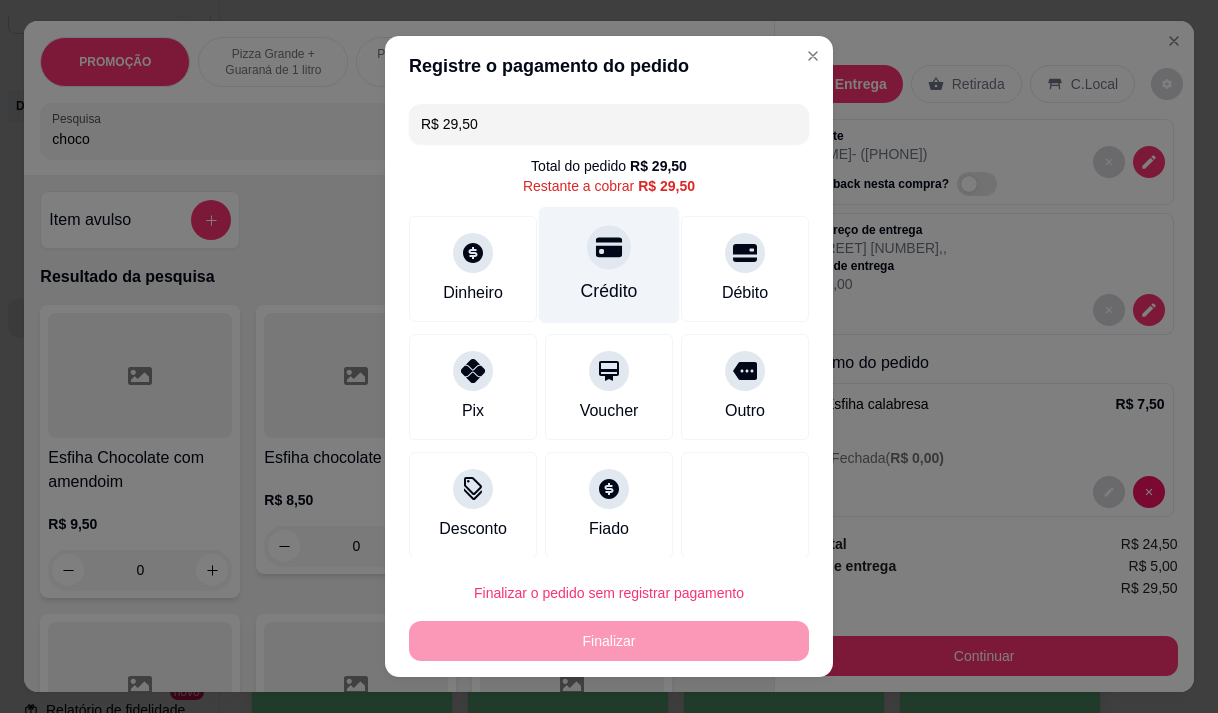 click on "Crédito" at bounding box center (609, 264) 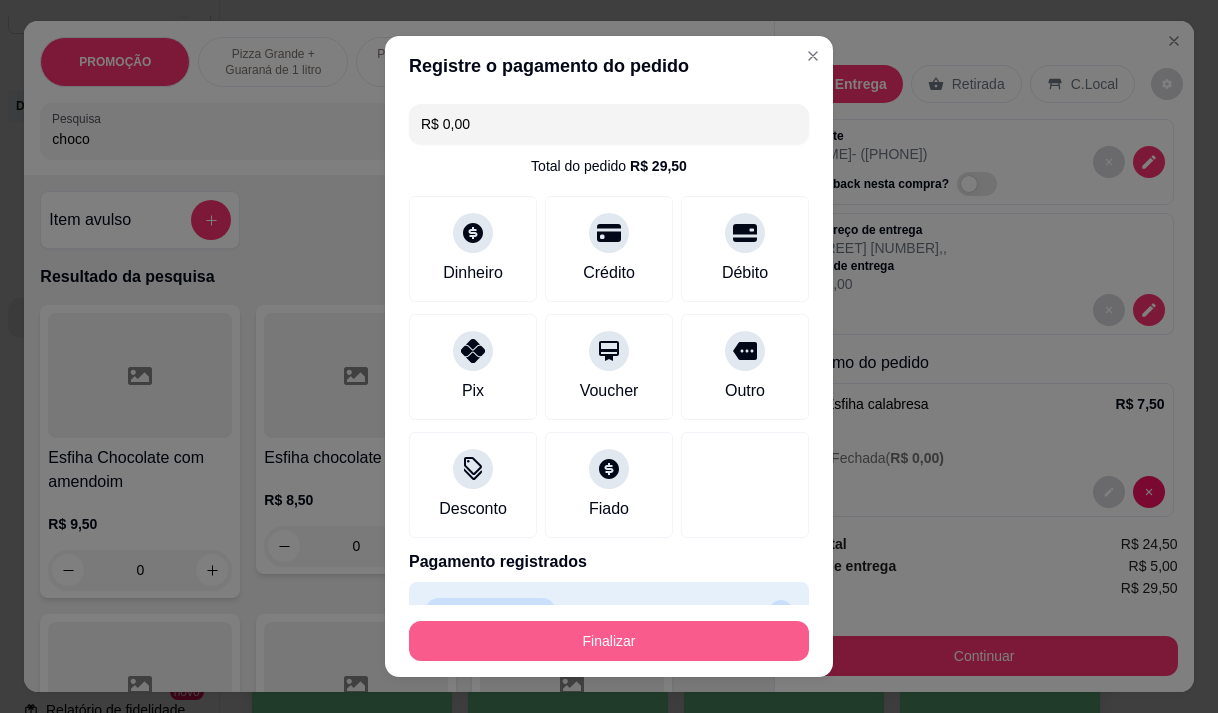 click on "Finalizar" at bounding box center [609, 641] 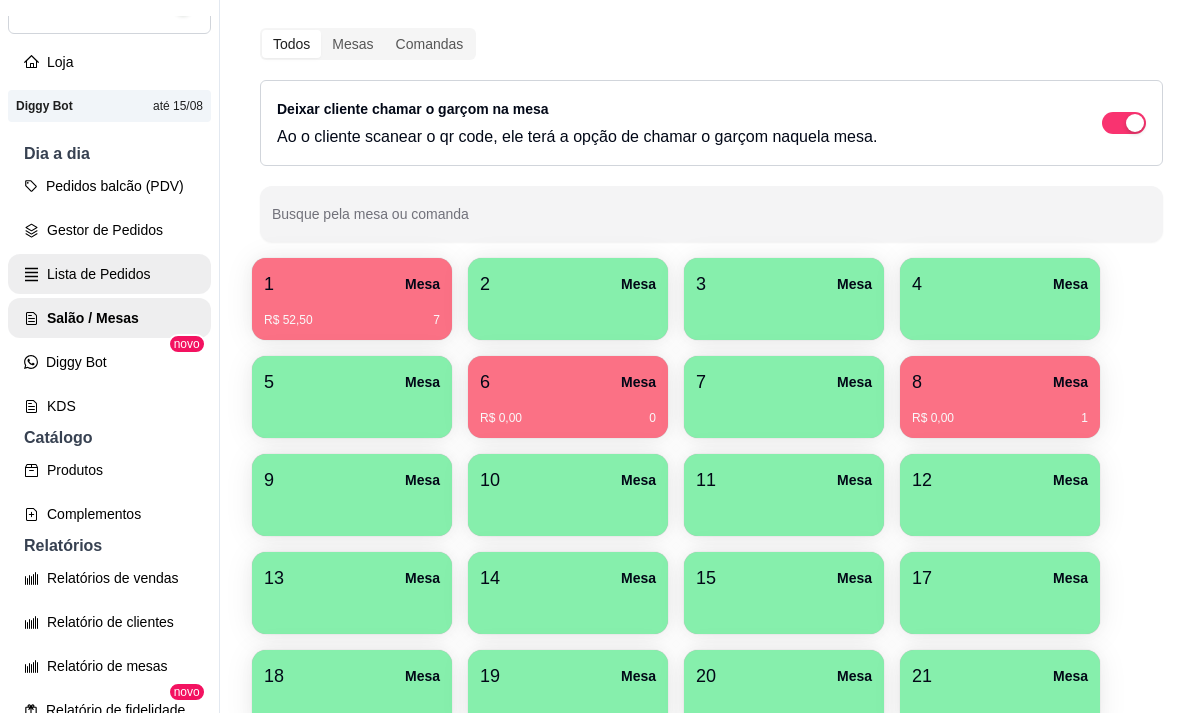 click on "Lista de Pedidos" at bounding box center [109, 274] 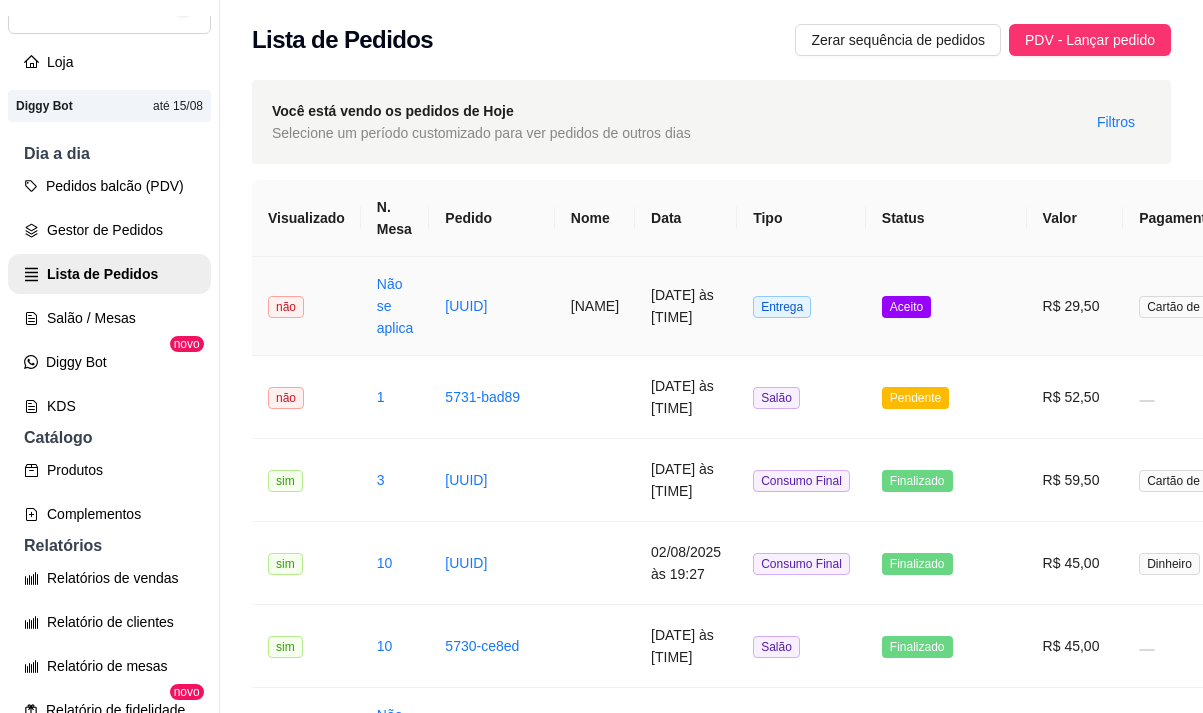 click on "adila" at bounding box center (595, 306) 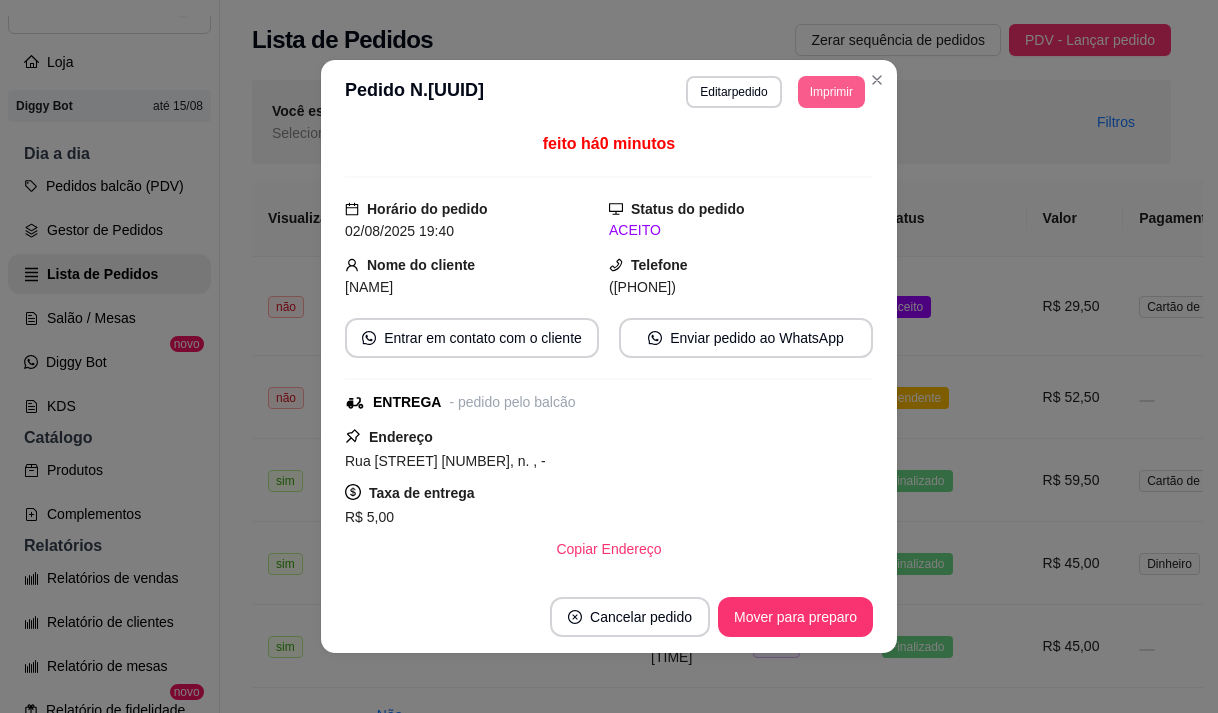 click on "Imprimir" at bounding box center (831, 92) 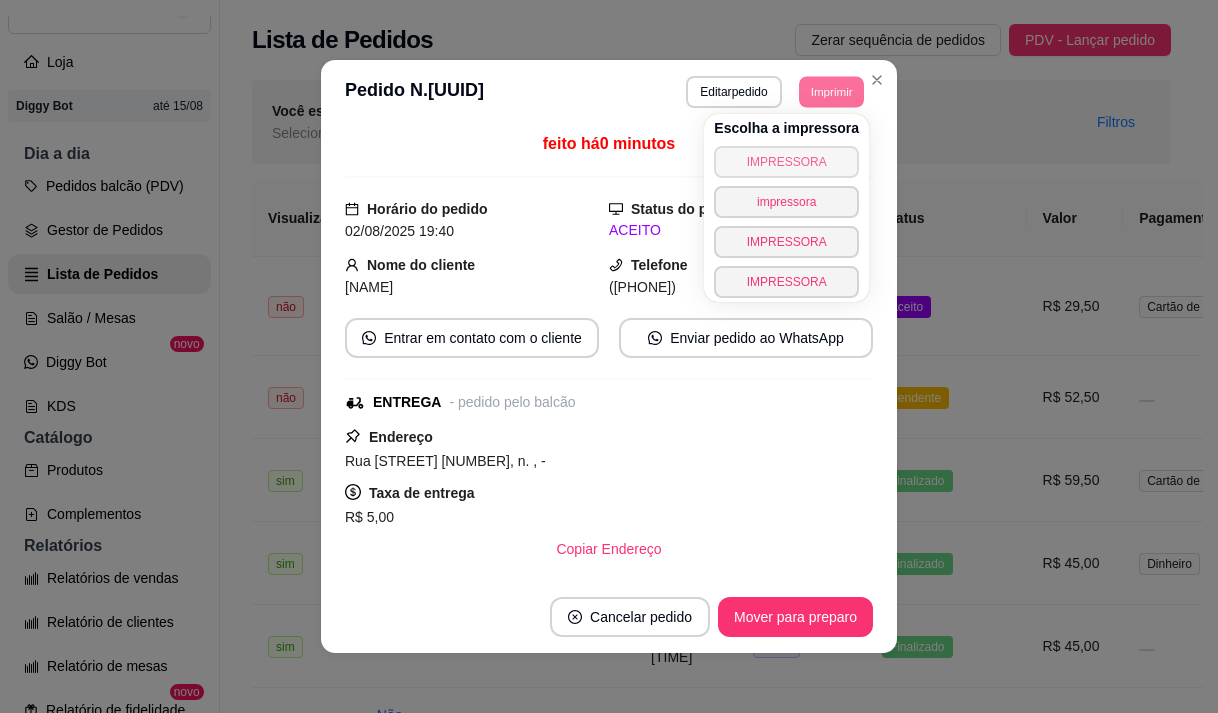 click on "IMPRESSORA" at bounding box center (786, 162) 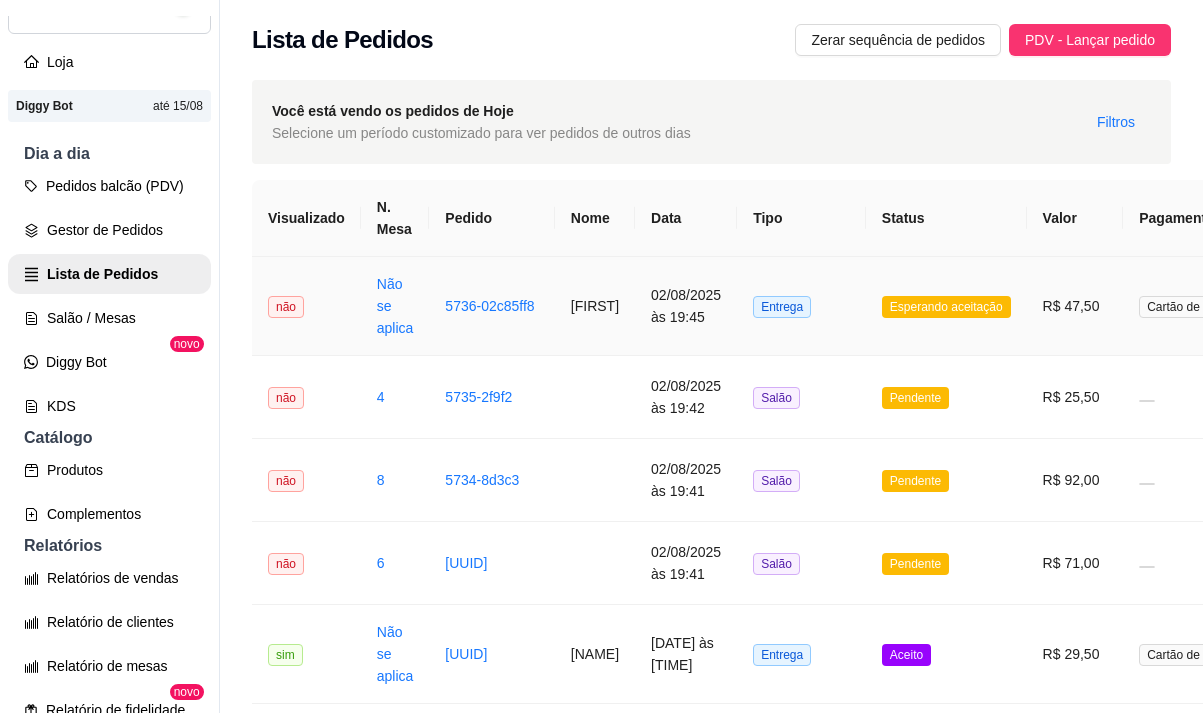 click on "Holania" at bounding box center [595, 306] 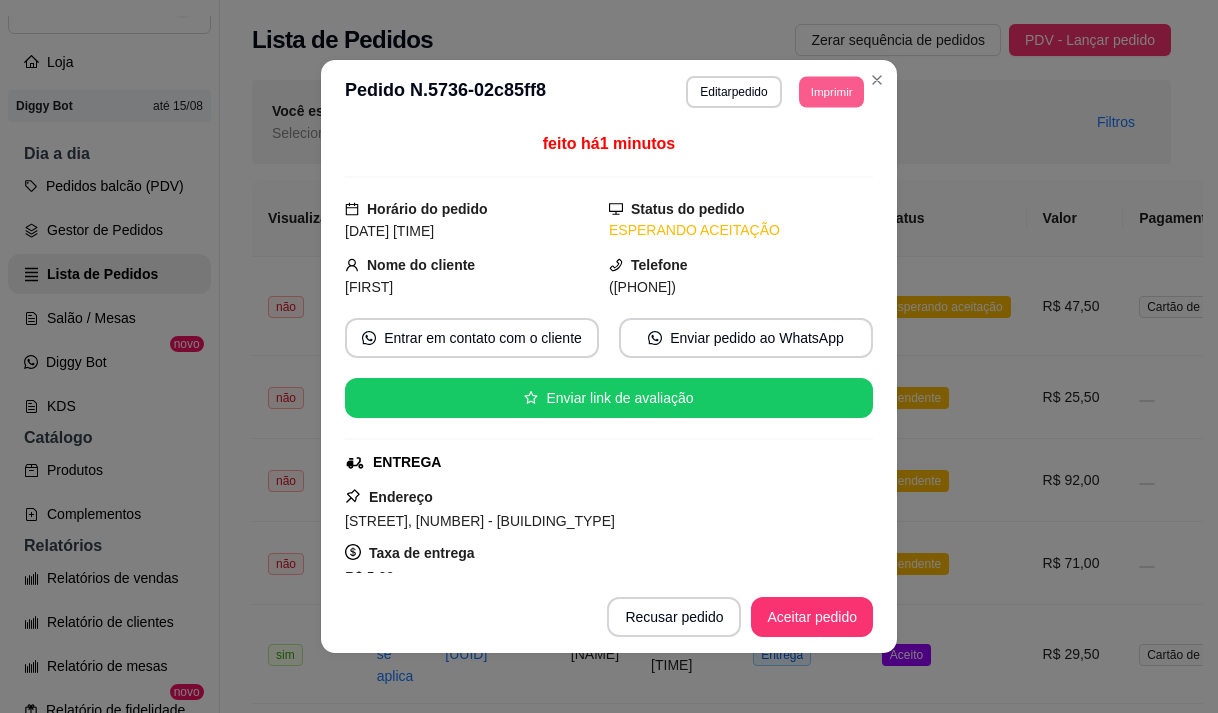click on "Imprimir" at bounding box center (831, 91) 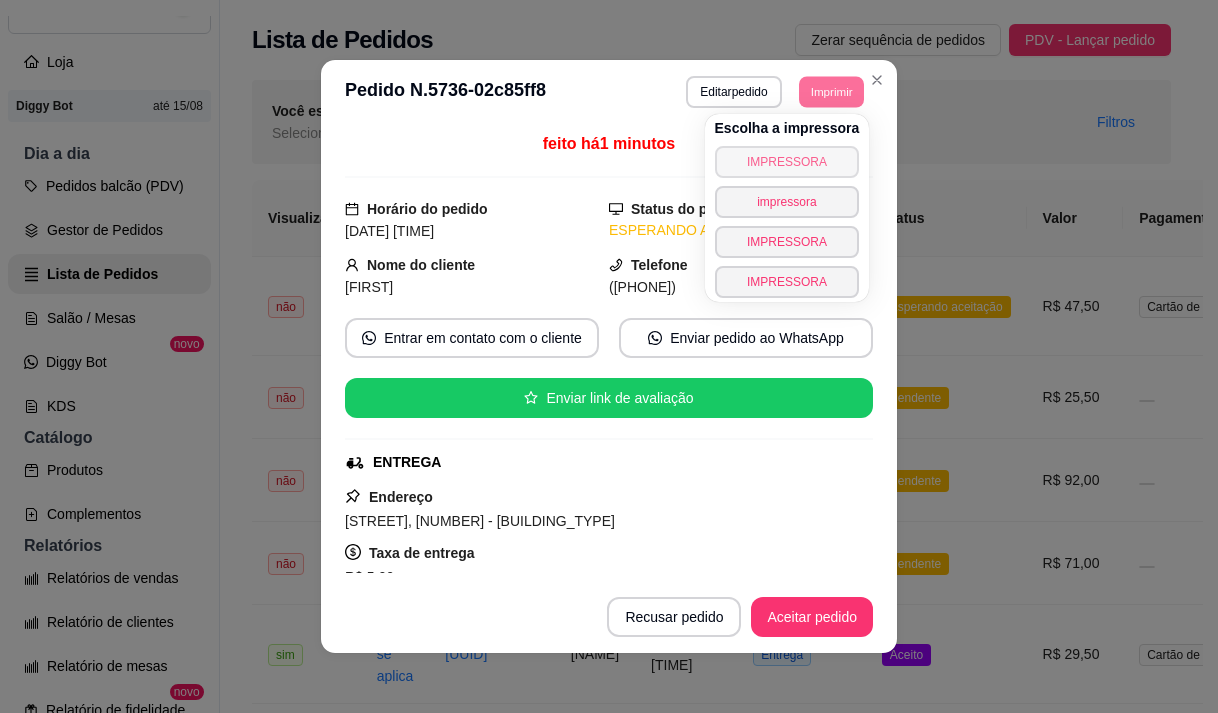 click on "IMPRESSORA" at bounding box center (787, 162) 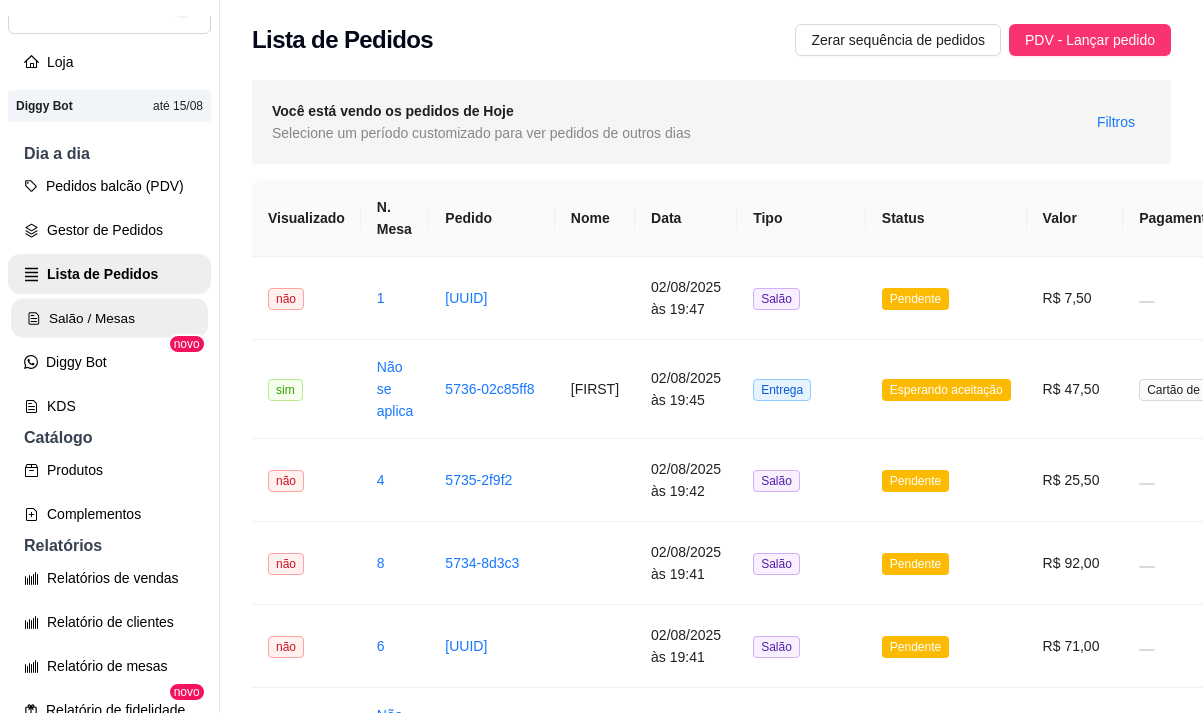 click on "Salão / Mesas" at bounding box center (109, 318) 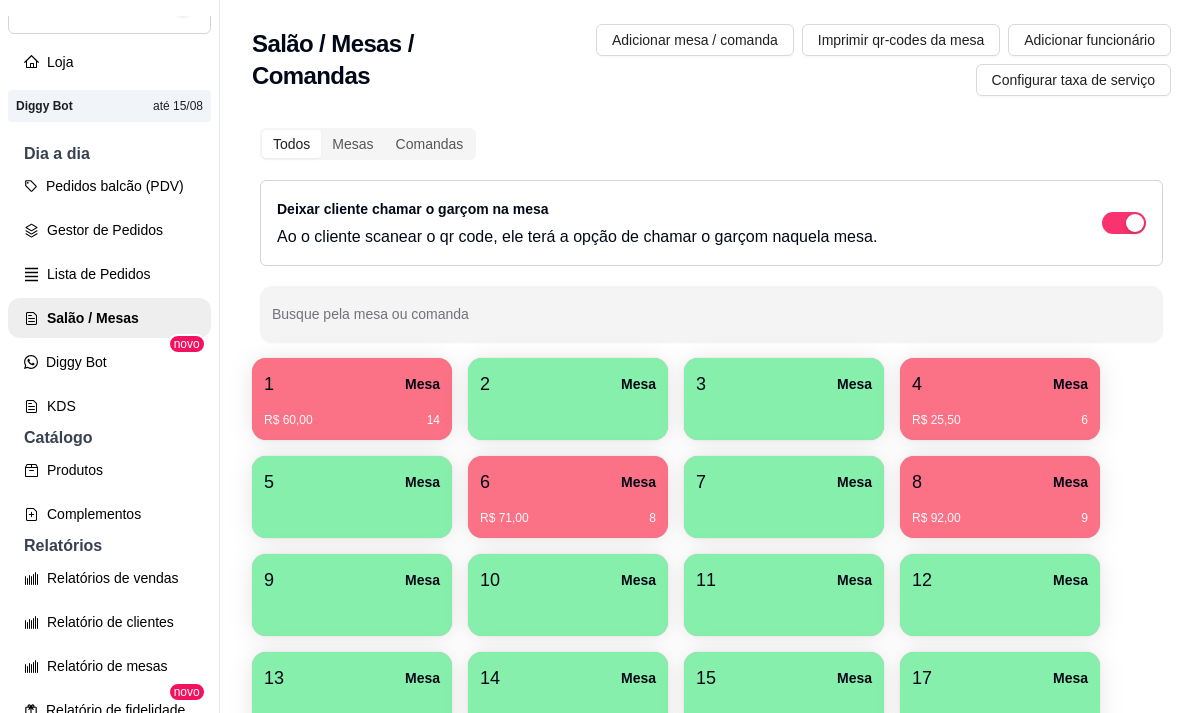 click on "1 Mesa" at bounding box center [352, 384] 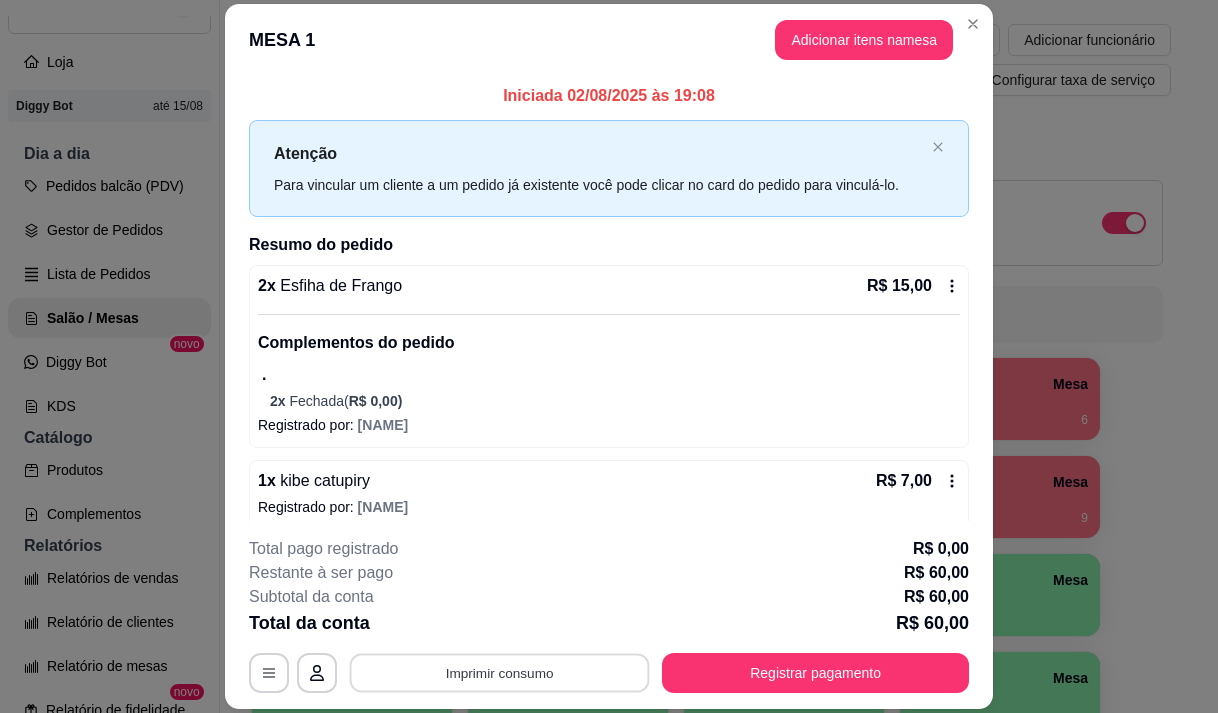 click on "Imprimir consumo" at bounding box center (500, 673) 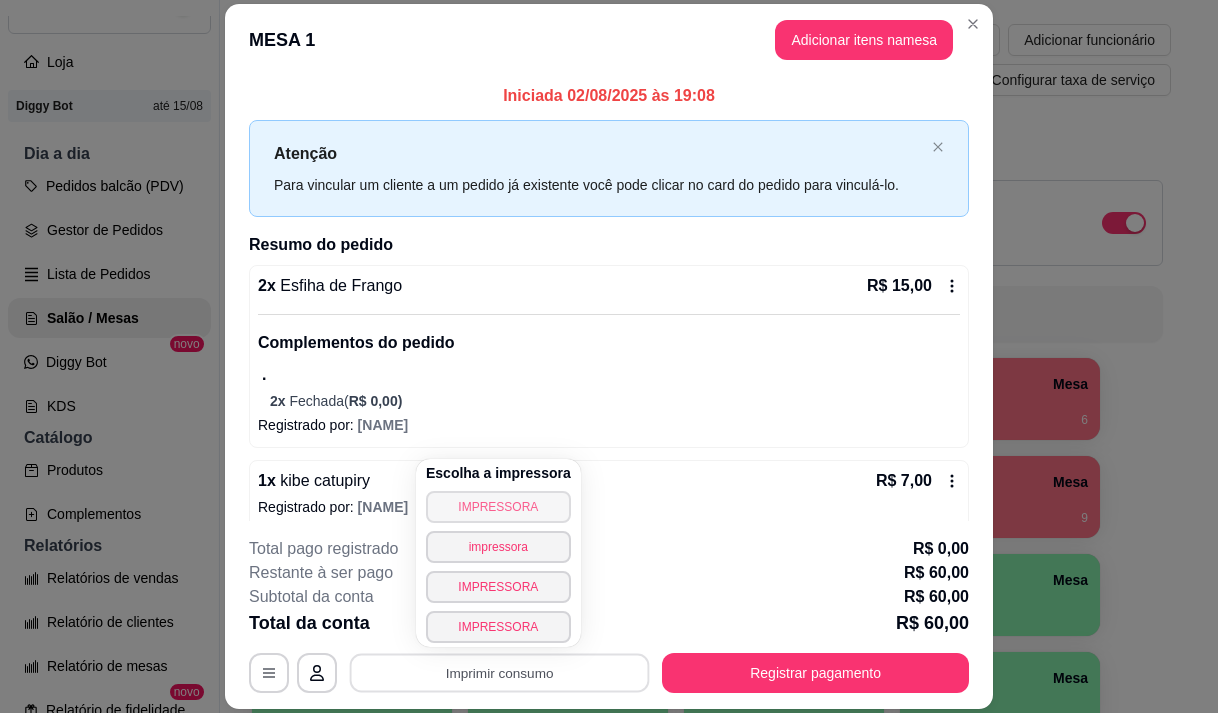 click on "IMPRESSORA" at bounding box center (498, 507) 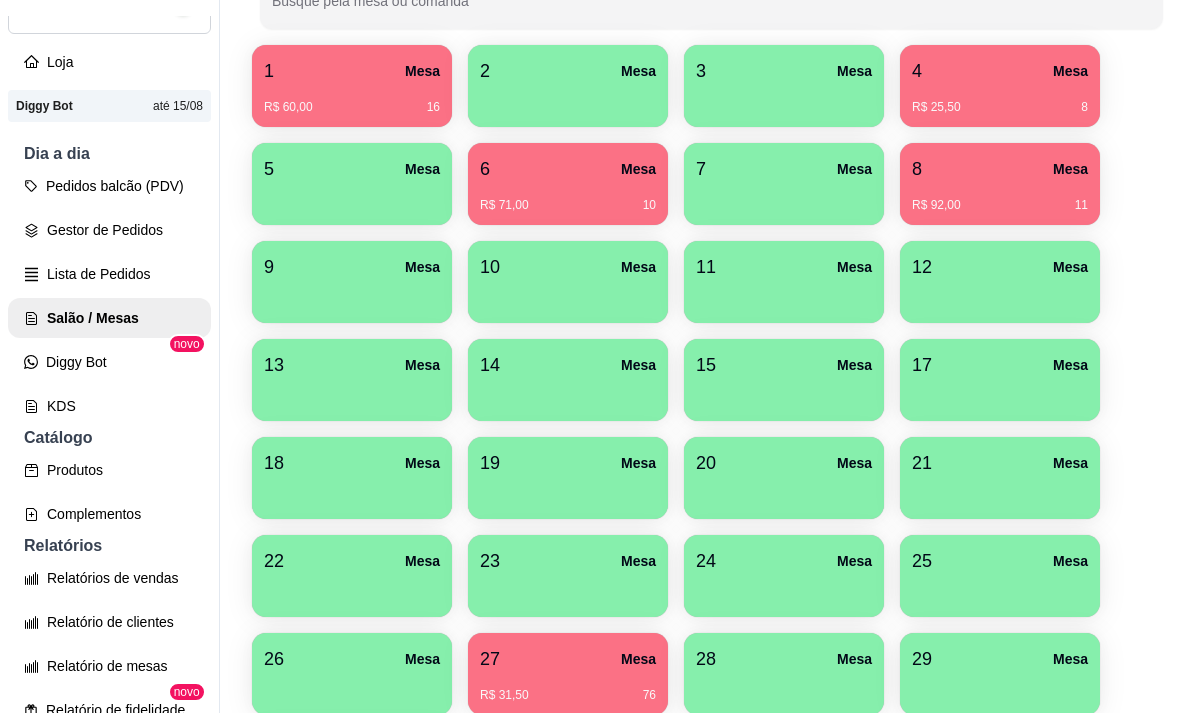 scroll, scrollTop: 400, scrollLeft: 0, axis: vertical 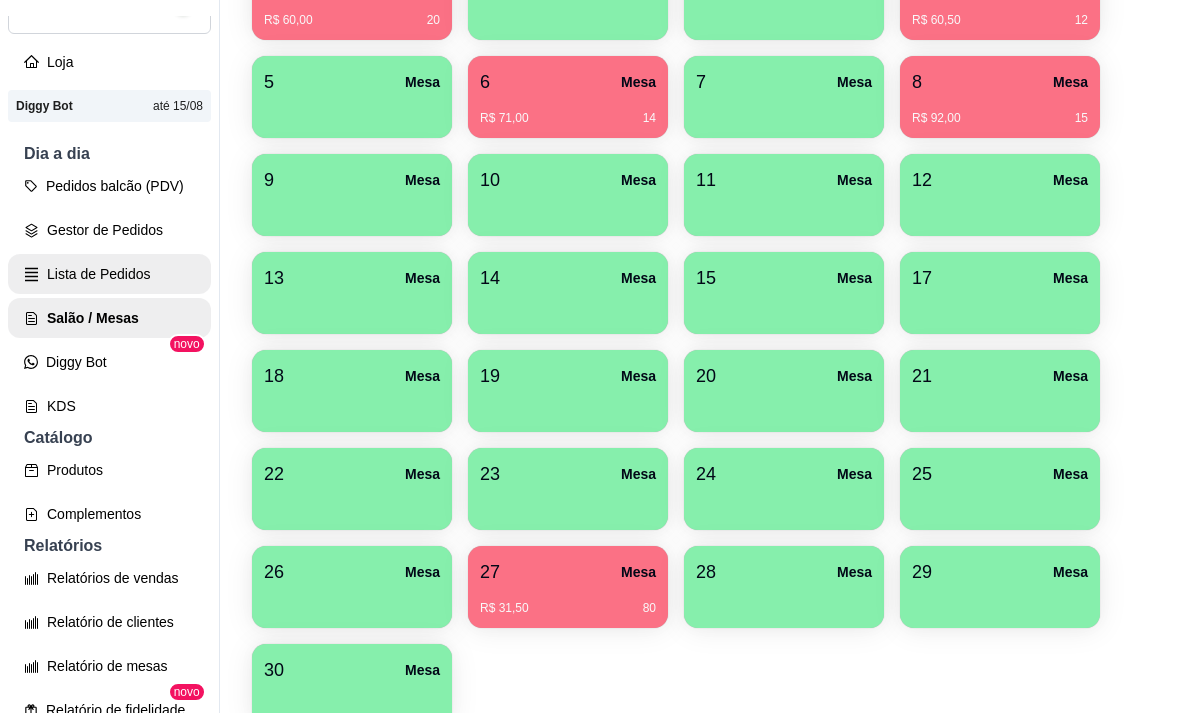 click on "Lista de Pedidos" at bounding box center [109, 274] 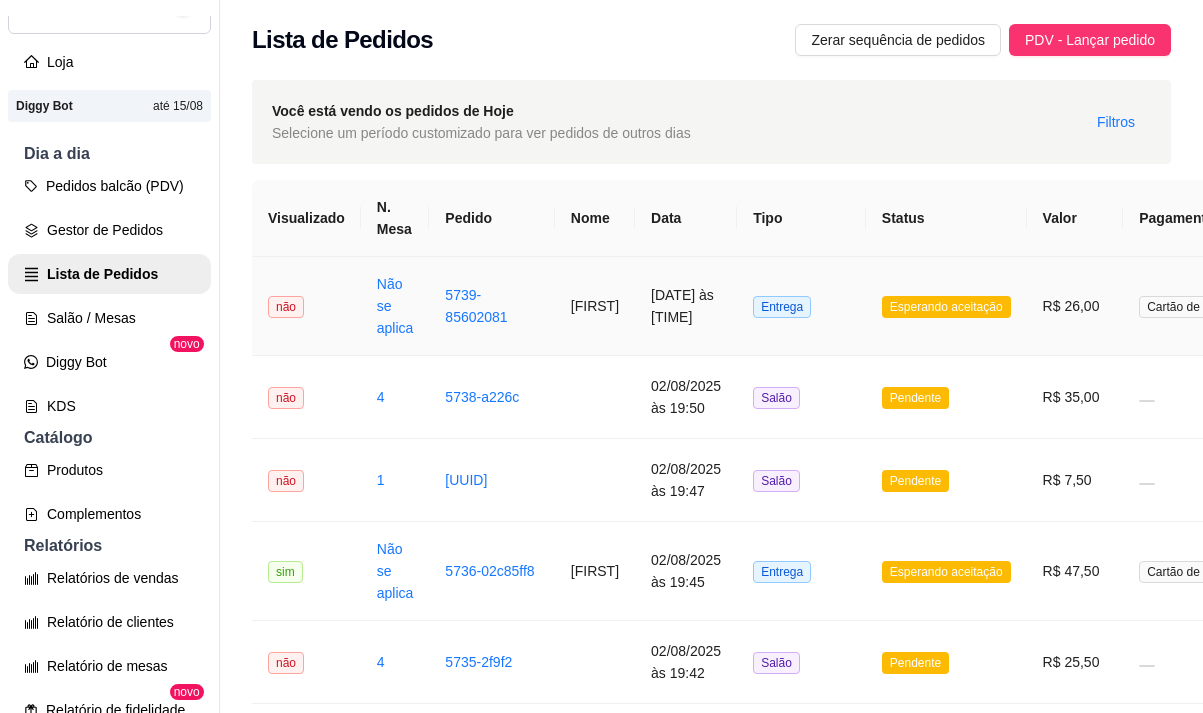 click on "Tatiana" at bounding box center [595, 306] 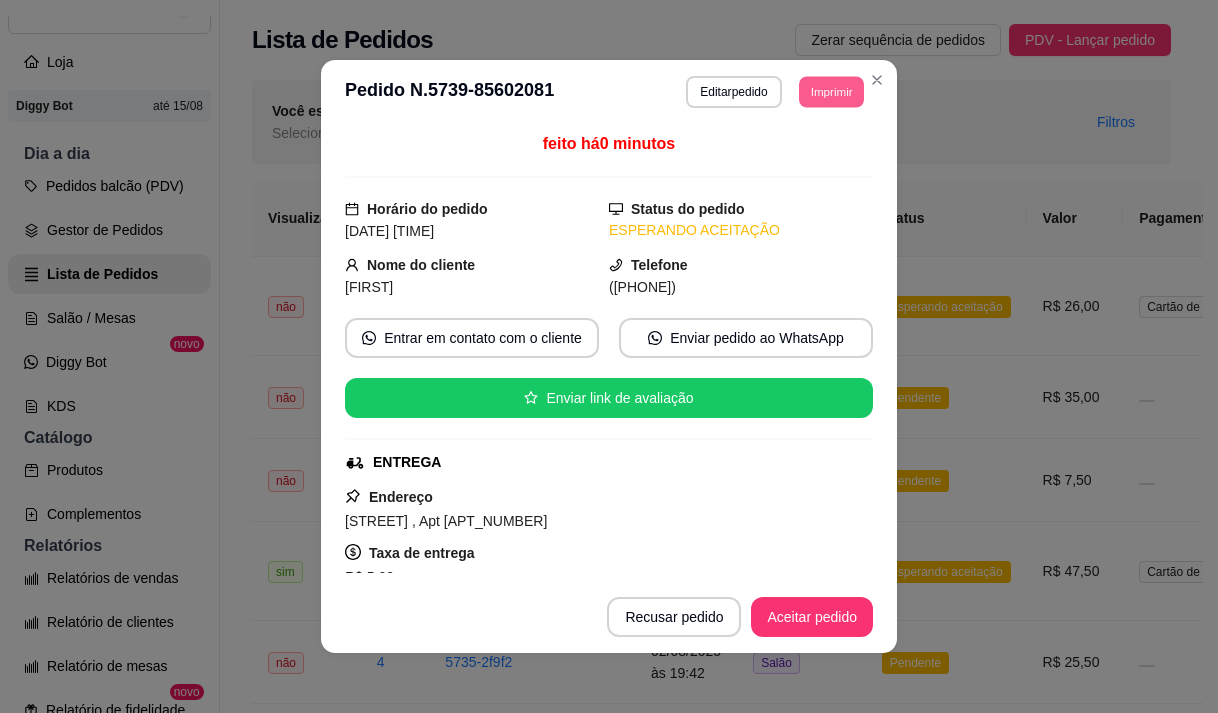 click on "Imprimir" at bounding box center [831, 91] 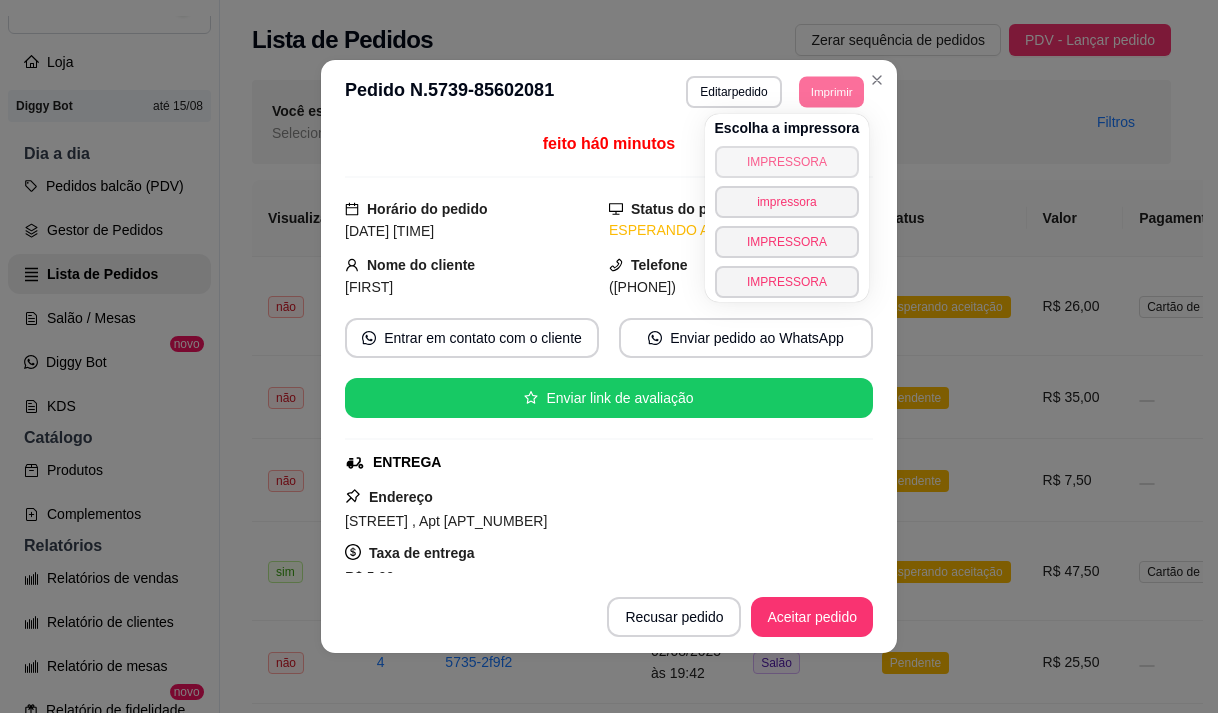 click on "IMPRESSORA" at bounding box center (787, 162) 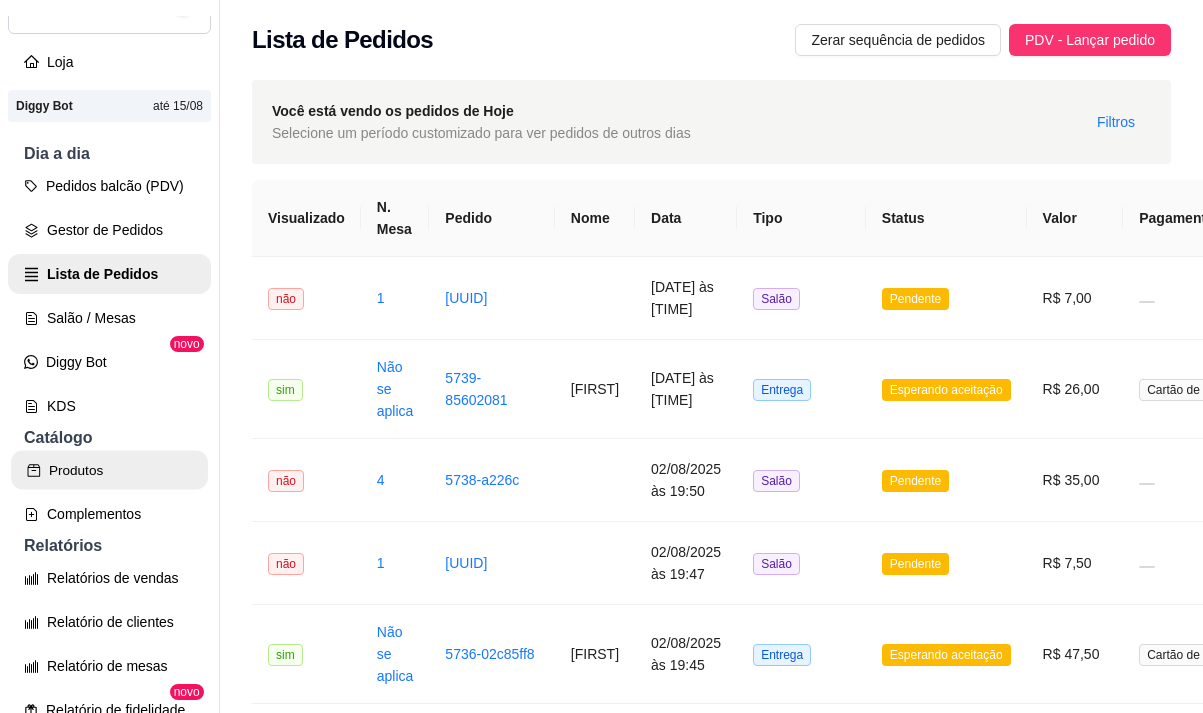 click on "Produtos" at bounding box center (109, 470) 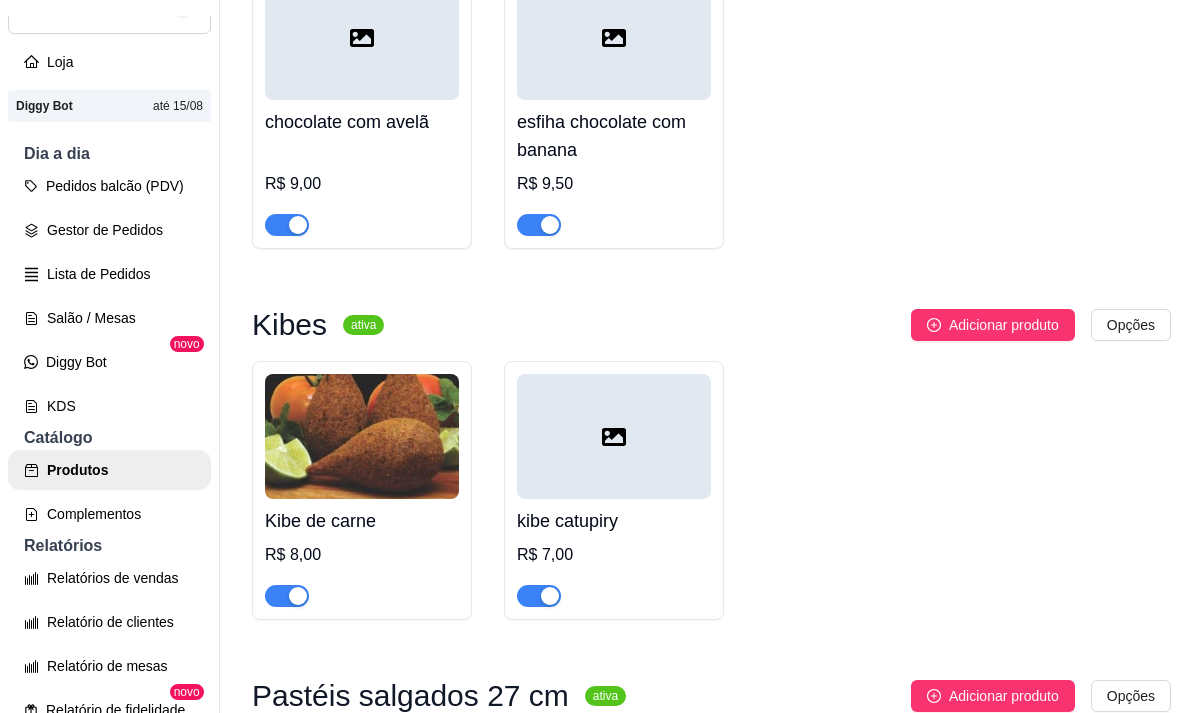 scroll, scrollTop: 8800, scrollLeft: 0, axis: vertical 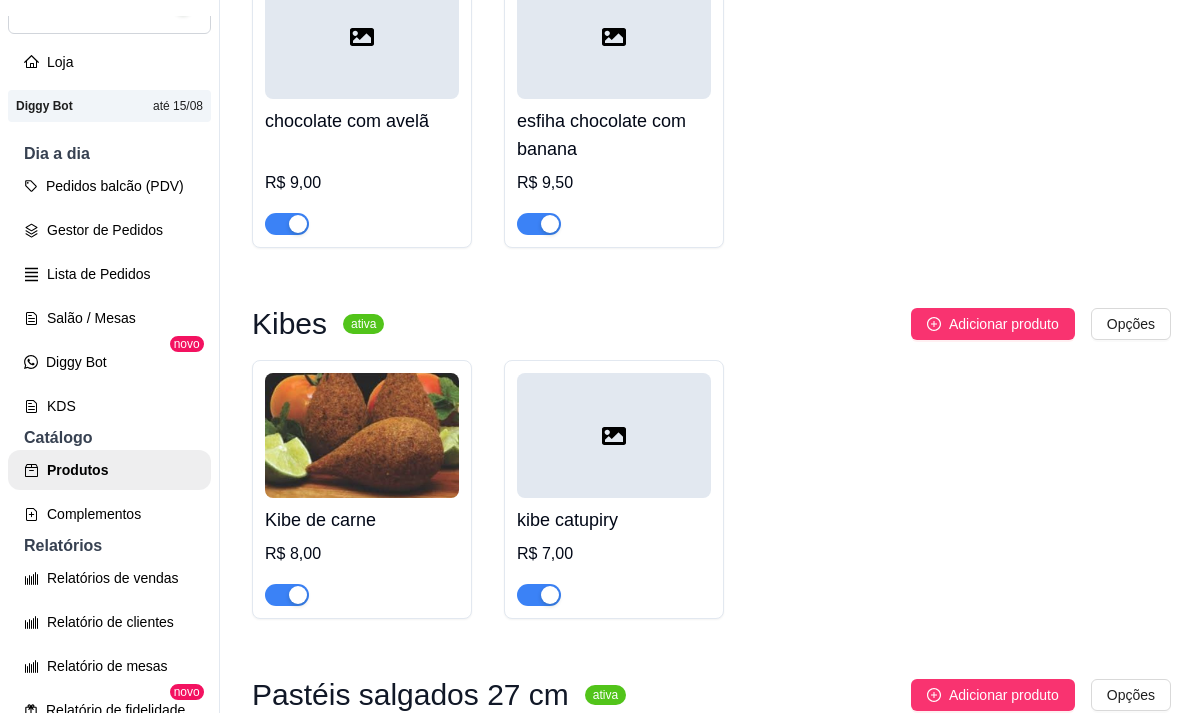 click at bounding box center [539, 595] 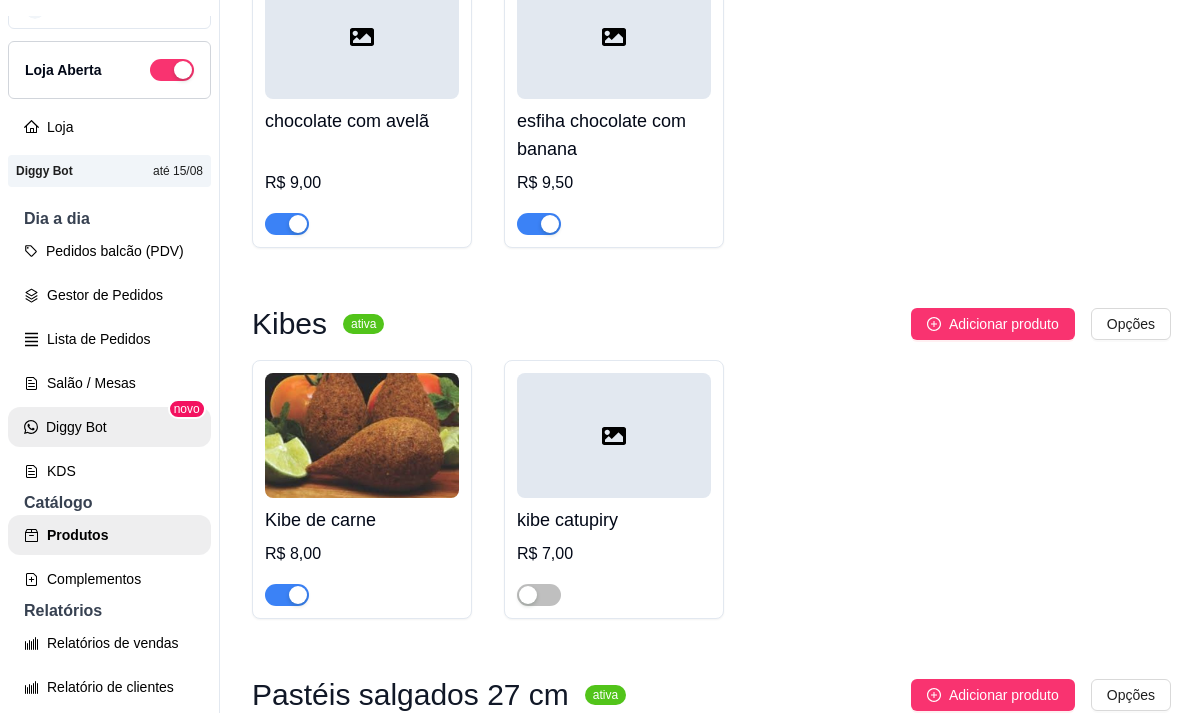 scroll, scrollTop: 0, scrollLeft: 0, axis: both 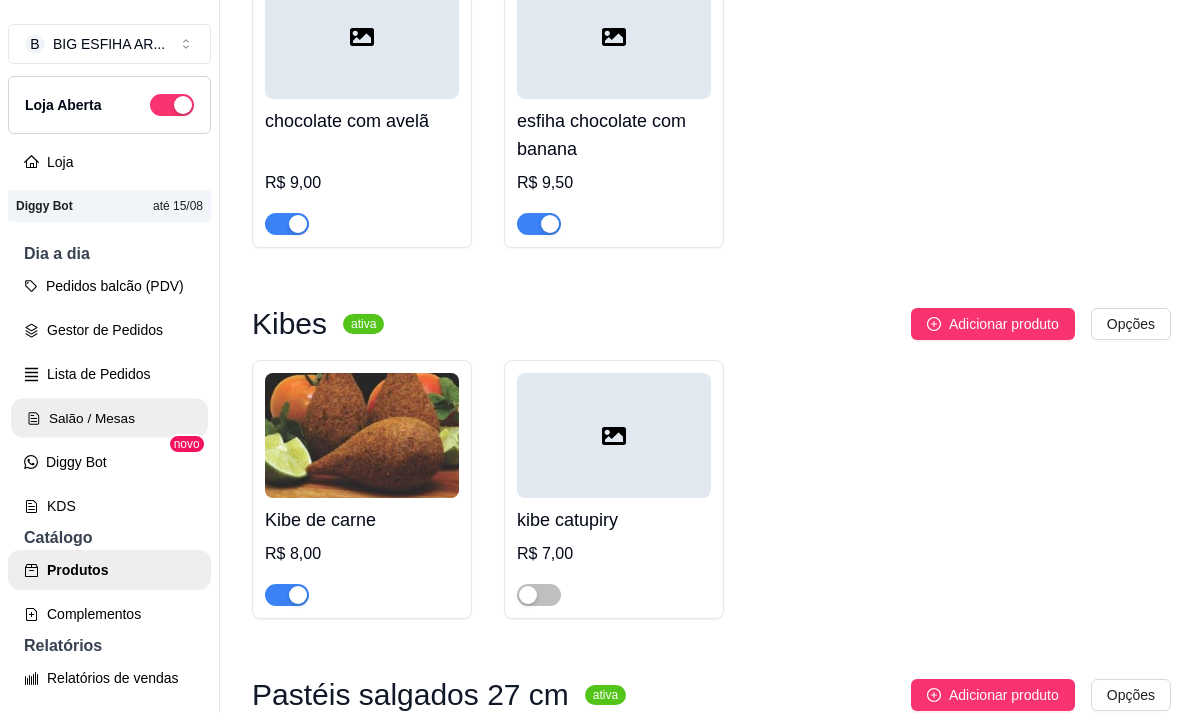 click on "Salão / Mesas" at bounding box center [109, 418] 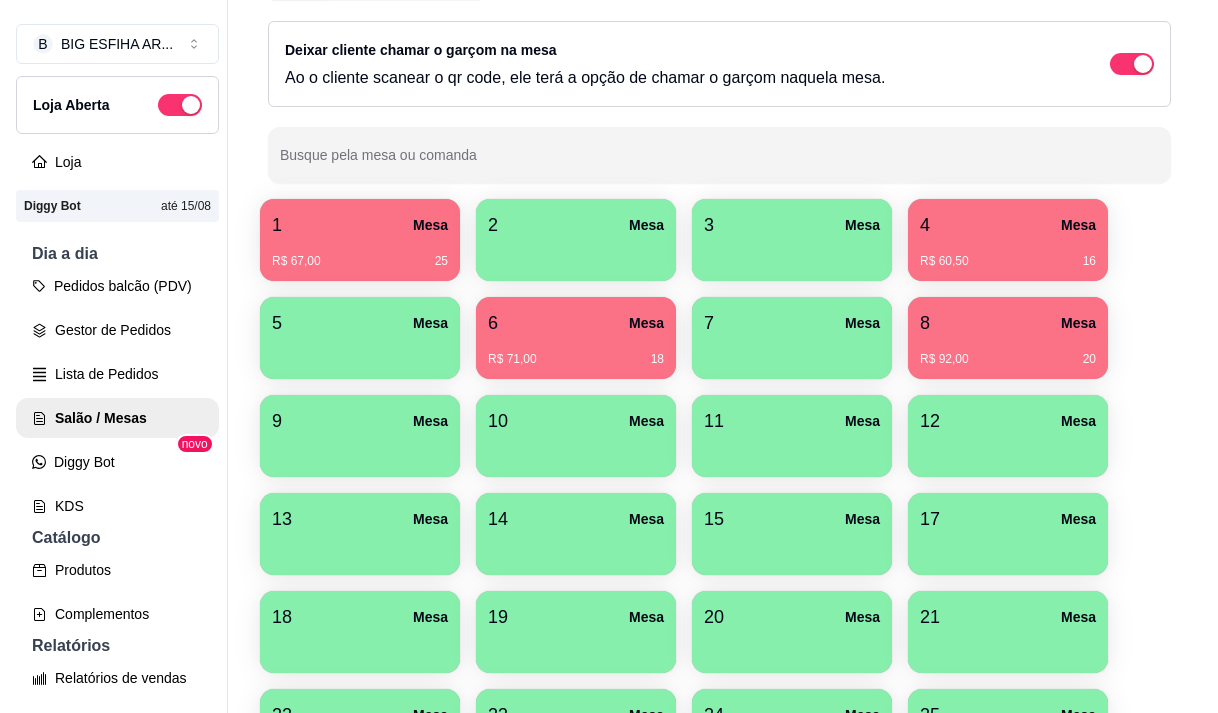 scroll, scrollTop: 200, scrollLeft: 0, axis: vertical 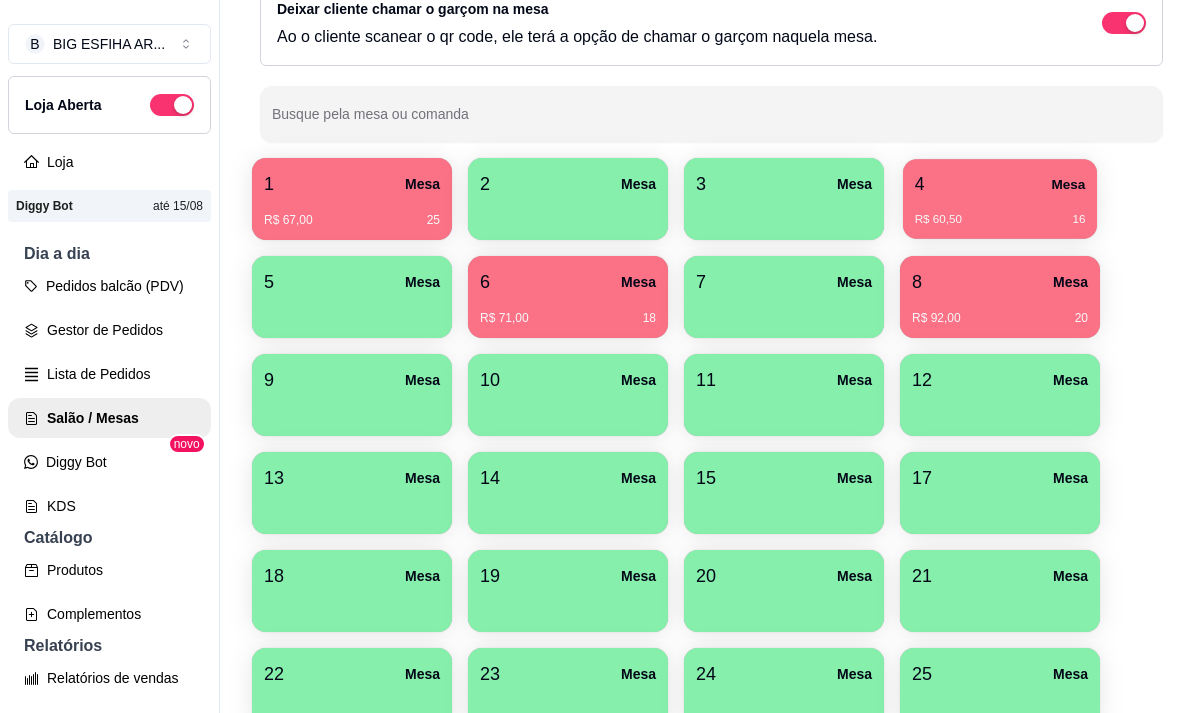 click on "R$ 60,50 16" at bounding box center [1000, 212] 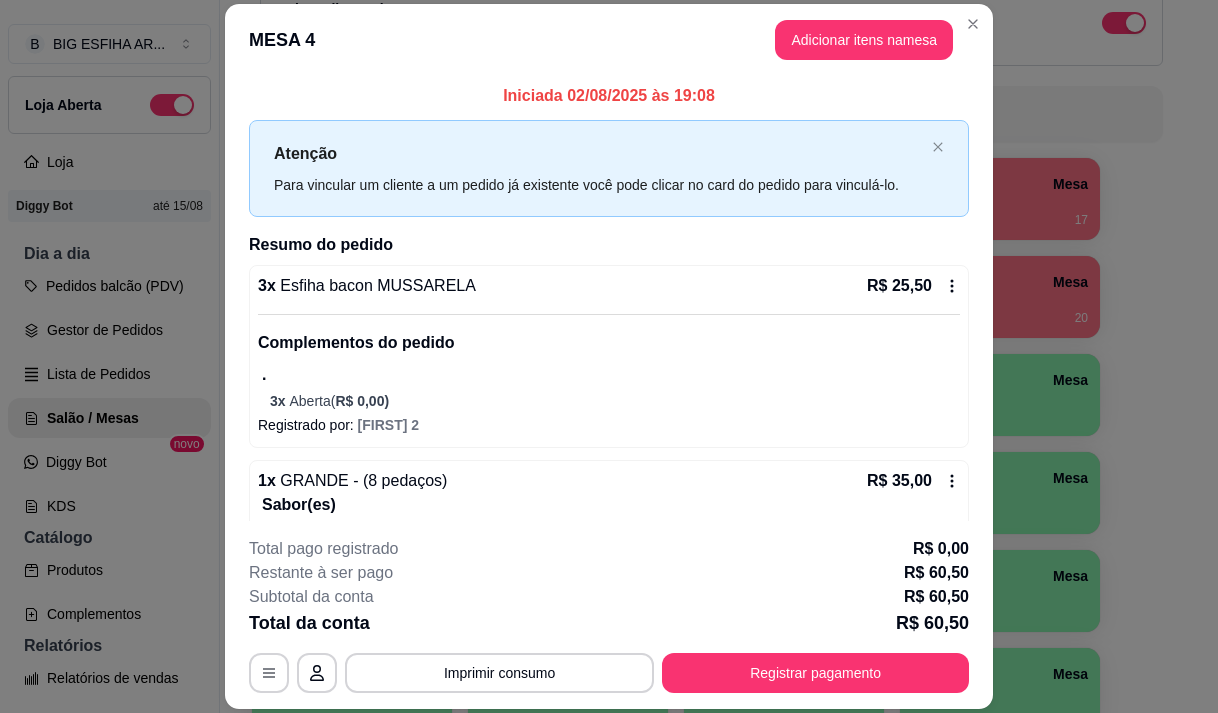 scroll, scrollTop: 156, scrollLeft: 0, axis: vertical 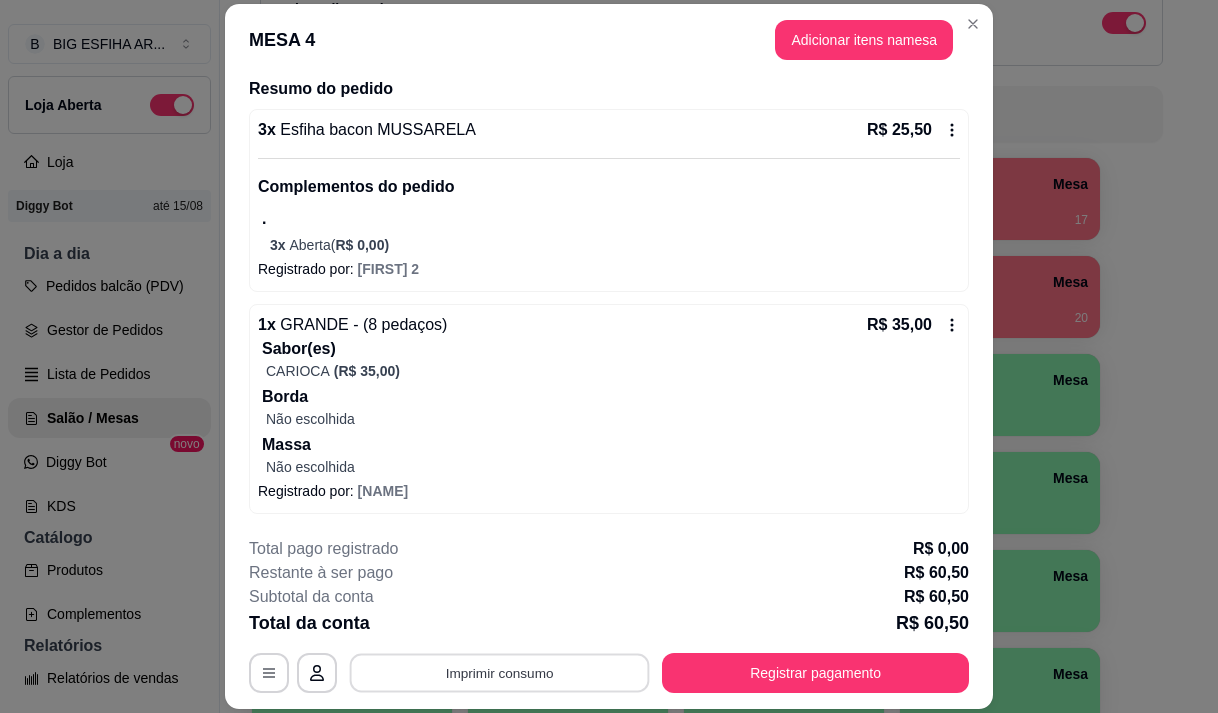 click on "Imprimir consumo" at bounding box center [500, 673] 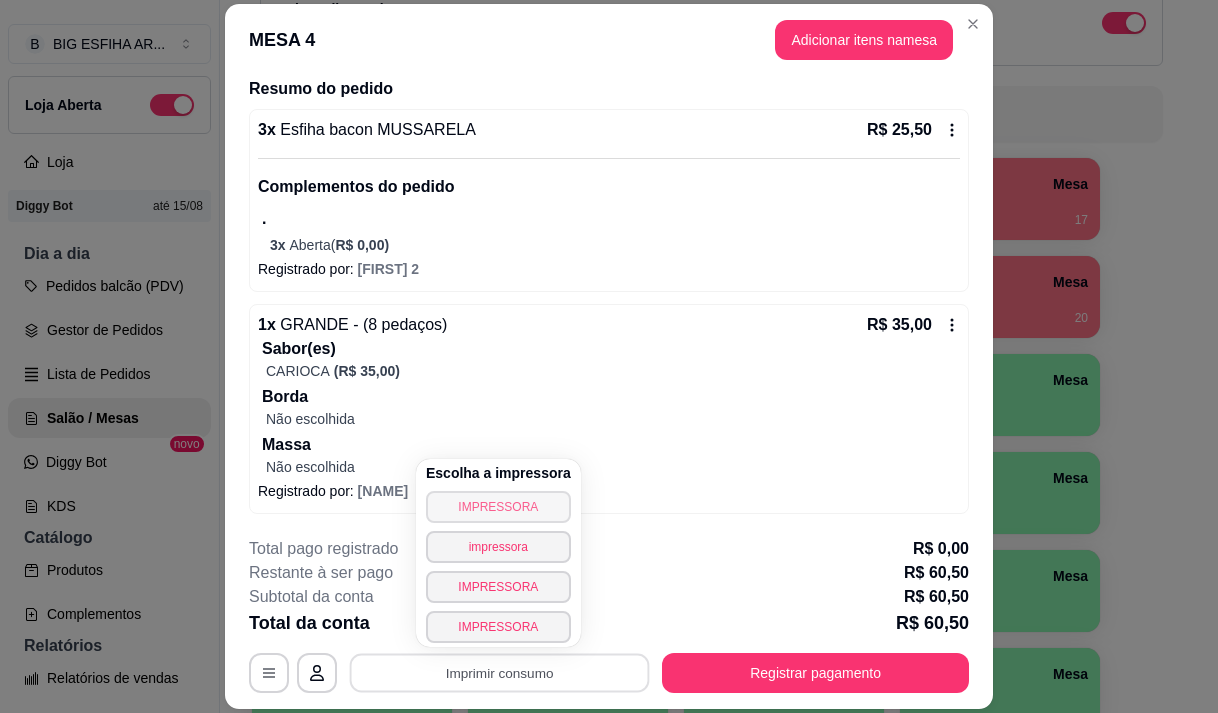 click on "IMPRESSORA" at bounding box center (498, 507) 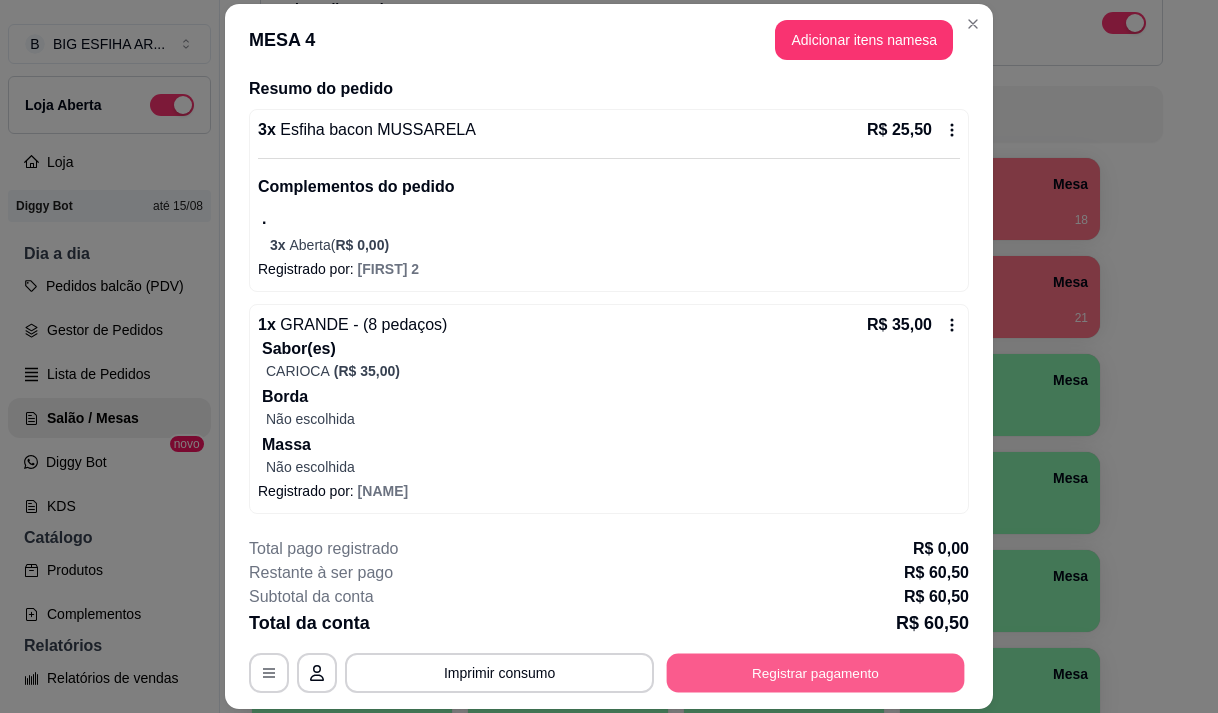 click on "Registrar pagamento" at bounding box center [816, 673] 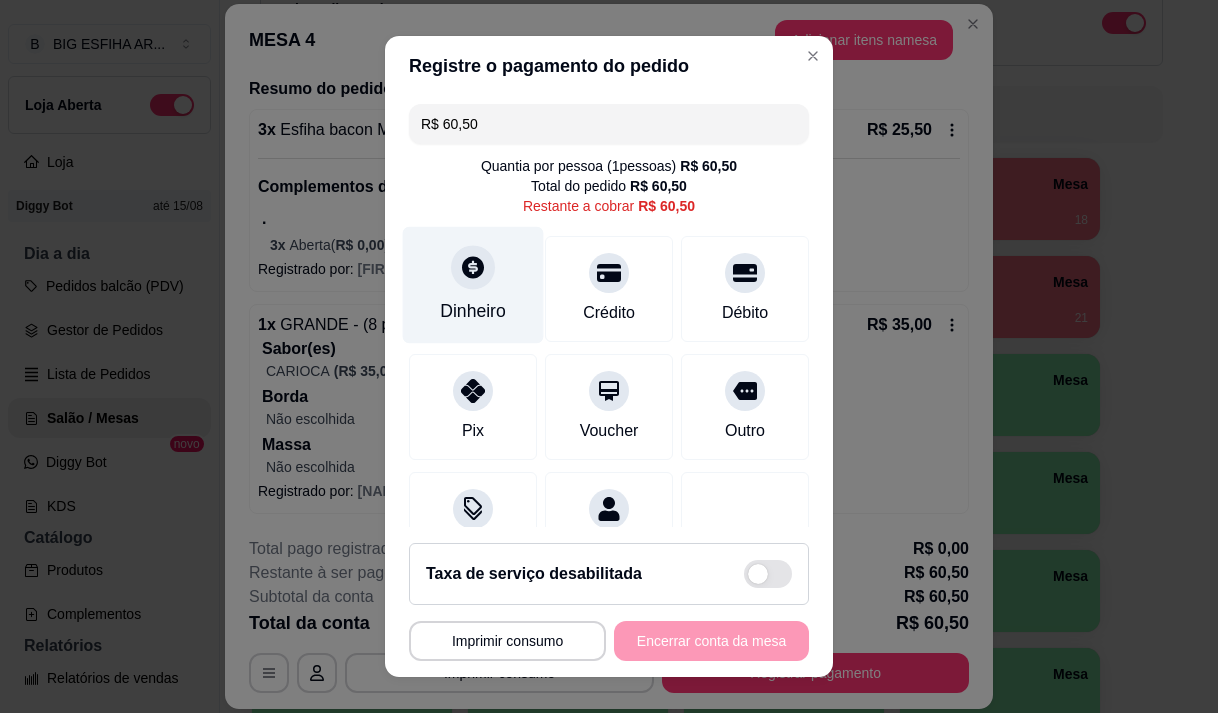 click on "Dinheiro" at bounding box center [473, 311] 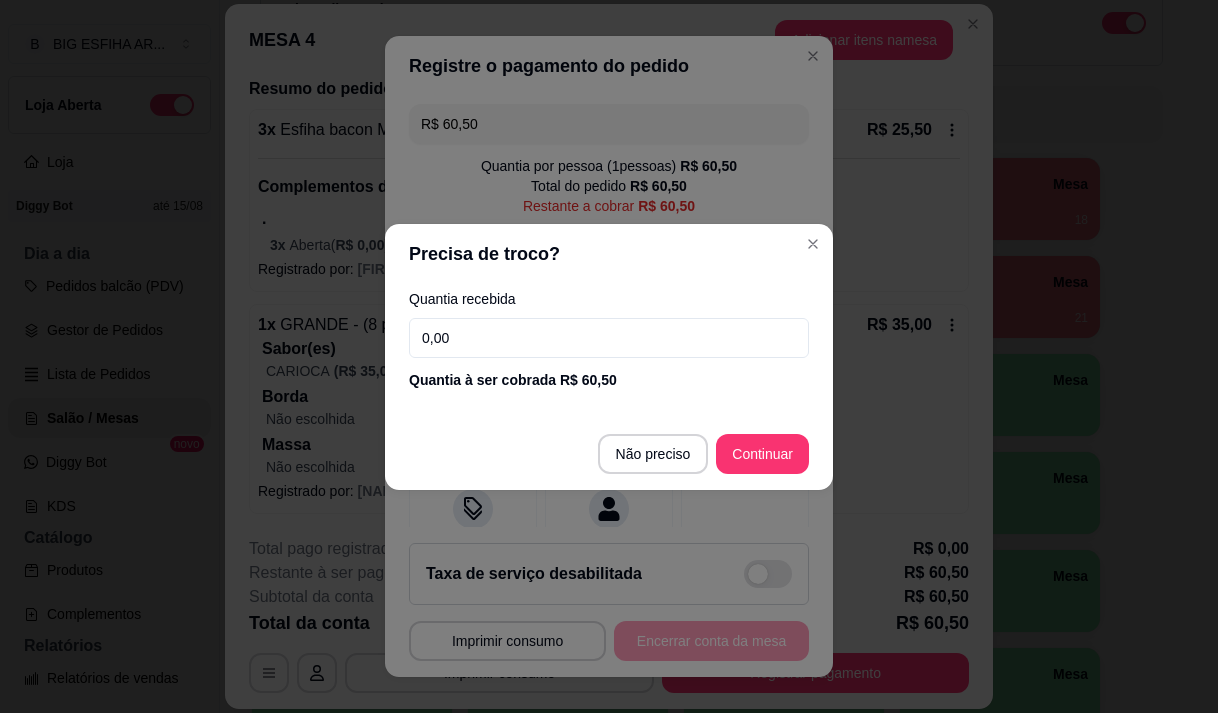 click on "0,00" at bounding box center (609, 338) 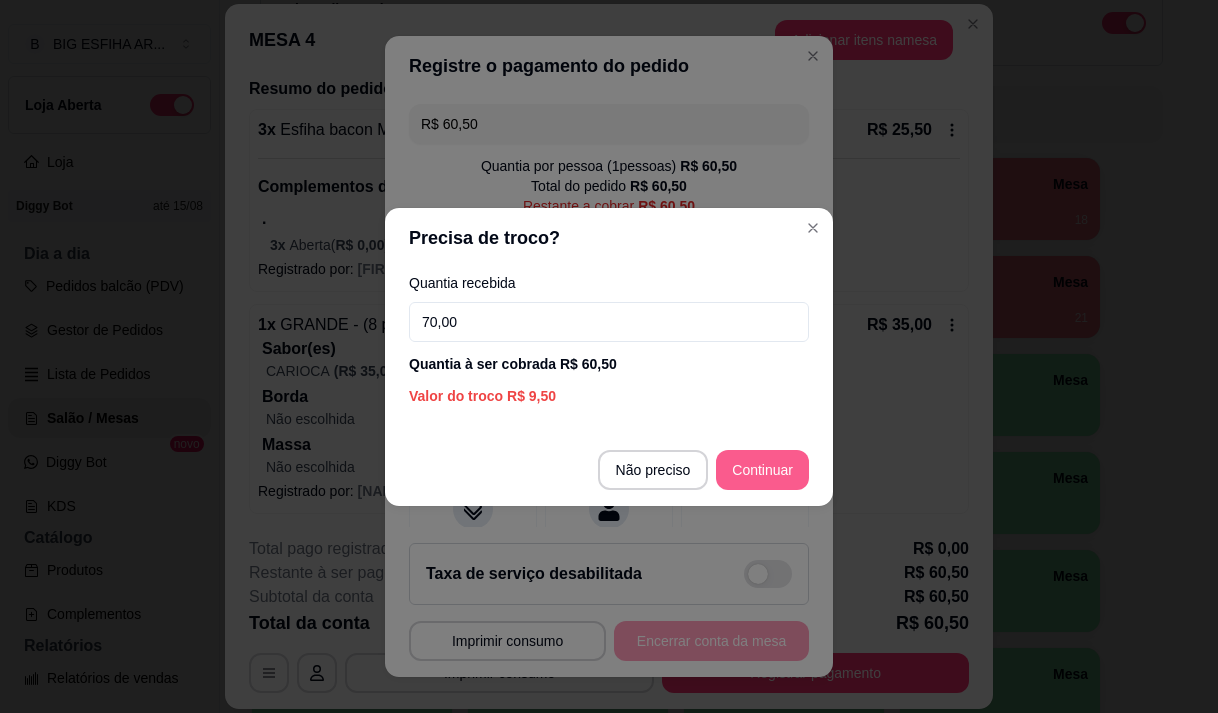 type on "70,00" 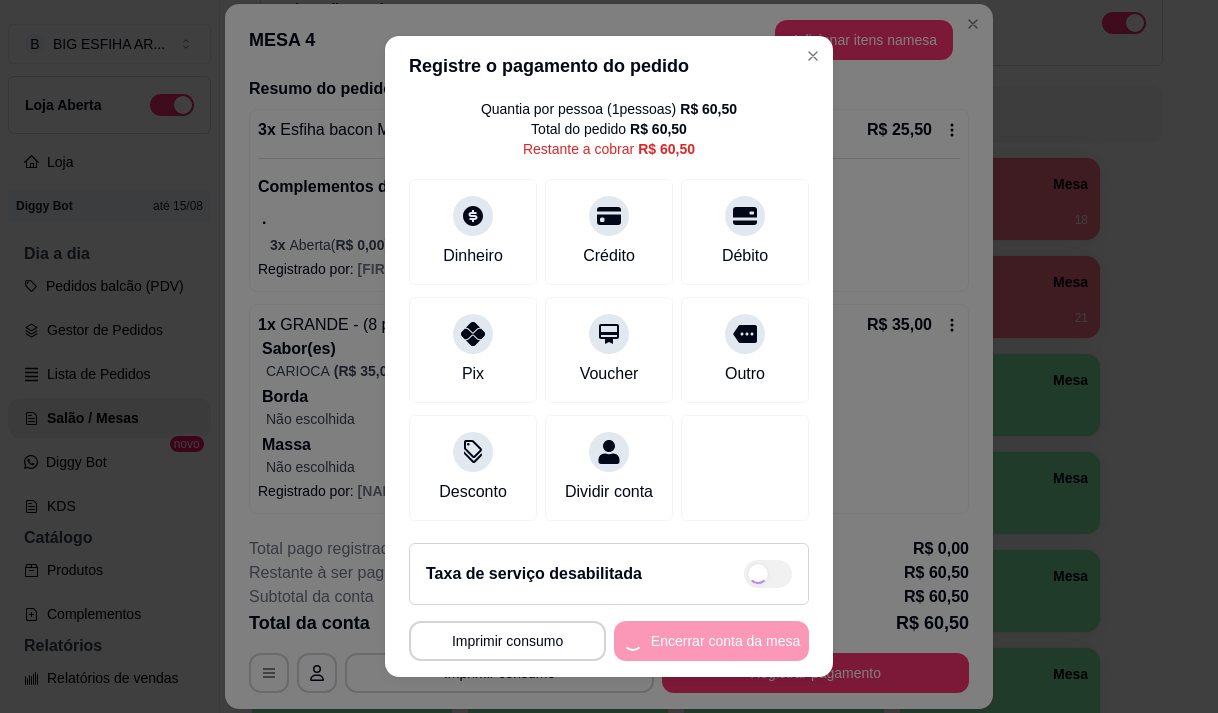 scroll, scrollTop: 82, scrollLeft: 0, axis: vertical 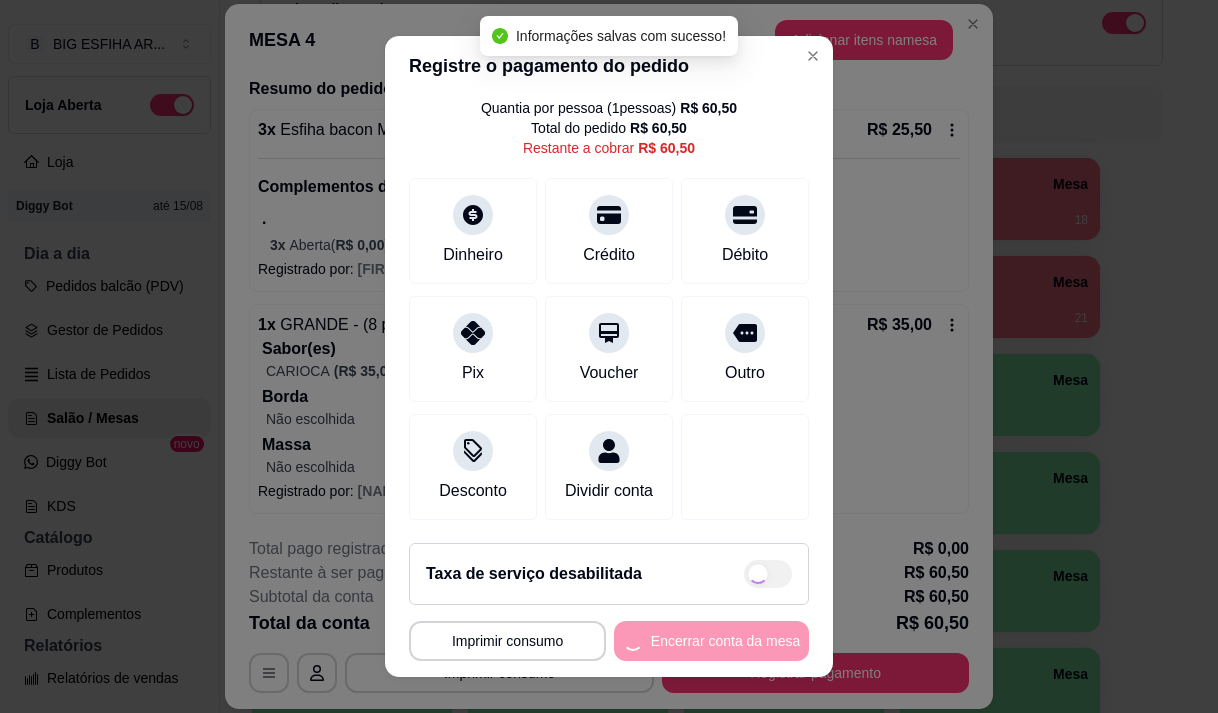 type on "R$ 0,00" 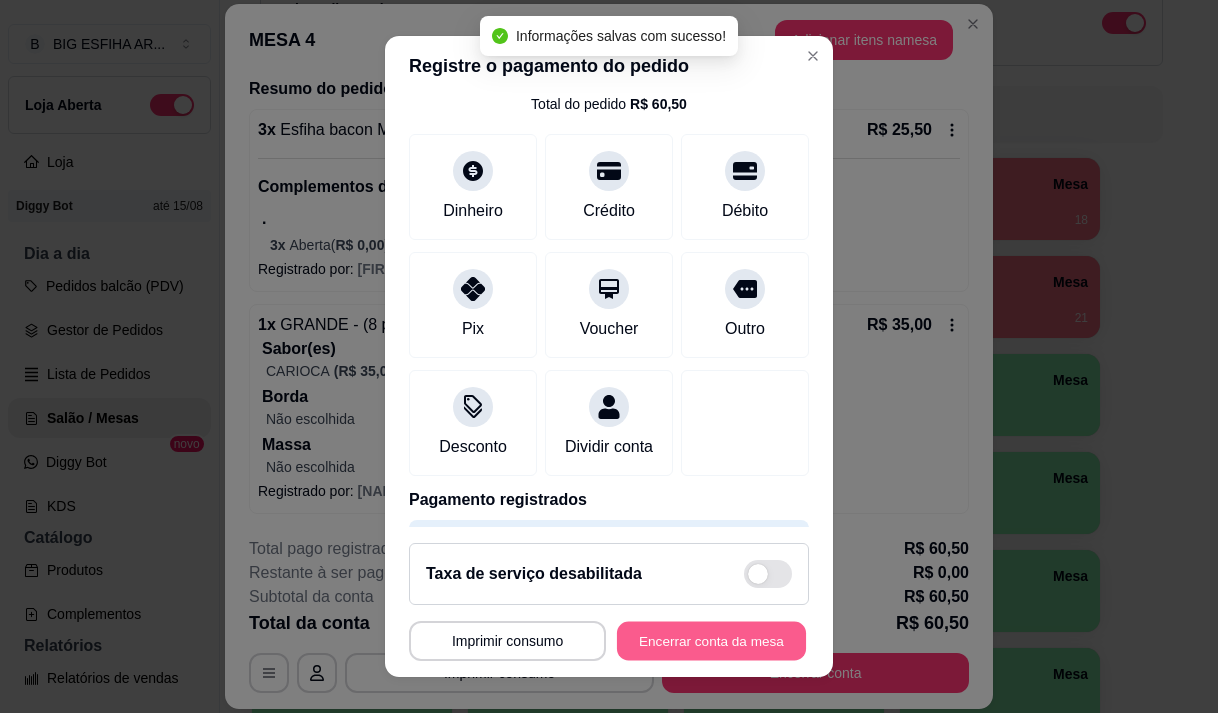 click on "Encerrar conta da mesa" at bounding box center (711, 641) 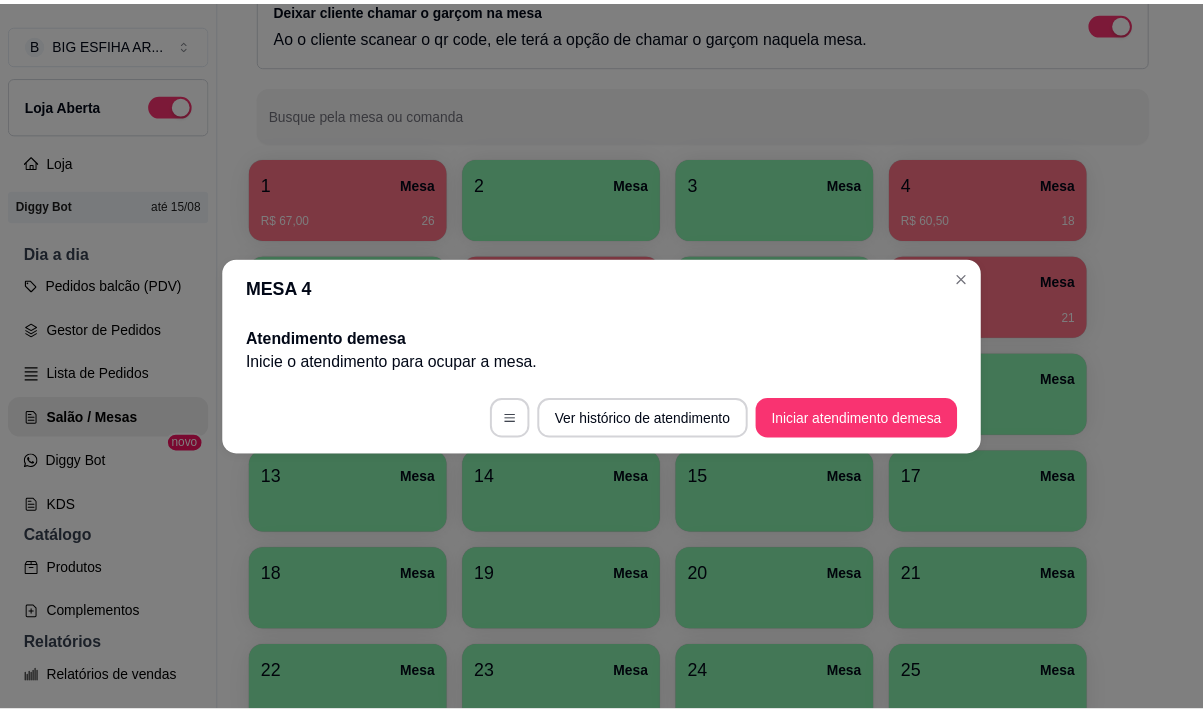 scroll, scrollTop: 0, scrollLeft: 0, axis: both 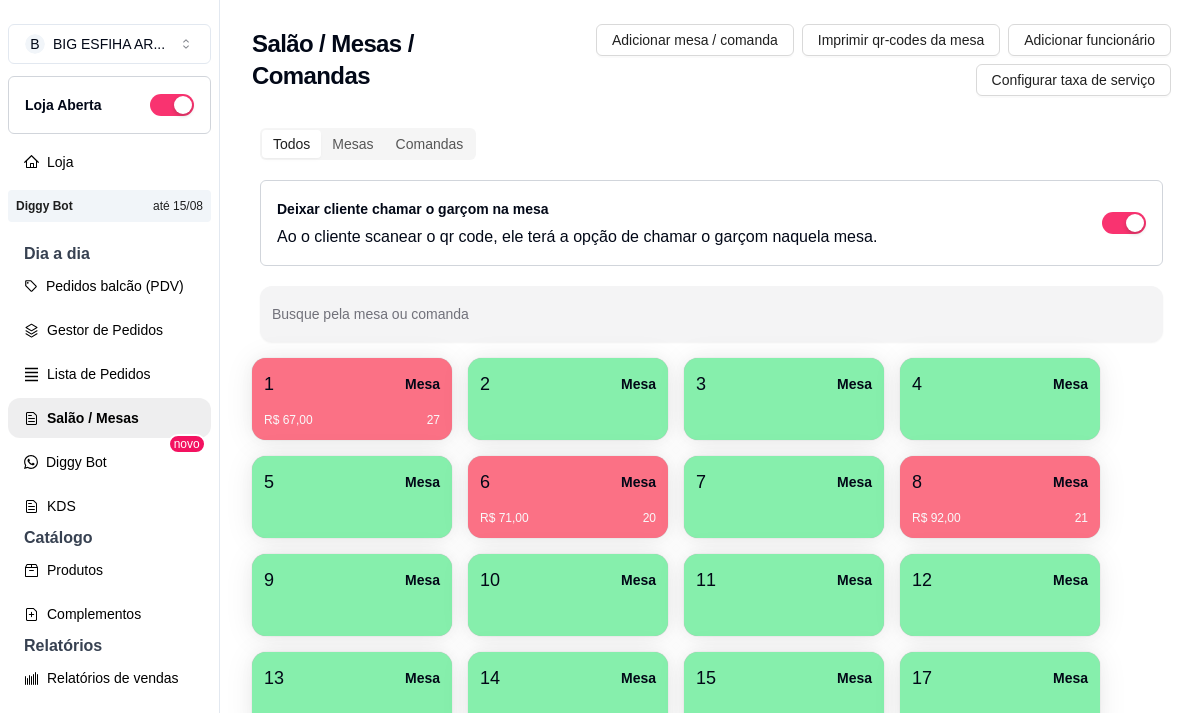 click on "Dia a dia" at bounding box center [109, 254] 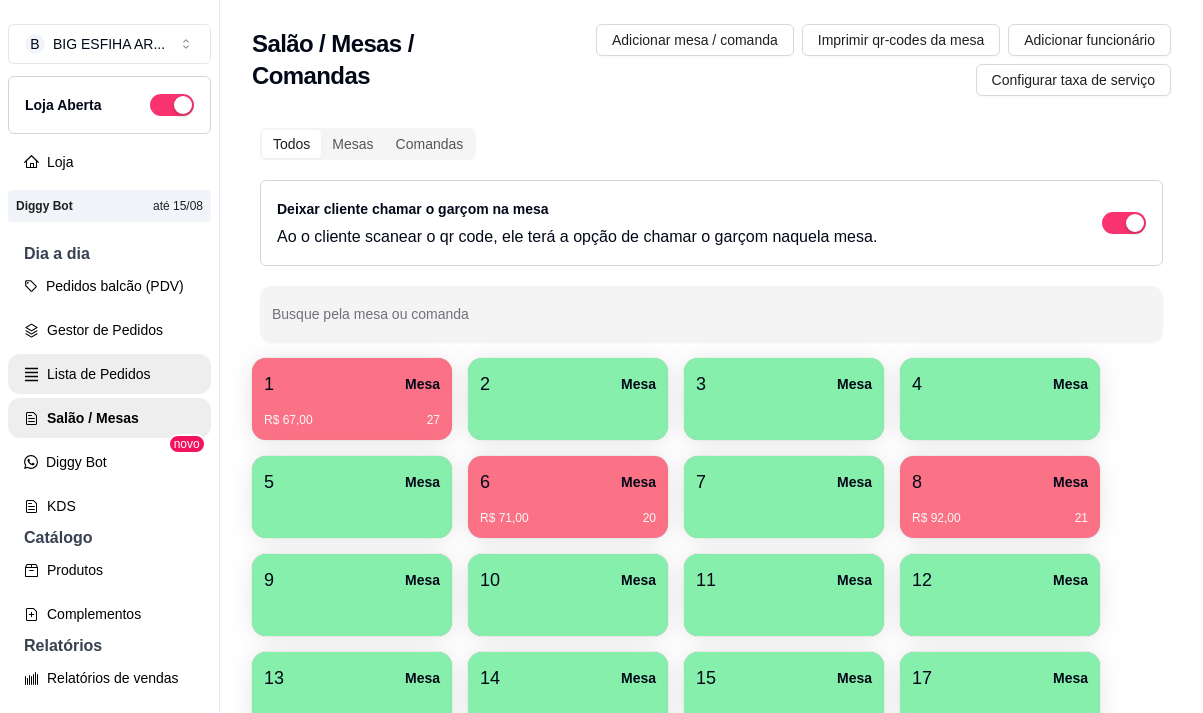 click on "Lista de Pedidos" at bounding box center (109, 374) 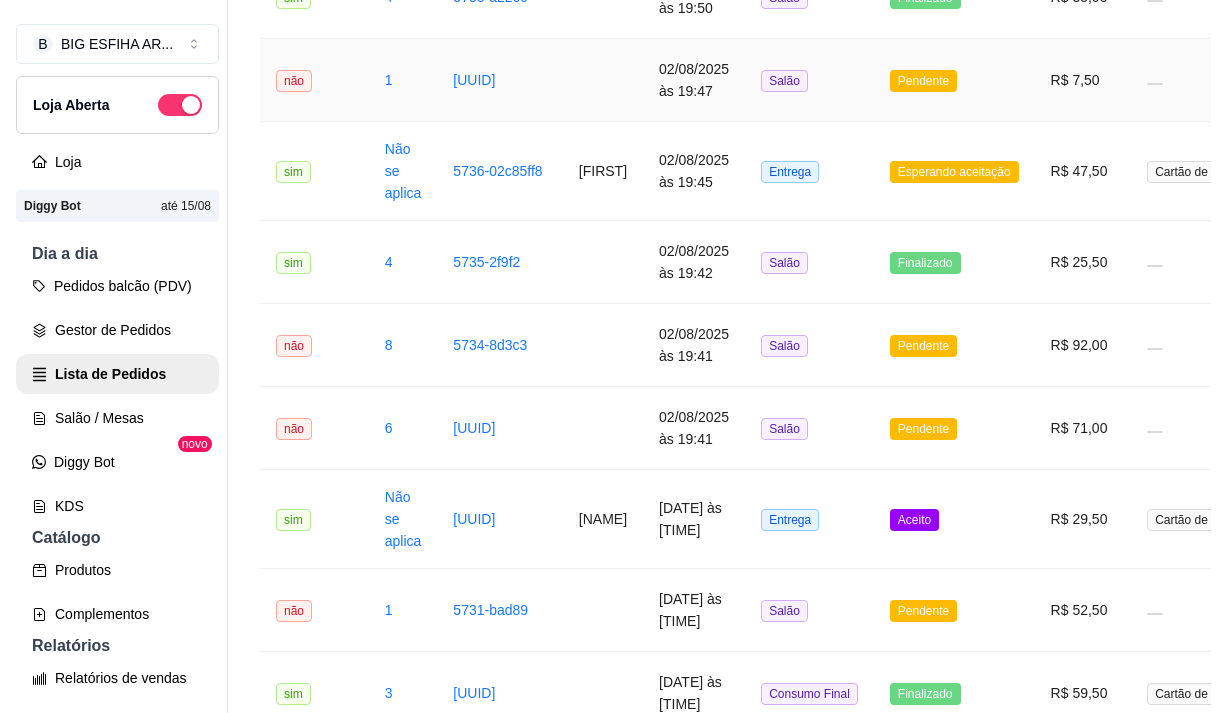 scroll, scrollTop: 600, scrollLeft: 0, axis: vertical 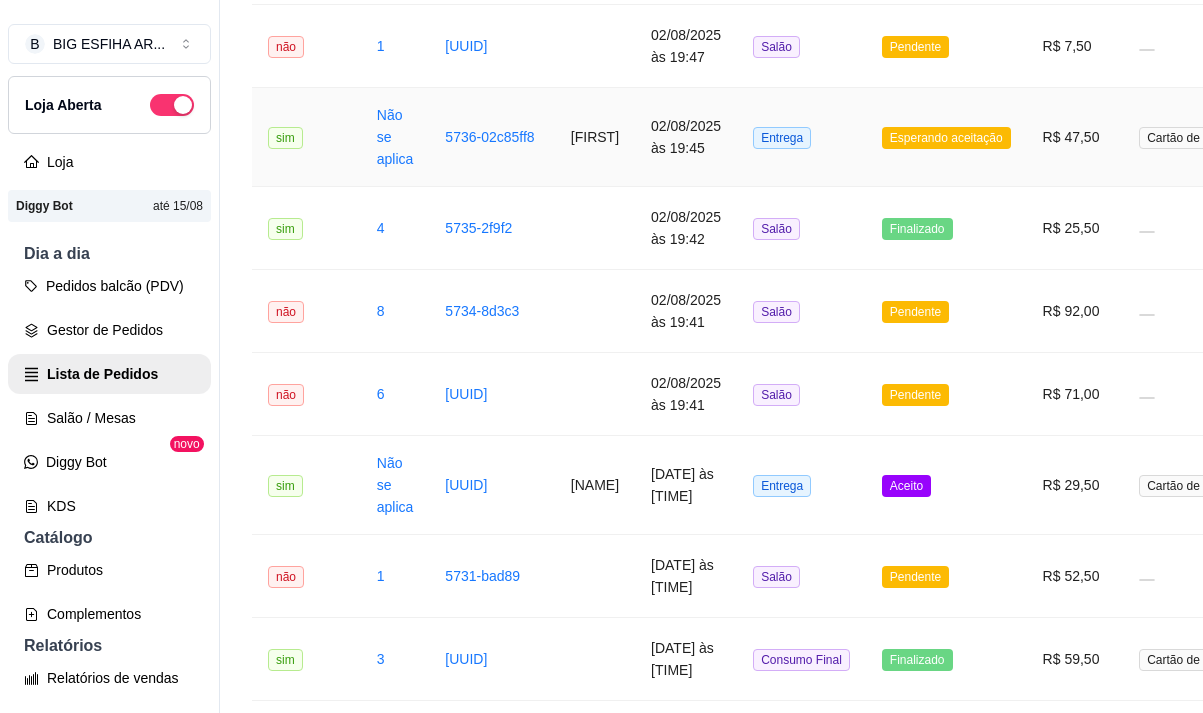 click on "Holania" at bounding box center [595, 137] 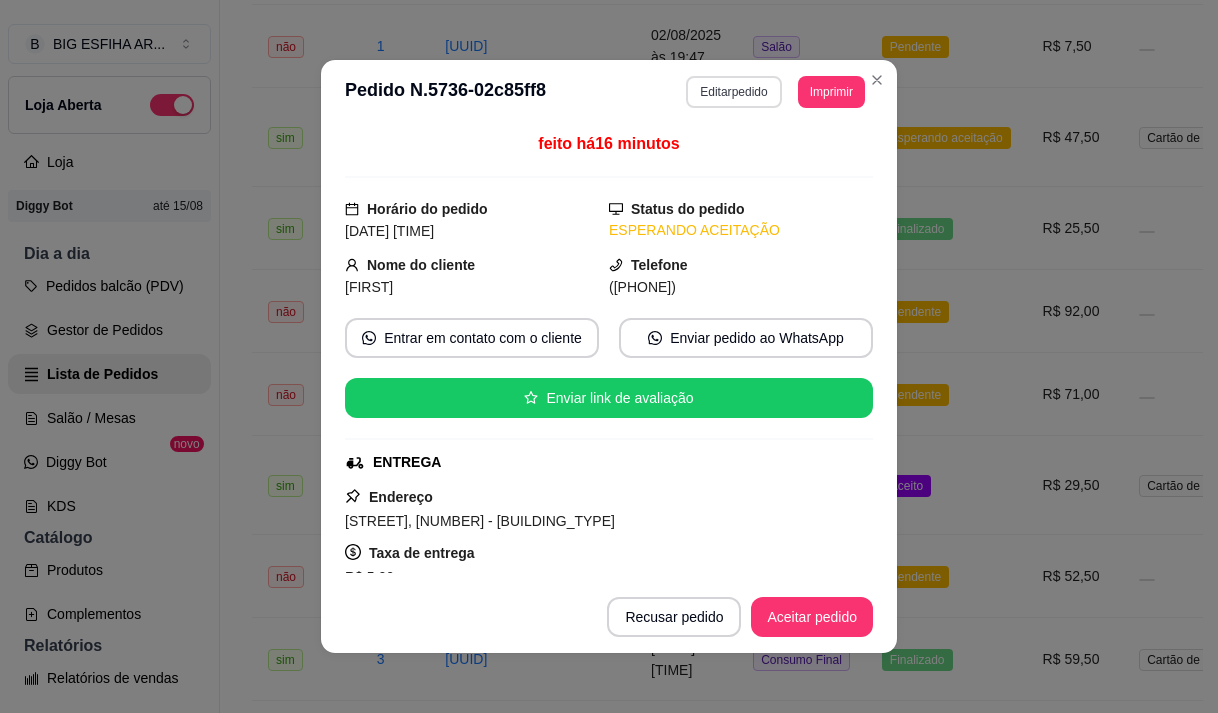 click on "Editar  pedido" at bounding box center [733, 92] 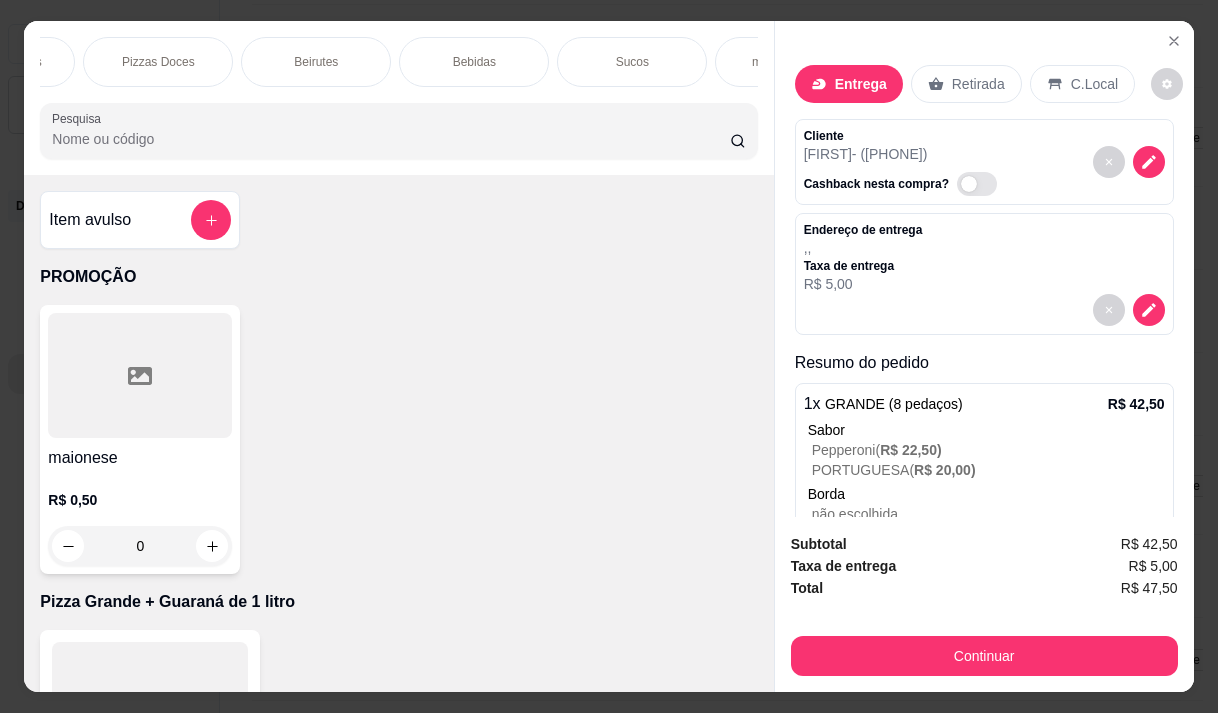 scroll, scrollTop: 0, scrollLeft: 1640, axis: horizontal 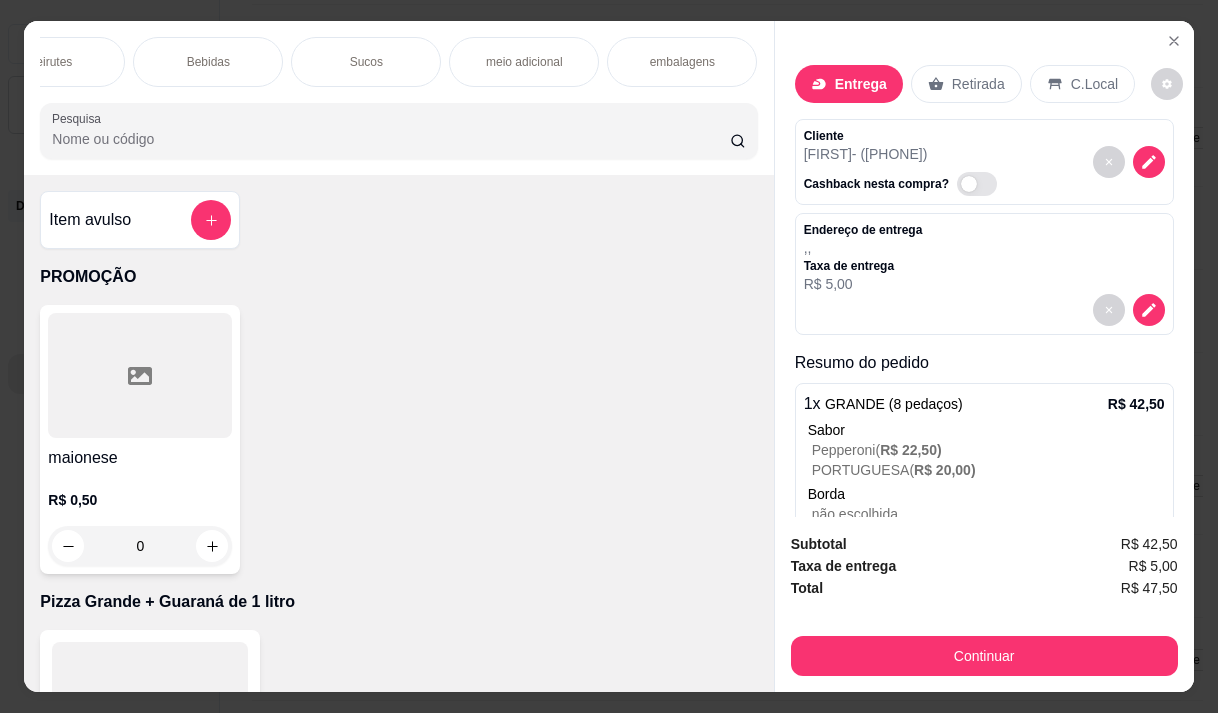 click on "meio adicional" at bounding box center [524, 62] 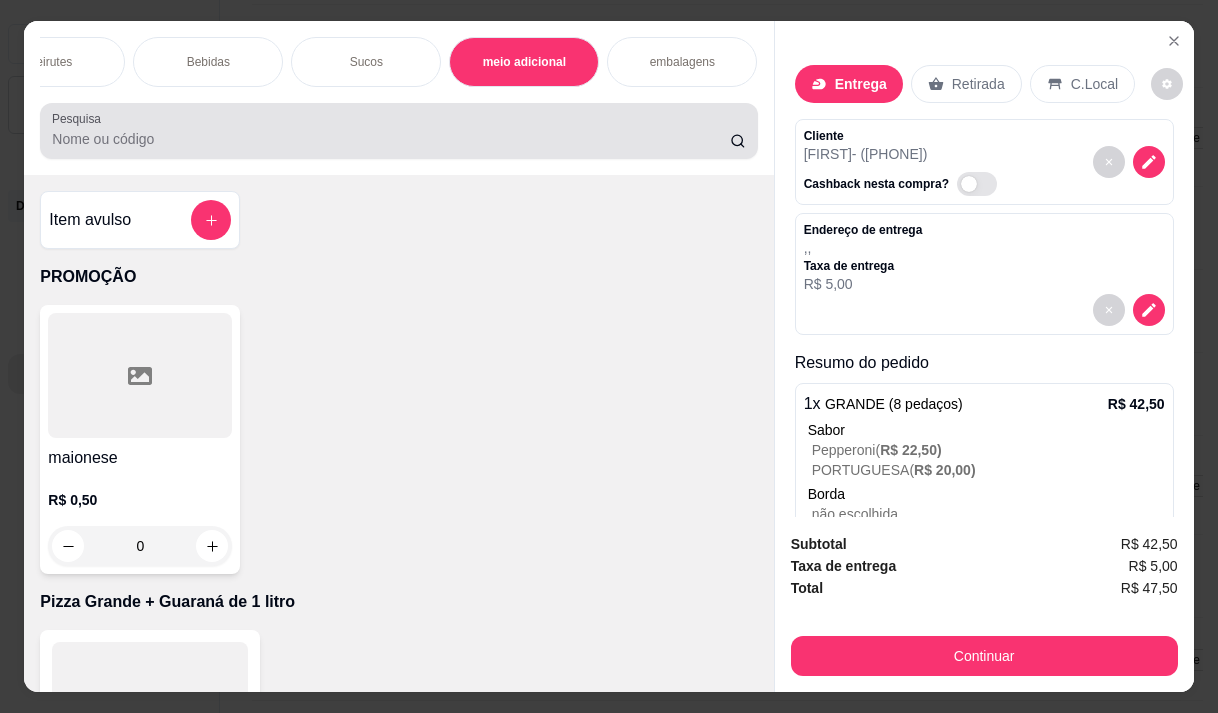 scroll, scrollTop: 19847, scrollLeft: 0, axis: vertical 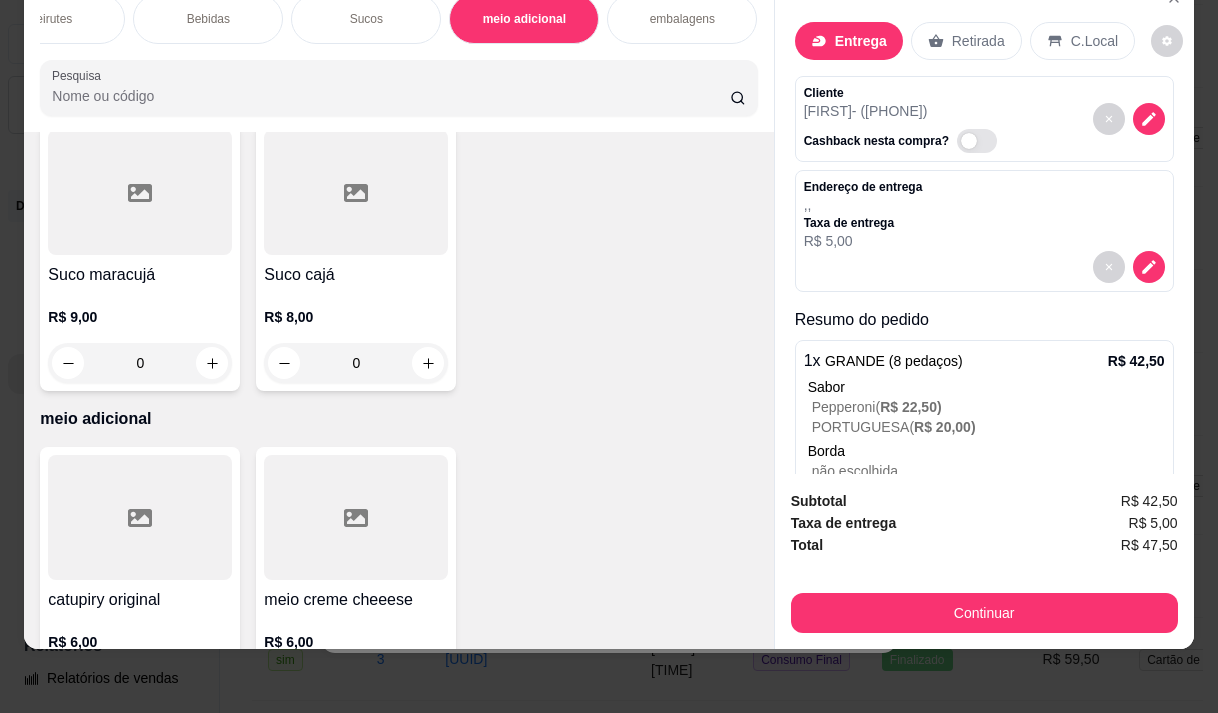 click on "embalagens" at bounding box center (682, 19) 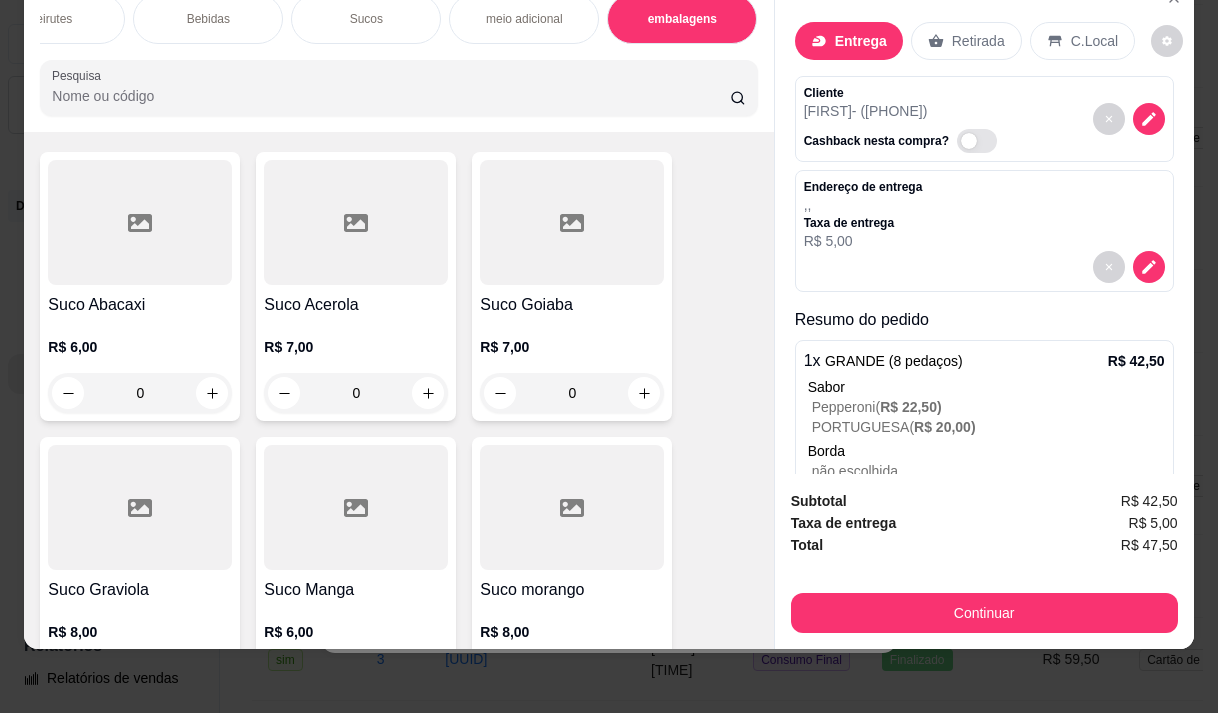 scroll, scrollTop: 18720, scrollLeft: 0, axis: vertical 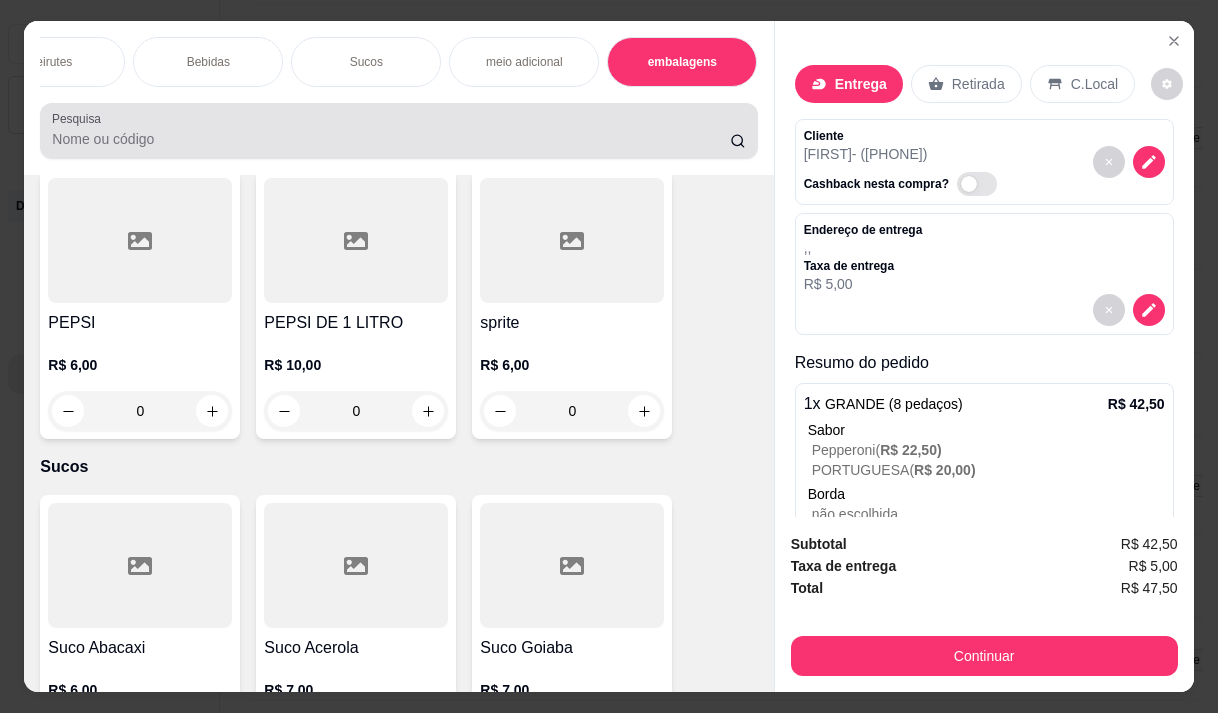 click on "Pesquisa" at bounding box center [391, 139] 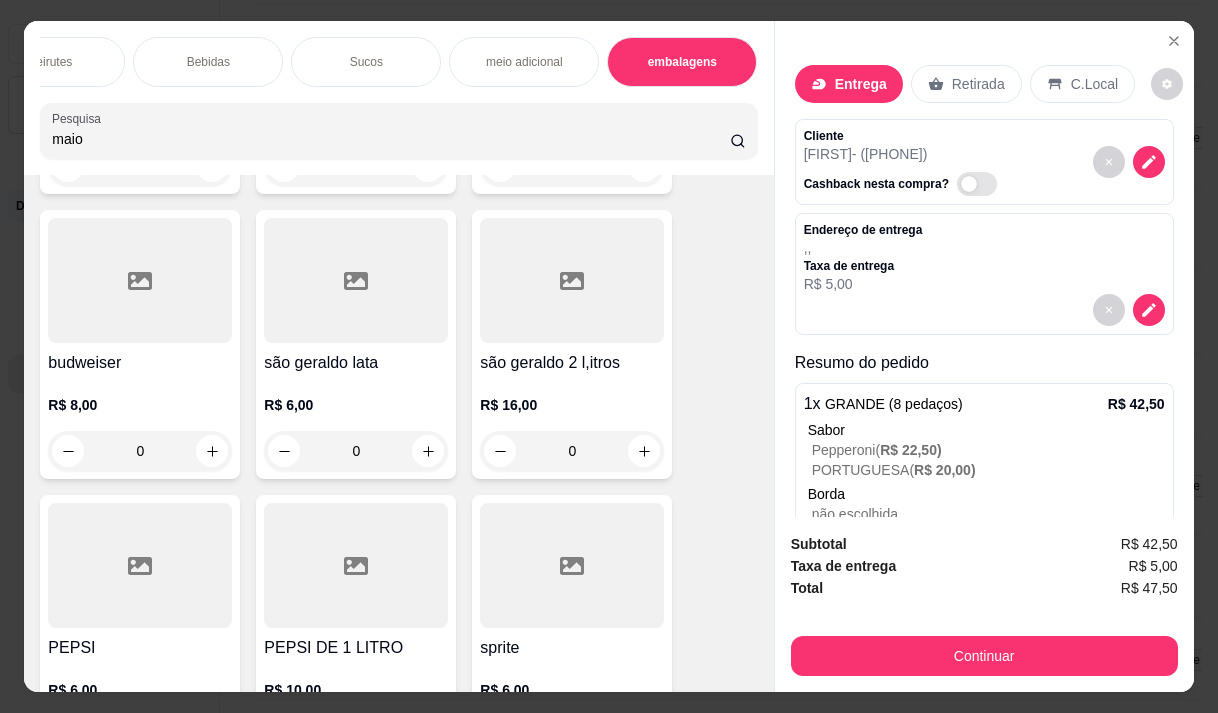scroll, scrollTop: 19045, scrollLeft: 0, axis: vertical 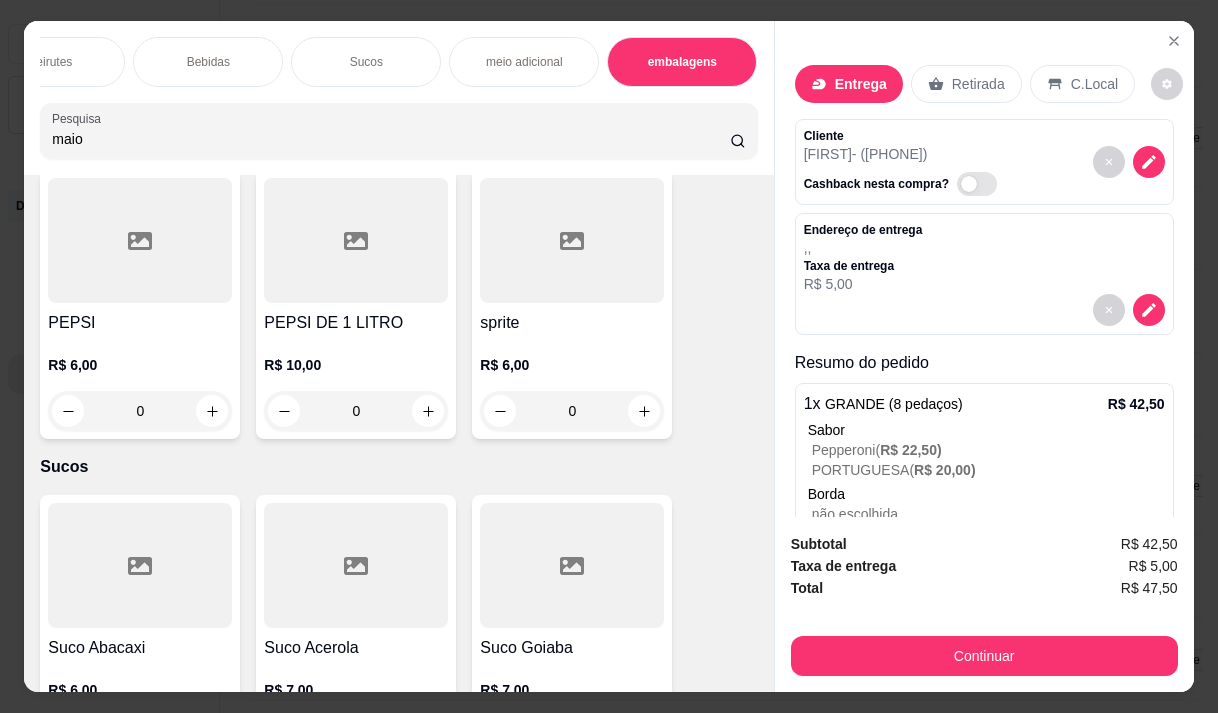 type on "maio" 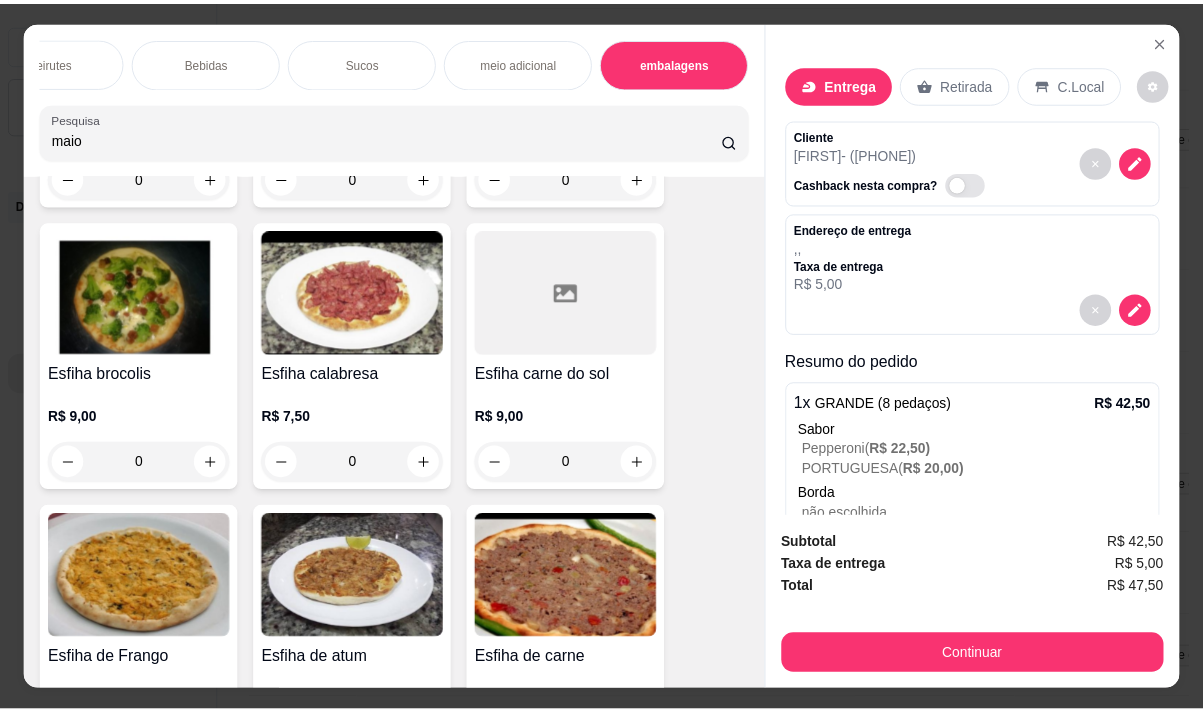 scroll, scrollTop: 0, scrollLeft: 0, axis: both 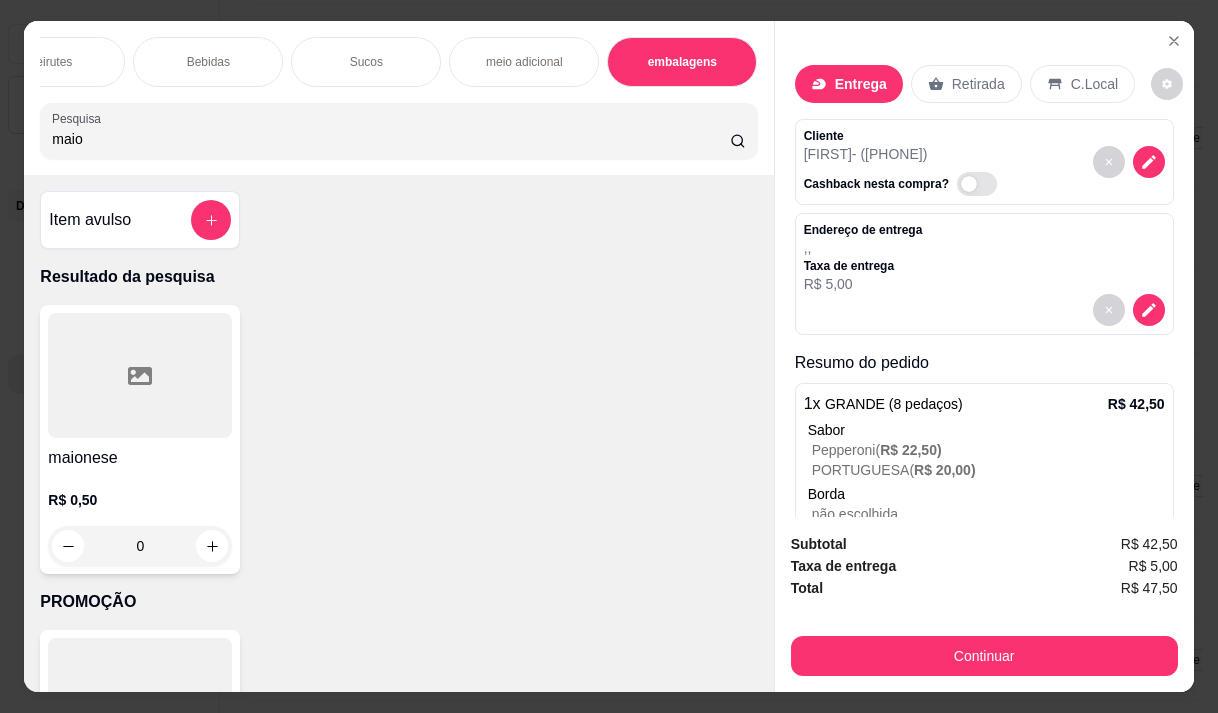 click on "maionese" at bounding box center [140, 458] 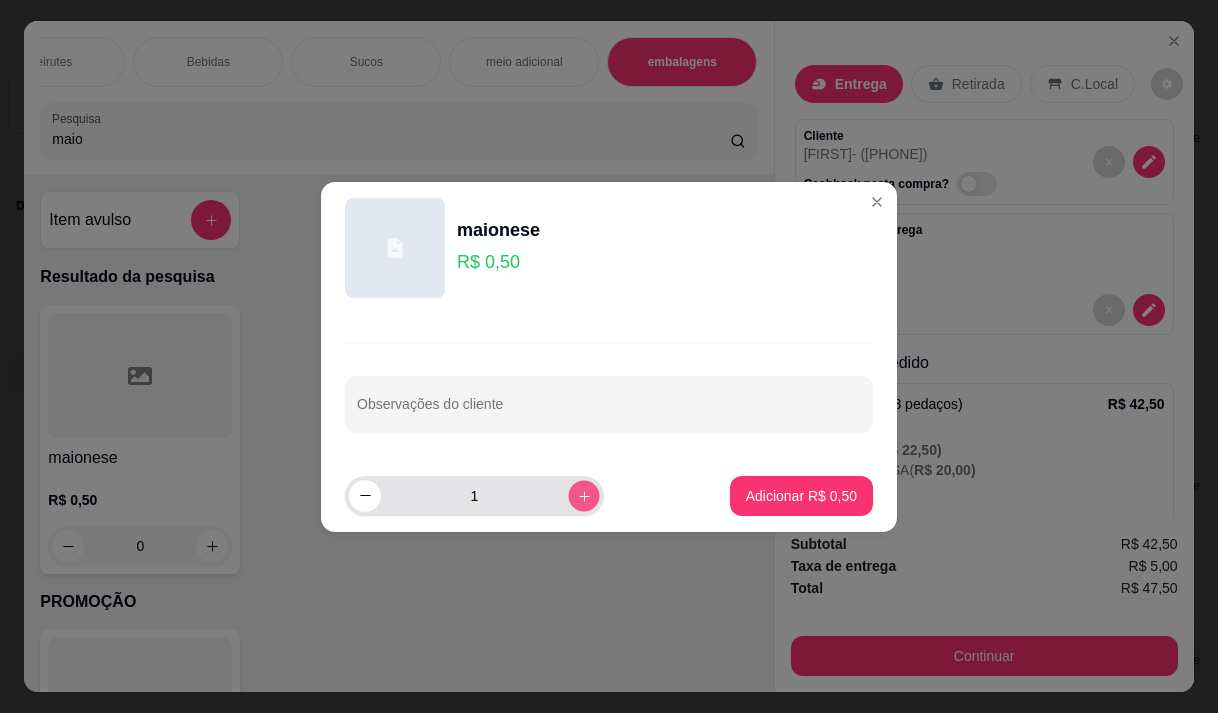 click 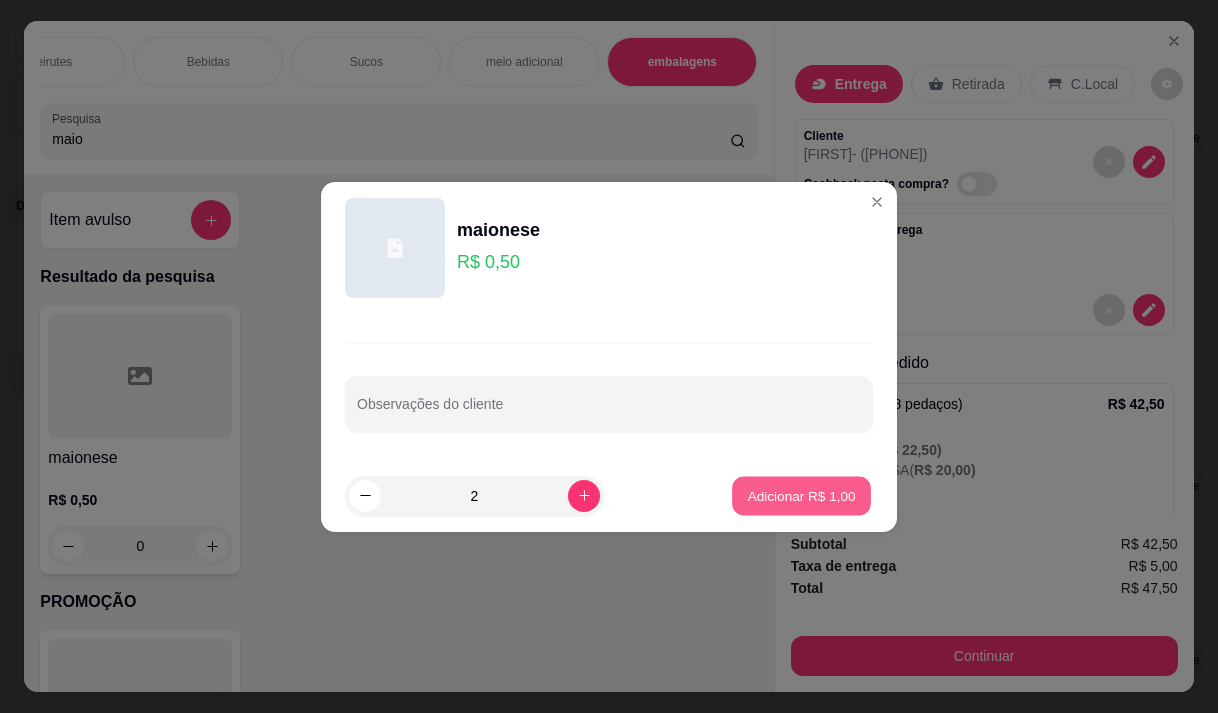click on "Adicionar   R$ 1,00" at bounding box center (801, 495) 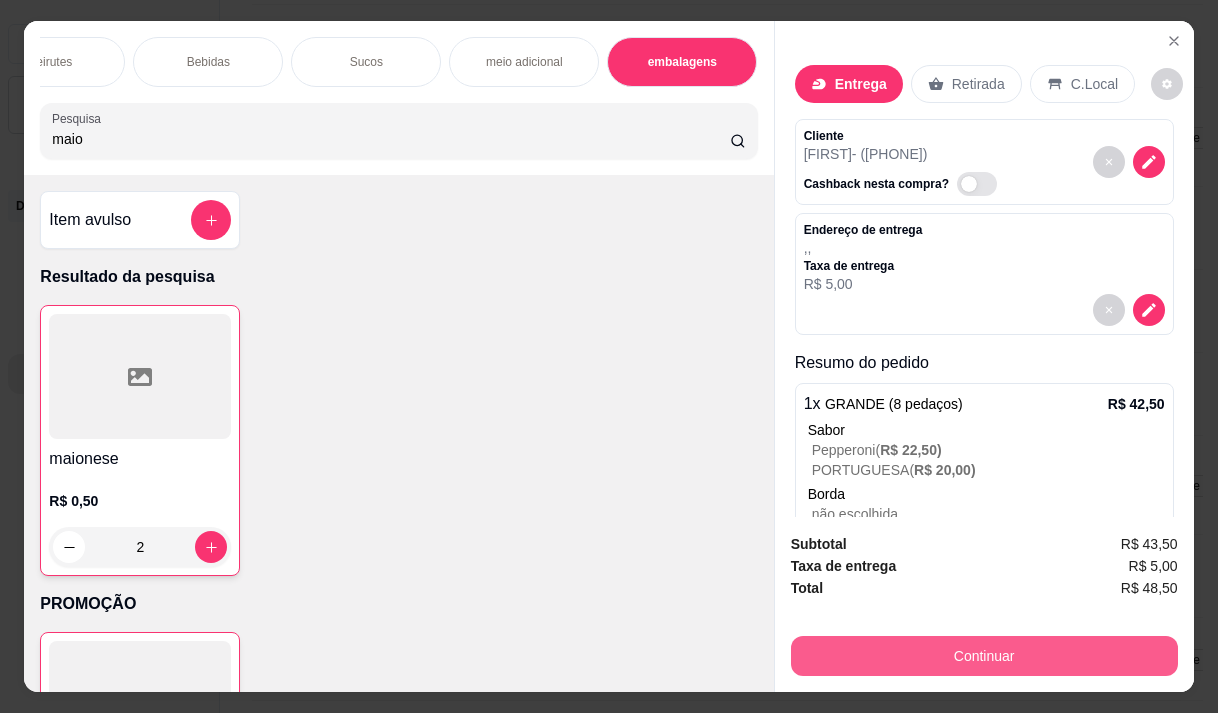 click on "Continuar" at bounding box center (984, 656) 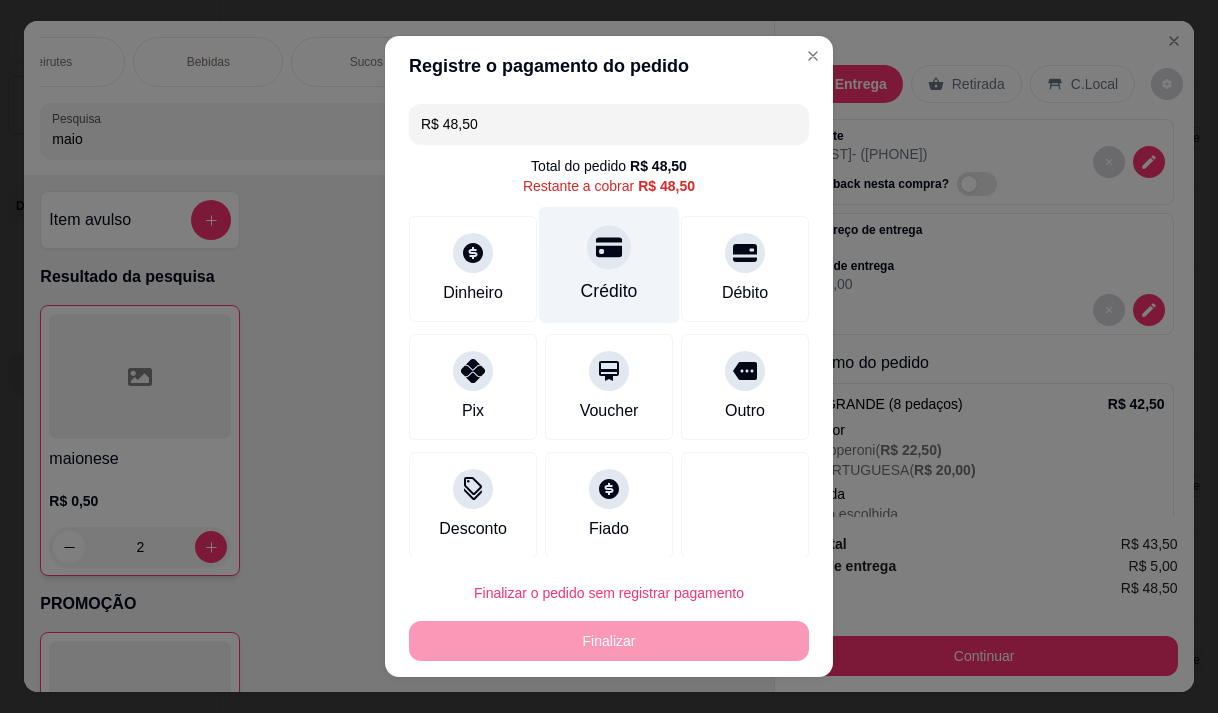 click on "Crédito" at bounding box center [609, 264] 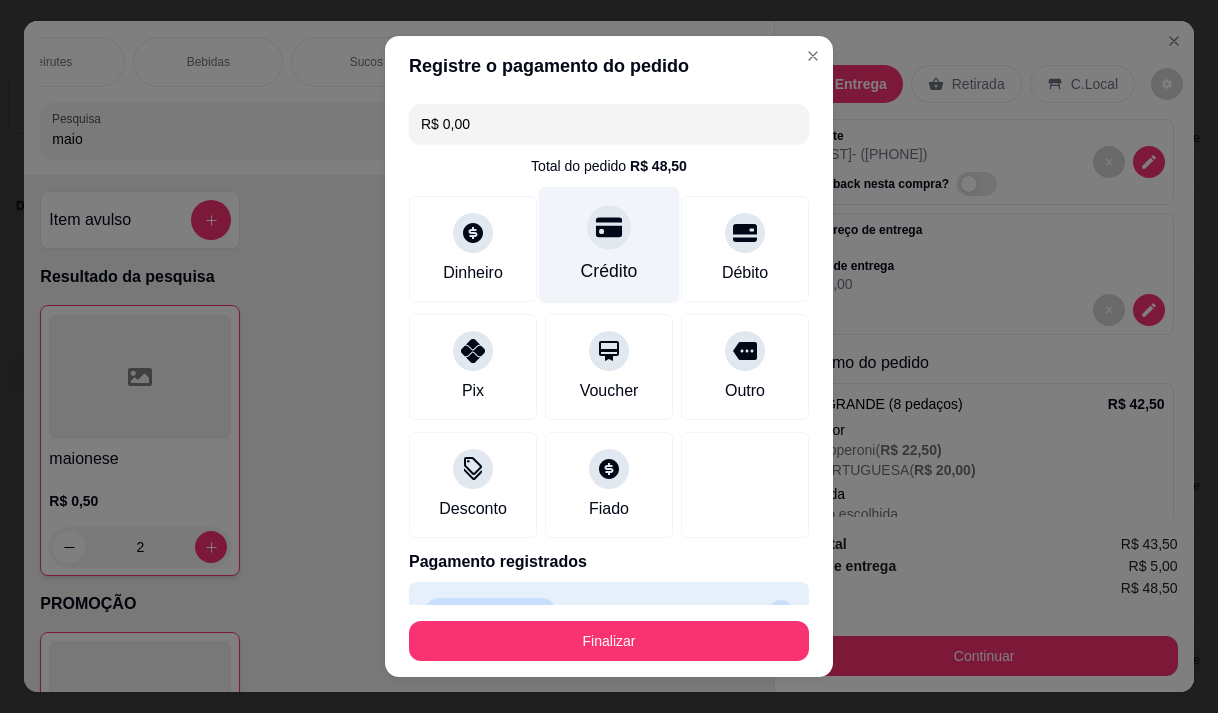 type on "R$ 0,00" 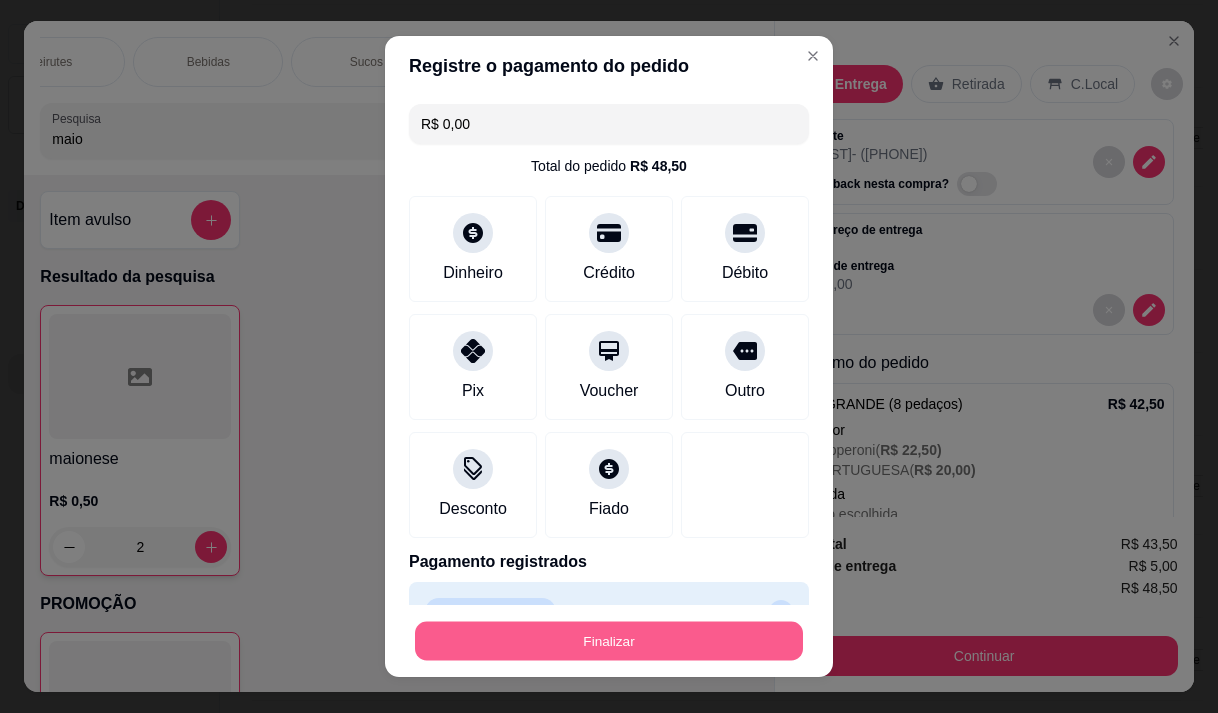click on "Finalizar" at bounding box center [609, 641] 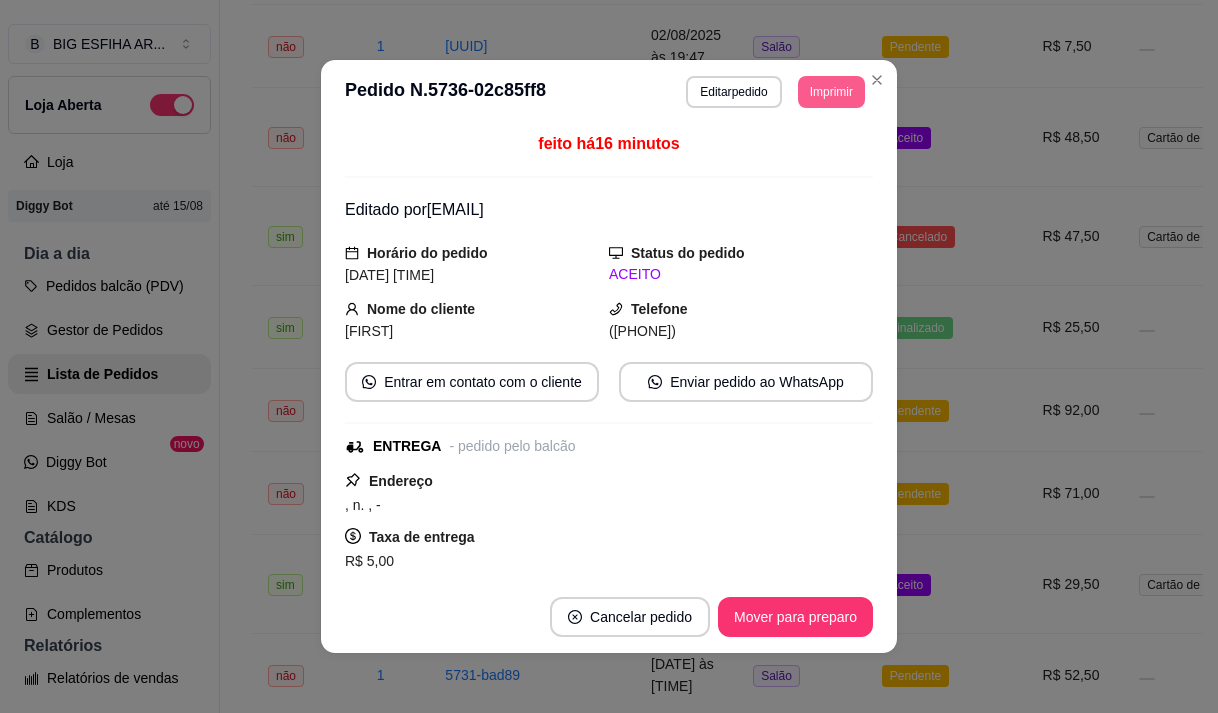 click on "Imprimir" at bounding box center [831, 92] 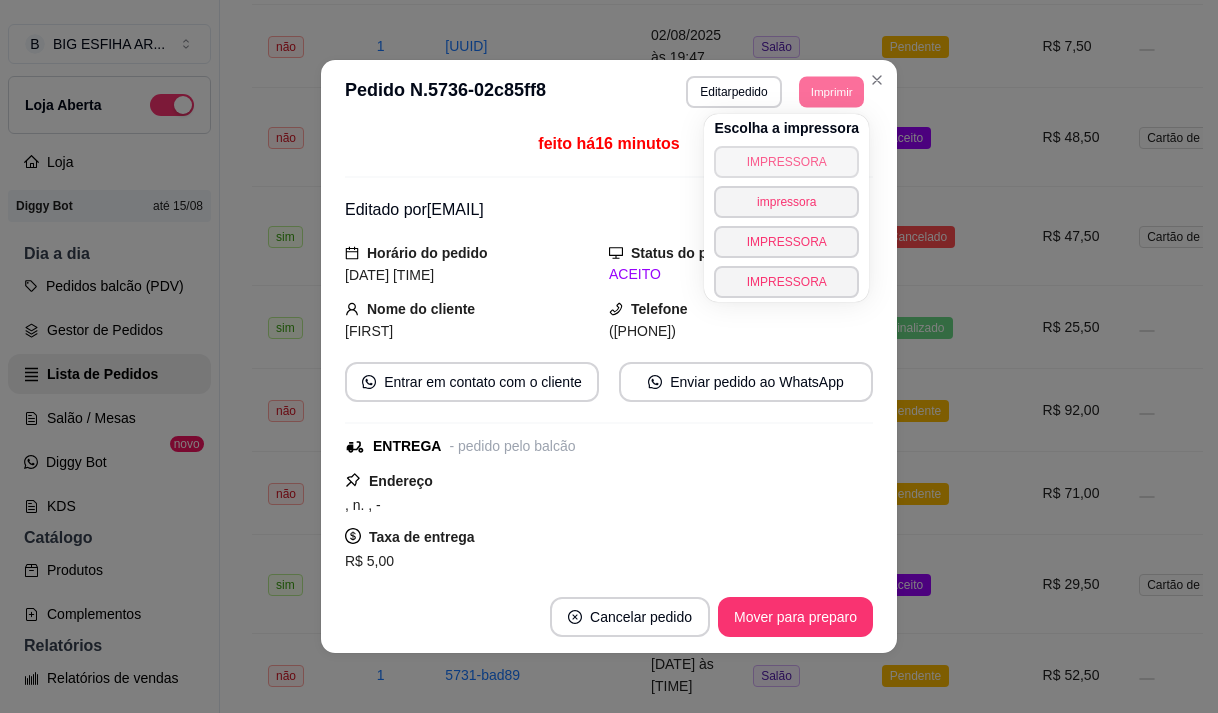 click on "IMPRESSORA" at bounding box center (786, 162) 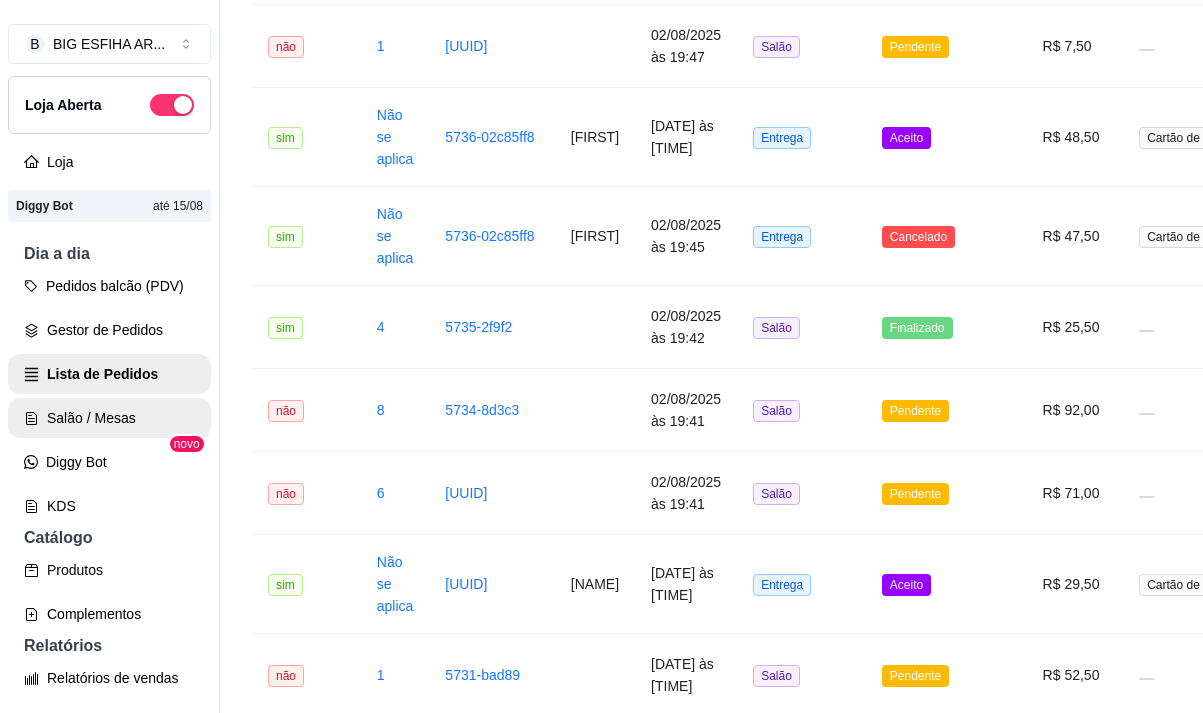 click on "Salão / Mesas" at bounding box center (109, 418) 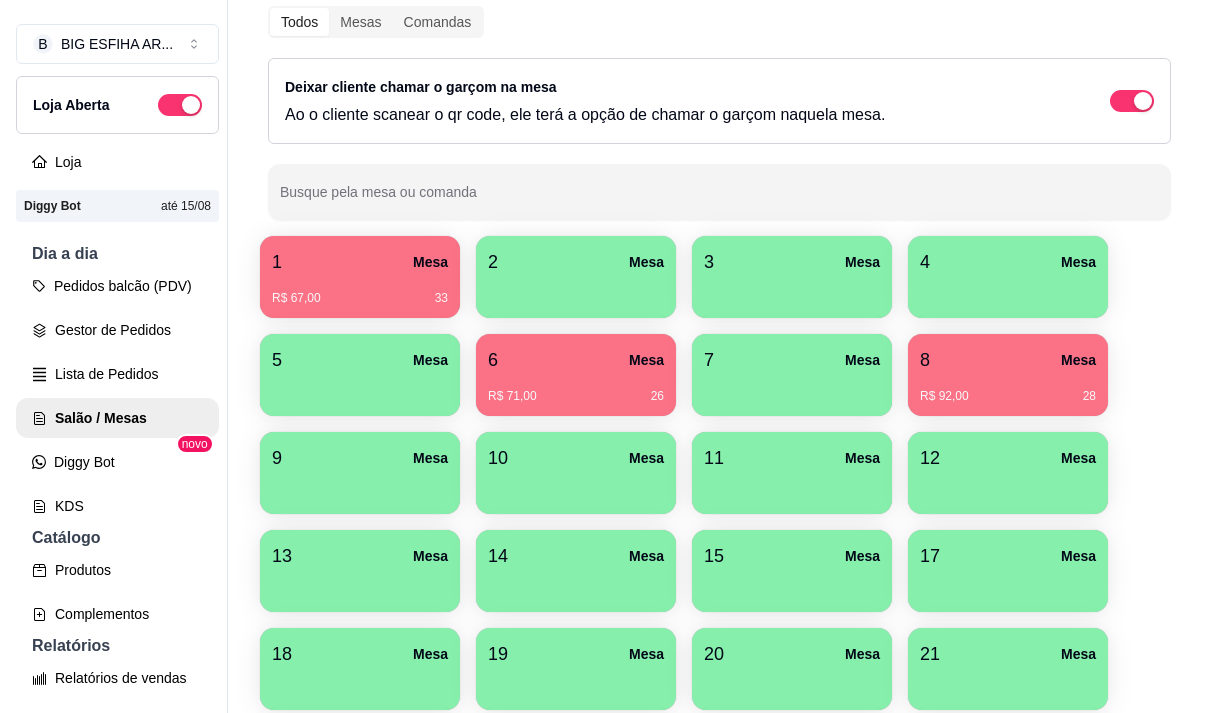 scroll, scrollTop: 200, scrollLeft: 0, axis: vertical 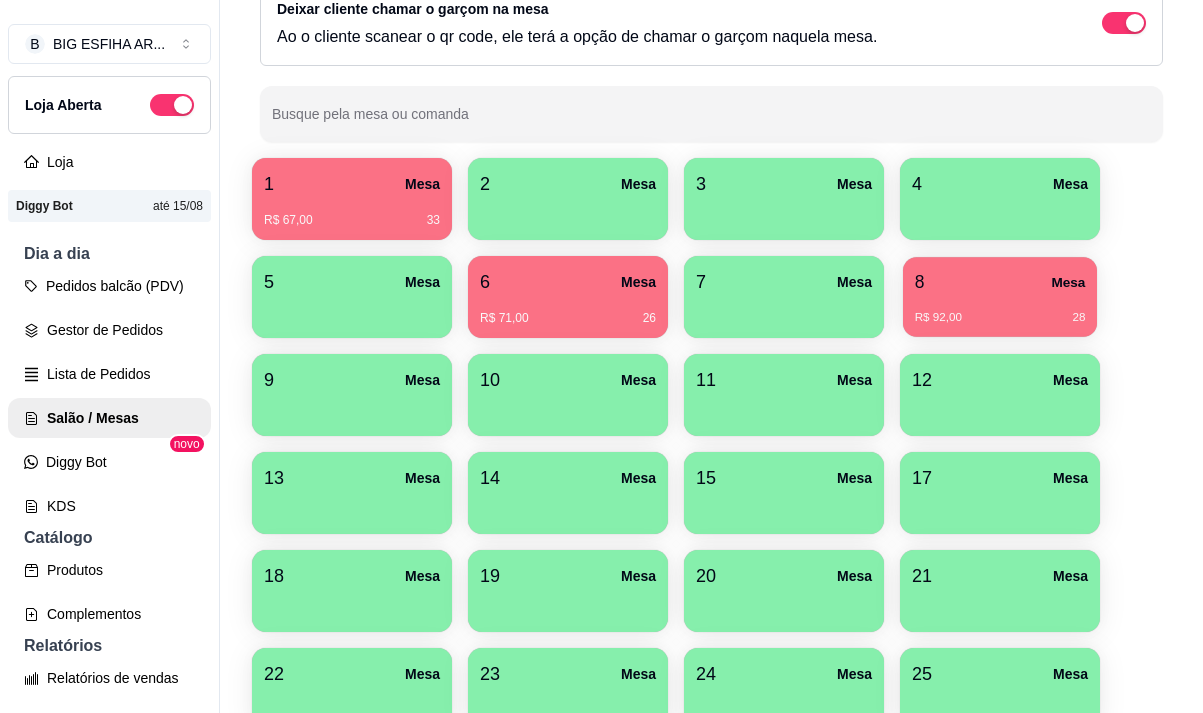 click on "R$ 92,00 28" at bounding box center [1000, 310] 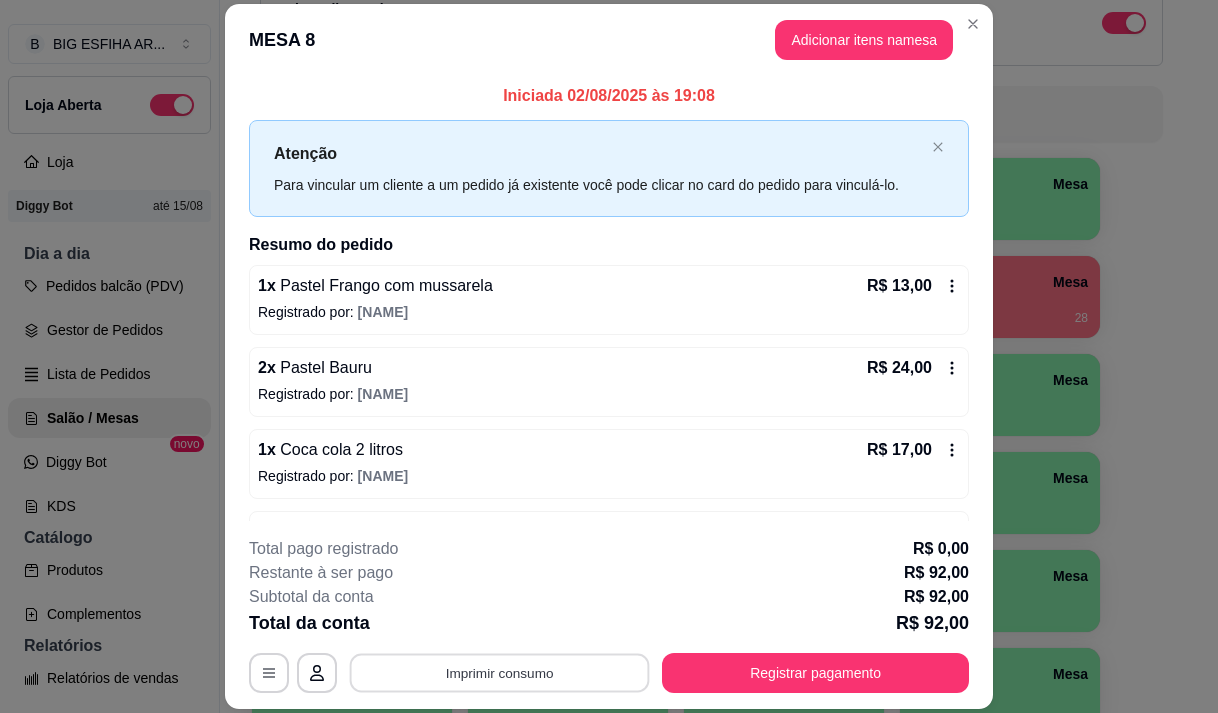 click on "Imprimir consumo" at bounding box center [500, 673] 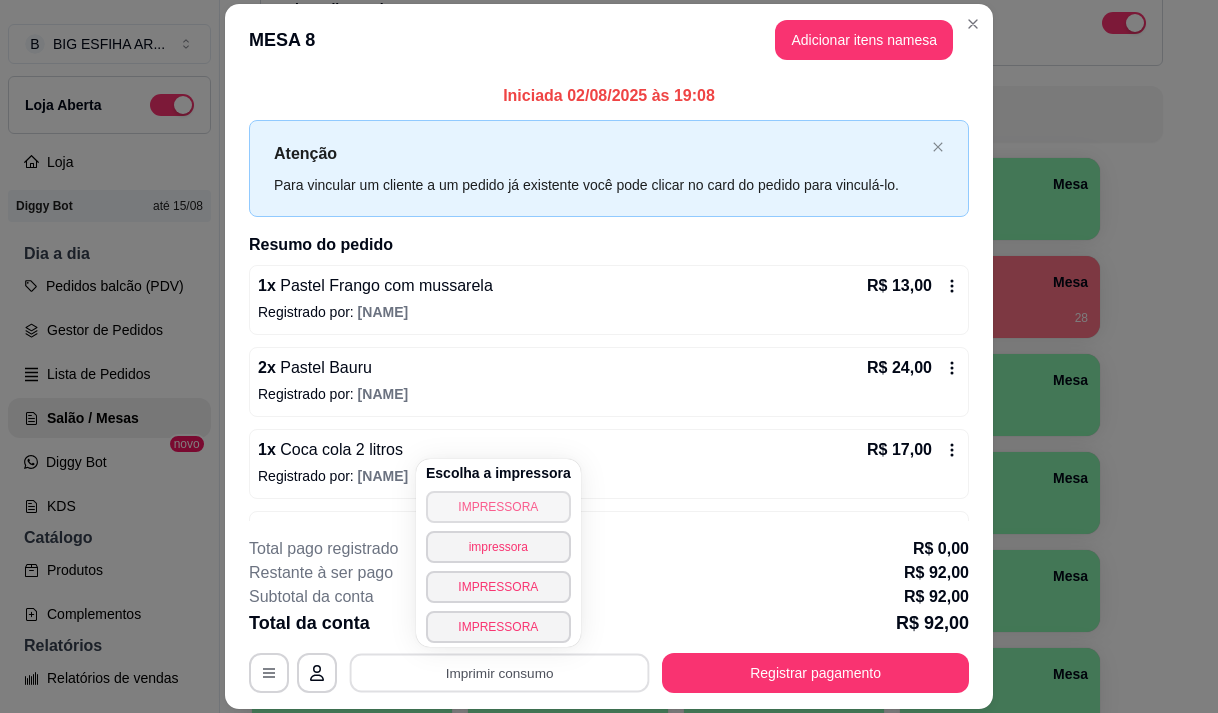 click on "IMPRESSORA" at bounding box center [498, 507] 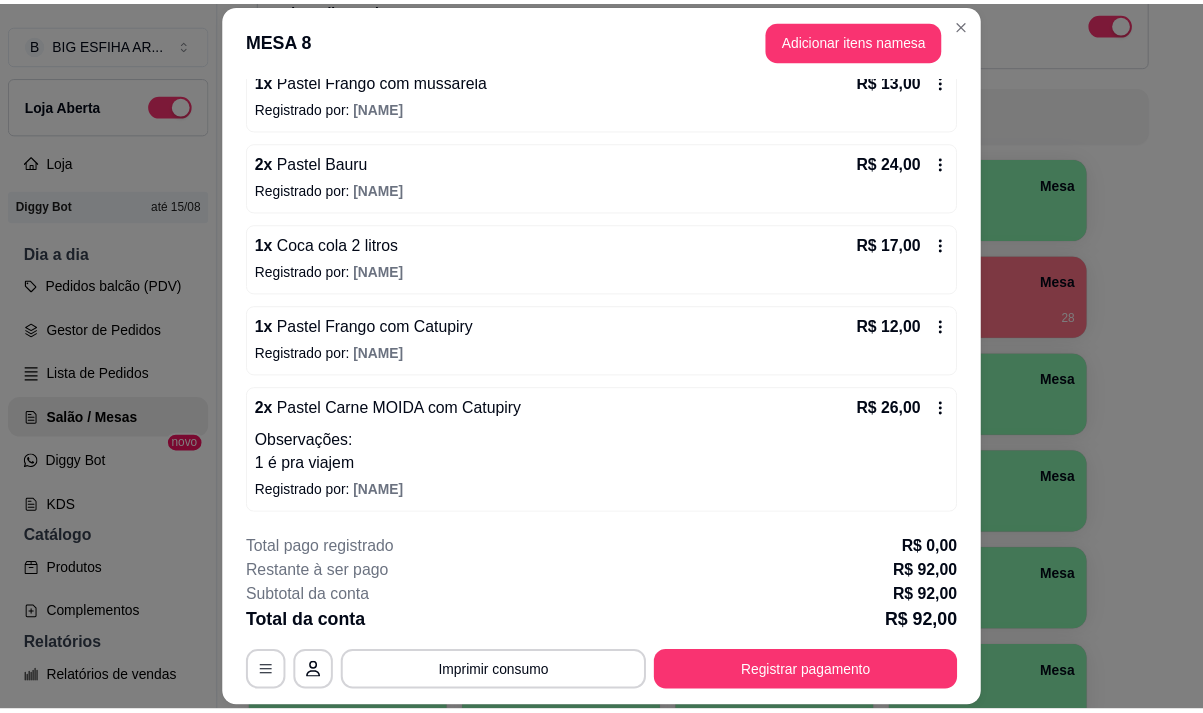 scroll, scrollTop: 0, scrollLeft: 0, axis: both 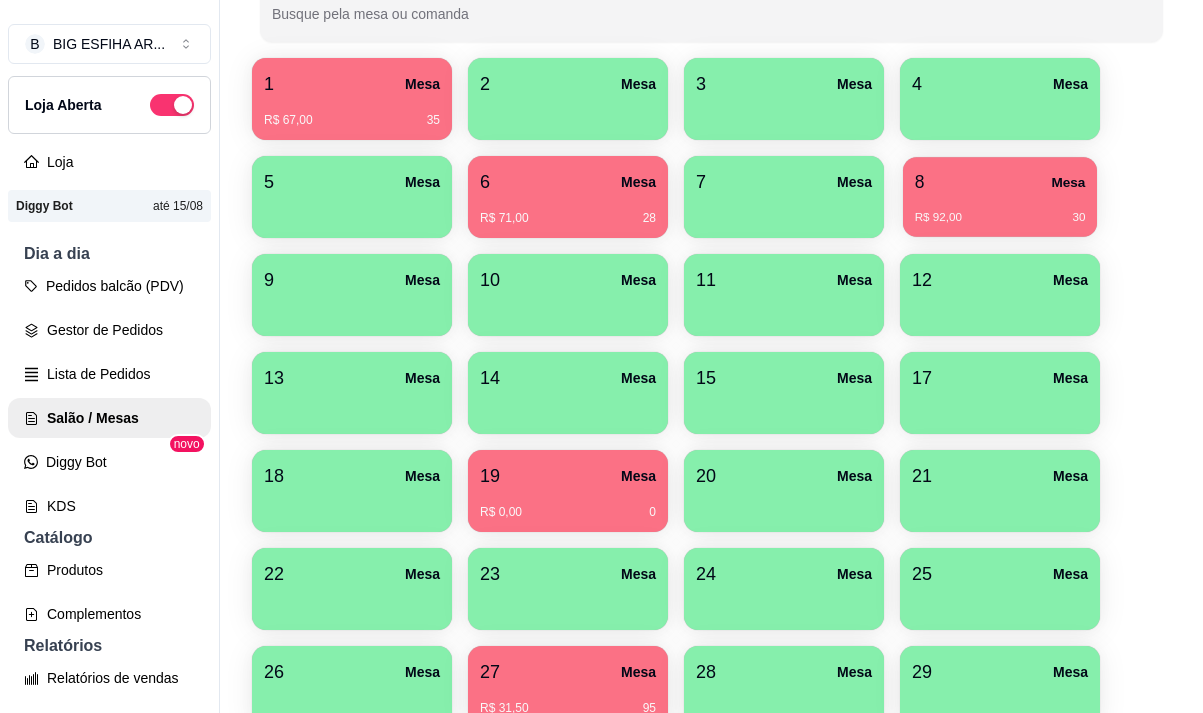 click on "8 Mesa" at bounding box center (1000, 182) 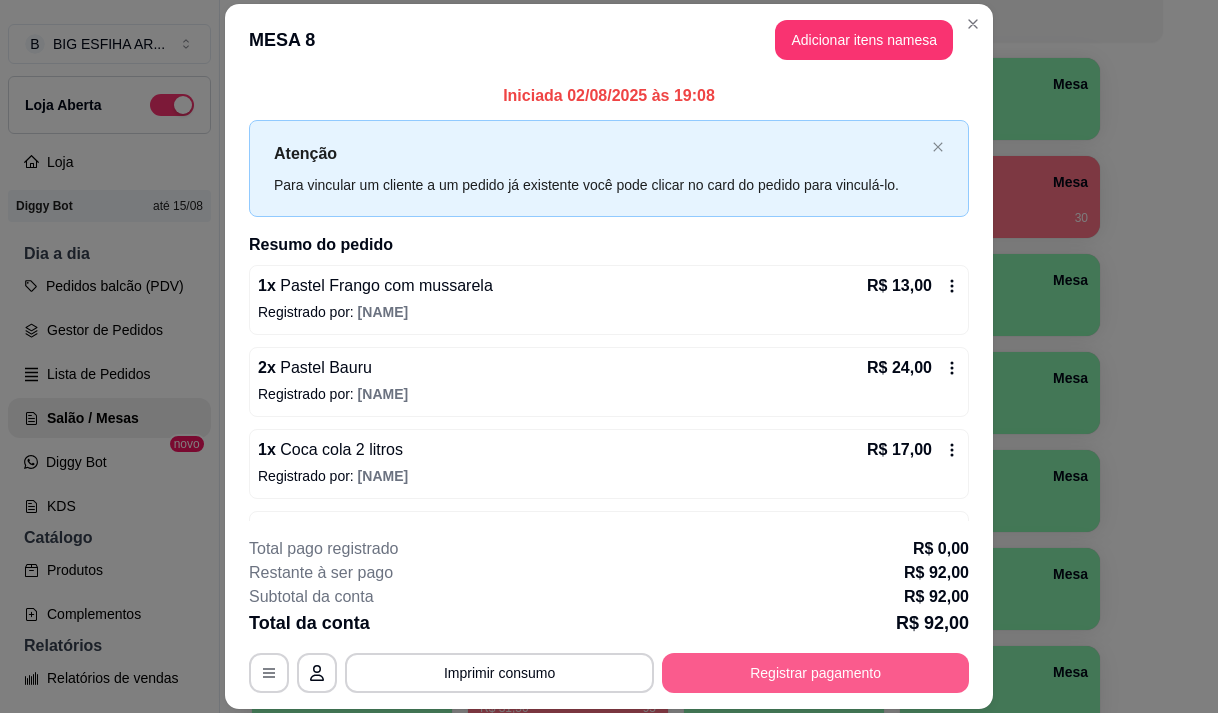 click on "Registrar pagamento" at bounding box center [815, 673] 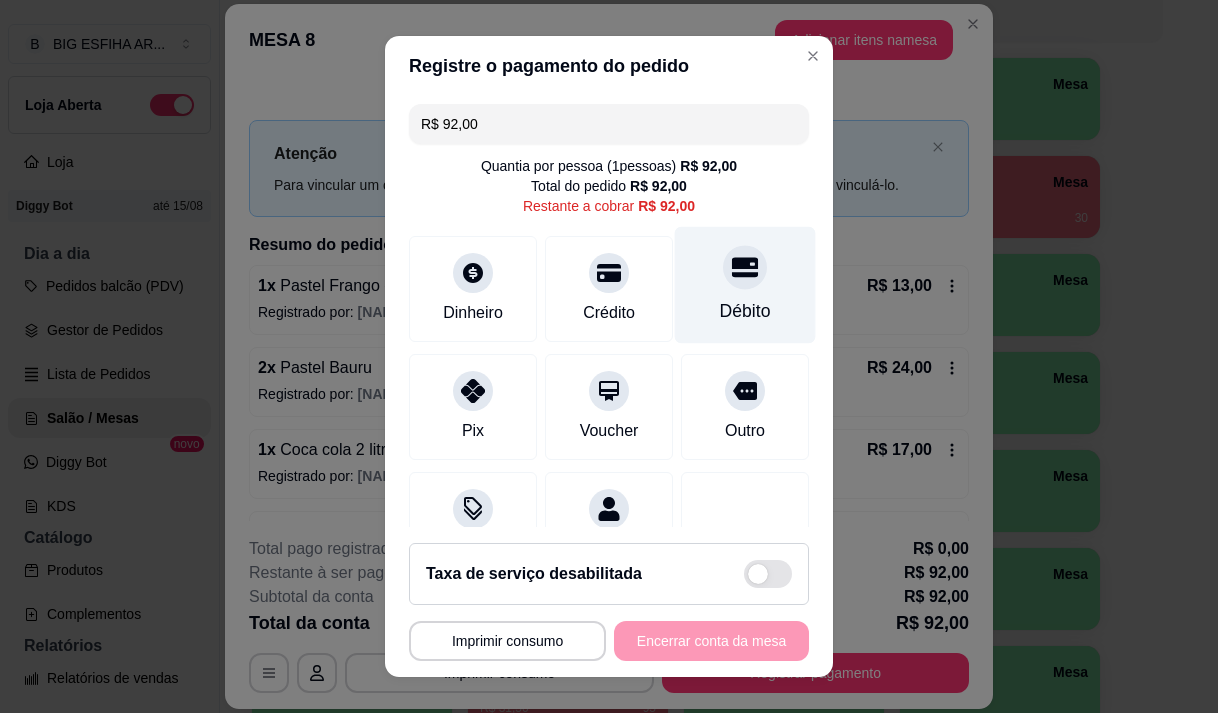 click on "Débito" at bounding box center (745, 284) 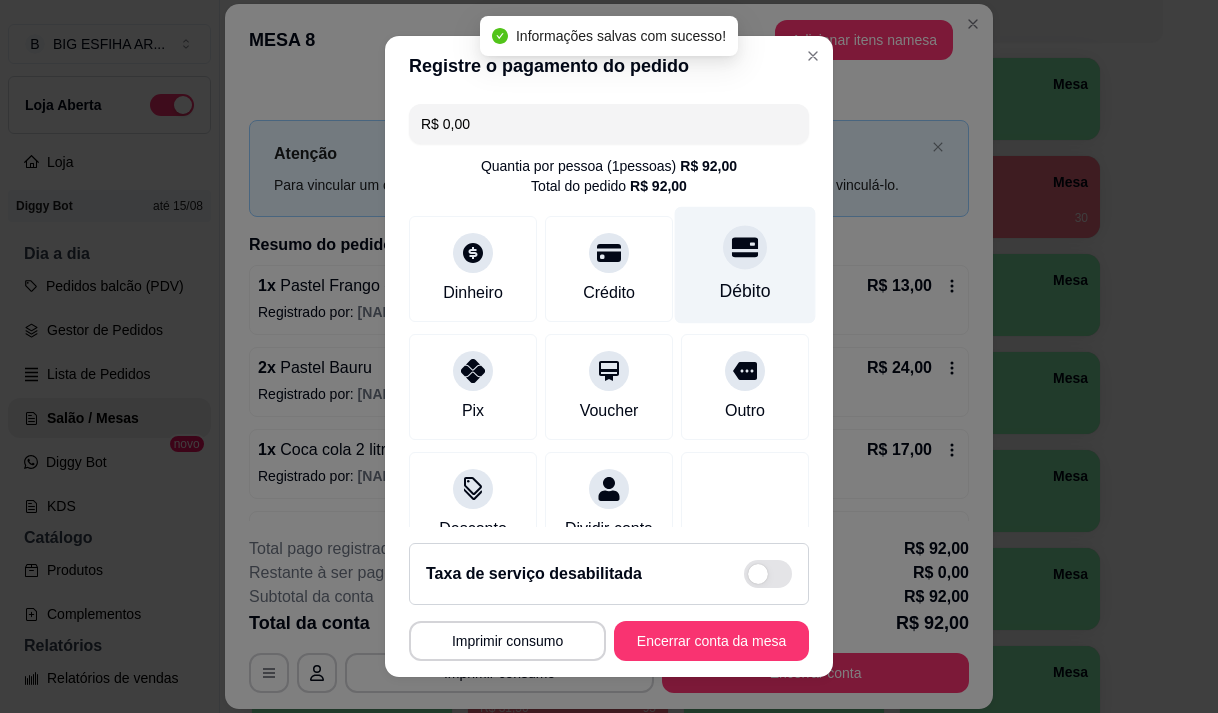 type on "R$ 0,00" 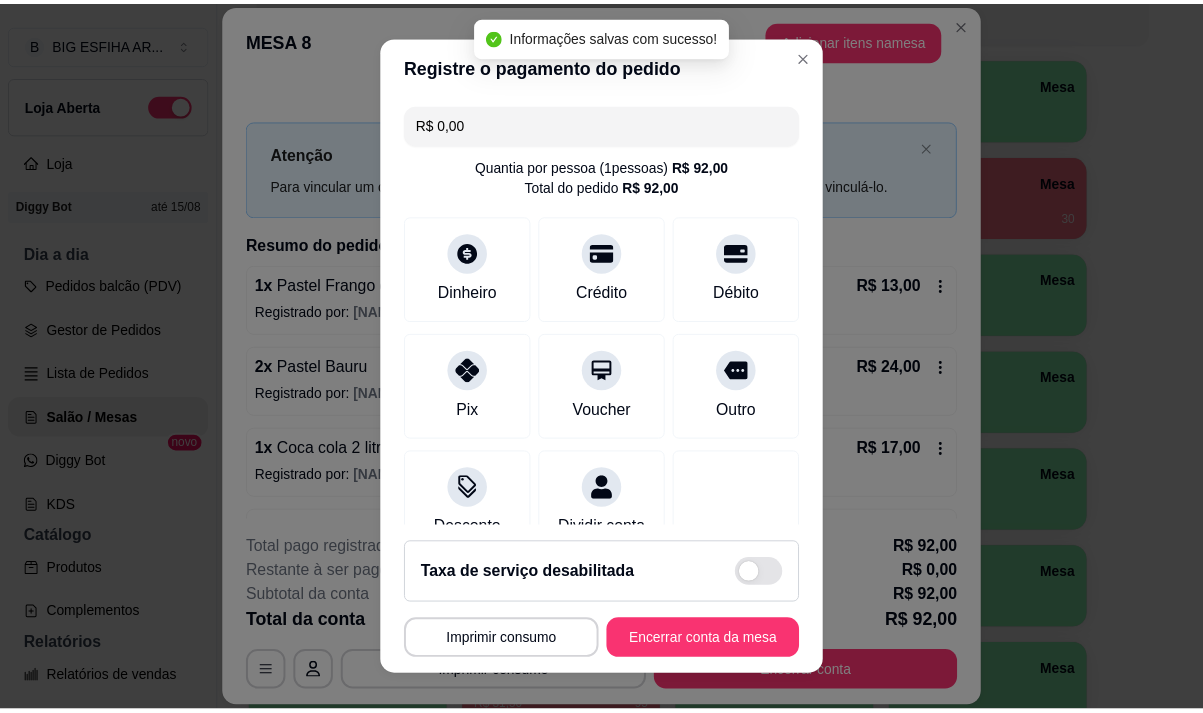 scroll, scrollTop: 166, scrollLeft: 0, axis: vertical 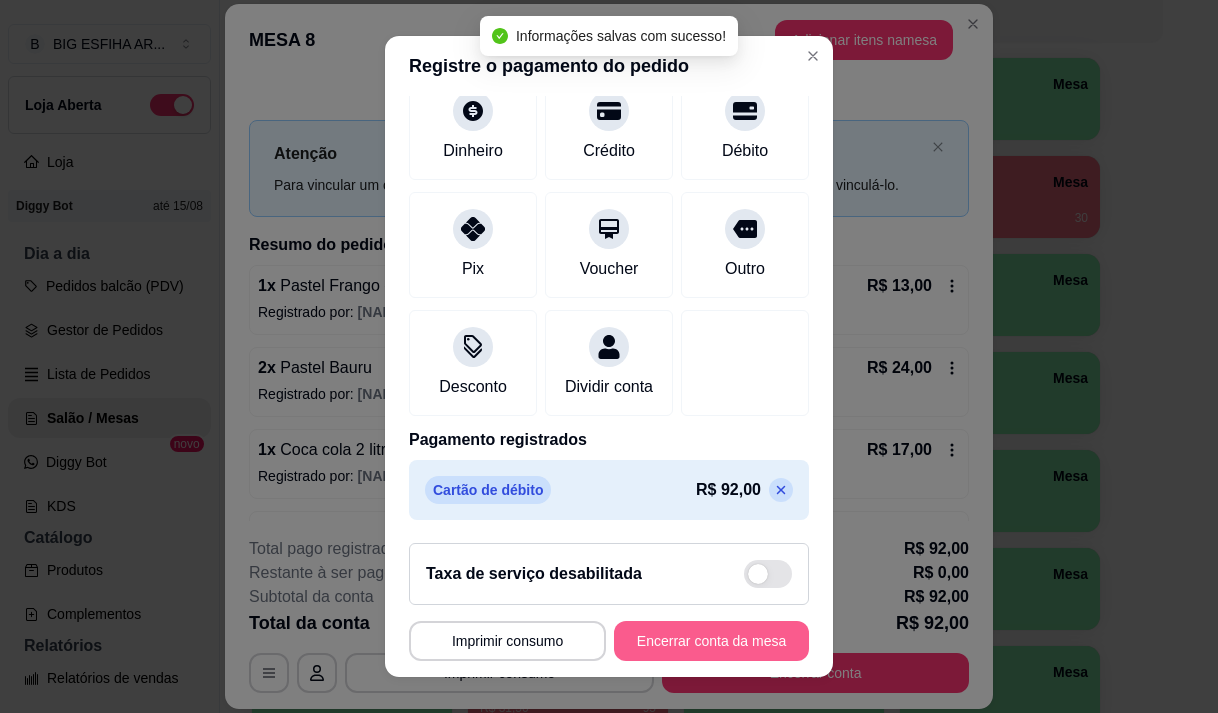 click on "Encerrar conta da mesa" at bounding box center [711, 641] 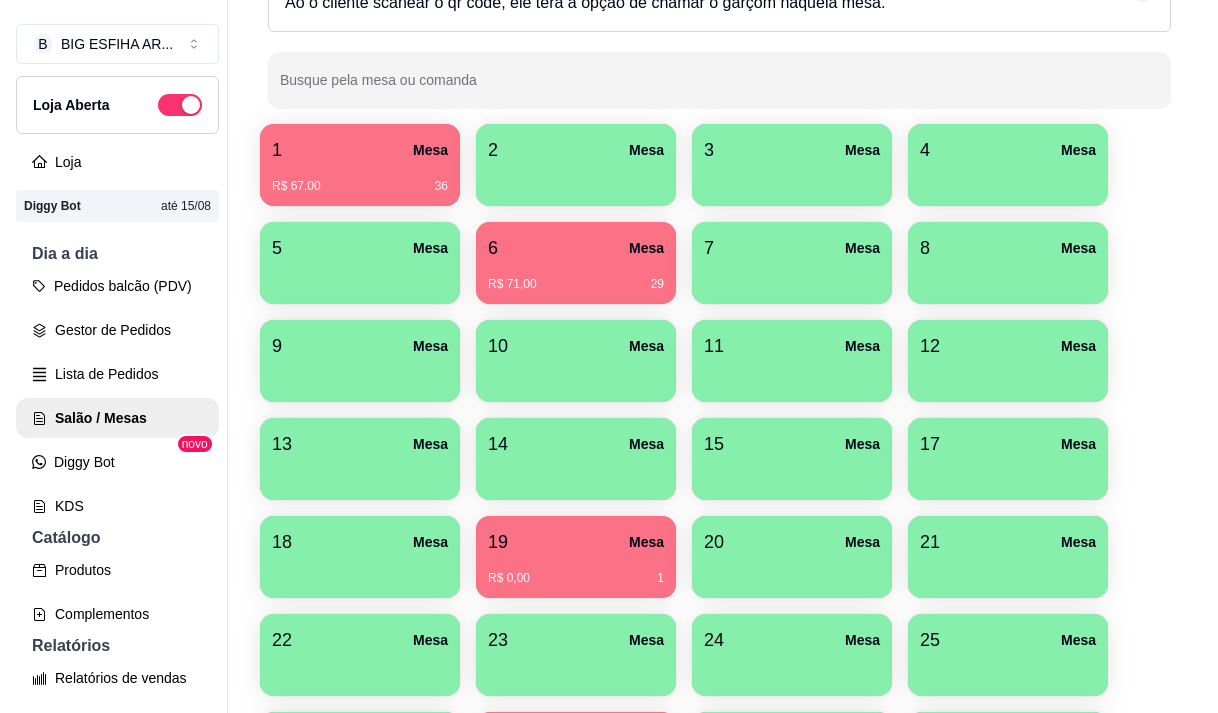 scroll, scrollTop: 200, scrollLeft: 0, axis: vertical 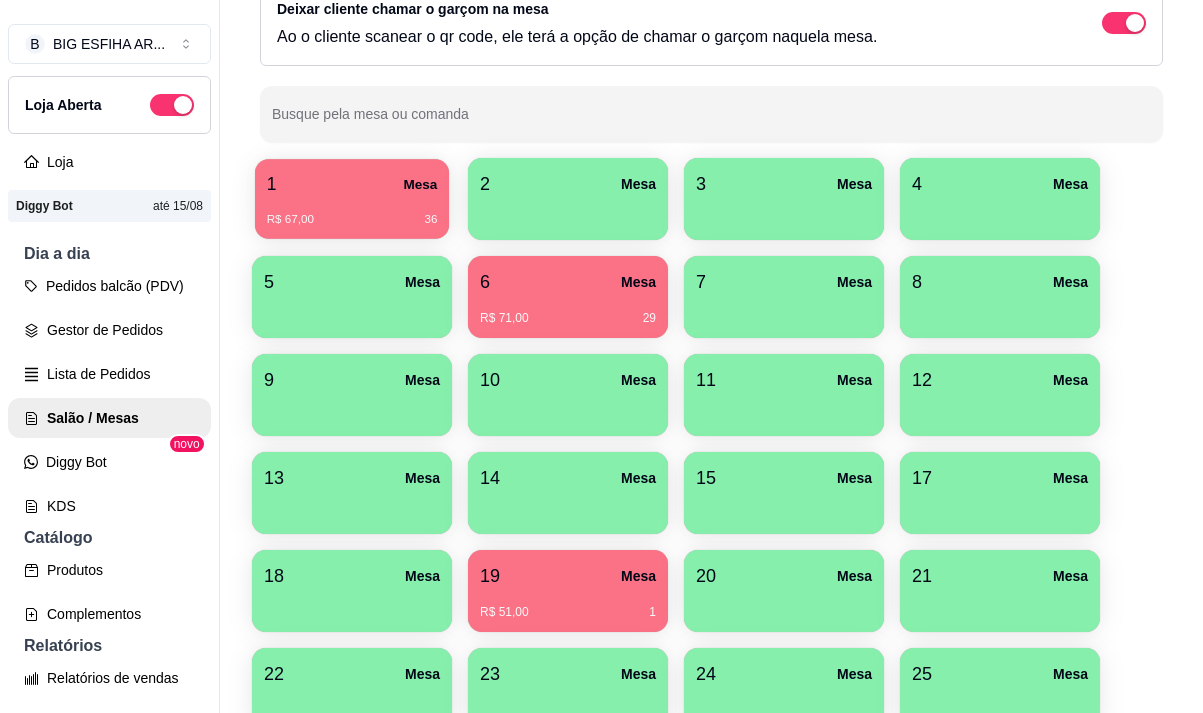click on "R$ 67,00 36" at bounding box center (352, 212) 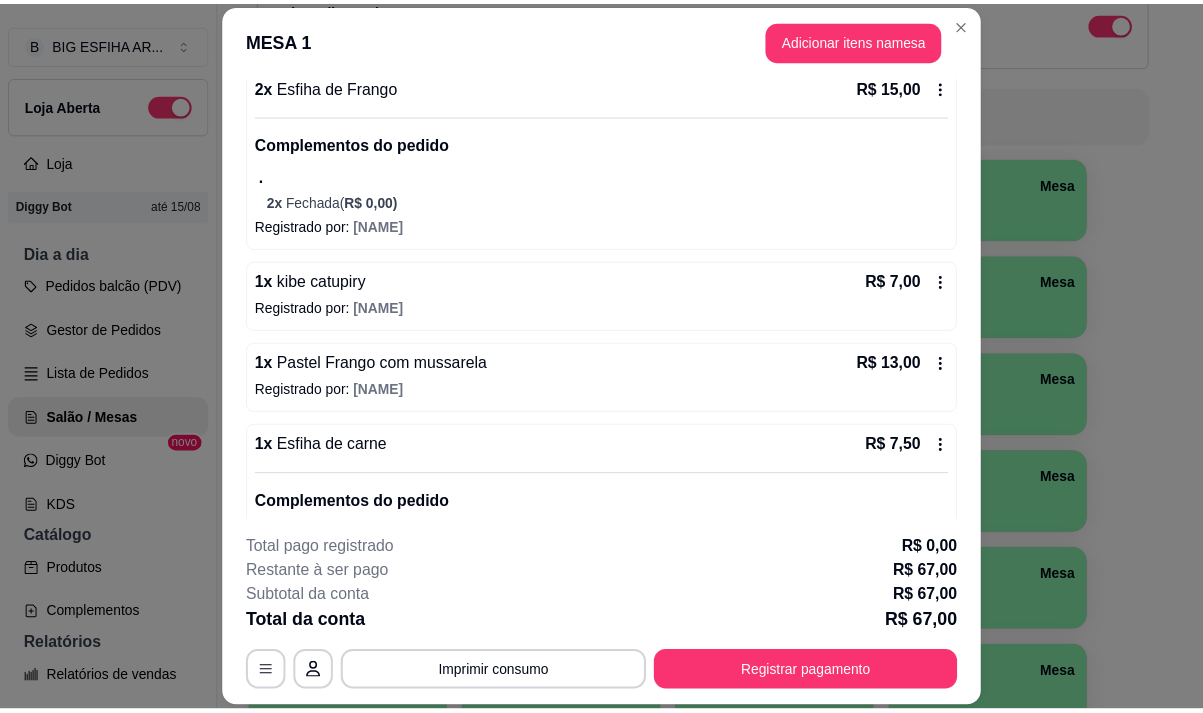 scroll, scrollTop: 200, scrollLeft: 0, axis: vertical 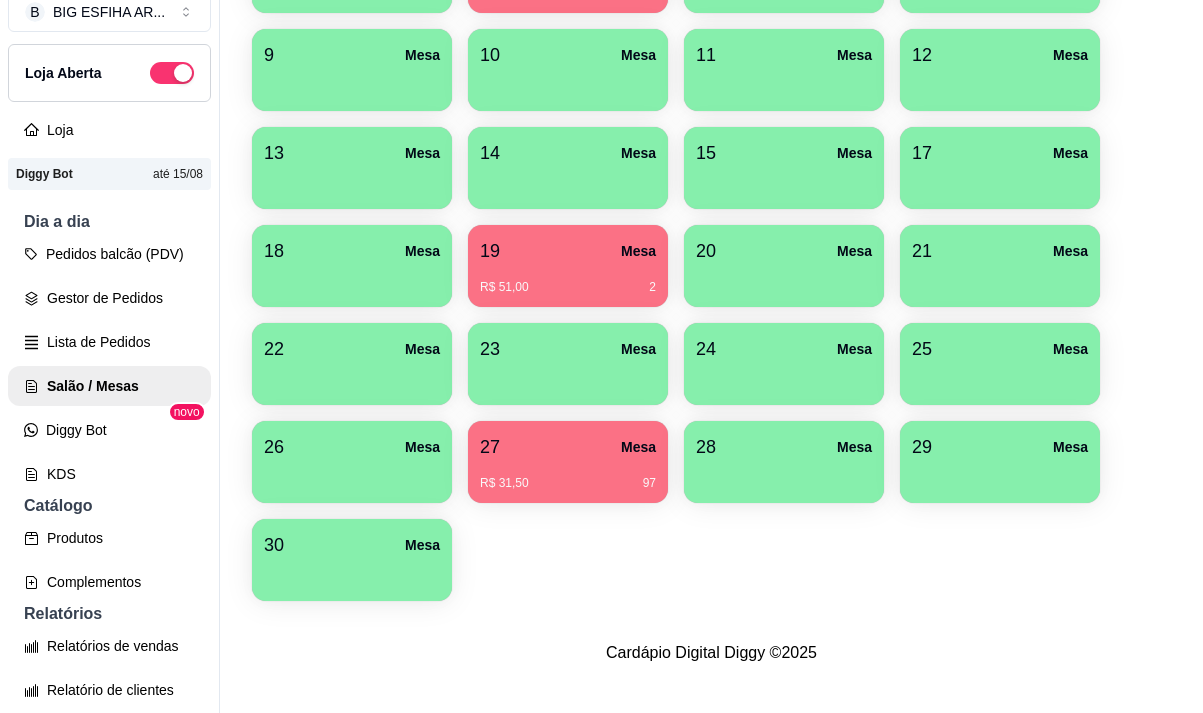 click on "[NUMBER] Mesa" at bounding box center (352, 545) 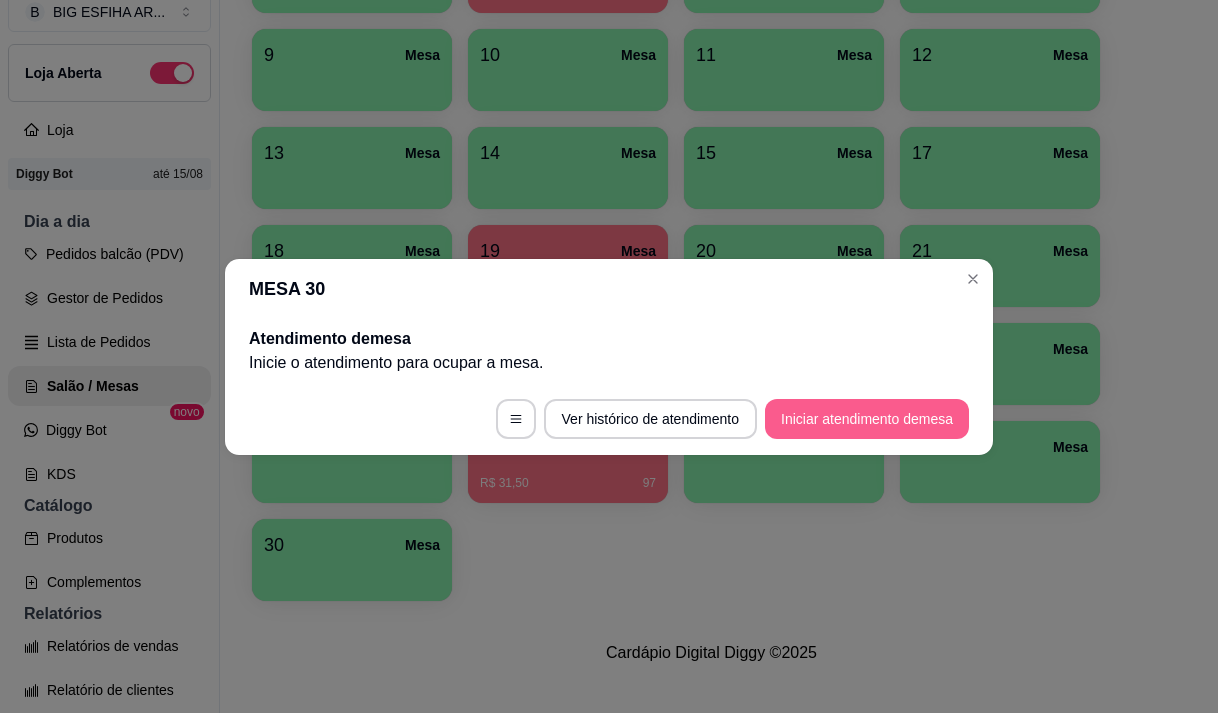 click on "Iniciar atendimento de  mesa" at bounding box center (867, 419) 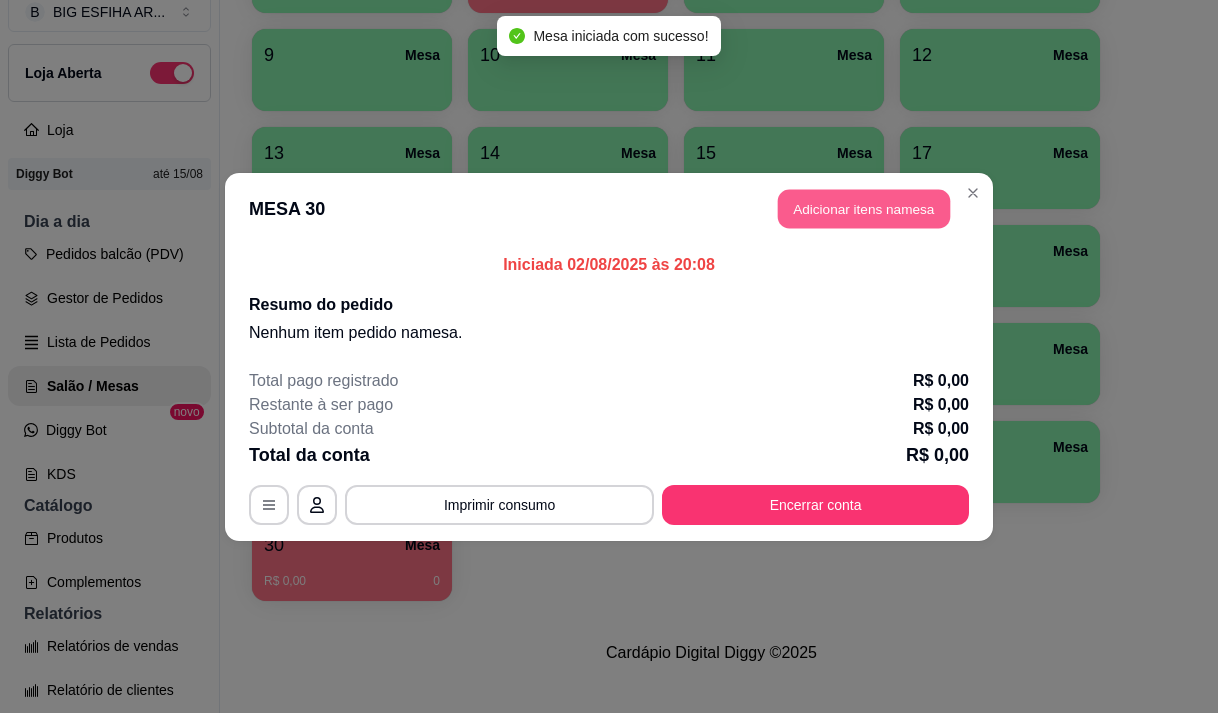 click on "Adicionar itens na  mesa" at bounding box center [864, 208] 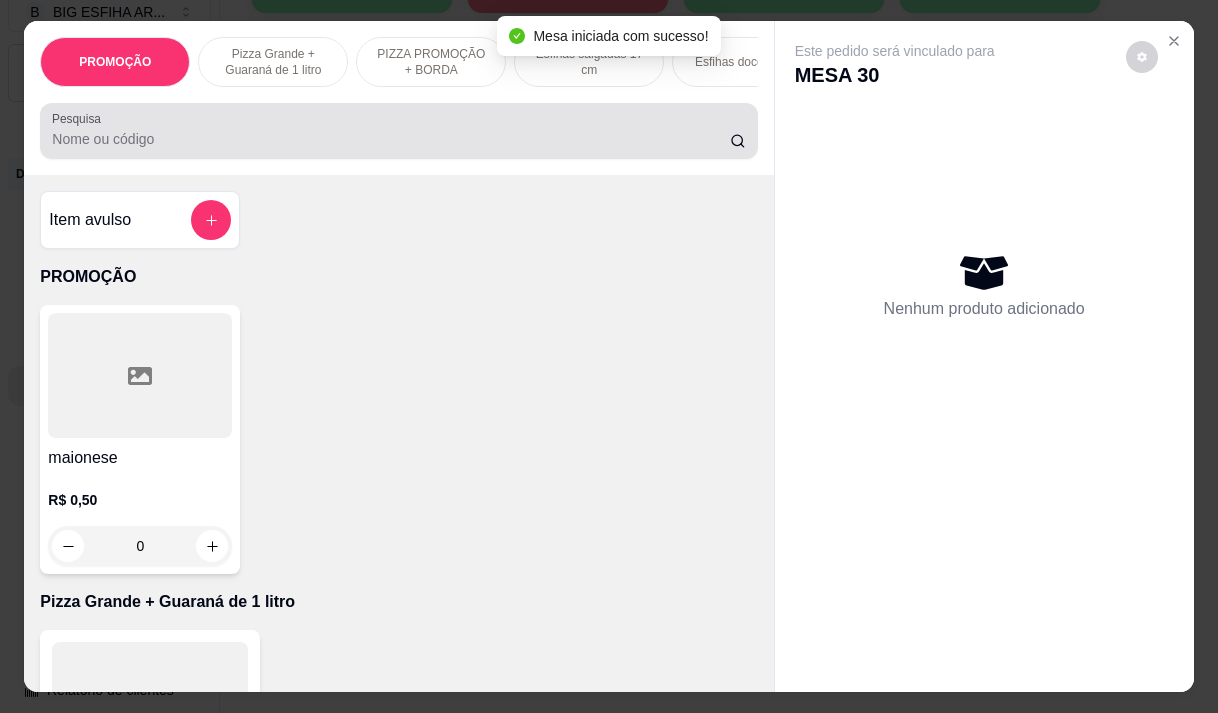 click on "Pesquisa" at bounding box center (391, 139) 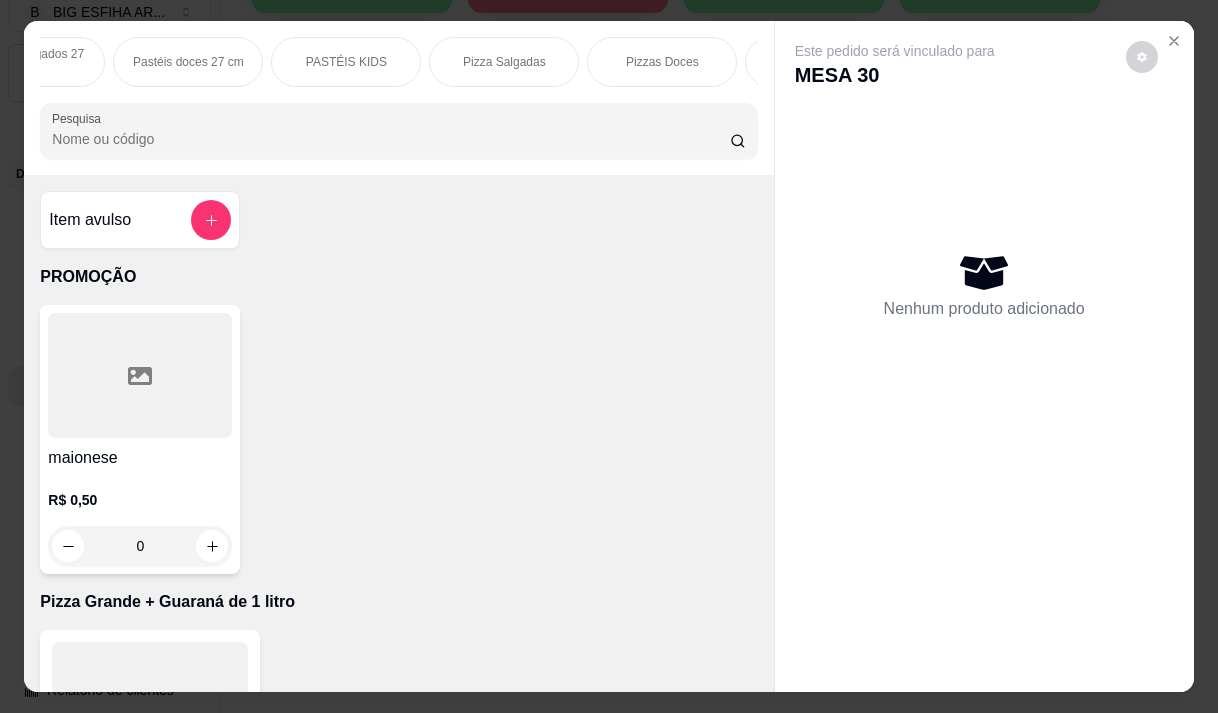 scroll, scrollTop: 0, scrollLeft: 1160, axis: horizontal 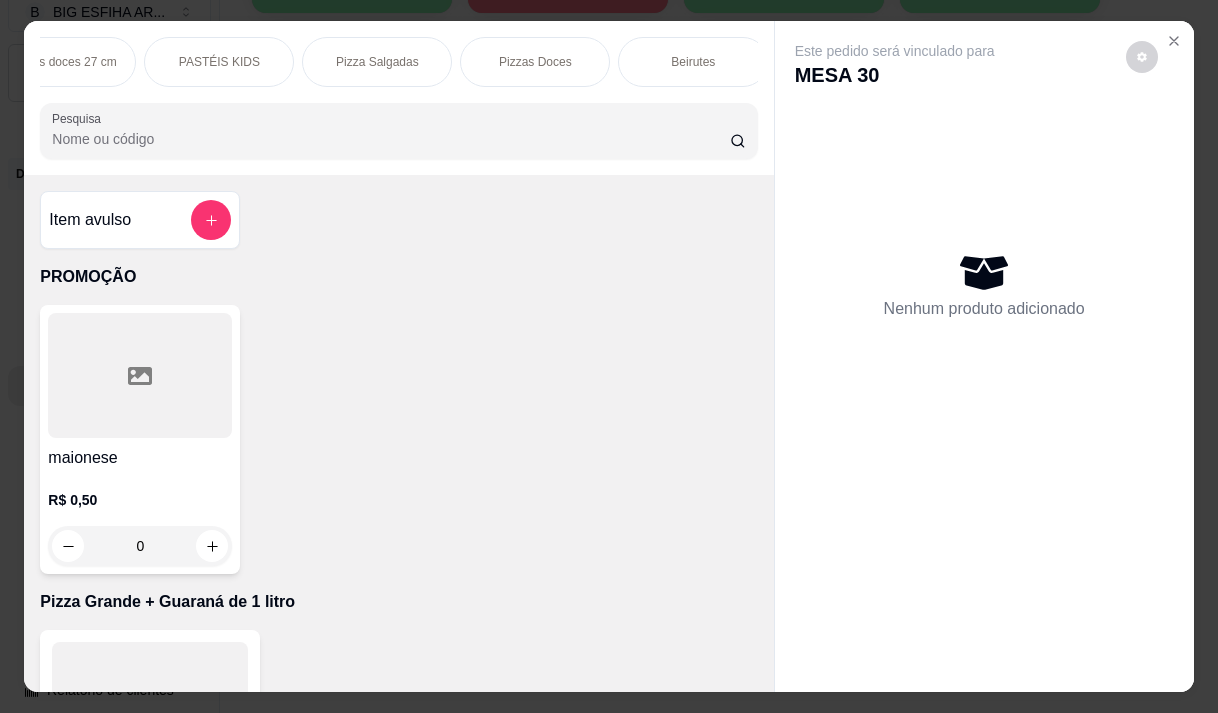 click on "Pizza Salgadas" at bounding box center (377, 62) 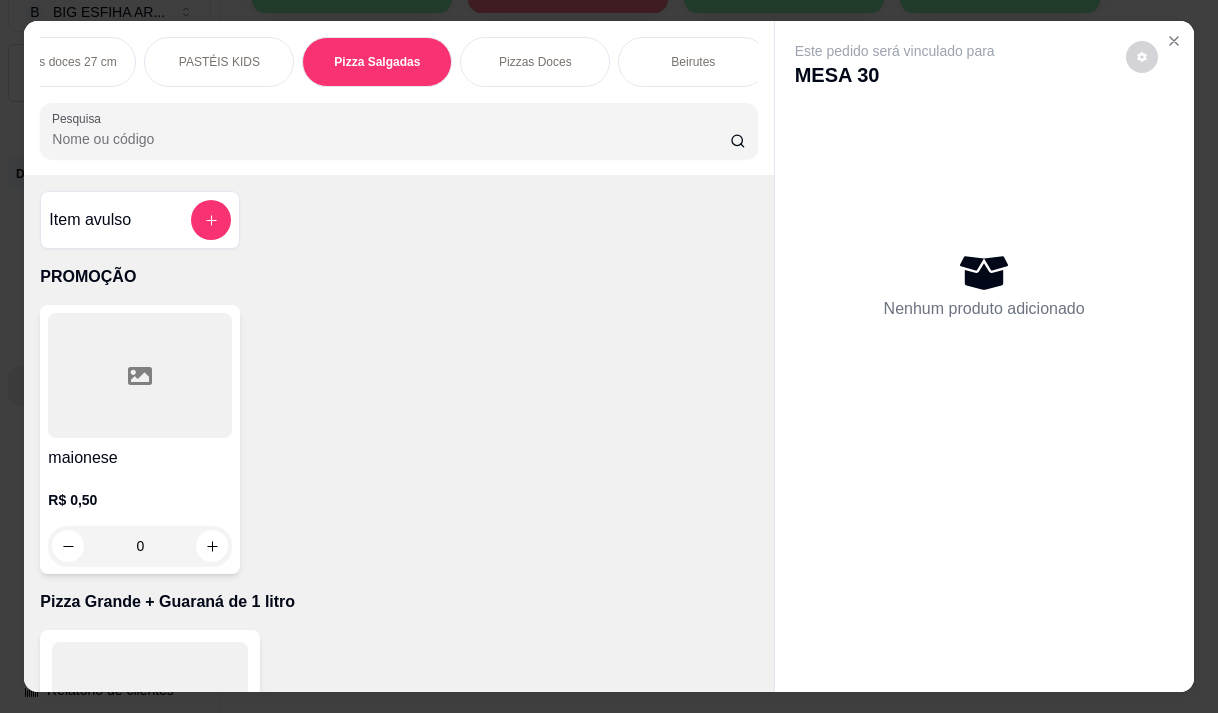 scroll, scrollTop: 15111, scrollLeft: 0, axis: vertical 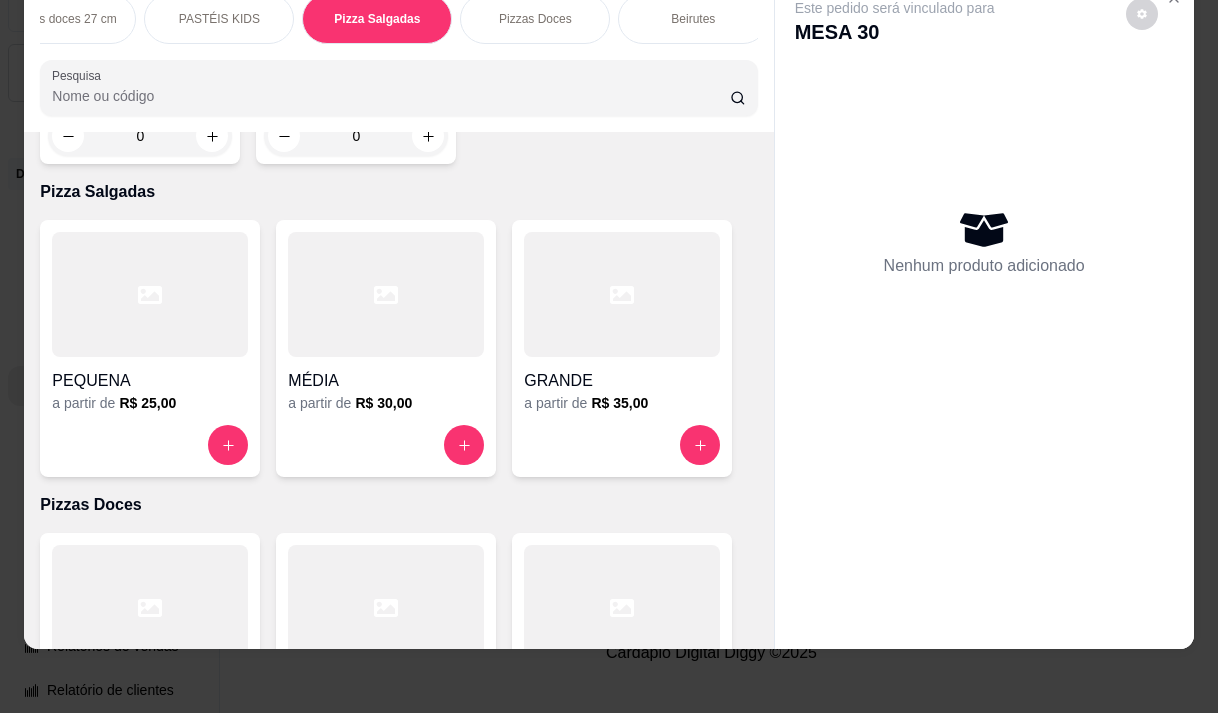 click on "R$ 35,00" at bounding box center (619, 403) 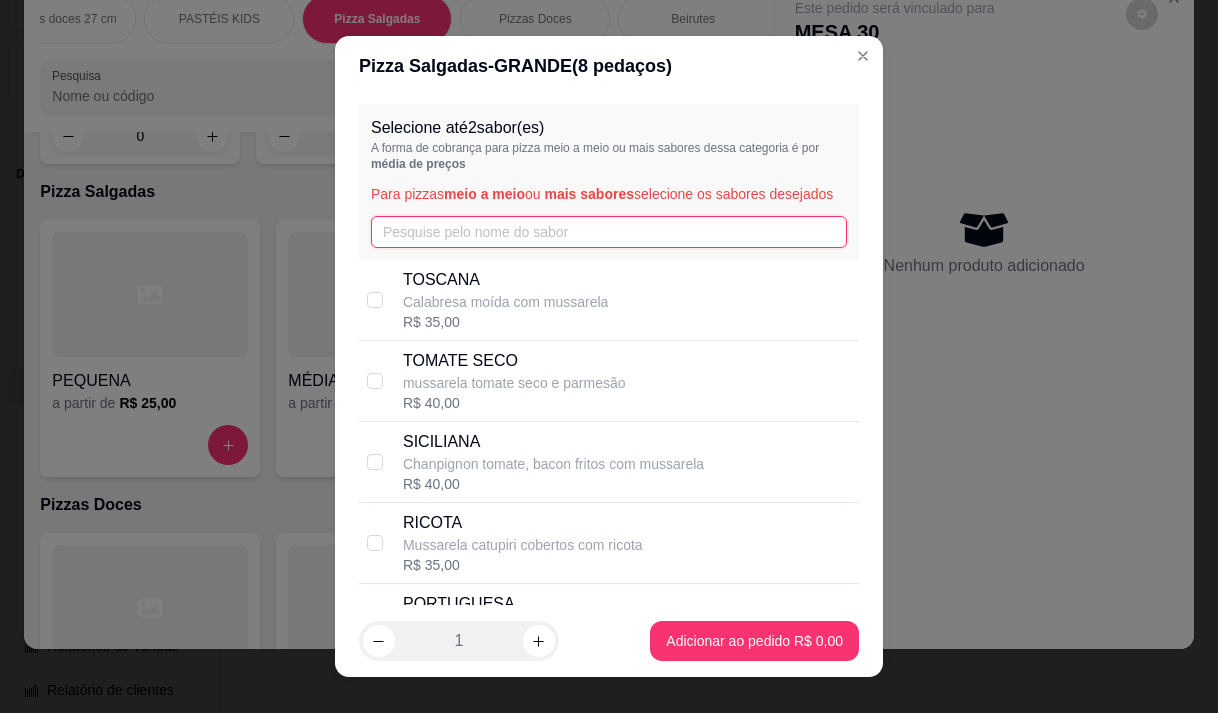 click at bounding box center [609, 232] 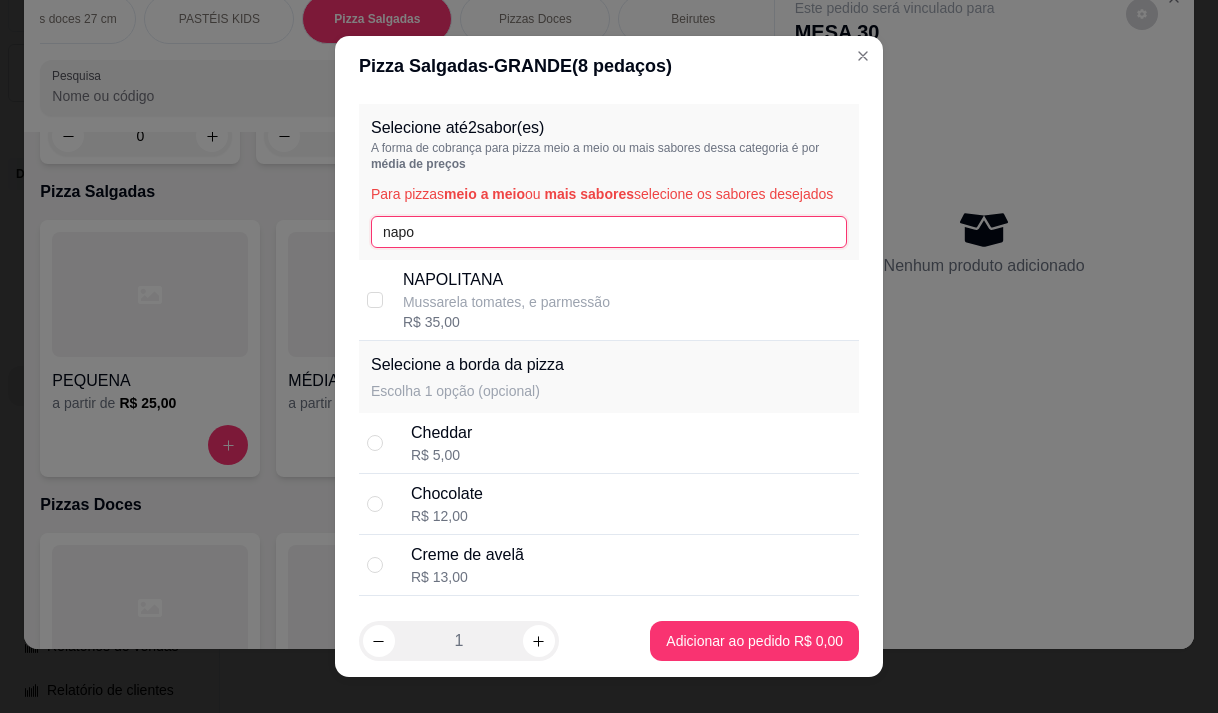 type on "napo" 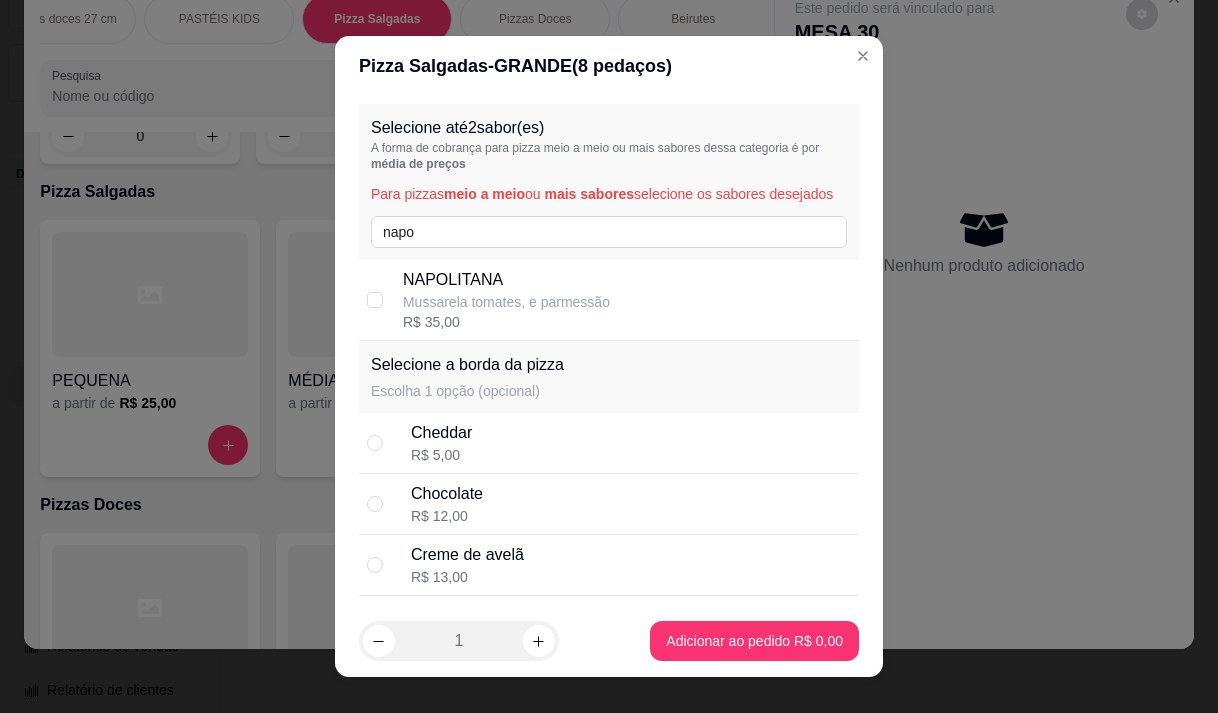 click on "R$ 35,00" at bounding box center (506, 322) 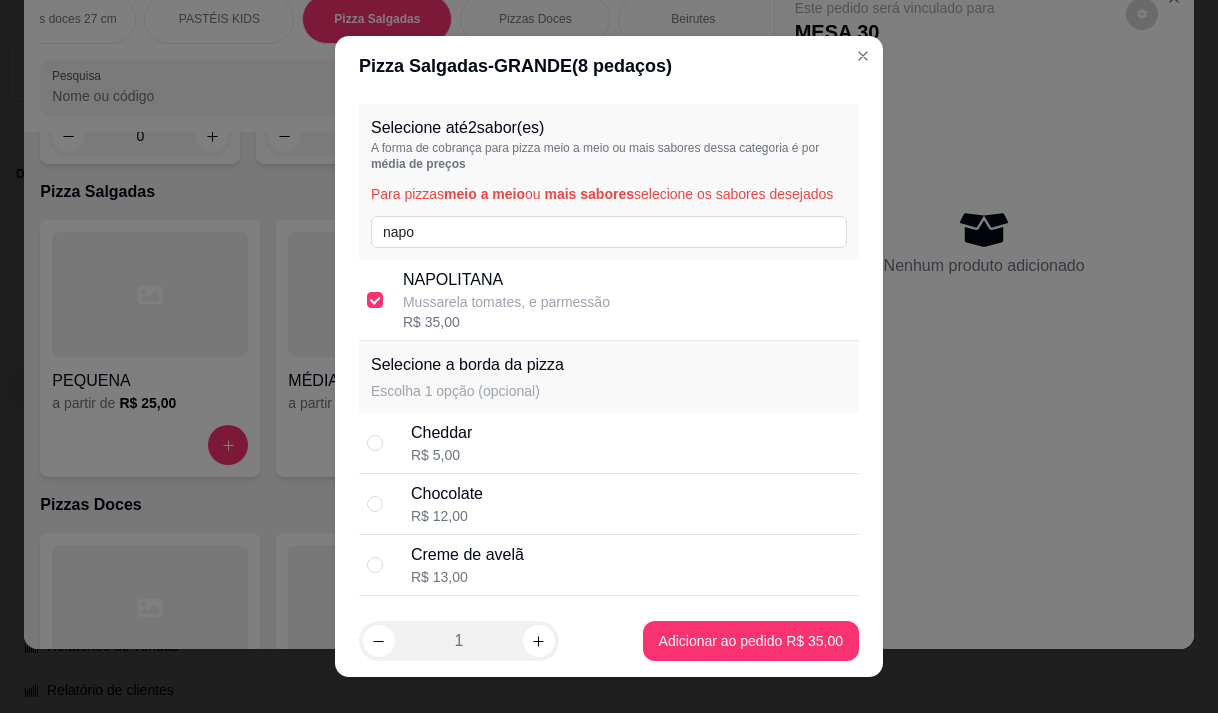 checkbox on "true" 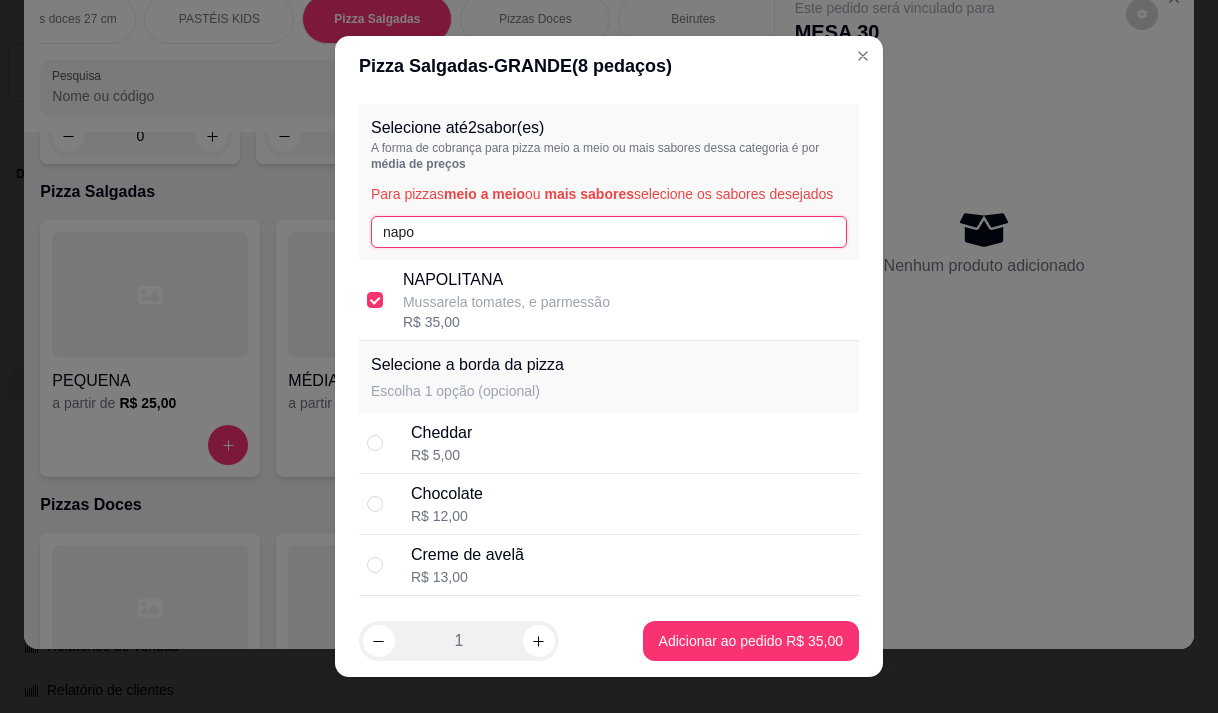 click on "napo" at bounding box center [609, 232] 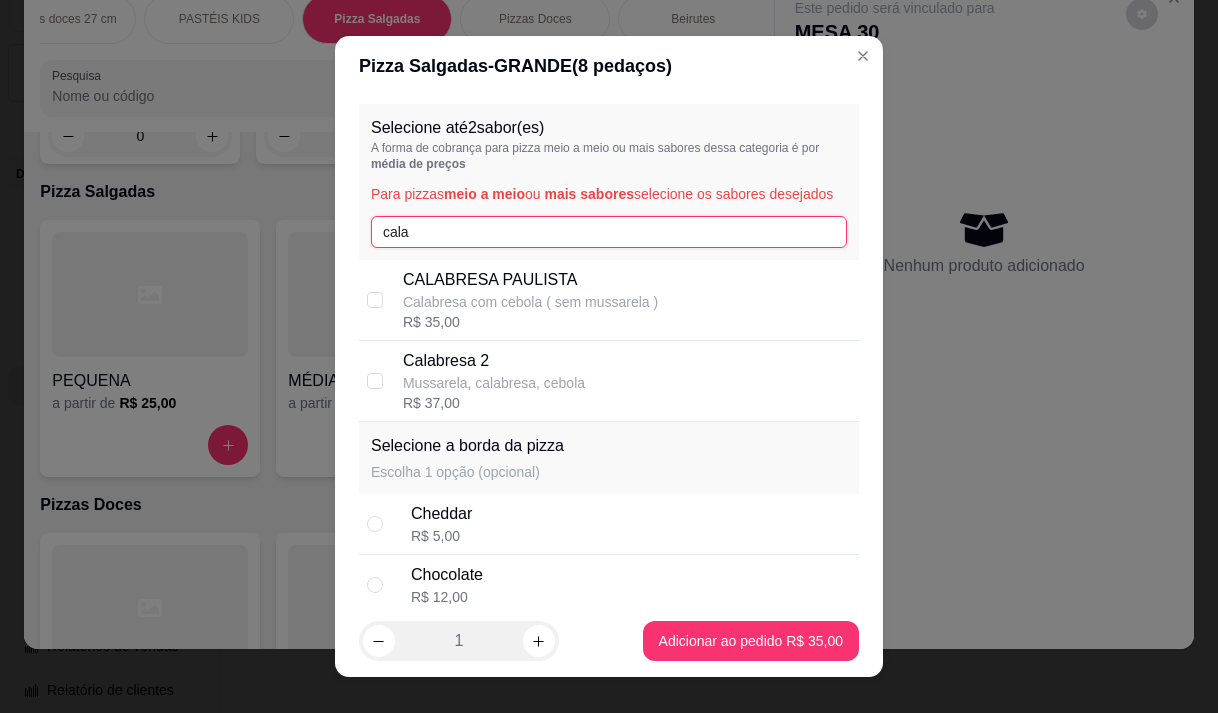 type on "cala" 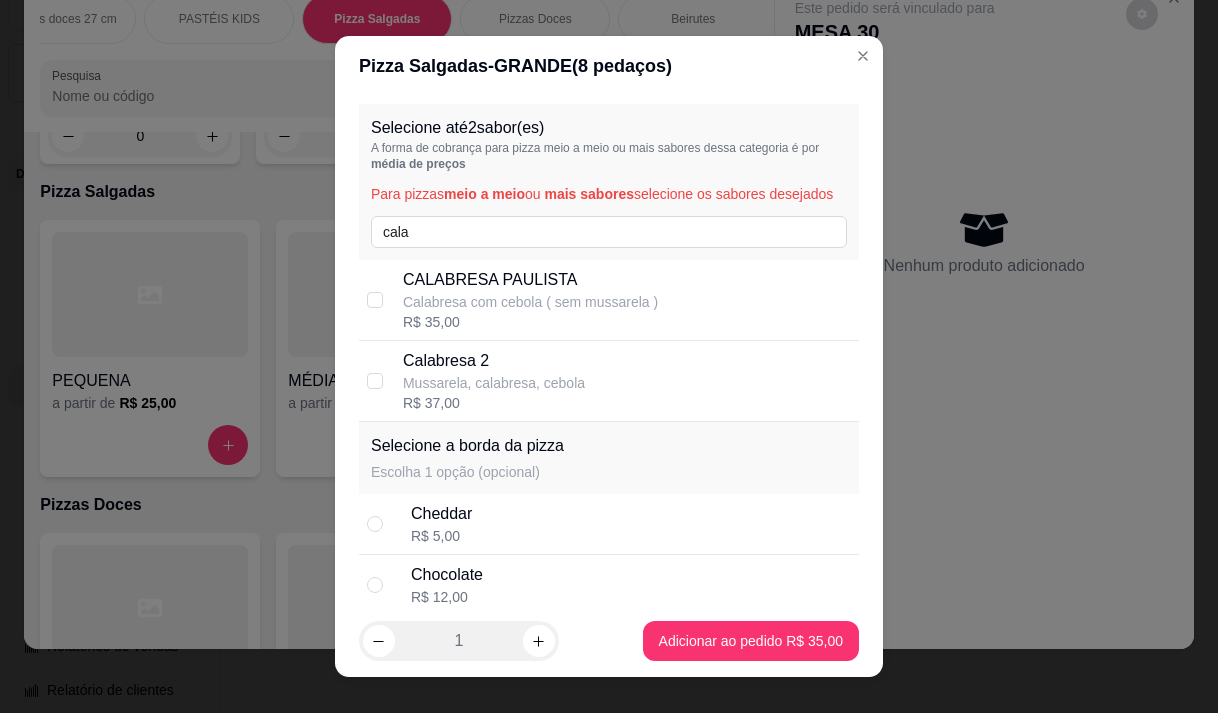 click on "[PRODUCT] [NUMBER]" at bounding box center [494, 361] 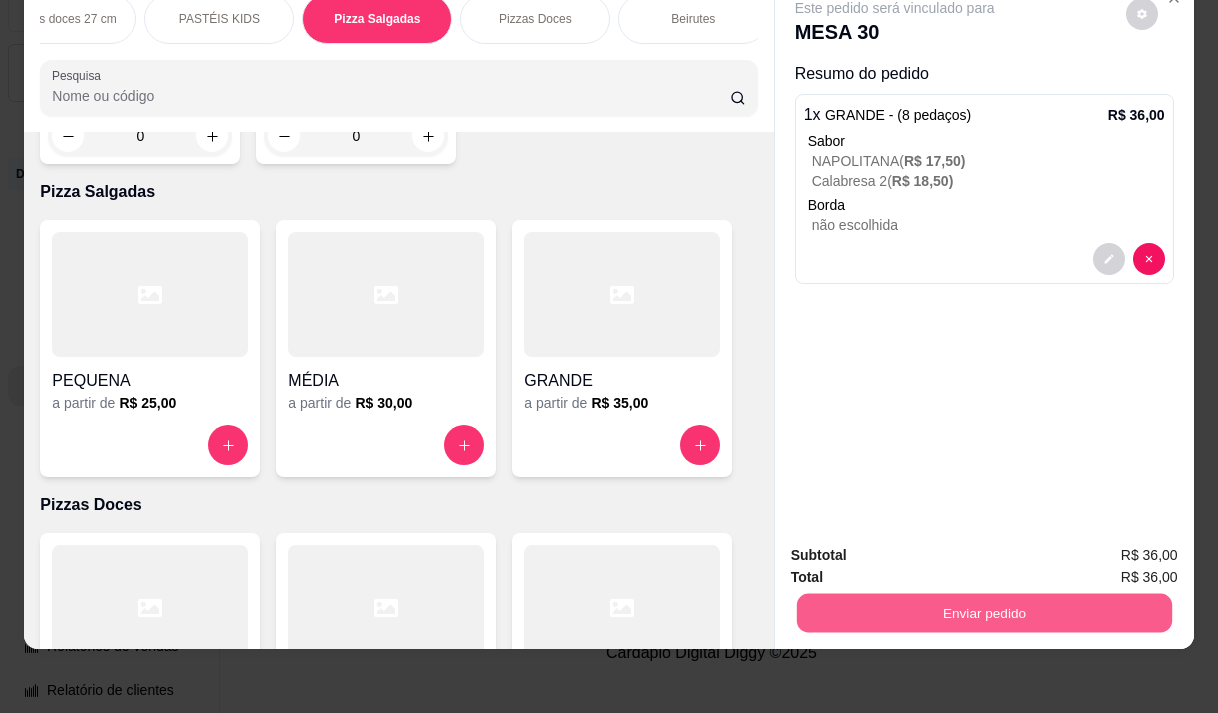 click on "Enviar pedido" at bounding box center [983, 612] 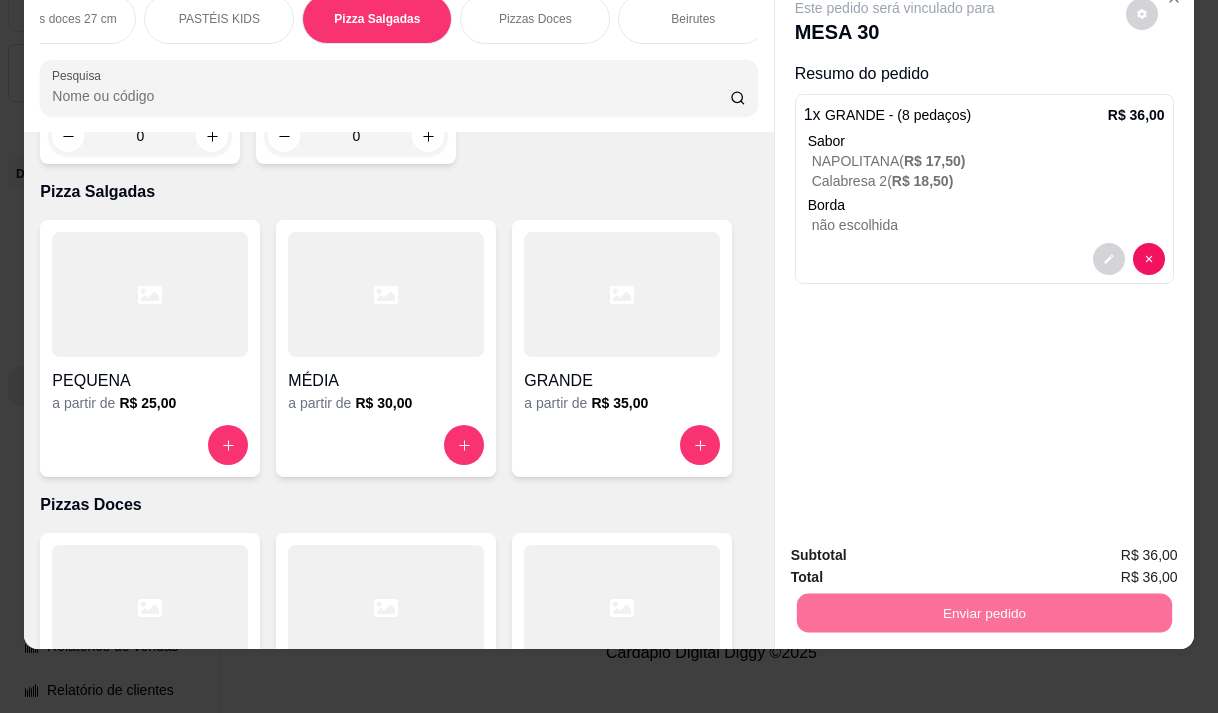 click on "Não registrar e enviar pedido" at bounding box center [918, 548] 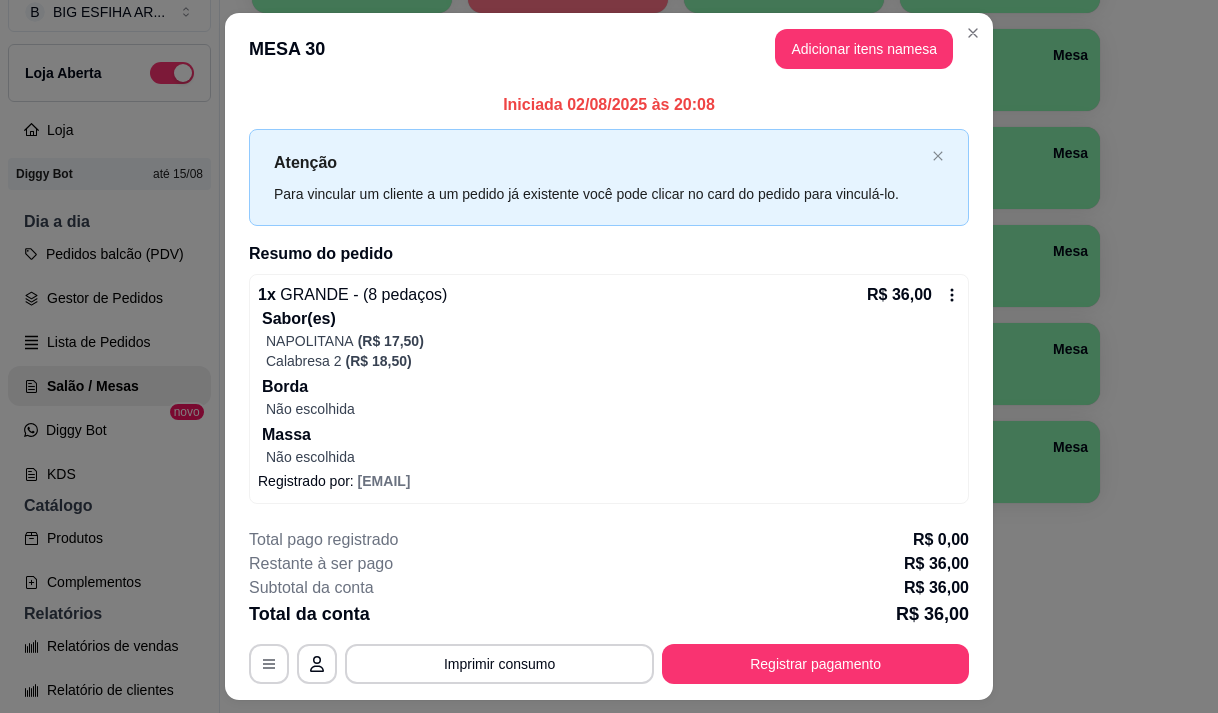 click 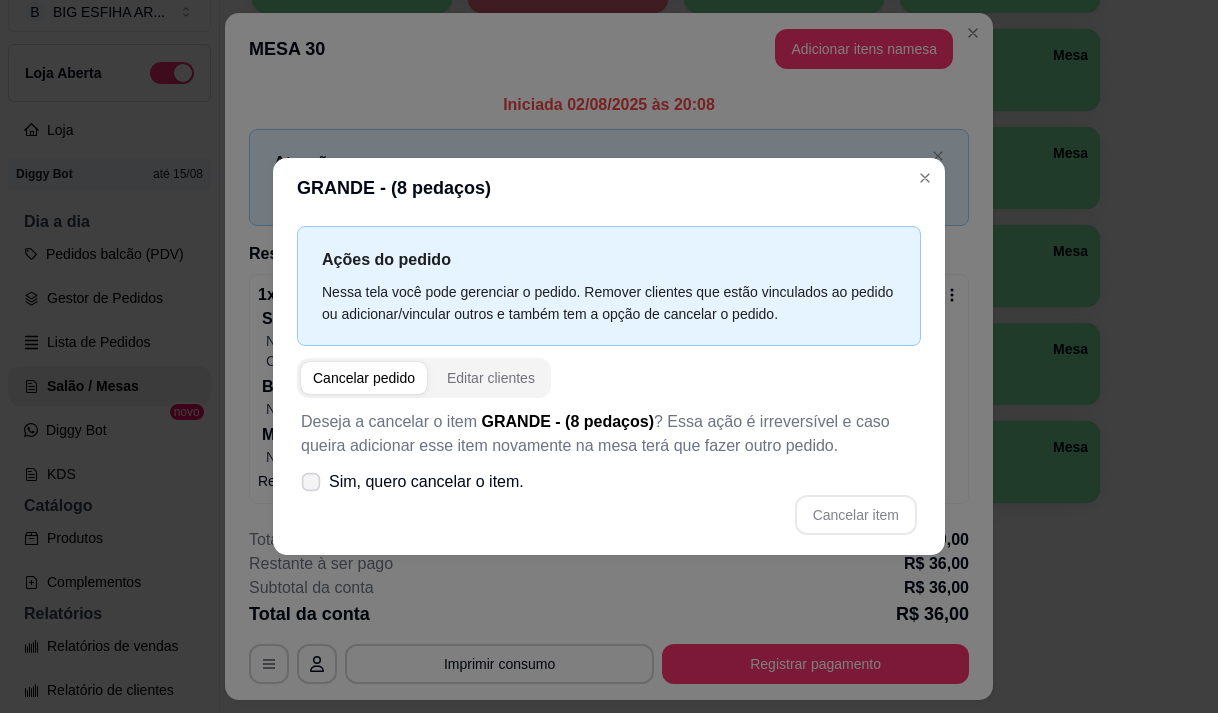 click 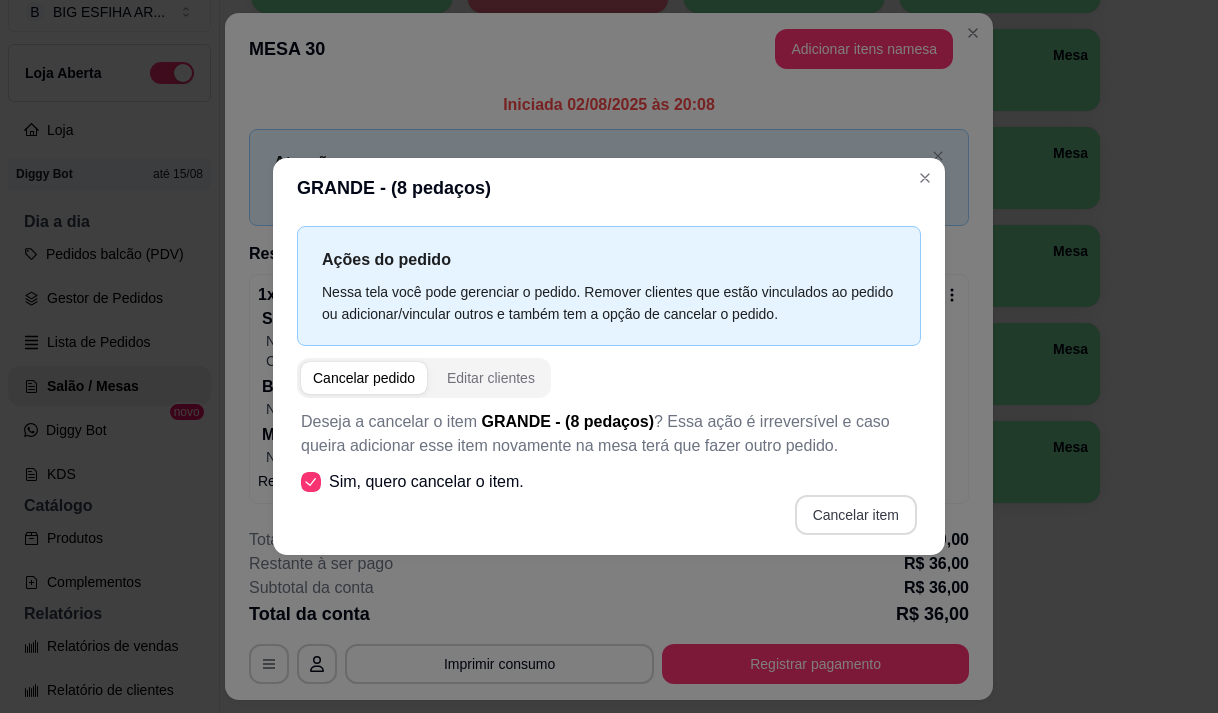 click on "Cancelar item" at bounding box center (856, 515) 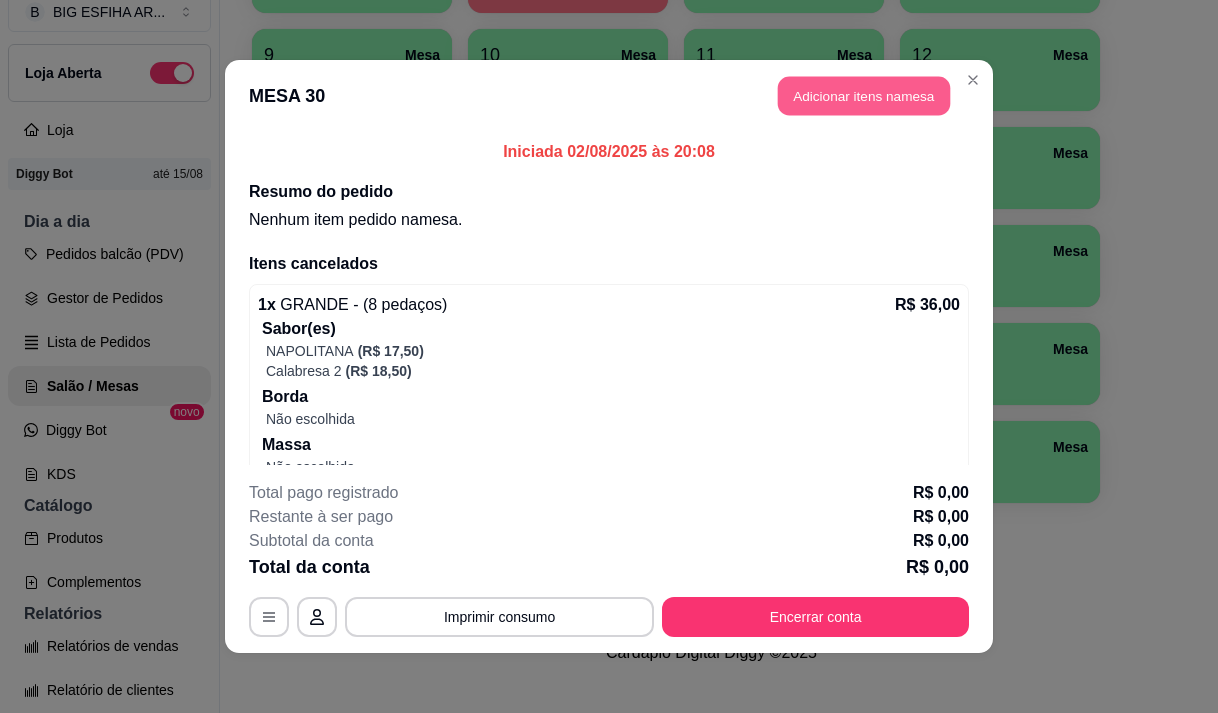 click on "Adicionar itens na  mesa" at bounding box center (864, 96) 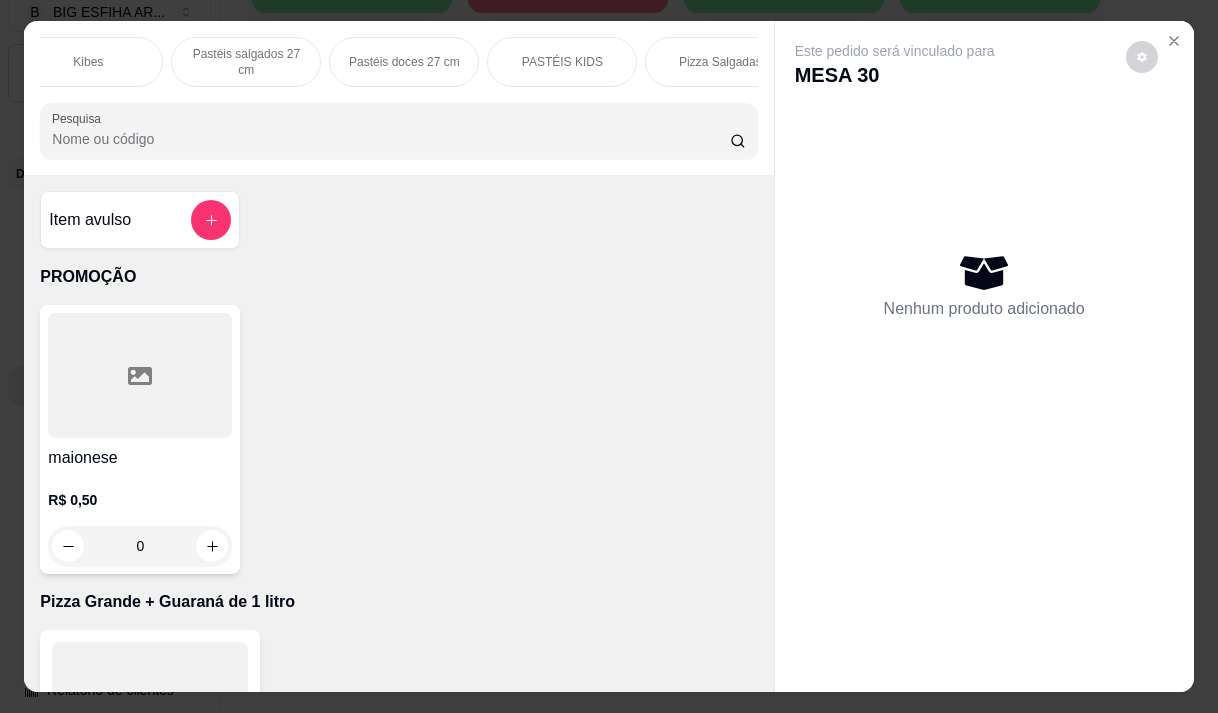 scroll, scrollTop: 0, scrollLeft: 880, axis: horizontal 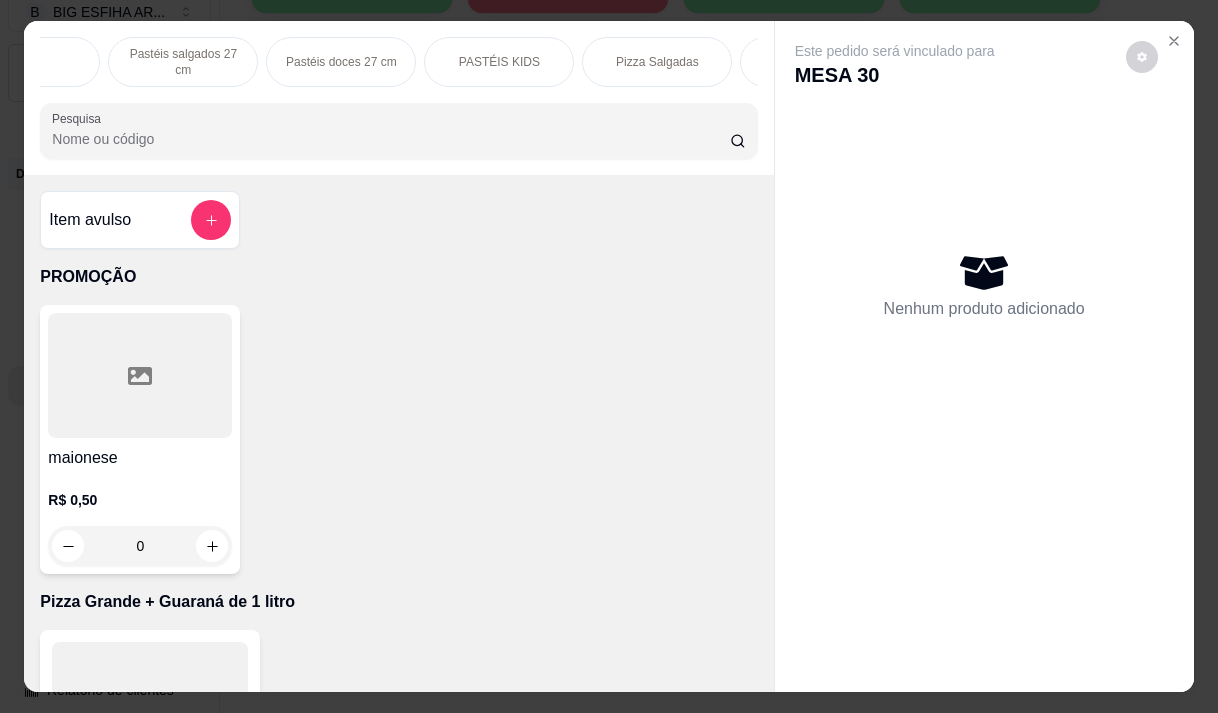 click on "Pizza Salgadas" at bounding box center [657, 62] 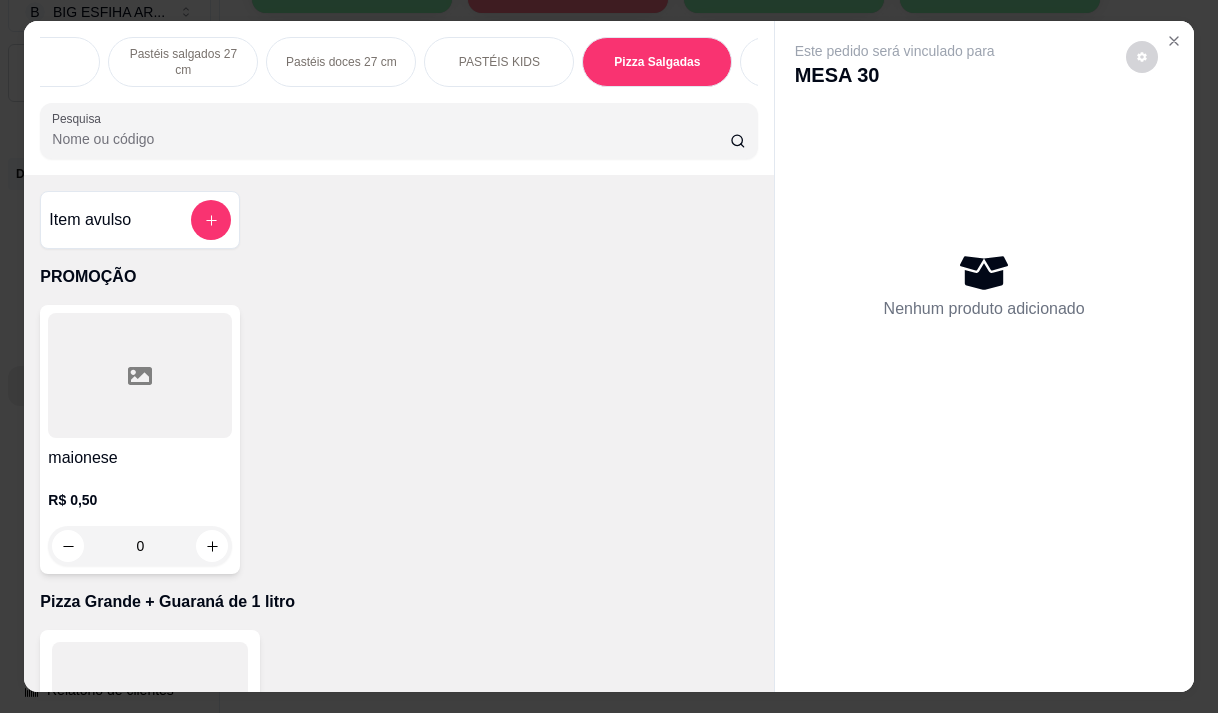 scroll, scrollTop: 15111, scrollLeft: 0, axis: vertical 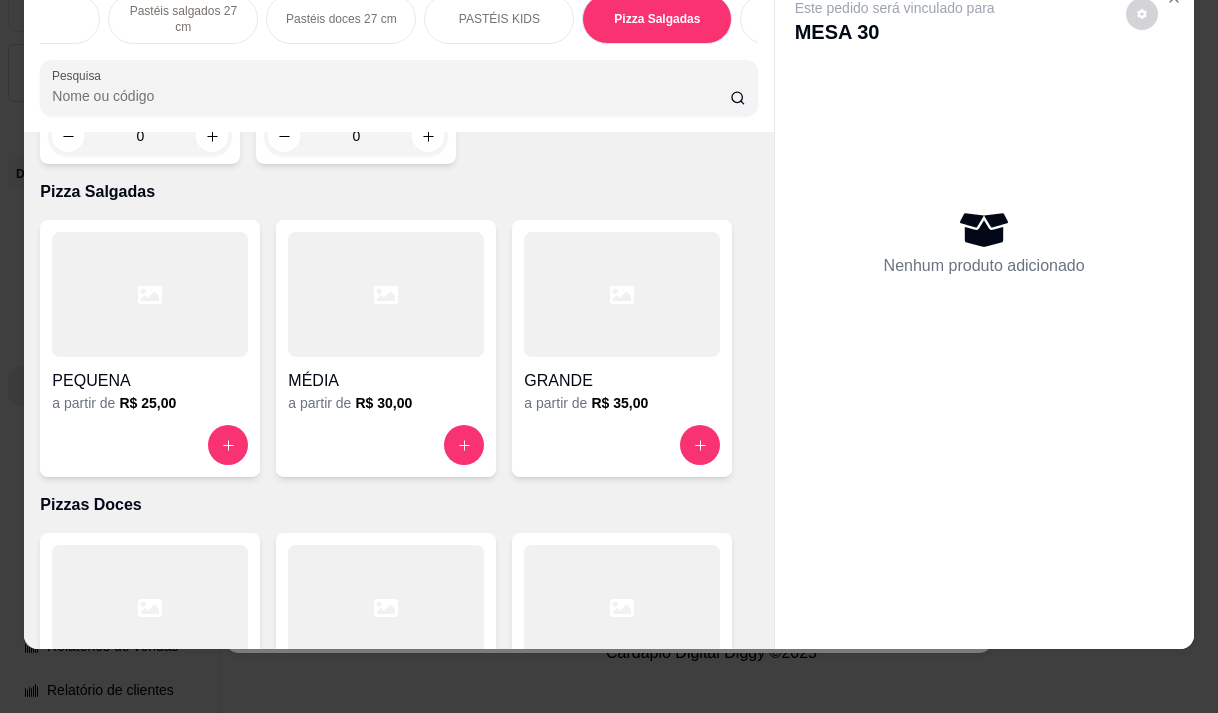 click at bounding box center (622, 294) 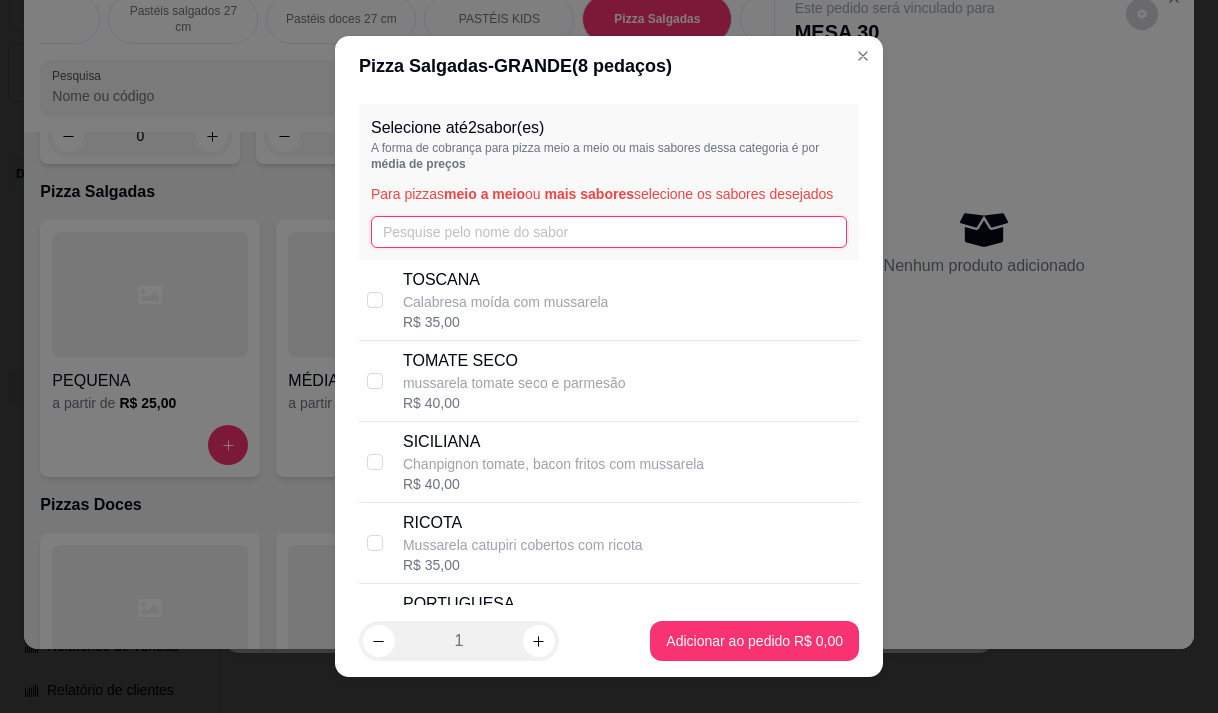 click at bounding box center (609, 232) 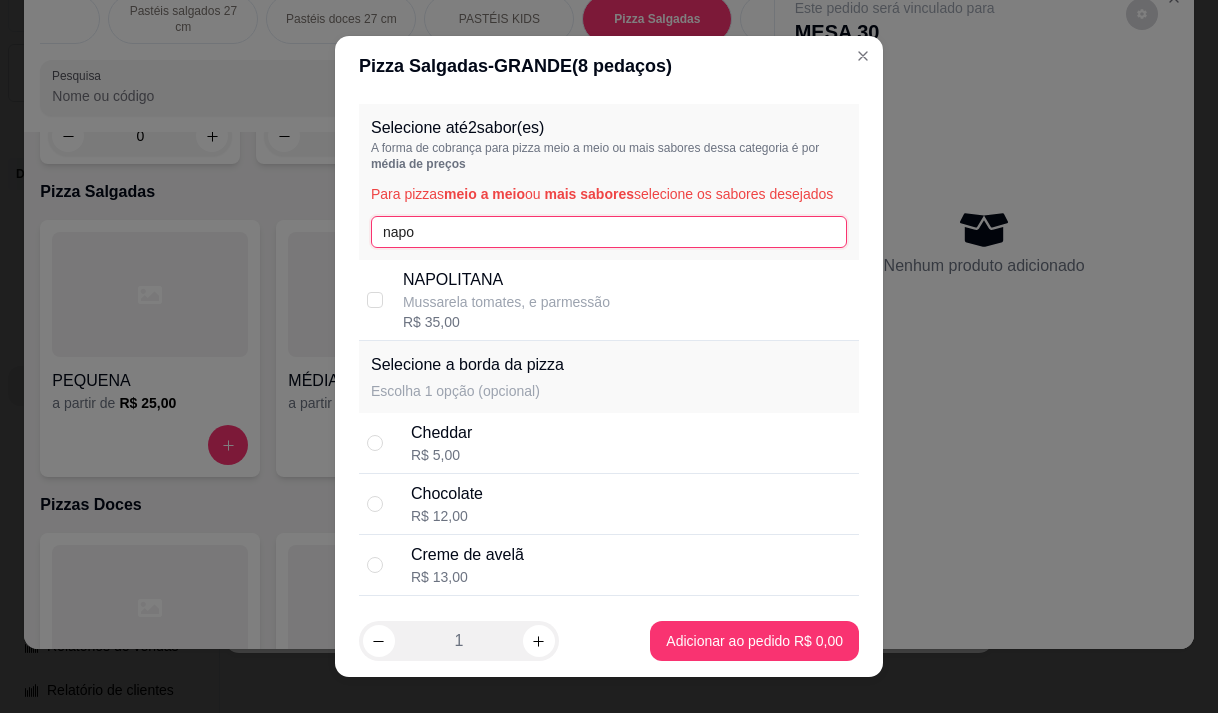 type on "napo" 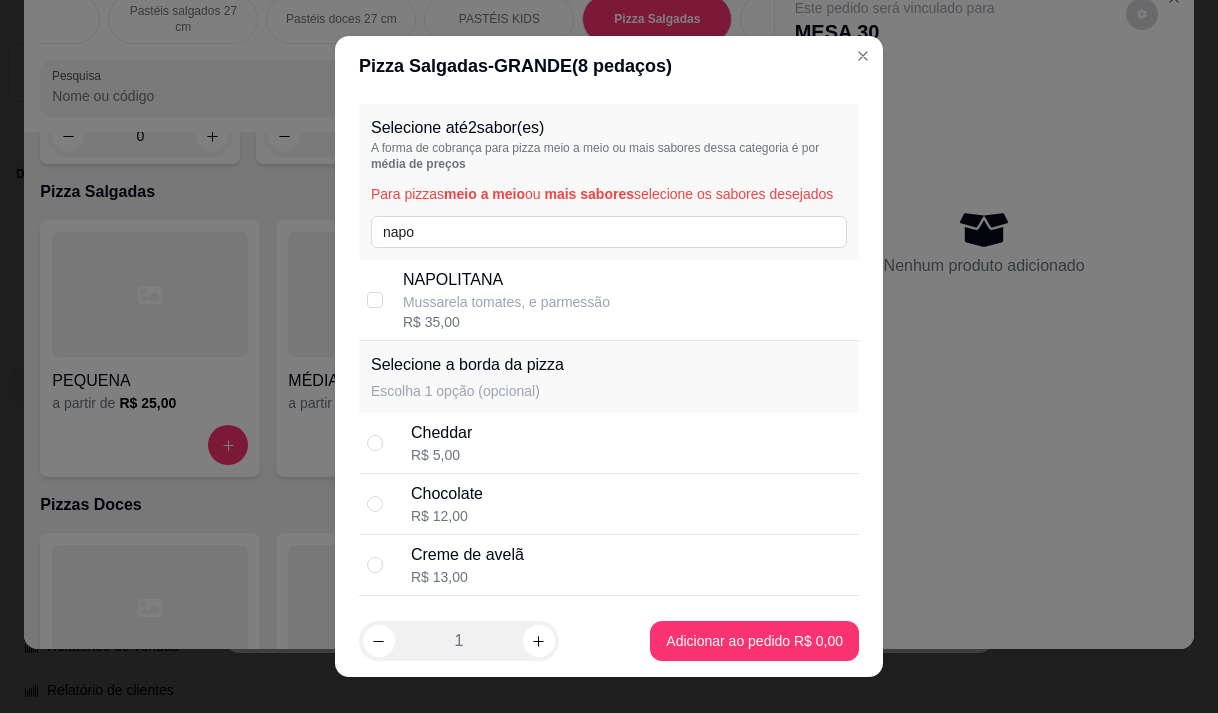 click on "NAPOLITANA" at bounding box center [506, 280] 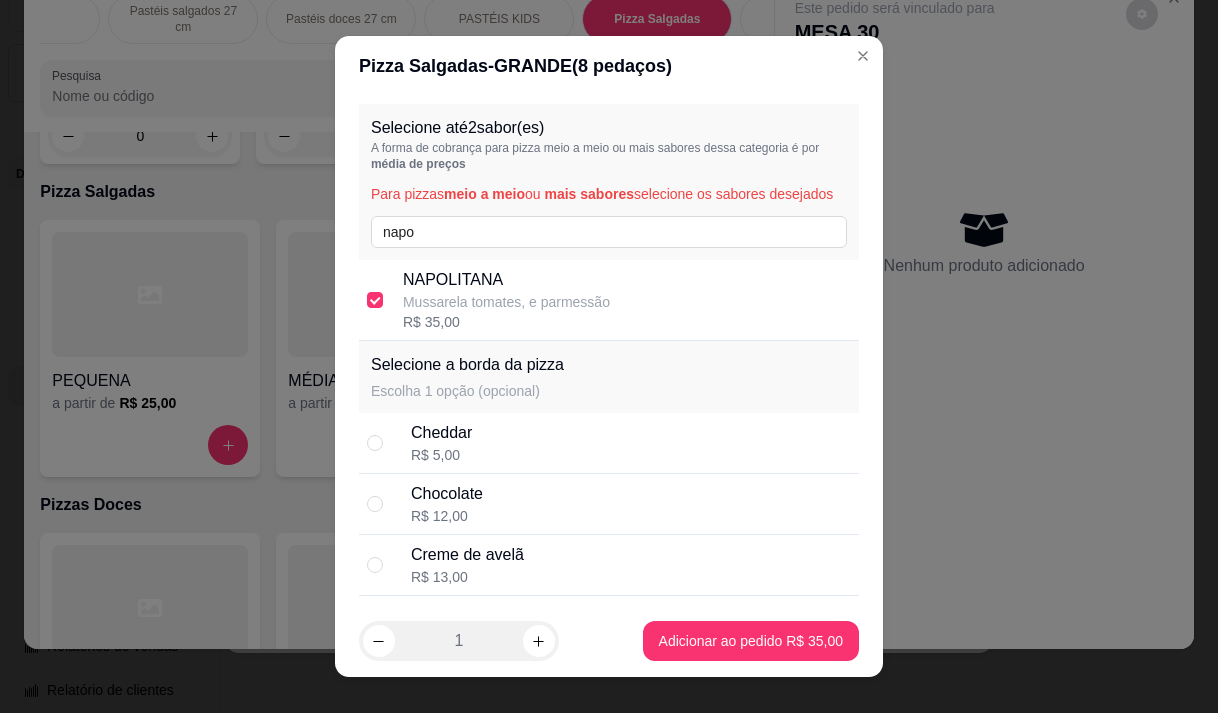 checkbox on "true" 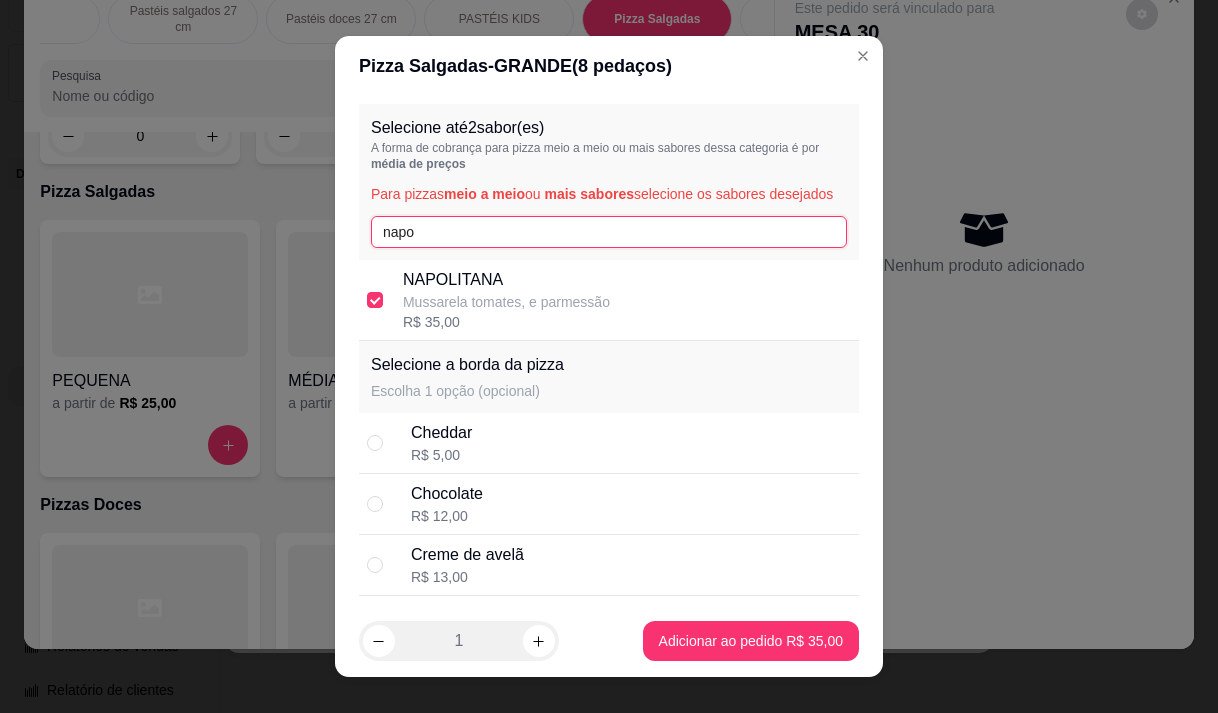 click on "napo" at bounding box center (609, 232) 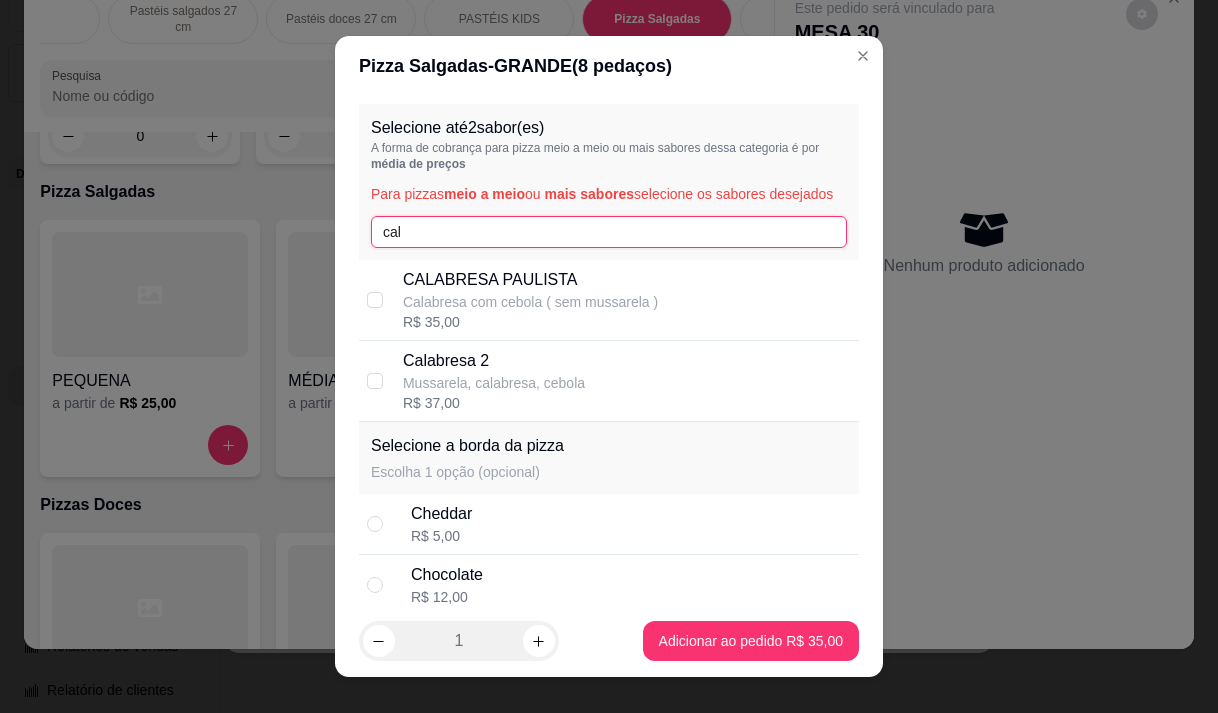 type on "cal" 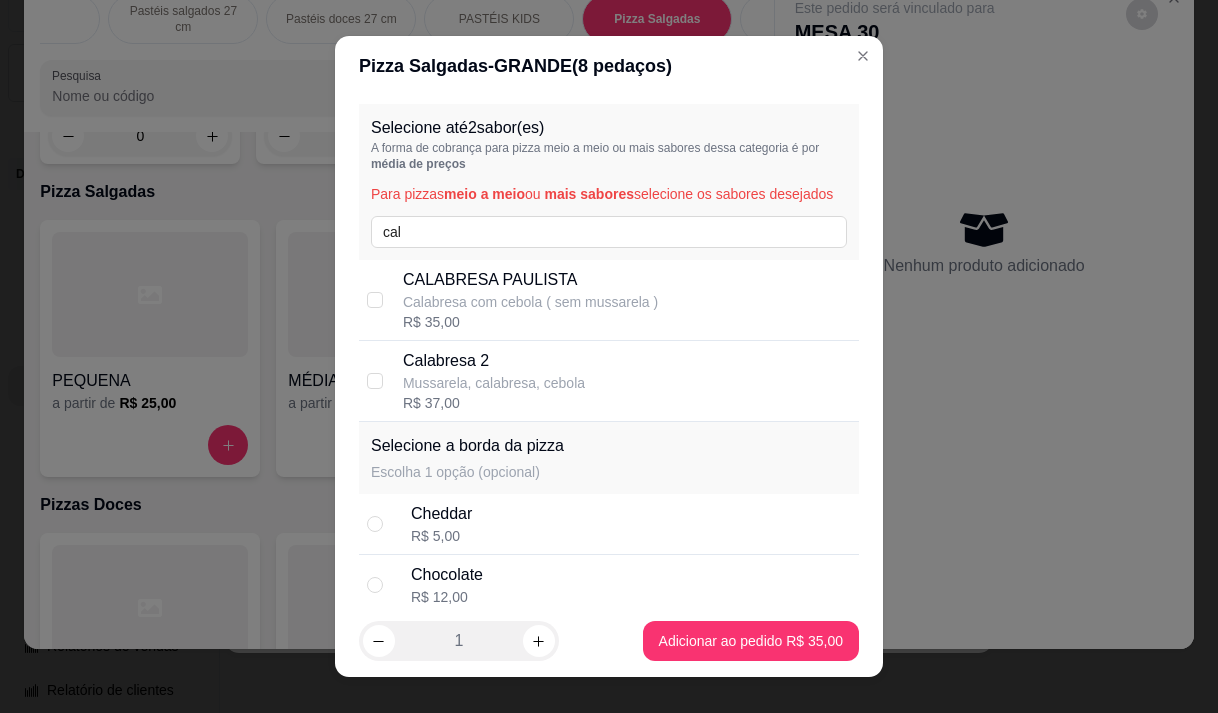 click on "Mussarela, calabresa, cebola" at bounding box center (494, 383) 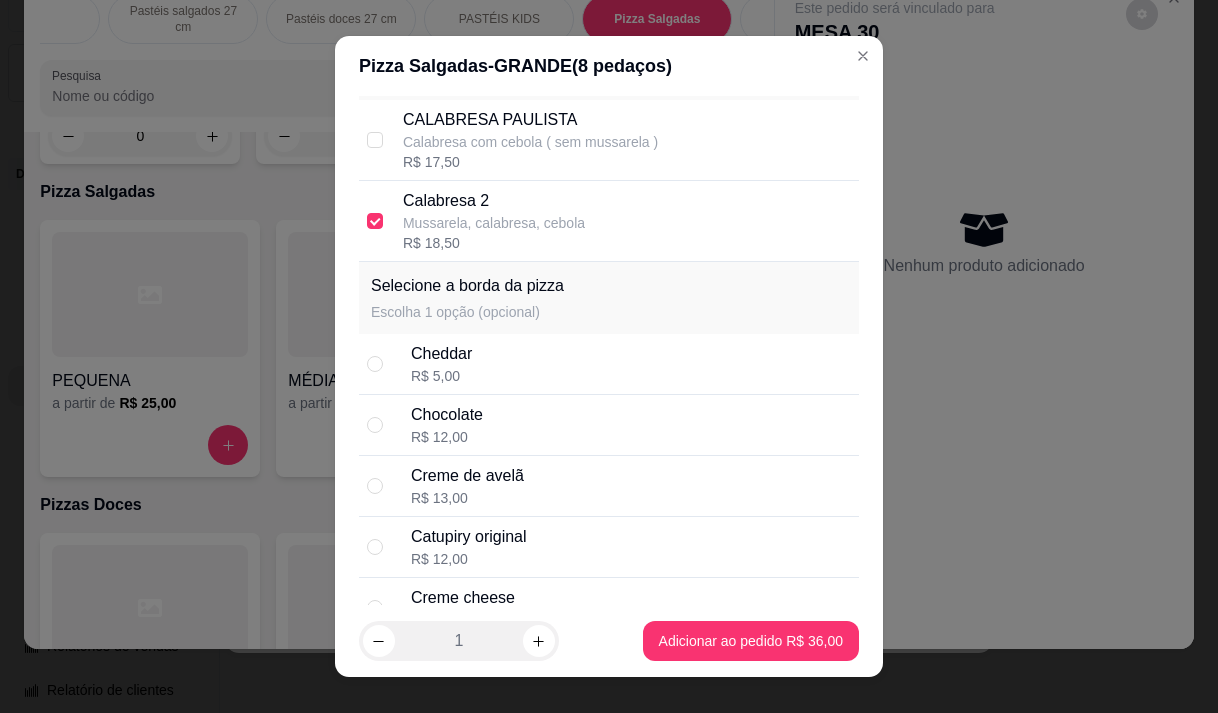 scroll, scrollTop: 300, scrollLeft: 0, axis: vertical 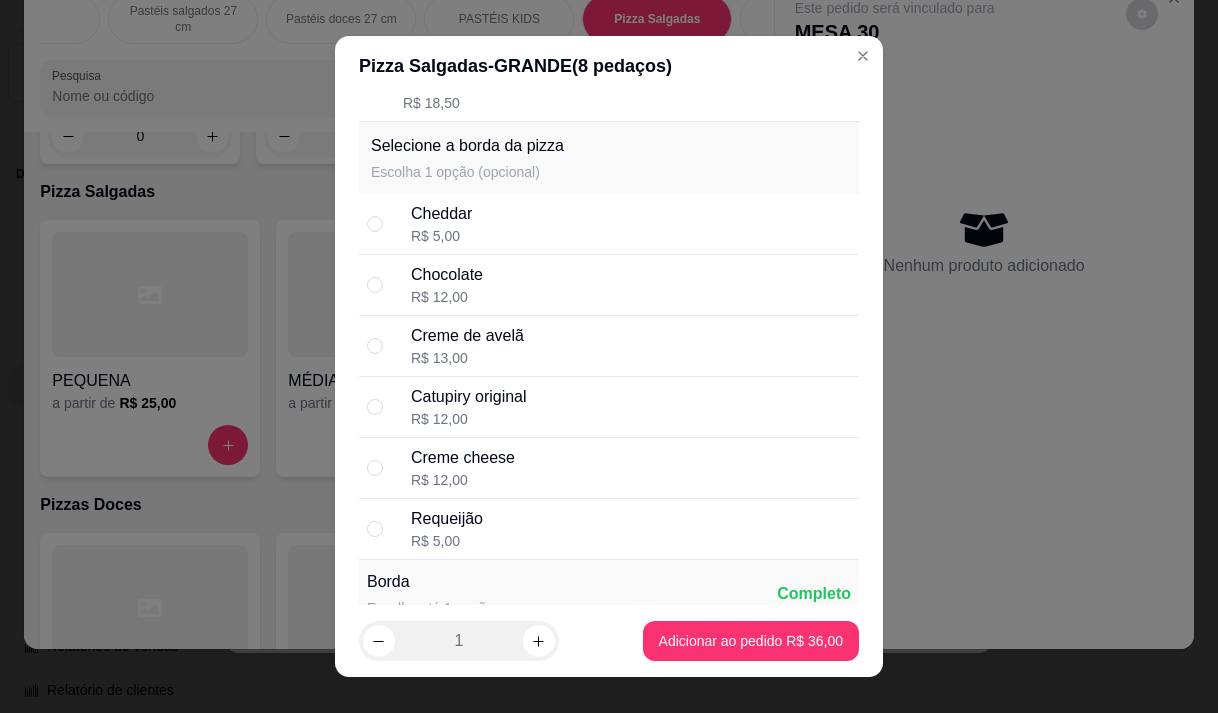 click on "Cheddar R$ 5,00" at bounding box center (631, 224) 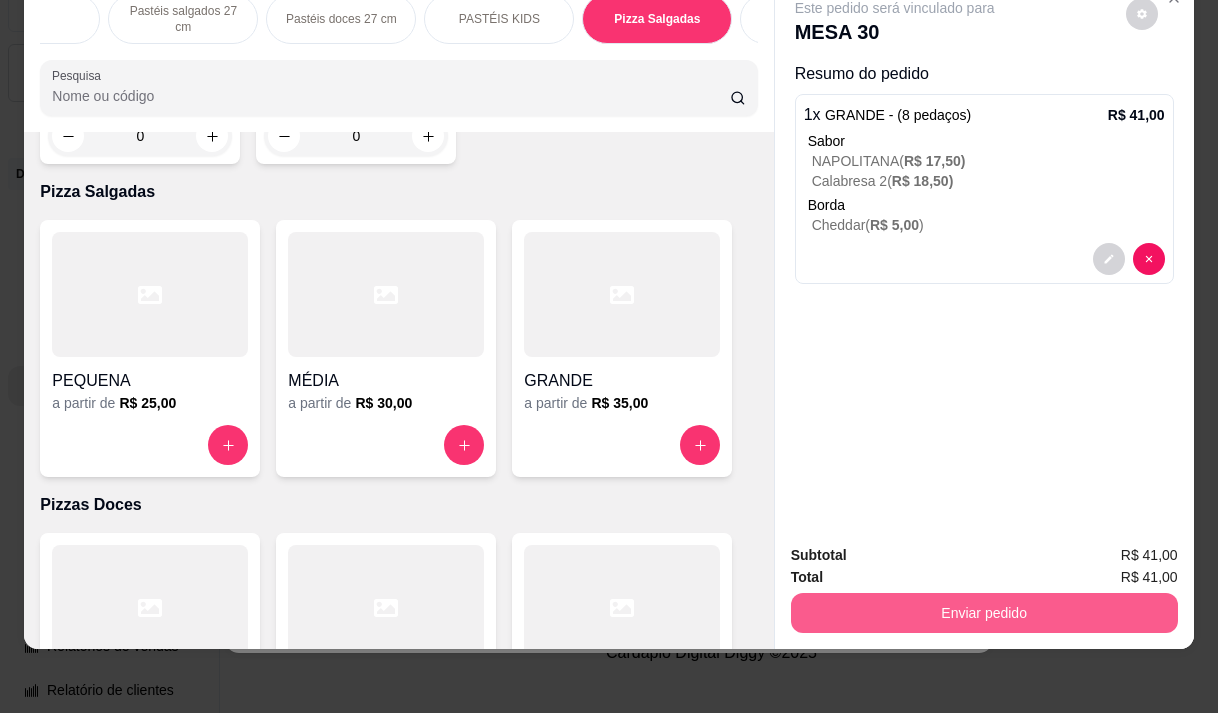 click on "Enviar pedido" at bounding box center [984, 613] 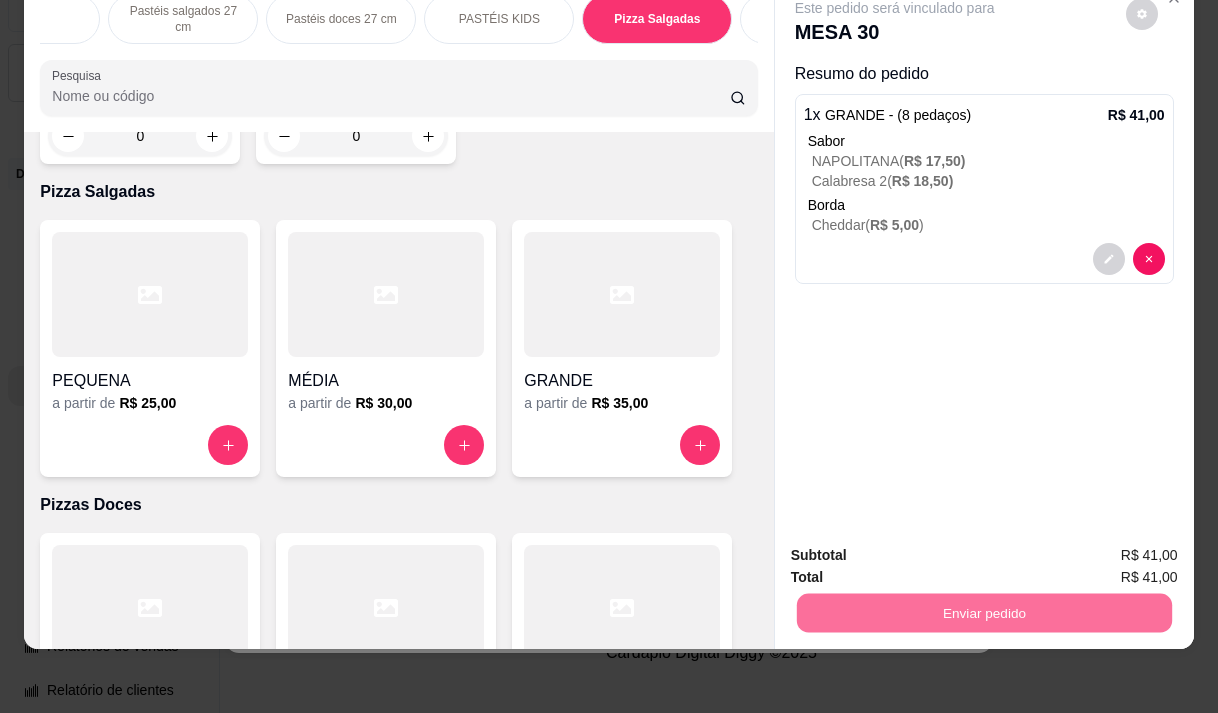 click on "Não registrar e enviar pedido" at bounding box center [918, 548] 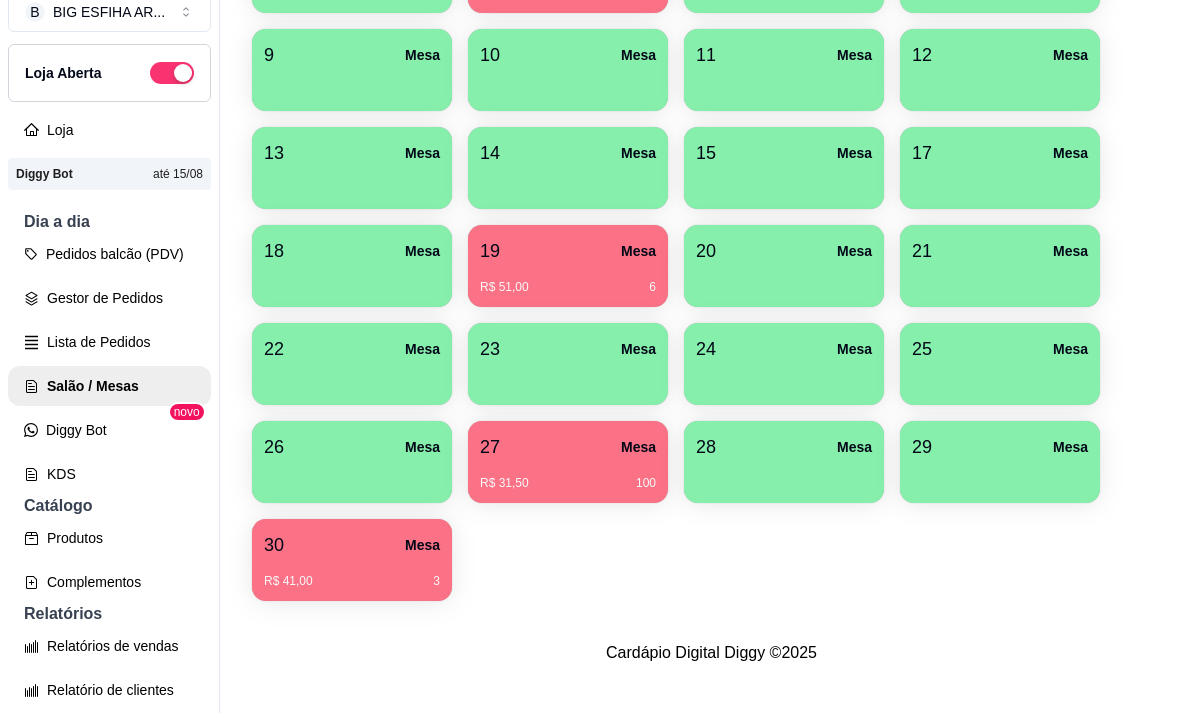 click on "1 Mesa R$ 67,00 40 2 Mesa 3 Mesa 4 Mesa 5 Mesa 6 Mesa R$ 71,00 34 7 Mesa 8 Mesa 9 Mesa 10 Mesa 11 Mesa 12 Mesa 13 Mesa 14 Mesa 15 Mesa 17 Mesa 18 Mesa 19 Mesa R$ 51,00 6 20 Mesa 21 Mesa 22 Mesa 23 Mesa 24 Mesa 25 Mesa 26 Mesa 27 Mesa R$ 31,50 100 28 Mesa 29 Mesa 30 Mesa R$ 41,00 3" at bounding box center [711, 217] 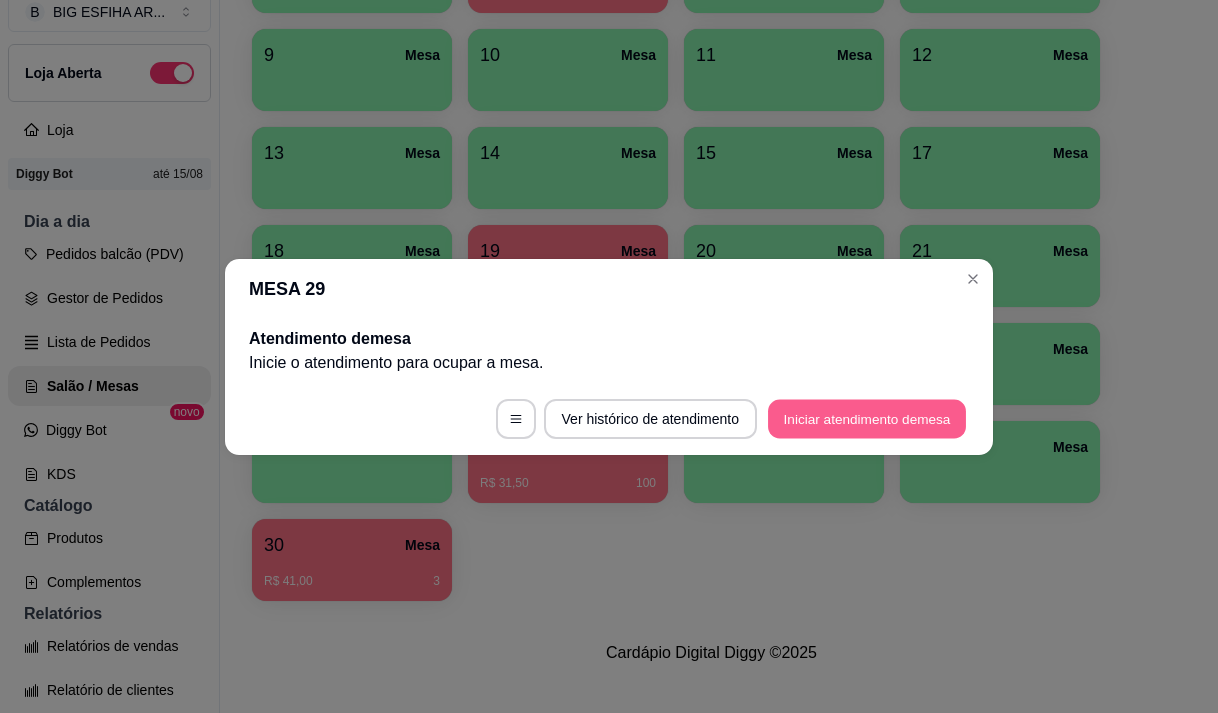 click on "Iniciar atendimento de  mesa" at bounding box center [867, 418] 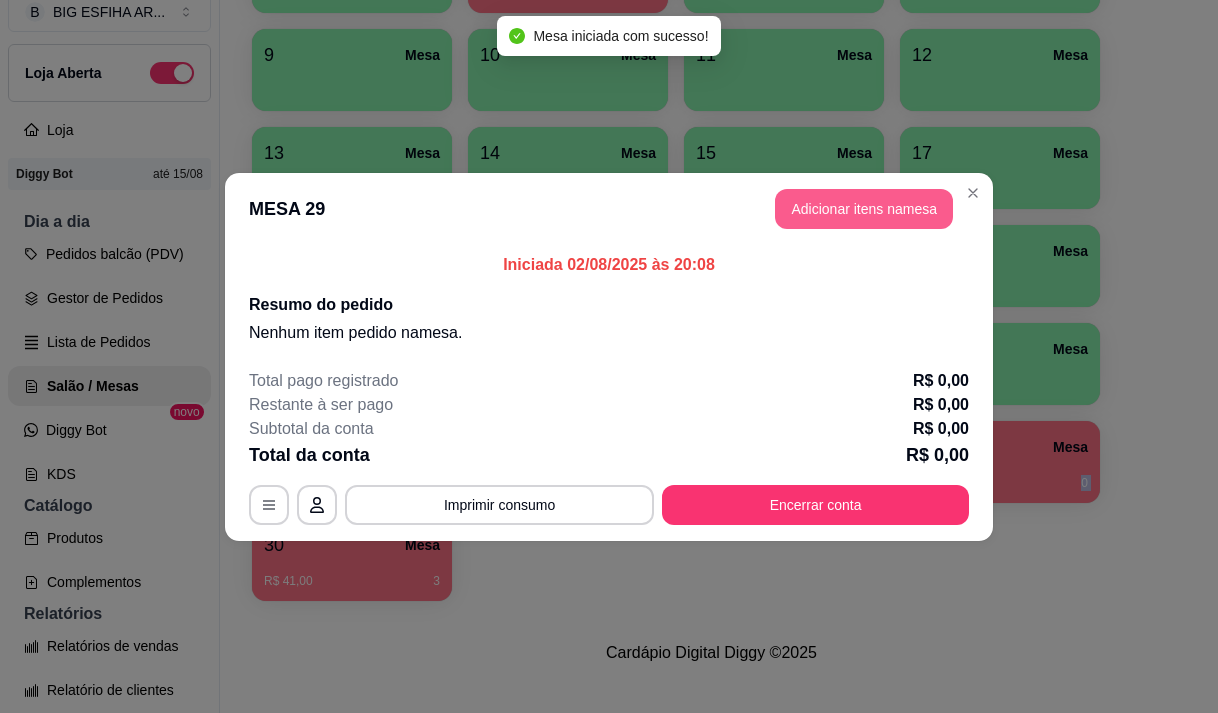 click on "Adicionar itens na  mesa" at bounding box center [864, 209] 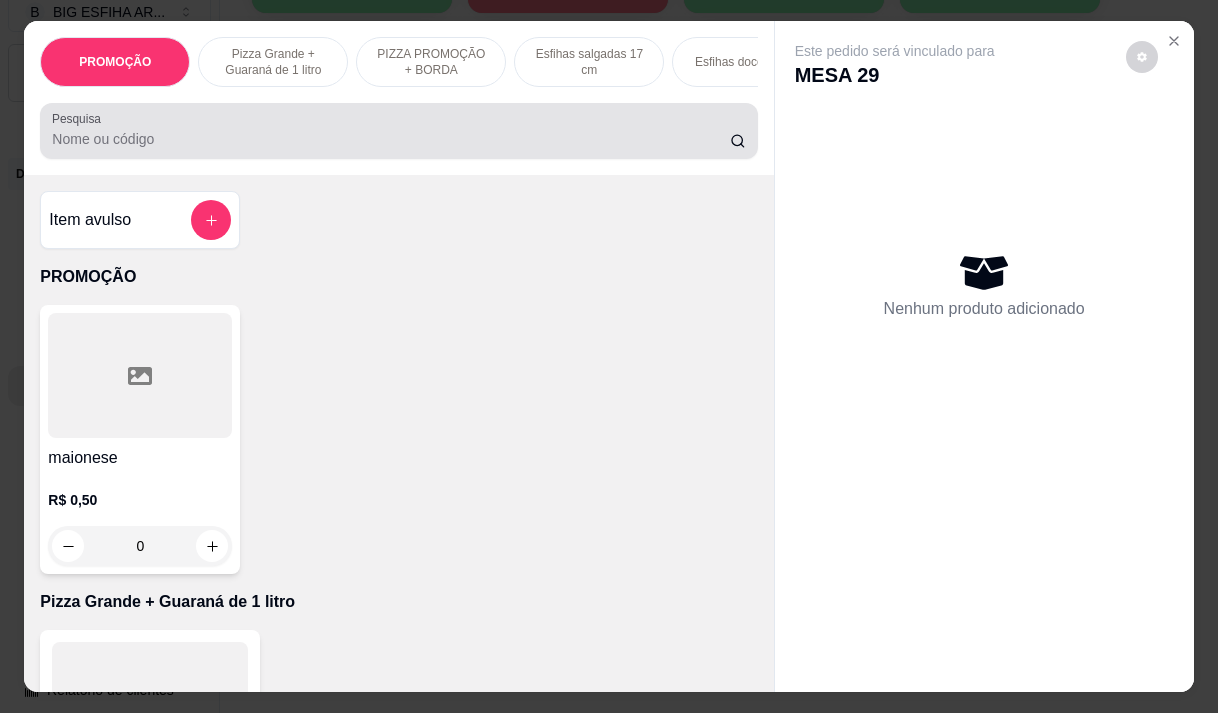 click on "Pesquisa" at bounding box center (391, 139) 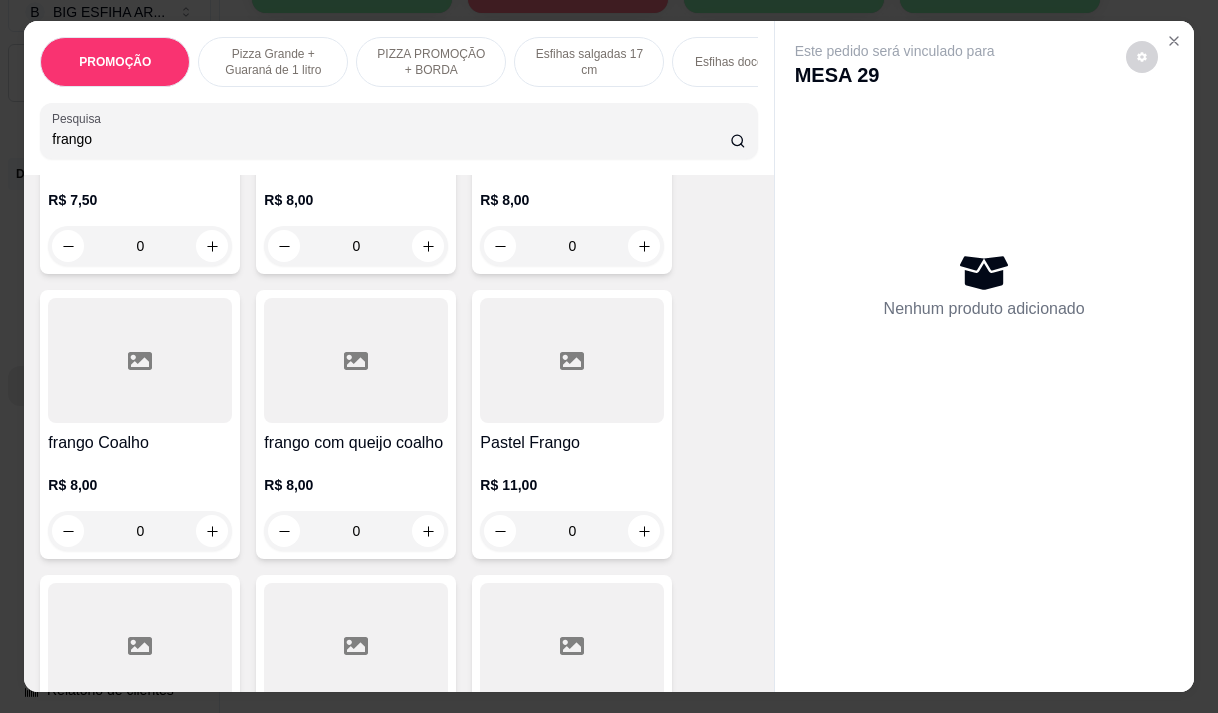 scroll, scrollTop: 500, scrollLeft: 0, axis: vertical 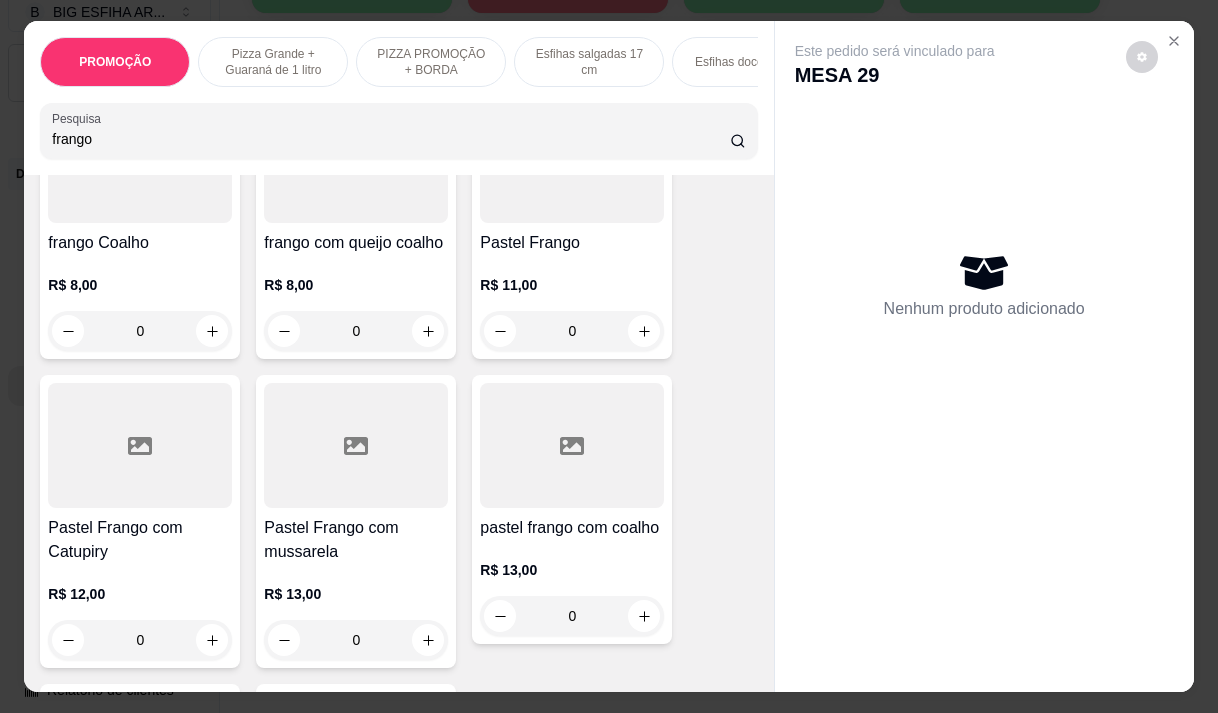type on "frango" 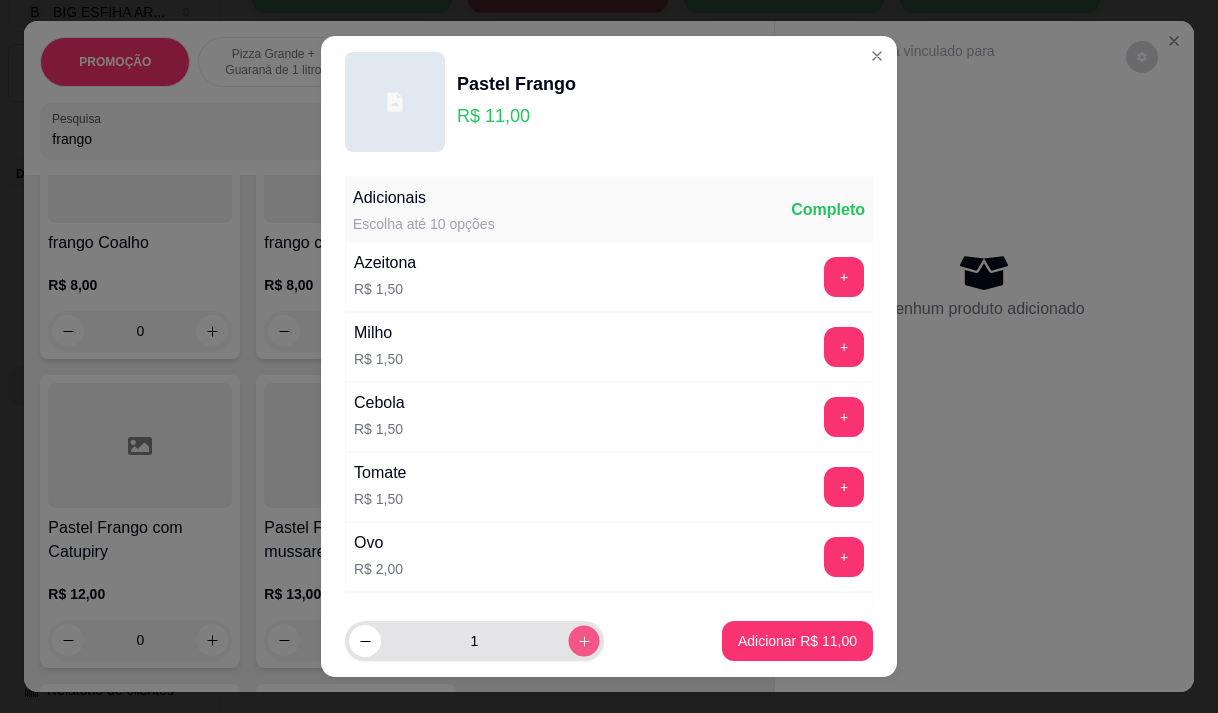 click 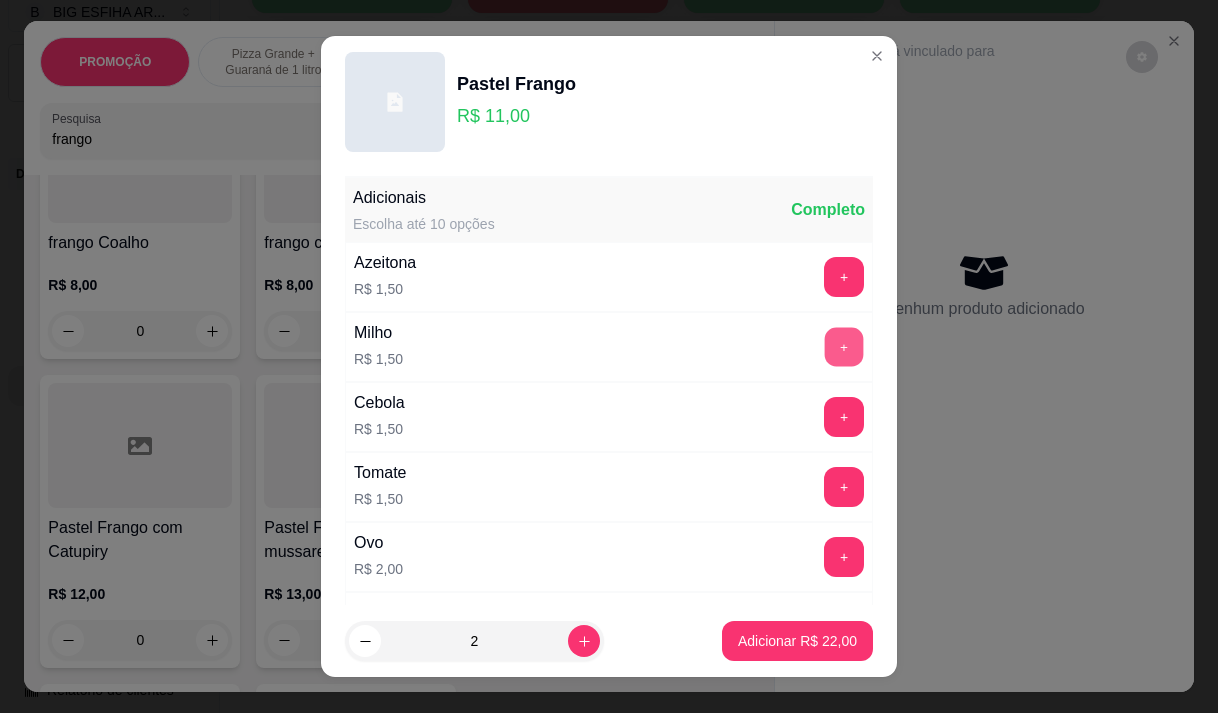 click on "+" at bounding box center [844, 346] 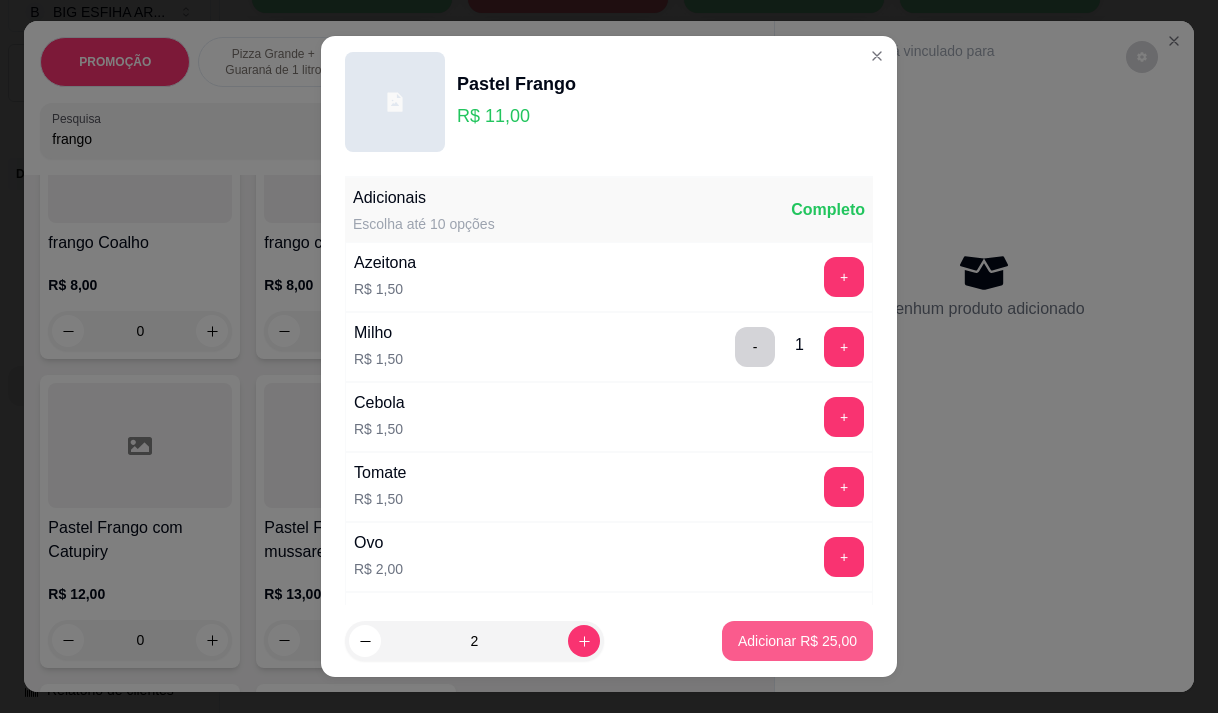 click on "Adicionar   R$ 25,00" at bounding box center (797, 641) 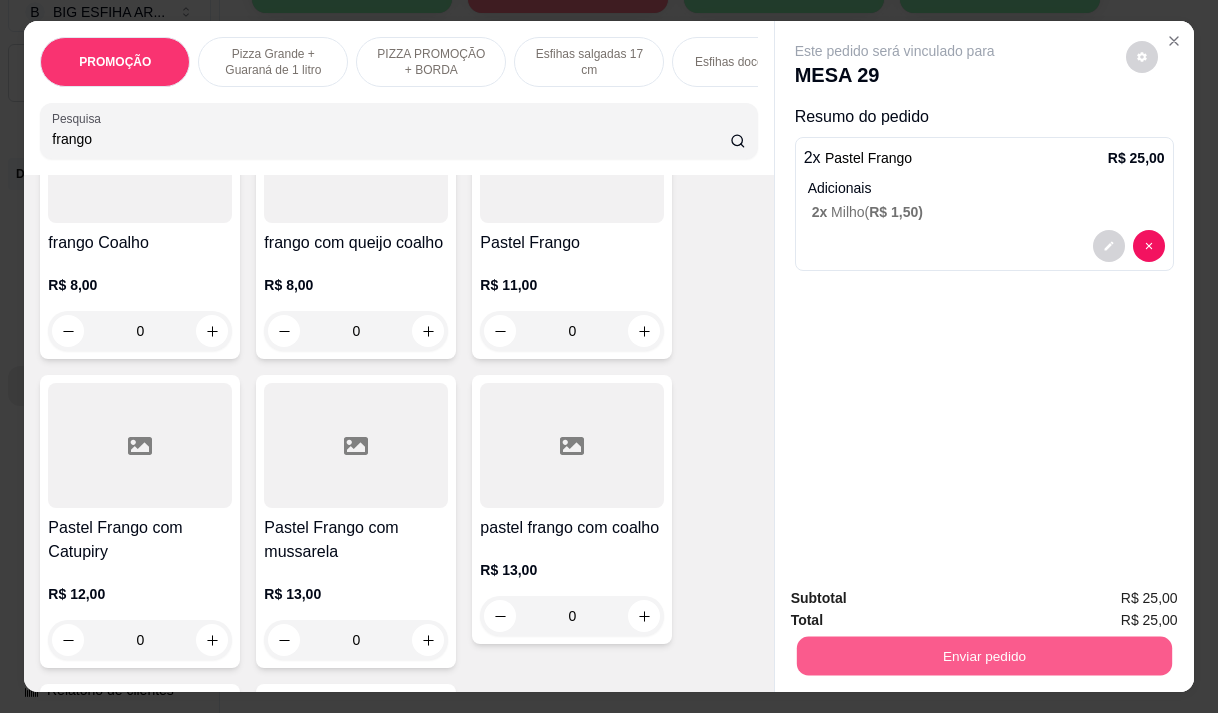 click on "Enviar pedido" at bounding box center [983, 655] 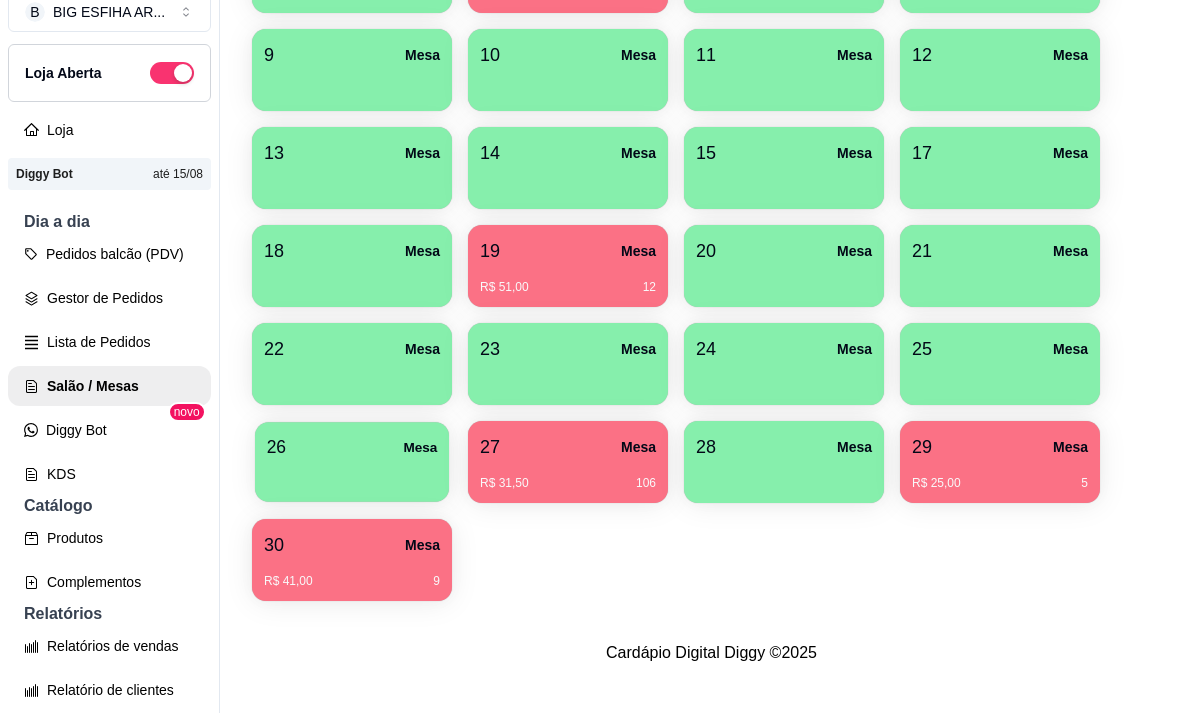 click on "26 Mesa" at bounding box center [352, 447] 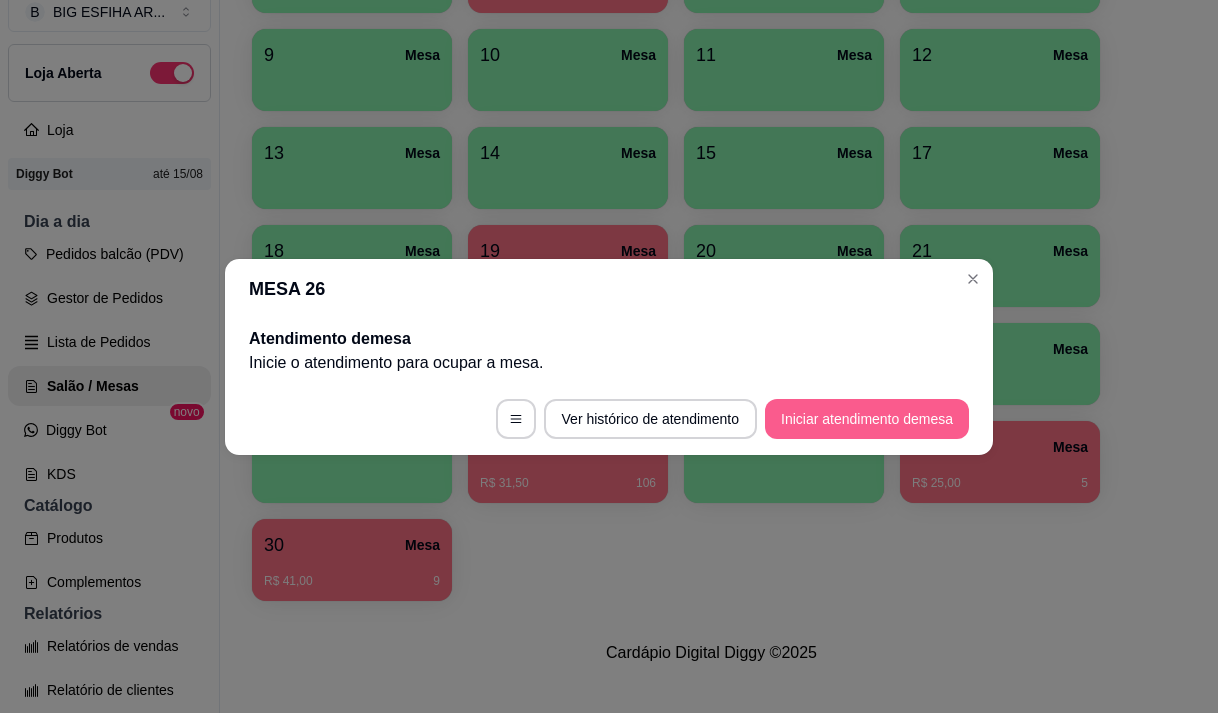 click on "Iniciar atendimento de  mesa" at bounding box center [867, 419] 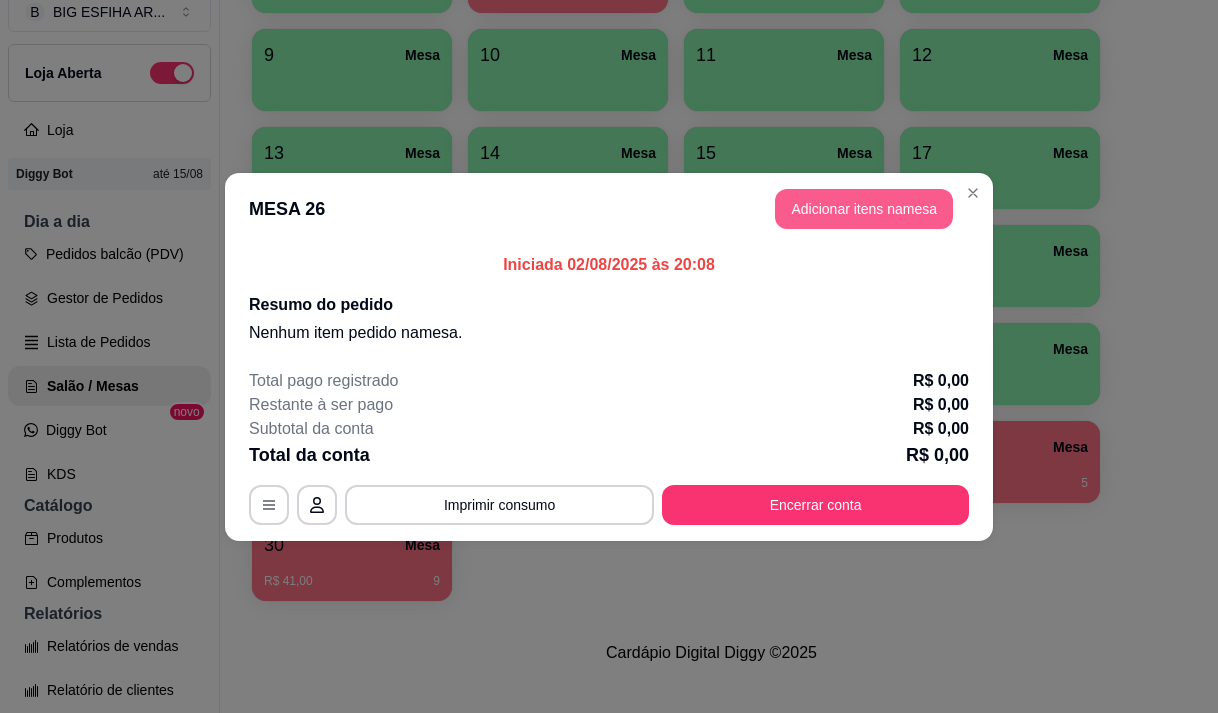 click on "Adicionar itens na  mesa" at bounding box center [864, 209] 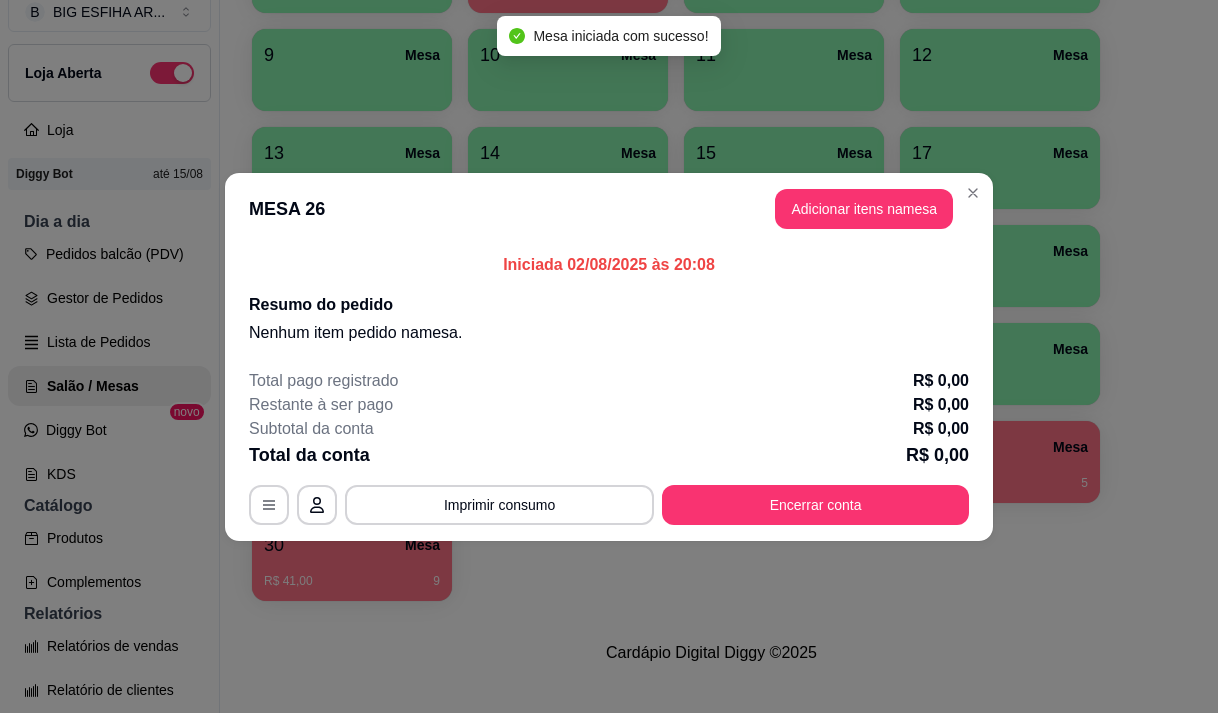 click on "Pesquisa" at bounding box center [391, 139] 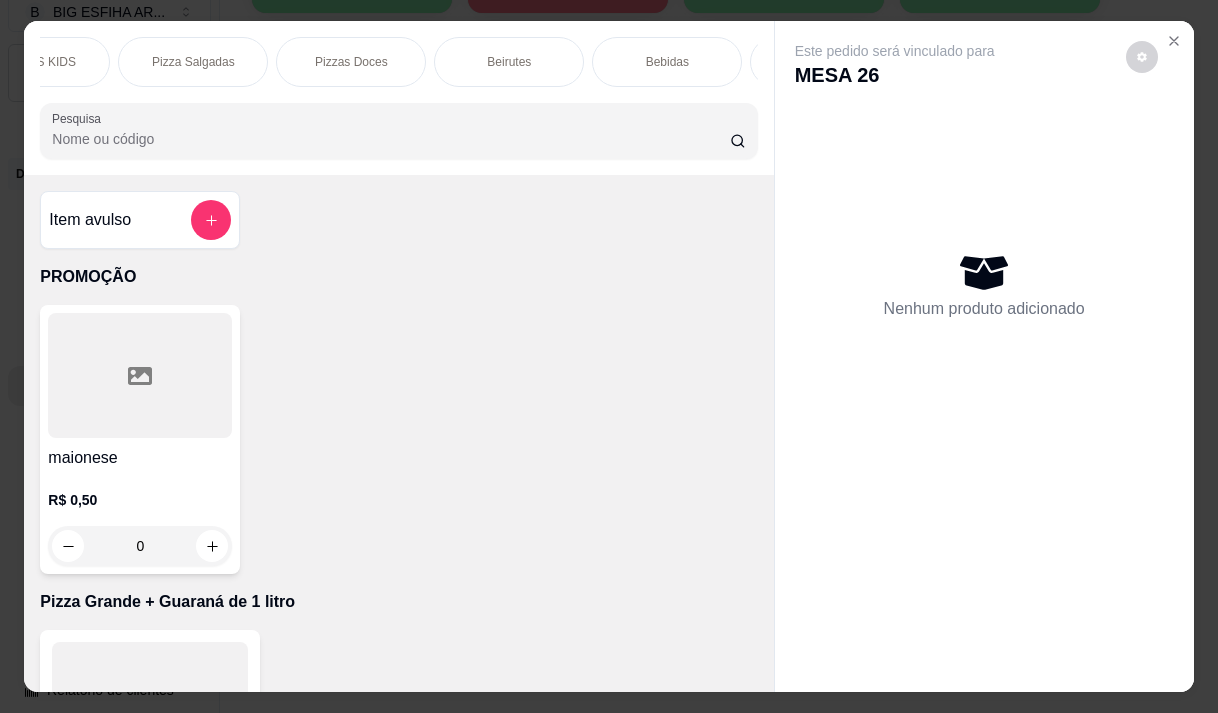 scroll, scrollTop: 0, scrollLeft: 1360, axis: horizontal 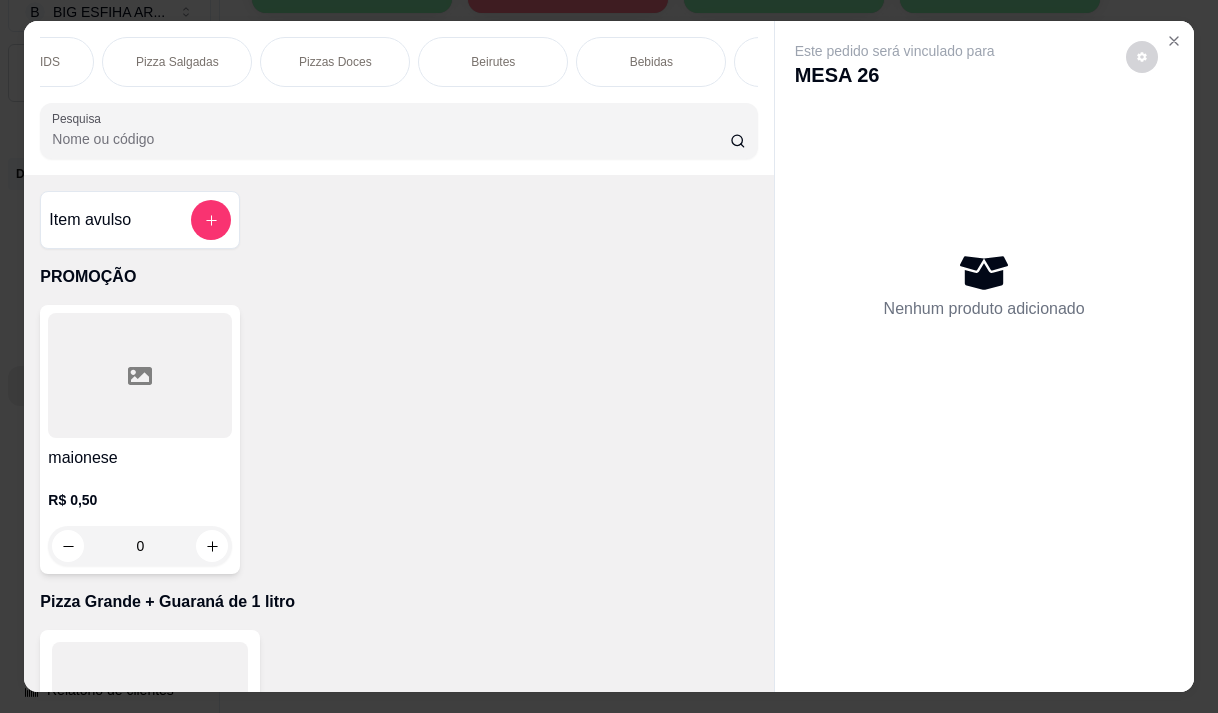 click on "Pizza Salgadas" at bounding box center (177, 62) 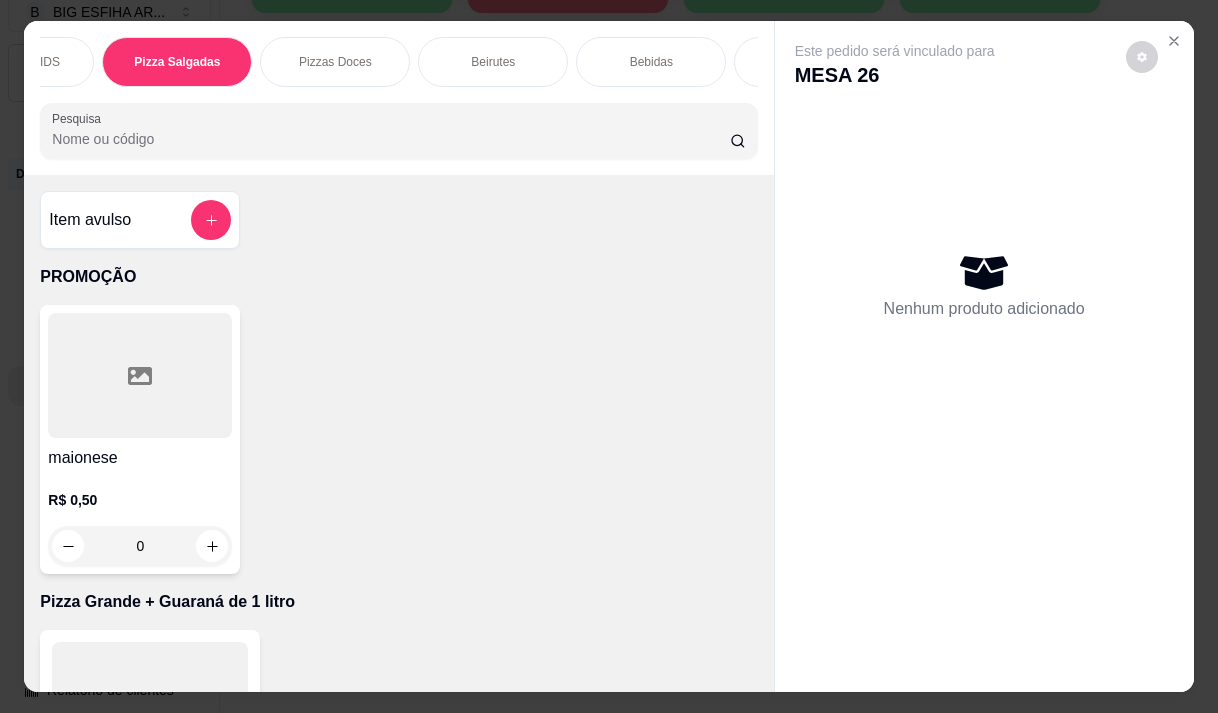 scroll, scrollTop: 15111, scrollLeft: 0, axis: vertical 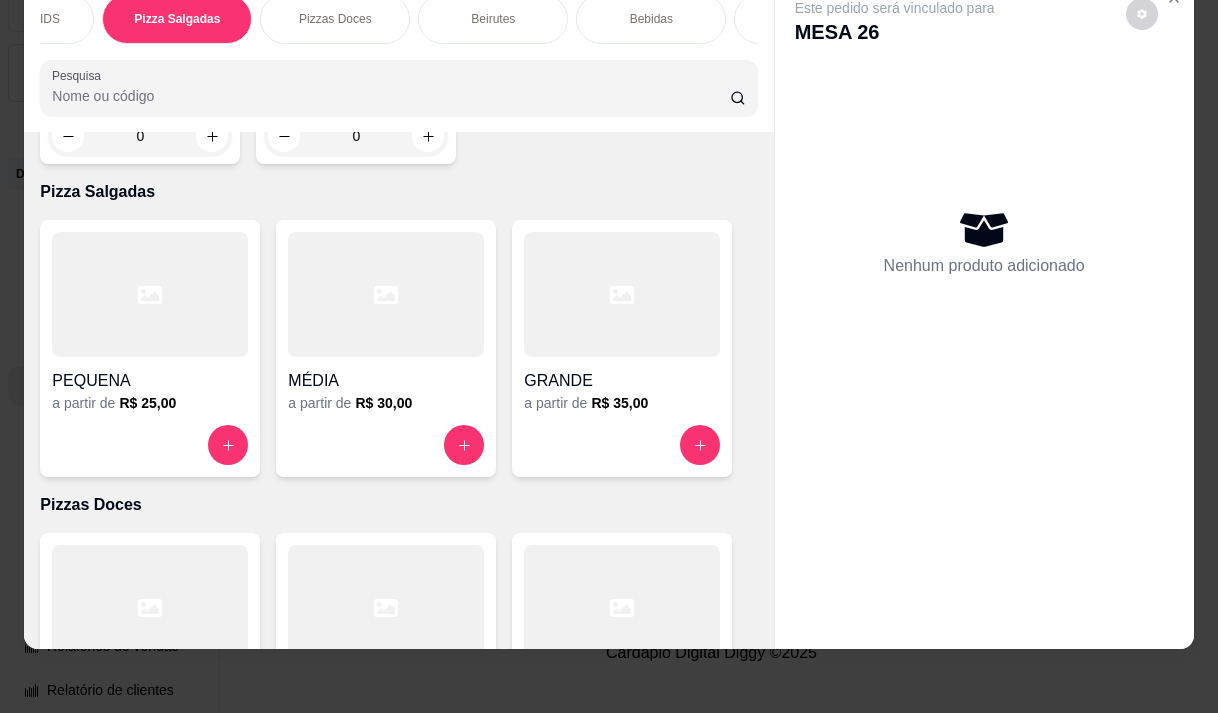 click on "R$ 35,00" at bounding box center [619, 403] 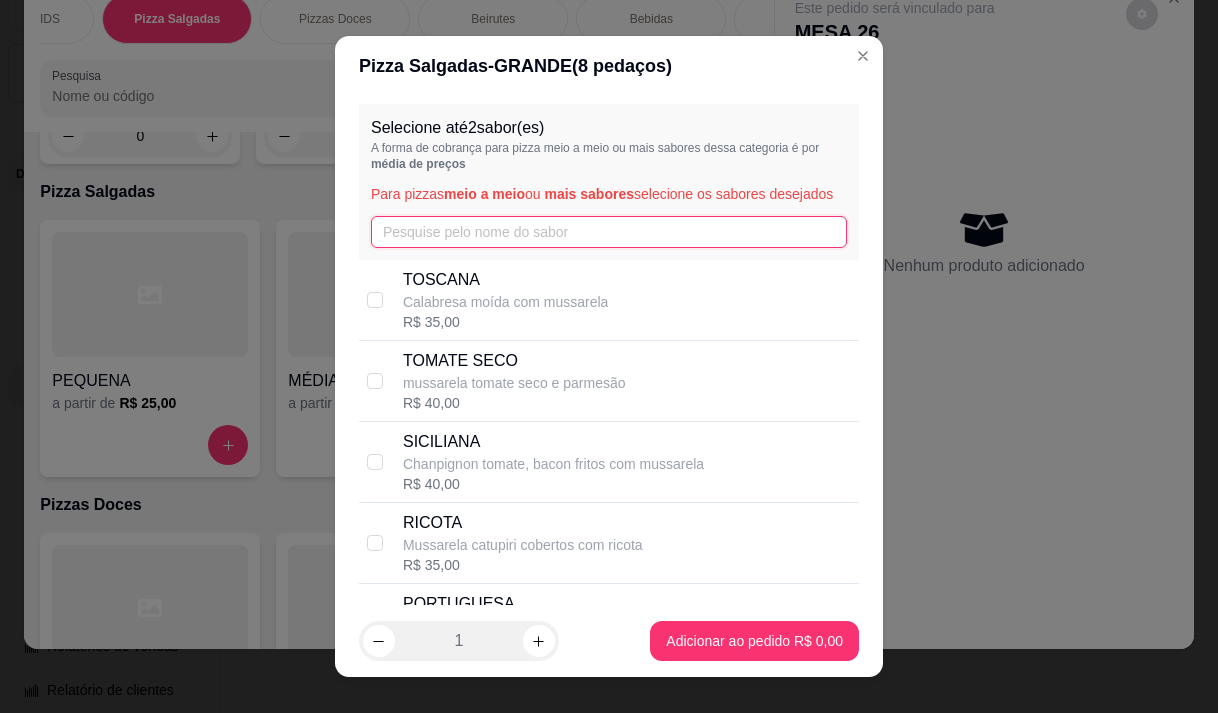 click at bounding box center [609, 232] 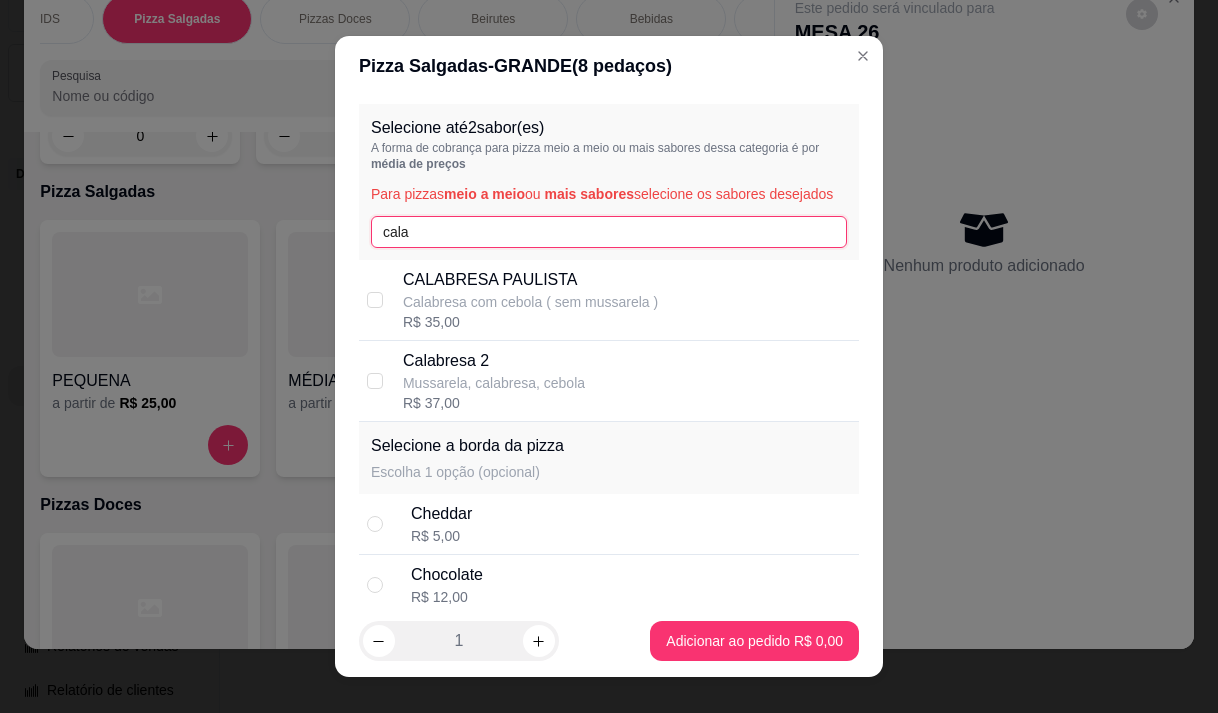 type on "cala" 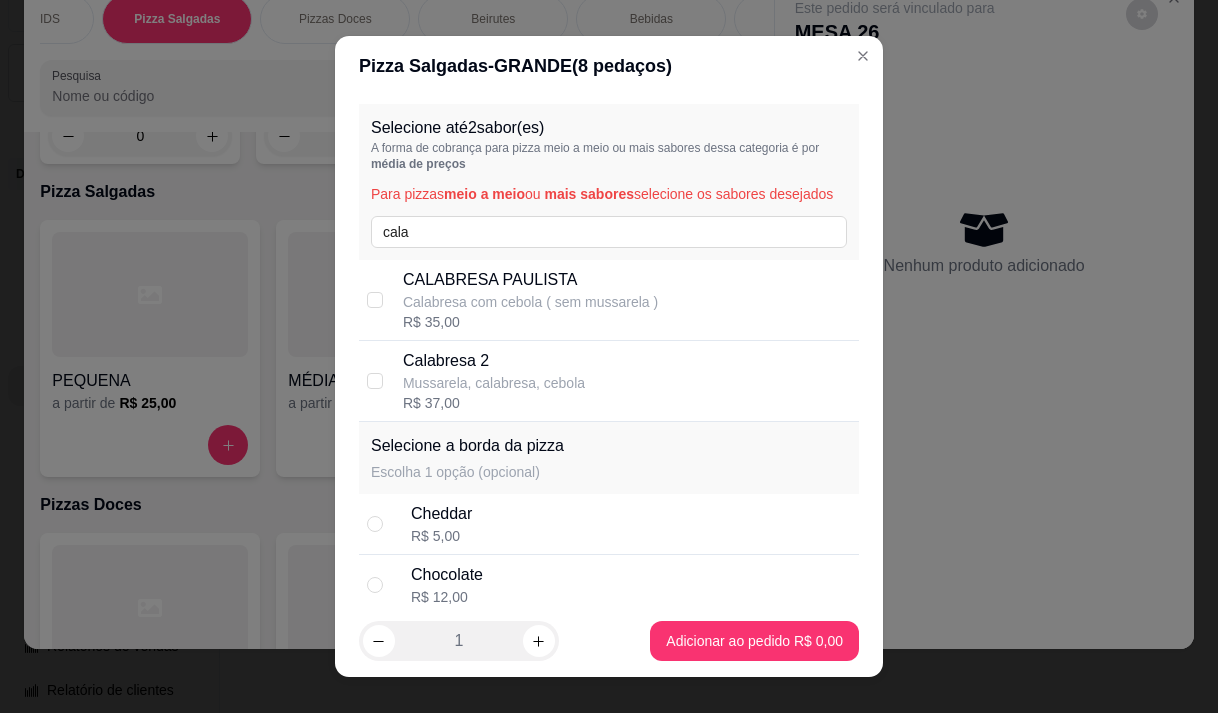 click on "Mussarela, calabresa, cebola" at bounding box center [494, 383] 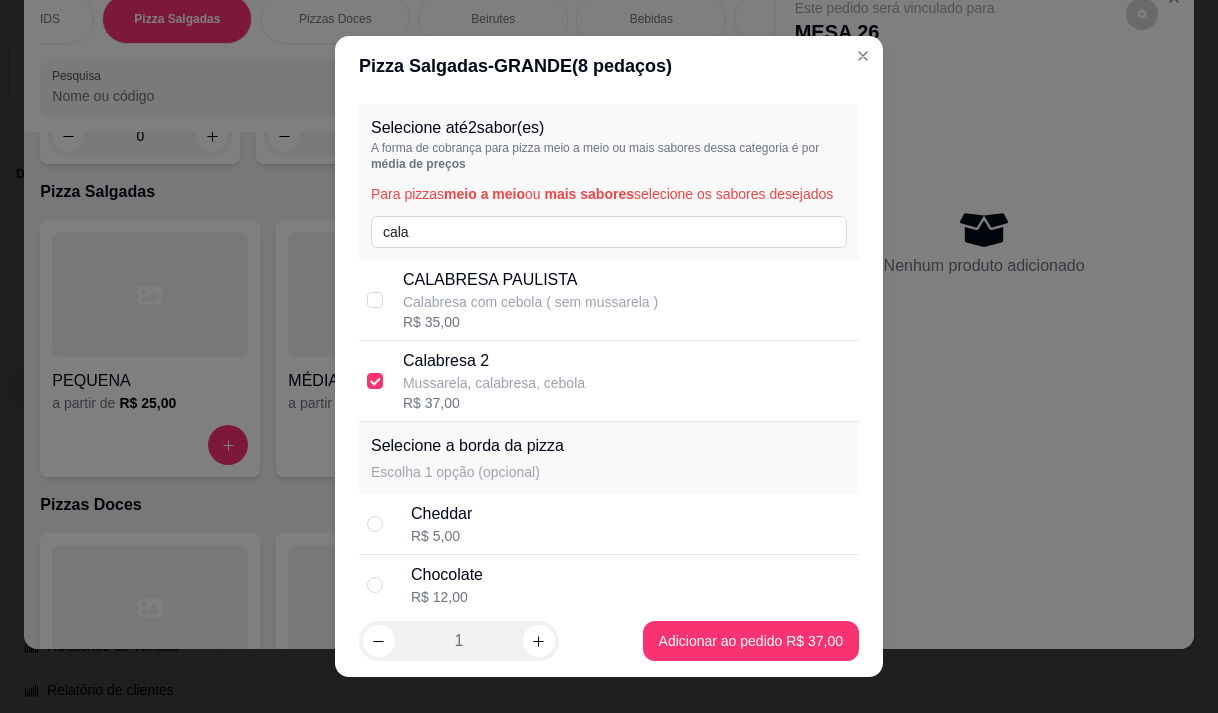 scroll, scrollTop: 100, scrollLeft: 0, axis: vertical 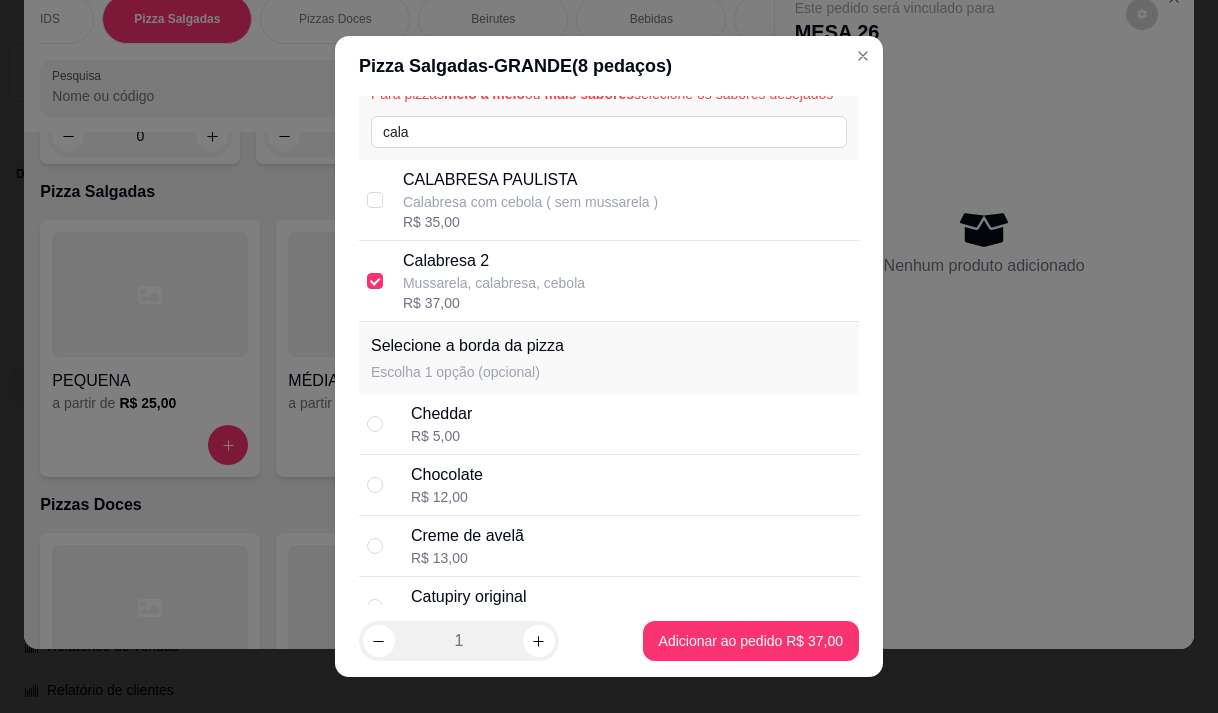 click on "Cheddar R$ 5,00" at bounding box center (631, 424) 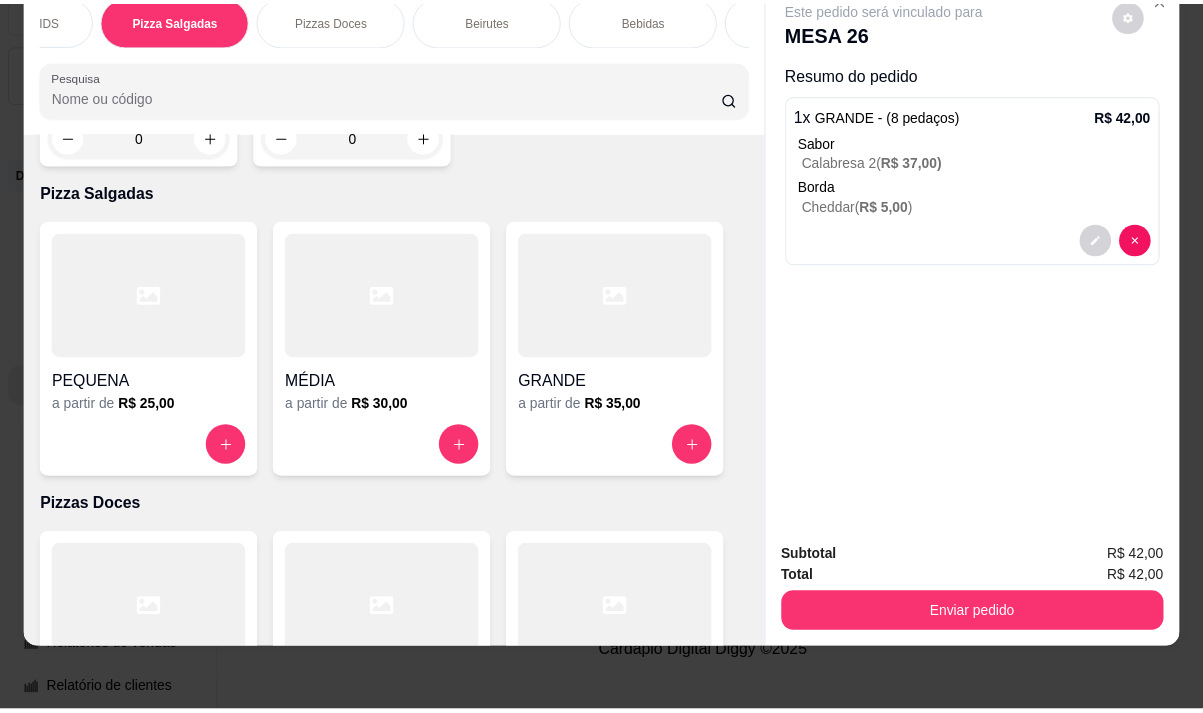 scroll, scrollTop: 0, scrollLeft: 0, axis: both 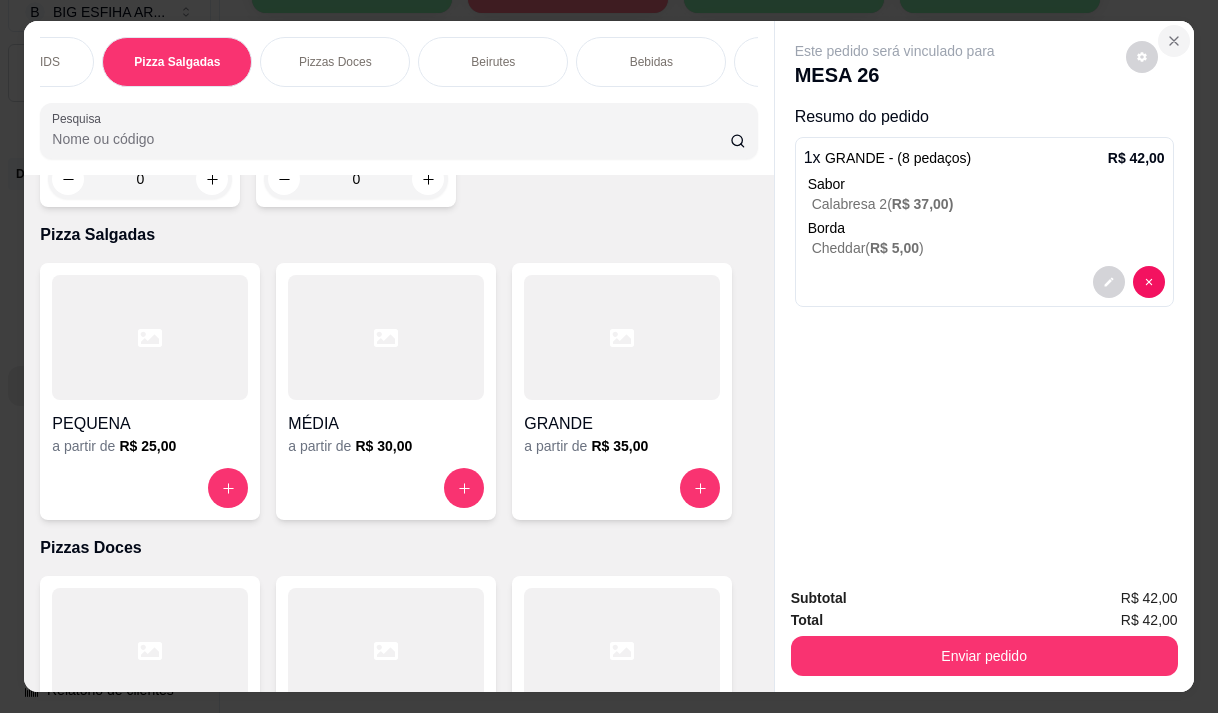 click 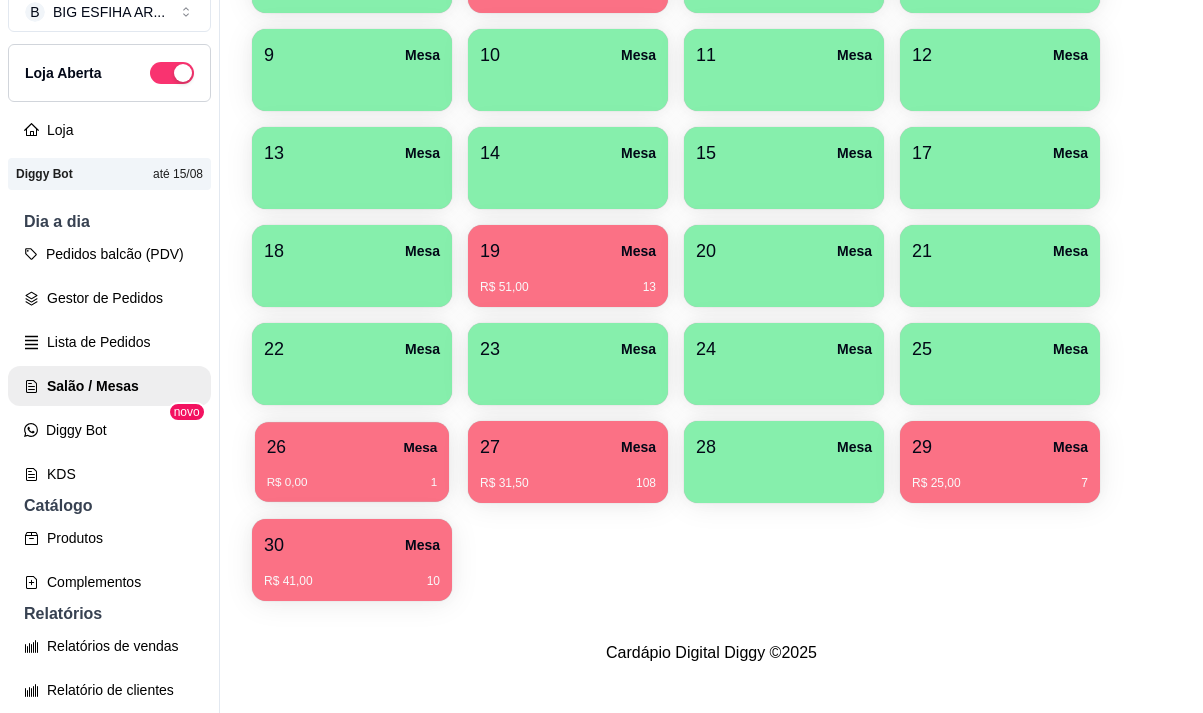 click on "R$ 0,00 [NUMBER]" at bounding box center [352, 483] 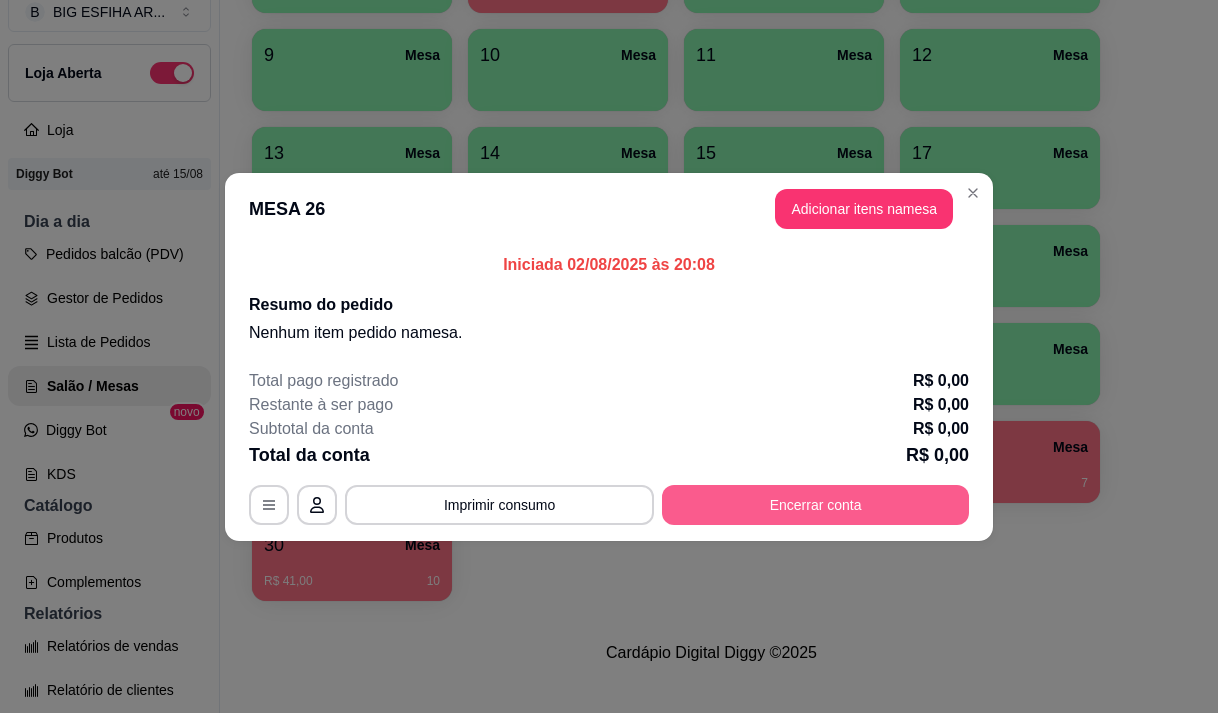 click on "Encerrar conta" at bounding box center [815, 505] 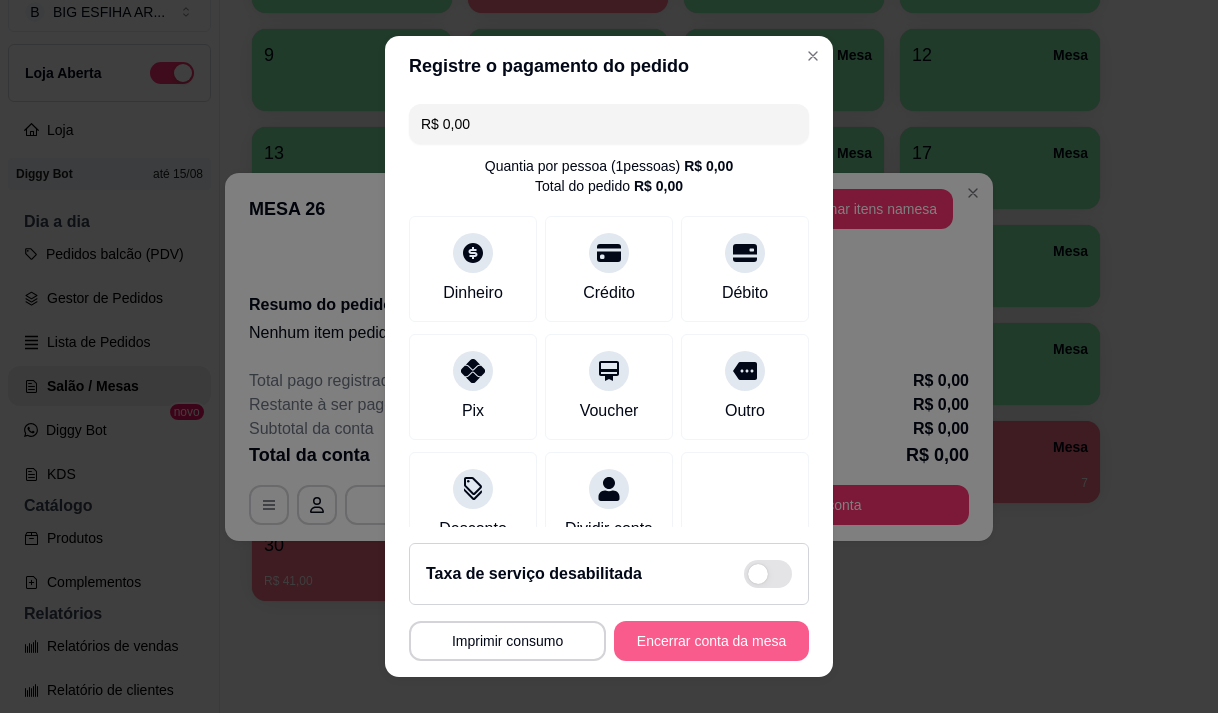 click on "Encerrar conta da mesa" at bounding box center [711, 641] 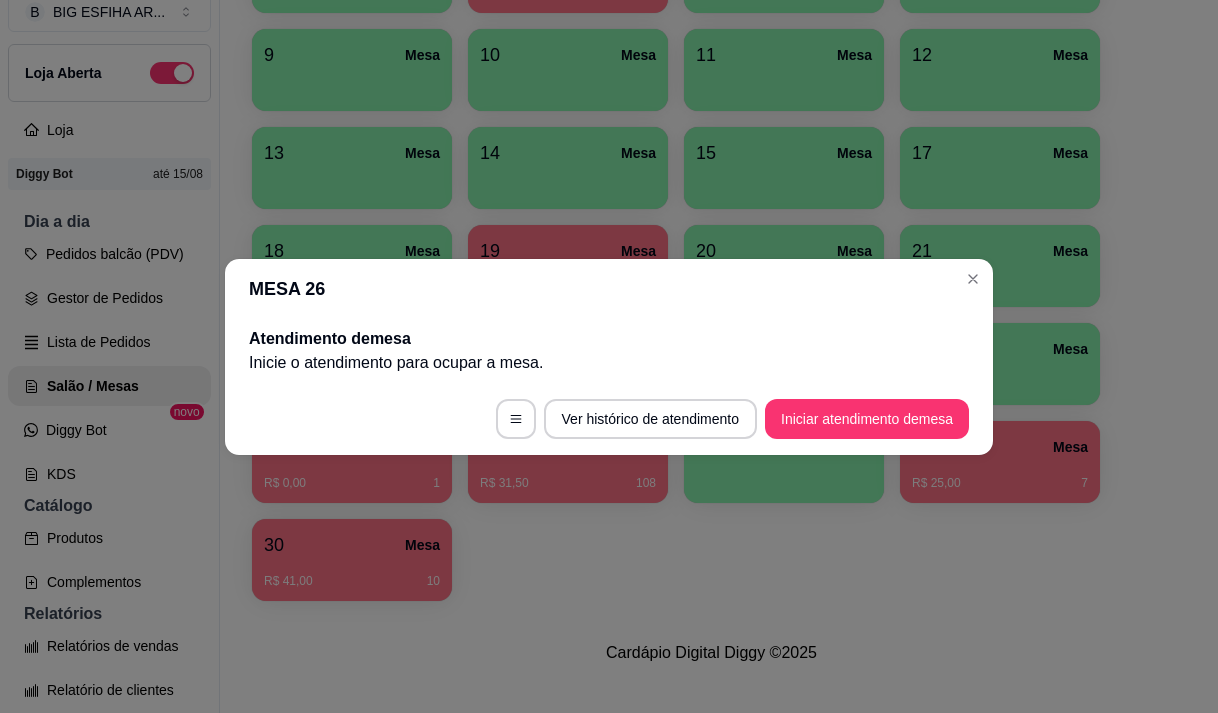 click on "1 Mesa R$ 67,00 48 2 Mesa 3 Mesa 4 Mesa 5 Mesa 6 Mesa R$ 71,00 41 7 Mesa 8 Mesa 9 Mesa 10 Mesa 11 Mesa 12 Mesa 13 Mesa 14 Mesa 15 Mesa 17 Mesa 18 Mesa 19 Mesa R$ 51,00 13 20 Mesa 21 Mesa 22 Mesa 23 Mesa 24 Mesa 25 Mesa 26 Mesa R$ 0,00 1 27 Mesa R$ 31,50 108 28 Mesa 29 Mesa R$ 25,00 7 30 Mesa R$ 41,00 10" at bounding box center (711, 217) 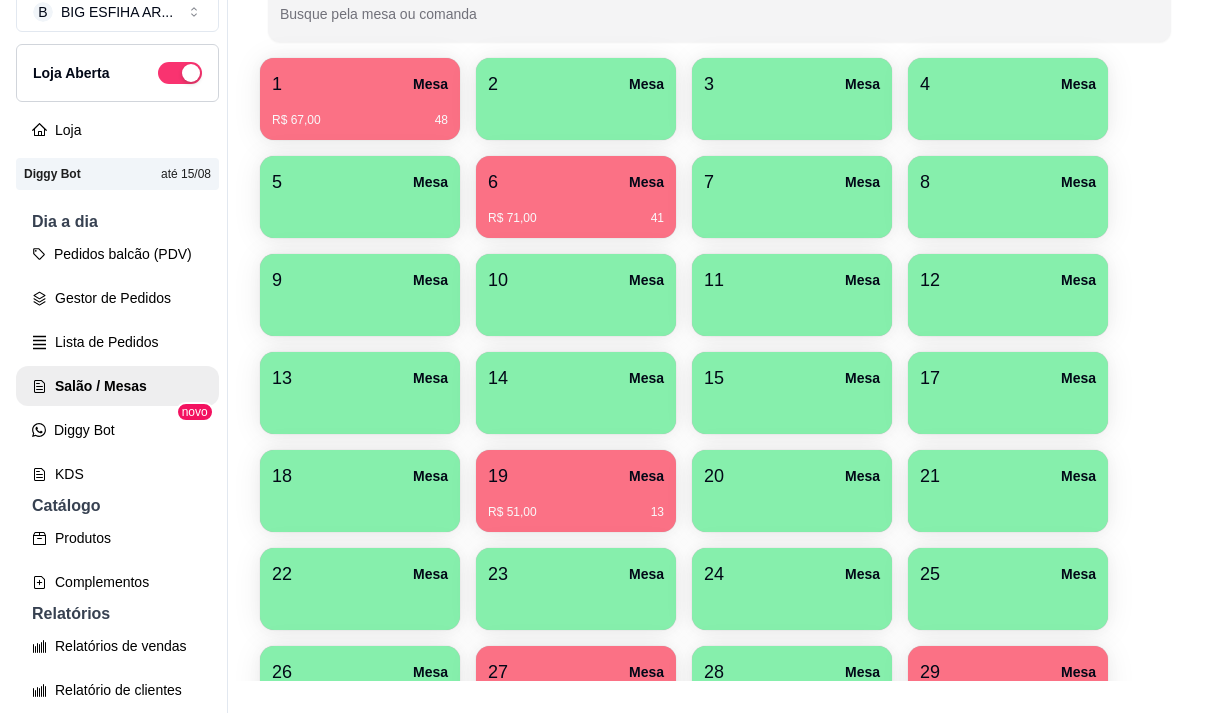scroll, scrollTop: 308, scrollLeft: 0, axis: vertical 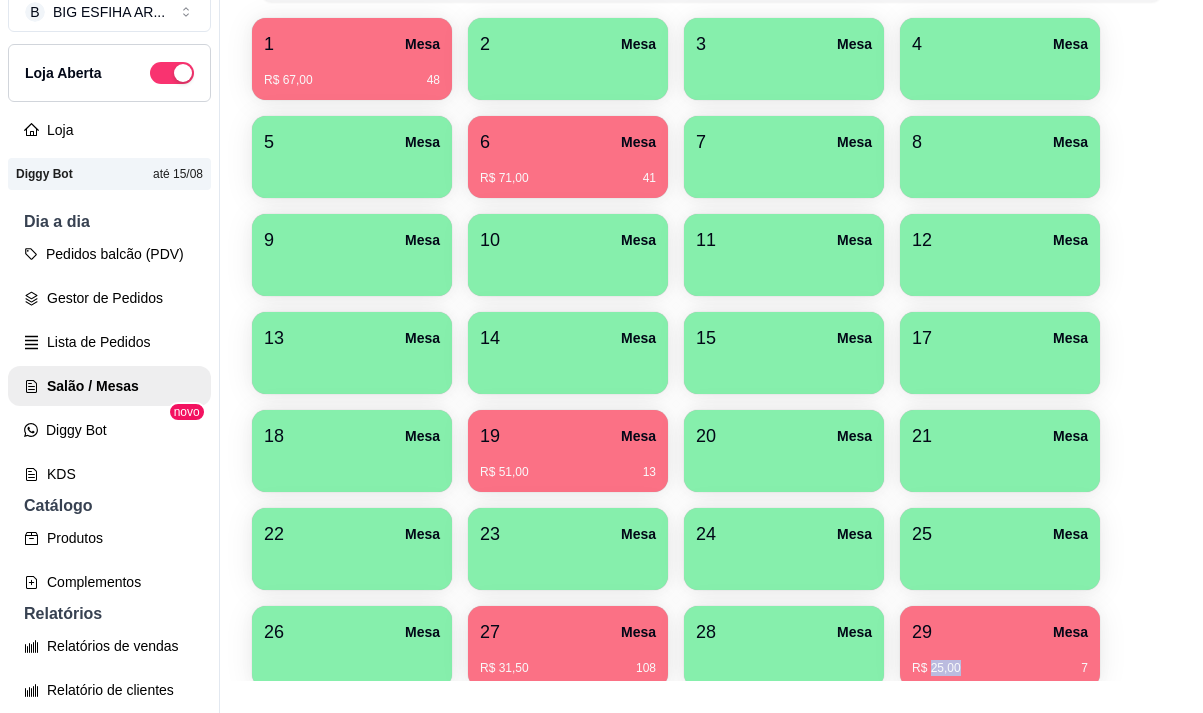 click on "19 Mesa" at bounding box center [568, 436] 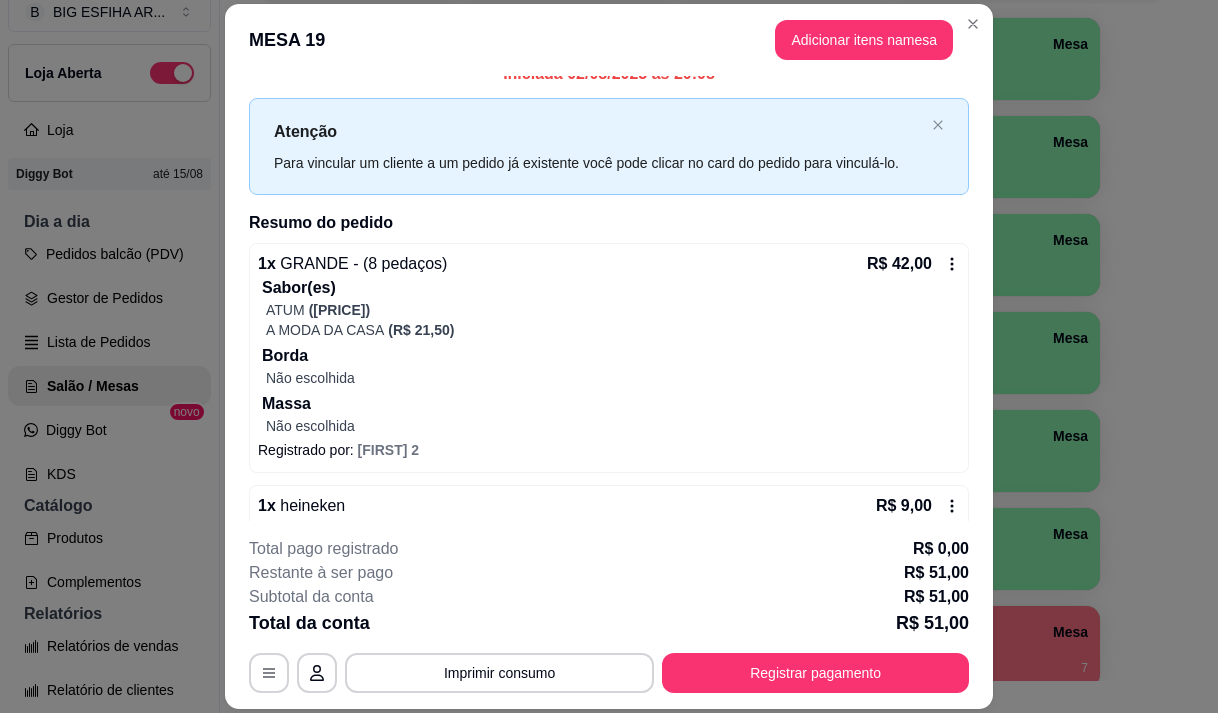 scroll, scrollTop: 0, scrollLeft: 0, axis: both 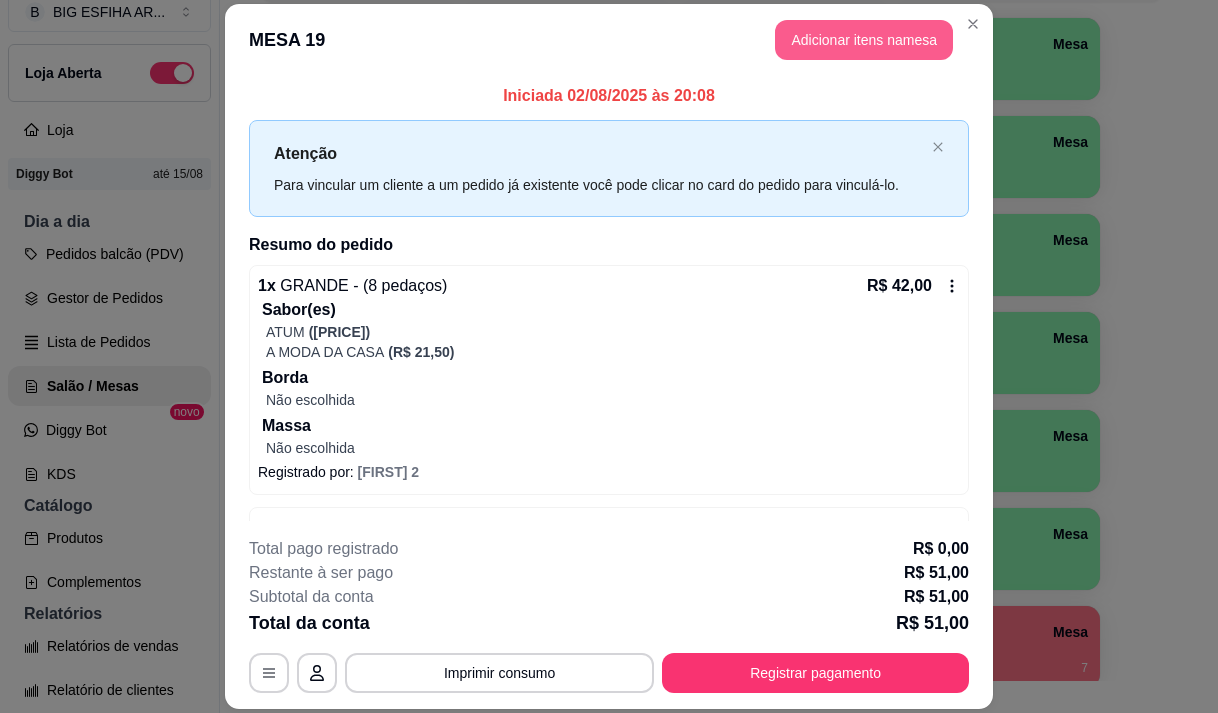click on "Adicionar itens na  mesa" at bounding box center (864, 40) 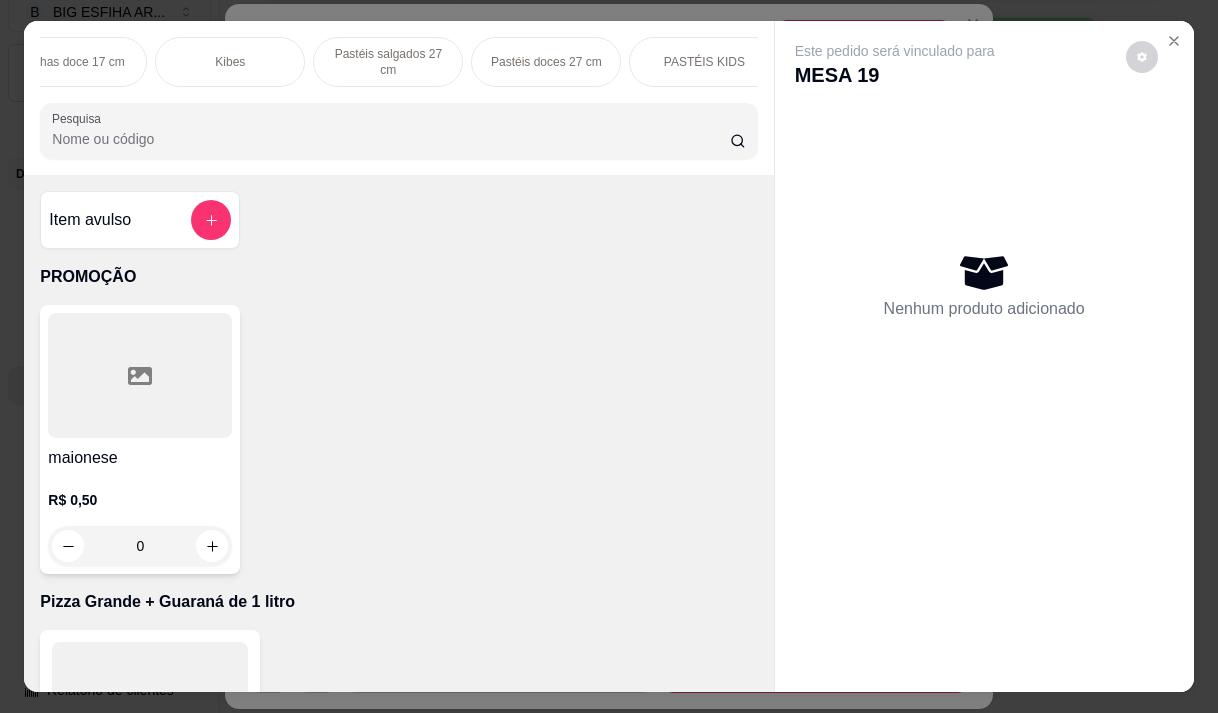 scroll, scrollTop: 0, scrollLeft: 720, axis: horizontal 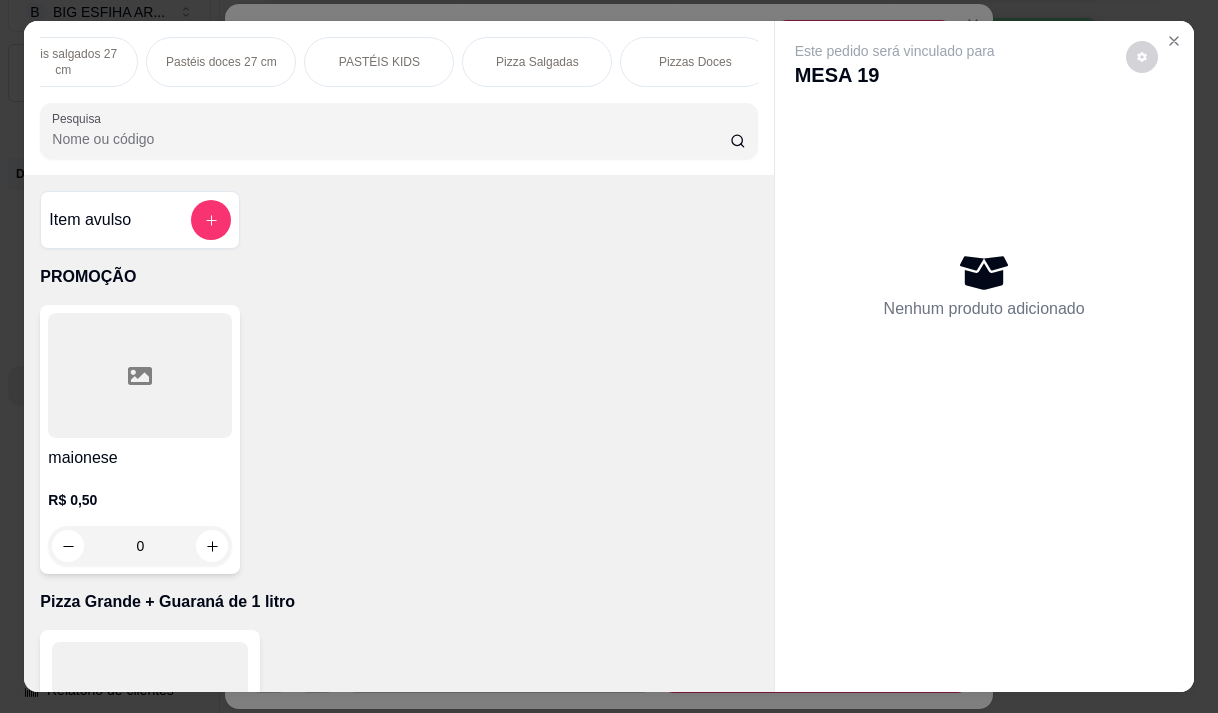 click on "Pizza Salgadas" at bounding box center [537, 62] 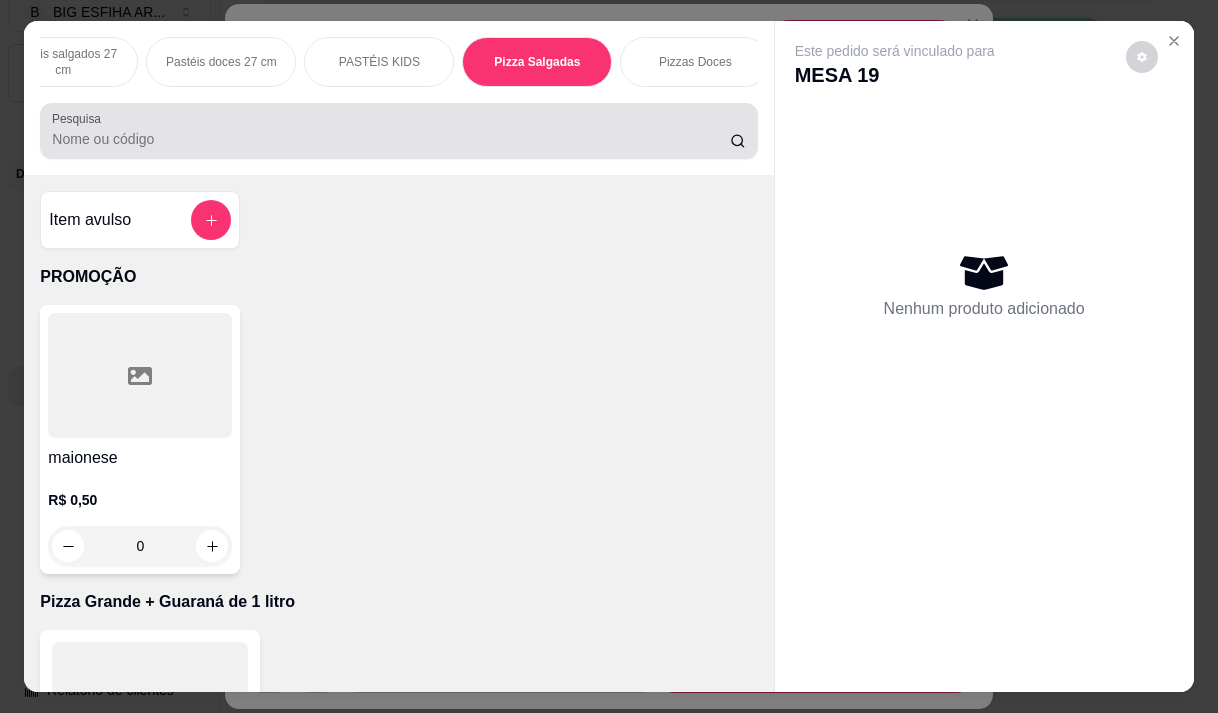 scroll, scrollTop: 15111, scrollLeft: 0, axis: vertical 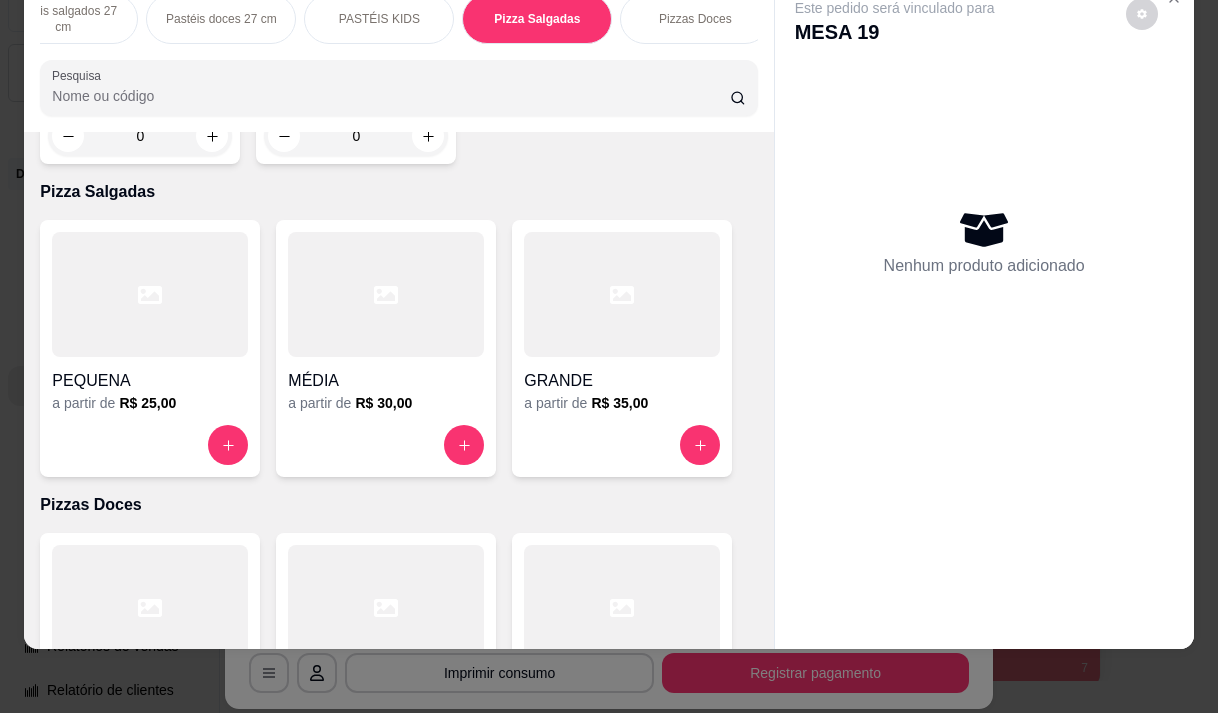click on "MÉDIA" at bounding box center [386, 381] 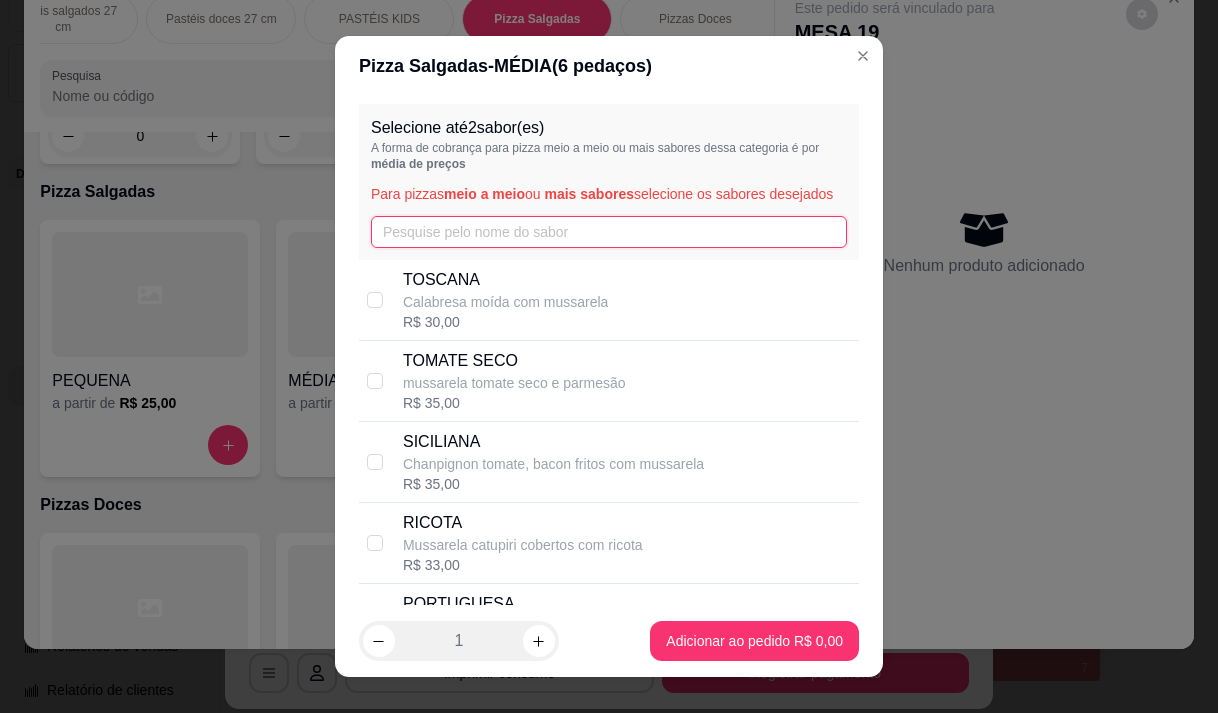 click at bounding box center [609, 232] 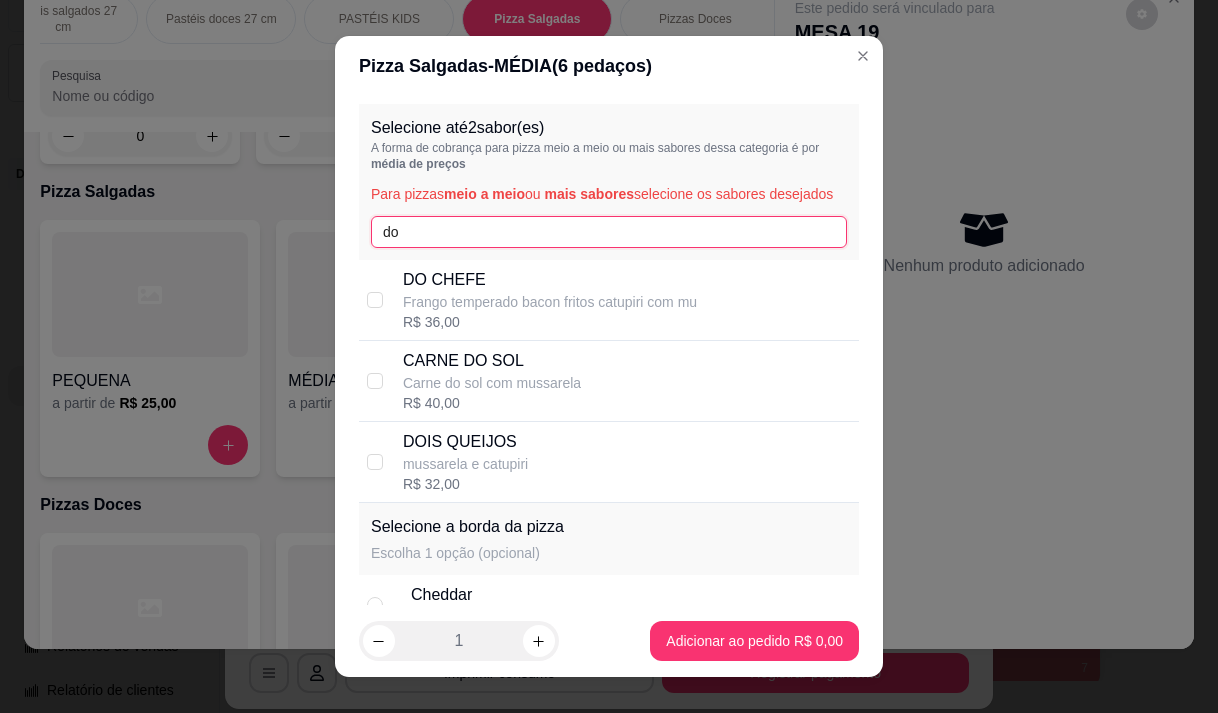 type on "do" 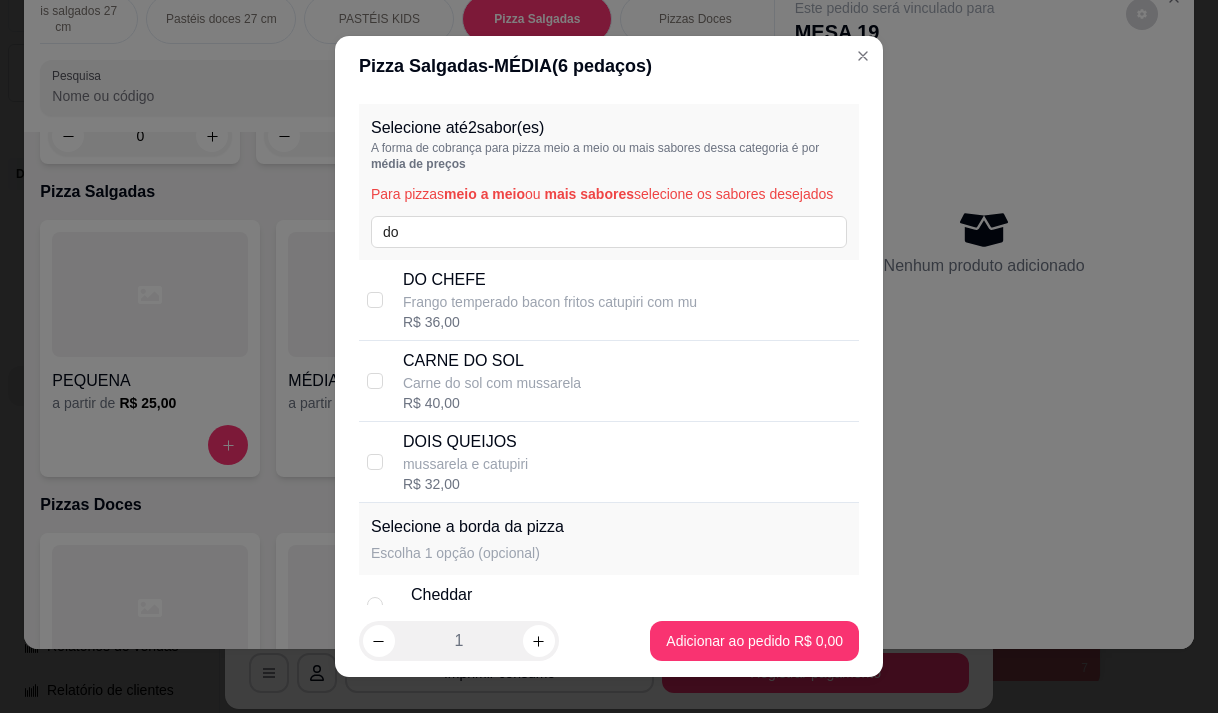 click on "Frango temperado bacon fritos catupiri com mu" at bounding box center (550, 302) 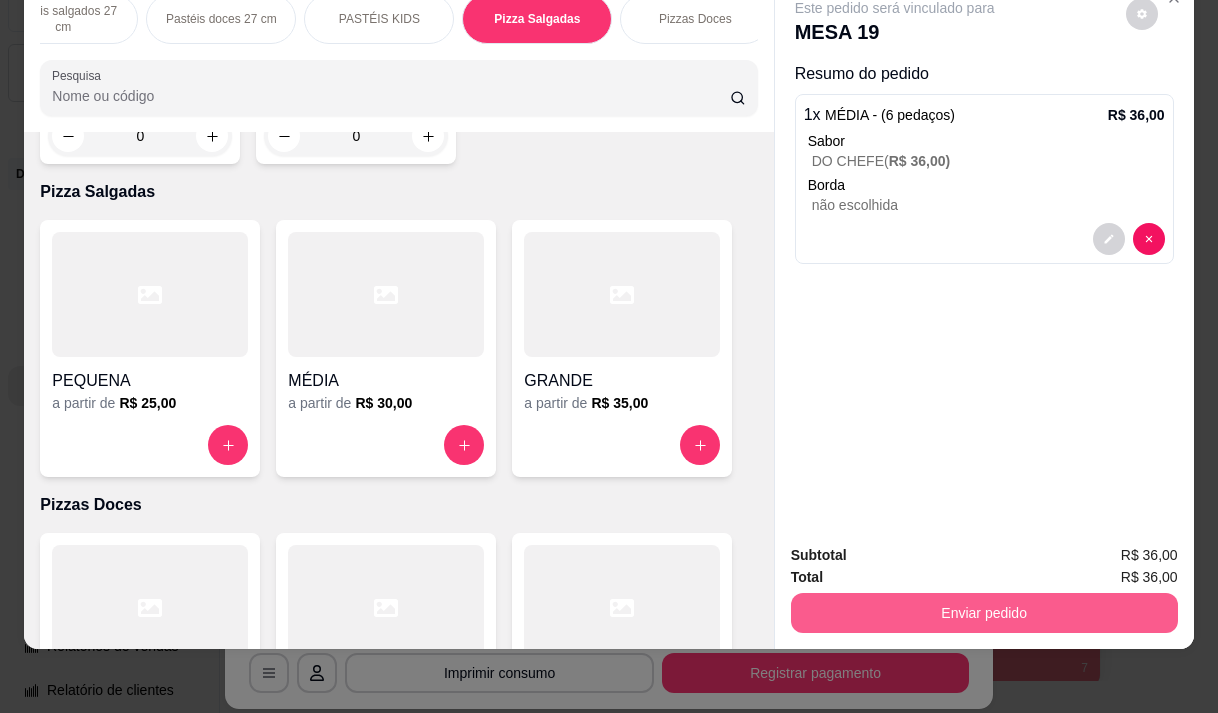 click on "Enviar pedido" at bounding box center (984, 613) 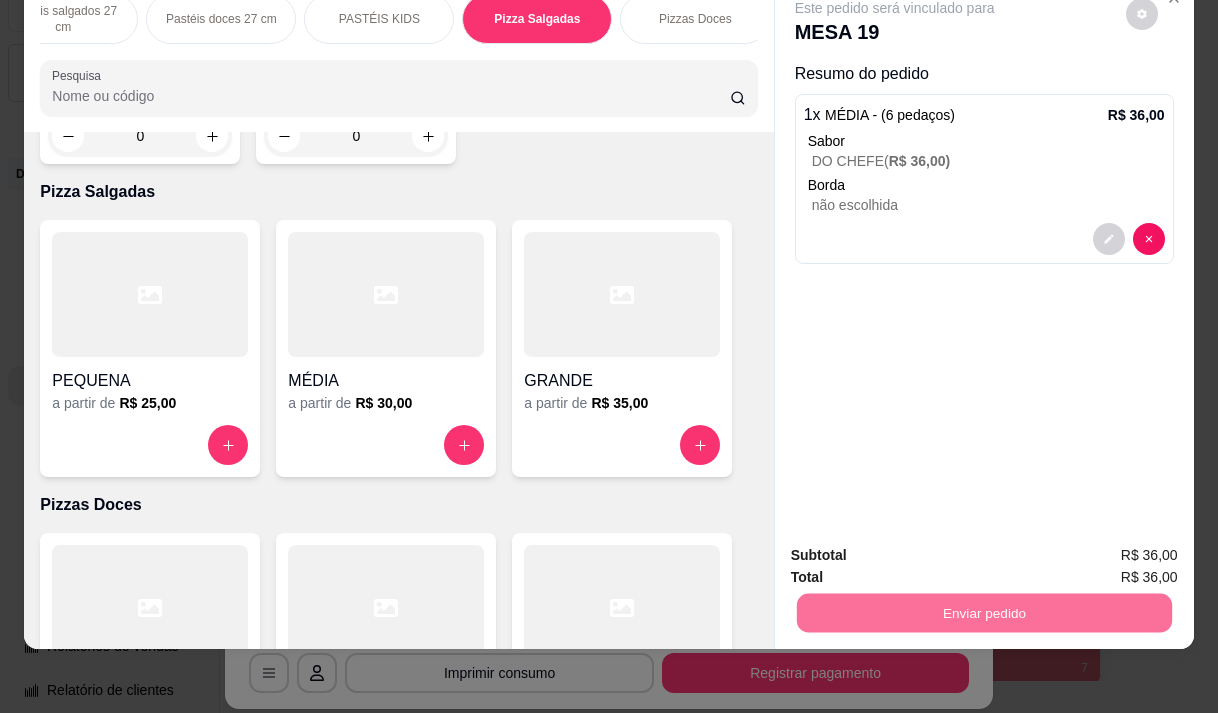click on "Não registrar e enviar pedido" at bounding box center [918, 549] 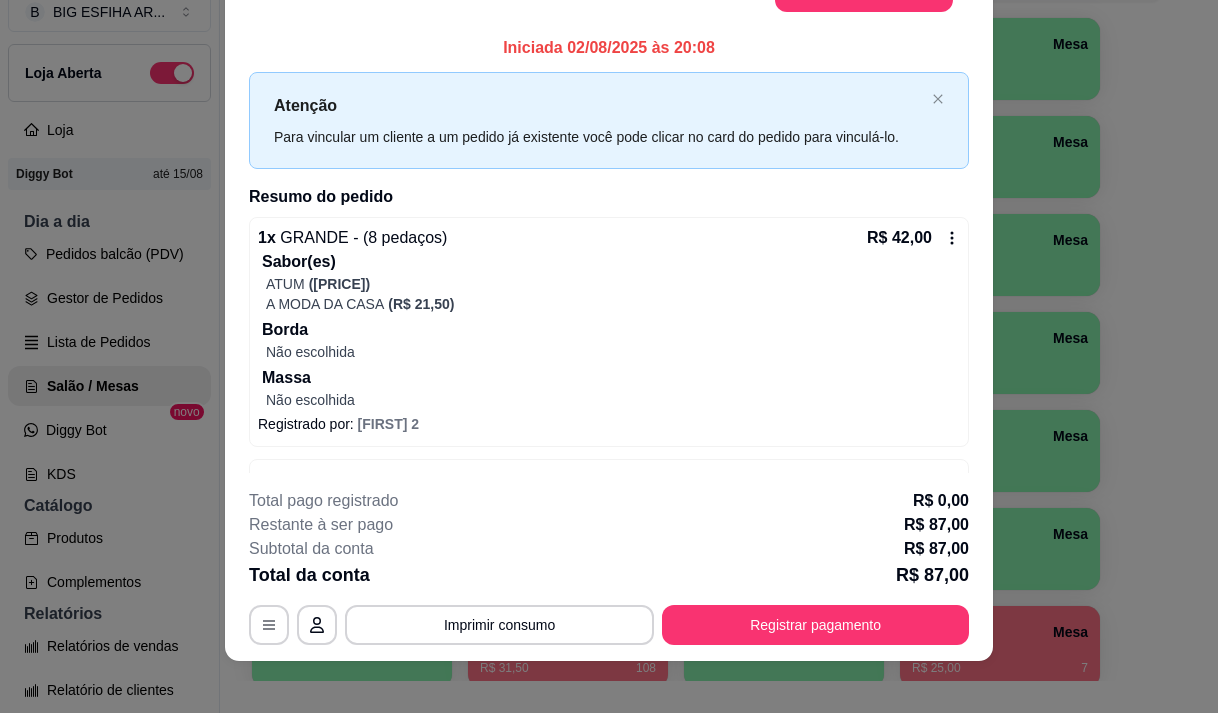 scroll, scrollTop: 60, scrollLeft: 0, axis: vertical 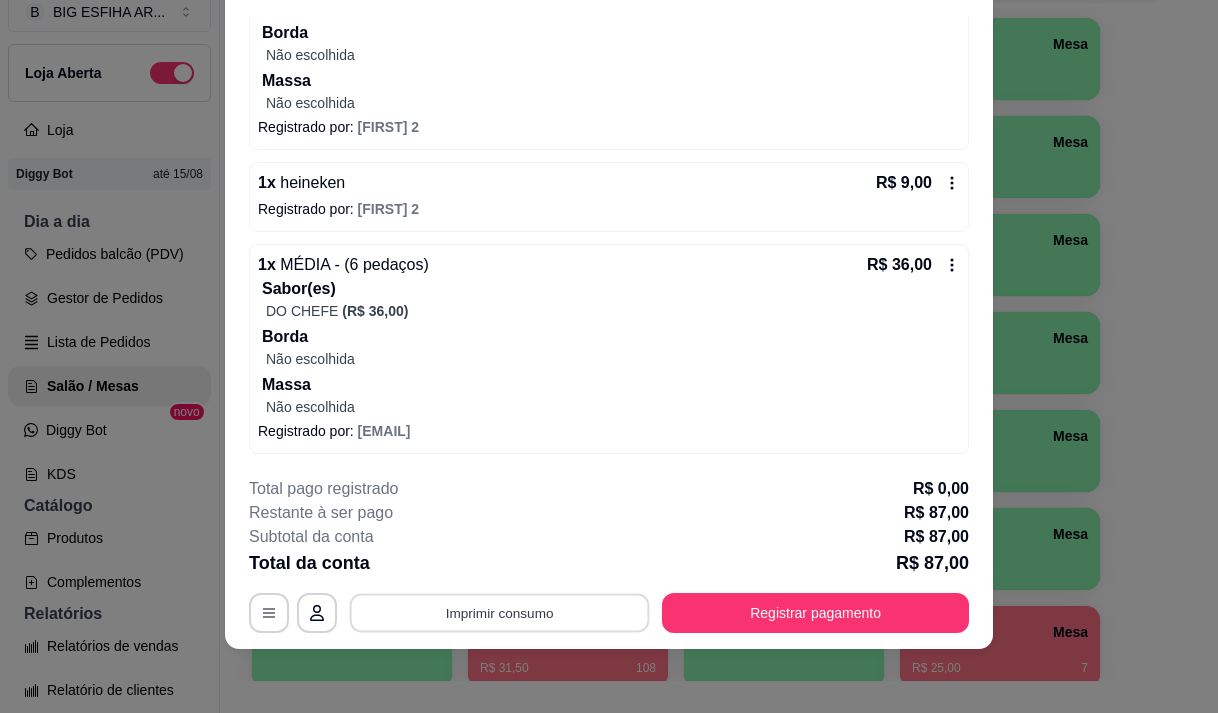 click on "Imprimir consumo" at bounding box center [500, 613] 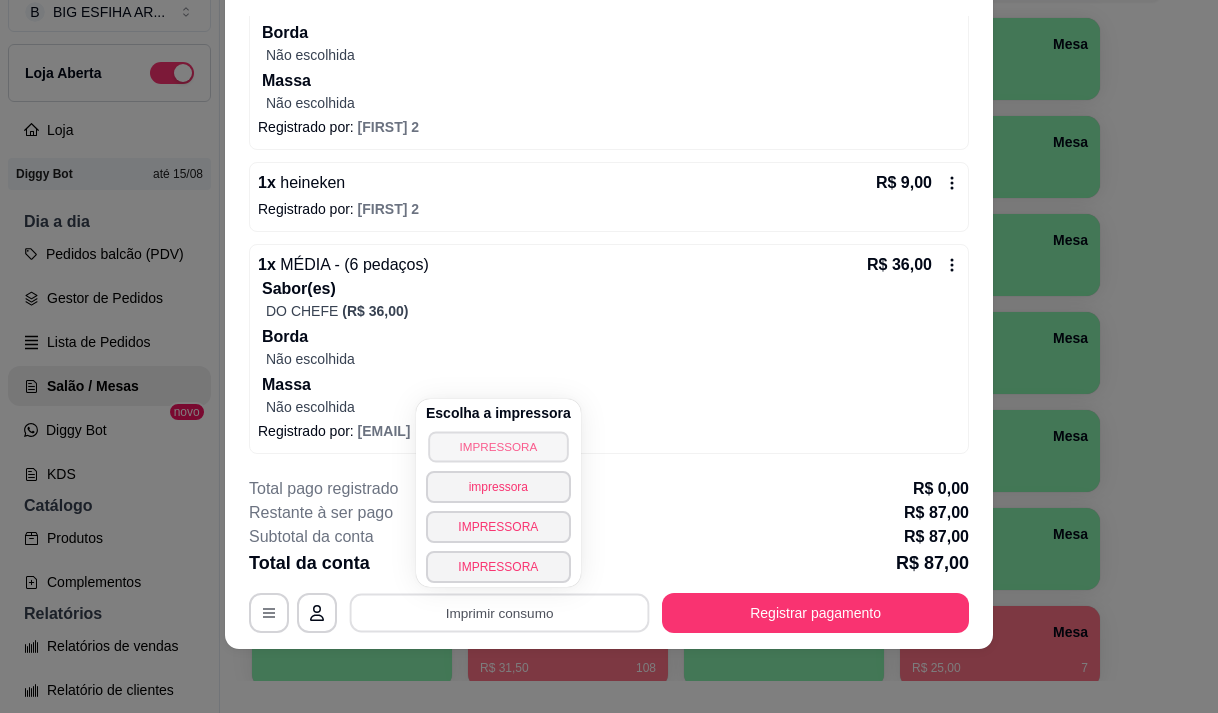 click on "IMPRESSORA" at bounding box center (498, 446) 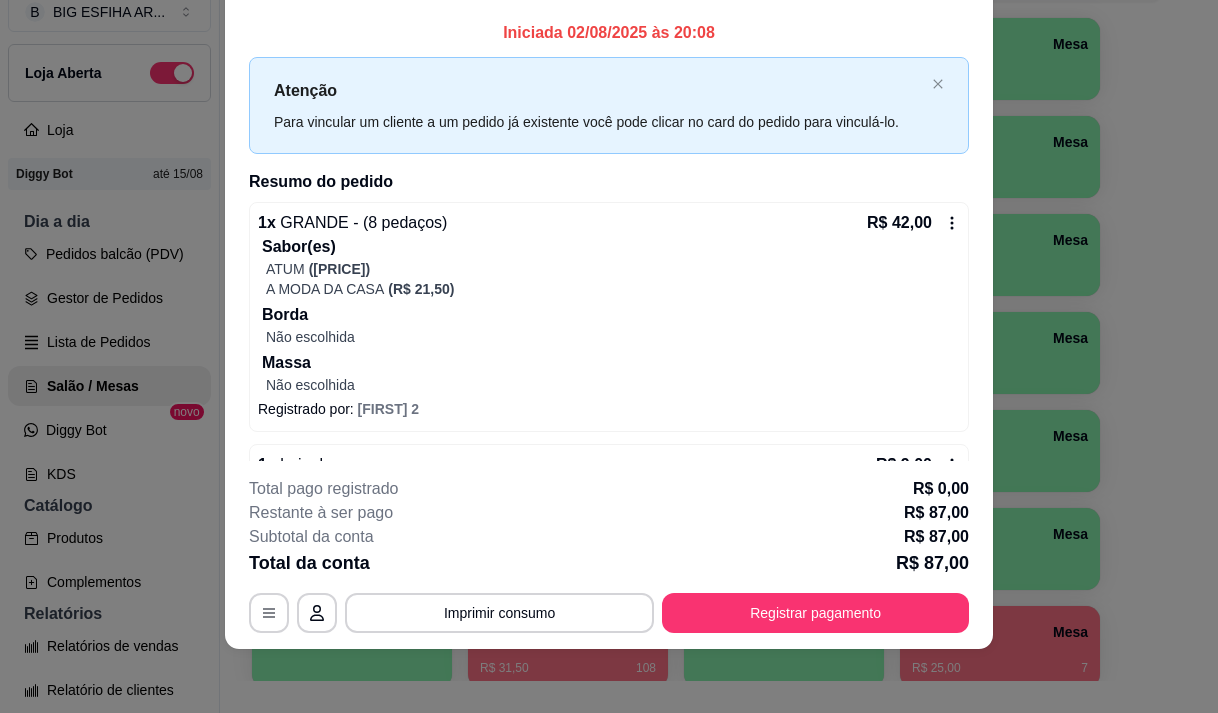 scroll, scrollTop: 0, scrollLeft: 0, axis: both 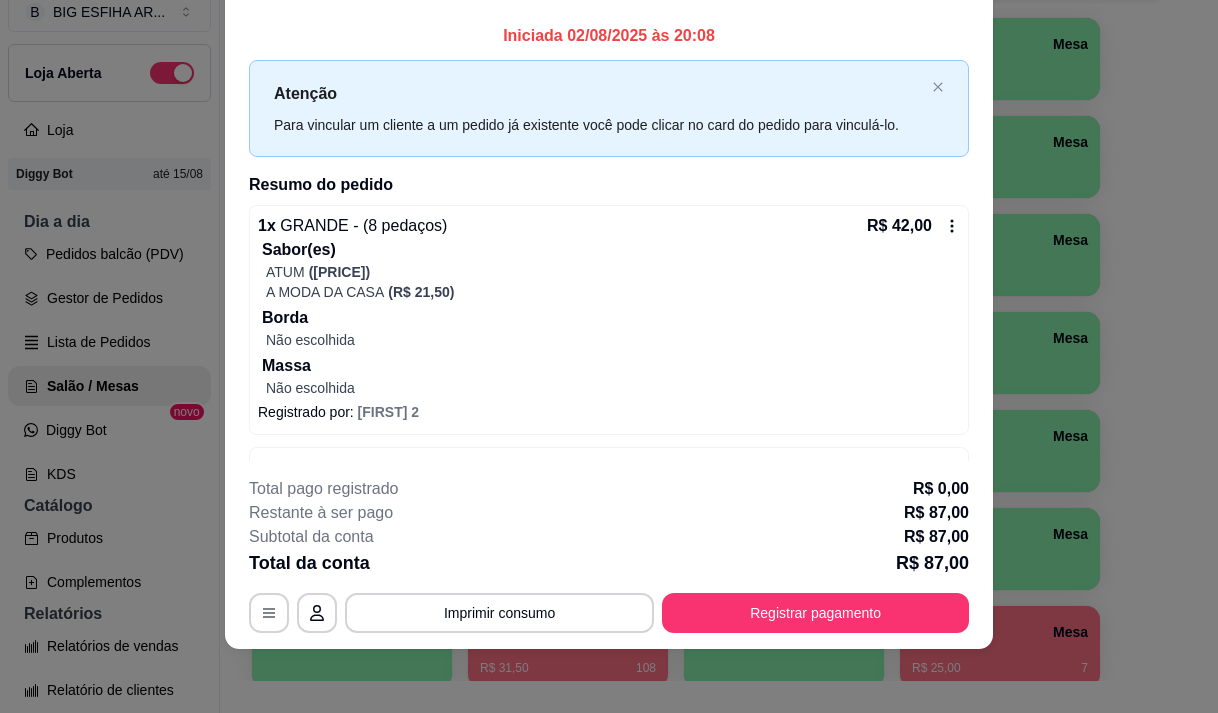 click 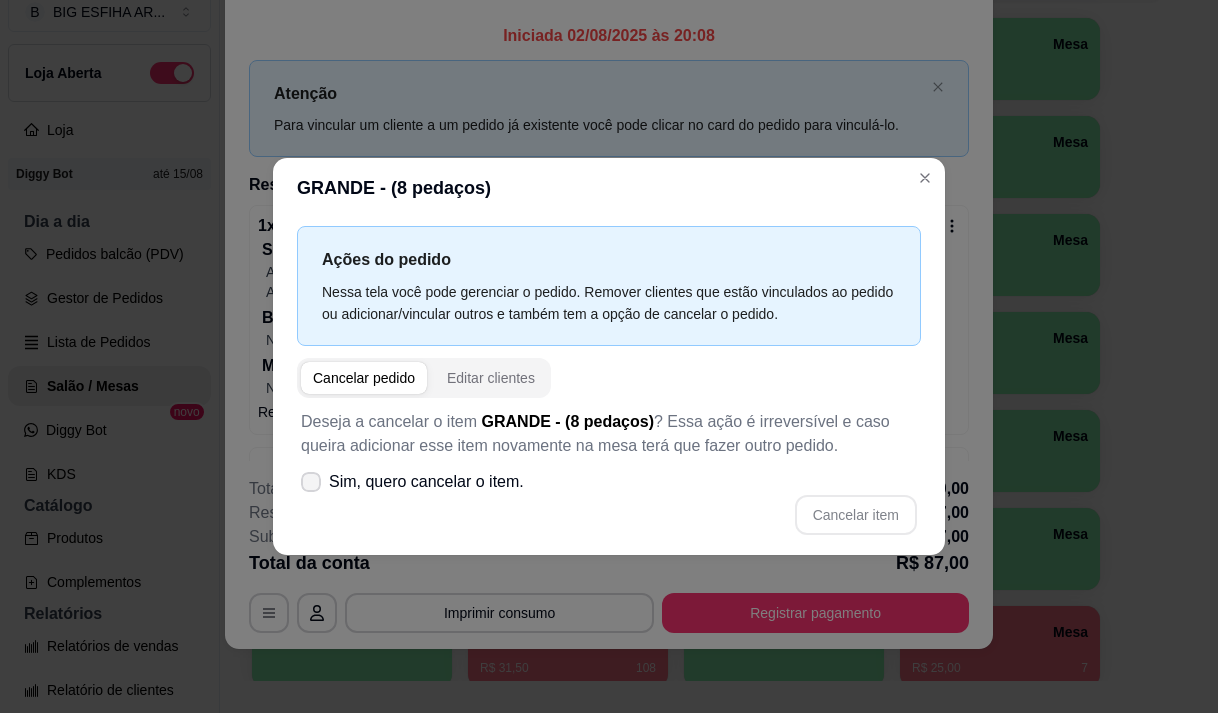 click 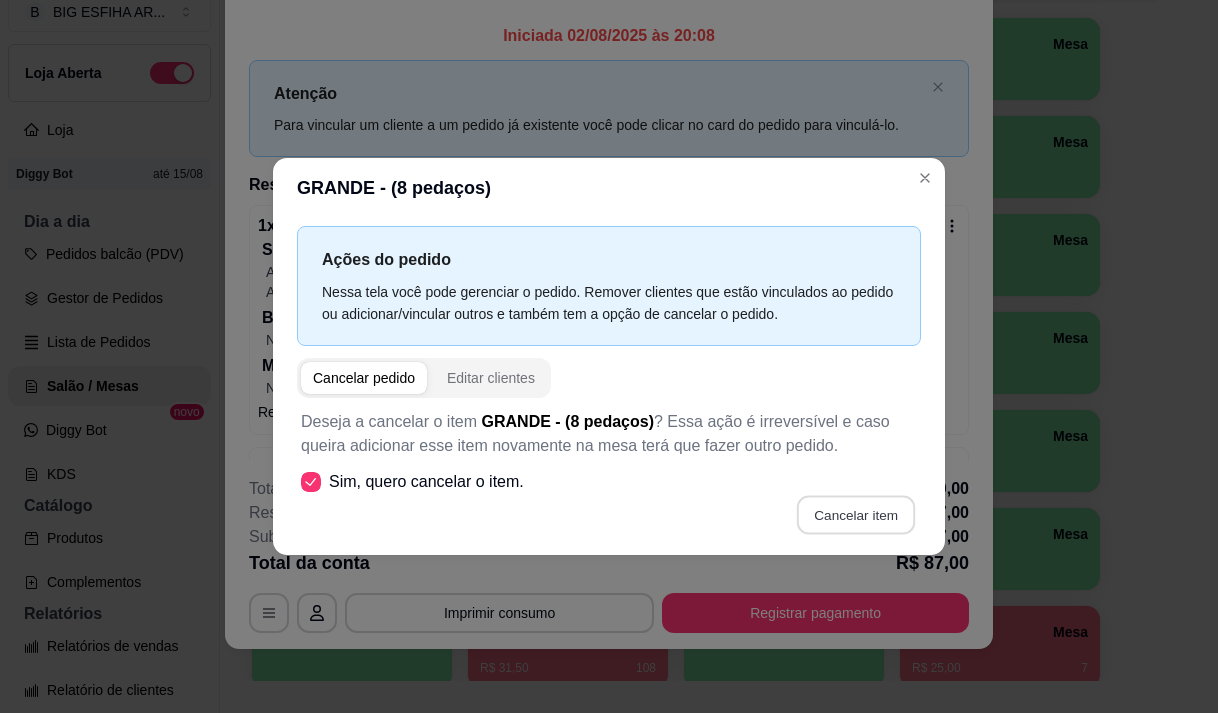 click on "Cancelar item" at bounding box center [855, 514] 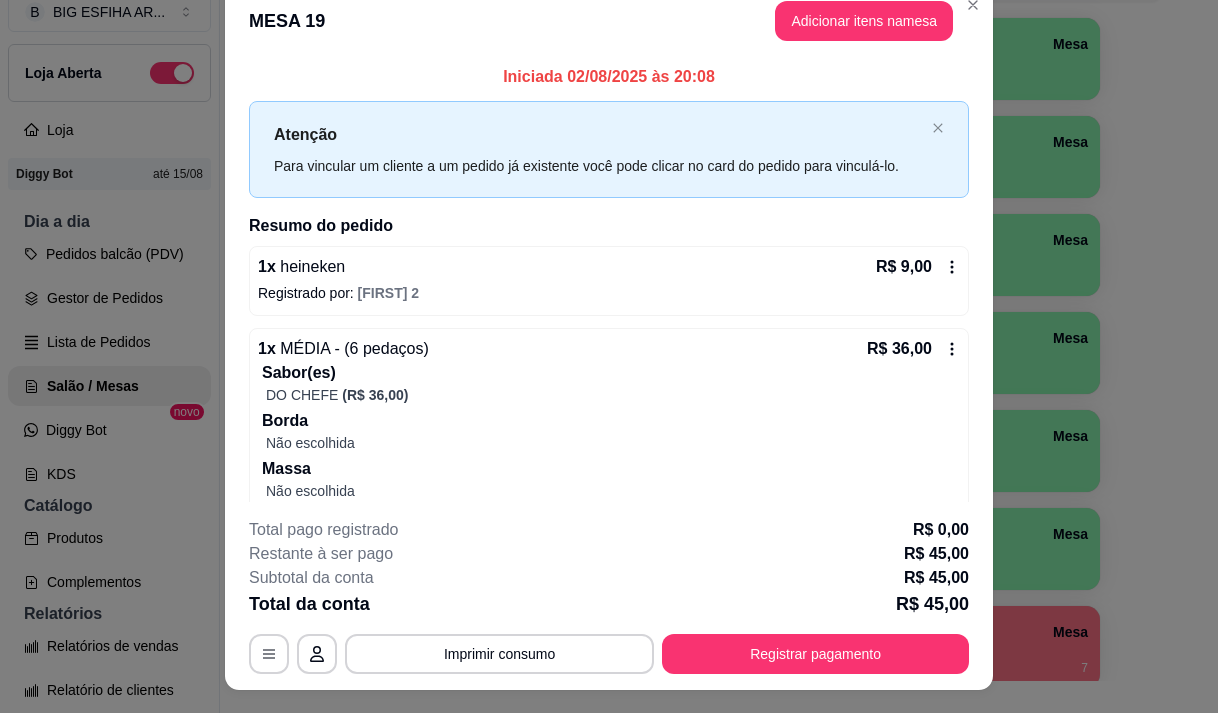 scroll, scrollTop: 0, scrollLeft: 0, axis: both 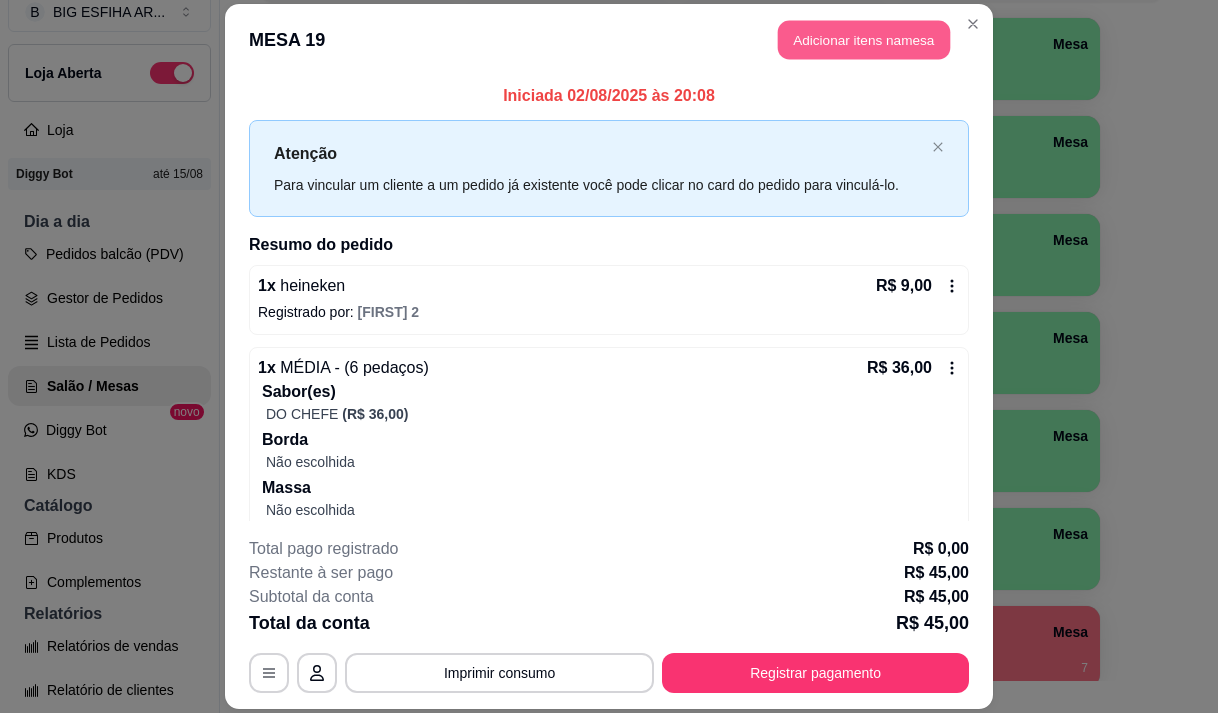 click on "Adicionar itens na  mesa" at bounding box center (864, 39) 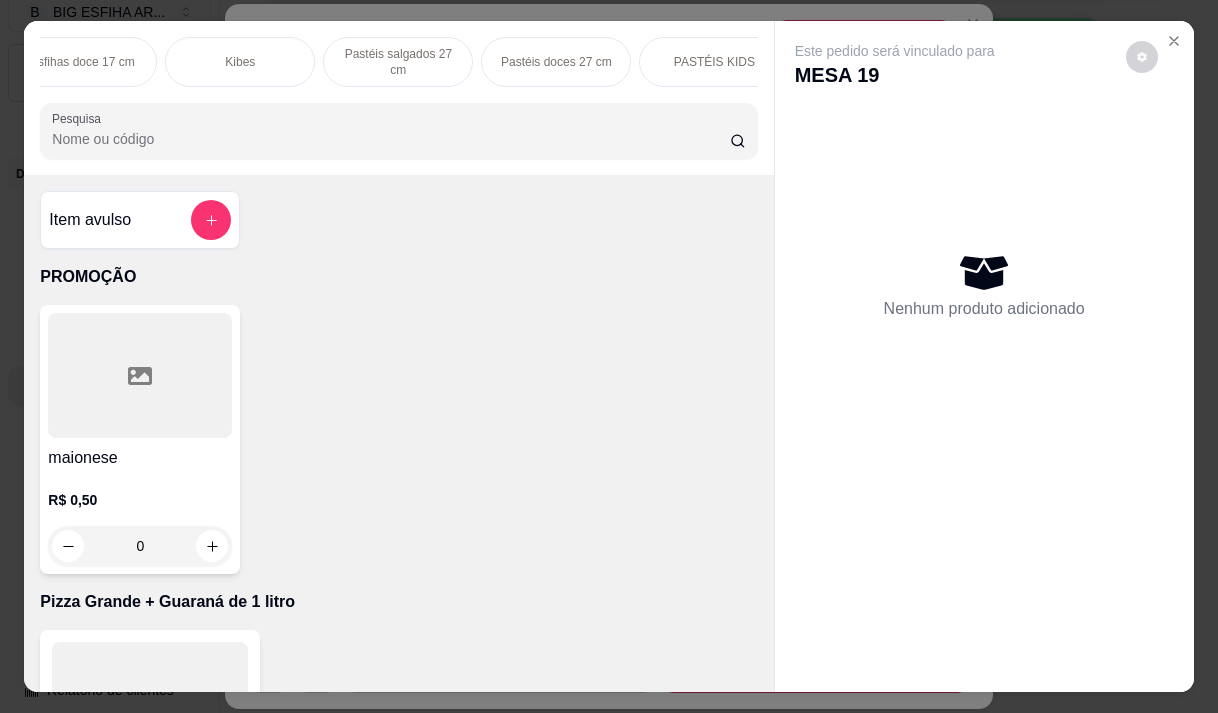 scroll, scrollTop: 0, scrollLeft: 800, axis: horizontal 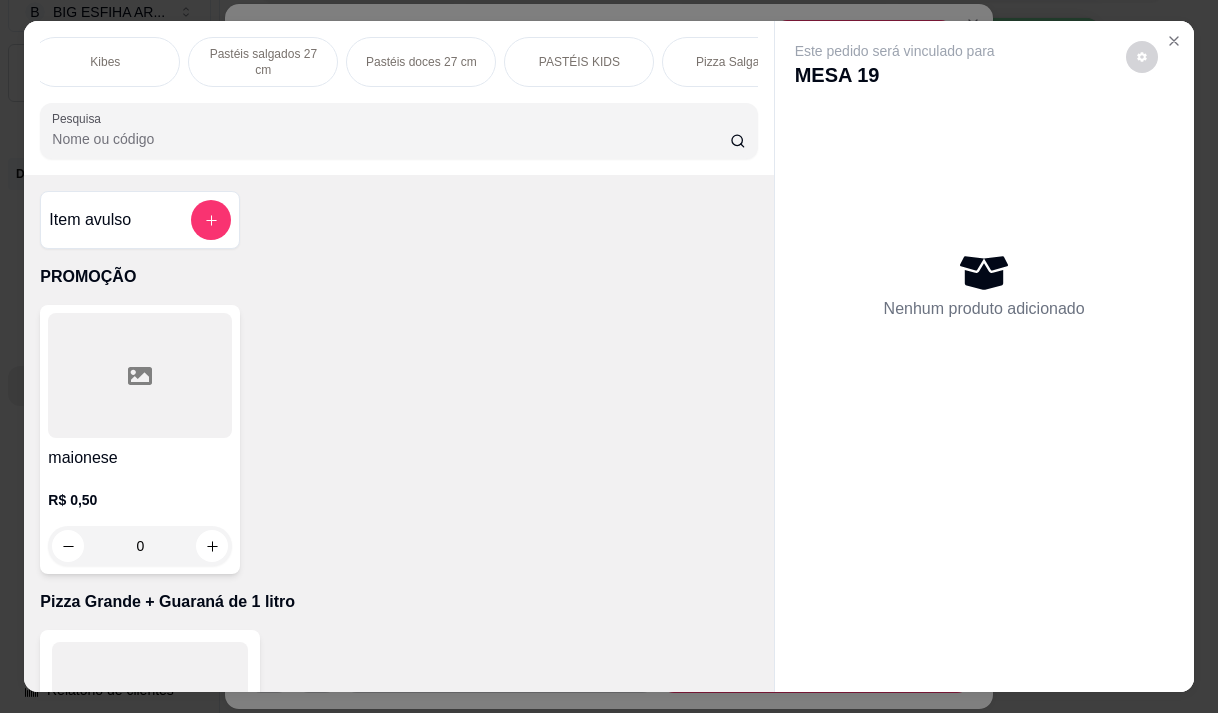 click on "Pizza Salgadas" at bounding box center [737, 62] 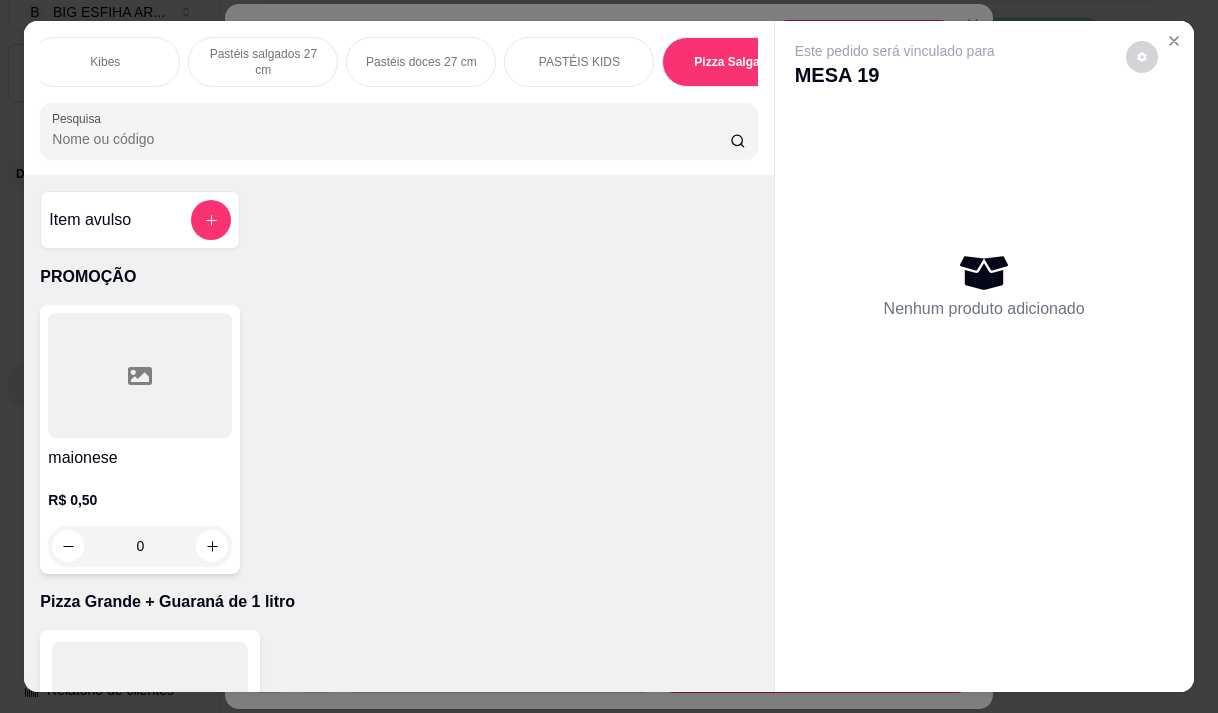 scroll, scrollTop: 15111, scrollLeft: 0, axis: vertical 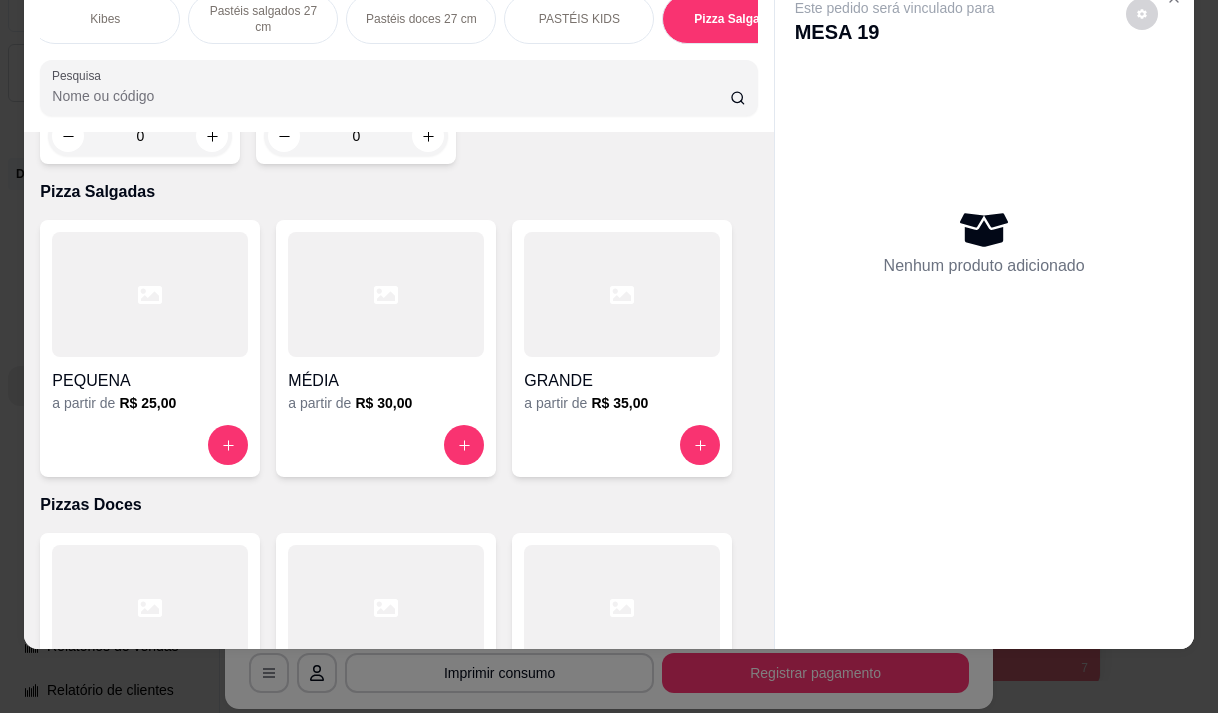 click on "R$ 30,00" at bounding box center (383, 403) 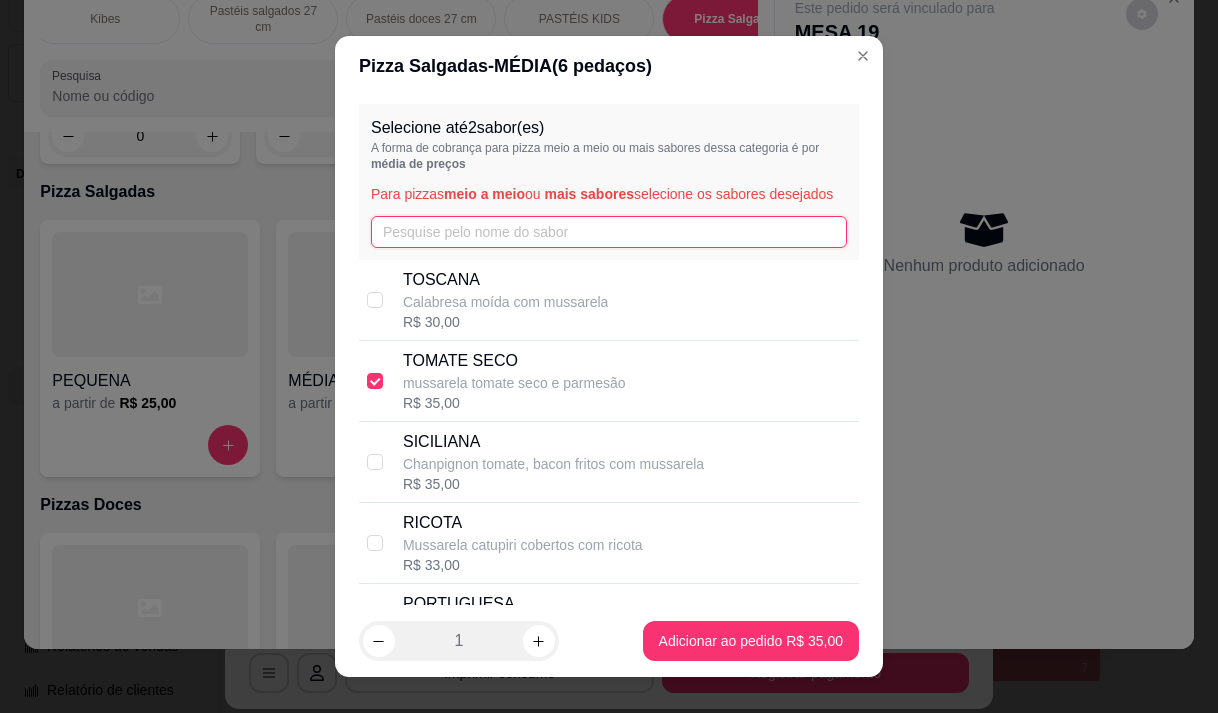 click at bounding box center [609, 232] 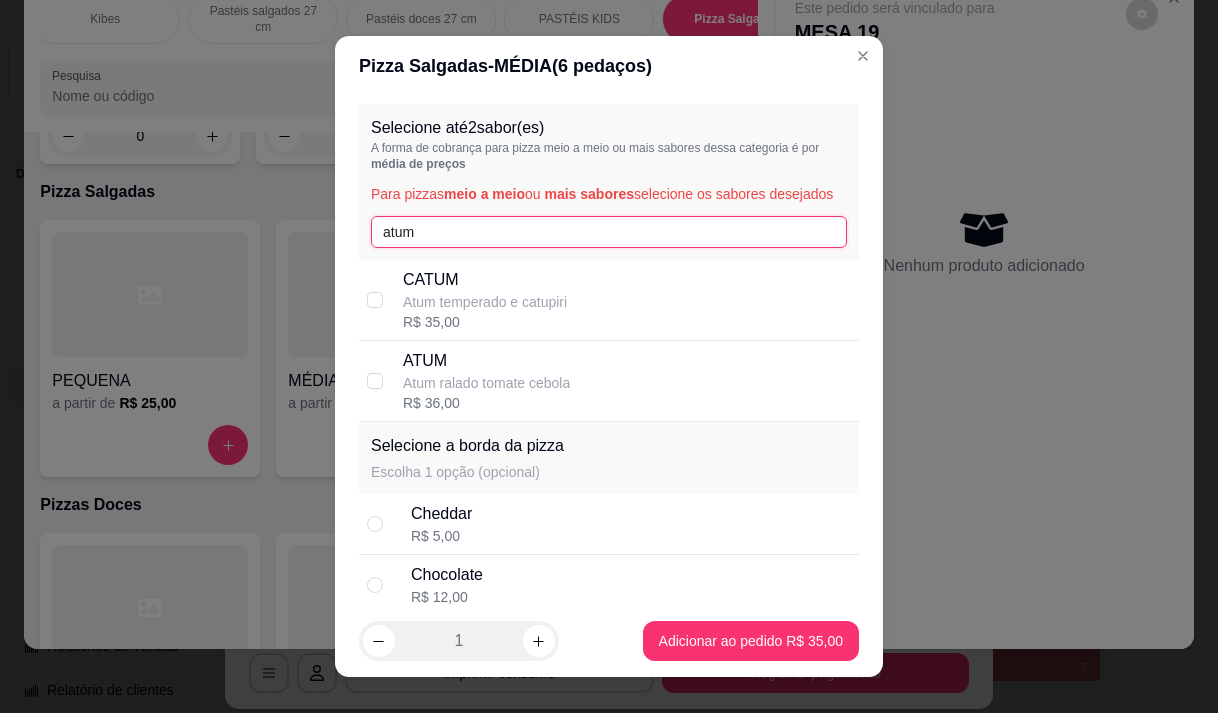 type on "atum" 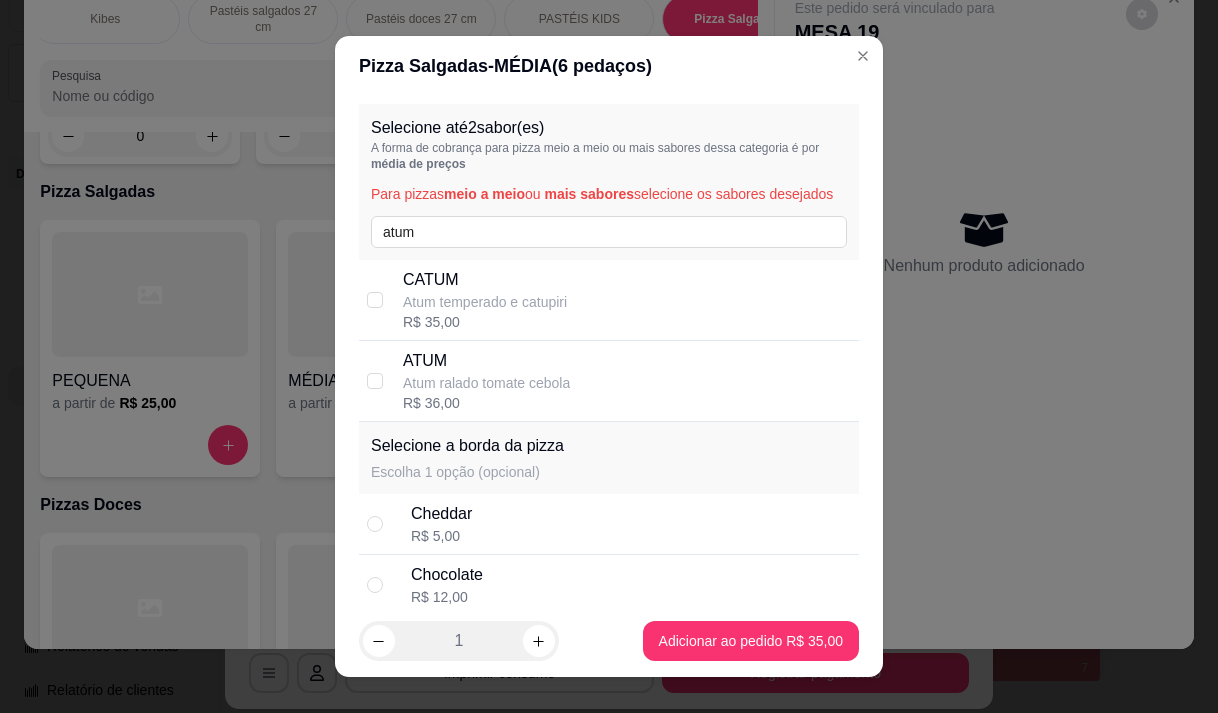 click on "Atum ralado tomate cebola" at bounding box center (486, 383) 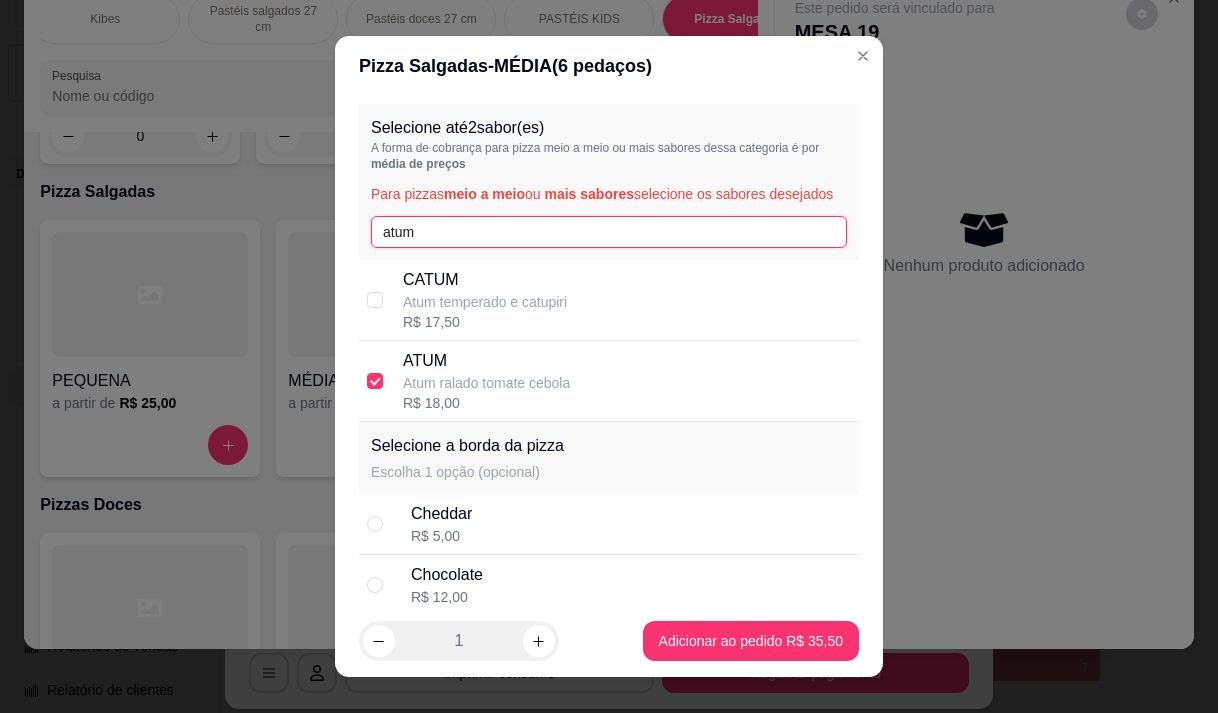 click on "atum" at bounding box center [609, 232] 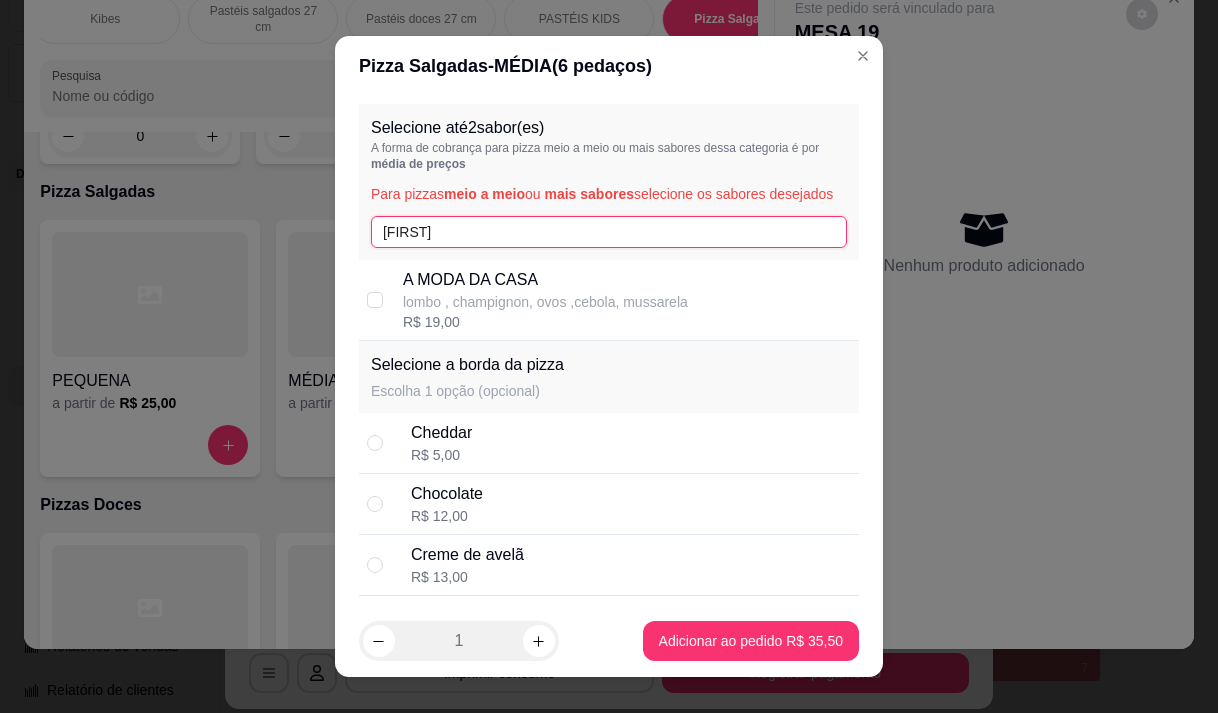 type on "a m" 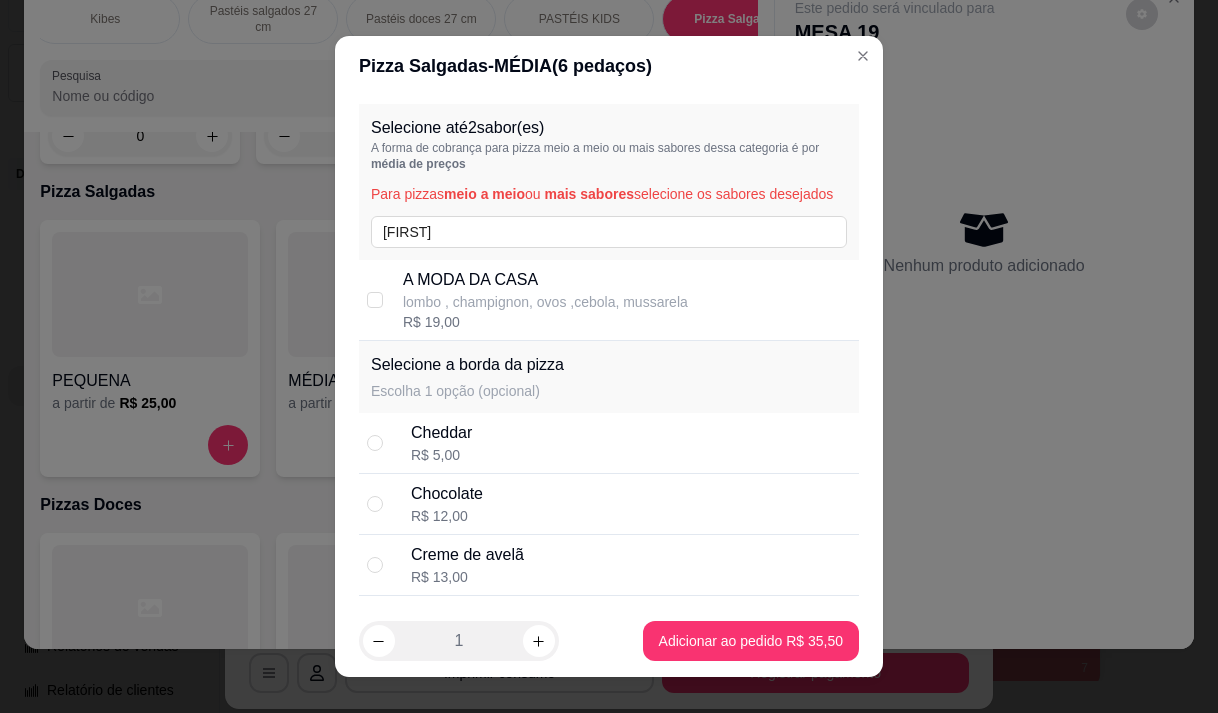 click on "A MODA DA CASA" at bounding box center [545, 280] 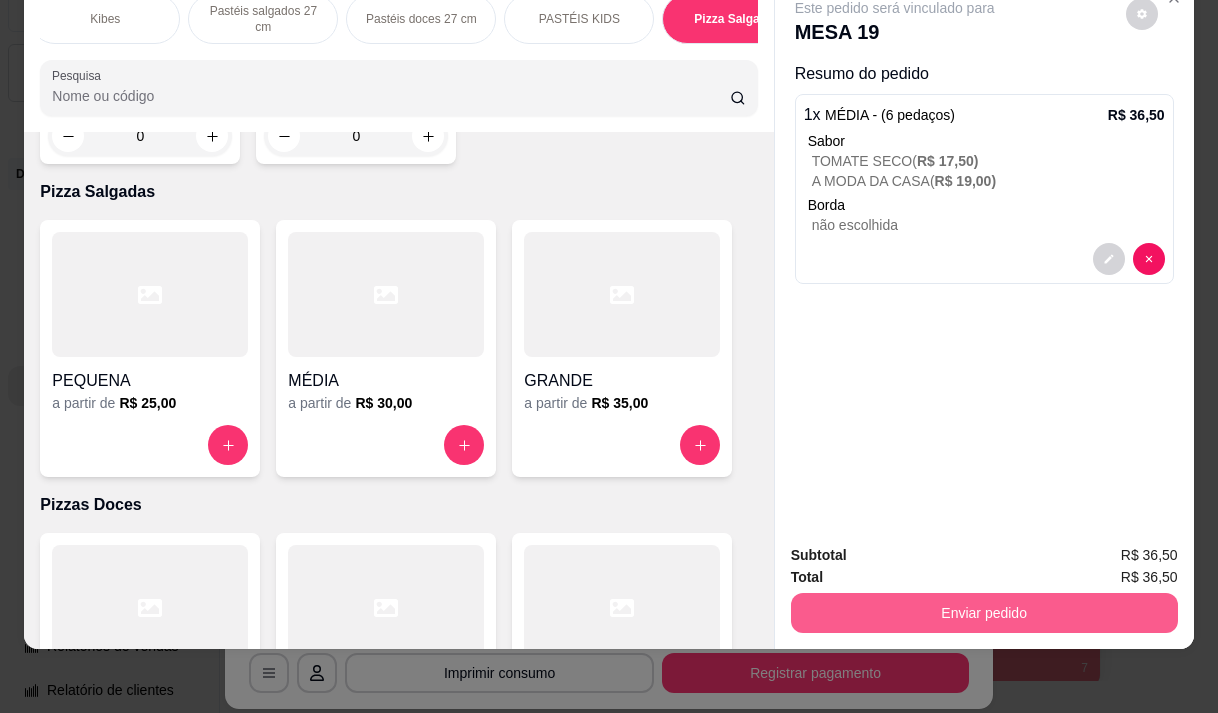 click on "Enviar pedido" at bounding box center [984, 613] 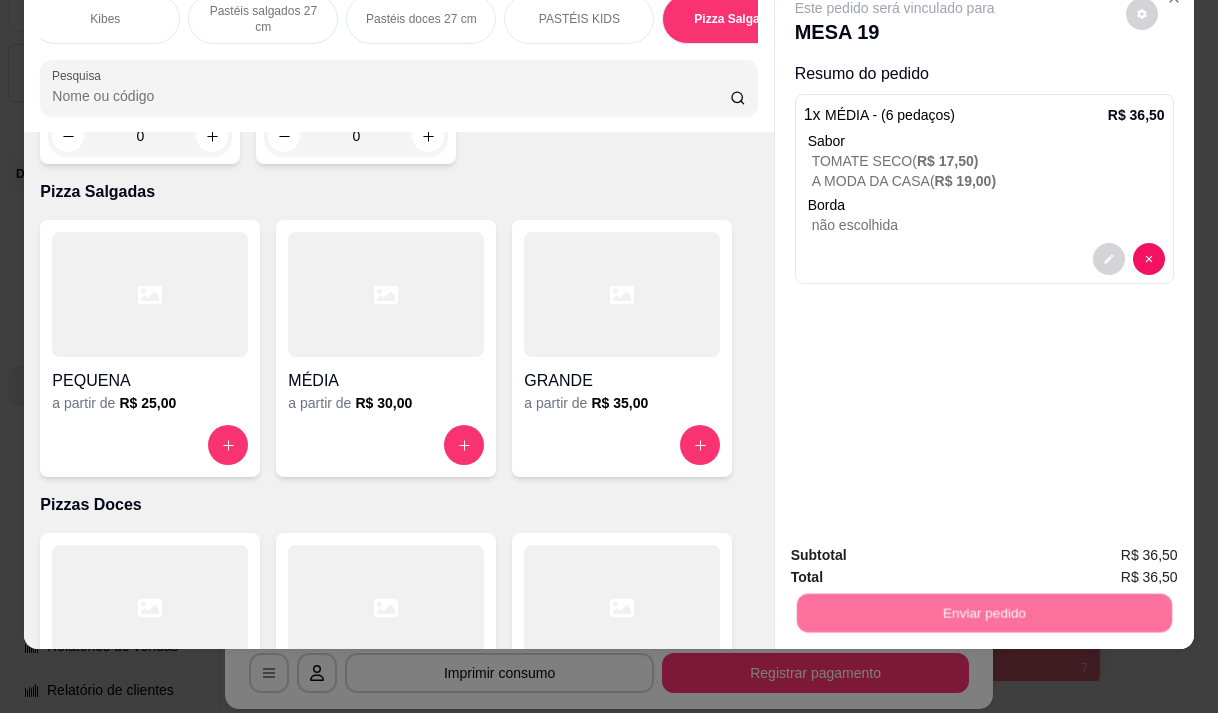 click on "Não registrar e enviar pedido" at bounding box center (918, 548) 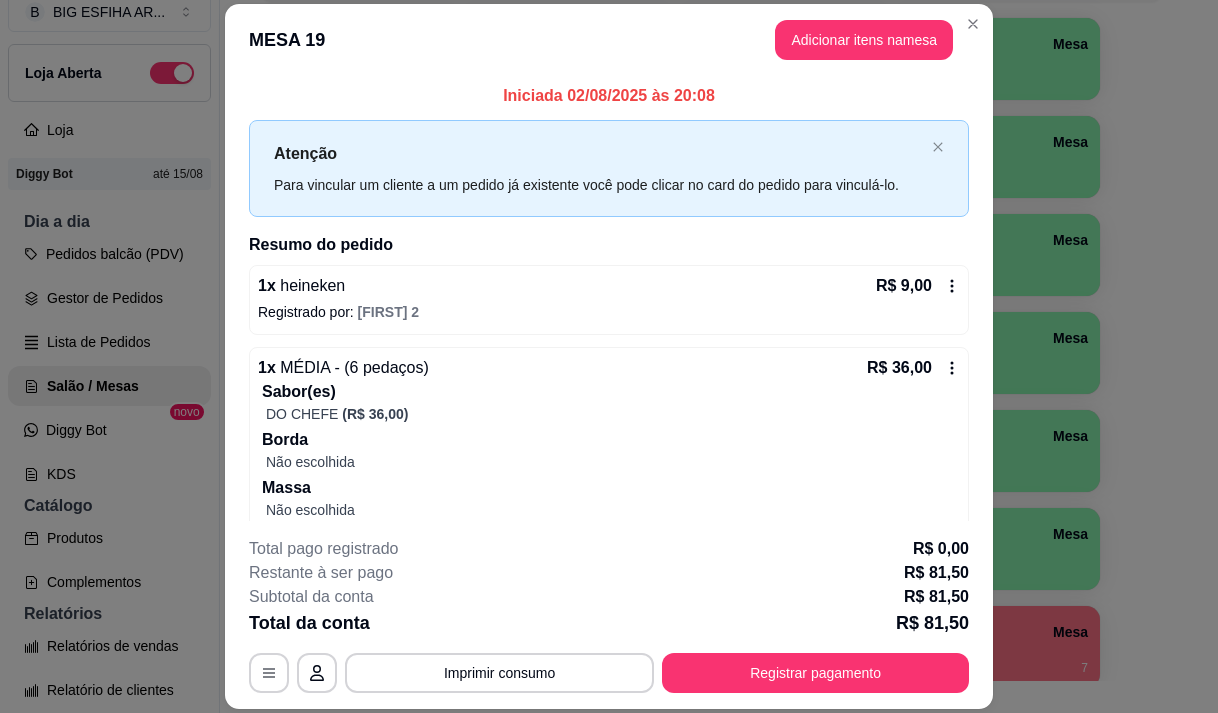 click on "Lista de Pedidos" at bounding box center [109, 342] 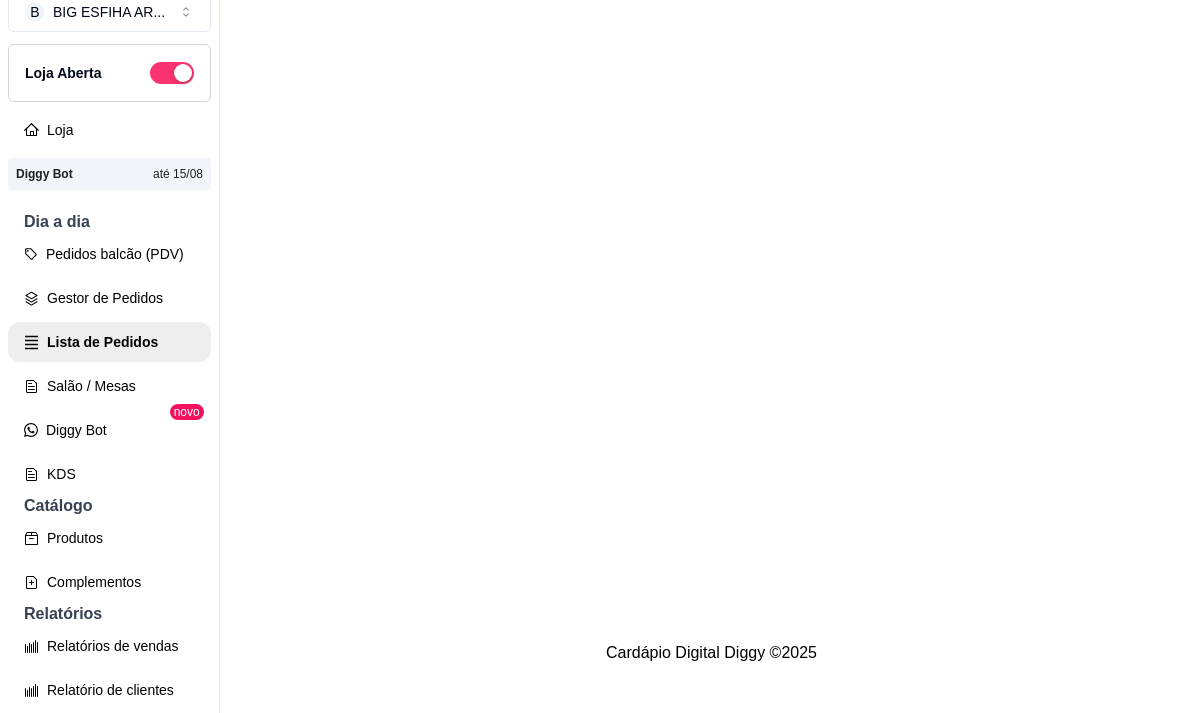scroll, scrollTop: 0, scrollLeft: 0, axis: both 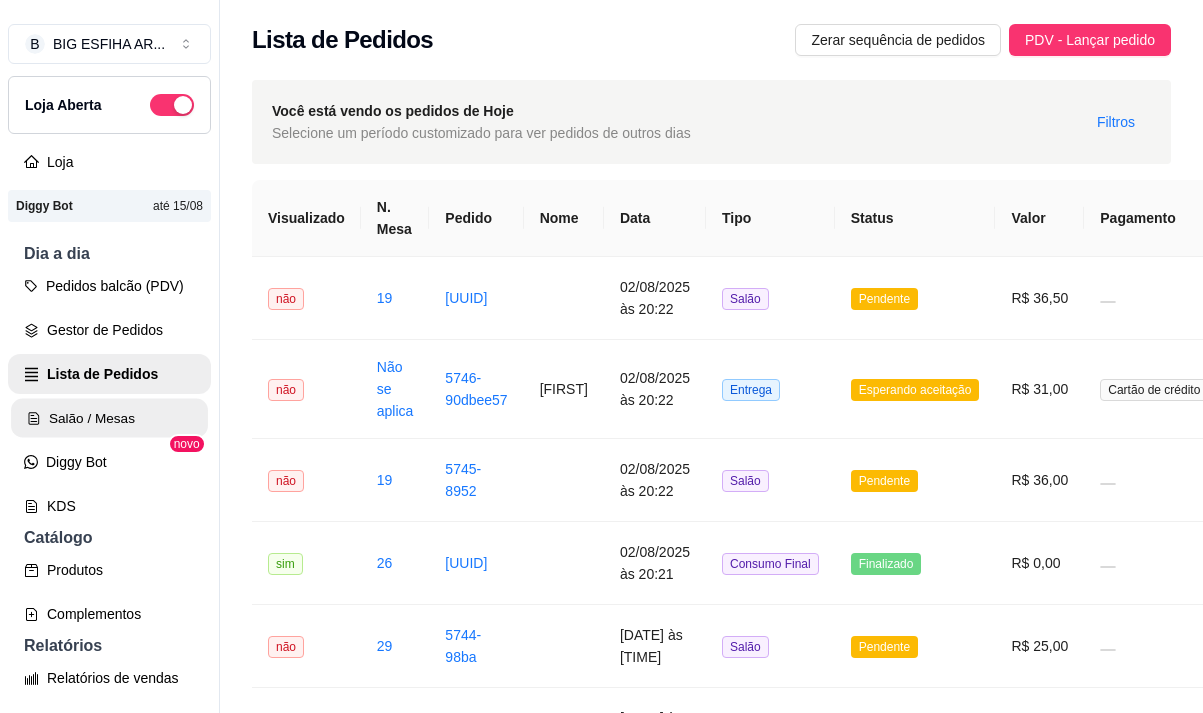click on "Salão / Mesas" at bounding box center [109, 418] 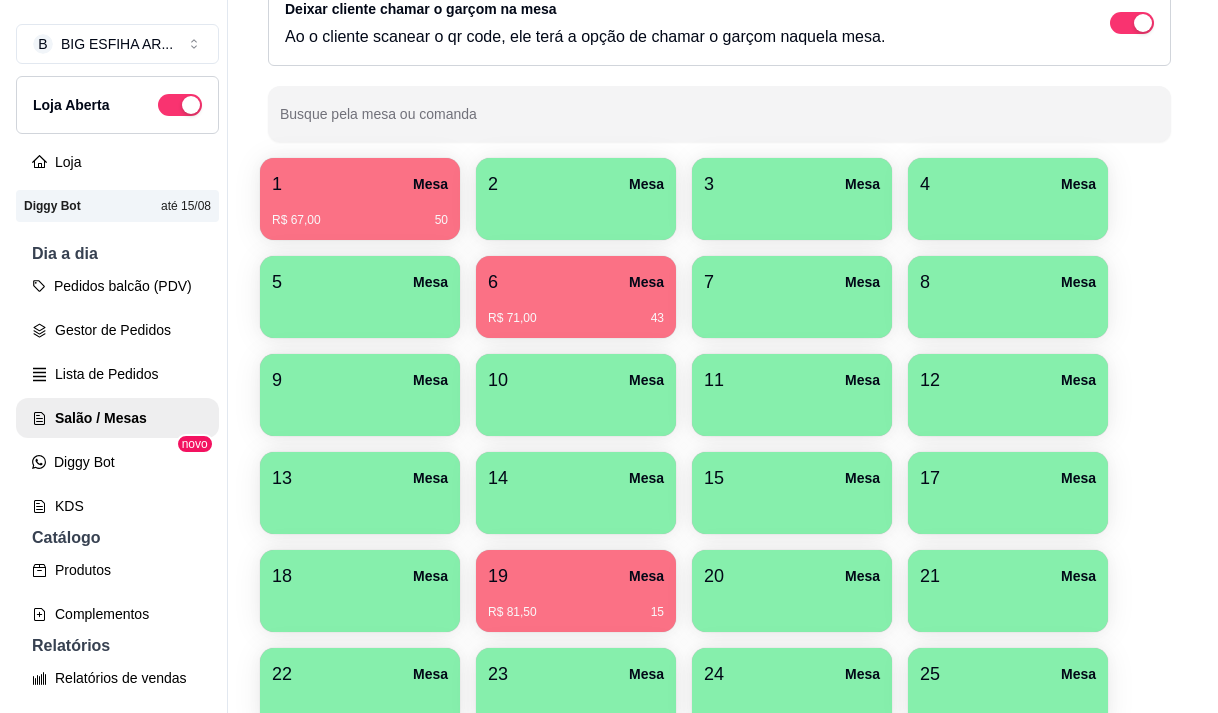 scroll, scrollTop: 0, scrollLeft: 0, axis: both 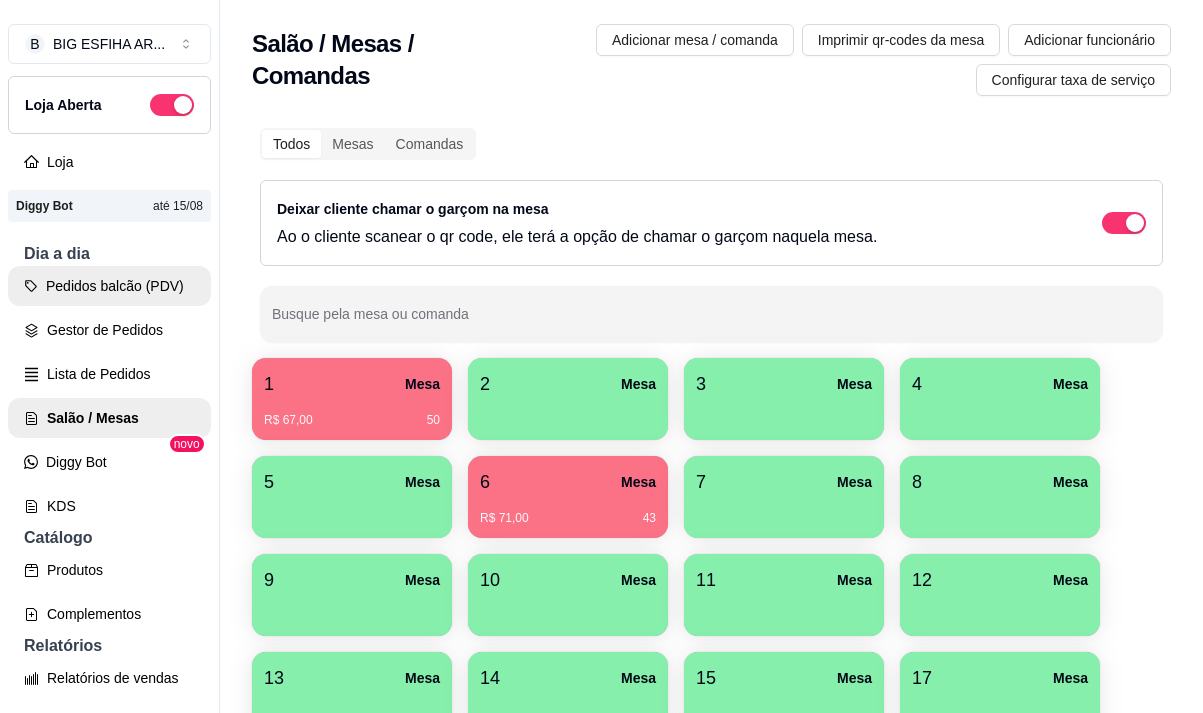 click on "Pedidos balcão (PDV)" at bounding box center [109, 286] 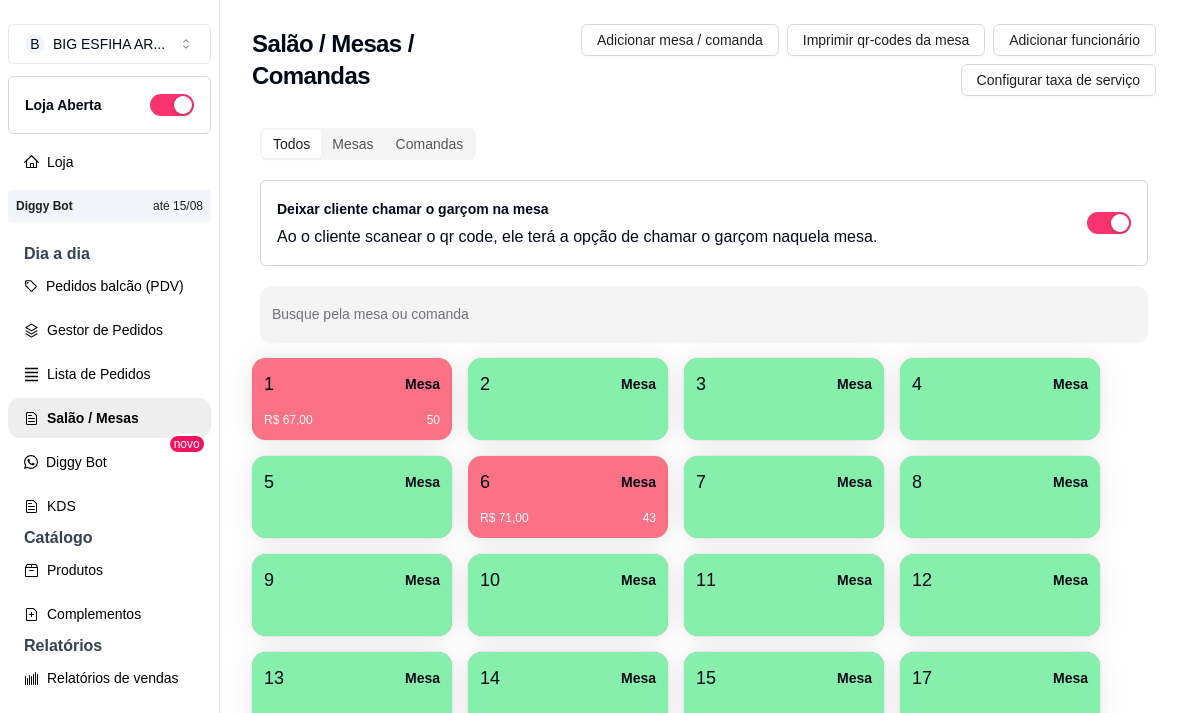 click at bounding box center [137, 376] 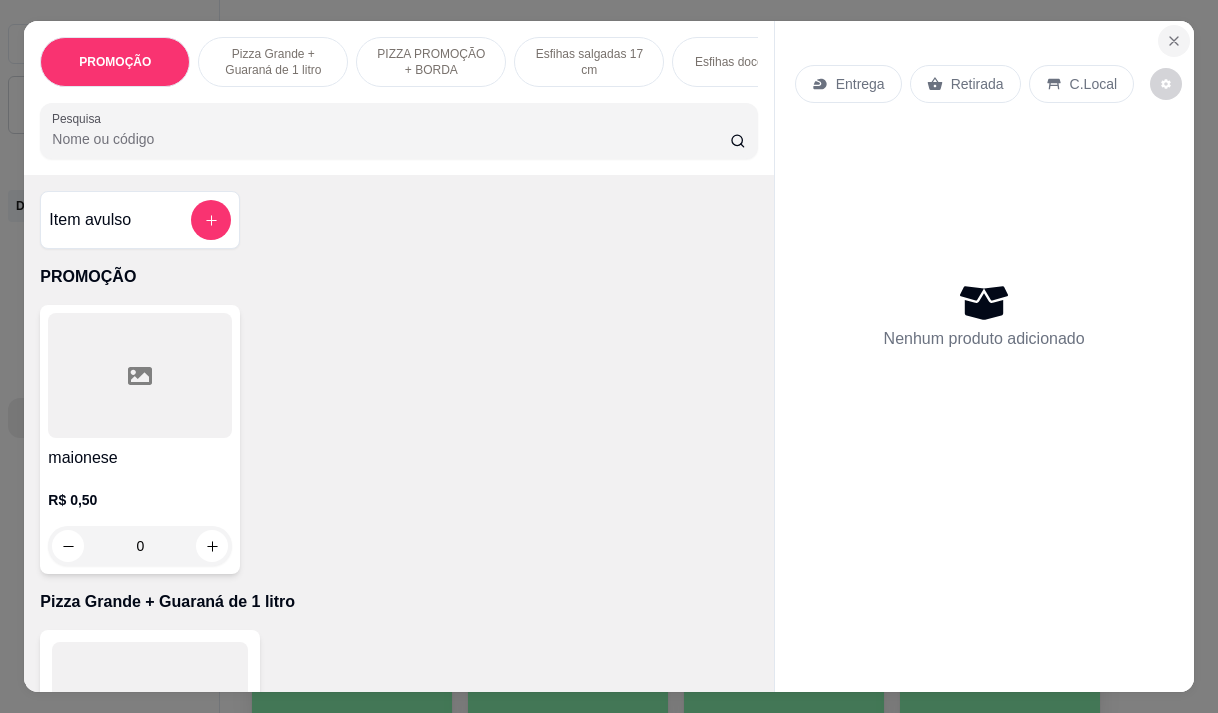 click 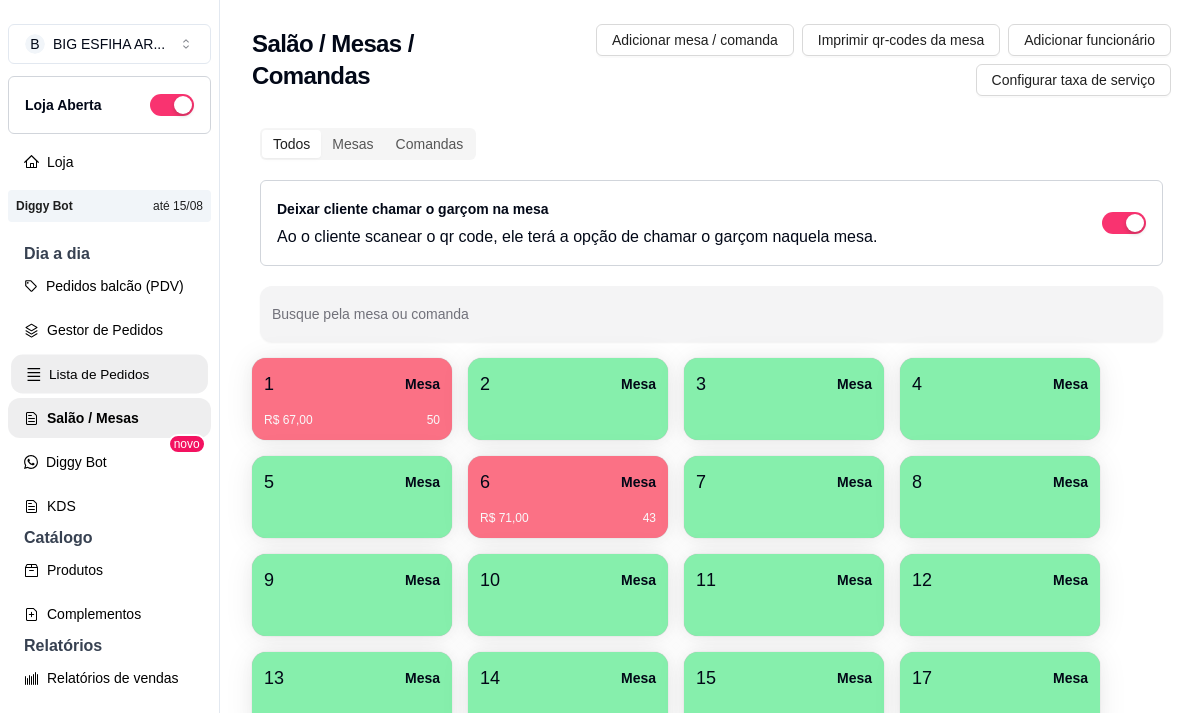 click on "Lista de Pedidos" at bounding box center (109, 374) 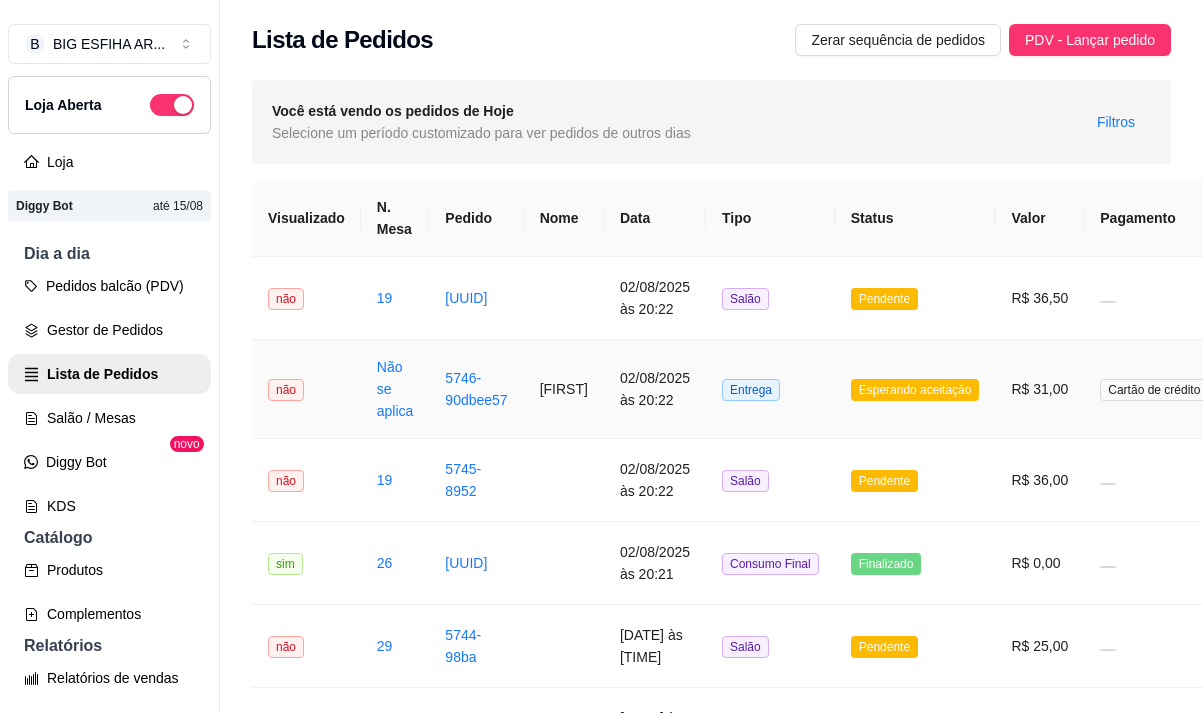 click on "[FIRST]" at bounding box center (564, 389) 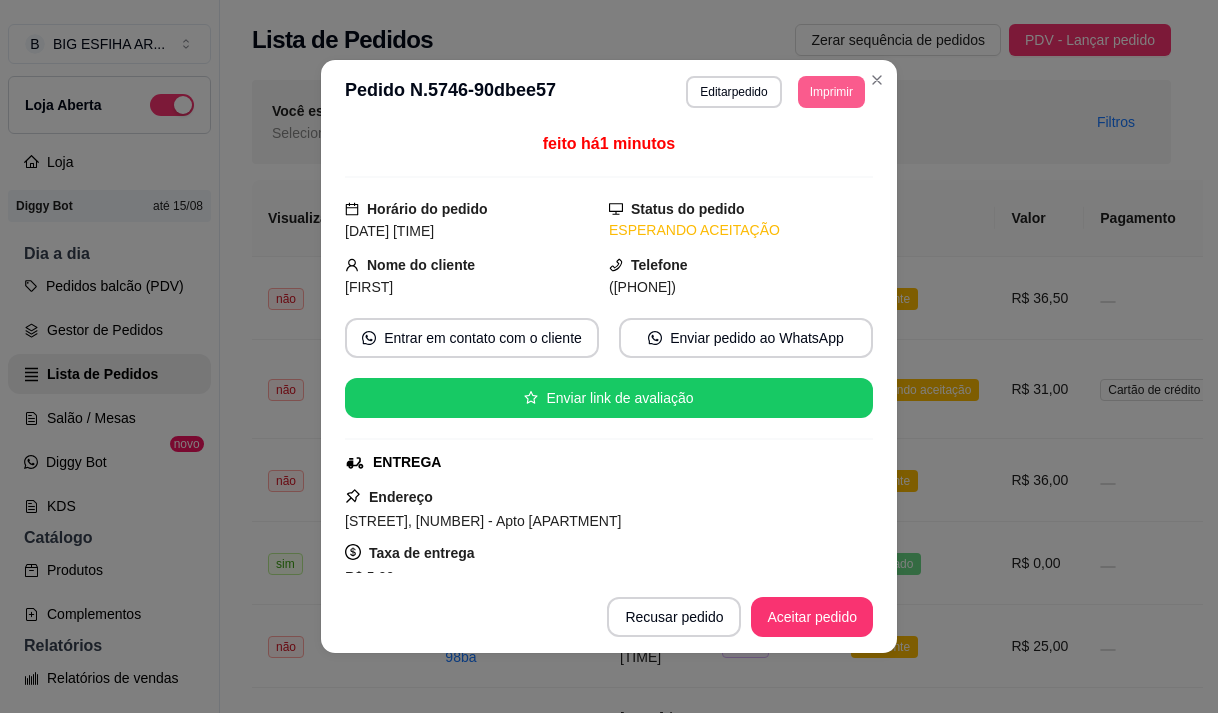 click on "Imprimir" at bounding box center [831, 92] 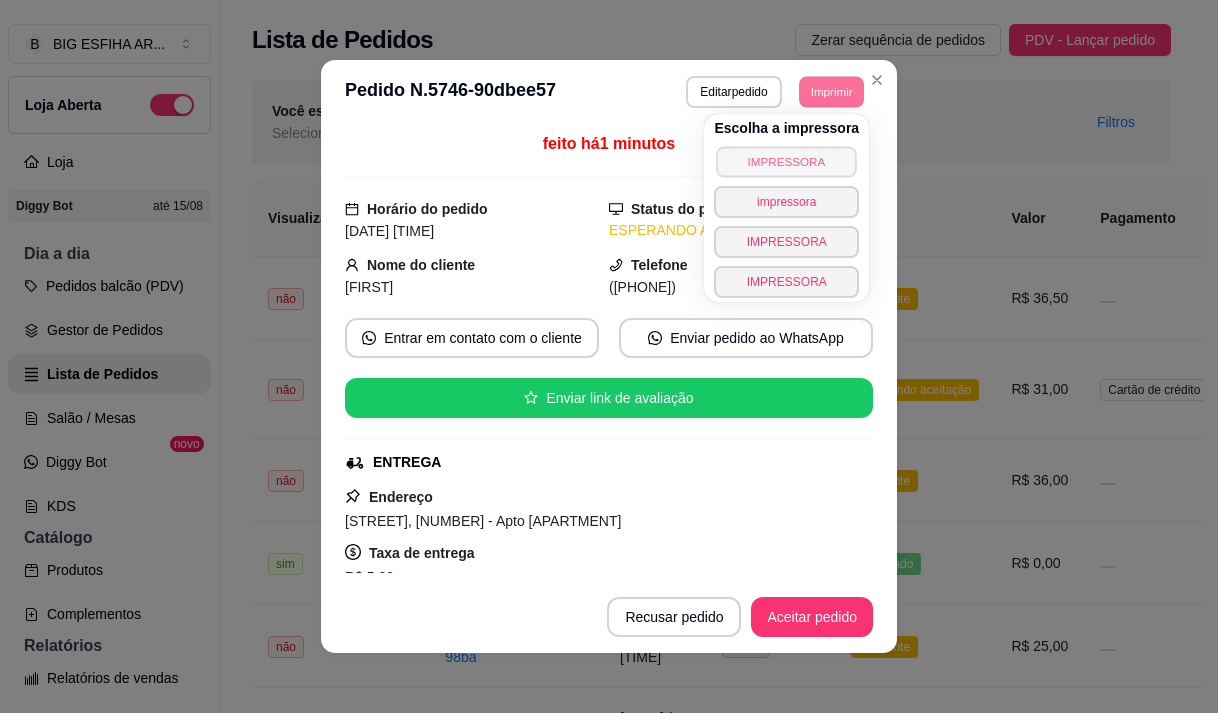 click on "IMPRESSORA" at bounding box center (787, 161) 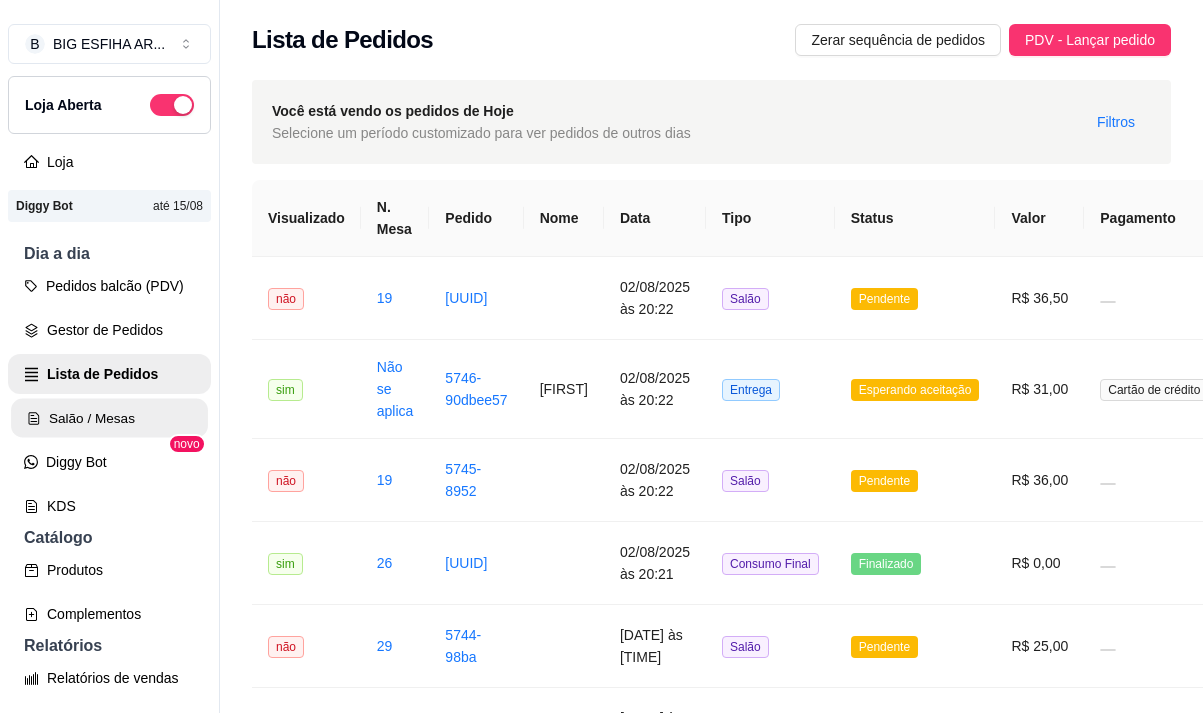 click on "Salão / Mesas" at bounding box center (109, 418) 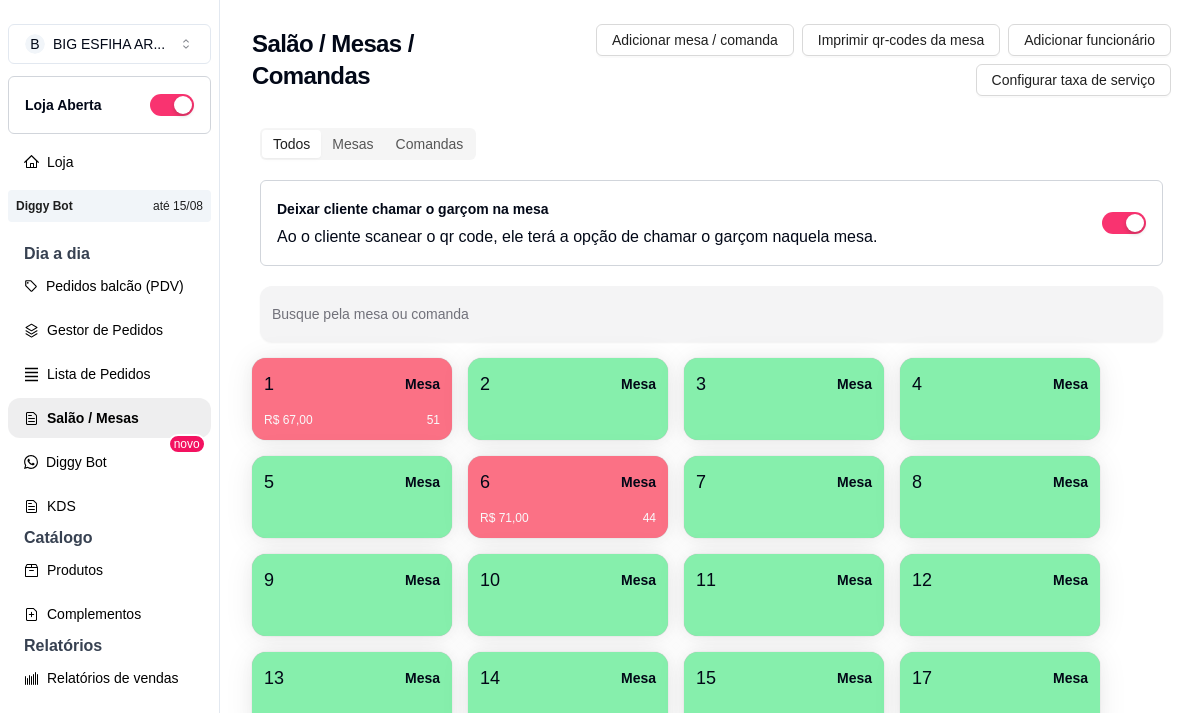 click on "[NUMBER] Mesa" at bounding box center [568, 482] 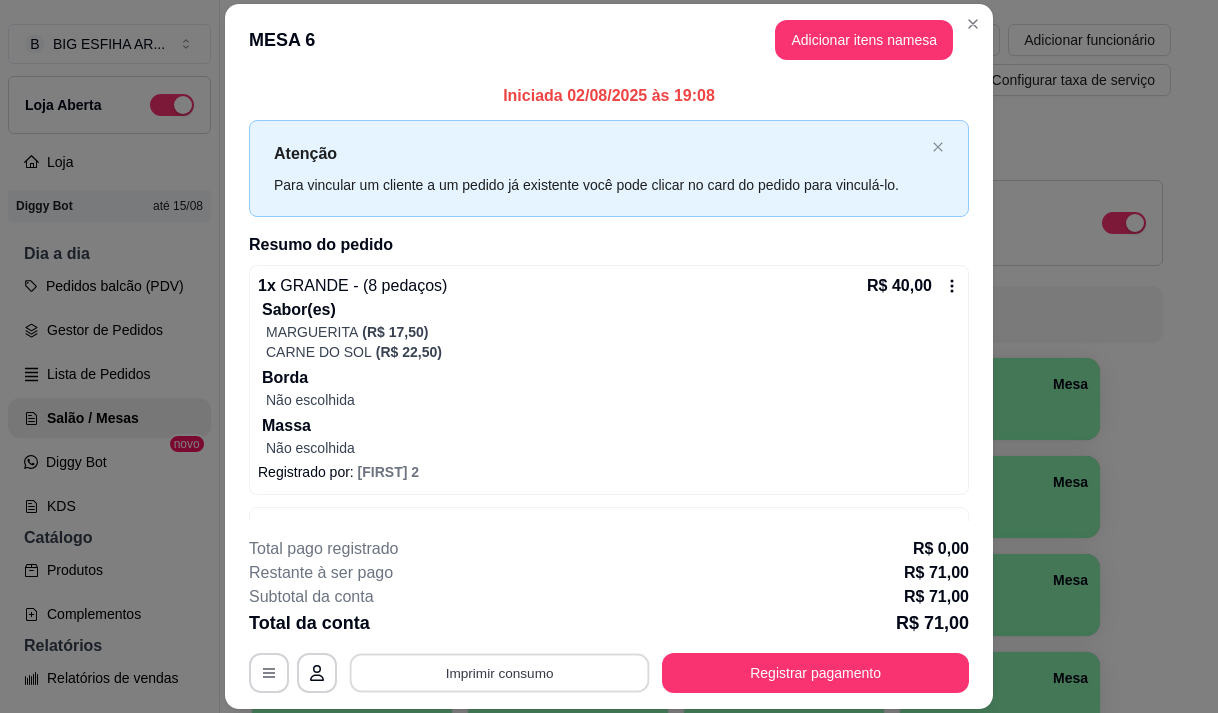 click on "Imprimir consumo" at bounding box center (500, 673) 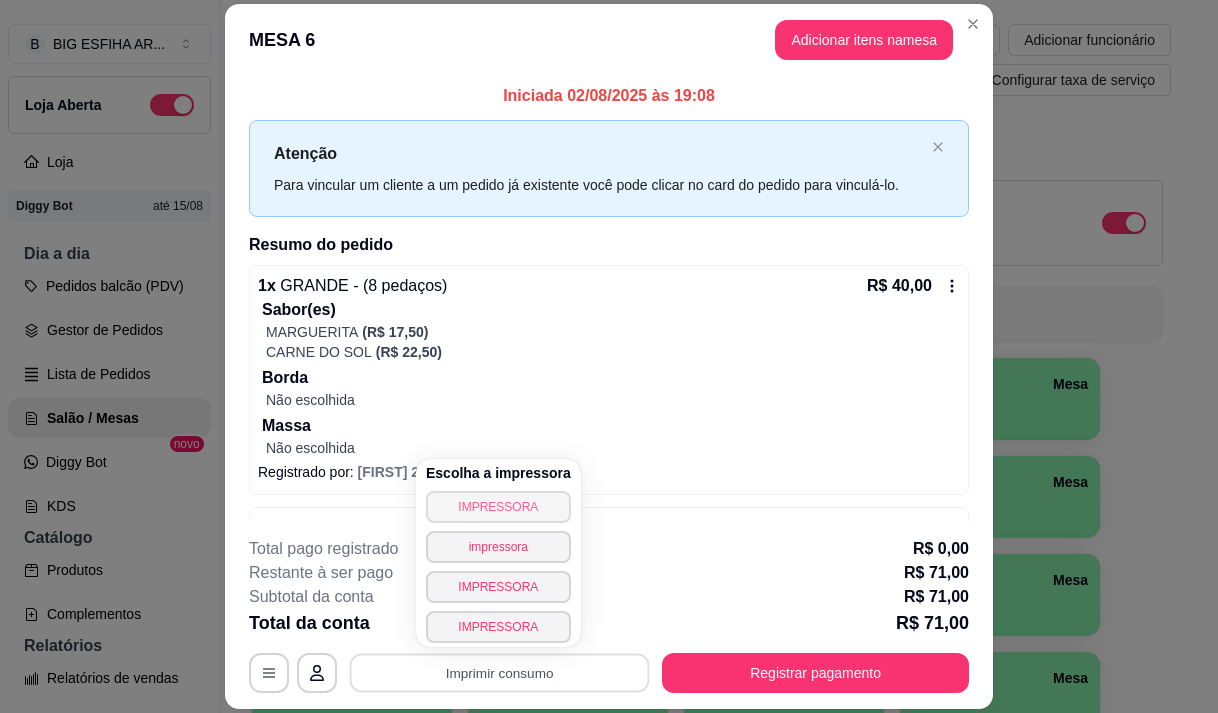 click on "IMPRESSORA" at bounding box center [498, 507] 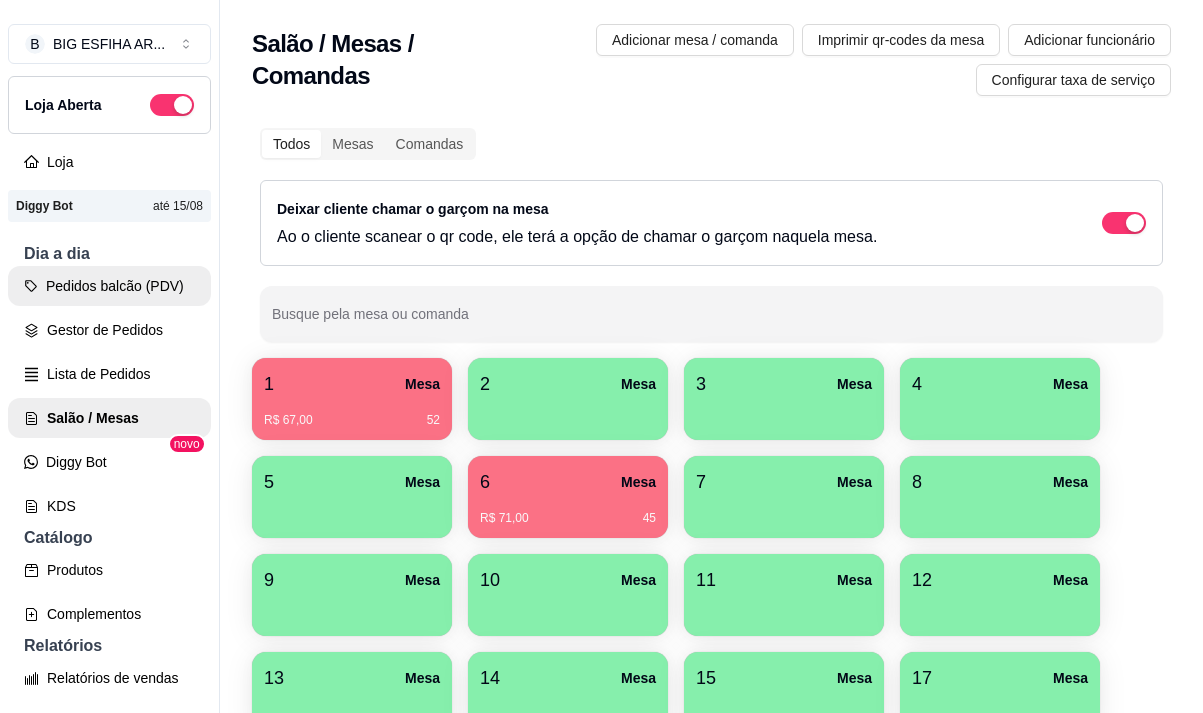 click on "Pedidos balcão (PDV)" at bounding box center [109, 286] 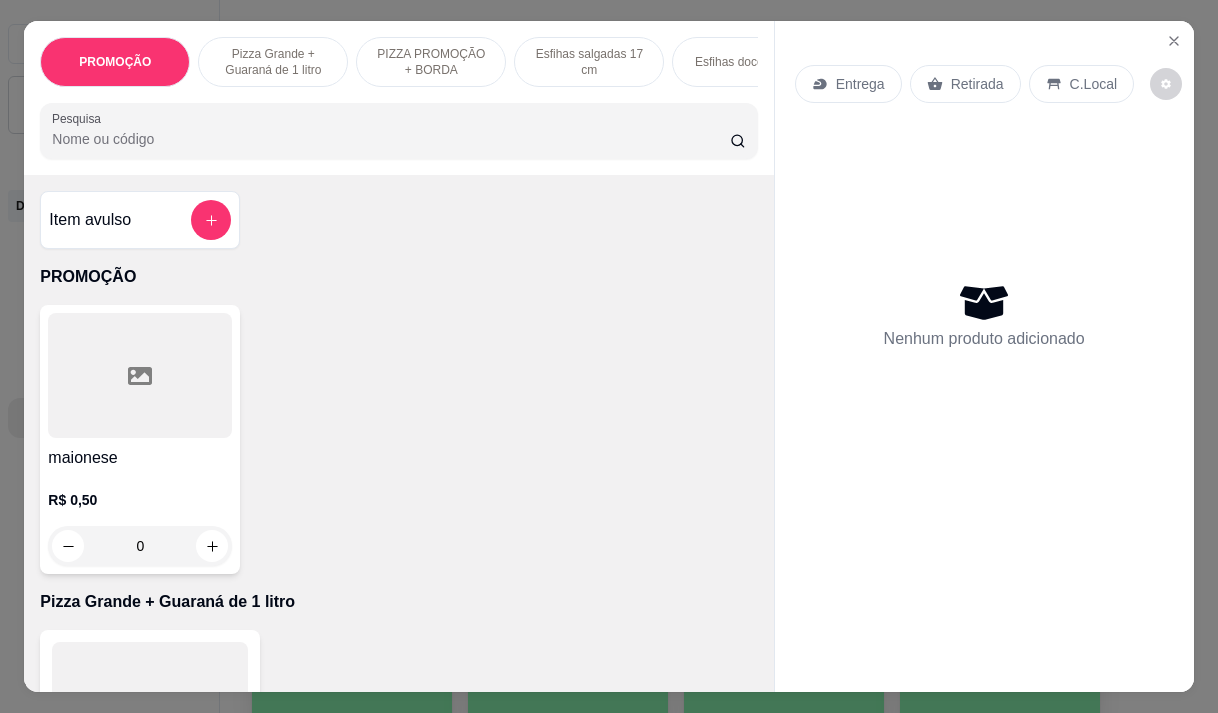 click on "Entrega" at bounding box center (848, 84) 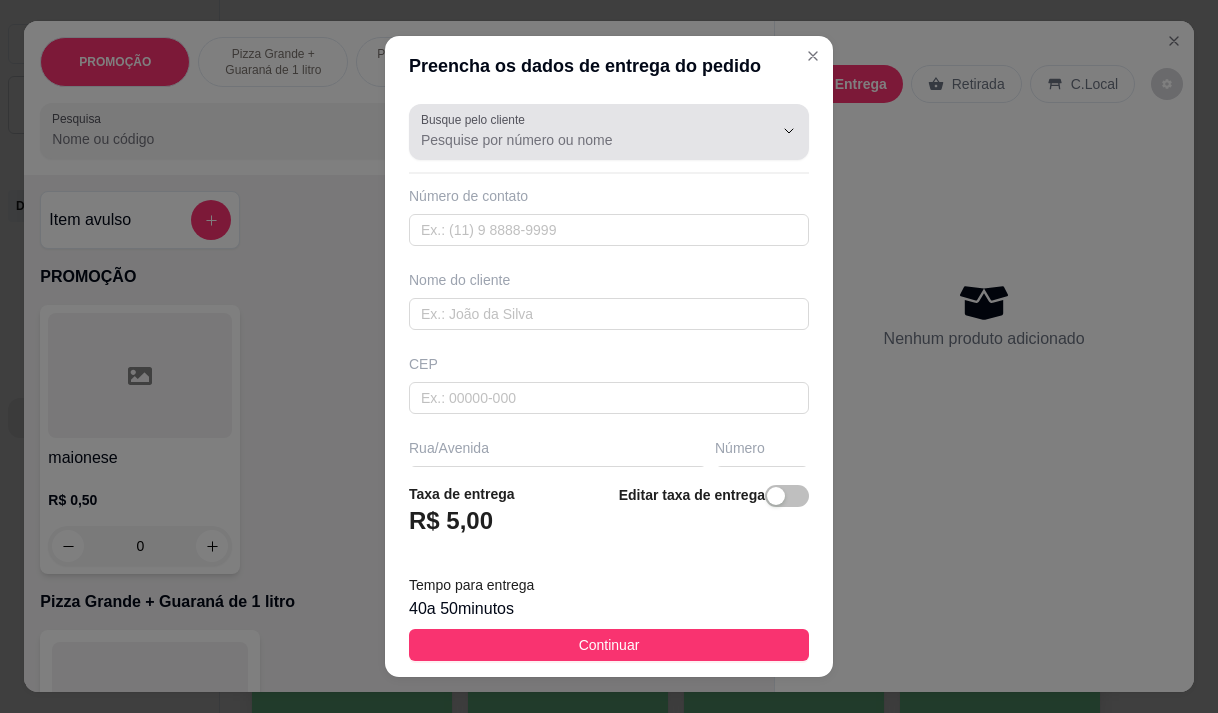 click on "Busque pelo cliente" at bounding box center [581, 140] 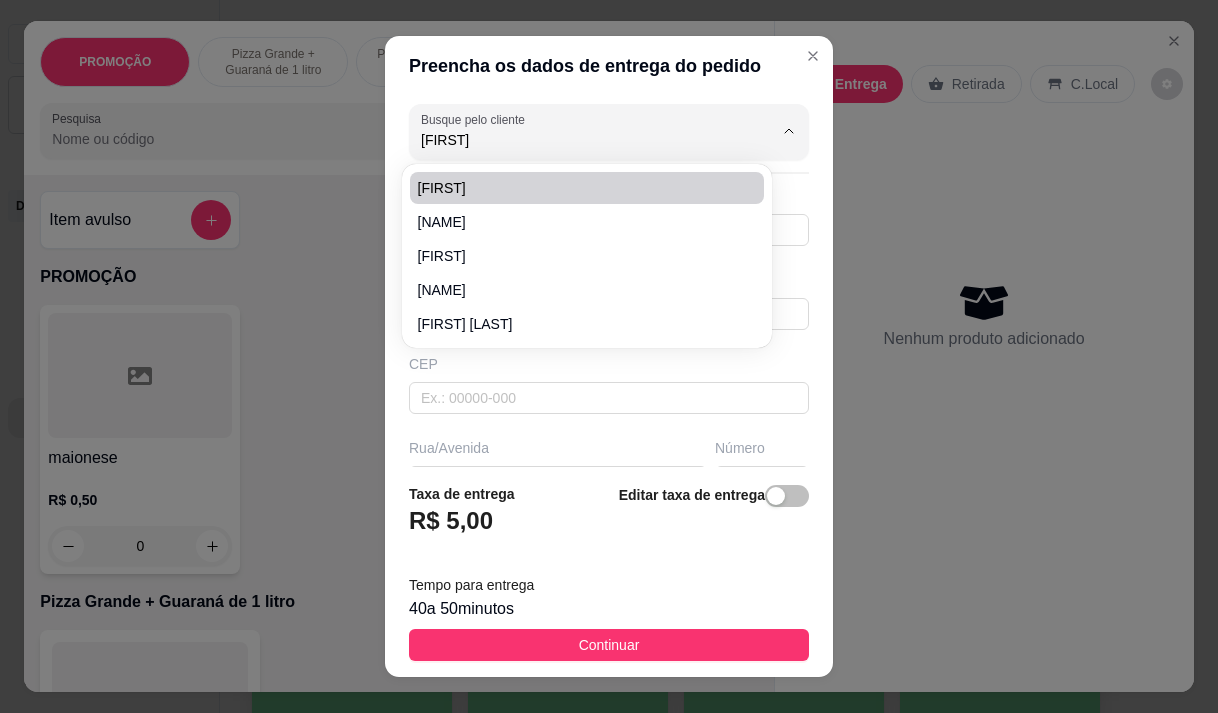 click on "Daniele" at bounding box center (577, 188) 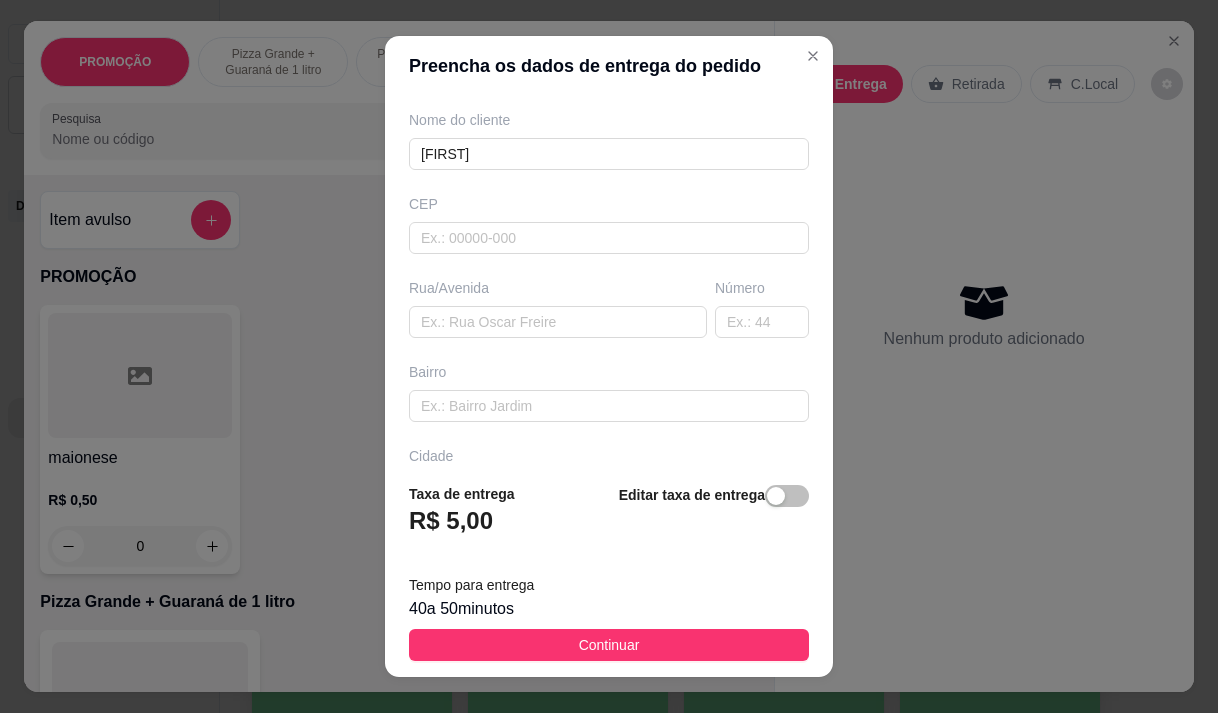 scroll, scrollTop: 0, scrollLeft: 0, axis: both 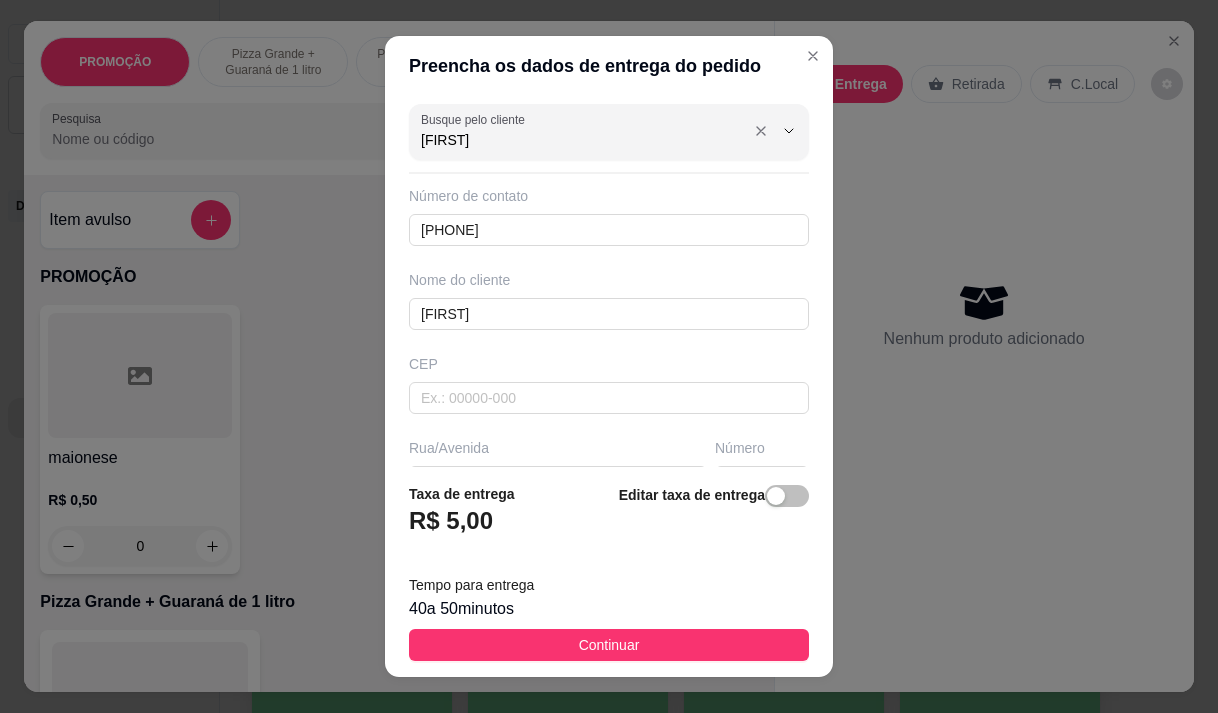click on "Daniele" at bounding box center [581, 140] 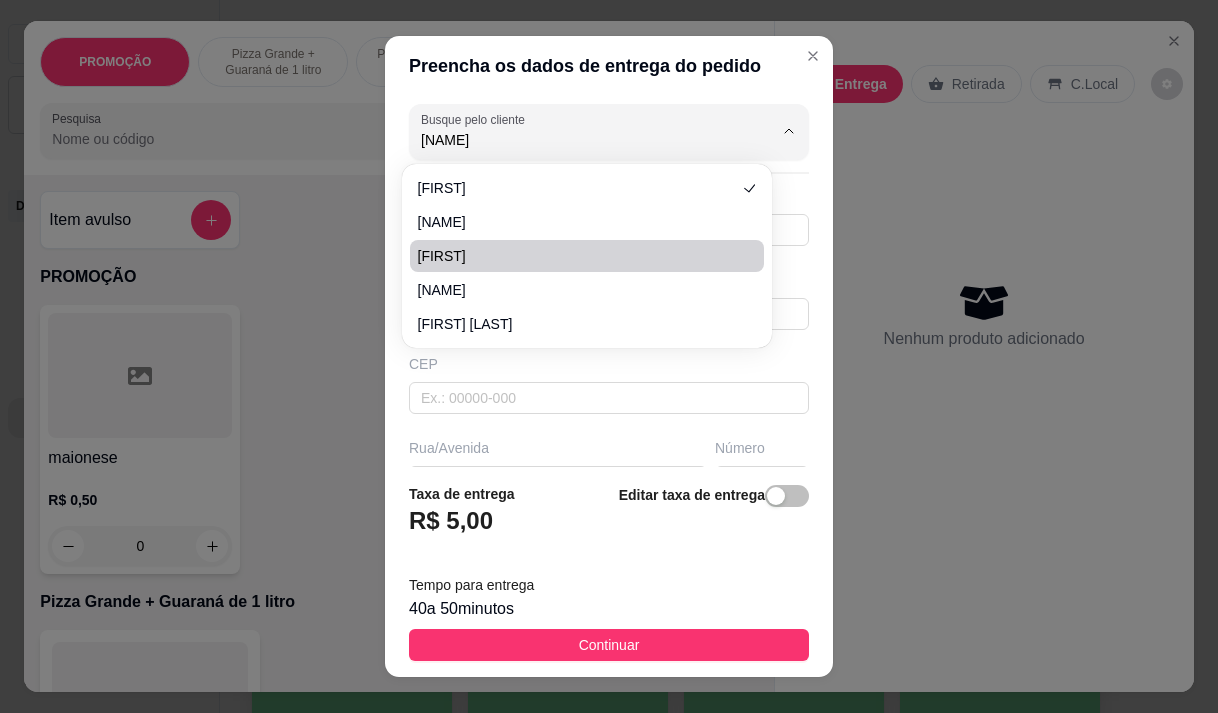 click on "Danielle" at bounding box center (577, 256) 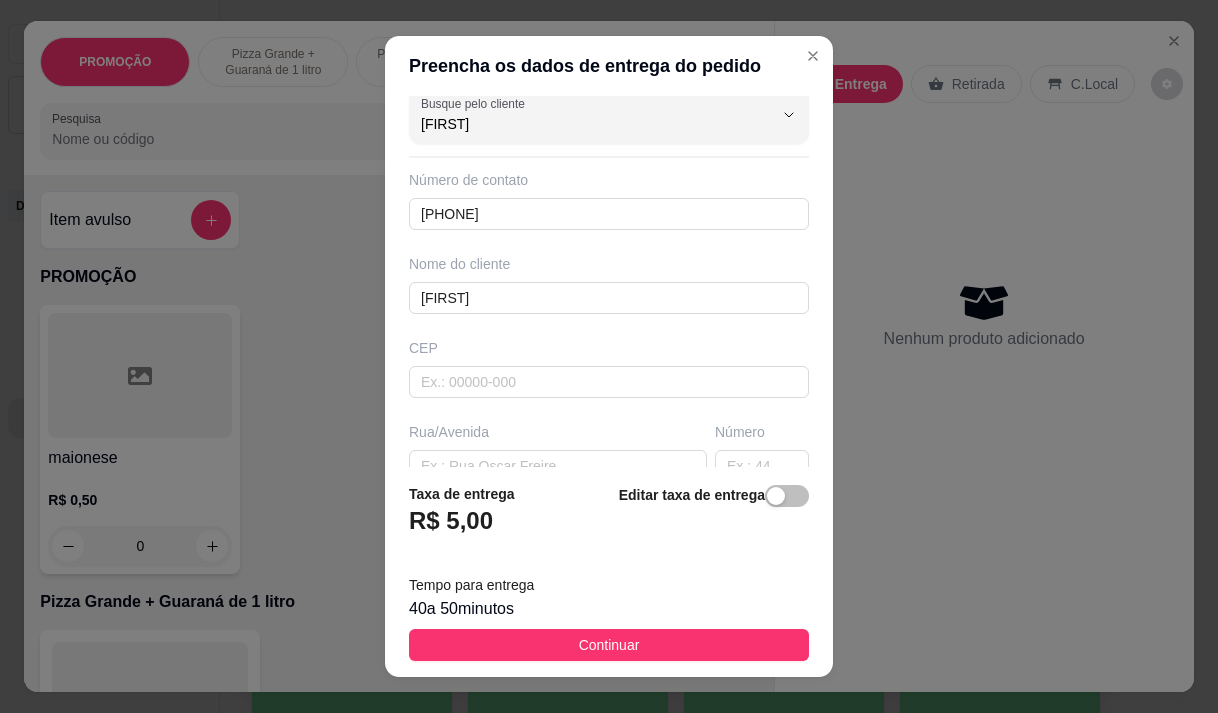scroll, scrollTop: 0, scrollLeft: 0, axis: both 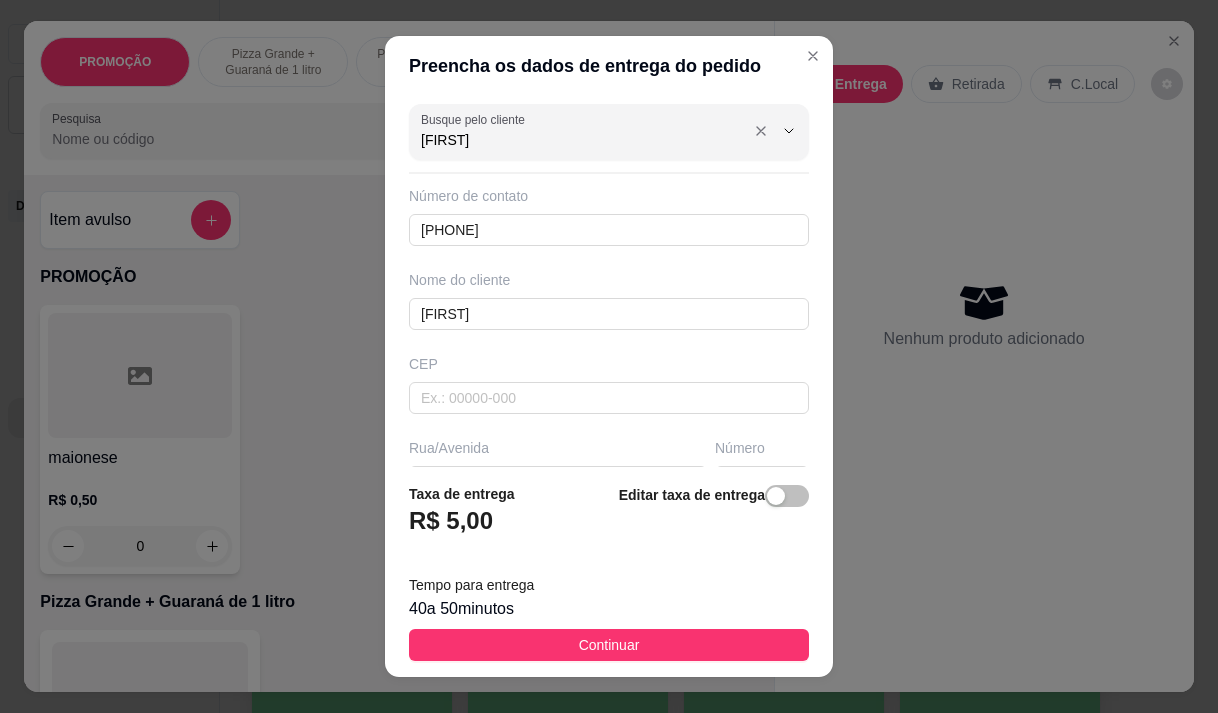 click on "Danielle" at bounding box center [581, 140] 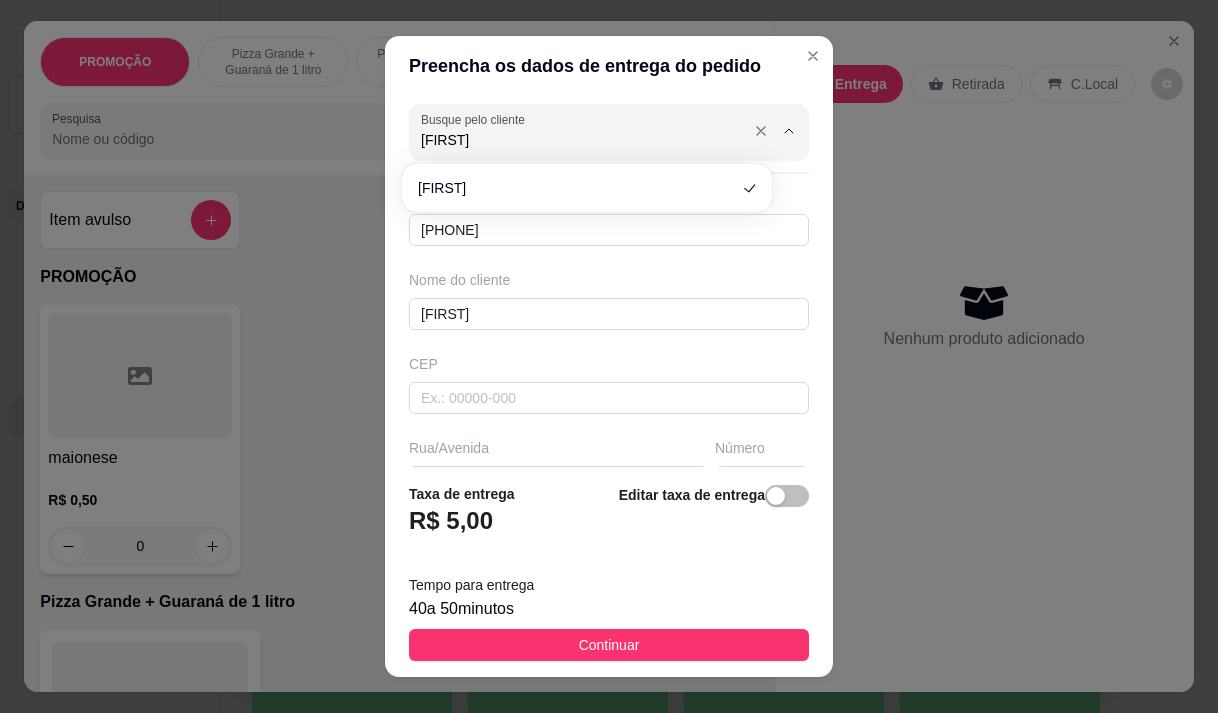 click on "Danielle" at bounding box center [581, 140] 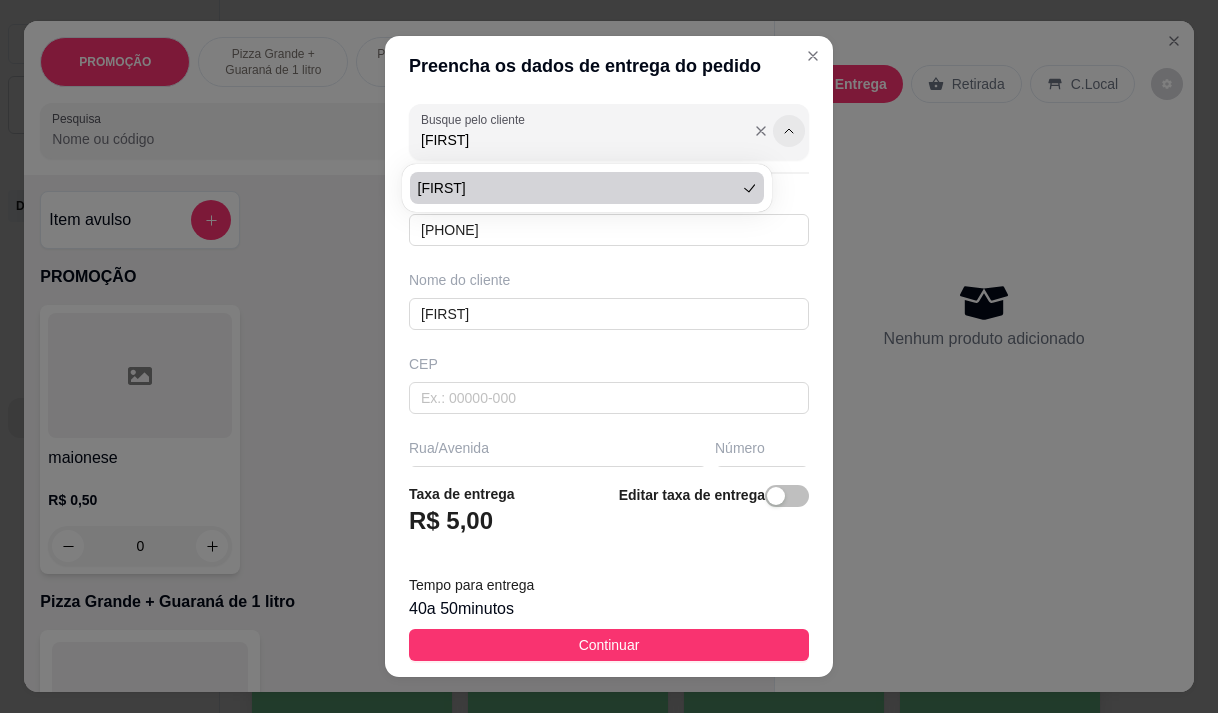 click 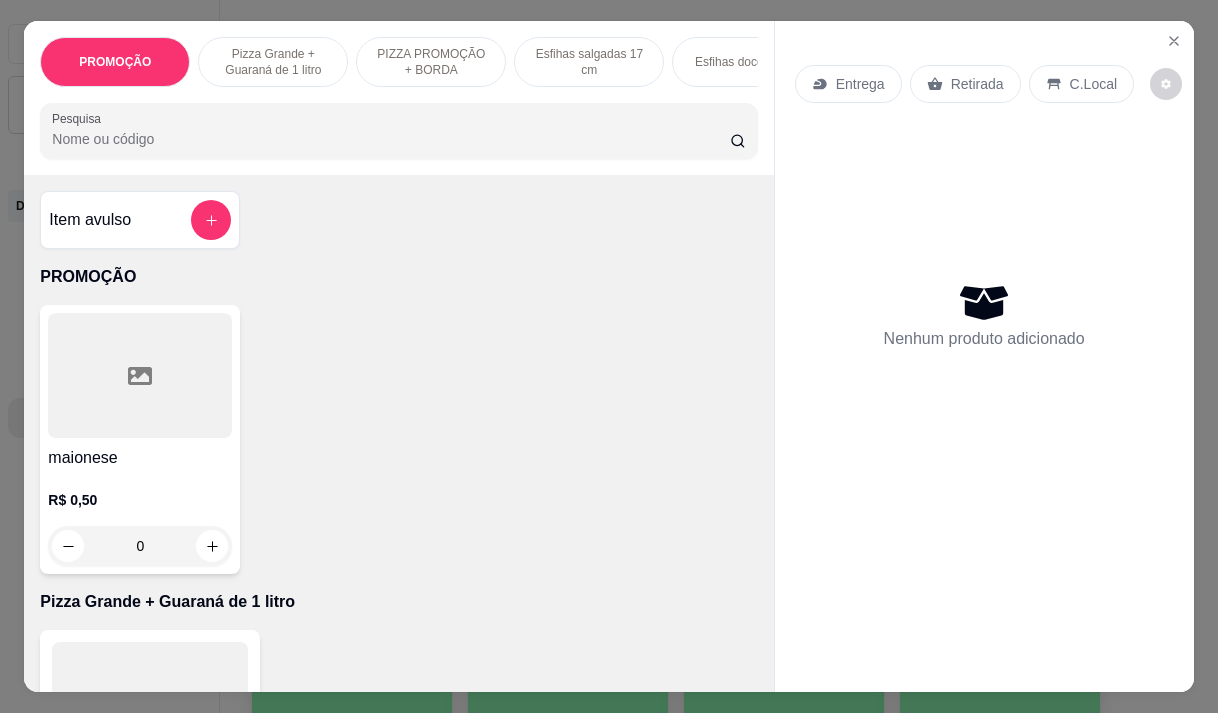 click on "Entrega" at bounding box center (848, 84) 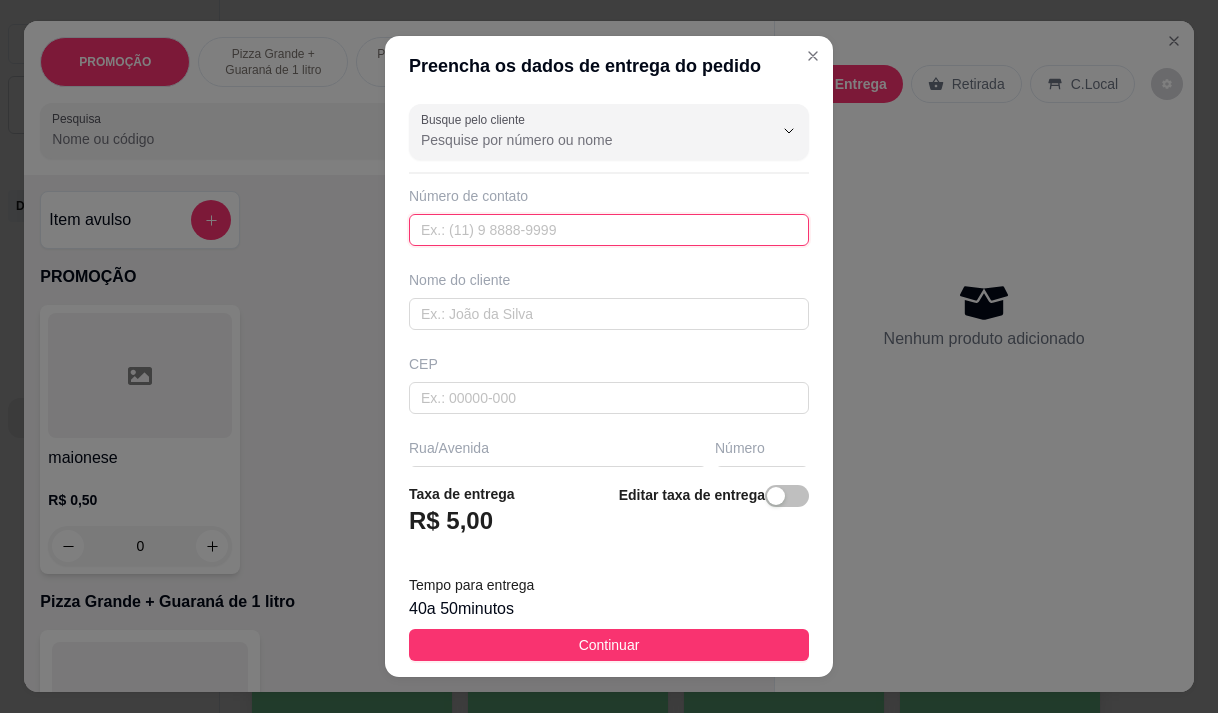 click at bounding box center (609, 230) 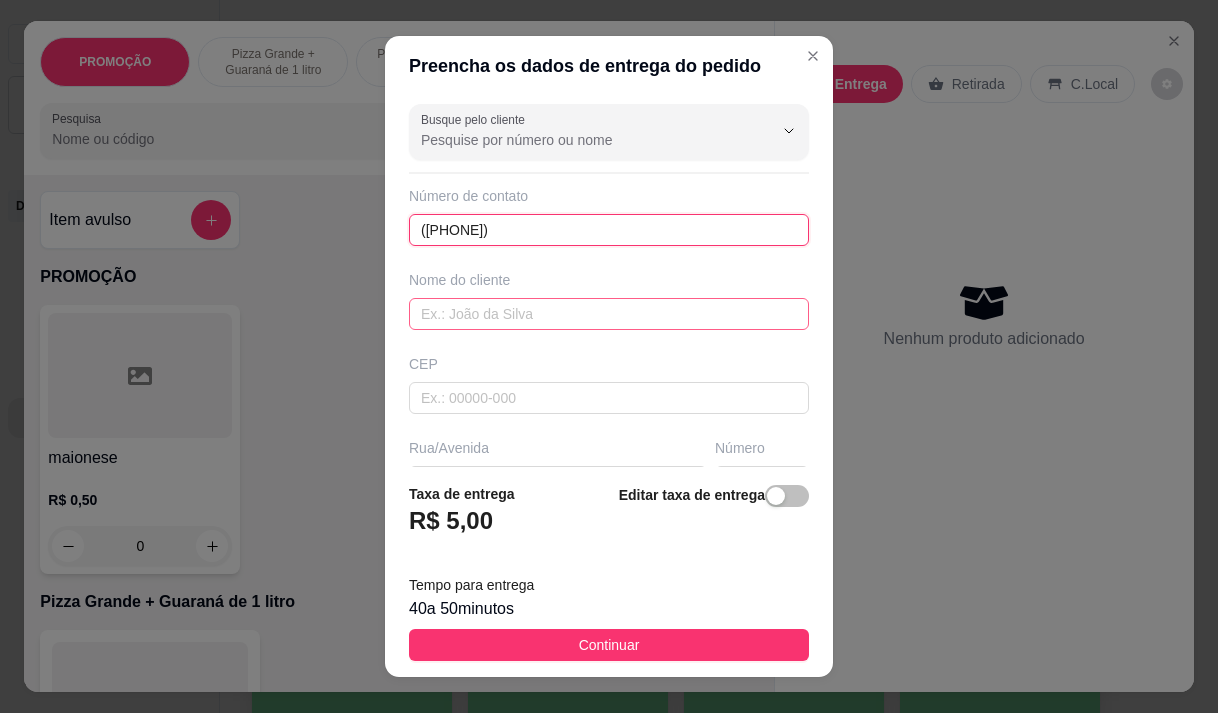 type on "(85) 99648-8608" 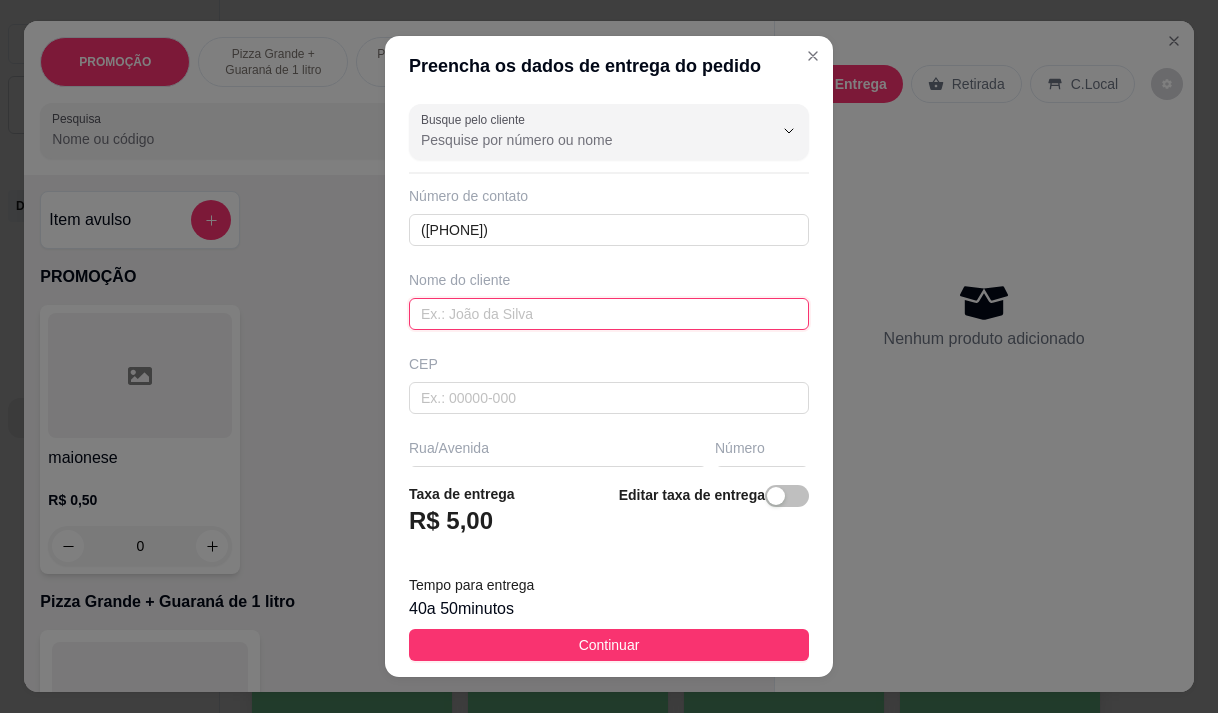click at bounding box center [609, 314] 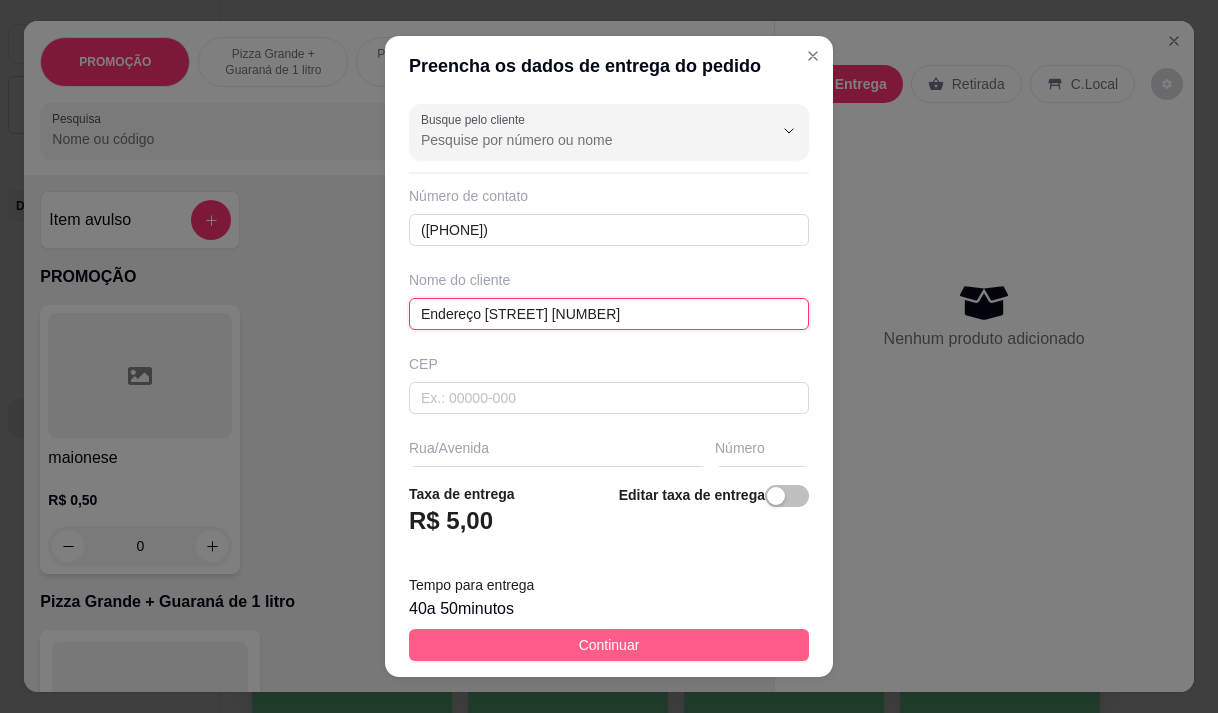 type on "Endereço [STREET] [NUMBER]" 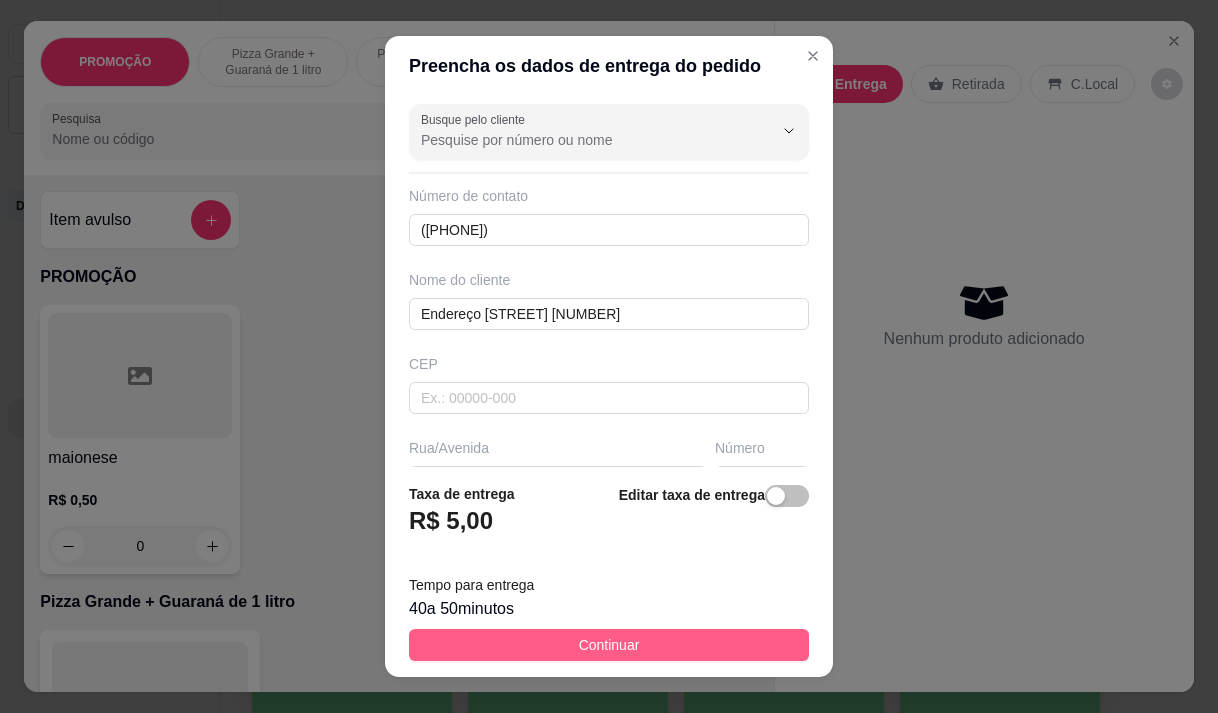 click on "Continuar" at bounding box center [609, 645] 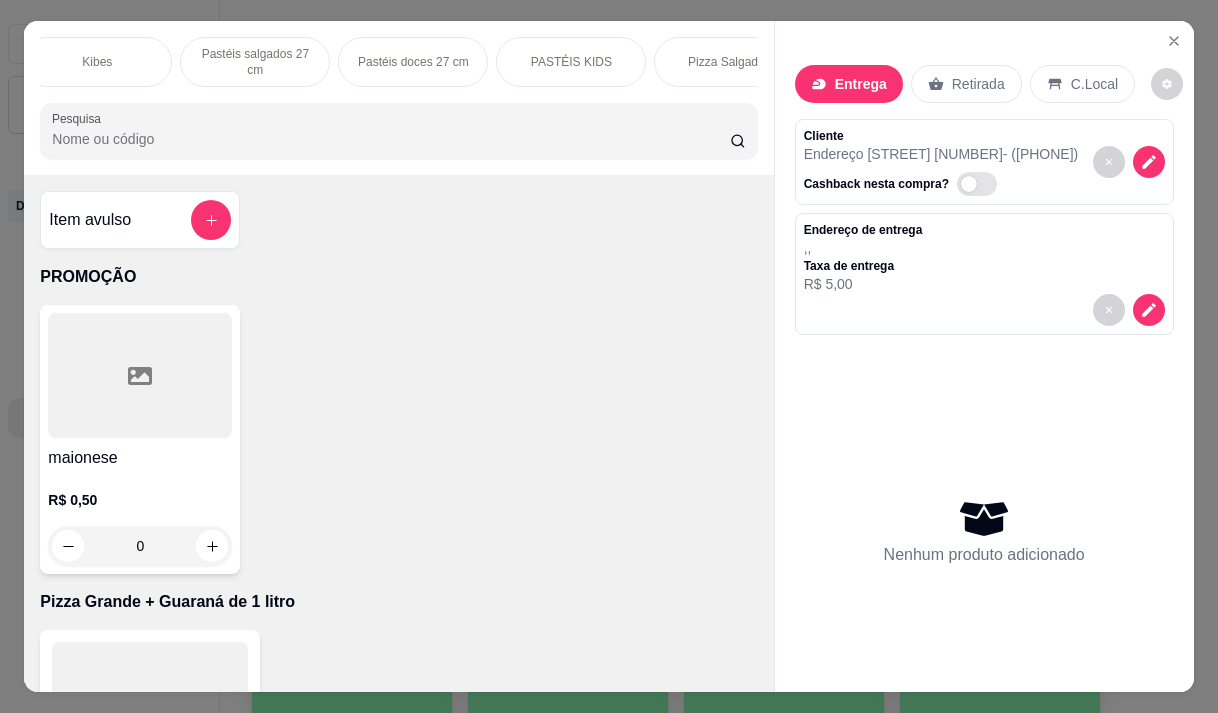 scroll, scrollTop: 0, scrollLeft: 880, axis: horizontal 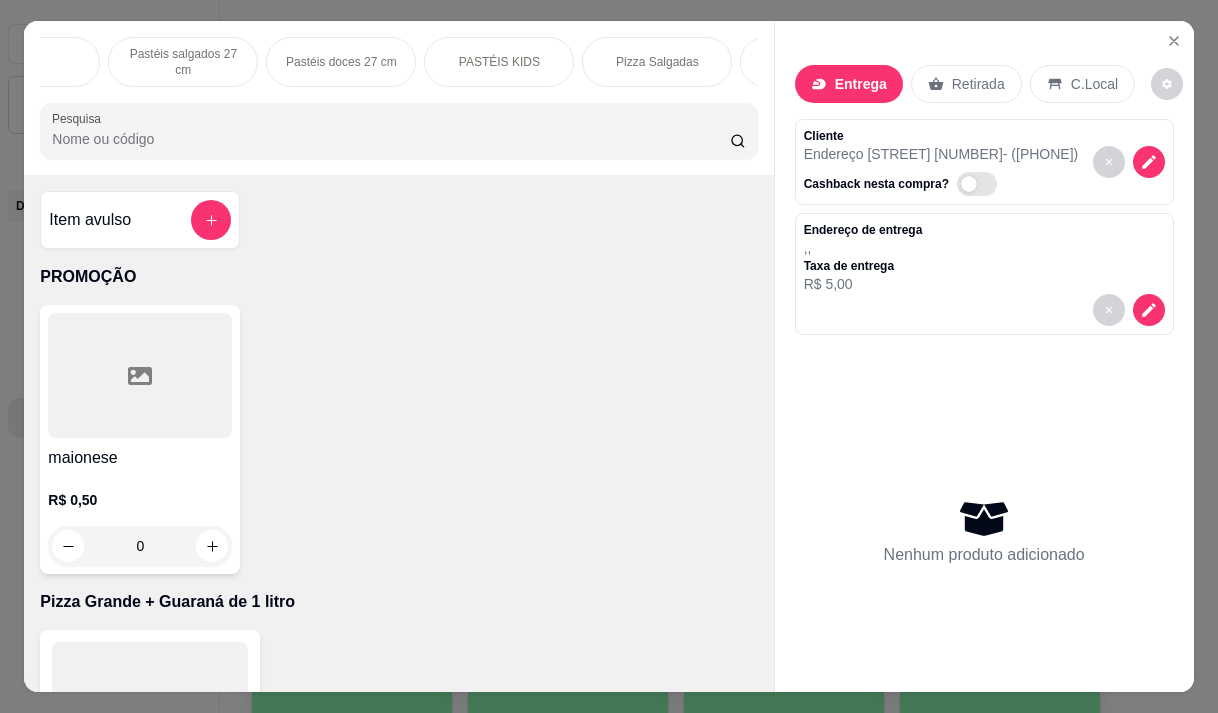 click on "Pizza Salgadas" at bounding box center (657, 62) 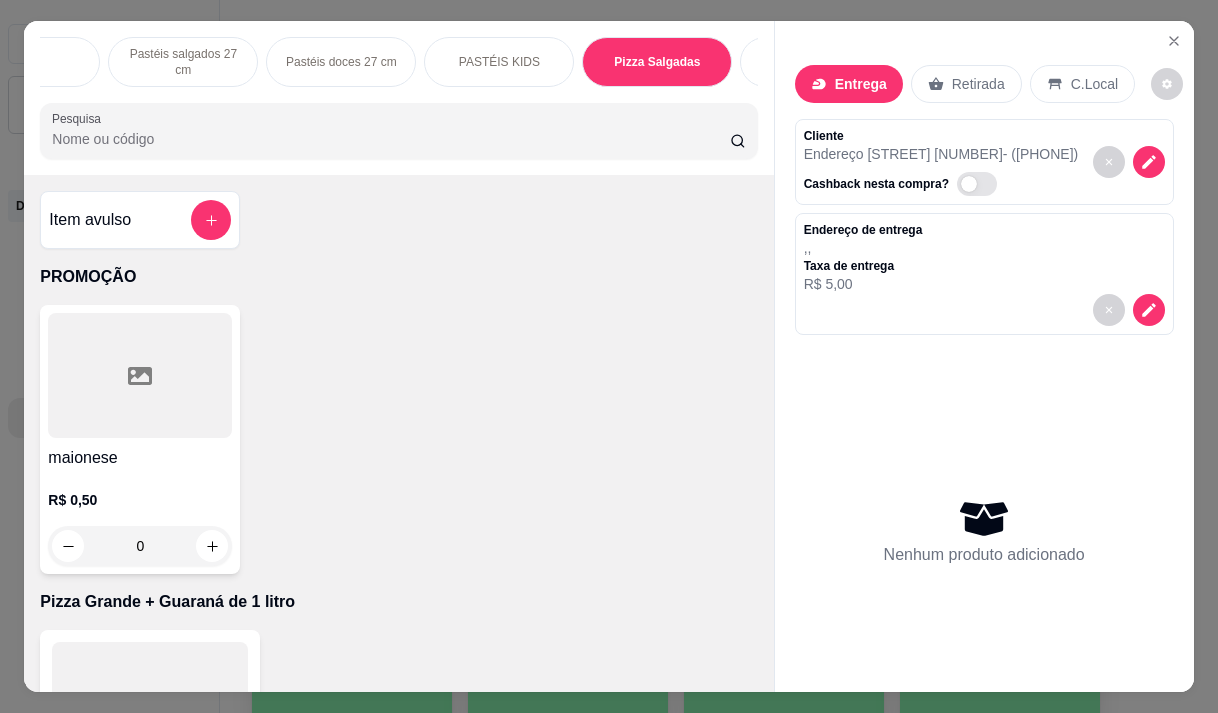 scroll, scrollTop: 15111, scrollLeft: 0, axis: vertical 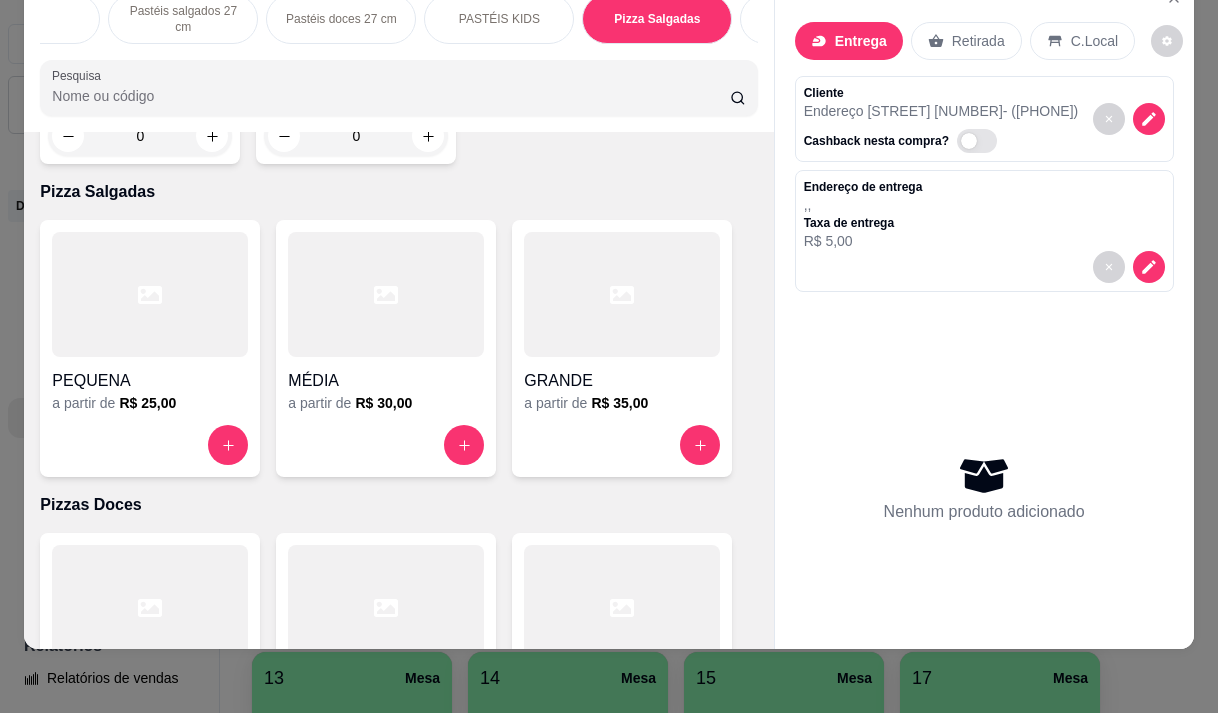click on "GRANDE a partir de     R$ 35,00" at bounding box center (622, 348) 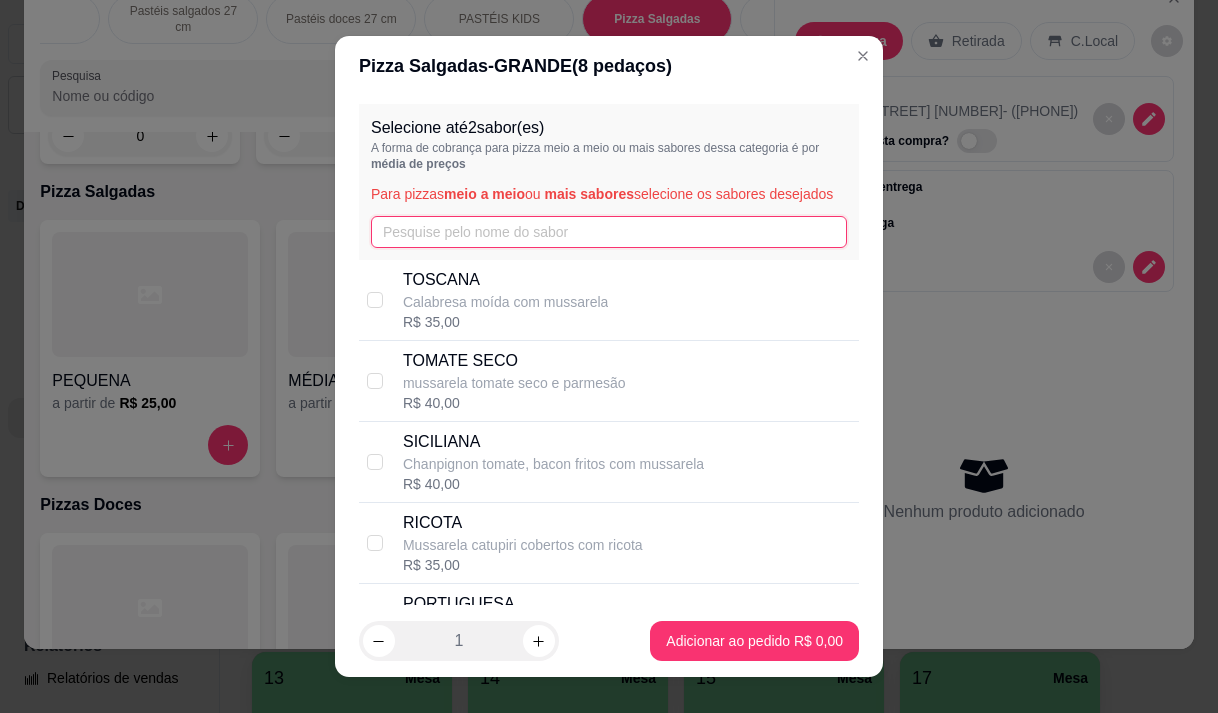 click at bounding box center (609, 232) 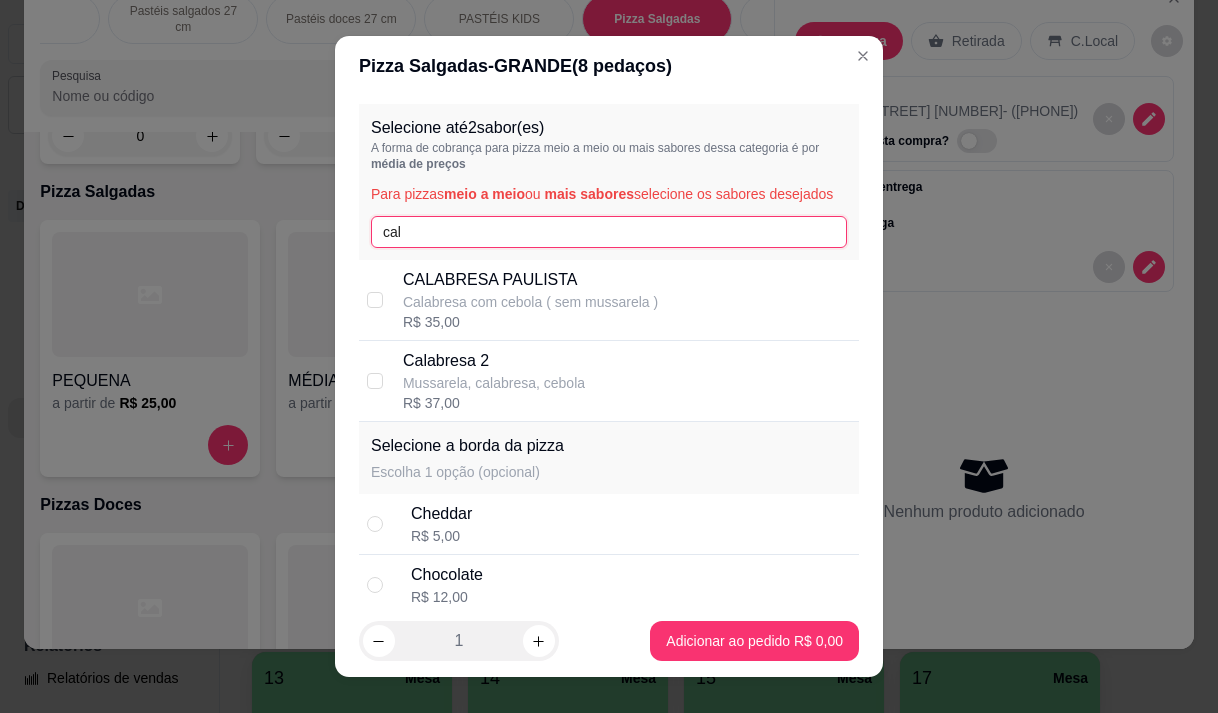 type on "cal" 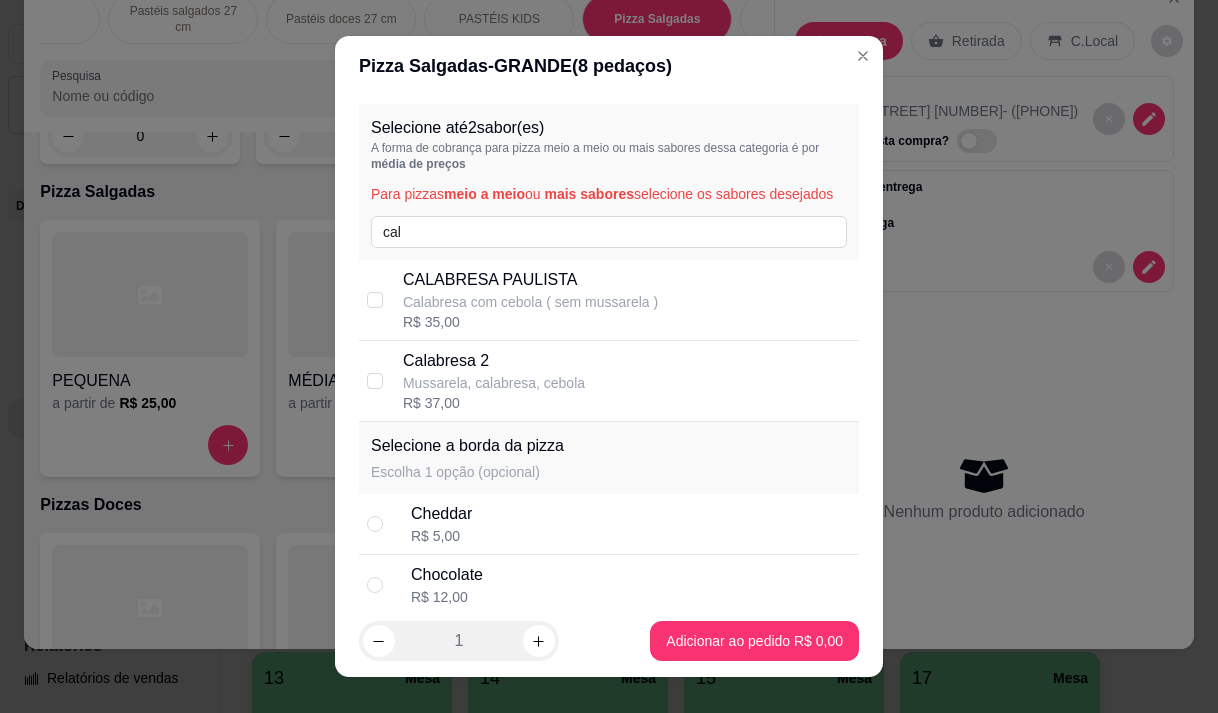 click on "Mussarela, calabresa, cebola" at bounding box center (494, 383) 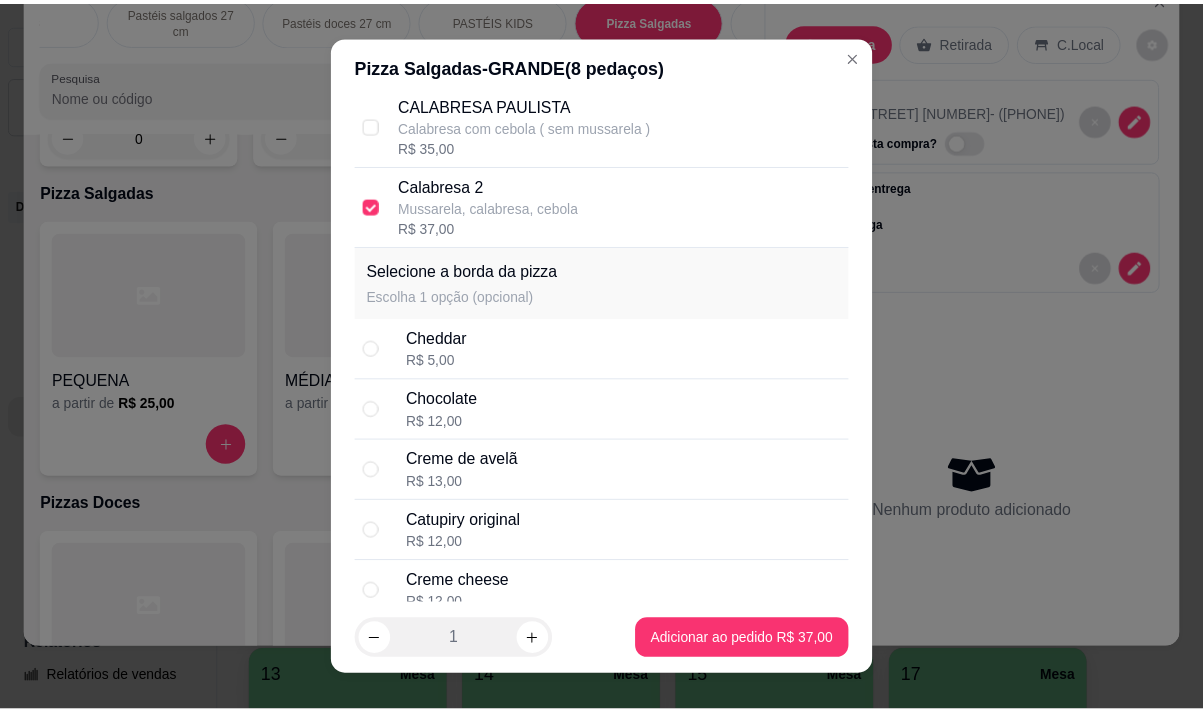 scroll, scrollTop: 200, scrollLeft: 0, axis: vertical 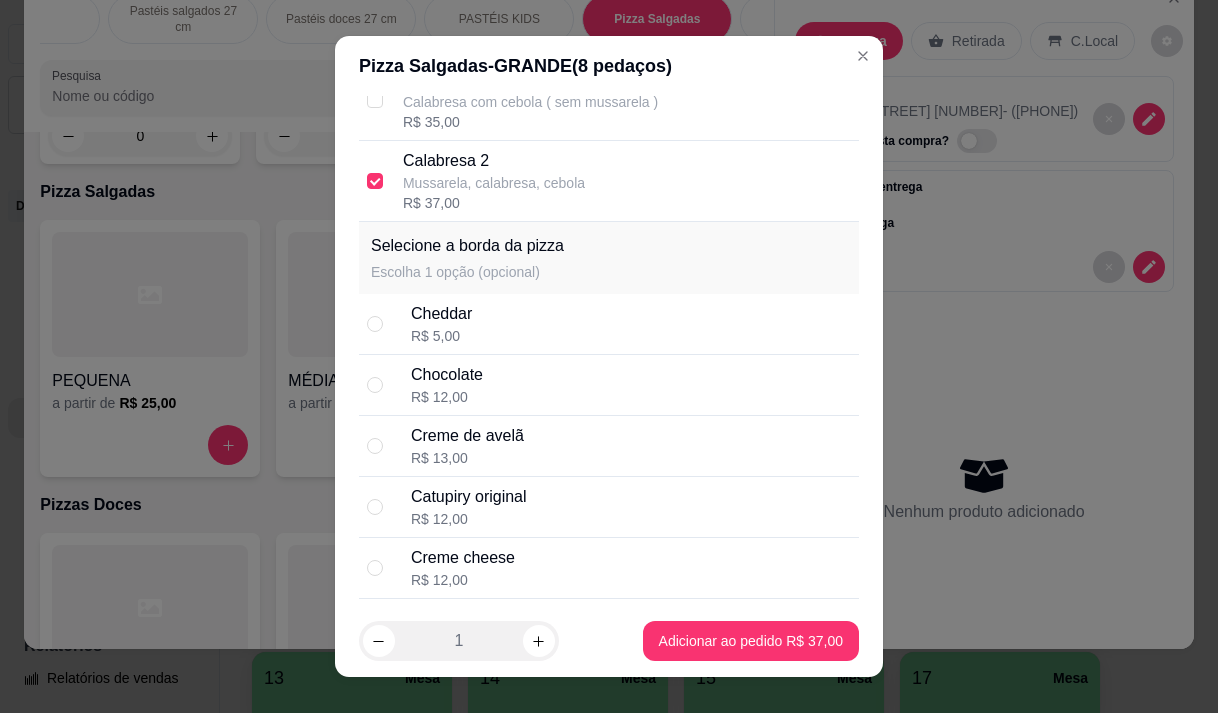 click on "Cheddar R$ 5,00" at bounding box center (631, 324) 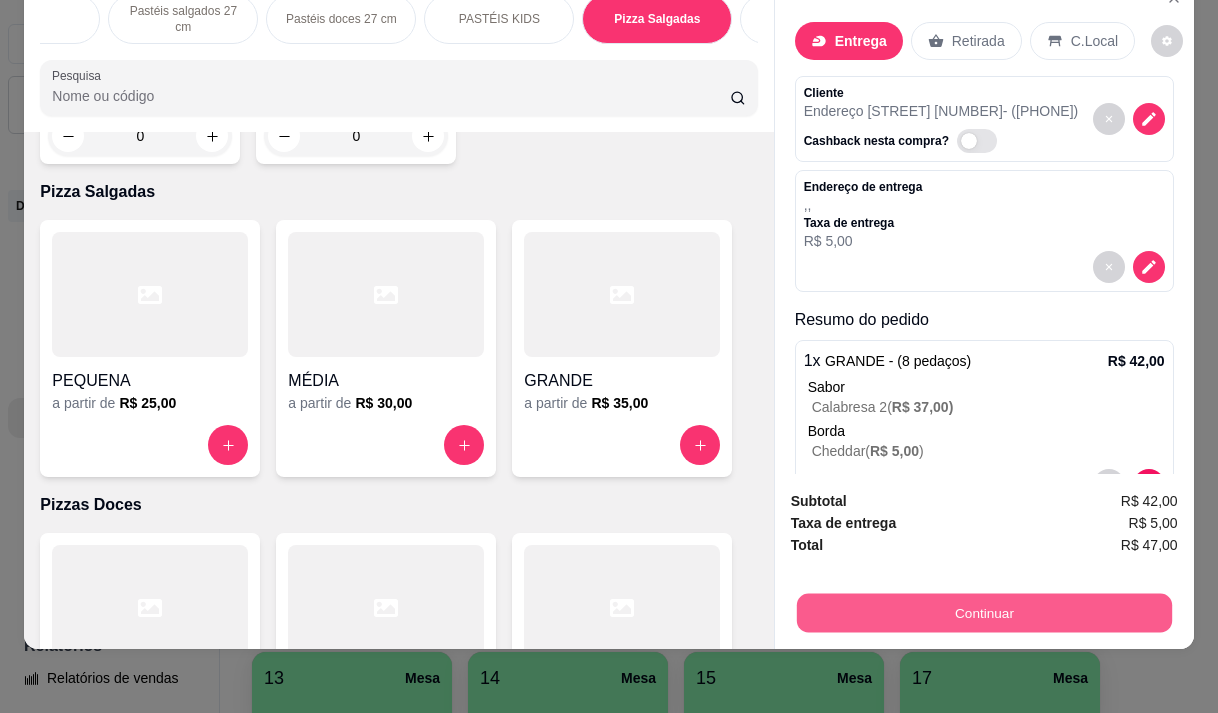 click on "Continuar" at bounding box center [983, 612] 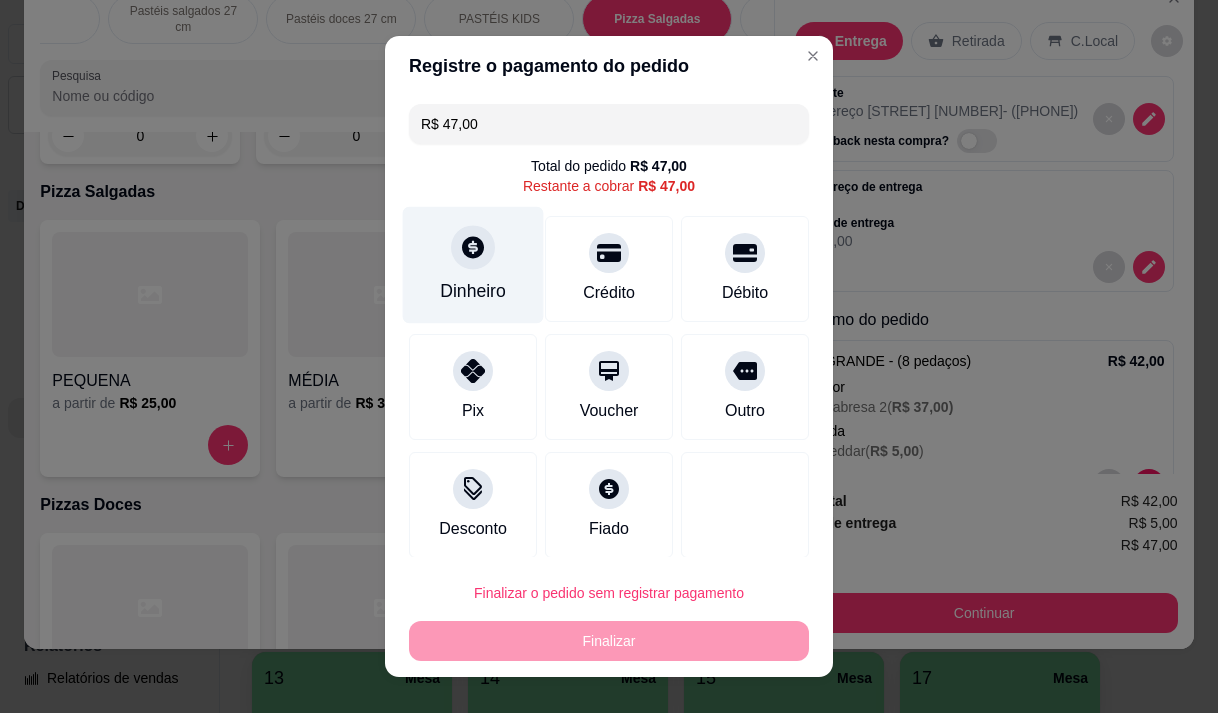 click on "Dinheiro" at bounding box center [473, 291] 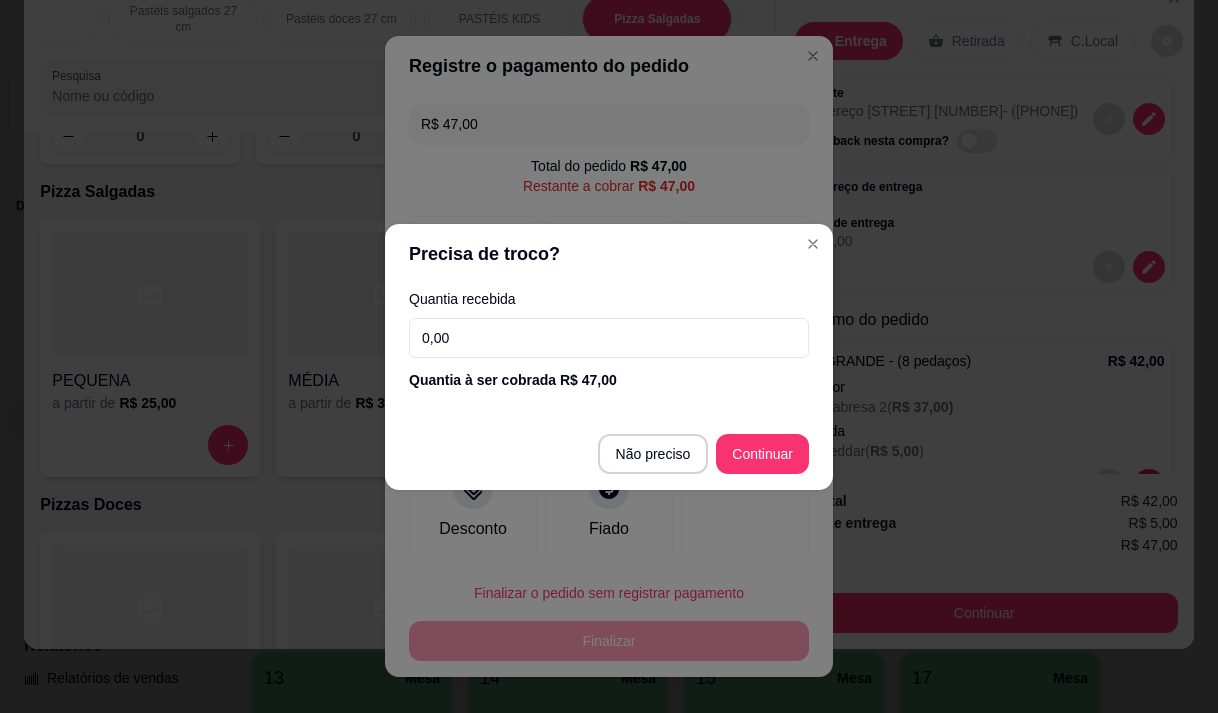 click on "0,00" at bounding box center (609, 338) 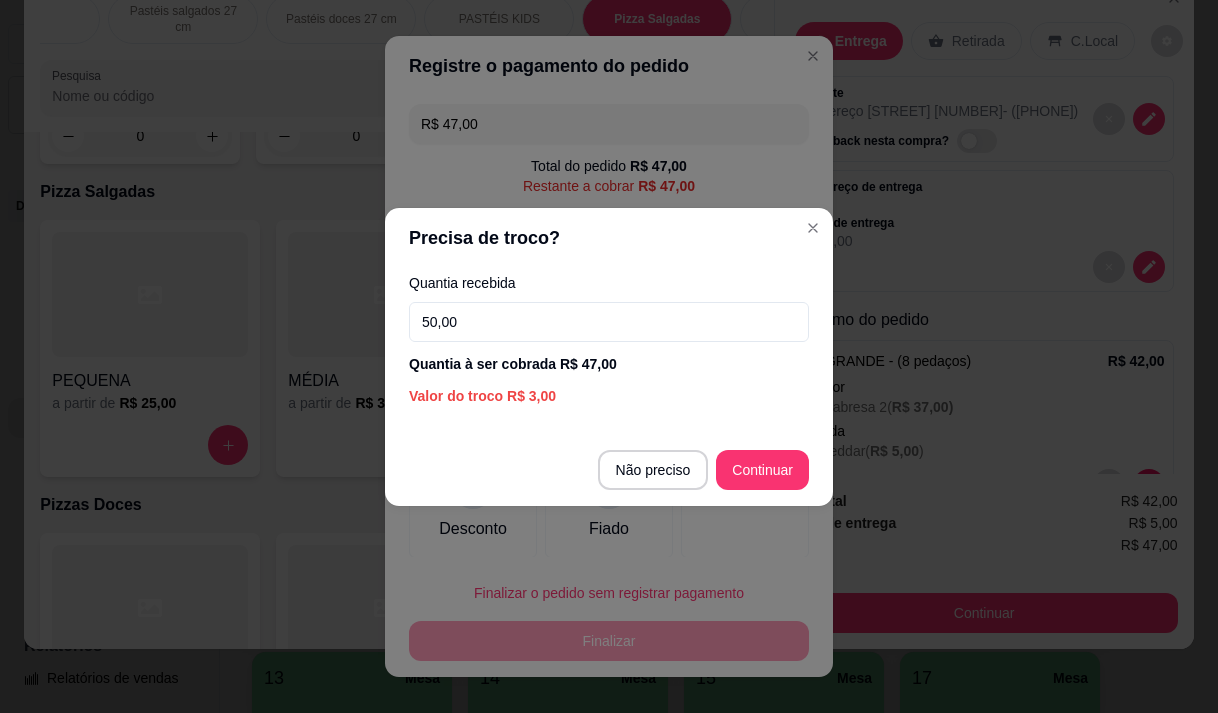 type on "50,00" 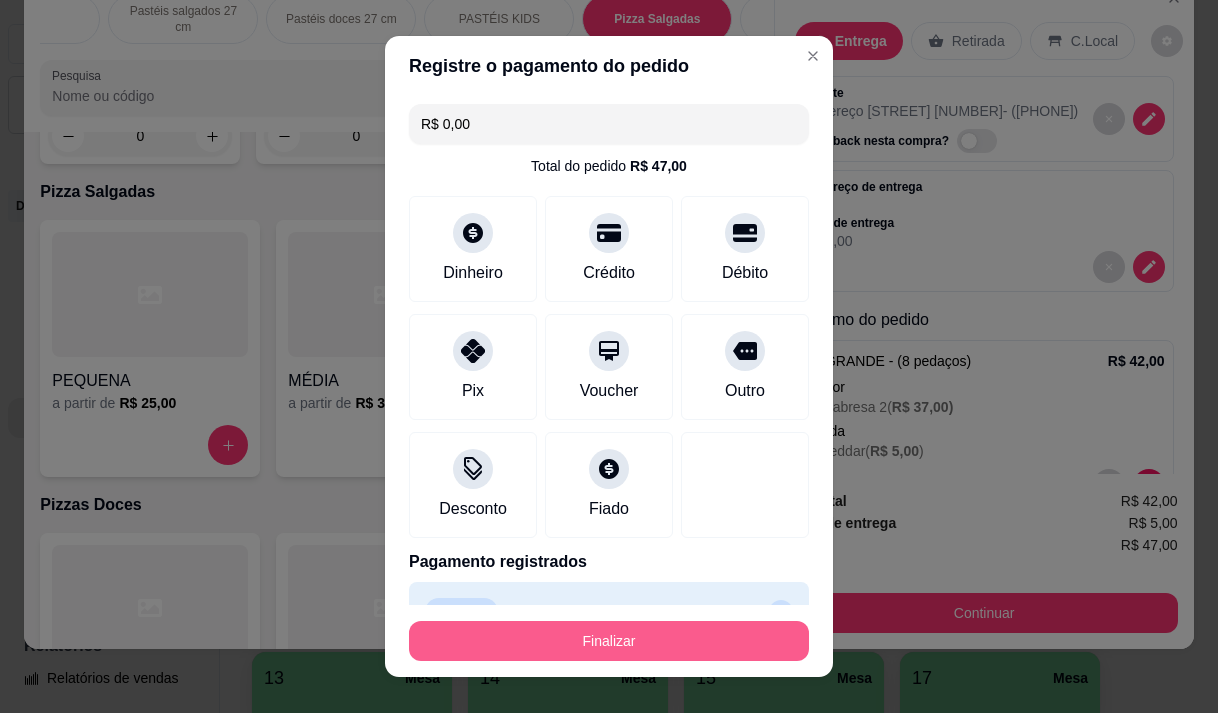 click on "Finalizar" at bounding box center [609, 641] 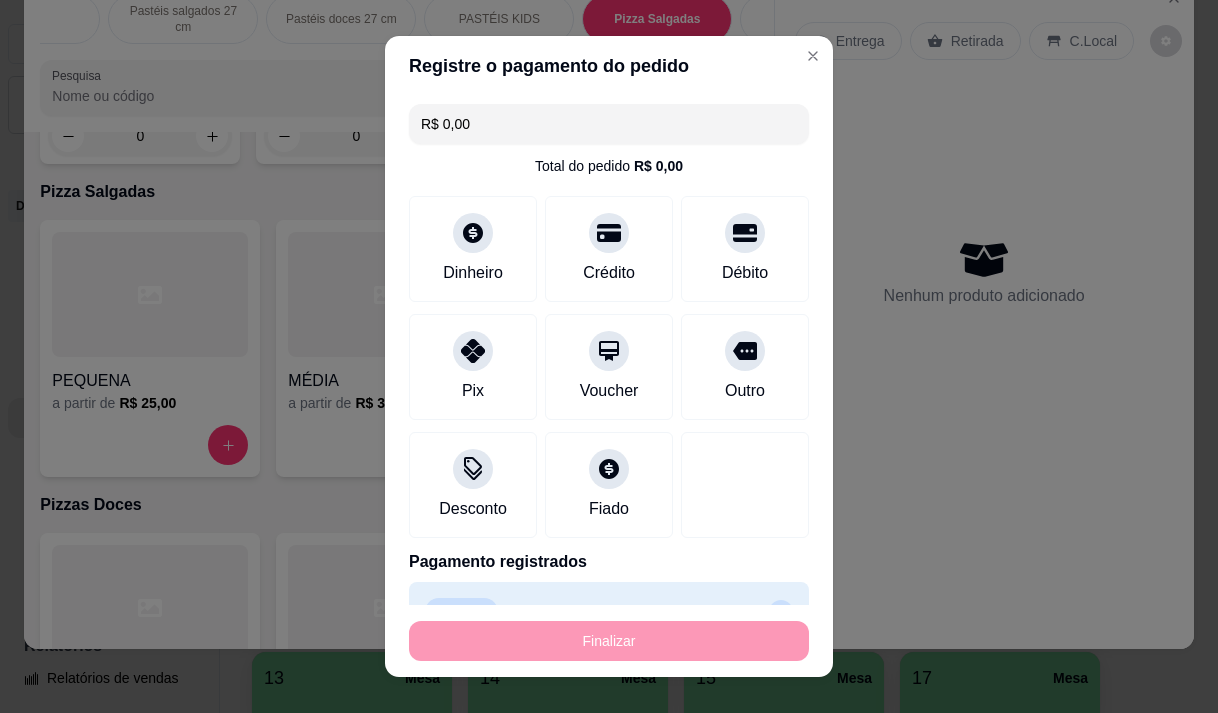 type on "-R$ 47,00" 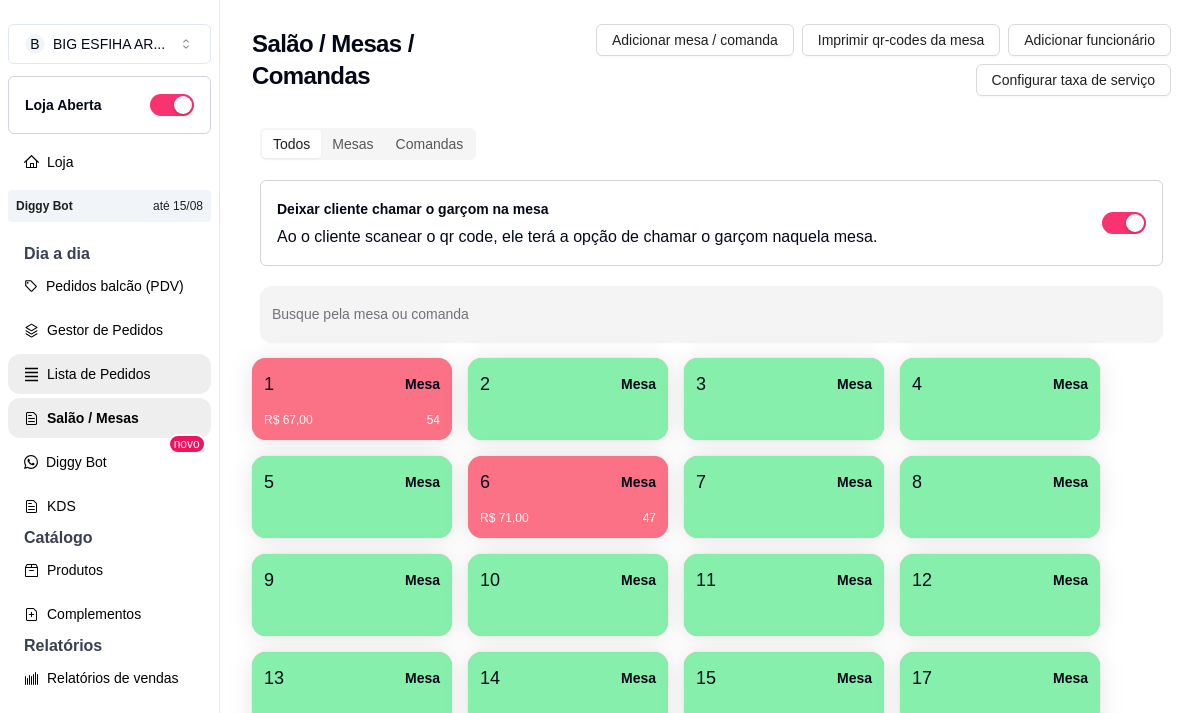 click on "Lista de Pedidos" at bounding box center (109, 374) 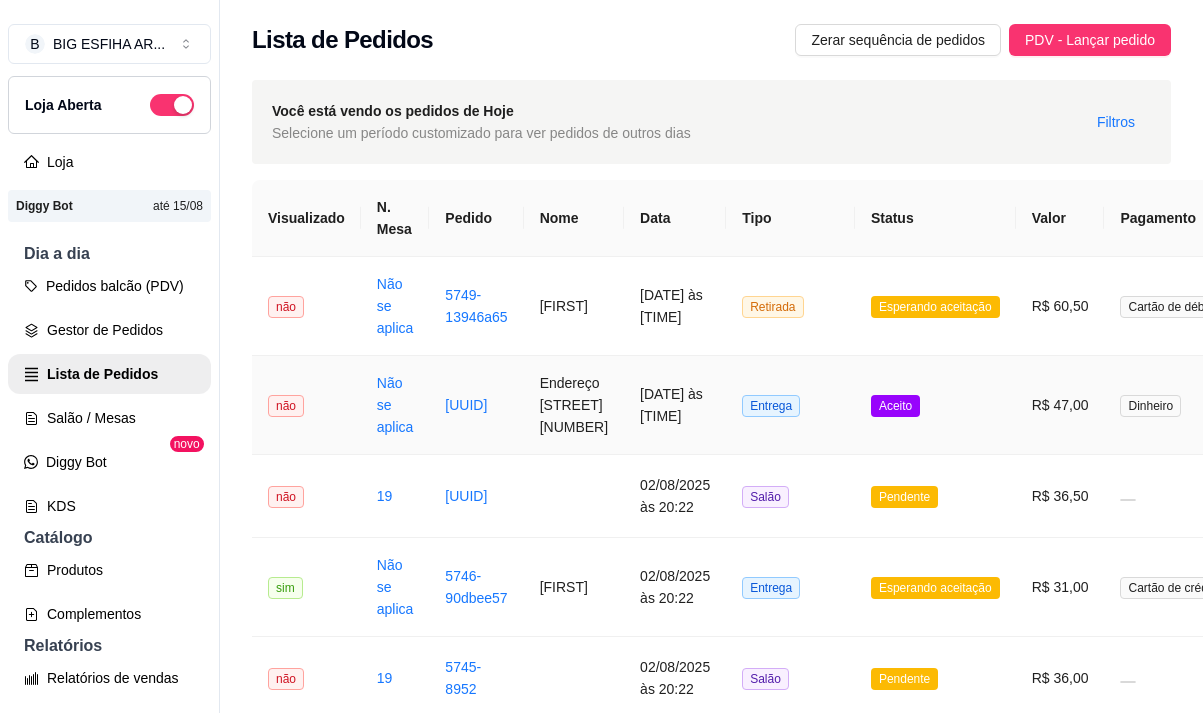 click on "Endereço [STREET] [NUMBER]" at bounding box center (574, 405) 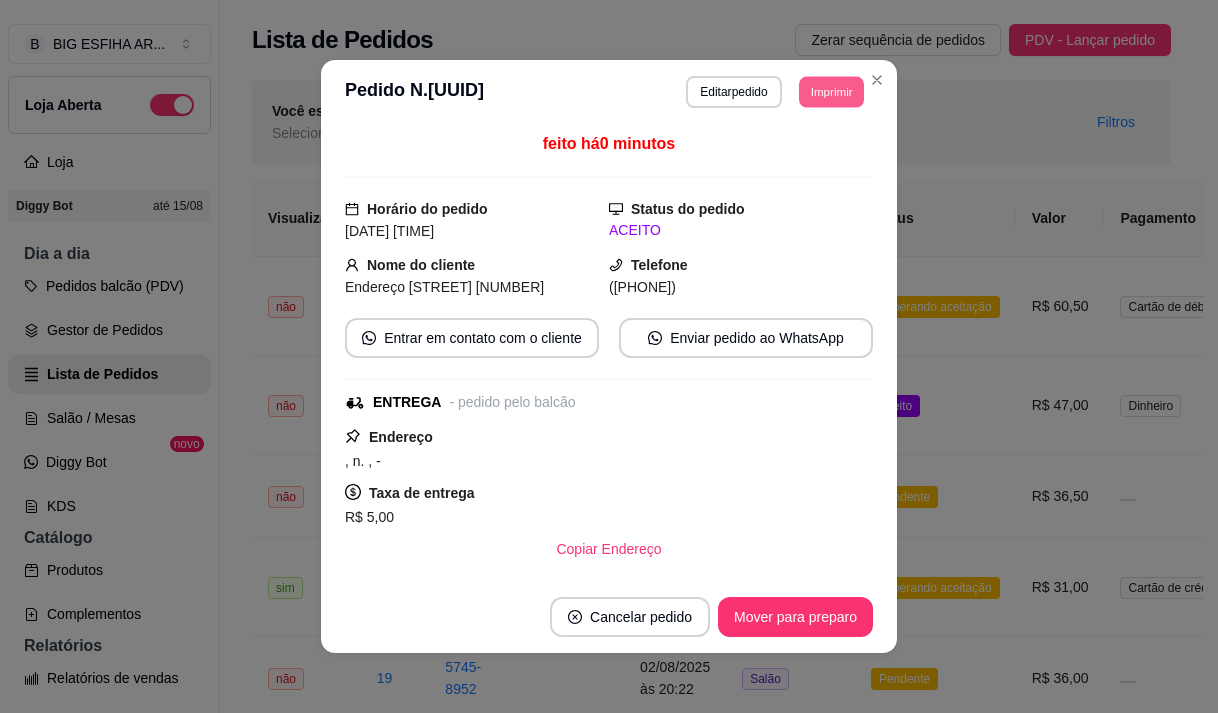 click on "Imprimir" at bounding box center (831, 91) 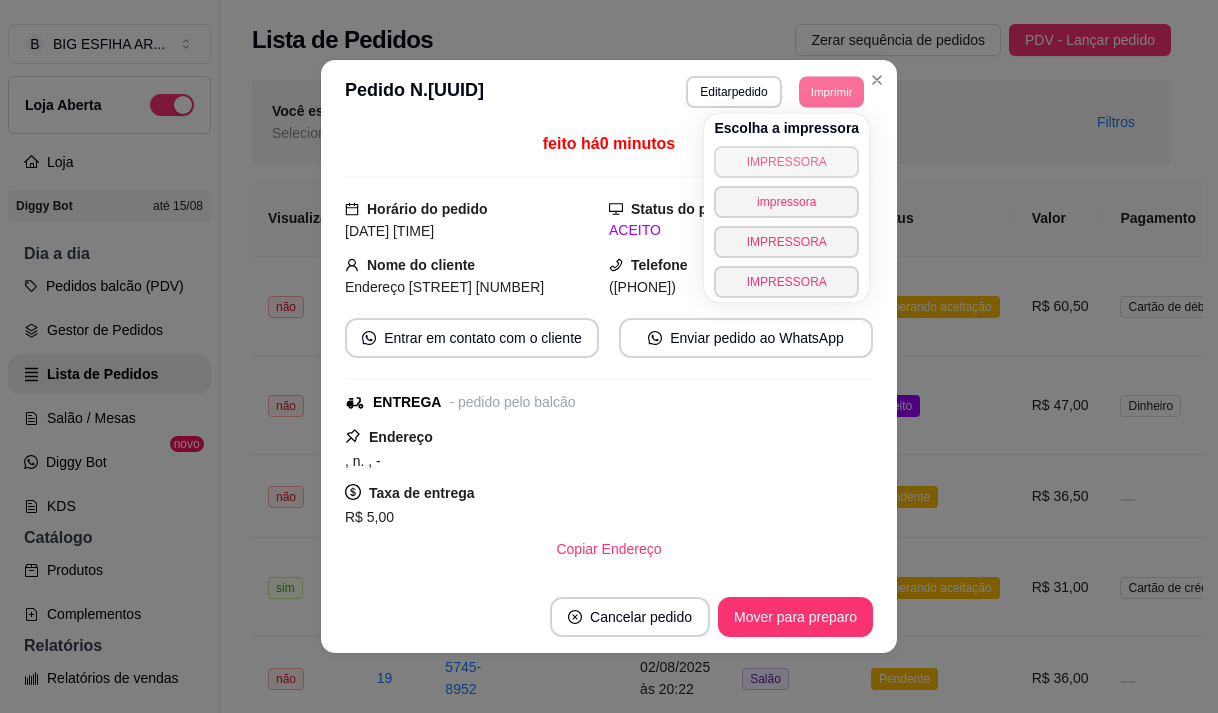 click on "IMPRESSORA" at bounding box center (786, 162) 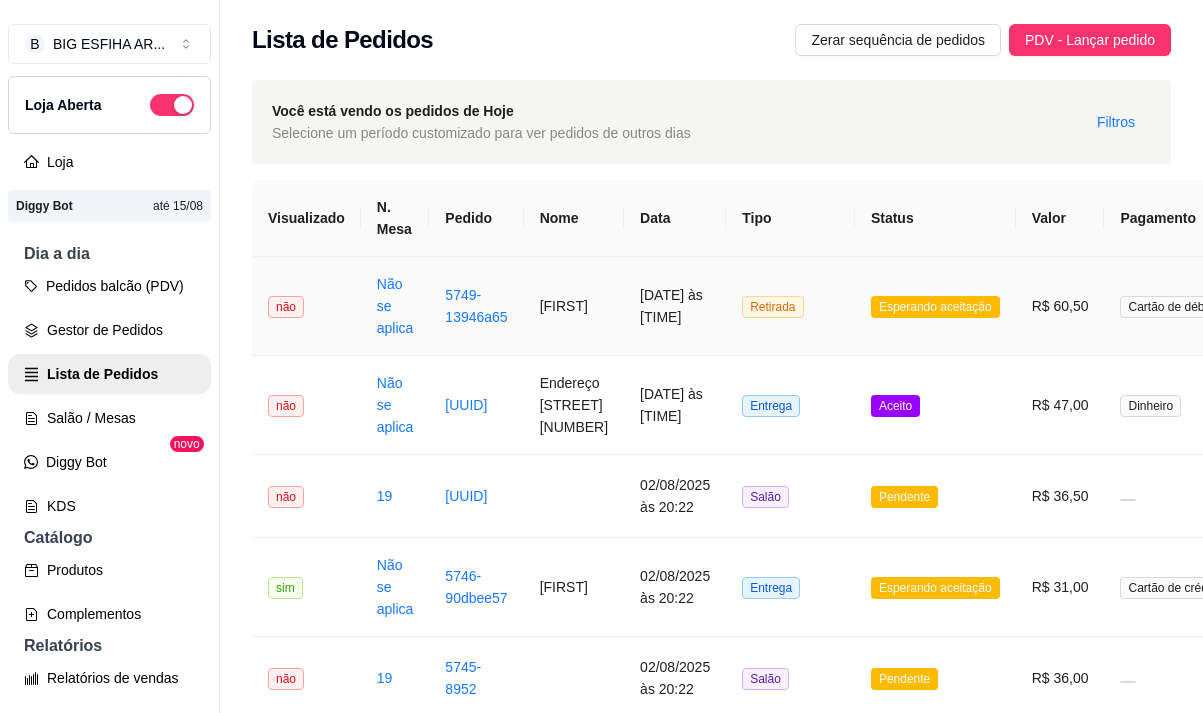 click on "Ivan" at bounding box center [574, 306] 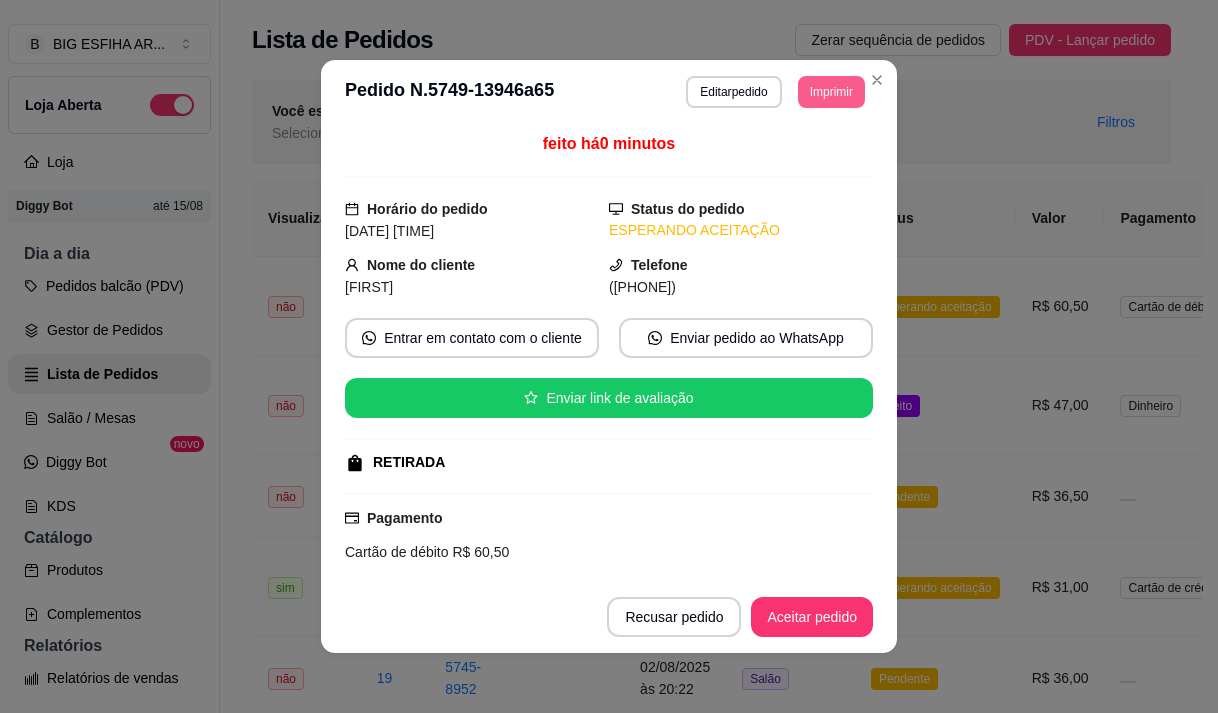 click on "Imprimir" at bounding box center (831, 92) 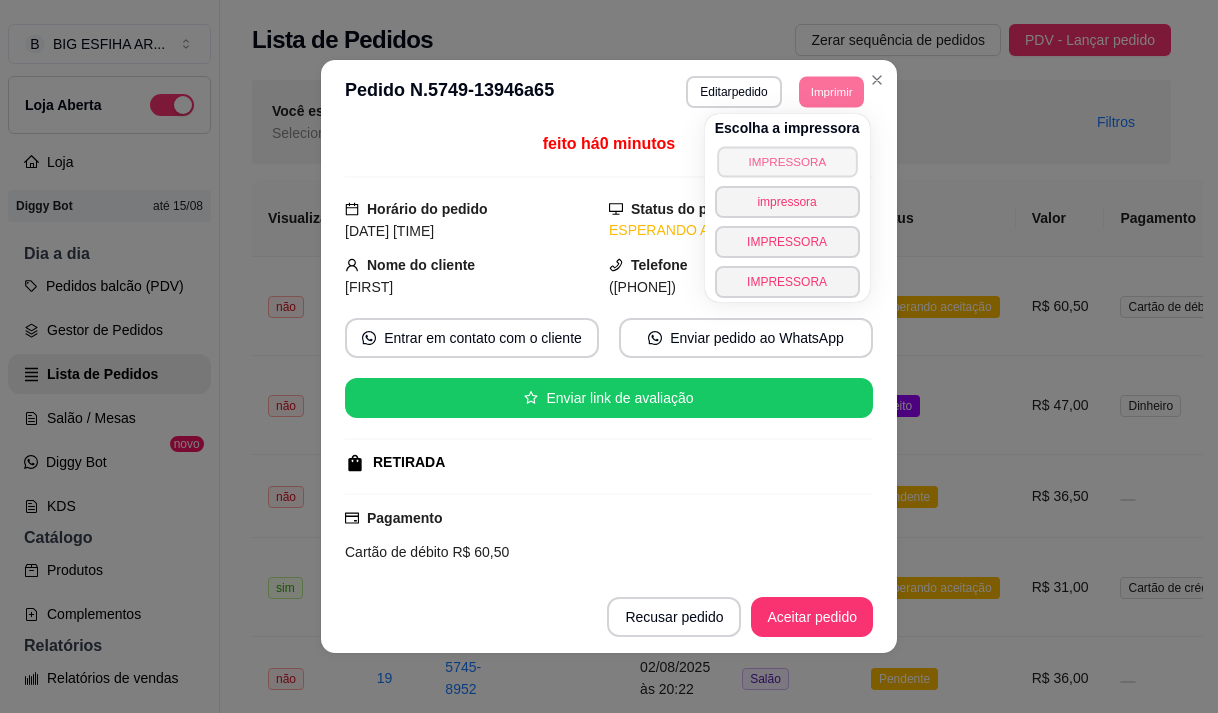 click on "IMPRESSORA" at bounding box center [787, 161] 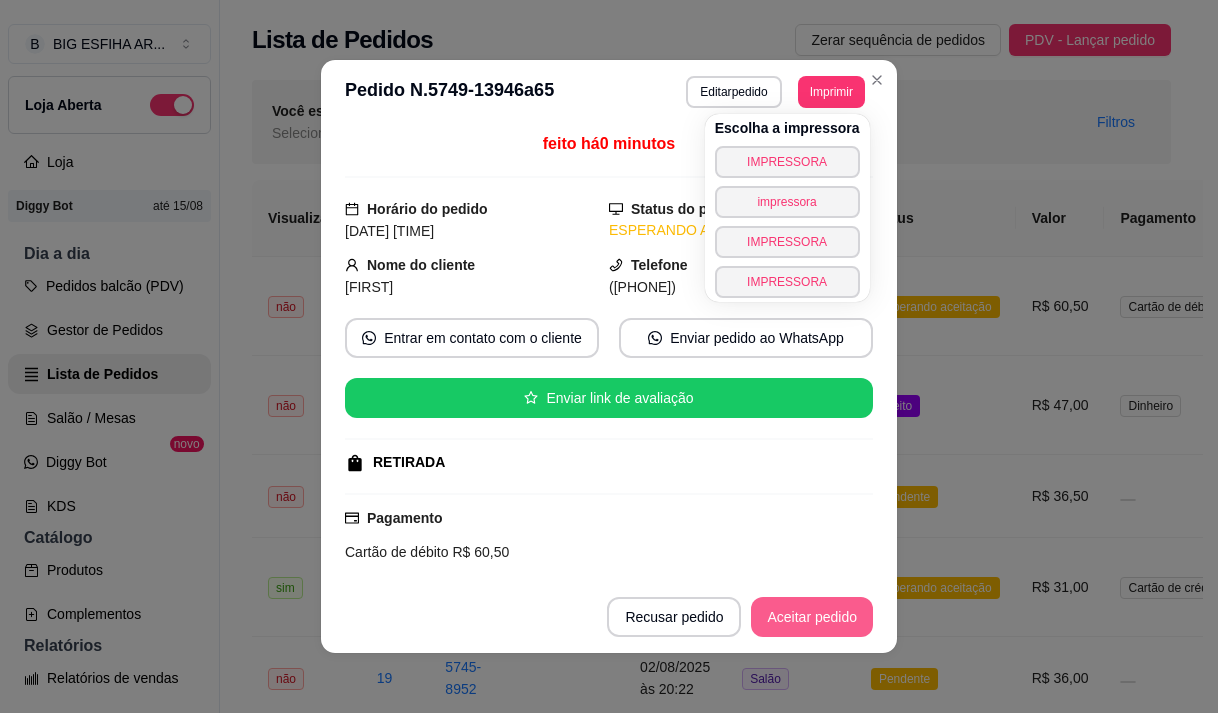 click on "Aceitar pedido" at bounding box center [812, 617] 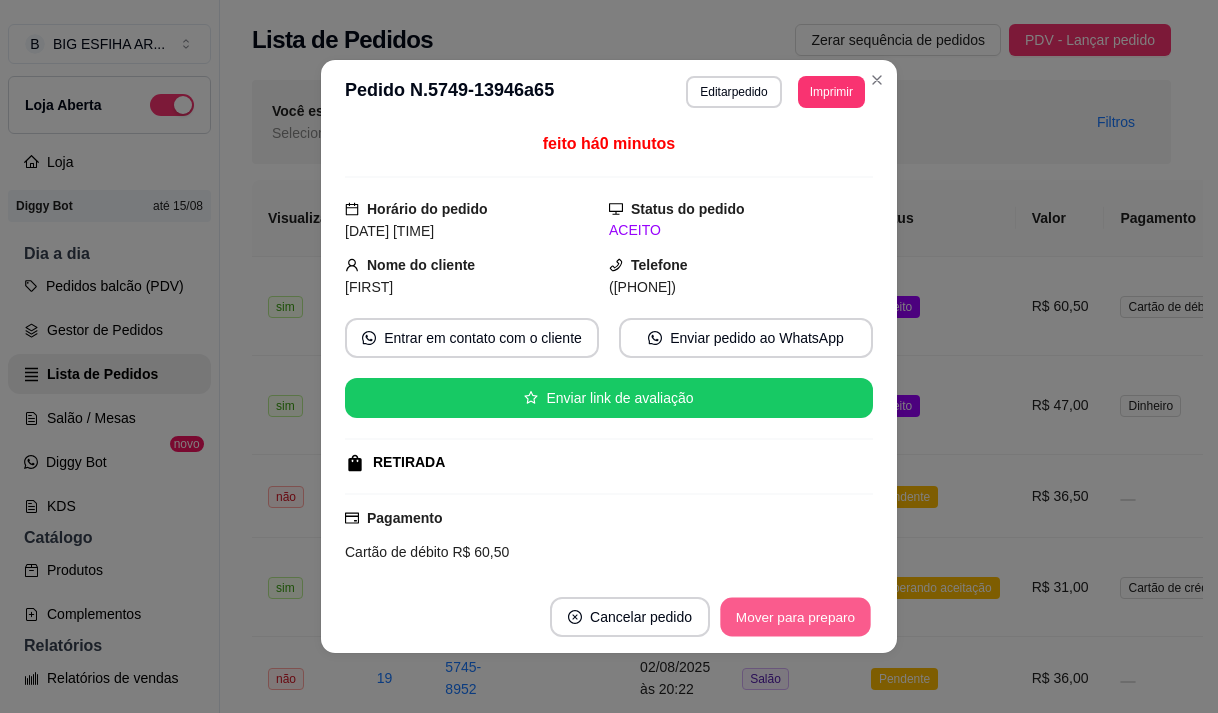 click on "Mover para preparo" at bounding box center [795, 617] 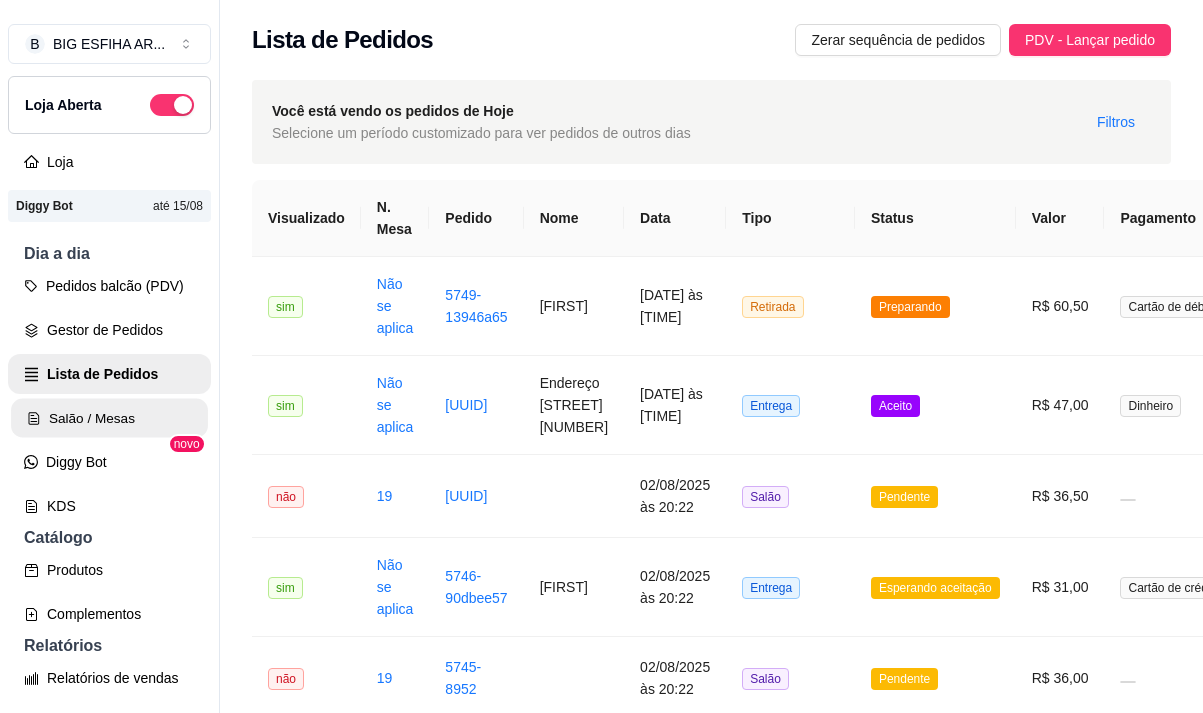 click on "Salão / Mesas" at bounding box center (109, 418) 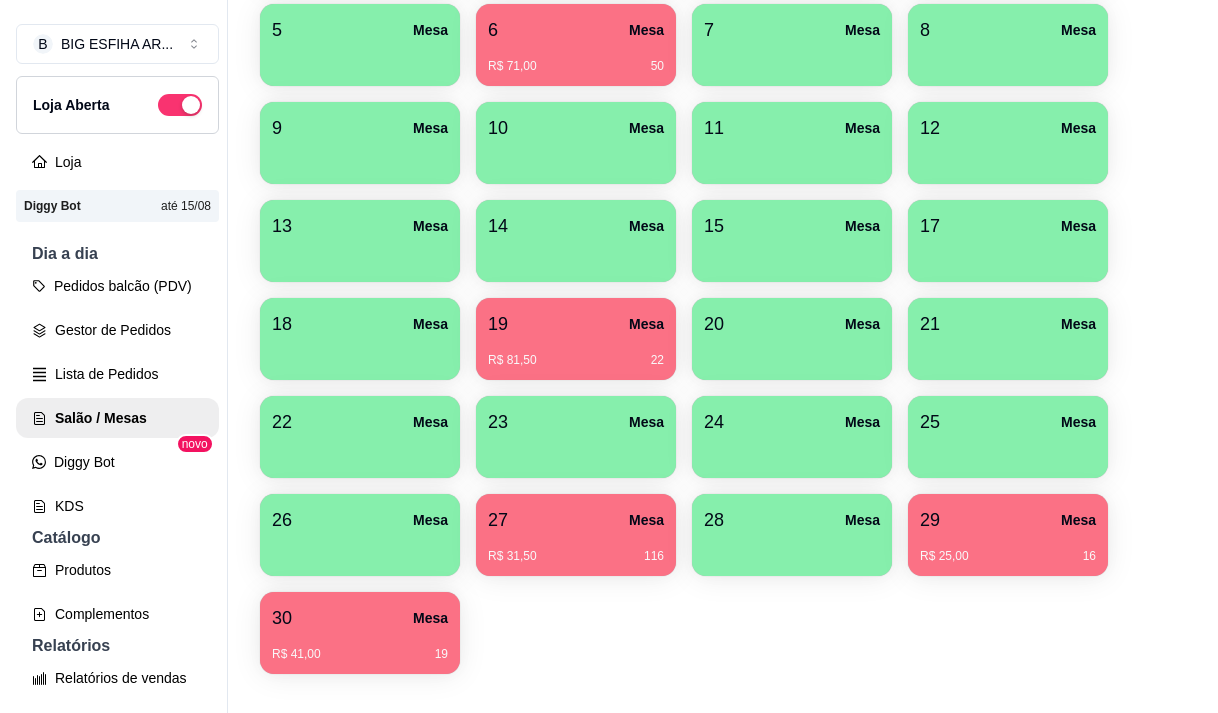 scroll, scrollTop: 508, scrollLeft: 0, axis: vertical 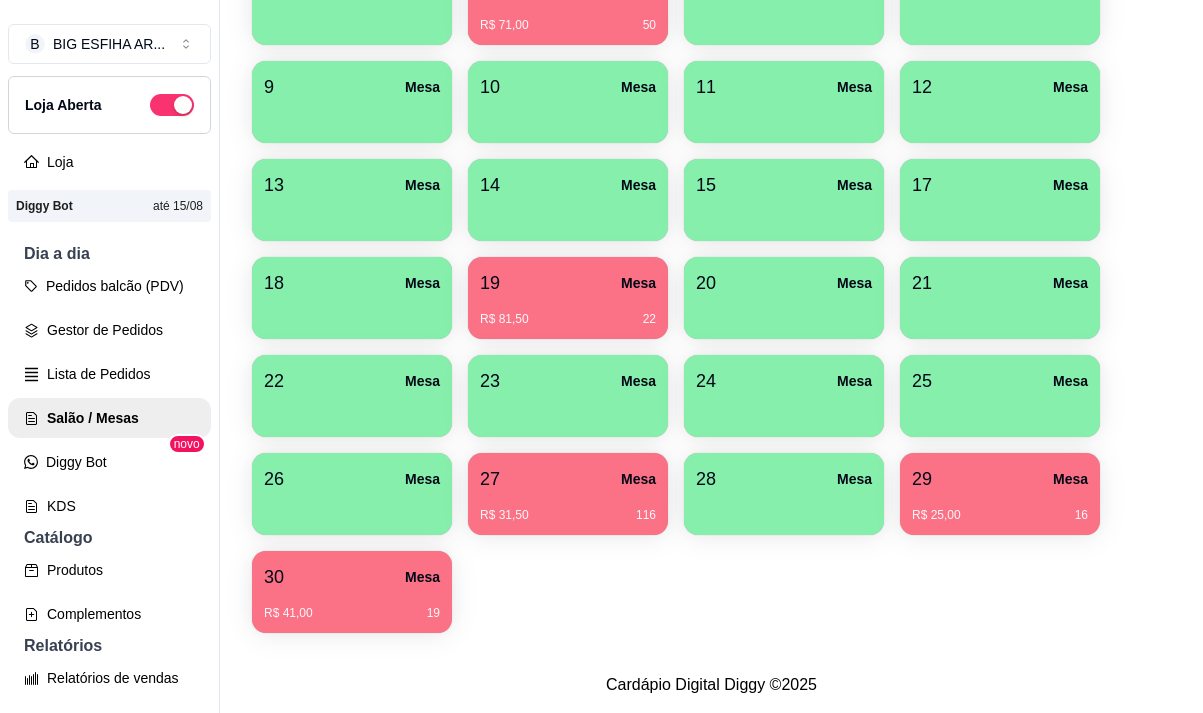 click on "R$ 41,00 19" at bounding box center [352, 613] 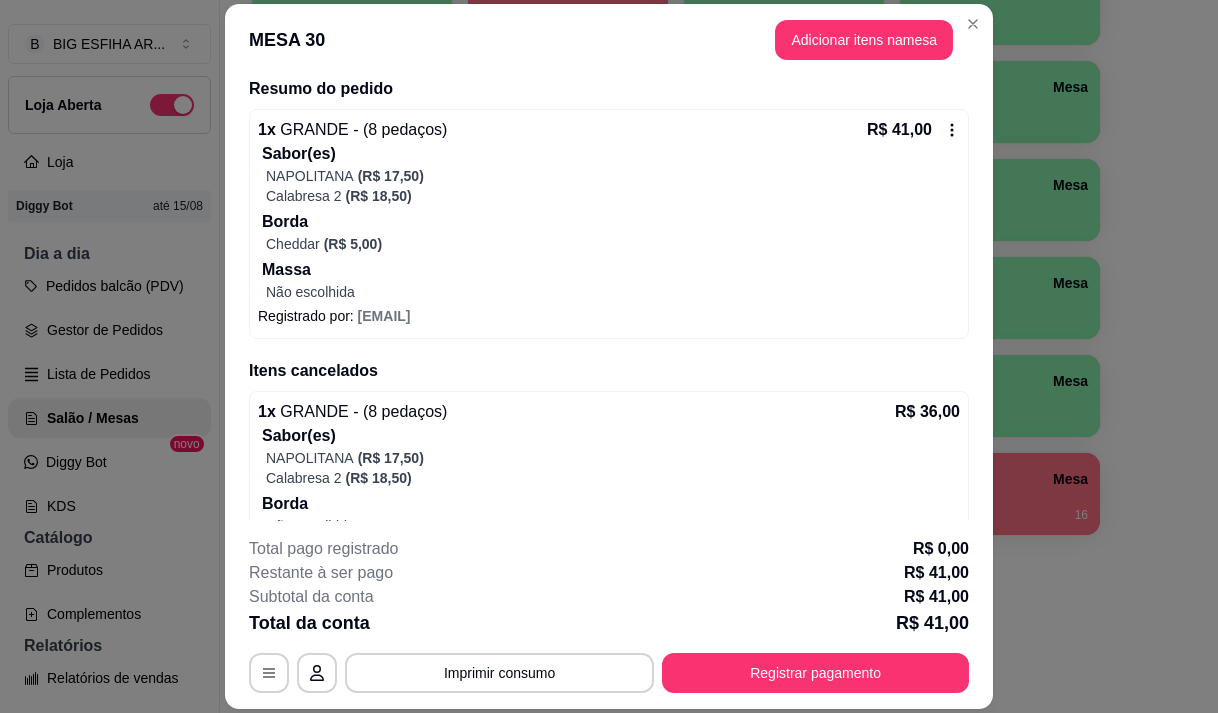 scroll, scrollTop: 56, scrollLeft: 0, axis: vertical 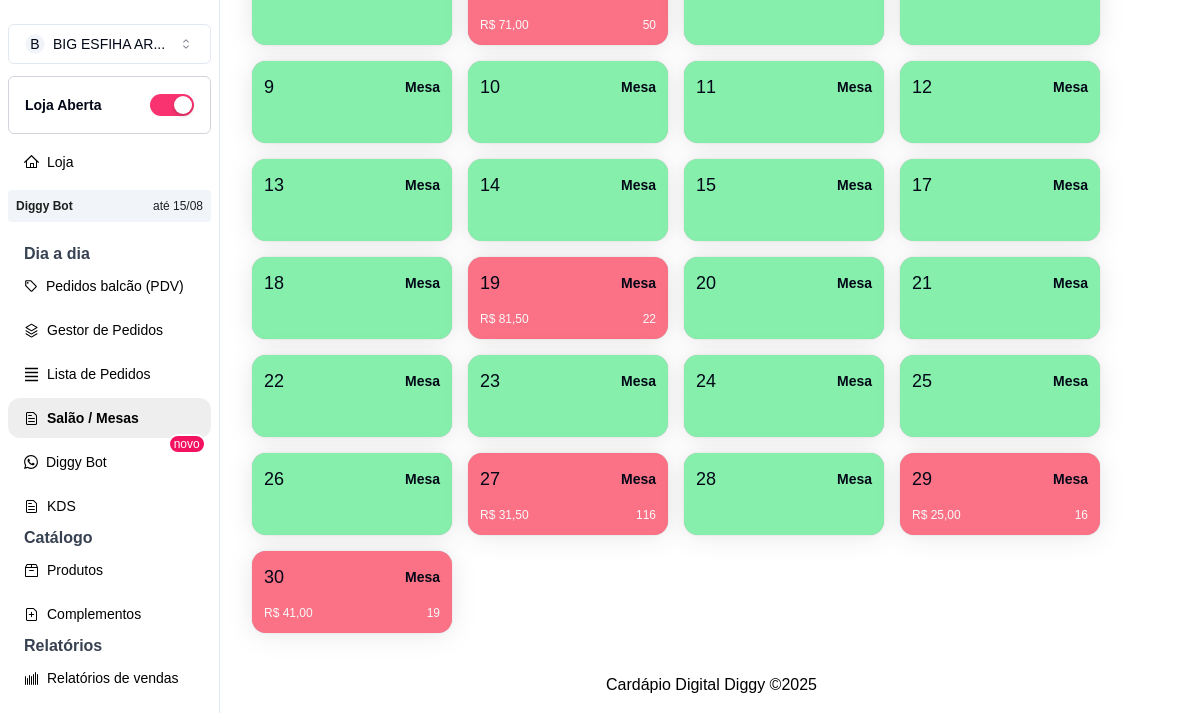 click on "[NUMBER] [STREET]" at bounding box center [1000, 479] 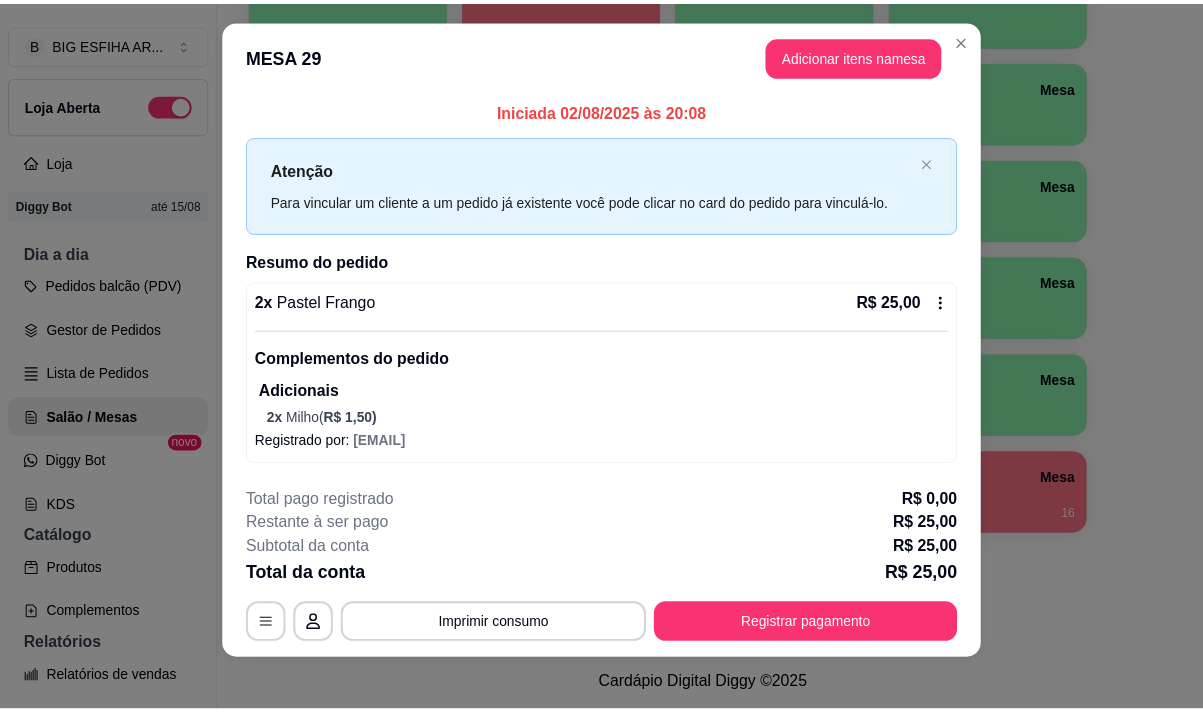 scroll, scrollTop: 28, scrollLeft: 0, axis: vertical 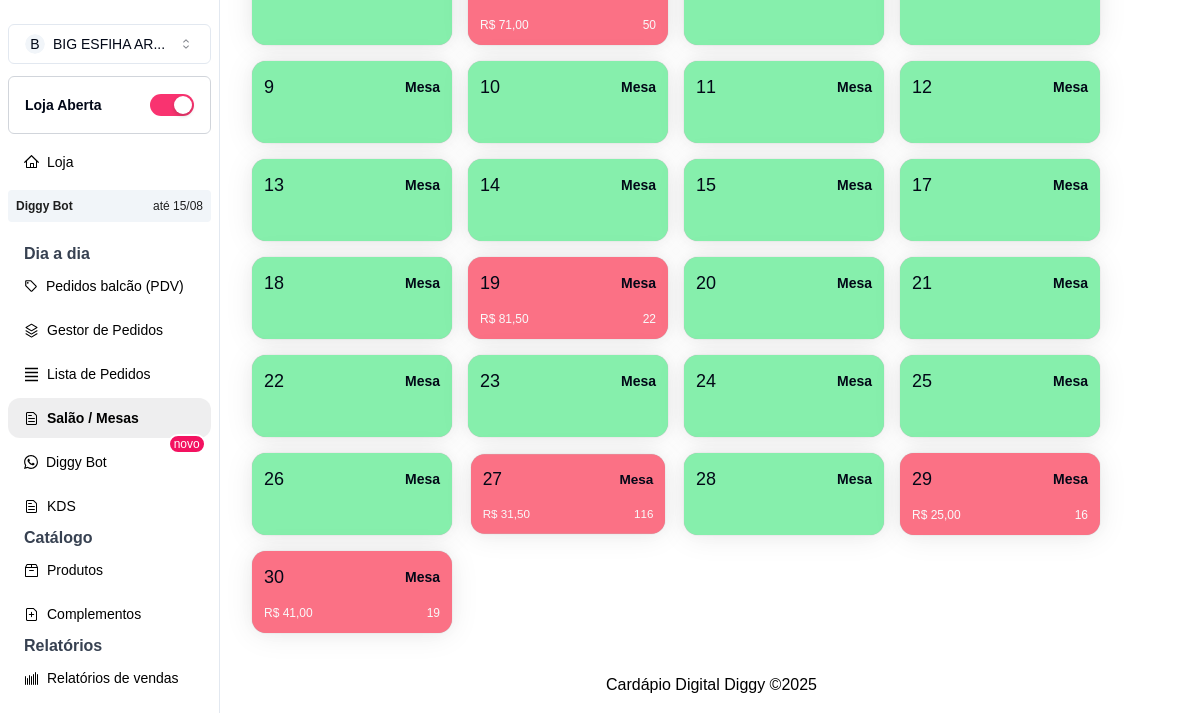 click on "R$ 31,50 116" at bounding box center (568, 515) 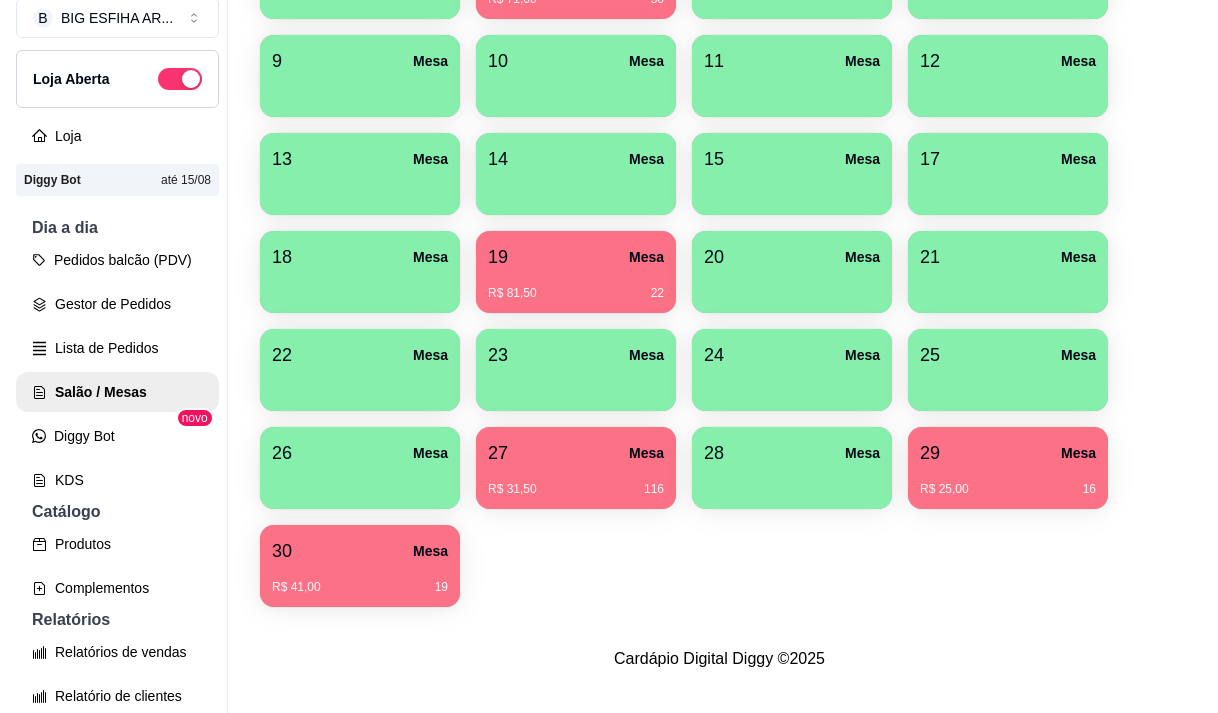 scroll, scrollTop: 32, scrollLeft: 0, axis: vertical 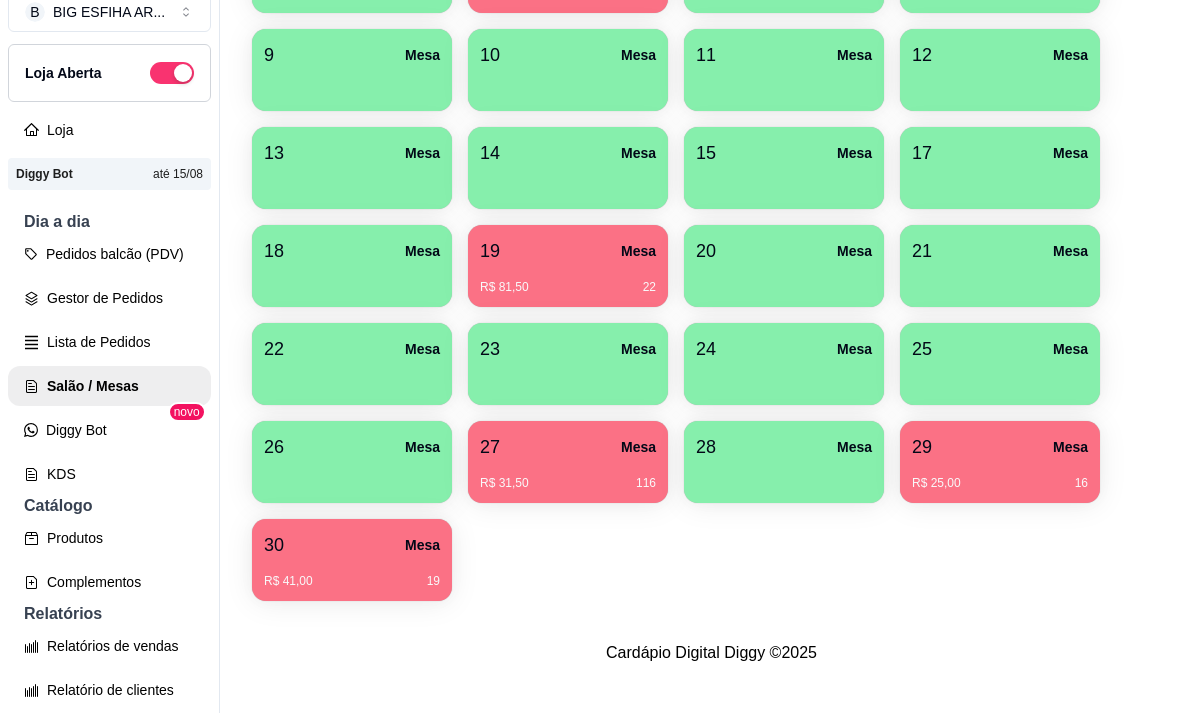 click on "R$ 31,50 116" at bounding box center (568, 476) 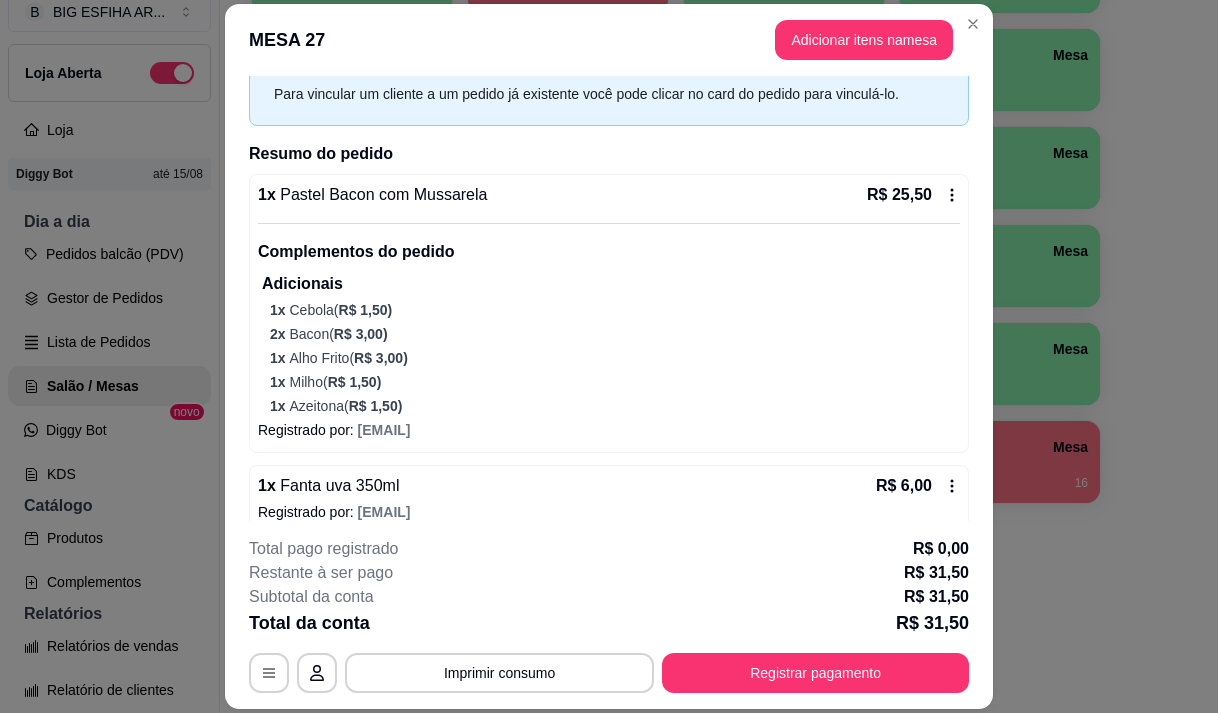 scroll, scrollTop: 112, scrollLeft: 0, axis: vertical 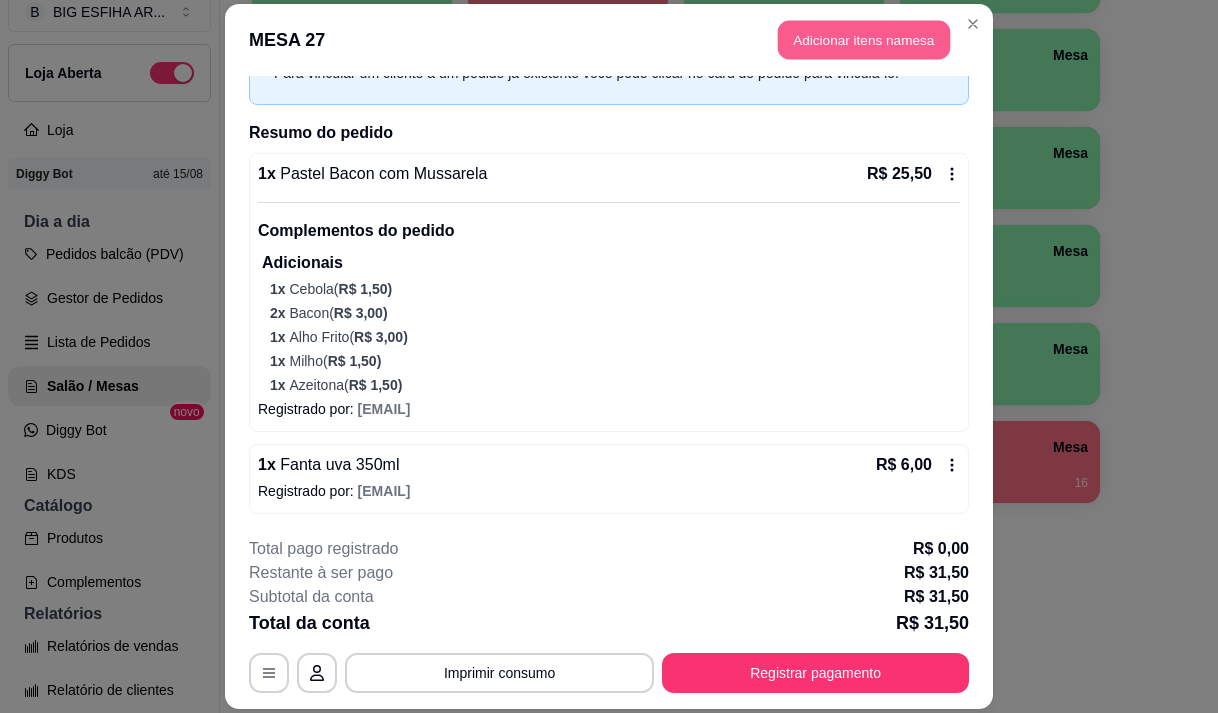click on "Adicionar itens na  mesa" at bounding box center (864, 39) 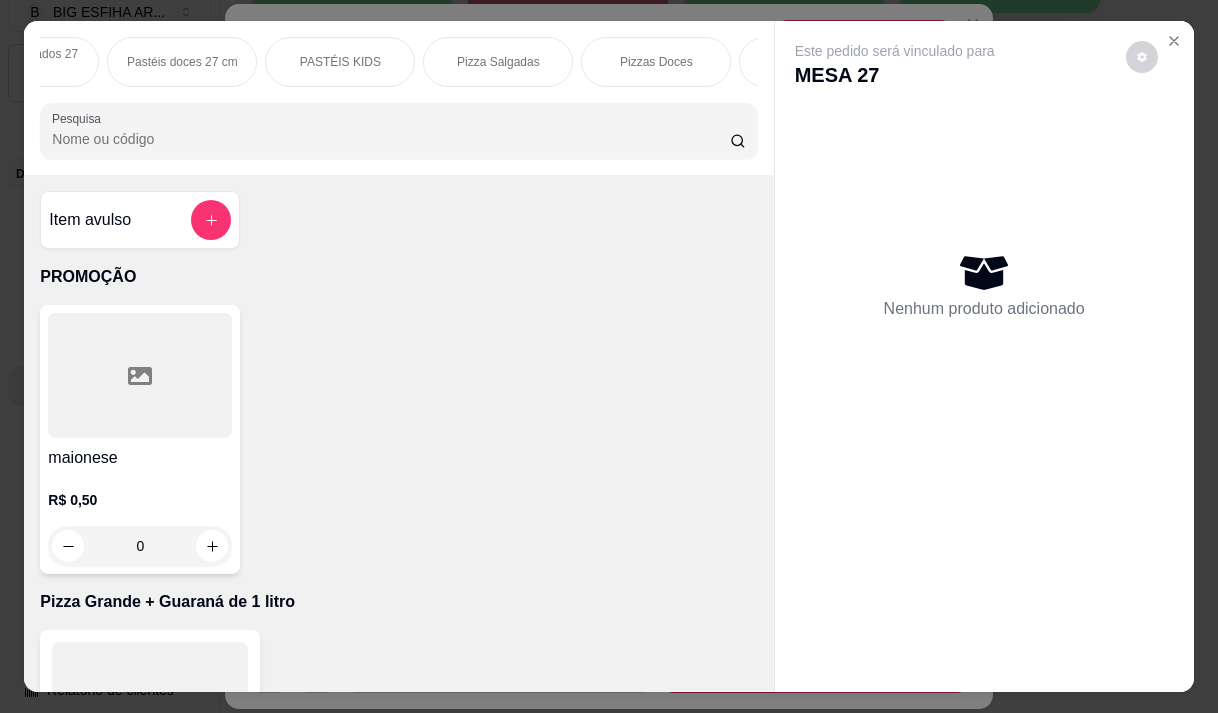 scroll, scrollTop: 0, scrollLeft: 1040, axis: horizontal 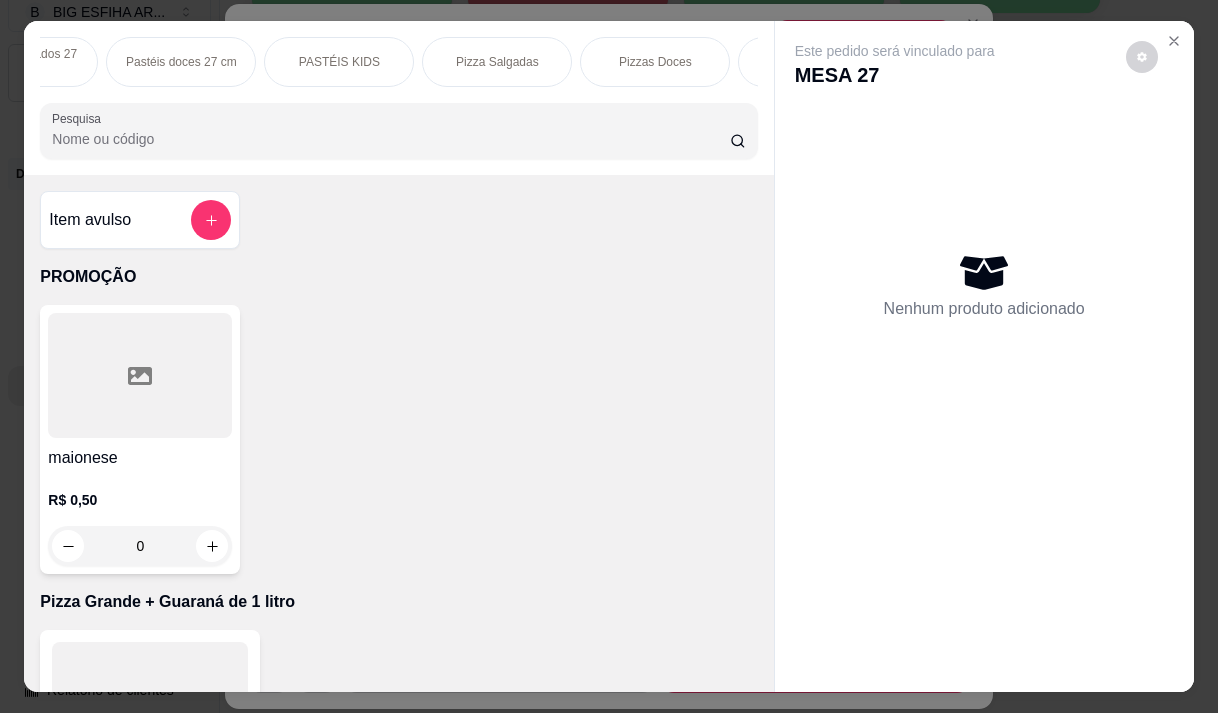 click on "PROMOÇÃO  Pizza Grande + Guaraná de 1 litro  PIZZA PROMOÇÃO + BORDA  Esfihas salgadas 17 cm Esfihas doce 17 cm Kibes Pastéis salgados 27 cm Pastéis doces 27 cm PASTÉIS KIDS Pizza Salgadas Pizzas Doces Beirutes Bebidas Sucos meio adicional  embalagens  Pesquisa Item avulso PROMOÇÃO  maionese   R$ 0,50 0 Pizza Grande + Guaraná de 1 litro  Grande a partir de     R$ 40,00 PIZZA PROMOÇÃO + BORDA  Grande a partir de     R$ 0,00 Esfihas salgadas 17 cm Esfiha Atum Mussarela   R$ 9,00 0 Esfiha Bacon Catupiri   R$ 8,00 0 Esfiha Bauru   R$ 8,50 0 Esfiha Milho Com Catupiri   R$ 8,00 0 Esfiha Queijo  Coalho   R$ 7,50 0 Esfiha bacon MUSSARELA   R$ 8,50 0 Esfiha brocolis   R$ 9,00 0 Esfiha calabresa   R$ 7,50 0 Esfiha carne do sol   R$ 9,00 0 Esfiha de Frango   R$ 7,50 0 Esfiha de atum   R$ 8,00 0 Esfiha de carne   R$ 7,50 0 Esfiha de frango catupiri   R$ 8,00 0 Esfiha de lombo defumado mussarela    R$ 8,50 0 Esfiha de milho com mussarela    R$ 8,00 0 Esfiha de palmito com mussarela   R$ 8,50" at bounding box center (609, 356) 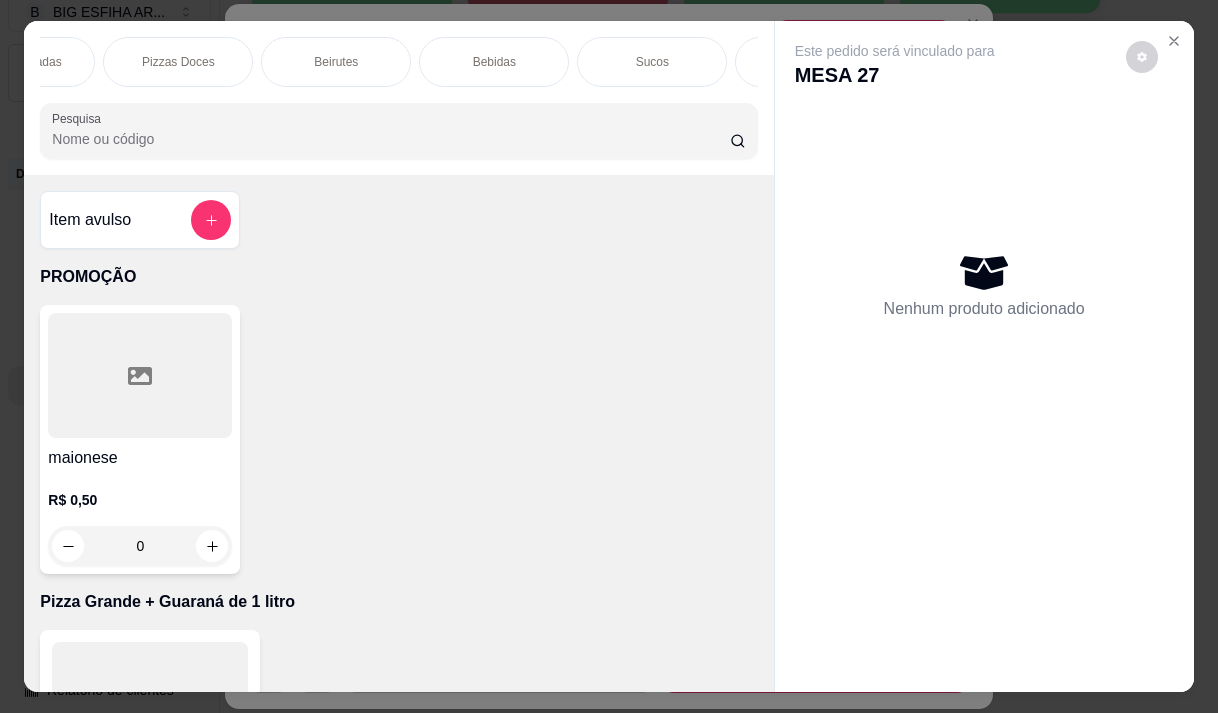 scroll, scrollTop: 0, scrollLeft: 1520, axis: horizontal 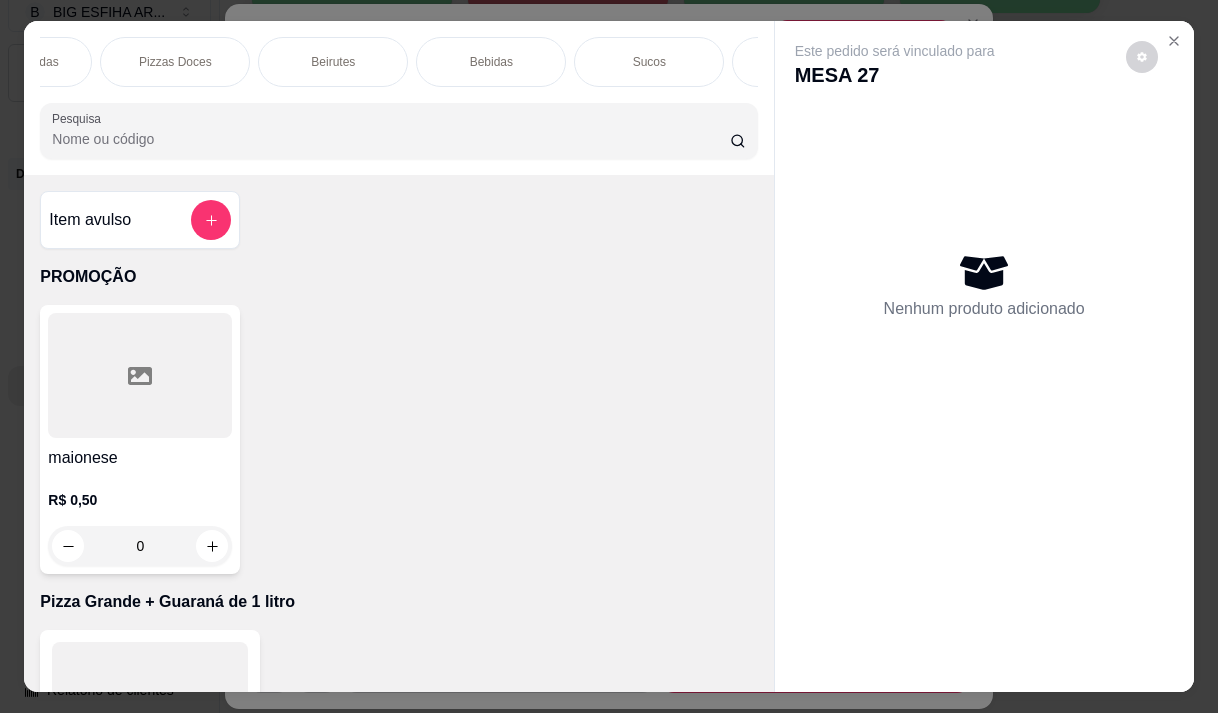 click on "Bebidas" at bounding box center (491, 62) 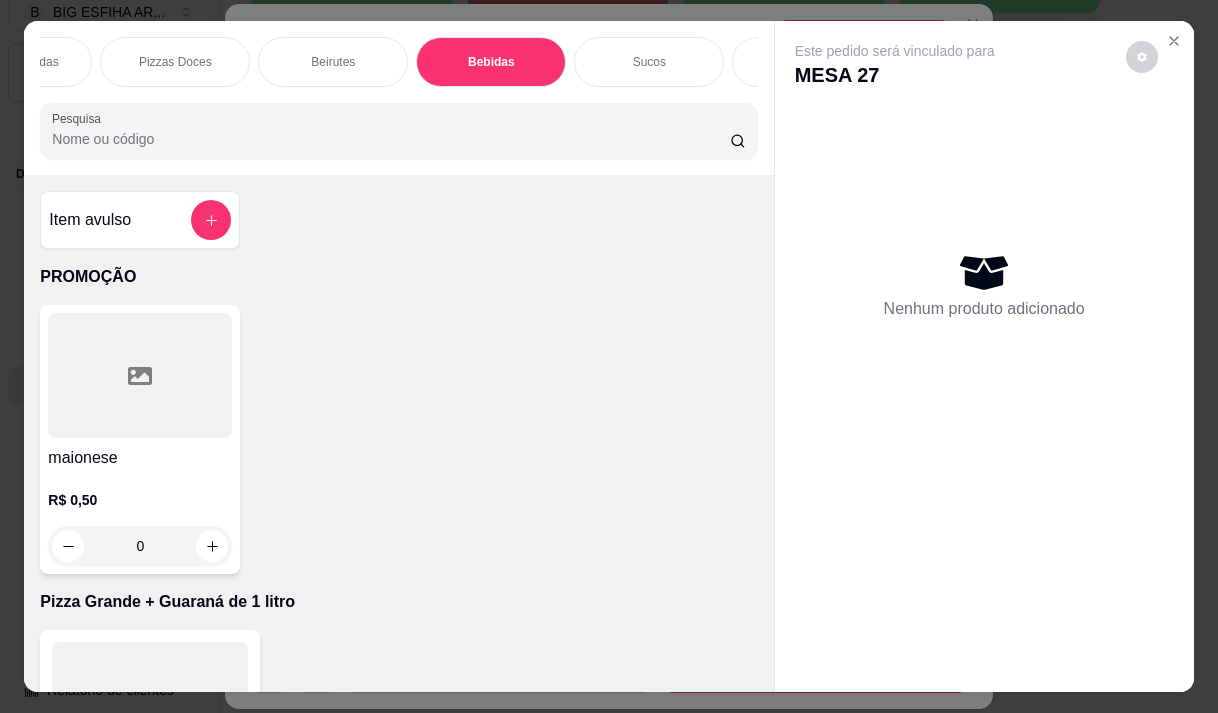 scroll, scrollTop: 16917, scrollLeft: 0, axis: vertical 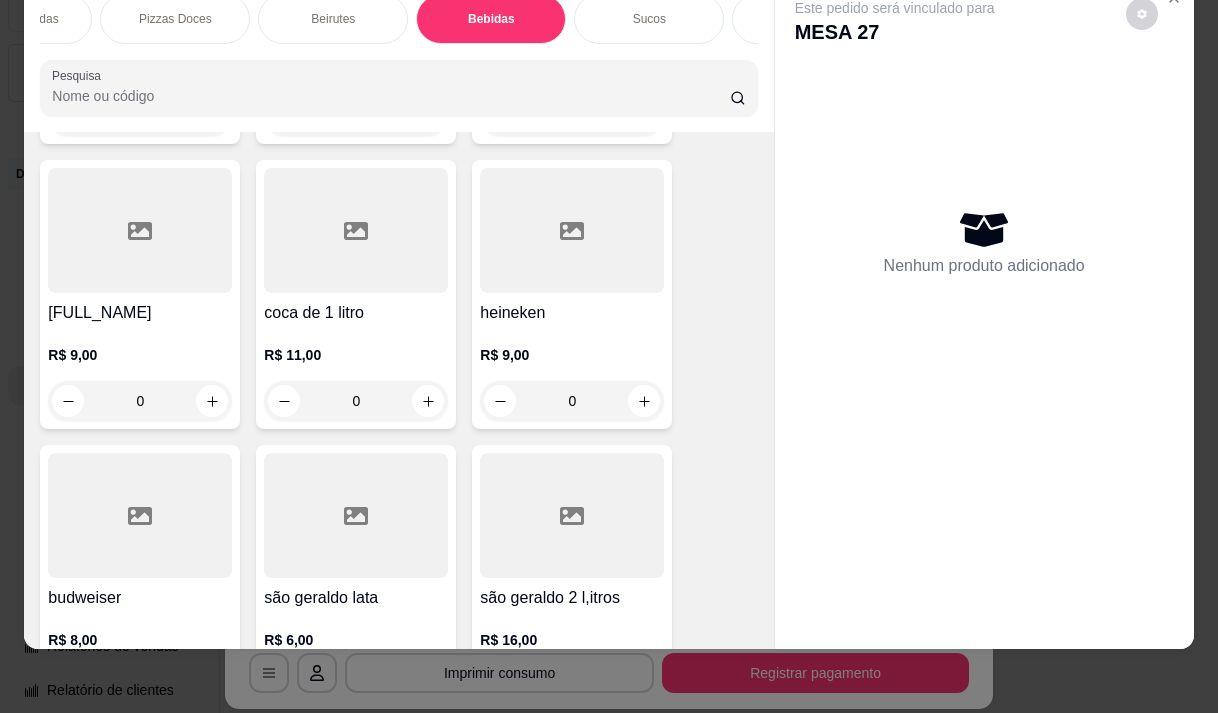 click on "budweiser" at bounding box center (140, 598) 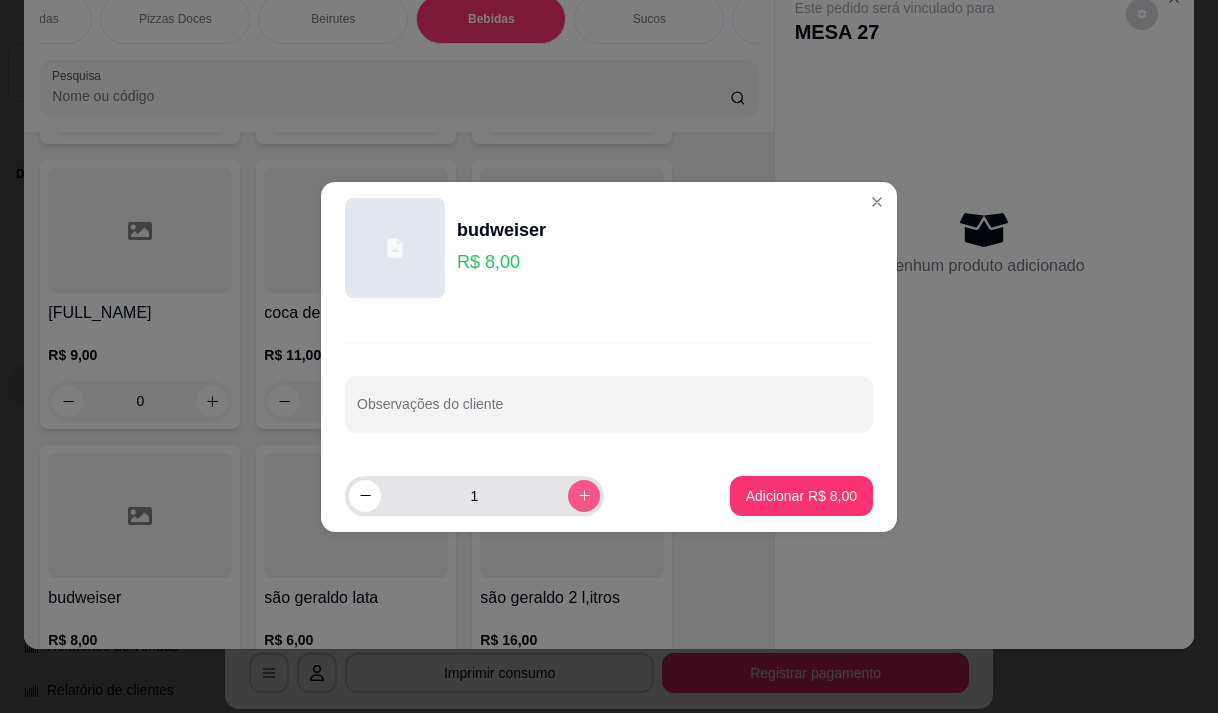 click at bounding box center (584, 496) 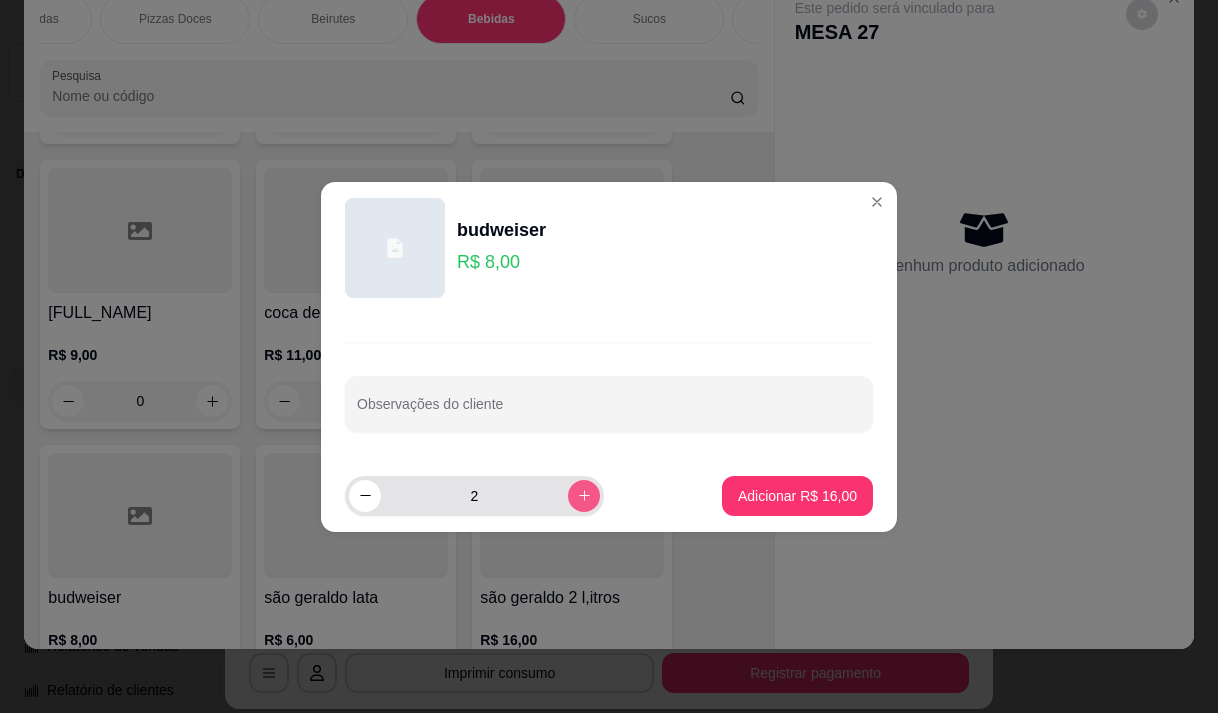 click at bounding box center (584, 496) 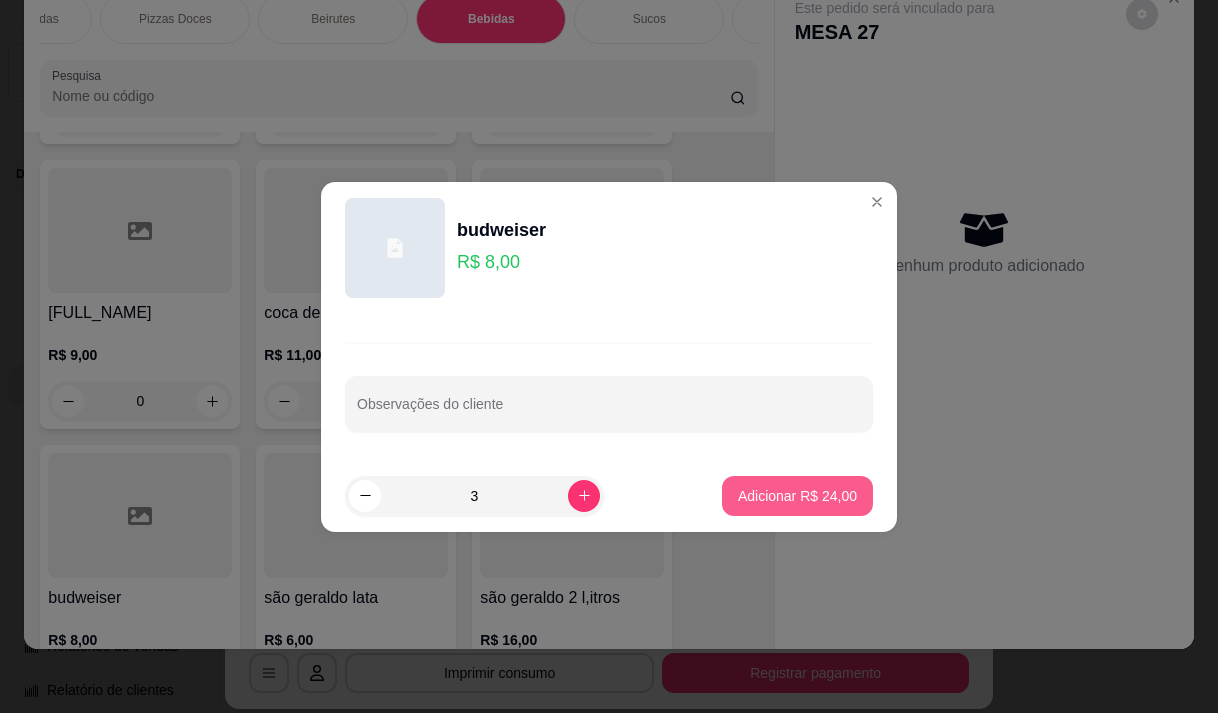click on "Adicionar   R$ 24,00" at bounding box center [797, 496] 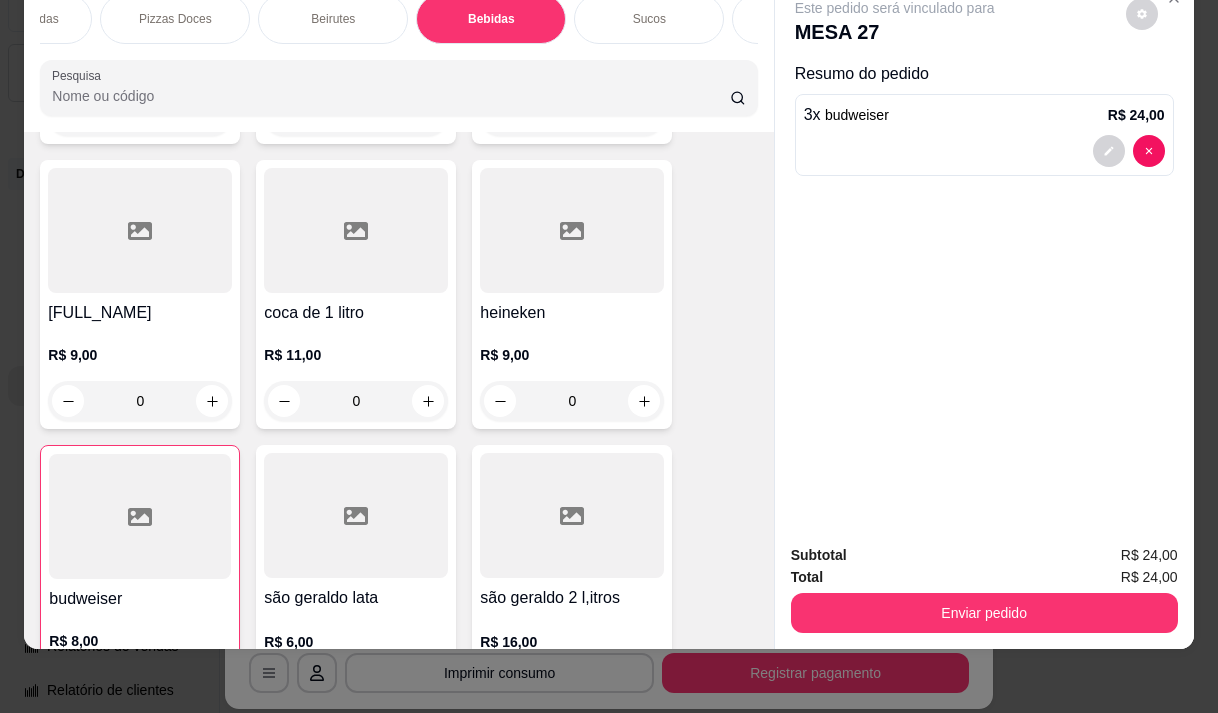 type on "3" 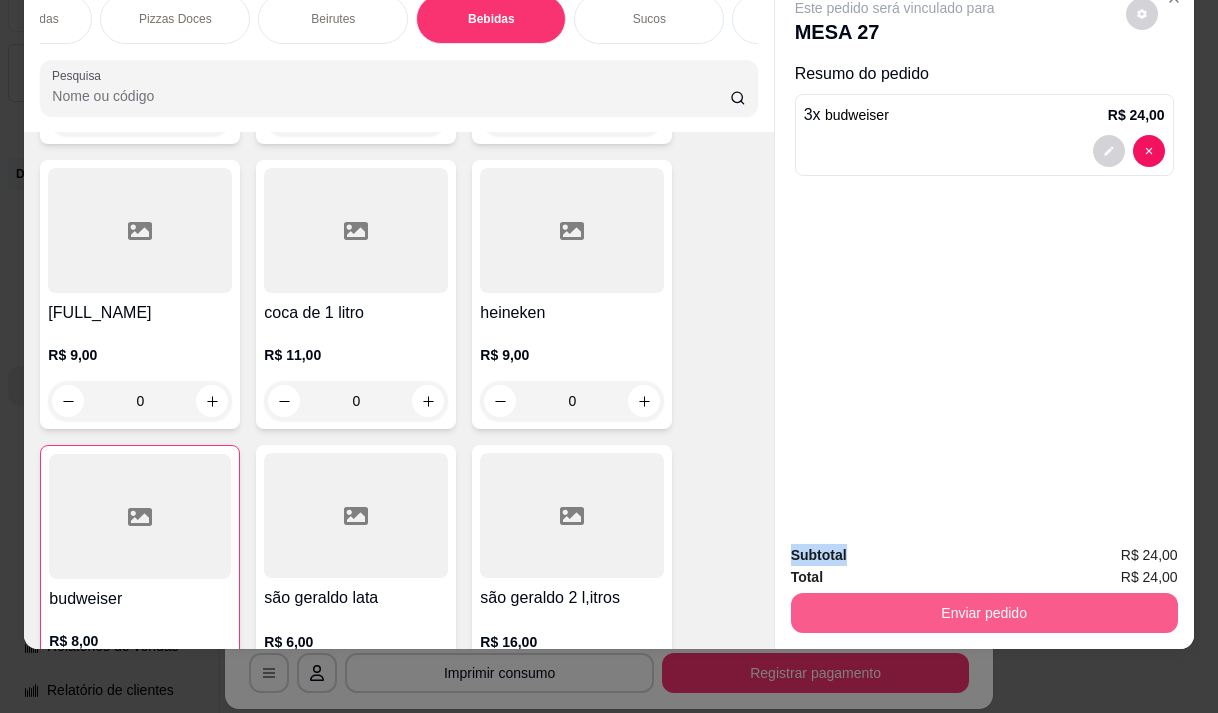 click on "Enviar pedido" at bounding box center [984, 613] 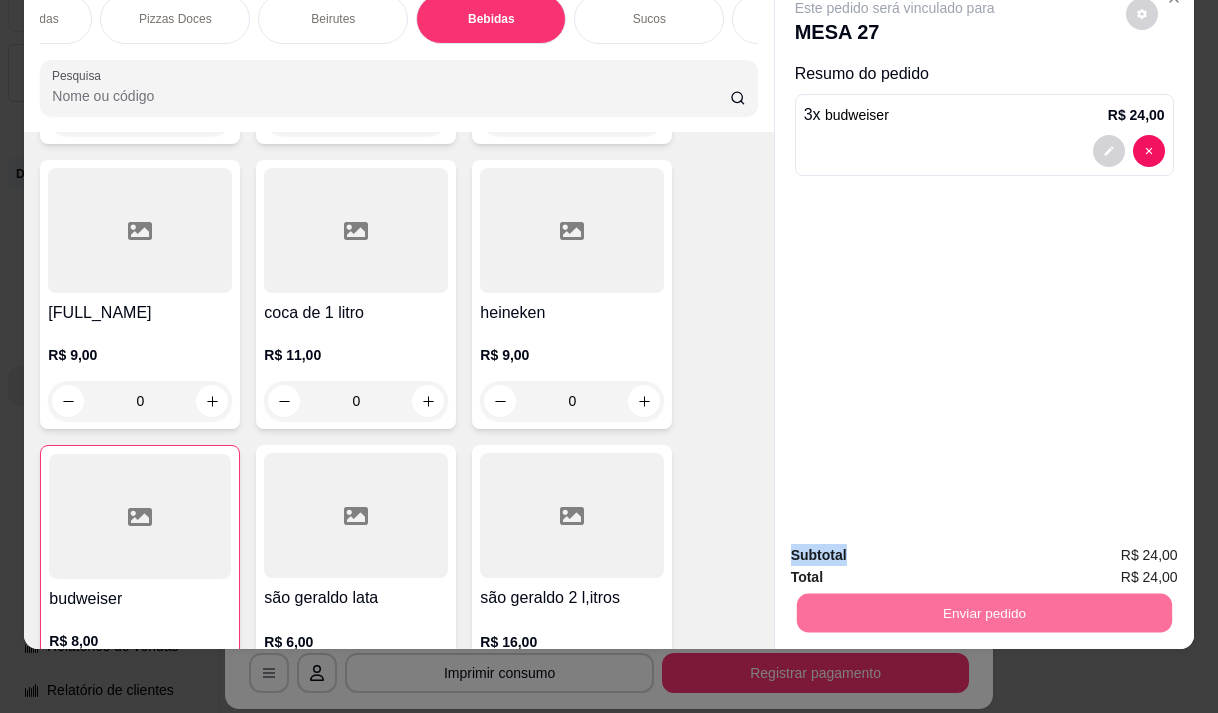 click on "Não registrar e enviar pedido" at bounding box center [918, 549] 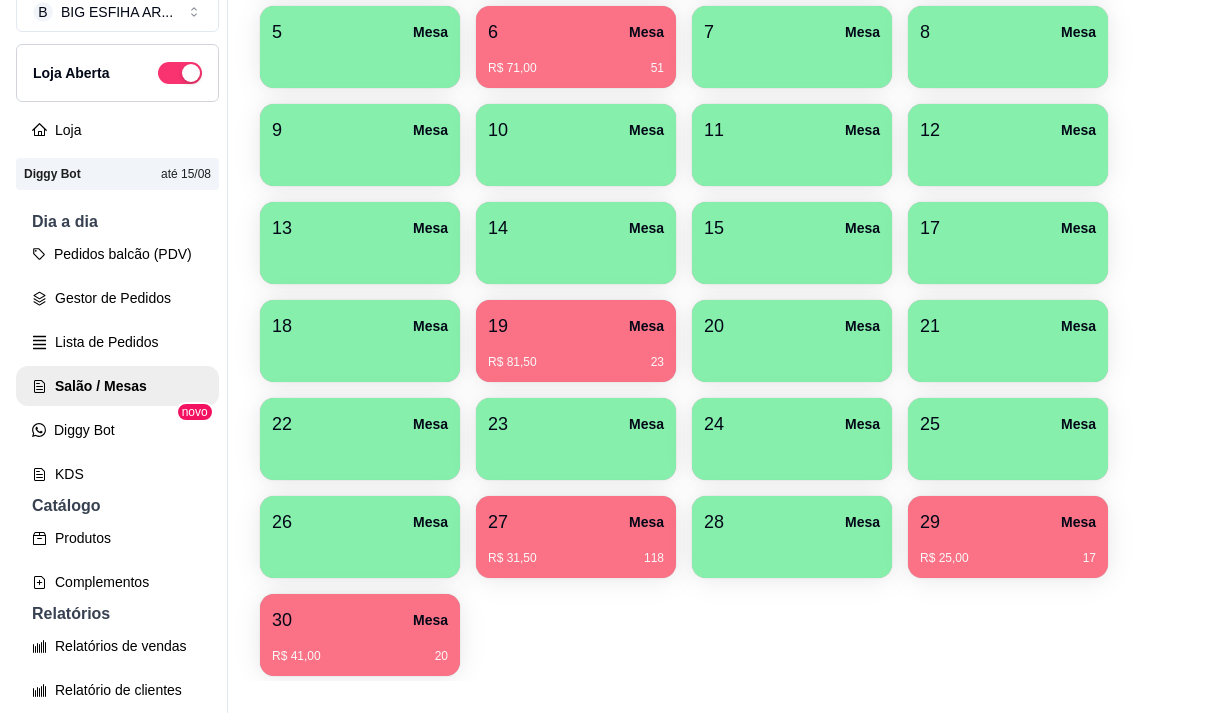 scroll, scrollTop: 408, scrollLeft: 0, axis: vertical 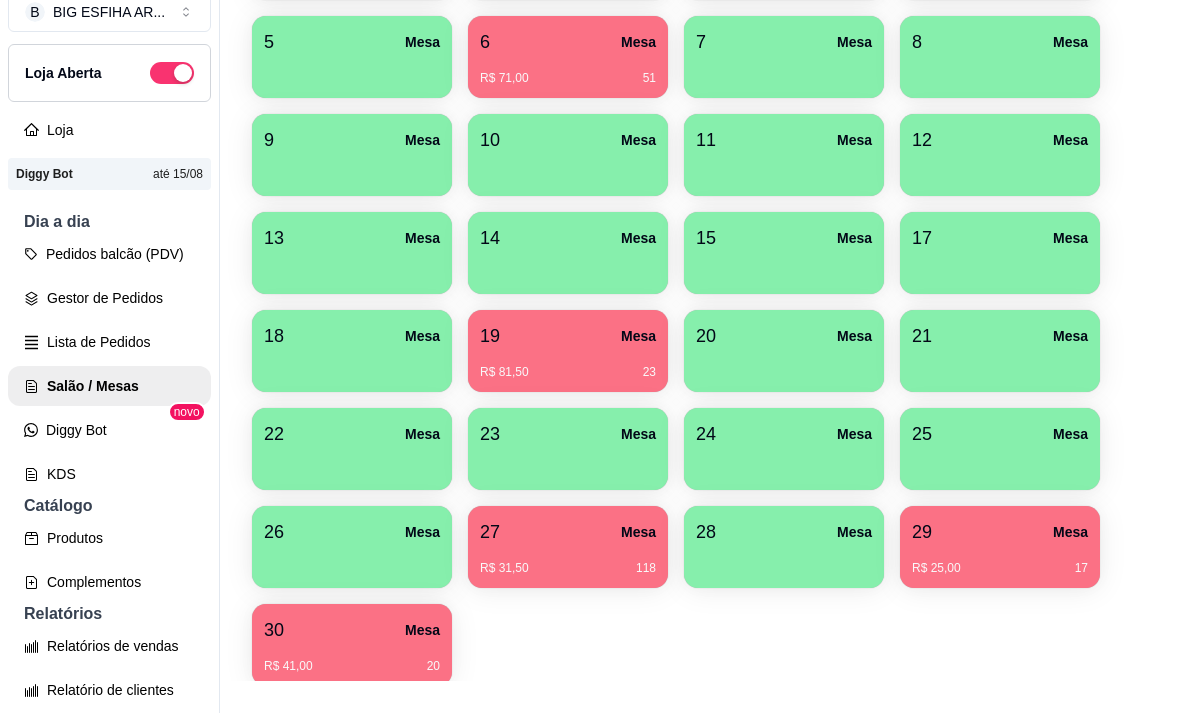 click on "19 Mesa" at bounding box center [568, 336] 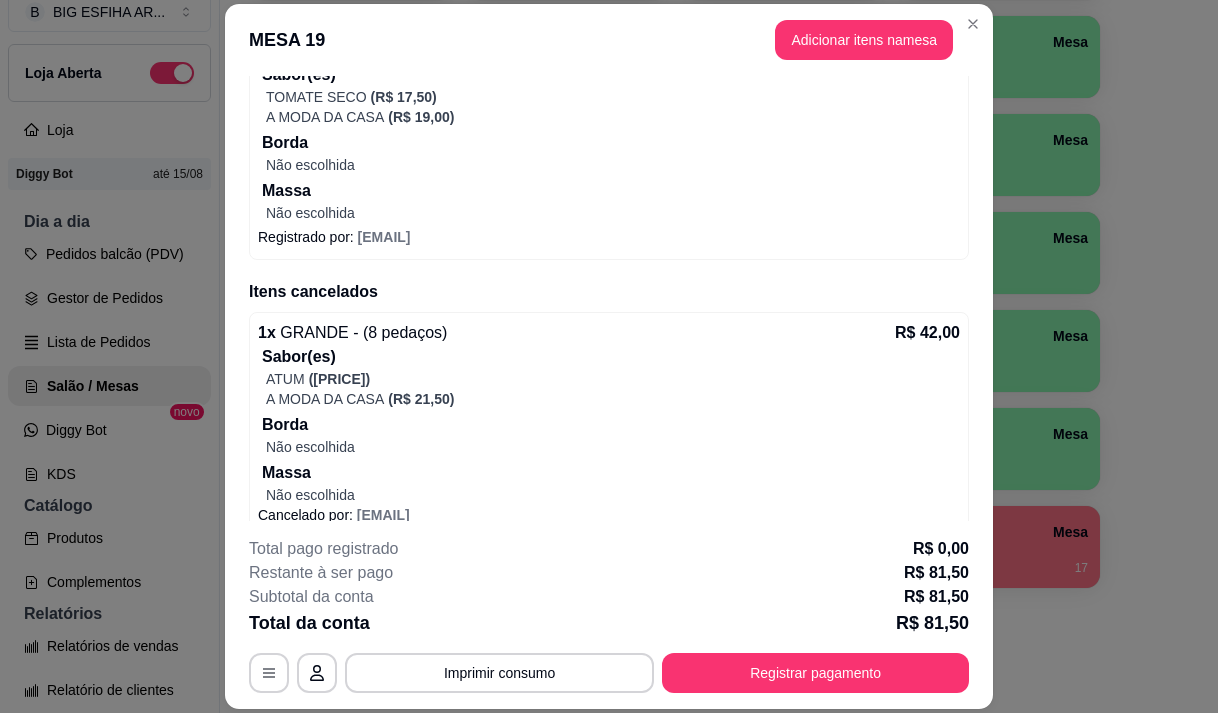 scroll, scrollTop: 559, scrollLeft: 0, axis: vertical 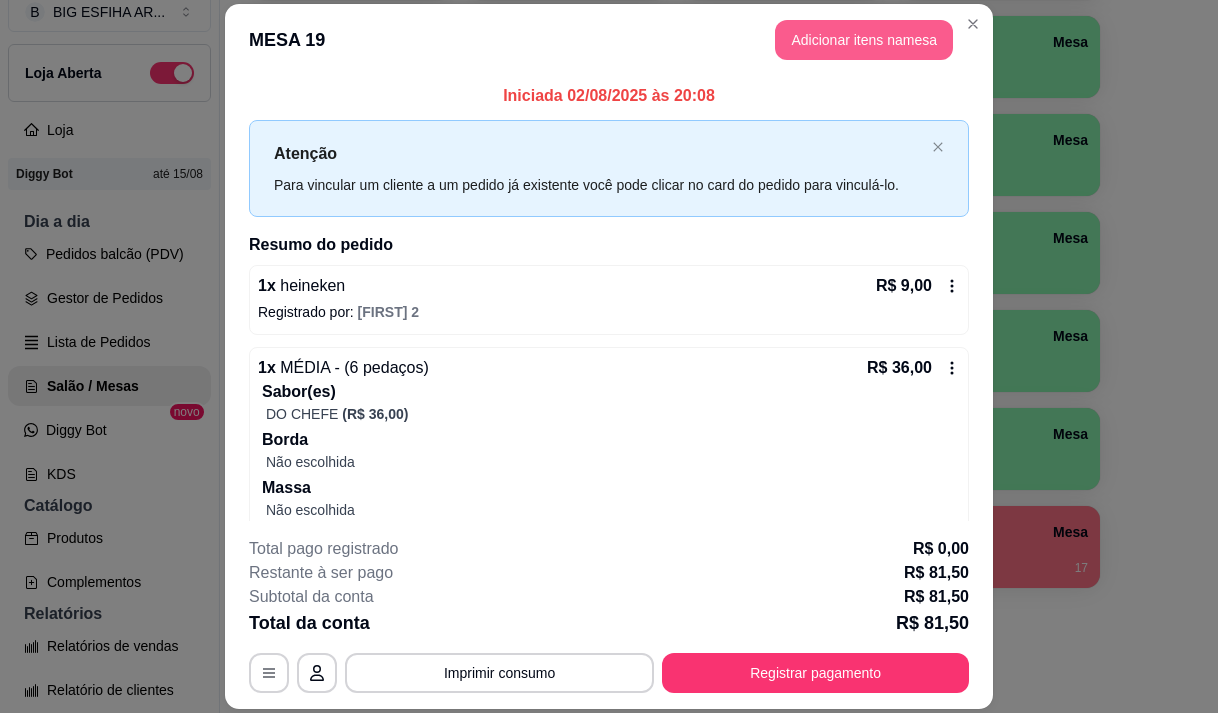 click on "Adicionar itens na  mesa" at bounding box center (864, 40) 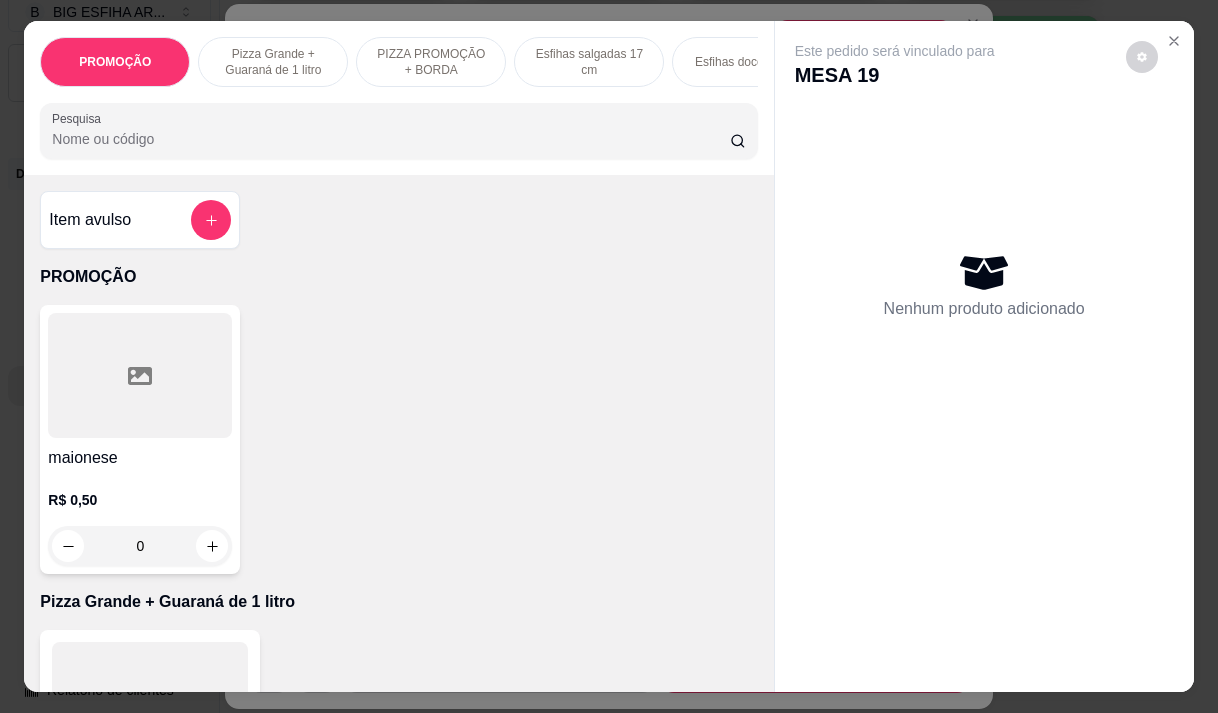 click on "Esfihas doce 17 cm" at bounding box center [747, 62] 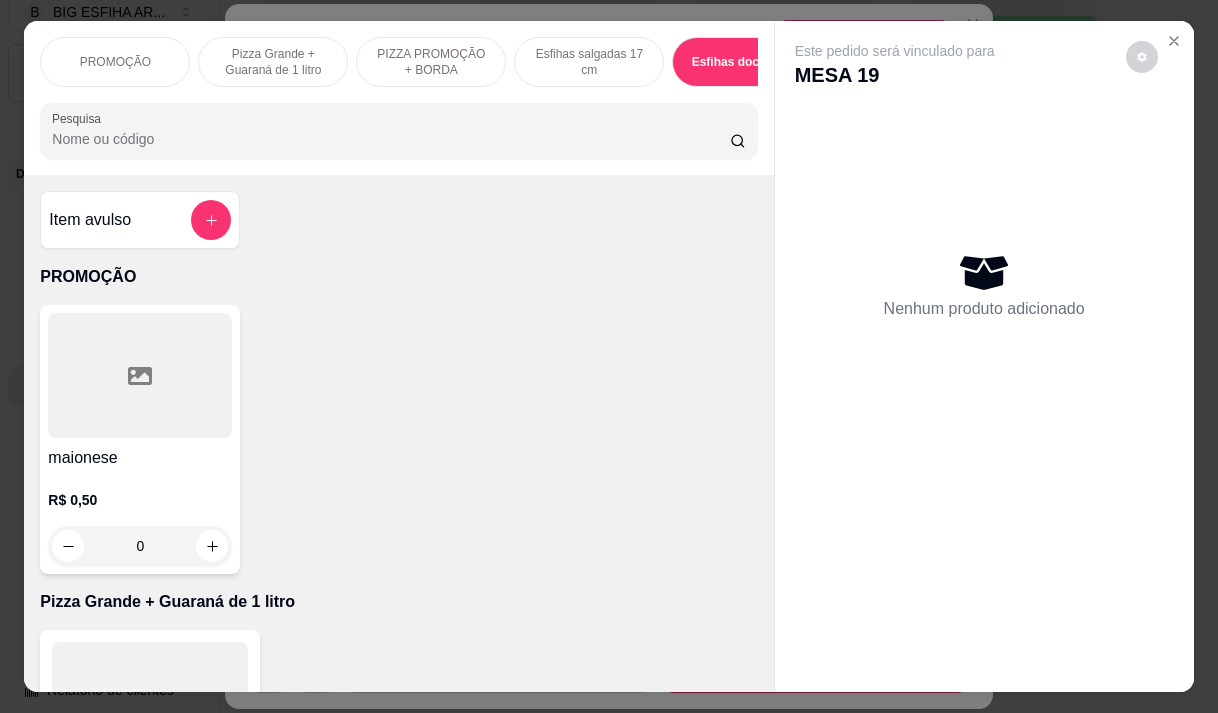 scroll, scrollTop: 5833, scrollLeft: 0, axis: vertical 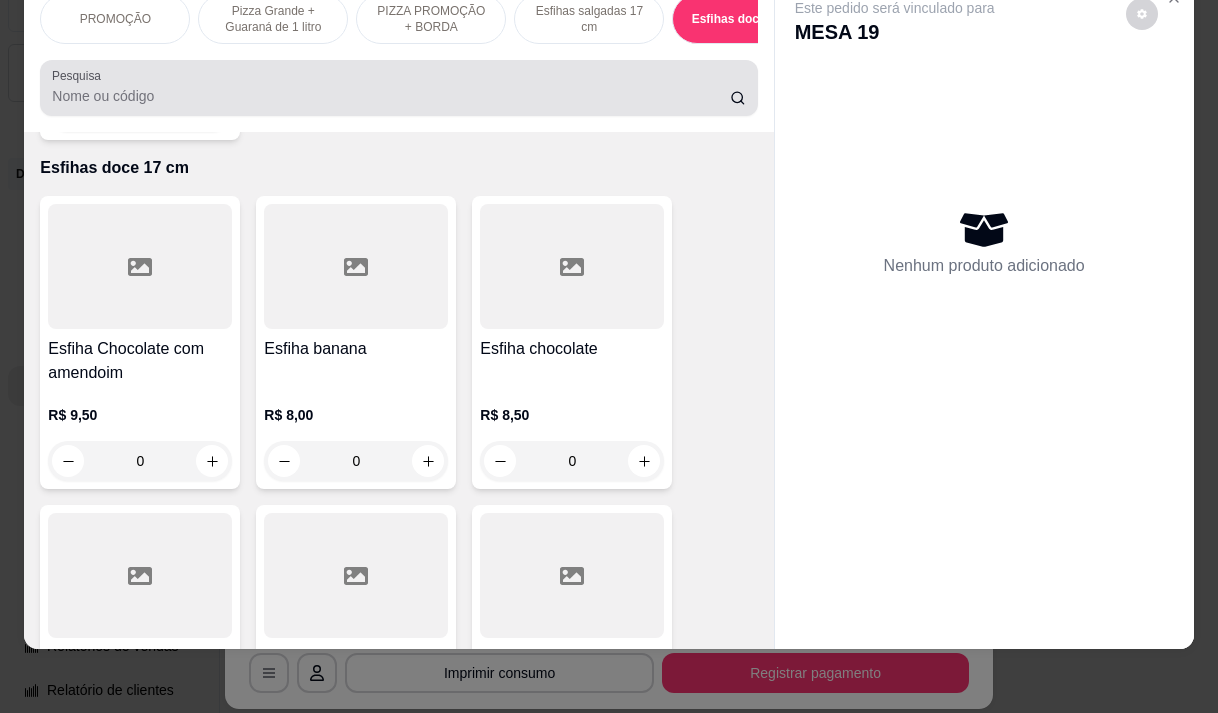 click on "Pesquisa" at bounding box center [398, 88] 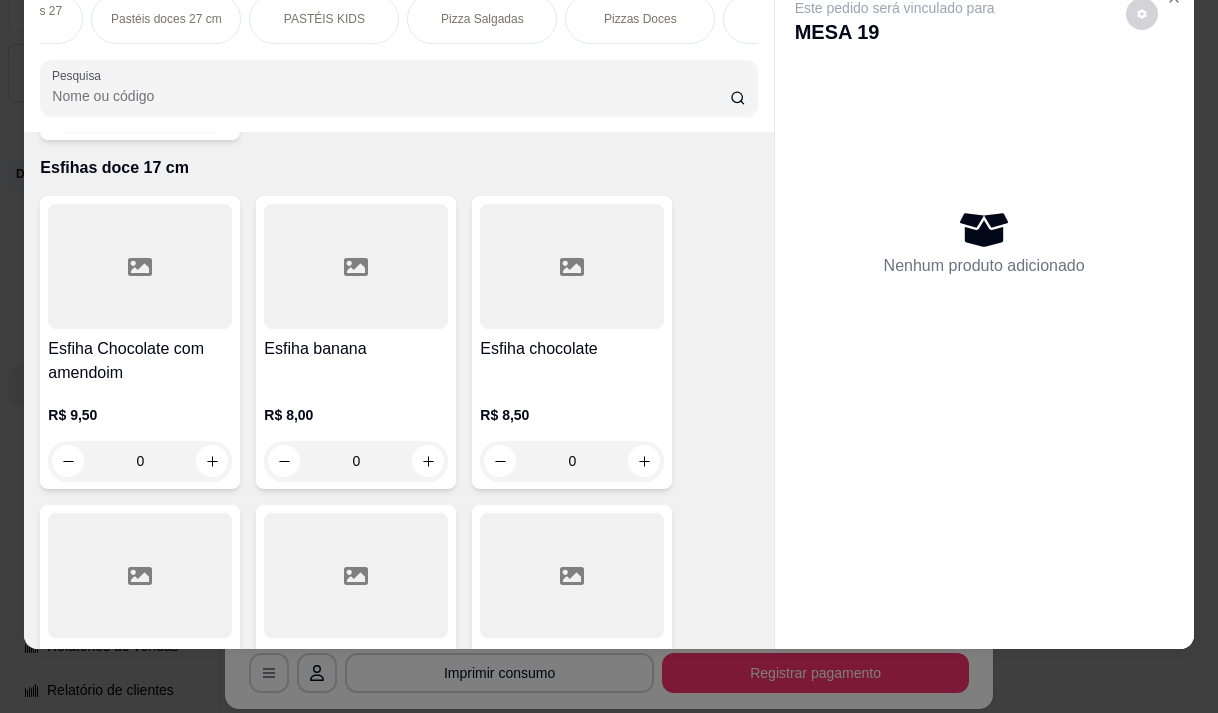 scroll, scrollTop: 0, scrollLeft: 1160, axis: horizontal 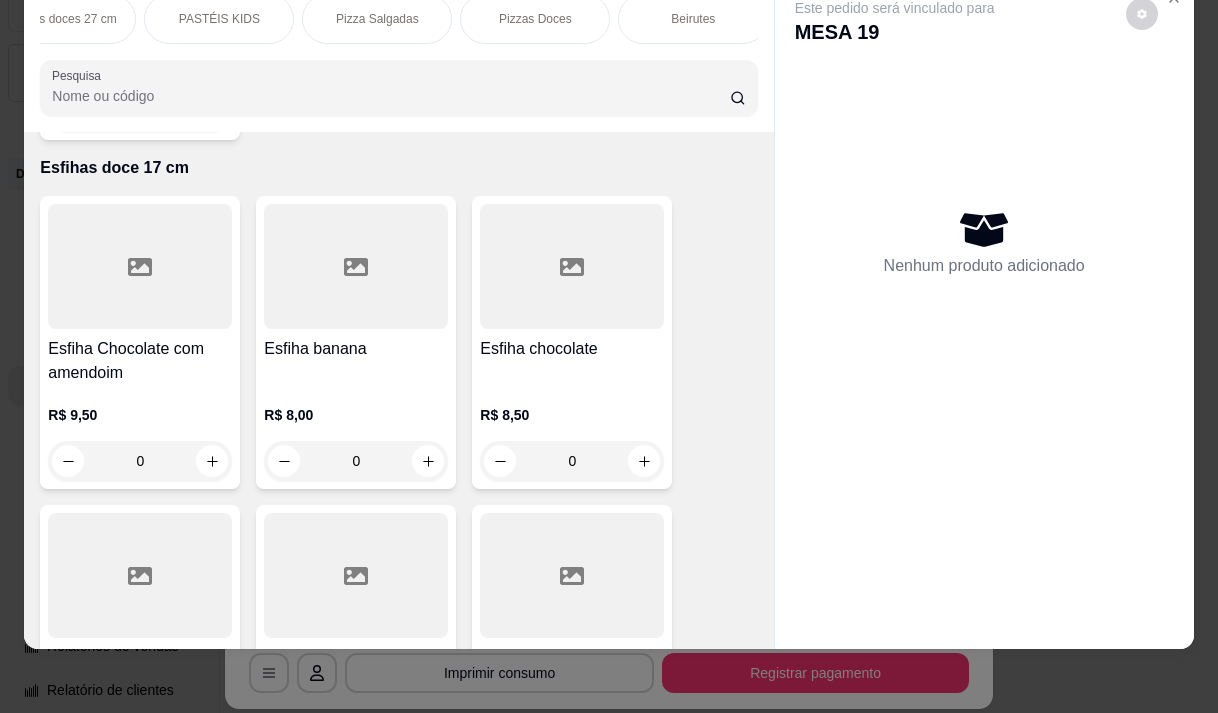 drag, startPoint x: 823, startPoint y: 108, endPoint x: 822, endPoint y: 60, distance: 48.010414 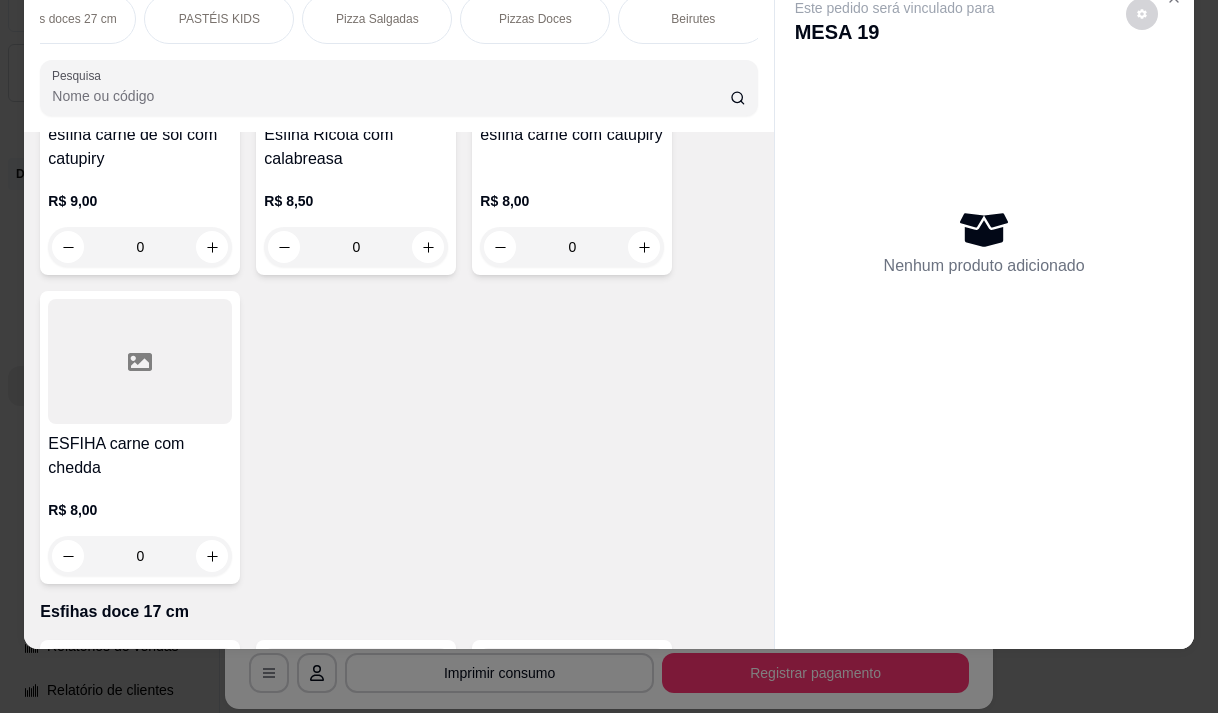 scroll, scrollTop: 5333, scrollLeft: 0, axis: vertical 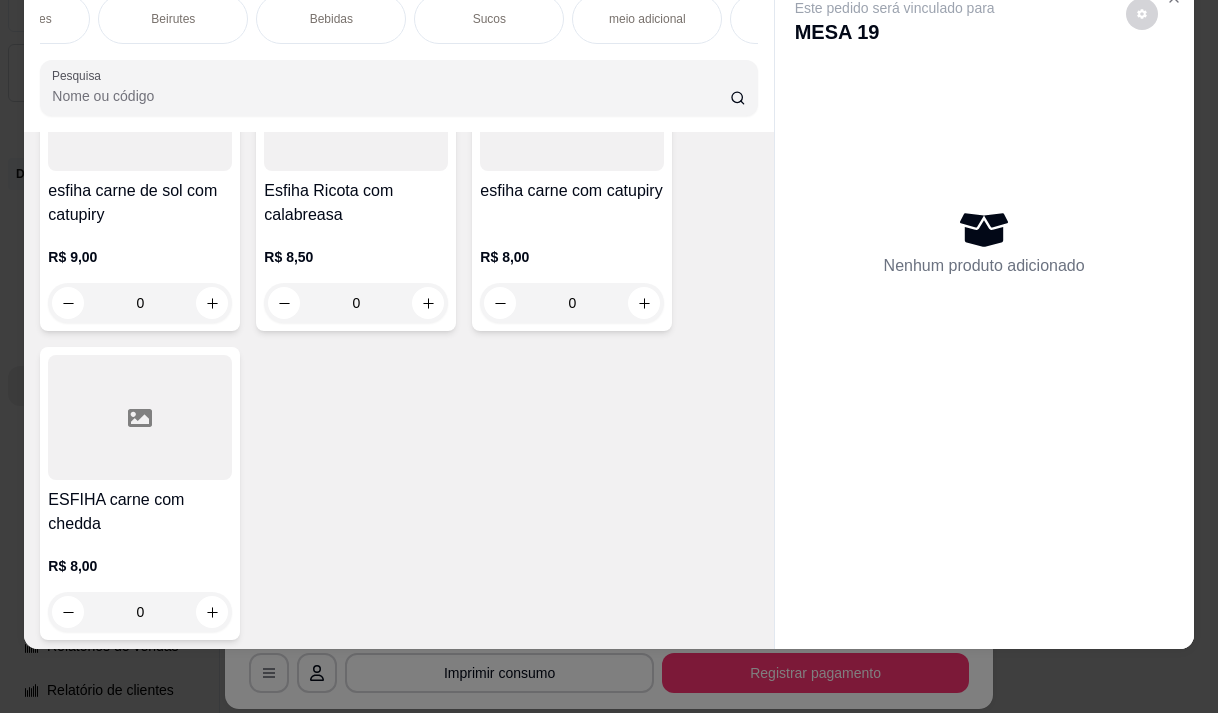 click on "Bebidas" at bounding box center [331, 19] 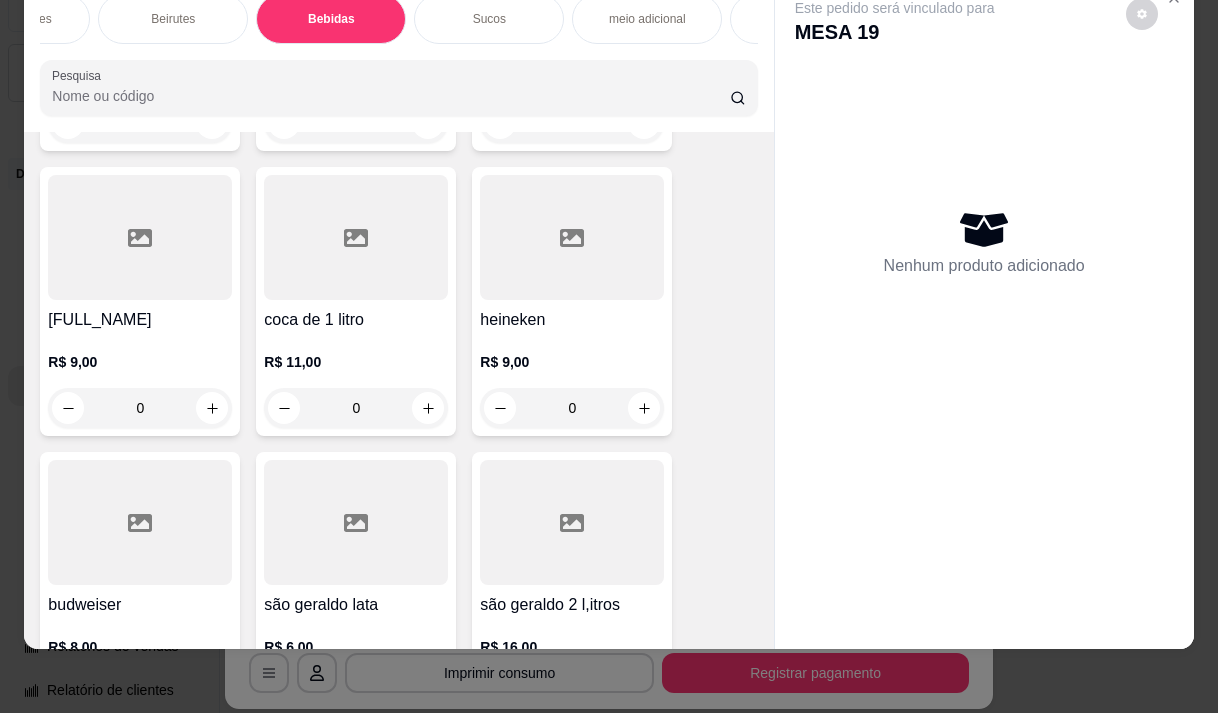 scroll, scrollTop: 18117, scrollLeft: 0, axis: vertical 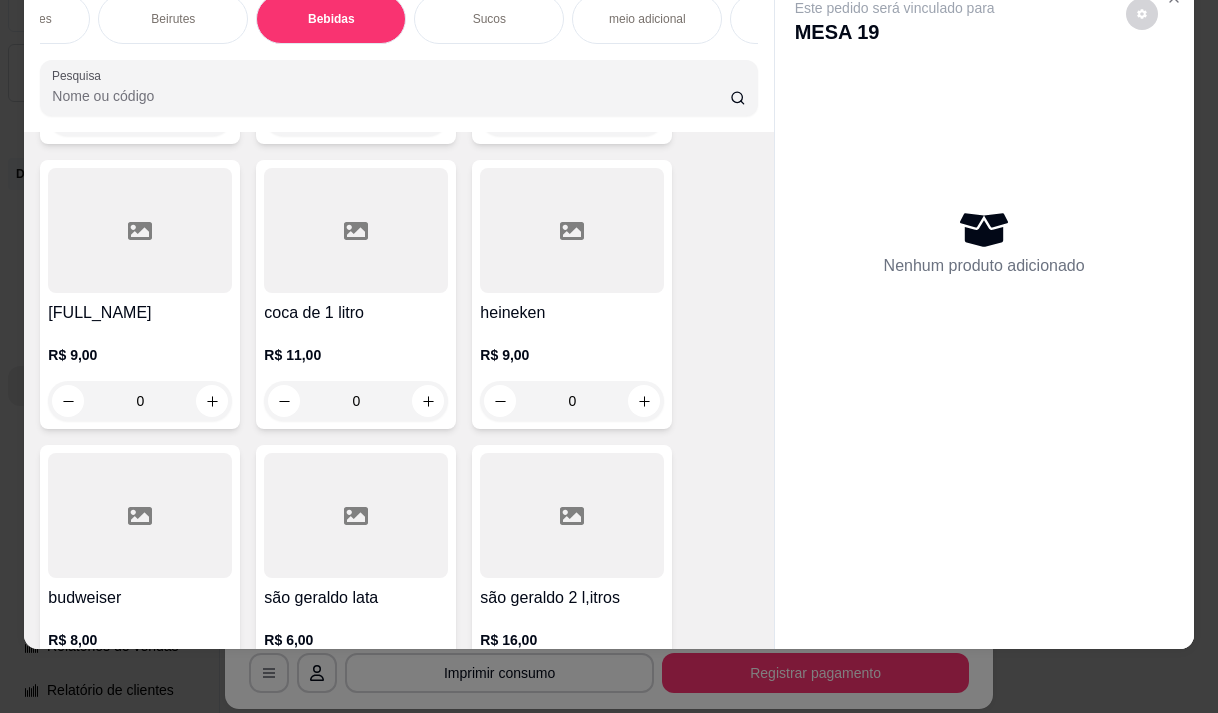 click on "R$ 9,00" at bounding box center [572, 355] 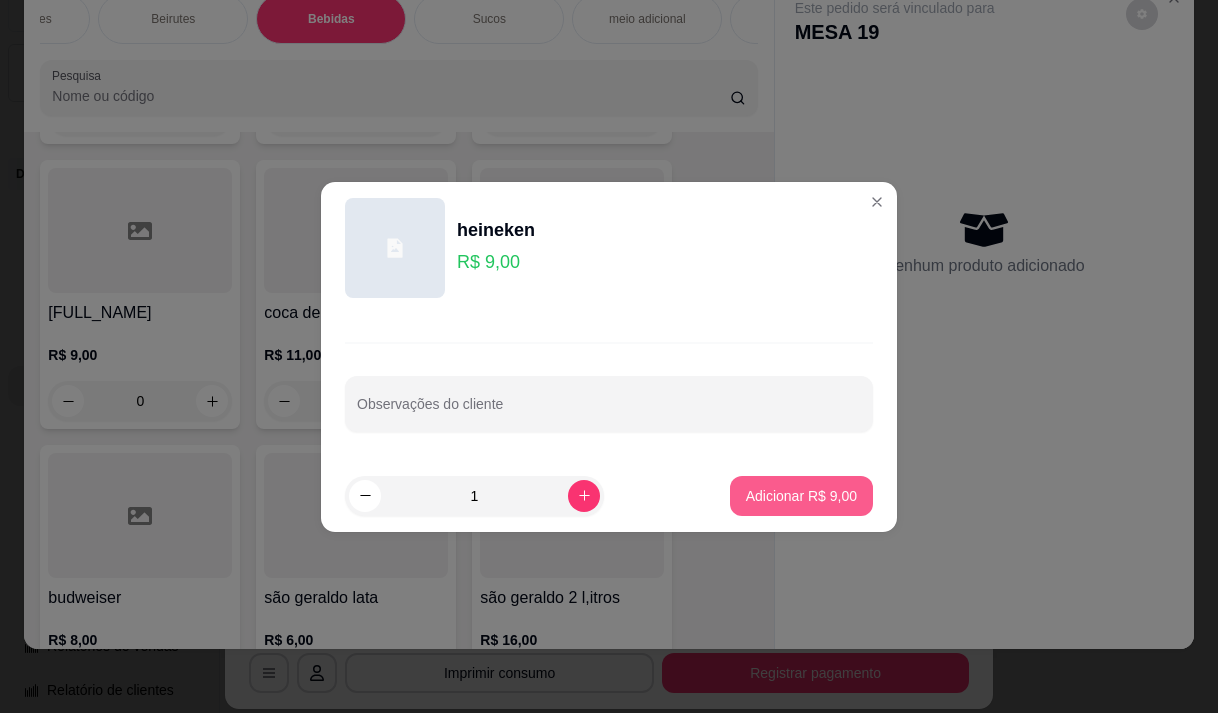 click on "Adicionar   R$ 9,00" at bounding box center [801, 496] 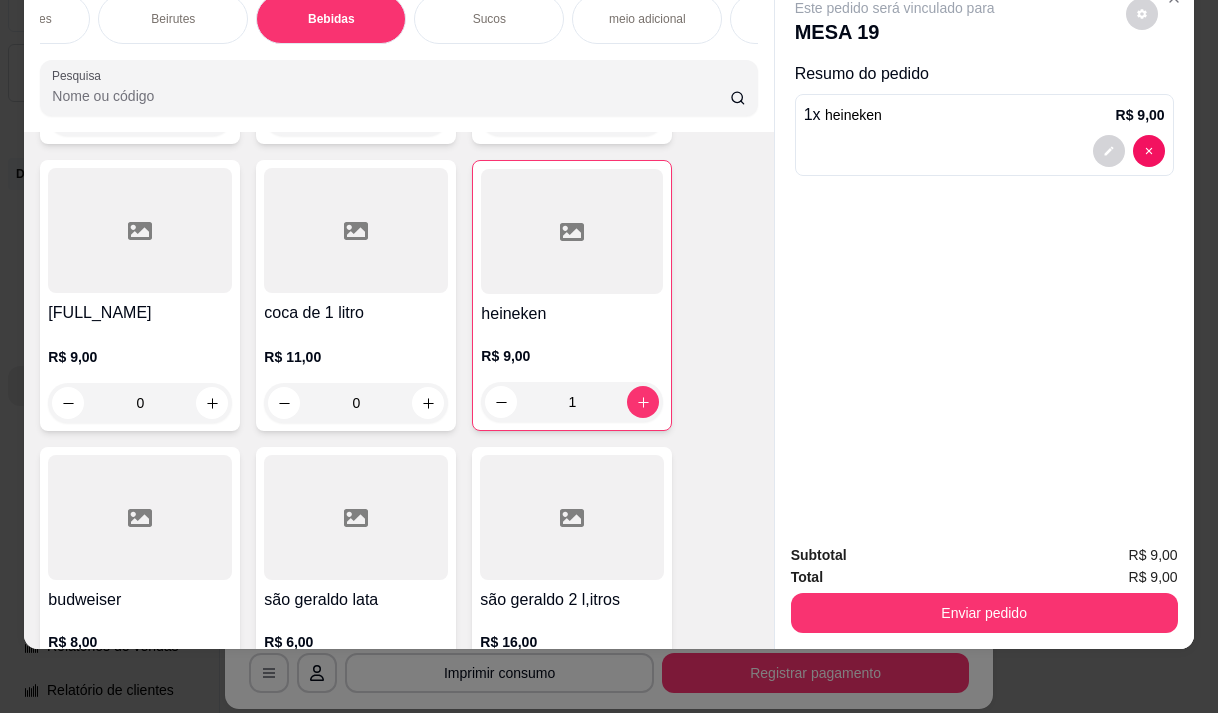 click on "[PRODUCT]" at bounding box center (140, 313) 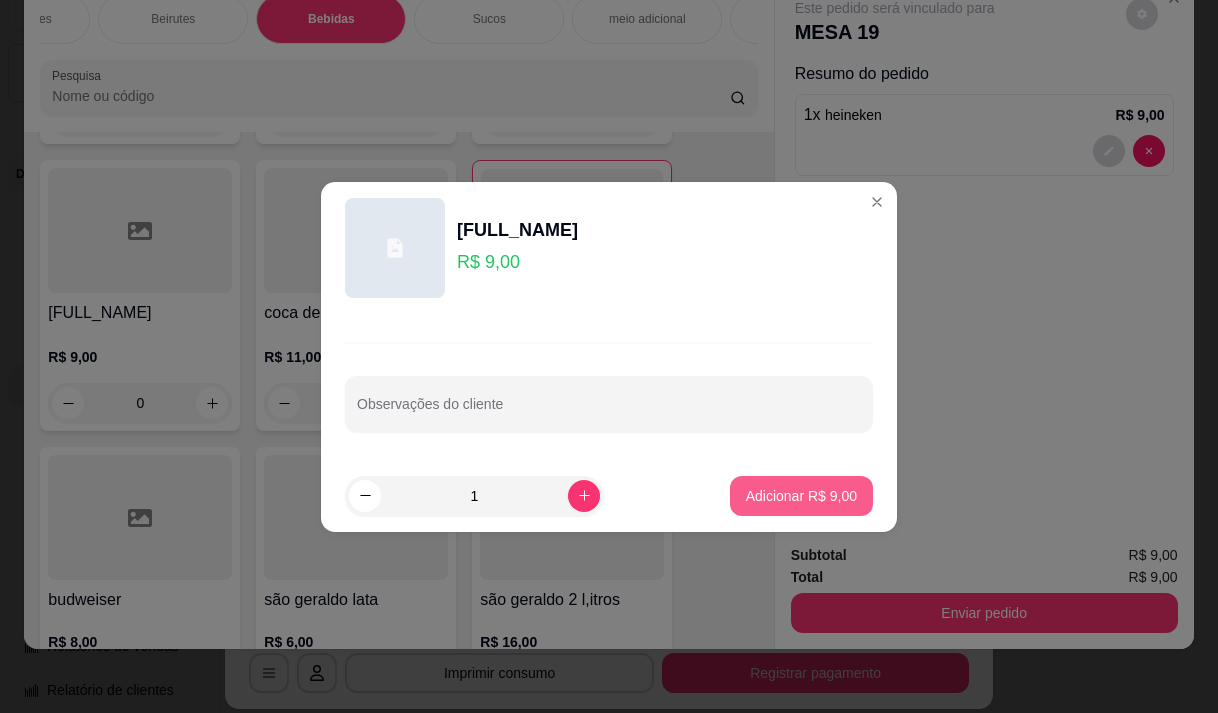 click on "Adicionar   R$ 9,00" at bounding box center (801, 496) 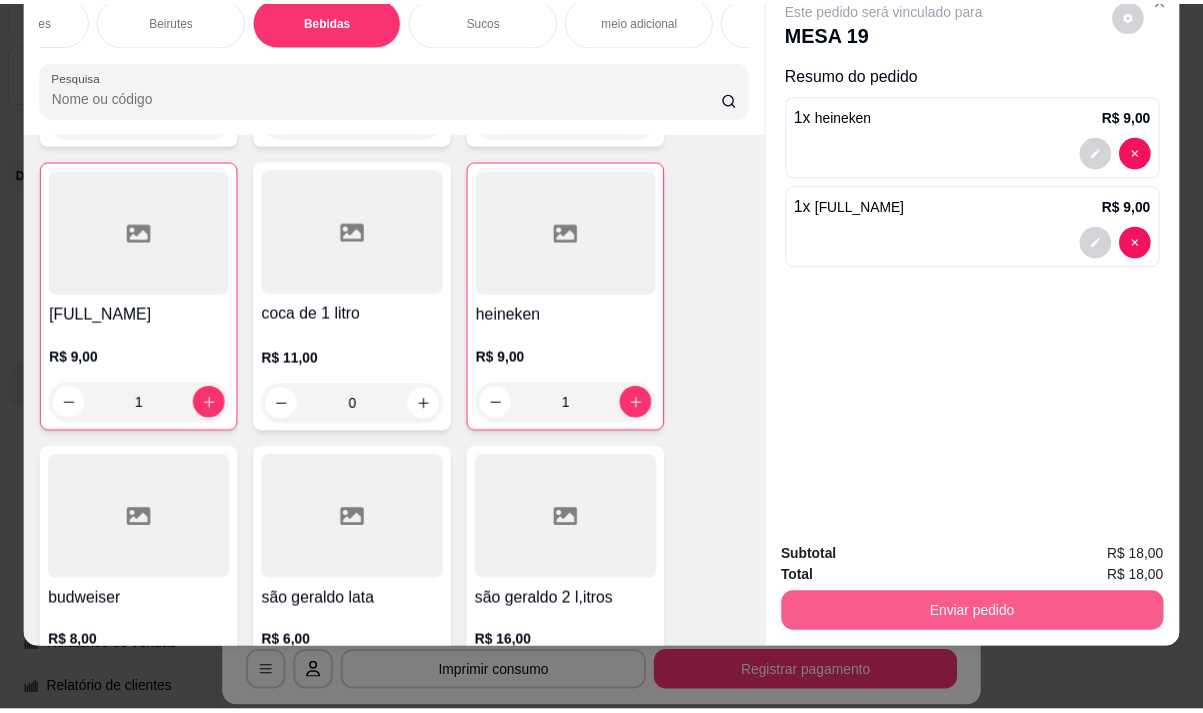 scroll, scrollTop: 18118, scrollLeft: 0, axis: vertical 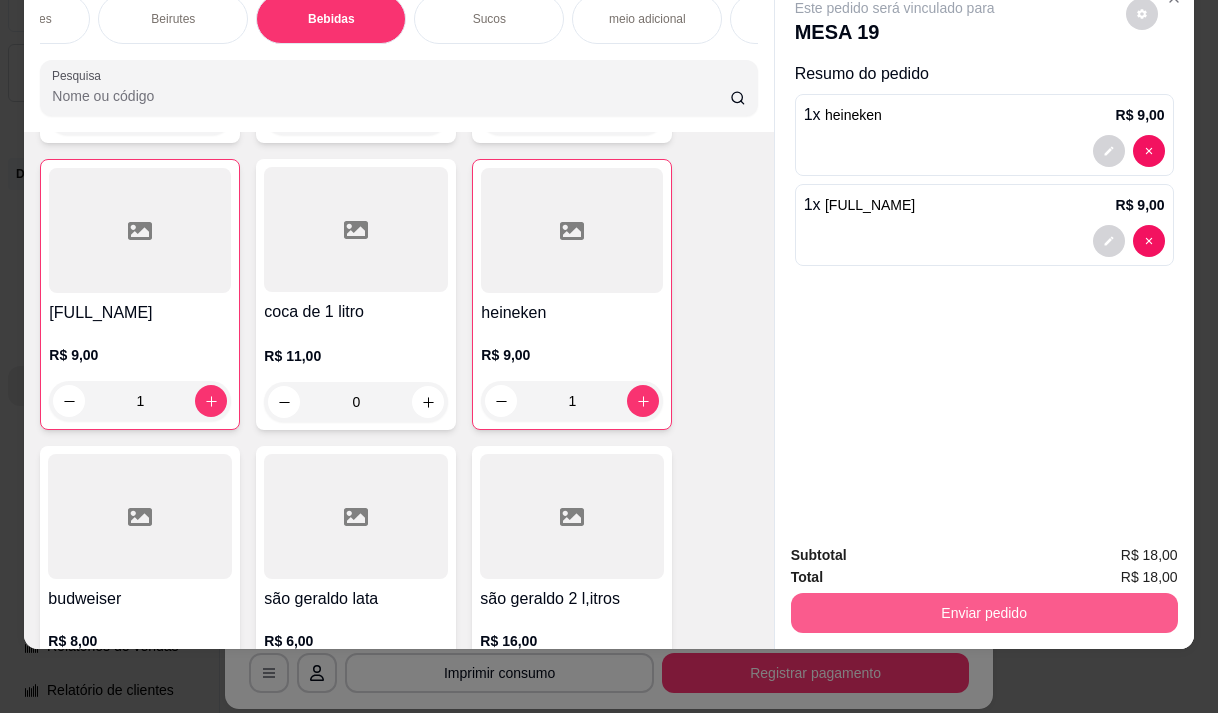 click on "Enviar pedido" at bounding box center (984, 613) 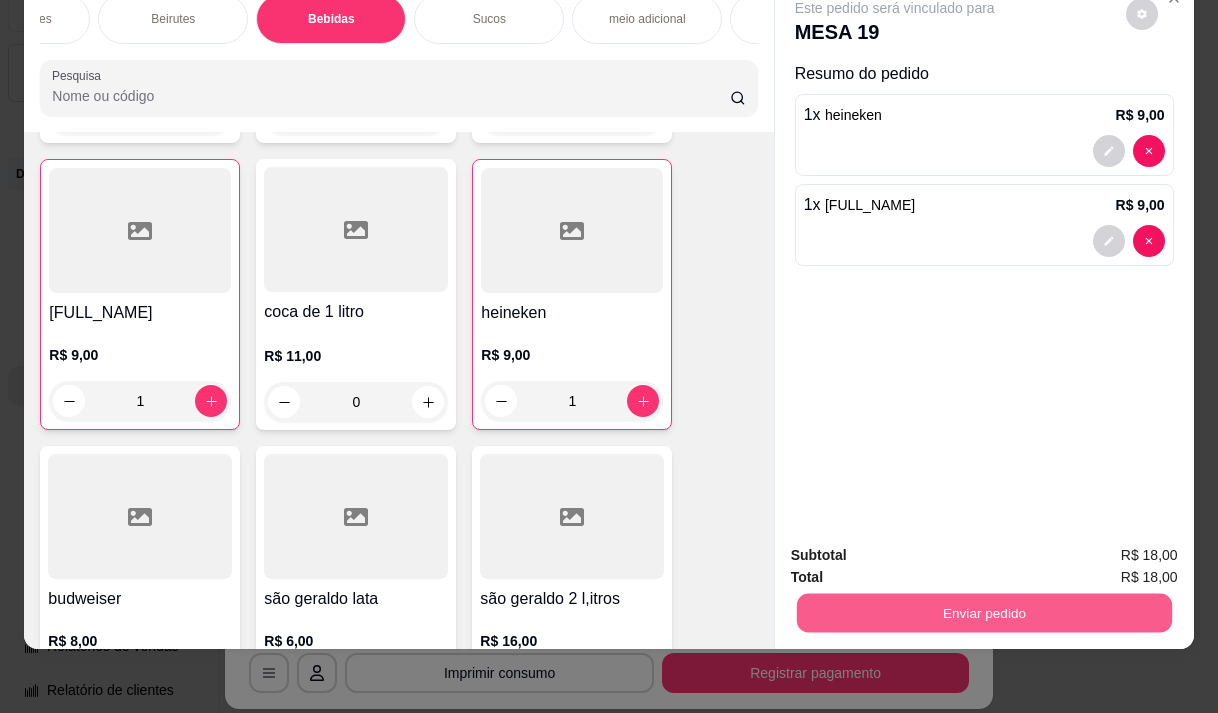 click on "Enviar pedido" at bounding box center (983, 612) 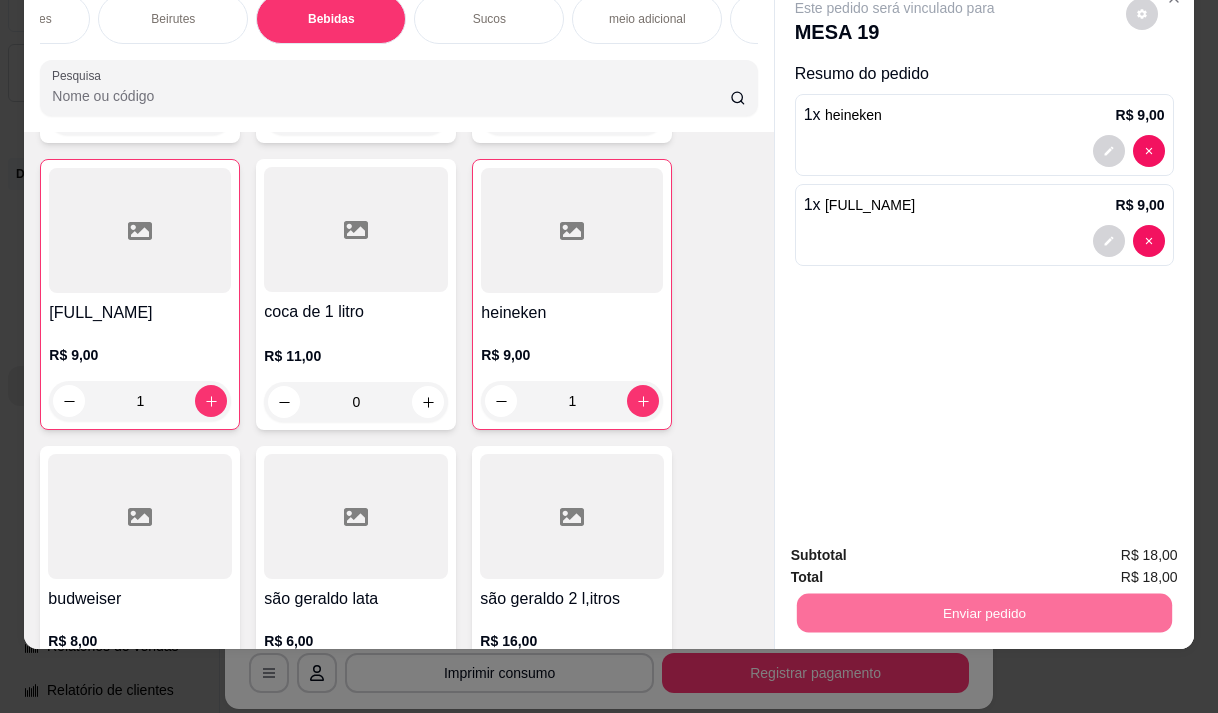 click on "Não registrar e enviar pedido" at bounding box center (918, 549) 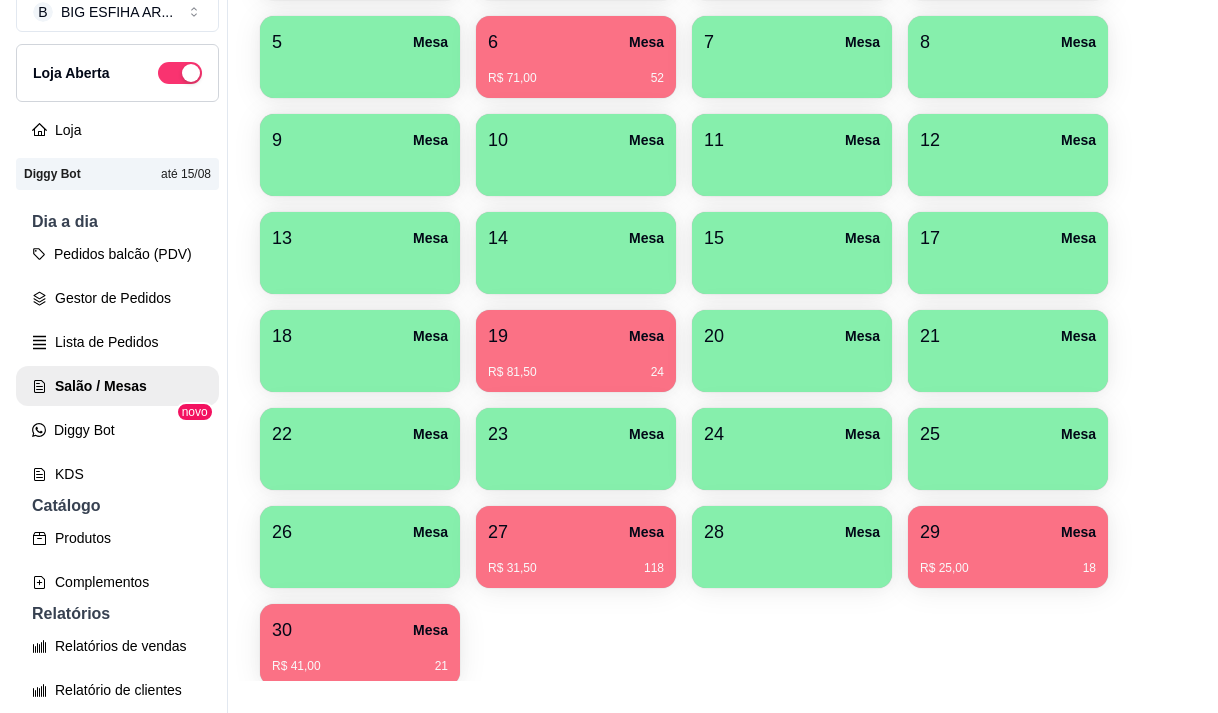 scroll, scrollTop: 108, scrollLeft: 0, axis: vertical 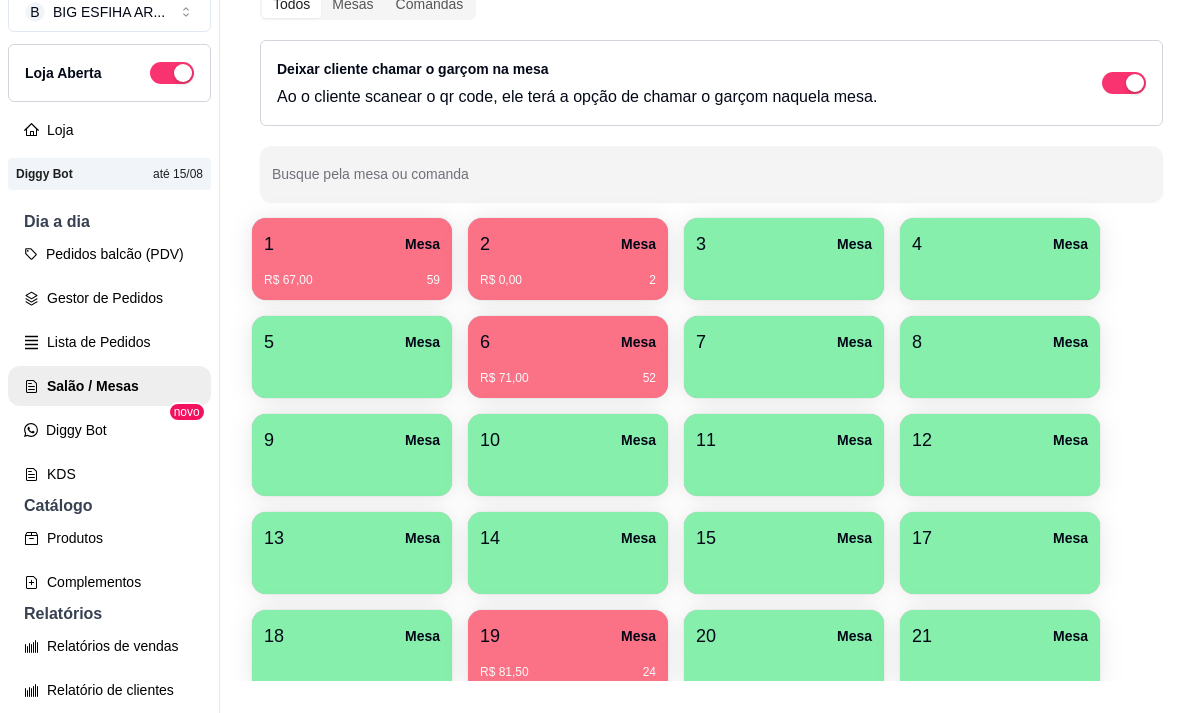 click on "R$ 71,00 52" at bounding box center (568, 371) 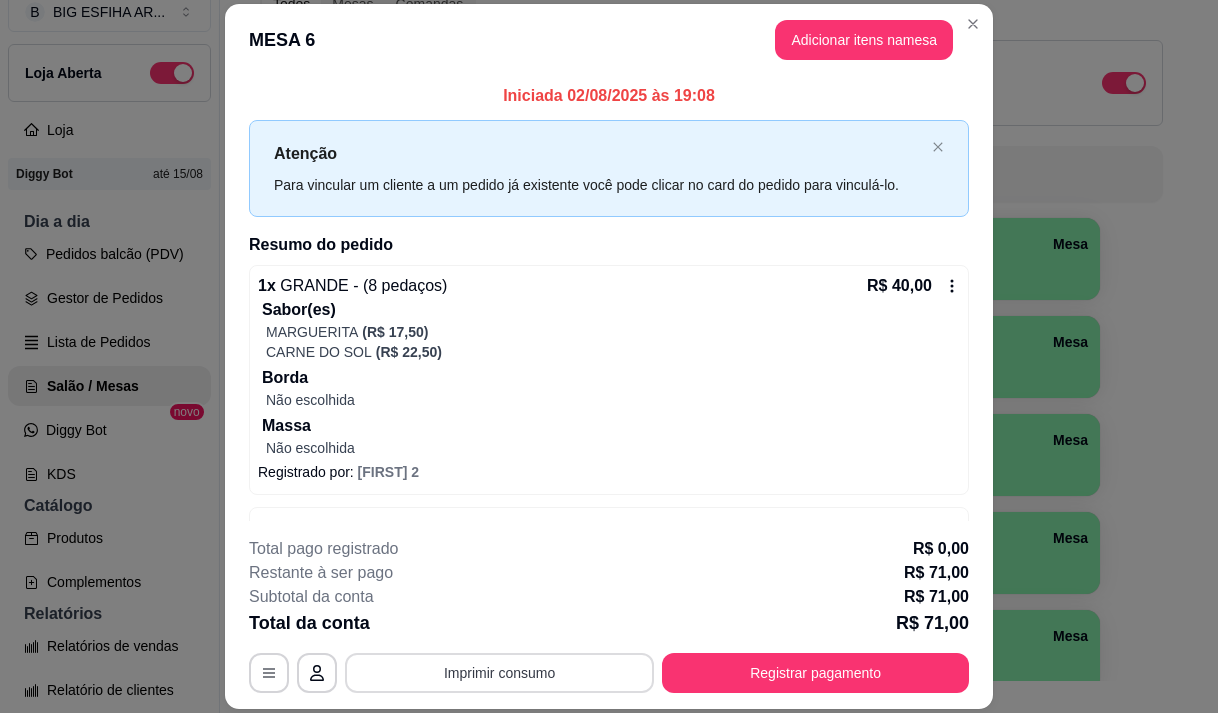 click on "Imprimir consumo" at bounding box center [499, 673] 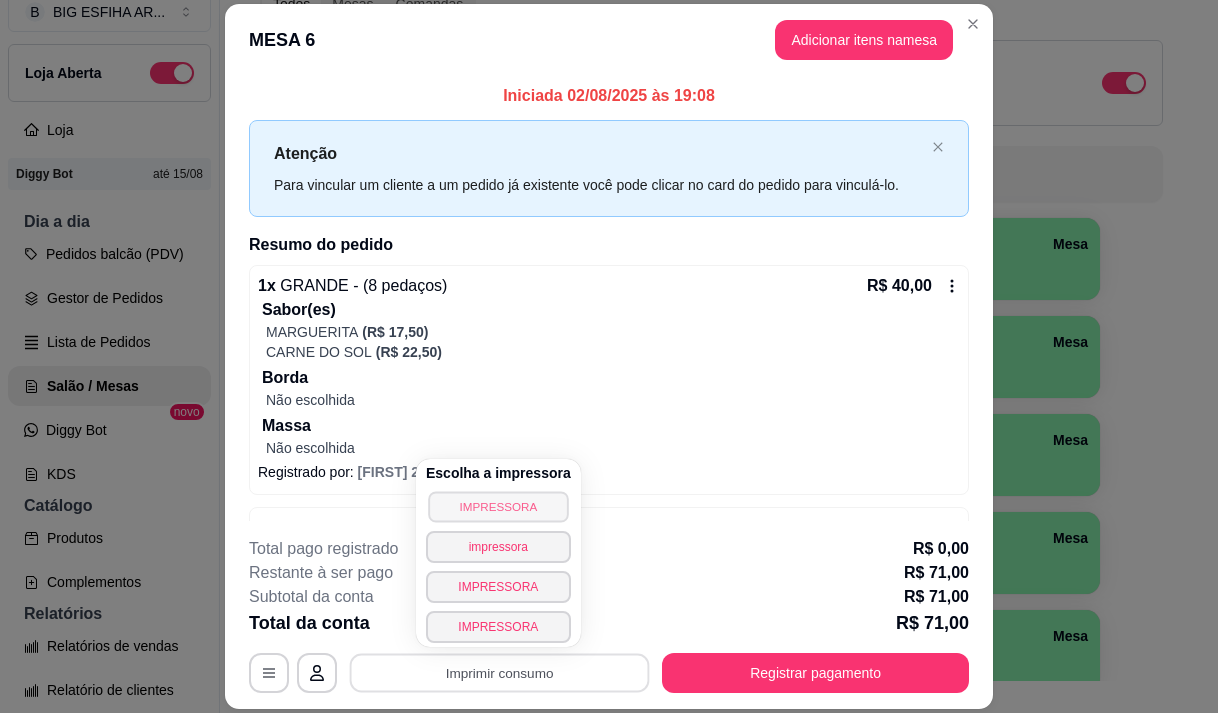 click on "IMPRESSORA" at bounding box center (498, 506) 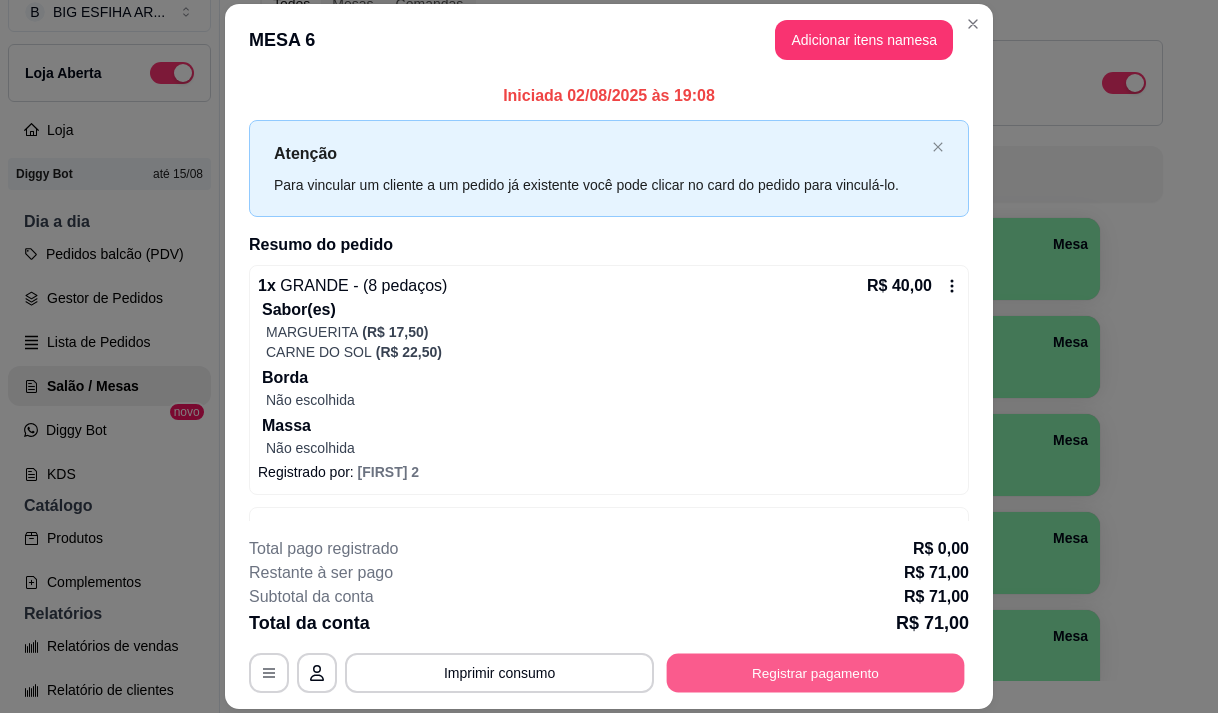 click on "Registrar pagamento" at bounding box center [816, 673] 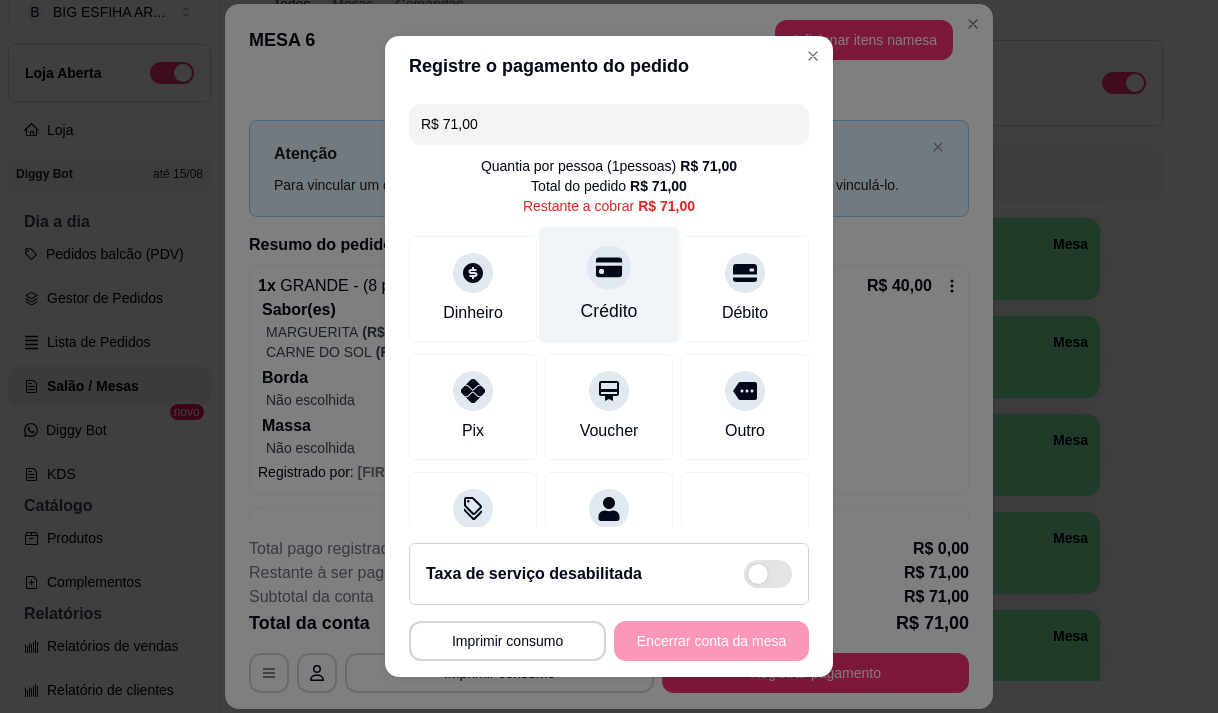 click on "Crédito" at bounding box center (609, 284) 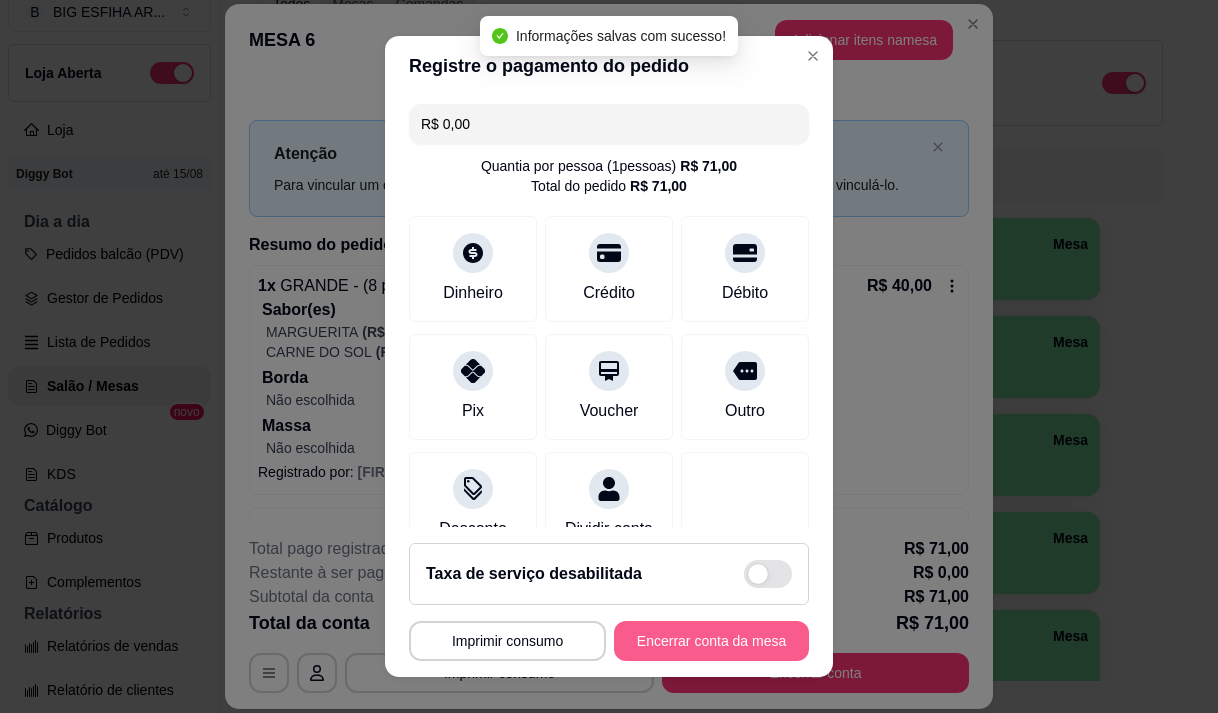 type on "R$ 0,00" 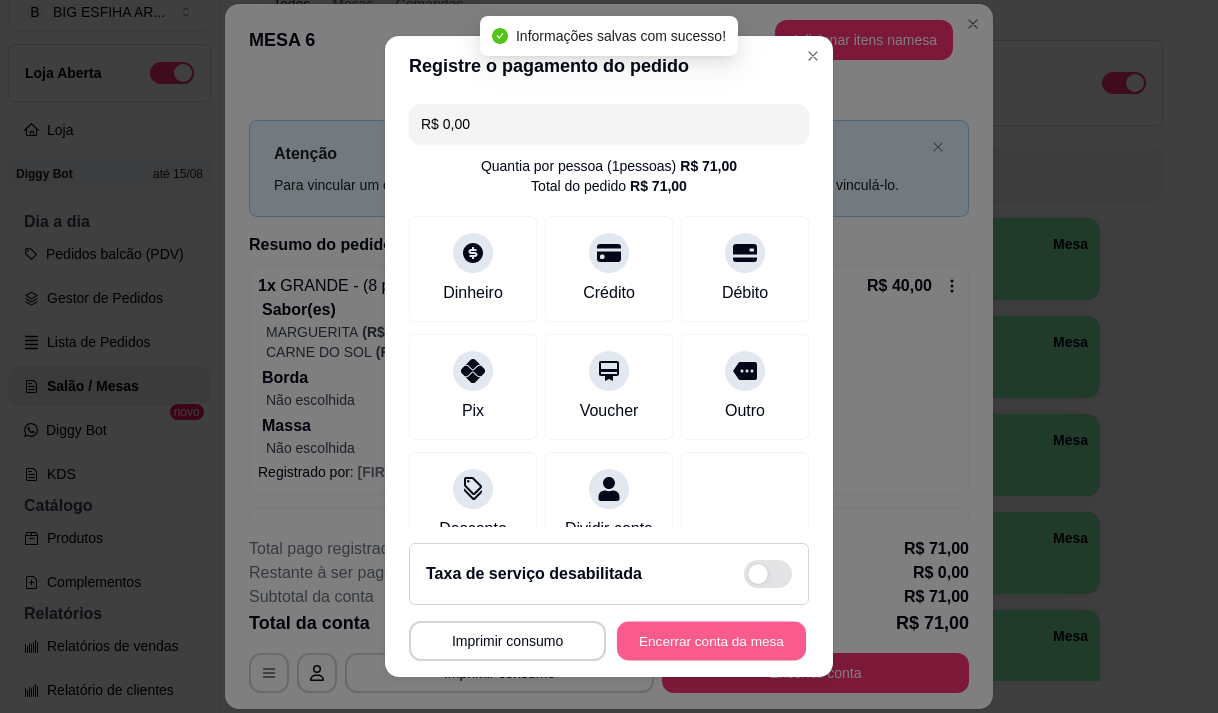 click on "Encerrar conta da mesa" at bounding box center (711, 641) 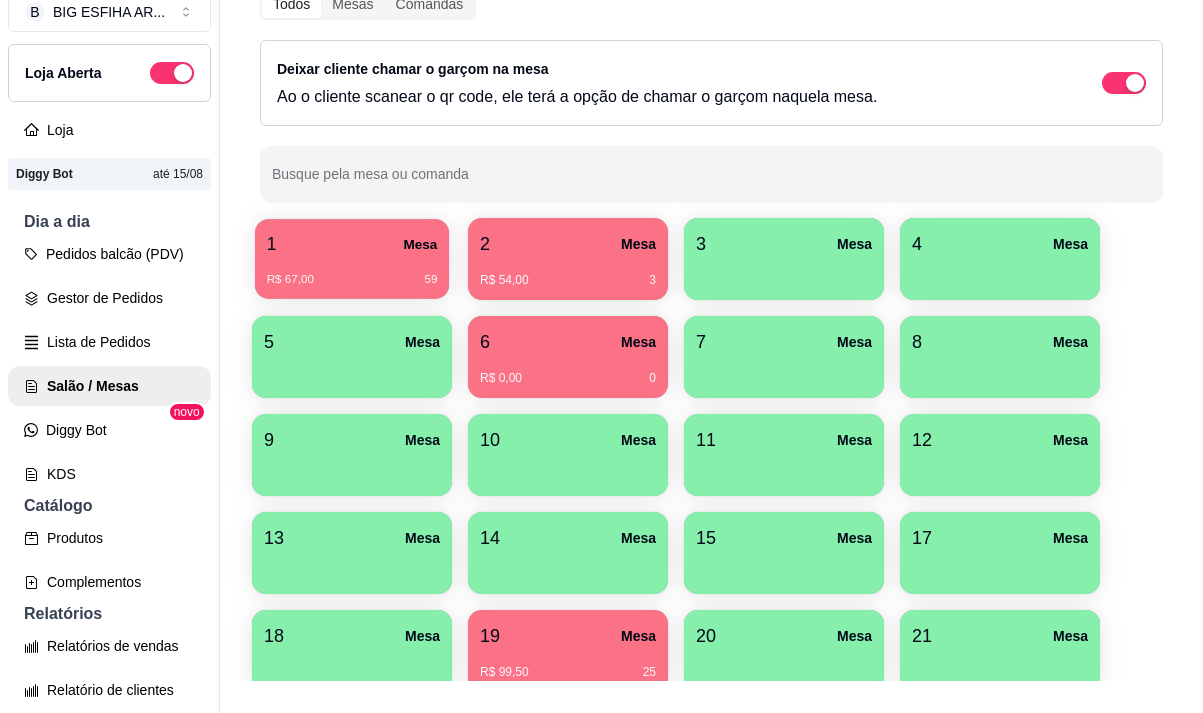 click on "1 Mesa" at bounding box center [352, 244] 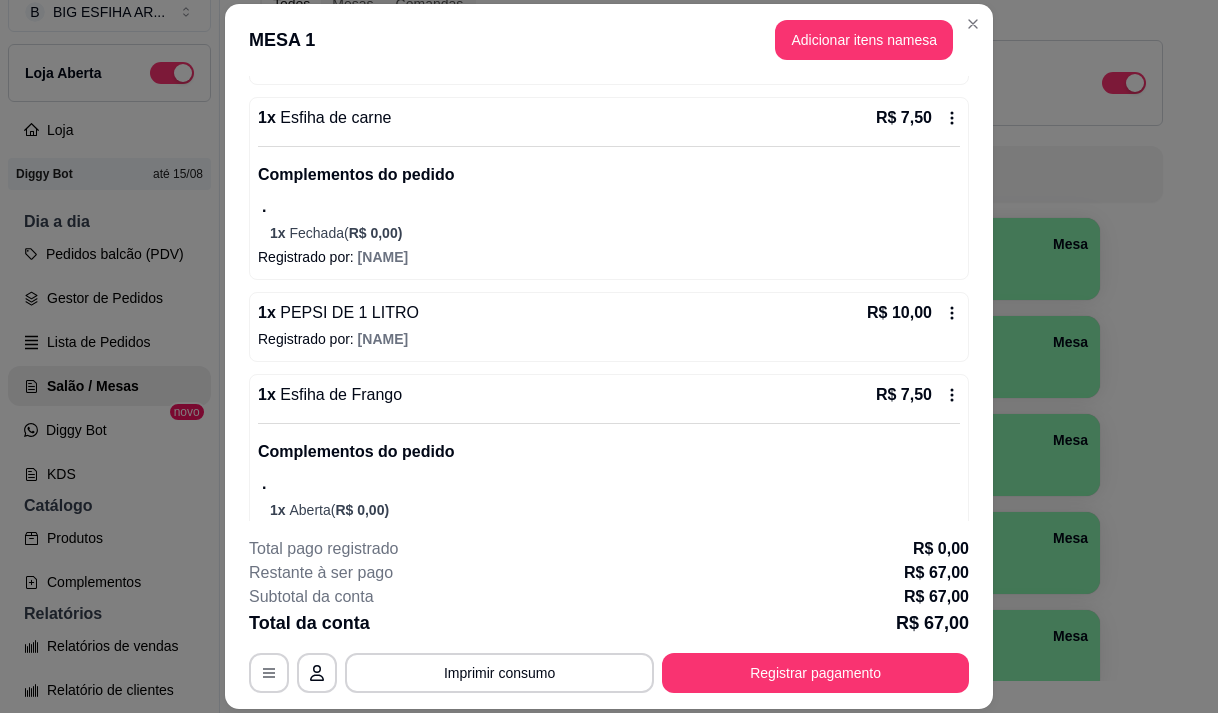 scroll, scrollTop: 652, scrollLeft: 0, axis: vertical 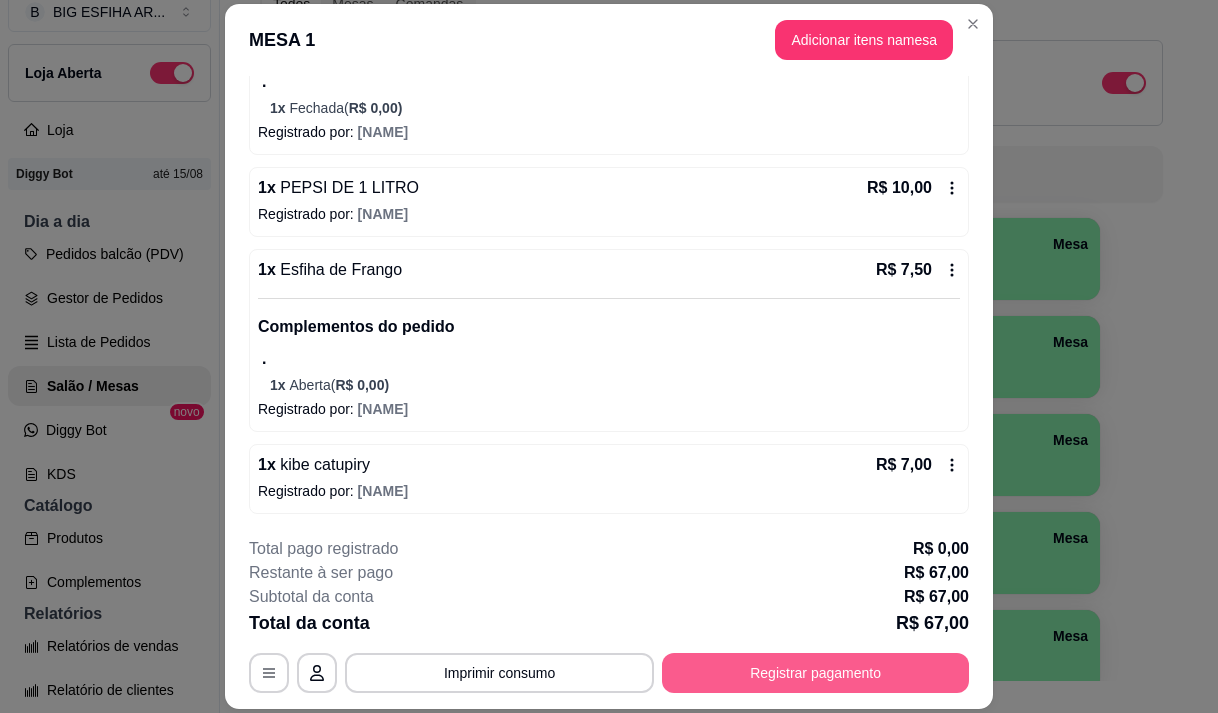 click on "Registrar pagamento" at bounding box center [815, 673] 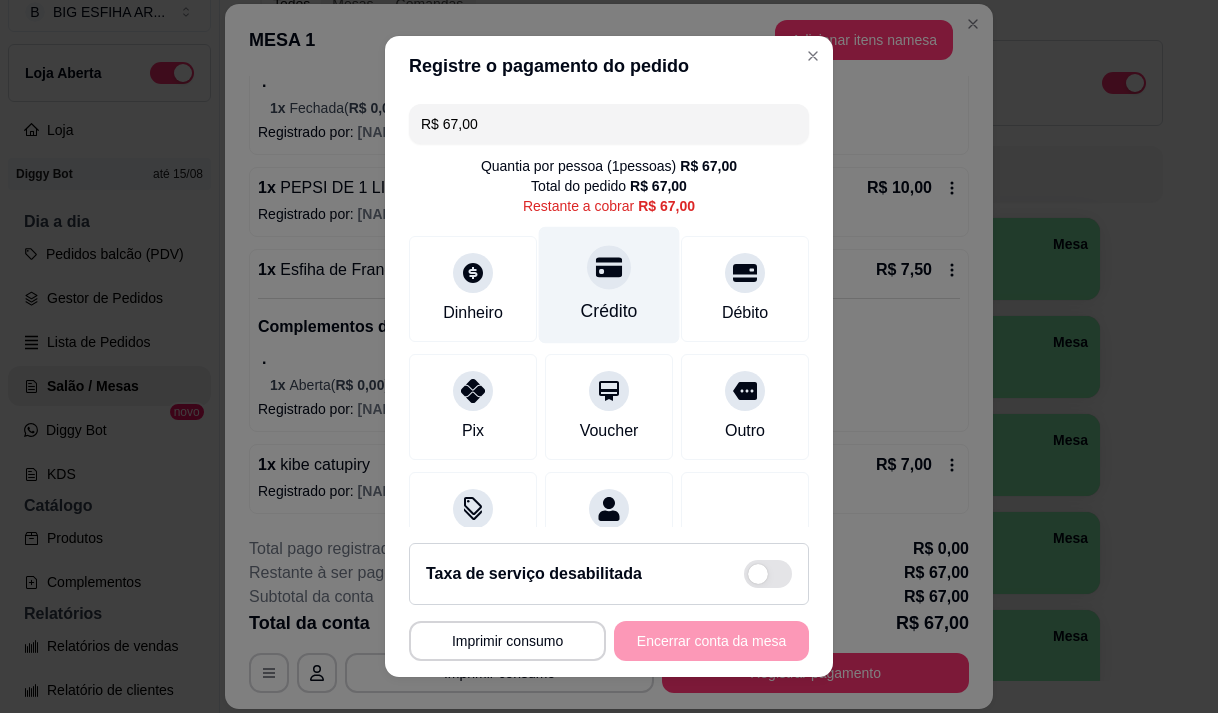 click on "Crédito" at bounding box center (609, 284) 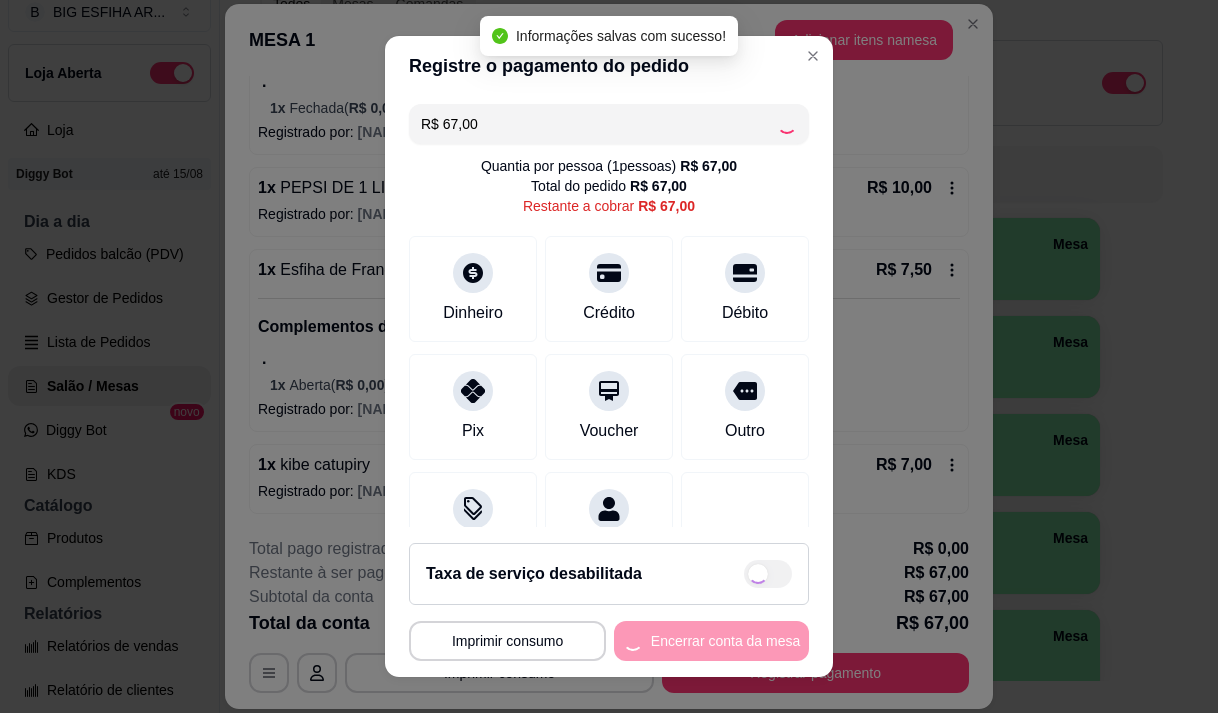 type on "R$ 0,00" 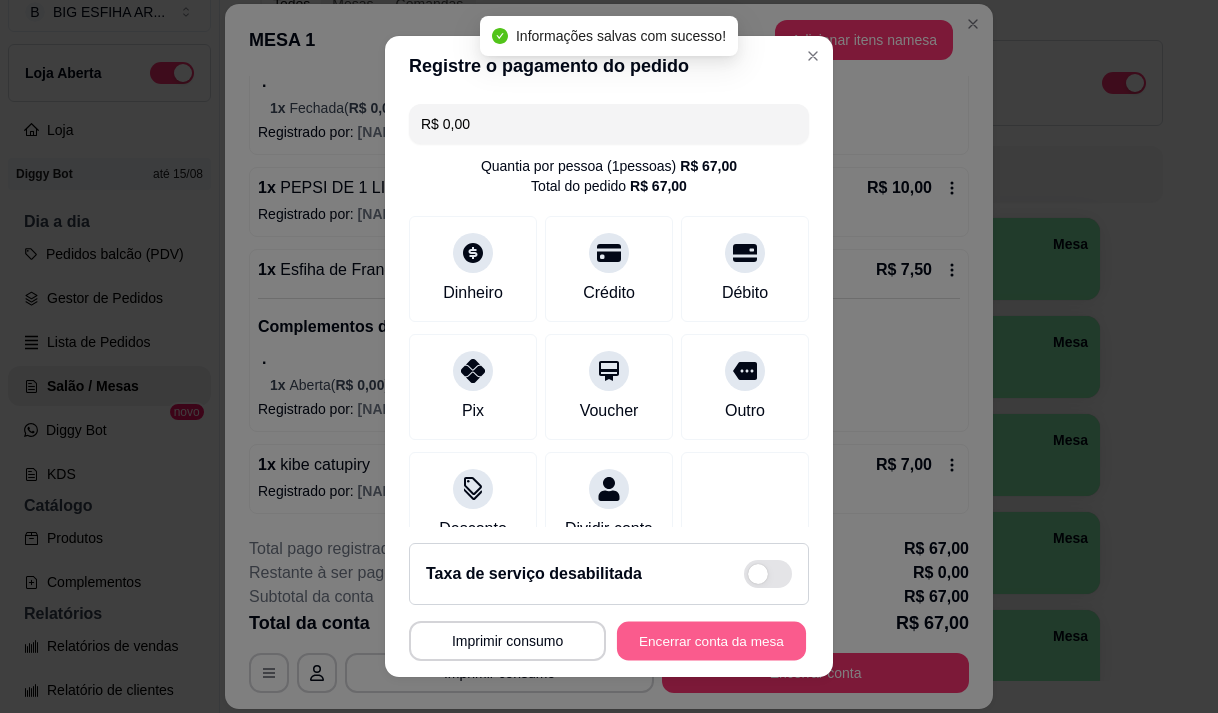 click on "Encerrar conta da mesa" at bounding box center [711, 641] 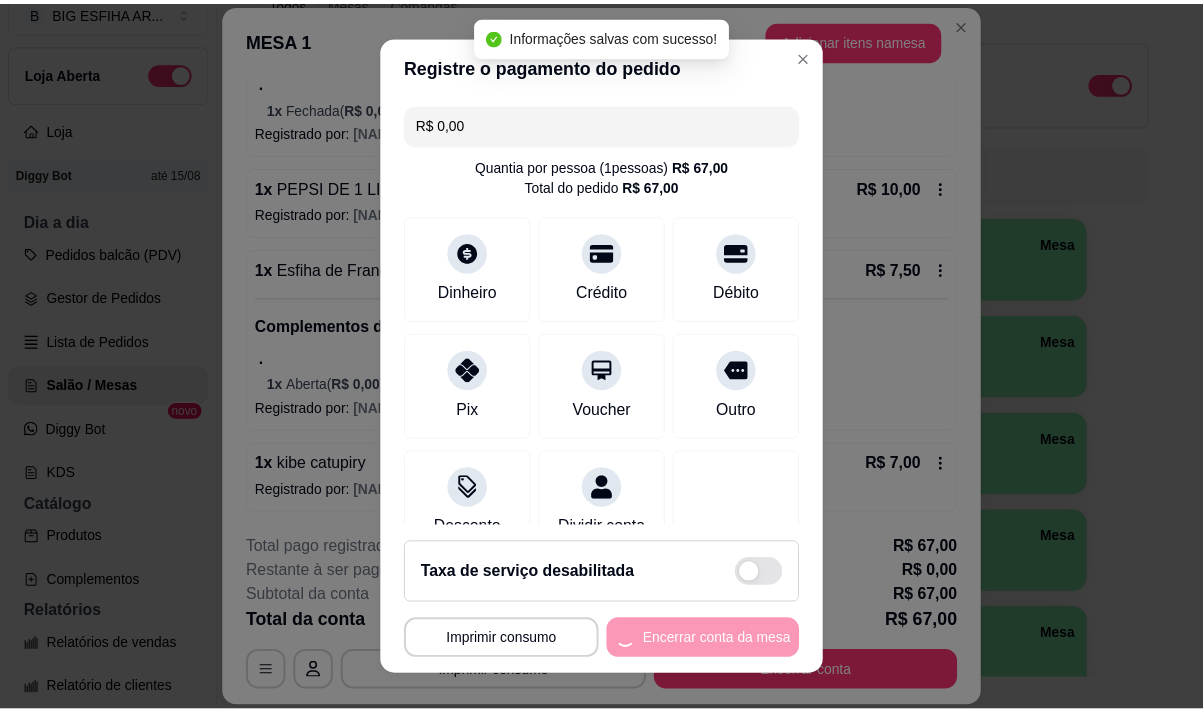 scroll, scrollTop: 0, scrollLeft: 0, axis: both 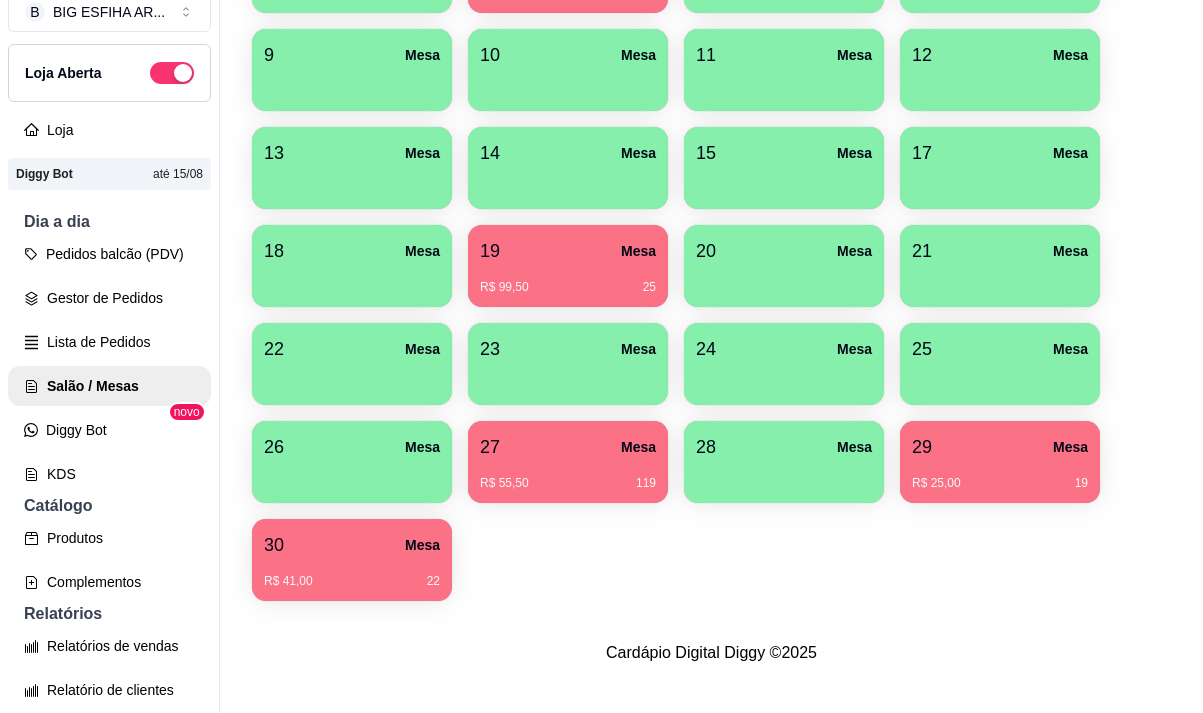 click on "R$ 41,00 22" at bounding box center (352, 581) 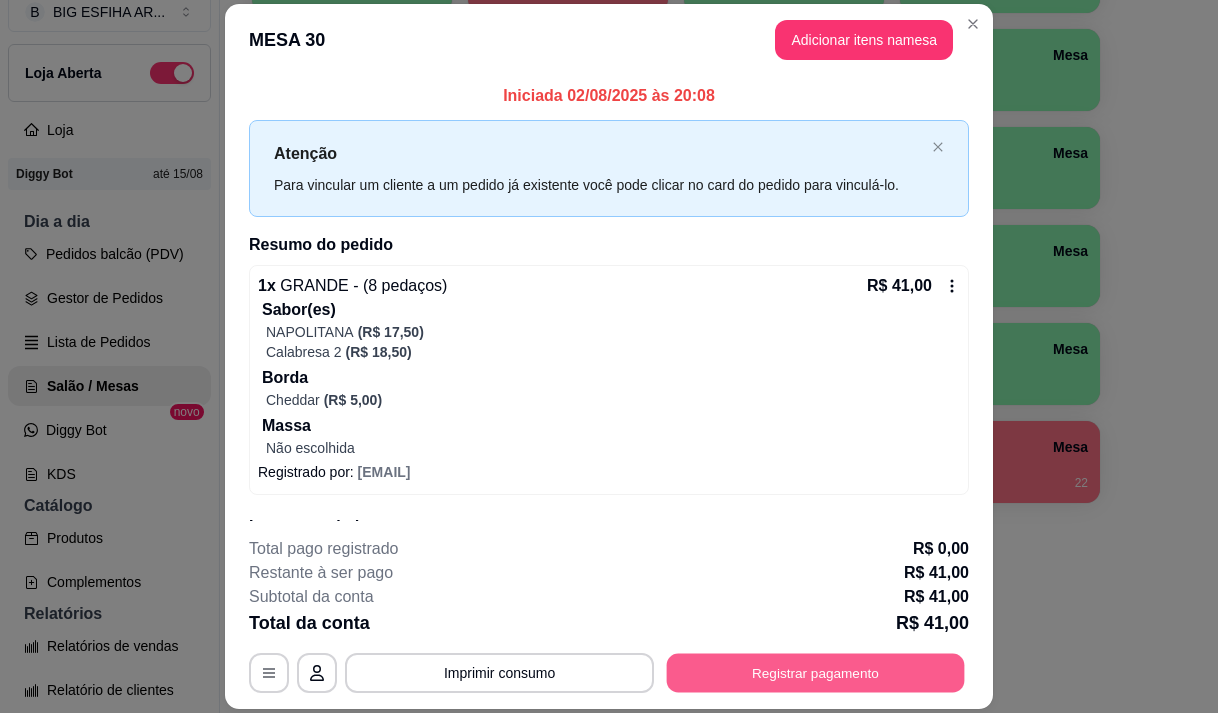 click on "Registrar pagamento" at bounding box center (816, 673) 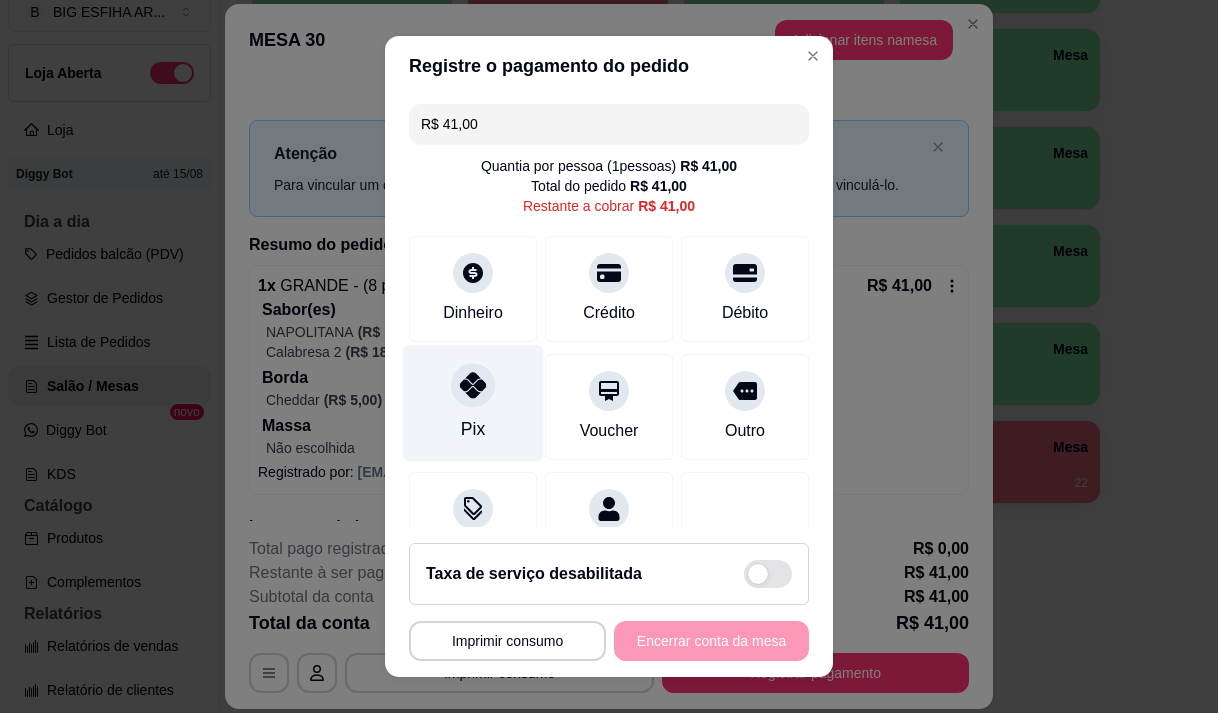 click on "Pix" at bounding box center [473, 402] 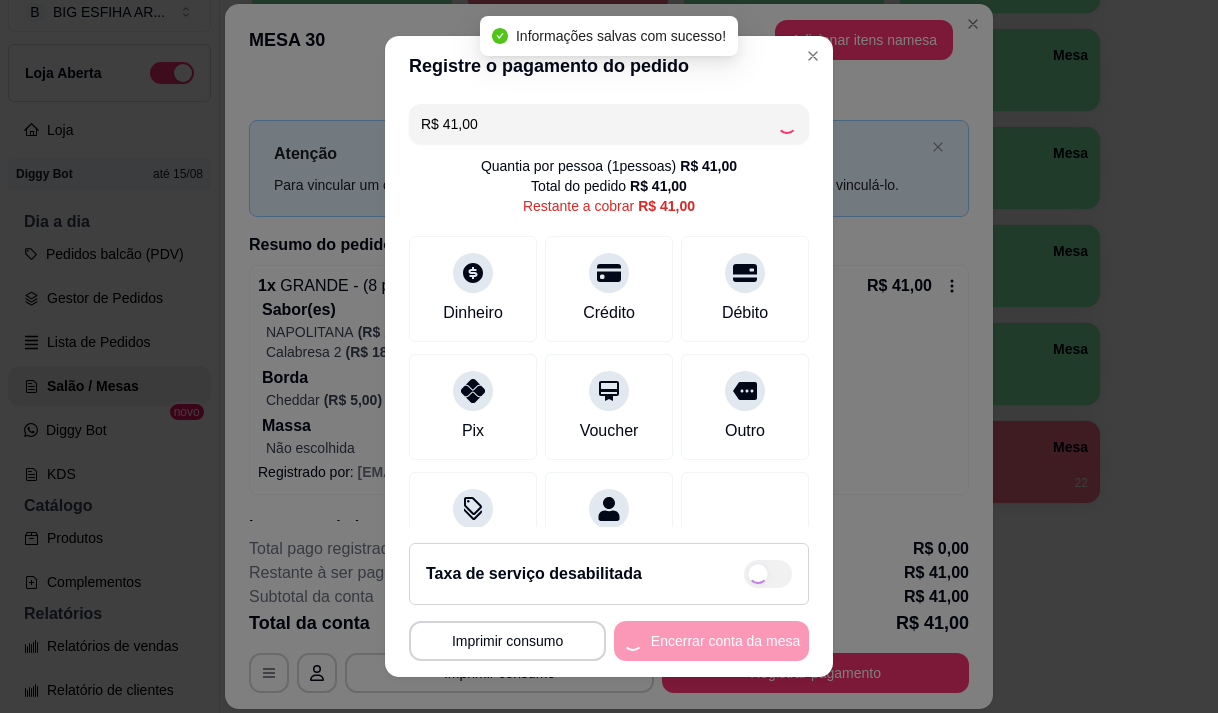 type on "R$ 0,00" 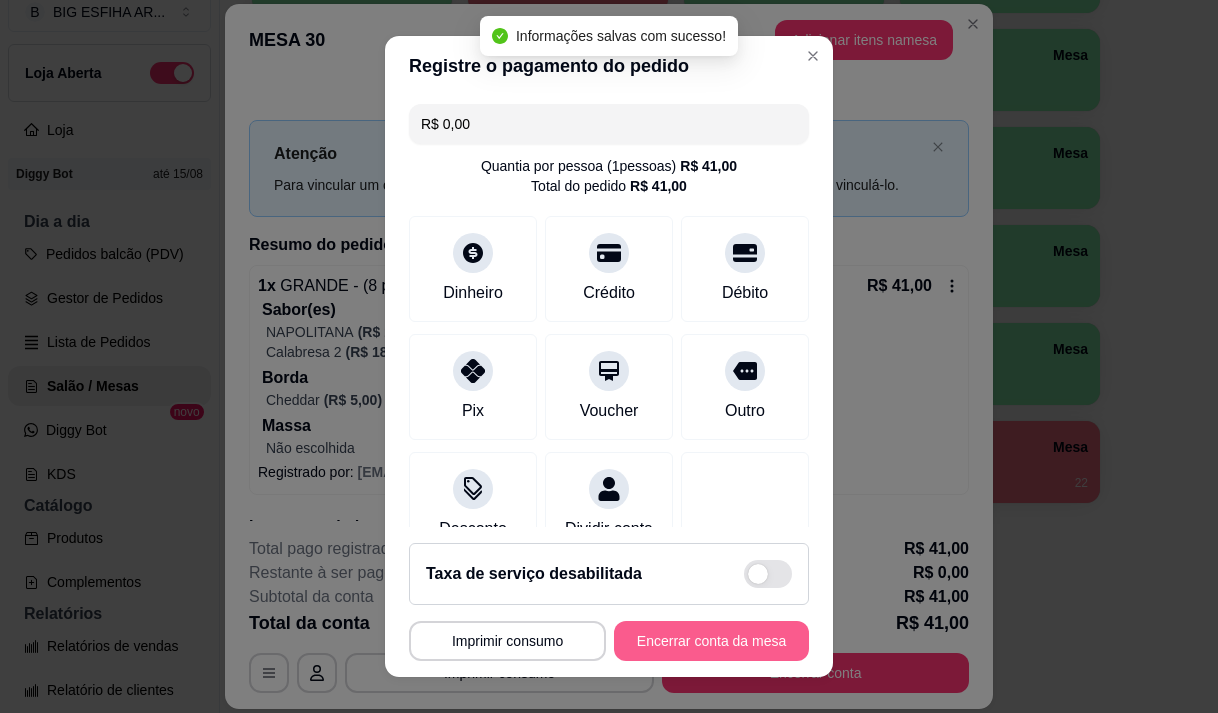 click on "Encerrar conta da mesa" at bounding box center [711, 641] 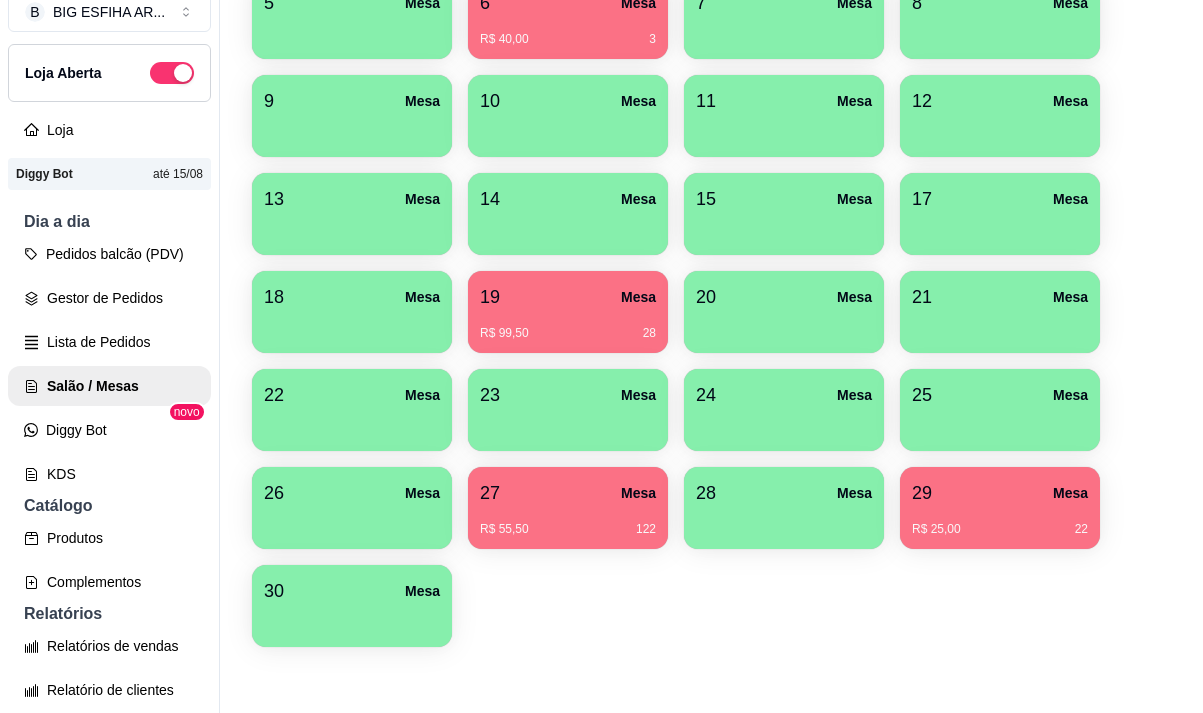 scroll, scrollTop: 8, scrollLeft: 0, axis: vertical 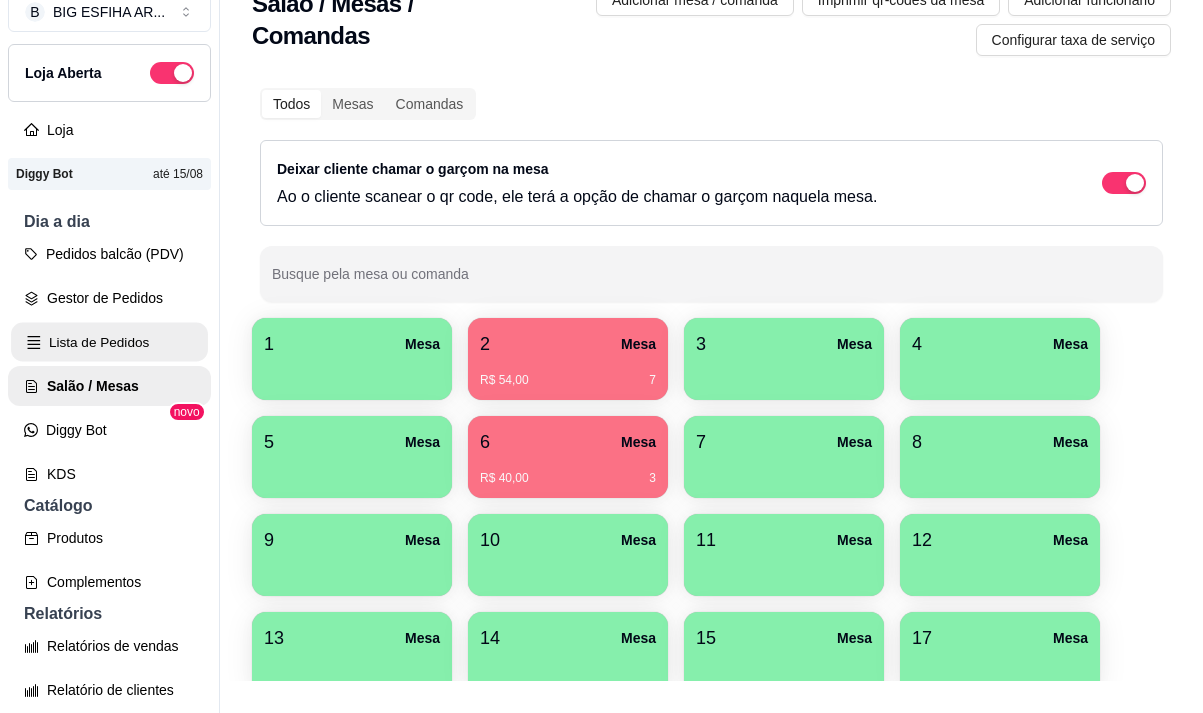 click on "Lista de Pedidos" at bounding box center (109, 342) 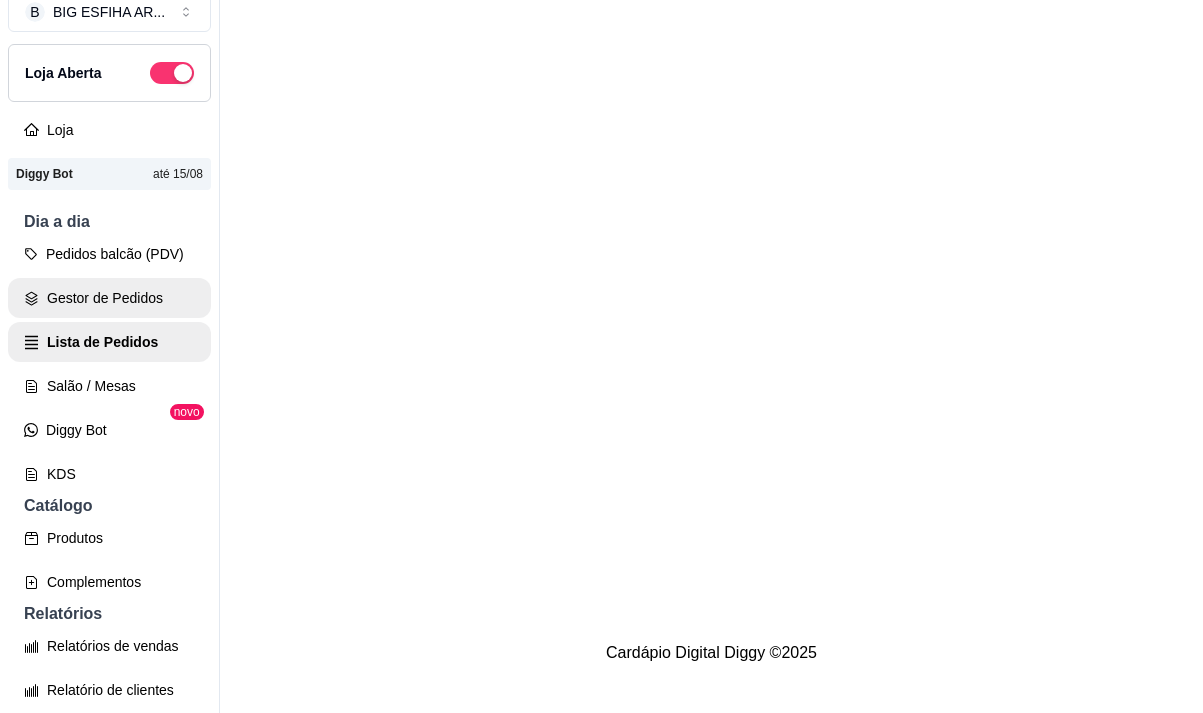 scroll, scrollTop: 0, scrollLeft: 0, axis: both 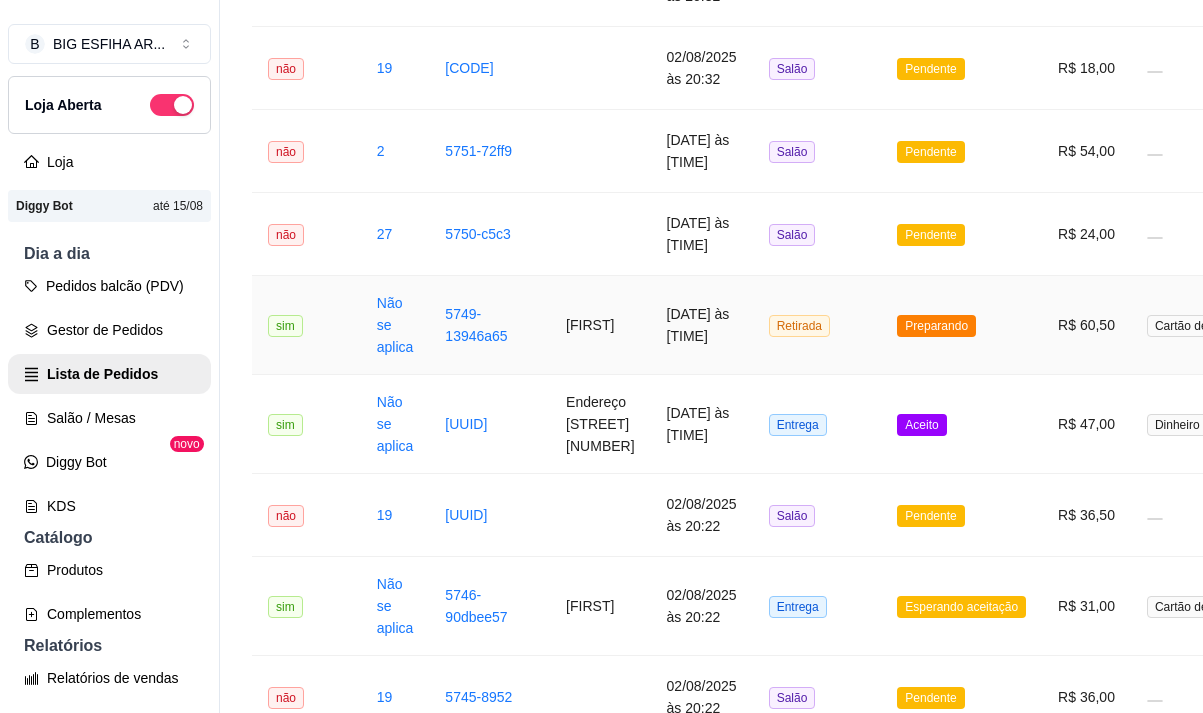 click on "Ivan" at bounding box center (600, 325) 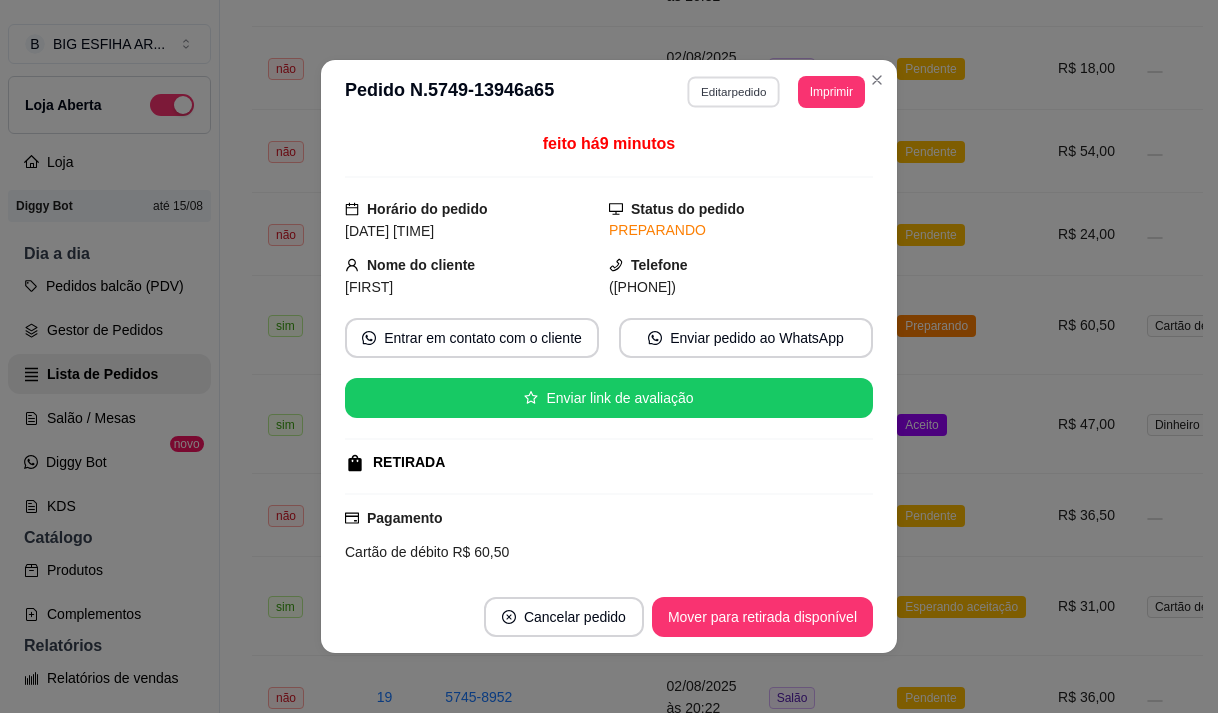 click on "Editar  pedido" at bounding box center [734, 91] 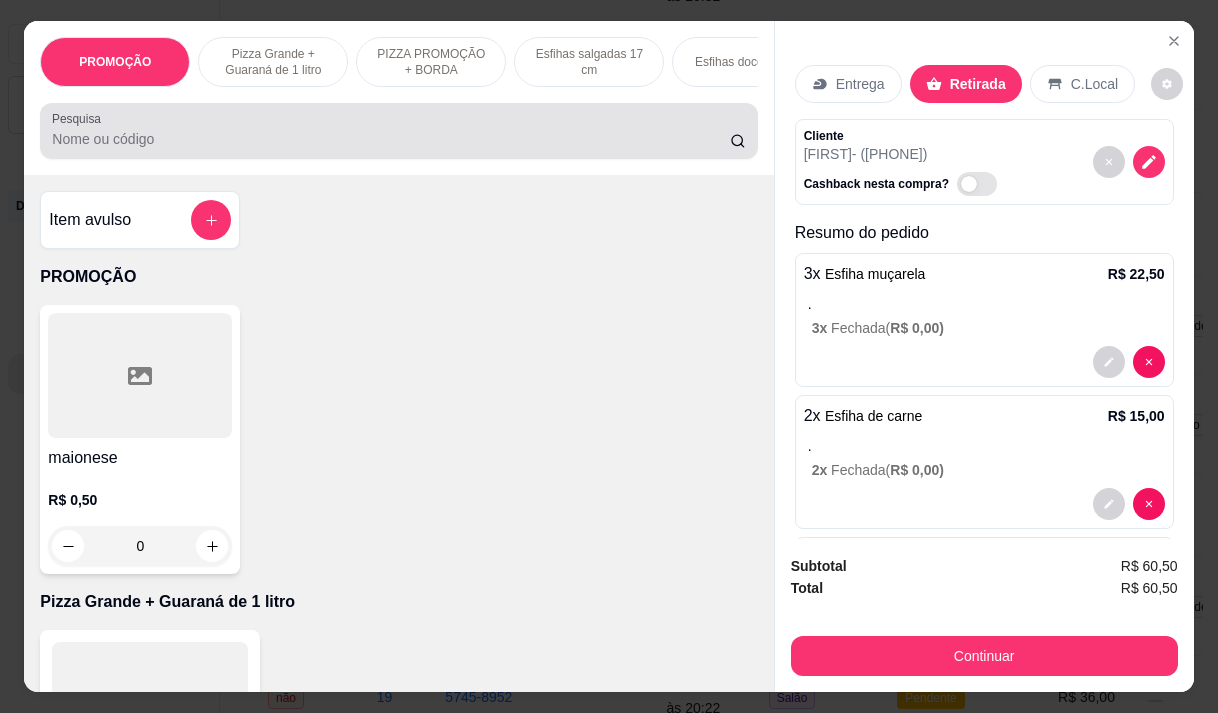 click on "Pesquisa" at bounding box center [391, 139] 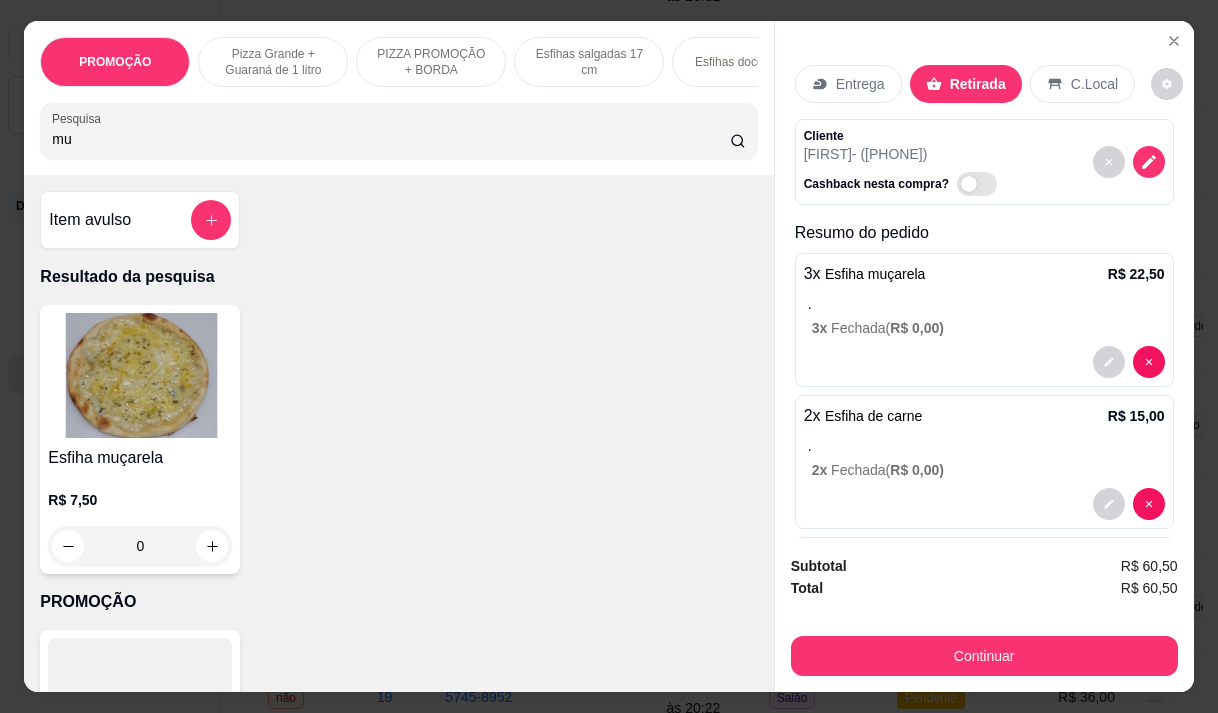 type on "m" 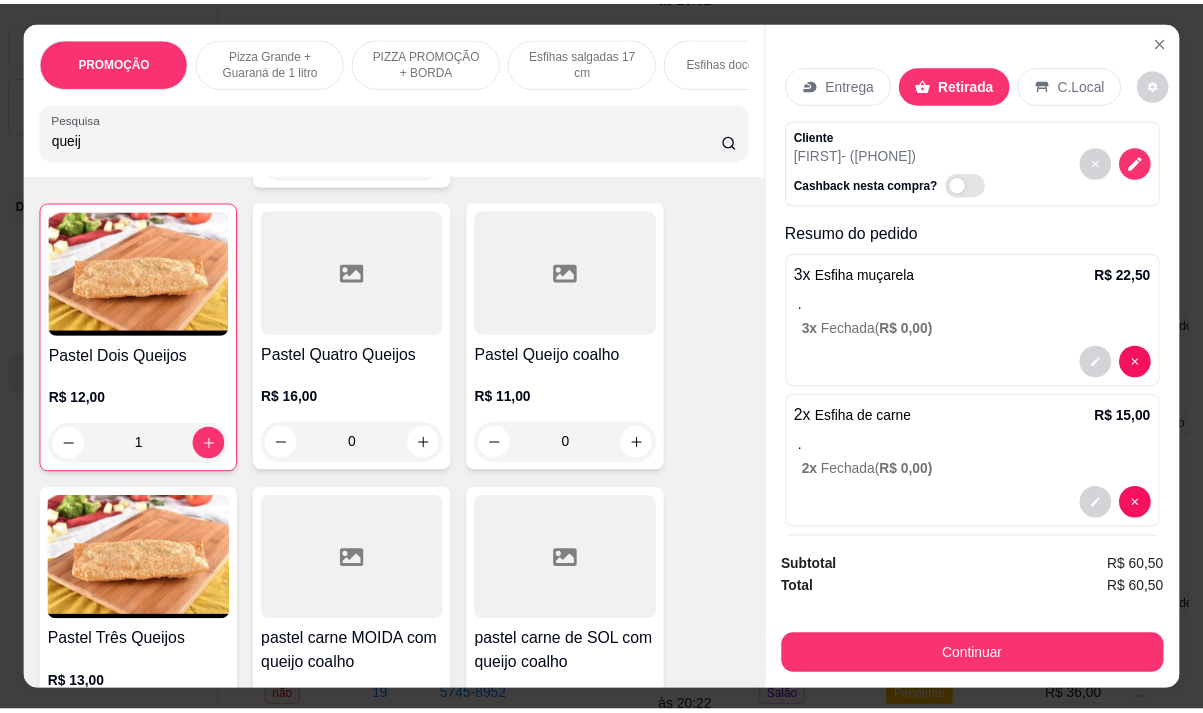 scroll, scrollTop: 700, scrollLeft: 0, axis: vertical 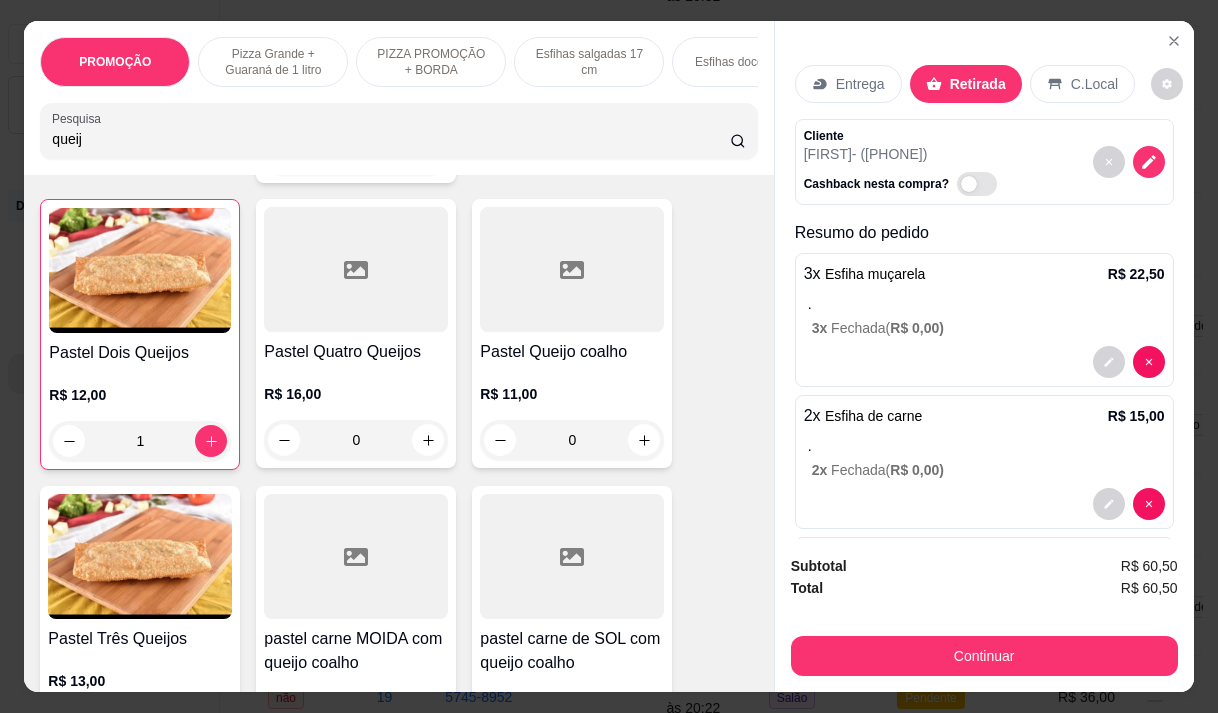 type on "queij" 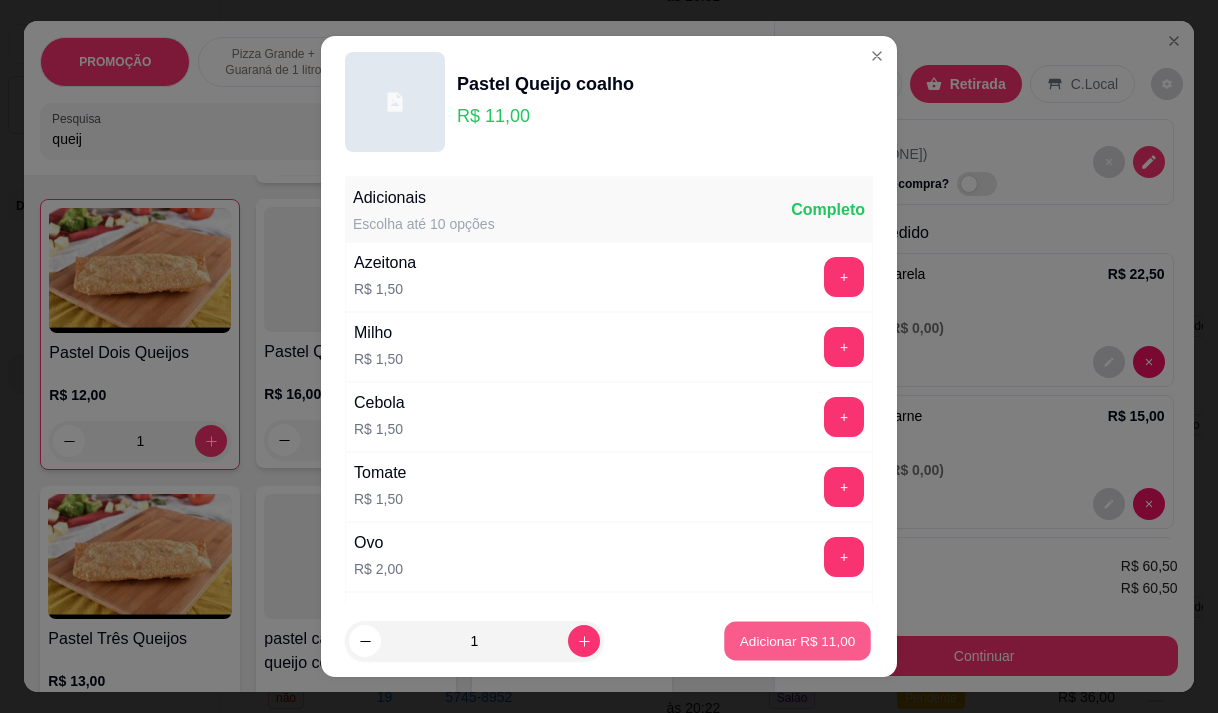 click on "Adicionar   R$ 11,00" at bounding box center (798, 641) 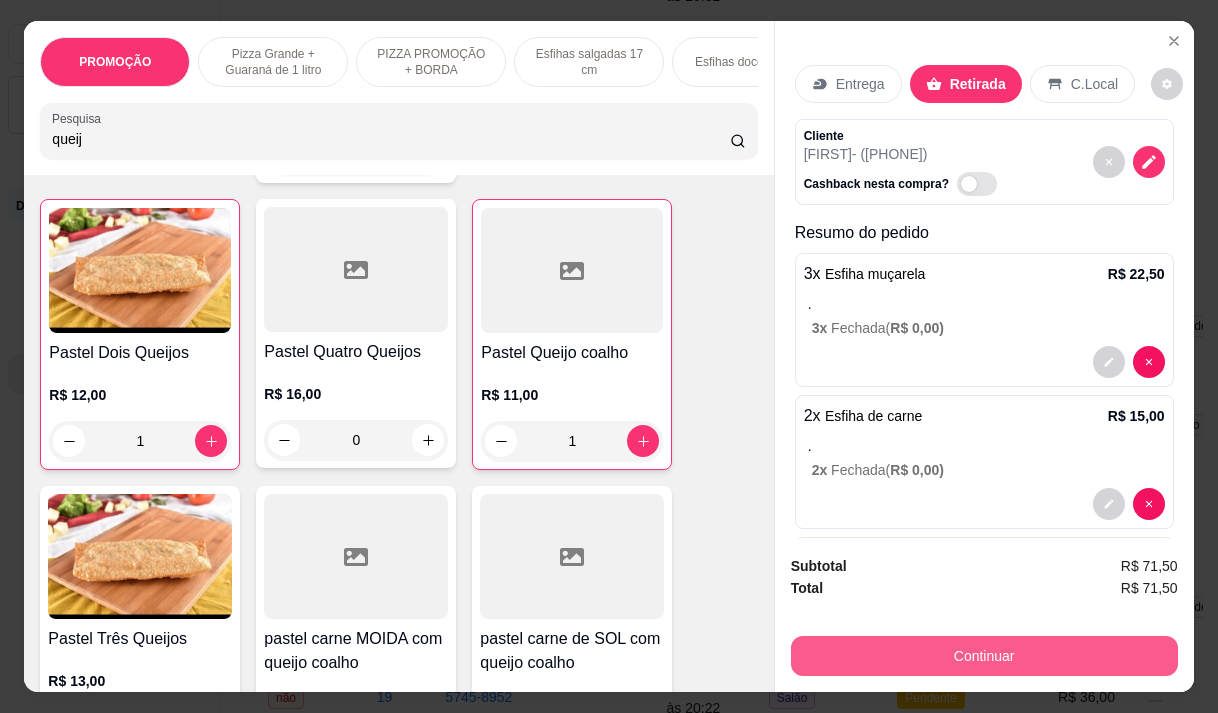 click on "Continuar" at bounding box center (984, 656) 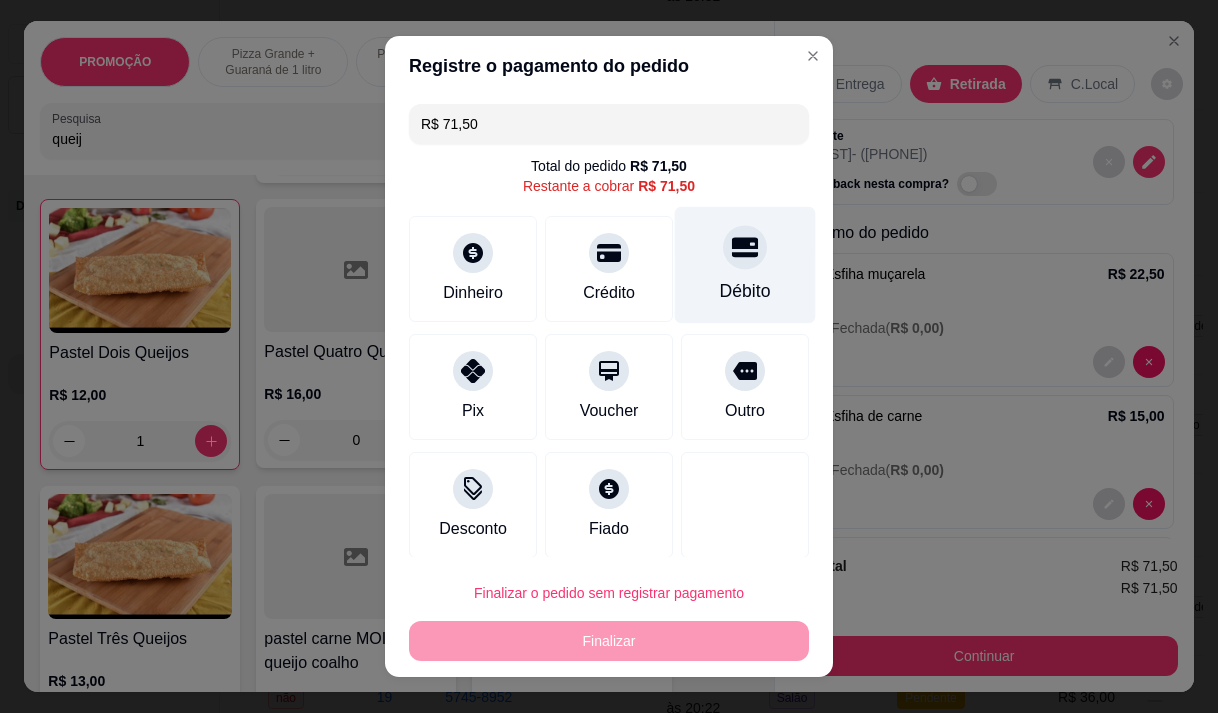 click on "Débito" at bounding box center [745, 291] 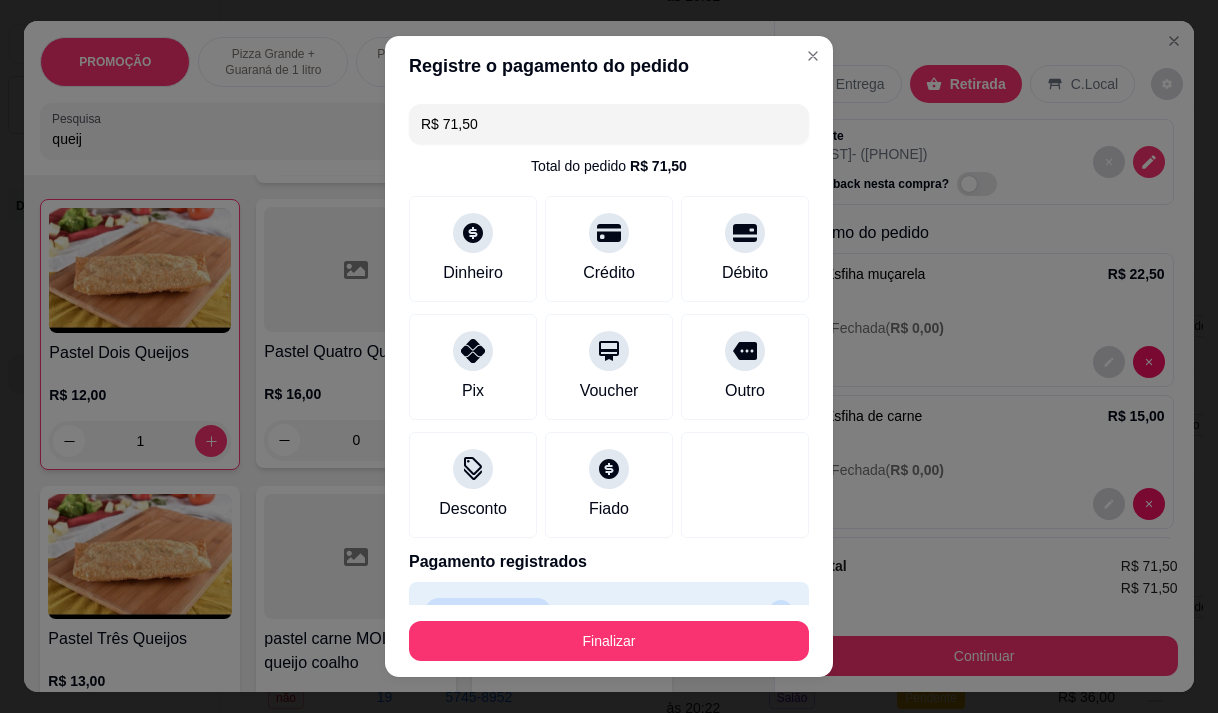 click on "Finalizar" at bounding box center [609, 641] 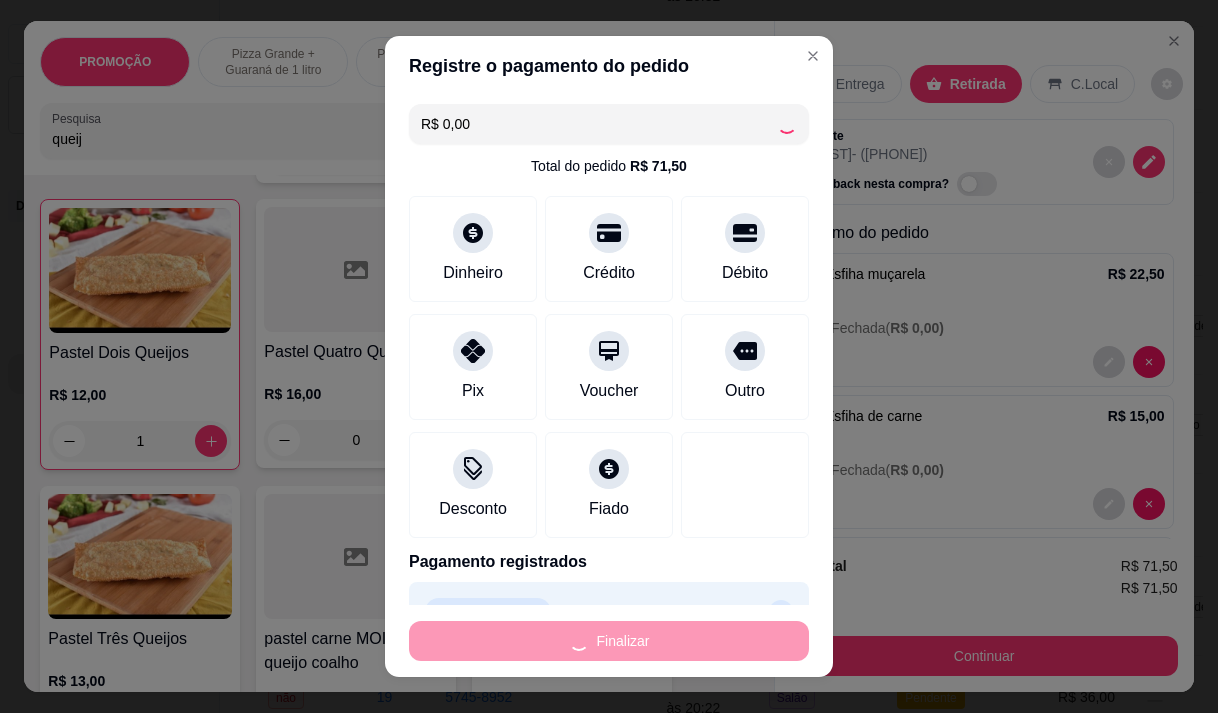 type on "0" 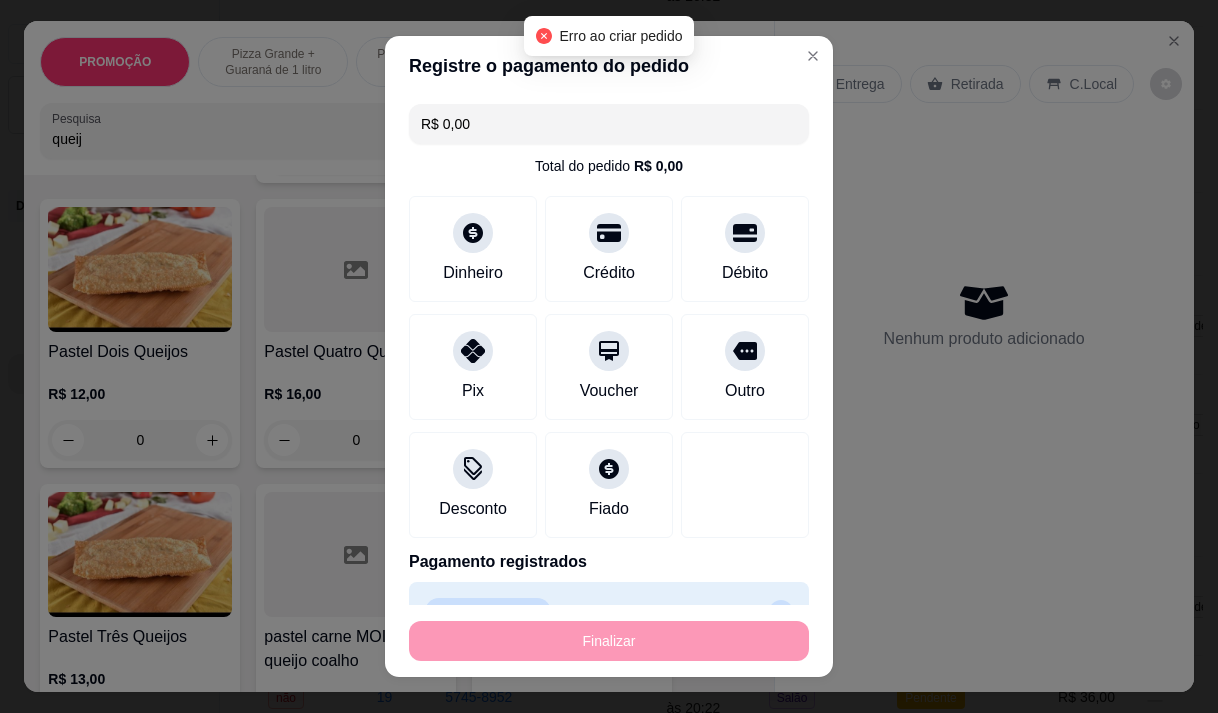 type on "-R$ 71,50" 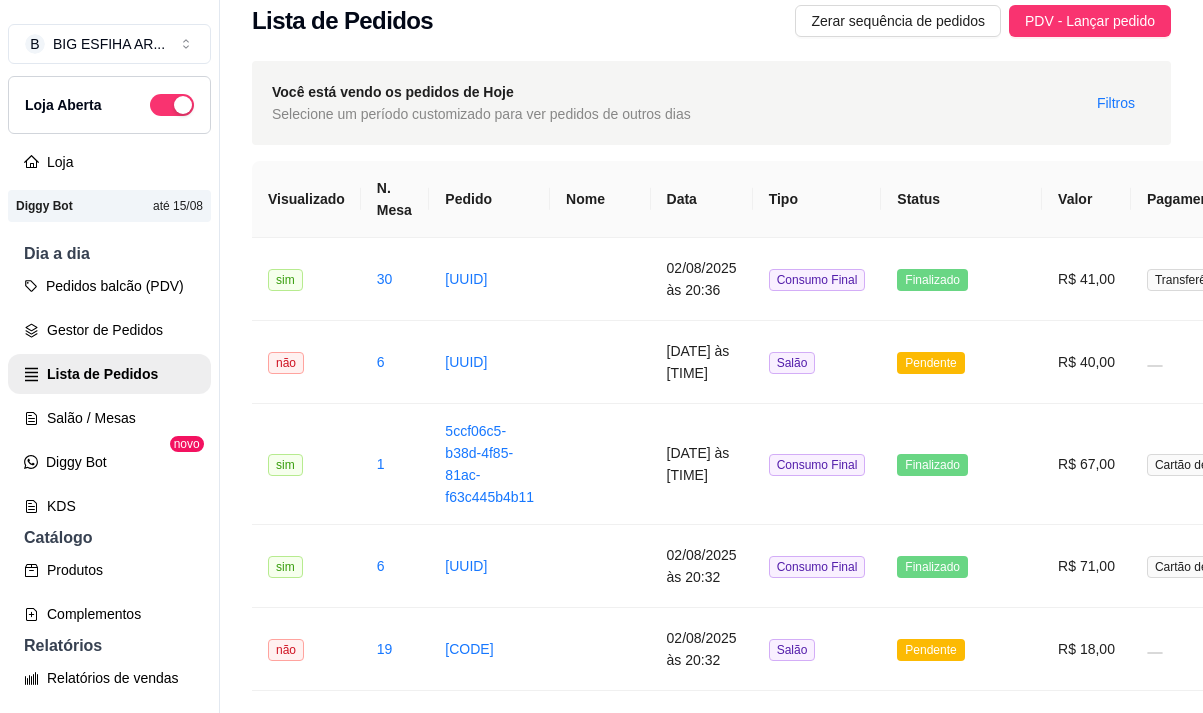 scroll, scrollTop: 0, scrollLeft: 0, axis: both 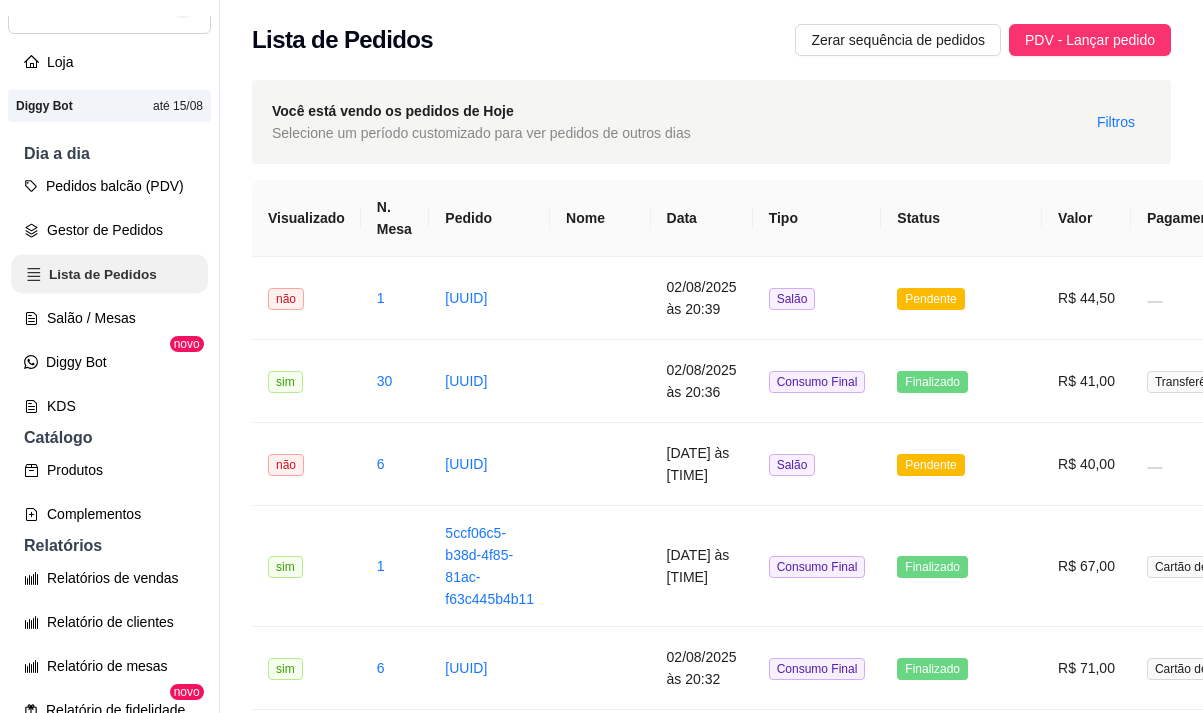 click on "Lista de Pedidos" at bounding box center [109, 274] 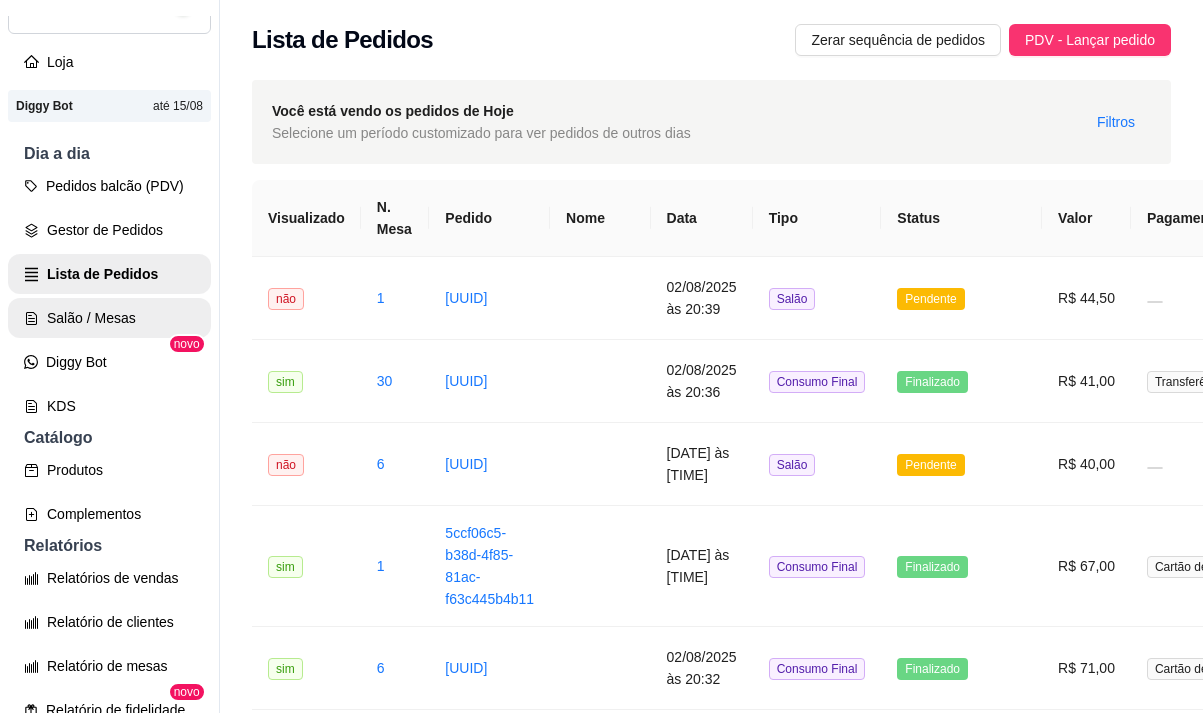 click on "Salão / Mesas" at bounding box center (109, 318) 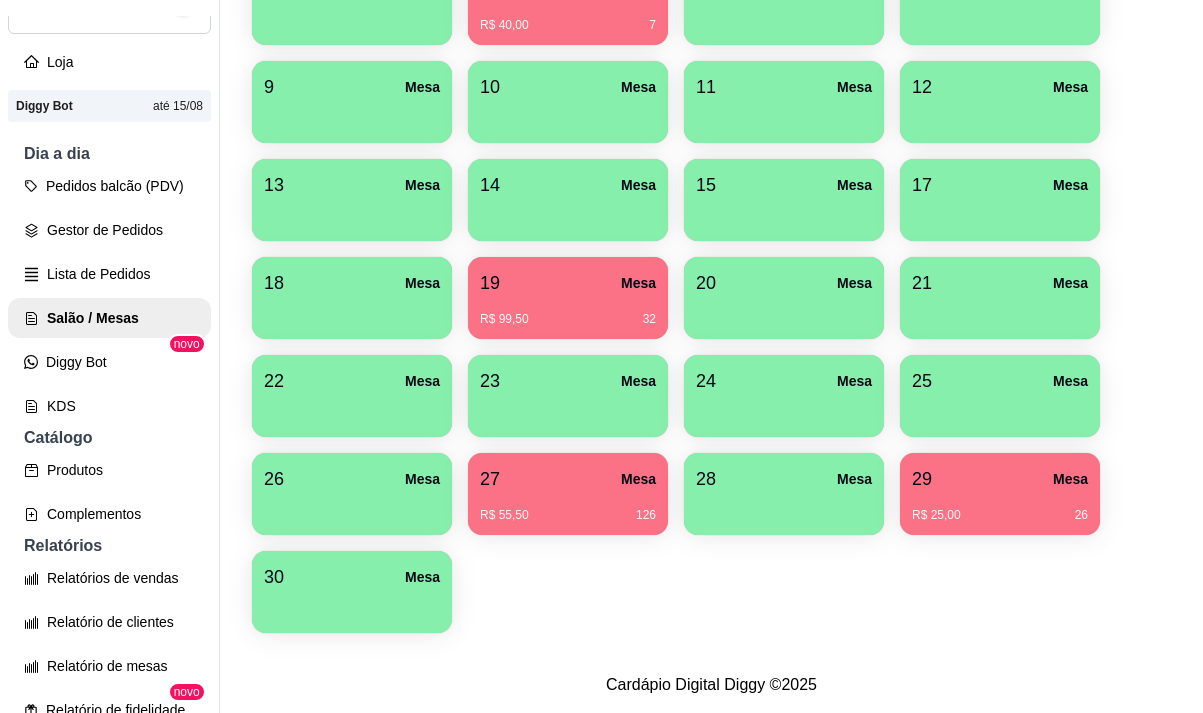scroll, scrollTop: 508, scrollLeft: 0, axis: vertical 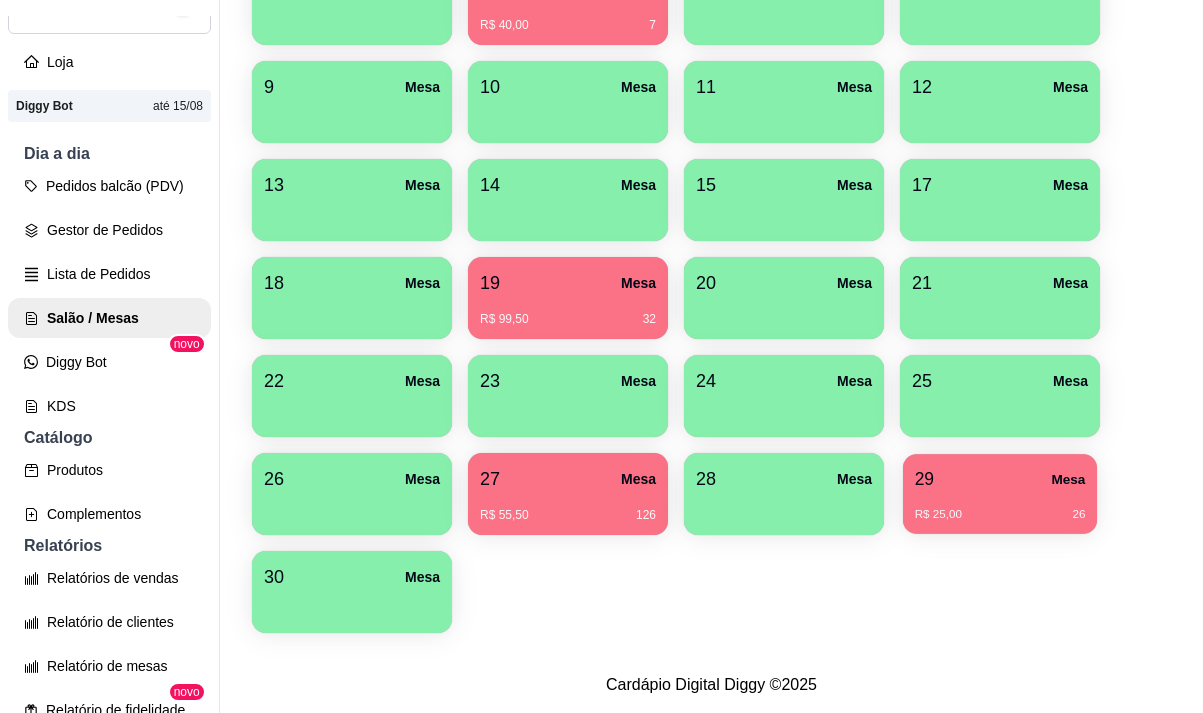 click on "R$ 25,00 26" at bounding box center (1000, 515) 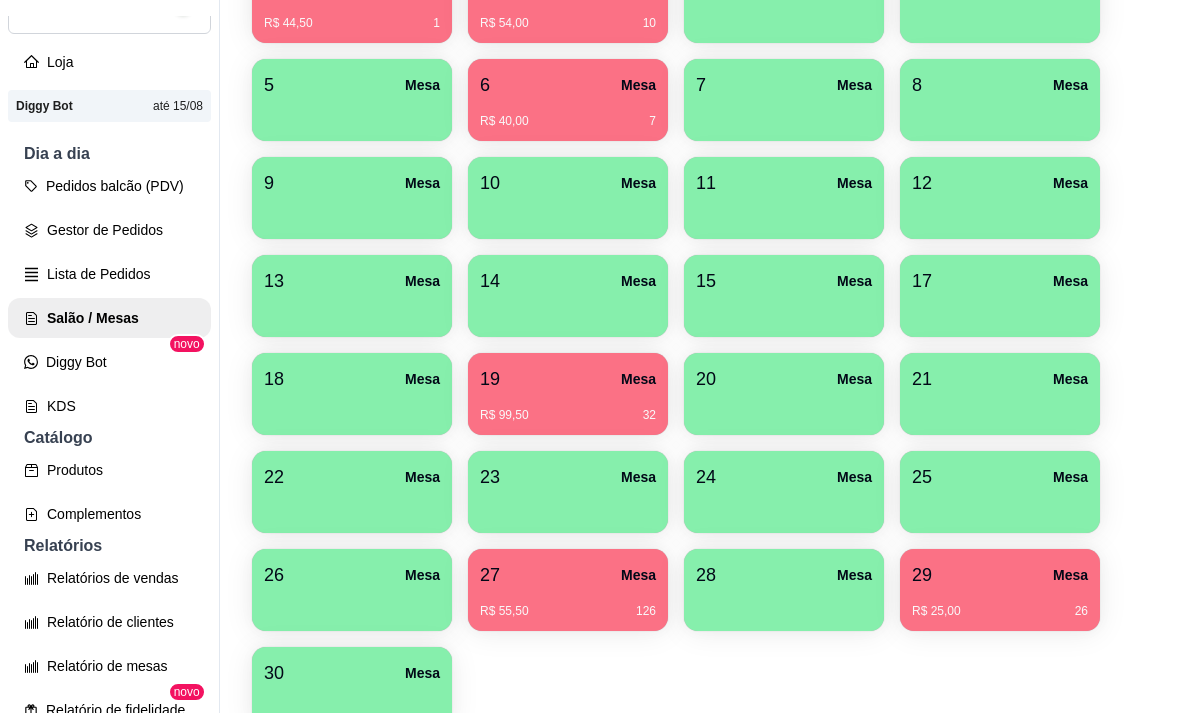 scroll, scrollTop: 508, scrollLeft: 0, axis: vertical 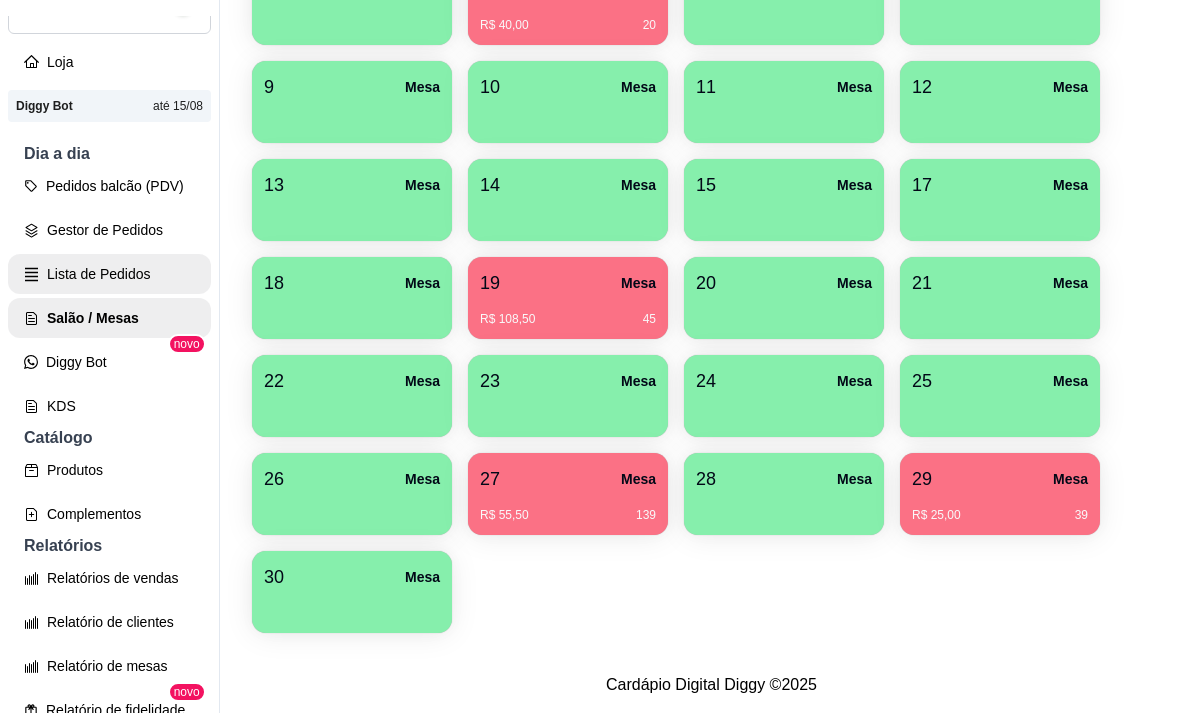 click on "Lista de Pedidos" at bounding box center [109, 274] 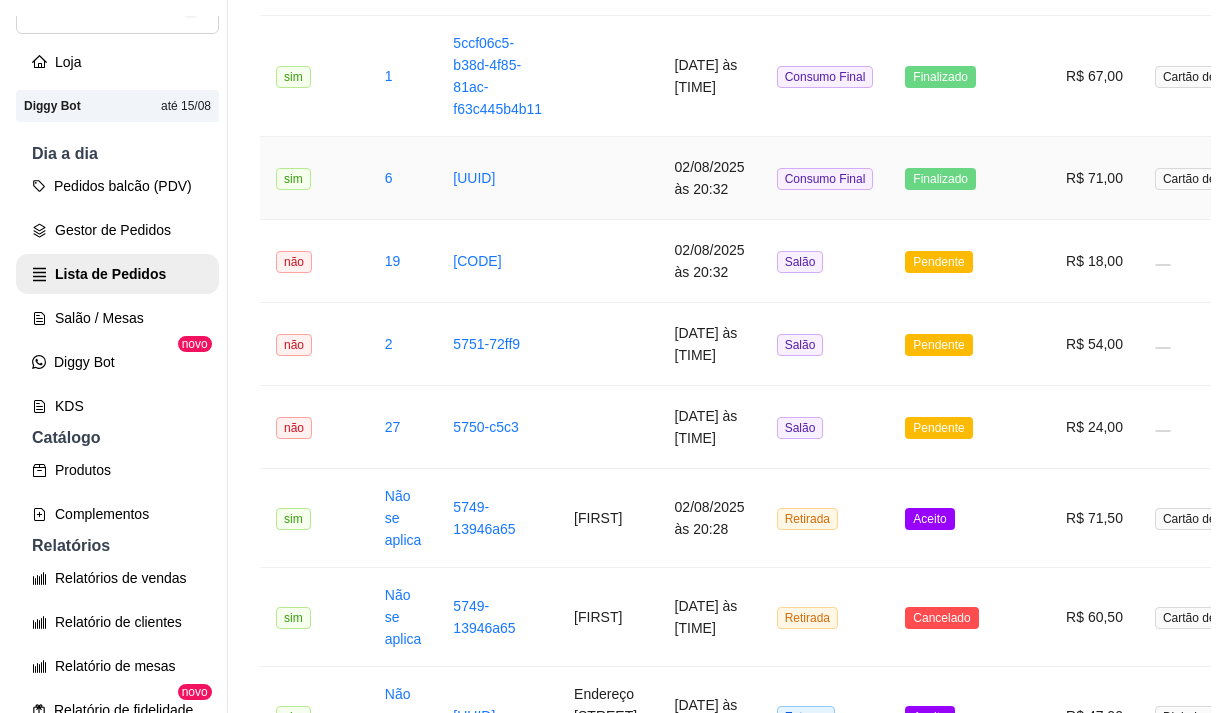 scroll, scrollTop: 1000, scrollLeft: 0, axis: vertical 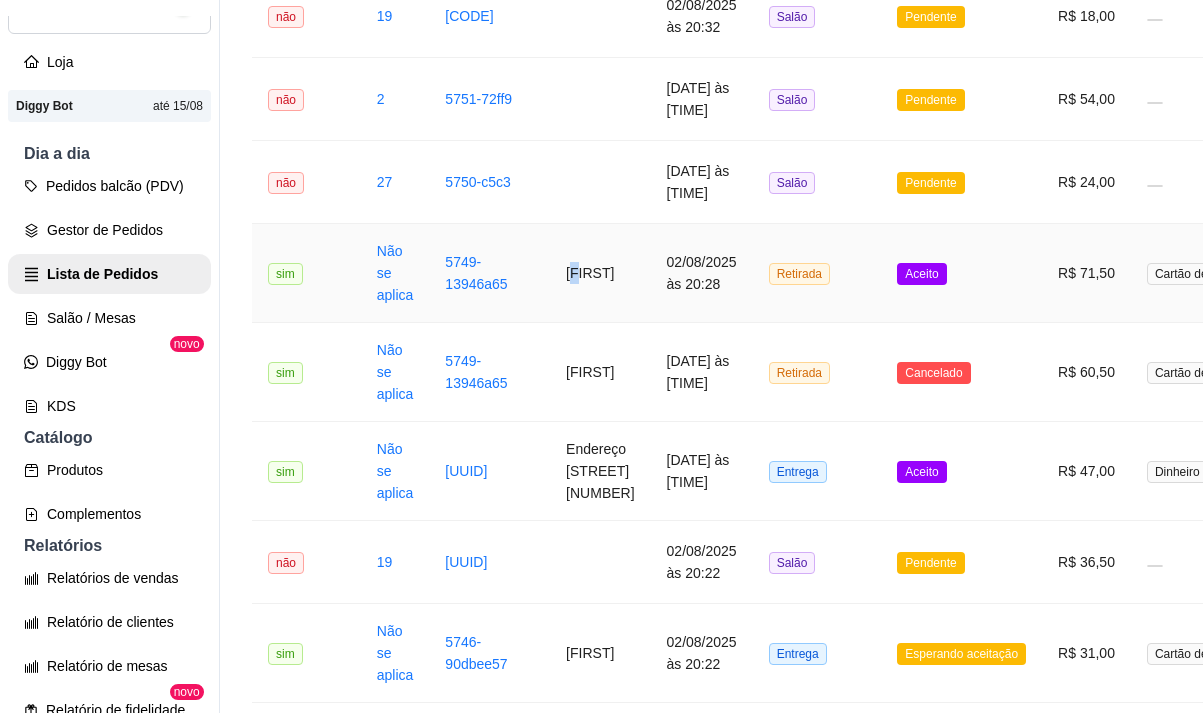 click on "Ivan" at bounding box center (600, 273) 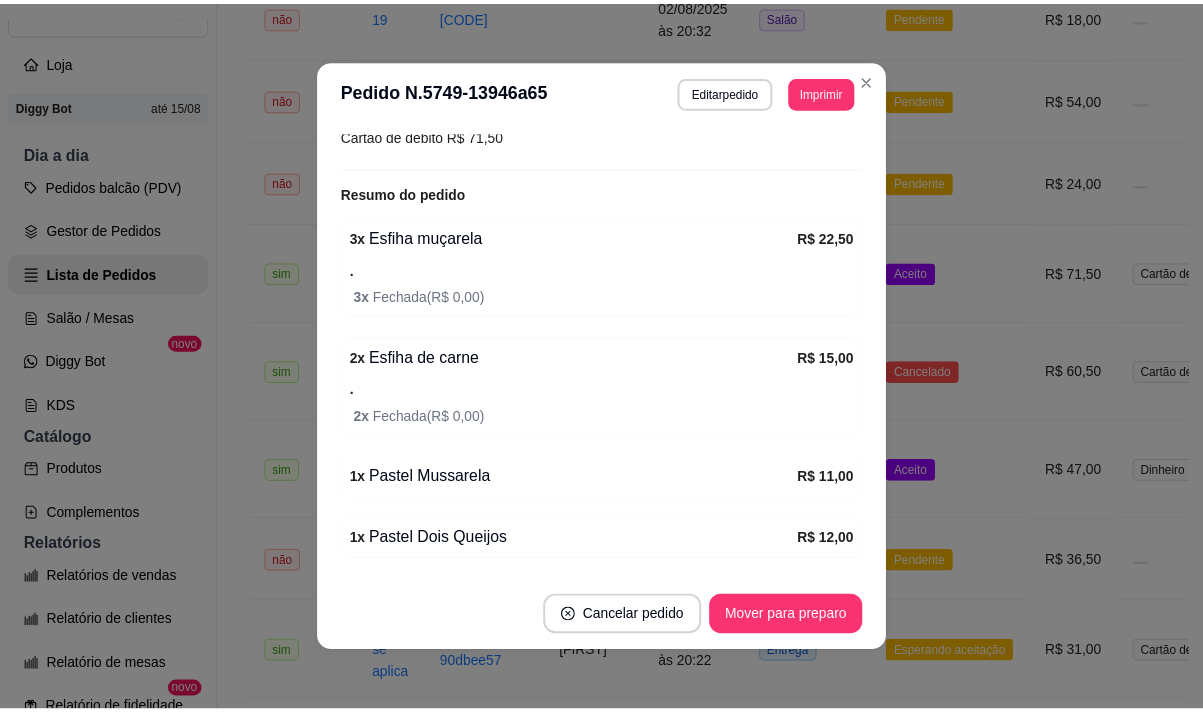 scroll, scrollTop: 500, scrollLeft: 0, axis: vertical 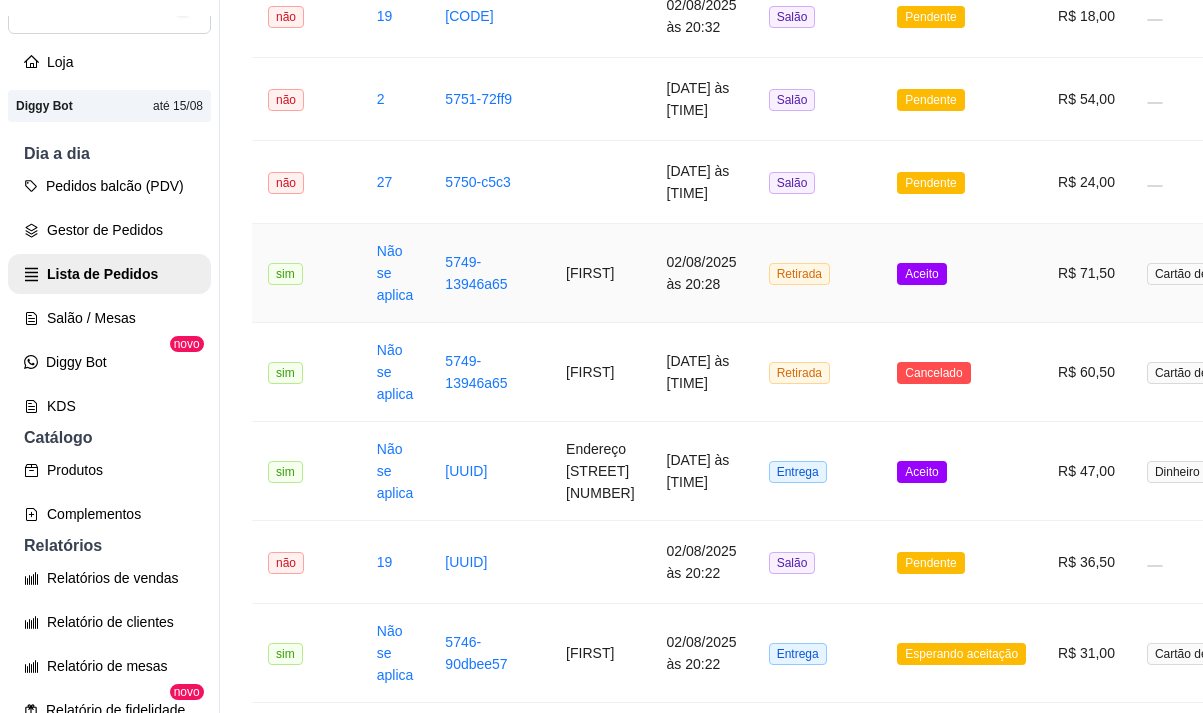click on "Ivan" at bounding box center [600, 273] 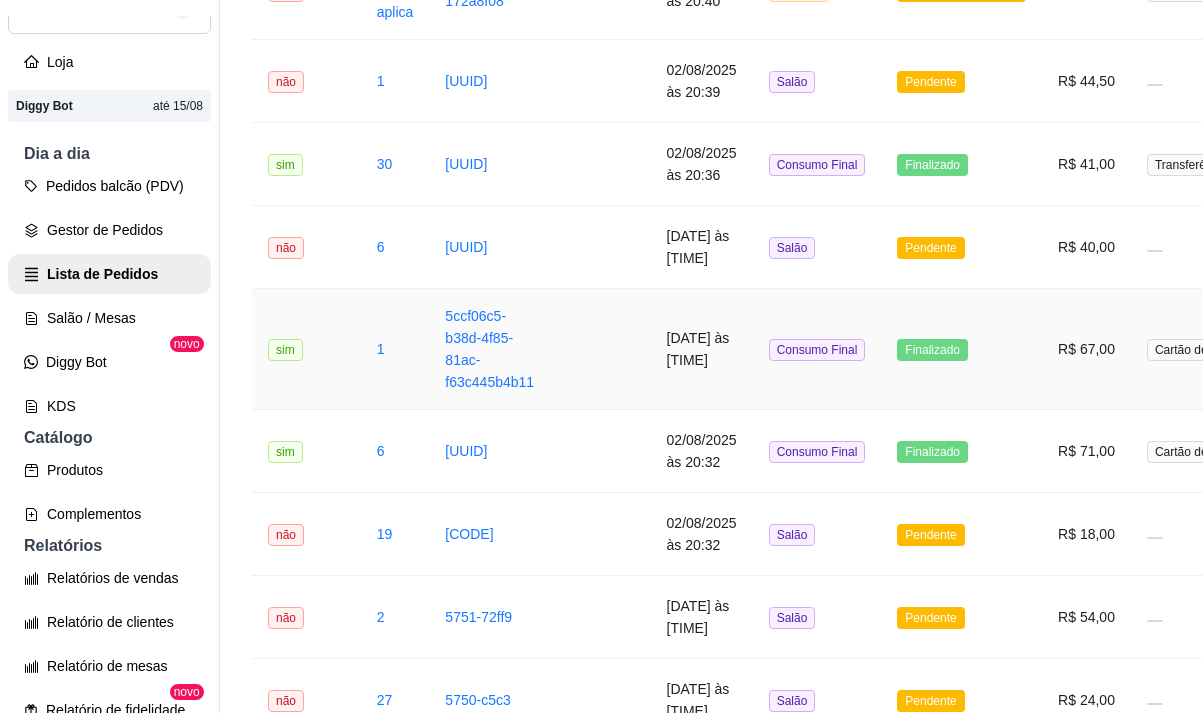 scroll, scrollTop: 400, scrollLeft: 0, axis: vertical 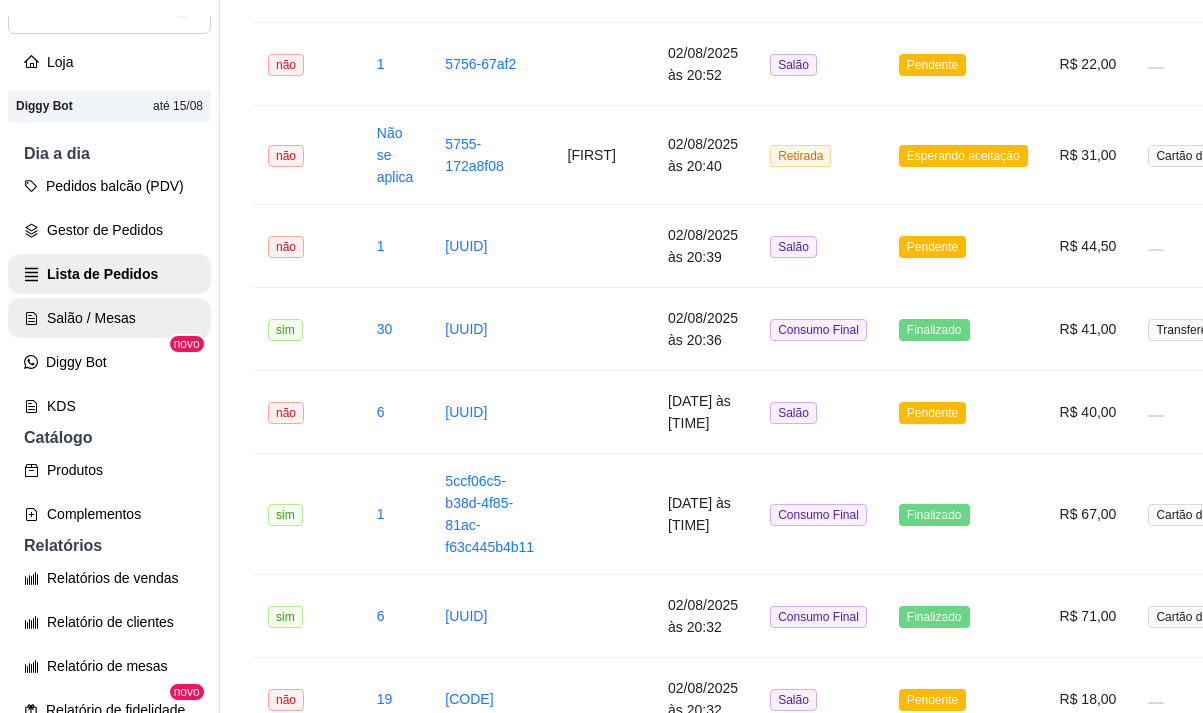 click on "Salão / Mesas" at bounding box center (109, 318) 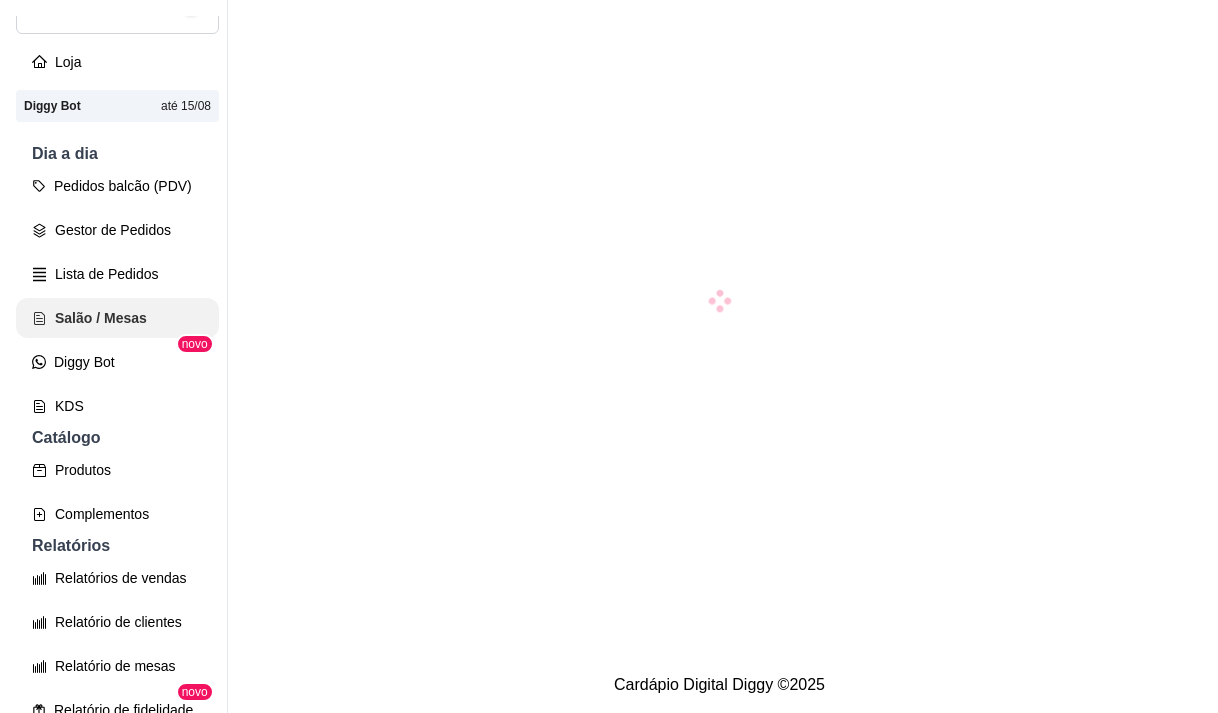 scroll, scrollTop: 0, scrollLeft: 0, axis: both 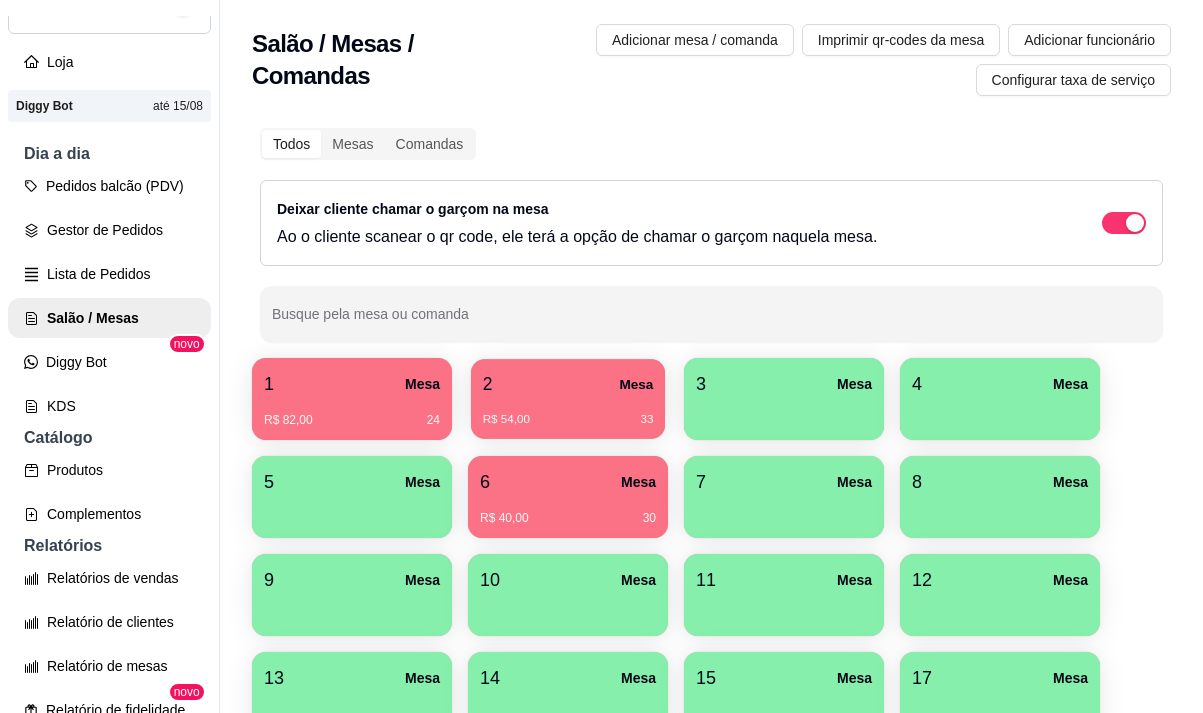 click on "R$ 54,00 33" at bounding box center (568, 420) 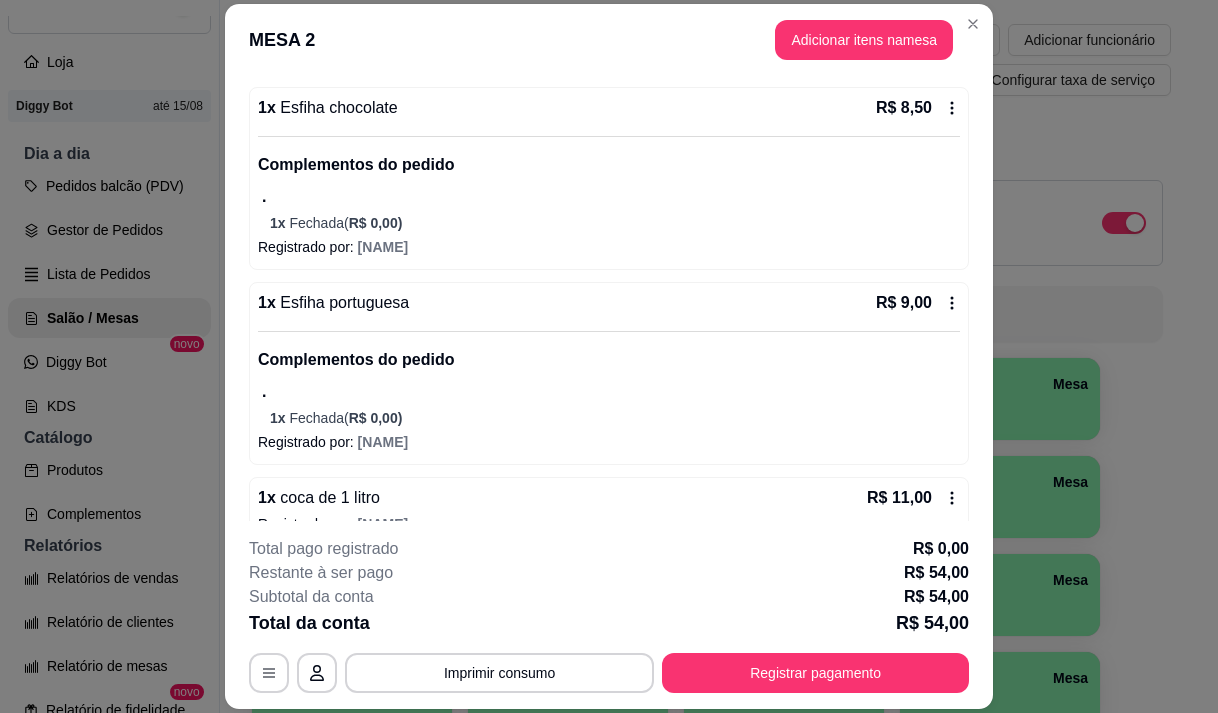 scroll, scrollTop: 796, scrollLeft: 0, axis: vertical 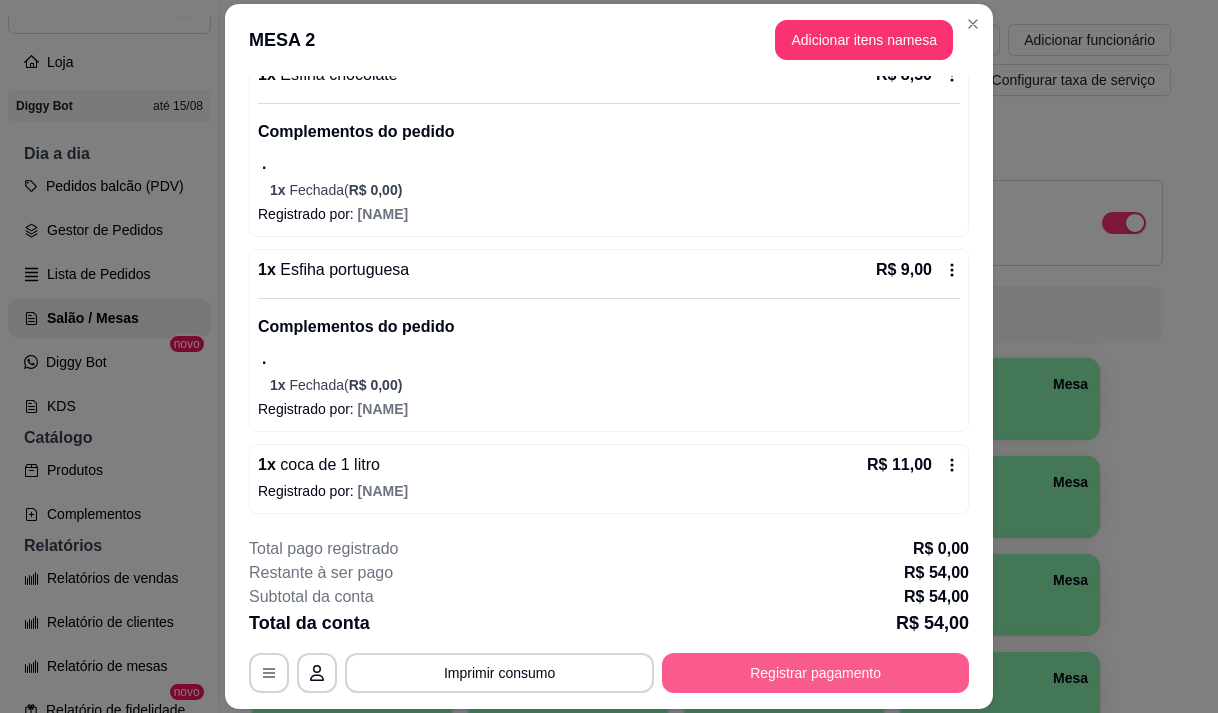 click on "Registrar pagamento" at bounding box center [815, 673] 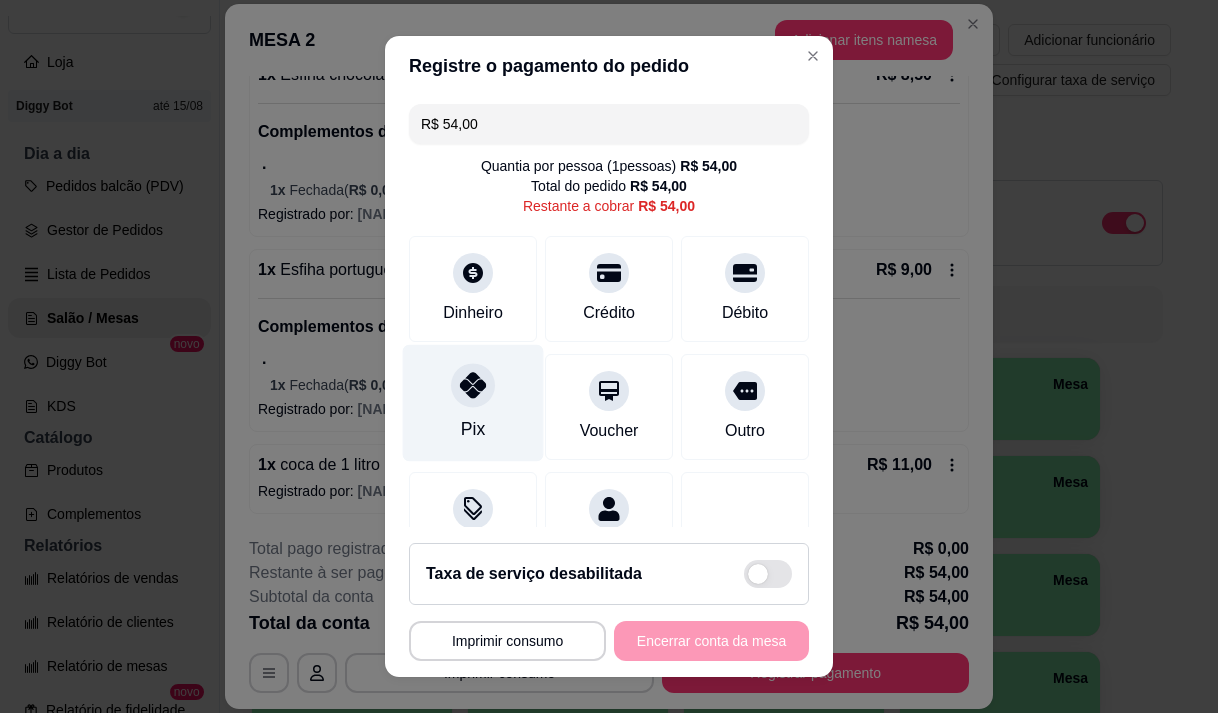 click on "Pix" at bounding box center (473, 402) 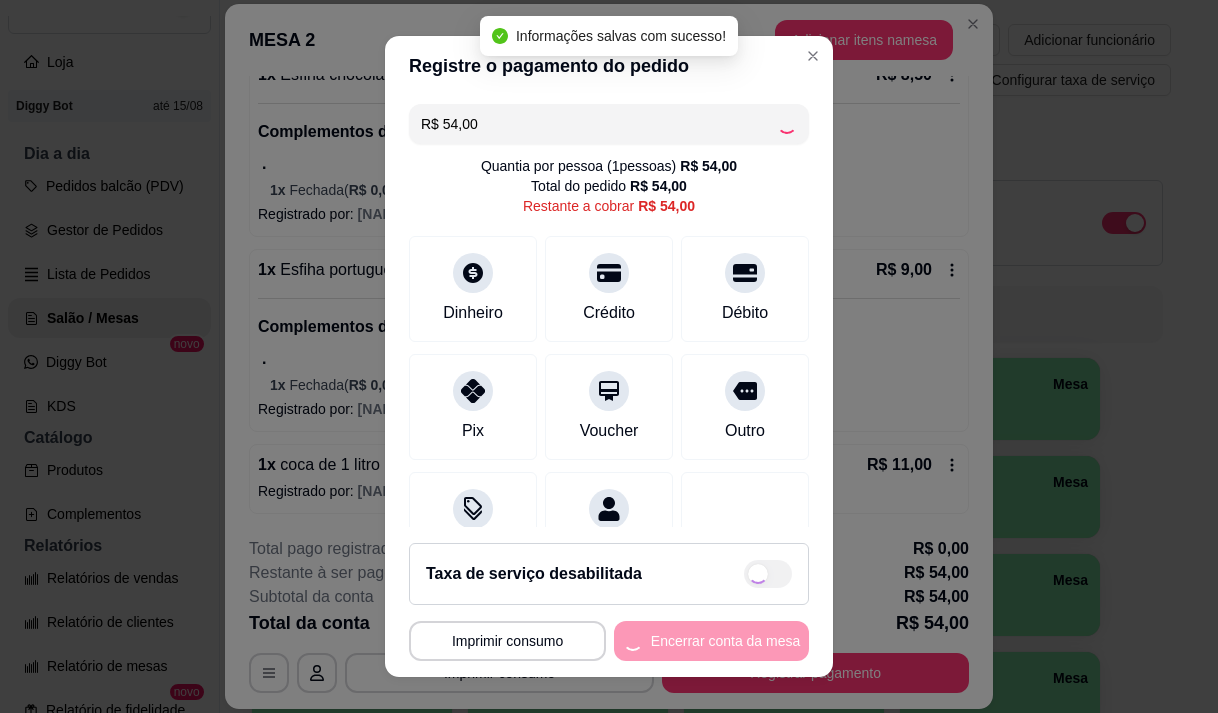 type on "R$ 0,00" 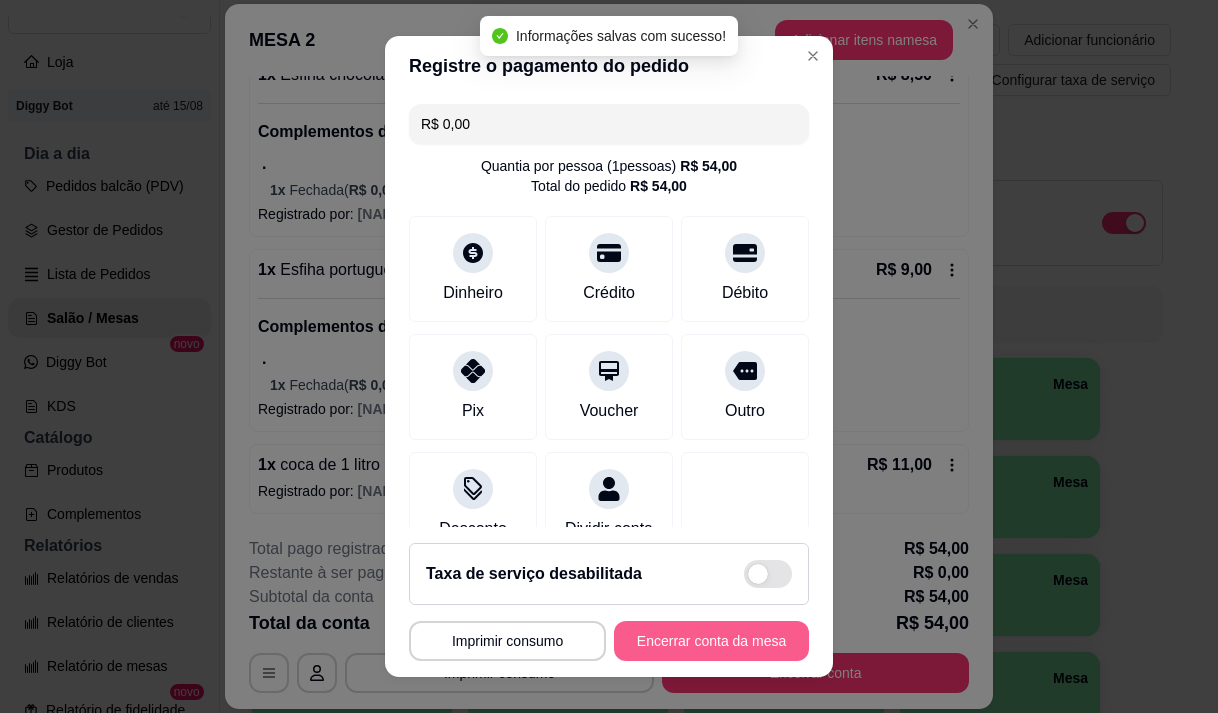 click on "Encerrar conta da mesa" at bounding box center [711, 641] 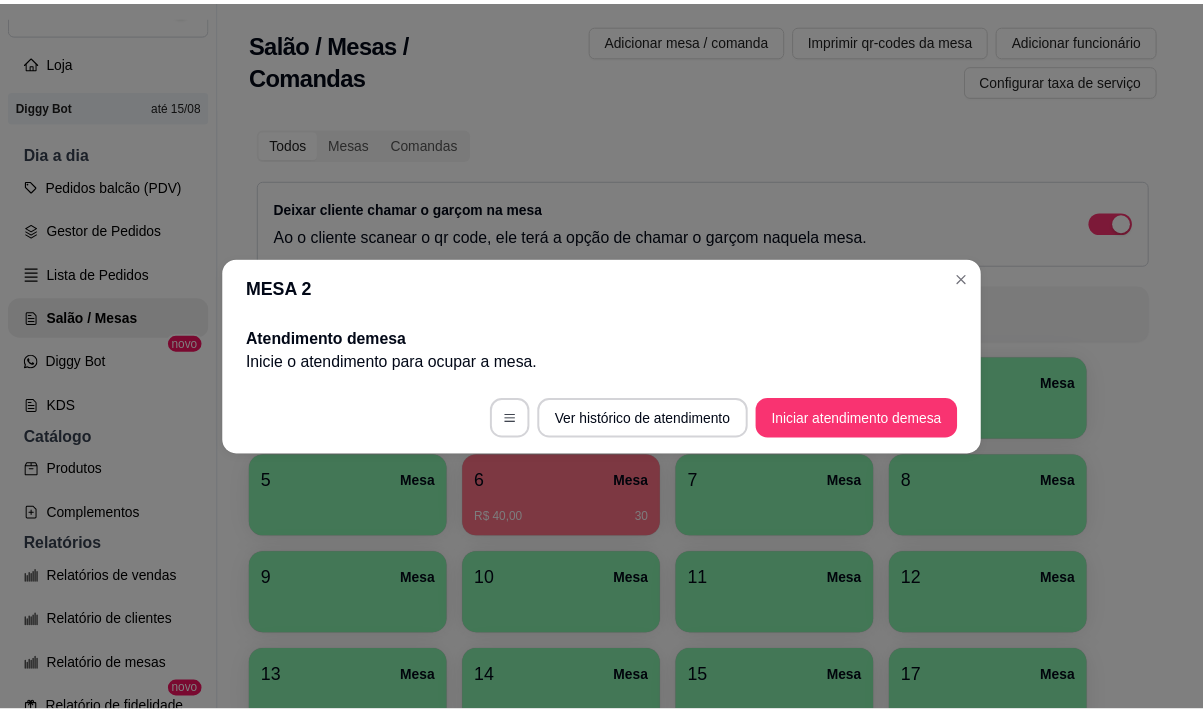 scroll, scrollTop: 0, scrollLeft: 0, axis: both 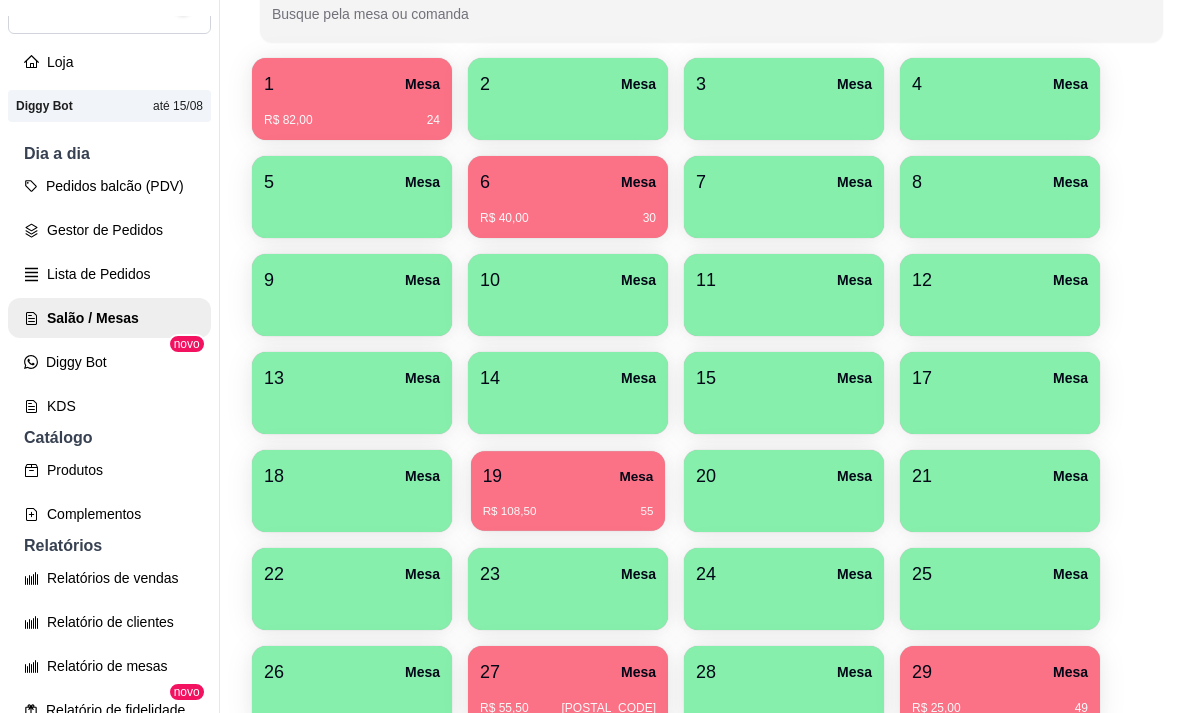 click on "R$ 108,50 55" at bounding box center [568, 512] 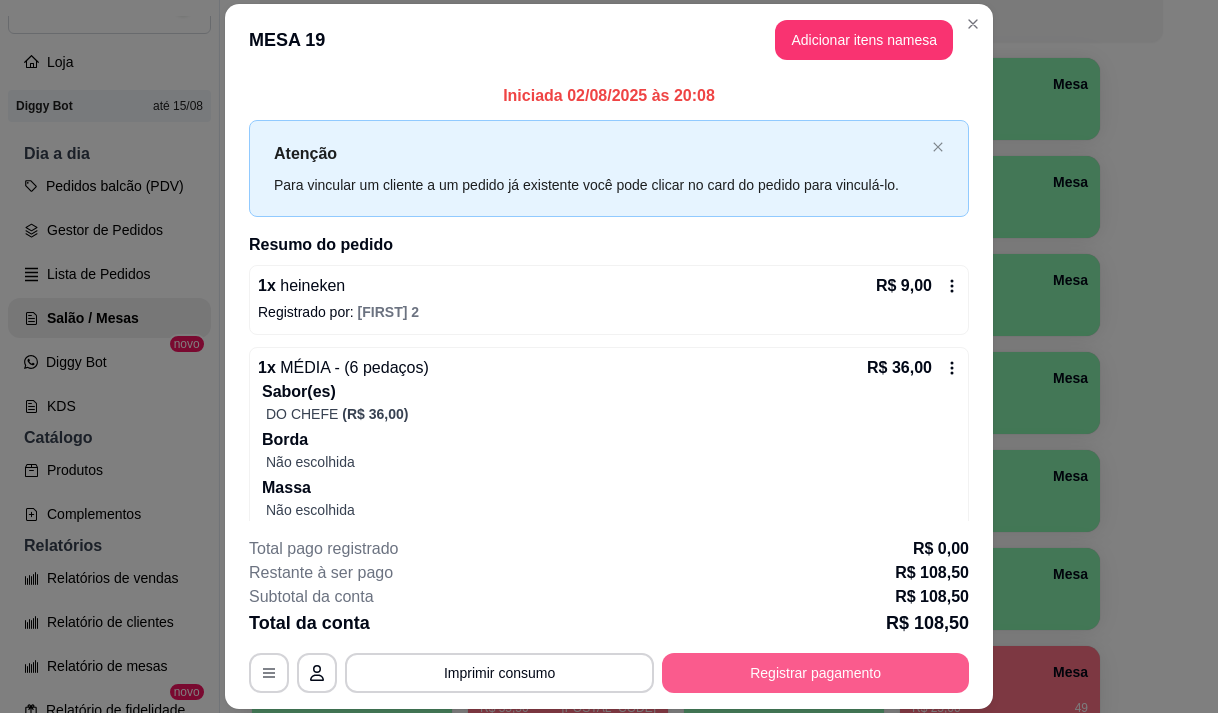 click on "Registrar pagamento" at bounding box center (815, 673) 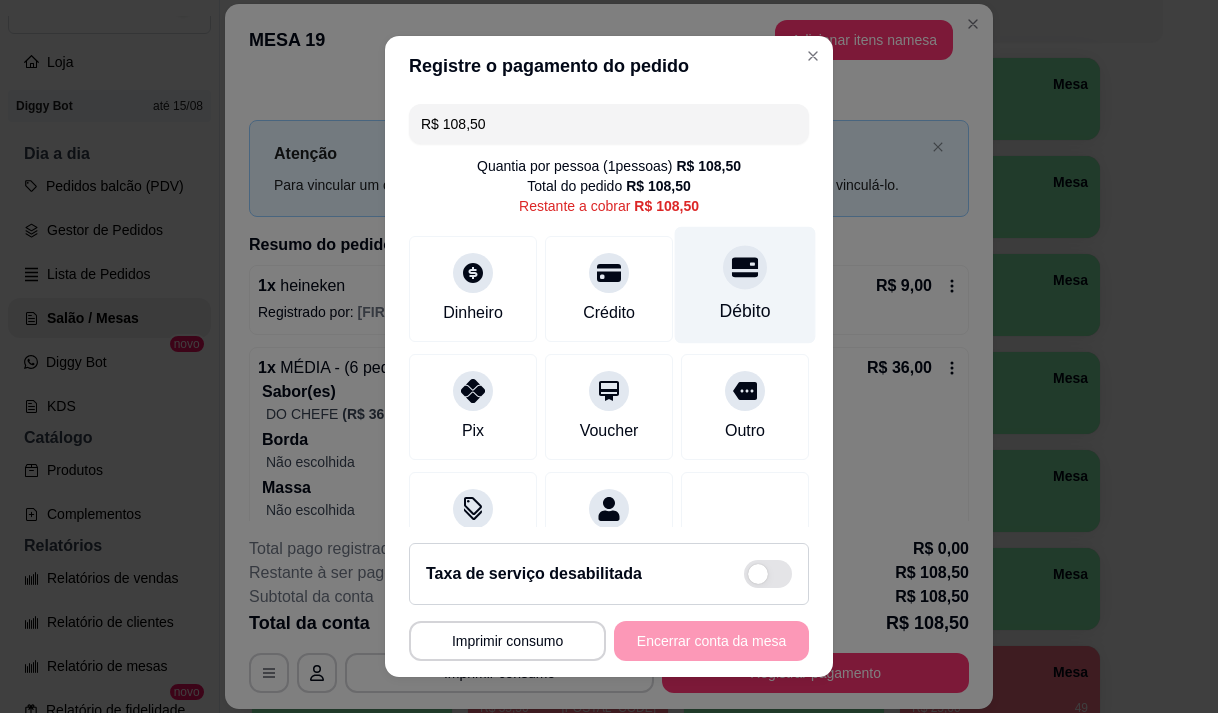 click on "Débito" at bounding box center [745, 311] 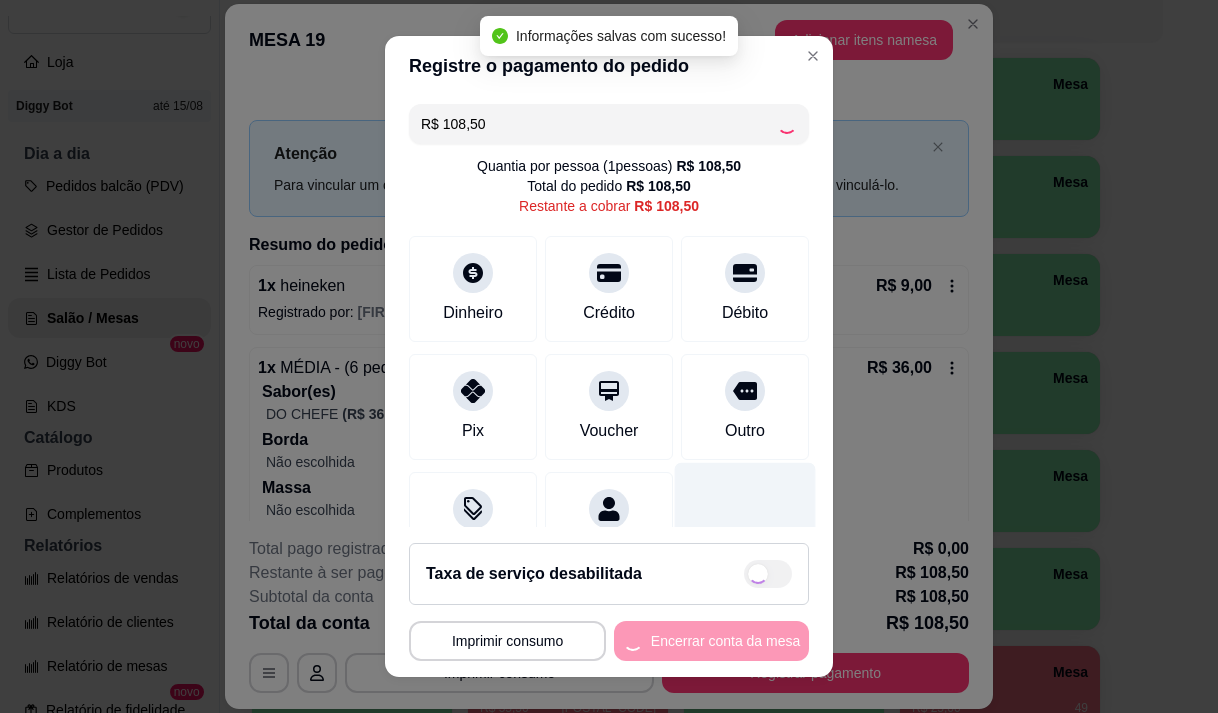 type on "R$ 0,00" 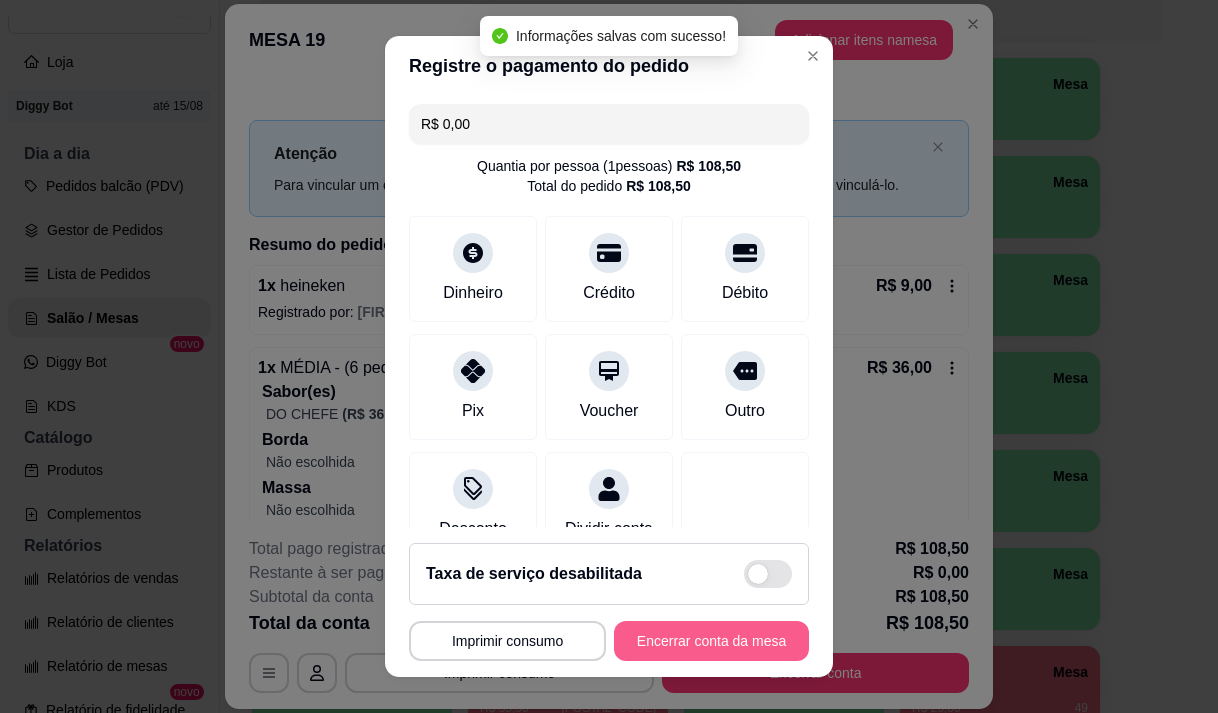 click on "Encerrar conta da mesa" at bounding box center (711, 641) 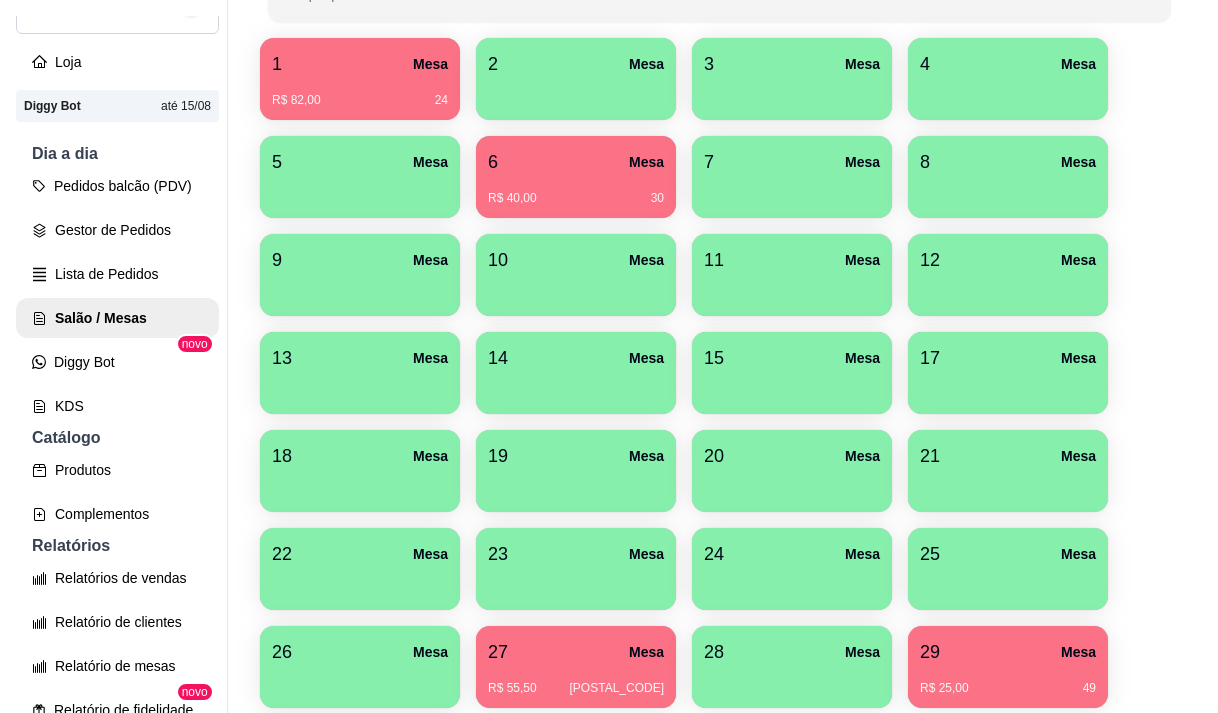 scroll, scrollTop: 408, scrollLeft: 0, axis: vertical 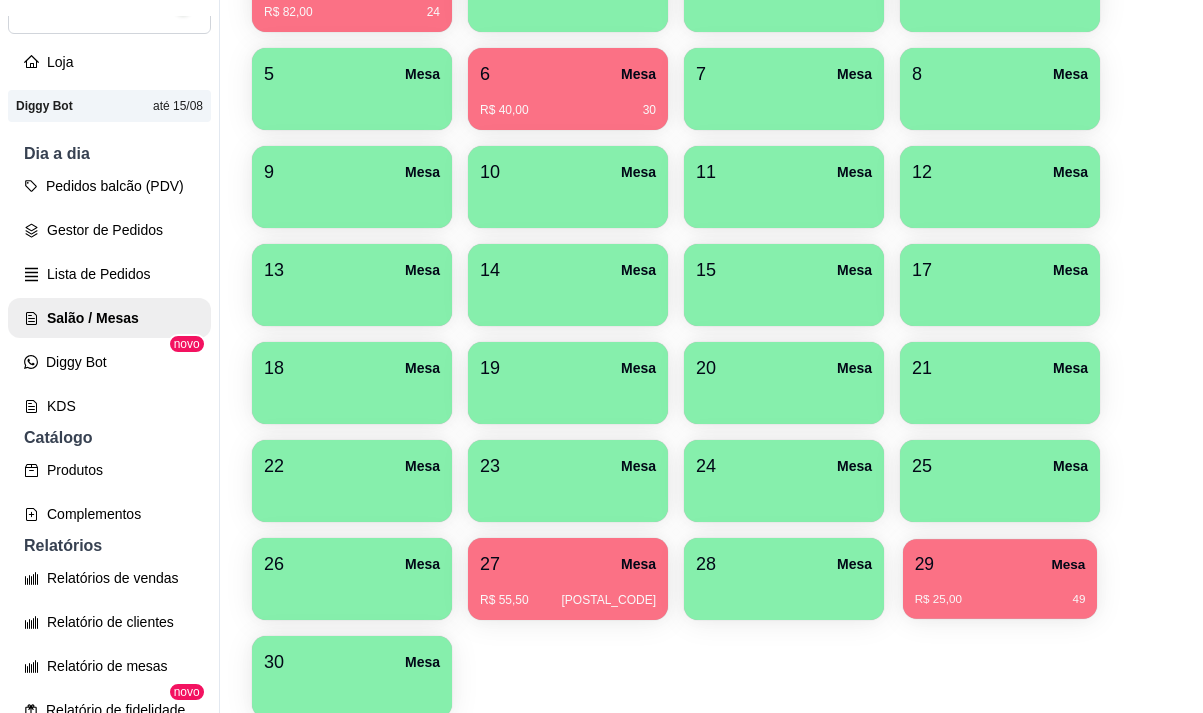 click on "R$ 25,00 49" at bounding box center [1000, 600] 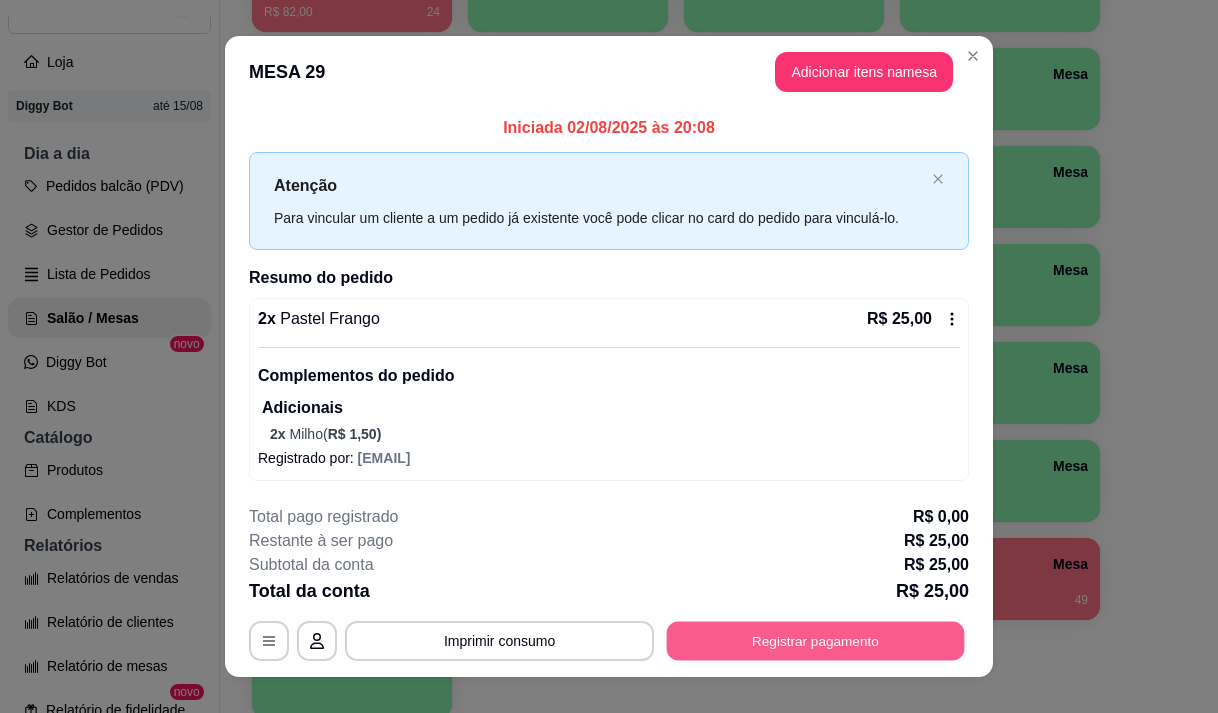 click on "Registrar pagamento" at bounding box center (816, 640) 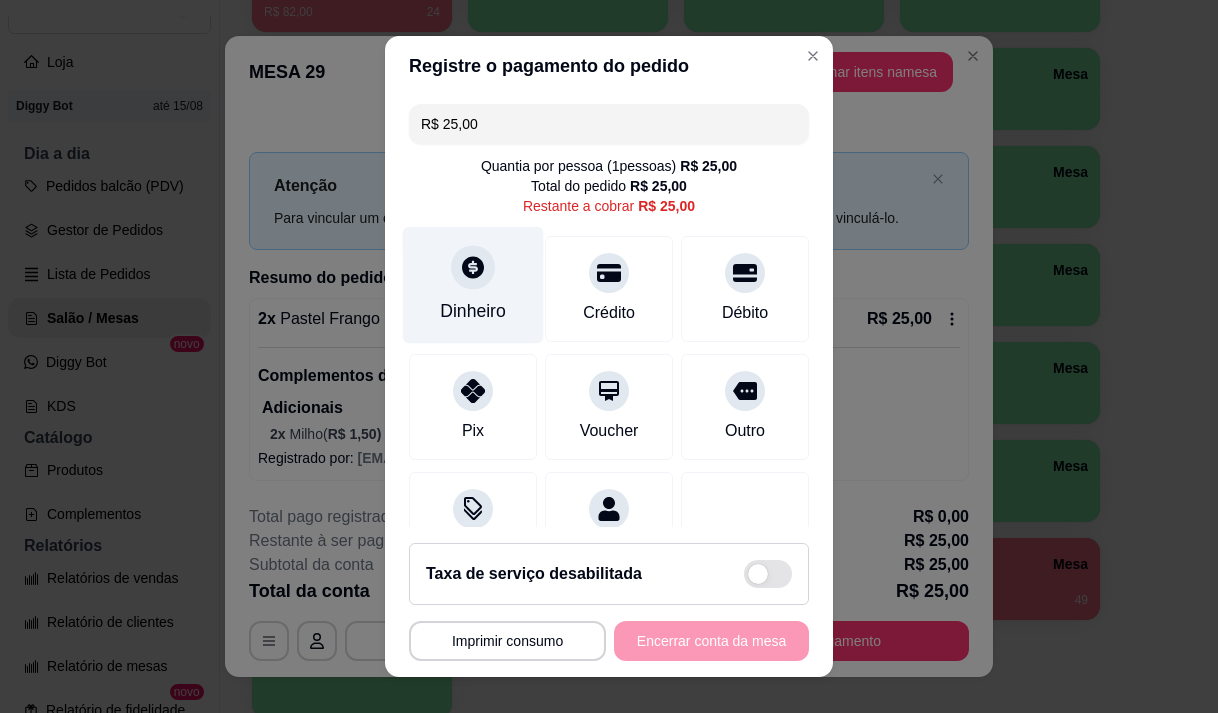 click on "Dinheiro" at bounding box center (473, 311) 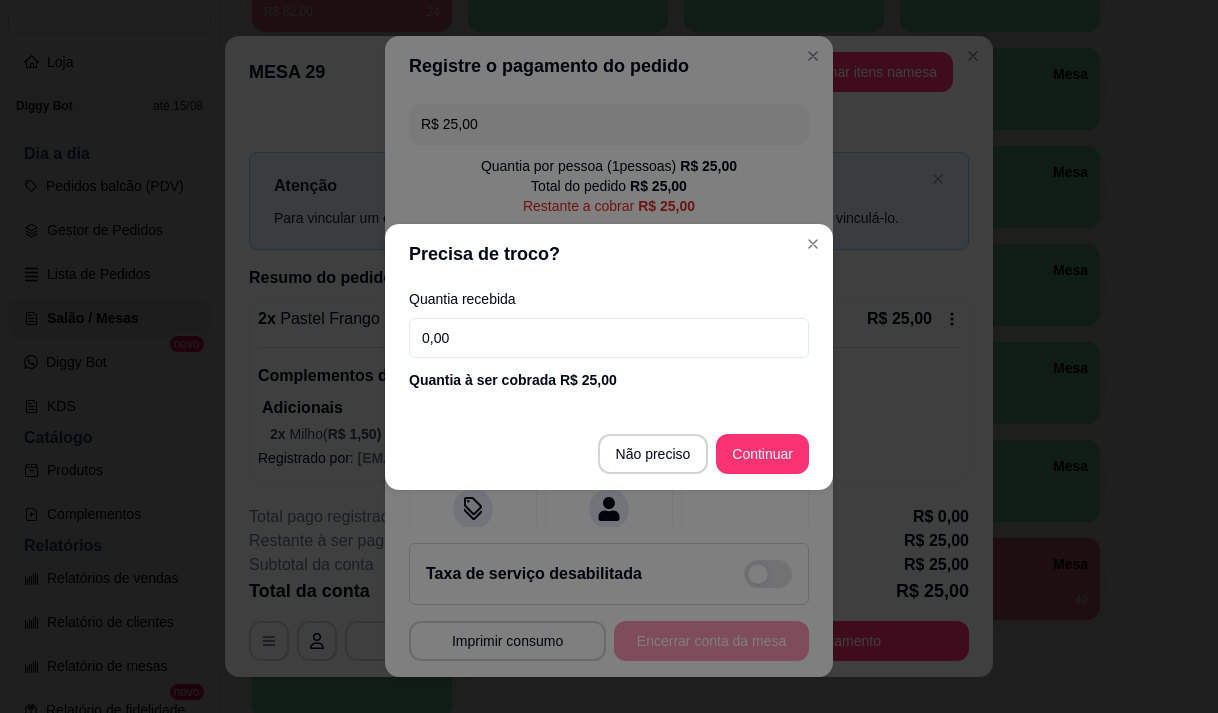 click on "0,00" at bounding box center (609, 338) 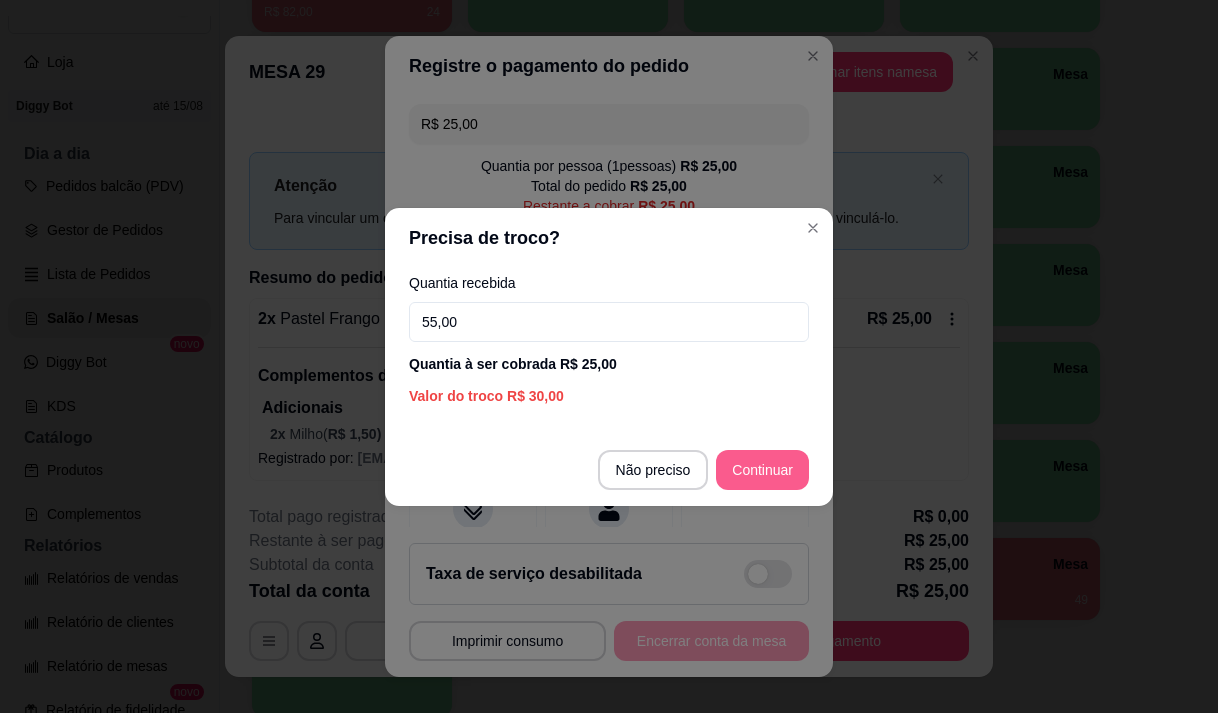 type on "55,00" 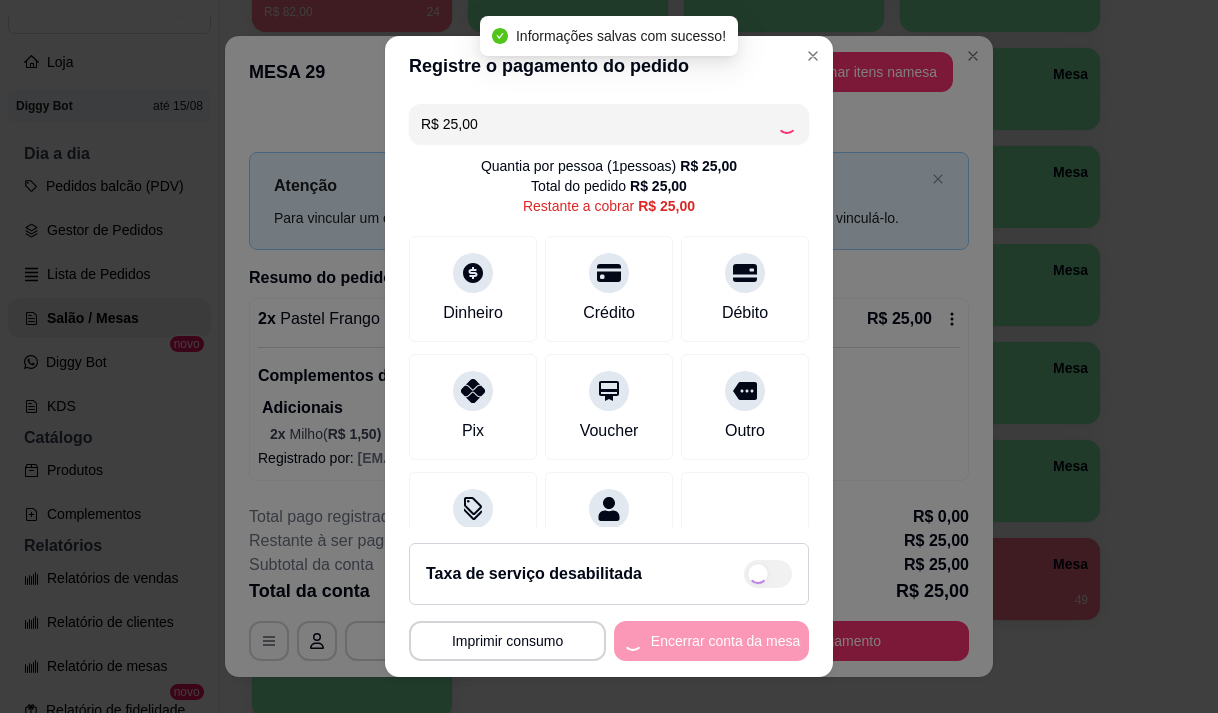 type on "R$ 0,00" 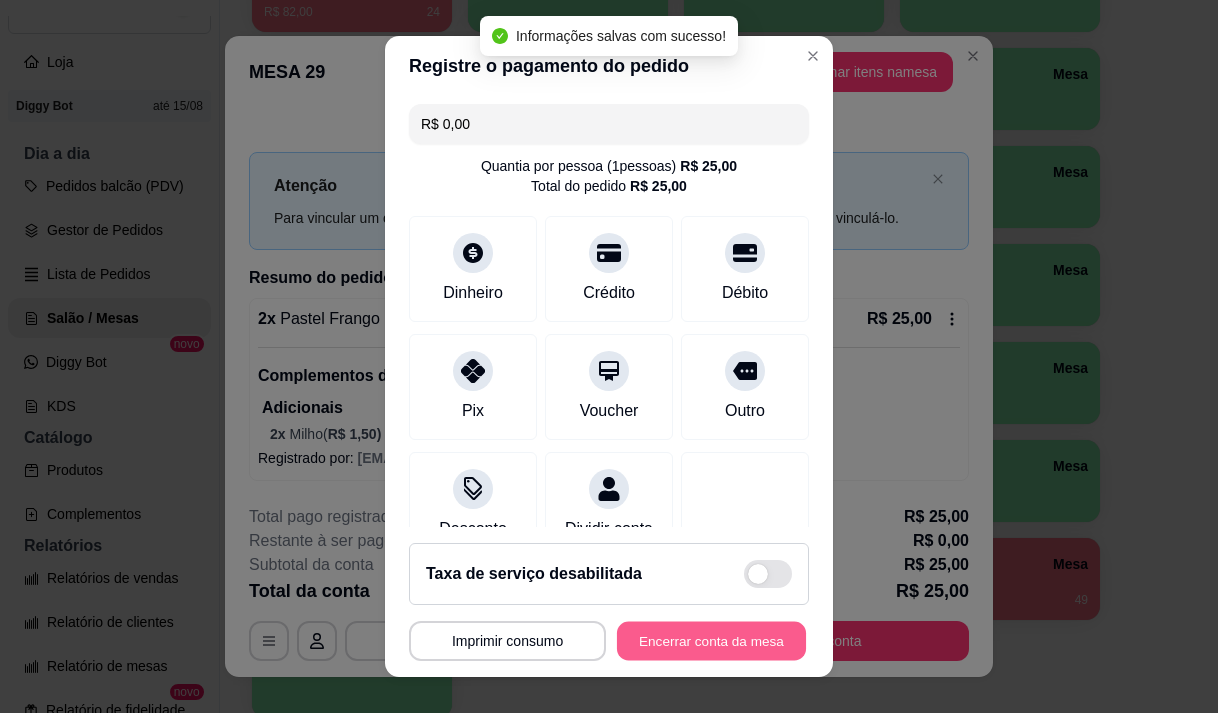 click on "Encerrar conta da mesa" at bounding box center (711, 641) 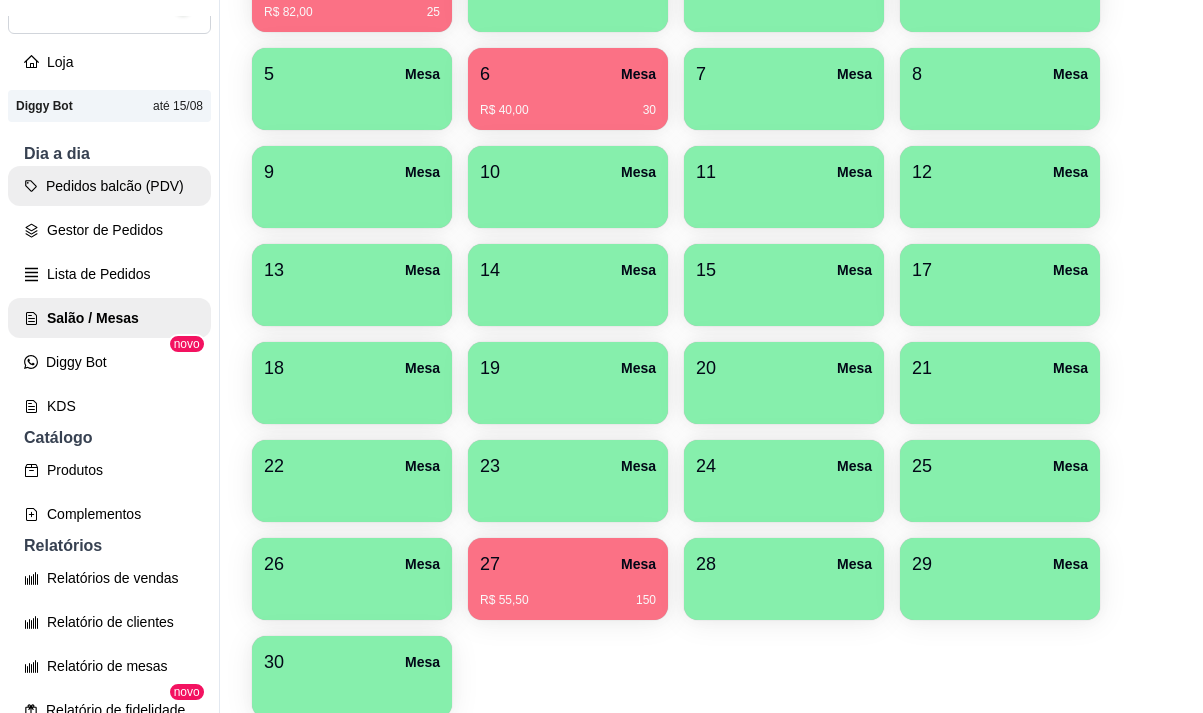click on "Pedidos balcão (PDV)" at bounding box center [109, 186] 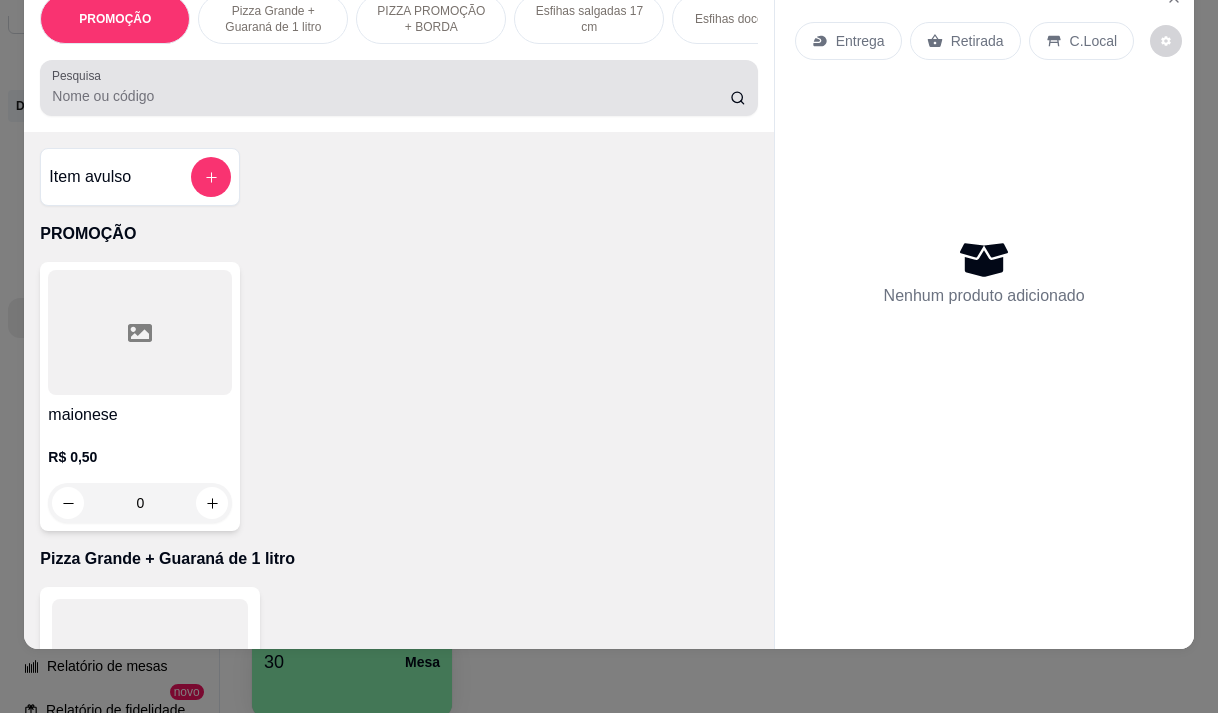 scroll, scrollTop: 50, scrollLeft: 0, axis: vertical 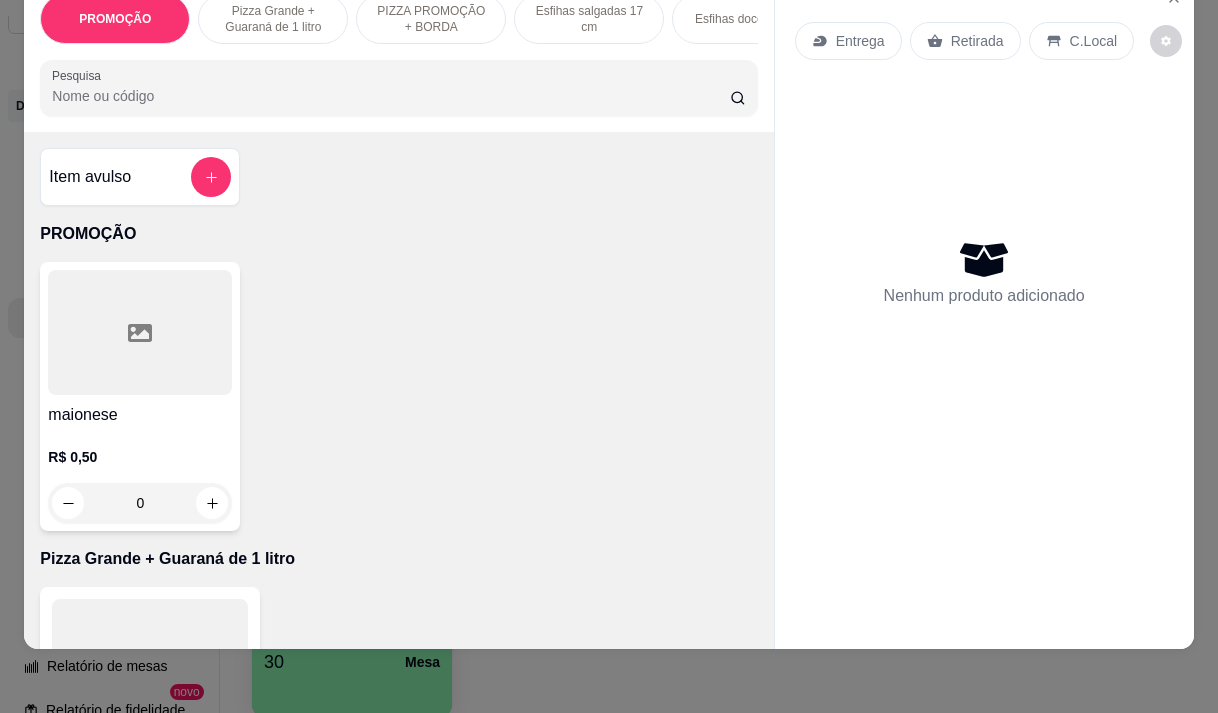 click on "Entrega" at bounding box center [860, 41] 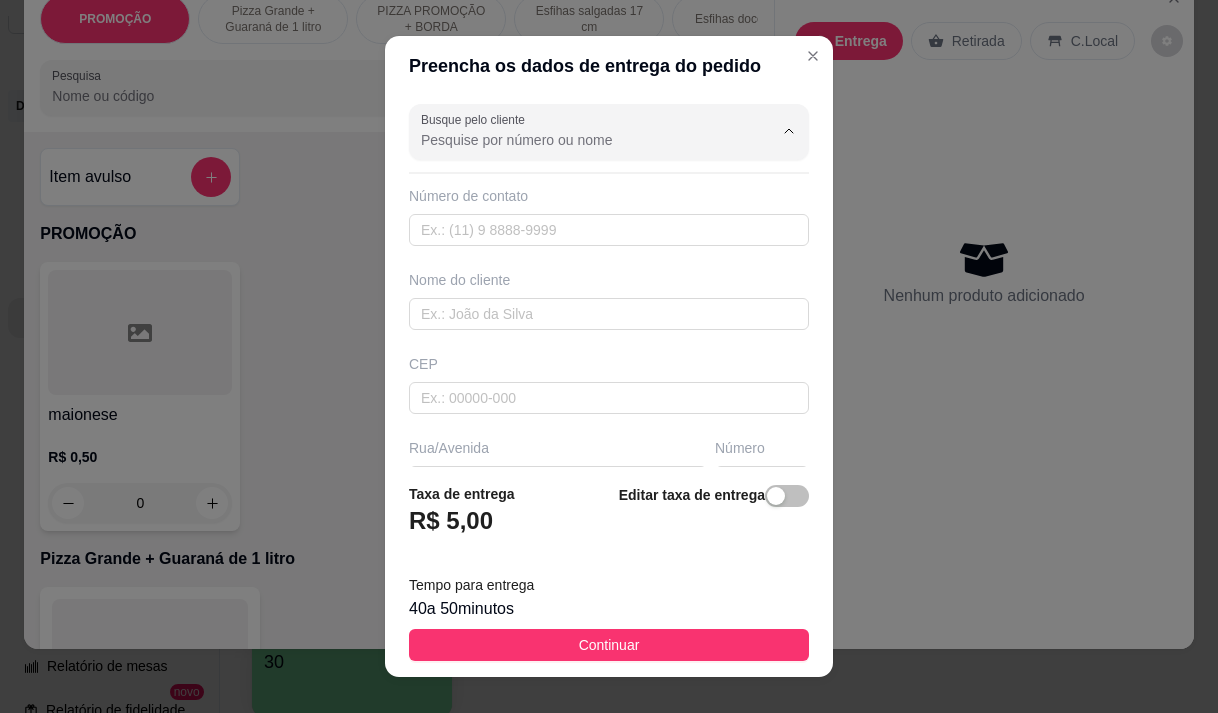 click on "Busque pelo cliente" at bounding box center [581, 140] 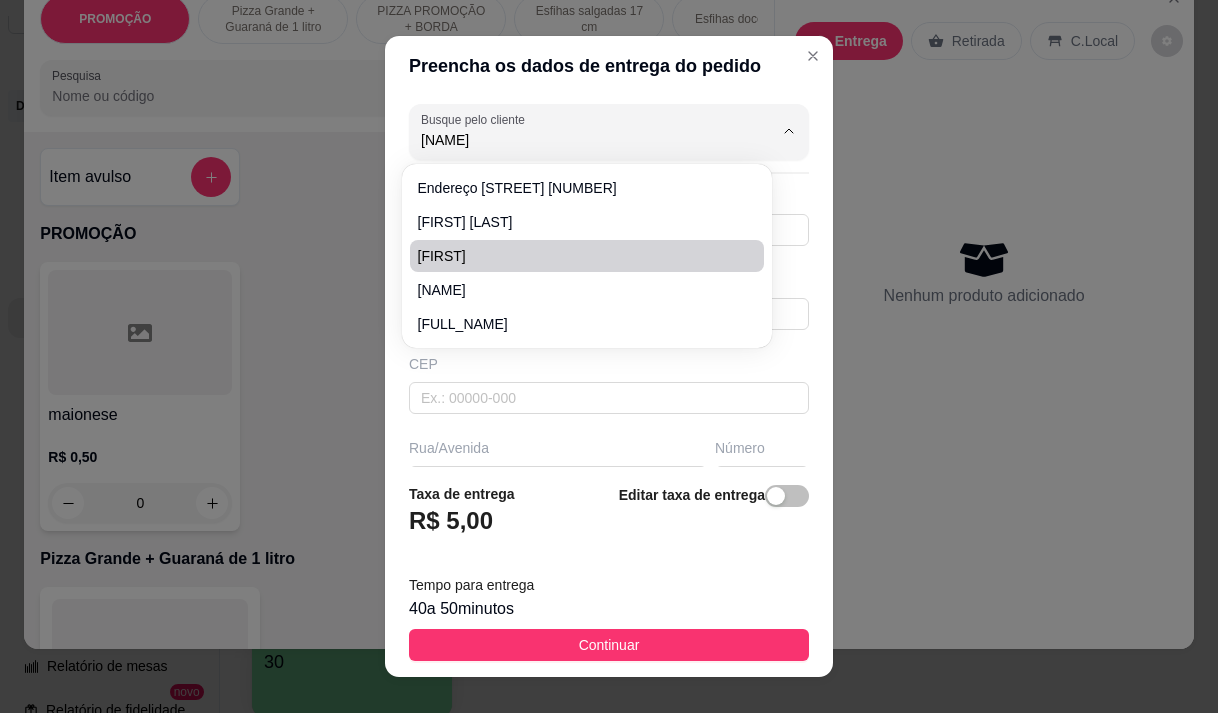 click on "[FIRST]" at bounding box center (577, 256) 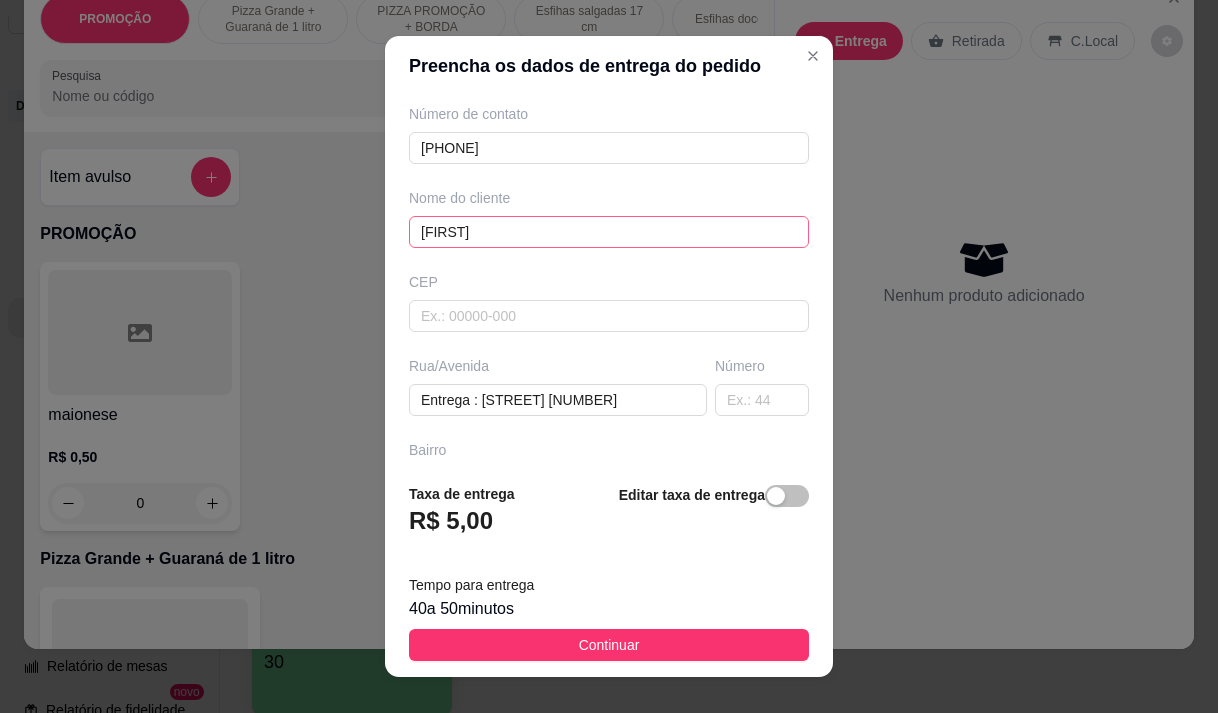 scroll, scrollTop: 200, scrollLeft: 0, axis: vertical 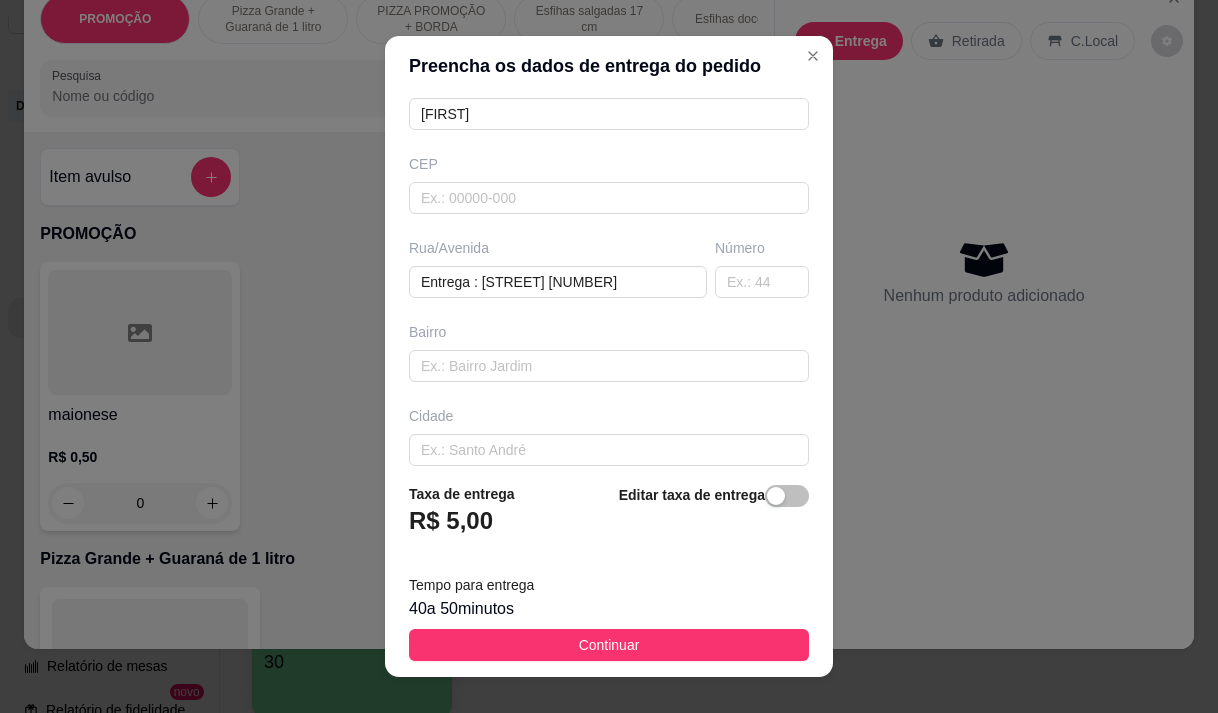 type on "[FIRST]" 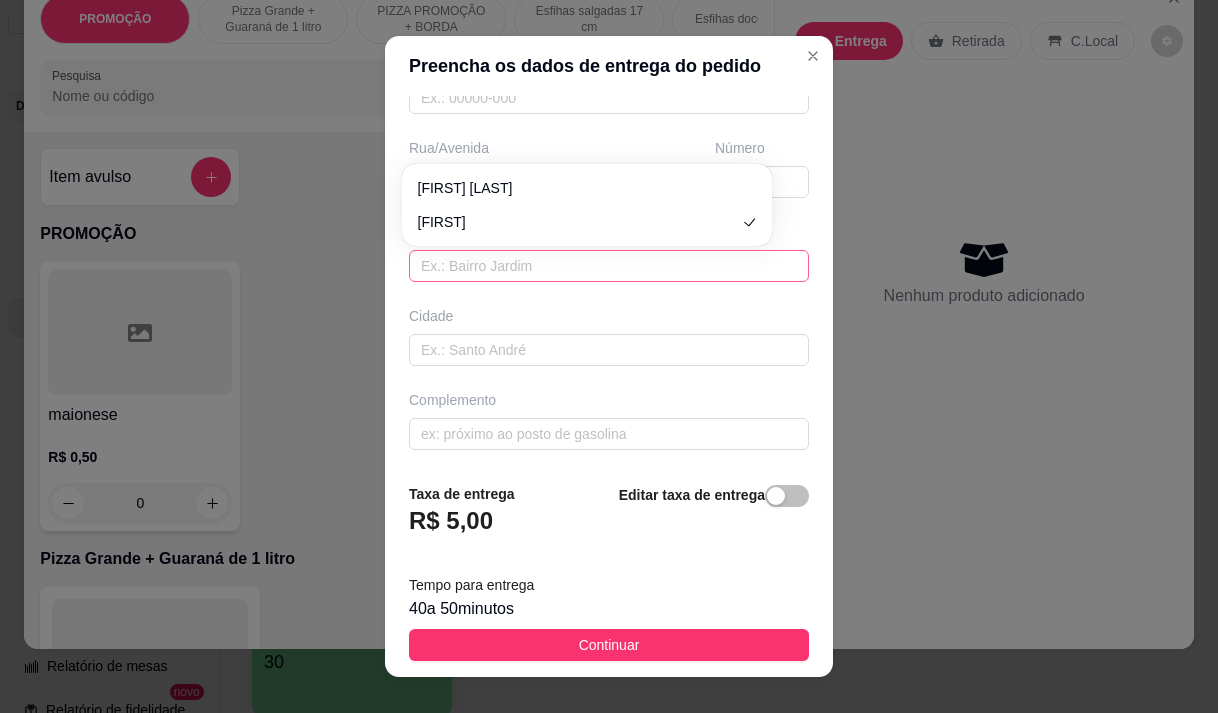scroll, scrollTop: 302, scrollLeft: 0, axis: vertical 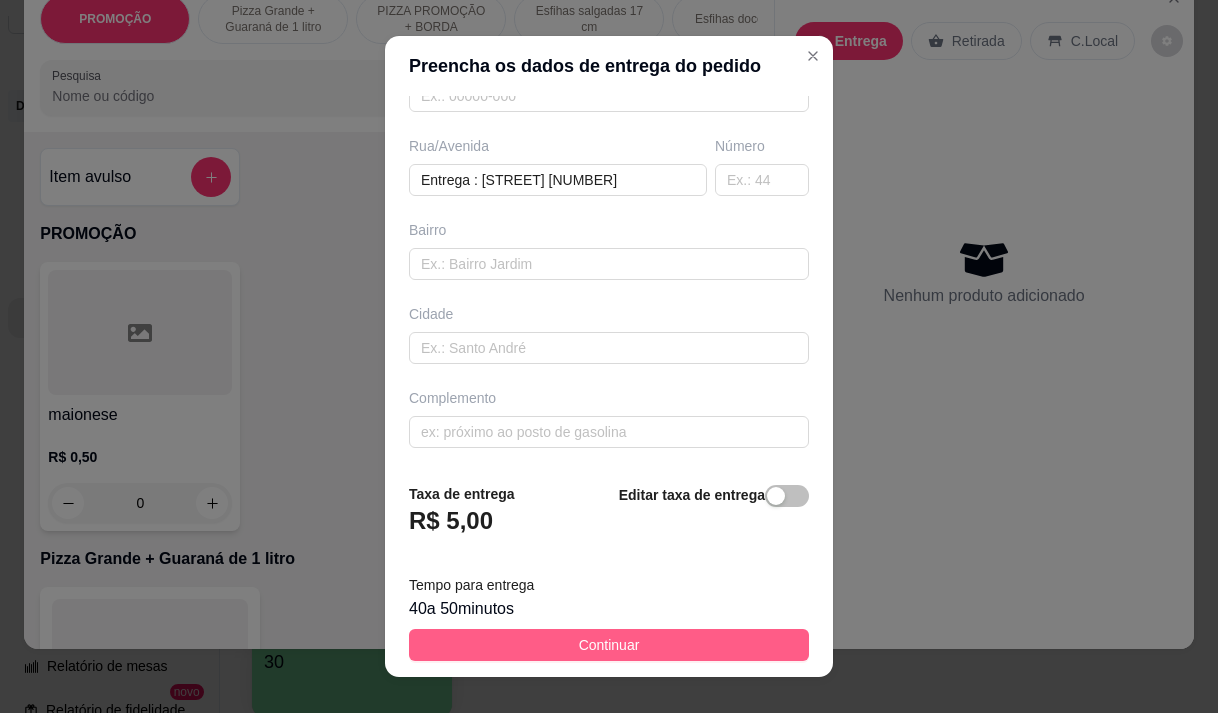 click on "Continuar" at bounding box center (609, 645) 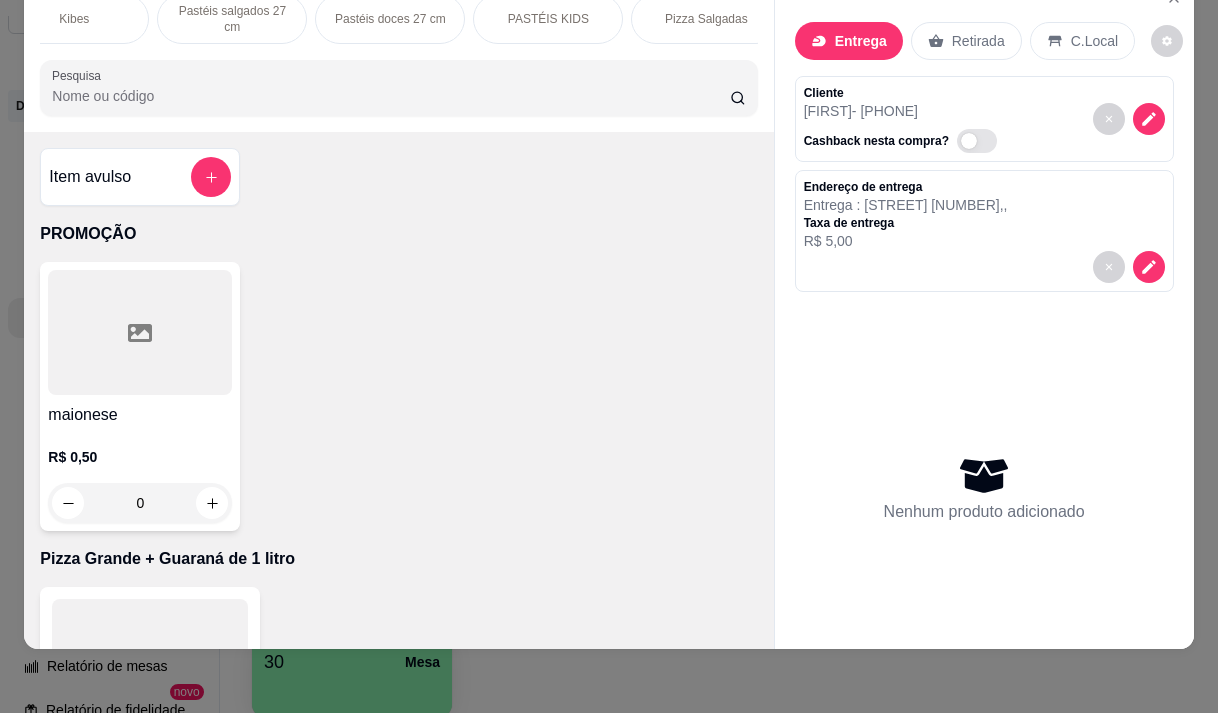 scroll, scrollTop: 0, scrollLeft: 880, axis: horizontal 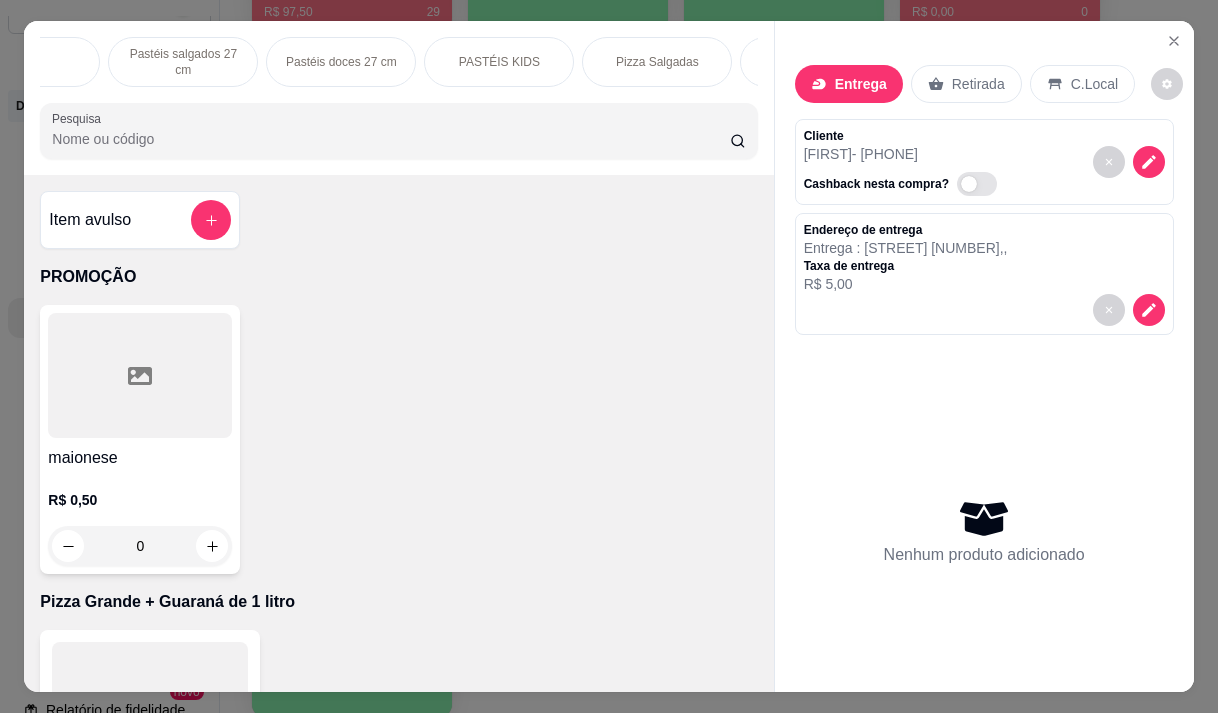 click on "Pizza Salgadas" at bounding box center [657, 62] 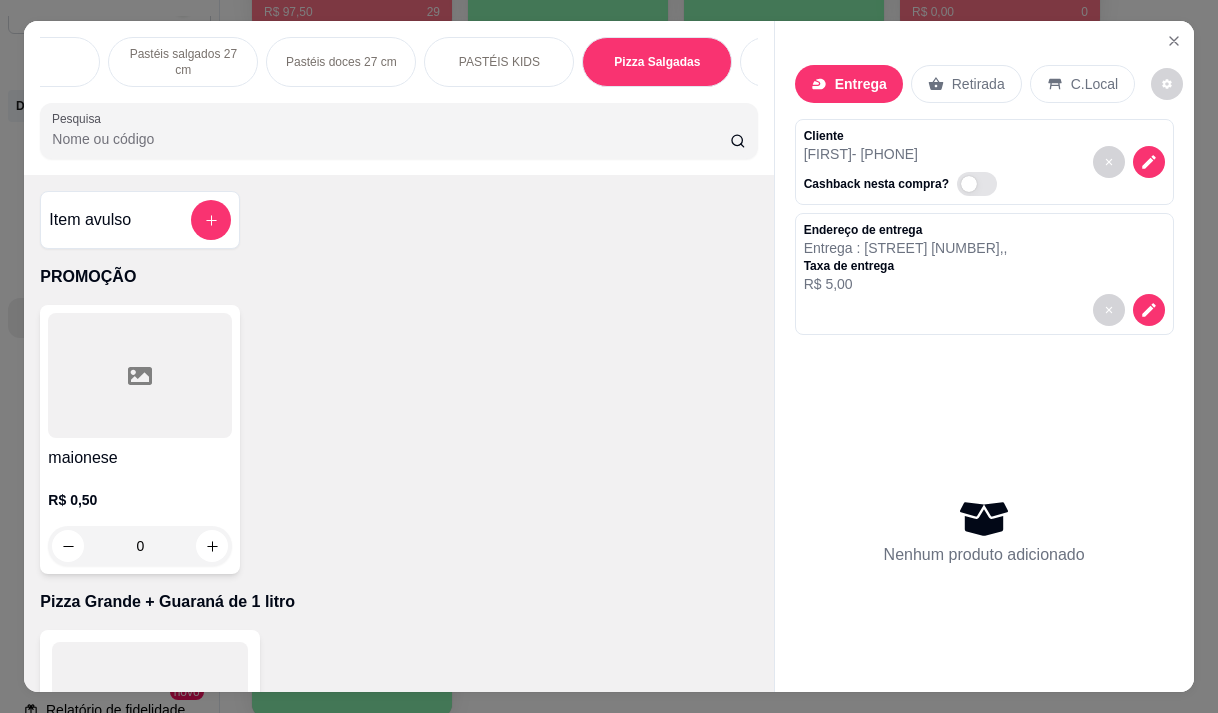 scroll, scrollTop: 15111, scrollLeft: 0, axis: vertical 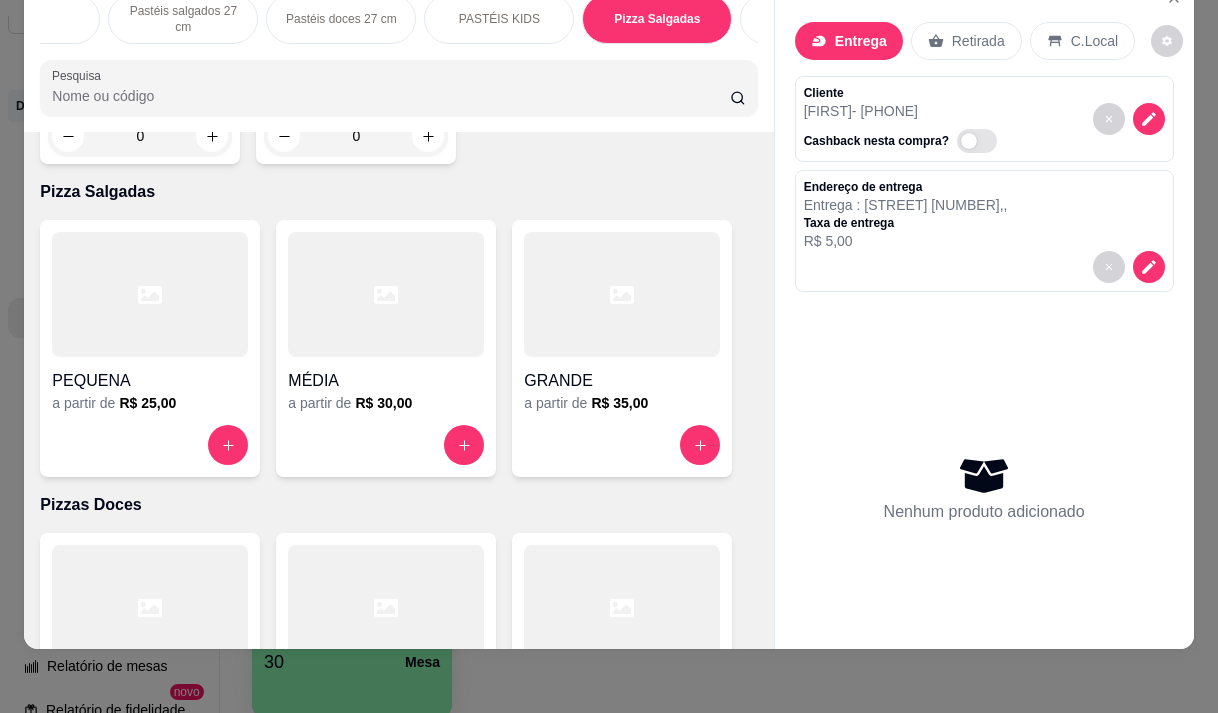 click on "GRANDE a partir de     R$ 35,00" at bounding box center [622, 348] 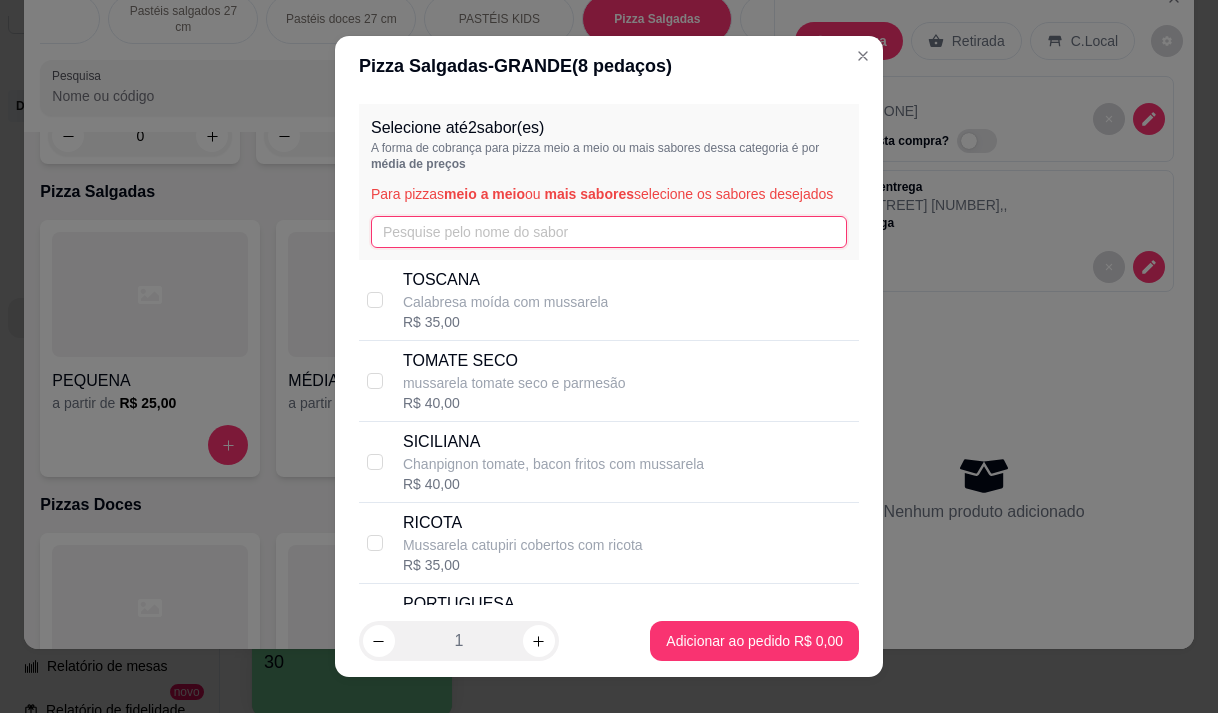 click at bounding box center (609, 232) 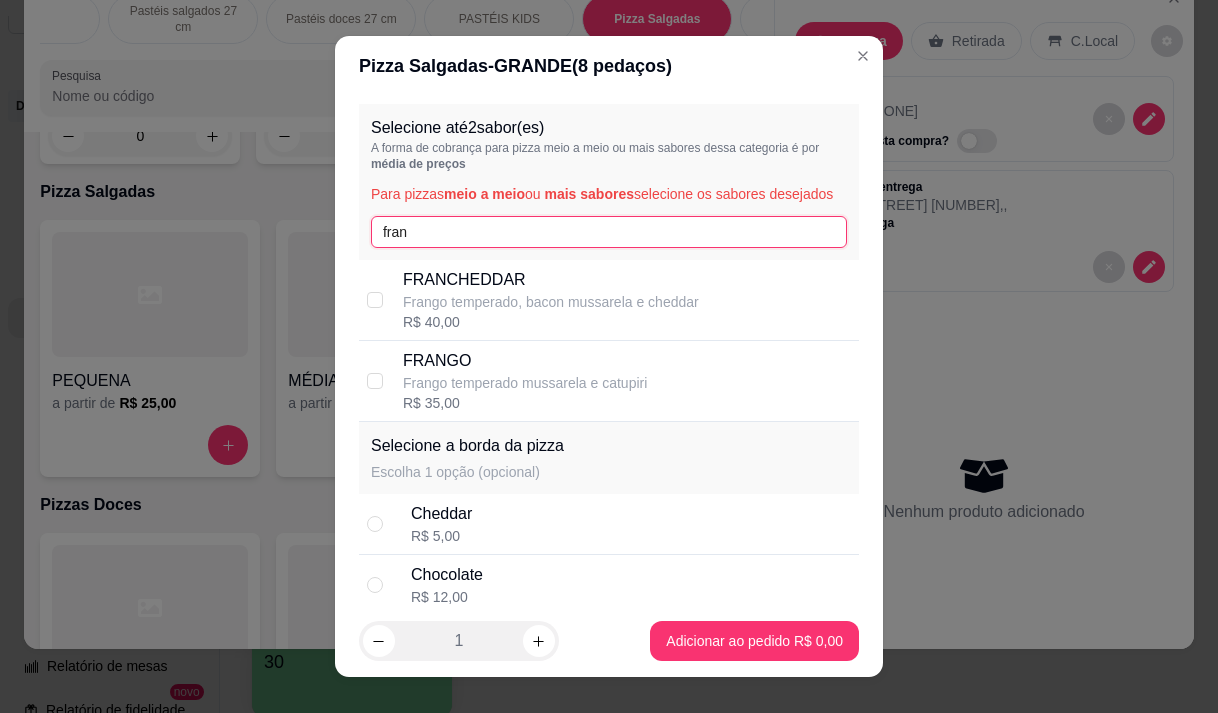 type on "fran" 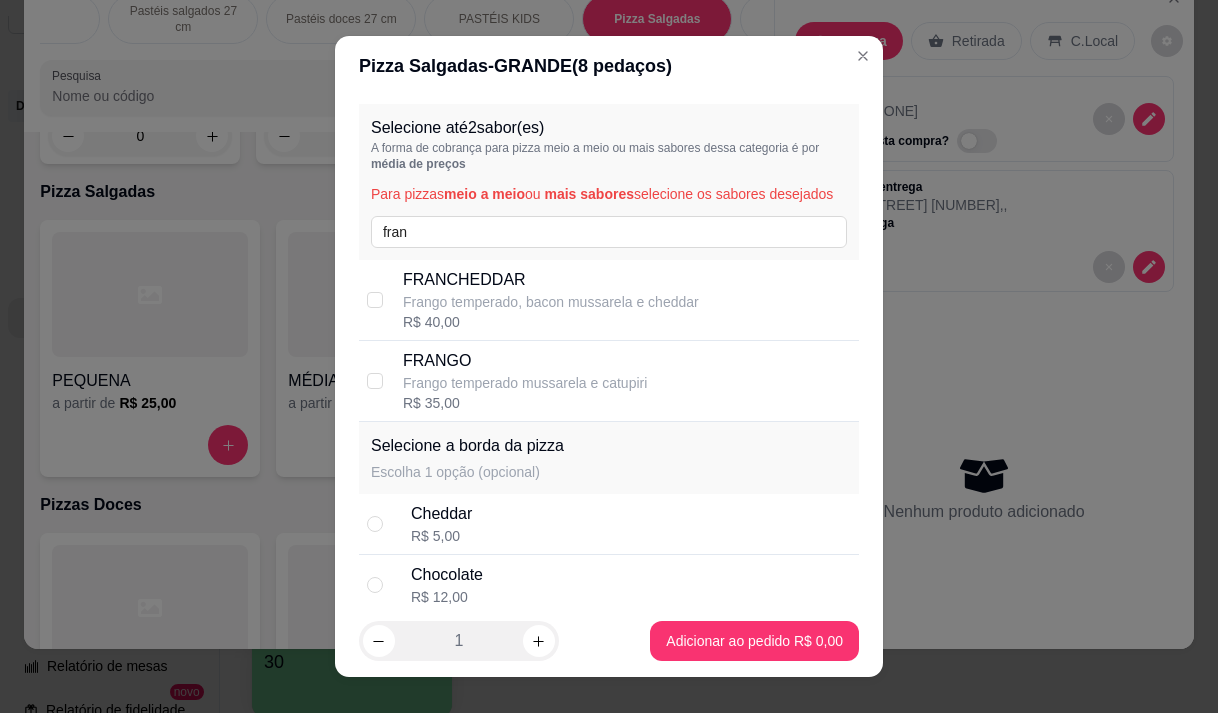 click on "Frango temperado mussarela e catupiri" at bounding box center (525, 383) 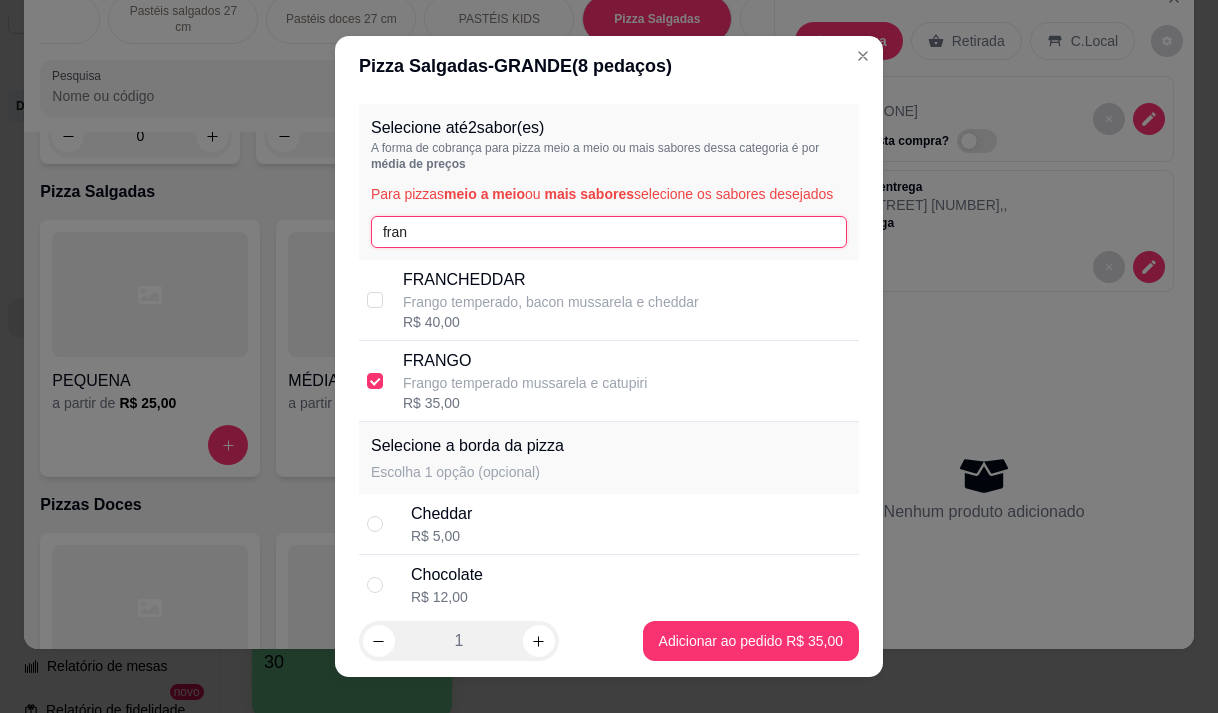 click on "fran" at bounding box center (609, 232) 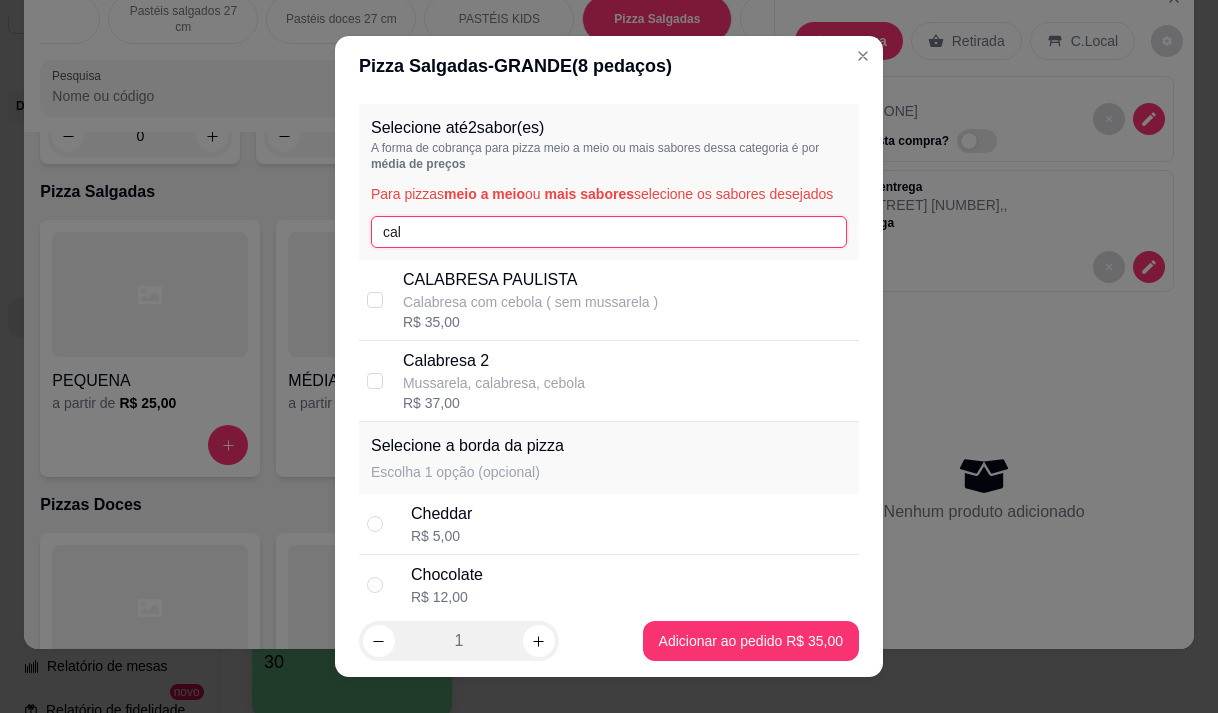 type on "cal" 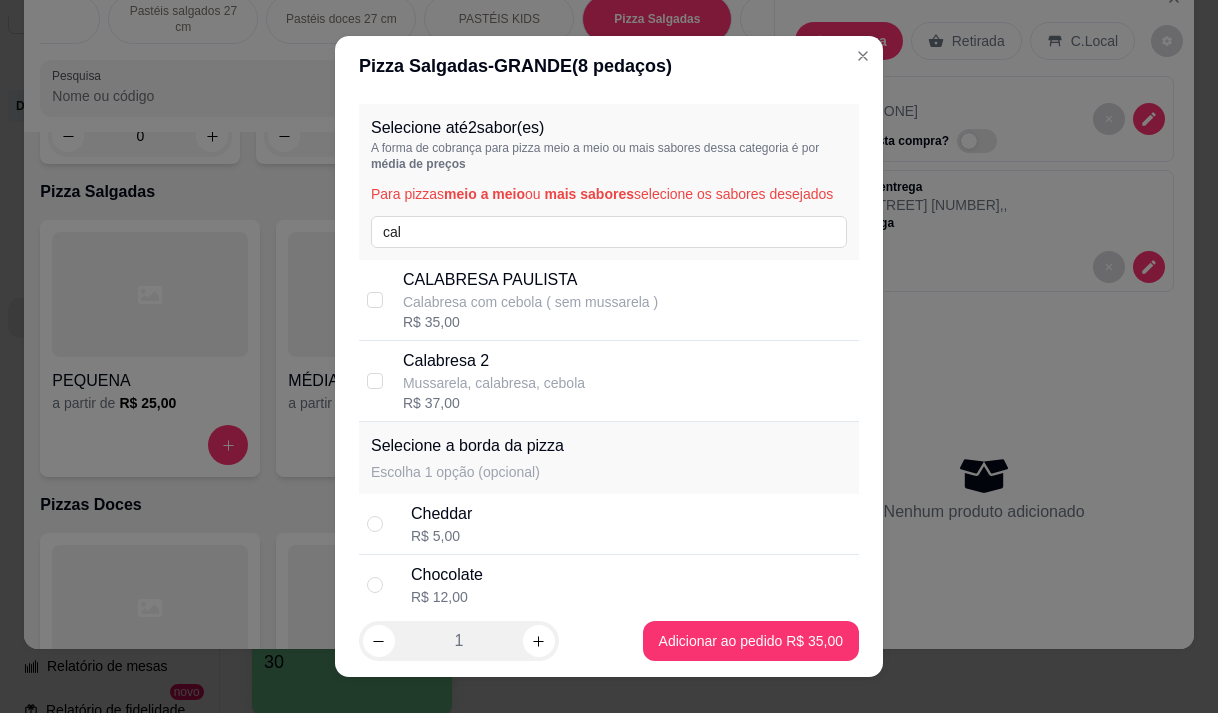 click on "Mussarela, calabresa, cebola" at bounding box center [494, 383] 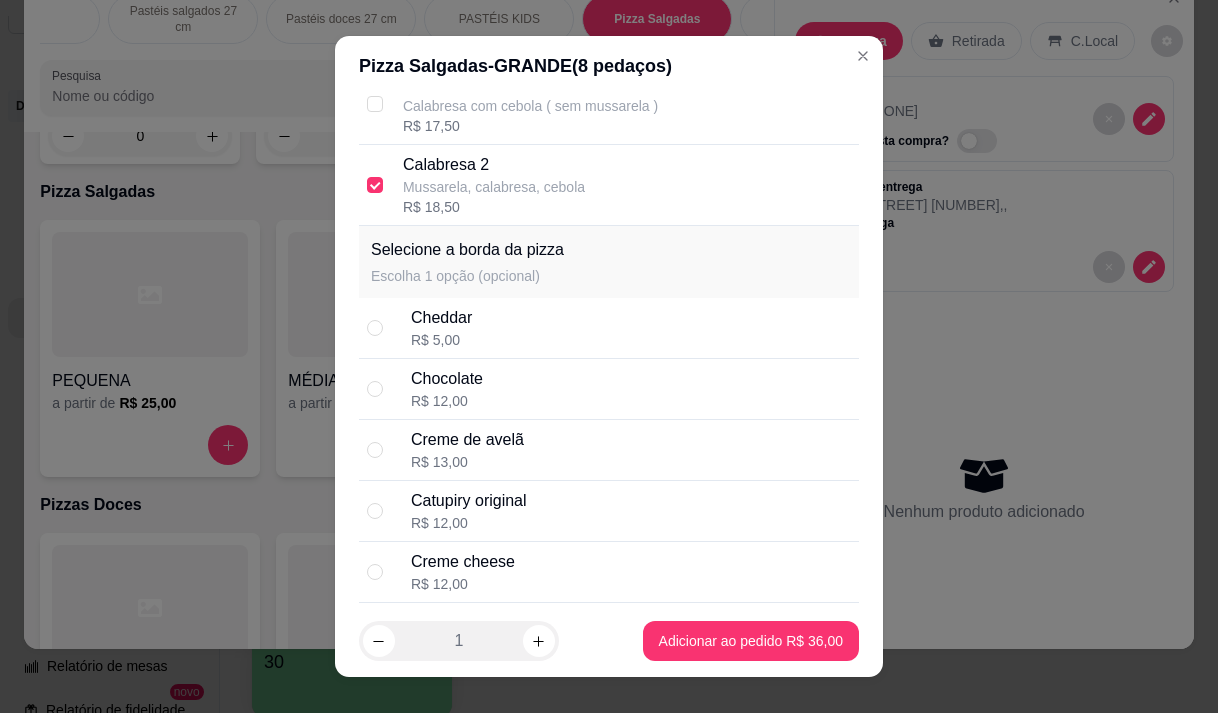scroll, scrollTop: 200, scrollLeft: 0, axis: vertical 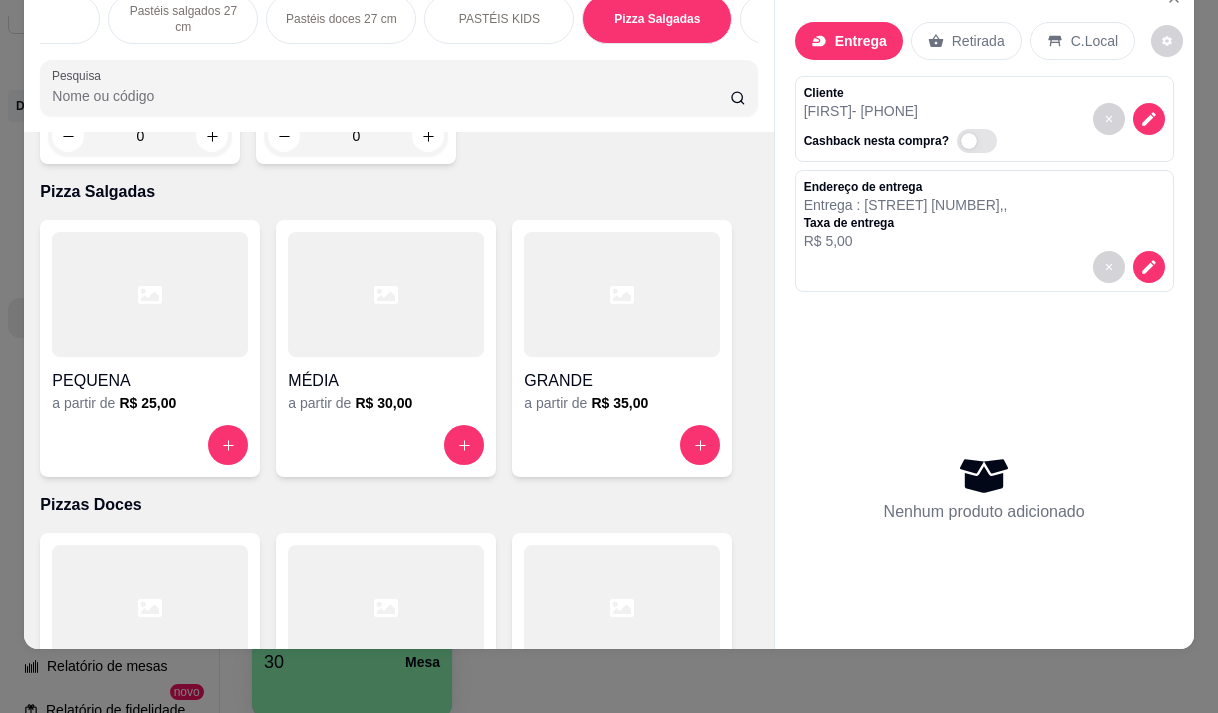 click on "GRANDE" at bounding box center (622, 381) 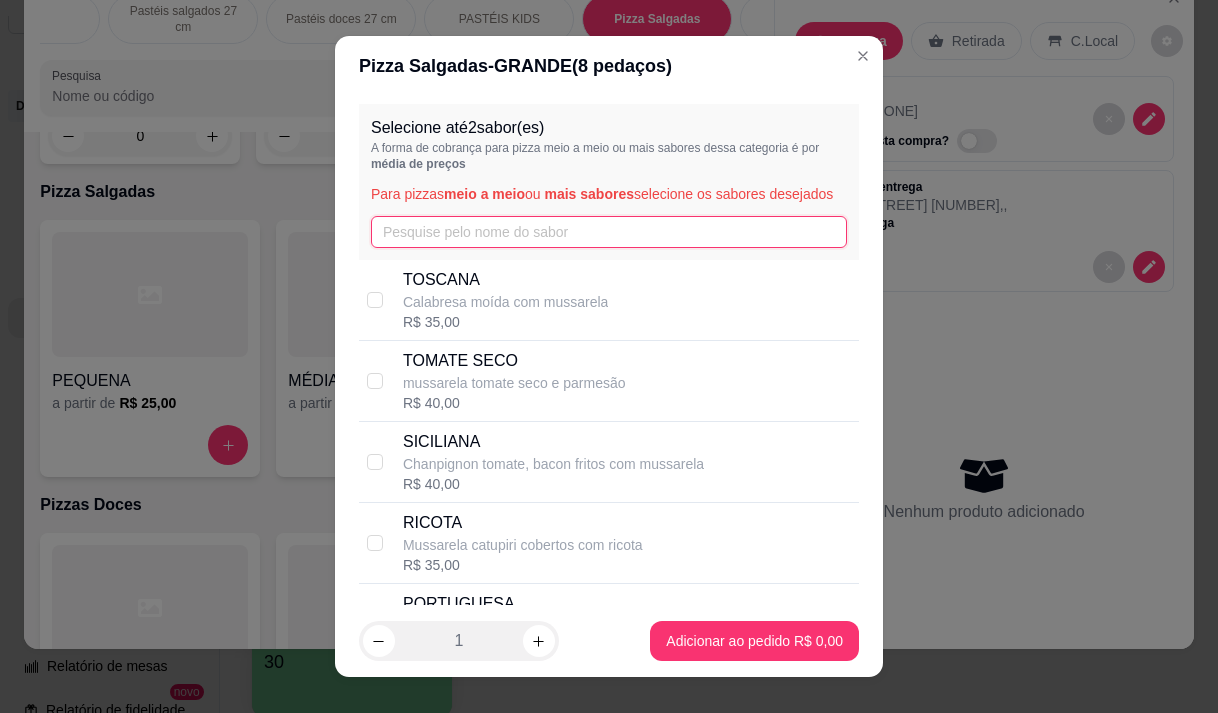 click at bounding box center (609, 232) 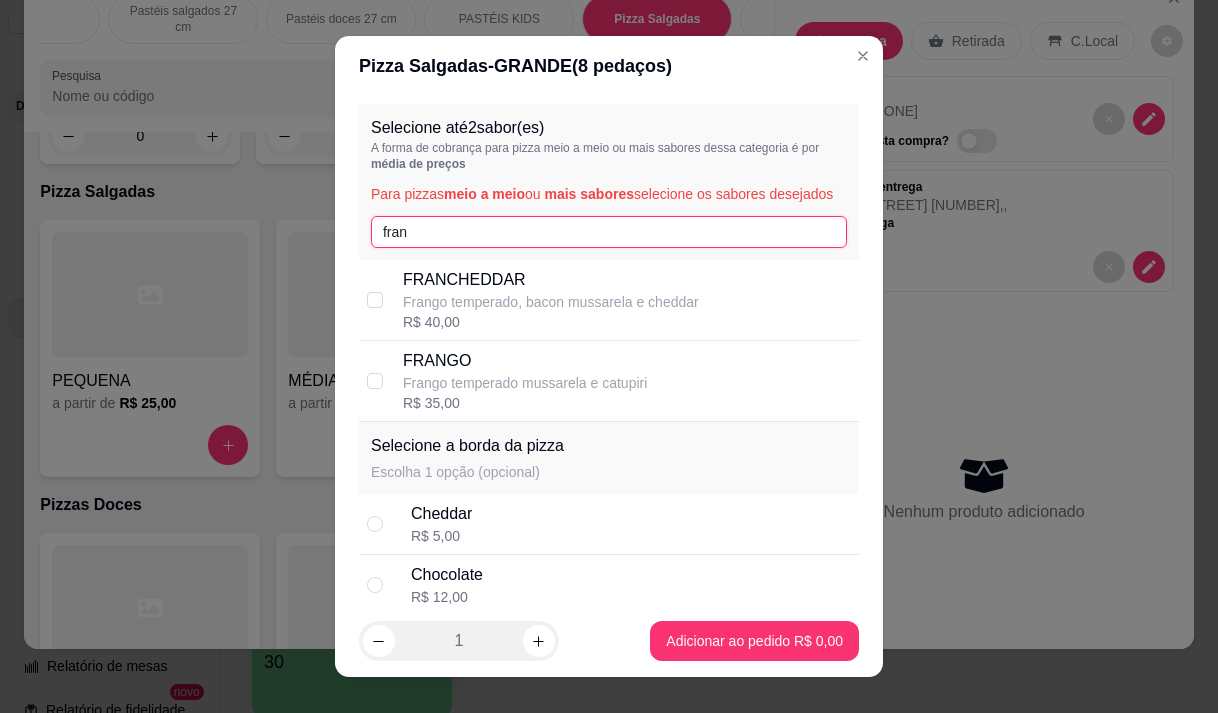 type on "fran" 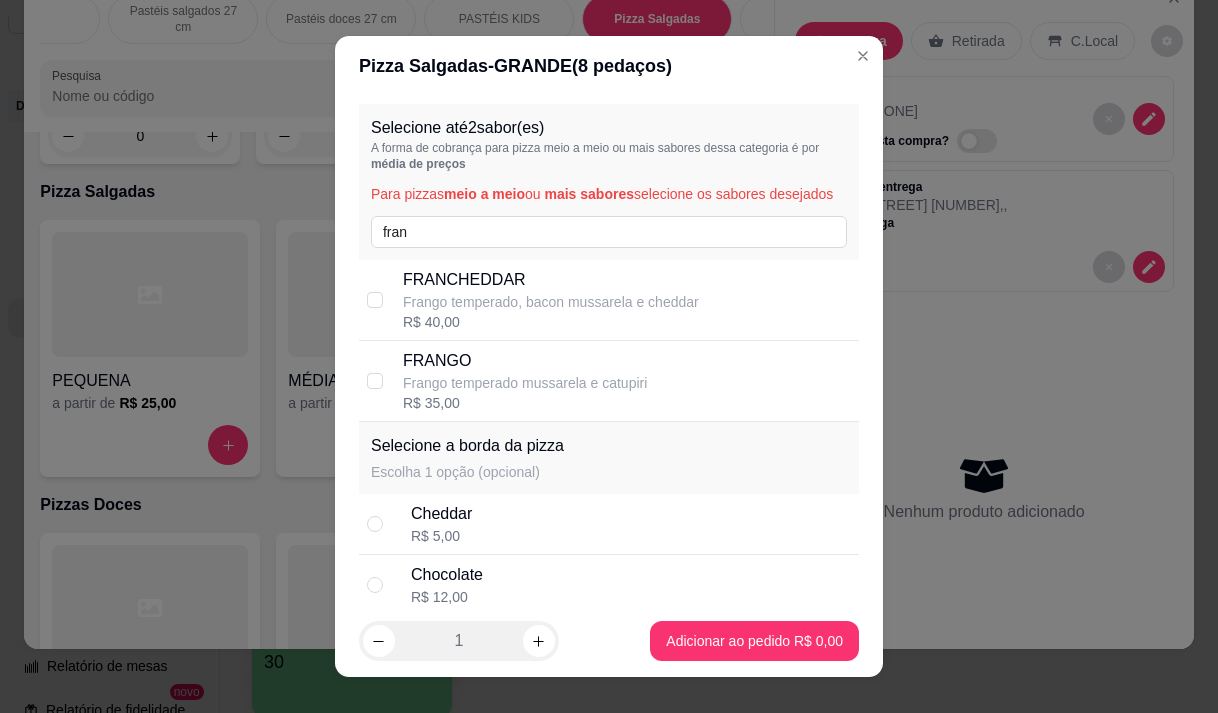 click on "FRANGO" at bounding box center (525, 361) 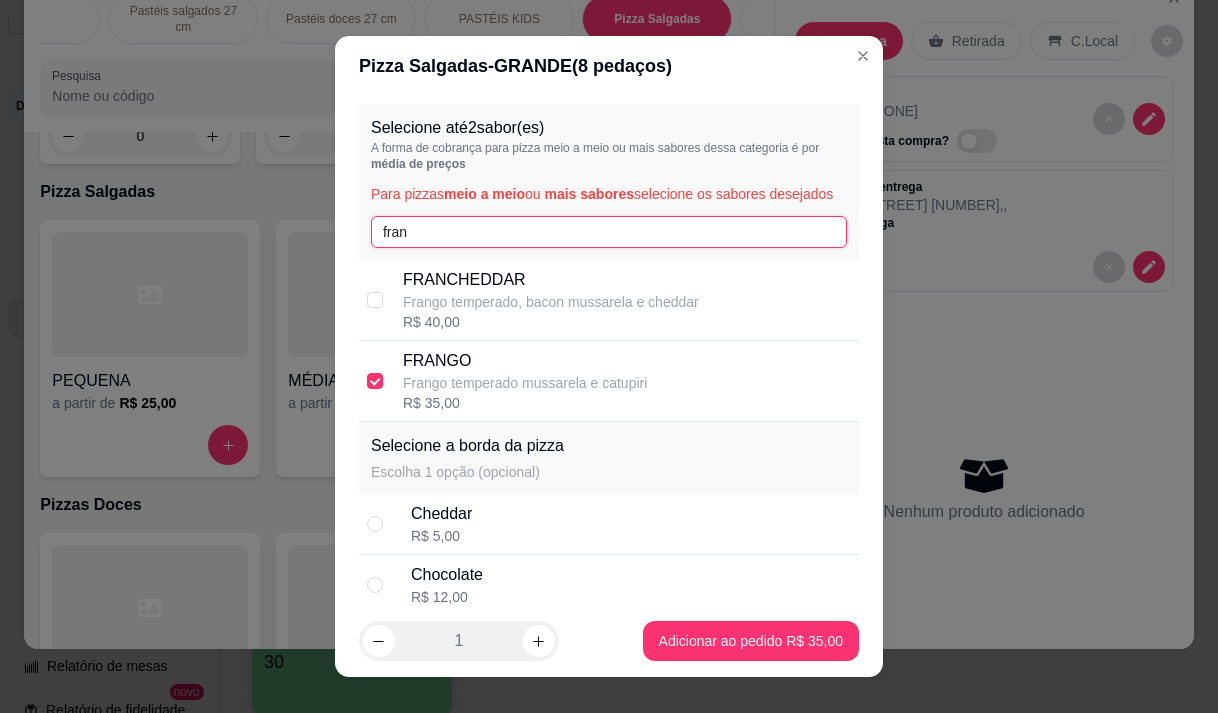 click on "fran" at bounding box center [609, 232] 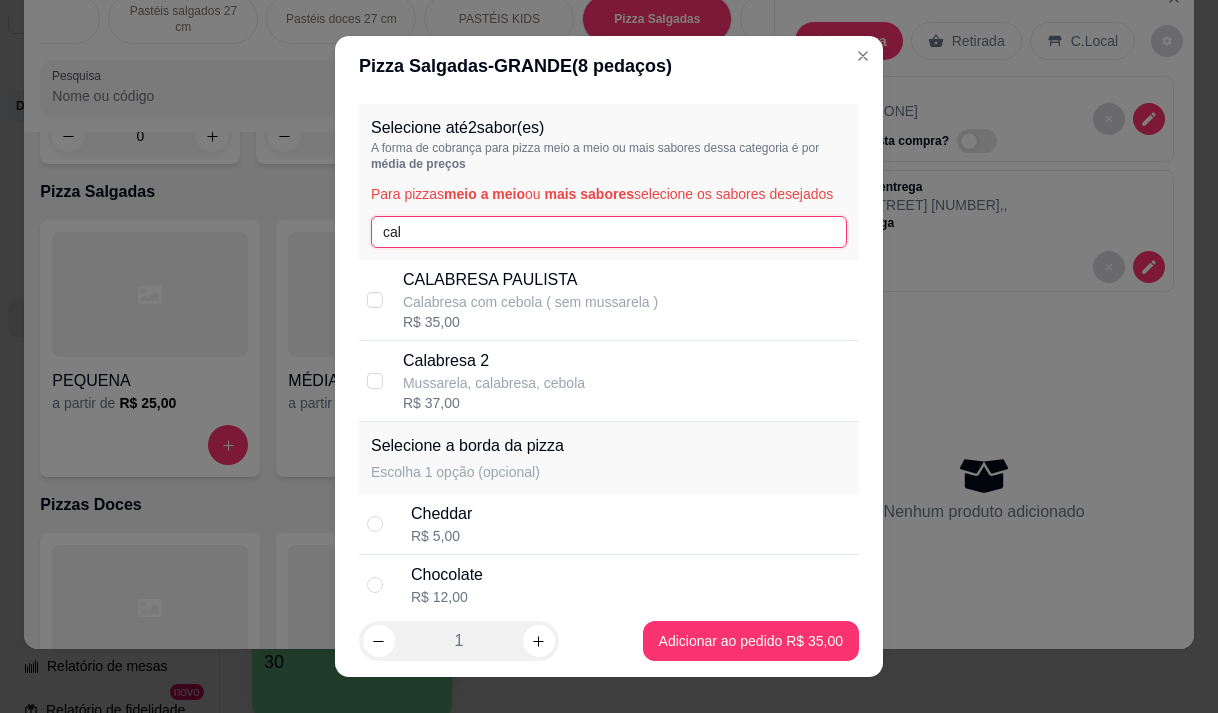 type on "cal" 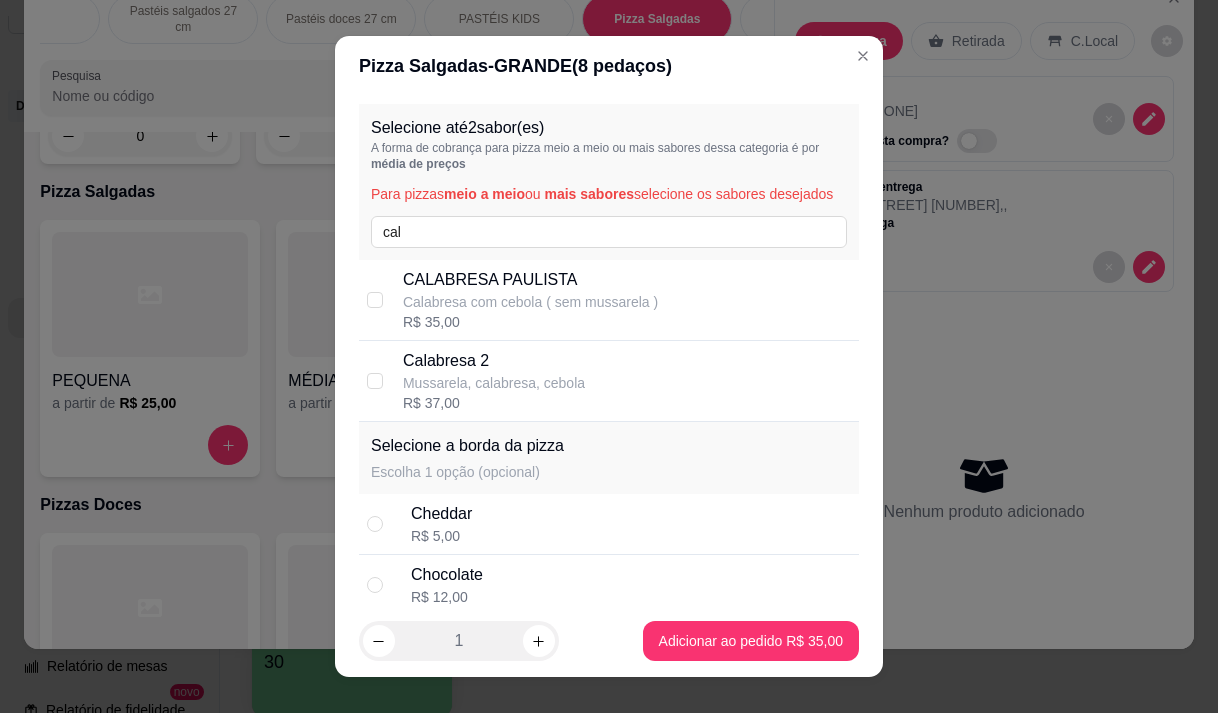 click on "[PRODUCT] [NUMBER]" at bounding box center [494, 361] 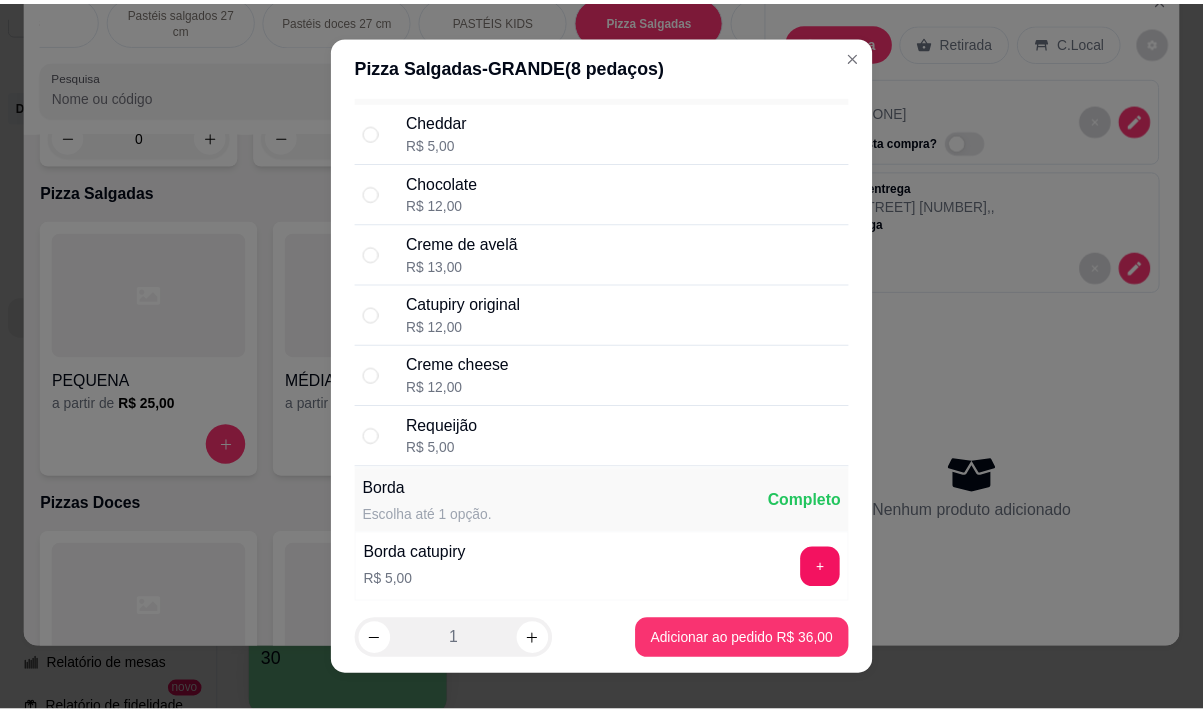 scroll, scrollTop: 400, scrollLeft: 0, axis: vertical 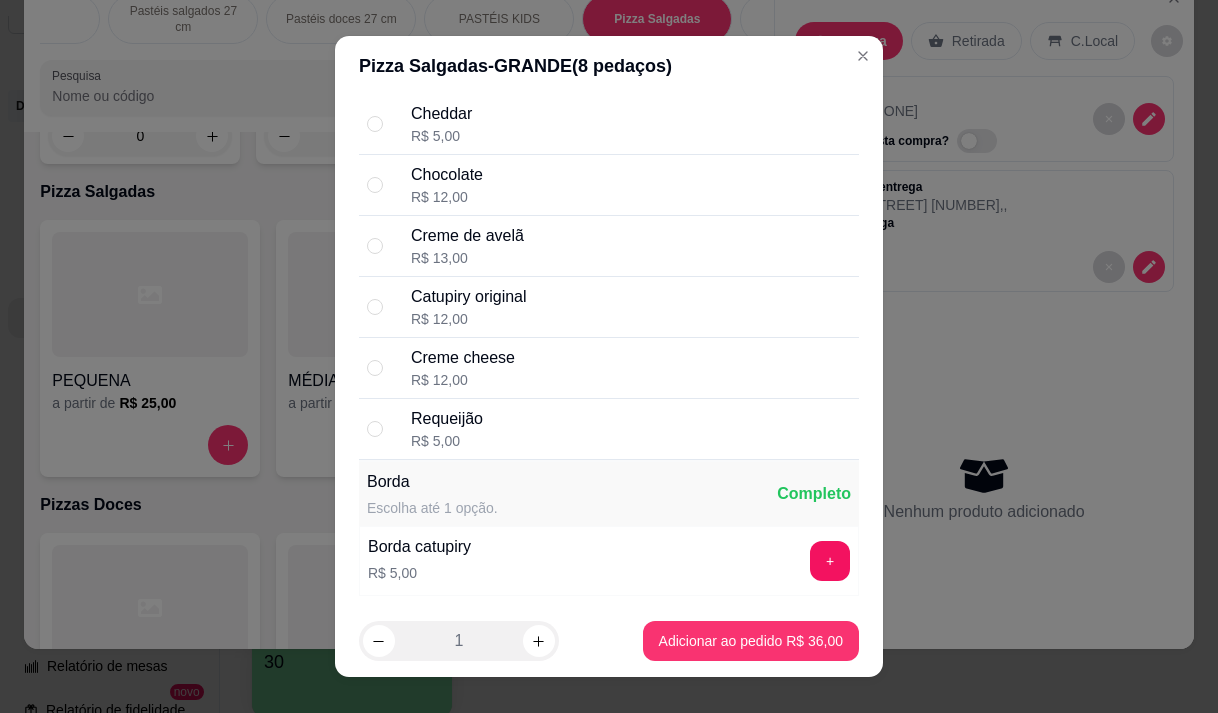 click on "Requeijão  R$ 5,00" at bounding box center [631, 429] 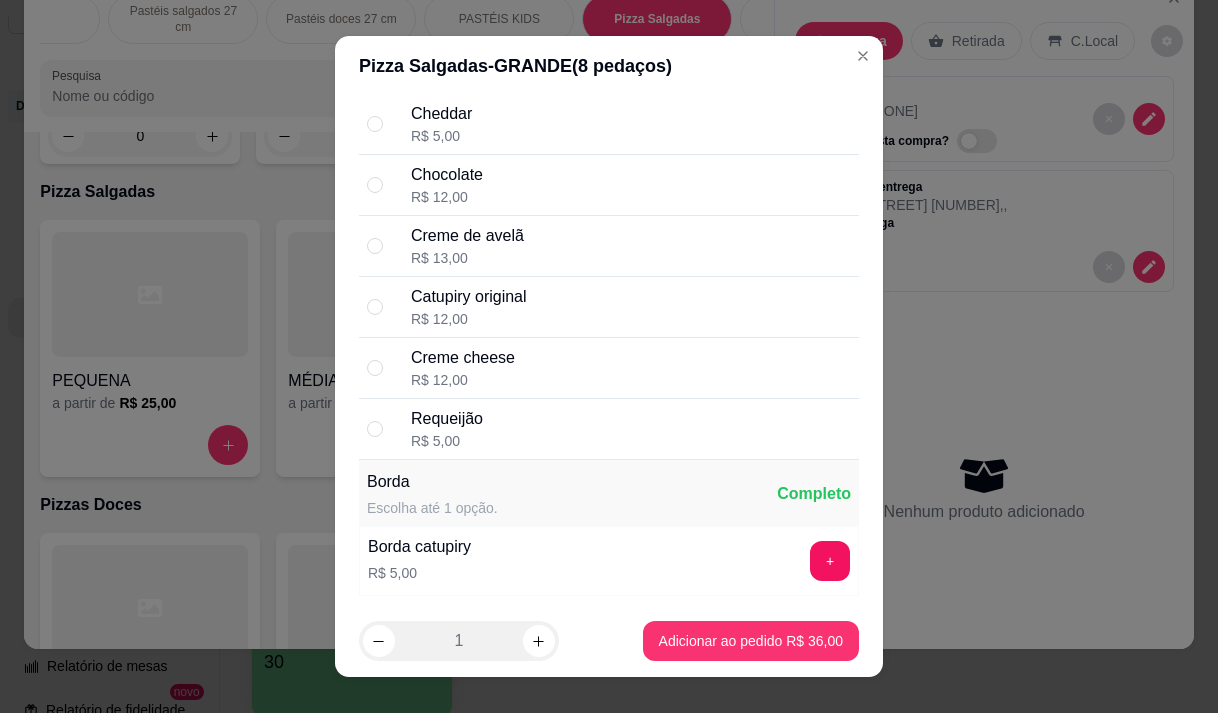 radio on "true" 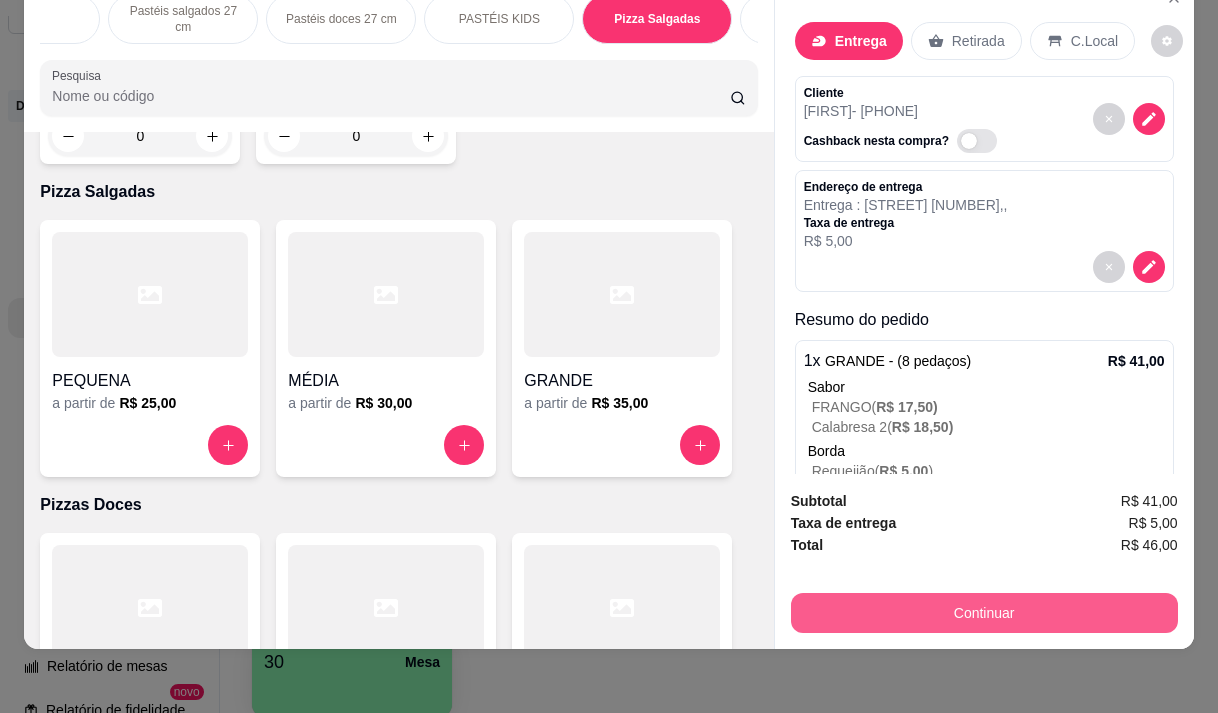 click on "Continuar" at bounding box center [984, 613] 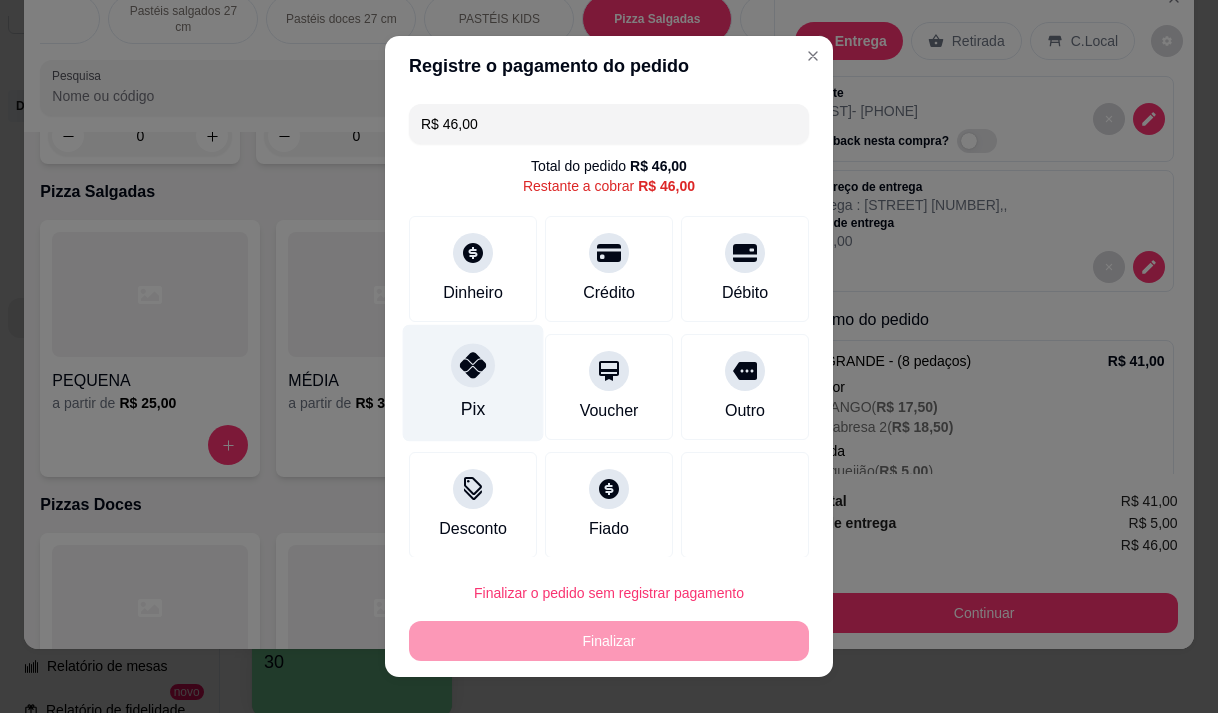 click on "Pix" at bounding box center (473, 409) 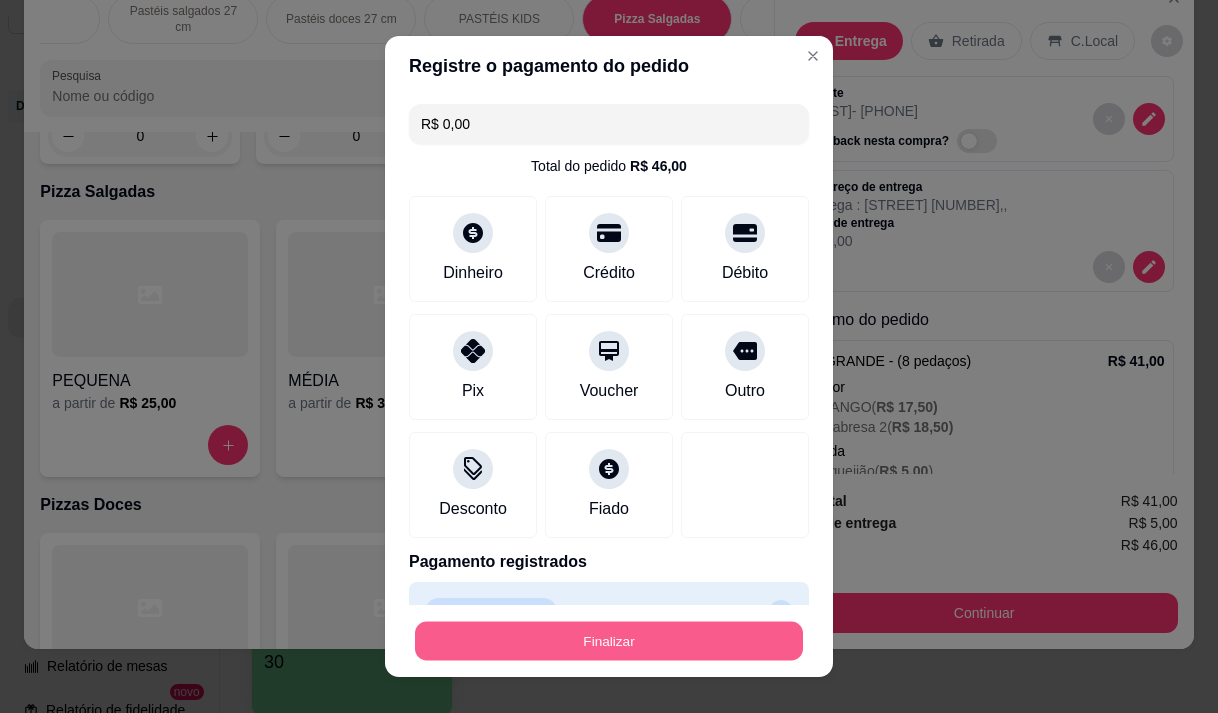 click on "Finalizar" at bounding box center [609, 641] 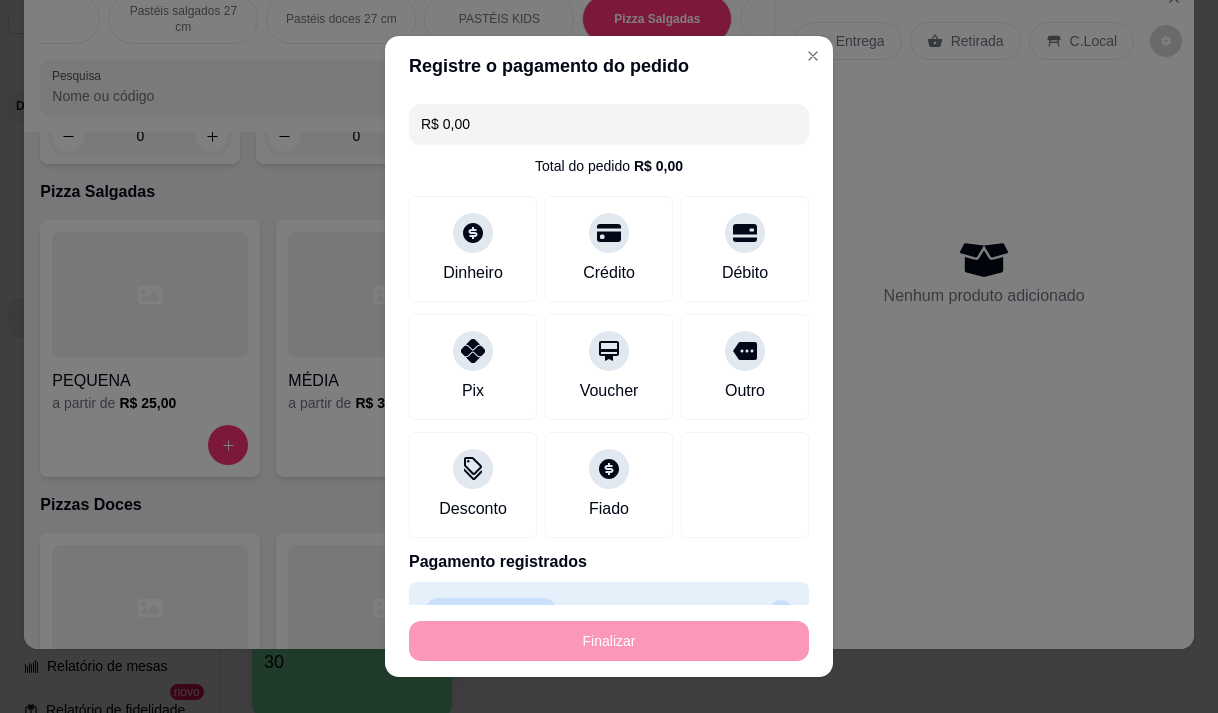 type on "-R$ 46,00" 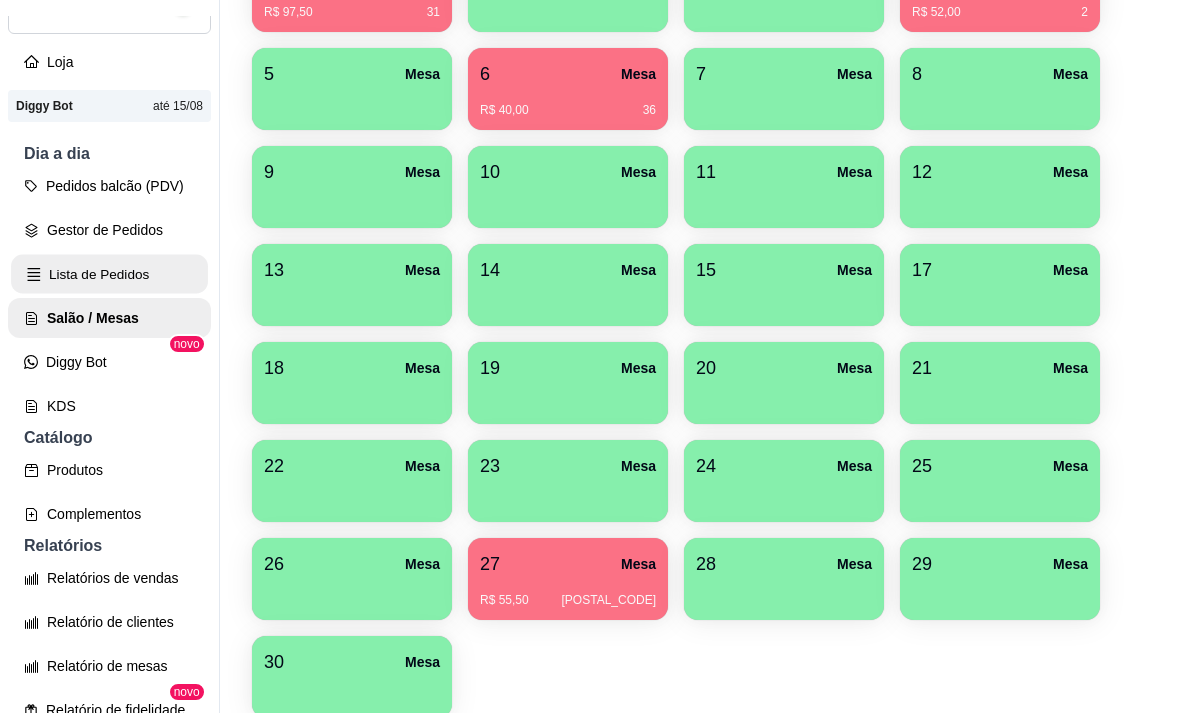 click on "Lista de Pedidos" at bounding box center (109, 274) 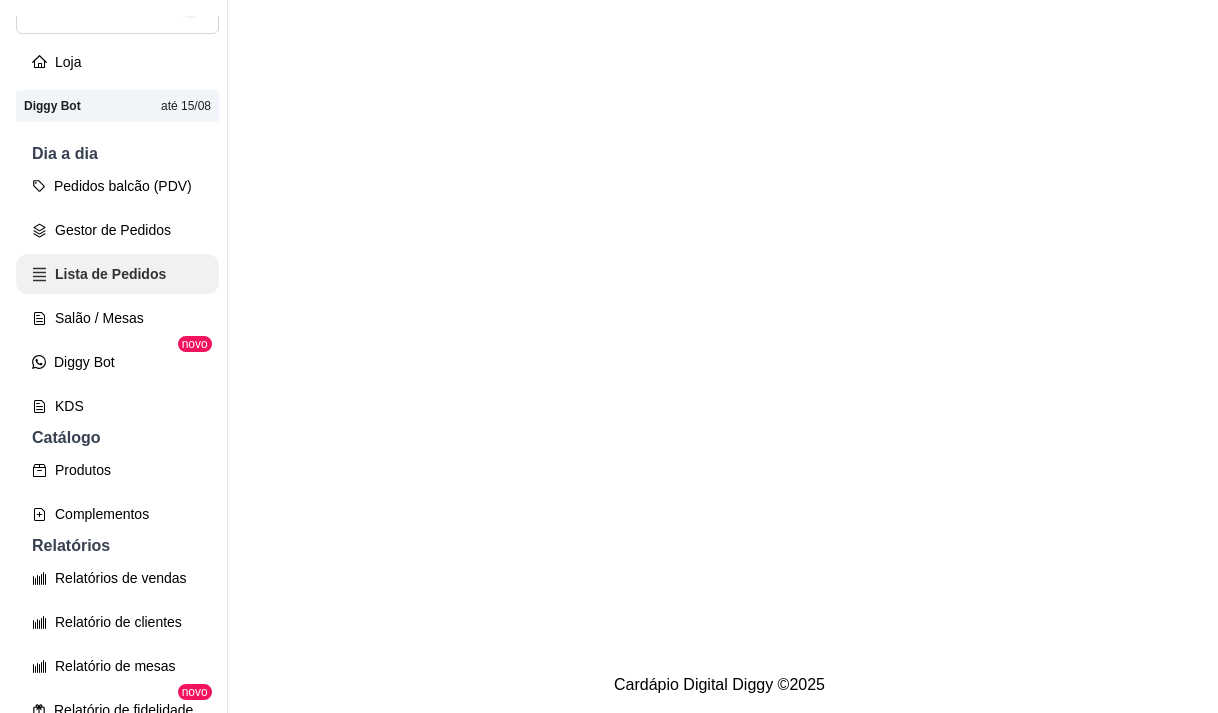 scroll, scrollTop: 0, scrollLeft: 0, axis: both 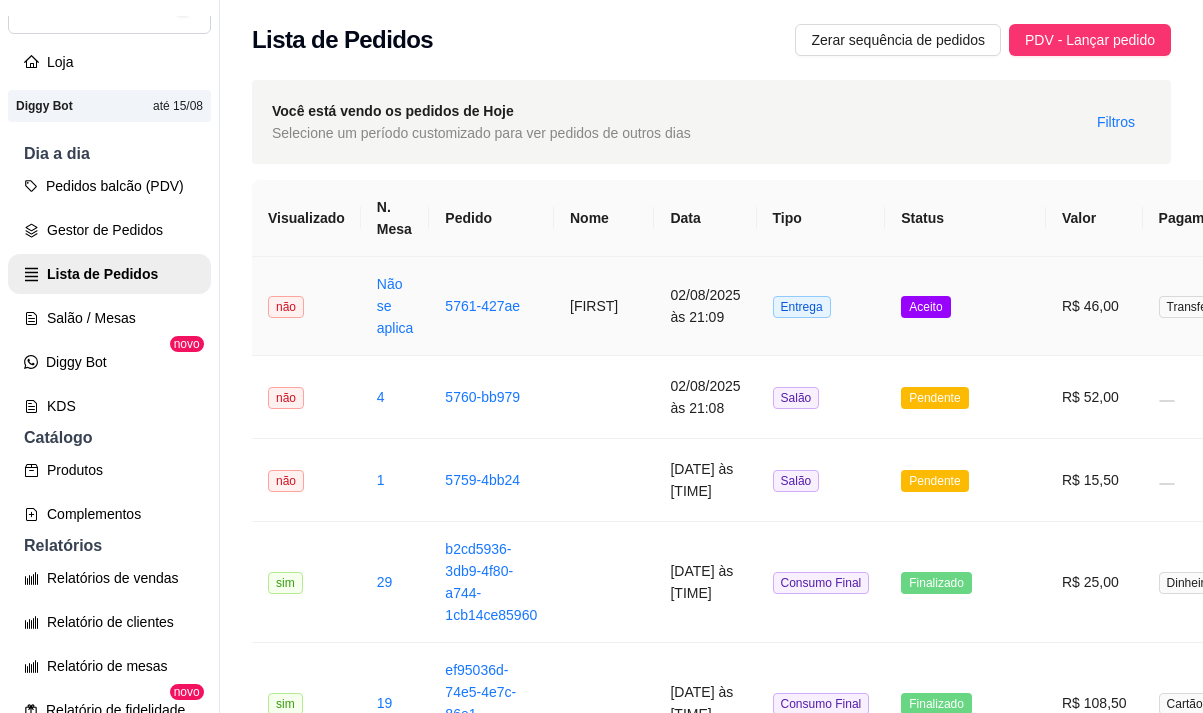 click on "[FIRST]" at bounding box center (604, 306) 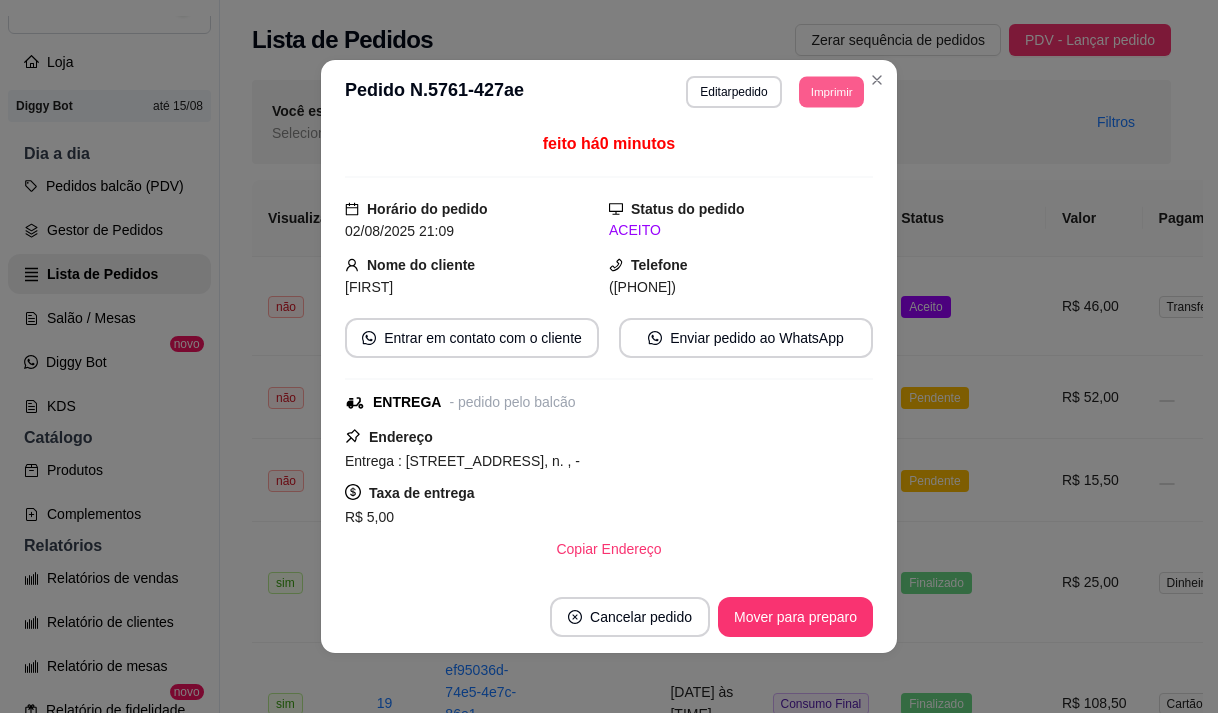 click on "Imprimir" at bounding box center (831, 91) 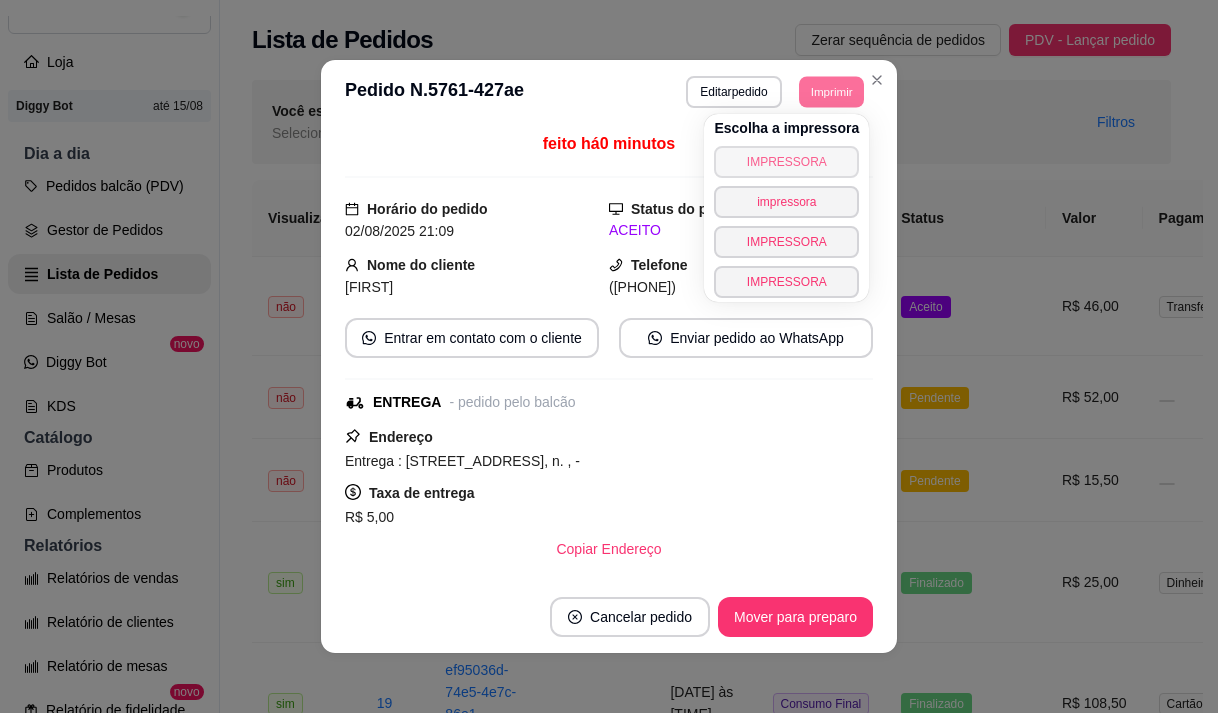 click on "IMPRESSORA" at bounding box center [786, 162] 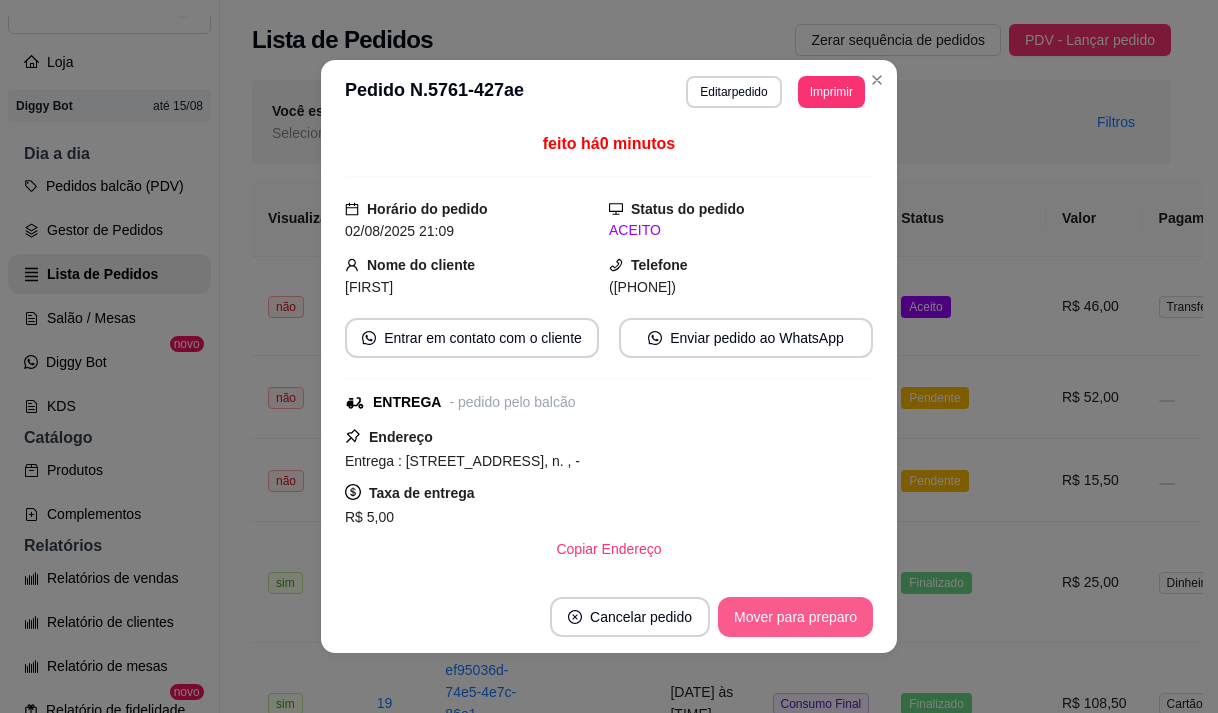 click on "Mover para preparo" at bounding box center [795, 617] 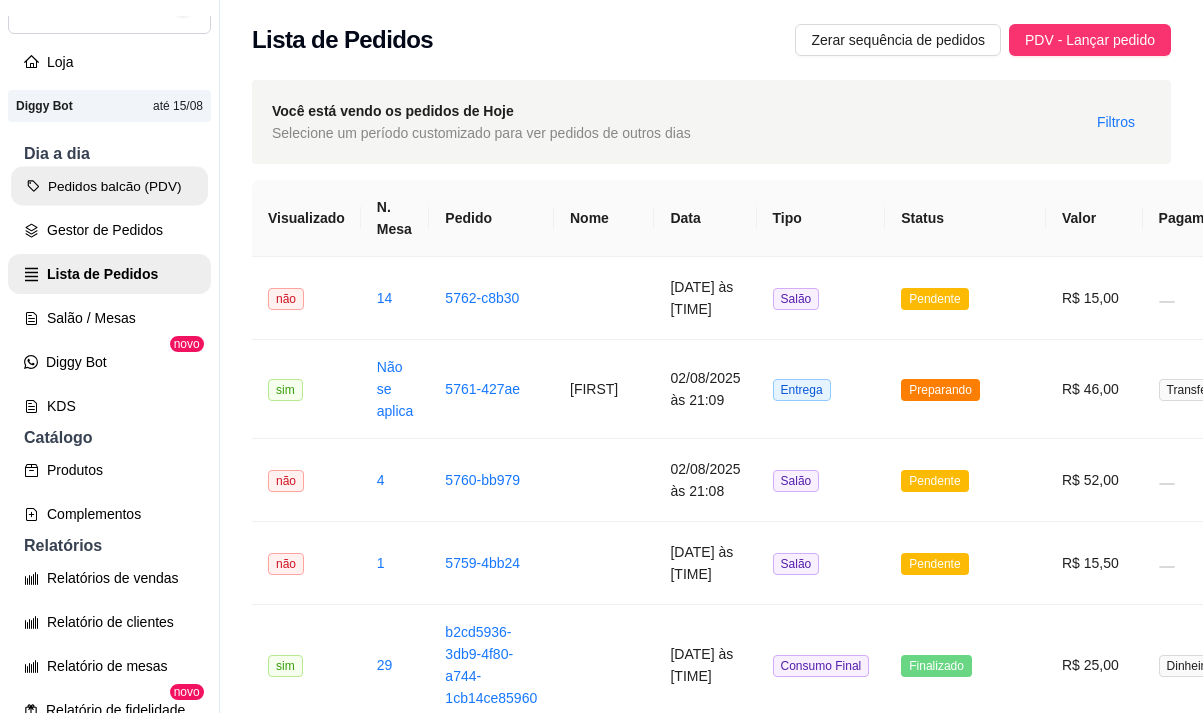 click on "Pedidos balcão (PDV)" at bounding box center (109, 186) 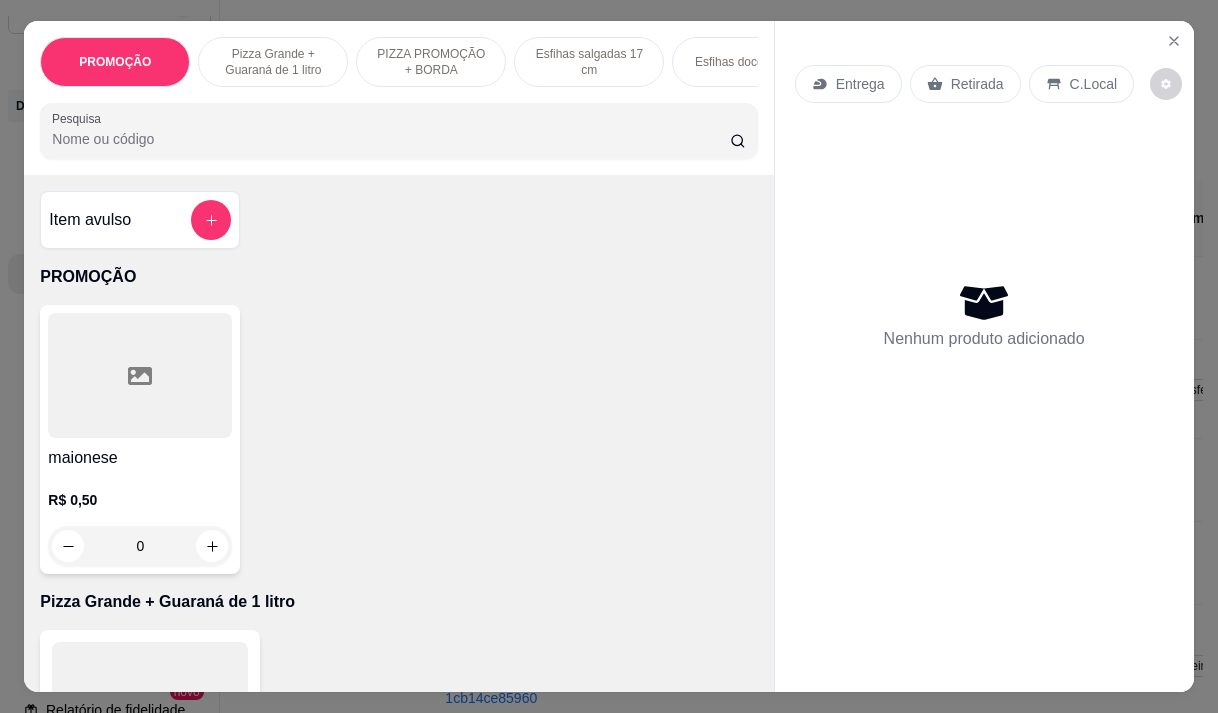 click on "Entrega" at bounding box center (860, 84) 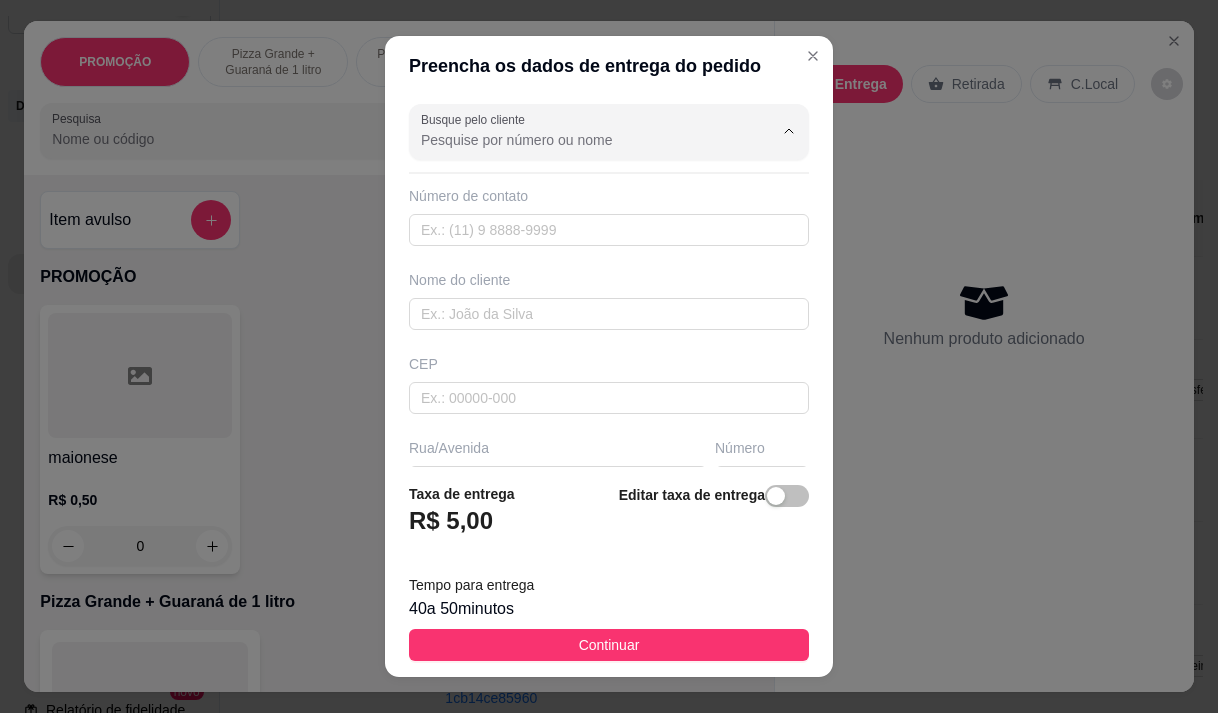 click on "Busque pelo cliente" at bounding box center (581, 140) 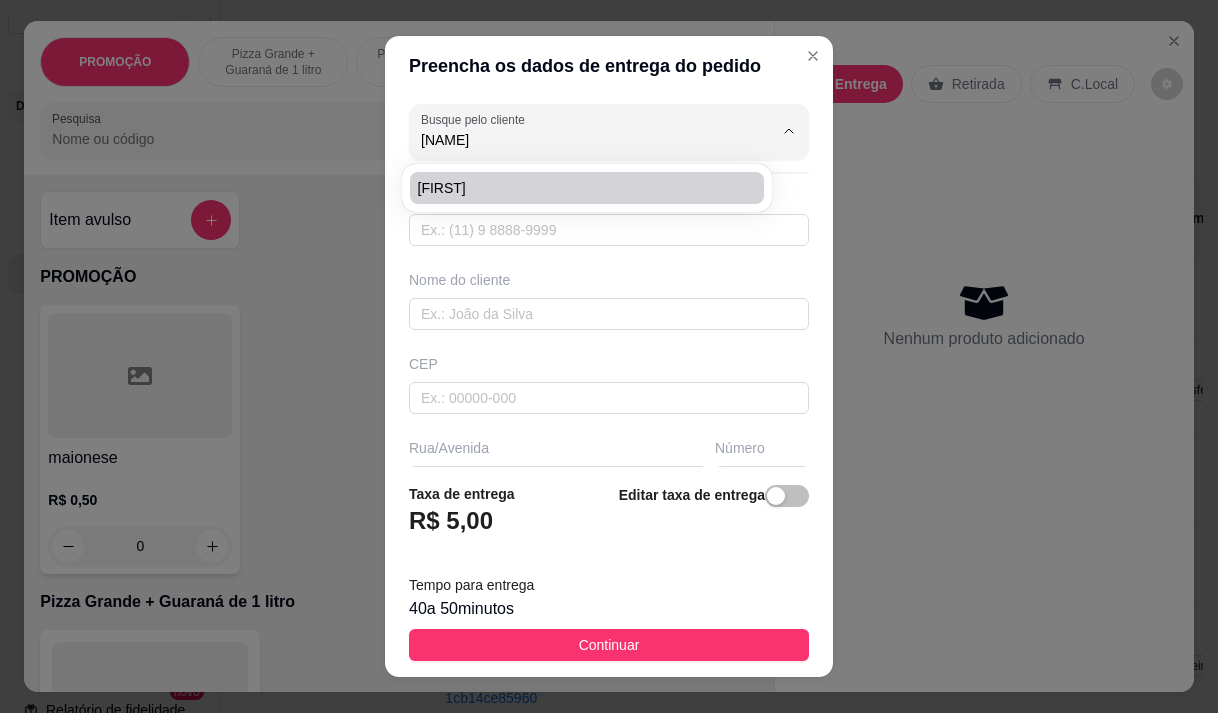 click on "Graciane" at bounding box center (577, 188) 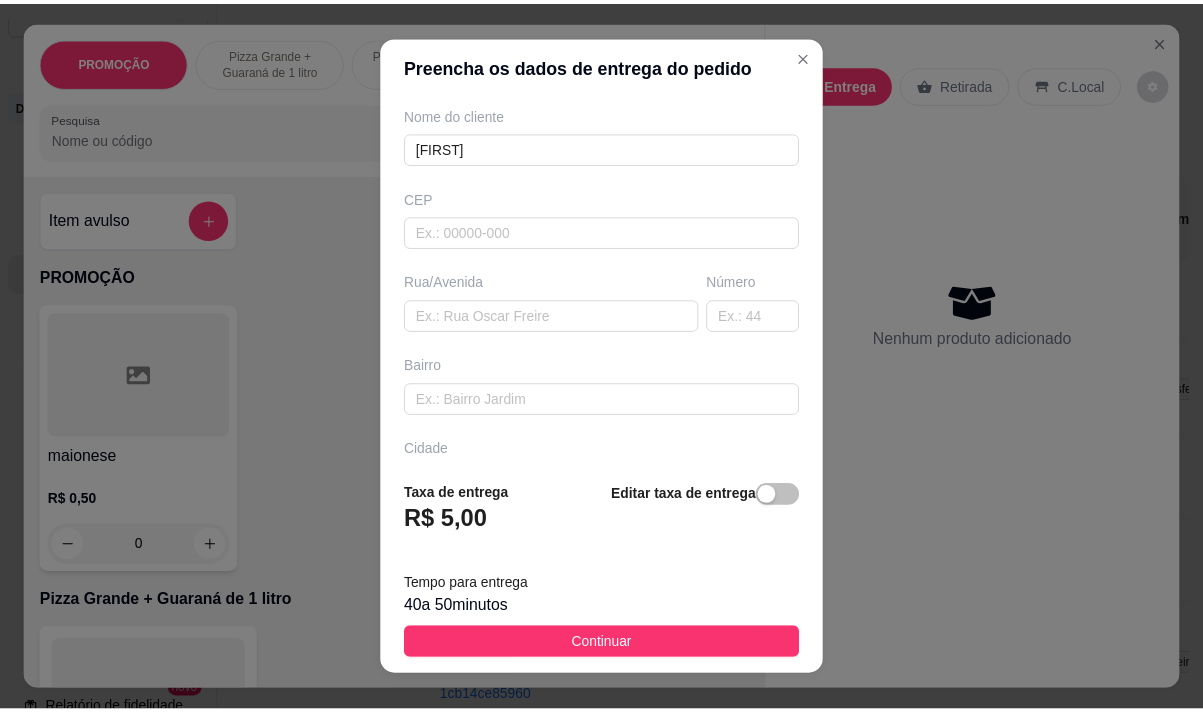 scroll, scrollTop: 100, scrollLeft: 0, axis: vertical 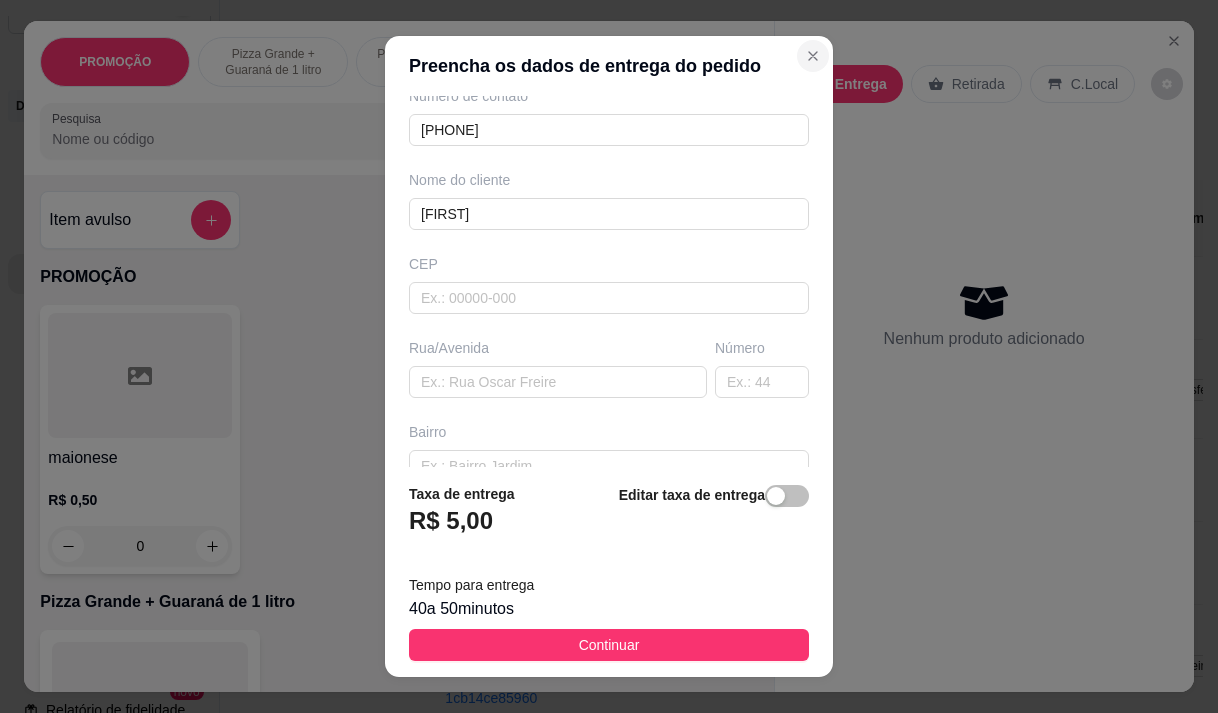 type on "Graciane" 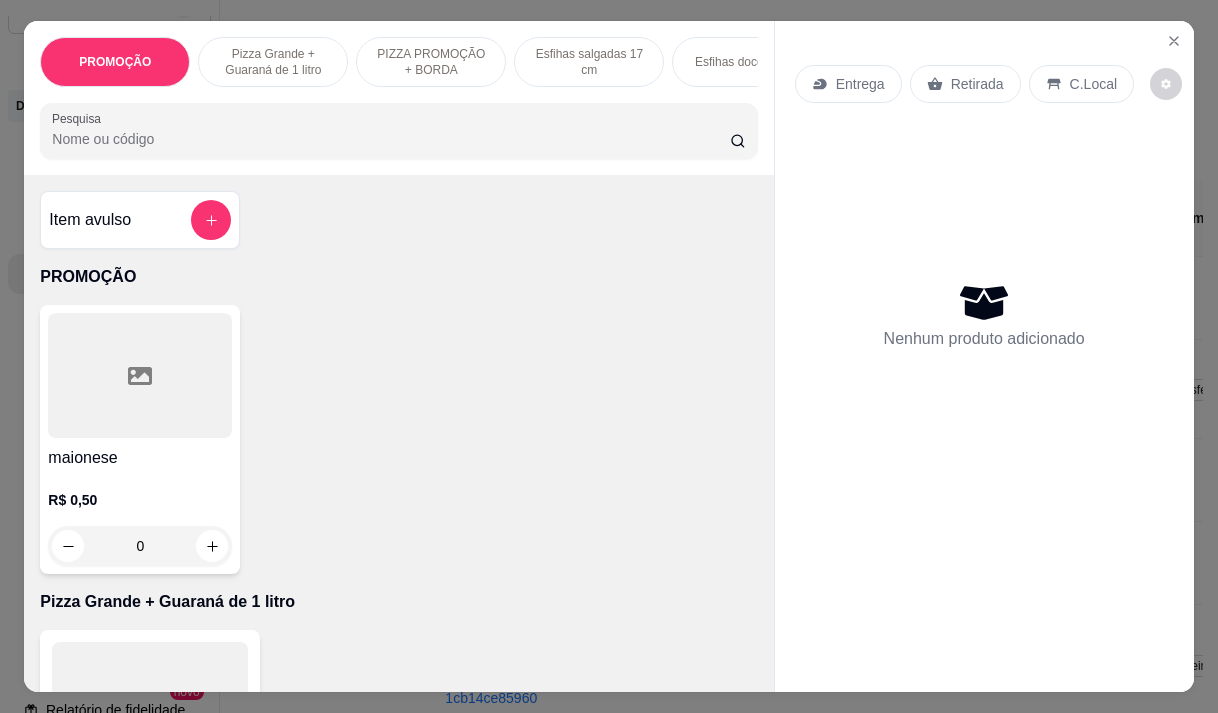 click 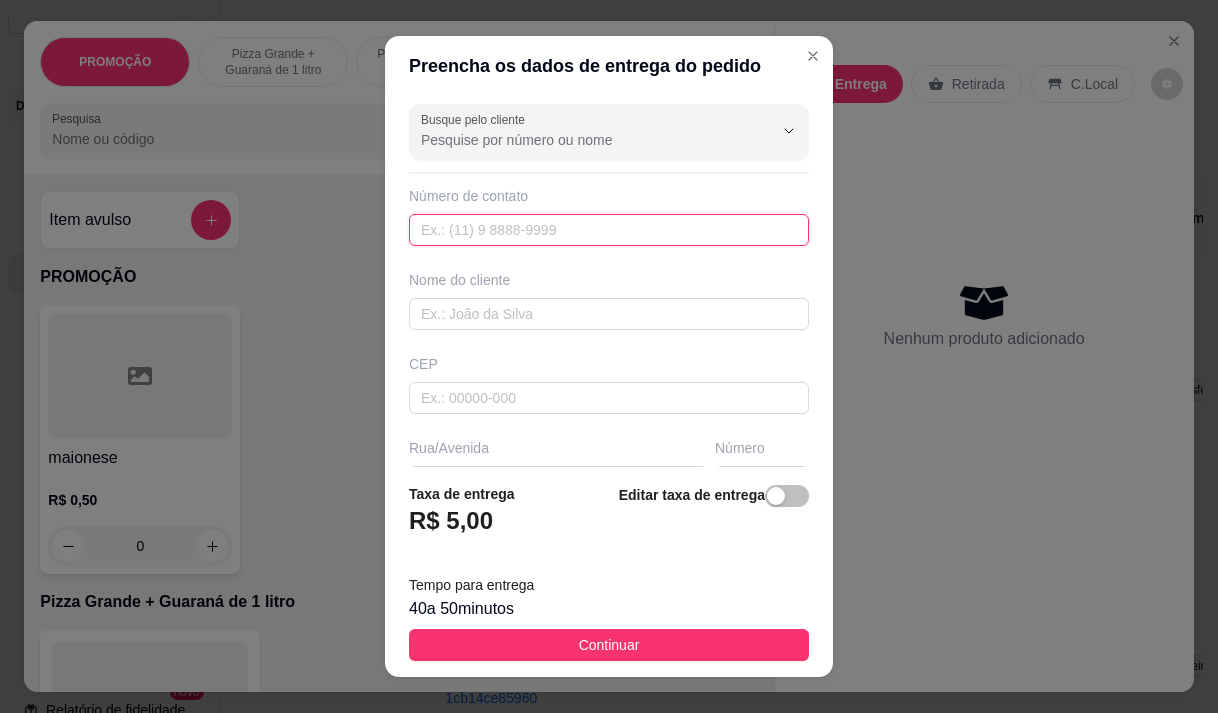click at bounding box center [609, 230] 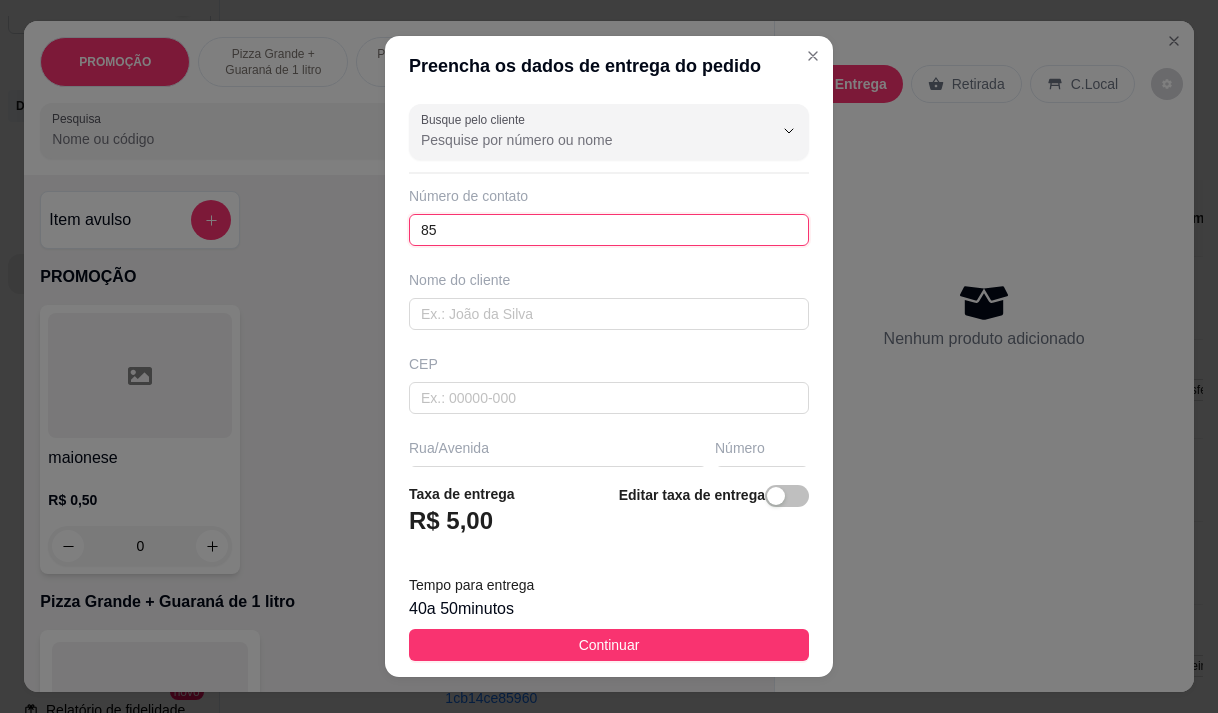 type on "859" 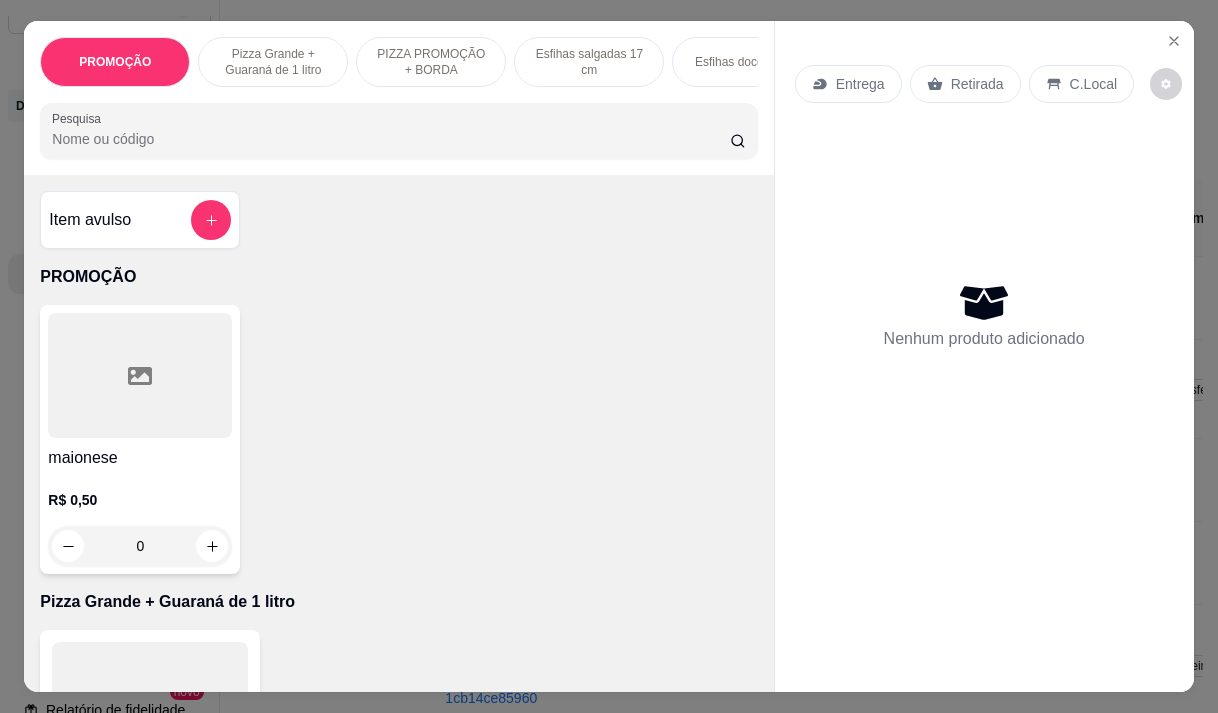 click at bounding box center (140, 375) 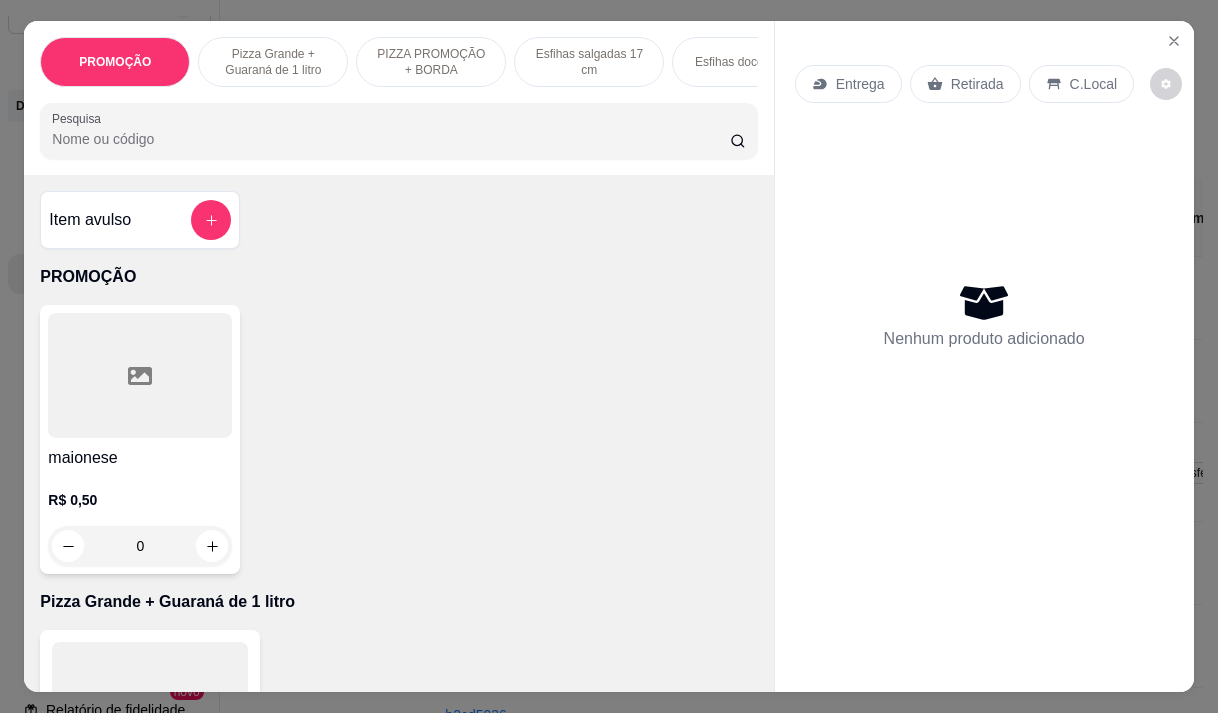 click on "Entrega" at bounding box center (860, 84) 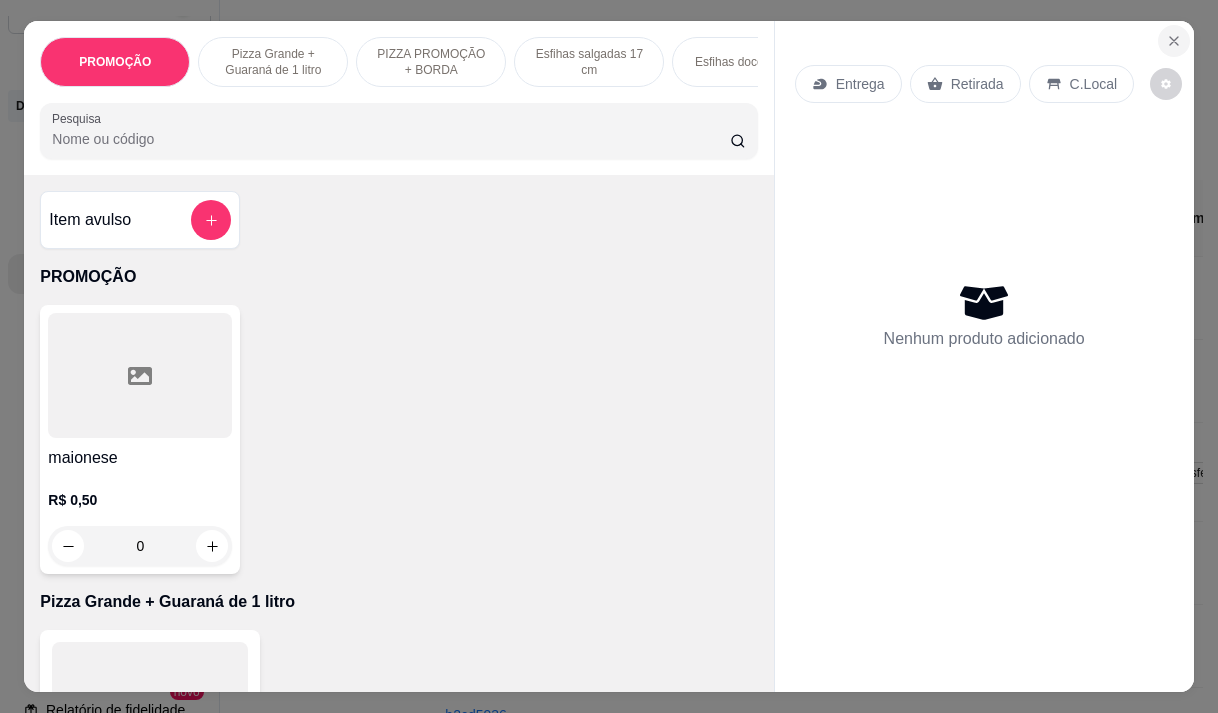 click at bounding box center (1174, 41) 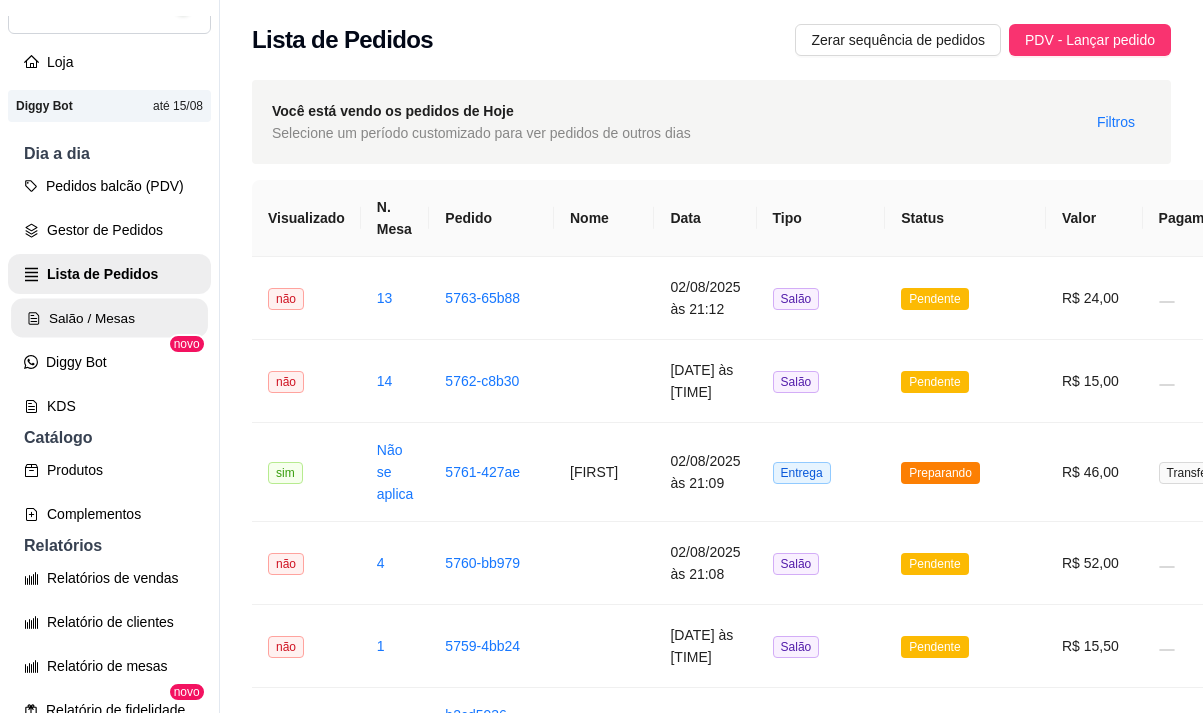 click on "Salão / Mesas" at bounding box center [109, 318] 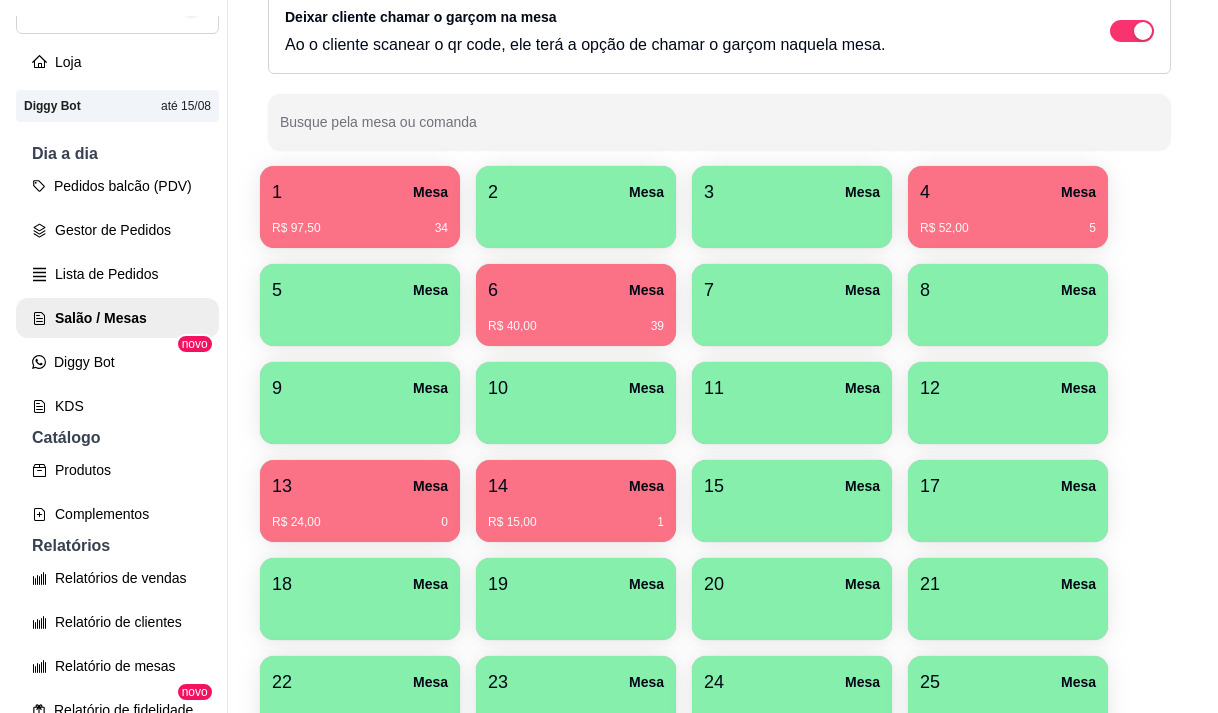 scroll, scrollTop: 200, scrollLeft: 0, axis: vertical 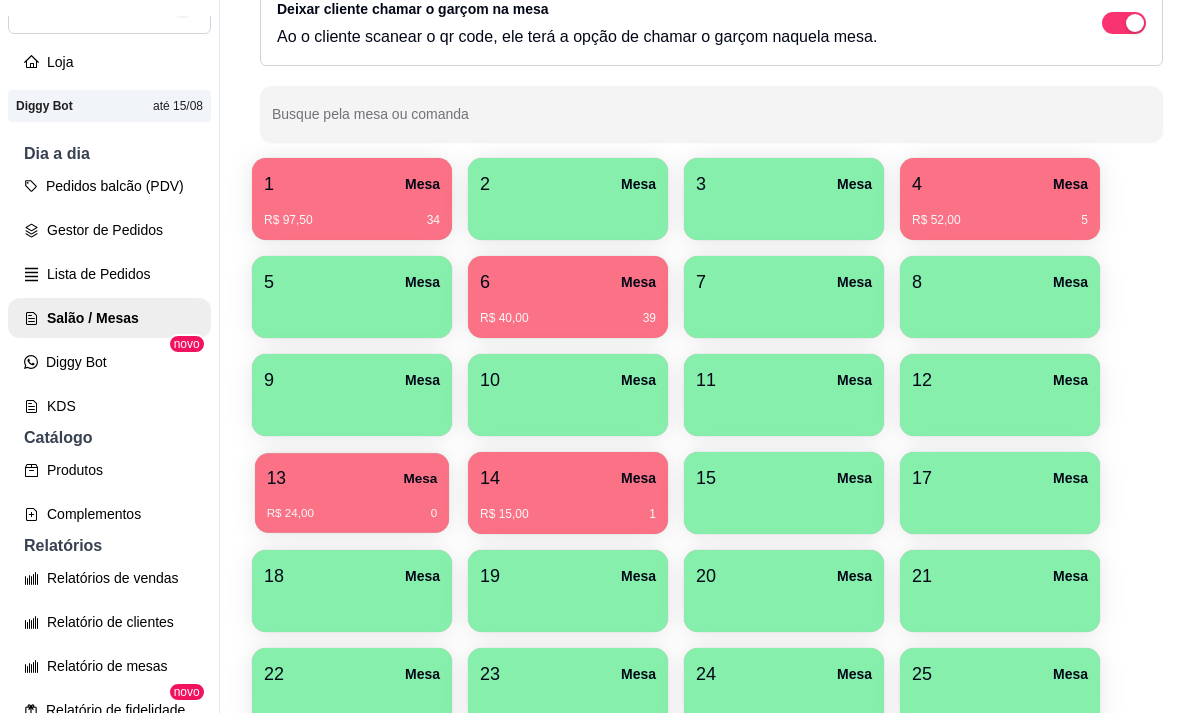 click on "R$ 24,00 0" at bounding box center (352, 506) 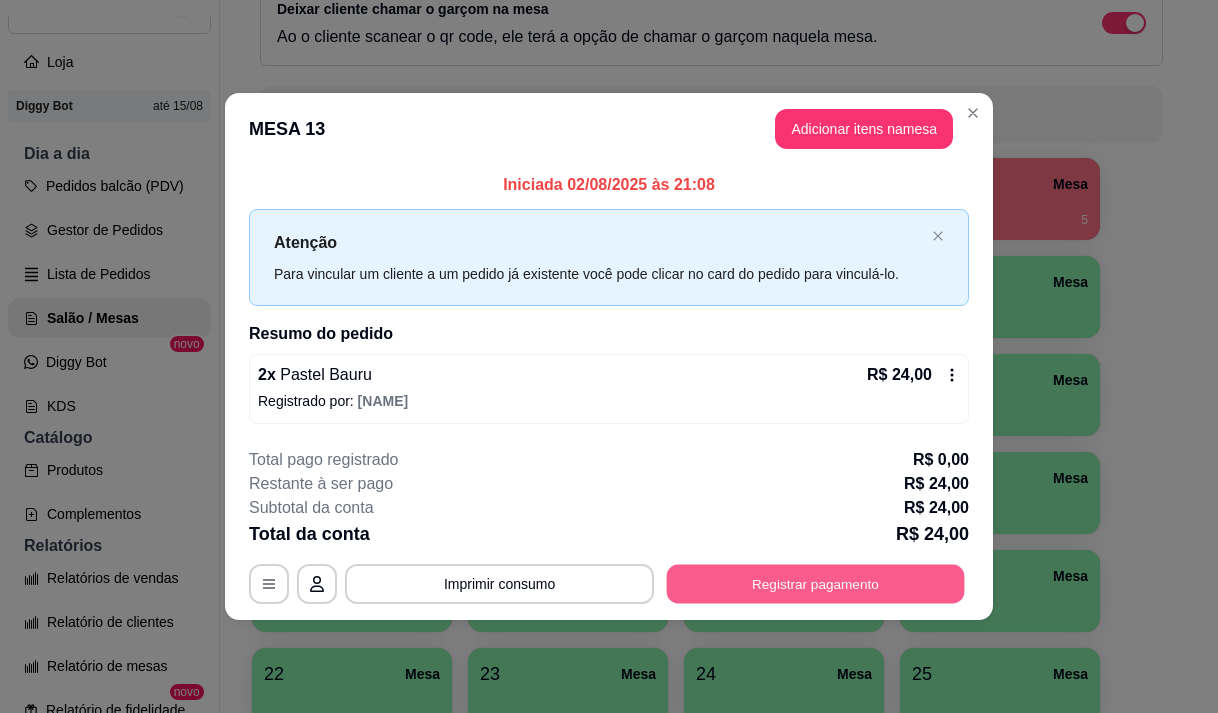 click on "Registrar pagamento" at bounding box center (816, 584) 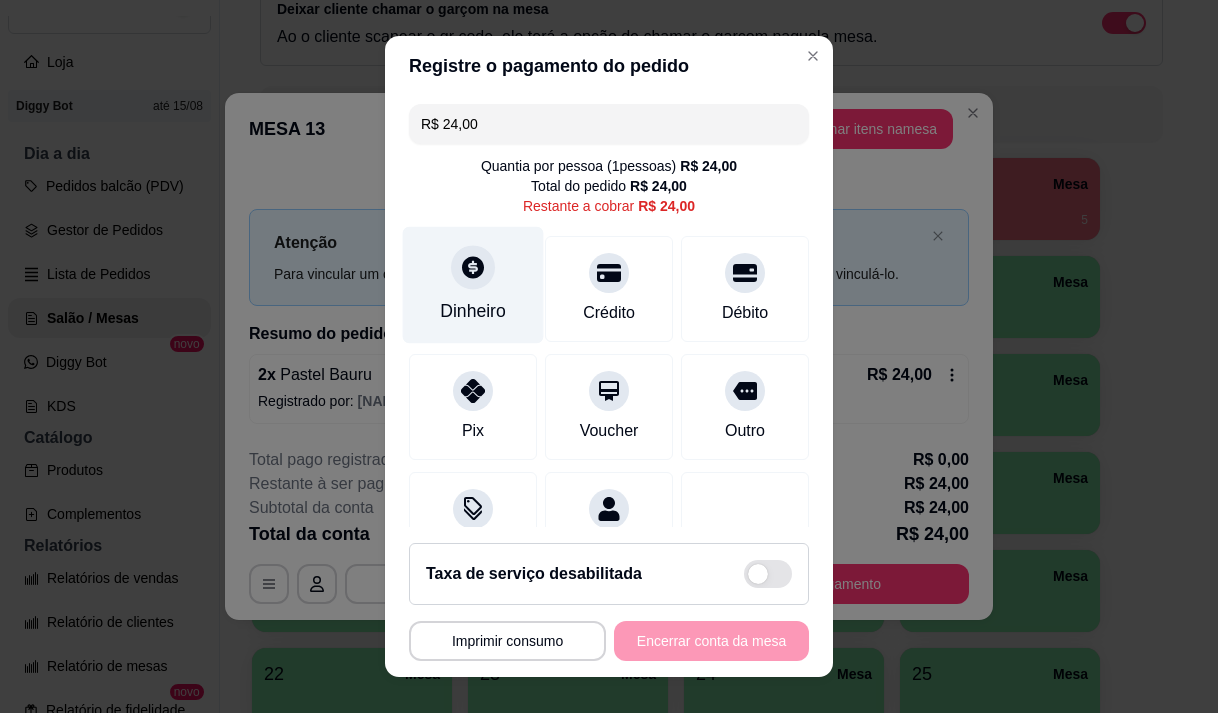 click on "Dinheiro" at bounding box center [473, 311] 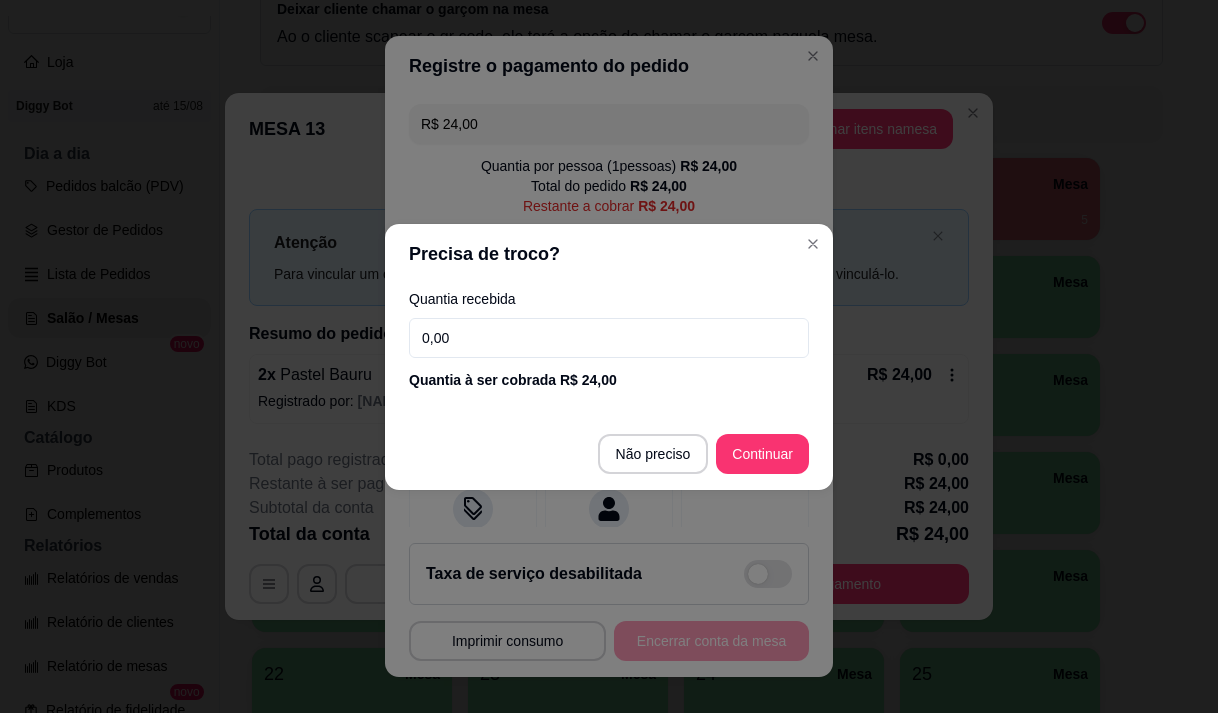 click on "0,00" at bounding box center [609, 338] 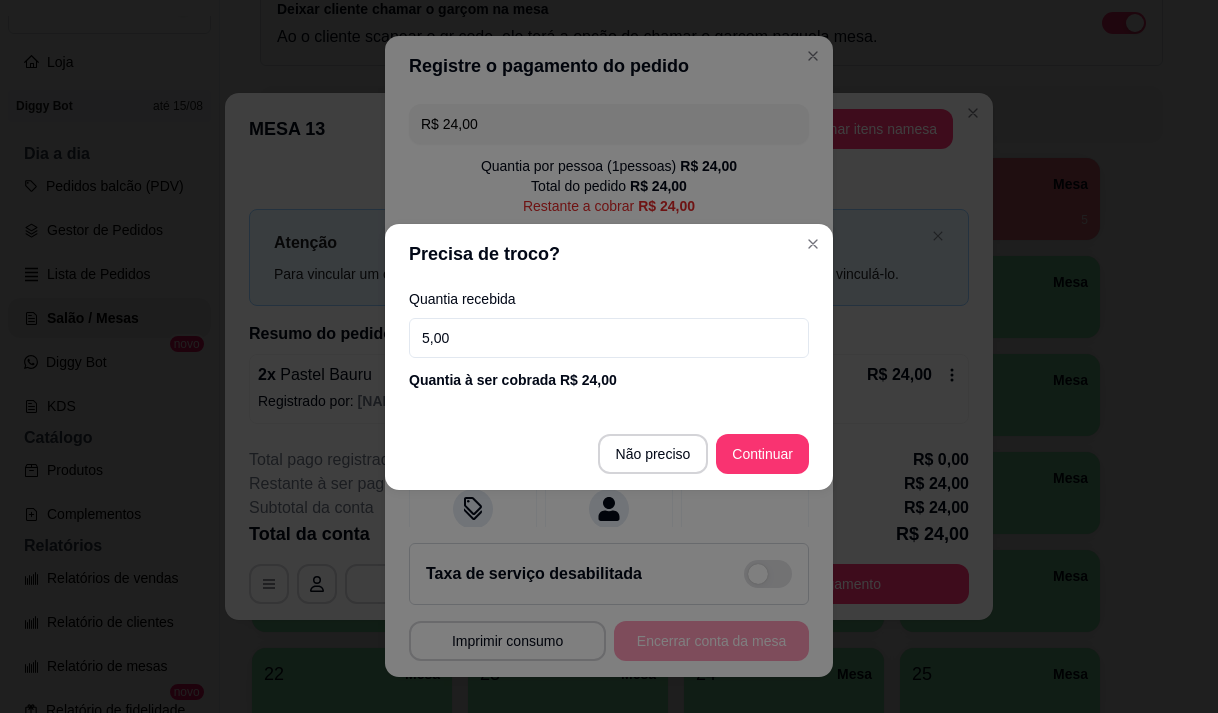 type on "50,00" 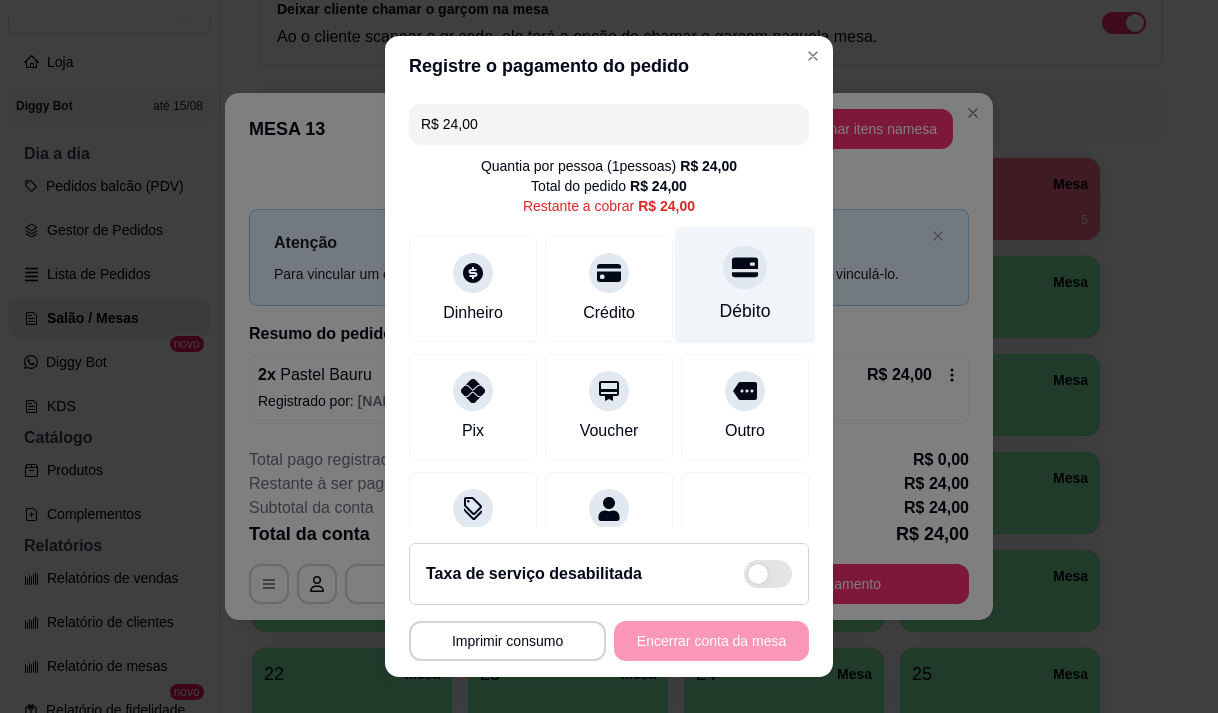 click on "Débito" at bounding box center (745, 311) 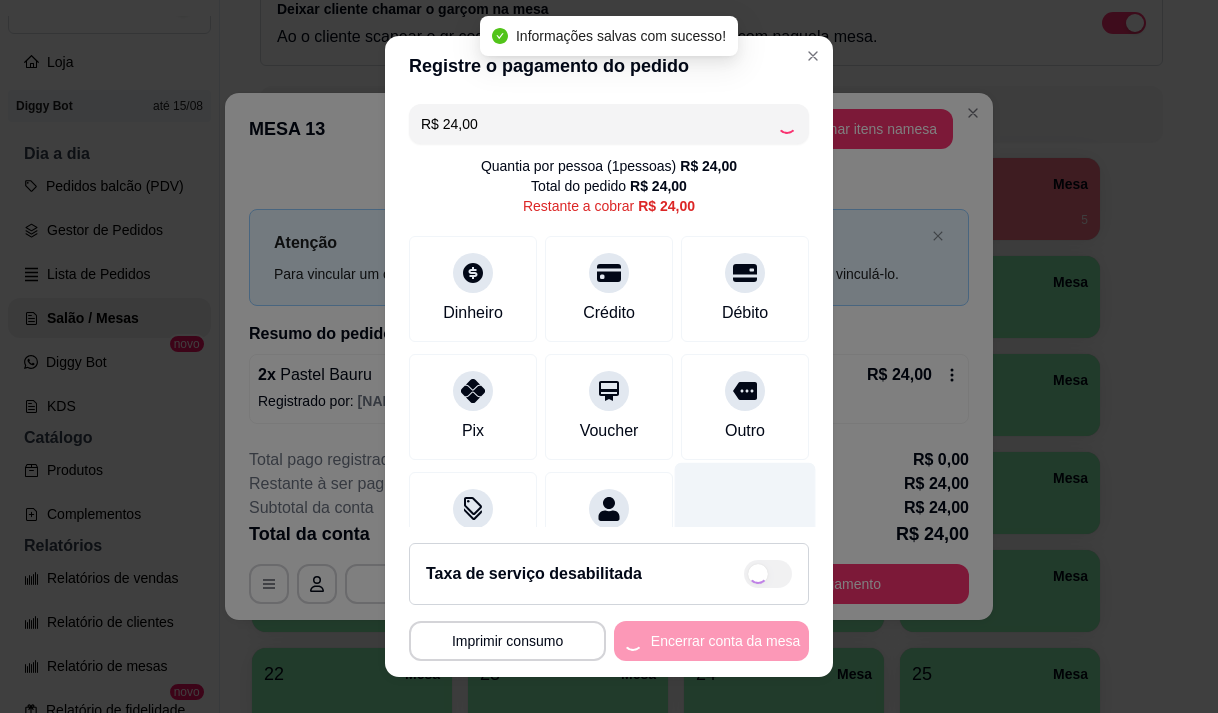 type on "R$ 0,00" 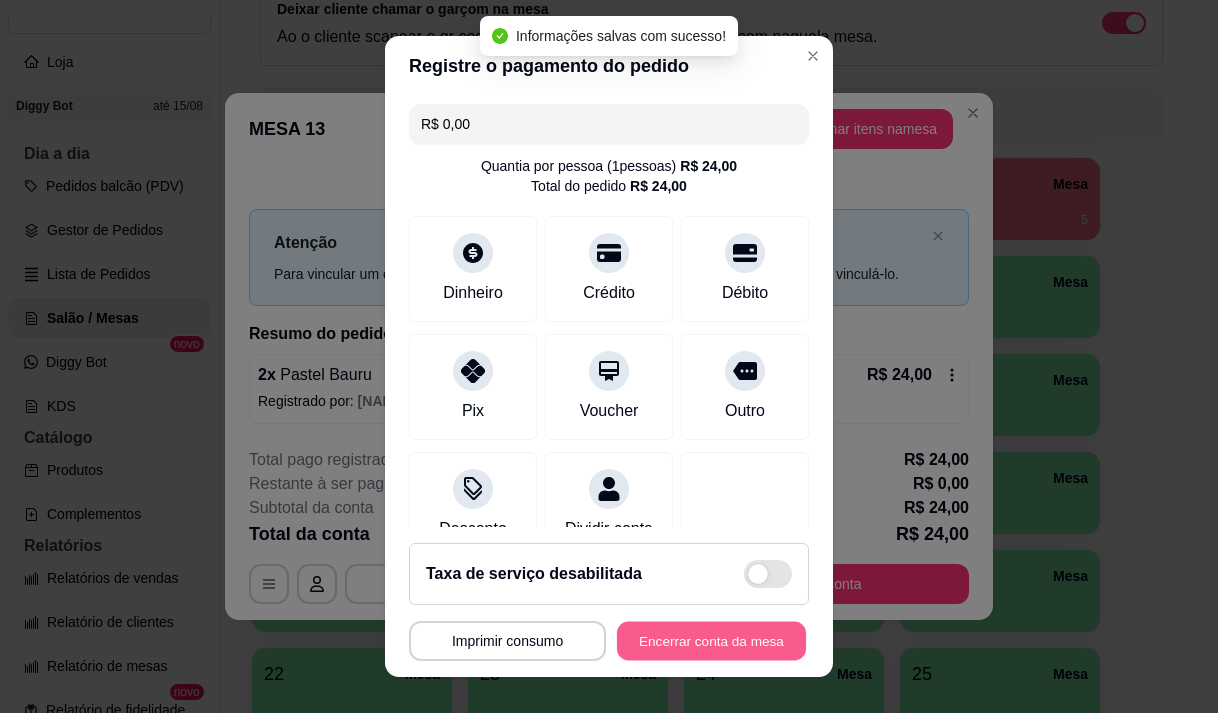 click on "Encerrar conta da mesa" at bounding box center [711, 641] 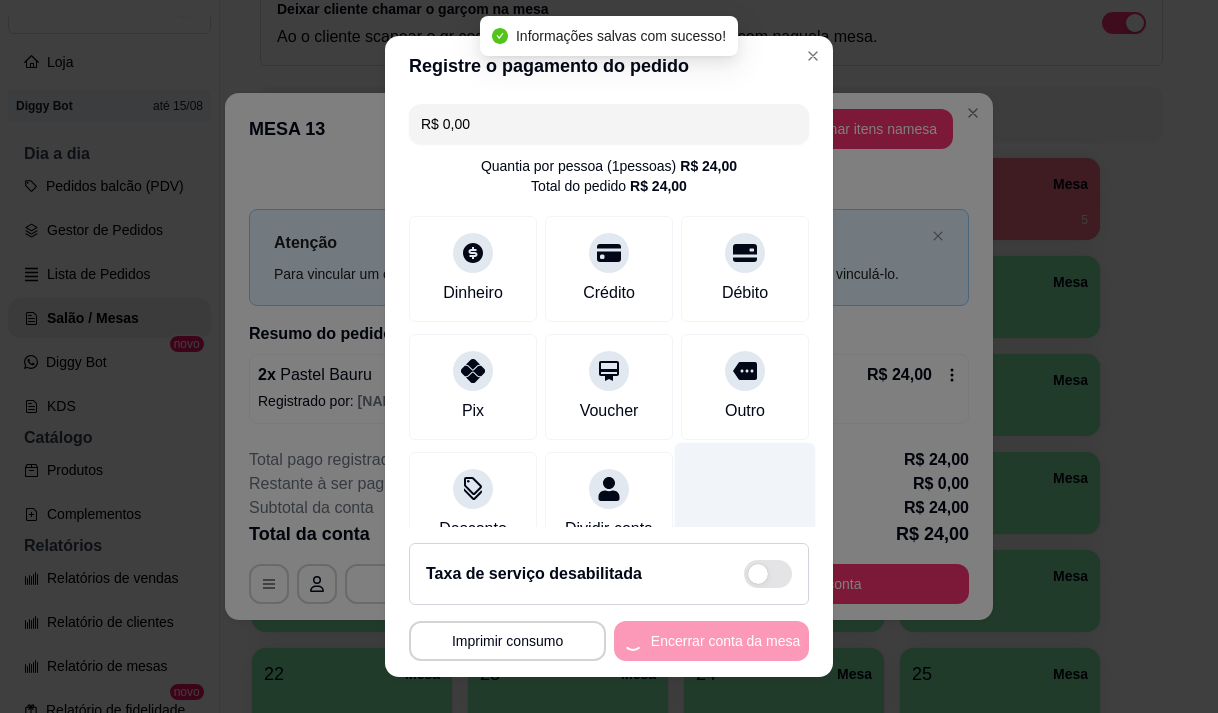 scroll, scrollTop: 80, scrollLeft: 0, axis: vertical 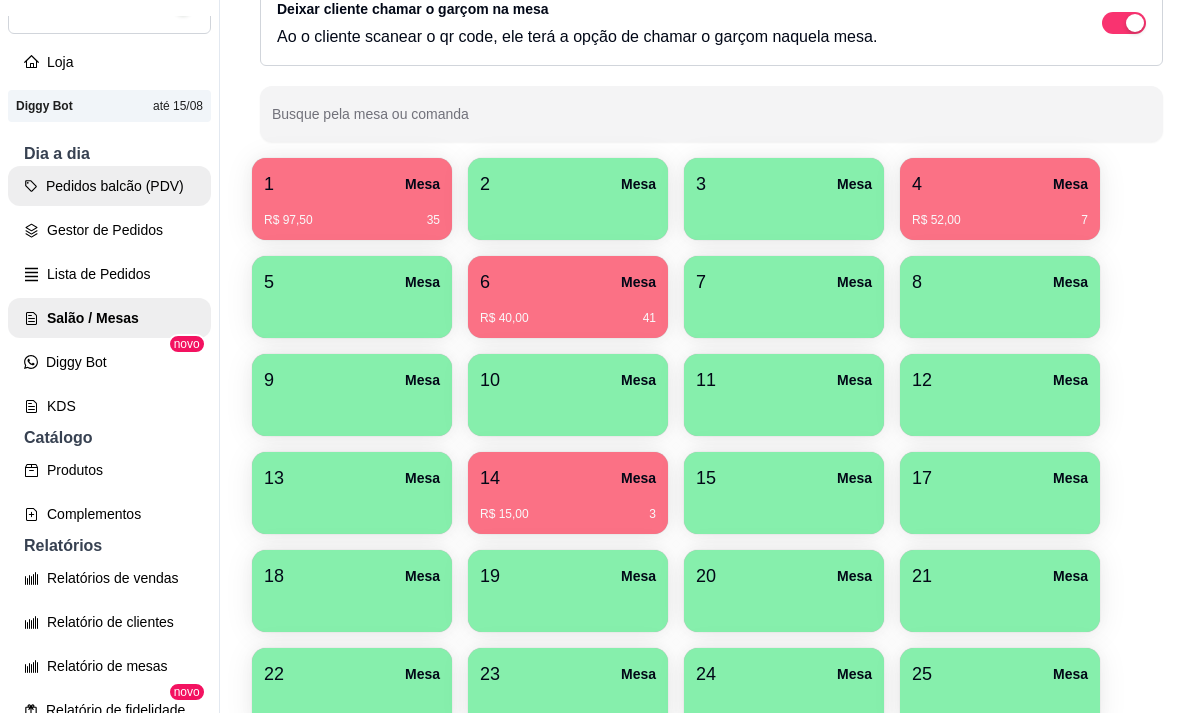 click on "Pedidos balcão (PDV)" at bounding box center [109, 186] 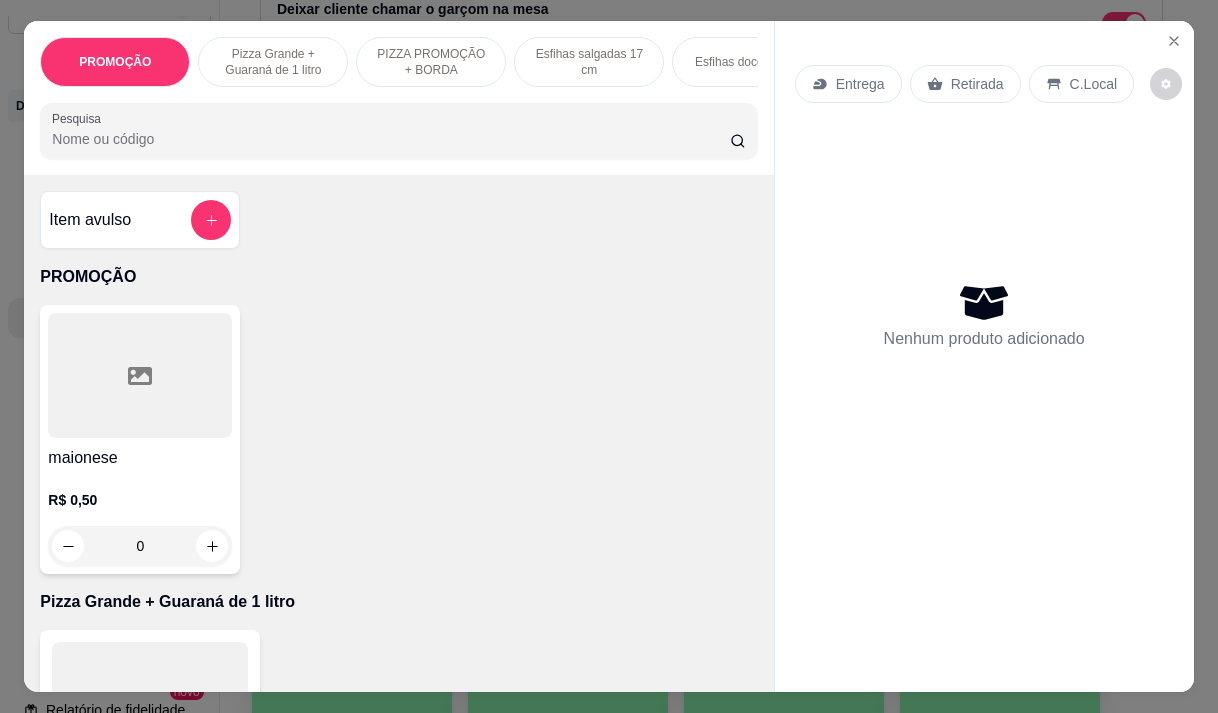 click on "Entrega" at bounding box center (860, 84) 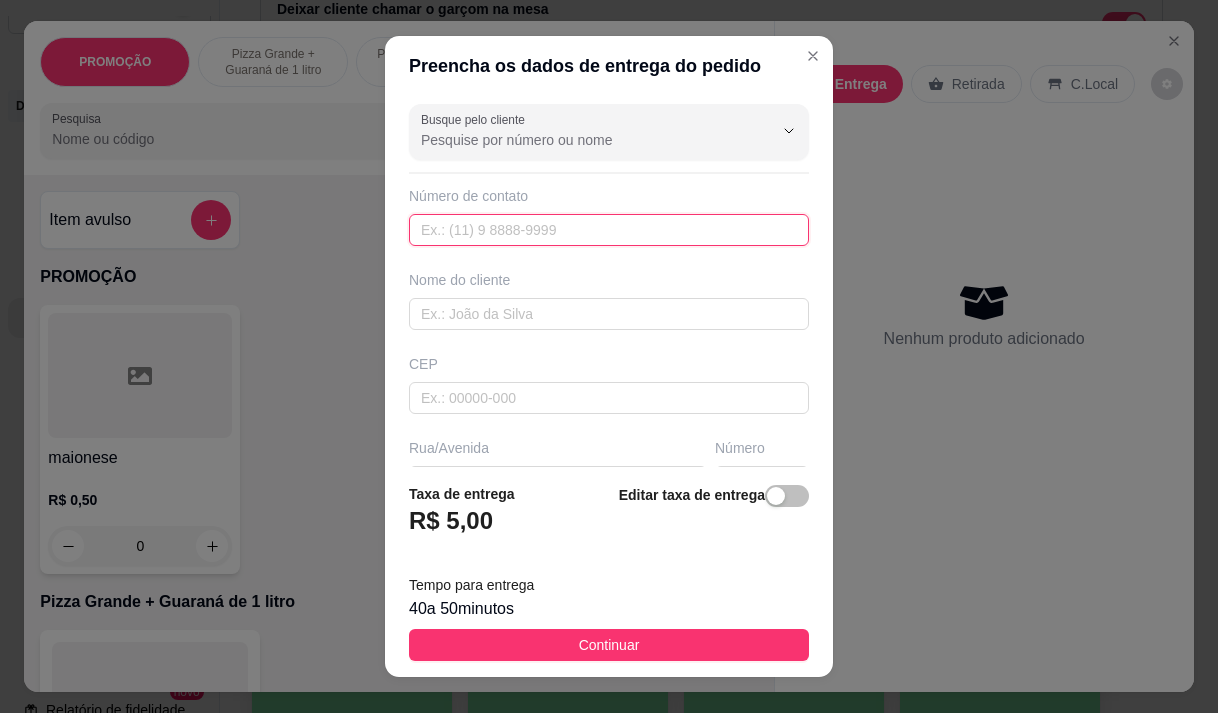 click at bounding box center [609, 230] 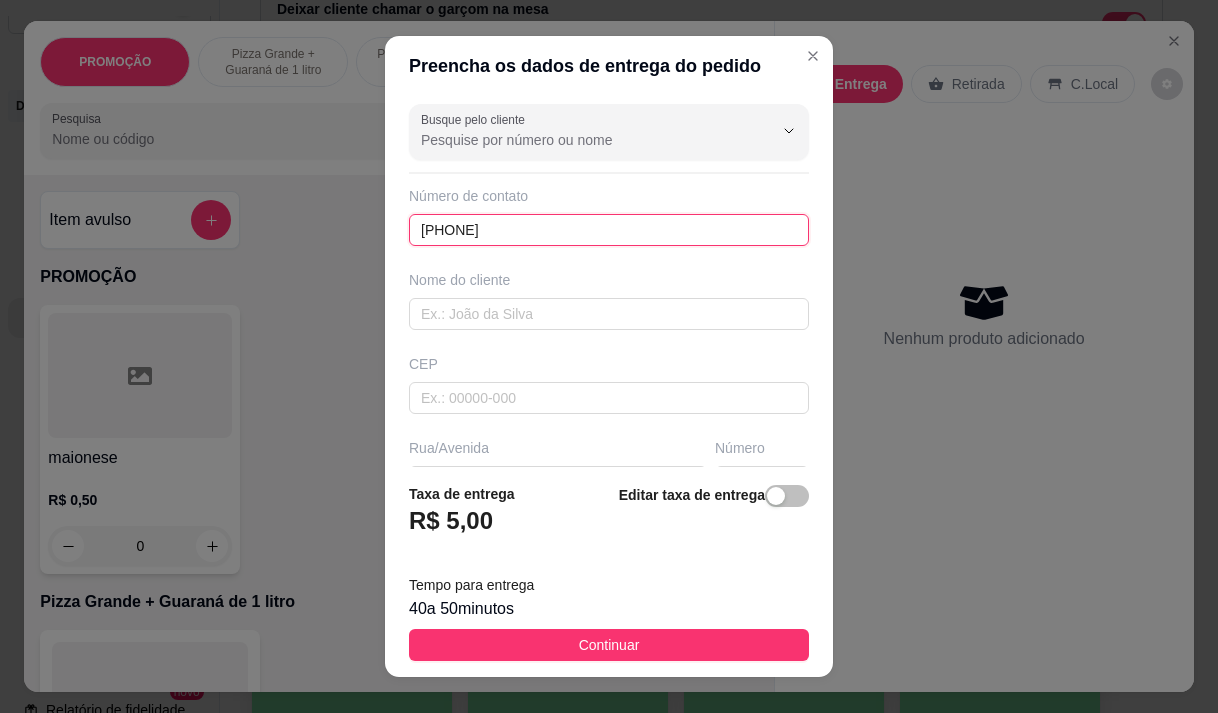 type on "8598-8408" 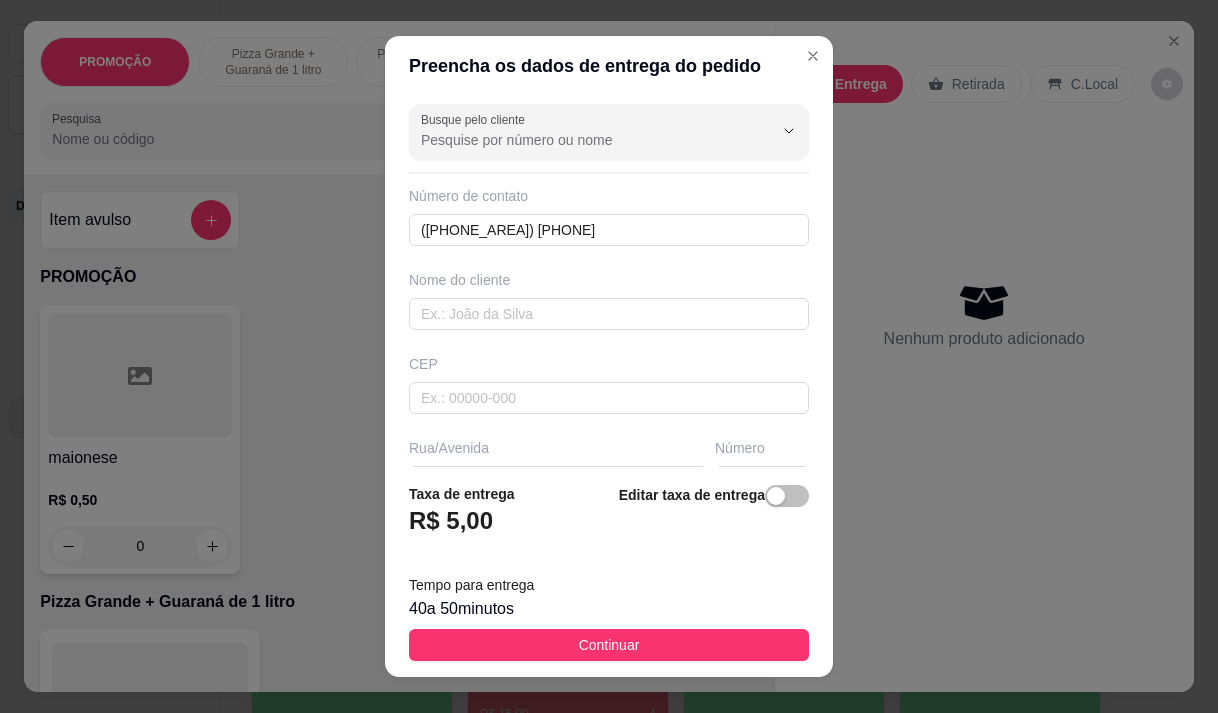 scroll, scrollTop: 0, scrollLeft: 0, axis: both 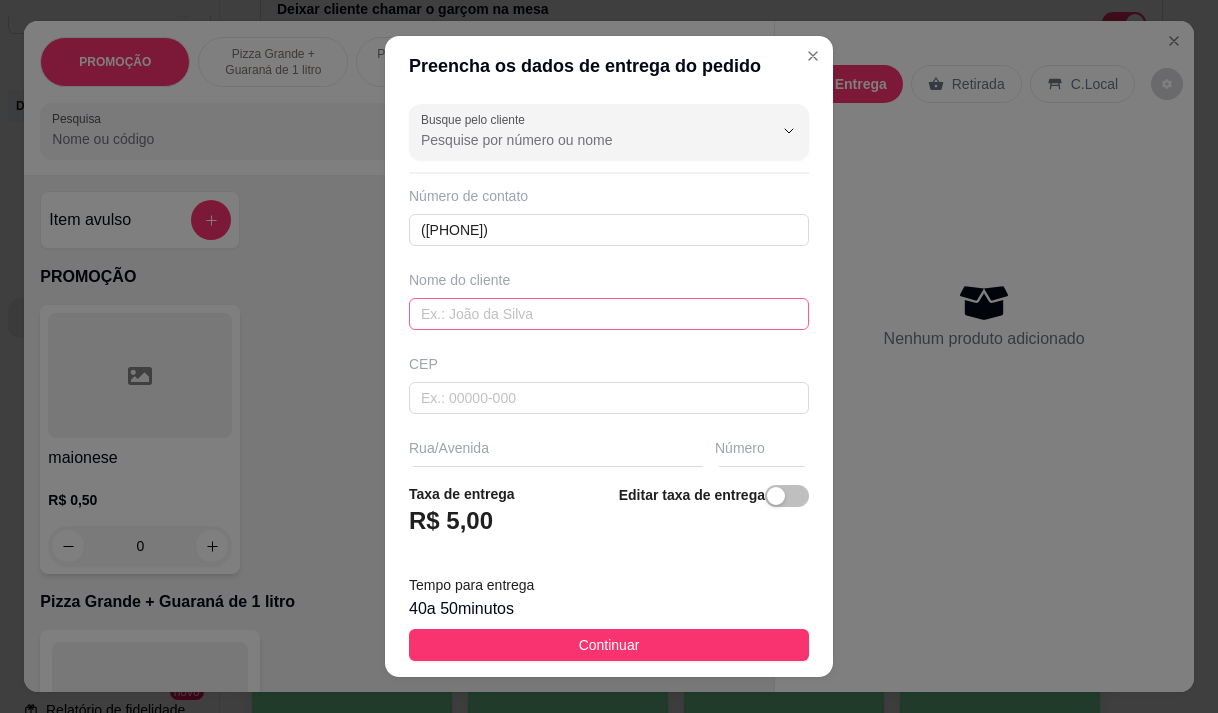 type on "(85) 98840-8086" 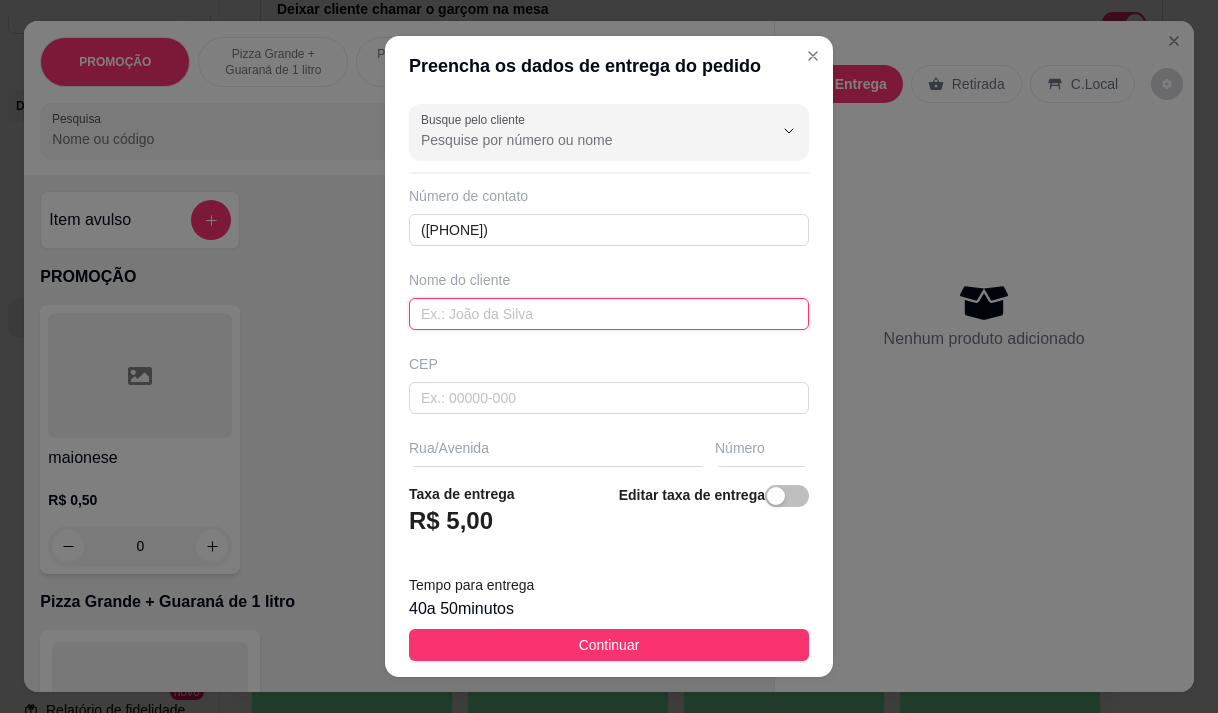 click at bounding box center [609, 314] 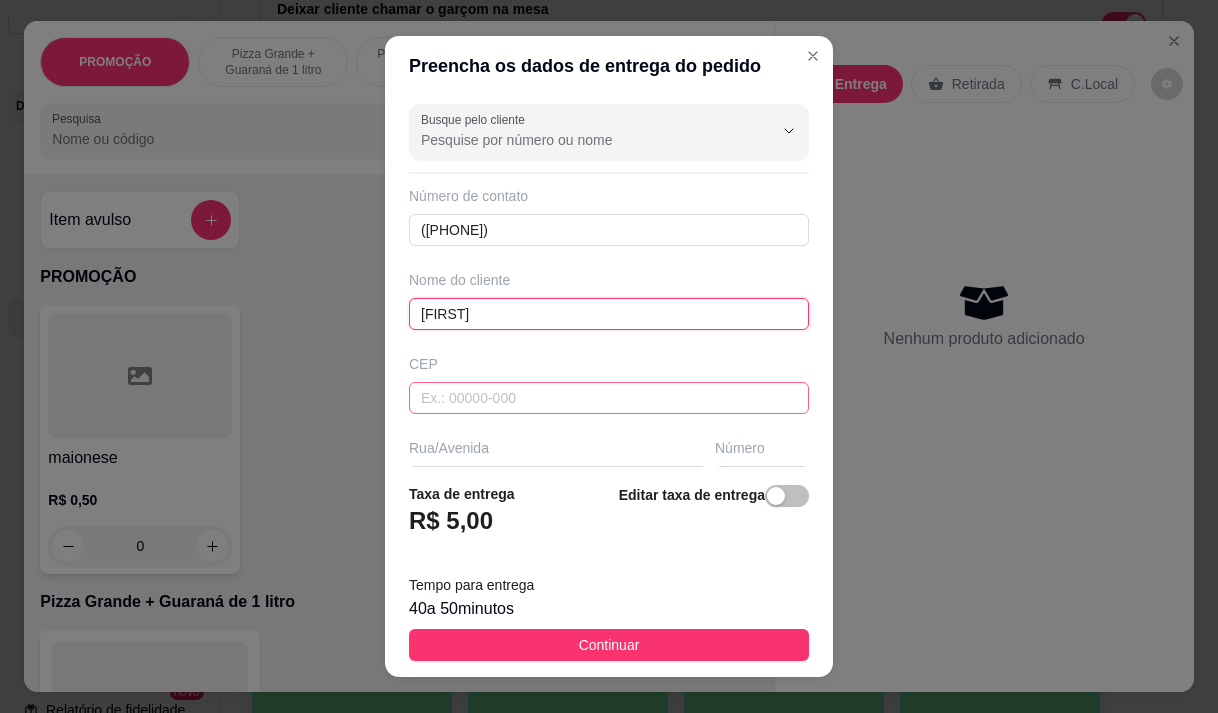 type on "[FIRST]" 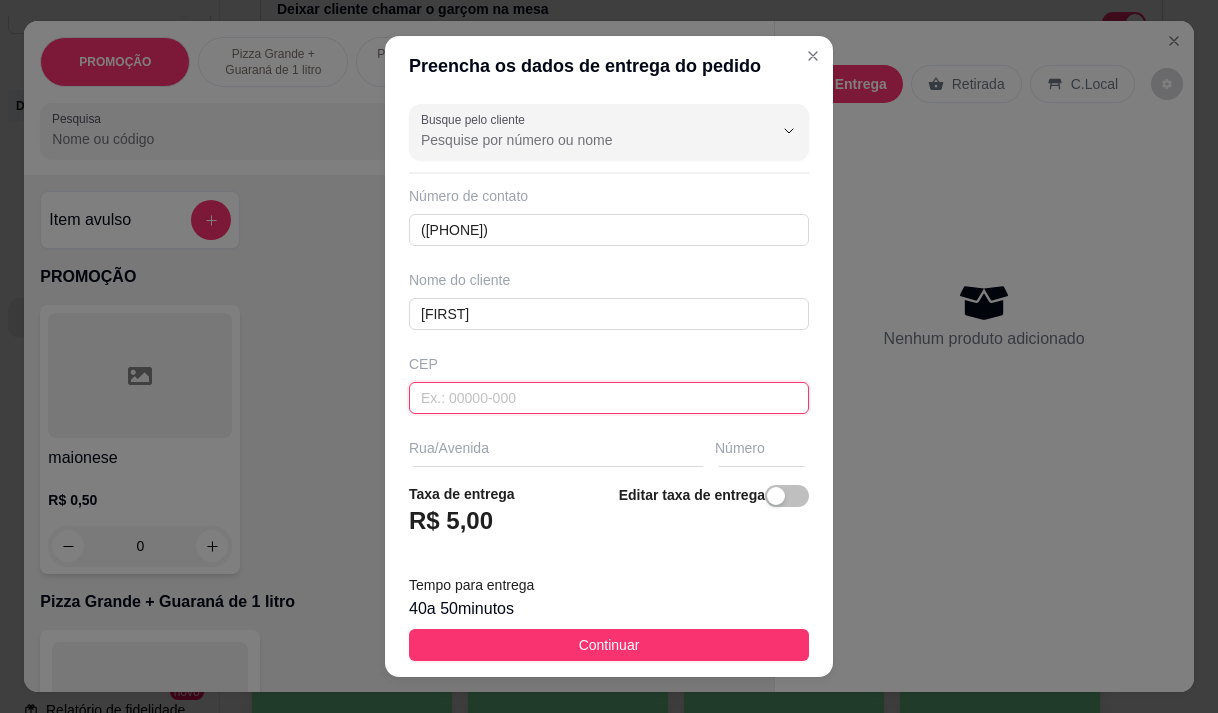 click at bounding box center [609, 398] 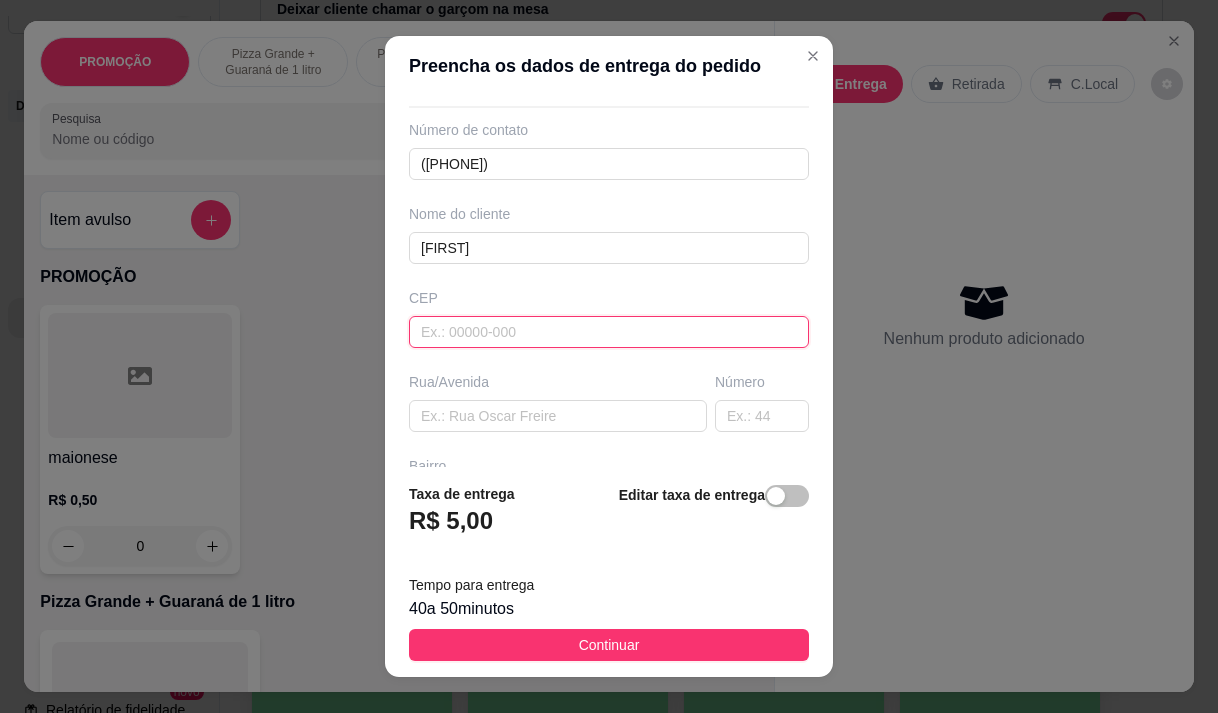 scroll, scrollTop: 100, scrollLeft: 0, axis: vertical 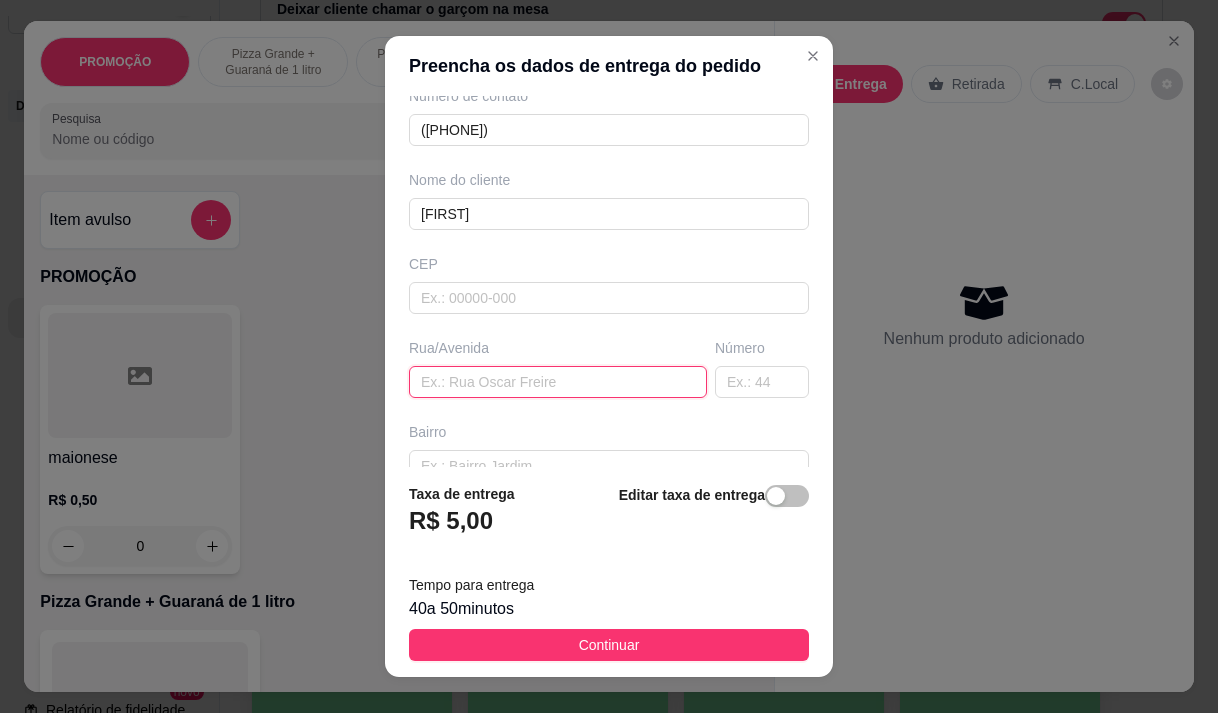 click at bounding box center (558, 382) 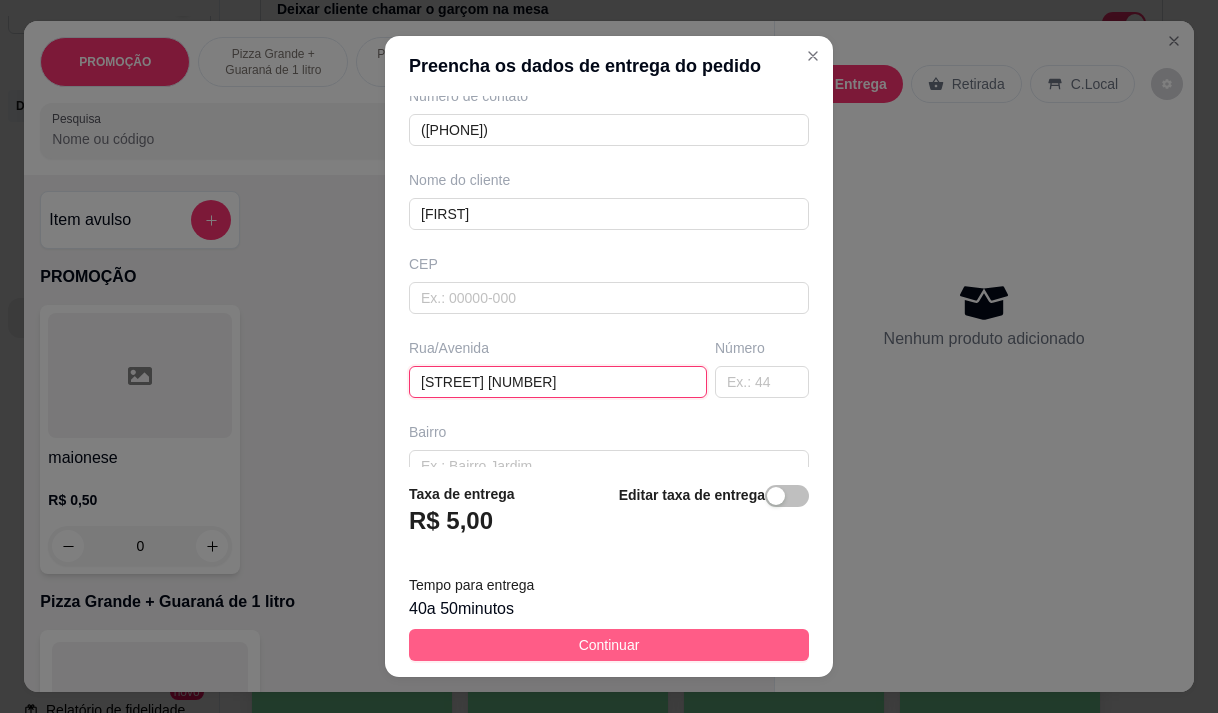 type on "[STREET] [NUMBER]" 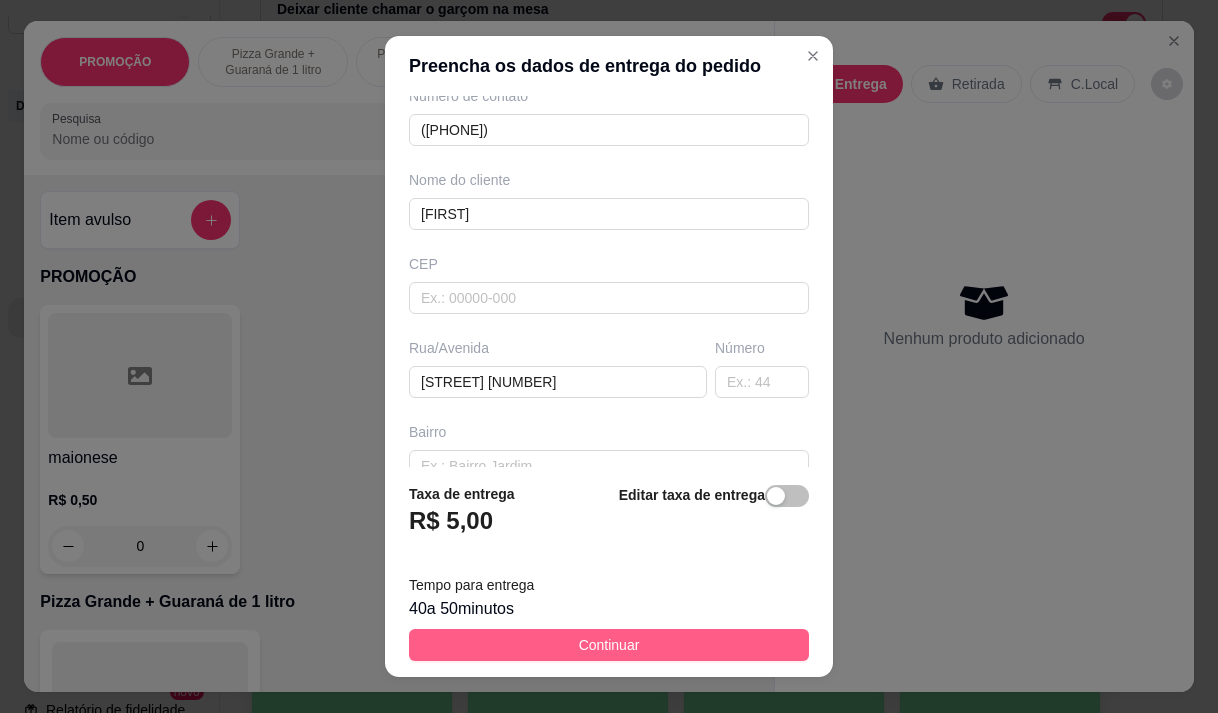 click on "Continuar" at bounding box center (609, 645) 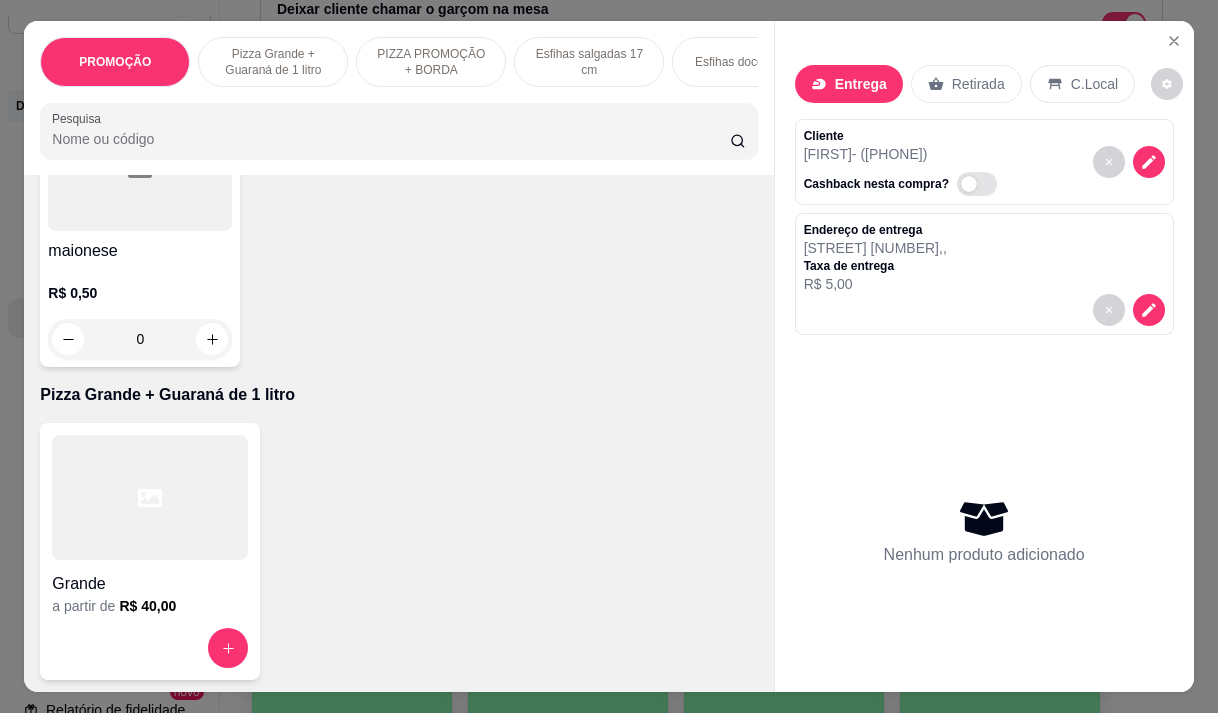 scroll, scrollTop: 300, scrollLeft: 0, axis: vertical 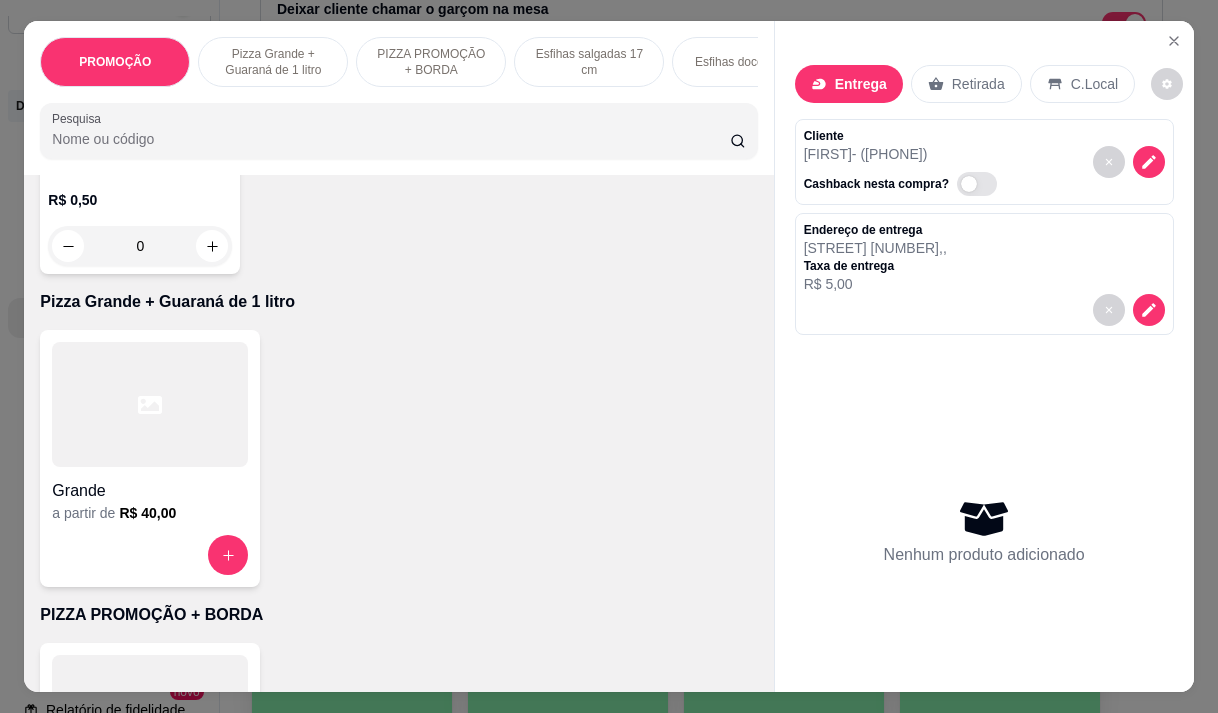 click on "Grande" at bounding box center (150, 491) 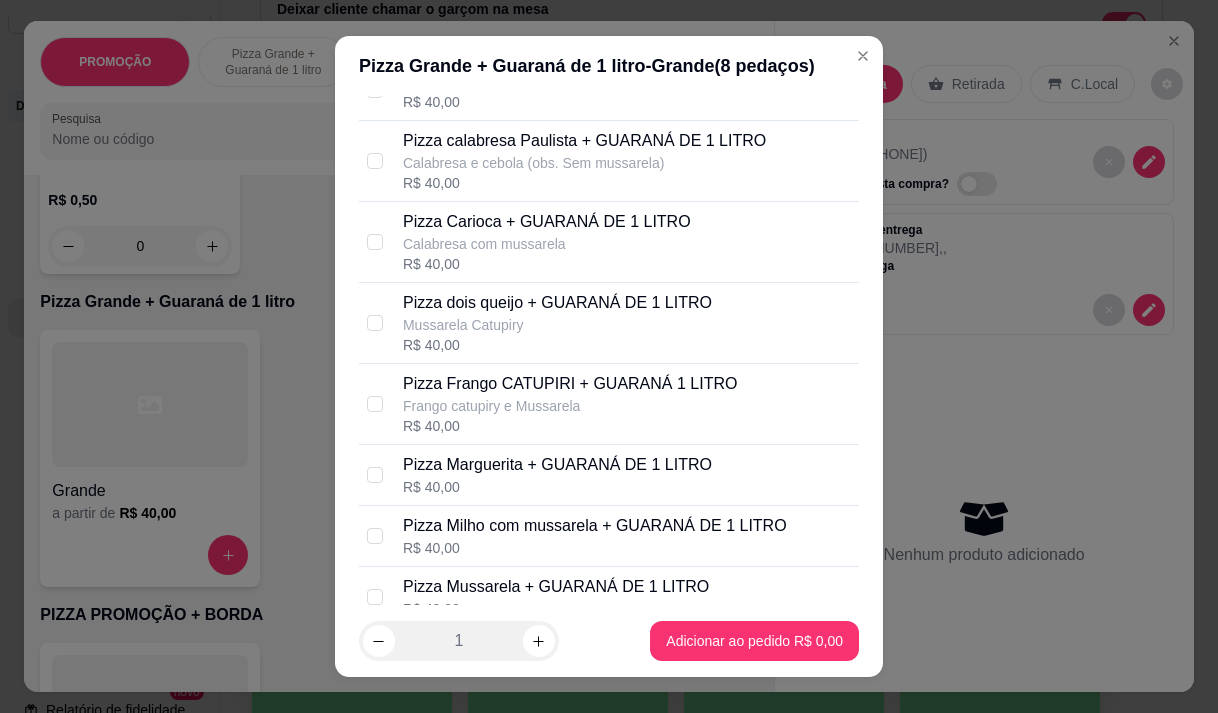 click on "Pizza Frango CATUPIRI + GUARANÁ 1 LITRO" at bounding box center [570, 384] 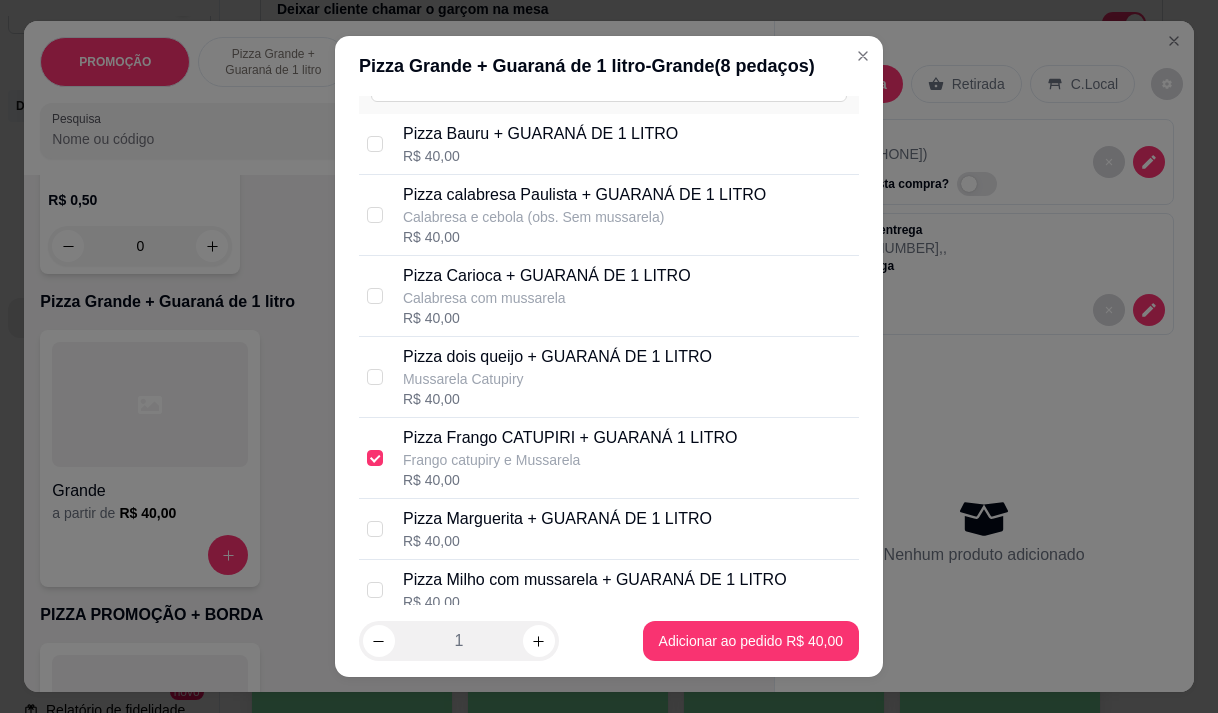scroll, scrollTop: 100, scrollLeft: 0, axis: vertical 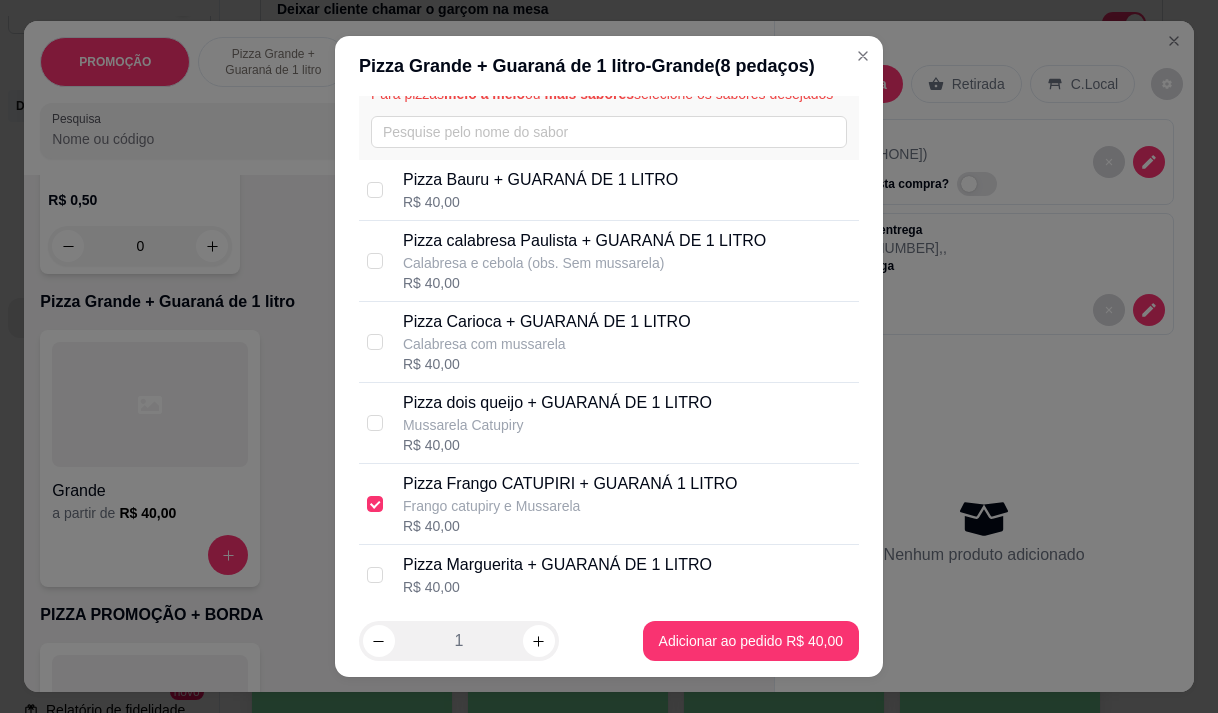 click on "R$ 40,00" at bounding box center [540, 202] 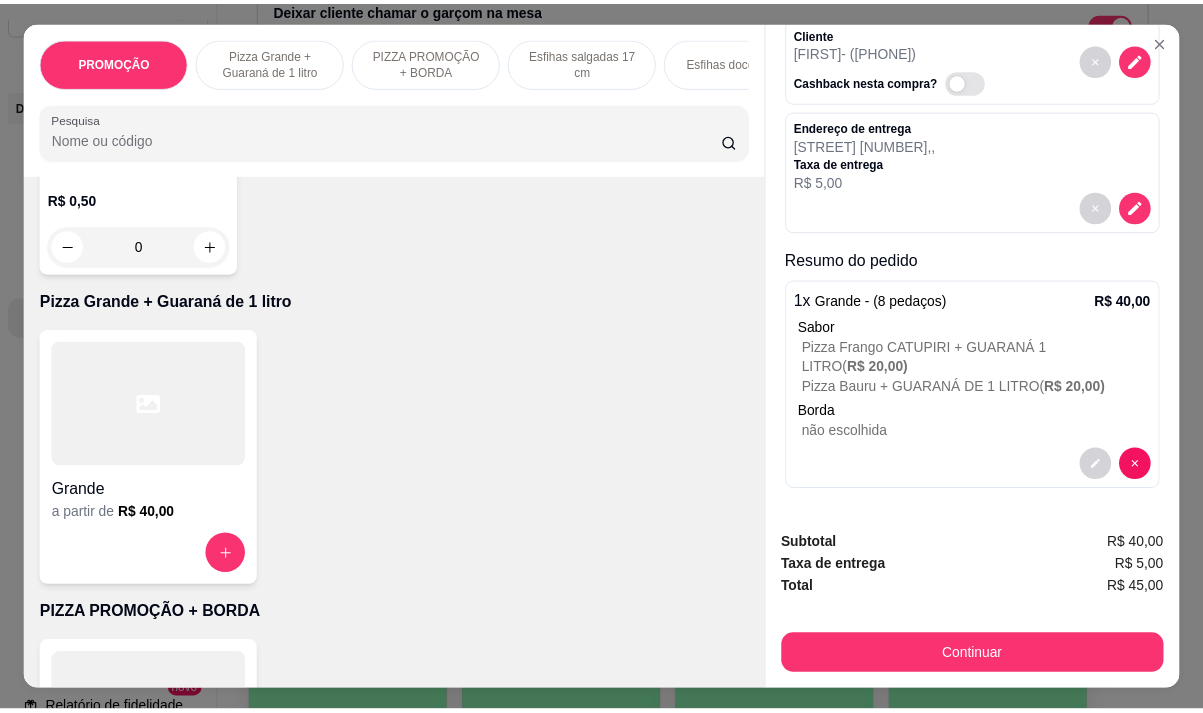 scroll, scrollTop: 105, scrollLeft: 0, axis: vertical 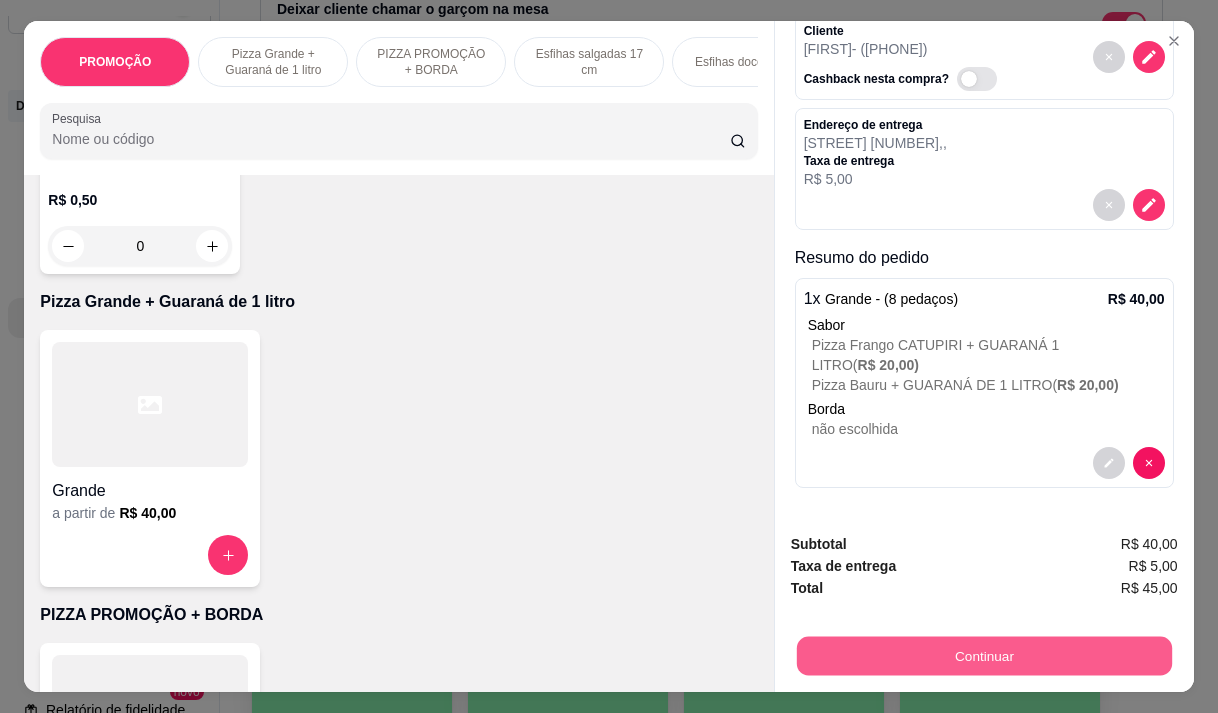 click on "Continuar" at bounding box center (983, 655) 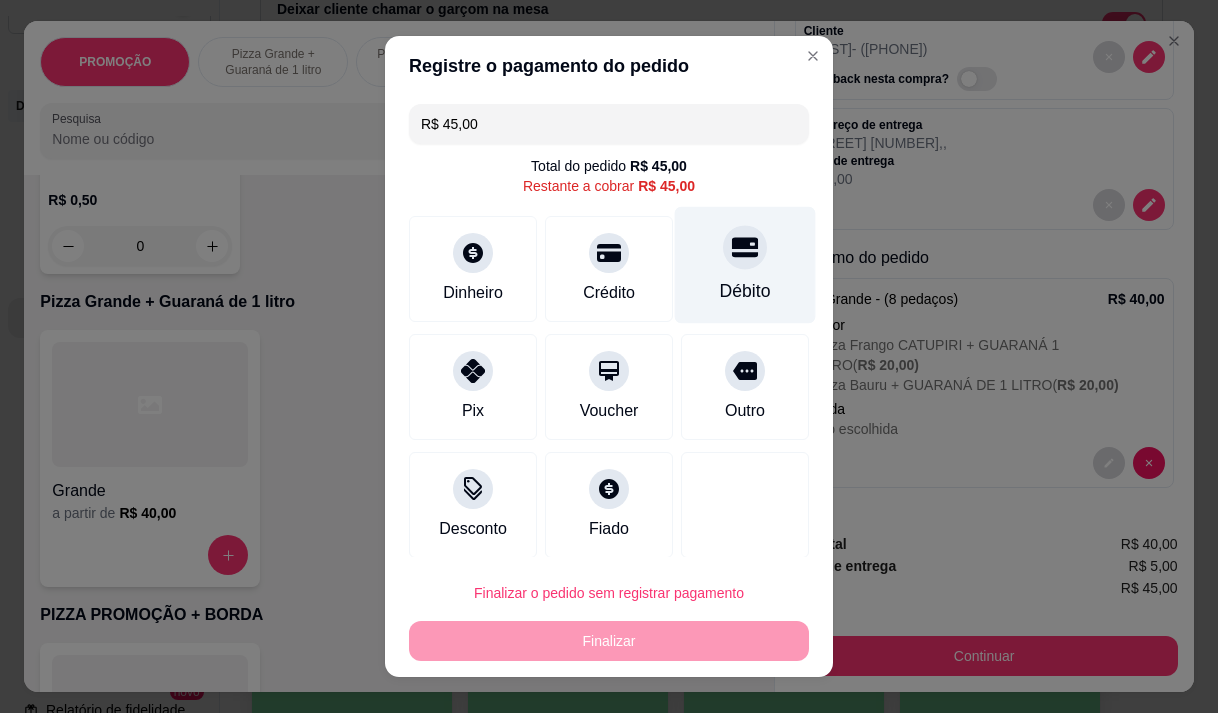 click on "Débito" at bounding box center [745, 291] 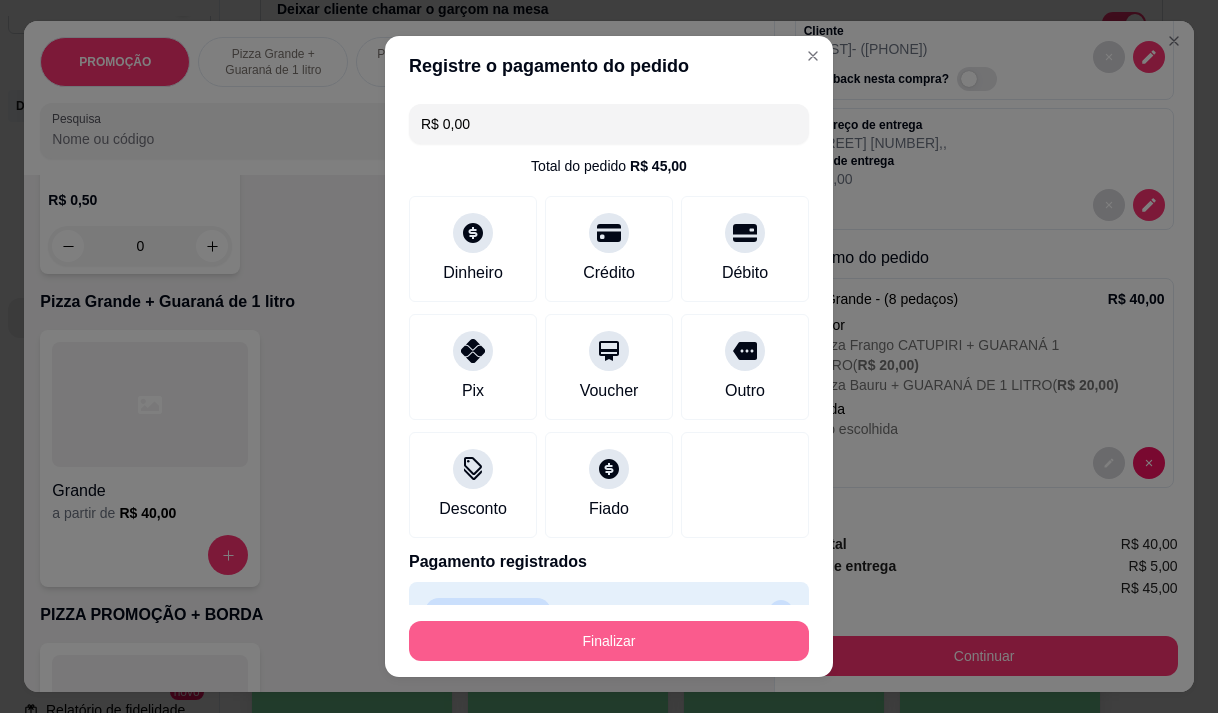 click on "Finalizar" at bounding box center [609, 641] 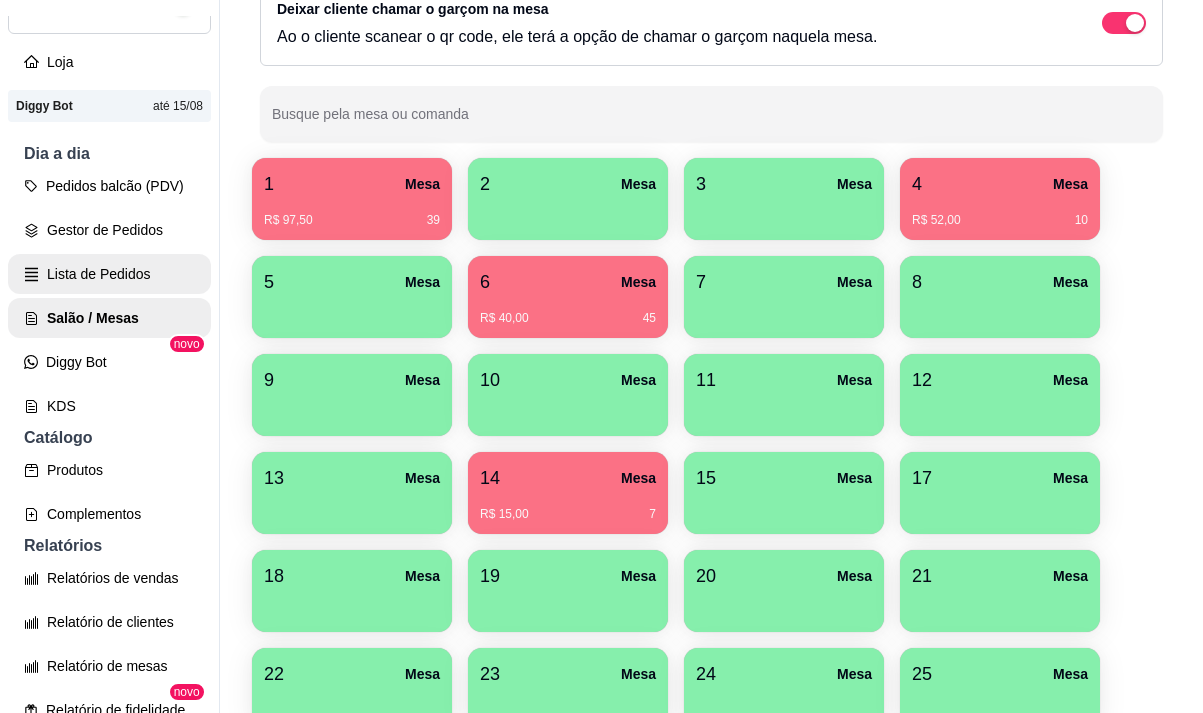 click on "Lista de Pedidos" at bounding box center (109, 274) 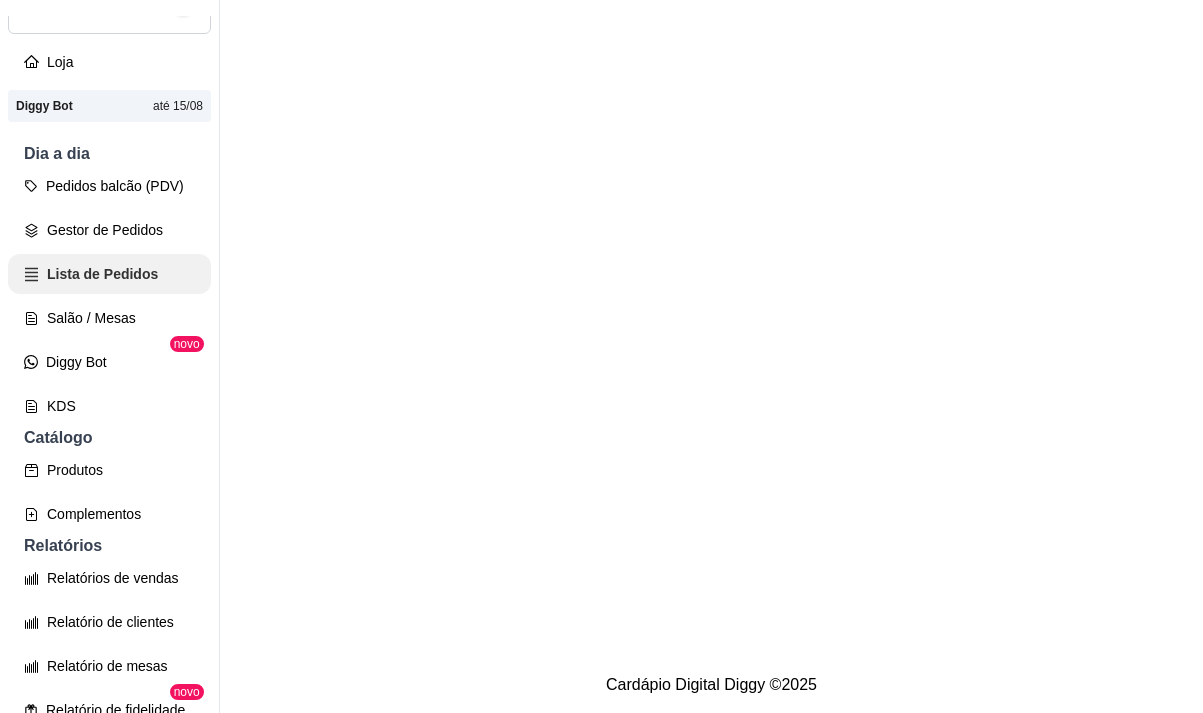 scroll, scrollTop: 0, scrollLeft: 0, axis: both 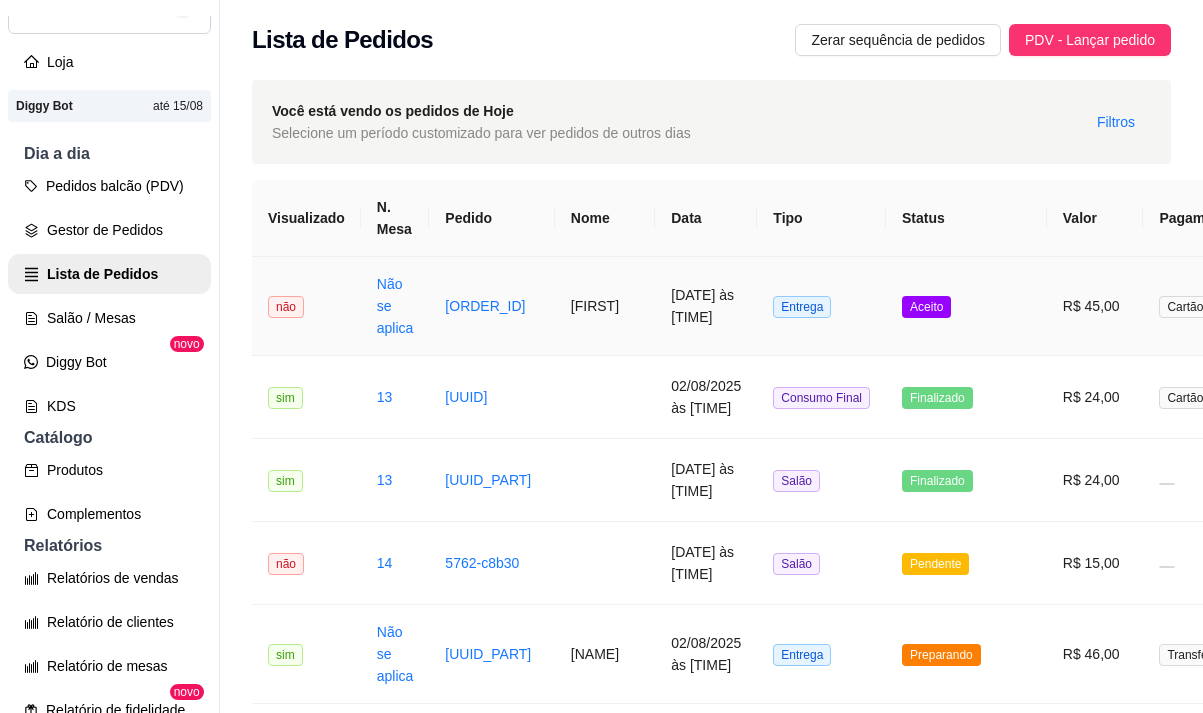 click on "[FIRST]" at bounding box center [605, 306] 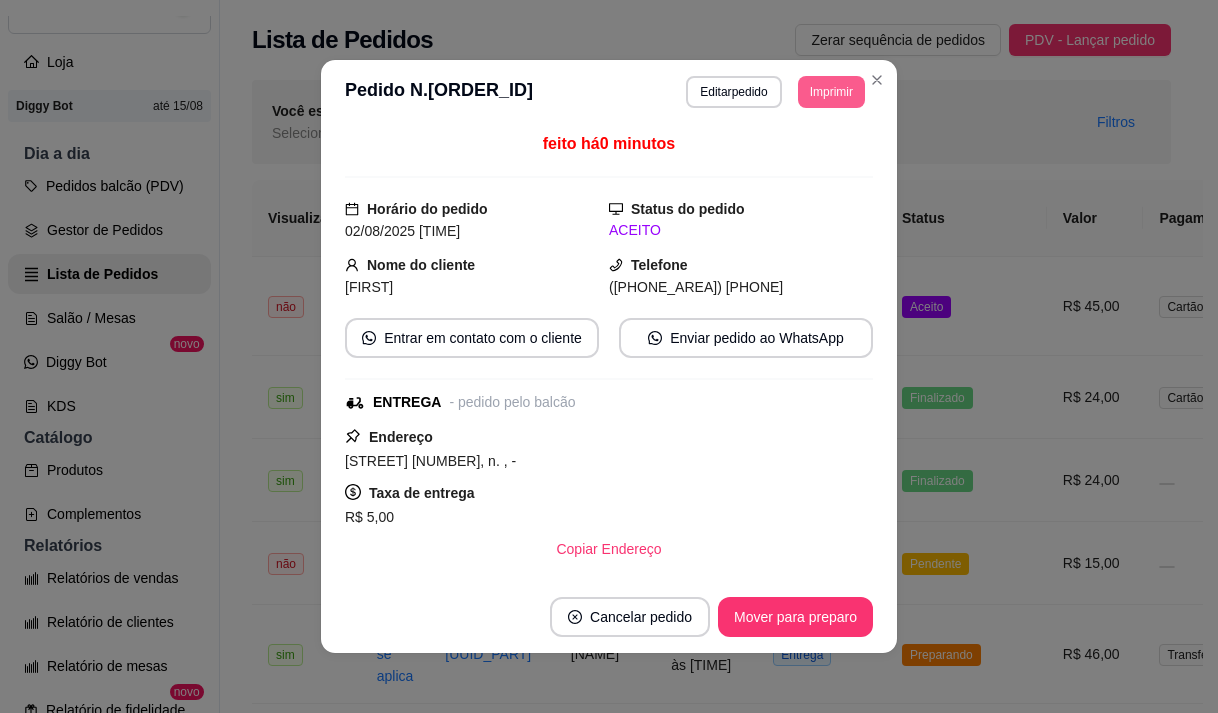 click on "Imprimir" at bounding box center [831, 92] 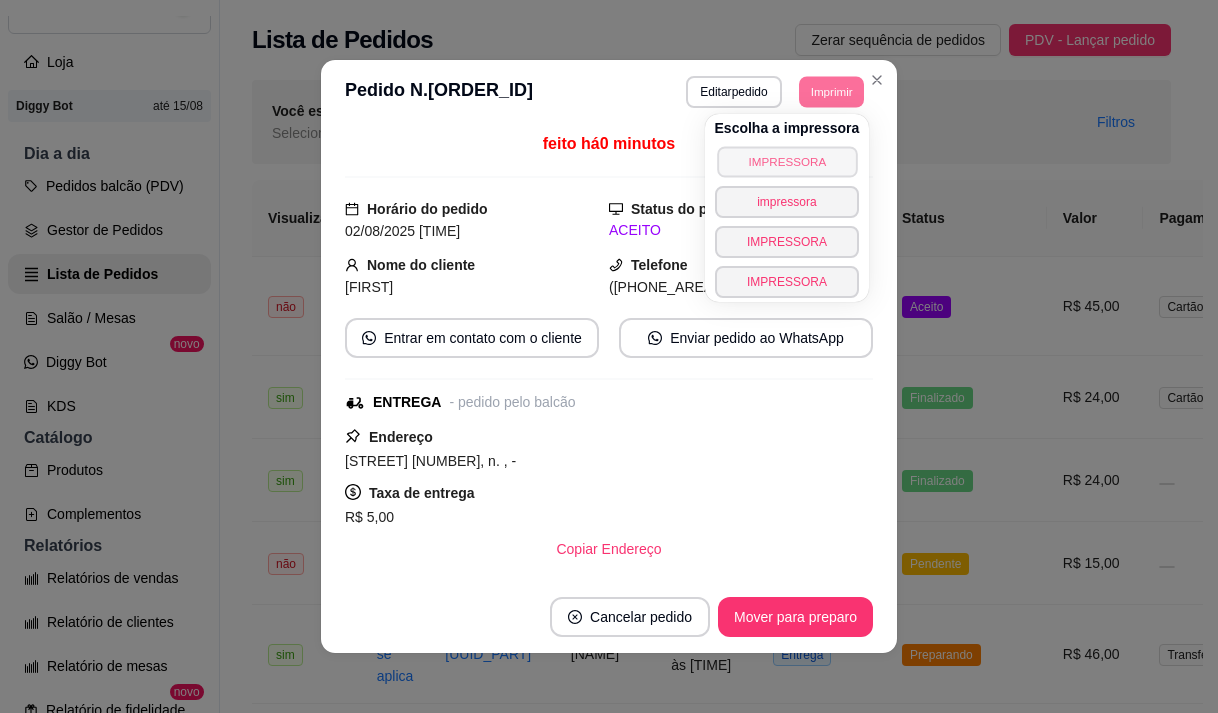 click on "IMPRESSORA" at bounding box center [787, 161] 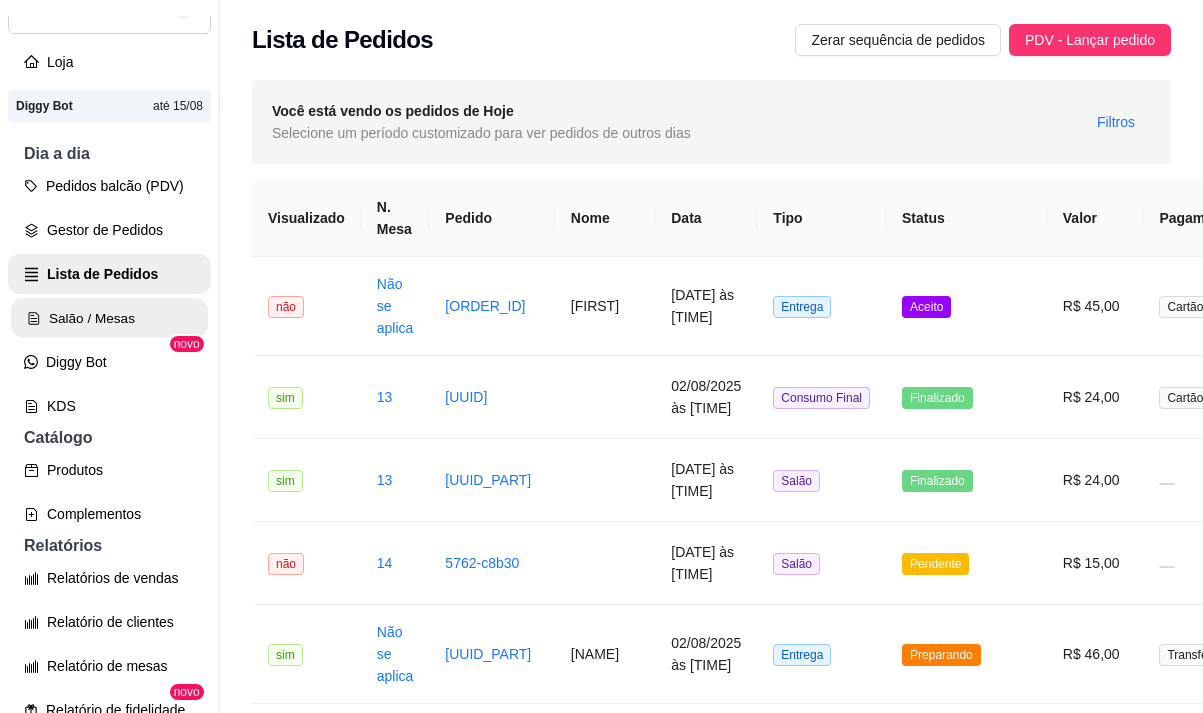 click on "Salão / Mesas" at bounding box center [109, 318] 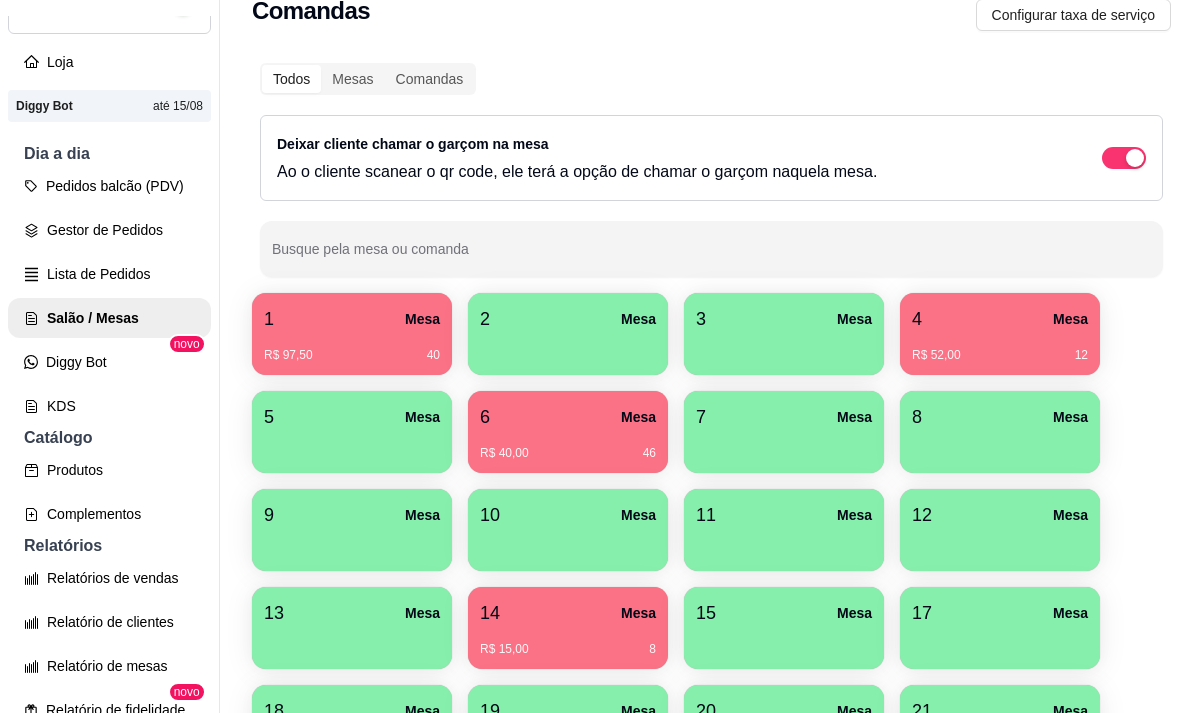 scroll, scrollTop: 100, scrollLeft: 0, axis: vertical 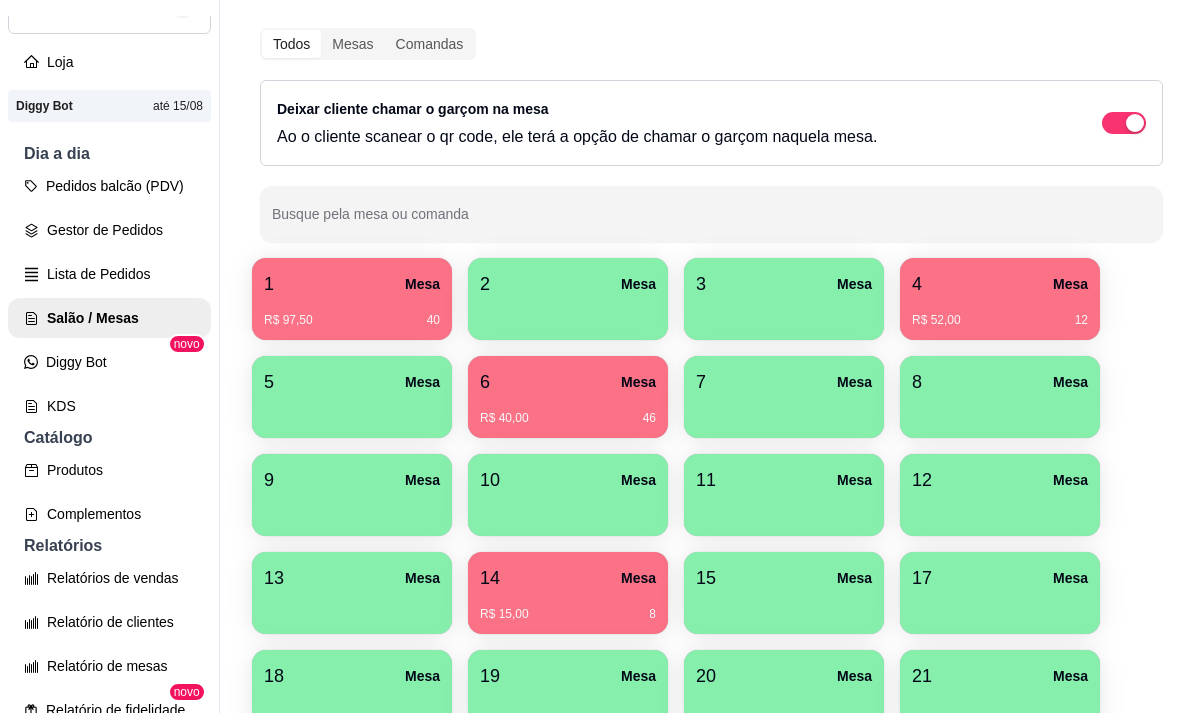 click on "[NUMBER] Mesa" at bounding box center [568, 578] 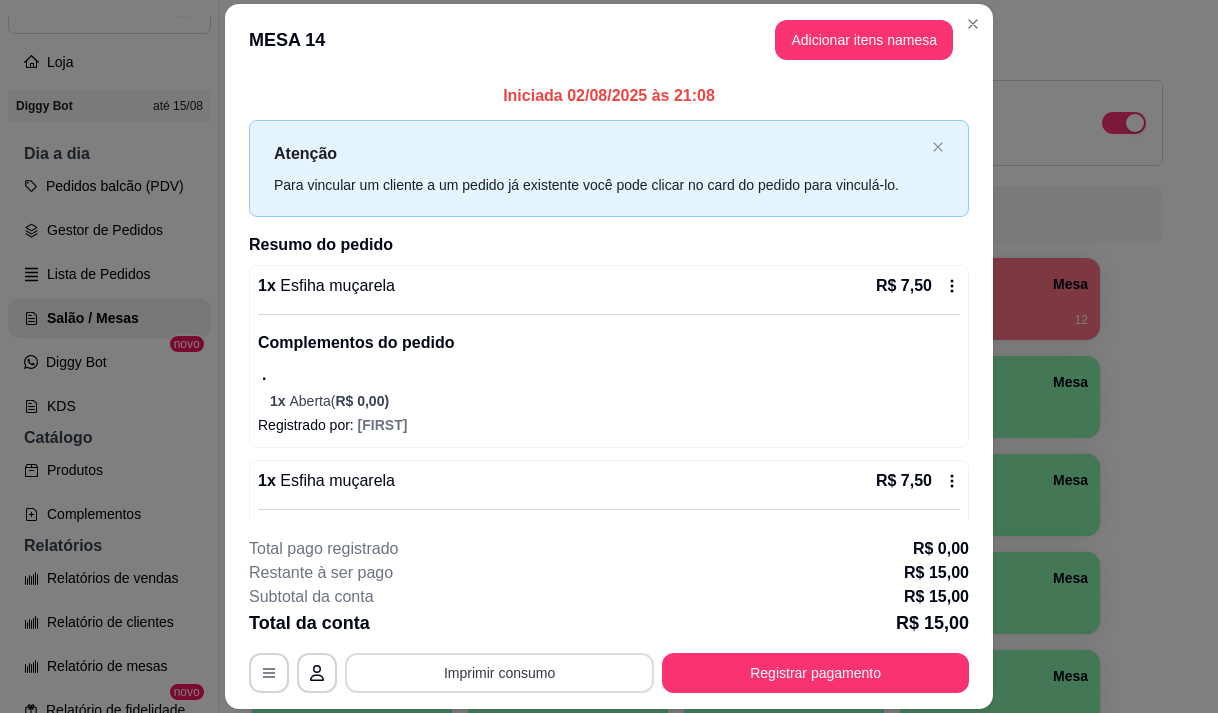 click on "Imprimir consumo" at bounding box center (499, 673) 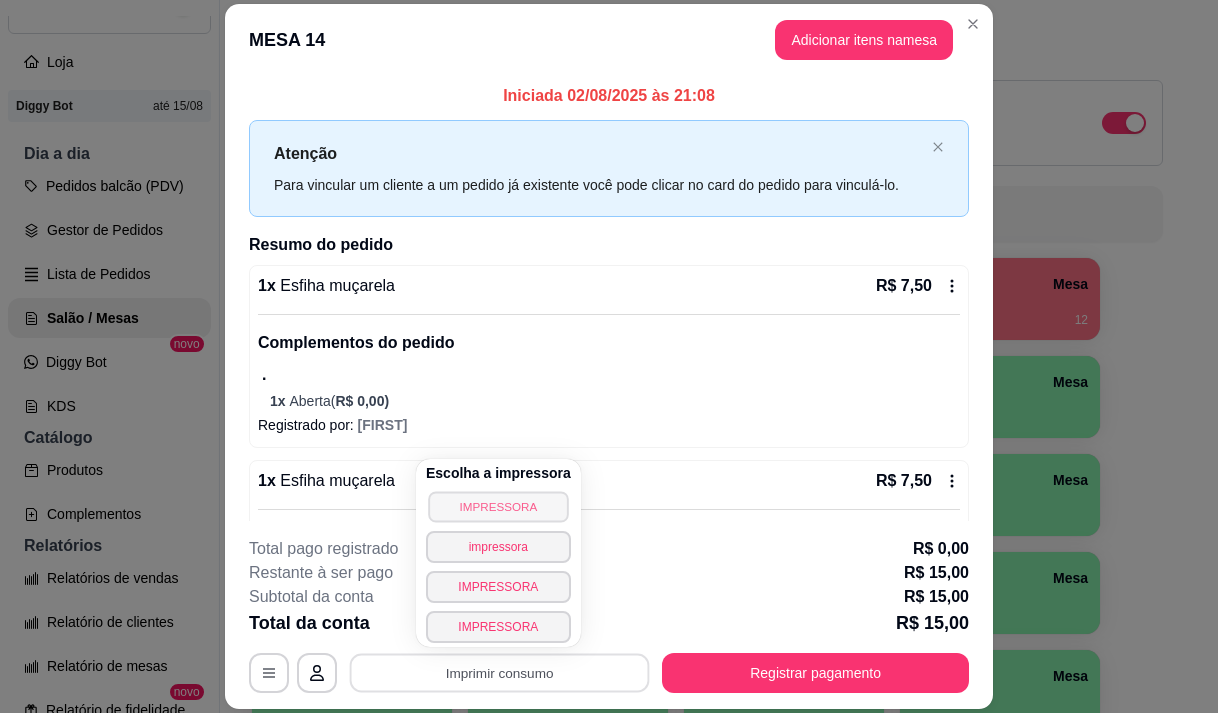 click on "IMPRESSORA" at bounding box center (498, 506) 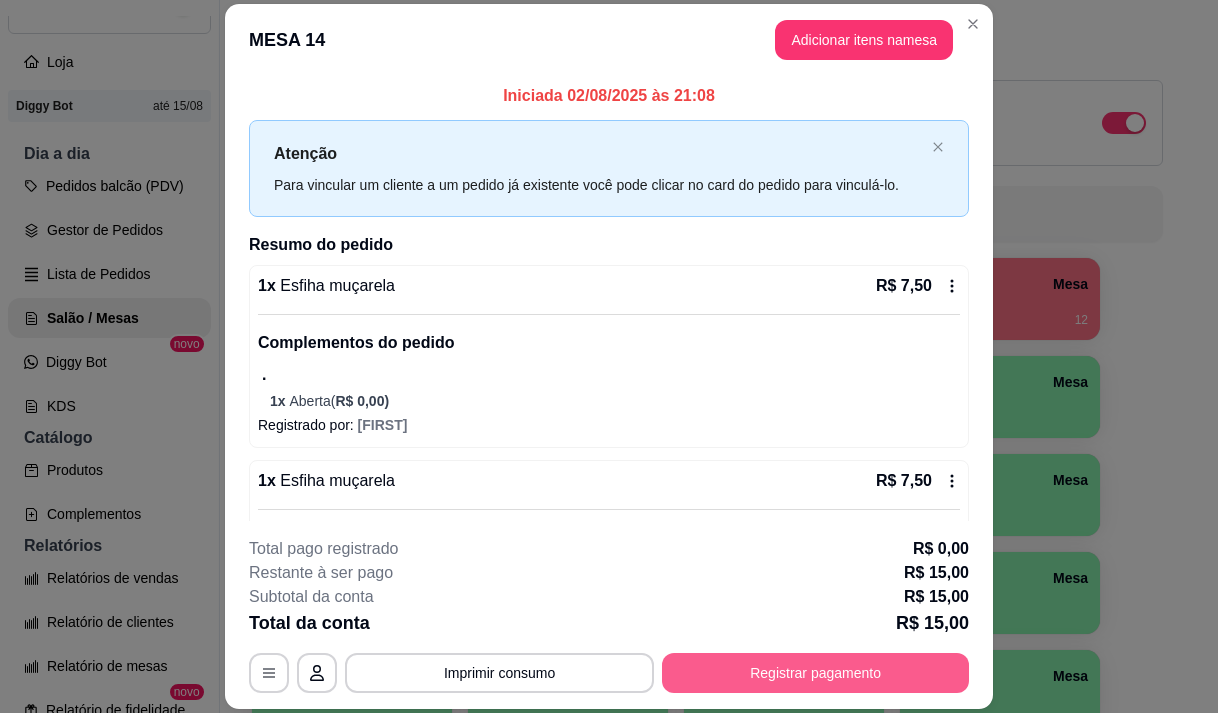 click on "Registrar pagamento" at bounding box center [815, 673] 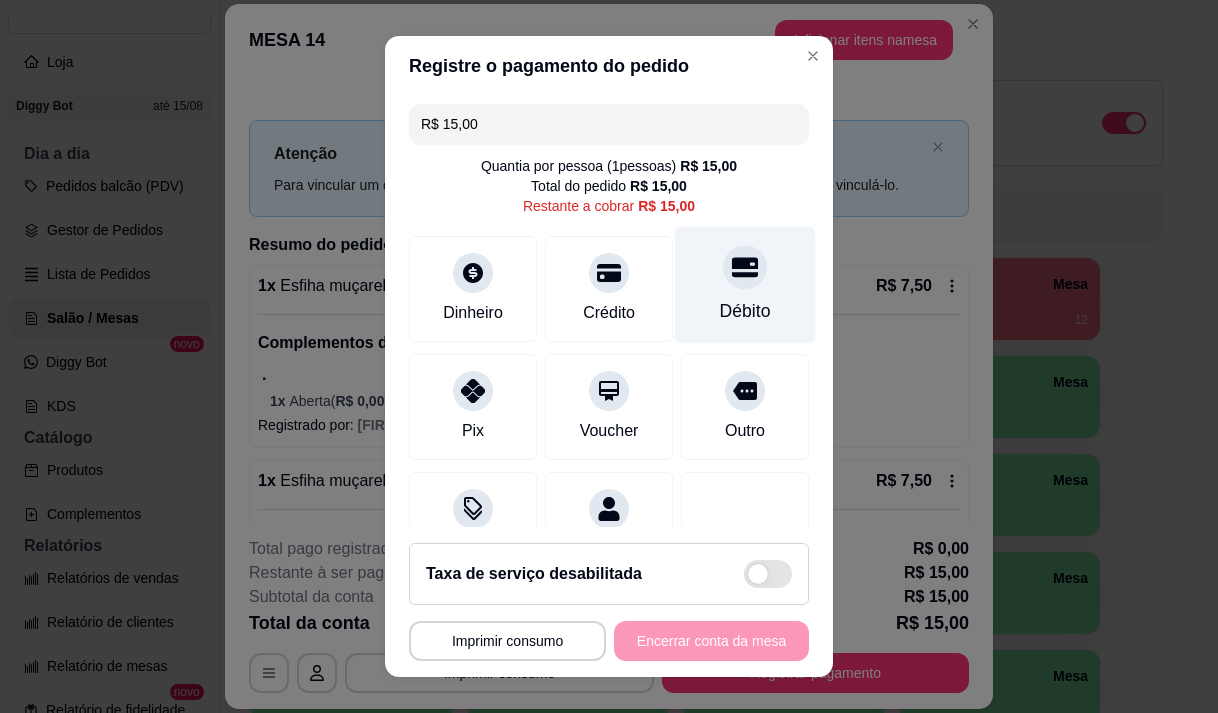 click on "Débito" at bounding box center [745, 284] 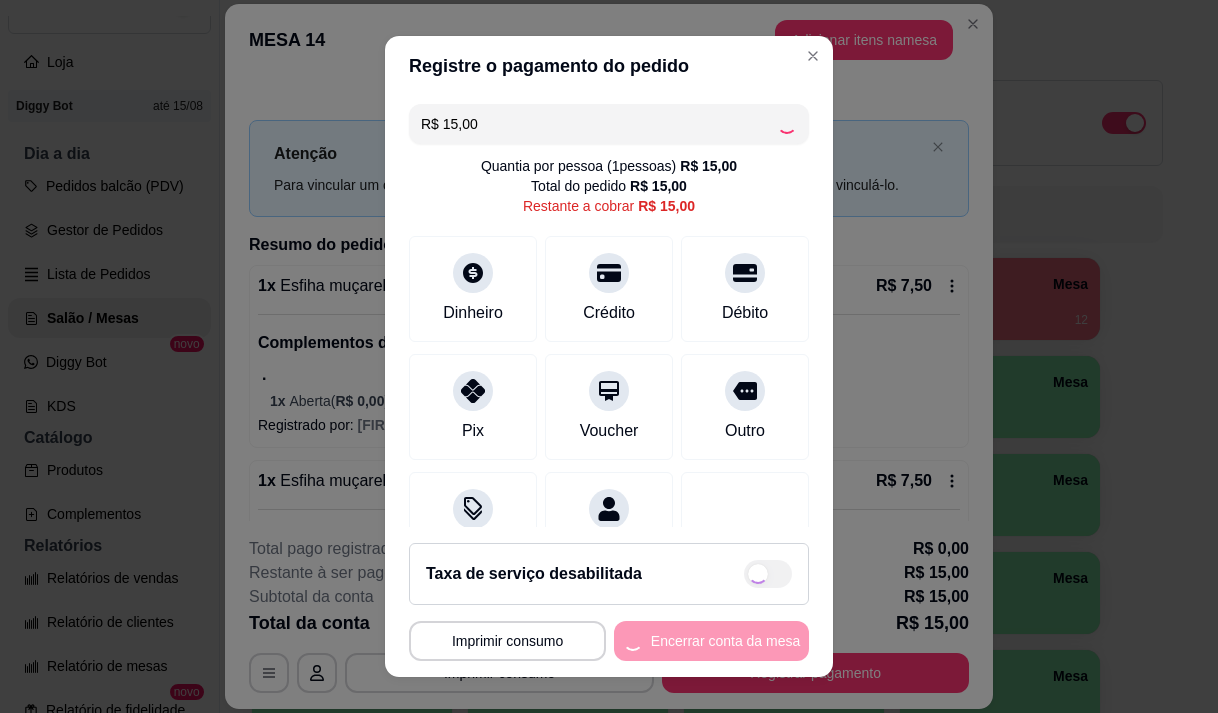 type on "R$ 0,00" 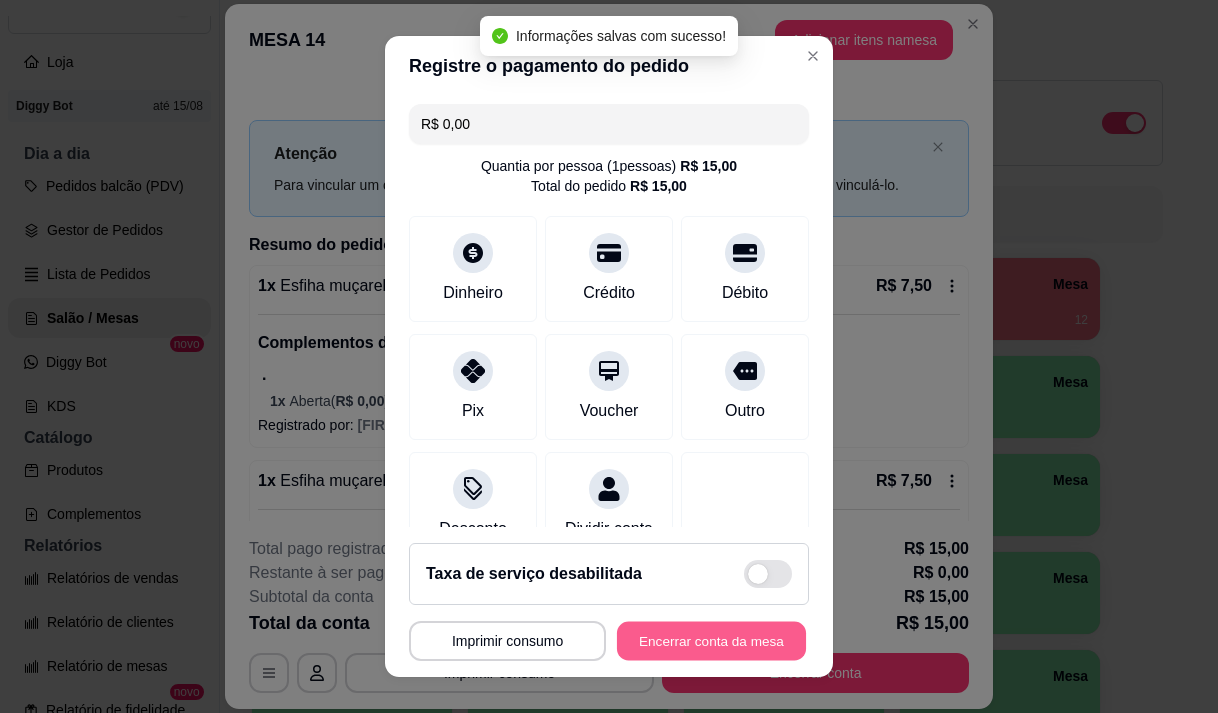 click on "Encerrar conta da mesa" at bounding box center (711, 641) 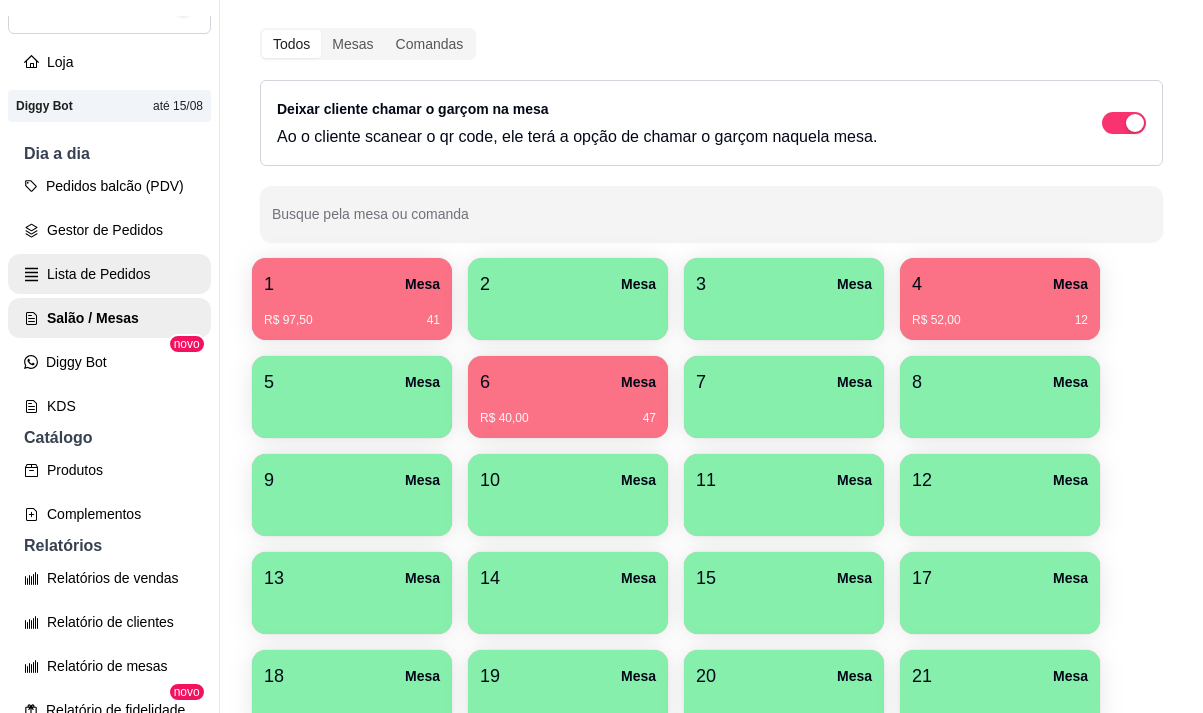 click on "Lista de Pedidos" at bounding box center (109, 274) 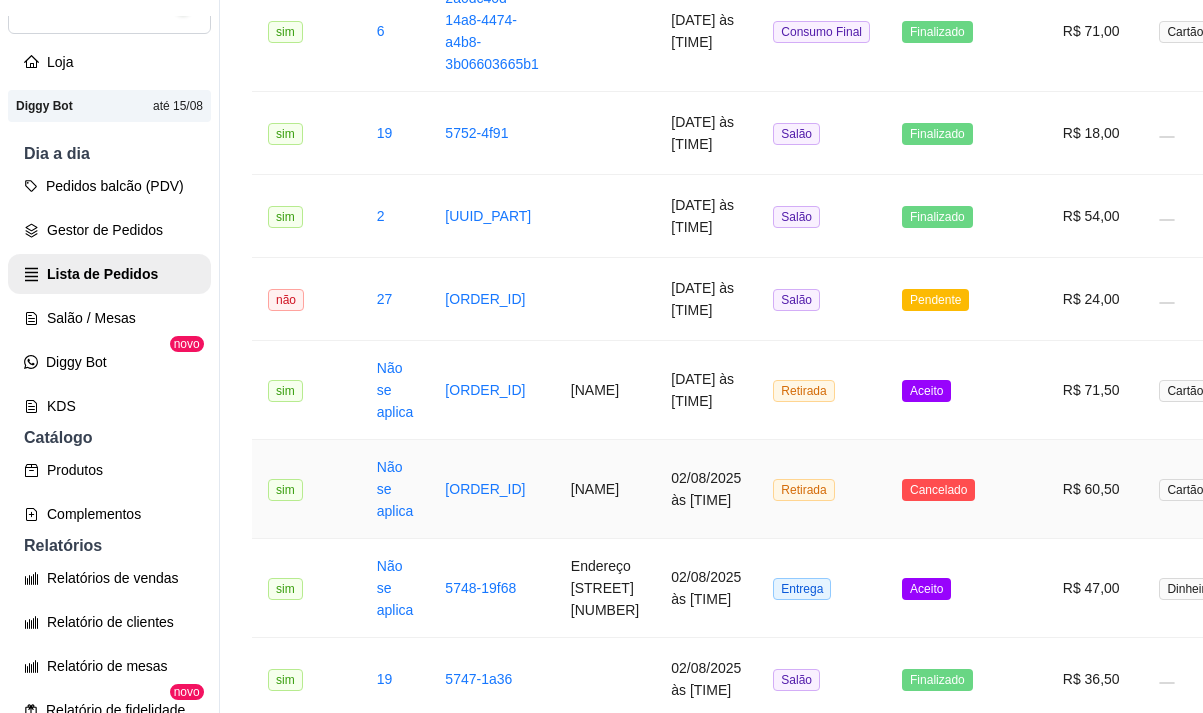 scroll, scrollTop: 2300, scrollLeft: 0, axis: vertical 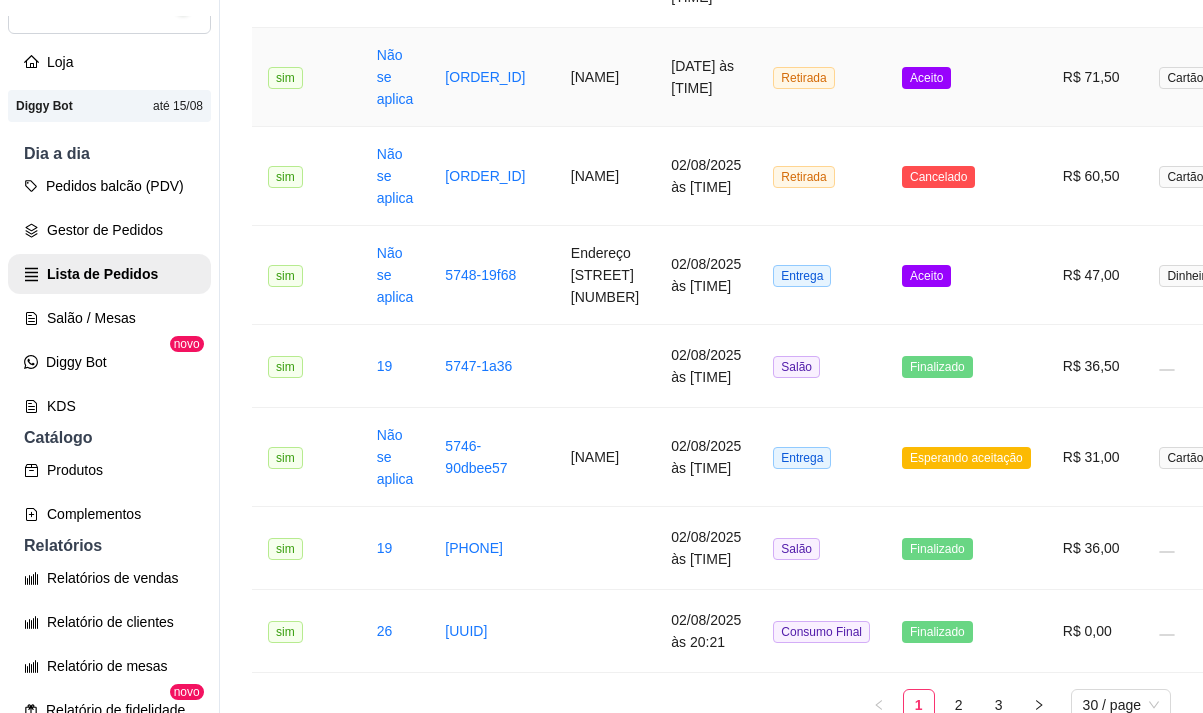 click on "Ivan" at bounding box center [605, 77] 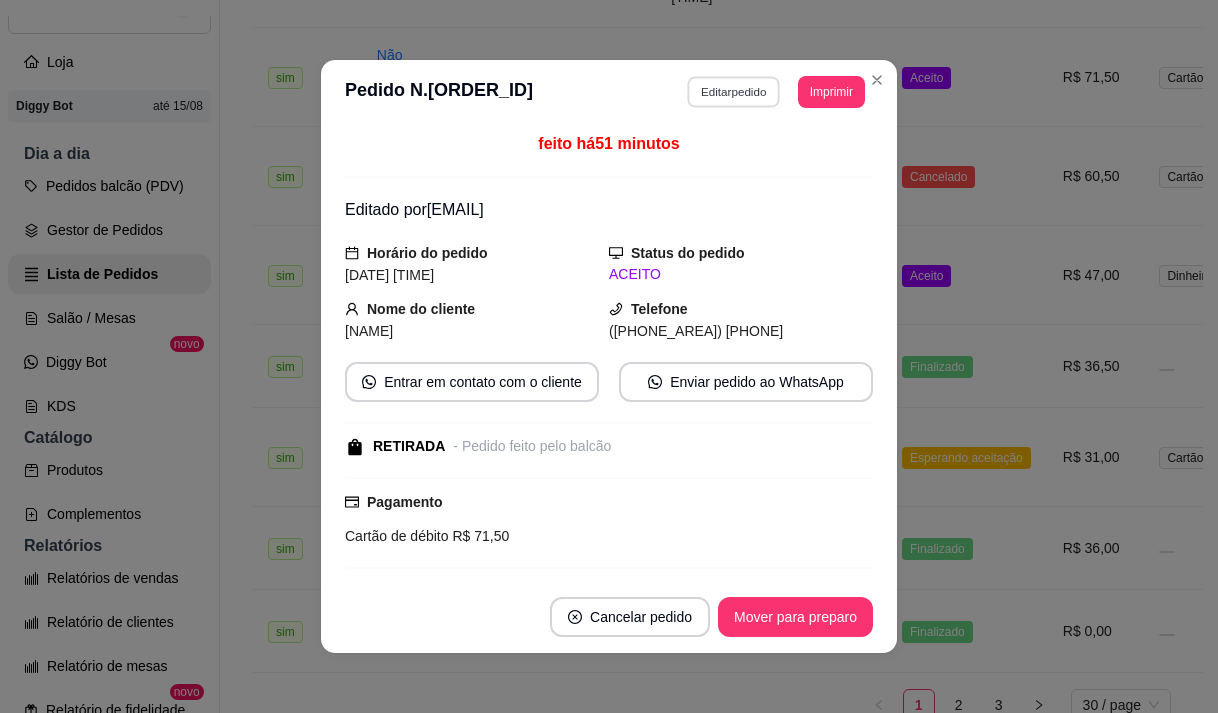 click on "Editar  pedido" at bounding box center [734, 91] 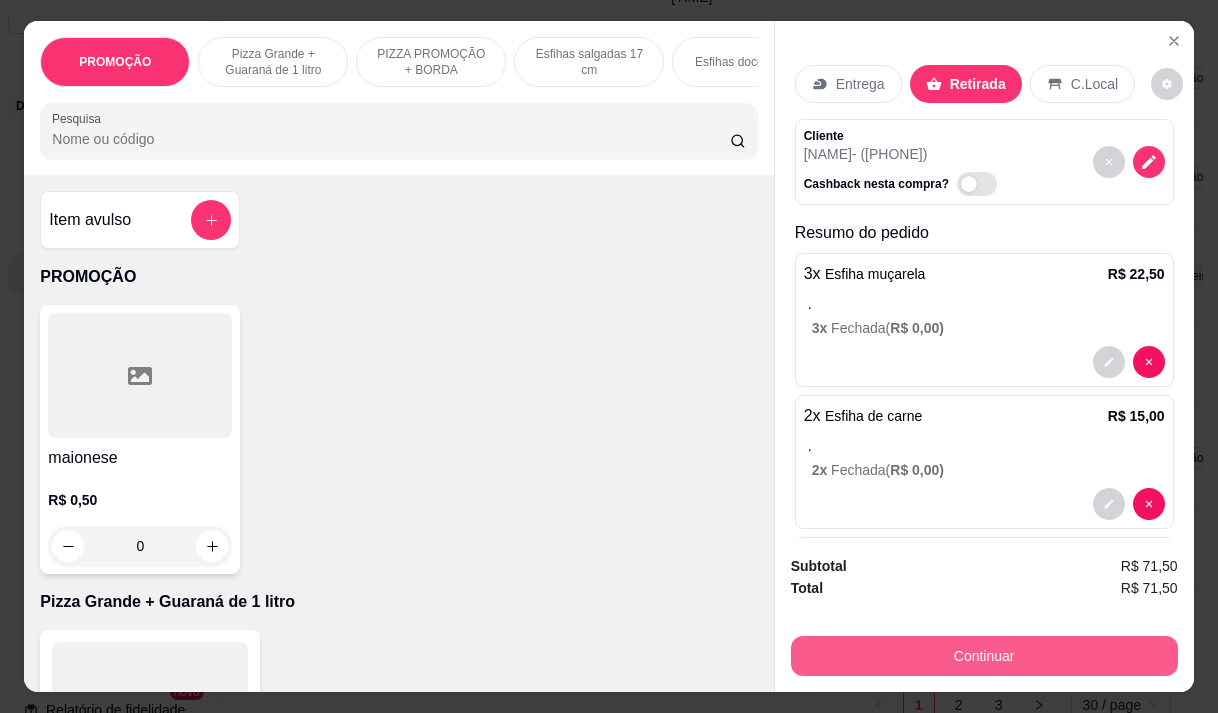 click on "Continuar" at bounding box center [984, 656] 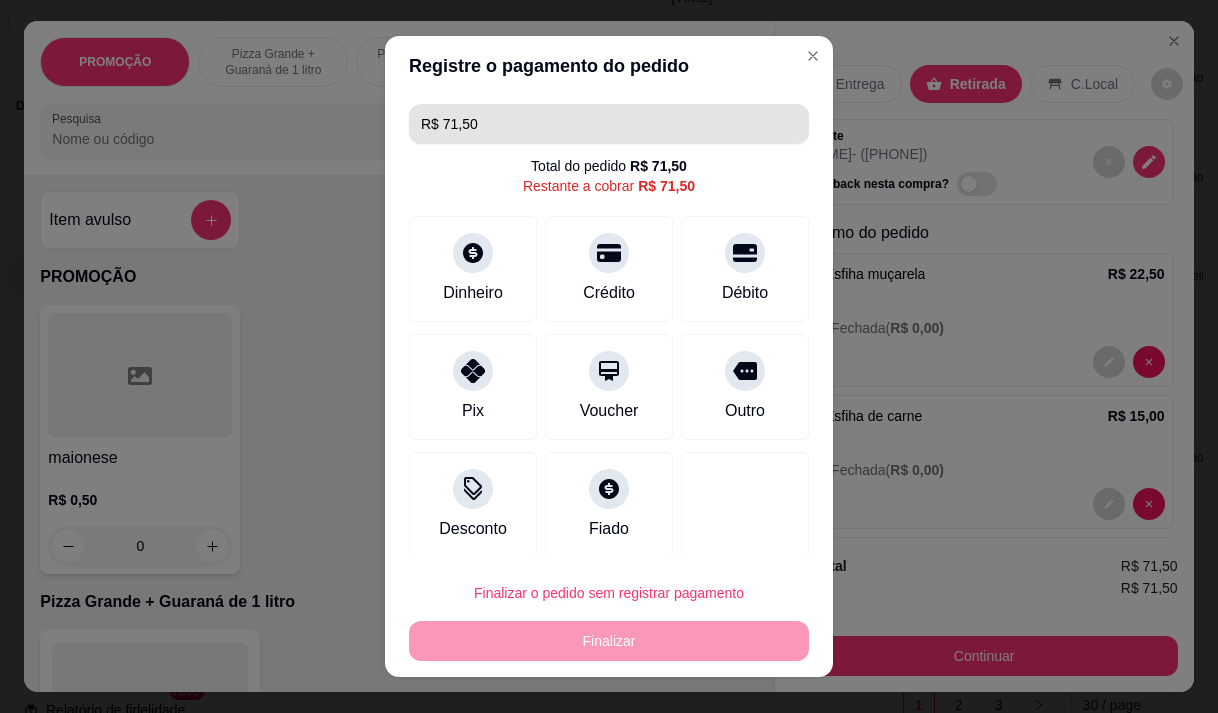 click on "R$ 71,50" at bounding box center (609, 124) 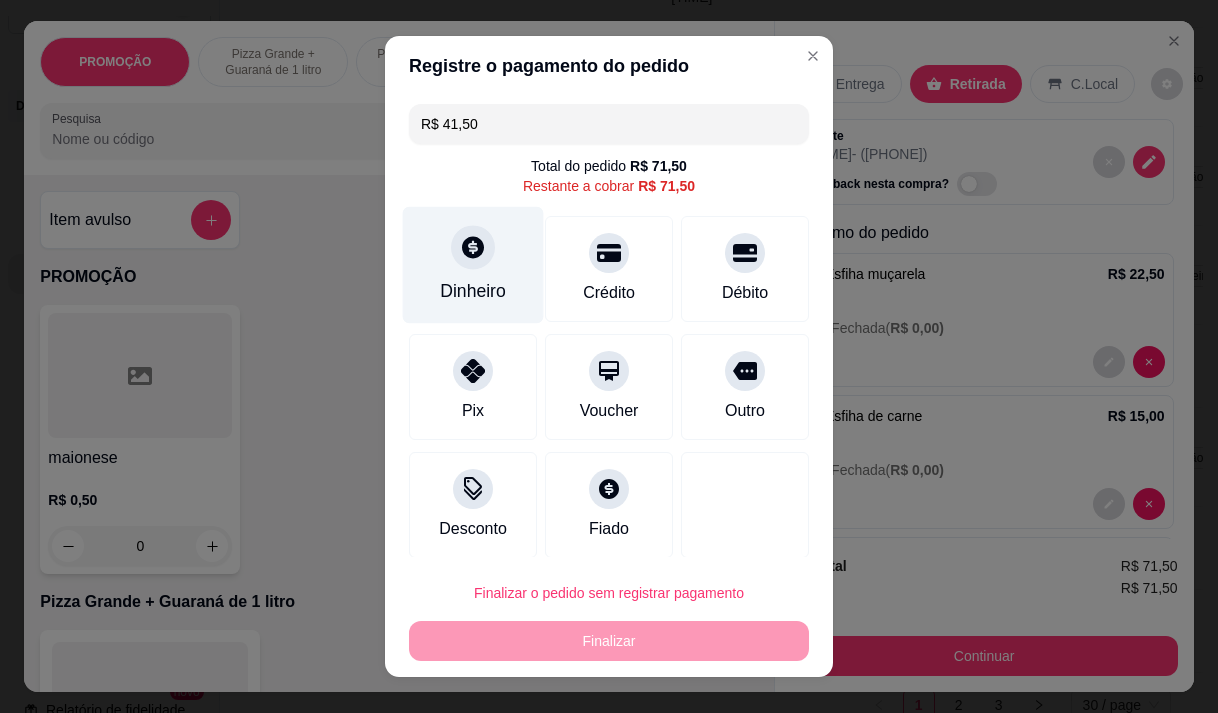 click on "Dinheiro" at bounding box center (473, 264) 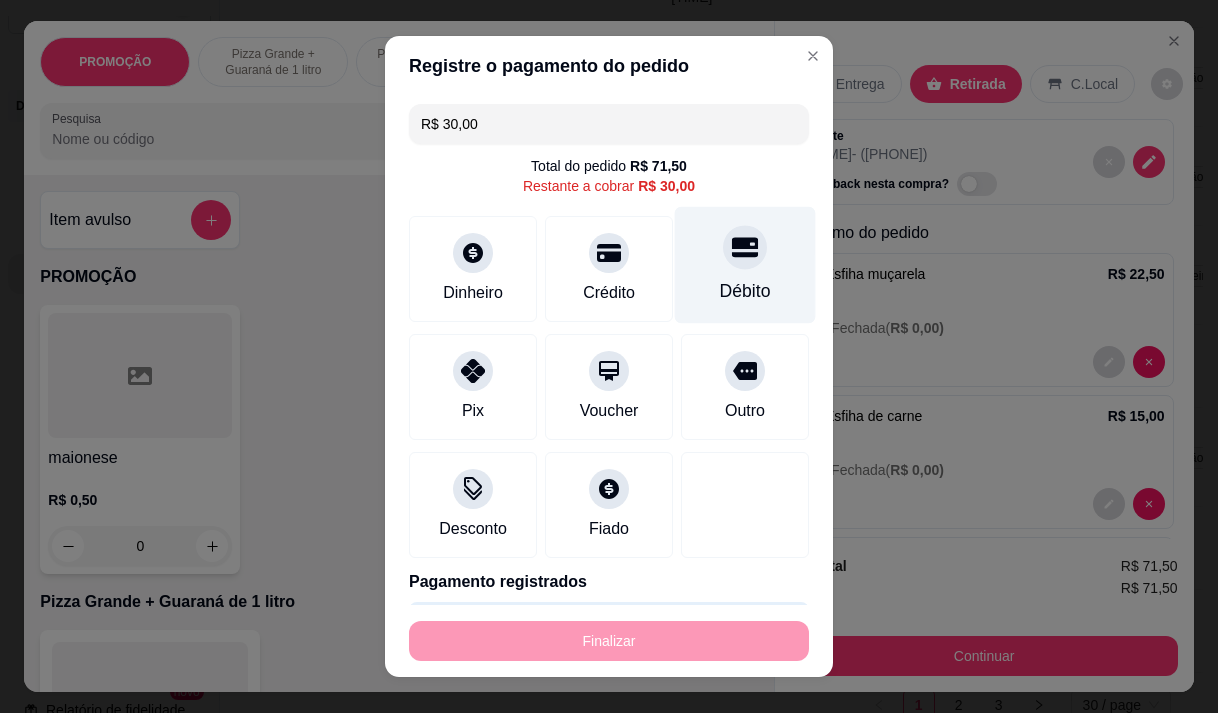 click on "Débito" at bounding box center (745, 291) 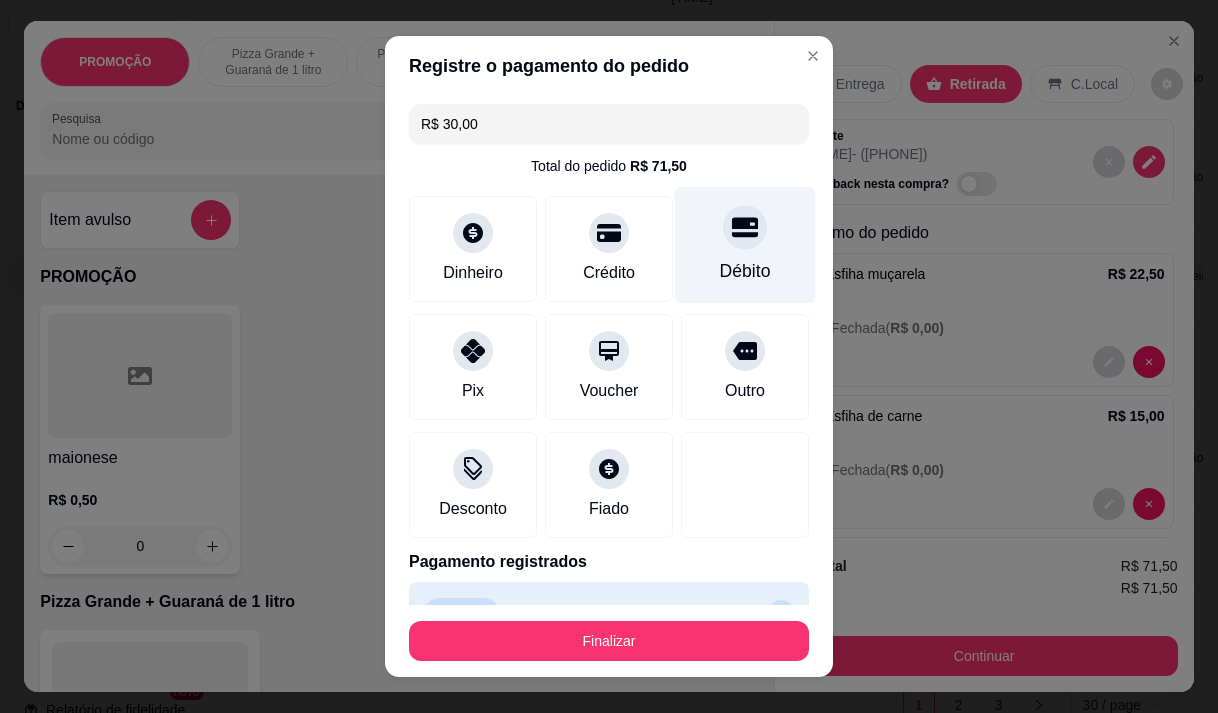 type on "R$ 0,00" 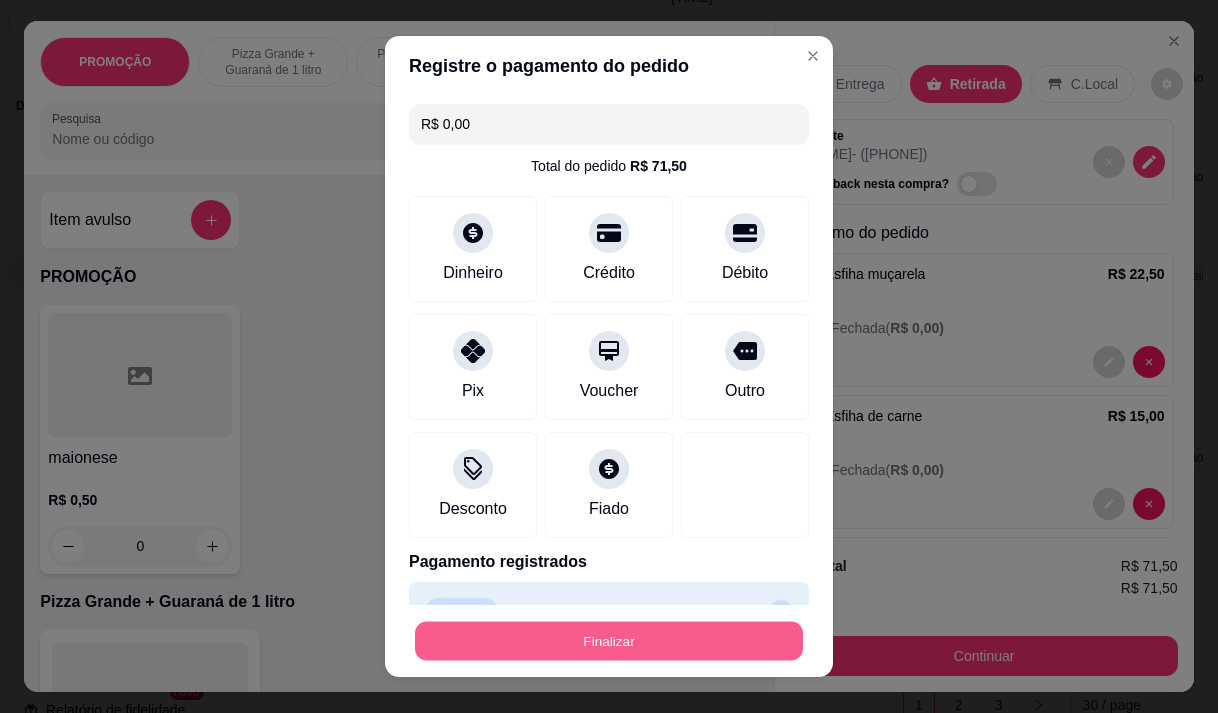click on "Finalizar" at bounding box center (609, 641) 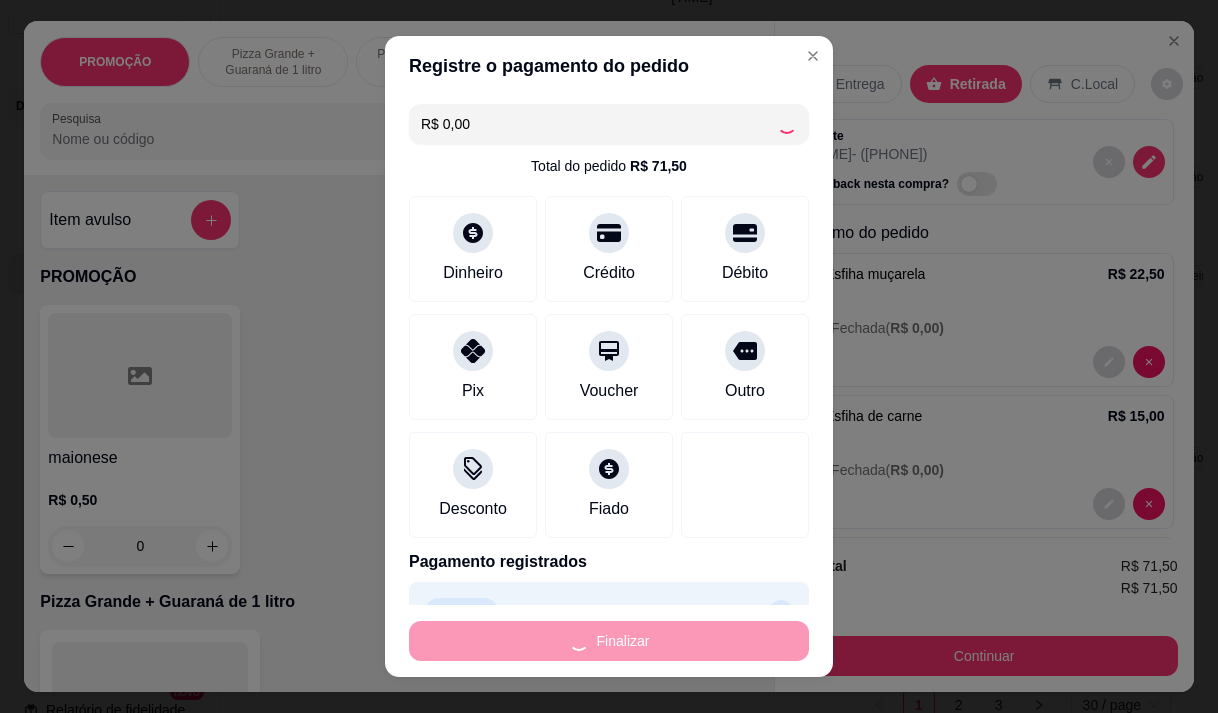 type on "0" 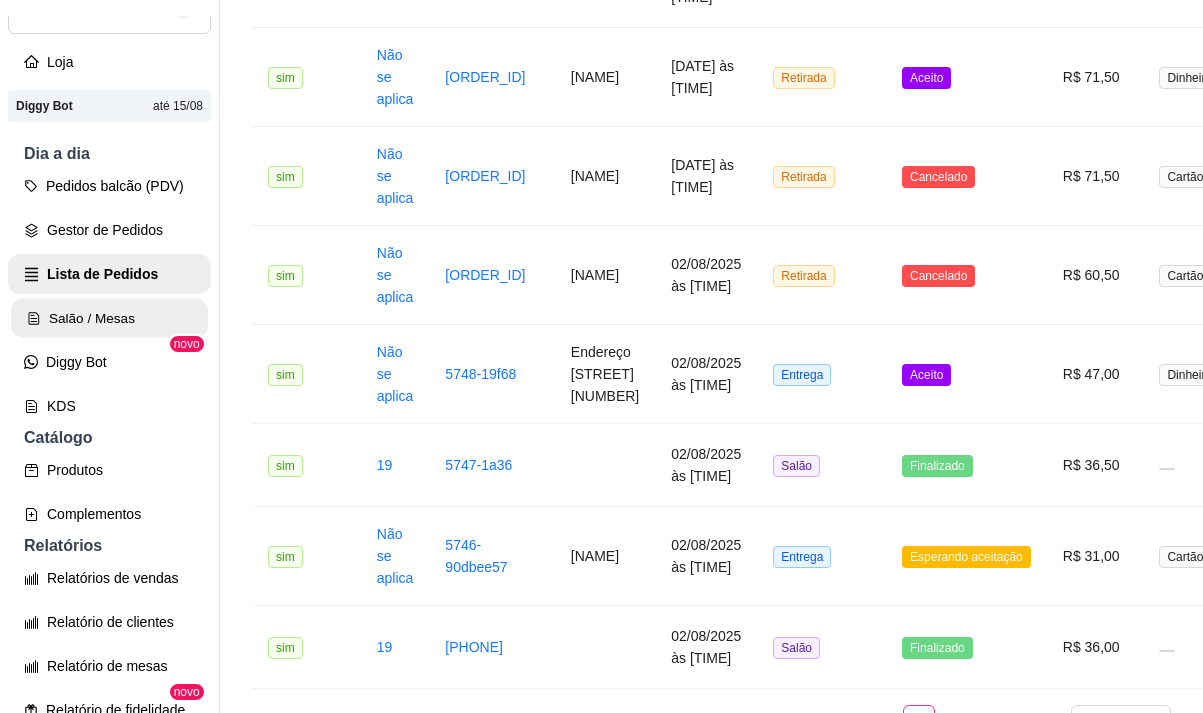 click on "Salão / Mesas" at bounding box center [109, 318] 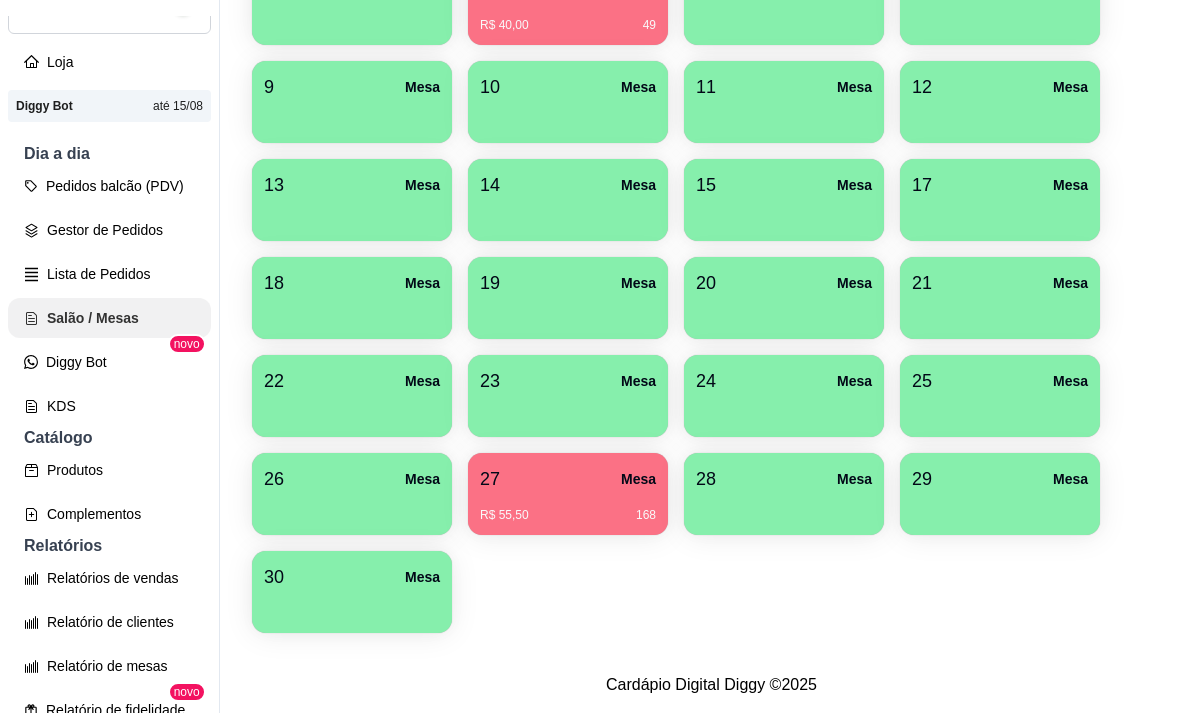 scroll, scrollTop: 0, scrollLeft: 0, axis: both 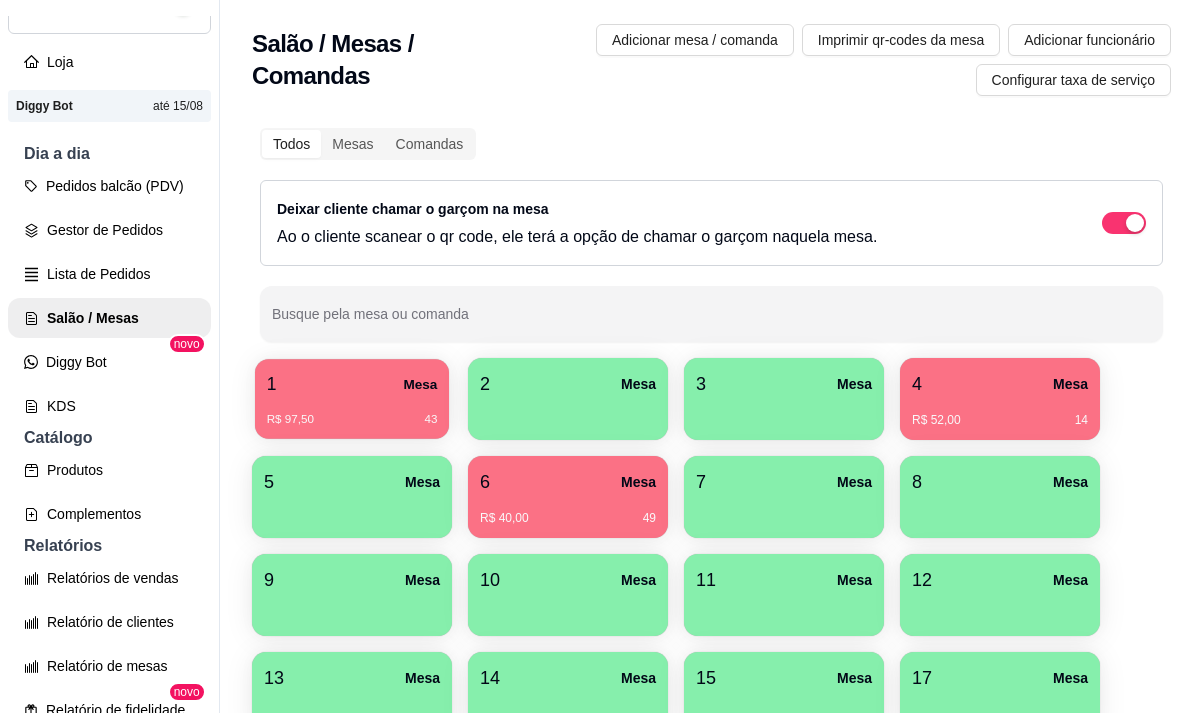 click on "1 Mesa" at bounding box center [352, 384] 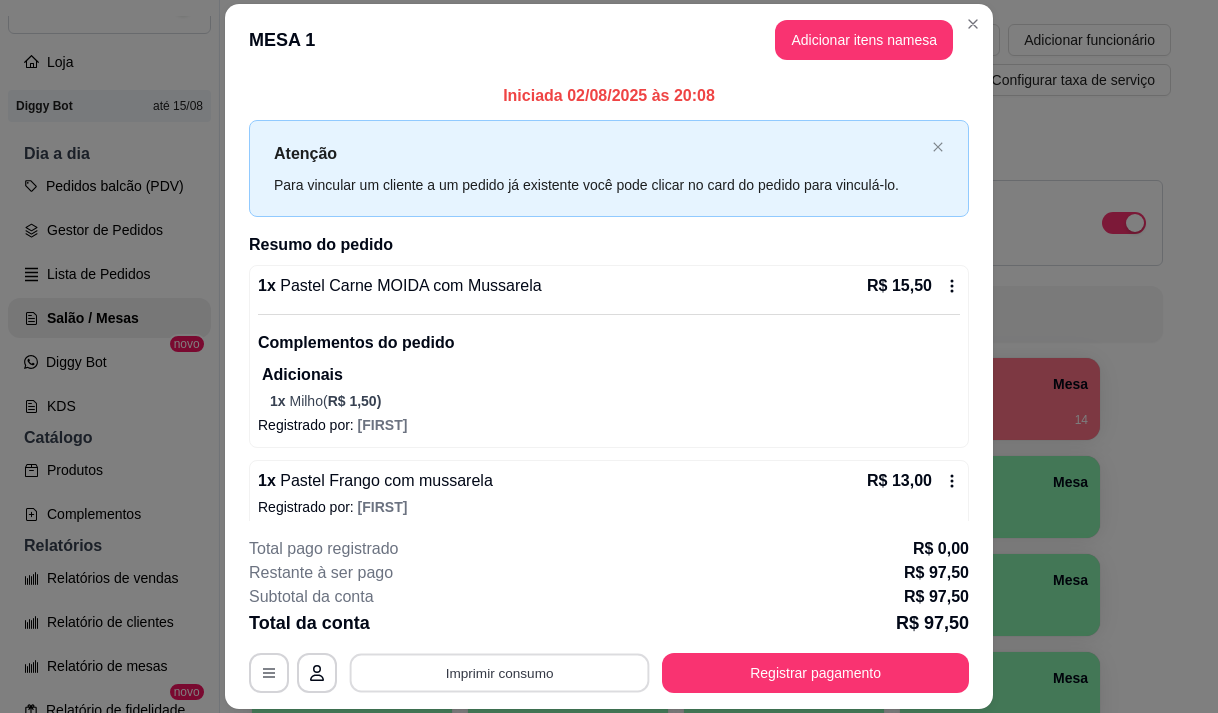 click on "Imprimir consumo" at bounding box center [500, 673] 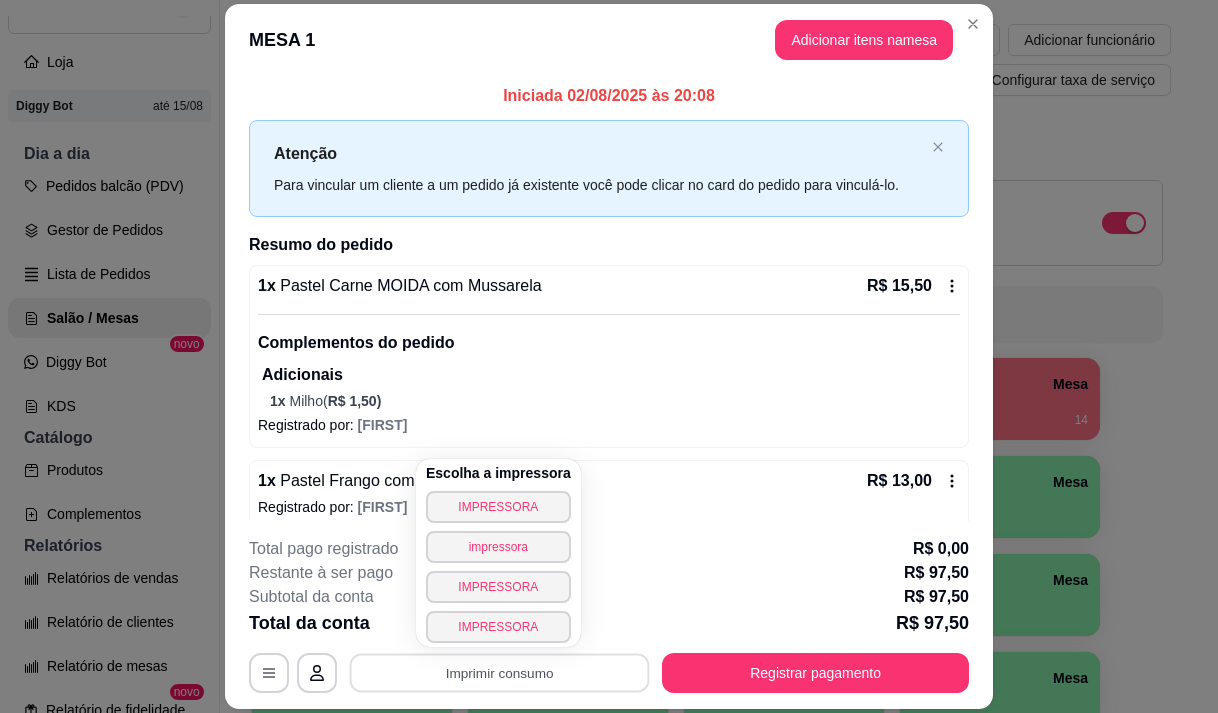 click on "Escolha a impressora IMPRESSORA impressora IMPRESSORA IMPRESSORA" at bounding box center [498, 553] 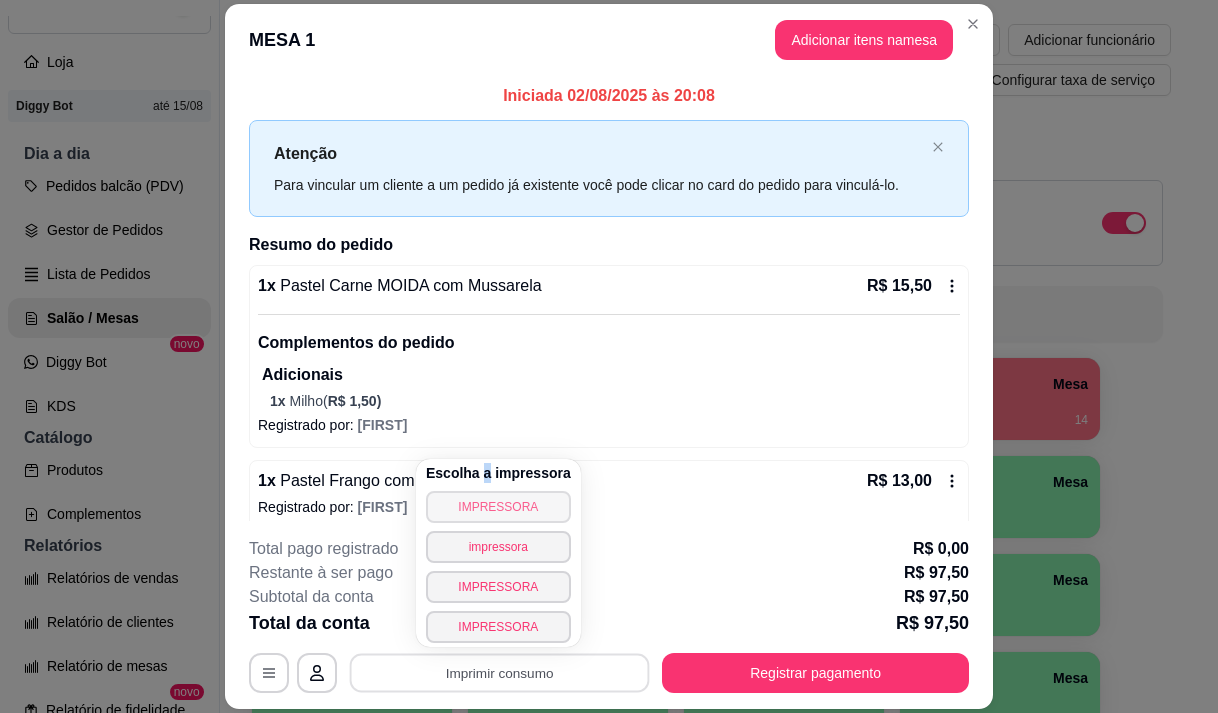 click on "IMPRESSORA" at bounding box center (498, 507) 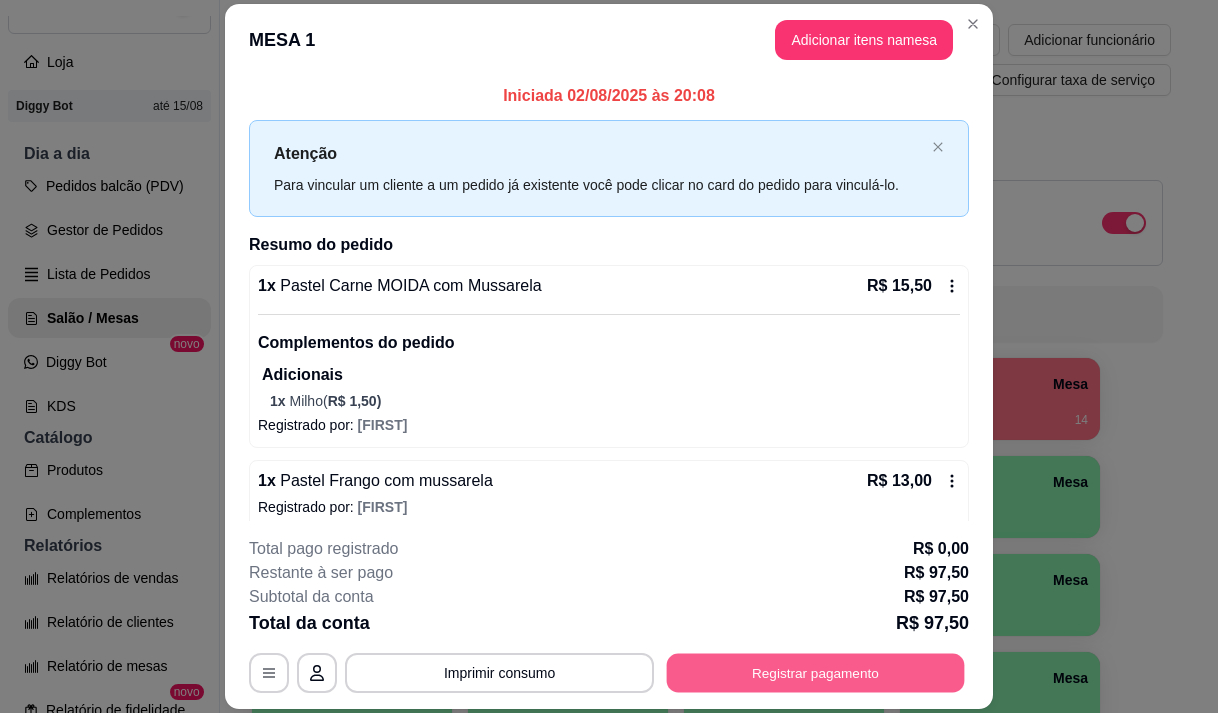 click on "Registrar pagamento" at bounding box center [816, 673] 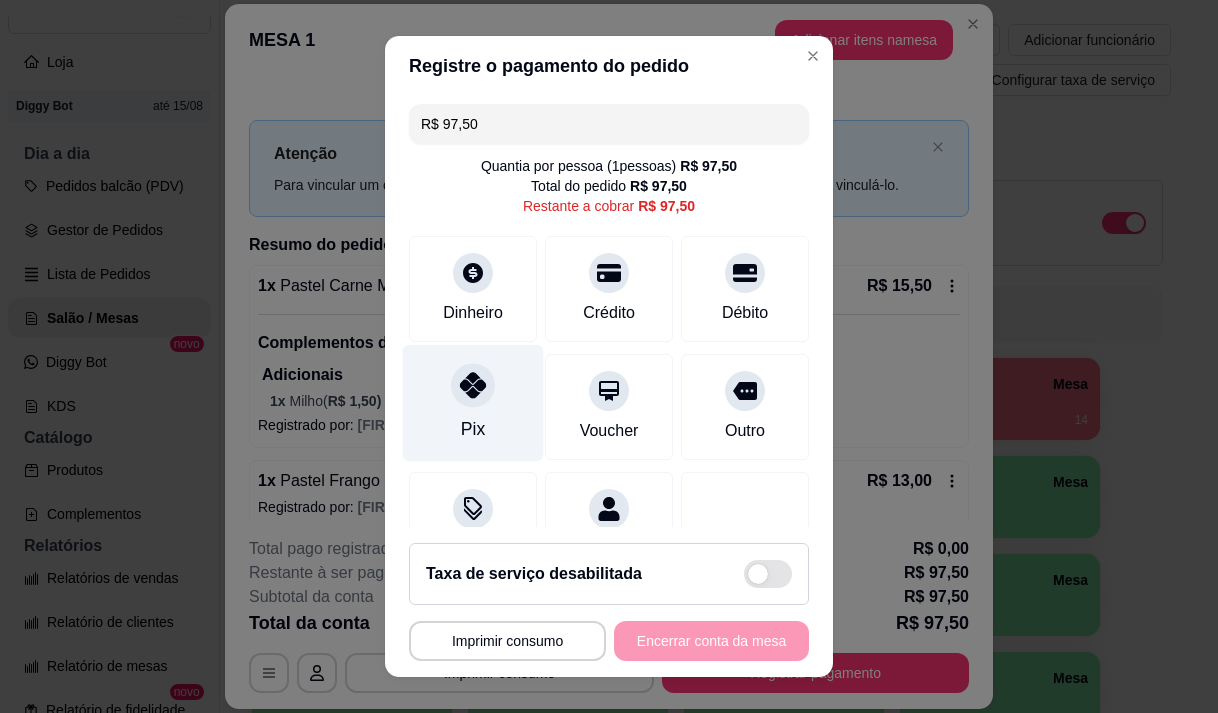 click on "Pix" at bounding box center [473, 402] 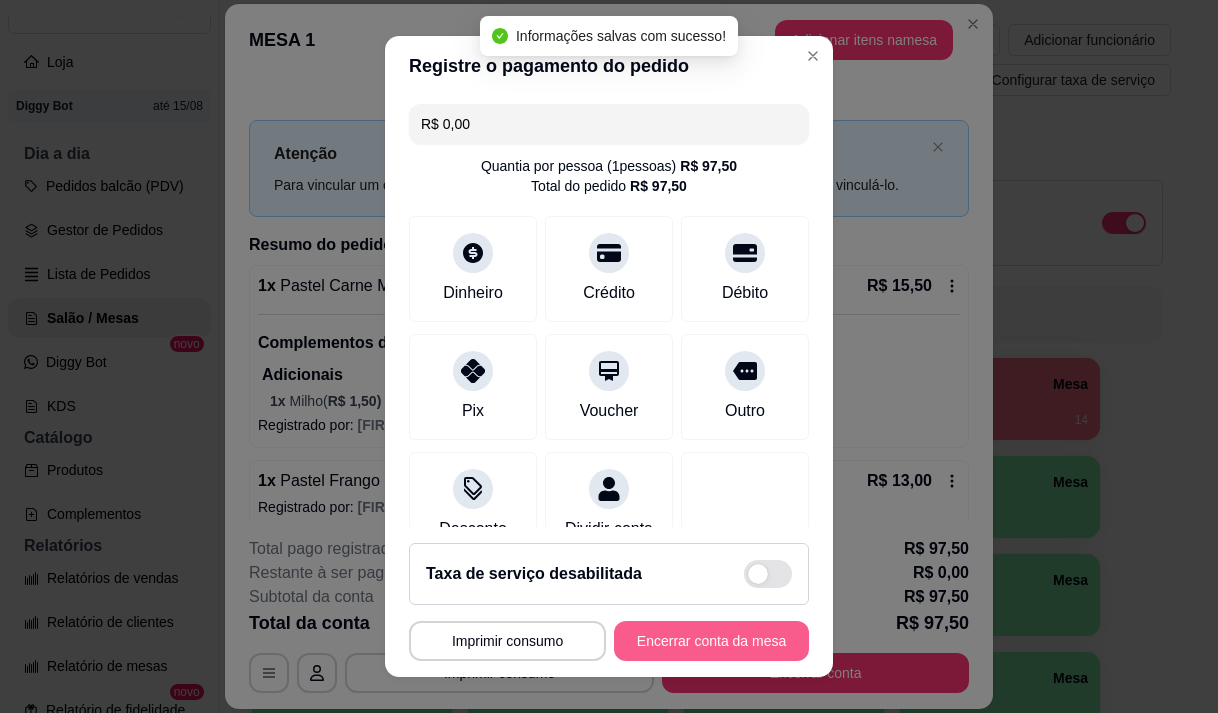 type on "R$ 0,00" 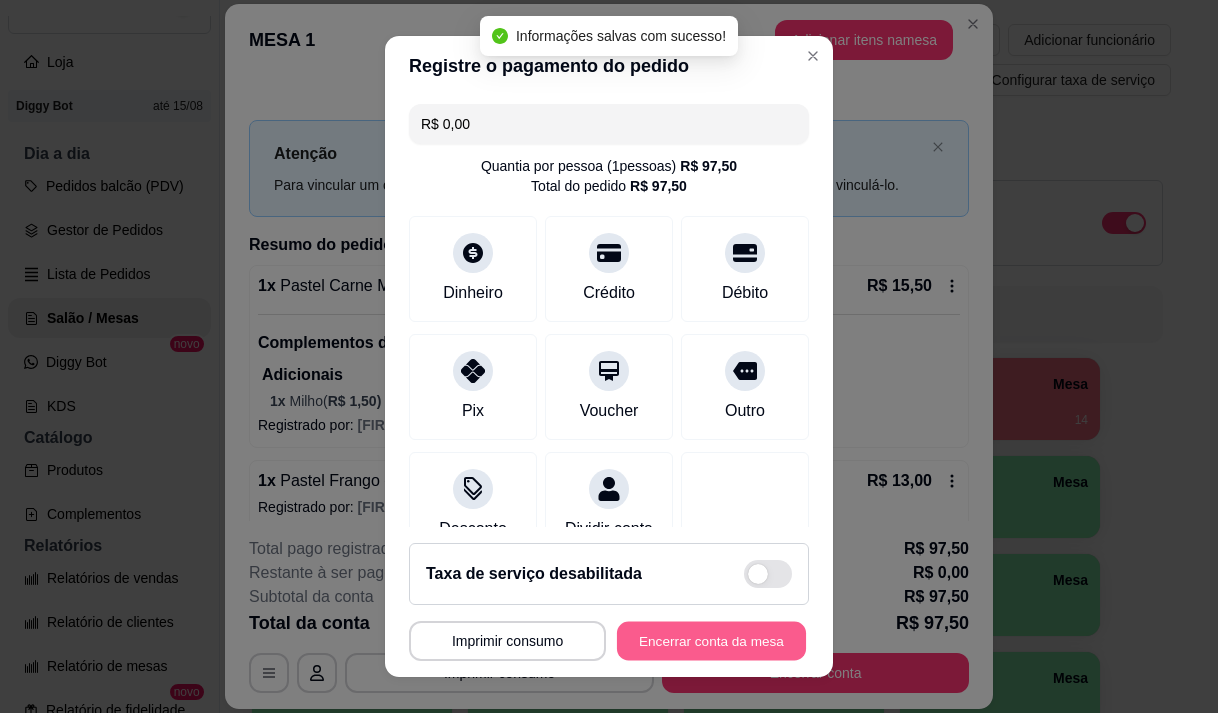 click on "Encerrar conta da mesa" at bounding box center (711, 641) 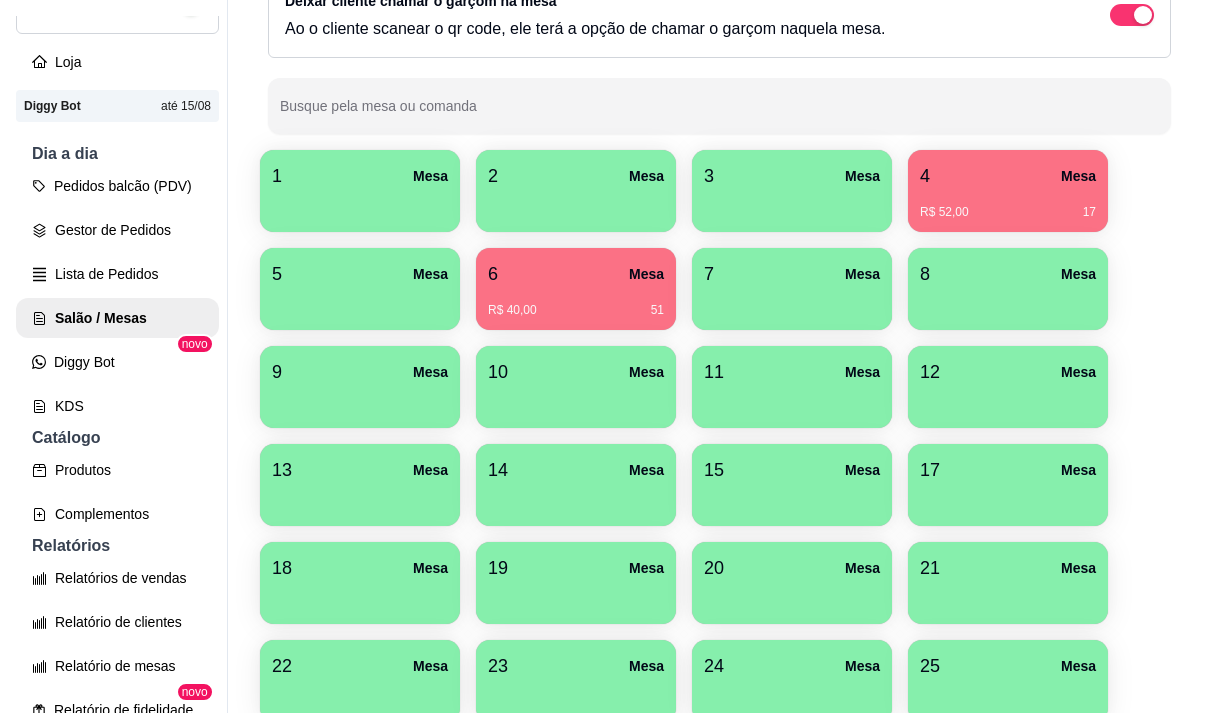 scroll, scrollTop: 200, scrollLeft: 0, axis: vertical 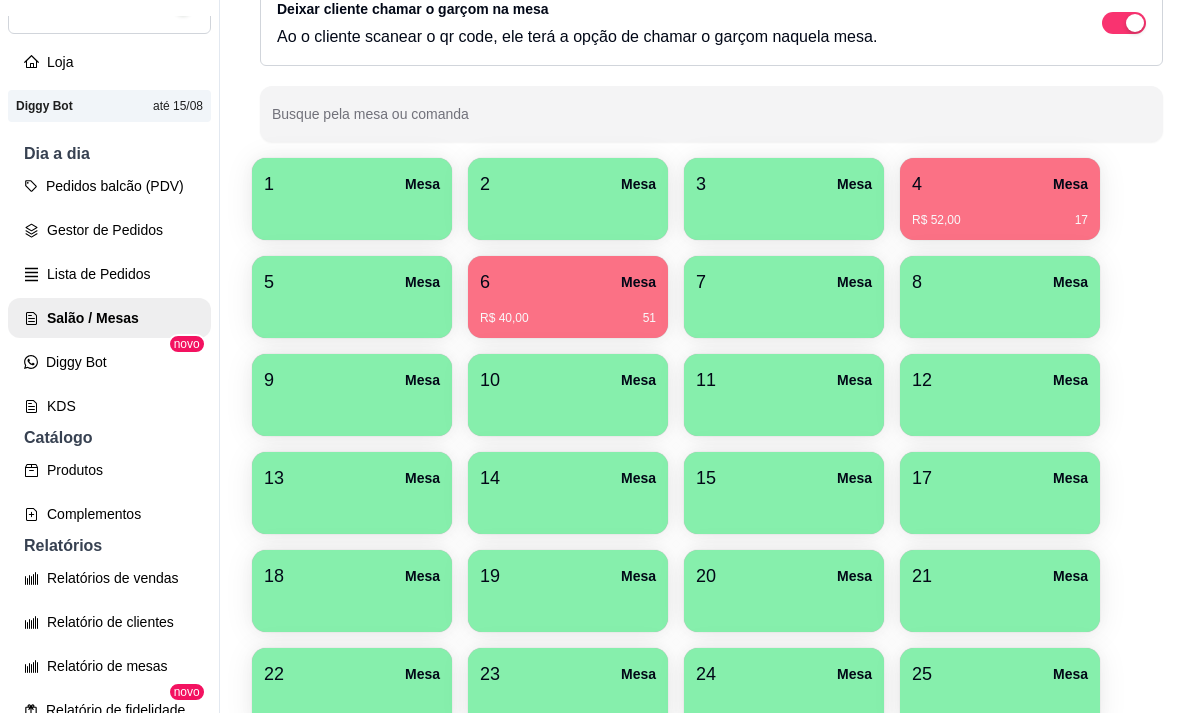 click on "1 Mesa" at bounding box center (352, 184) 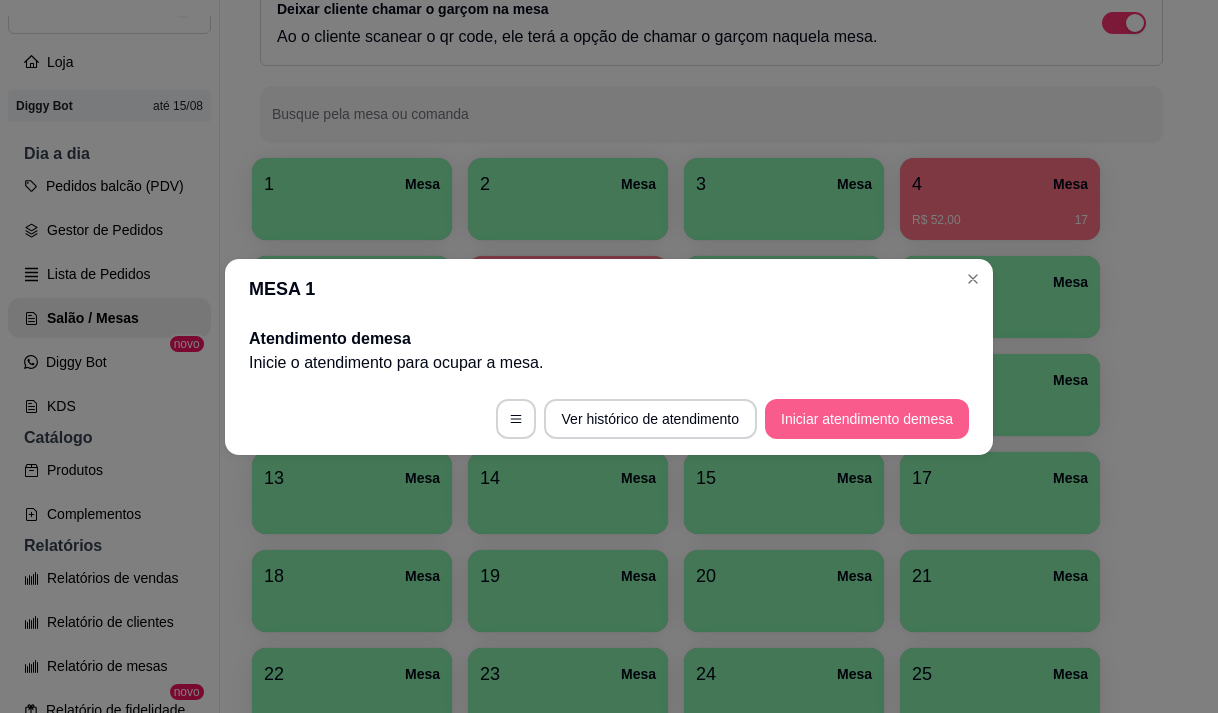 click on "Iniciar atendimento de  mesa" at bounding box center [867, 419] 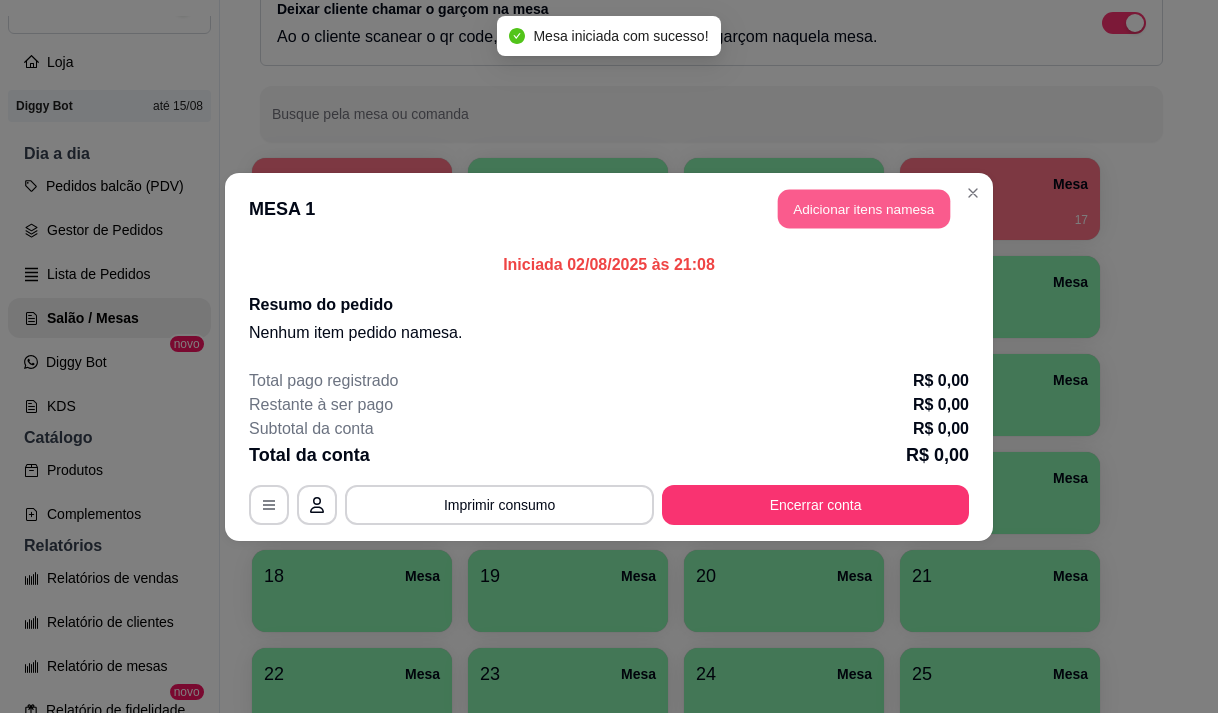 click on "Adicionar itens na  mesa" at bounding box center (864, 208) 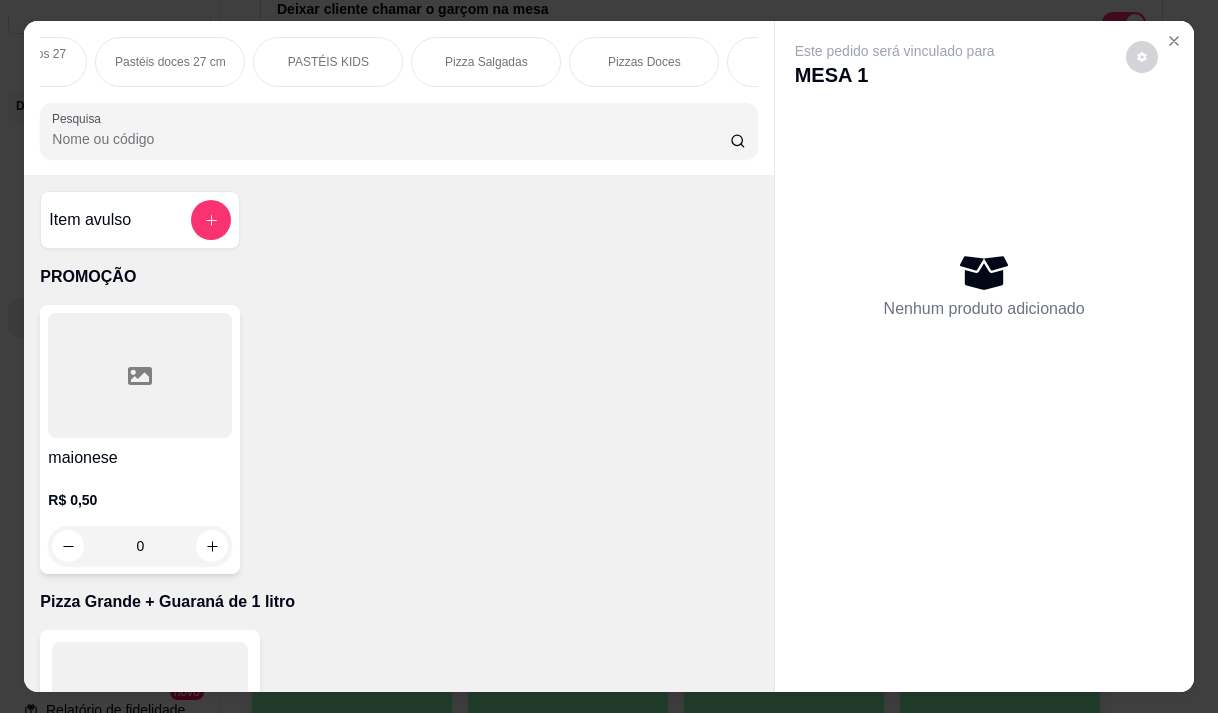 scroll, scrollTop: 0, scrollLeft: 1120, axis: horizontal 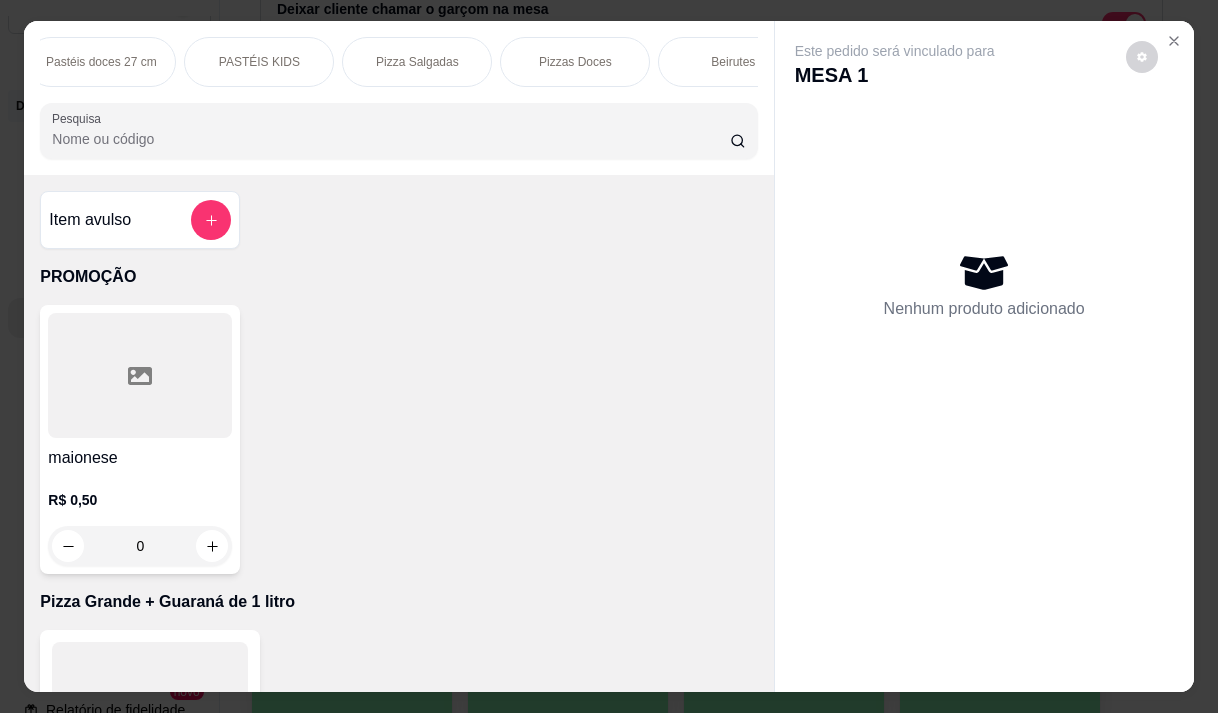 click on "Pizza Salgadas" at bounding box center [417, 62] 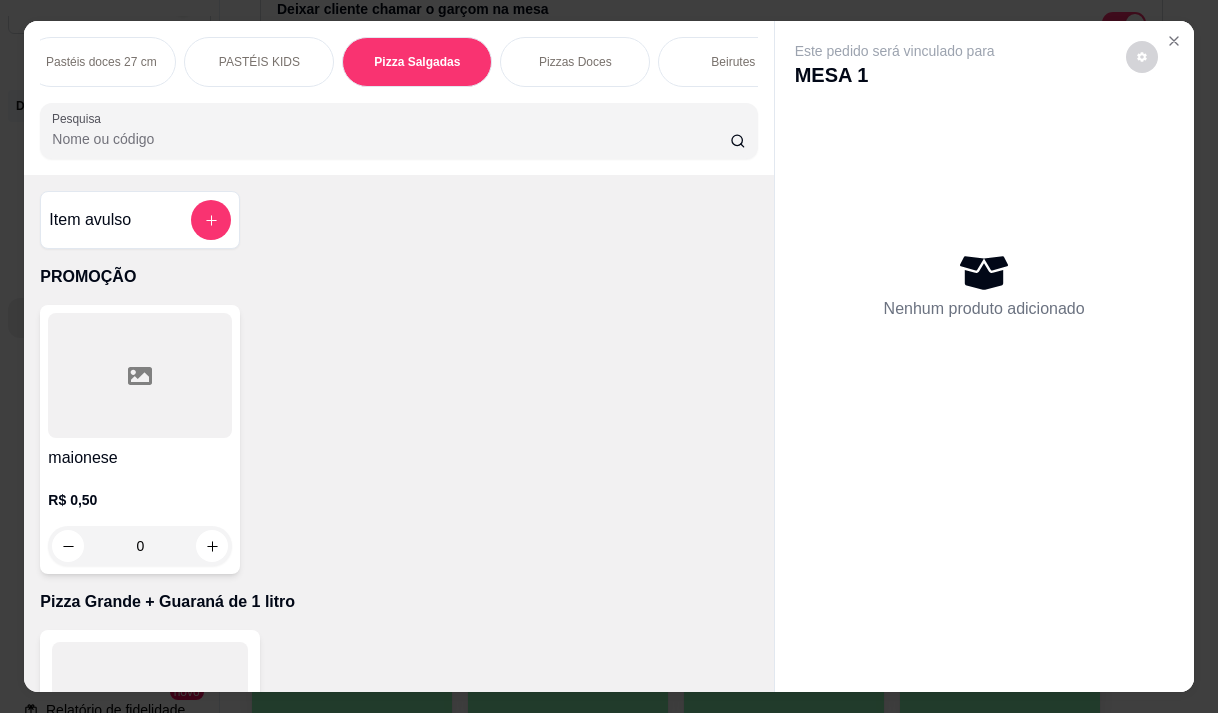 scroll, scrollTop: 15111, scrollLeft: 0, axis: vertical 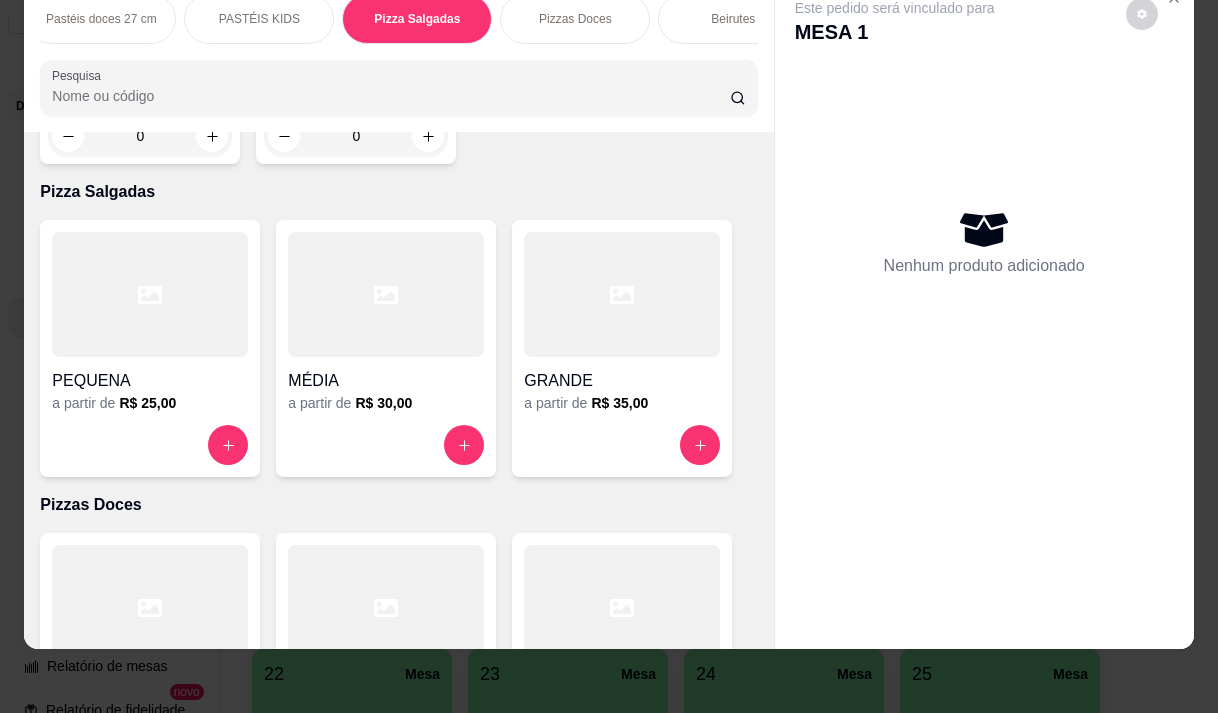 click at bounding box center [622, 294] 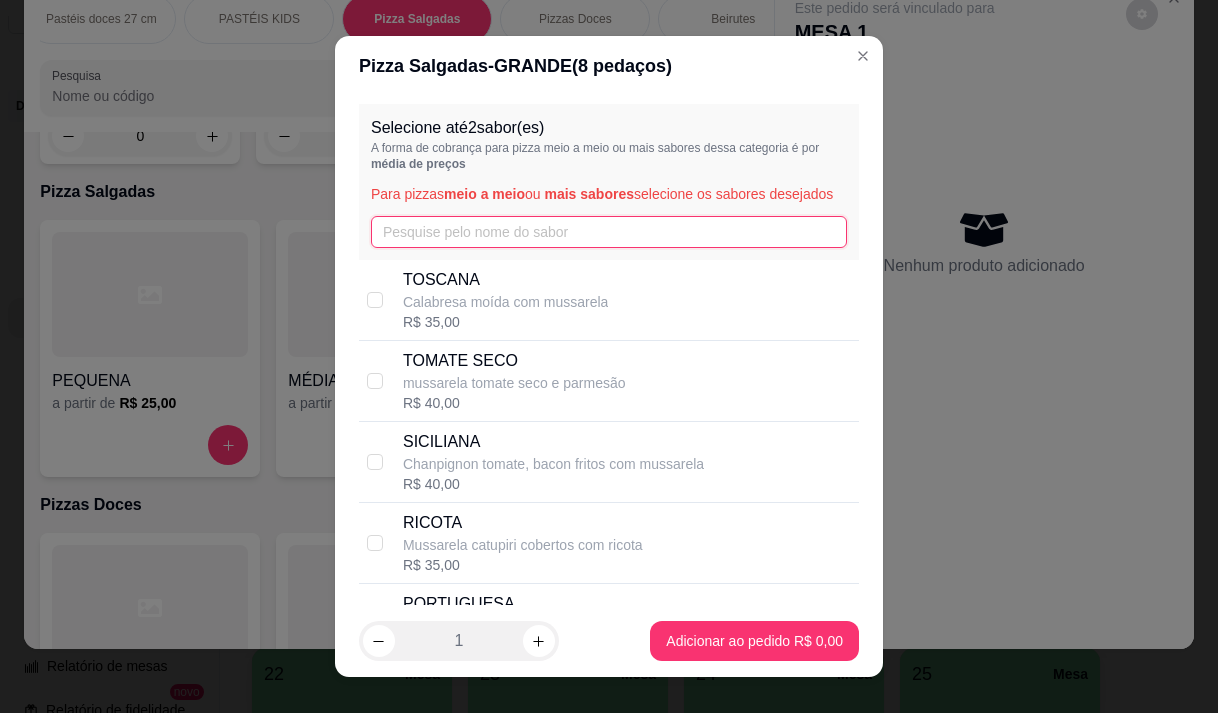 click at bounding box center [609, 232] 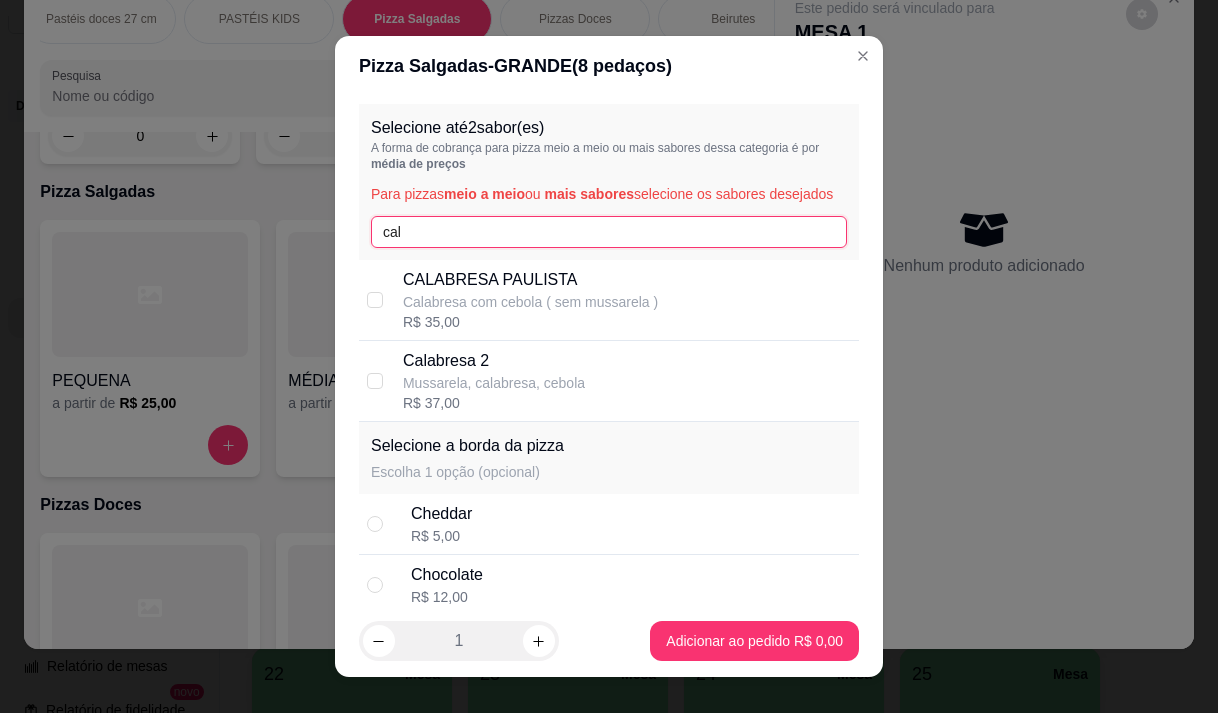 type on "cal" 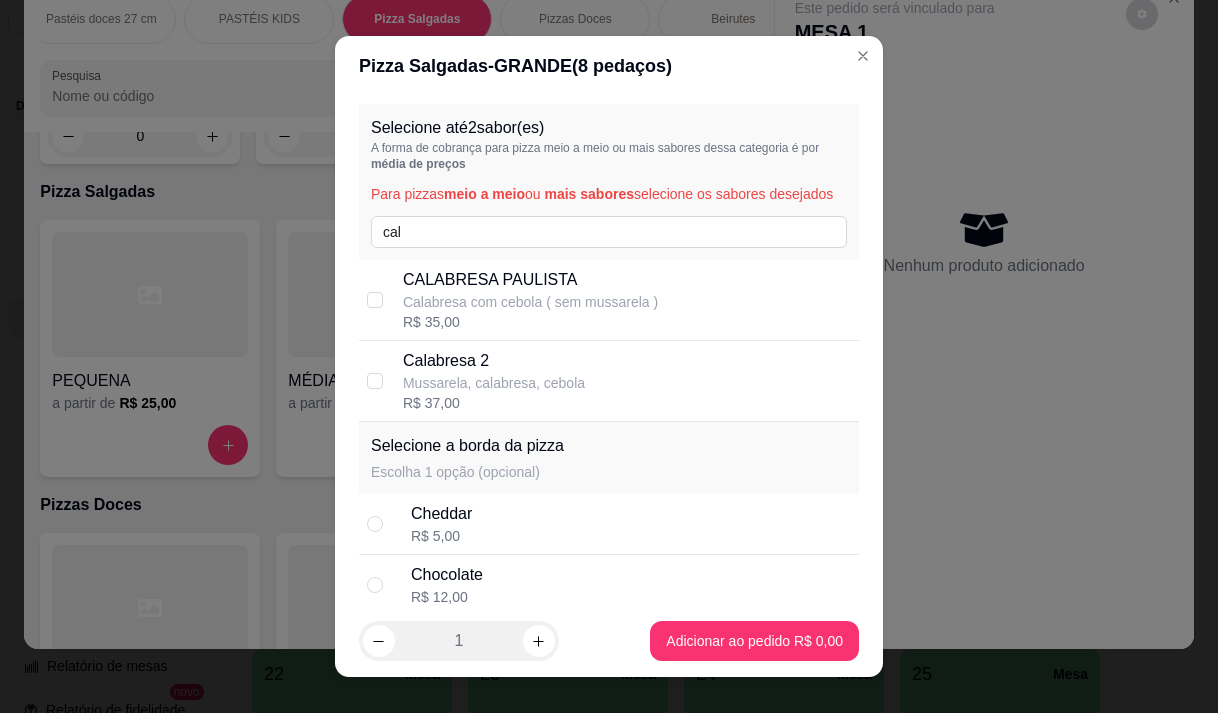 click on "R$ 37,00" at bounding box center [494, 403] 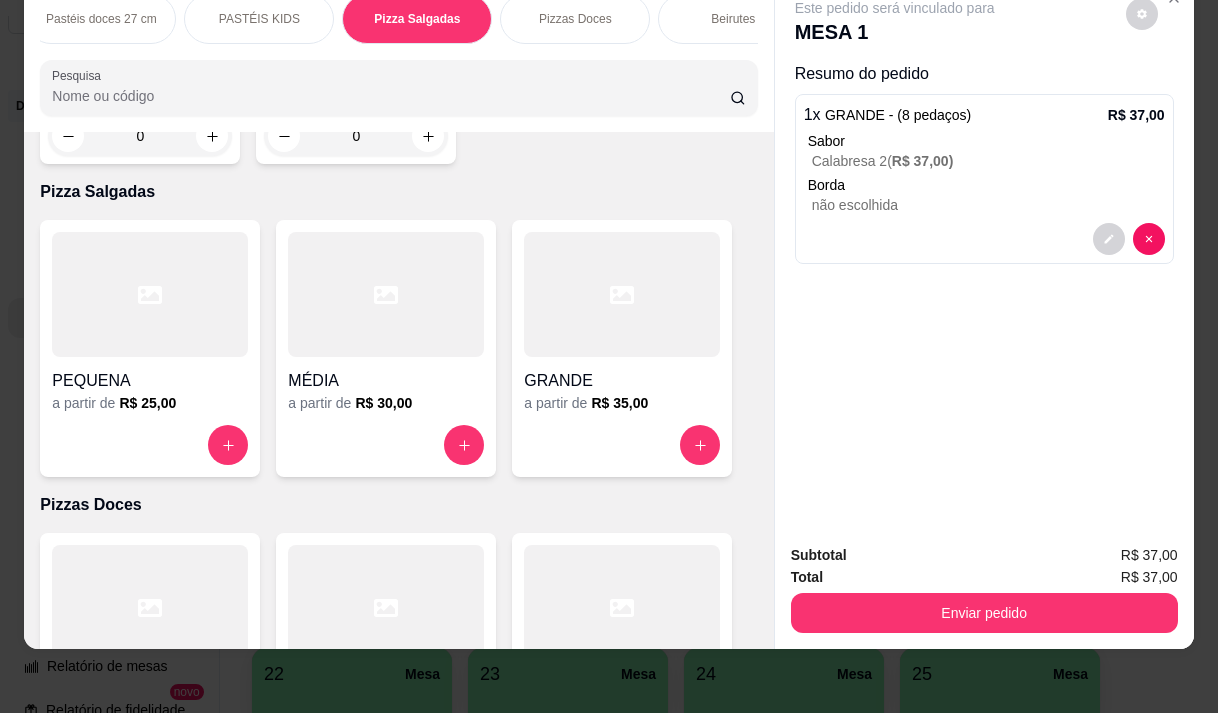 click on "Pesquisa" at bounding box center (391, 96) 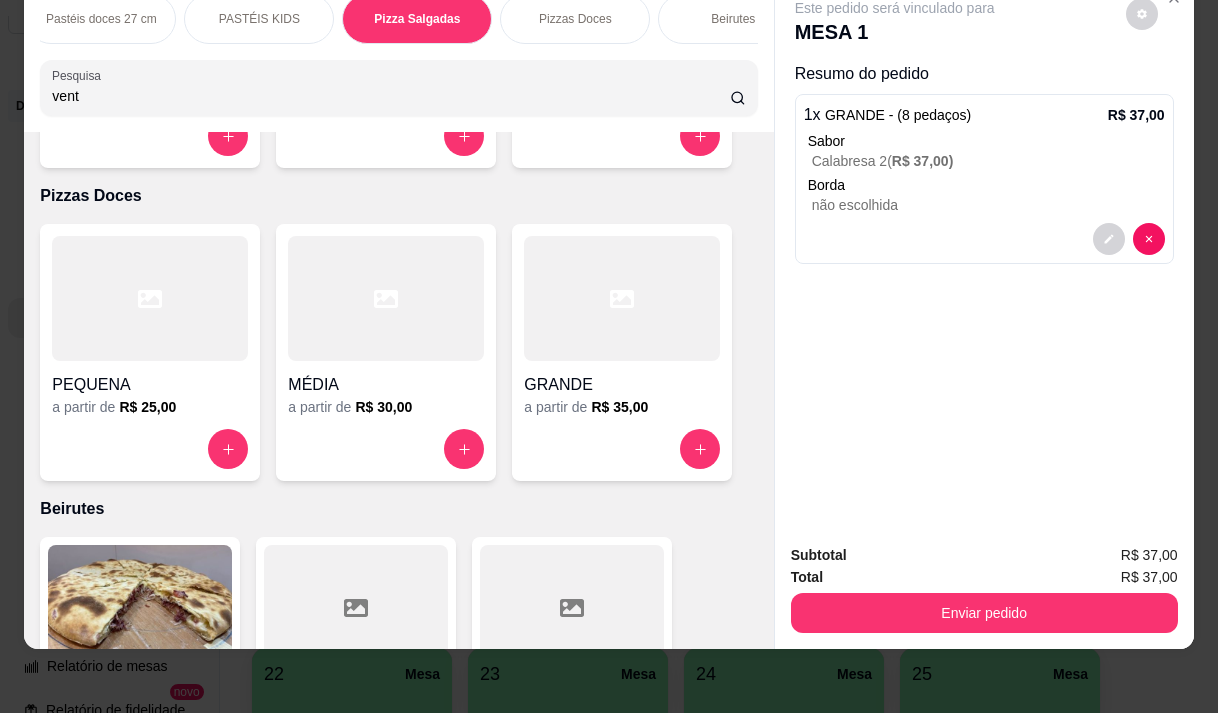 scroll, scrollTop: 15436, scrollLeft: 0, axis: vertical 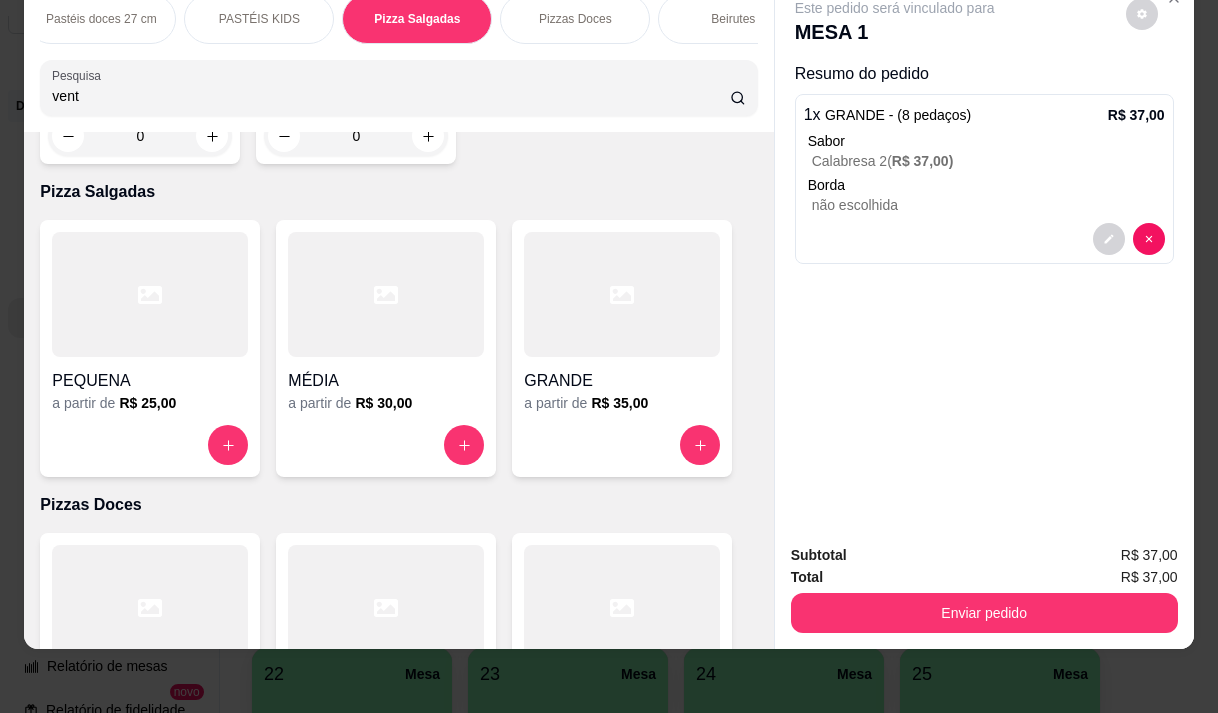 type on "vent" 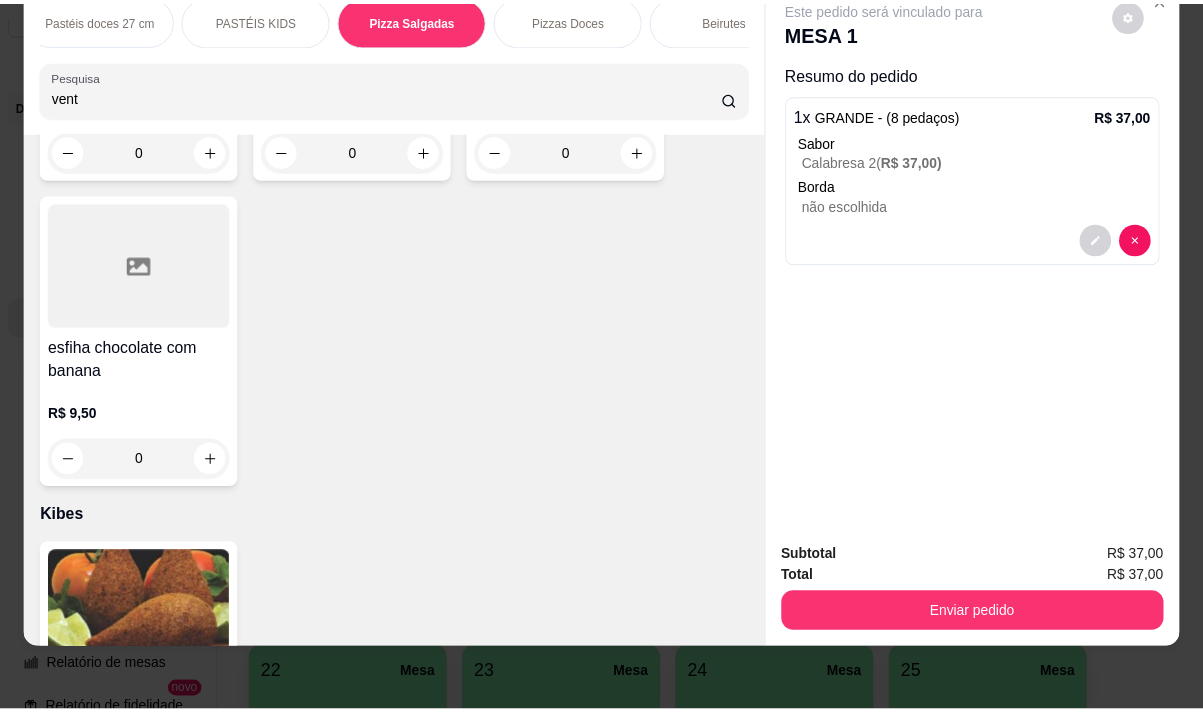 scroll, scrollTop: 0, scrollLeft: 0, axis: both 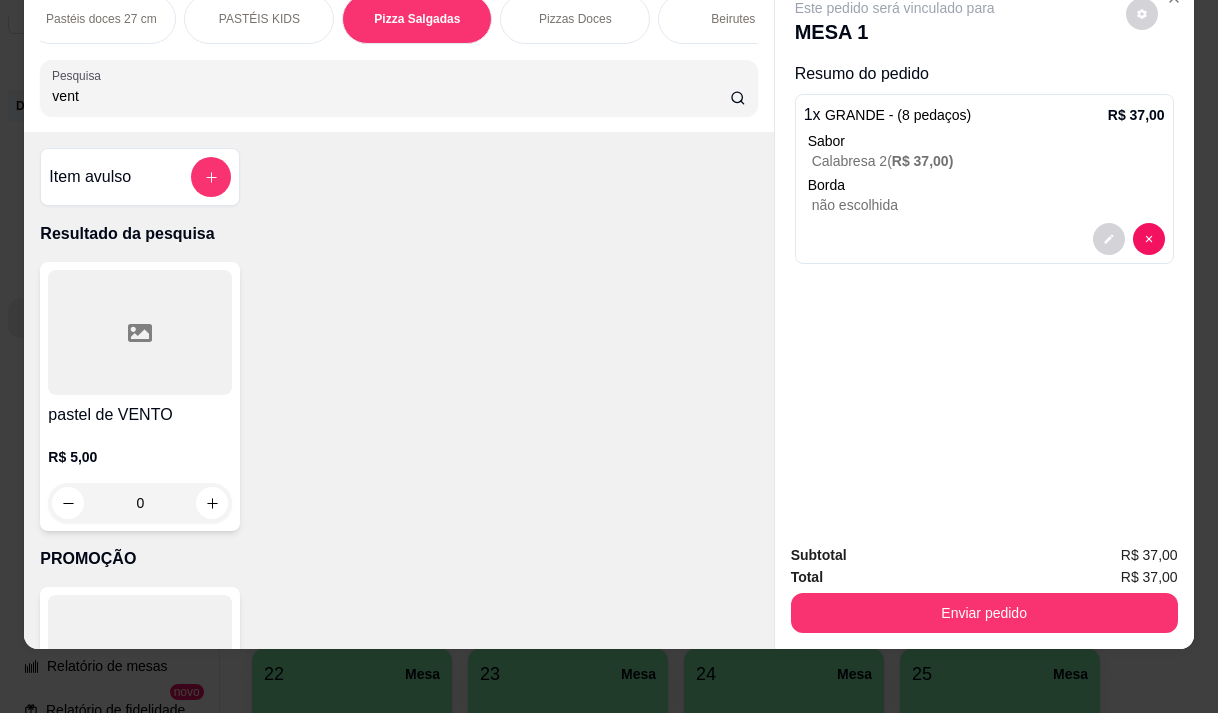 click on "Este pedido será vinculado para   MESA 1 Resumo do pedido 1 x   GRANDE - (8 pedaços) R$ 37,00 Sabor Calabresa 2  ( R$ 37,00 ) Borda não escolhida" at bounding box center [984, 135] 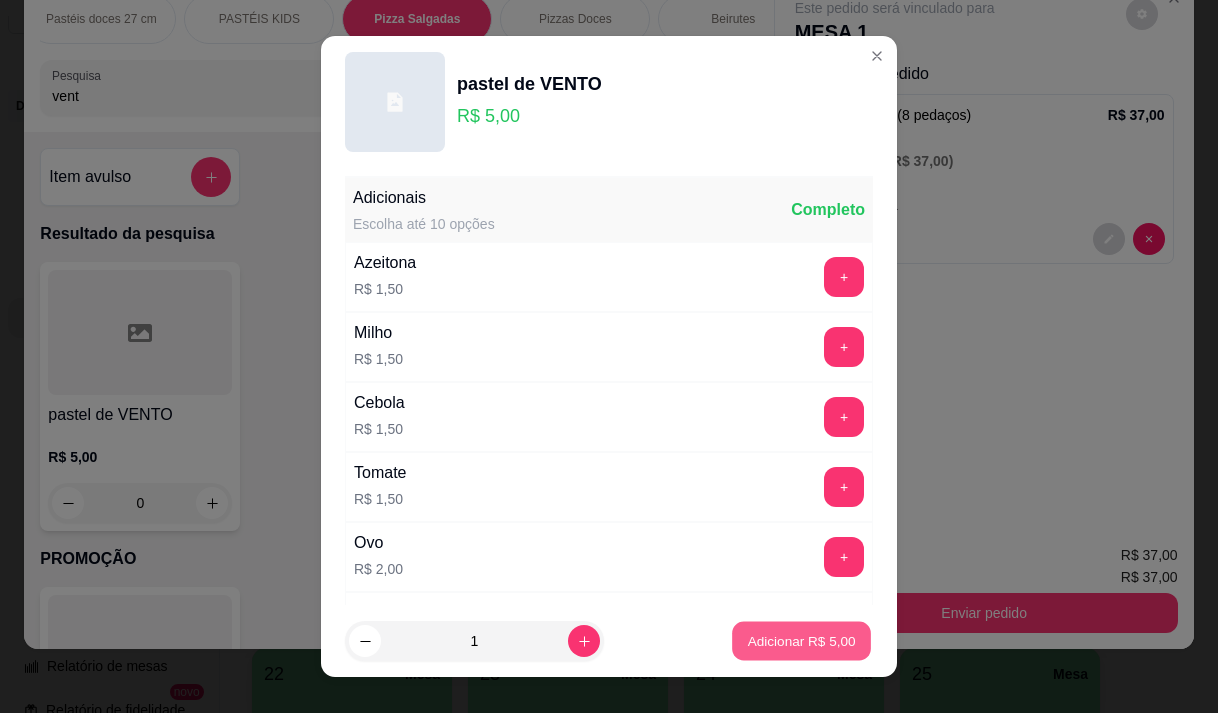 click on "Adicionar   R$ 5,00" at bounding box center (801, 641) 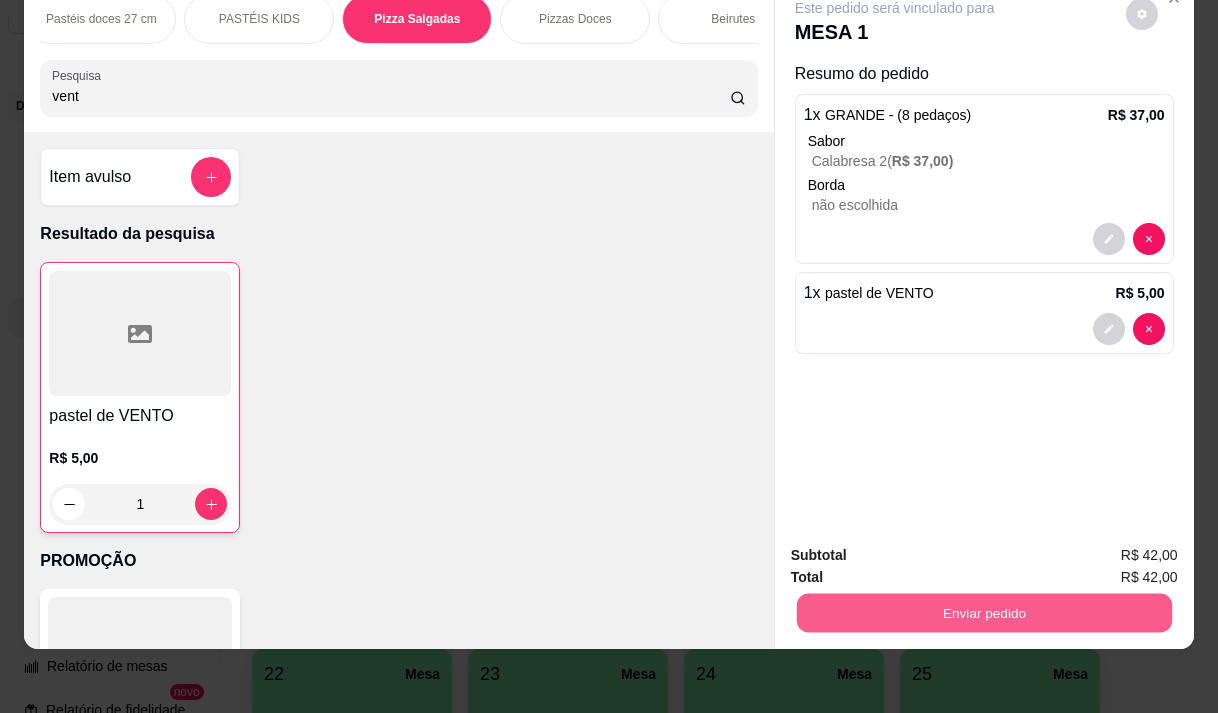click on "Enviar pedido" at bounding box center [983, 612] 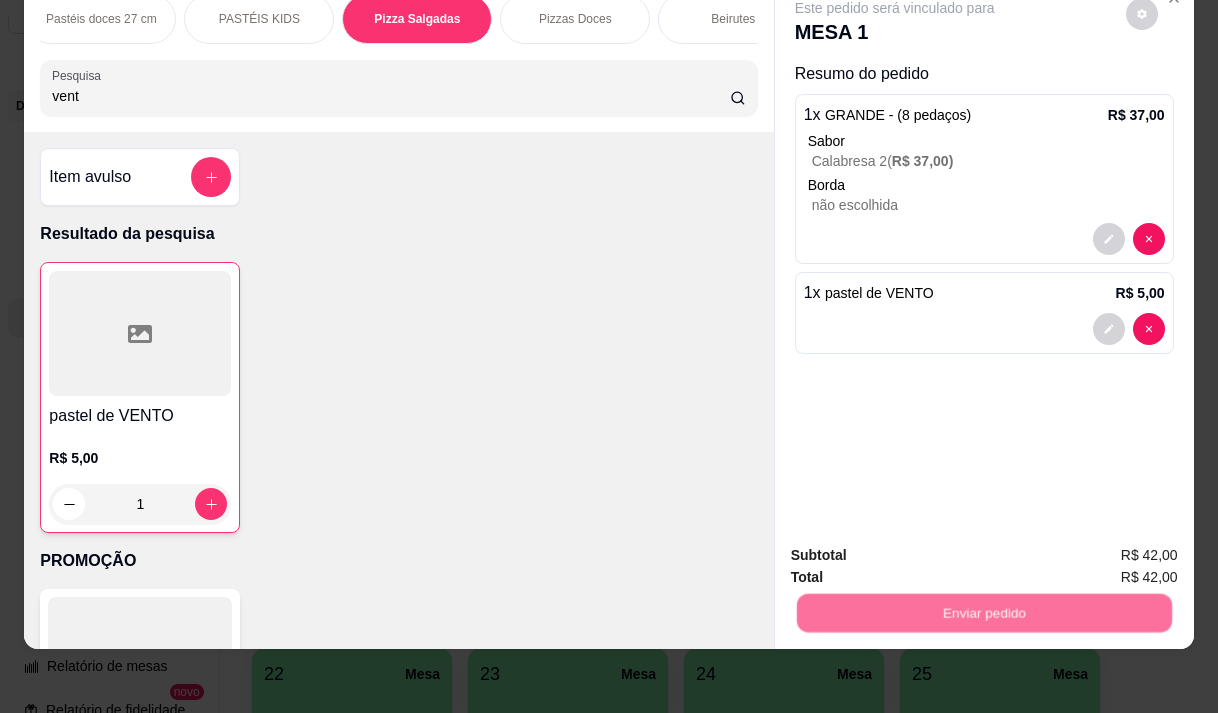 click on "Não registrar e enviar pedido" at bounding box center (918, 549) 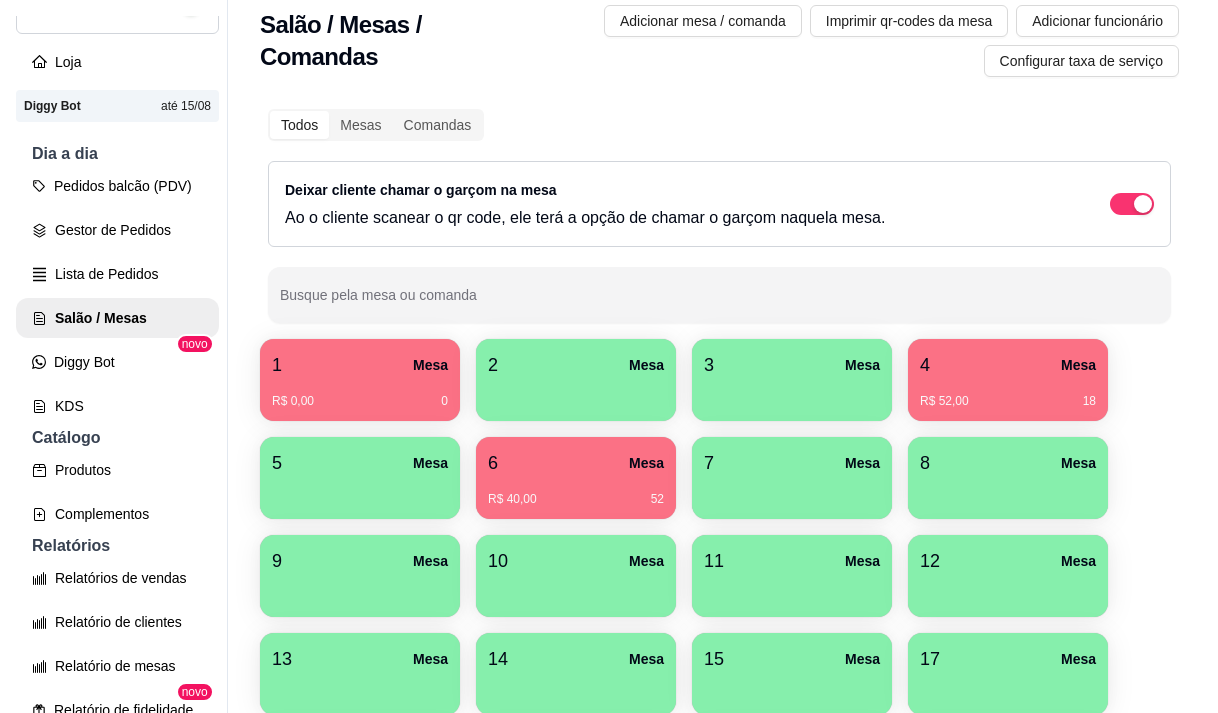 scroll, scrollTop: 0, scrollLeft: 0, axis: both 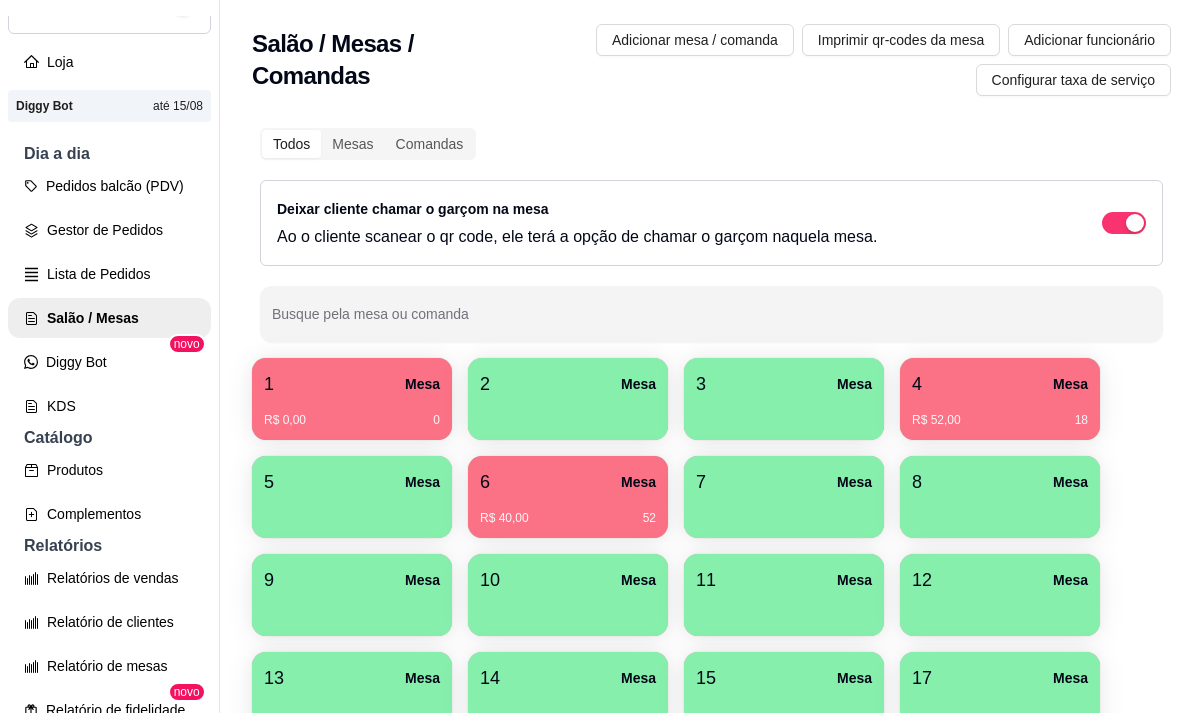 click on "R$ 0,00 0" at bounding box center (352, 413) 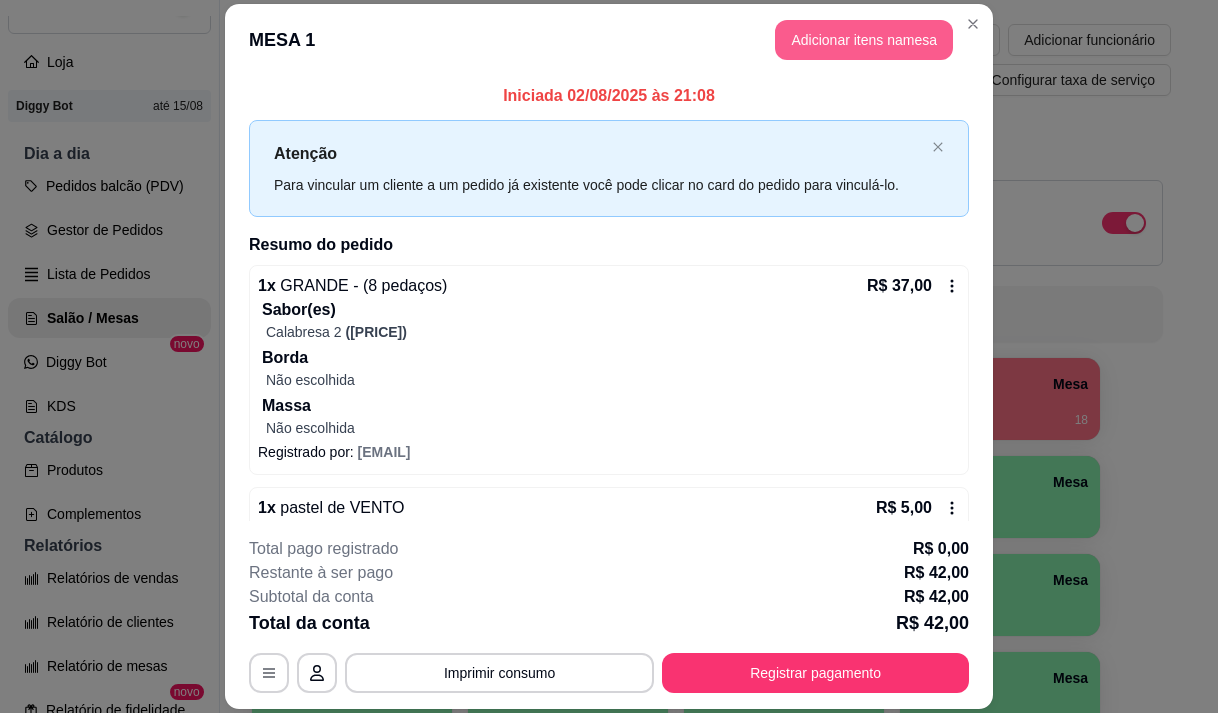 click on "Adicionar itens na  mesa" at bounding box center [864, 40] 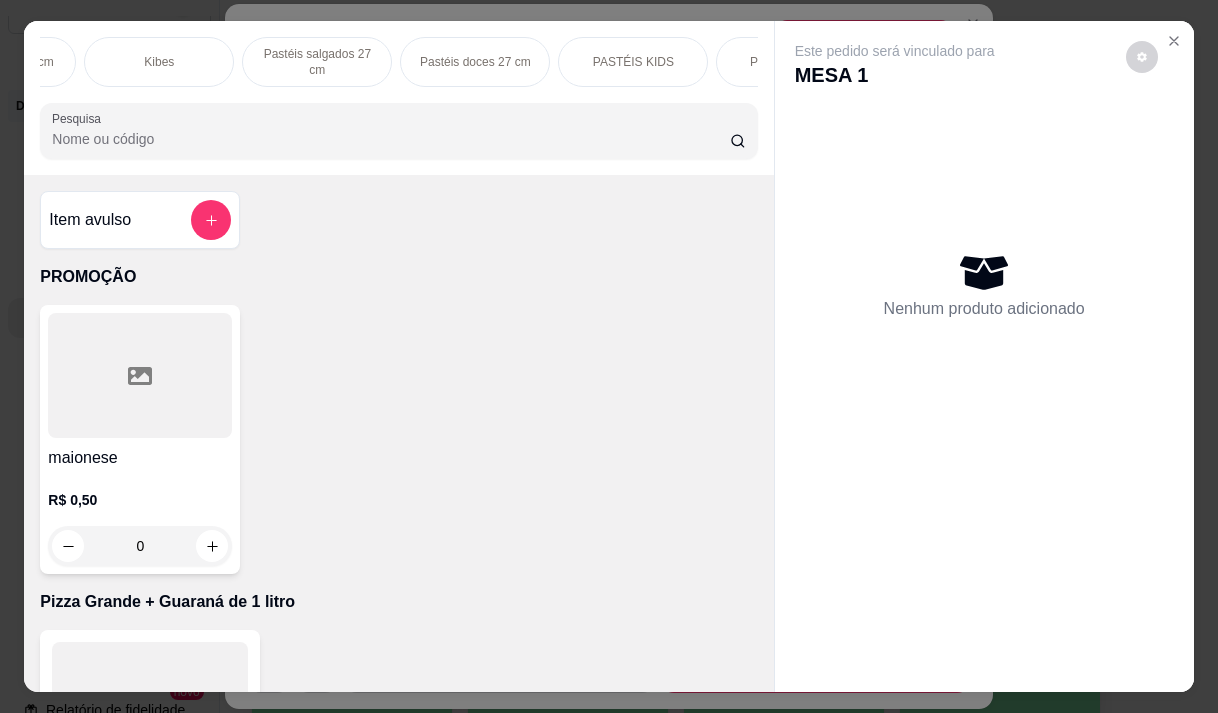 scroll, scrollTop: 0, scrollLeft: 800, axis: horizontal 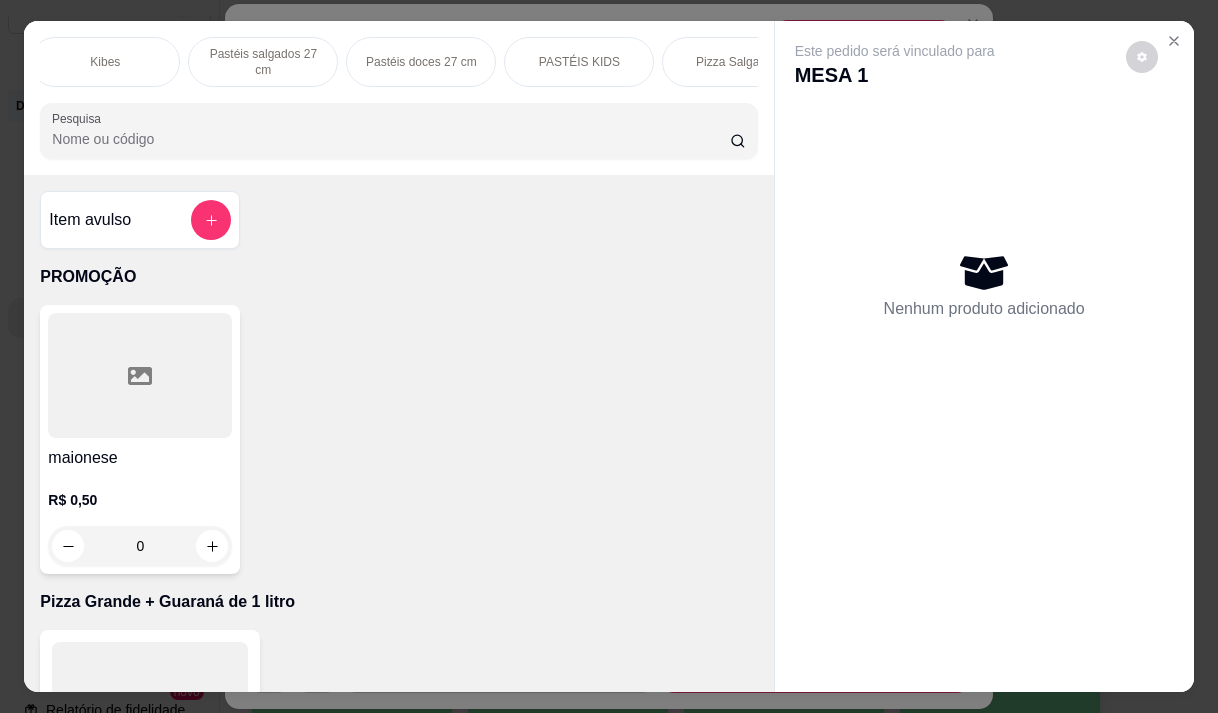 click on "Pizza Salgadas" at bounding box center [737, 62] 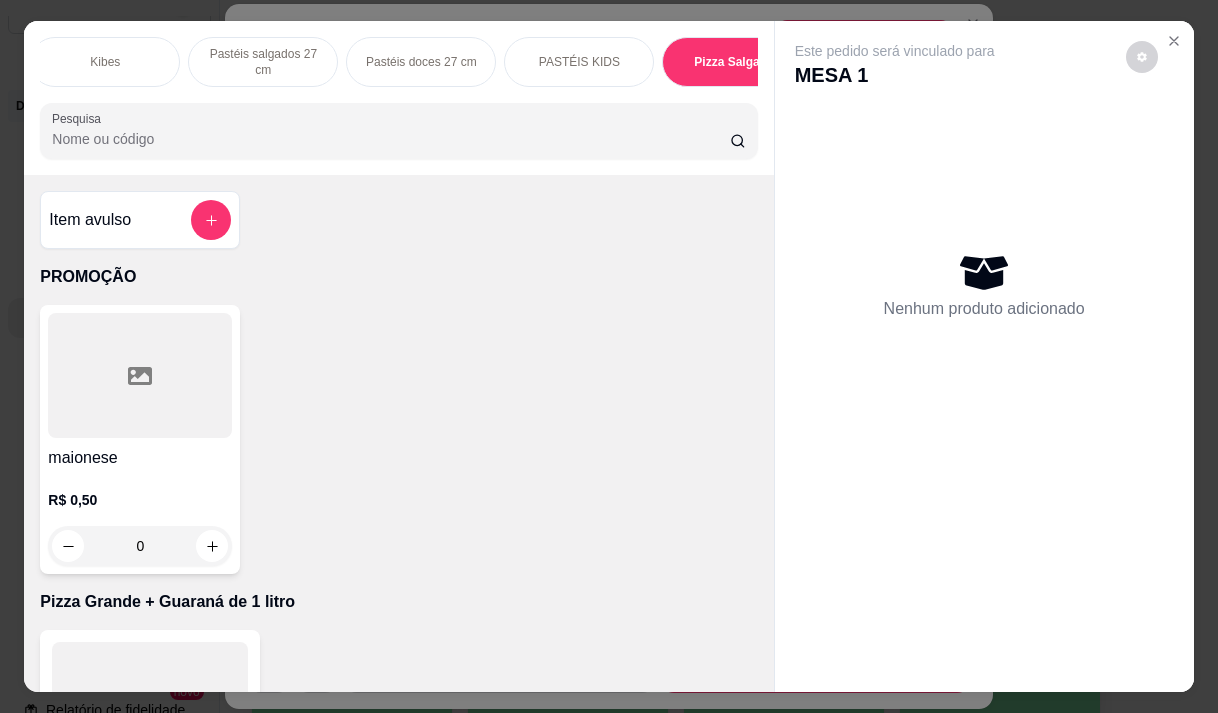 scroll, scrollTop: 15111, scrollLeft: 0, axis: vertical 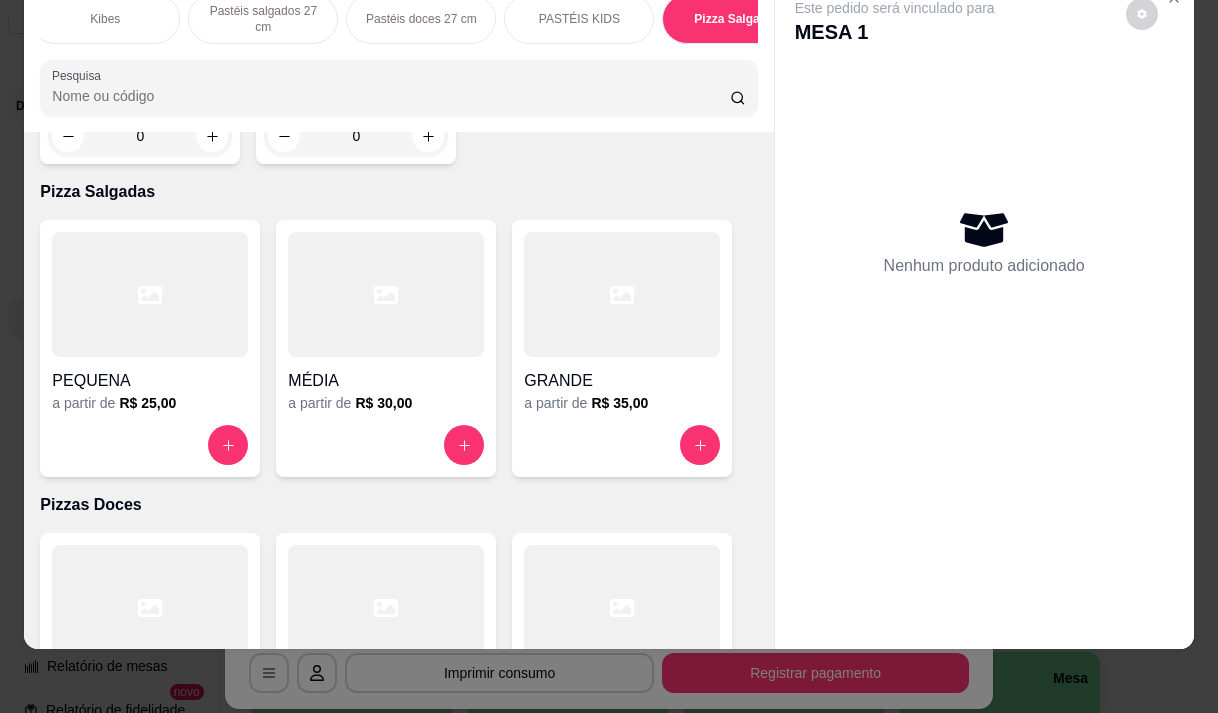 click on "GRANDE" at bounding box center (622, 381) 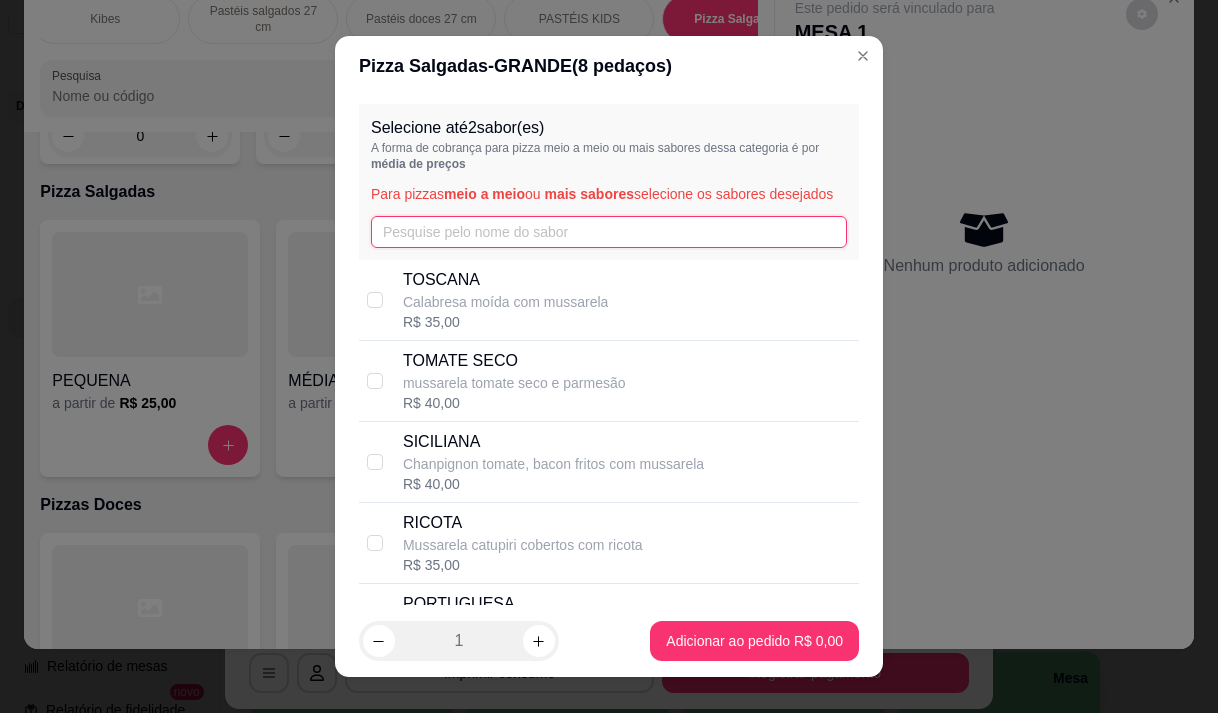 click at bounding box center [609, 232] 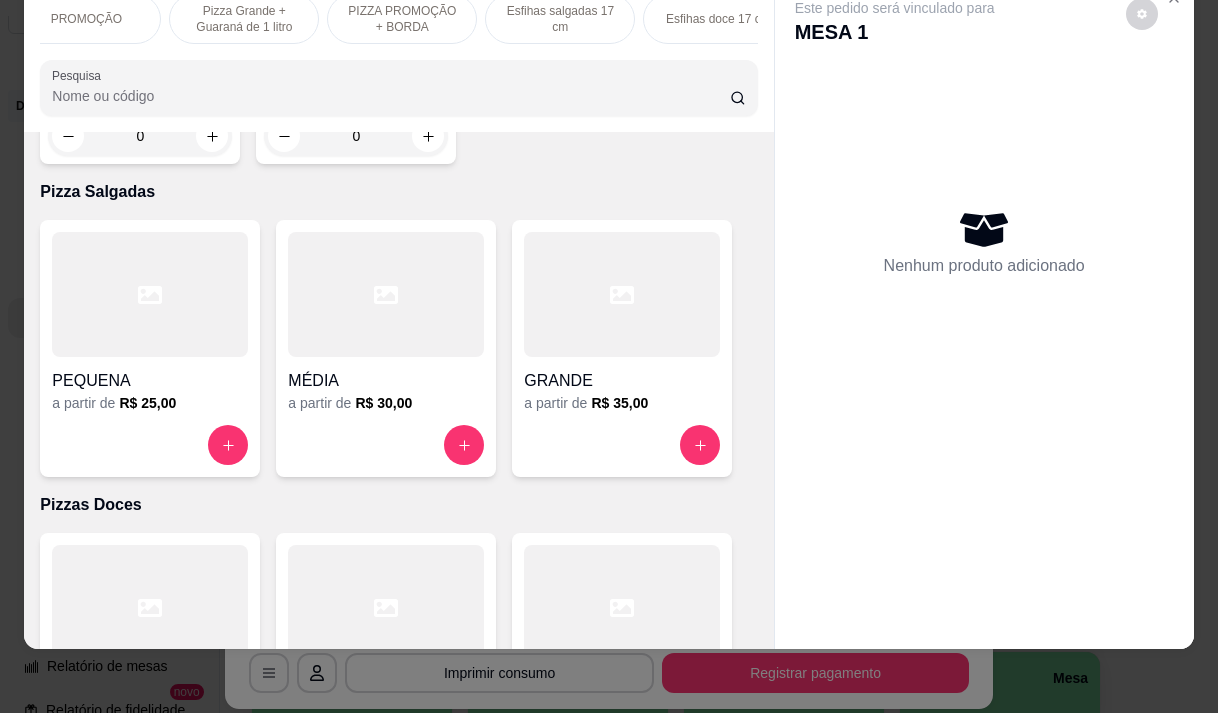 scroll, scrollTop: 0, scrollLeft: 0, axis: both 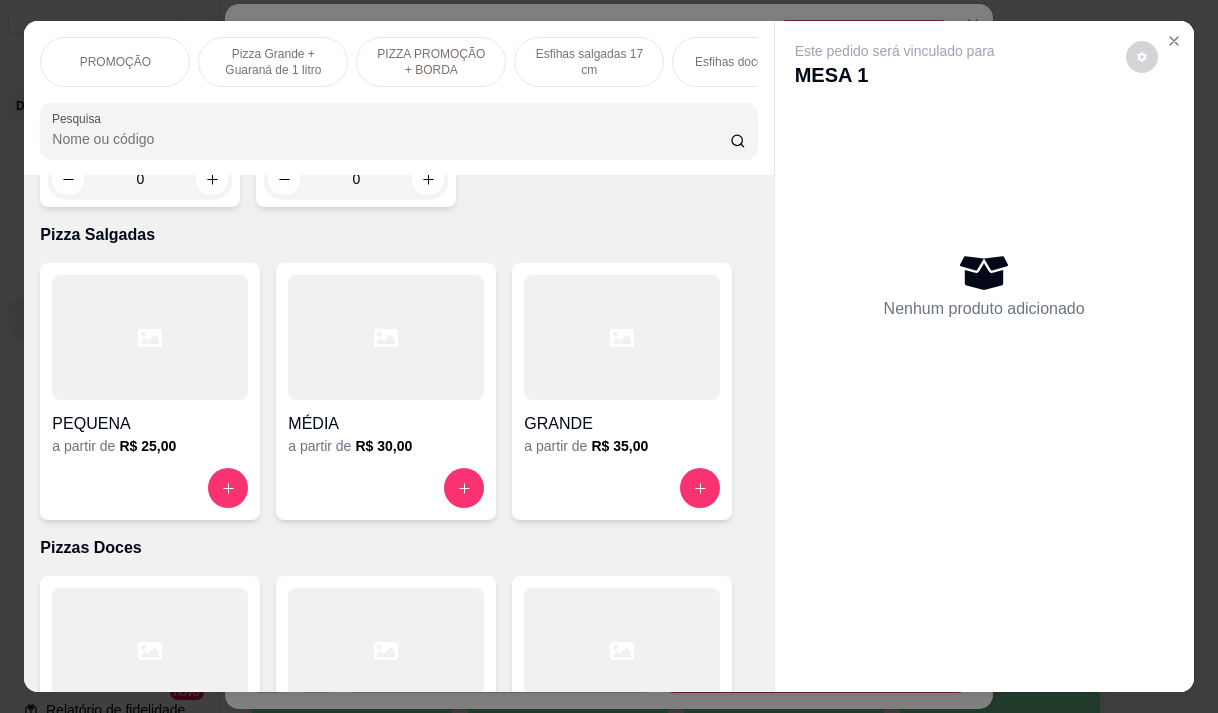 click on "Pizza Grande + Guaraná de 1 litro" at bounding box center [273, 62] 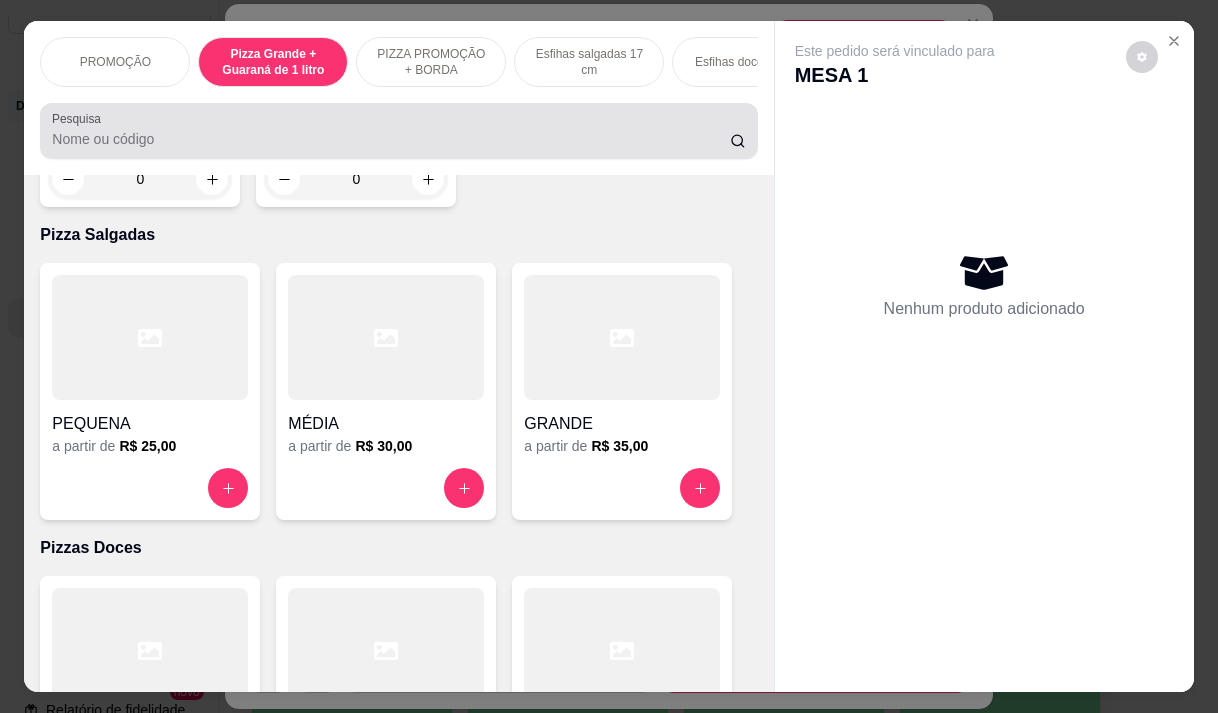 scroll, scrollTop: 415, scrollLeft: 0, axis: vertical 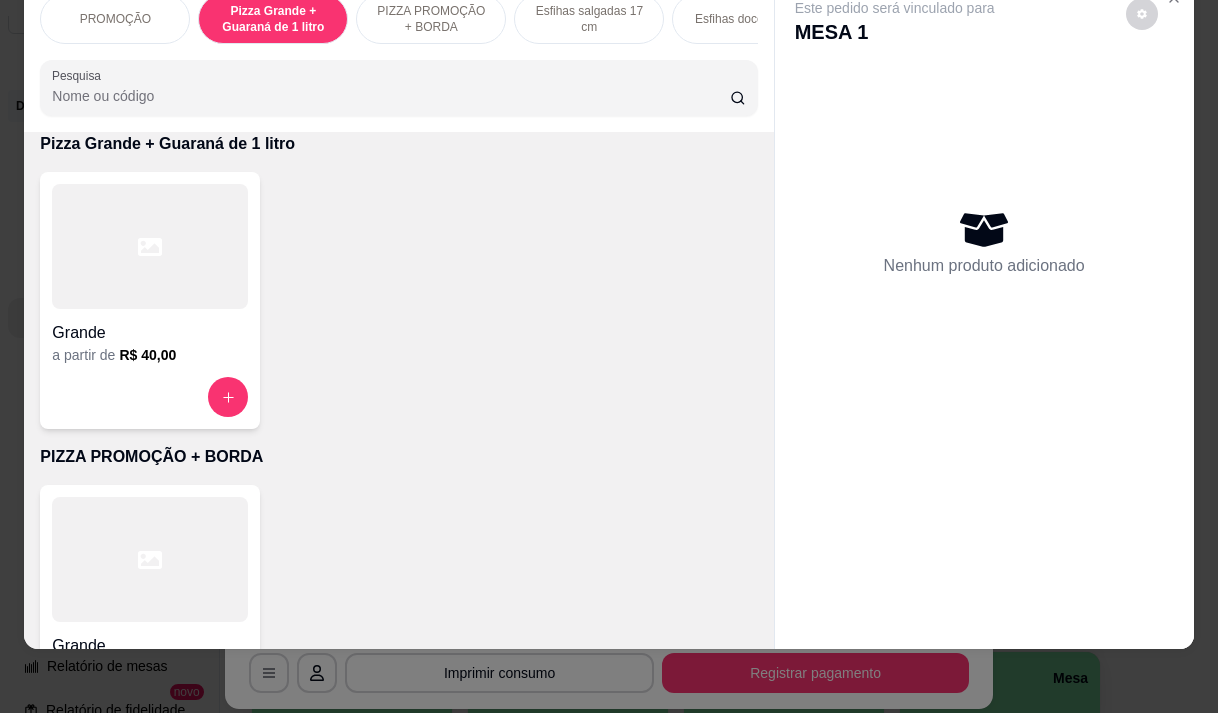 click on "Grande a partir de     R$ 40,00" at bounding box center (150, 300) 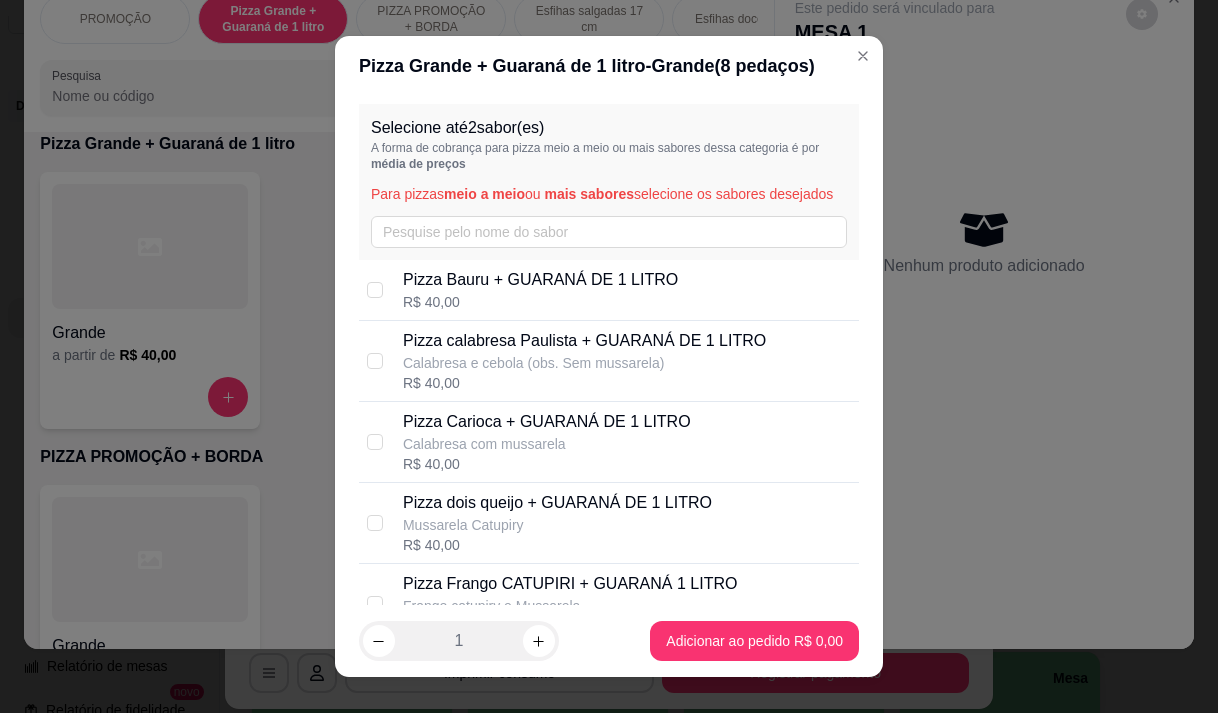 click on "[PRODUCT]" at bounding box center (547, 422) 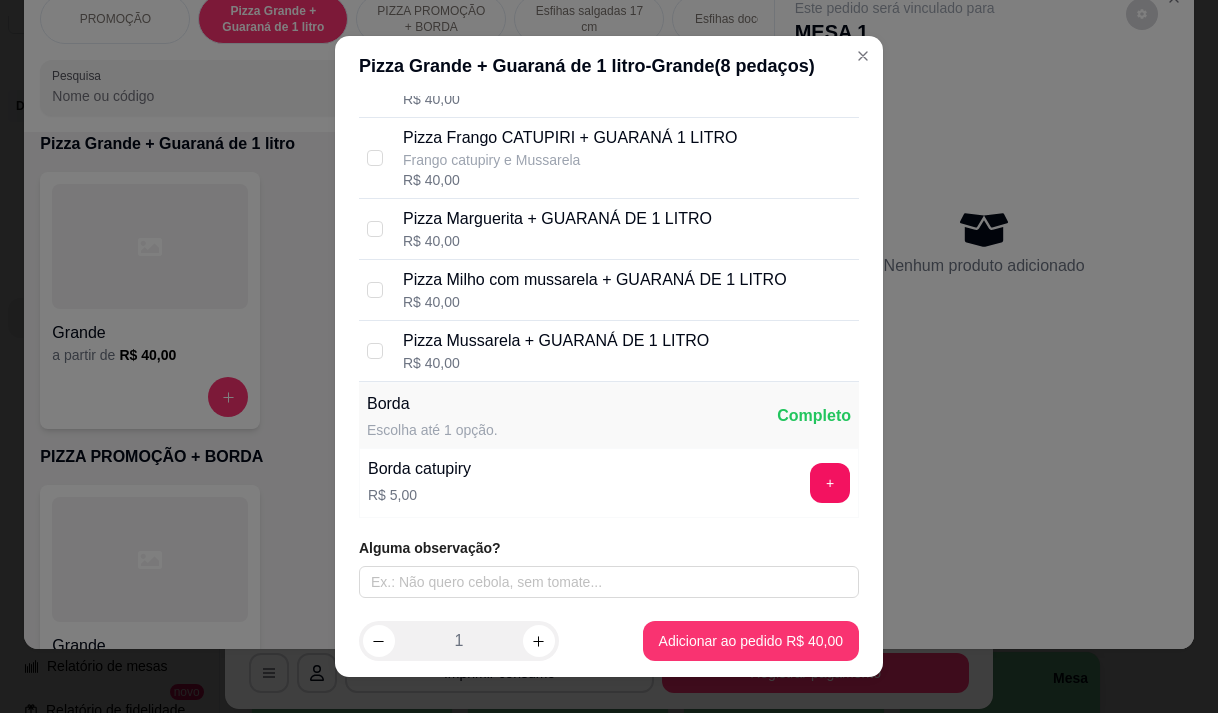 scroll, scrollTop: 466, scrollLeft: 0, axis: vertical 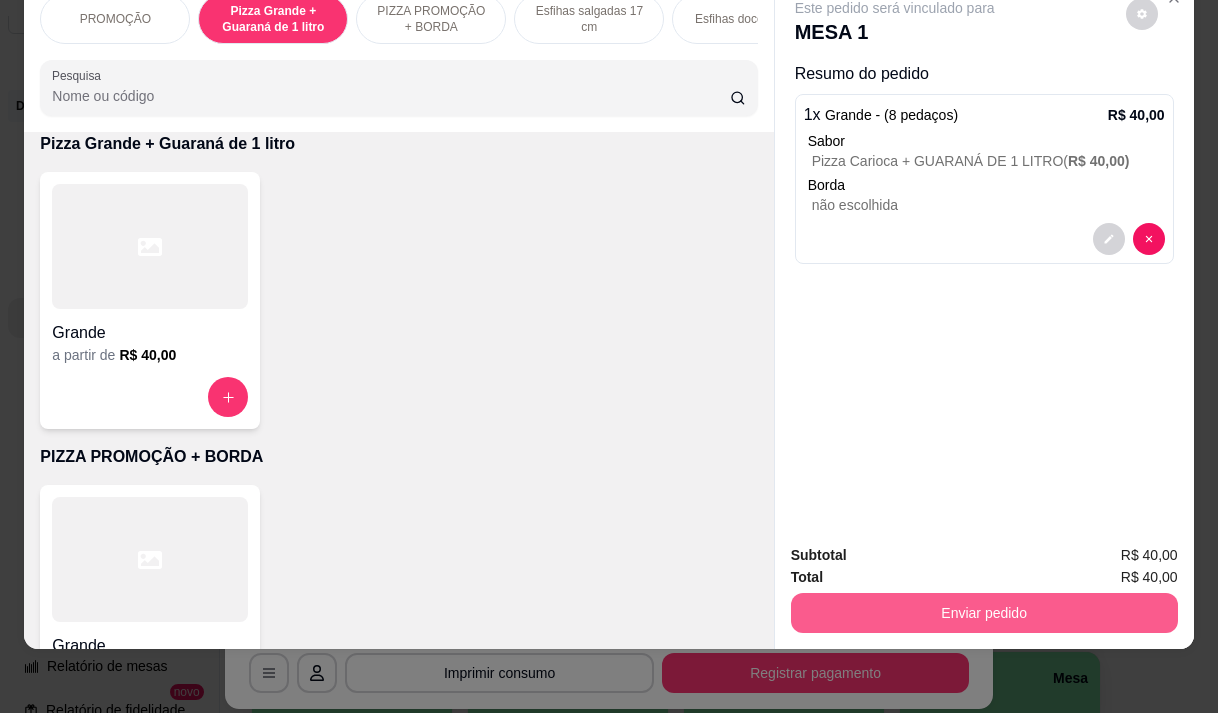 click on "Enviar pedido" at bounding box center [984, 613] 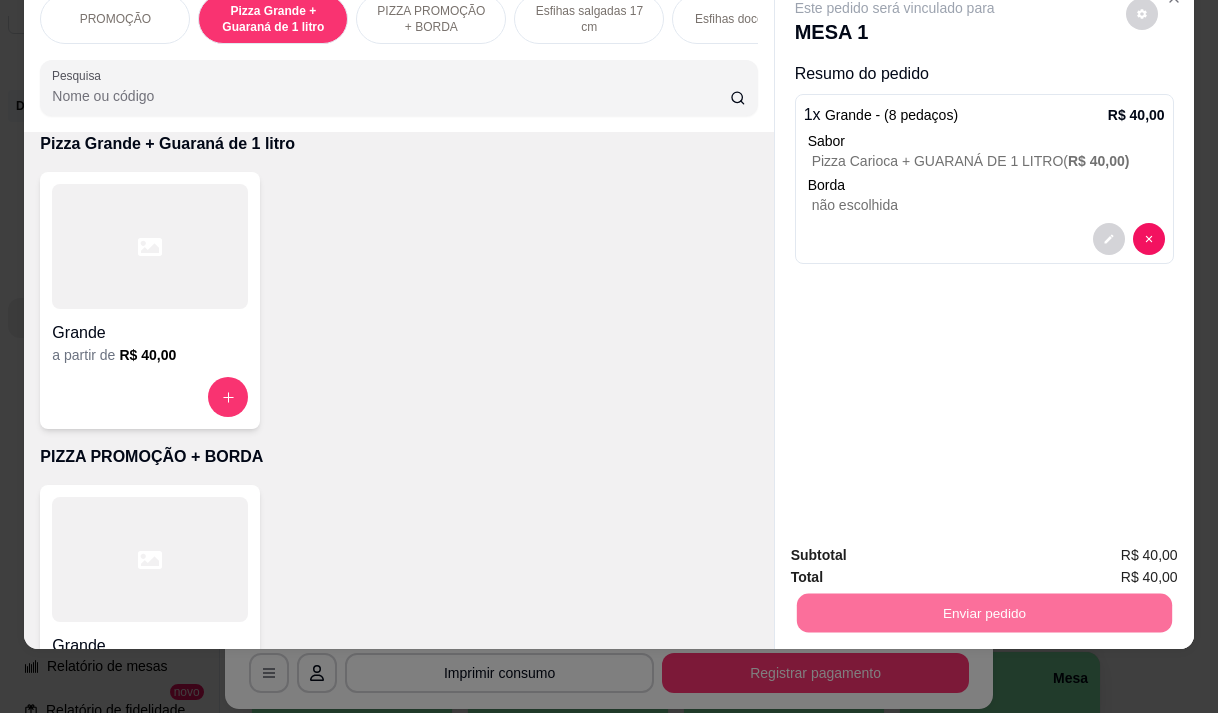 click on "Não registrar e enviar pedido" at bounding box center [918, 548] 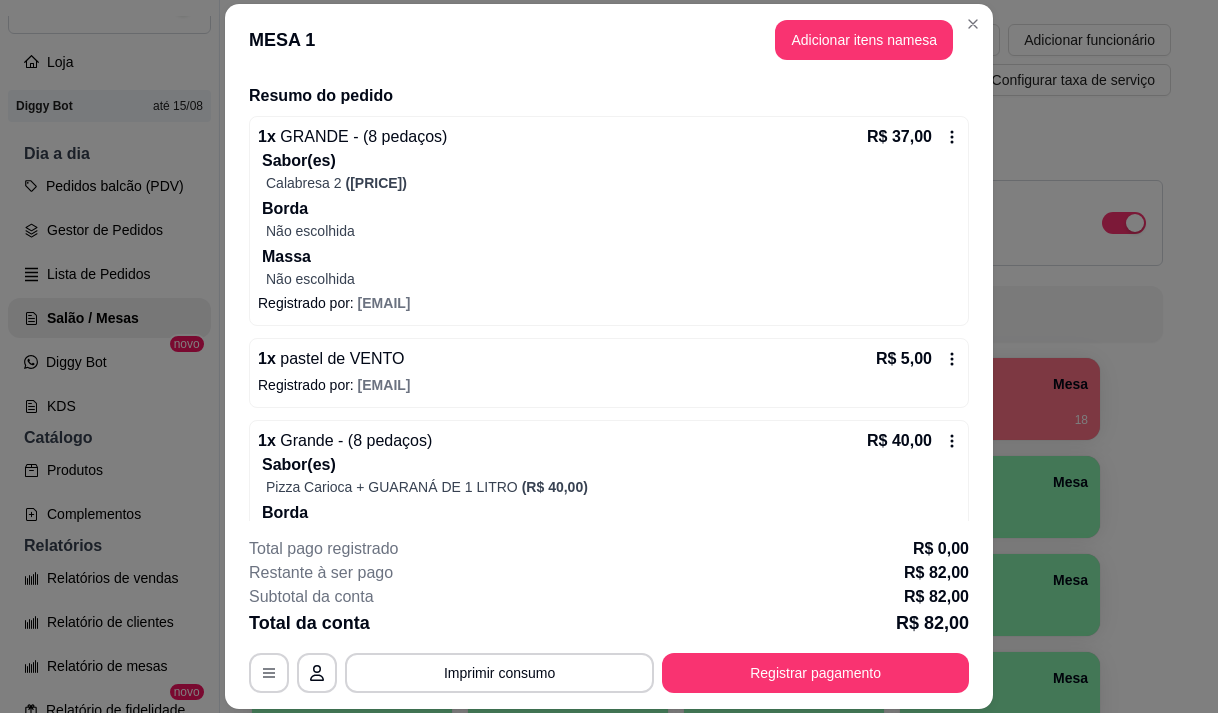 scroll, scrollTop: 200, scrollLeft: 0, axis: vertical 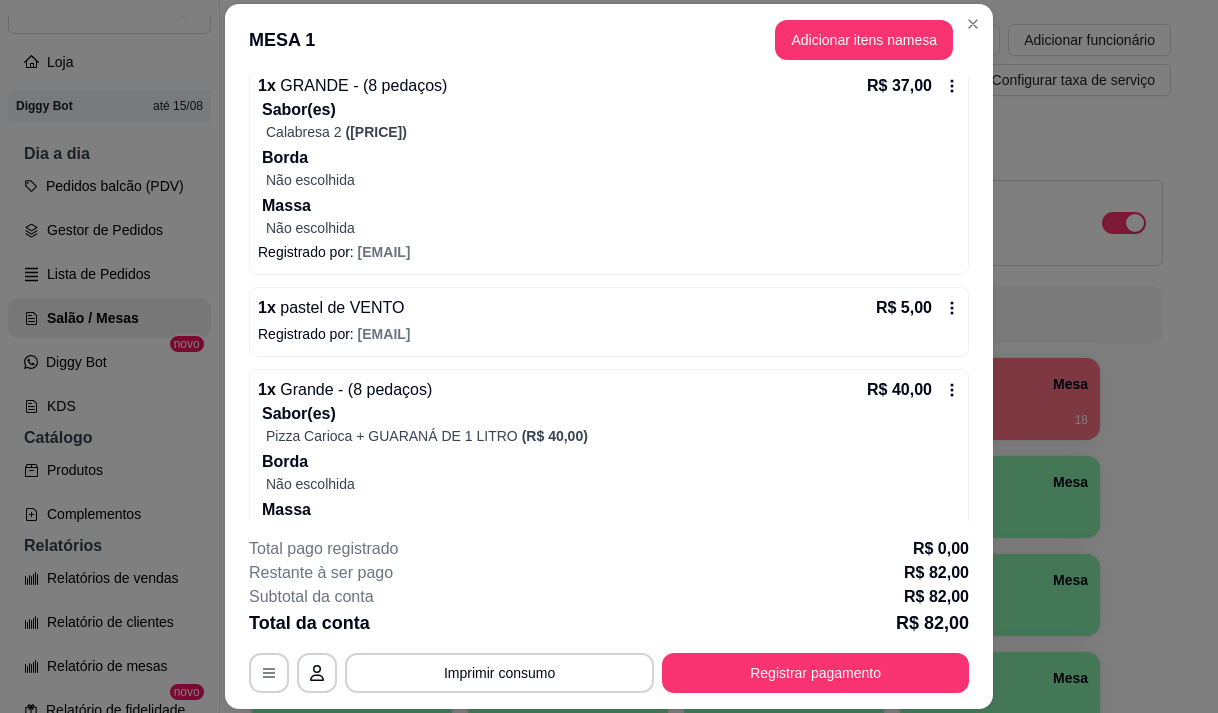 click 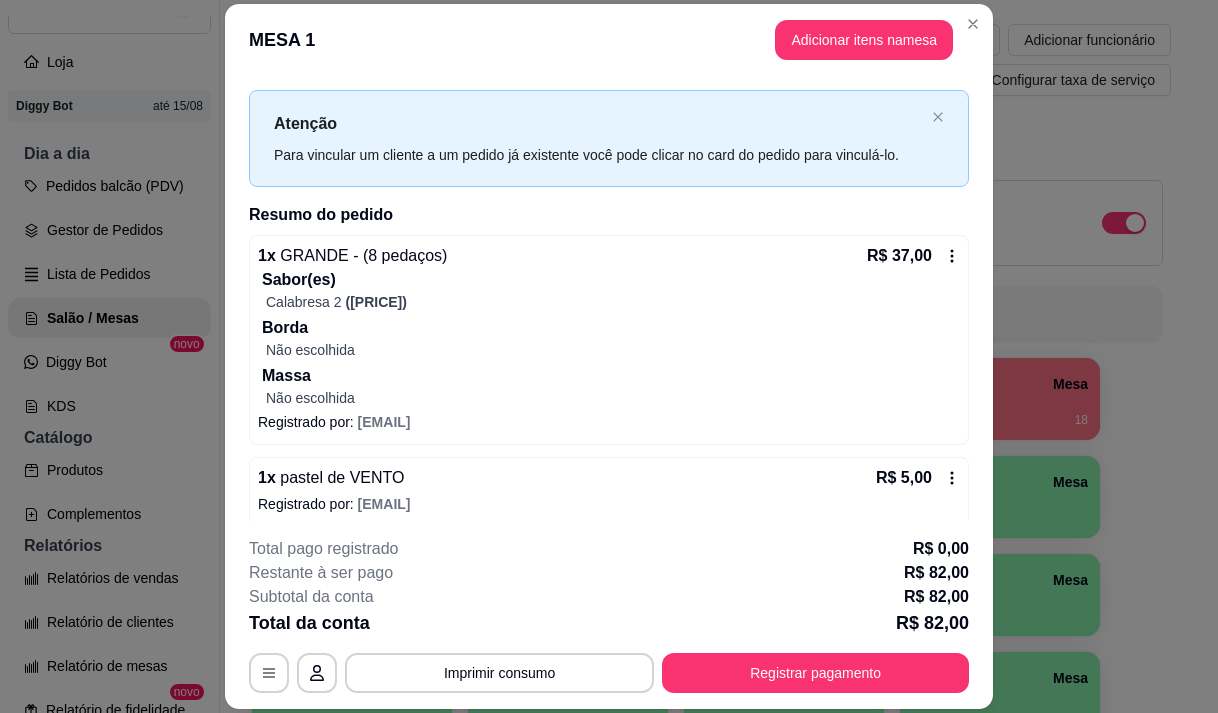 scroll, scrollTop: 0, scrollLeft: 0, axis: both 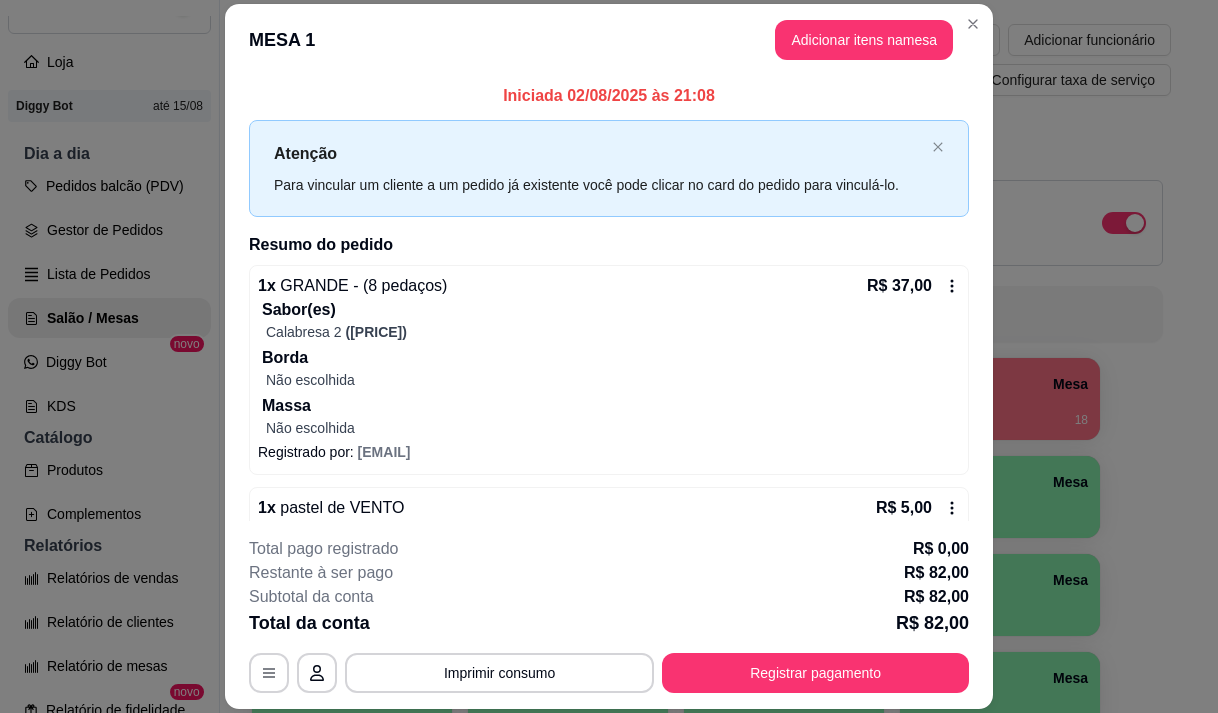 click on "R$ 37,00" at bounding box center [913, 286] 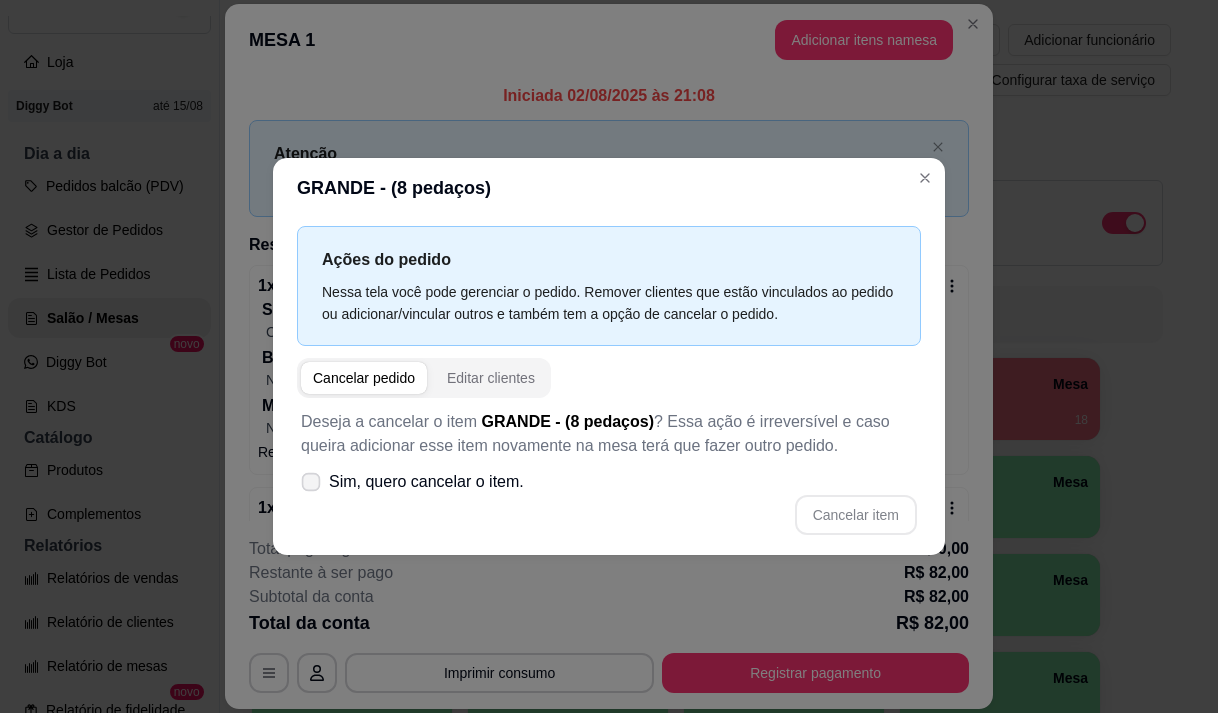 click at bounding box center (311, 481) 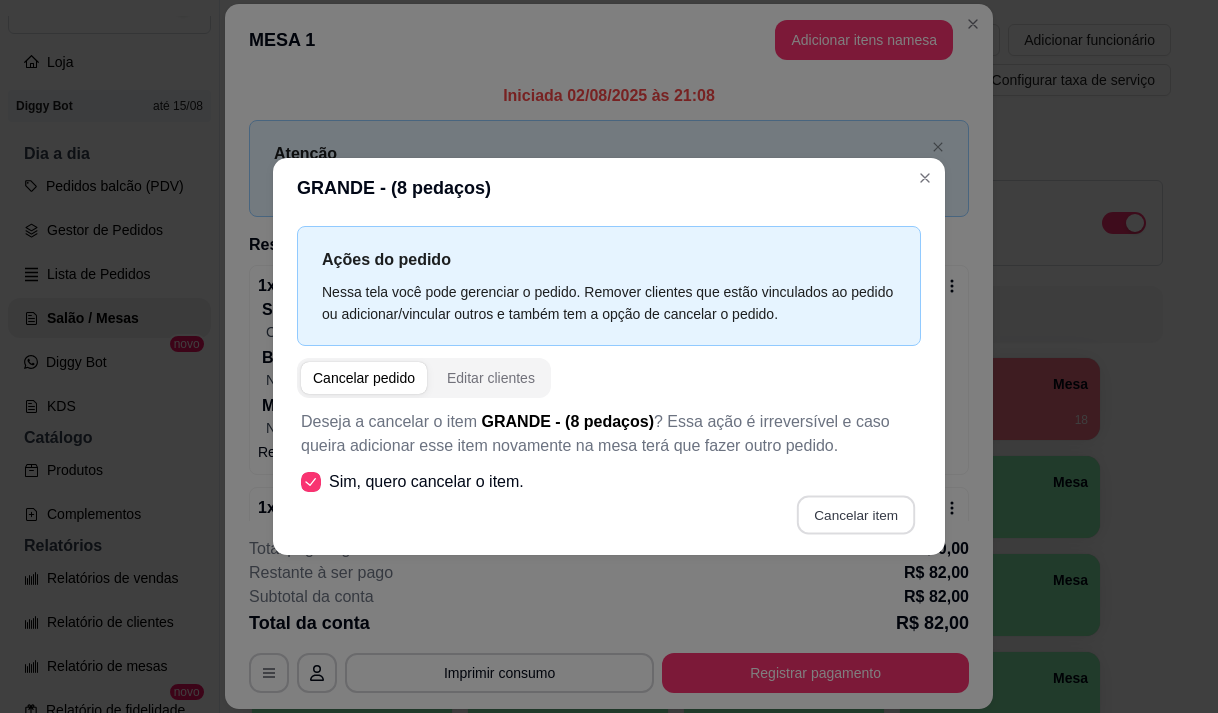 click on "Cancelar item" at bounding box center [855, 514] 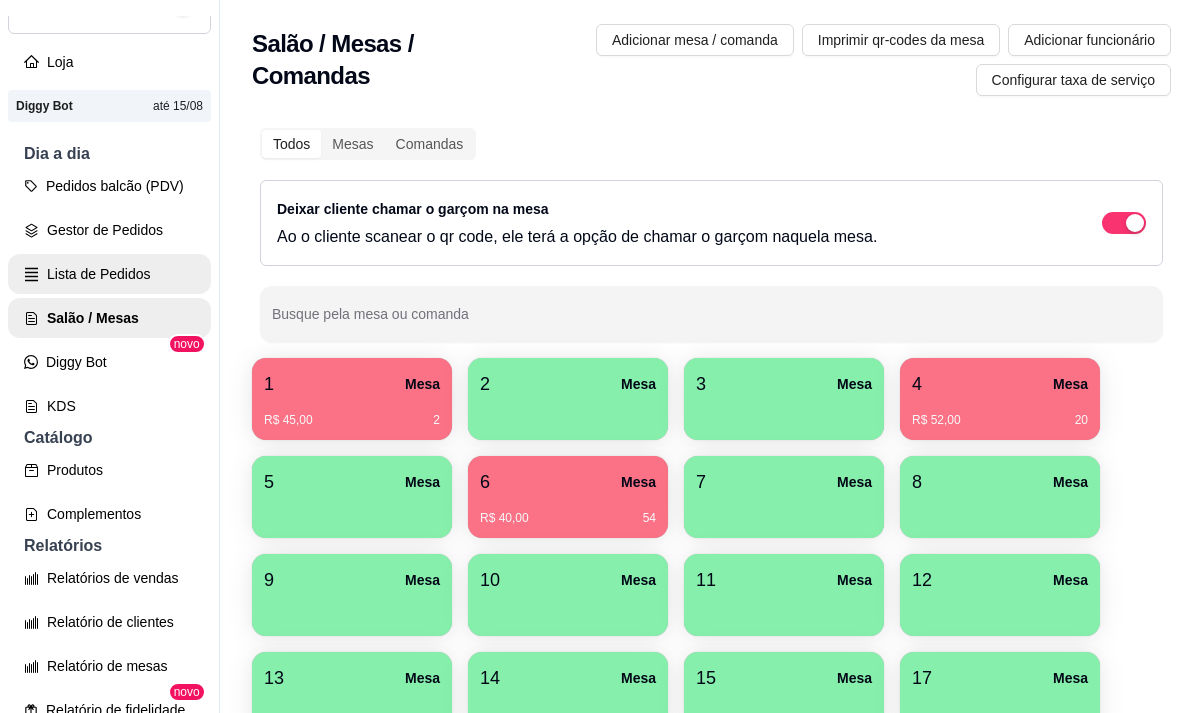 click on "Lista de Pedidos" at bounding box center [109, 274] 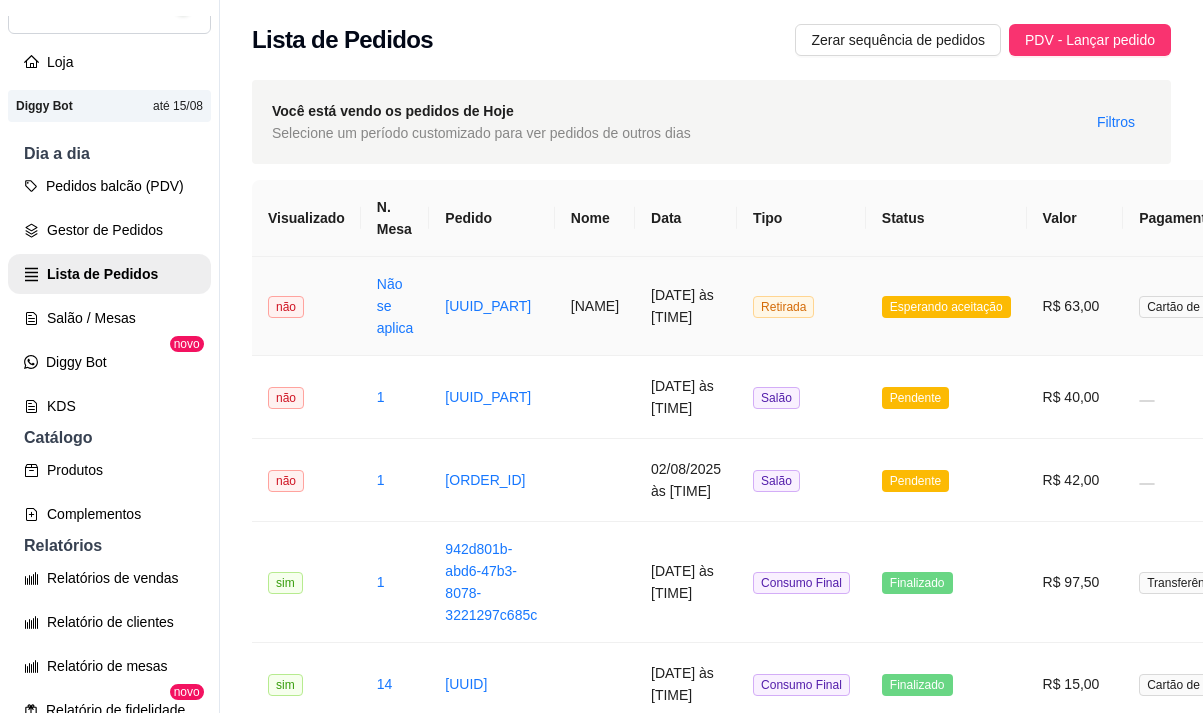 click on "[FIRST] [LAST]" at bounding box center (595, 306) 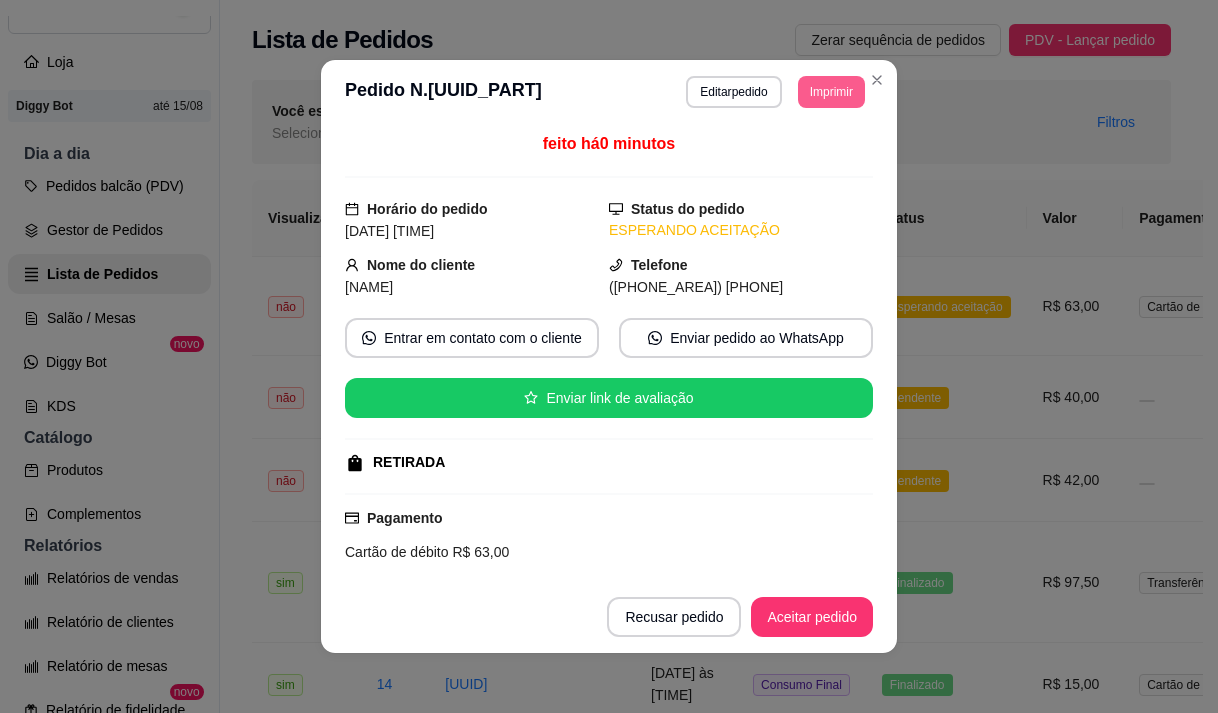 click on "Imprimir" at bounding box center [831, 92] 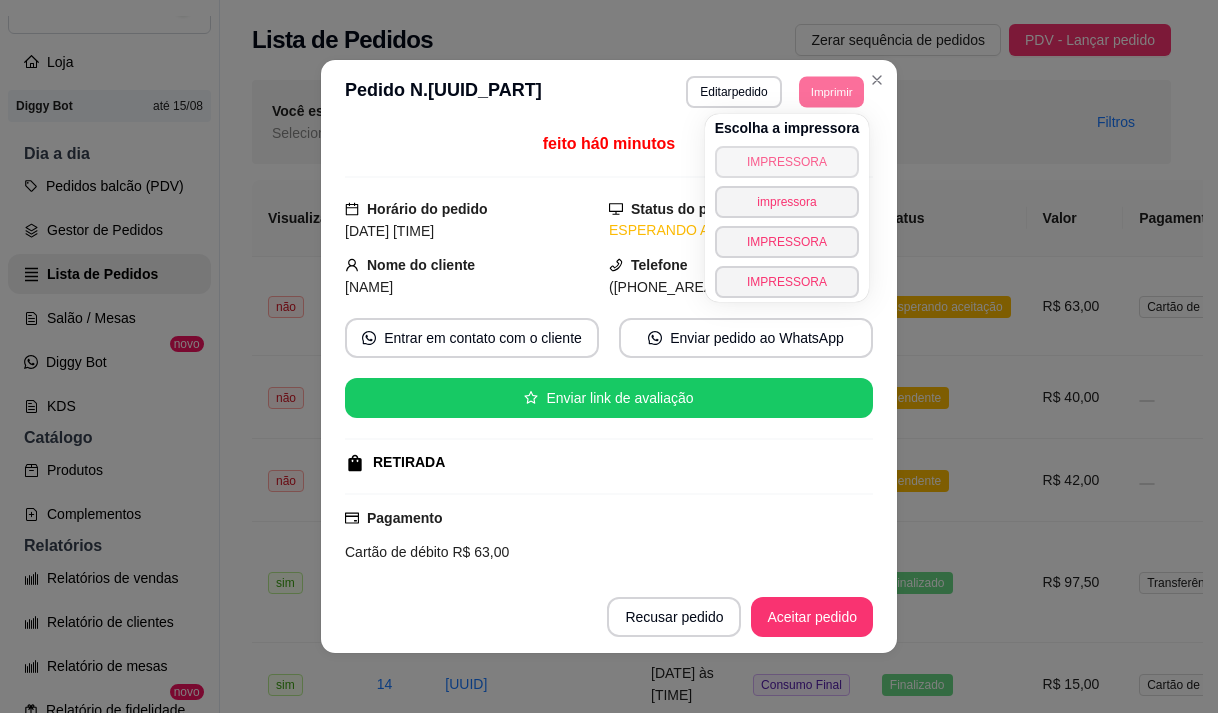 click on "IMPRESSORA" at bounding box center [787, 162] 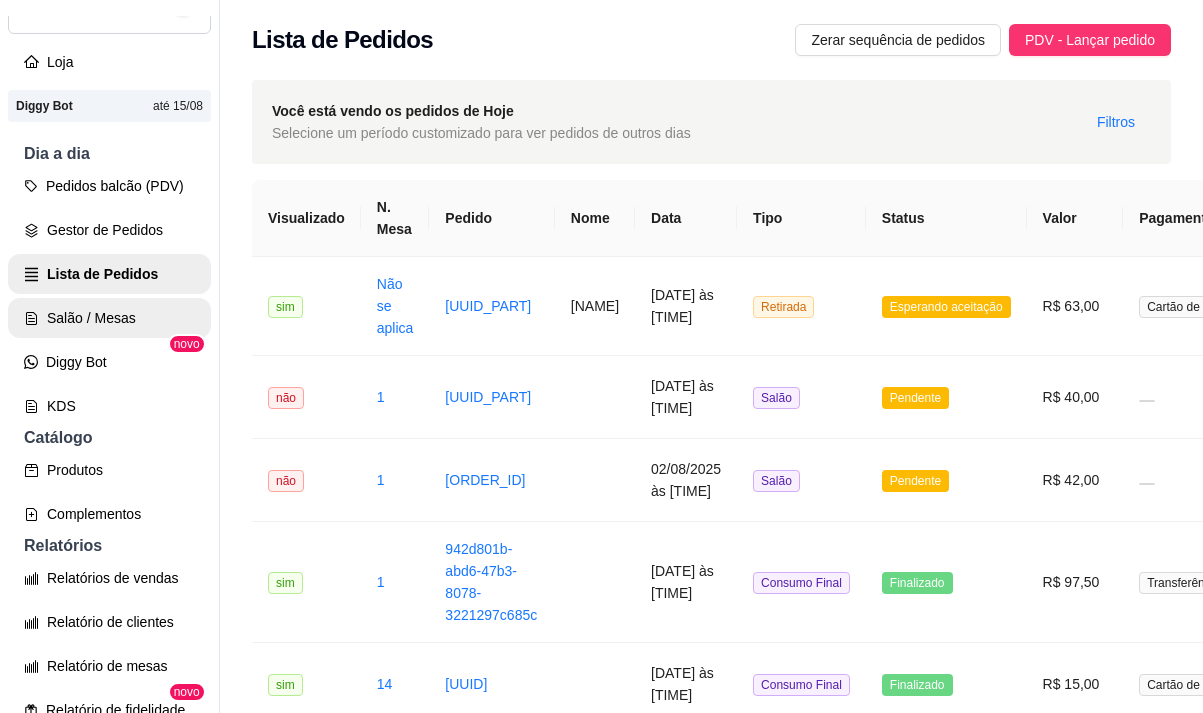 click on "Salão / Mesas" at bounding box center (109, 318) 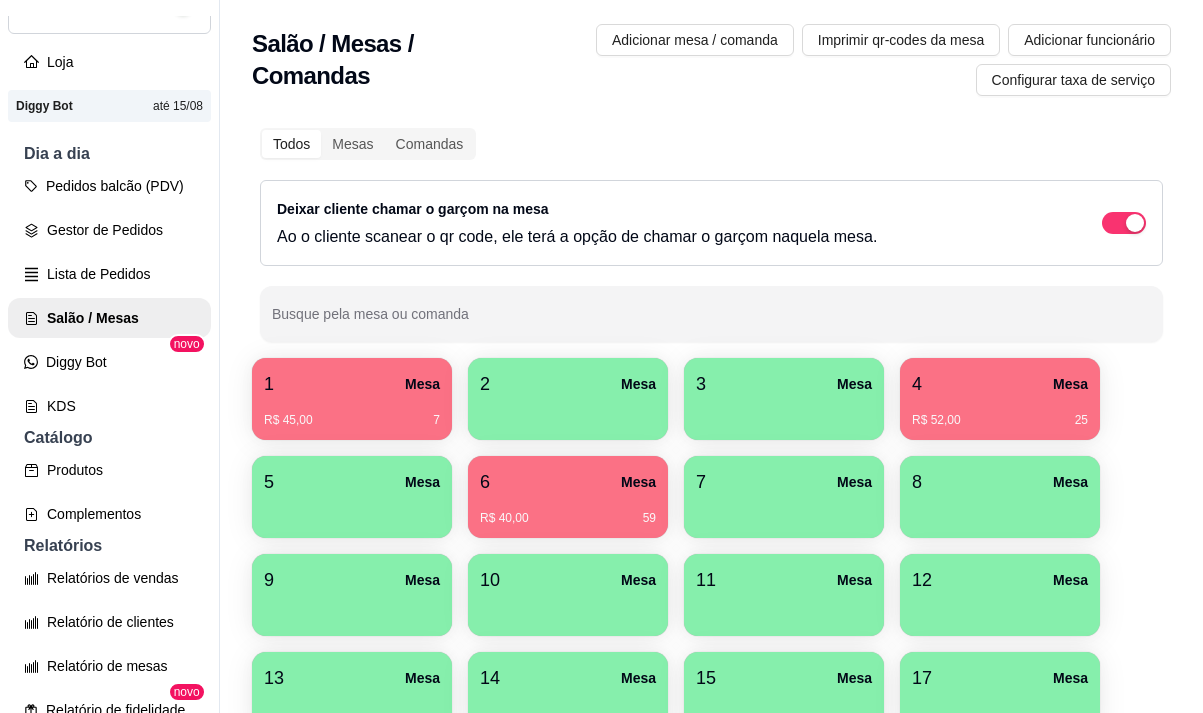 click on "4 Mesa" at bounding box center [1000, 384] 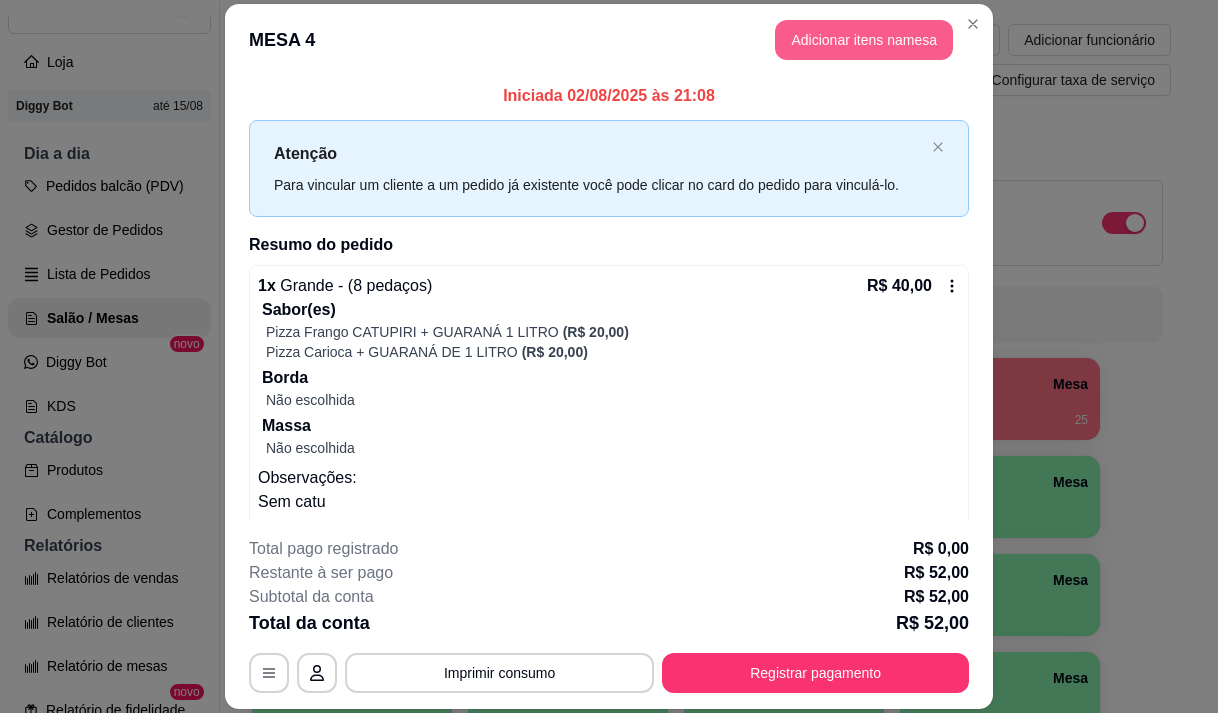 click on "Adicionar itens na  mesa" at bounding box center [864, 40] 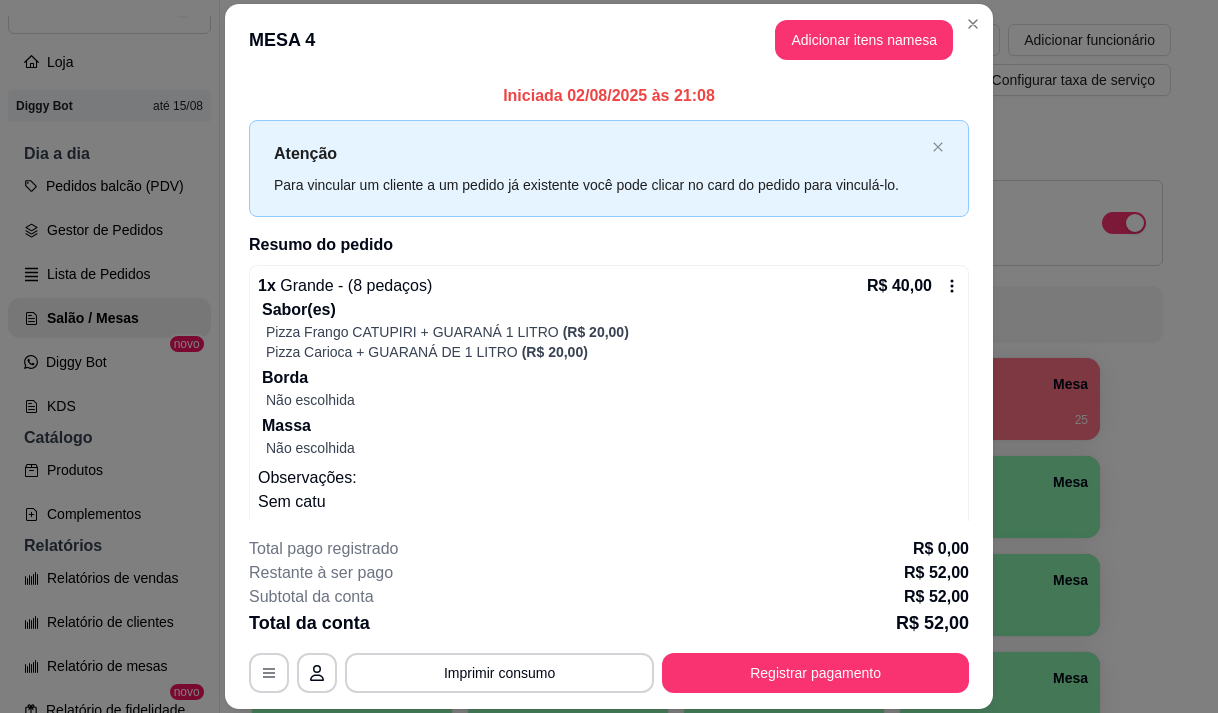 click at bounding box center [398, 131] 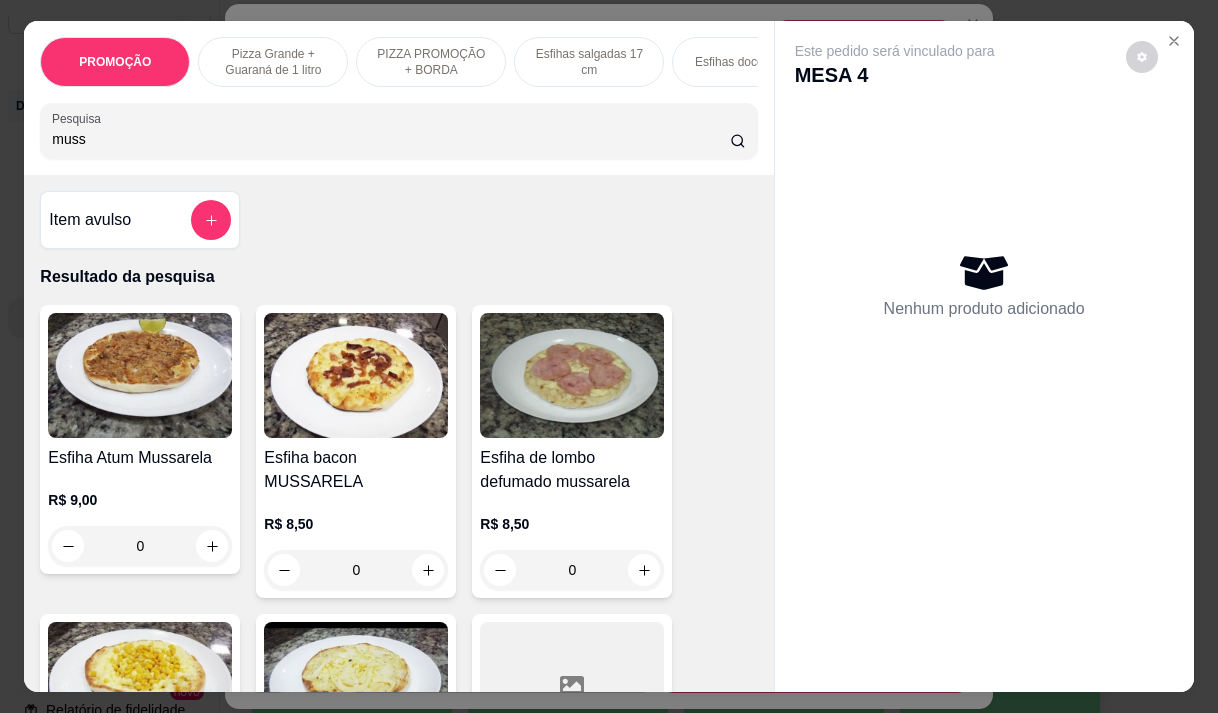 type on "muss" 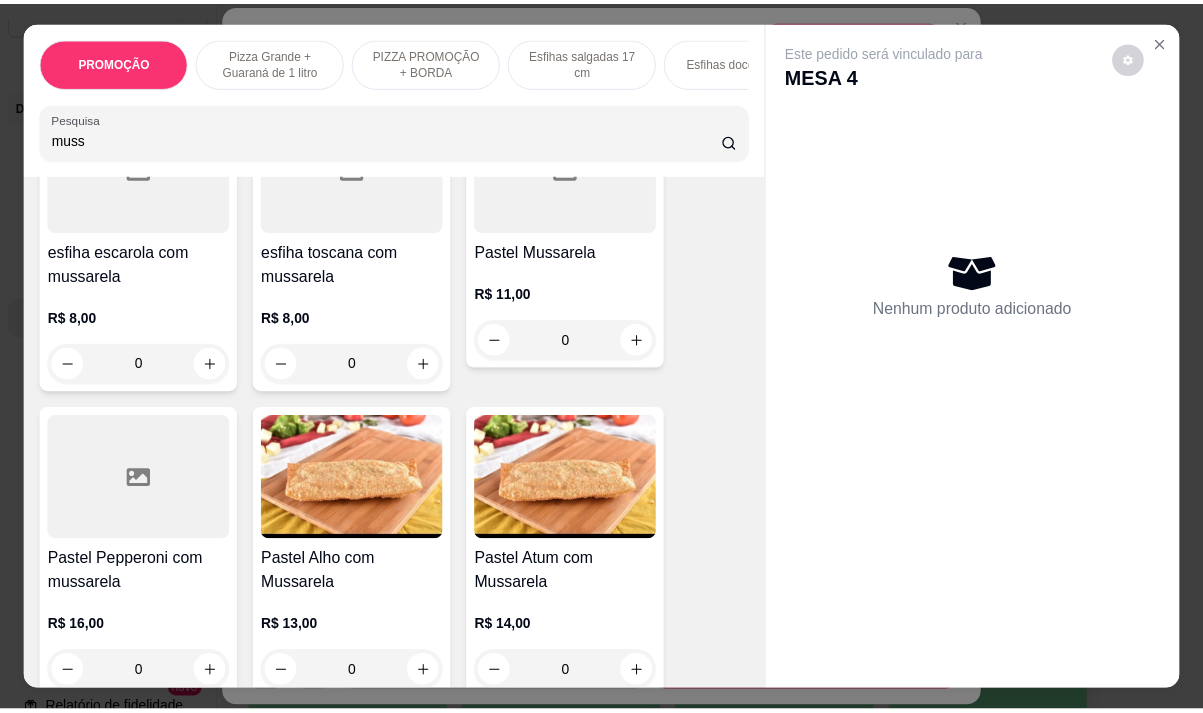 scroll, scrollTop: 1100, scrollLeft: 0, axis: vertical 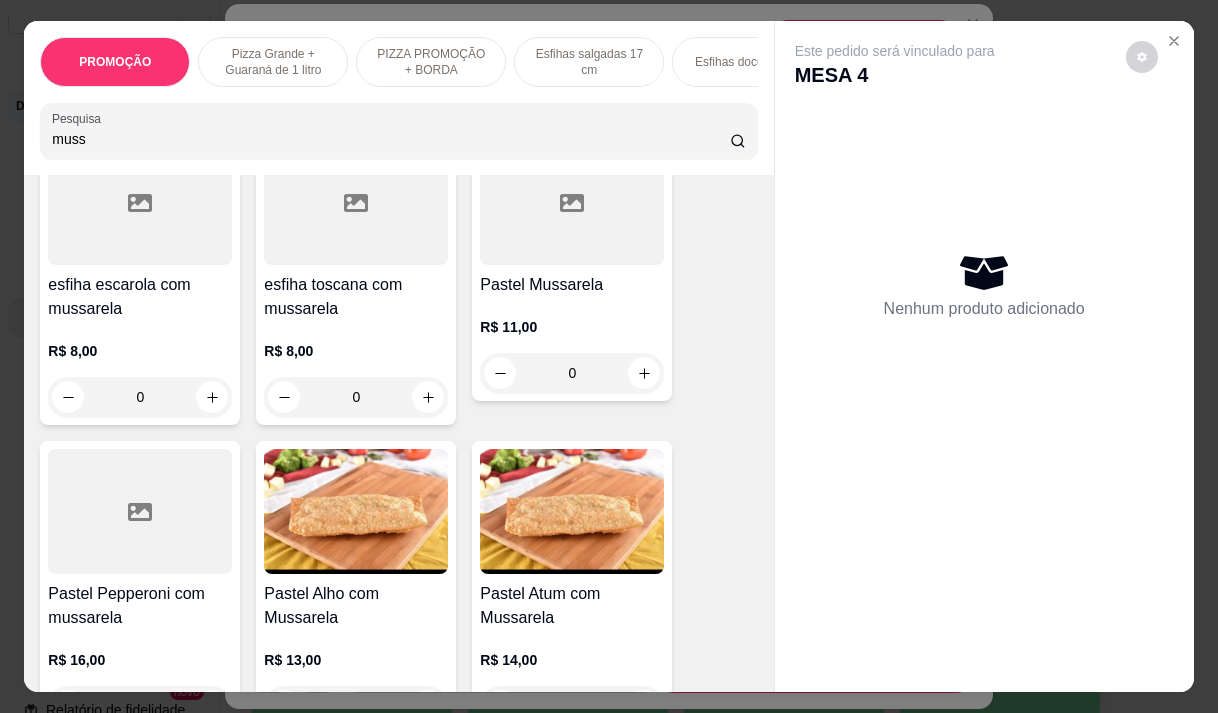 click on "R$ 11,00 0" at bounding box center (572, 345) 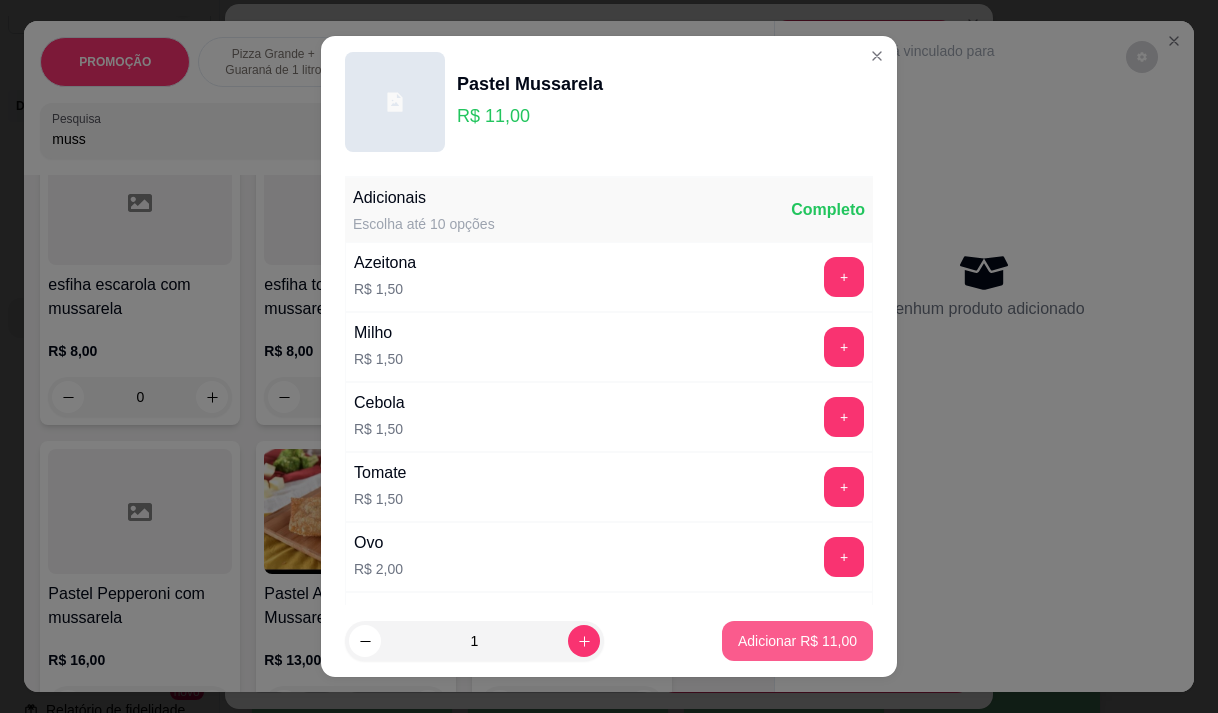 click on "Adicionar   R$ 11,00" at bounding box center [797, 641] 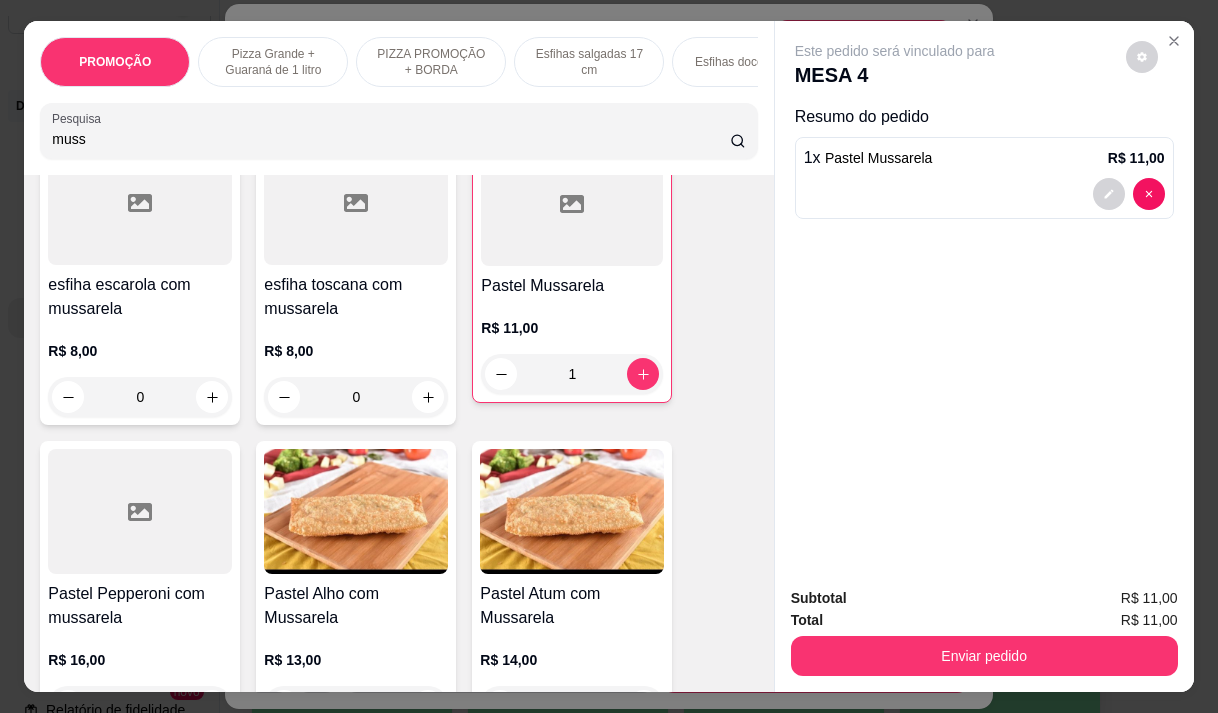 type on "1" 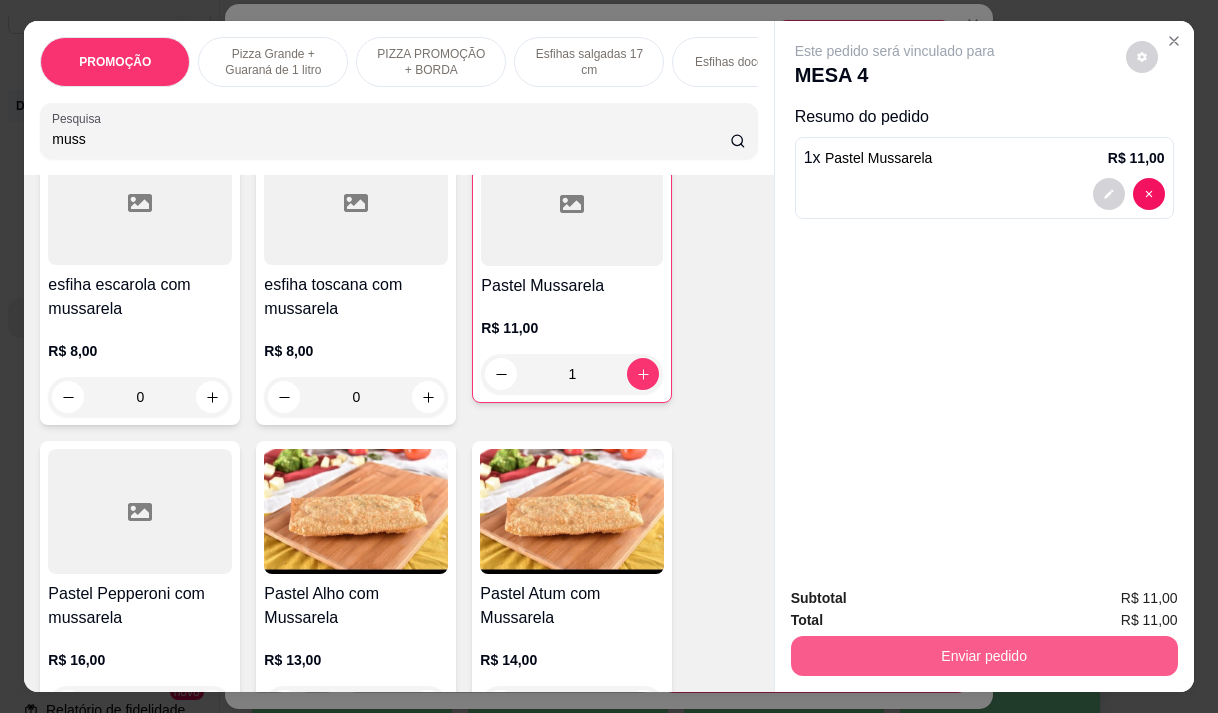 click on "Enviar pedido" at bounding box center [984, 656] 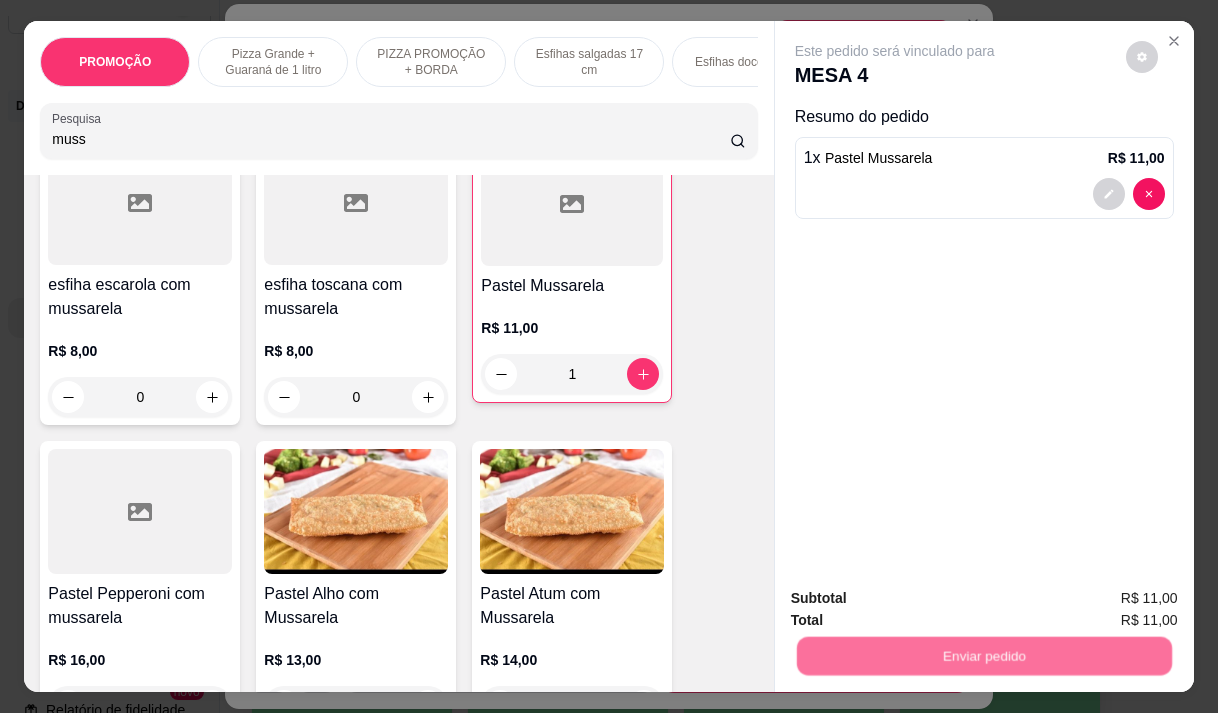 click on "Não registrar e enviar pedido" at bounding box center (918, 598) 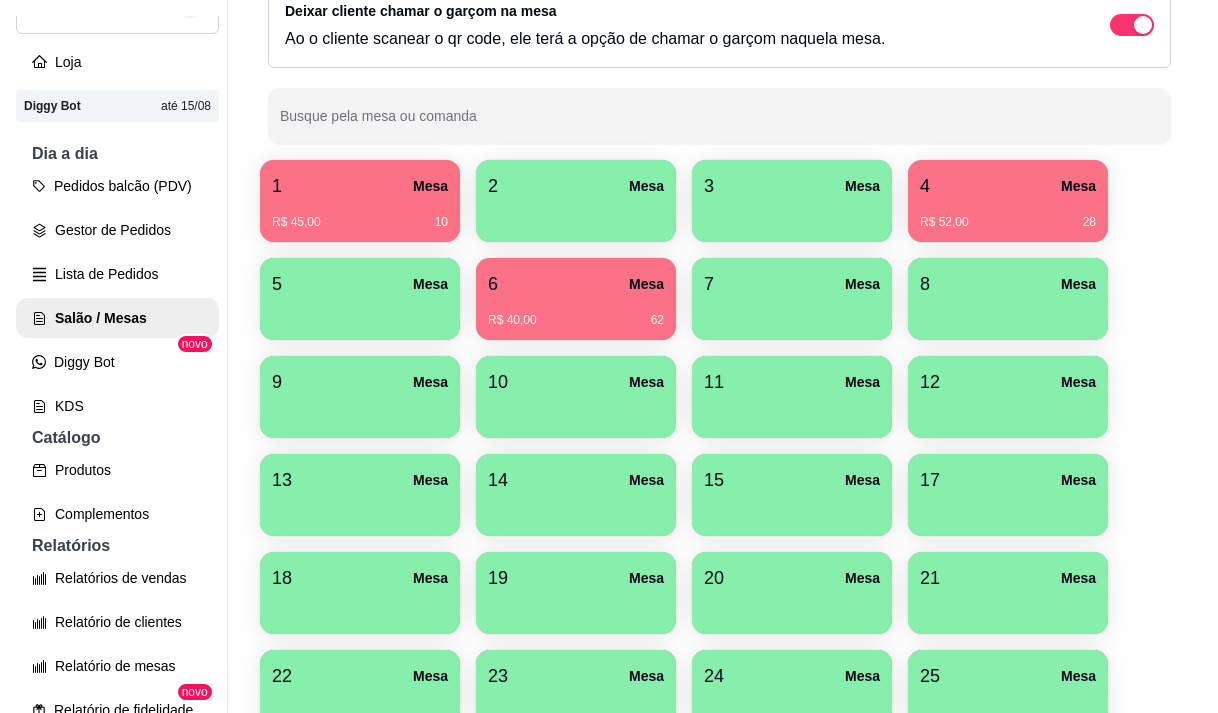 scroll, scrollTop: 200, scrollLeft: 0, axis: vertical 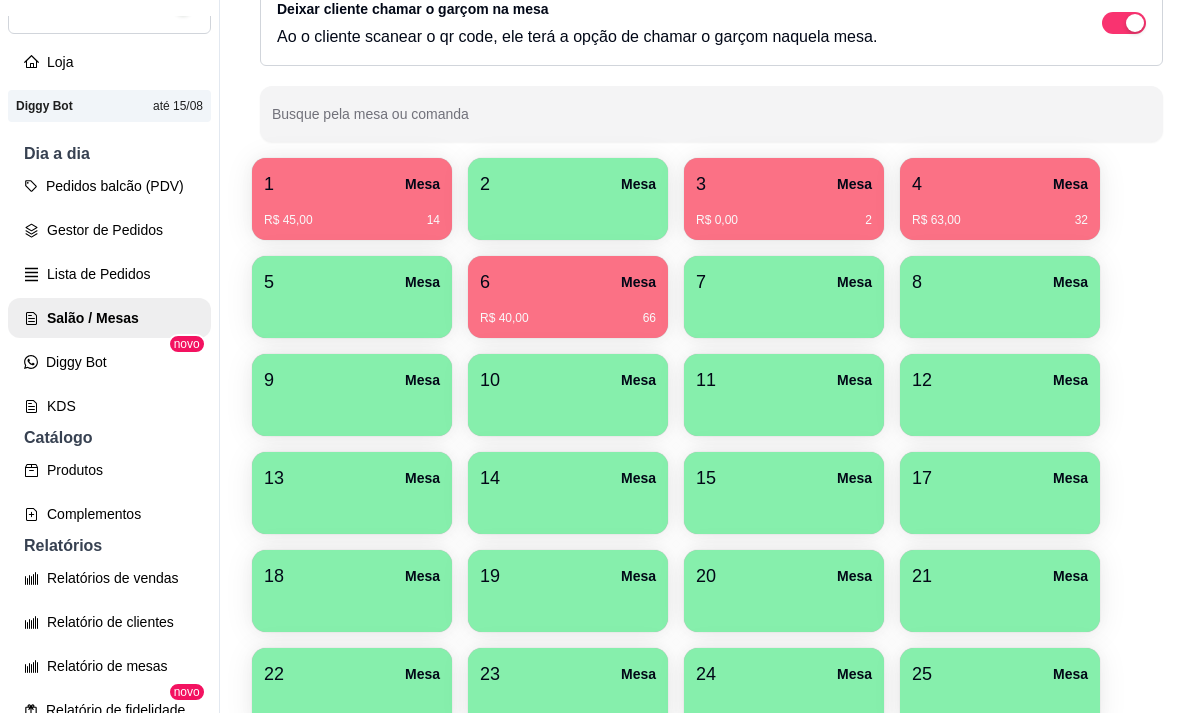 click on "R$ 63,00 32" at bounding box center (1000, 213) 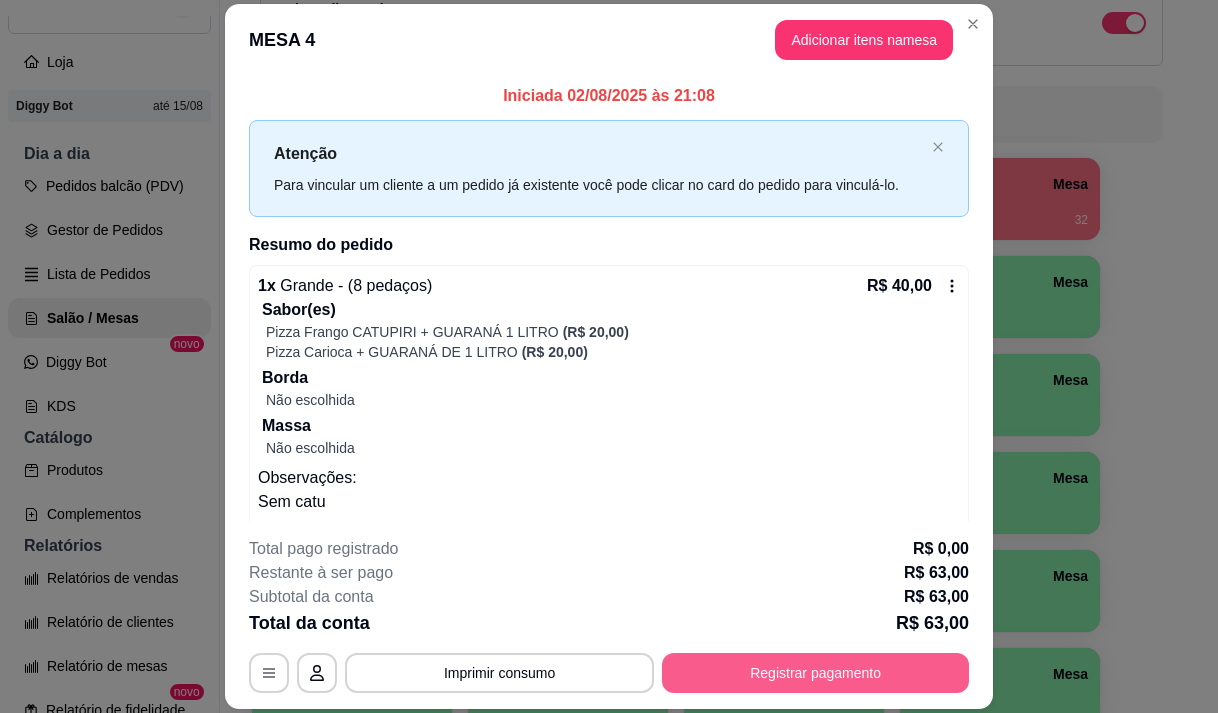click on "Registrar pagamento" at bounding box center (815, 673) 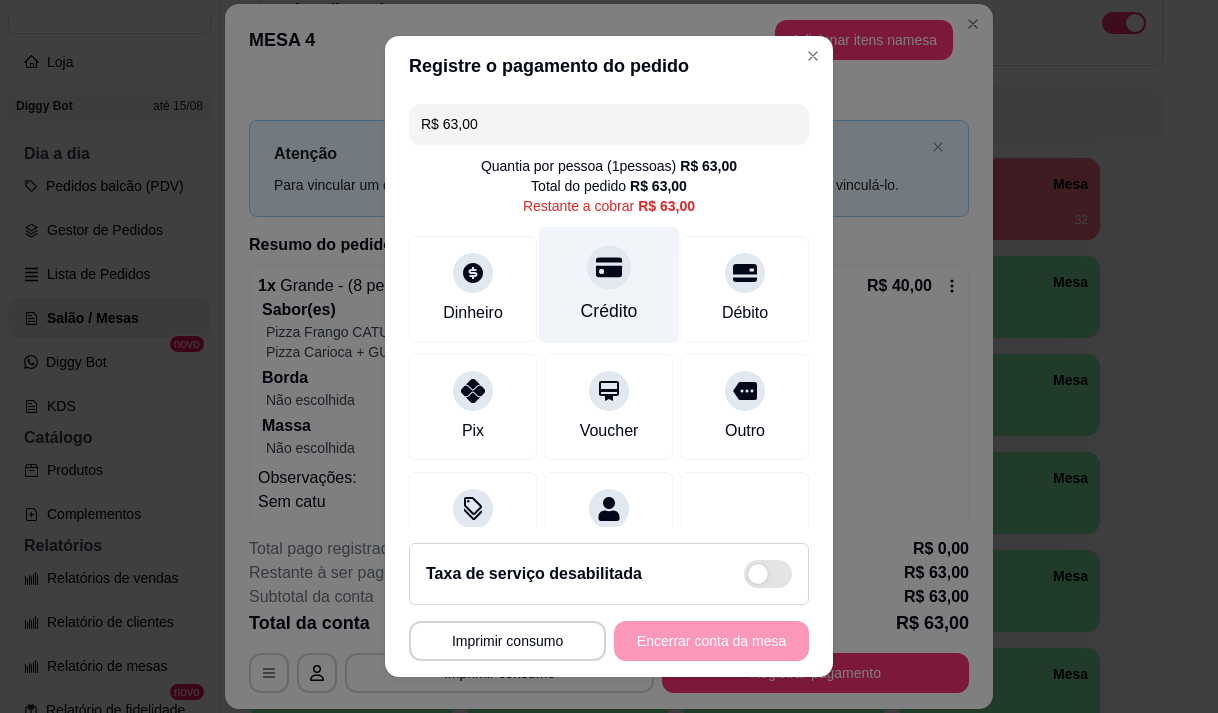 click at bounding box center [609, 267] 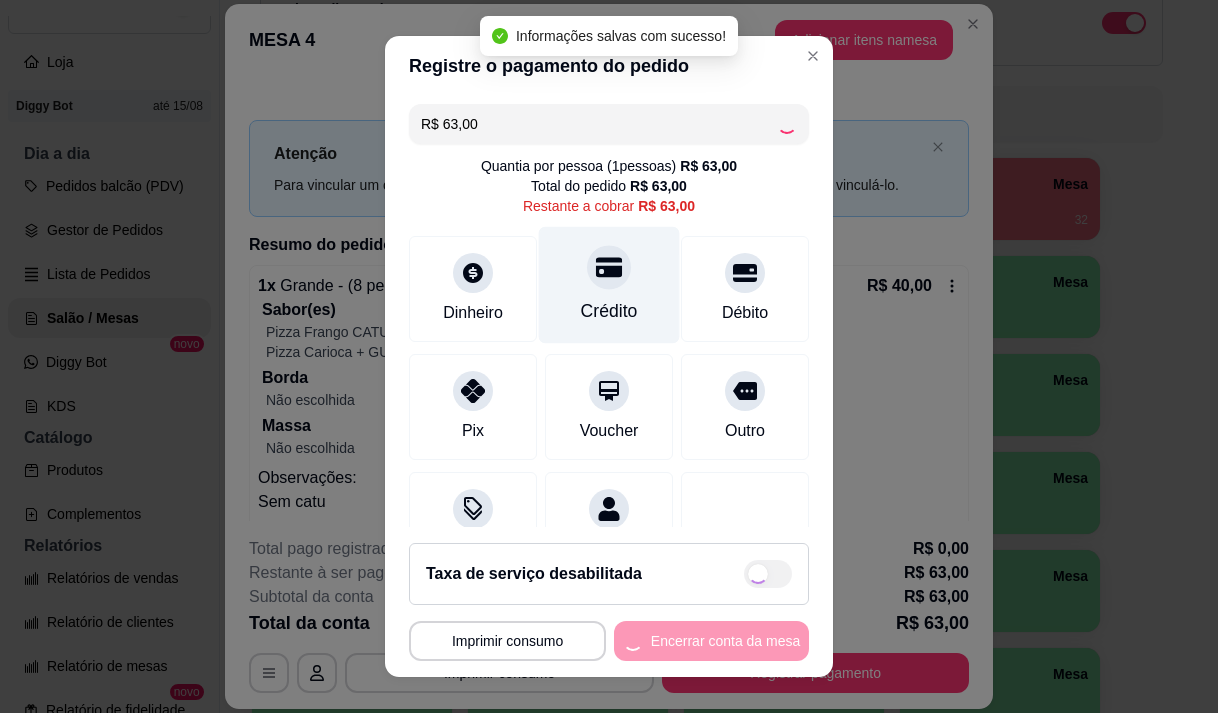 type on "R$ 0,00" 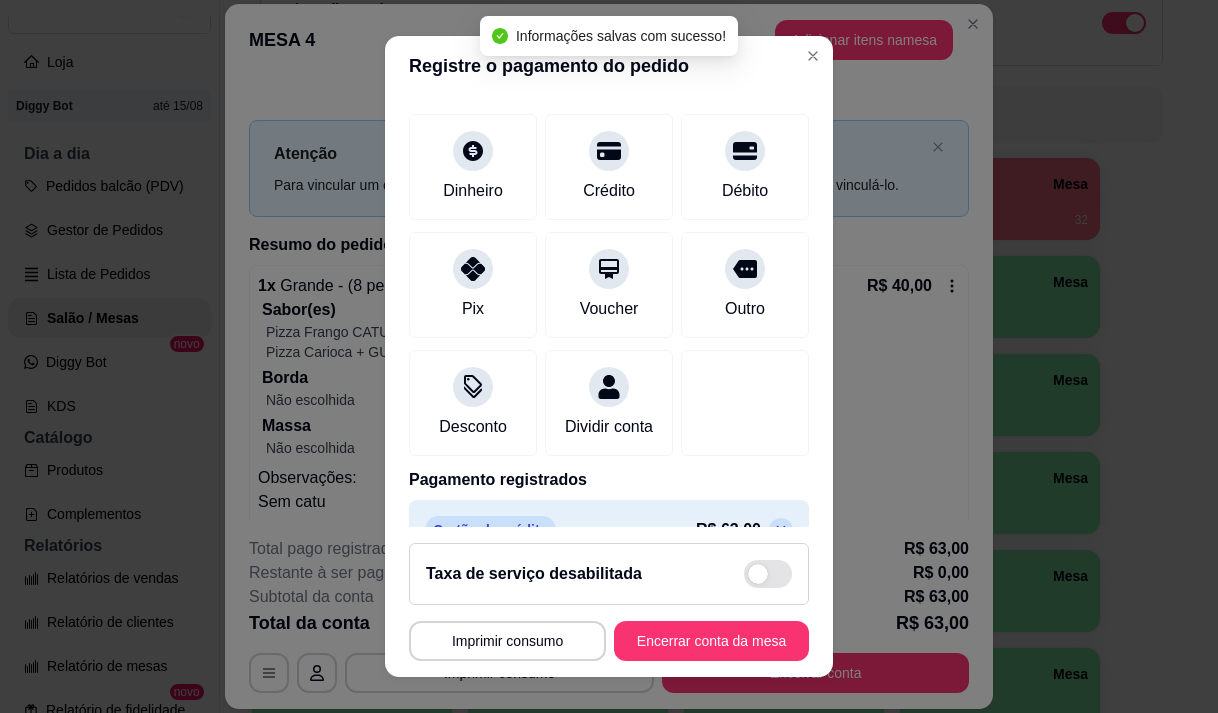 scroll, scrollTop: 166, scrollLeft: 0, axis: vertical 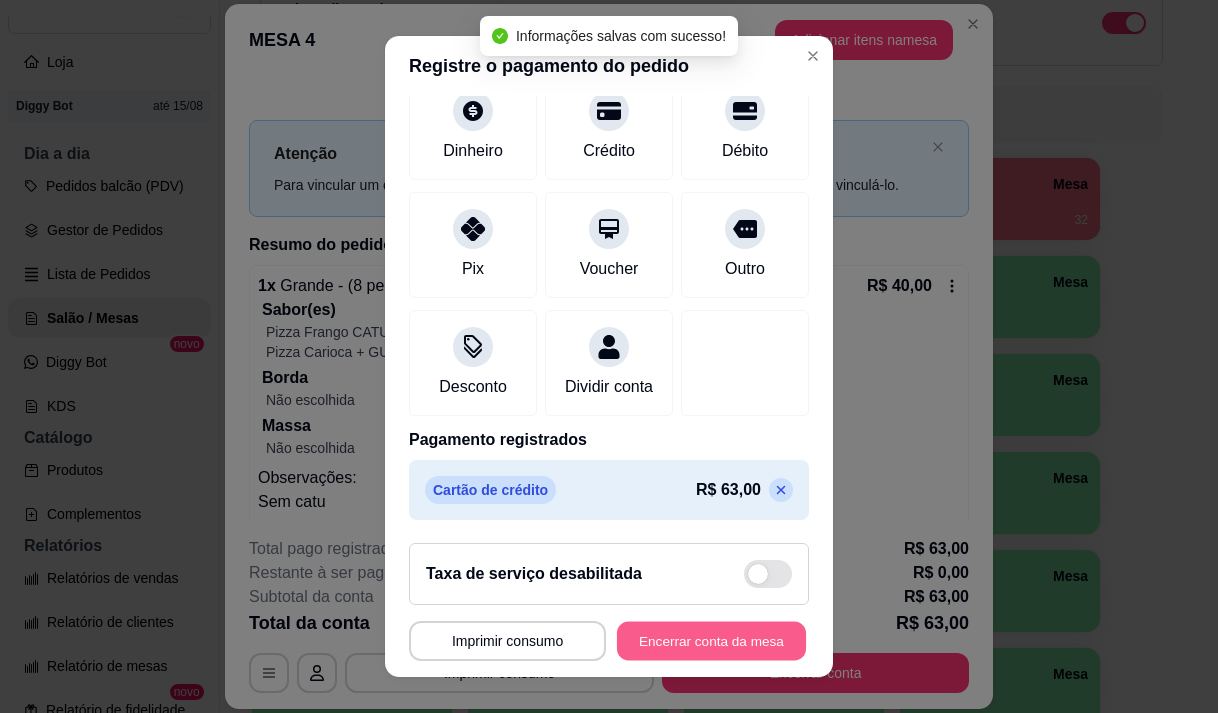 click on "Encerrar conta da mesa" at bounding box center [711, 641] 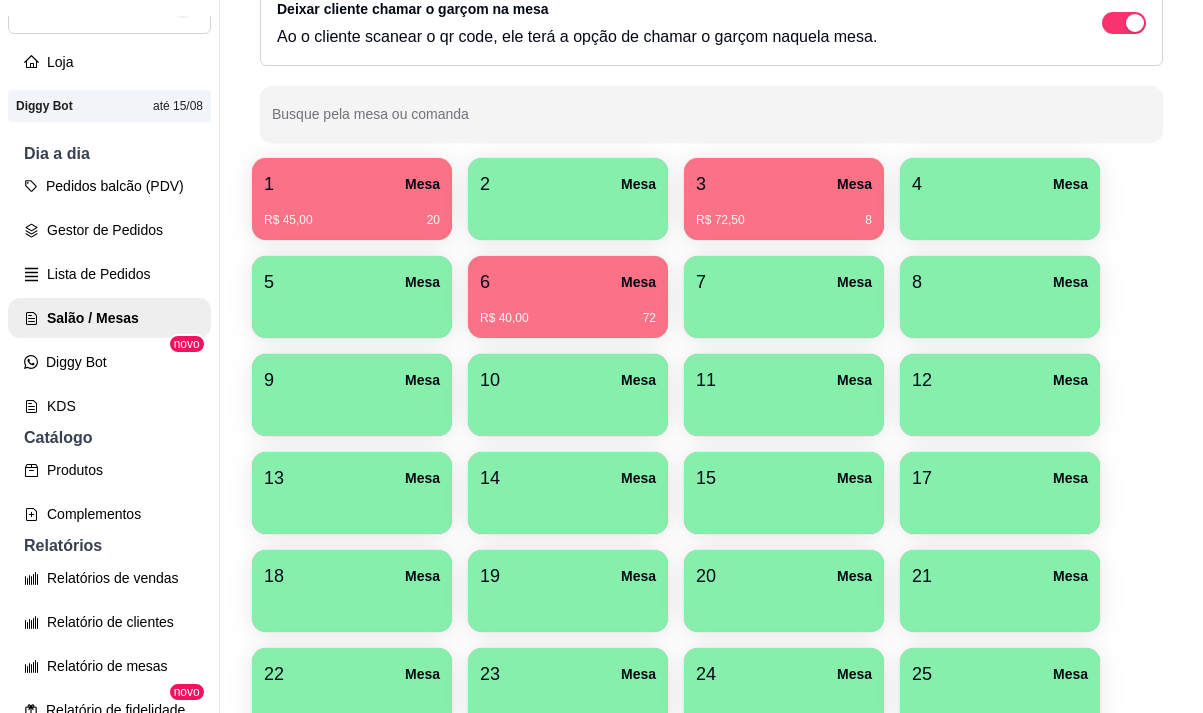click on "R$ 72,50 8" at bounding box center [784, 213] 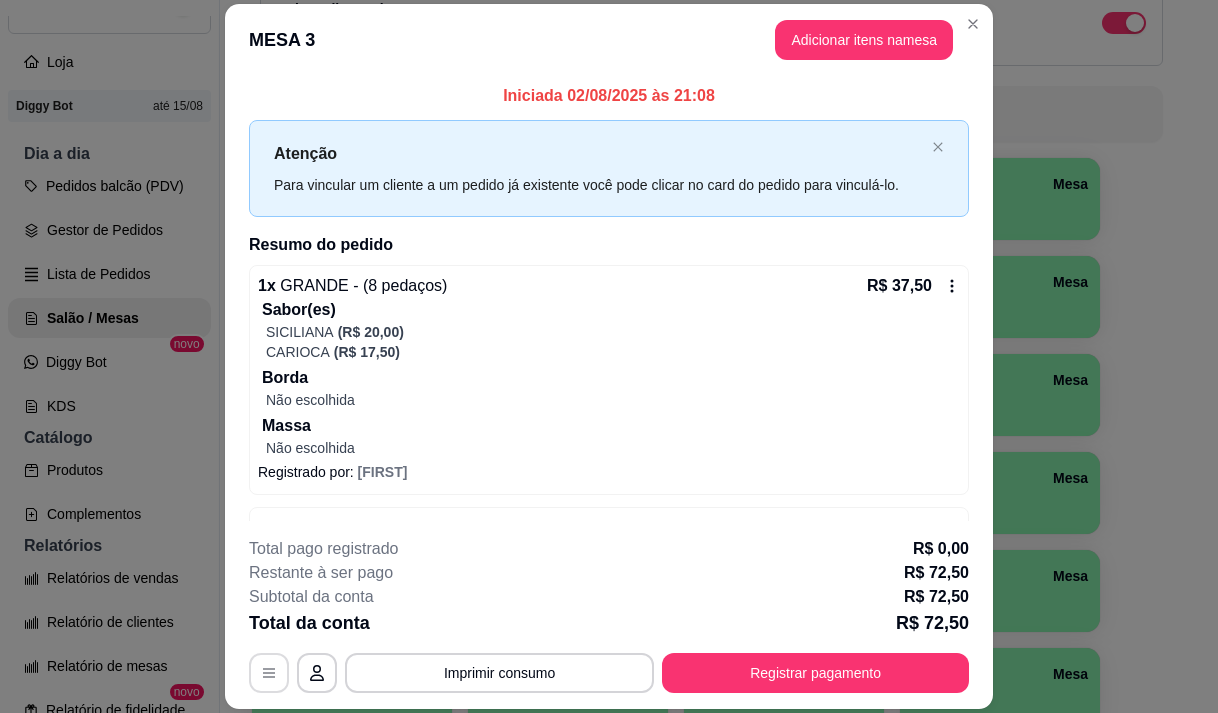 click at bounding box center (269, 673) 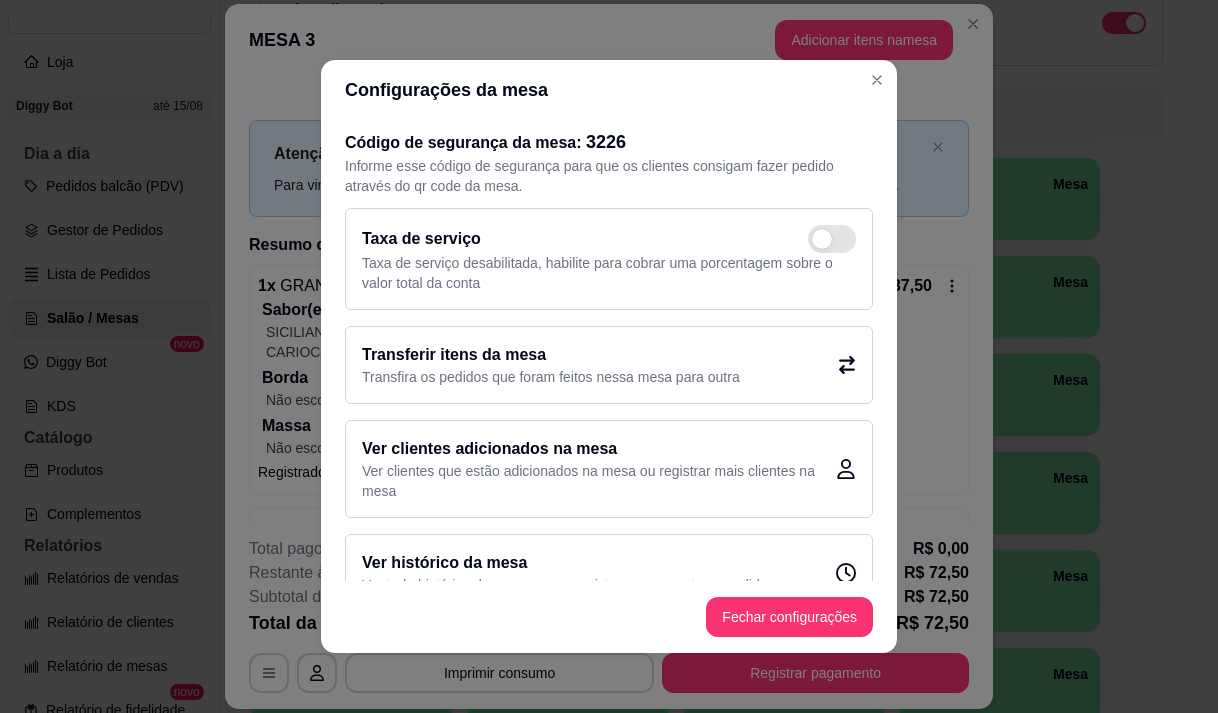 click on "Transferir itens da mesa" at bounding box center [551, 355] 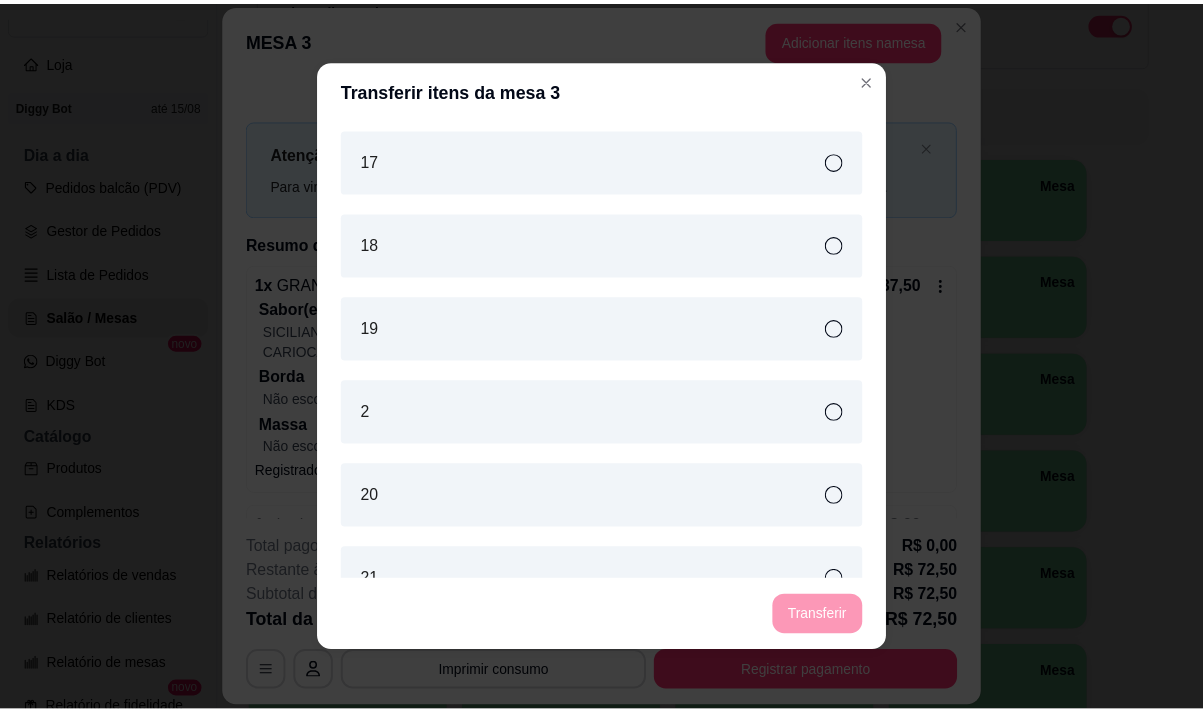scroll, scrollTop: 700, scrollLeft: 0, axis: vertical 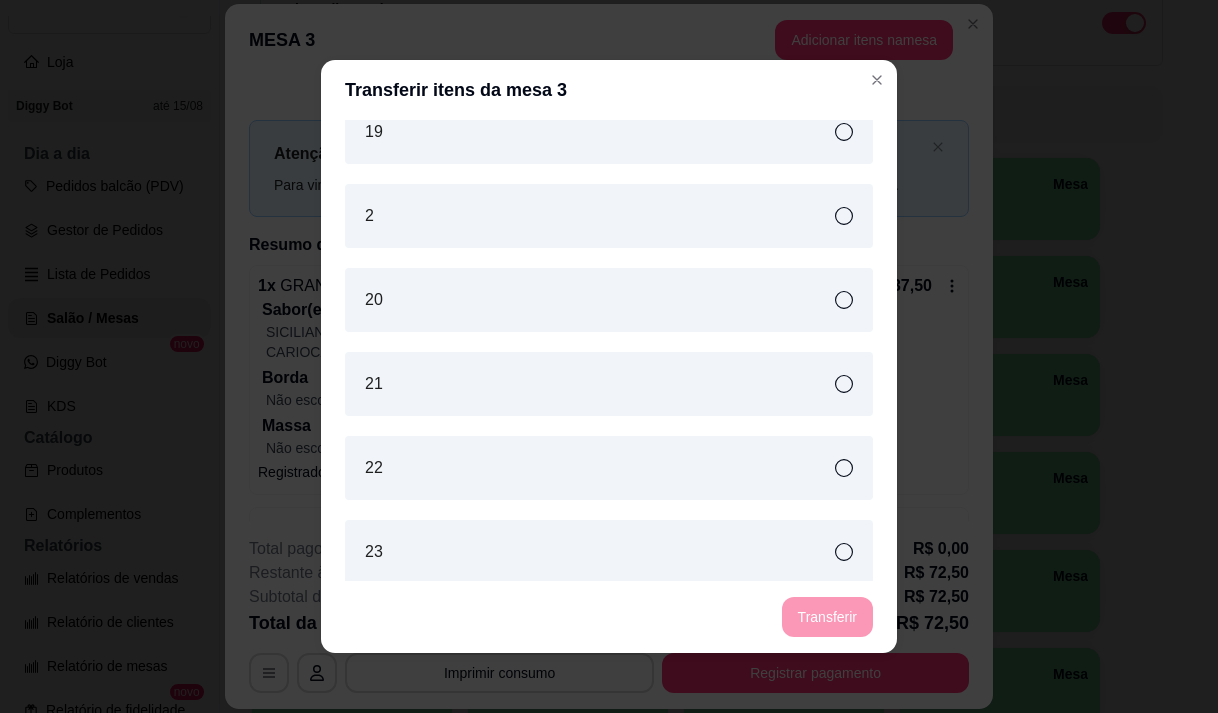 click on "2" at bounding box center [609, 216] 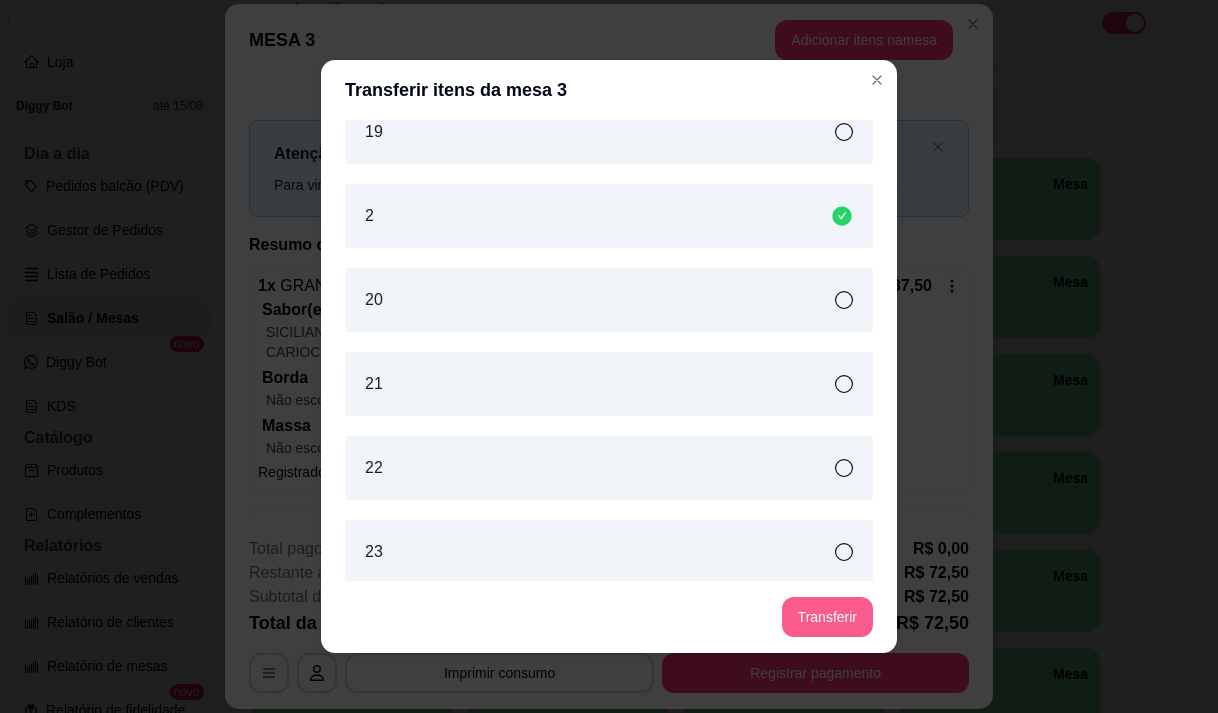 click on "Transferir" at bounding box center (827, 617) 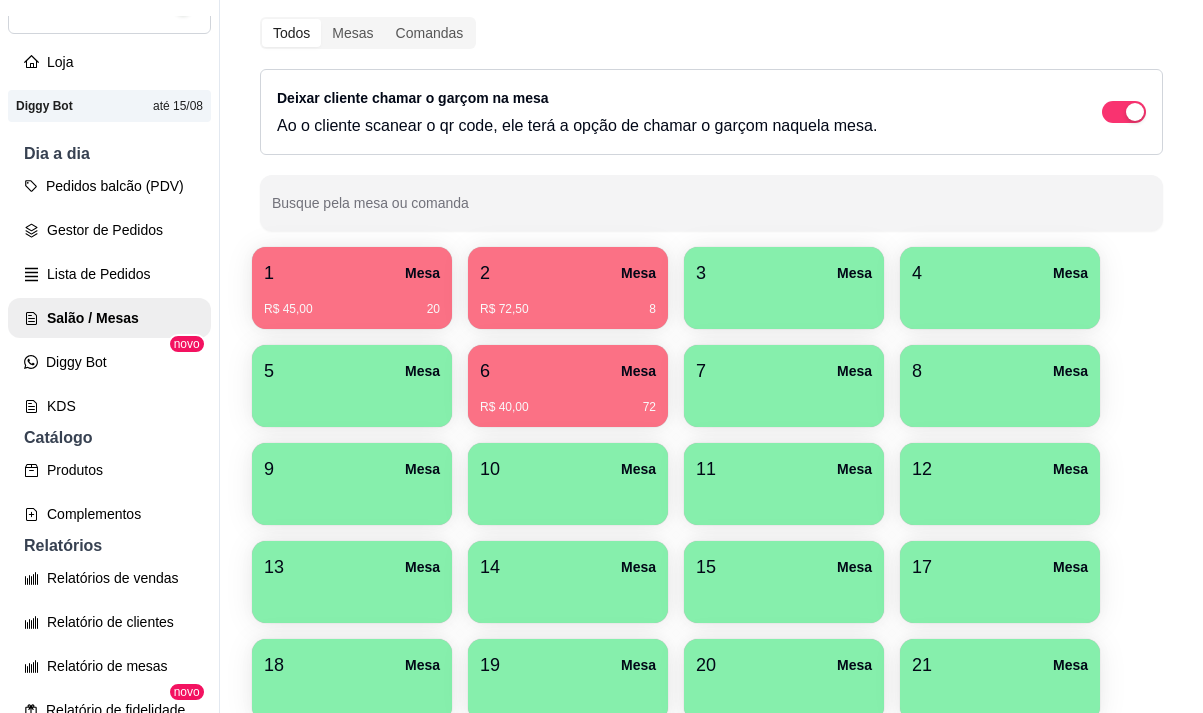 scroll, scrollTop: 100, scrollLeft: 0, axis: vertical 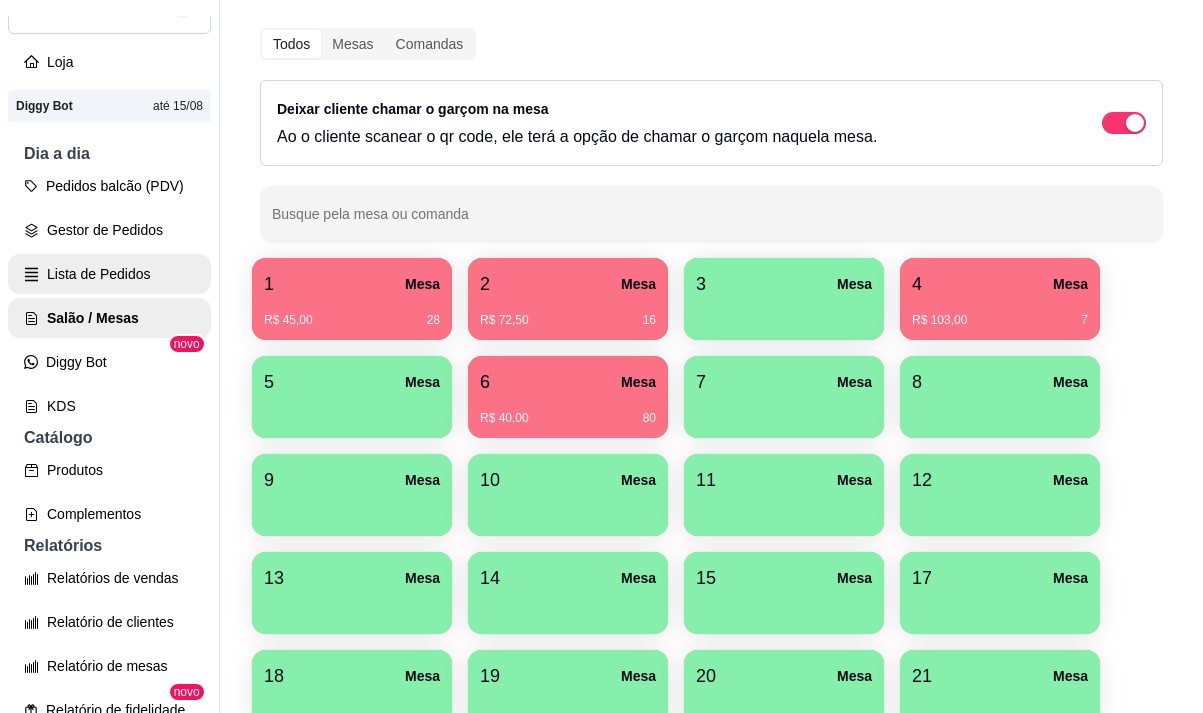 click on "Lista de Pedidos" at bounding box center (109, 274) 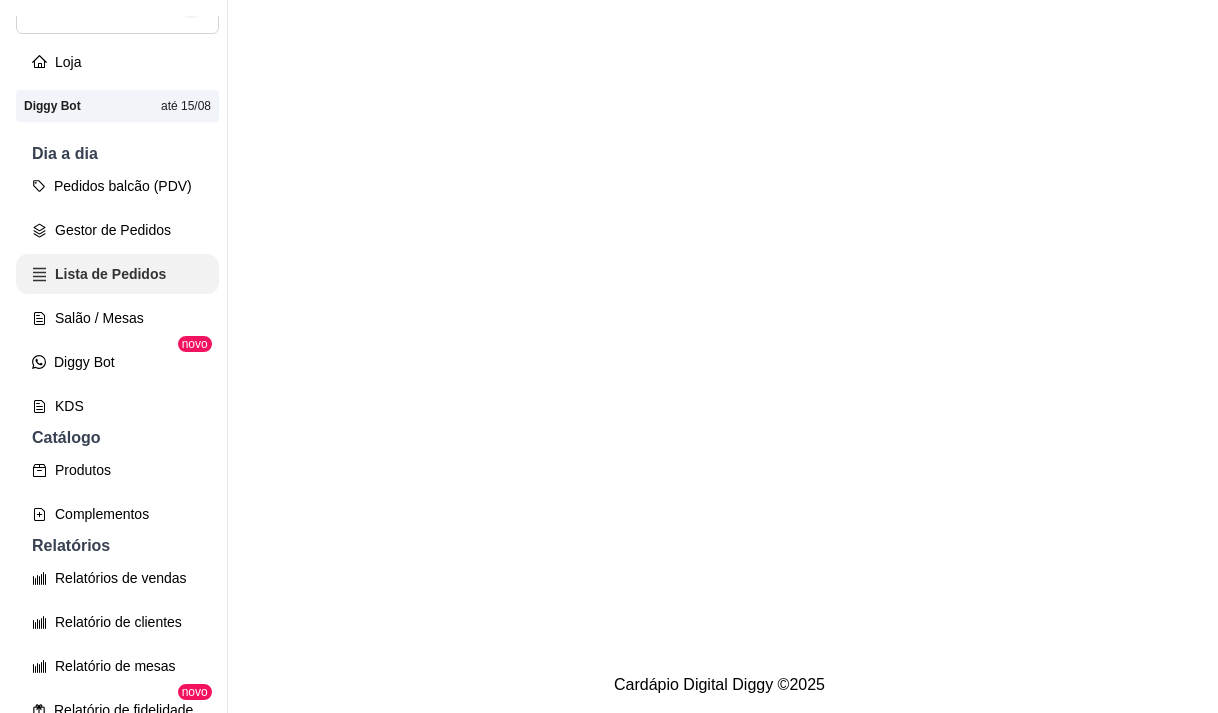 scroll, scrollTop: 0, scrollLeft: 0, axis: both 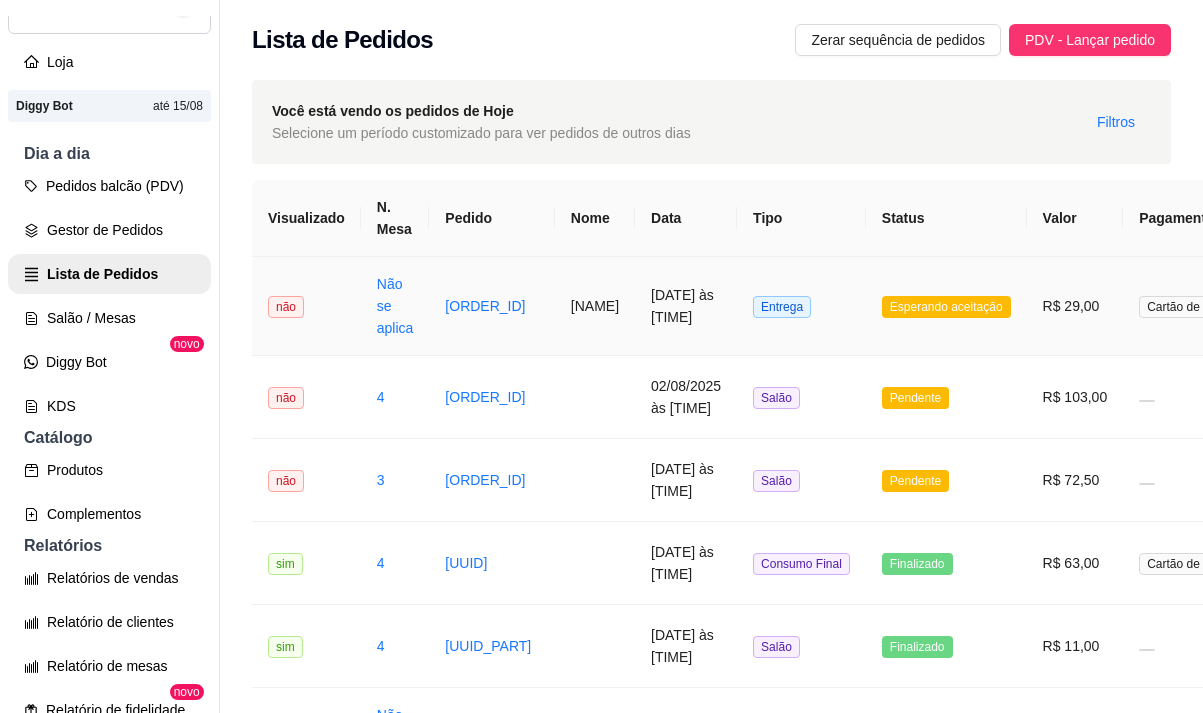 click on "Entrega" at bounding box center [801, 306] 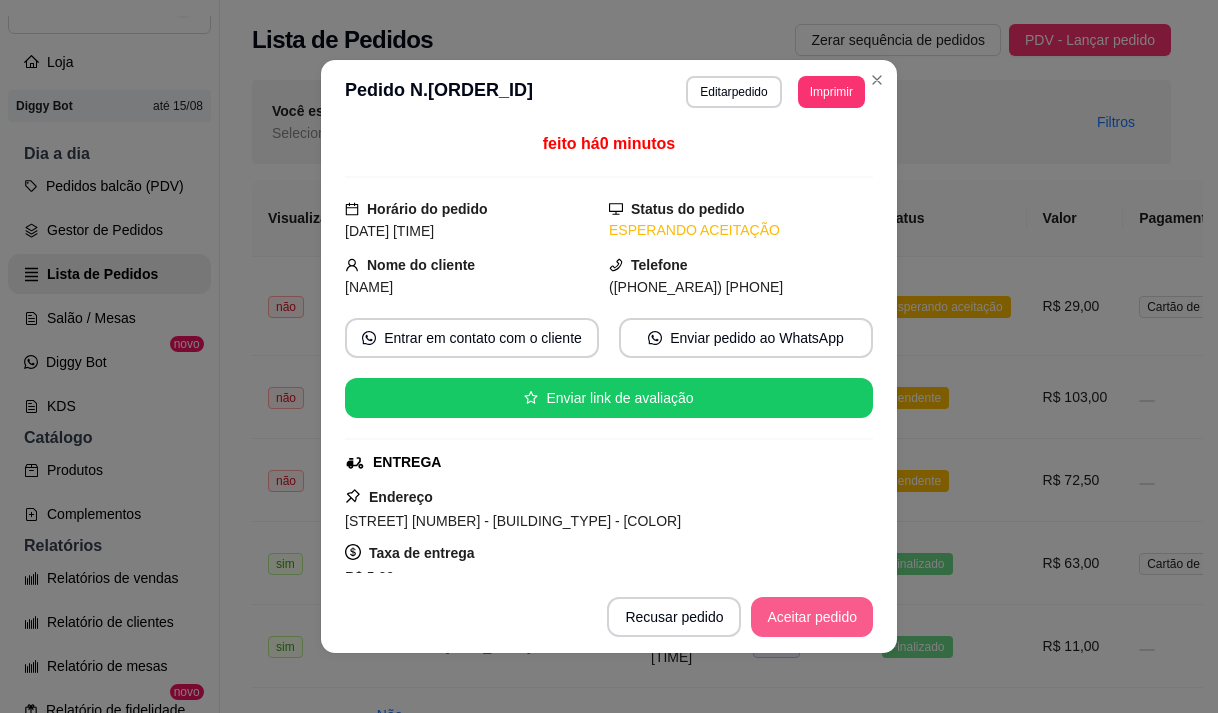 click on "Aceitar pedido" at bounding box center [812, 617] 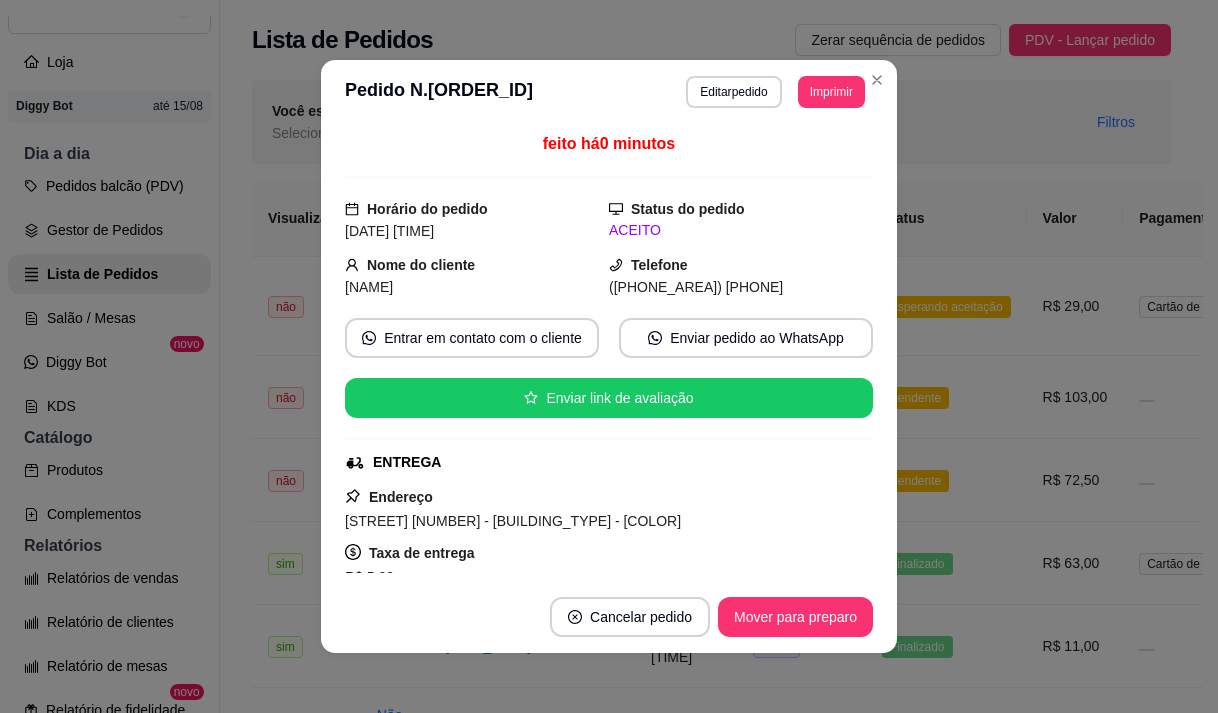 click on "Imprimir" at bounding box center (831, 92) 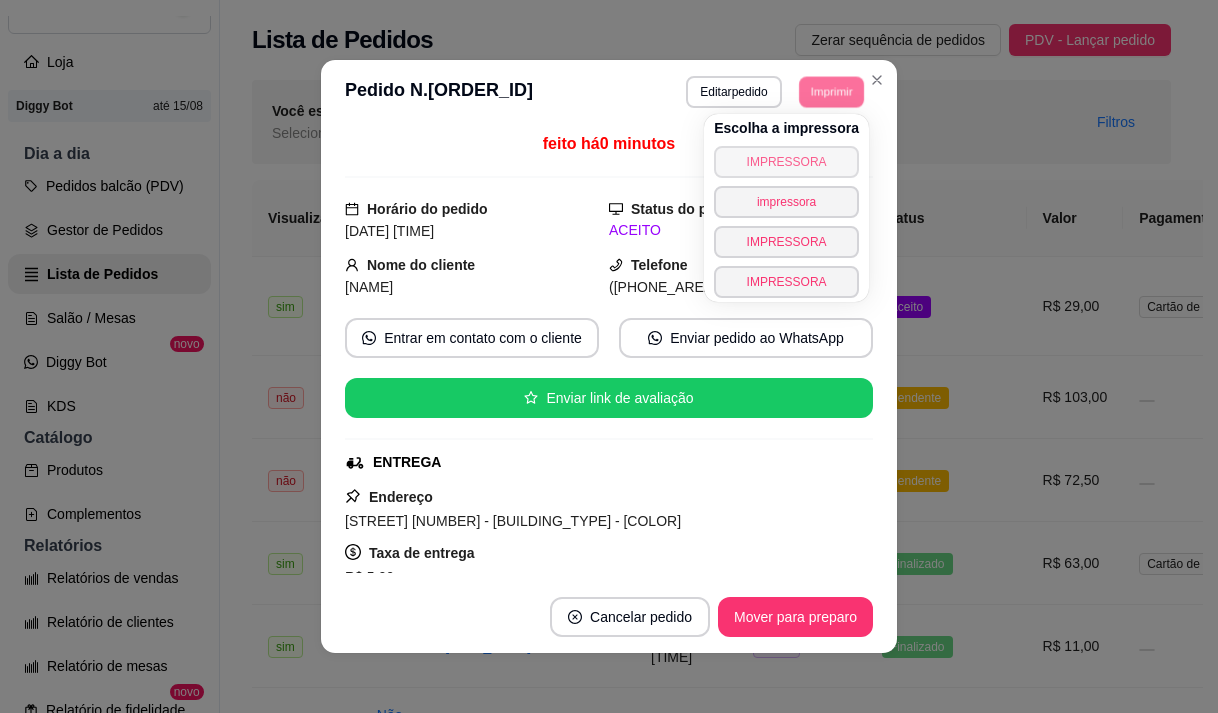 click on "IMPRESSORA" at bounding box center (786, 162) 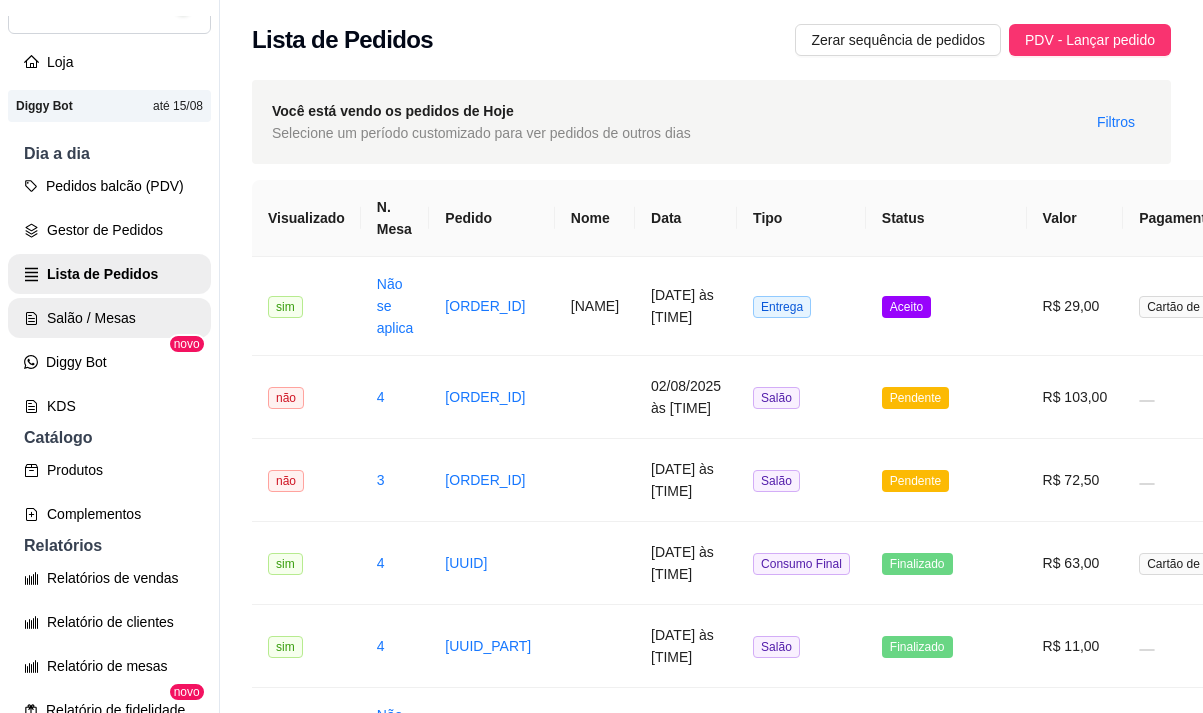 click on "Salão / Mesas" at bounding box center [109, 318] 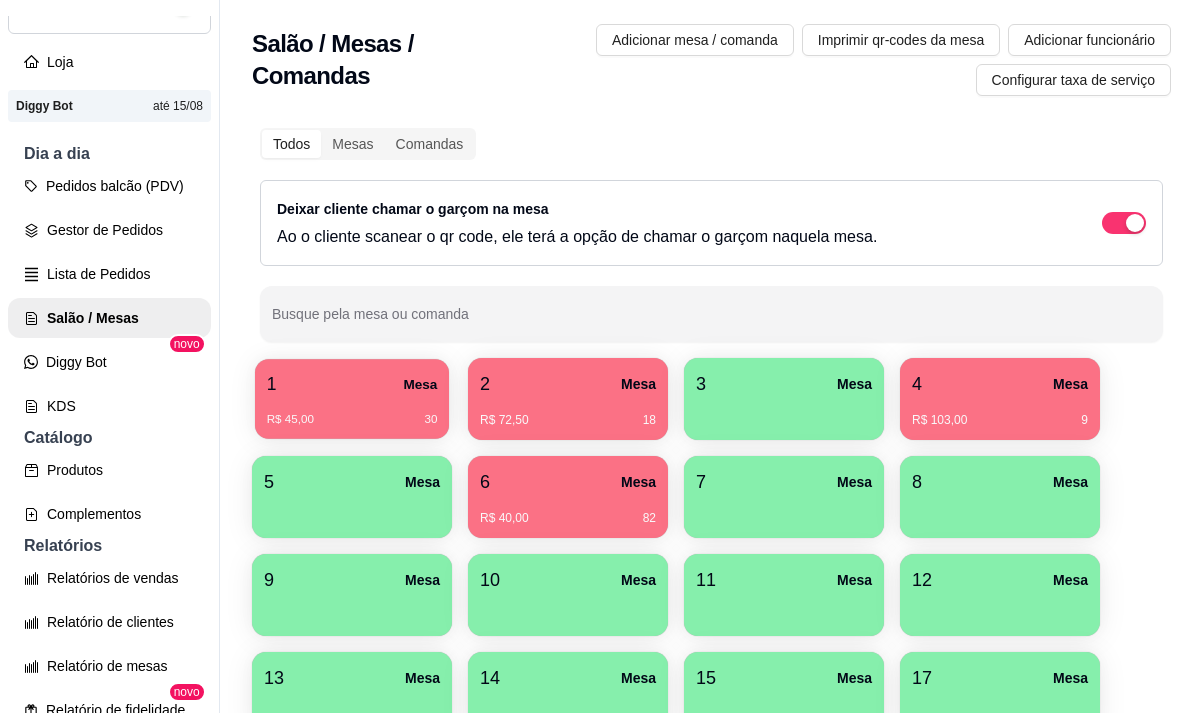 click on "1 Mesa" at bounding box center [352, 384] 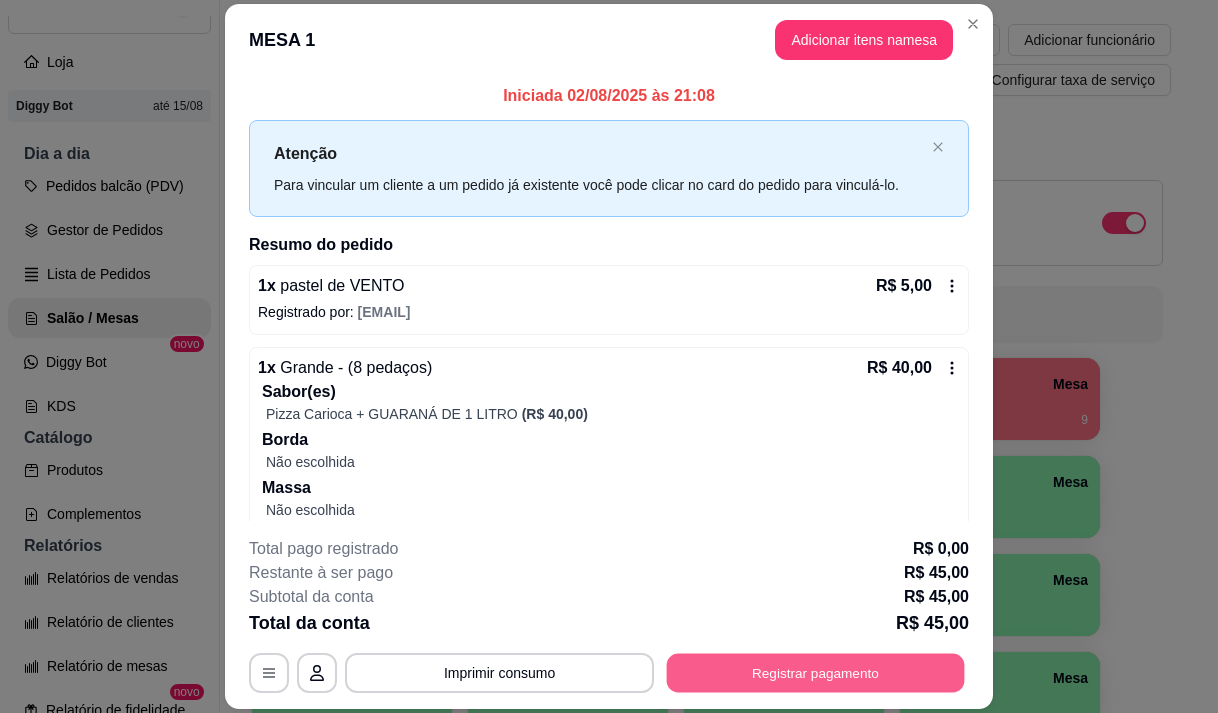 click on "Registrar pagamento" at bounding box center (816, 673) 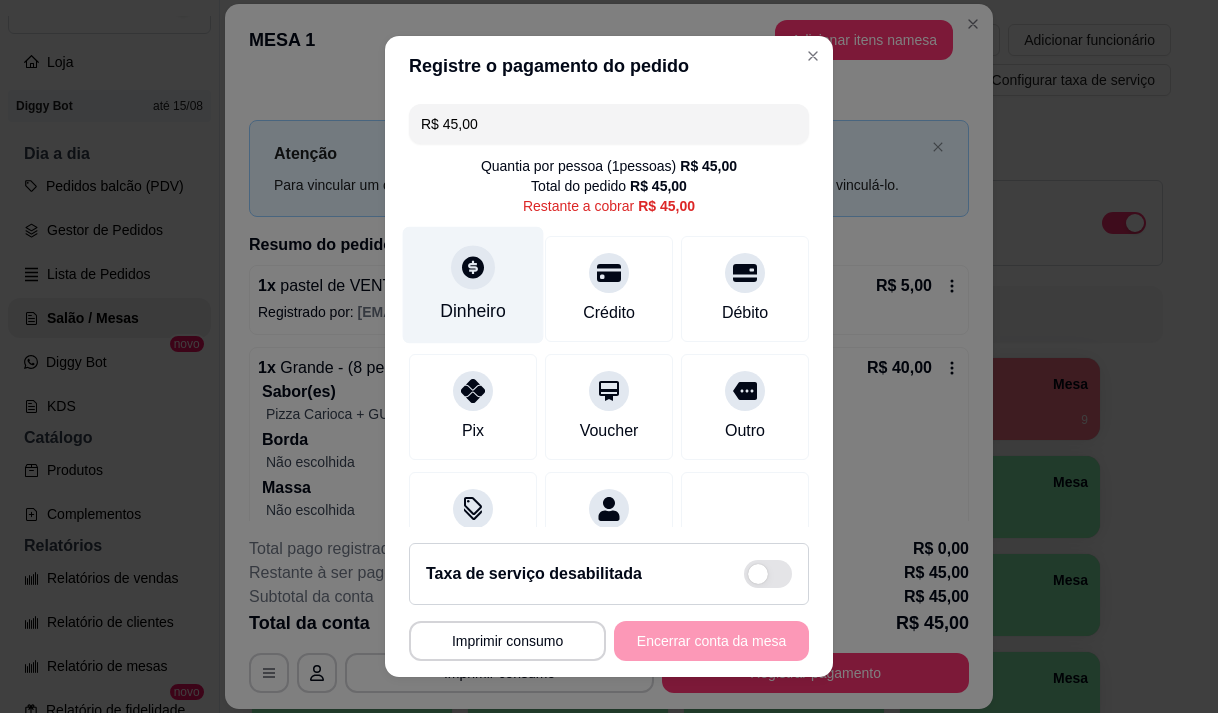 click on "Dinheiro" at bounding box center [473, 311] 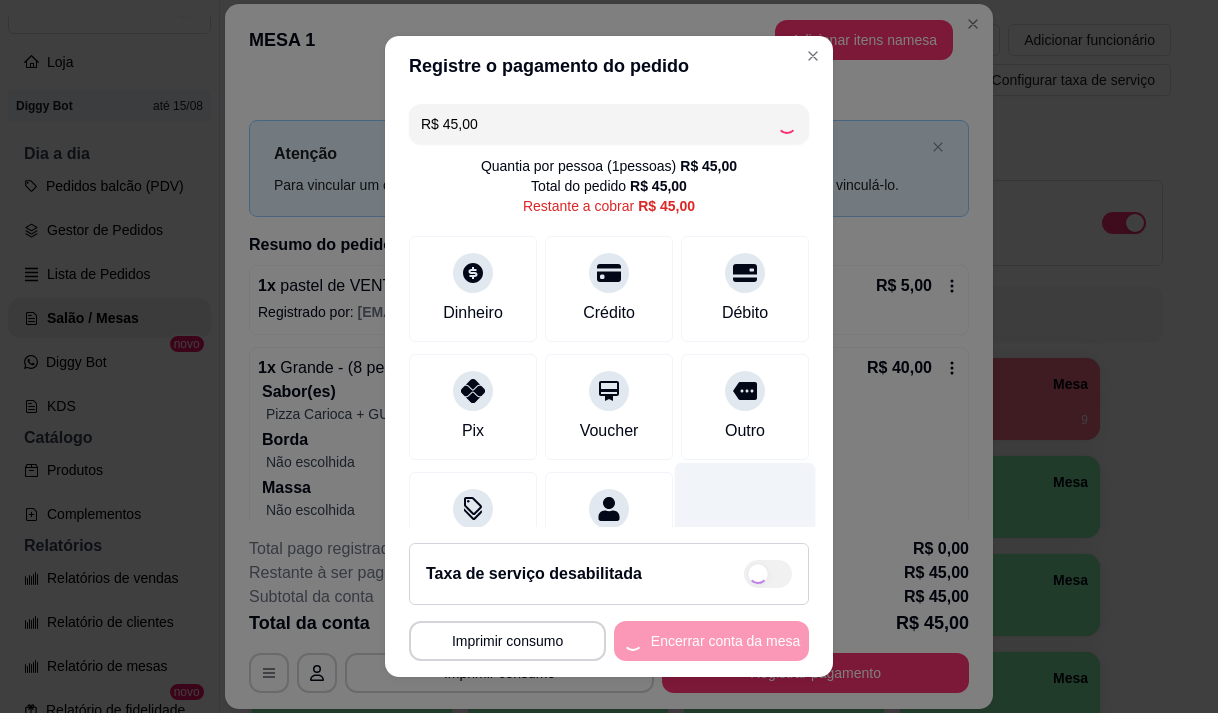 scroll, scrollTop: 82, scrollLeft: 0, axis: vertical 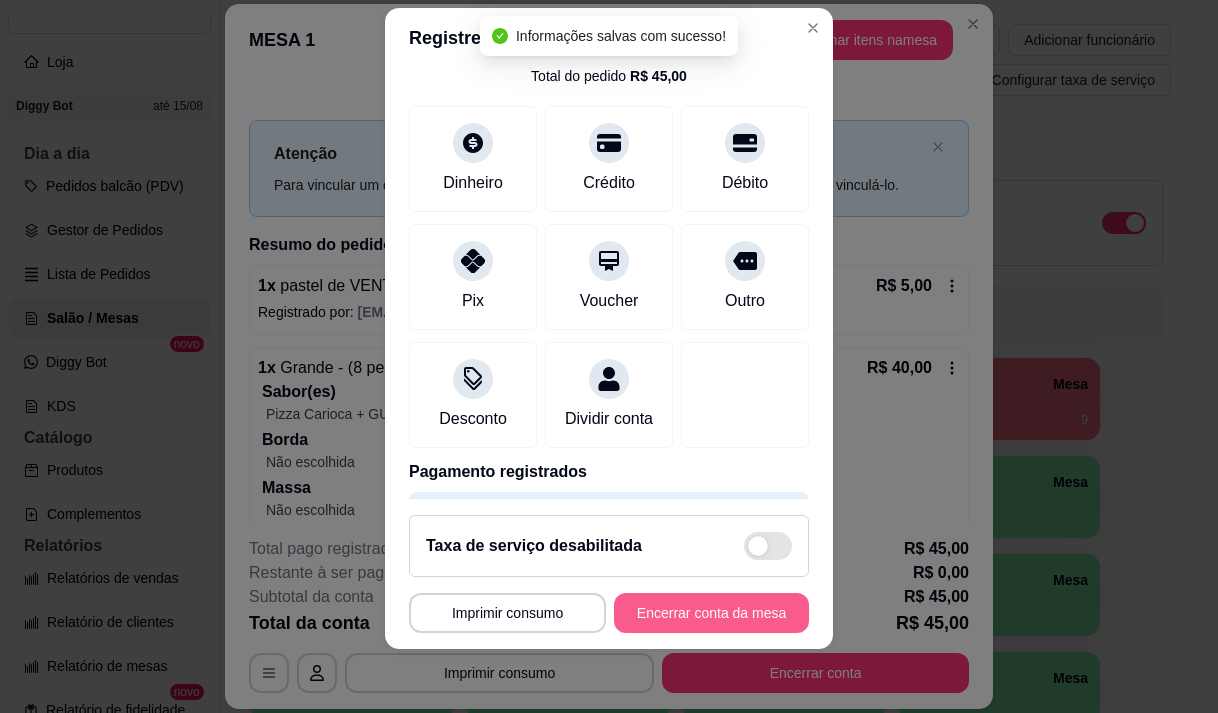 type on "R$ 0,00" 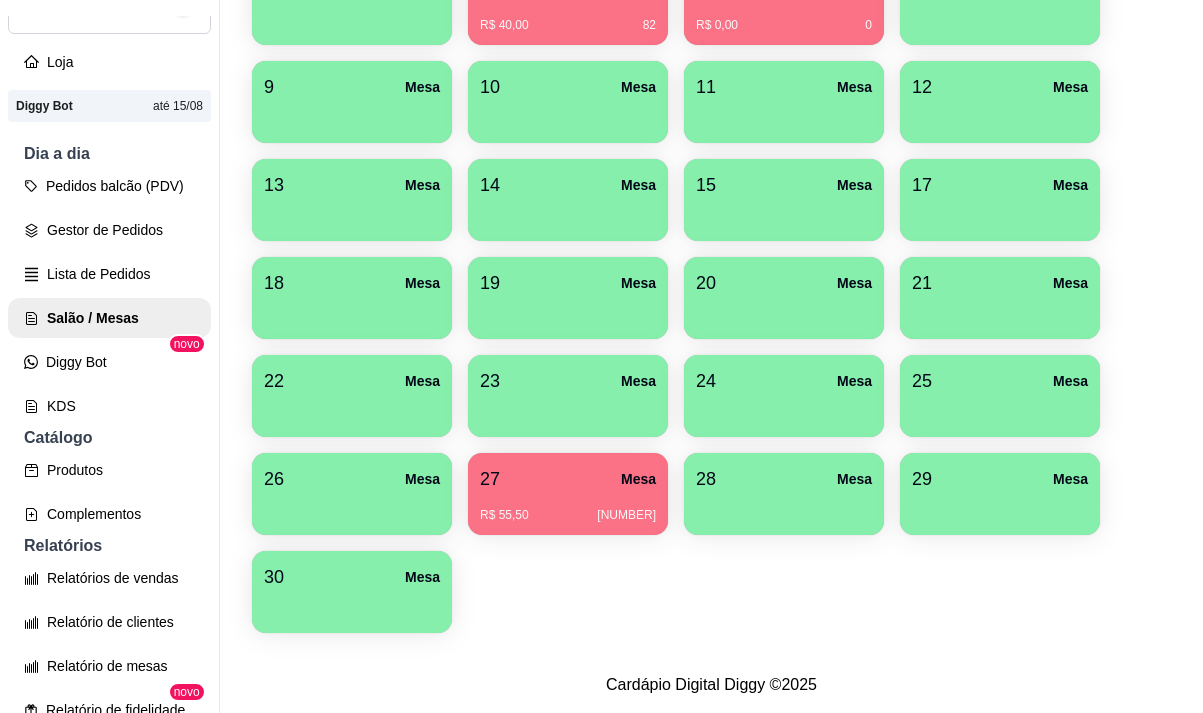 scroll, scrollTop: 500, scrollLeft: 0, axis: vertical 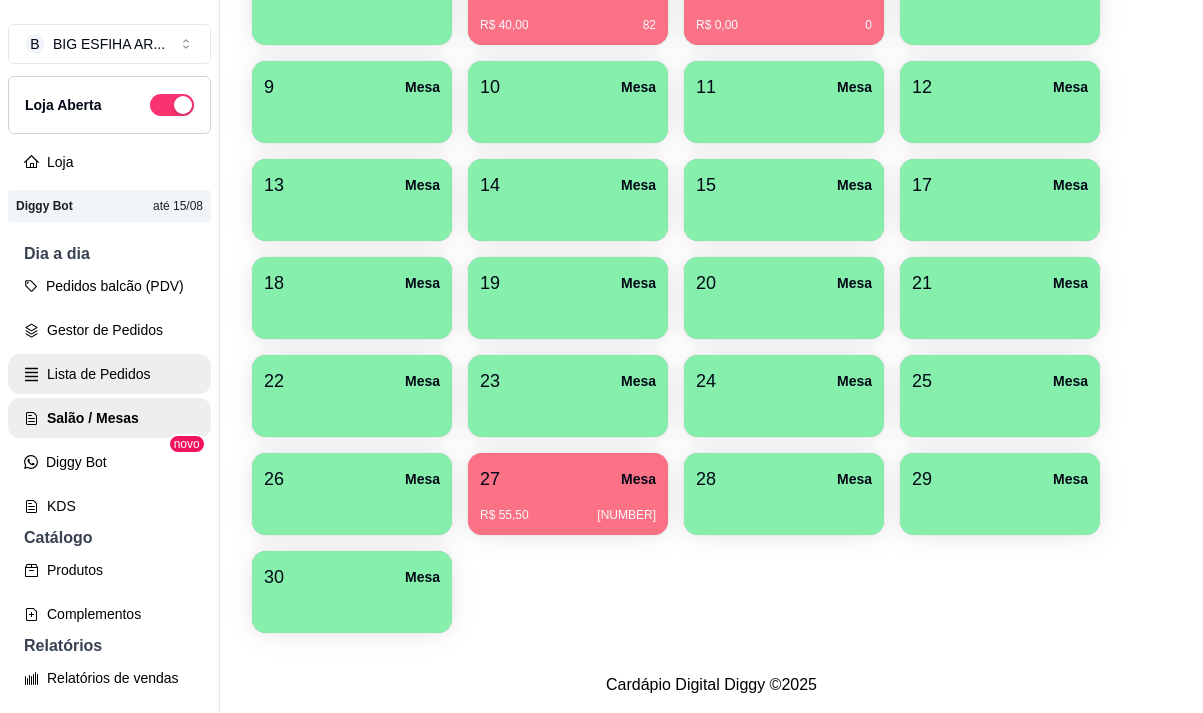 click on "Lista de Pedidos" at bounding box center (109, 374) 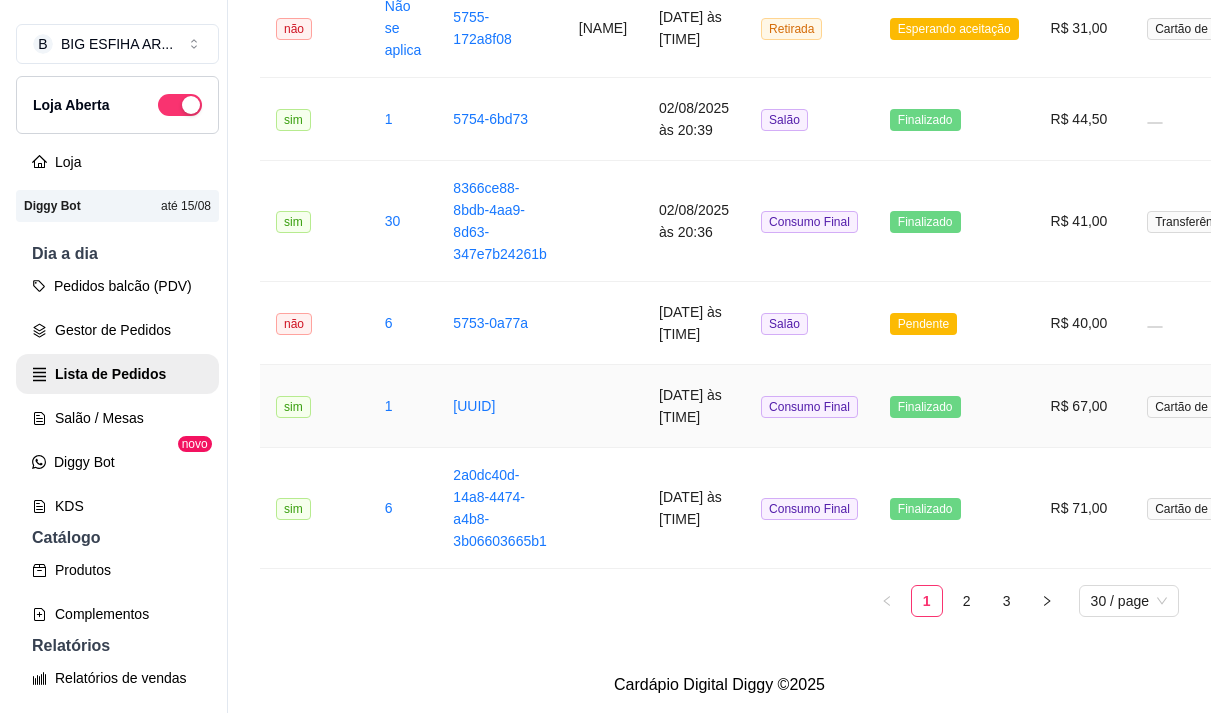 scroll, scrollTop: 2691, scrollLeft: 0, axis: vertical 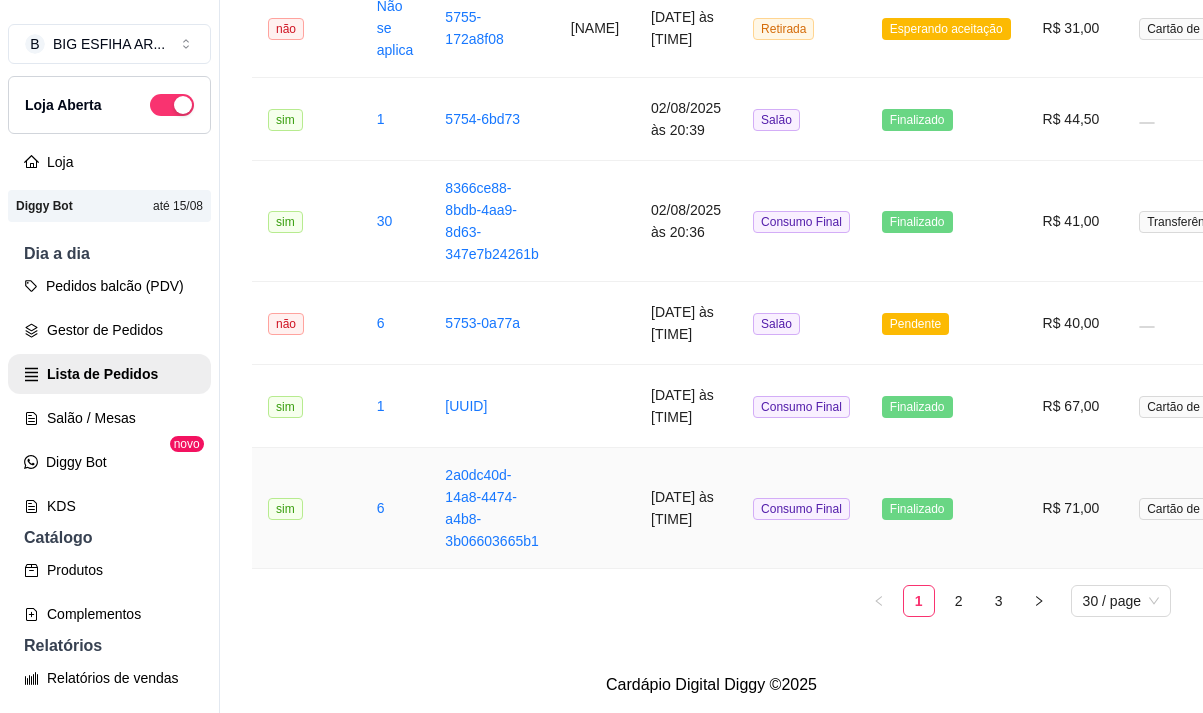 click on "02/08/2025 às 20:32" at bounding box center (686, 508) 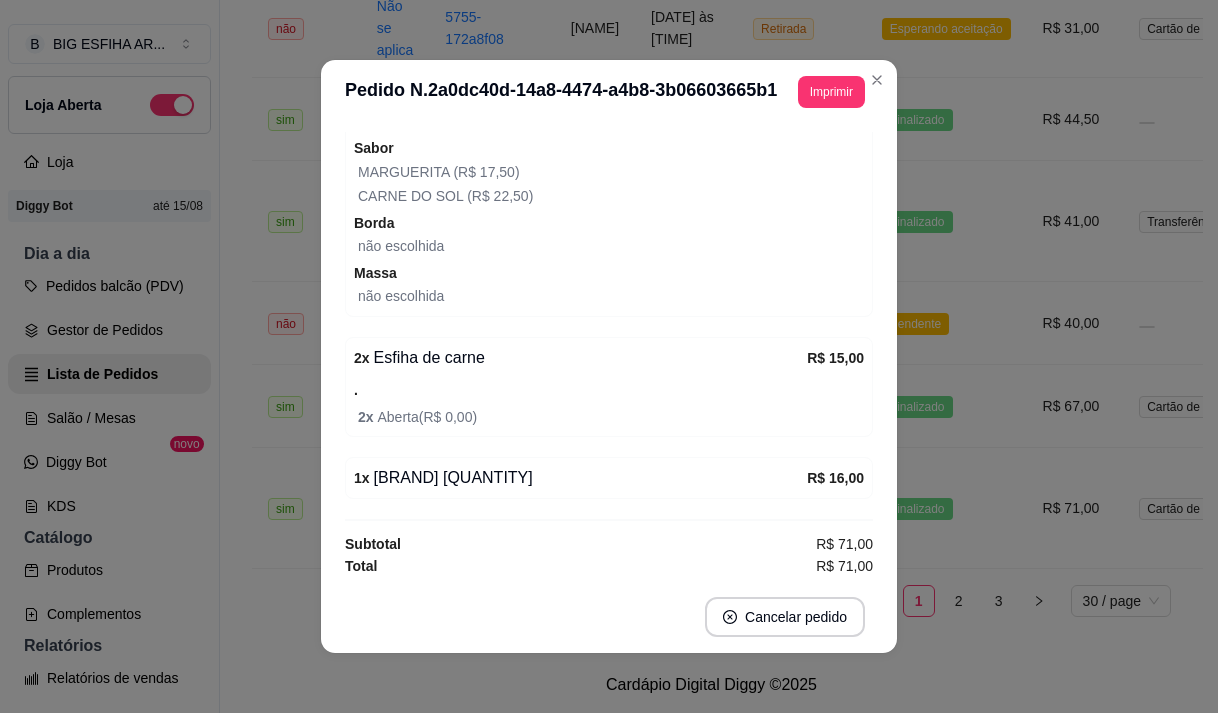 scroll, scrollTop: 372, scrollLeft: 0, axis: vertical 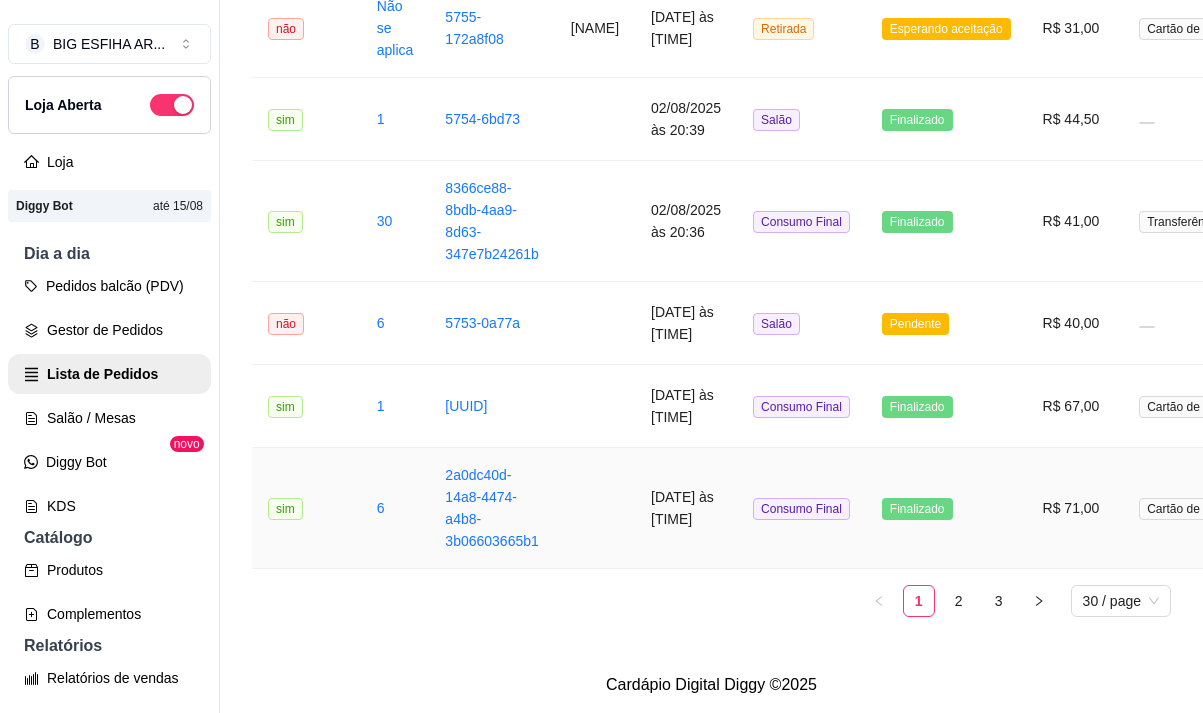 click on "Finalizado" at bounding box center (946, 508) 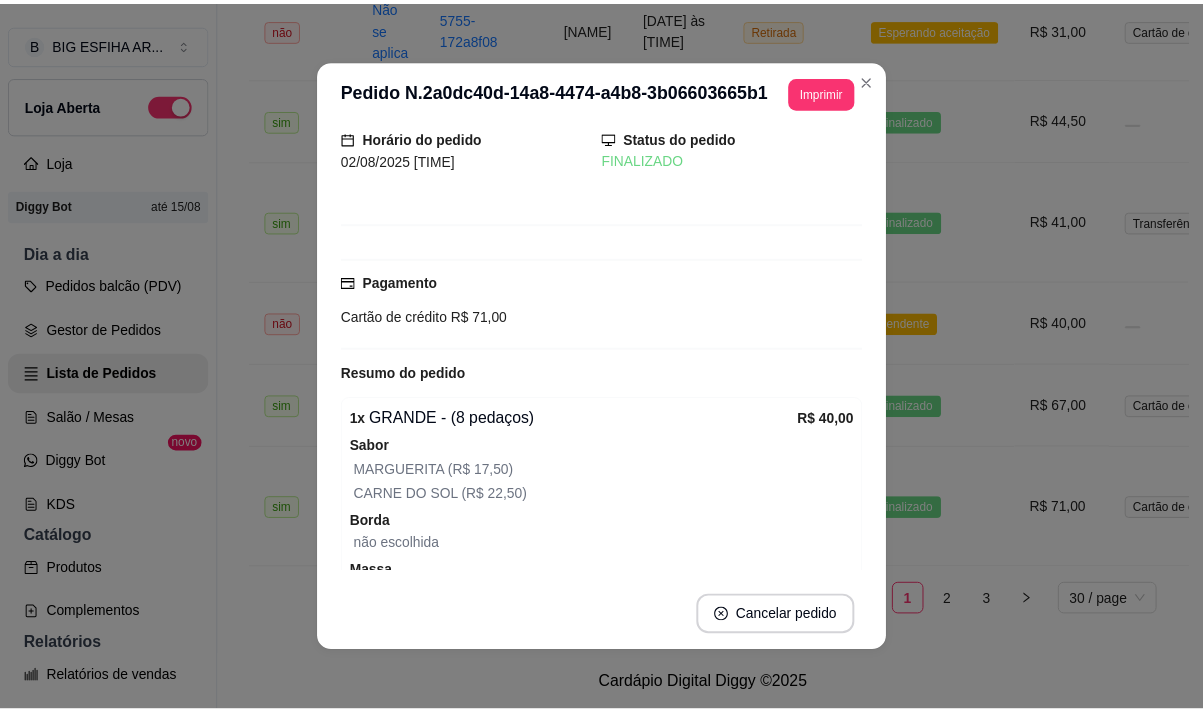 scroll, scrollTop: 100, scrollLeft: 0, axis: vertical 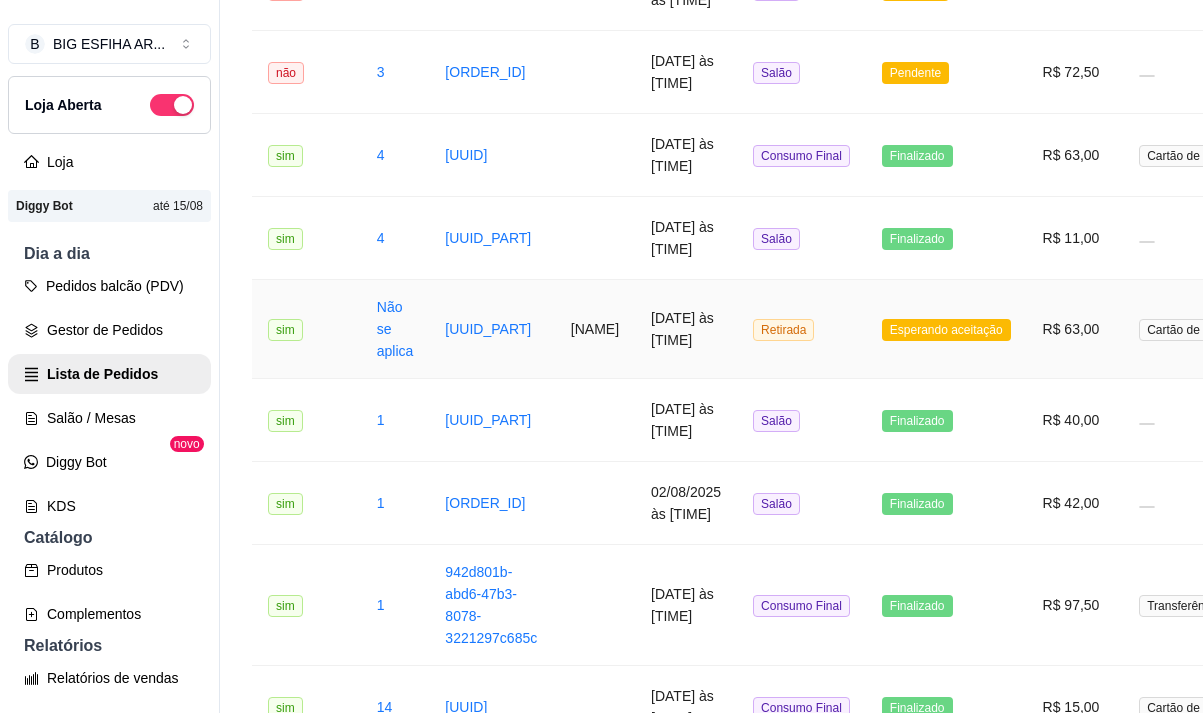 click on "Retirada" at bounding box center (801, 329) 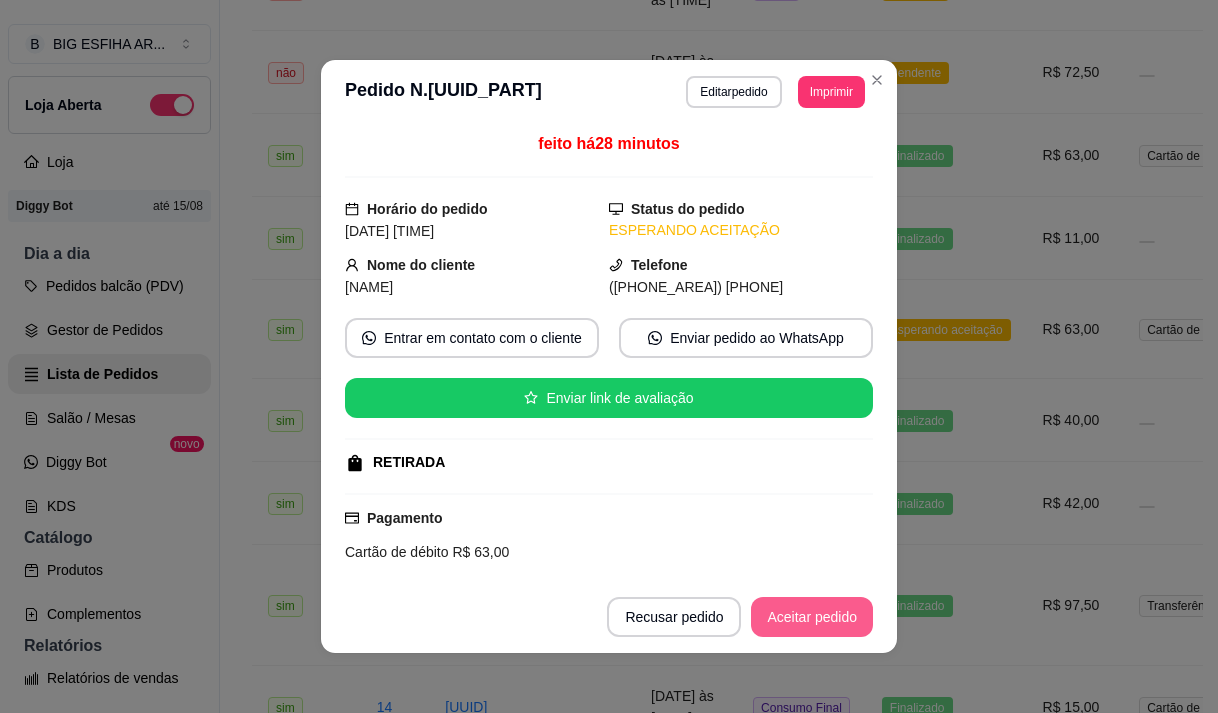 click on "Aceitar pedido" at bounding box center [812, 617] 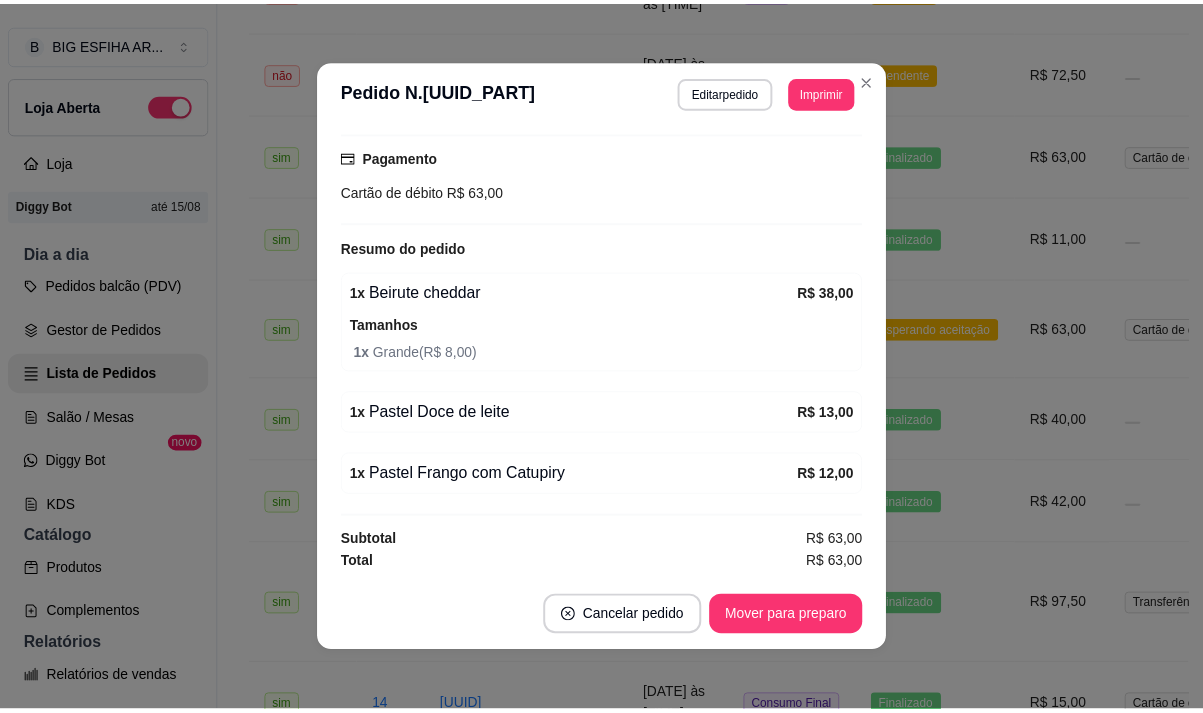 scroll, scrollTop: 362, scrollLeft: 0, axis: vertical 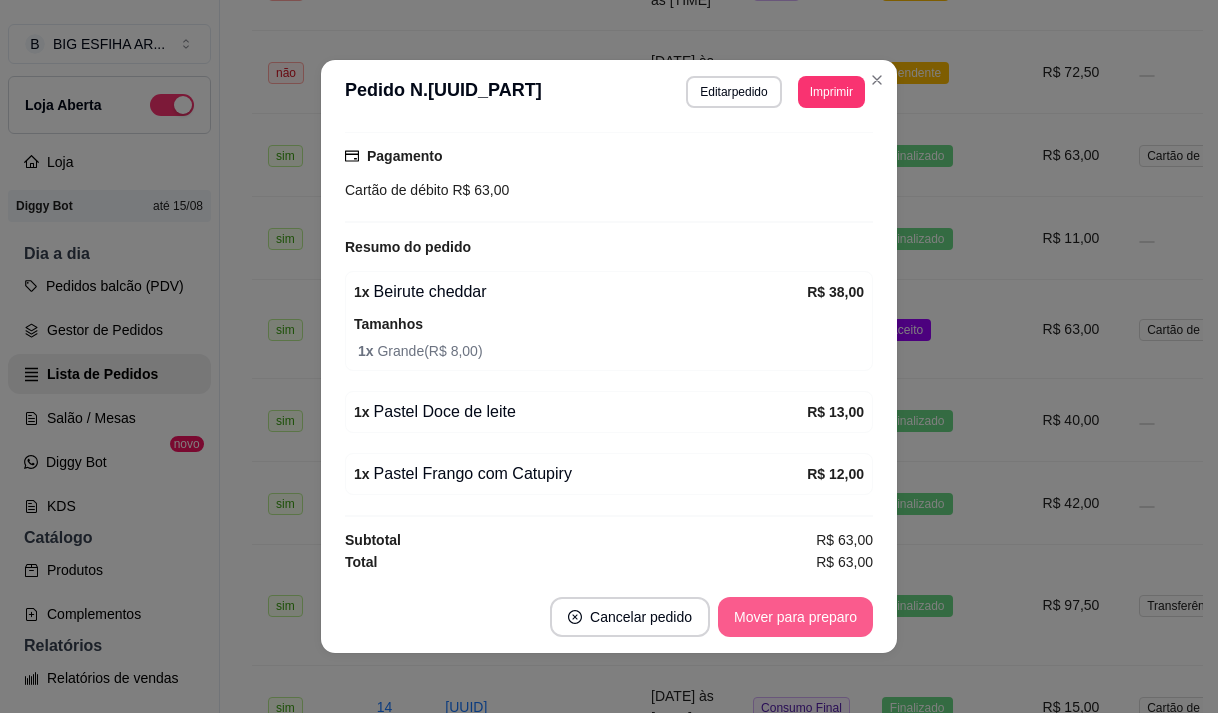 click on "Mover para preparo" at bounding box center (795, 617) 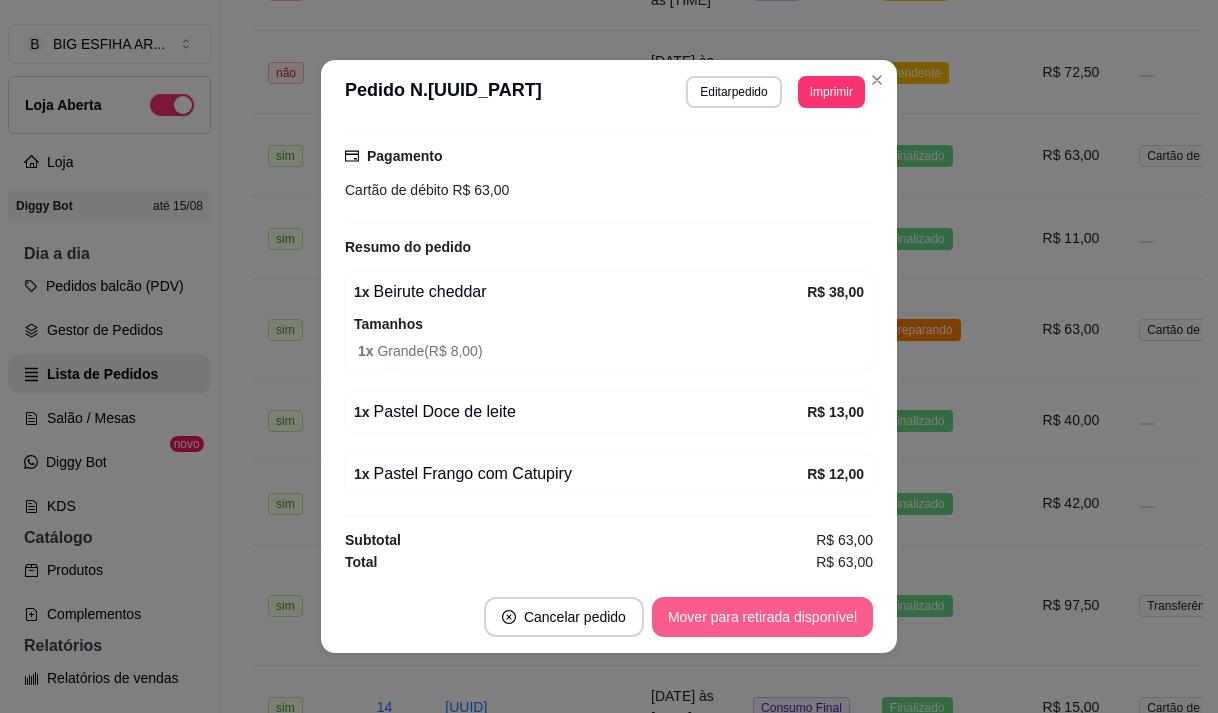 click on "Mover para retirada disponível" at bounding box center [762, 617] 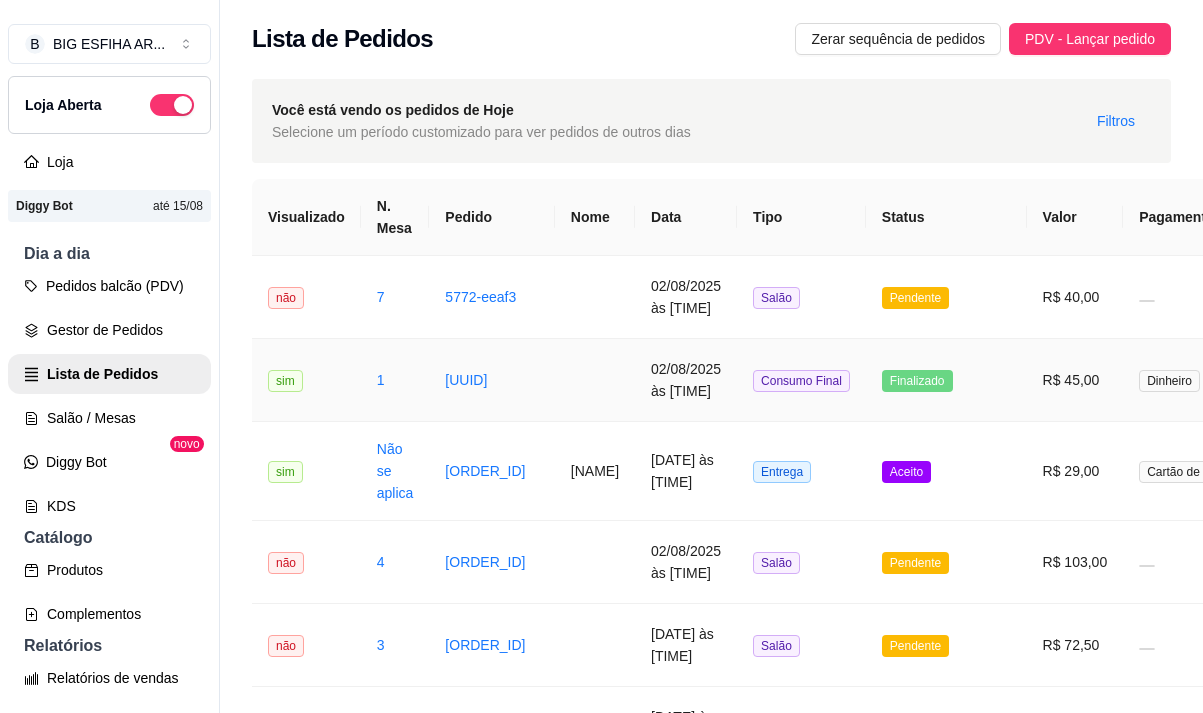 scroll, scrollTop: 0, scrollLeft: 0, axis: both 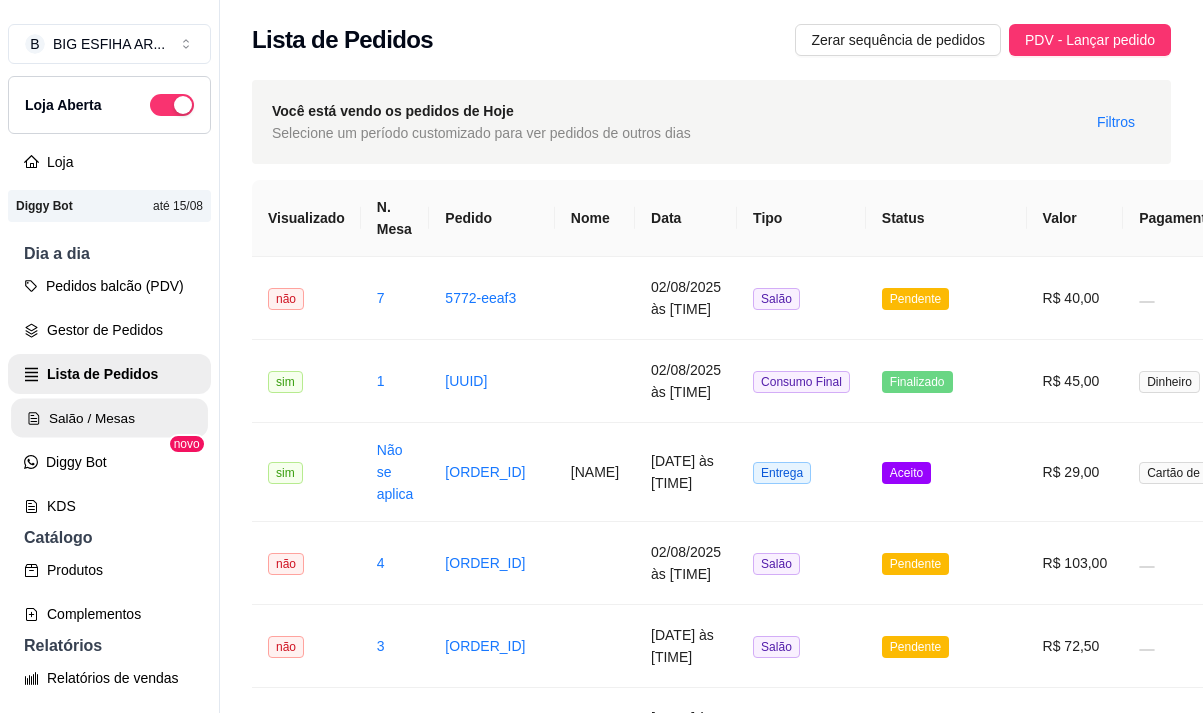 click on "Salão / Mesas" at bounding box center (109, 418) 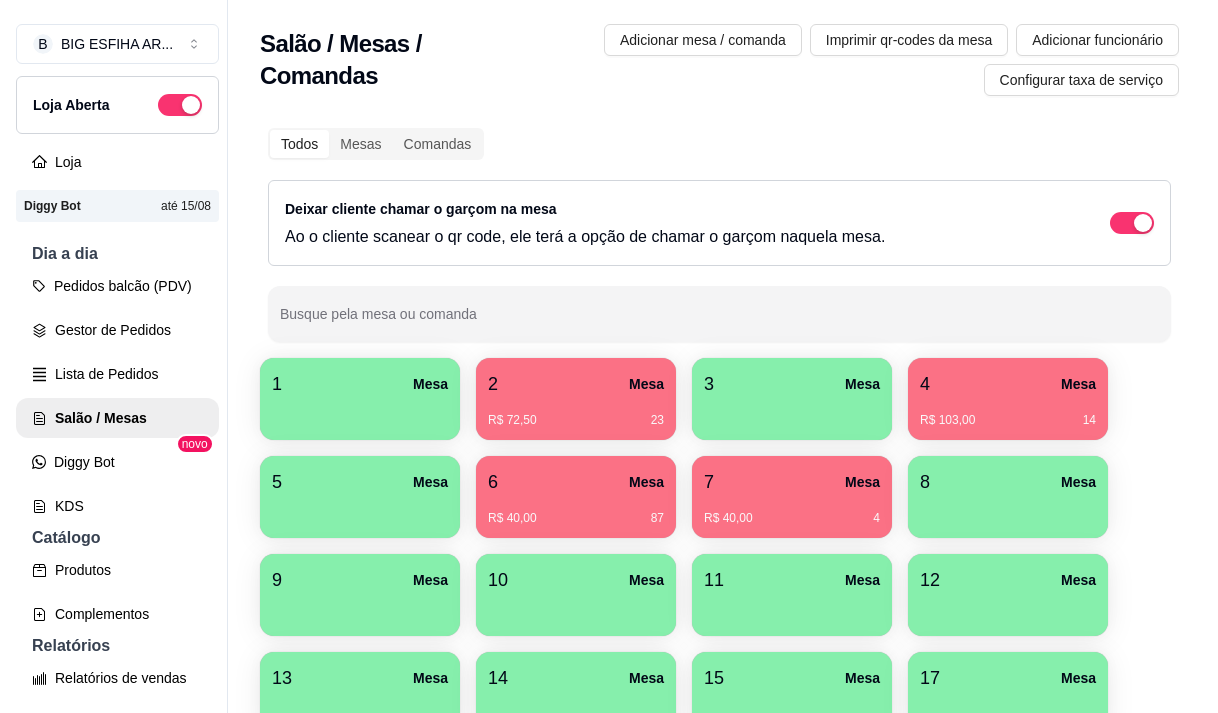 scroll, scrollTop: 100, scrollLeft: 0, axis: vertical 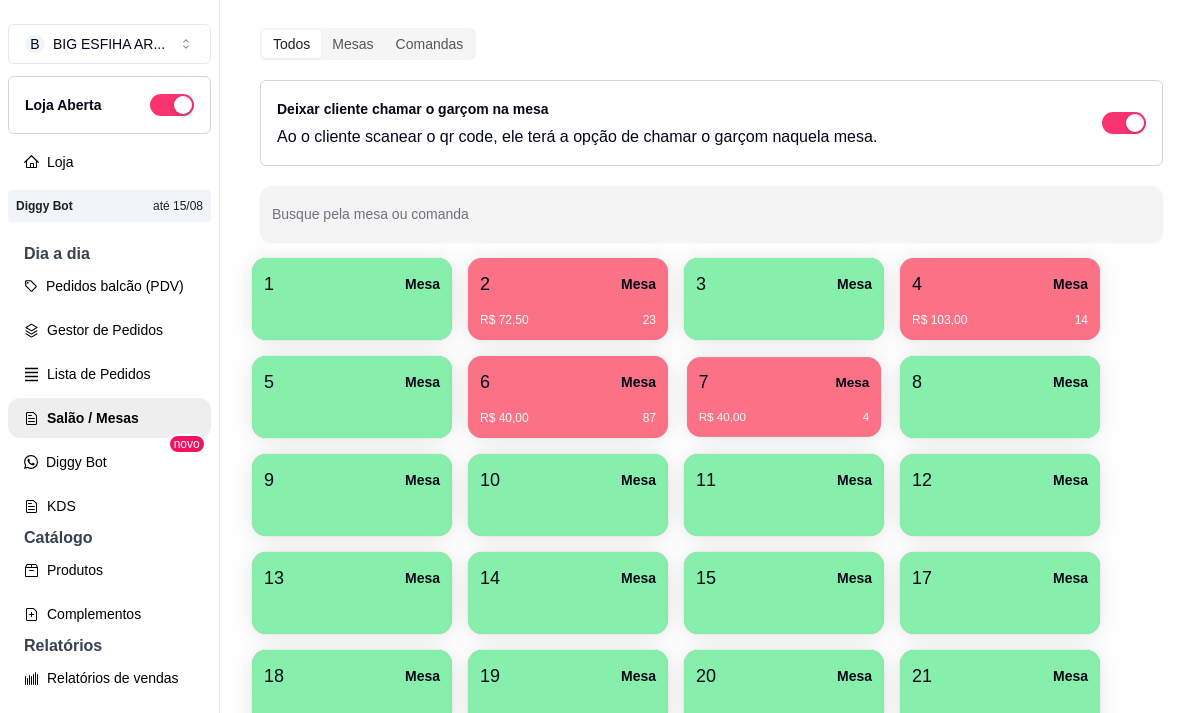 click on "R$ 40,00 4" at bounding box center [784, 410] 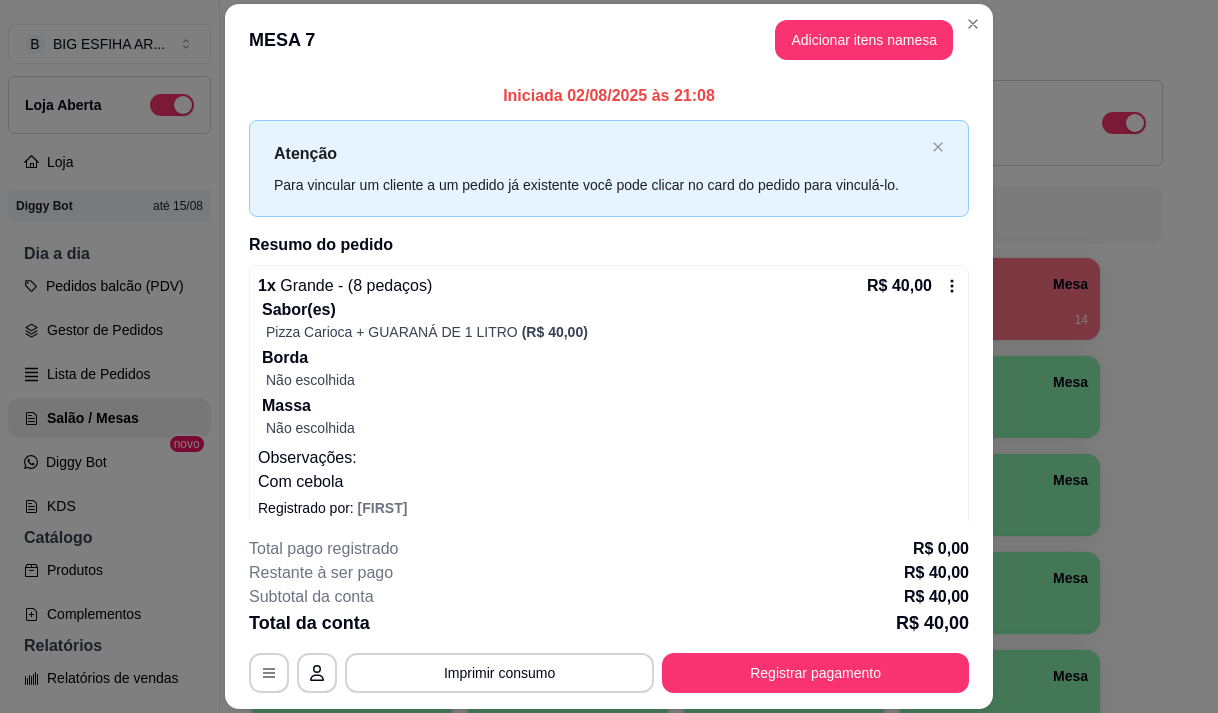 scroll, scrollTop: 17, scrollLeft: 0, axis: vertical 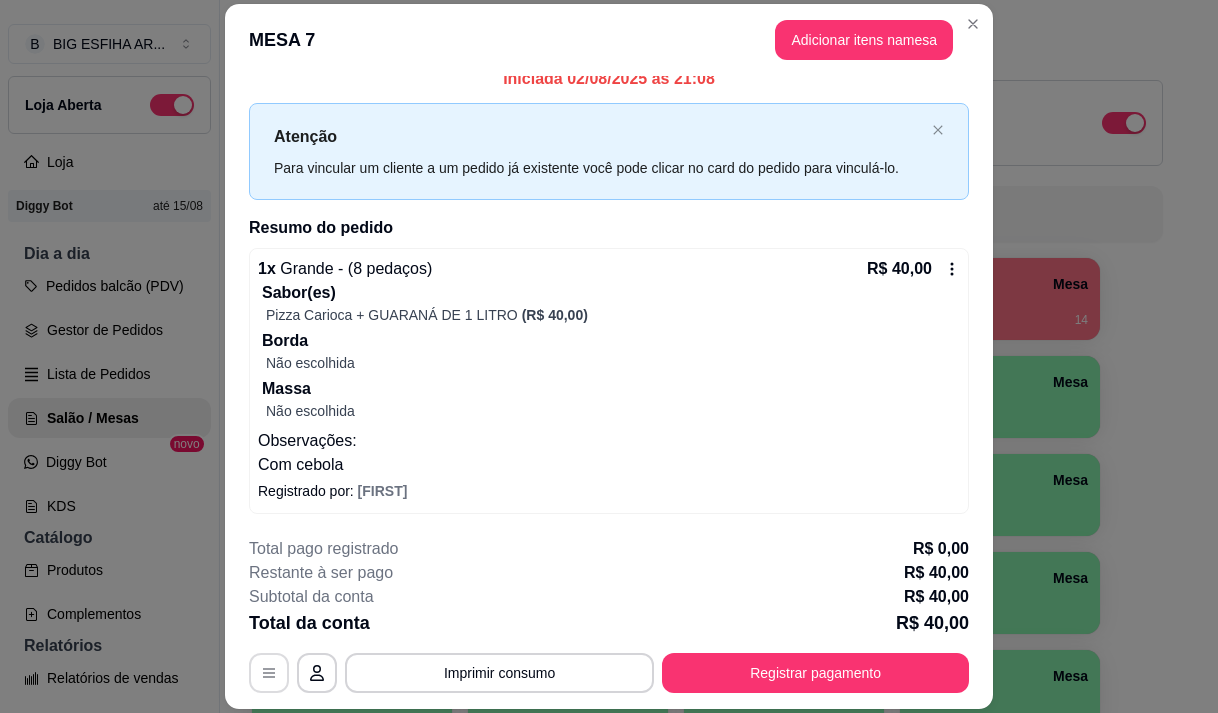 click 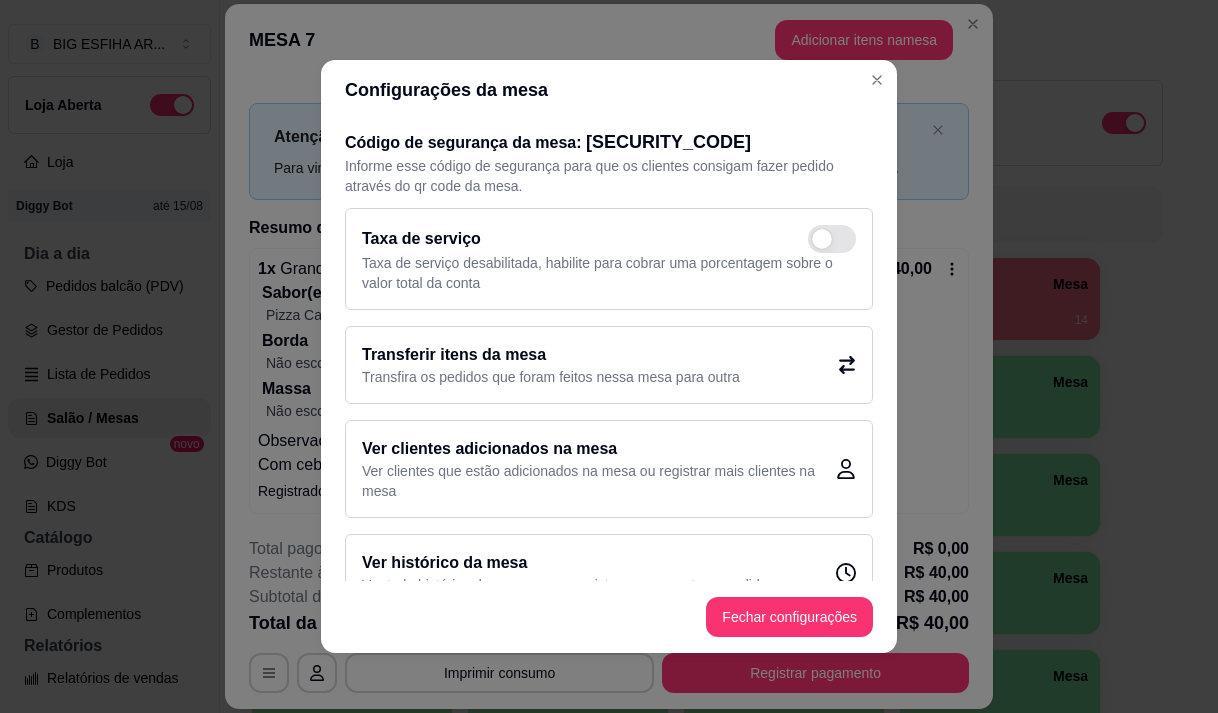 click 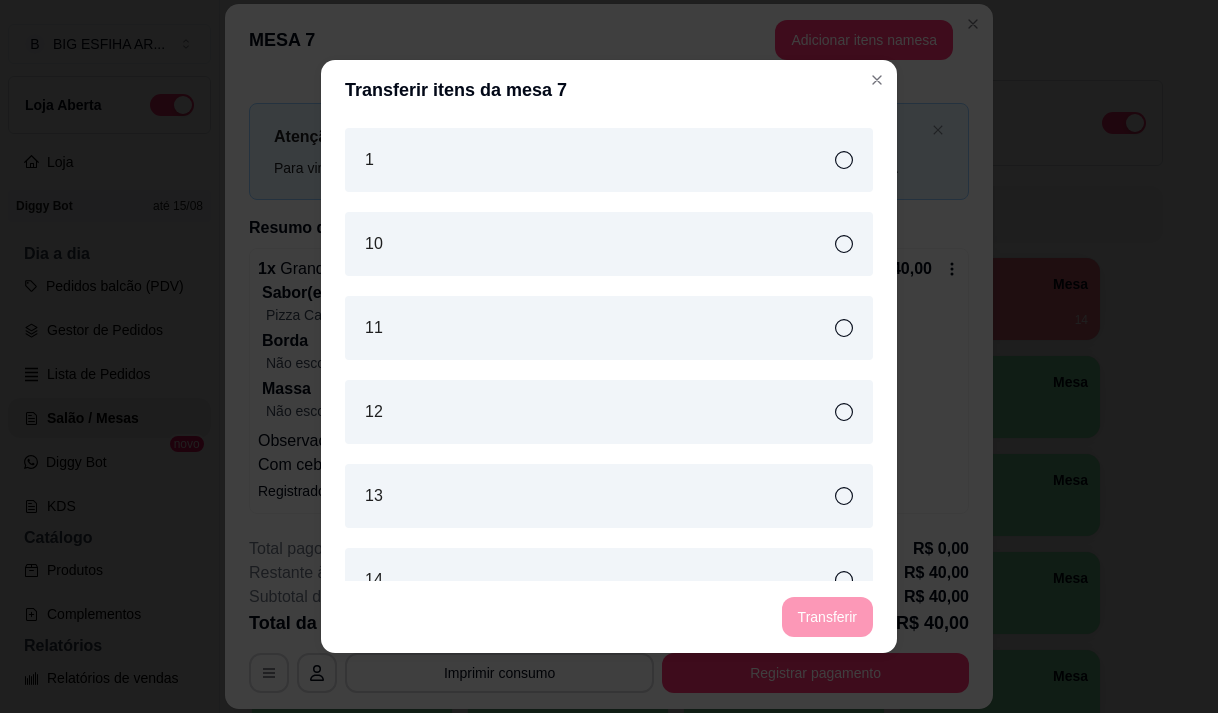 click on "1" at bounding box center (609, 160) 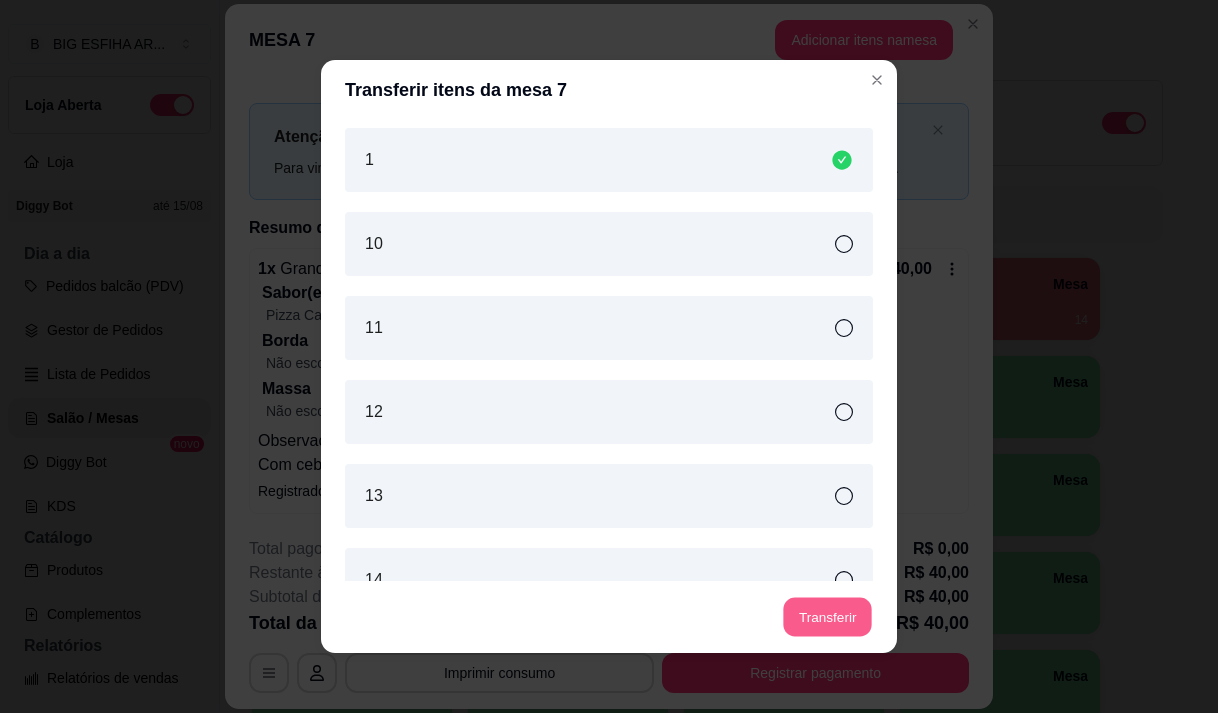 click on "Transferir" at bounding box center (827, 617) 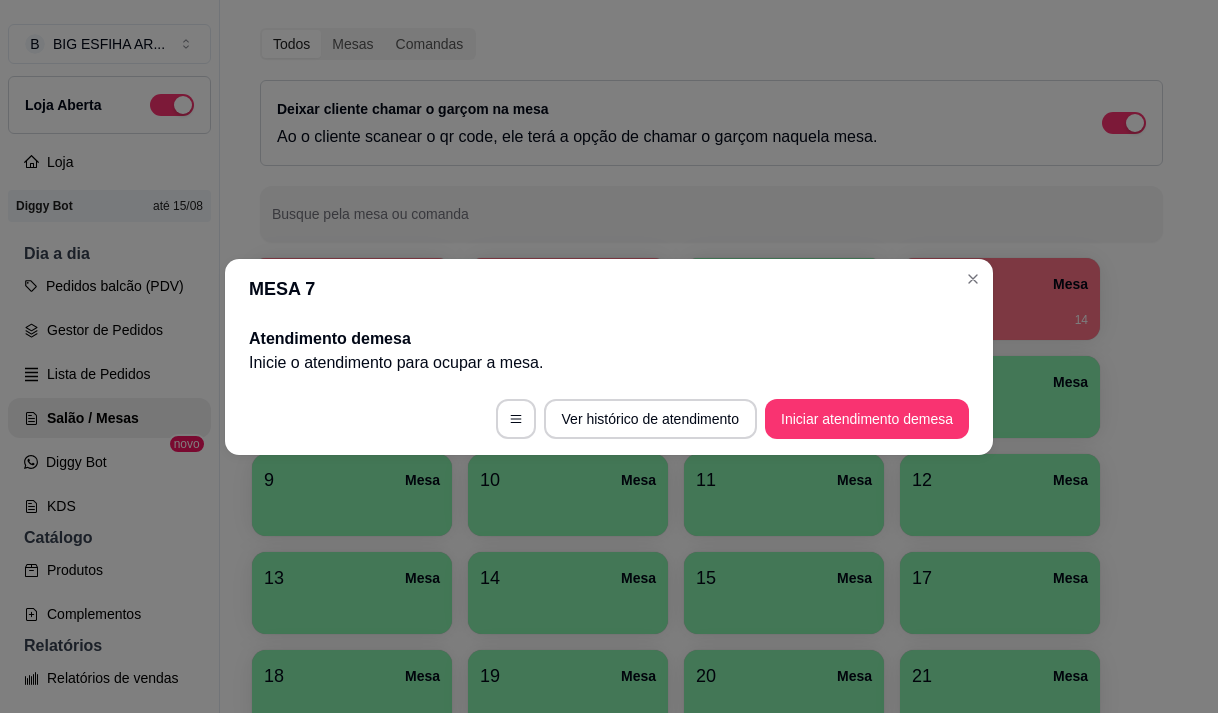 scroll, scrollTop: 0, scrollLeft: 0, axis: both 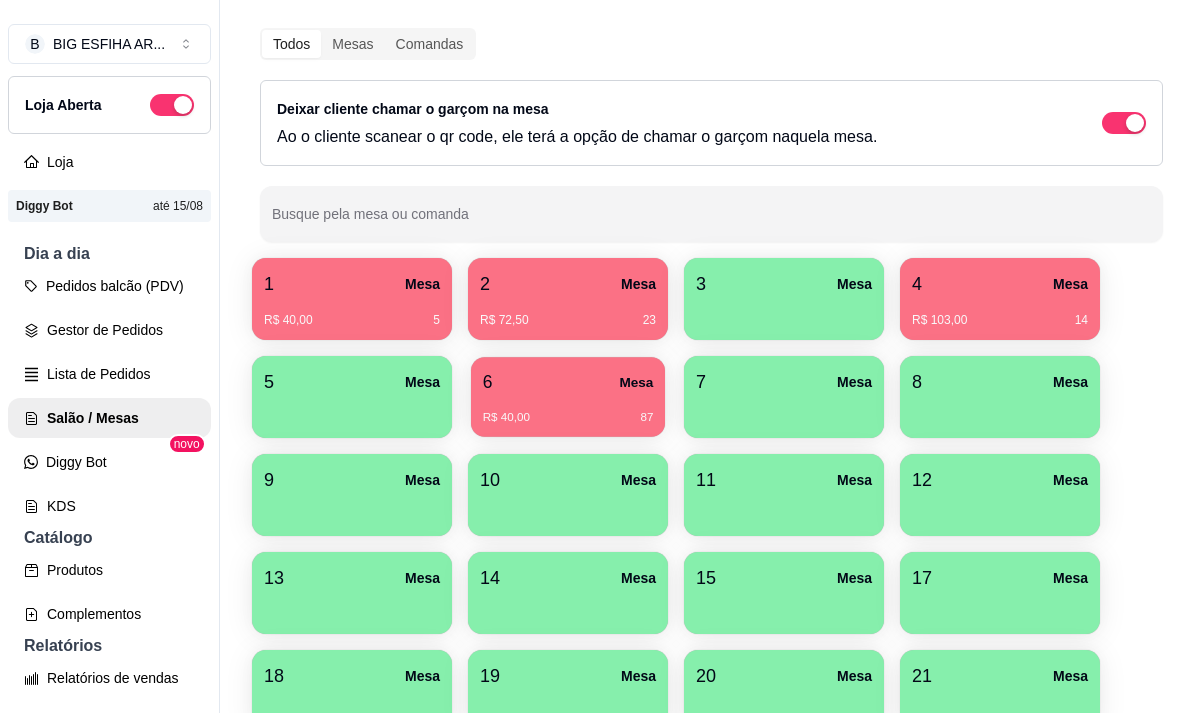 click on "R$ 40,00 87" at bounding box center (568, 410) 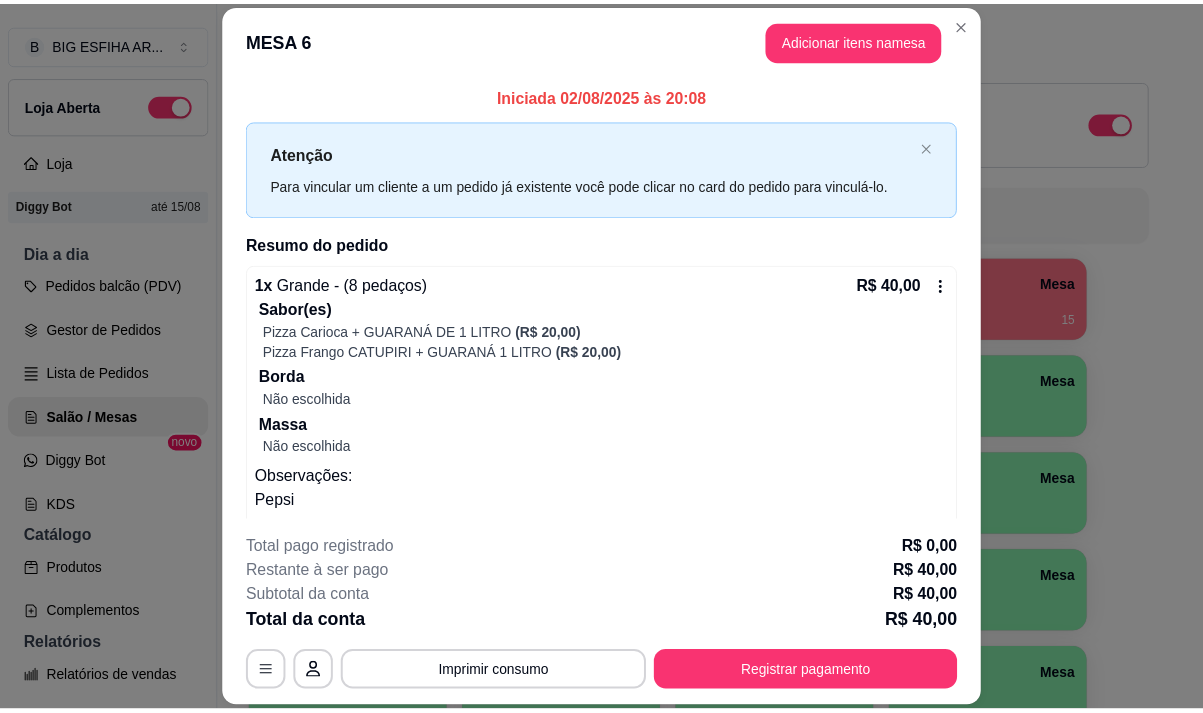 scroll, scrollTop: 37, scrollLeft: 0, axis: vertical 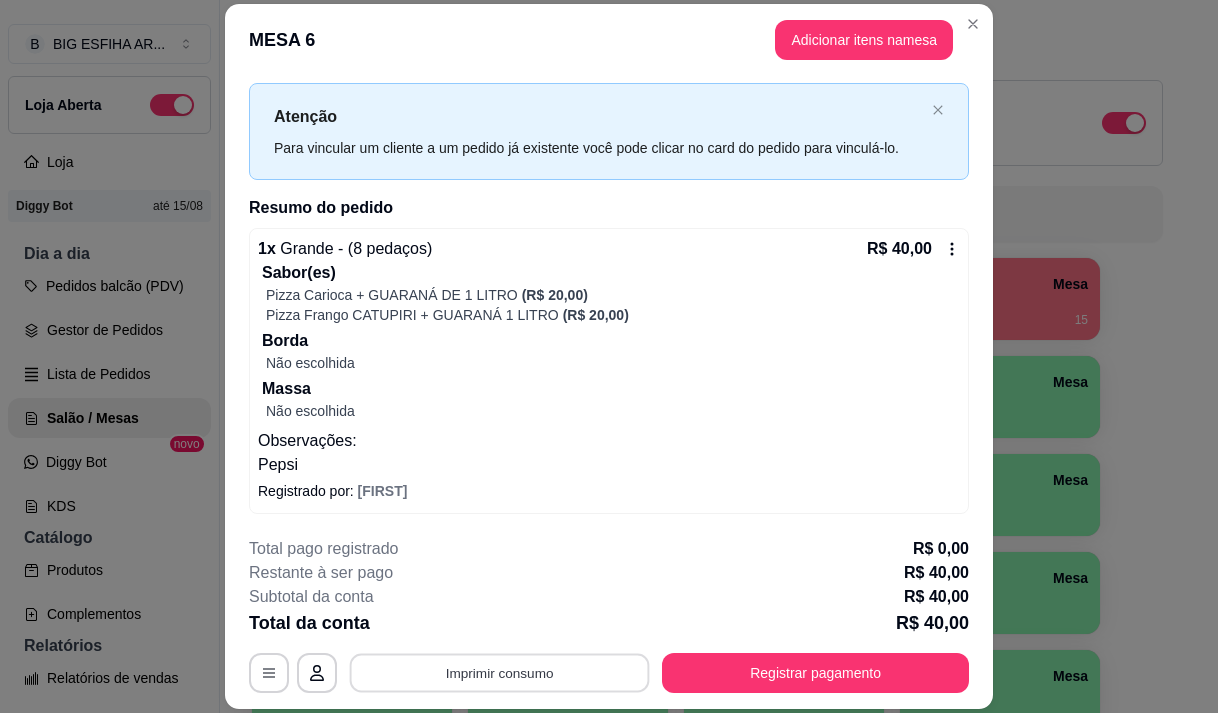 click on "Imprimir consumo" at bounding box center [500, 673] 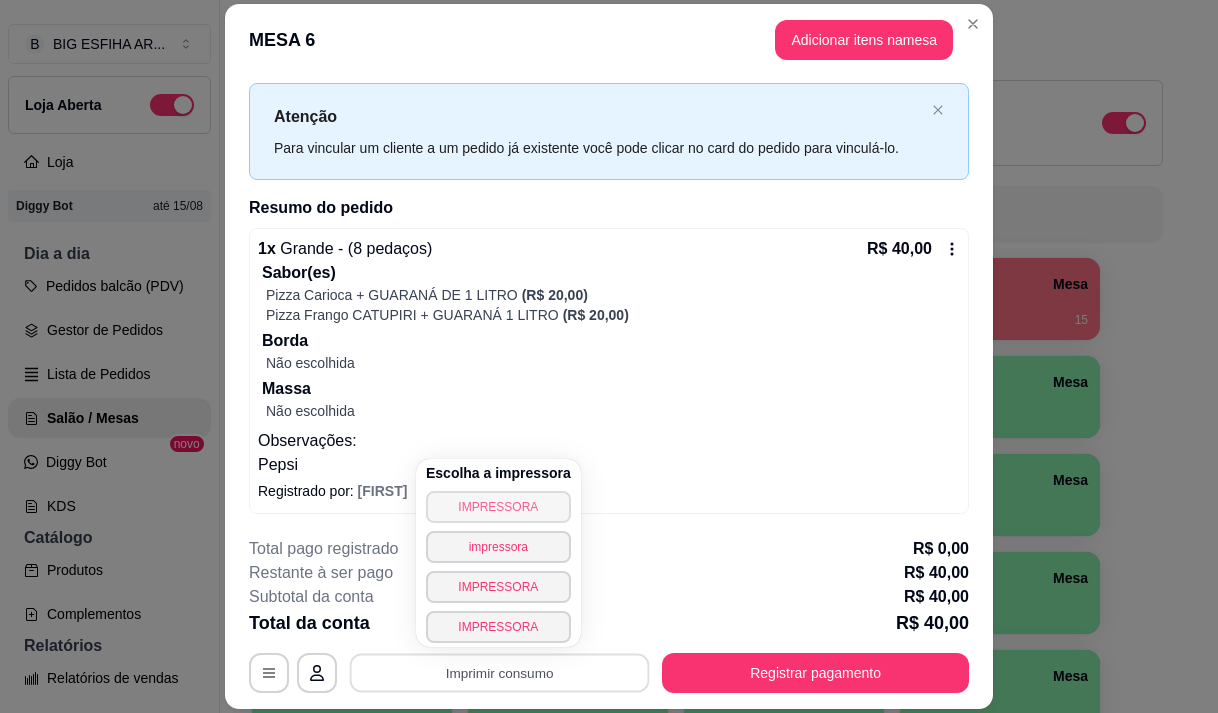click on "IMPRESSORA" at bounding box center (498, 507) 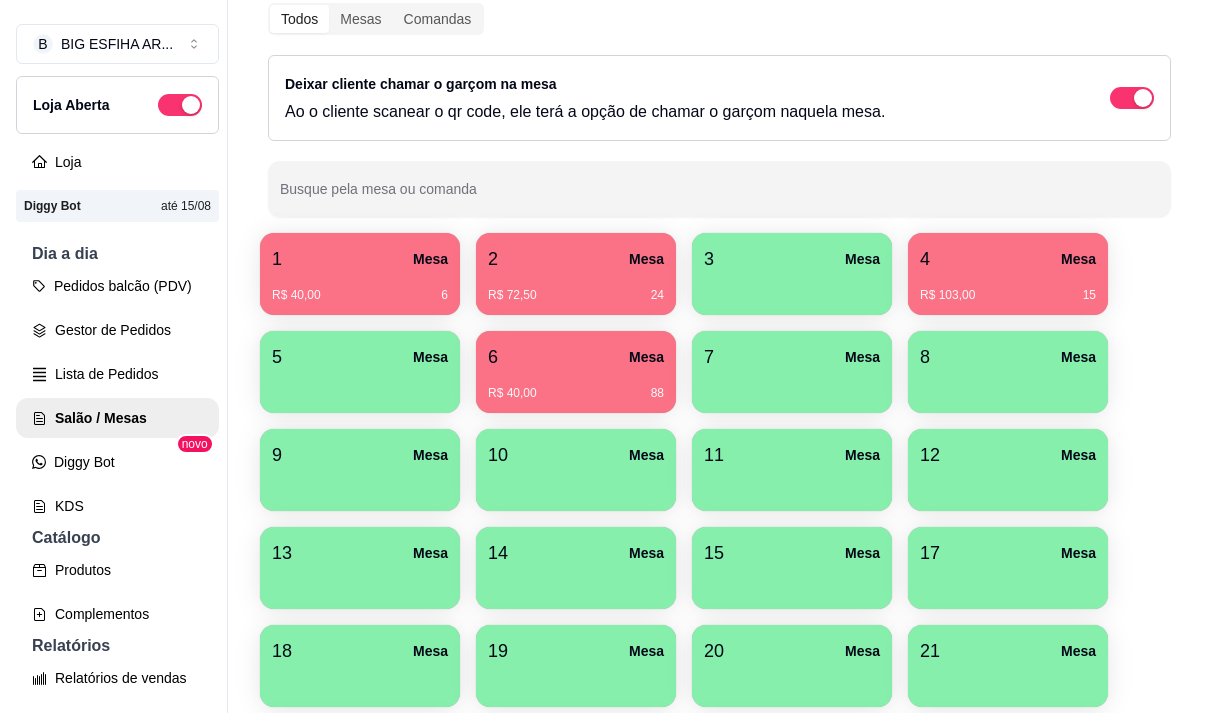 scroll, scrollTop: 200, scrollLeft: 0, axis: vertical 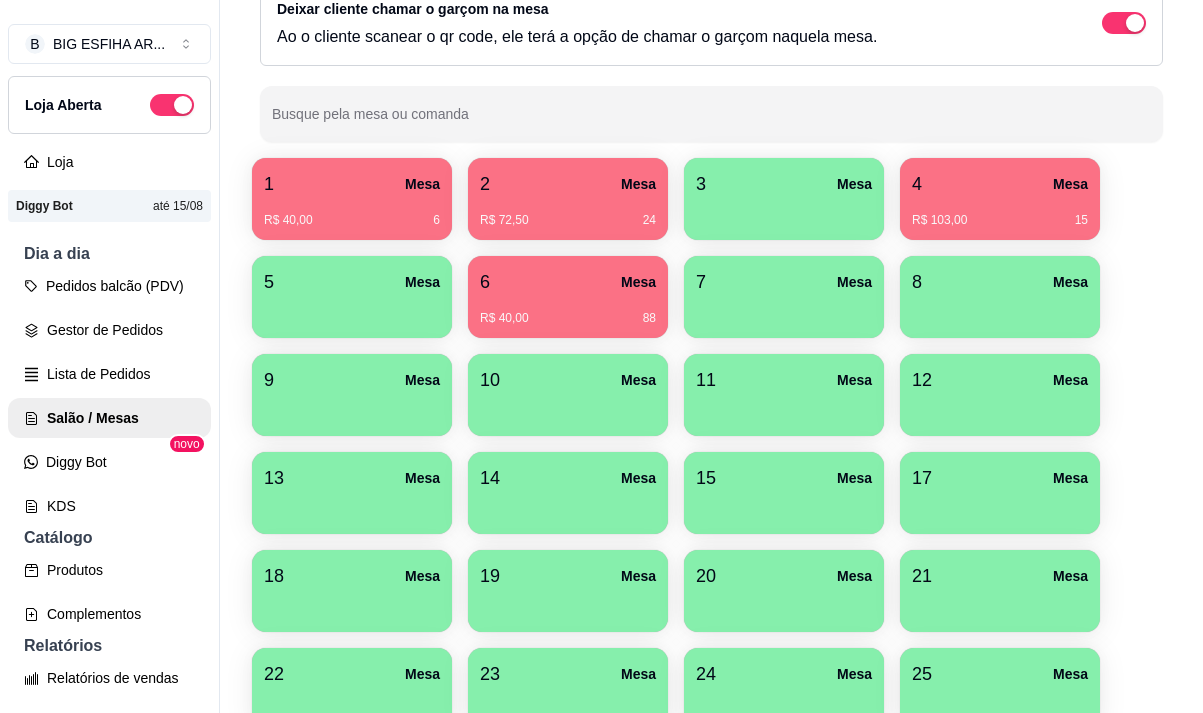 click on "4 Mesa" at bounding box center [1000, 184] 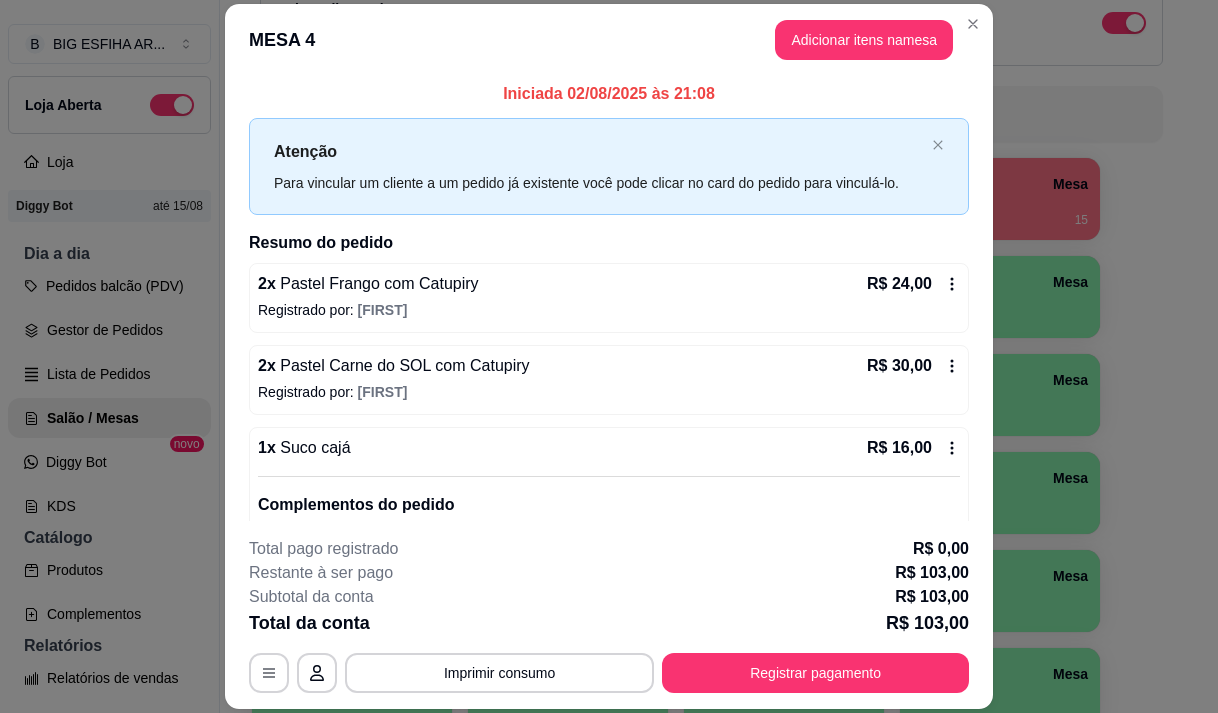 scroll, scrollTop: 0, scrollLeft: 0, axis: both 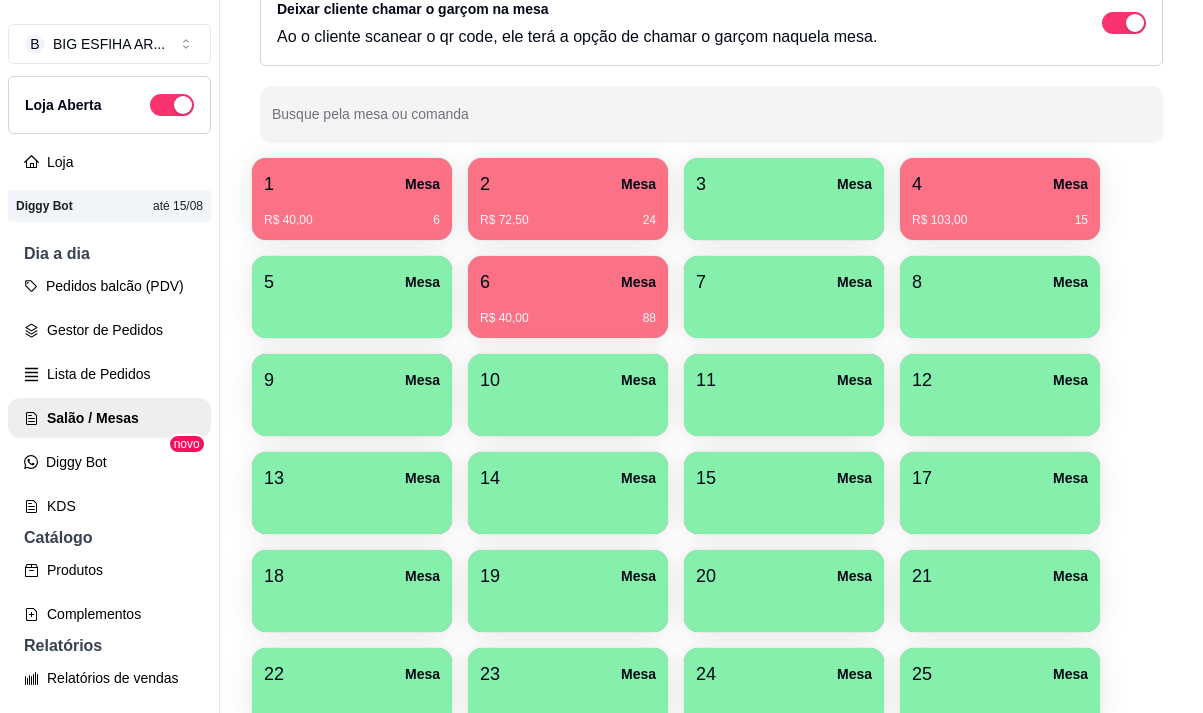 click on "R$ 40,00 6" at bounding box center [352, 213] 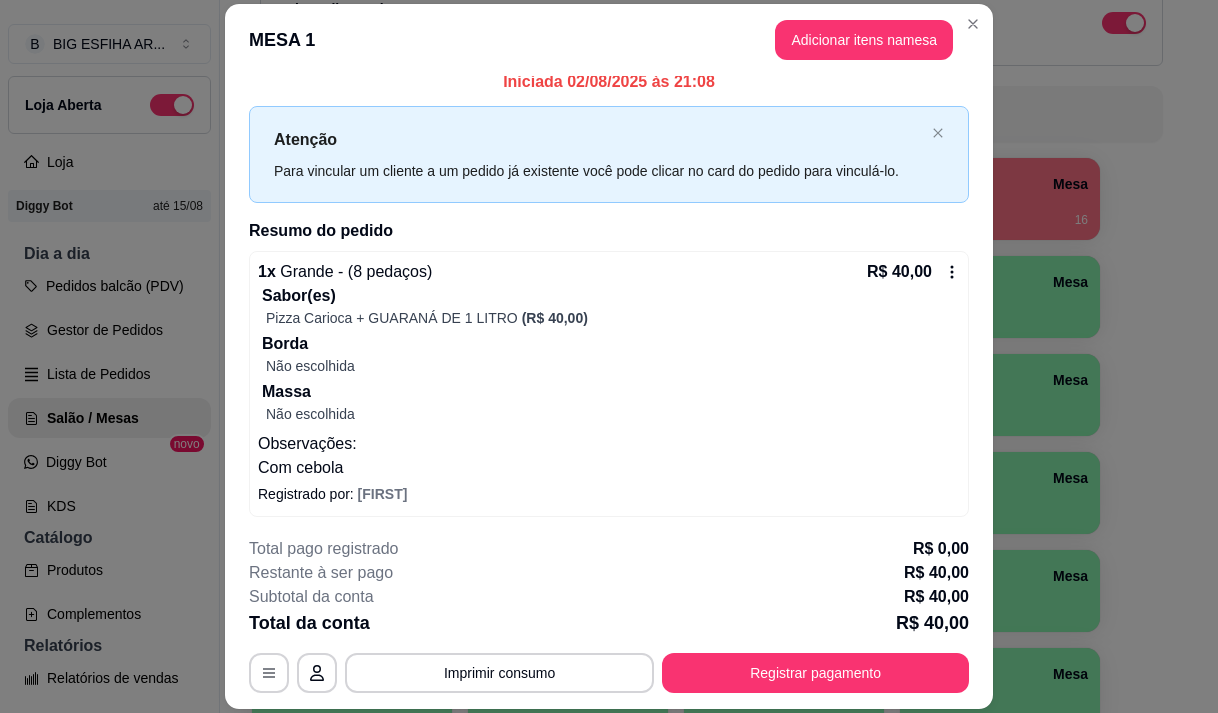 scroll, scrollTop: 17, scrollLeft: 0, axis: vertical 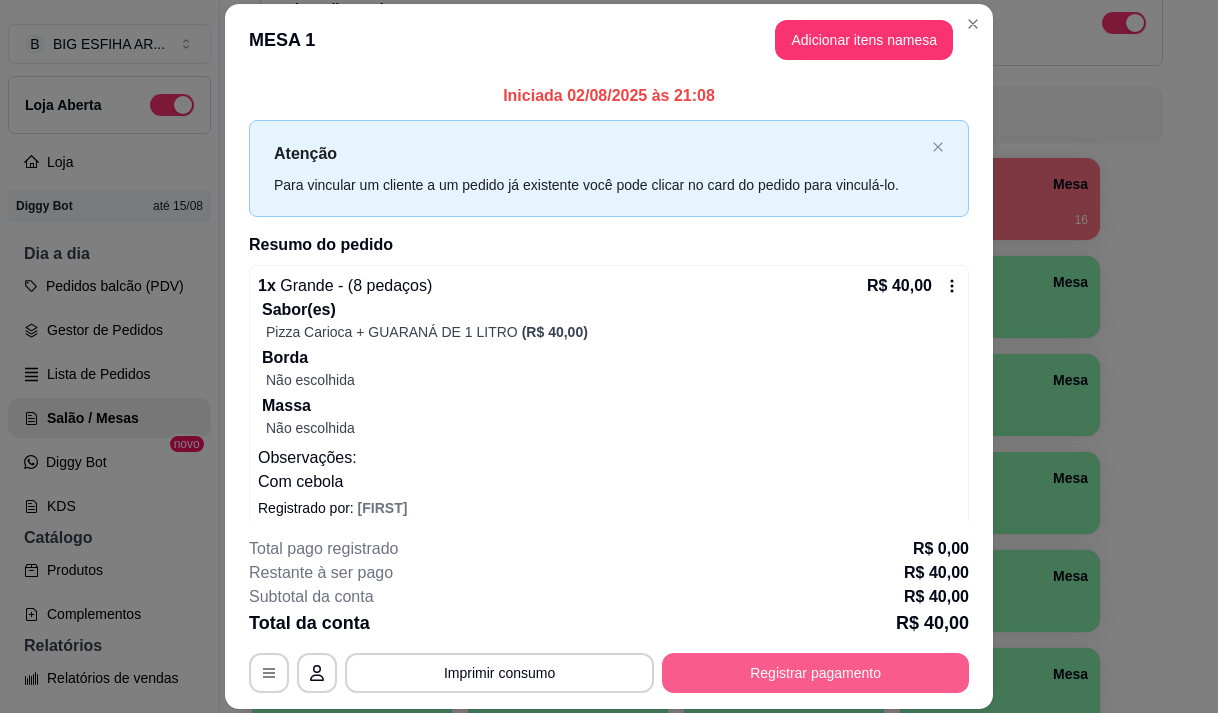 click on "Registrar pagamento" at bounding box center [815, 673] 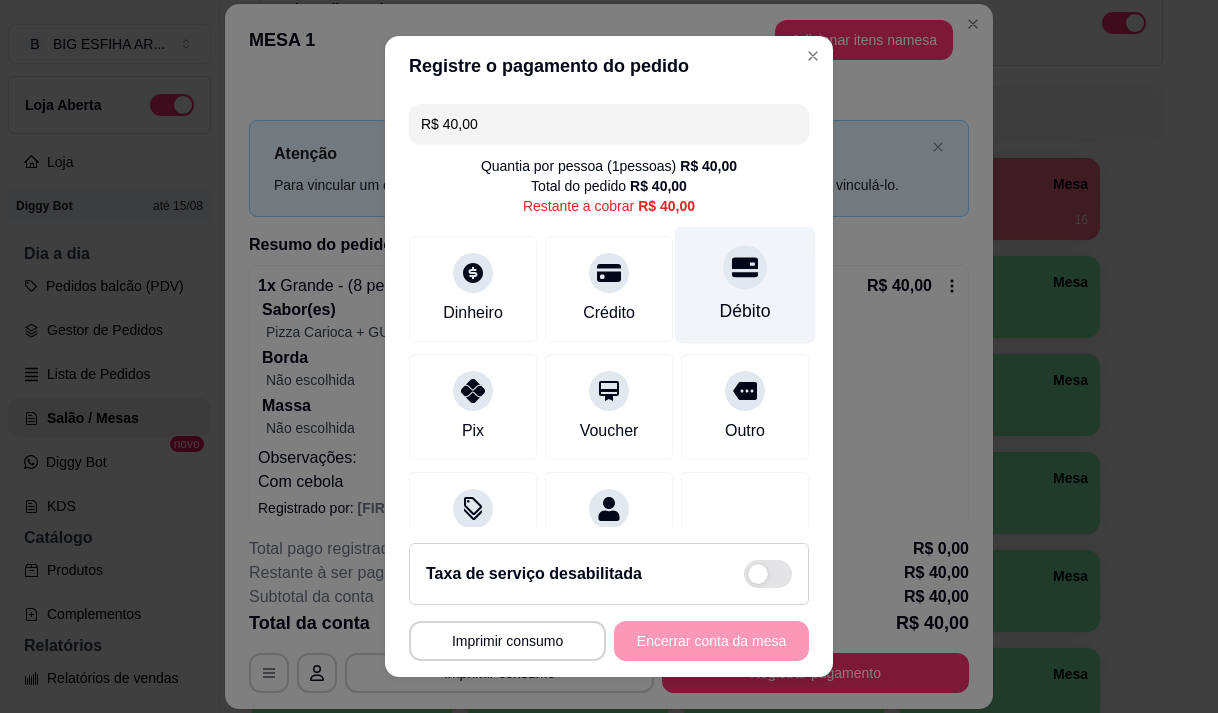 click on "Débito" at bounding box center [745, 284] 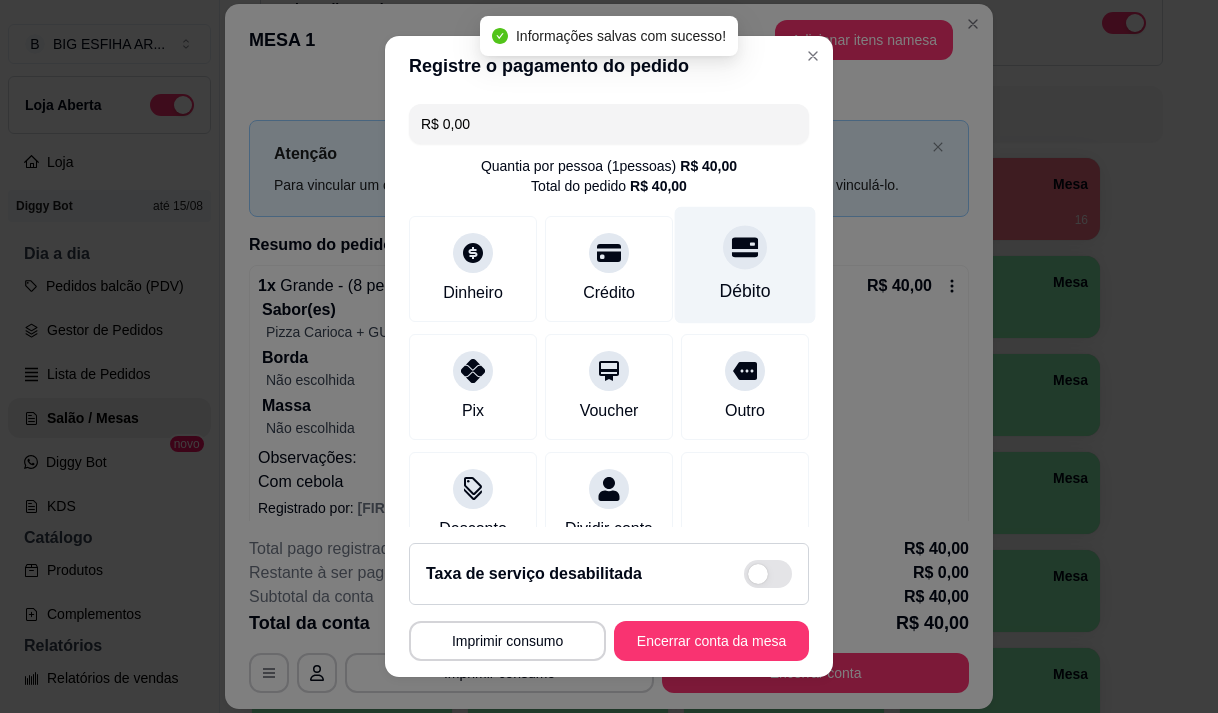 type on "R$ 0,00" 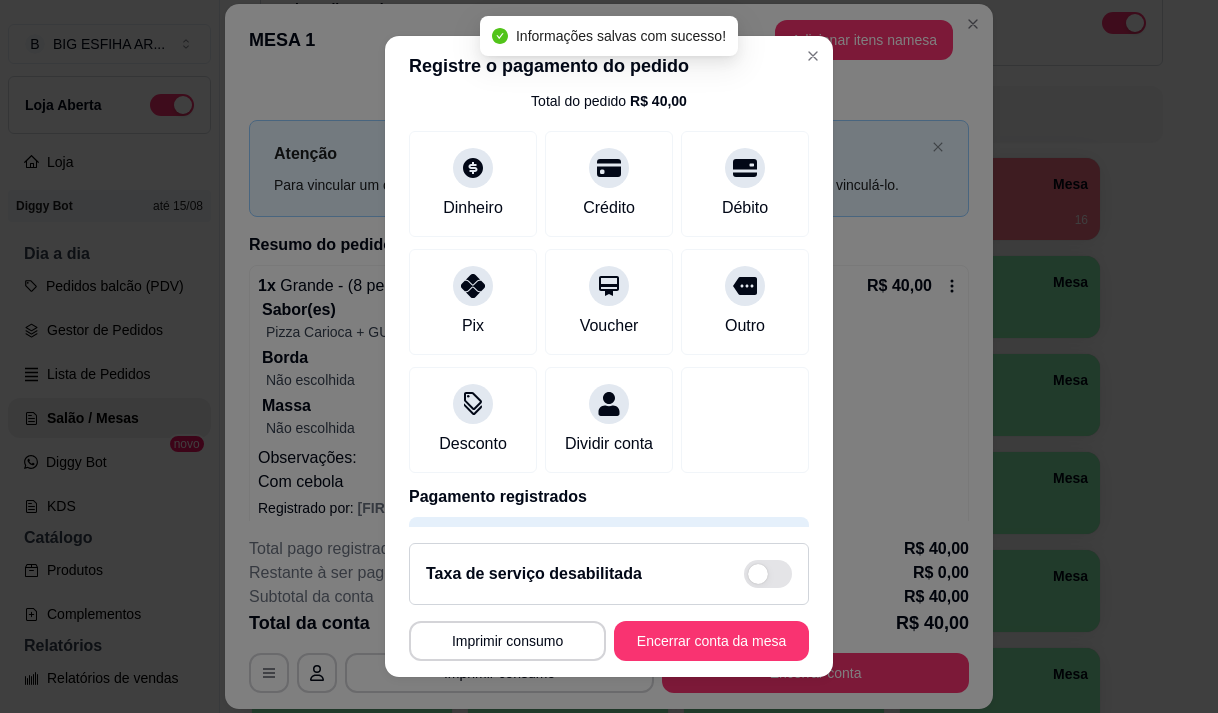scroll, scrollTop: 166, scrollLeft: 0, axis: vertical 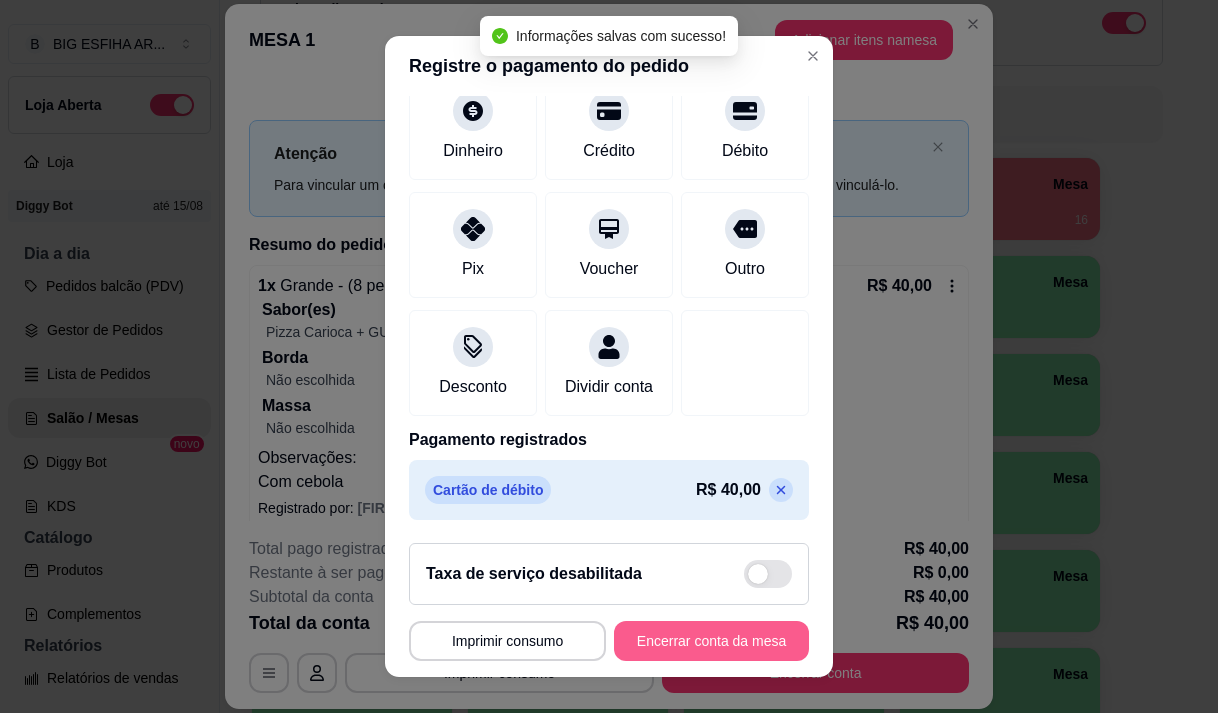 click on "Encerrar conta da mesa" at bounding box center [711, 641] 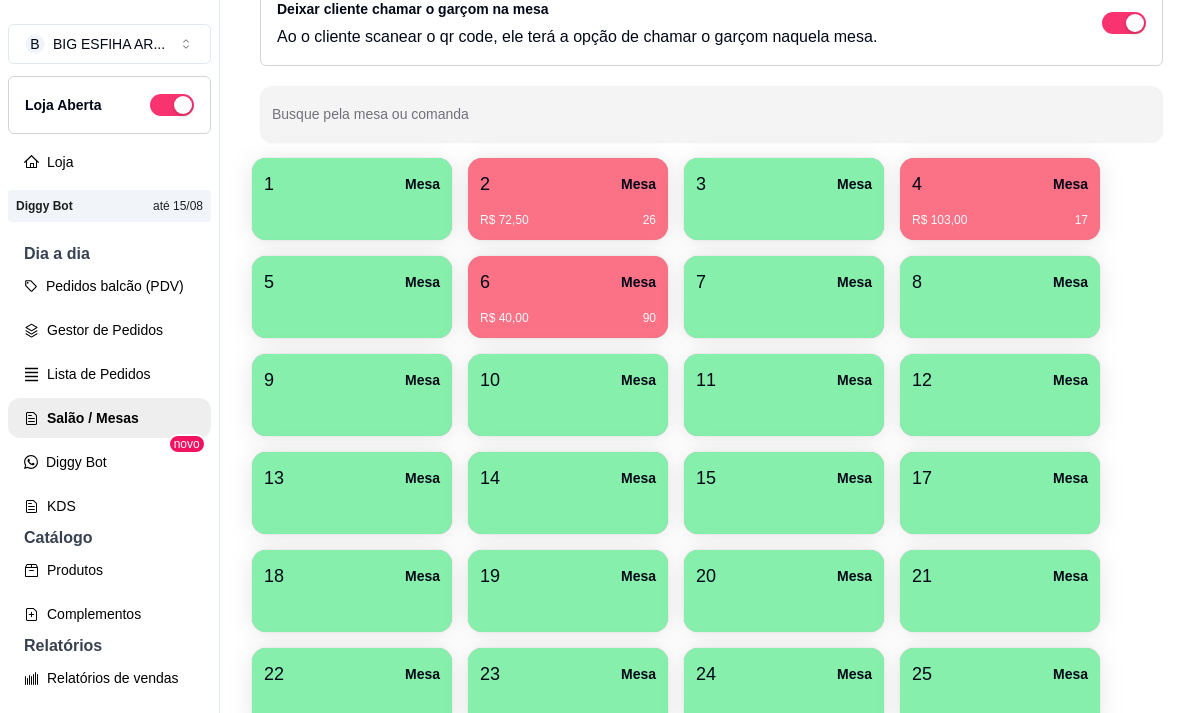 click on "[NUMBER] Mesa" at bounding box center (568, 282) 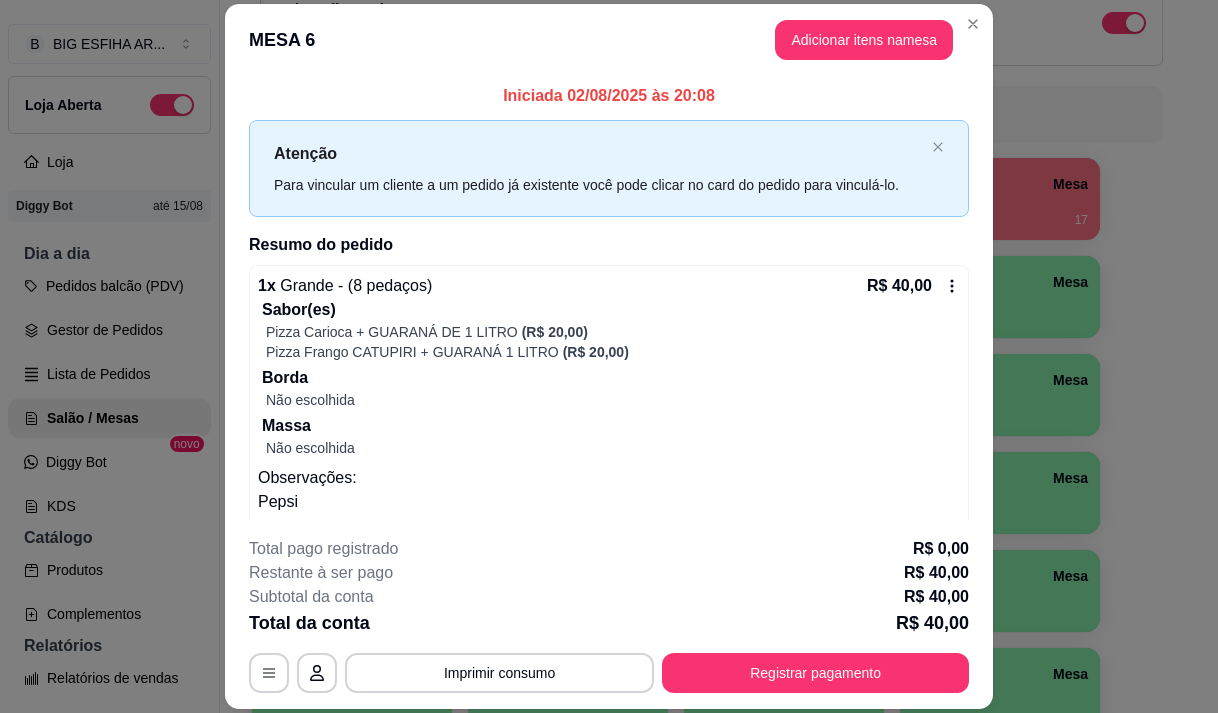 scroll, scrollTop: 37, scrollLeft: 0, axis: vertical 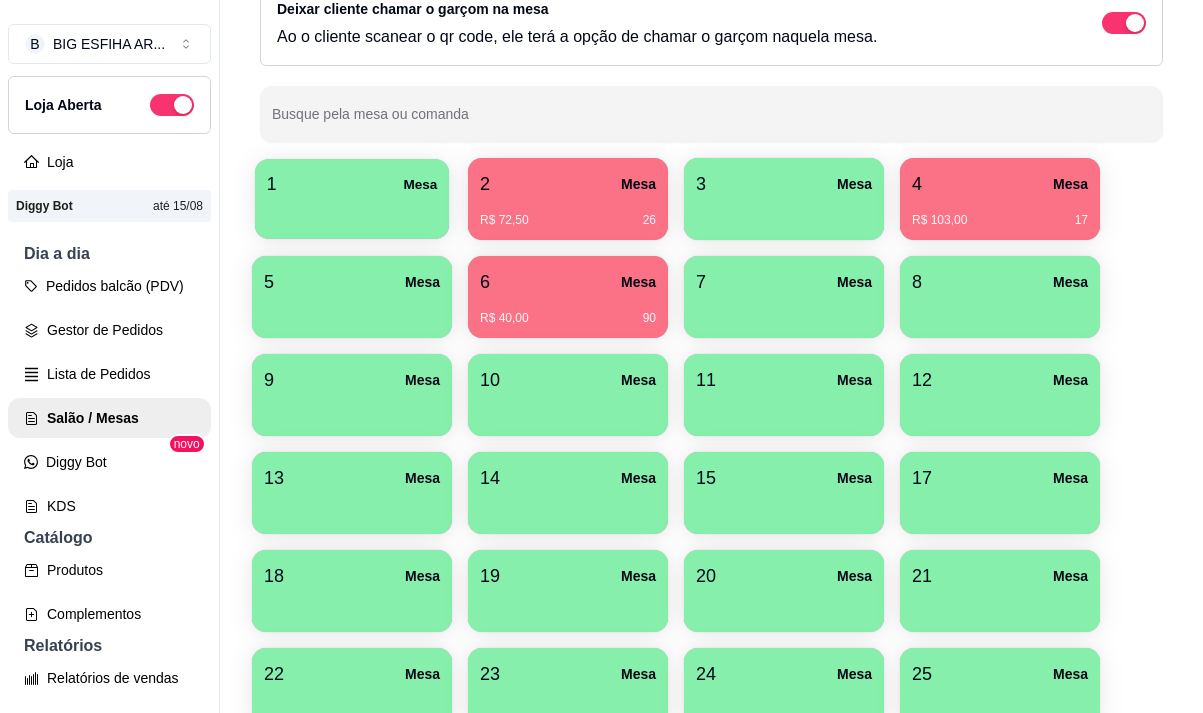 click at bounding box center (352, 212) 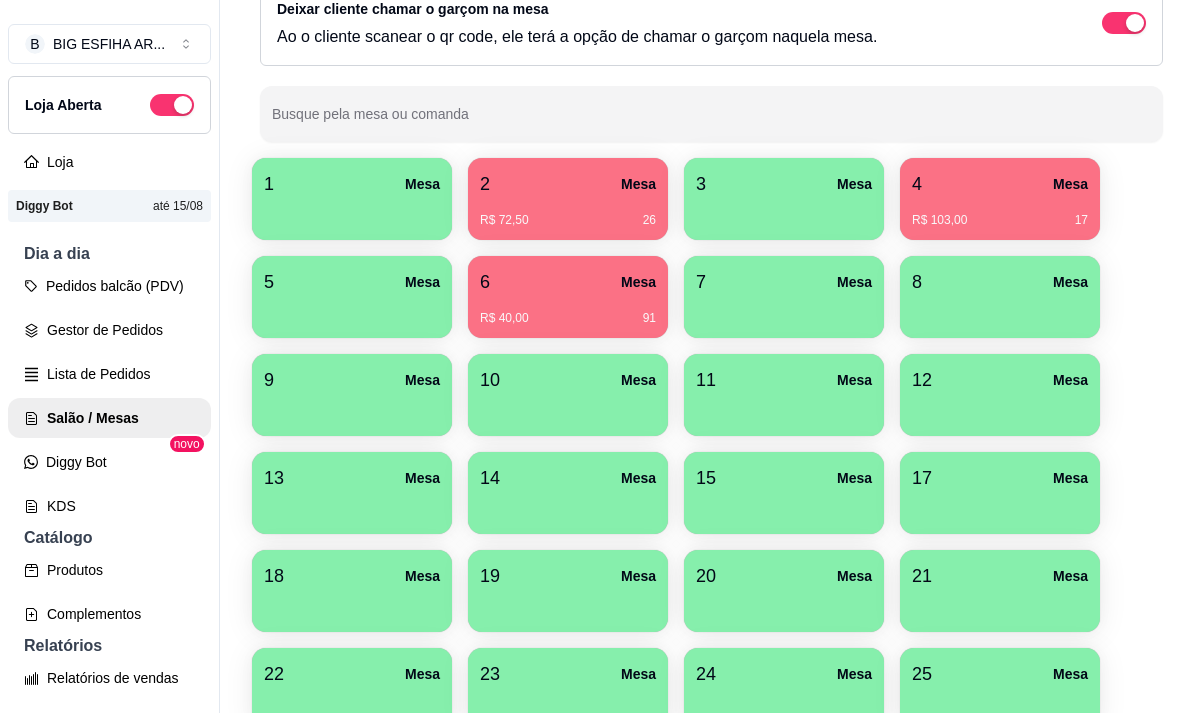 click on "R$ 40,00 91" at bounding box center [568, 311] 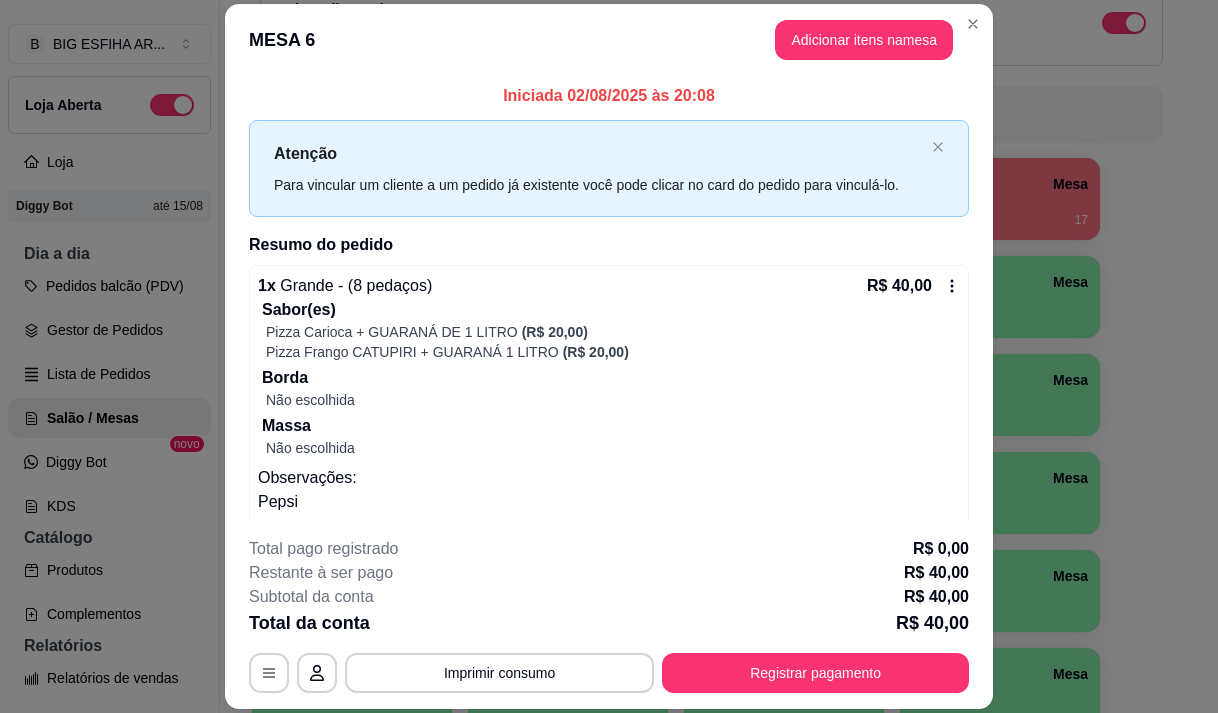 scroll, scrollTop: 37, scrollLeft: 0, axis: vertical 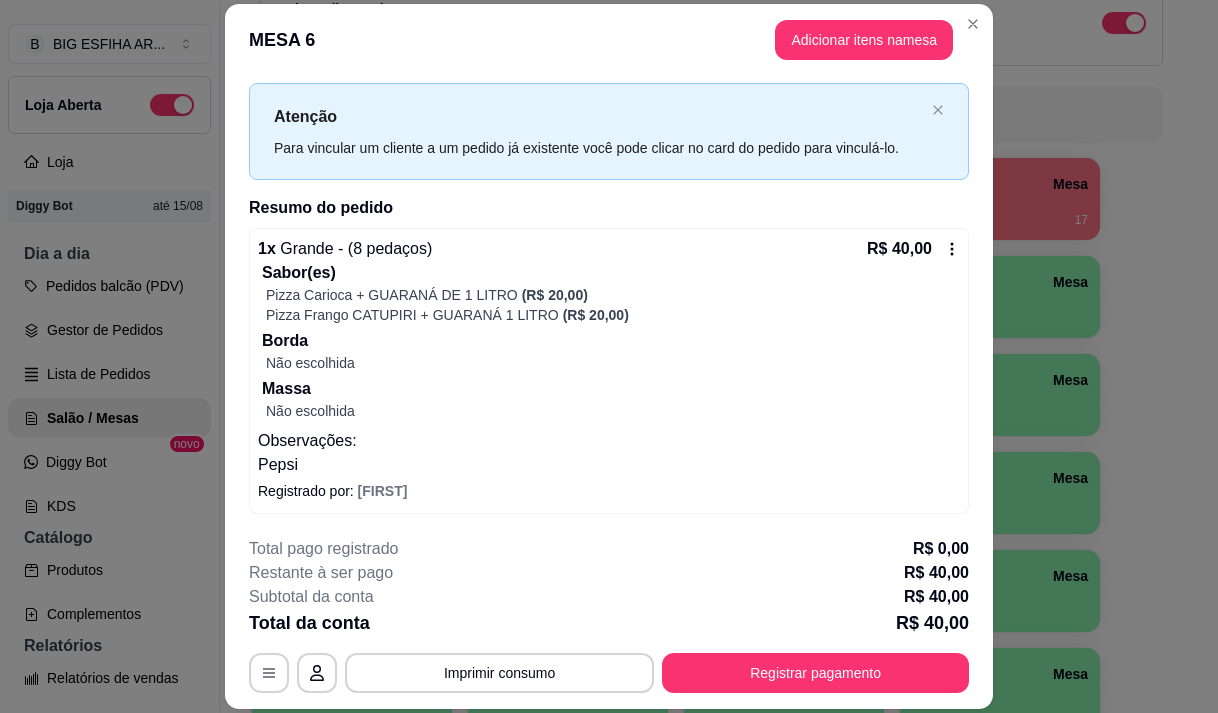 click on "Não escolhida" at bounding box center [613, 363] 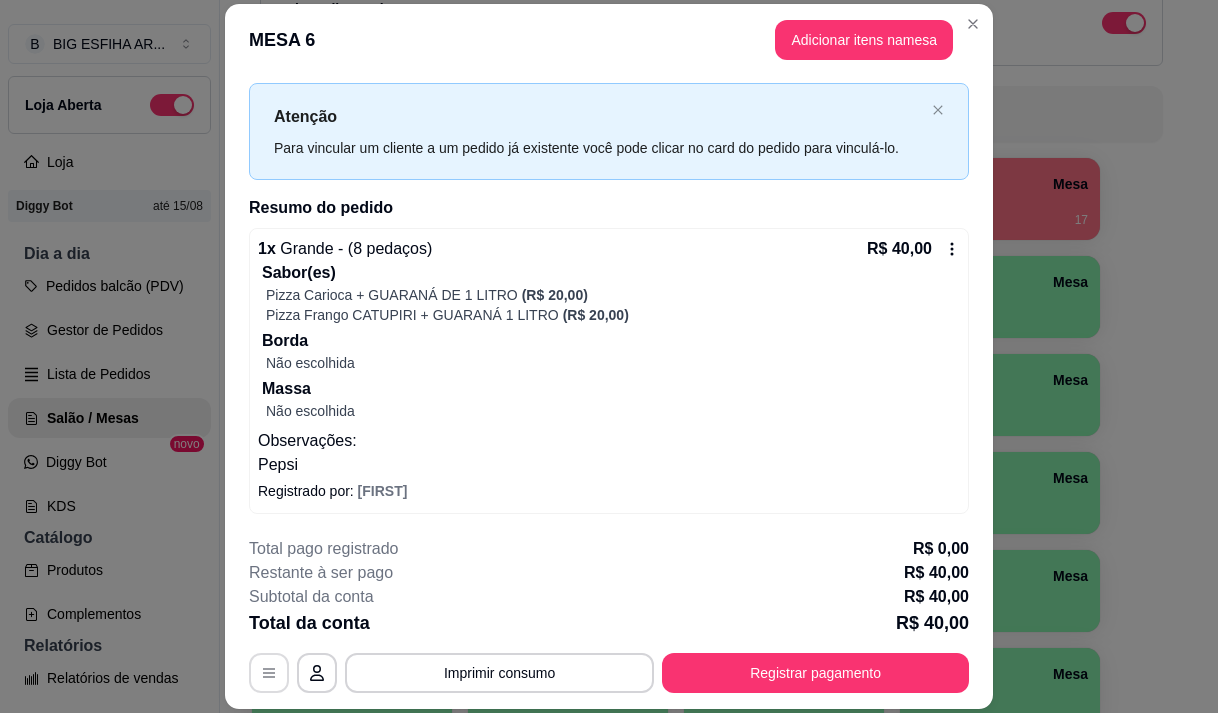 click 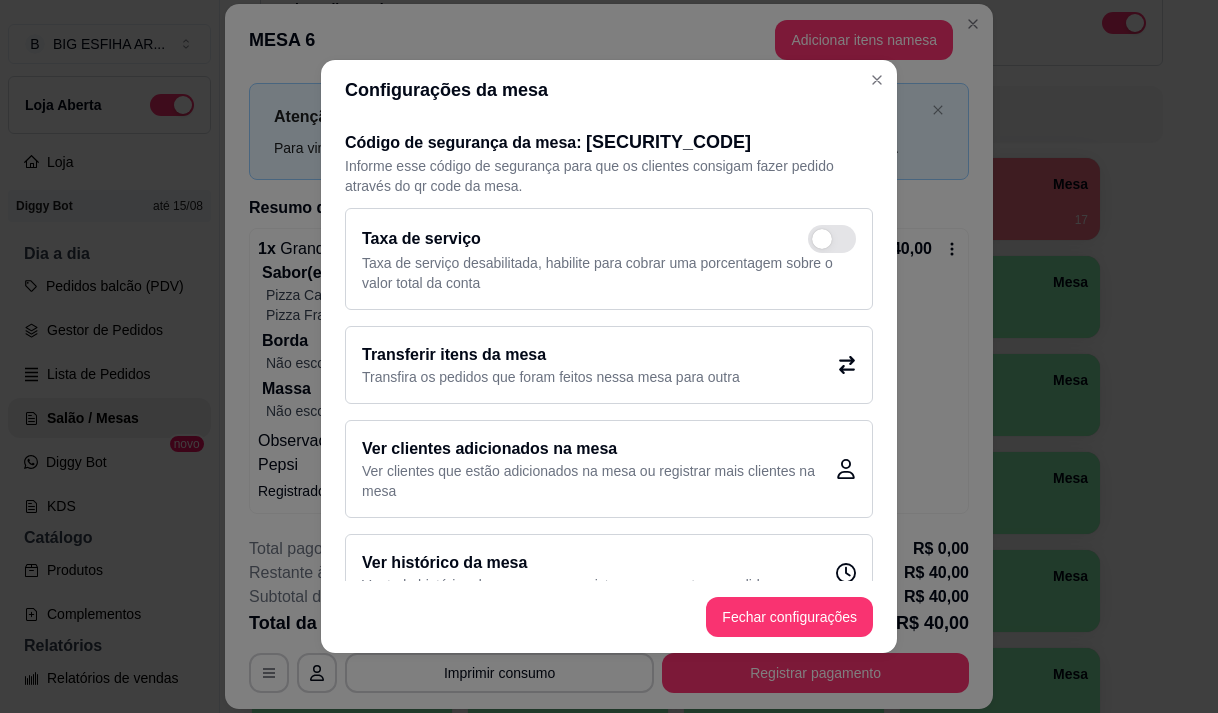click on "Ver clientes que estão adicionados na mesa ou registrar mais clientes na mesa" at bounding box center (599, 481) 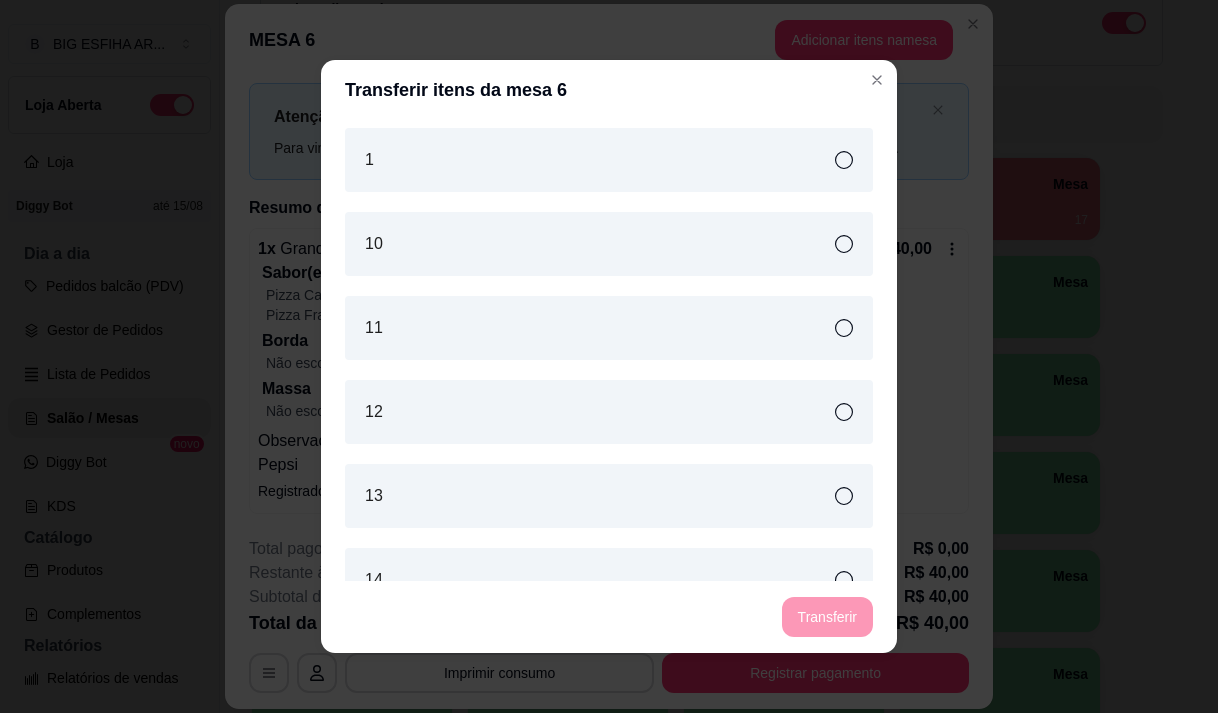 click on "1" at bounding box center (609, 160) 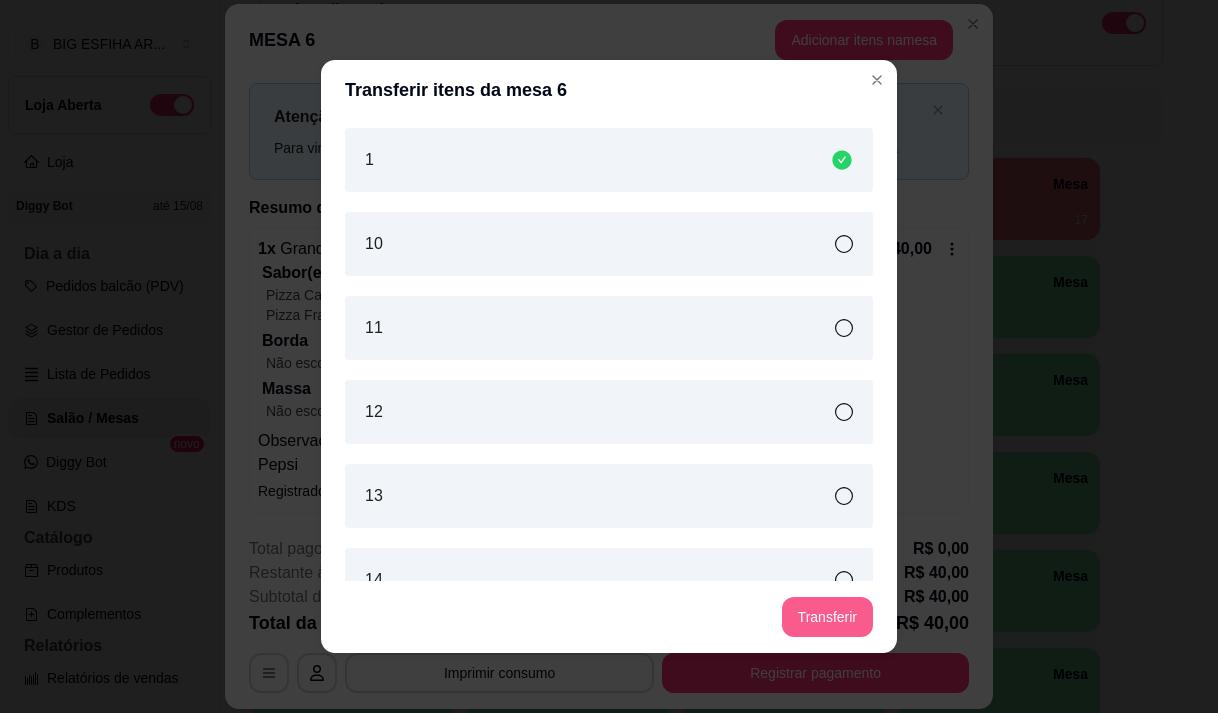 click on "Transferir" at bounding box center [827, 617] 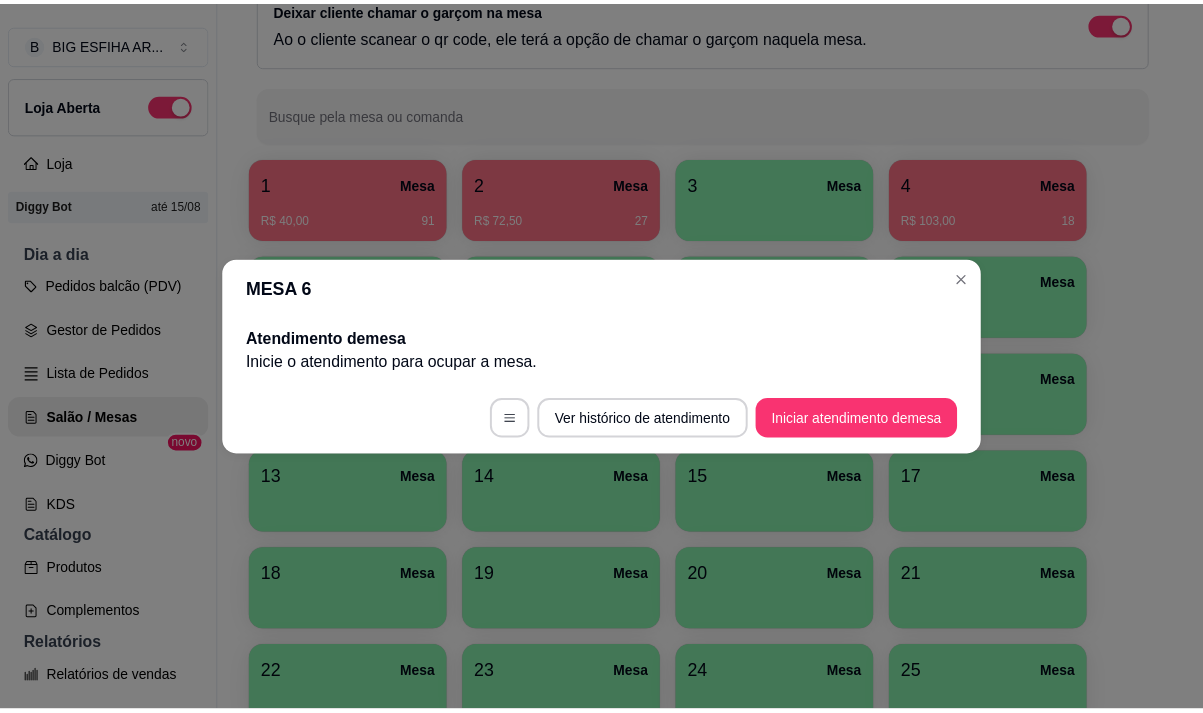 scroll, scrollTop: 0, scrollLeft: 0, axis: both 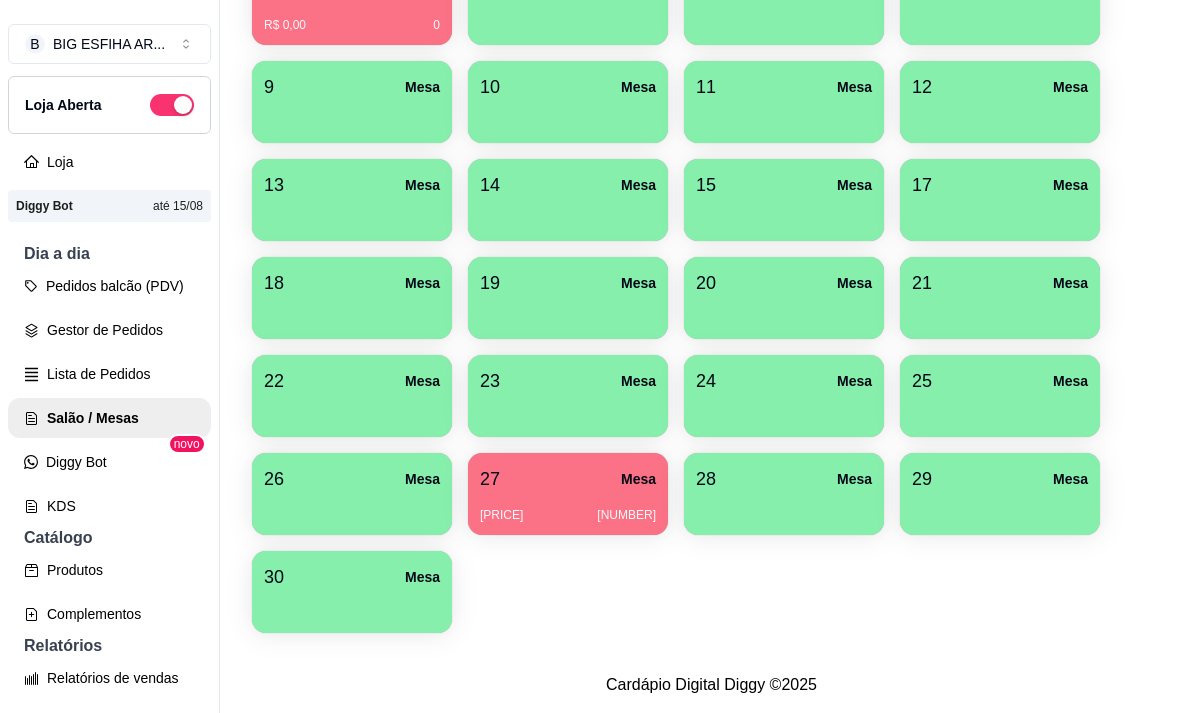 click on "27 Mesa" at bounding box center [568, 479] 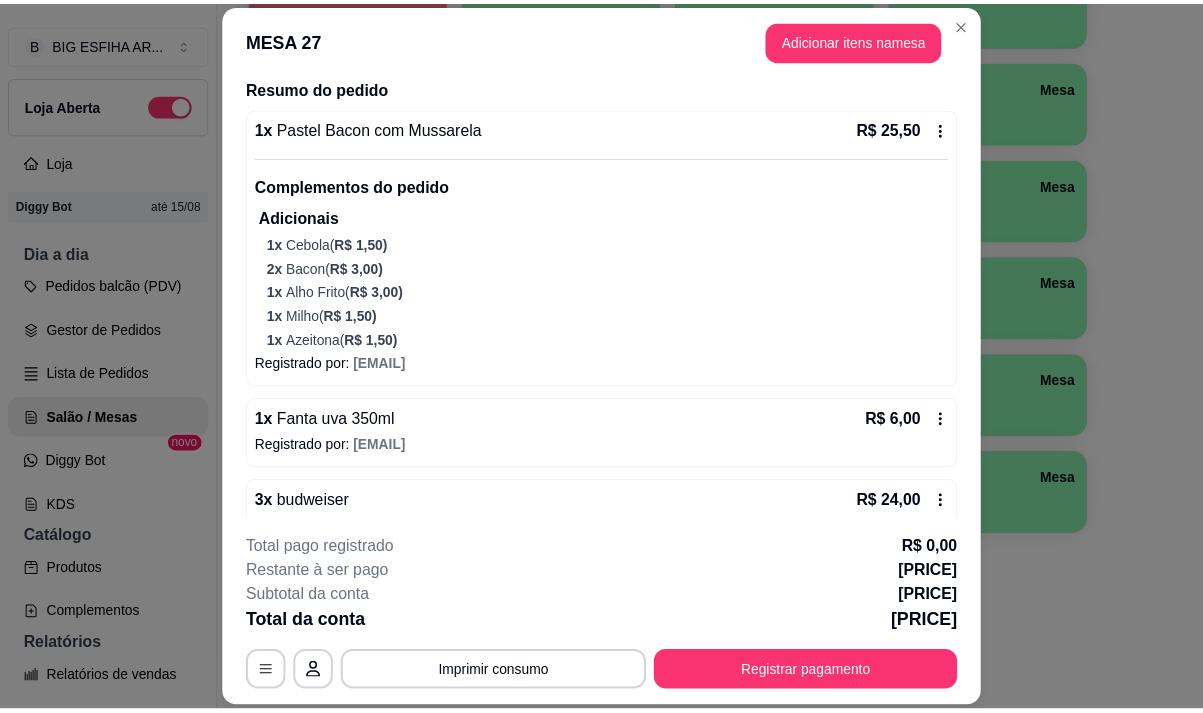 scroll, scrollTop: 194, scrollLeft: 0, axis: vertical 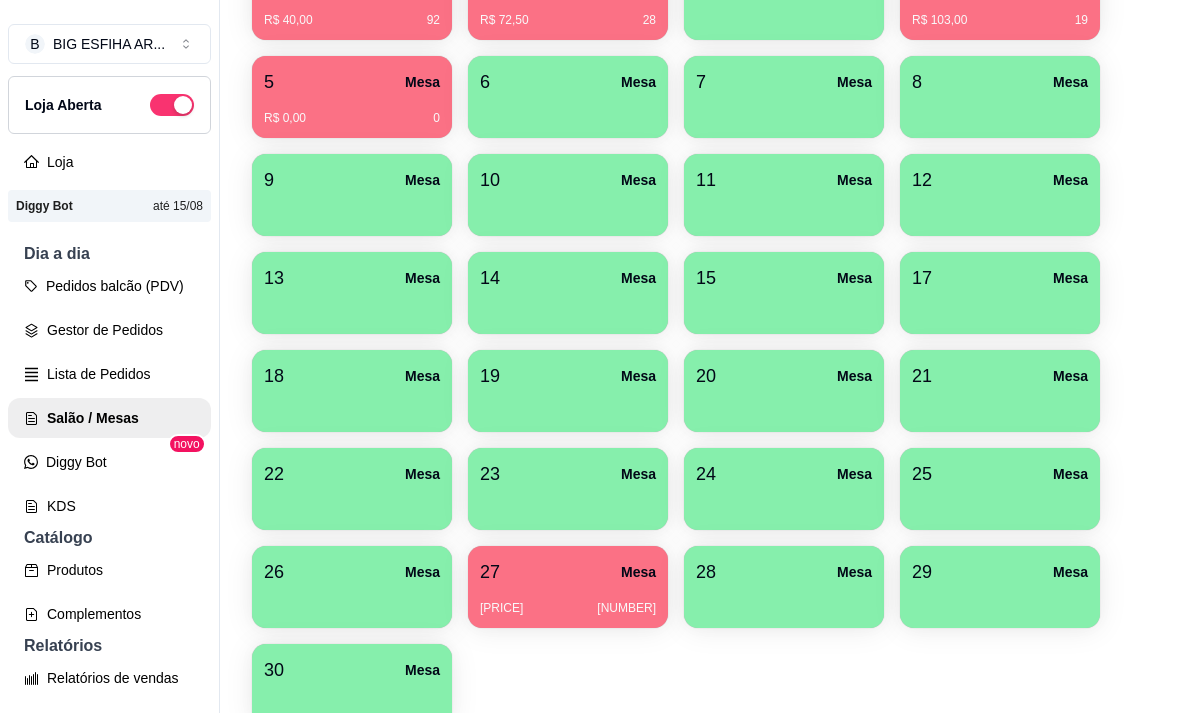 click at bounding box center (352, 601) 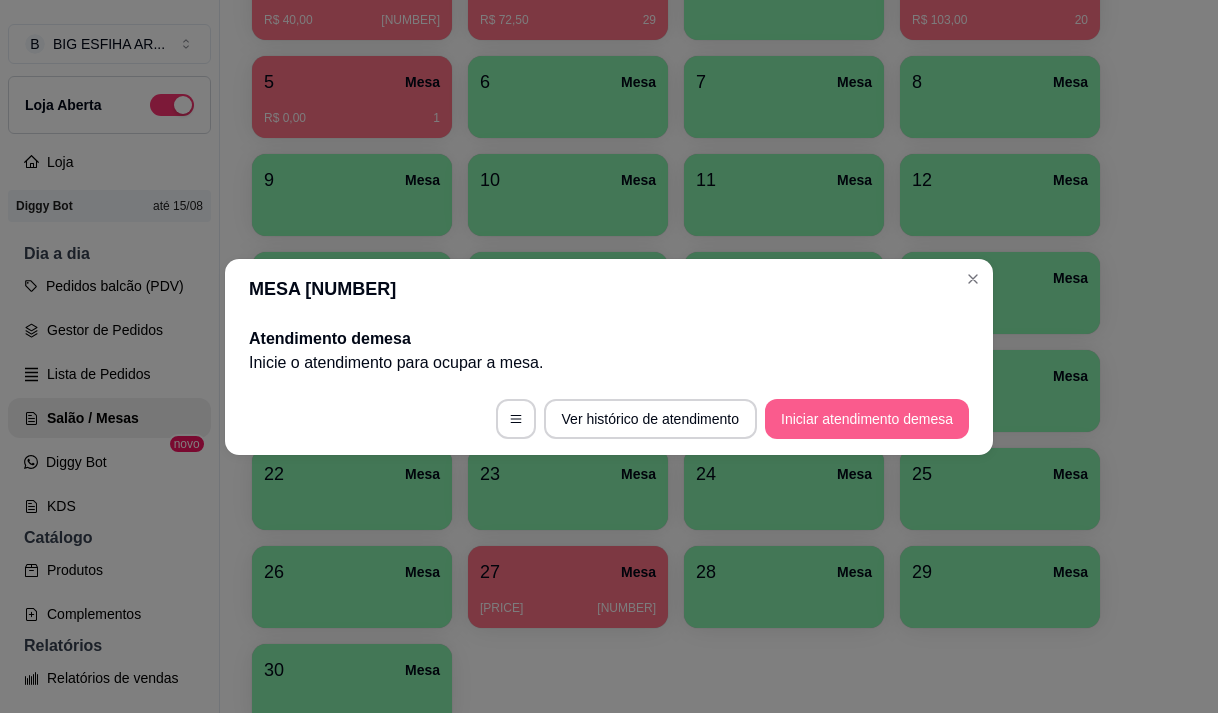 click on "Iniciar atendimento de  mesa" at bounding box center [867, 419] 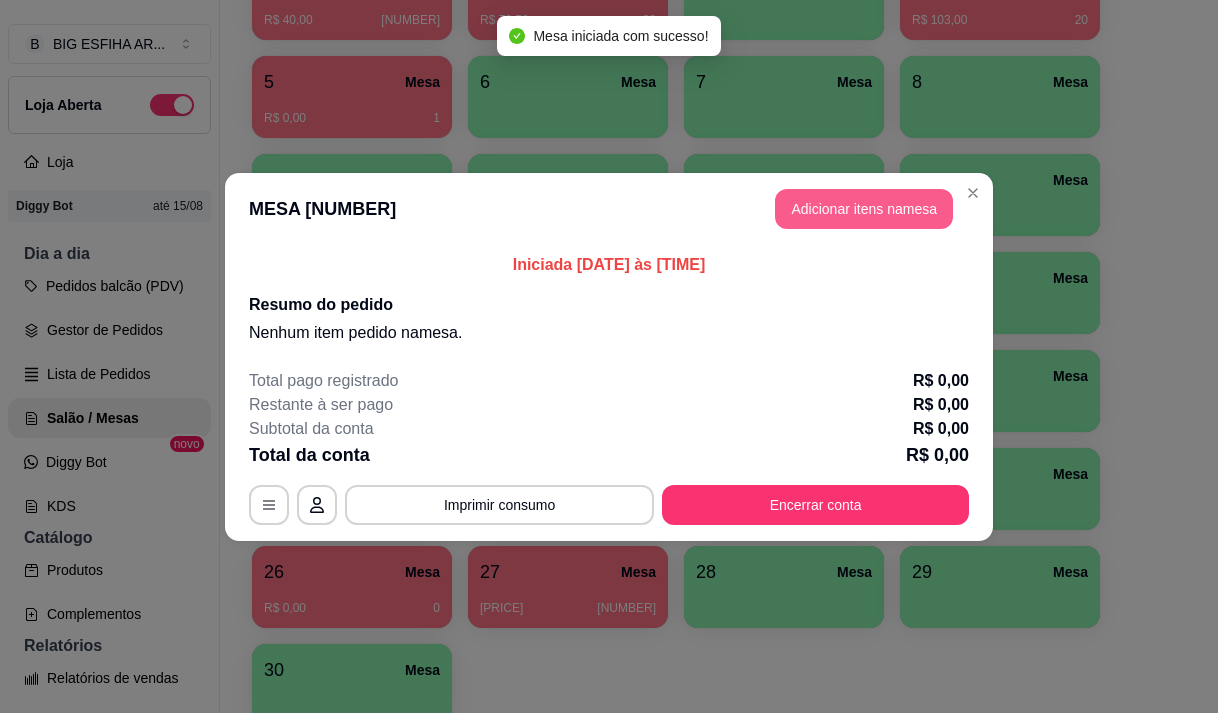 click on "Adicionar itens na  mesa" at bounding box center [864, 209] 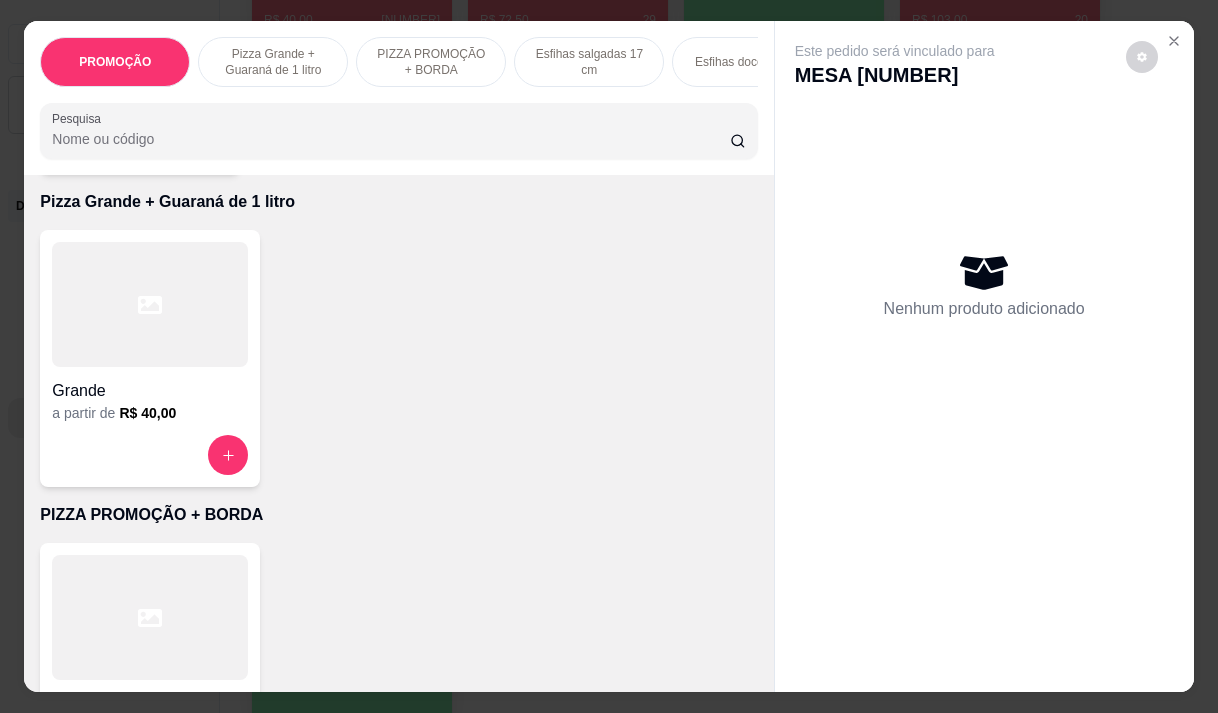 scroll, scrollTop: 0, scrollLeft: 0, axis: both 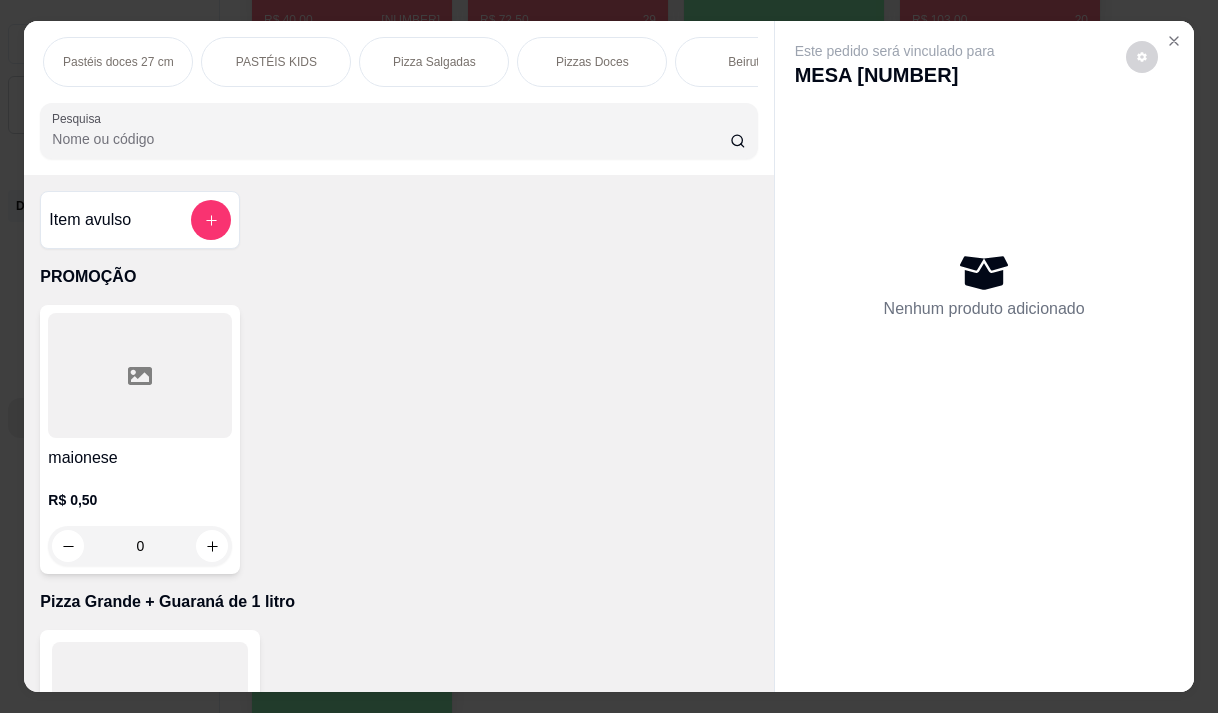 click on "Pizza Salgadas" at bounding box center (434, 62) 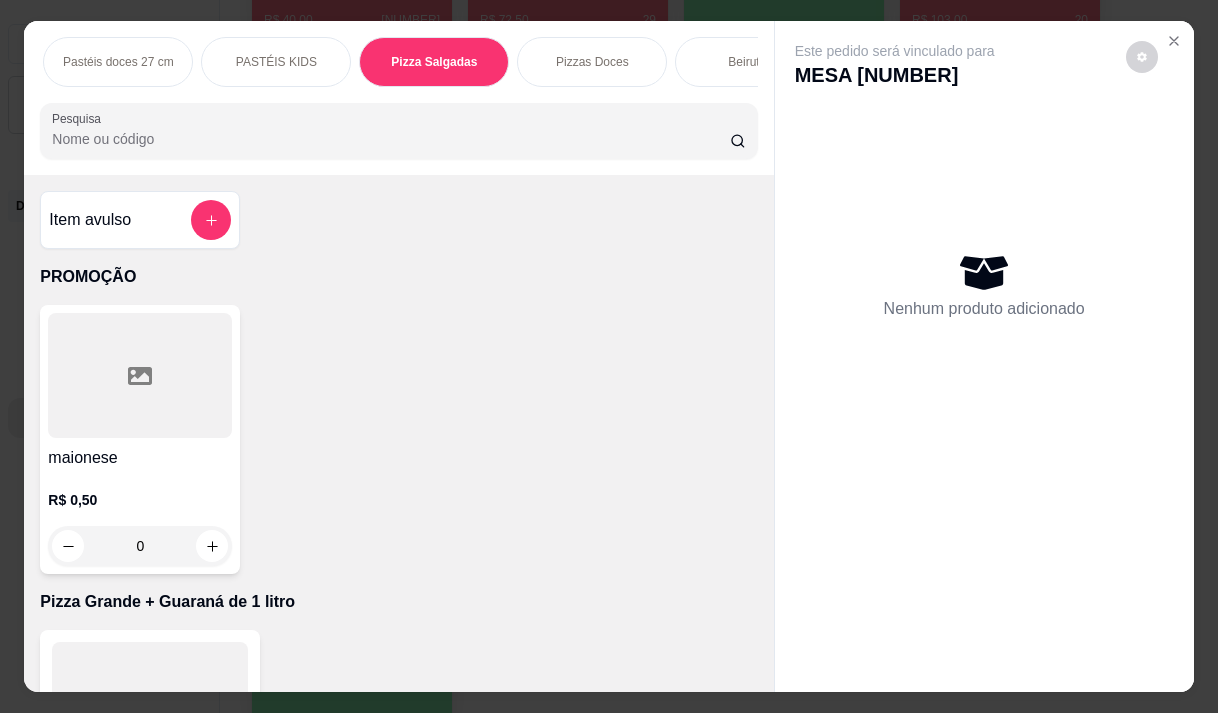 scroll, scrollTop: 15111, scrollLeft: 0, axis: vertical 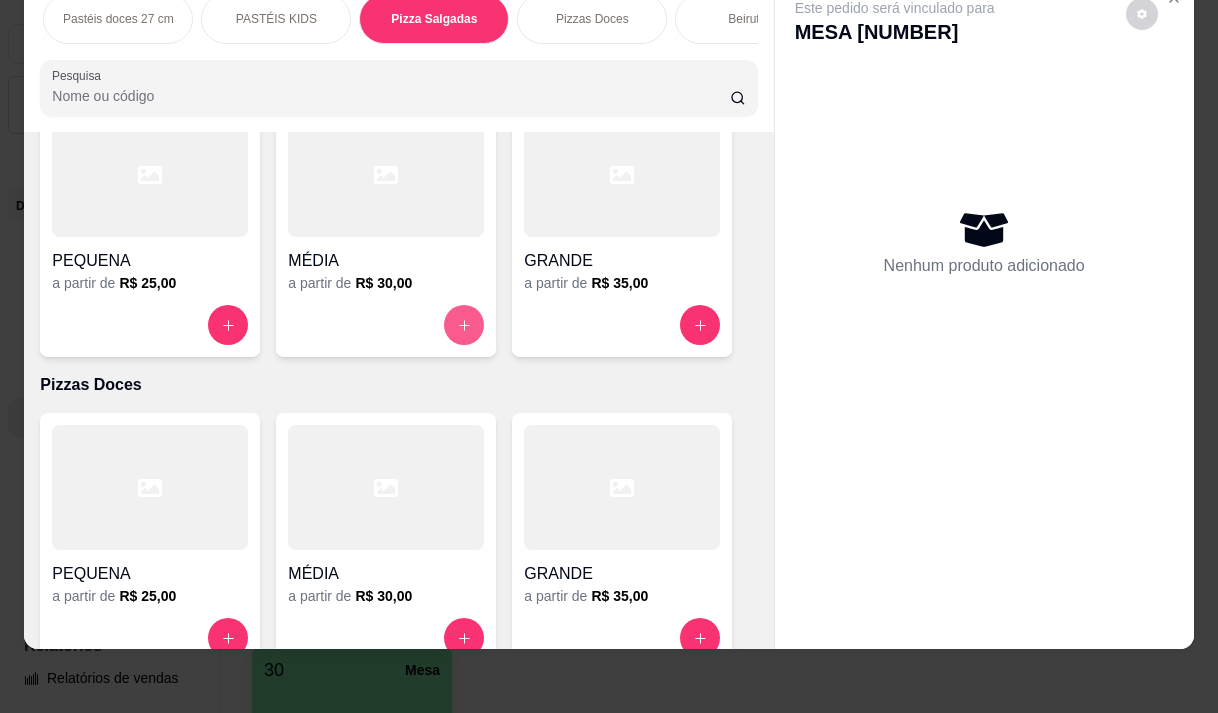 click 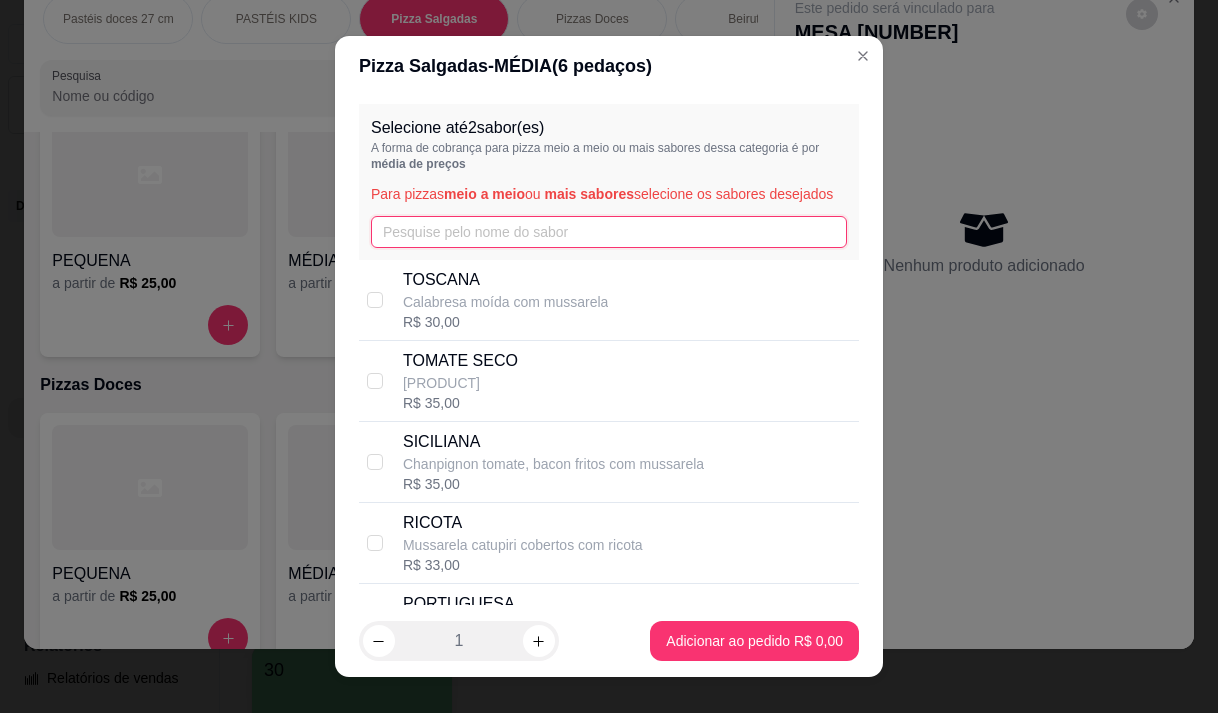 click at bounding box center (609, 232) 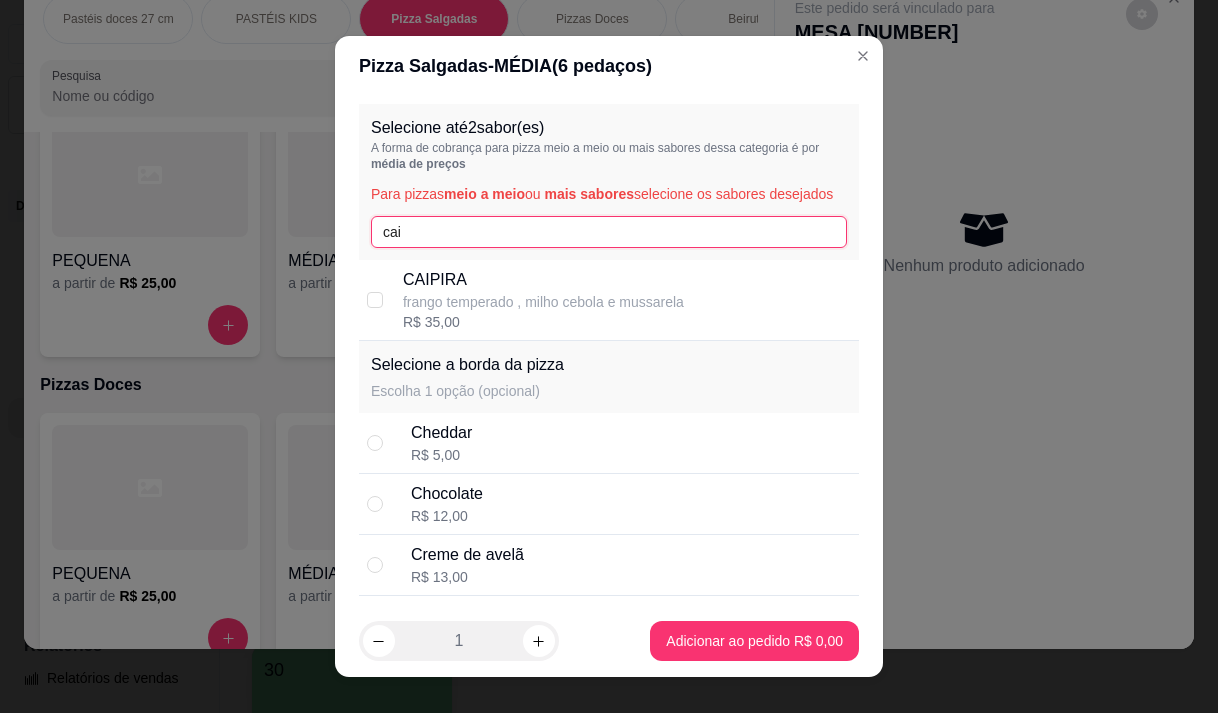 type on "cai" 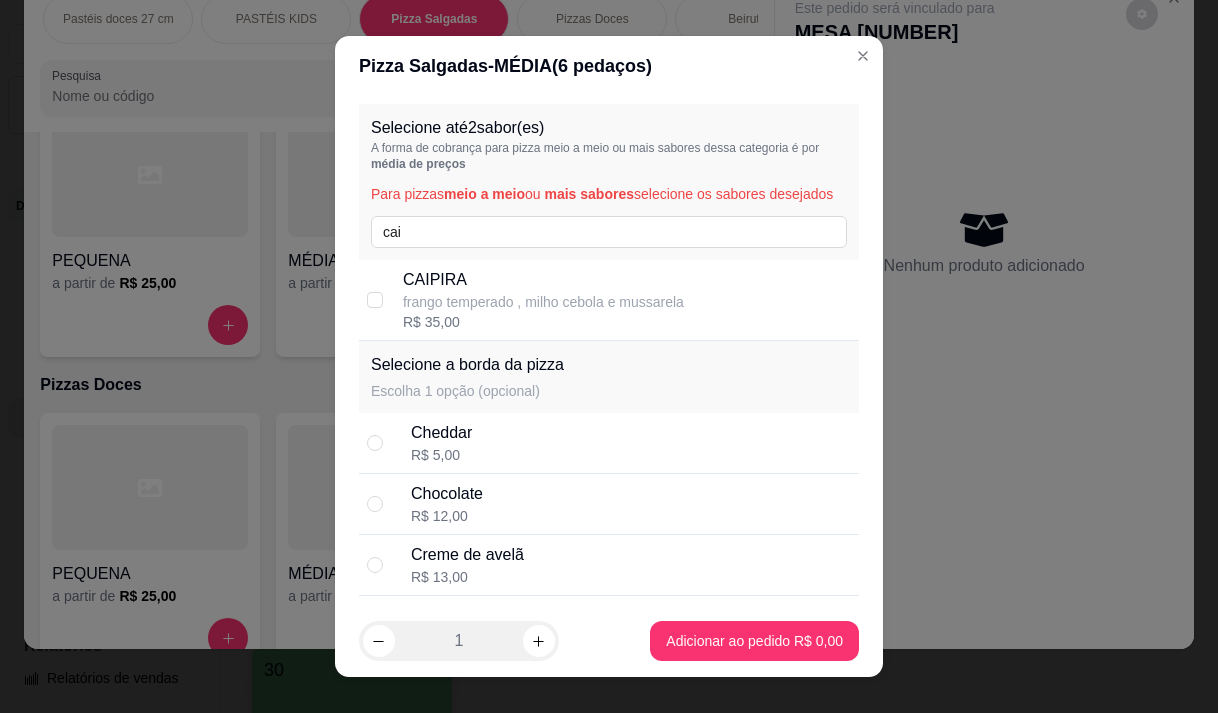 click on "CAIPIRA" at bounding box center (543, 280) 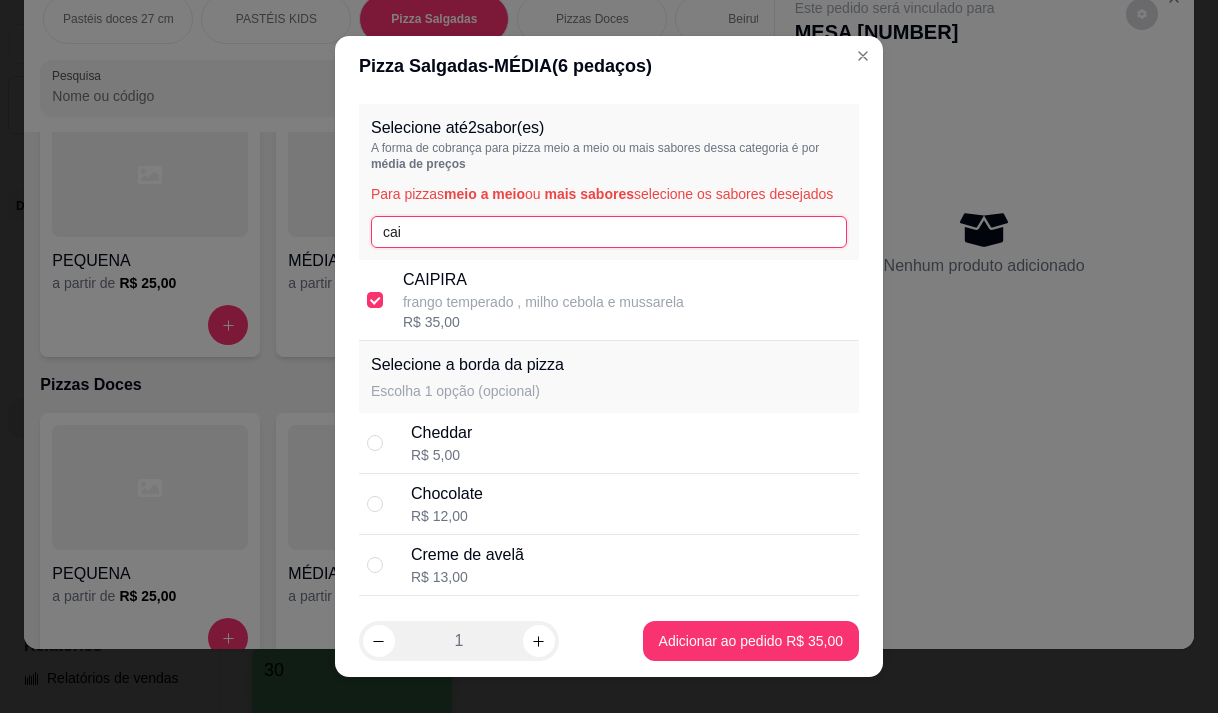 click on "cai" at bounding box center [609, 232] 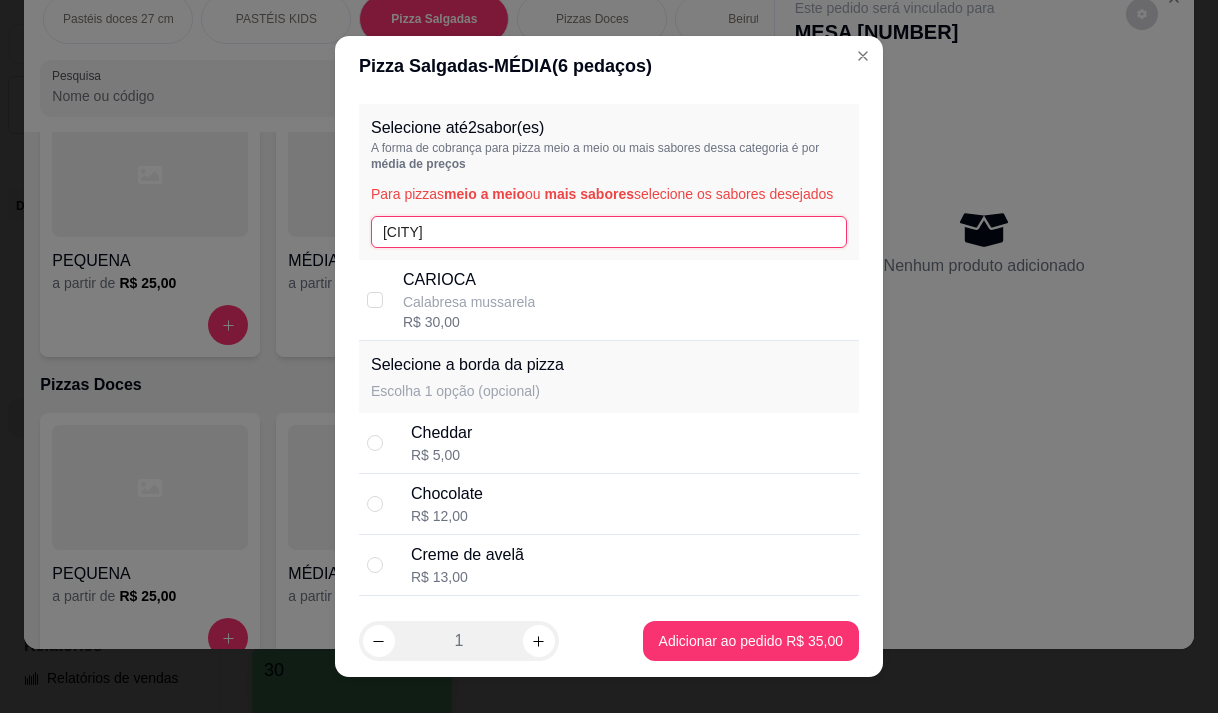 type on "[CITY]" 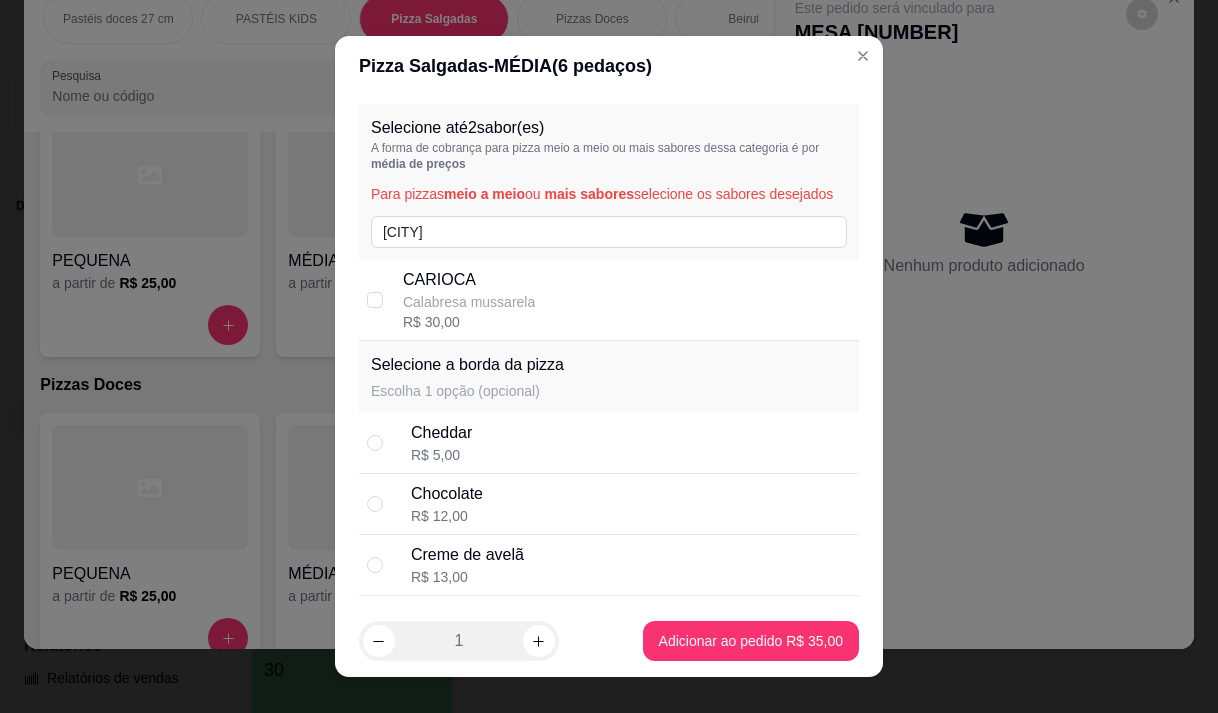 click on "[PRODUCT]" at bounding box center (627, 300) 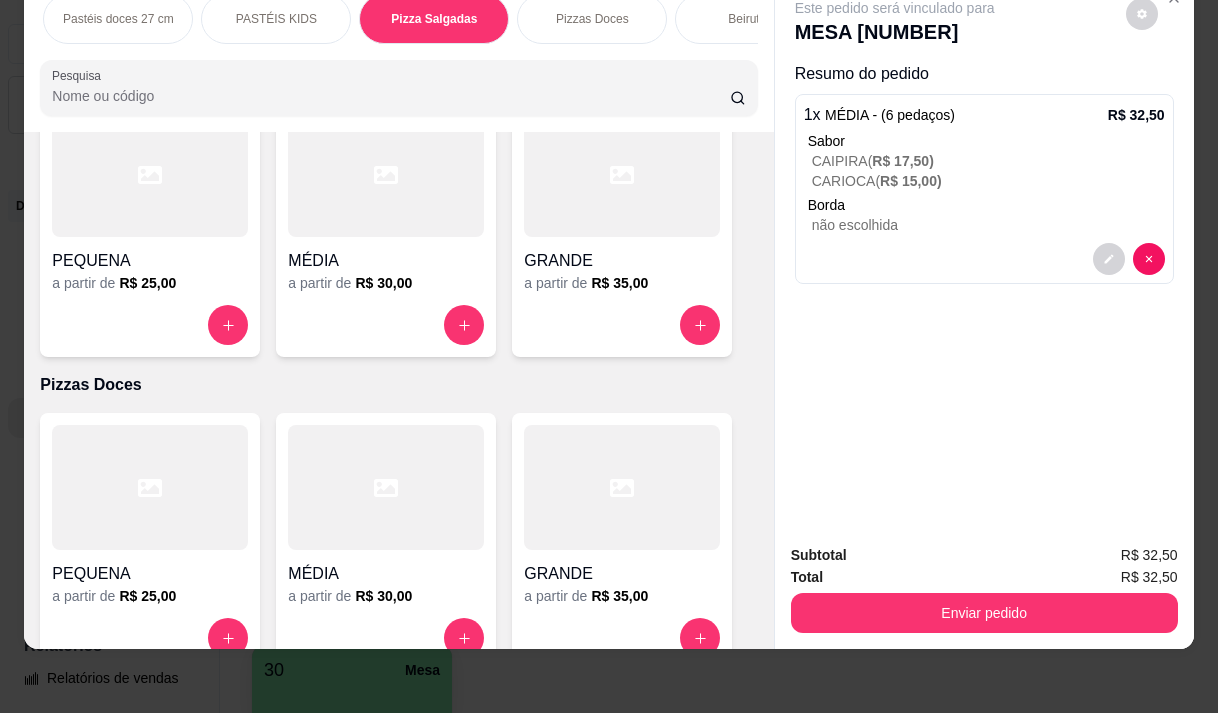 scroll, scrollTop: 15411, scrollLeft: 0, axis: vertical 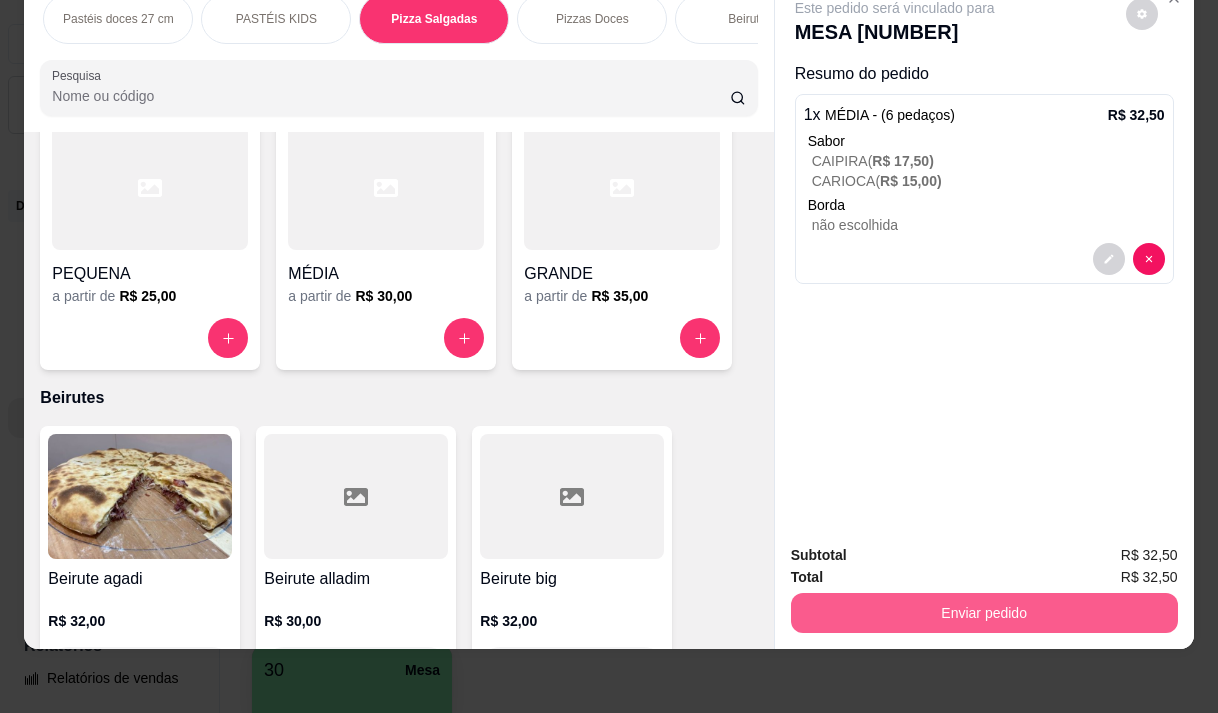 click on "Enviar pedido" at bounding box center (984, 613) 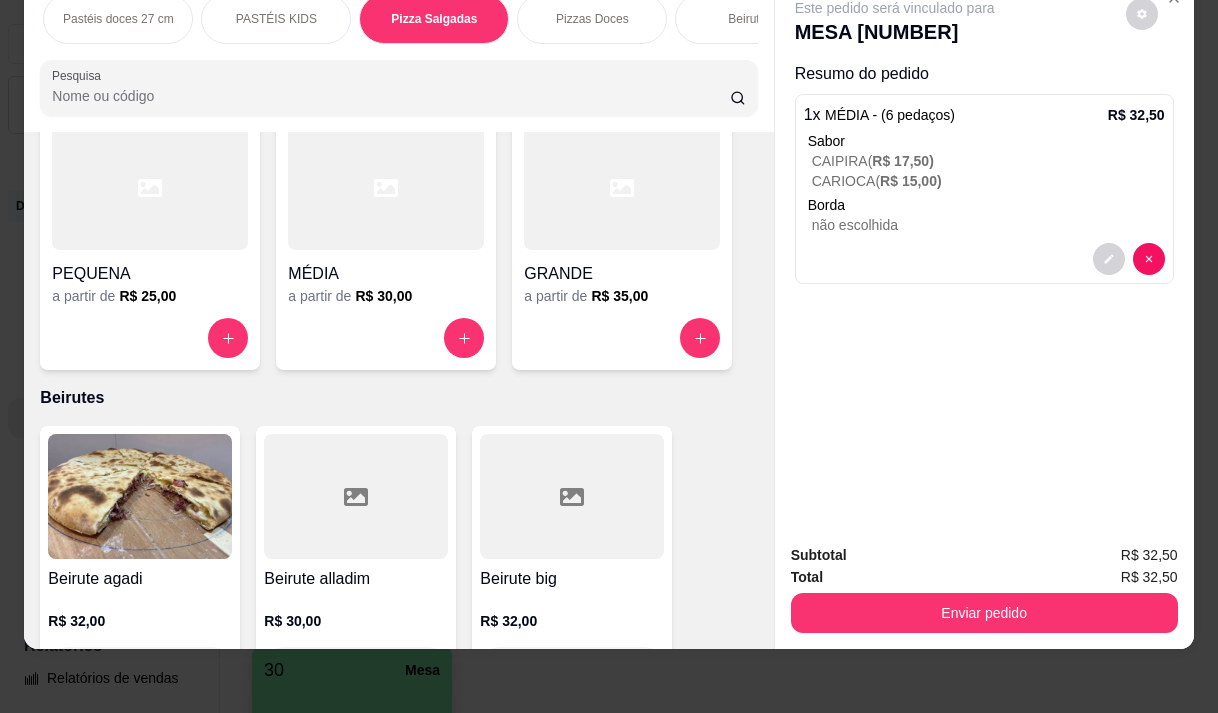 click on "Total R$ 32,50" at bounding box center (984, 577) 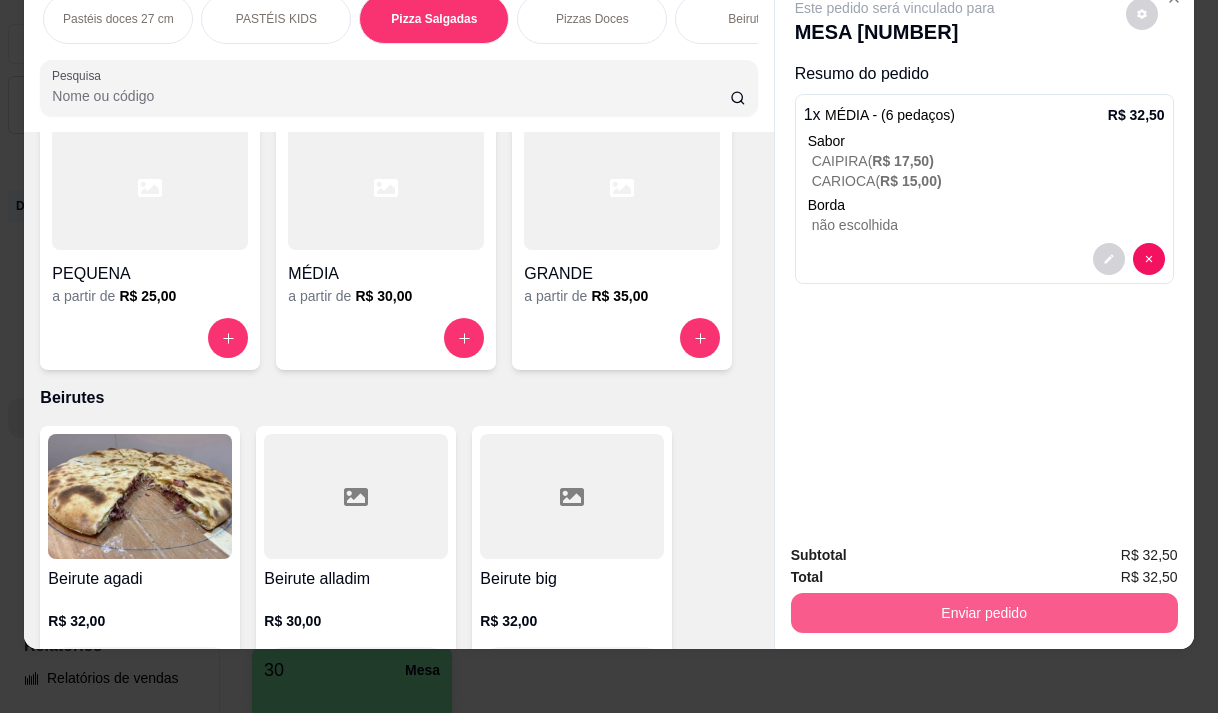 click on "Enviar pedido" at bounding box center [984, 613] 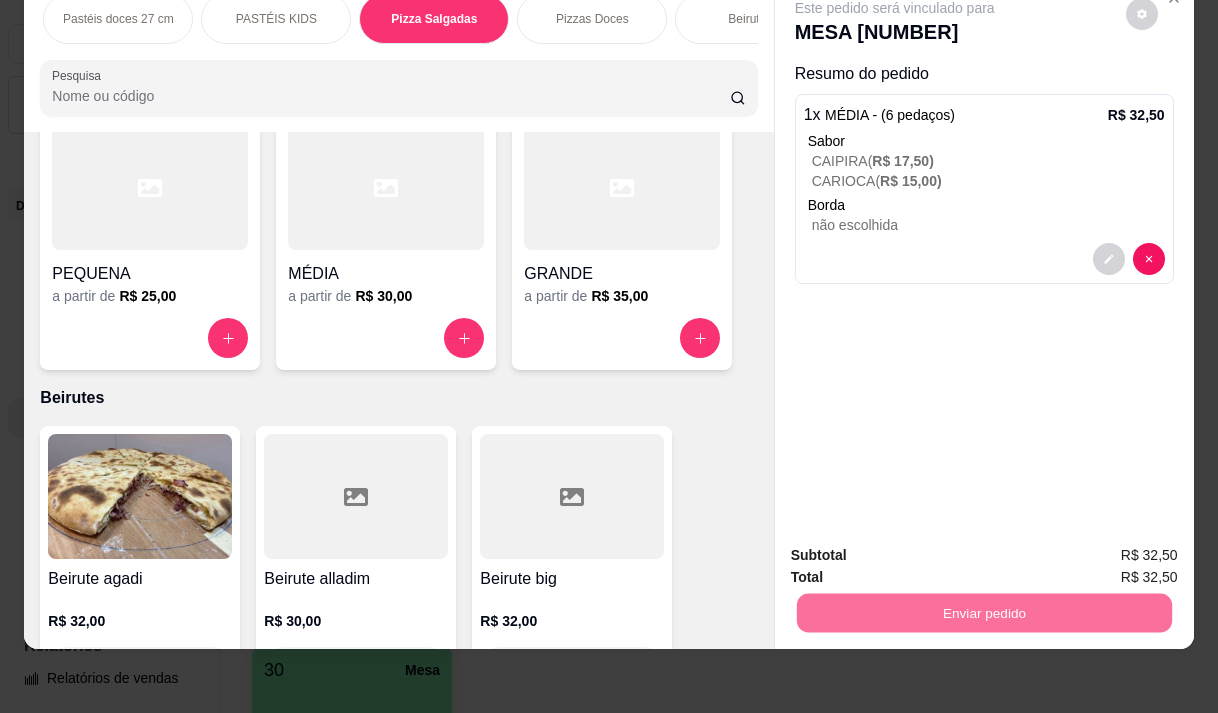 click on "Não registrar e enviar pedido" at bounding box center (918, 549) 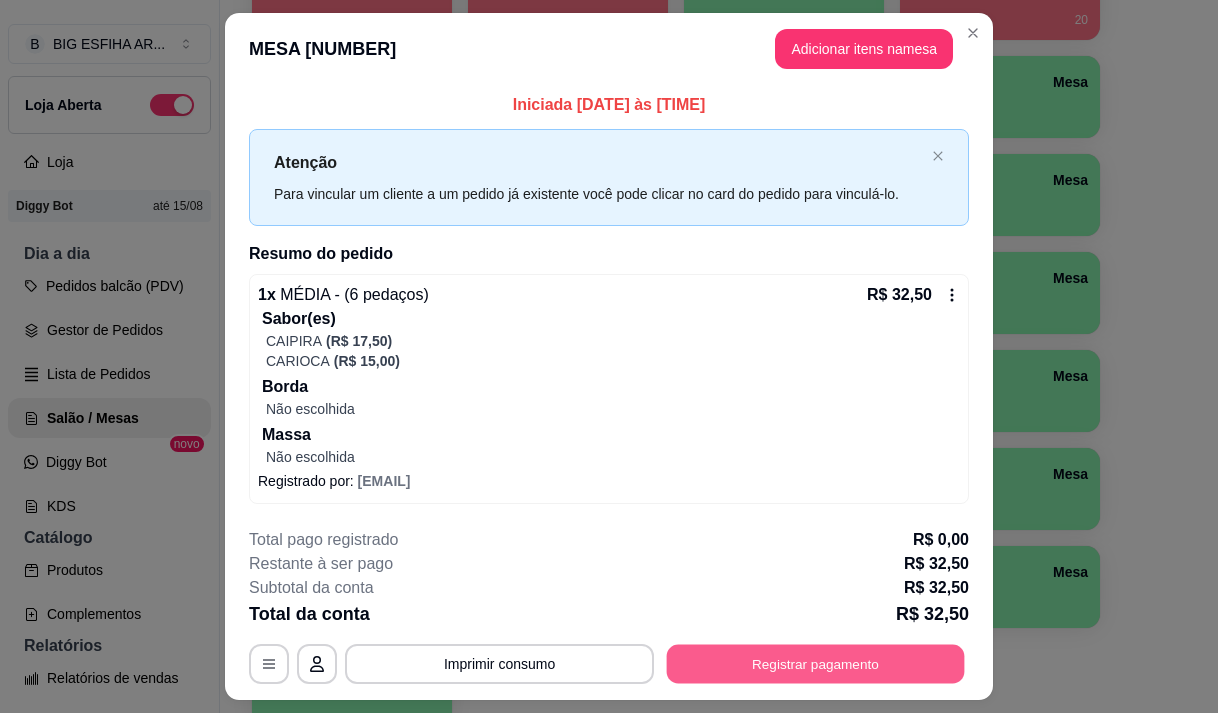 click on "Registrar pagamento" at bounding box center [816, 664] 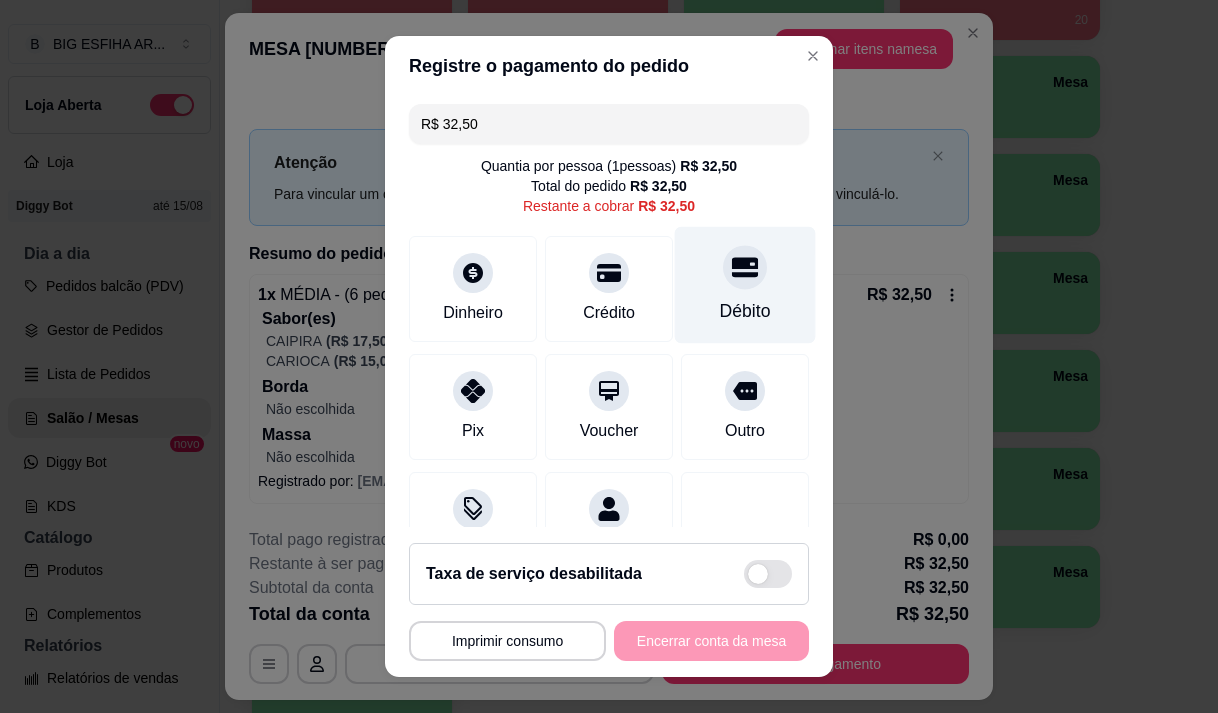 click on "Débito" at bounding box center (745, 284) 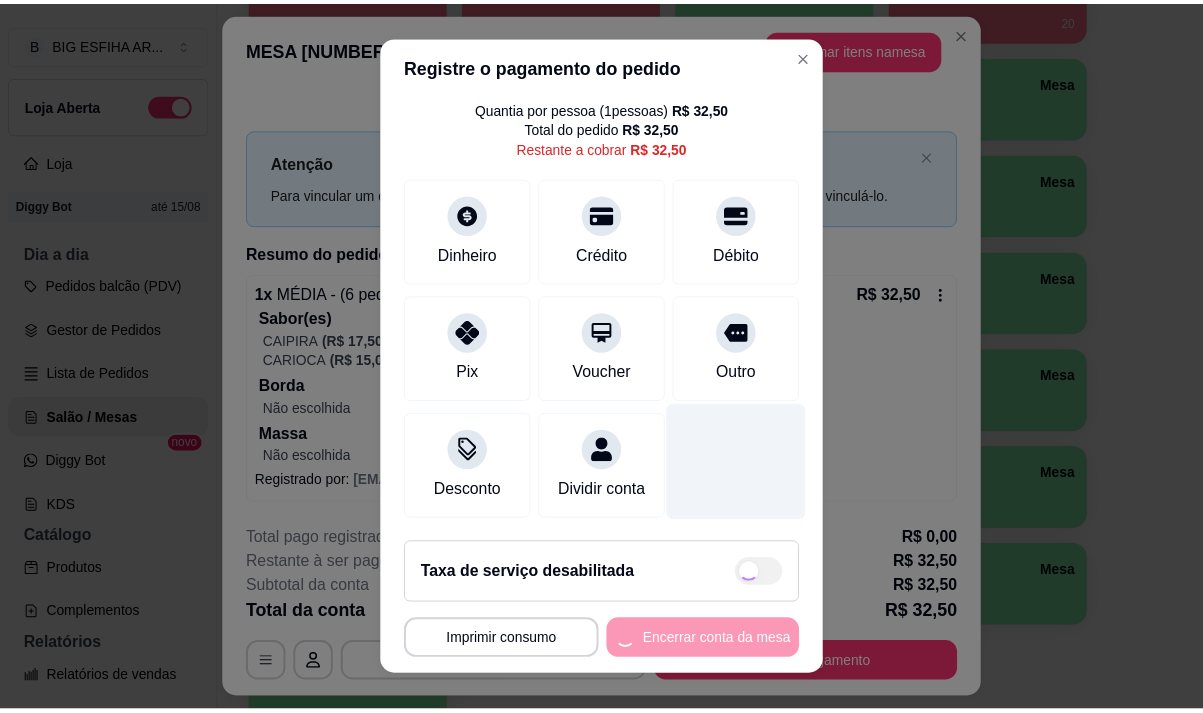 scroll, scrollTop: 82, scrollLeft: 0, axis: vertical 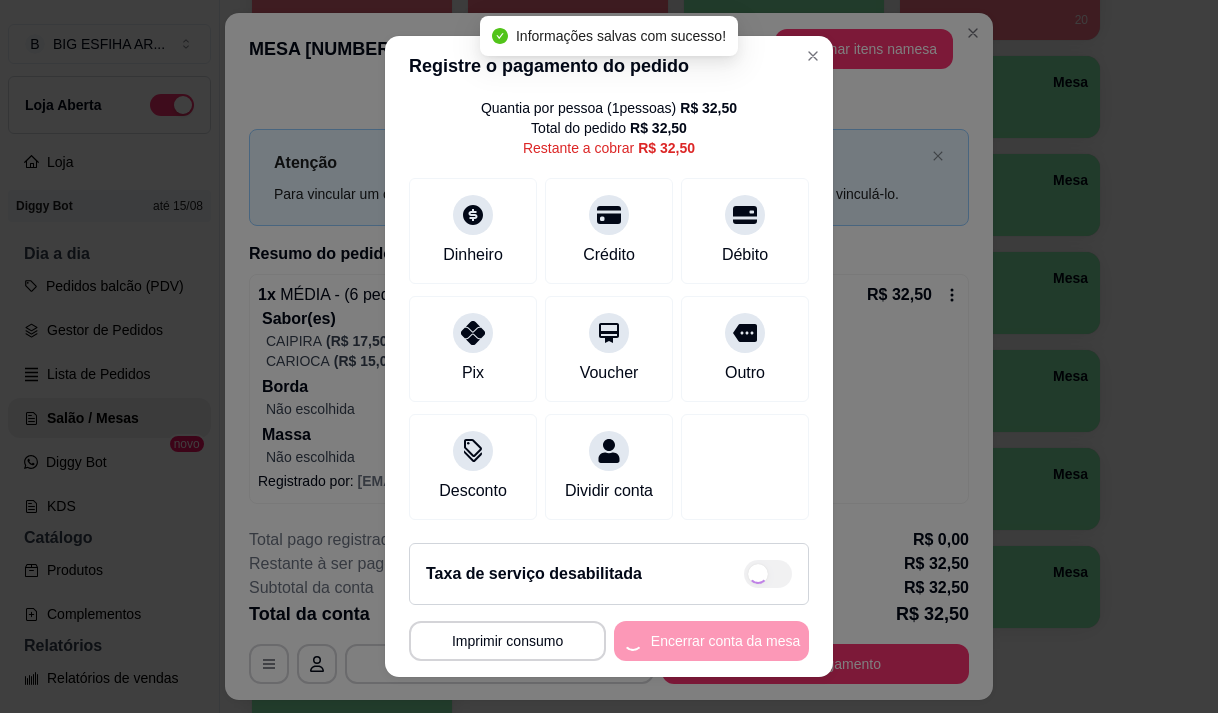 type on "R$ 0,00" 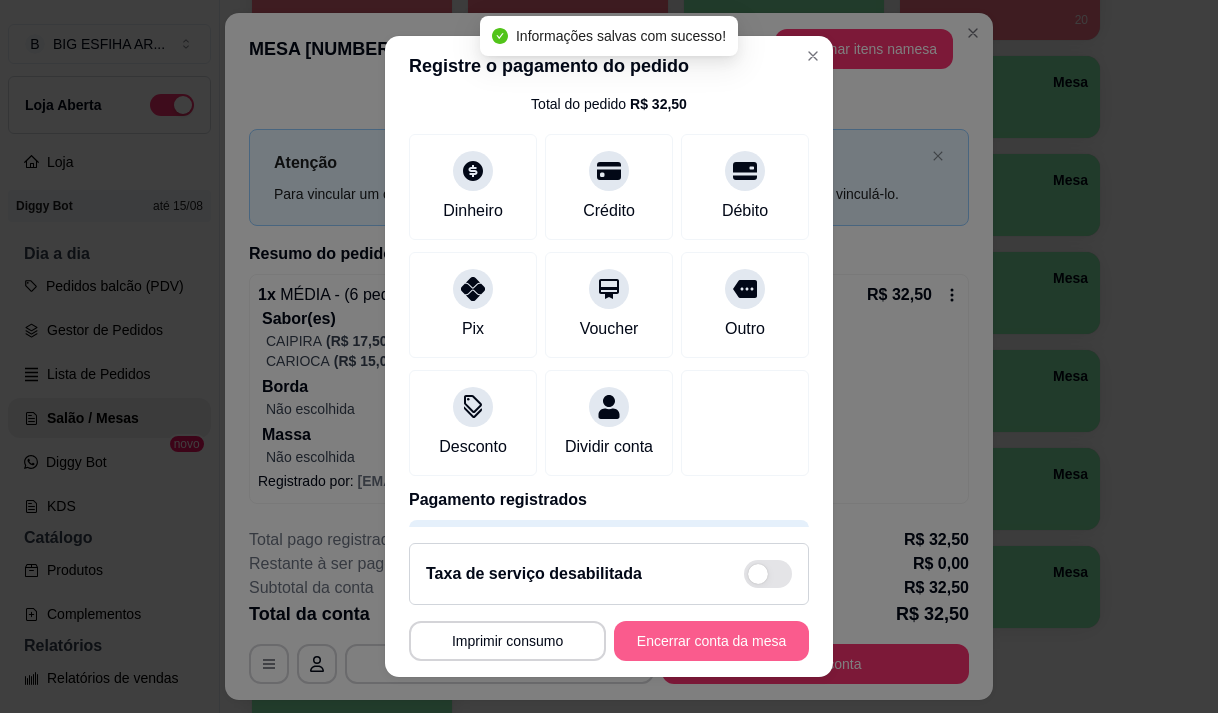click on "Encerrar conta da mesa" at bounding box center [711, 641] 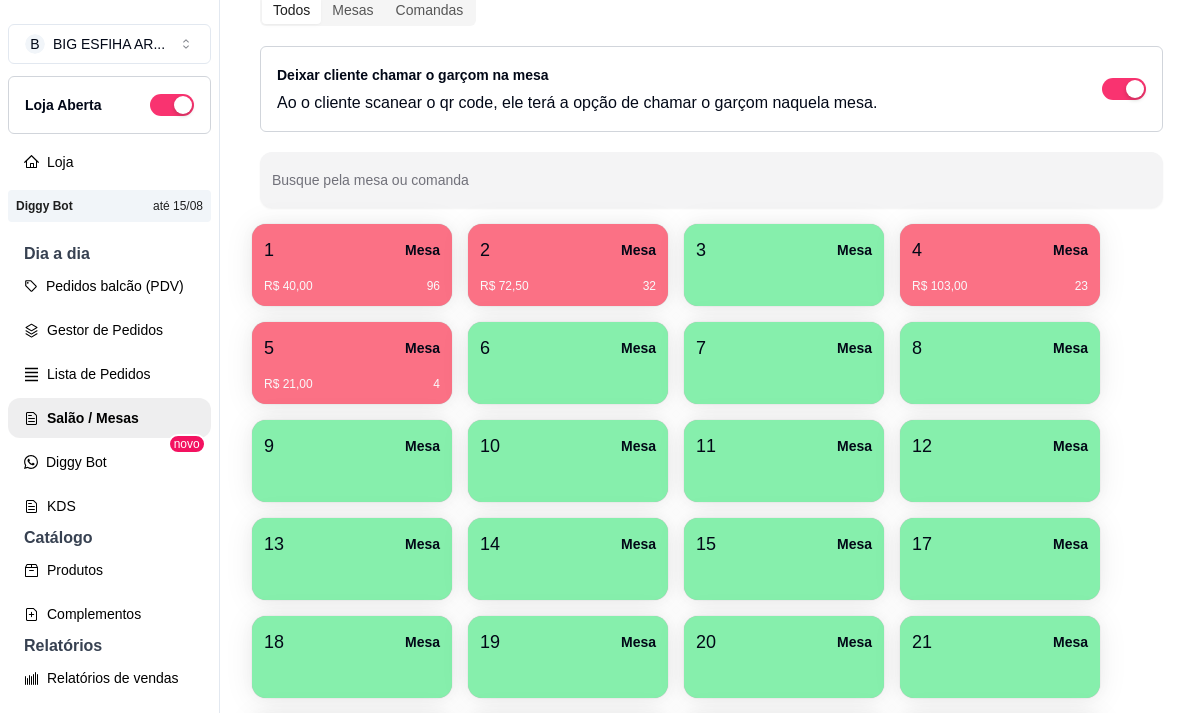 scroll, scrollTop: 100, scrollLeft: 0, axis: vertical 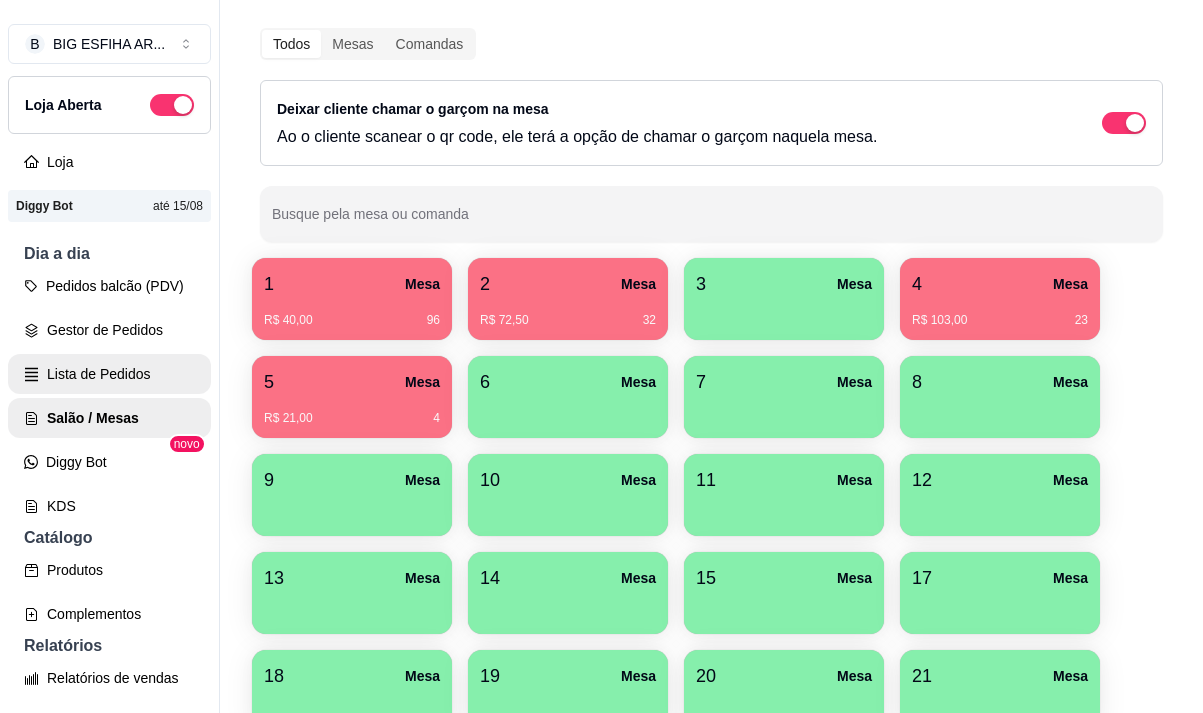 click on "Lista de Pedidos" at bounding box center (109, 374) 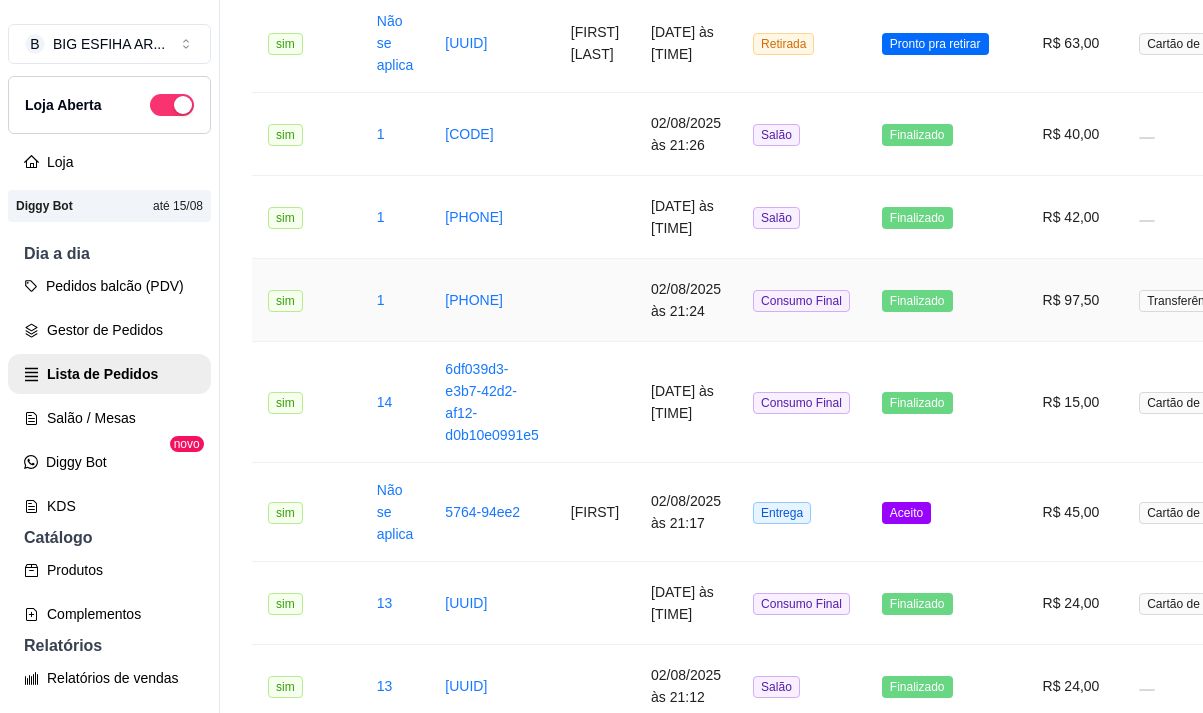 scroll, scrollTop: 1200, scrollLeft: 0, axis: vertical 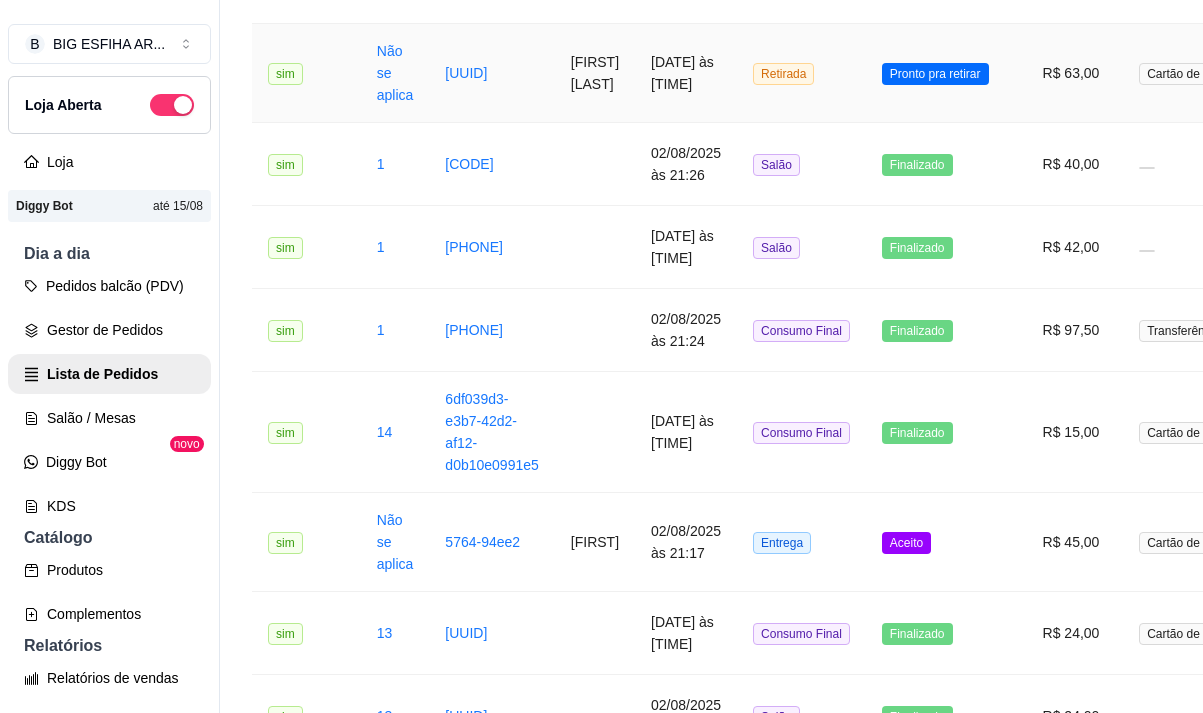 click on "Retirada" at bounding box center [801, 73] 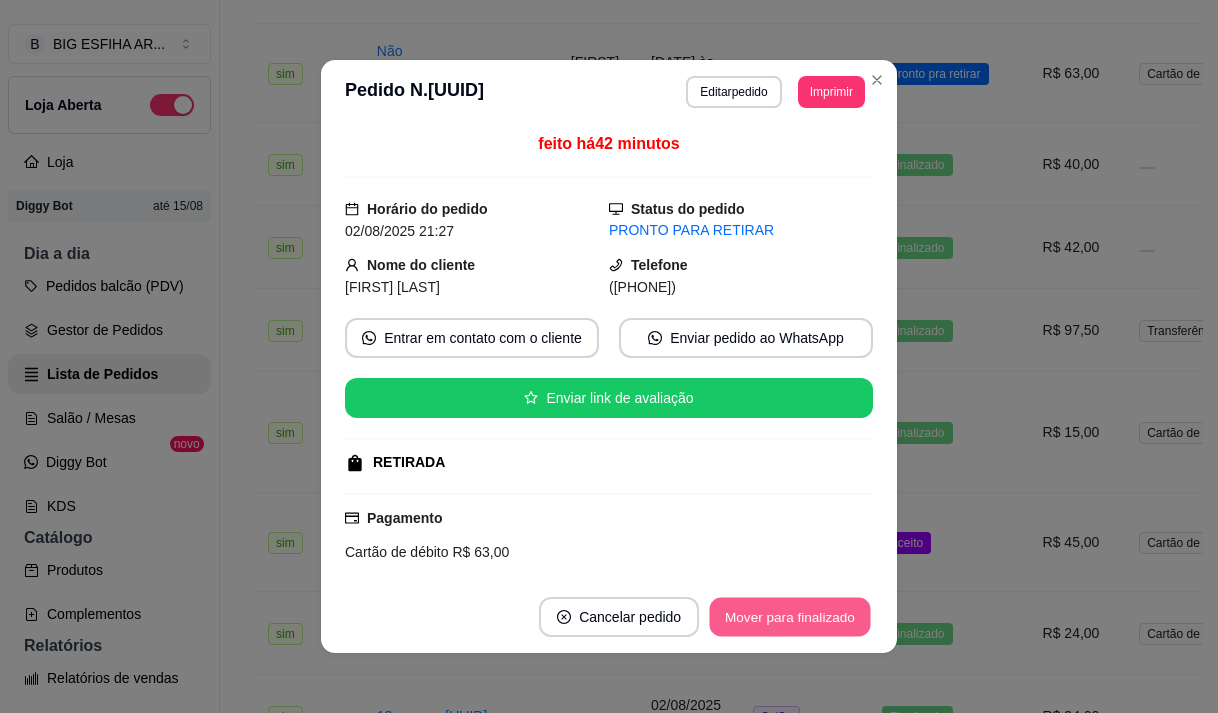 click on "Mover para finalizado" at bounding box center [790, 617] 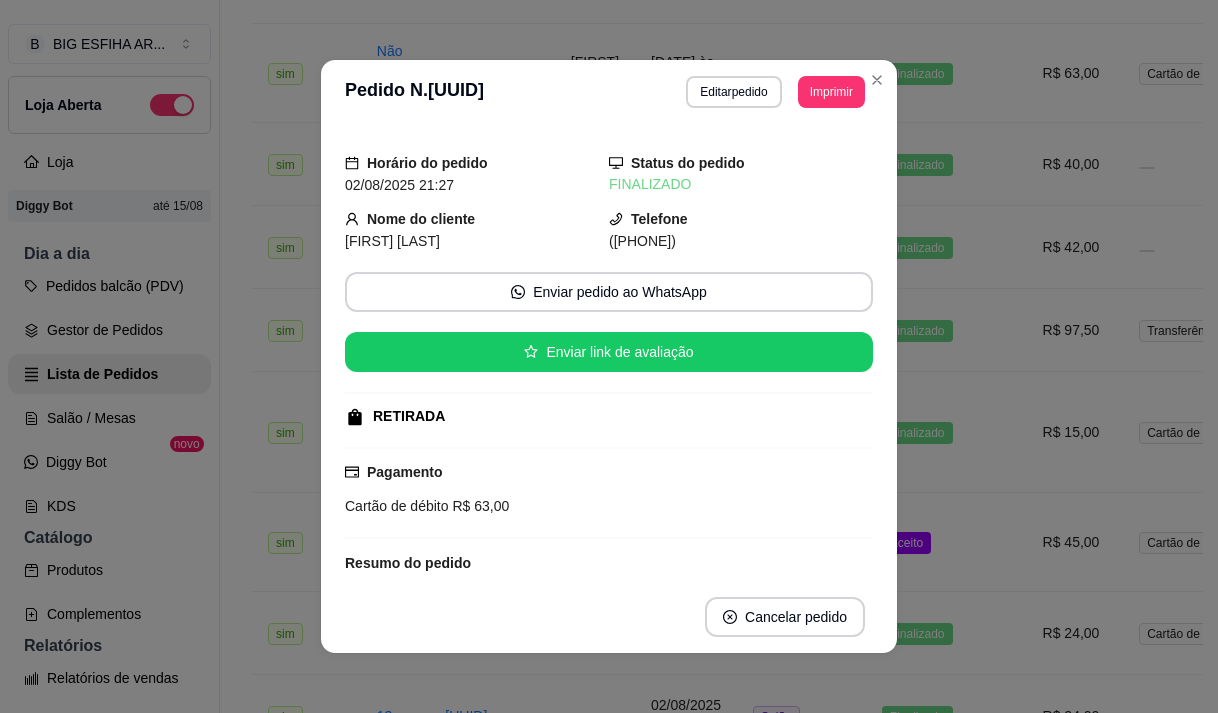click on "Pagamento Cartão de débito   R$ 63,00" at bounding box center (609, 489) 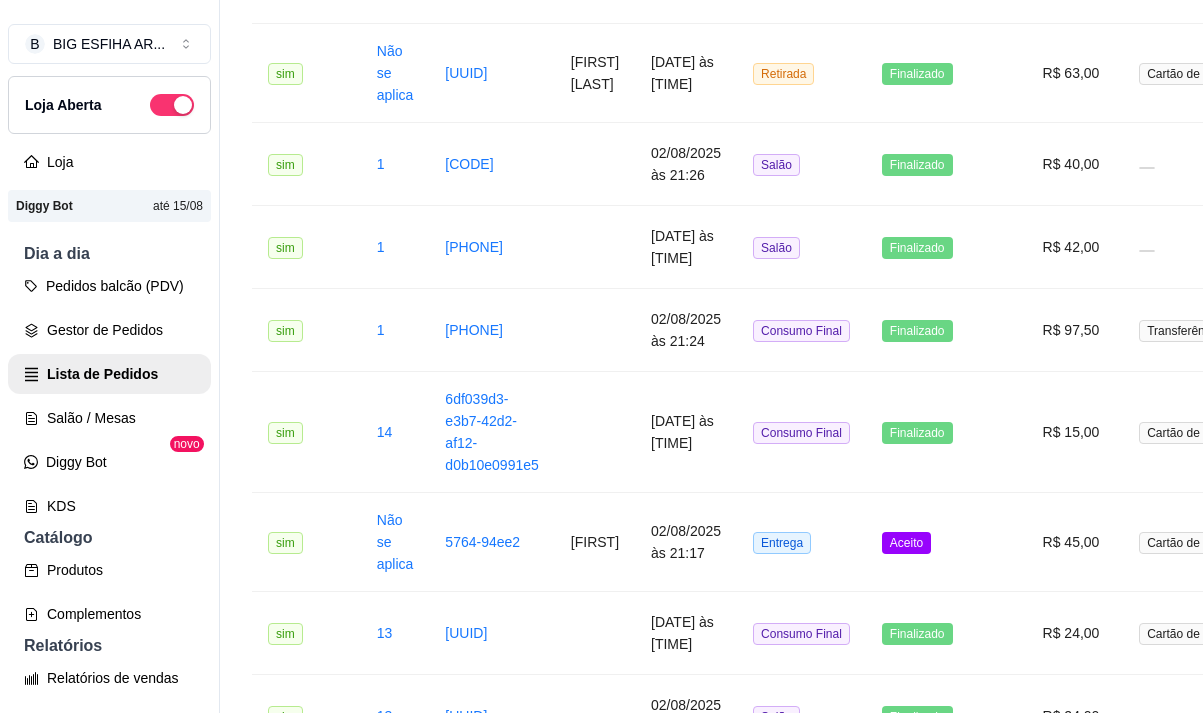 click on "Salão / Mesas" at bounding box center [109, 418] 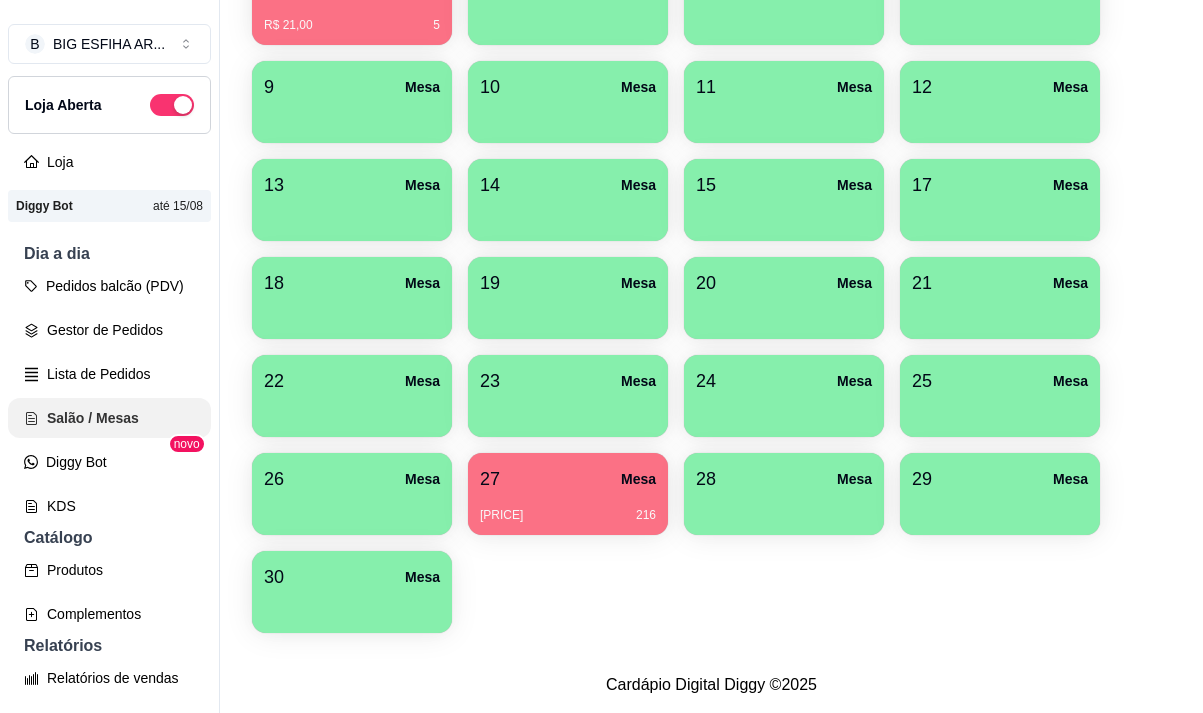 scroll, scrollTop: 0, scrollLeft: 0, axis: both 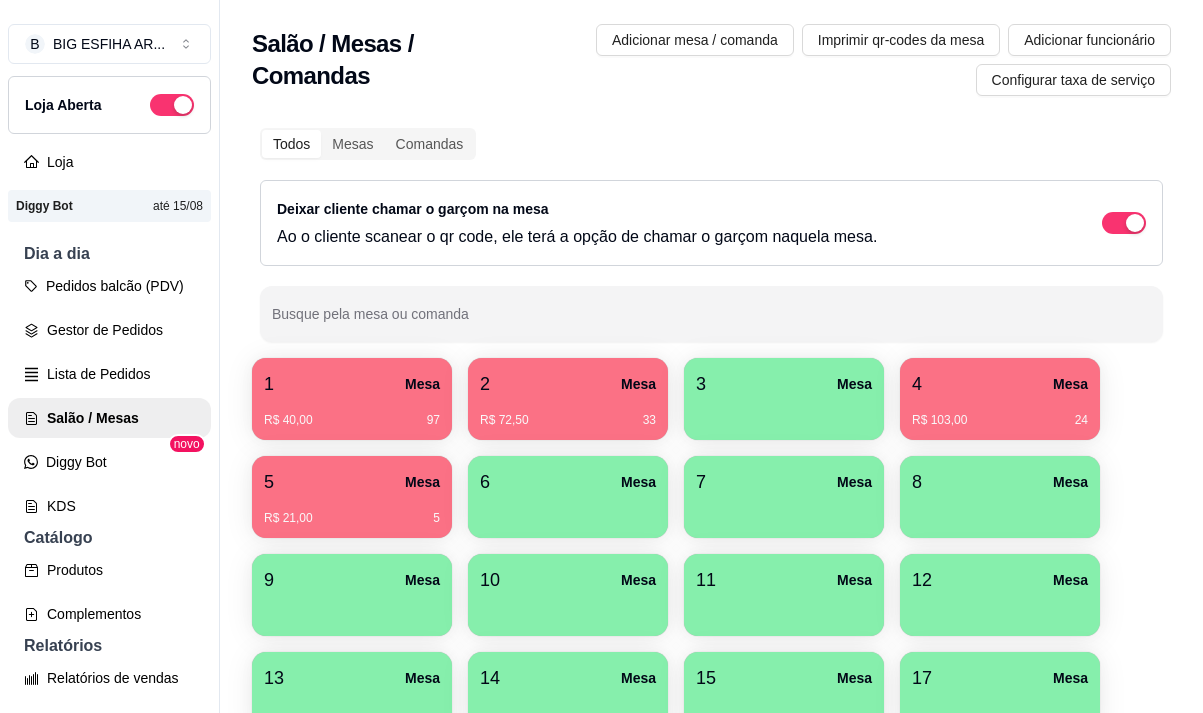 click on "2 Mesa" at bounding box center (568, 384) 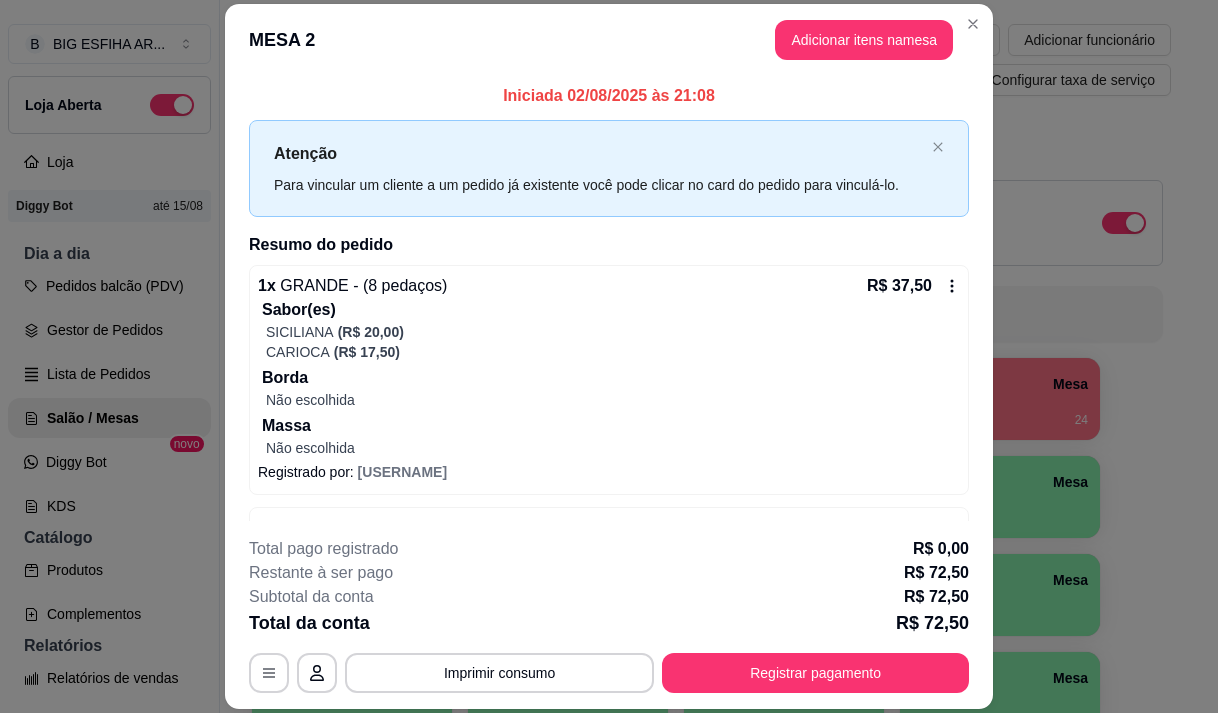 click on "Imprimir consumo" at bounding box center (499, 673) 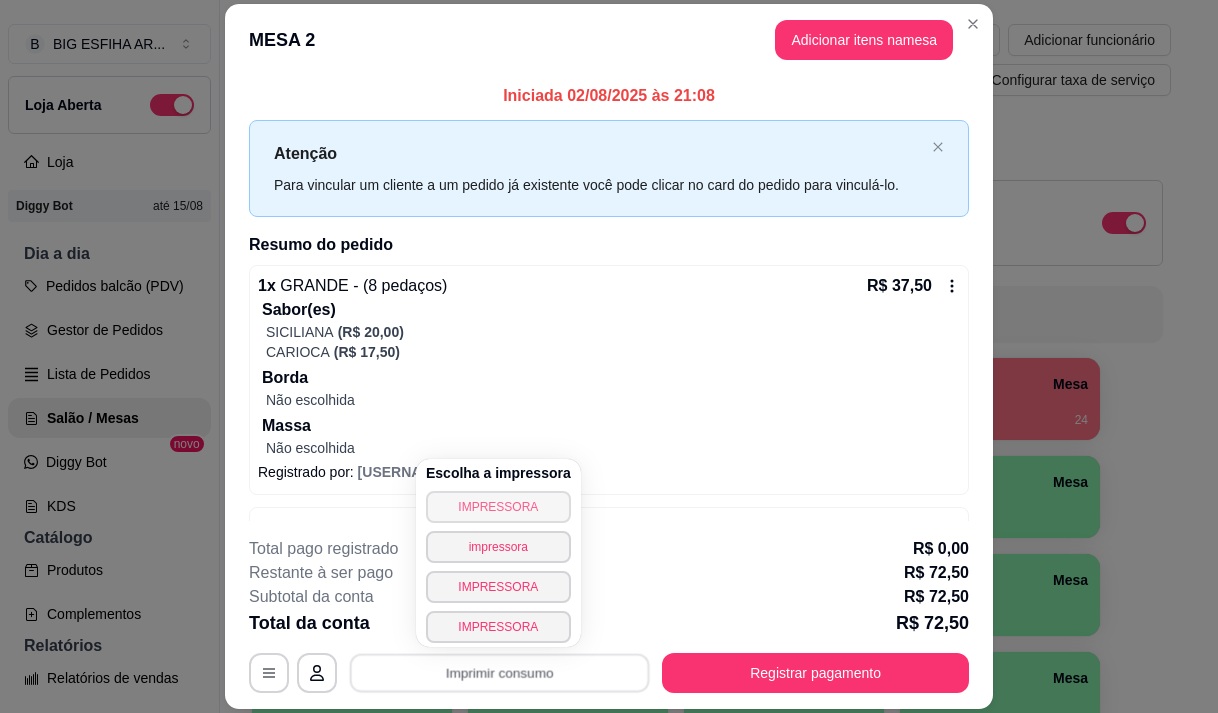 click on "IMPRESSORA" at bounding box center (498, 507) 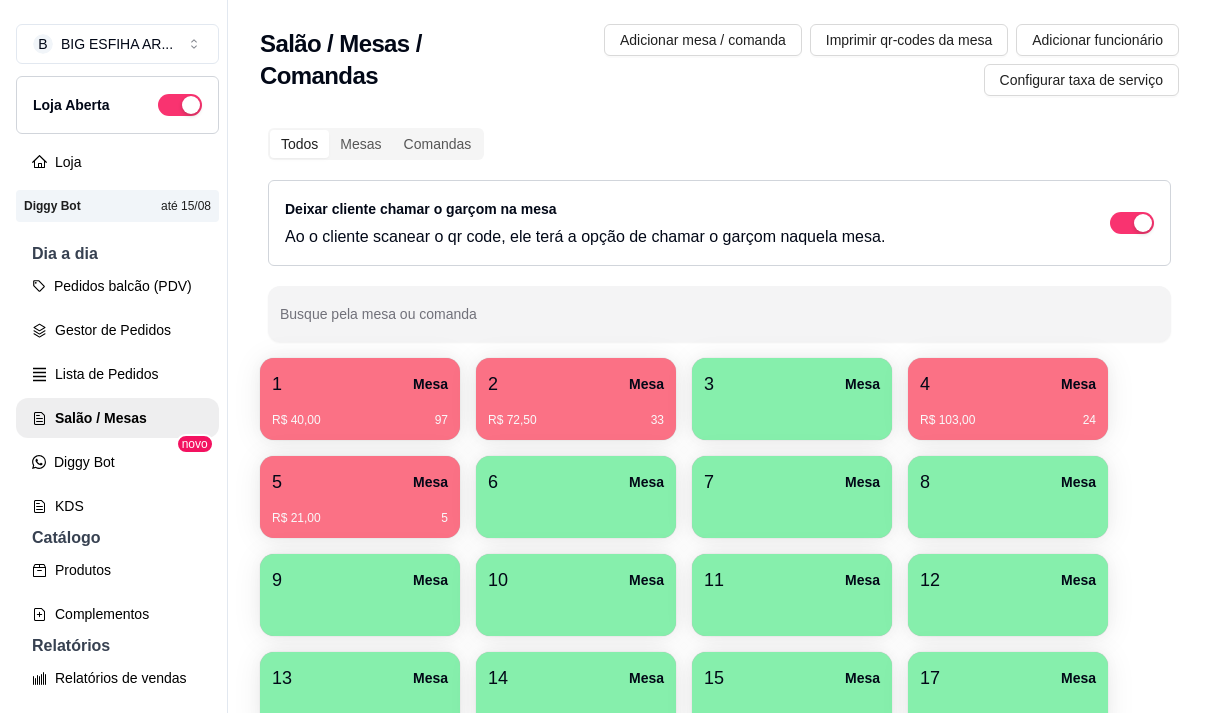 scroll, scrollTop: 100, scrollLeft: 0, axis: vertical 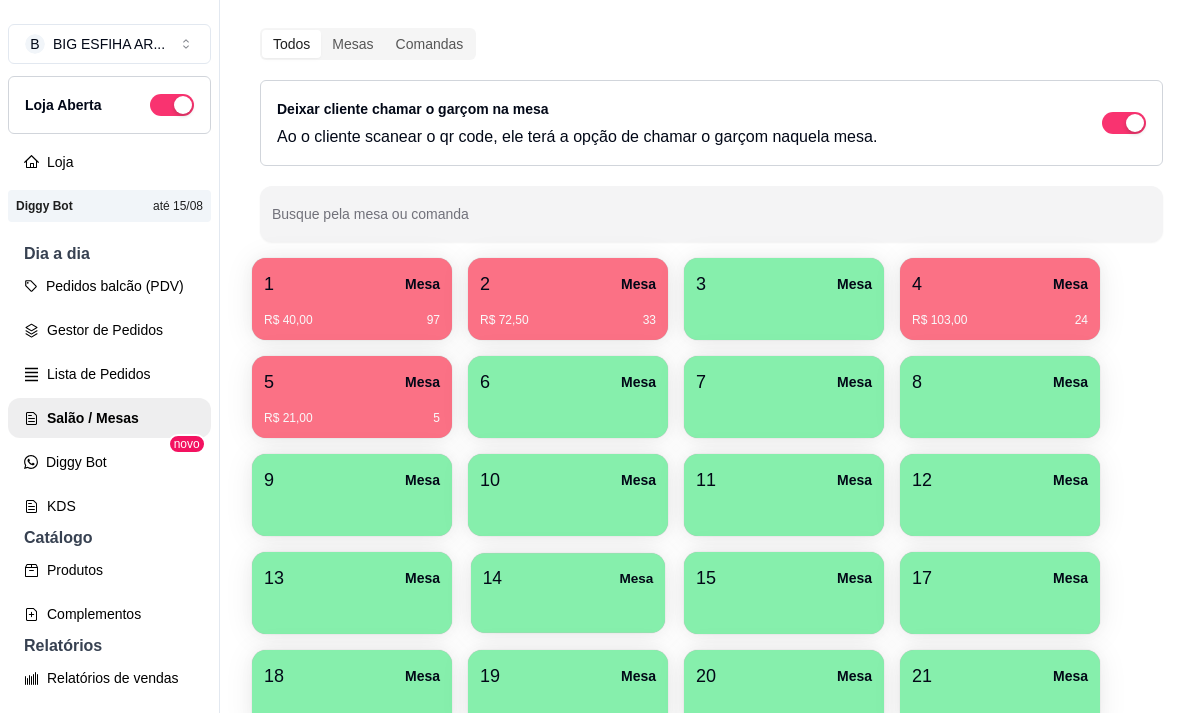 click at bounding box center [568, 606] 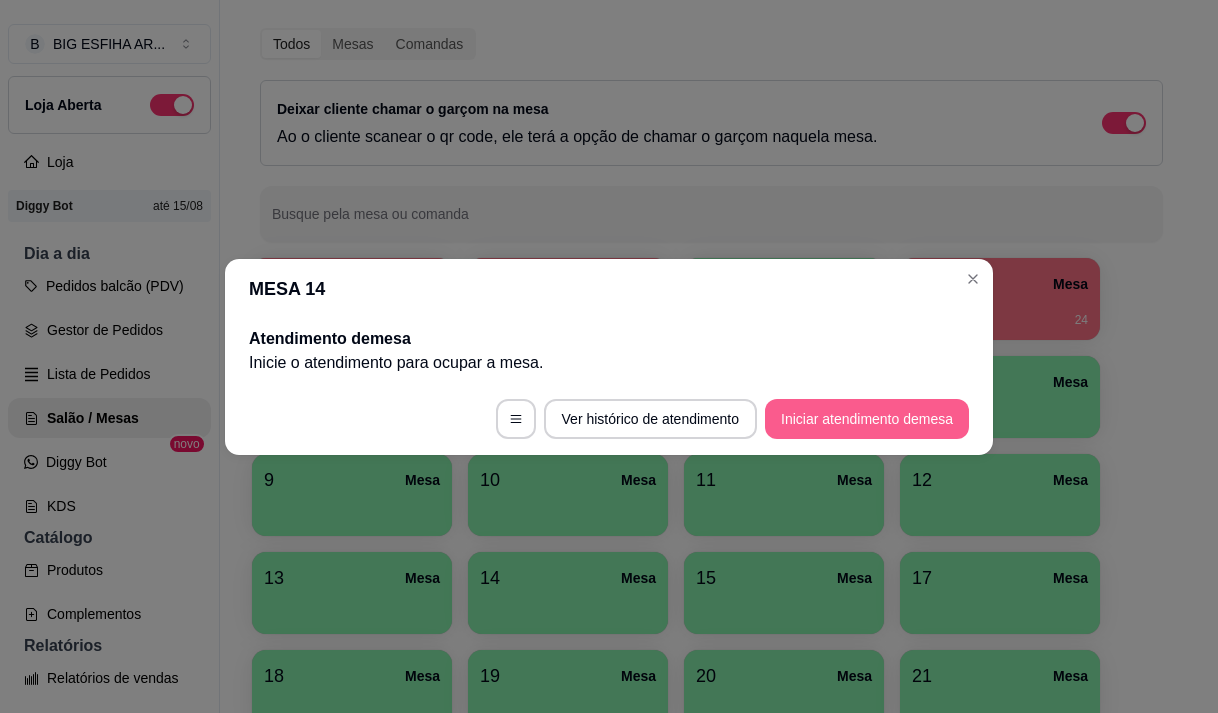 click on "Iniciar atendimento de  mesa" at bounding box center (867, 419) 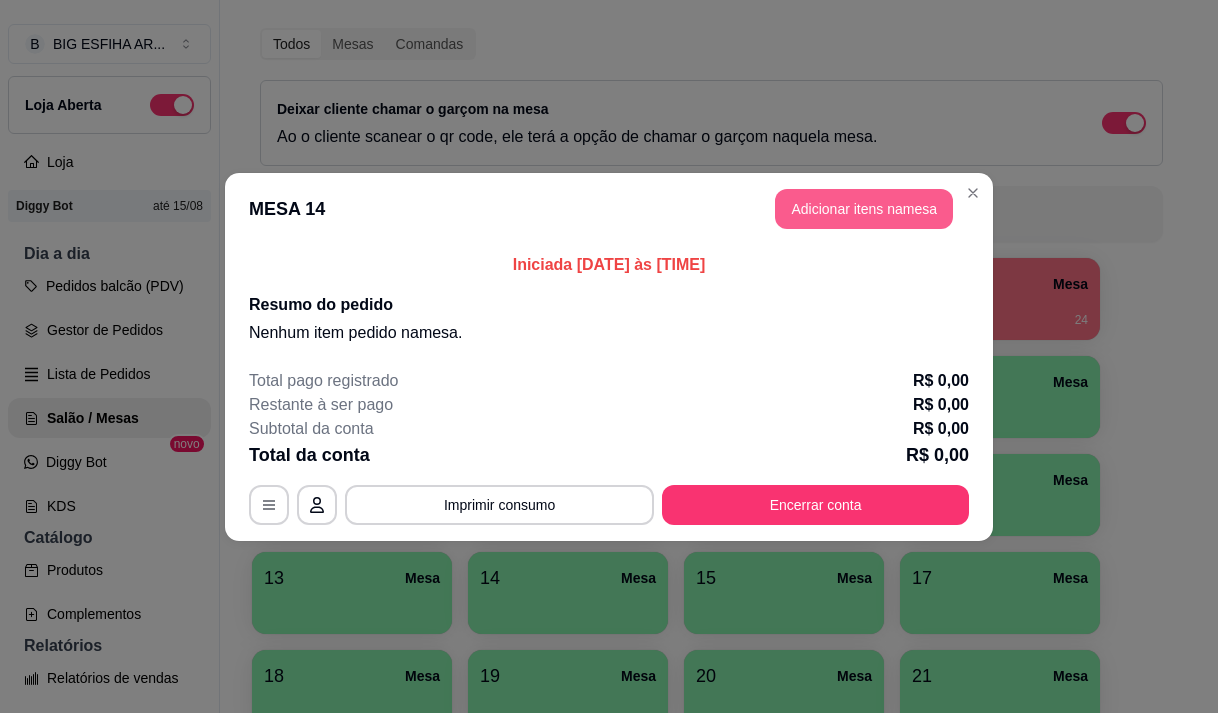 click on "Adicionar itens na  mesa" at bounding box center [864, 209] 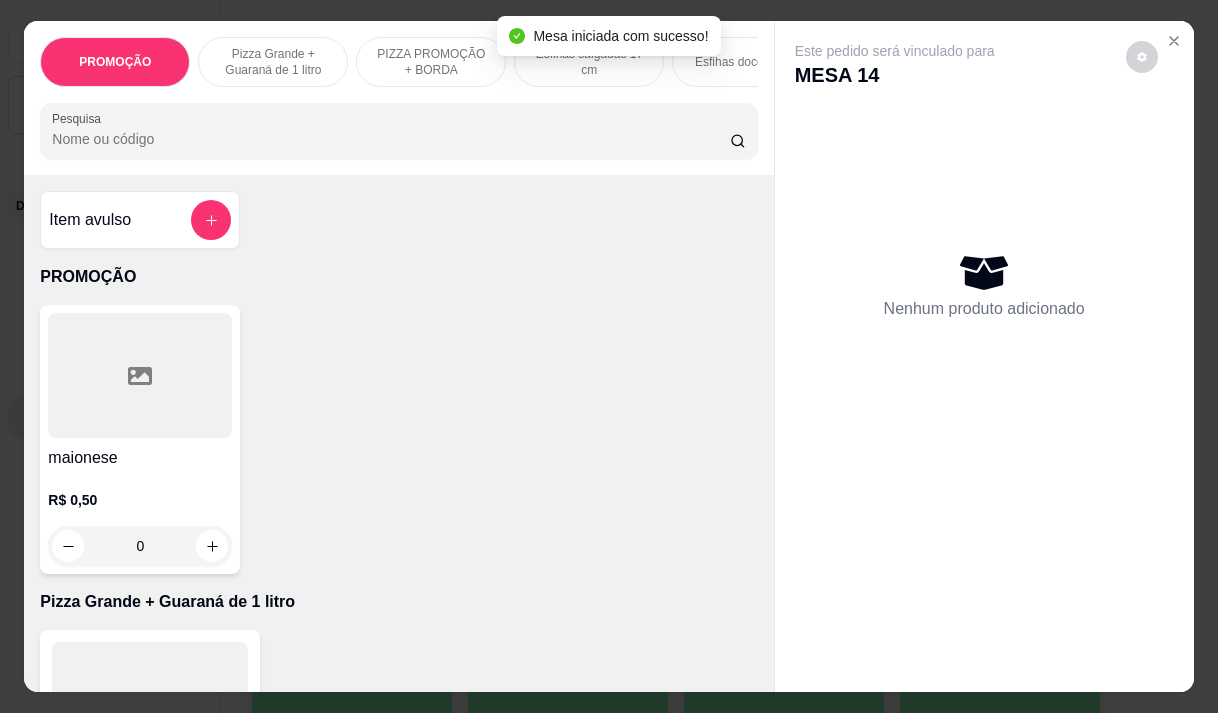 click on "Pesquisa" at bounding box center [391, 139] 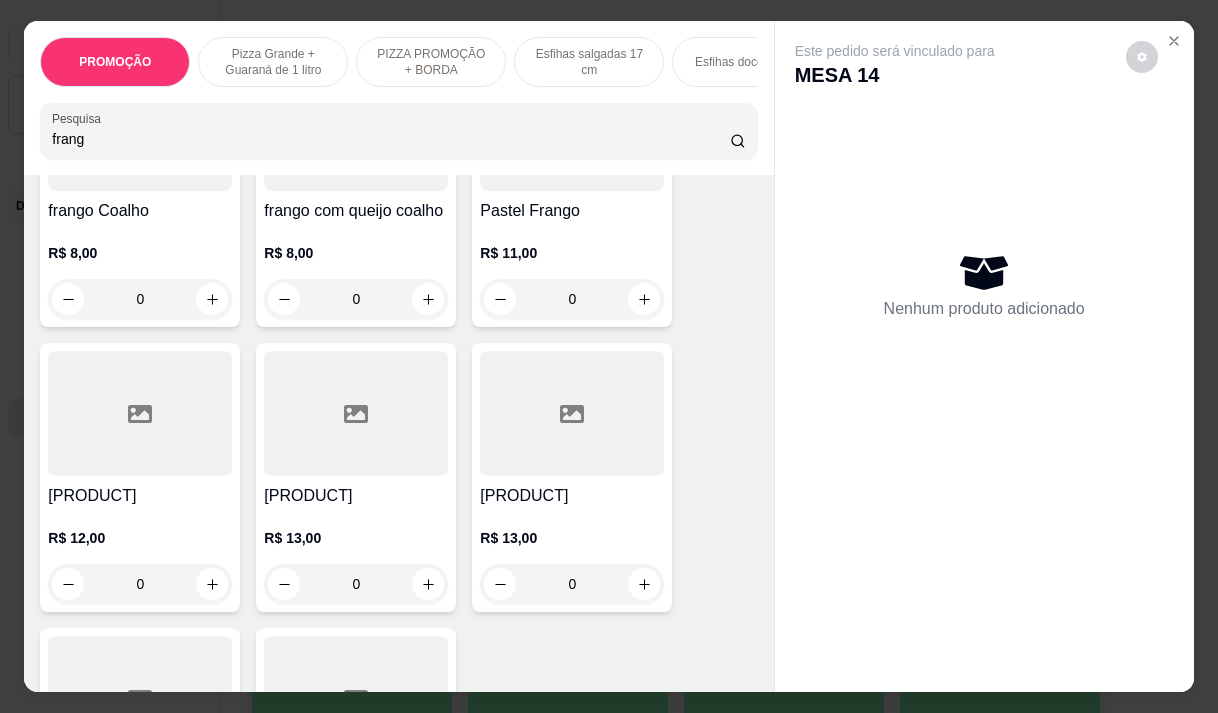 scroll, scrollTop: 600, scrollLeft: 0, axis: vertical 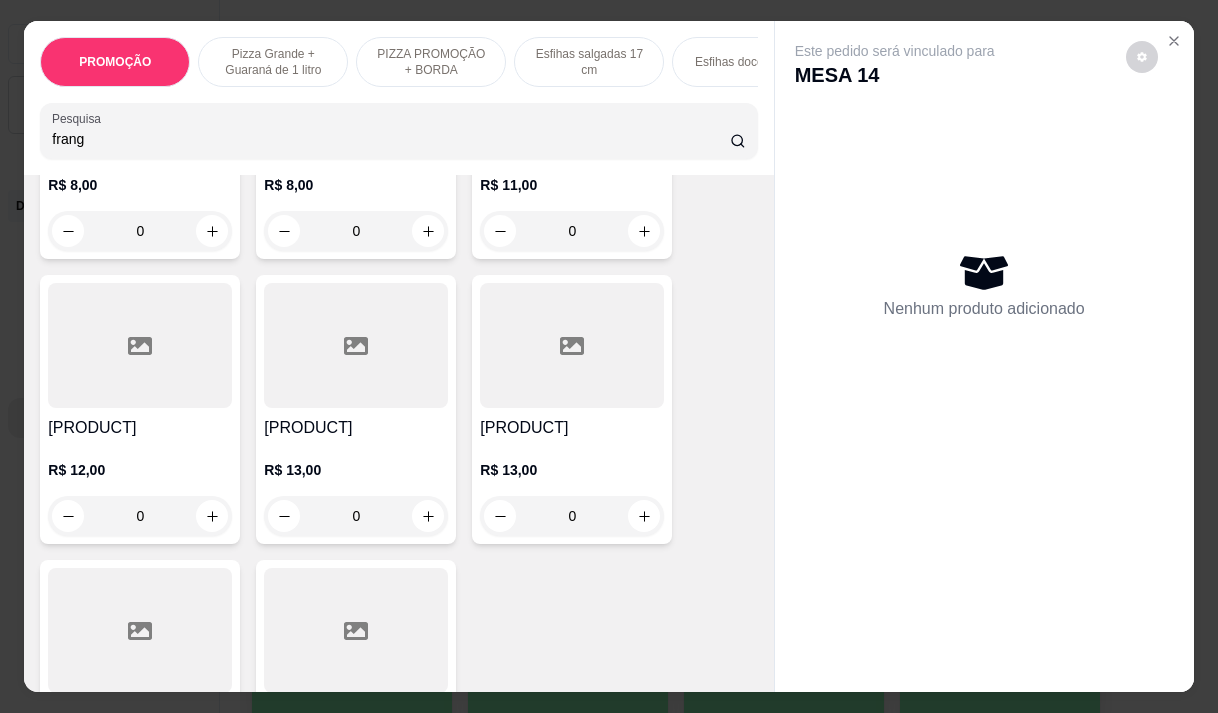 type on "frang" 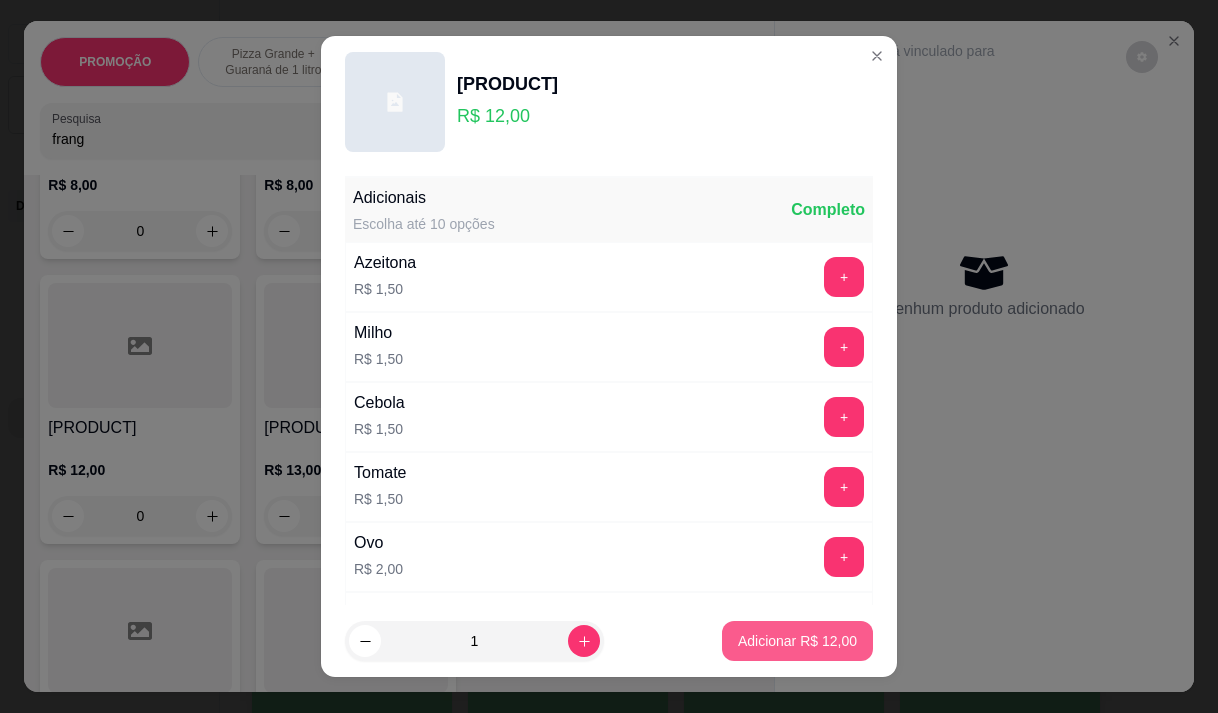 click on "Adicionar   R$ 12,00" at bounding box center (797, 641) 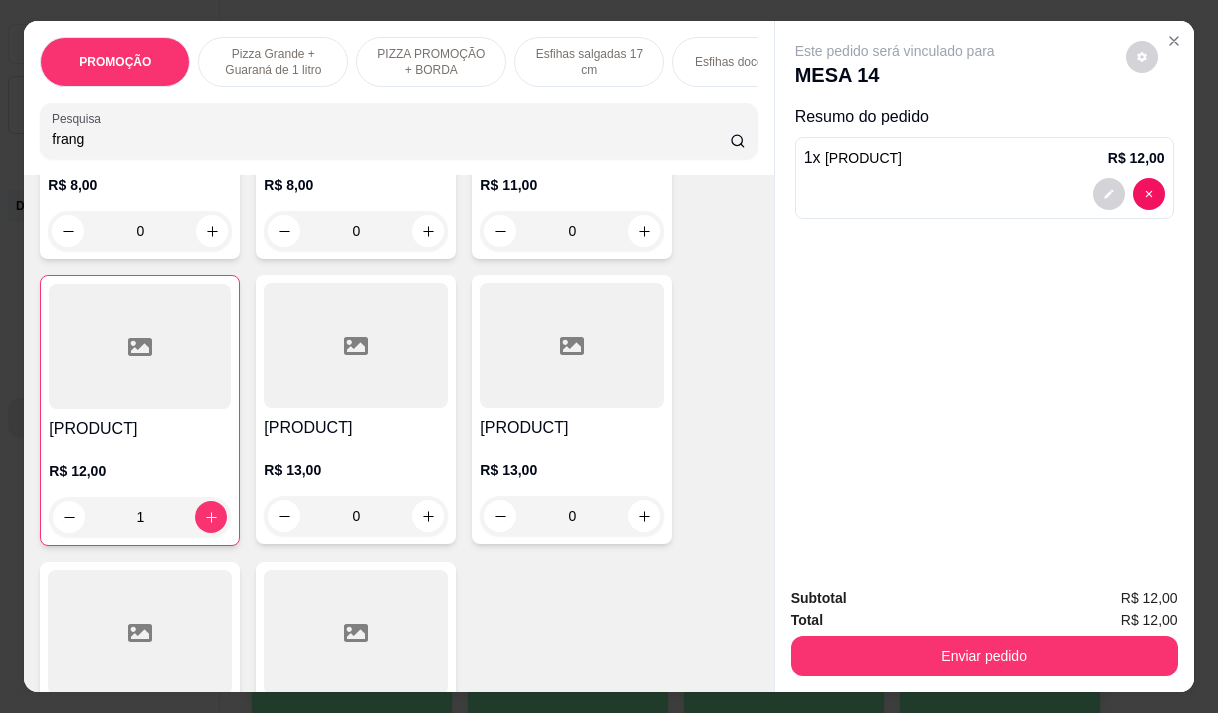 click on "frang" at bounding box center [391, 139] 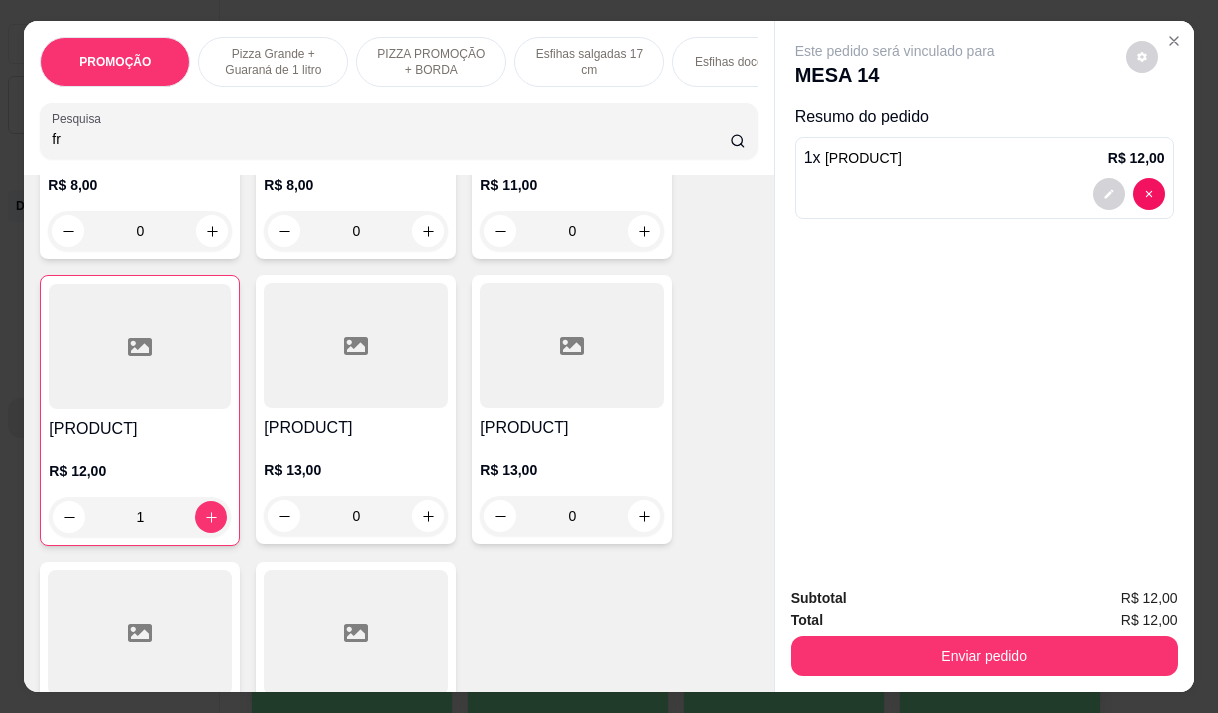 type on "f" 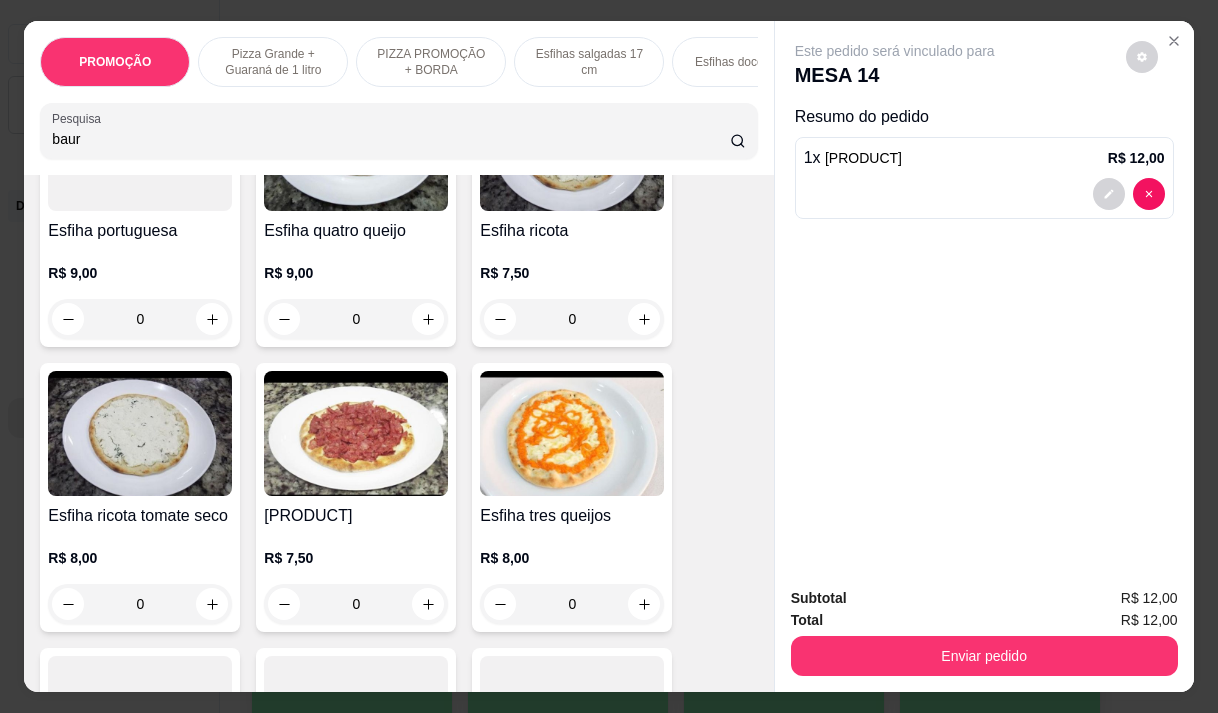scroll, scrollTop: 3871, scrollLeft: 0, axis: vertical 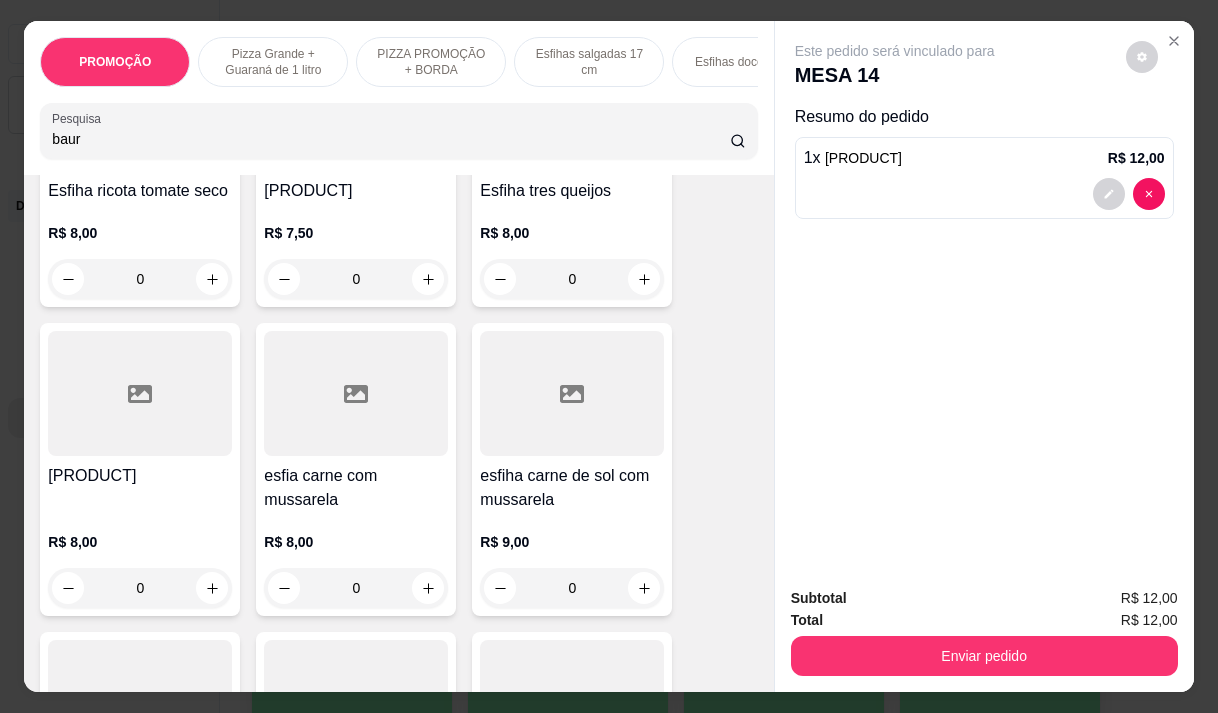 type on "baur" 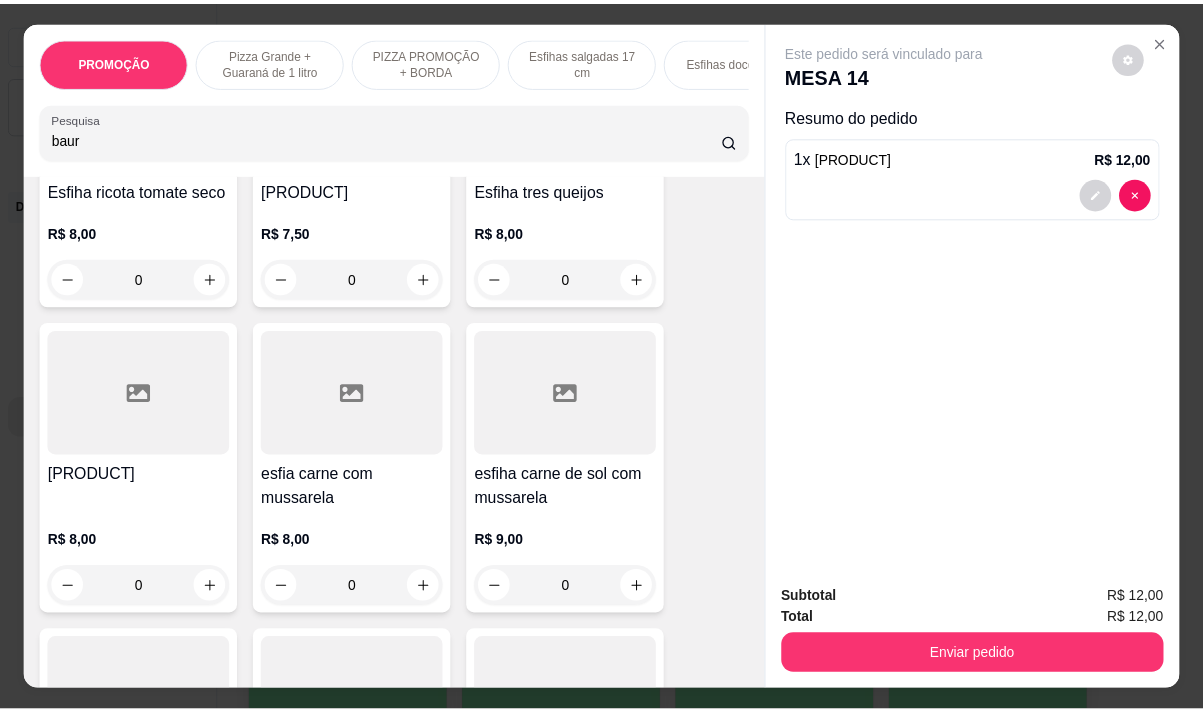 scroll, scrollTop: 0, scrollLeft: 0, axis: both 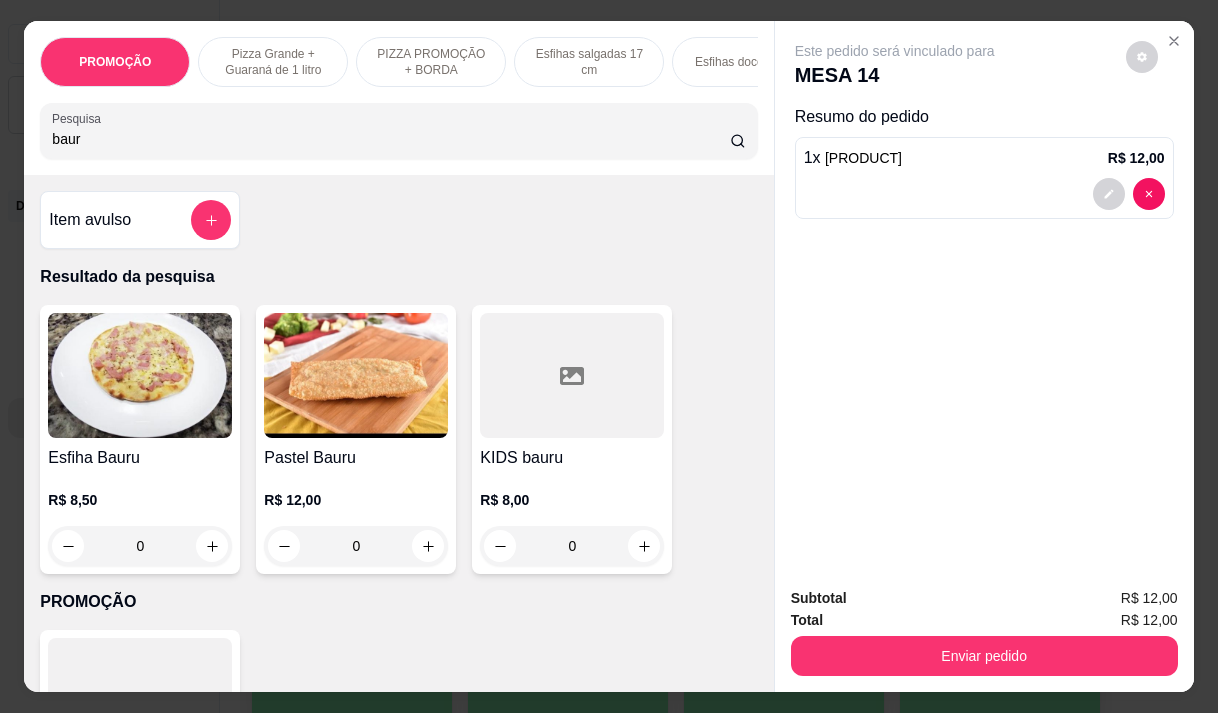 click on "R$ 8,50 0" at bounding box center [140, 518] 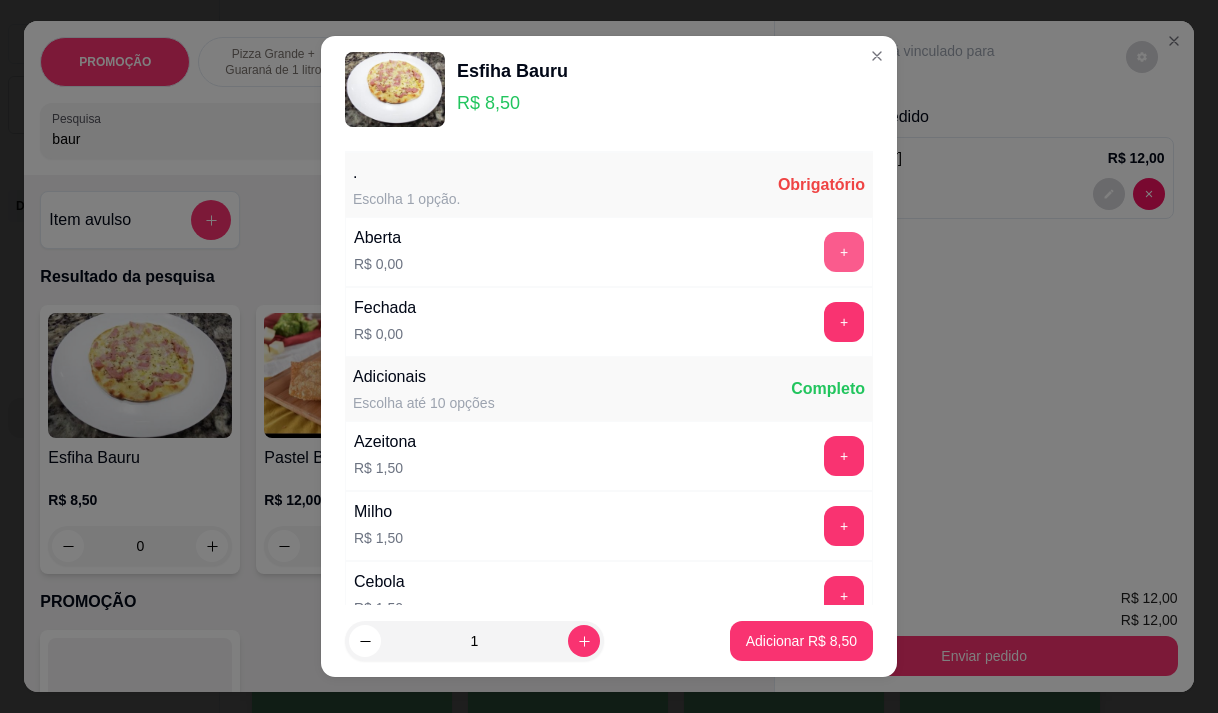 click on "+" at bounding box center (844, 252) 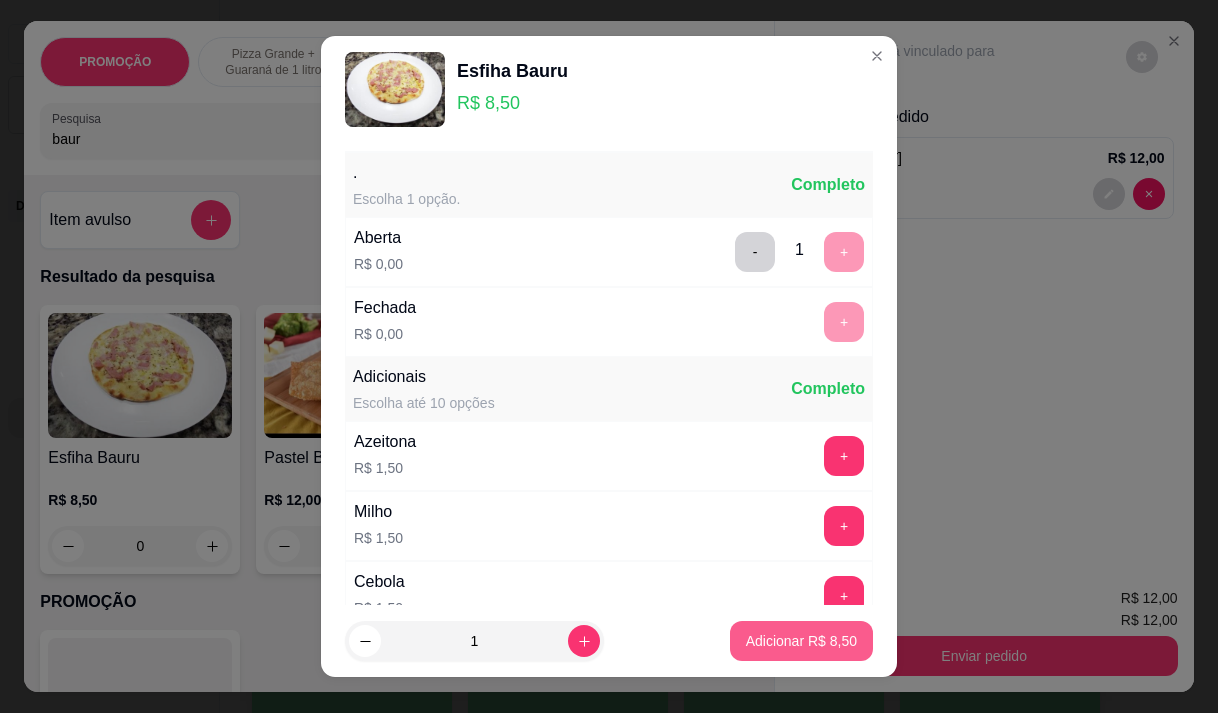 click on "Adicionar   R$ 8,50" at bounding box center (801, 641) 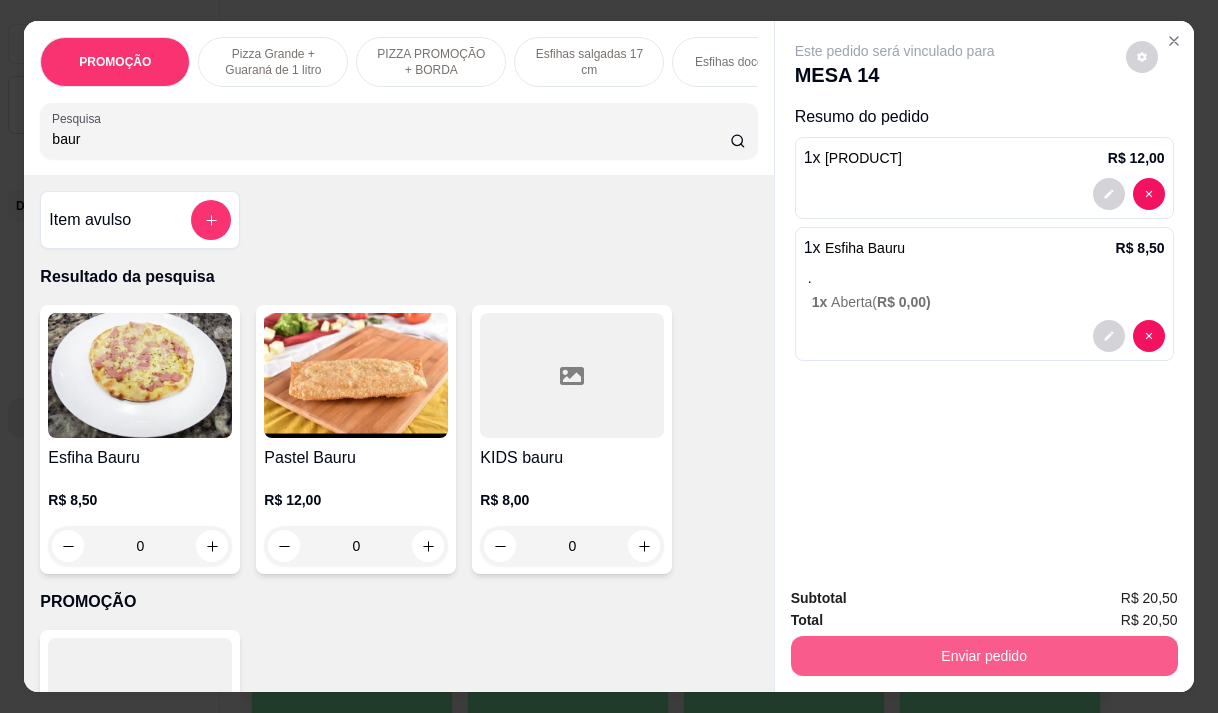 click on "Enviar pedido" at bounding box center [984, 656] 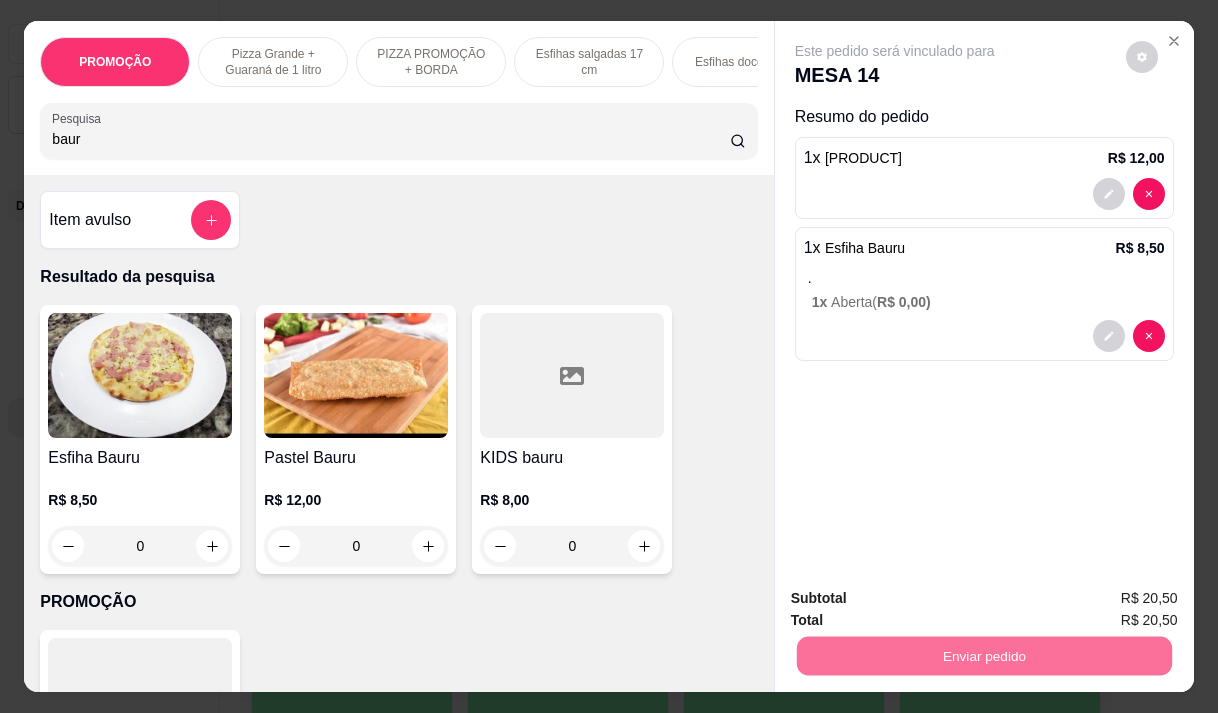 click on "Não registrar e enviar pedido" at bounding box center (918, 599) 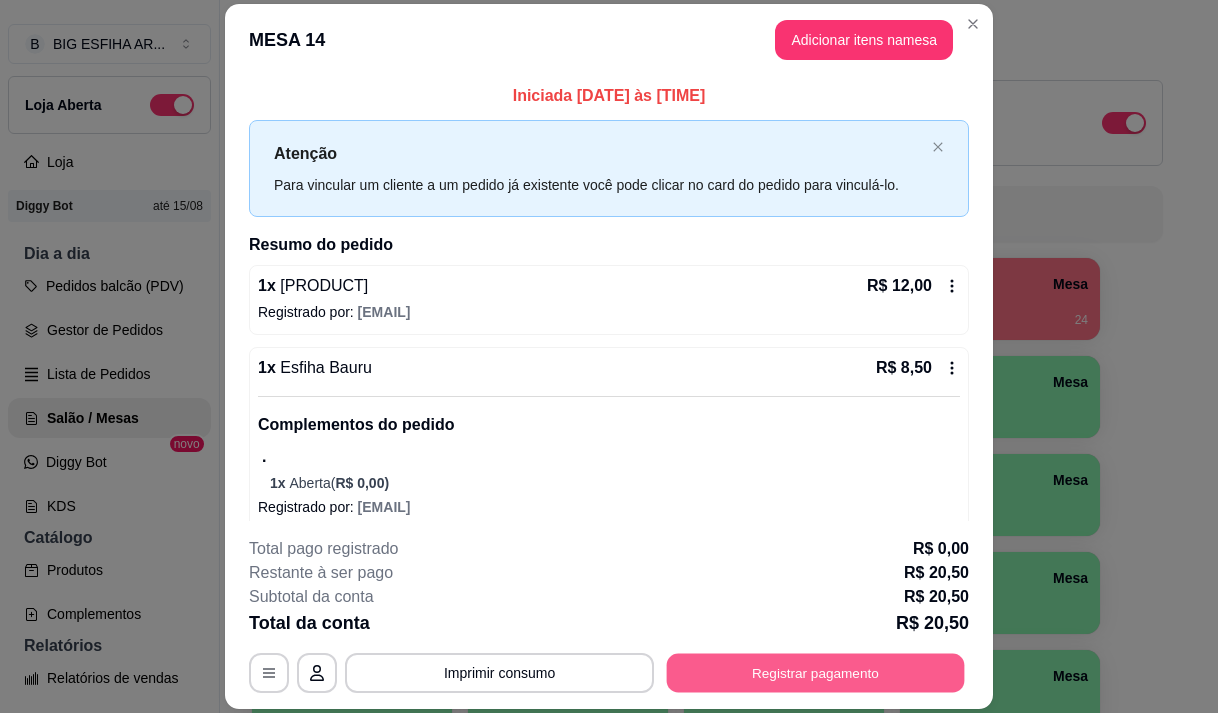 click on "Registrar pagamento" at bounding box center (816, 673) 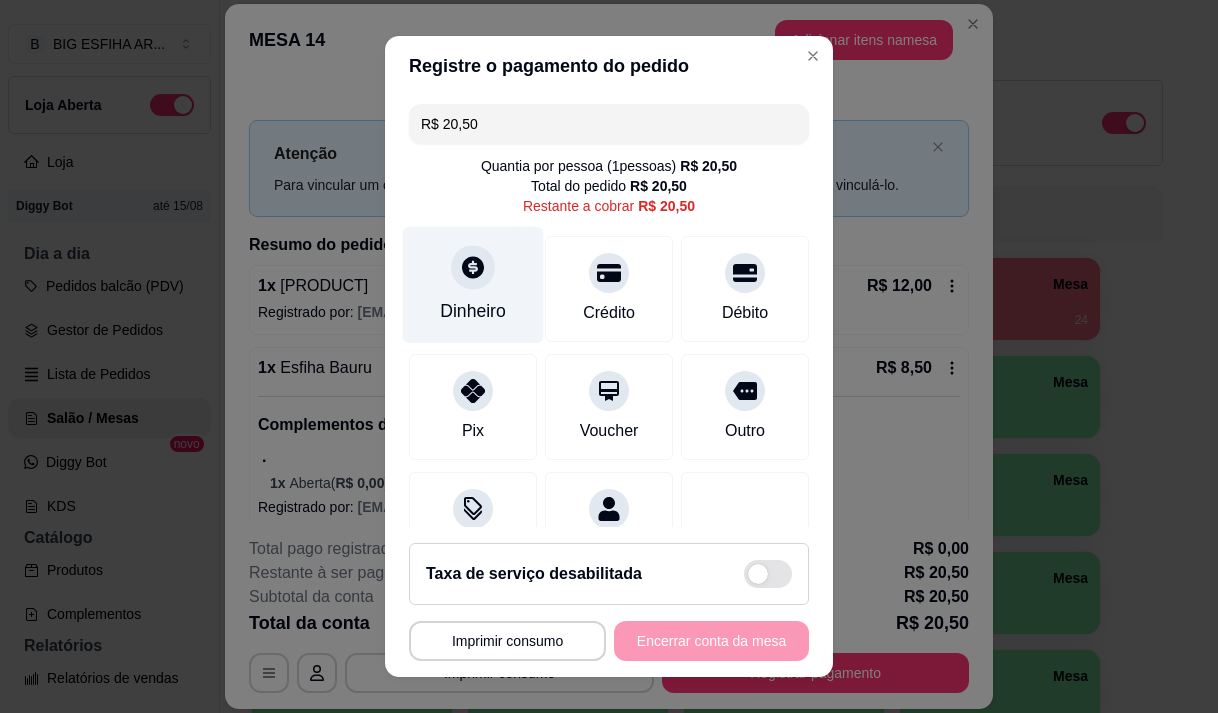 click on "Dinheiro" at bounding box center [473, 311] 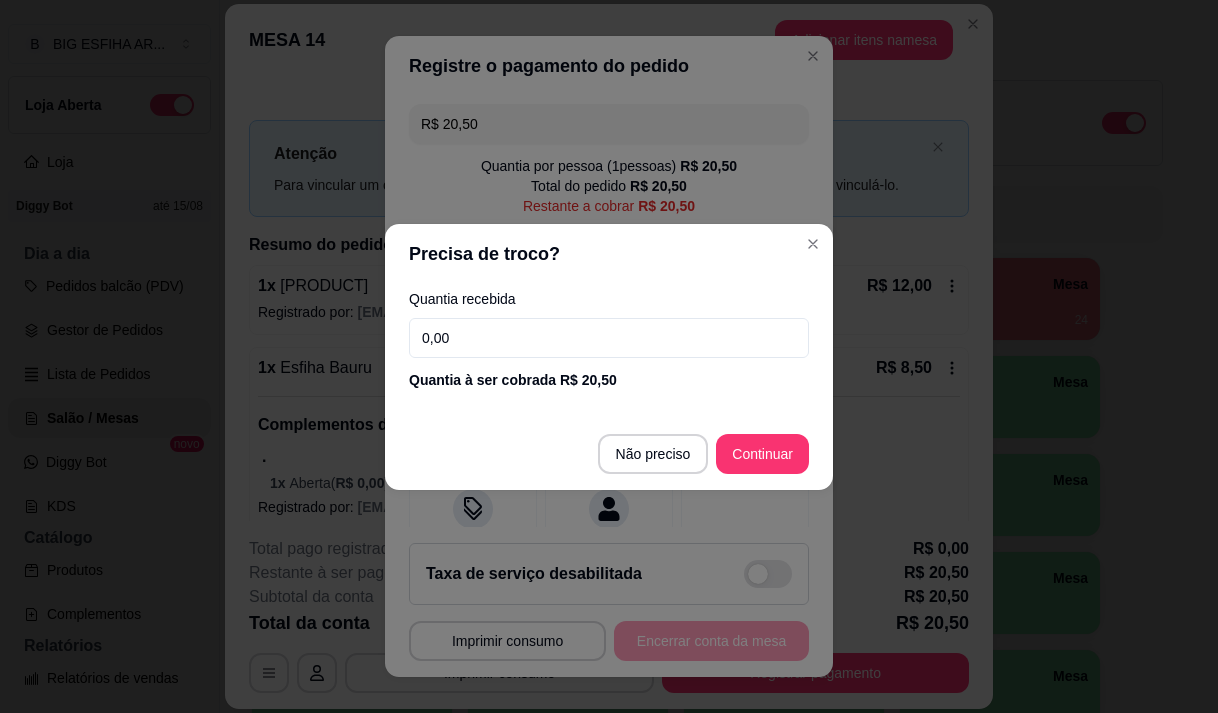 click on "0,00" at bounding box center (609, 338) 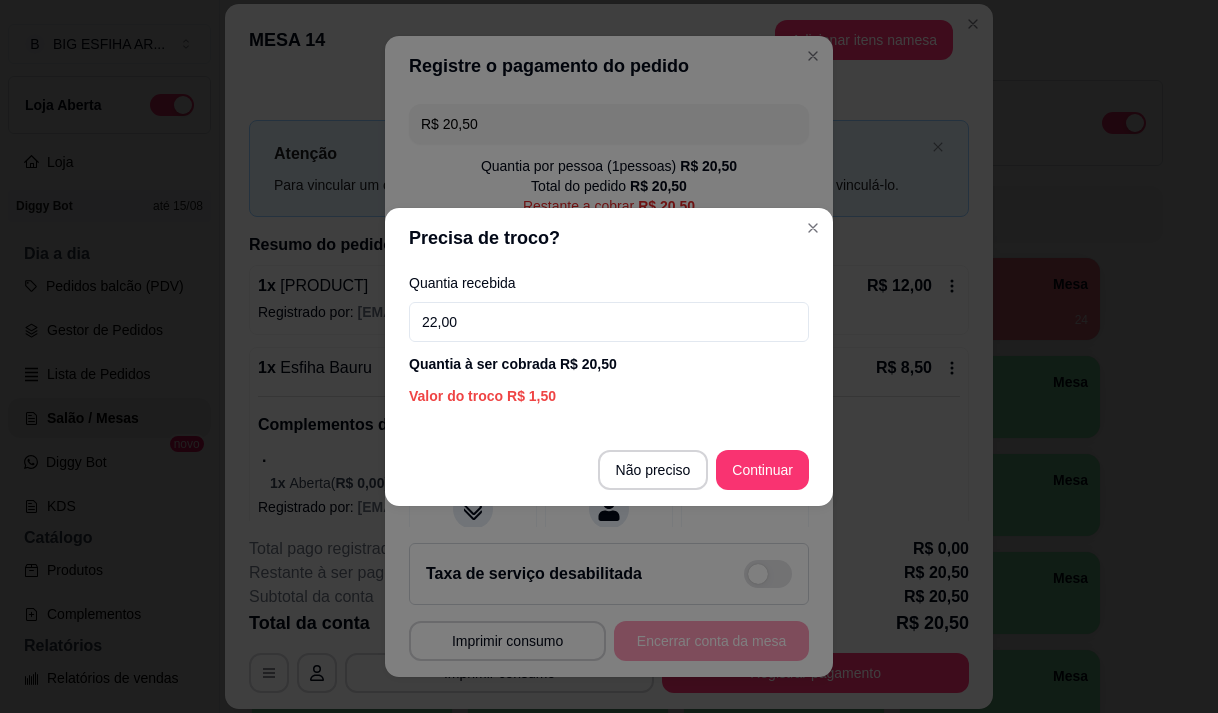 type on "22,00" 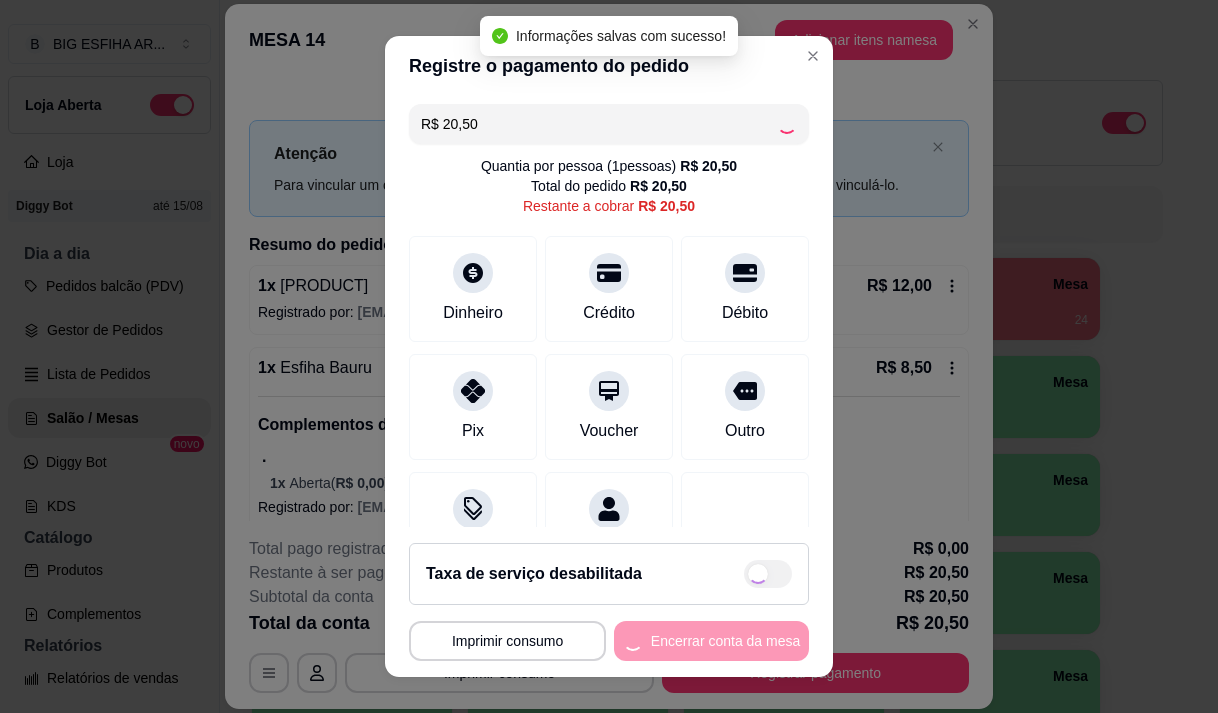 type on "R$ 0,00" 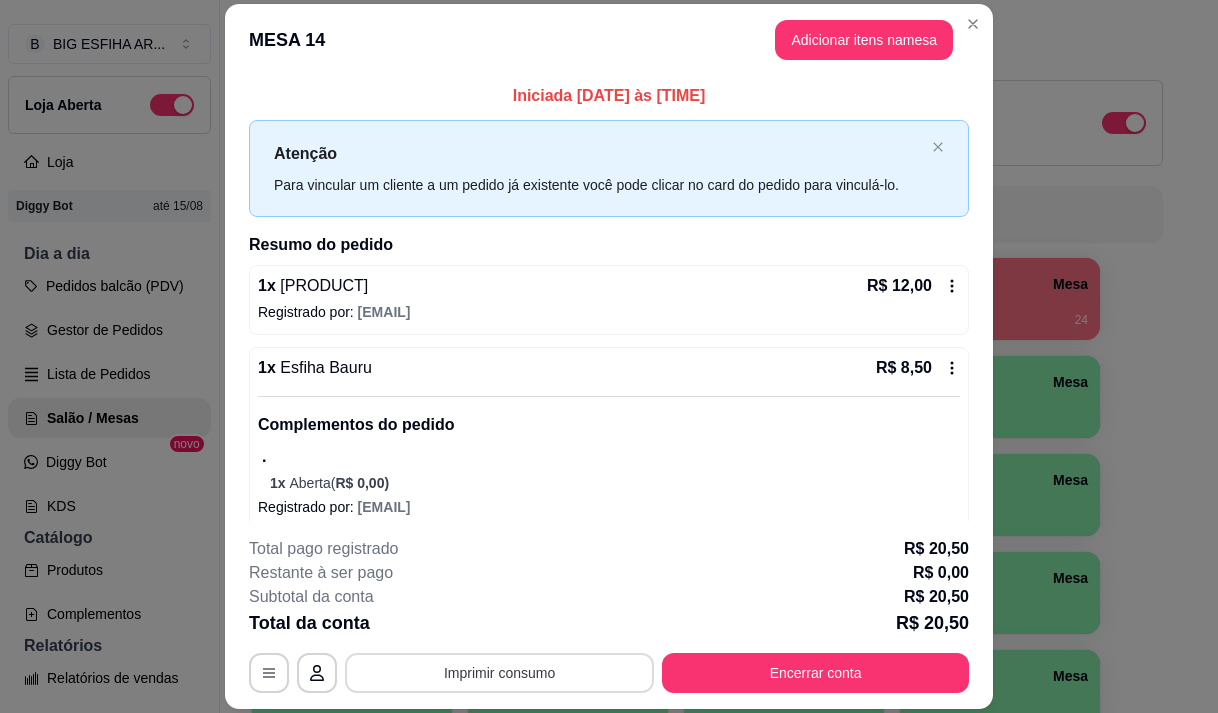 click on "Imprimir consumo" at bounding box center [499, 673] 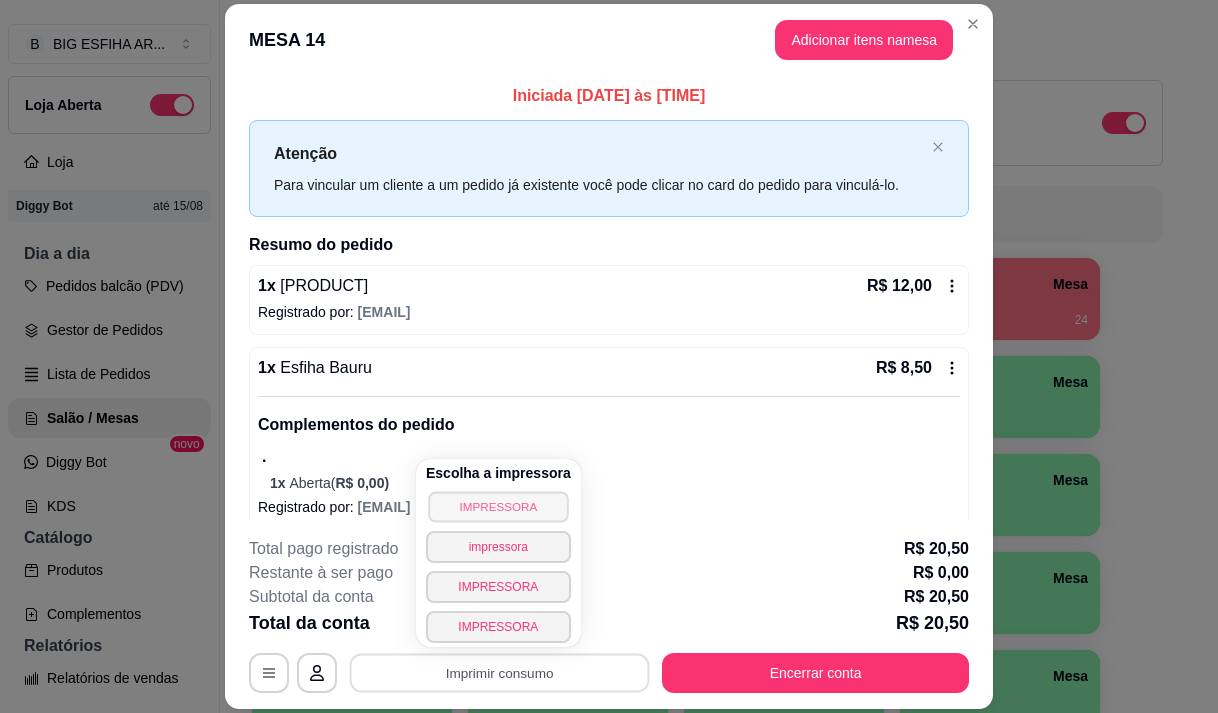 click on "IMPRESSORA" at bounding box center (498, 506) 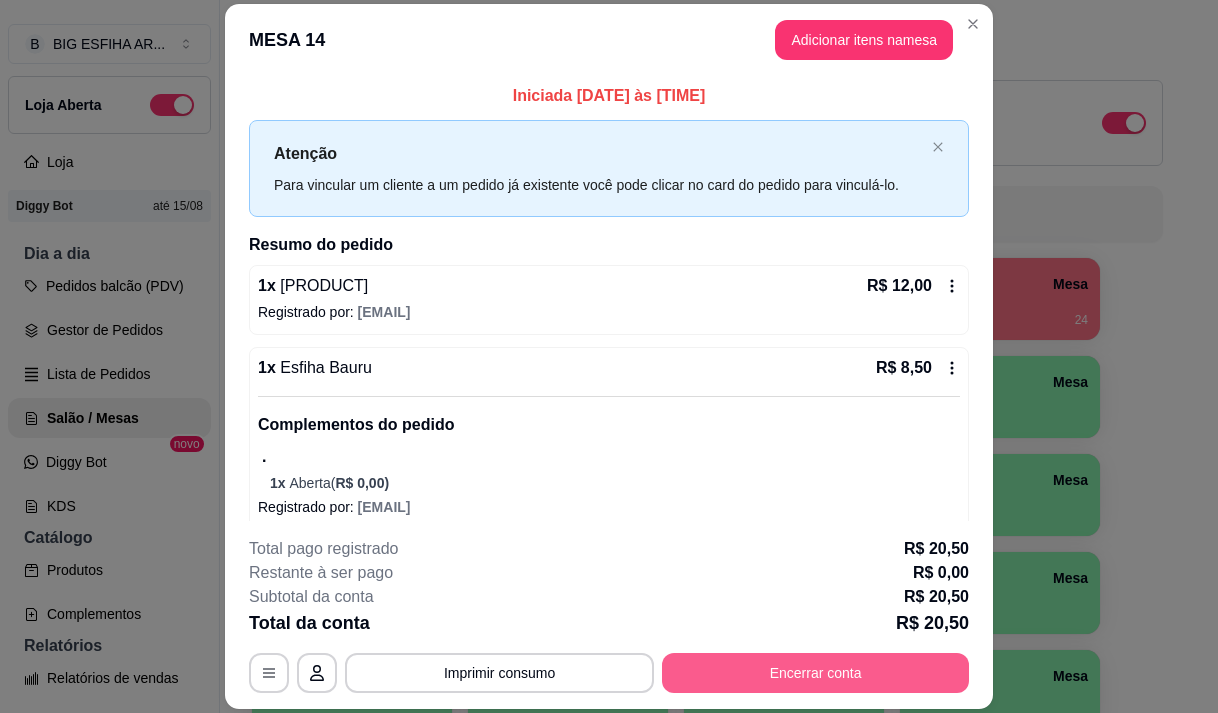 click on "Encerrar conta" at bounding box center (815, 673) 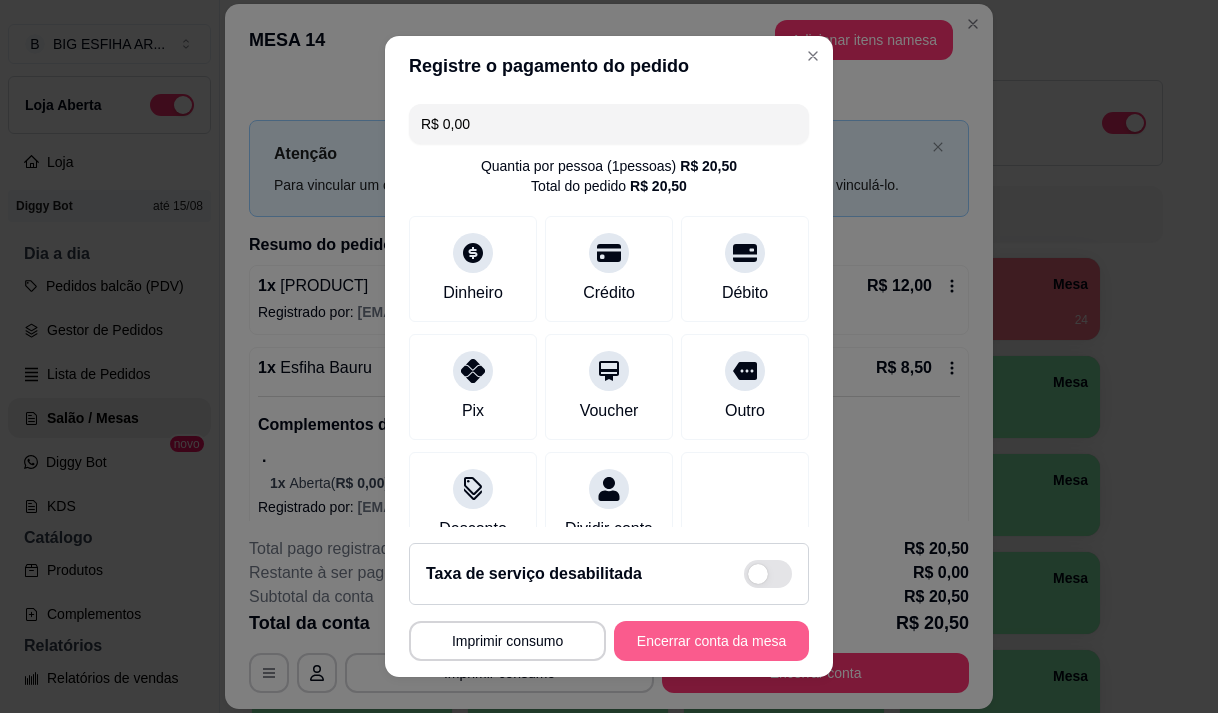click on "Encerrar conta da mesa" at bounding box center [711, 641] 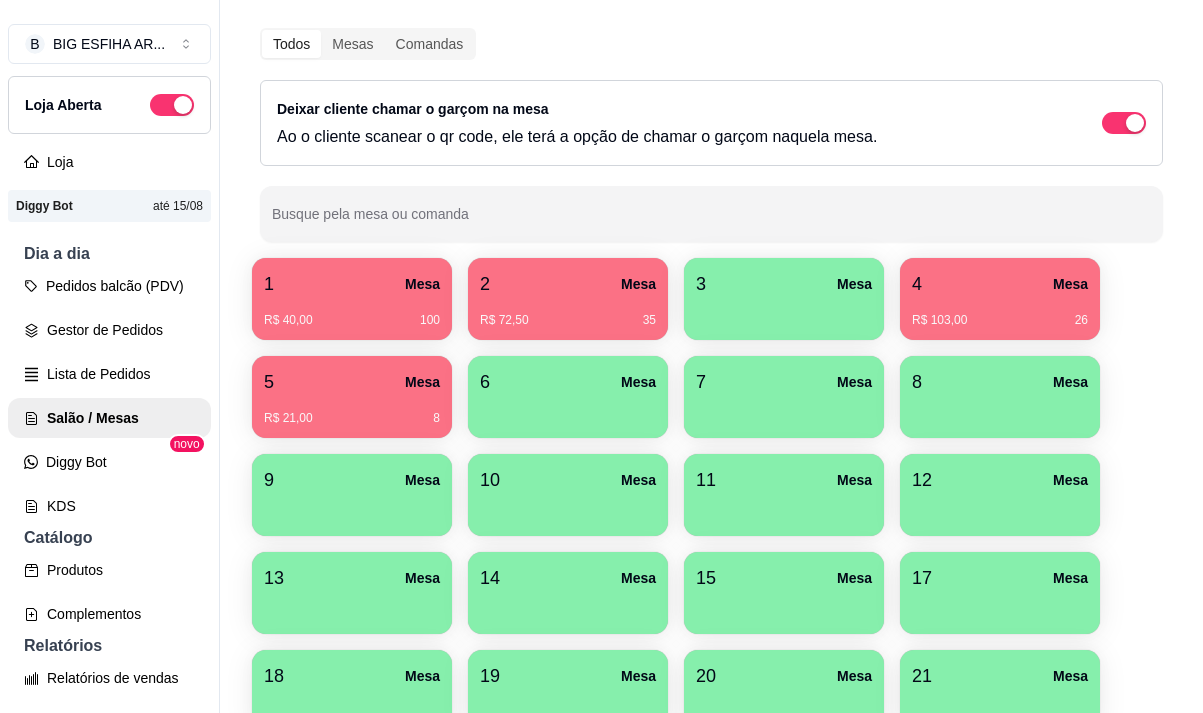 click on "Todos Mesas Comandas Deixar cliente chamar o garçom na mesa Ao o cliente scanear o qr code, ele terá a opção de chamar o garçom naquela mesa. Busque pela mesa ou comanda" at bounding box center (711, 135) 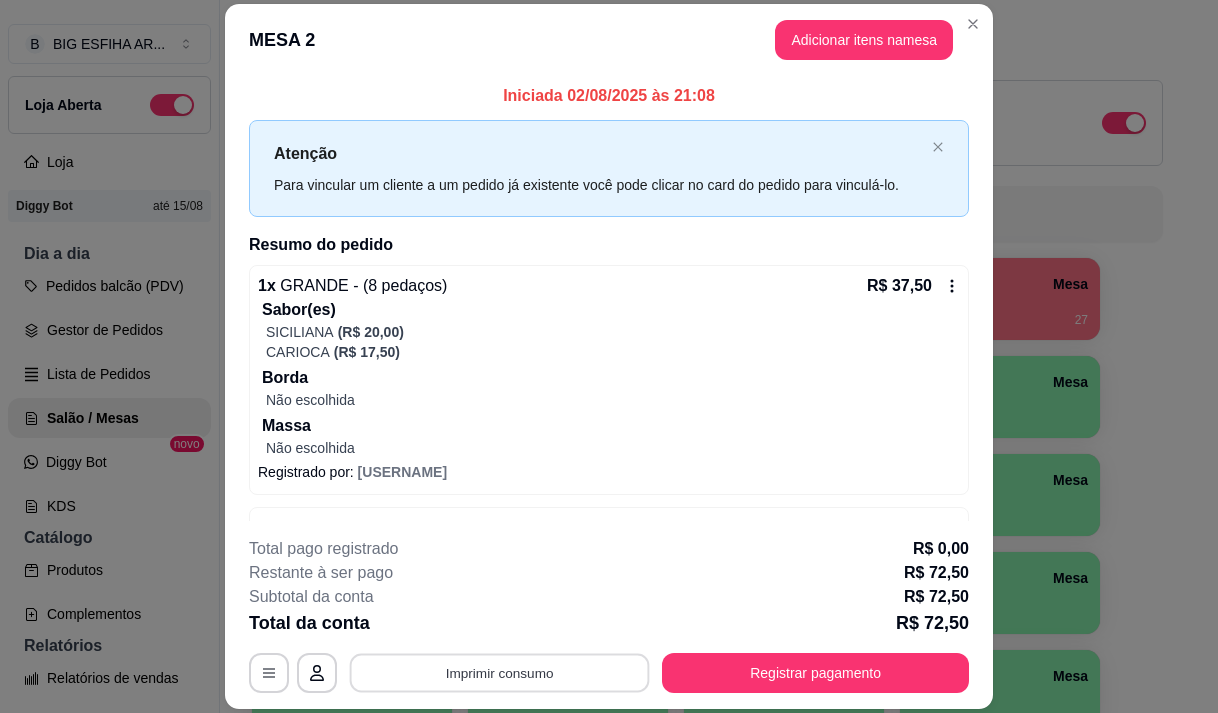 click on "Imprimir consumo" at bounding box center (500, 673) 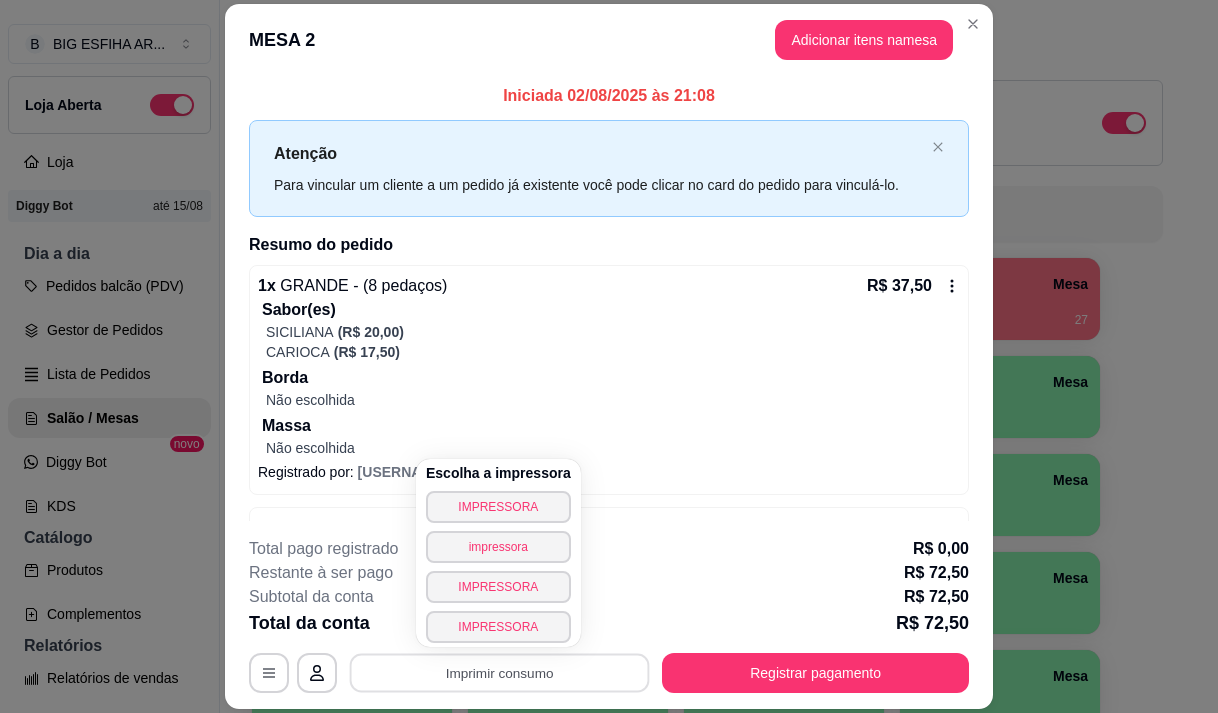 click on "IMPRESSORA" at bounding box center [498, 507] 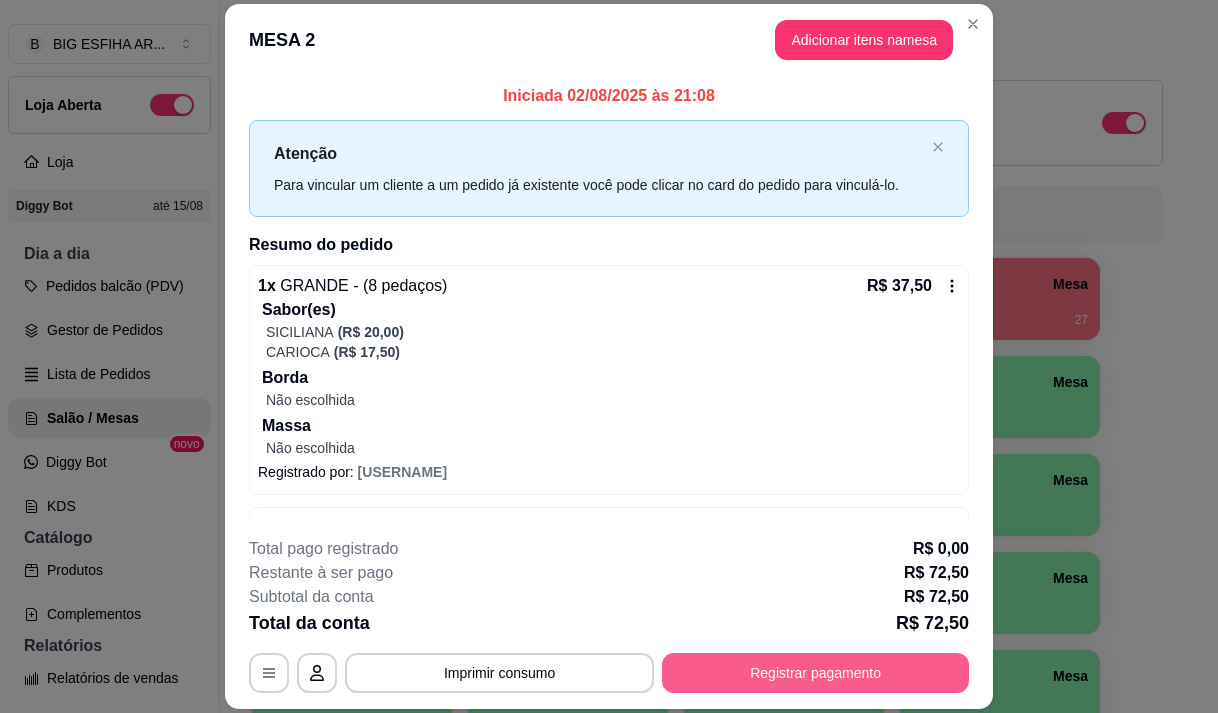 click on "Registrar pagamento" at bounding box center [815, 673] 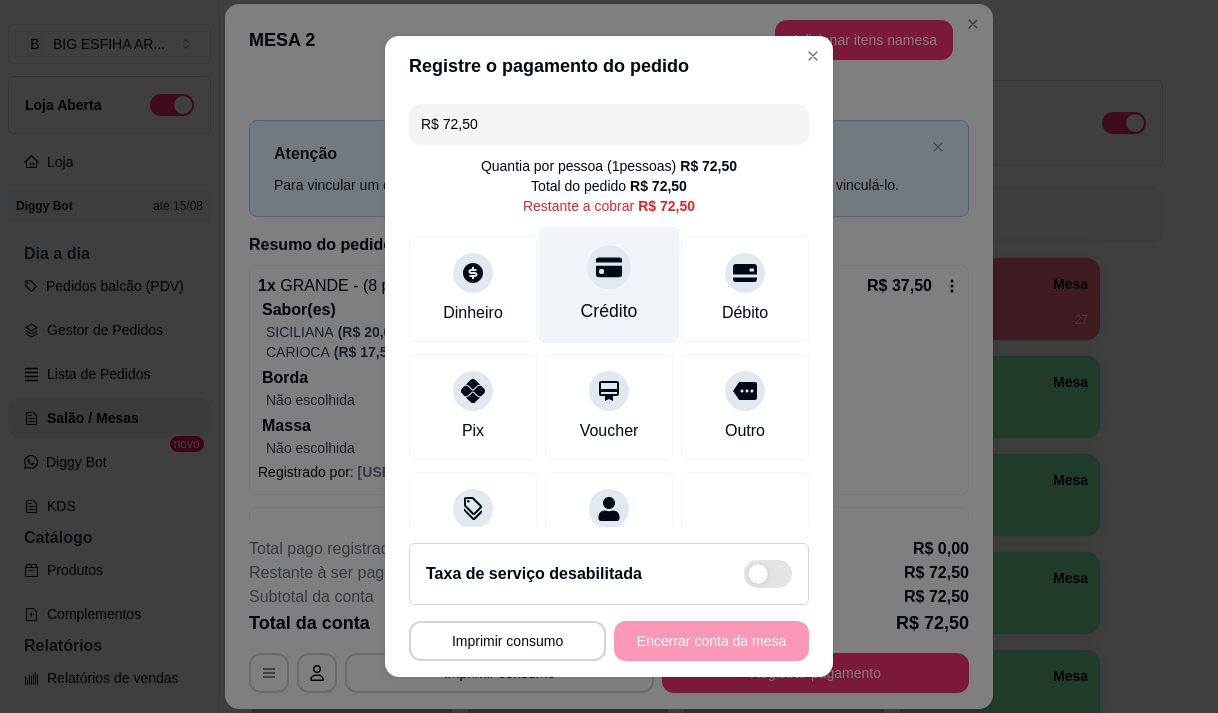 click on "Crédito" at bounding box center [609, 311] 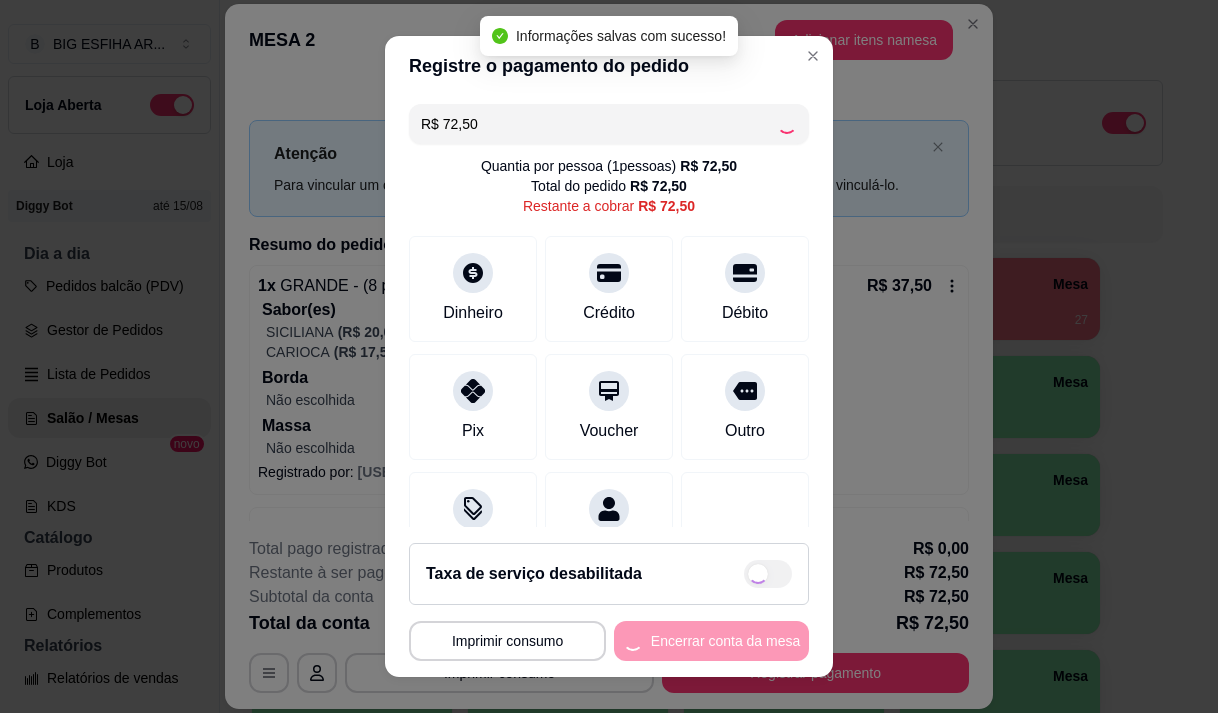 type on "R$ 0,00" 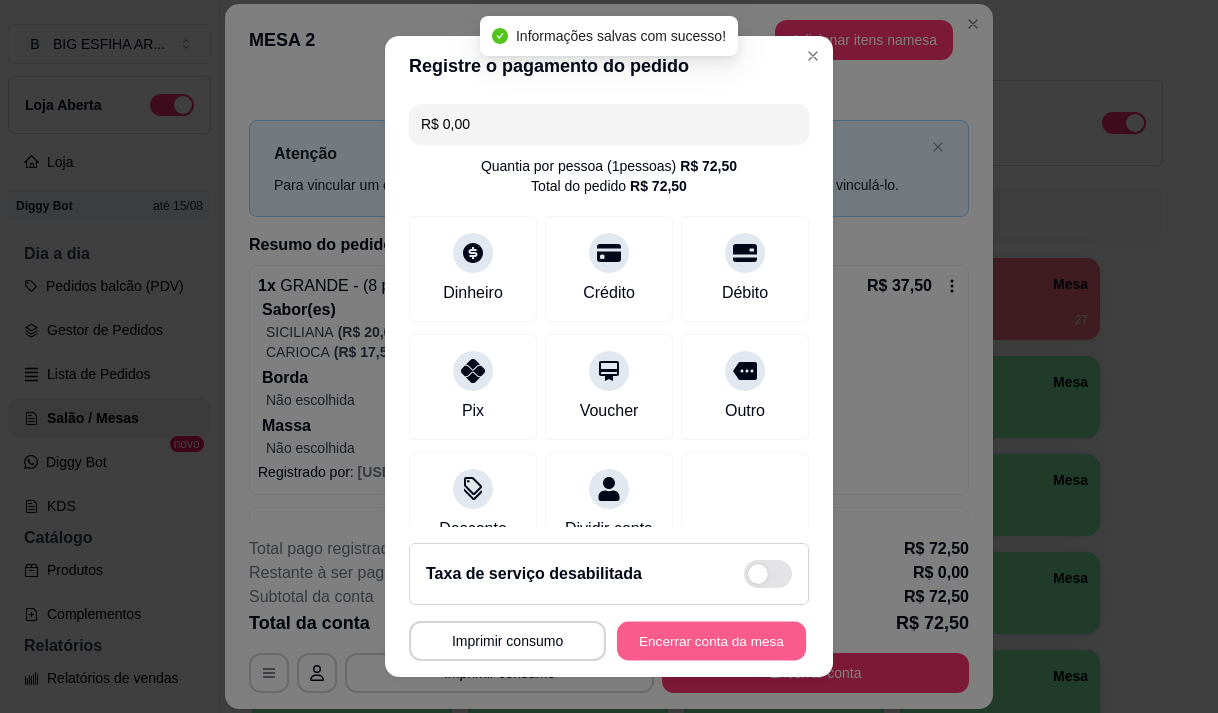 click on "Encerrar conta da mesa" at bounding box center (711, 641) 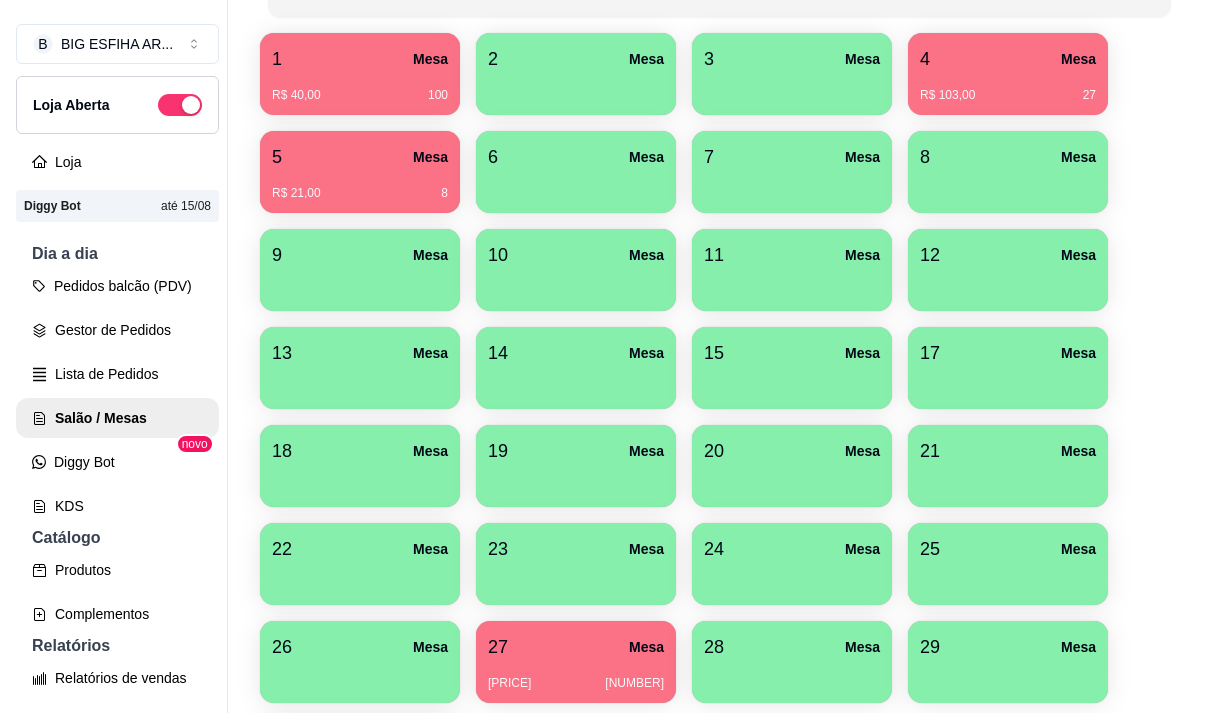 scroll, scrollTop: 500, scrollLeft: 0, axis: vertical 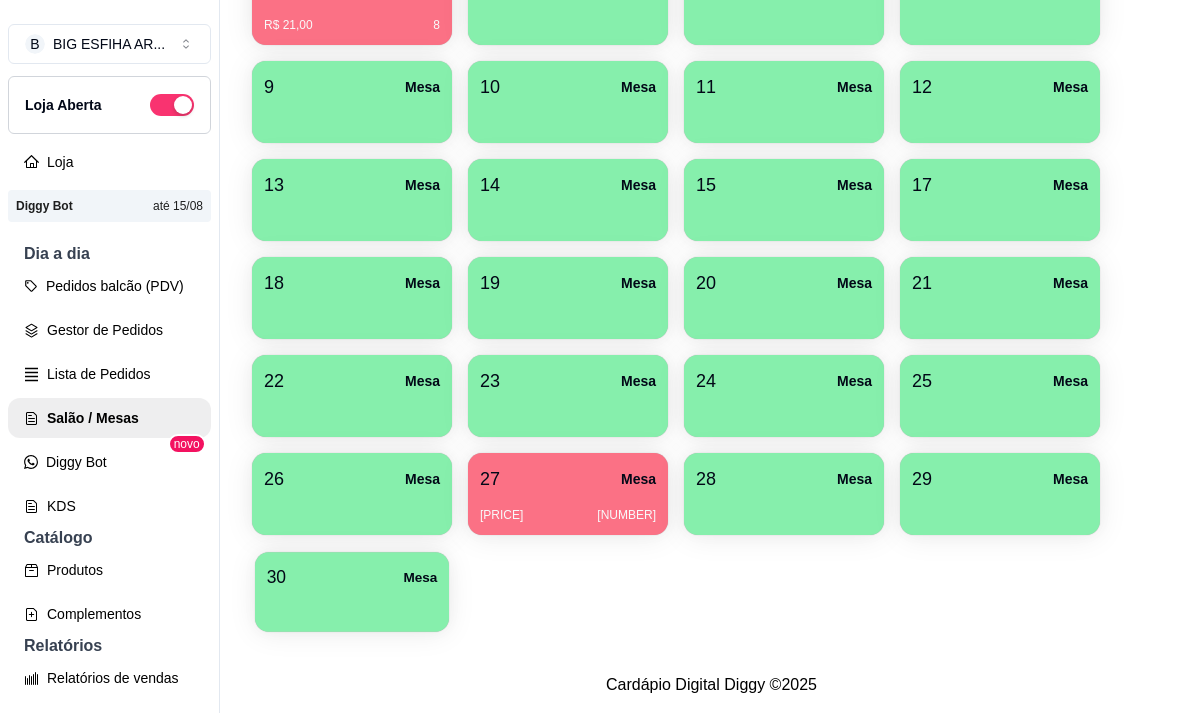 click at bounding box center [352, 605] 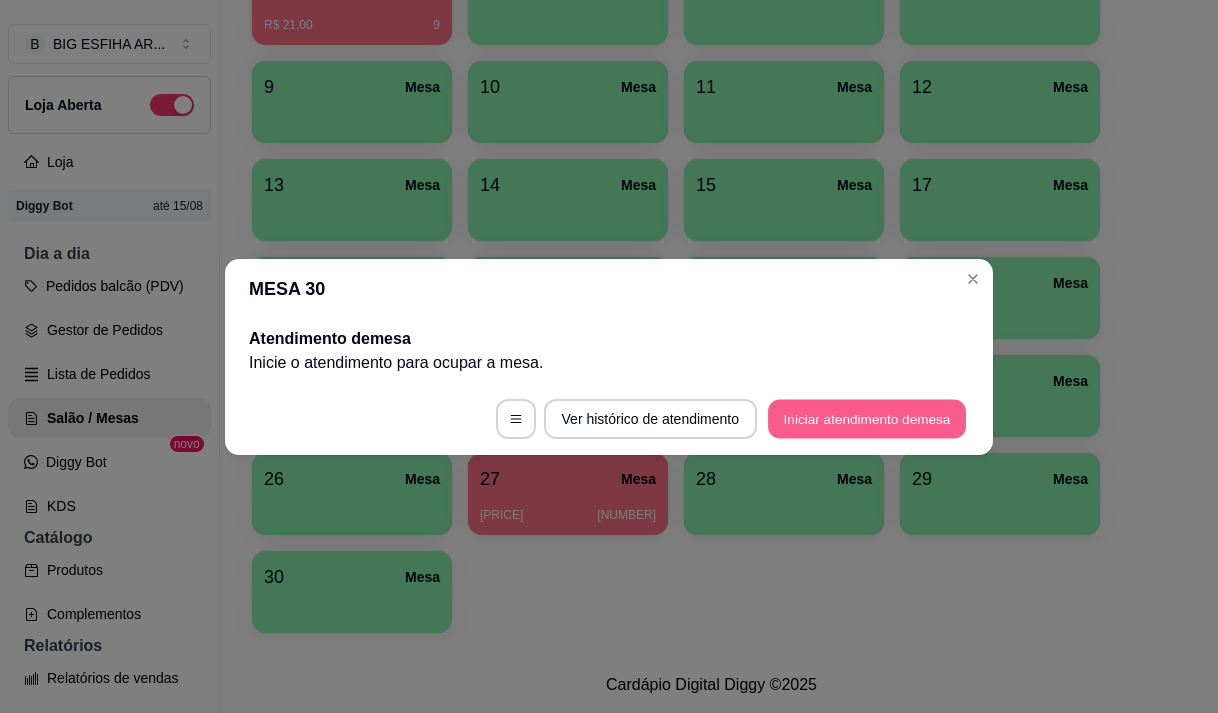 click on "Iniciar atendimento de  mesa" at bounding box center [867, 418] 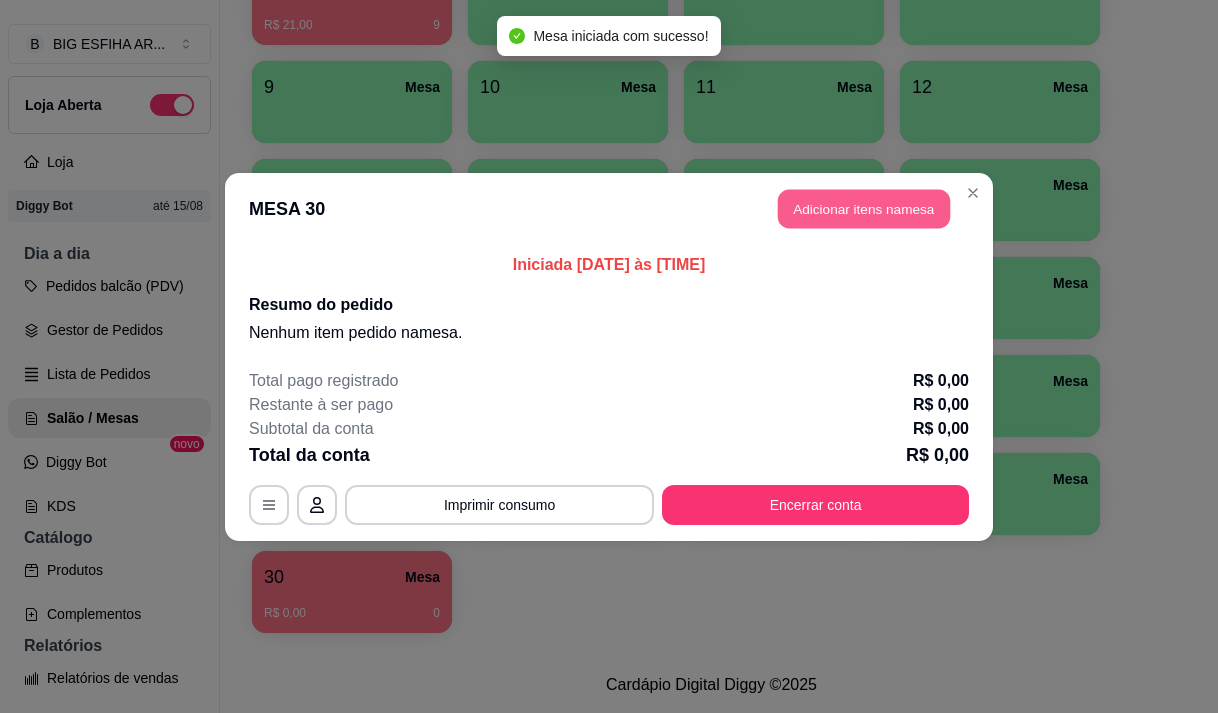 click on "Adicionar itens na  mesa" at bounding box center [864, 208] 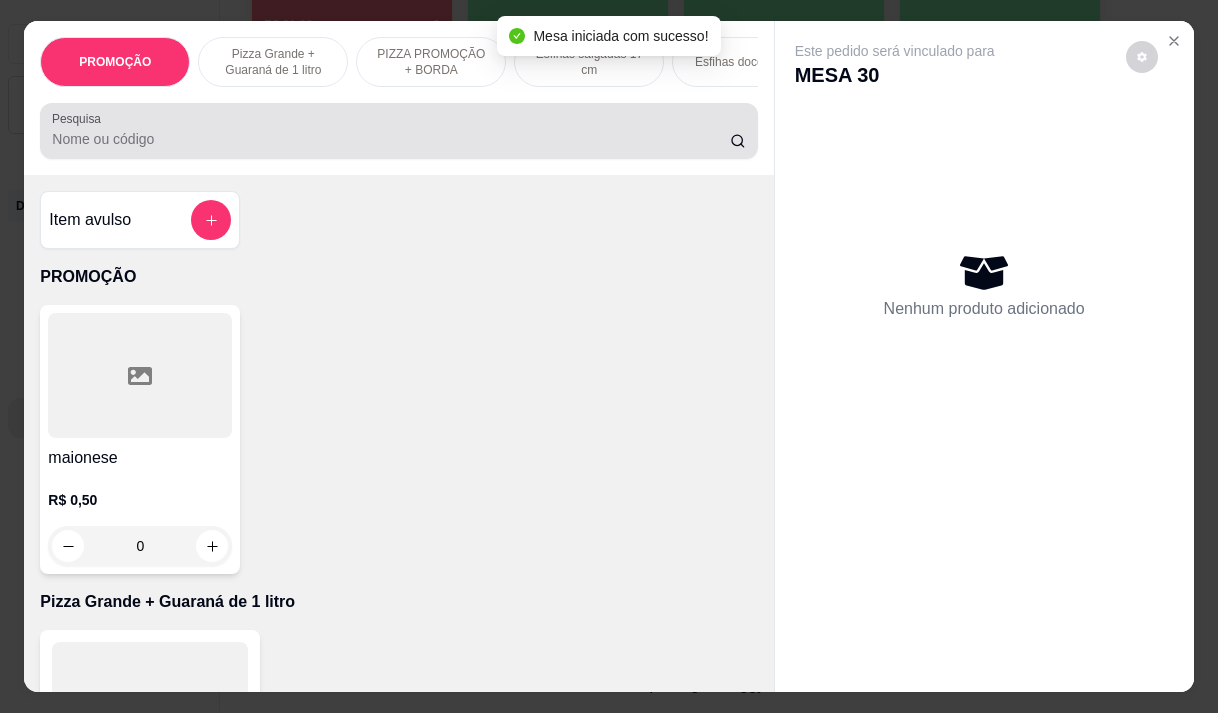 click on "Pesquisa" at bounding box center (391, 139) 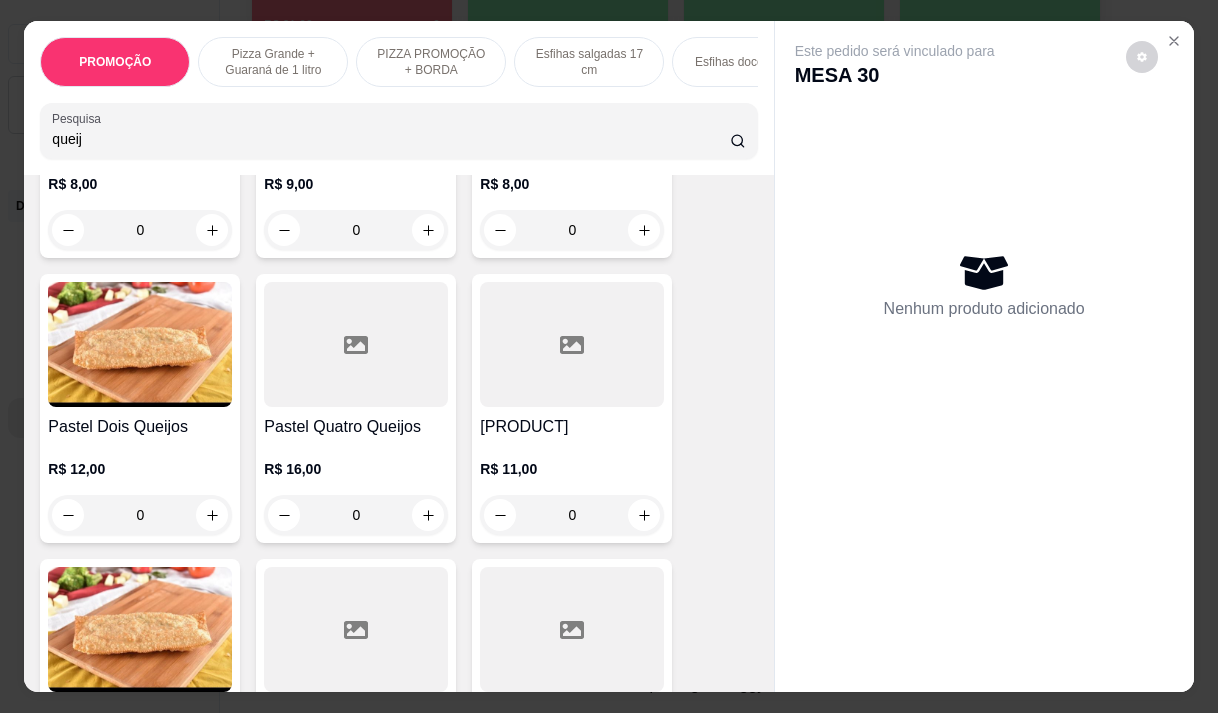scroll, scrollTop: 600, scrollLeft: 0, axis: vertical 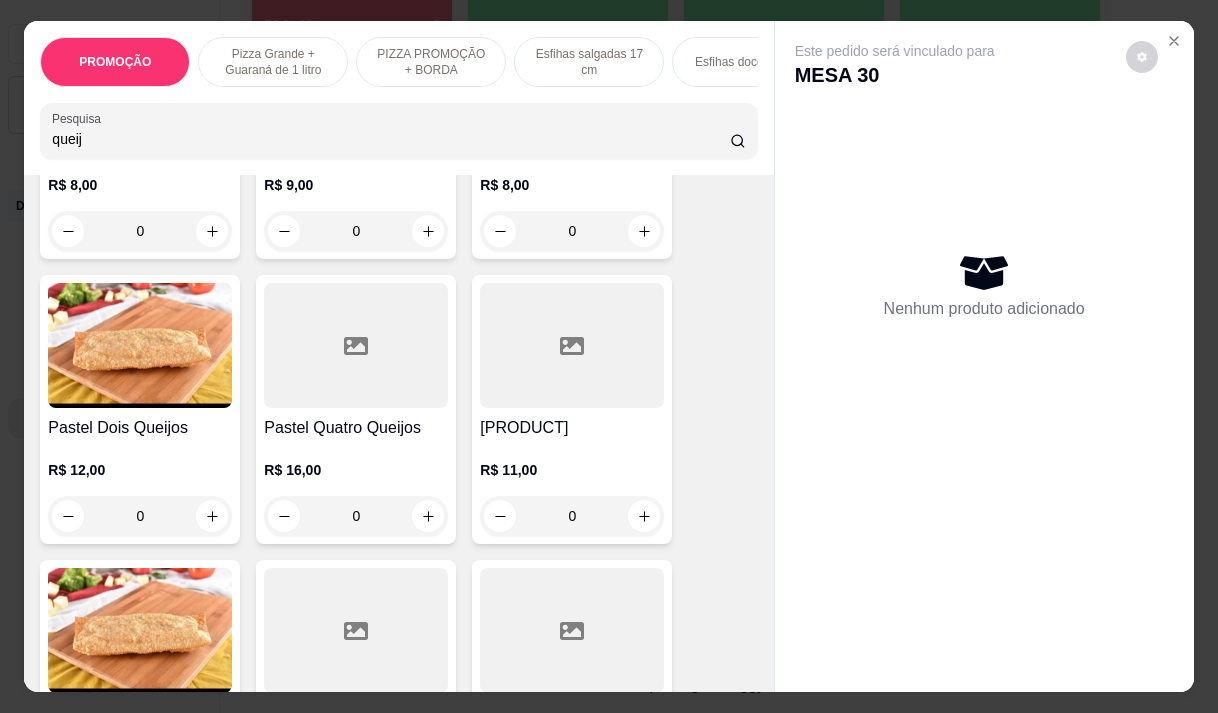 type on "queij" 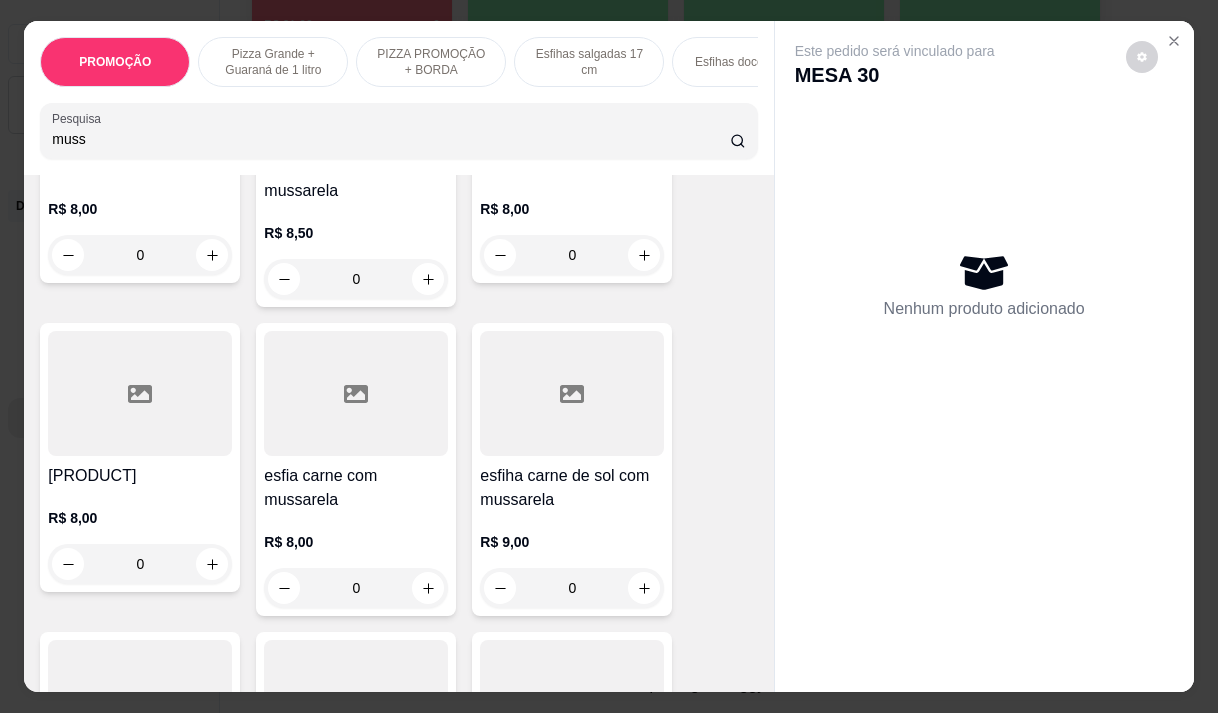 scroll, scrollTop: 4015, scrollLeft: 0, axis: vertical 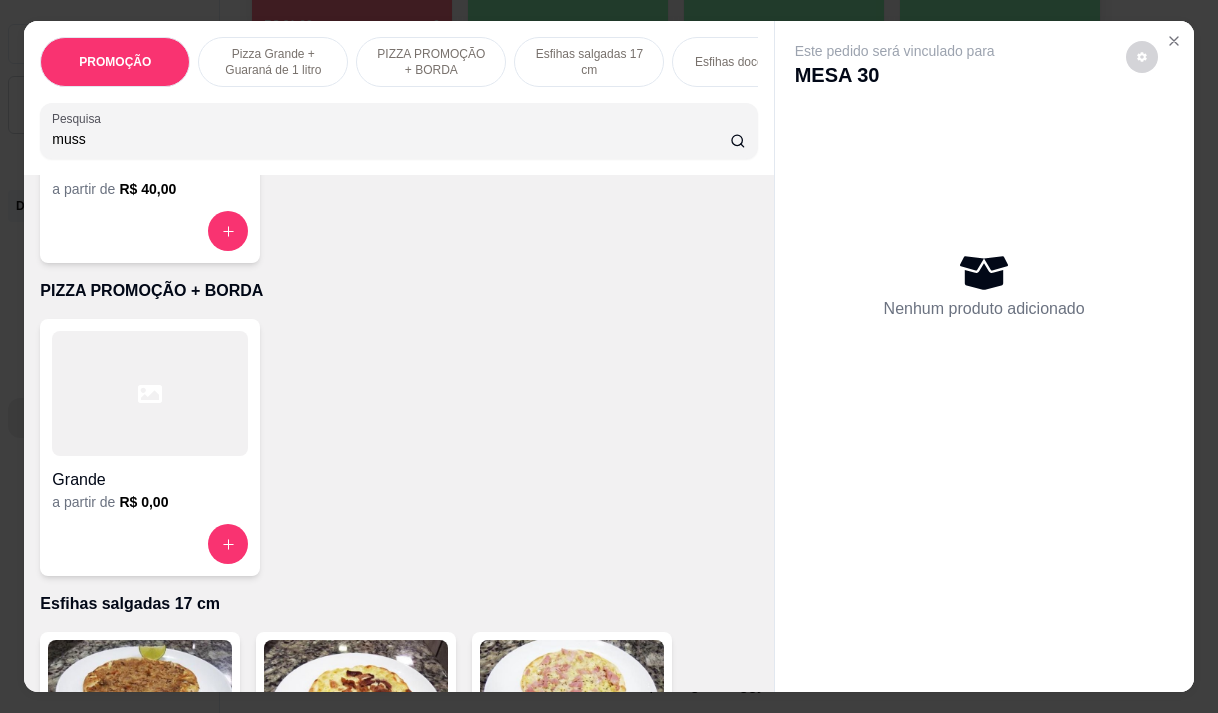 type on "muss" 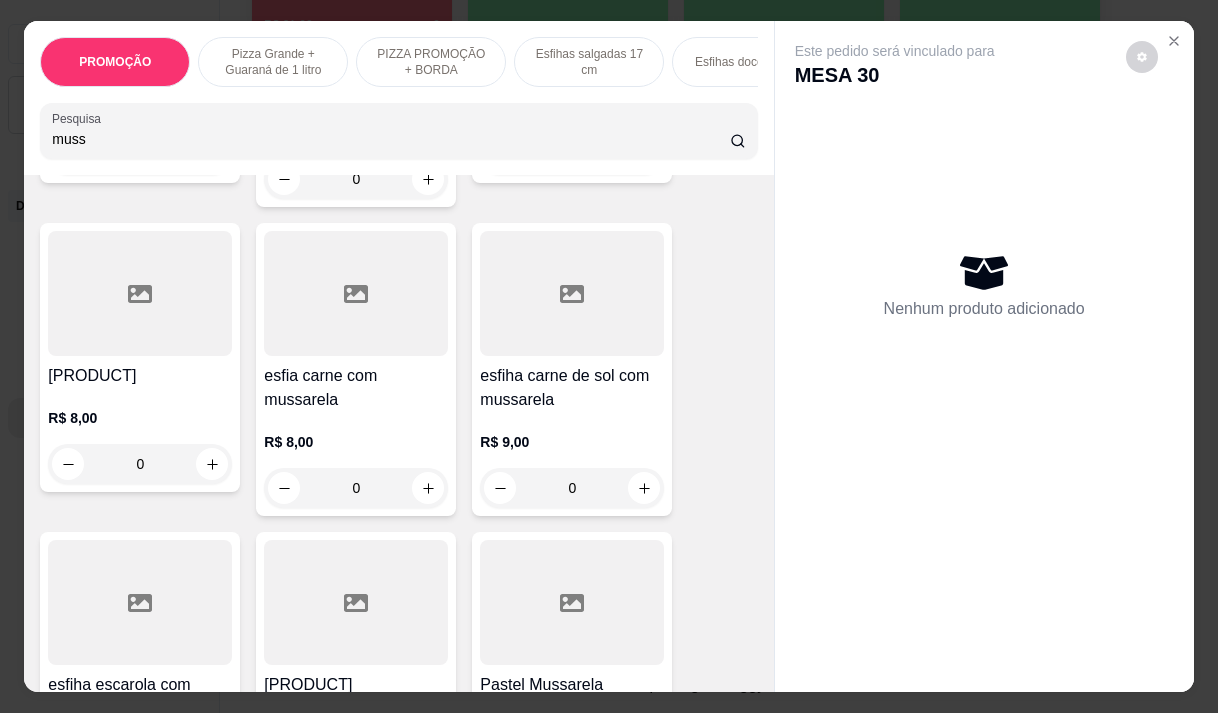 scroll, scrollTop: 1000, scrollLeft: 0, axis: vertical 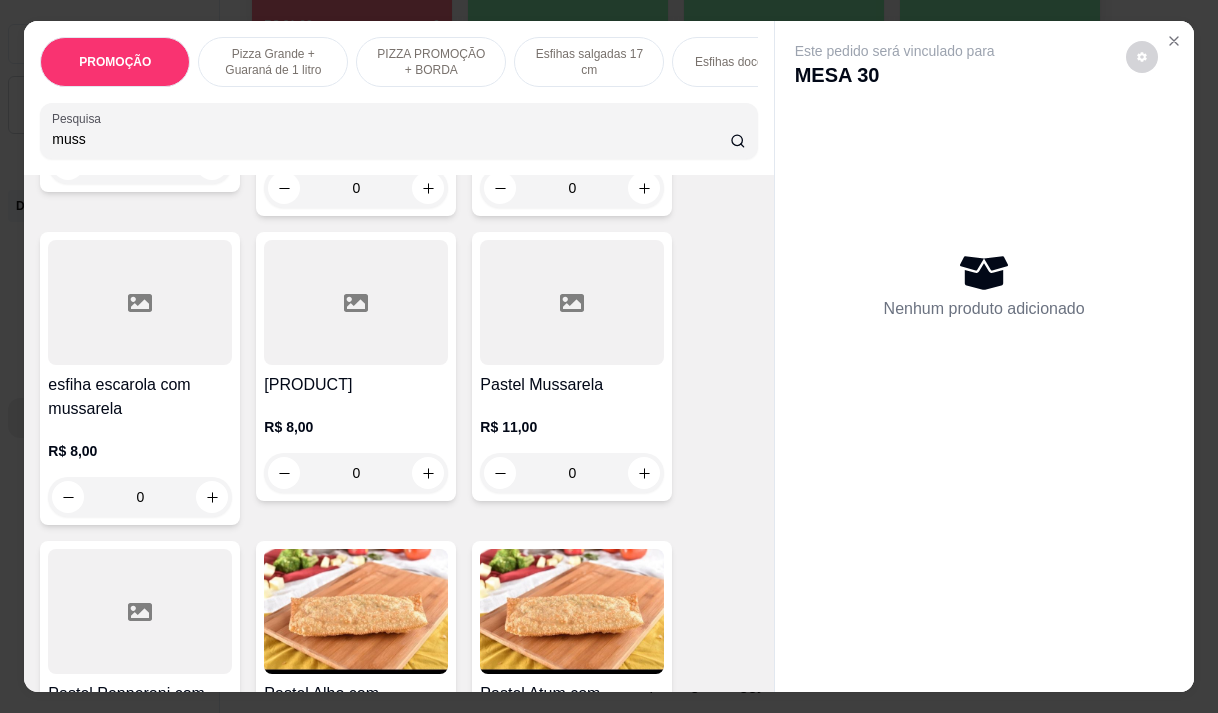 click on "muss" at bounding box center (391, 139) 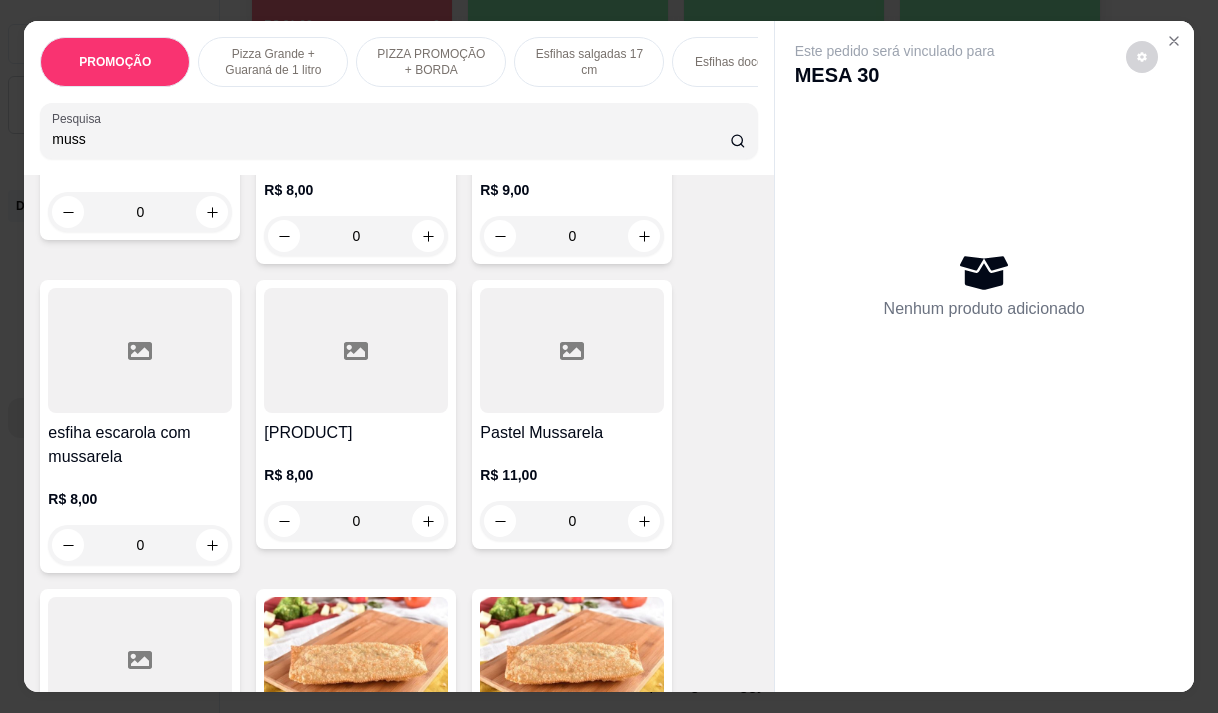 scroll, scrollTop: 900, scrollLeft: 0, axis: vertical 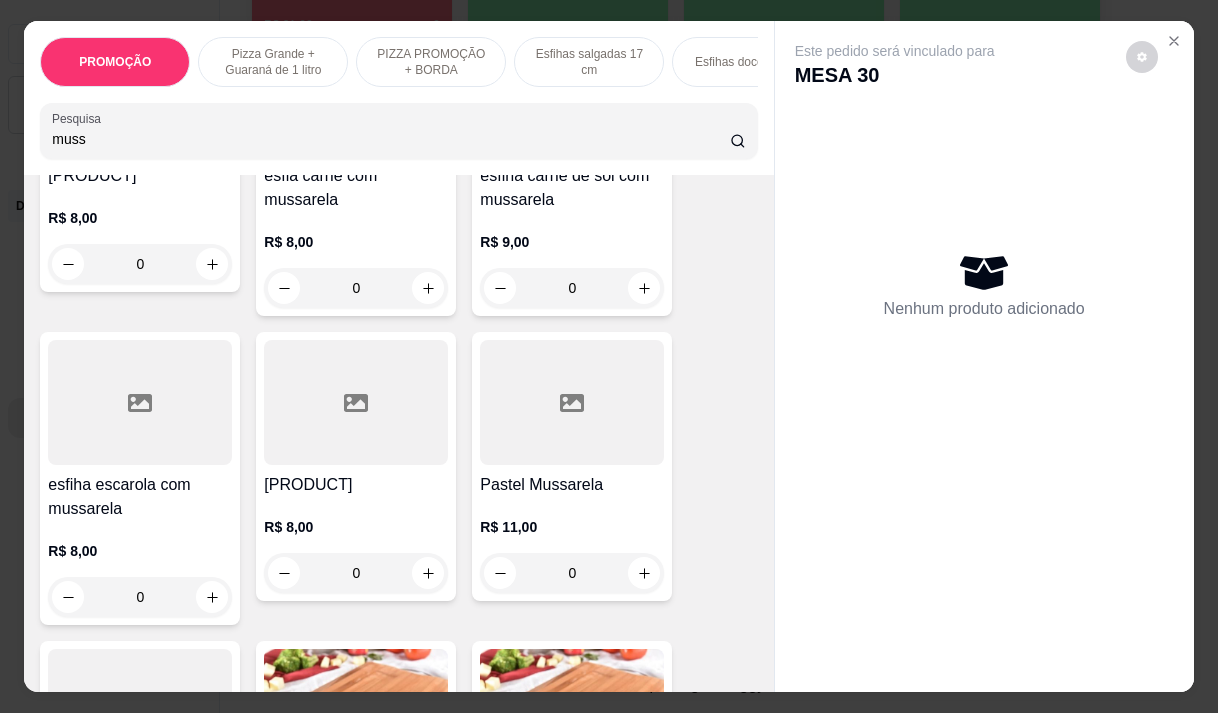 click on "R$ 11,00 0" at bounding box center (572, 545) 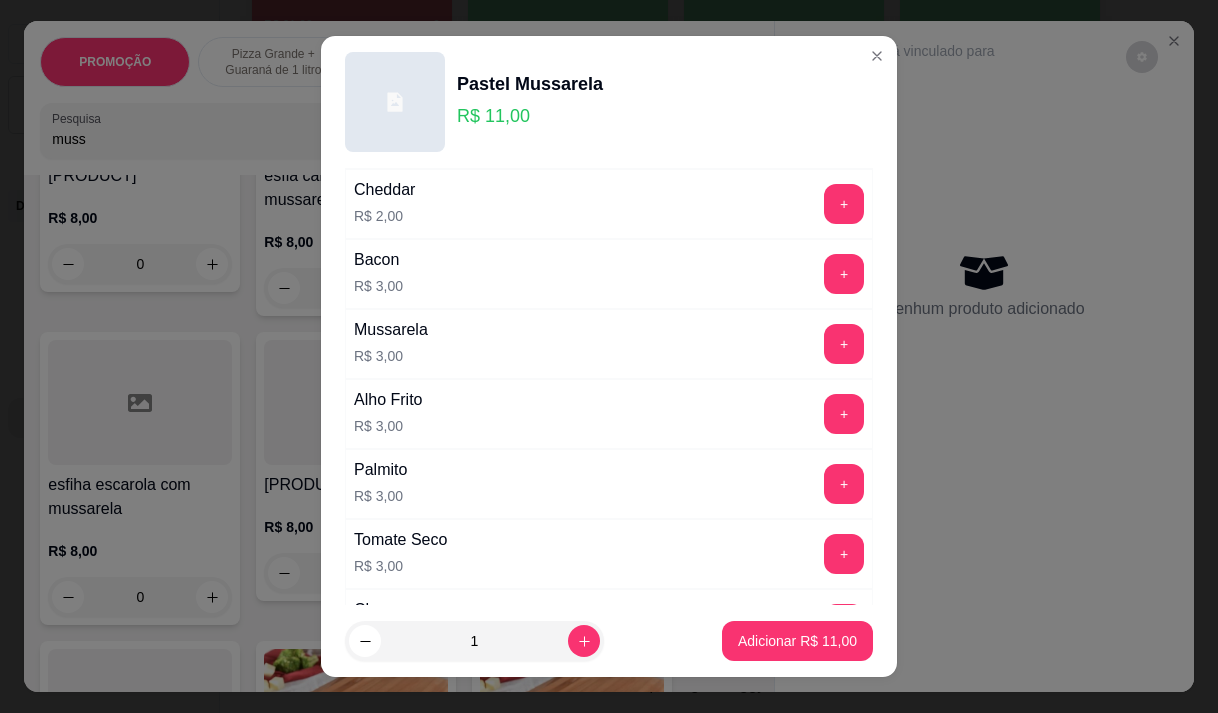 scroll, scrollTop: 500, scrollLeft: 0, axis: vertical 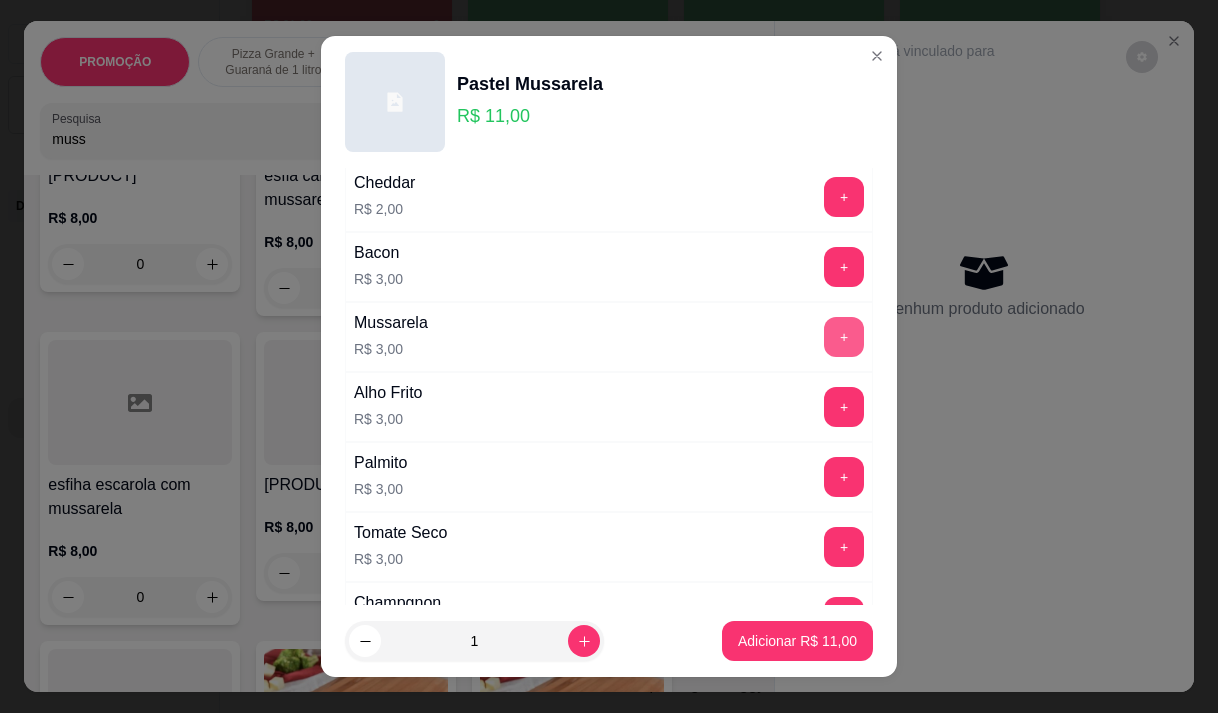 click on "+" at bounding box center [844, 337] 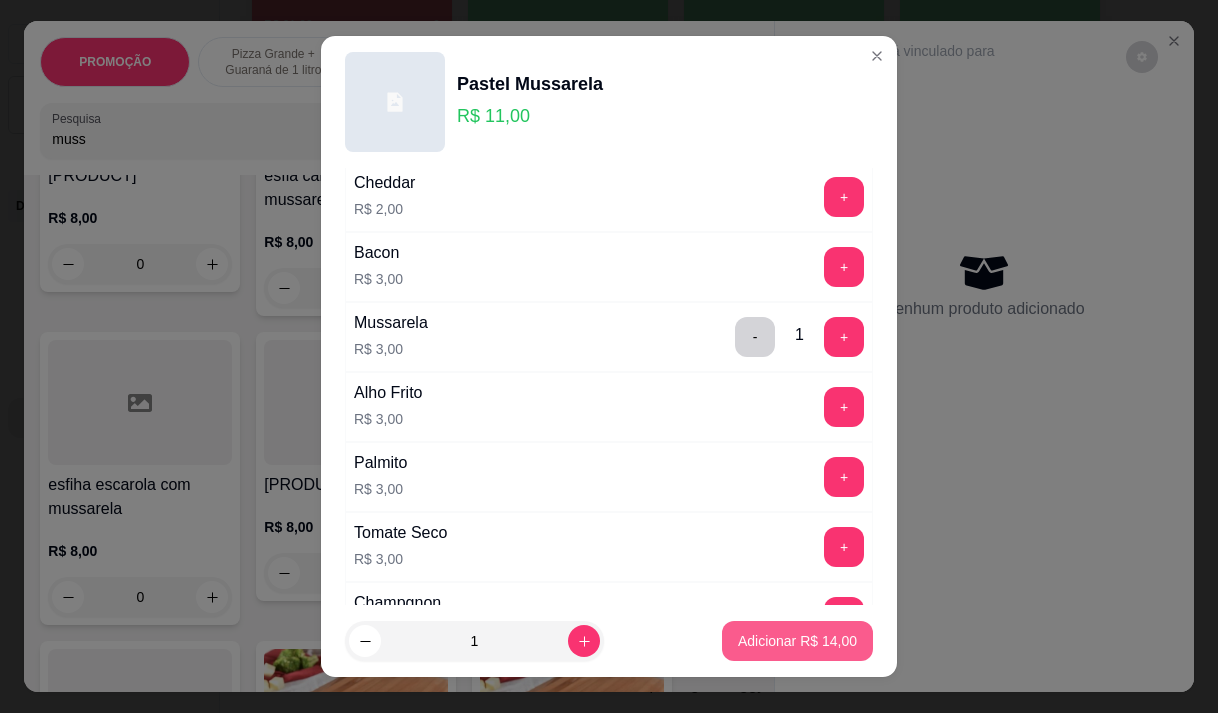 click on "Adicionar   R$ 14,00" at bounding box center [797, 641] 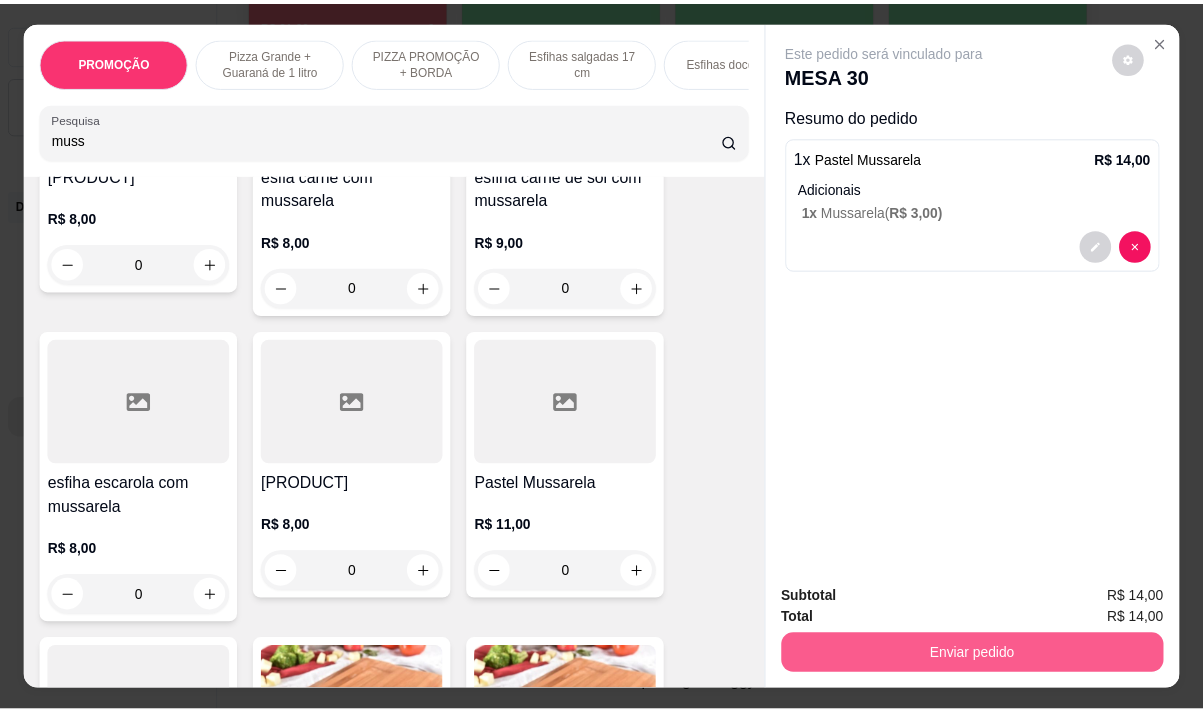 scroll, scrollTop: 1338, scrollLeft: 0, axis: vertical 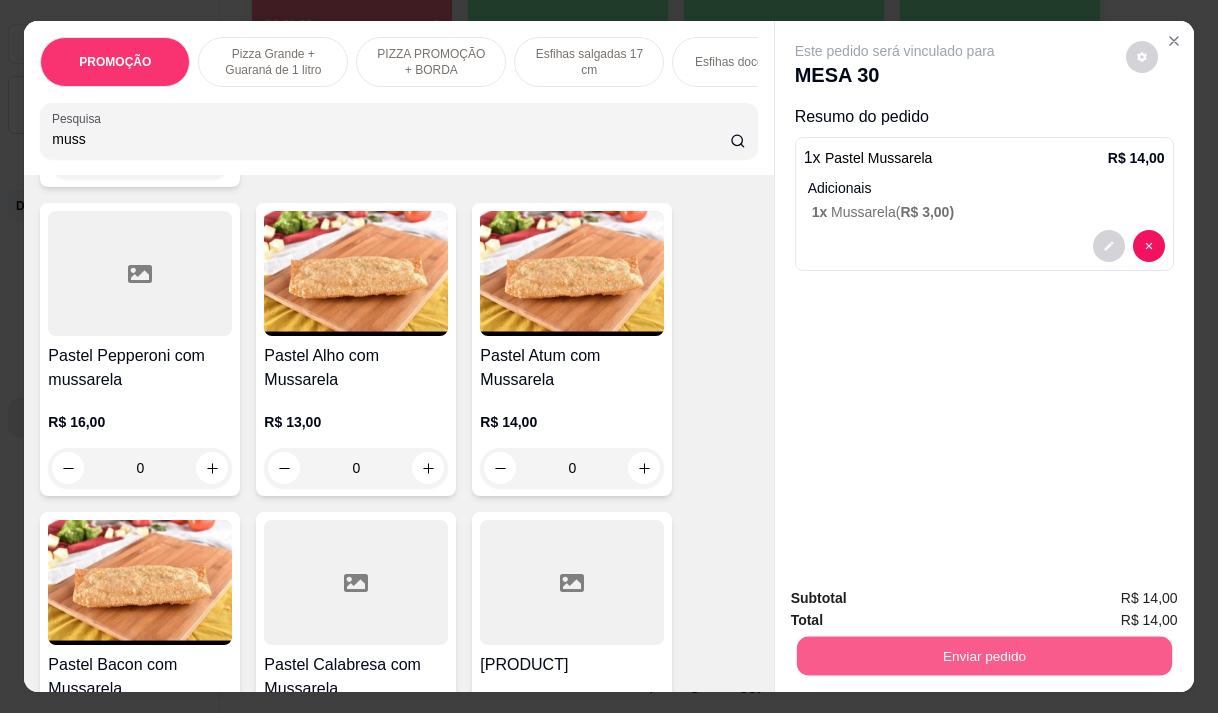 click on "Enviar pedido" at bounding box center [983, 655] 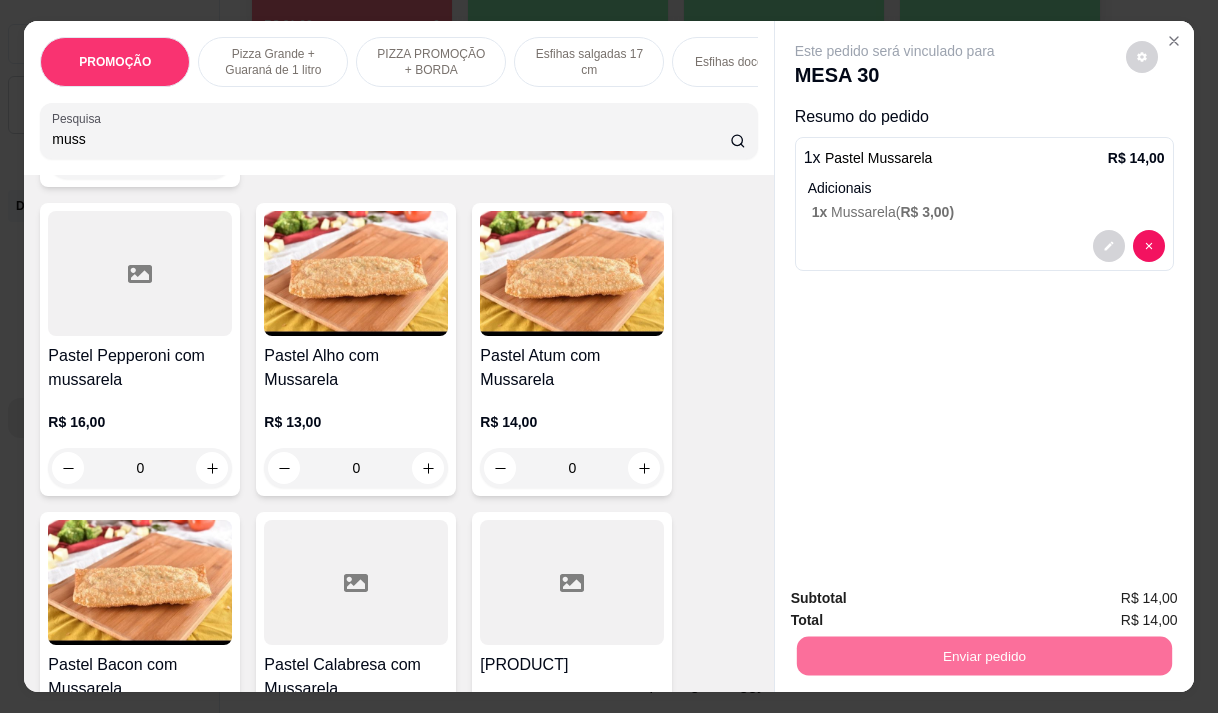 click on "Não registrar e enviar pedido" at bounding box center (918, 599) 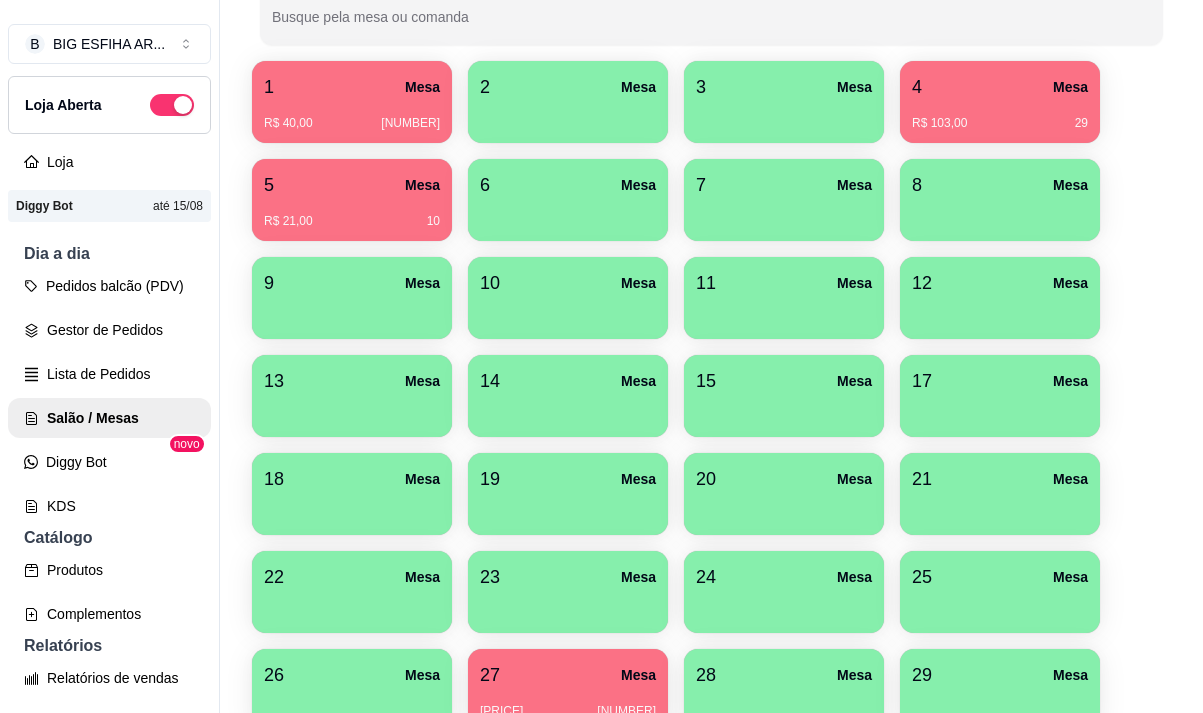 scroll, scrollTop: 200, scrollLeft: 0, axis: vertical 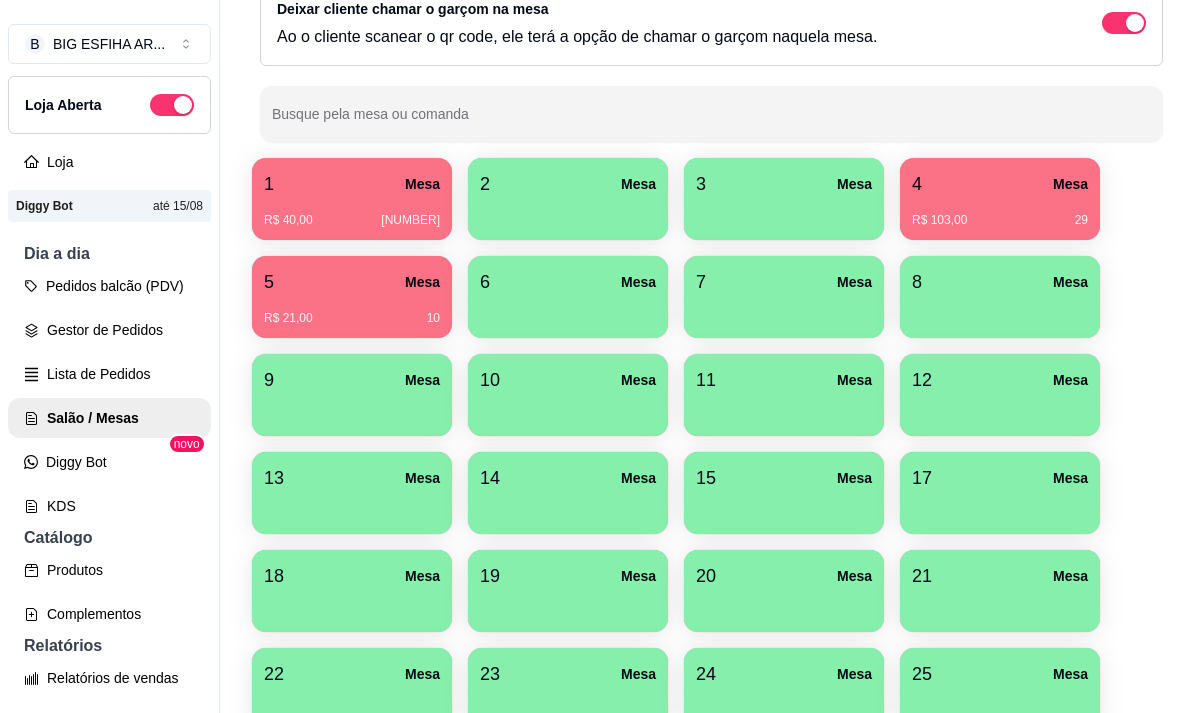 click on "[NUMBER] [STREET] [PRICE] [NUMBER]" at bounding box center [352, 199] 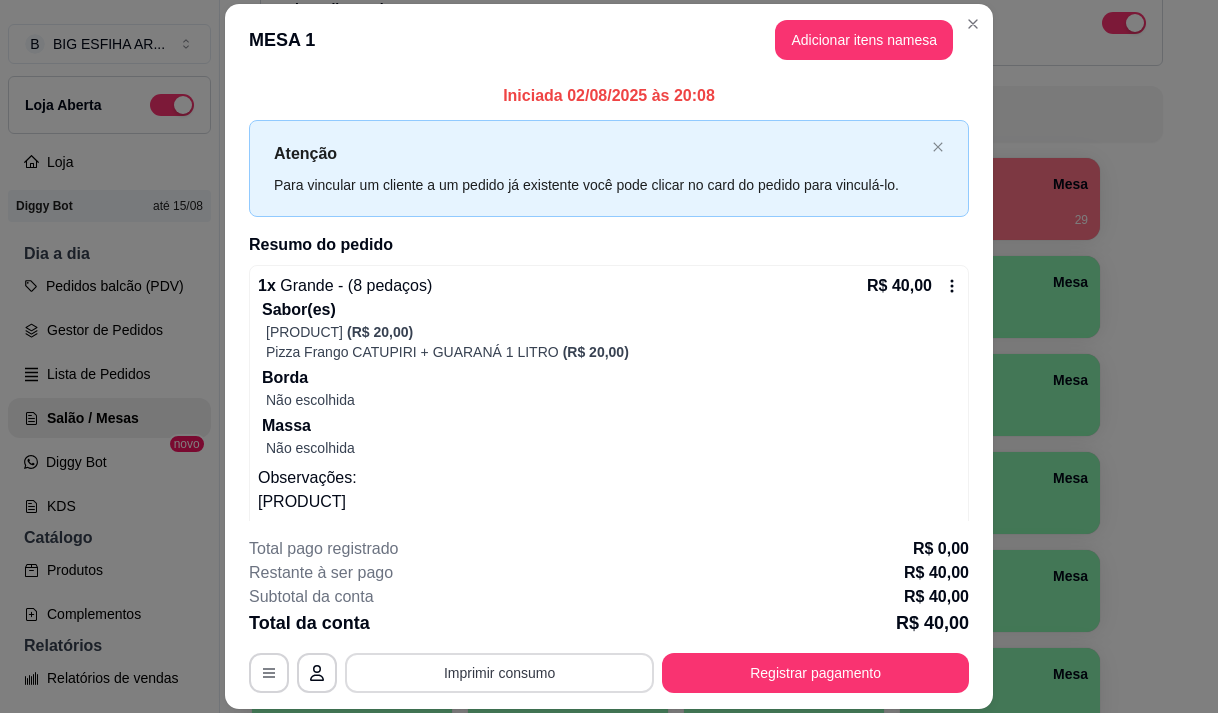 click on "Imprimir consumo" at bounding box center (499, 673) 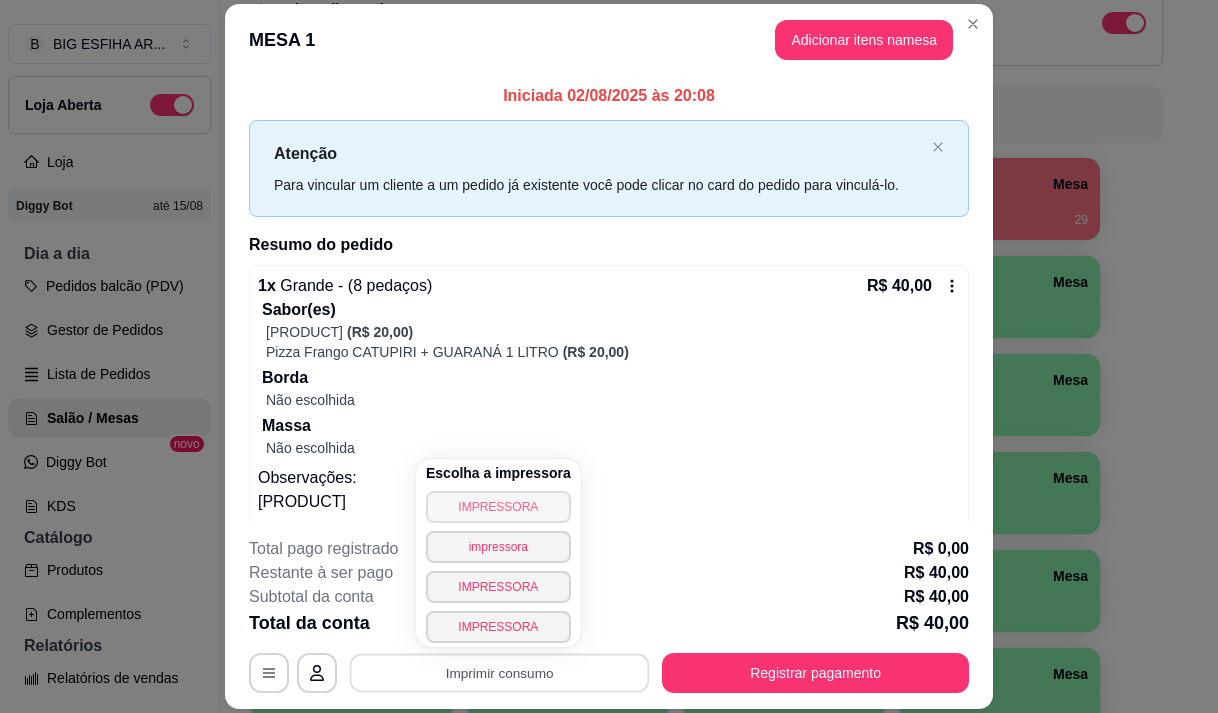 click on "IMPRESSORA" at bounding box center [498, 507] 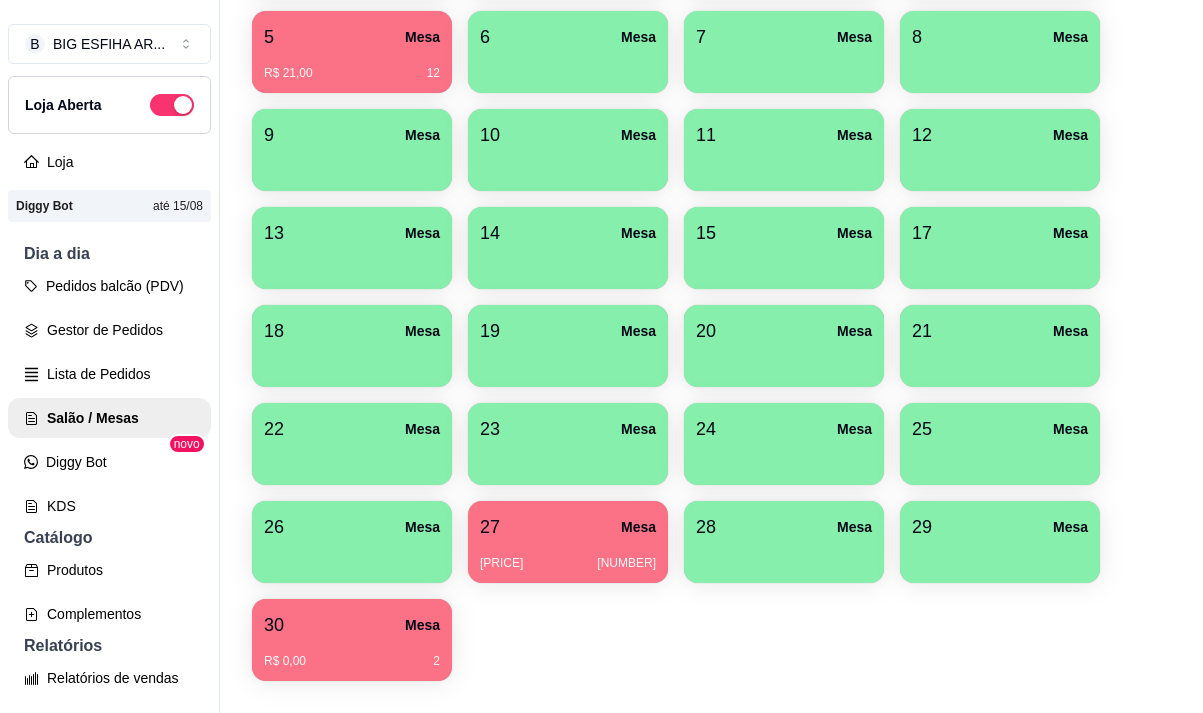 scroll, scrollTop: 508, scrollLeft: 0, axis: vertical 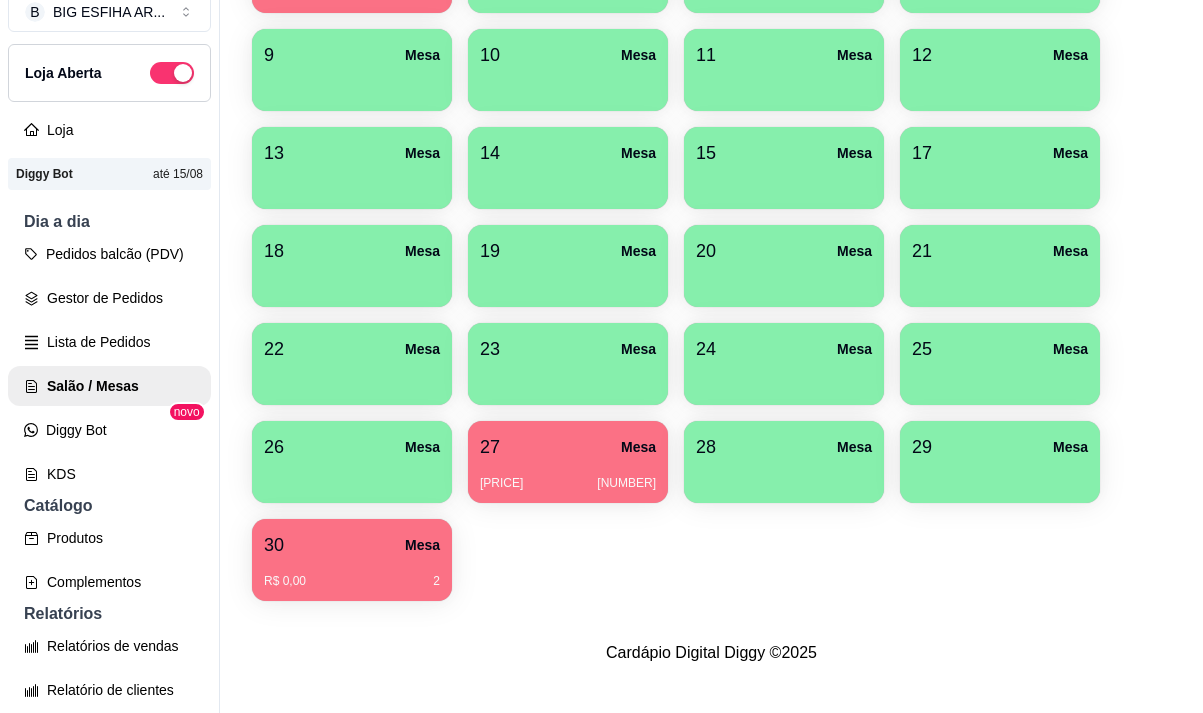 click on "[PRICE] [NUMBER]" at bounding box center [568, 483] 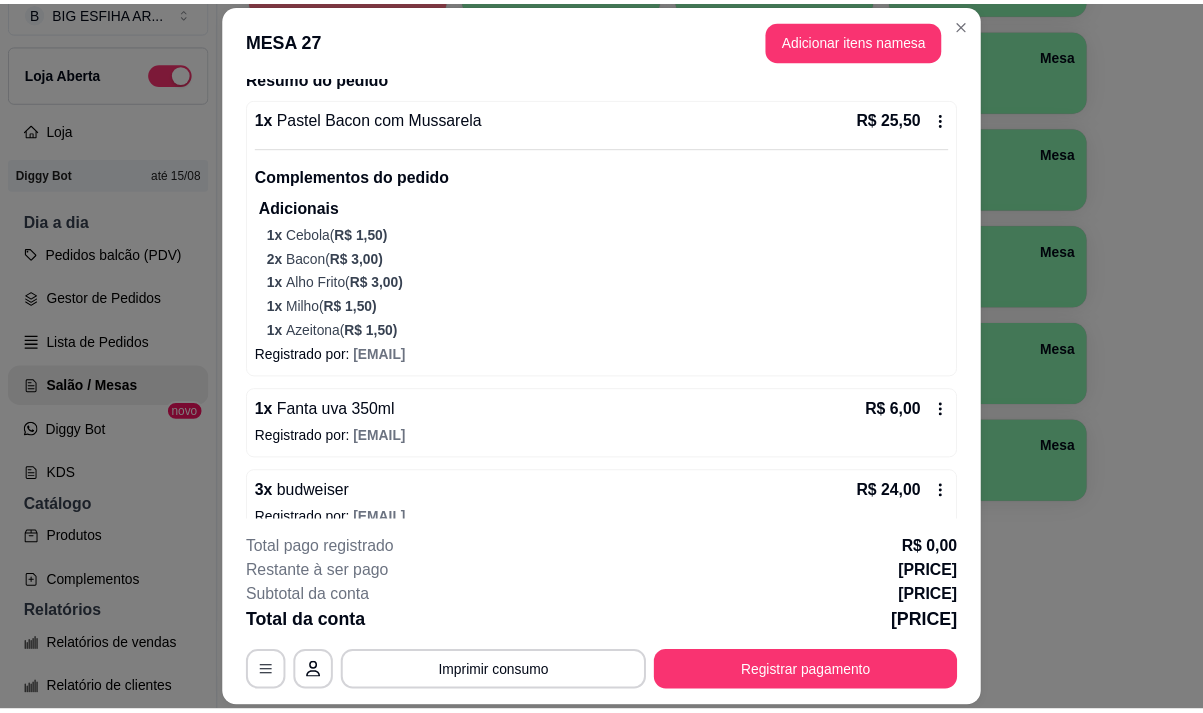 scroll, scrollTop: 194, scrollLeft: 0, axis: vertical 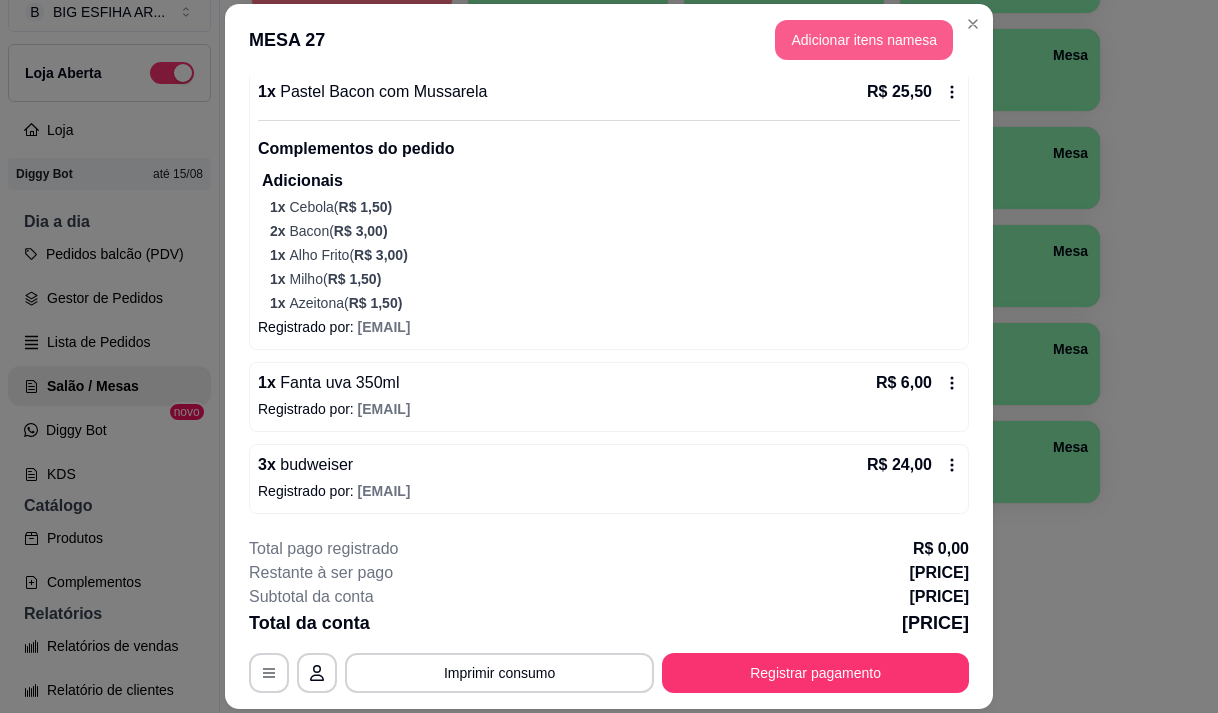 click on "Adicionar itens na  mesa" at bounding box center [864, 40] 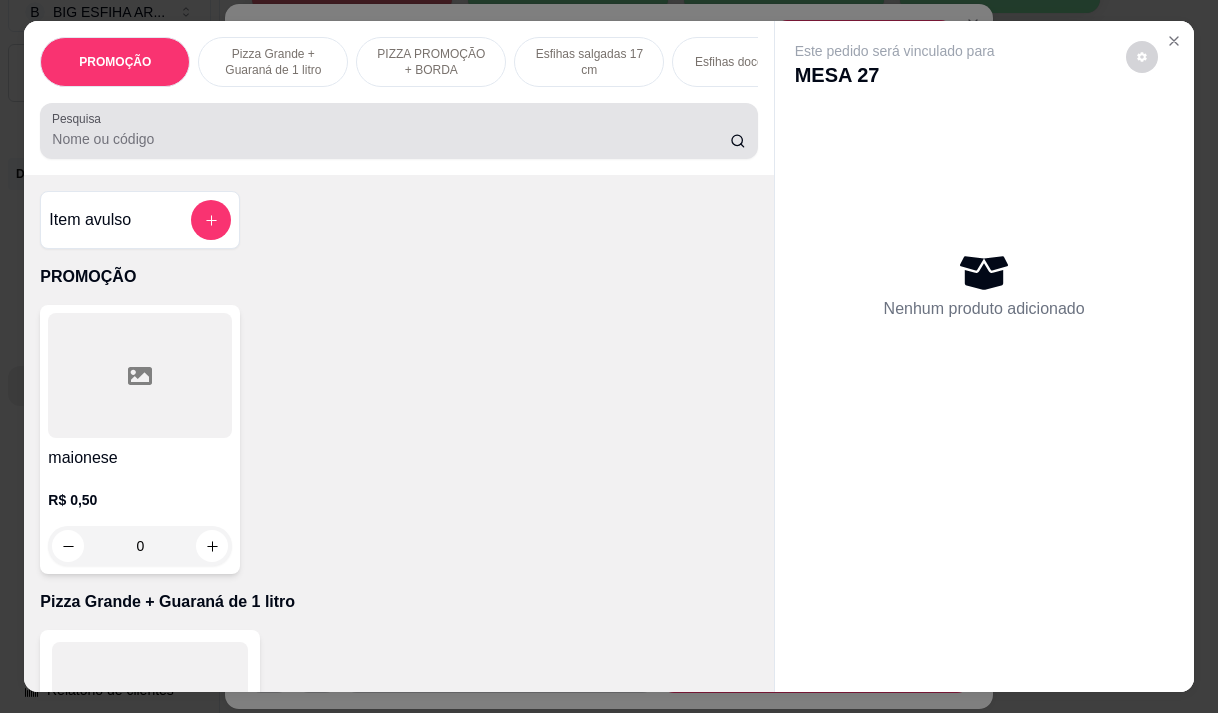 click on "Pesquisa" at bounding box center (391, 139) 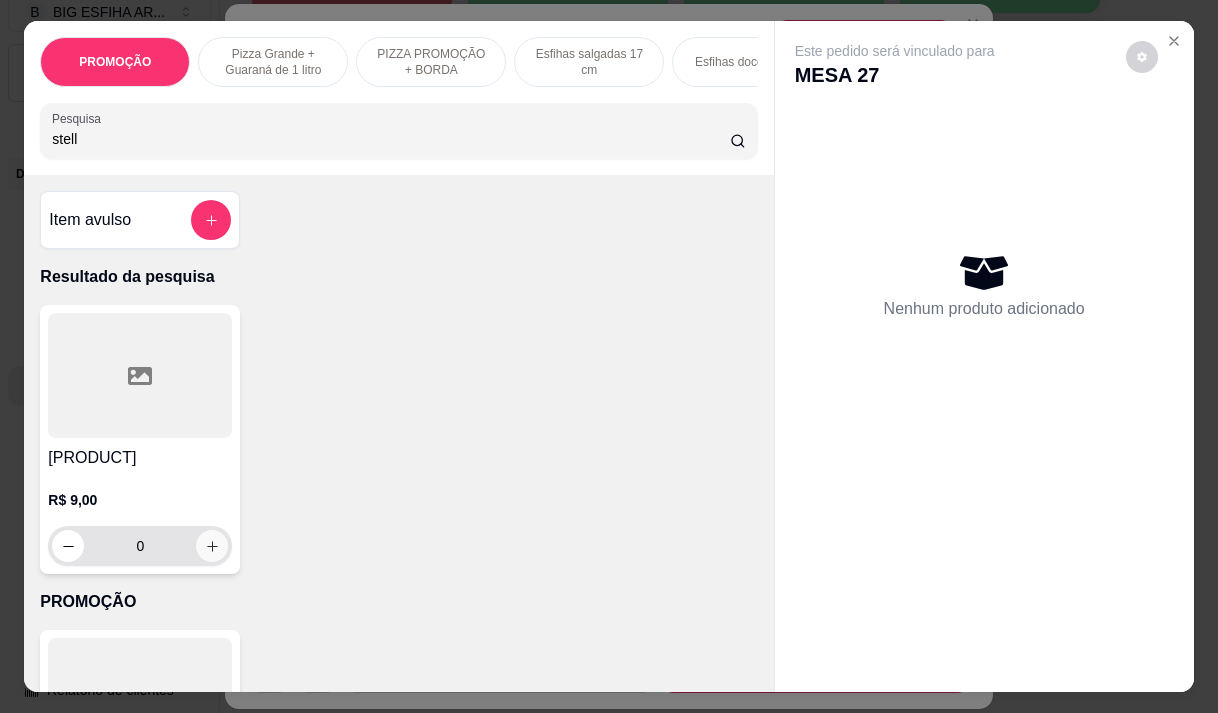 type on "stell" 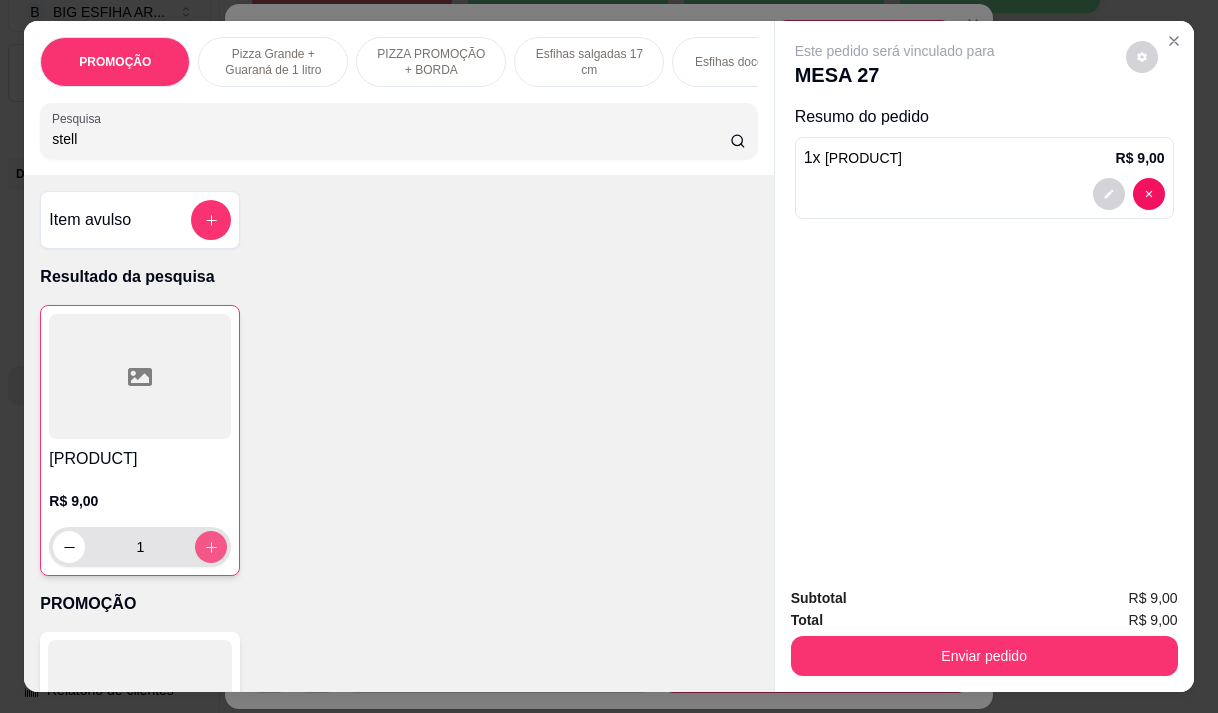 type on "1" 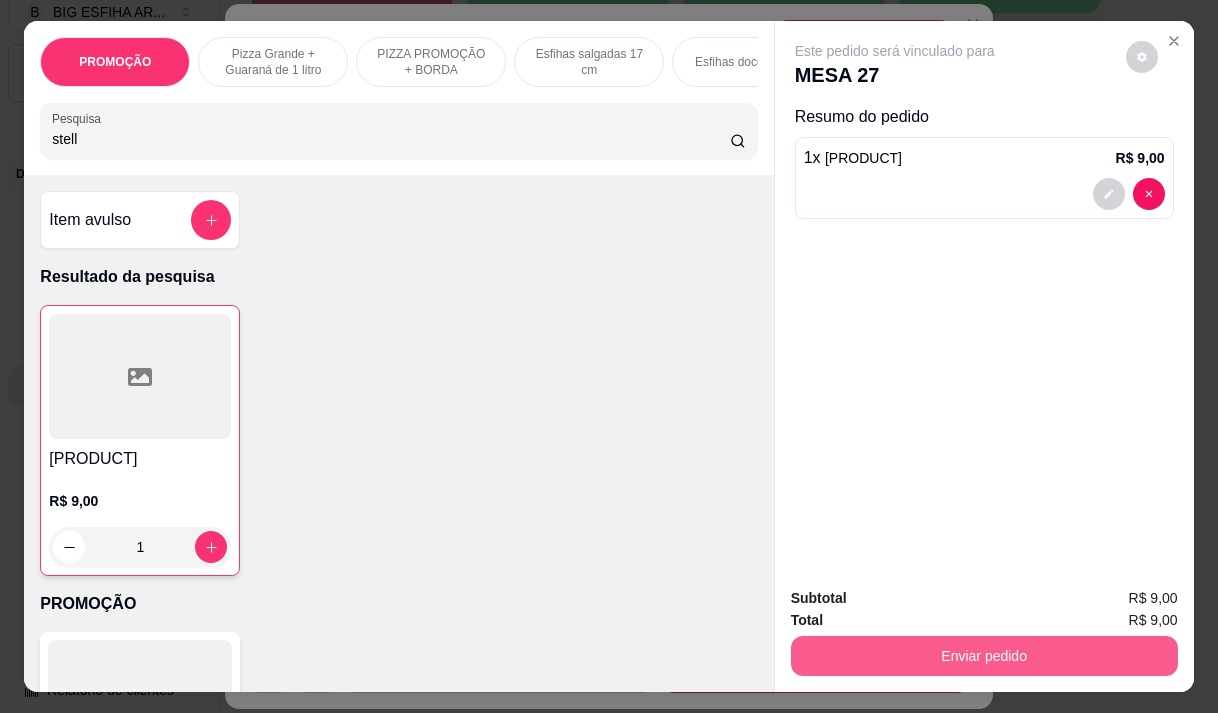 click on "Enviar pedido" at bounding box center [984, 656] 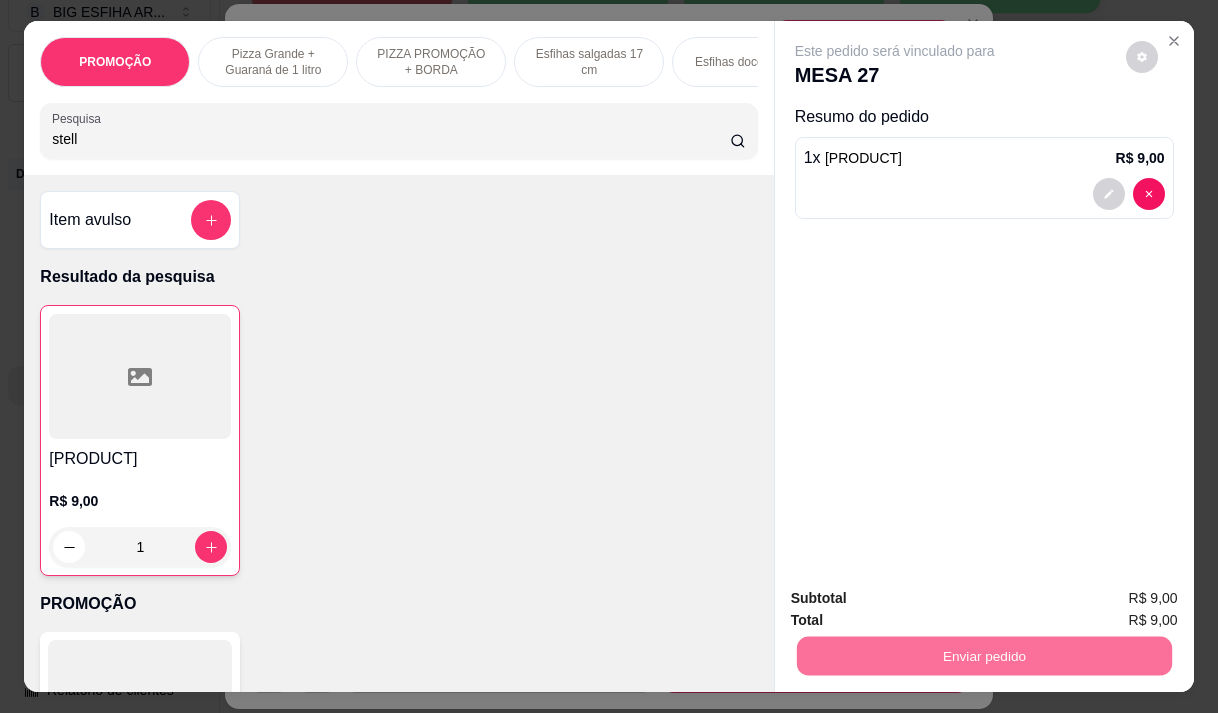click on "Não registrar e enviar pedido" at bounding box center [918, 599] 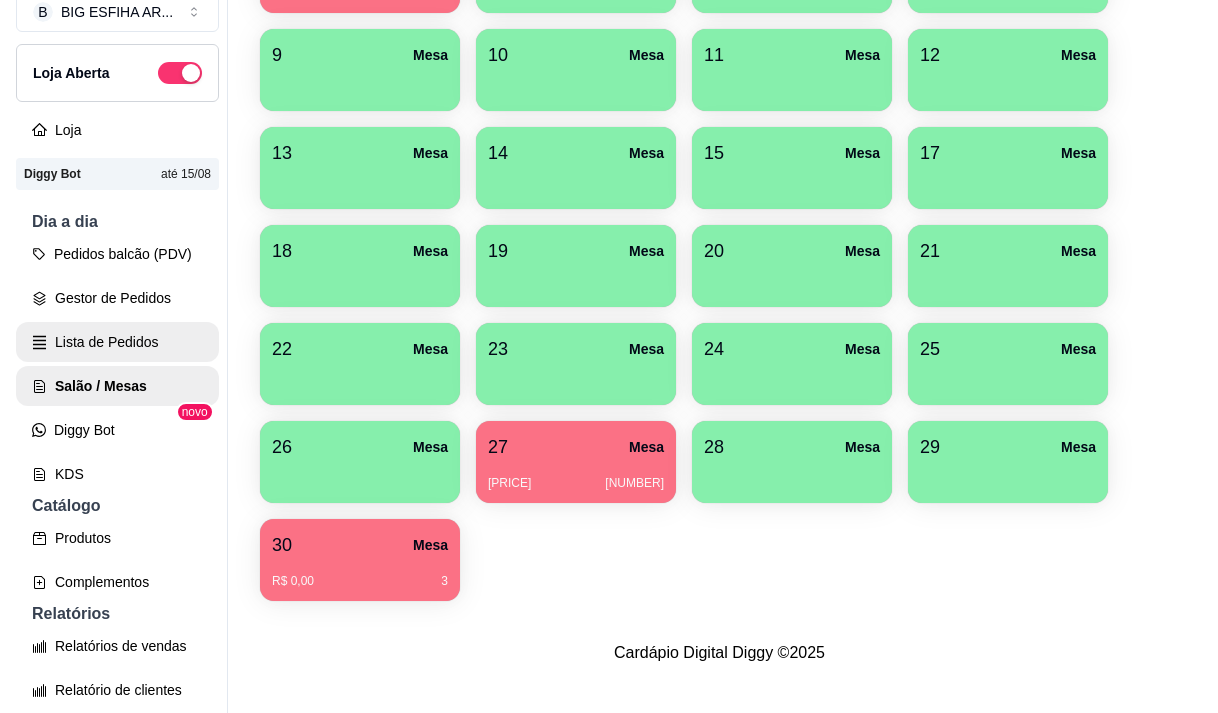 scroll, scrollTop: 308, scrollLeft: 0, axis: vertical 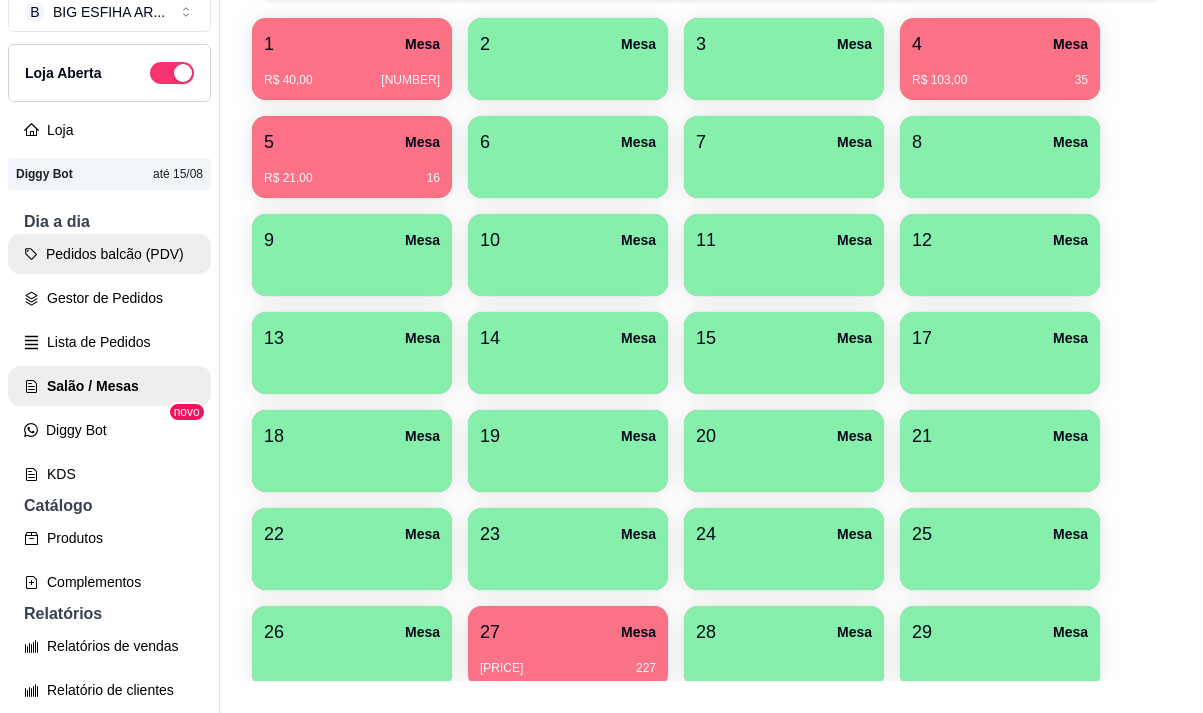 click on "Pedidos balcão (PDV)" at bounding box center (109, 254) 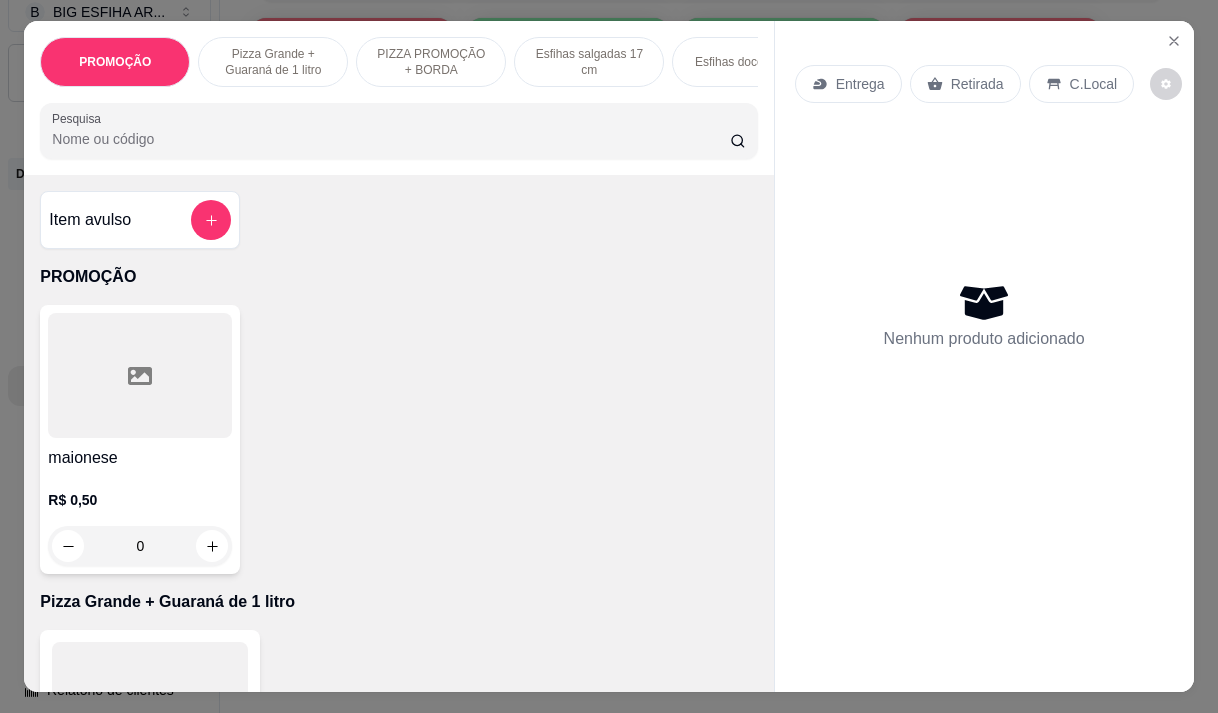 click on "Entrega" at bounding box center (860, 84) 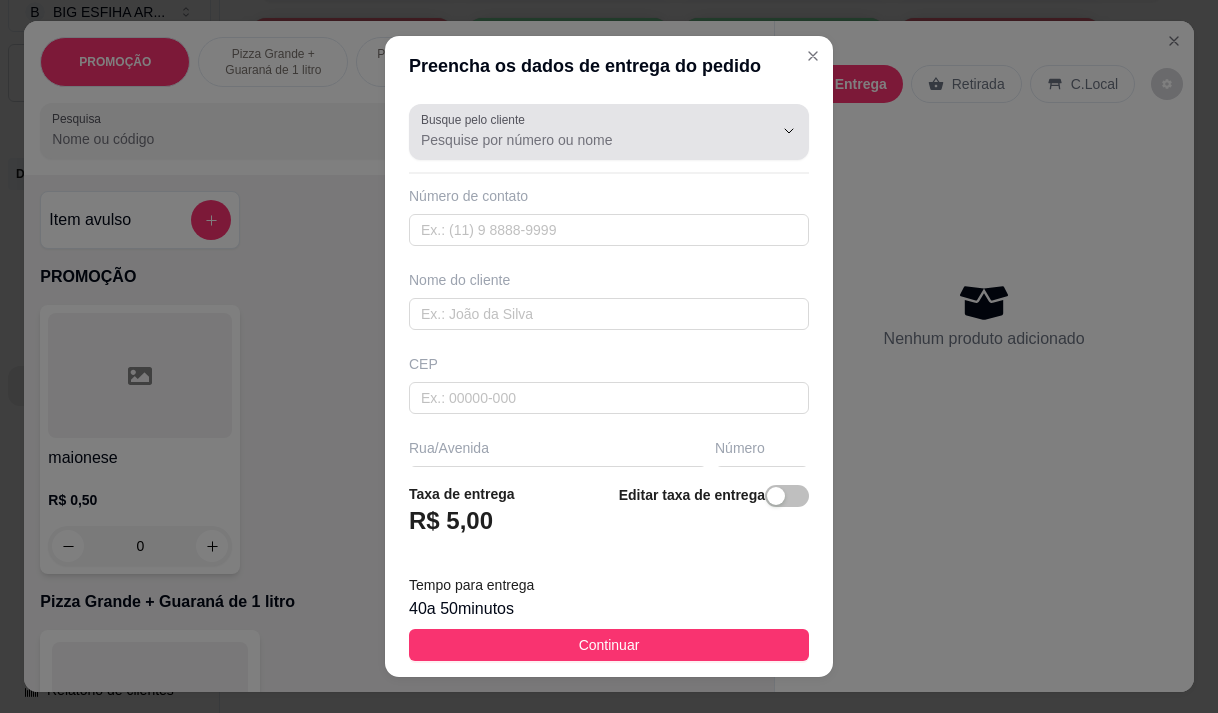 click on "Busque pelo cliente" at bounding box center [609, 132] 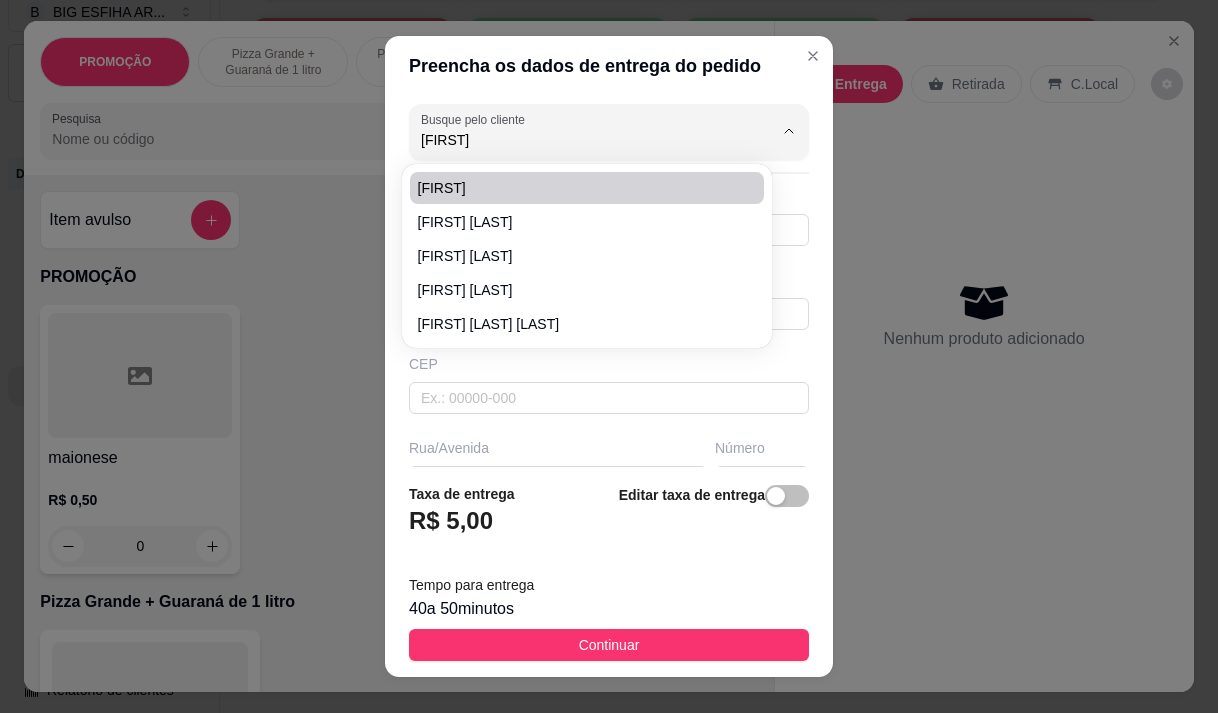 click on "[FIRST]" at bounding box center (577, 188) 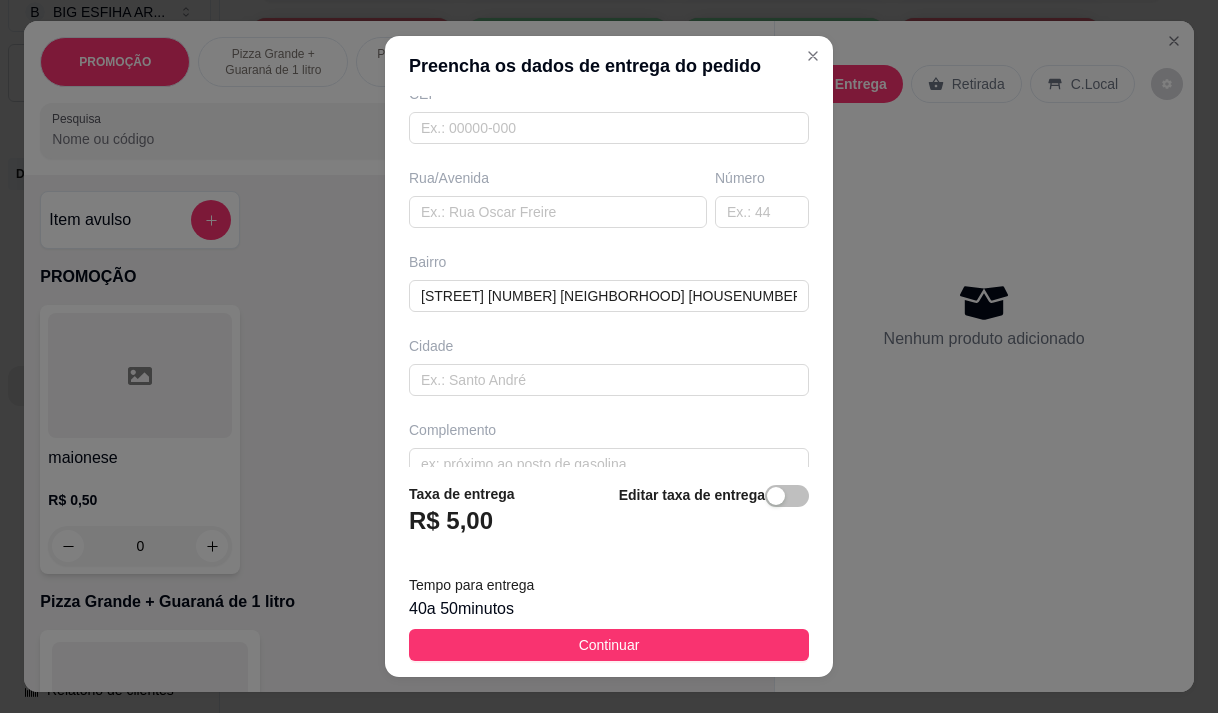 scroll, scrollTop: 300, scrollLeft: 0, axis: vertical 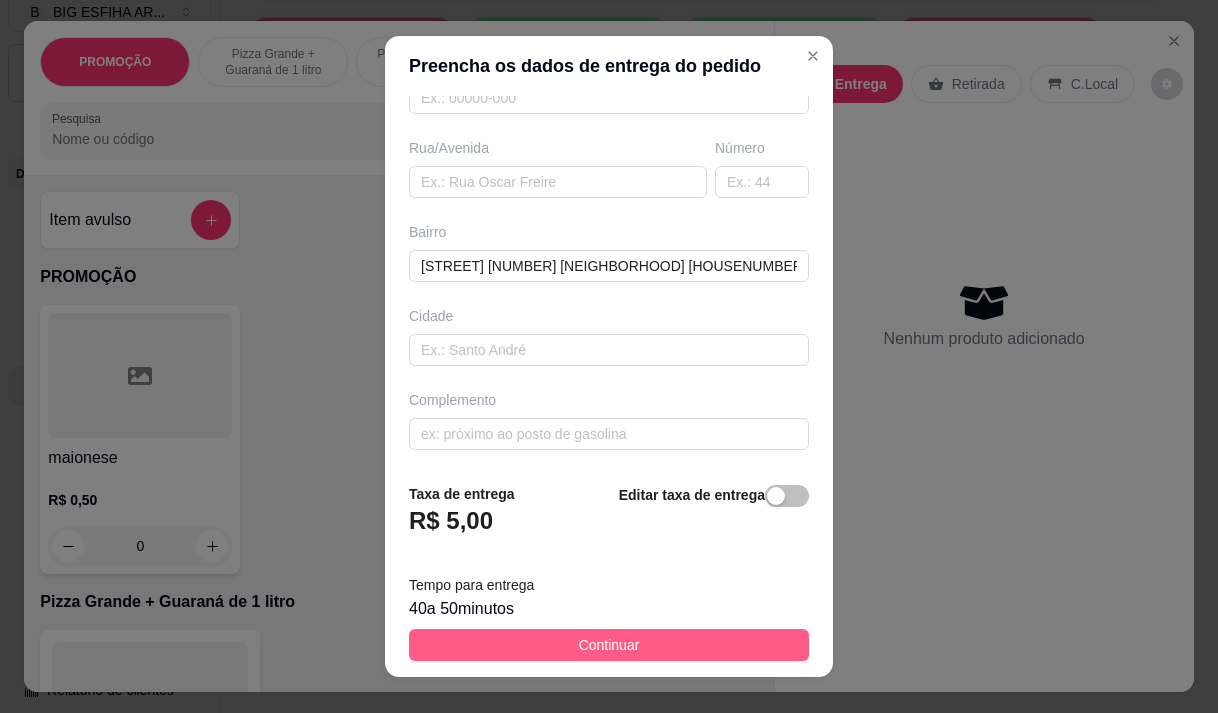 type on "[FIRST]" 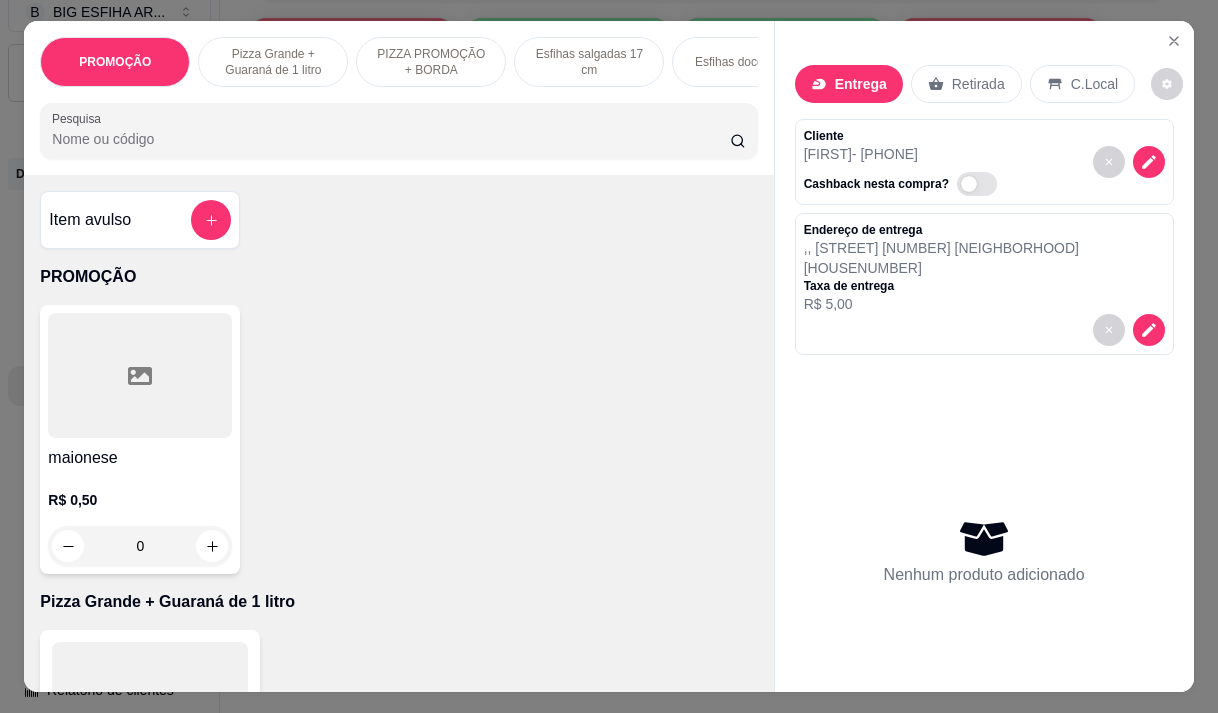 click at bounding box center [398, 131] 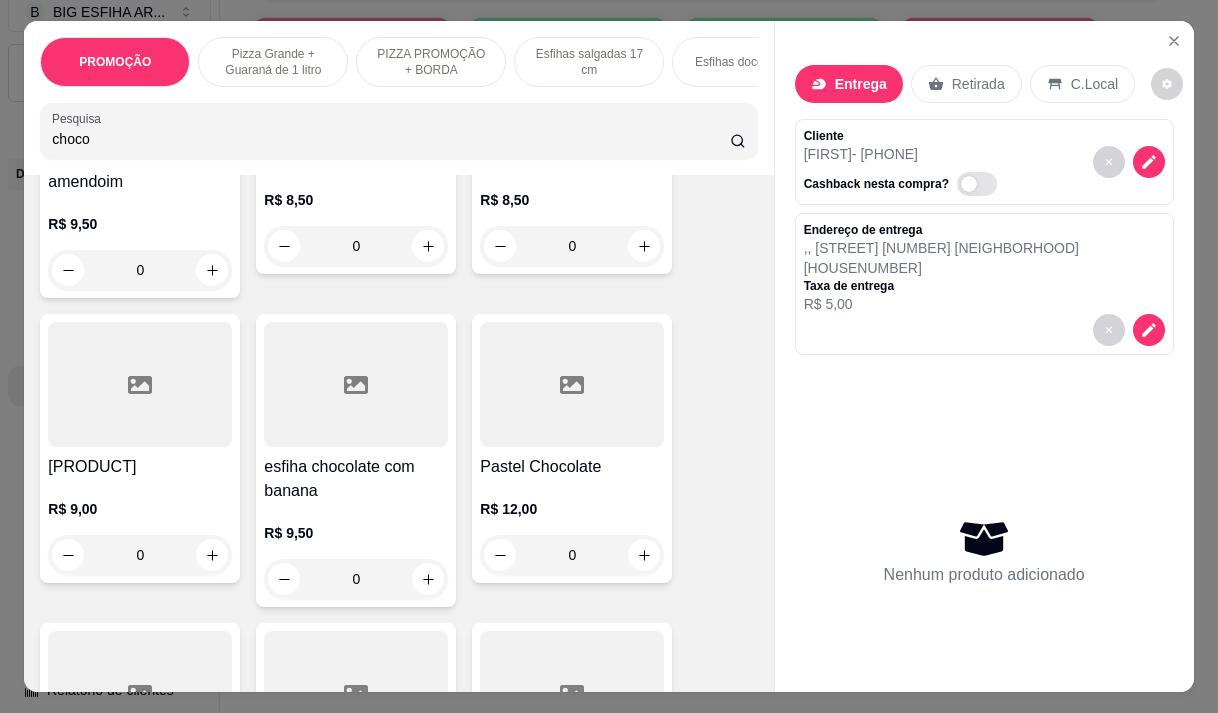 scroll, scrollTop: 400, scrollLeft: 0, axis: vertical 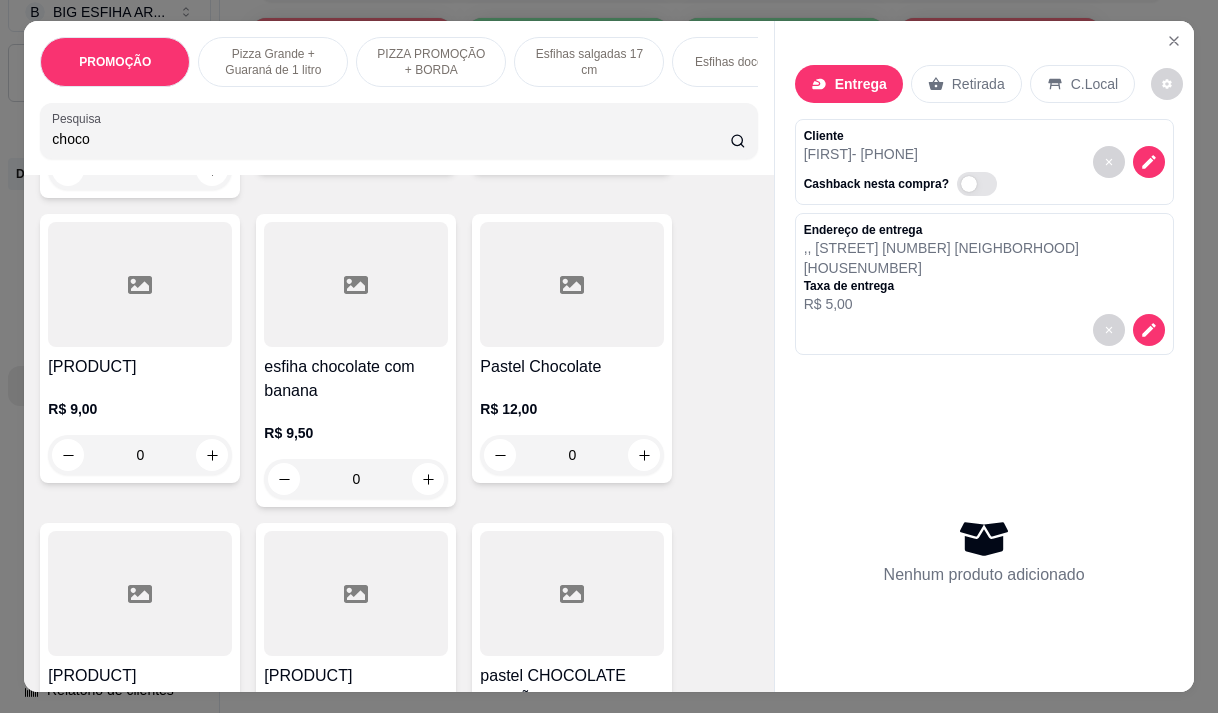 type on "choco" 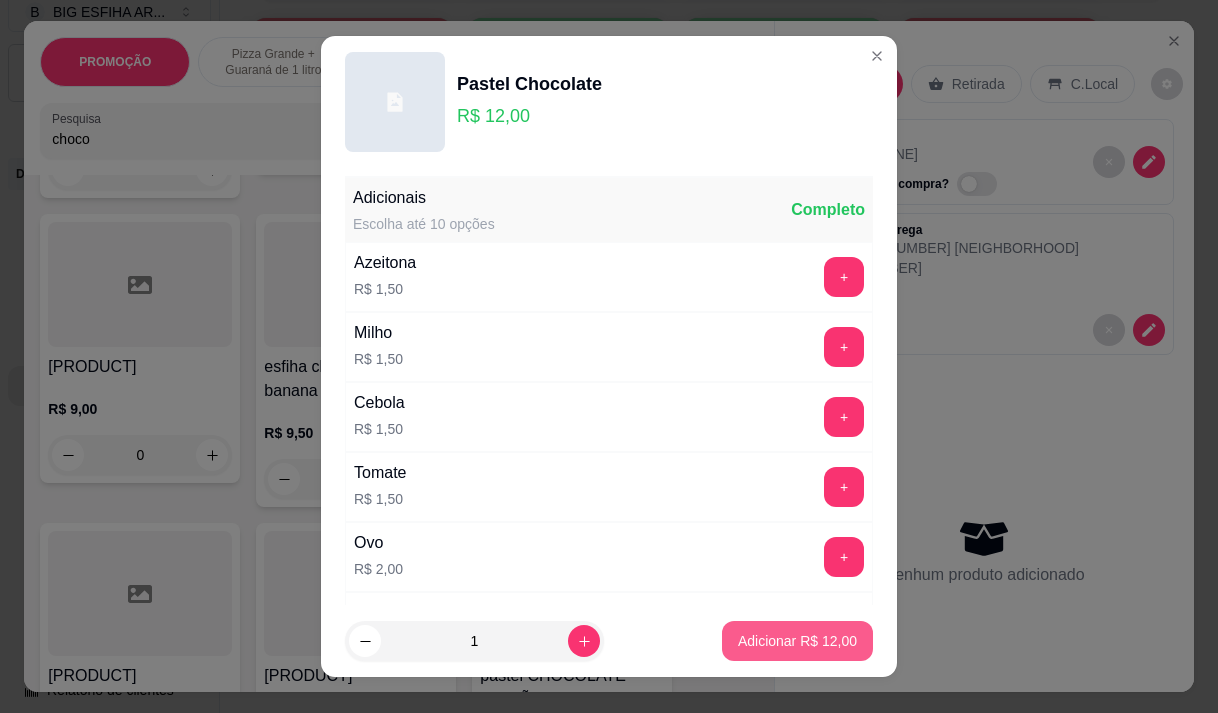 click on "Adicionar   R$ 12,00" at bounding box center (797, 641) 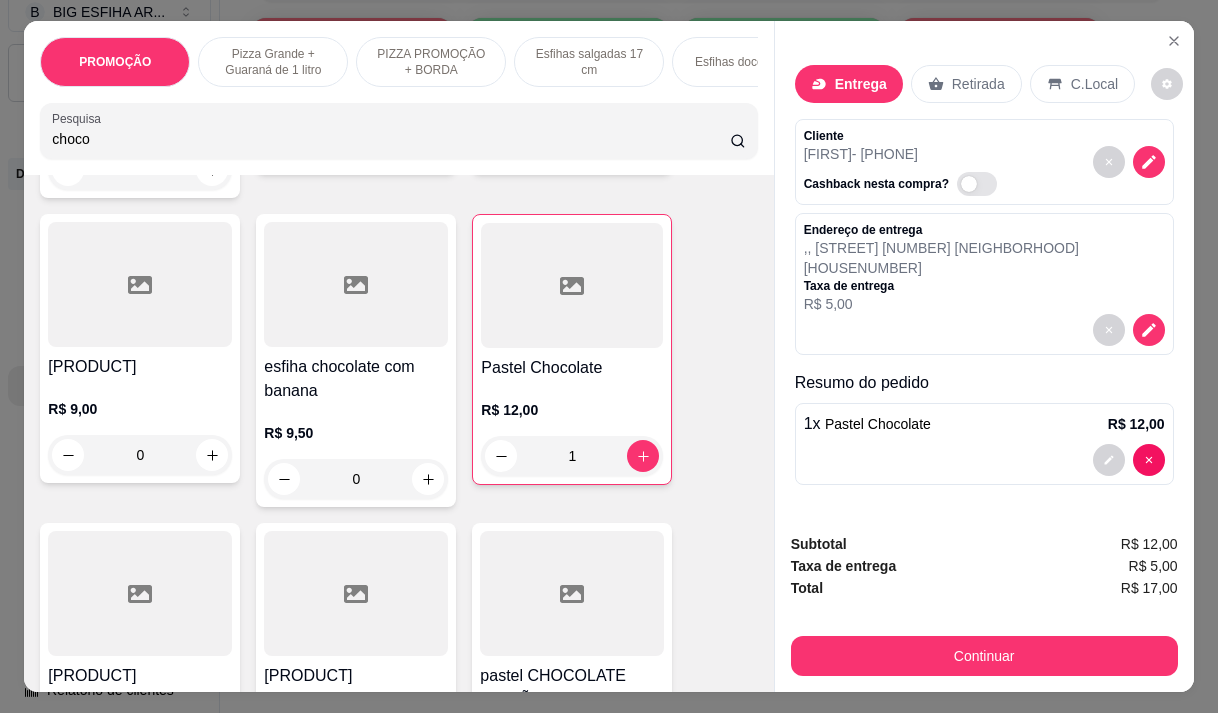 type on "1" 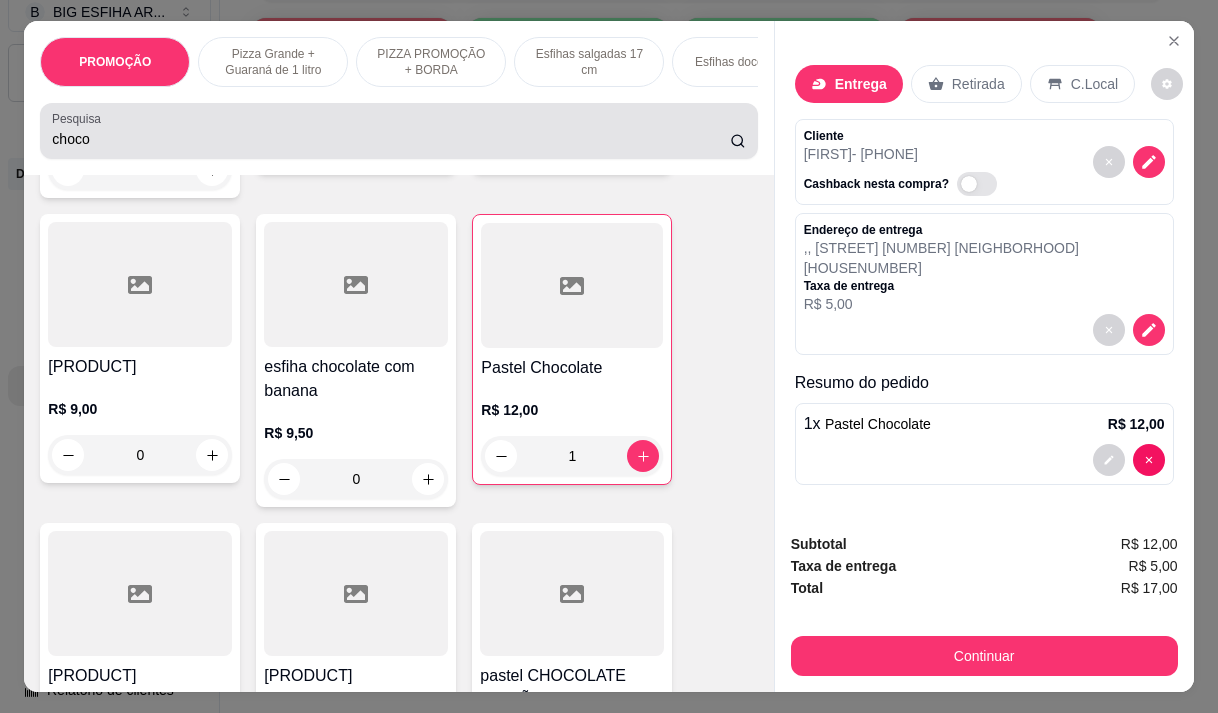 click on "choco" at bounding box center (391, 139) 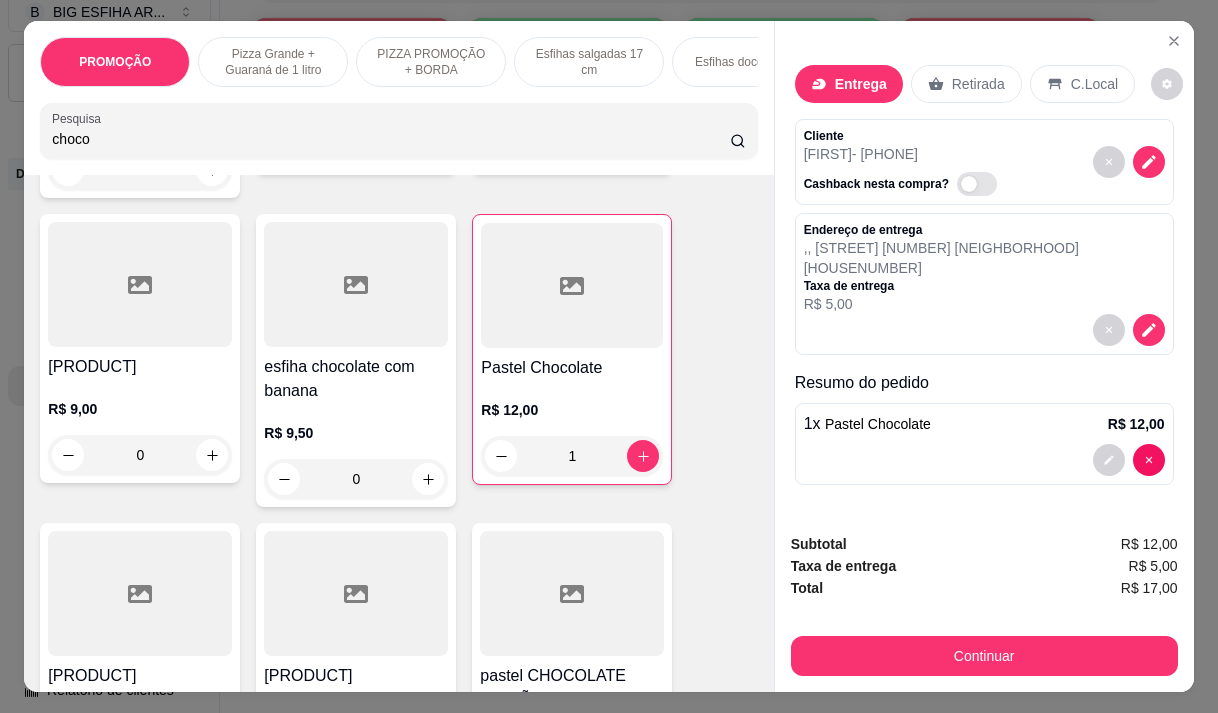 click on "choco" at bounding box center [391, 139] 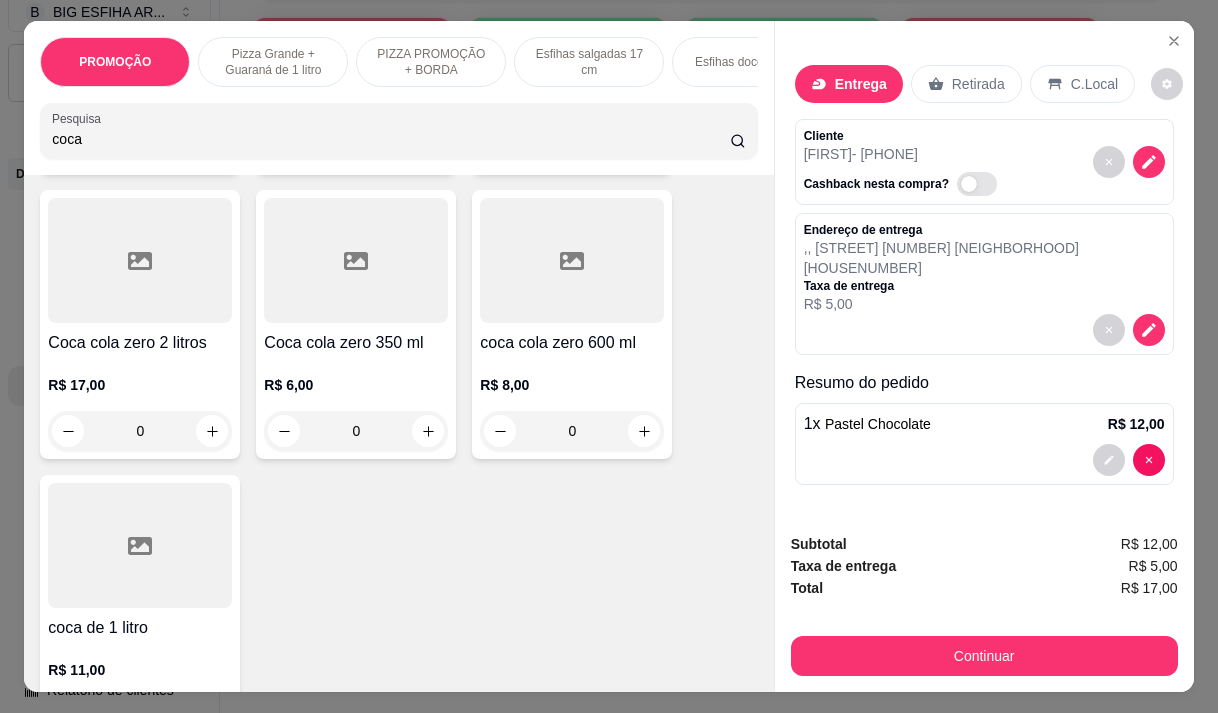 scroll, scrollTop: 1295, scrollLeft: 0, axis: vertical 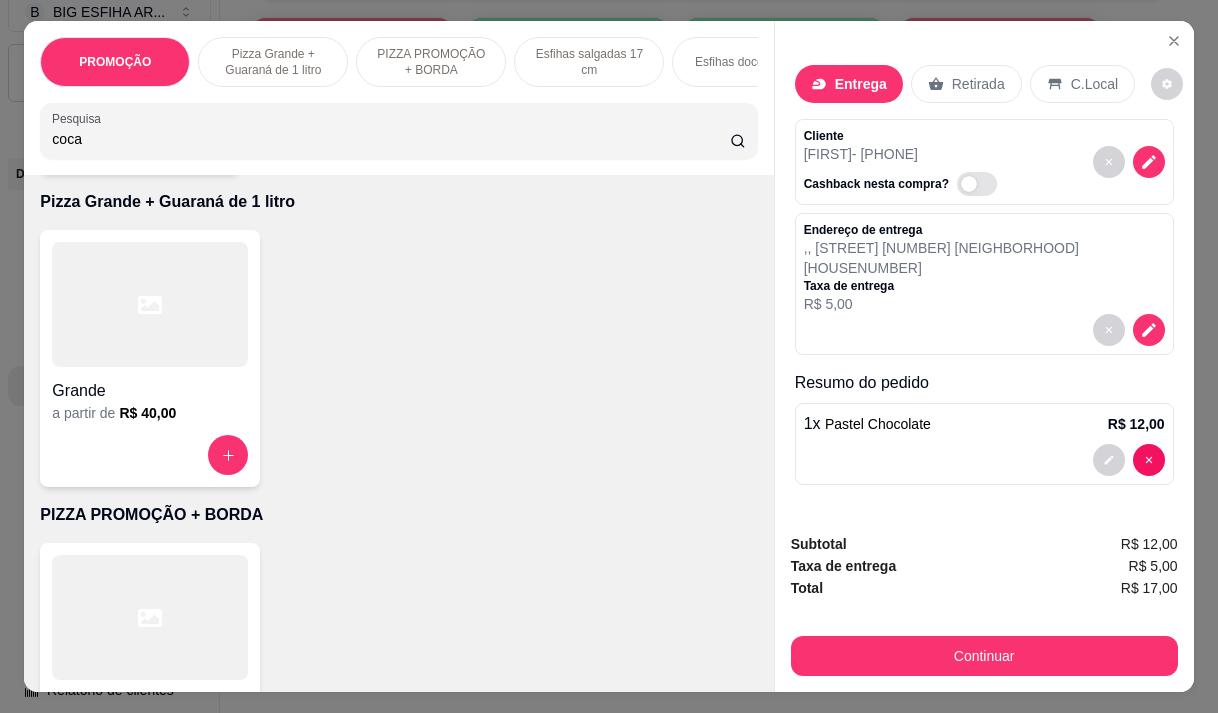 type on "coca" 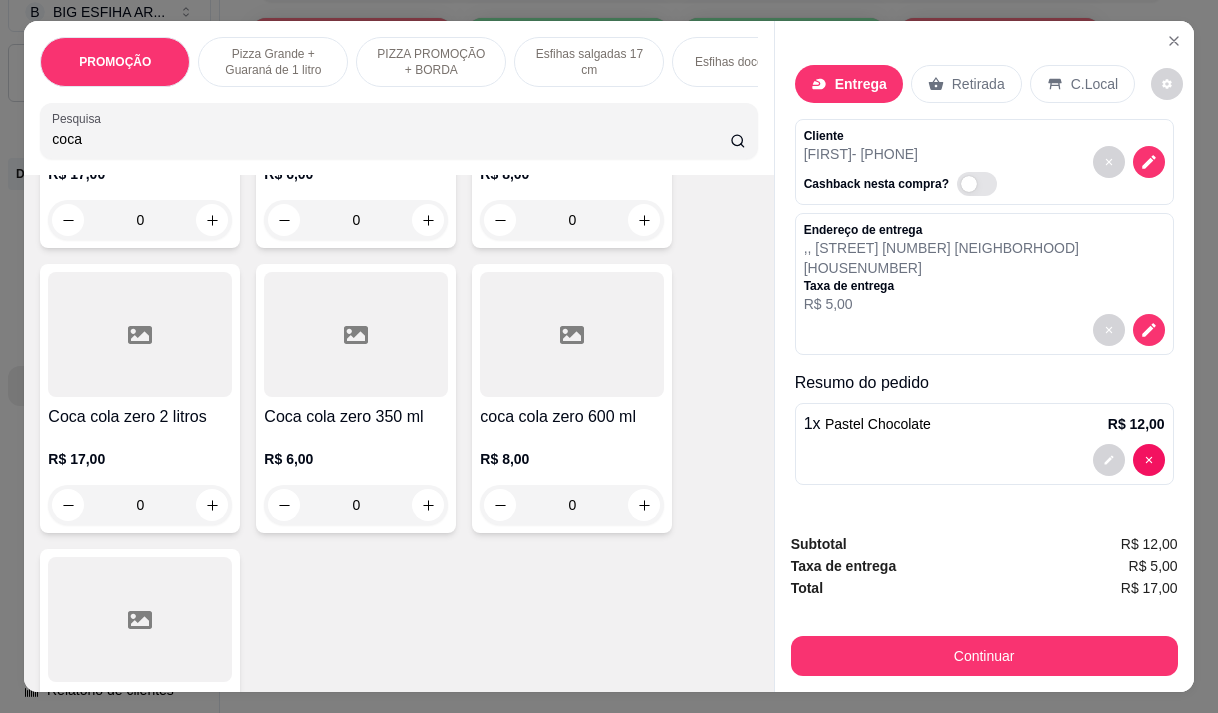 scroll, scrollTop: 0, scrollLeft: 0, axis: both 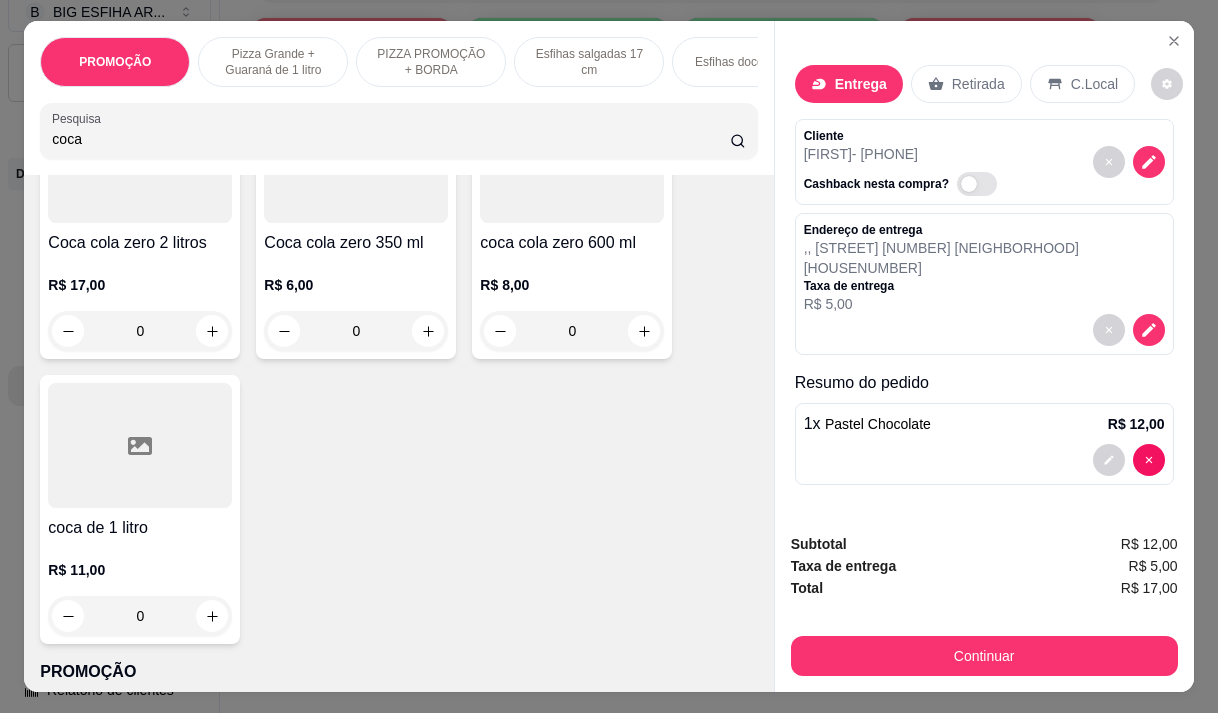 click on "Coca cola zero 2 litros" at bounding box center (140, 243) 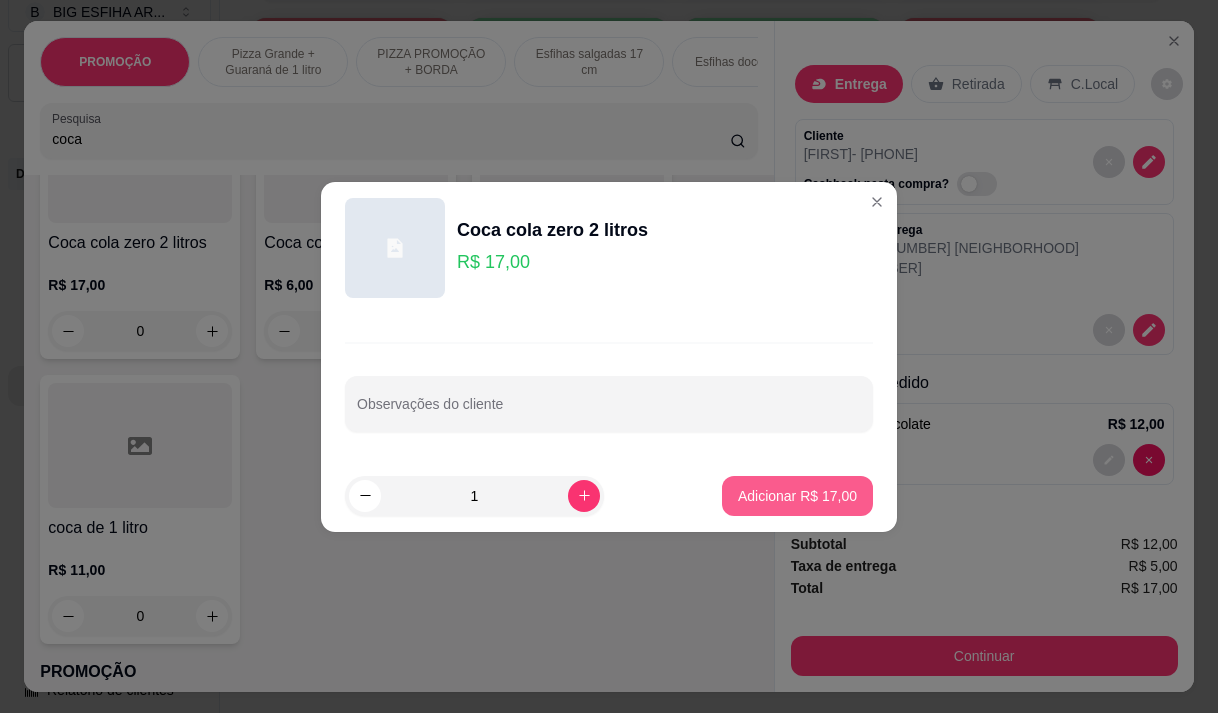 click on "Adicionar   R$ 17,00" at bounding box center (797, 496) 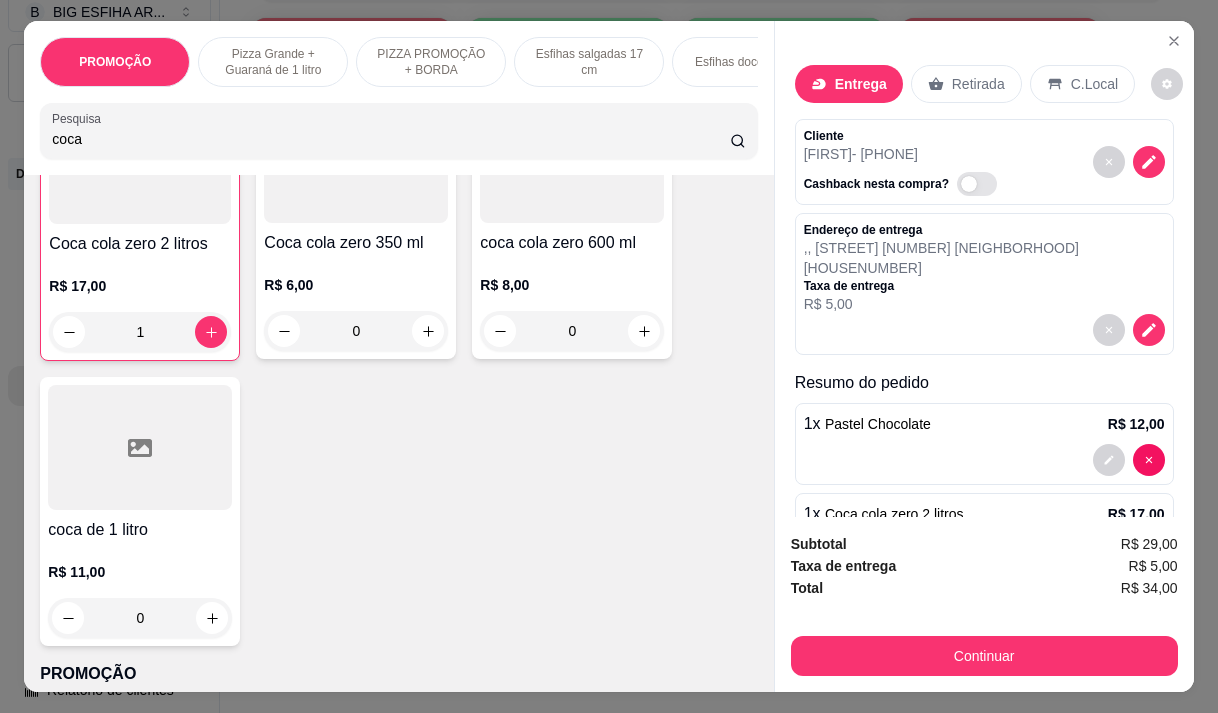 scroll, scrollTop: 501, scrollLeft: 0, axis: vertical 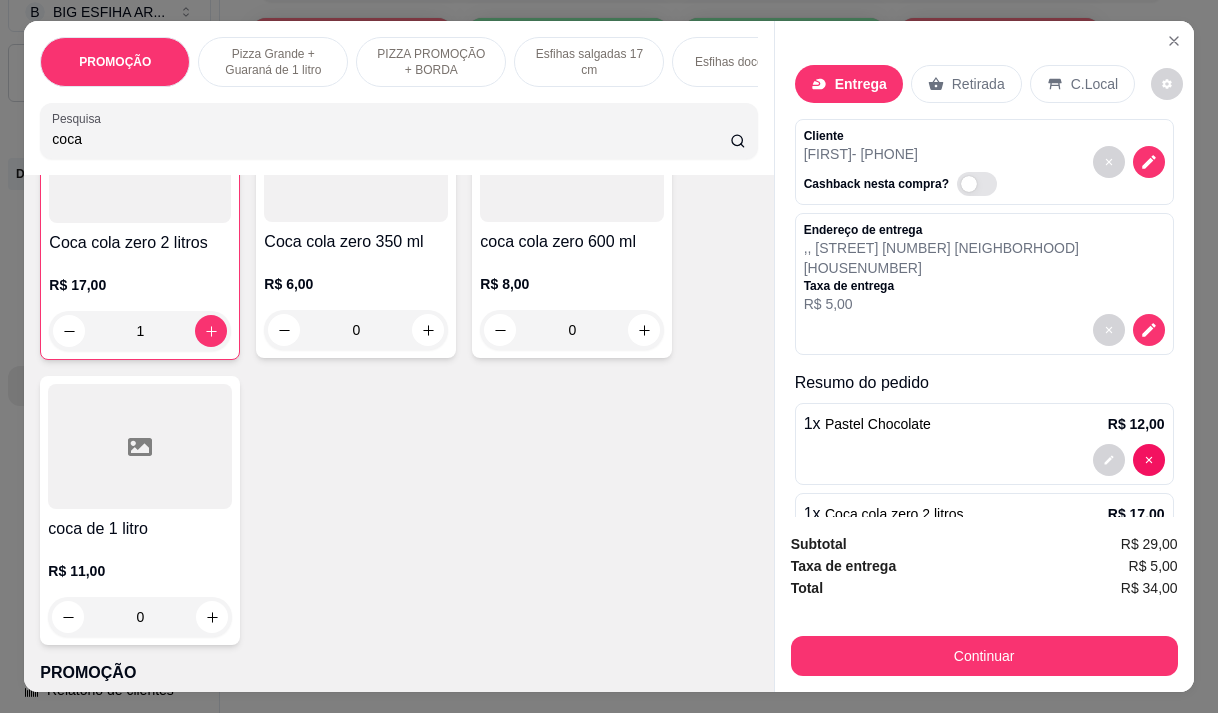 click on "Continuar" at bounding box center (984, 656) 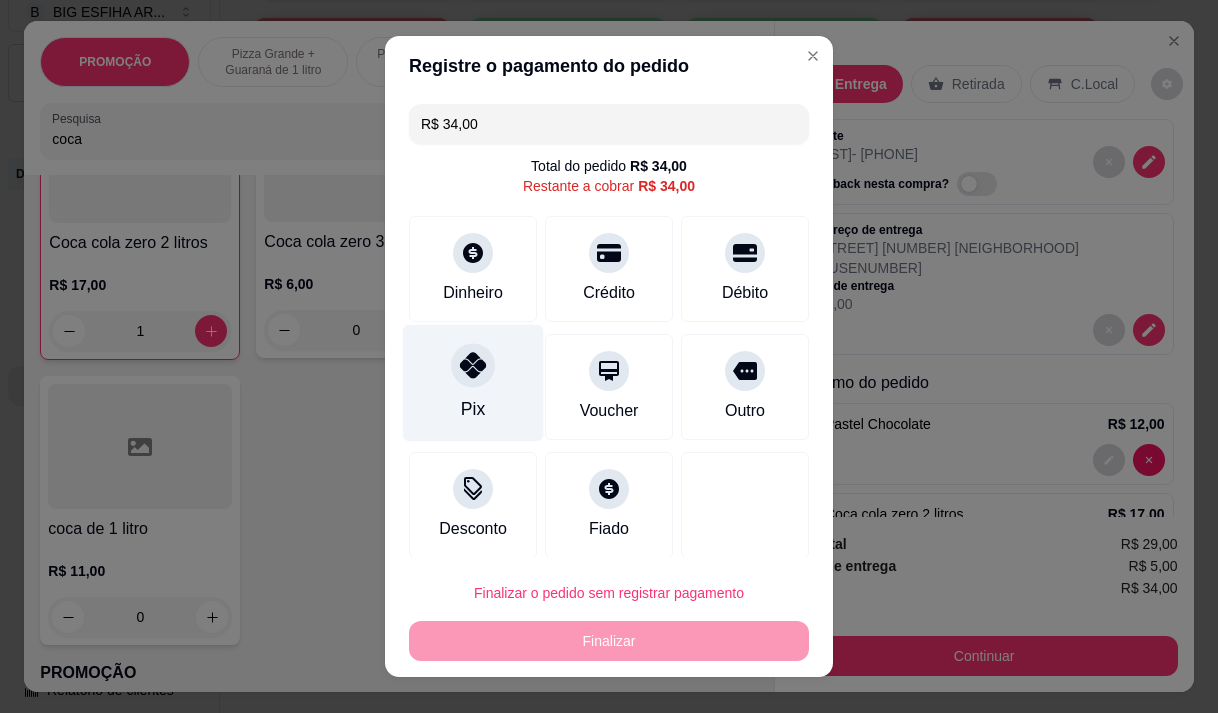 click on "Pix" at bounding box center (473, 382) 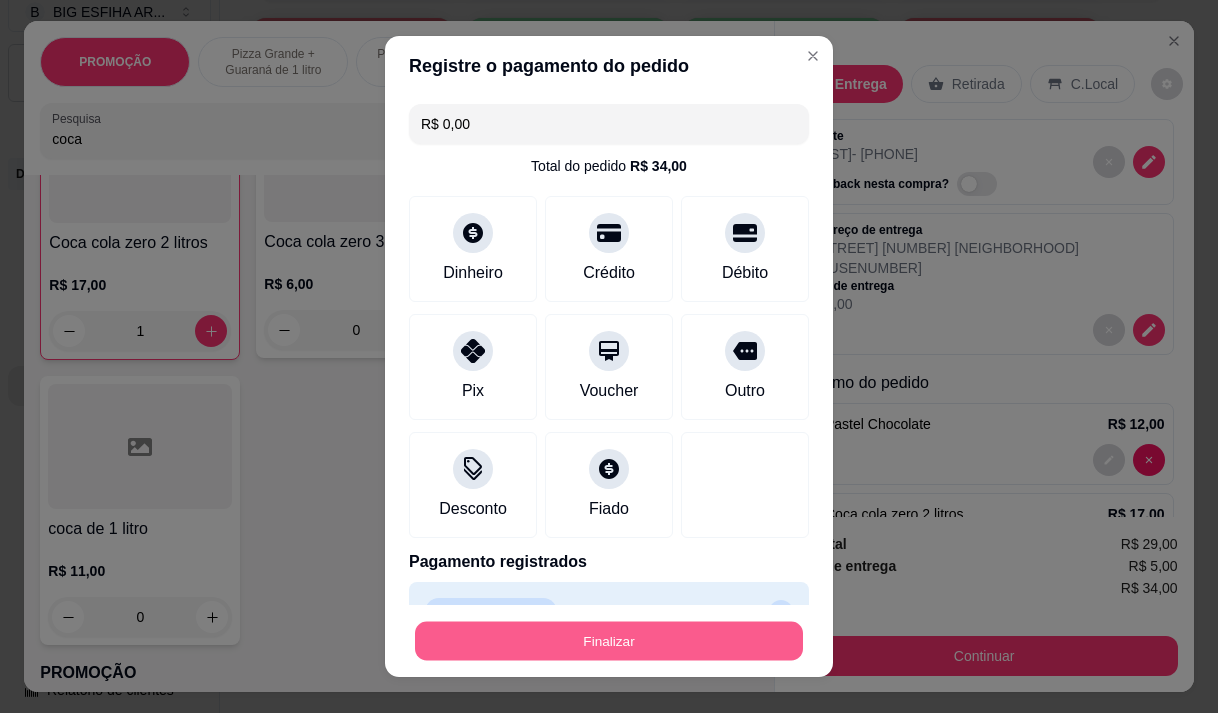 click on "Finalizar" at bounding box center [609, 641] 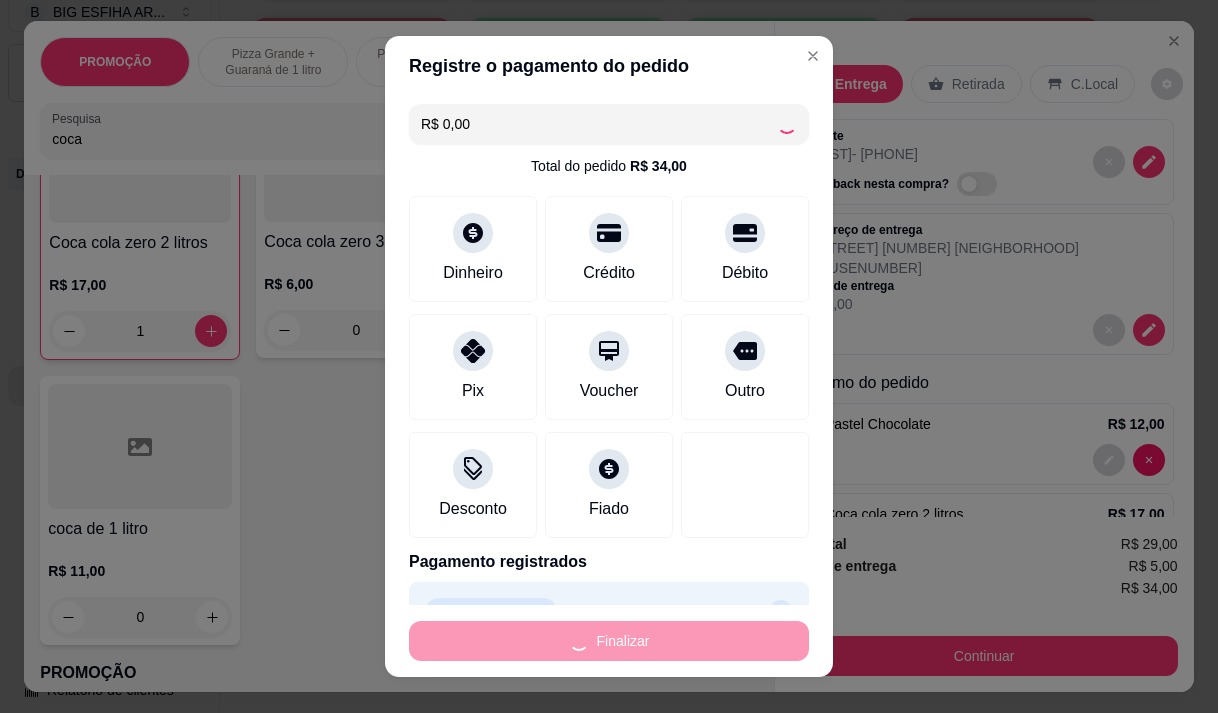 type on "0" 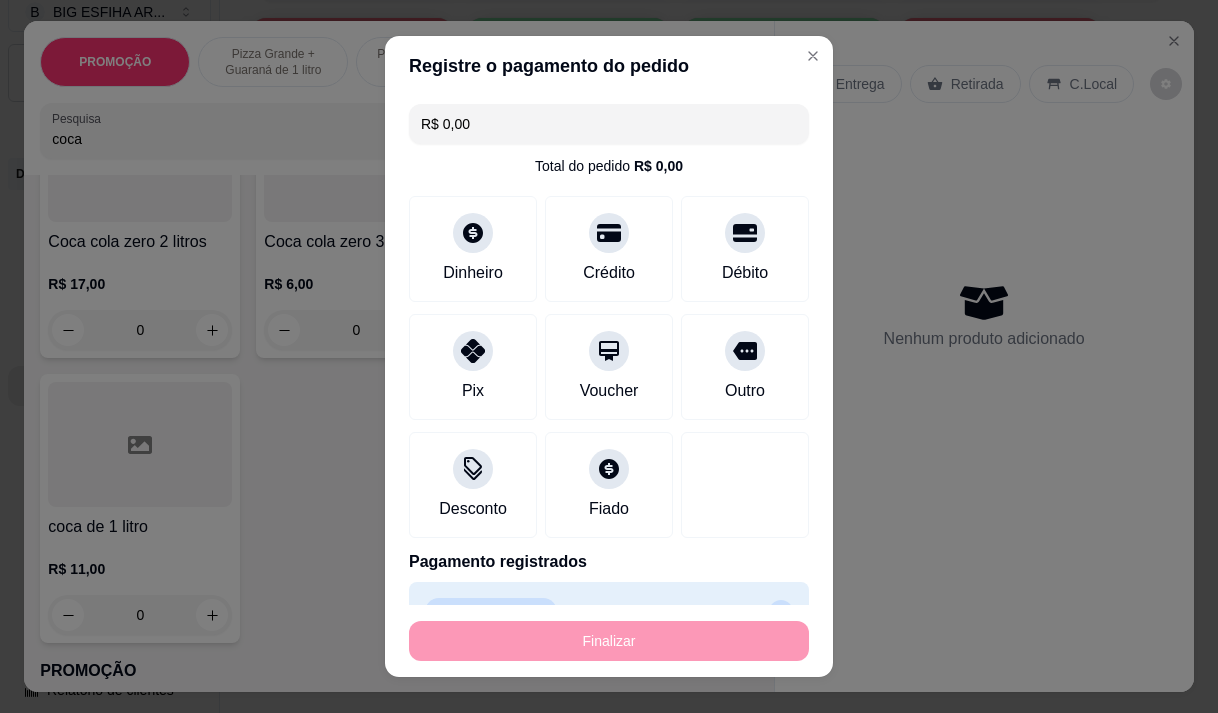 type on "-R$ [NUMBER]" 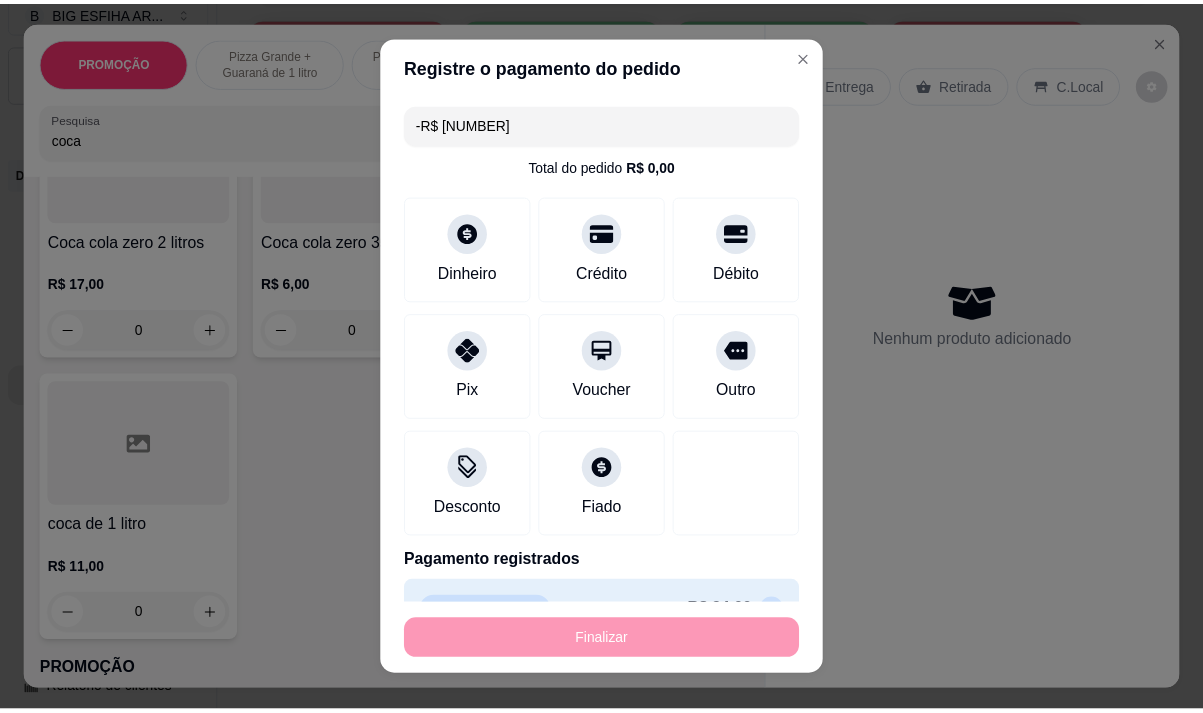 scroll, scrollTop: 500, scrollLeft: 0, axis: vertical 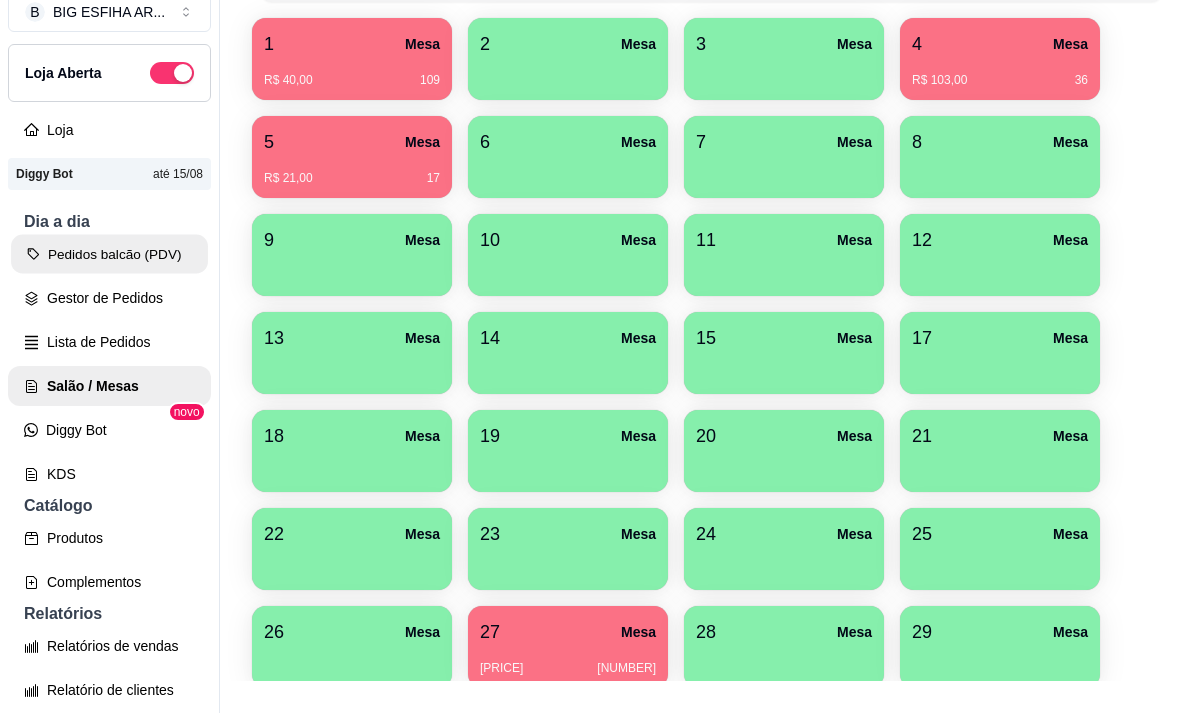 click on "Pedidos balcão (PDV)" at bounding box center [109, 254] 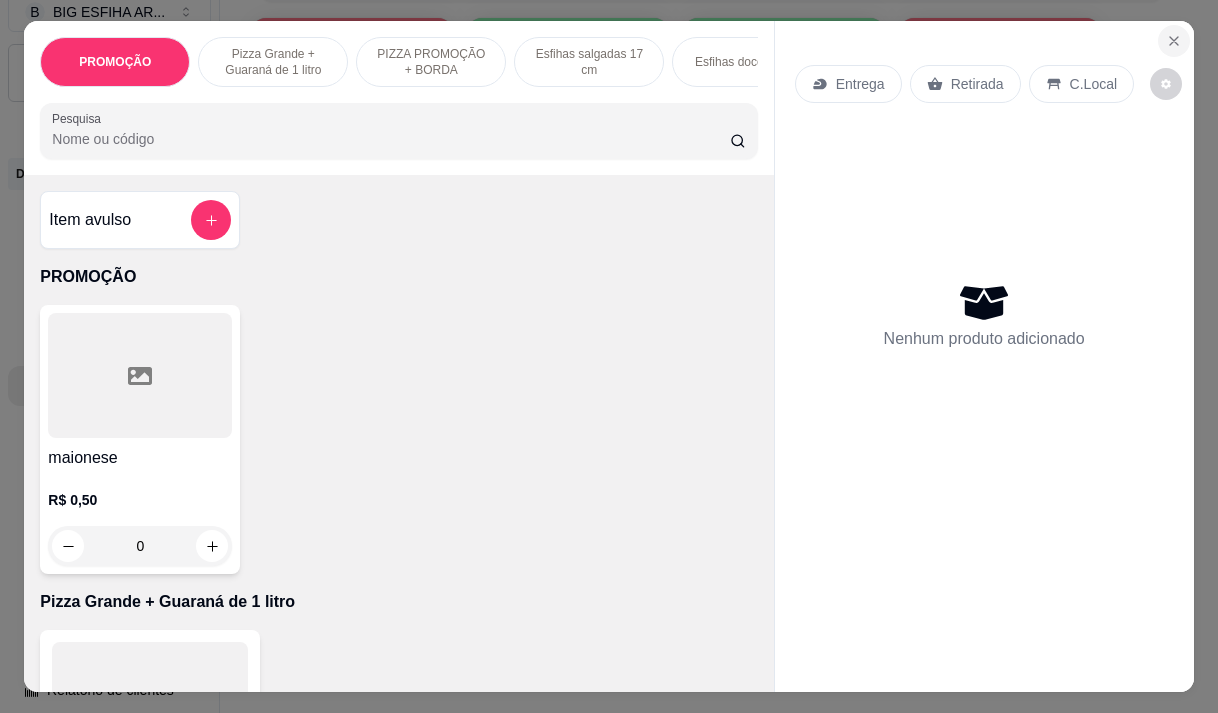 click 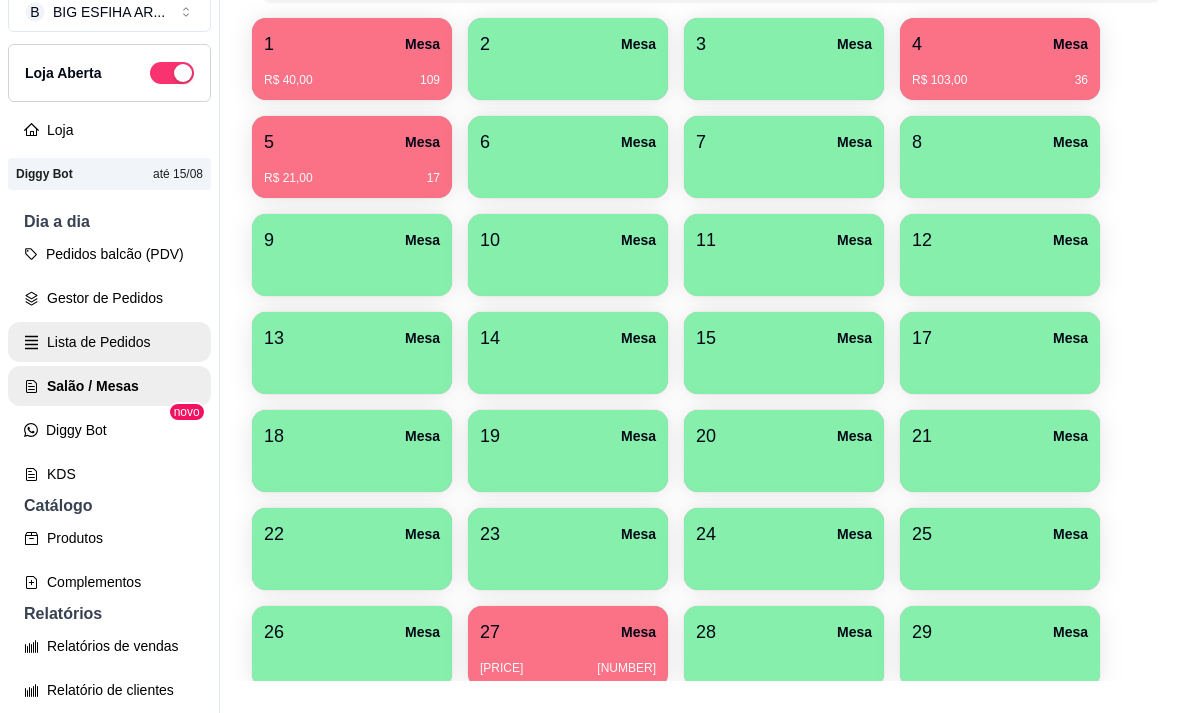 click on "Lista de Pedidos" at bounding box center [109, 342] 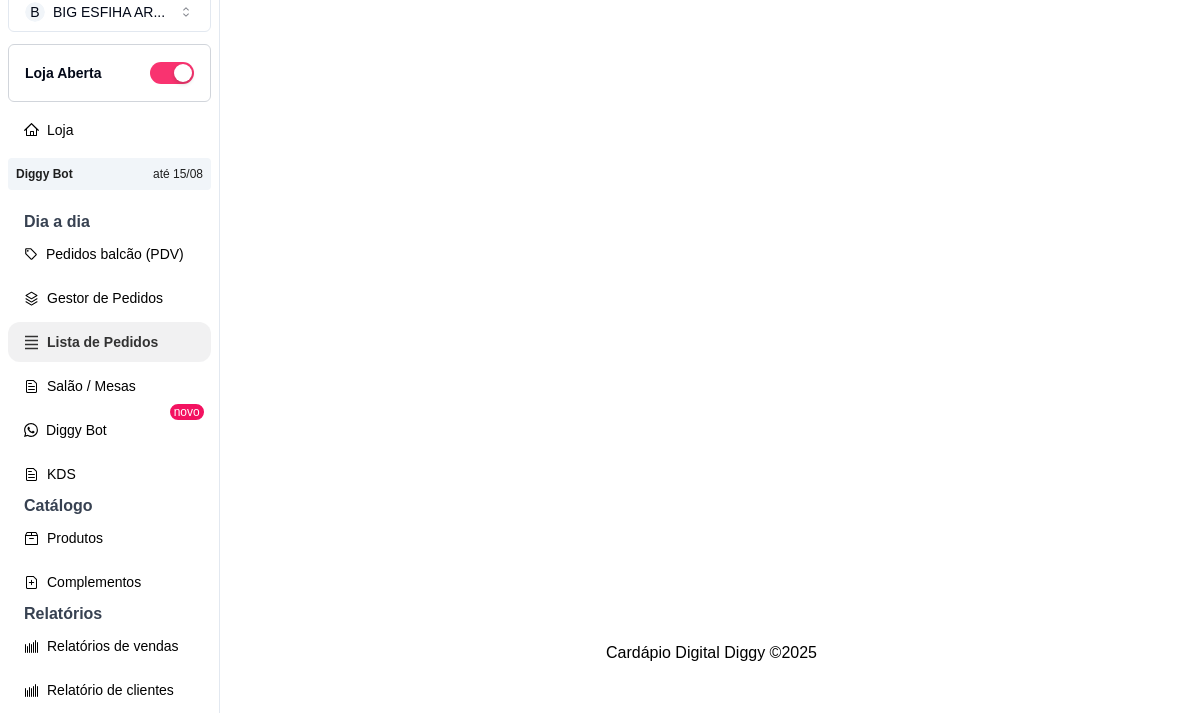 scroll, scrollTop: 0, scrollLeft: 0, axis: both 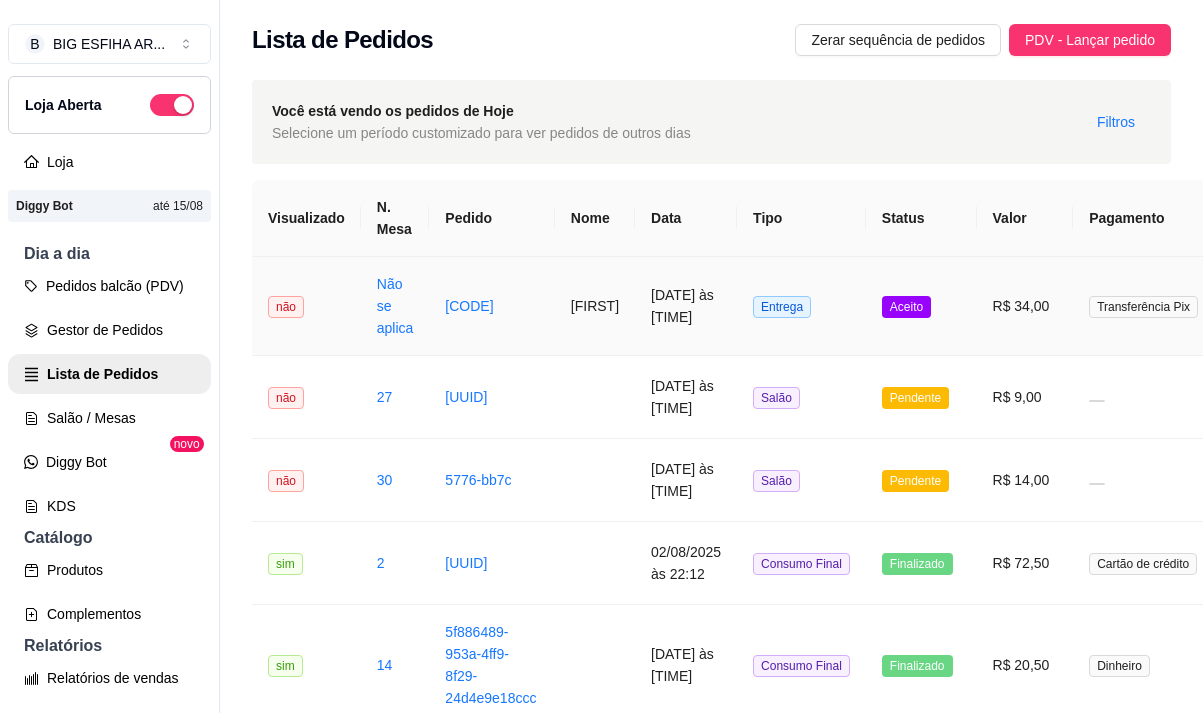 click on "[CODE]" at bounding box center (491, 306) 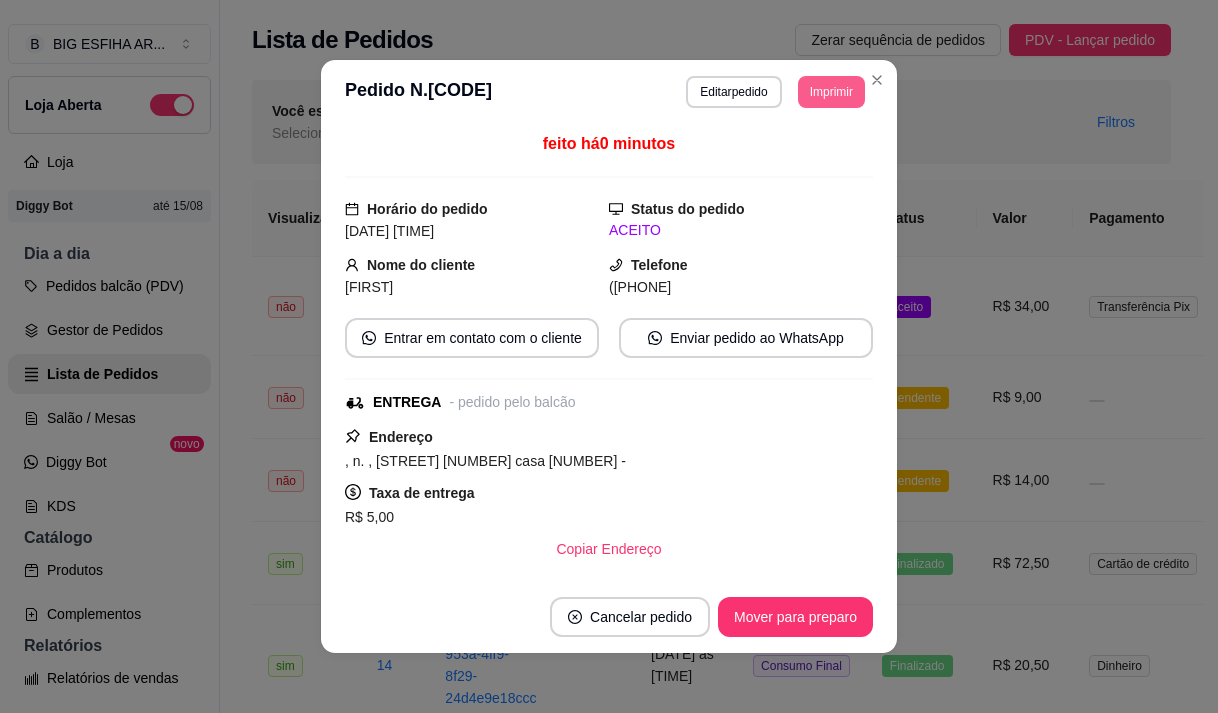click on "Imprimir" at bounding box center (831, 92) 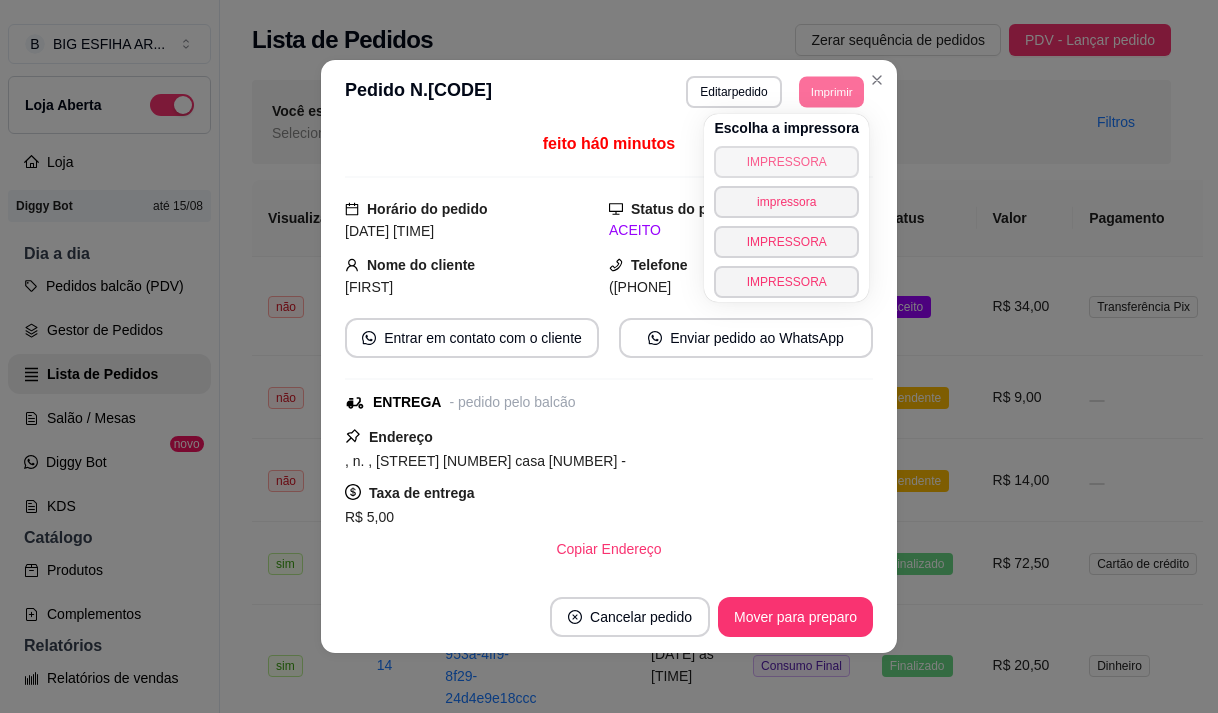 click on "IMPRESSORA" at bounding box center (786, 162) 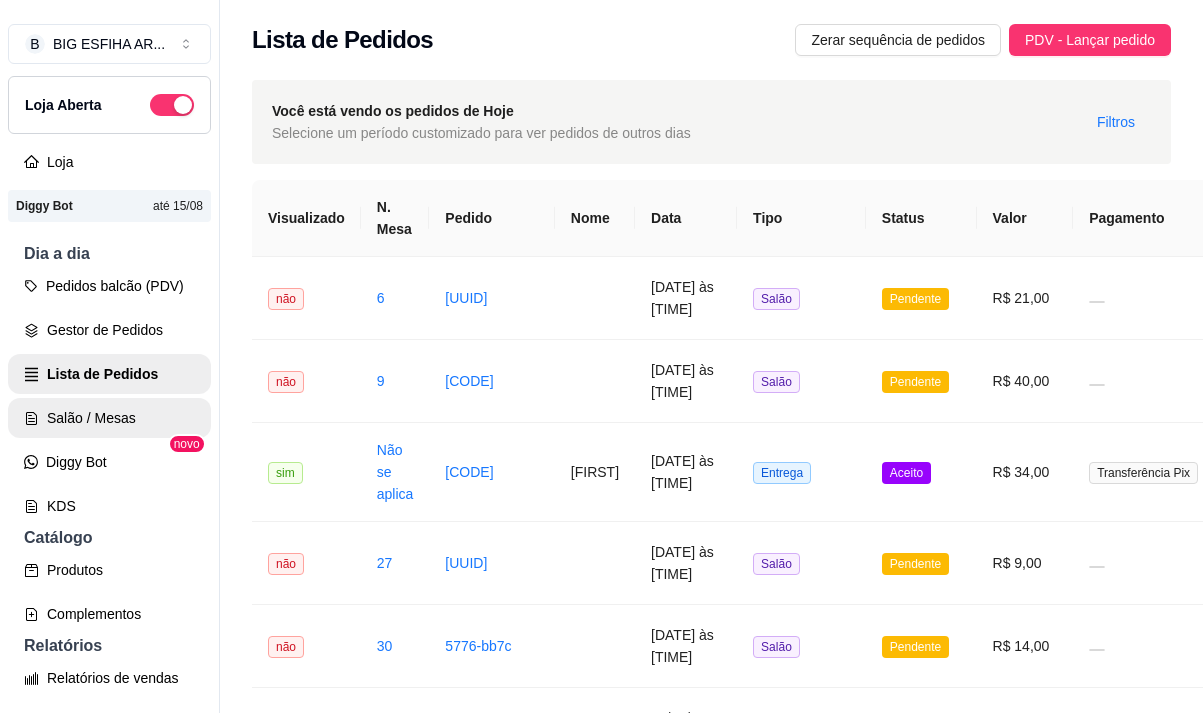 click on "Salão / Mesas" at bounding box center [109, 418] 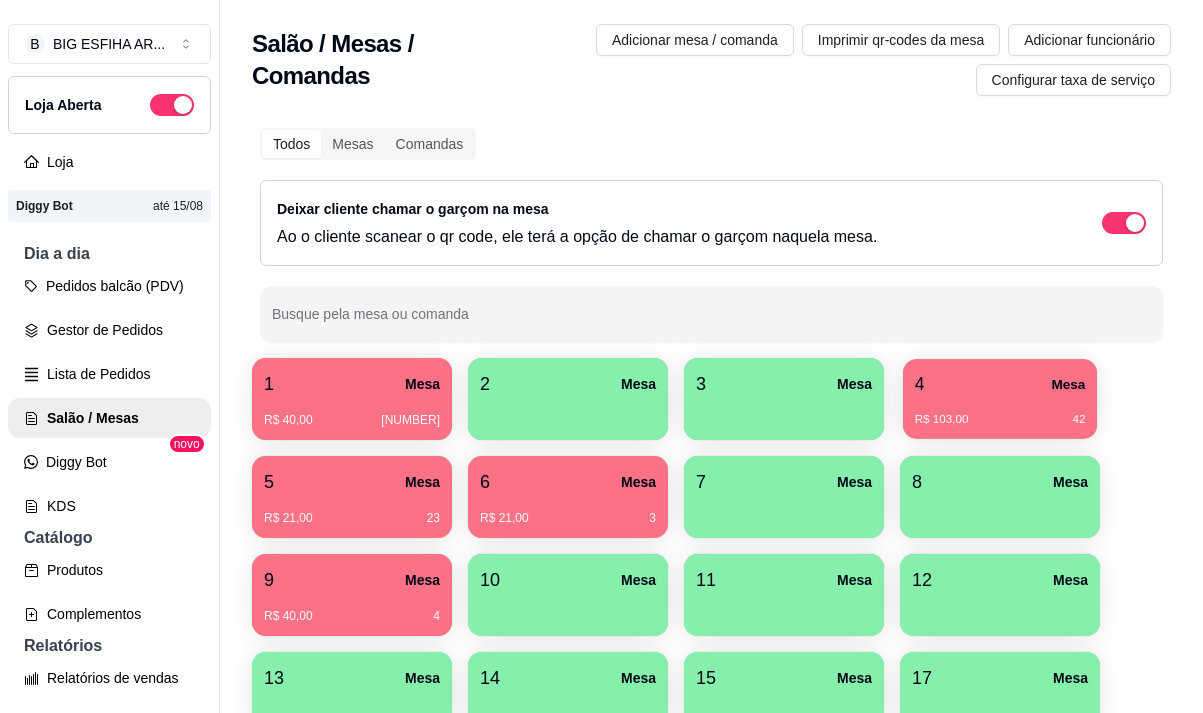 click on "4 Mesa" at bounding box center [1000, 384] 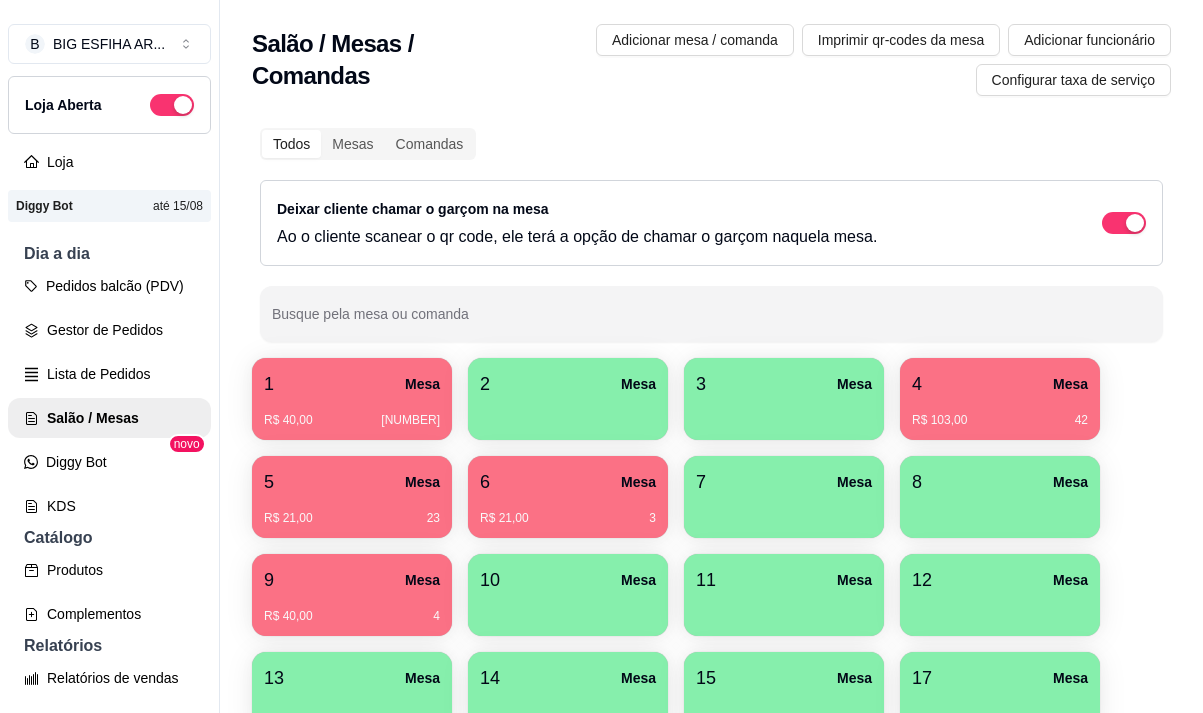 click on "R$ 21,00 23" at bounding box center (352, 518) 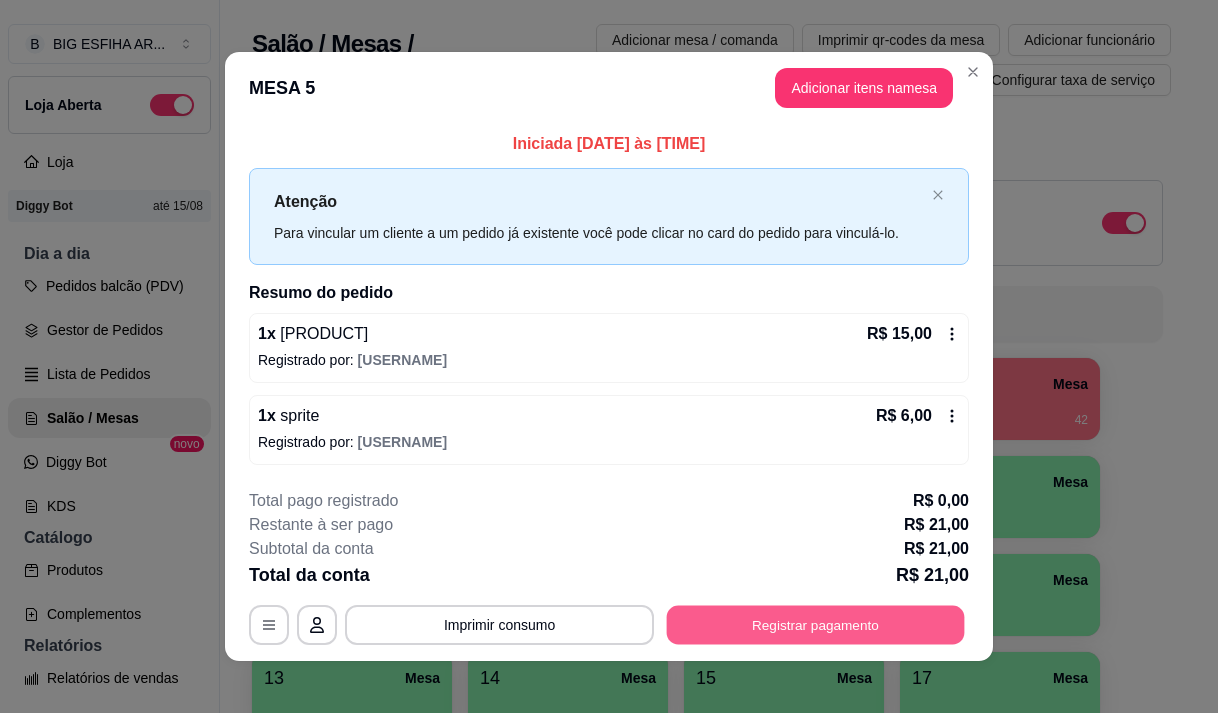 click on "Registrar pagamento" at bounding box center [816, 625] 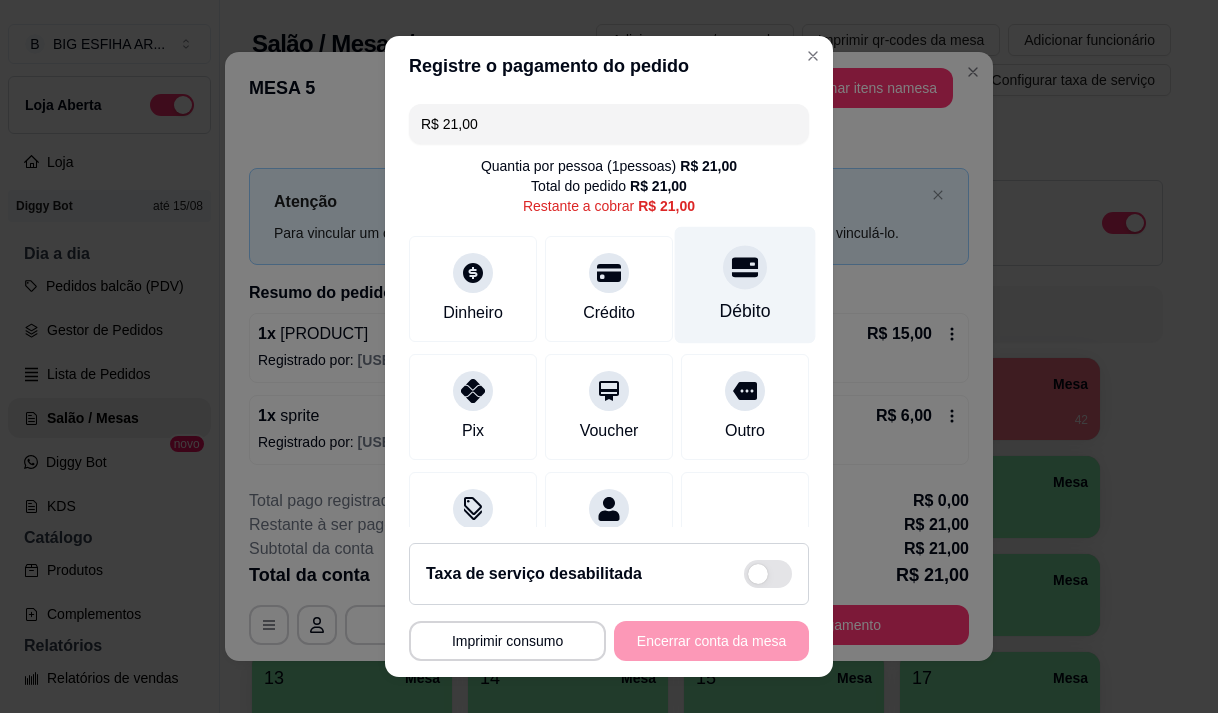 click on "Débito" at bounding box center [745, 311] 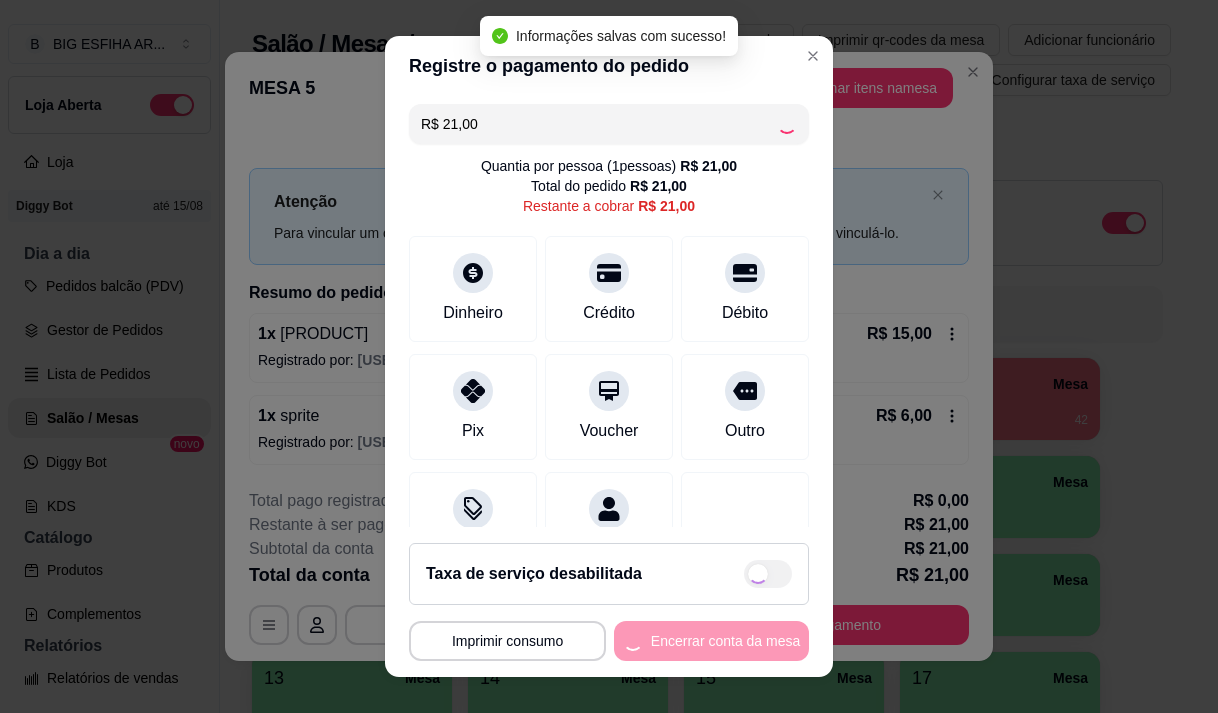 type on "R$ 0,00" 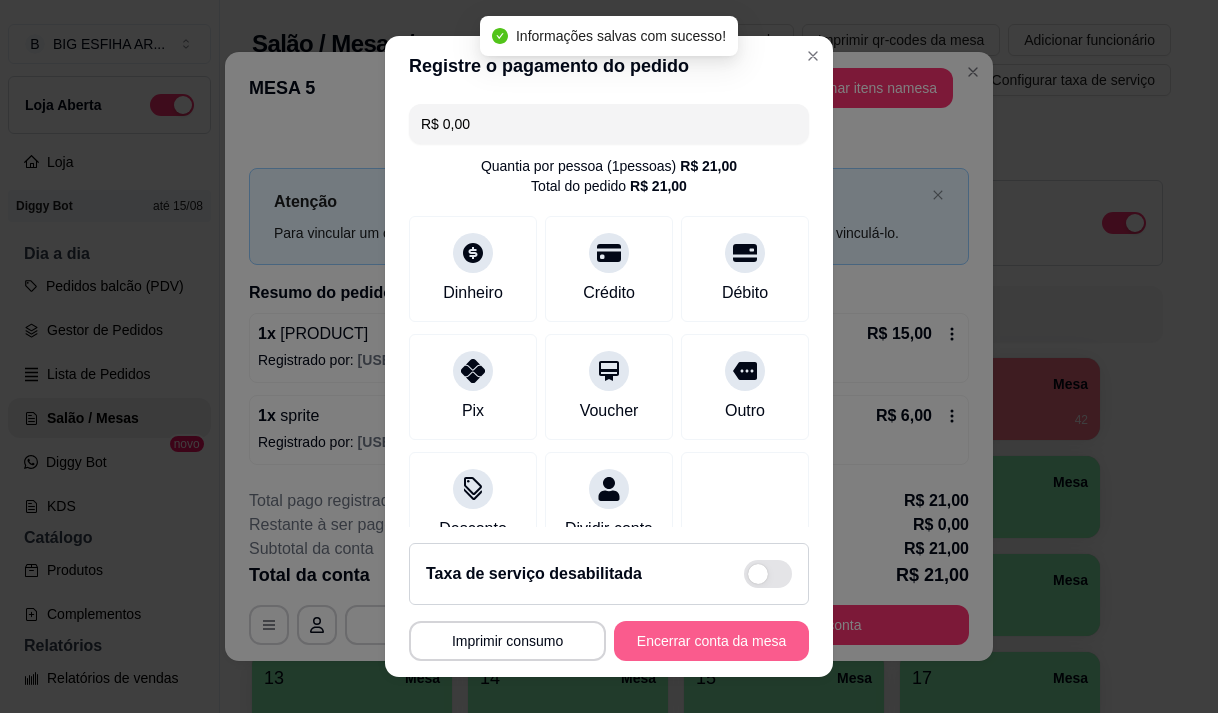 click on "Encerrar conta da mesa" at bounding box center (711, 641) 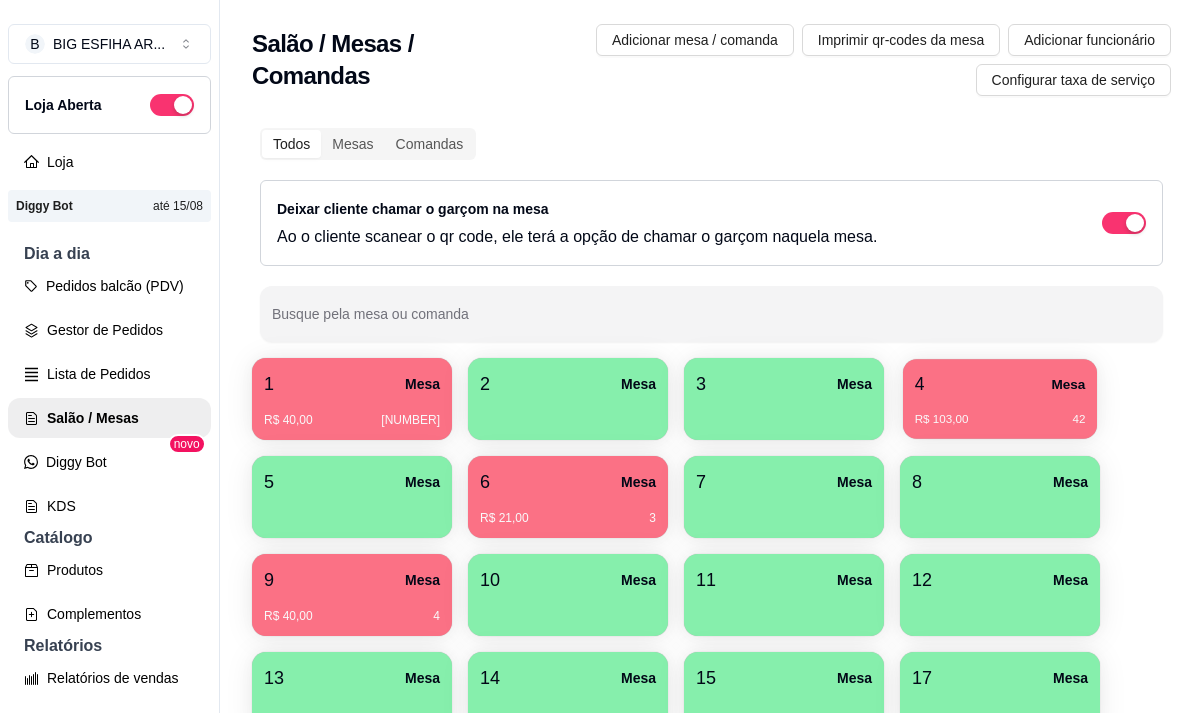 click on "4 Mesa" at bounding box center [1000, 384] 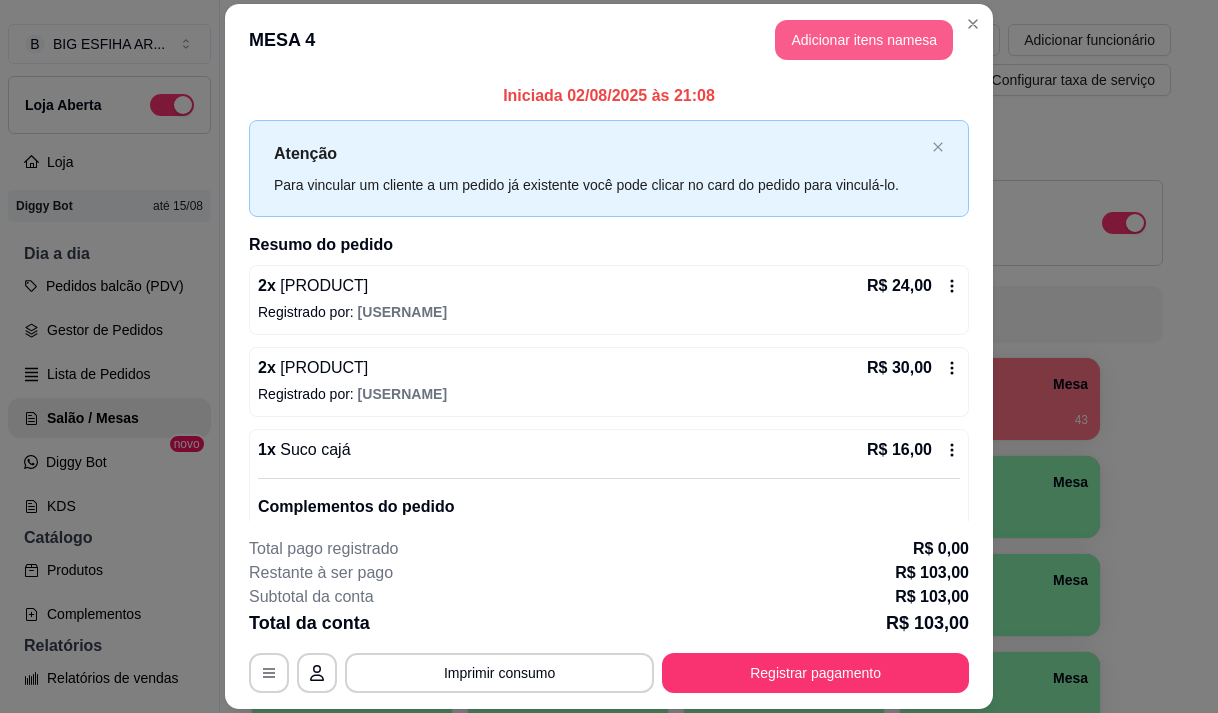 click on "Adicionar itens na  mesa" at bounding box center [864, 40] 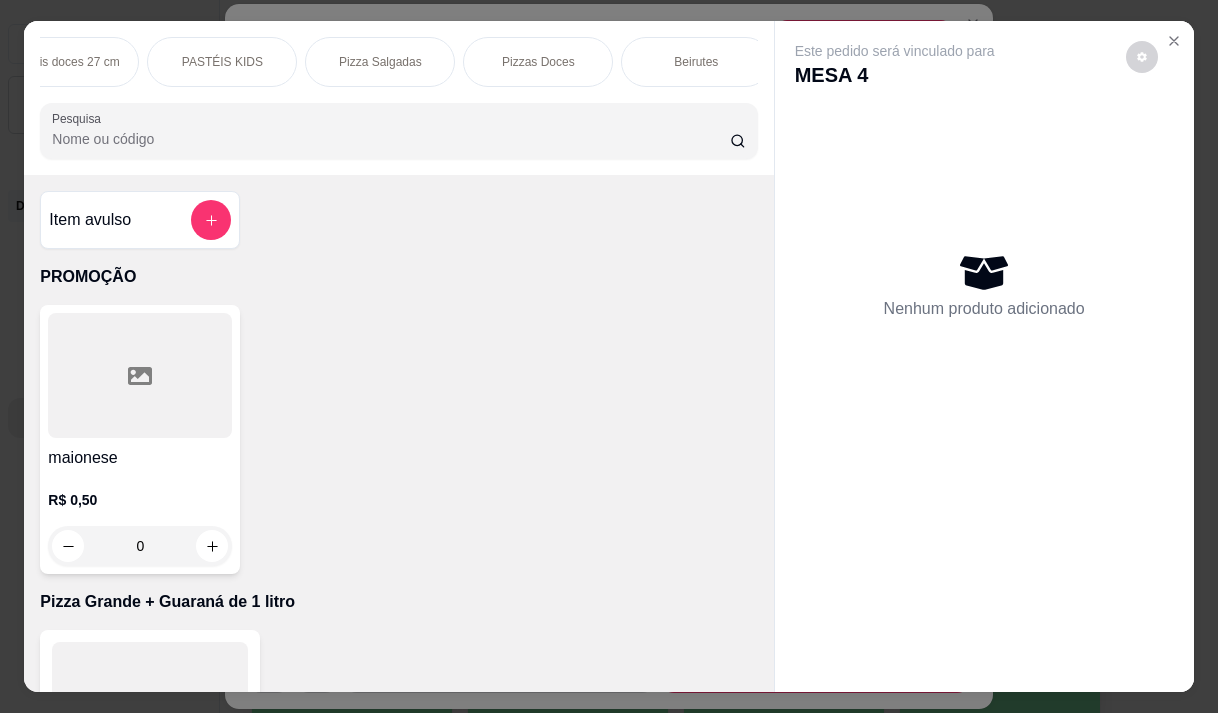 scroll, scrollTop: 0, scrollLeft: 1160, axis: horizontal 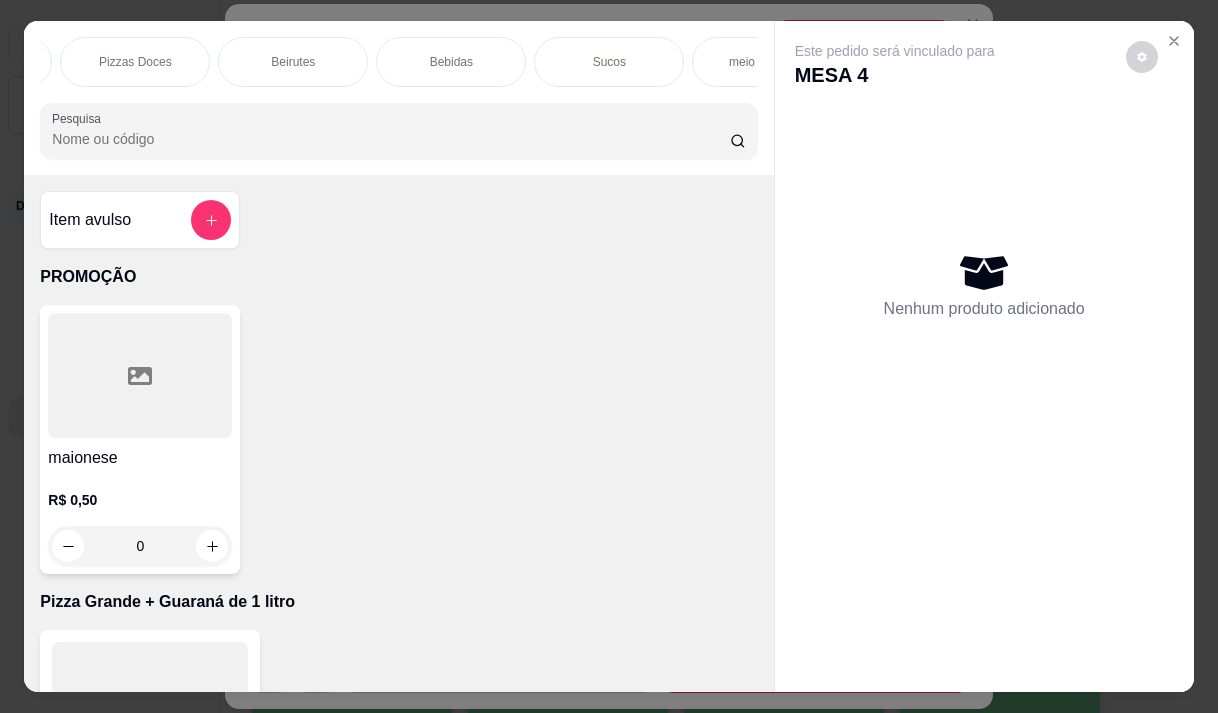click on "Bebidas" at bounding box center [451, 62] 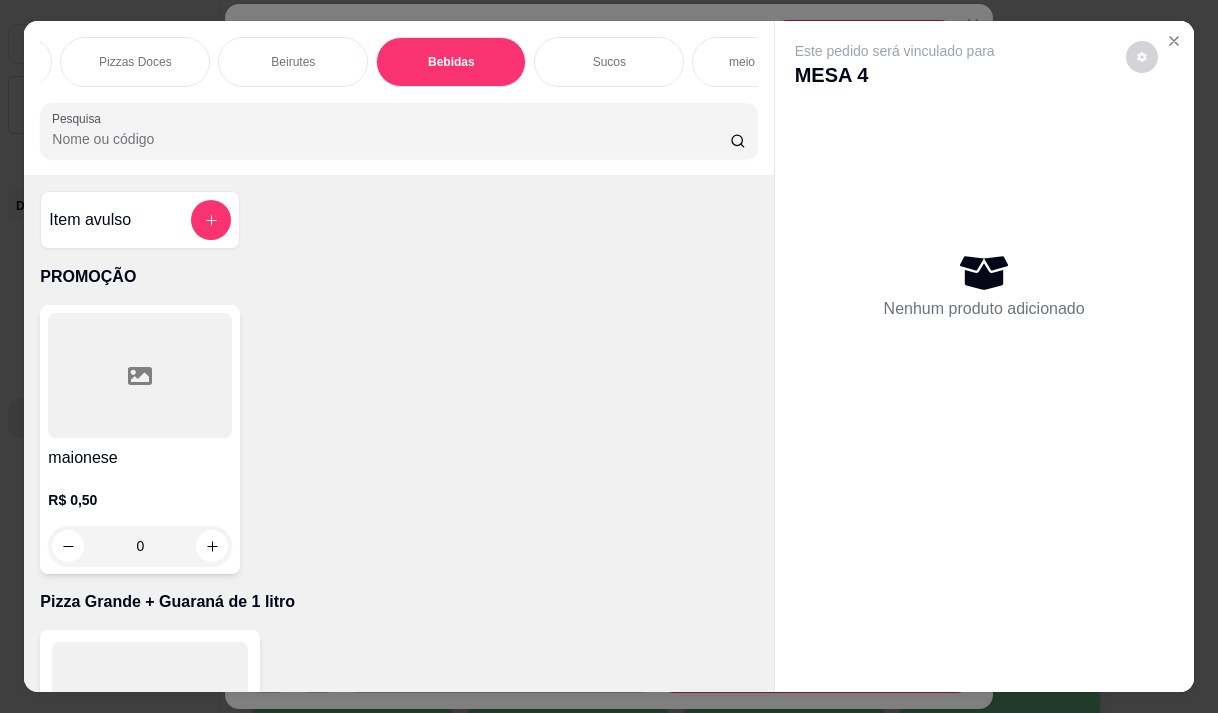 scroll, scrollTop: 16917, scrollLeft: 0, axis: vertical 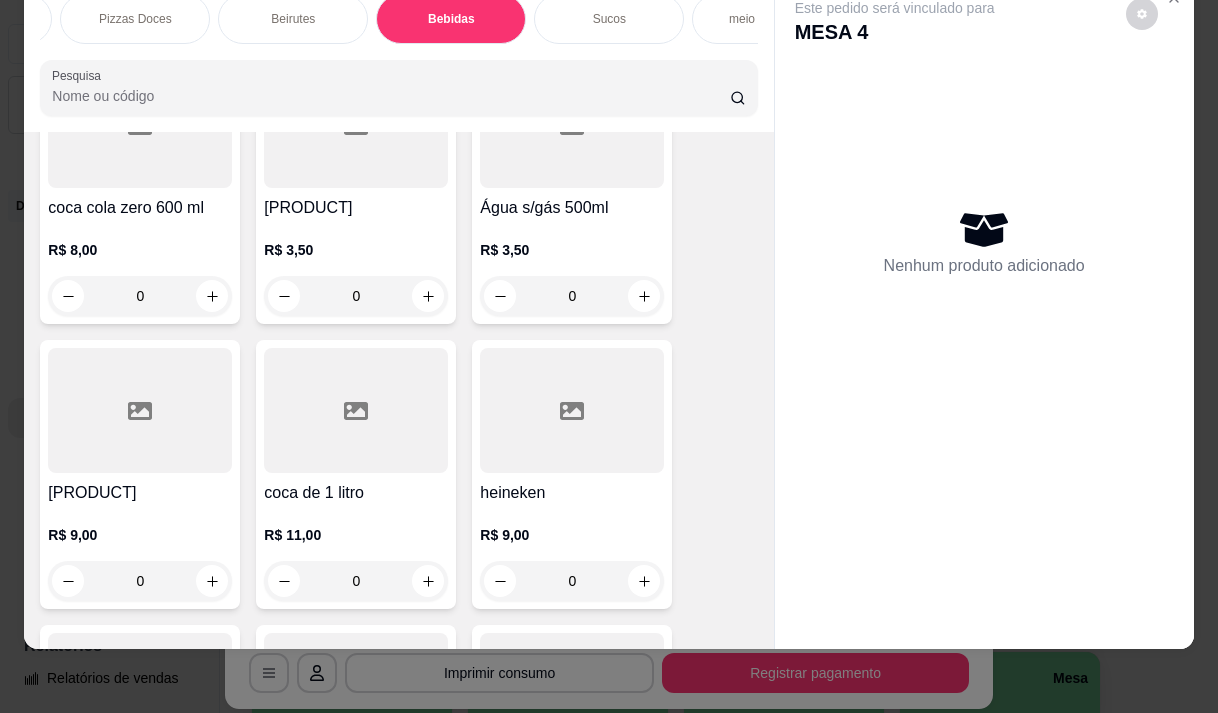click on "Água s/gás 500ml" at bounding box center [572, 208] 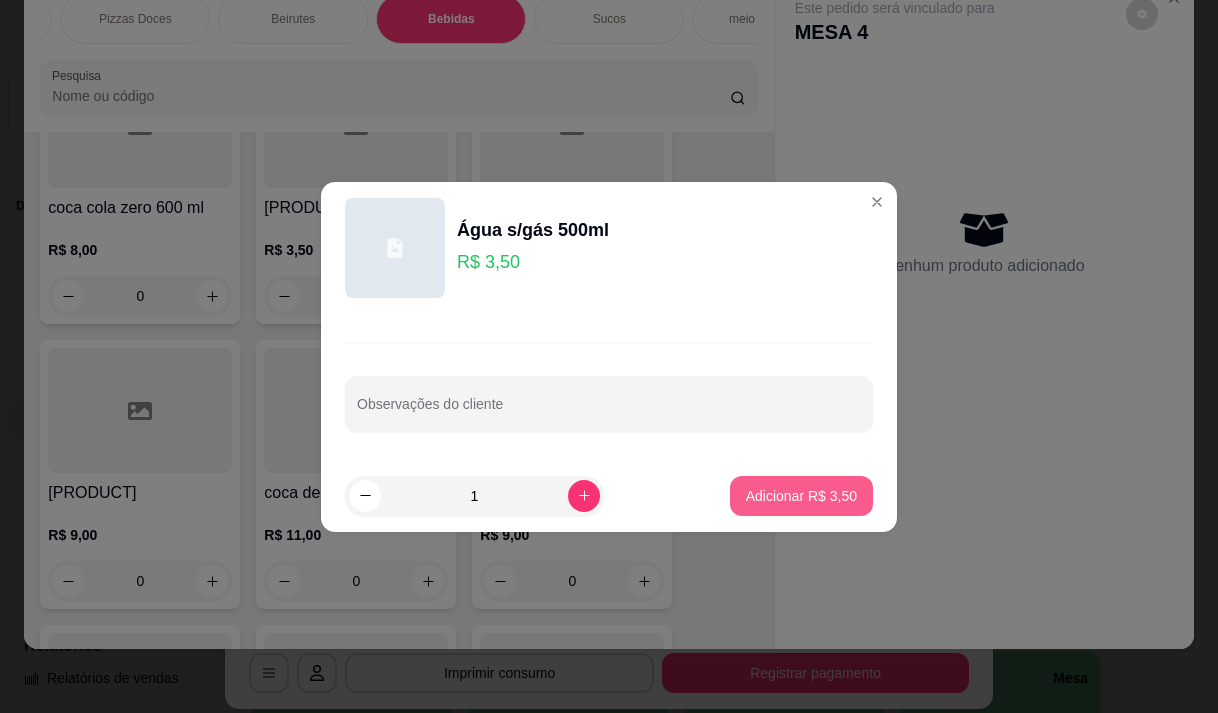 click on "Adicionar   R$ 3,50" at bounding box center (801, 496) 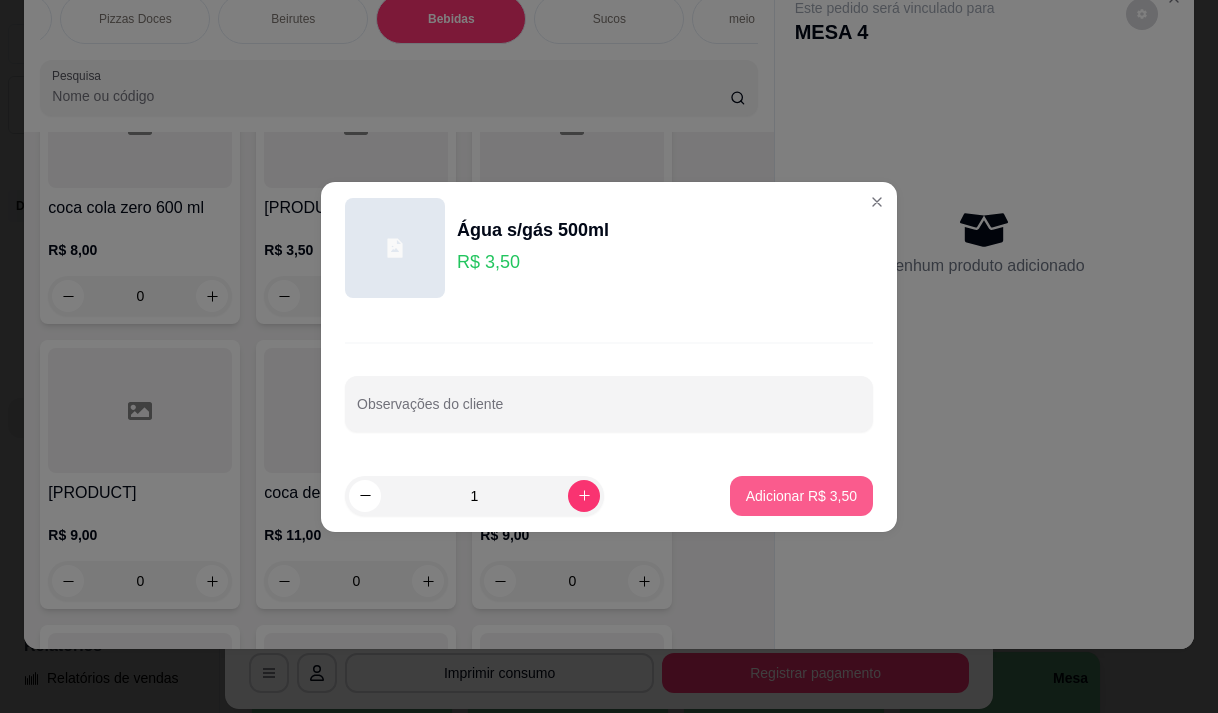 type on "1" 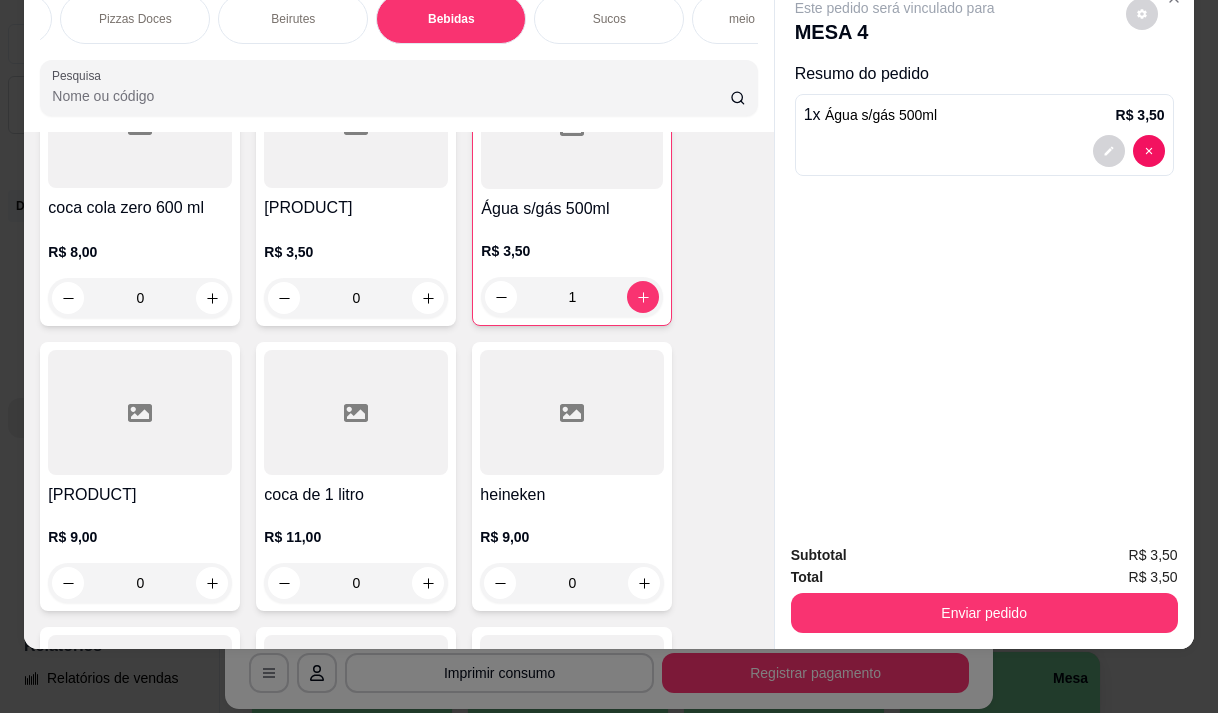 click on "R$ 3,50" at bounding box center (356, 252) 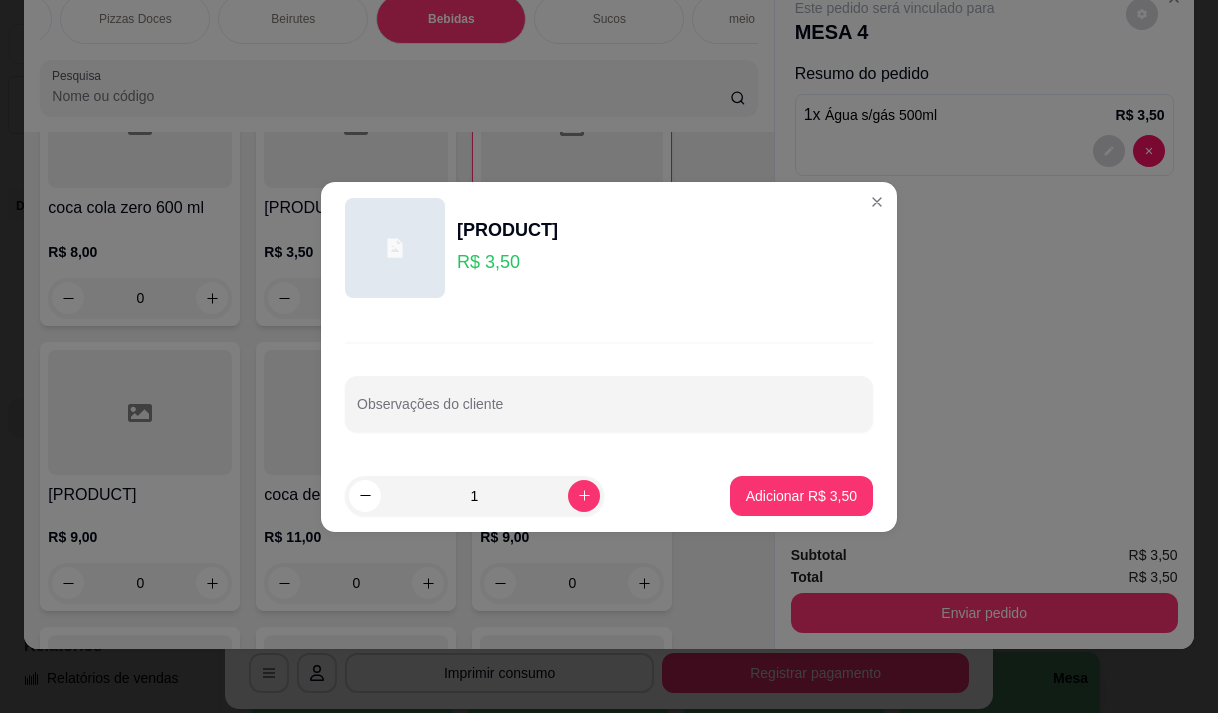 click on "1 Adicionar   R$ 3,50" at bounding box center [609, 496] 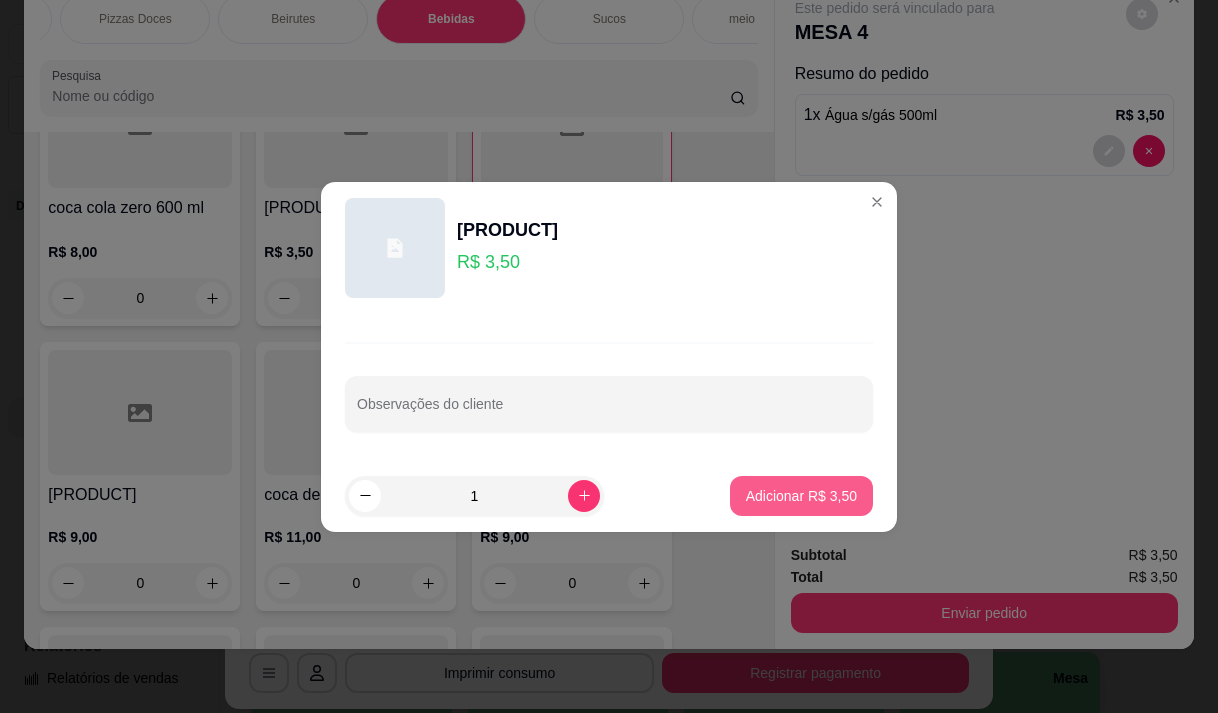 click on "Adicionar   R$ 3,50" at bounding box center (801, 496) 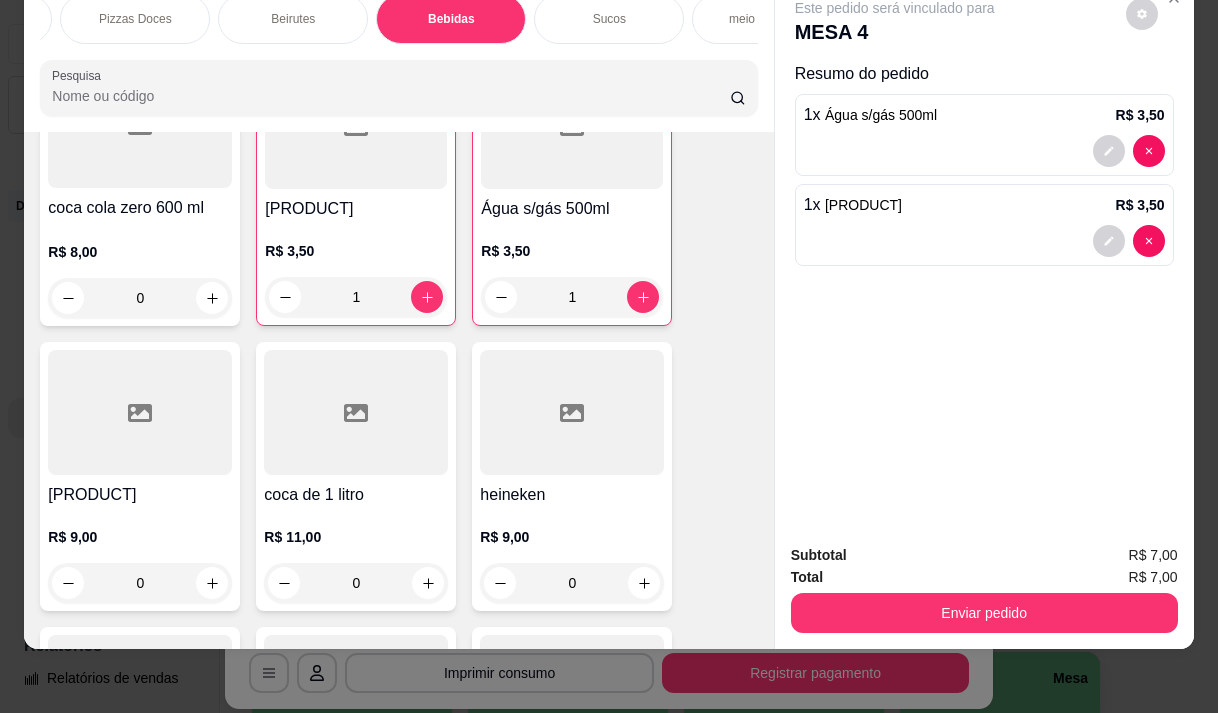 type on "1" 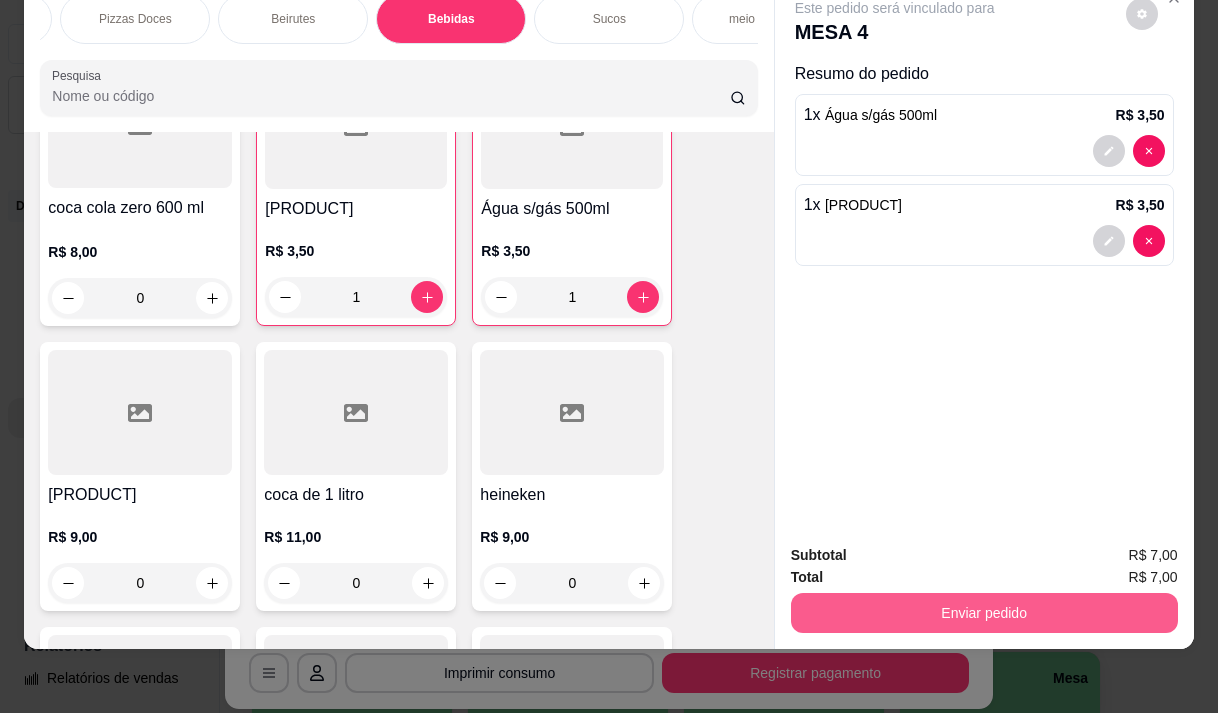click on "Enviar pedido" at bounding box center [984, 613] 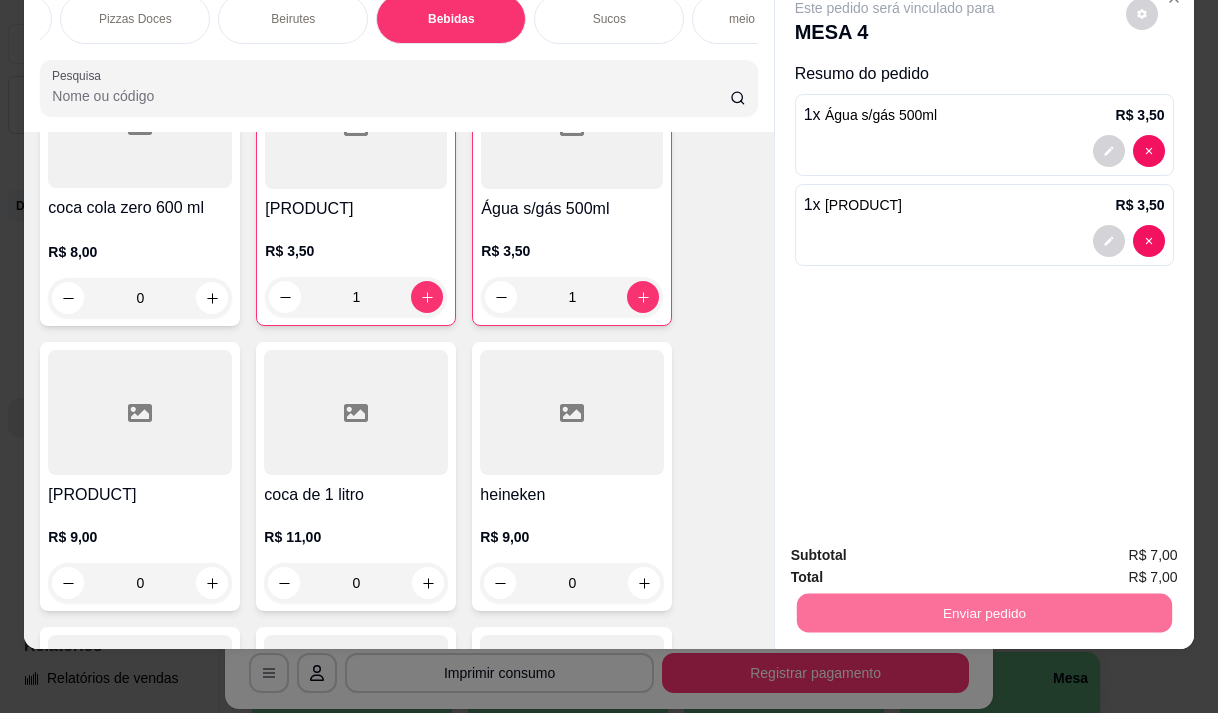 click on "Não registrar e enviar pedido" at bounding box center (918, 548) 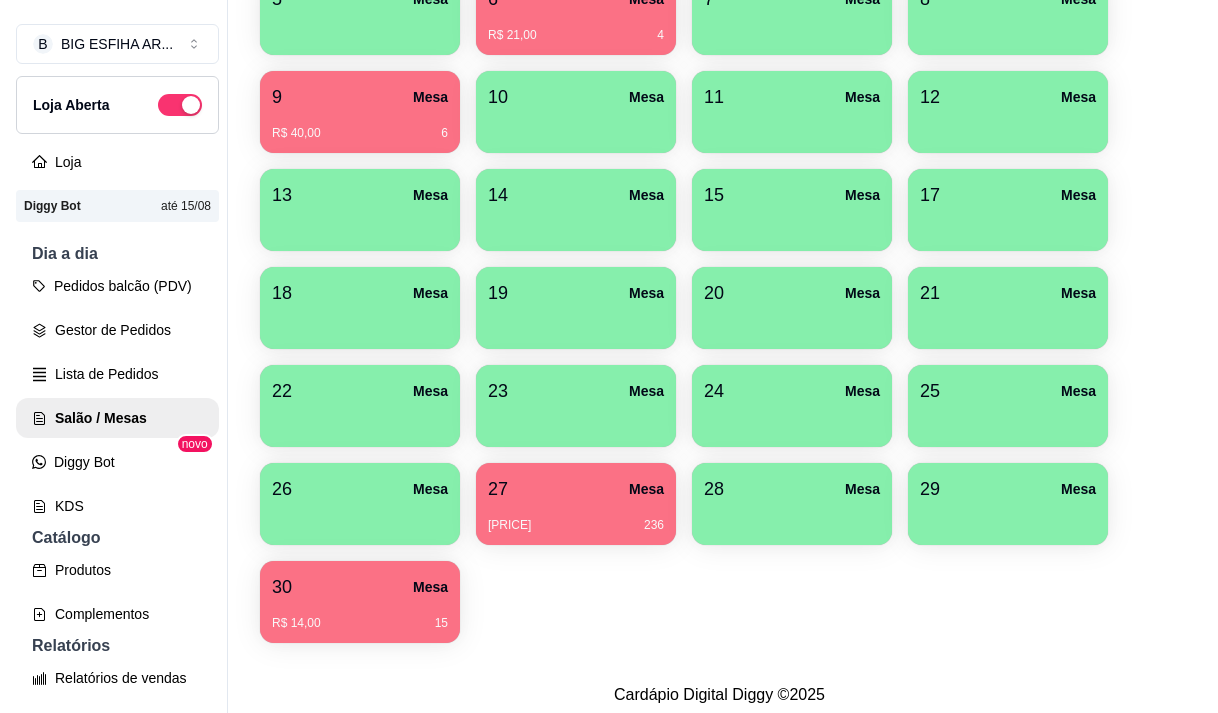 scroll, scrollTop: 508, scrollLeft: 0, axis: vertical 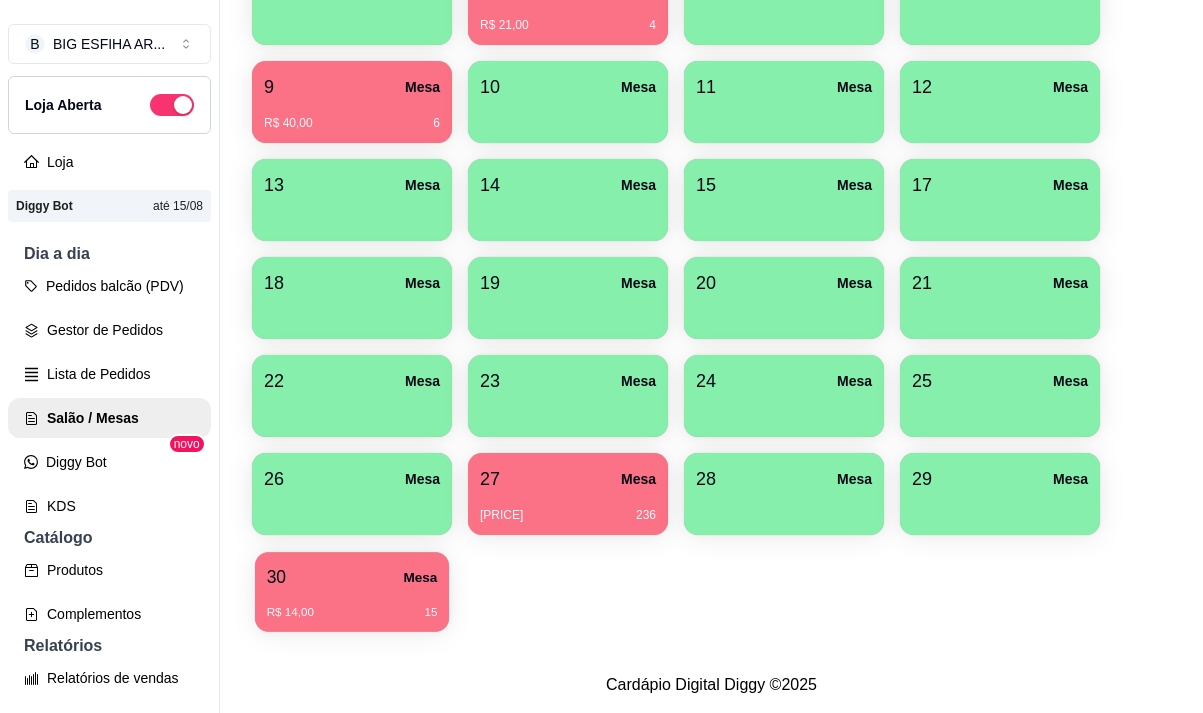 click on "[NUMBER] Mesa" at bounding box center [352, 577] 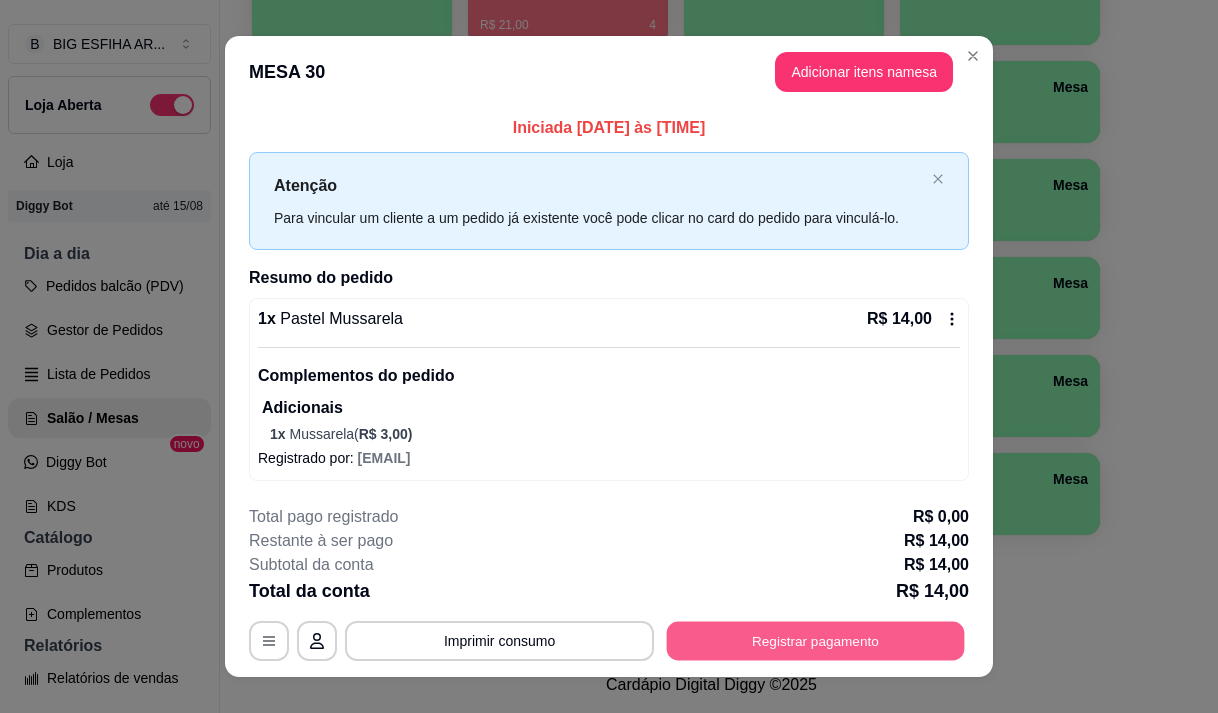 click on "Registrar pagamento" at bounding box center [816, 640] 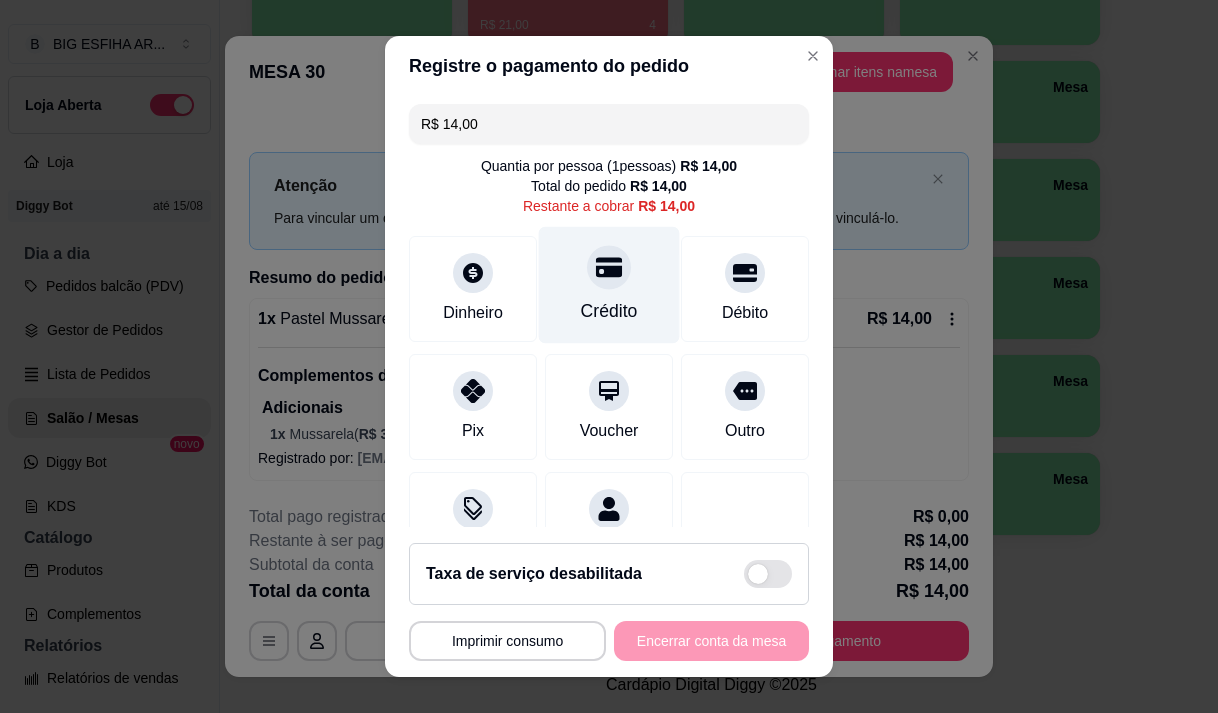 click on "Crédito" at bounding box center [609, 284] 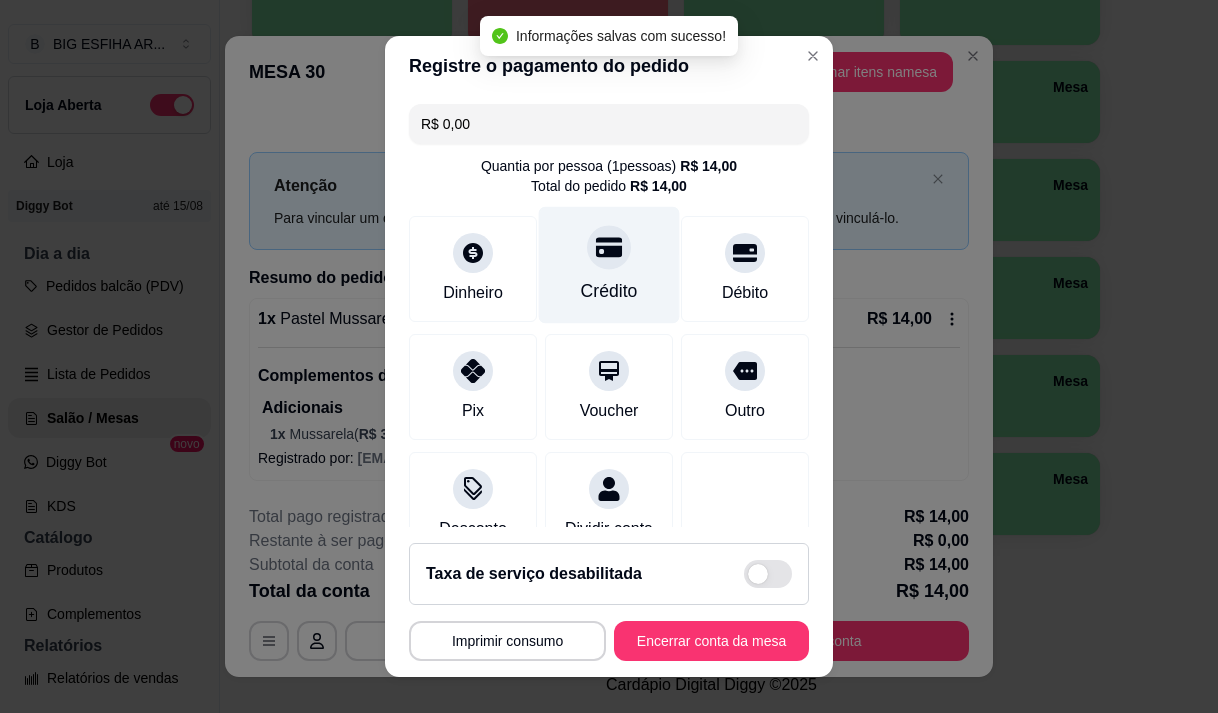 type on "R$ 0,00" 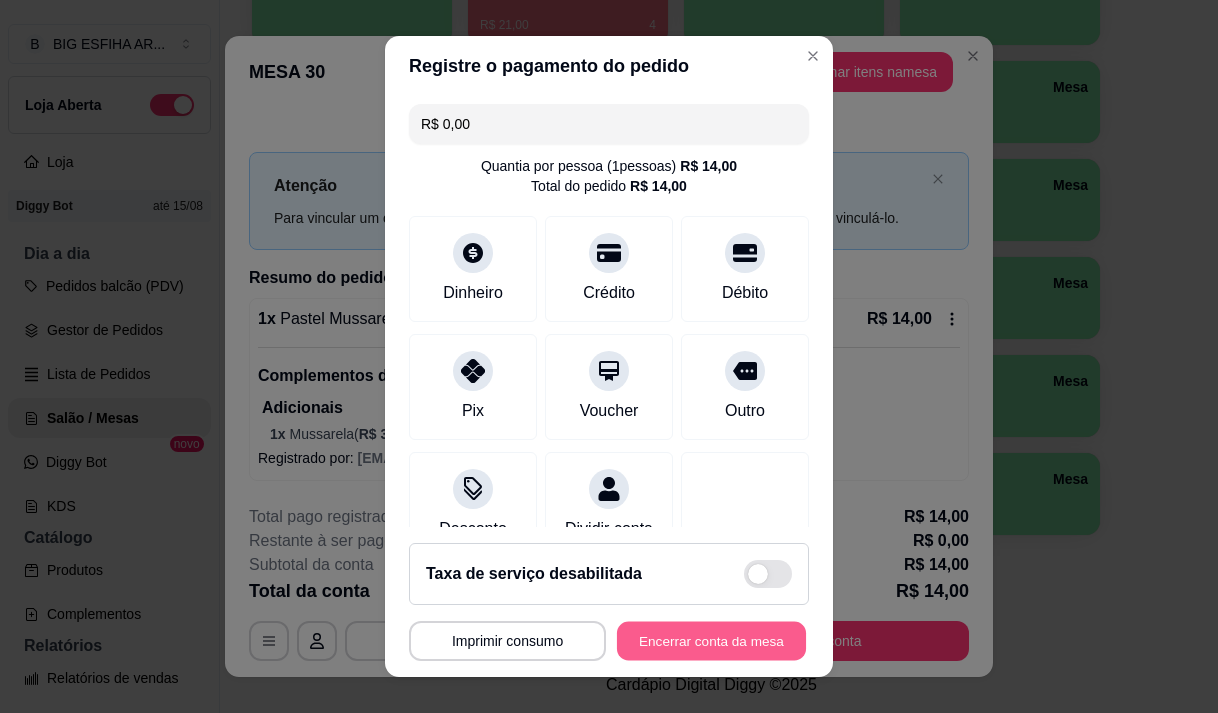 click on "Encerrar conta da mesa" at bounding box center (711, 641) 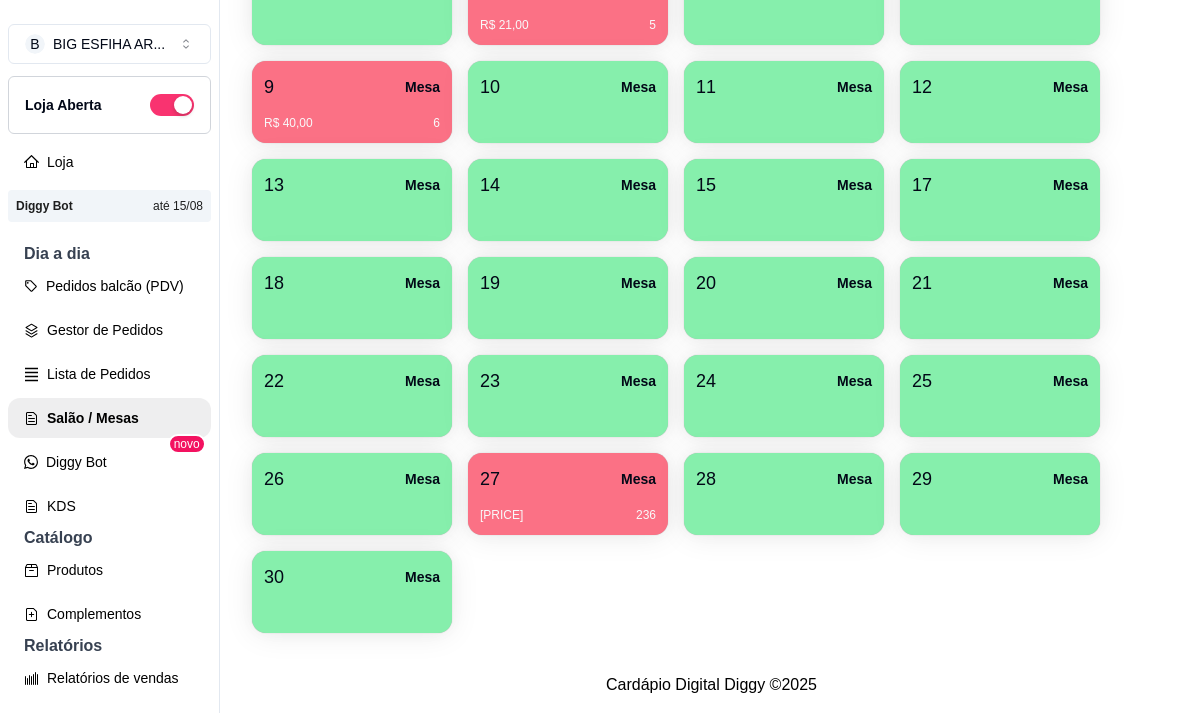 click at bounding box center [1000, 508] 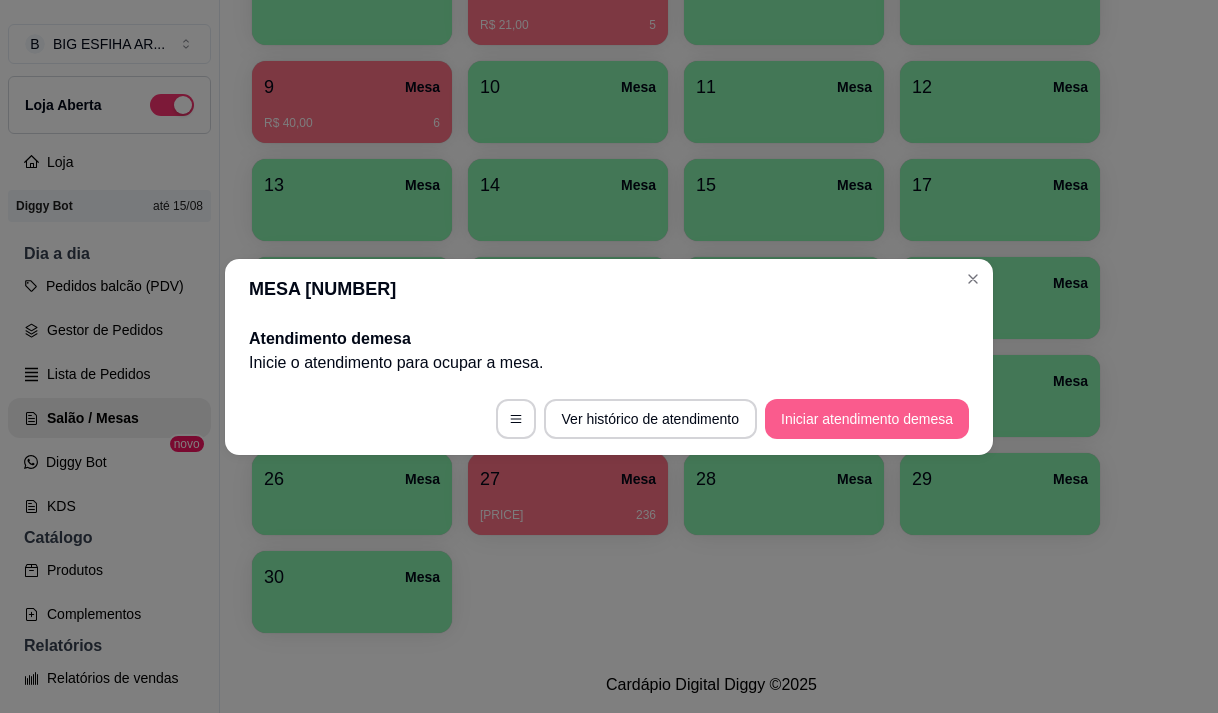 click on "Iniciar atendimento de  mesa" at bounding box center [867, 419] 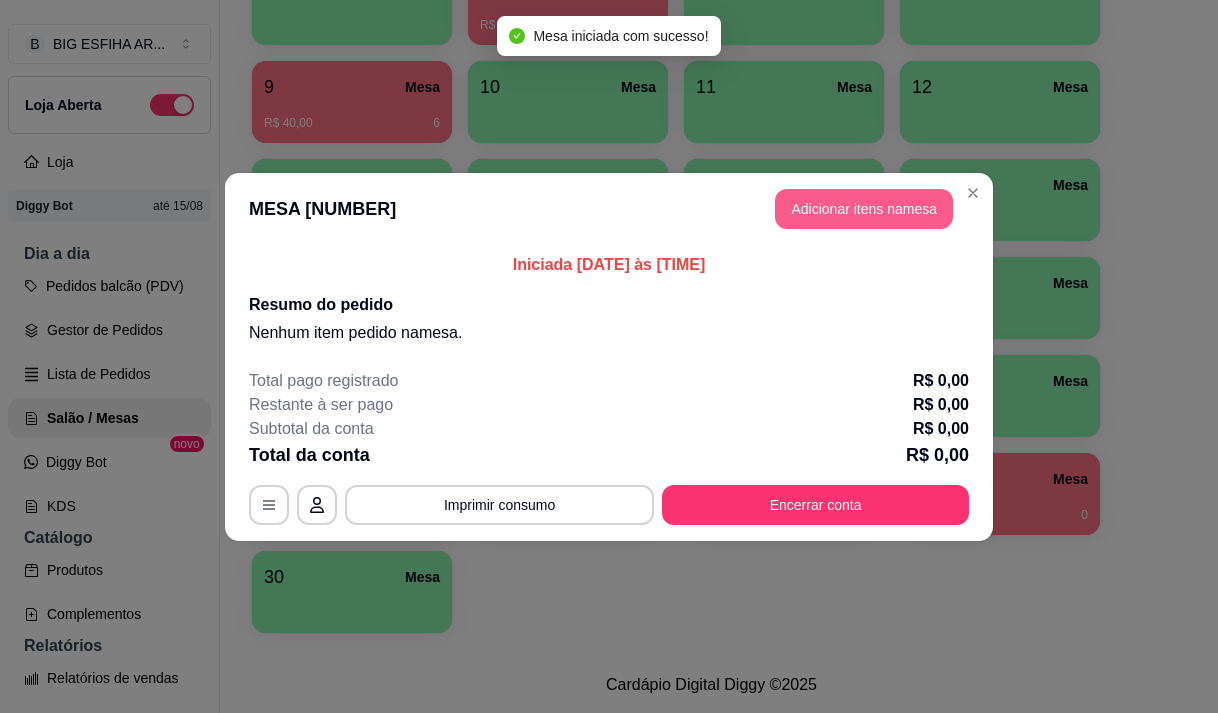 click on "Adicionar itens na  mesa" at bounding box center [864, 209] 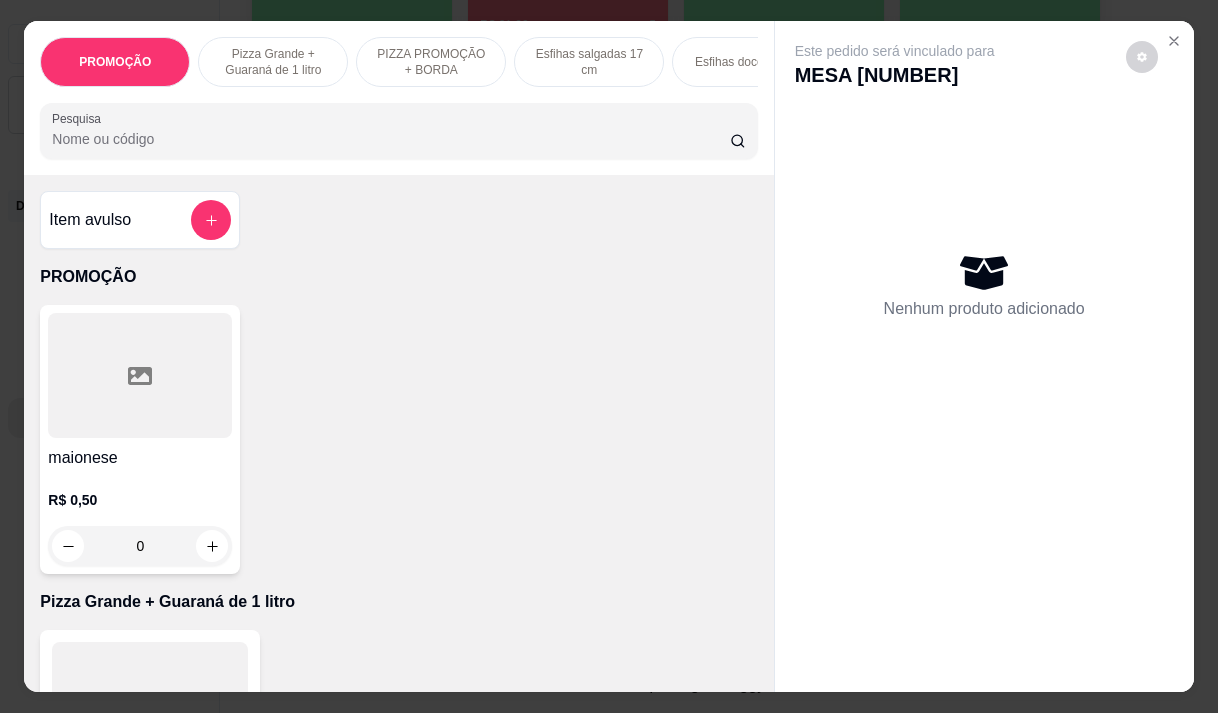 click on "Pizza Grande + Guaraná de 1 litro" at bounding box center [273, 62] 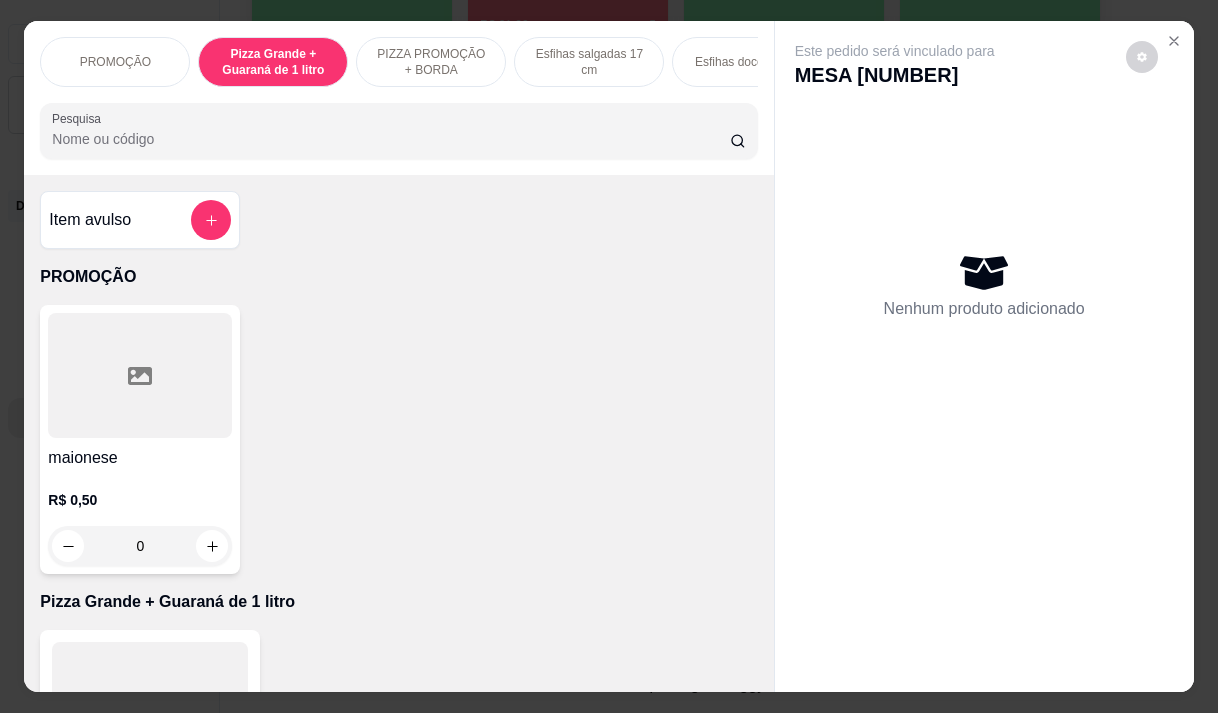 scroll, scrollTop: 415, scrollLeft: 0, axis: vertical 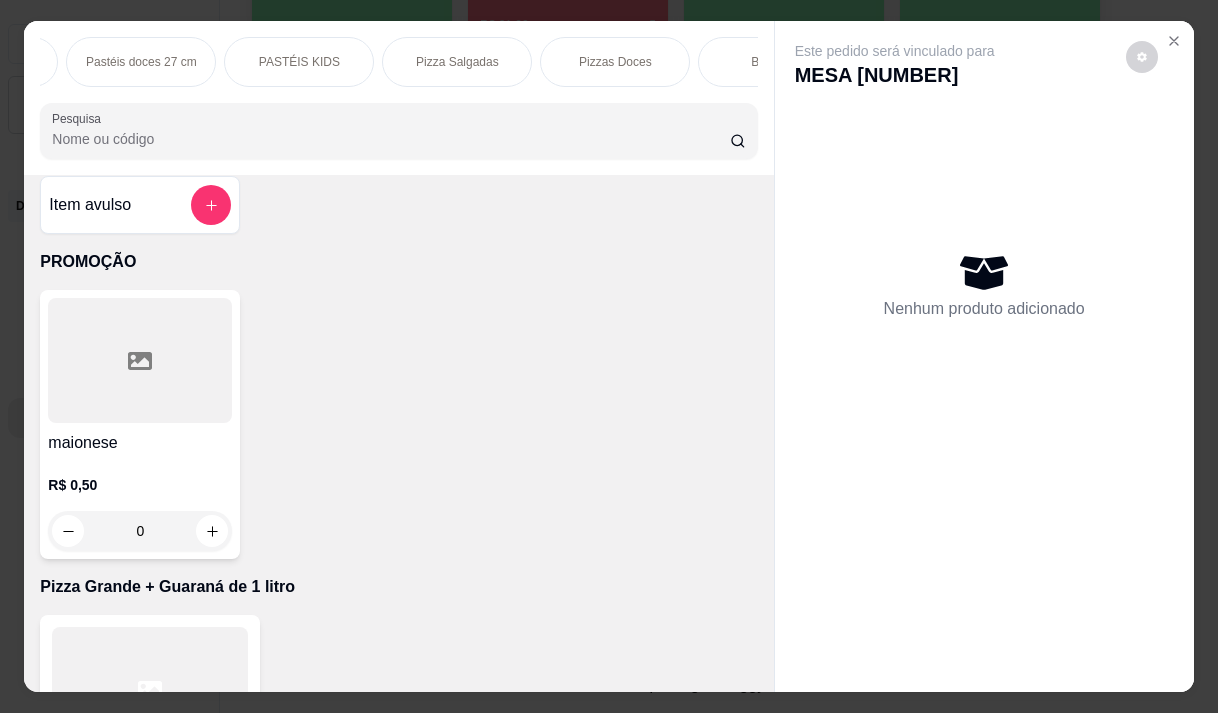 click on "Pizza Salgadas" at bounding box center [457, 62] 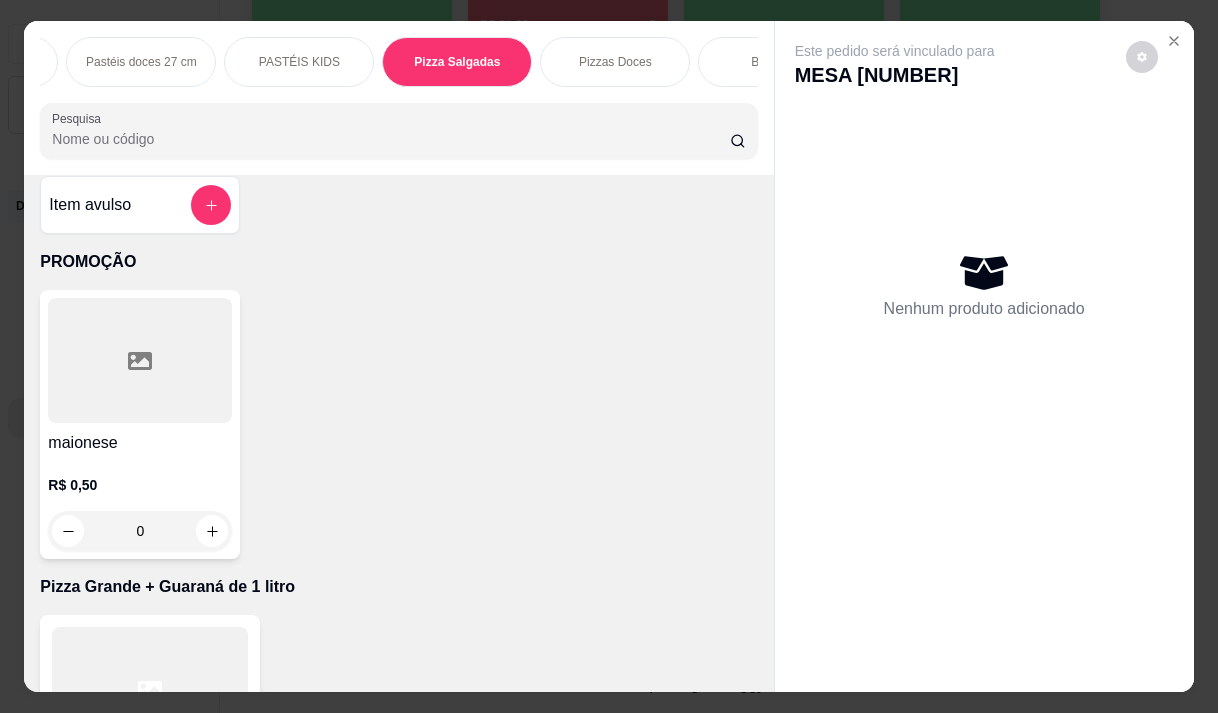 scroll, scrollTop: 15111, scrollLeft: 0, axis: vertical 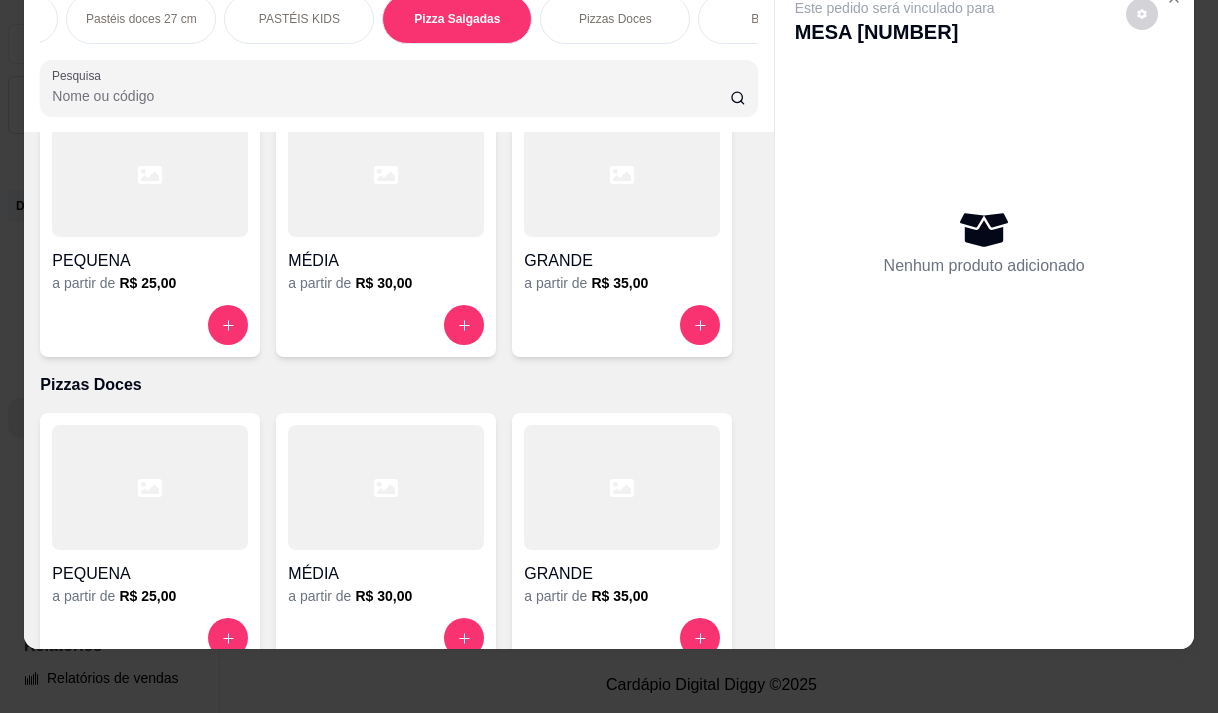 click at bounding box center (622, 174) 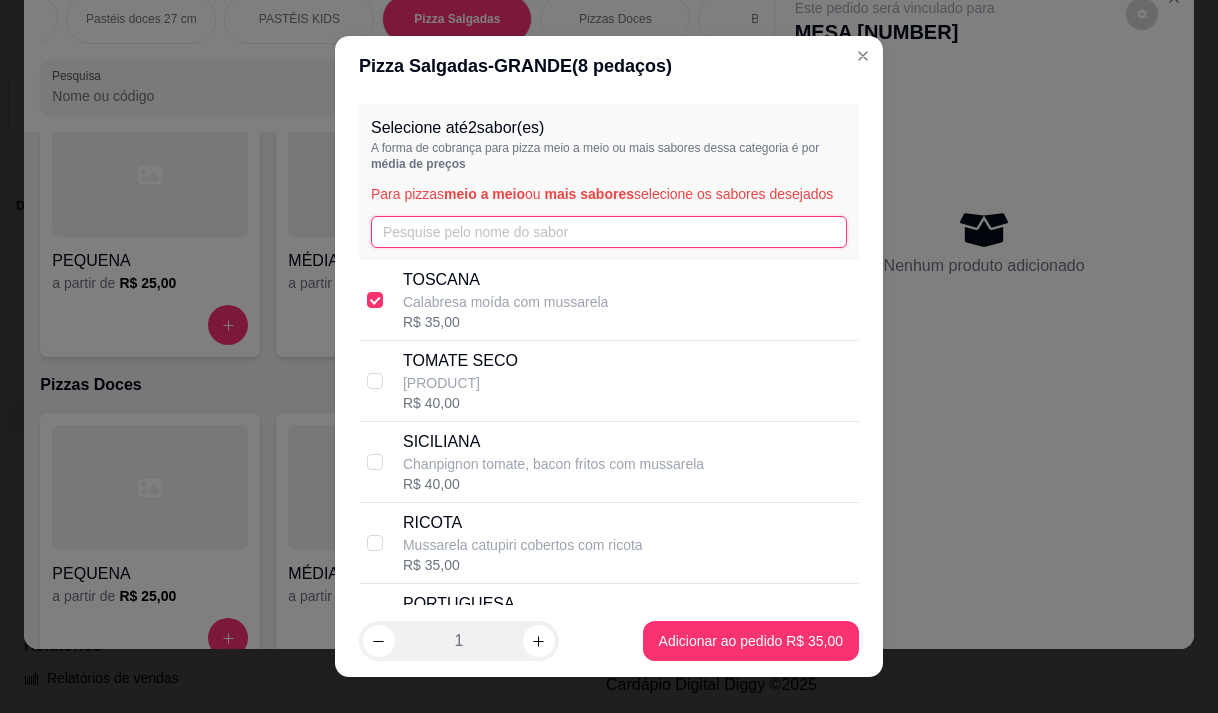 click at bounding box center (609, 232) 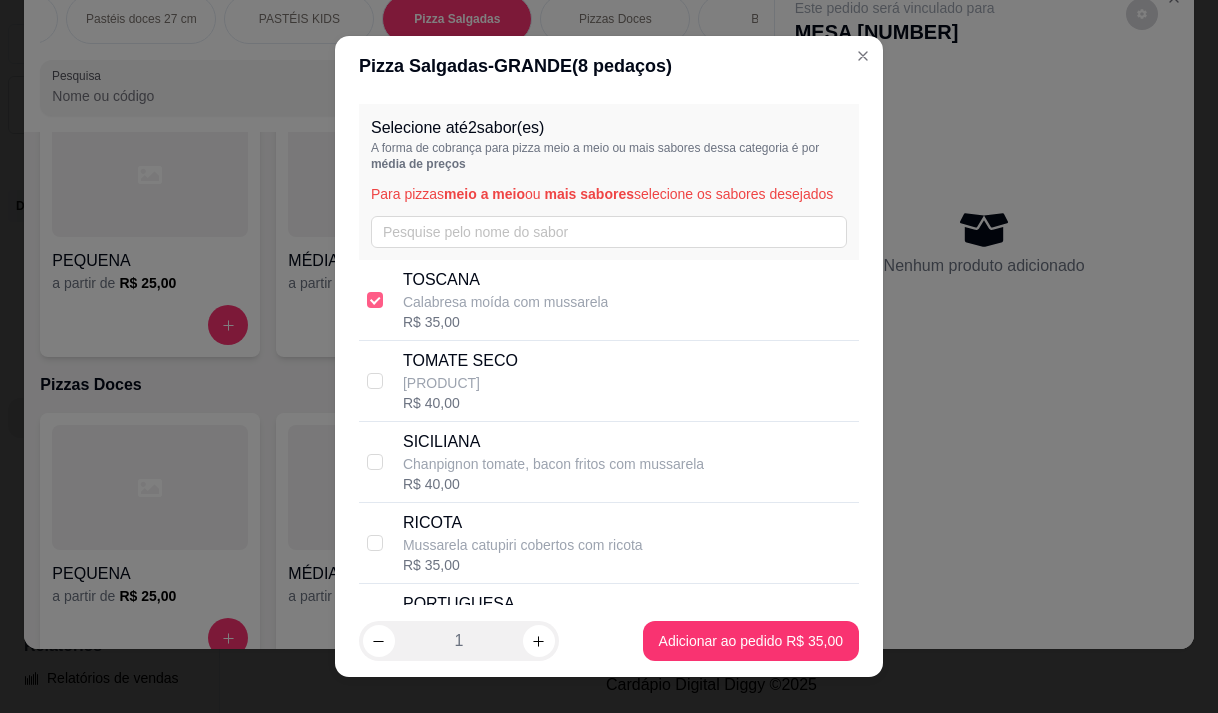 click at bounding box center (375, 300) 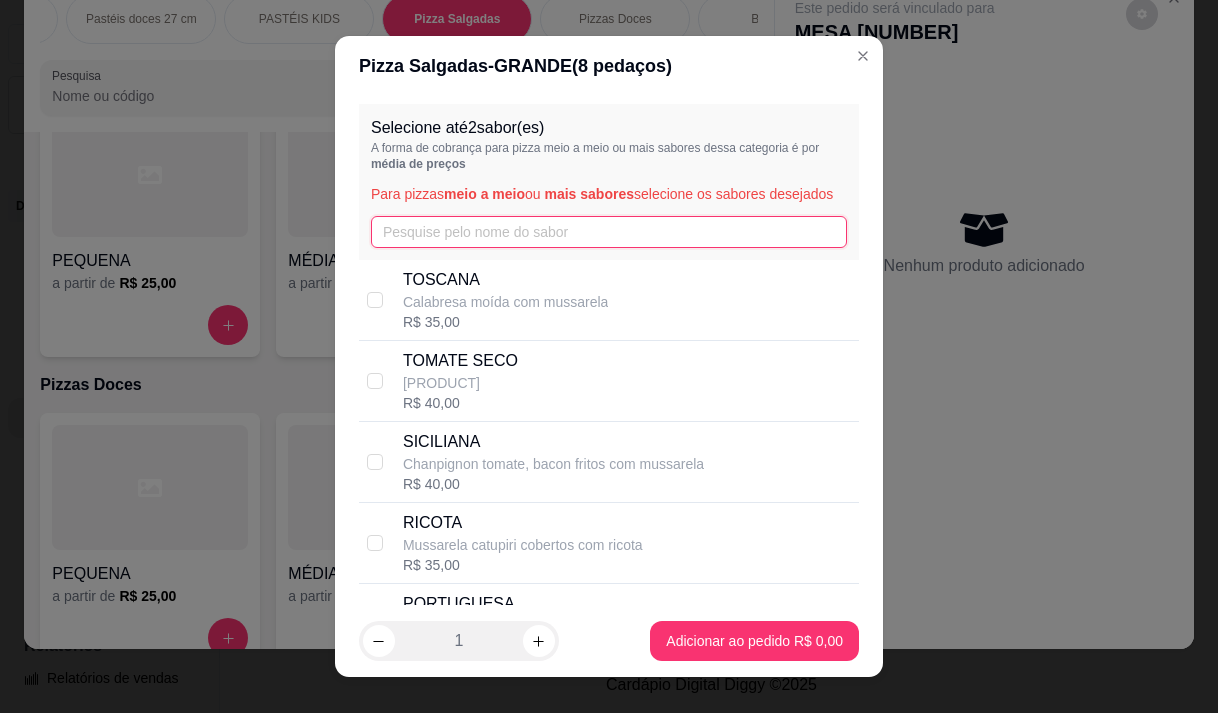 click at bounding box center [609, 232] 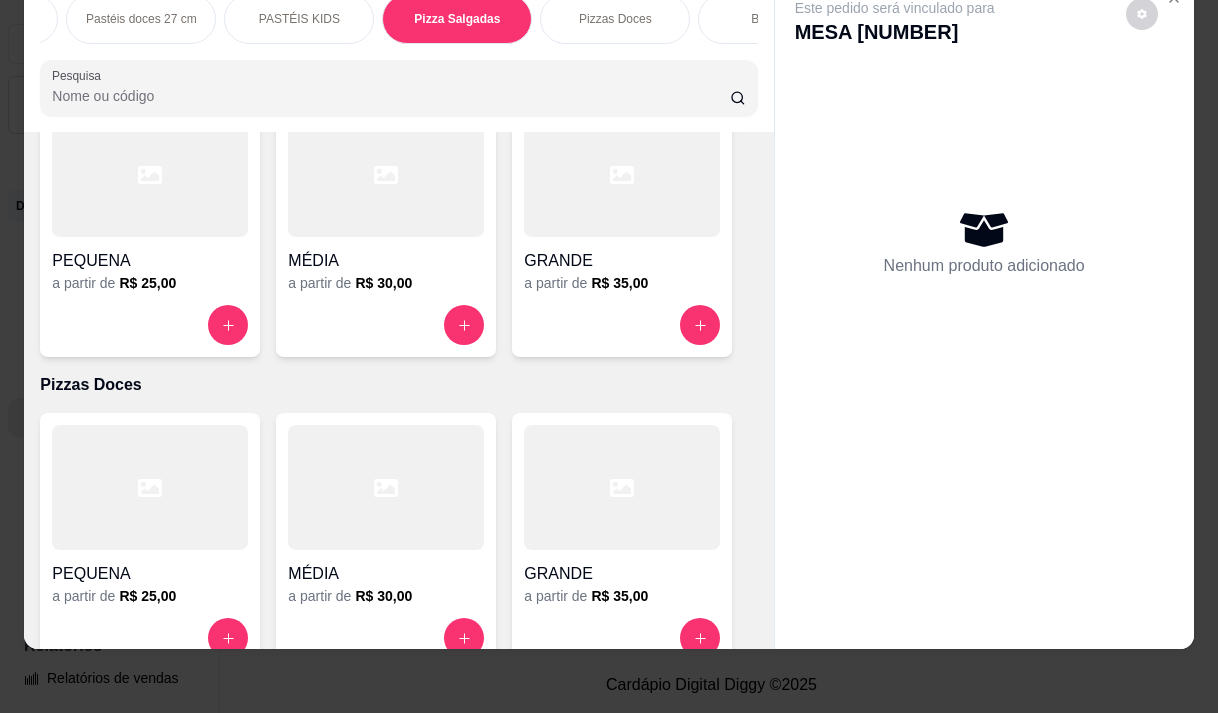 scroll, scrollTop: 0, scrollLeft: 0, axis: both 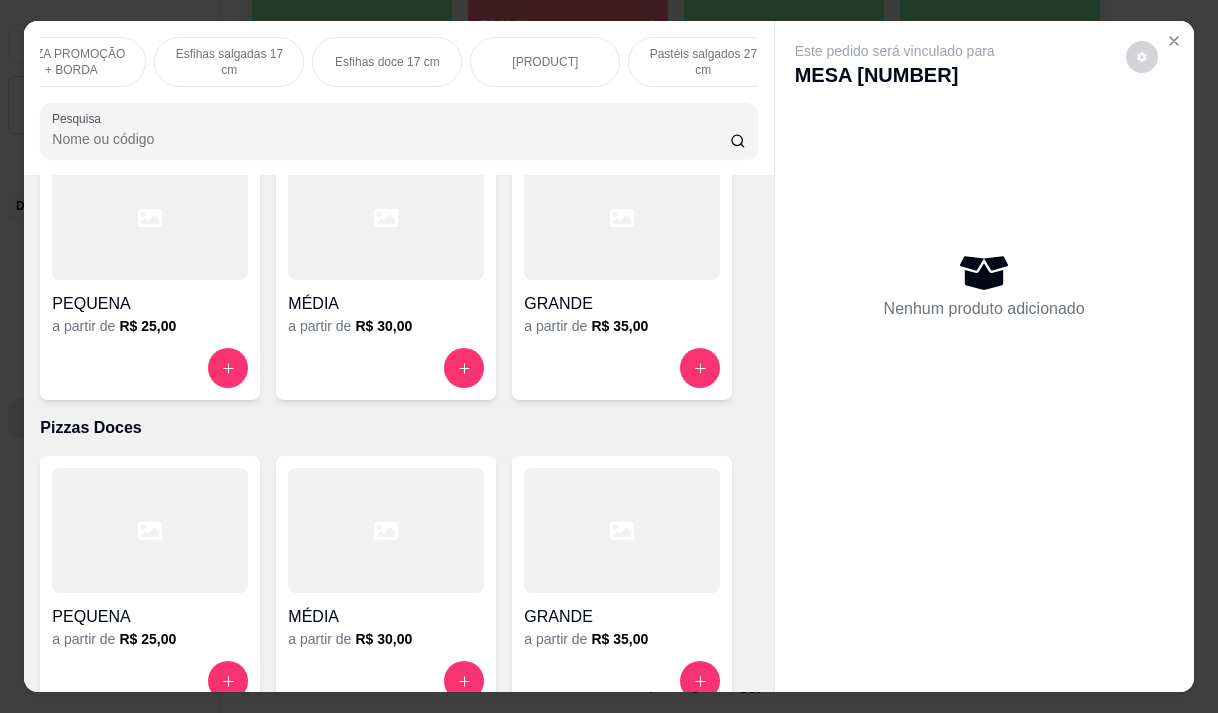 click on "PIZZA PROMOÇÃO + BORDA" at bounding box center [71, 62] 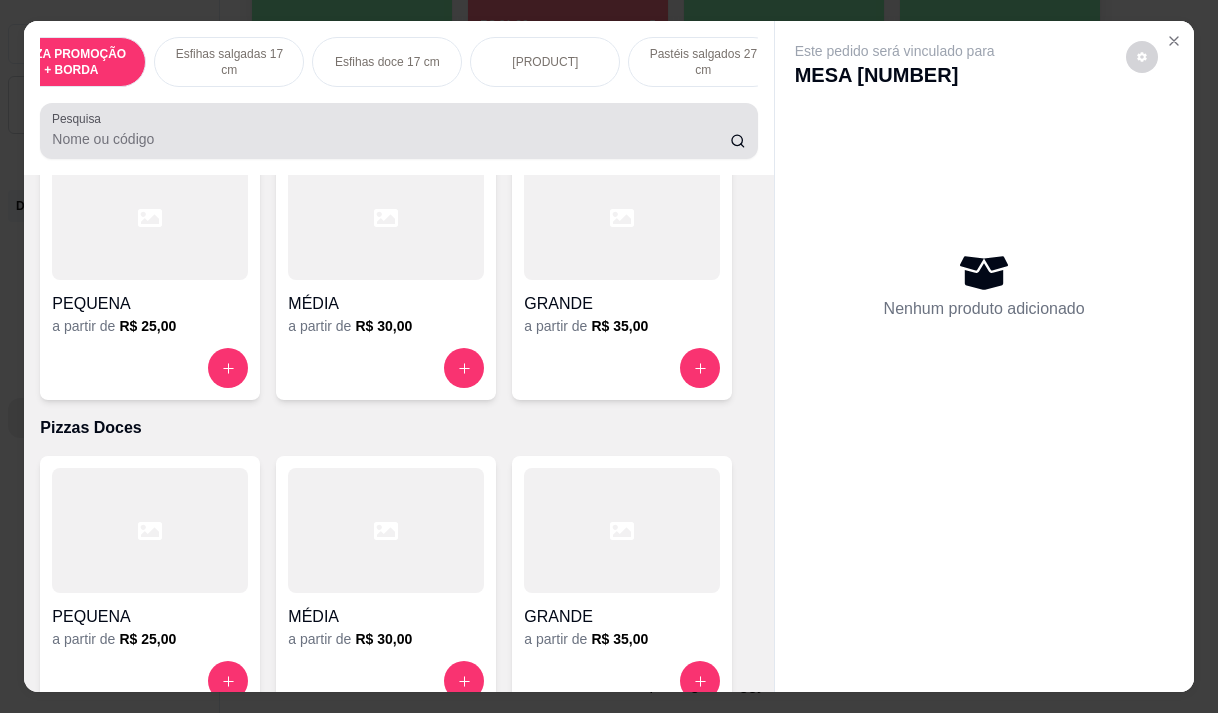 scroll, scrollTop: 728, scrollLeft: 0, axis: vertical 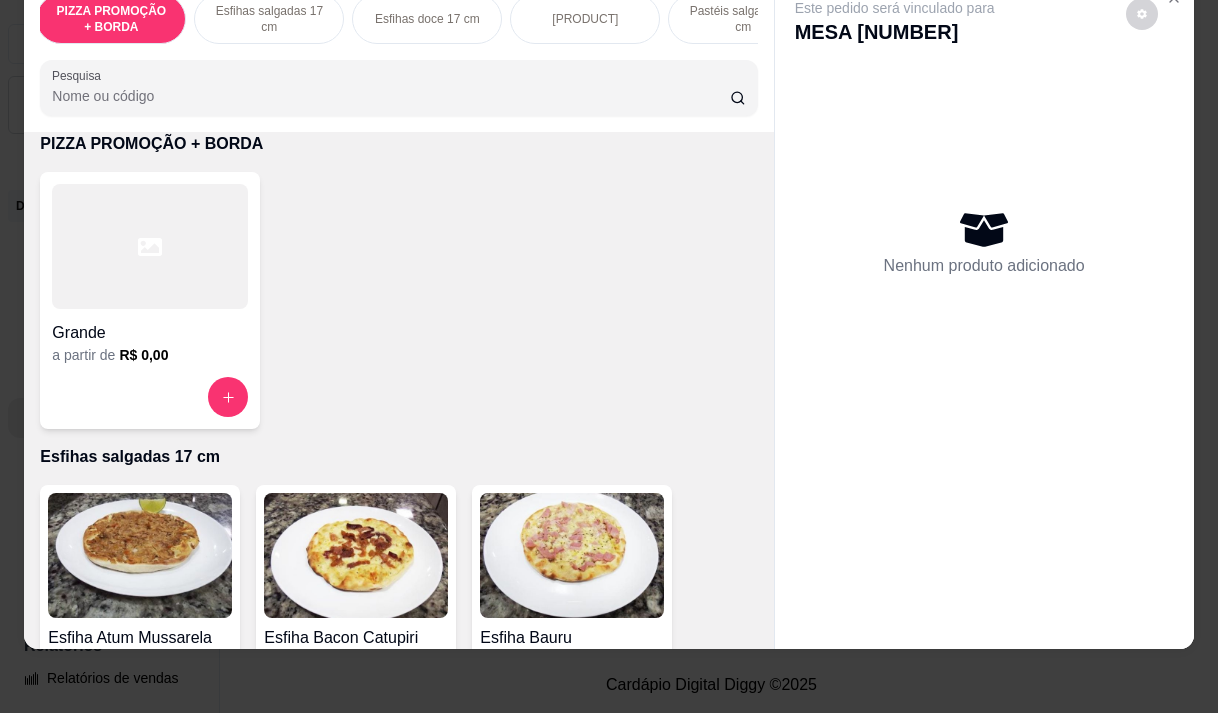 click on "Esfihas salgadas 17 cm" at bounding box center (269, 19) 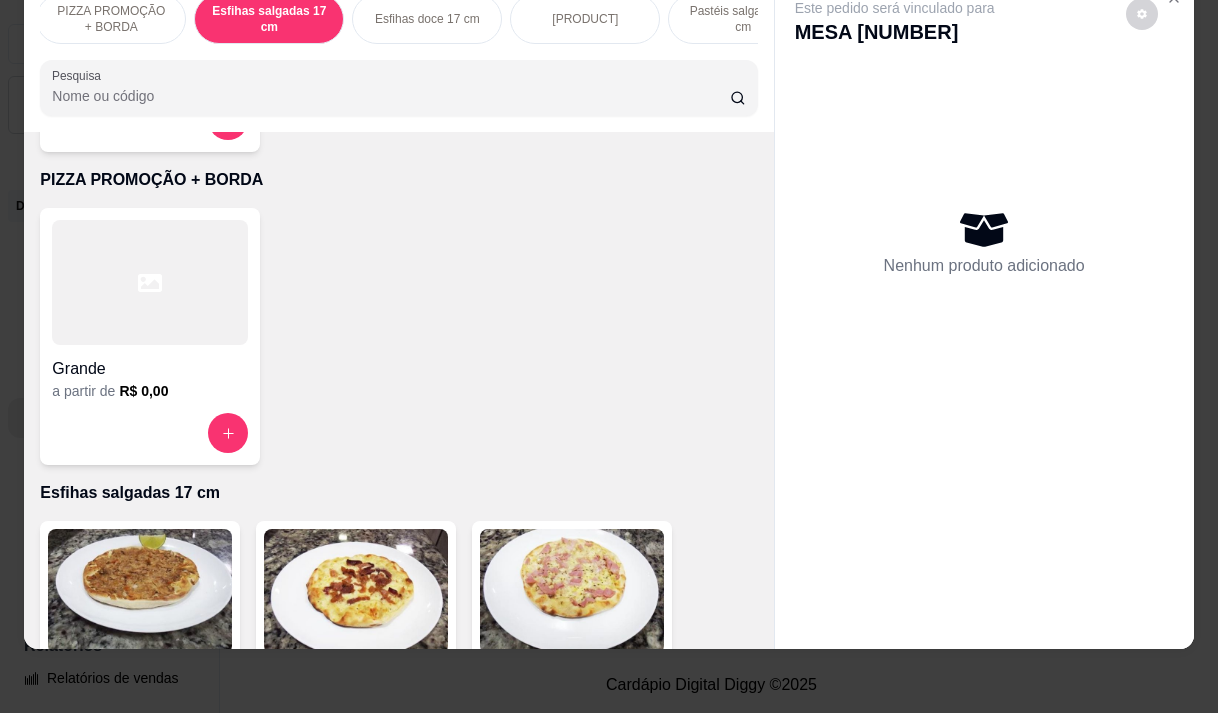 scroll, scrollTop: 641, scrollLeft: 0, axis: vertical 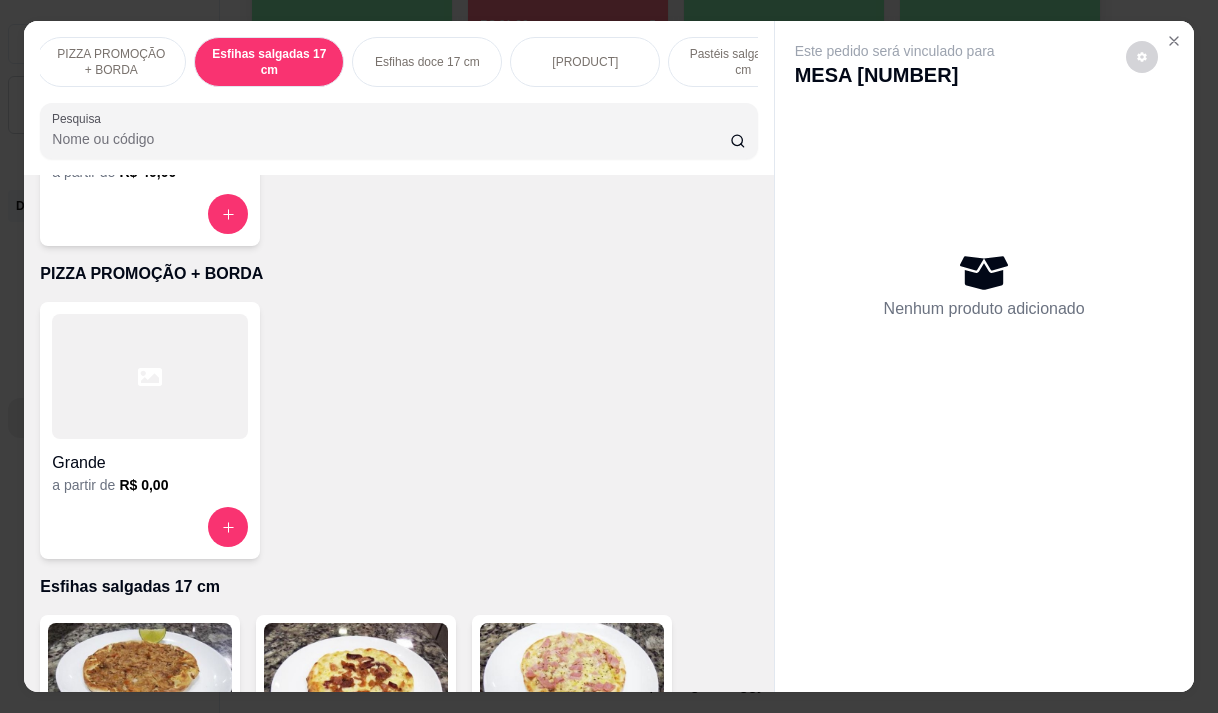 click on "PIZZA PROMOÇÃO + BORDA" at bounding box center (111, 62) 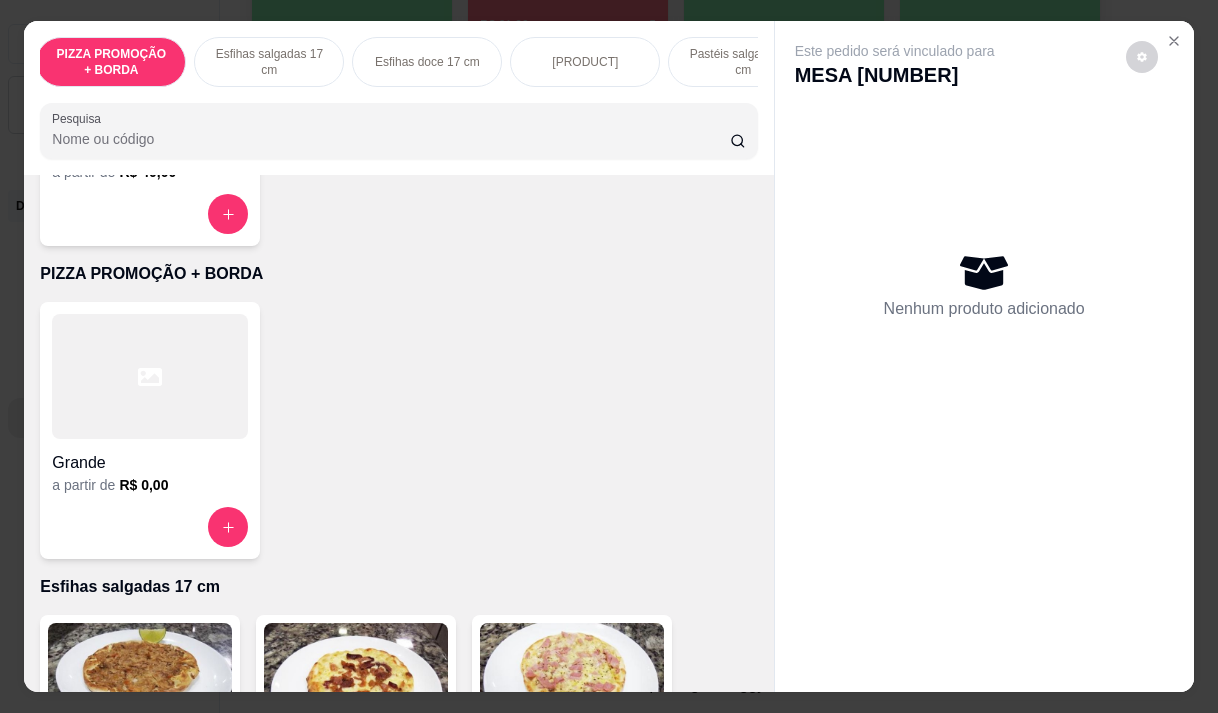scroll, scrollTop: 728, scrollLeft: 0, axis: vertical 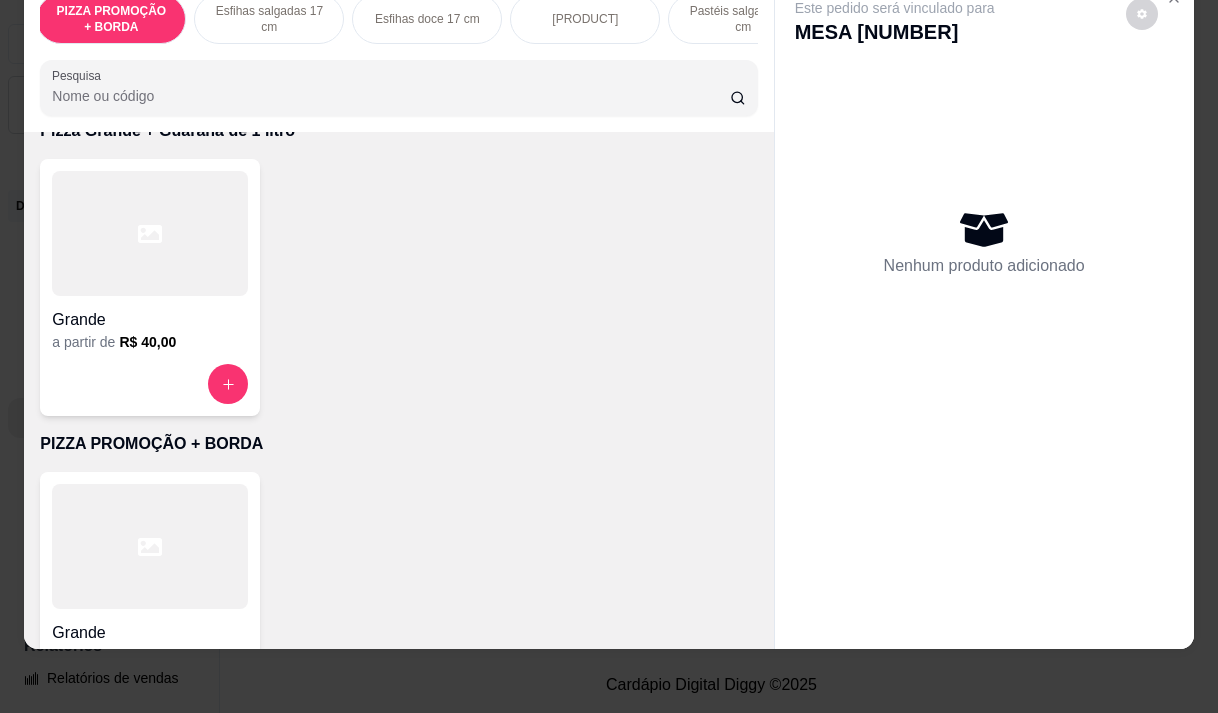 click on "R$ 40,00" at bounding box center (147, 342) 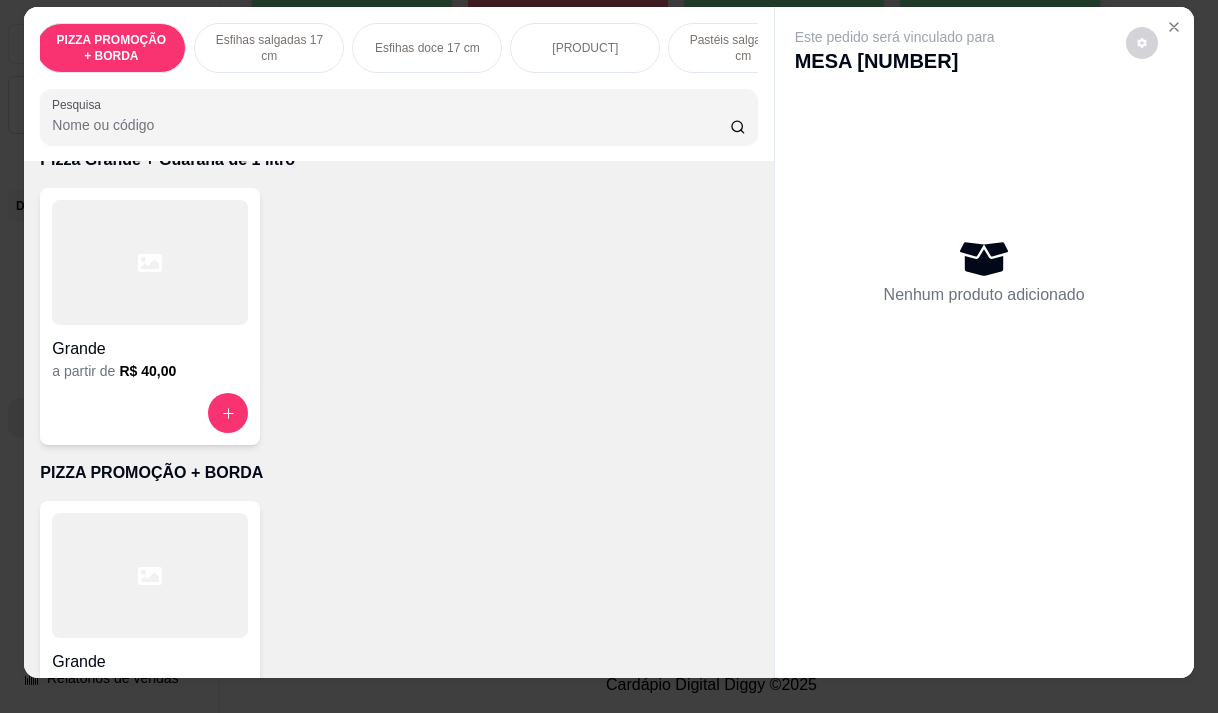 click on "Grande a partir de     R$ 40,00" at bounding box center (150, 316) 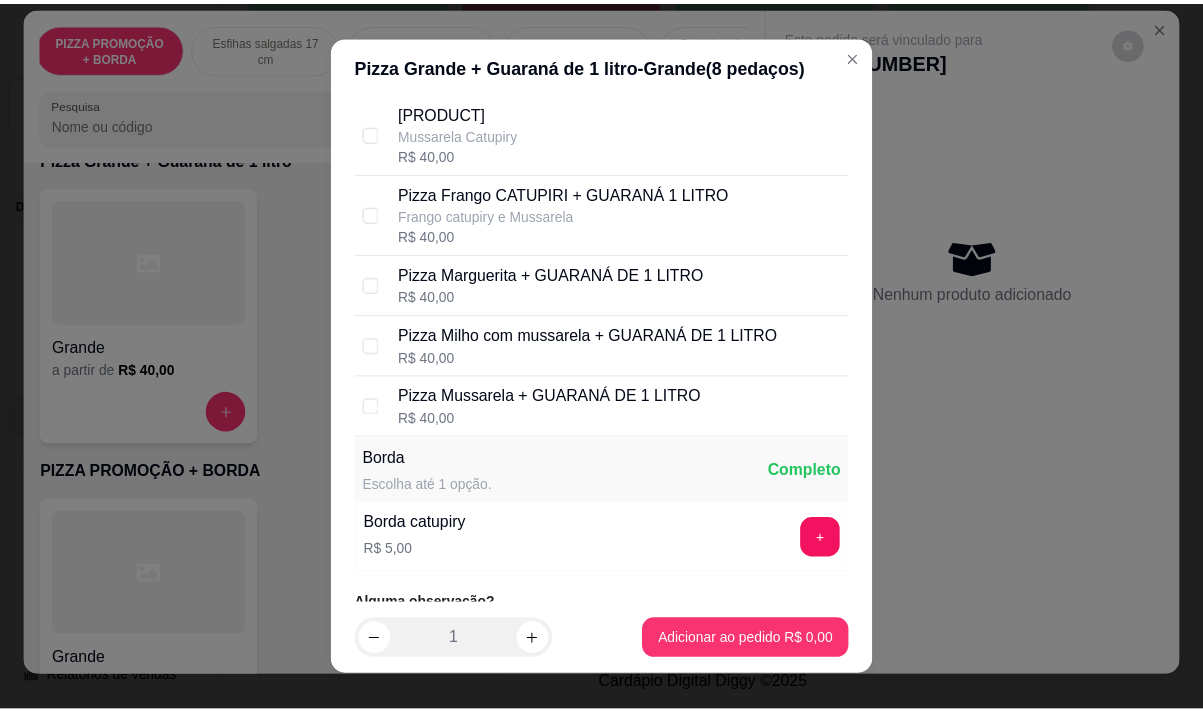 scroll, scrollTop: 400, scrollLeft: 0, axis: vertical 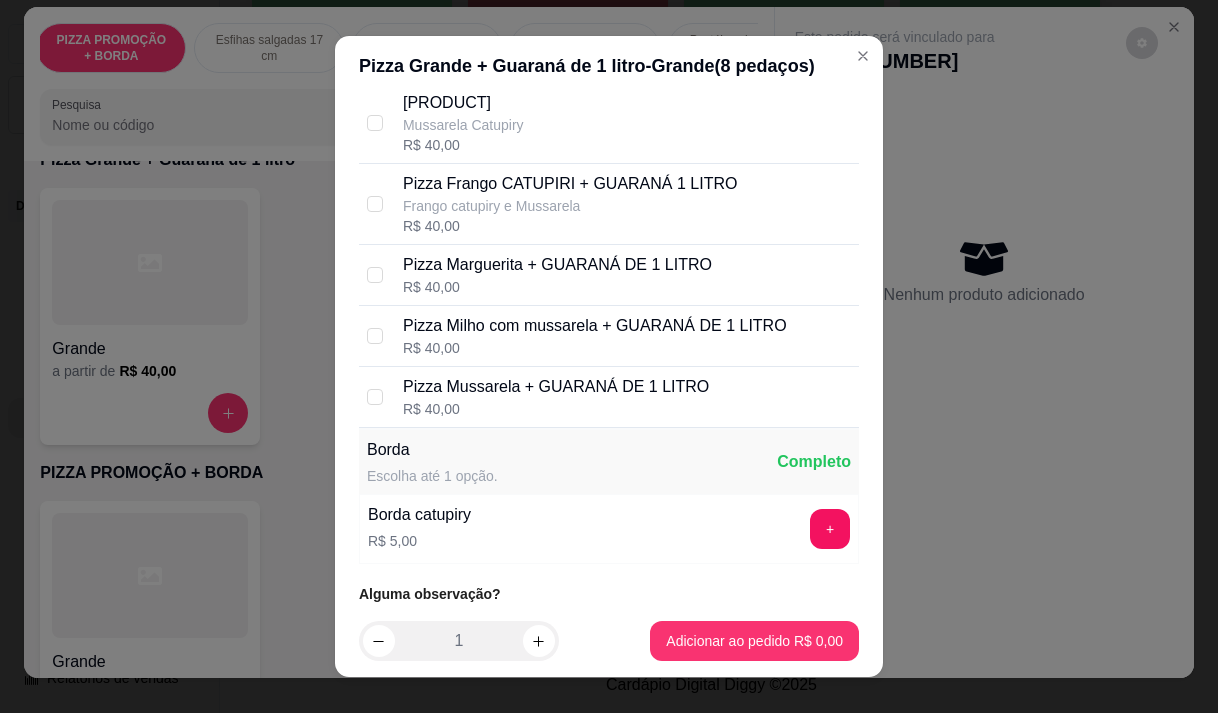click on "R$ 40,00" at bounding box center [556, 409] 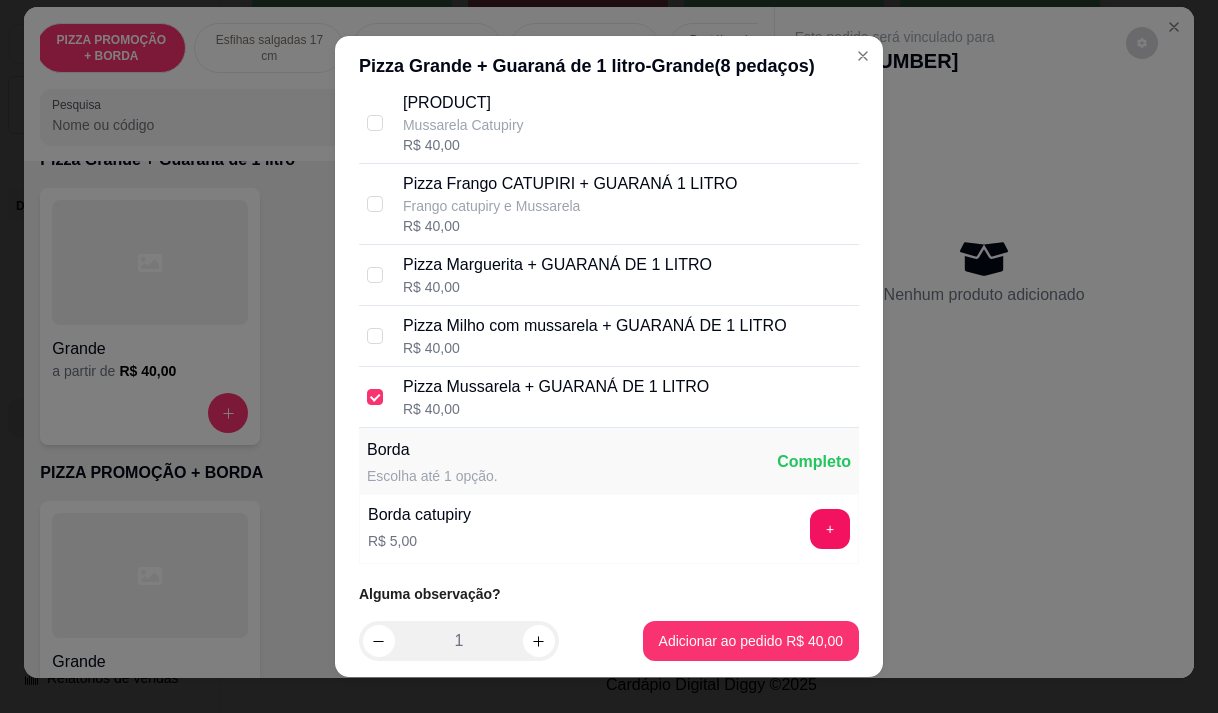 click on "R$ 40,00" at bounding box center [595, 348] 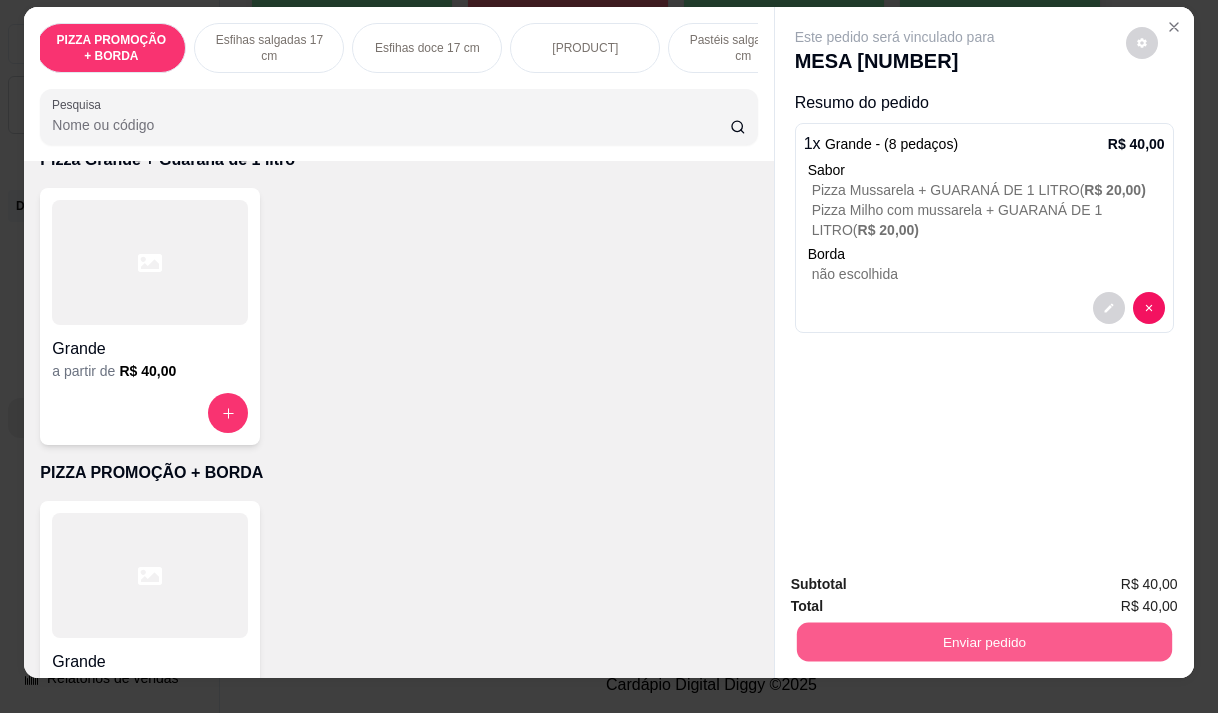 click on "Enviar pedido" at bounding box center (983, 641) 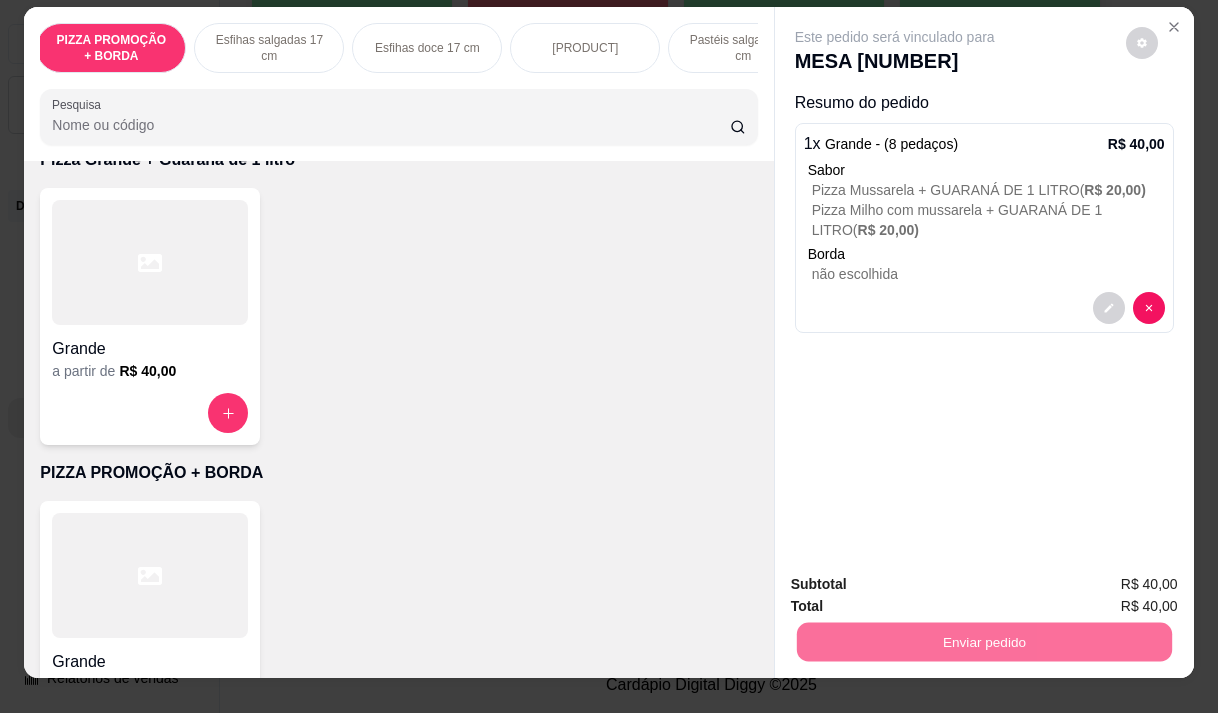 click on "Não registrar e enviar pedido" at bounding box center [918, 584] 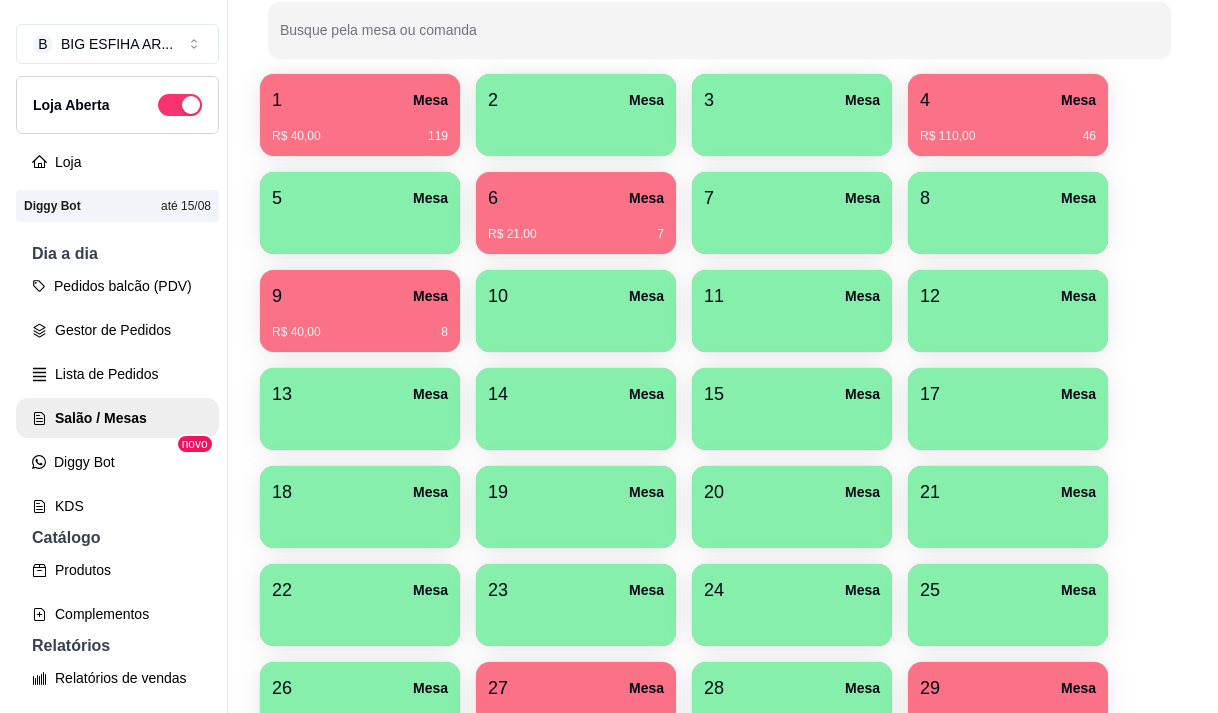 scroll, scrollTop: 208, scrollLeft: 0, axis: vertical 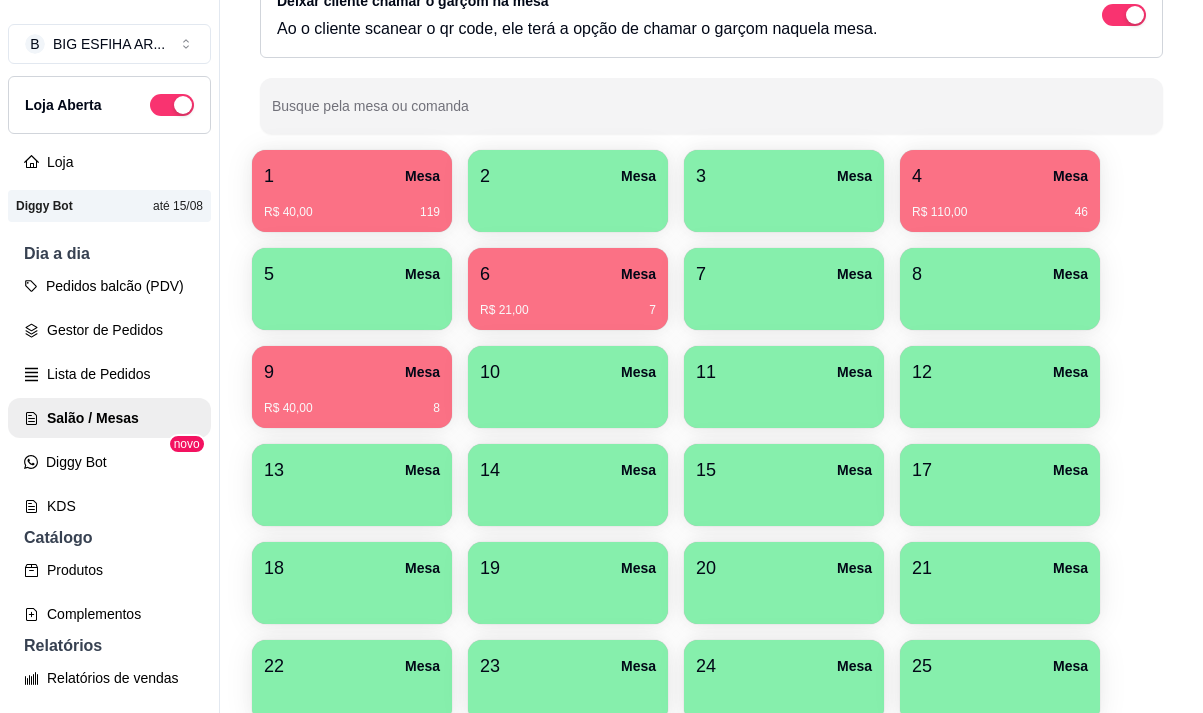 click on "4 Mesa" at bounding box center (1000, 176) 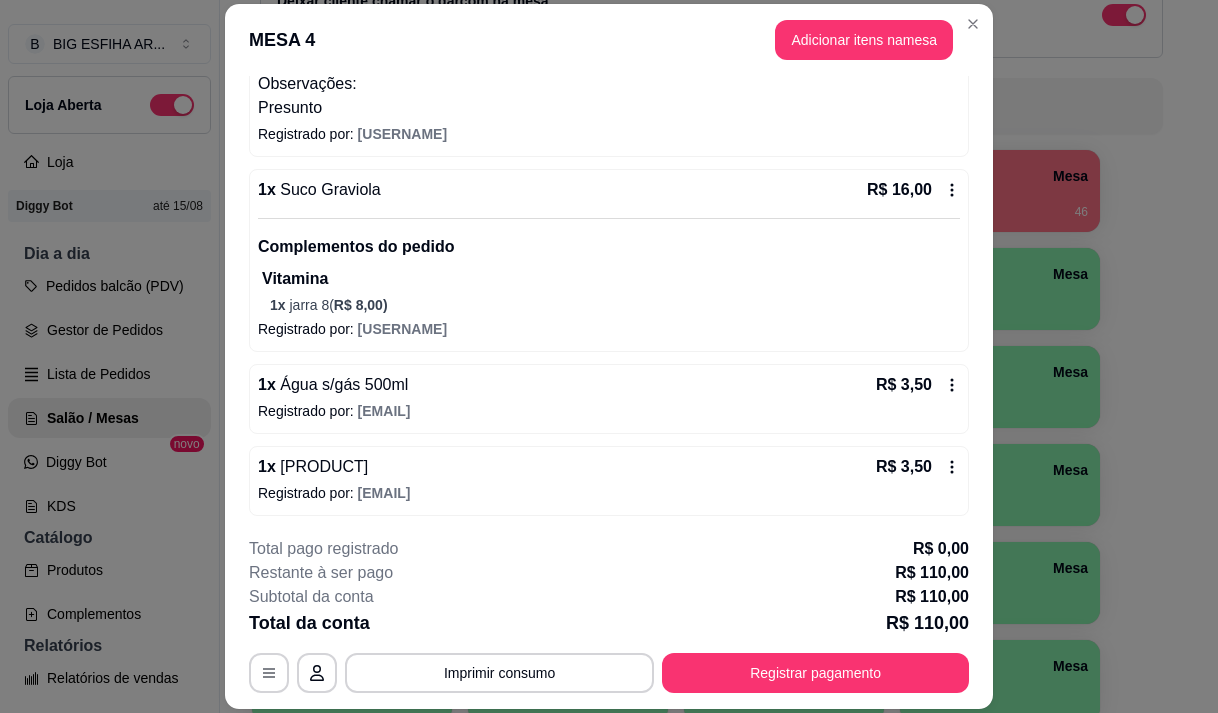 scroll, scrollTop: 708, scrollLeft: 0, axis: vertical 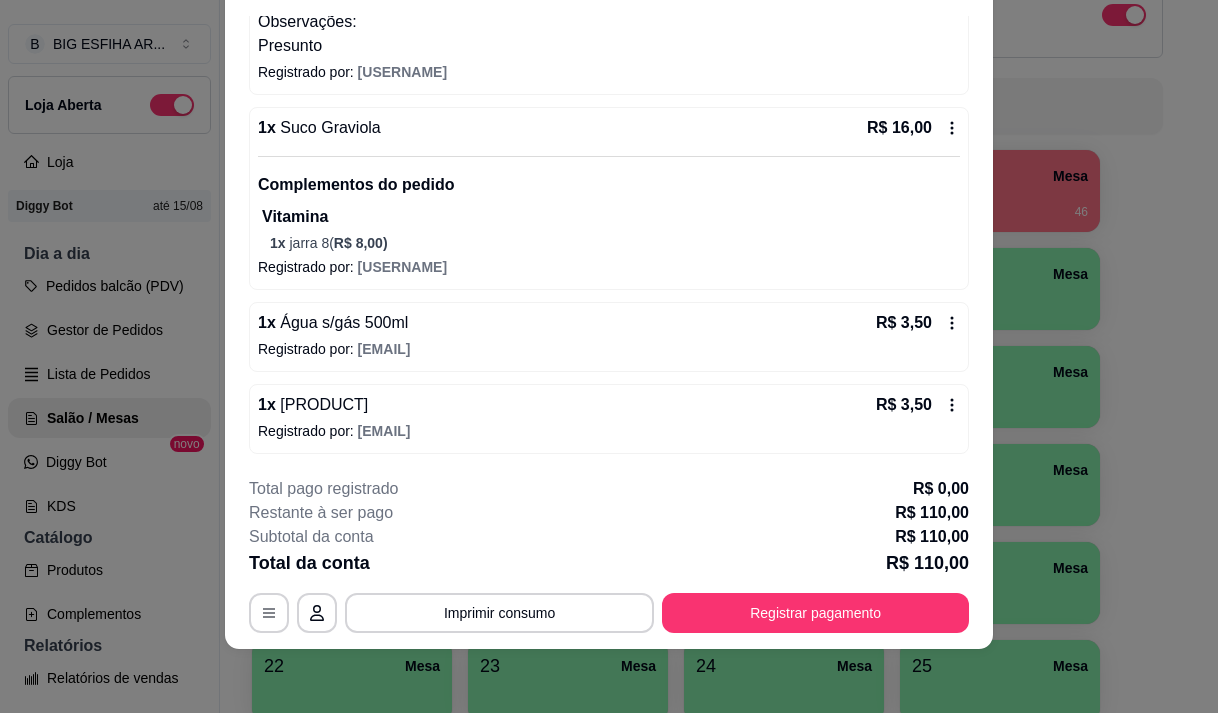 click on "Água s/gás 500ml" at bounding box center (342, 322) 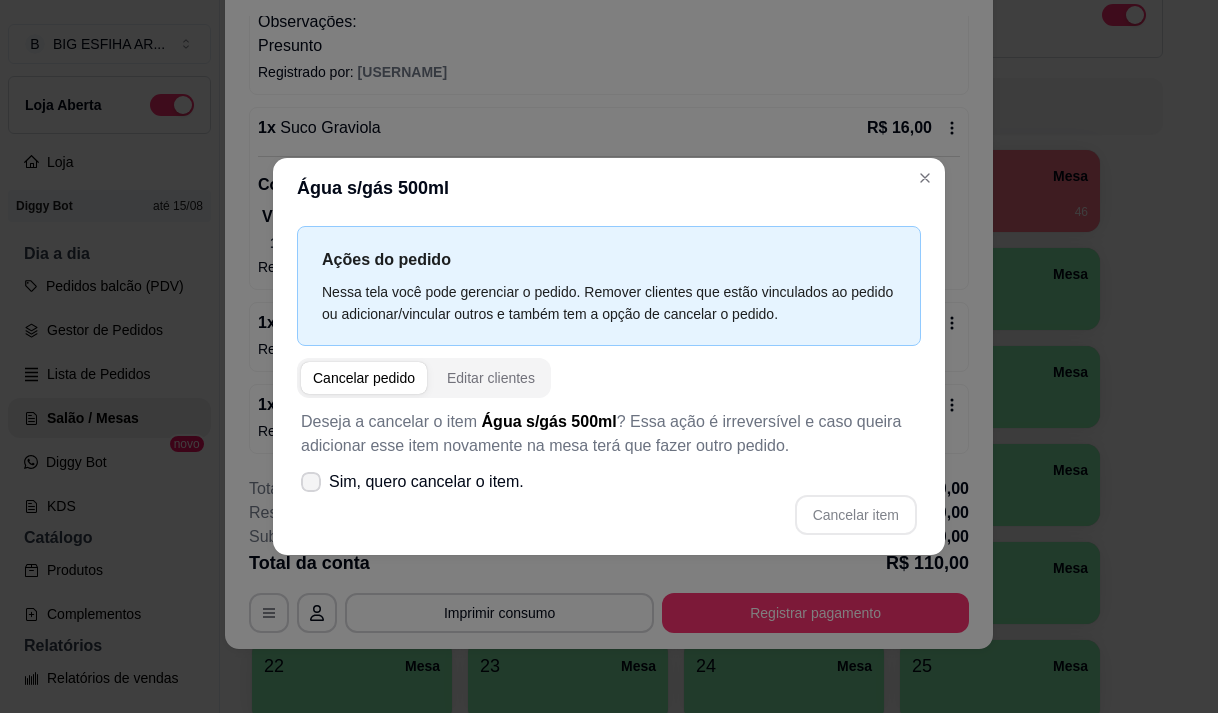 click on "Sim, quero cancelar o item." at bounding box center (426, 482) 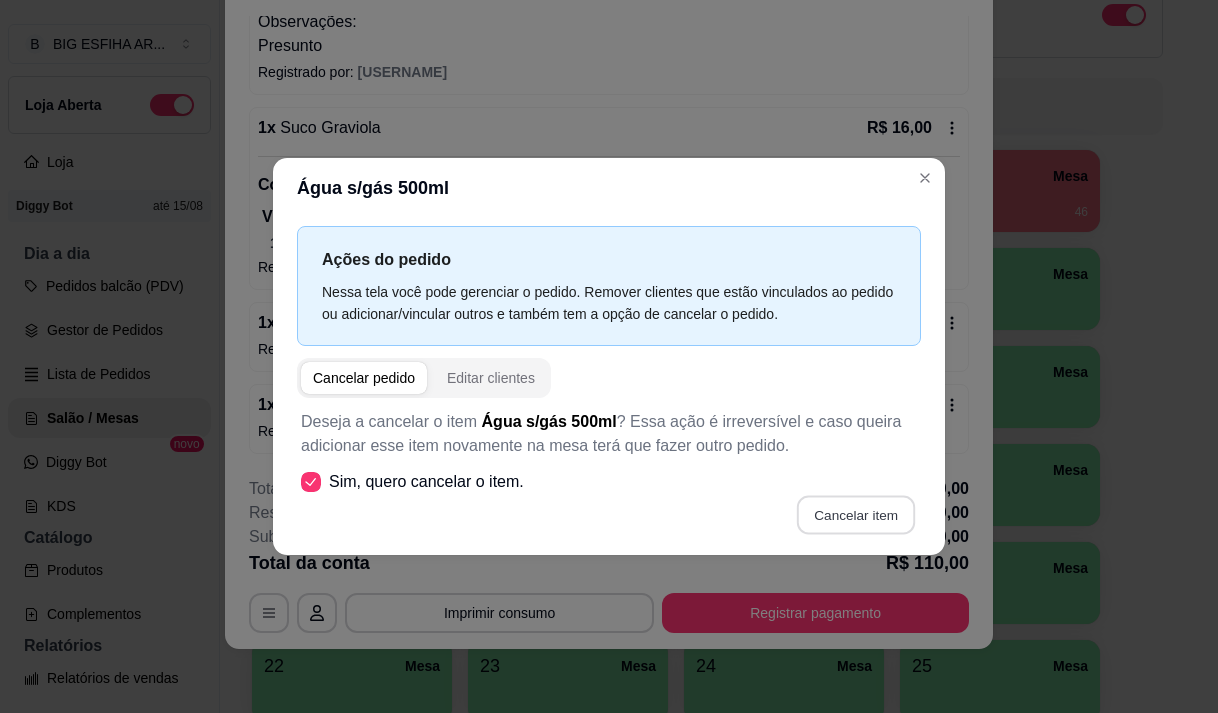 click on "Cancelar item" at bounding box center (855, 514) 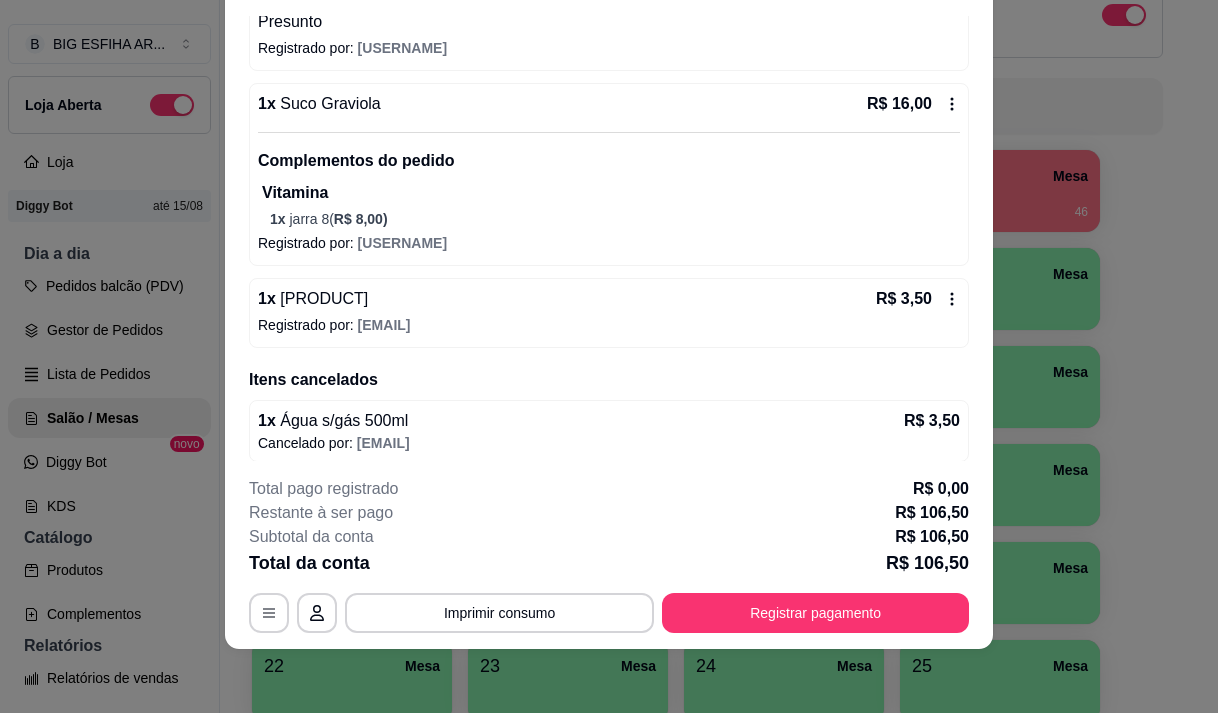 scroll, scrollTop: 740, scrollLeft: 0, axis: vertical 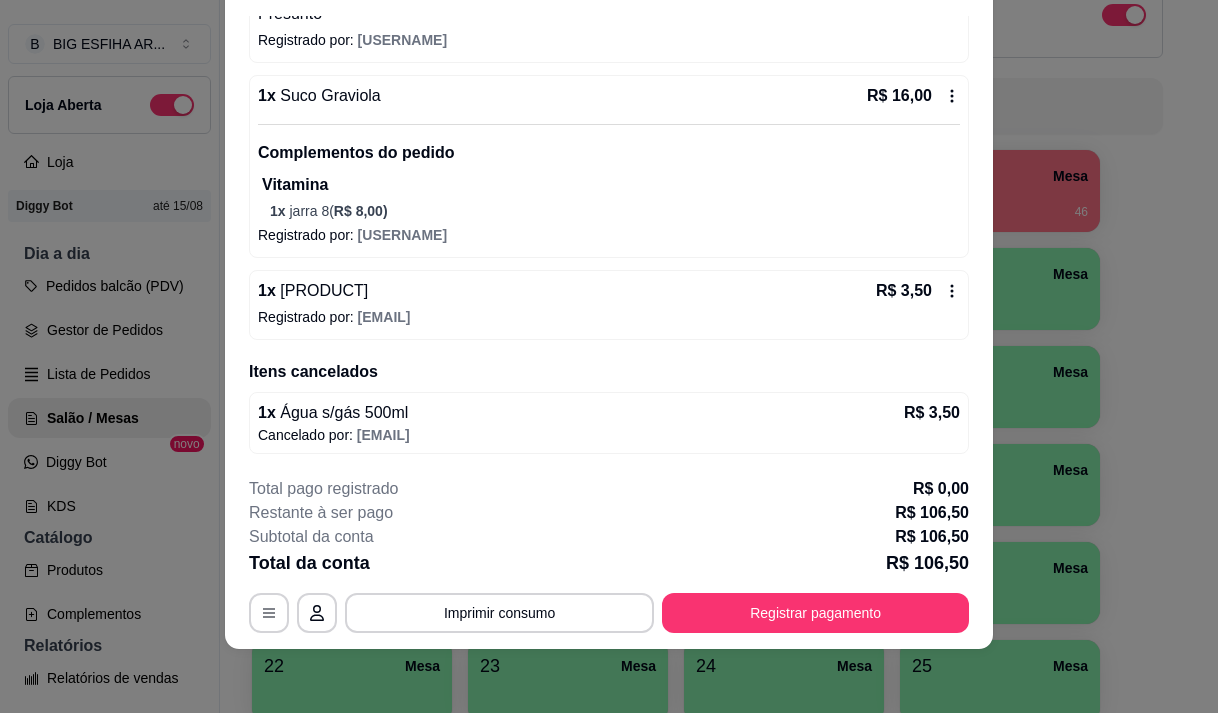 click on "1 Adicionar   [PRICE] Registrado por:   [EMAIL]" at bounding box center [609, 305] 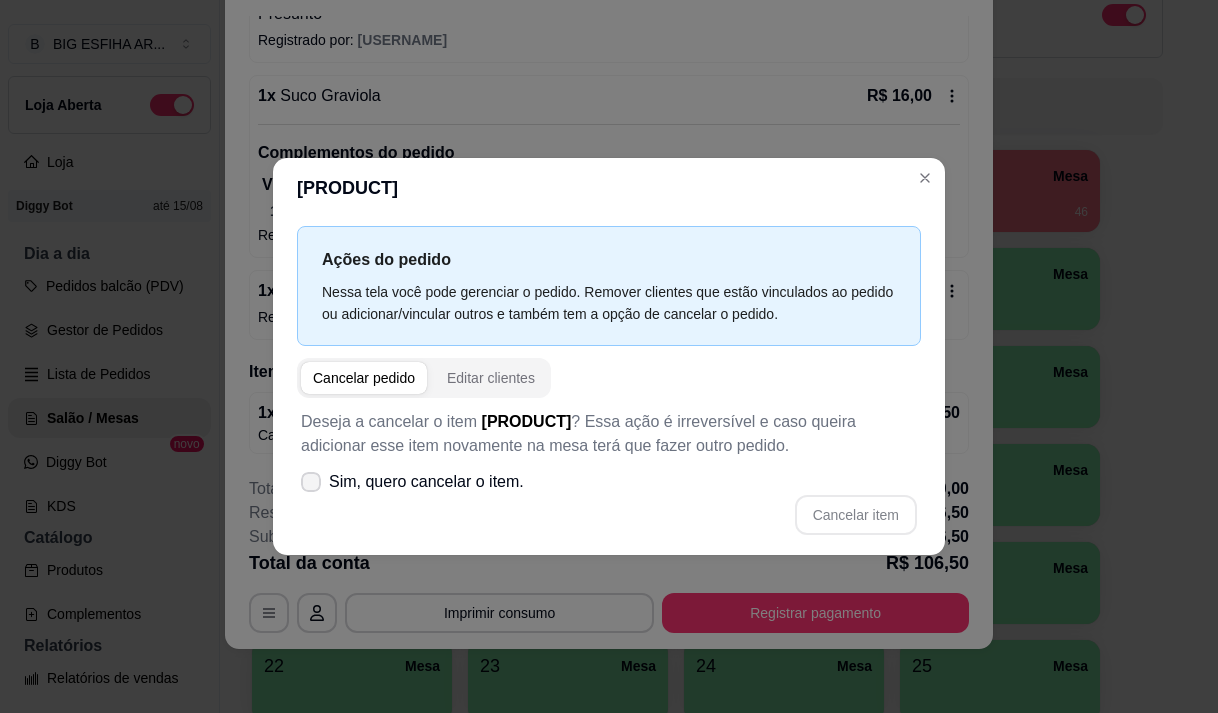 click on "Sim, quero cancelar o item." at bounding box center (426, 482) 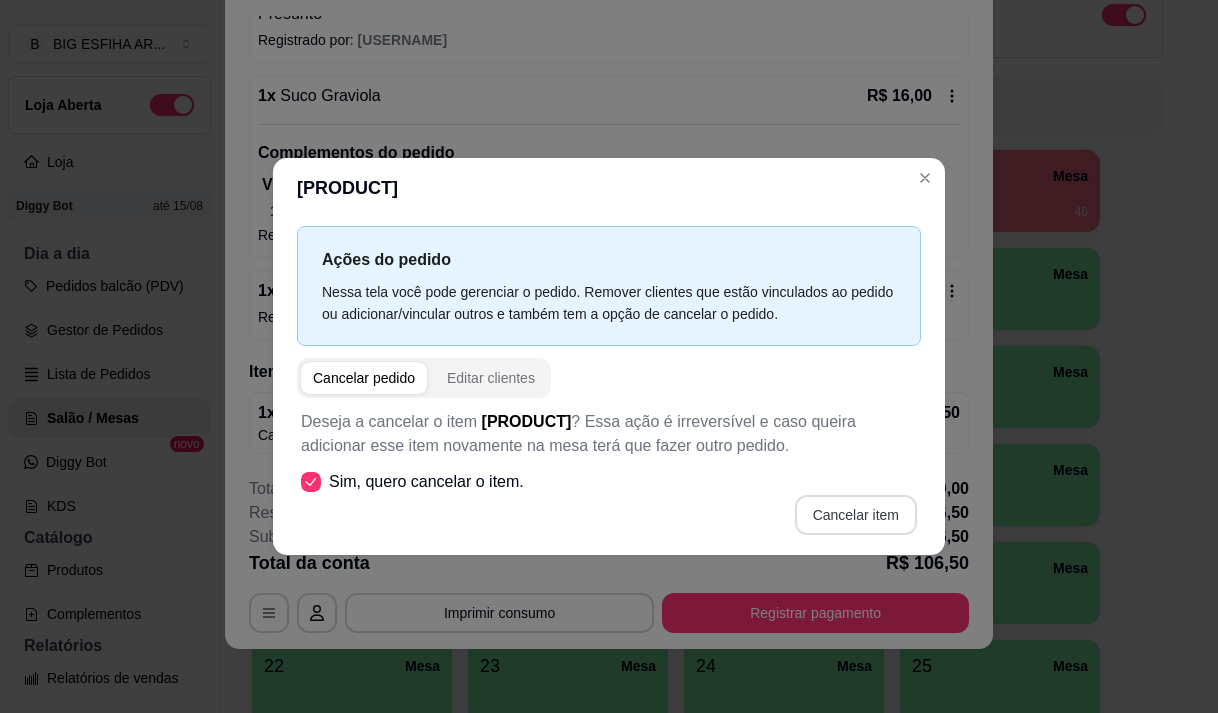 click on "Cancelar item" at bounding box center [856, 515] 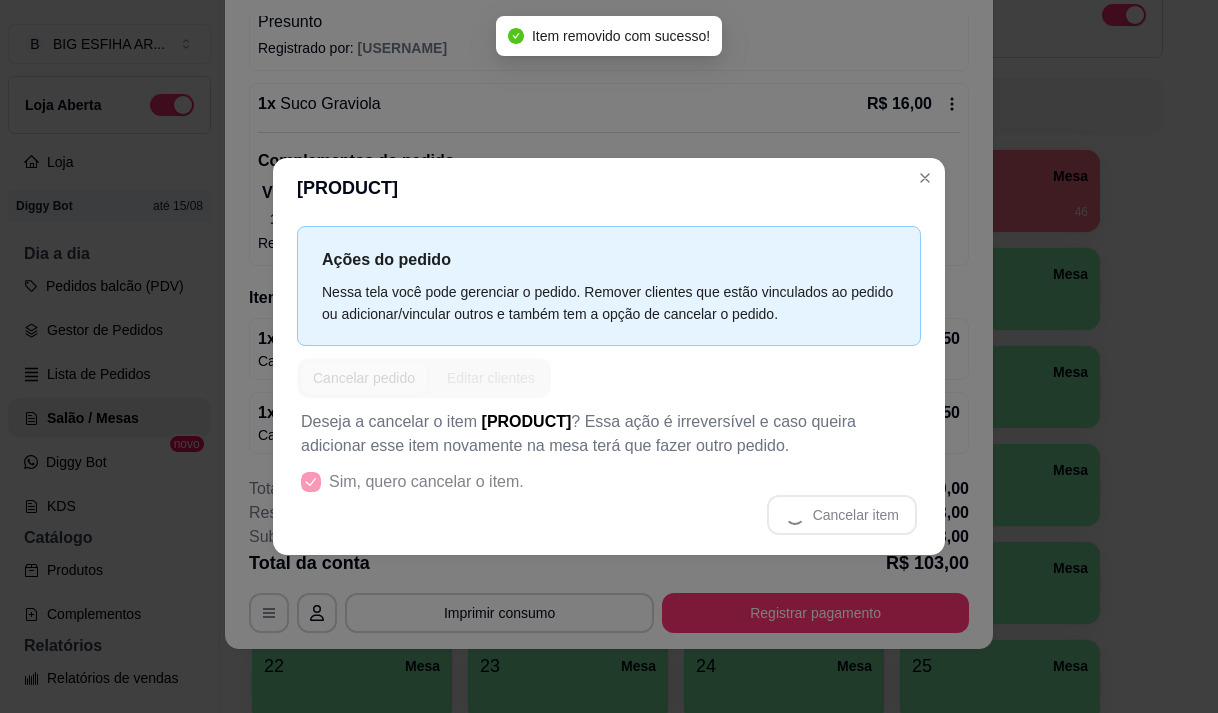 scroll, scrollTop: 732, scrollLeft: 0, axis: vertical 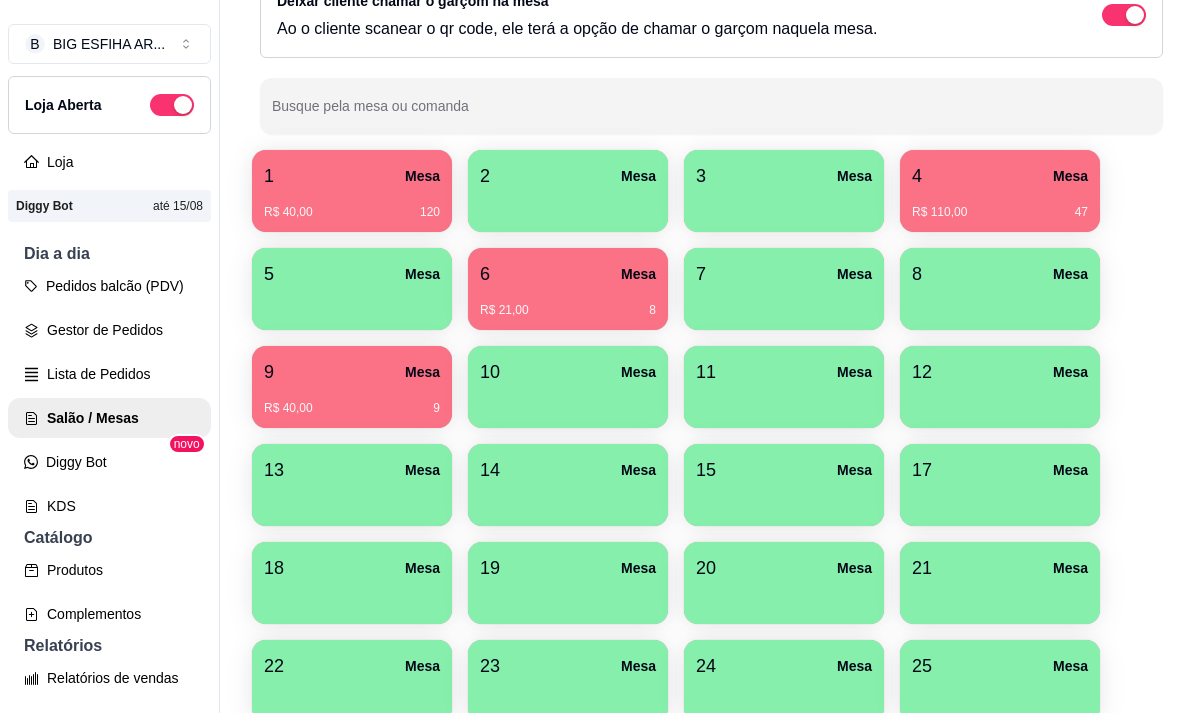 click at bounding box center [1000, 499] 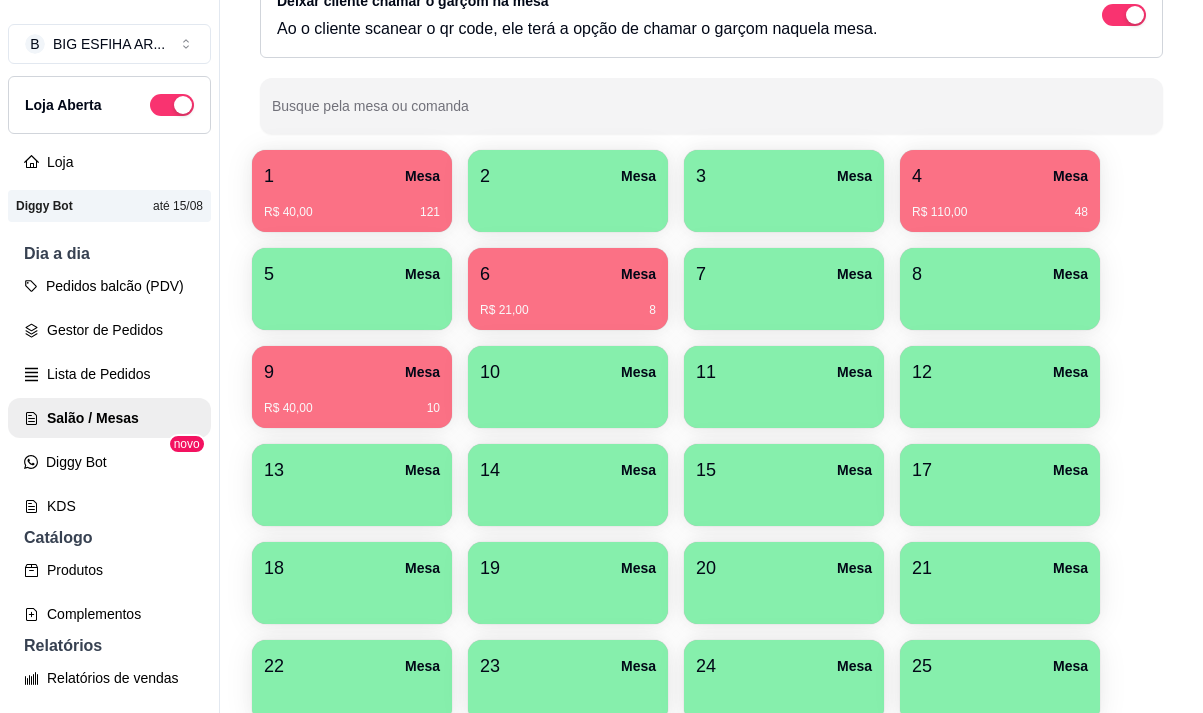 click on "15 Mesa" at bounding box center [784, 470] 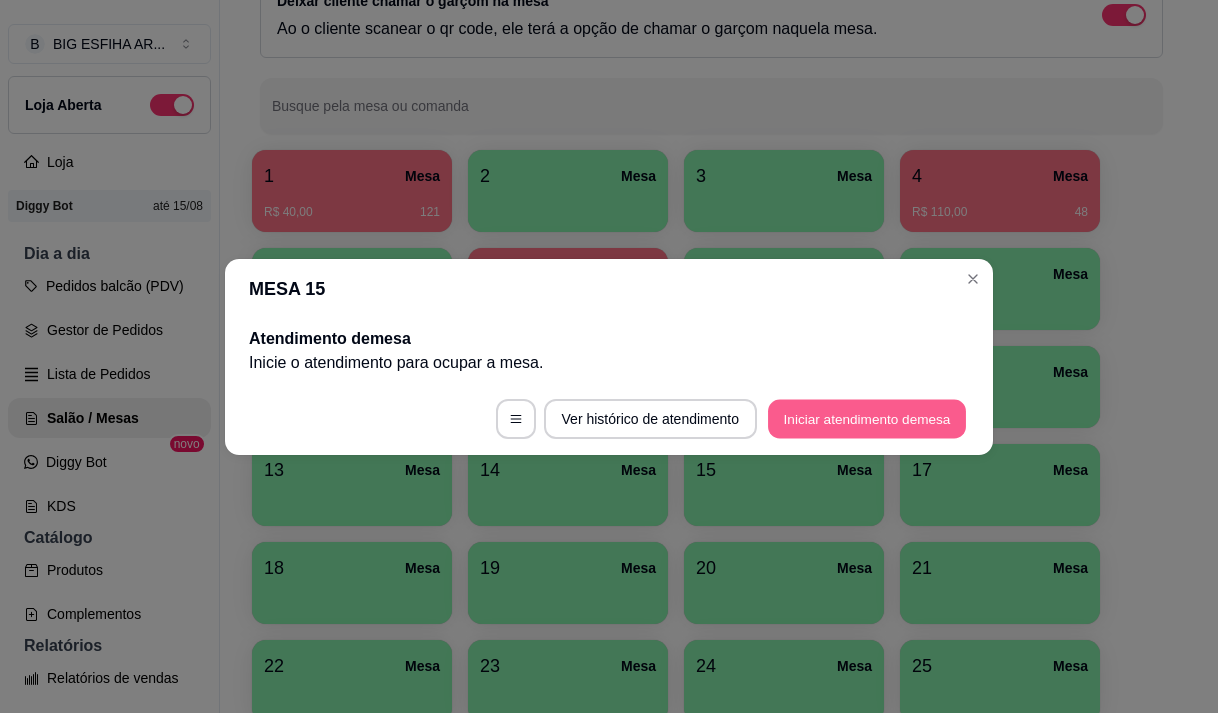click on "Iniciar atendimento de  mesa" at bounding box center [867, 418] 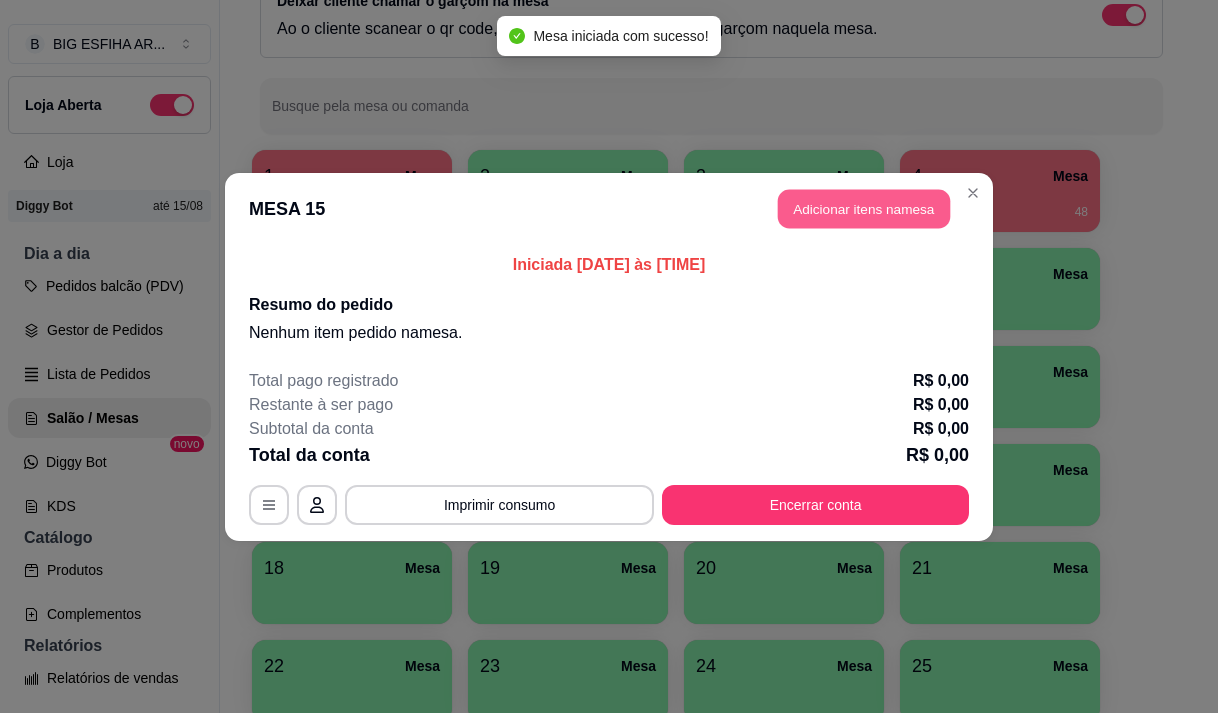 click on "Adicionar itens na  mesa" at bounding box center [864, 208] 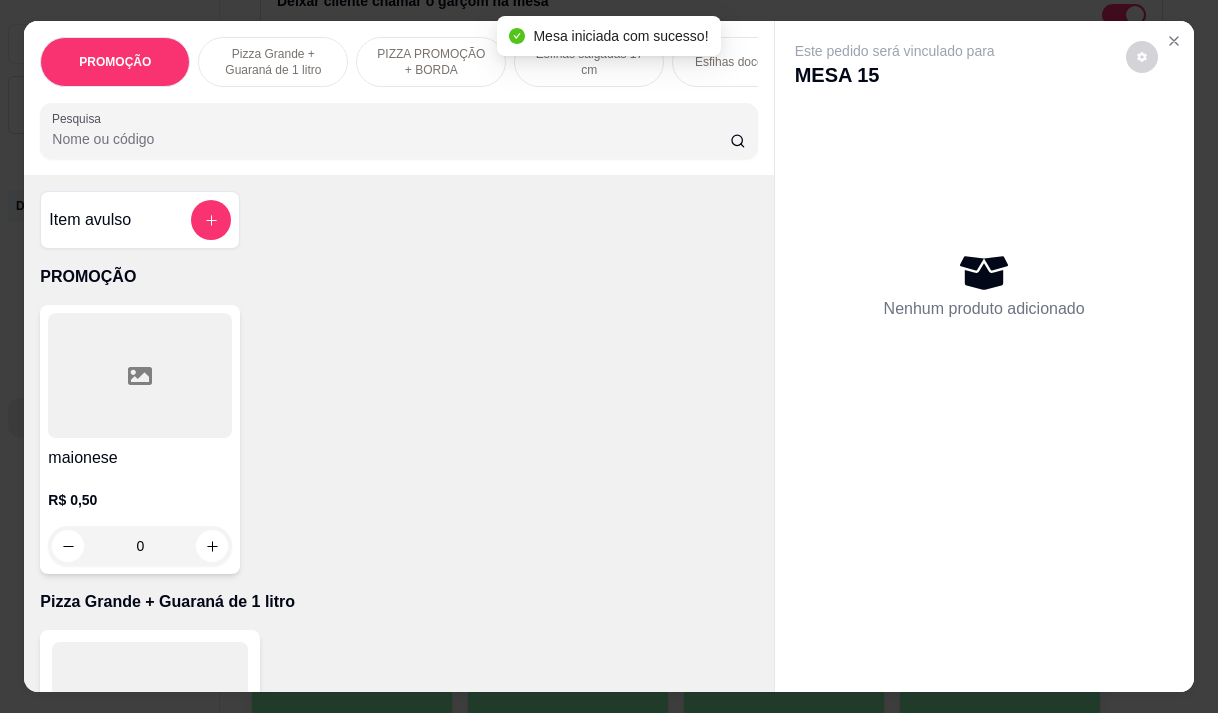 click on "Pesquisa" at bounding box center (391, 139) 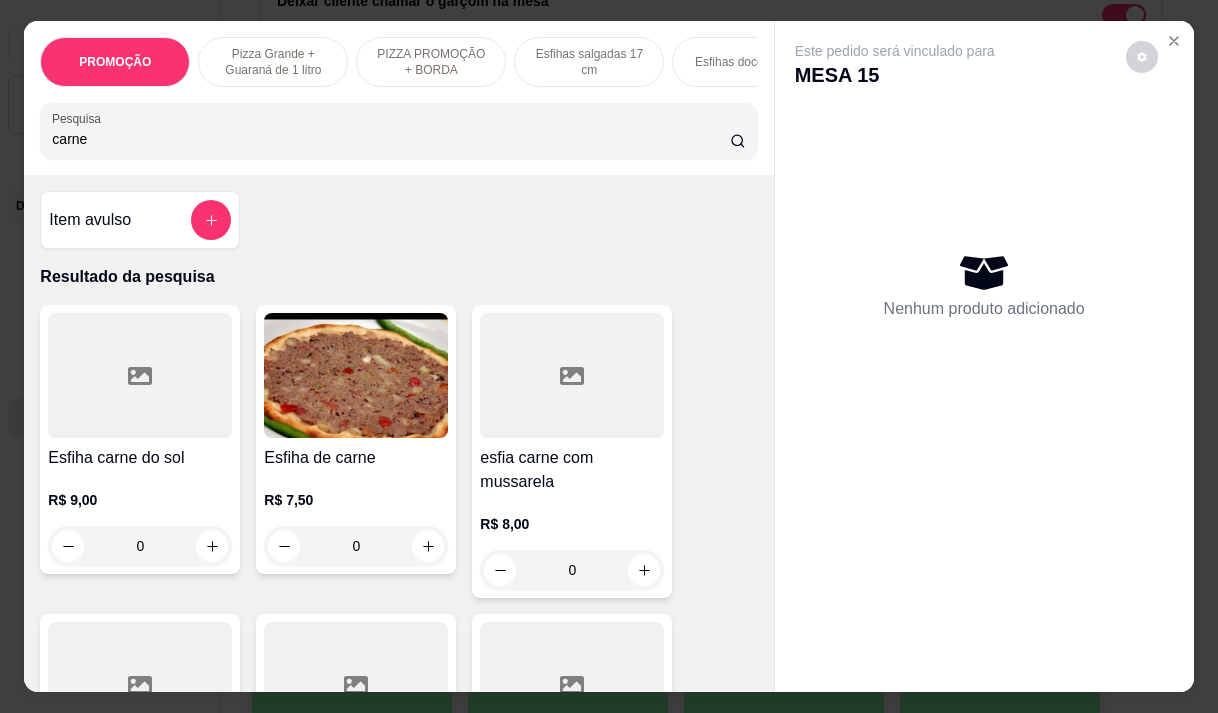 type on "carne" 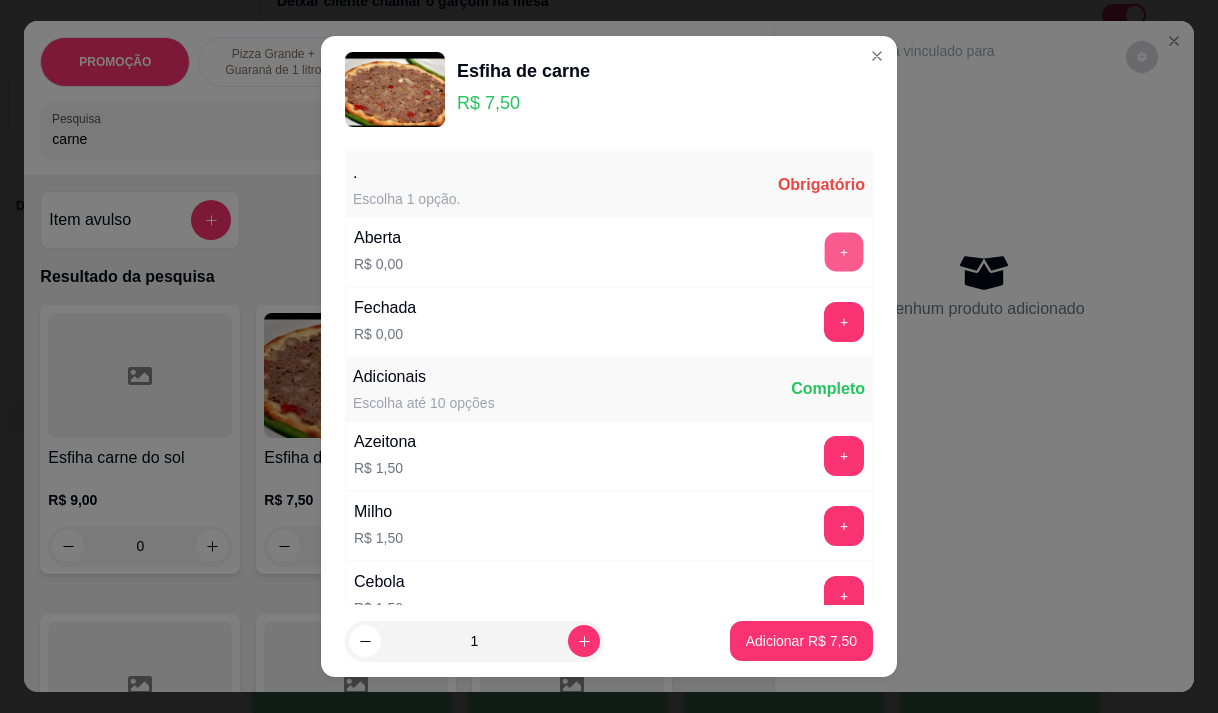 click on "+" at bounding box center (844, 251) 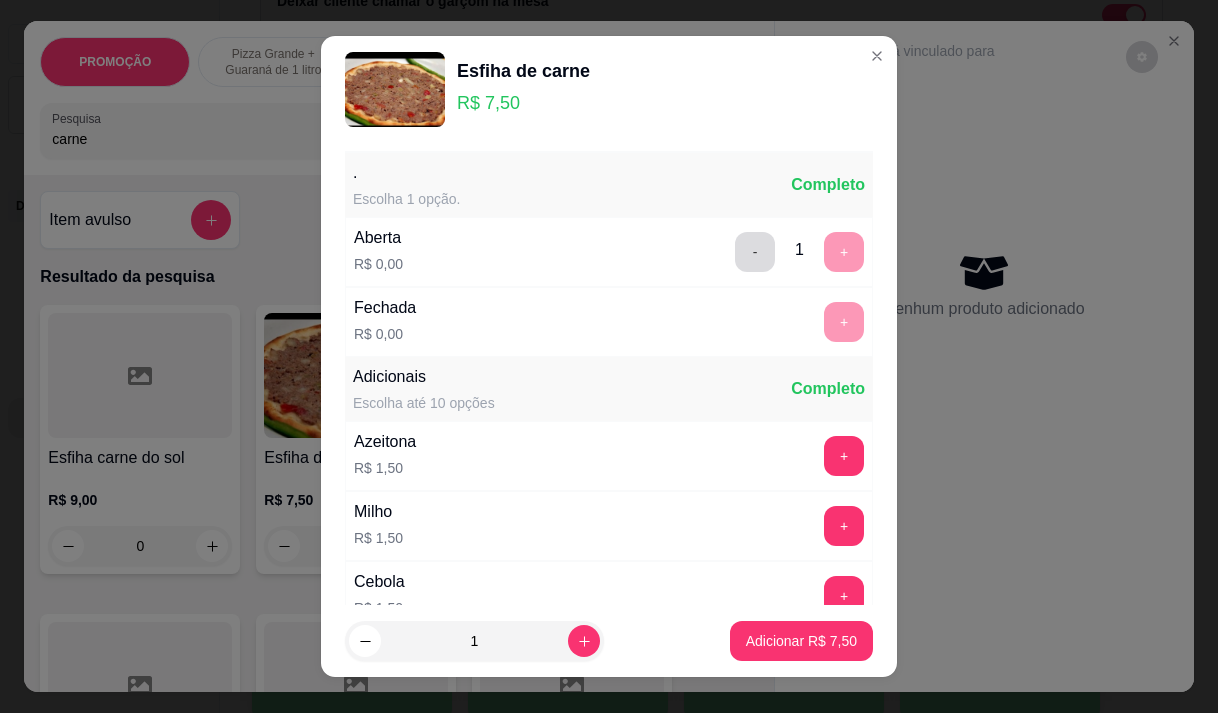 click on "-" at bounding box center [755, 252] 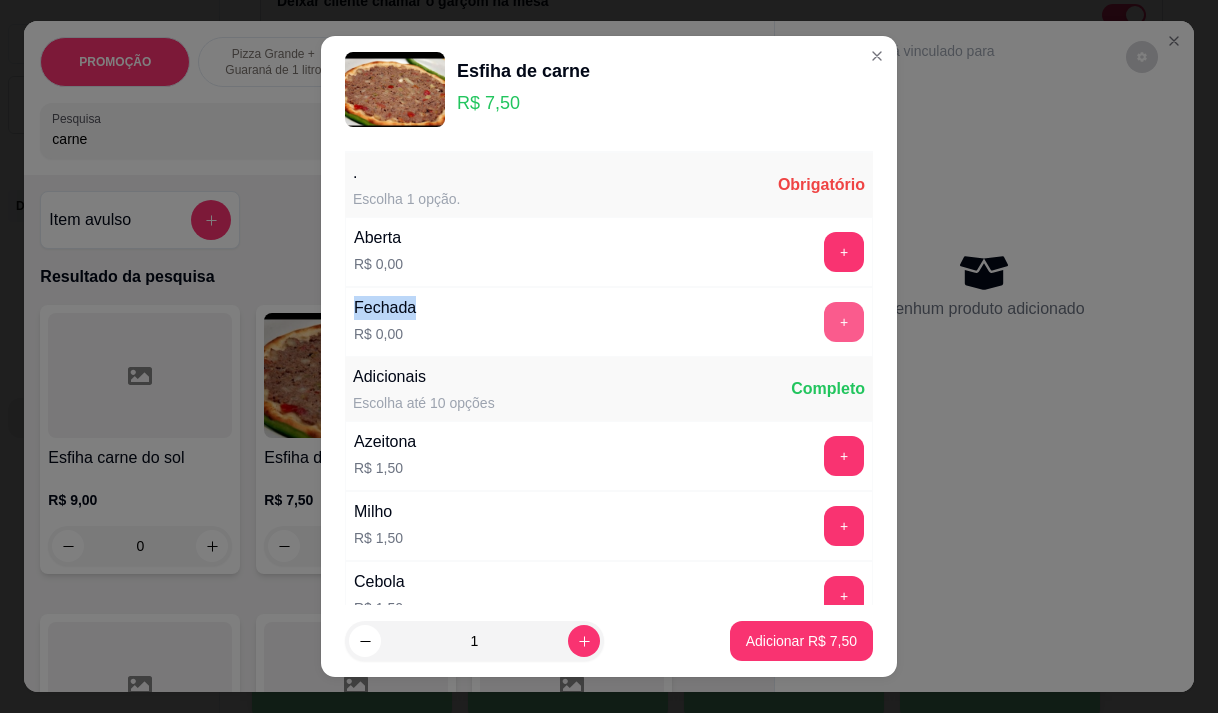click on "+" at bounding box center [844, 322] 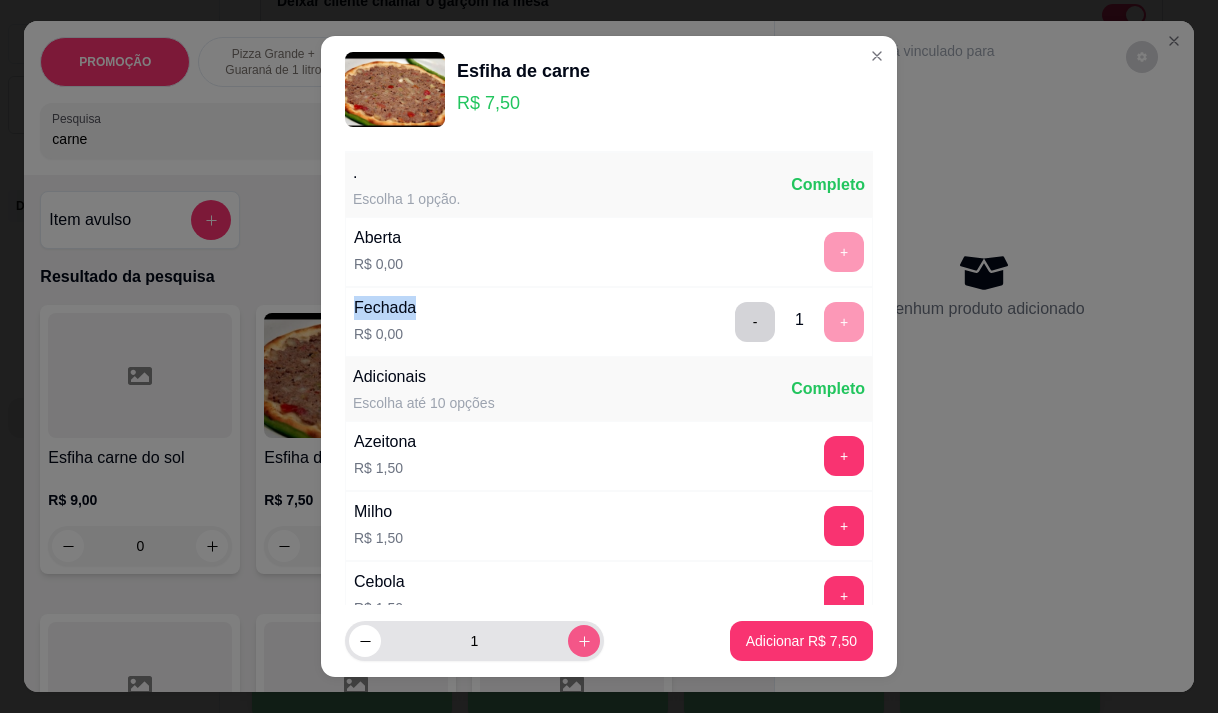click 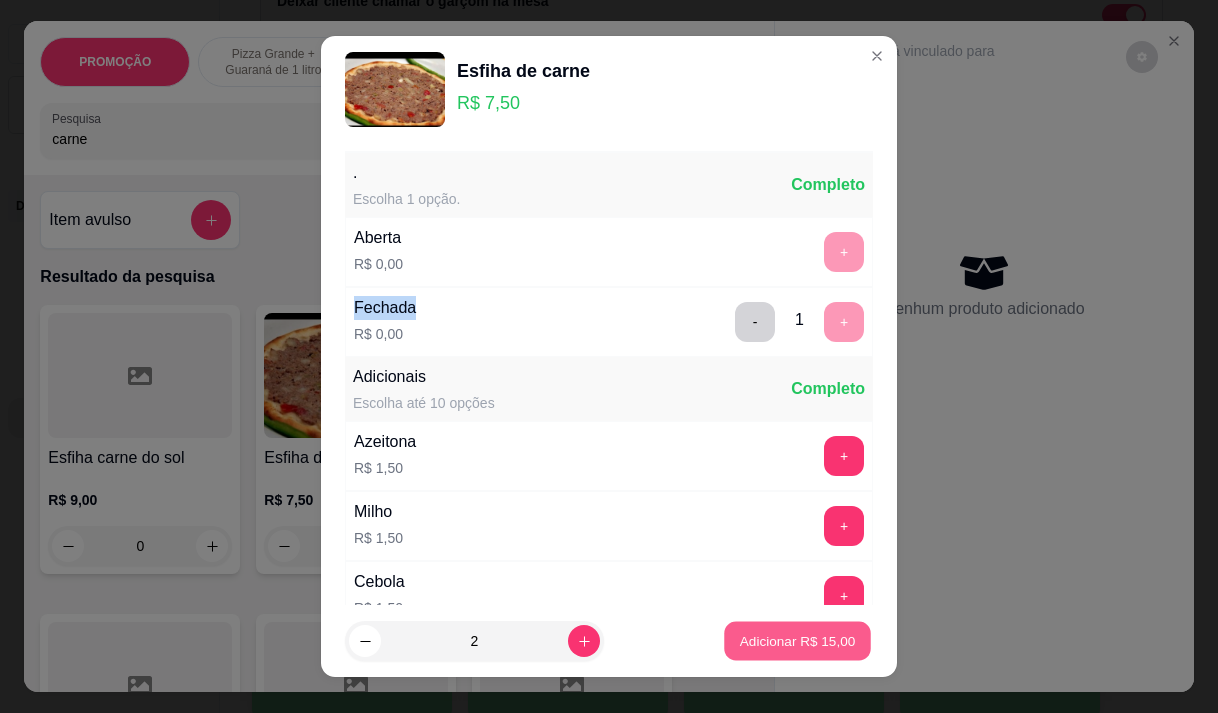 click on "Adicionar   R$ 15,00" at bounding box center (798, 641) 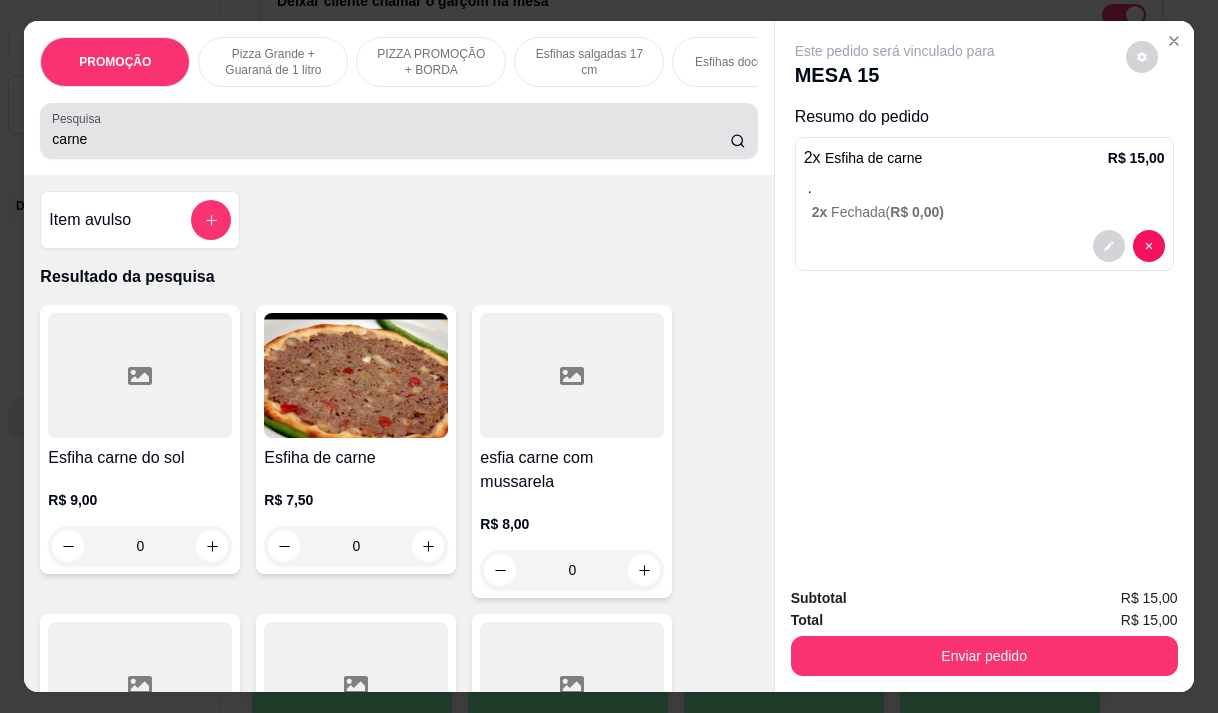 click on "carne" at bounding box center [391, 139] 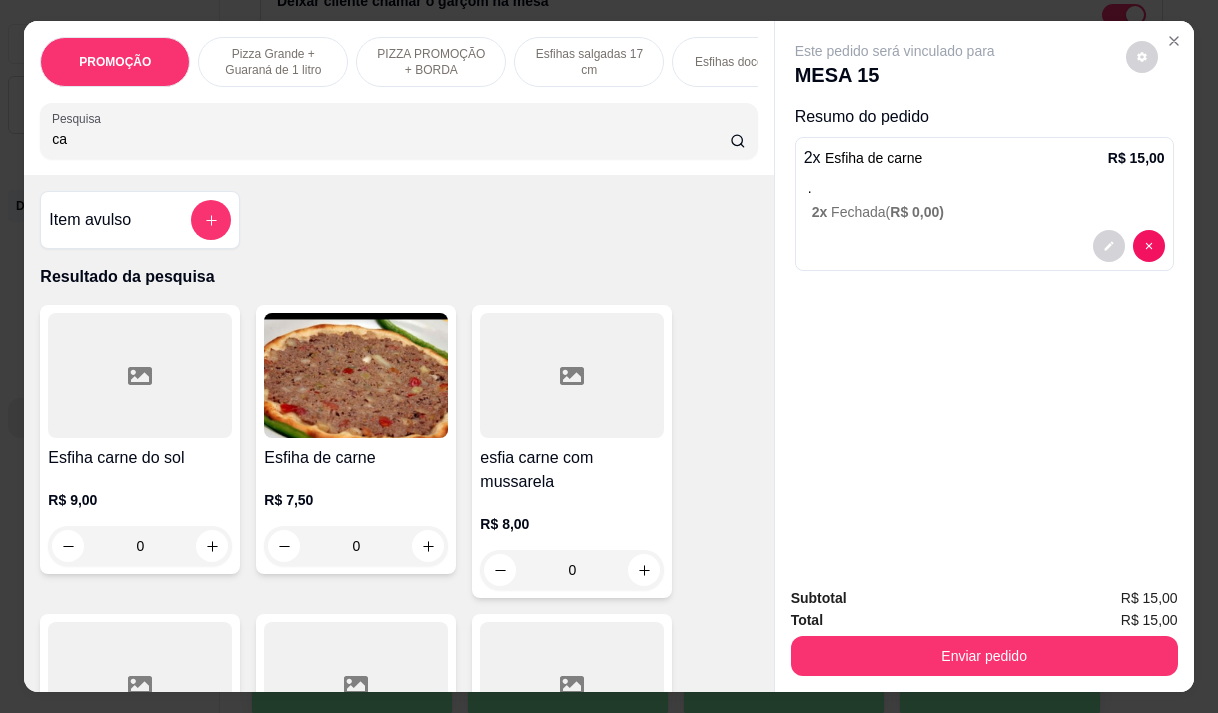 type on "c" 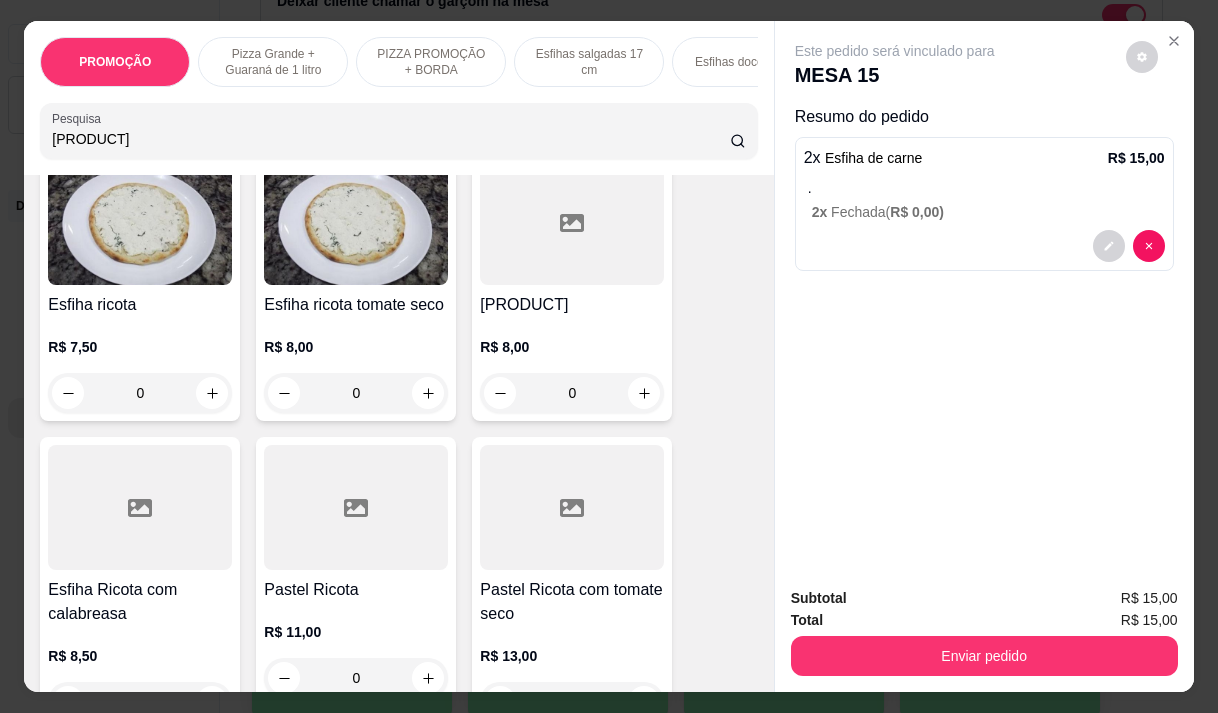 scroll, scrollTop: 200, scrollLeft: 0, axis: vertical 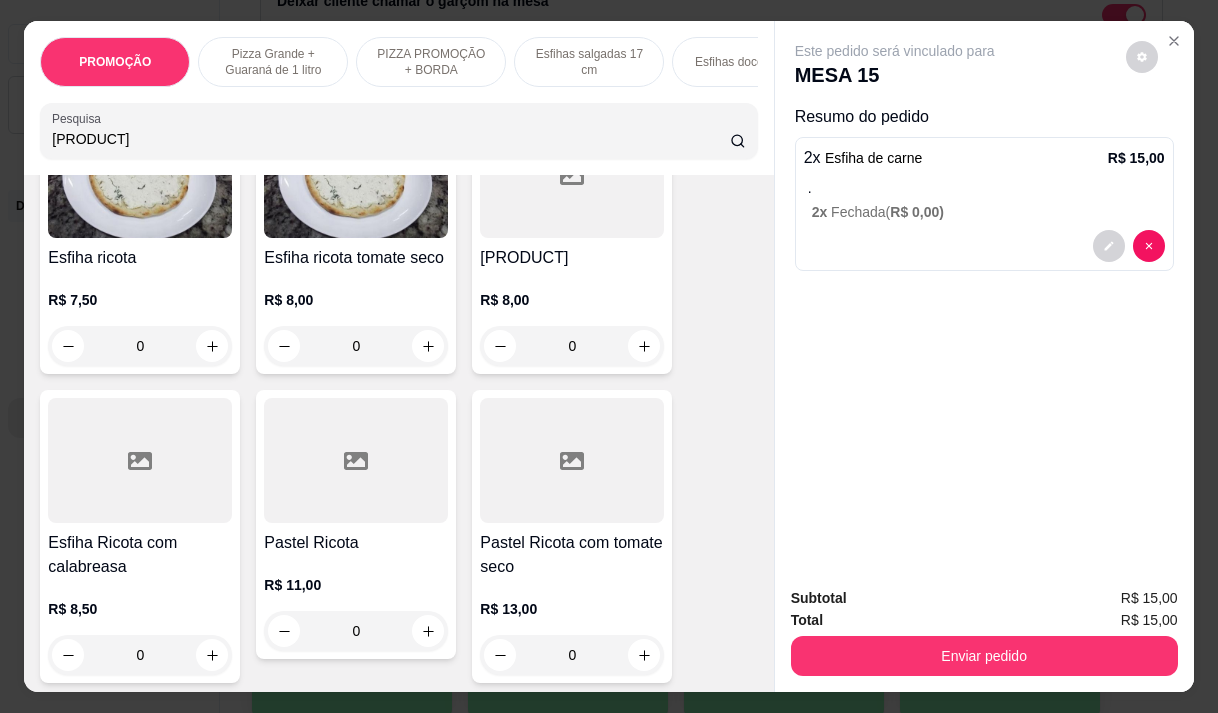 type on "[PRODUCT]" 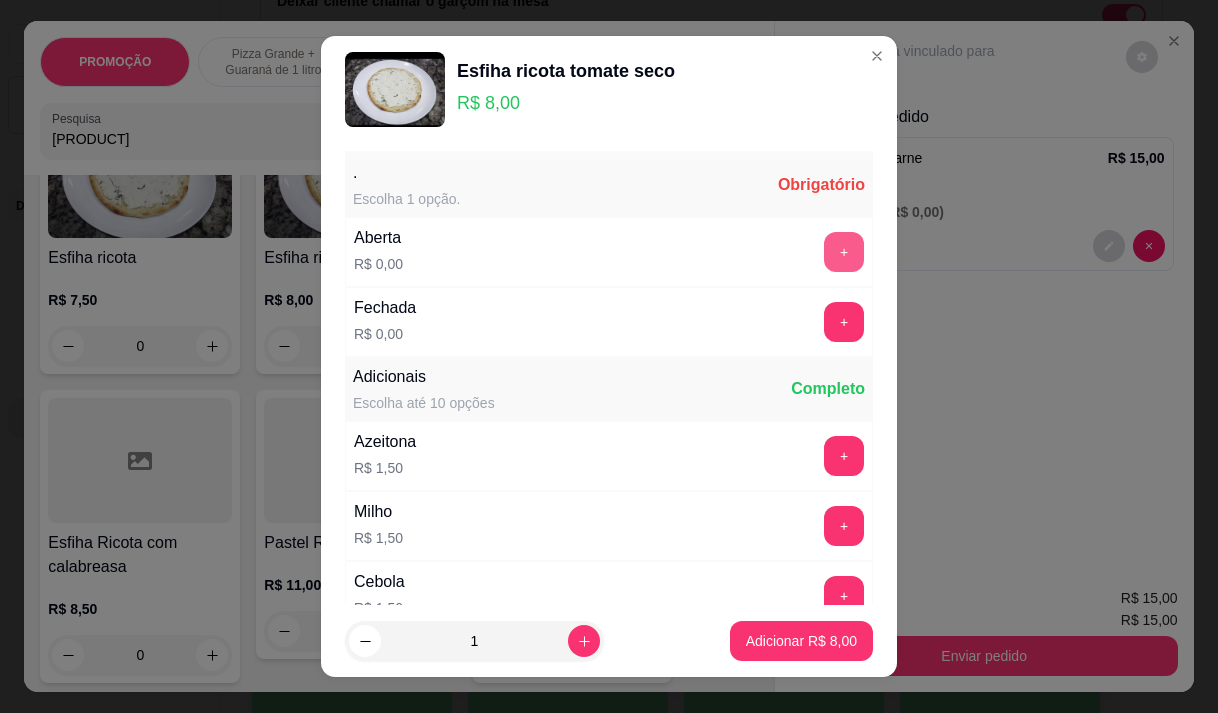 click on "+" at bounding box center (844, 252) 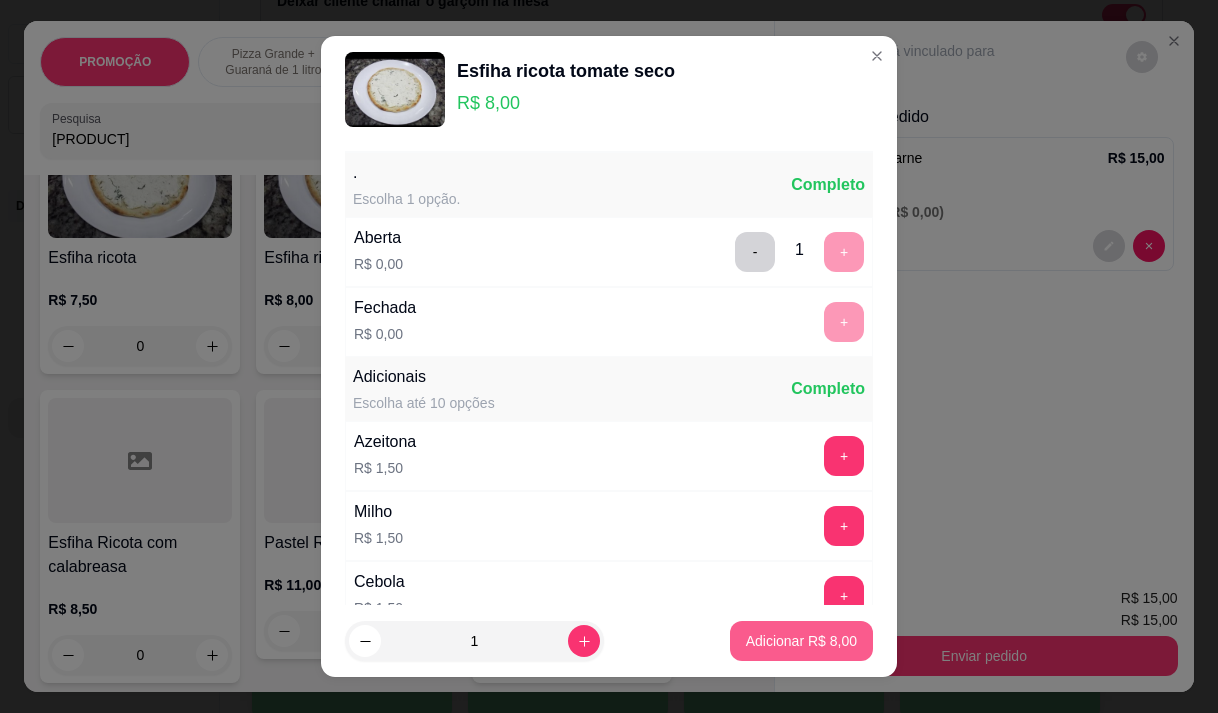 click on "Adicionar   R$ 8,00" at bounding box center [801, 641] 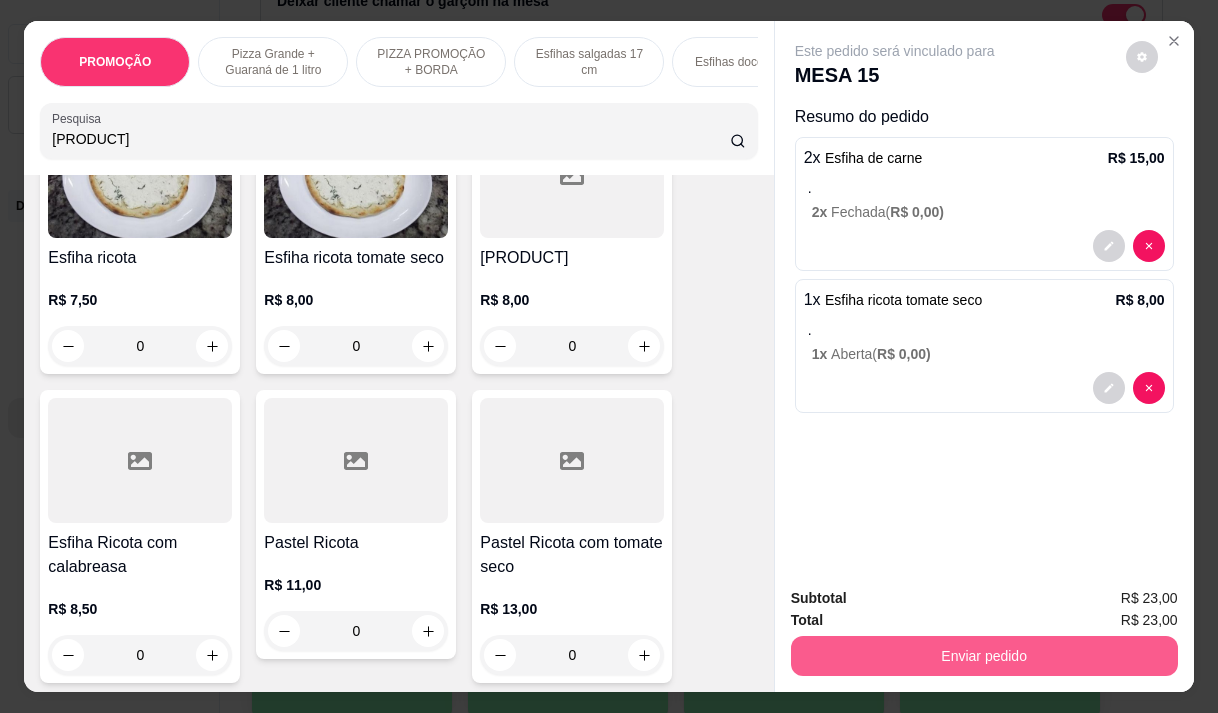 click on "Enviar pedido" at bounding box center [984, 656] 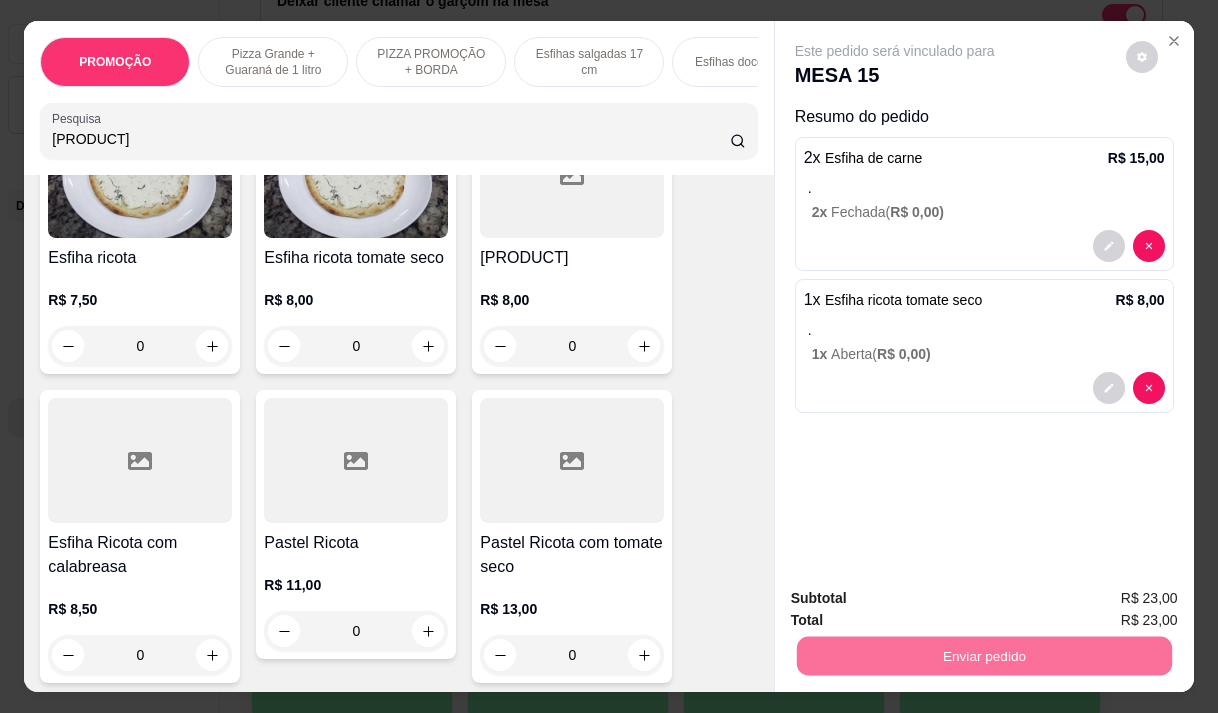 click on "Não registrar e enviar pedido" at bounding box center [918, 599] 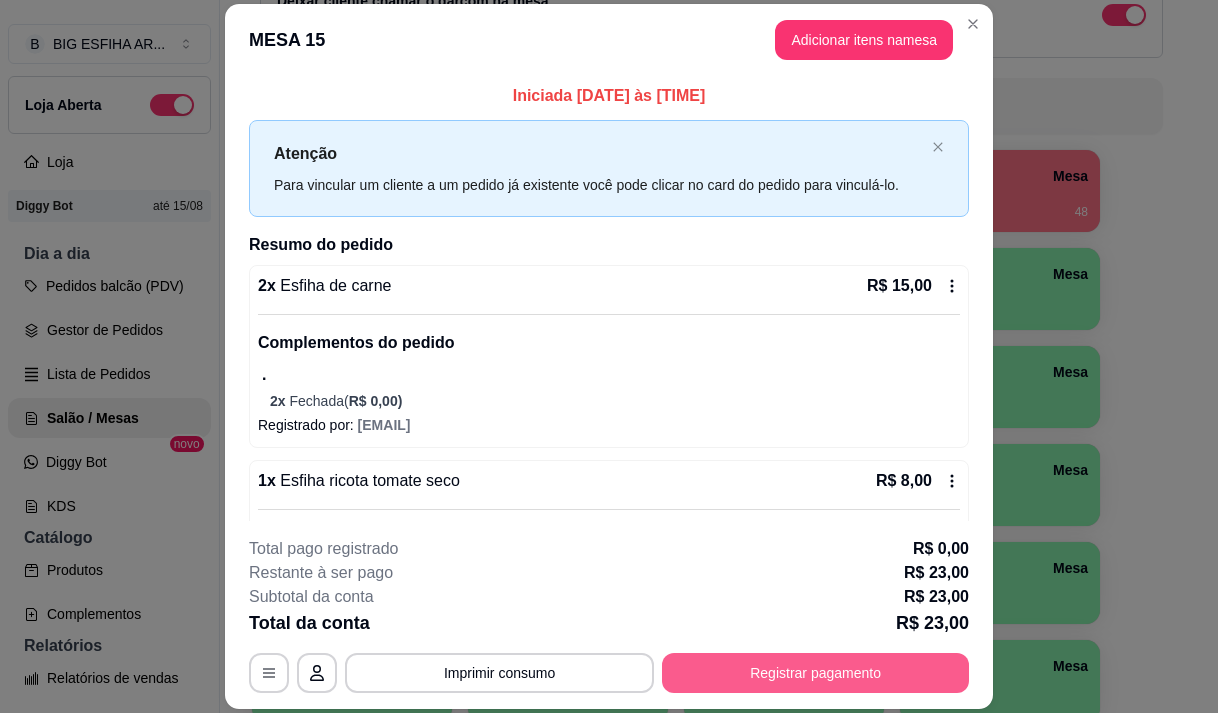 click on "Registrar pagamento" at bounding box center [815, 673] 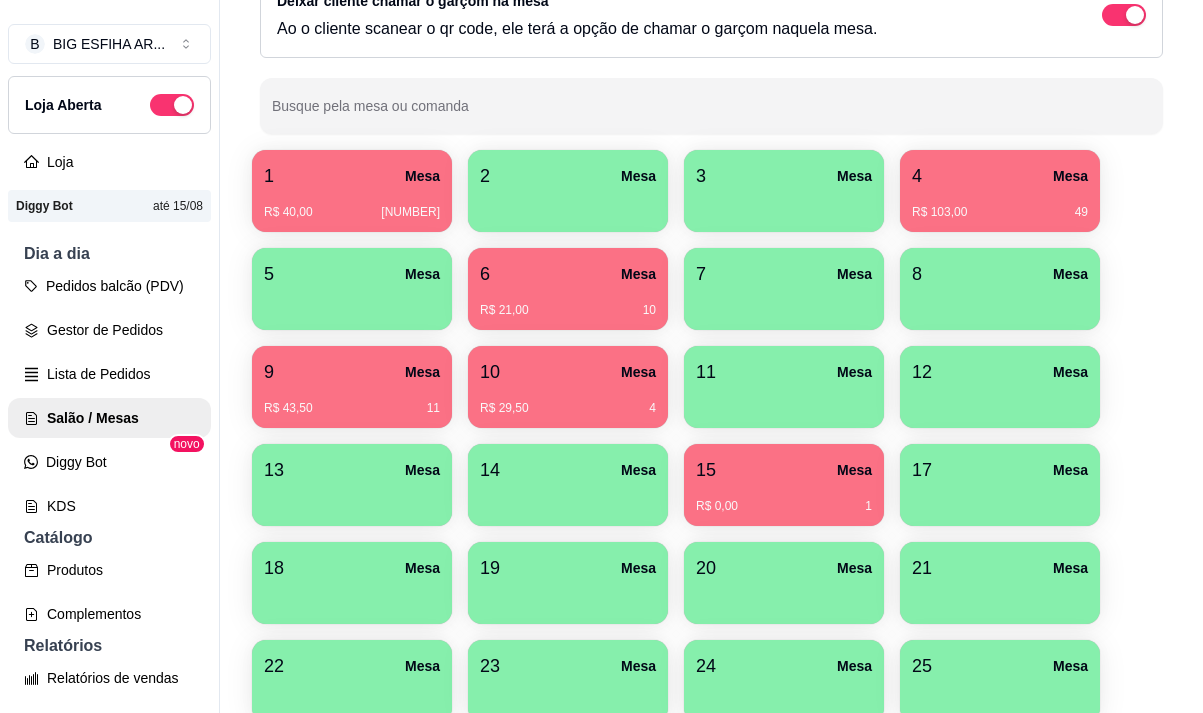 click on "R$ 0,00 [NUMBER]" at bounding box center (784, 499) 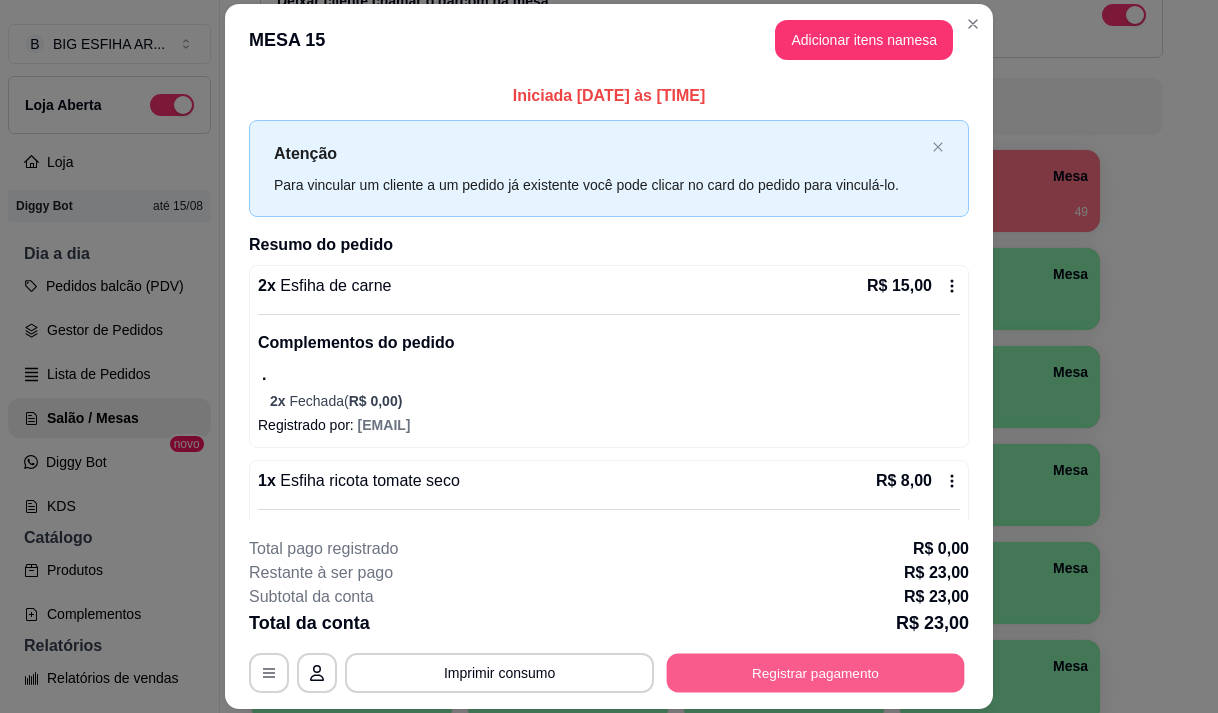 click on "Registrar pagamento" at bounding box center (816, 673) 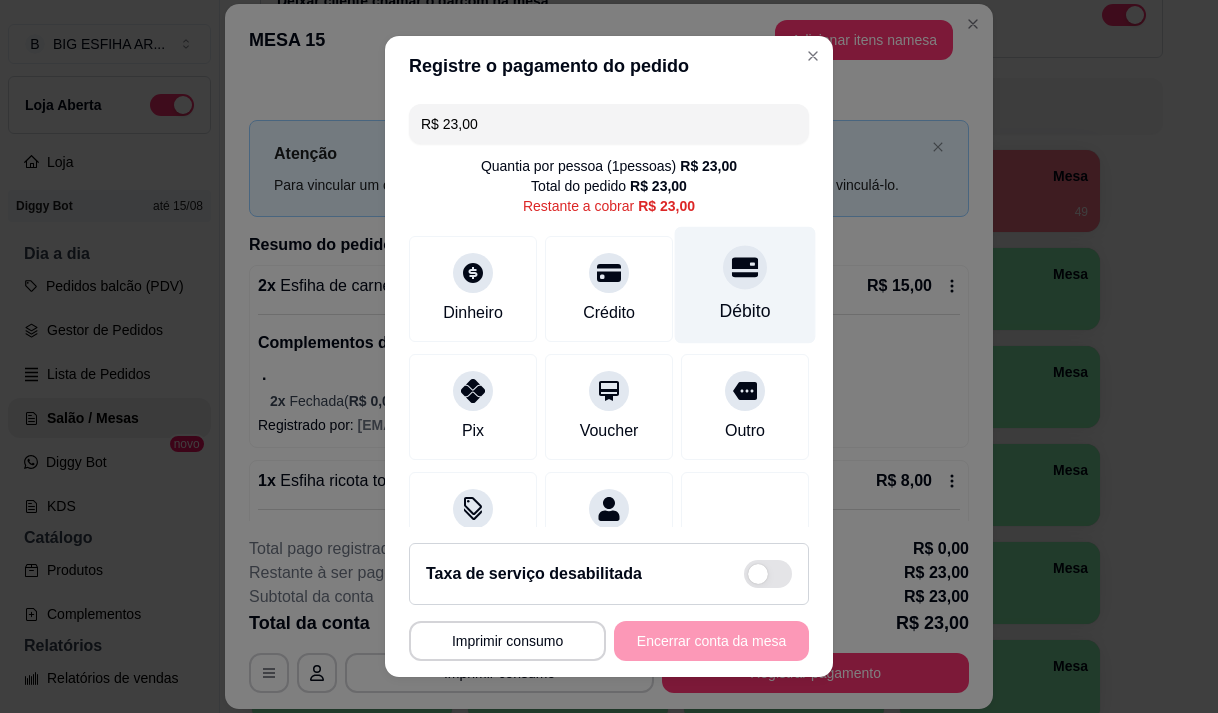 click on "Débito" at bounding box center [745, 284] 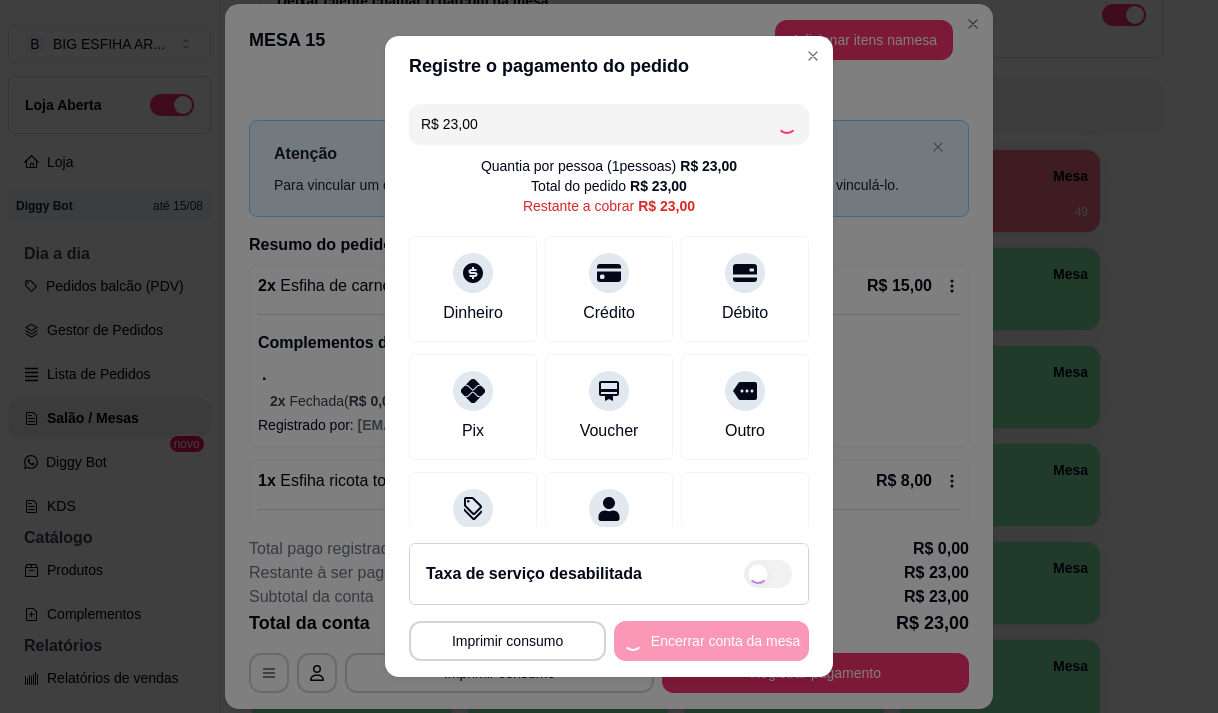 scroll, scrollTop: 82, scrollLeft: 0, axis: vertical 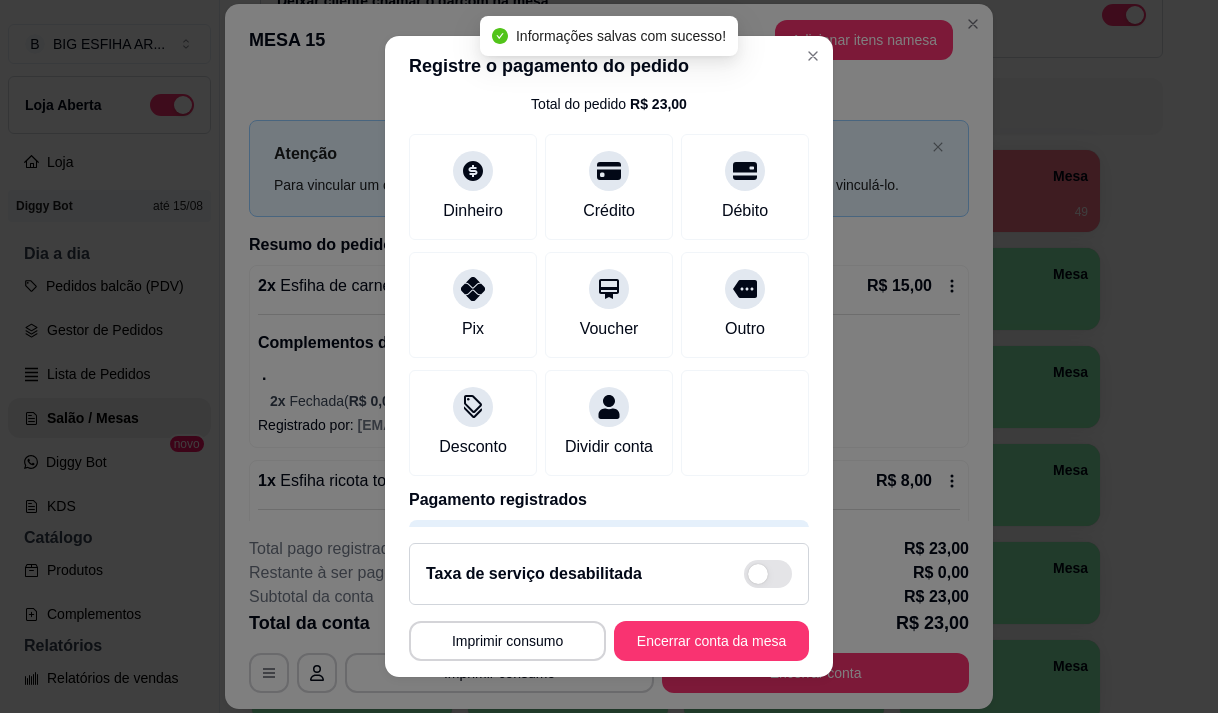 type on "R$ 0,00" 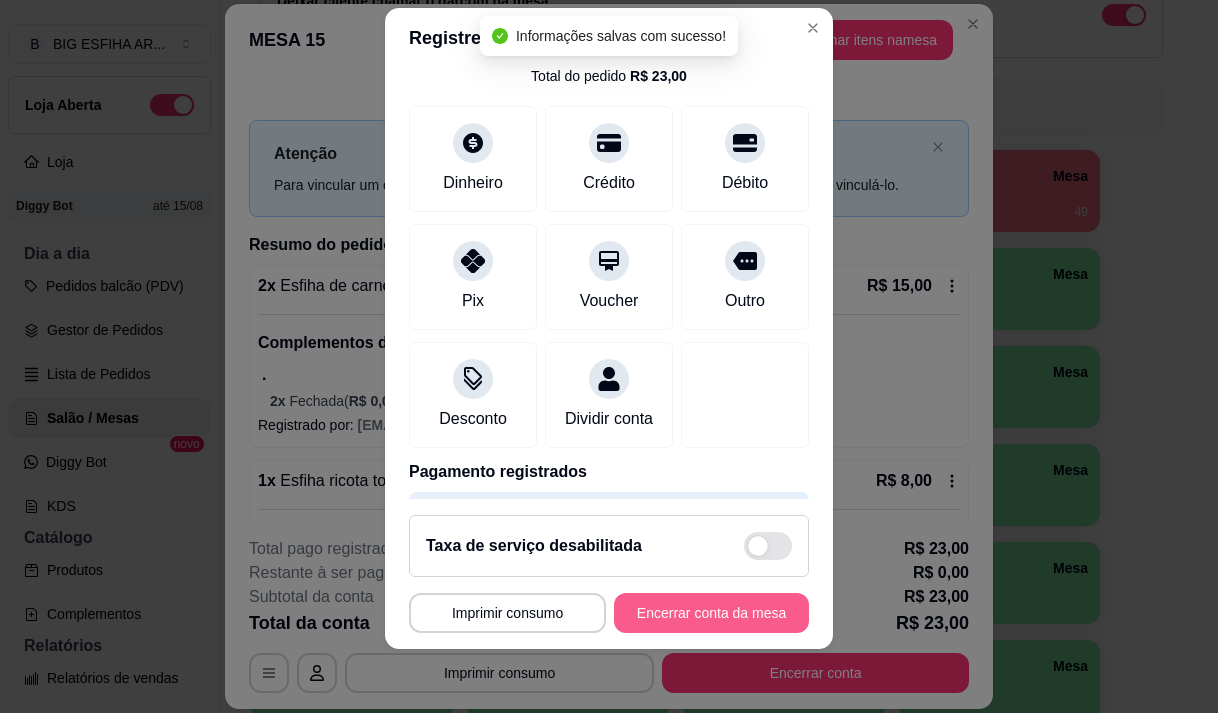 click on "Encerrar conta da mesa" at bounding box center (711, 613) 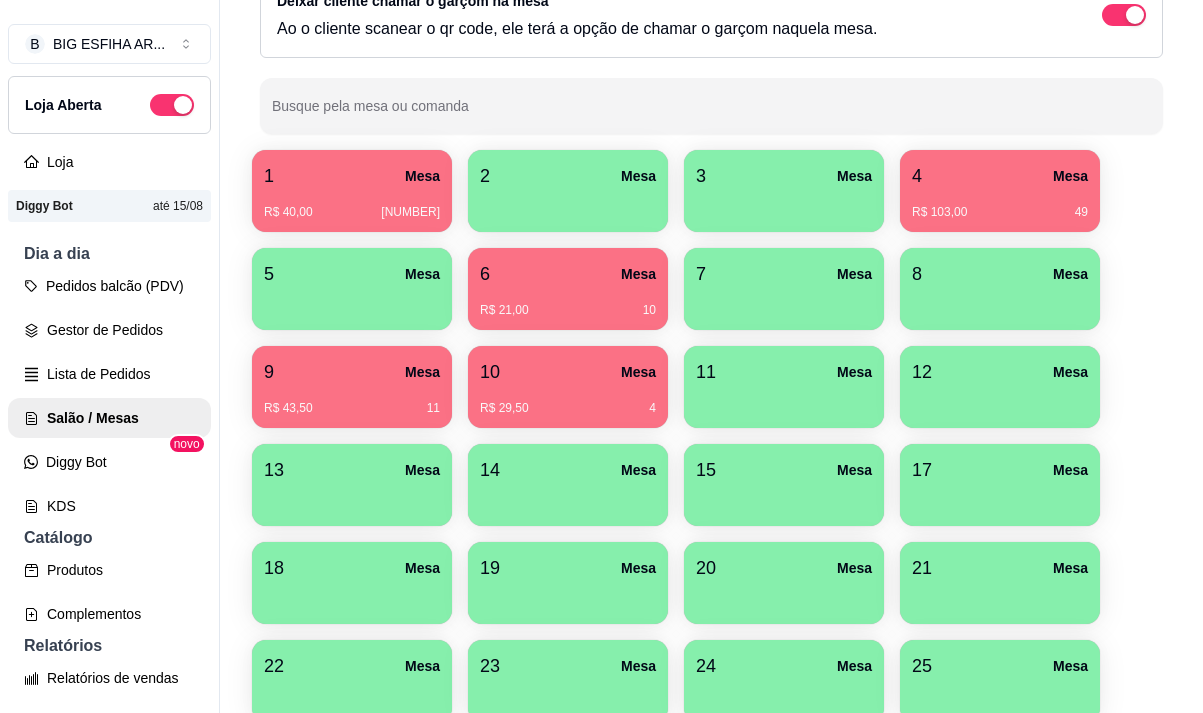 click on "R$ 29,50 4" at bounding box center (568, 408) 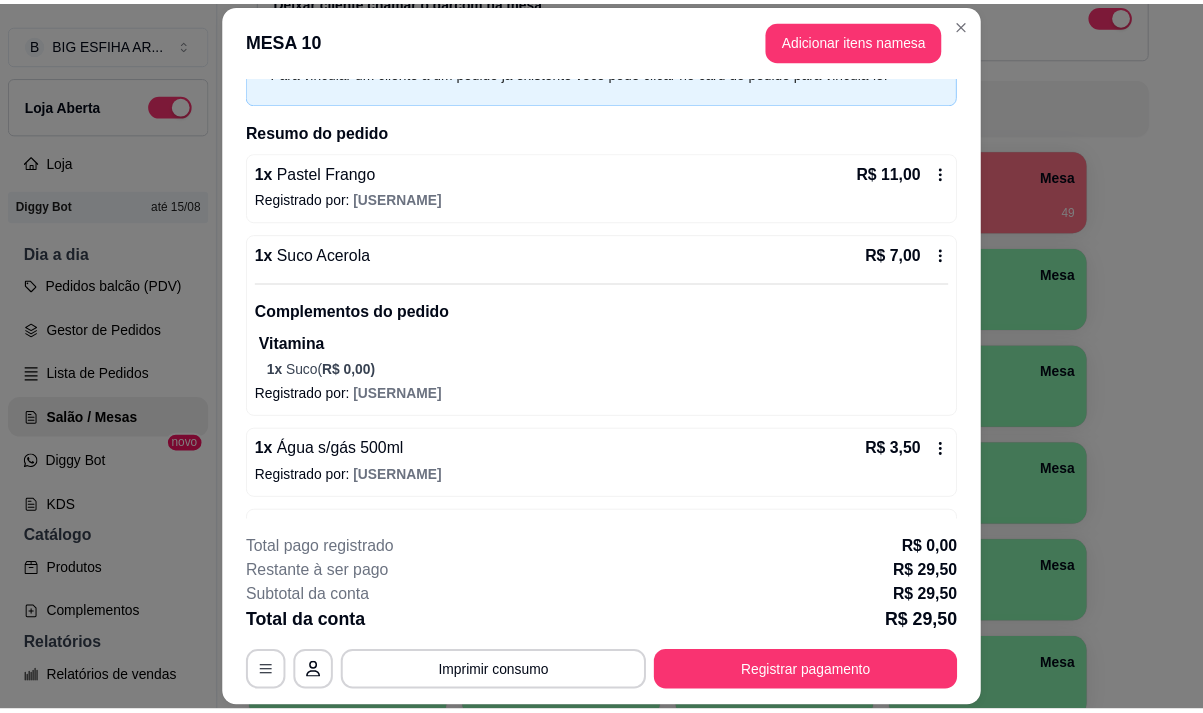scroll, scrollTop: 100, scrollLeft: 0, axis: vertical 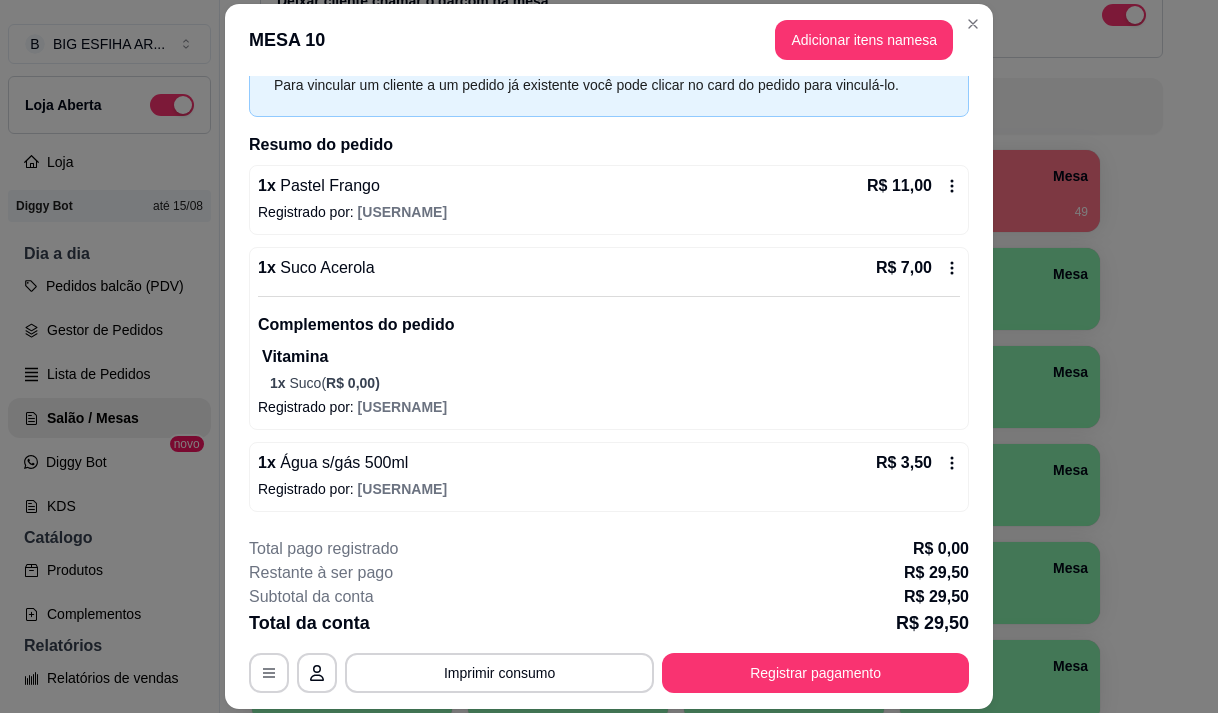 click 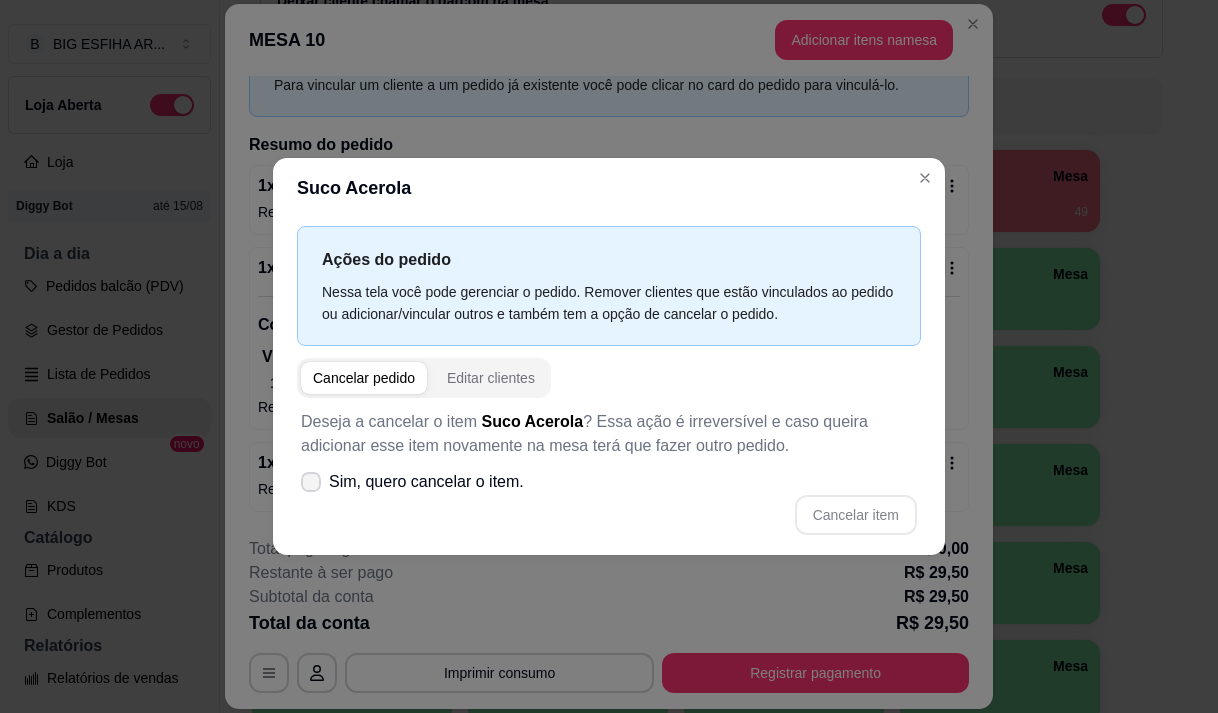 click at bounding box center [311, 482] 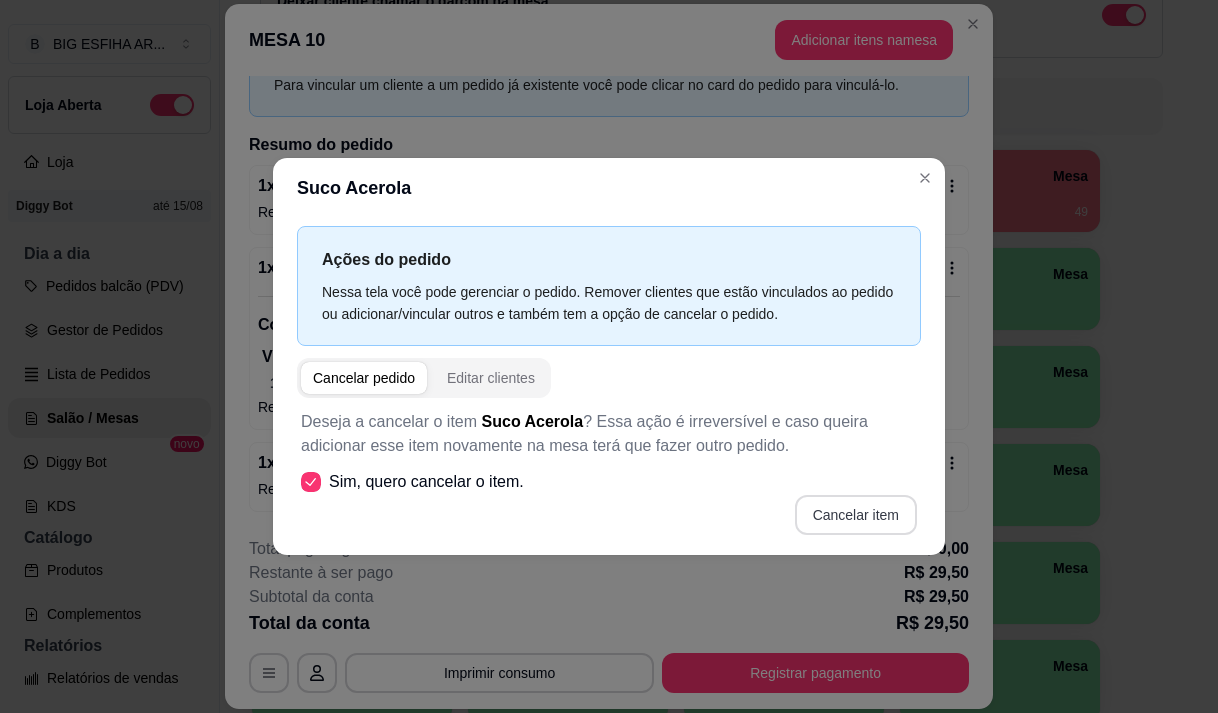 click on "Cancelar item" at bounding box center [856, 515] 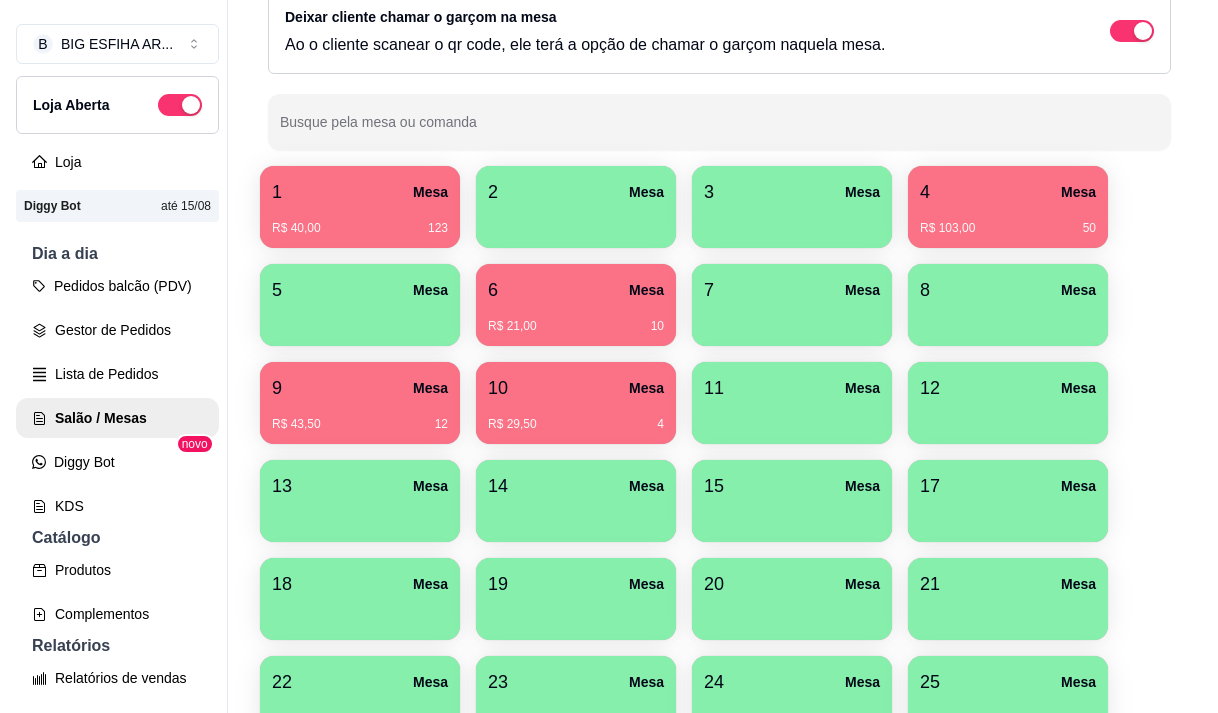 scroll, scrollTop: 200, scrollLeft: 0, axis: vertical 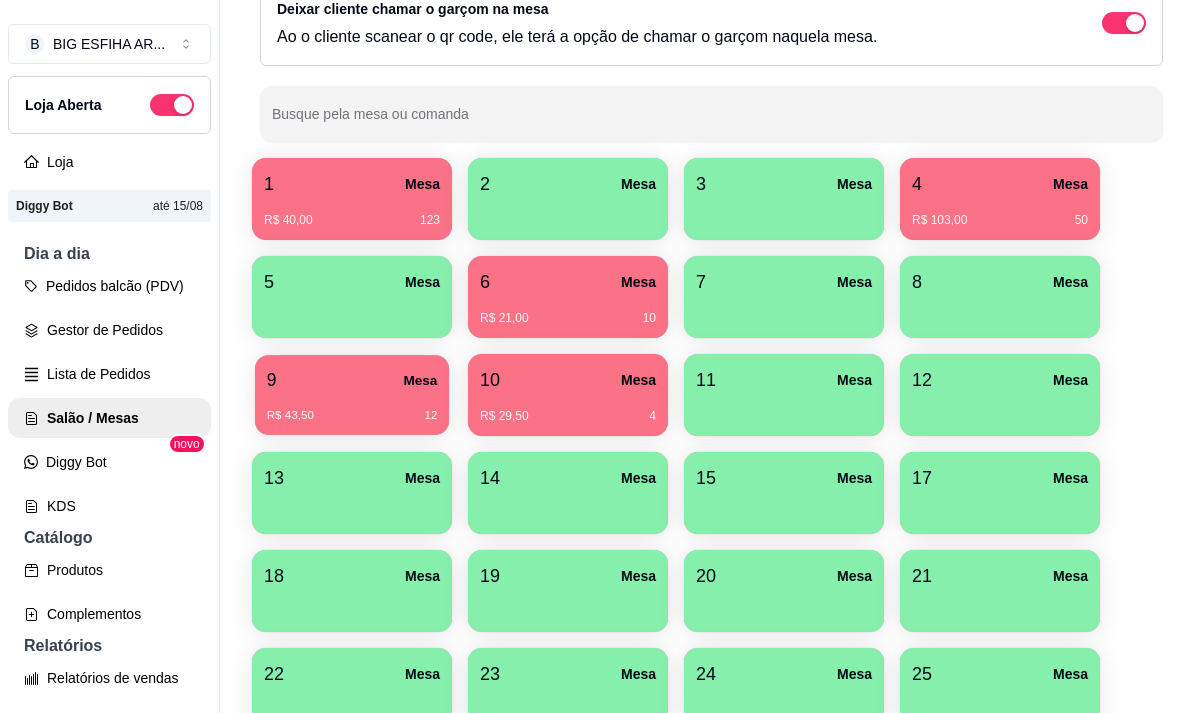 click on "R$ 43,50" at bounding box center [290, 416] 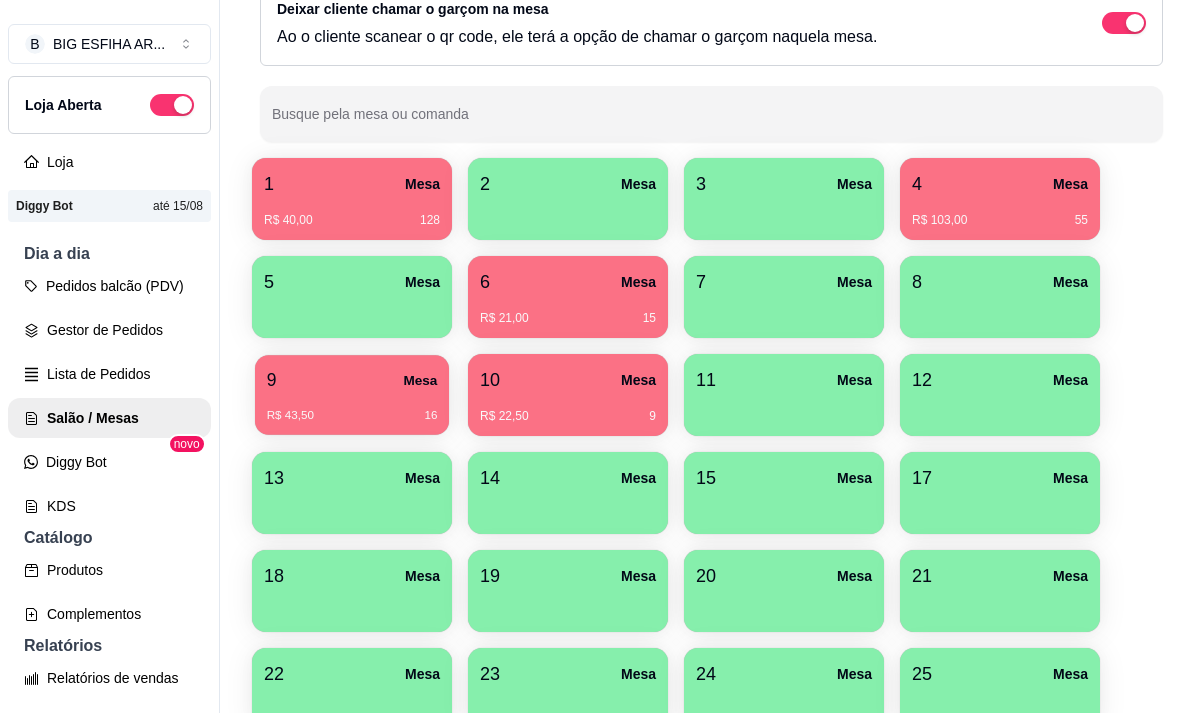click on "[NUMBER] Mesa" at bounding box center [352, 380] 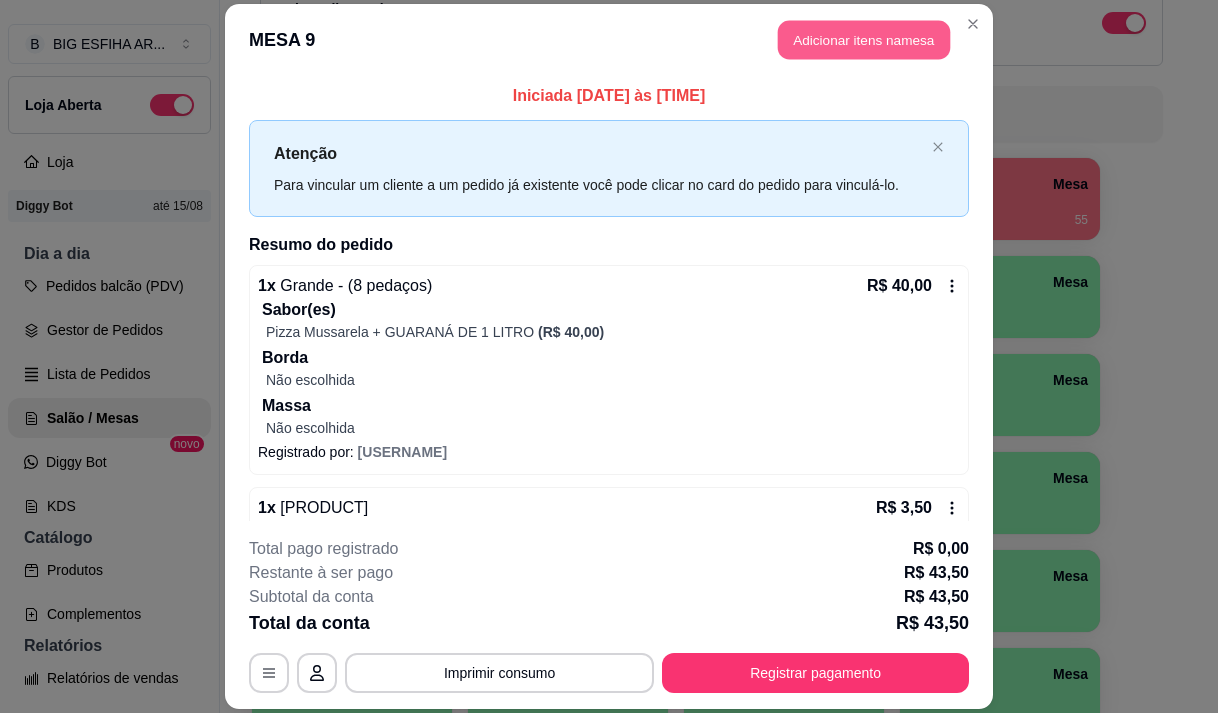 click on "Adicionar itens na  mesa" at bounding box center (864, 39) 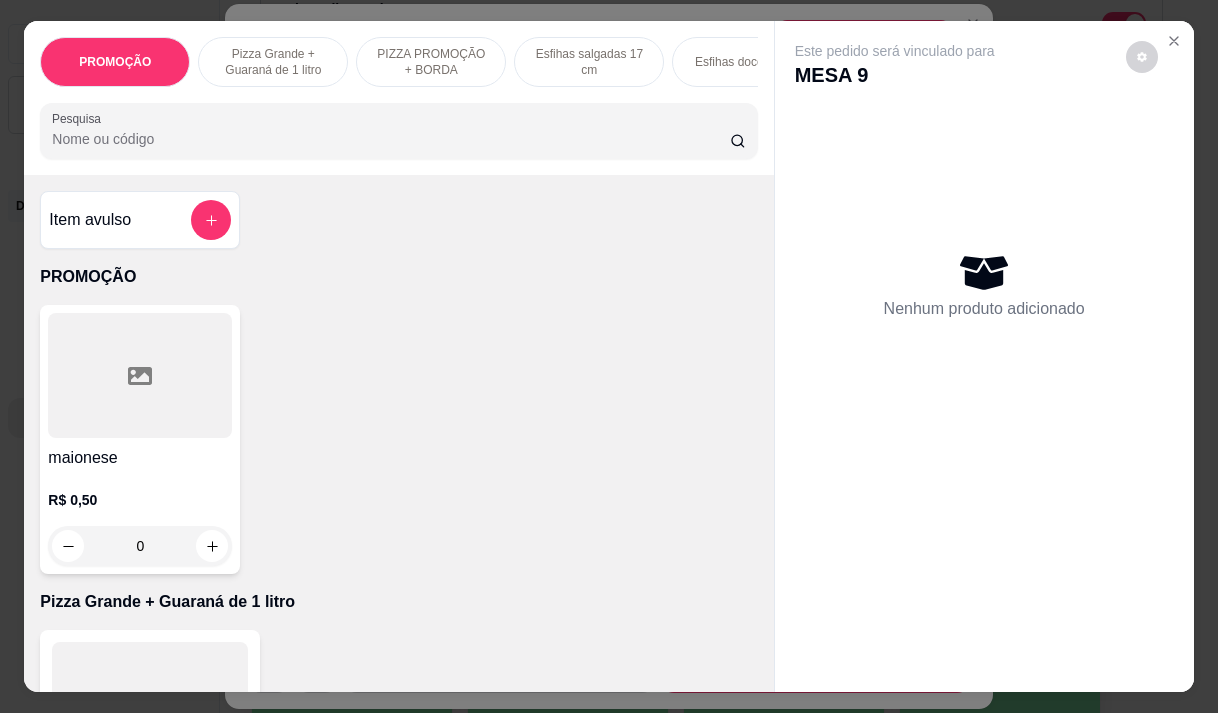 click at bounding box center [398, 131] 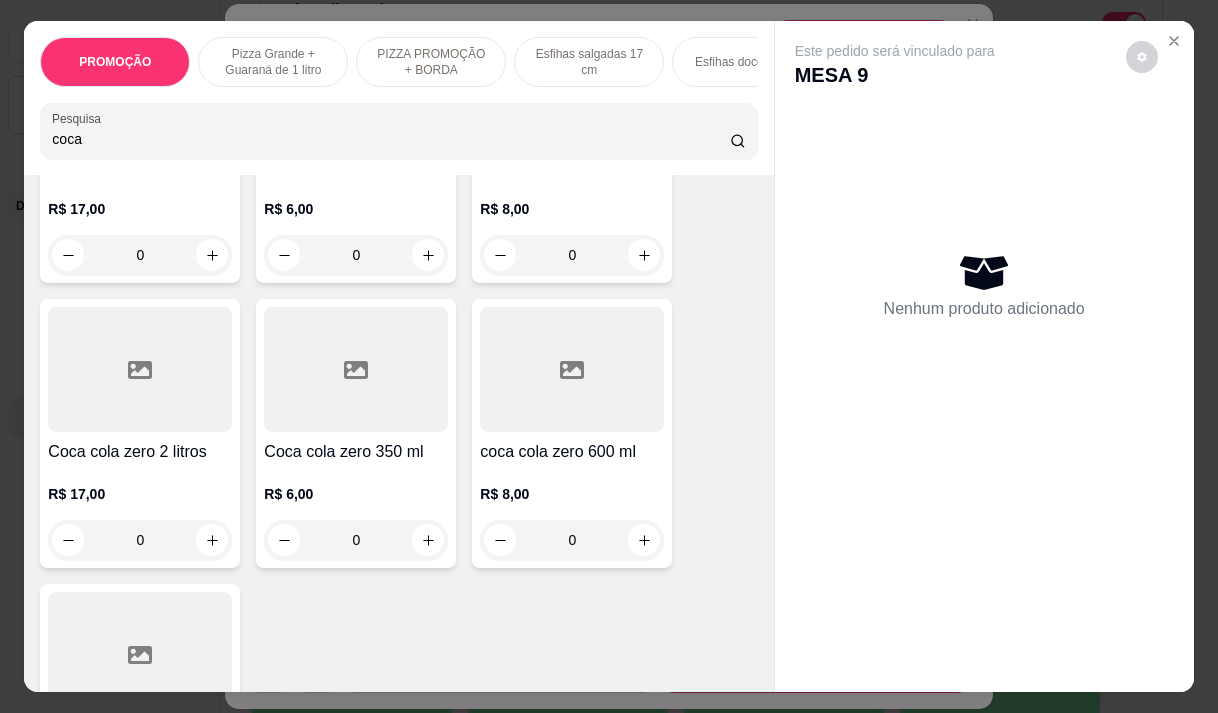 scroll, scrollTop: 500, scrollLeft: 0, axis: vertical 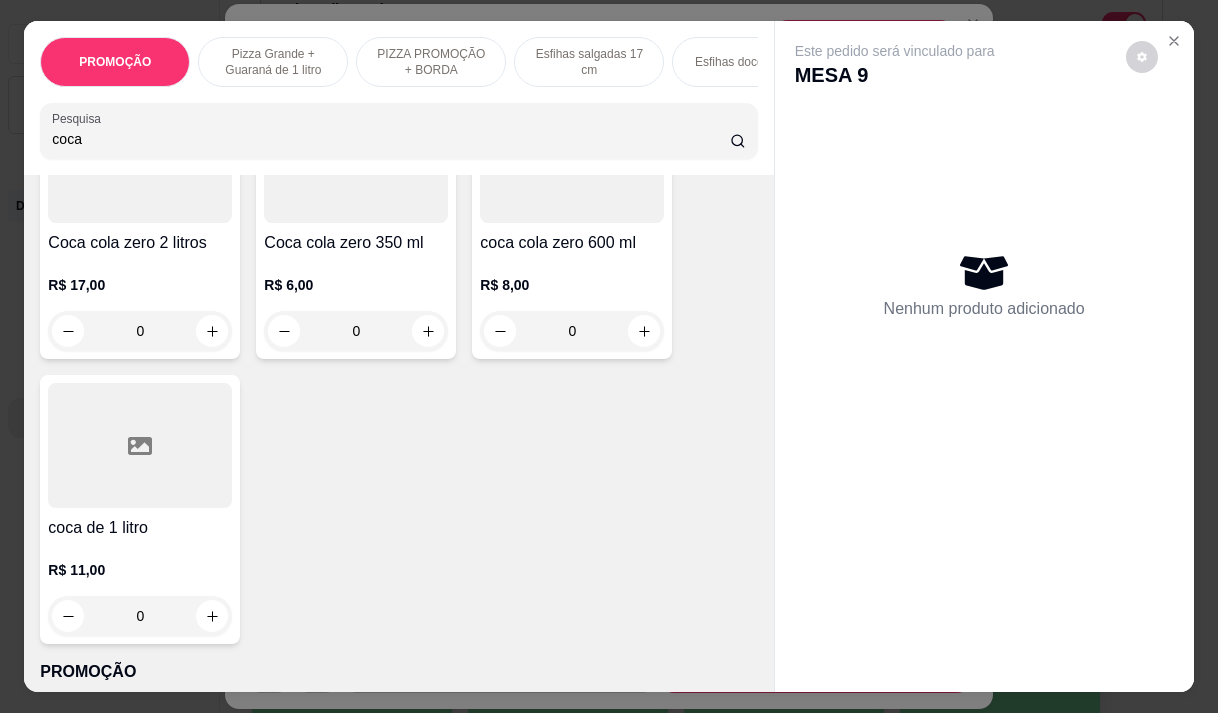 type on "coca" 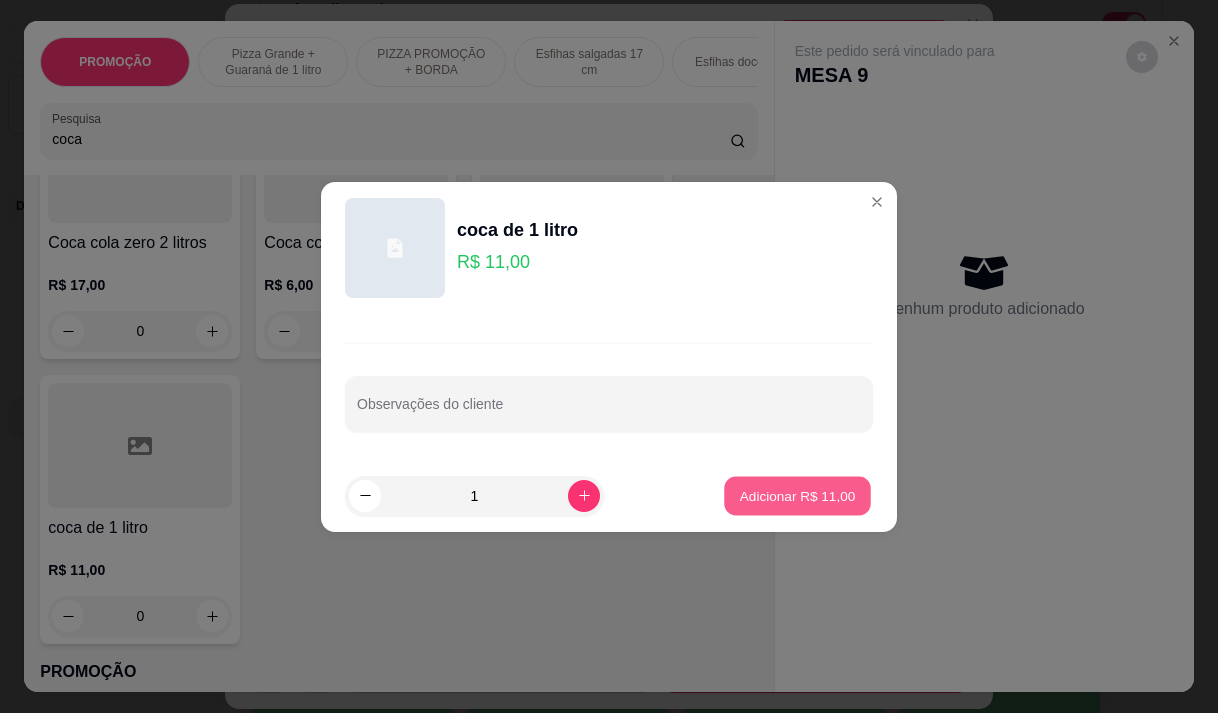 click on "Adicionar   R$ 11,00" at bounding box center [798, 495] 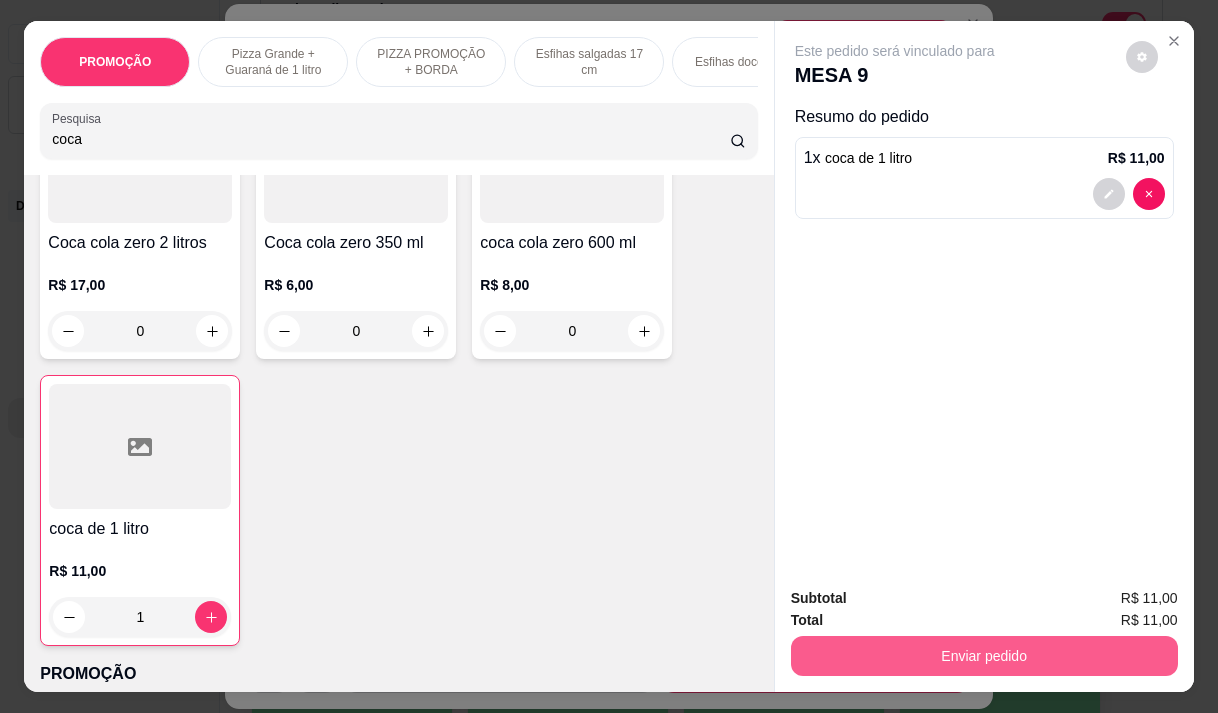 click on "Enviar pedido" at bounding box center (984, 656) 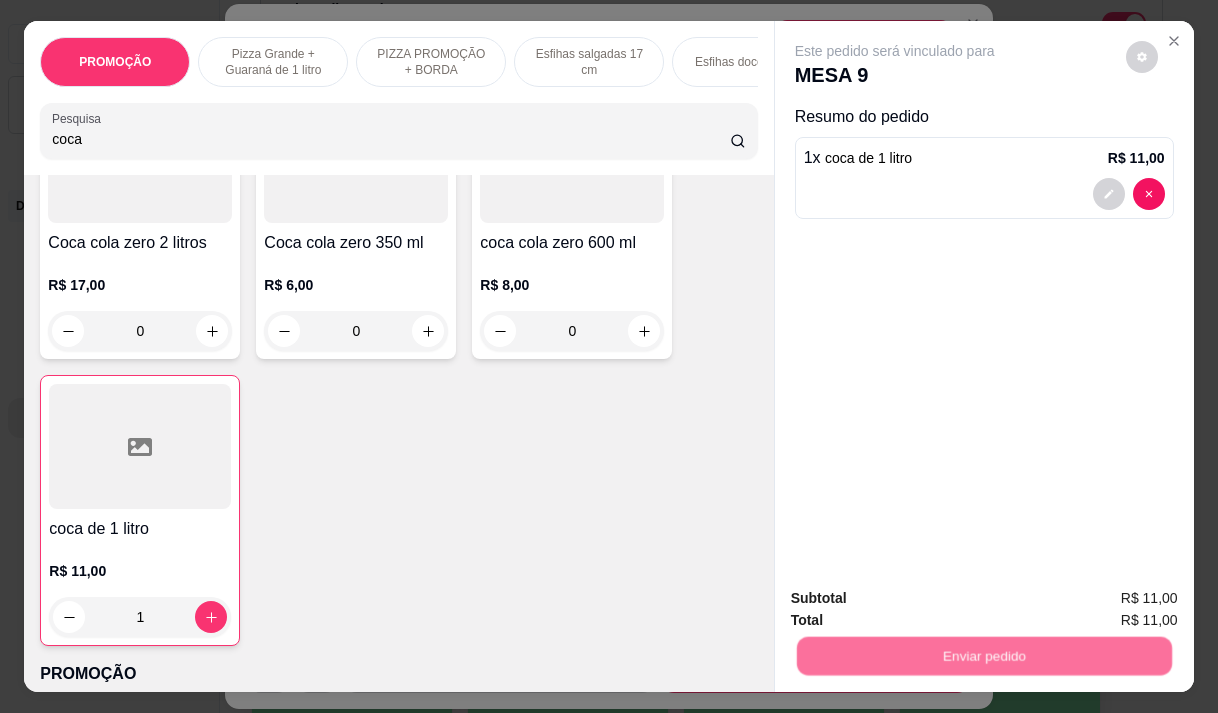 click on "Não registrar e enviar pedido" at bounding box center (918, 598) 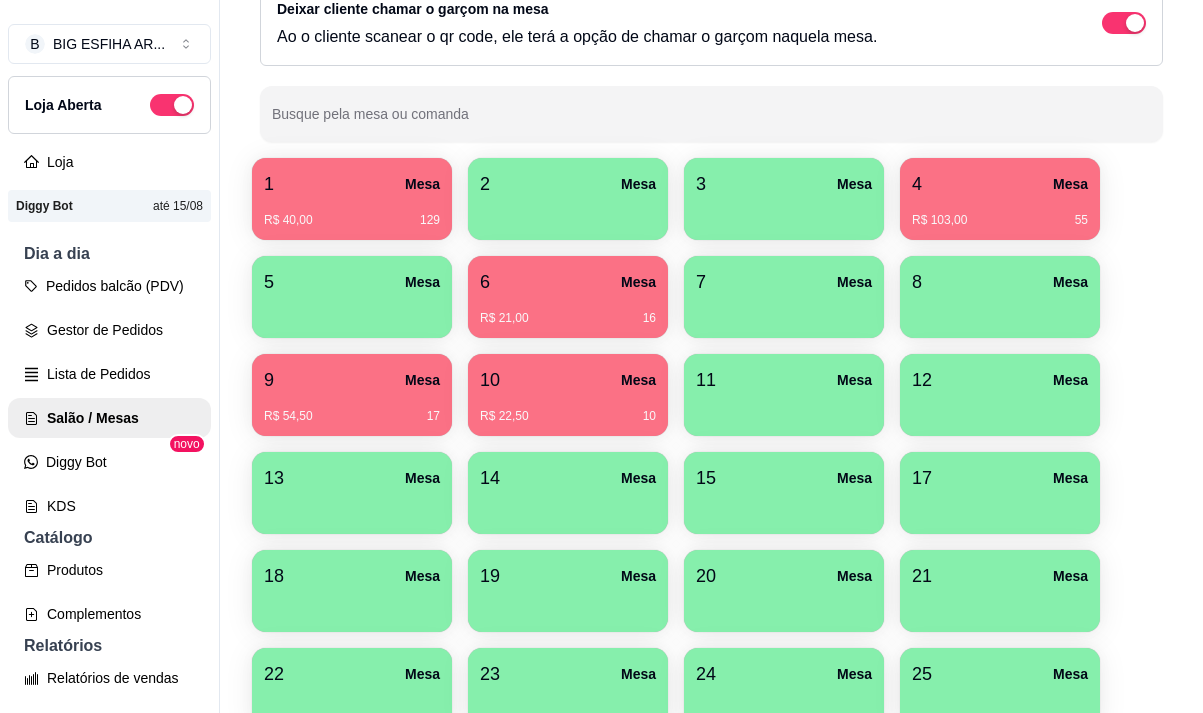 click on "R$ 54,50 17" at bounding box center [352, 409] 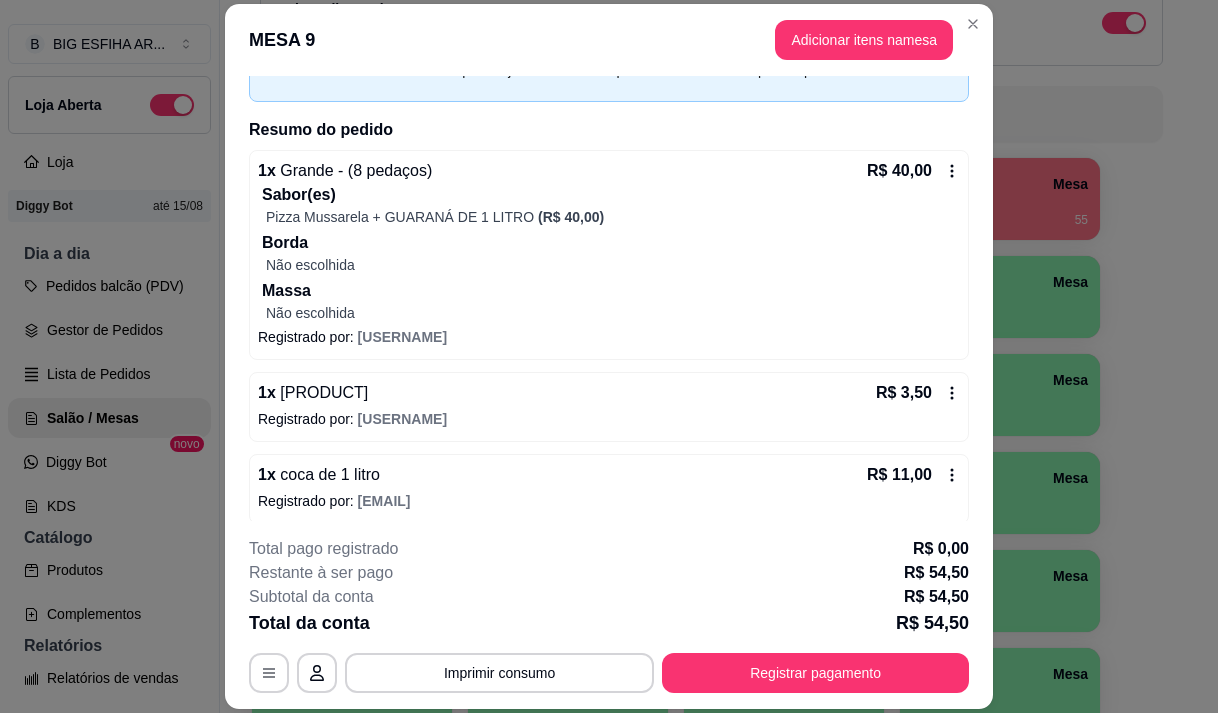 scroll, scrollTop: 125, scrollLeft: 0, axis: vertical 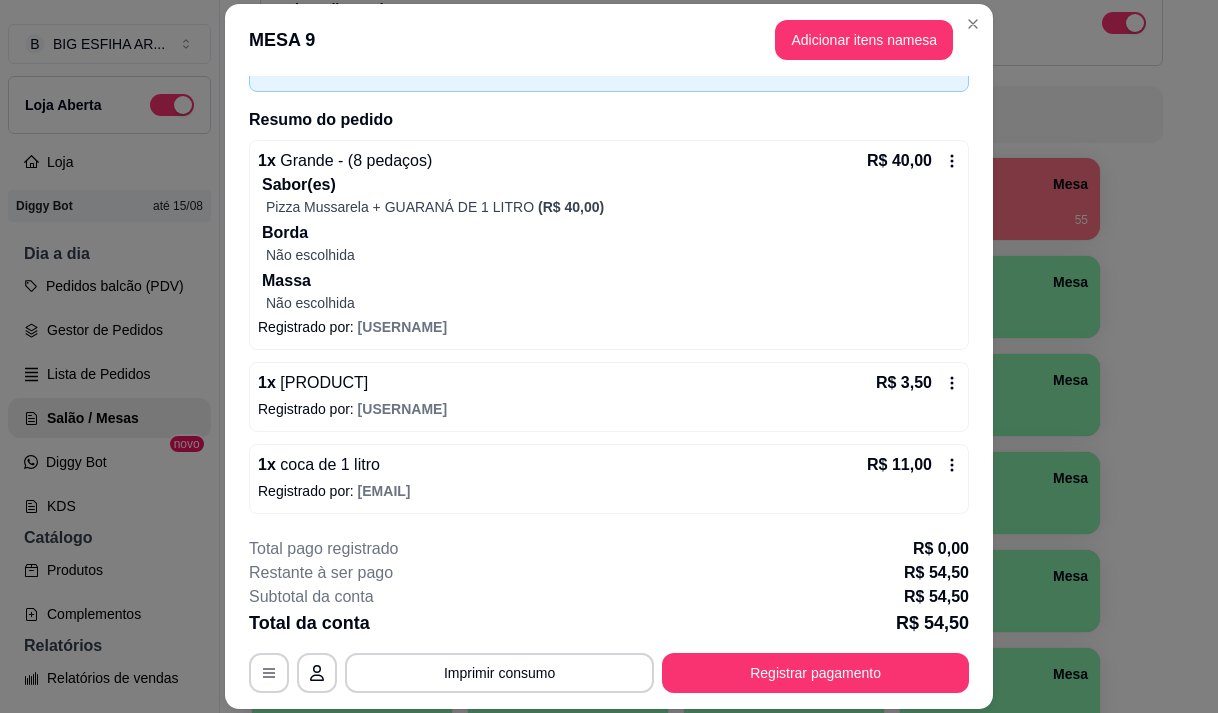 click 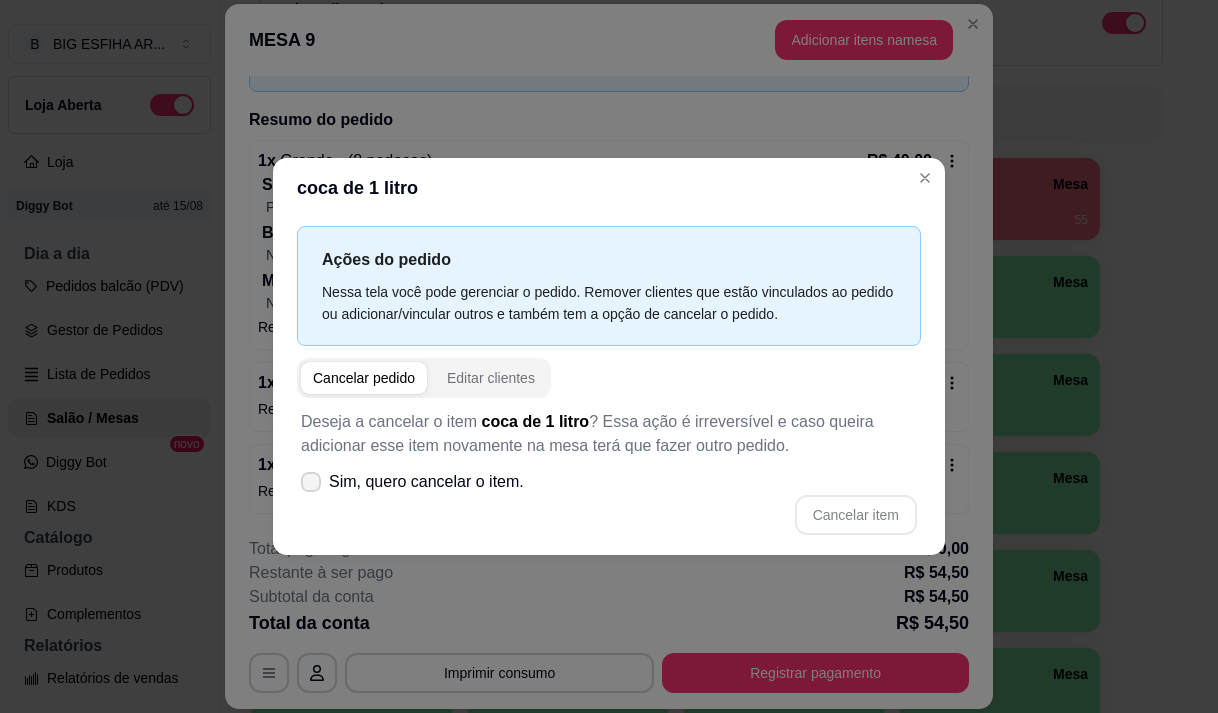 click at bounding box center (311, 482) 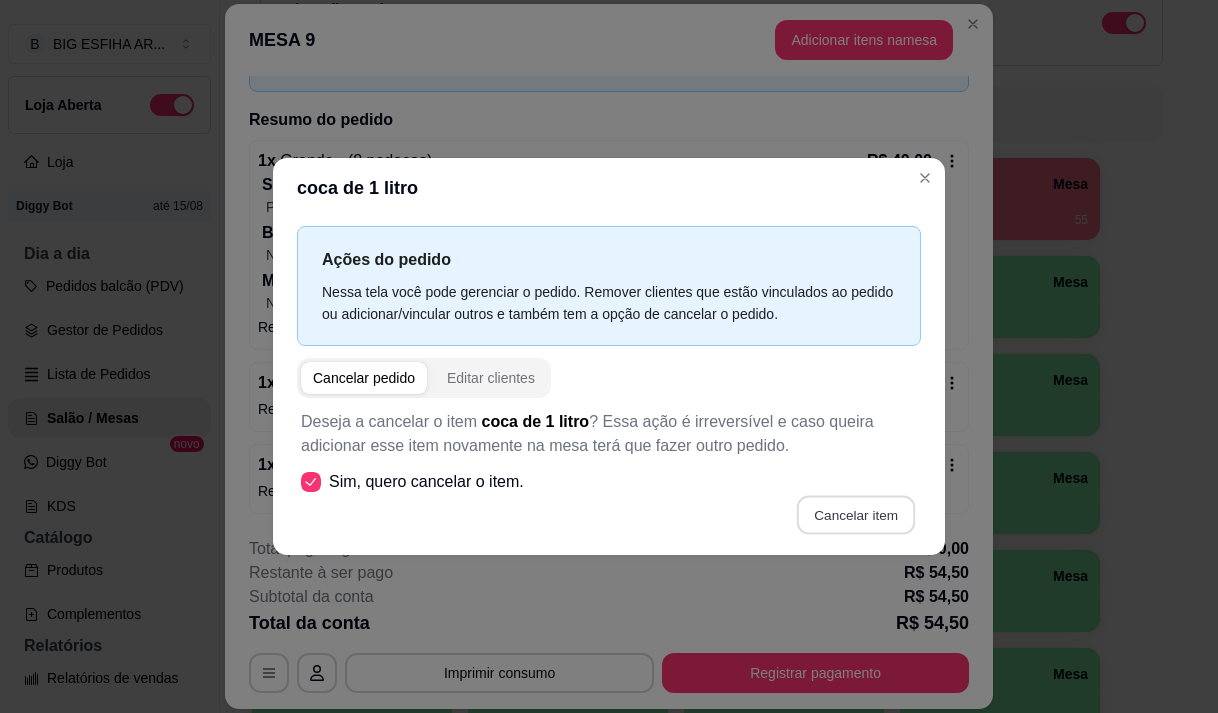 click on "Cancelar item" at bounding box center [855, 514] 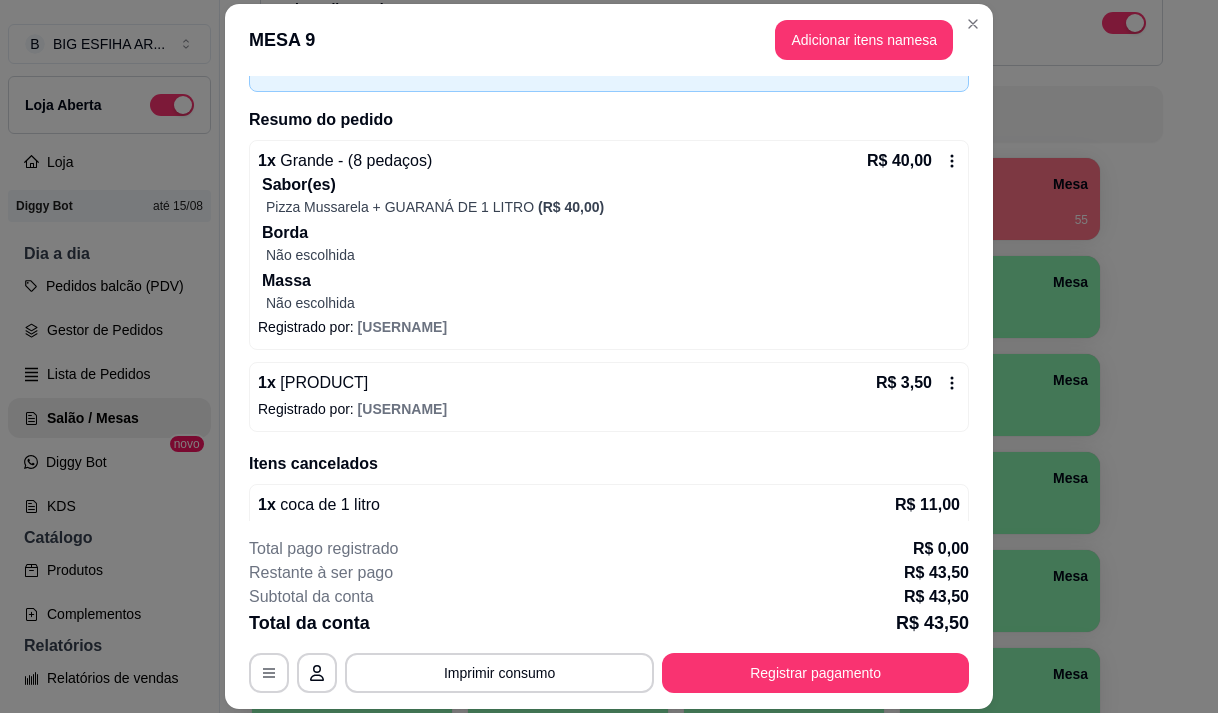 scroll, scrollTop: 0, scrollLeft: 0, axis: both 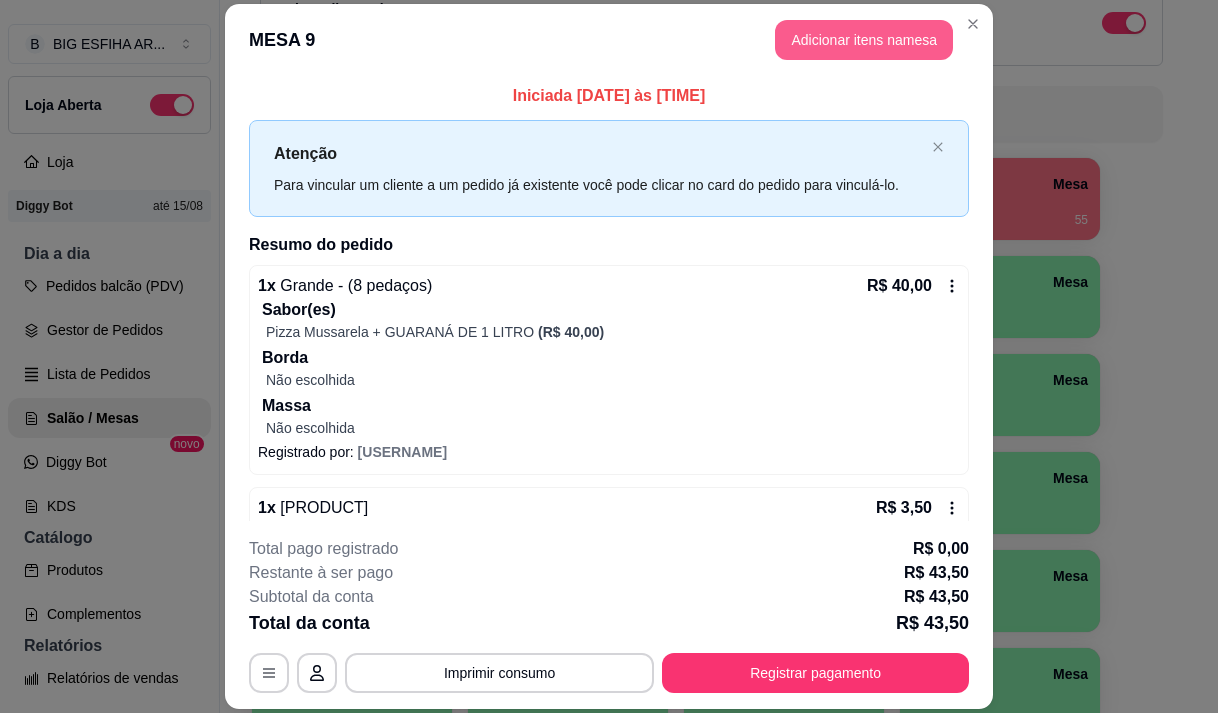 click on "Adicionar itens na  mesa" at bounding box center [864, 40] 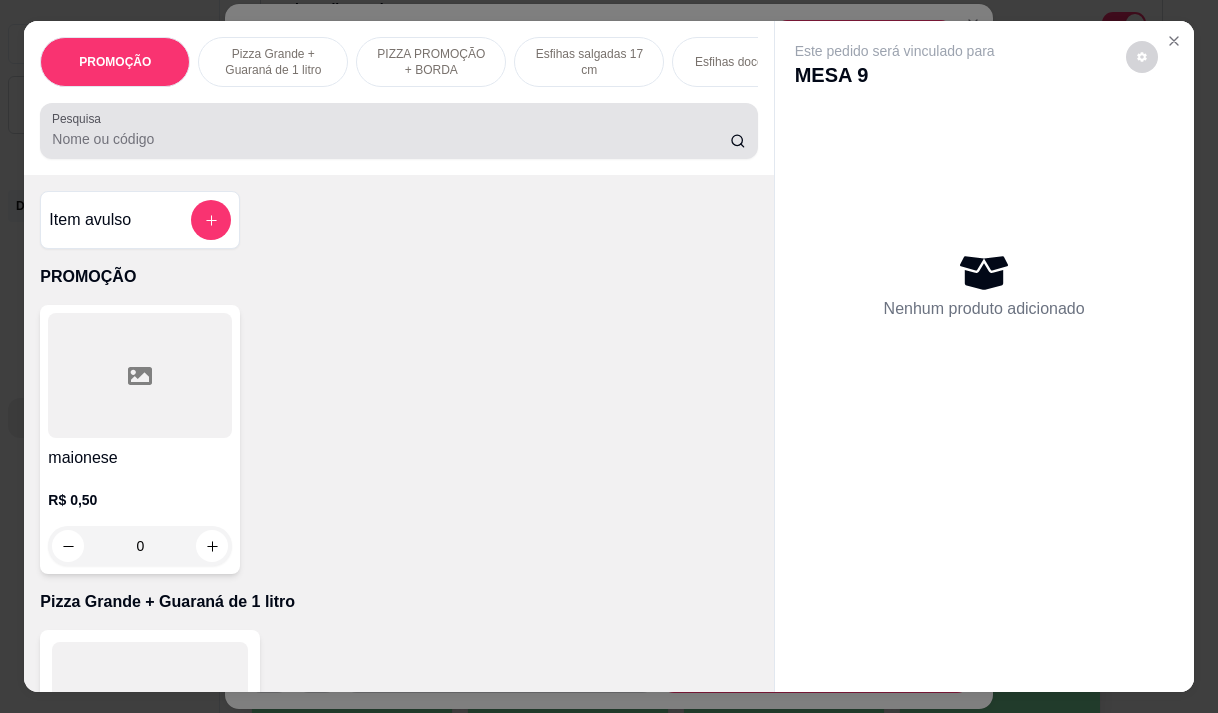 click on "Pesquisa" at bounding box center [391, 139] 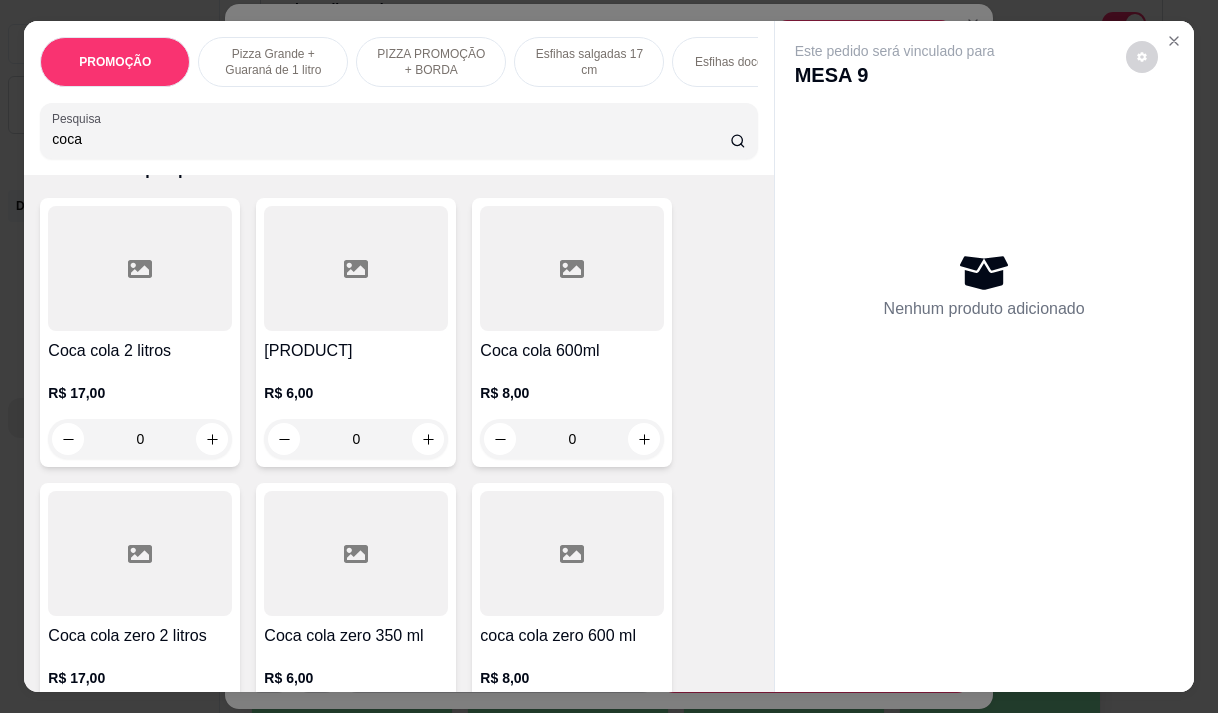 scroll, scrollTop: 100, scrollLeft: 0, axis: vertical 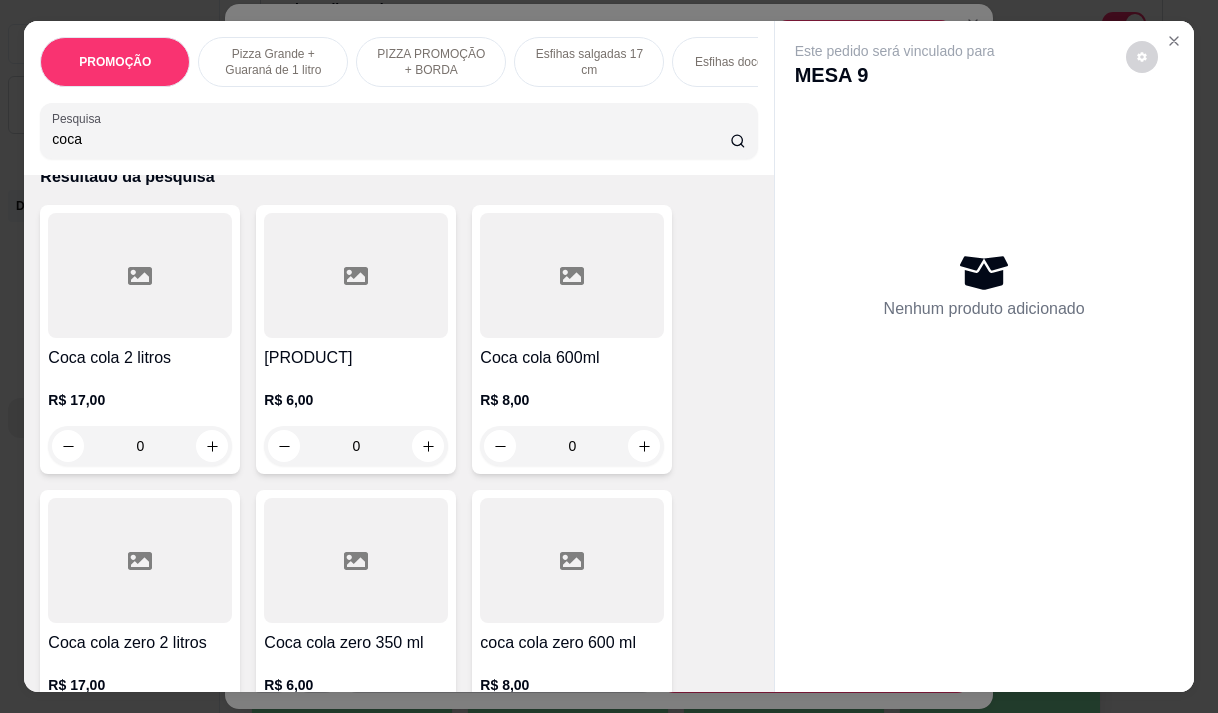 type on "coca" 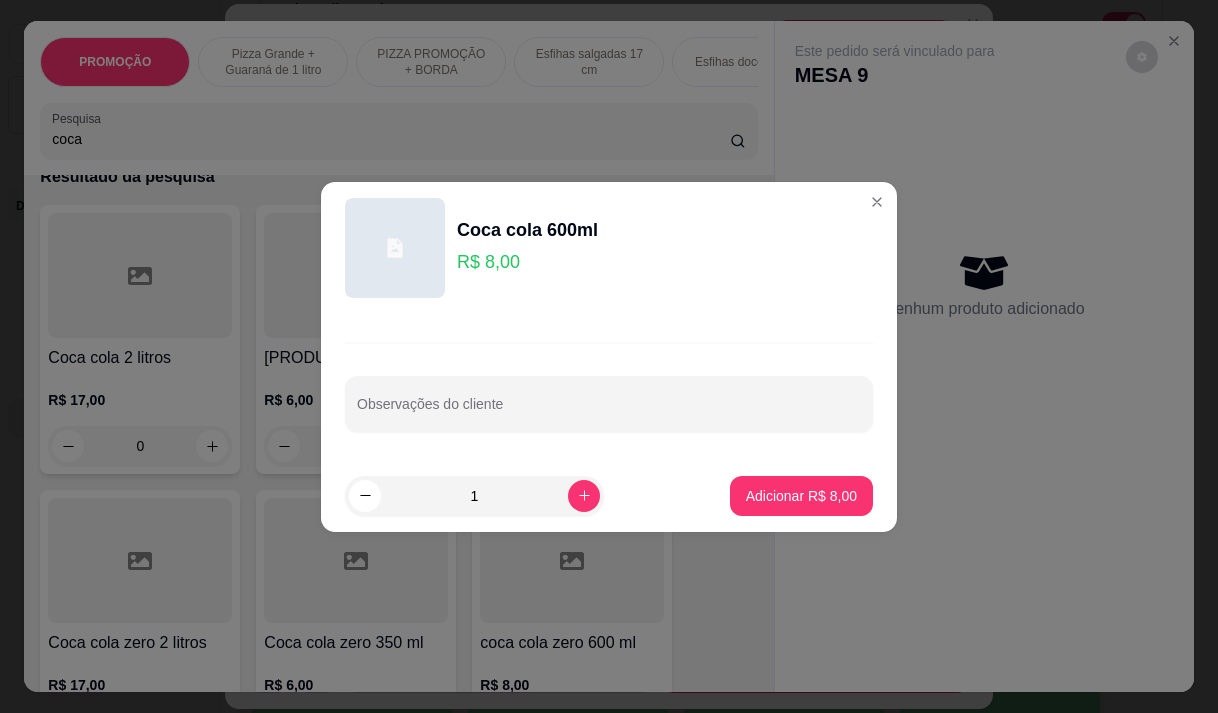 drag, startPoint x: 759, startPoint y: 472, endPoint x: 757, endPoint y: 491, distance: 19.104973 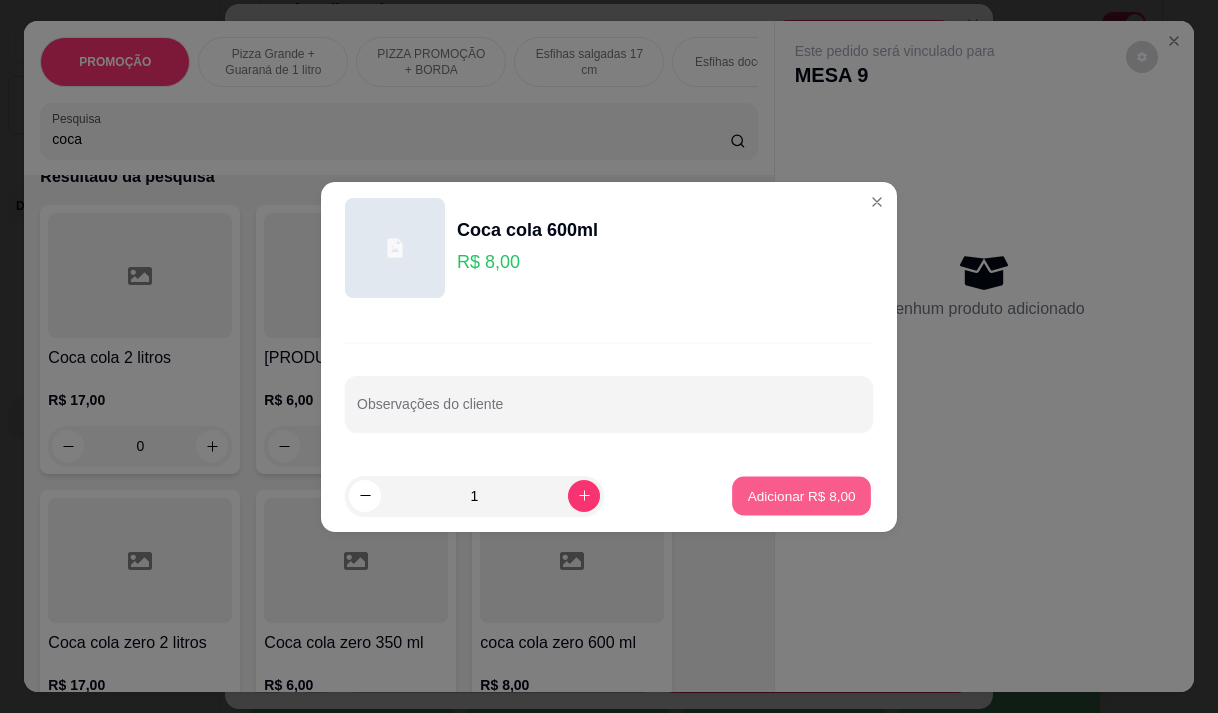 click on "Adicionar   R$ 8,00" at bounding box center (801, 495) 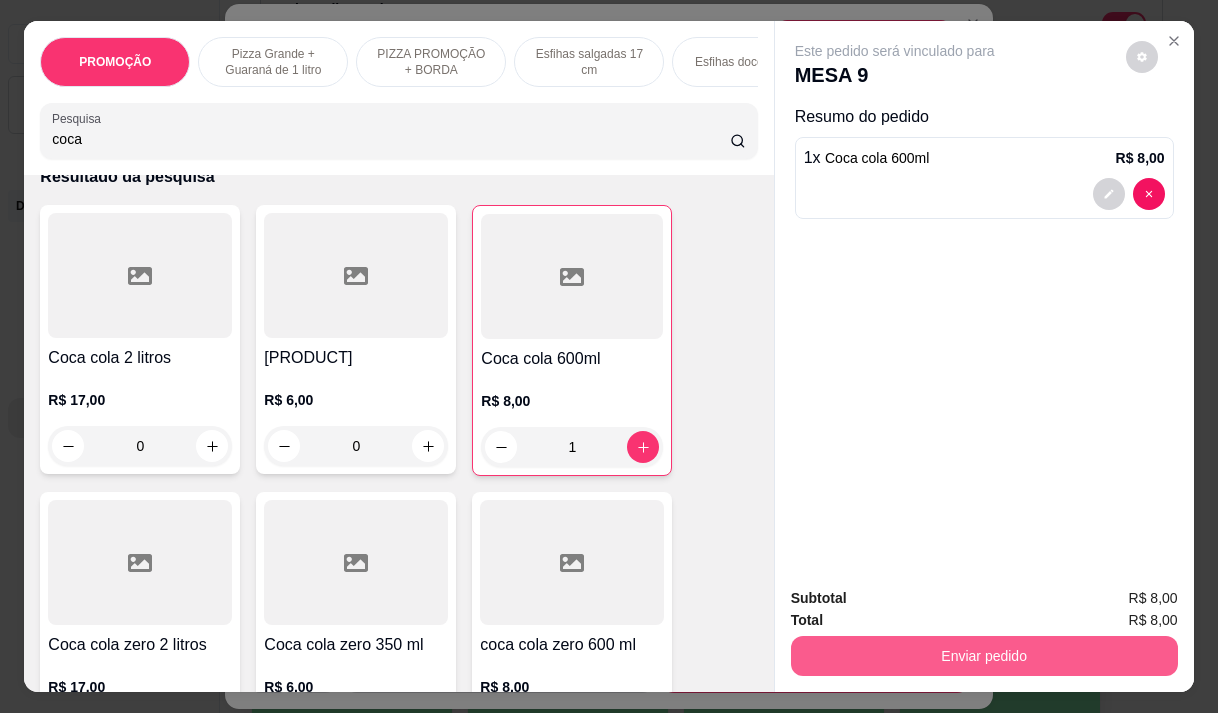 click on "Enviar pedido" at bounding box center (984, 656) 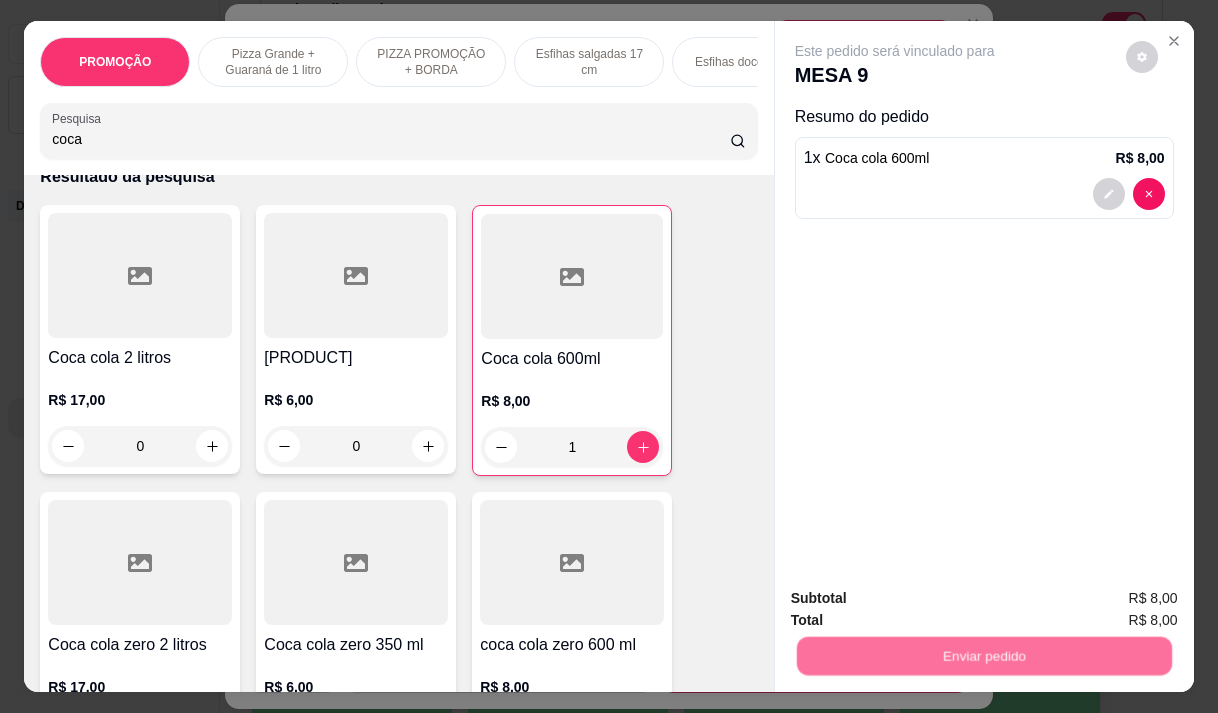 click on "Não registrar e enviar pedido" at bounding box center (918, 599) 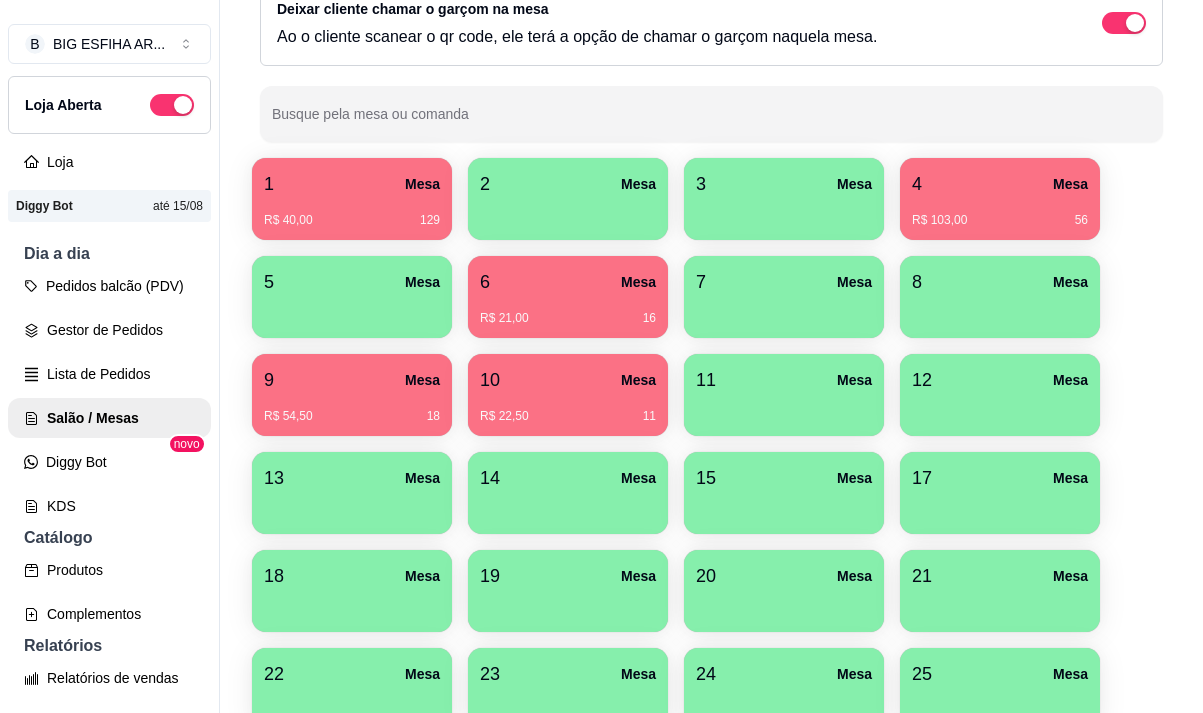 click on "R$ 21,00 16" at bounding box center (568, 318) 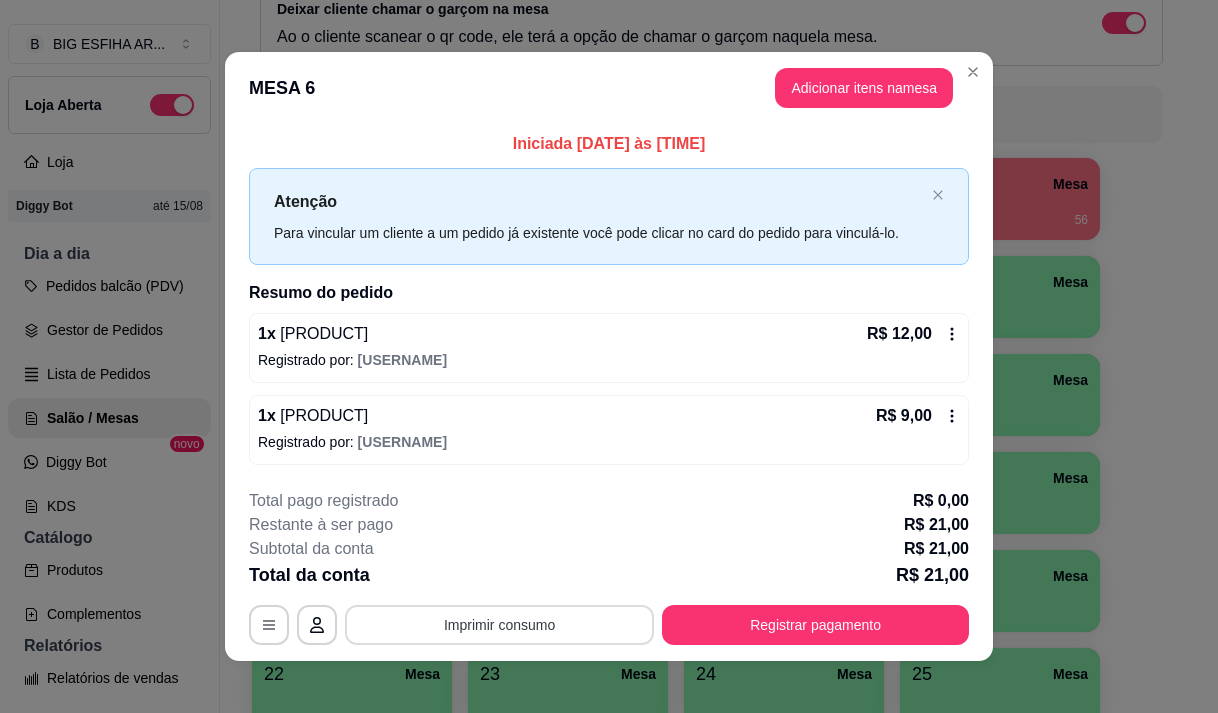 click on "Imprimir consumo" at bounding box center (499, 625) 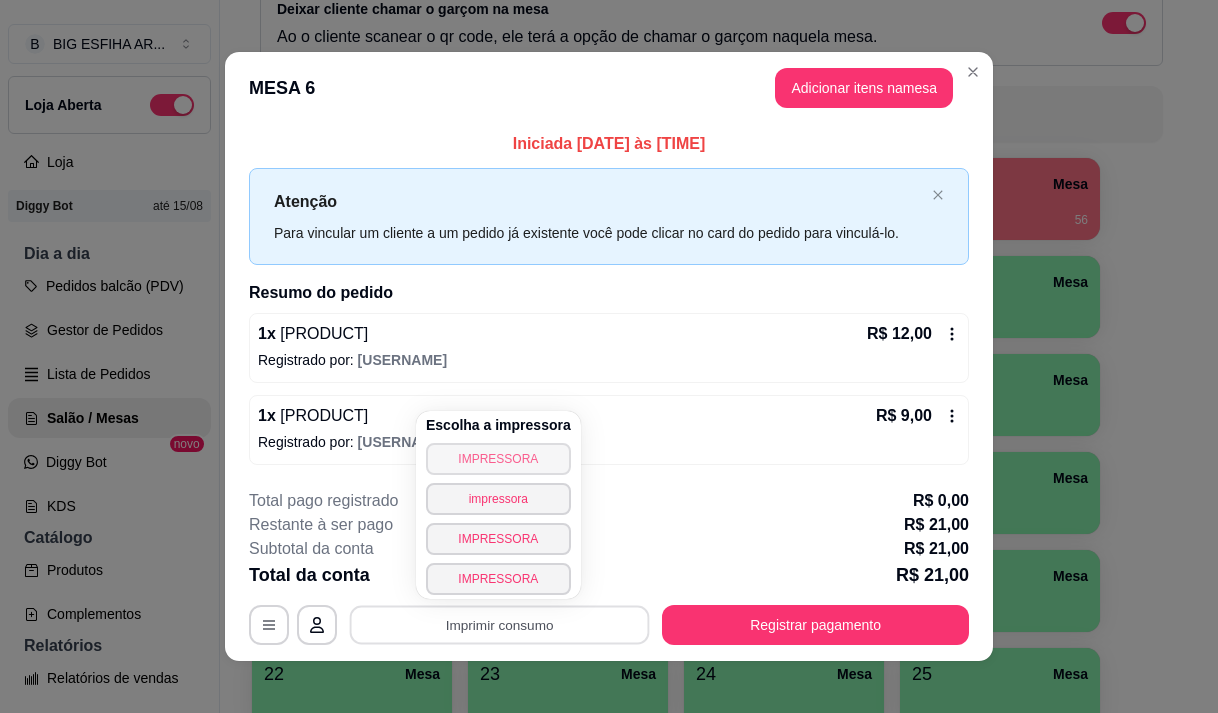 click on "IMPRESSORA" at bounding box center [498, 459] 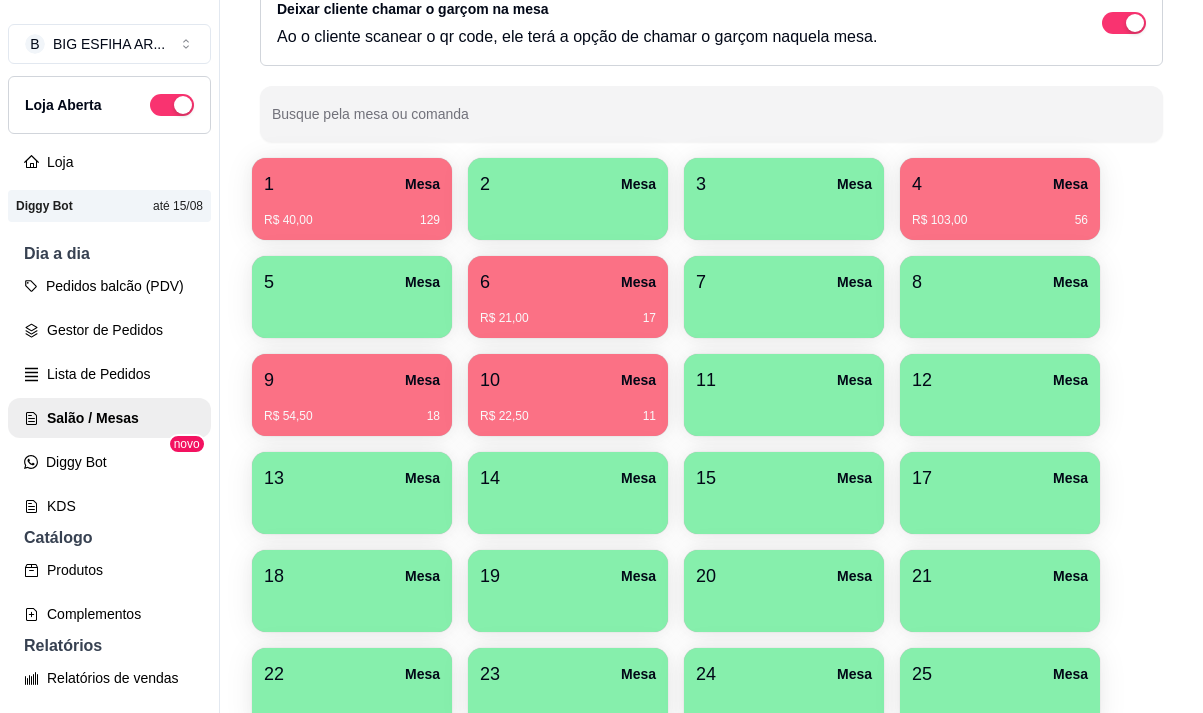 click on "[PRICE] [NUMBER]" at bounding box center (1000, 213) 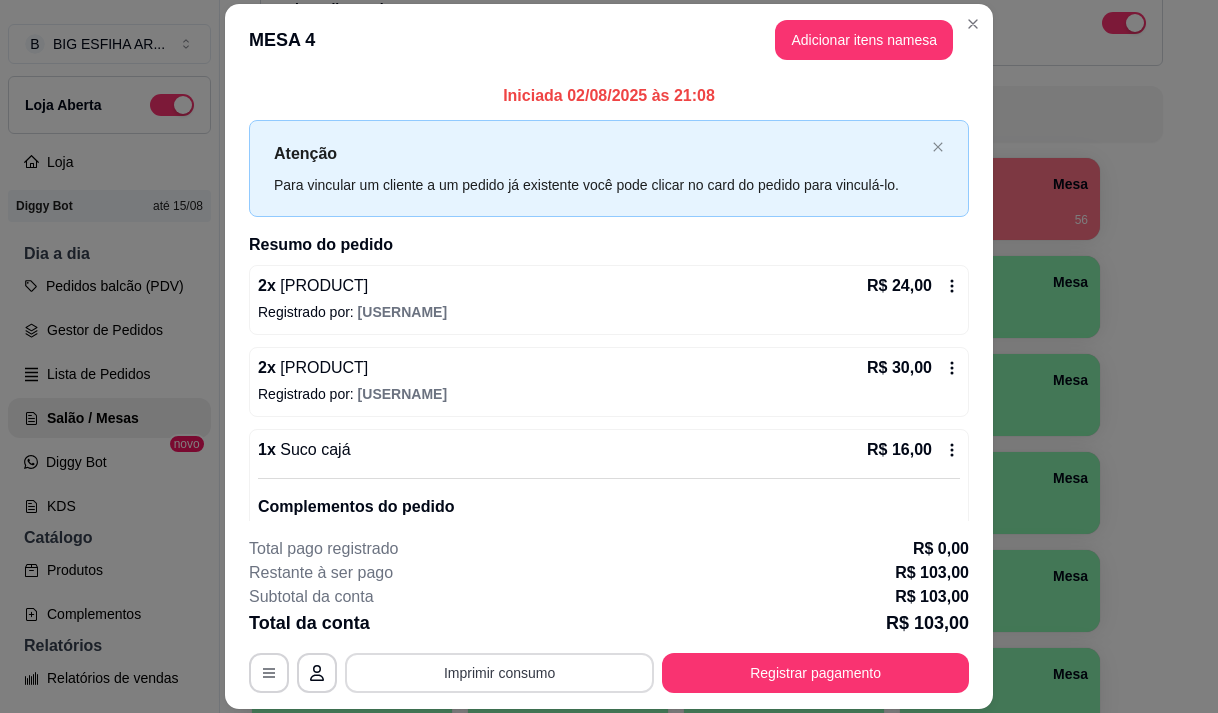 click on "Imprimir consumo" at bounding box center (499, 673) 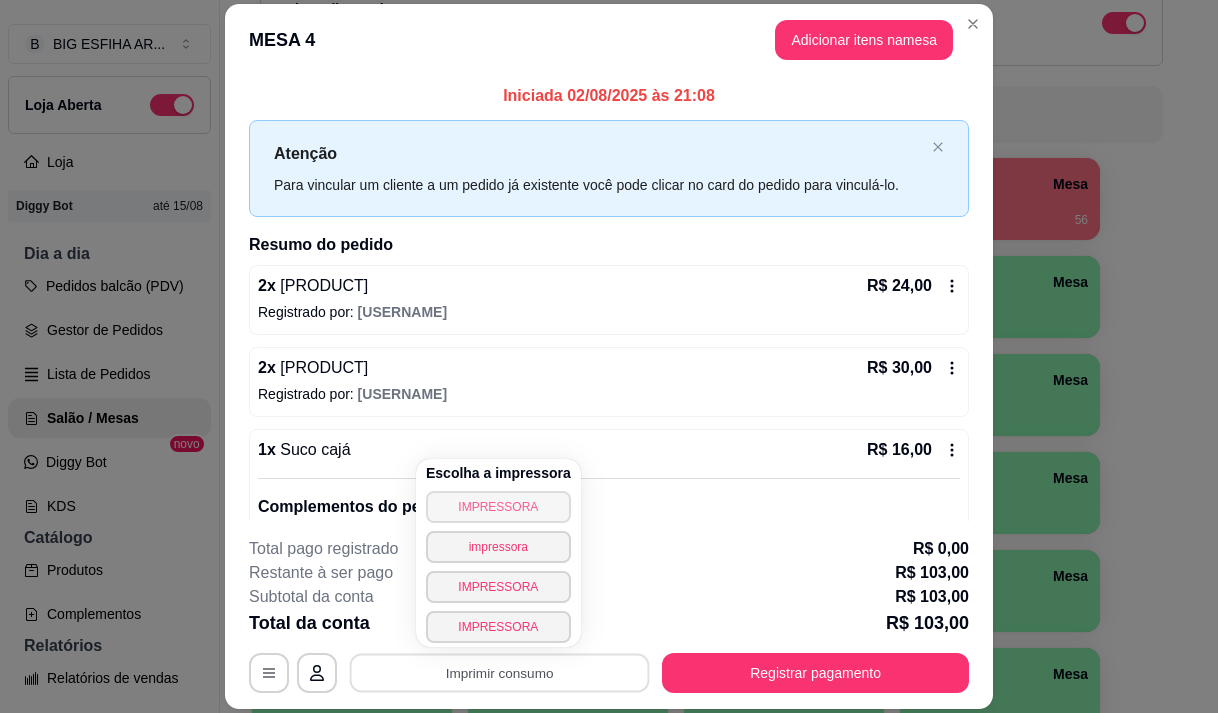 click on "IMPRESSORA" at bounding box center (498, 507) 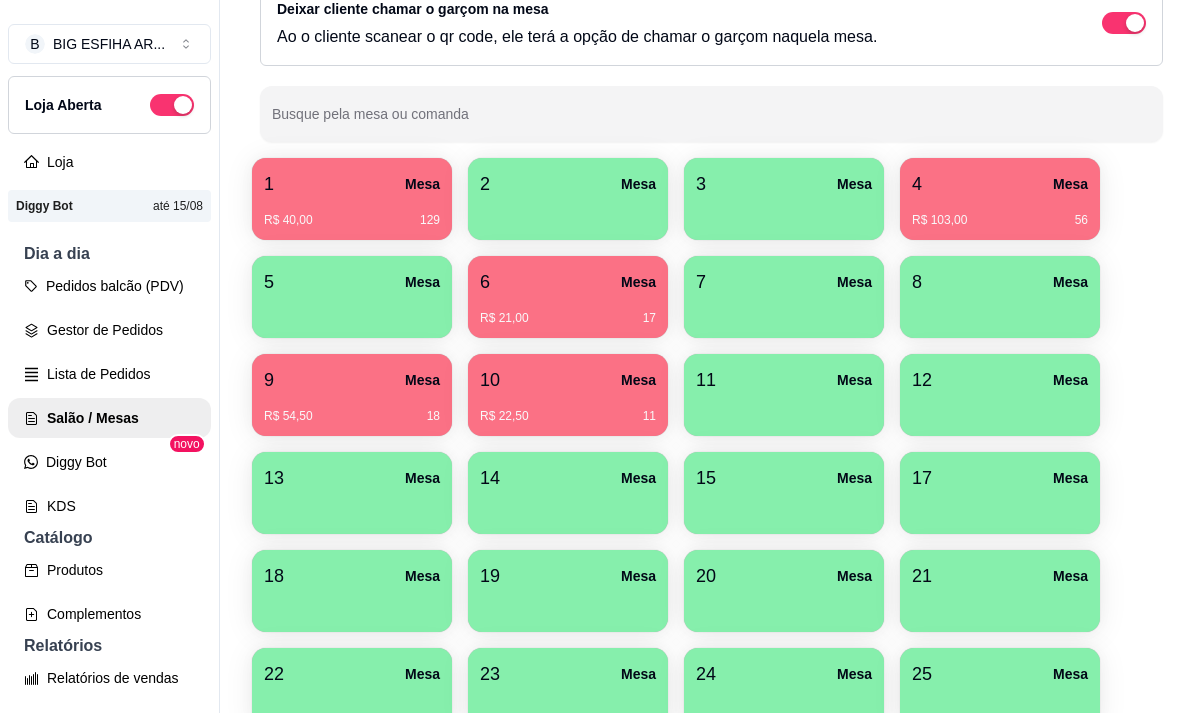 click on "R$ 54,50" at bounding box center (288, 416) 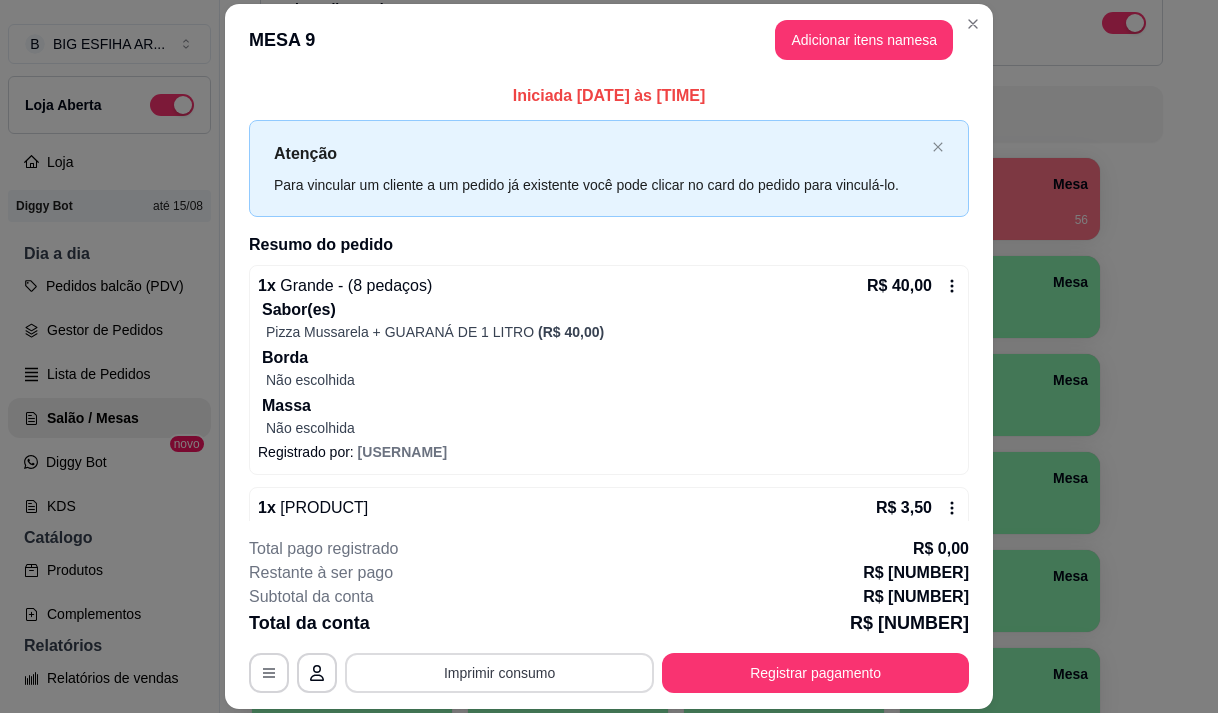 click on "Imprimir consumo" at bounding box center (499, 673) 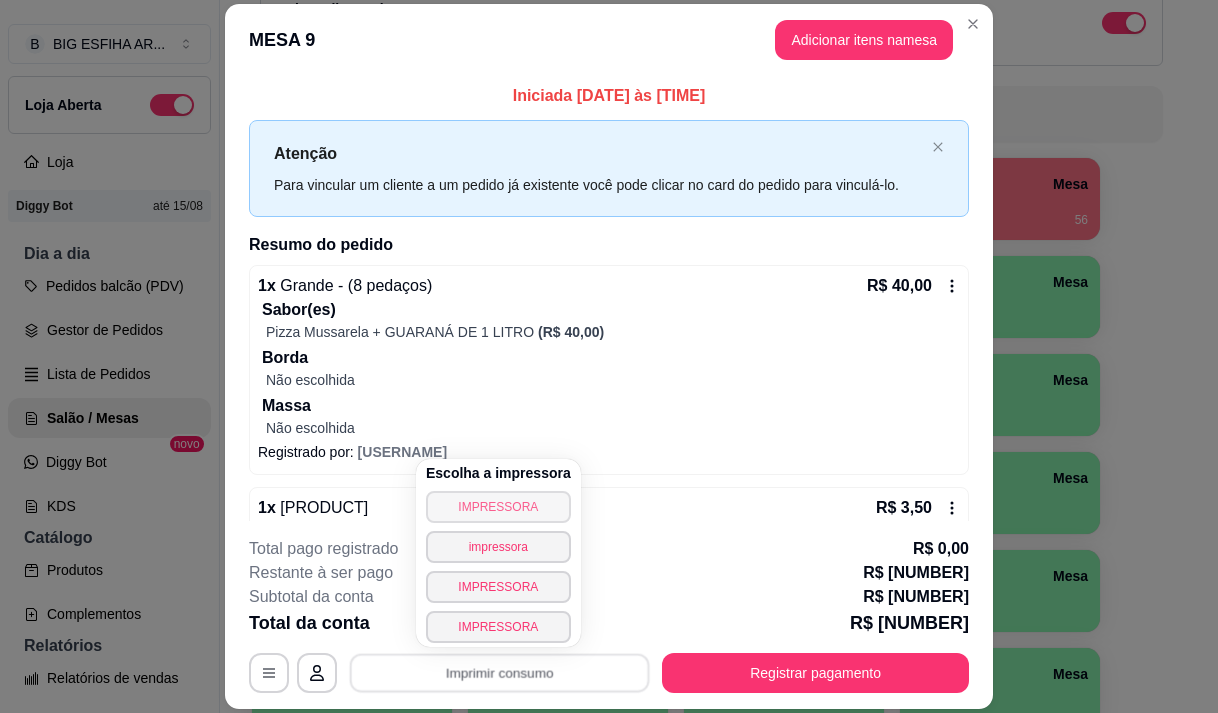 click on "IMPRESSORA" at bounding box center (498, 507) 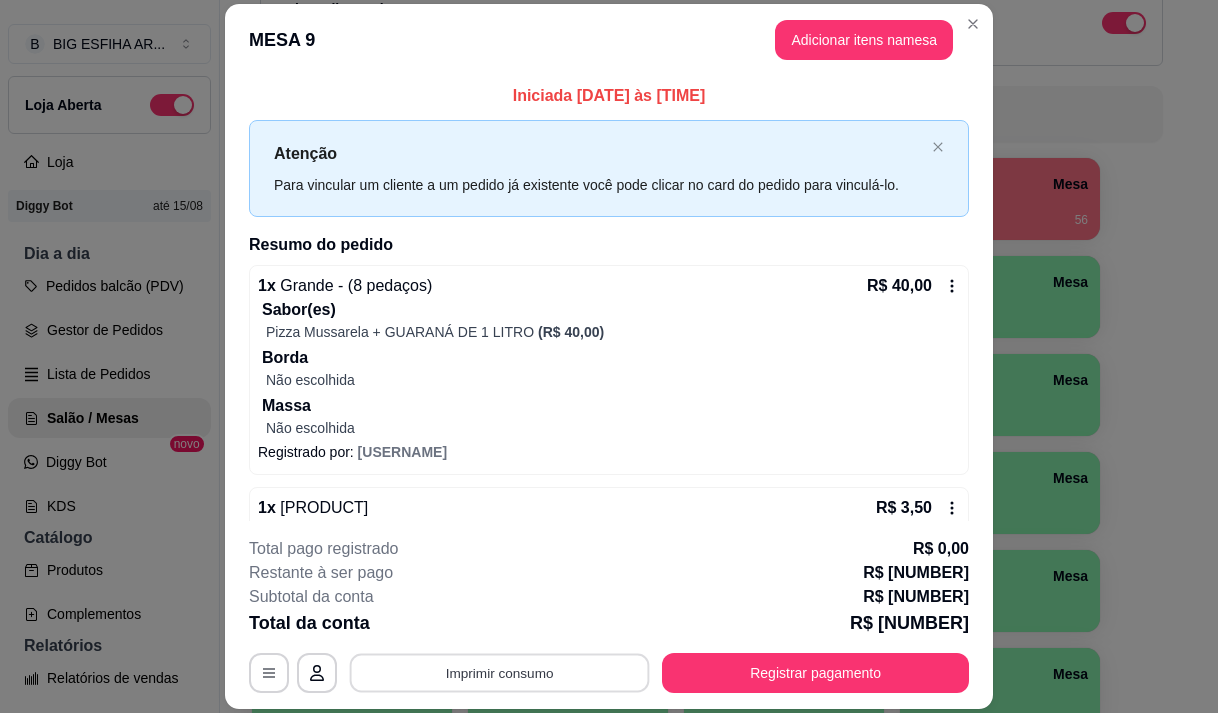 click on "Imprimir consumo" at bounding box center (500, 673) 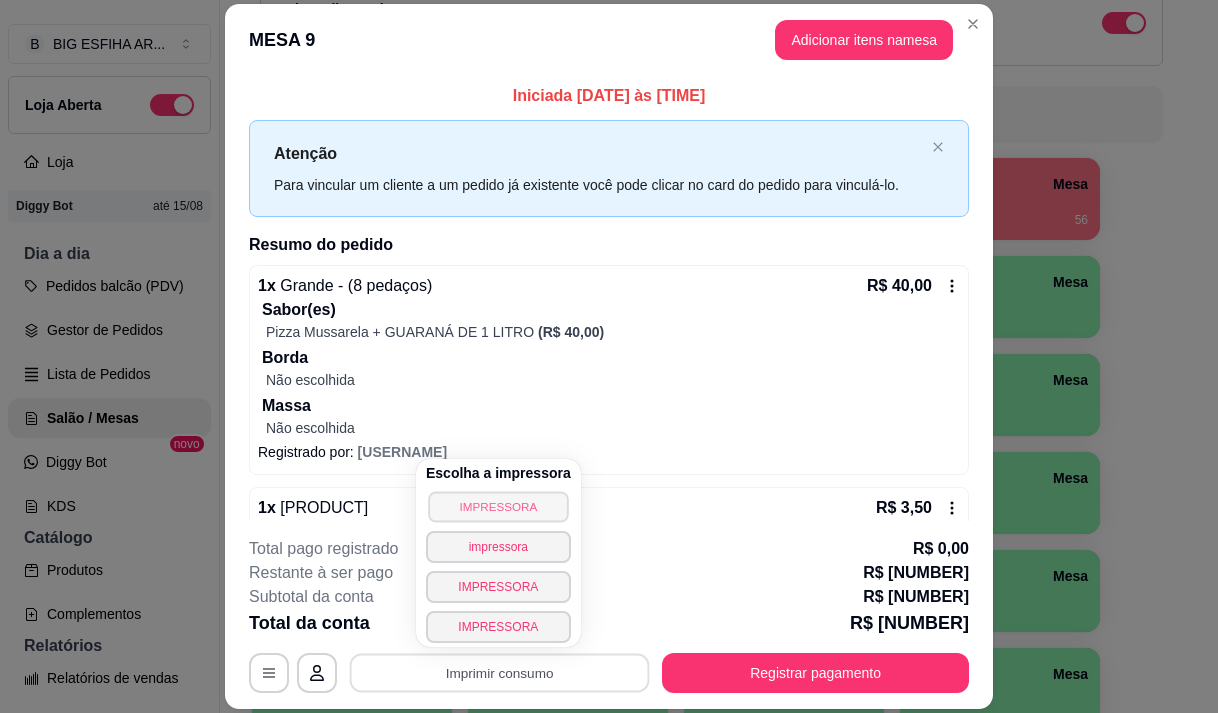 click on "IMPRESSORA" at bounding box center (498, 506) 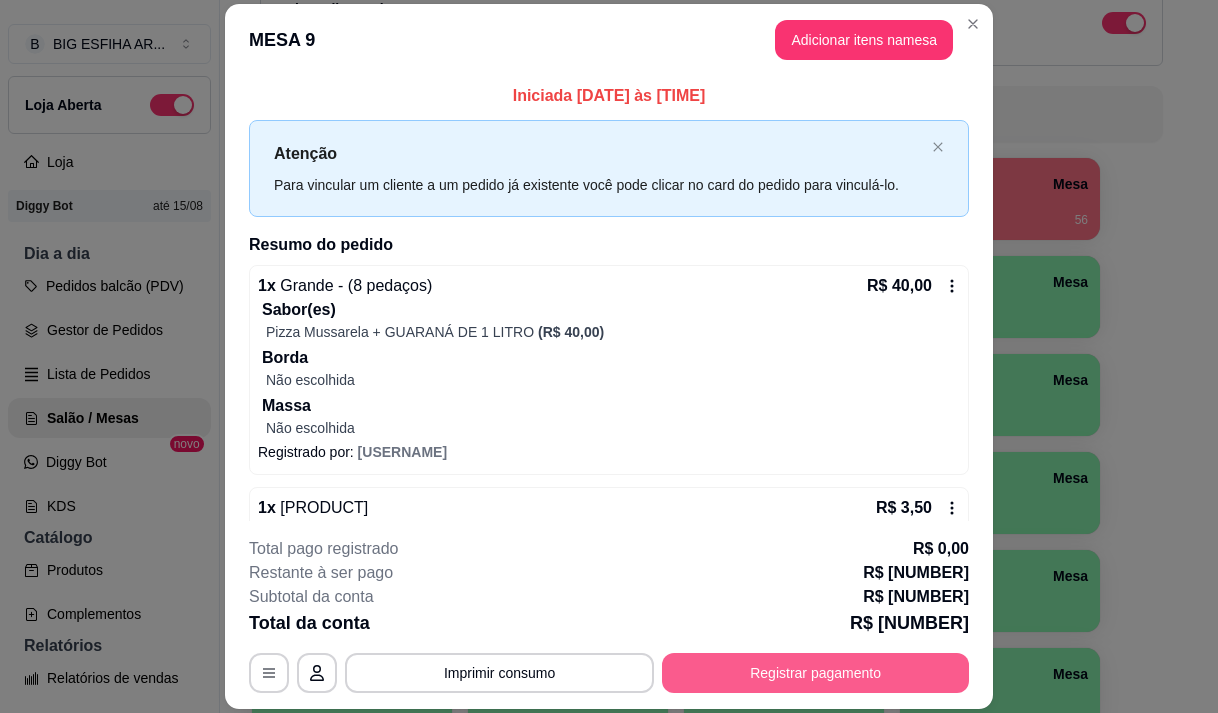 click on "Registrar pagamento" at bounding box center [815, 673] 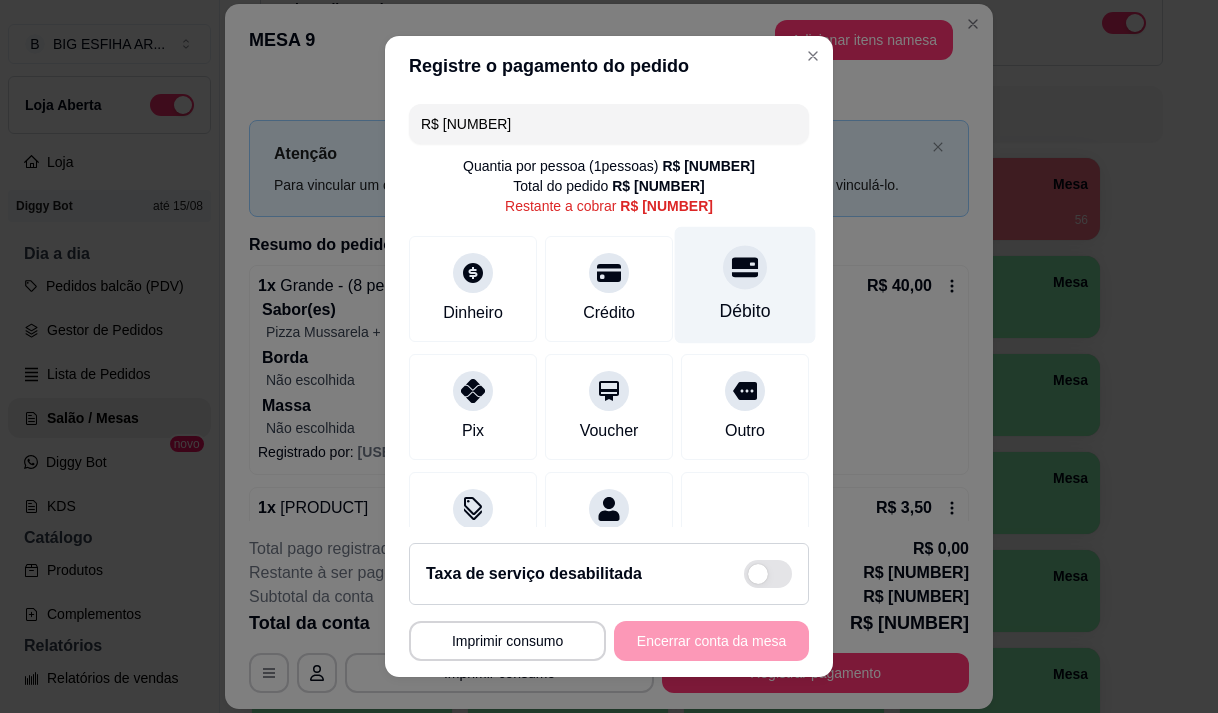 click on "Débito" at bounding box center (745, 311) 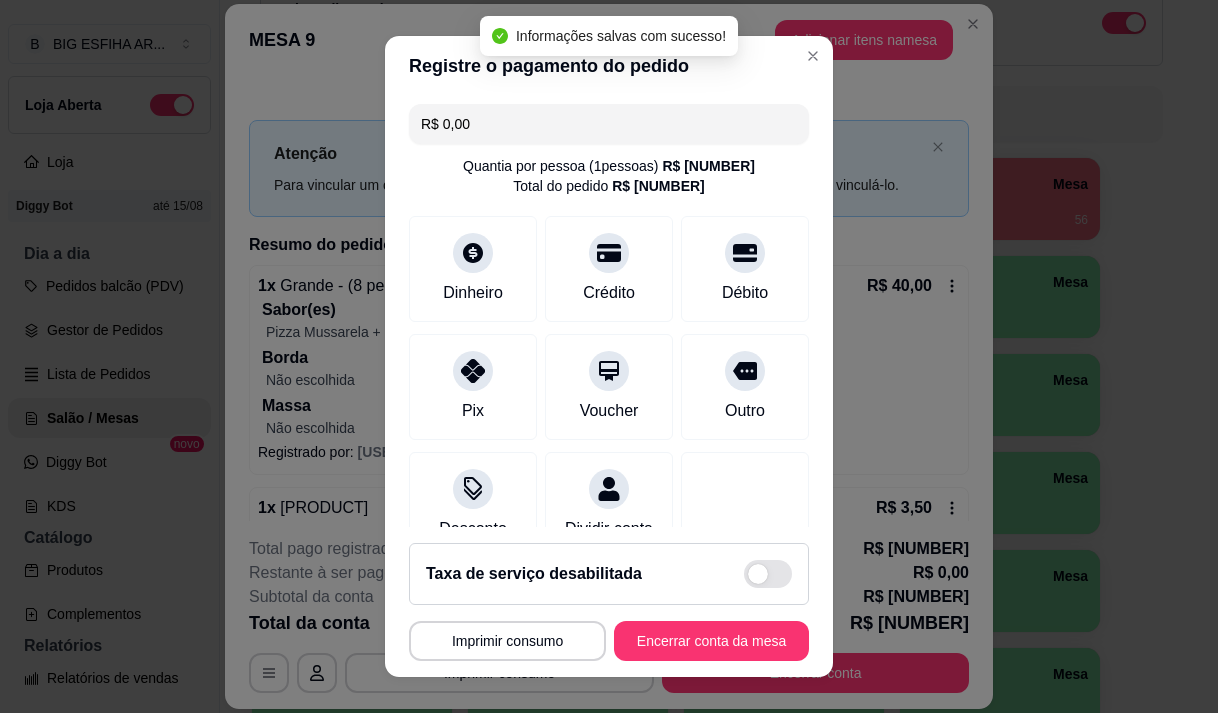 type on "R$ 0,00" 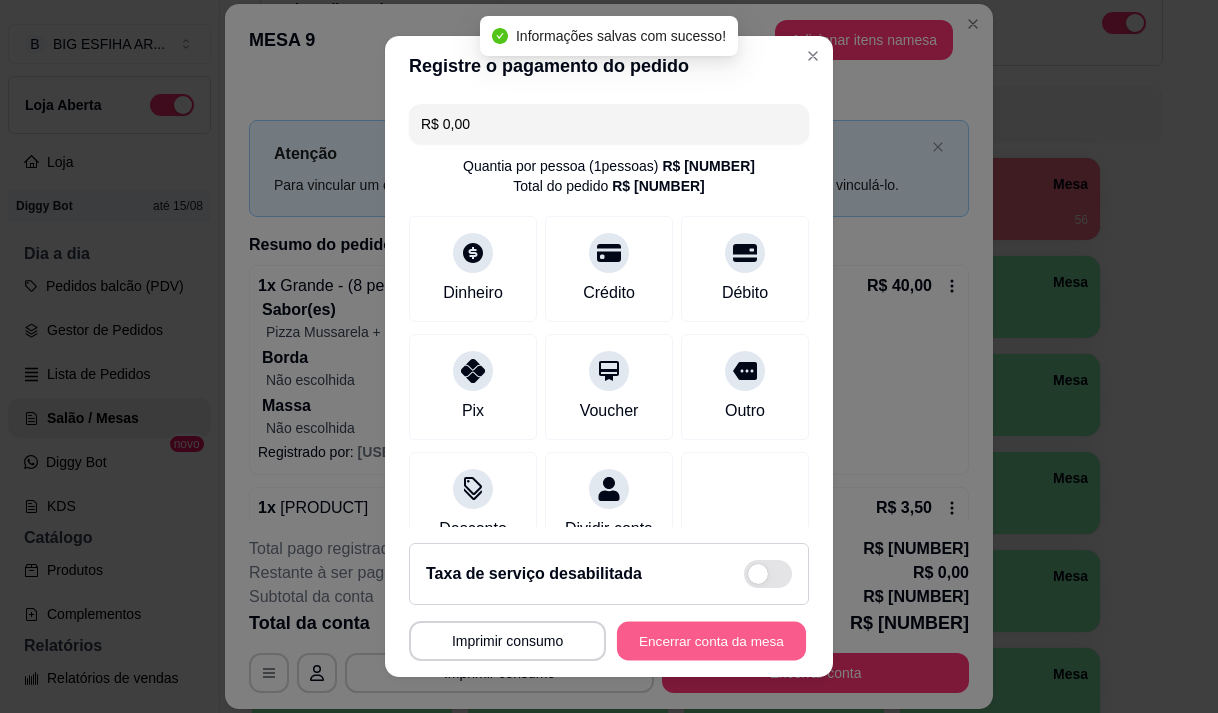 click on "Encerrar conta da mesa" at bounding box center (711, 641) 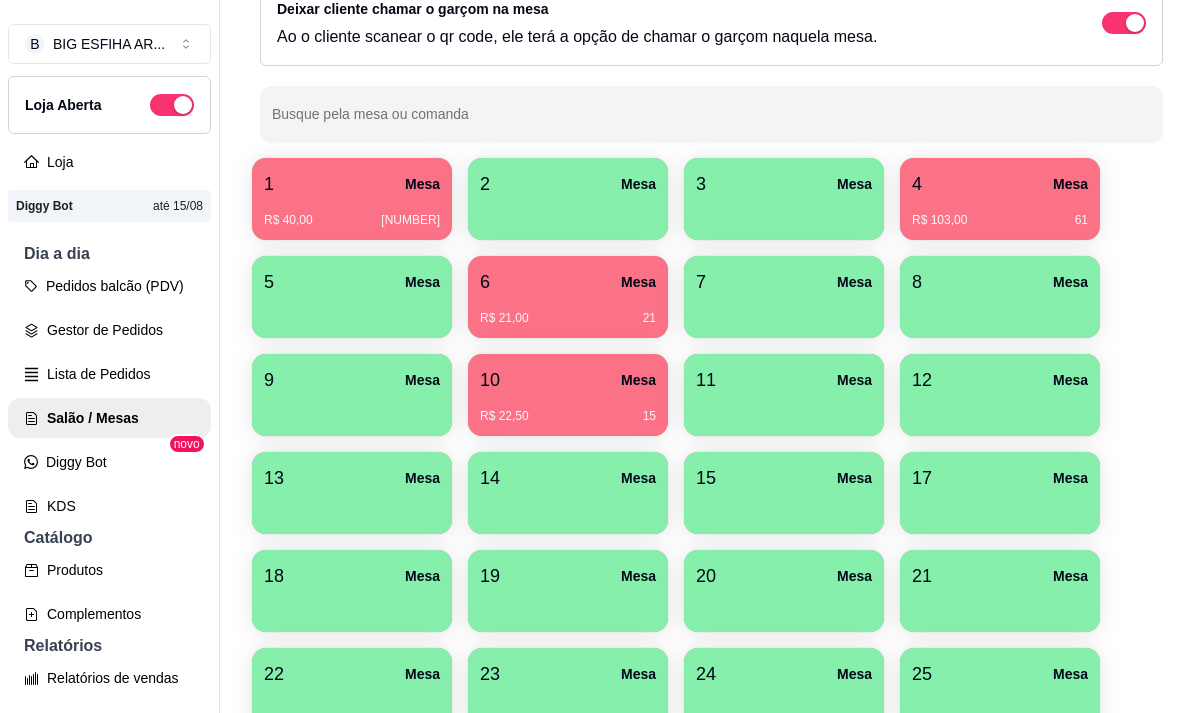 click on "4 Mesa" at bounding box center (1000, 184) 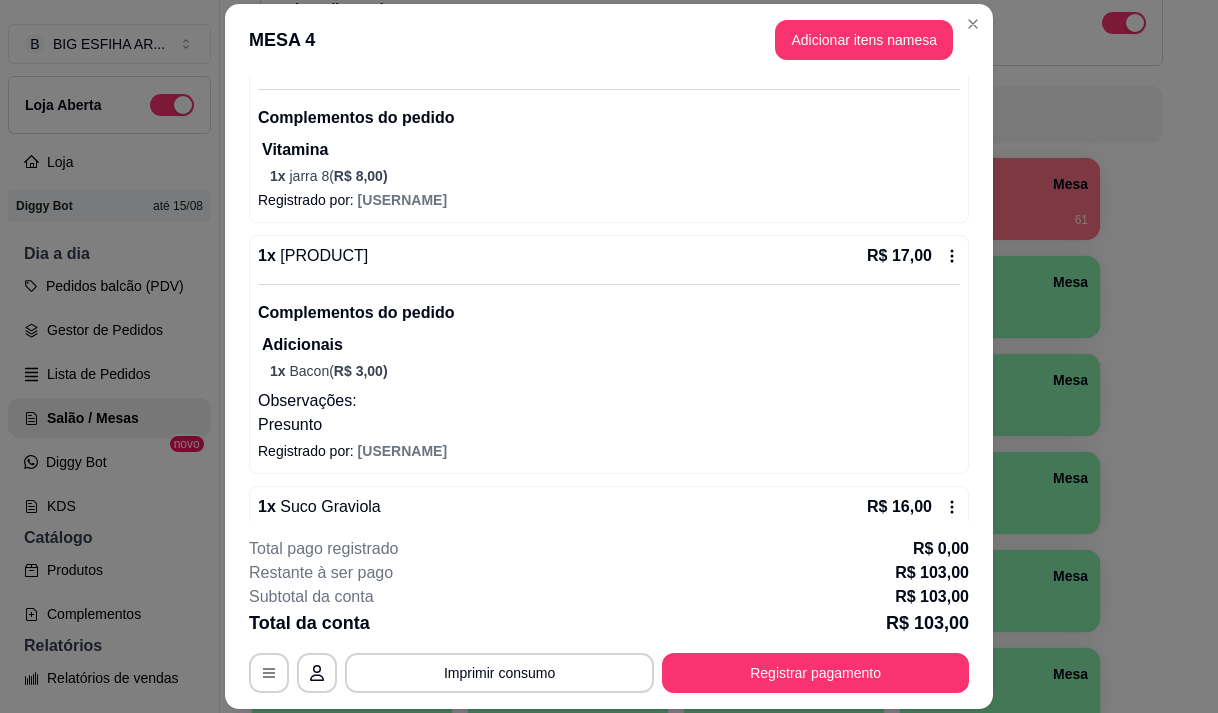scroll, scrollTop: 400, scrollLeft: 0, axis: vertical 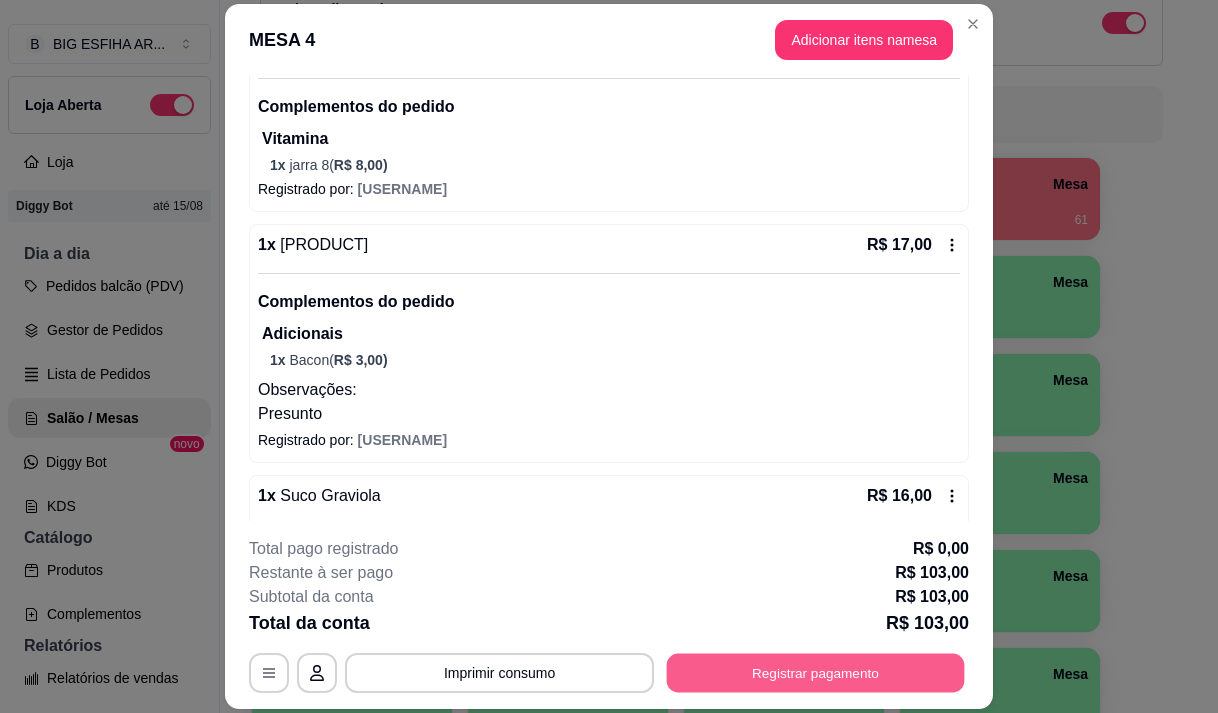 click on "Registrar pagamento" at bounding box center [816, 673] 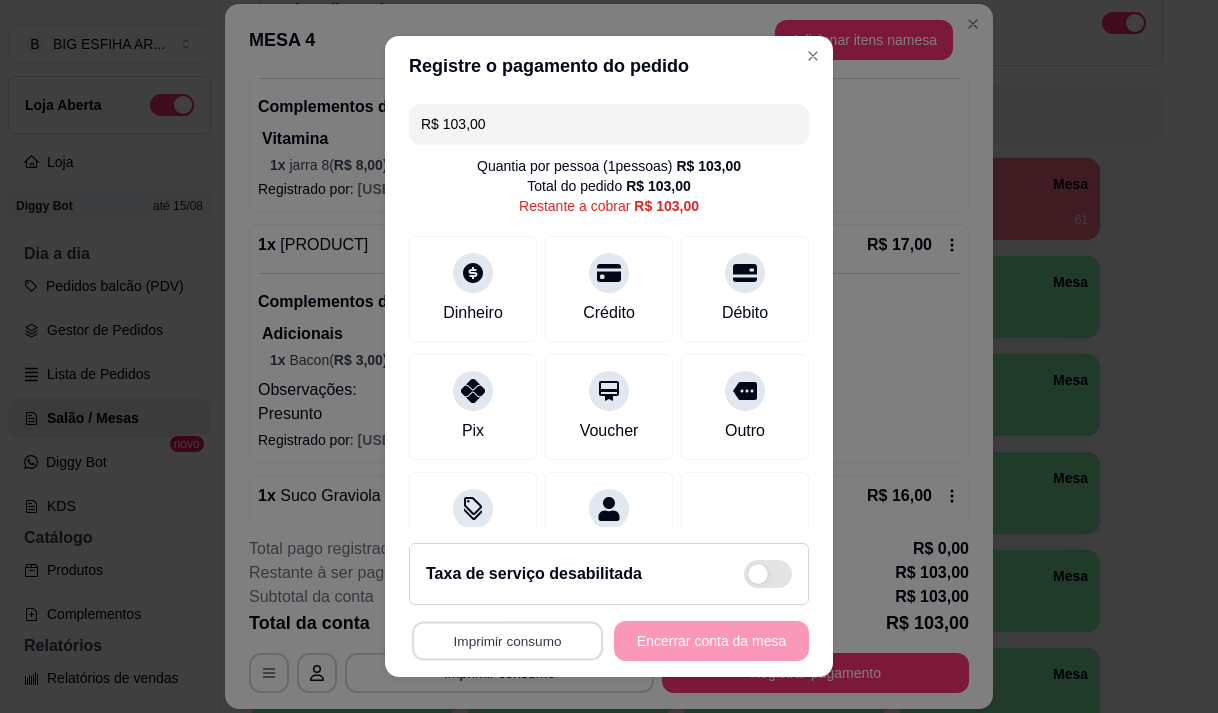 click on "Imprimir consumo" at bounding box center (507, 641) 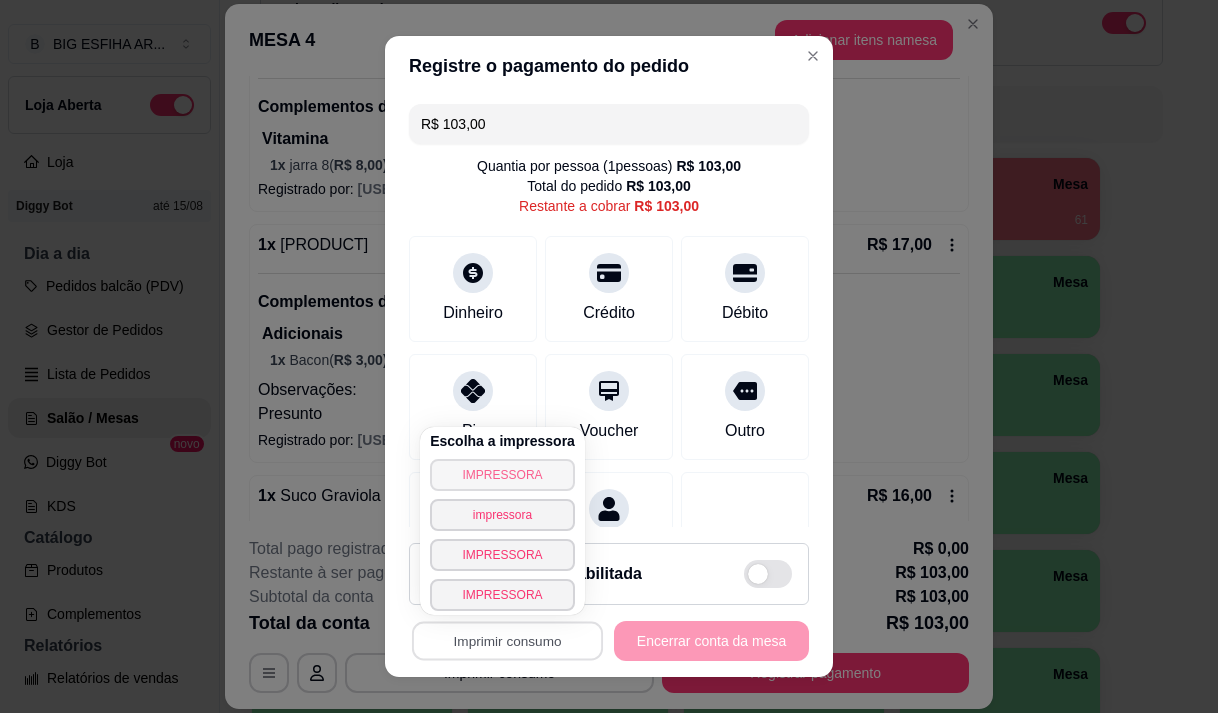 click on "IMPRESSORA" at bounding box center (502, 475) 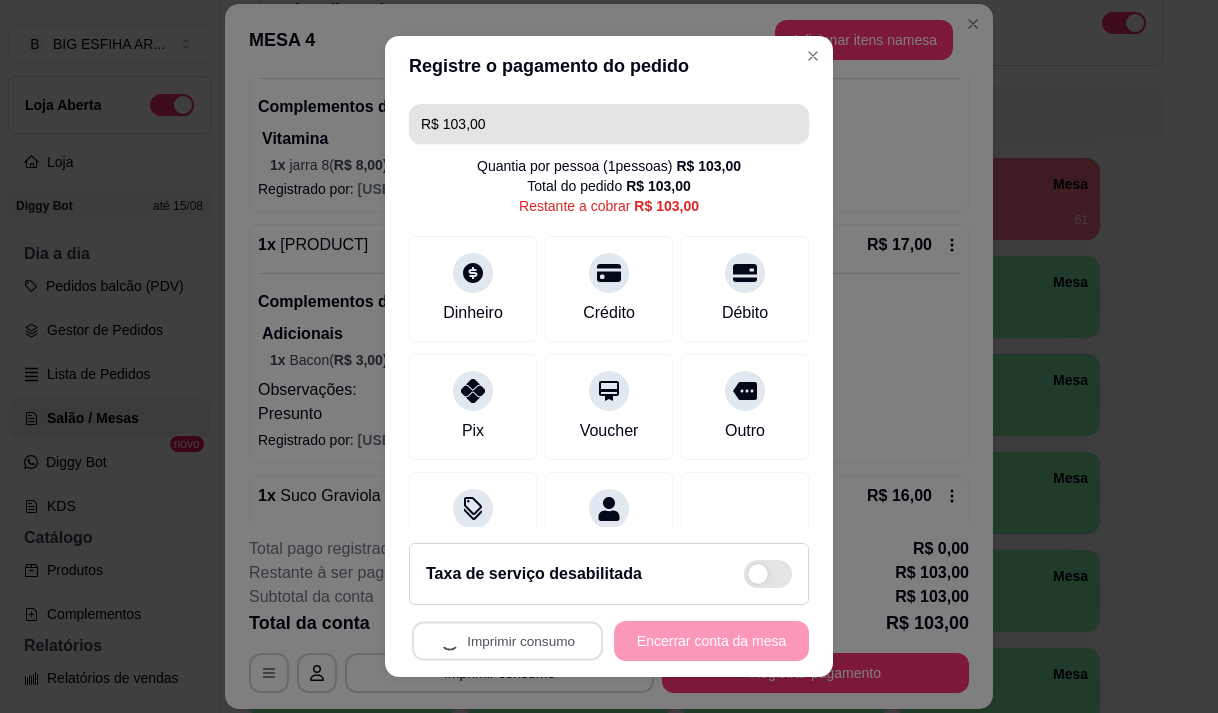 click on "R$ 103,00" at bounding box center [609, 124] 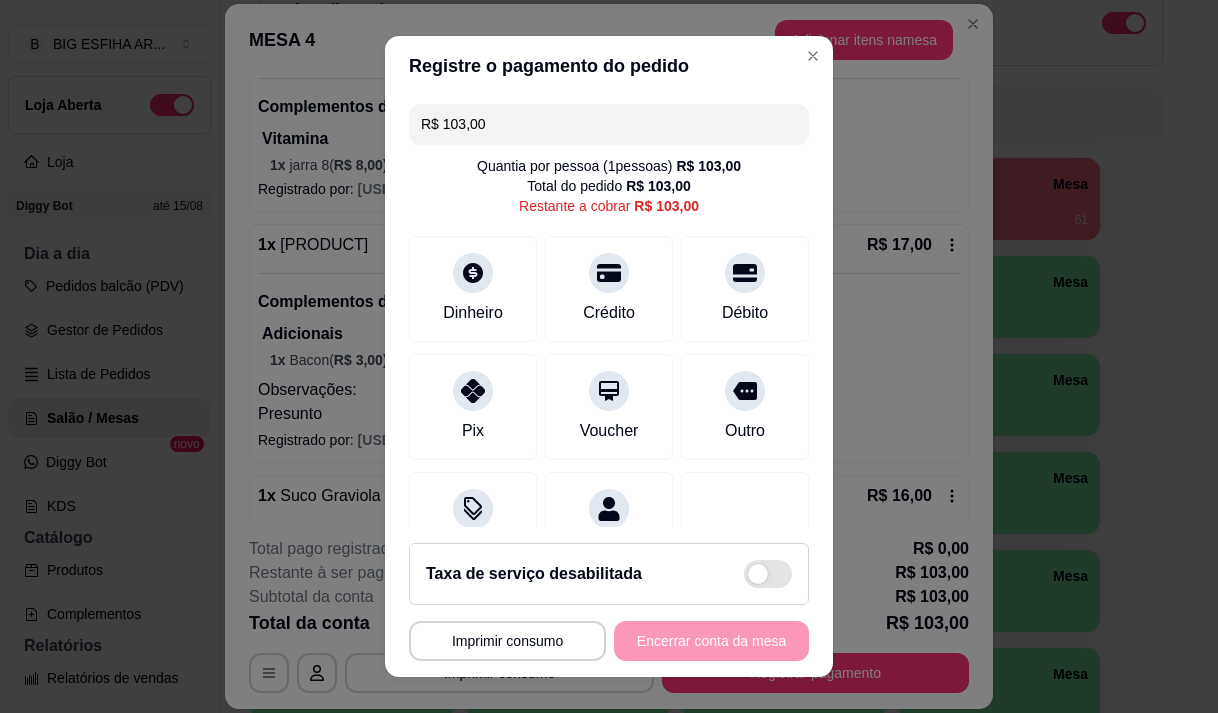 click on "R$ 103,00" at bounding box center [609, 124] 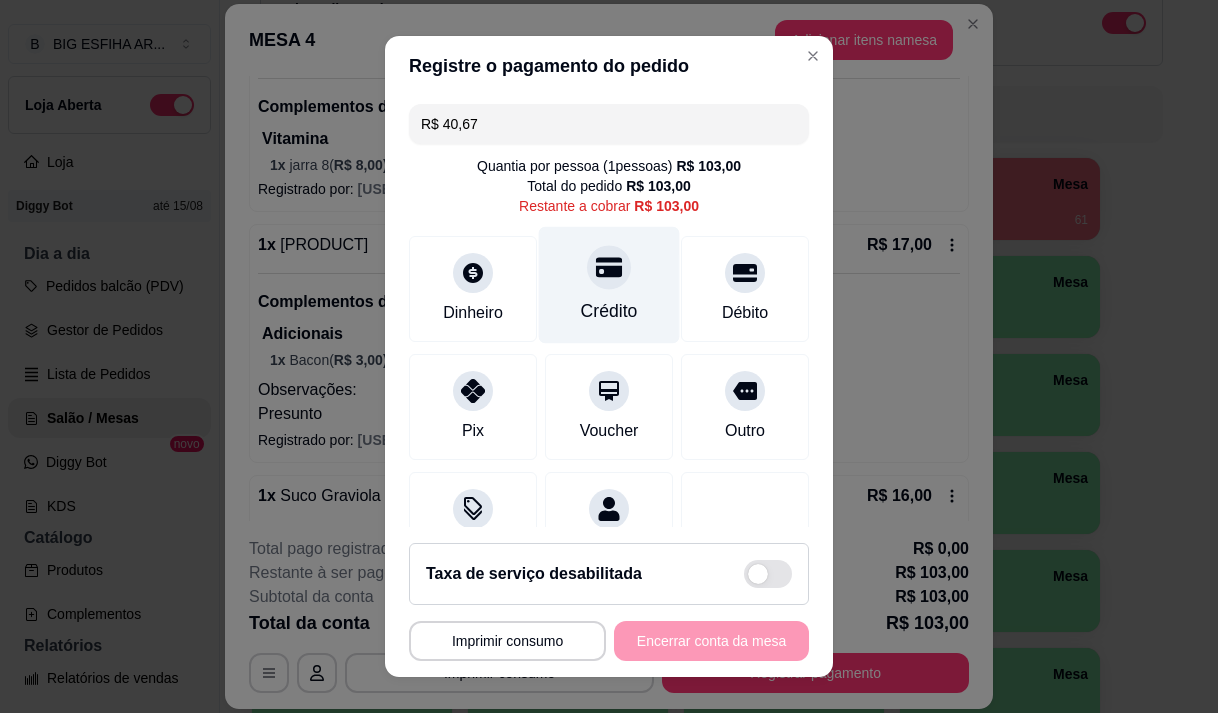 click on "Crédito" at bounding box center [609, 284] 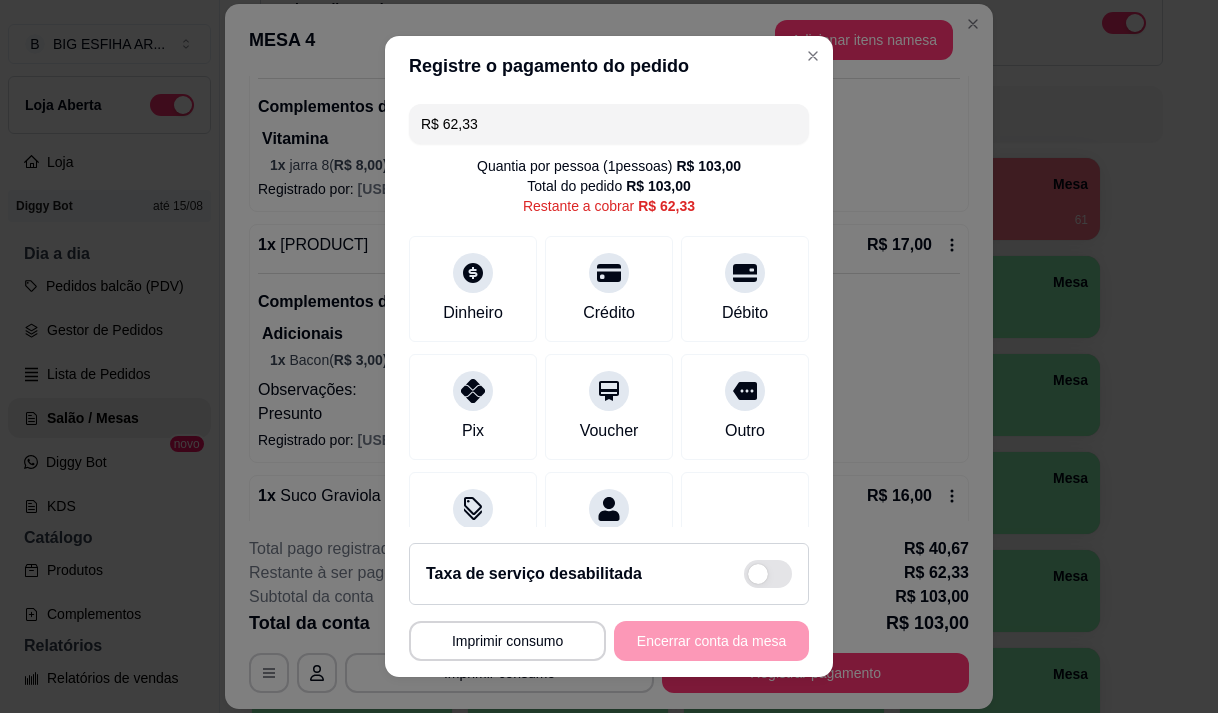 click on "R$ 62,33" at bounding box center (609, 124) 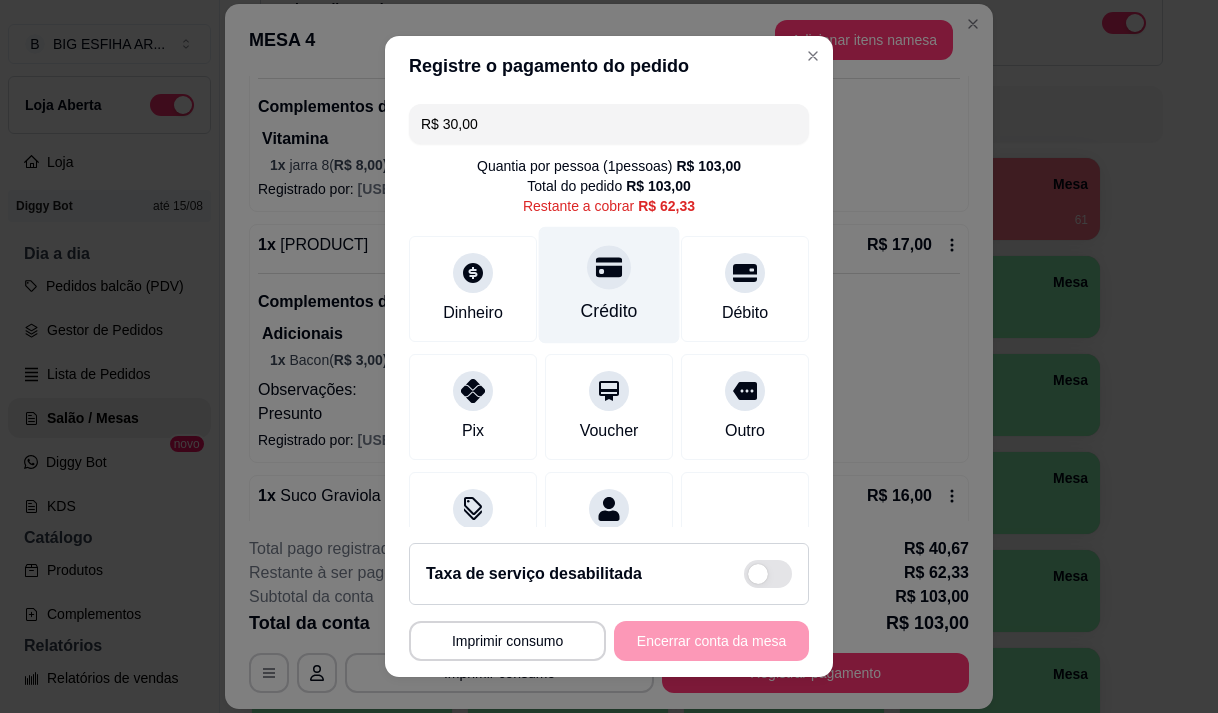 click on "Crédito" at bounding box center (609, 311) 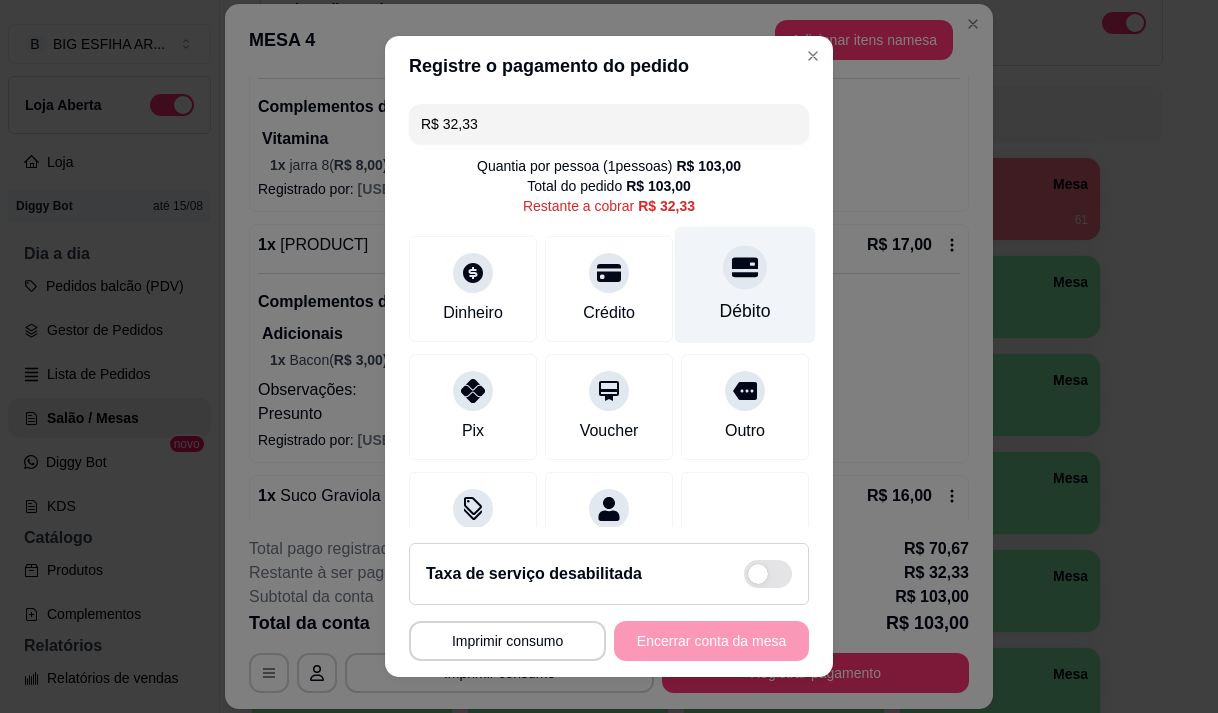 click on "Débito" at bounding box center [745, 311] 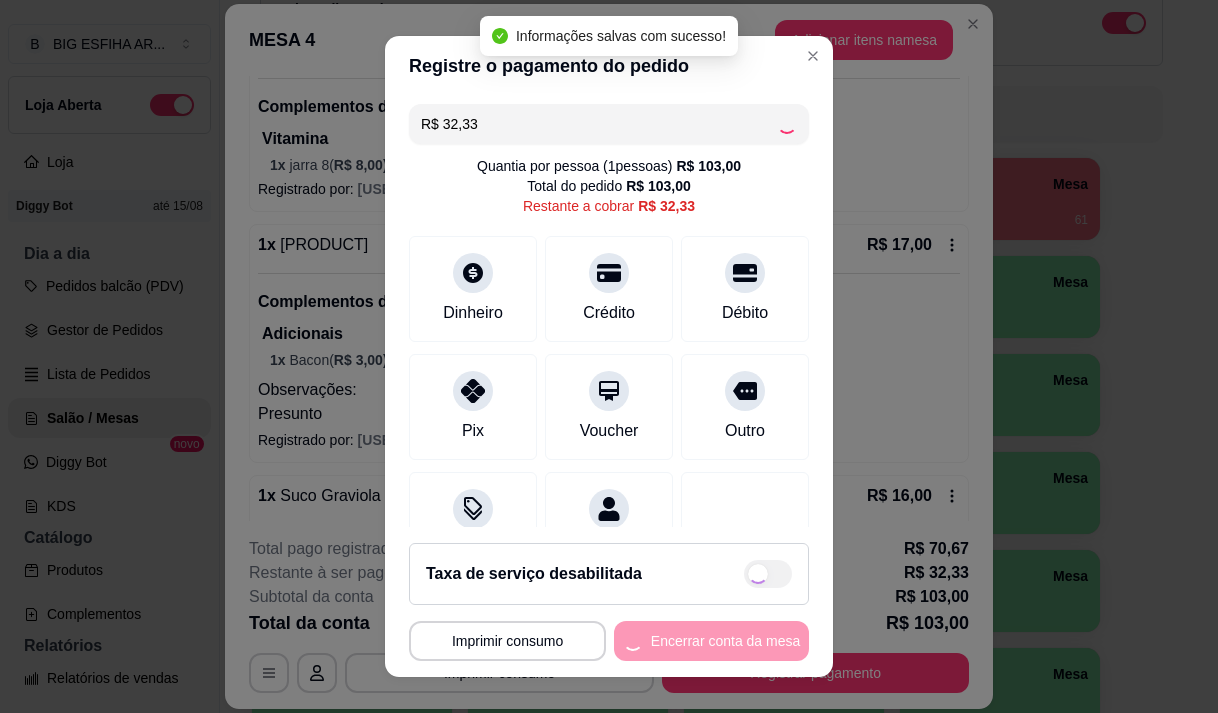 type on "R$ 0,00" 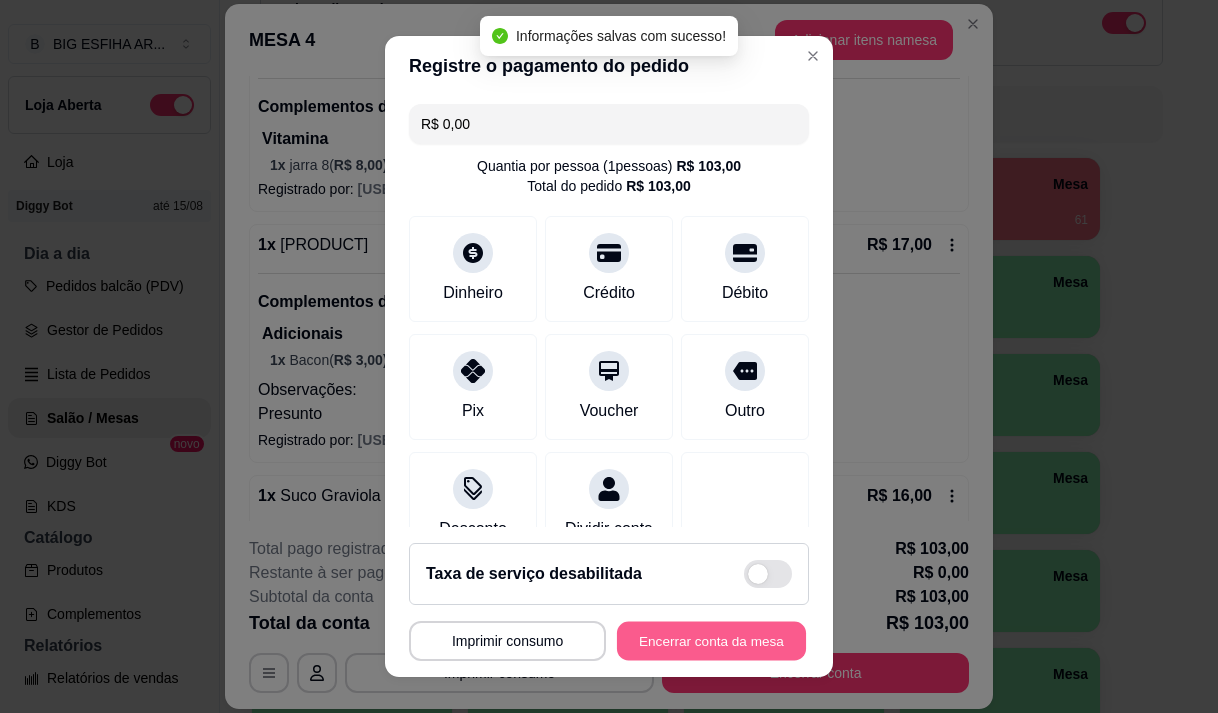 click on "Encerrar conta da mesa" at bounding box center (711, 641) 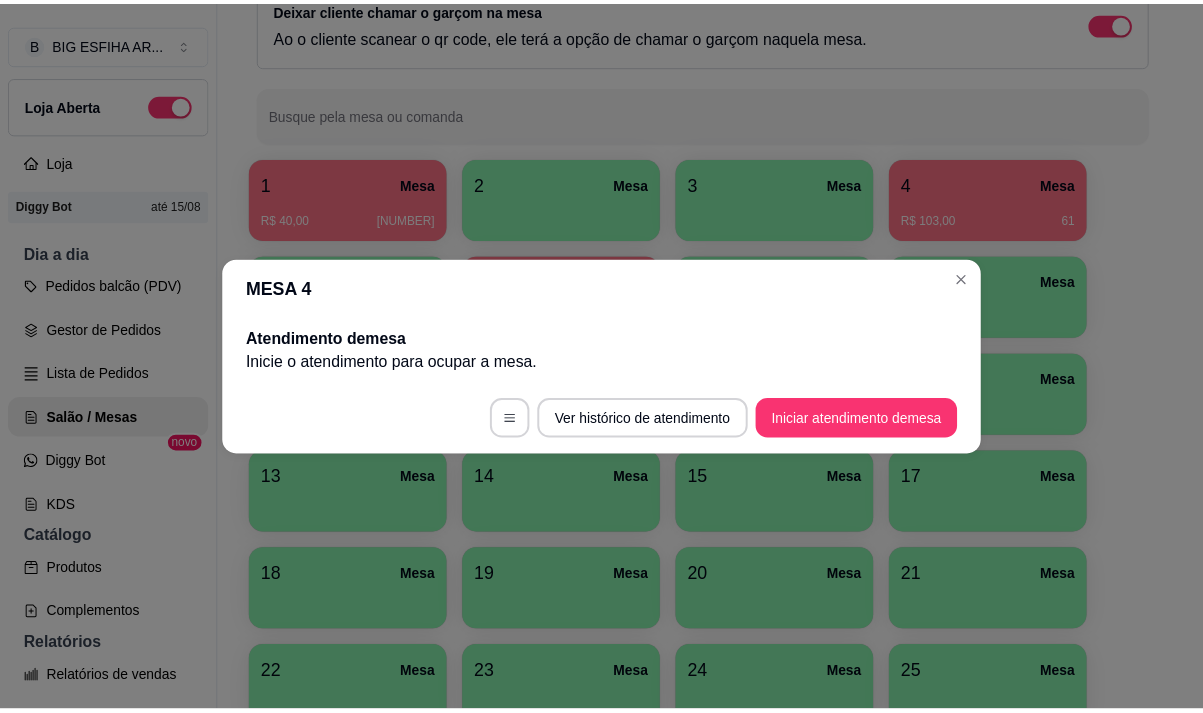 scroll, scrollTop: 0, scrollLeft: 0, axis: both 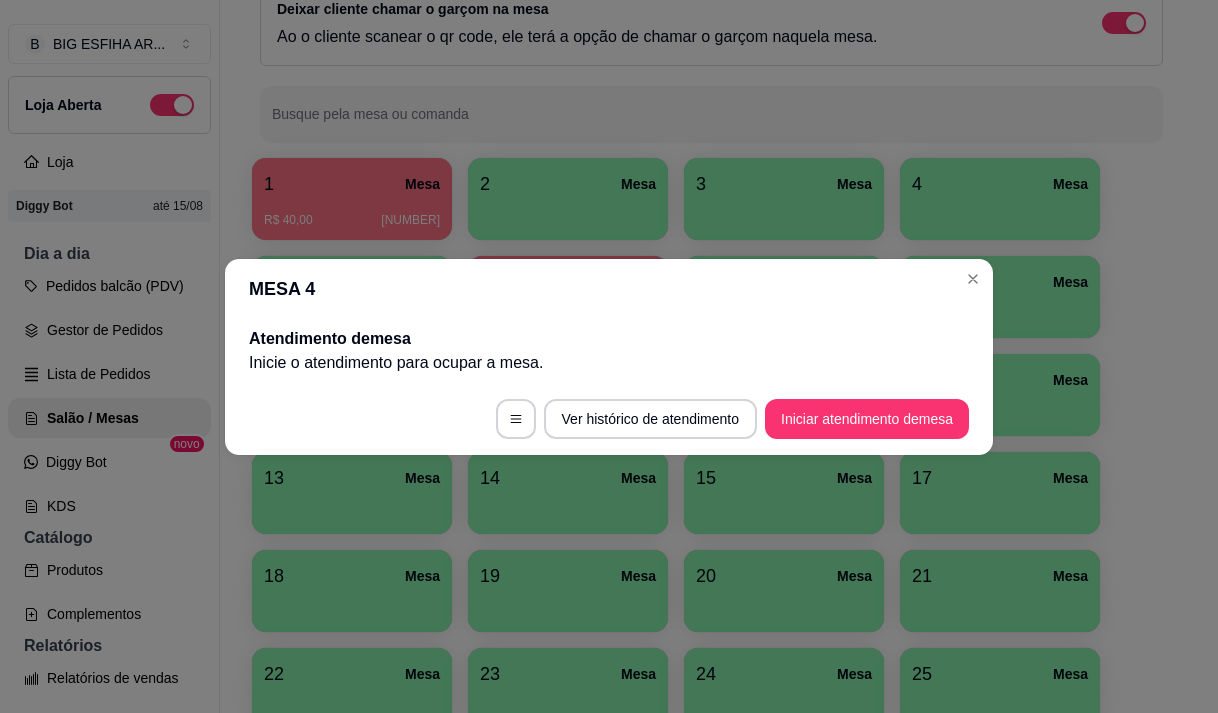 type 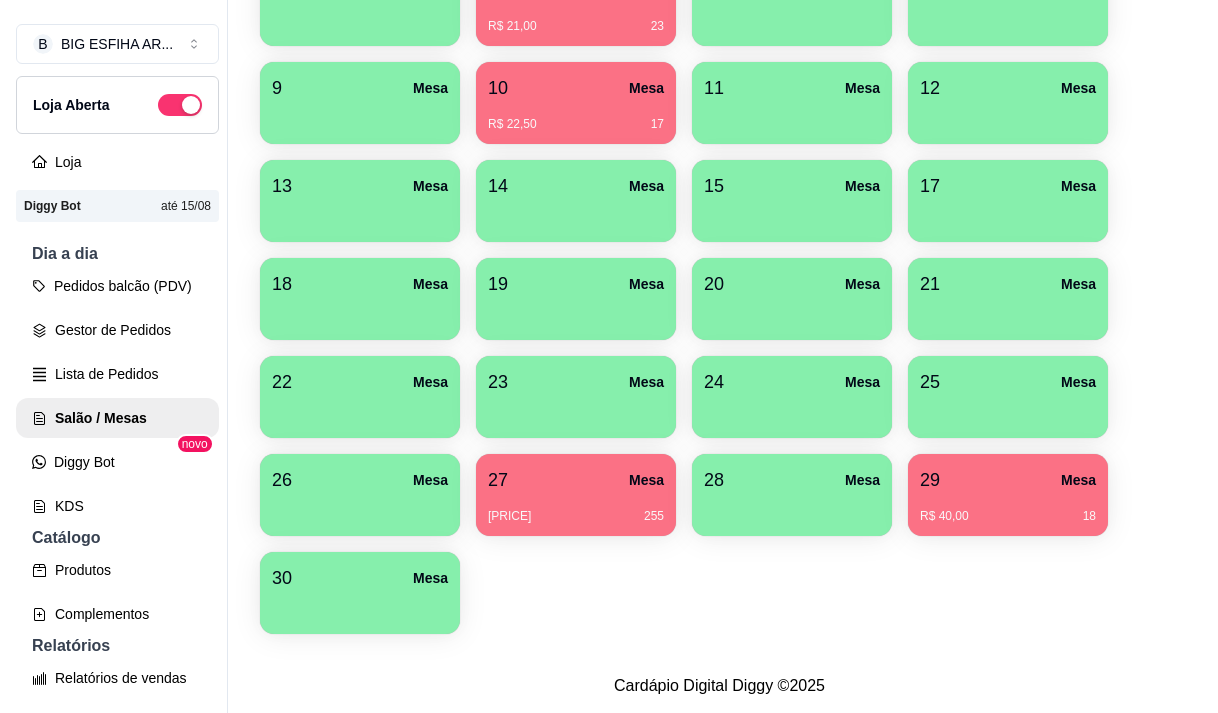 scroll, scrollTop: 500, scrollLeft: 0, axis: vertical 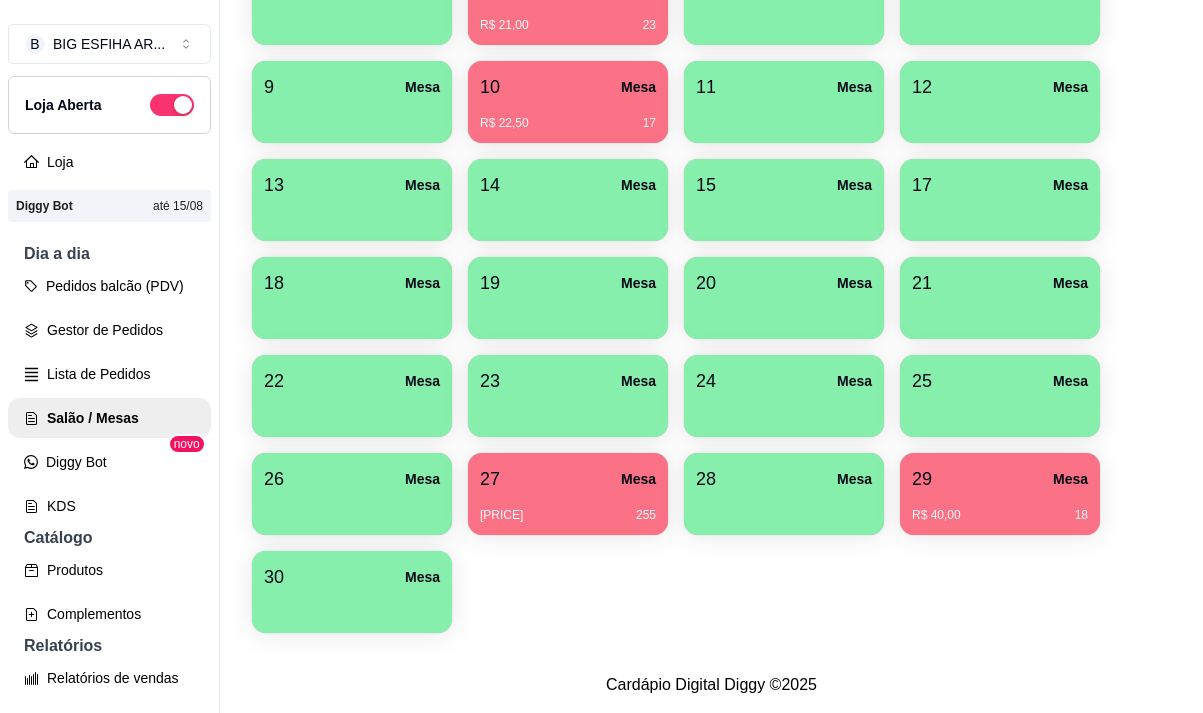 click on "[NUMBER] [STREET]" at bounding box center [1000, 479] 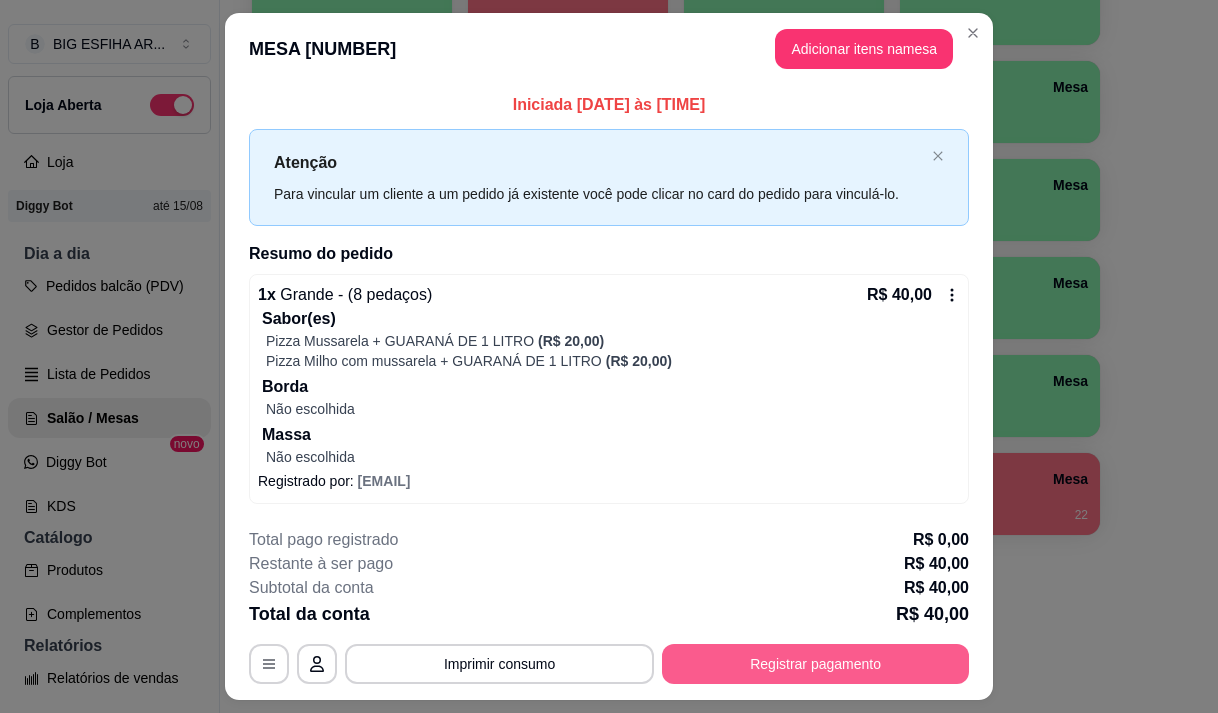click on "Registrar pagamento" at bounding box center [815, 664] 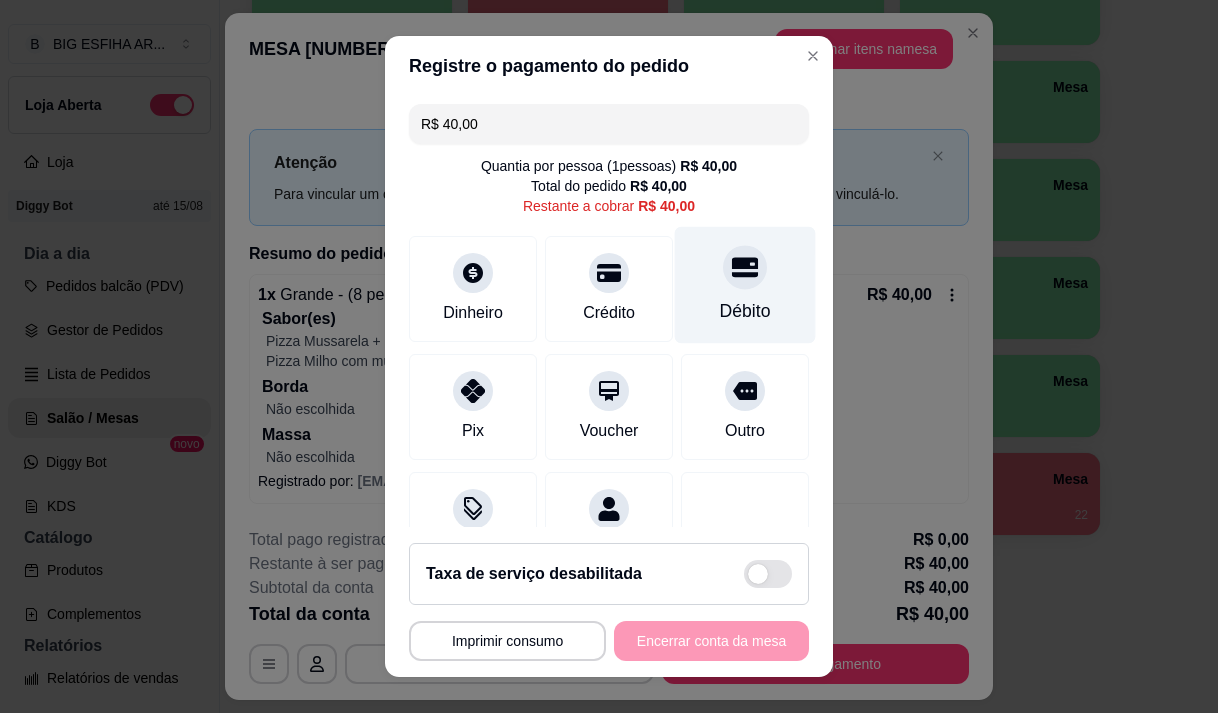 click on "Débito" at bounding box center [745, 284] 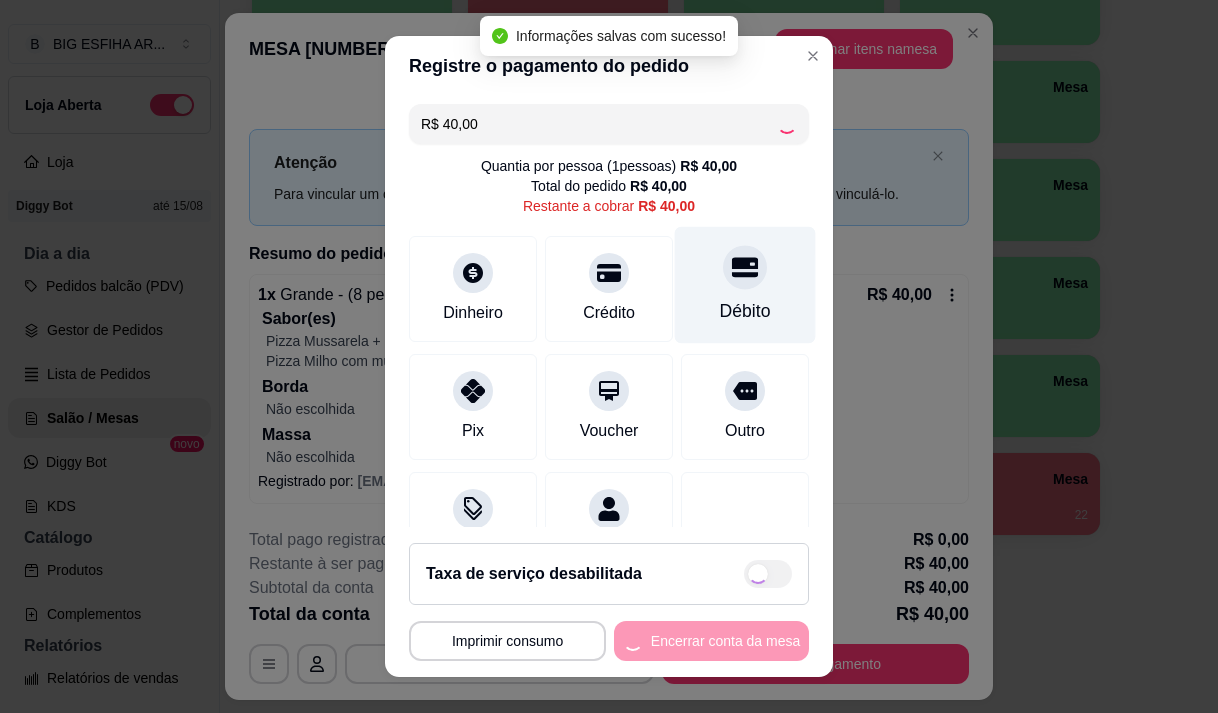 type on "R$ 0,00" 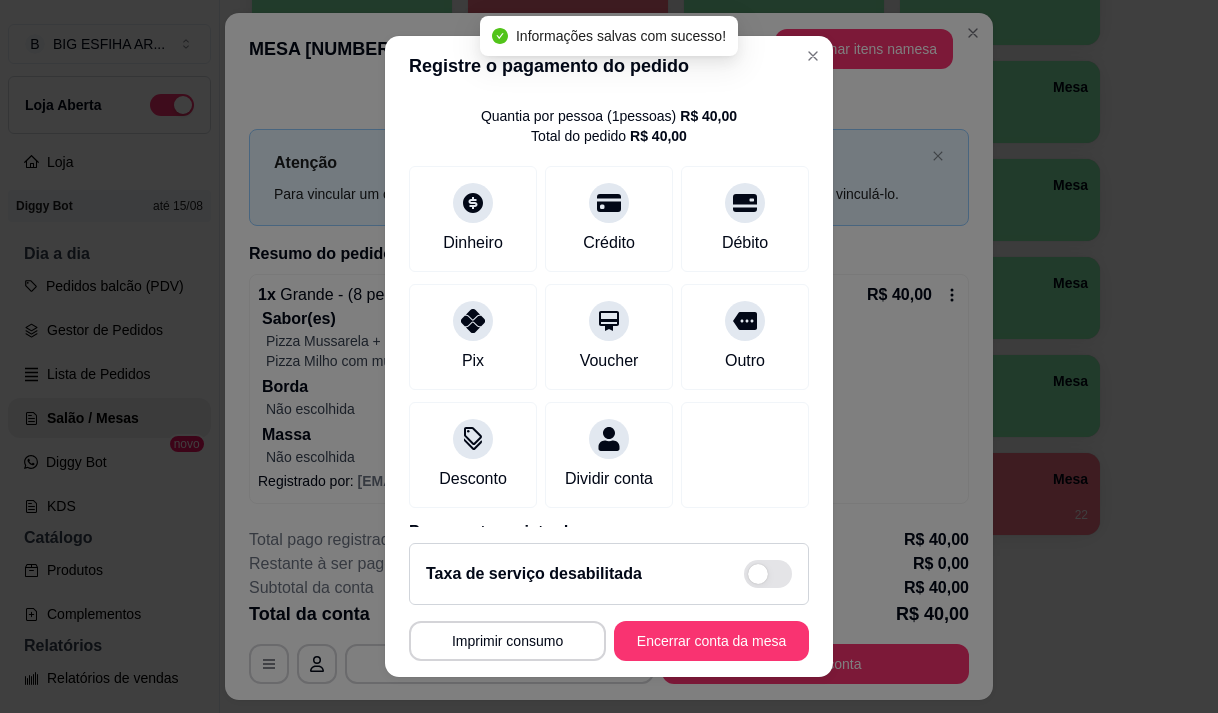 scroll, scrollTop: 166, scrollLeft: 0, axis: vertical 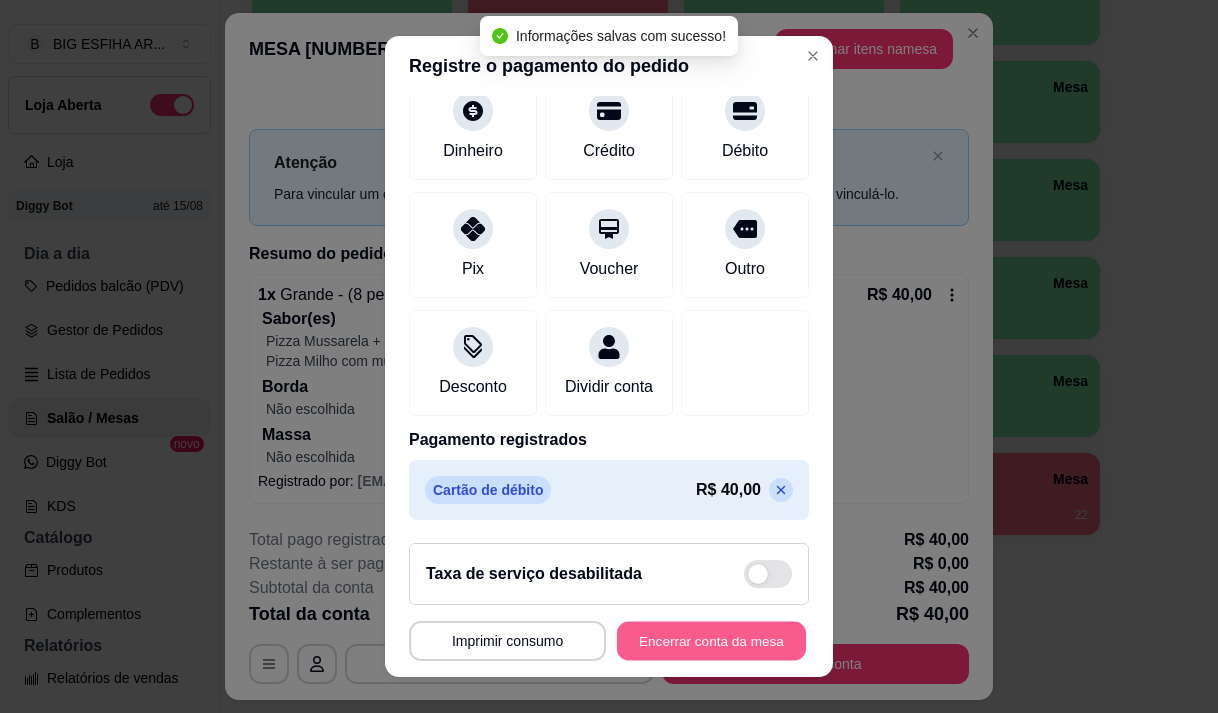 click on "Encerrar conta da mesa" at bounding box center [711, 641] 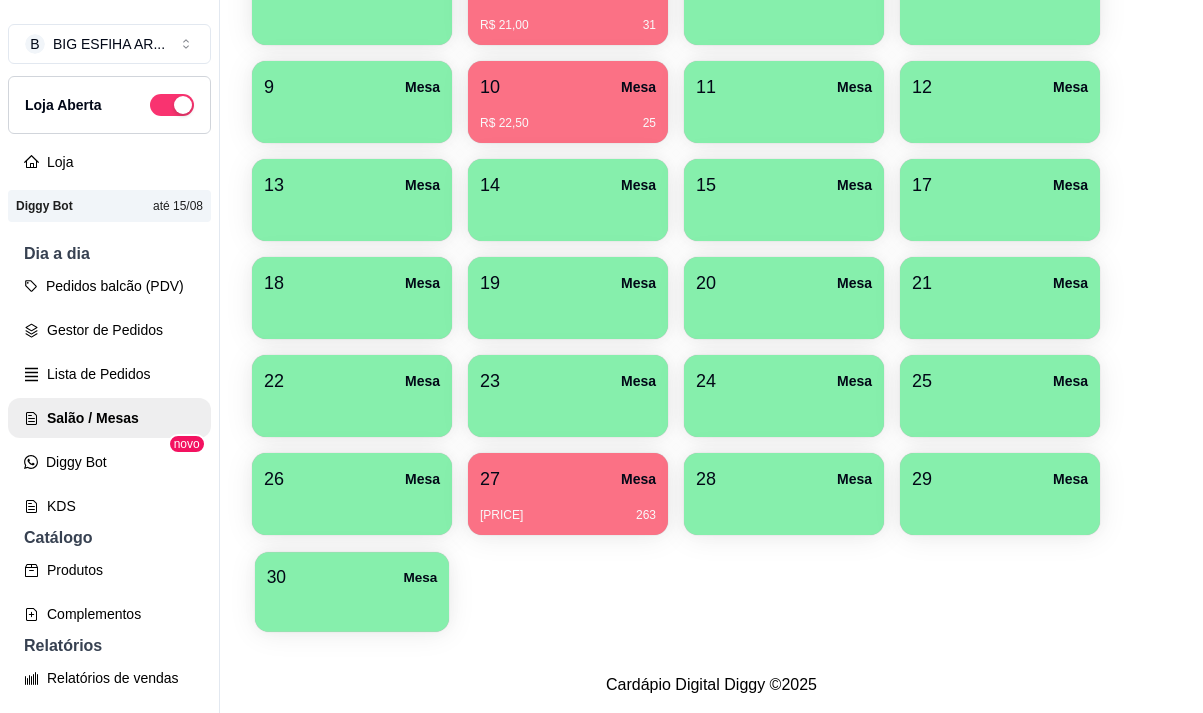 click at bounding box center (352, 605) 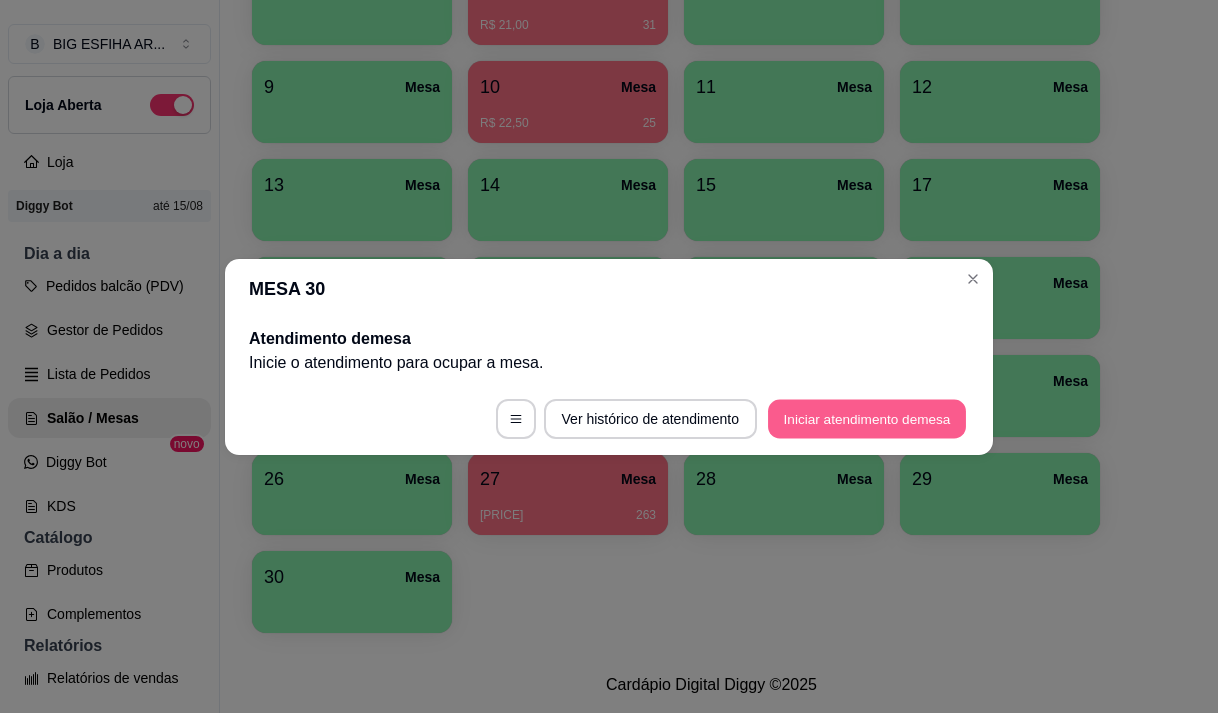 click on "Iniciar atendimento de  mesa" at bounding box center (867, 418) 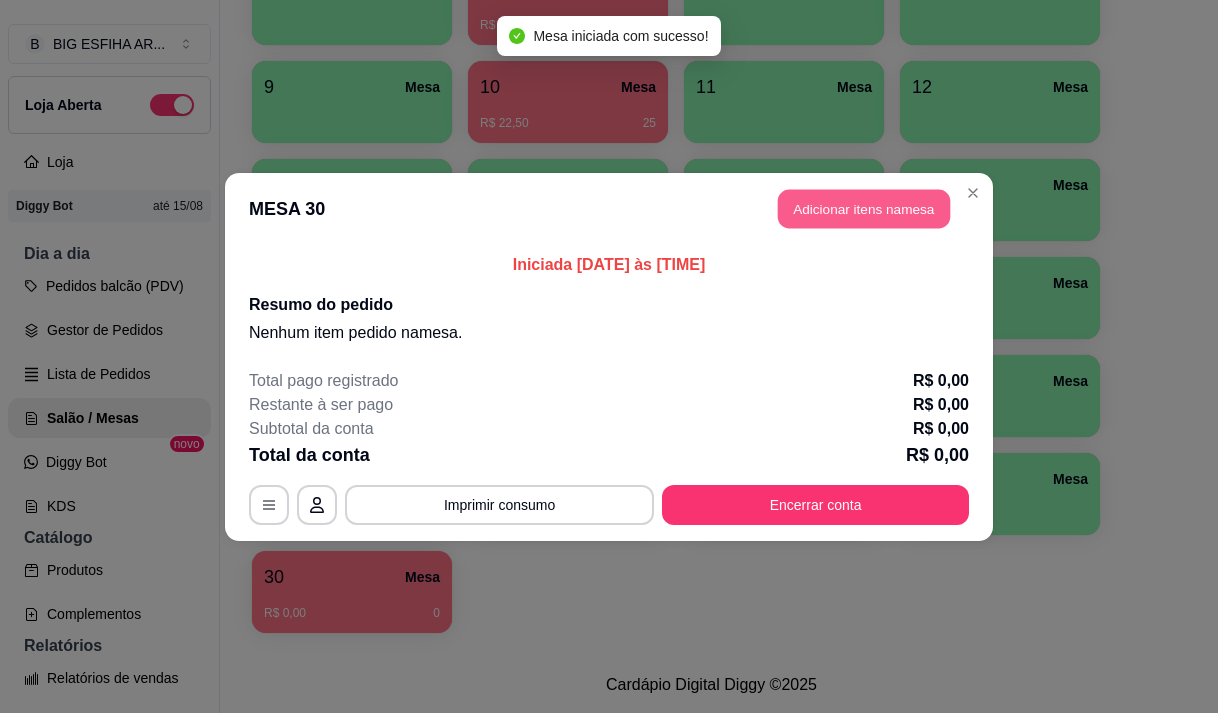 click on "Adicionar itens na  mesa" at bounding box center (864, 208) 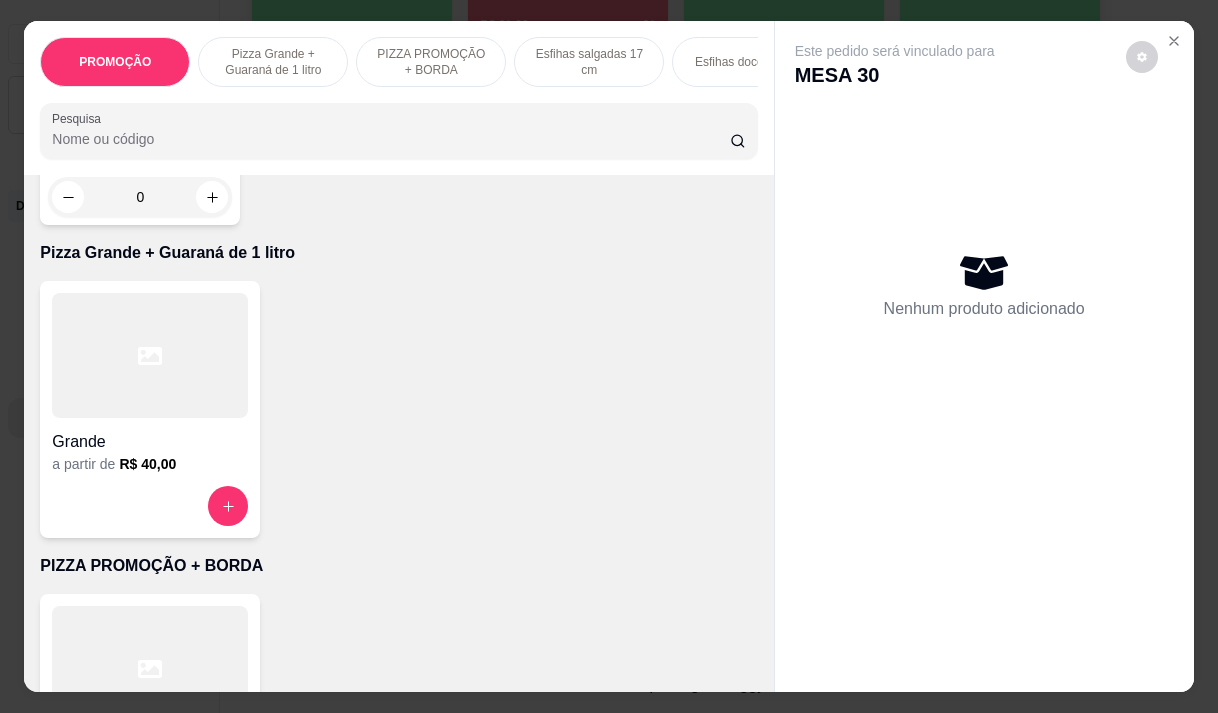 scroll, scrollTop: 400, scrollLeft: 0, axis: vertical 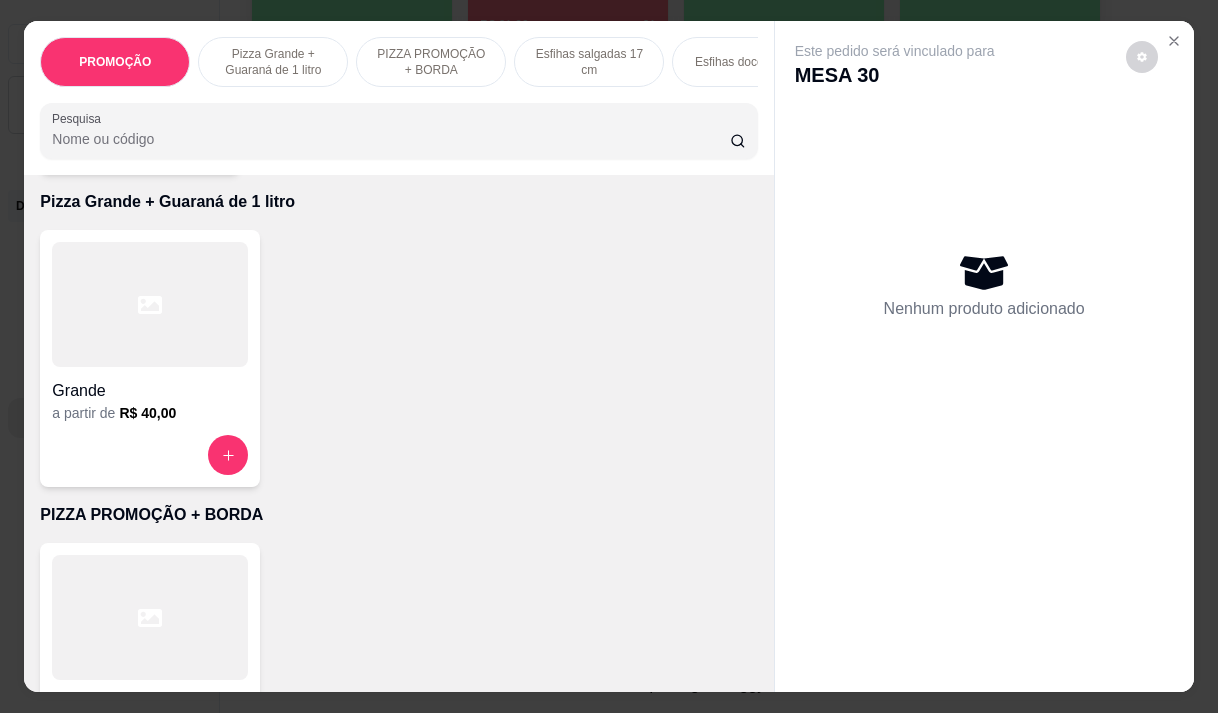 click at bounding box center [150, 455] 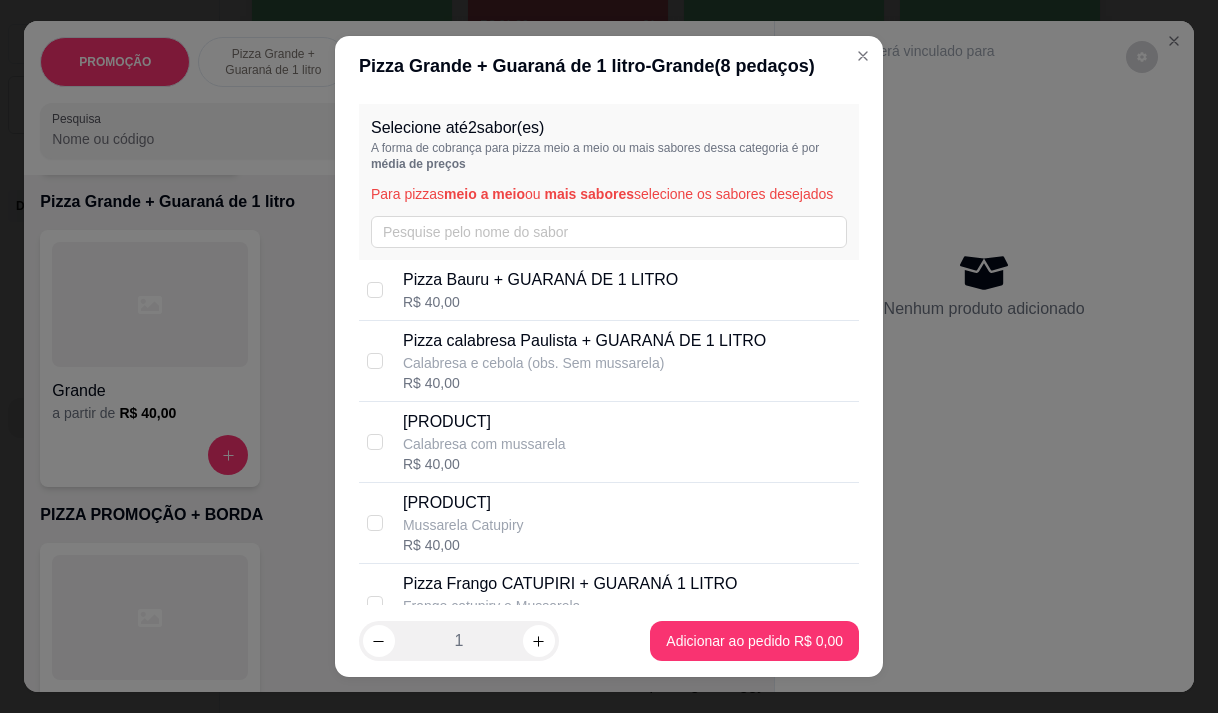 click on "Calabresa com mussarela" at bounding box center (484, 444) 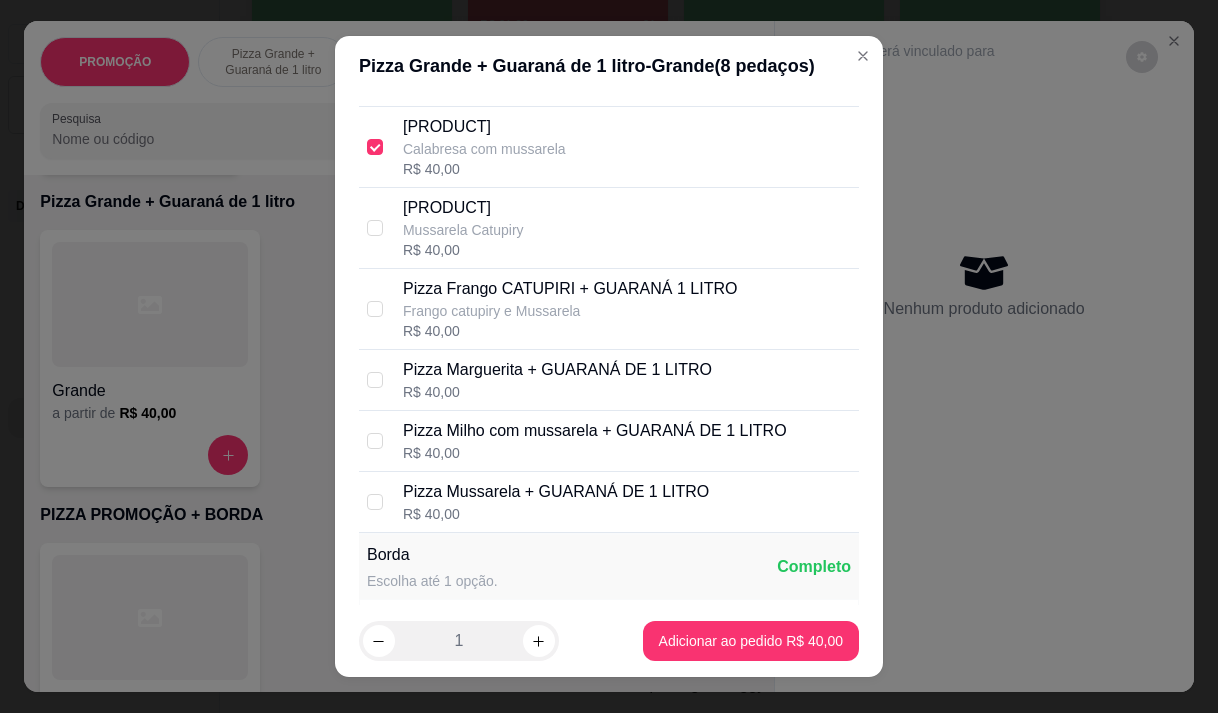 scroll, scrollTop: 300, scrollLeft: 0, axis: vertical 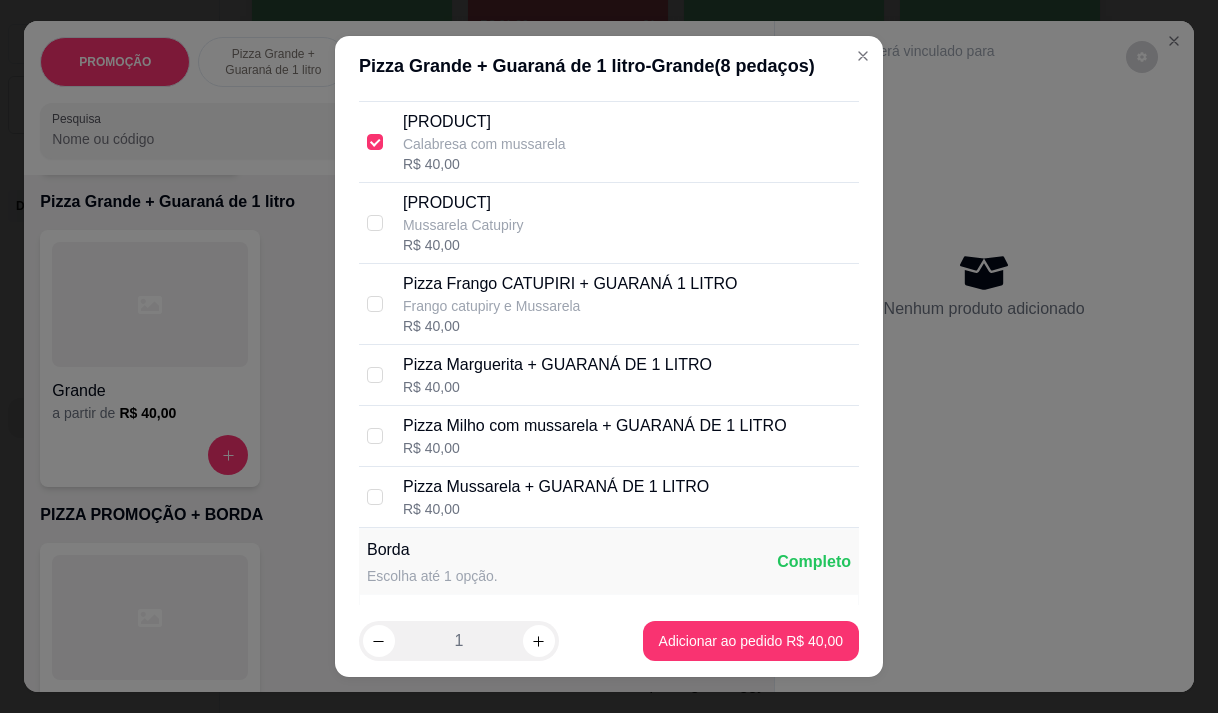 click on "Frango catupiry e Mussarela" at bounding box center [570, 306] 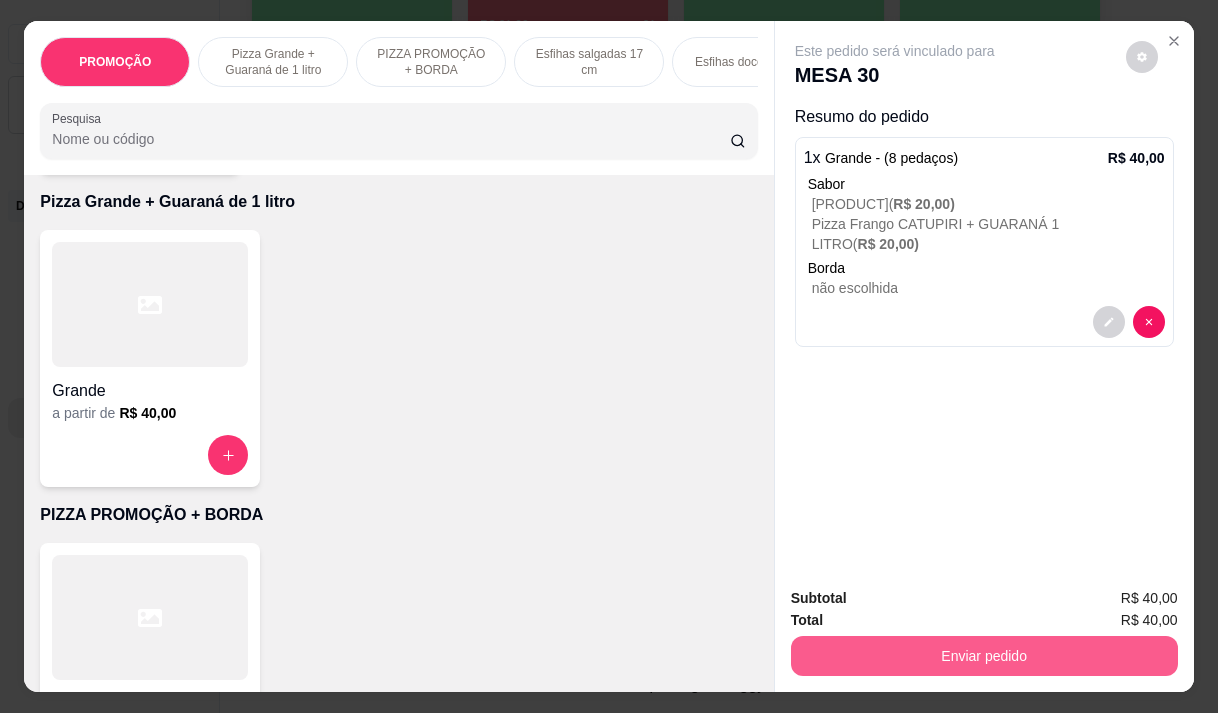 click on "Enviar pedido" at bounding box center [984, 656] 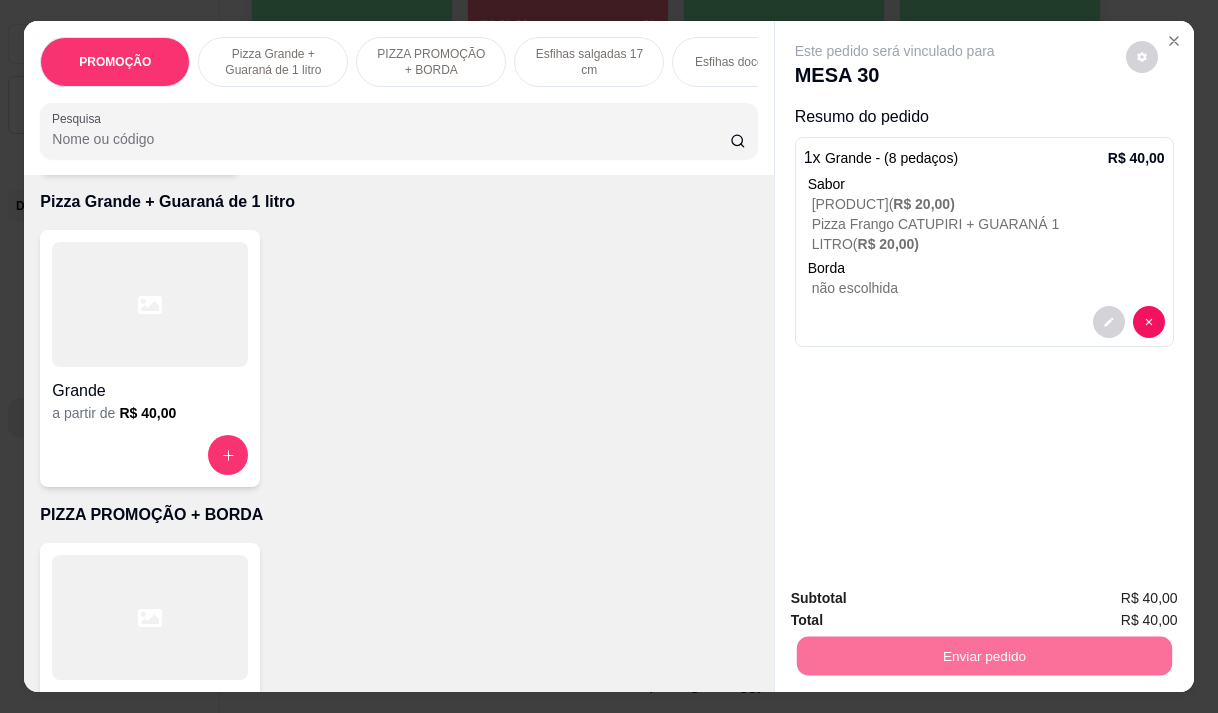 click on "Não registrar e enviar pedido" at bounding box center [918, 598] 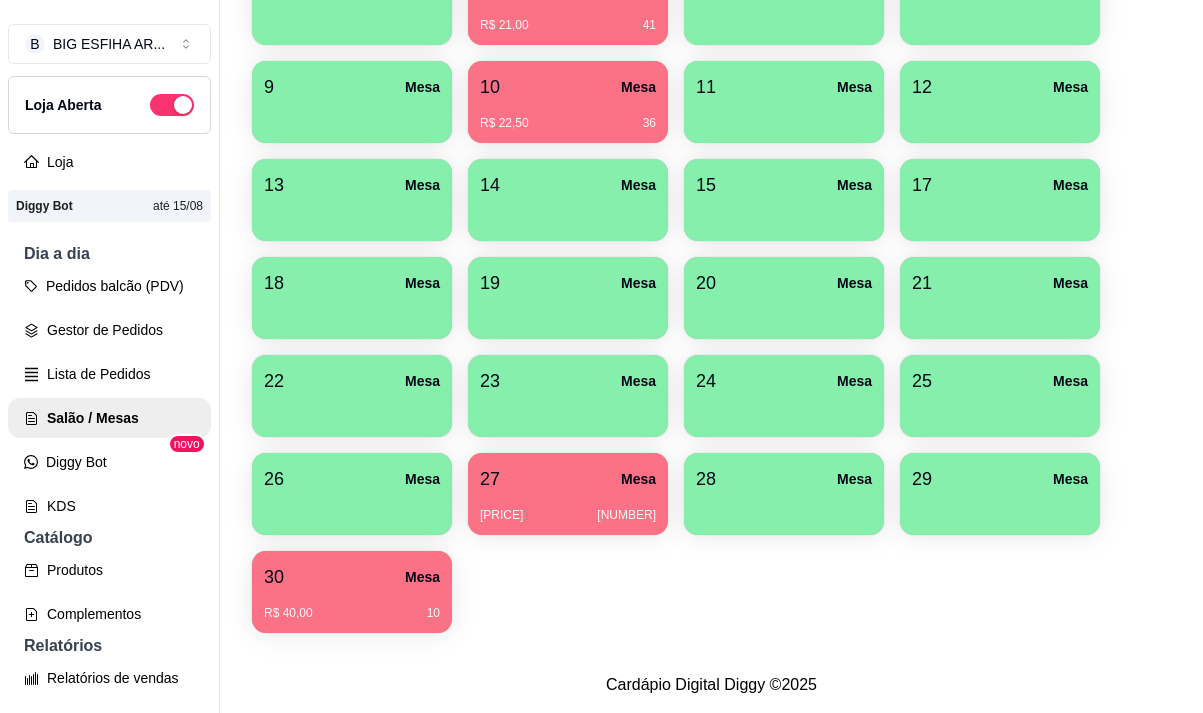 click on "R$ [NUMBER] [NUMBER]" at bounding box center [352, 606] 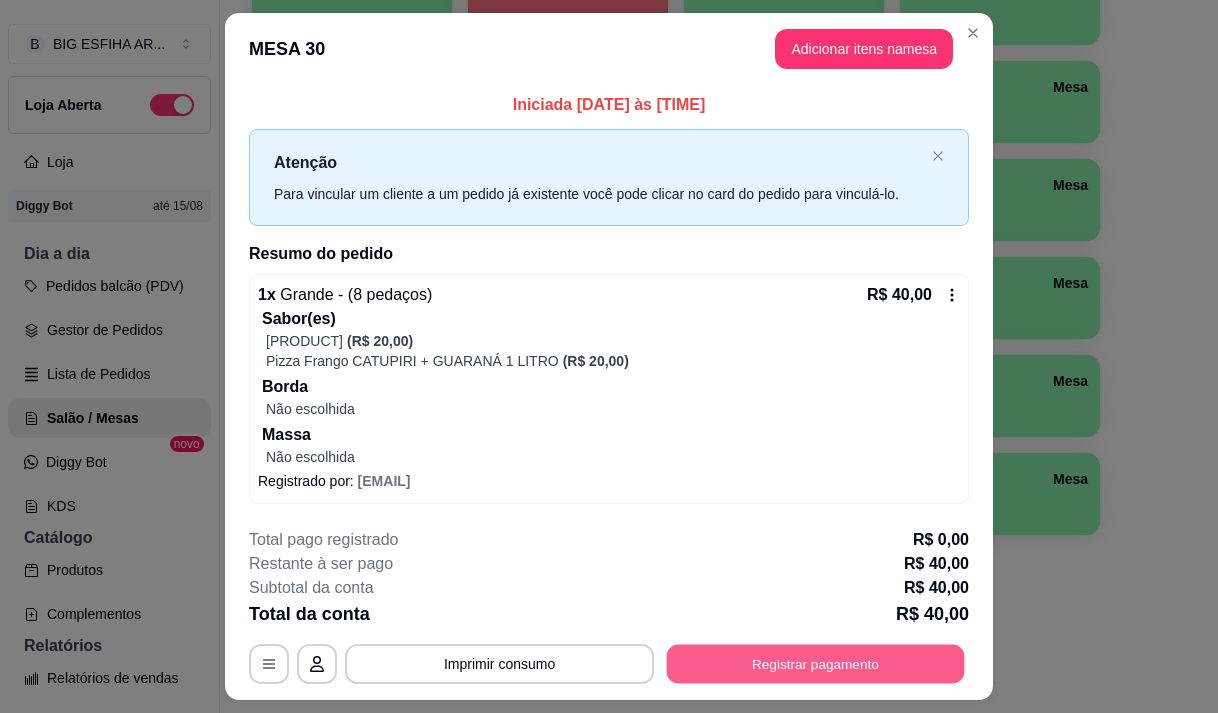 click on "Registrar pagamento" at bounding box center (816, 664) 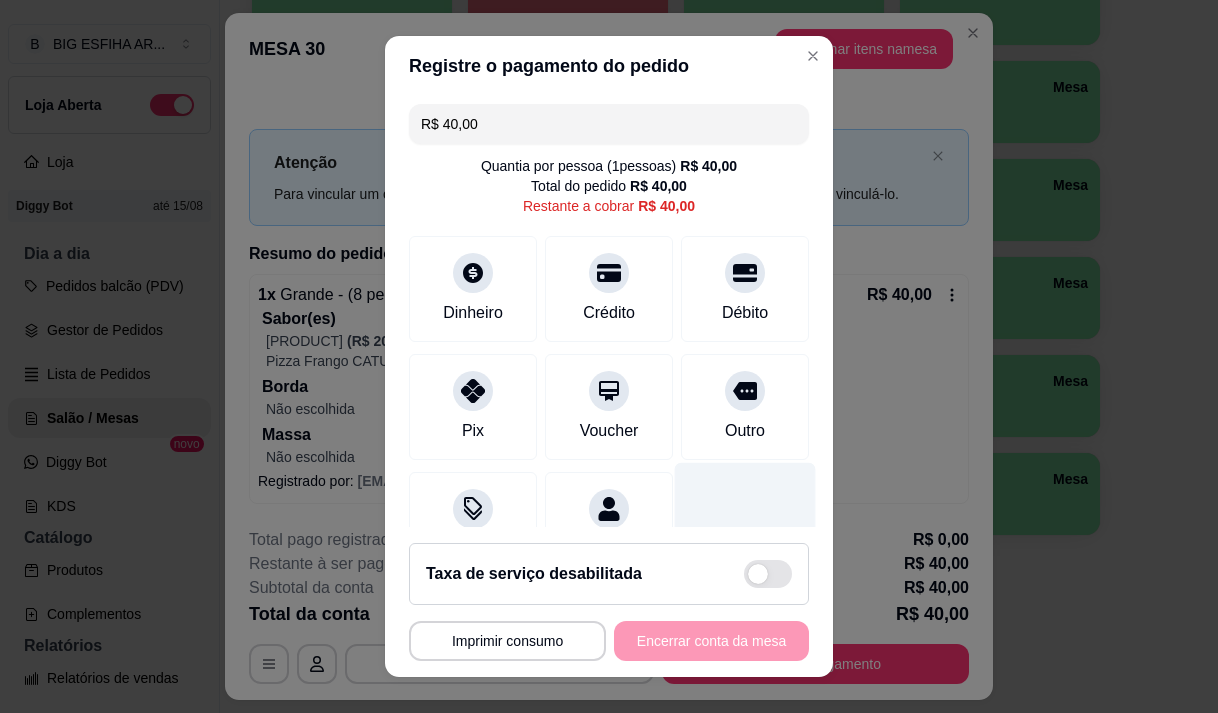 scroll, scrollTop: 82, scrollLeft: 0, axis: vertical 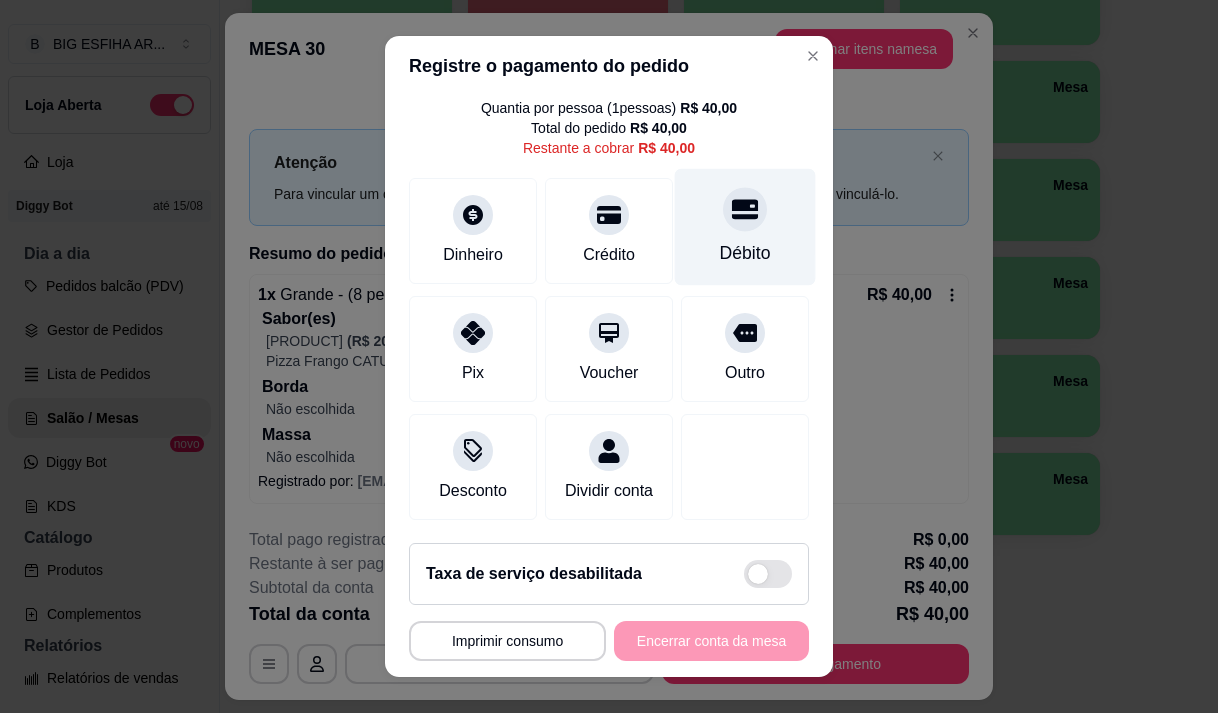 click on "Débito" at bounding box center (745, 253) 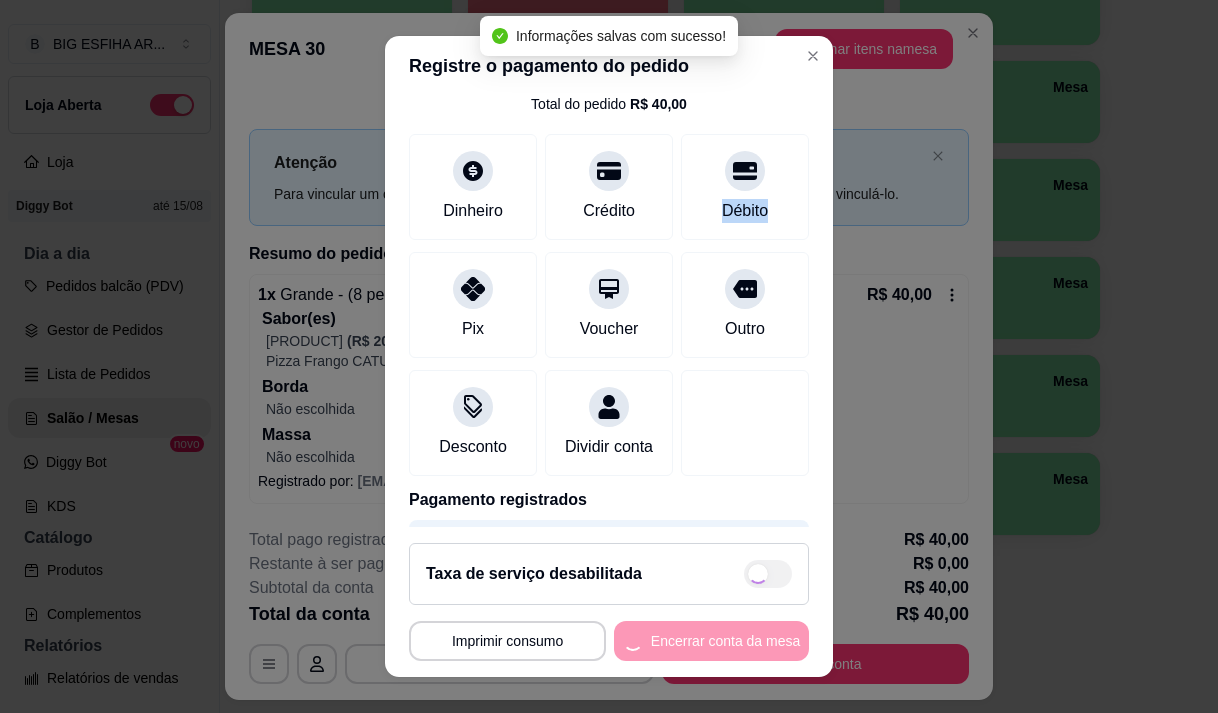 type on "R$ 0,00" 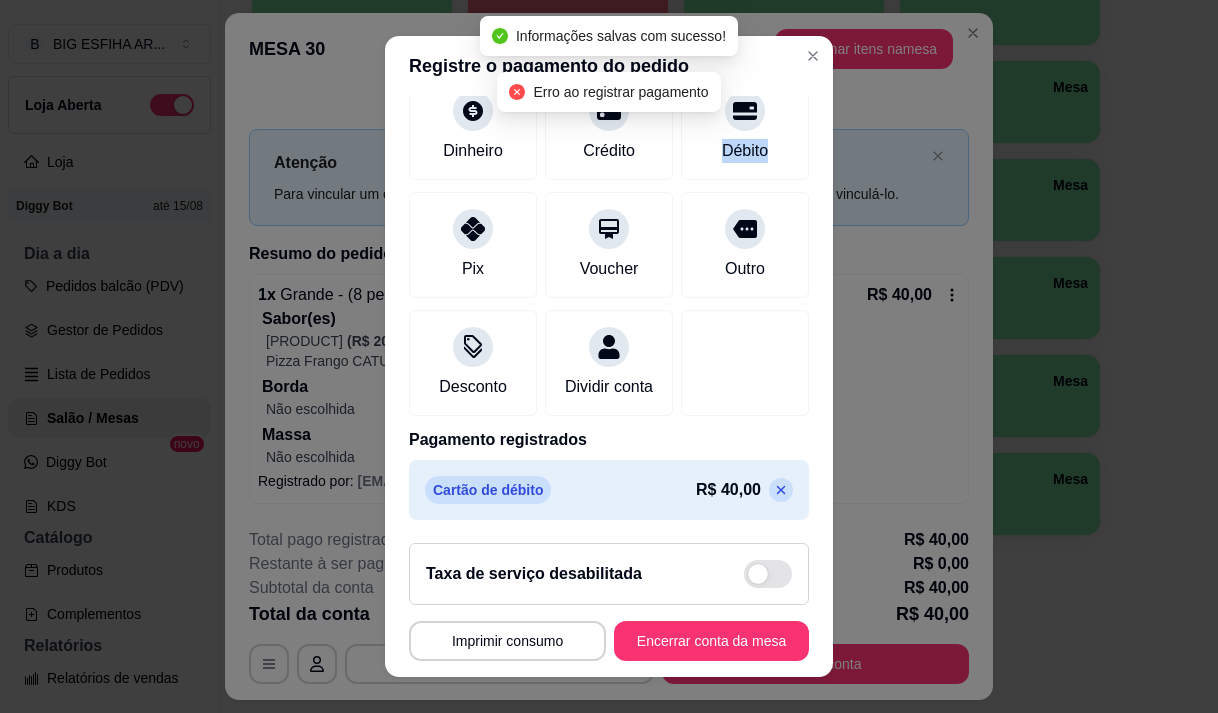 scroll, scrollTop: 166, scrollLeft: 0, axis: vertical 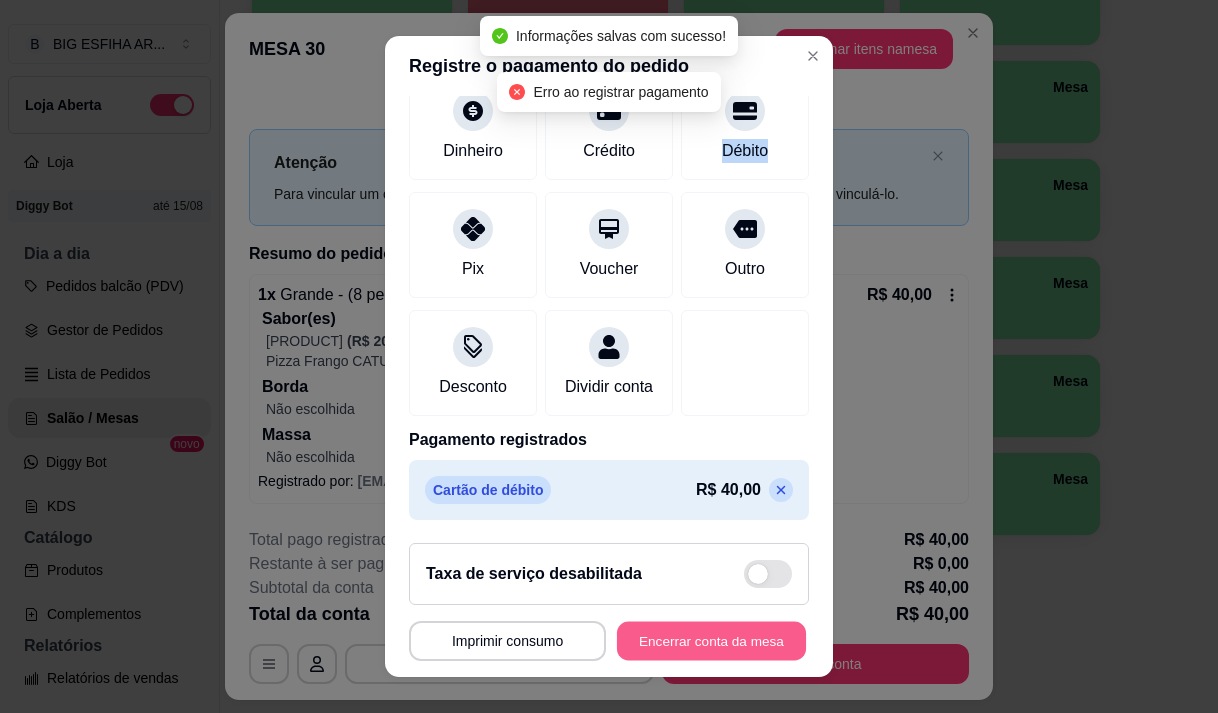 click on "Encerrar conta da mesa" at bounding box center (711, 641) 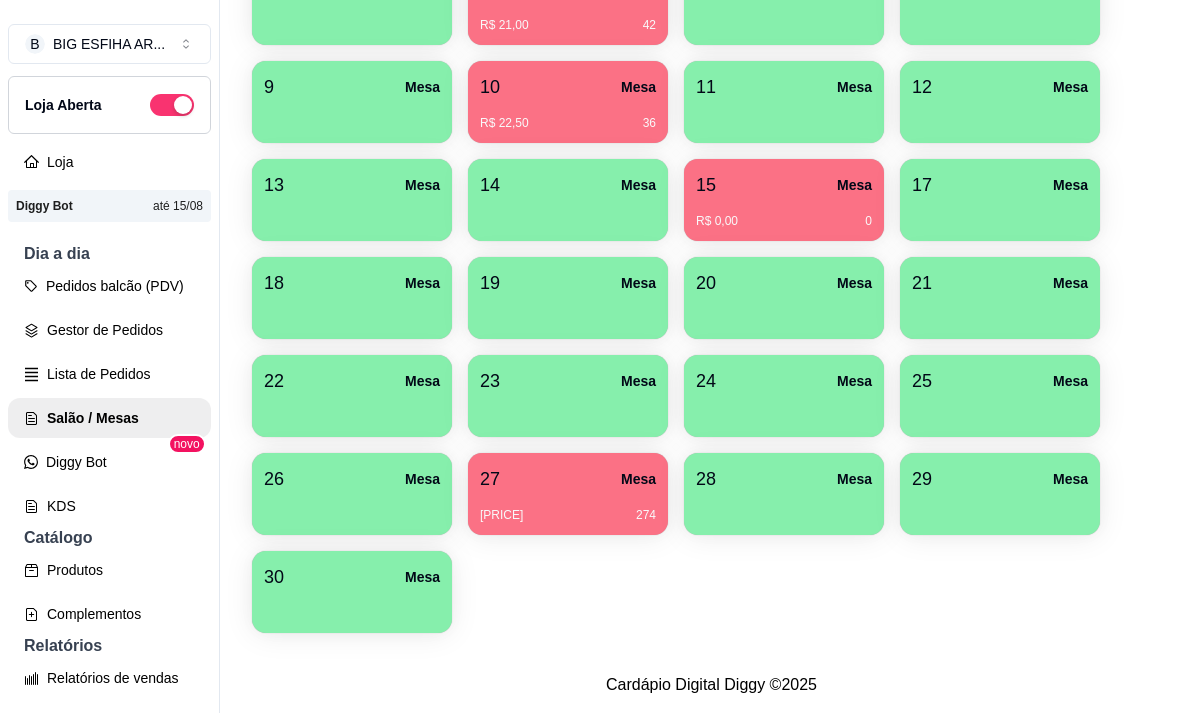 click on "[NUMBER] [STREET]" at bounding box center [1000, 494] 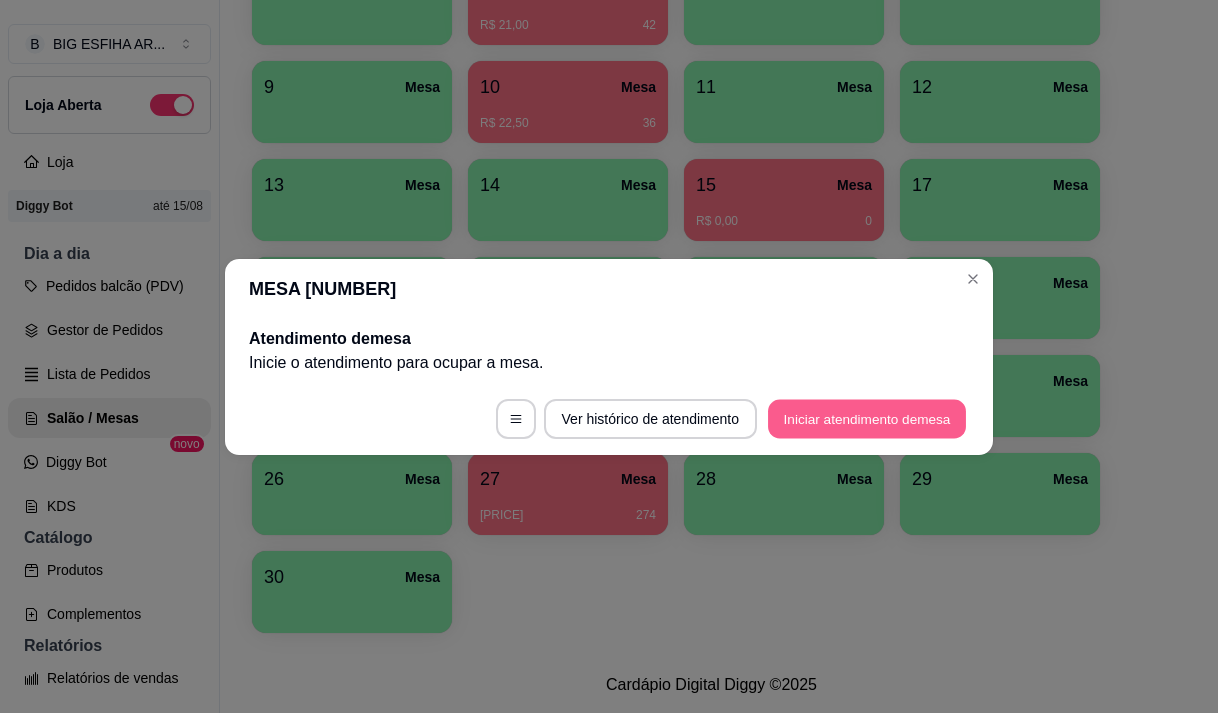 click on "Iniciar atendimento de  mesa" at bounding box center (867, 418) 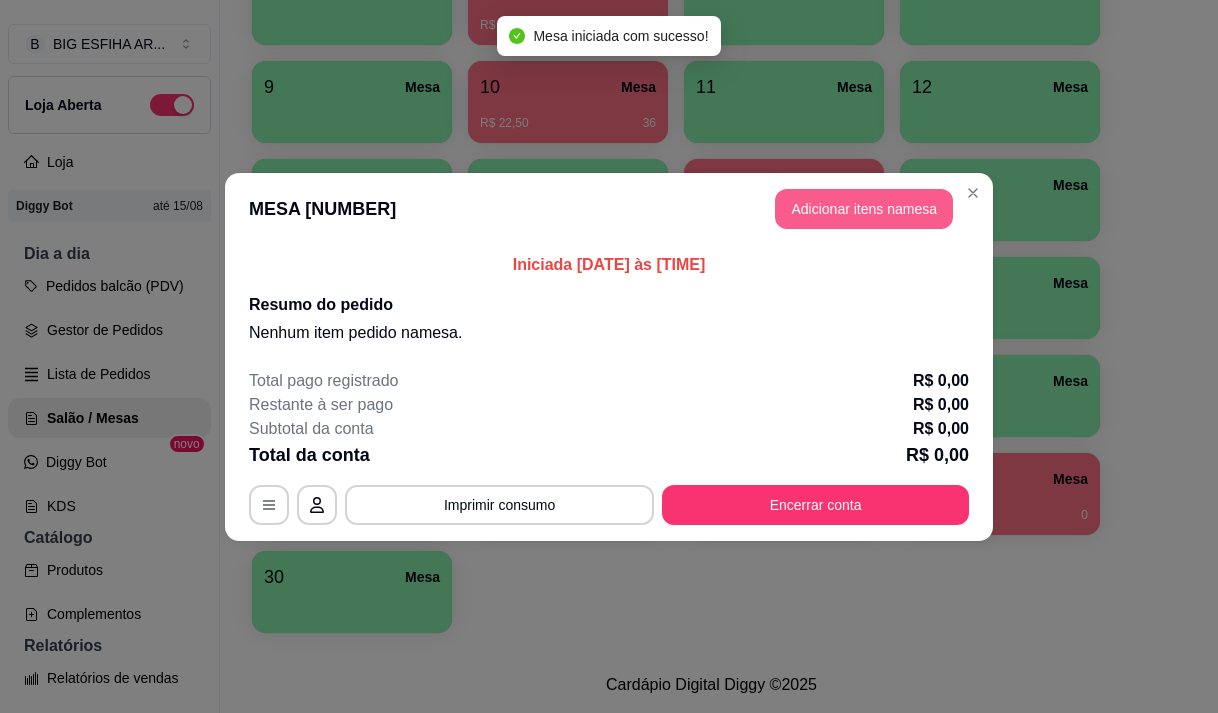 click on "Adicionar itens na  mesa" at bounding box center [864, 209] 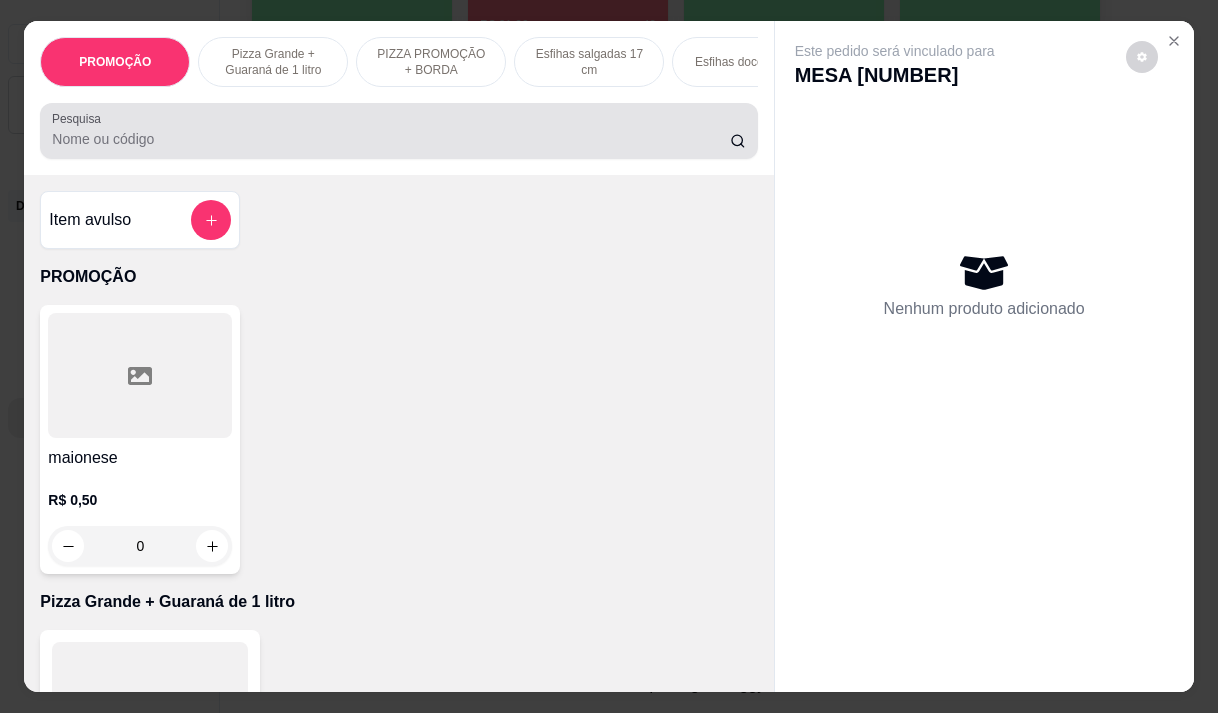 click on "Pesquisa" at bounding box center [391, 139] 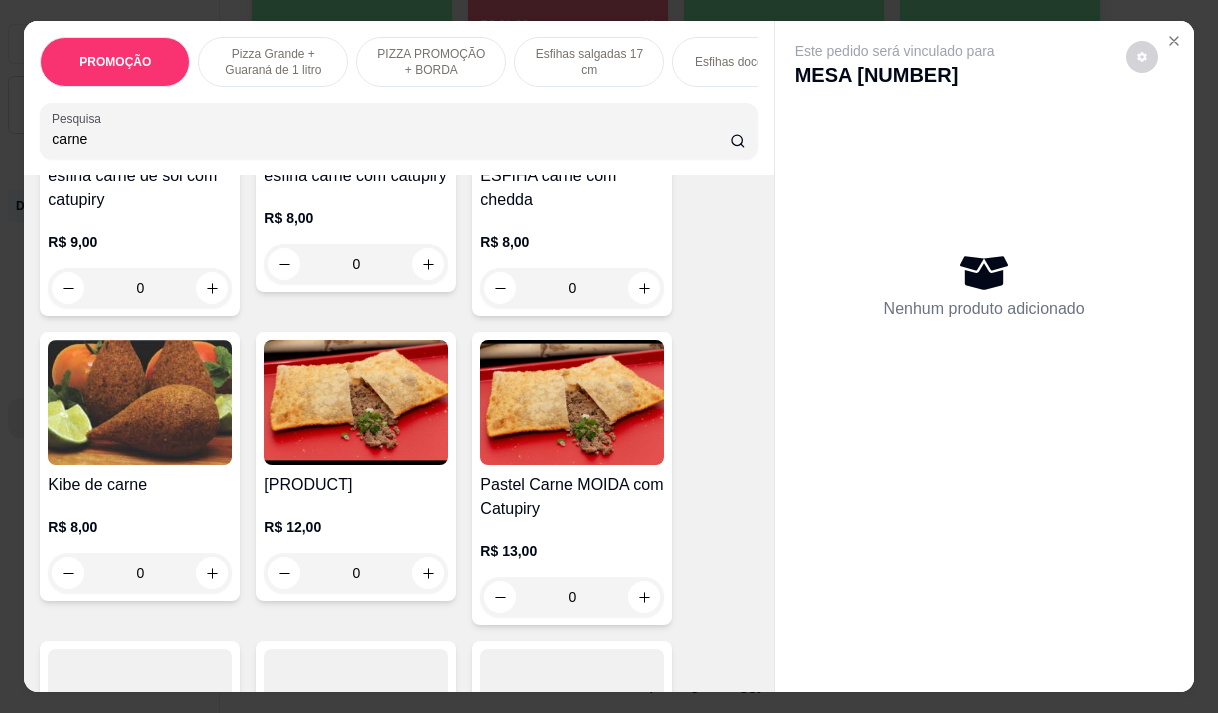 scroll, scrollTop: 1100, scrollLeft: 0, axis: vertical 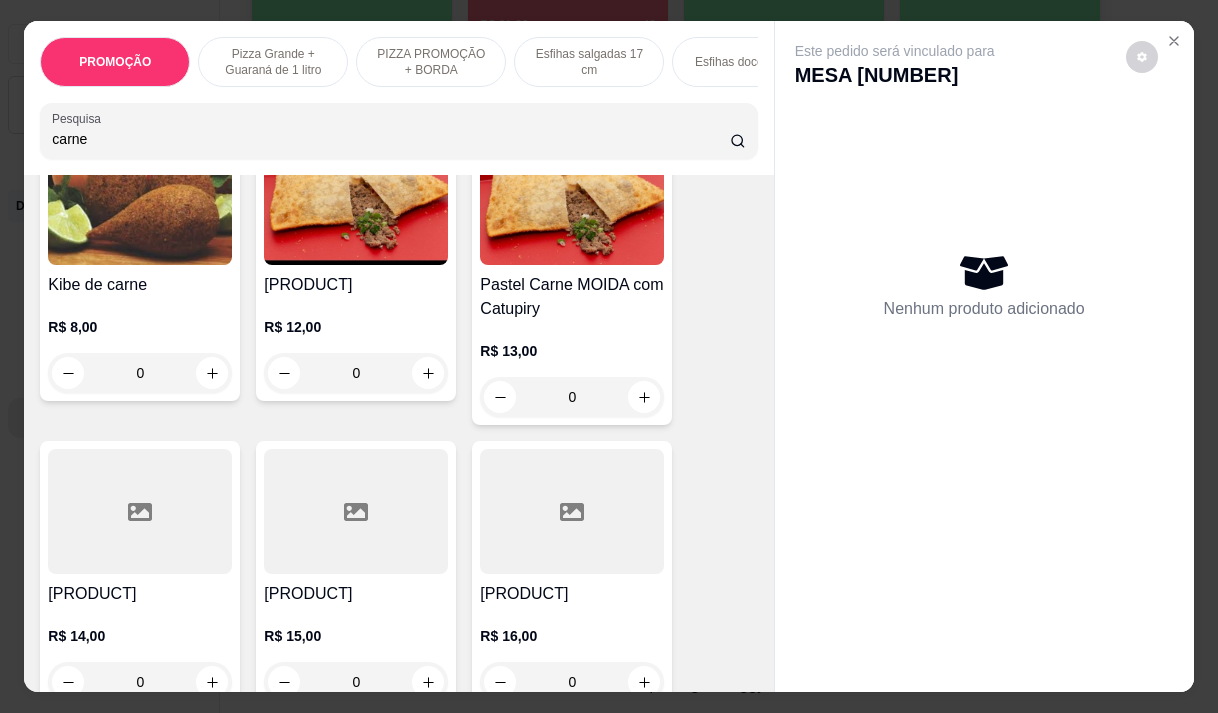 type on "carne" 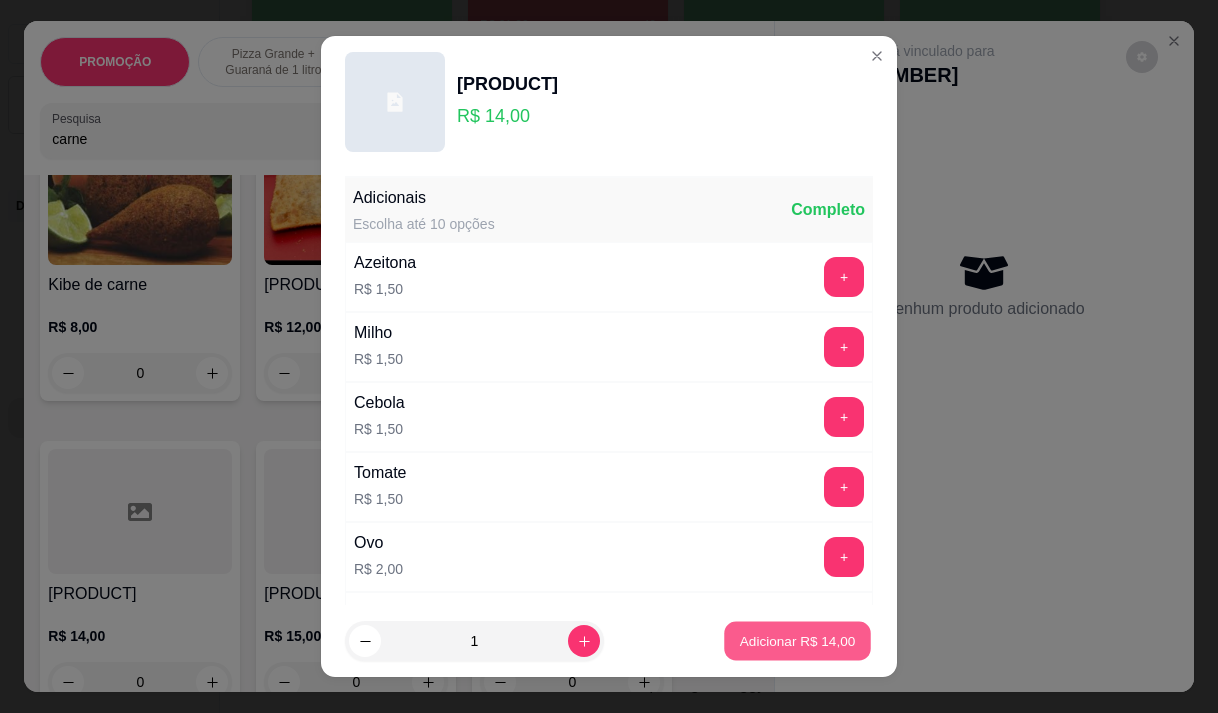 click on "Adicionar   R$ 14,00" at bounding box center [797, 641] 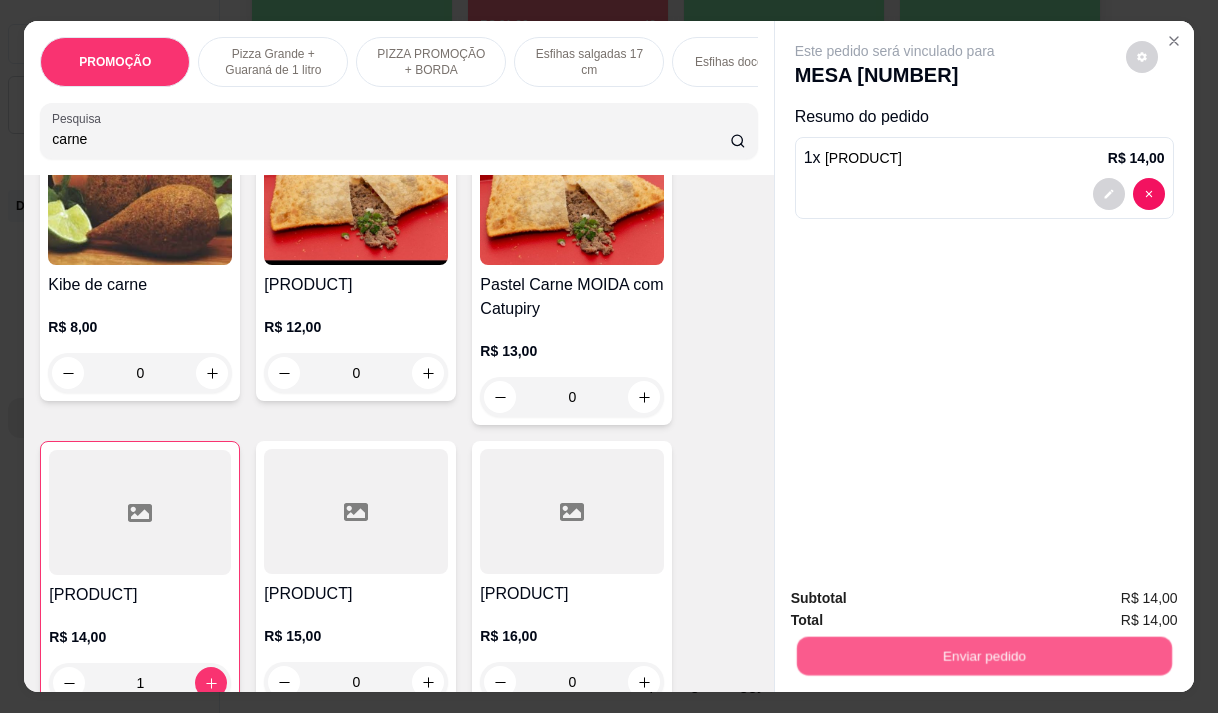 click on "Enviar pedido" at bounding box center [983, 655] 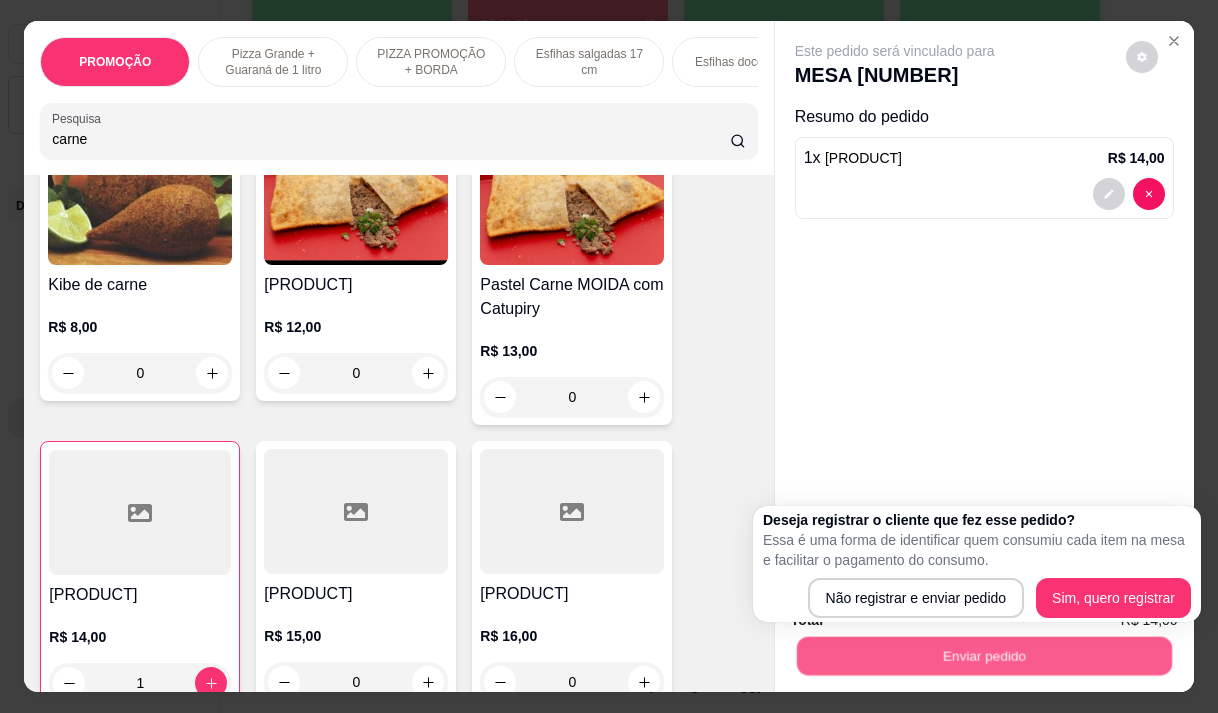 click on "Enviar pedido" at bounding box center [983, 655] 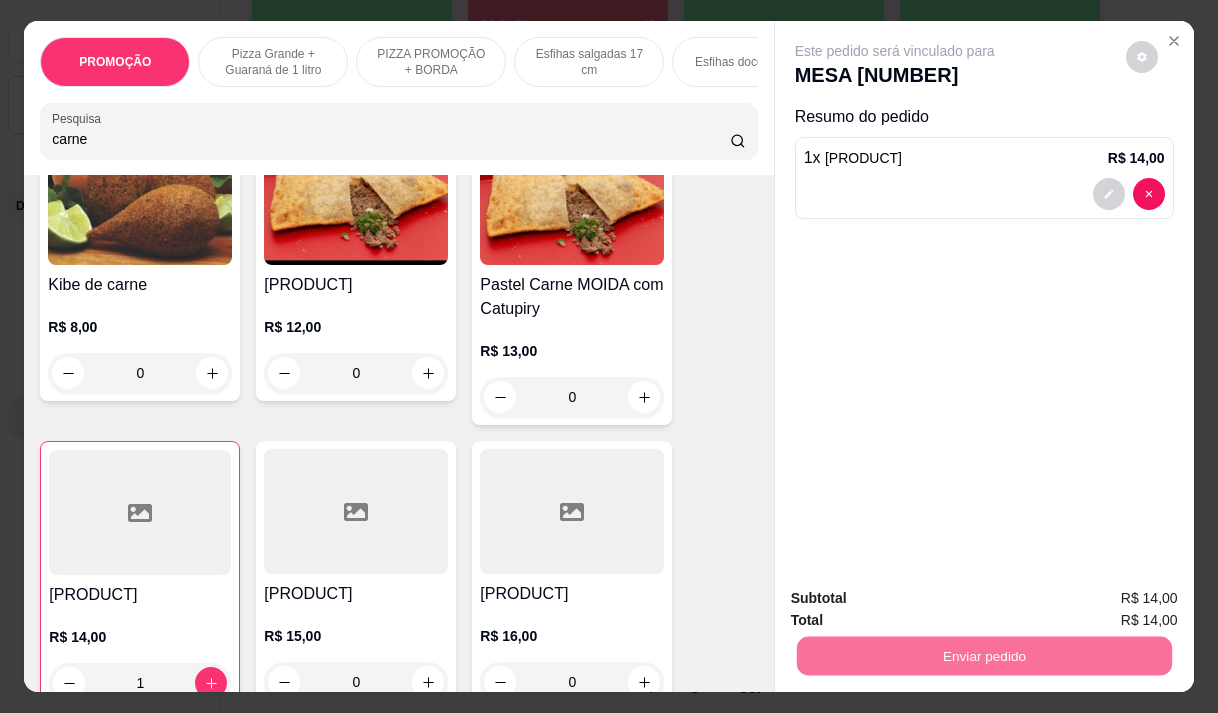 click on "Não registrar e enviar pedido" at bounding box center (918, 598) 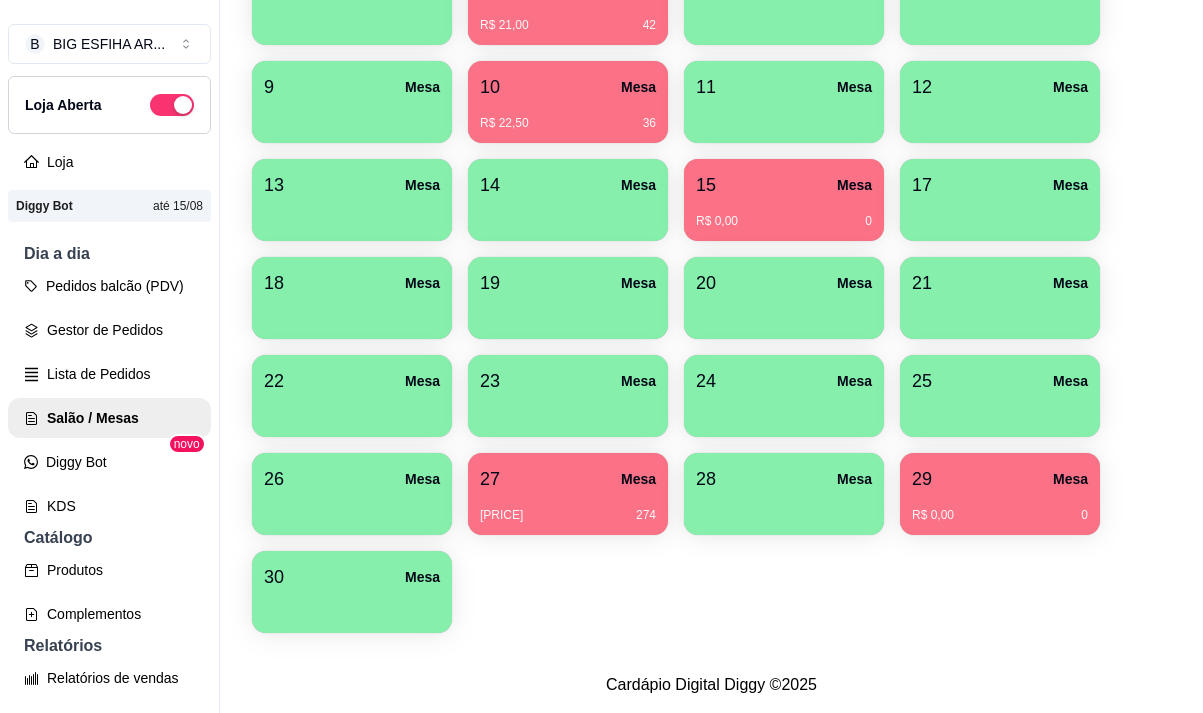 click at bounding box center (784, 508) 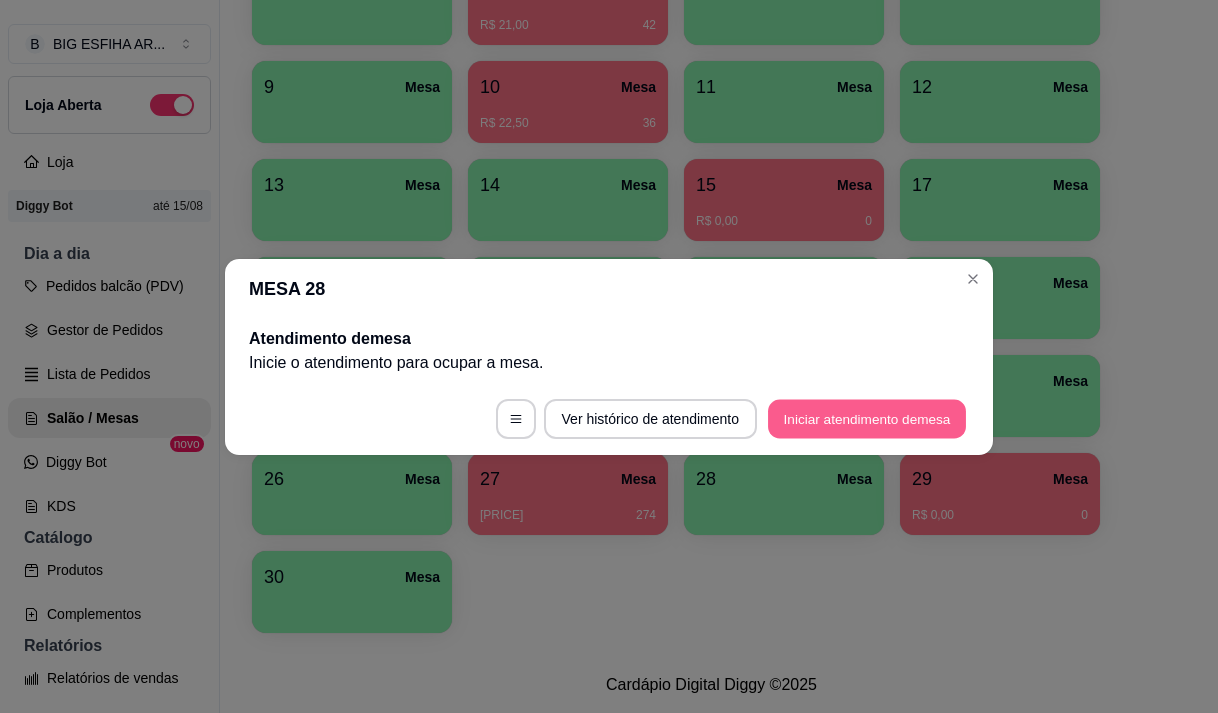 click on "Iniciar atendimento de  mesa" at bounding box center [867, 418] 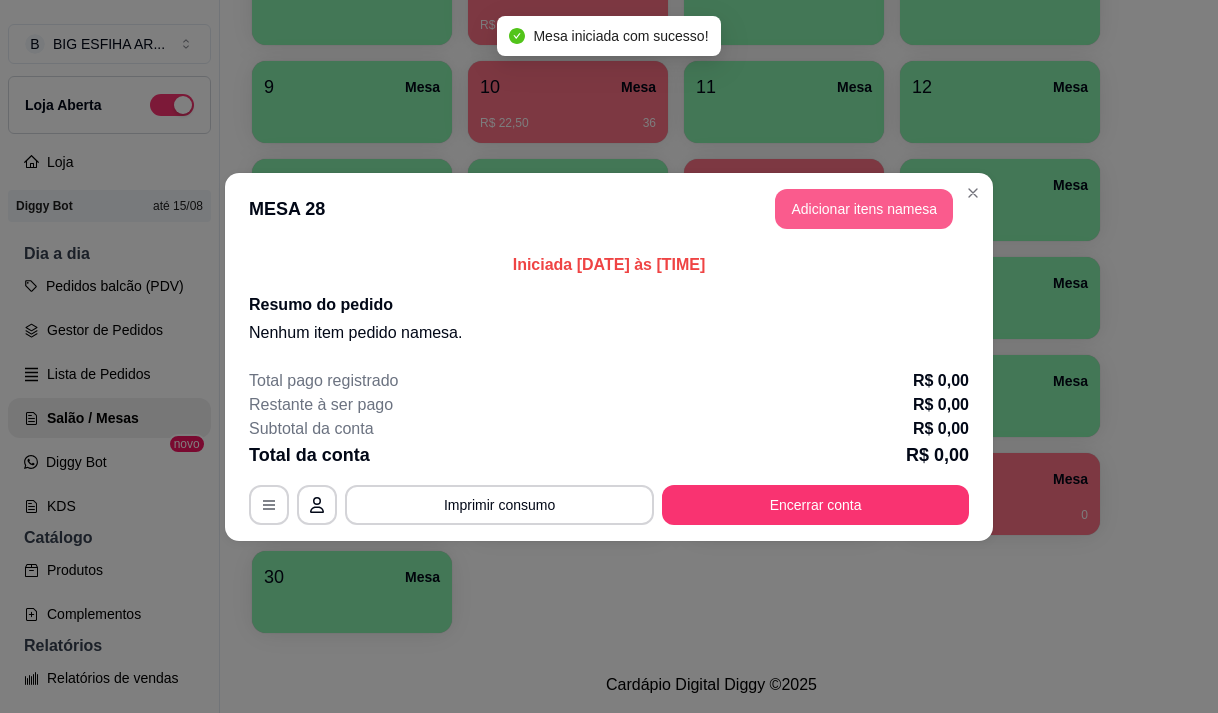 click on "Adicionar itens na  mesa" at bounding box center [864, 209] 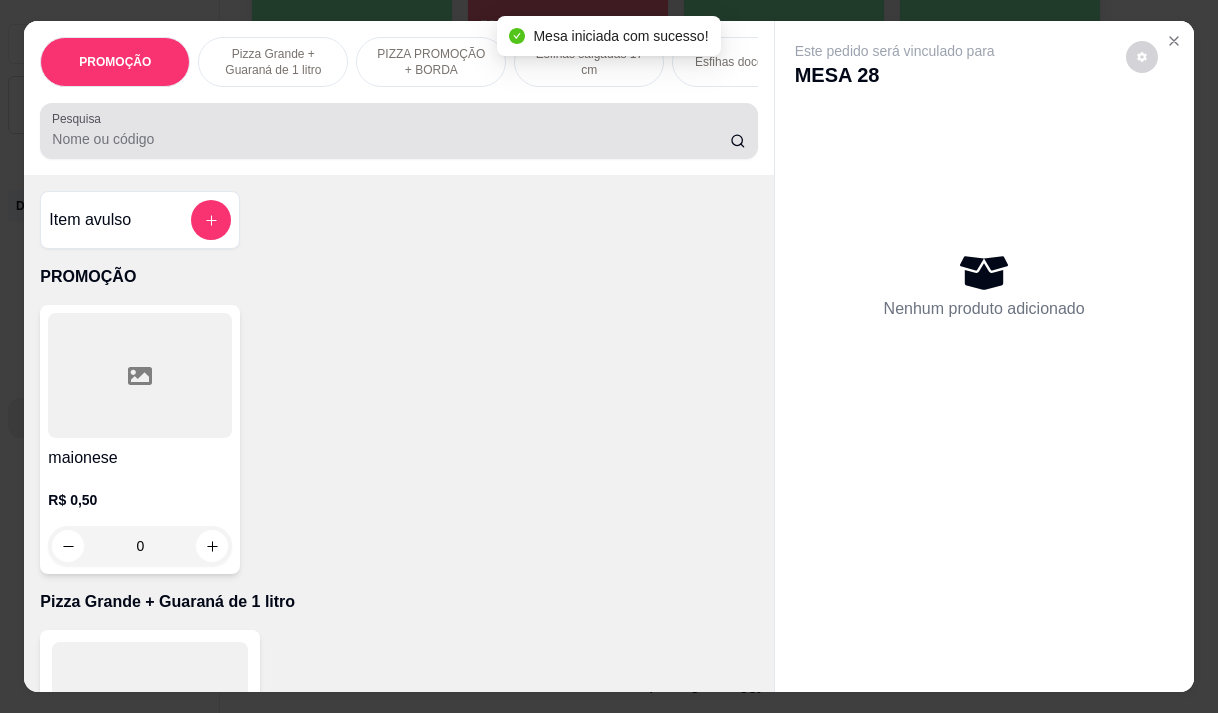 click on "Pesquisa" at bounding box center (391, 139) 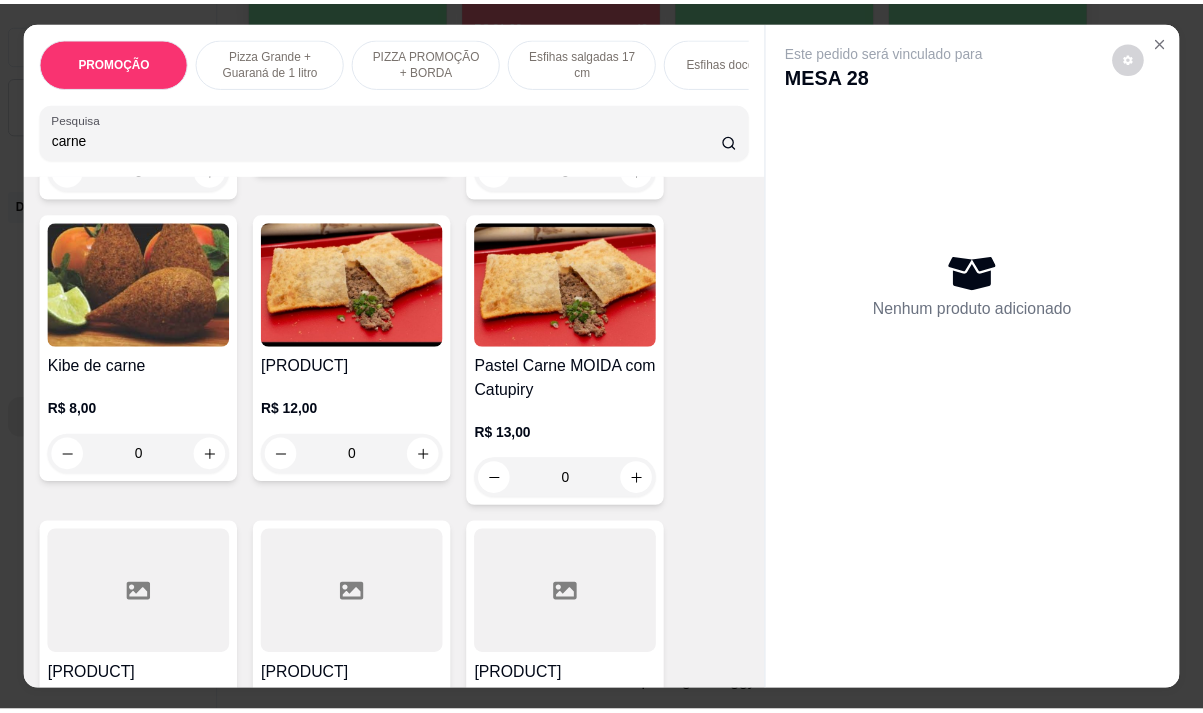 scroll, scrollTop: 1200, scrollLeft: 0, axis: vertical 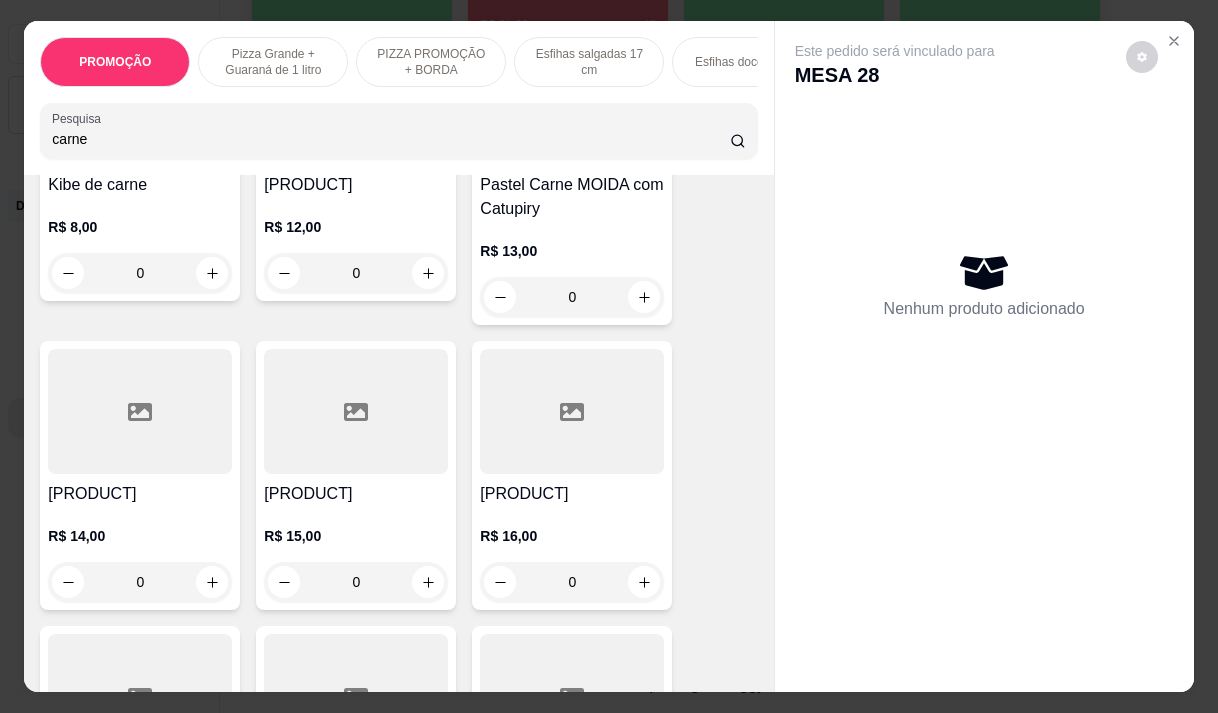 type on "carne" 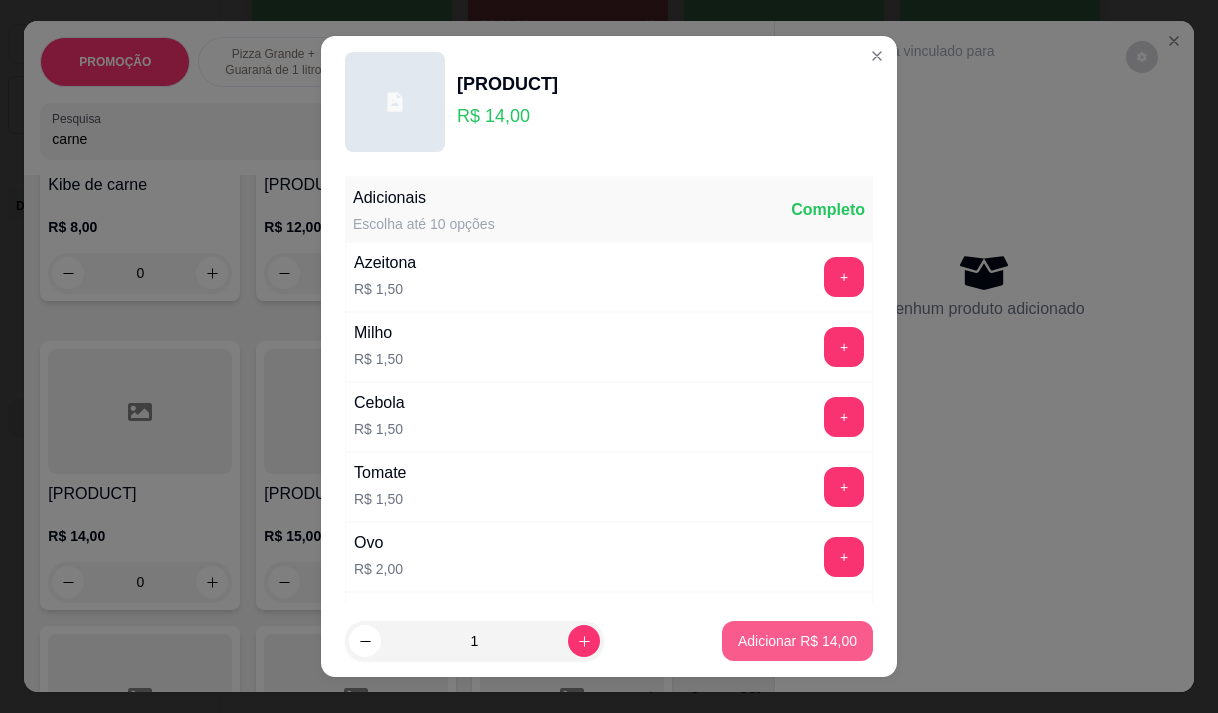 click on "Adicionar   R$ 14,00" at bounding box center (797, 641) 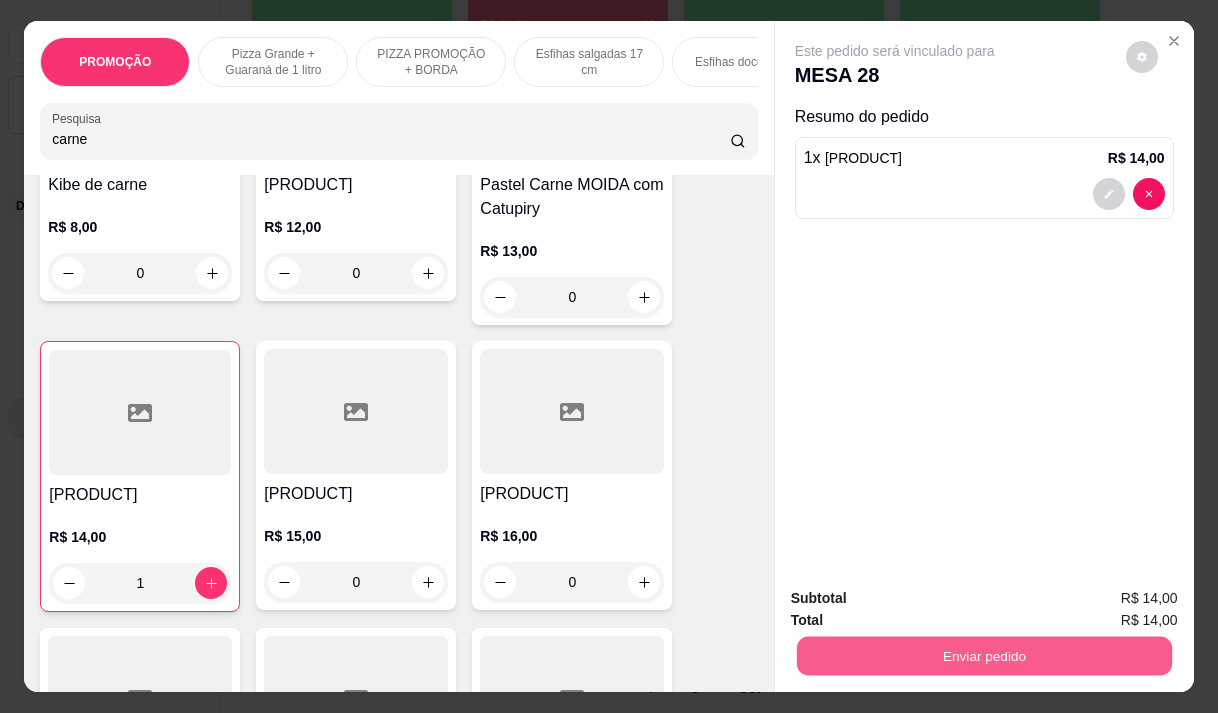 click on "Enviar pedido" at bounding box center [983, 655] 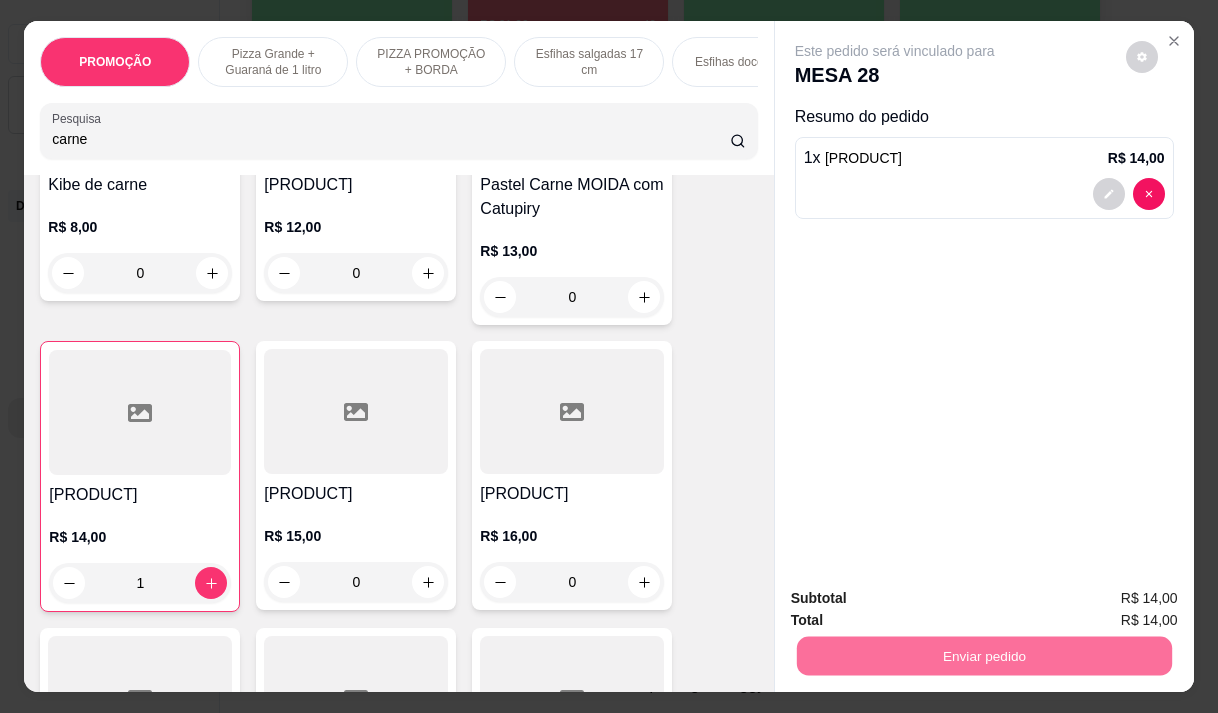 click on "Não registrar e enviar pedido" at bounding box center [918, 599] 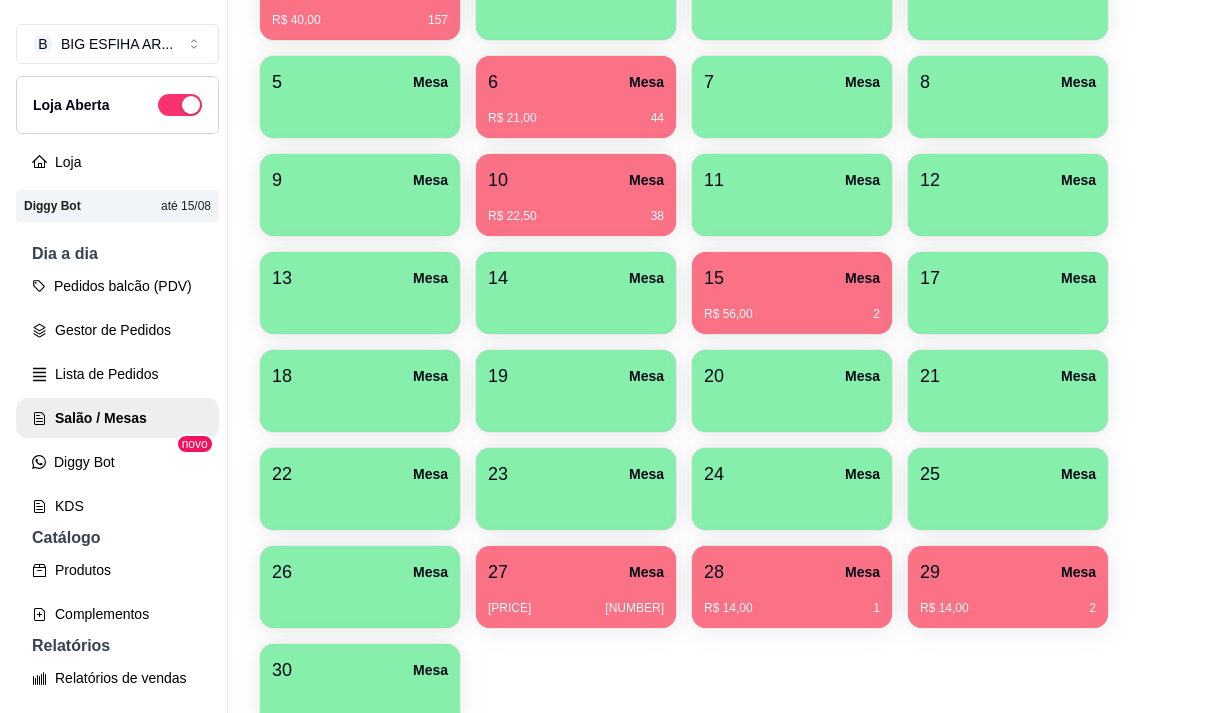 scroll, scrollTop: 200, scrollLeft: 0, axis: vertical 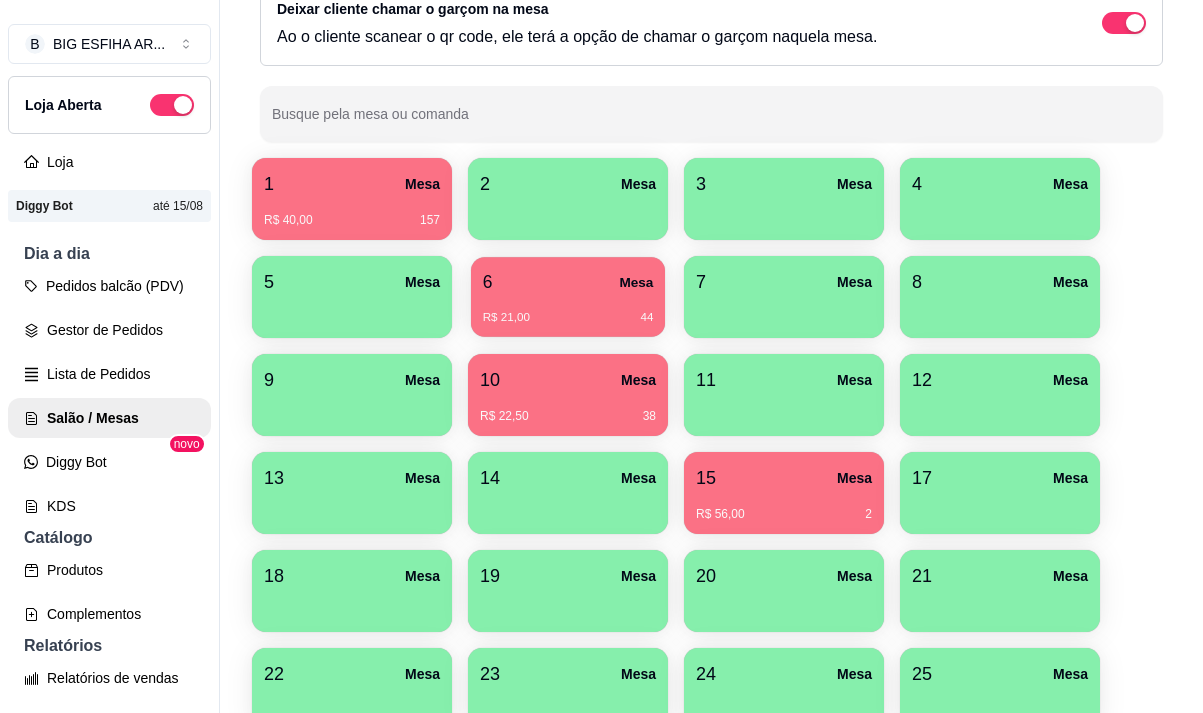 click on "[NUMBER] Mesa" at bounding box center [568, 282] 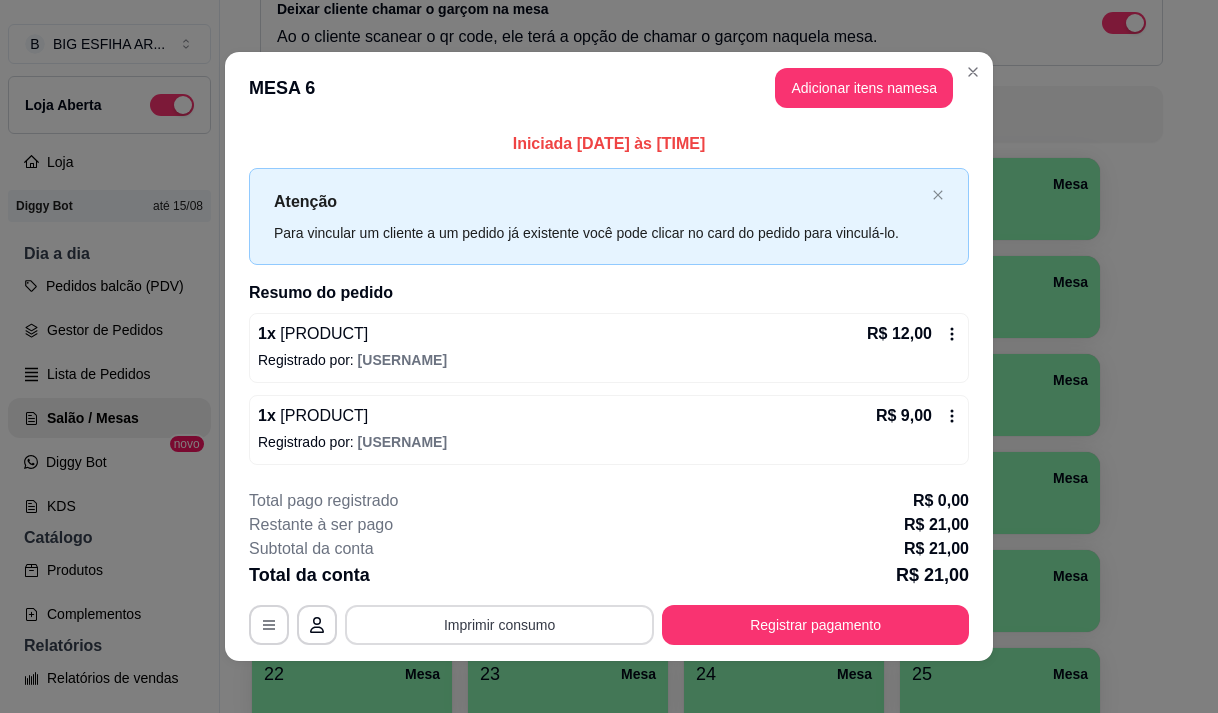 click on "Imprimir consumo" at bounding box center (499, 625) 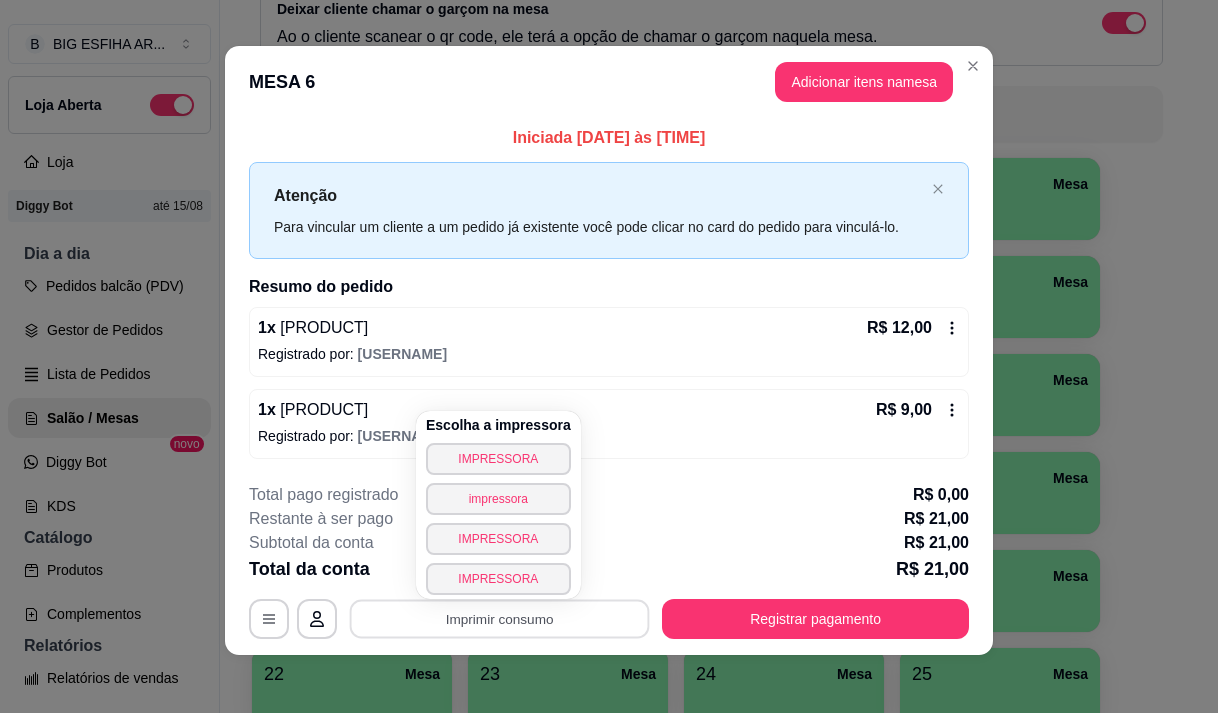 scroll, scrollTop: 12, scrollLeft: 0, axis: vertical 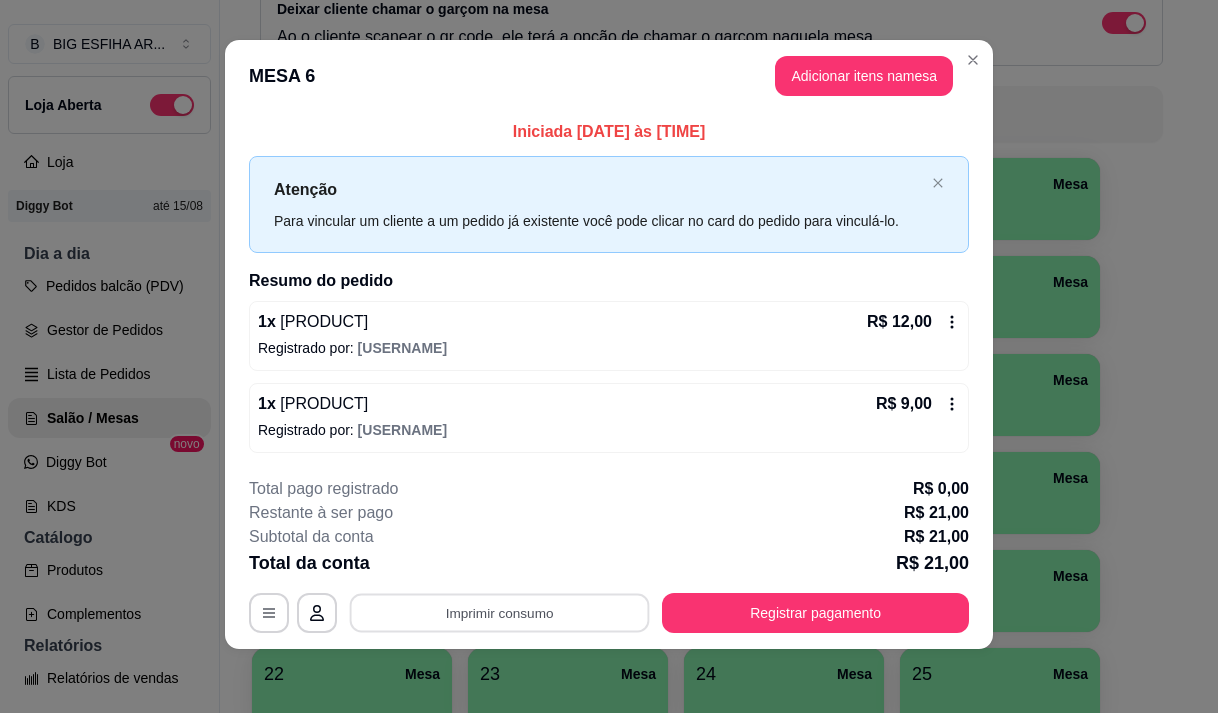 click on "**********" at bounding box center [609, 356] 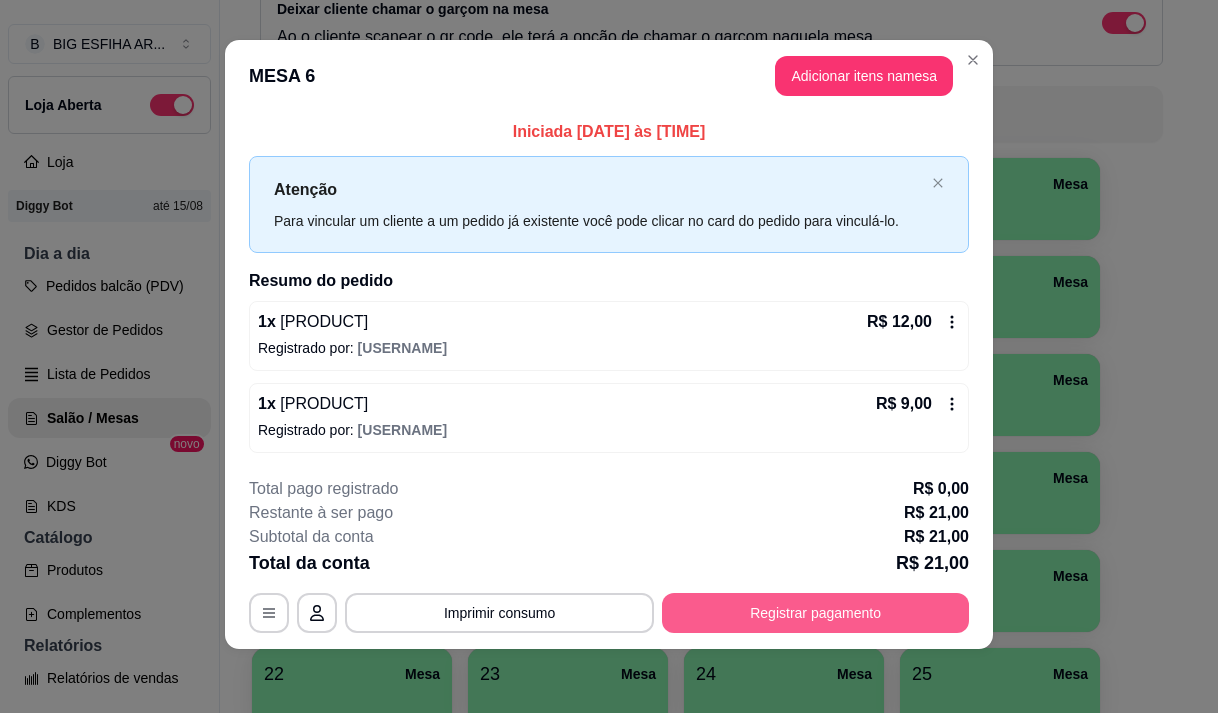 click on "Registrar pagamento" at bounding box center [815, 613] 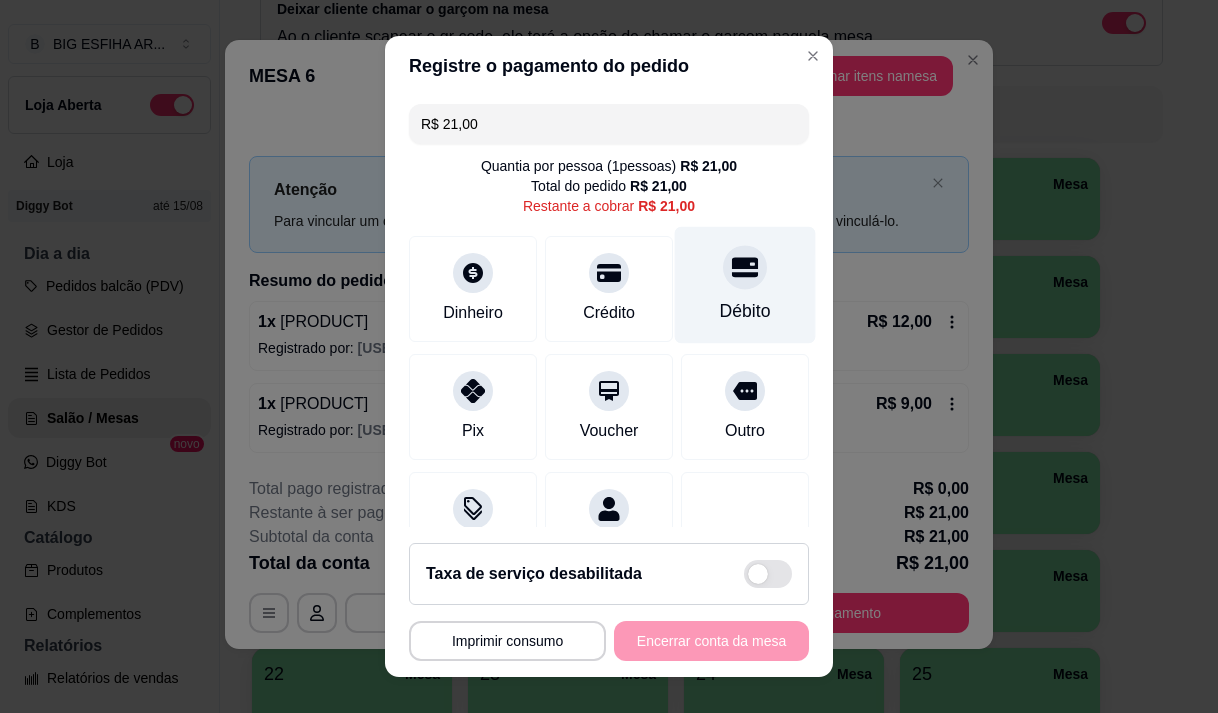 click at bounding box center [745, 267] 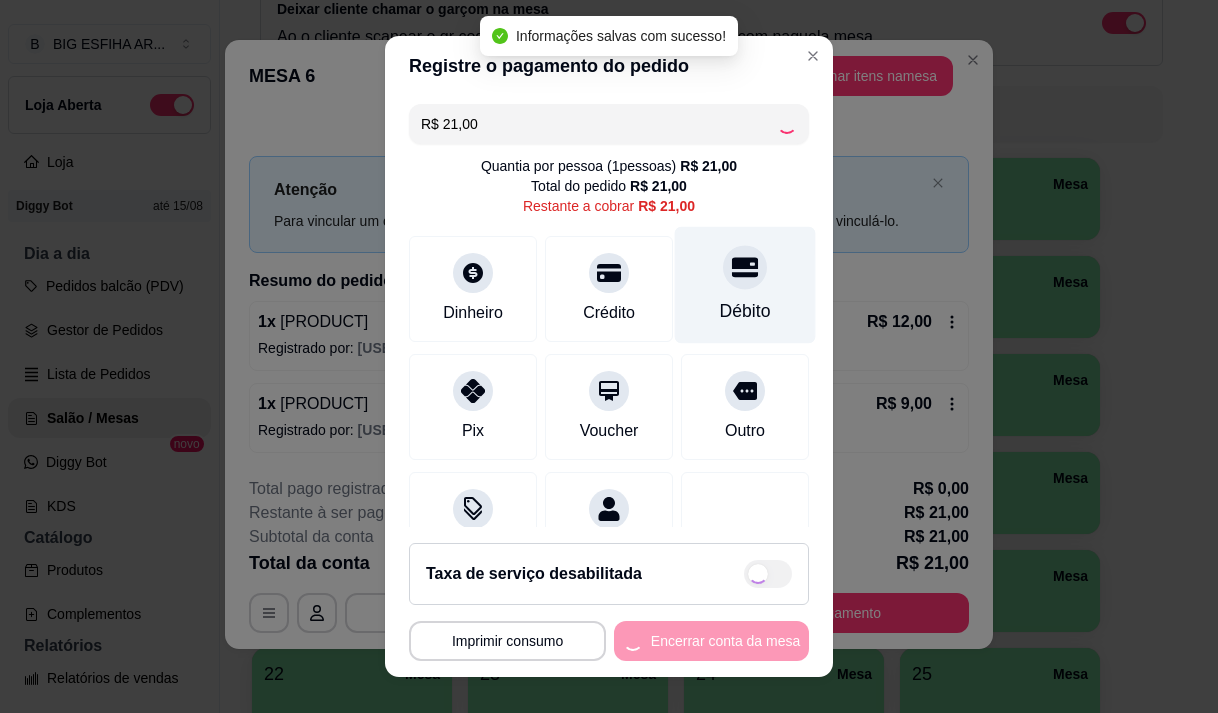 type on "R$ 0,00" 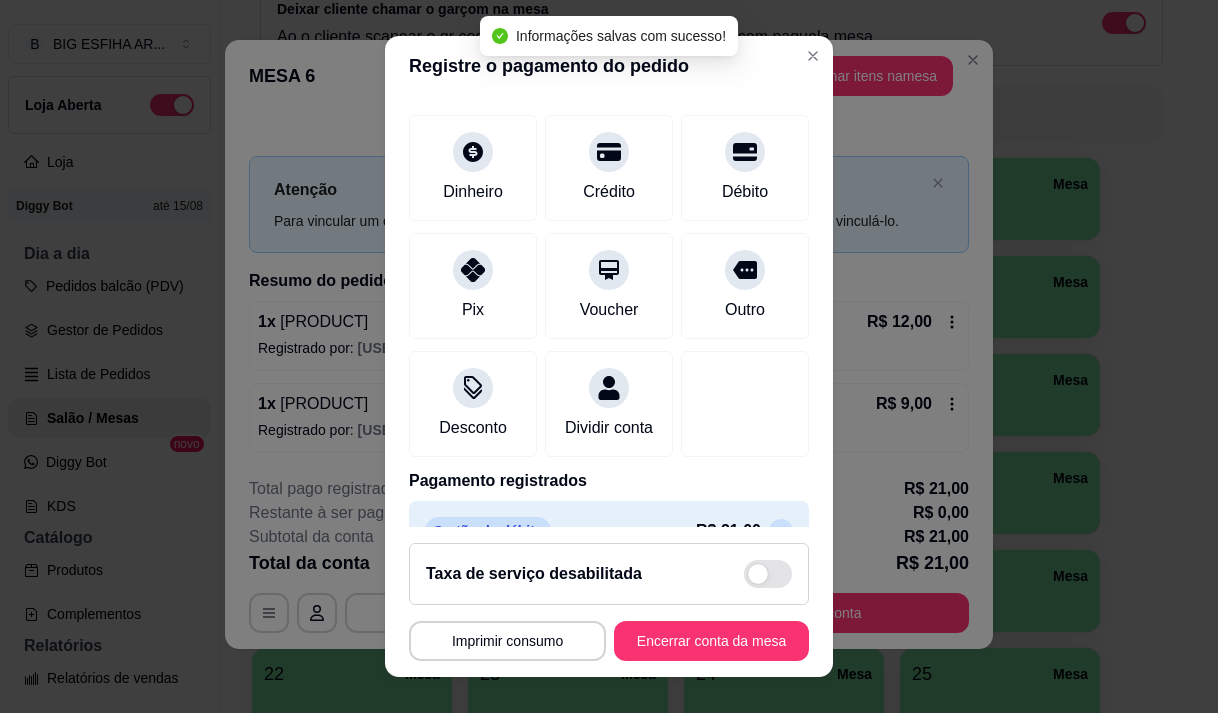scroll, scrollTop: 166, scrollLeft: 0, axis: vertical 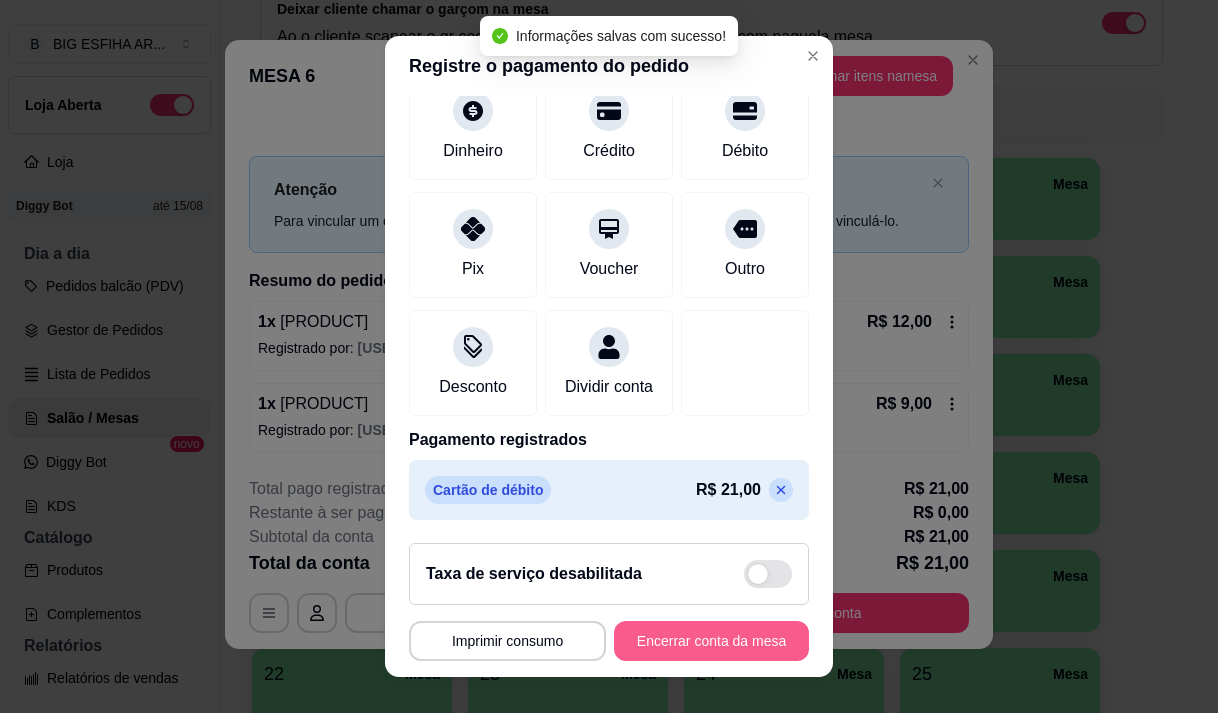 click on "Encerrar conta da mesa" at bounding box center (711, 641) 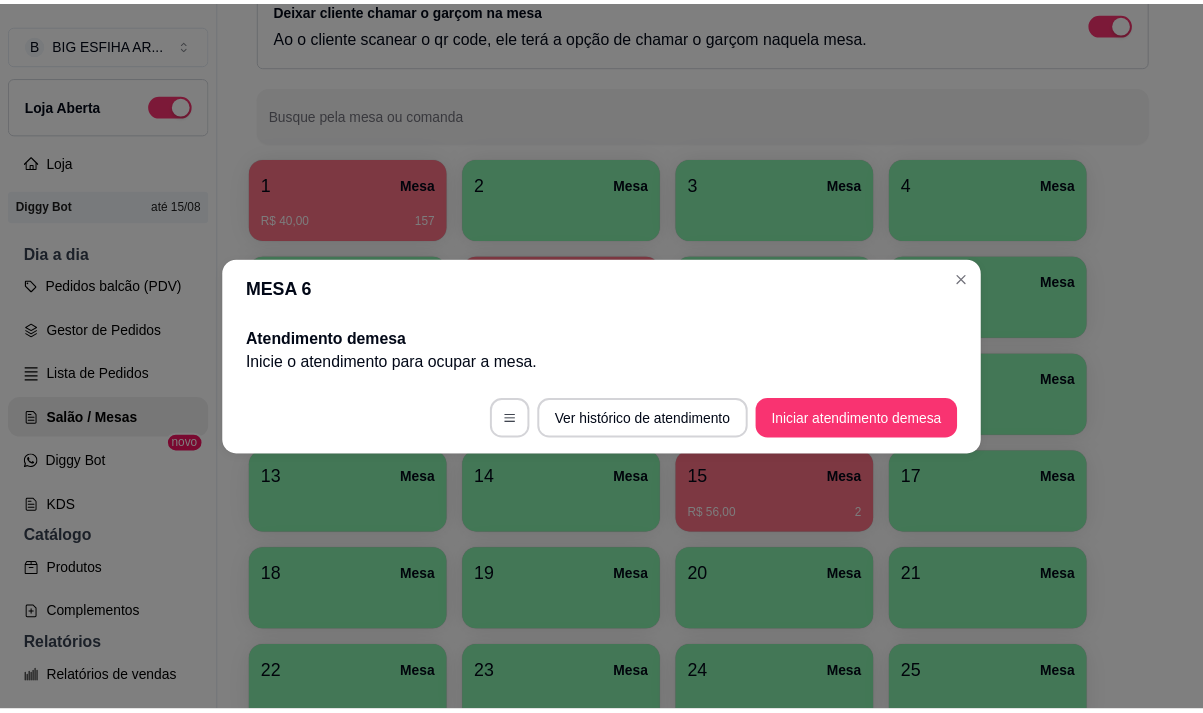 scroll, scrollTop: 0, scrollLeft: 0, axis: both 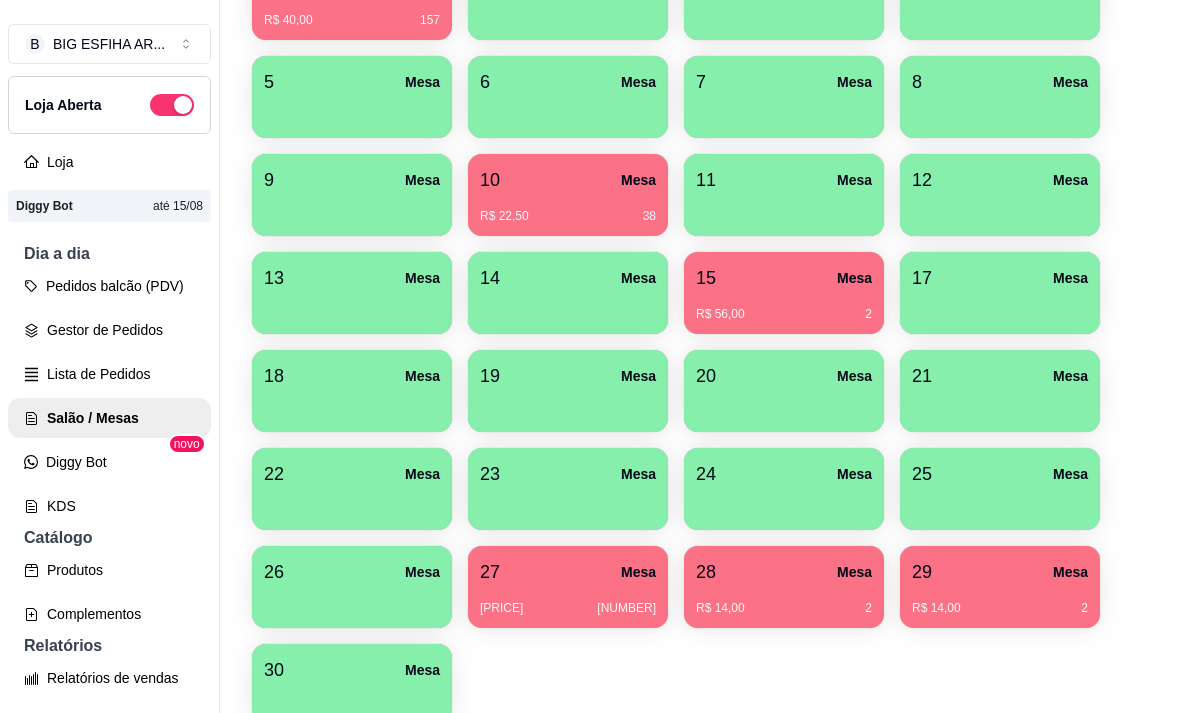 click on "R$ 56,00 2" at bounding box center [784, 314] 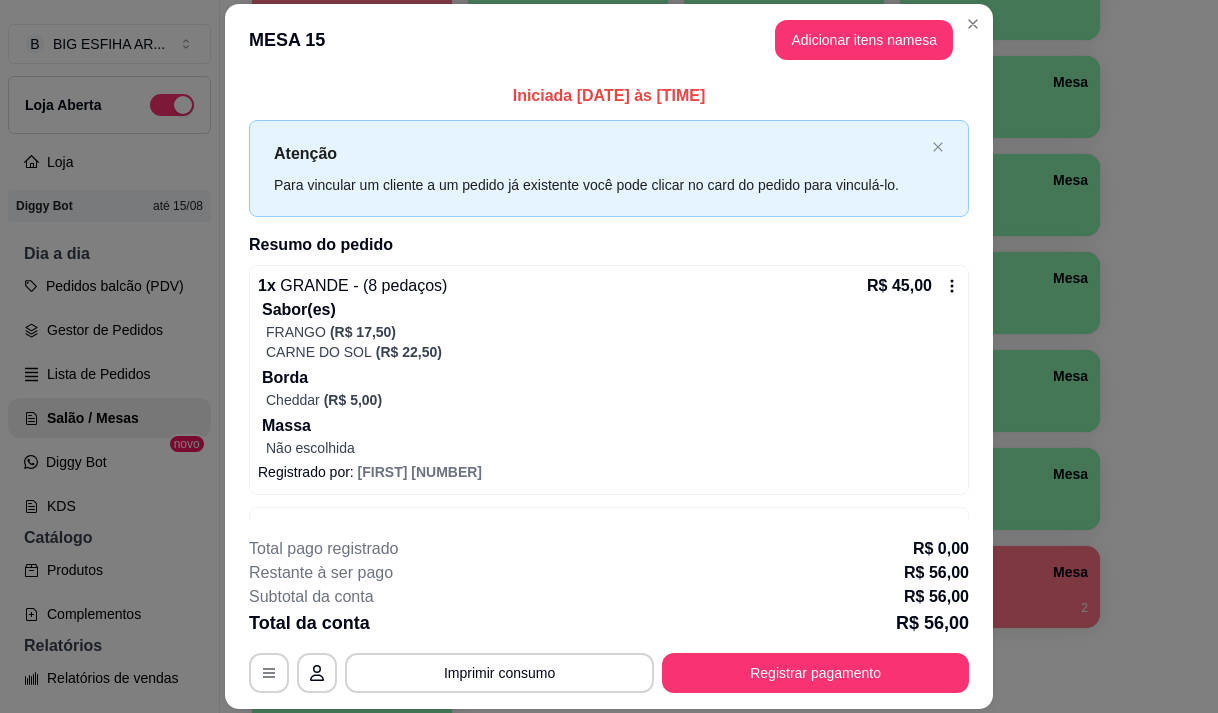 scroll, scrollTop: 63, scrollLeft: 0, axis: vertical 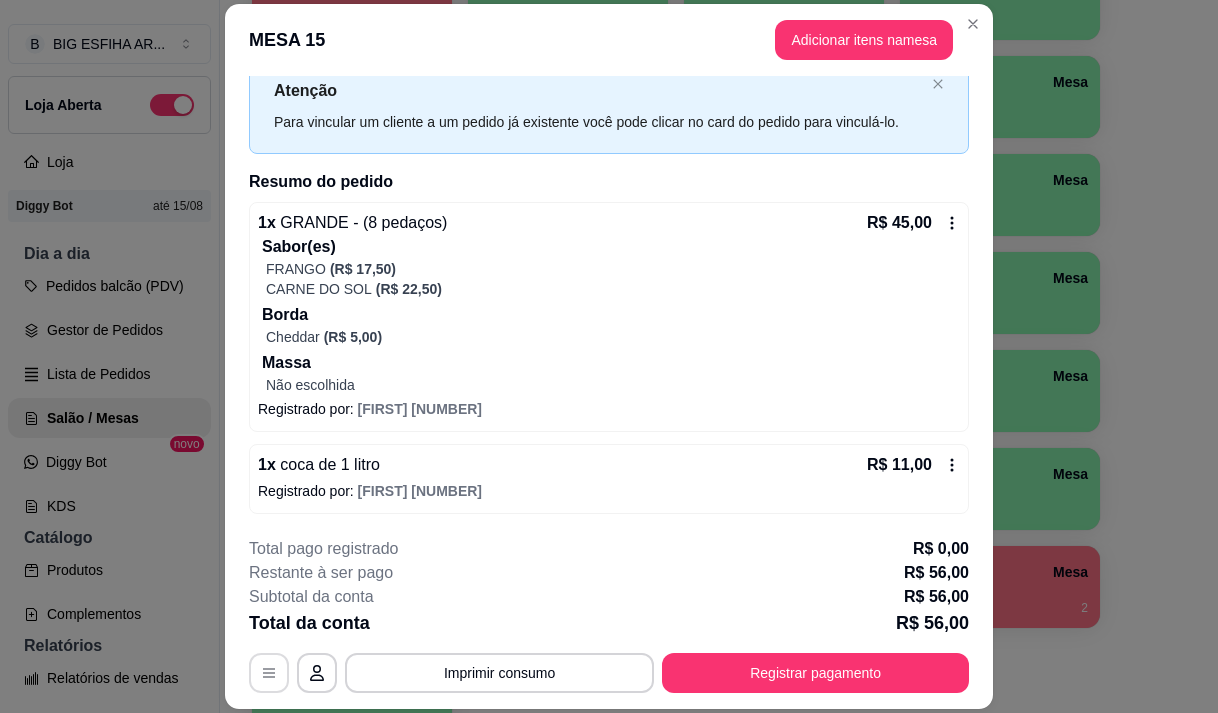 click 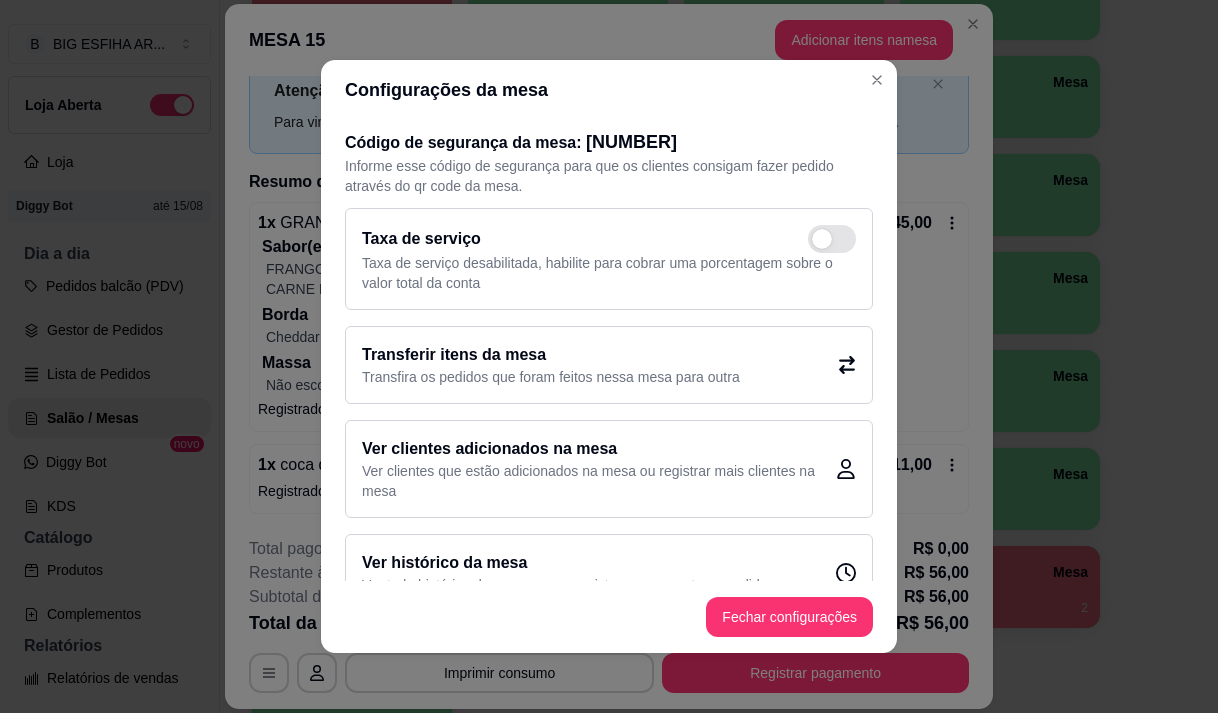 click on "Transfira os pedidos que foram feitos nessa mesa para outra" at bounding box center [551, 377] 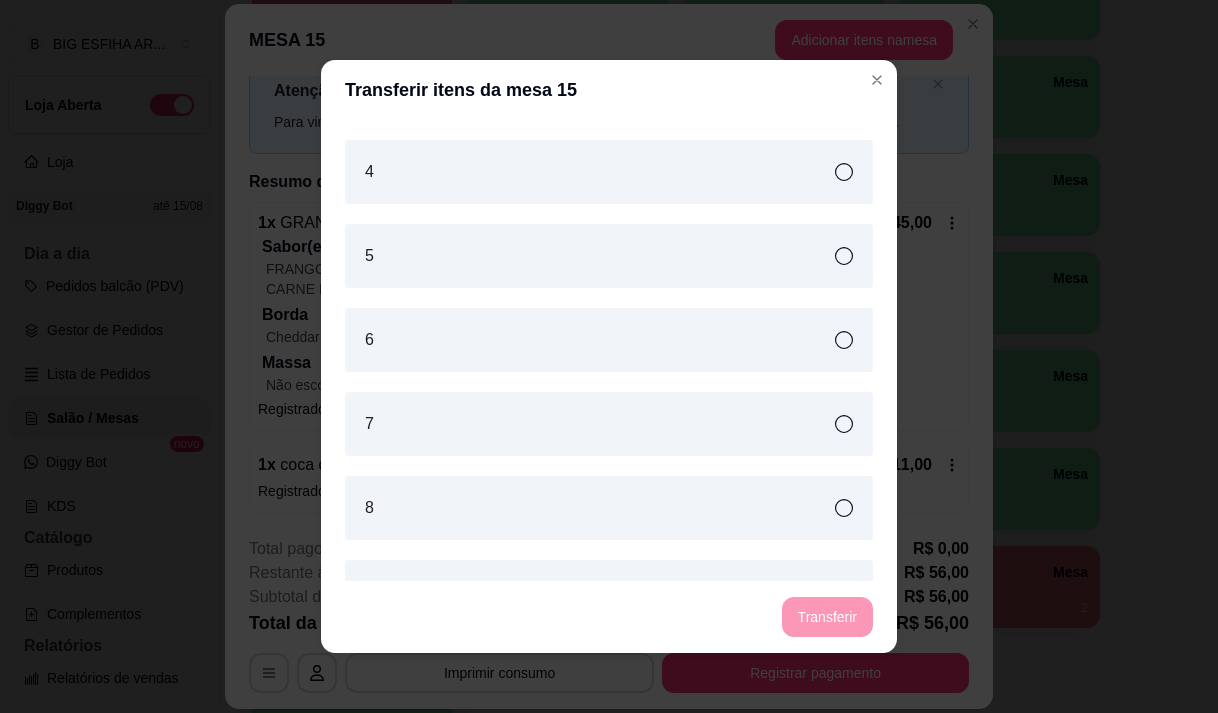 scroll, scrollTop: 1467, scrollLeft: 0, axis: vertical 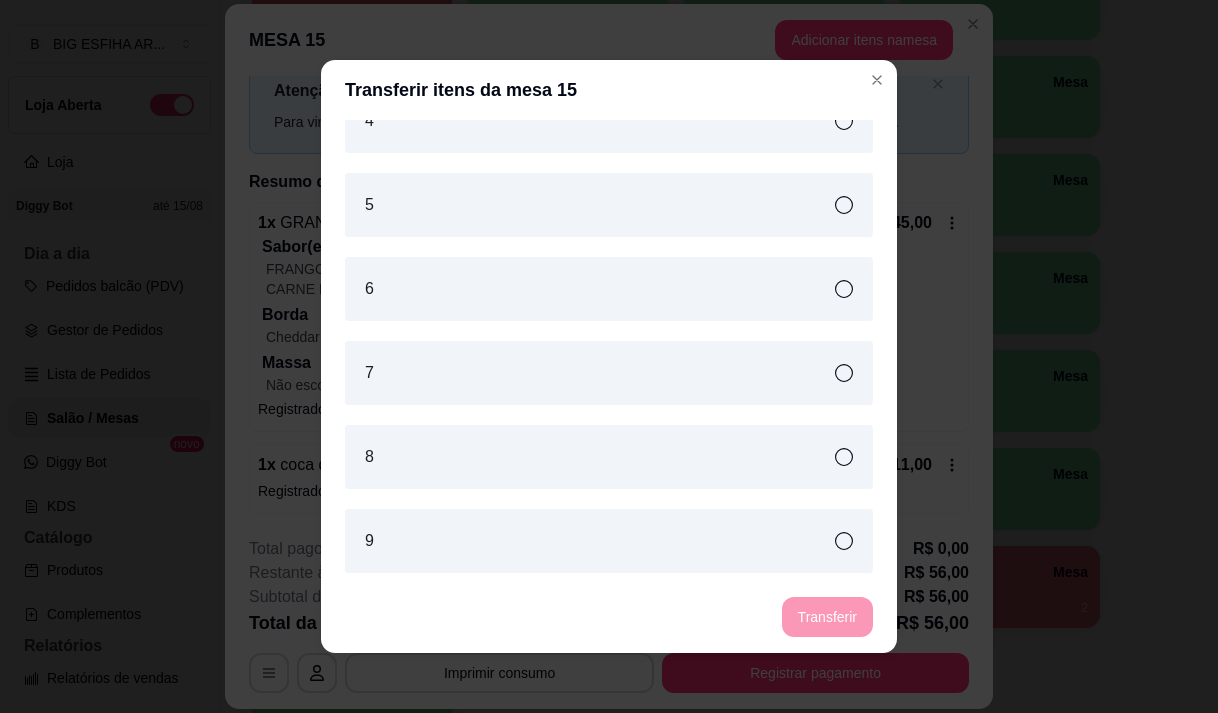 click on "6" at bounding box center [609, 289] 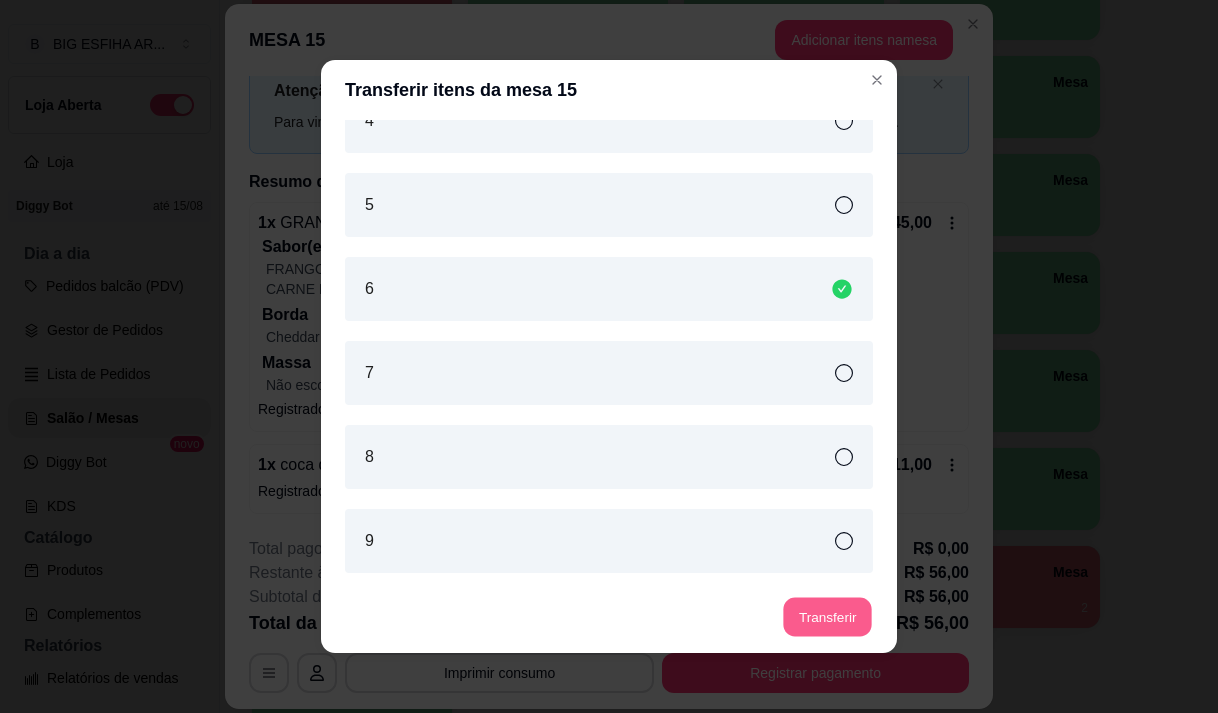 click on "Transferir" at bounding box center [827, 617] 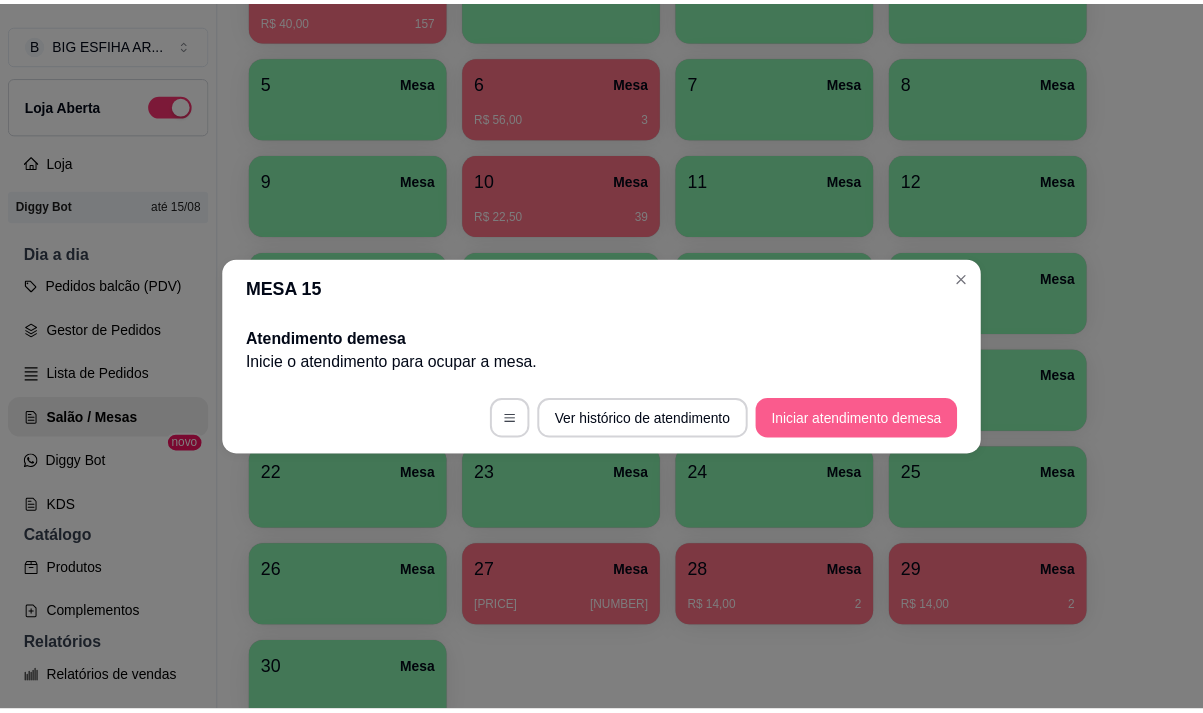 scroll, scrollTop: 0, scrollLeft: 0, axis: both 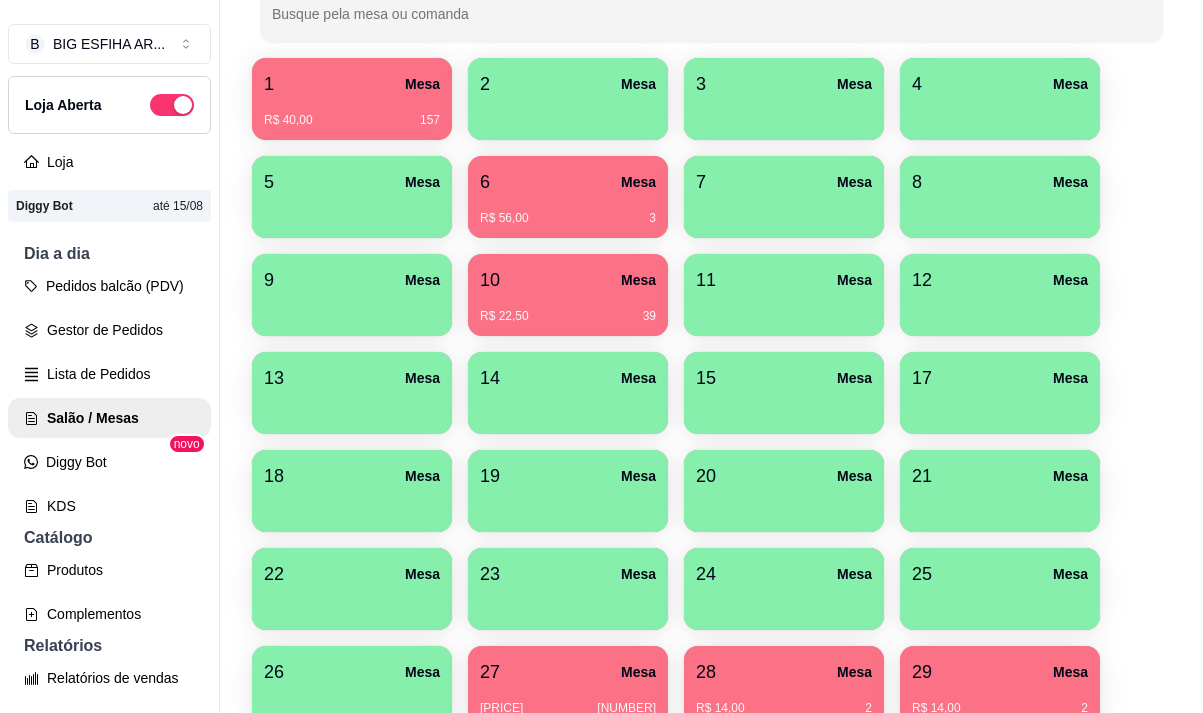 click on "[NUMBER] Mesa" at bounding box center [568, 280] 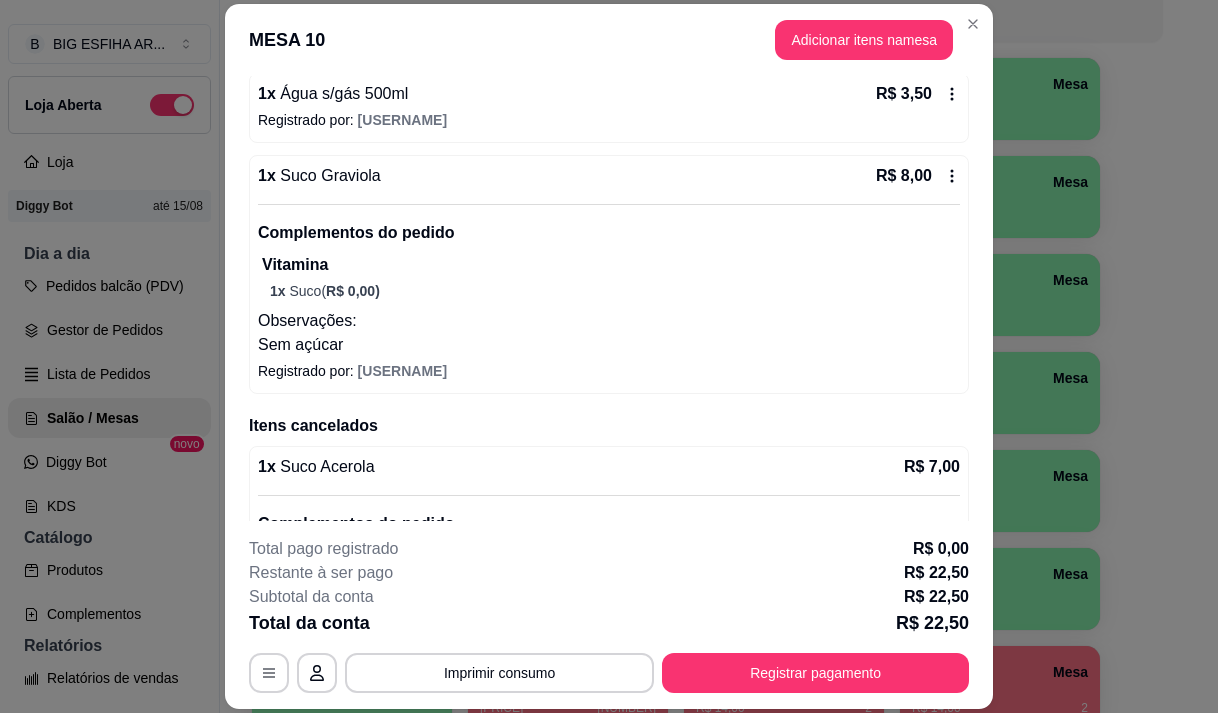 scroll, scrollTop: 381, scrollLeft: 0, axis: vertical 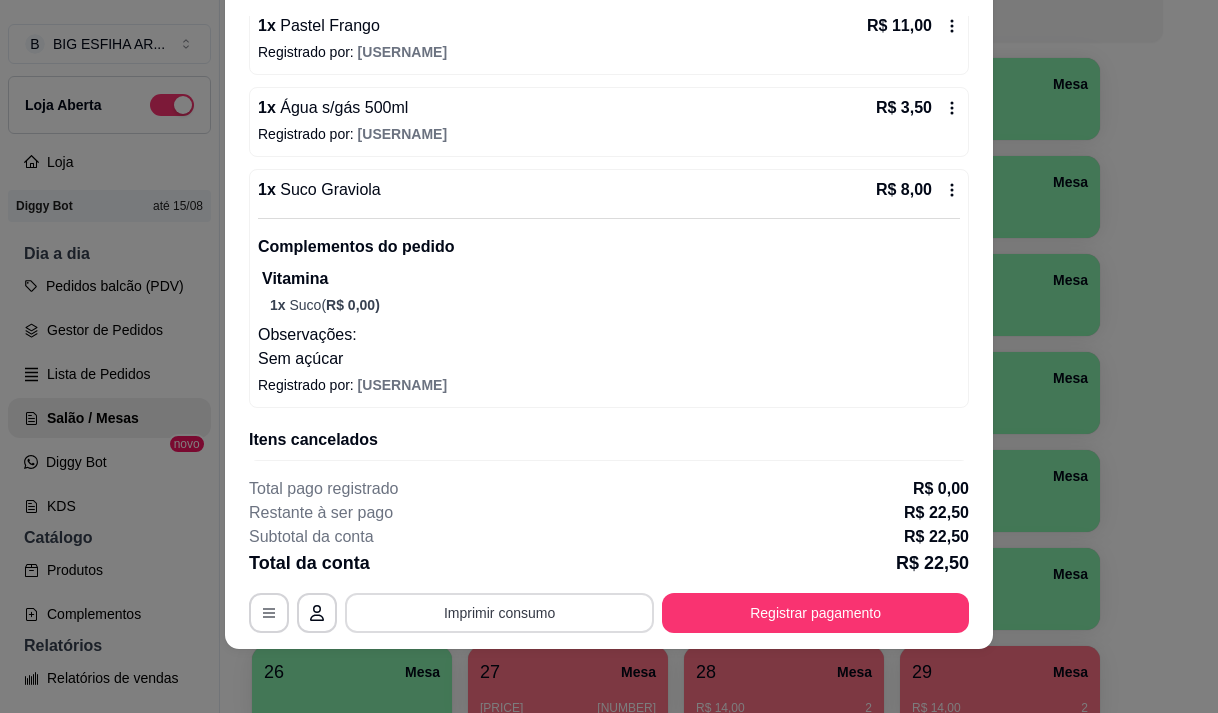 type 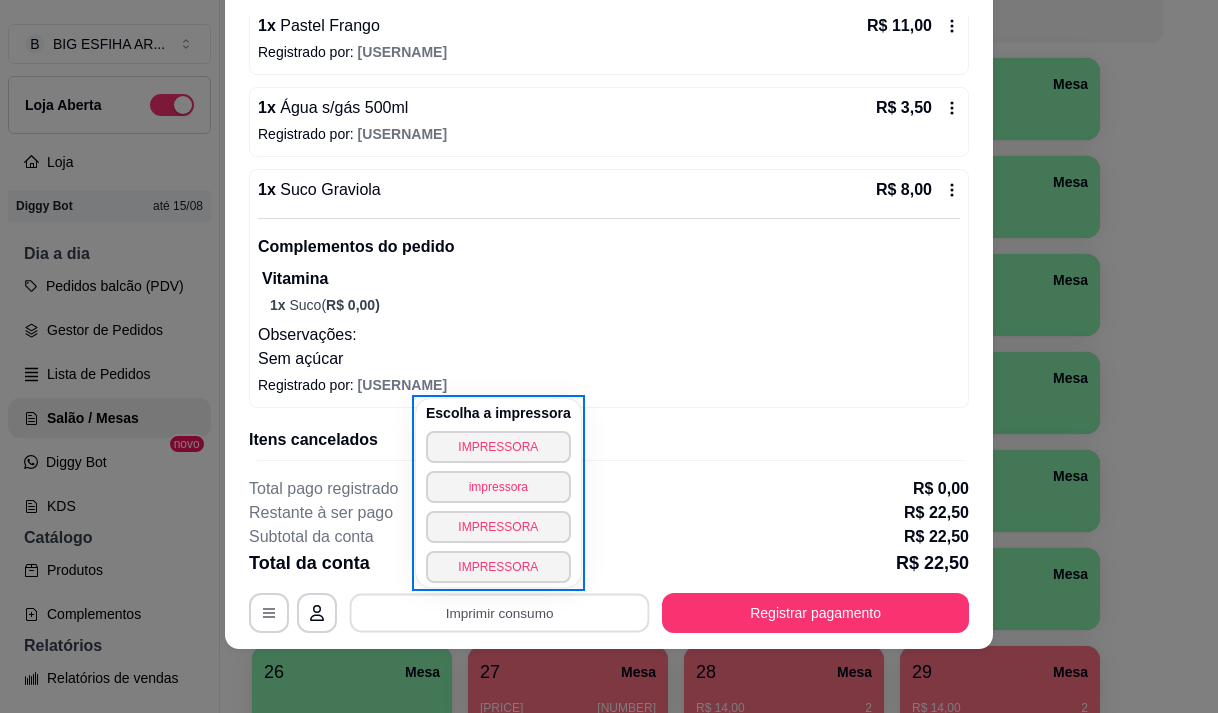 type 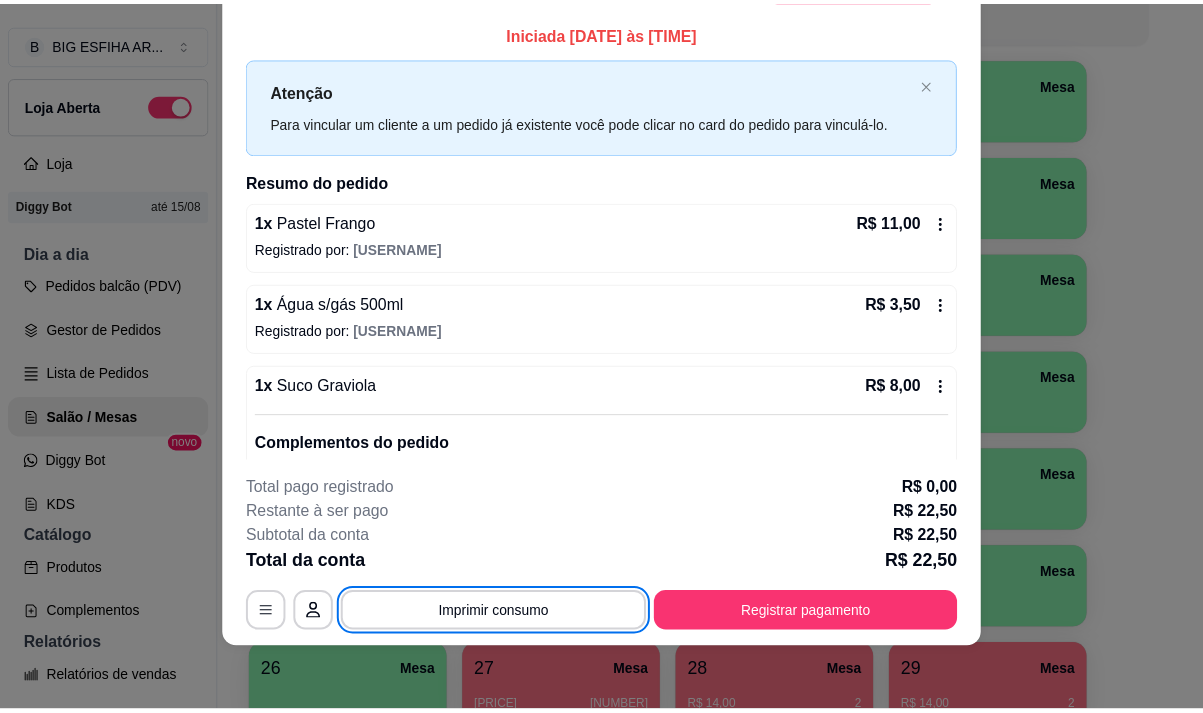 scroll, scrollTop: 0, scrollLeft: 0, axis: both 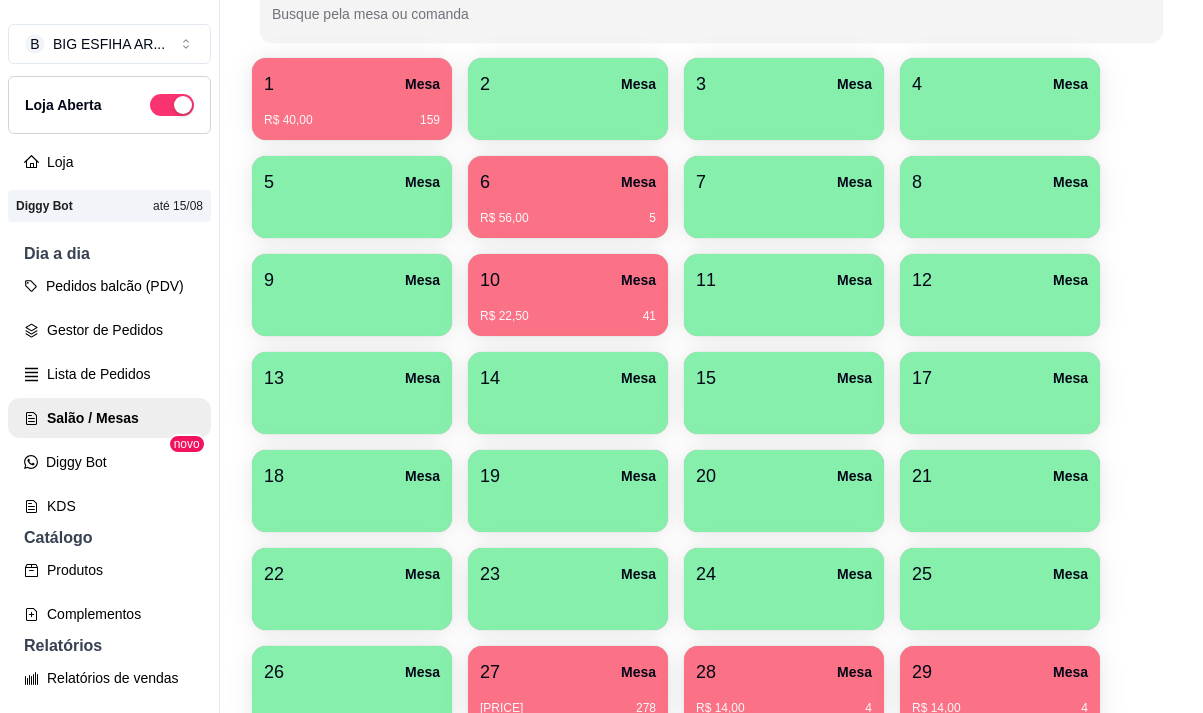 click on "[NUMBER] Mesa" at bounding box center [568, 280] 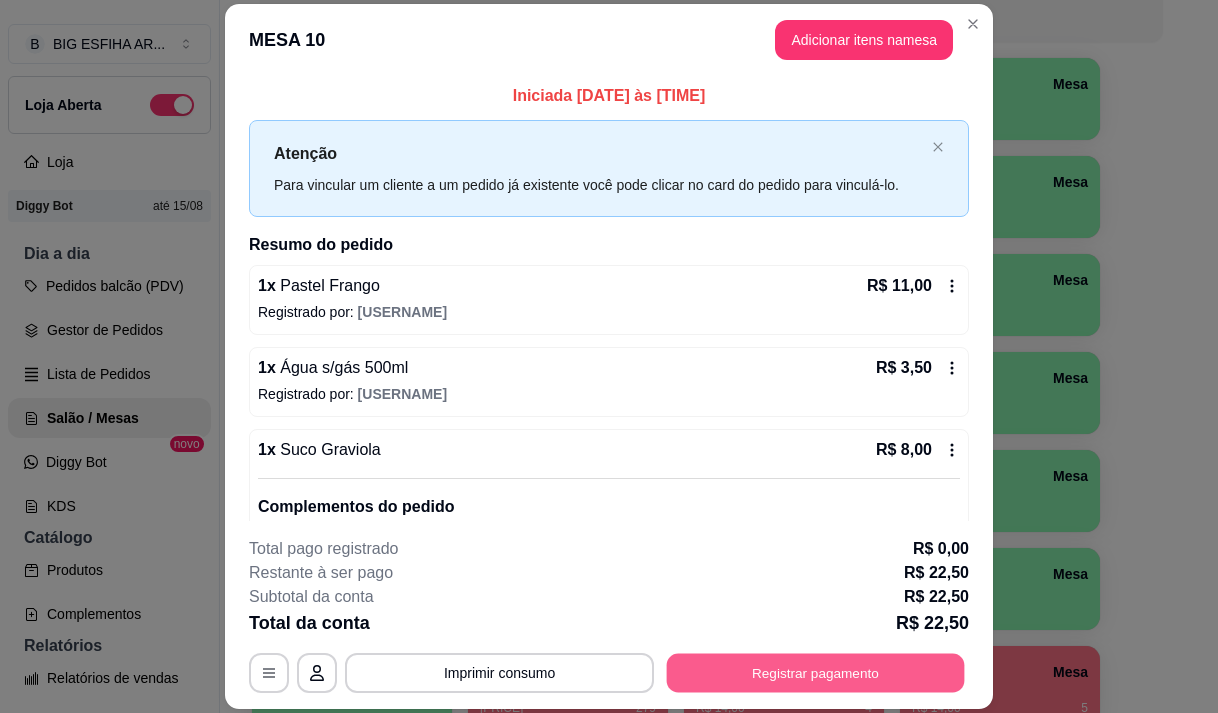 click on "Registrar pagamento" at bounding box center (816, 673) 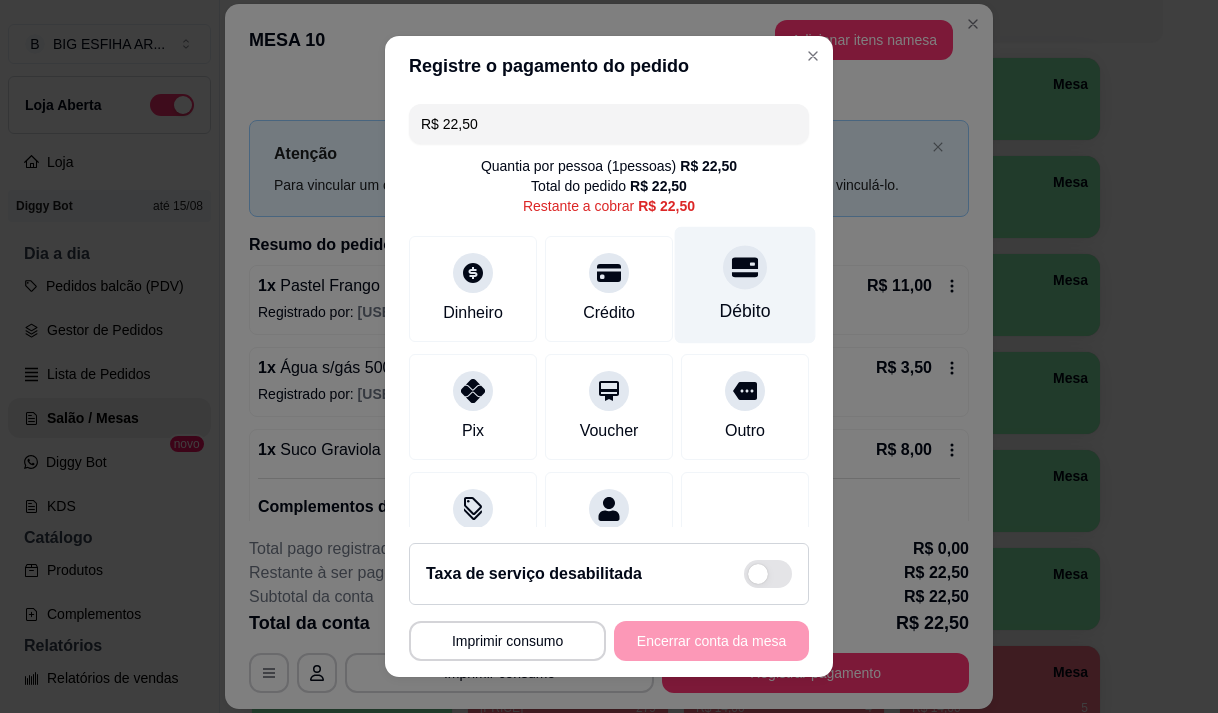 click on "Débito" at bounding box center [745, 311] 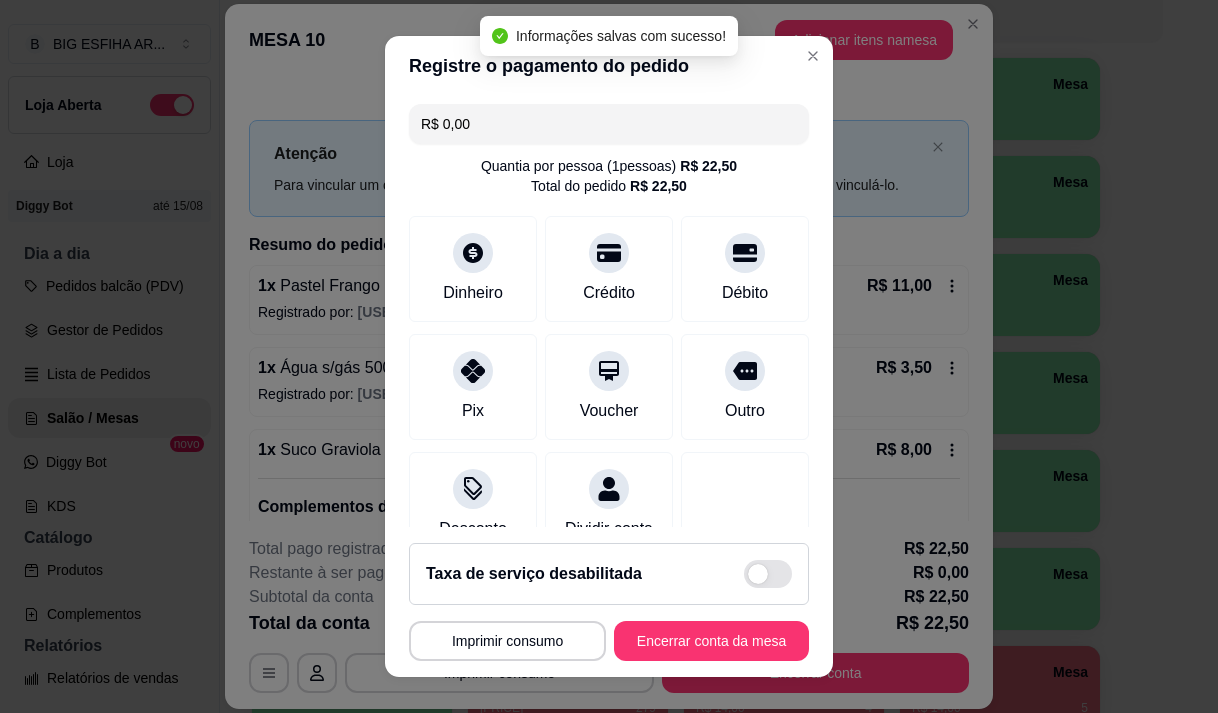type on "R$ 0,00" 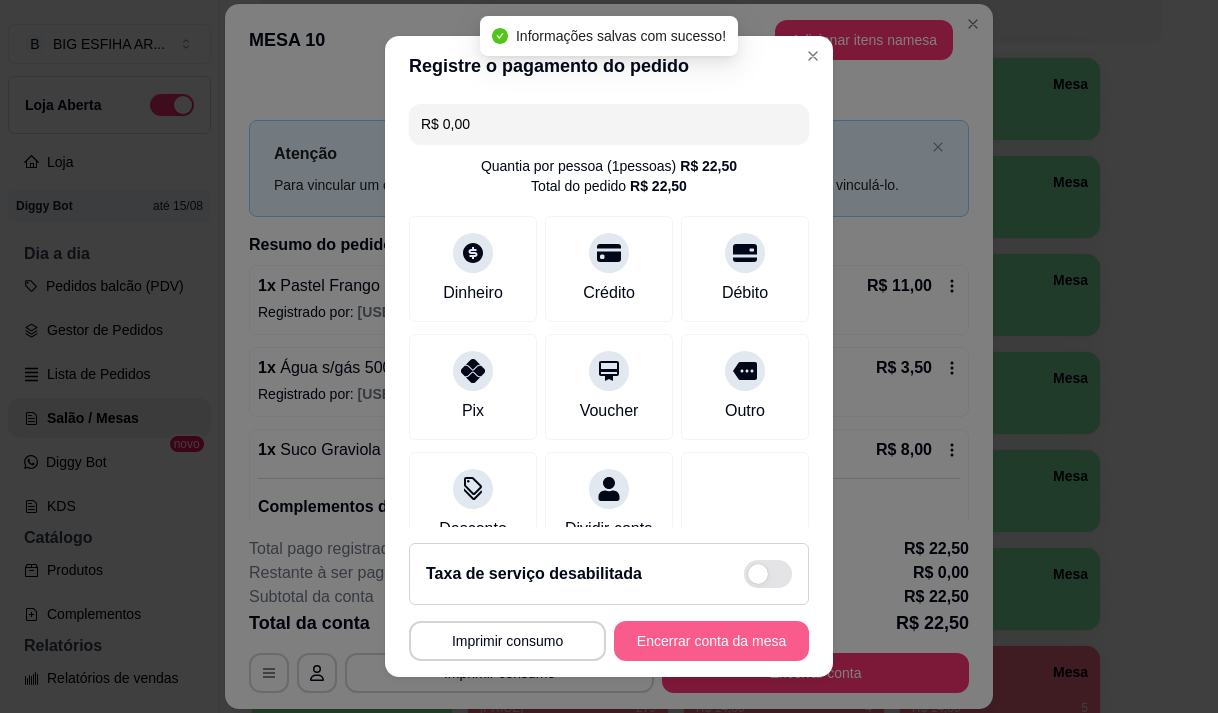 click on "Encerrar conta da mesa" at bounding box center (711, 641) 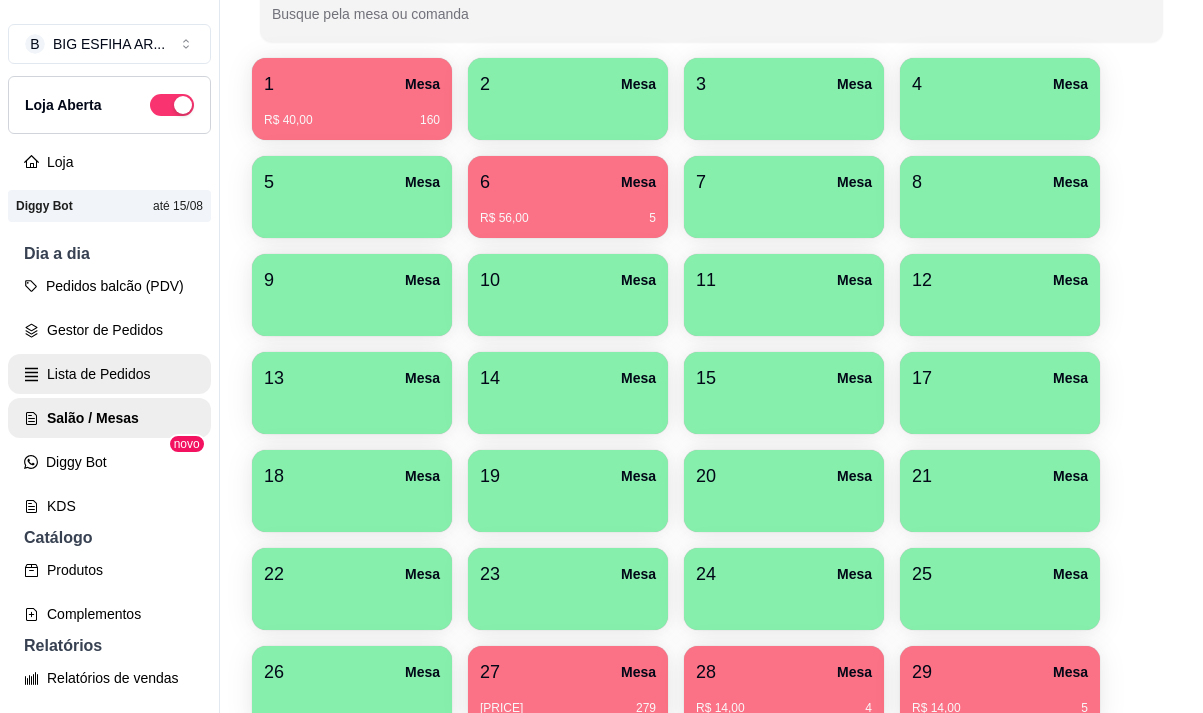 click on "Lista de Pedidos" at bounding box center [109, 374] 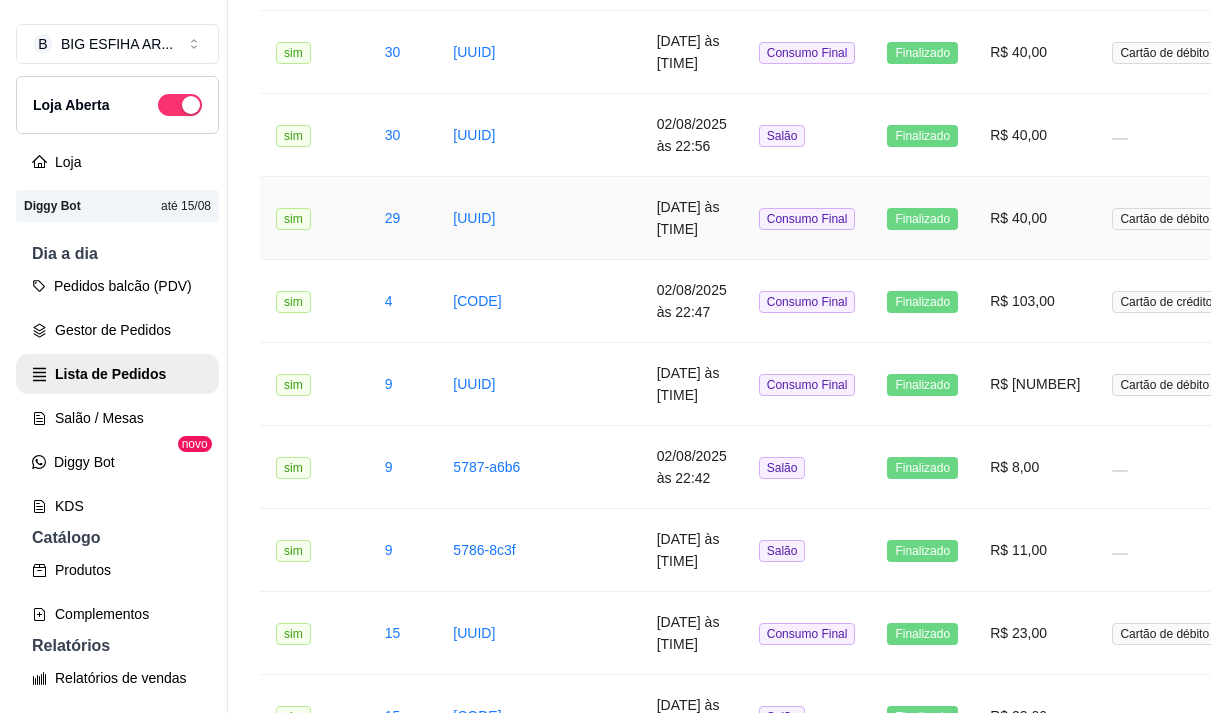 scroll, scrollTop: 700, scrollLeft: 0, axis: vertical 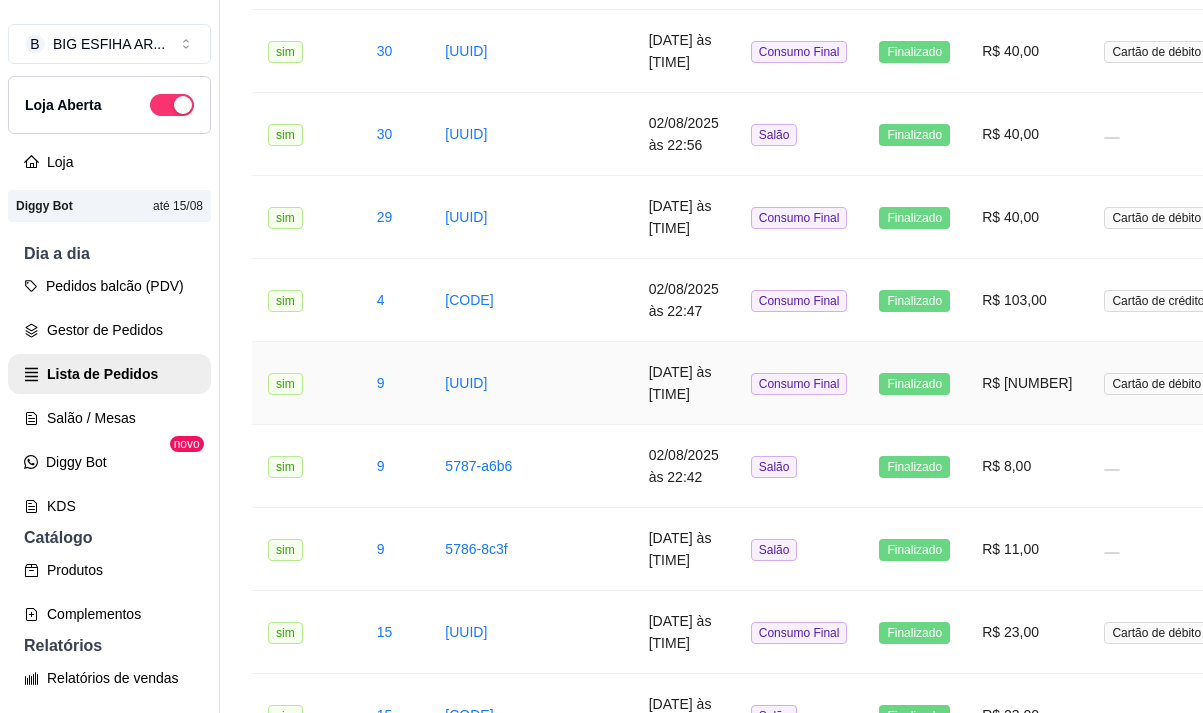 click on "[UUID]" at bounding box center [490, 383] 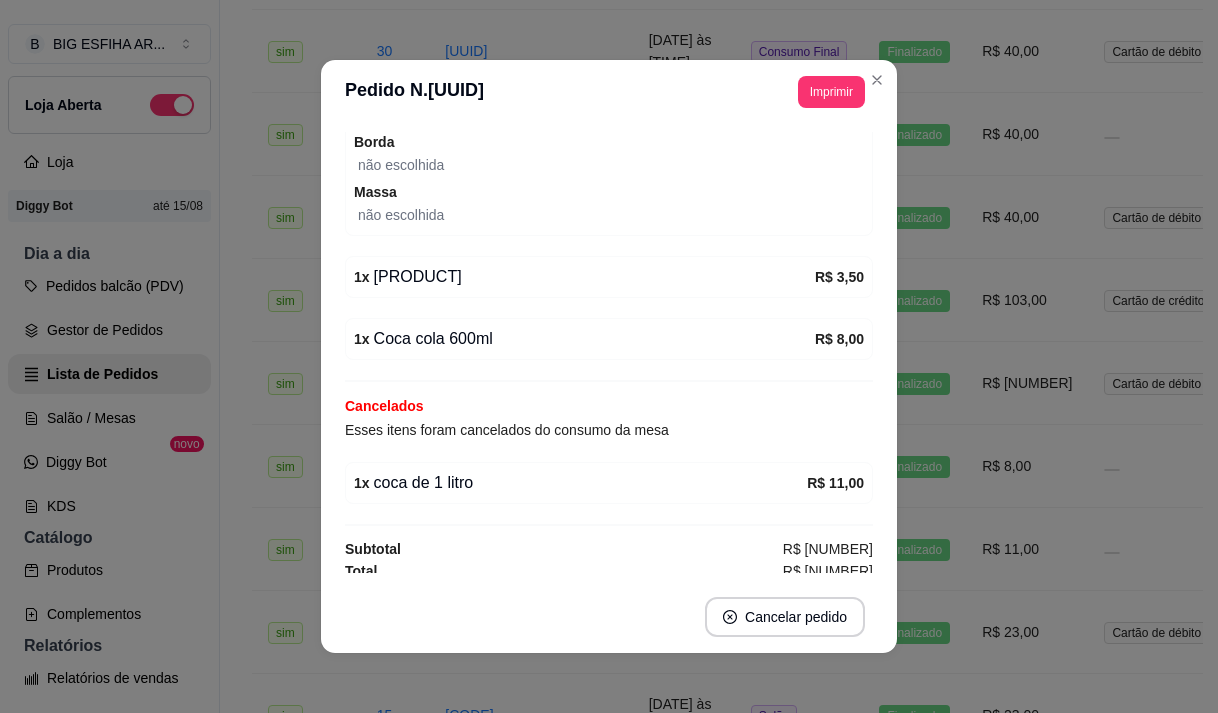 scroll, scrollTop: 434, scrollLeft: 0, axis: vertical 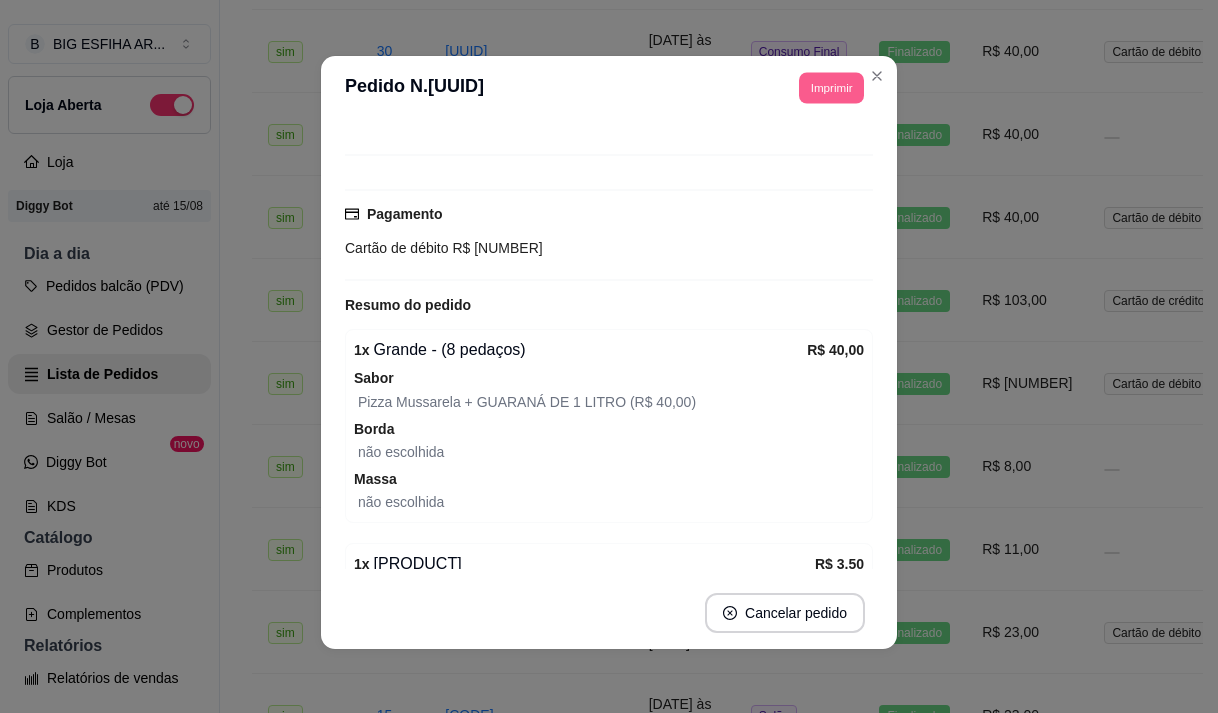 click on "Imprimir" at bounding box center (831, 87) 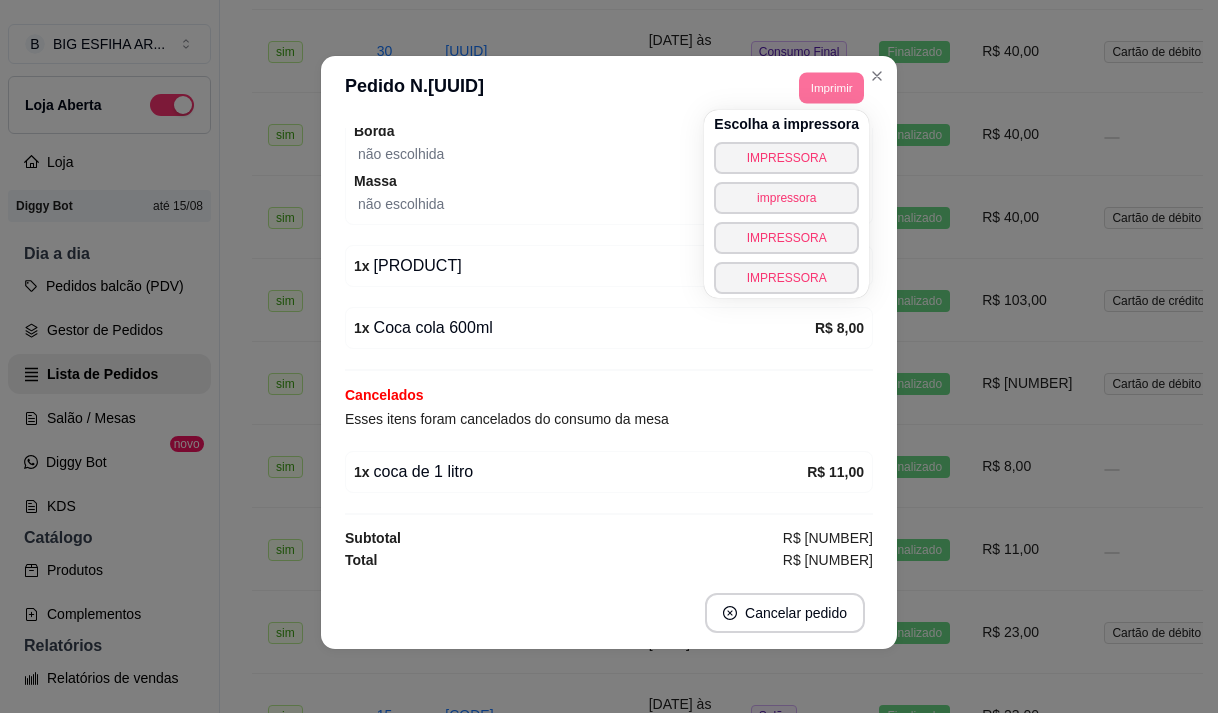 scroll, scrollTop: 434, scrollLeft: 0, axis: vertical 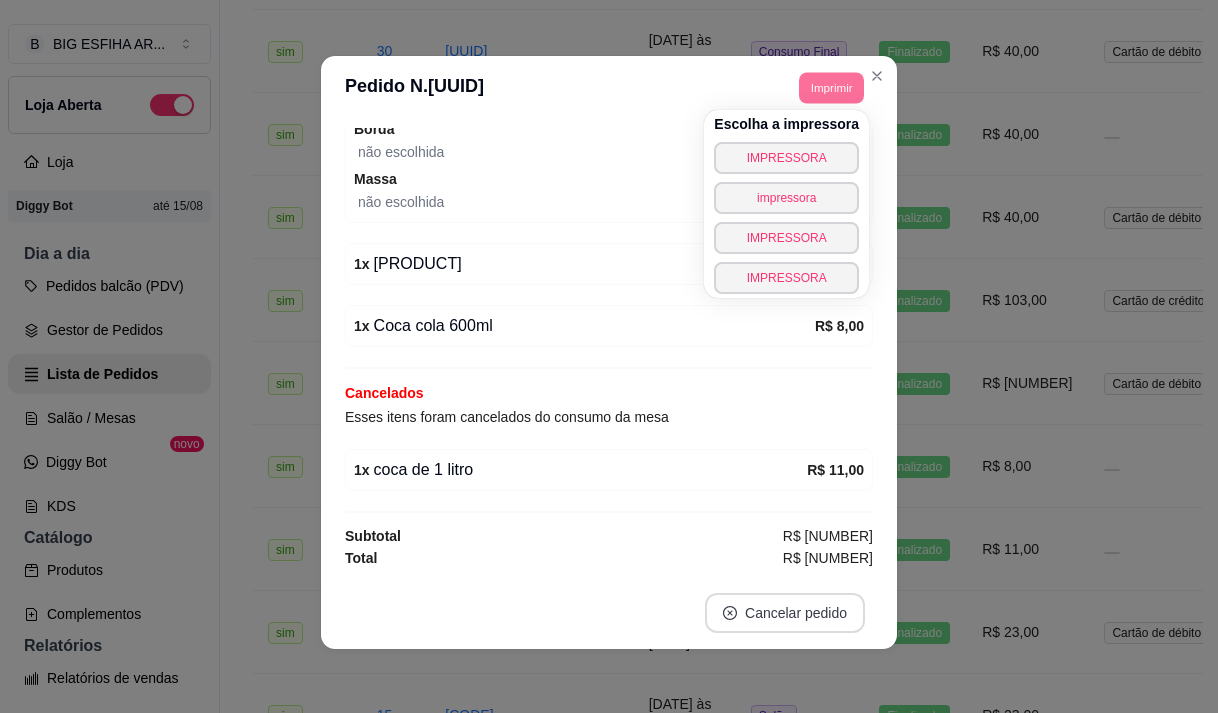 click on "Cancelar pedido" at bounding box center [785, 613] 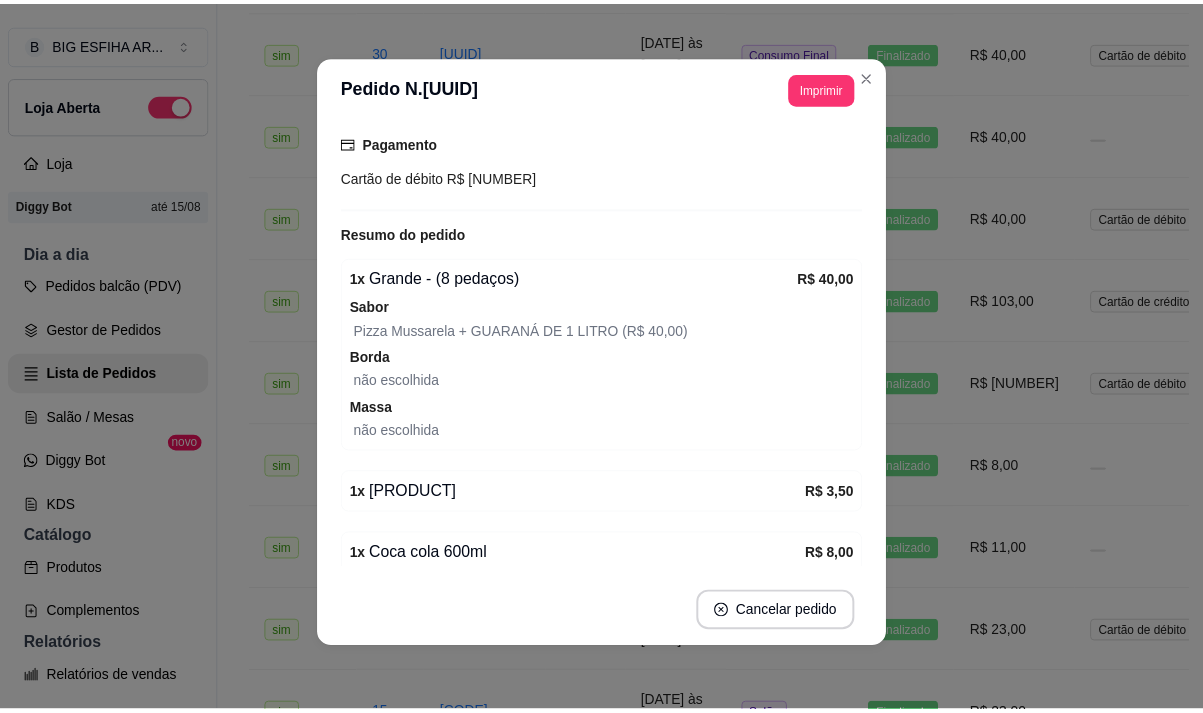 scroll, scrollTop: 234, scrollLeft: 0, axis: vertical 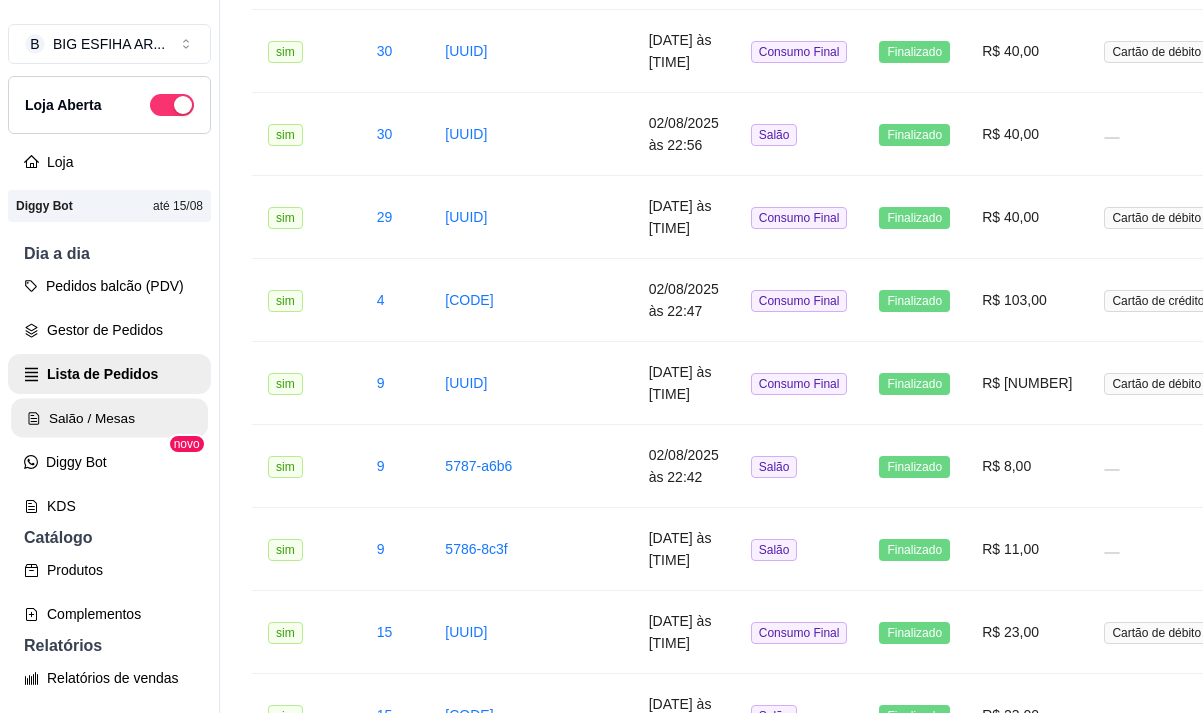 click on "Salão / Mesas" at bounding box center (109, 418) 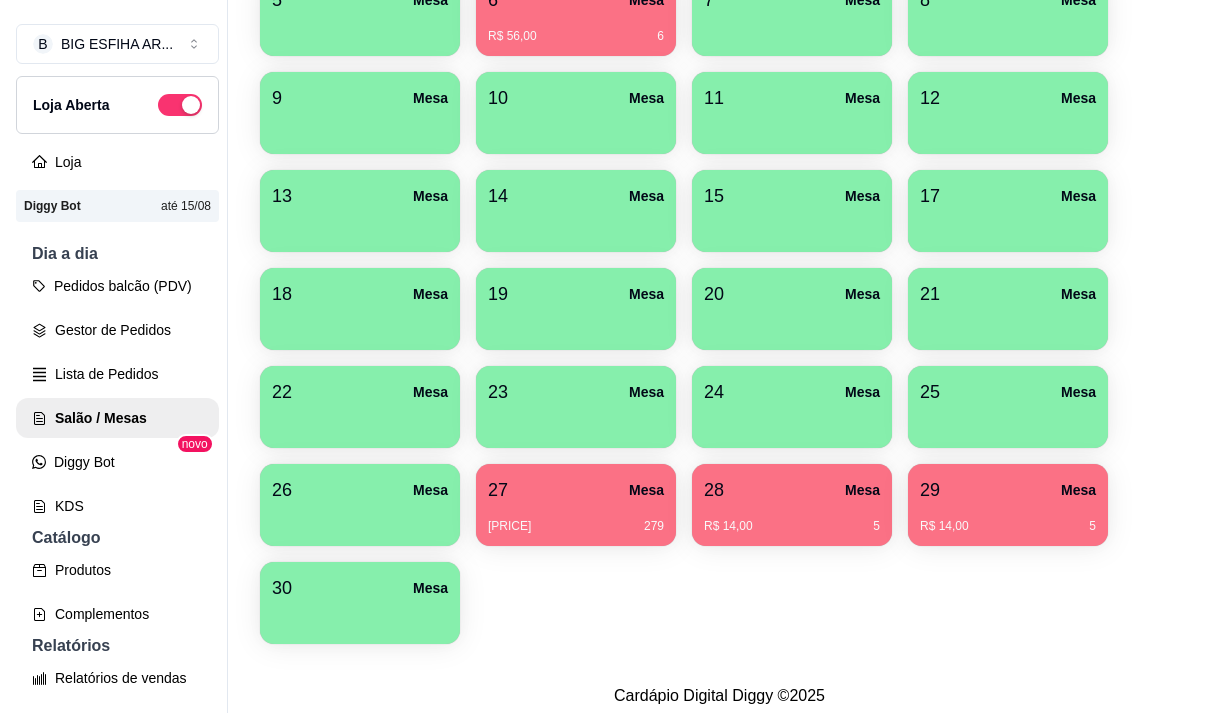 scroll, scrollTop: 508, scrollLeft: 0, axis: vertical 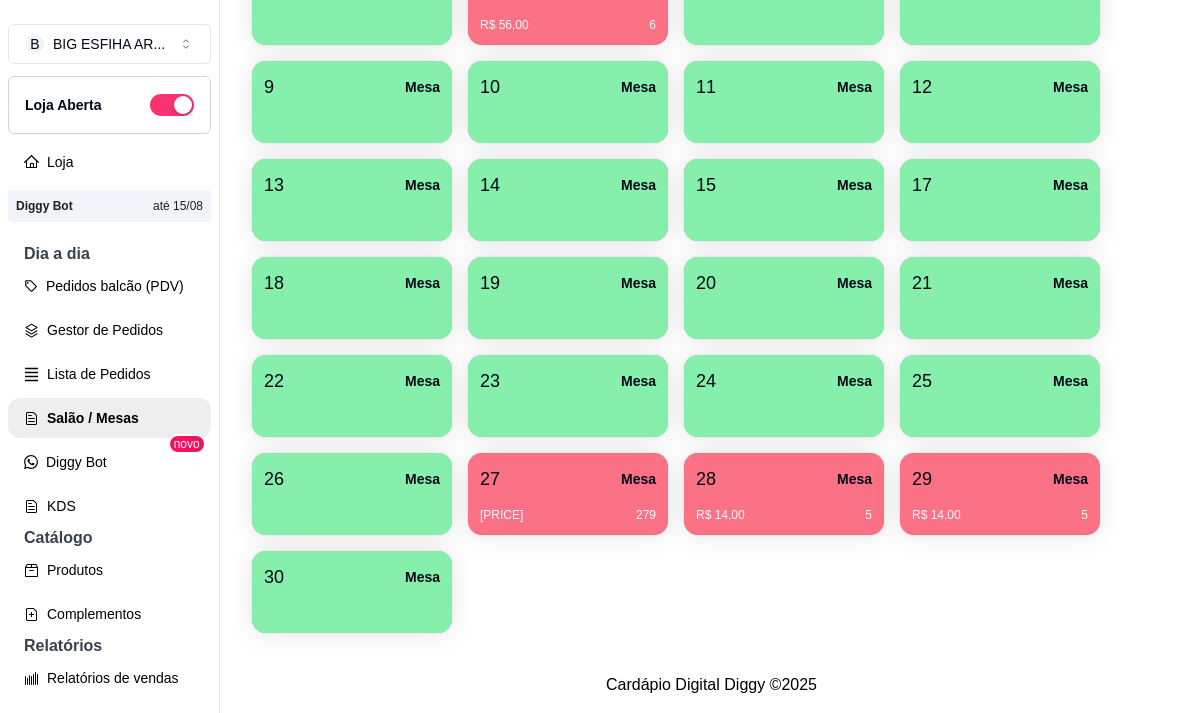 click on "[NUMBER] Mesa" at bounding box center (352, 577) 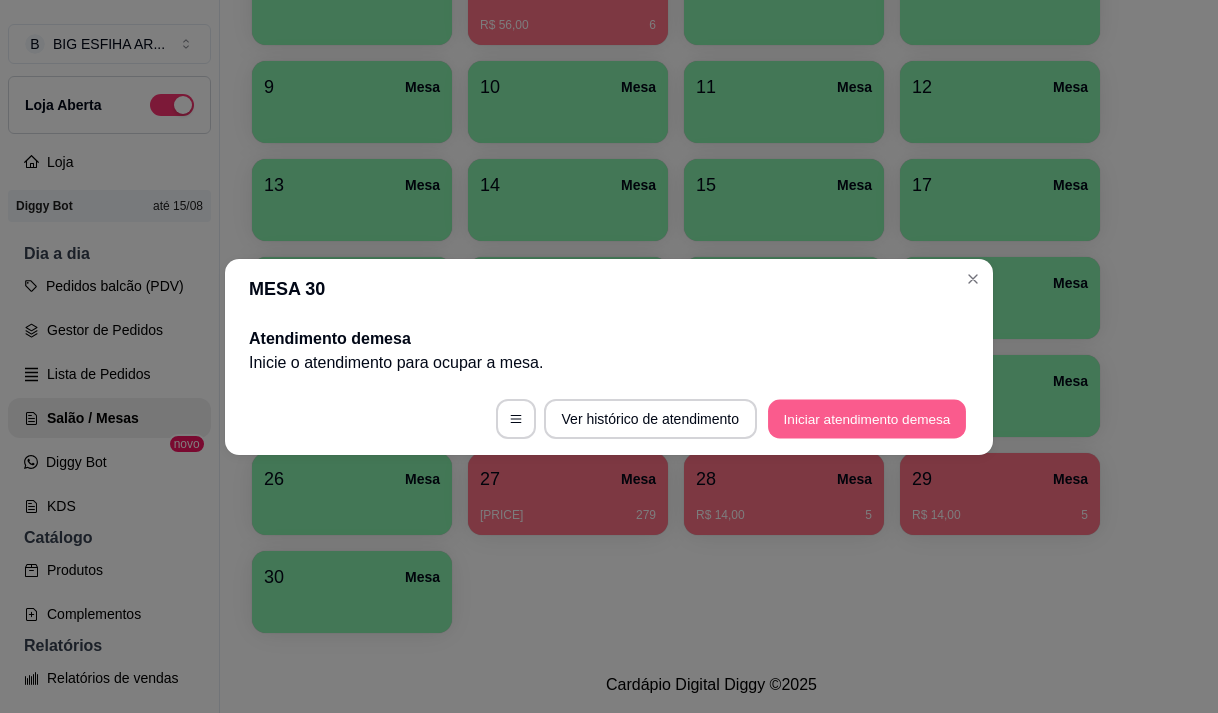 click on "Iniciar atendimento de  mesa" at bounding box center (867, 418) 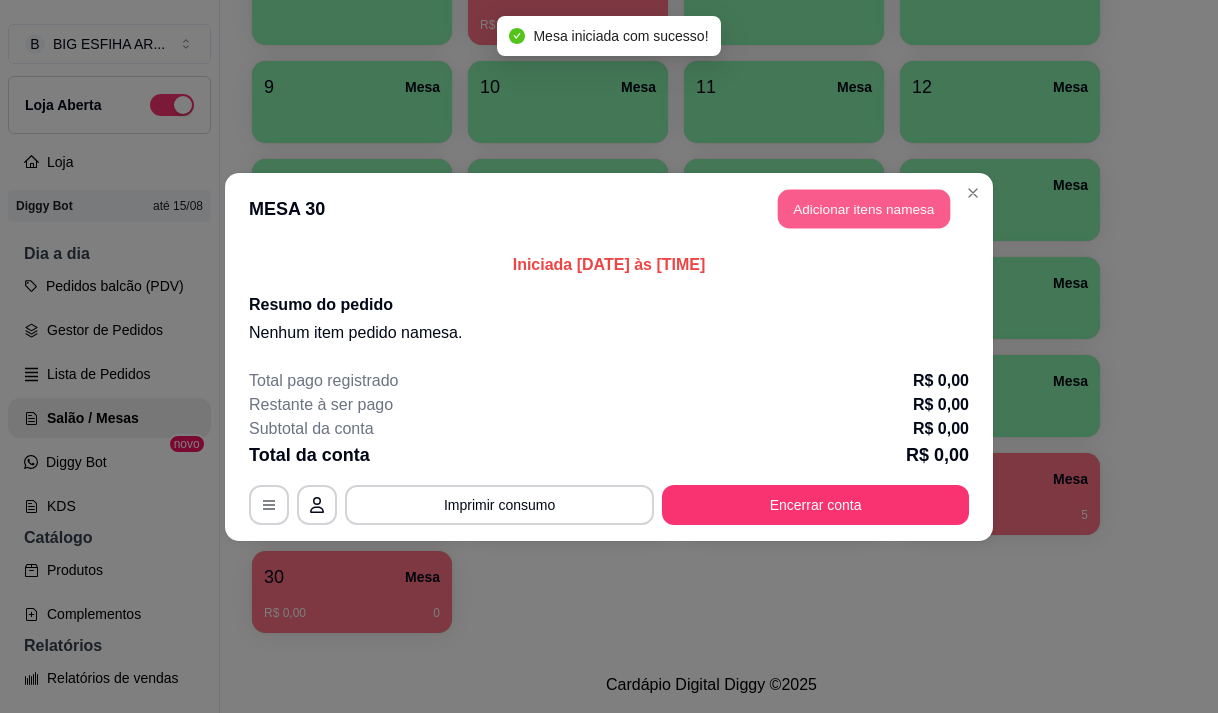 click on "Adicionar itens na  mesa" at bounding box center (864, 208) 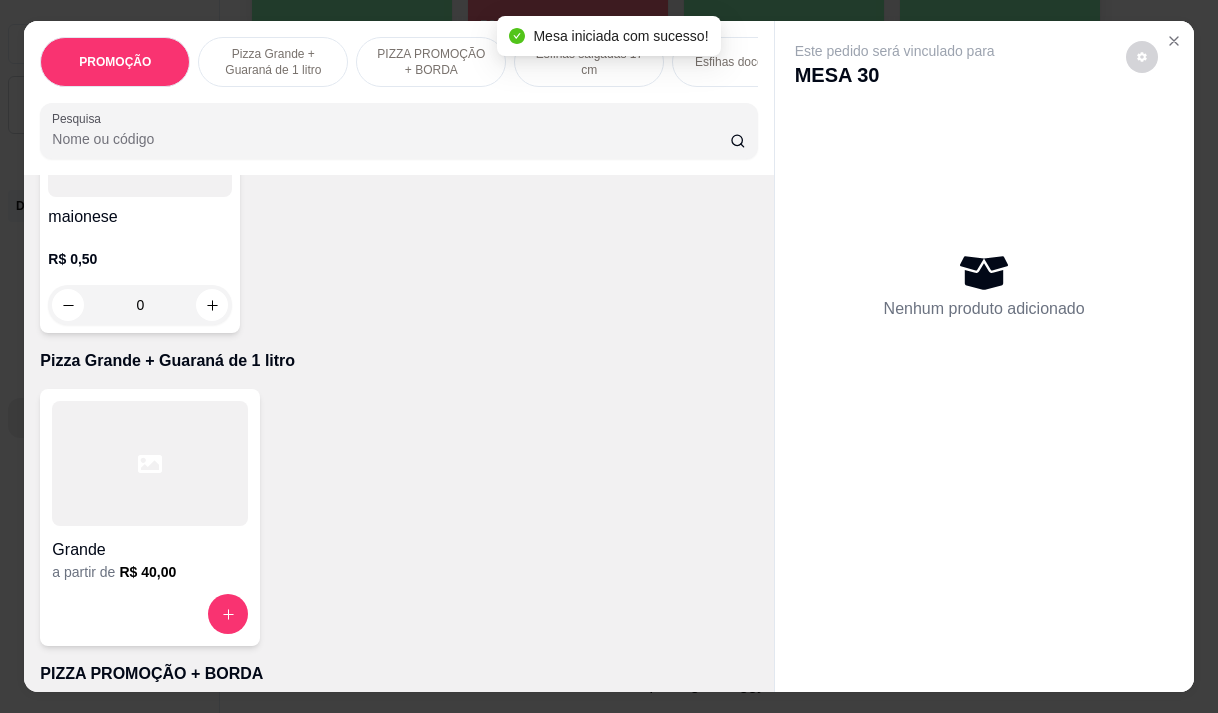 scroll, scrollTop: 300, scrollLeft: 0, axis: vertical 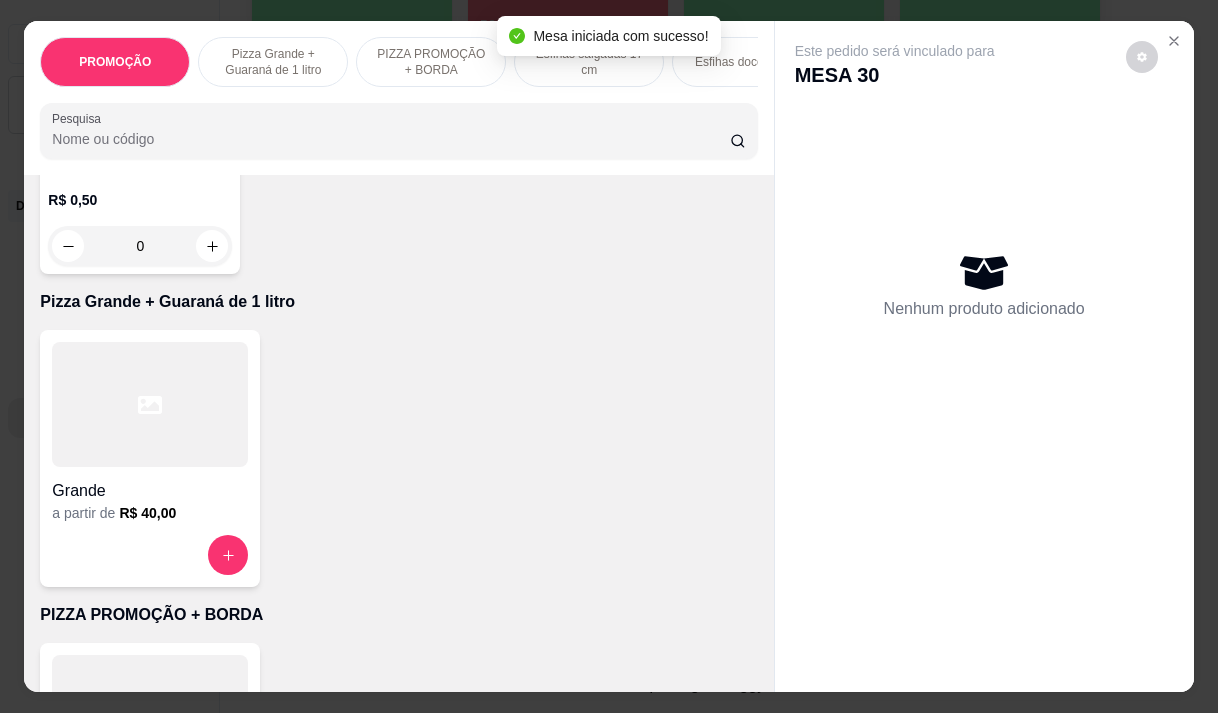 click on "Grande" at bounding box center (150, 485) 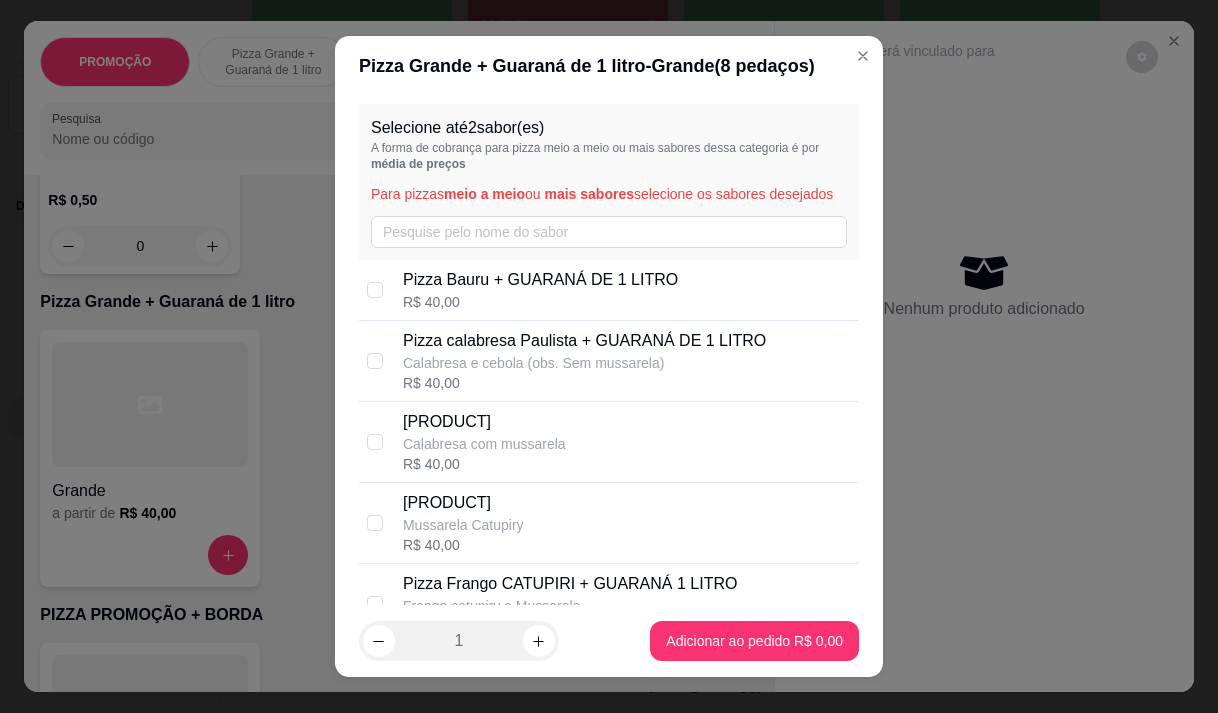 click on "R$ 40,00" at bounding box center [540, 302] 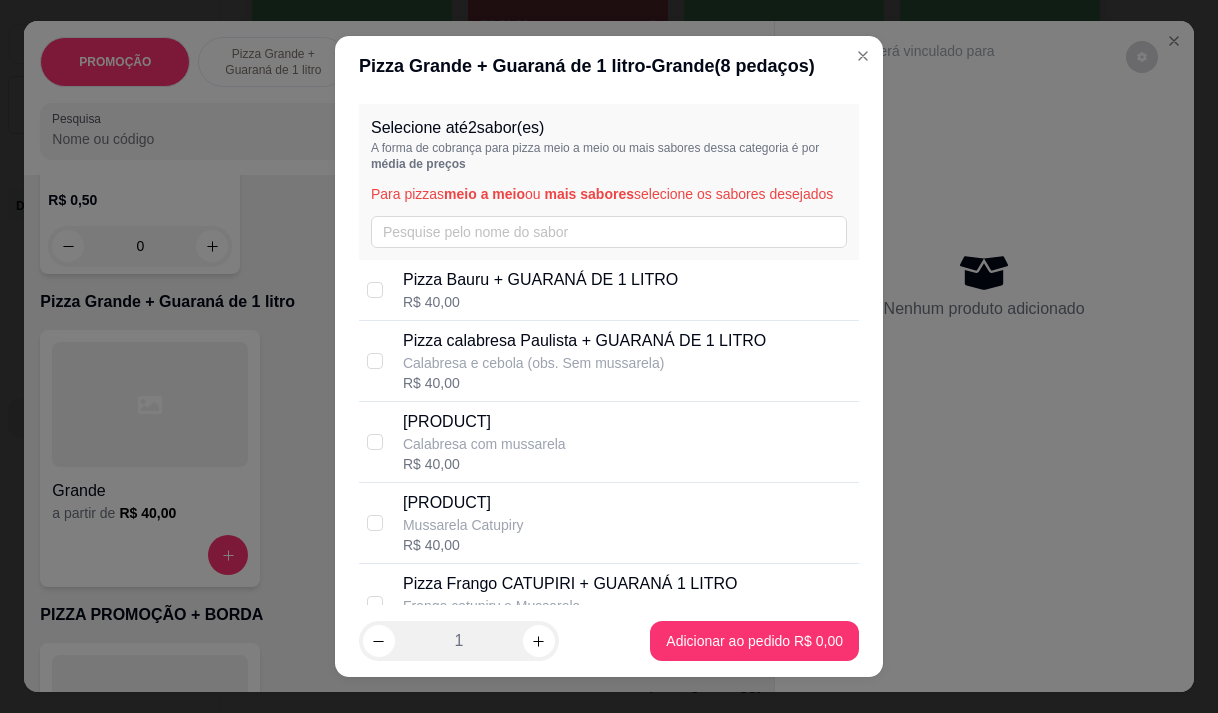 checkbox on "true" 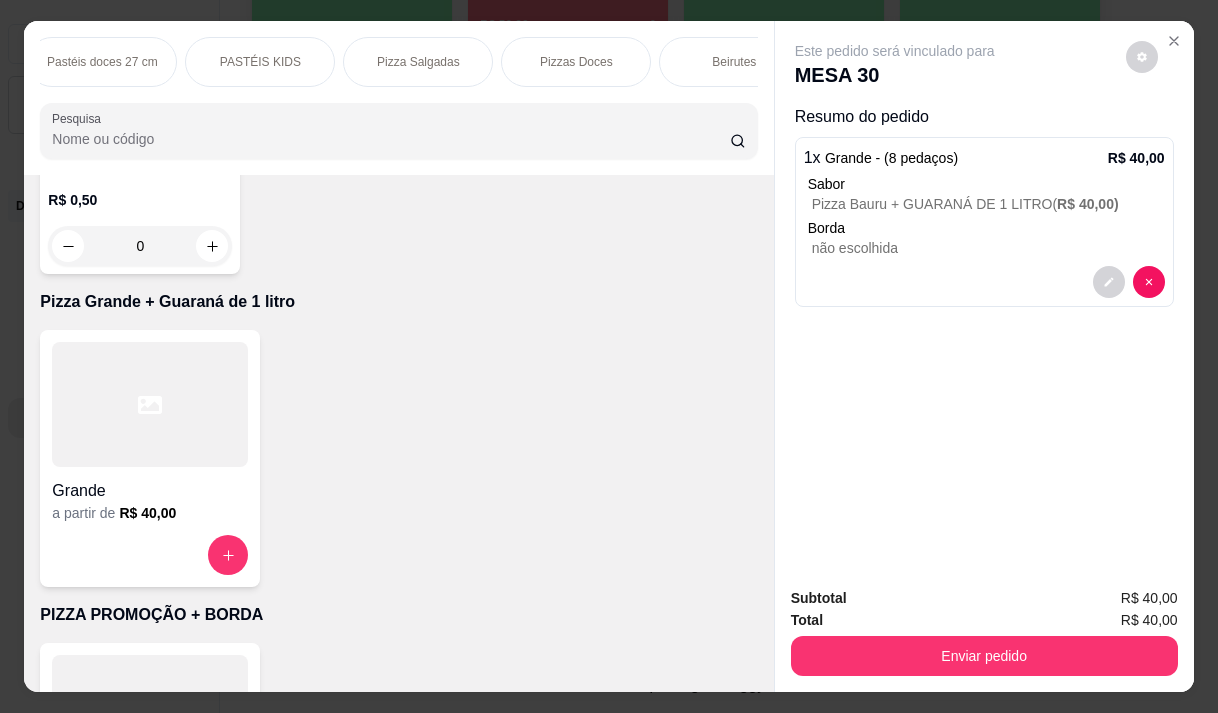scroll, scrollTop: 0, scrollLeft: 1120, axis: horizontal 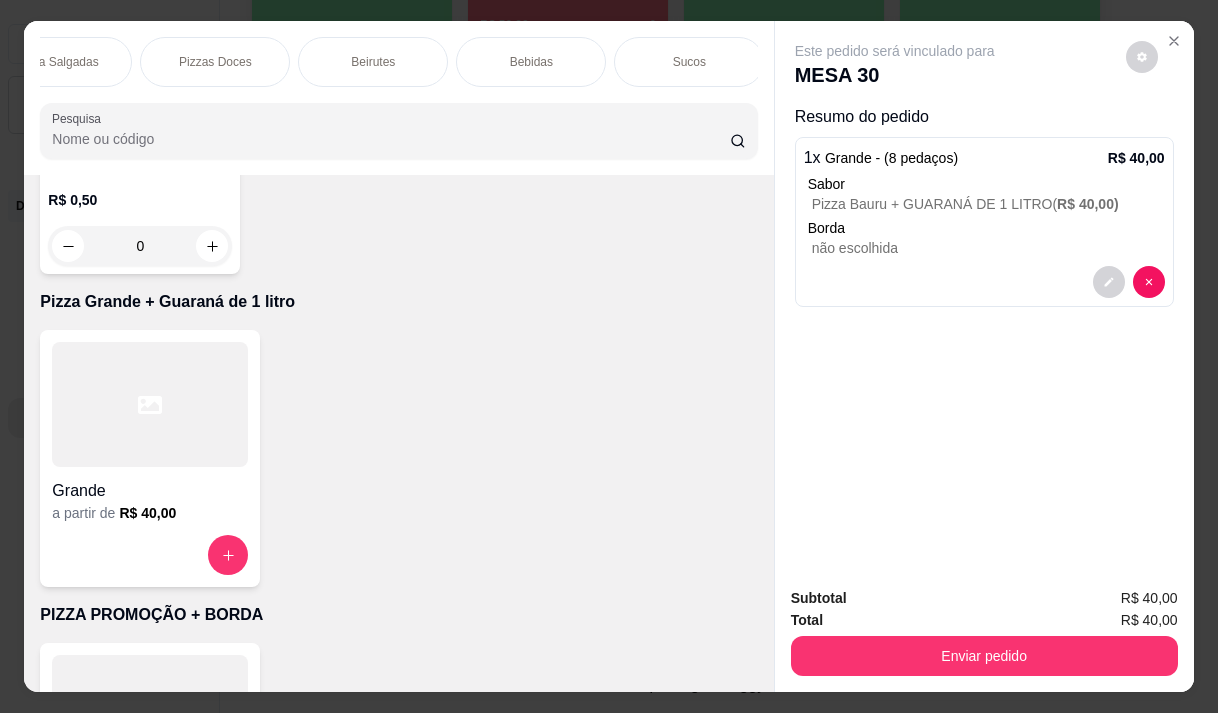 click on "Bebidas" at bounding box center (531, 62) 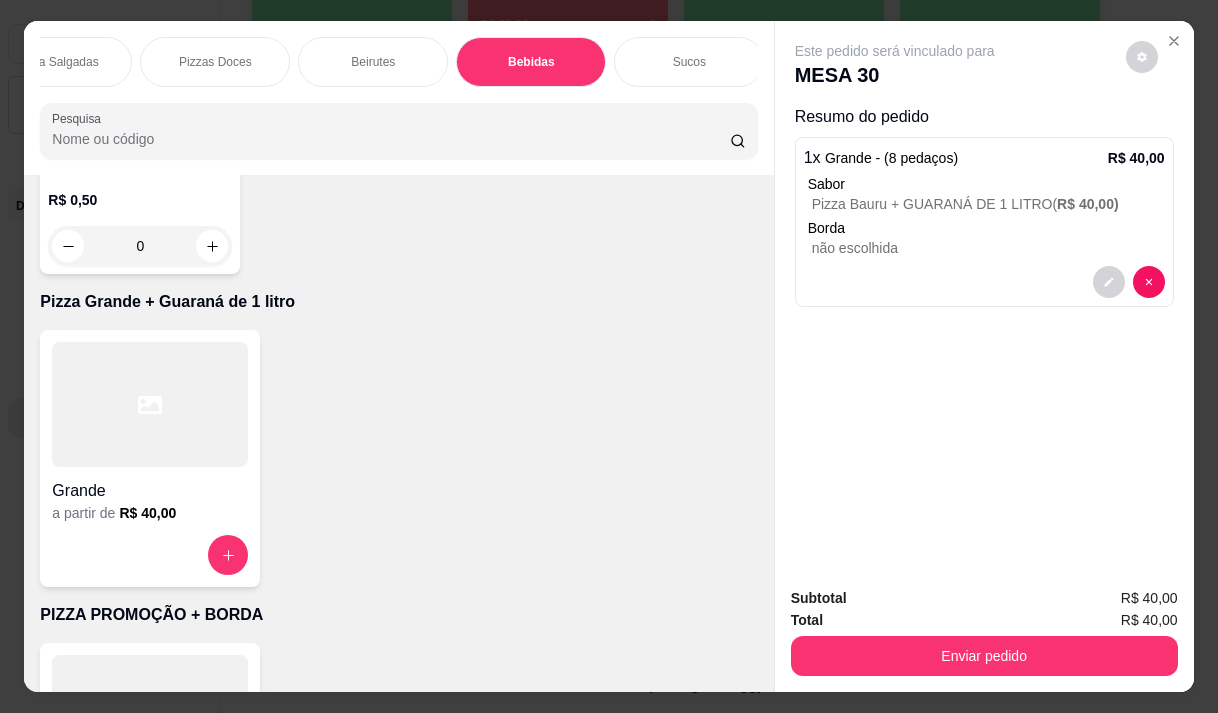 scroll, scrollTop: 16917, scrollLeft: 0, axis: vertical 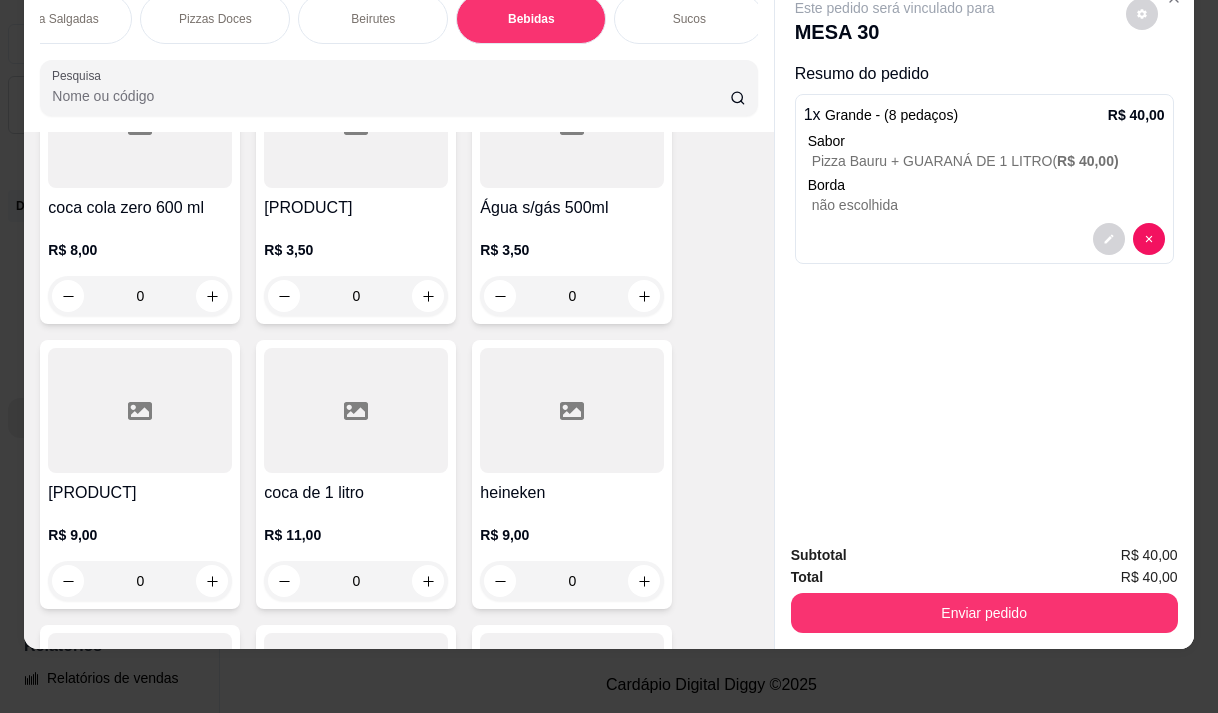 click on "R$ 3,50 0" at bounding box center [572, 268] 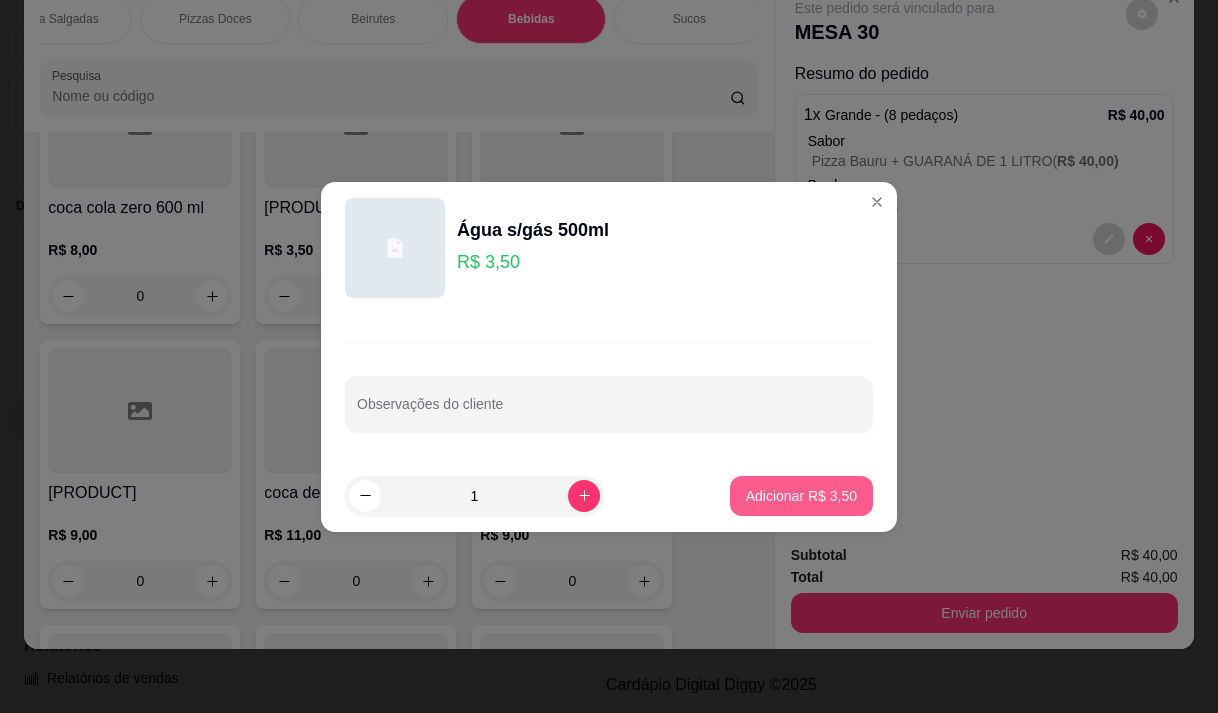 click on "Adicionar   R$ 3,50" at bounding box center (801, 496) 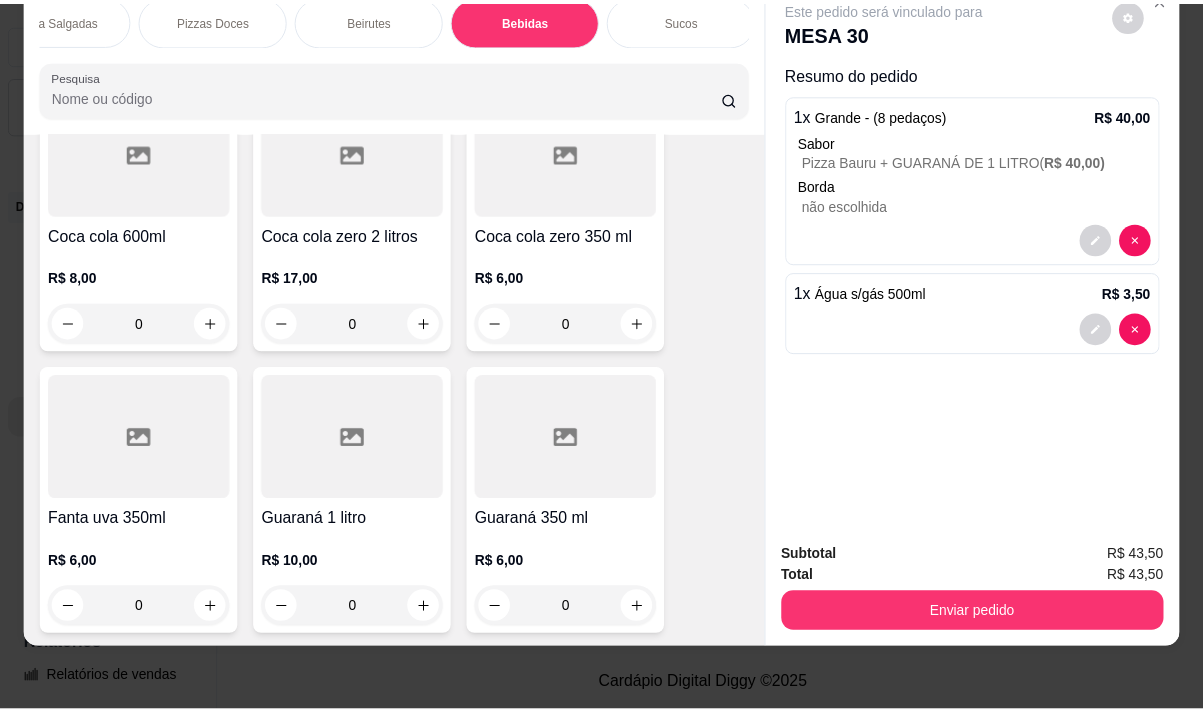 scroll, scrollTop: 17217, scrollLeft: 0, axis: vertical 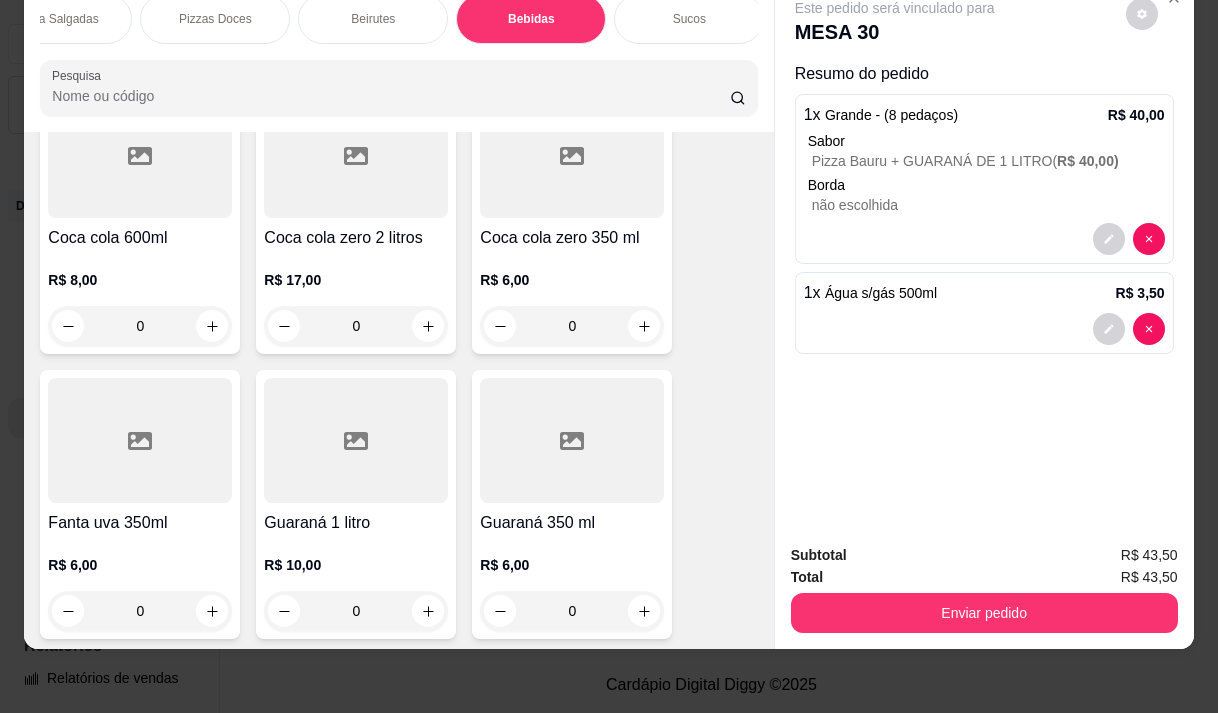 click on "R$ 8,00" at bounding box center [140, 280] 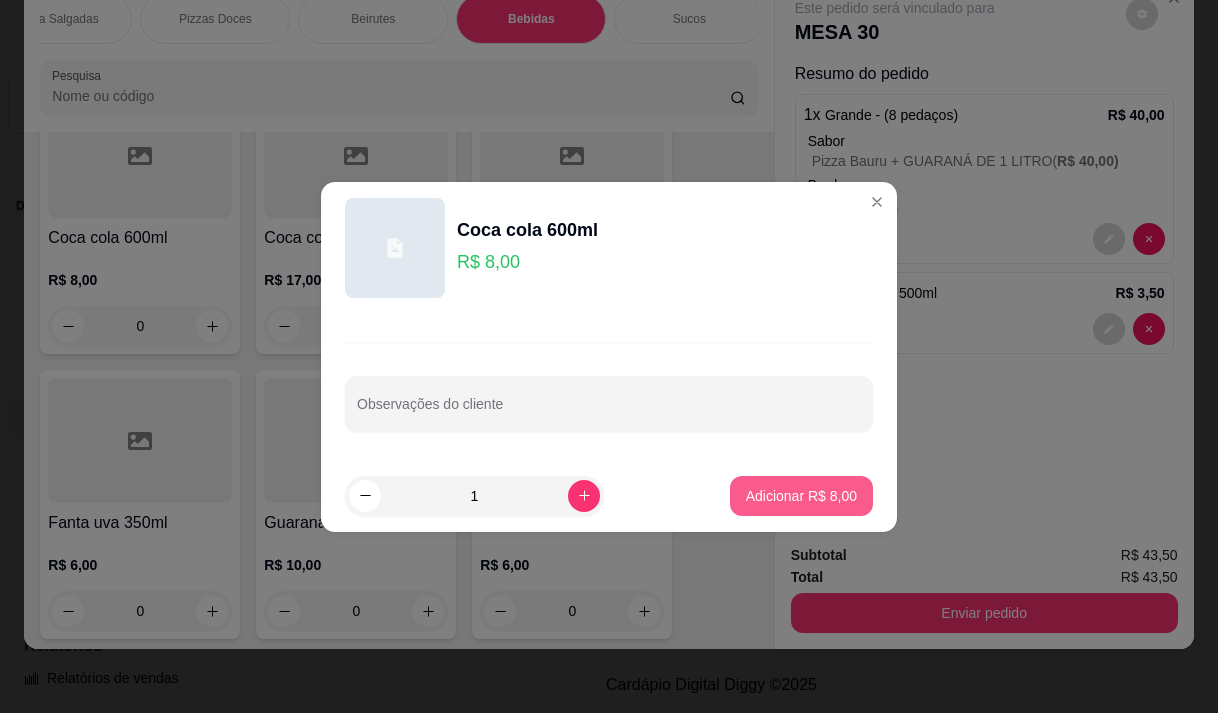 click on "Adicionar   R$ 8,00" at bounding box center (801, 496) 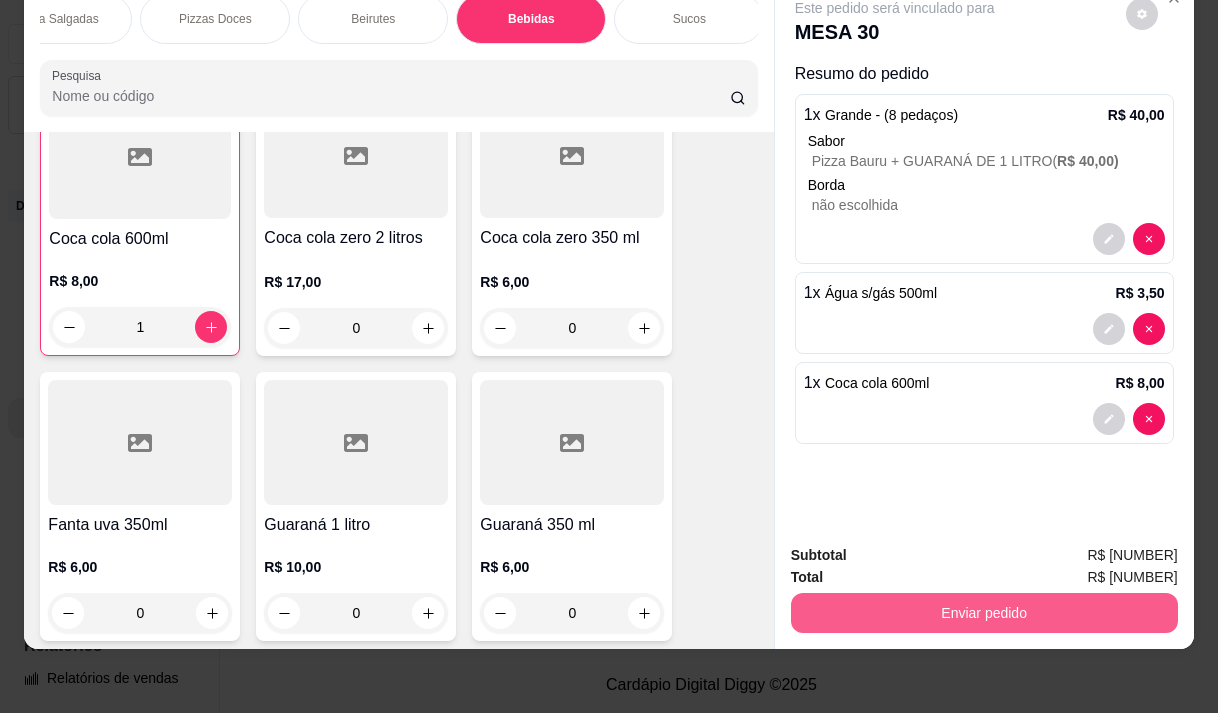 click on "Enviar pedido" at bounding box center (984, 613) 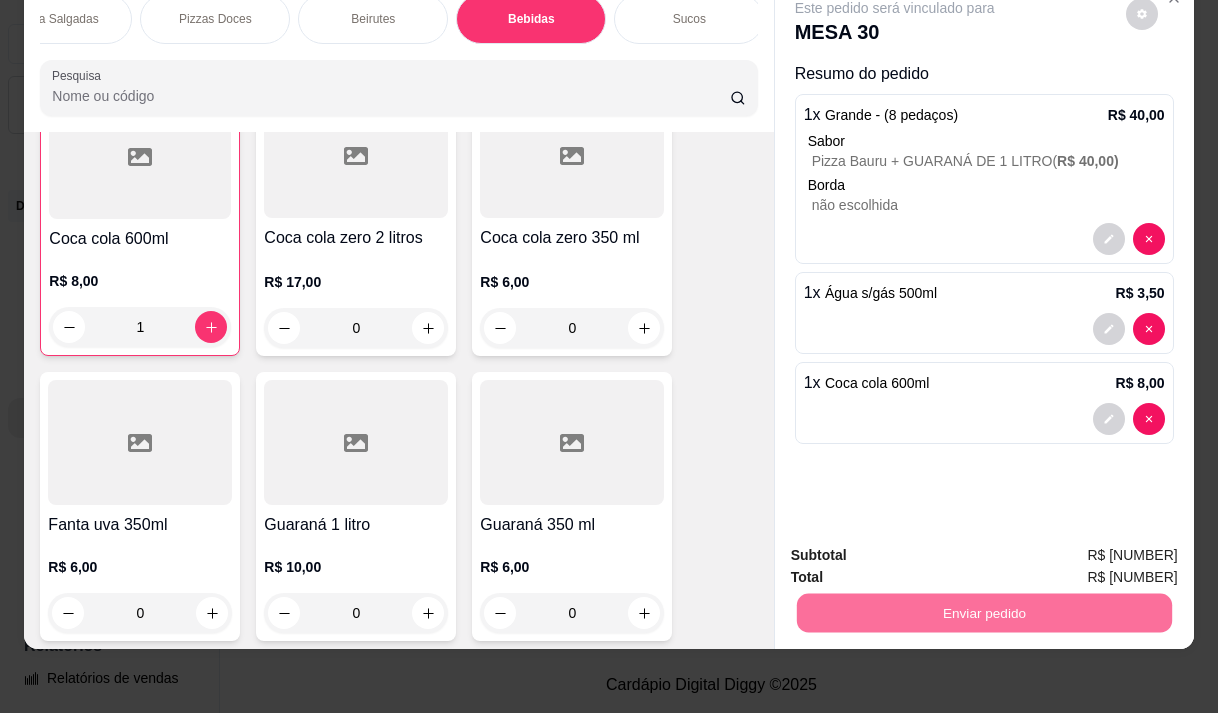 click on "Não registrar e enviar pedido" at bounding box center (918, 549) 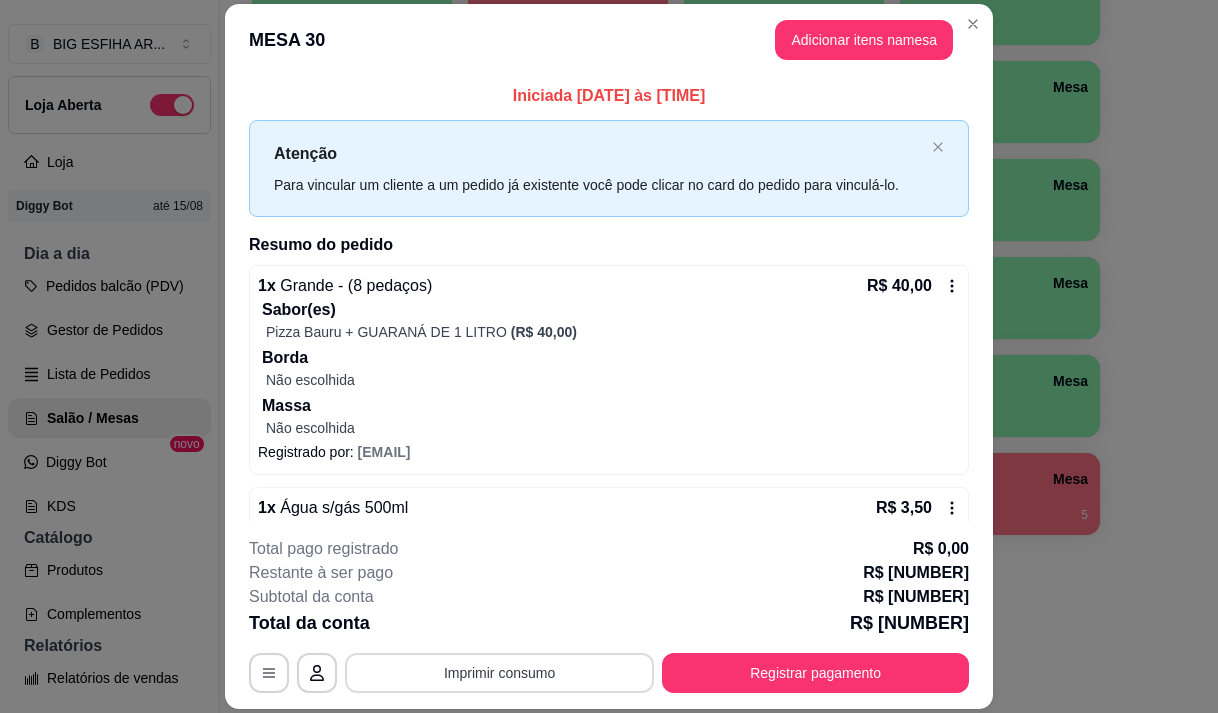 click on "Imprimir consumo" at bounding box center [499, 673] 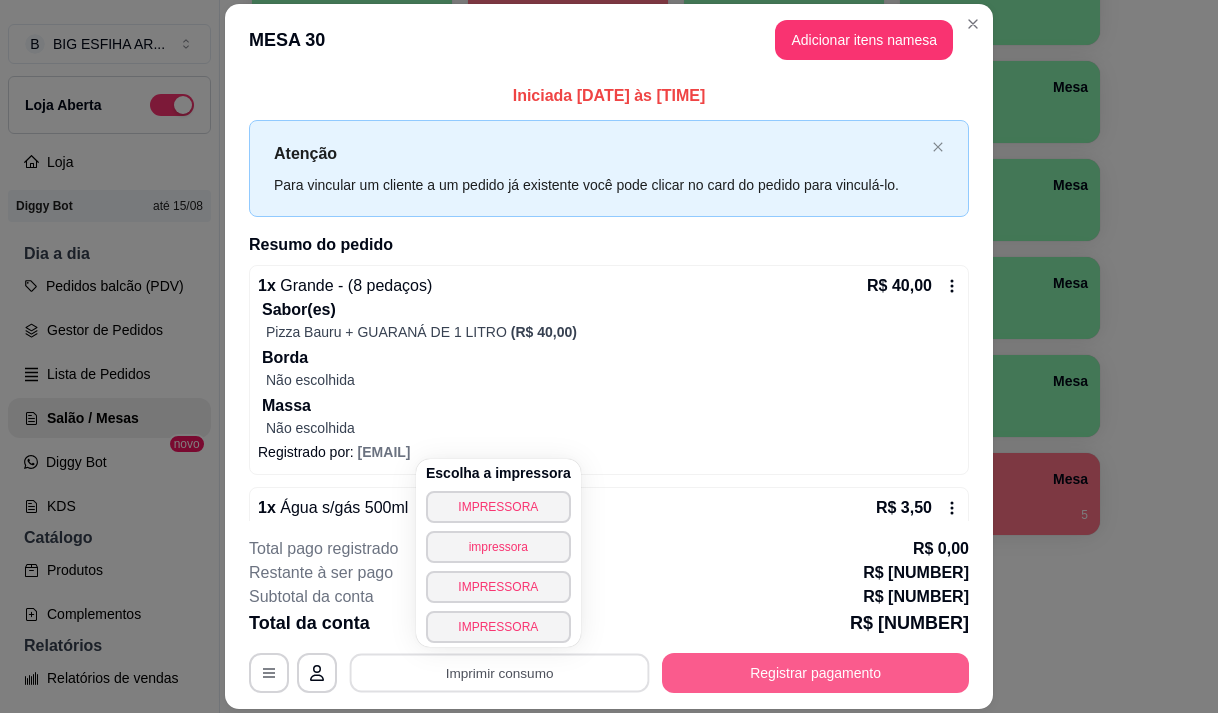 click on "Registrar pagamento" at bounding box center [815, 673] 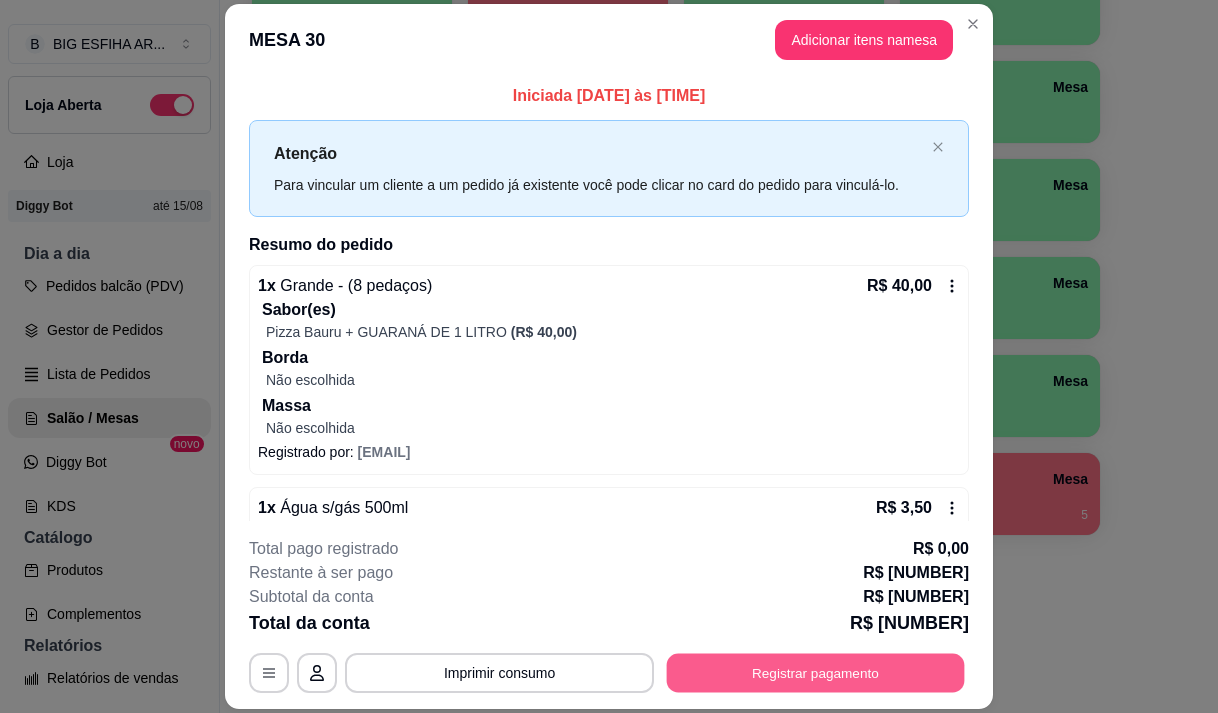 click on "Registrar pagamento" at bounding box center (816, 673) 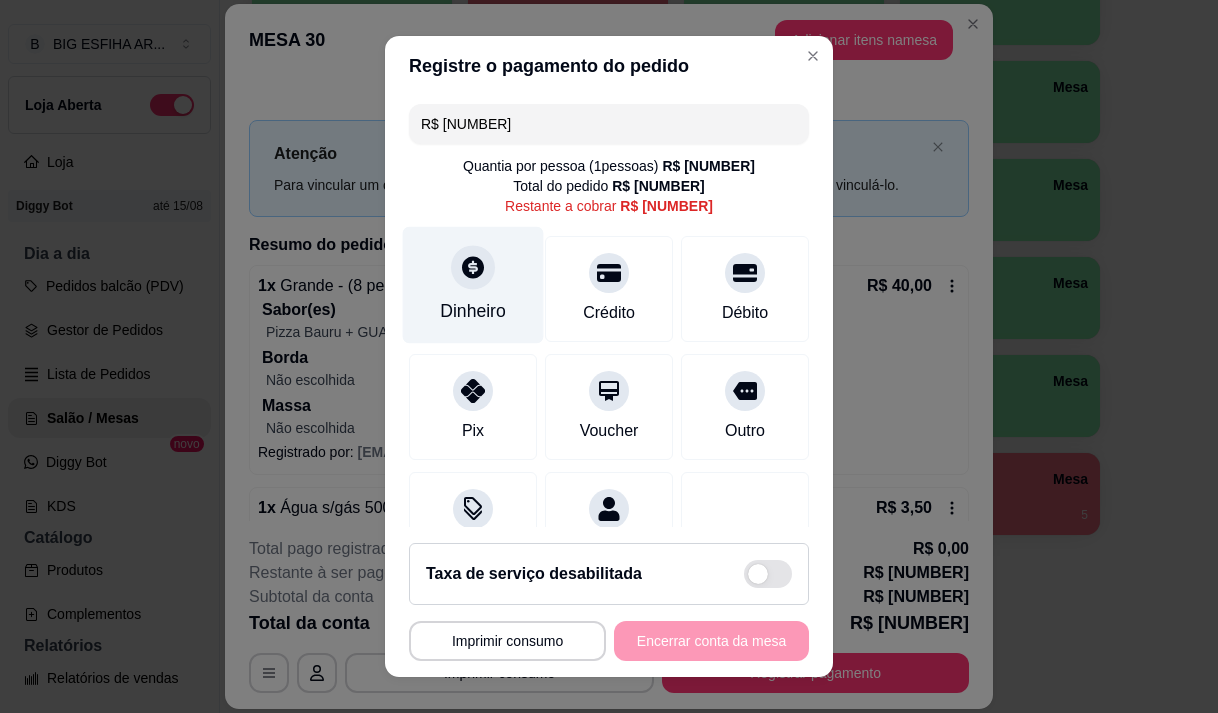 click on "Dinheiro" at bounding box center (473, 311) 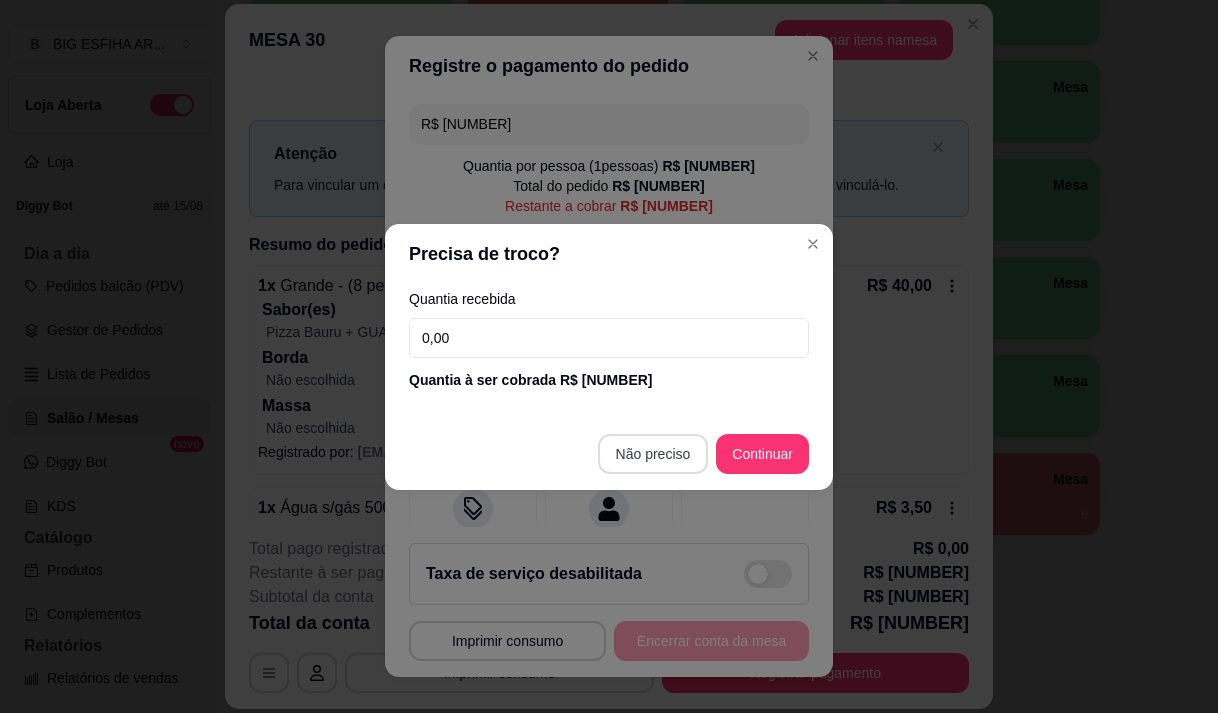 click on "Outro" at bounding box center [745, 407] 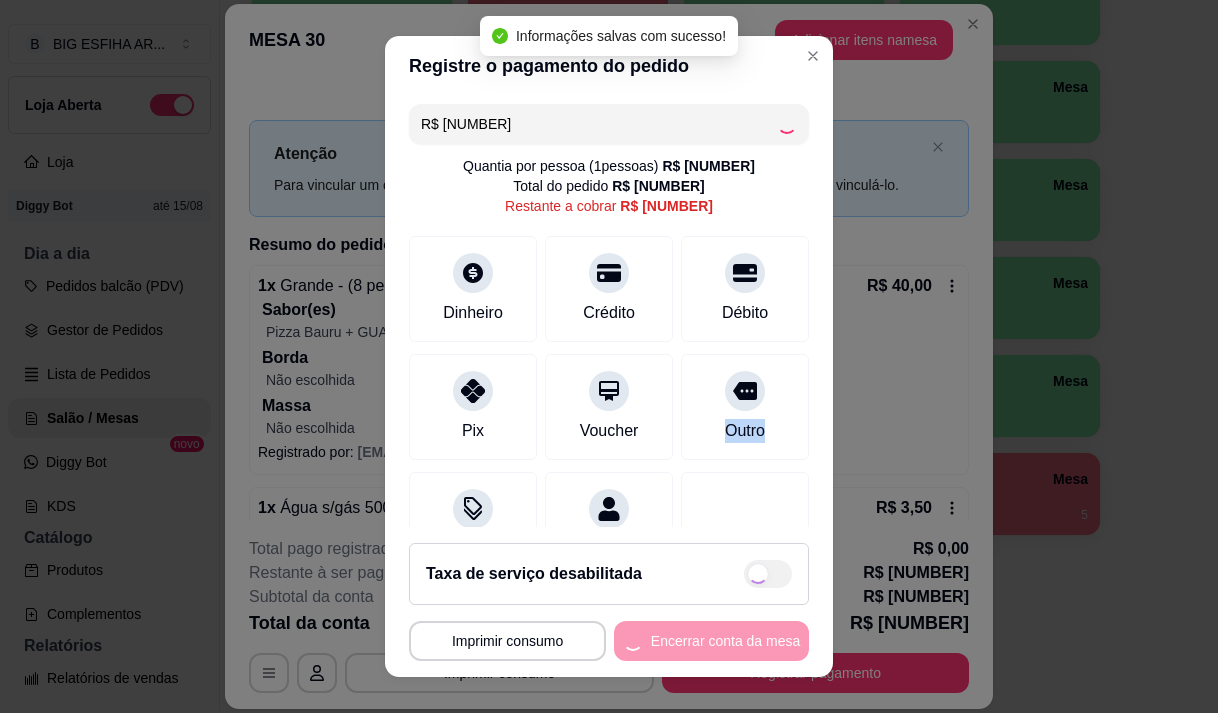 type on "R$ 0,00" 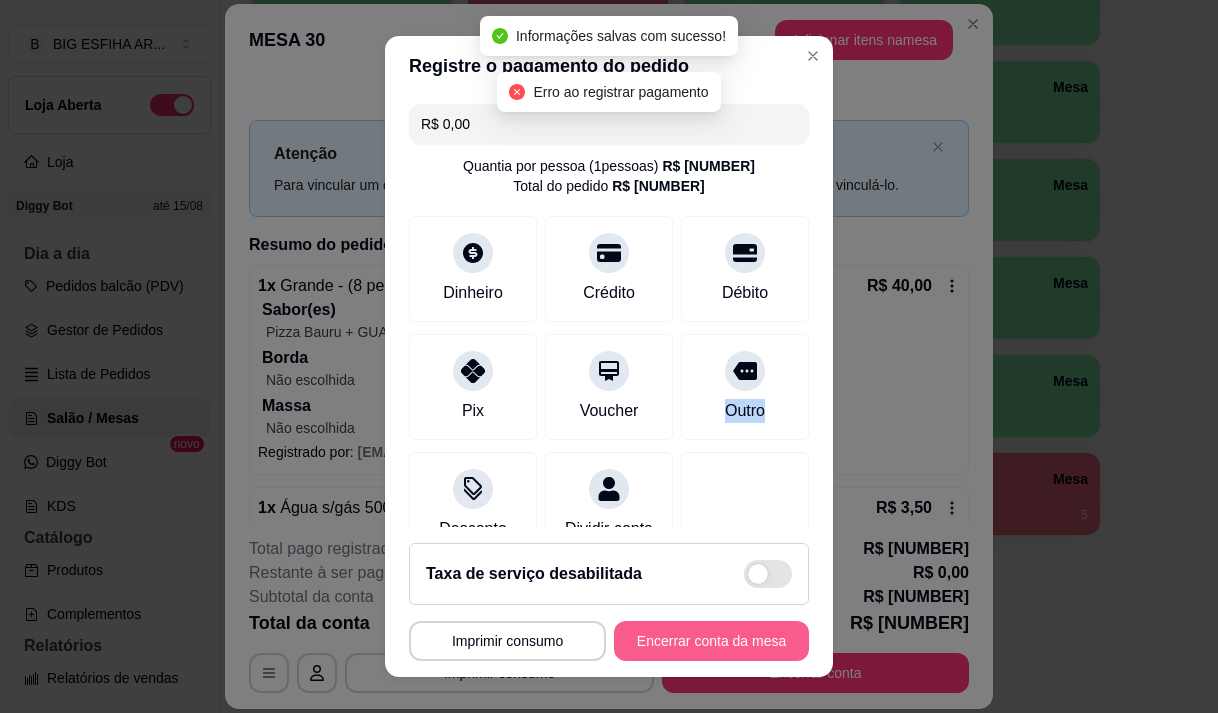 click on "Encerrar conta da mesa" at bounding box center (711, 641) 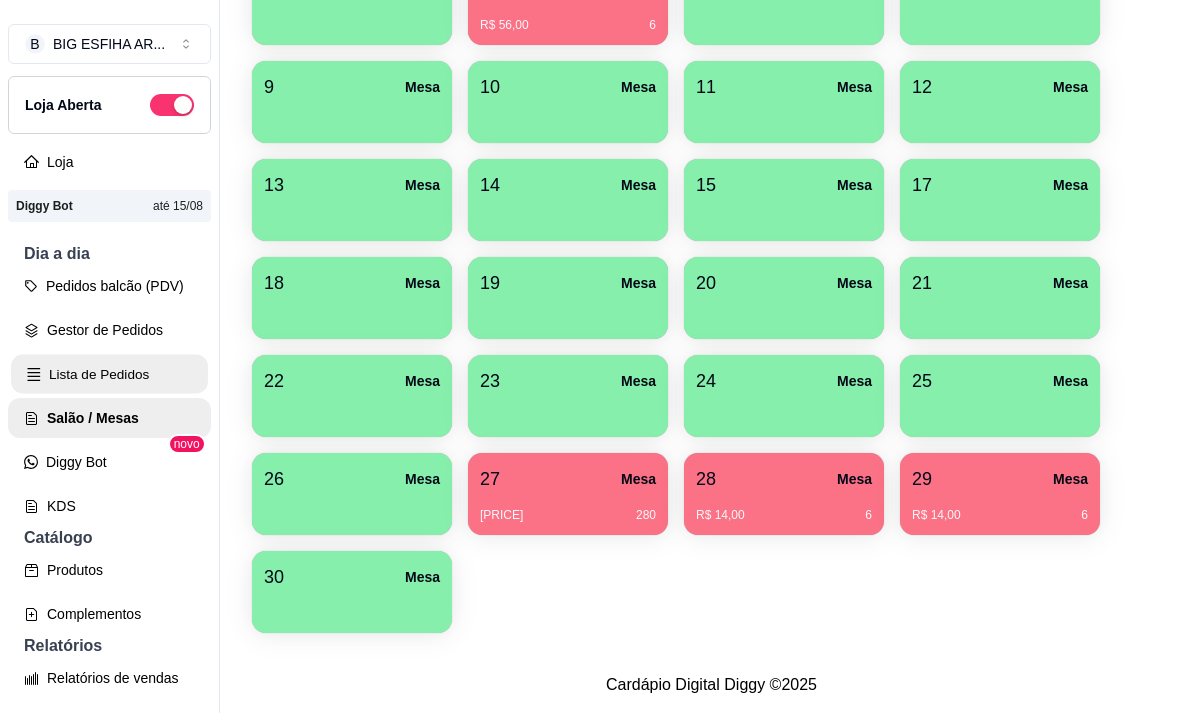 click on "Lista de Pedidos" at bounding box center (109, 374) 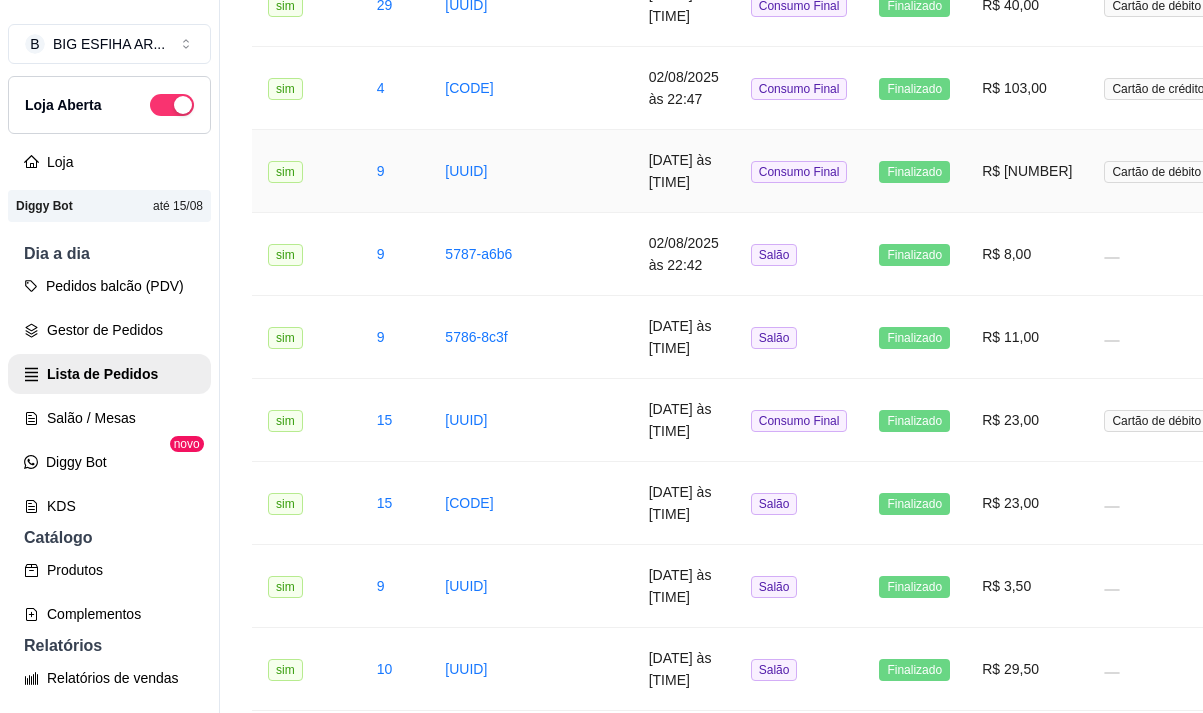 scroll, scrollTop: 1100, scrollLeft: 0, axis: vertical 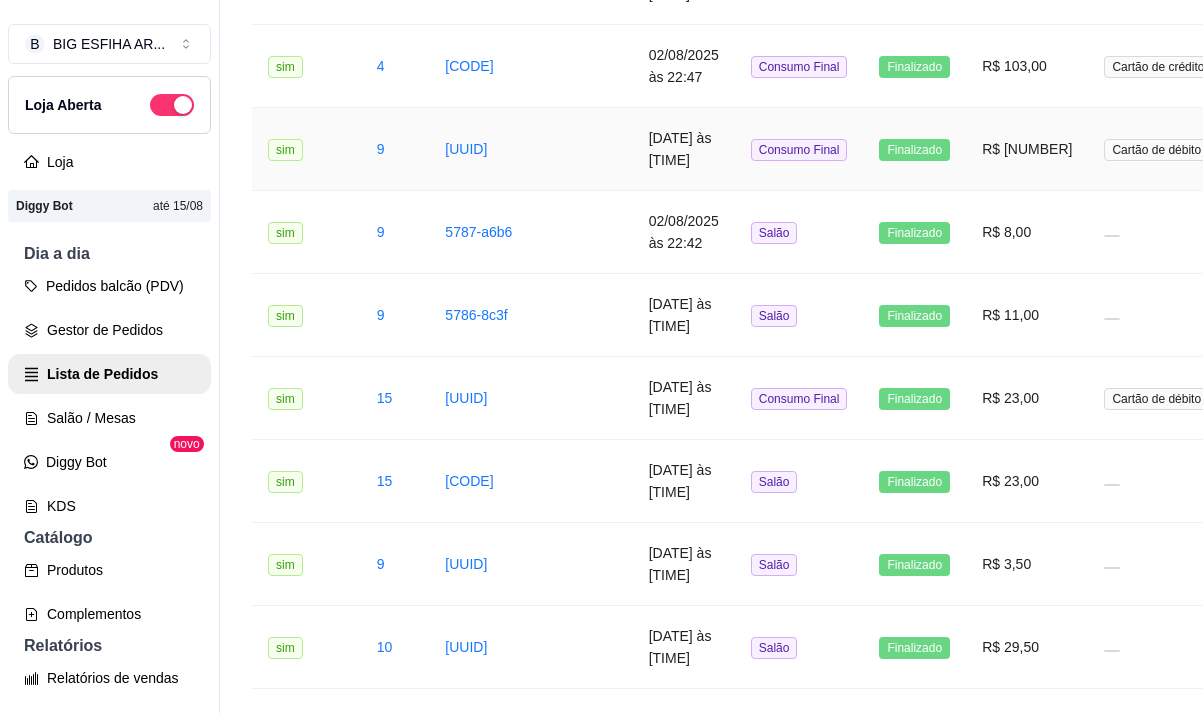 click on "[DATE] às [TIME]" at bounding box center [684, 149] 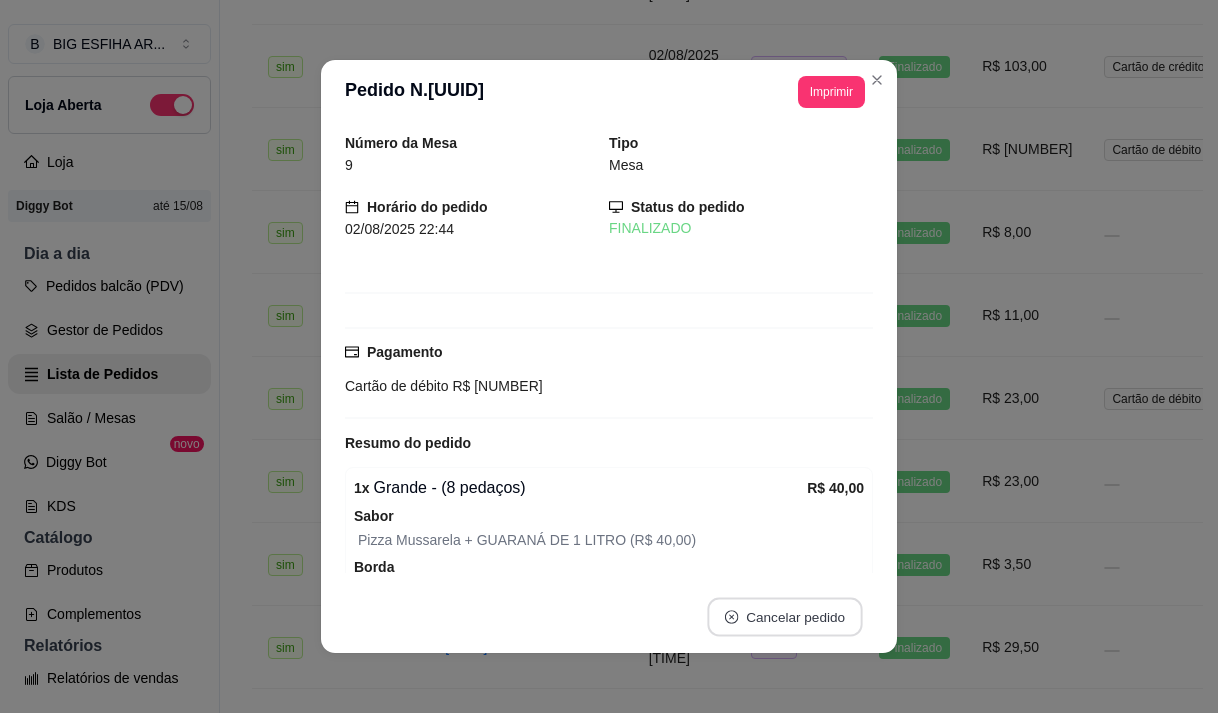 click on "Cancelar pedido" at bounding box center (784, 617) 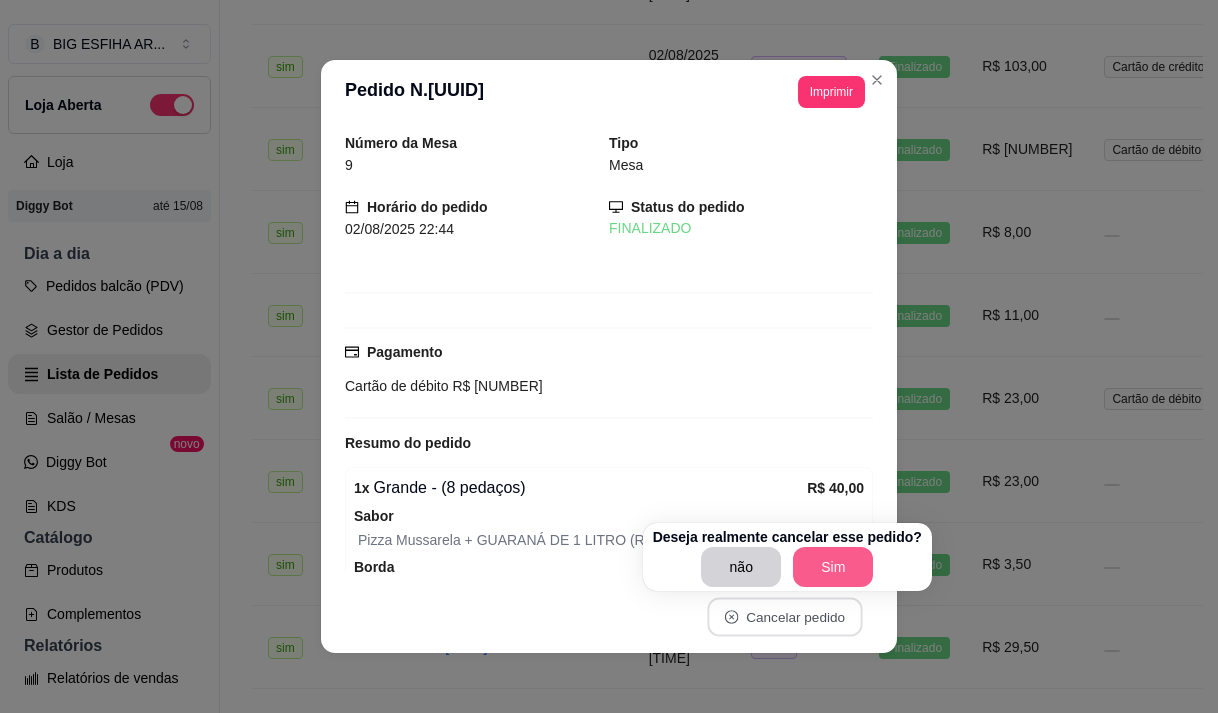 click on "Sim" at bounding box center [833, 567] 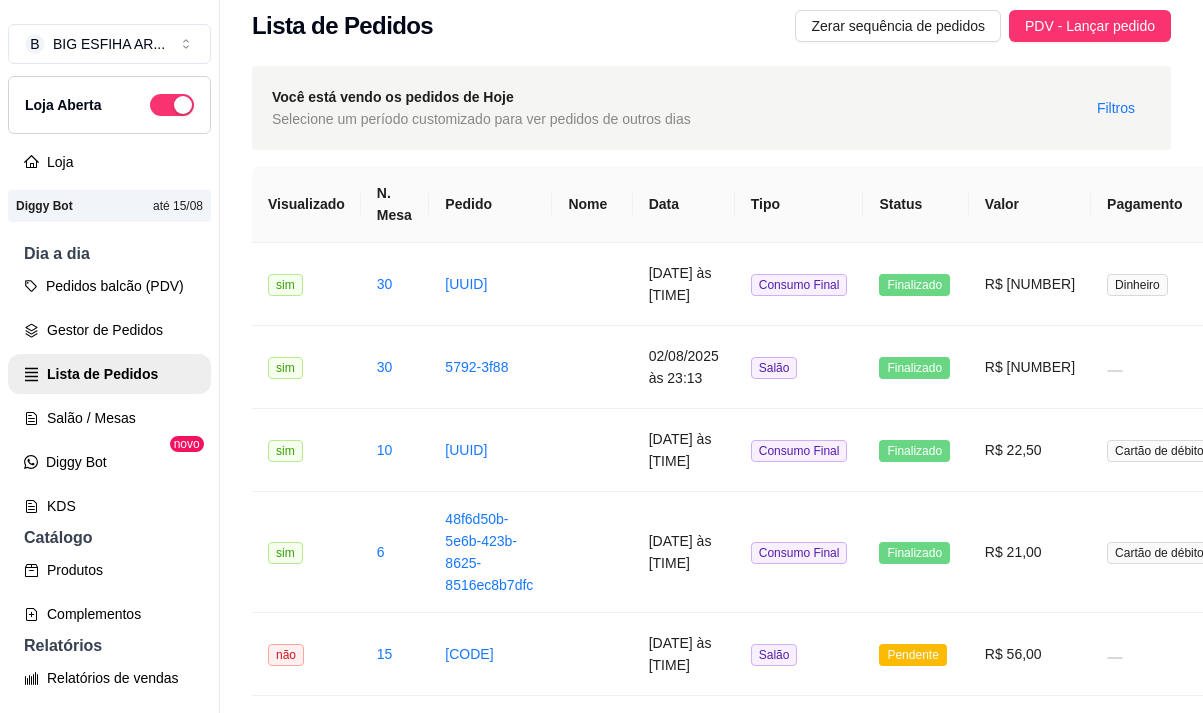 scroll, scrollTop: 0, scrollLeft: 0, axis: both 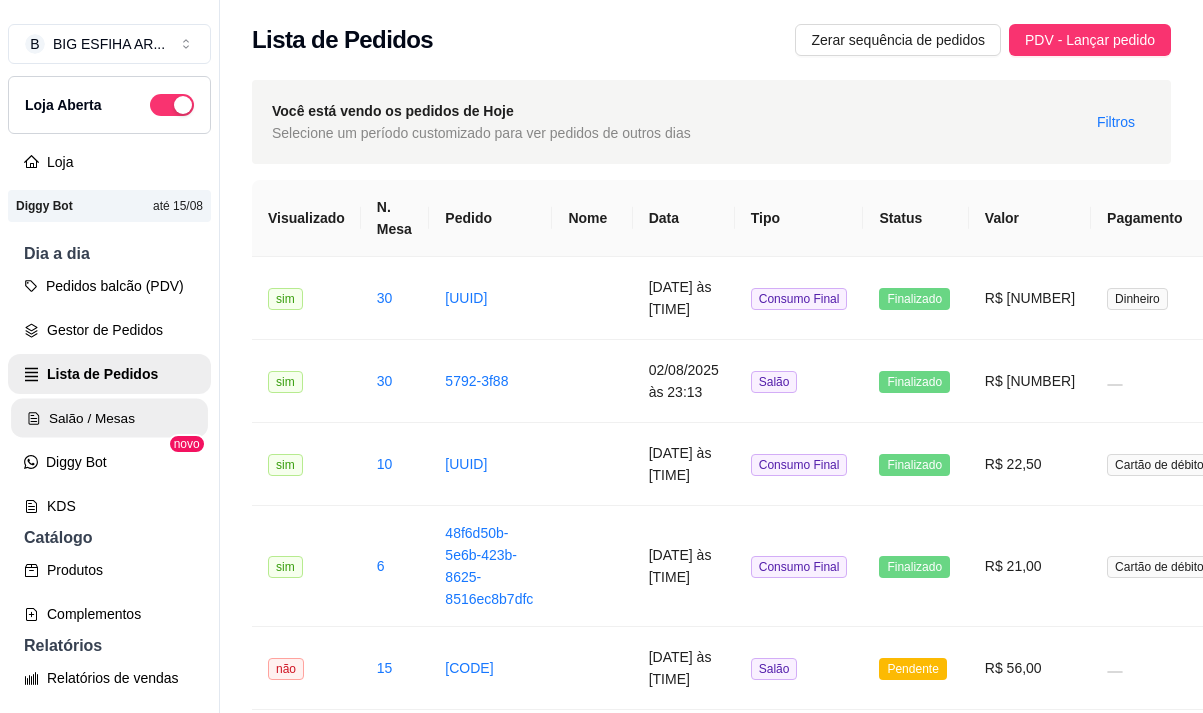 click on "Salão / Mesas" at bounding box center [109, 418] 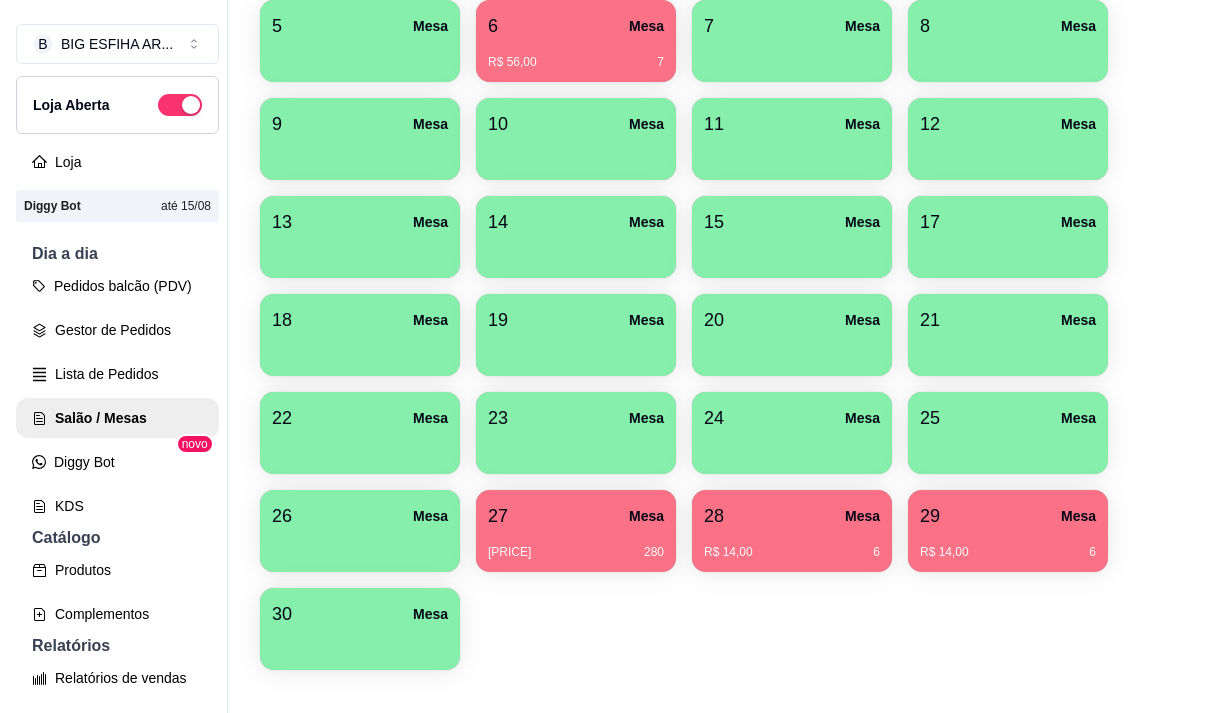 scroll, scrollTop: 500, scrollLeft: 0, axis: vertical 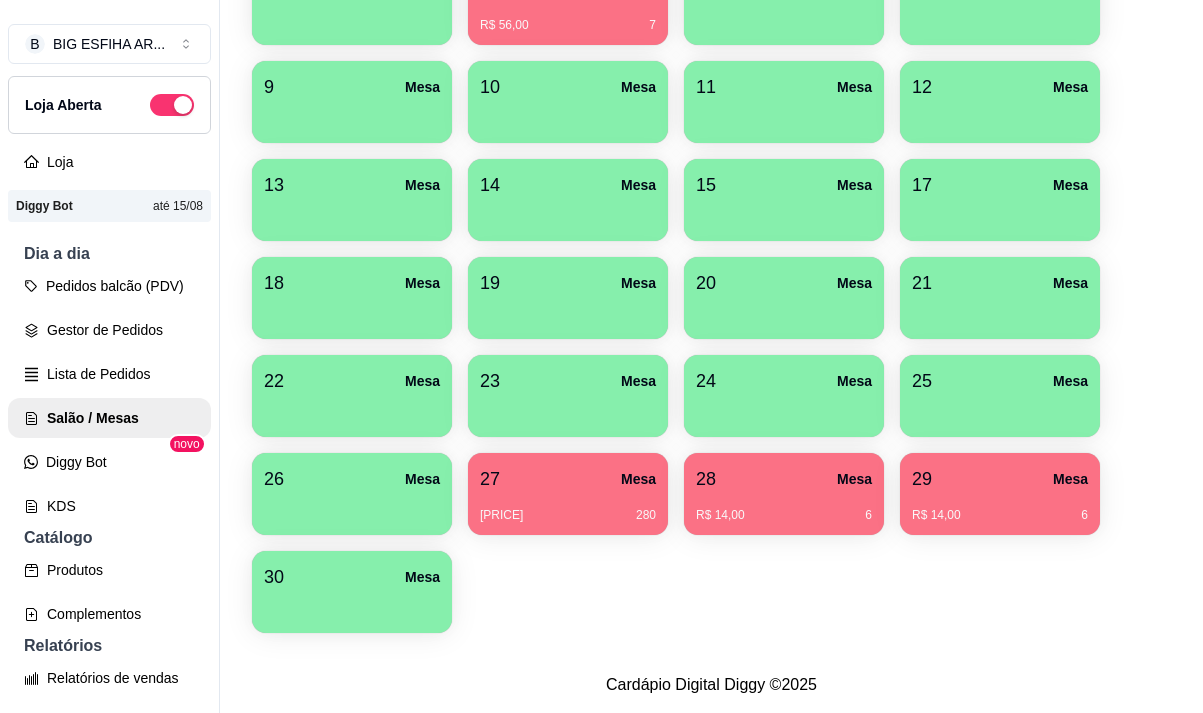 click on "[NUMBER] Mesa" at bounding box center (352, 577) 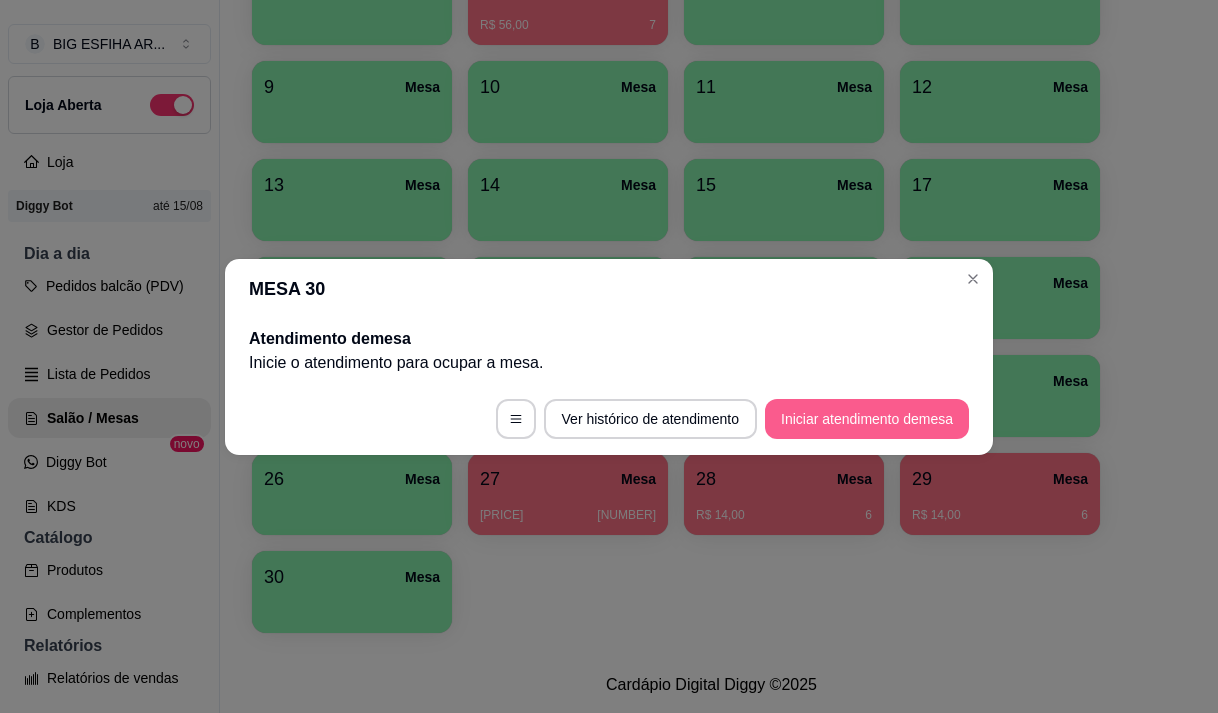 click on "Iniciar atendimento de  mesa" at bounding box center [867, 419] 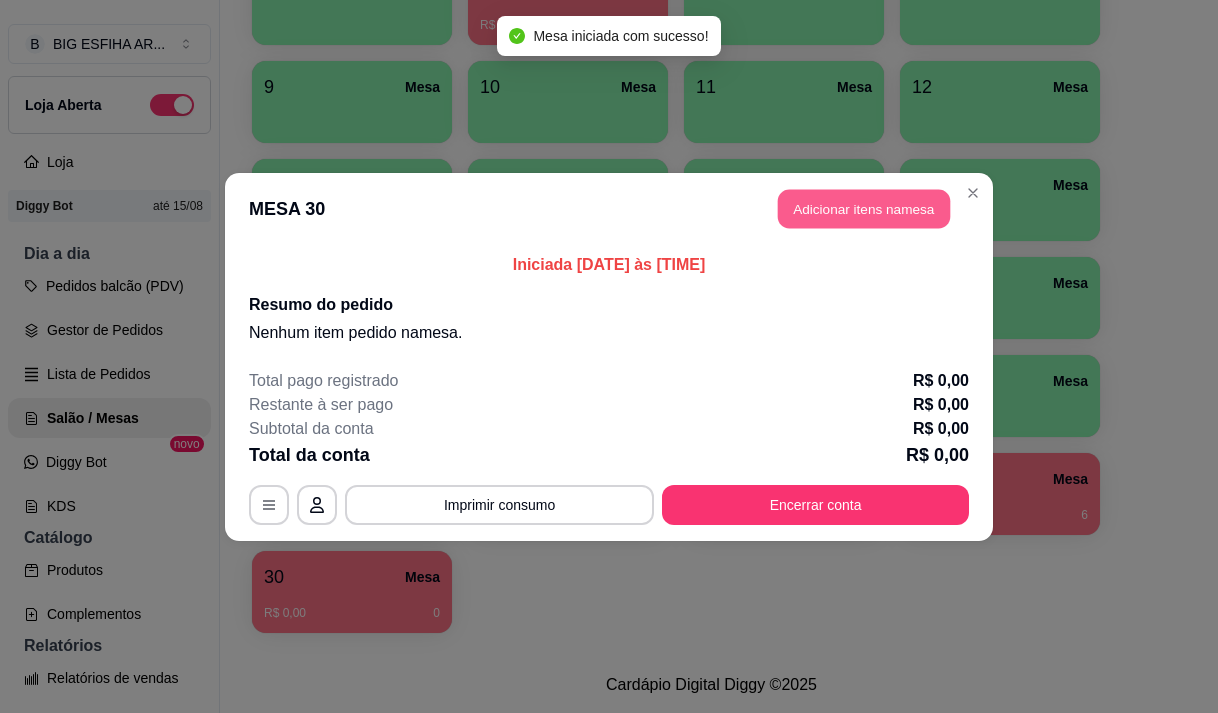 click on "Adicionar itens na  mesa" at bounding box center (864, 208) 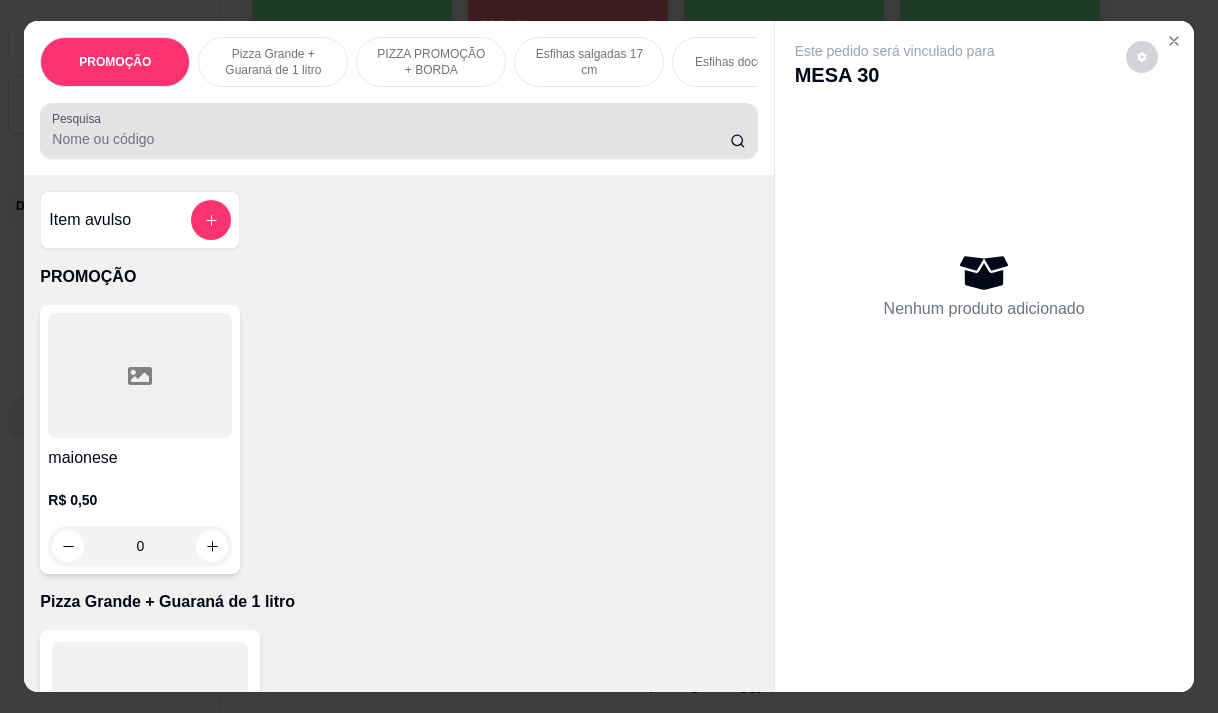 click at bounding box center (398, 131) 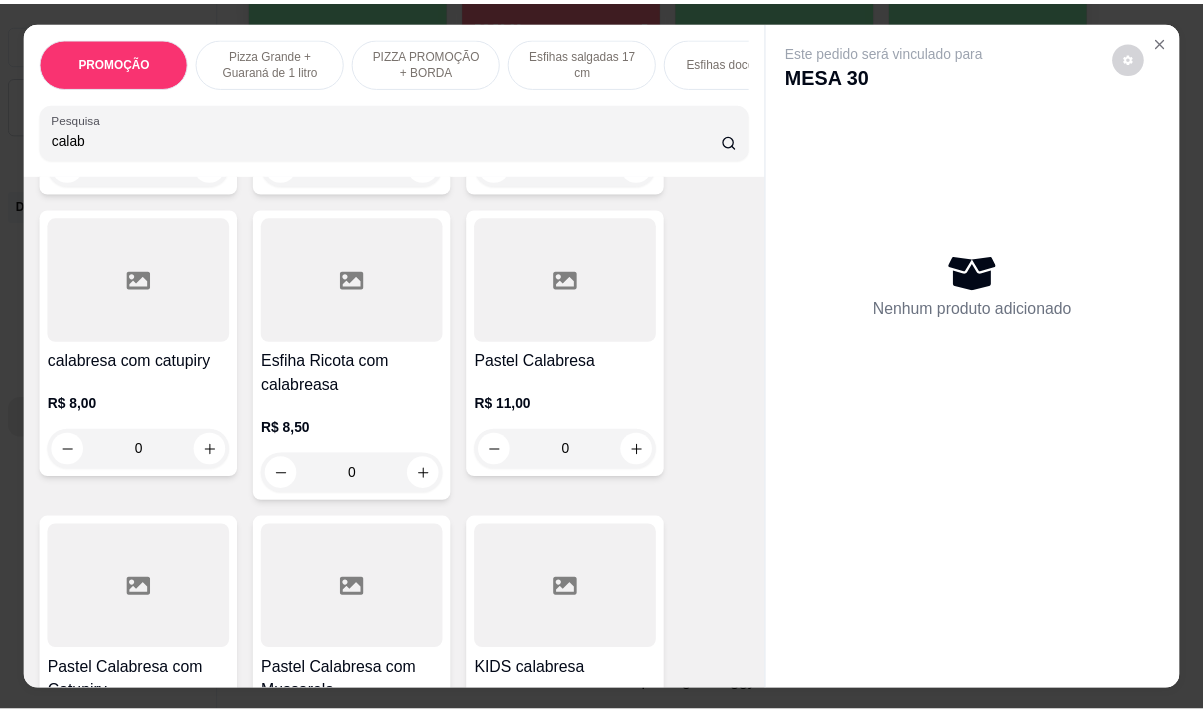 scroll, scrollTop: 400, scrollLeft: 0, axis: vertical 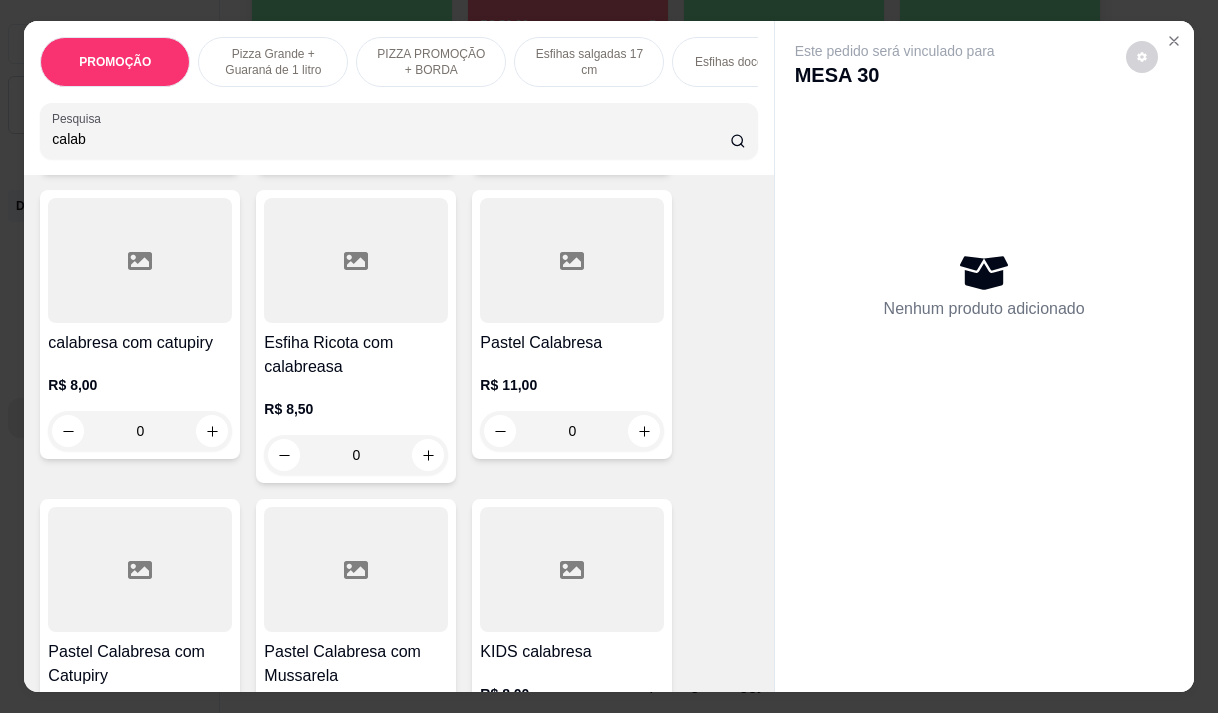 type on "calab" 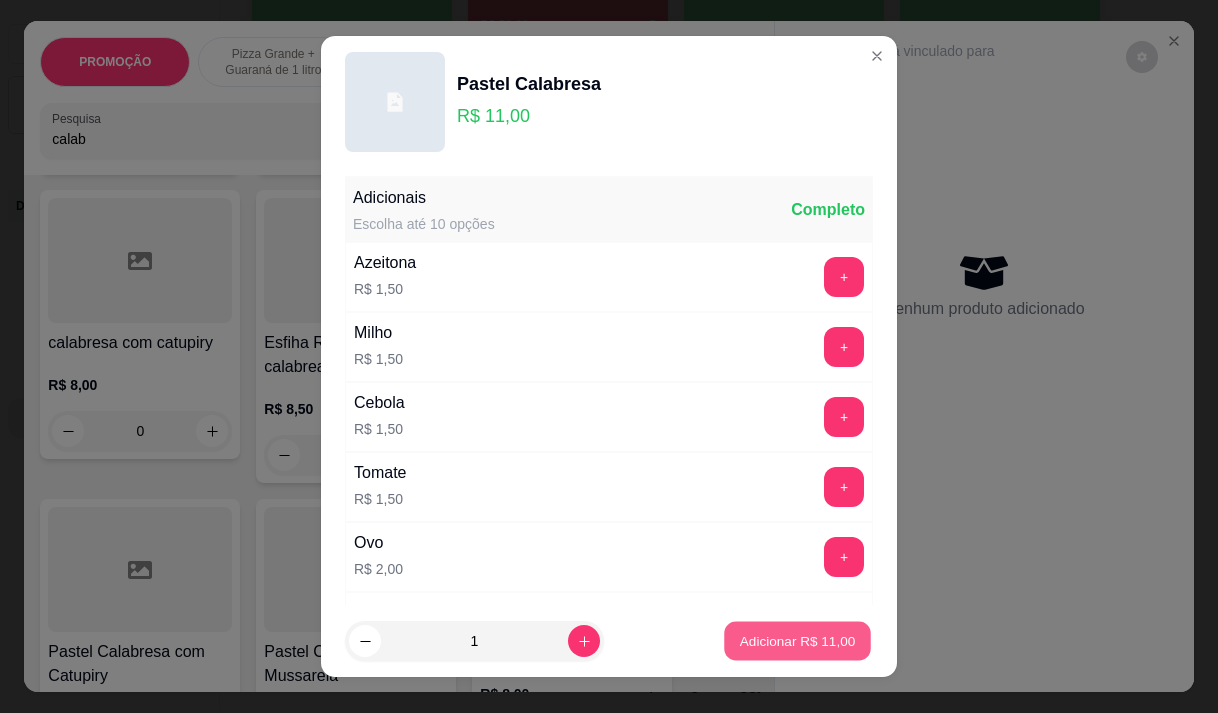 click on "Adicionar   R$ 11,00" at bounding box center (798, 641) 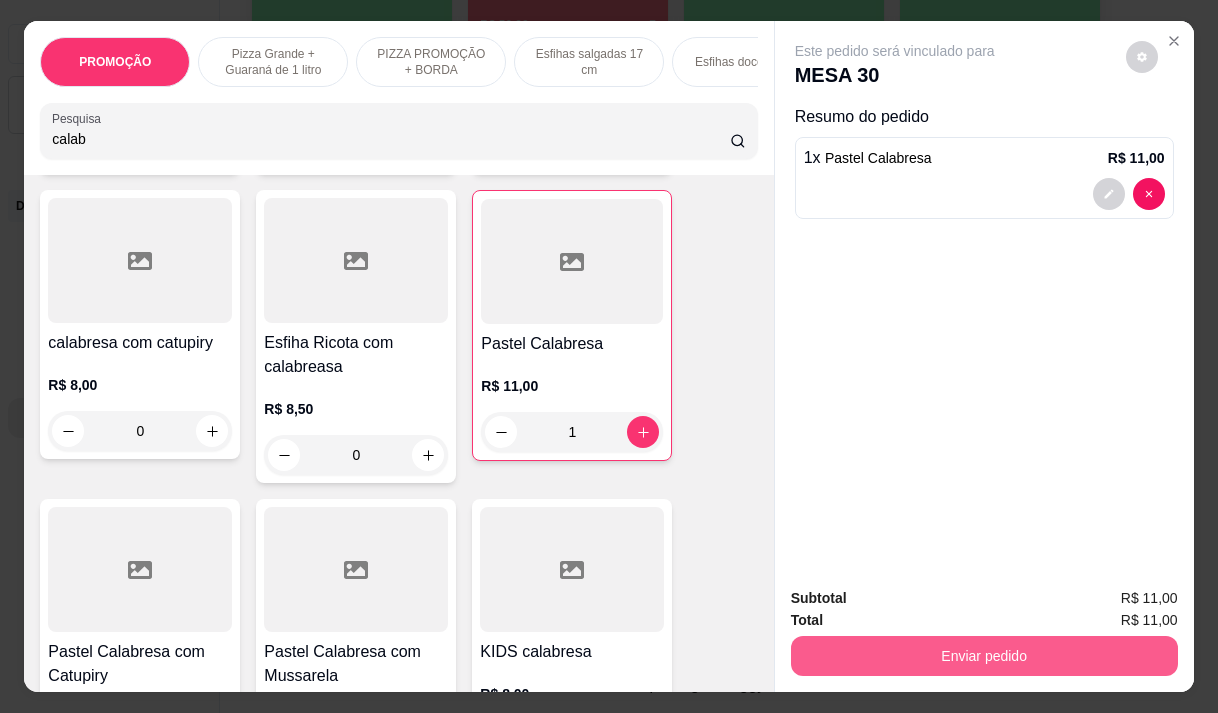 click on "Enviar pedido" at bounding box center [984, 656] 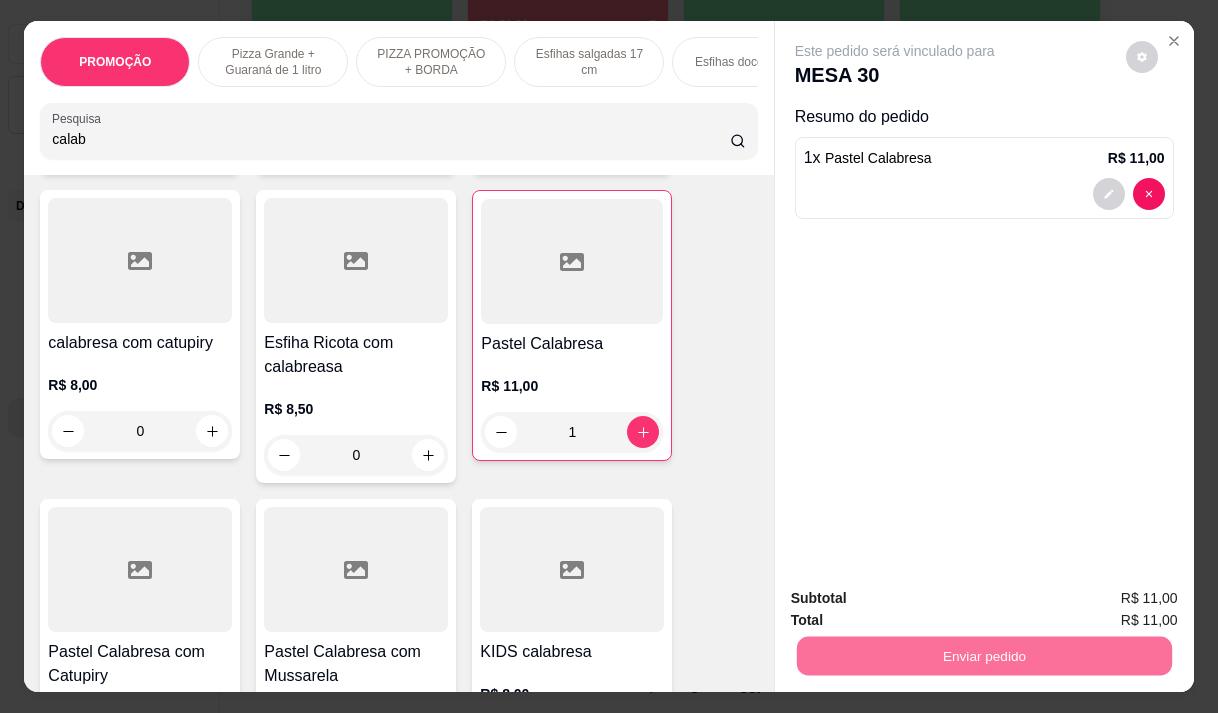 click on "Não registrar e enviar pedido" at bounding box center [918, 599] 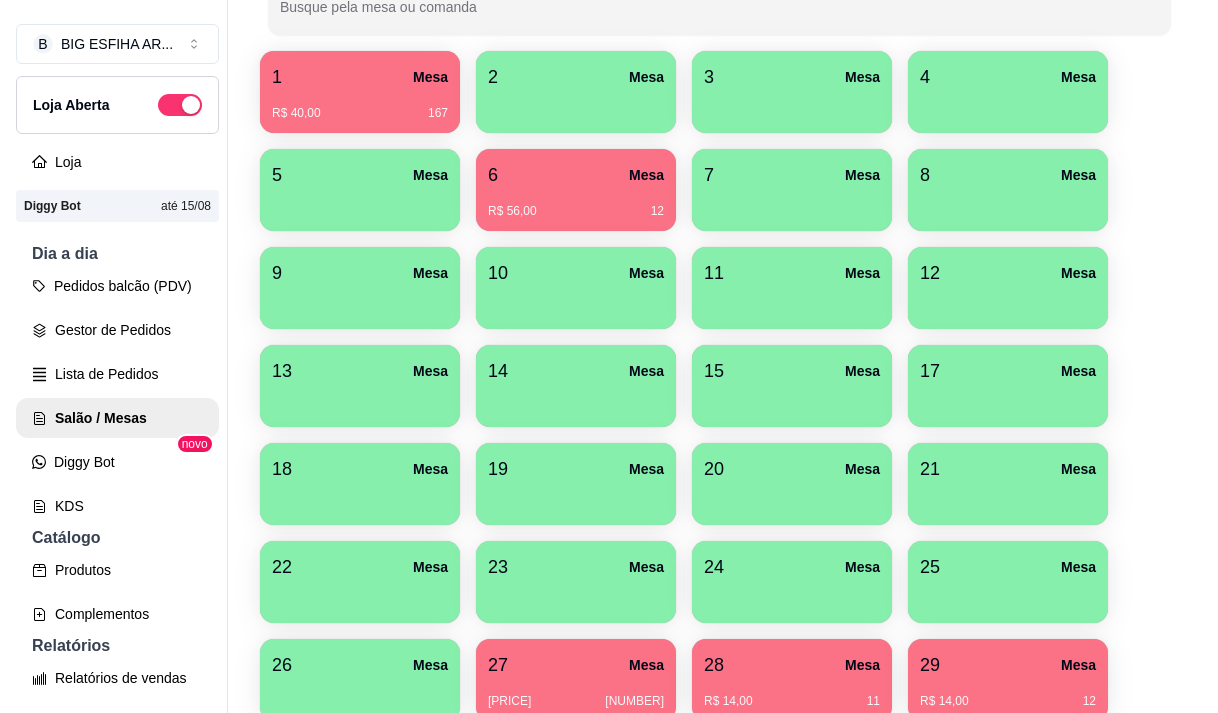 scroll, scrollTop: 300, scrollLeft: 0, axis: vertical 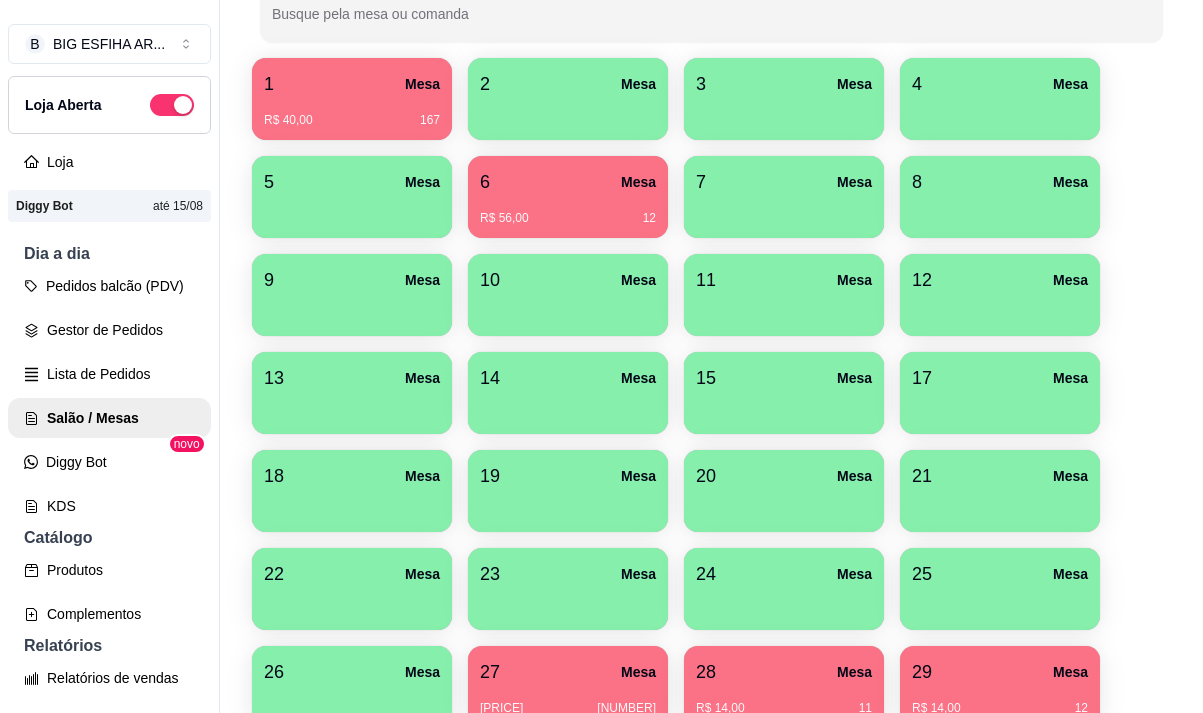 click on "[PRICE] [NUMBER]" at bounding box center [352, 113] 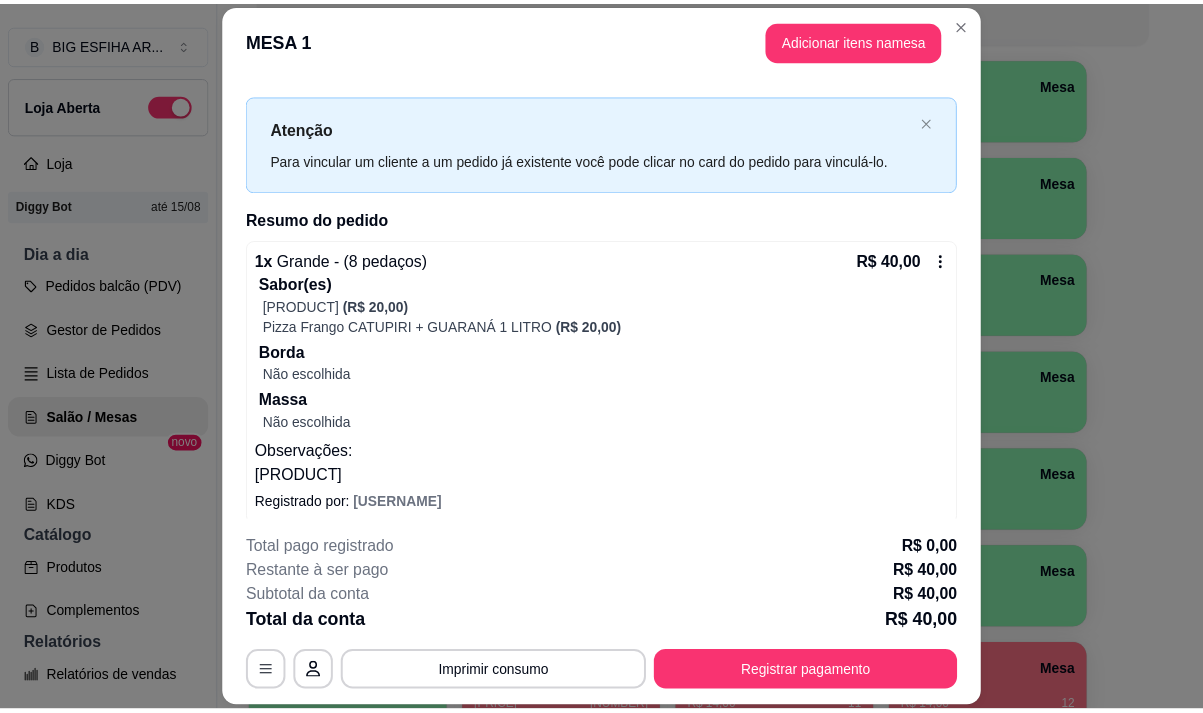scroll, scrollTop: 37, scrollLeft: 0, axis: vertical 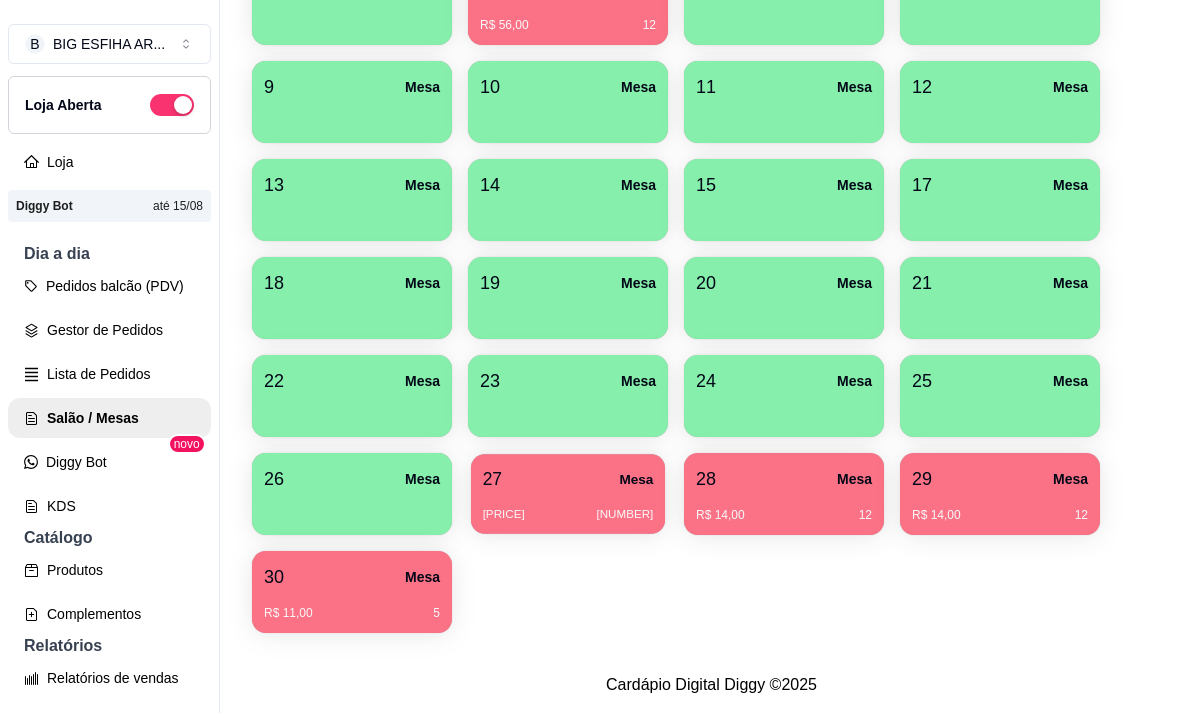 click on "R$ 64,50 286" at bounding box center (568, 507) 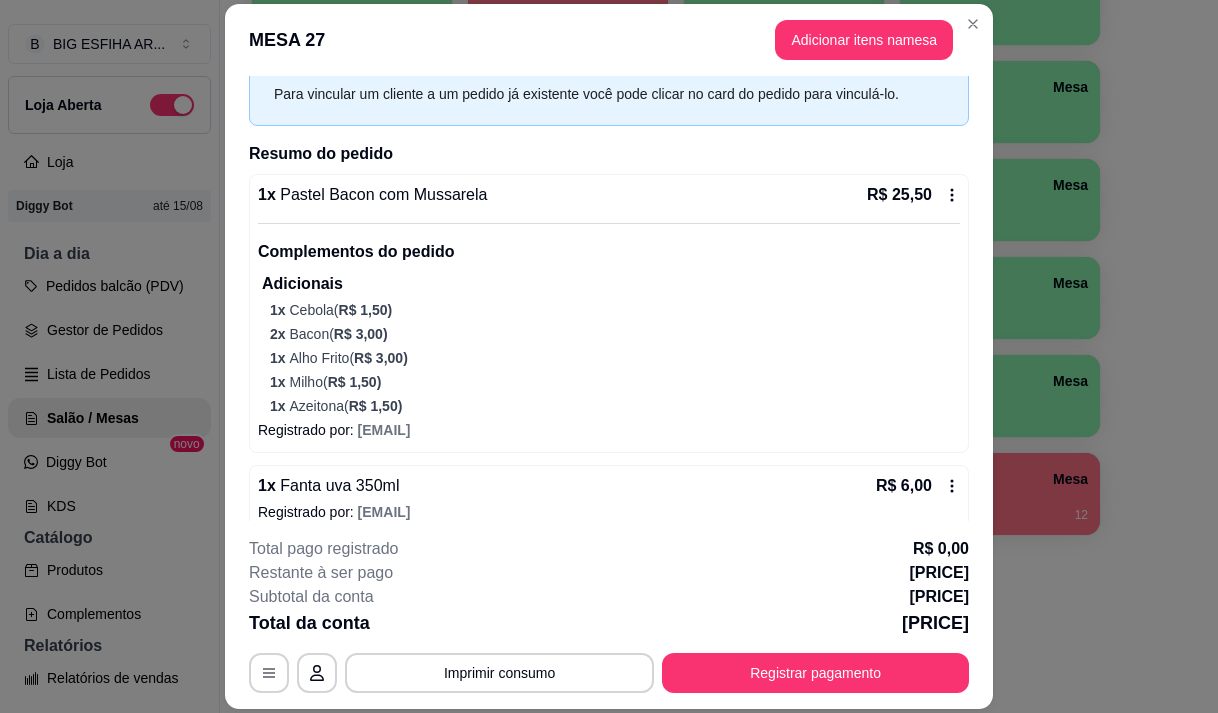 scroll, scrollTop: 276, scrollLeft: 0, axis: vertical 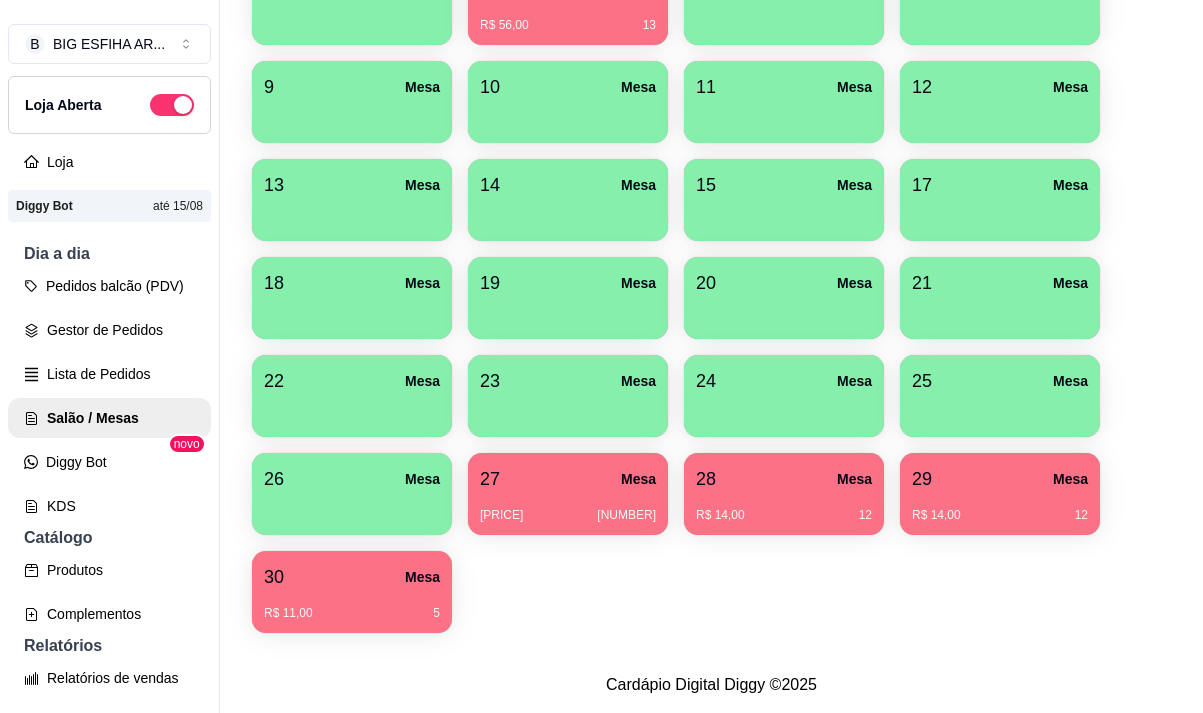 click on "R$ 64,50 286" at bounding box center (568, 508) 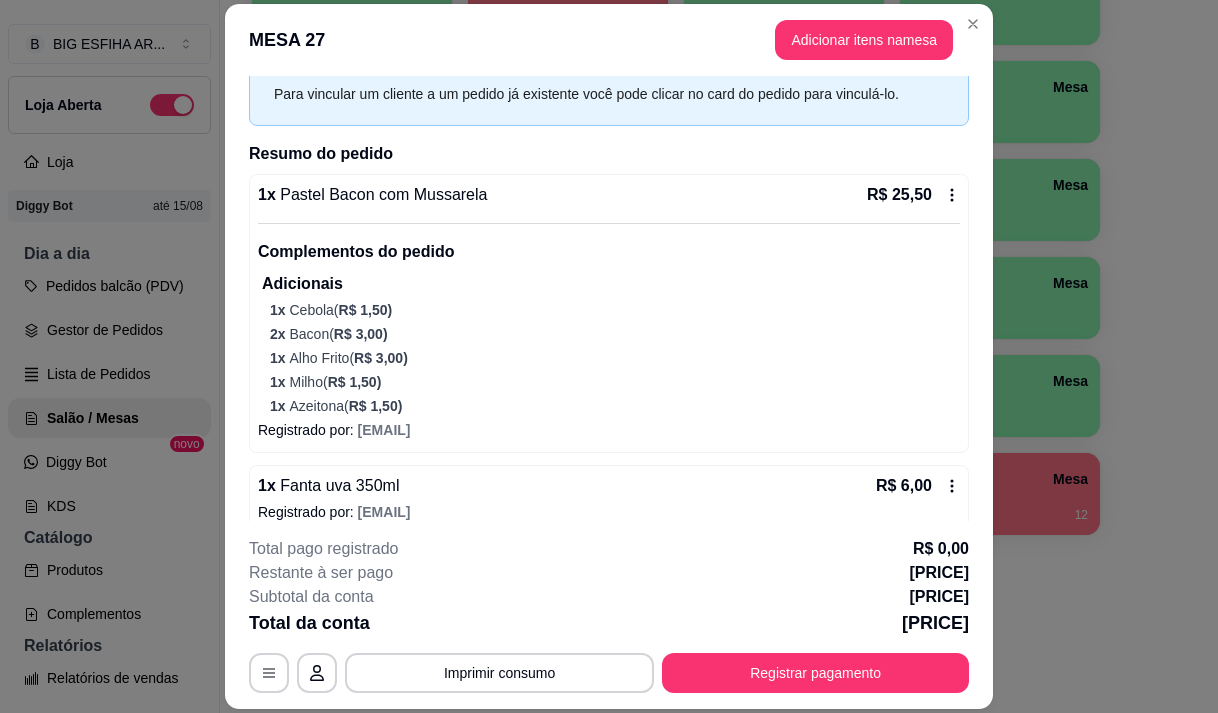scroll, scrollTop: 276, scrollLeft: 0, axis: vertical 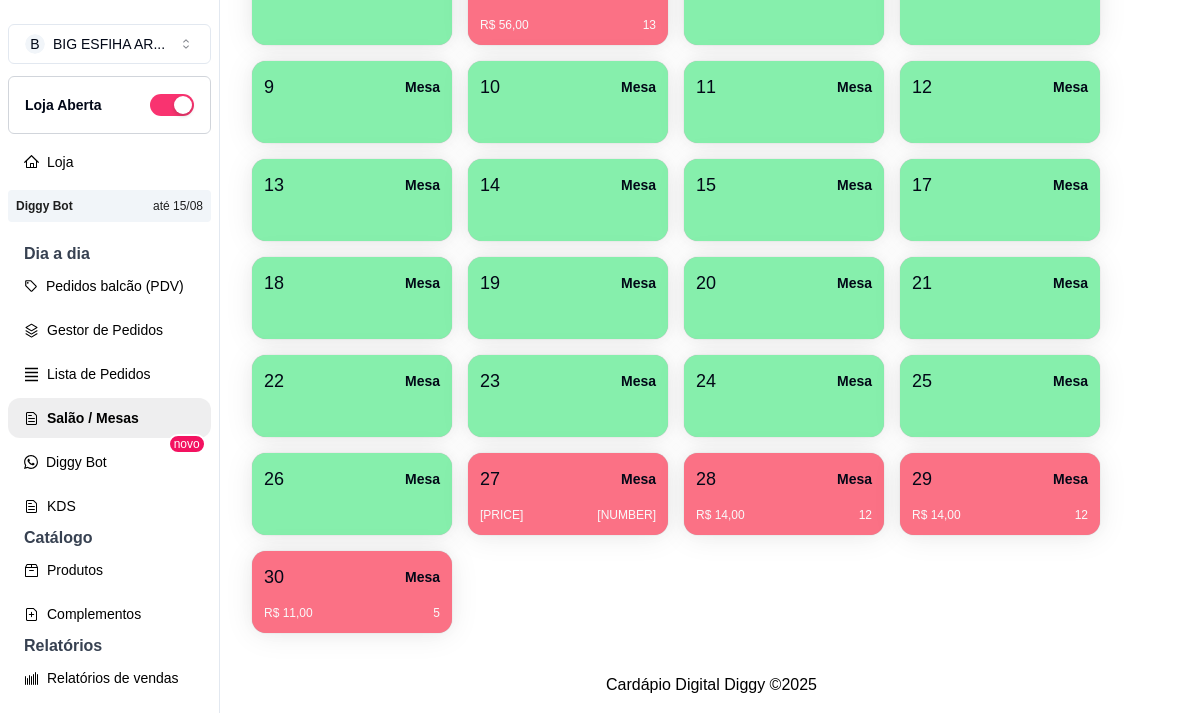click on "R$ 64,50 286" at bounding box center (568, 515) 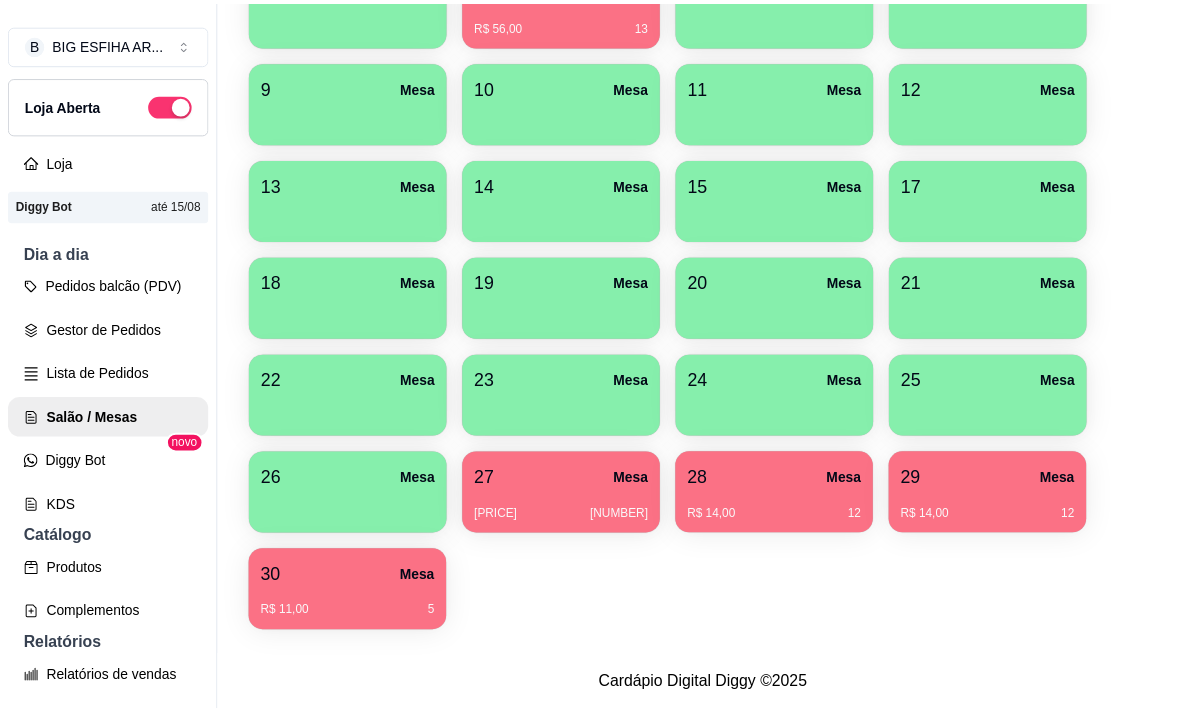 scroll, scrollTop: 276, scrollLeft: 0, axis: vertical 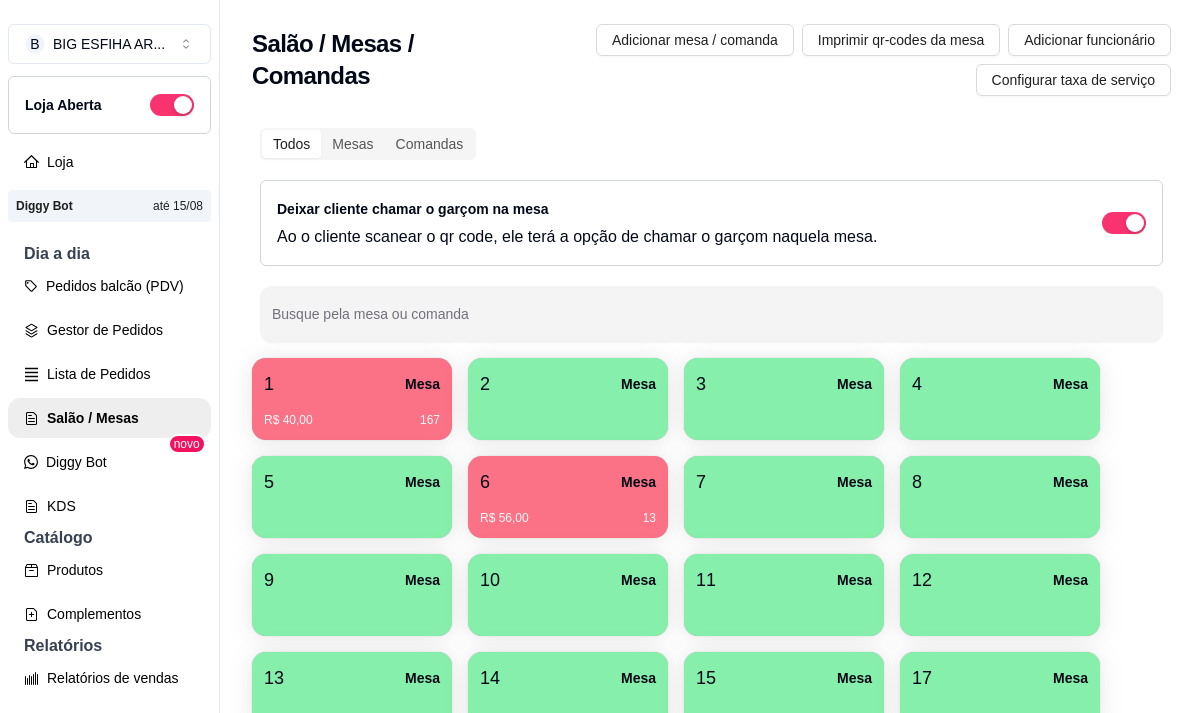 click on "1 Mesa" at bounding box center [352, 384] 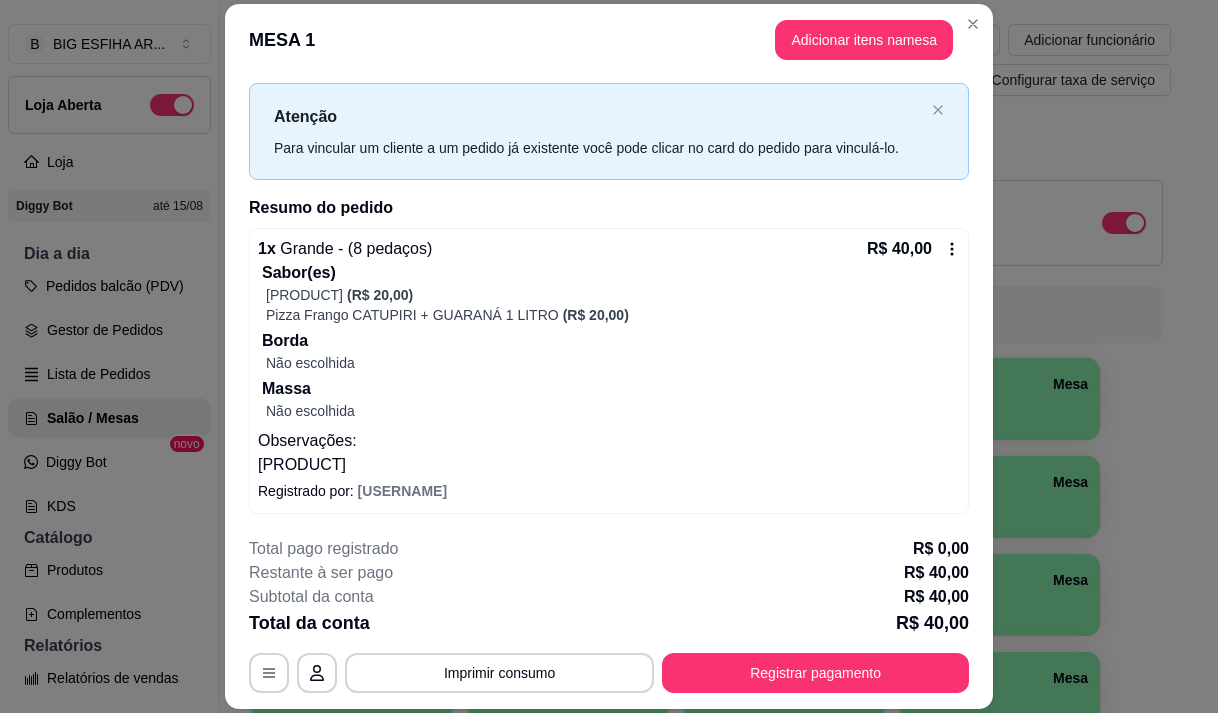 scroll, scrollTop: 0, scrollLeft: 0, axis: both 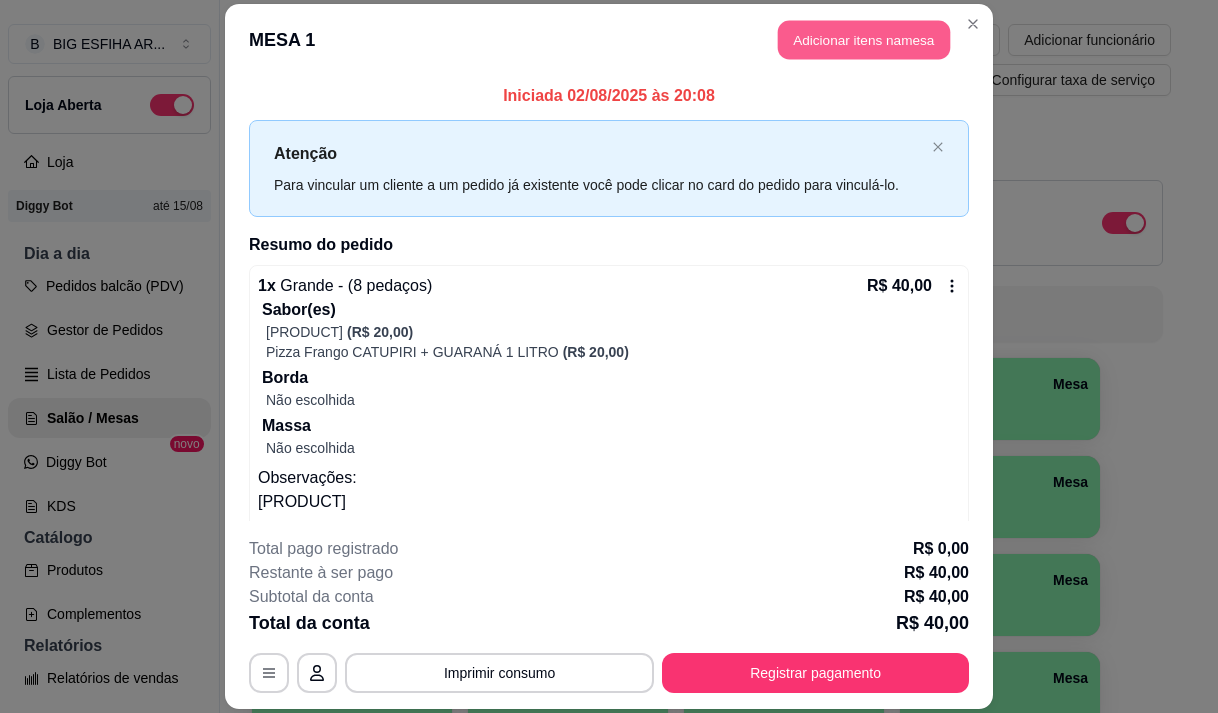 click on "Adicionar itens na  mesa" at bounding box center (864, 39) 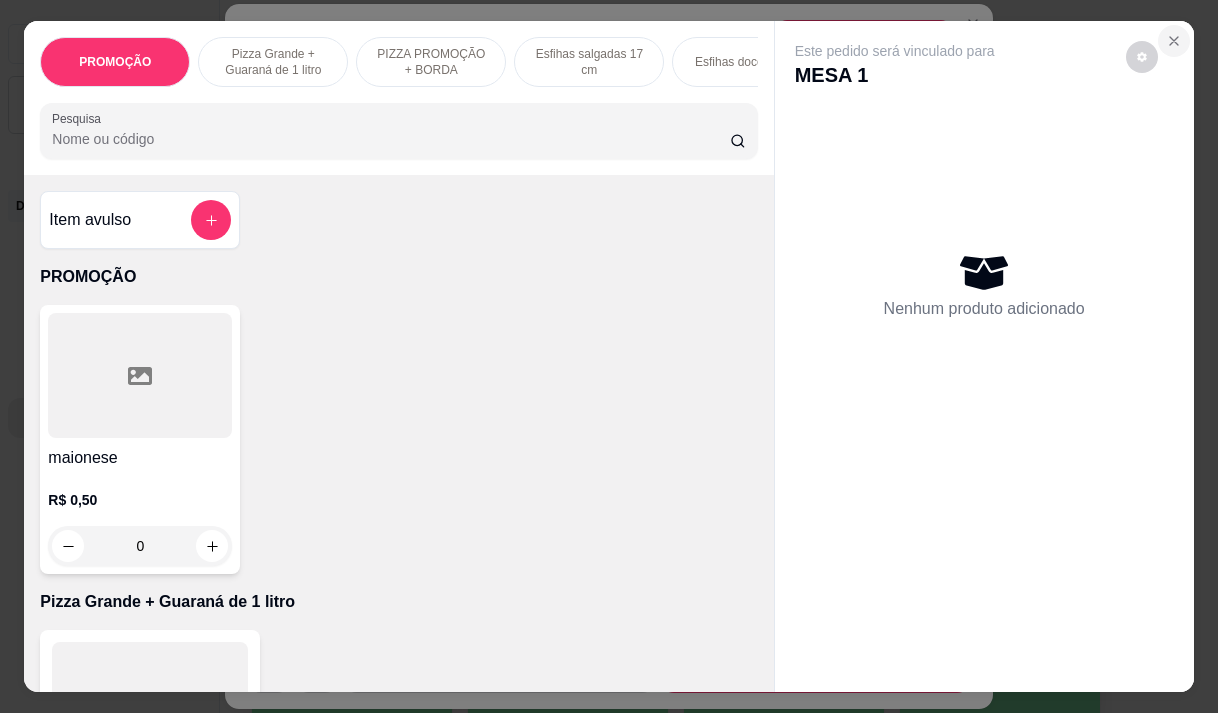 click 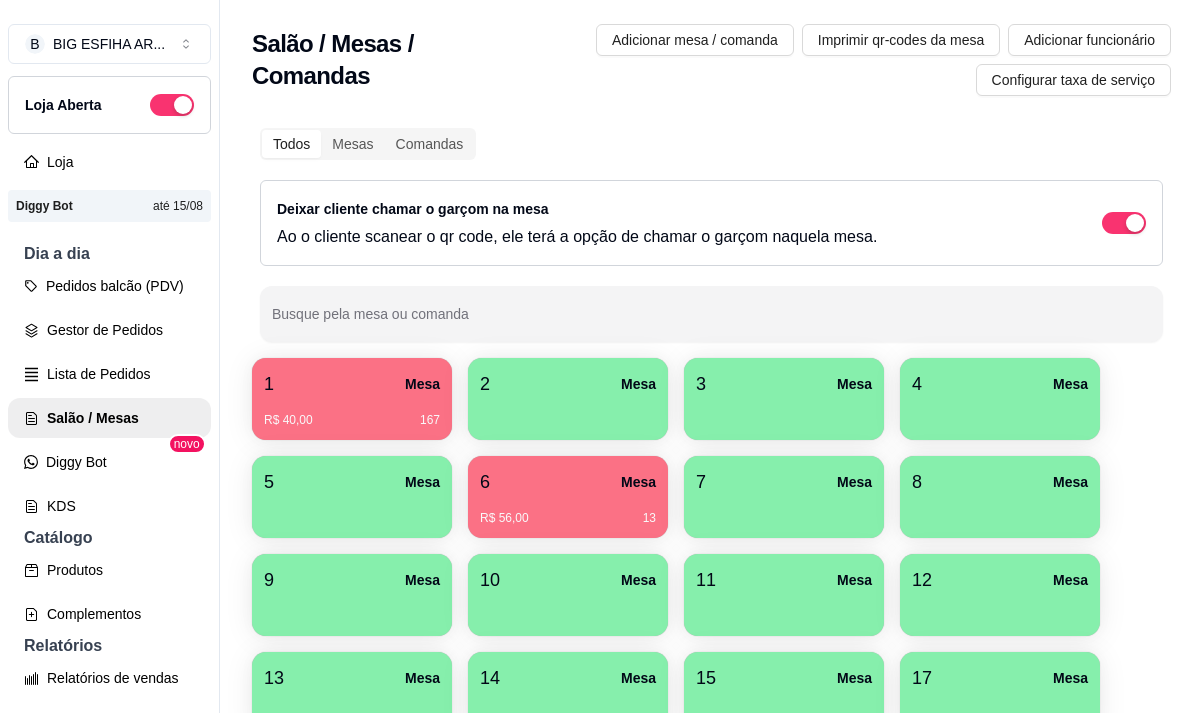 click on "[PRICE] [NUMBER]" at bounding box center (352, 413) 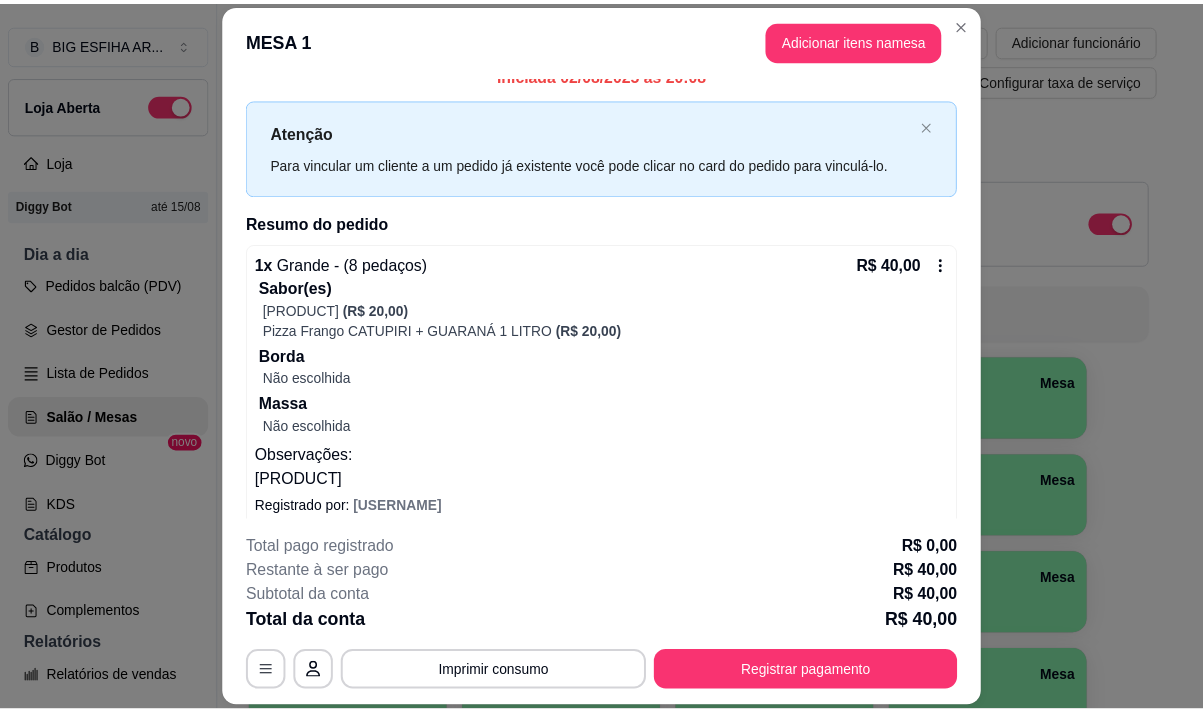 scroll, scrollTop: 37, scrollLeft: 0, axis: vertical 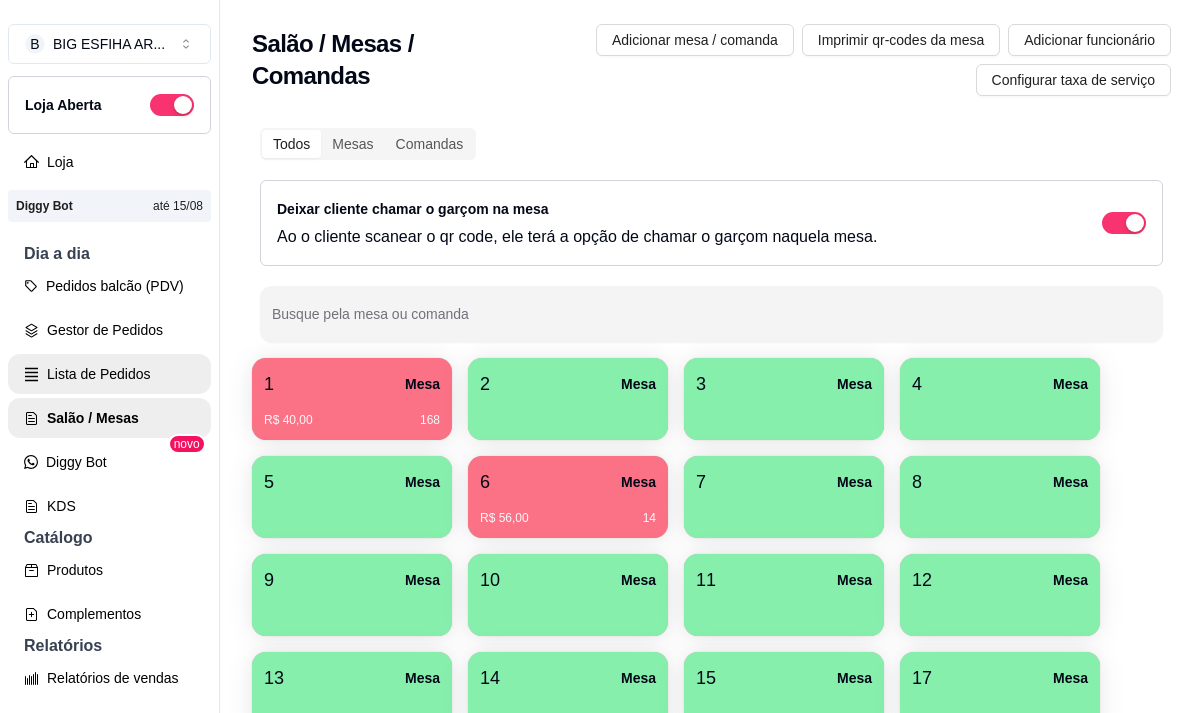 click on "Lista de Pedidos" at bounding box center [109, 374] 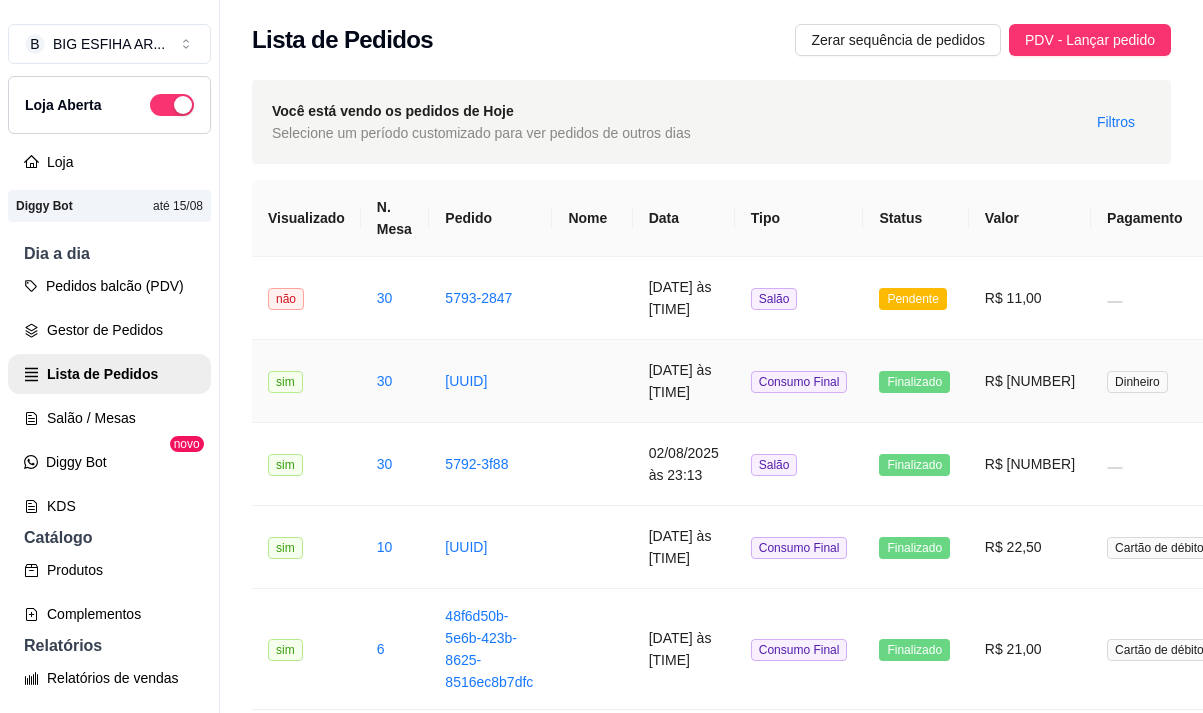 click at bounding box center (592, 381) 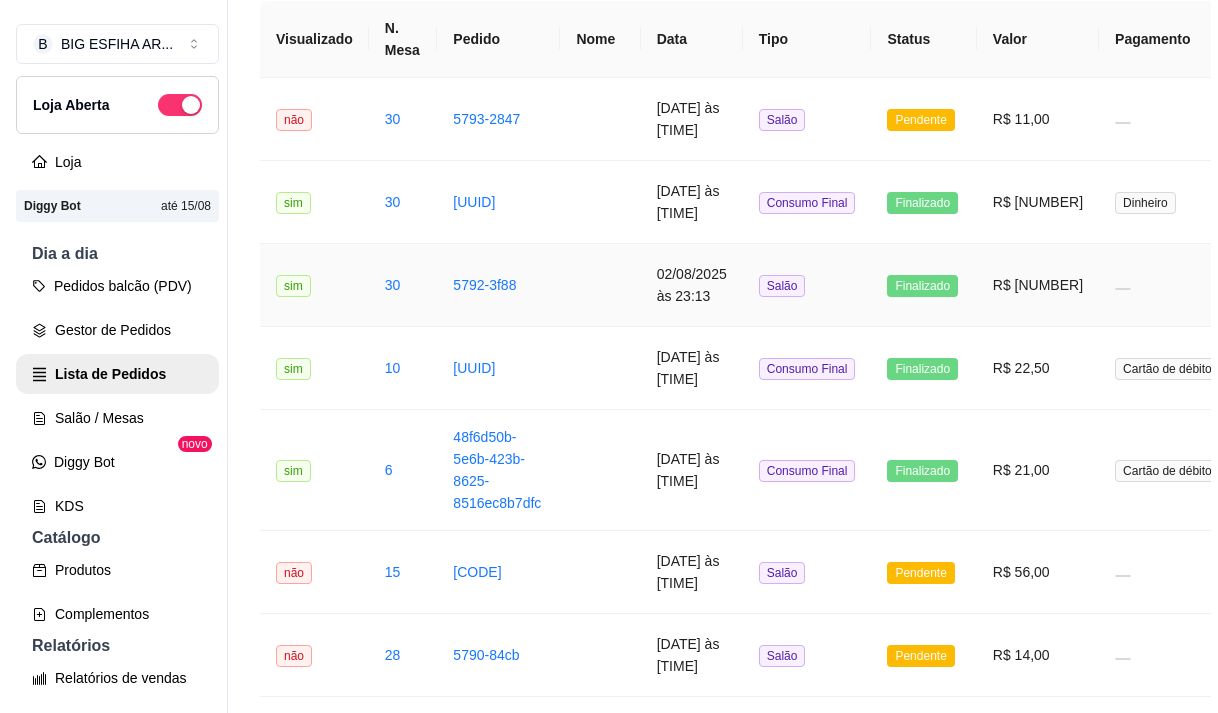 scroll, scrollTop: 200, scrollLeft: 0, axis: vertical 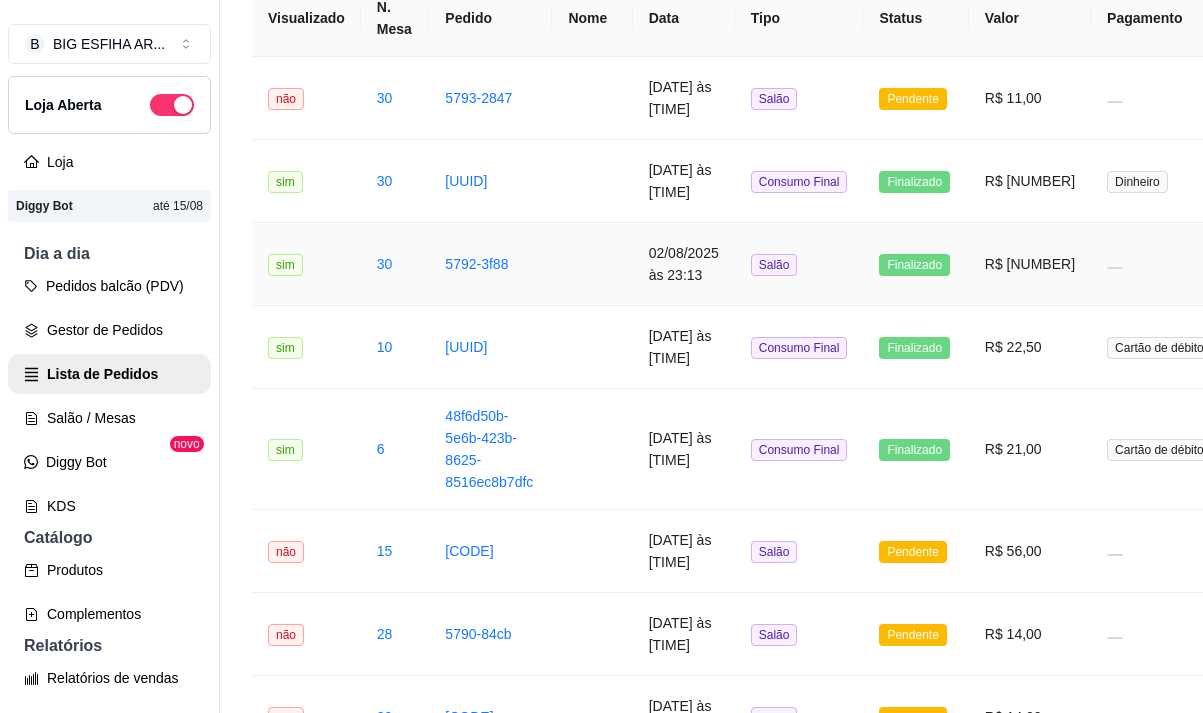 click on "Salão" at bounding box center [799, 264] 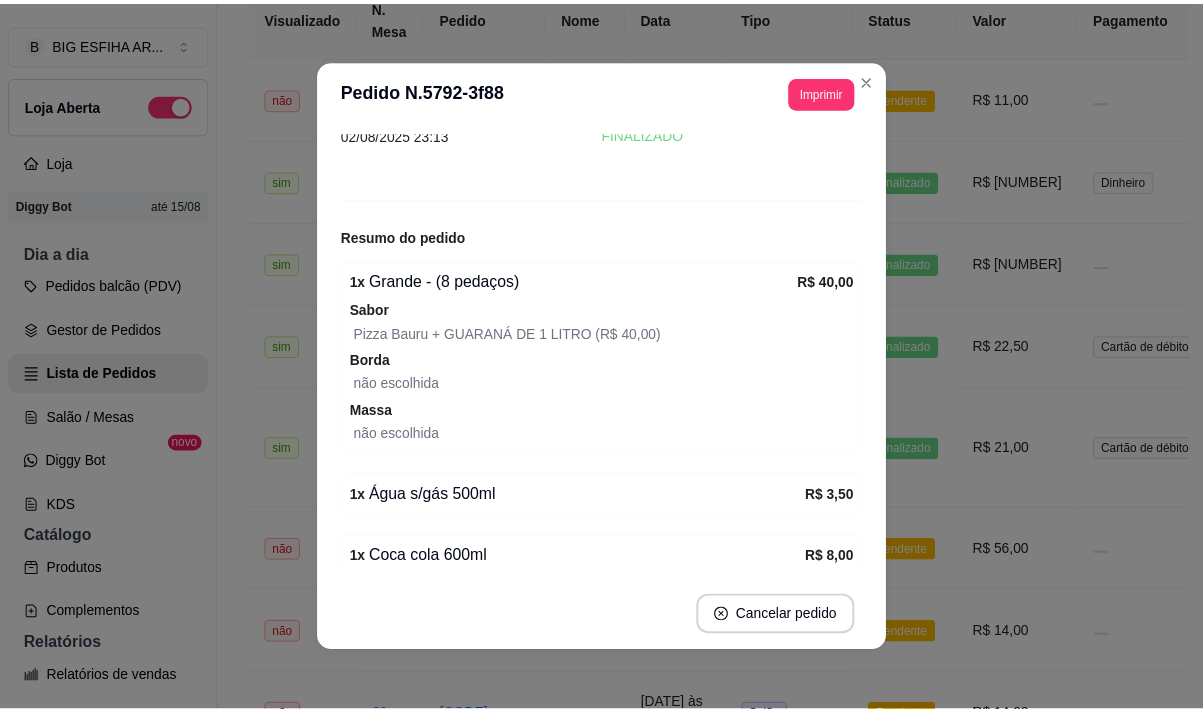 scroll, scrollTop: 178, scrollLeft: 0, axis: vertical 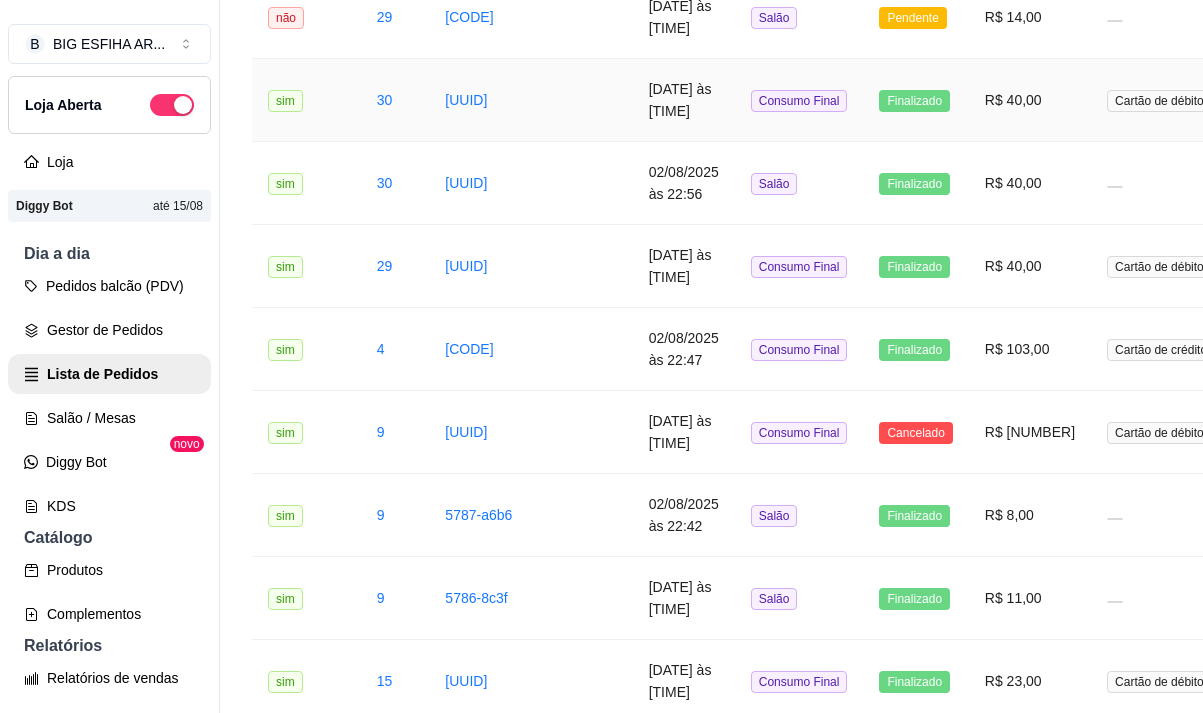 click at bounding box center [592, 100] 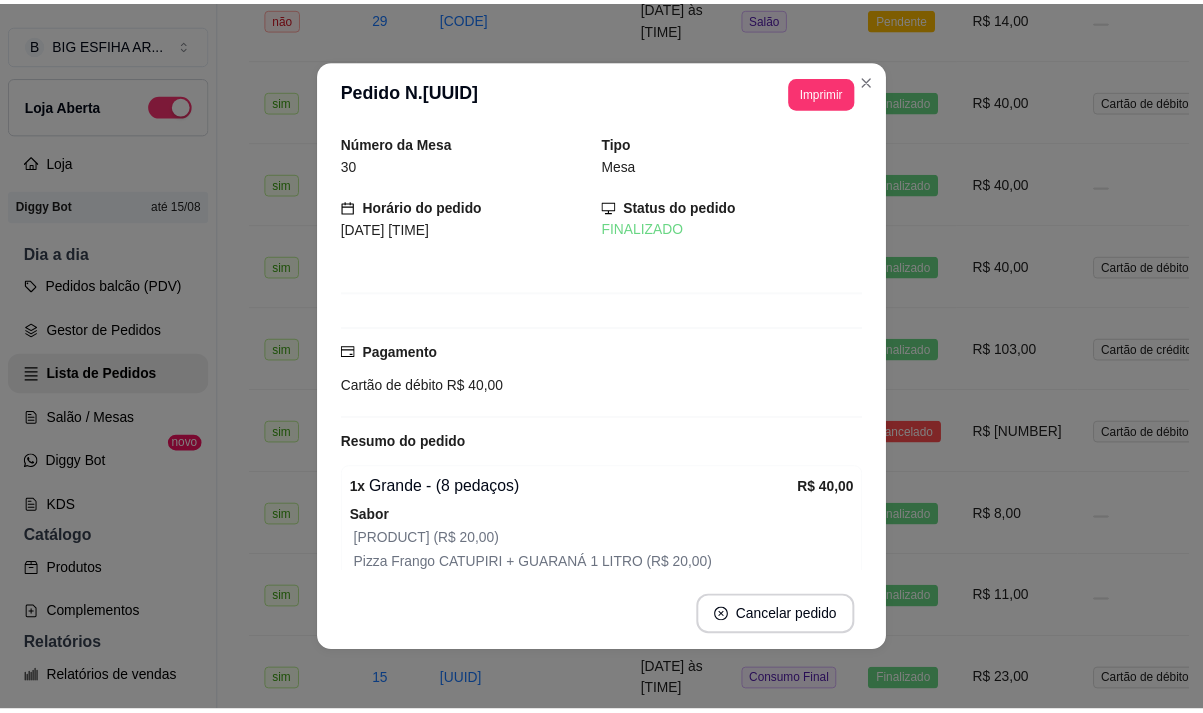 scroll, scrollTop: 190, scrollLeft: 0, axis: vertical 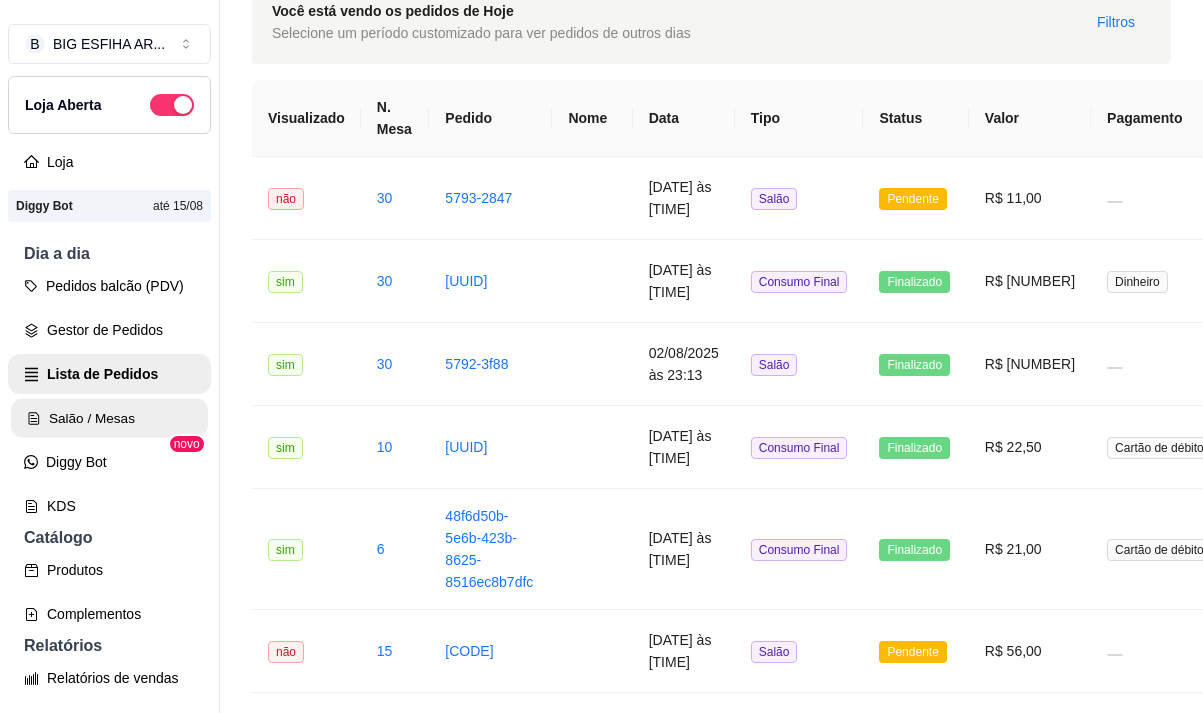 click on "Salão / Mesas" at bounding box center (109, 418) 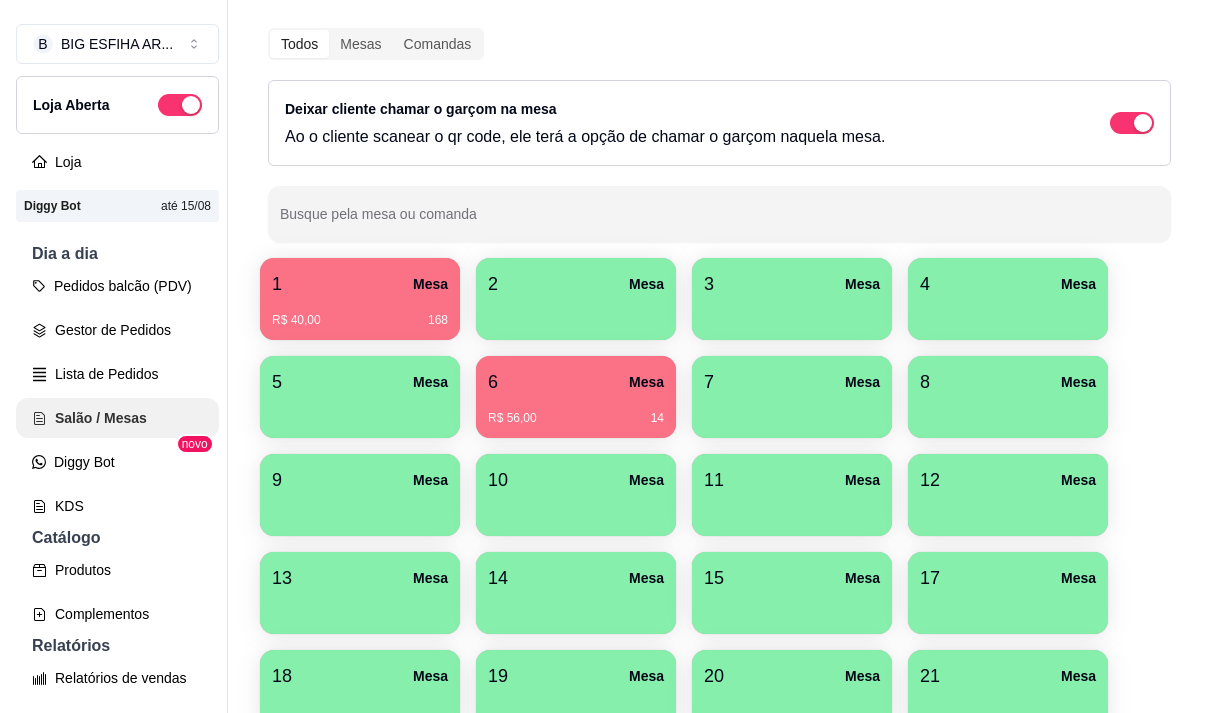 scroll, scrollTop: 0, scrollLeft: 0, axis: both 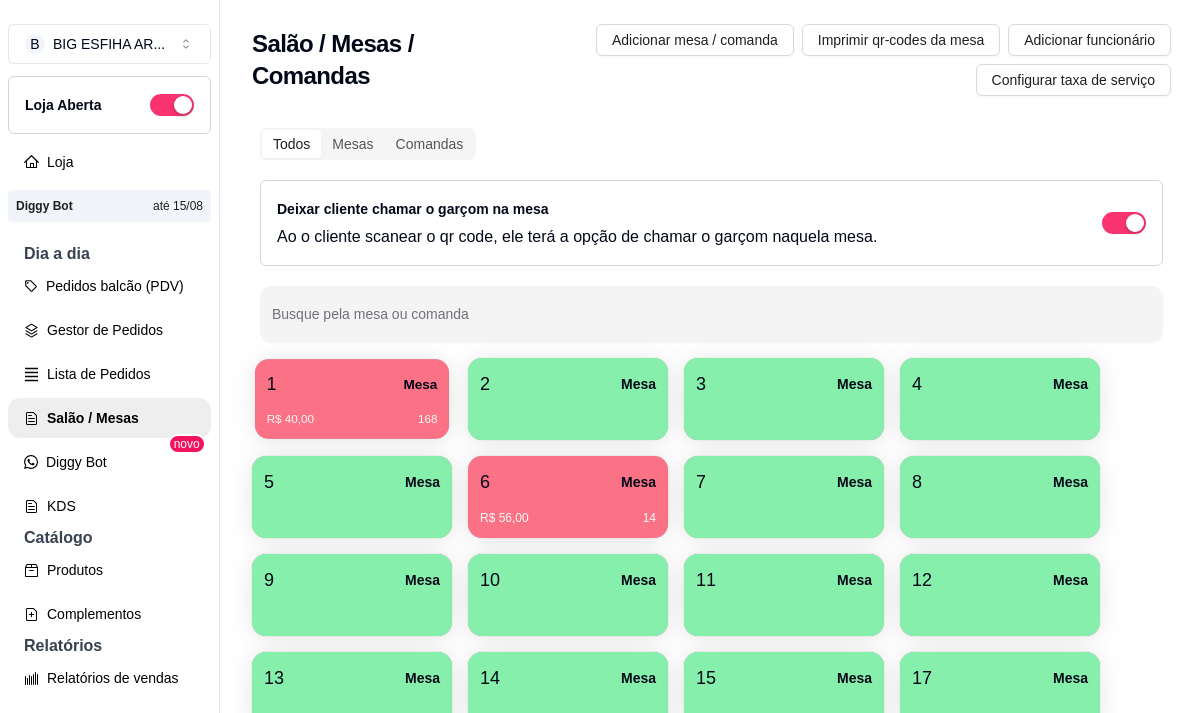 click on "1 Mesa" at bounding box center [352, 384] 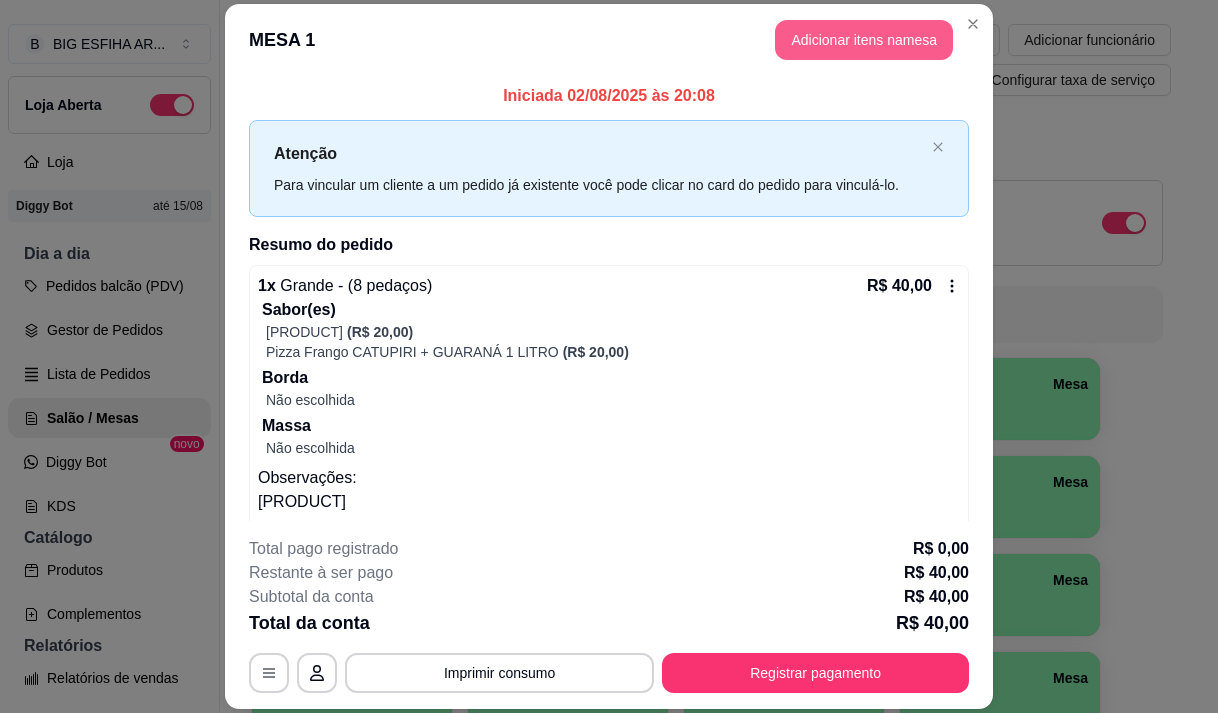 click on "Adicionar itens na  mesa" at bounding box center (864, 40) 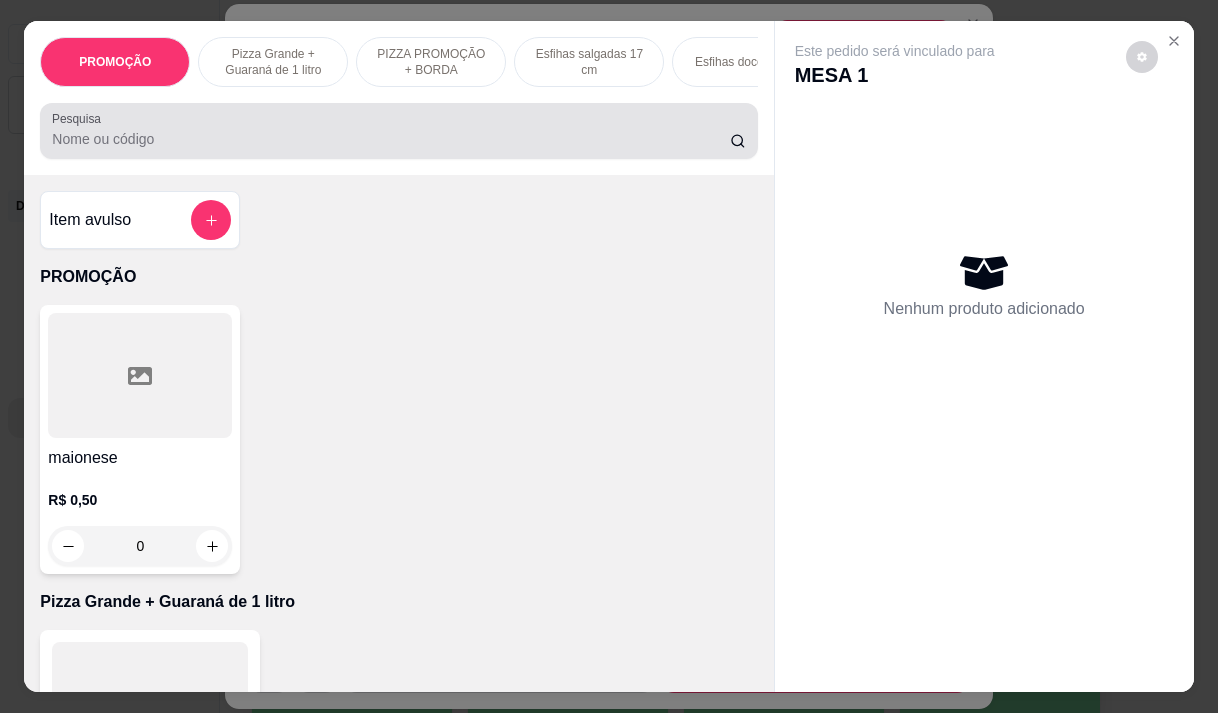 click on "Pesquisa" at bounding box center (398, 131) 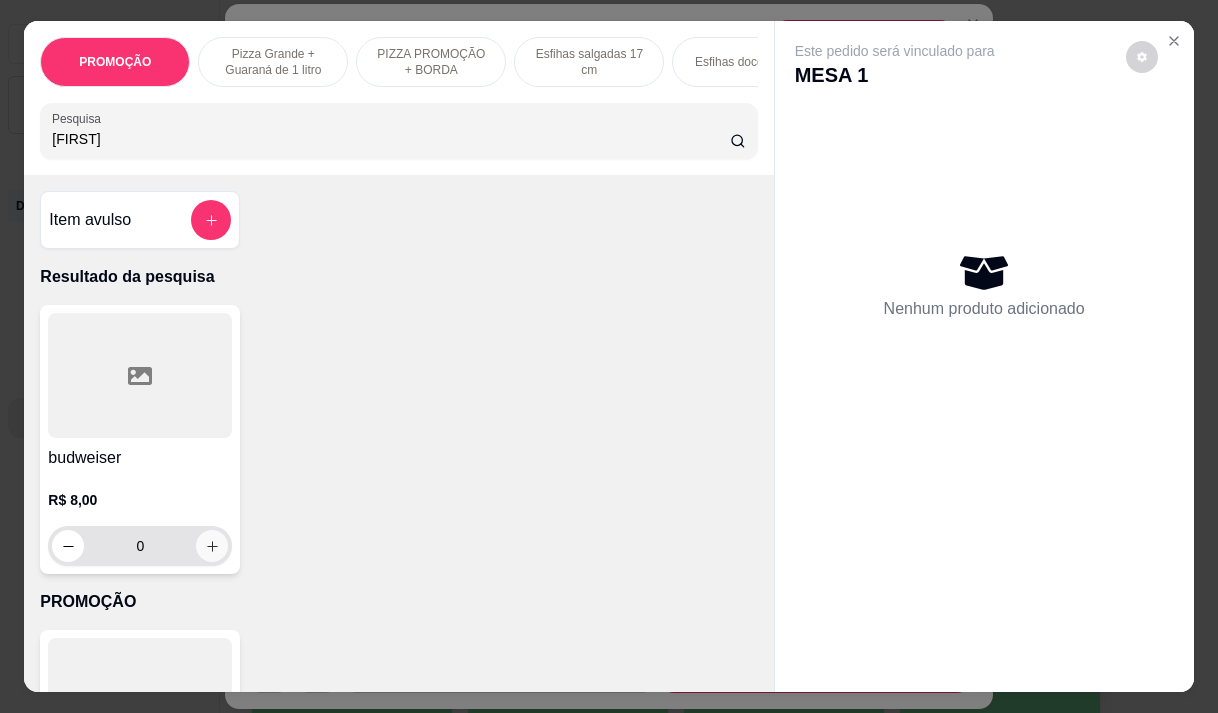type on "[FIRST]" 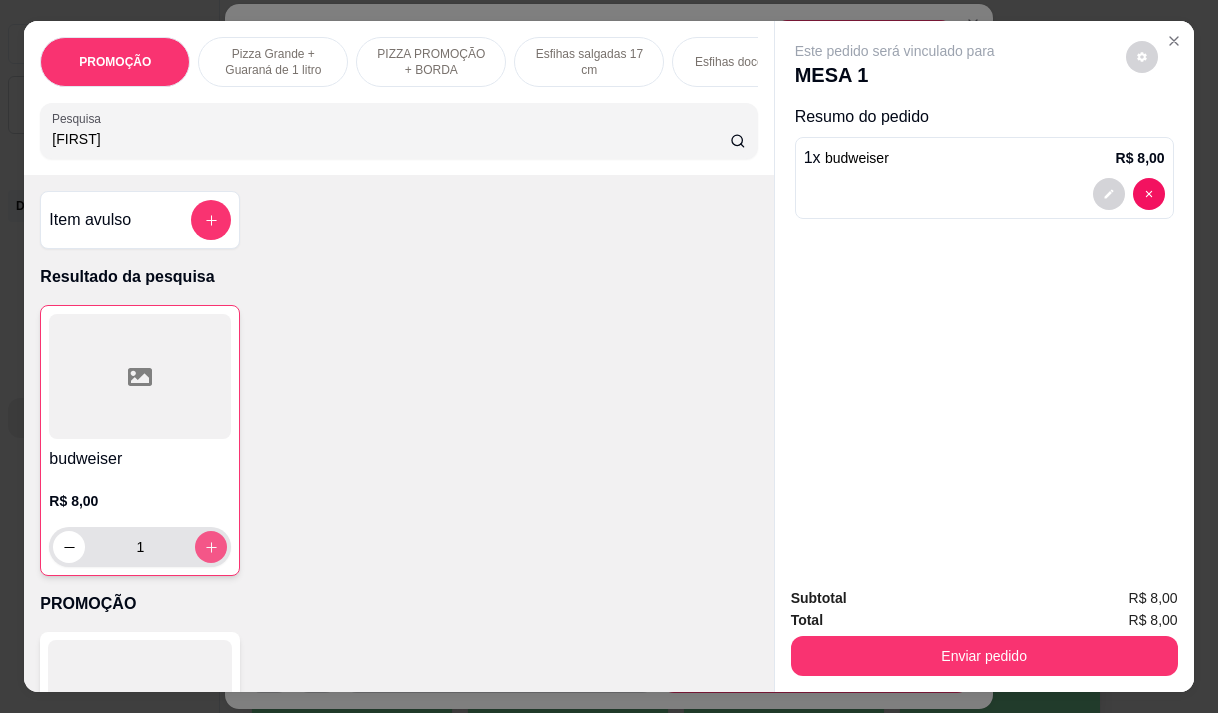click 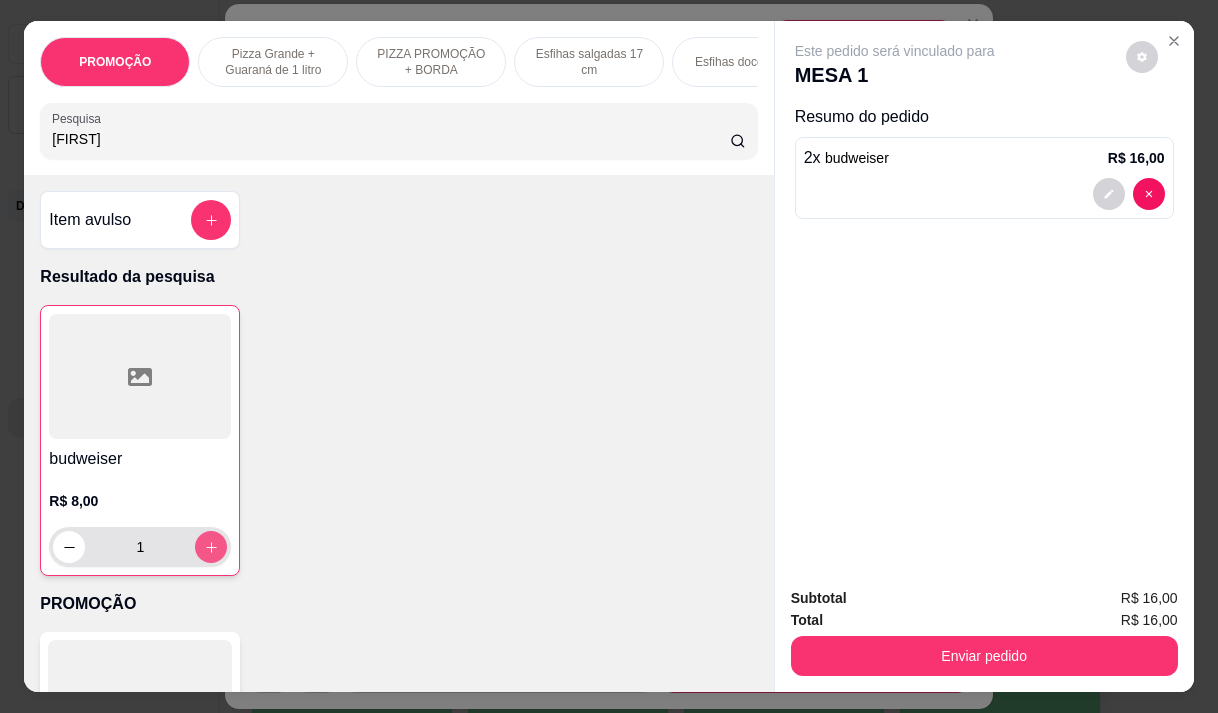 type on "2" 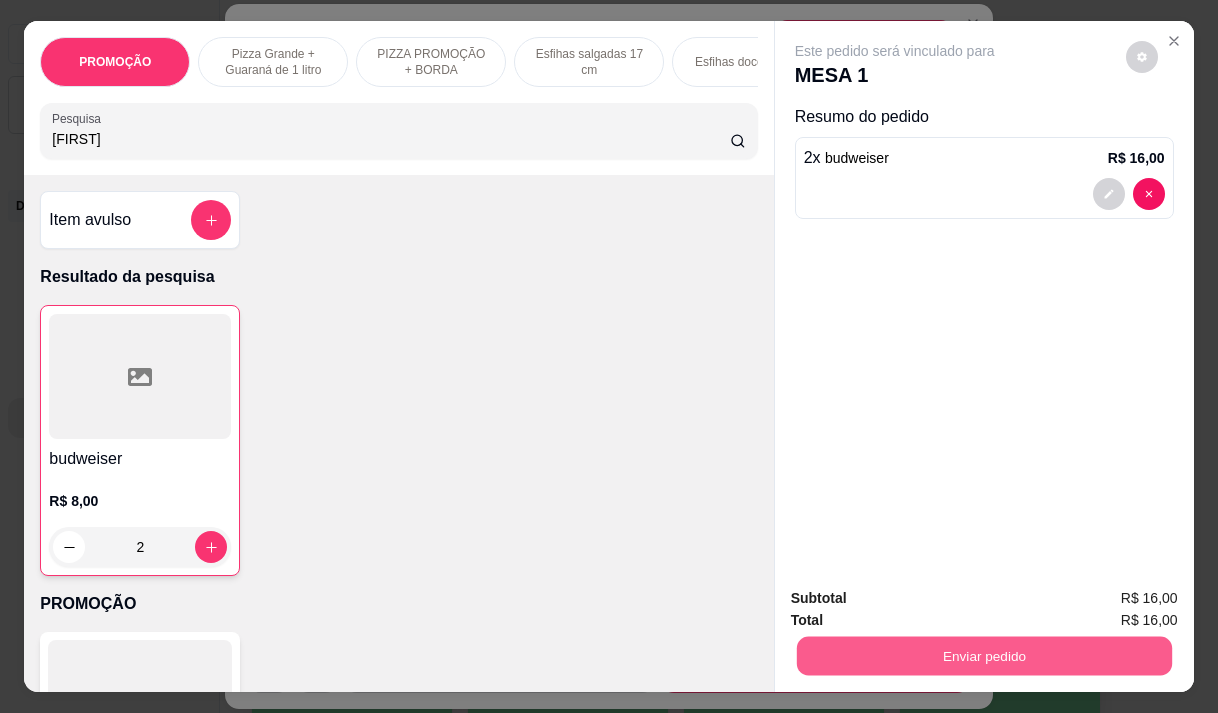 click on "Enviar pedido" at bounding box center (983, 655) 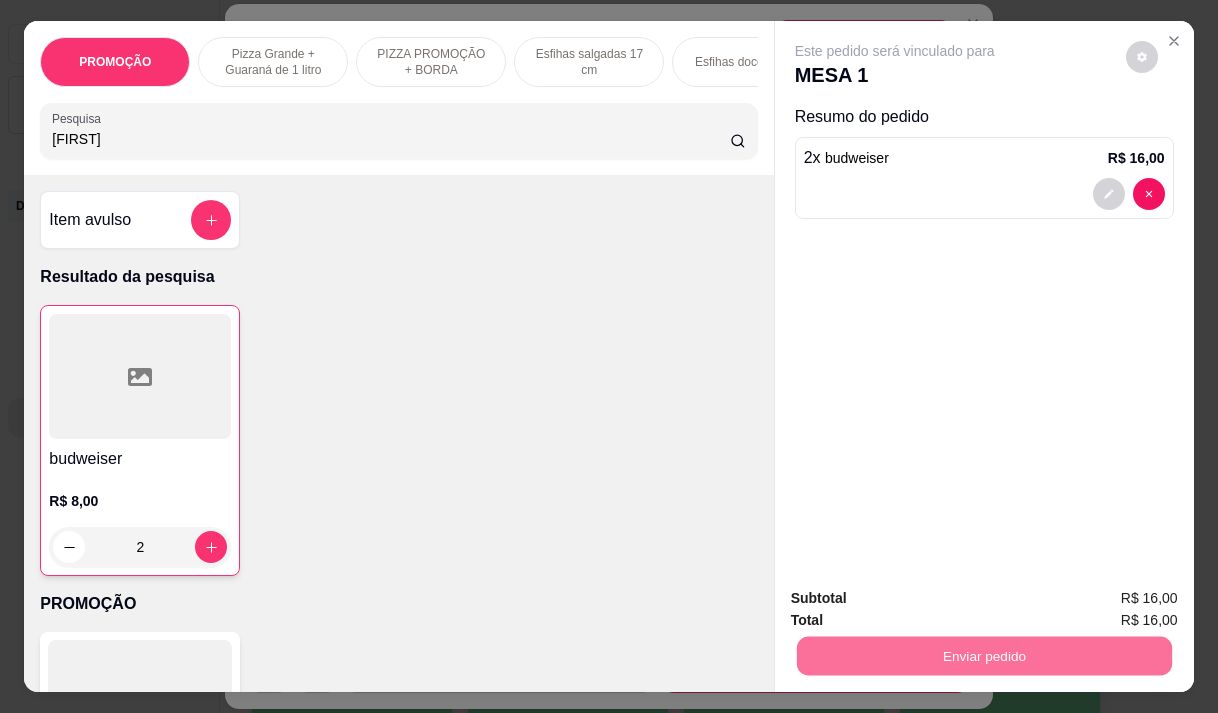 click on "Não registrar e enviar pedido" at bounding box center (918, 598) 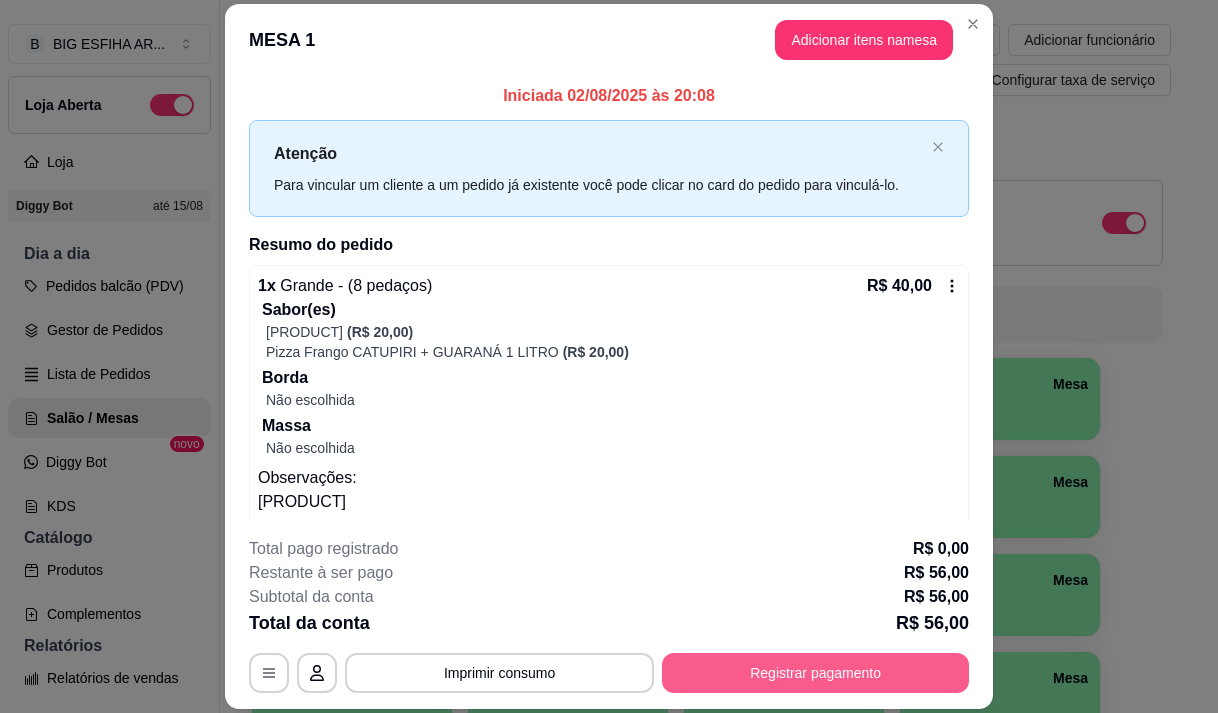 click on "Registrar pagamento" at bounding box center (815, 673) 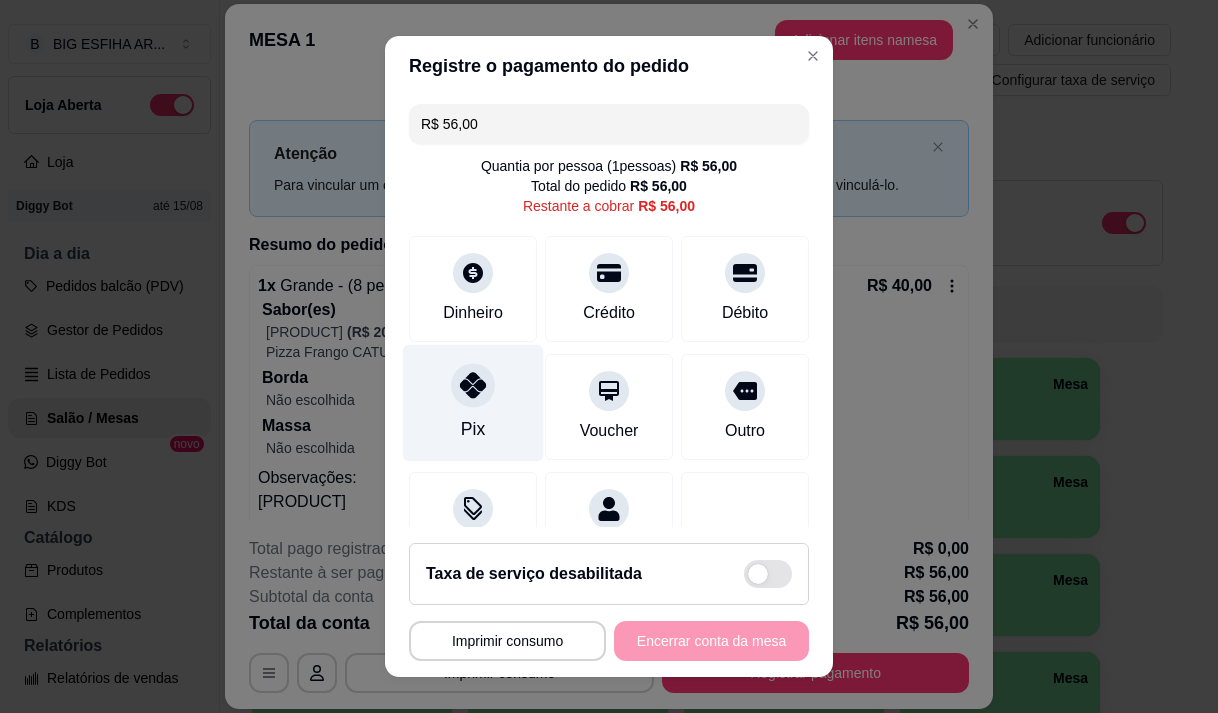 click on "Pix" at bounding box center [473, 429] 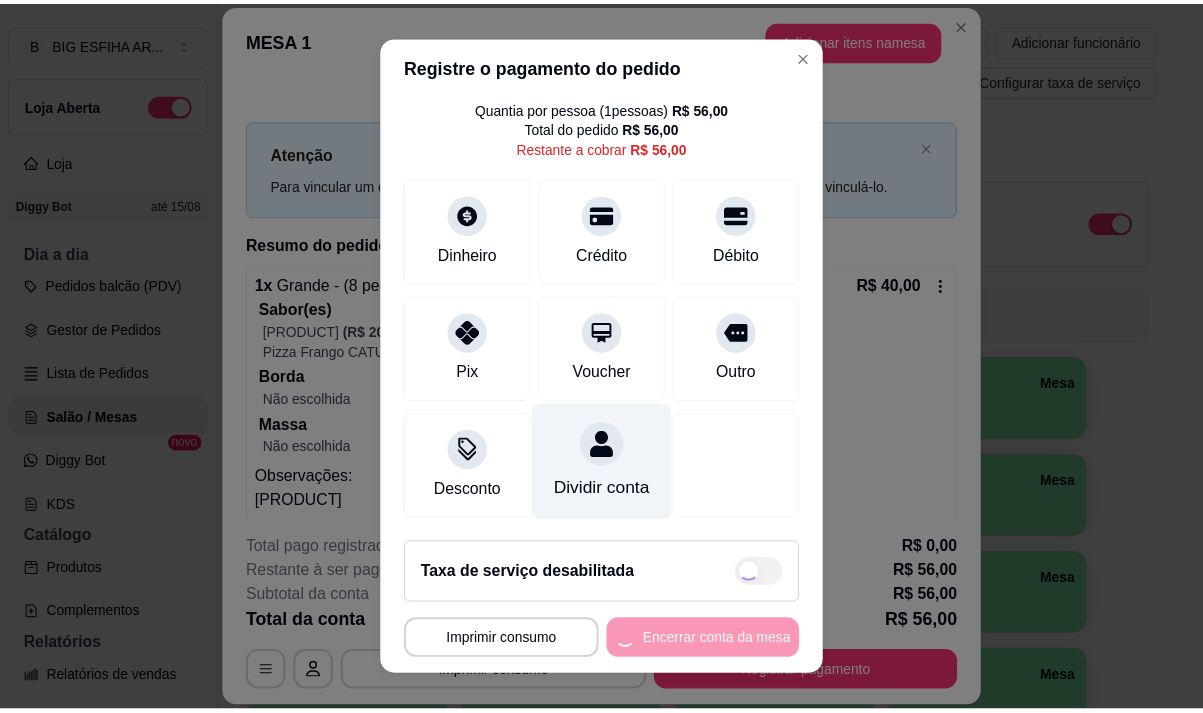 scroll, scrollTop: 82, scrollLeft: 0, axis: vertical 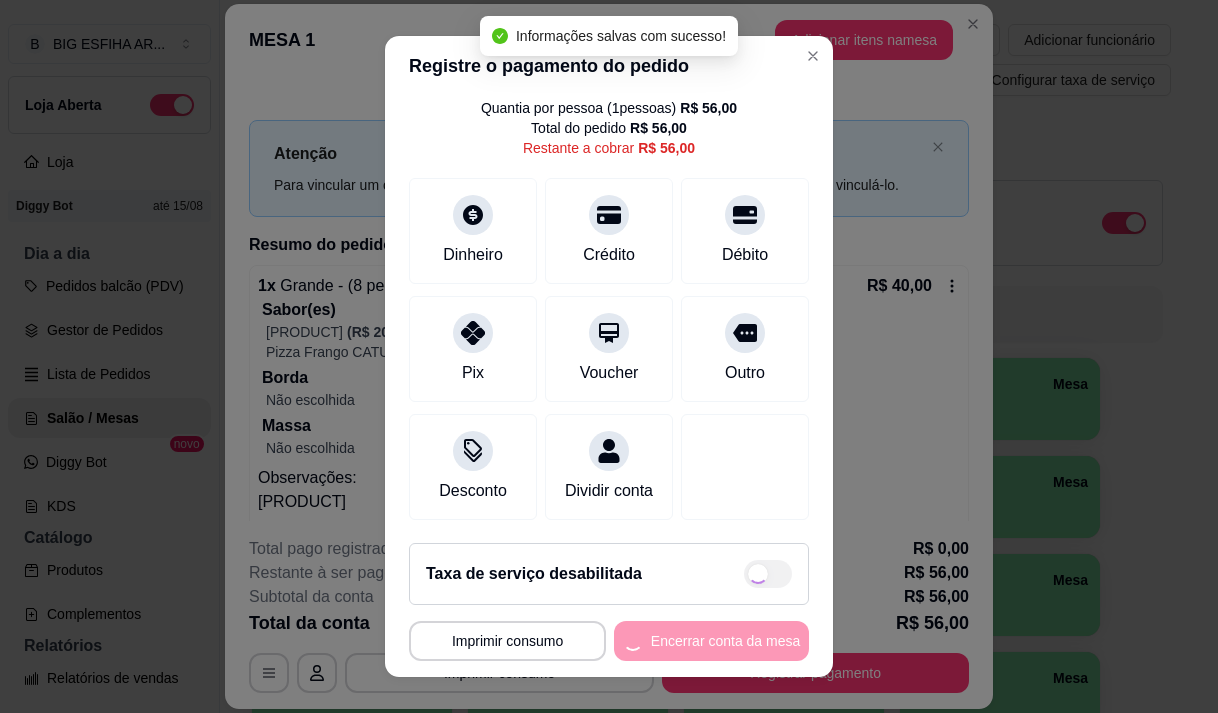 type on "R$ 0,00" 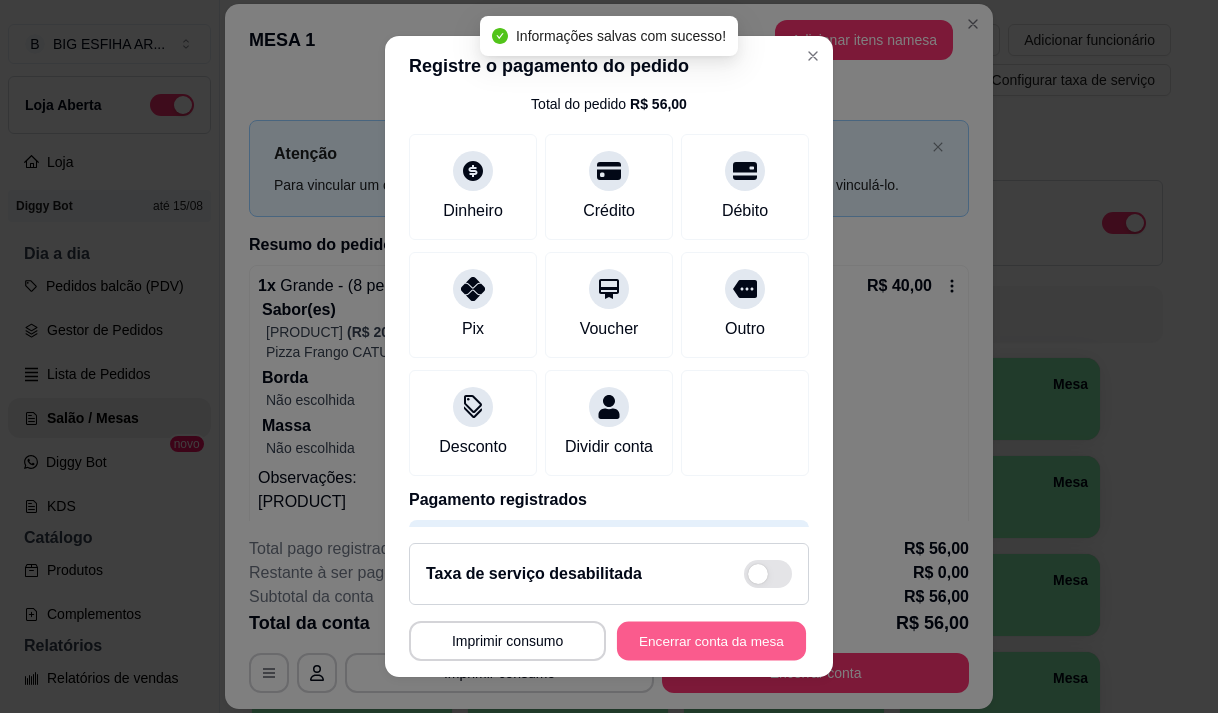 click on "Encerrar conta da mesa" at bounding box center [711, 641] 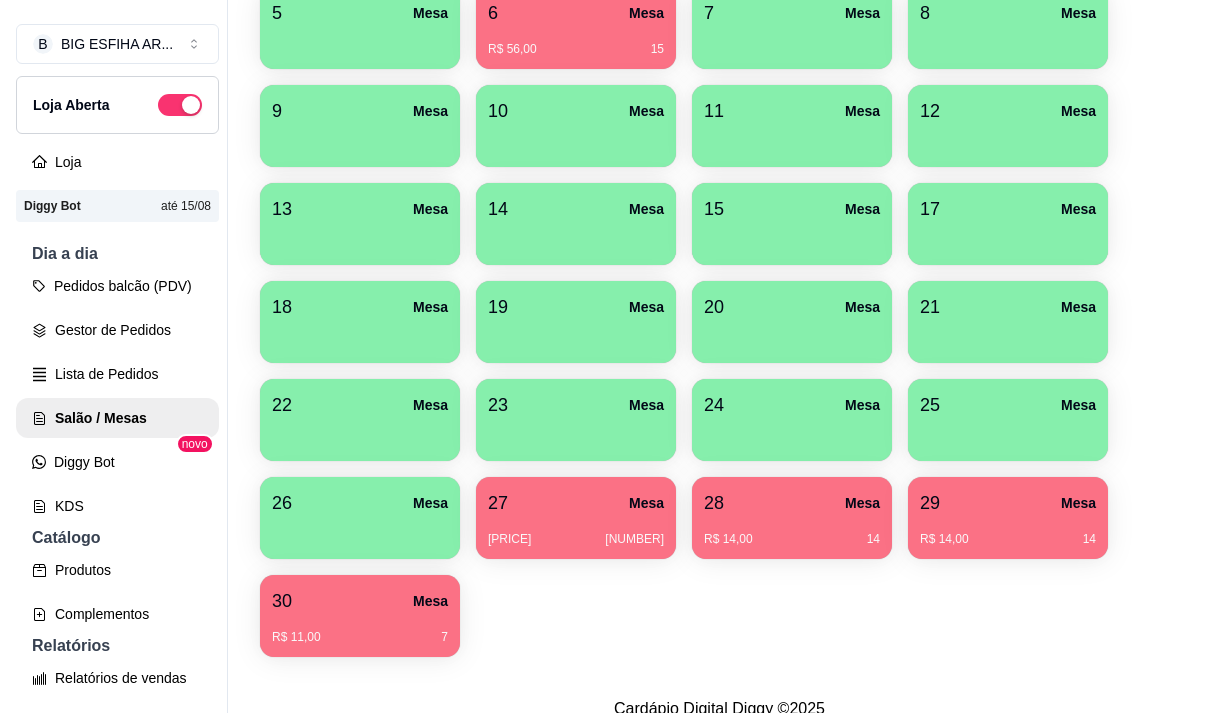 scroll, scrollTop: 508, scrollLeft: 0, axis: vertical 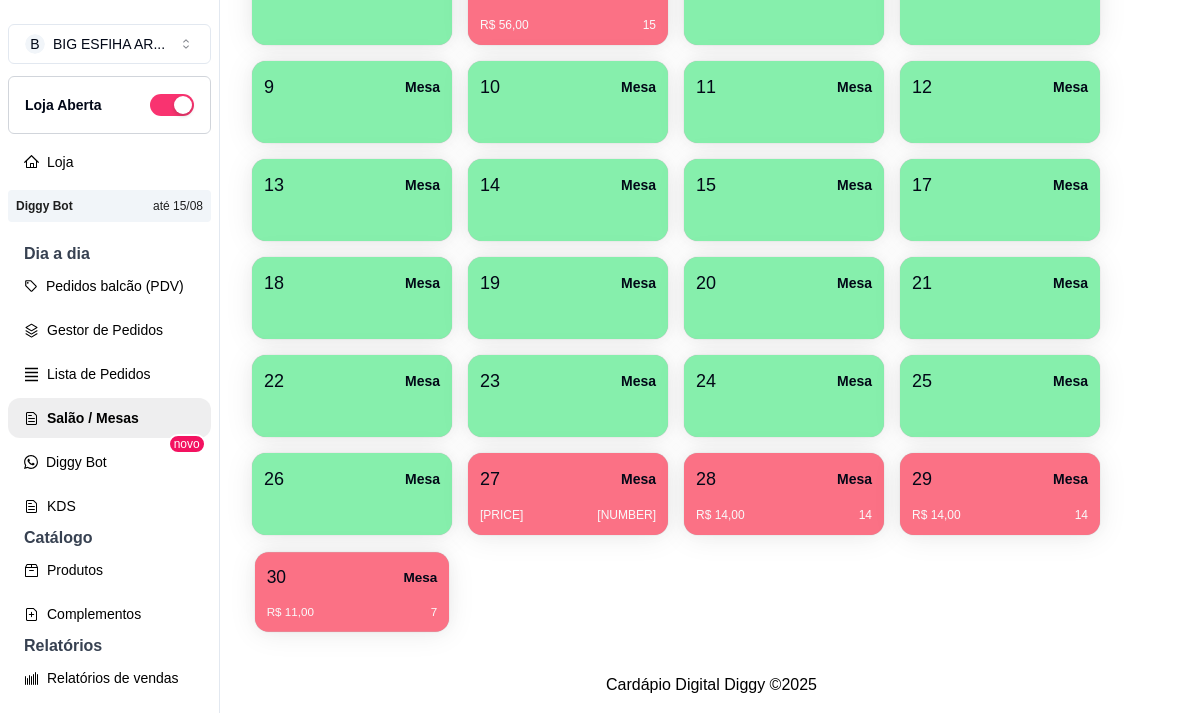 click on "[NUMBER] Mesa" at bounding box center (352, 577) 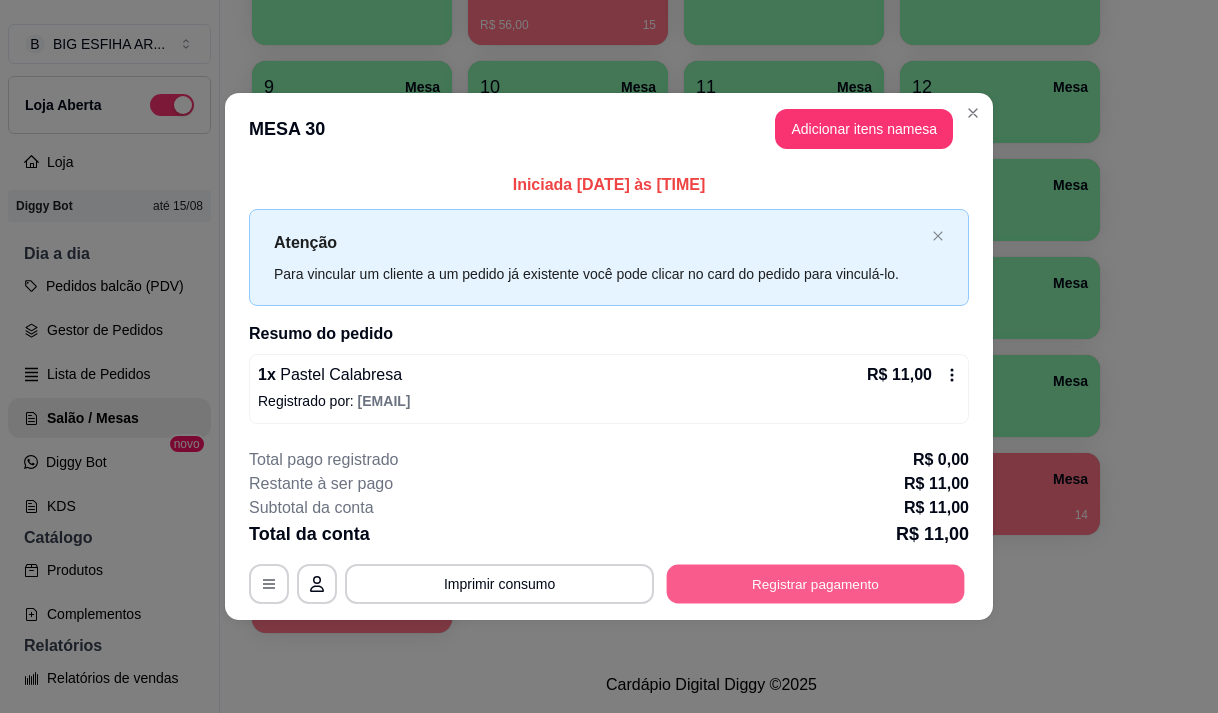 click on "Registrar pagamento" at bounding box center [816, 584] 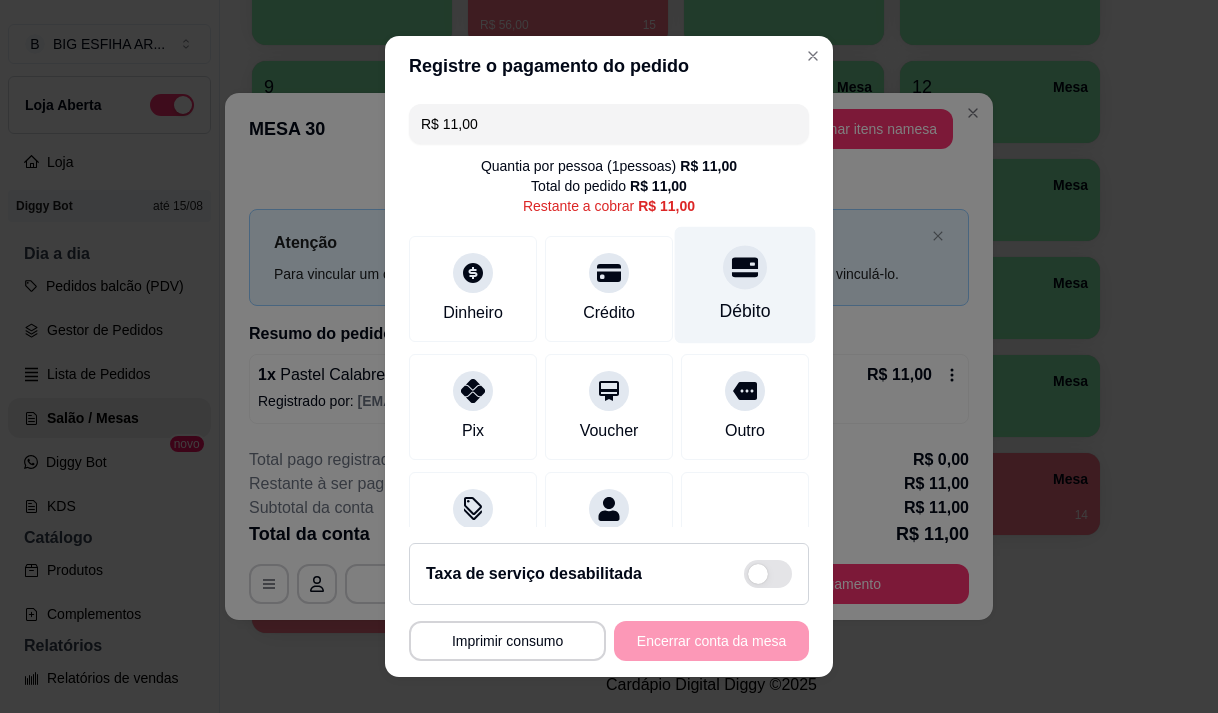 click on "Débito" at bounding box center [745, 284] 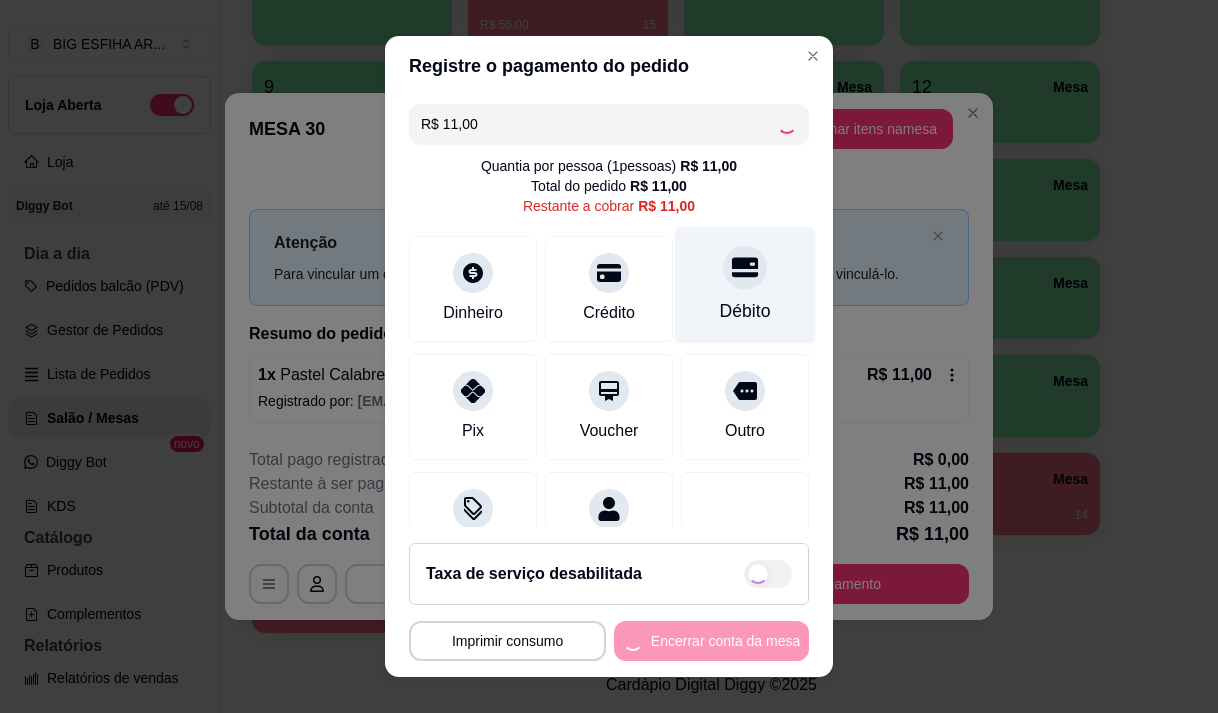 type on "R$ 0,00" 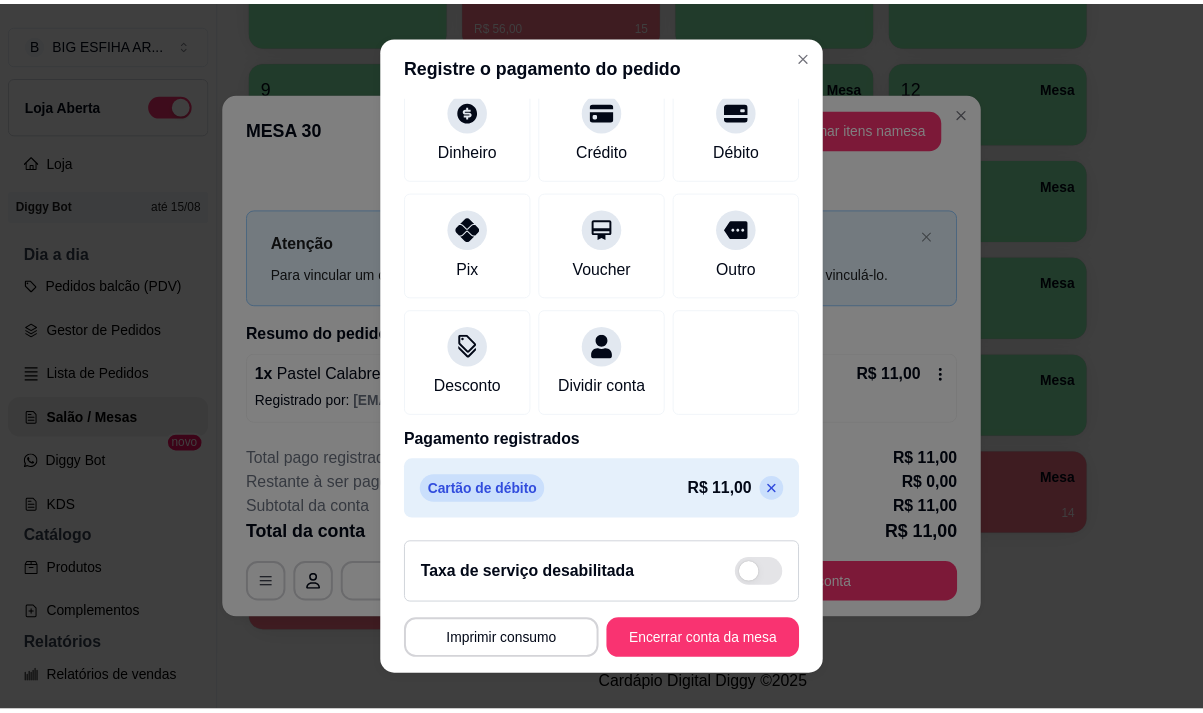 scroll, scrollTop: 166, scrollLeft: 0, axis: vertical 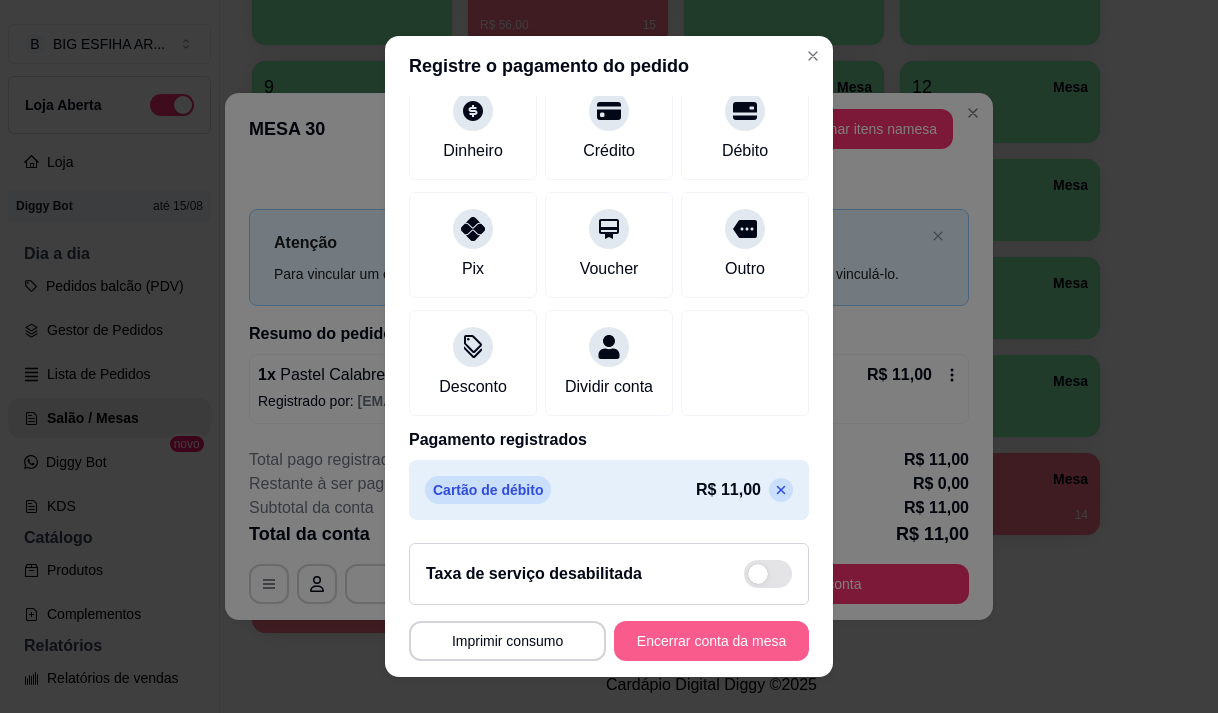 click on "Encerrar conta da mesa" at bounding box center [711, 641] 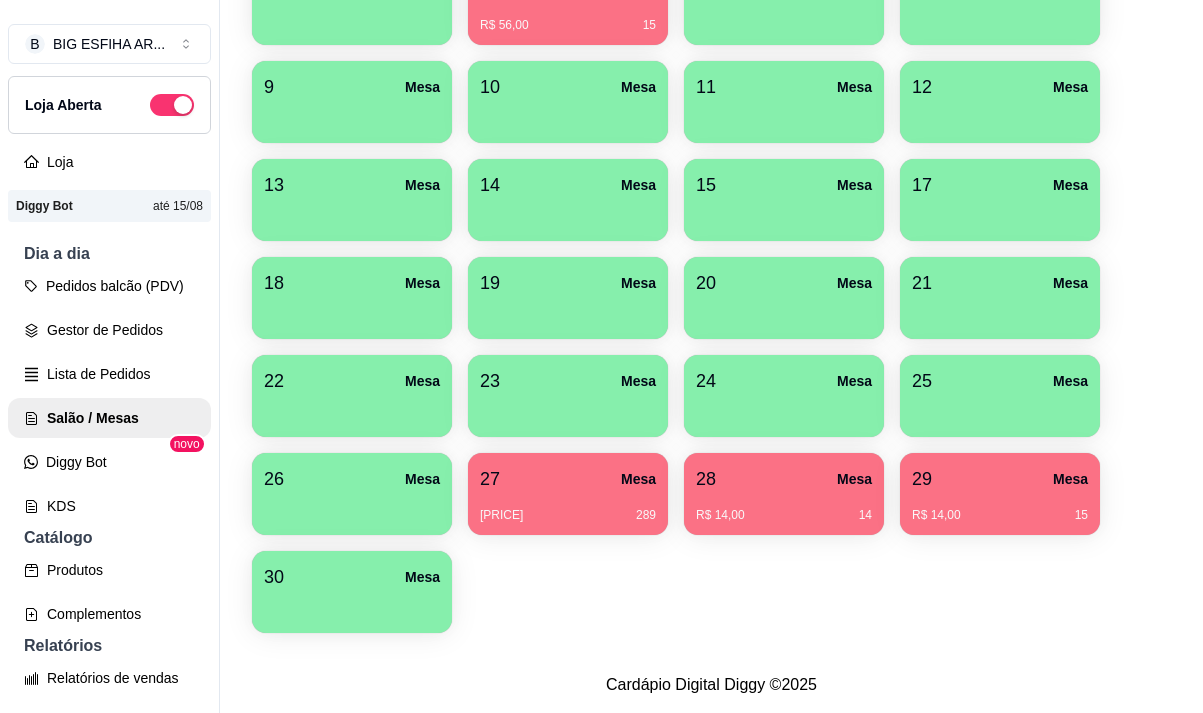 click on "1 Mesa 2 Mesa 3 Mesa 4 Mesa 5 Mesa 6 Mesa [PRICE] [NUMBER] 7 Mesa 8 Mesa 9 Mesa 10 Mesa 11 Mesa 12 Mesa 13 Mesa 14 Mesa 15 Mesa 17 Mesa 18 Mesa 19 Mesa 20 Mesa 21 Mesa 22 Mesa 23 Mesa 24 Mesa 25 Mesa 26 Mesa 27 Mesa [PRICE] [NUMBER] 28 Mesa [PRICE] [NUMBER] 29 Mesa [PRICE] [NUMBER] 30 Mesa" at bounding box center [711, 249] 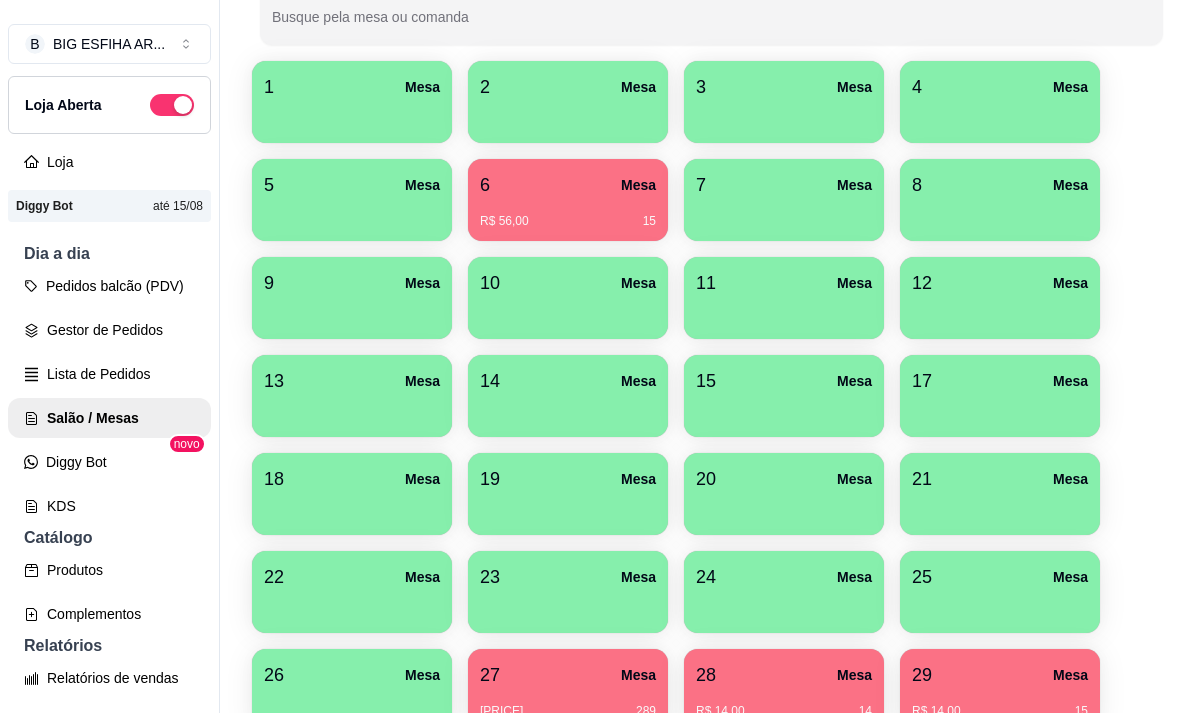 scroll, scrollTop: 108, scrollLeft: 0, axis: vertical 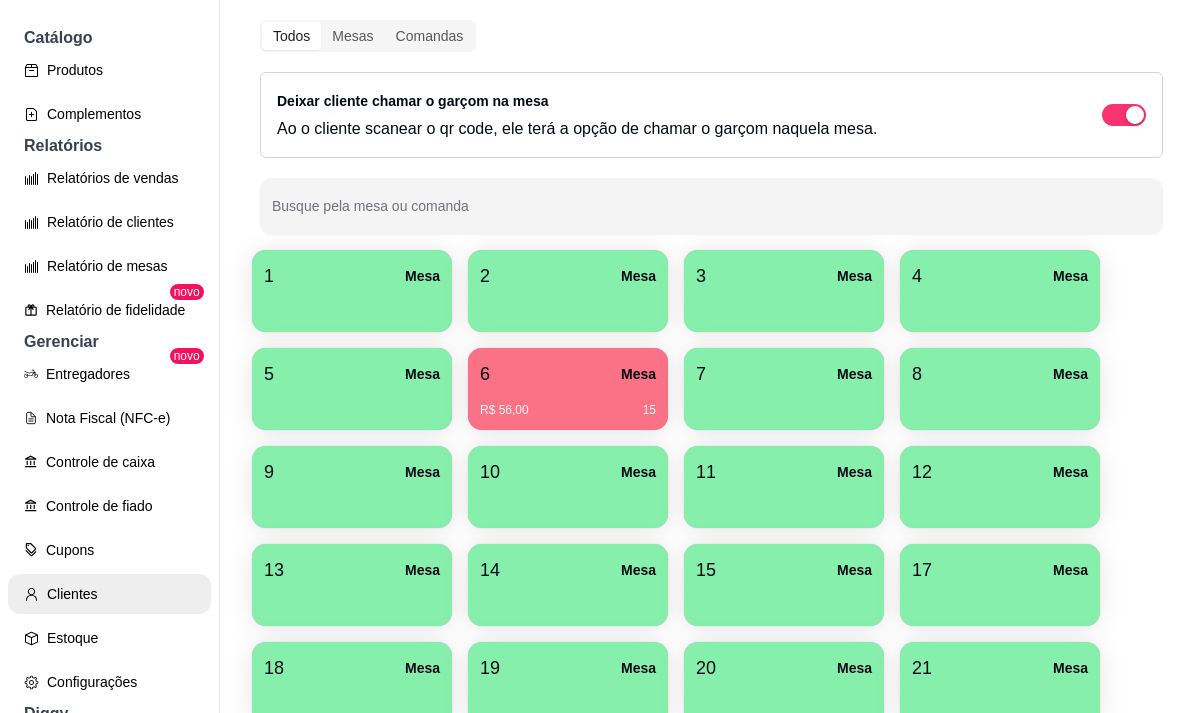 click on "Clientes" at bounding box center [109, 594] 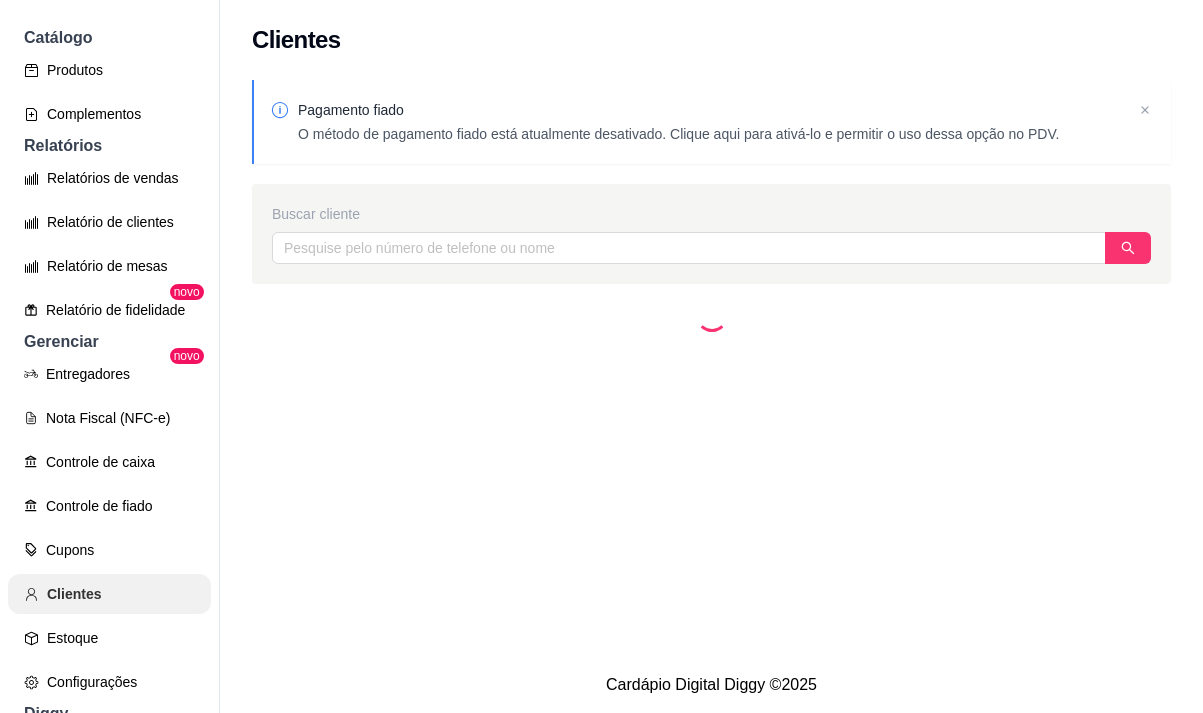 scroll, scrollTop: 0, scrollLeft: 0, axis: both 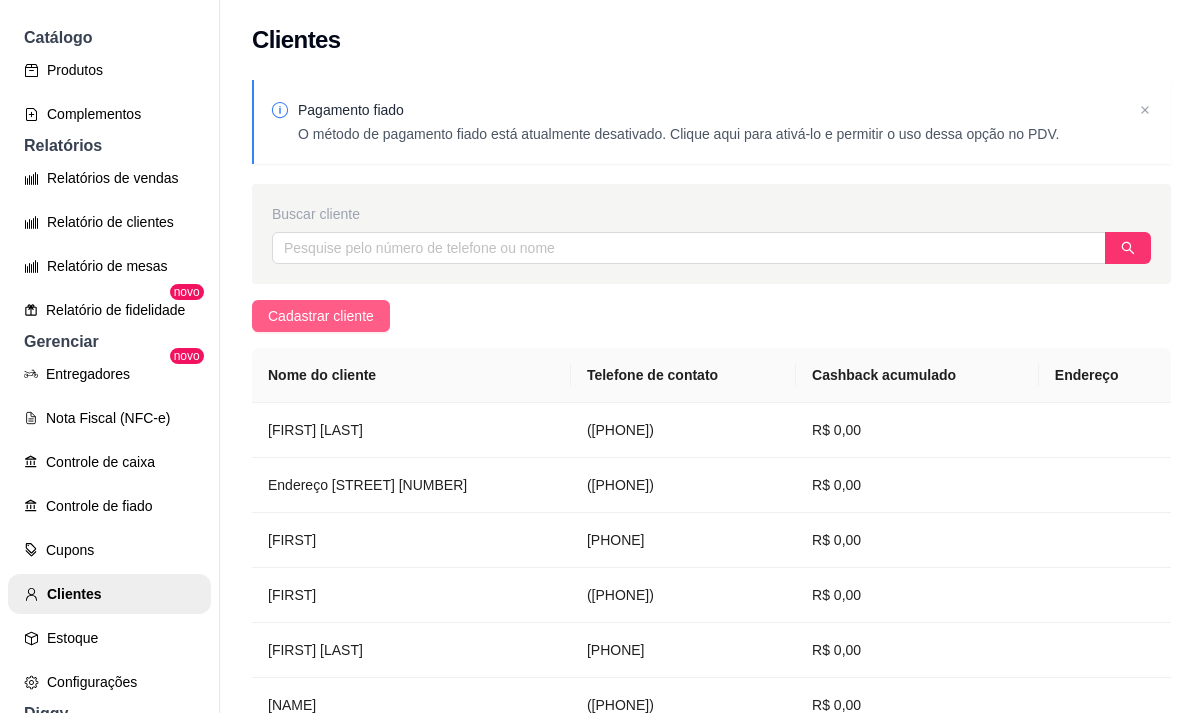 click on "Cadastrar cliente" at bounding box center [321, 316] 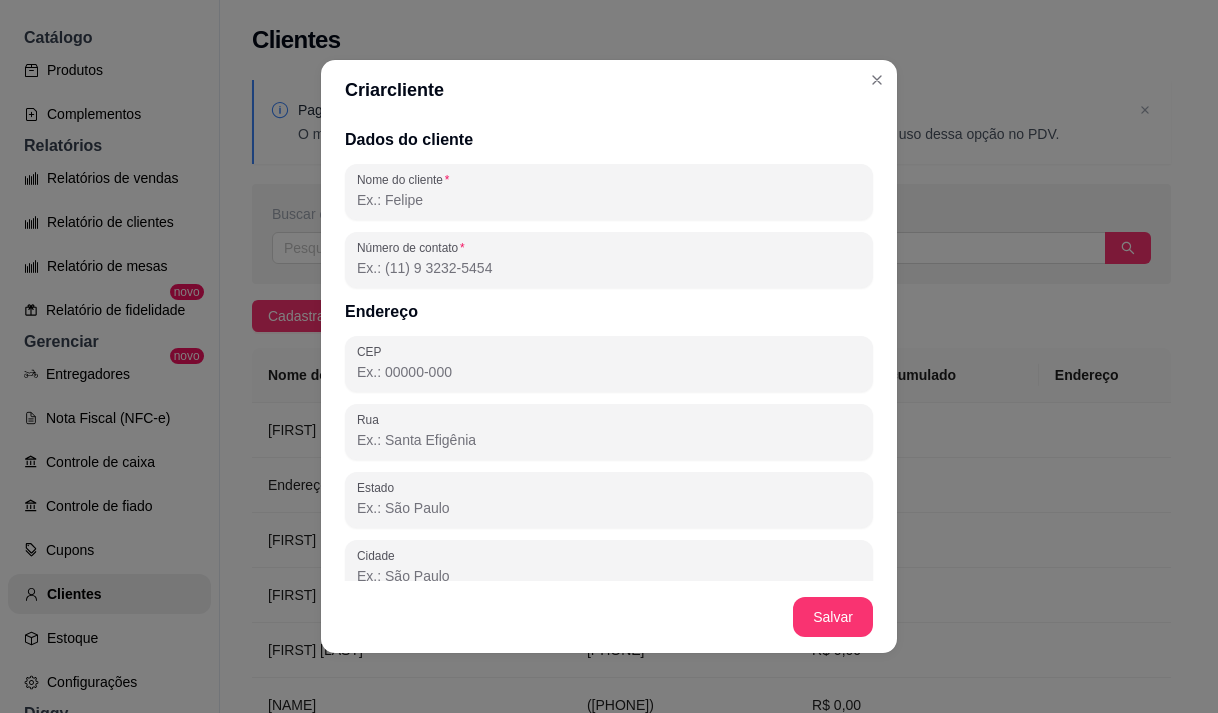 click on "Nome do cliente" at bounding box center (609, 200) 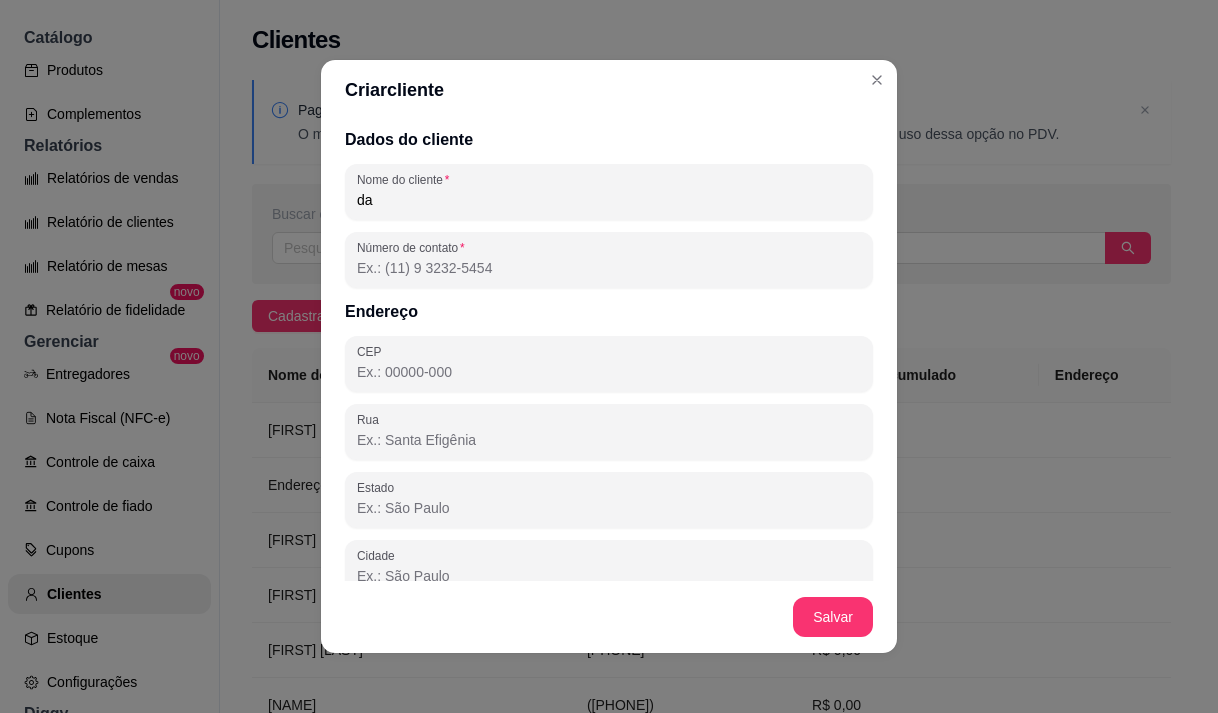 type on "d" 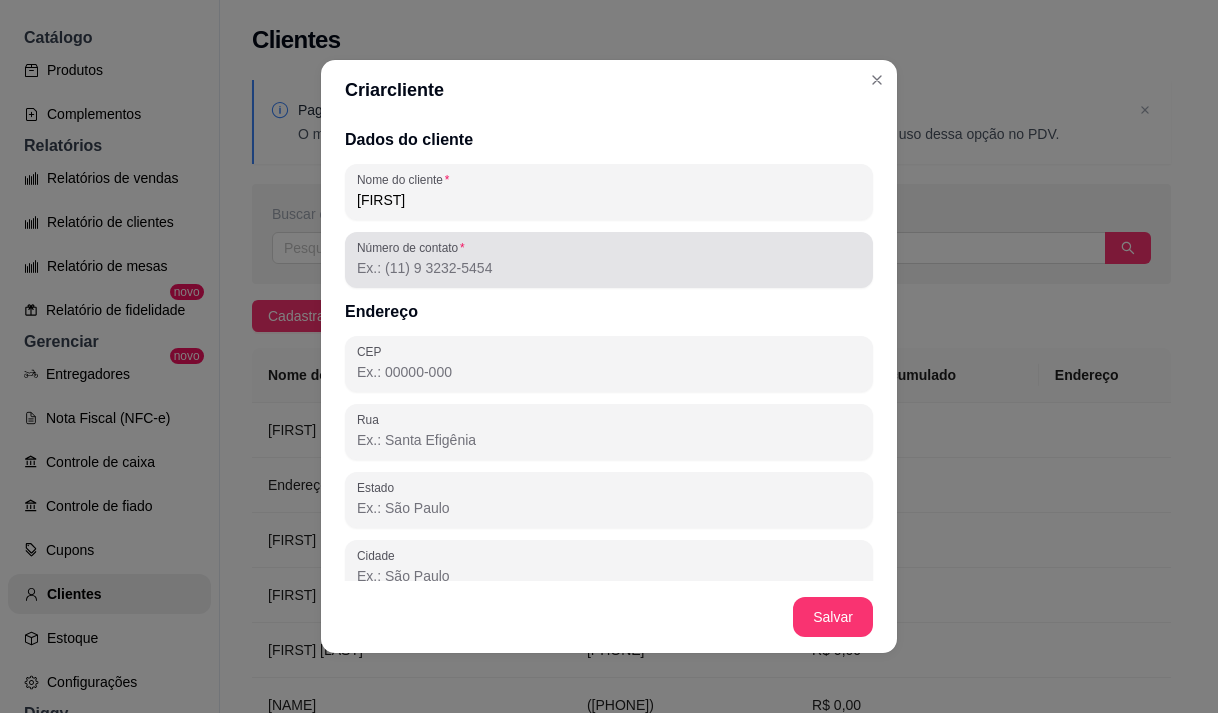 type on "[FIRST]" 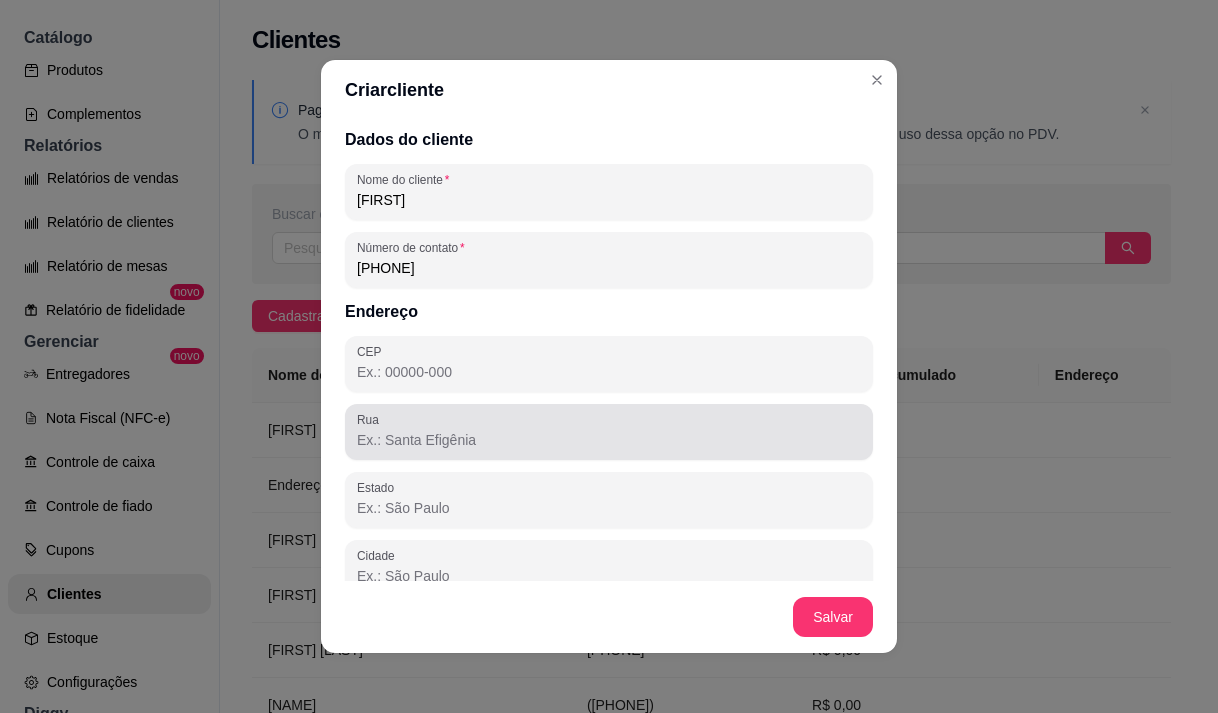type on "[PHONE]" 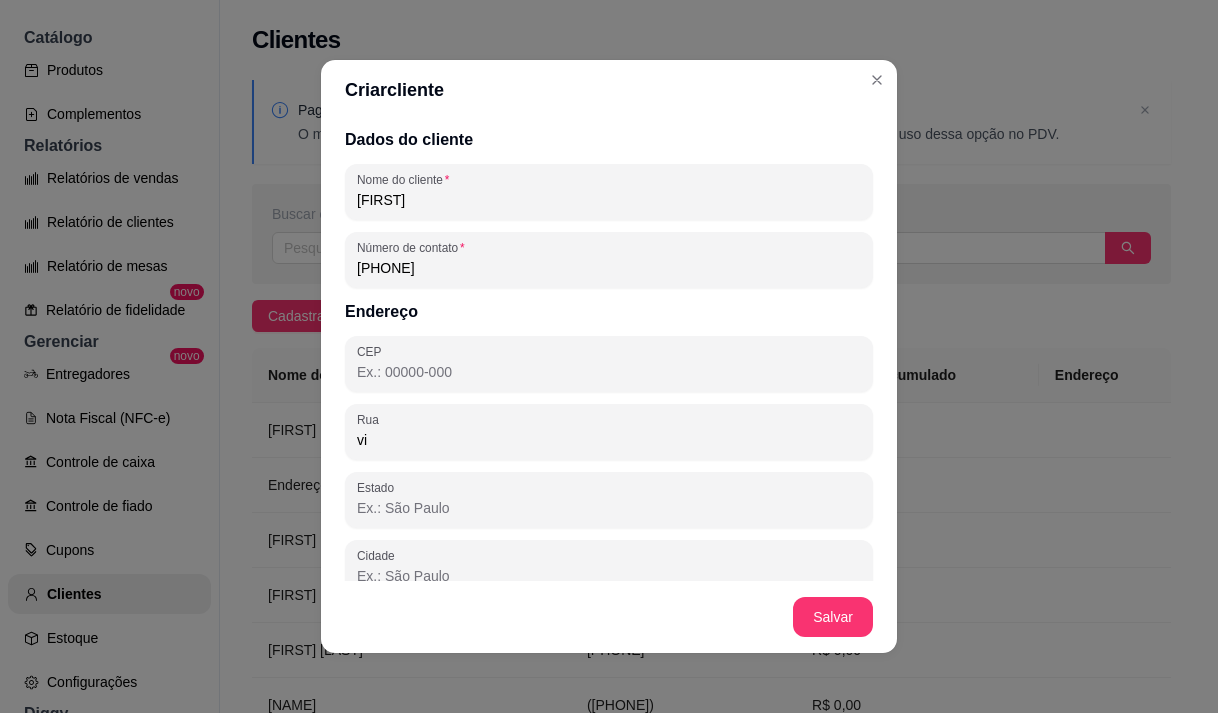 type on "v" 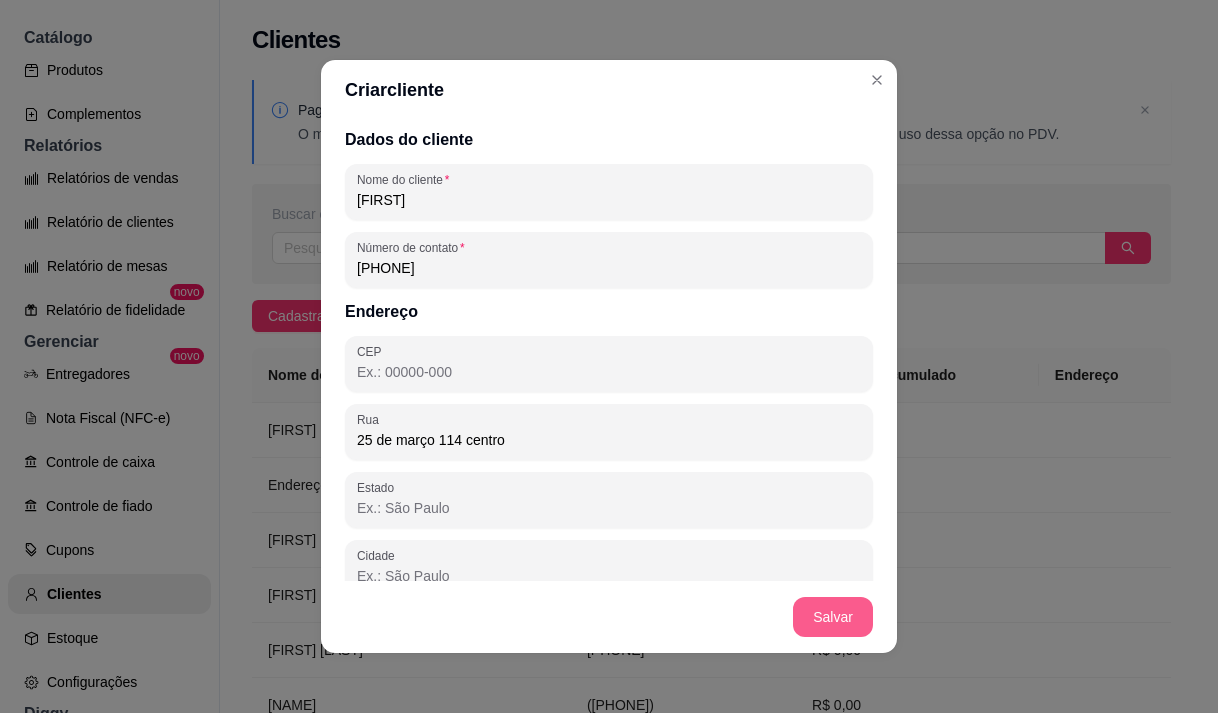 type on "25 de março 114 centro" 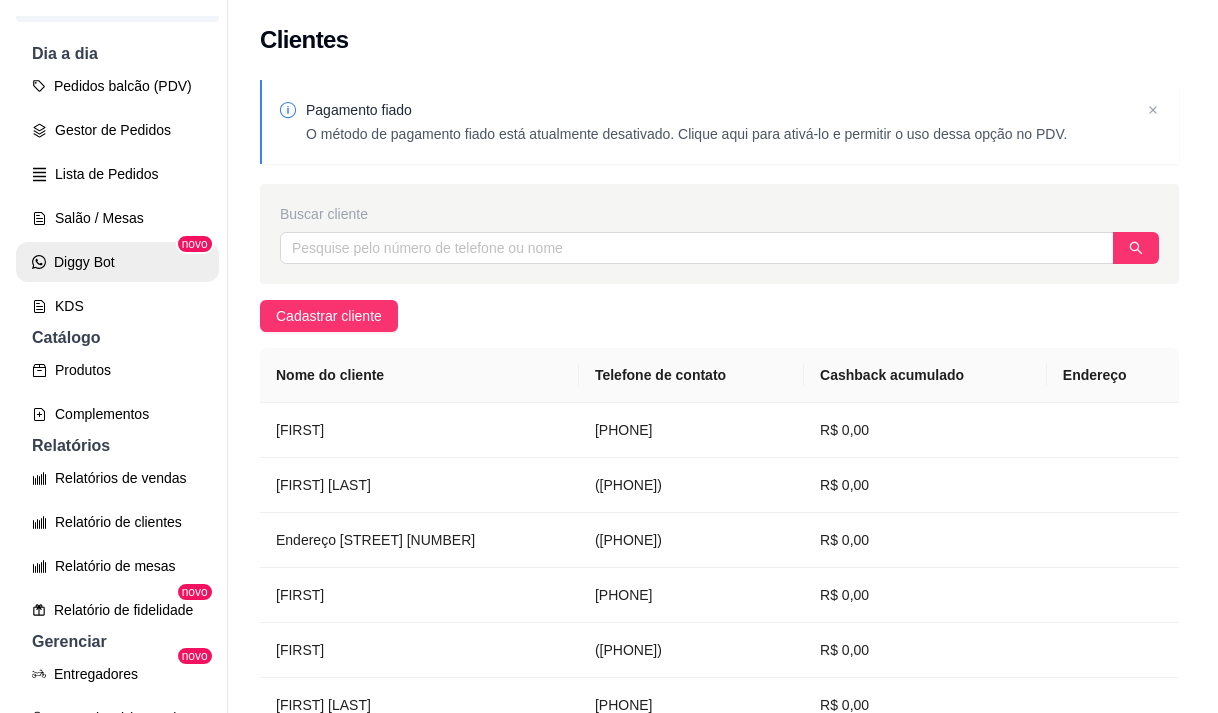 scroll, scrollTop: 0, scrollLeft: 0, axis: both 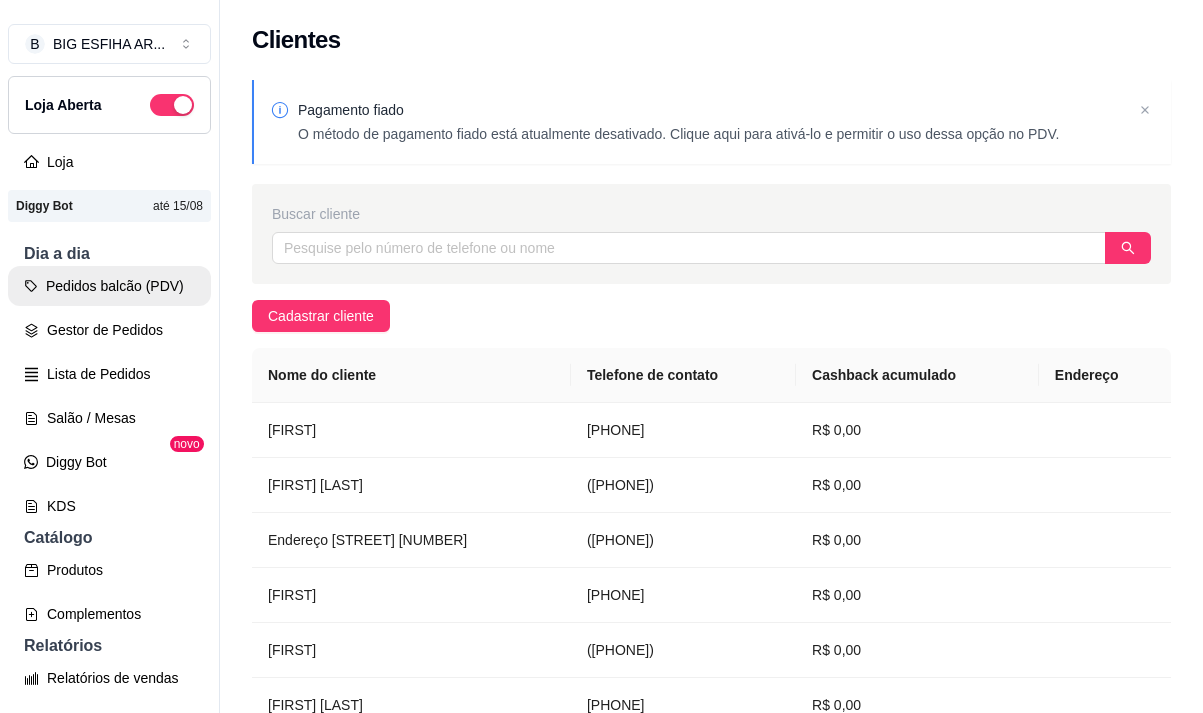 click on "Pedidos balcão (PDV)" at bounding box center [109, 286] 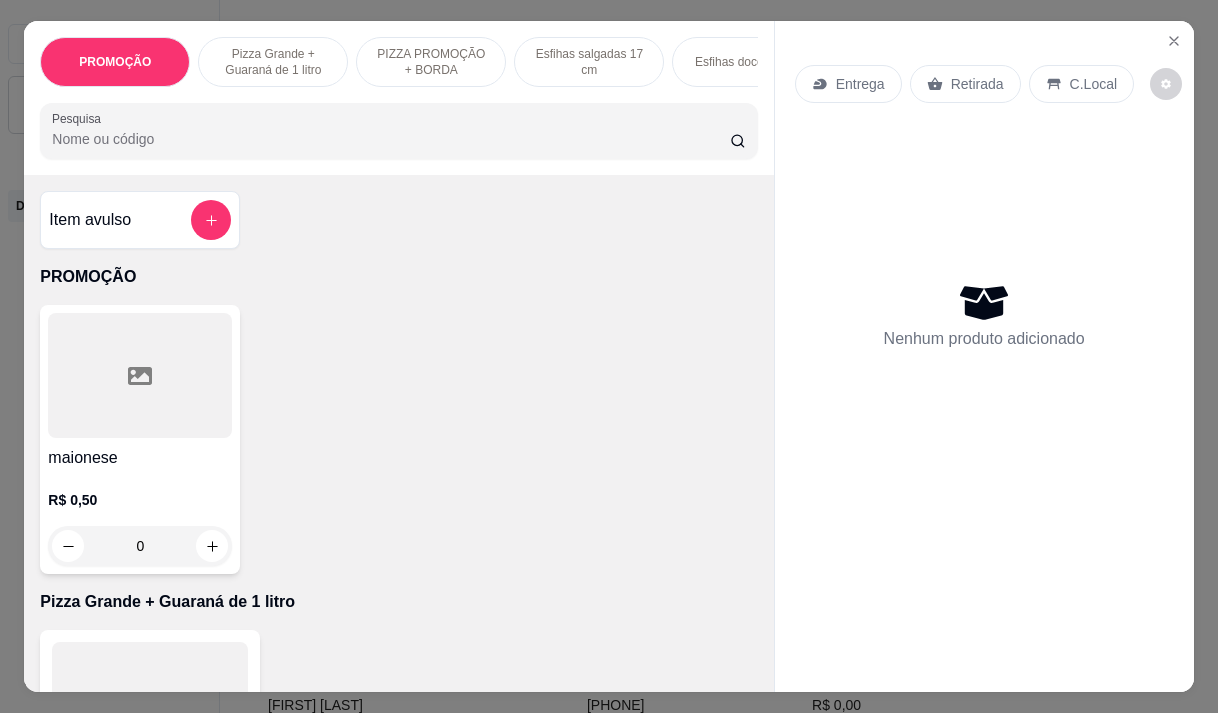 click on "Entrega" at bounding box center (848, 84) 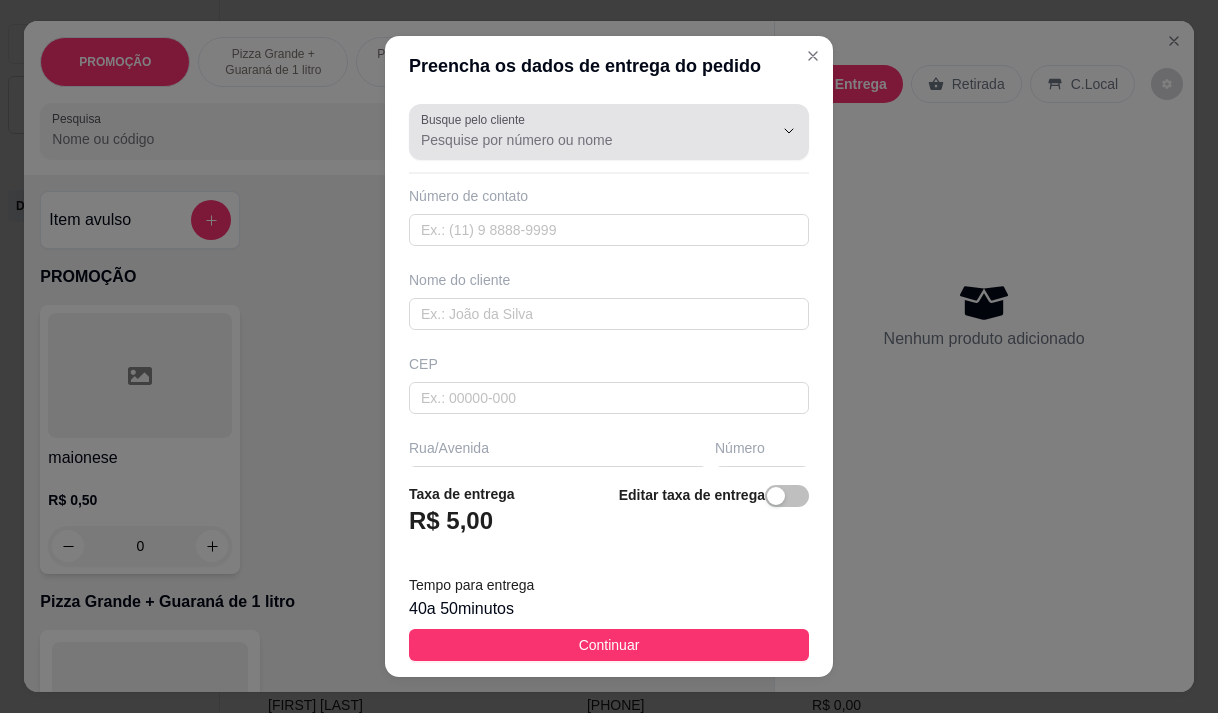 click on "Busque pelo cliente" at bounding box center [581, 140] 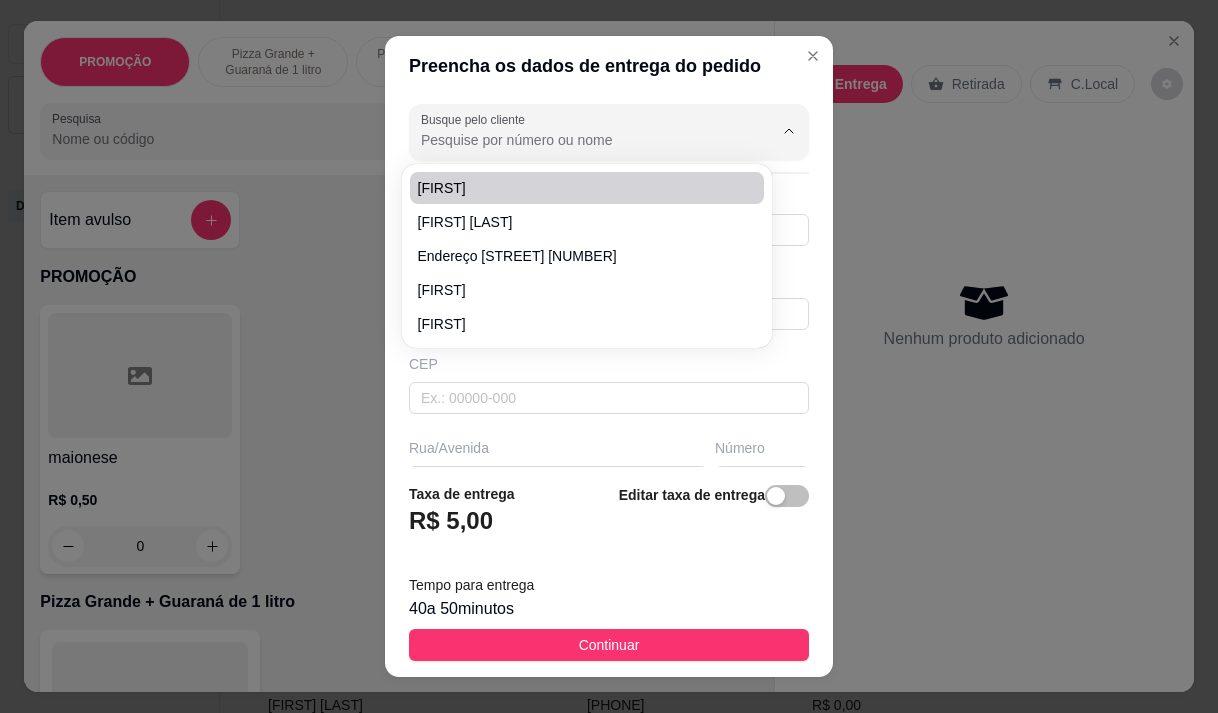 click on "[FIRST]" at bounding box center (577, 188) 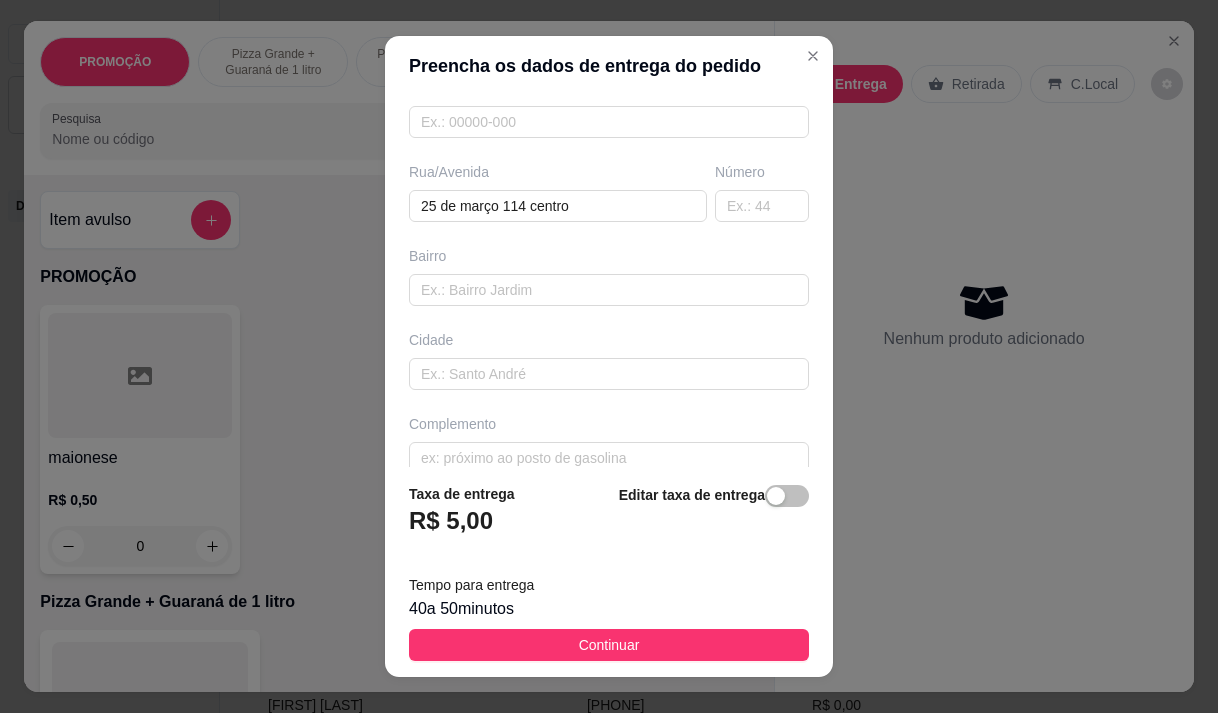 scroll, scrollTop: 300, scrollLeft: 0, axis: vertical 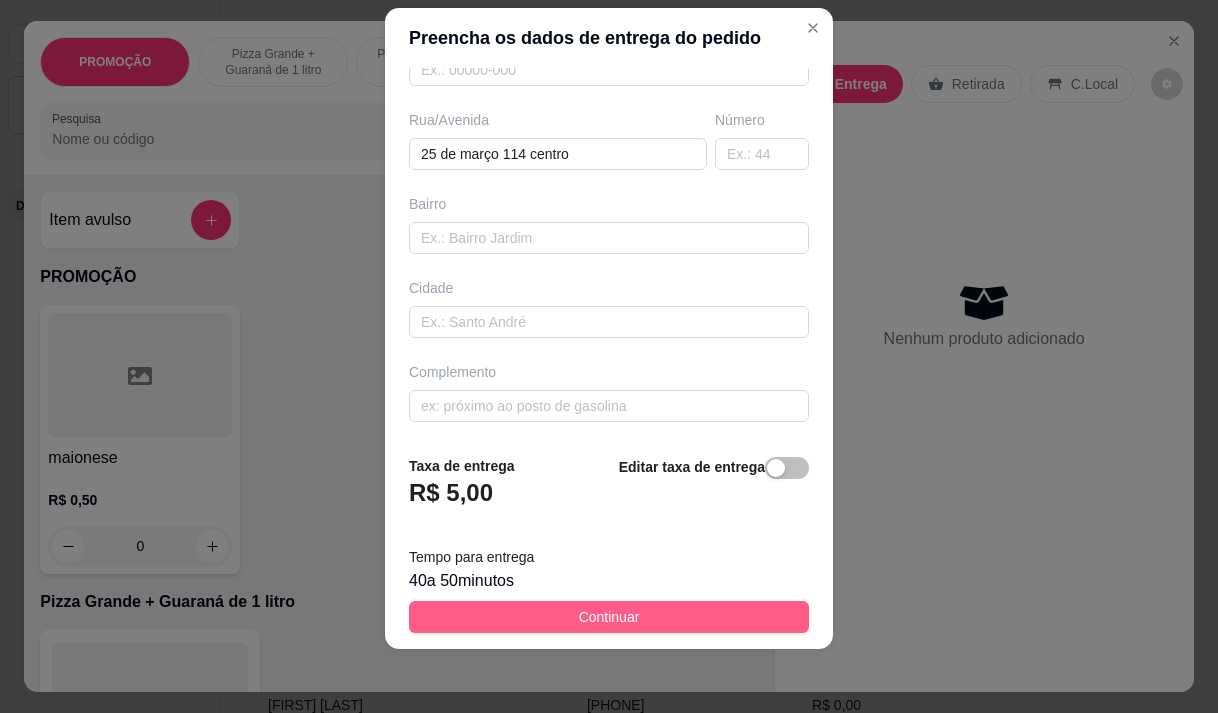 click on "Continuar" at bounding box center (609, 617) 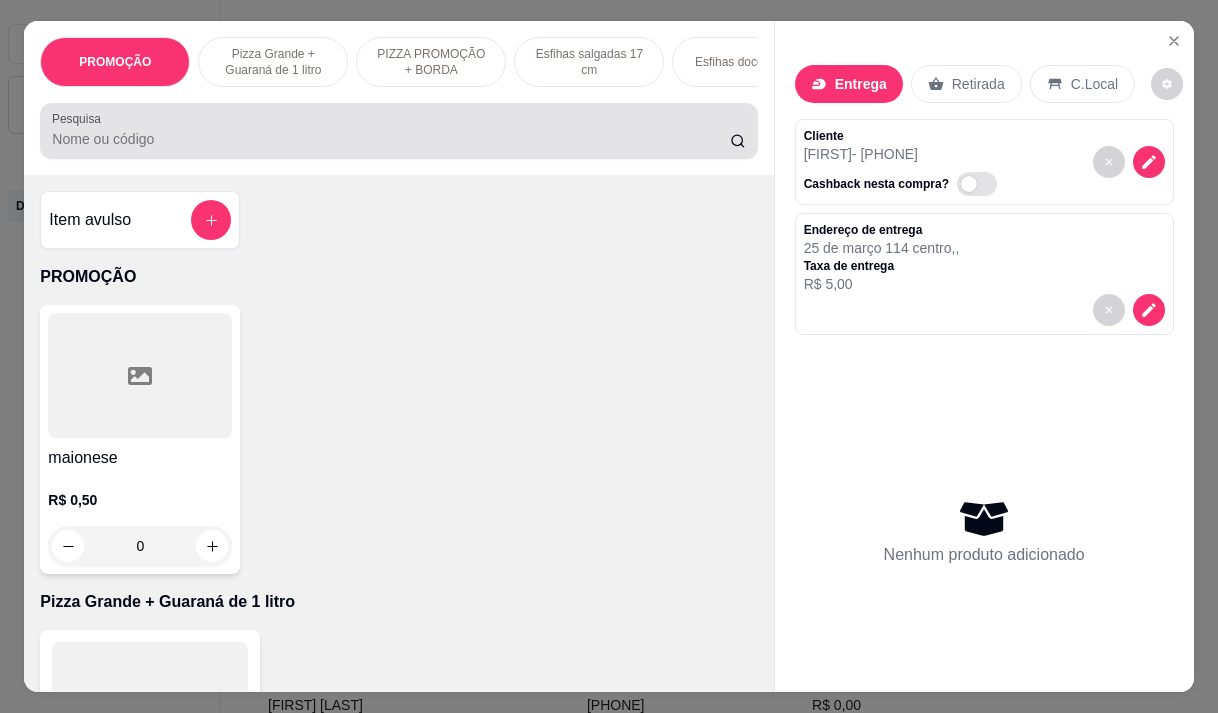 click on "Pesquisa" at bounding box center [391, 139] 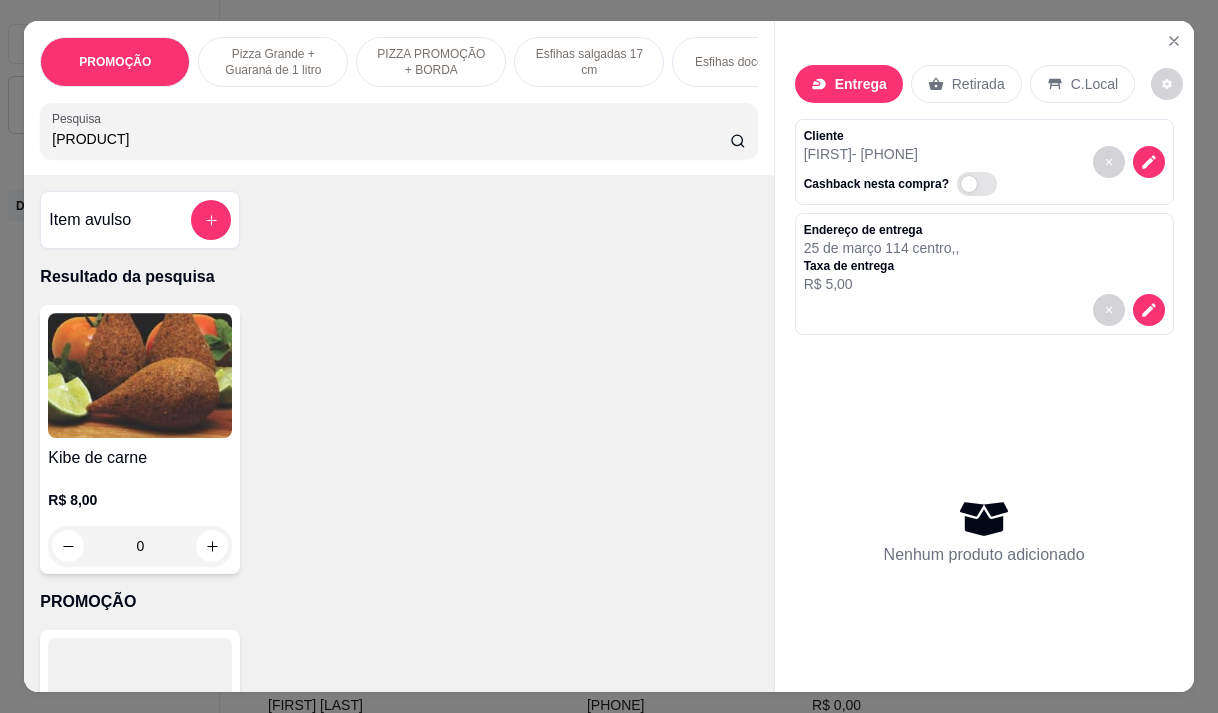 type on "[PRODUCT]" 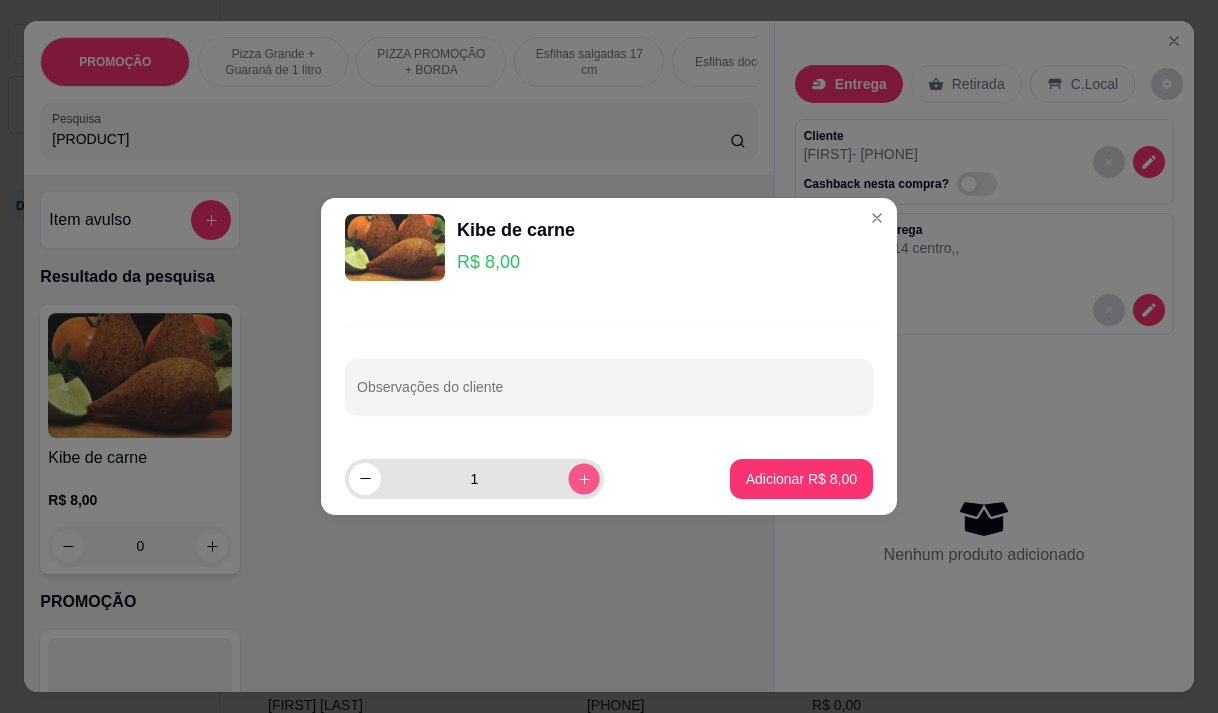 click at bounding box center [583, 478] 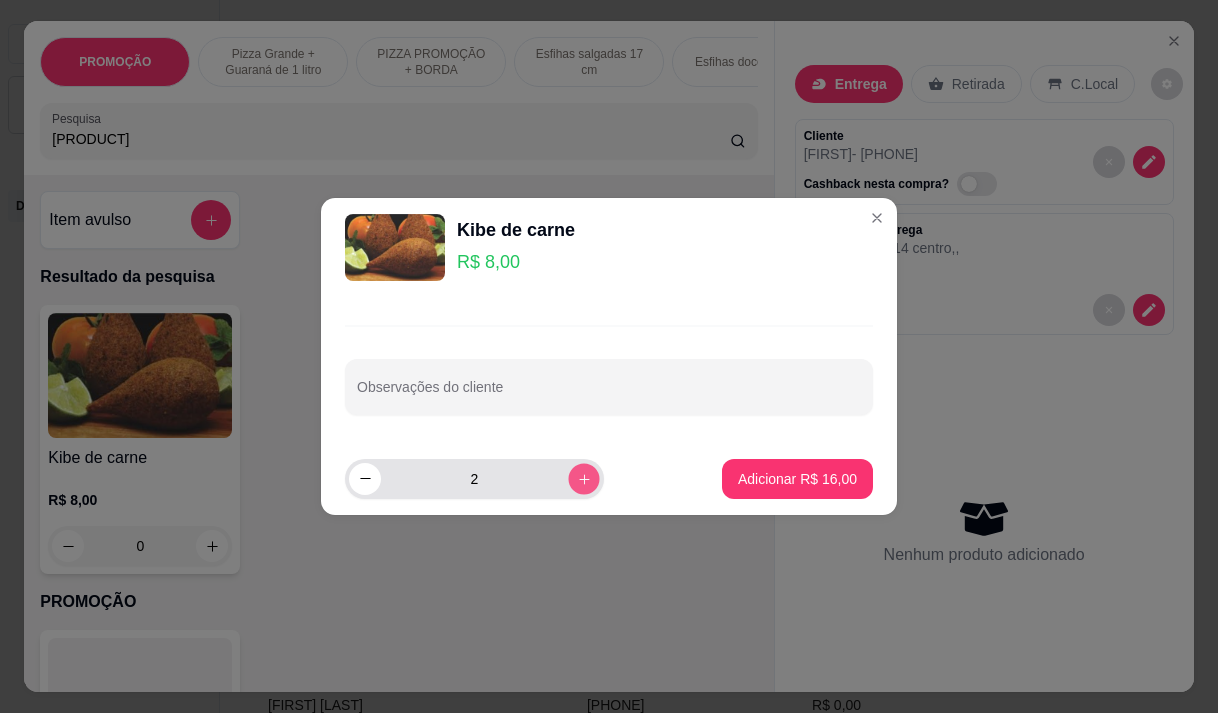click at bounding box center (583, 478) 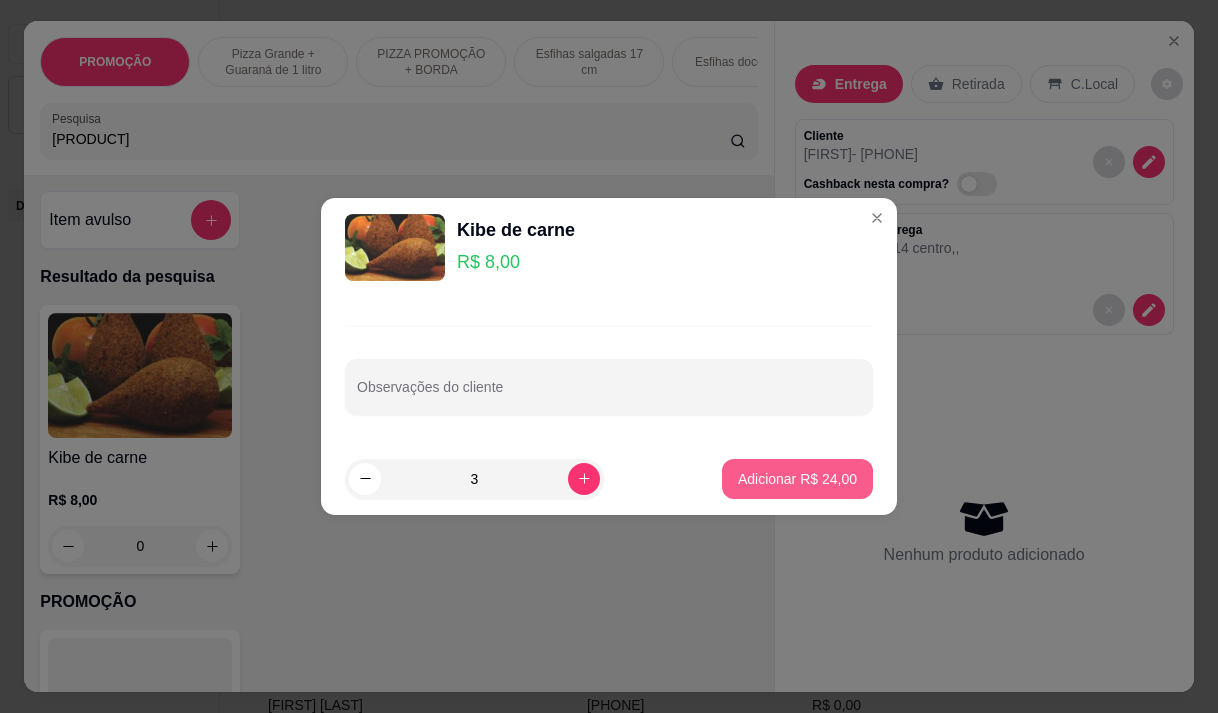 click on "Adicionar   R$ 24,00" at bounding box center [797, 479] 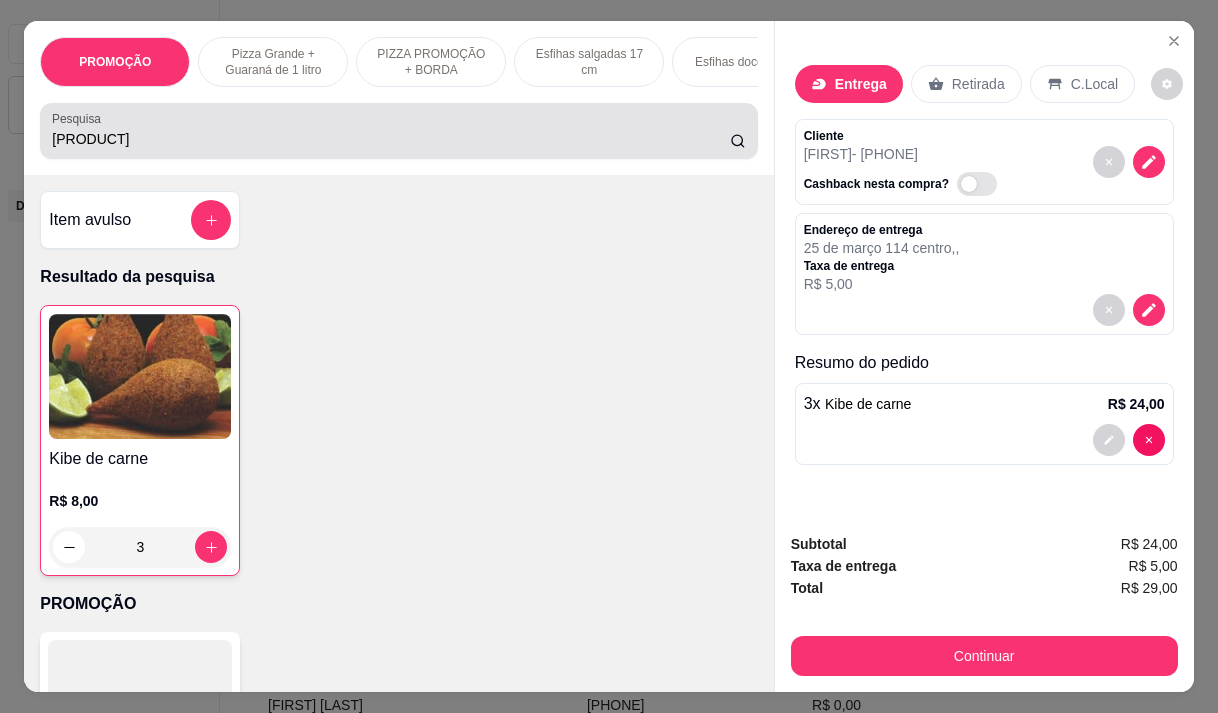 click on "[PRODUCT]" at bounding box center (391, 139) 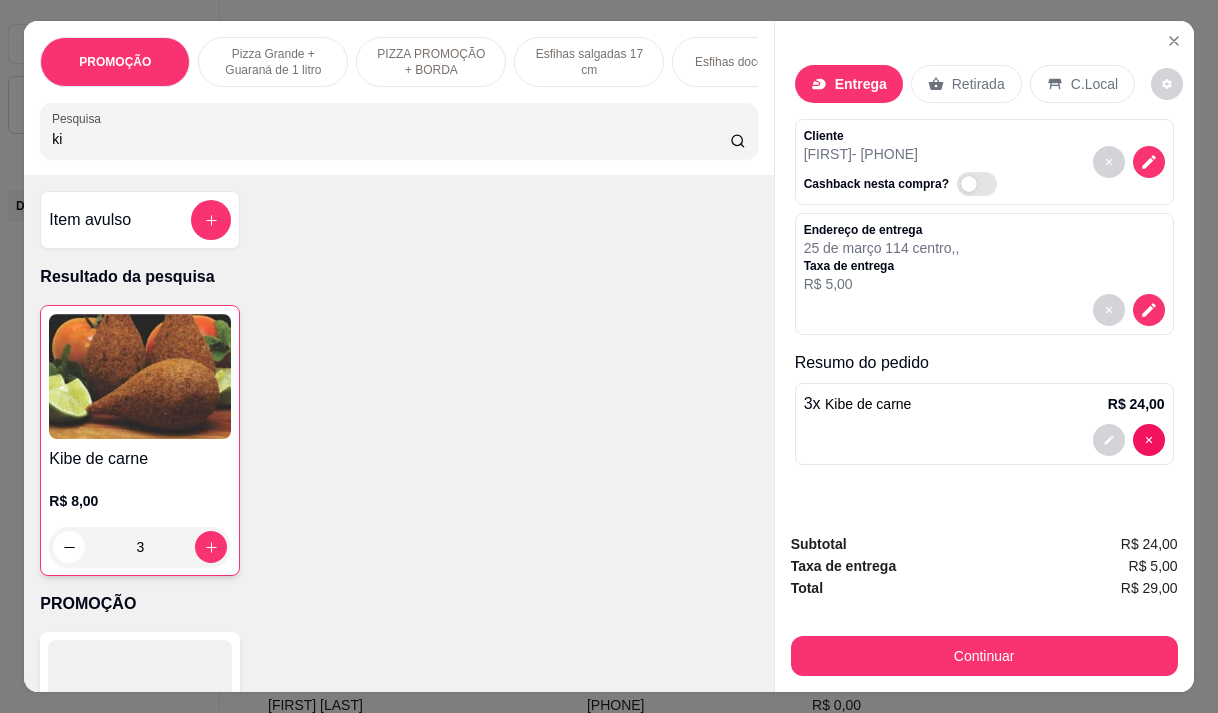 type on "k" 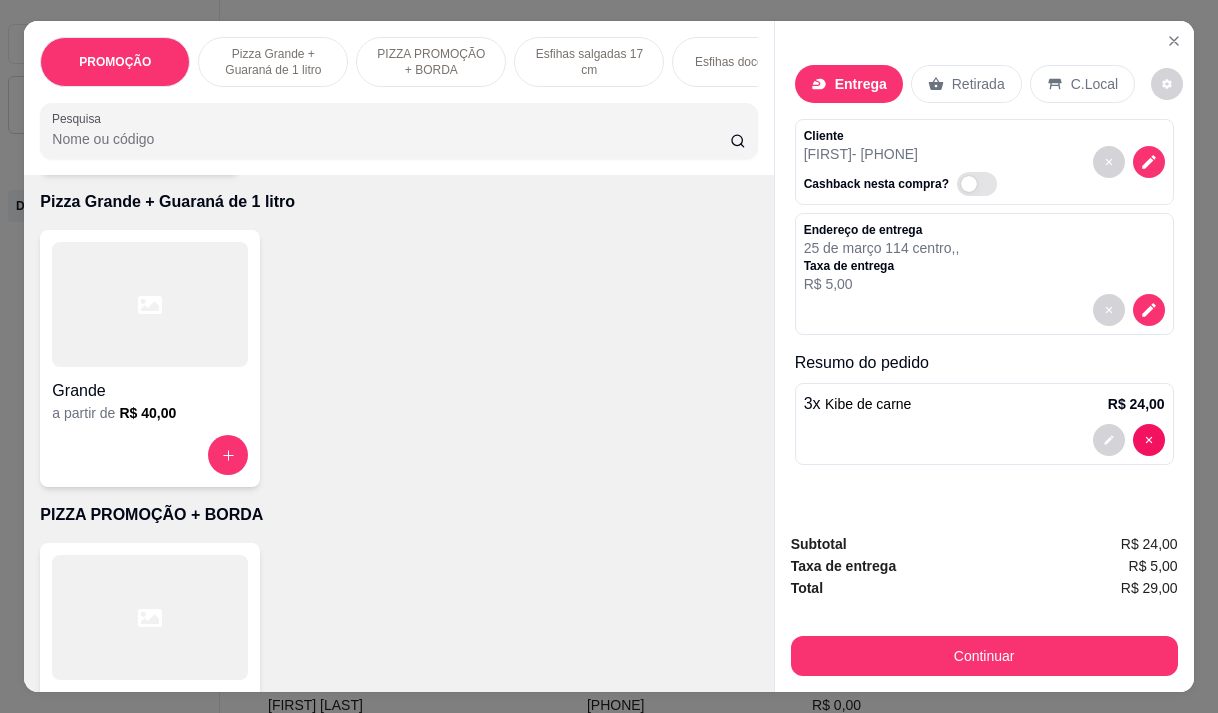 scroll, scrollTop: 0, scrollLeft: 0, axis: both 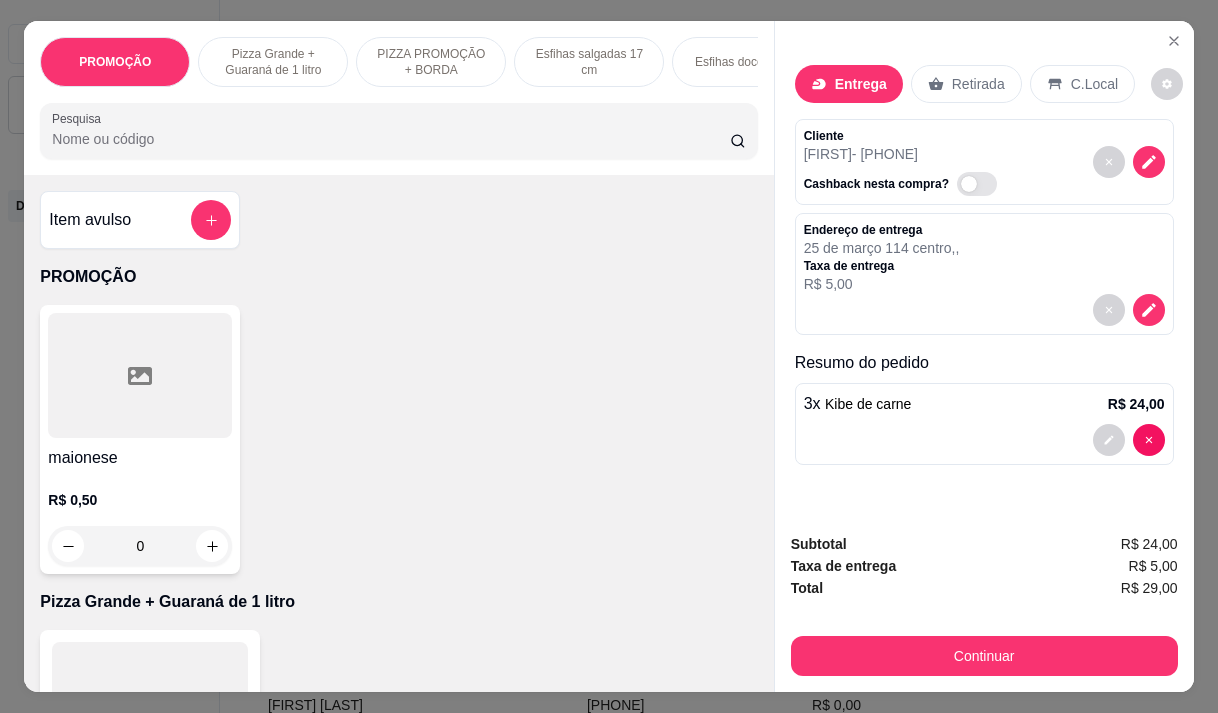 click on "Pesquisa" at bounding box center (391, 139) 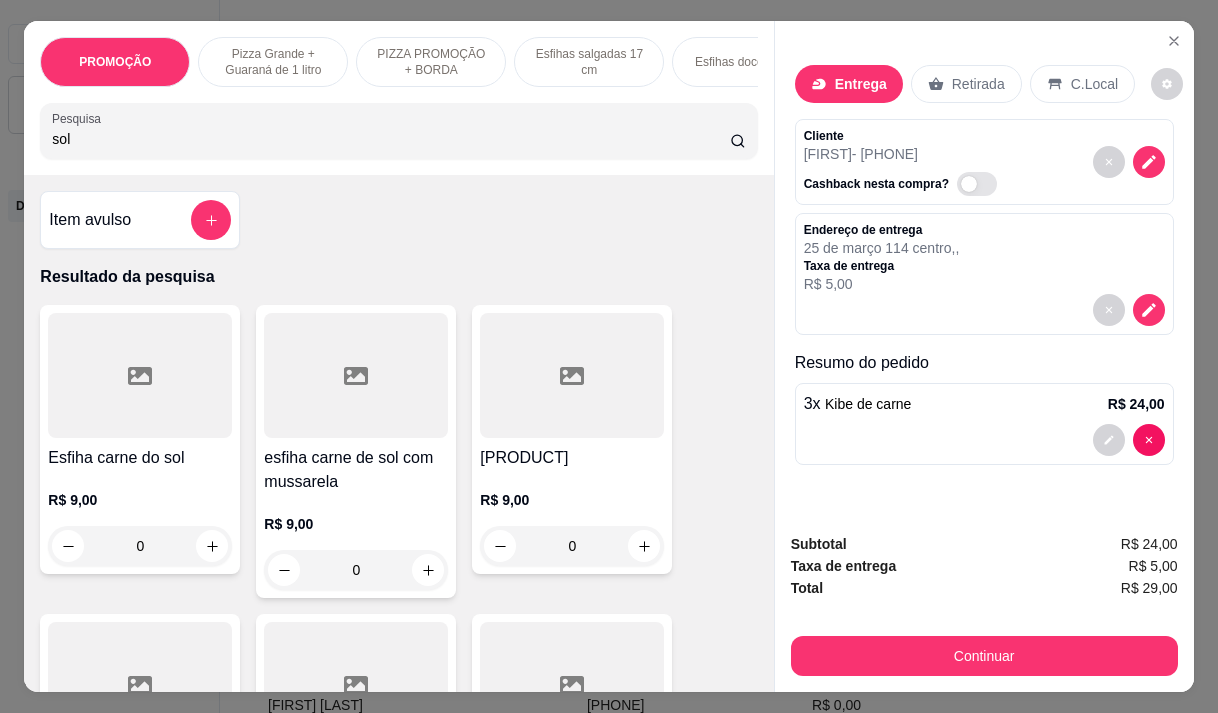 click on "[PRICE] [NUMBER]" at bounding box center (356, 542) 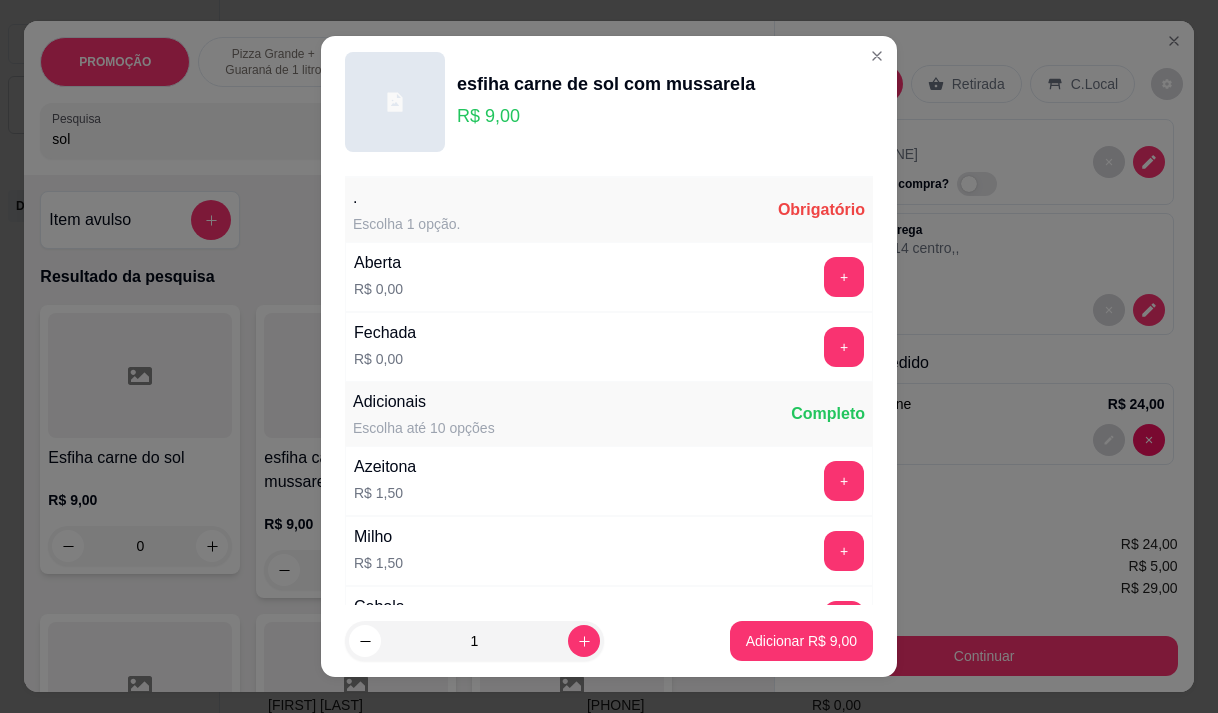 click on "+" at bounding box center (844, 277) 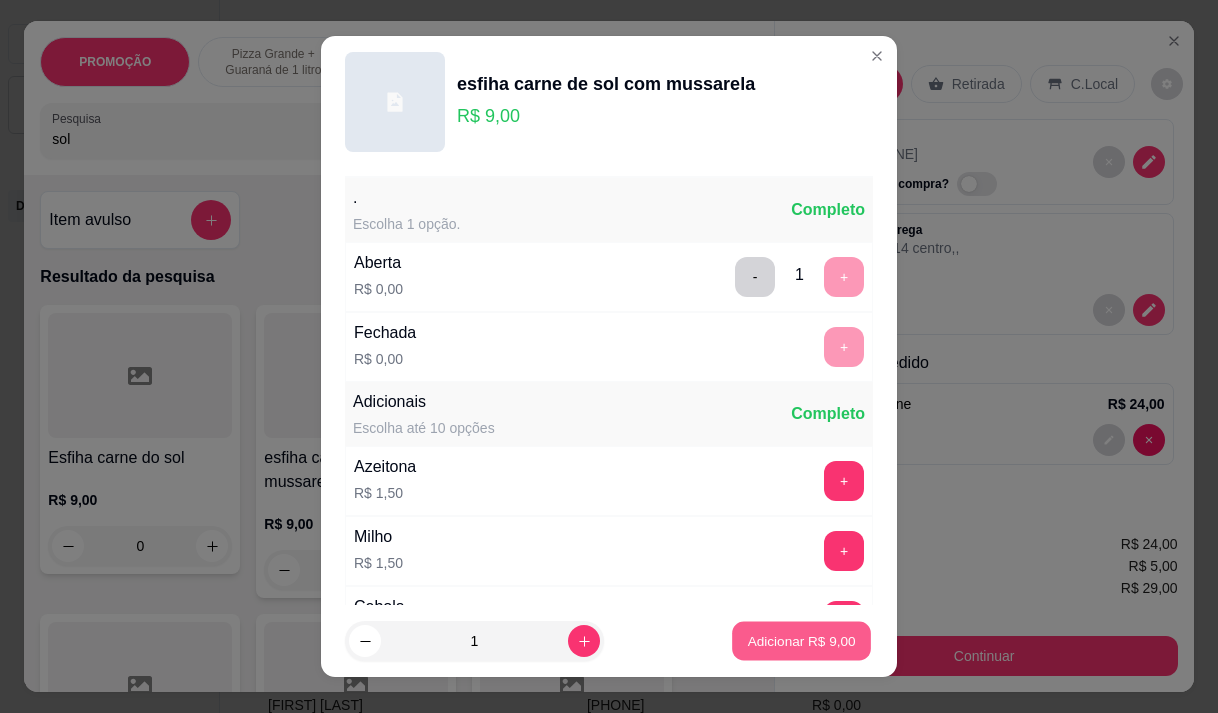 click on "Adicionar   R$ 9,00" at bounding box center (801, 641) 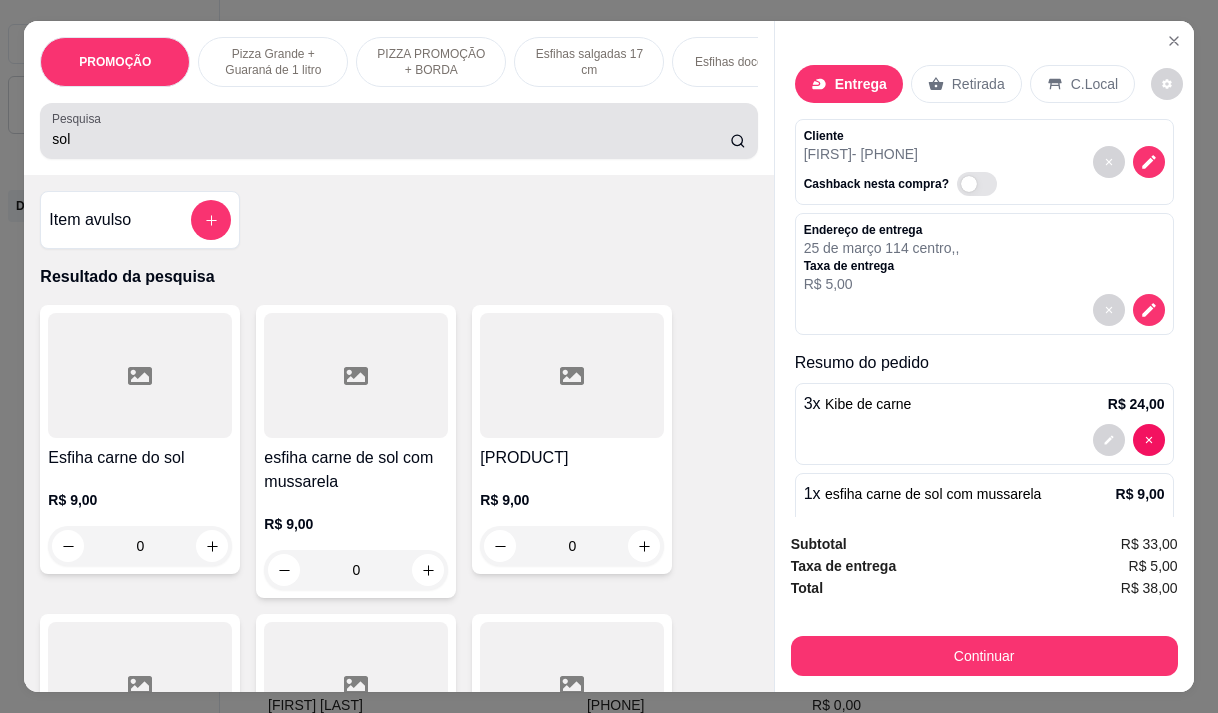 click on "sol" at bounding box center (391, 139) 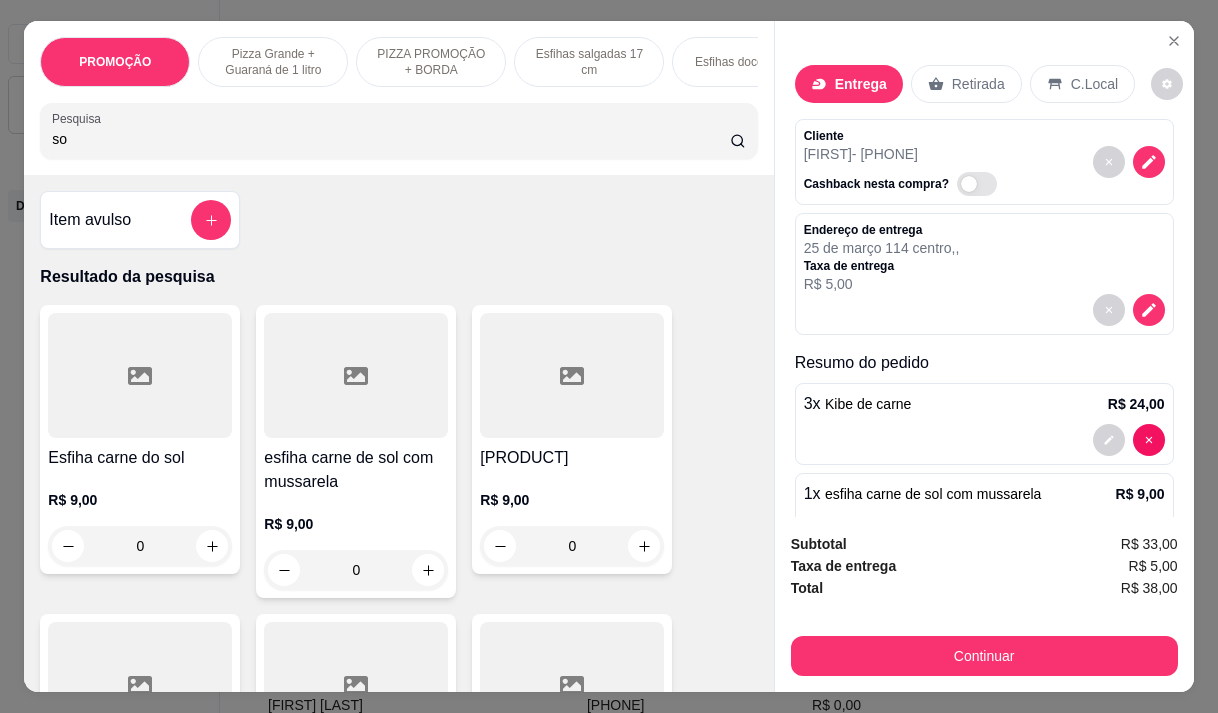 type on "s" 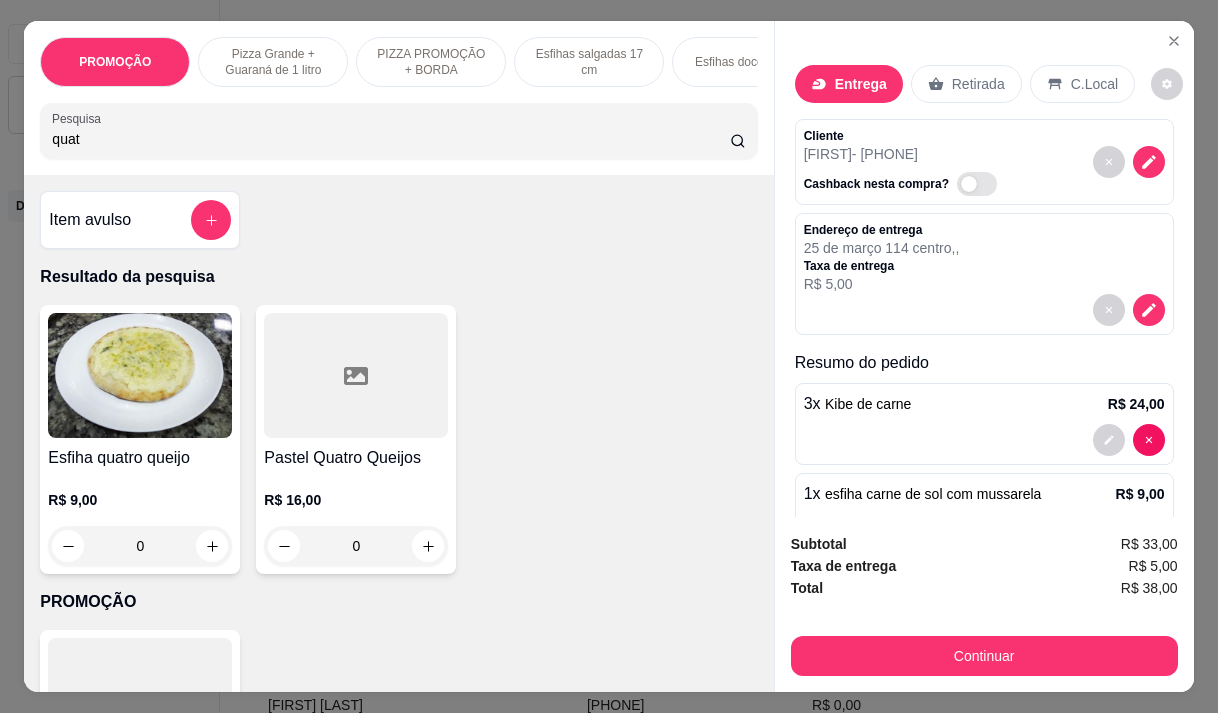 type on "quat" 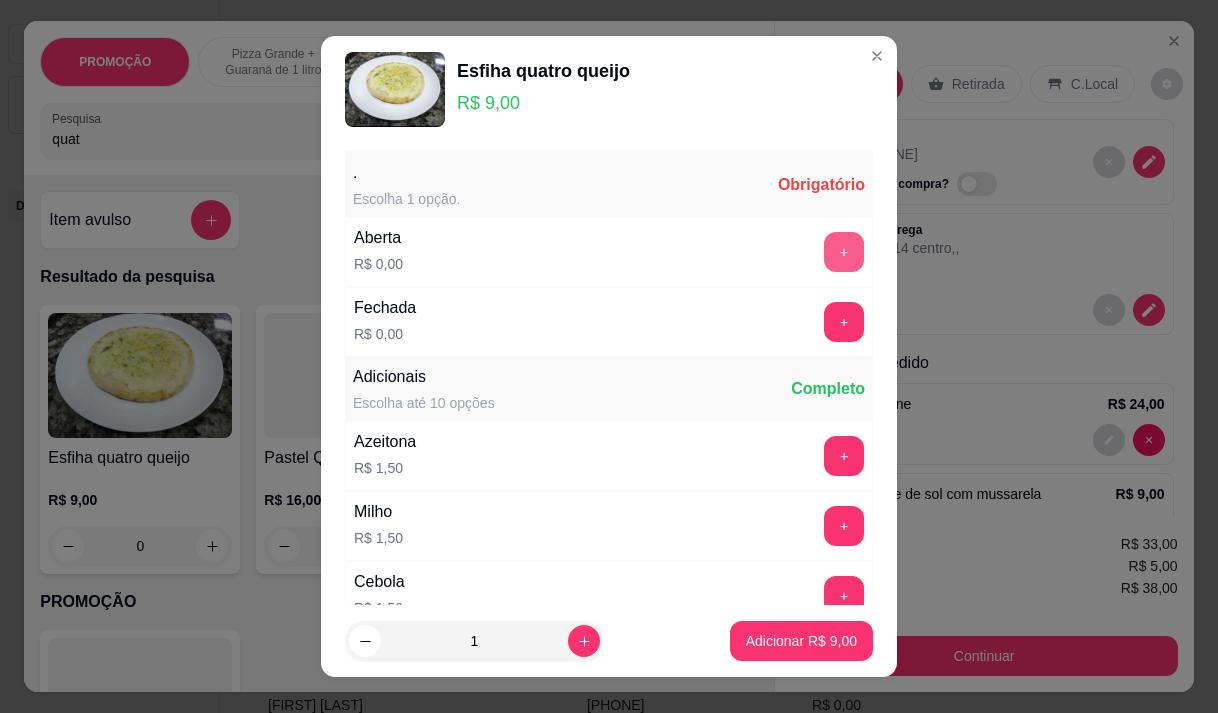 click on "+" at bounding box center [844, 252] 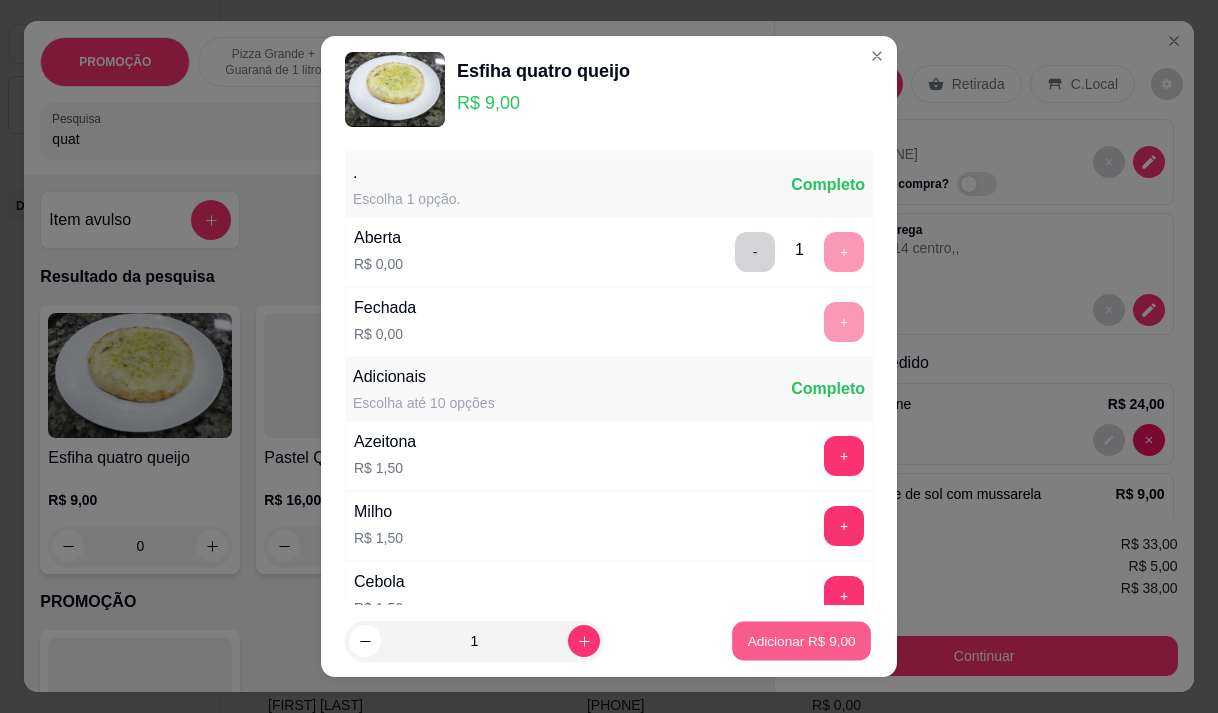 click on "Adicionar   R$ 9,00" at bounding box center [801, 641] 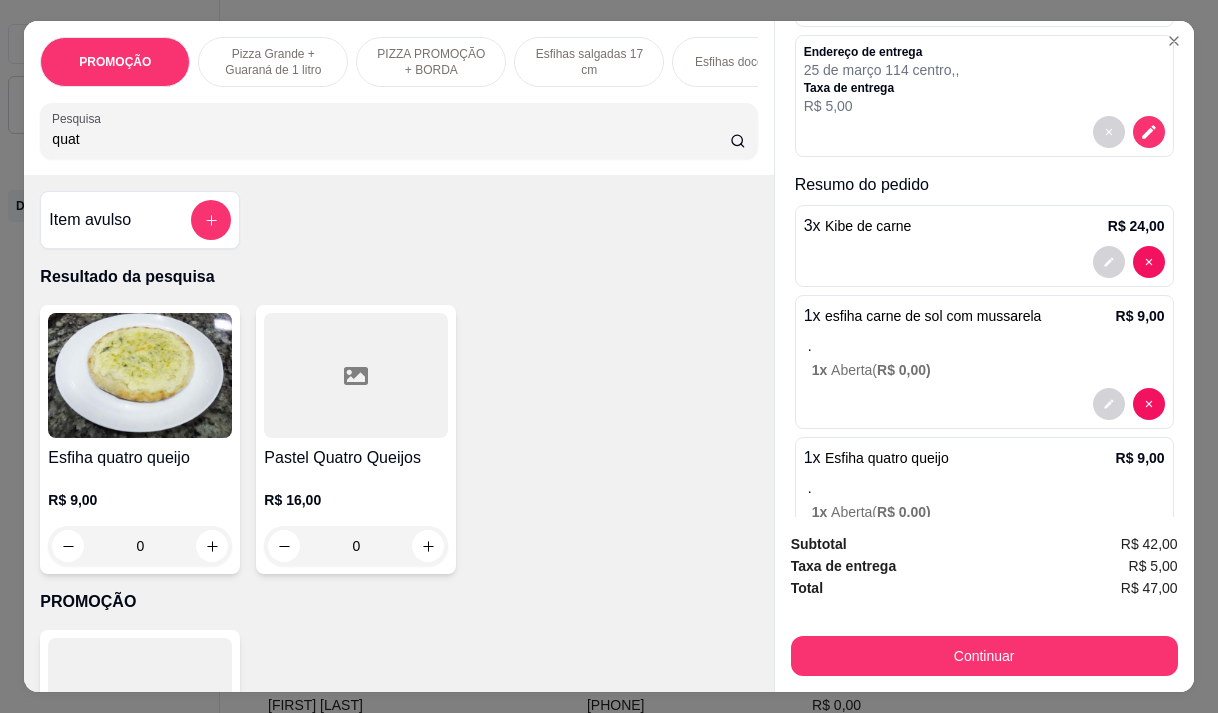 scroll, scrollTop: 261, scrollLeft: 0, axis: vertical 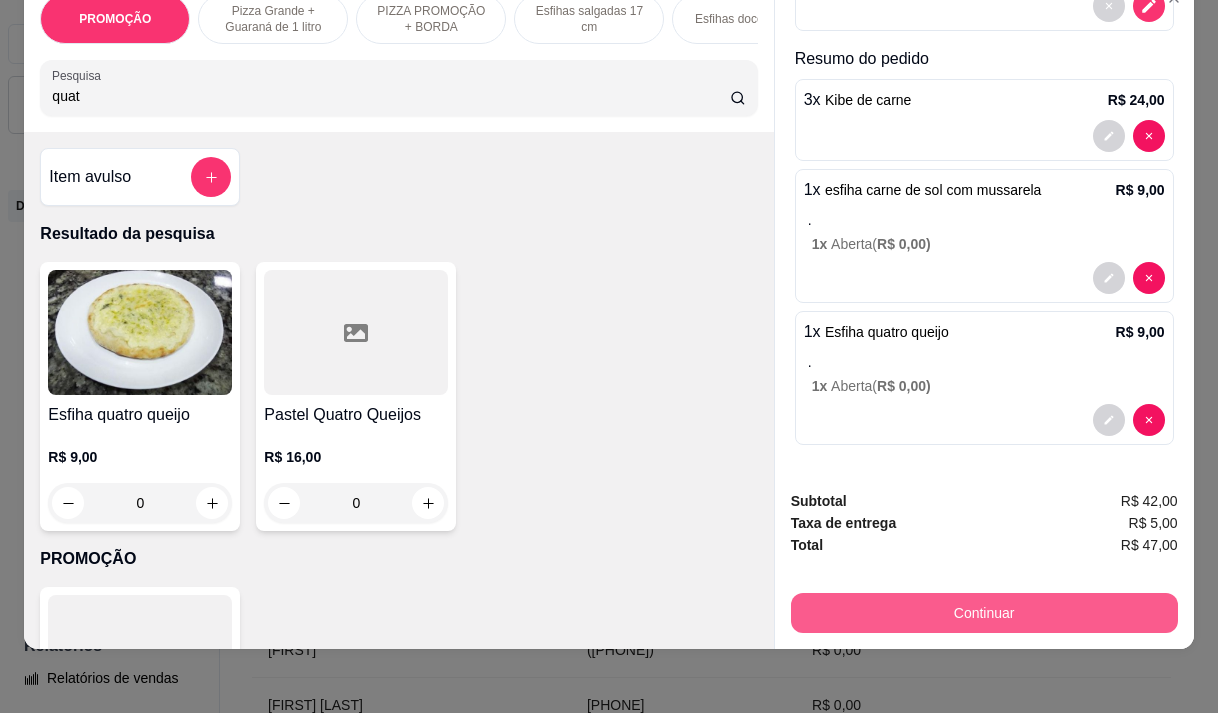 click on "Continuar" at bounding box center [984, 613] 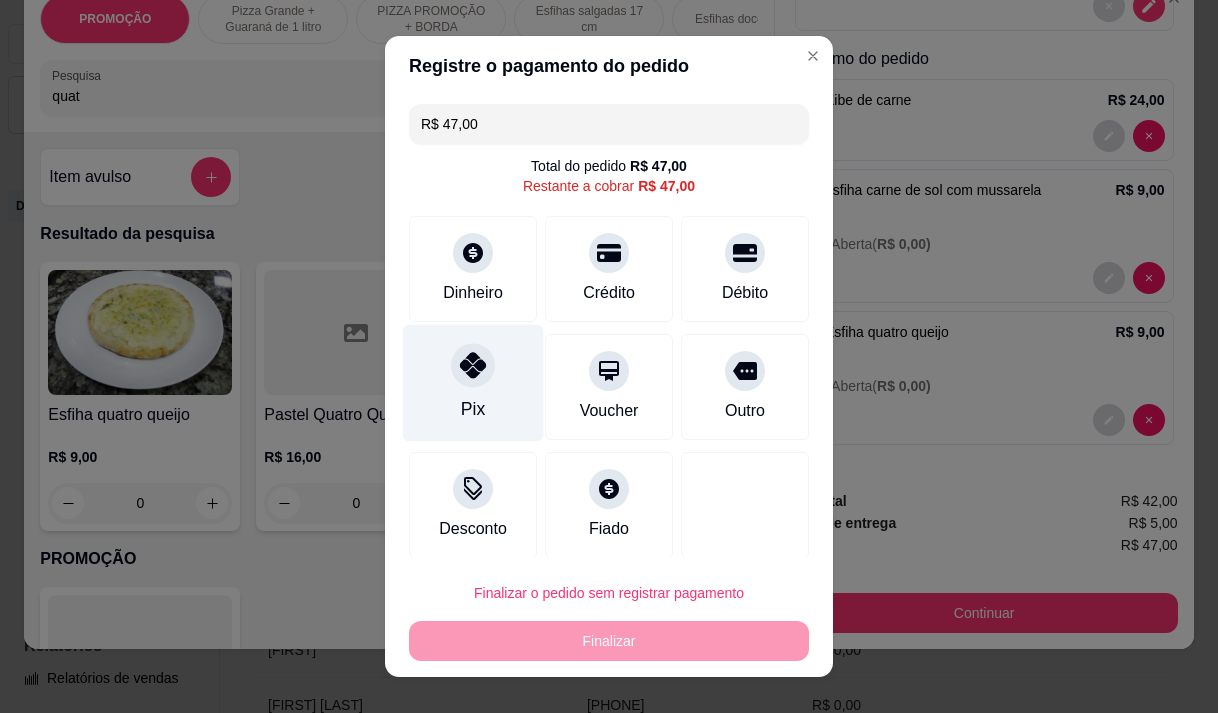 click on "Pix" at bounding box center (473, 409) 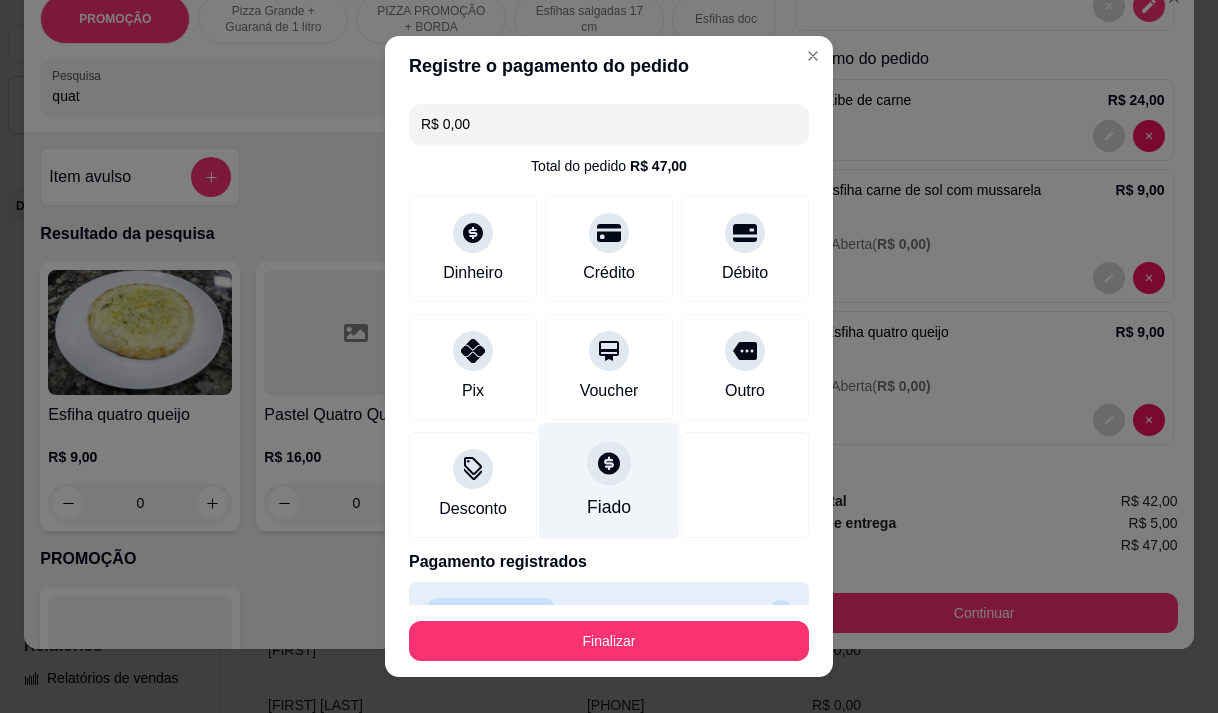 scroll, scrollTop: 44, scrollLeft: 0, axis: vertical 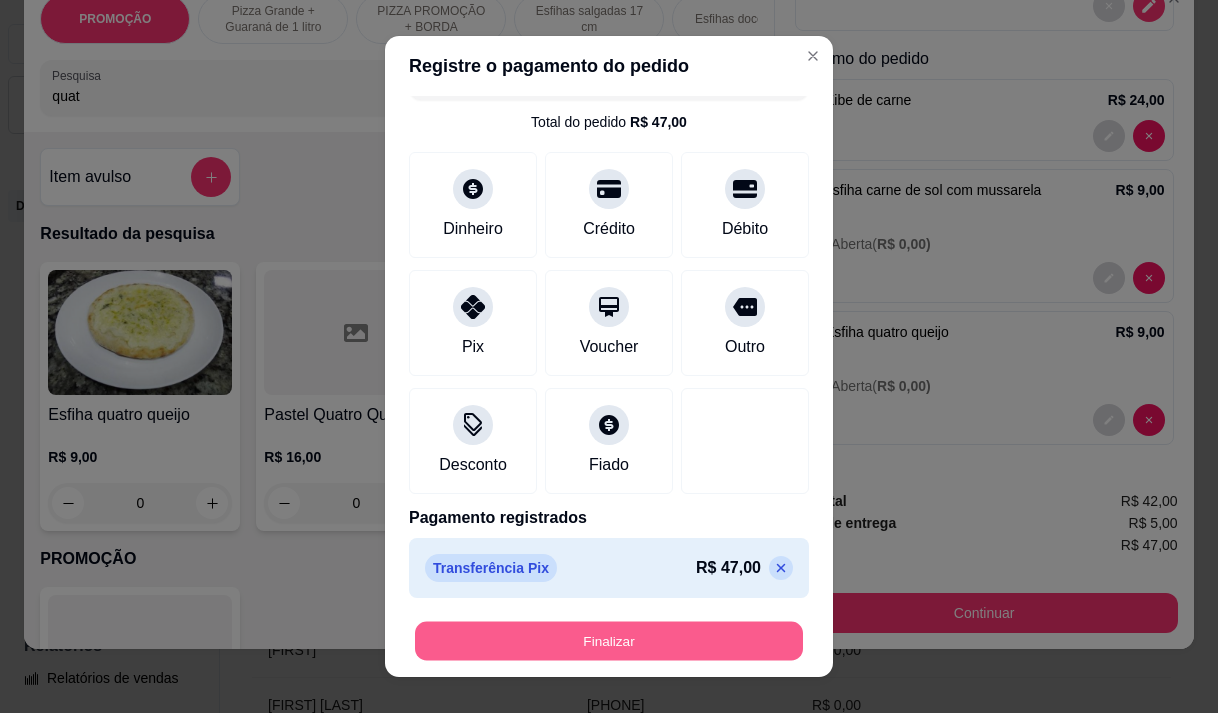 click on "Finalizar" at bounding box center (609, 641) 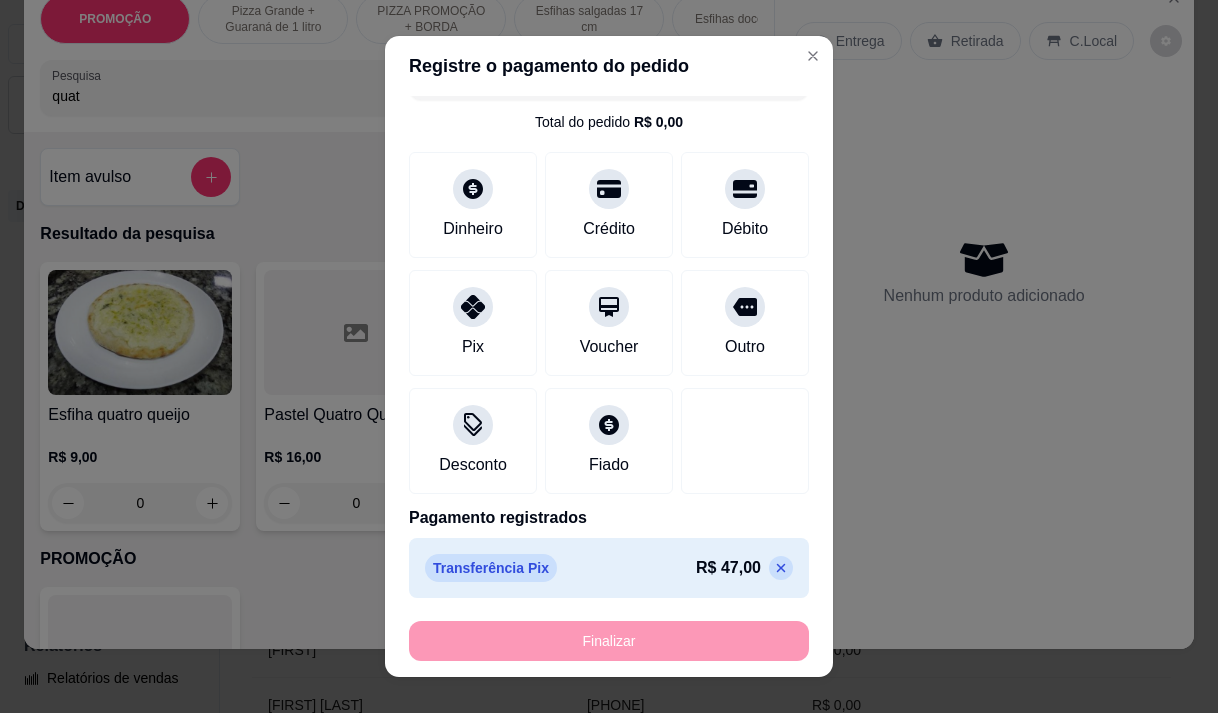 type on "0" 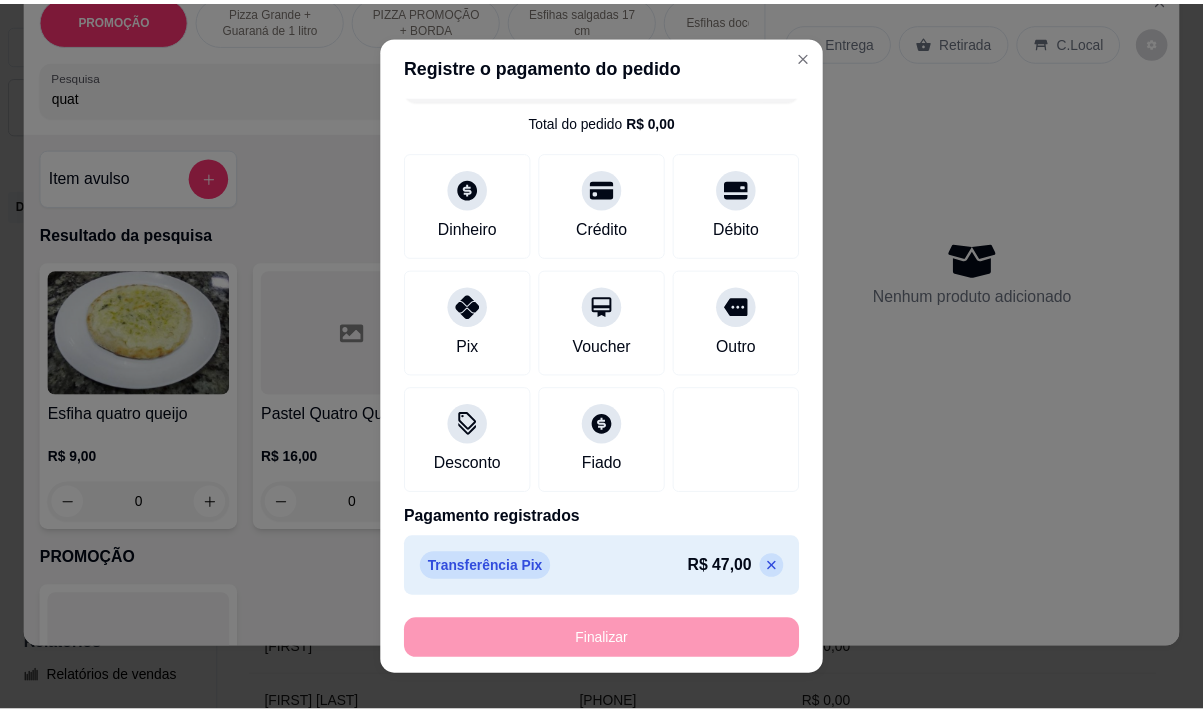 scroll, scrollTop: 0, scrollLeft: 0, axis: both 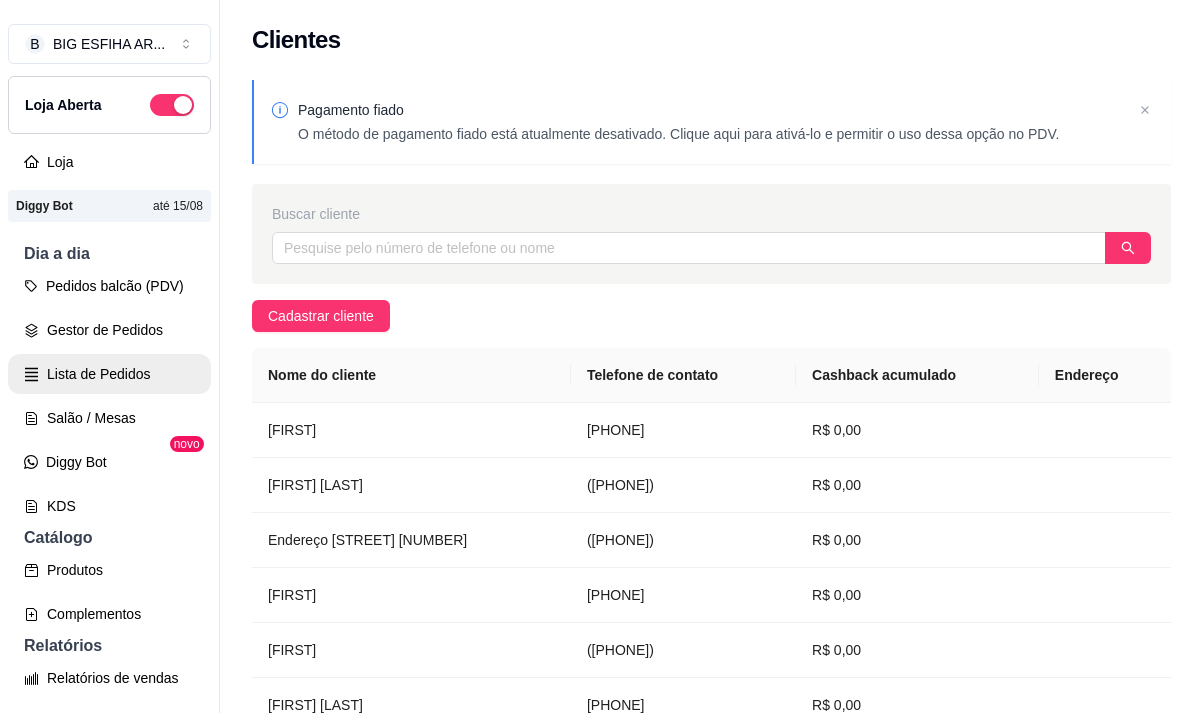 click on "Lista de Pedidos" at bounding box center [109, 374] 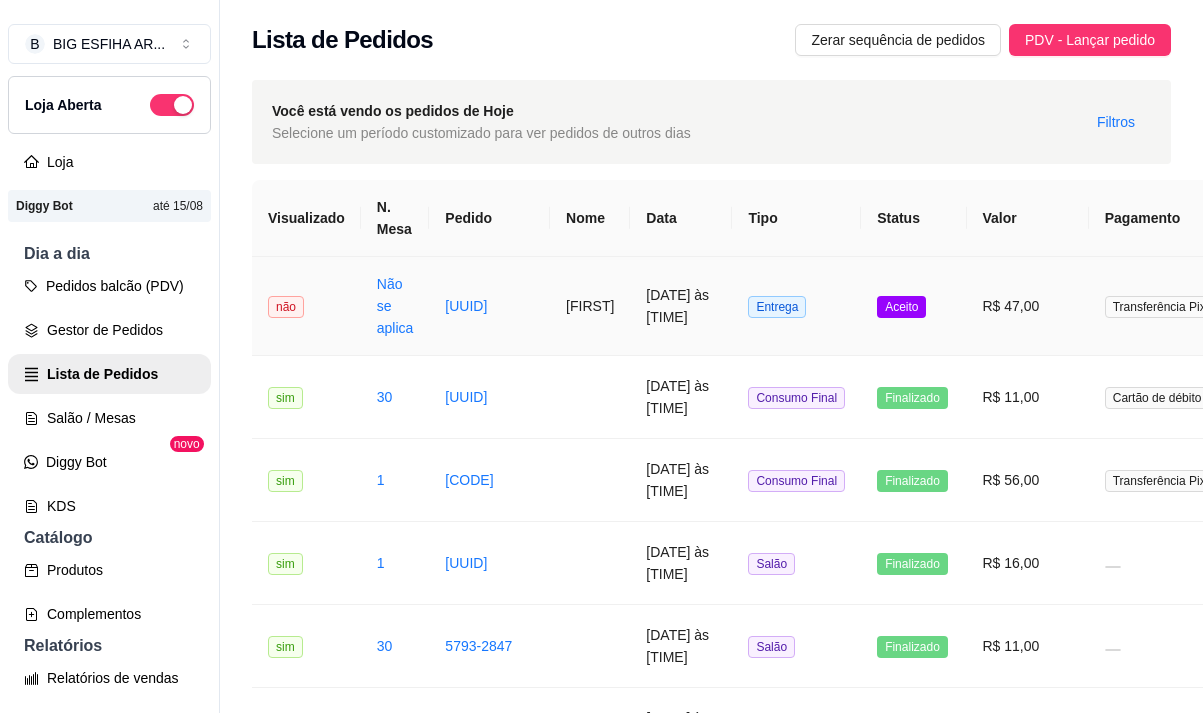 click on "[DATE] às [TIME]" at bounding box center (681, 306) 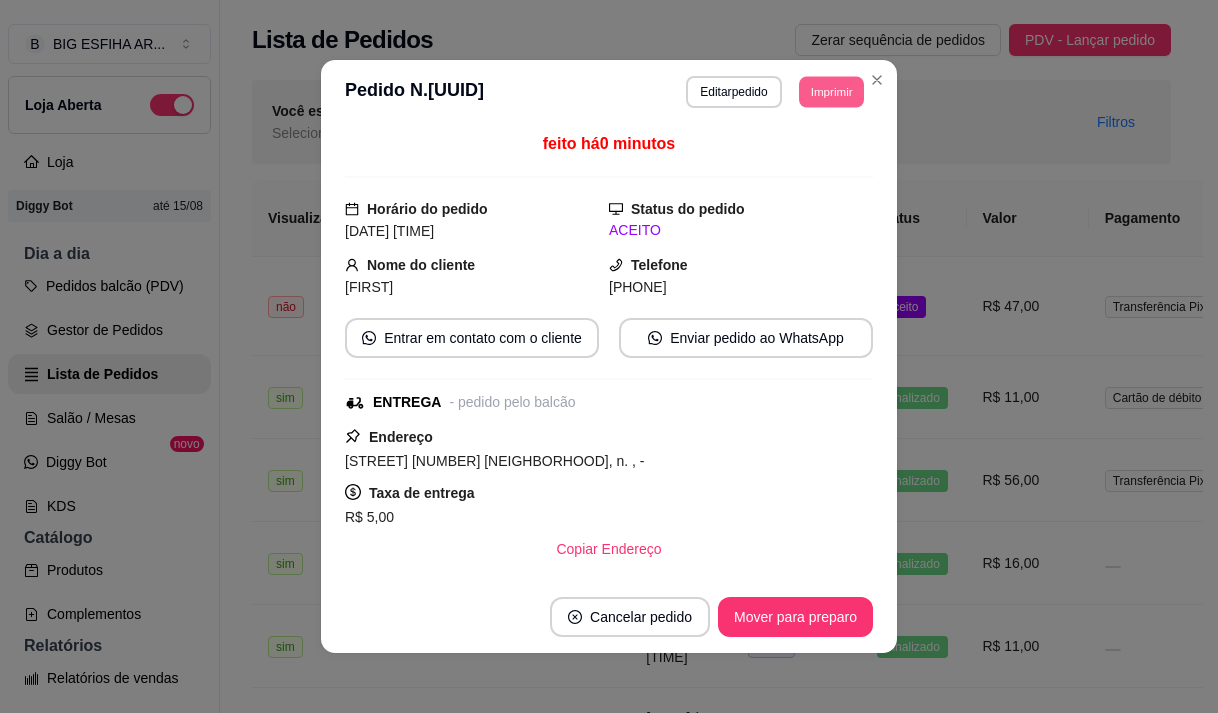 click on "Imprimir" at bounding box center (831, 91) 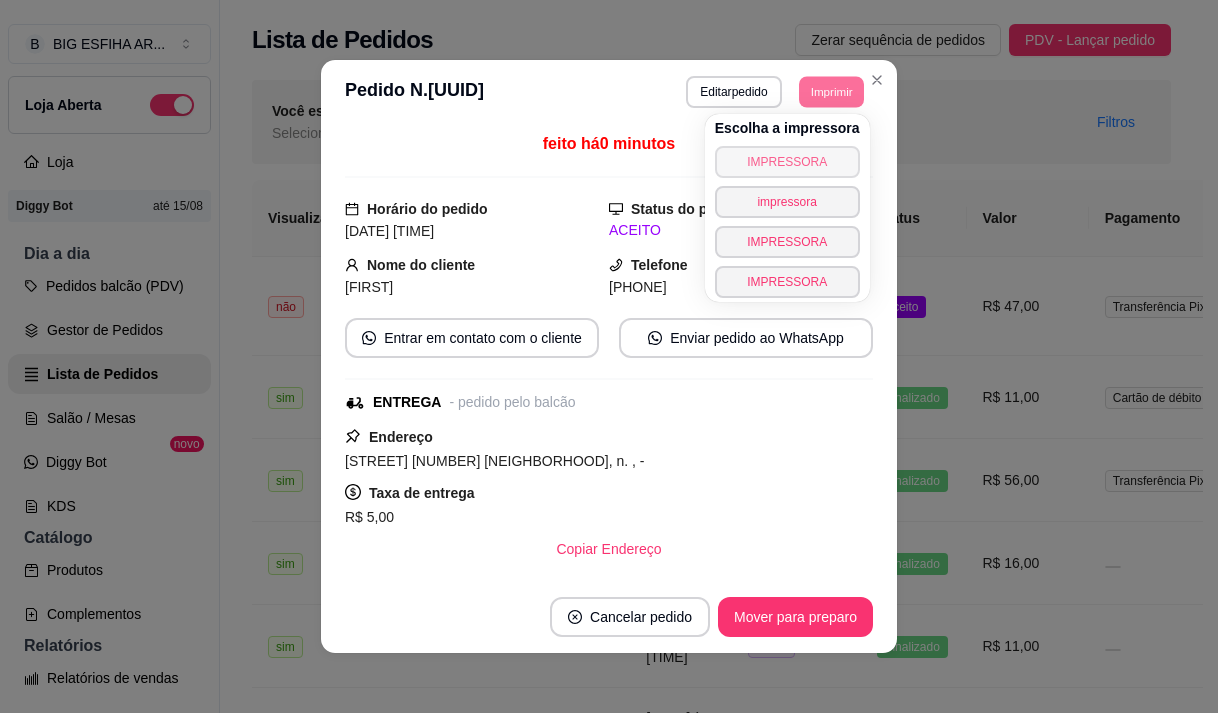 click on "IMPRESSORA" at bounding box center [787, 162] 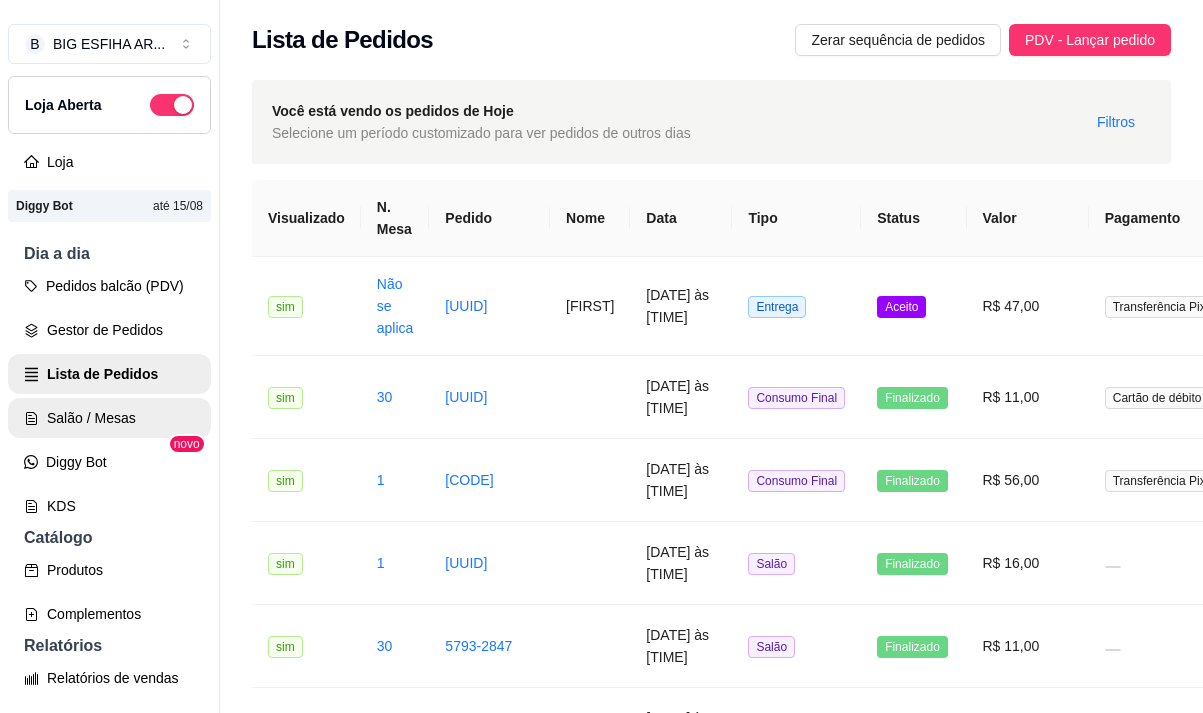 click on "Salão / Mesas" at bounding box center (109, 418) 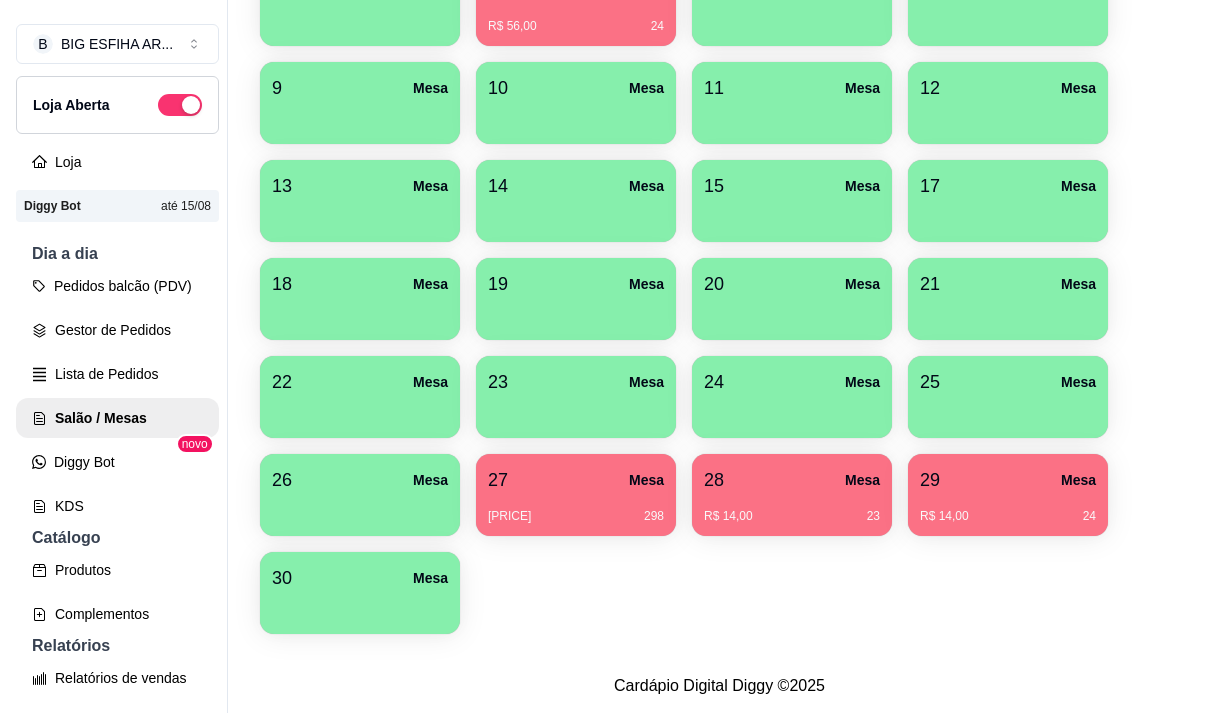 scroll, scrollTop: 508, scrollLeft: 0, axis: vertical 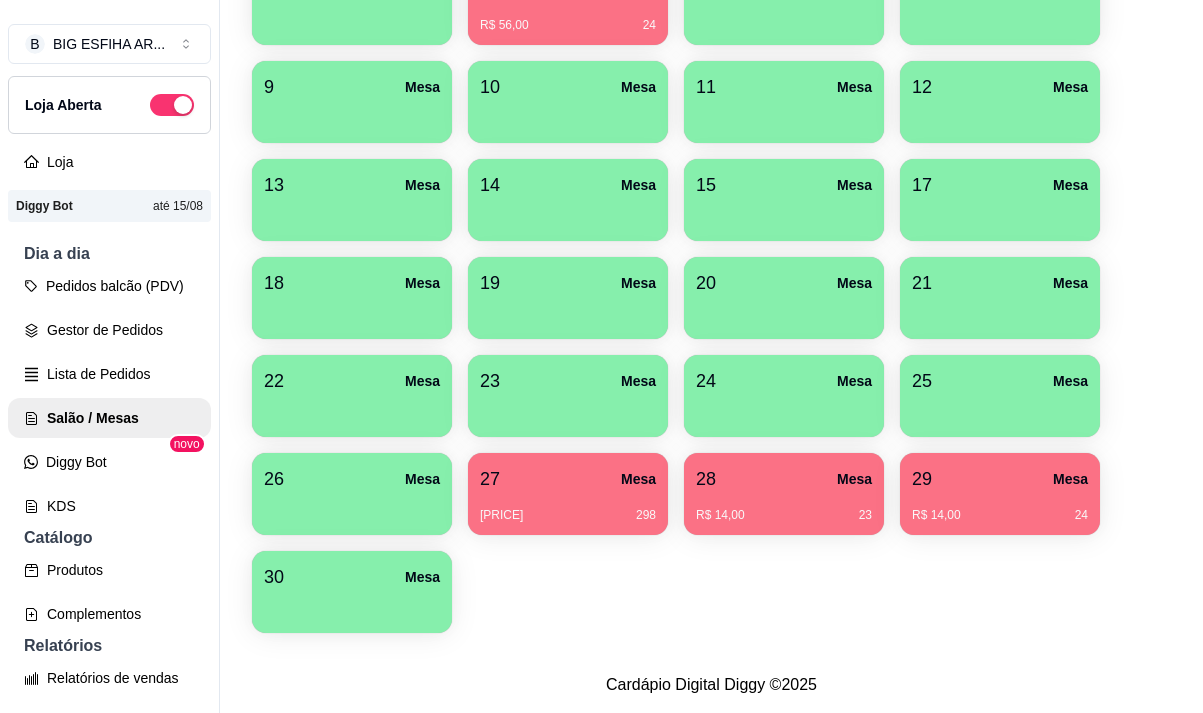 click on "[NUMBER] Mesa" at bounding box center (784, 479) 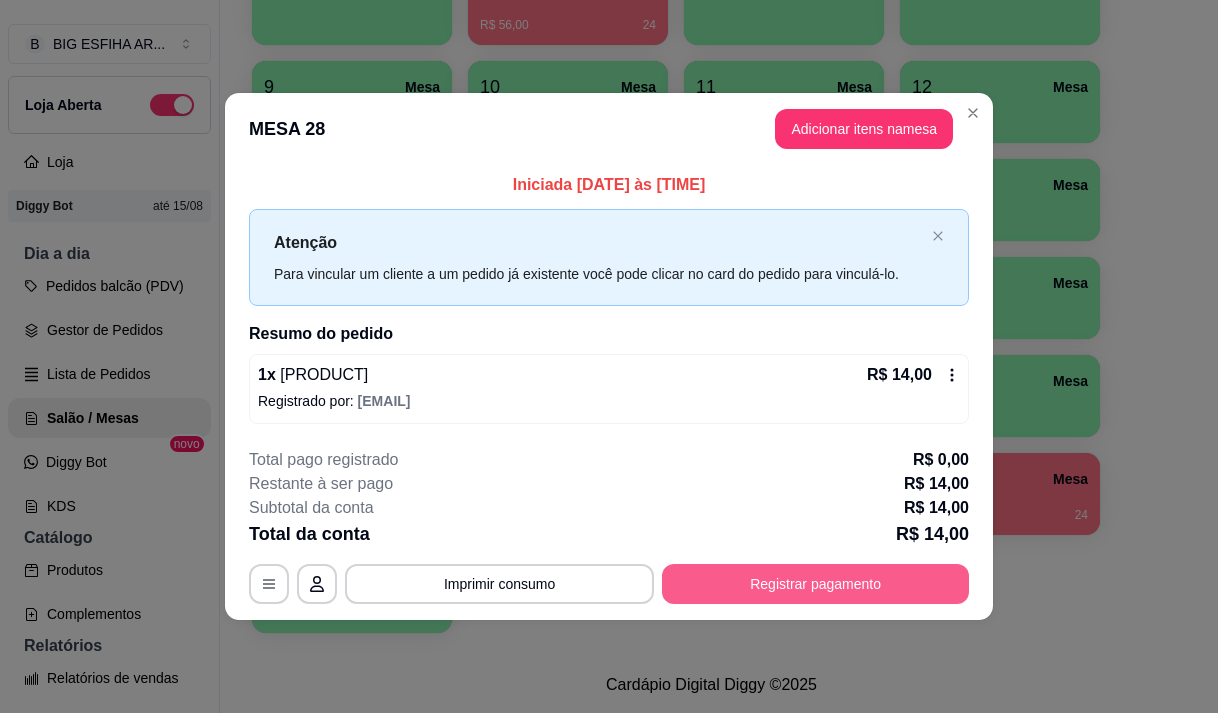 click on "Registrar pagamento" at bounding box center (815, 584) 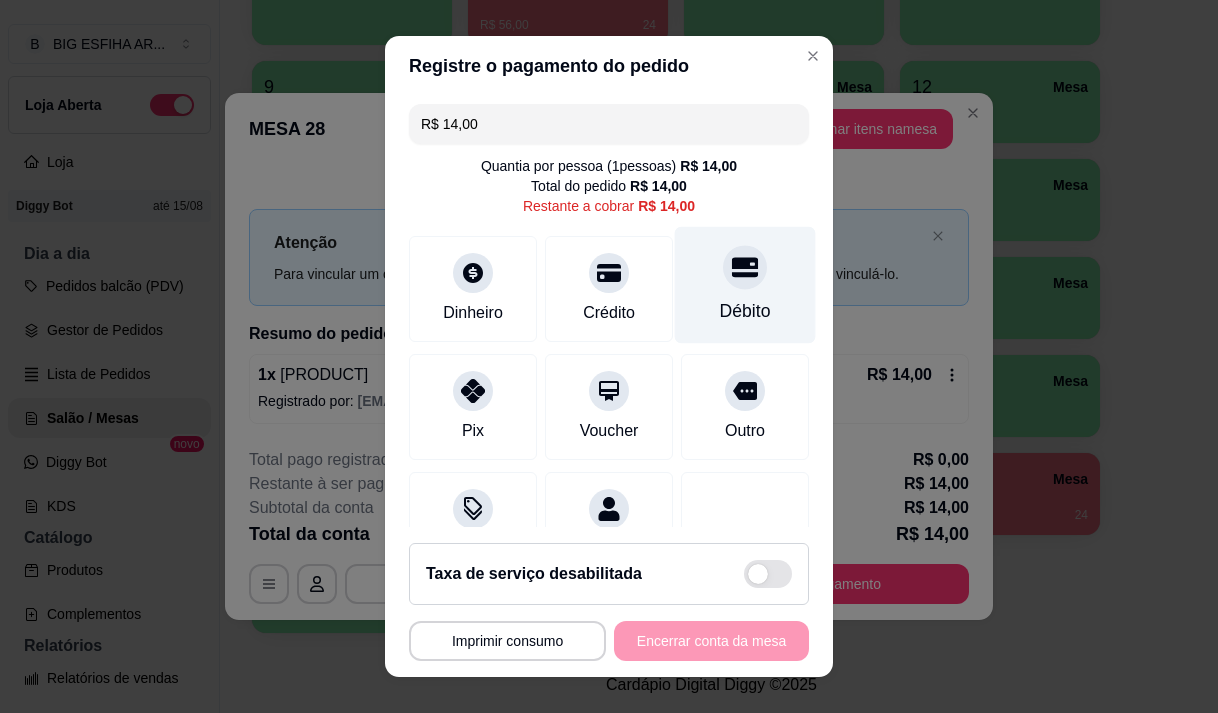 click on "Débito" at bounding box center [745, 284] 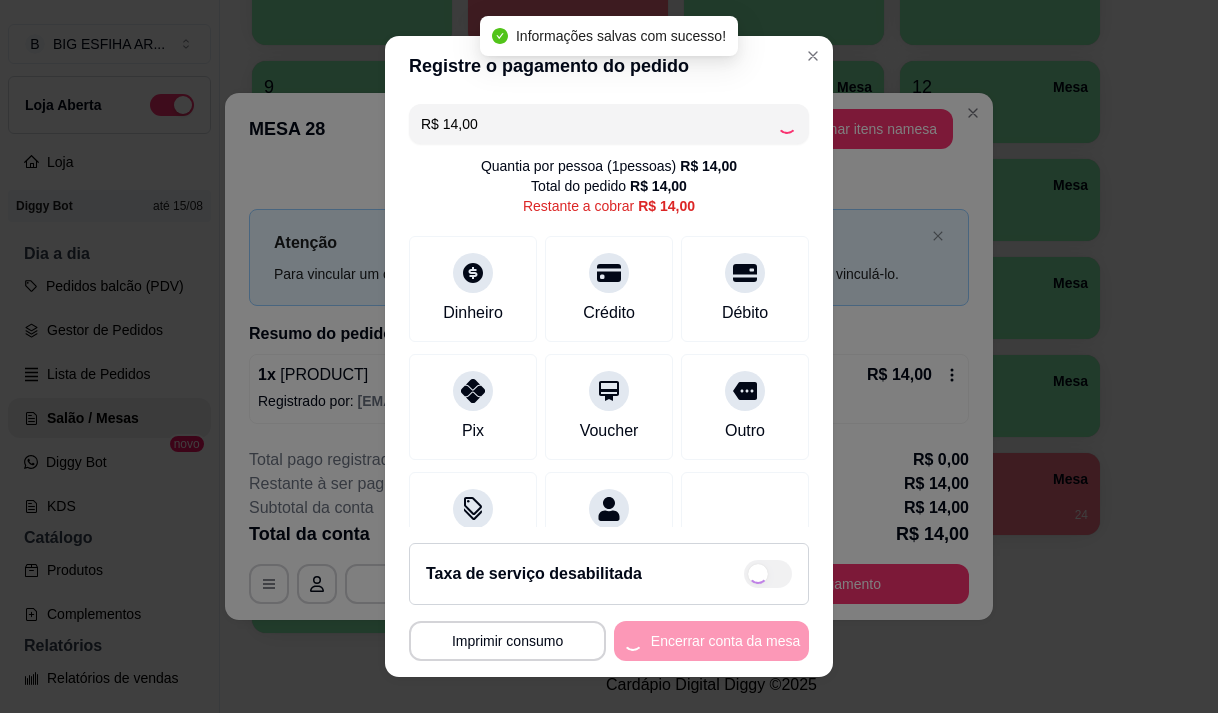 type on "R$ 0,00" 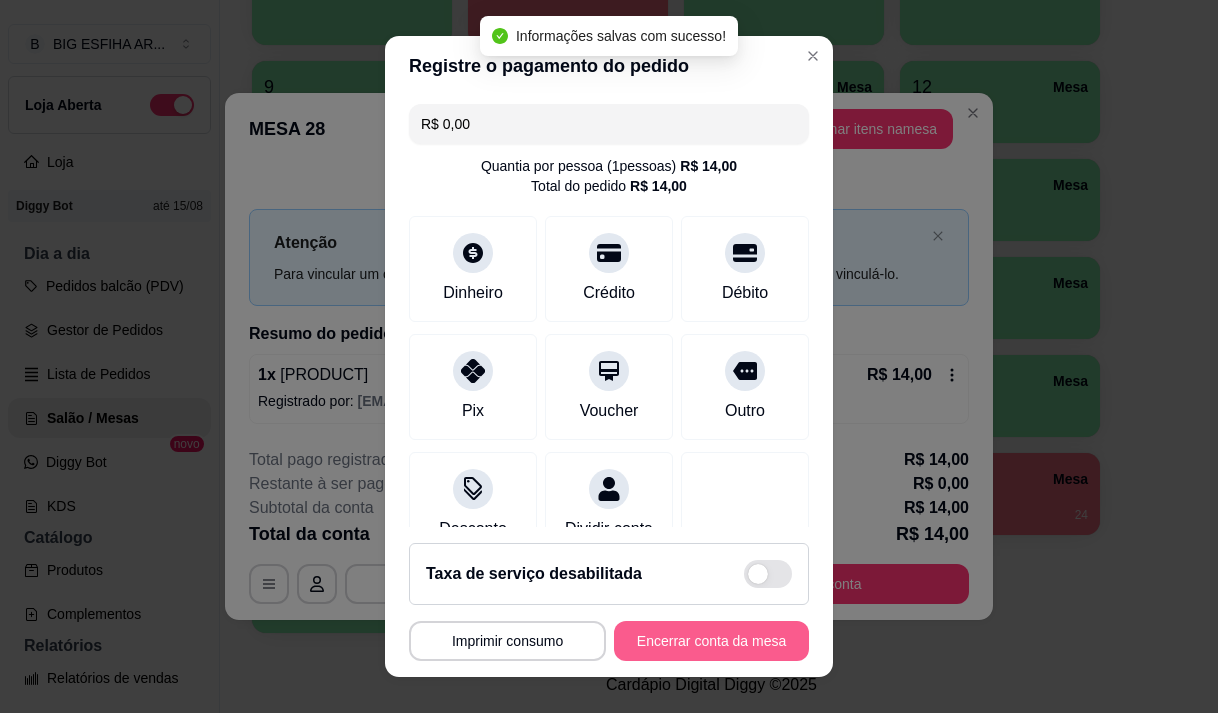 click on "Encerrar conta da mesa" at bounding box center (711, 641) 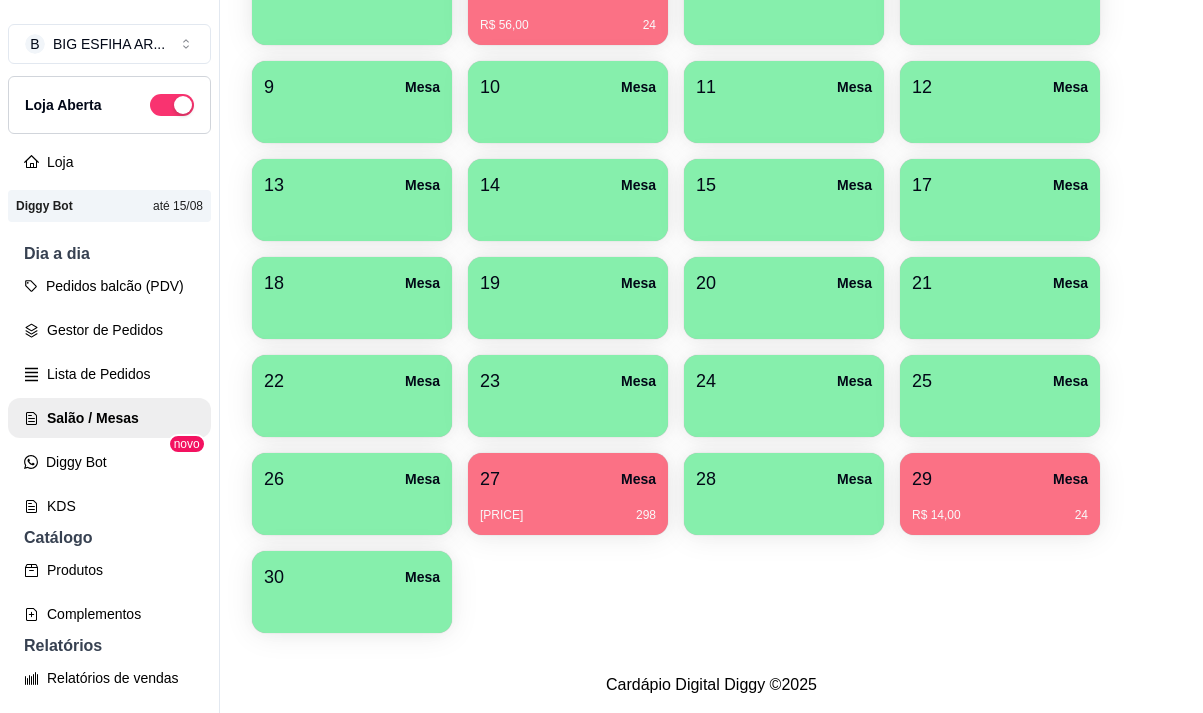 click on "R$ 14,00 [NUMBER]" at bounding box center [1000, 508] 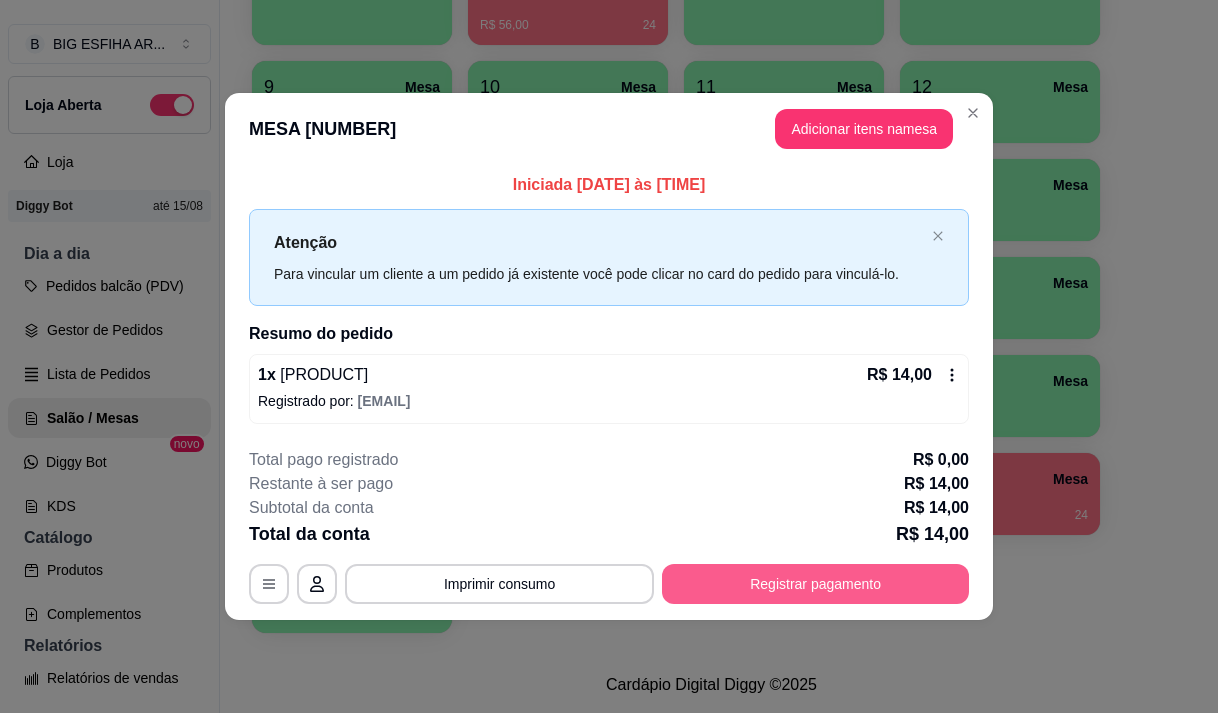 click on "Registrar pagamento" at bounding box center [815, 584] 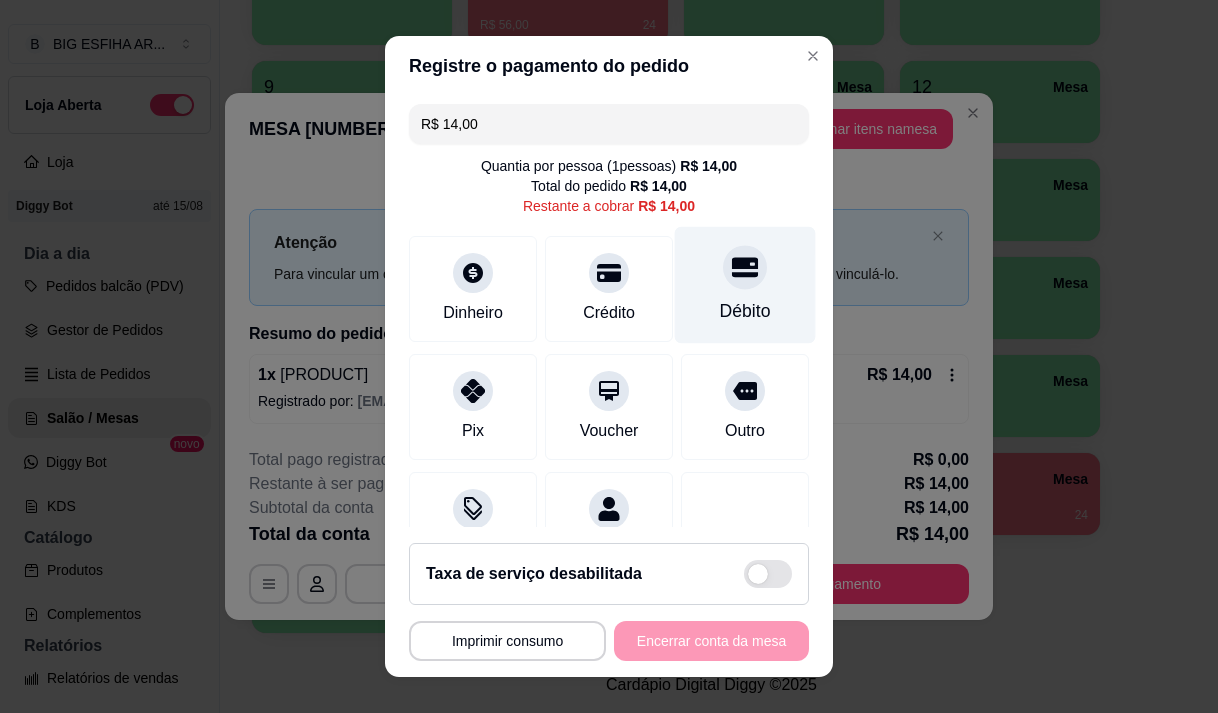 click on "Débito" at bounding box center [745, 311] 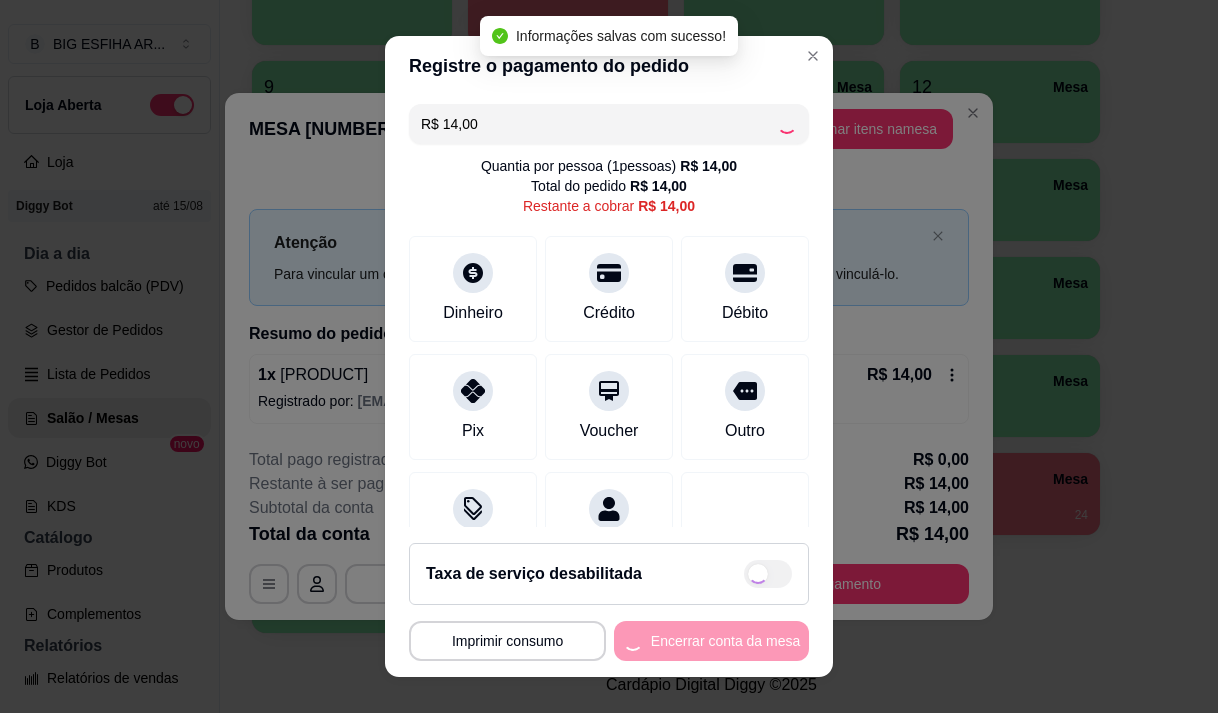 type on "R$ 0,00" 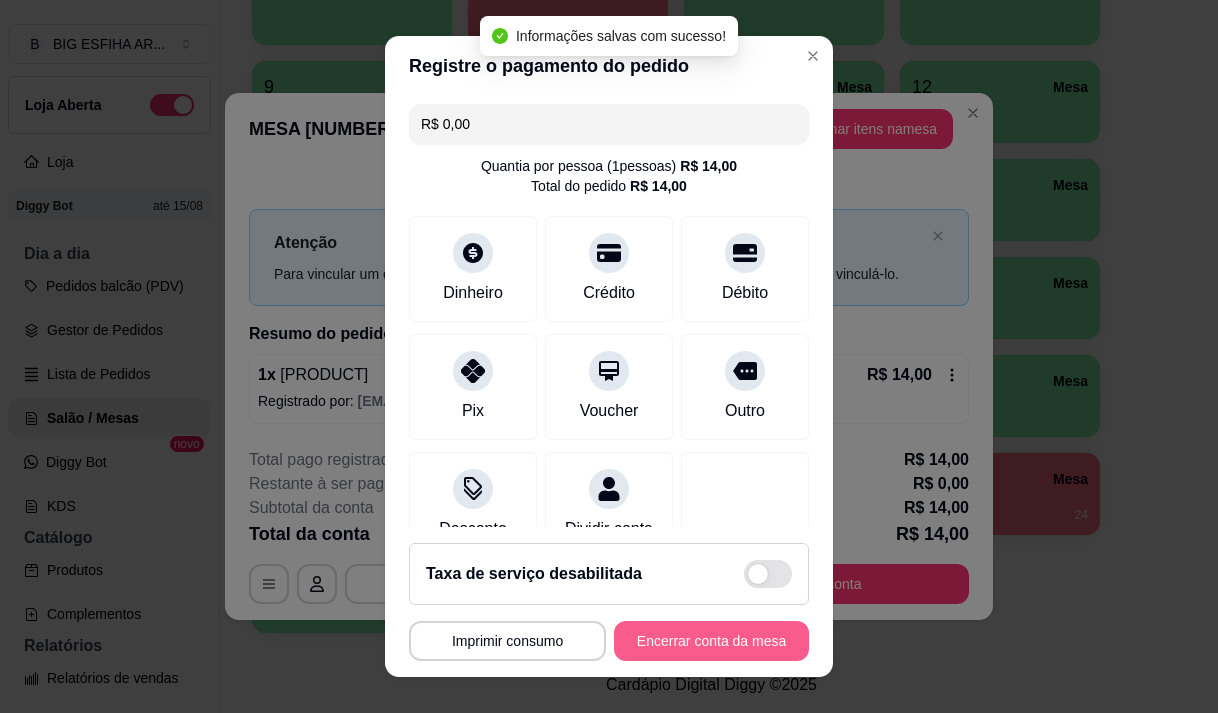 click on "Encerrar conta da mesa" at bounding box center [711, 641] 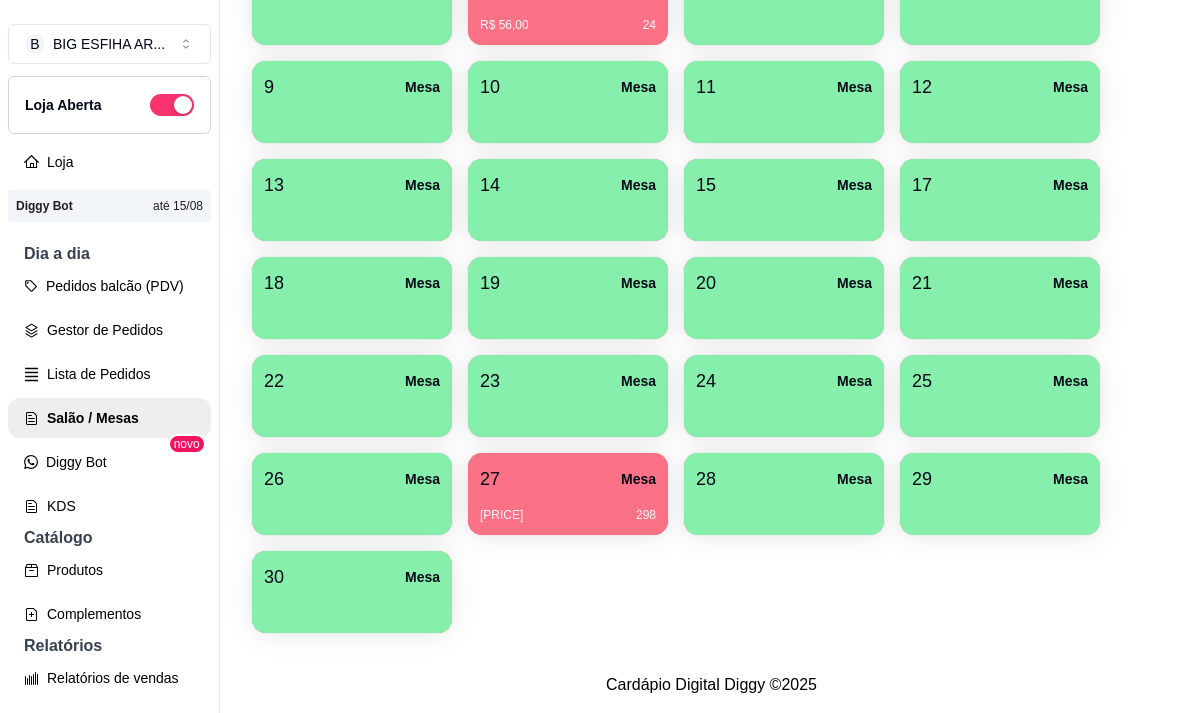 click on "27 Mesa R$ 64,50 298" at bounding box center (568, 494) 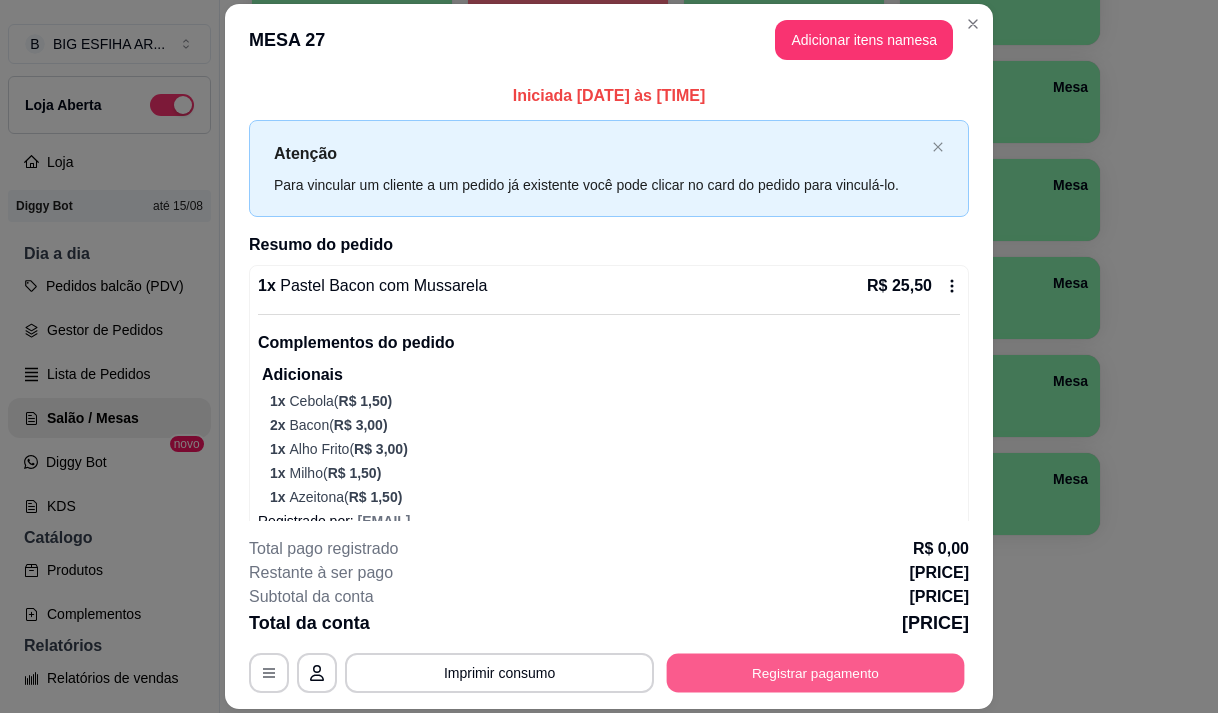 click on "Registrar pagamento" at bounding box center (816, 673) 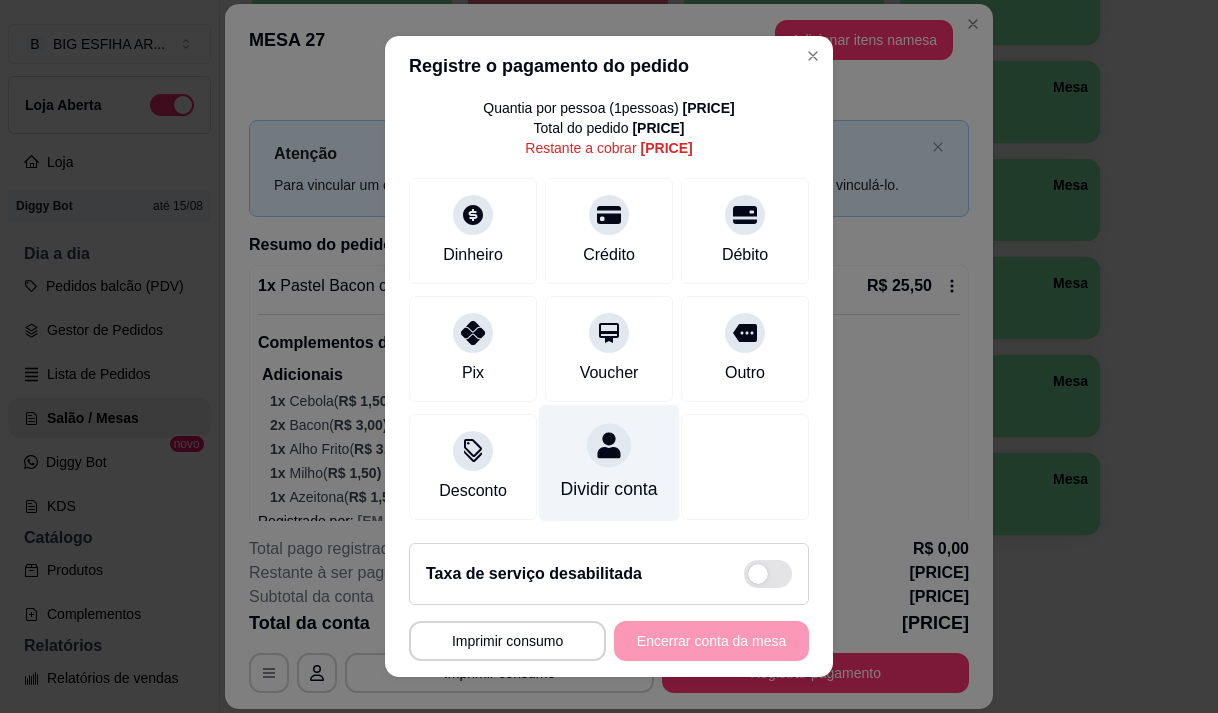 scroll, scrollTop: 82, scrollLeft: 0, axis: vertical 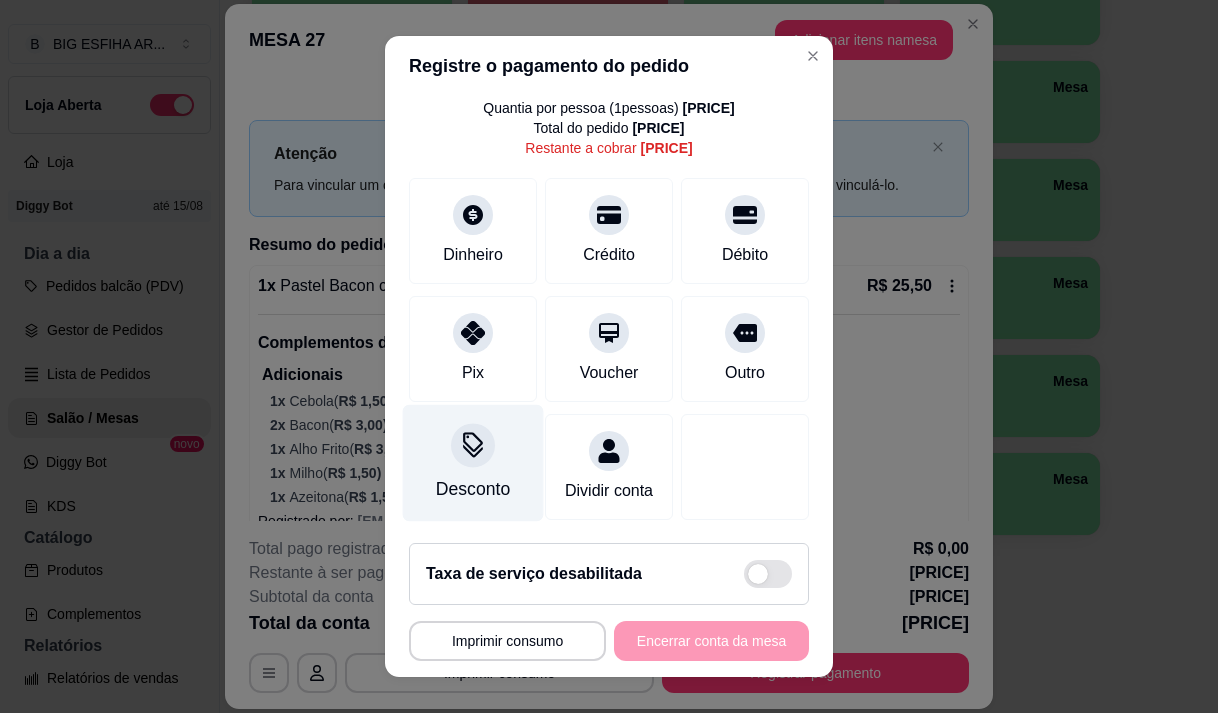 click on "Desconto" at bounding box center (473, 462) 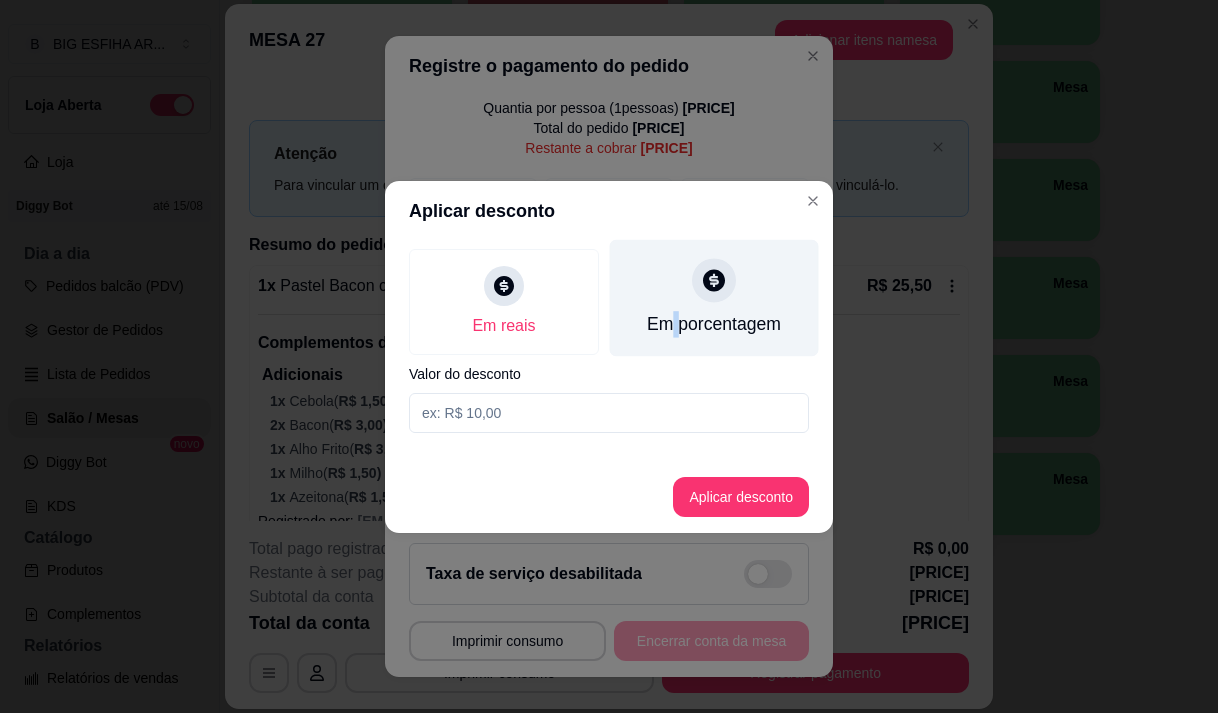 drag, startPoint x: 674, startPoint y: 297, endPoint x: 679, endPoint y: 310, distance: 13.928389 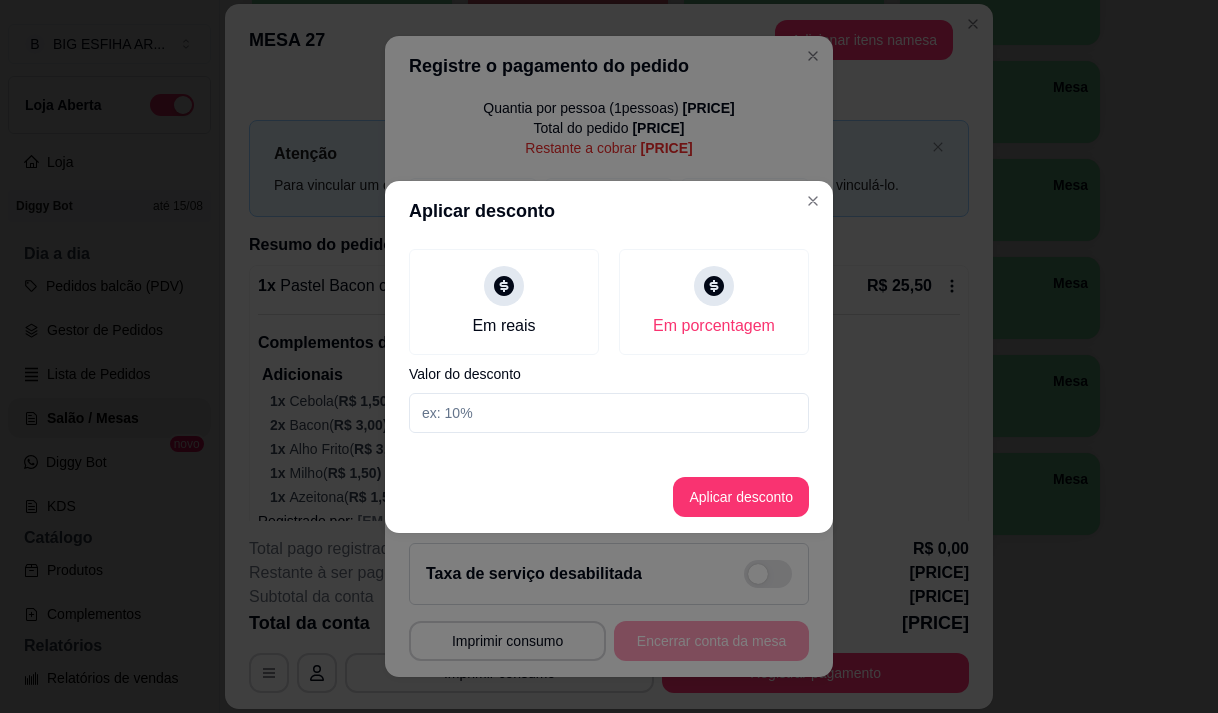 click at bounding box center [609, 413] 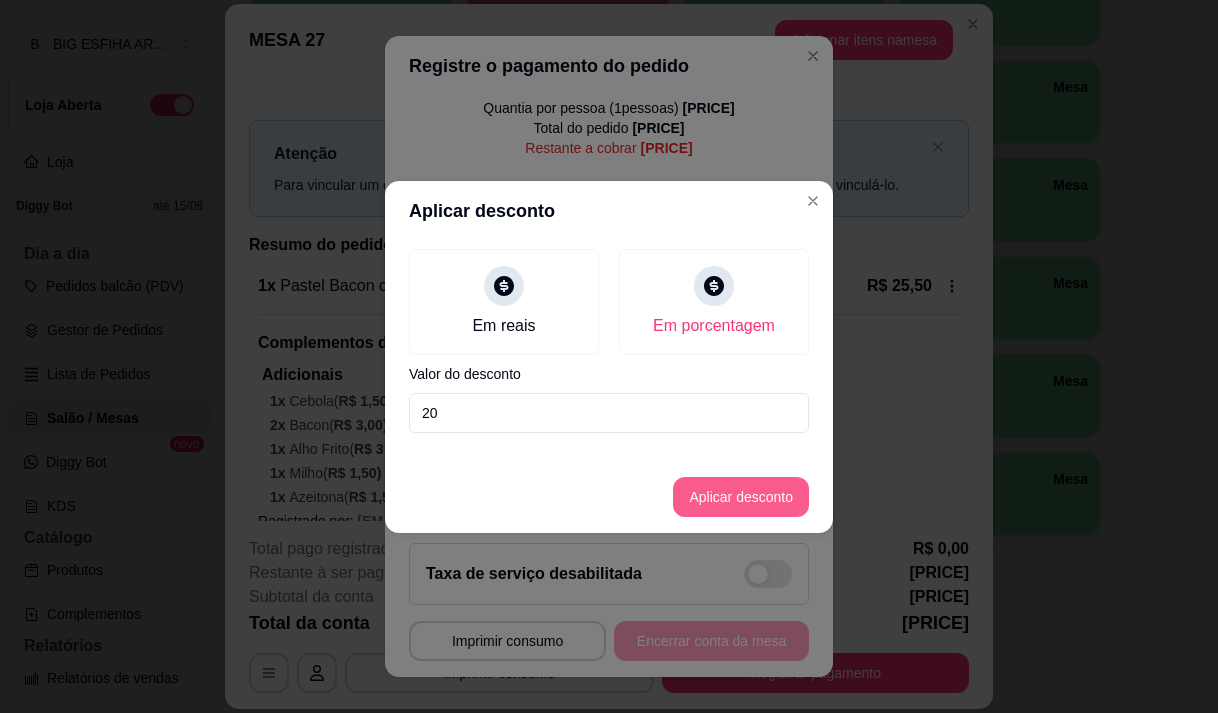type on "20" 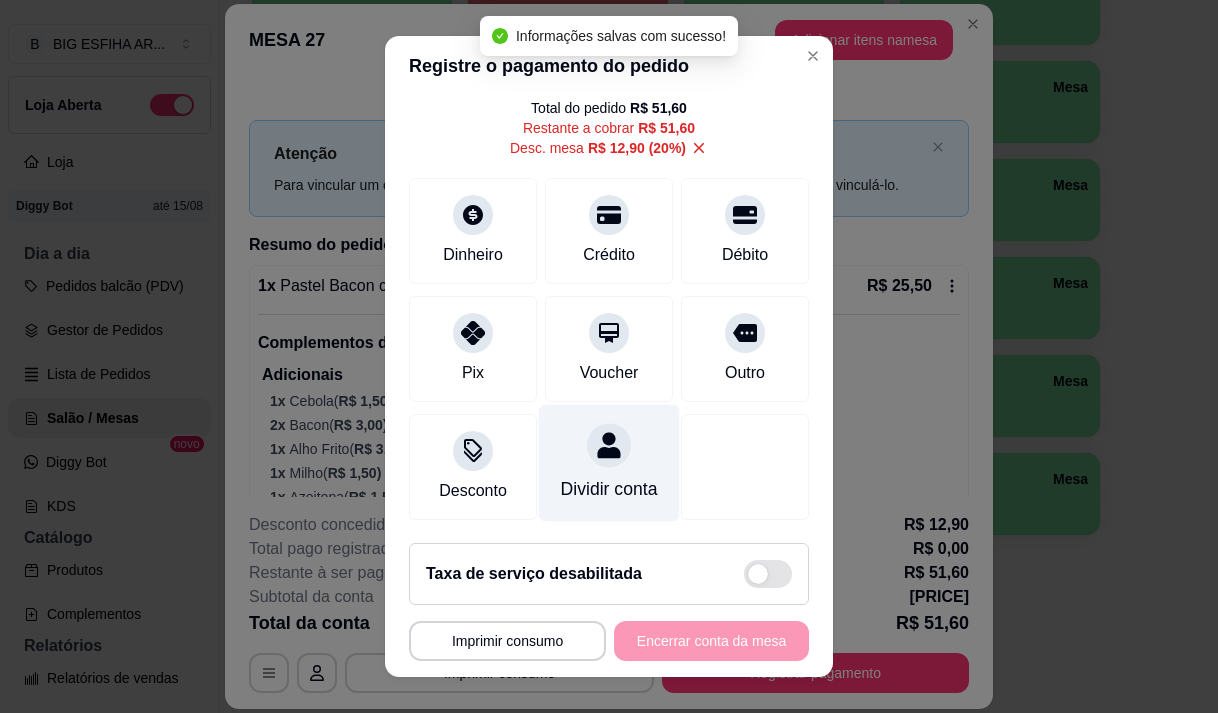 type on "R$ 51,60" 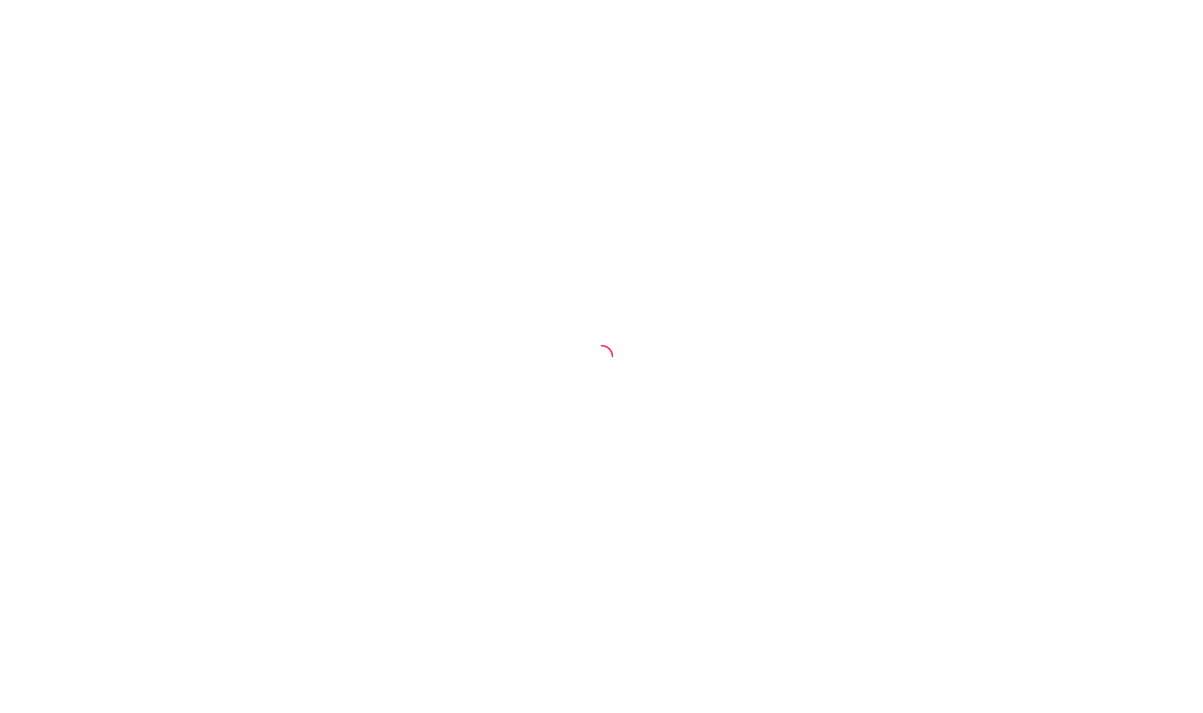 scroll, scrollTop: 0, scrollLeft: 0, axis: both 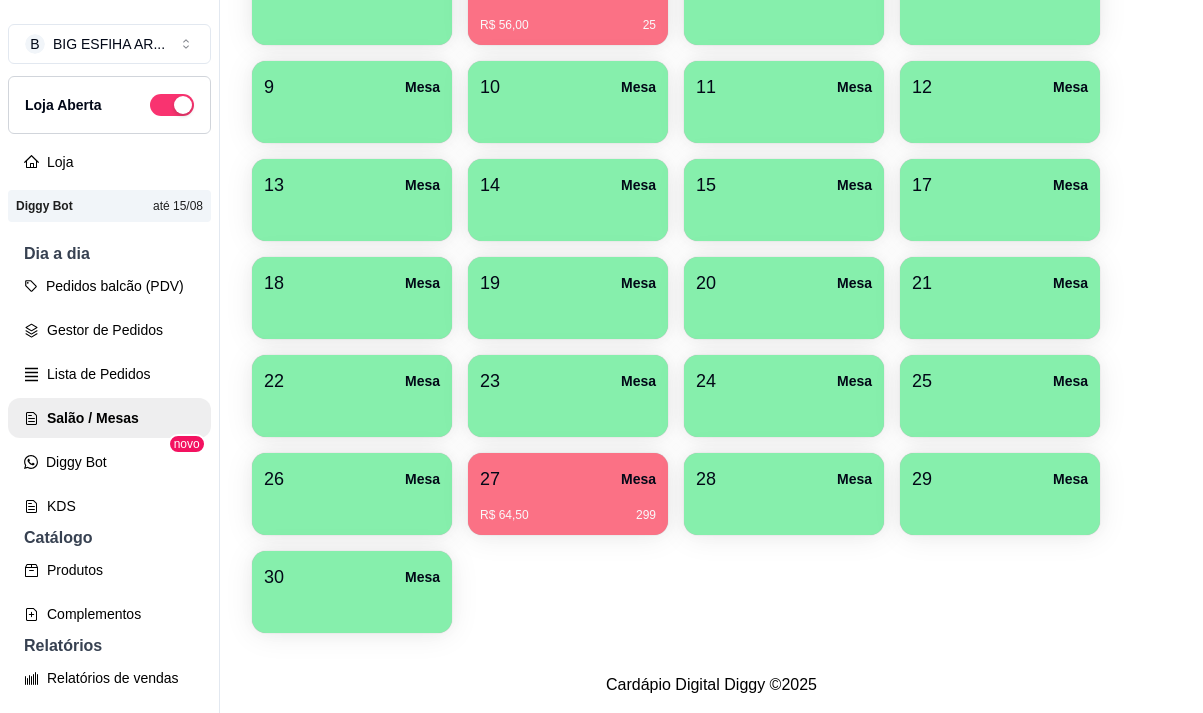 click on "R$ 64,50 299" at bounding box center (568, 508) 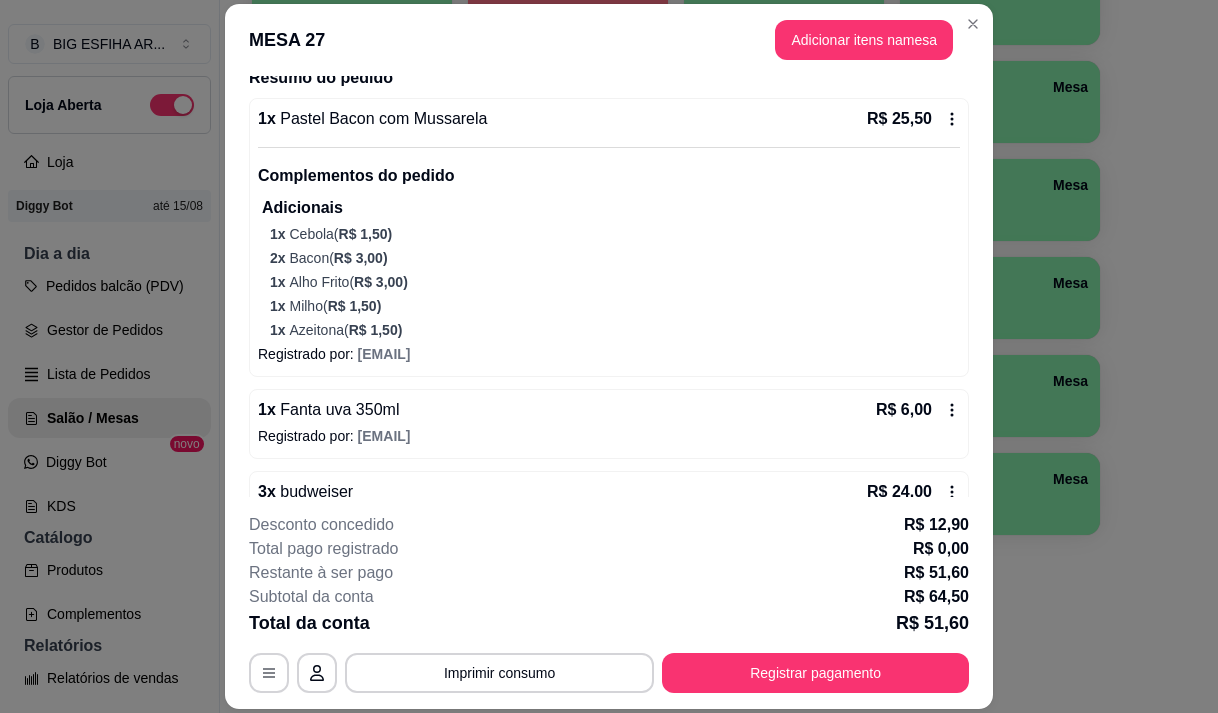 scroll, scrollTop: 300, scrollLeft: 0, axis: vertical 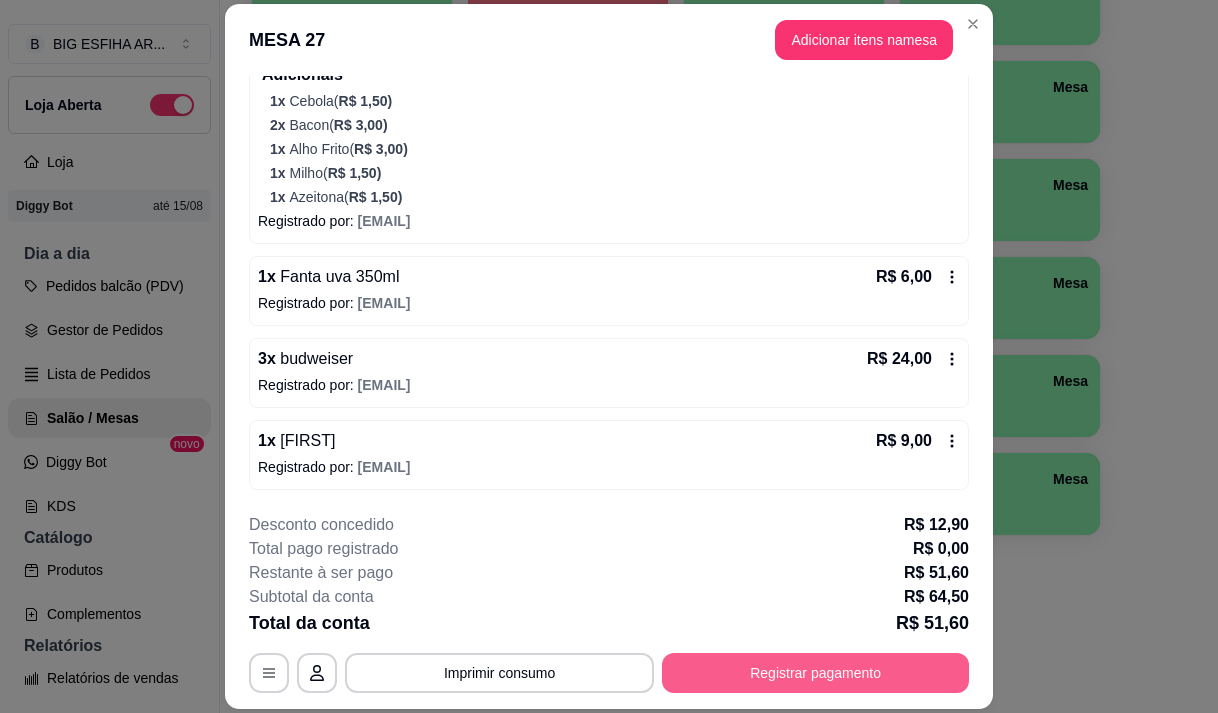 click on "Registrar pagamento" at bounding box center (815, 673) 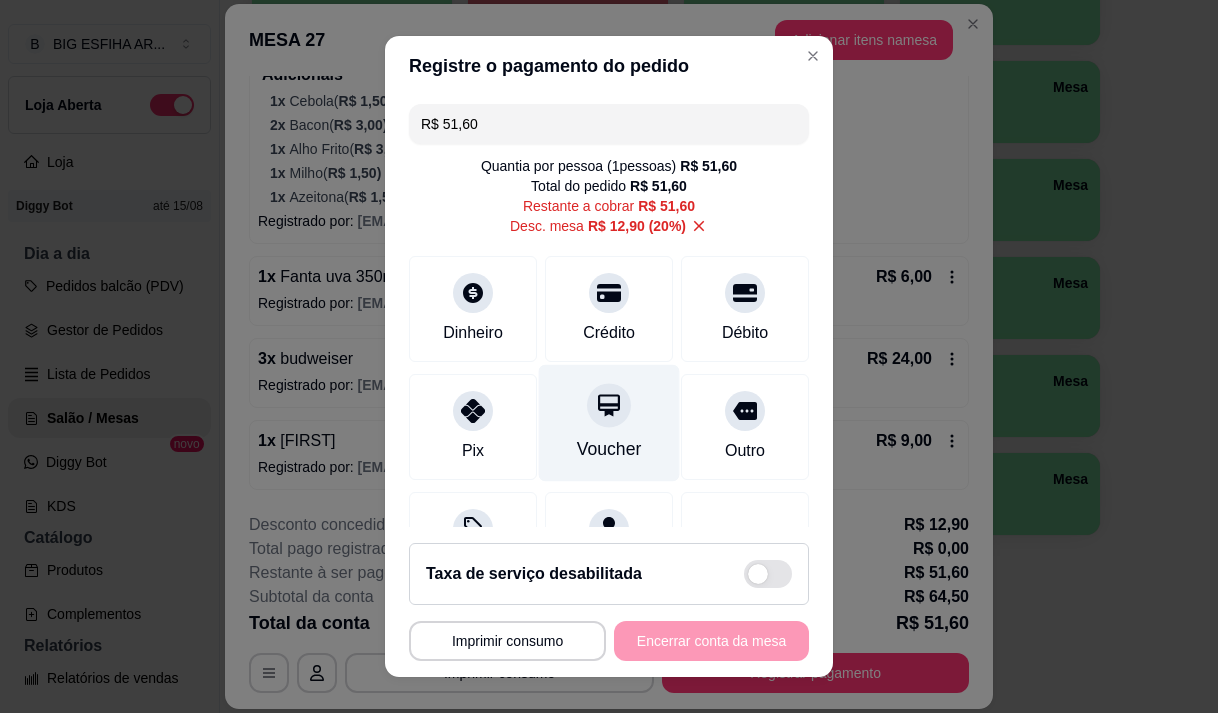 click at bounding box center (609, 405) 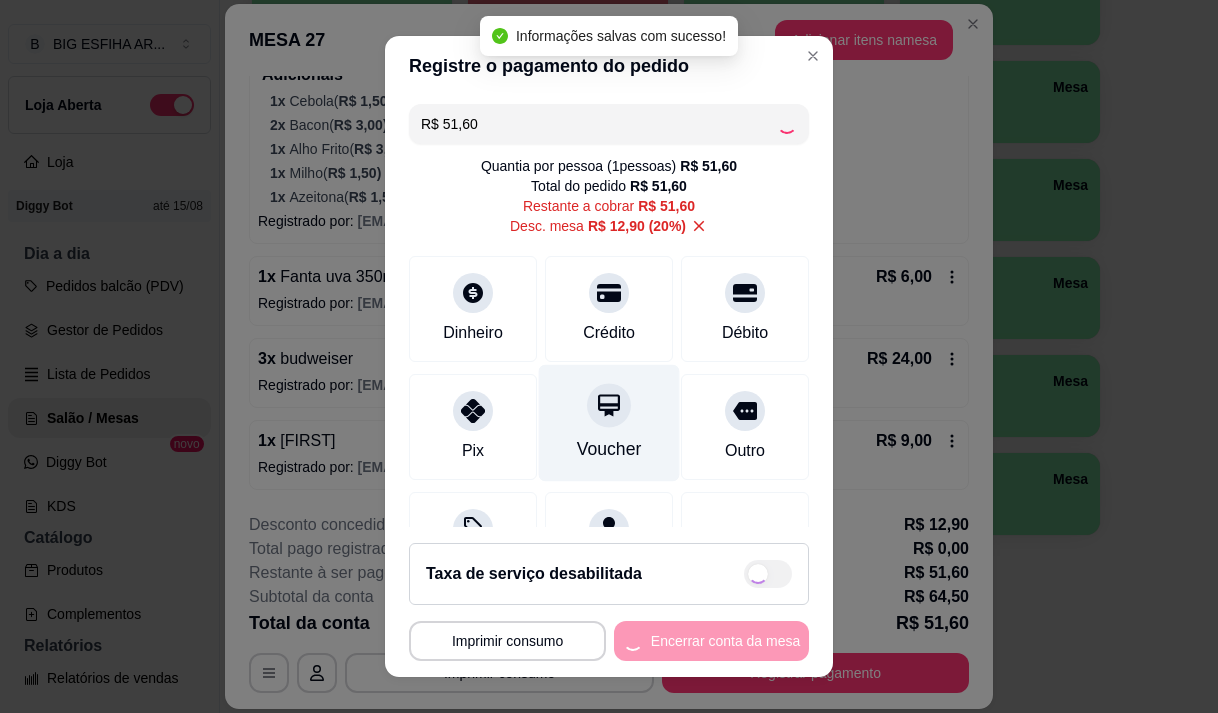 type on "R$ 0,00" 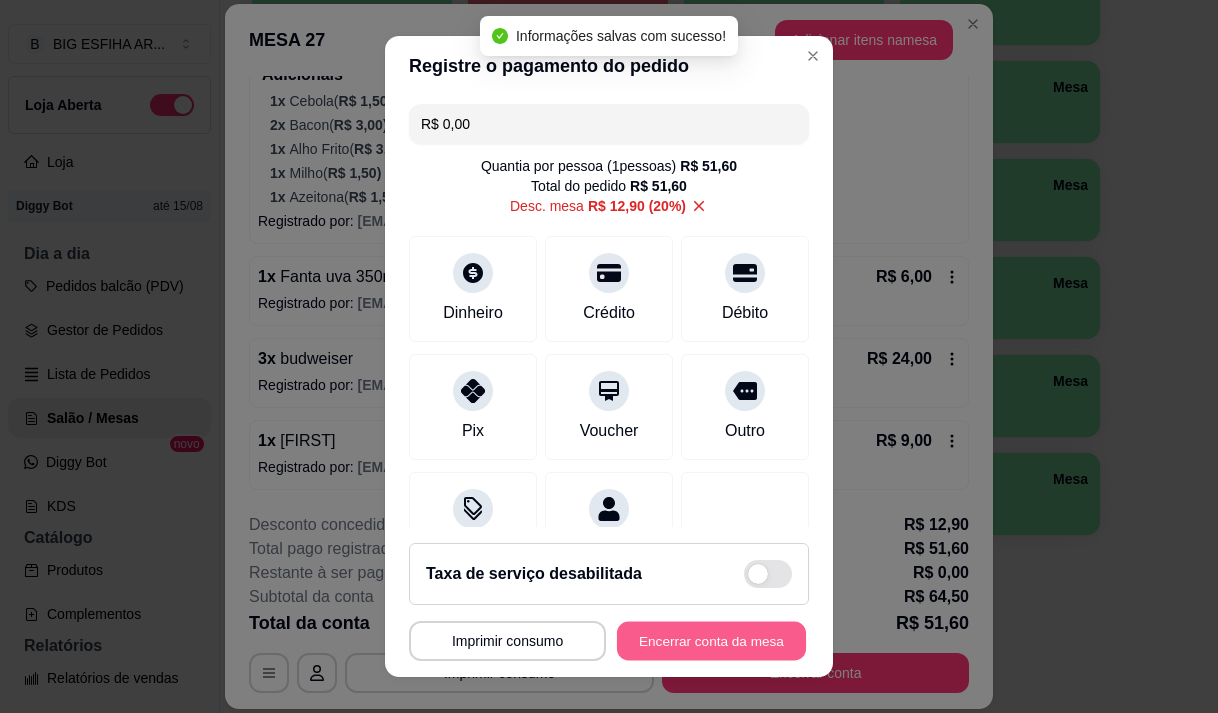 click on "Encerrar conta da mesa" at bounding box center (711, 641) 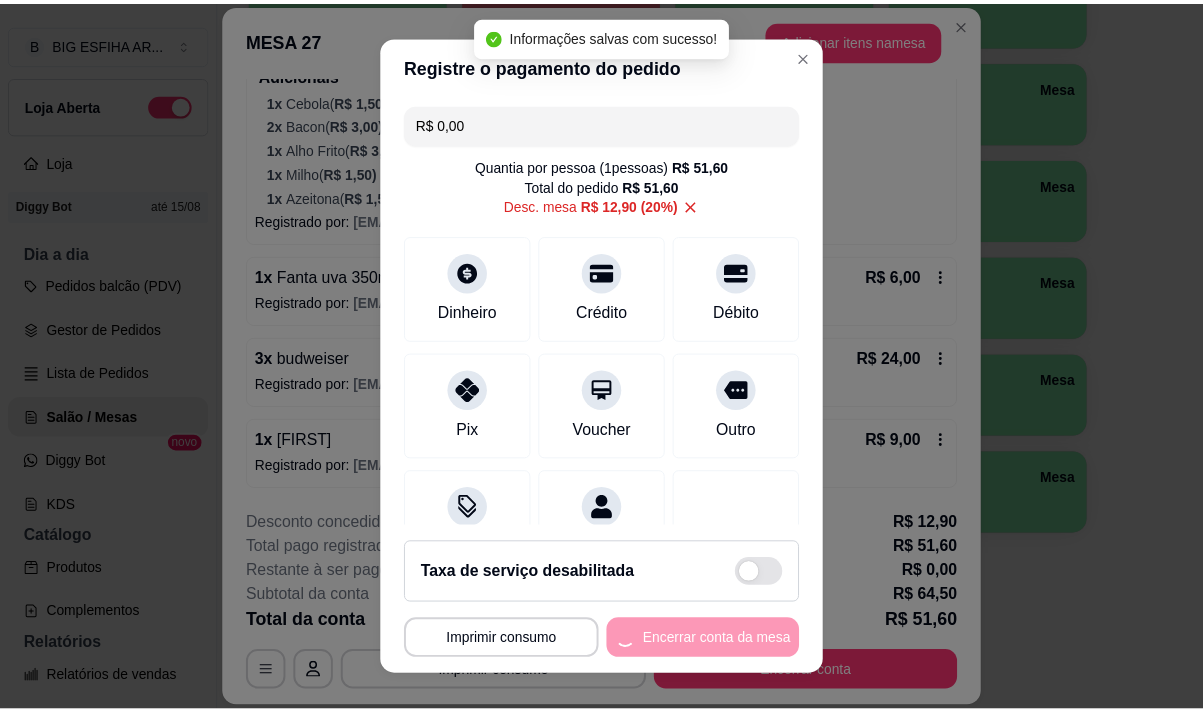 scroll, scrollTop: 0, scrollLeft: 0, axis: both 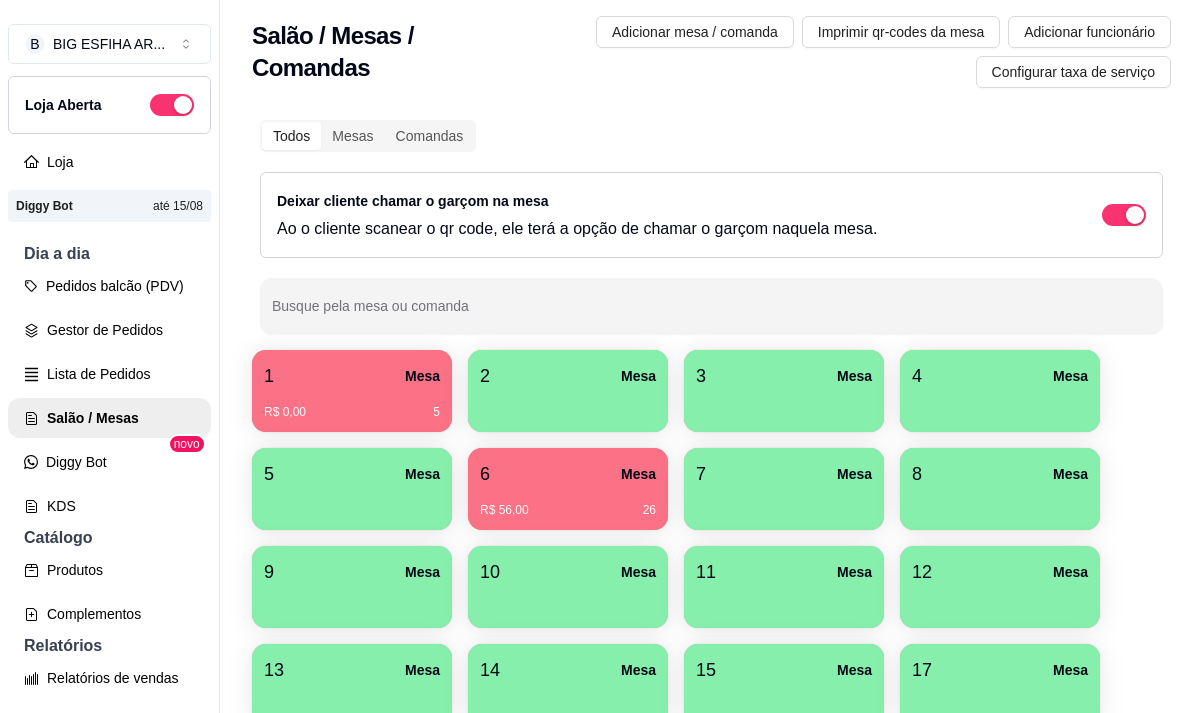 click on "1 Mesa" at bounding box center (352, 376) 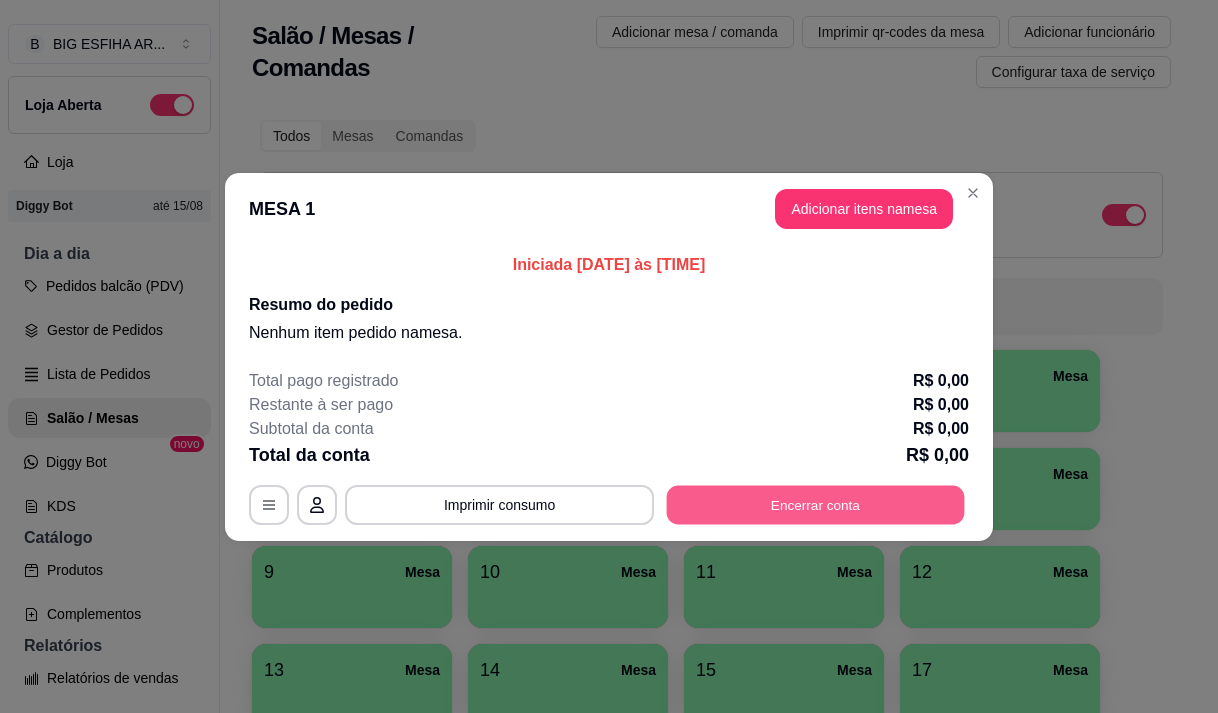 click on "Encerrar conta" at bounding box center [816, 504] 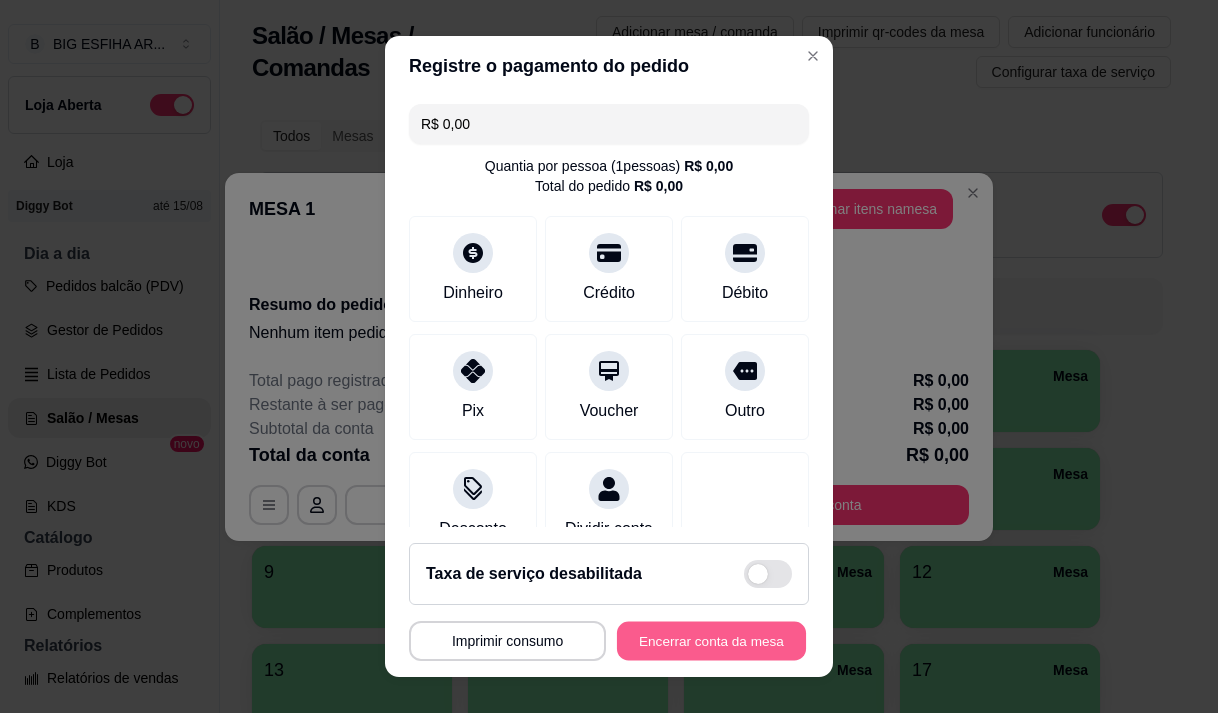 click on "Encerrar conta da mesa" at bounding box center [711, 641] 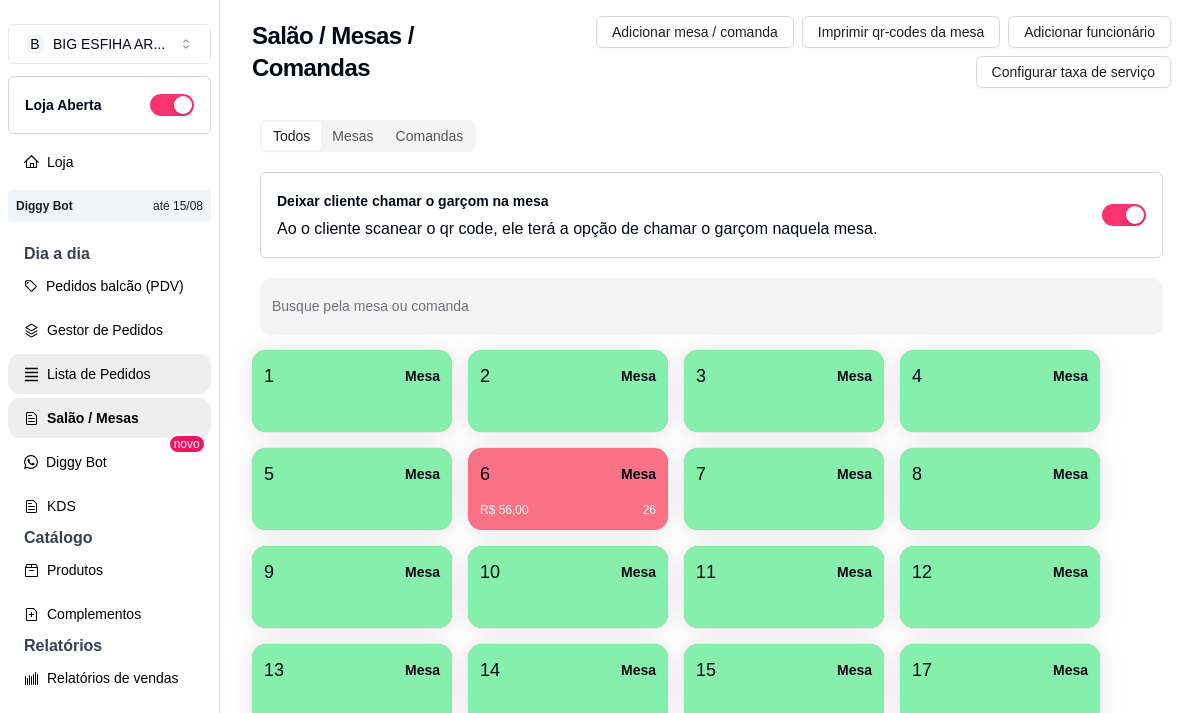 click on "Lista de Pedidos" at bounding box center (109, 374) 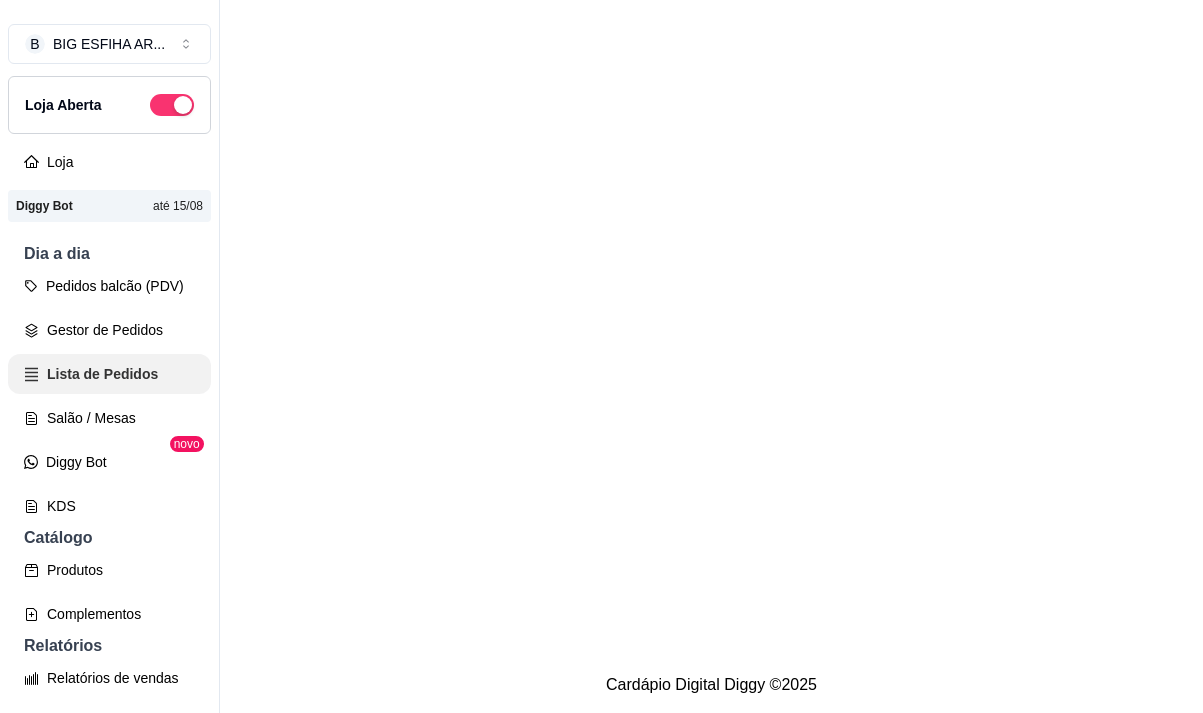 scroll, scrollTop: 0, scrollLeft: 0, axis: both 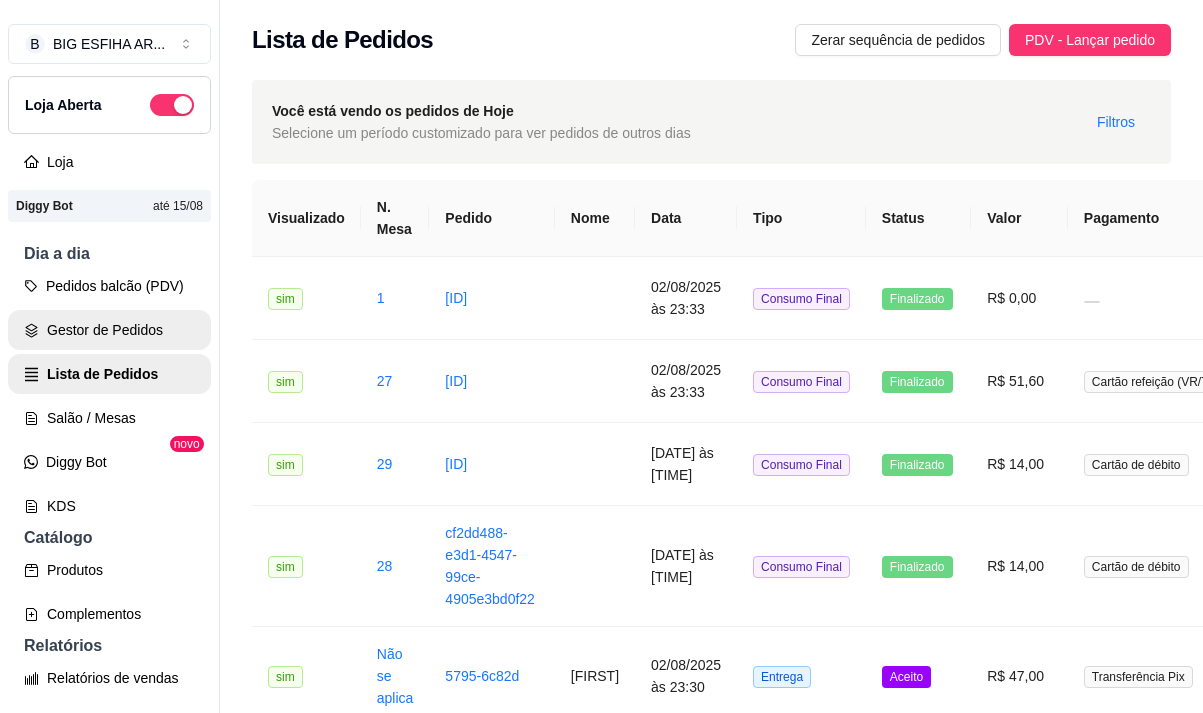 click on "Gestor de Pedidos" at bounding box center [109, 330] 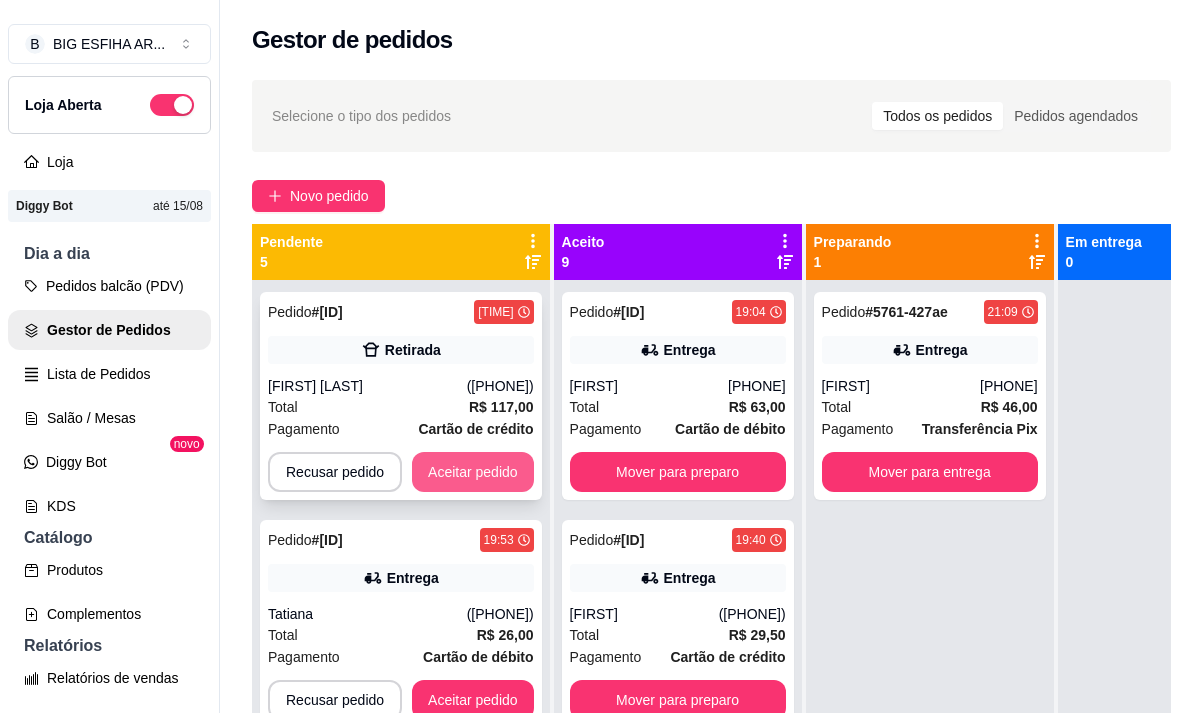 click on "Aceitar pedido" at bounding box center (473, 472) 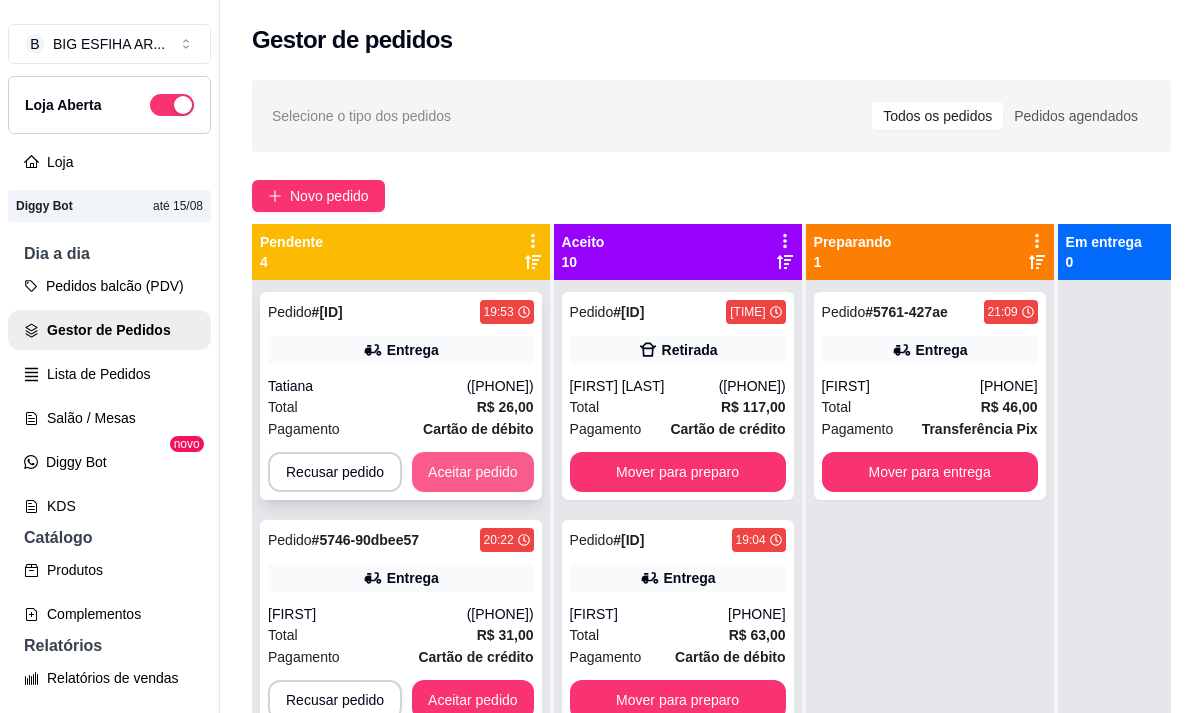 click on "Aceitar pedido" at bounding box center (473, 472) 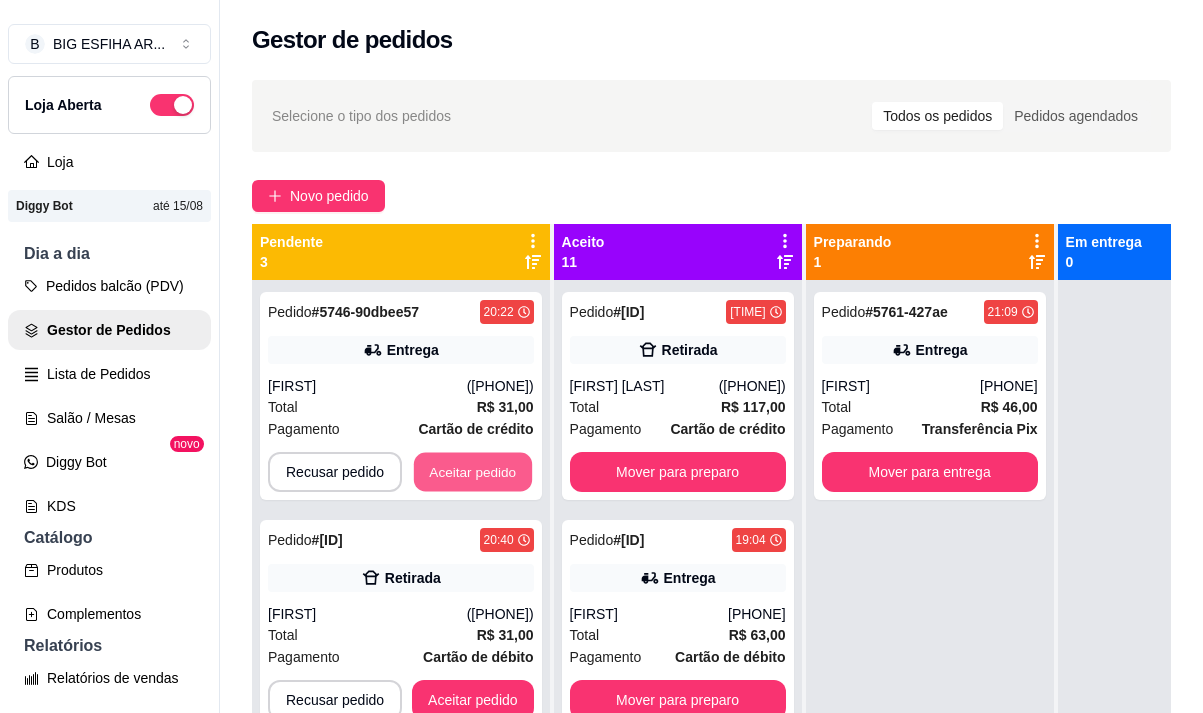 click on "Aceitar pedido" at bounding box center (473, 472) 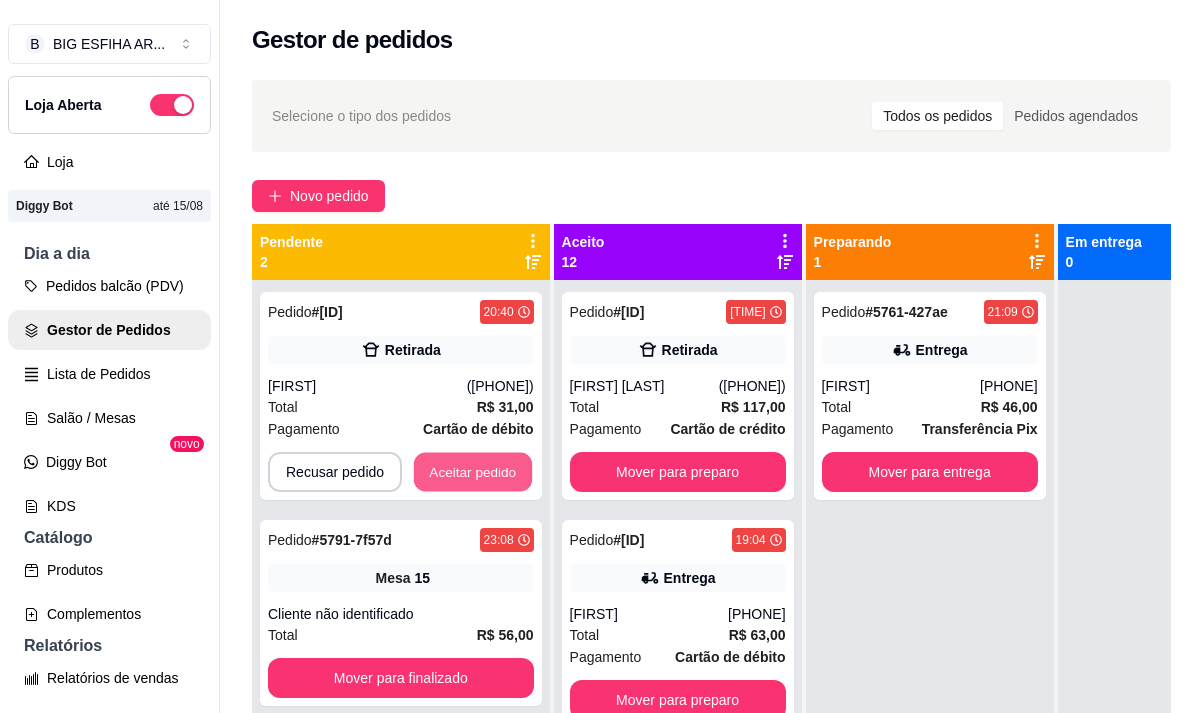 click on "Aceitar pedido" at bounding box center (473, 472) 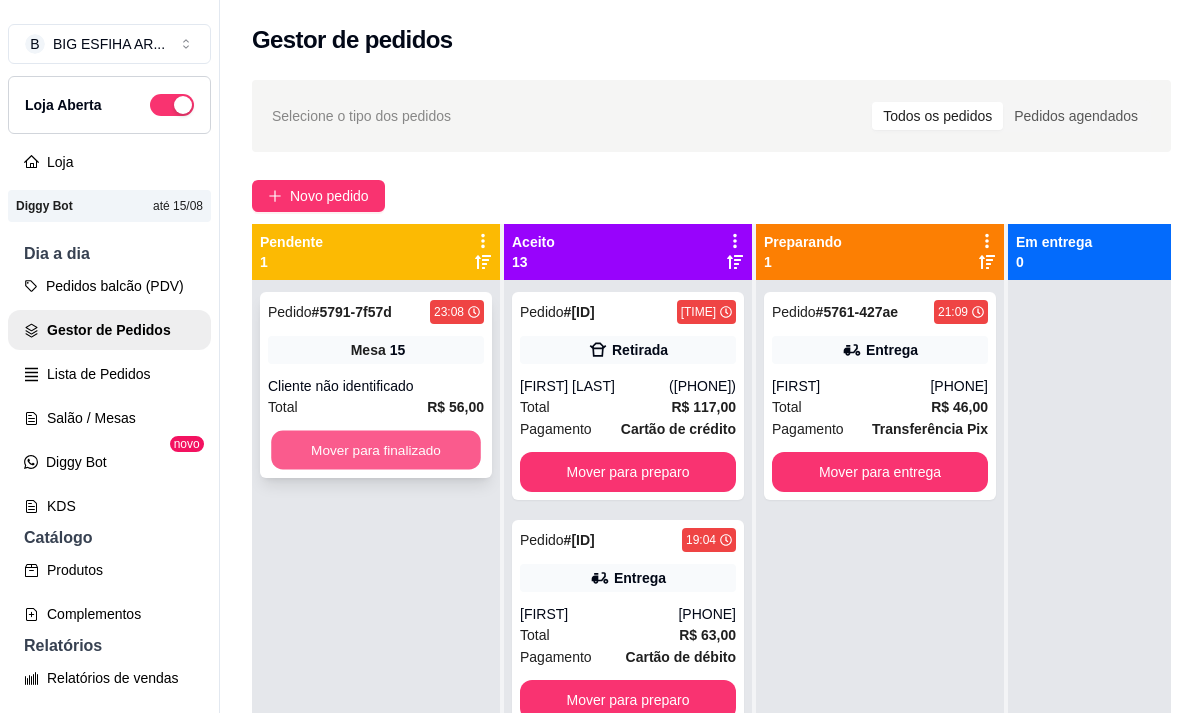 click on "Mover para finalizado" at bounding box center [376, 450] 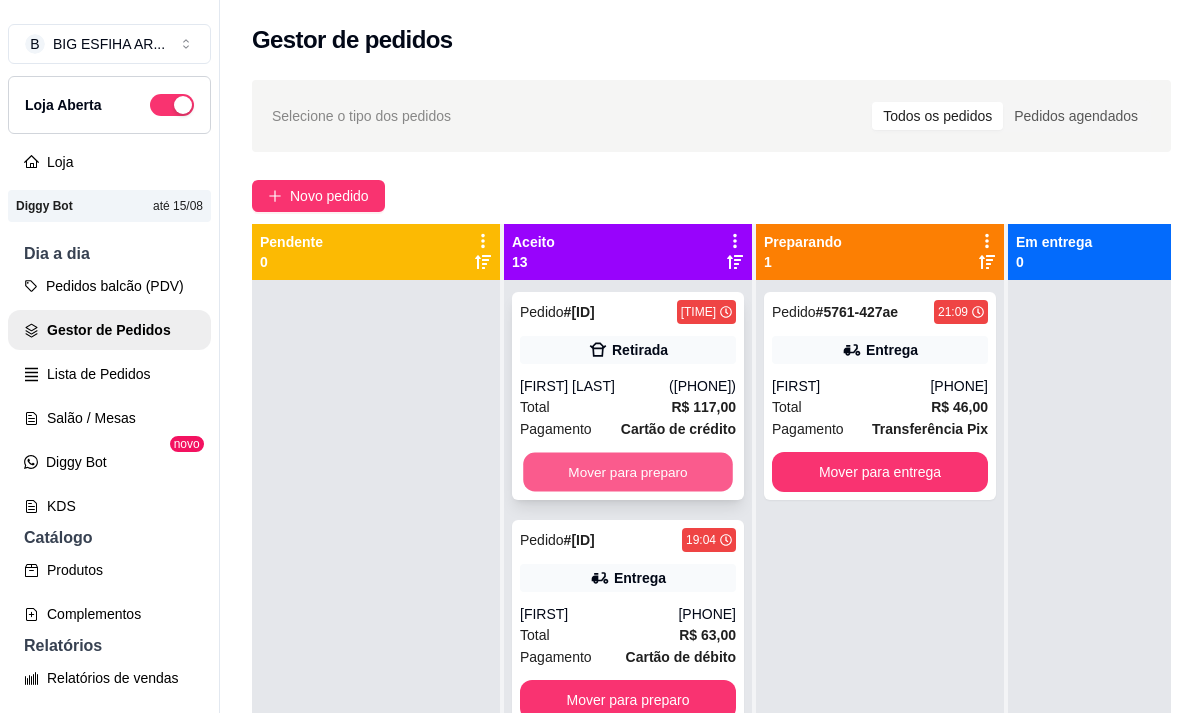 click on "Mover para preparo" at bounding box center (628, 472) 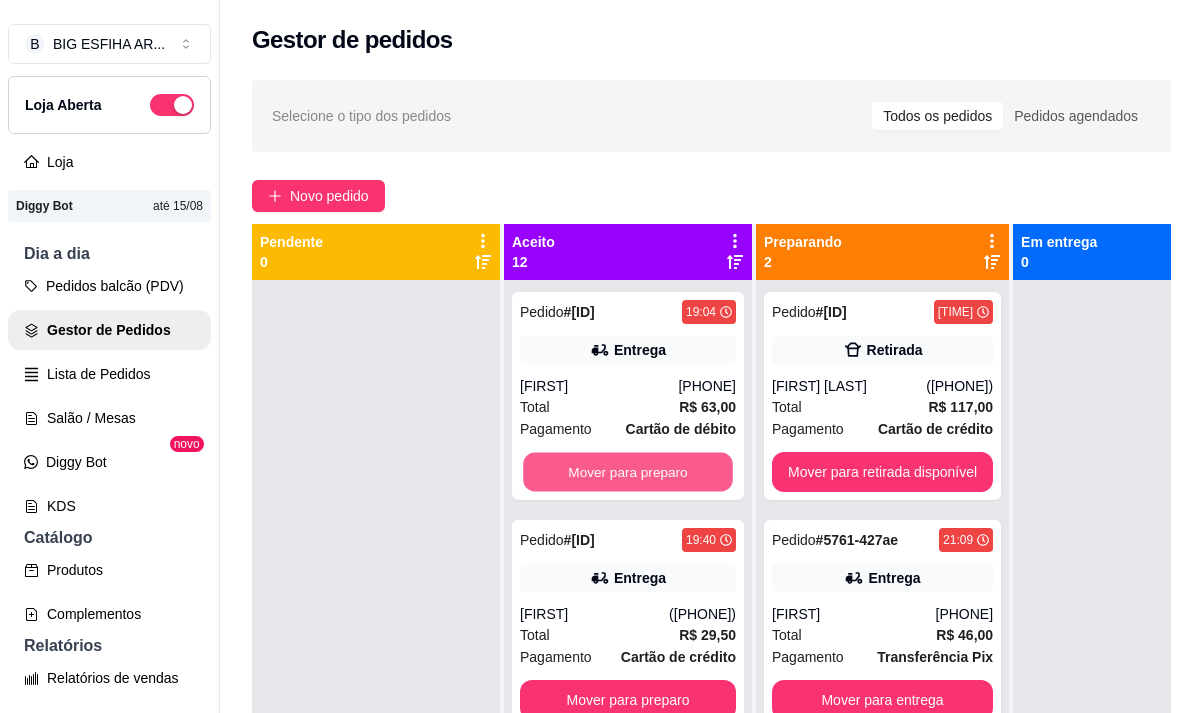 click on "Mover para preparo" at bounding box center [628, 472] 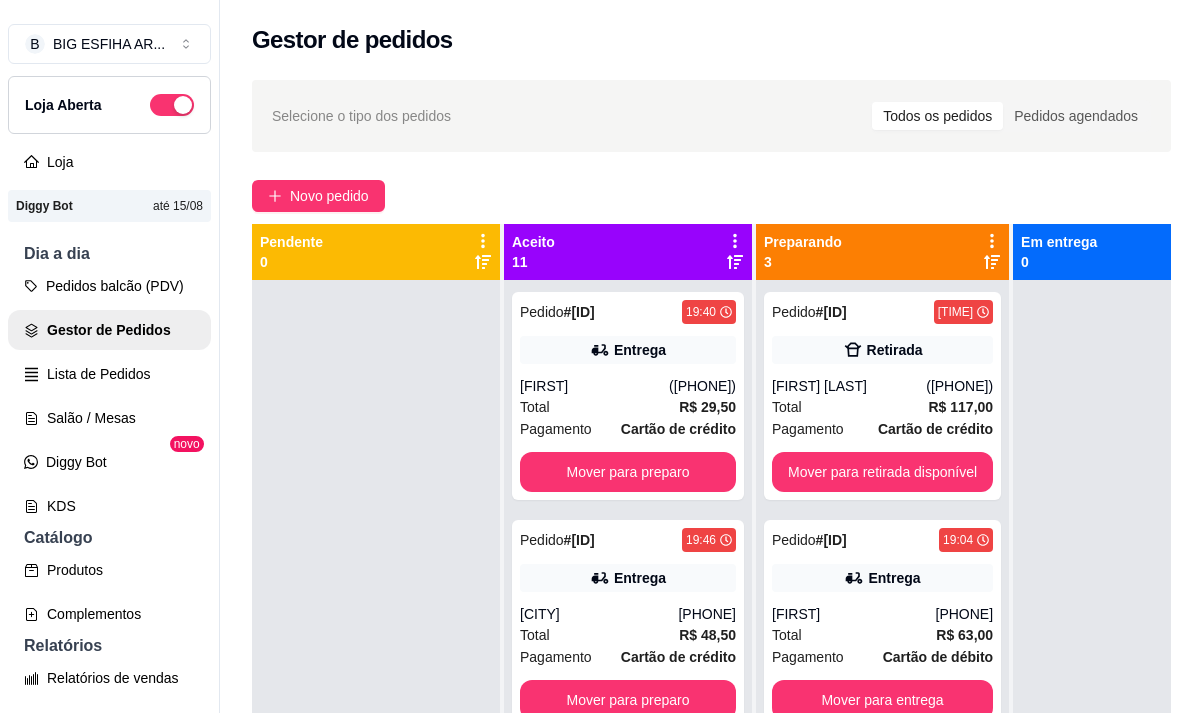 click on "Pedido  # [ID] [TIME] Entrega [FIRST] ([PHONE]) Total [PRICE] Pagamento Cartão de crédito Mover para preparo" at bounding box center [628, 396] 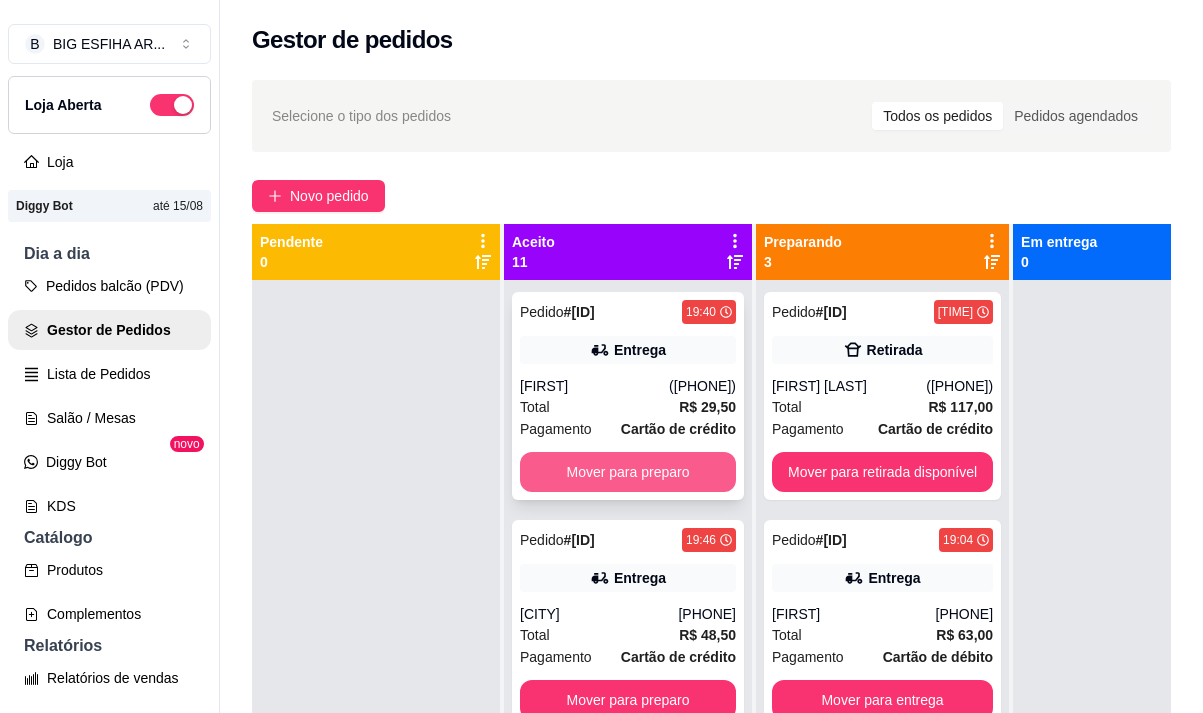 click on "Mover para preparo" at bounding box center [628, 472] 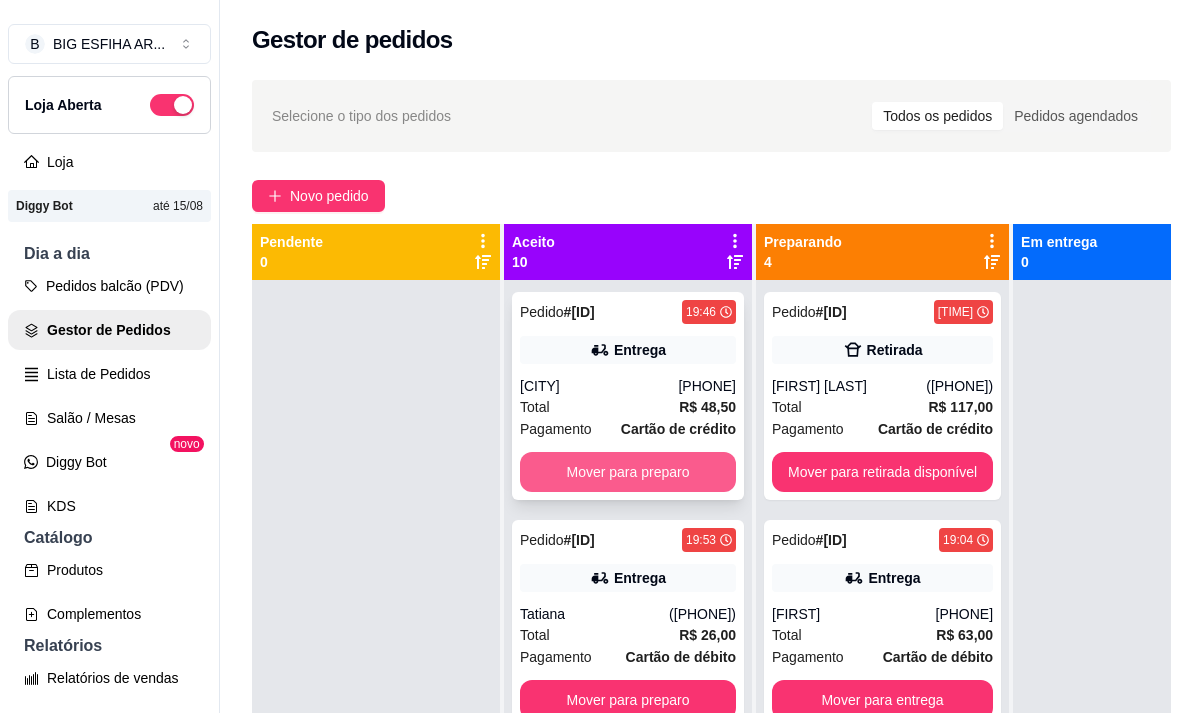 click on "Mover para preparo" at bounding box center [628, 472] 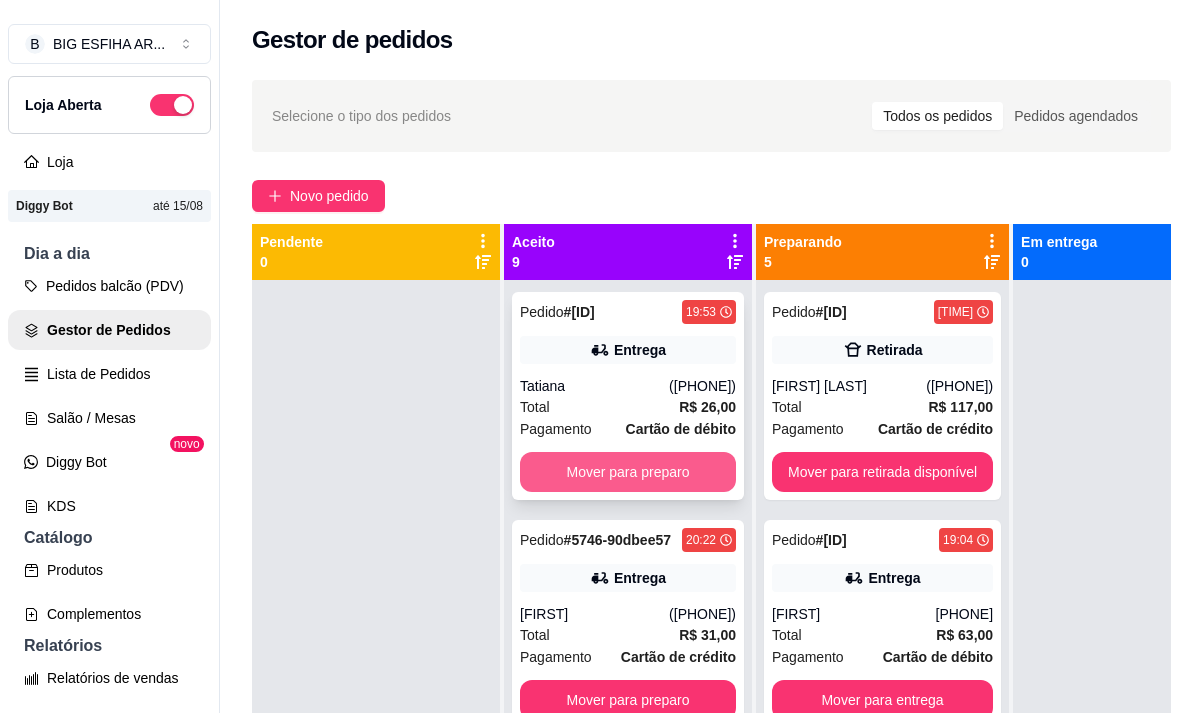 click on "Mover para preparo" at bounding box center (628, 472) 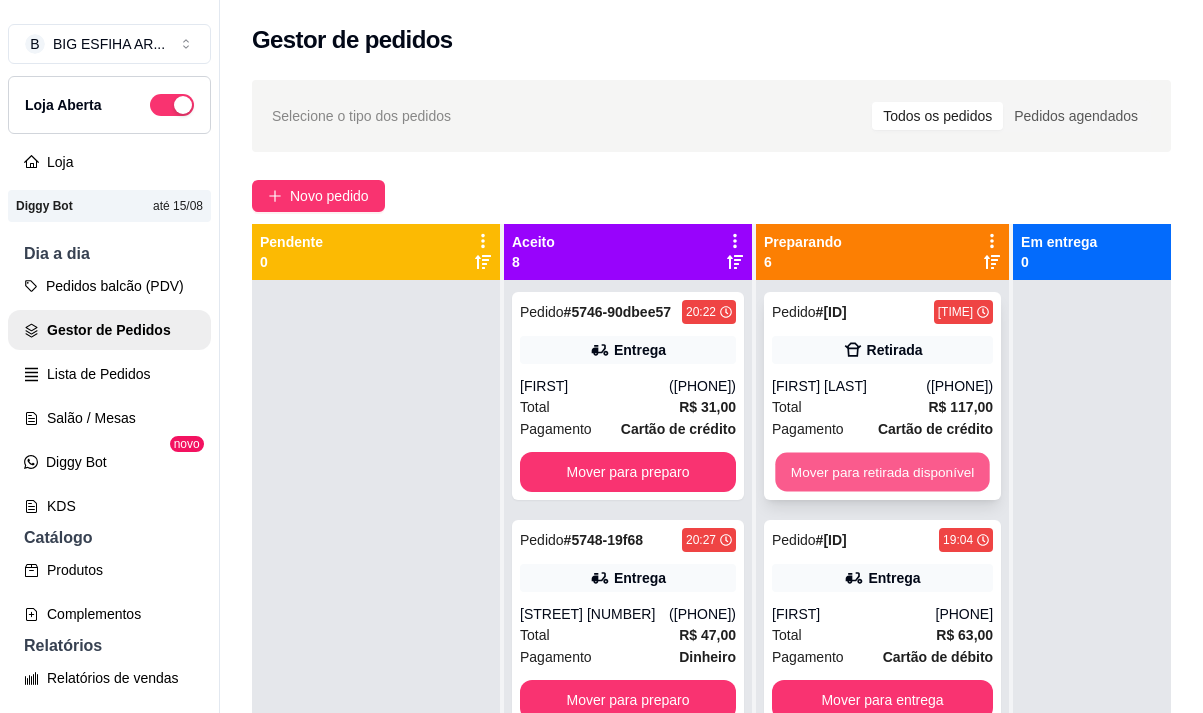 click on "Mover para retirada disponível" at bounding box center (882, 472) 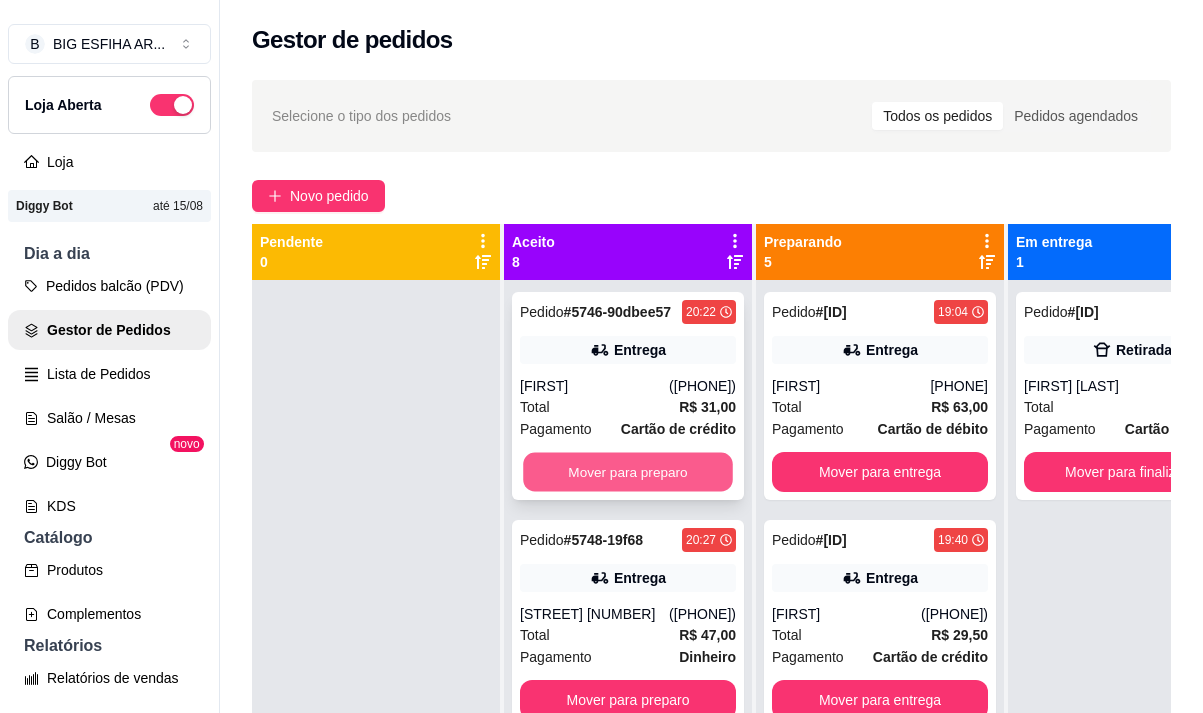click on "Mover para preparo" at bounding box center (628, 472) 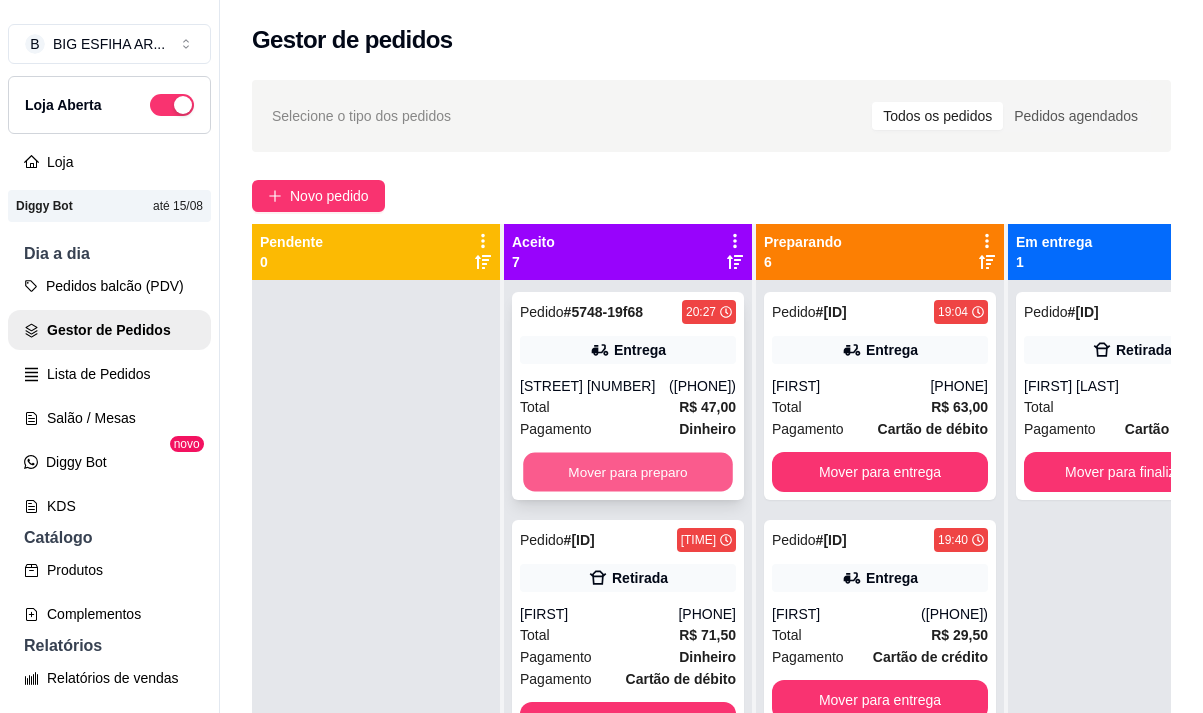 click on "Mover para preparo" at bounding box center (628, 472) 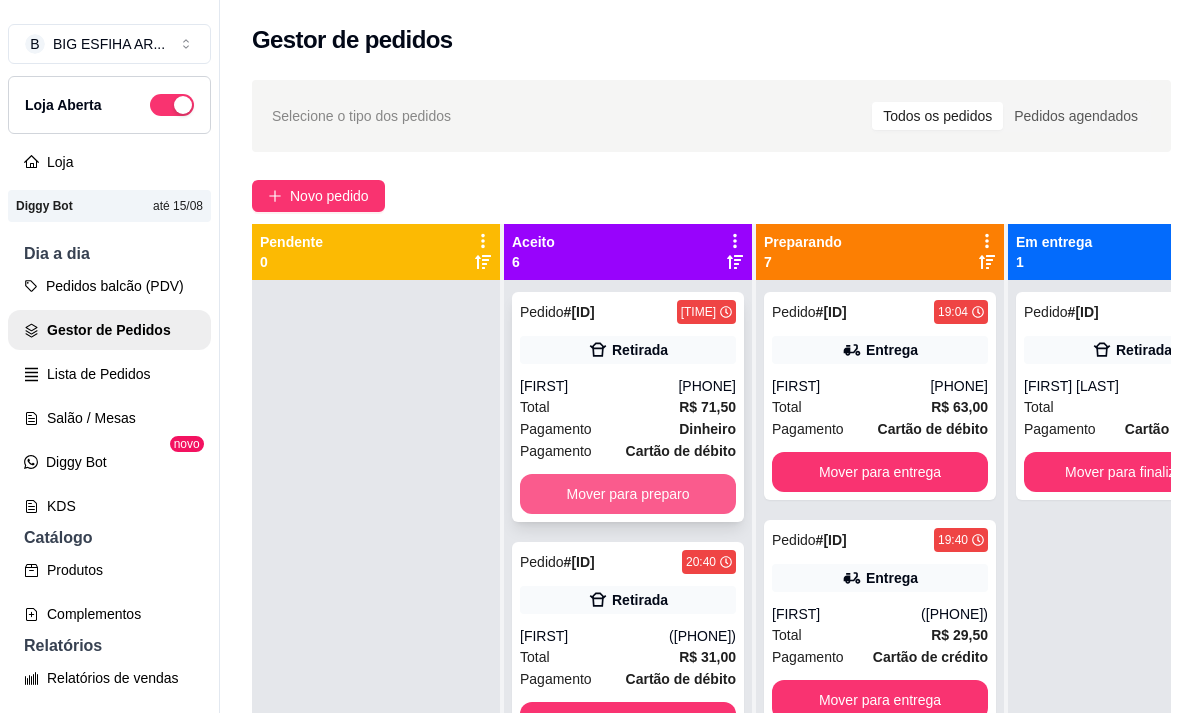 click on "Mover para preparo" at bounding box center (628, 494) 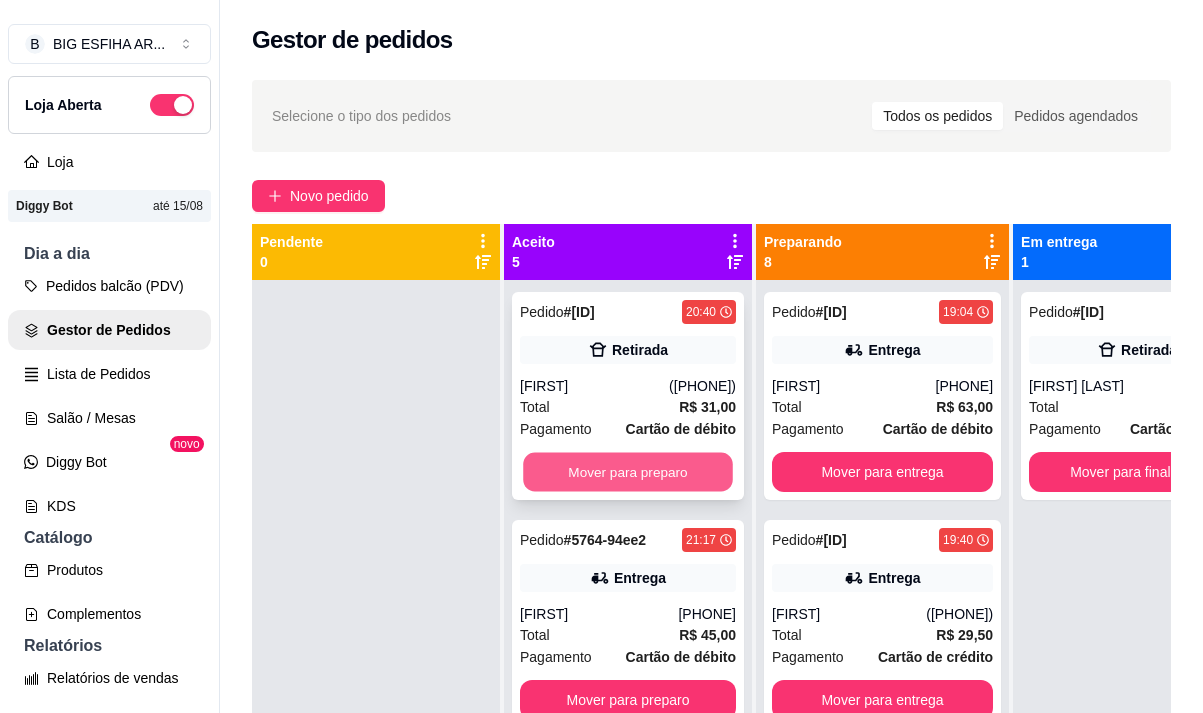 click on "Mover para preparo" at bounding box center (628, 472) 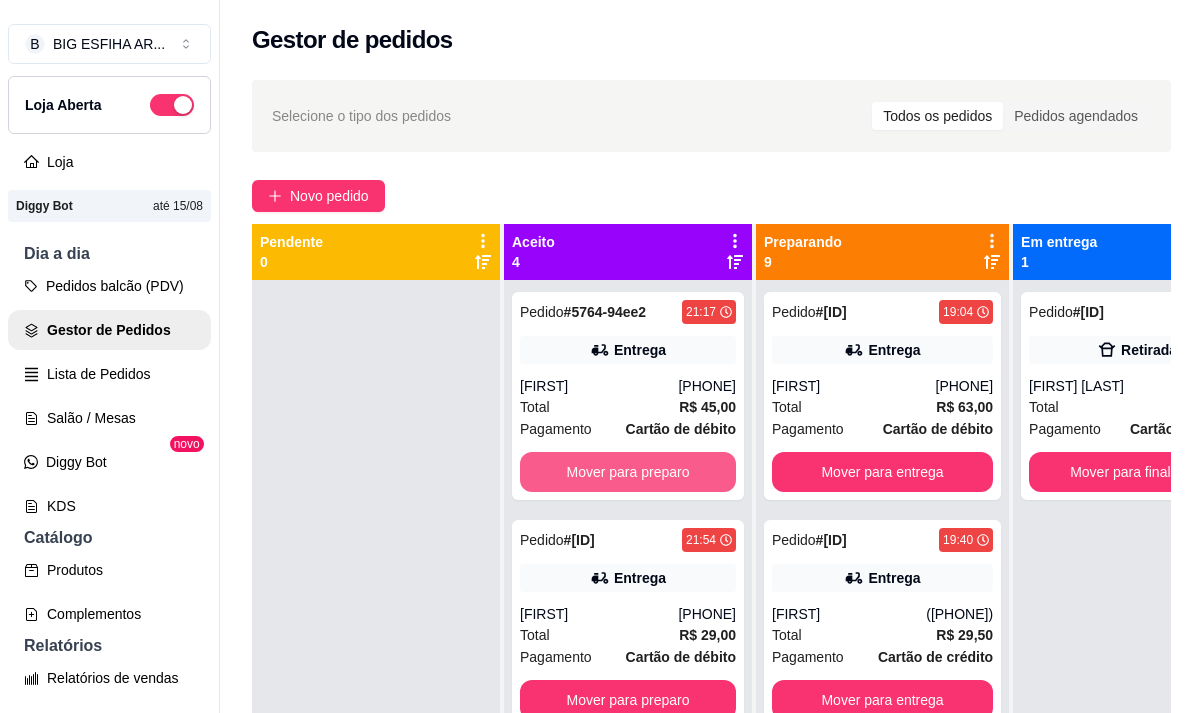 click on "Mover para preparo" at bounding box center (628, 472) 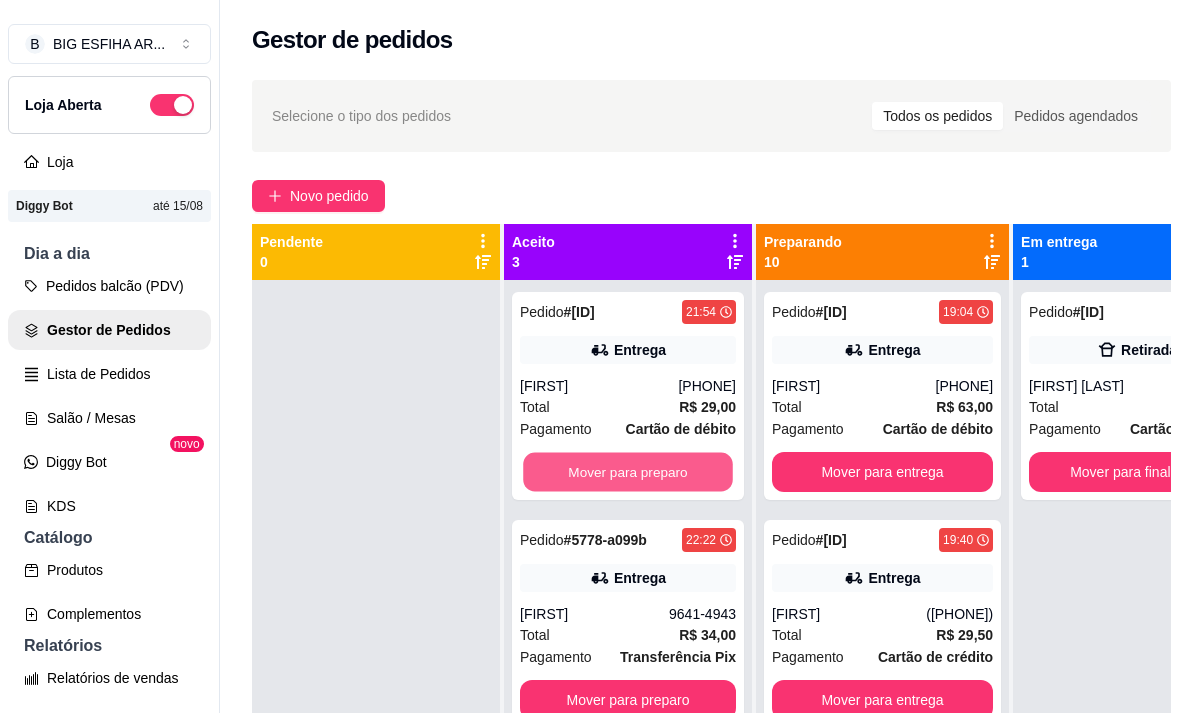 click on "Mover para preparo" at bounding box center (628, 472) 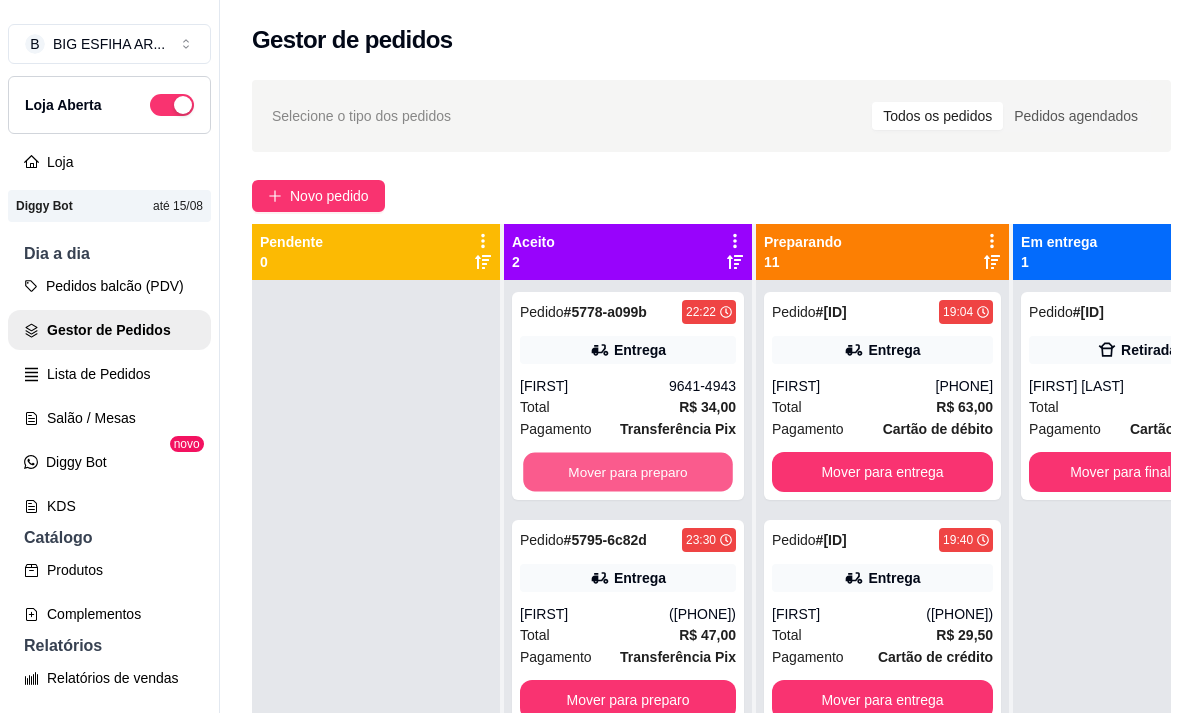 click on "Mover para preparo" at bounding box center (628, 472) 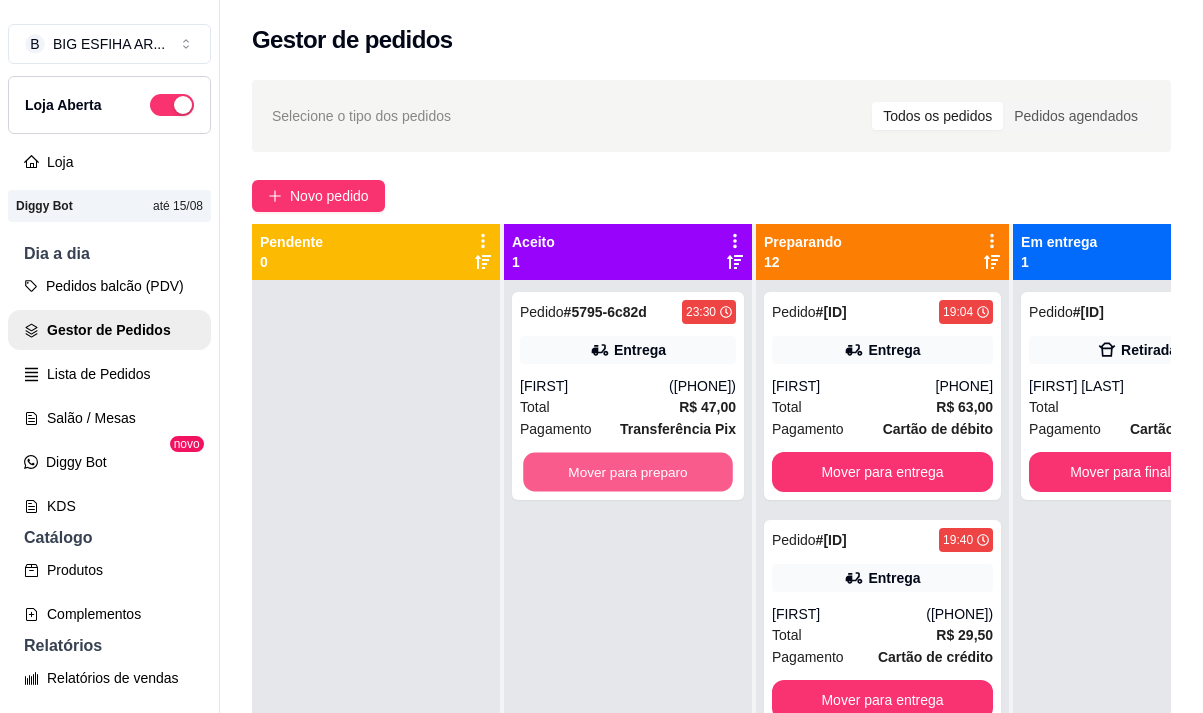 click on "Mover para preparo" at bounding box center (628, 472) 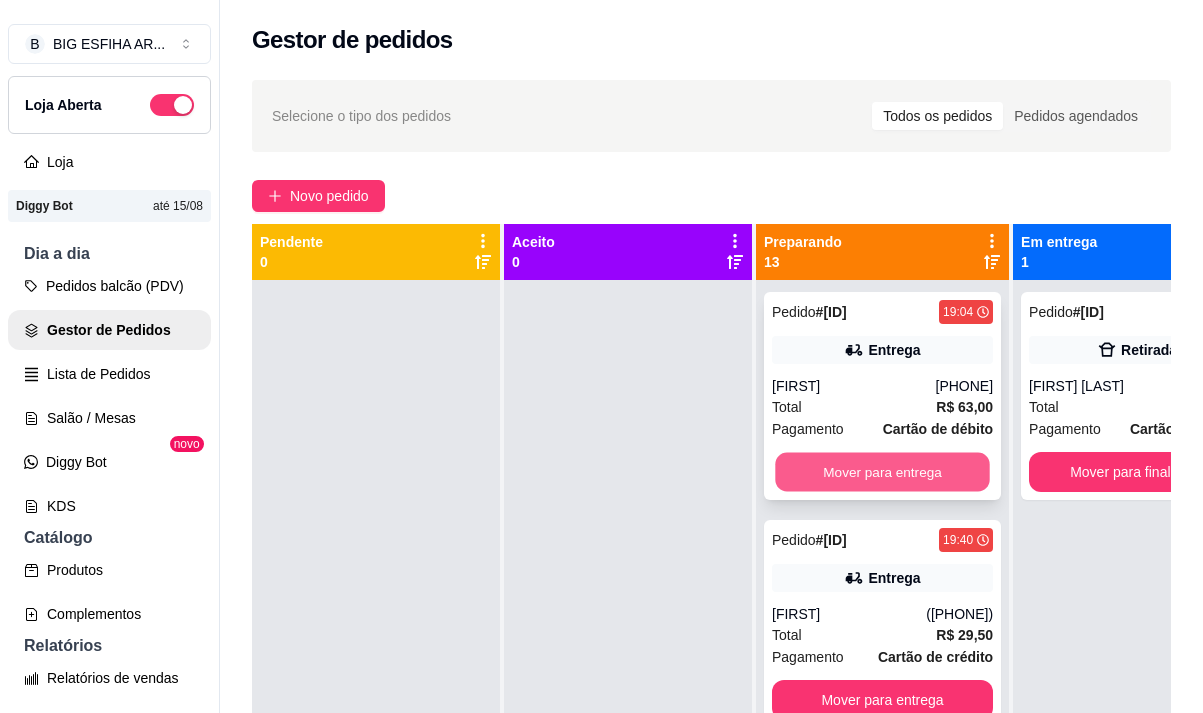 click on "Mover para entrega" at bounding box center [882, 472] 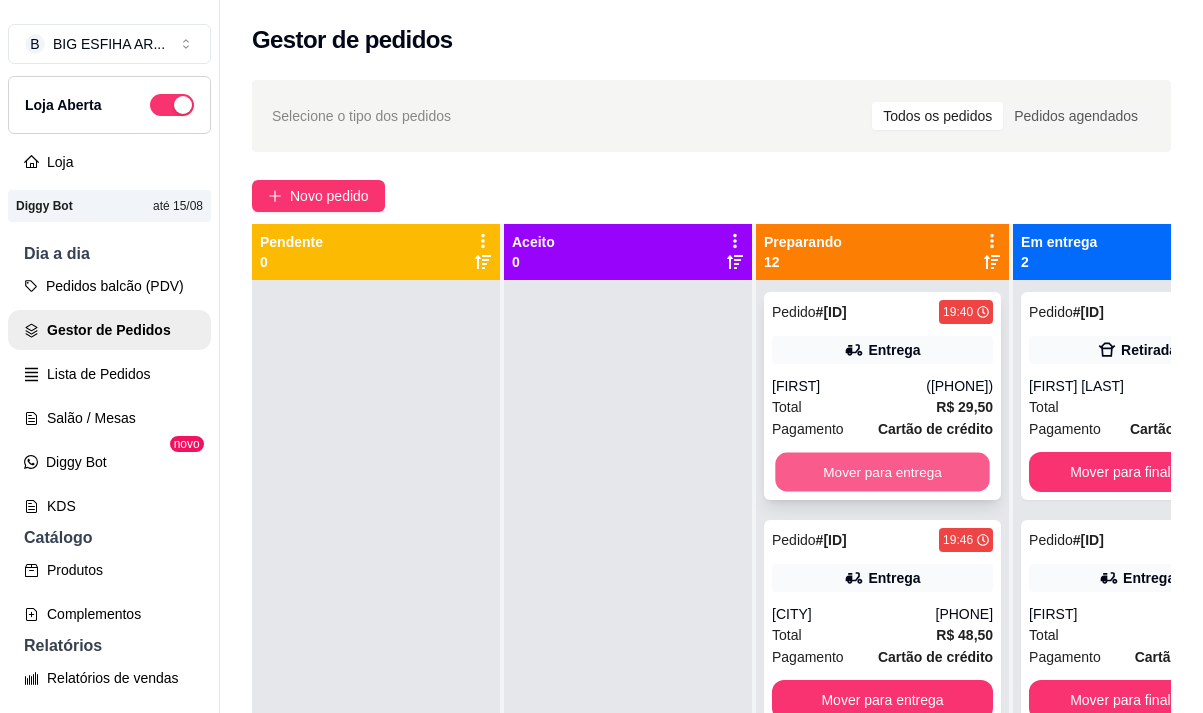 click on "Mover para entrega" at bounding box center (882, 472) 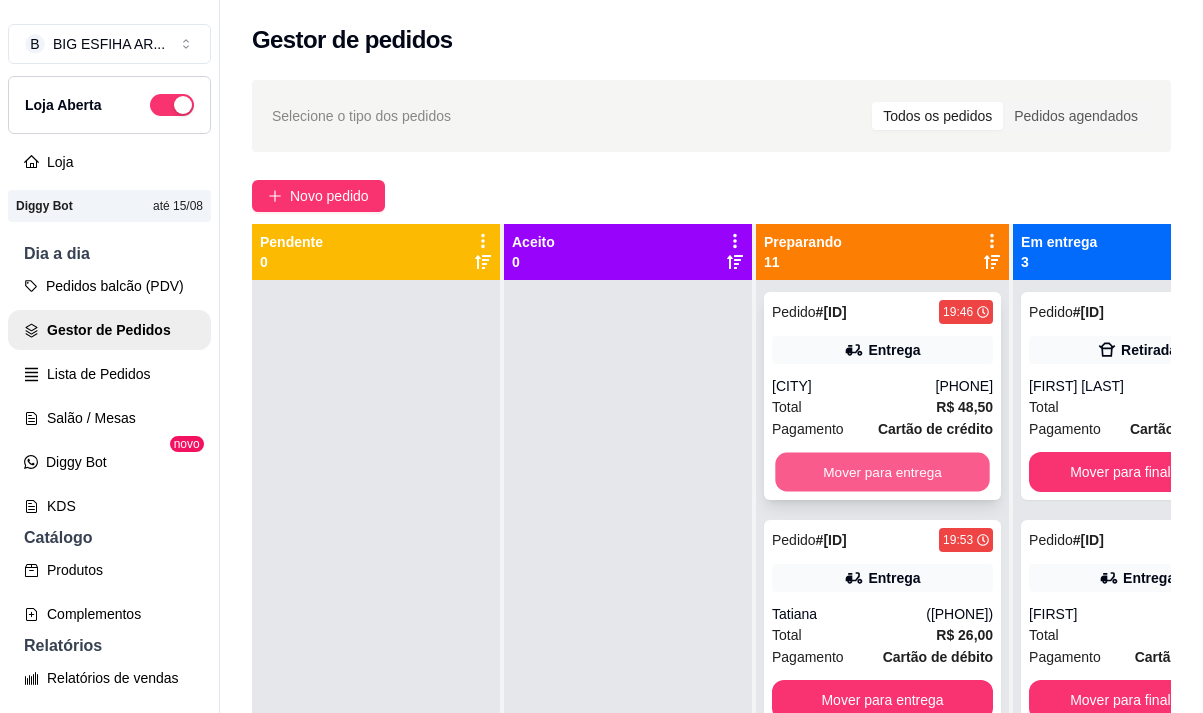 click on "Mover para entrega" at bounding box center (882, 472) 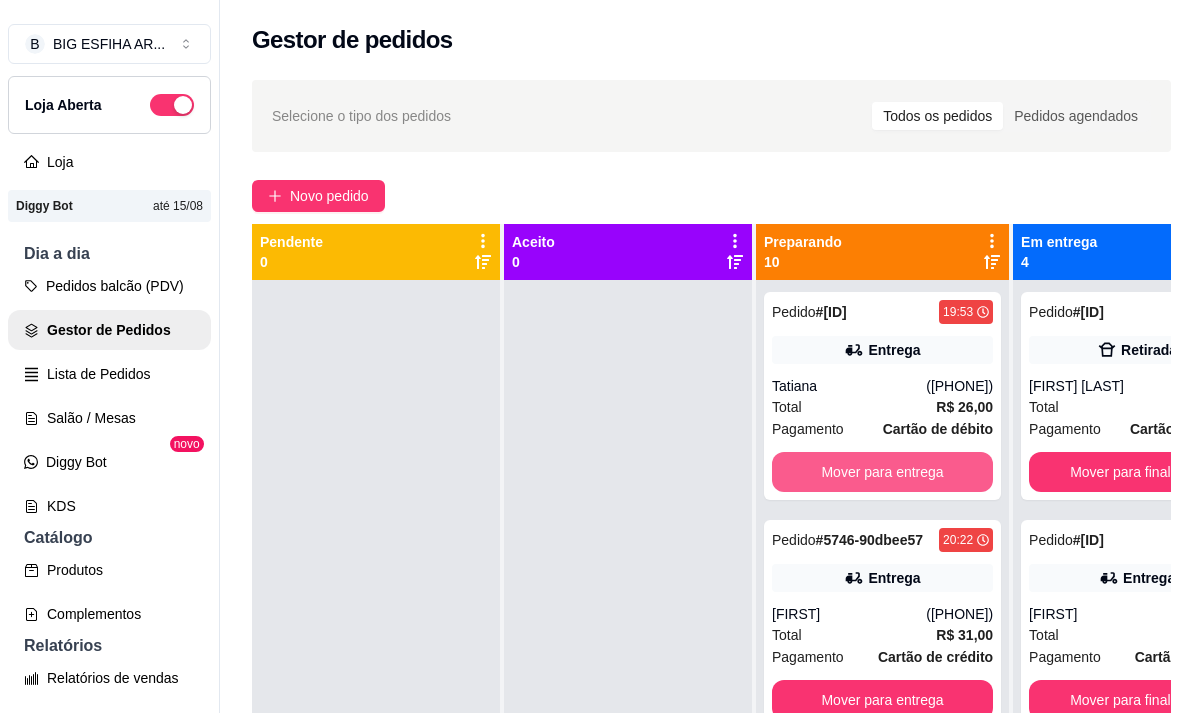 click on "Mover para entrega" at bounding box center [882, 472] 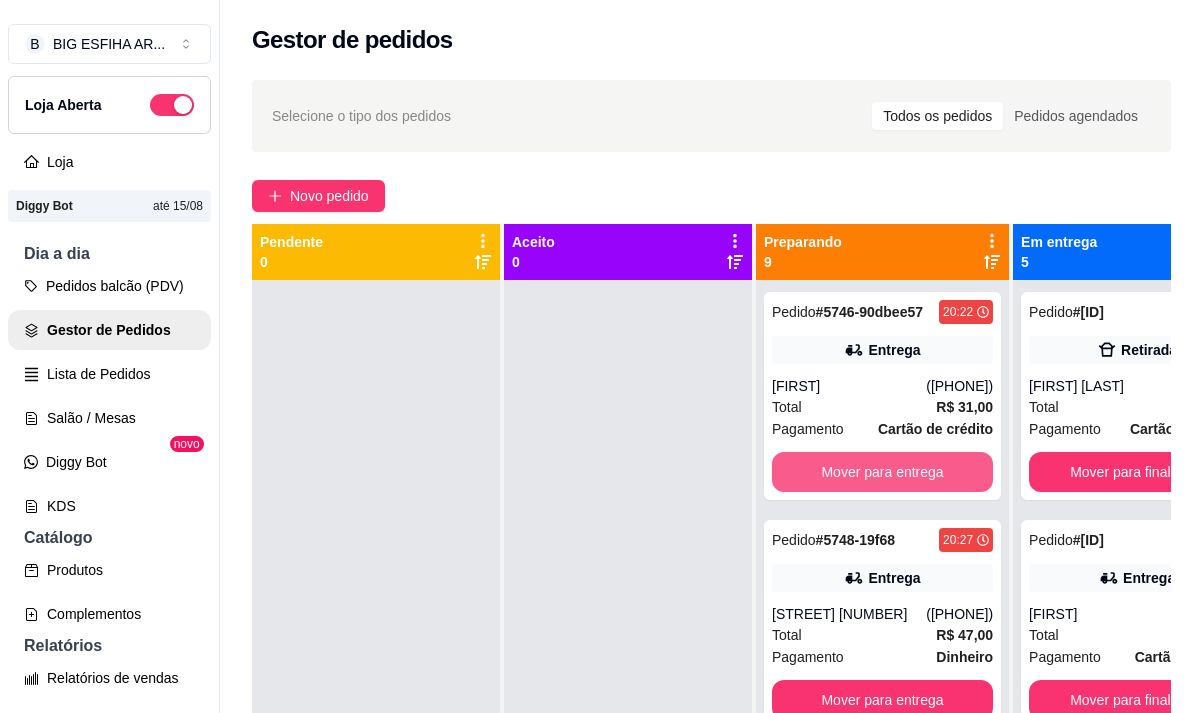 click on "Mover para entrega" at bounding box center [882, 472] 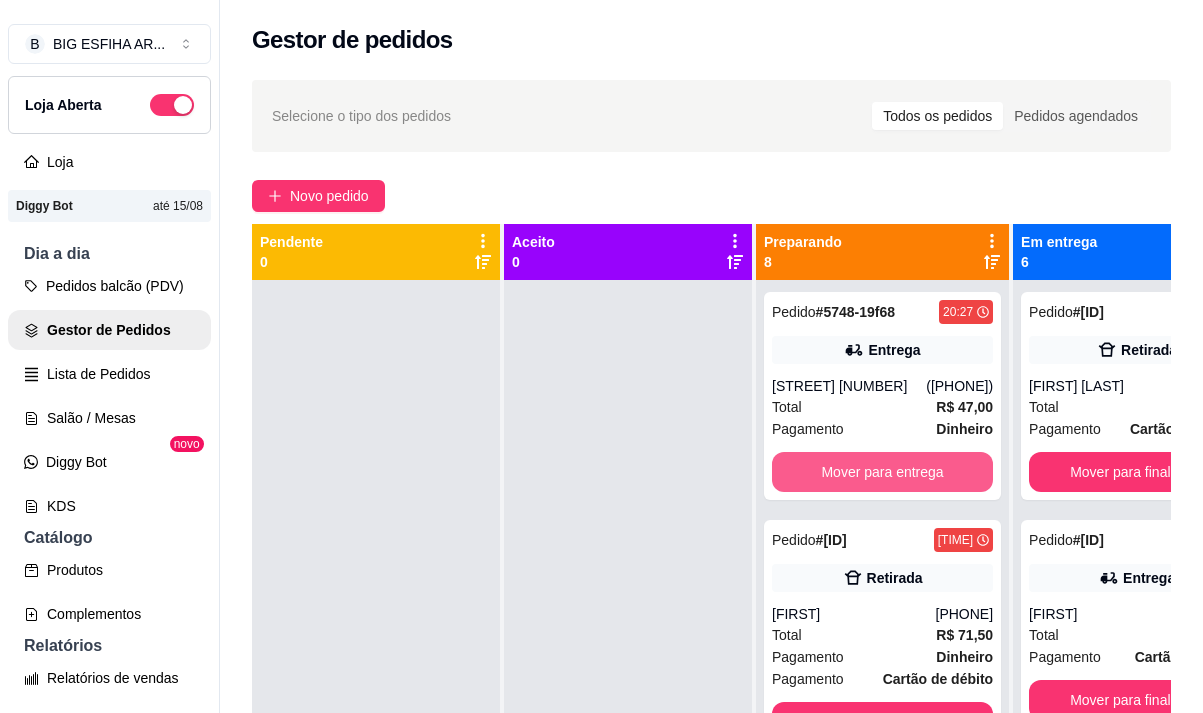 click on "Mover para entrega" at bounding box center (882, 472) 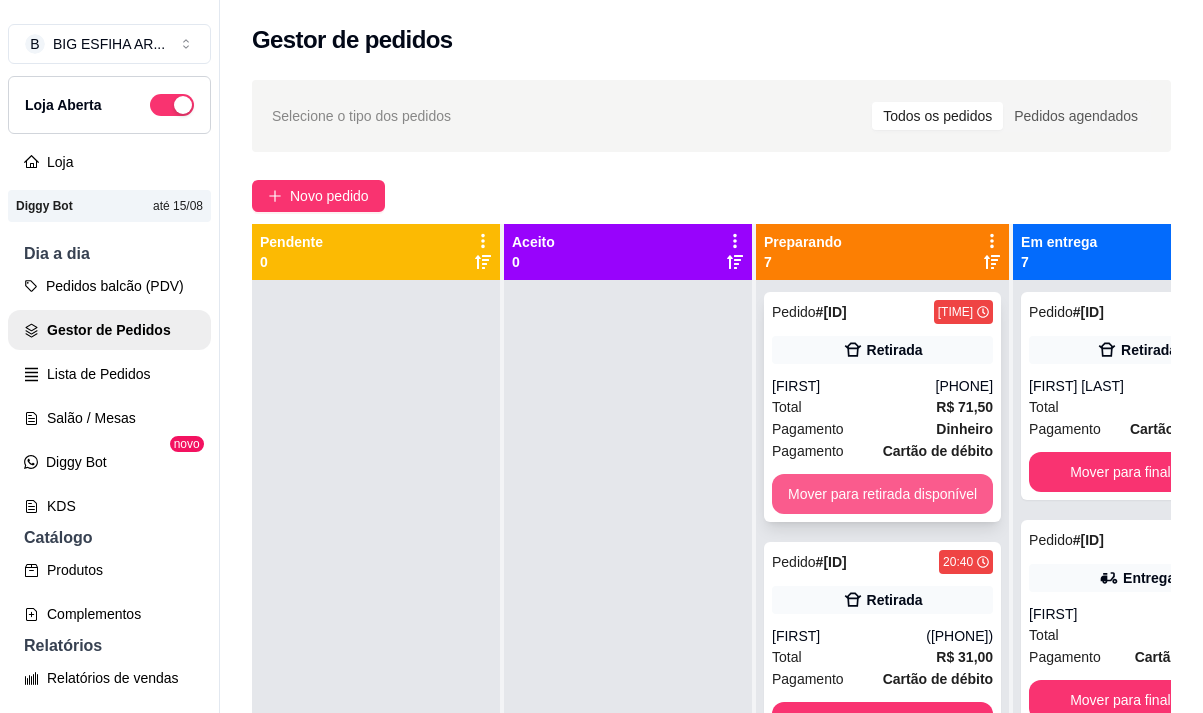 click on "Mover para retirada disponível" at bounding box center (882, 494) 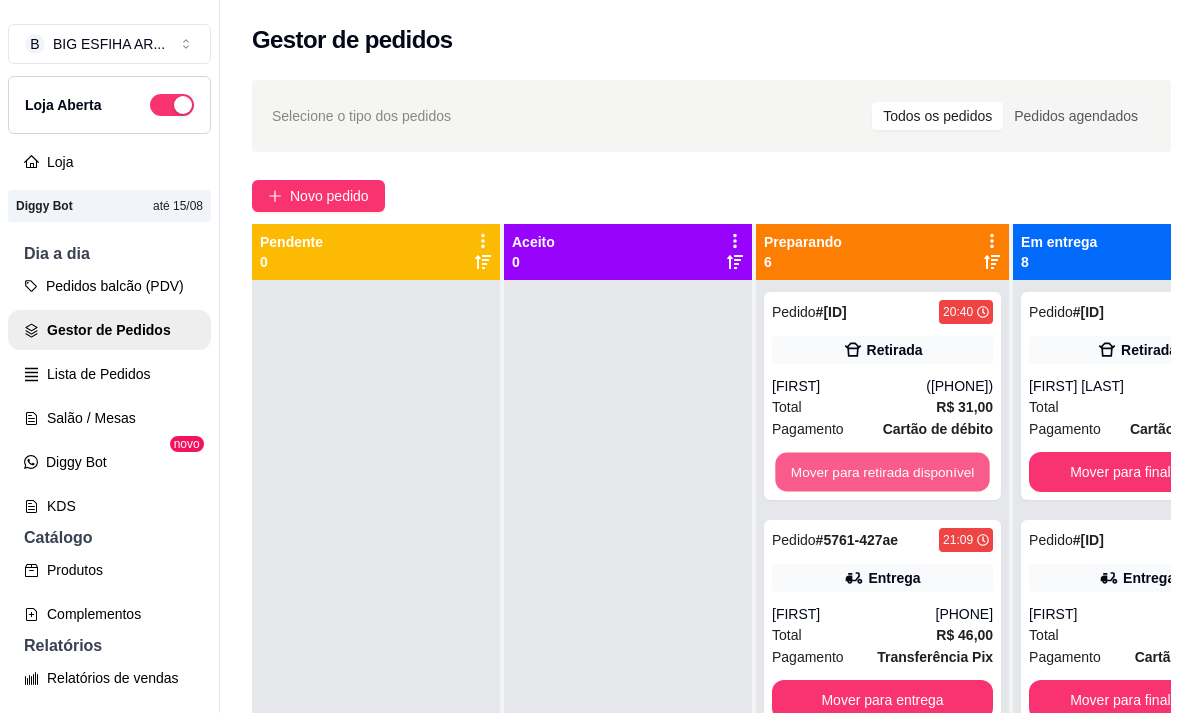click on "Mover para retirada disponível" at bounding box center [882, 472] 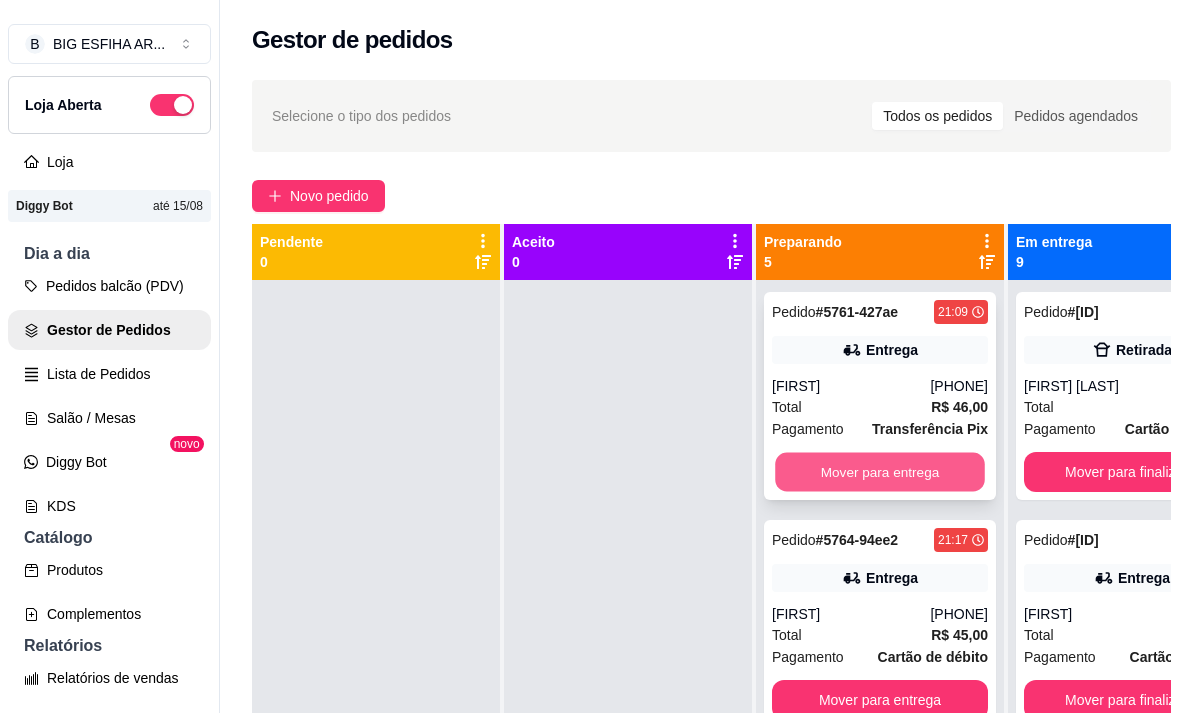 click on "Mover para entrega" at bounding box center (880, 472) 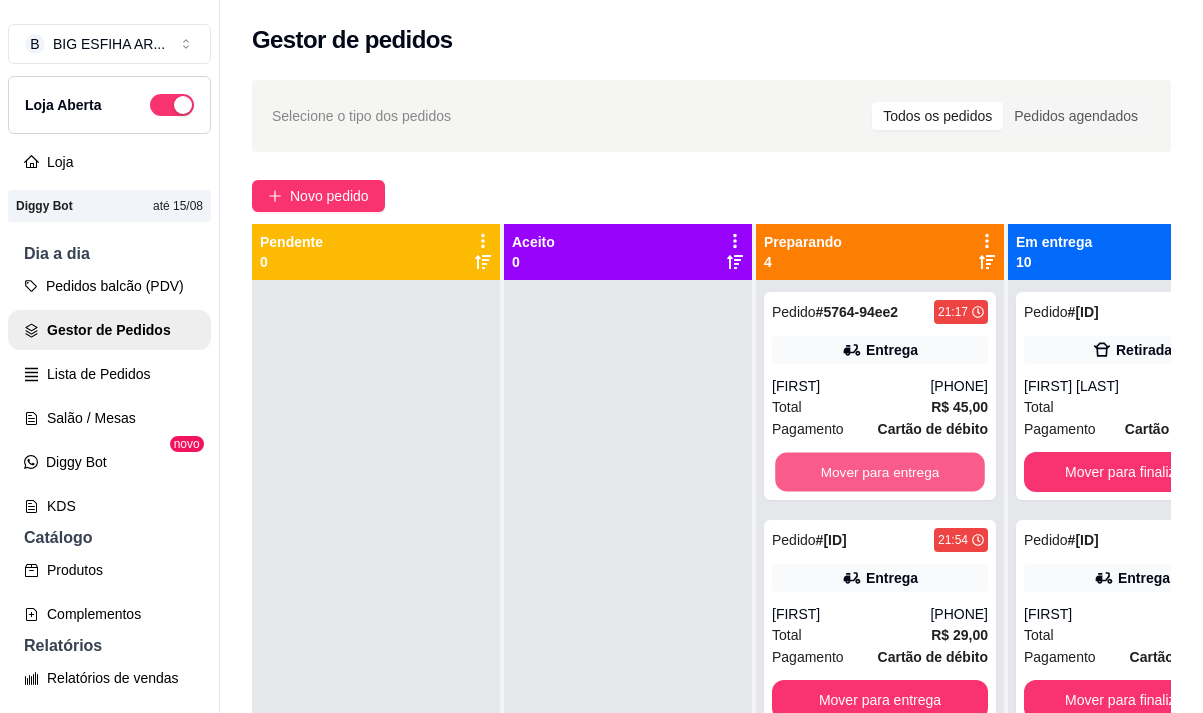 click on "Mover para entrega" at bounding box center (880, 472) 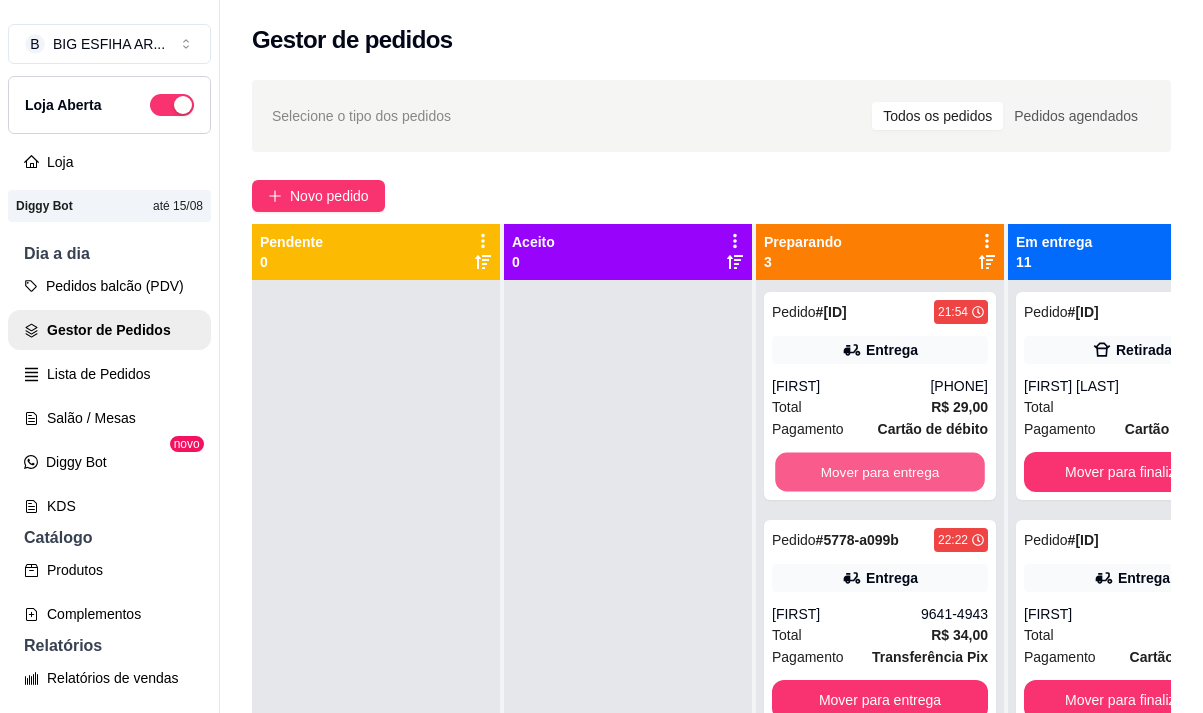 click on "Mover para entrega" at bounding box center (880, 472) 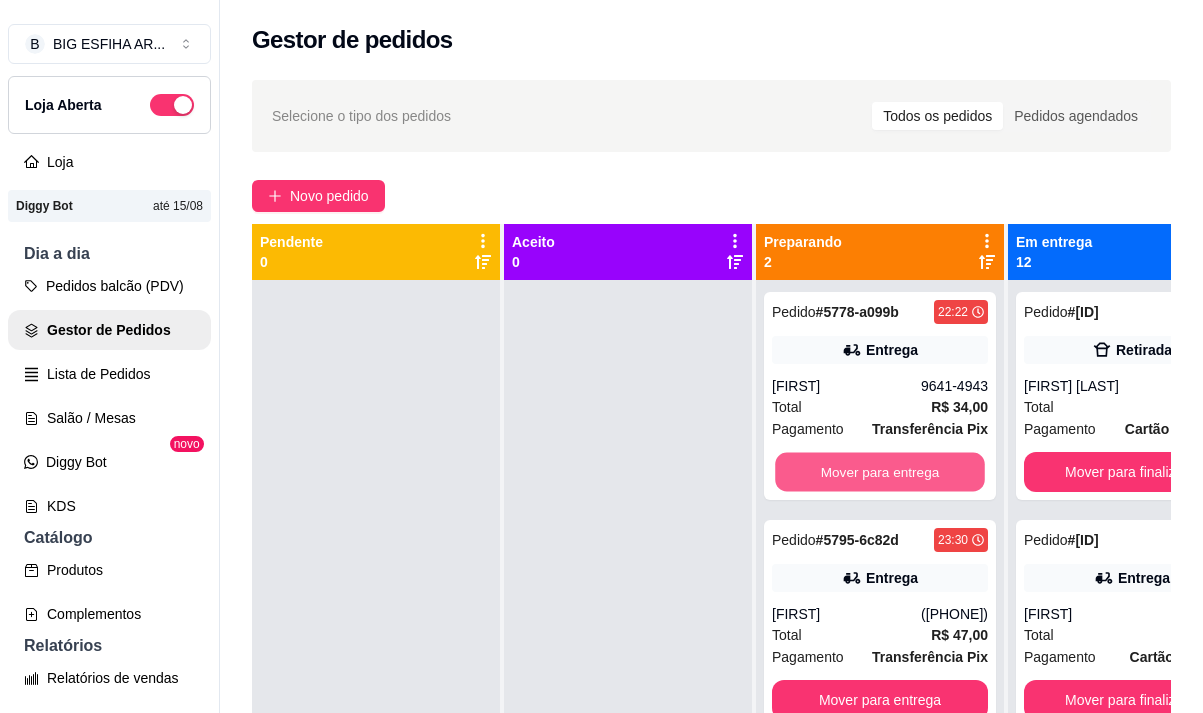 click on "Mover para entrega" at bounding box center [880, 472] 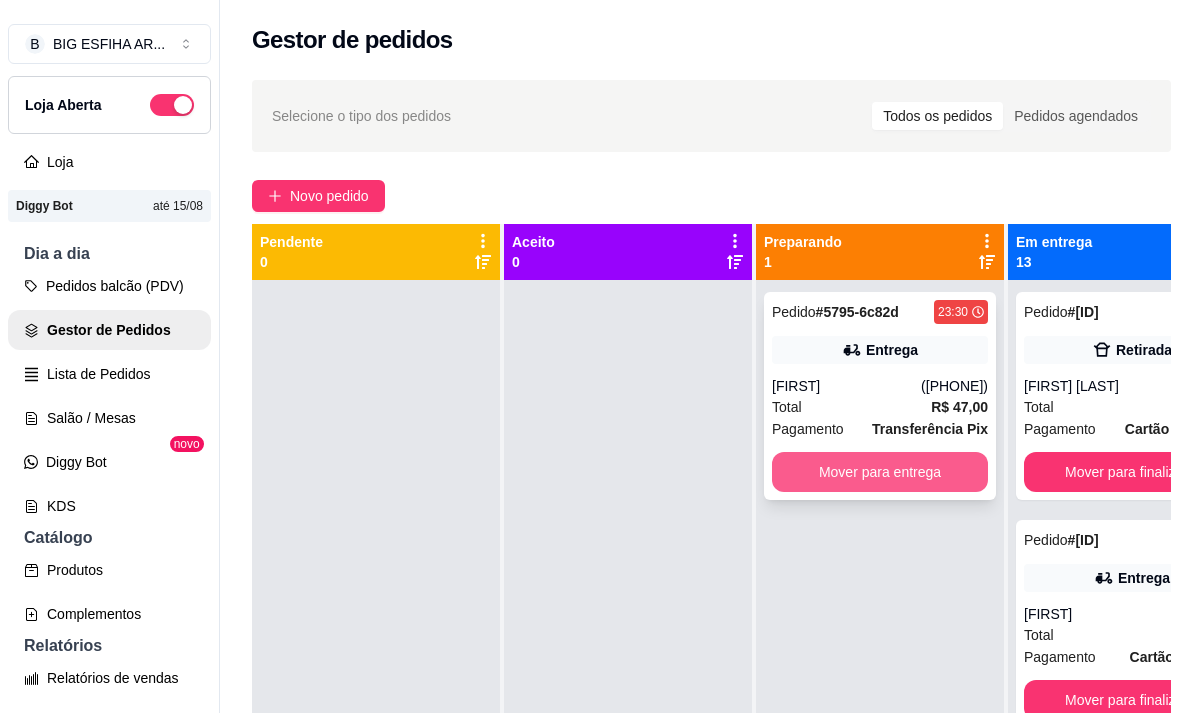 click on "Mover para entrega" at bounding box center [880, 472] 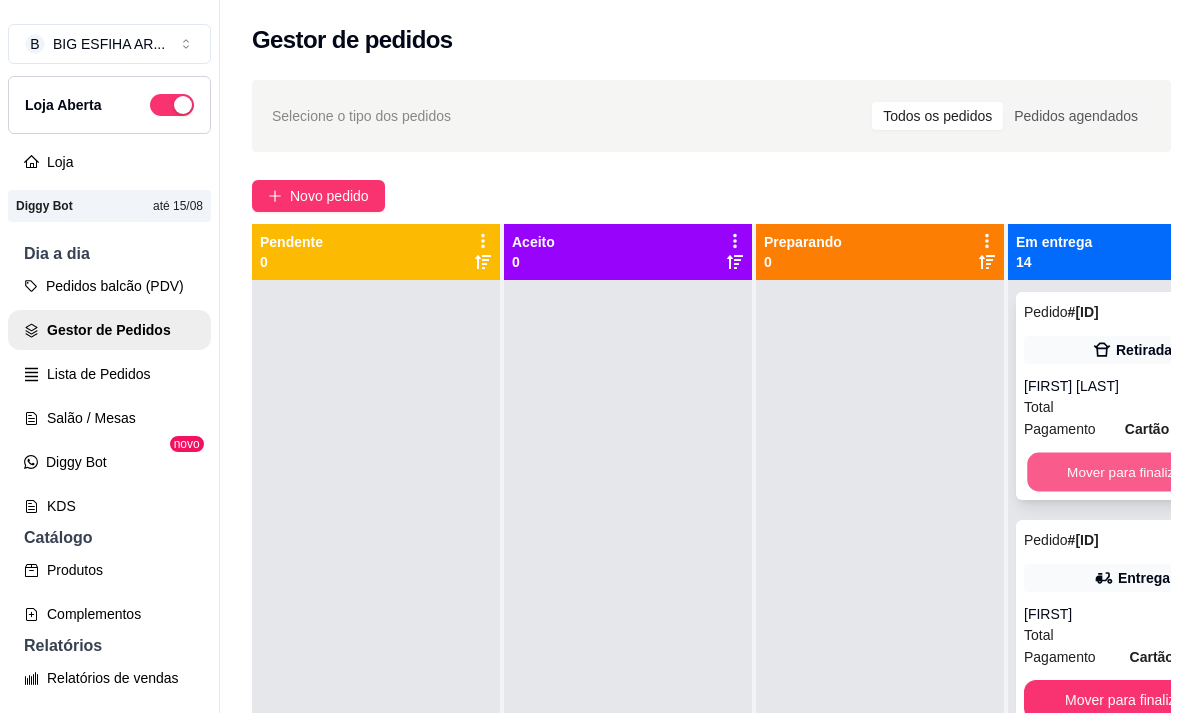 click on "Mover para finalizado" at bounding box center [1132, 472] 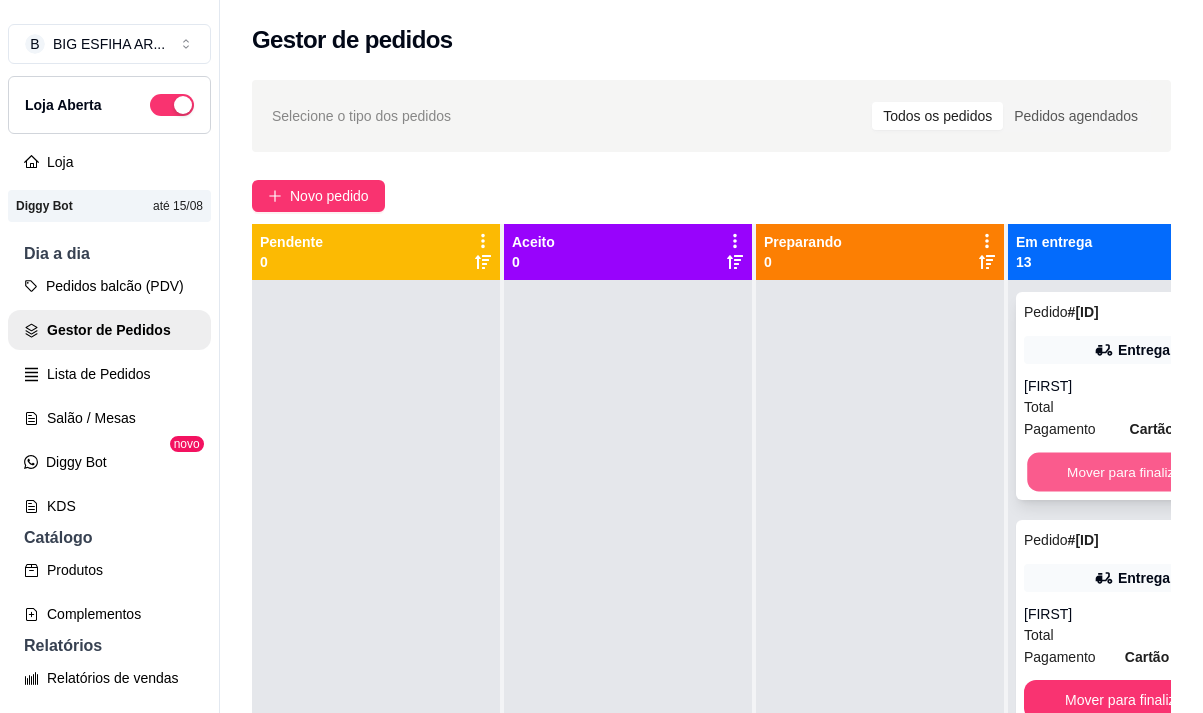 click on "Mover para finalizado" at bounding box center [1132, 472] 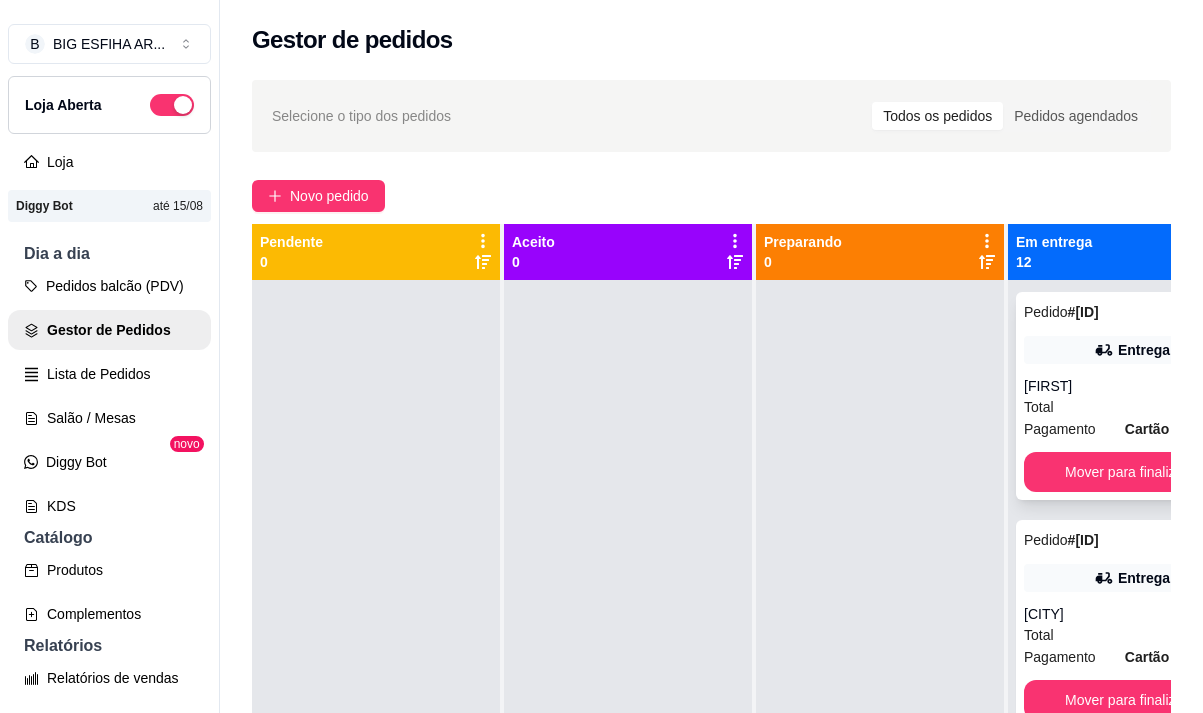 click on "Pedido  # 5732-e2396 19:40 Entrega adila (85) 9116-7834 Total R$ 29,50 Pagamento Cartão de crédito Mover para finalizado" at bounding box center (1132, 396) 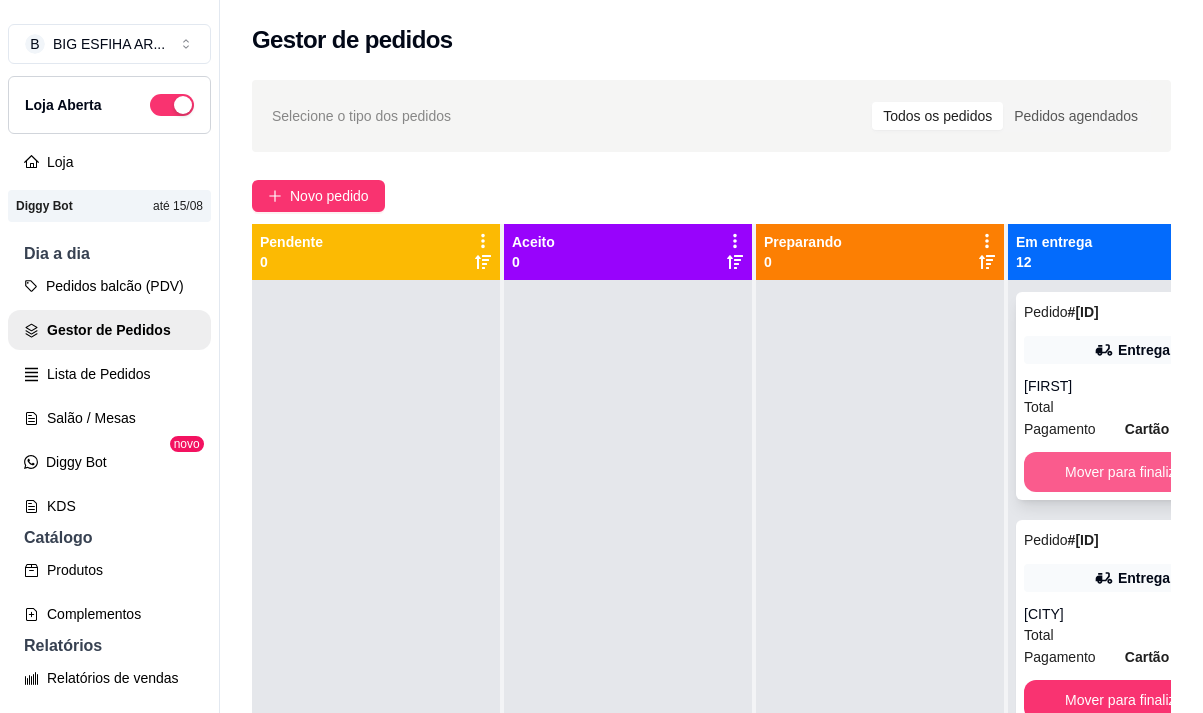 click on "Mover para finalizado" at bounding box center [1132, 472] 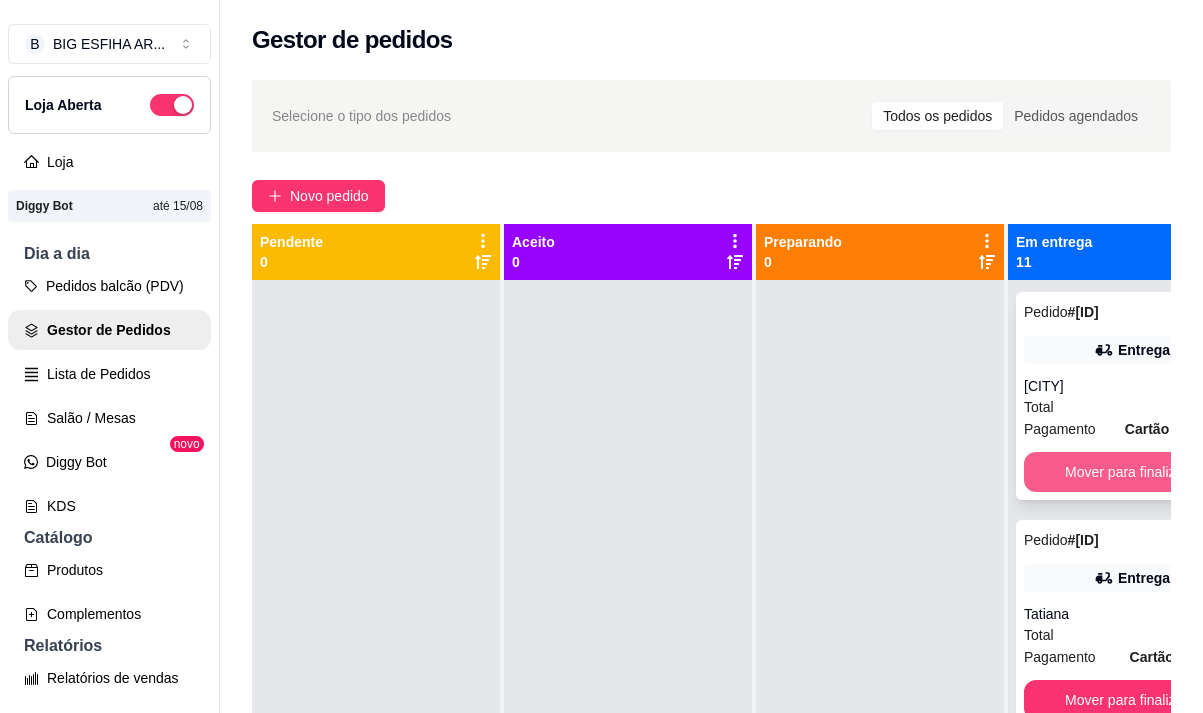 click on "Mover para finalizado" at bounding box center (1132, 472) 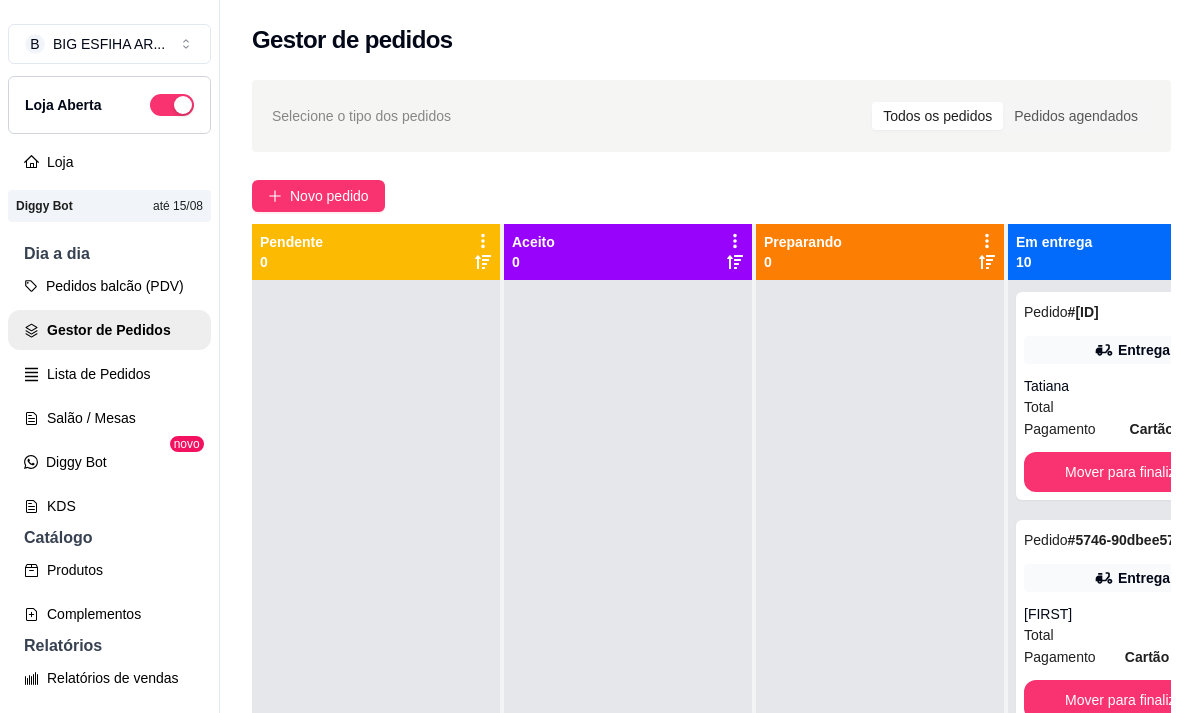 click on "Pedido  # 5739-85602081 19:53 Entrega Tatiana (85) 98722-6826 Total R$ 26,00 Pagamento Cartão de débito Mover para finalizado" at bounding box center [1132, 396] 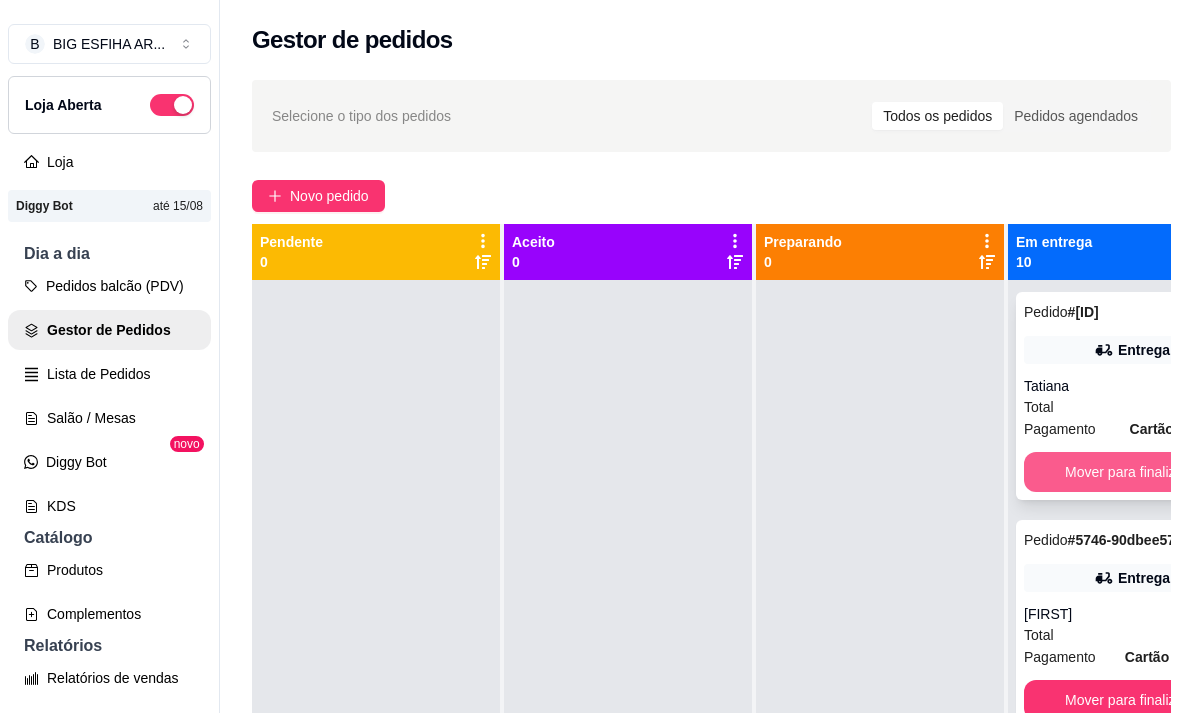 click on "Mover para finalizado" at bounding box center [1132, 472] 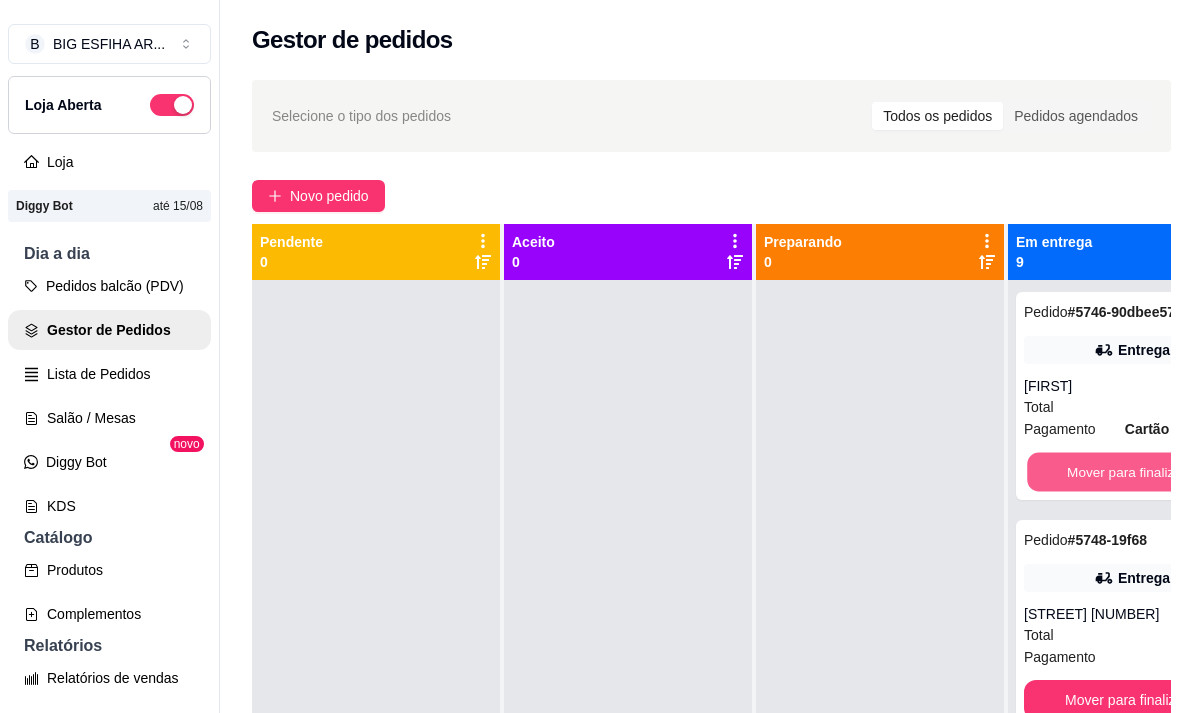 click on "Mover para finalizado" at bounding box center (1132, 472) 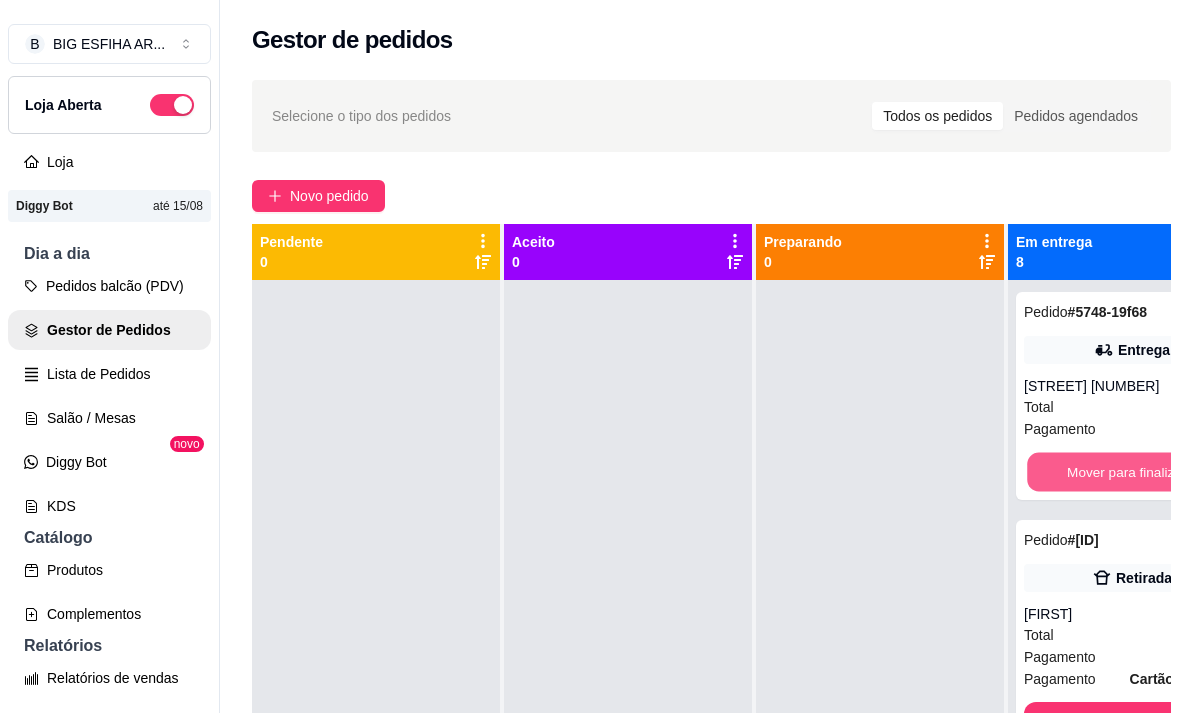 click on "Mover para finalizado" at bounding box center (1132, 472) 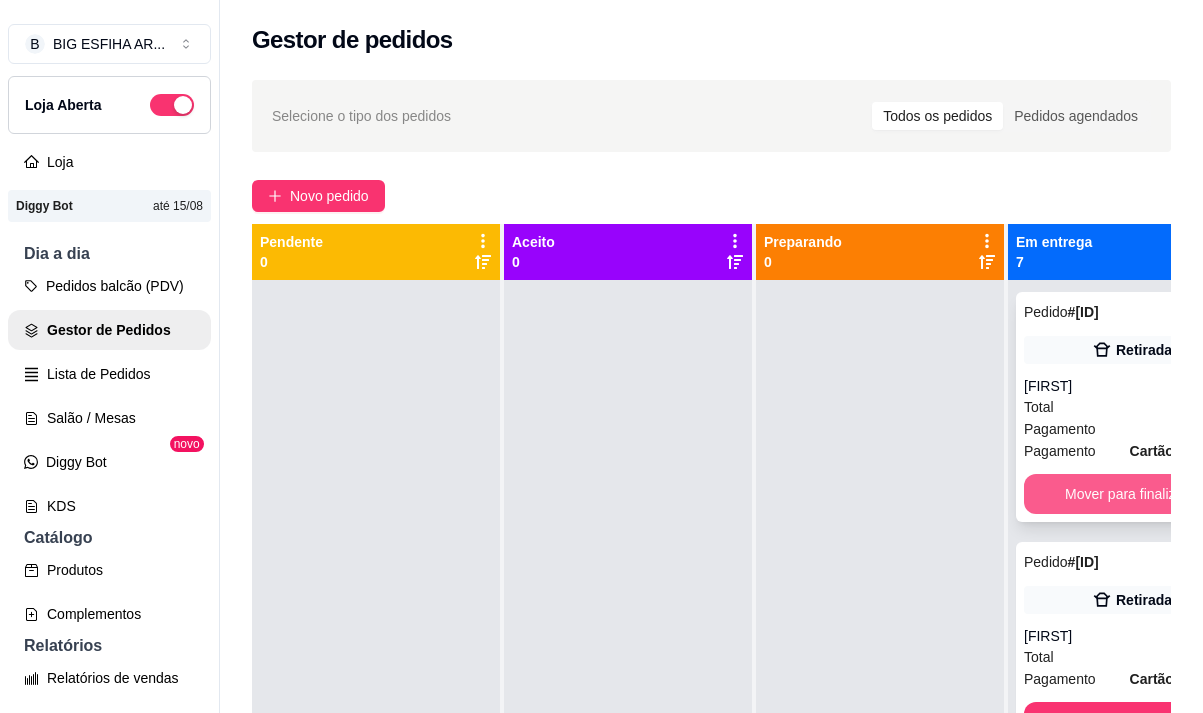 click on "Mover para finalizado" at bounding box center [1132, 494] 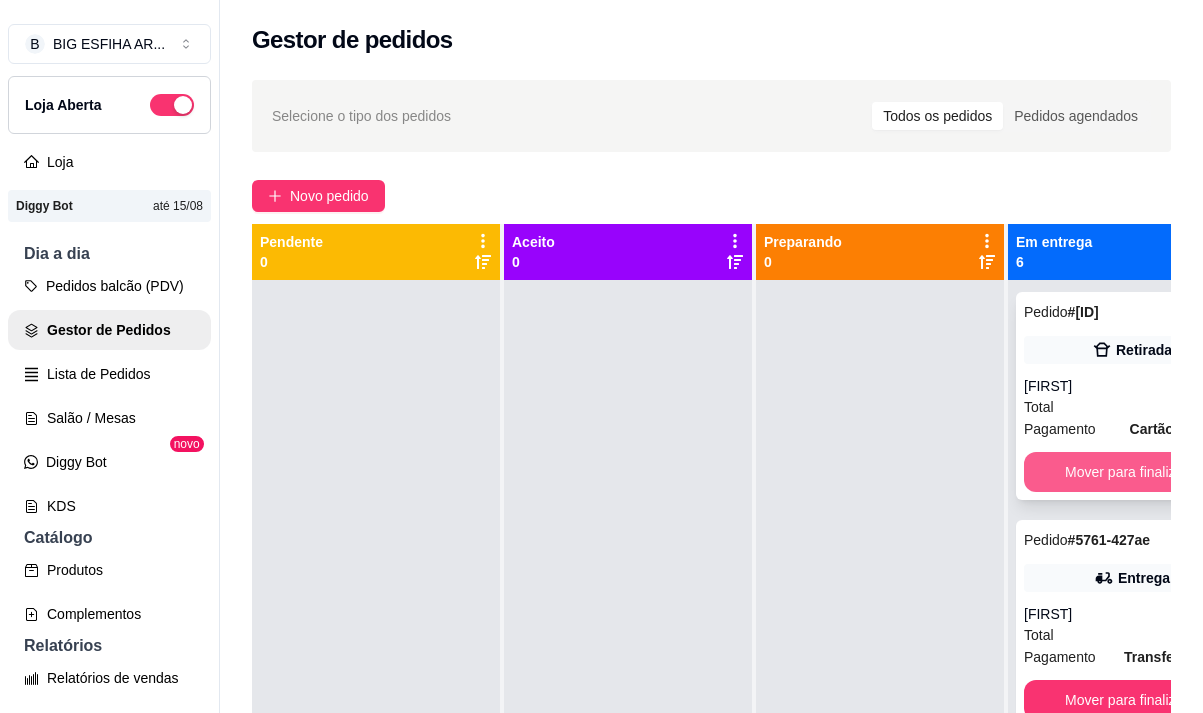 click on "Mover para finalizado" at bounding box center (1132, 472) 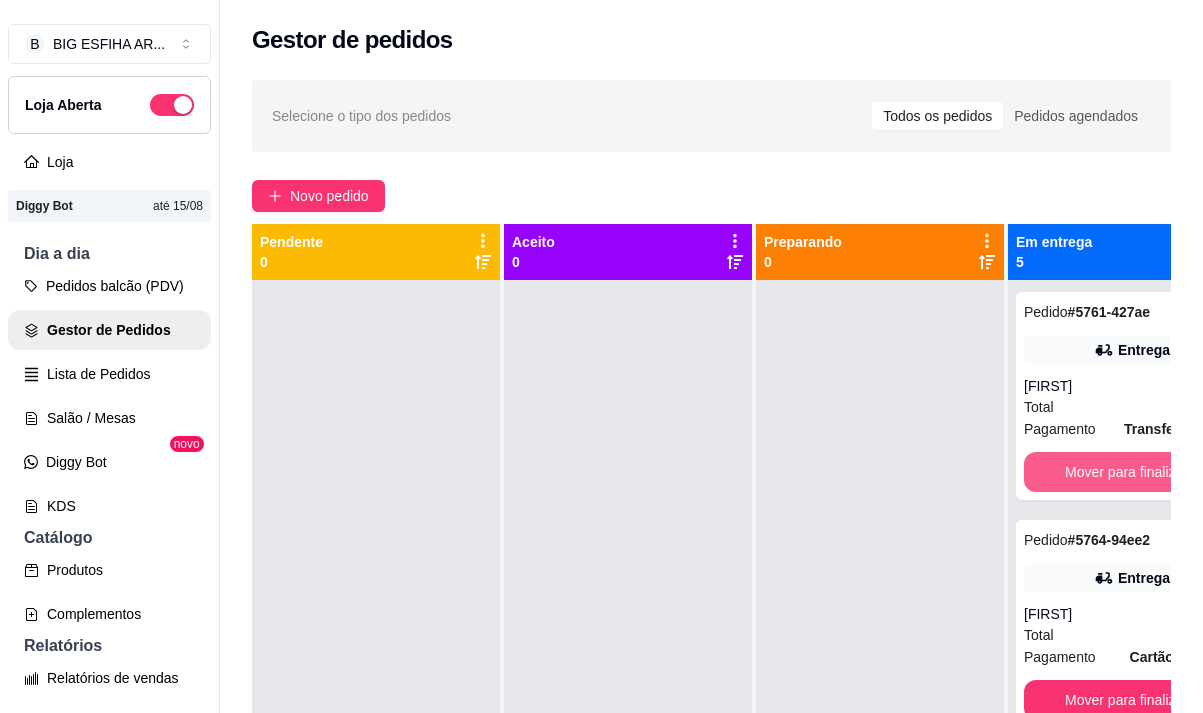 click on "Mover para finalizado" at bounding box center [1132, 472] 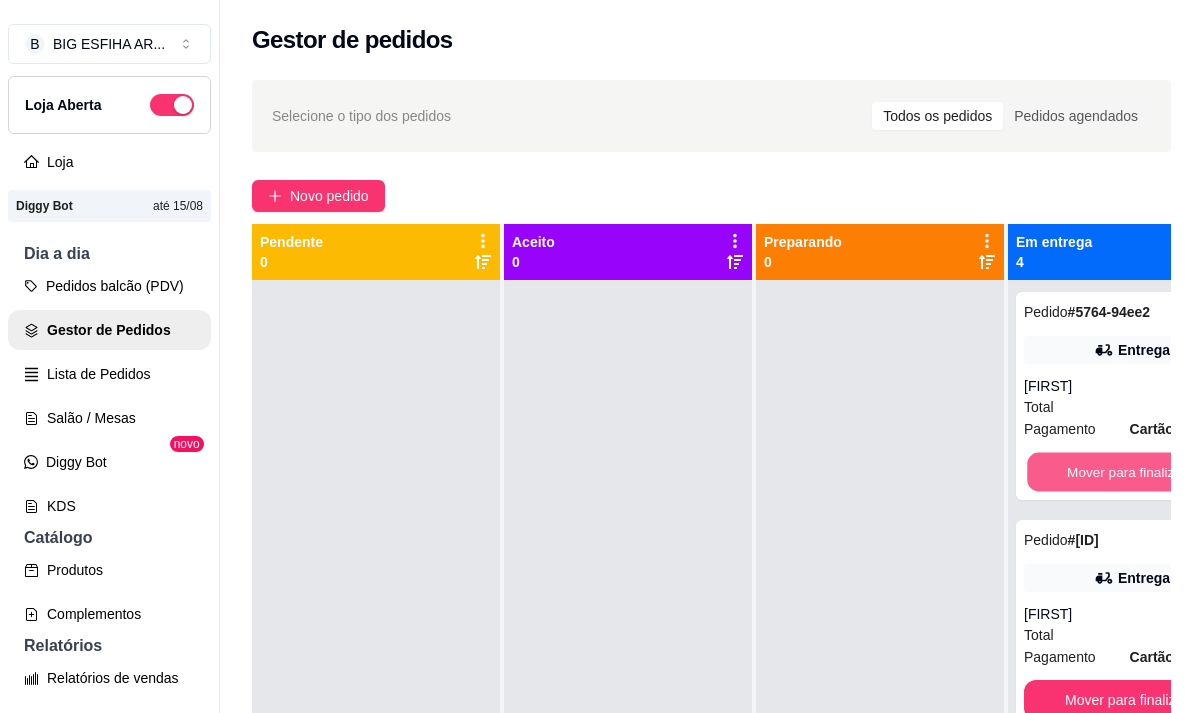 click on "Mover para finalizado" at bounding box center (1132, 472) 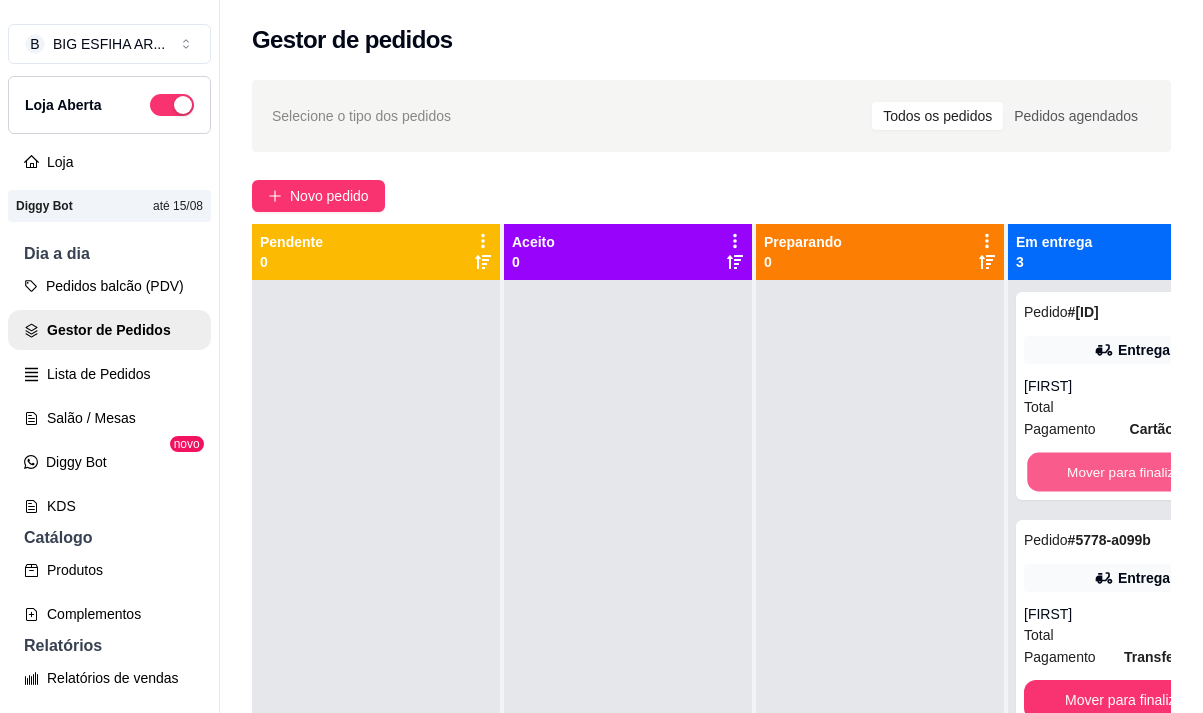 click on "Mover para finalizado" at bounding box center [1132, 472] 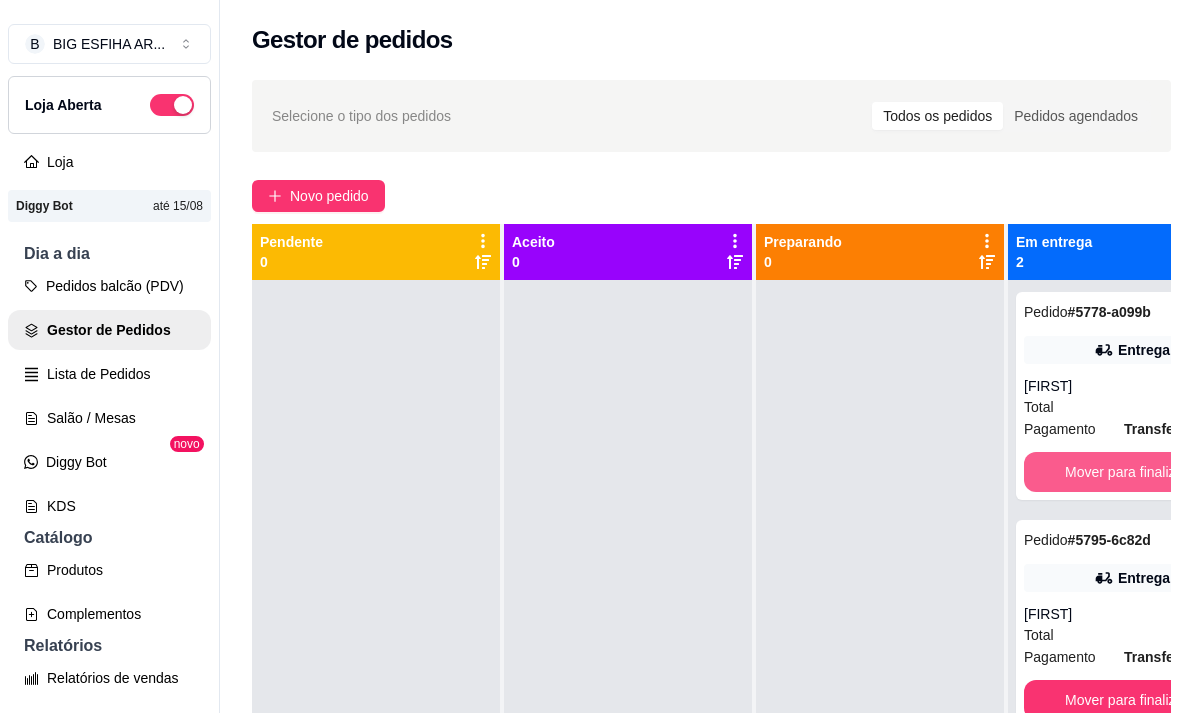 click on "Mover para finalizado" at bounding box center (1132, 472) 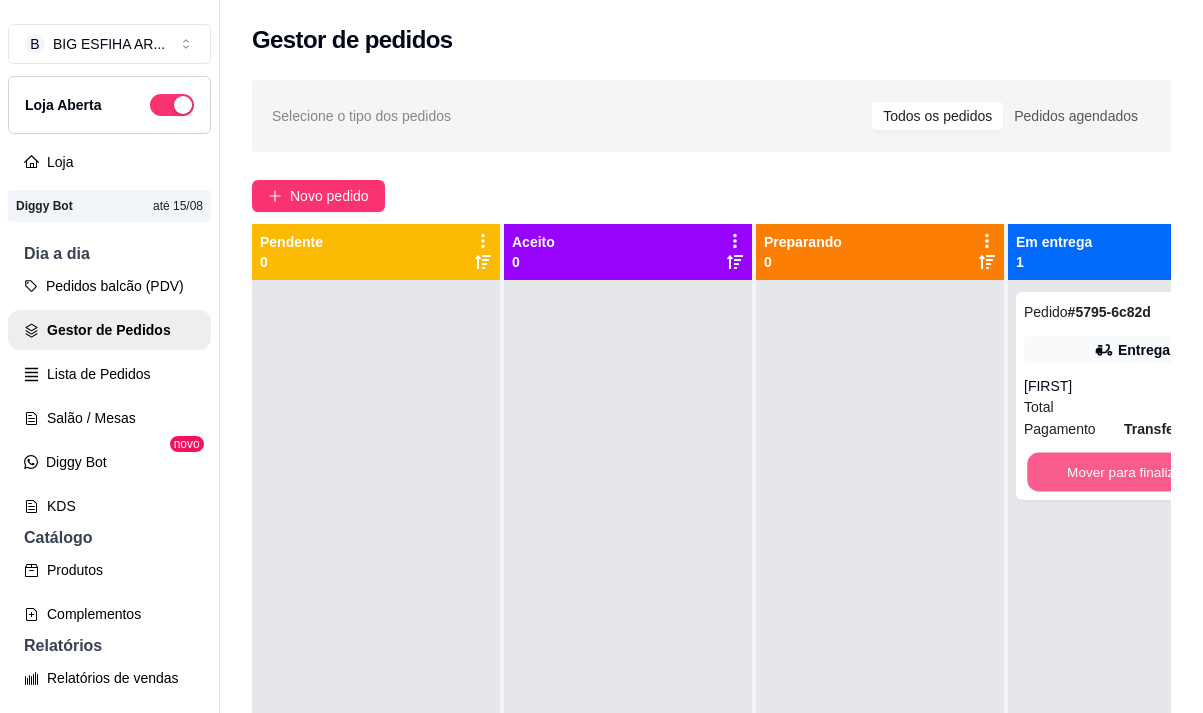 click on "Mover para finalizado" at bounding box center (1132, 472) 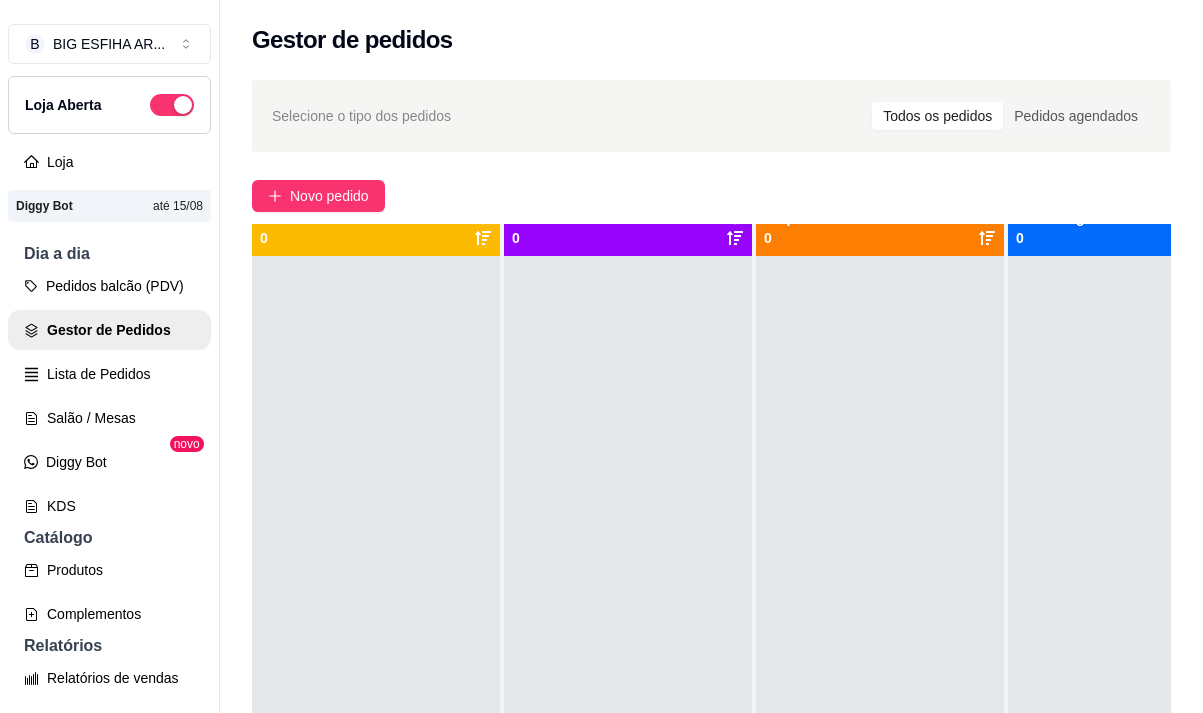 scroll, scrollTop: 0, scrollLeft: 0, axis: both 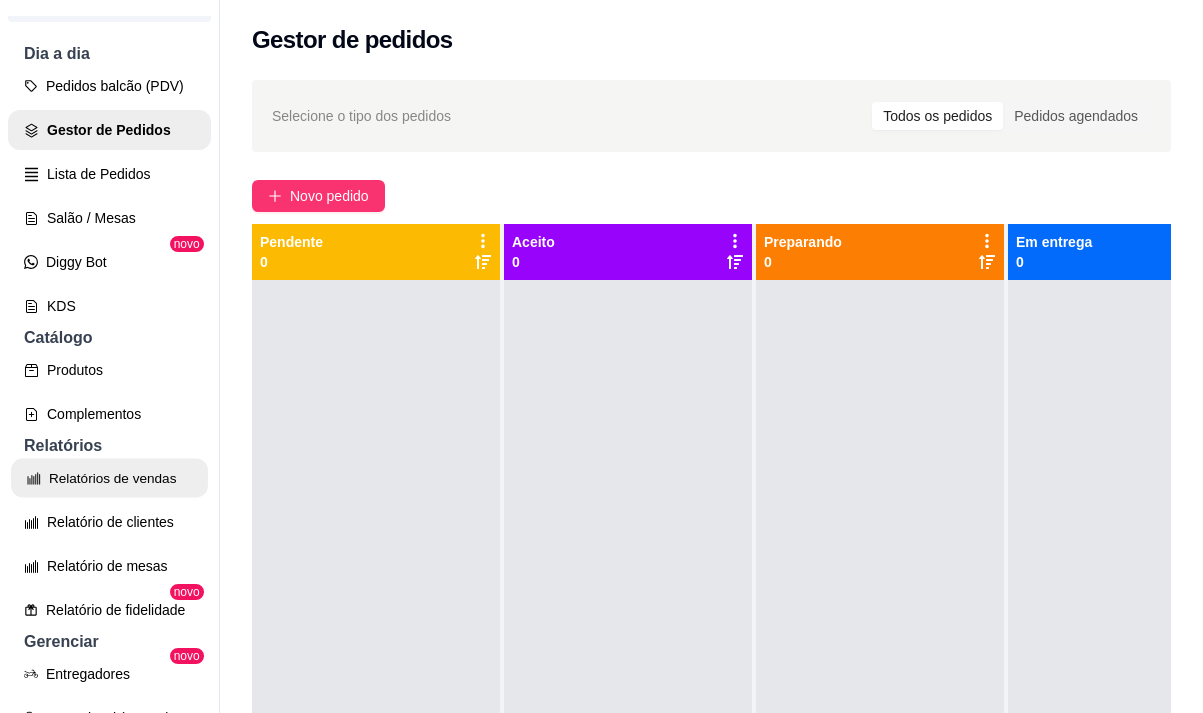 click on "Relatórios de vendas" at bounding box center (109, 478) 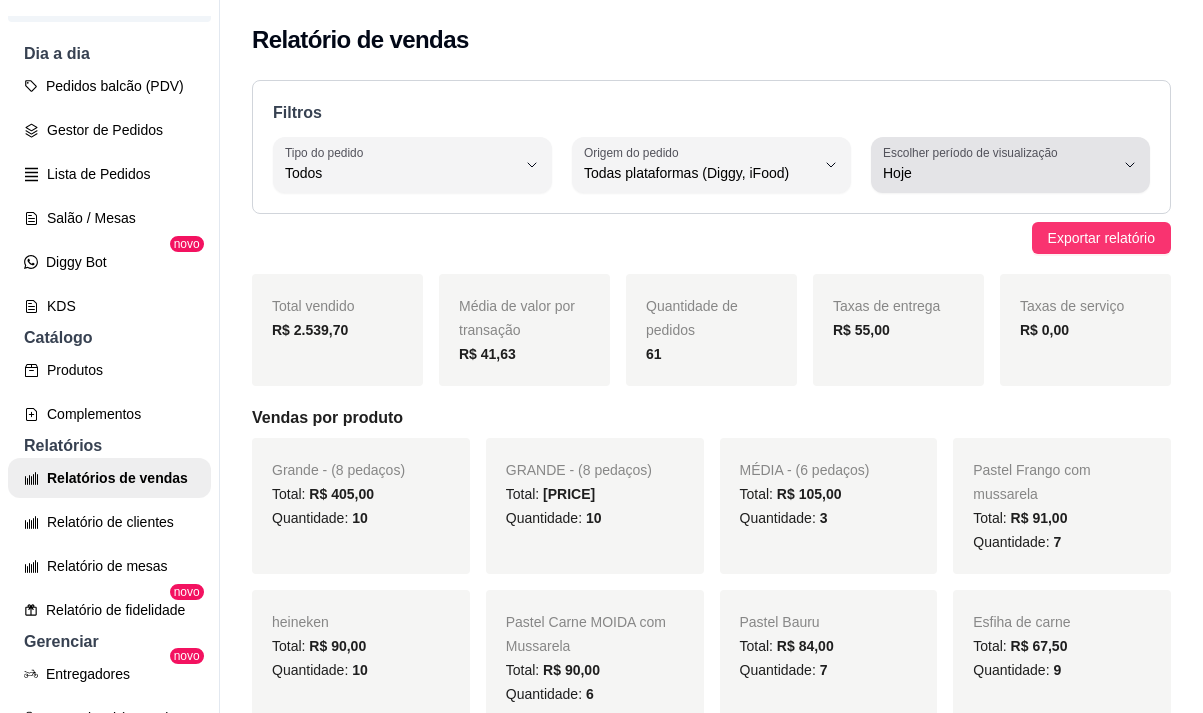 click on "Escolher período de visualização" at bounding box center (973, 152) 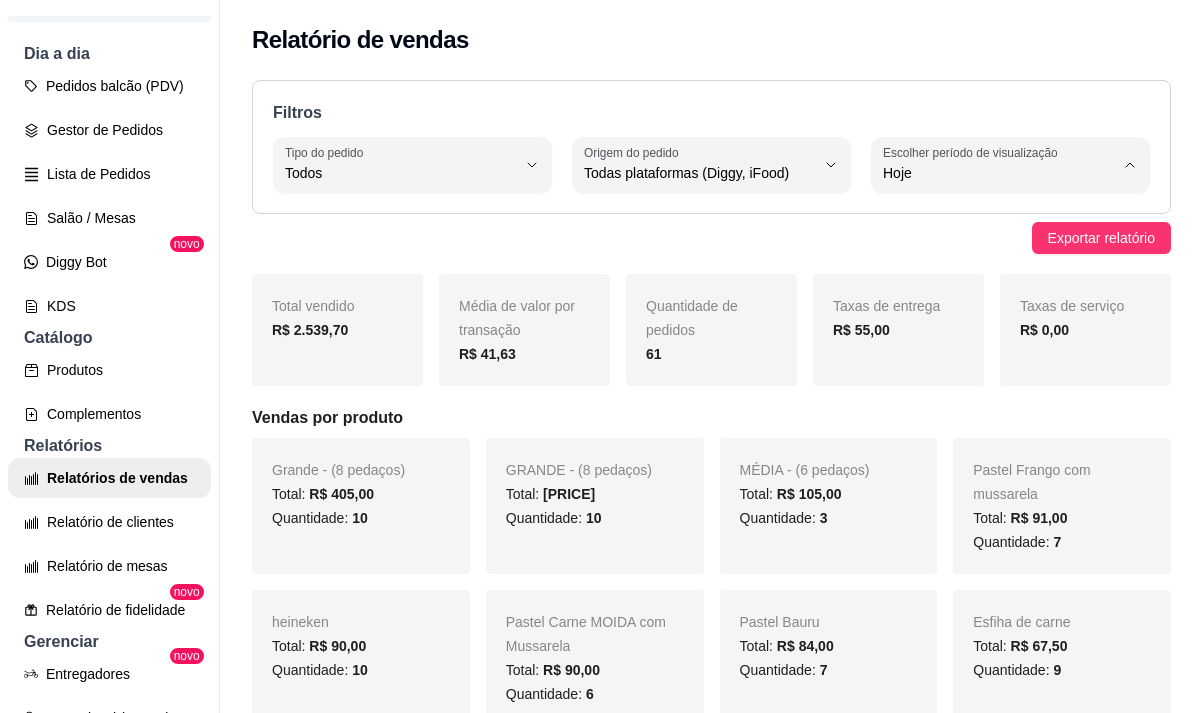 click on "Hoje" at bounding box center (998, 221) 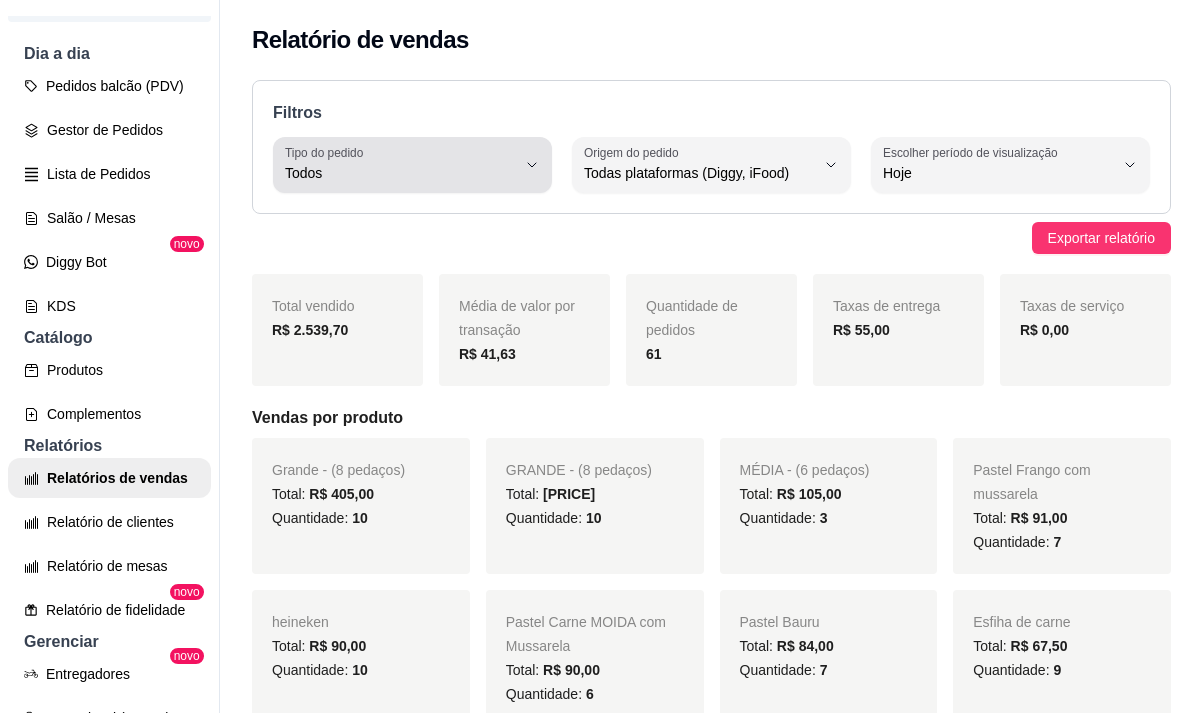 click on "Todos" at bounding box center (400, 173) 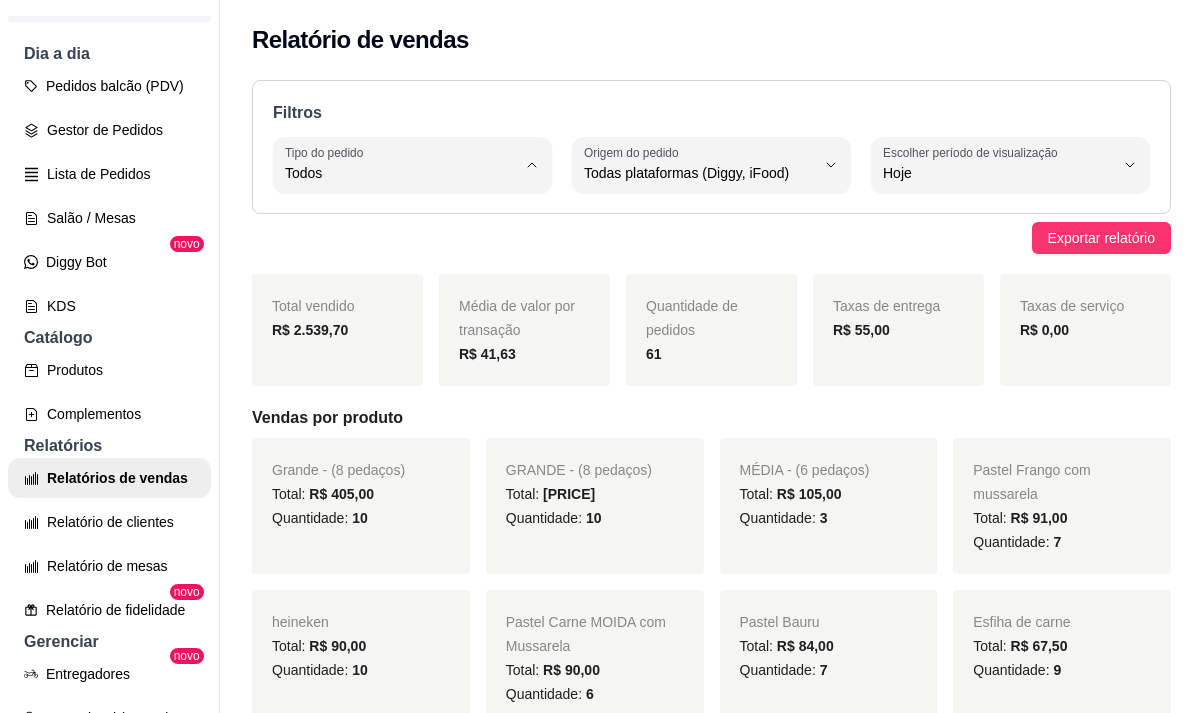 click on "Entrega" at bounding box center [410, 253] 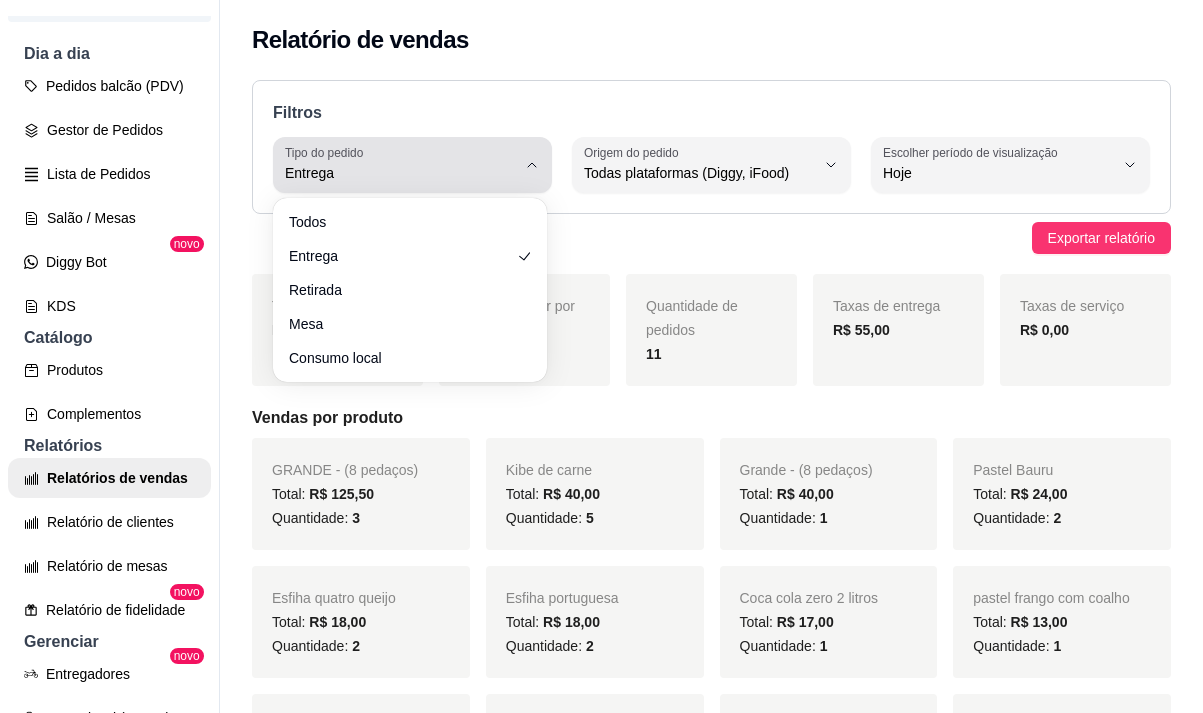click on "Entrega" at bounding box center (400, 173) 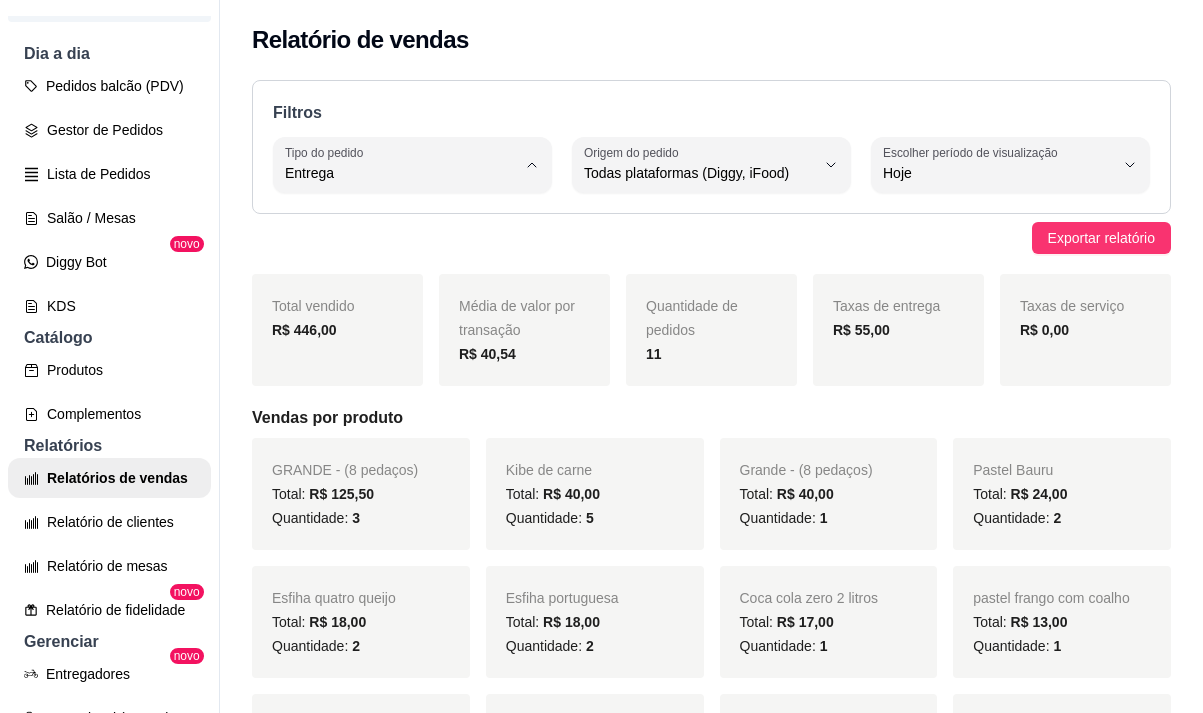 click on "Todos" at bounding box center [400, 220] 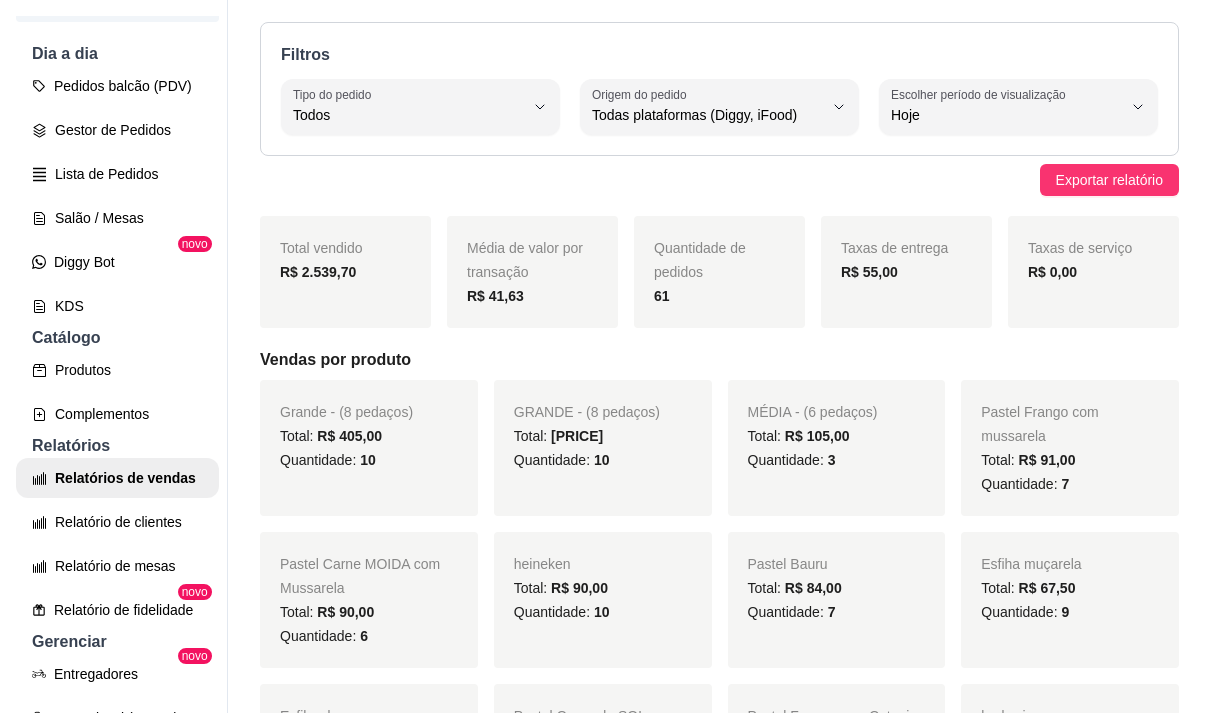scroll, scrollTop: 0, scrollLeft: 0, axis: both 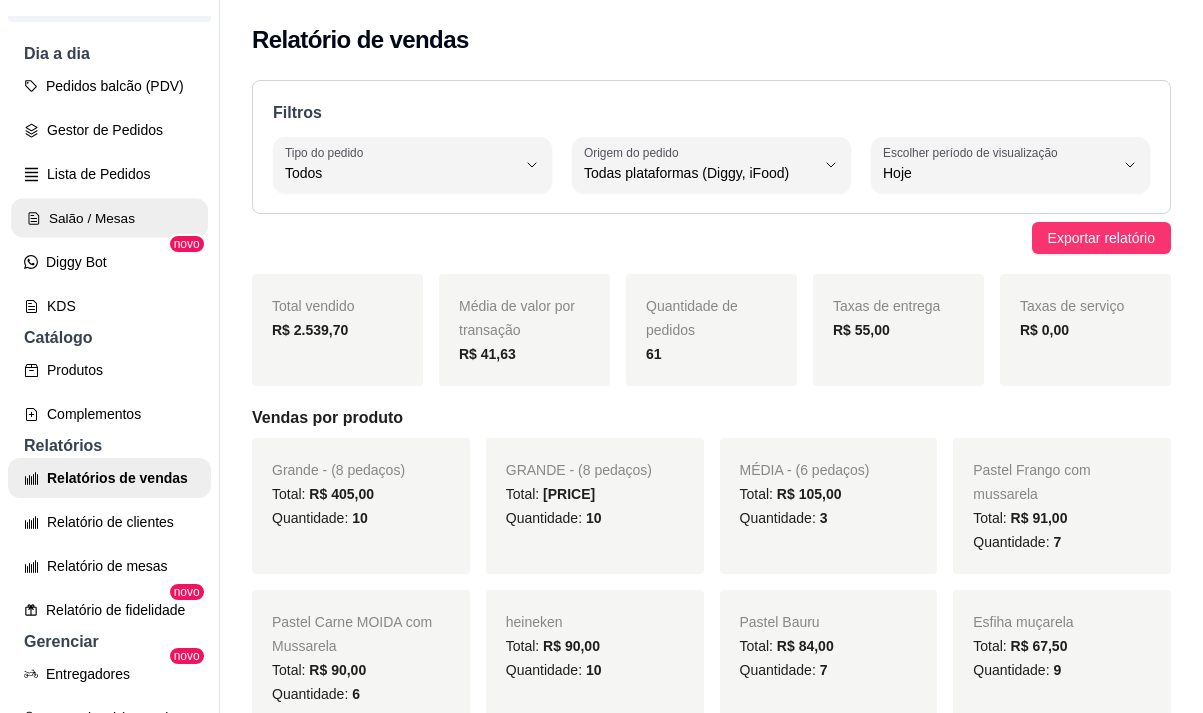 click on "Salão / Mesas" at bounding box center [109, 218] 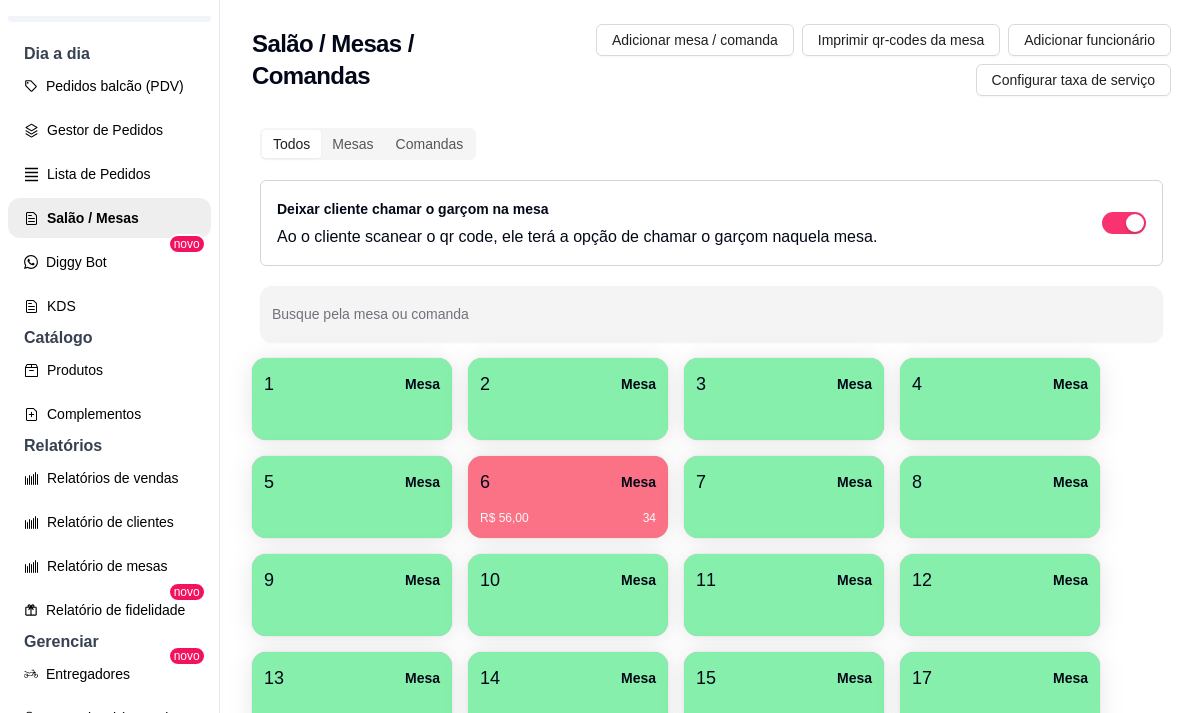 click on "6 Mesa" at bounding box center [568, 482] 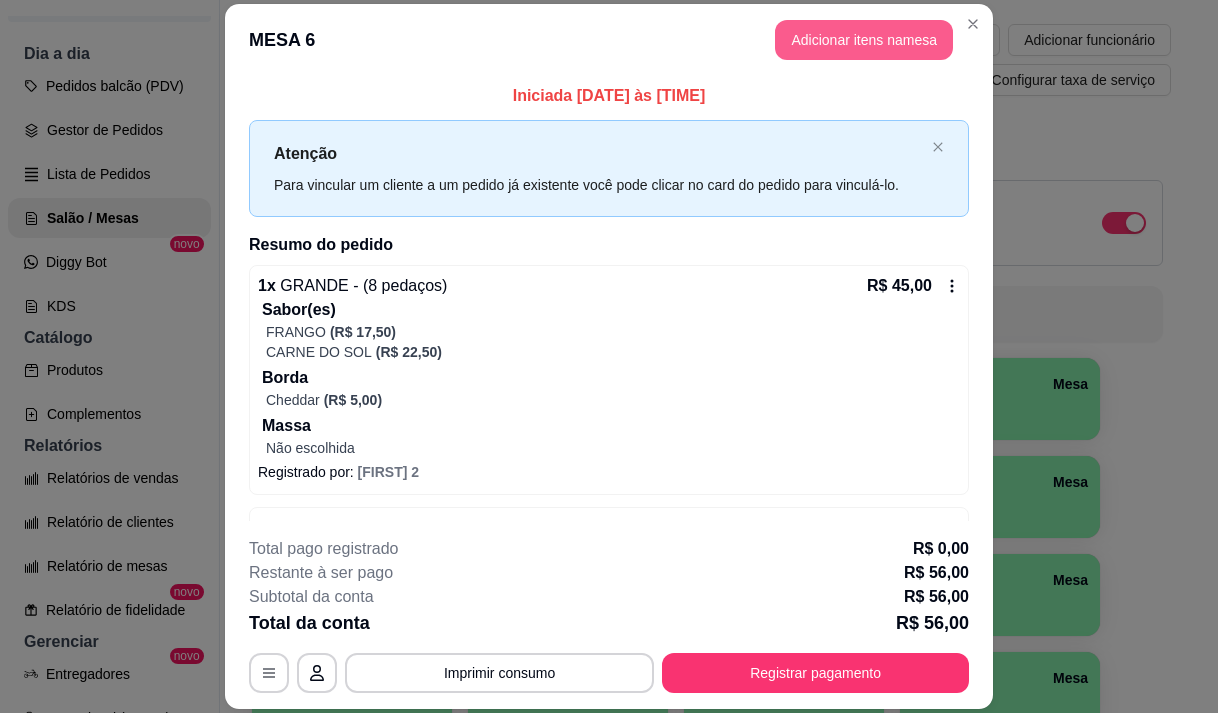 click on "Adicionar itens na  mesa" at bounding box center (864, 40) 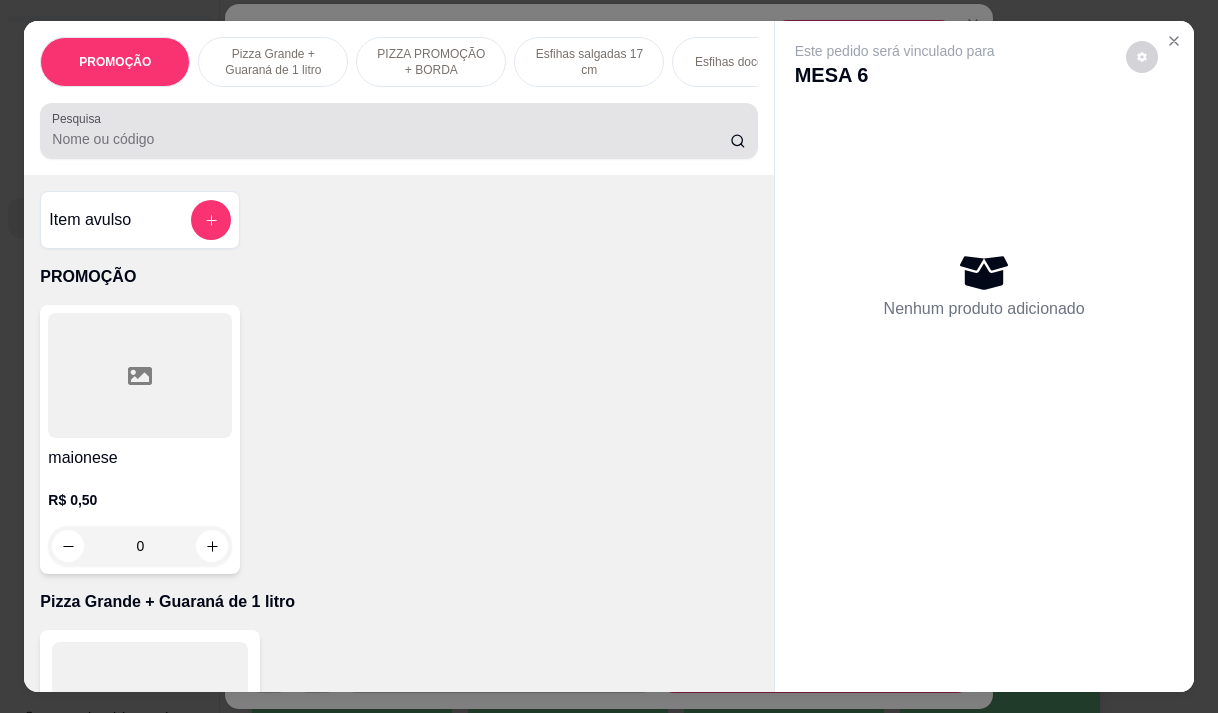 click on "Pesquisa" at bounding box center [398, 131] 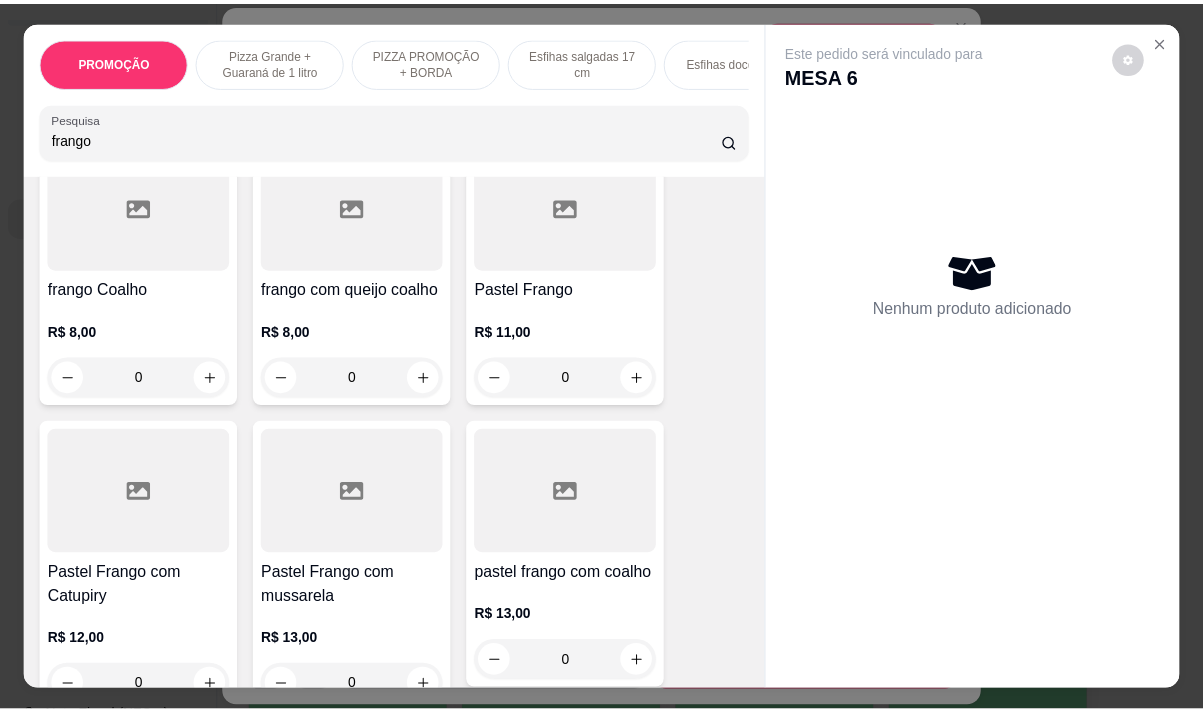 scroll, scrollTop: 600, scrollLeft: 0, axis: vertical 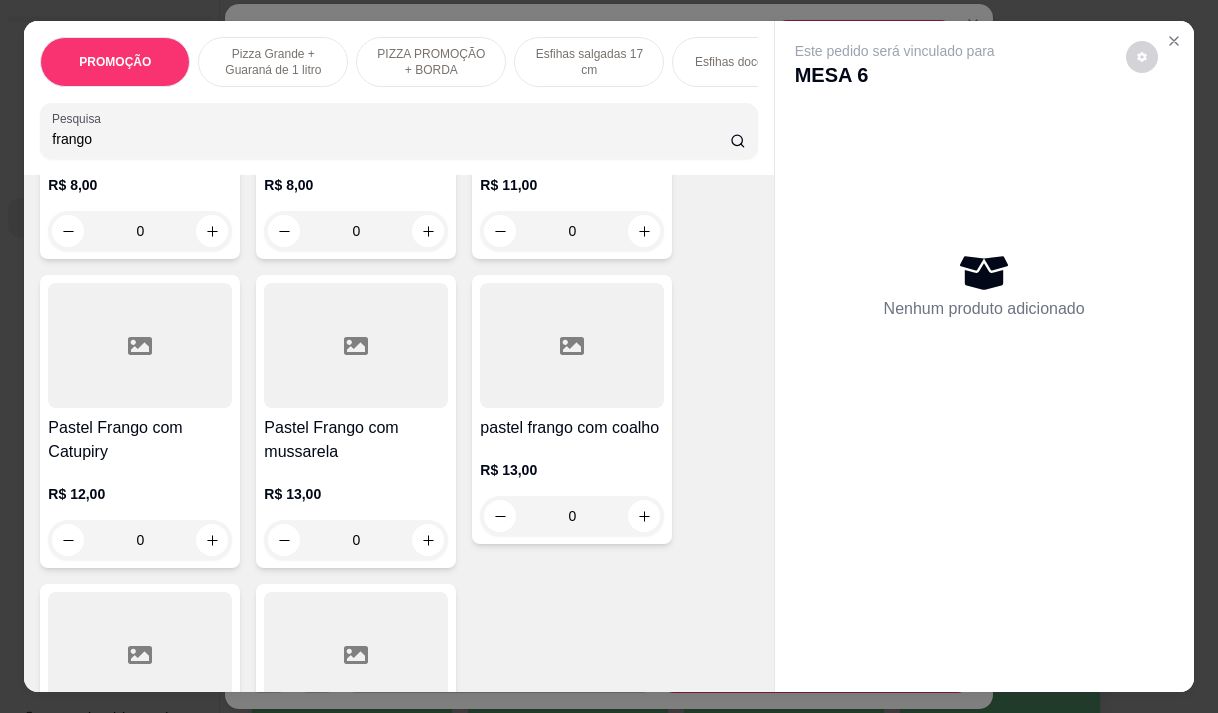 type on "frango" 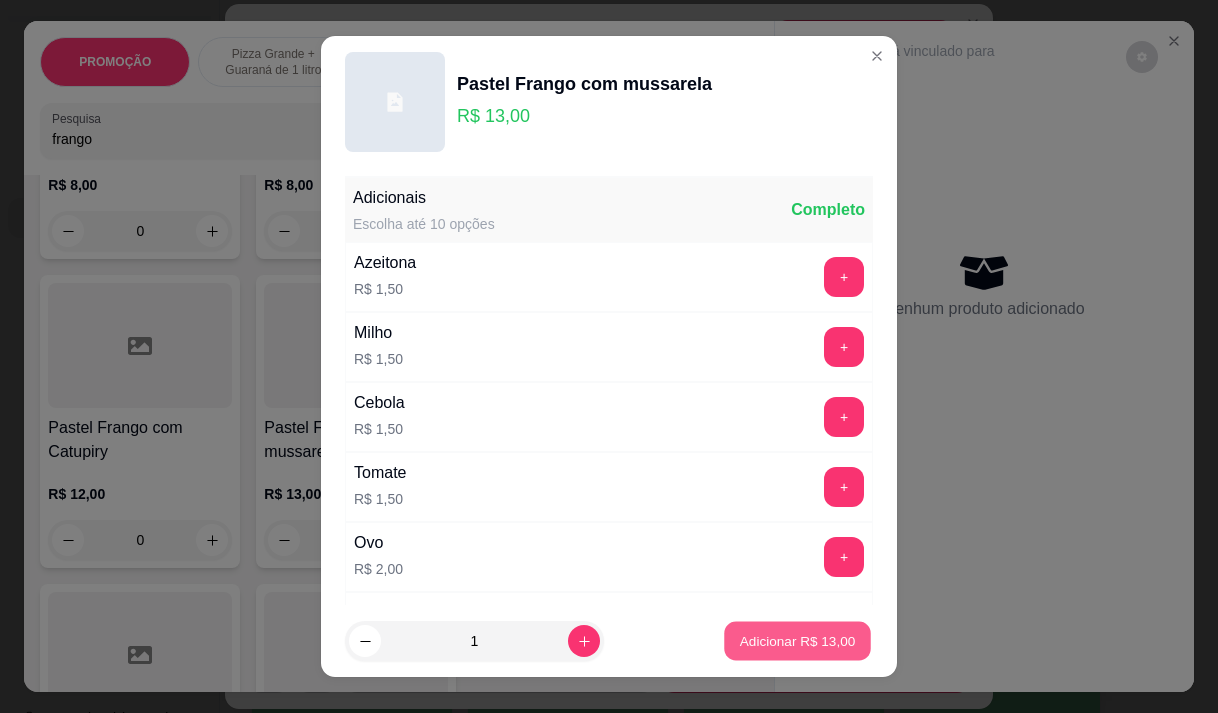 click on "Adicionar   R$ 13,00" at bounding box center (798, 641) 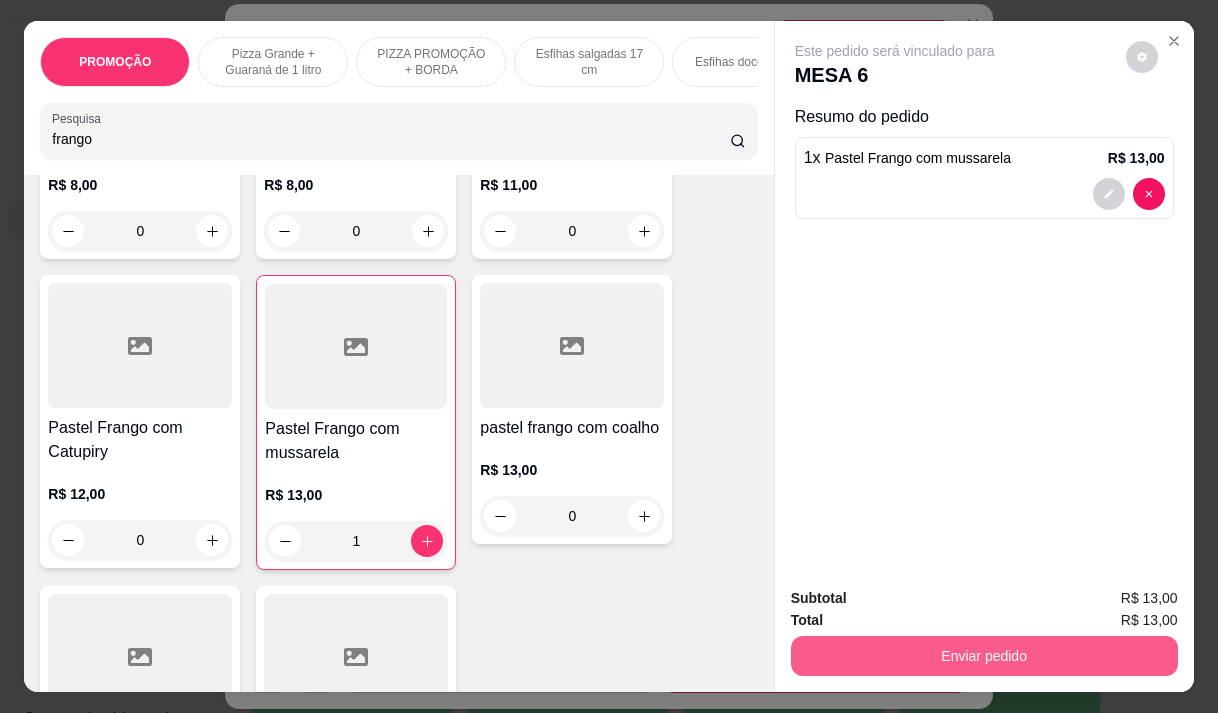 click on "Enviar pedido" at bounding box center [984, 656] 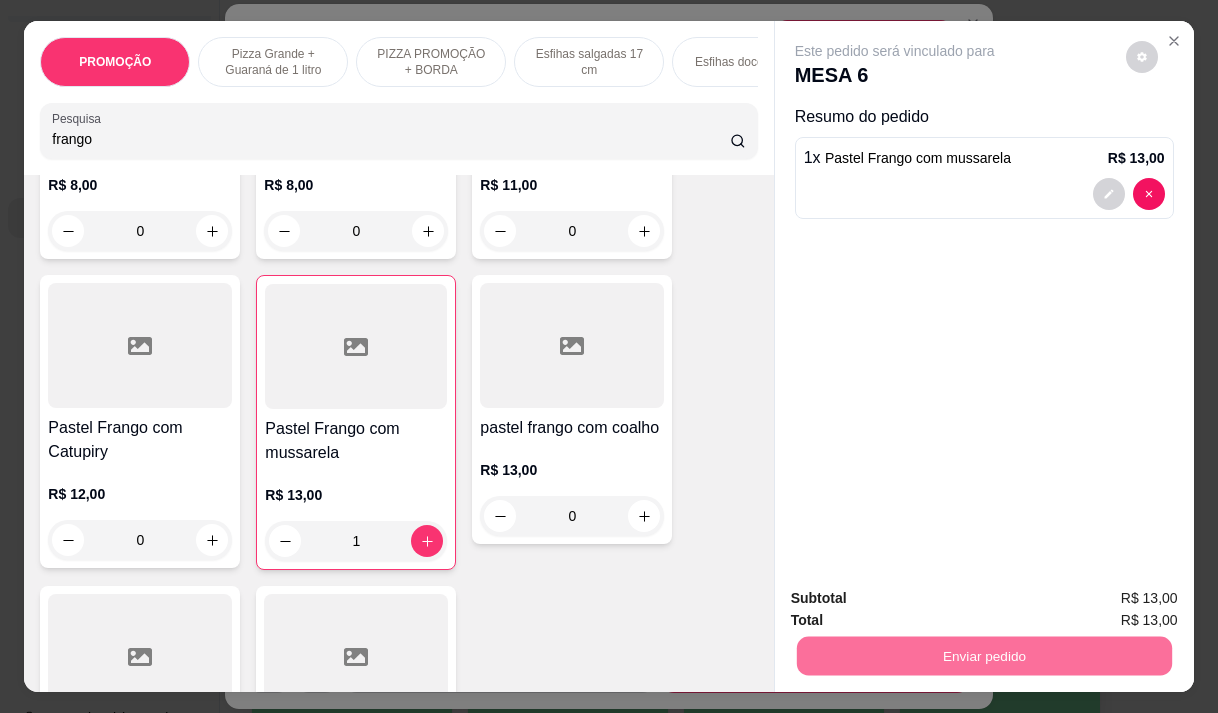 click on "Não registrar e enviar pedido" at bounding box center [918, 598] 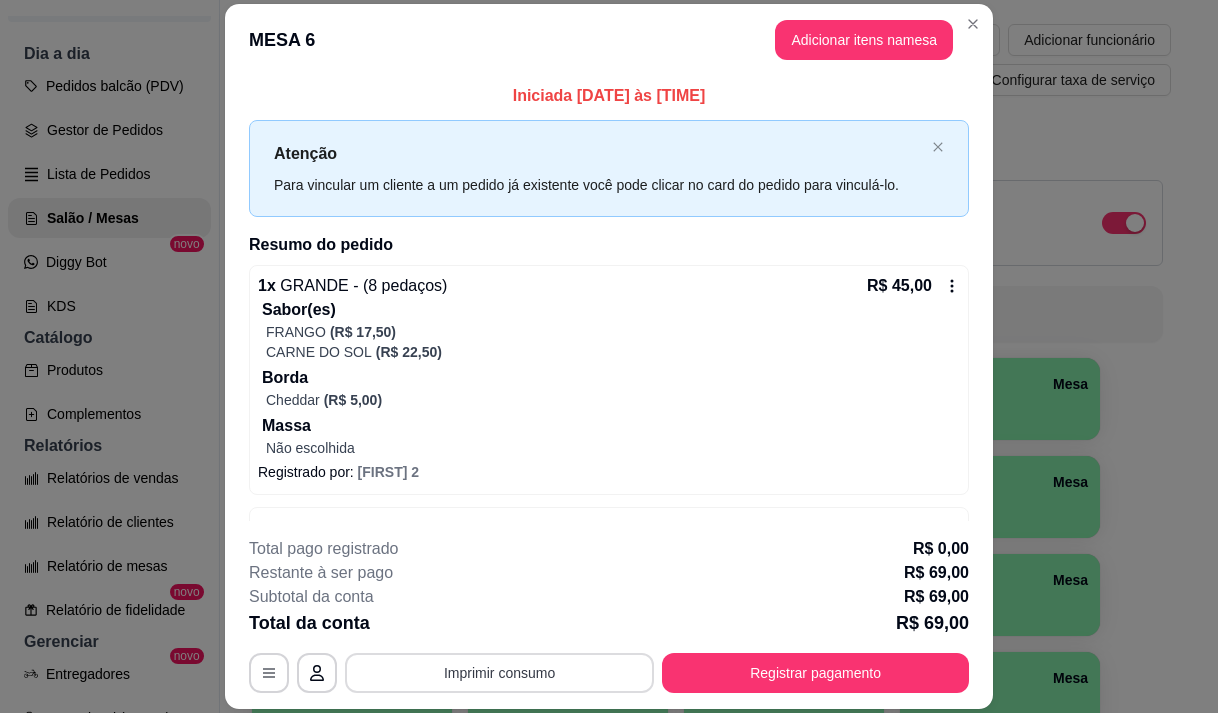 click on "Imprimir consumo" at bounding box center (499, 673) 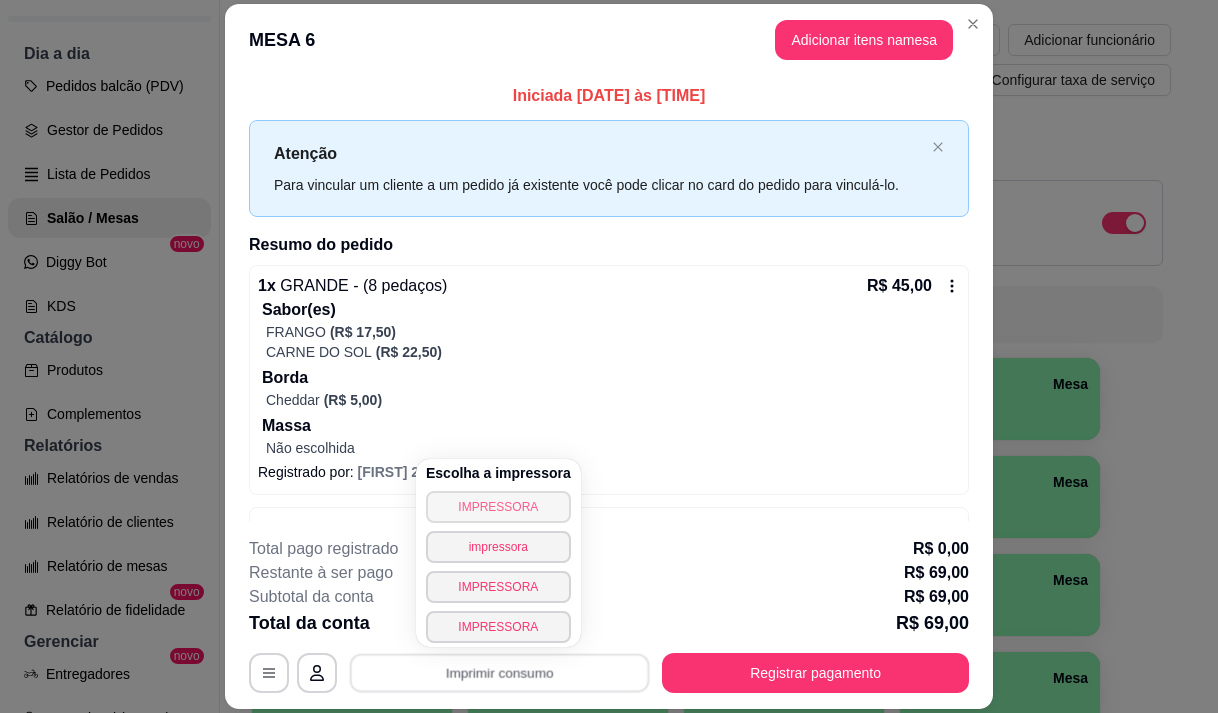 click on "IMPRESSORA" at bounding box center [498, 507] 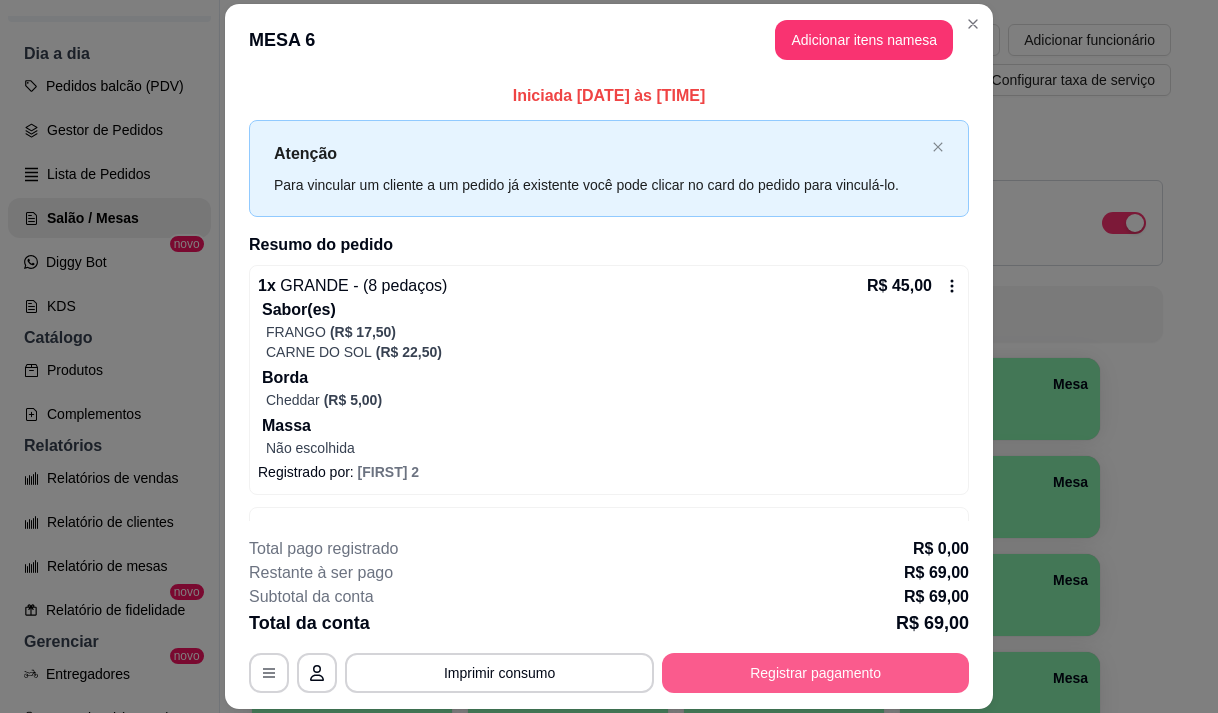 click on "Registrar pagamento" at bounding box center (815, 673) 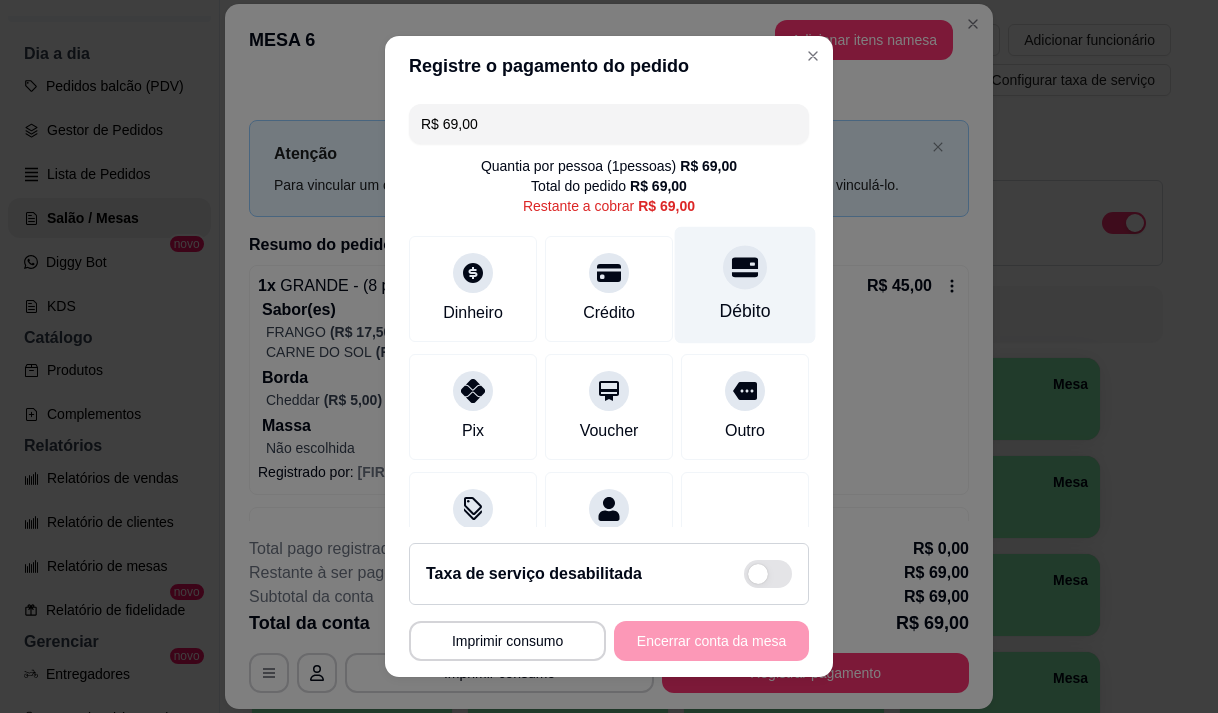 click on "Débito" at bounding box center [745, 311] 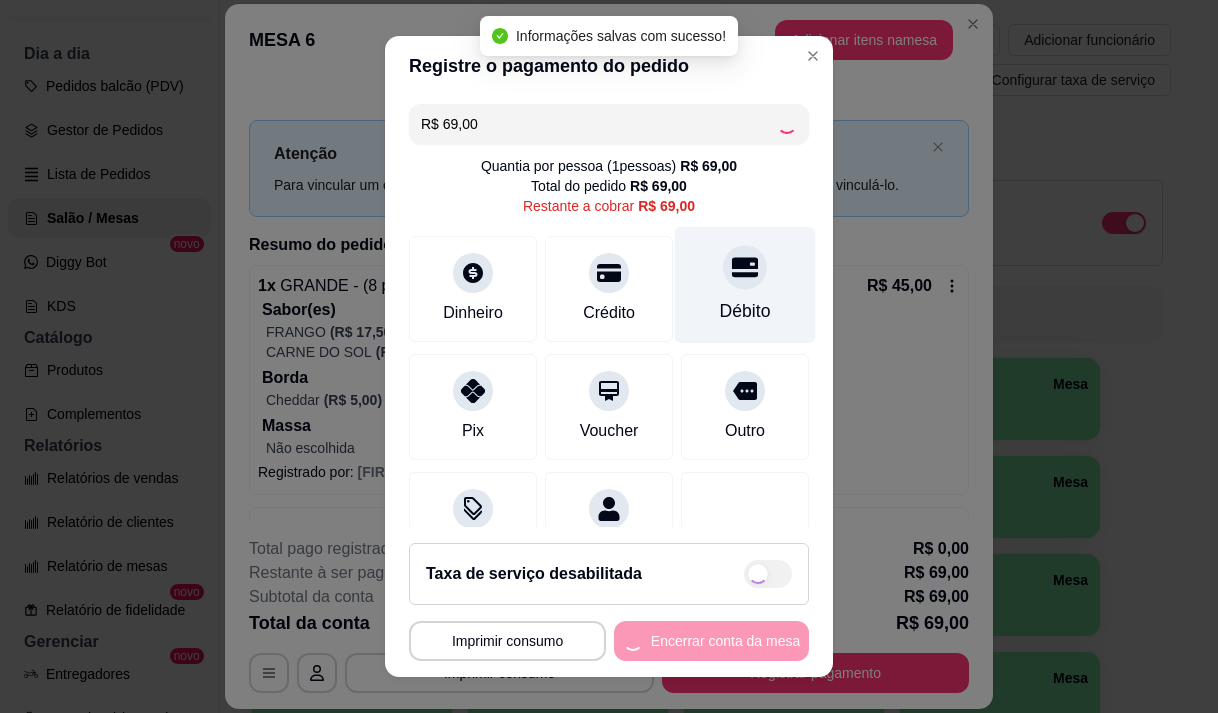 type on "R$ 0,00" 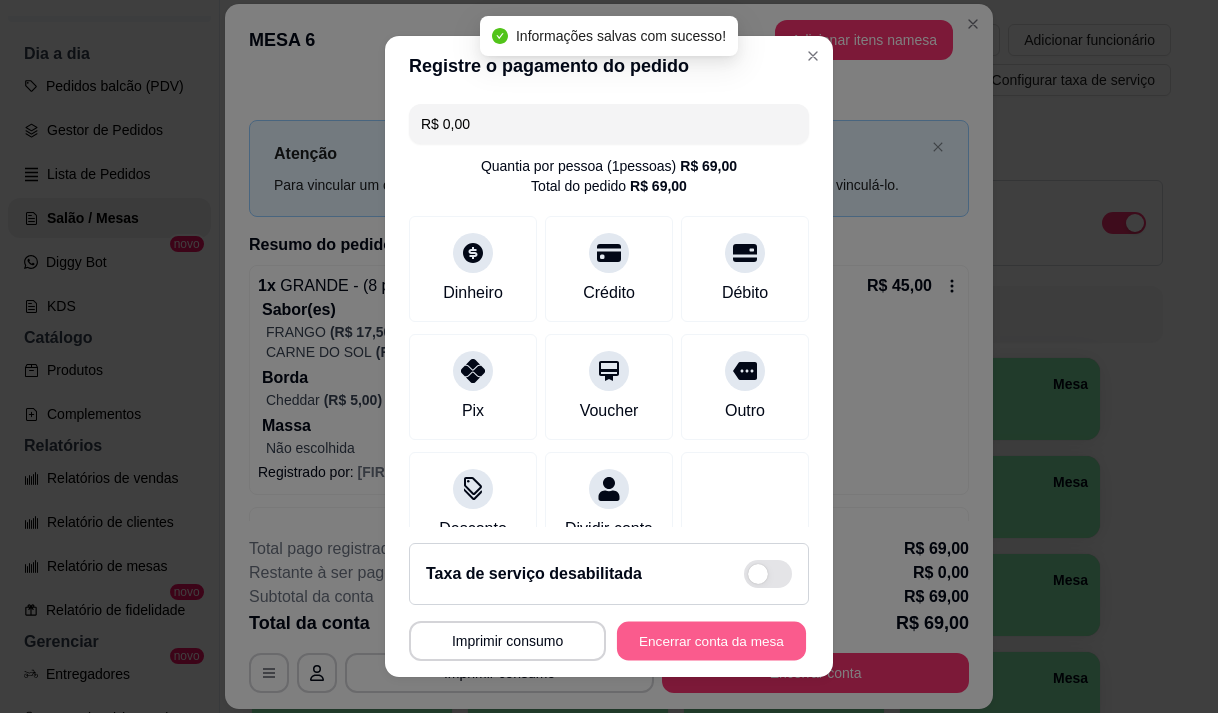 click on "Encerrar conta da mesa" at bounding box center (711, 641) 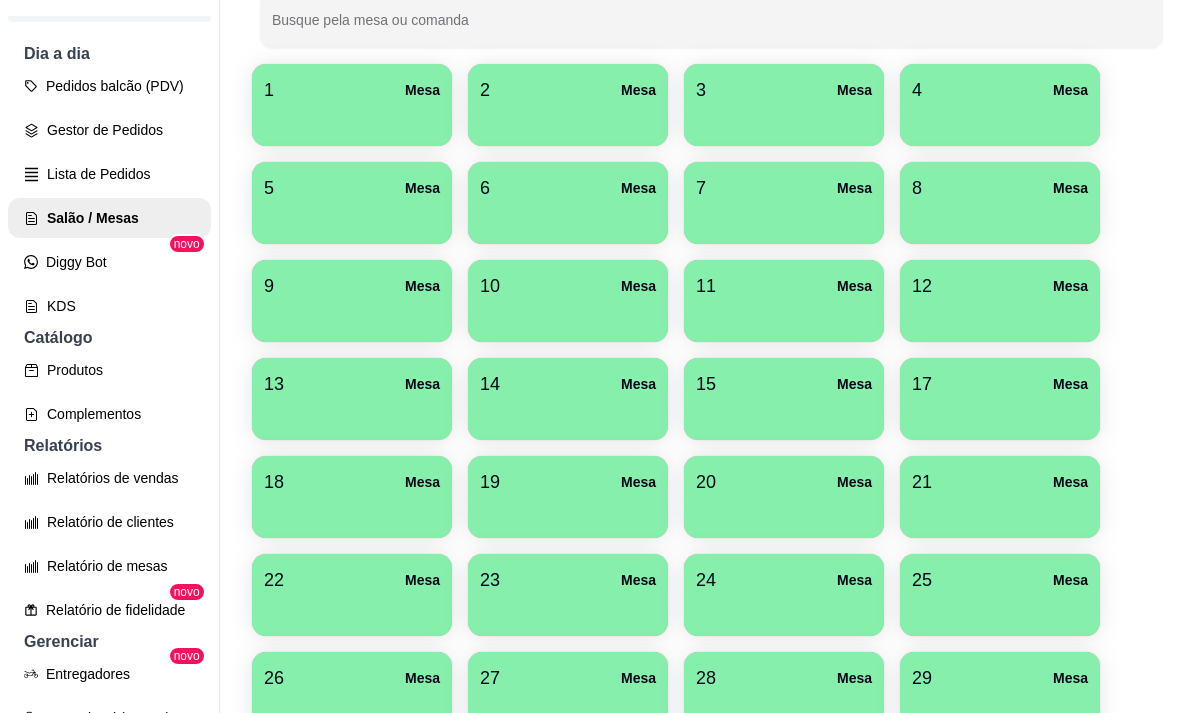 scroll, scrollTop: 300, scrollLeft: 0, axis: vertical 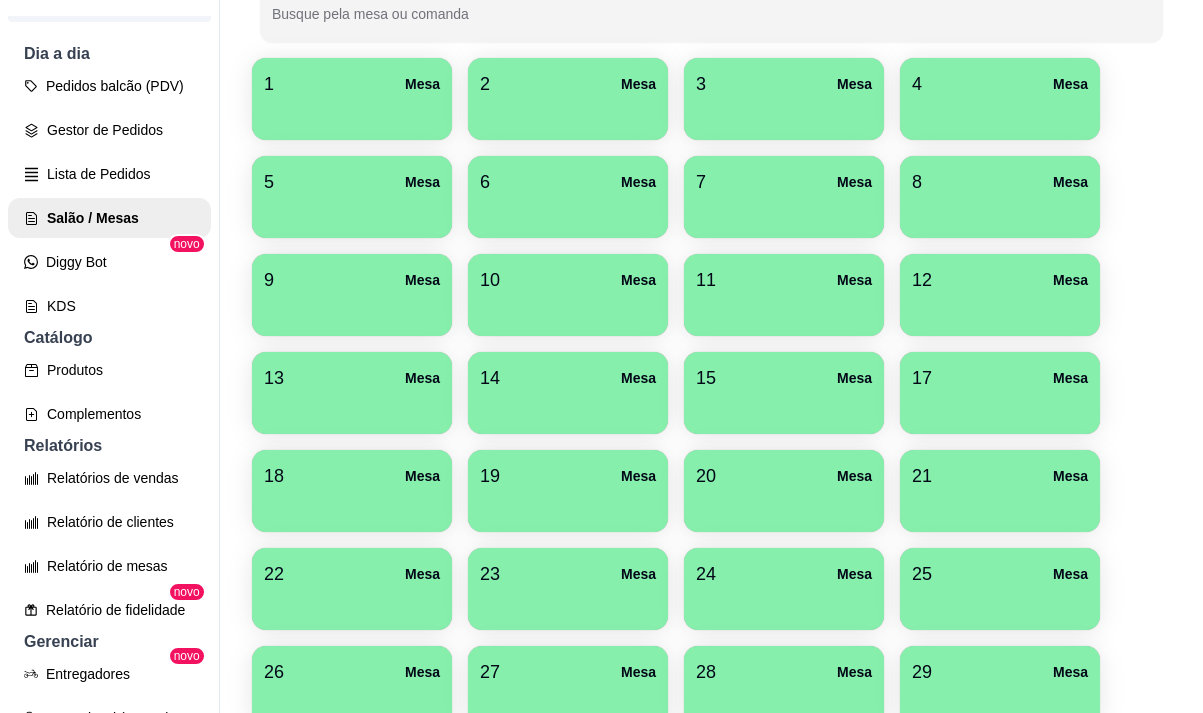 type 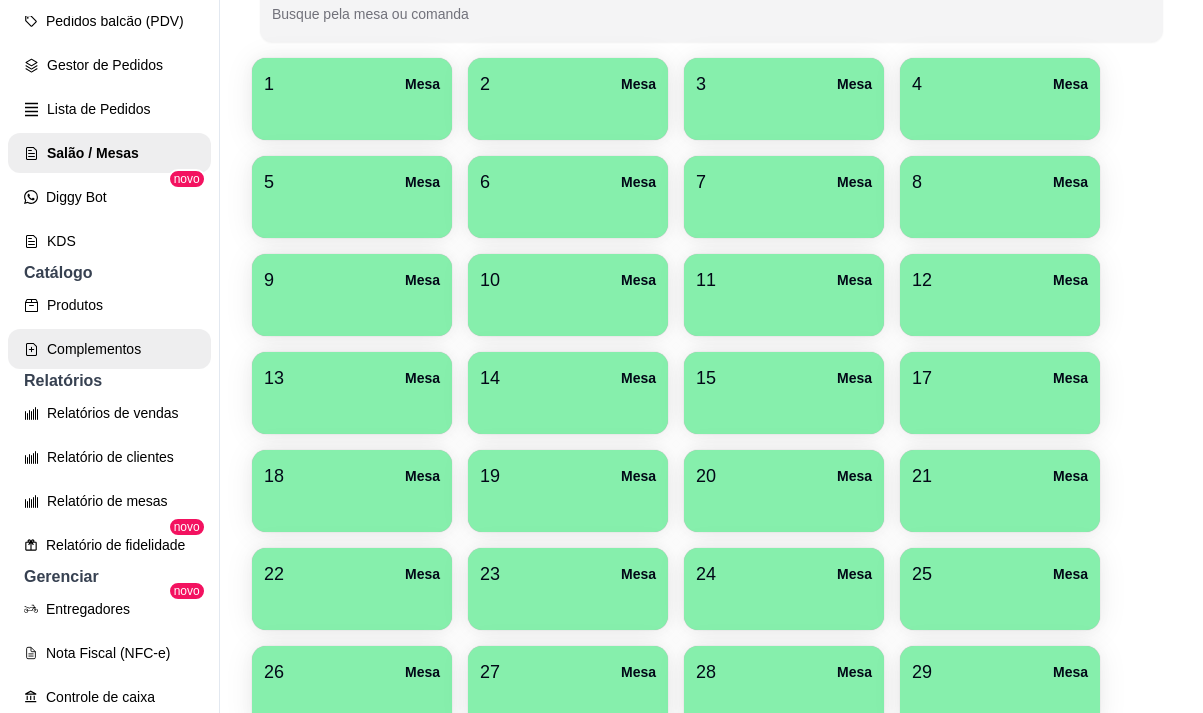 scroll, scrollTop: 300, scrollLeft: 0, axis: vertical 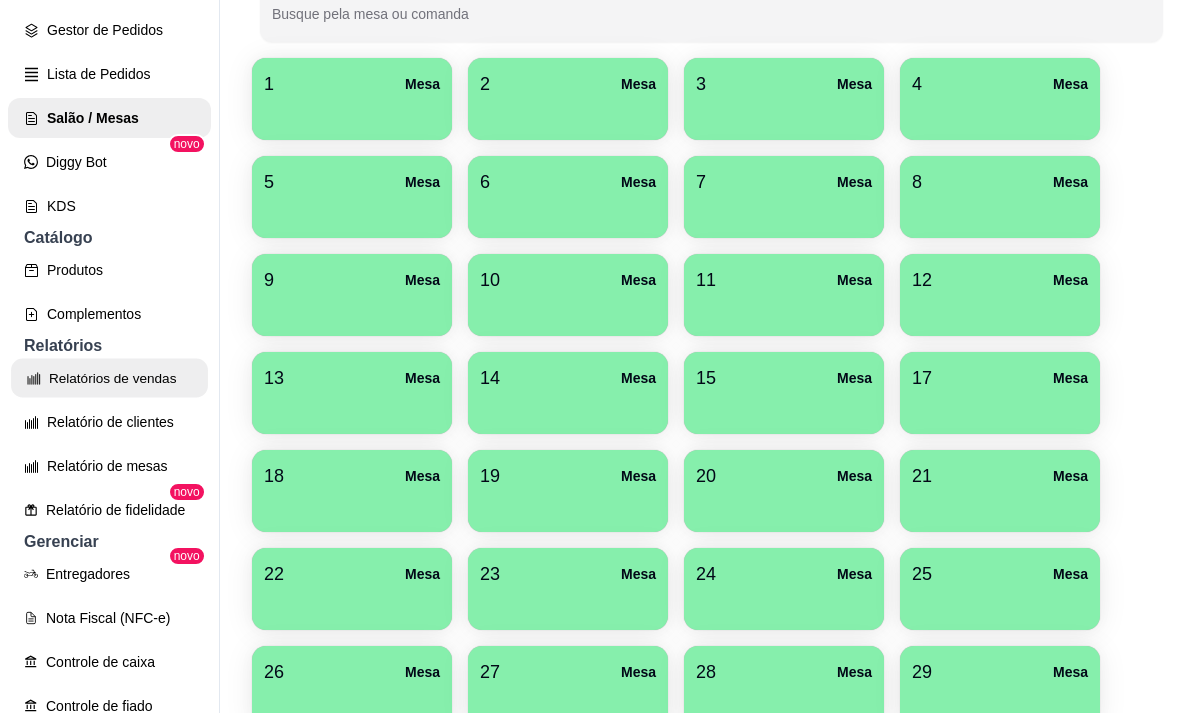 click on "Relatórios de vendas" at bounding box center (109, 378) 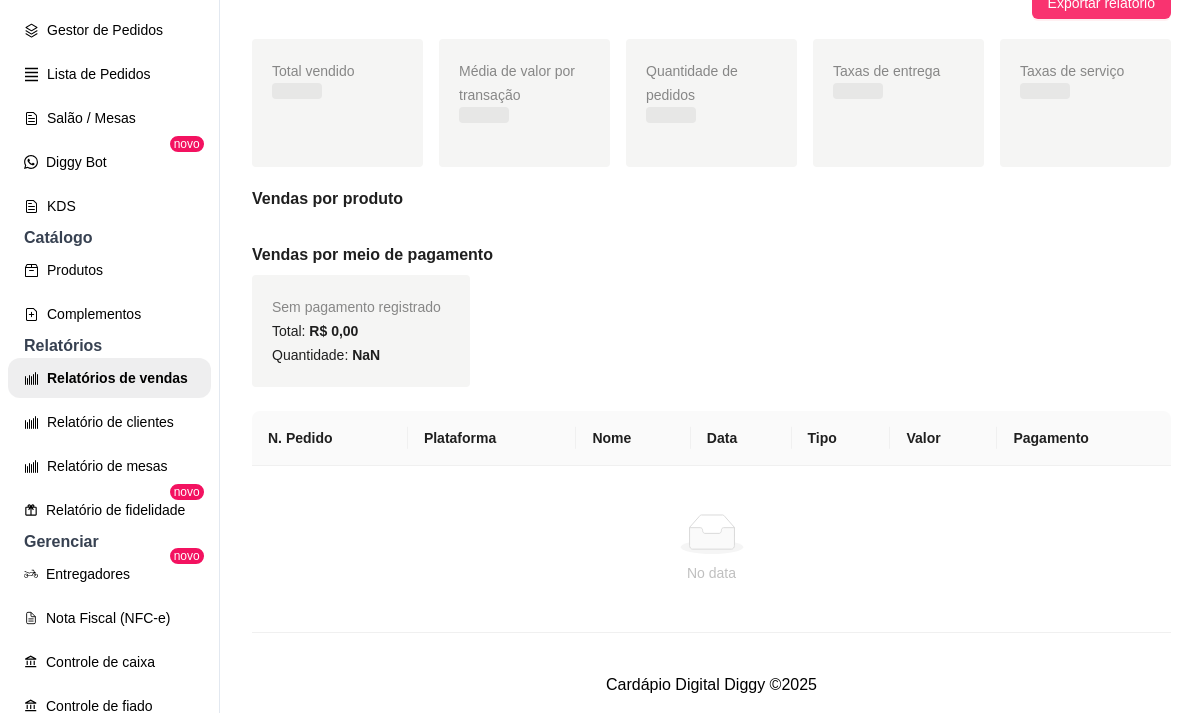 scroll, scrollTop: 0, scrollLeft: 0, axis: both 